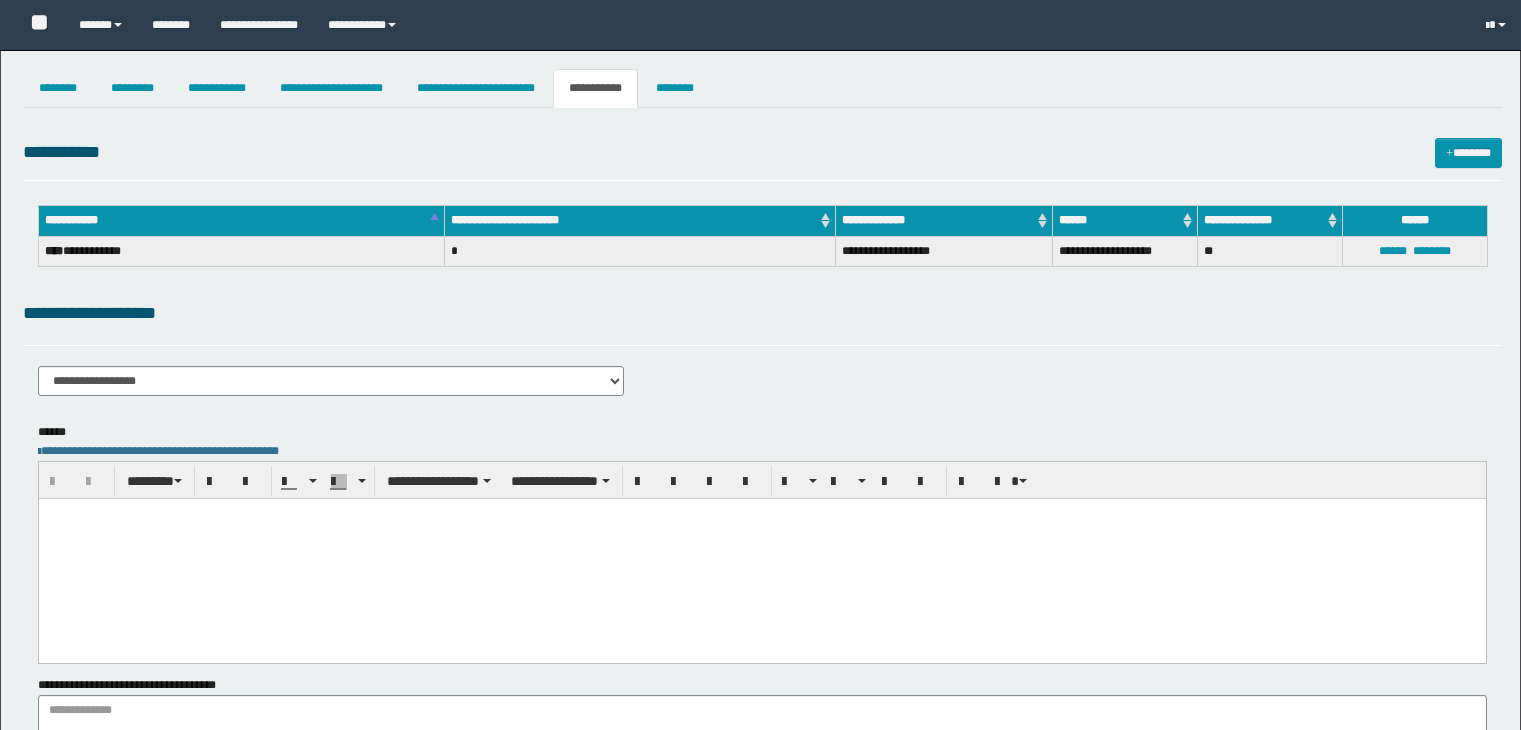 select on "****" 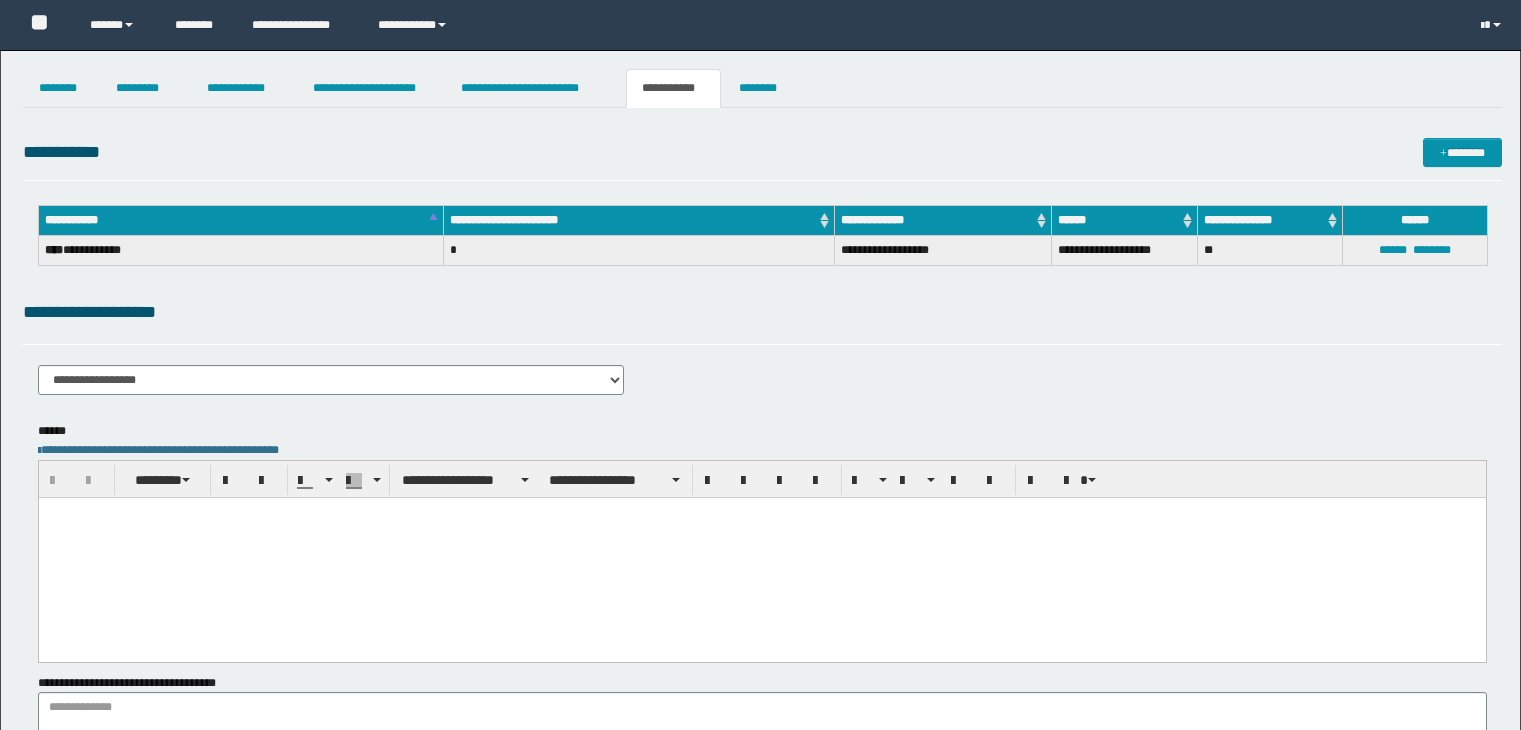 scroll, scrollTop: 0, scrollLeft: 0, axis: both 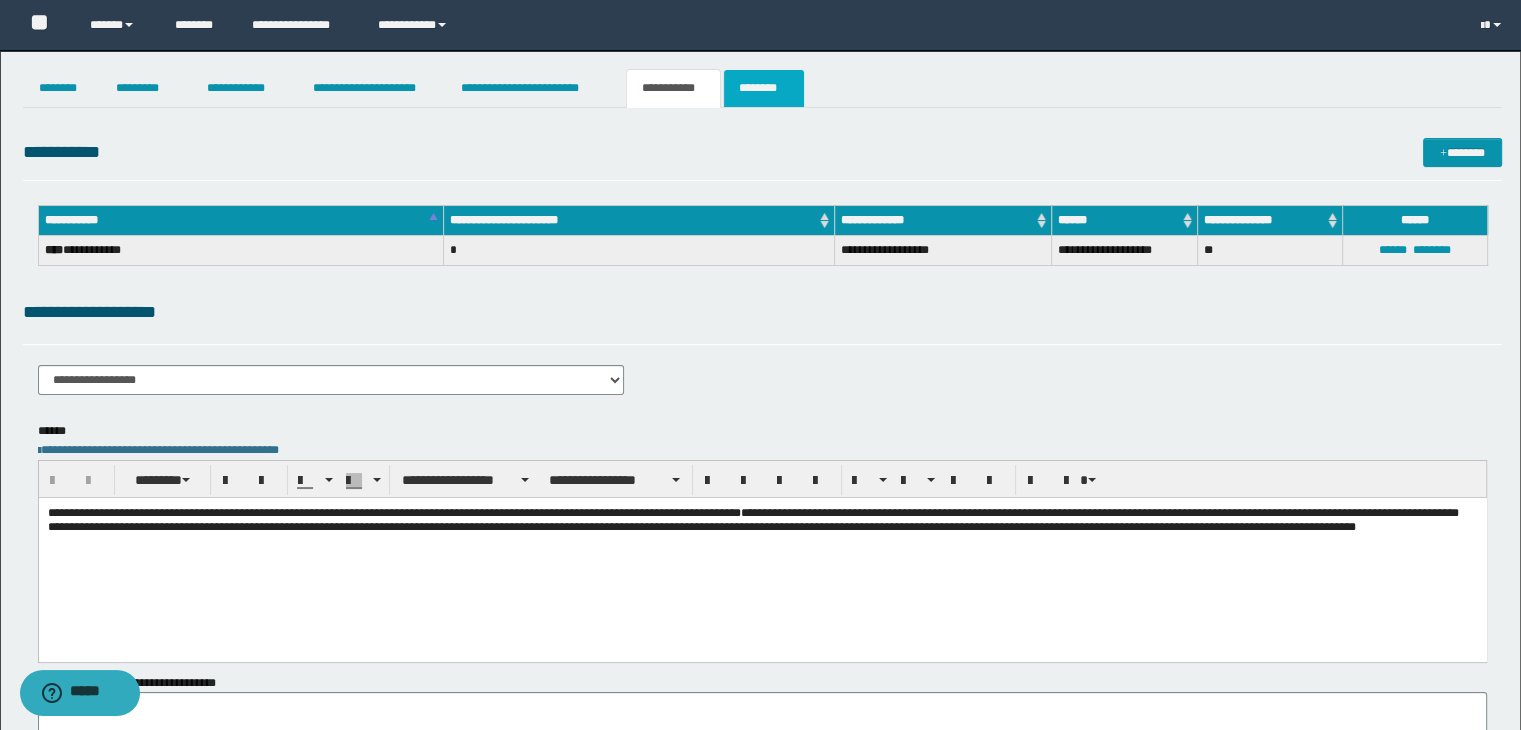 click on "********" at bounding box center (764, 88) 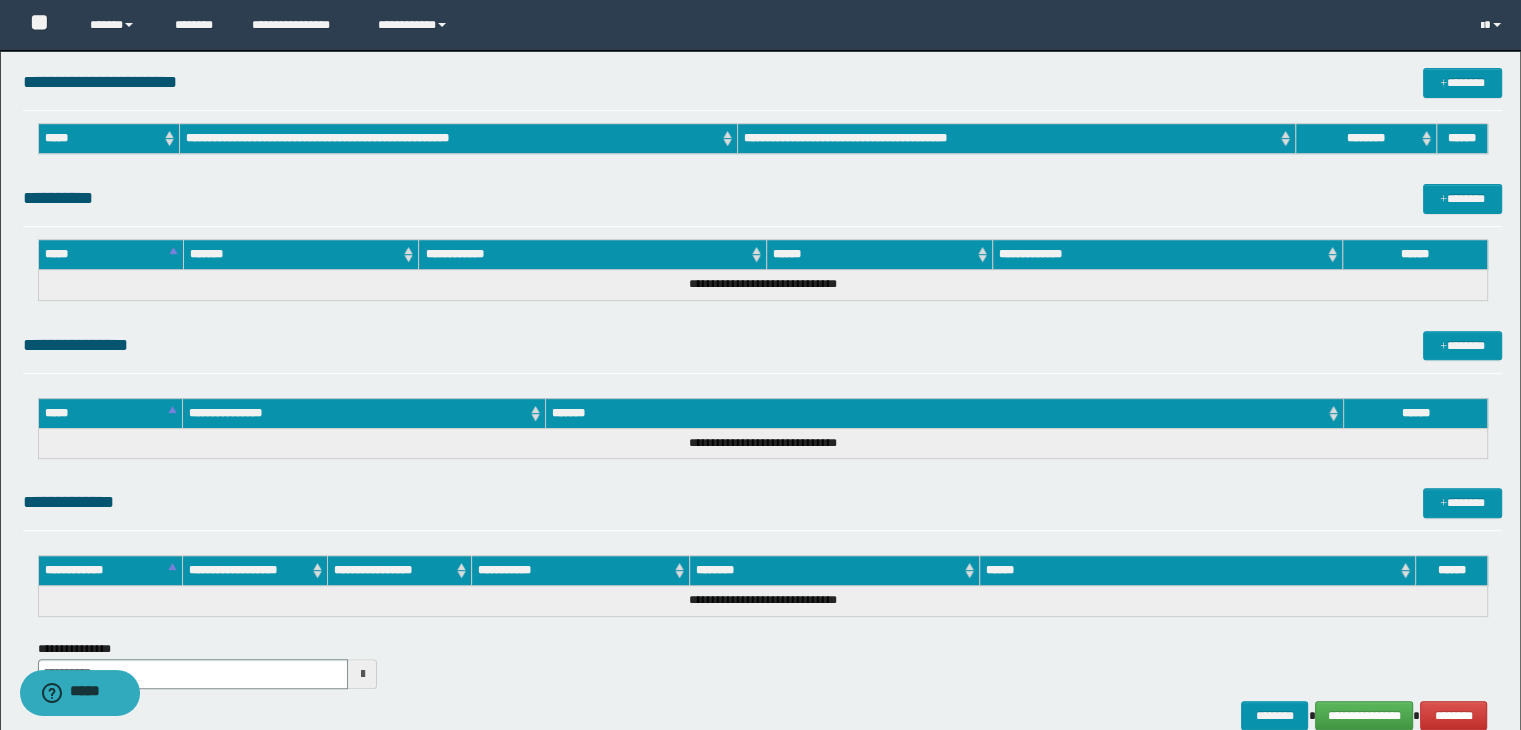 scroll, scrollTop: 864, scrollLeft: 0, axis: vertical 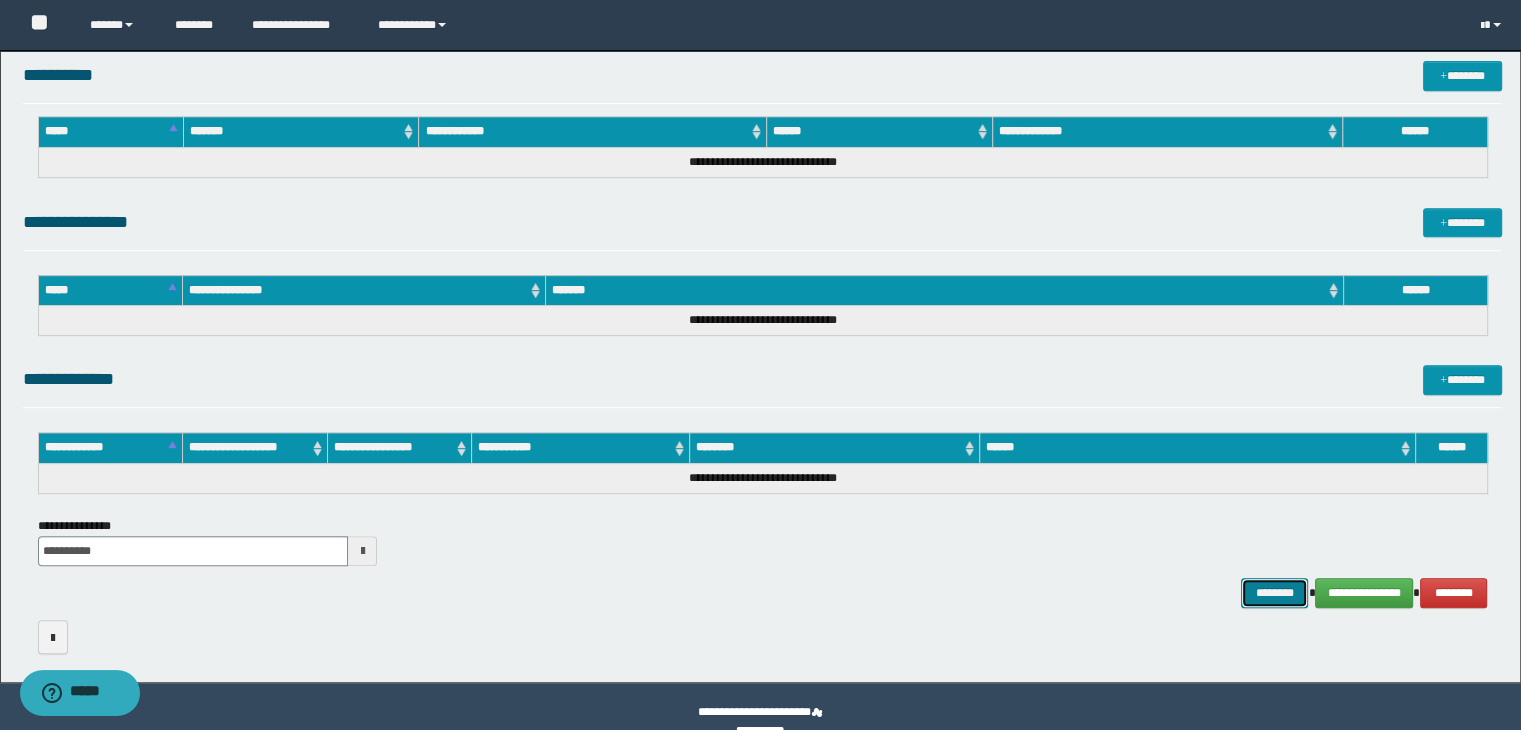 click on "********" at bounding box center (1274, 593) 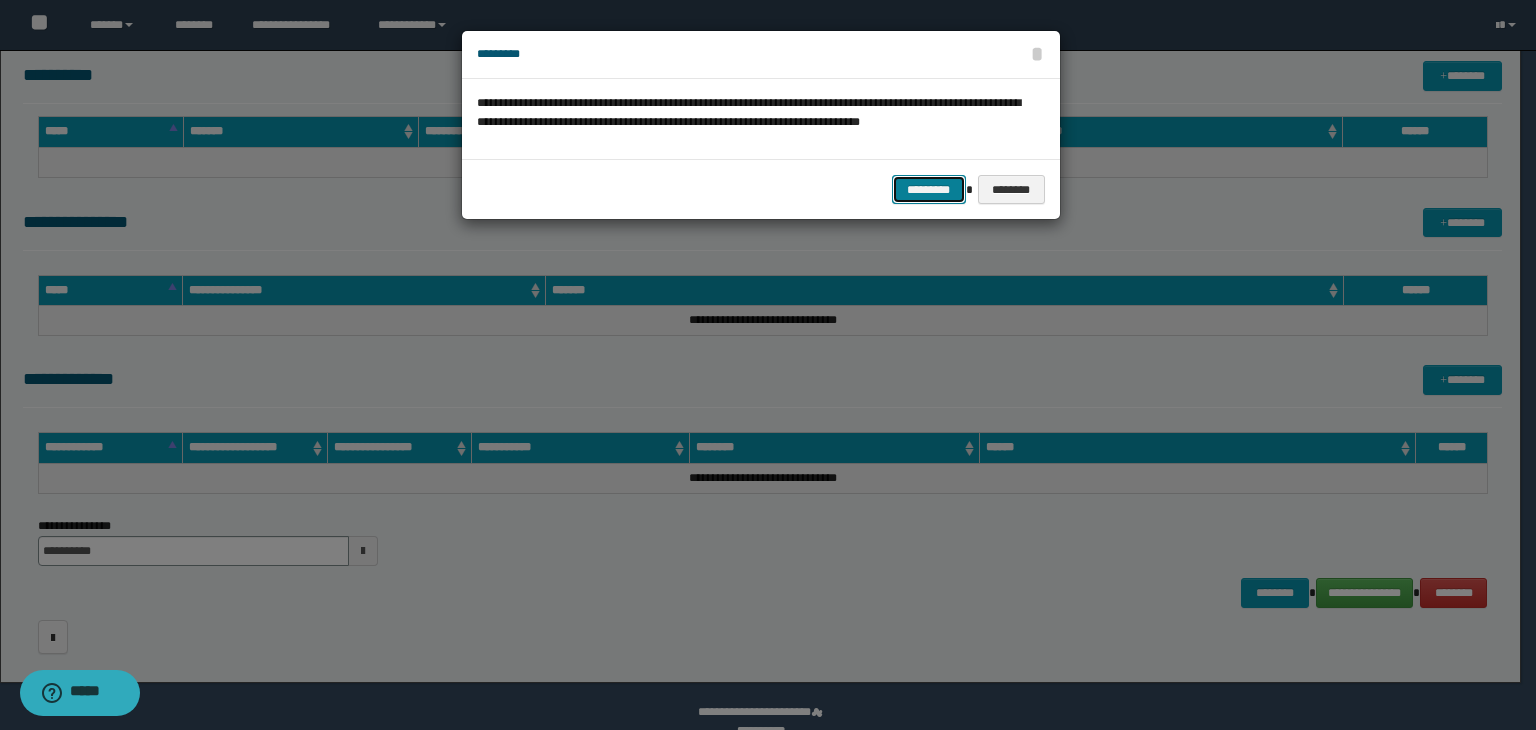 click on "*********" at bounding box center (929, 190) 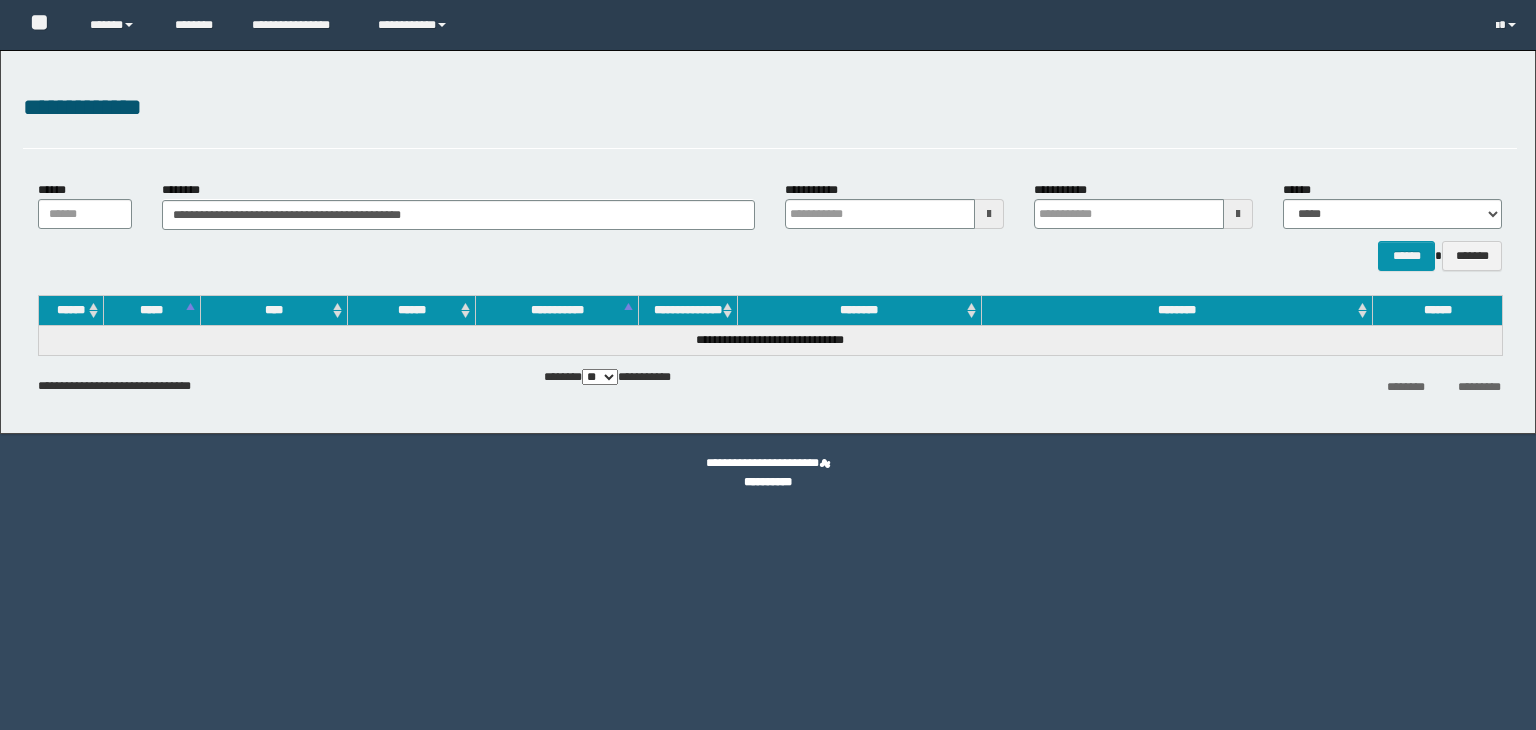 scroll, scrollTop: 0, scrollLeft: 0, axis: both 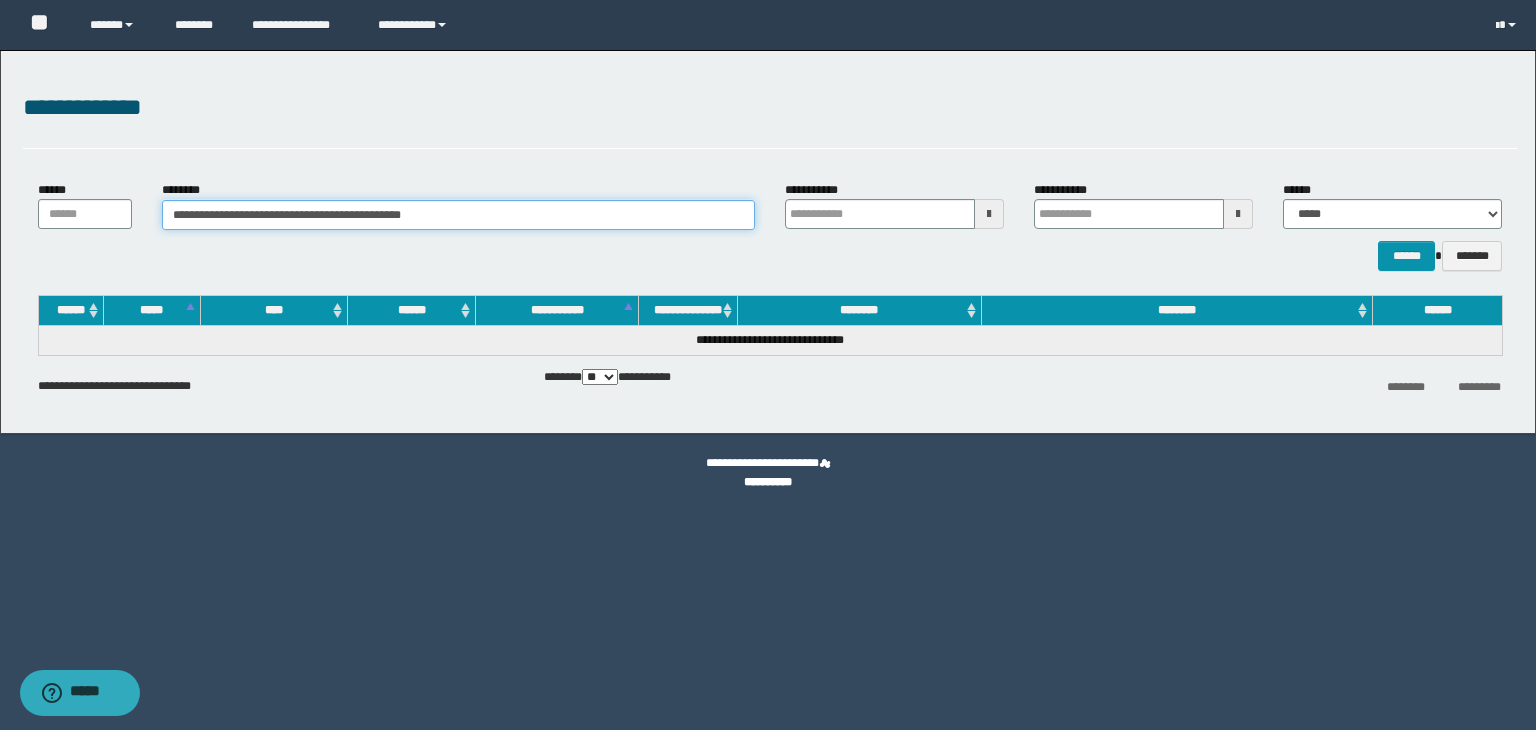drag, startPoint x: 606, startPoint y: 217, endPoint x: 147, endPoint y: 208, distance: 459.08823 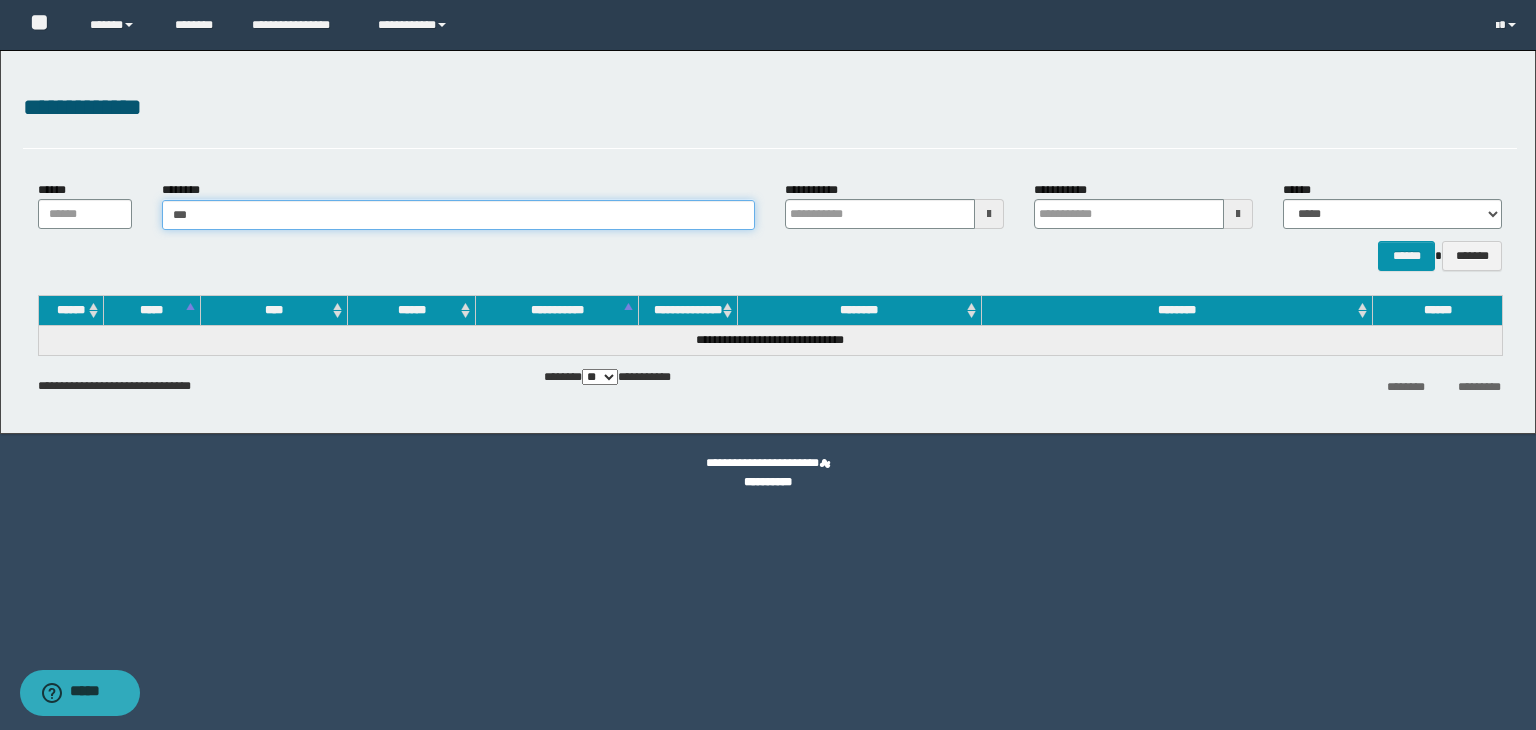 type on "****" 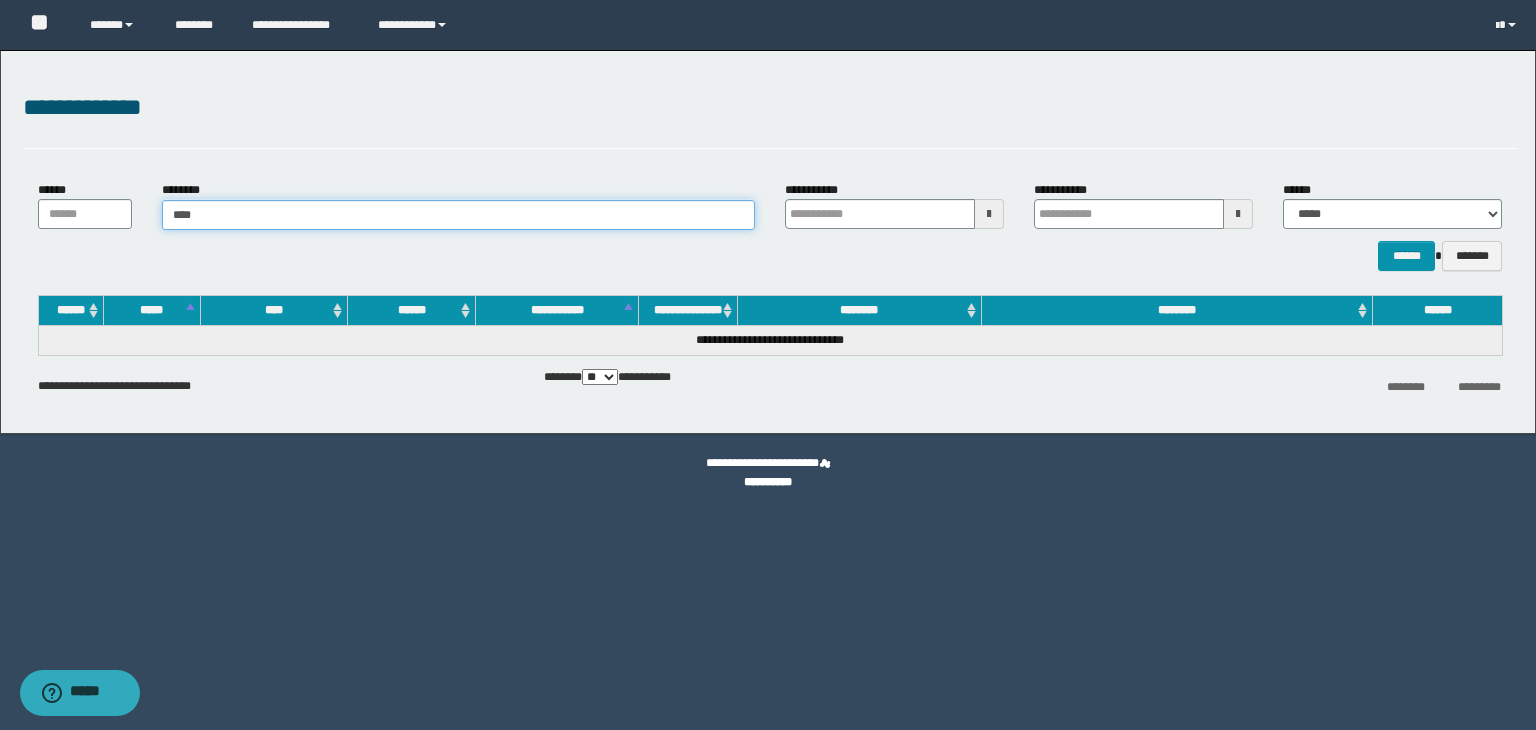 type on "****" 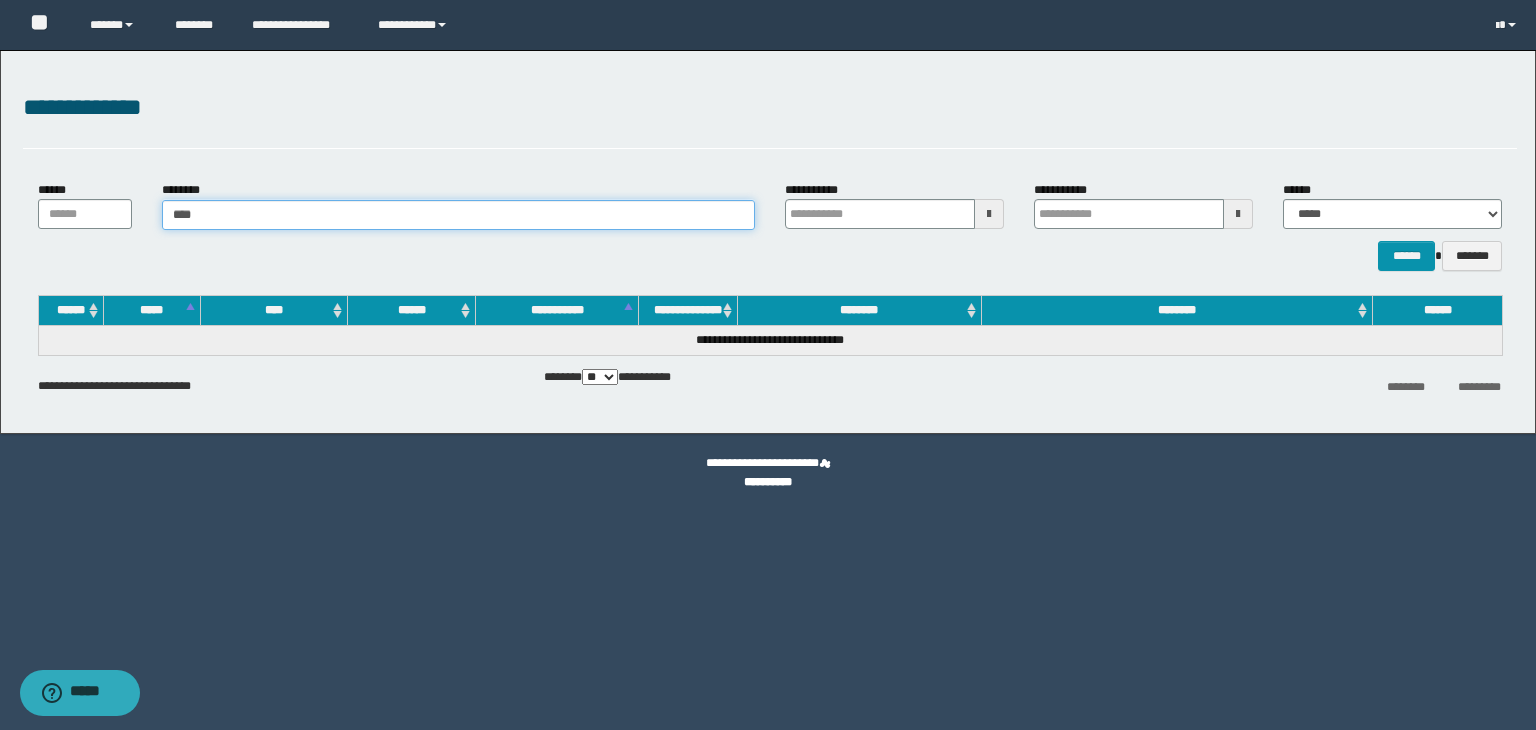 type 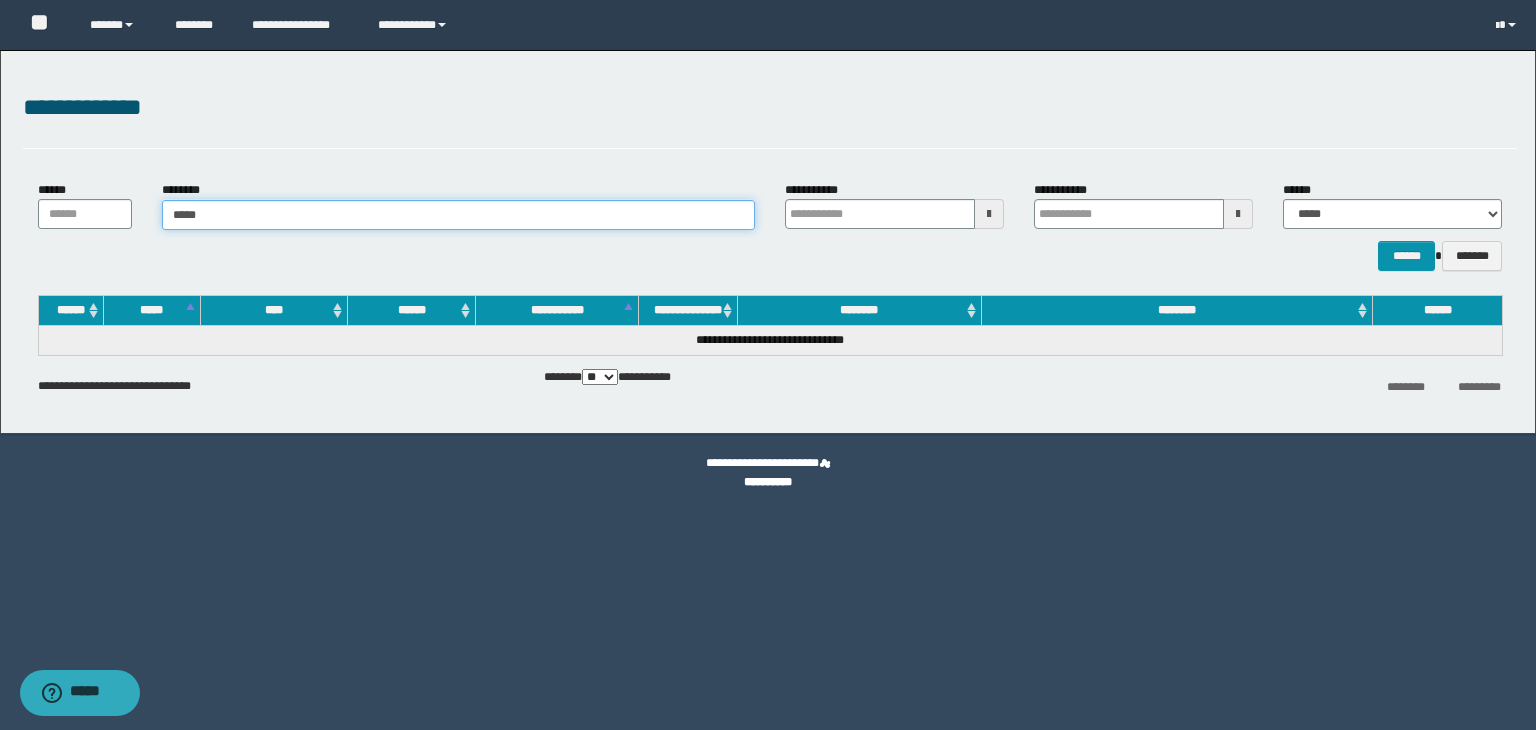 type on "******" 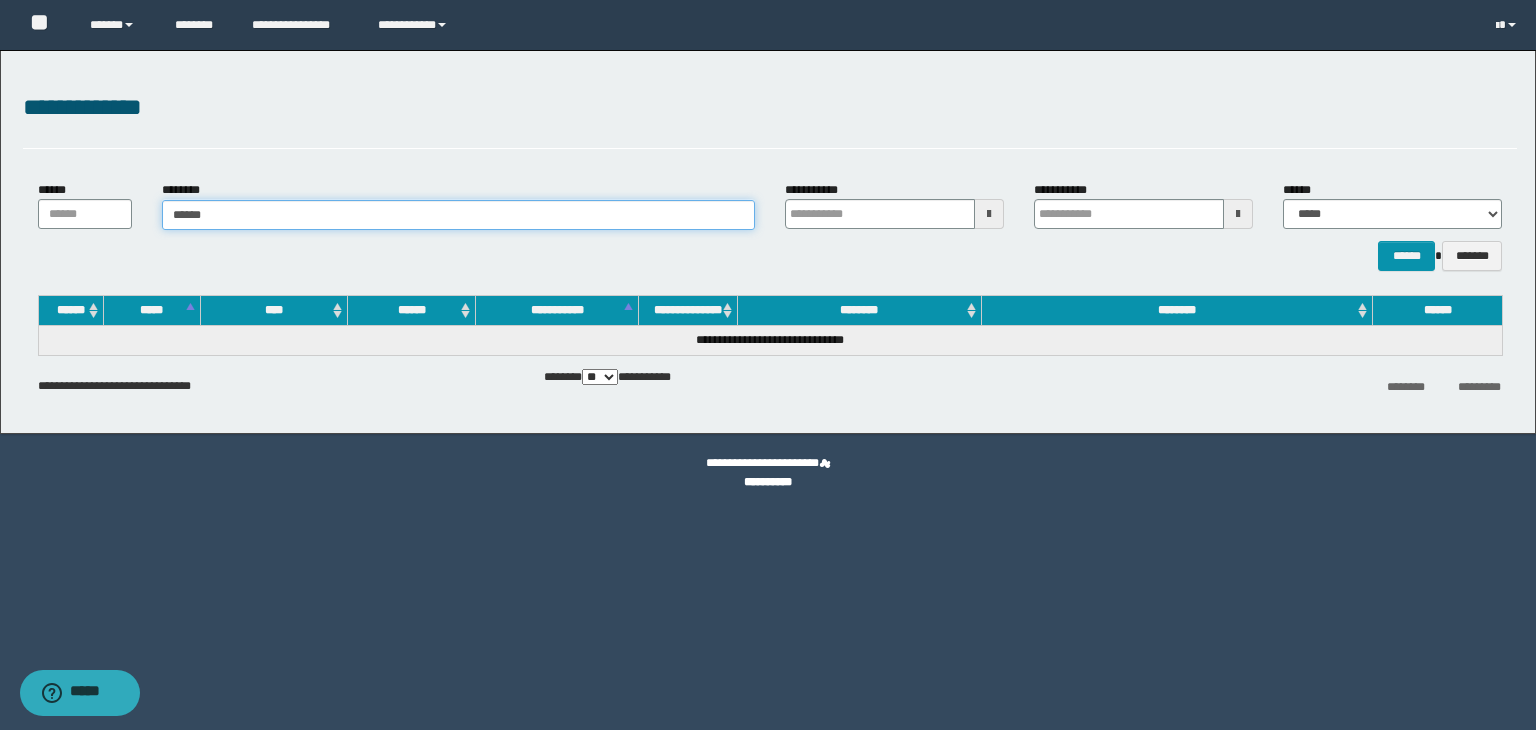 type on "******" 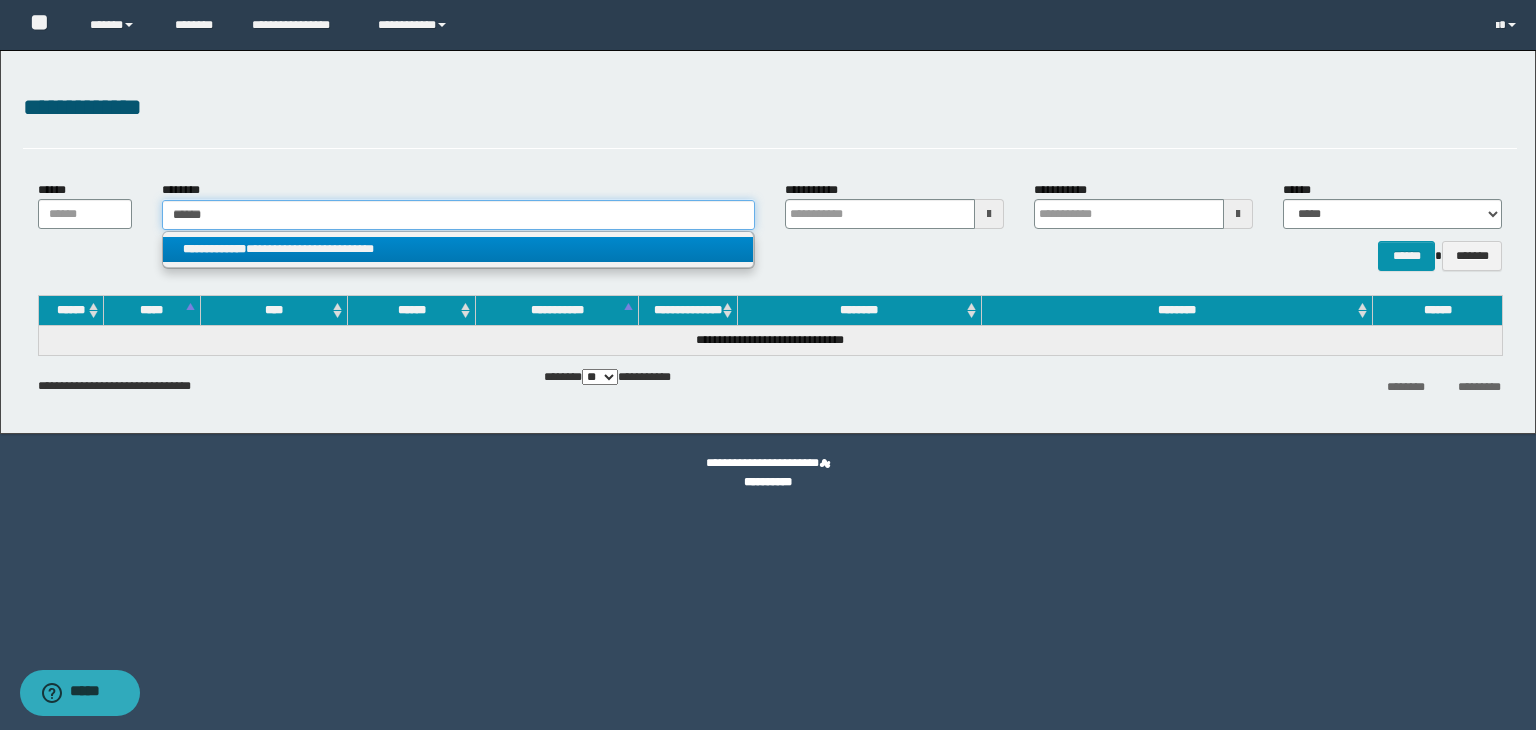 type on "******" 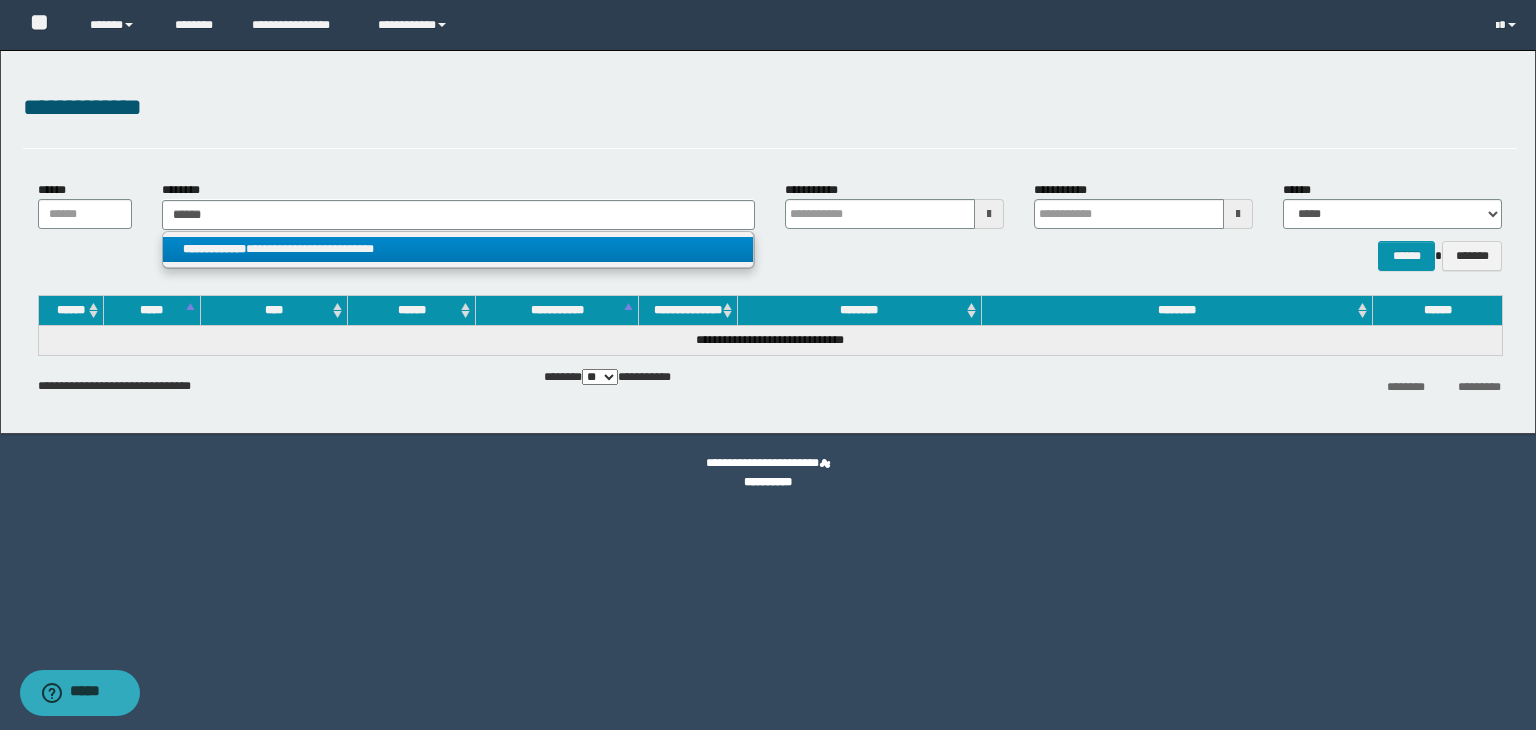 click on "**********" at bounding box center [458, 249] 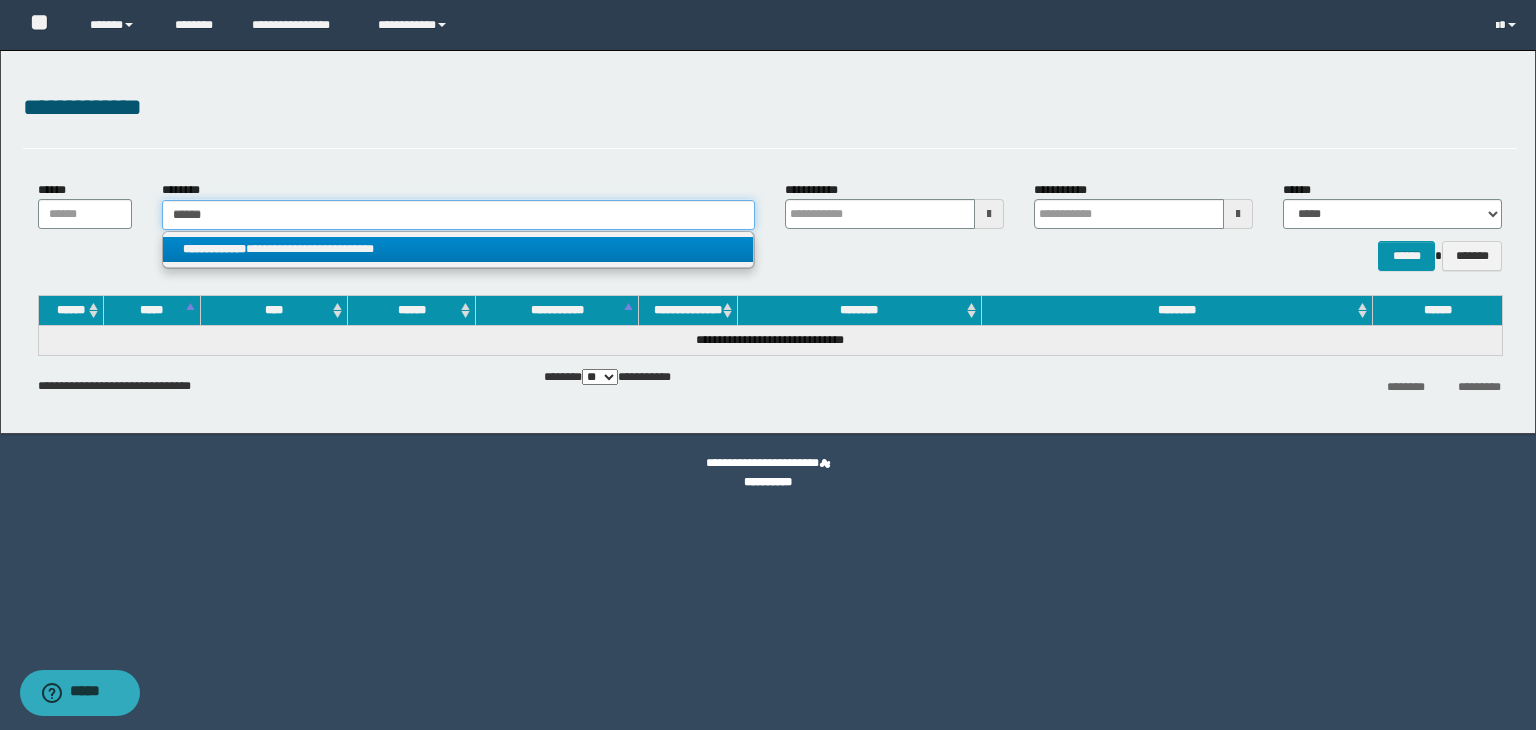 type 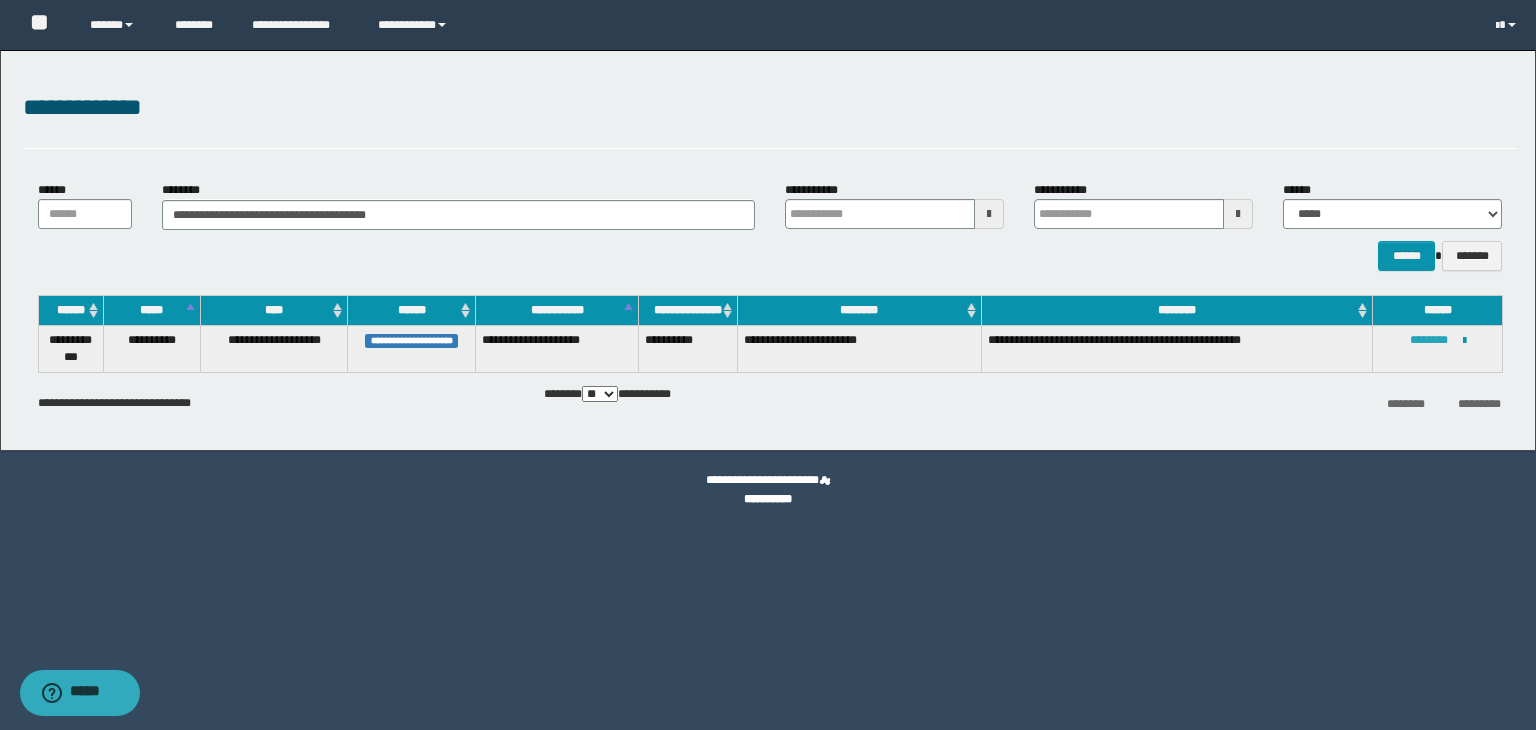 click on "********" at bounding box center [1429, 340] 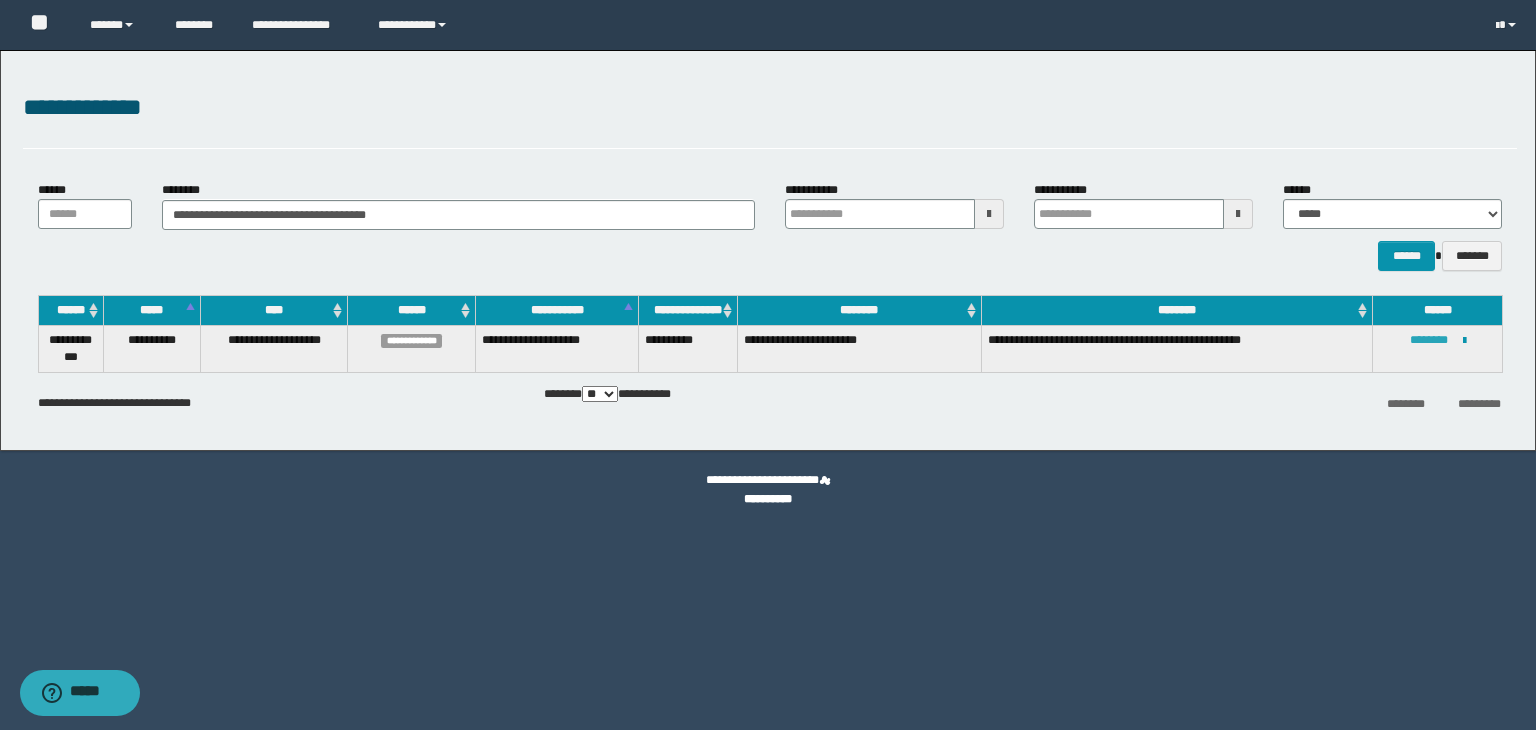 click on "********" at bounding box center [1429, 340] 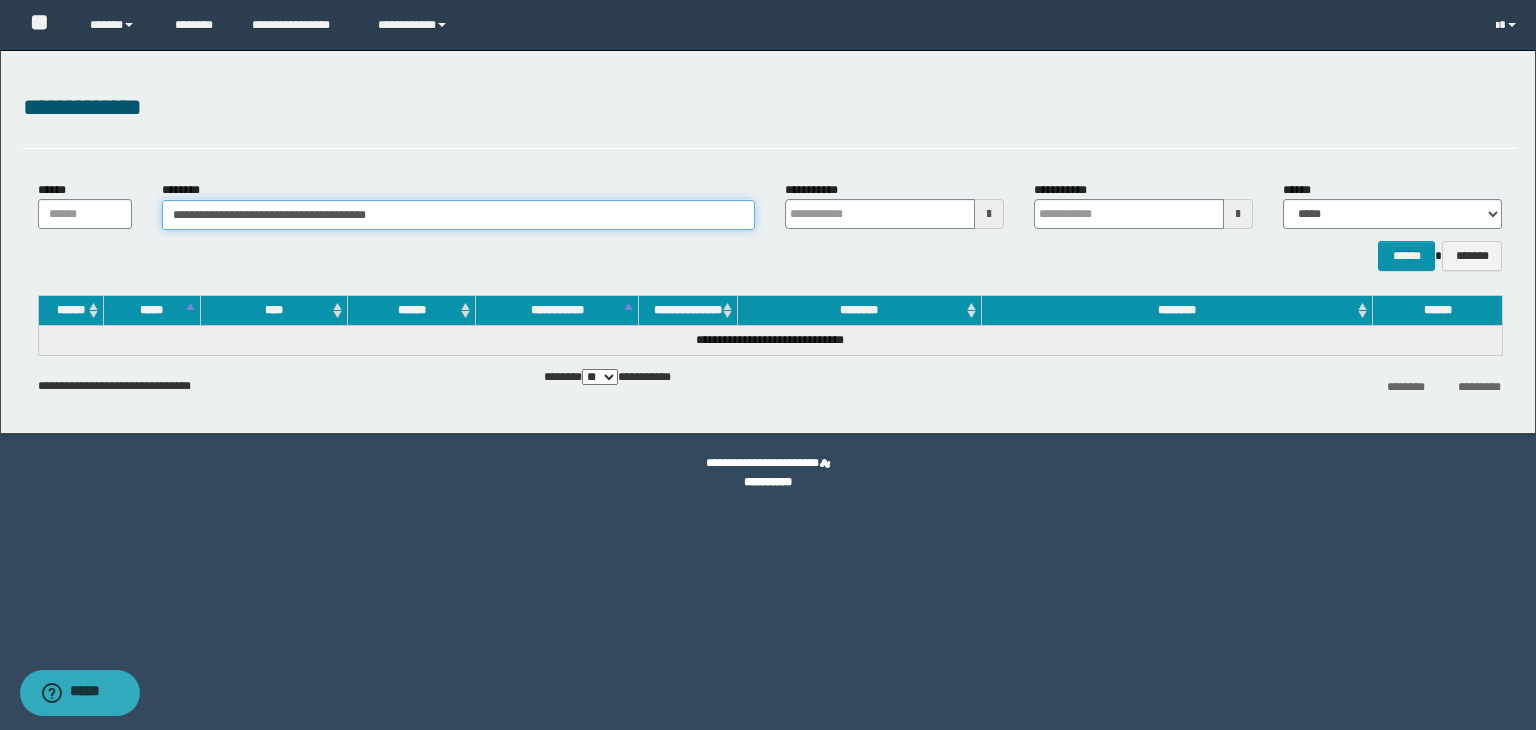 drag, startPoint x: 459, startPoint y: 215, endPoint x: 128, endPoint y: 205, distance: 331.15103 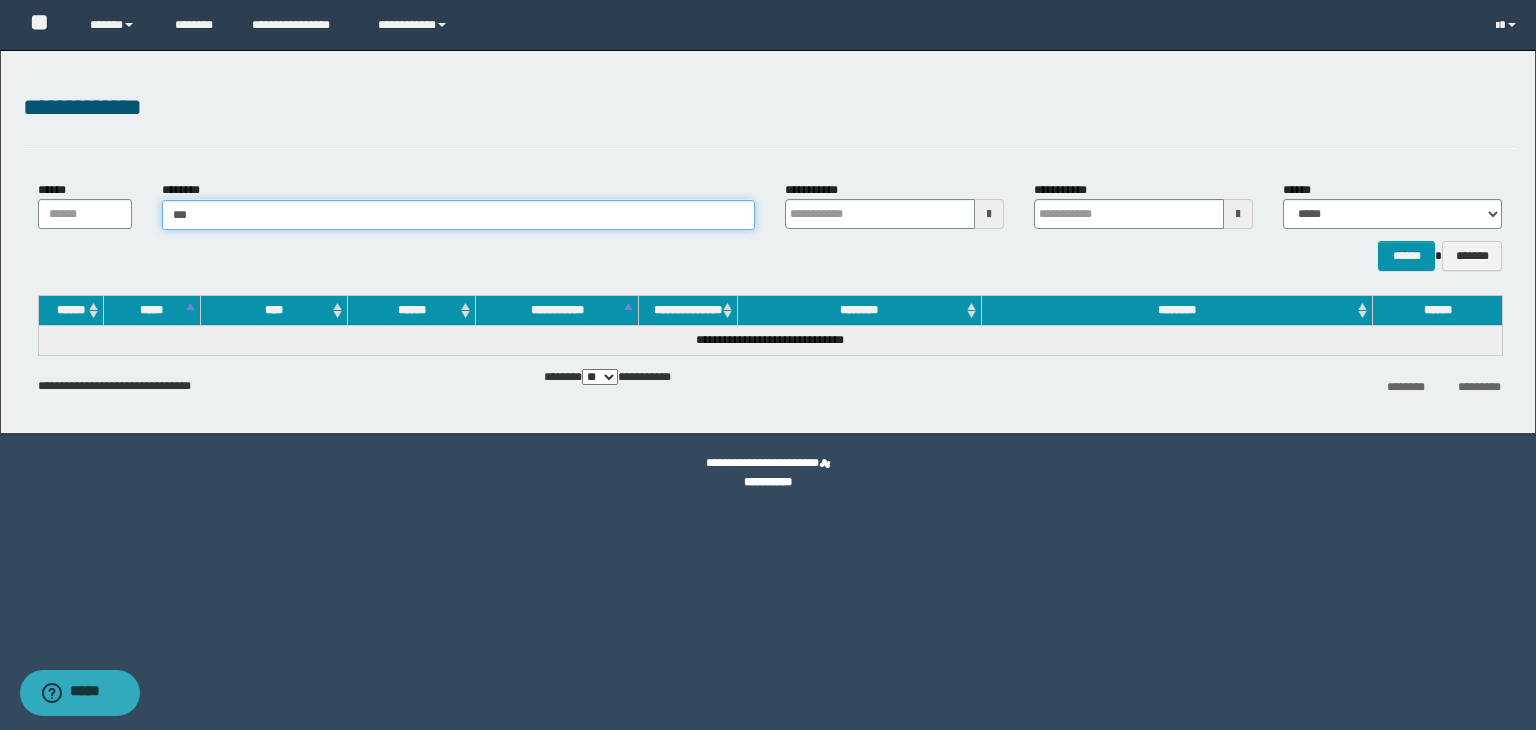 type on "****" 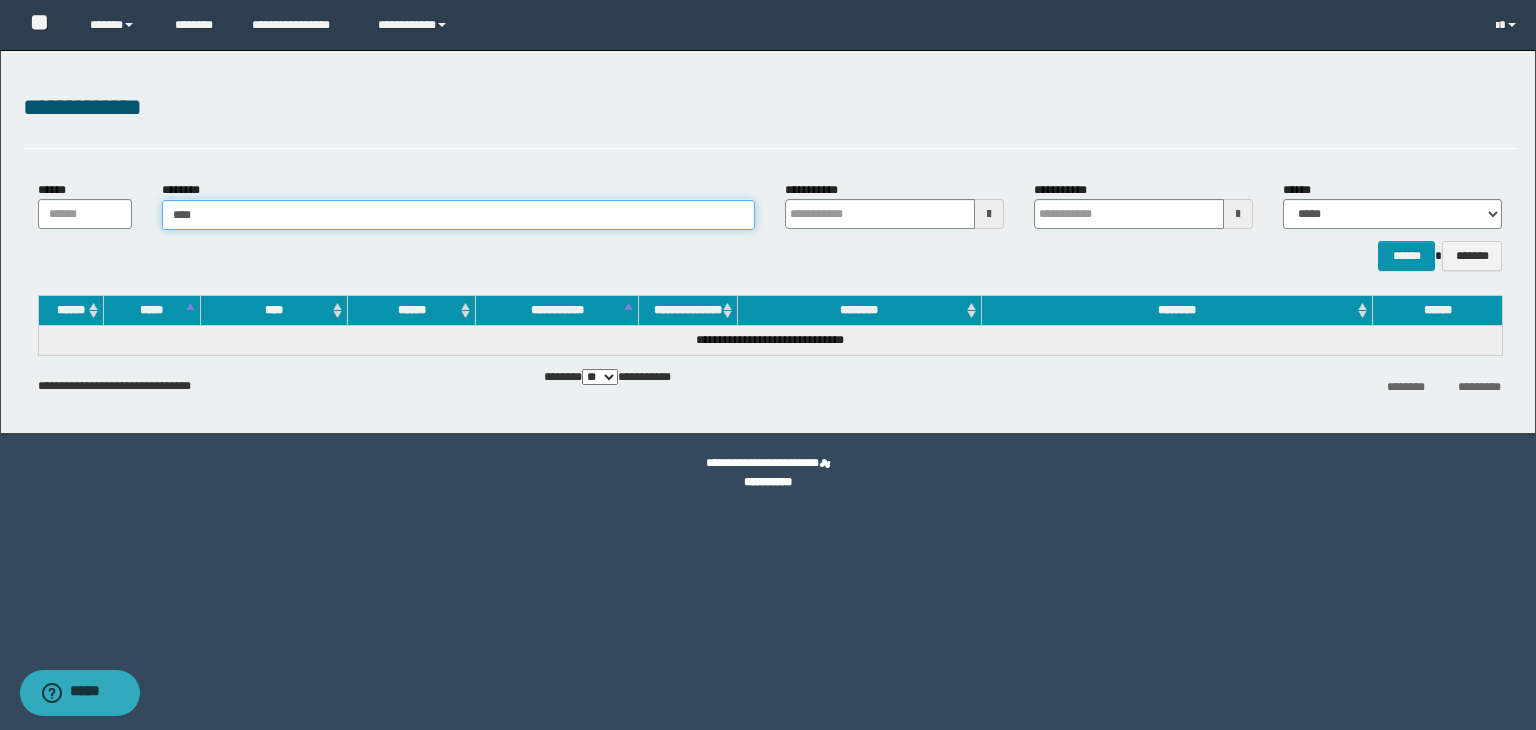 type on "****" 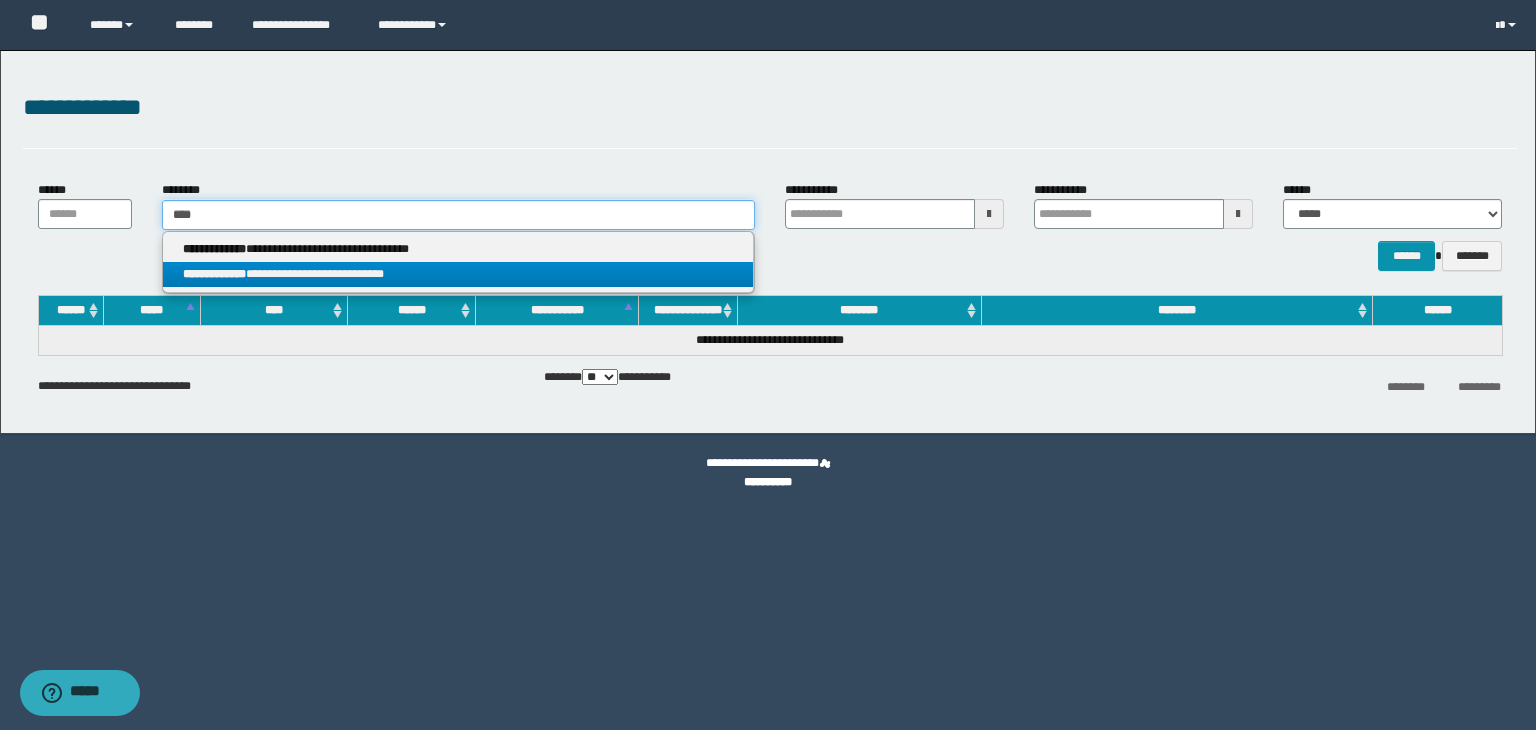 type on "****" 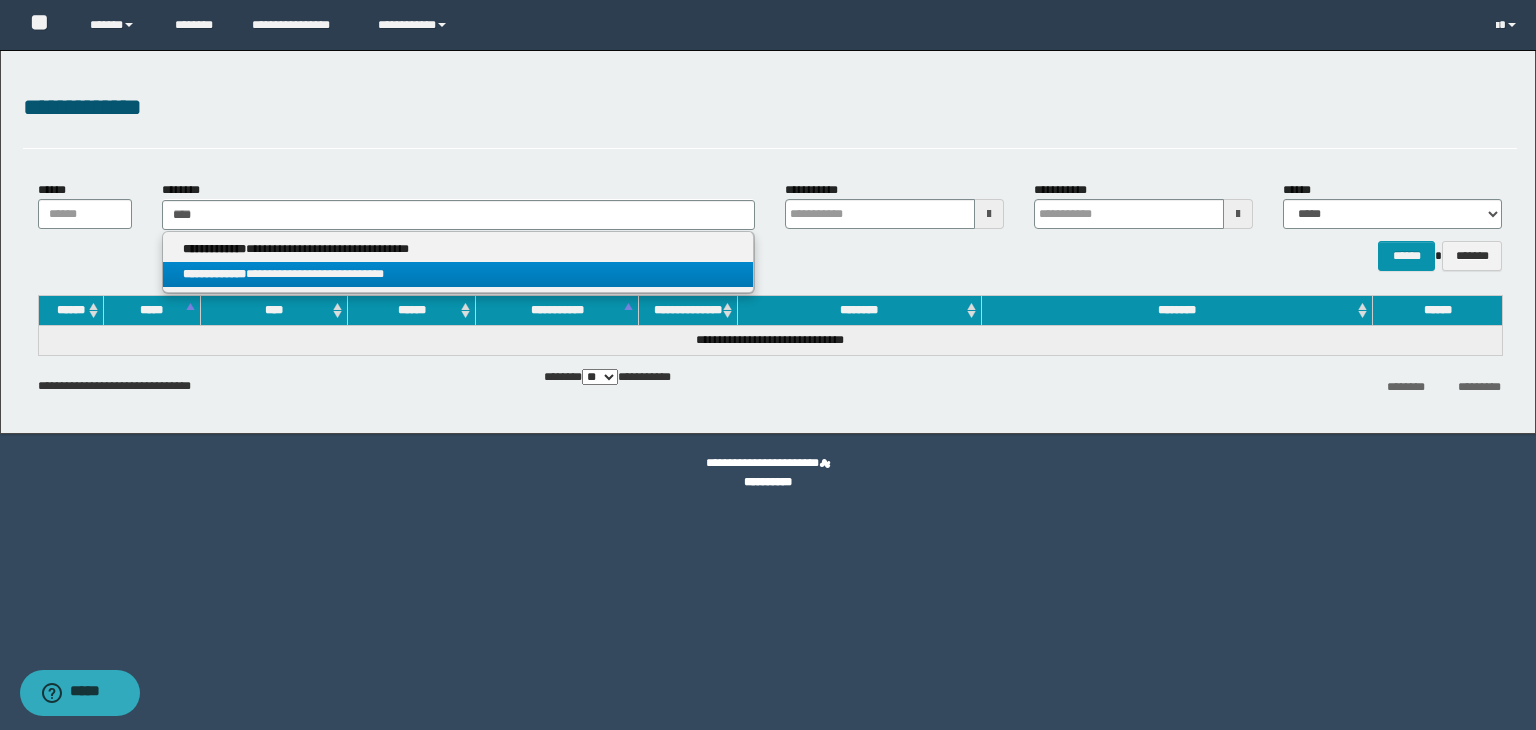 click on "**********" at bounding box center [458, 274] 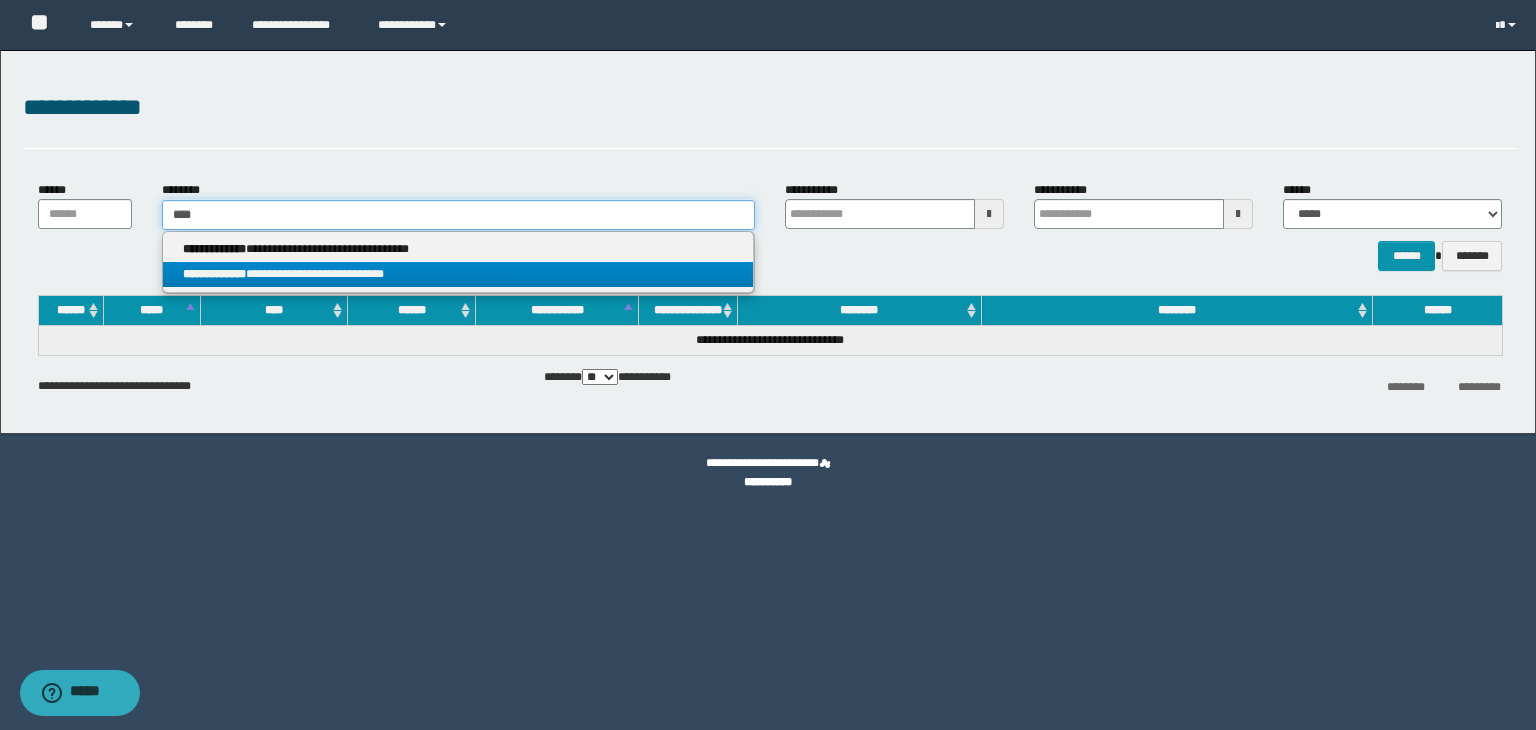 type 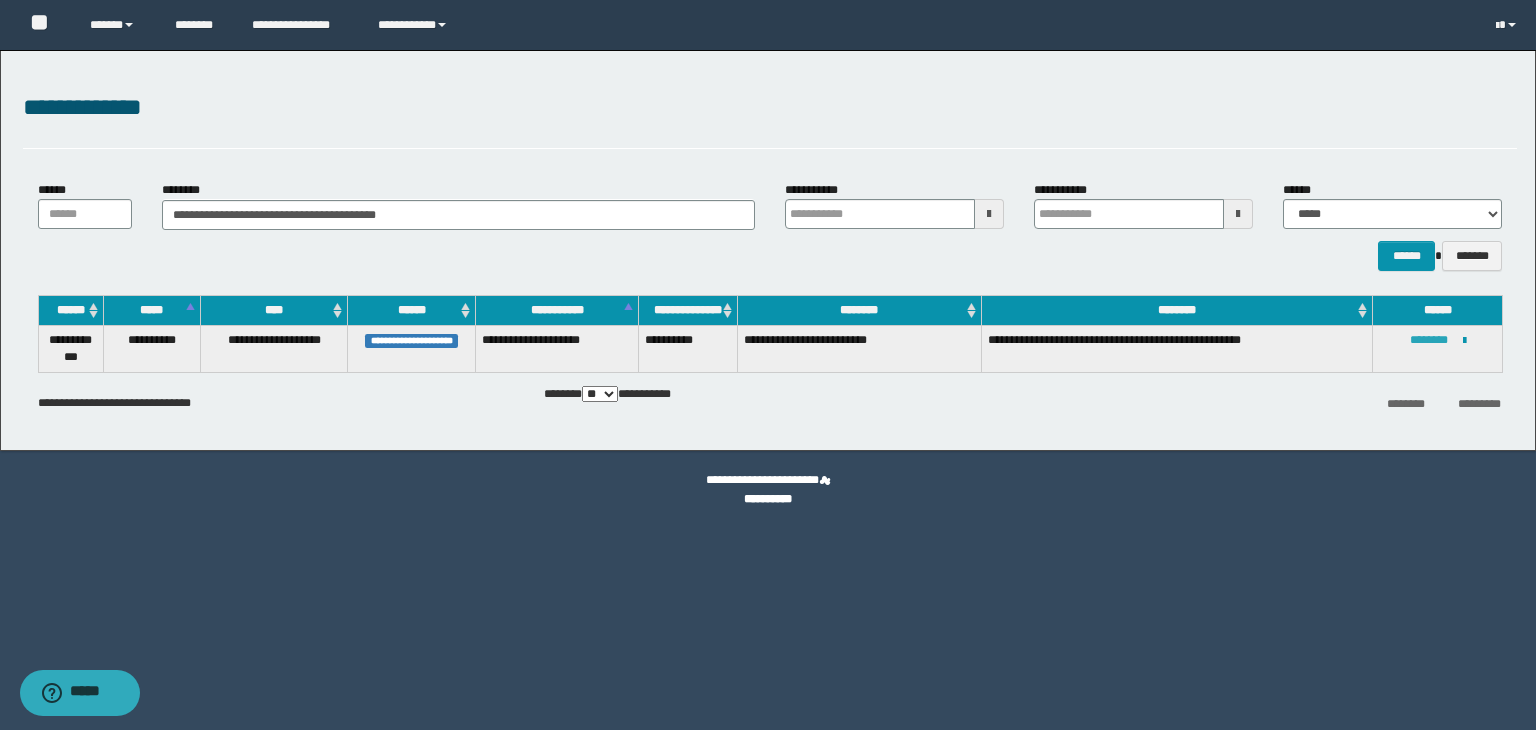click on "********" at bounding box center (1429, 340) 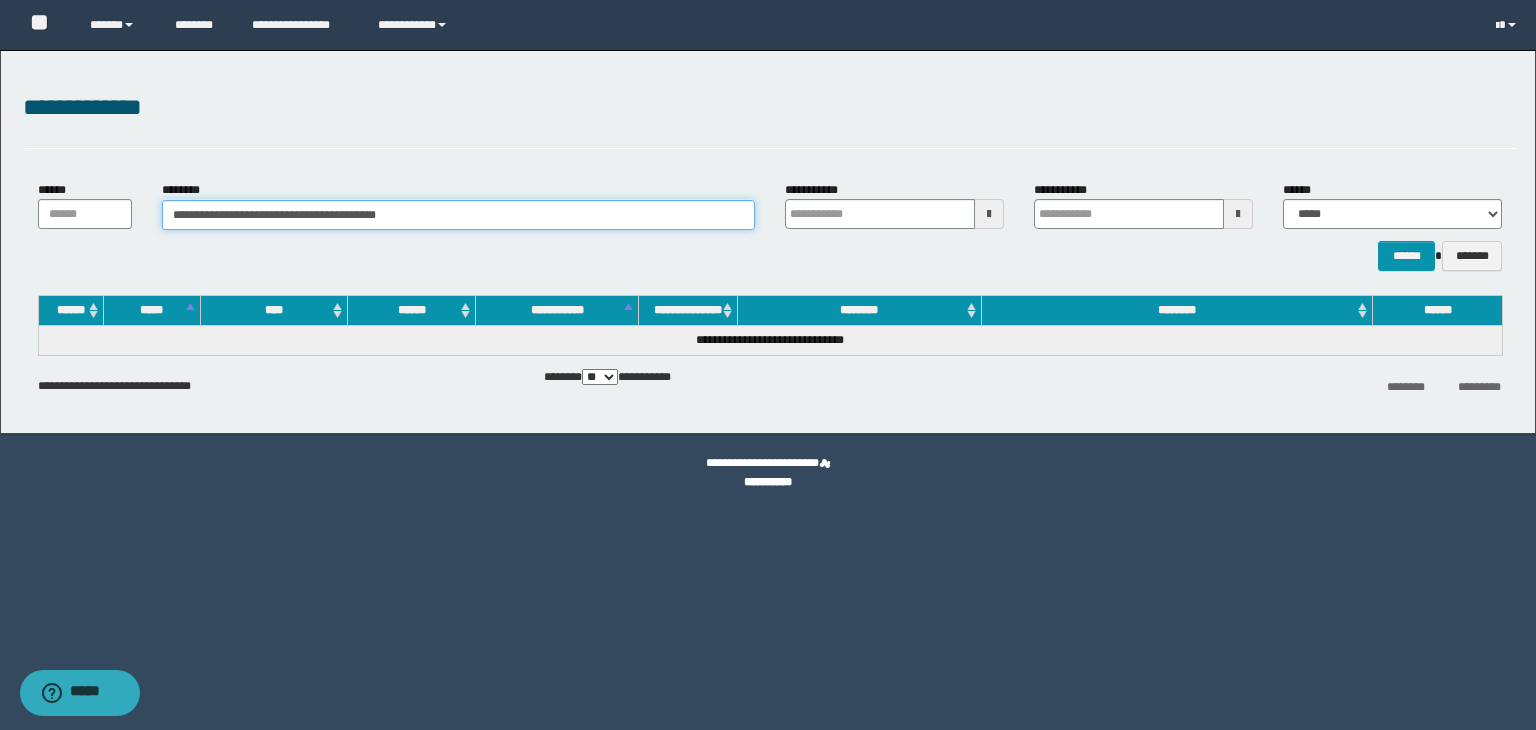 click on "**********" at bounding box center (458, 215) 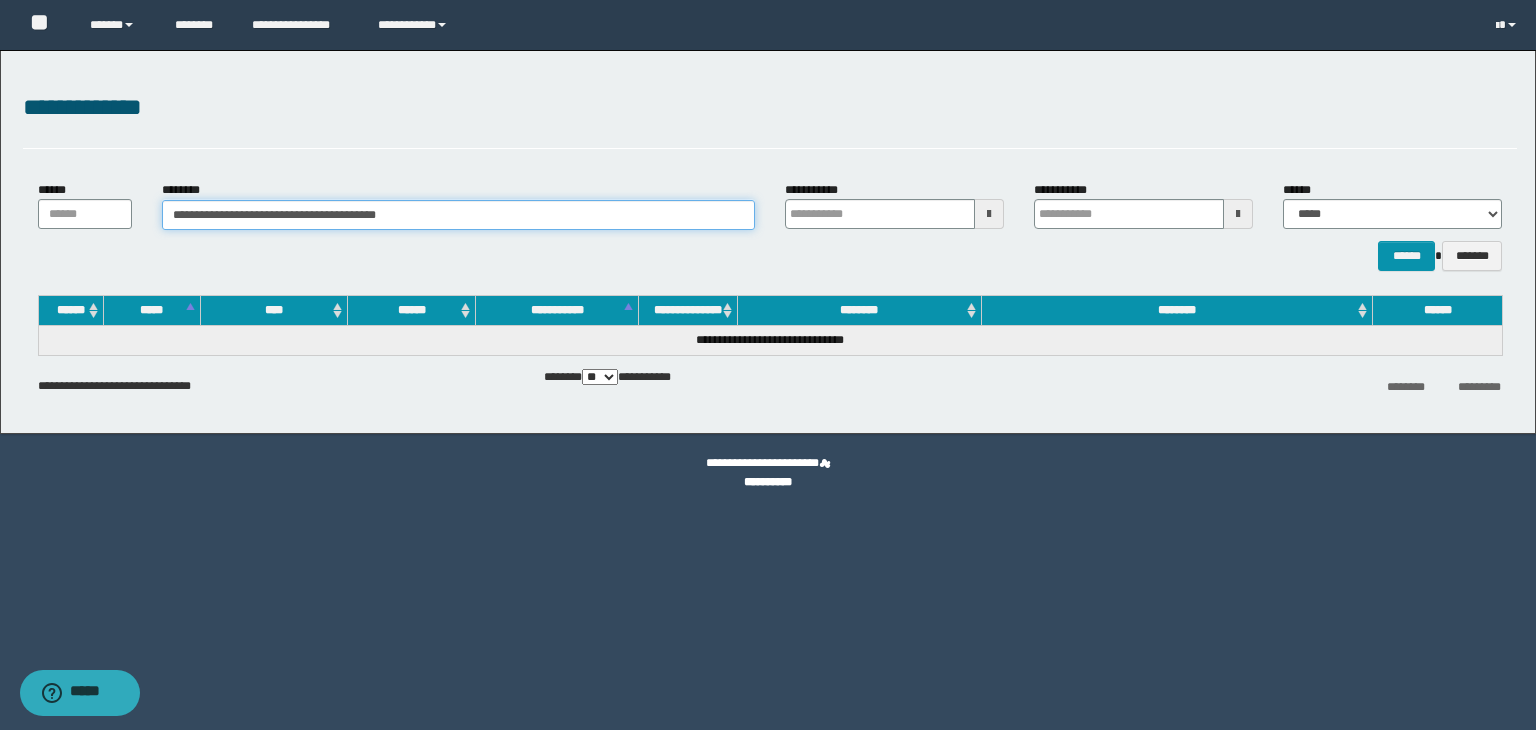 drag, startPoint x: 492, startPoint y: 205, endPoint x: 67, endPoint y: 230, distance: 425.73465 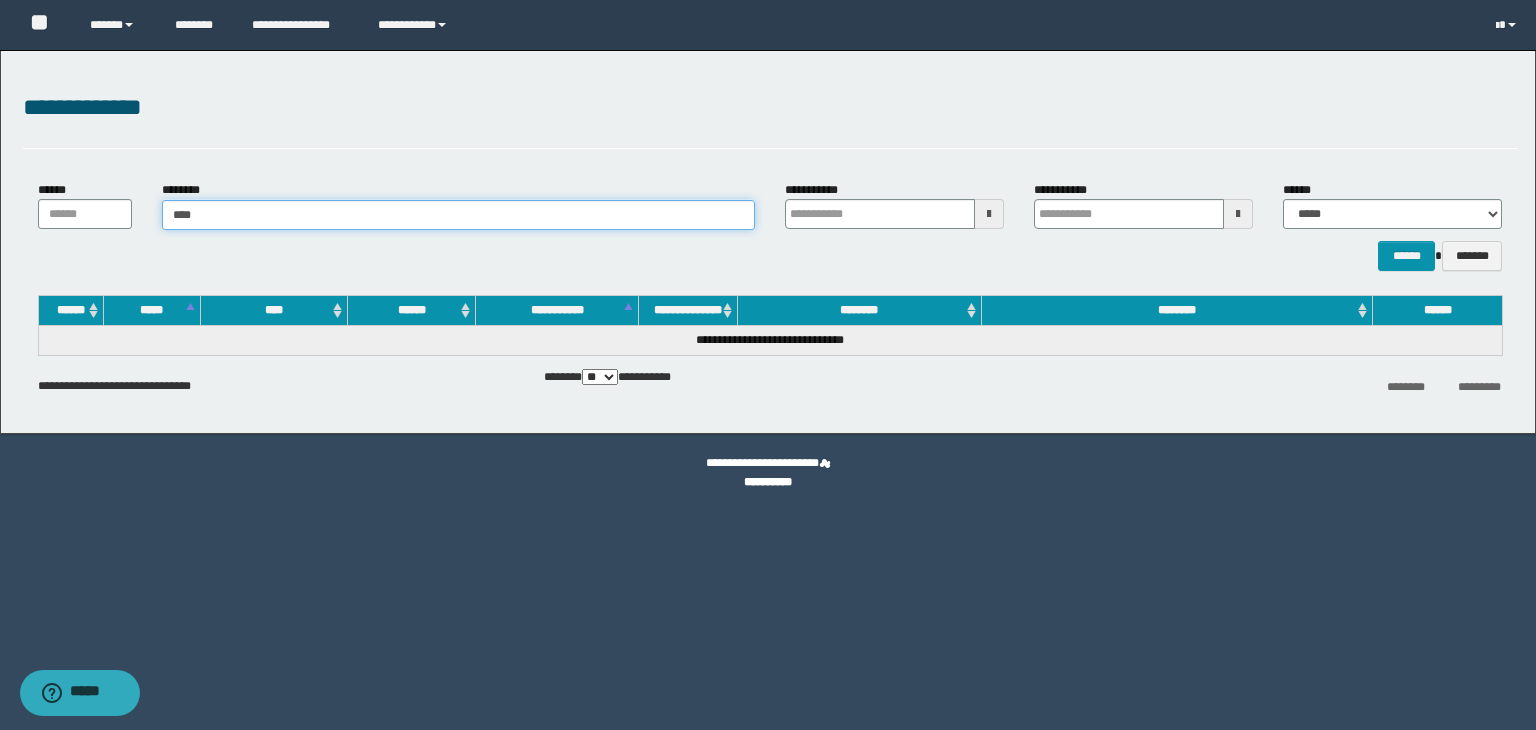 type on "*****" 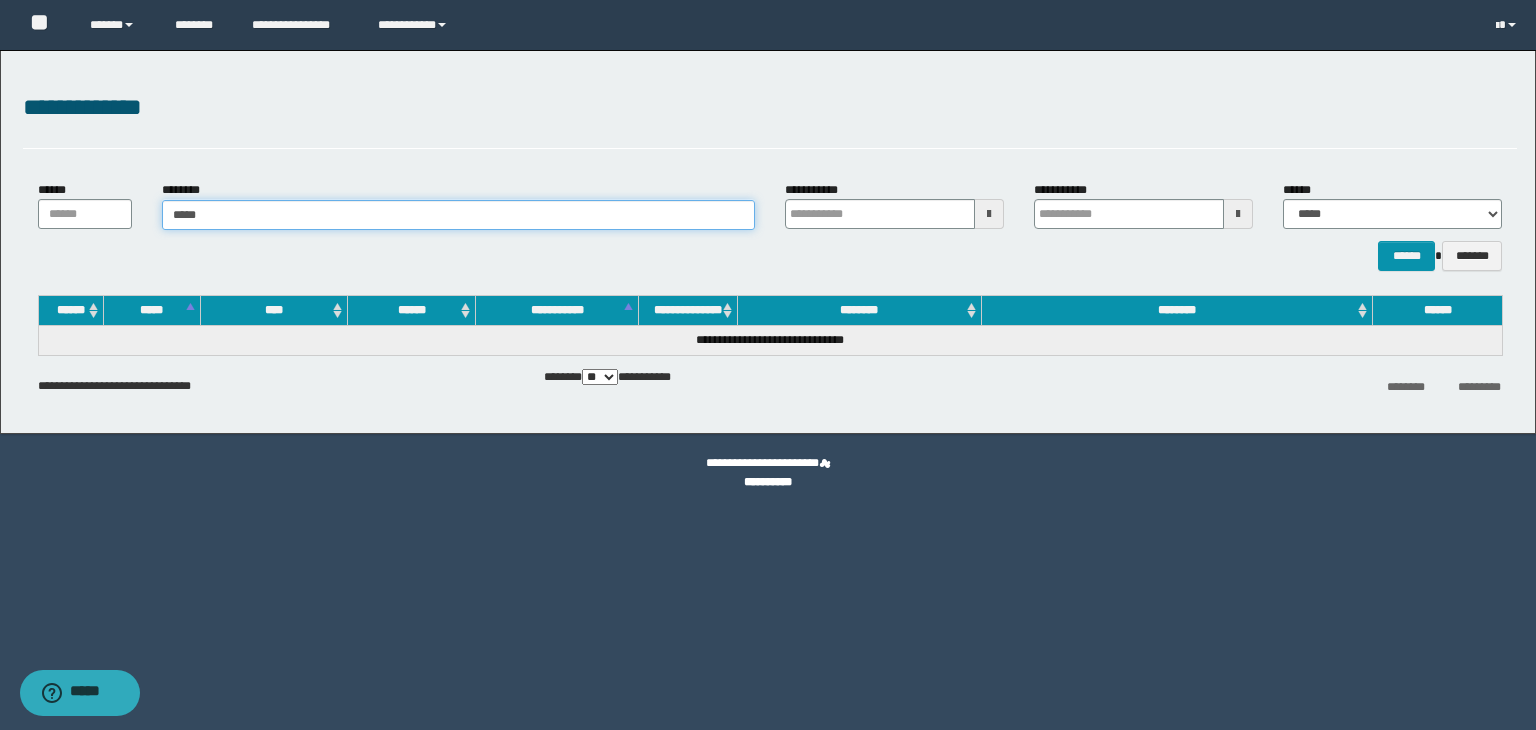 type on "*****" 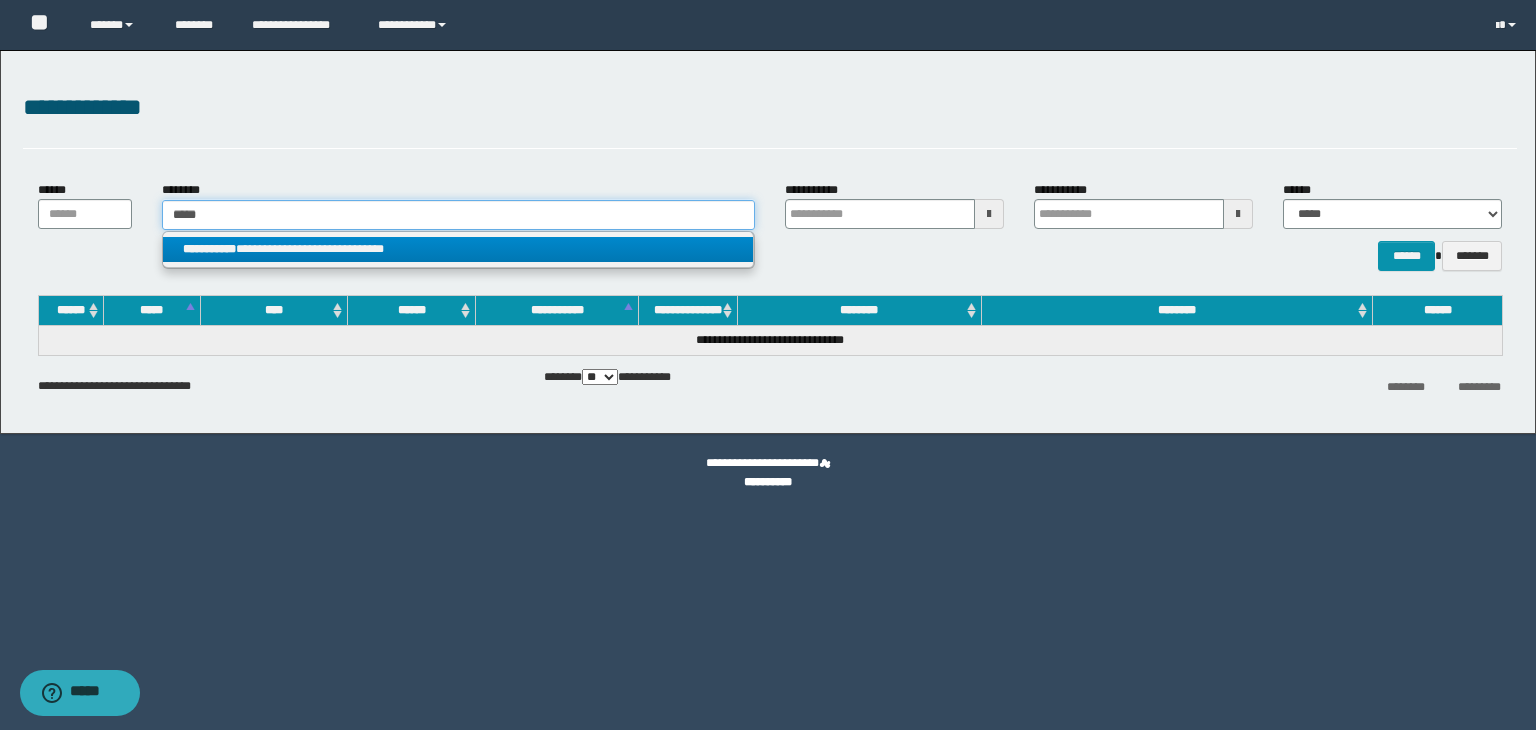type on "*****" 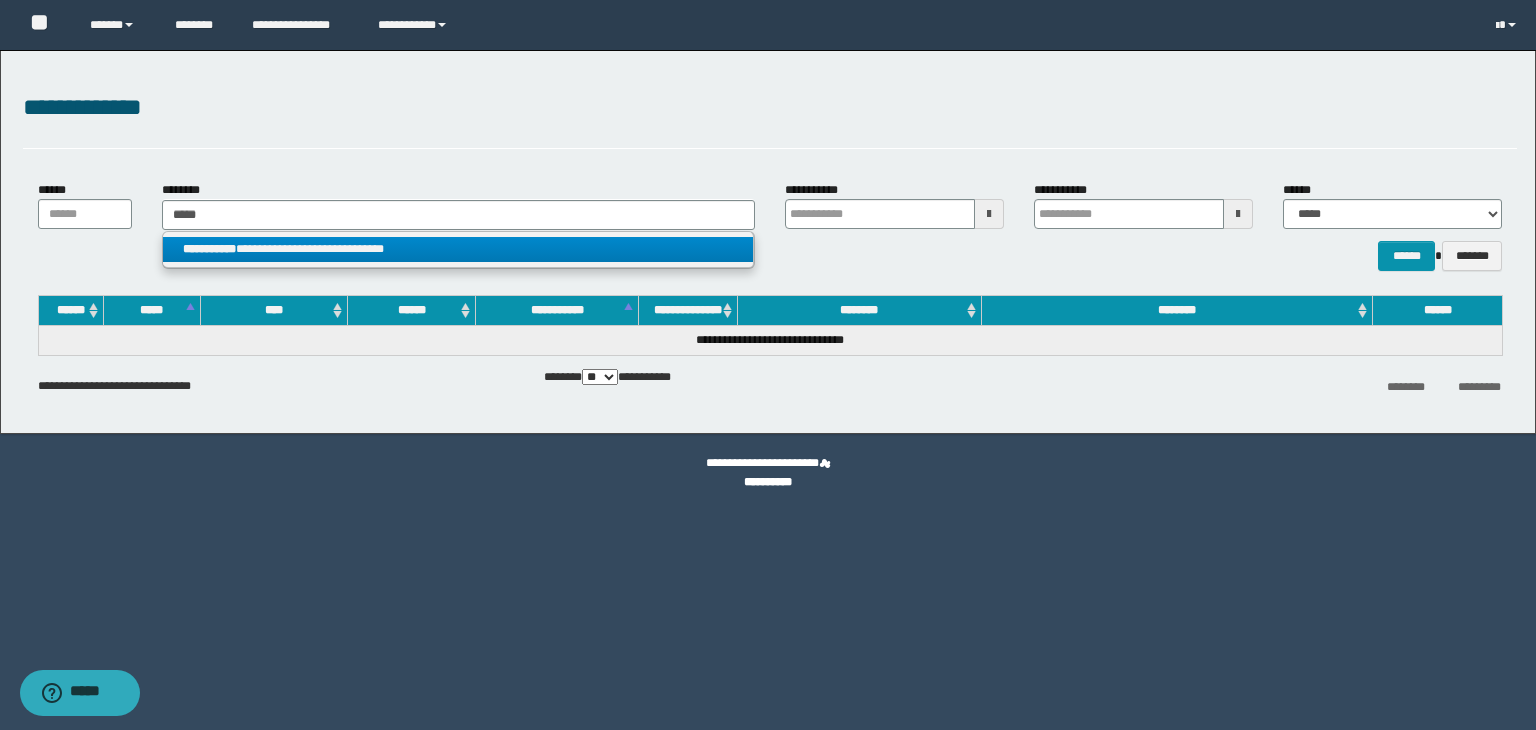 click on "**********" at bounding box center (458, 249) 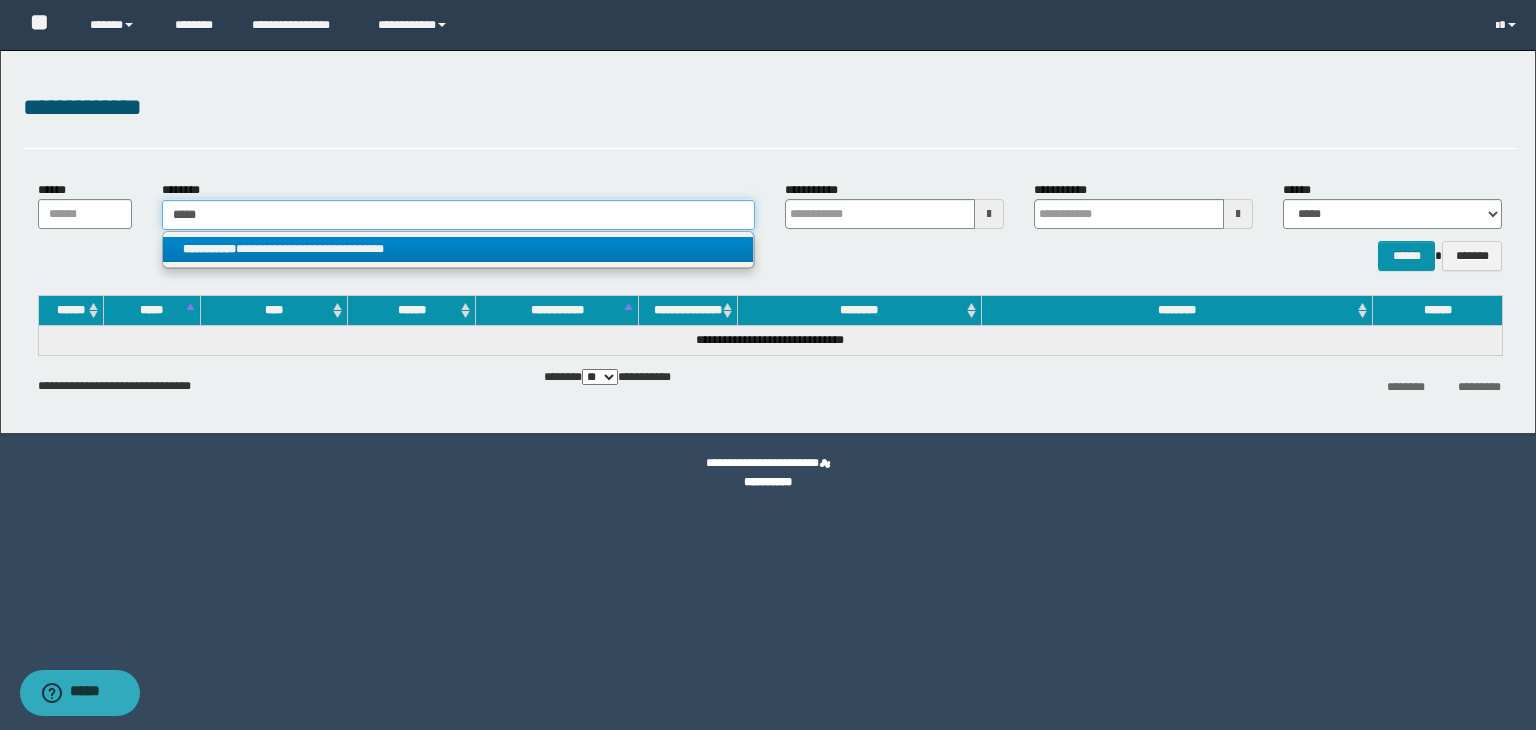 type 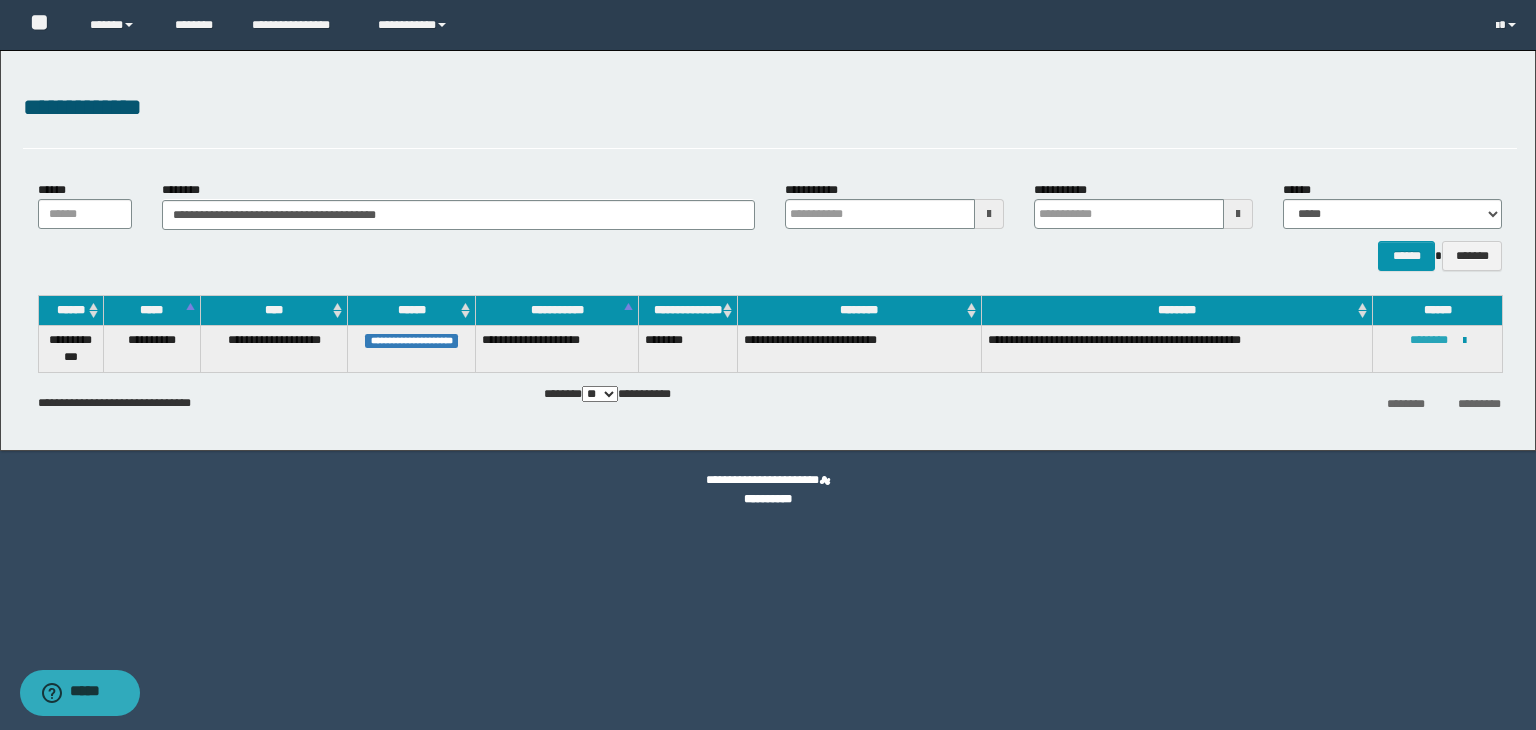 click on "********" at bounding box center [1429, 340] 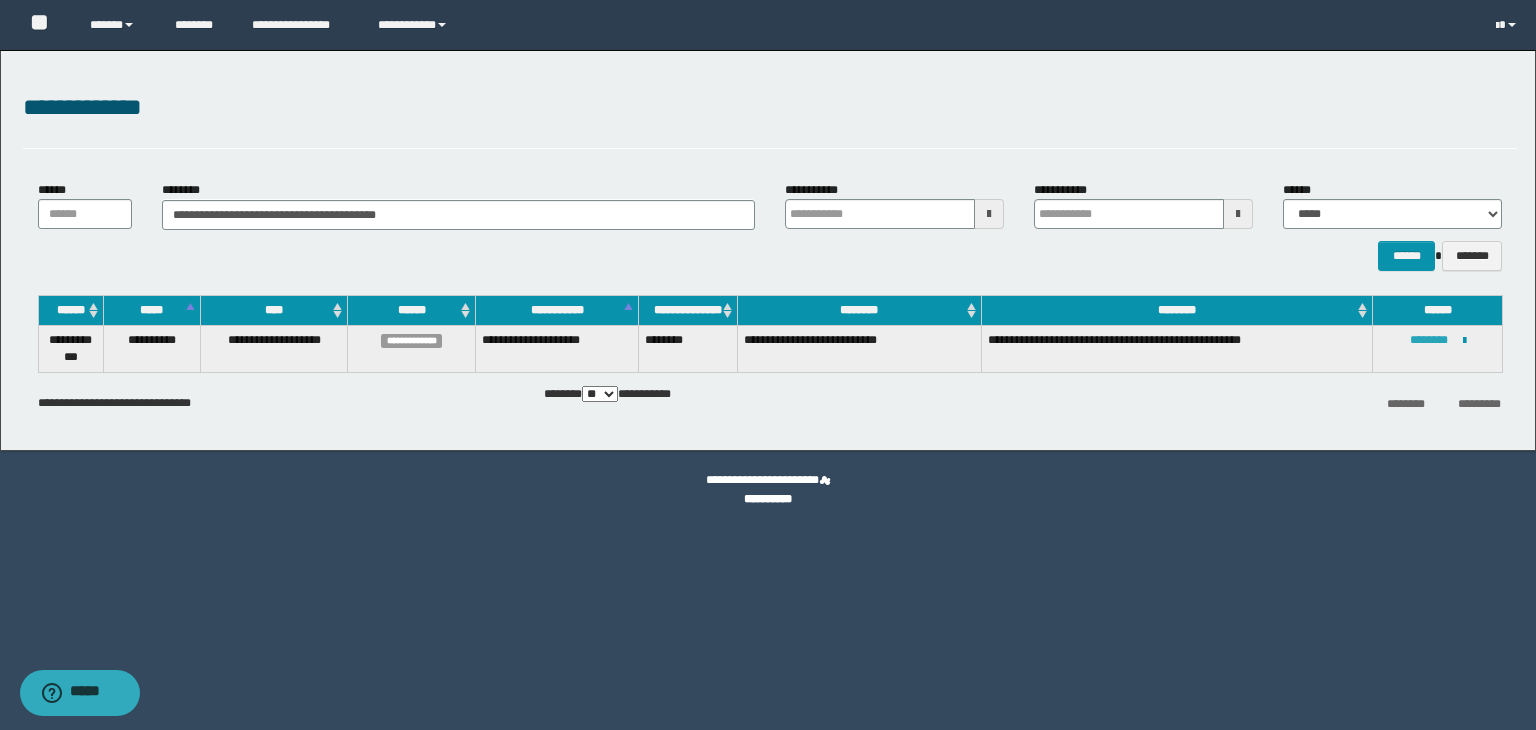 click on "********" at bounding box center (1429, 340) 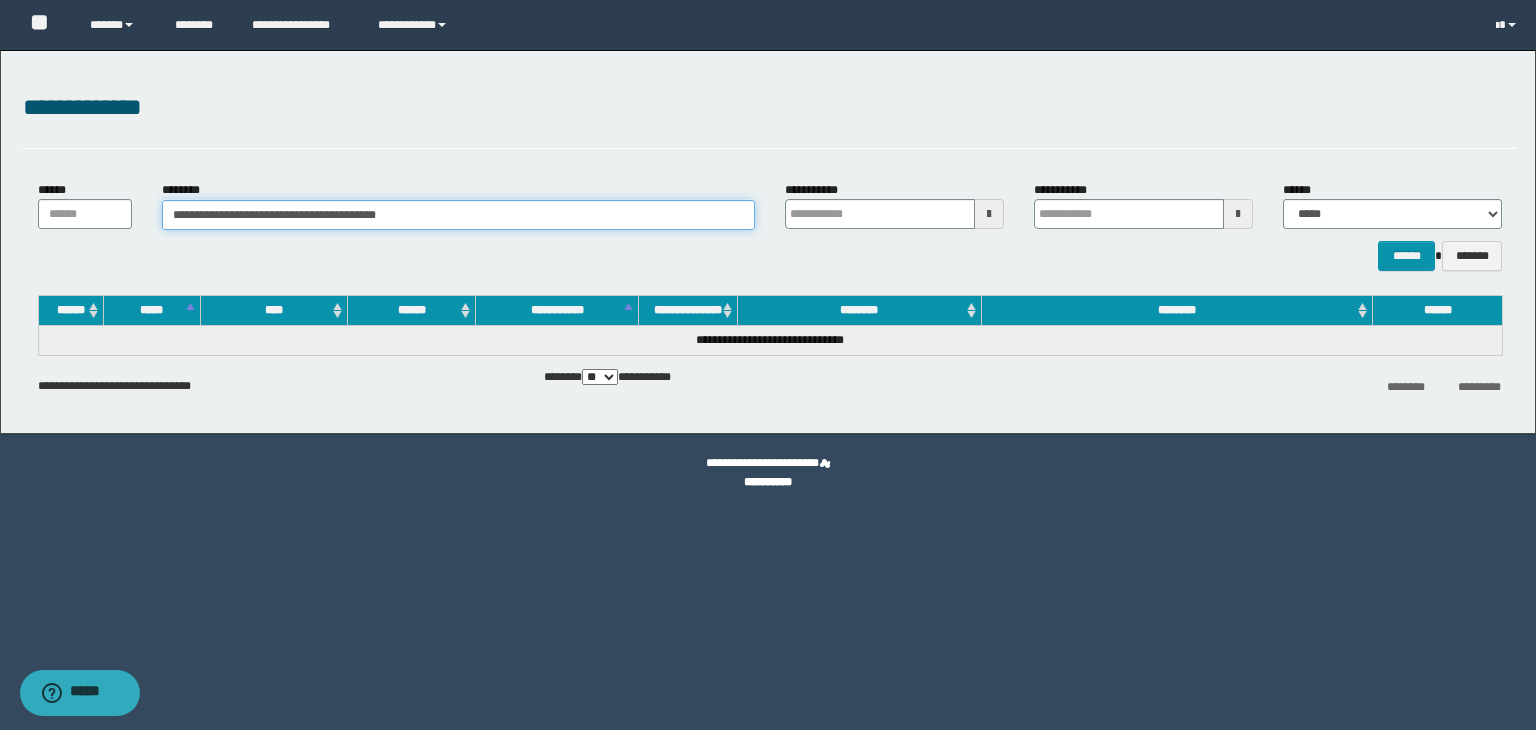 drag, startPoint x: 491, startPoint y: 214, endPoint x: 92, endPoint y: 256, distance: 401.20444 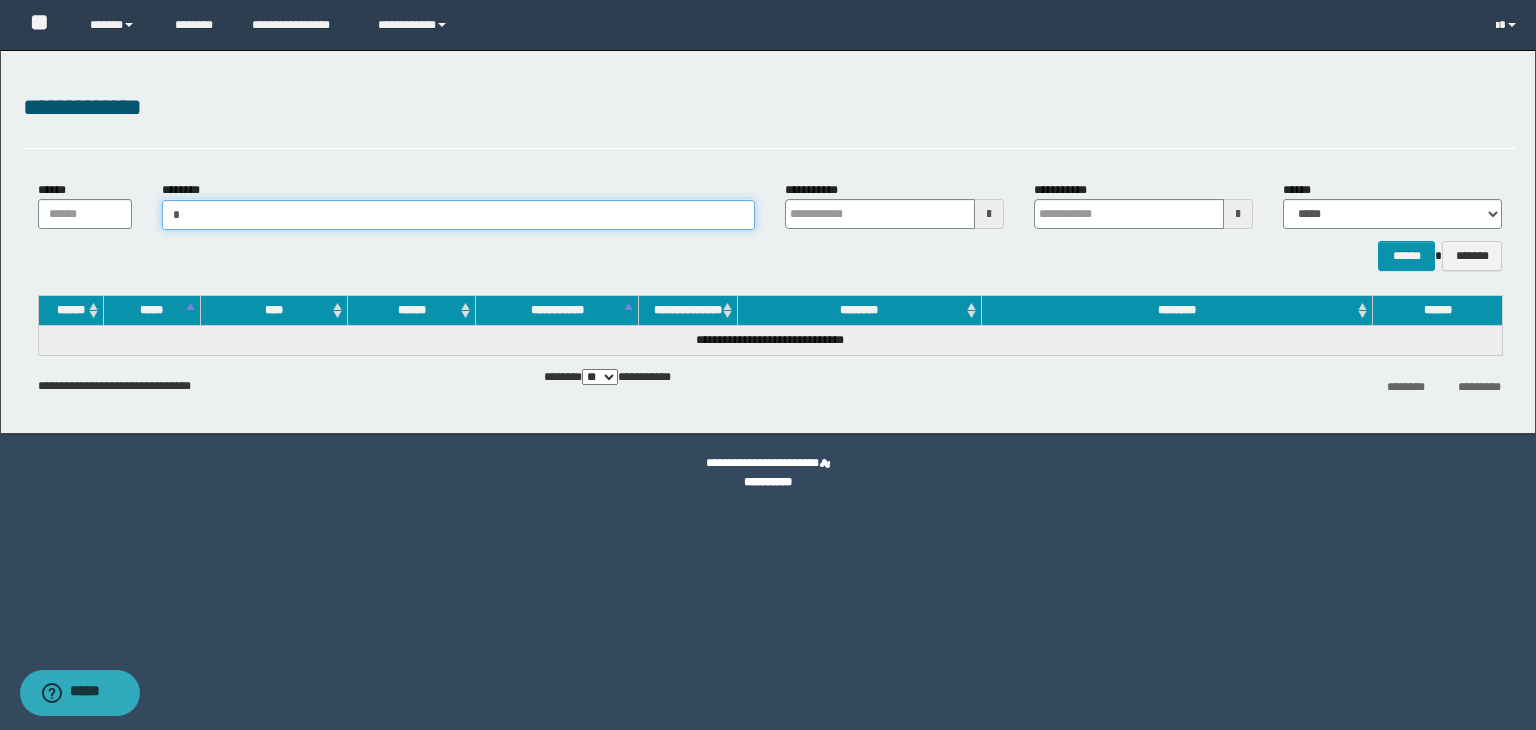 type on "**" 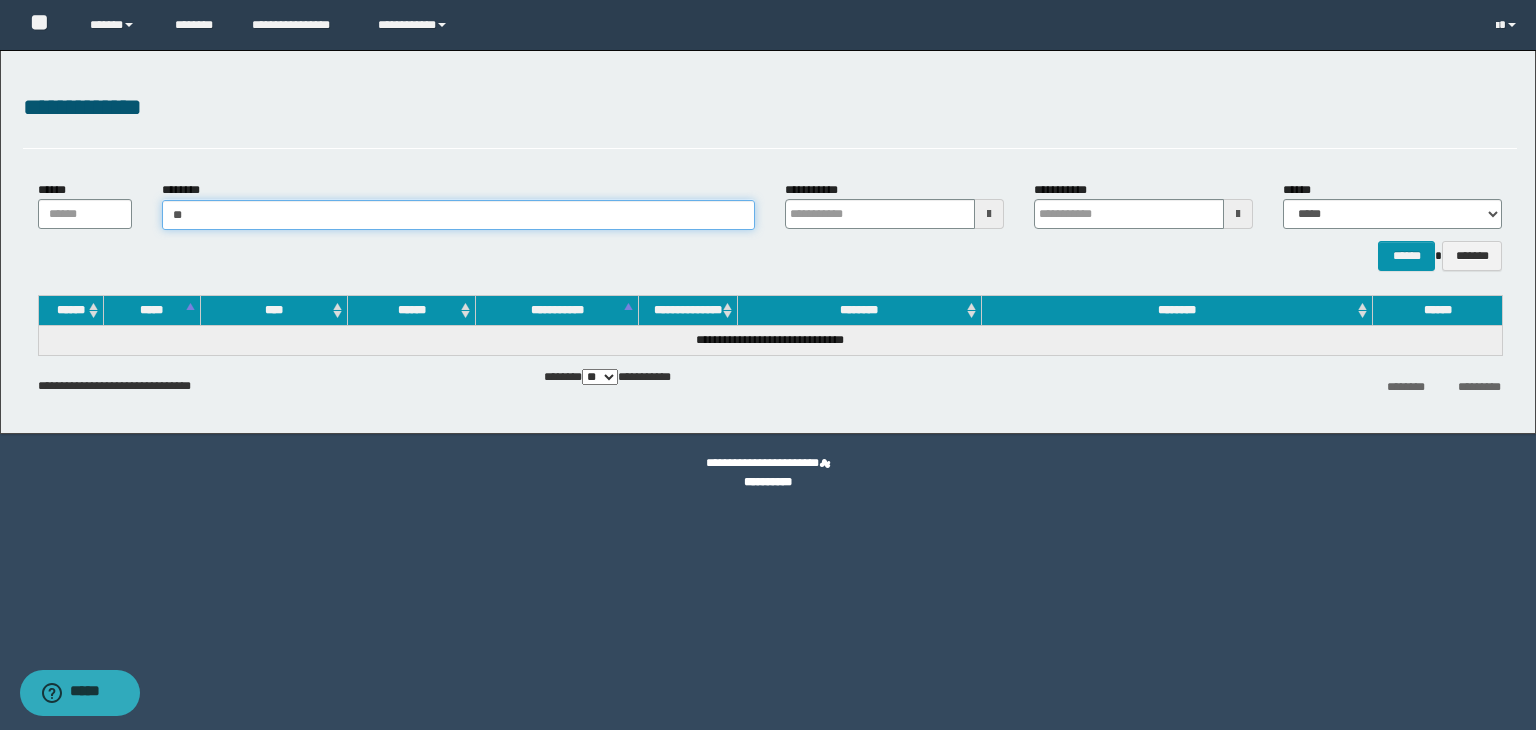 type on "**" 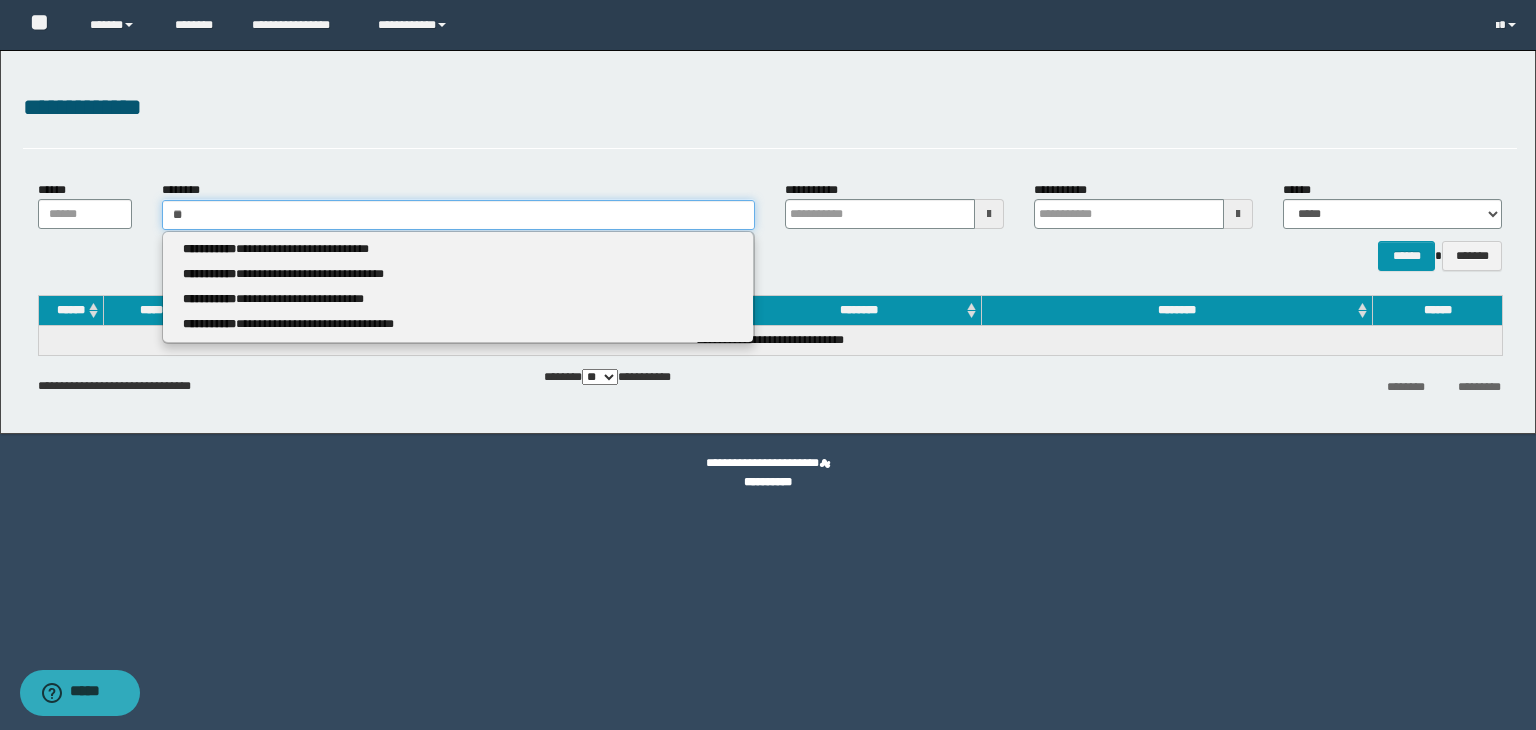 type 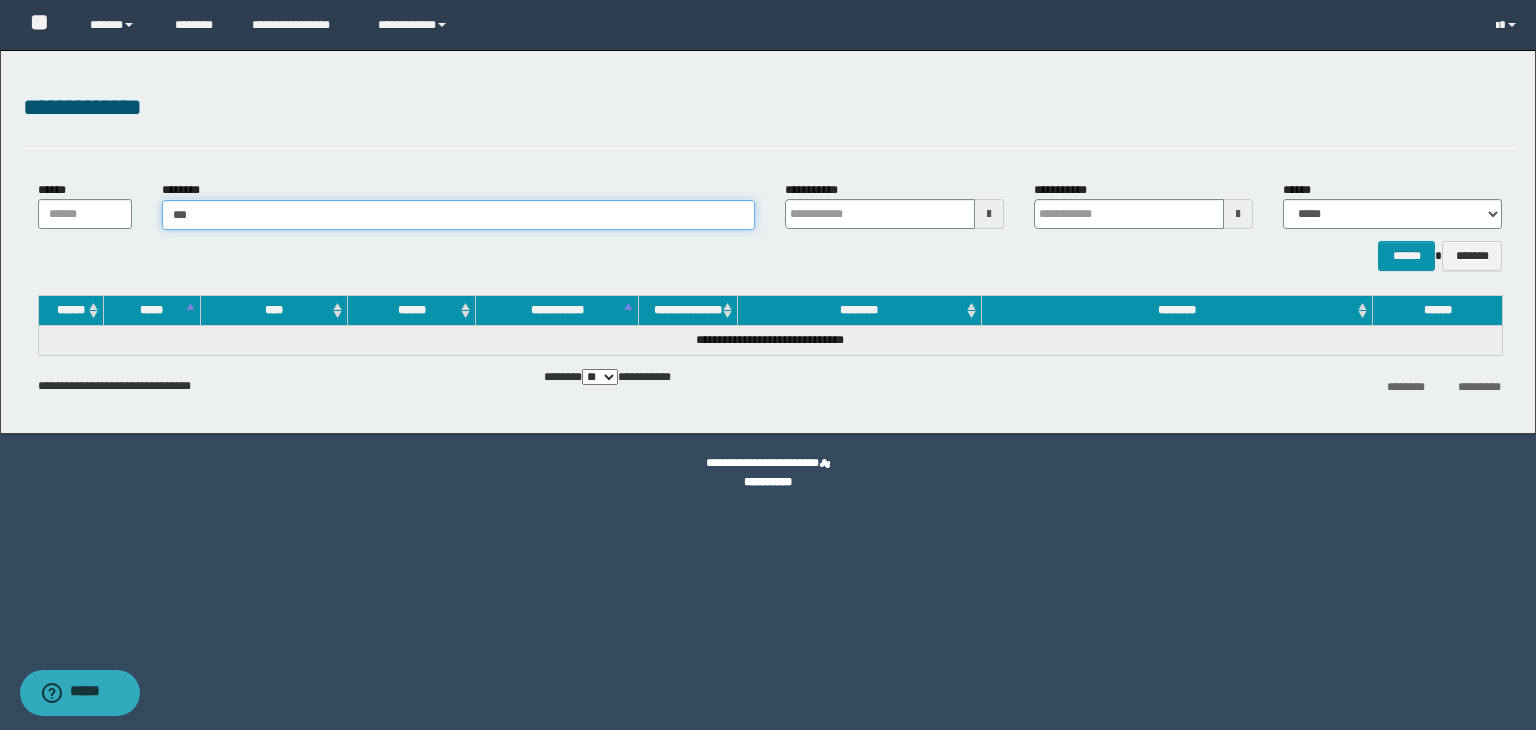 type on "****" 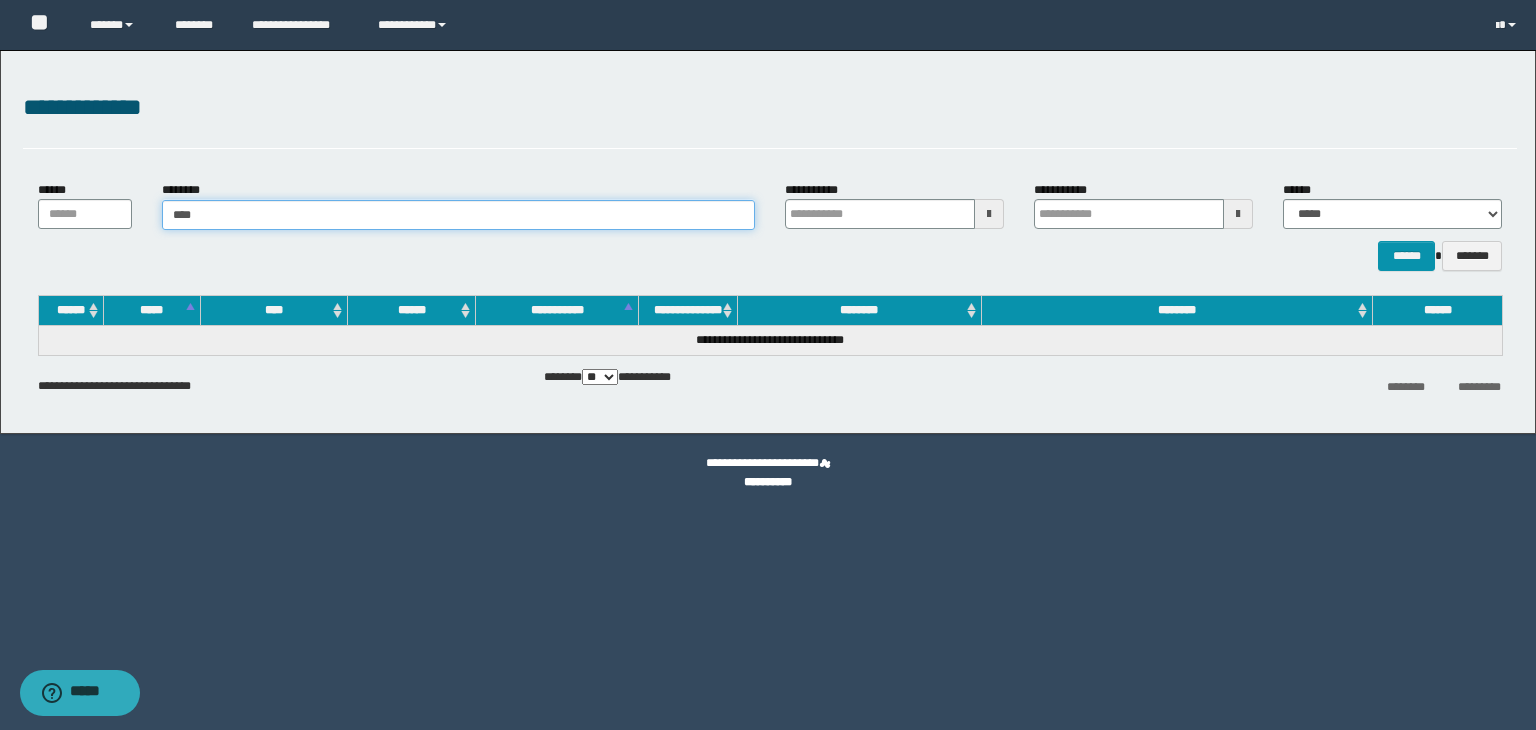 type on "****" 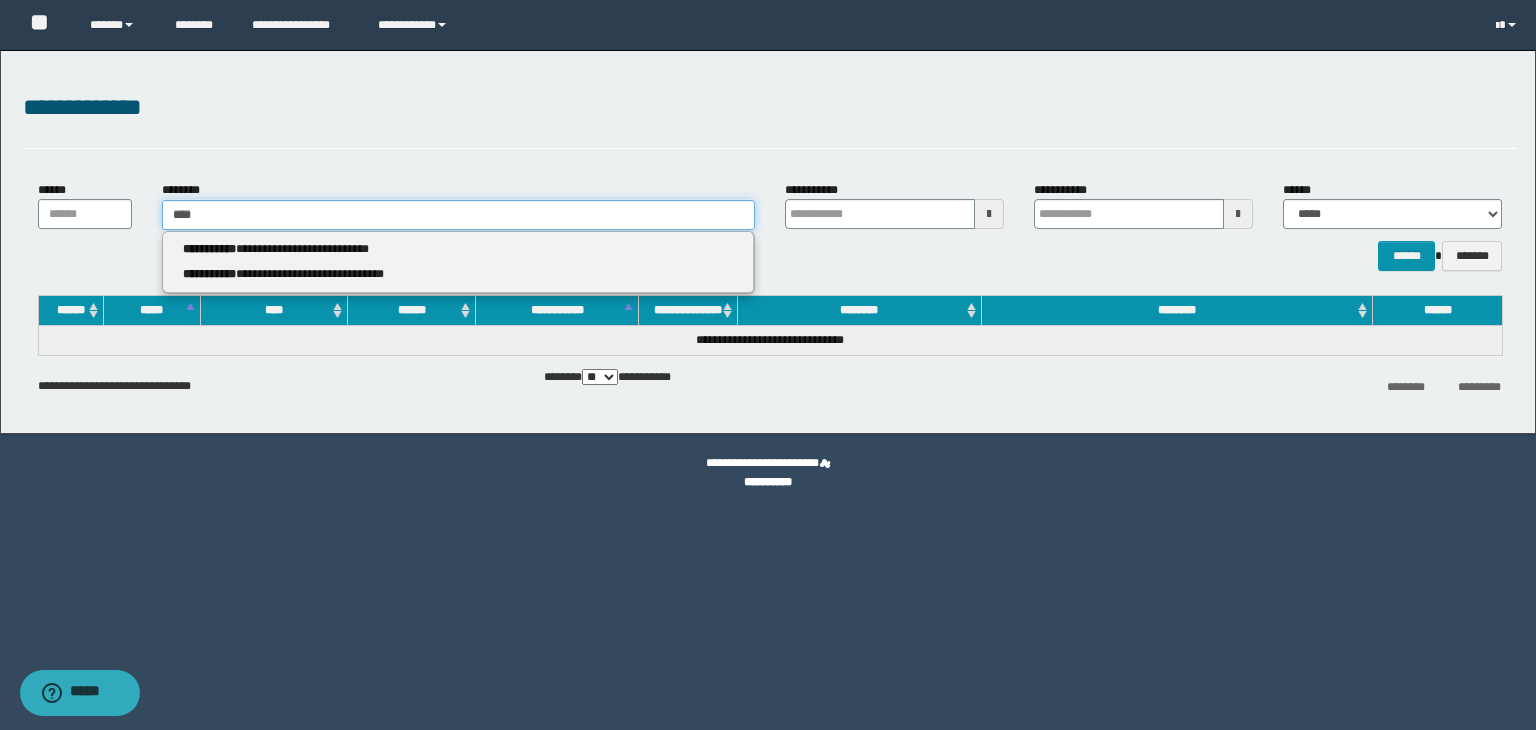 type 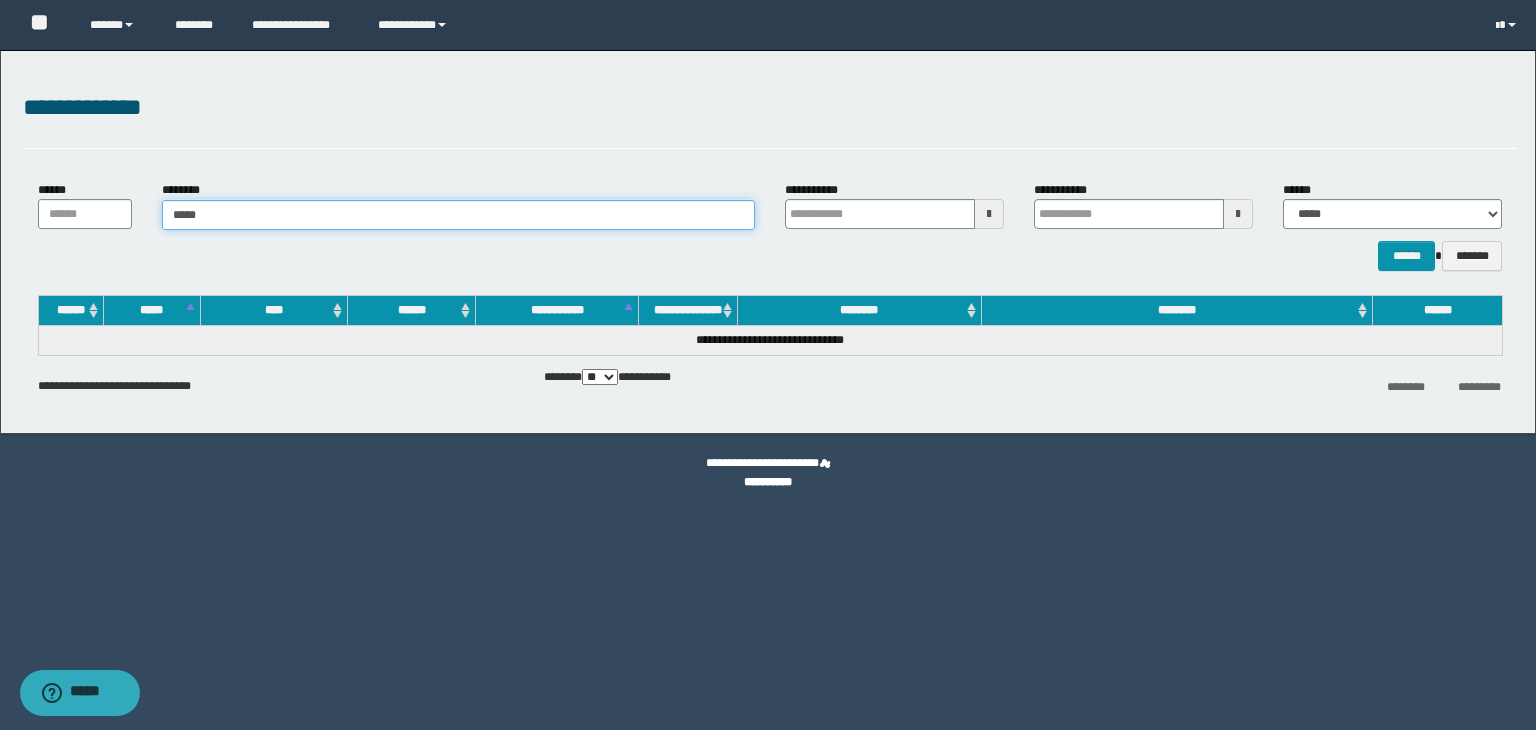 type on "*****" 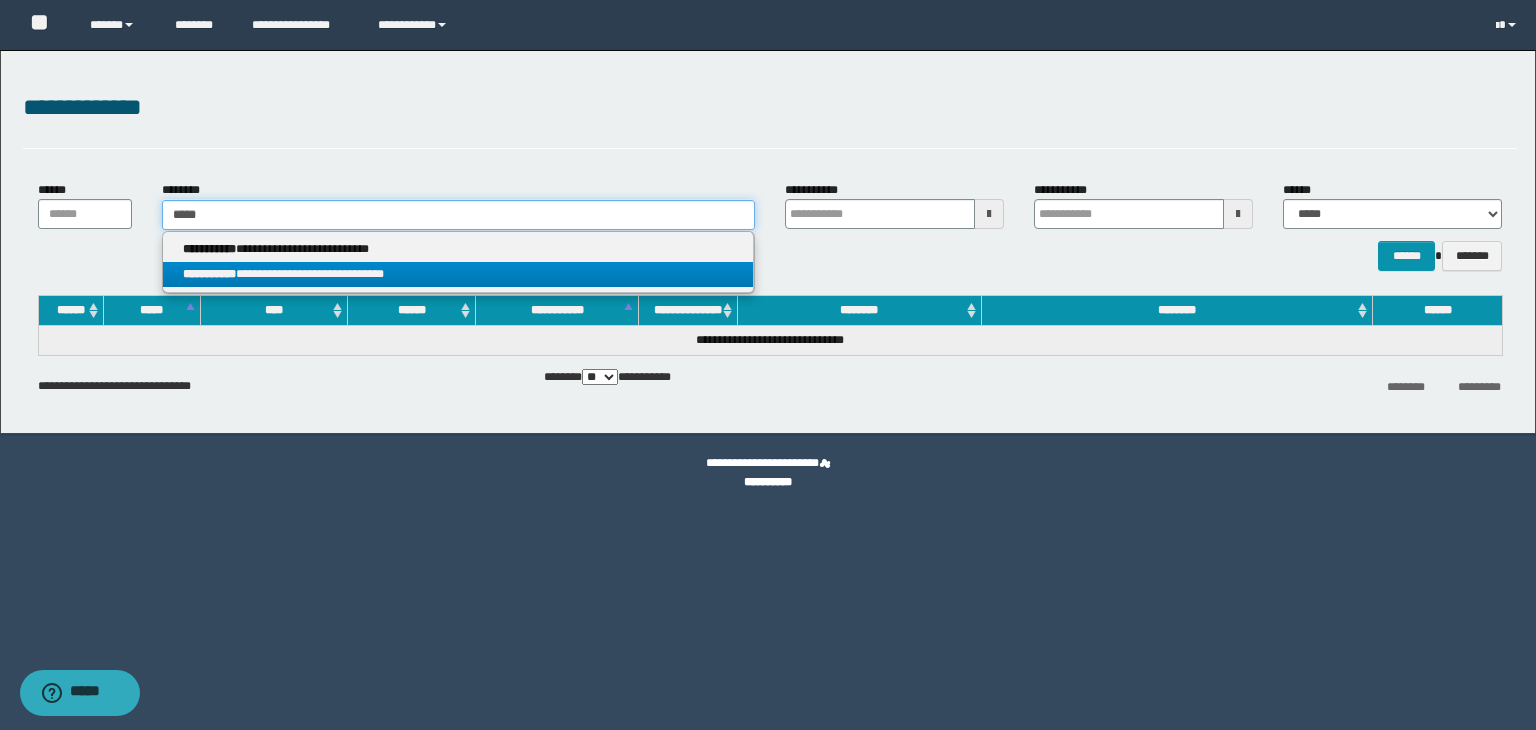 type on "*****" 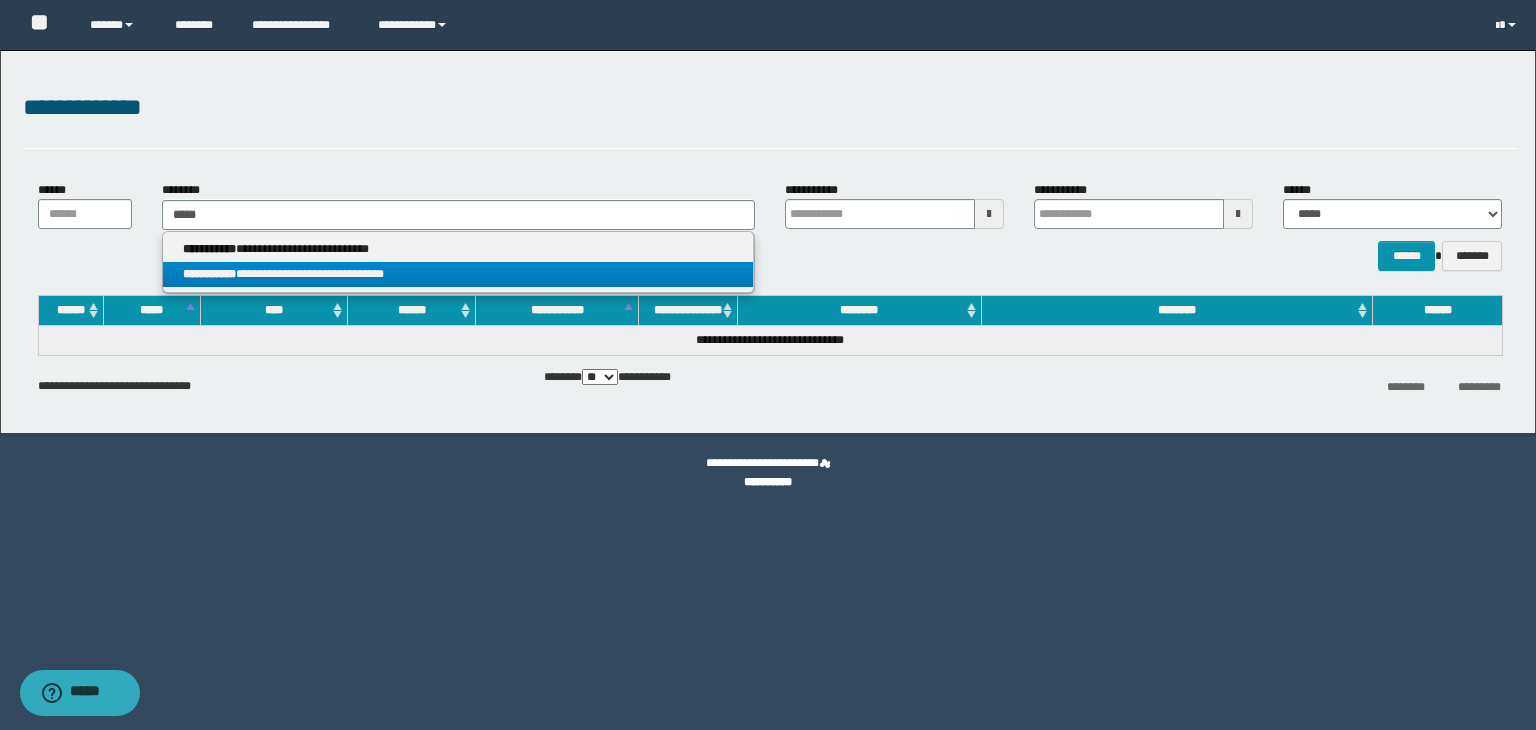 click on "**********" at bounding box center (458, 274) 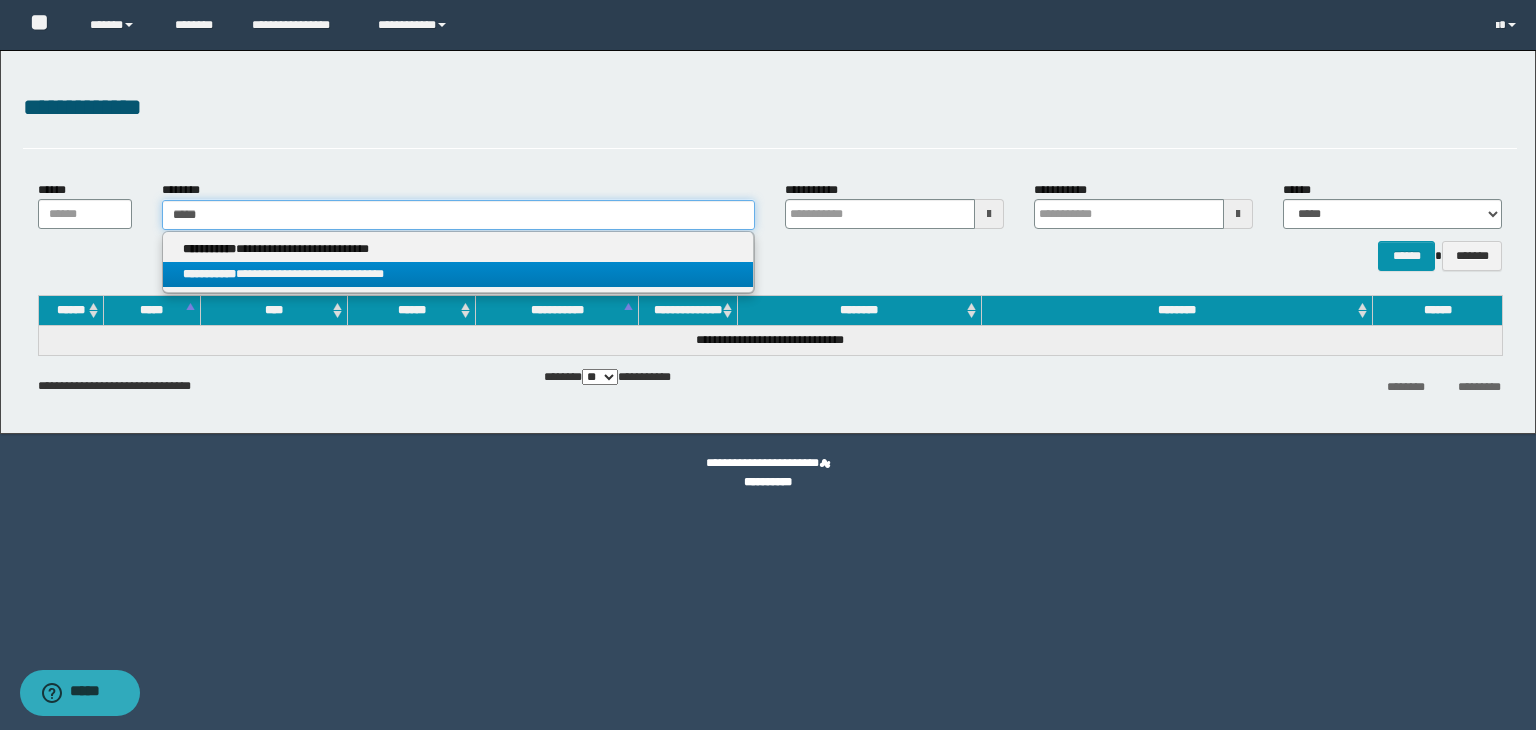 type 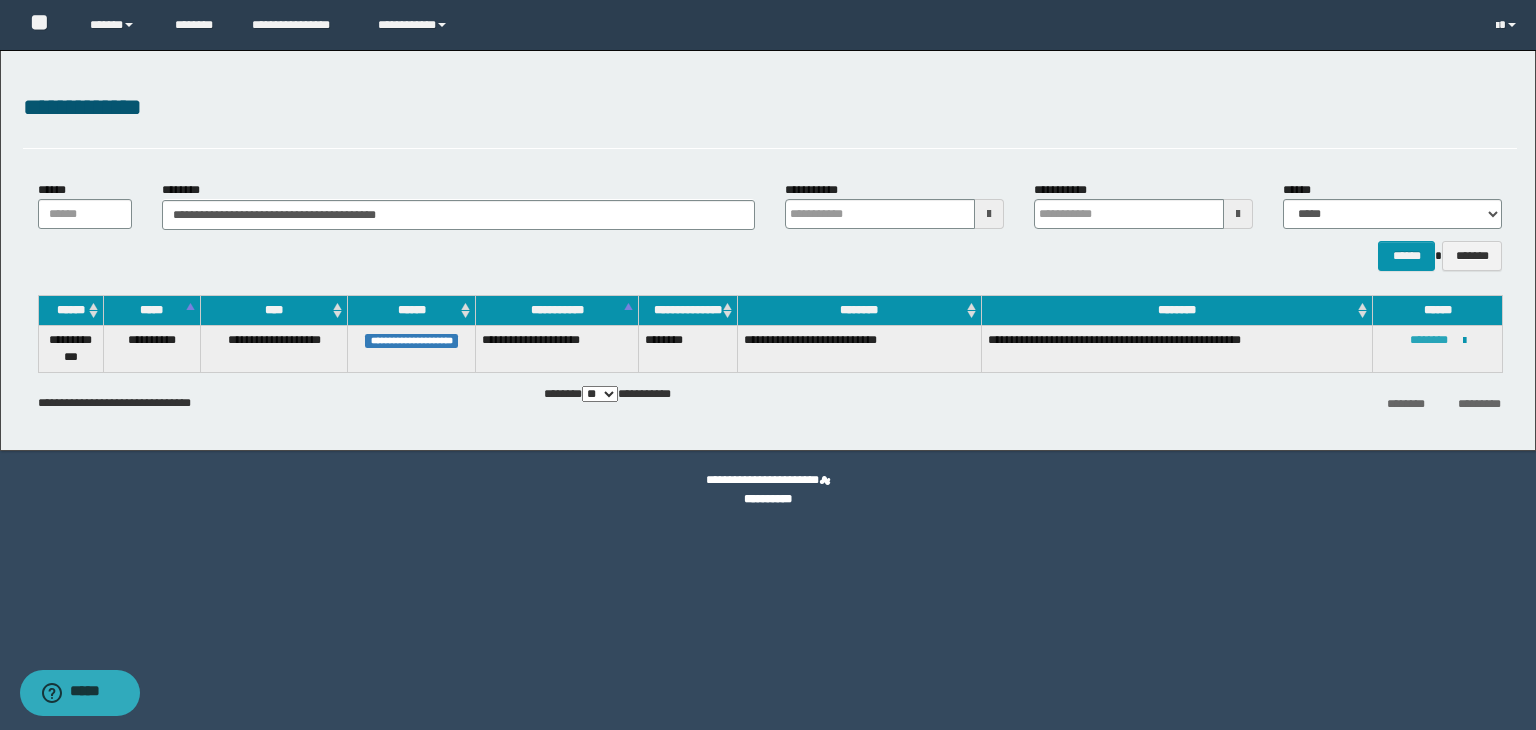 click on "********" at bounding box center [1429, 340] 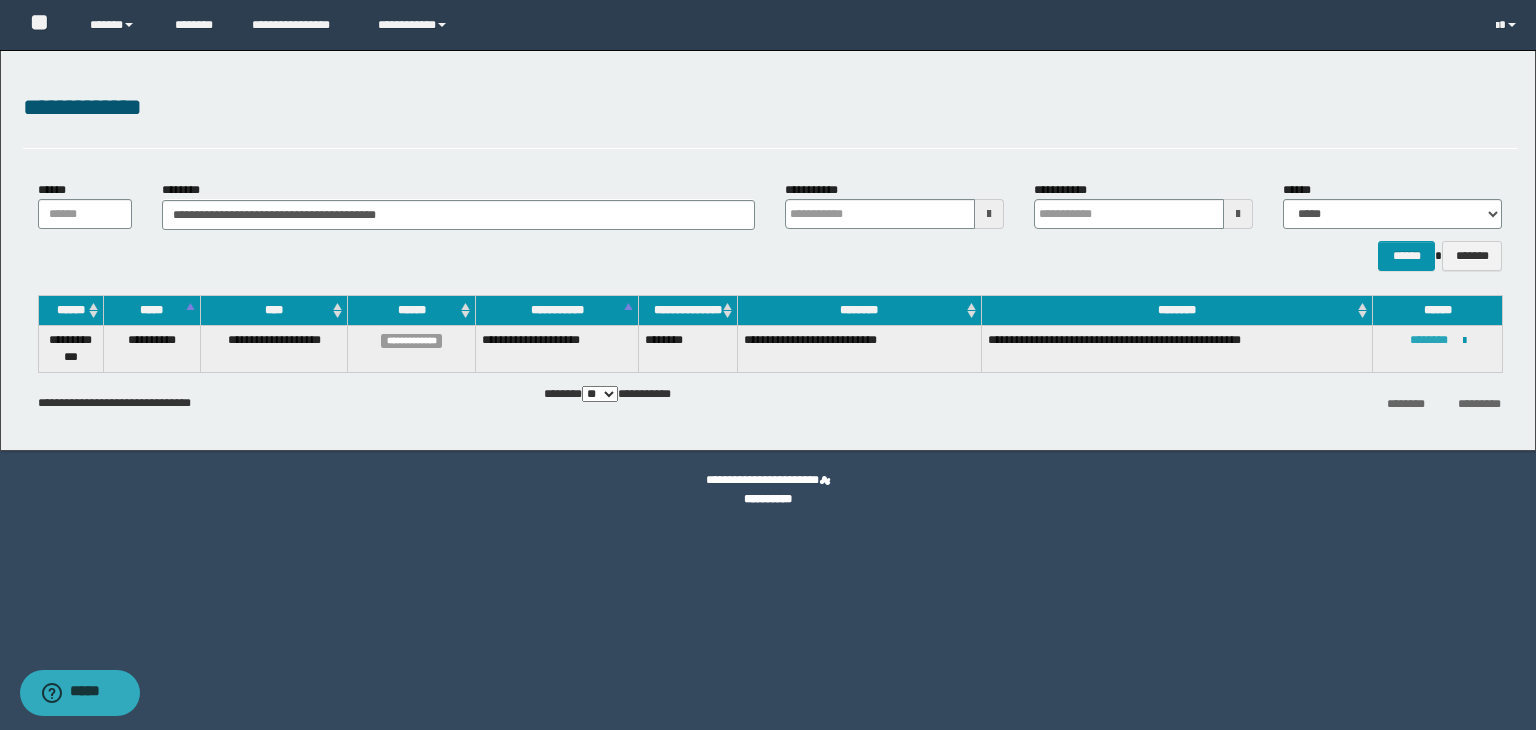 click on "********" at bounding box center [1429, 340] 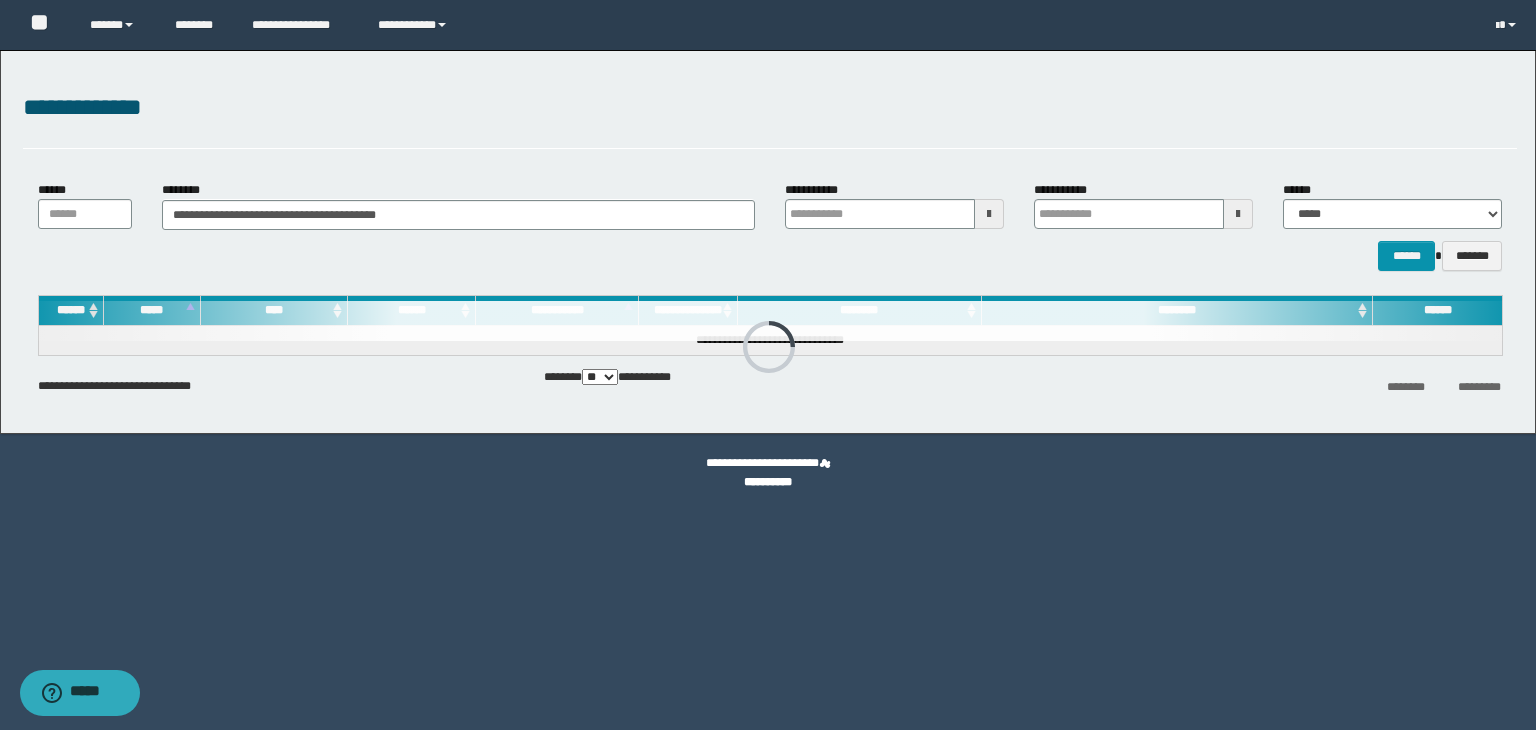 click on "**********" at bounding box center (458, 205) 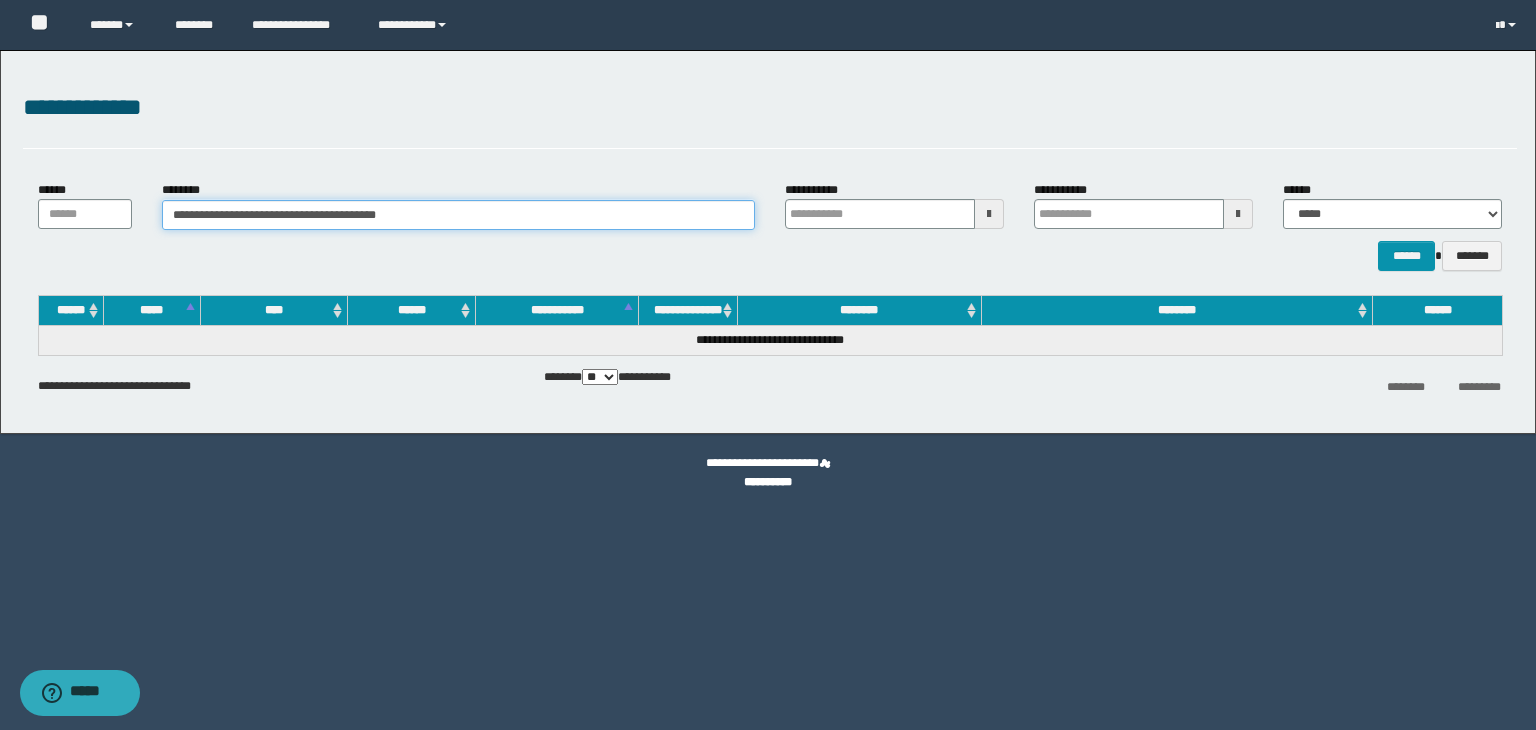 drag, startPoint x: 506, startPoint y: 217, endPoint x: 123, endPoint y: 202, distance: 383.2936 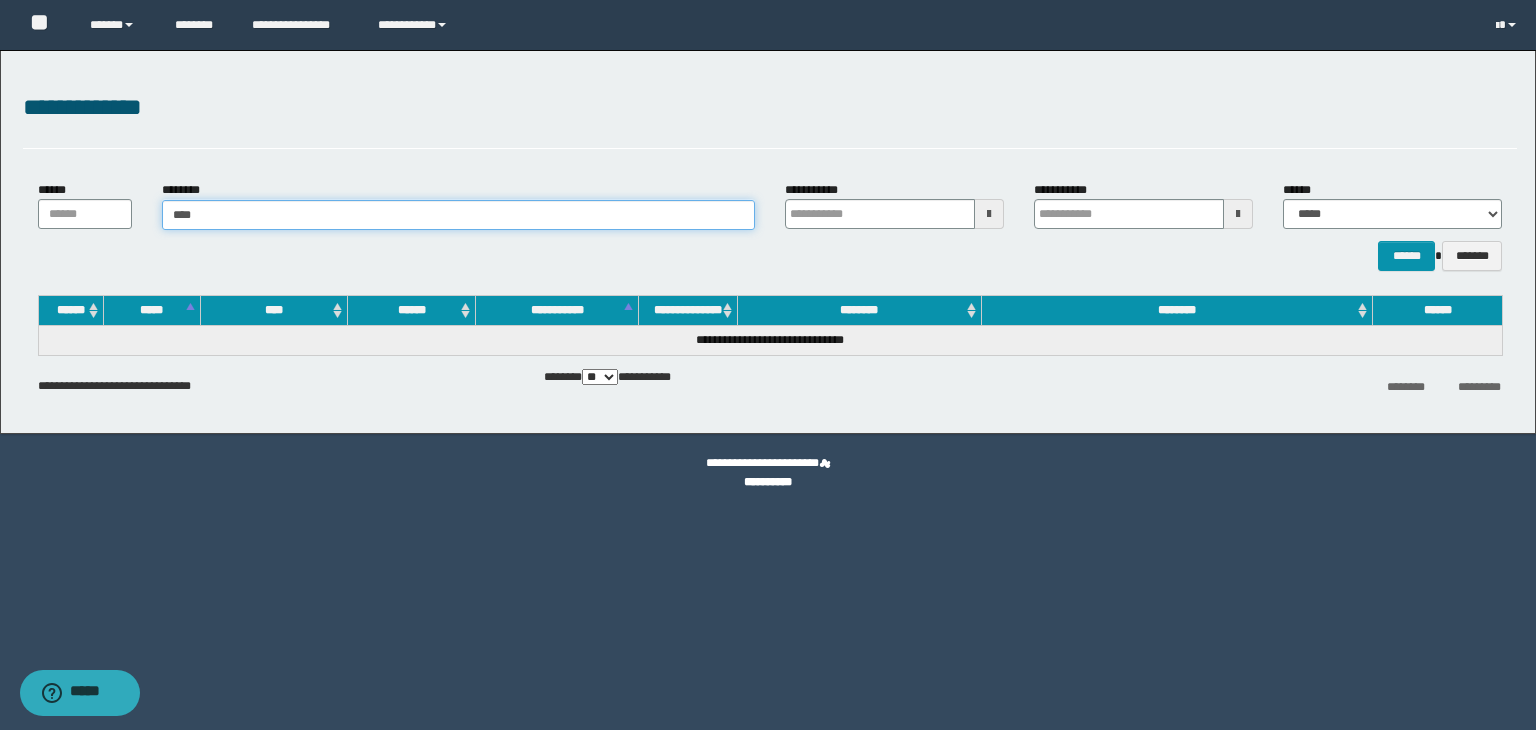 type on "*****" 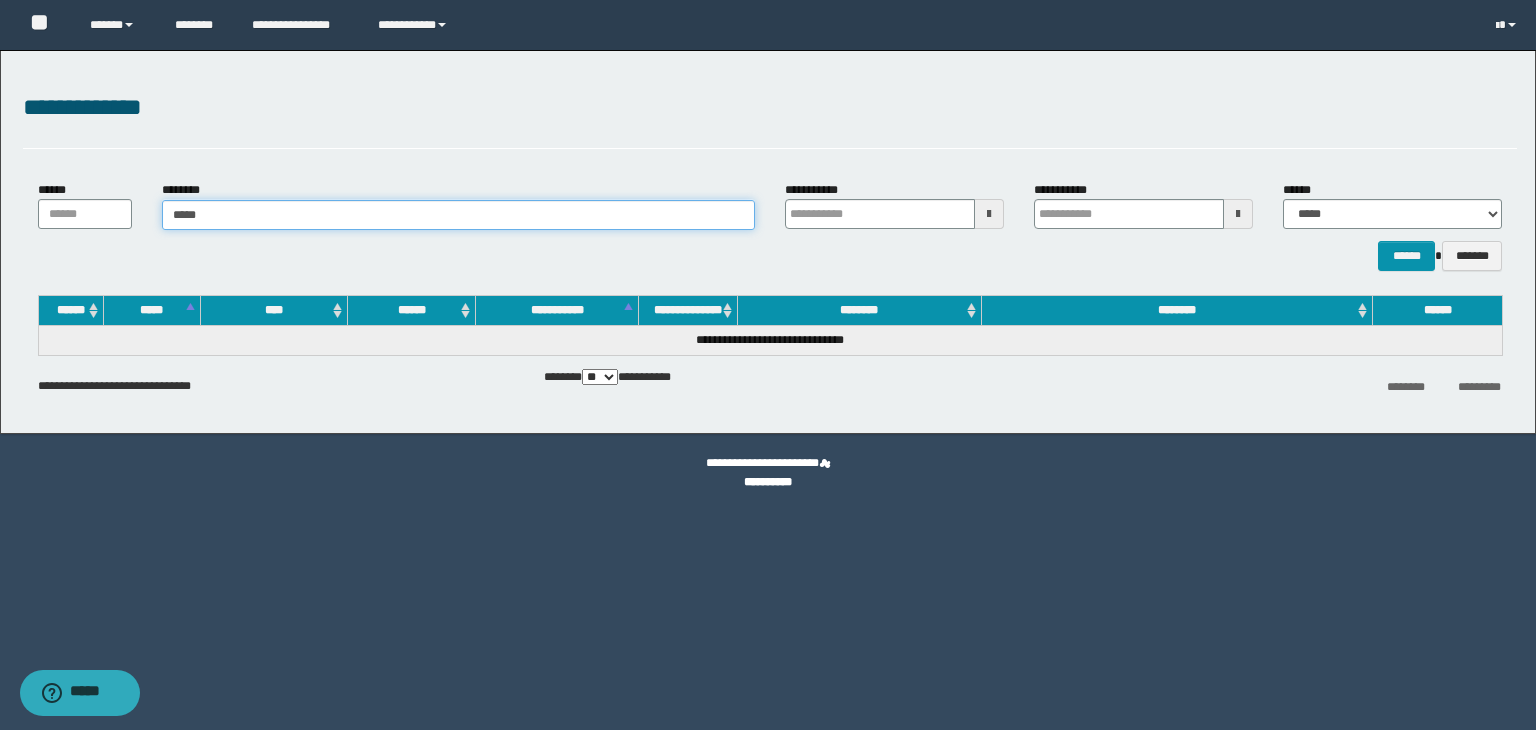 type on "*****" 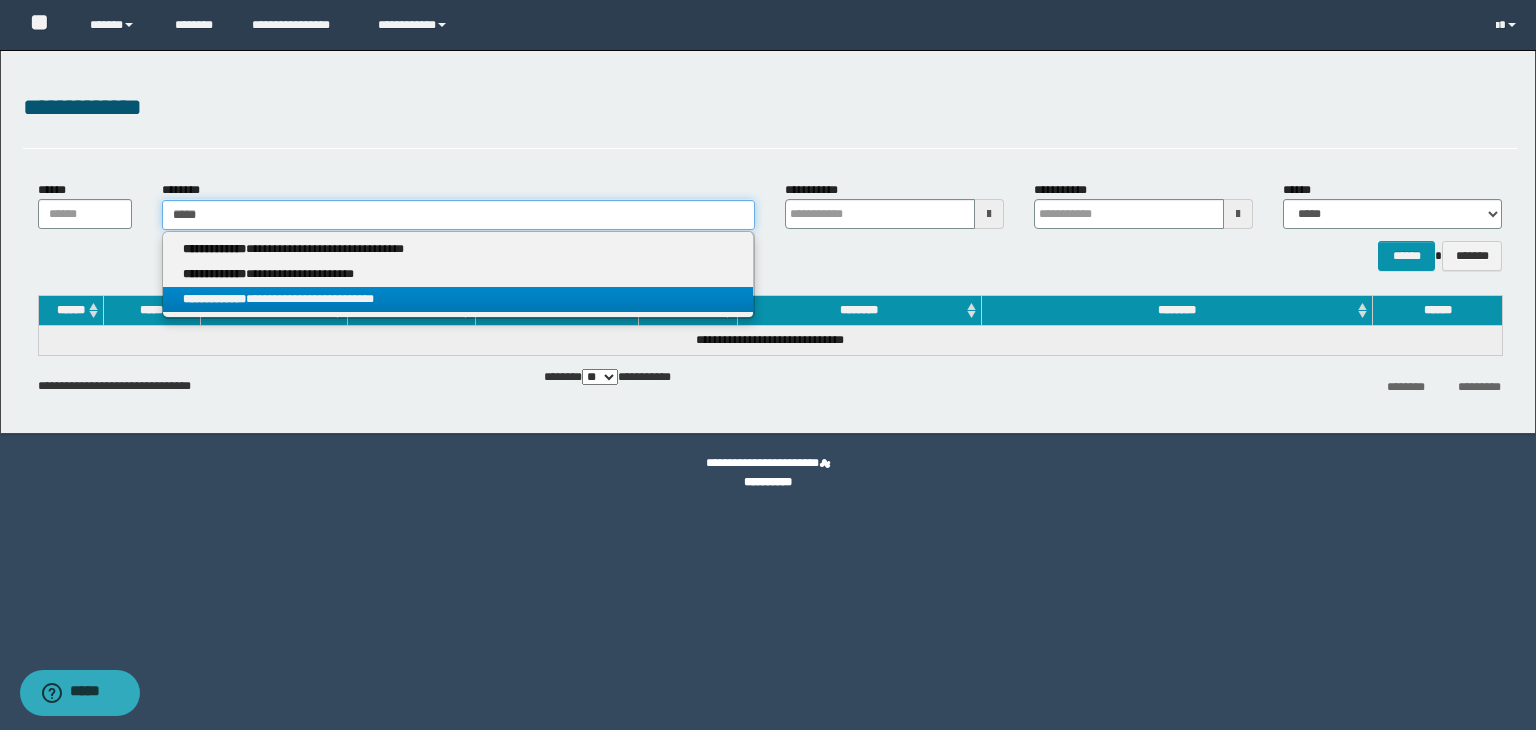 type on "*****" 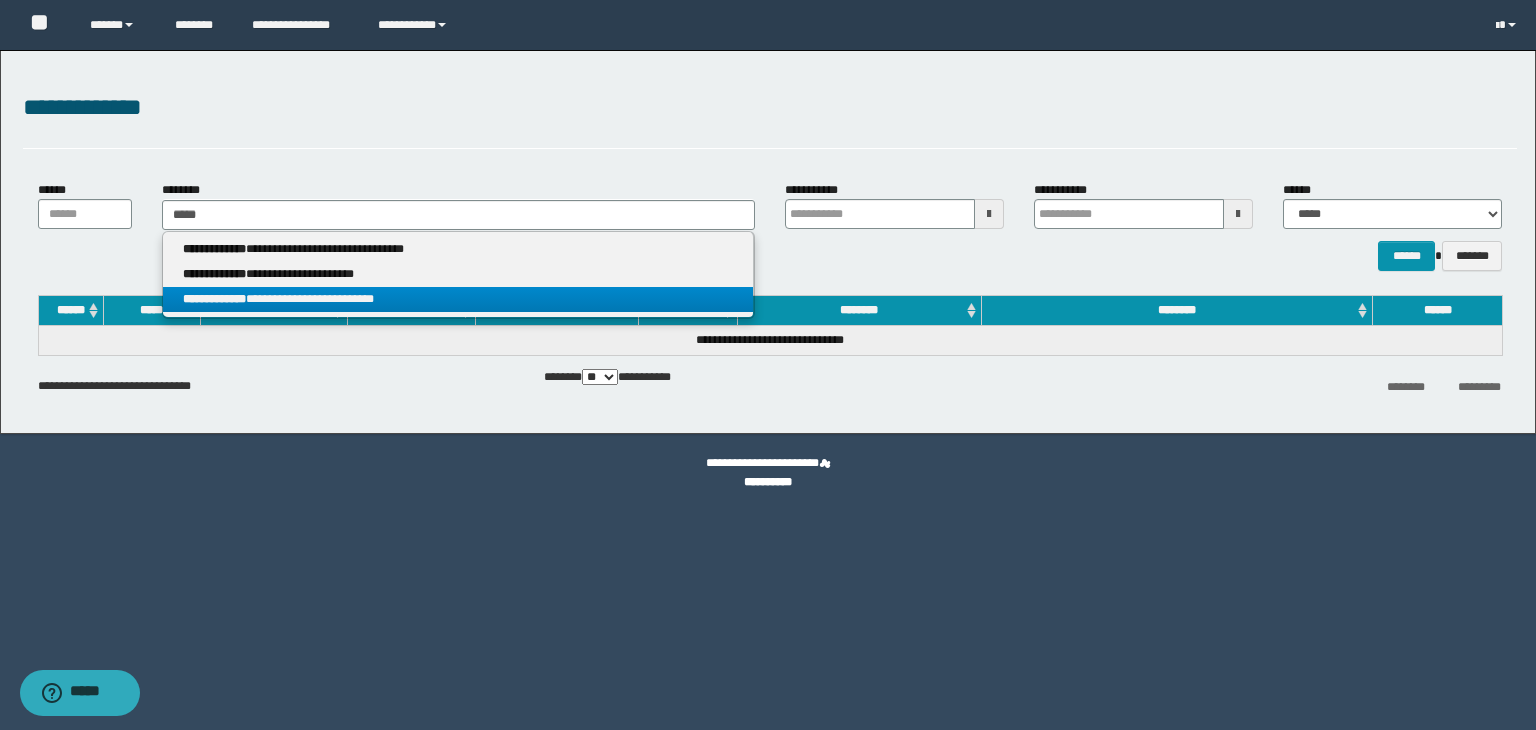 click on "**********" at bounding box center [458, 299] 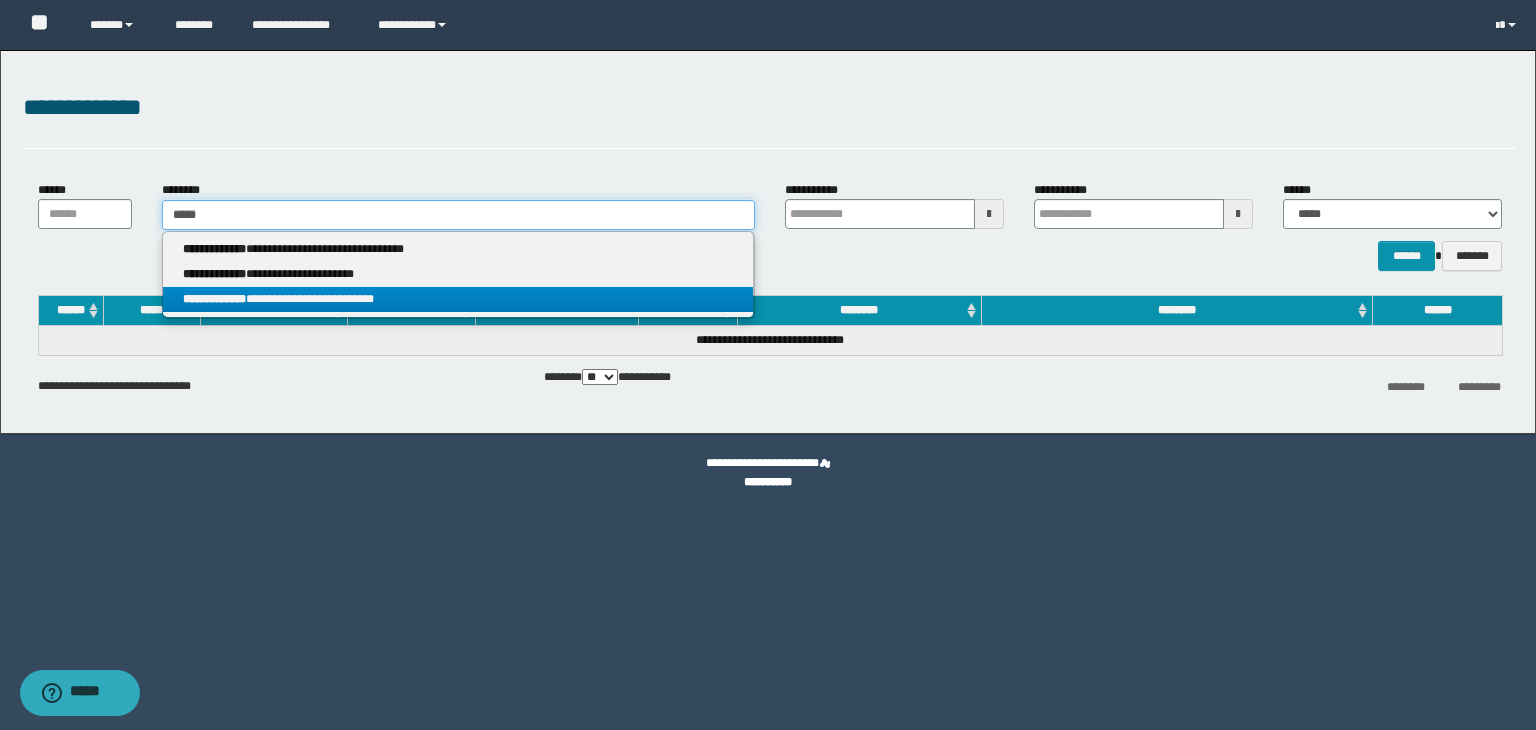 type 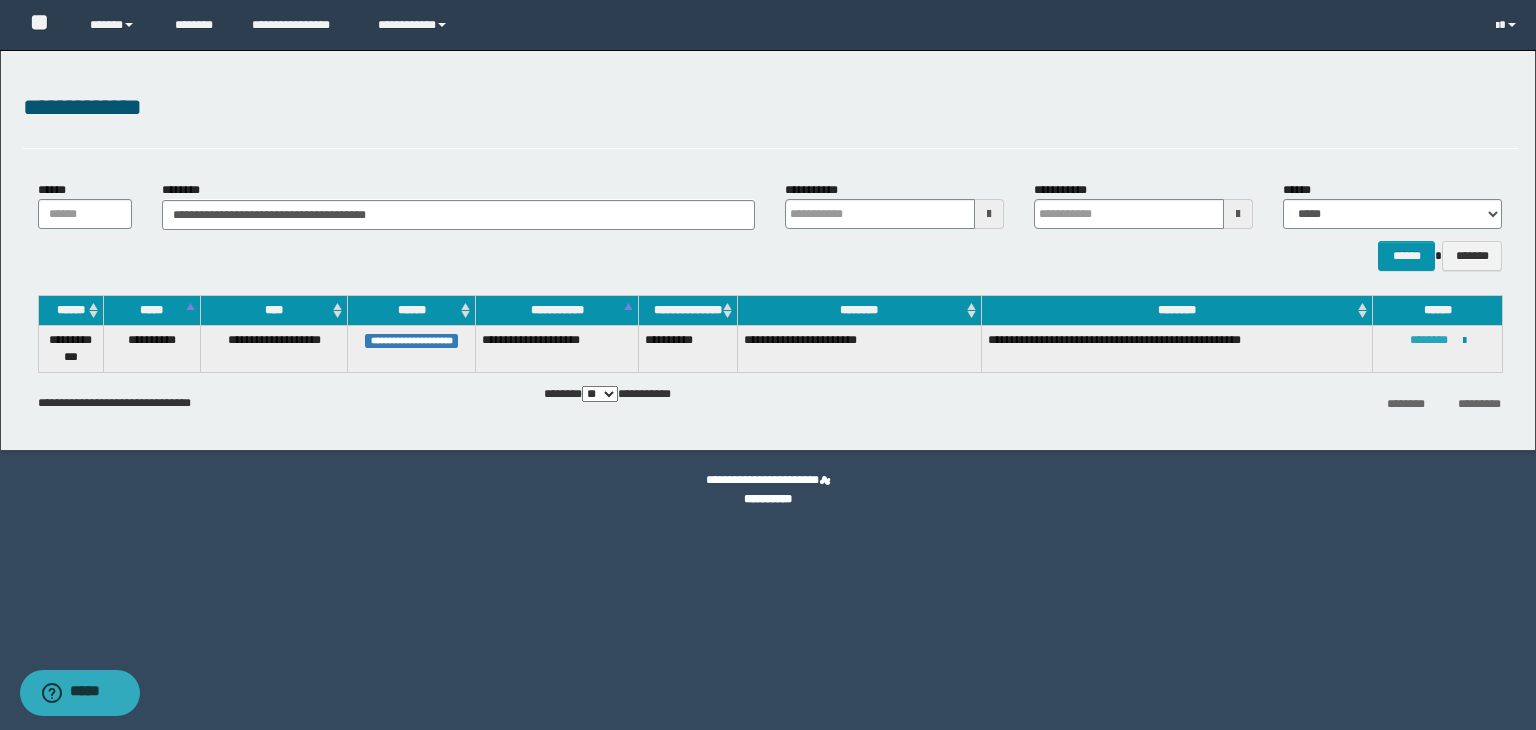 click on "********" at bounding box center [1429, 340] 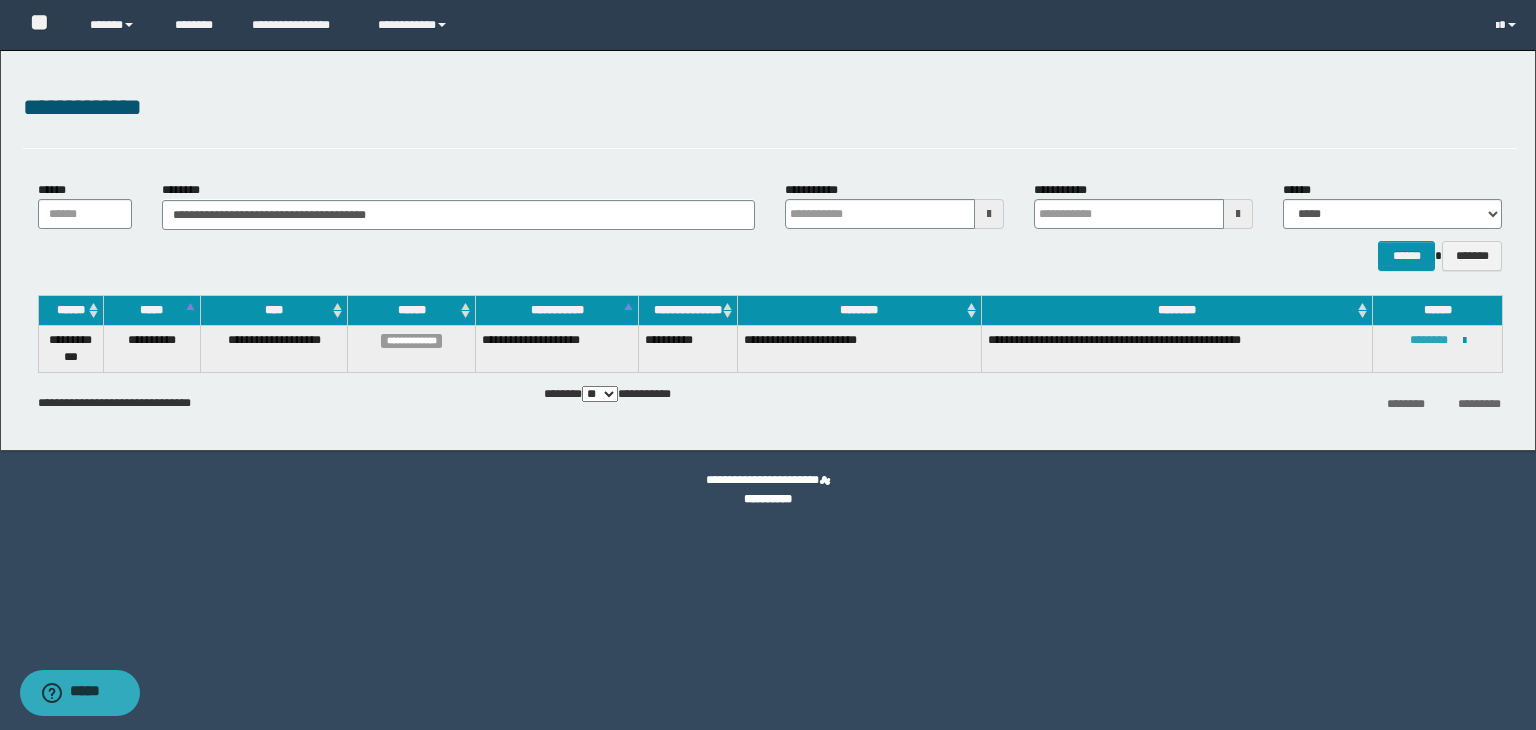 click on "********" at bounding box center (1429, 340) 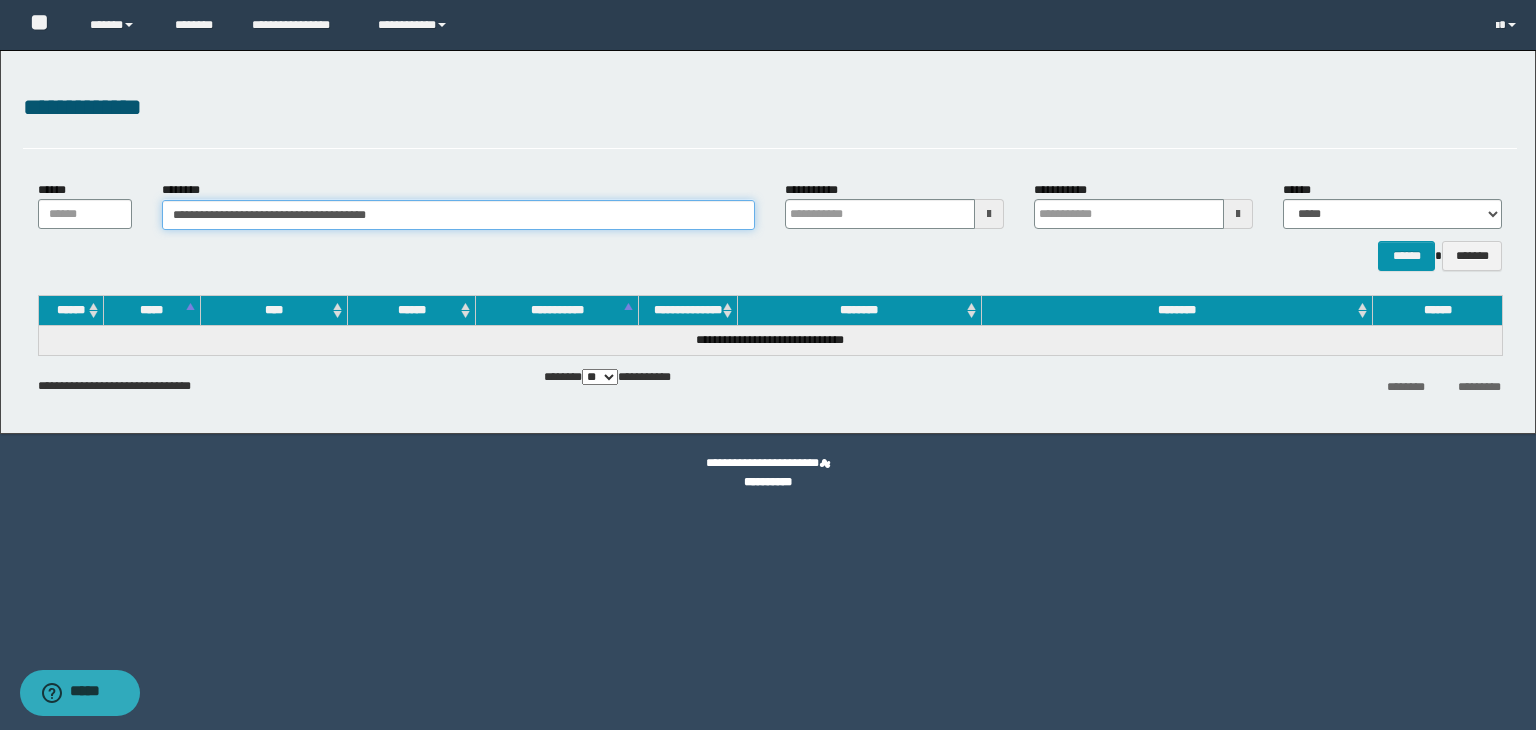 drag, startPoint x: 428, startPoint y: 211, endPoint x: 151, endPoint y: 220, distance: 277.14618 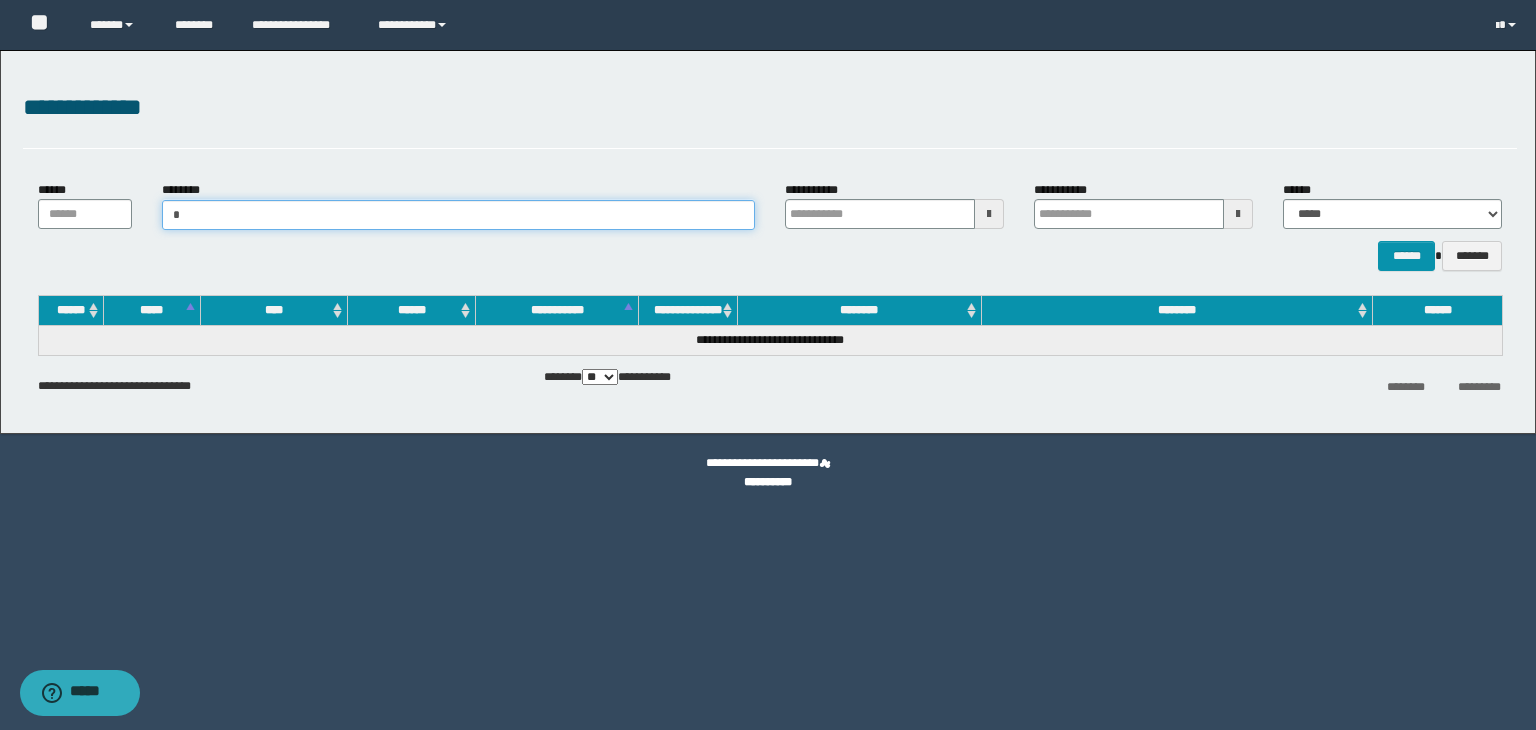 type on "**" 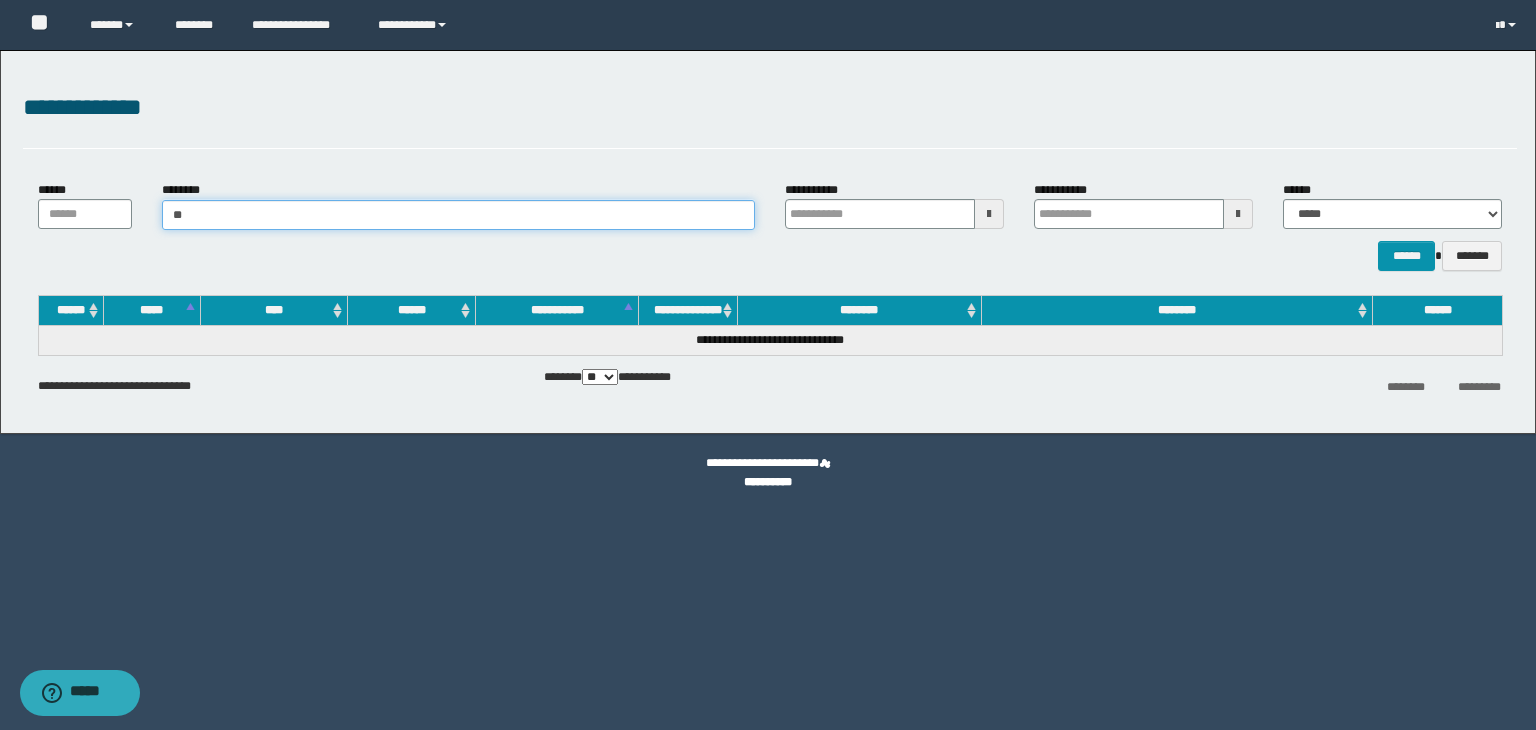 type on "**" 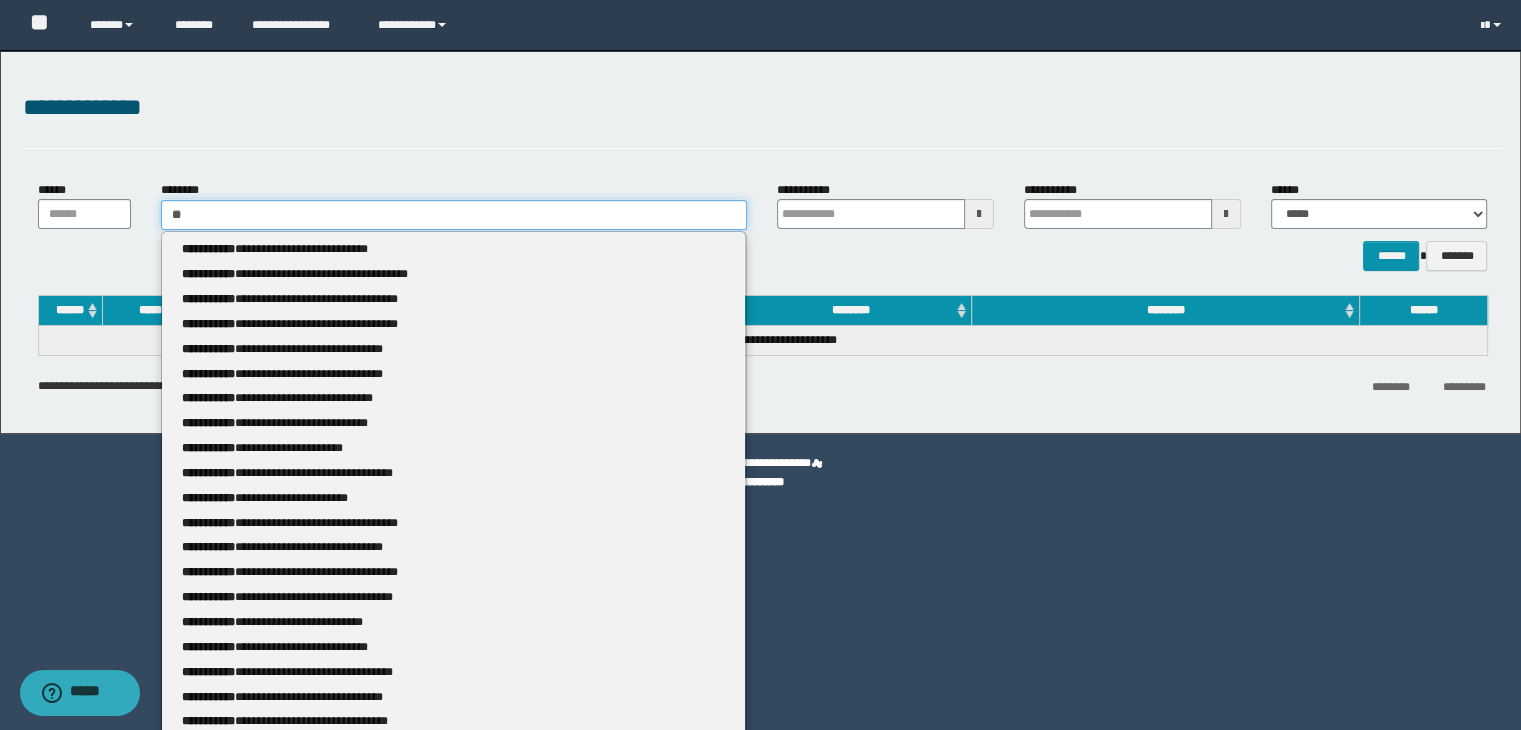 type 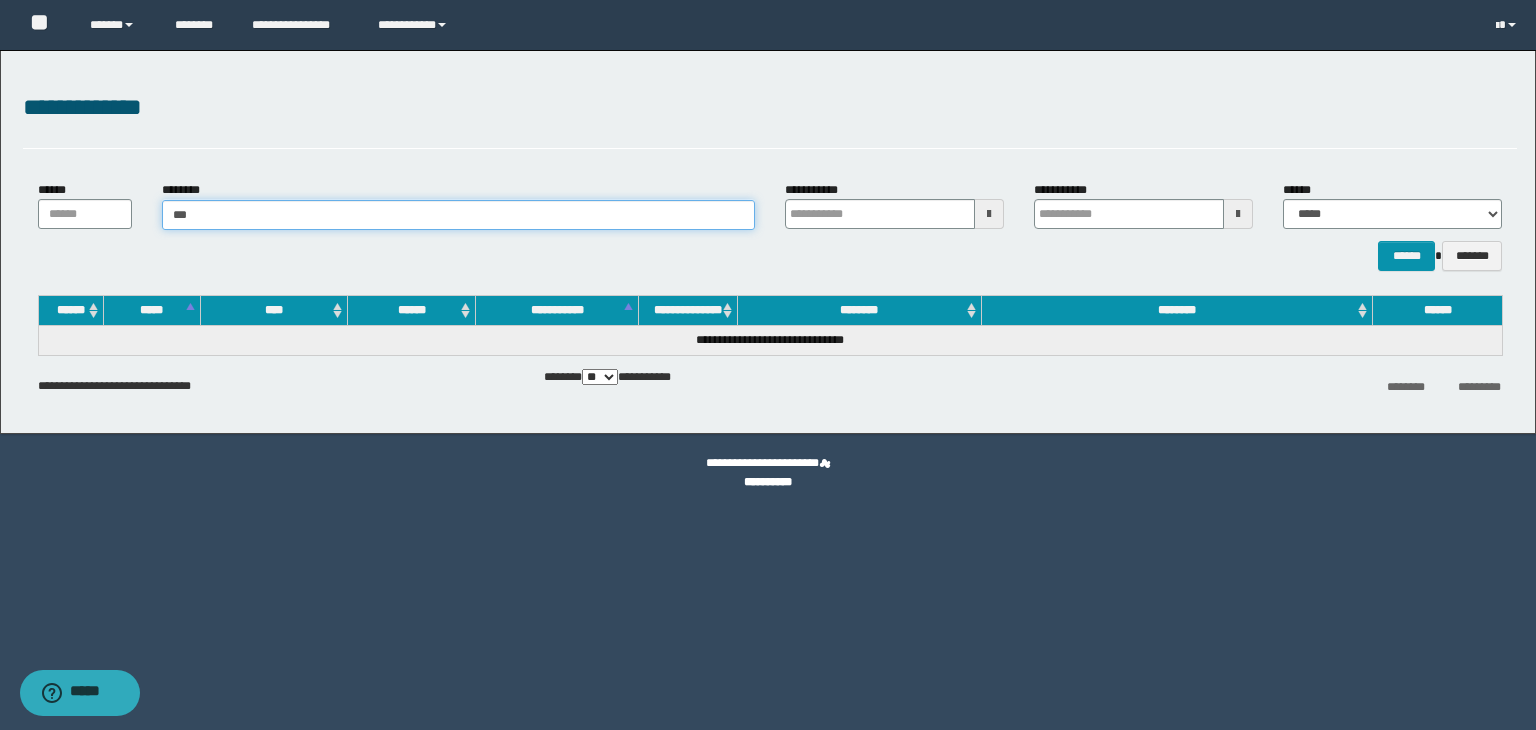 type on "***" 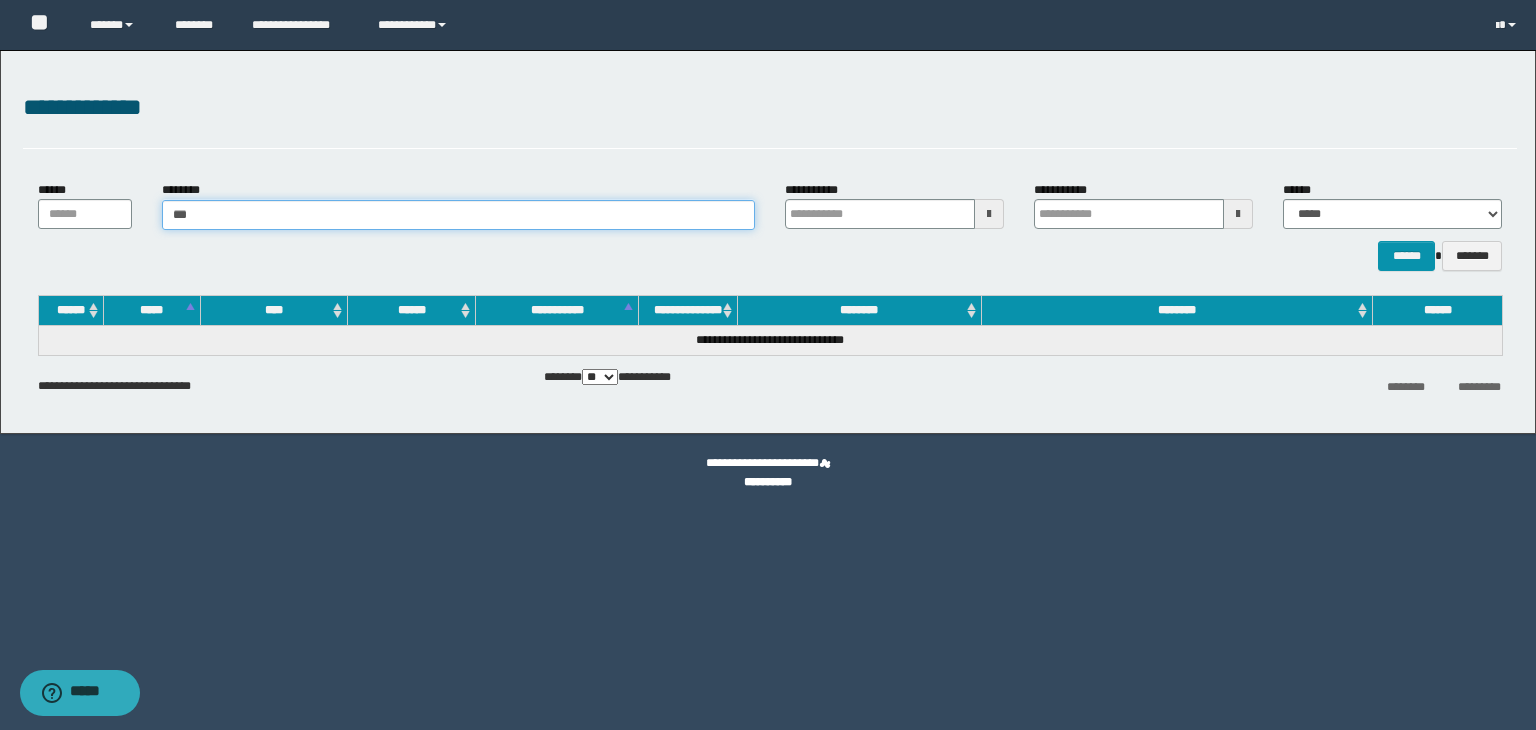 type 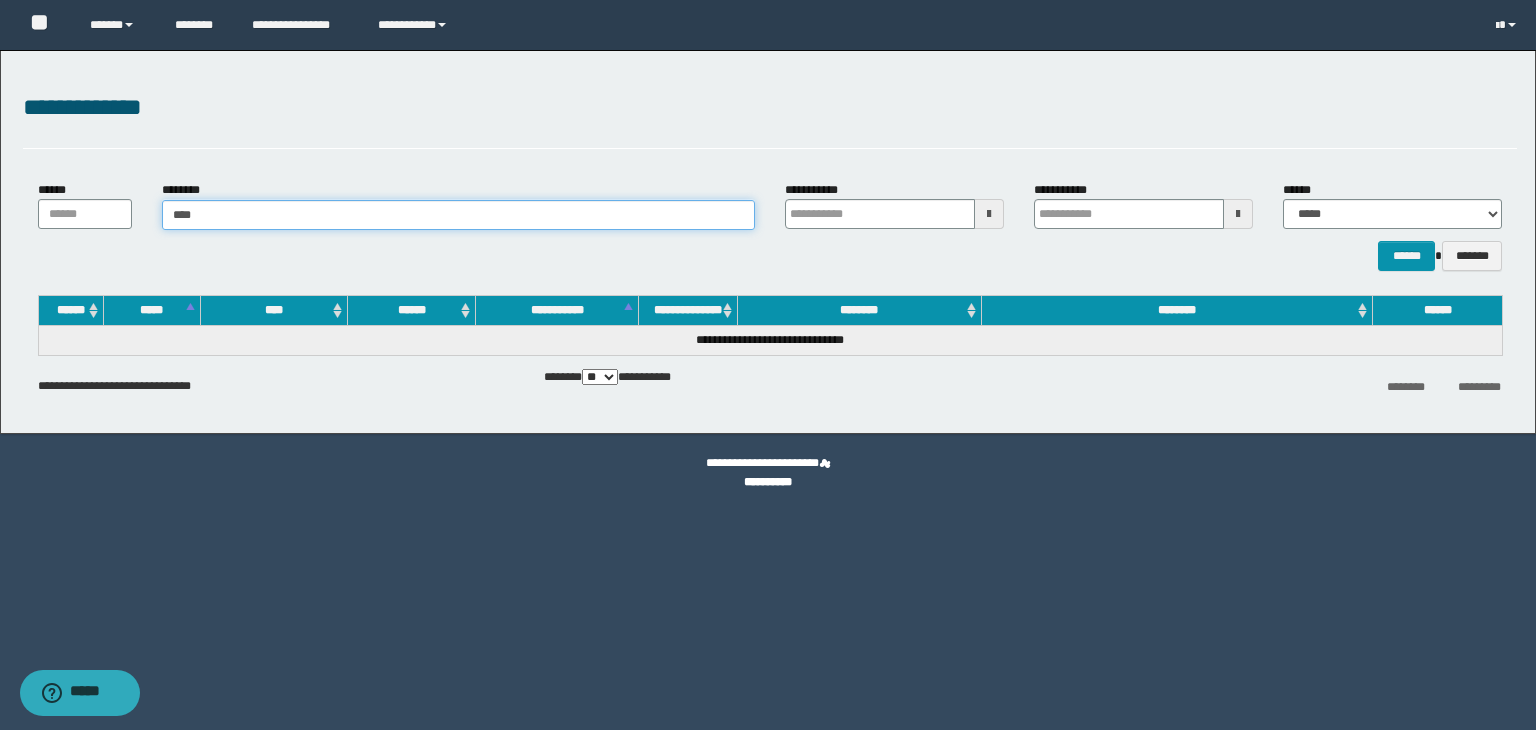 type on "*****" 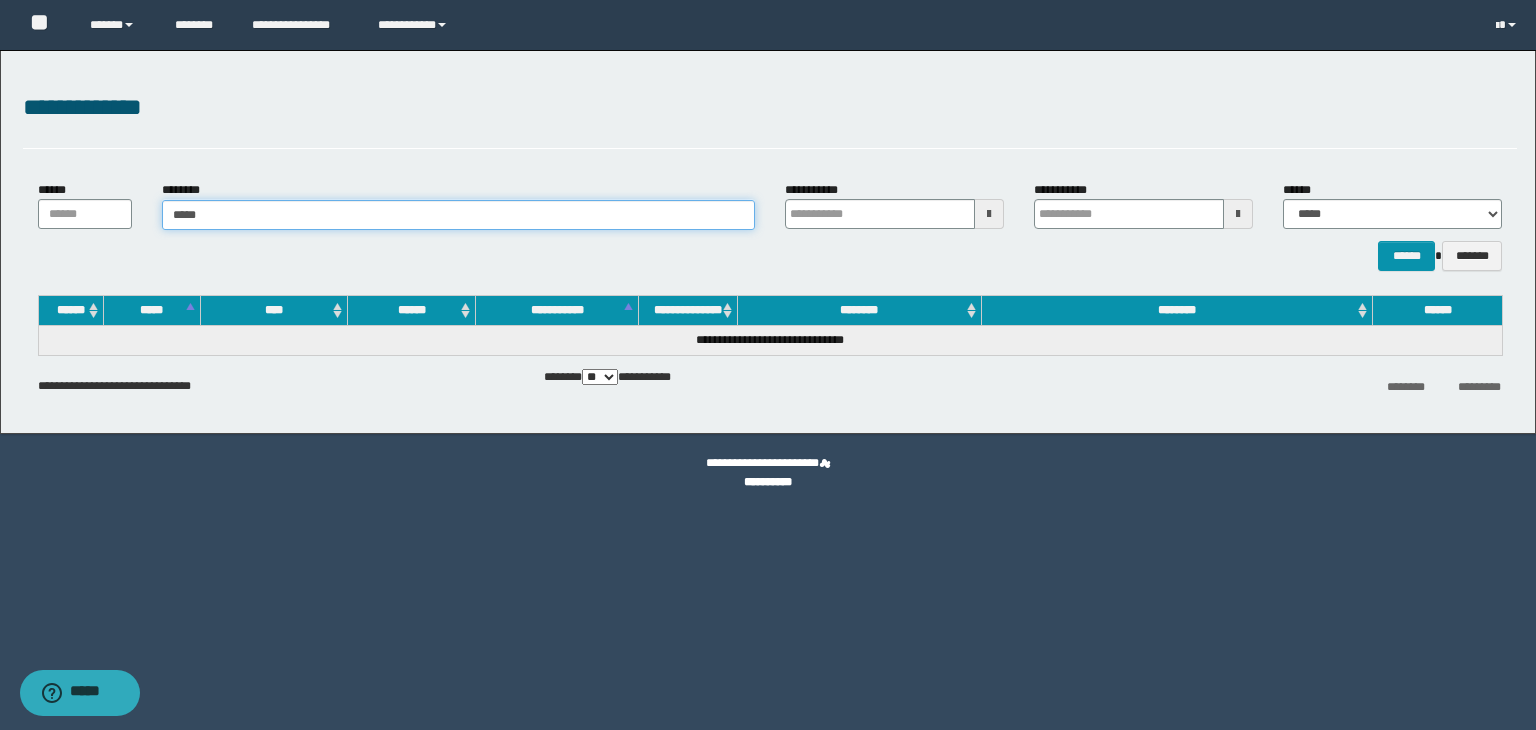 type on "*****" 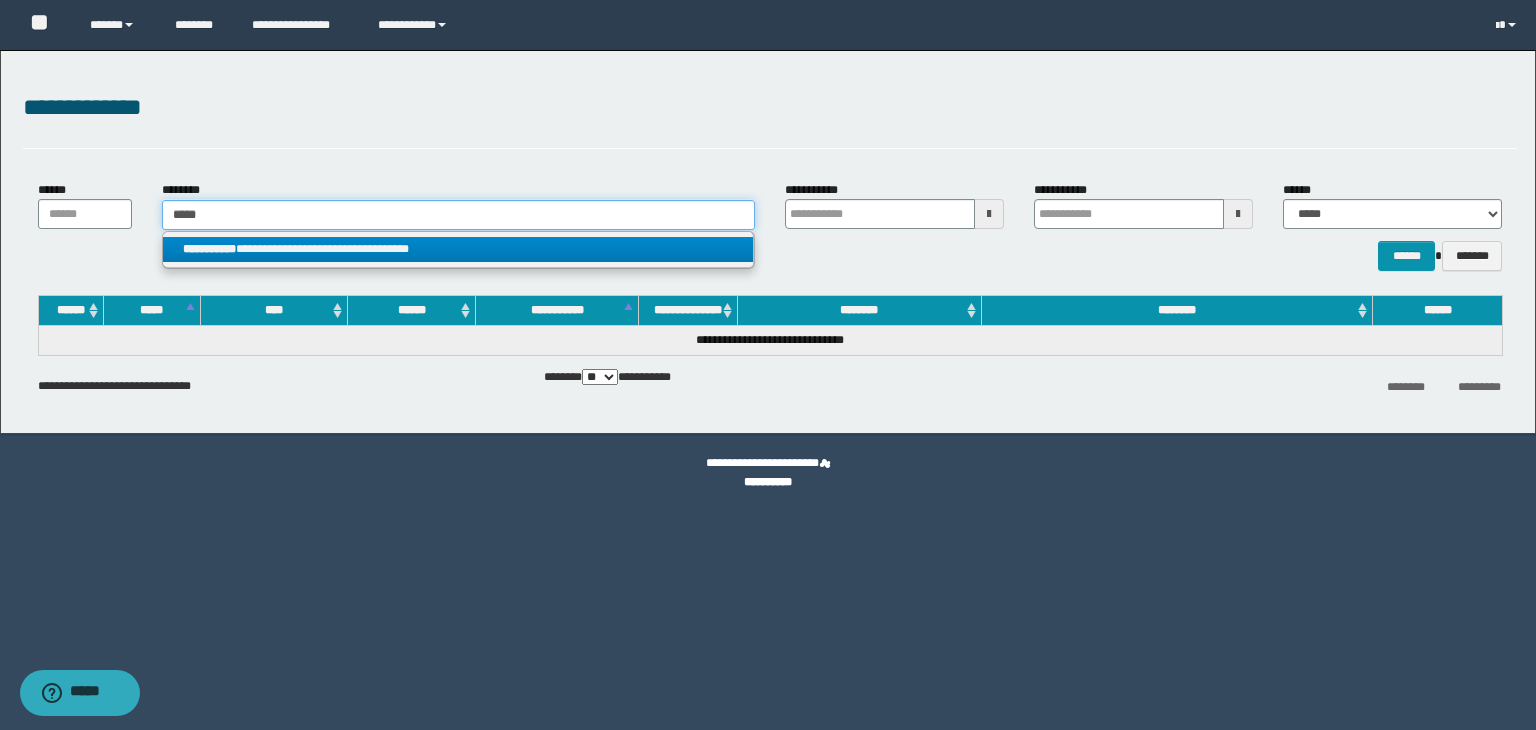 type on "*****" 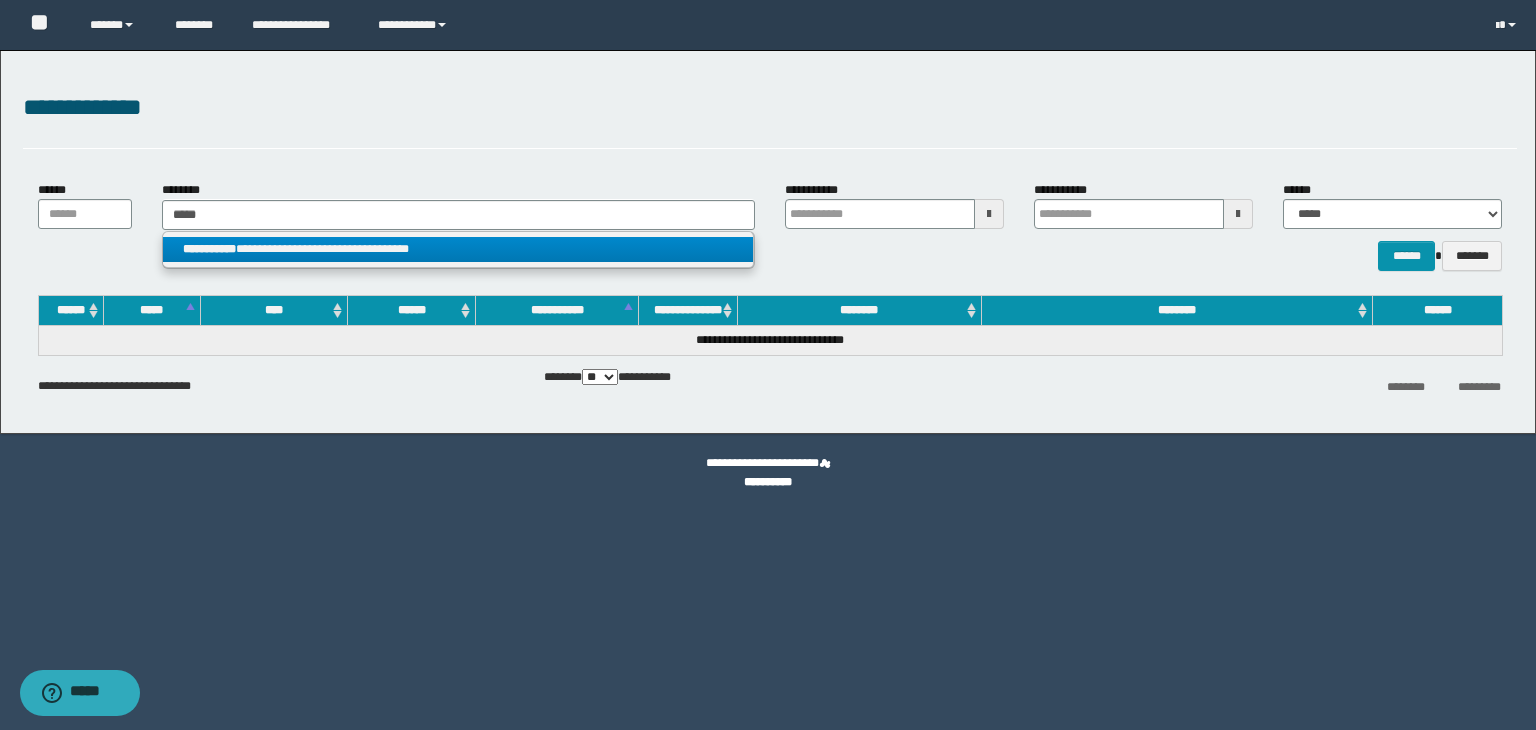 click on "**********" at bounding box center [458, 249] 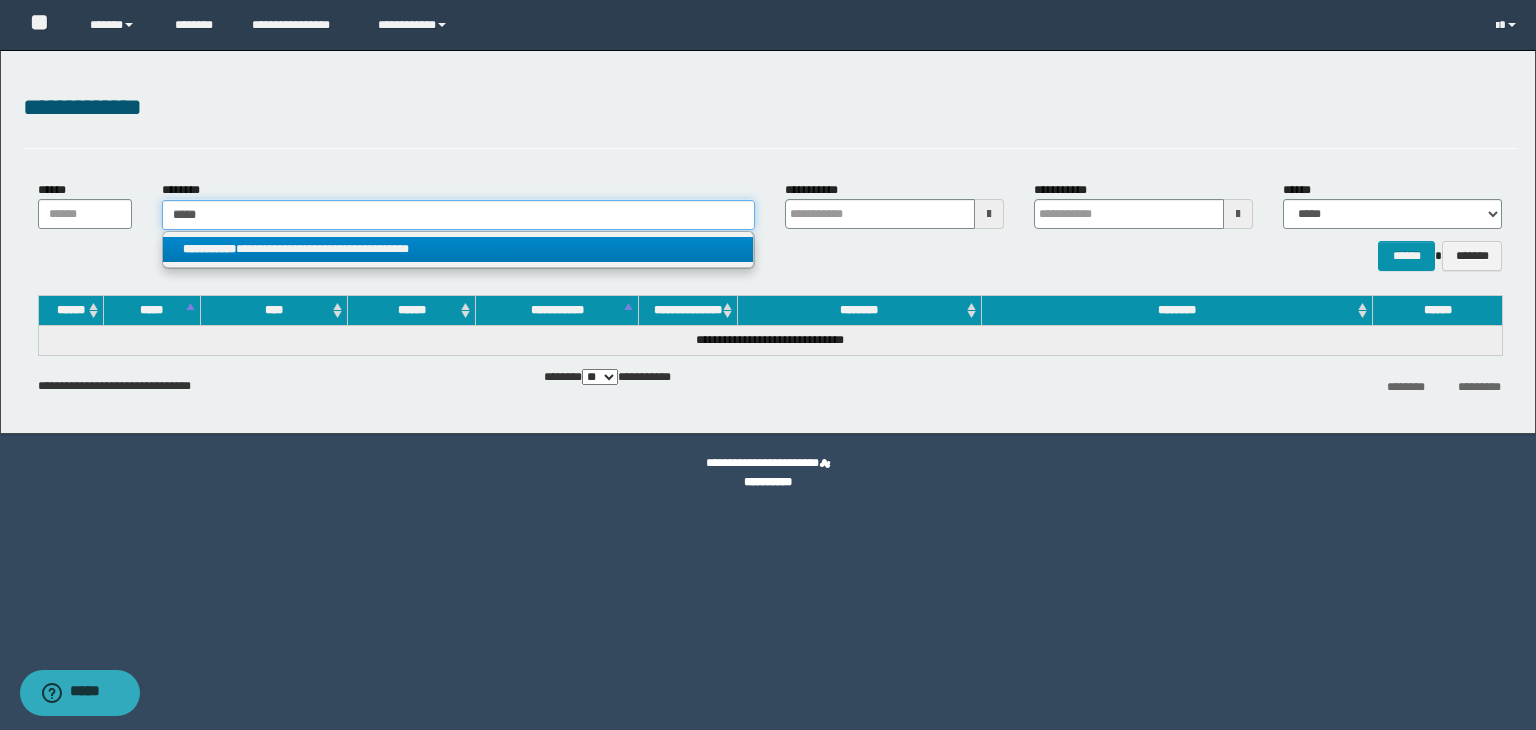 type 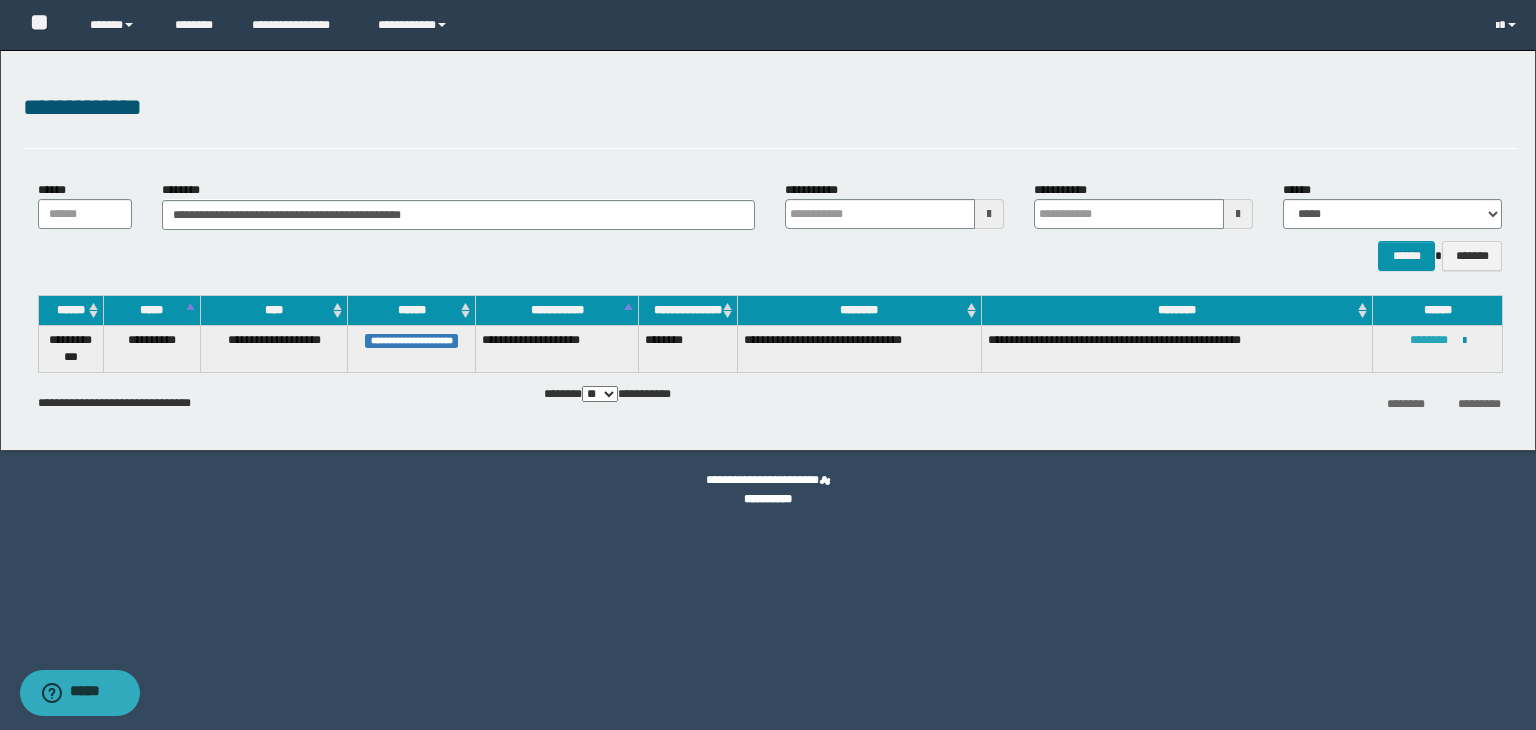 click on "********" at bounding box center [1429, 340] 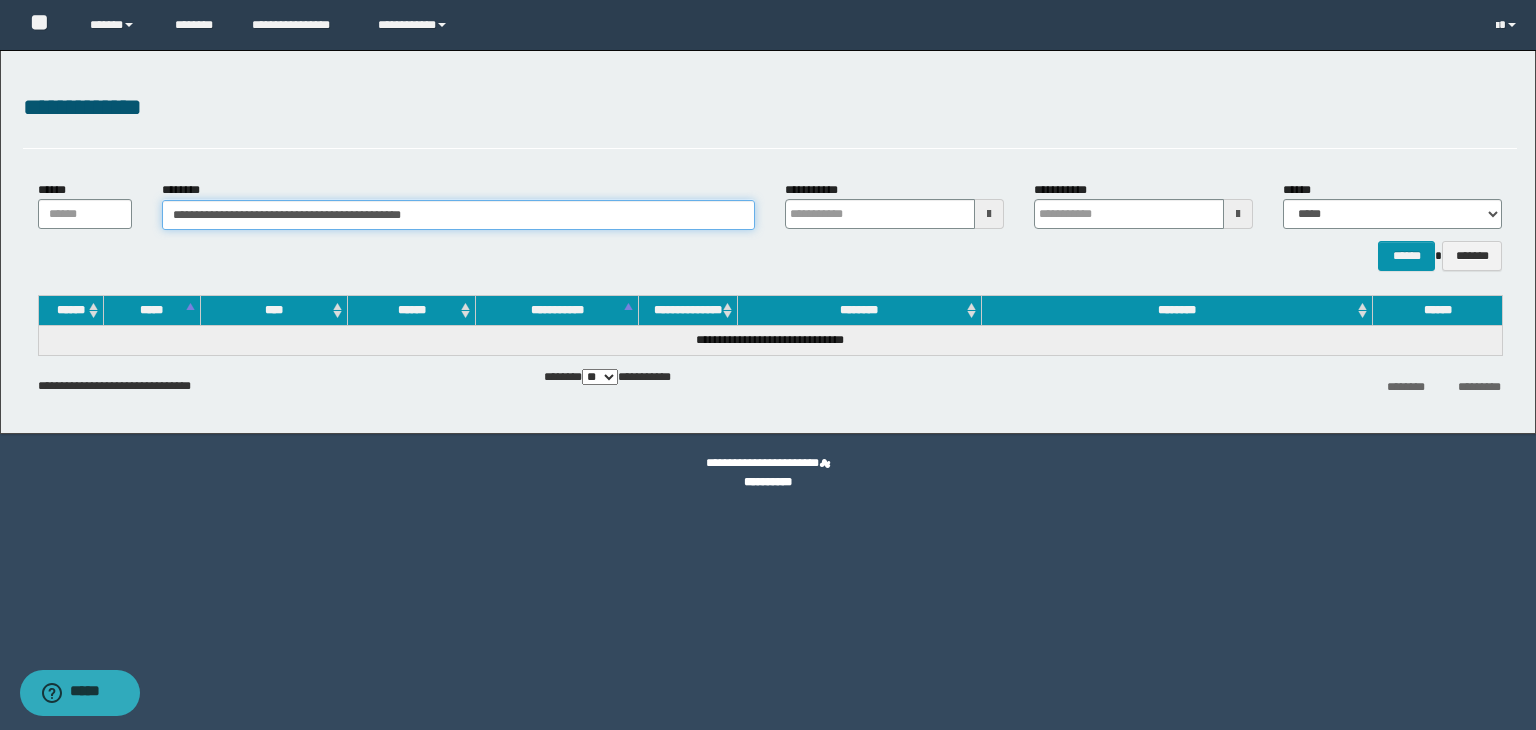 drag, startPoint x: 520, startPoint y: 216, endPoint x: 42, endPoint y: 203, distance: 478.17676 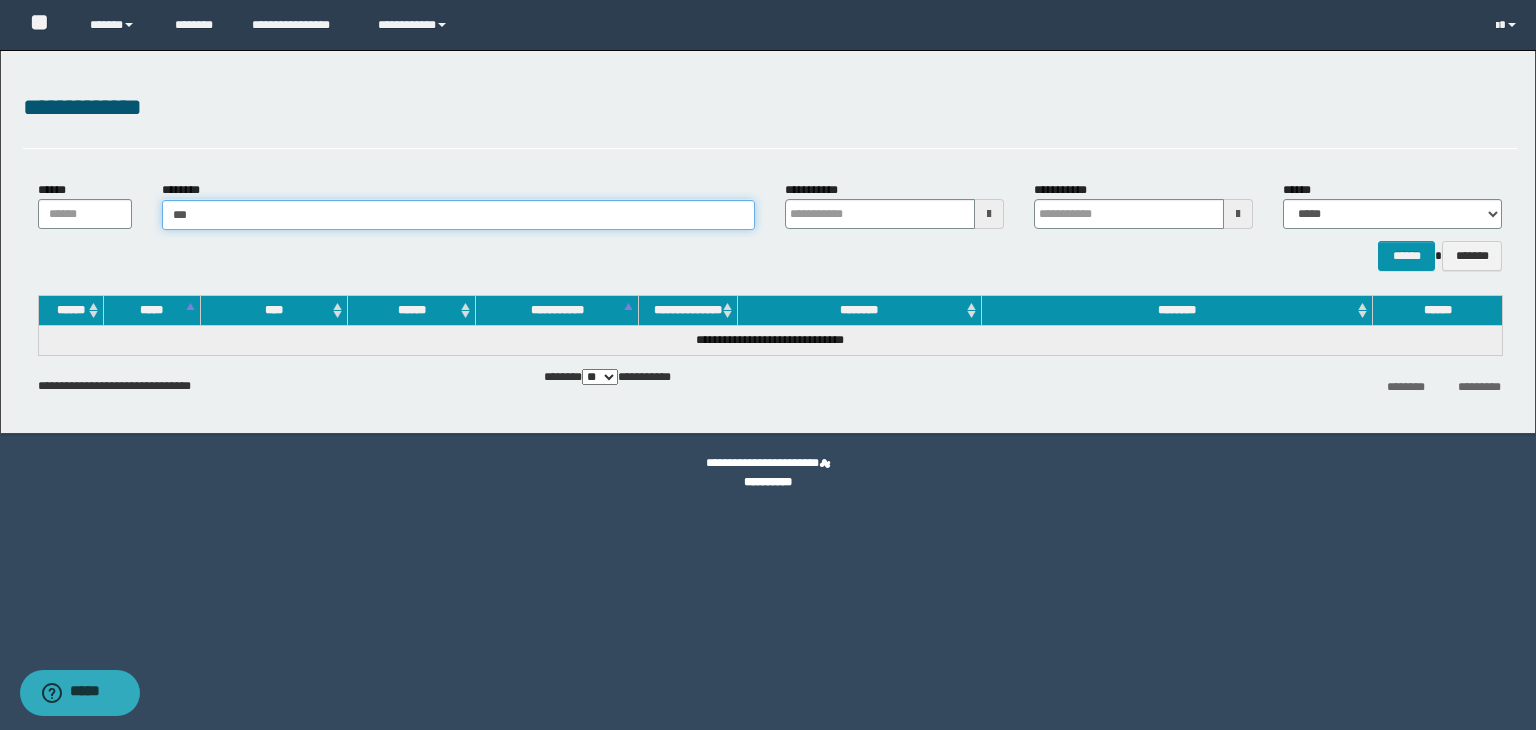type on "****" 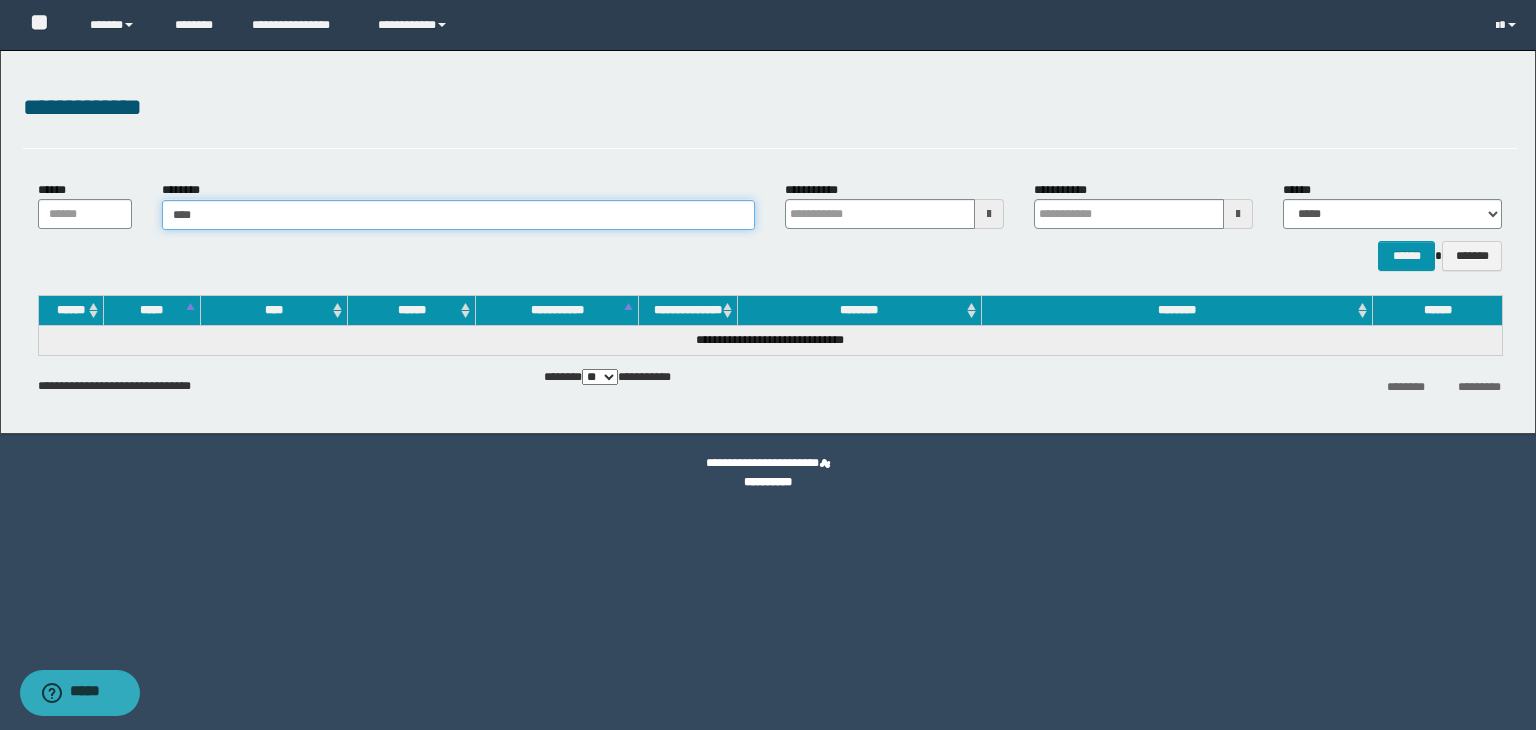 type on "****" 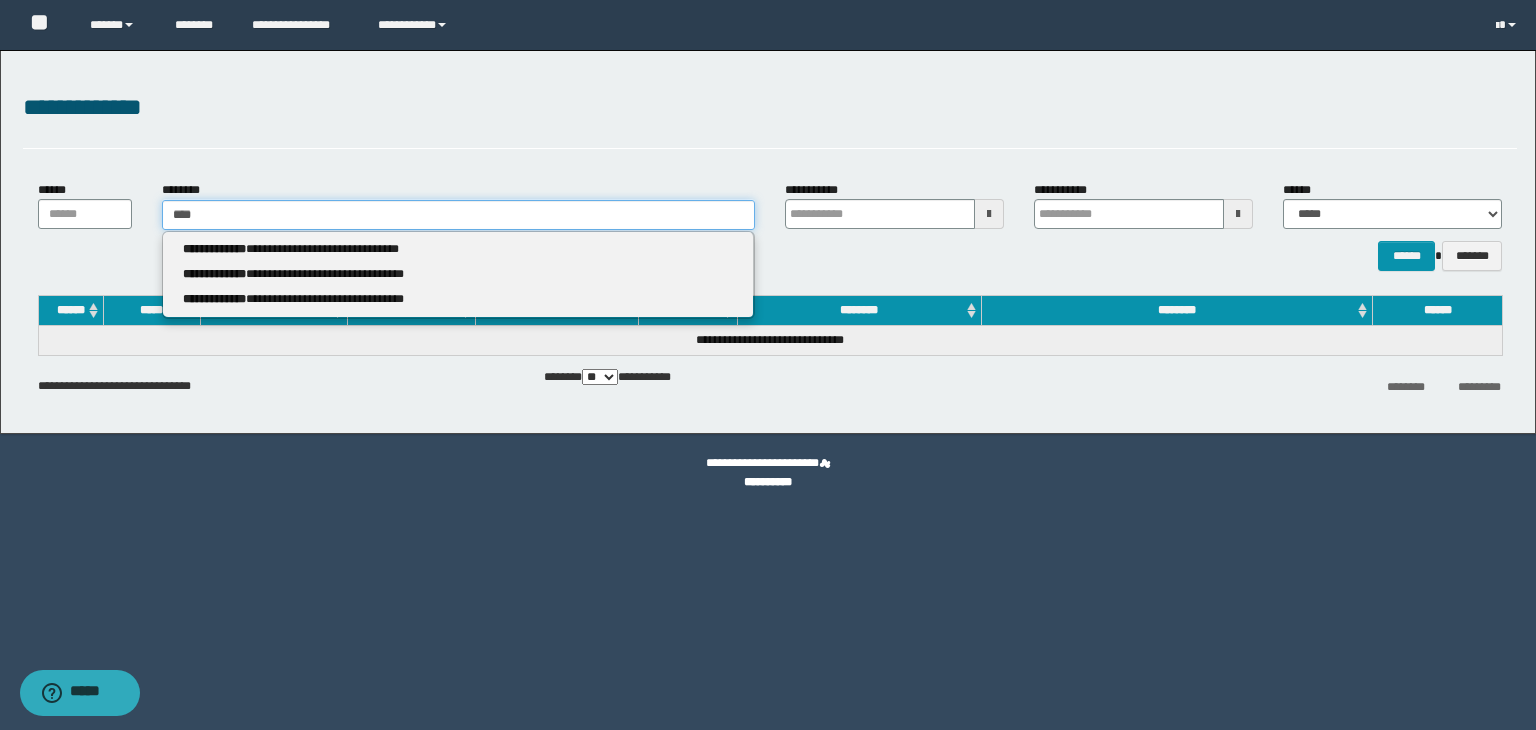 type 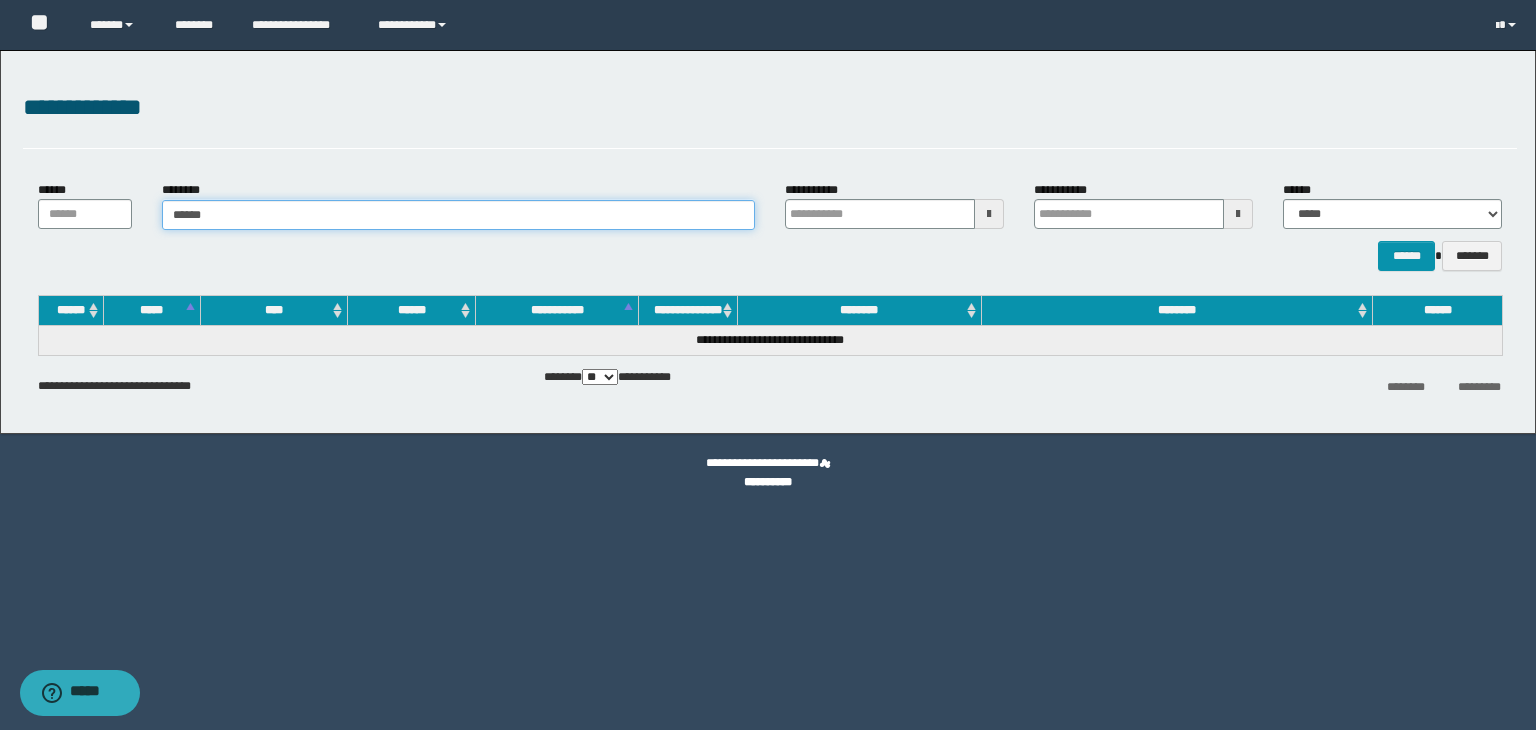 type on "*******" 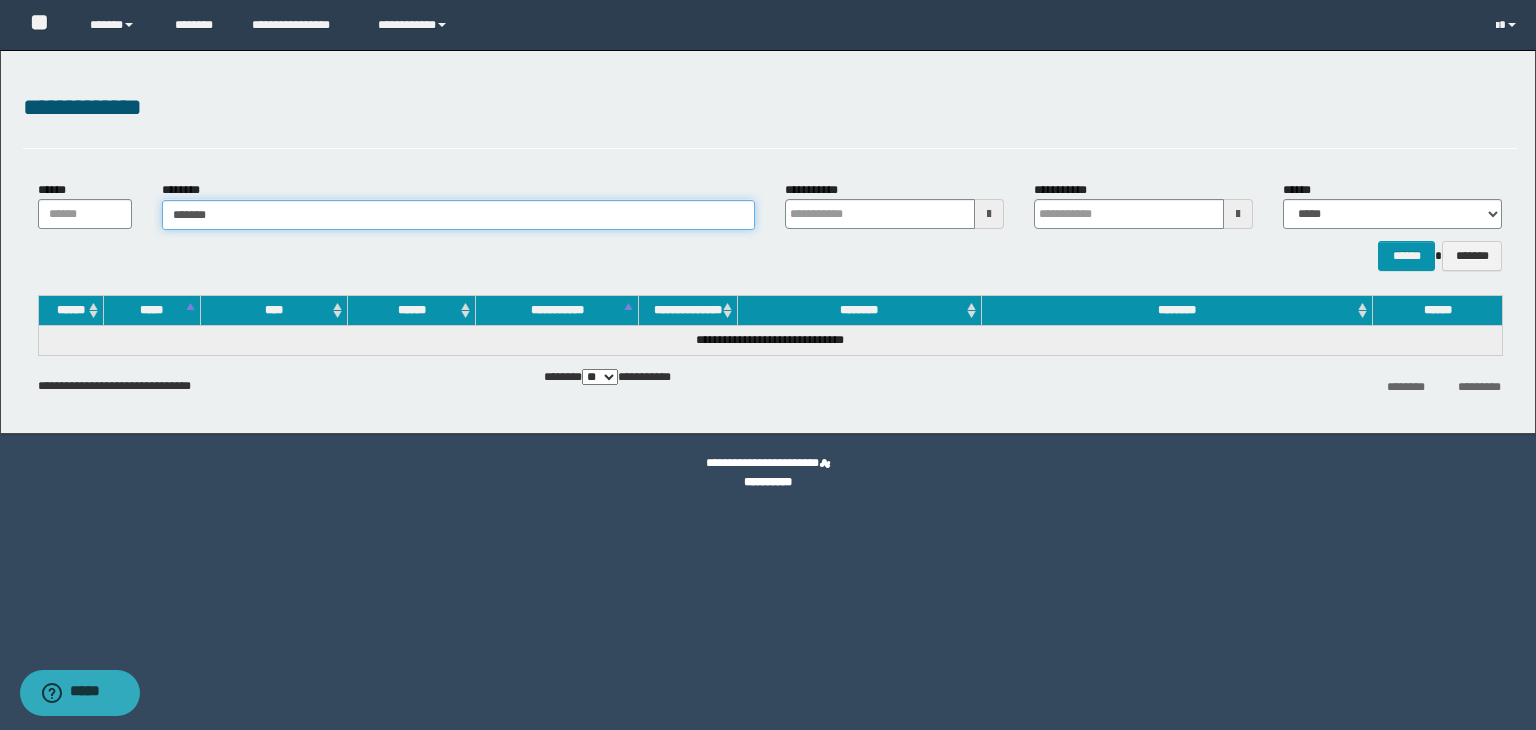 type on "*******" 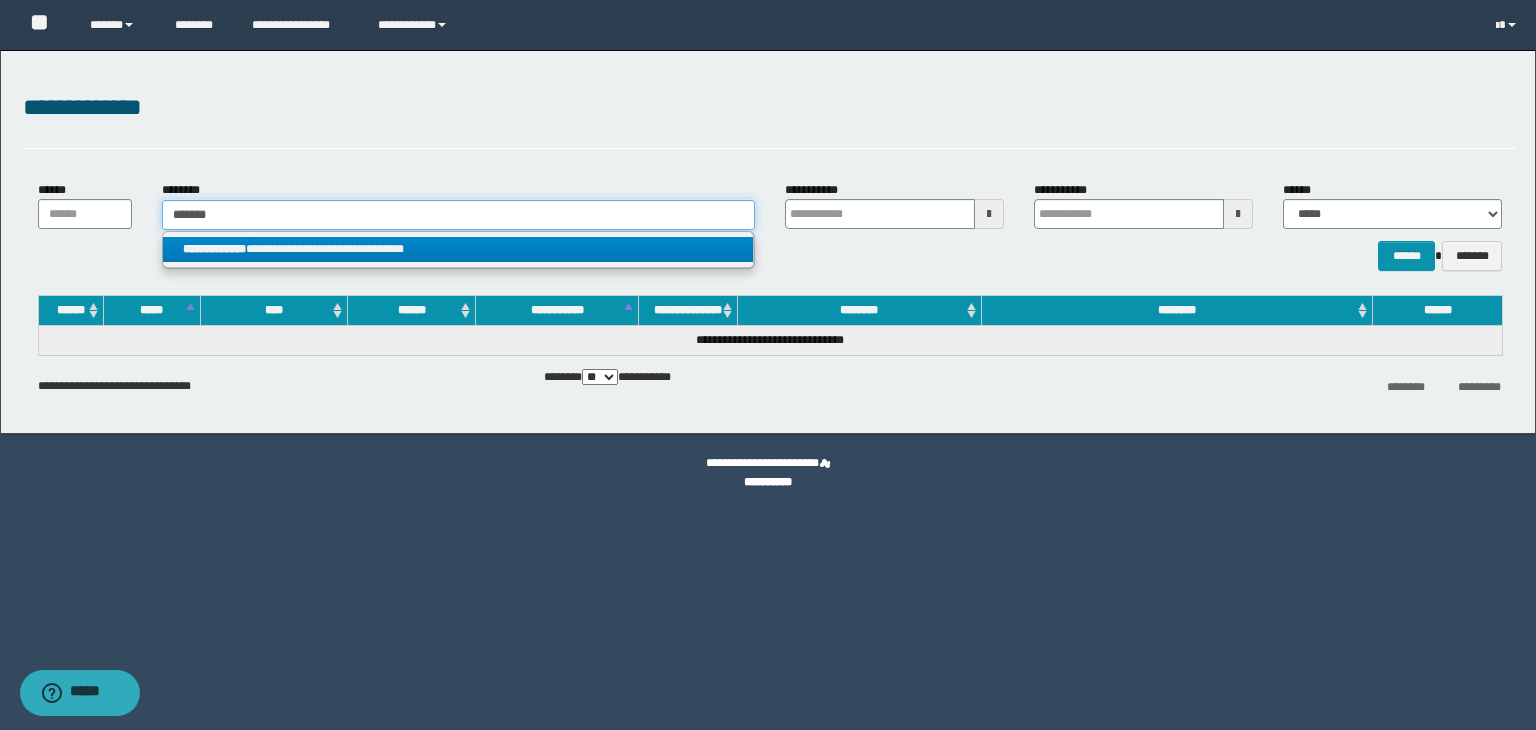 type on "*******" 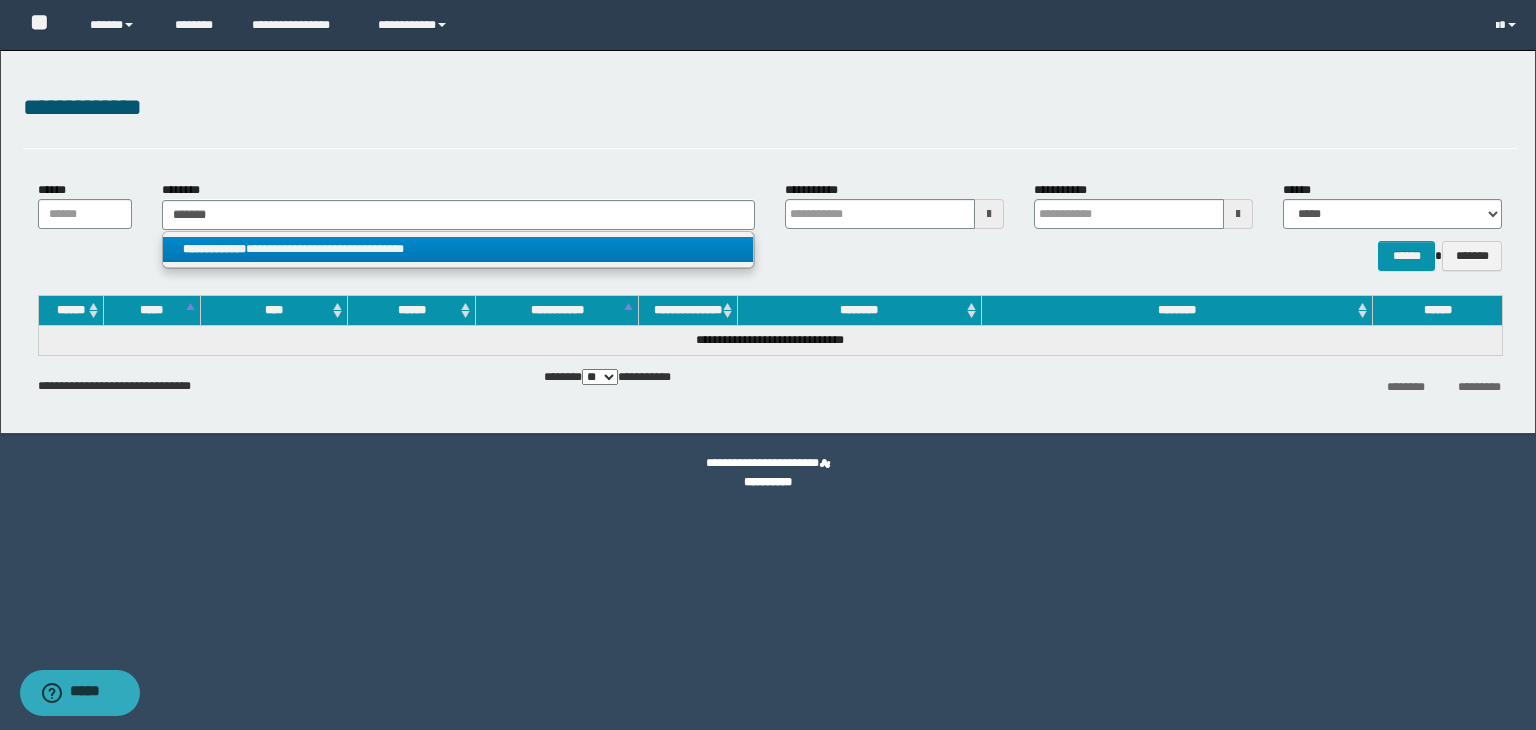 click on "**********" at bounding box center [458, 249] 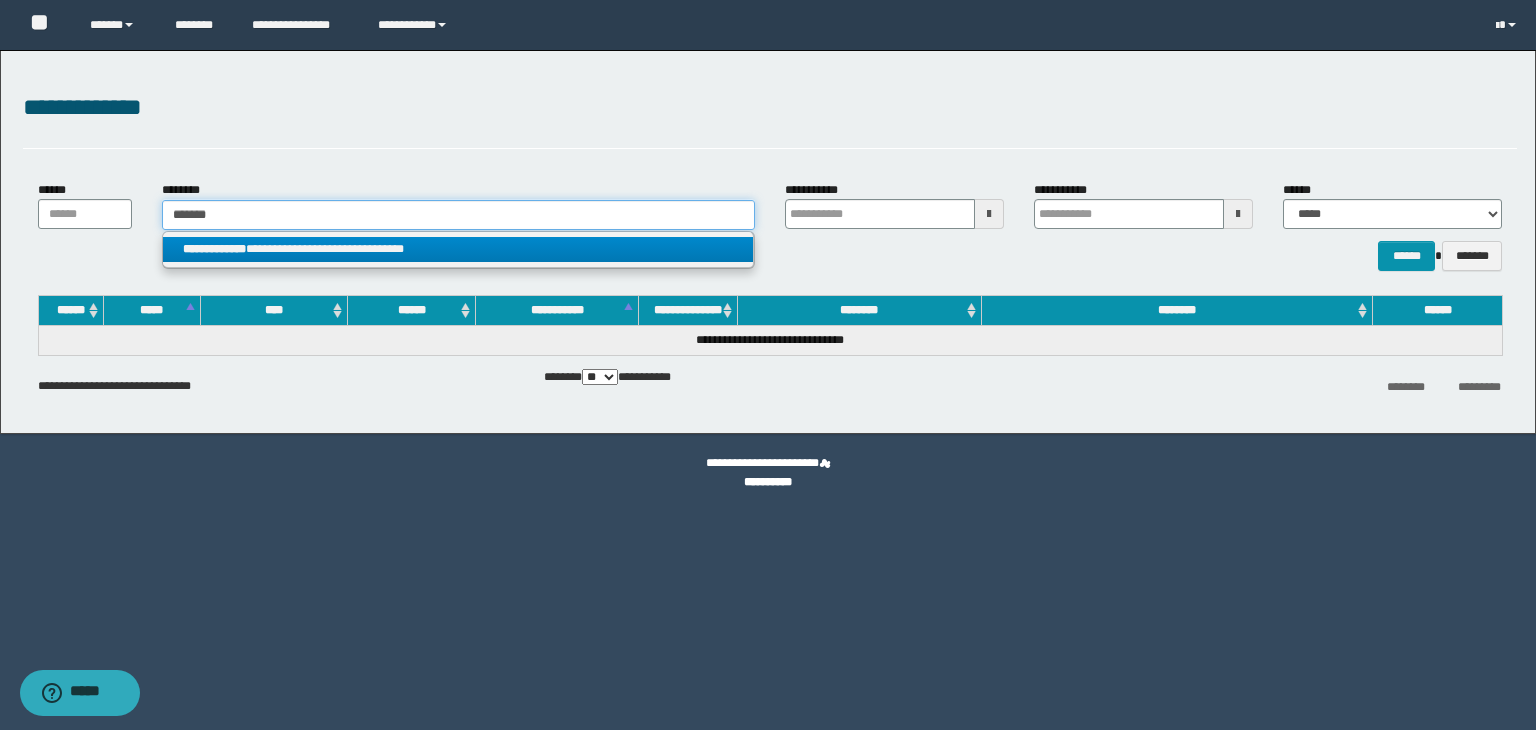 type 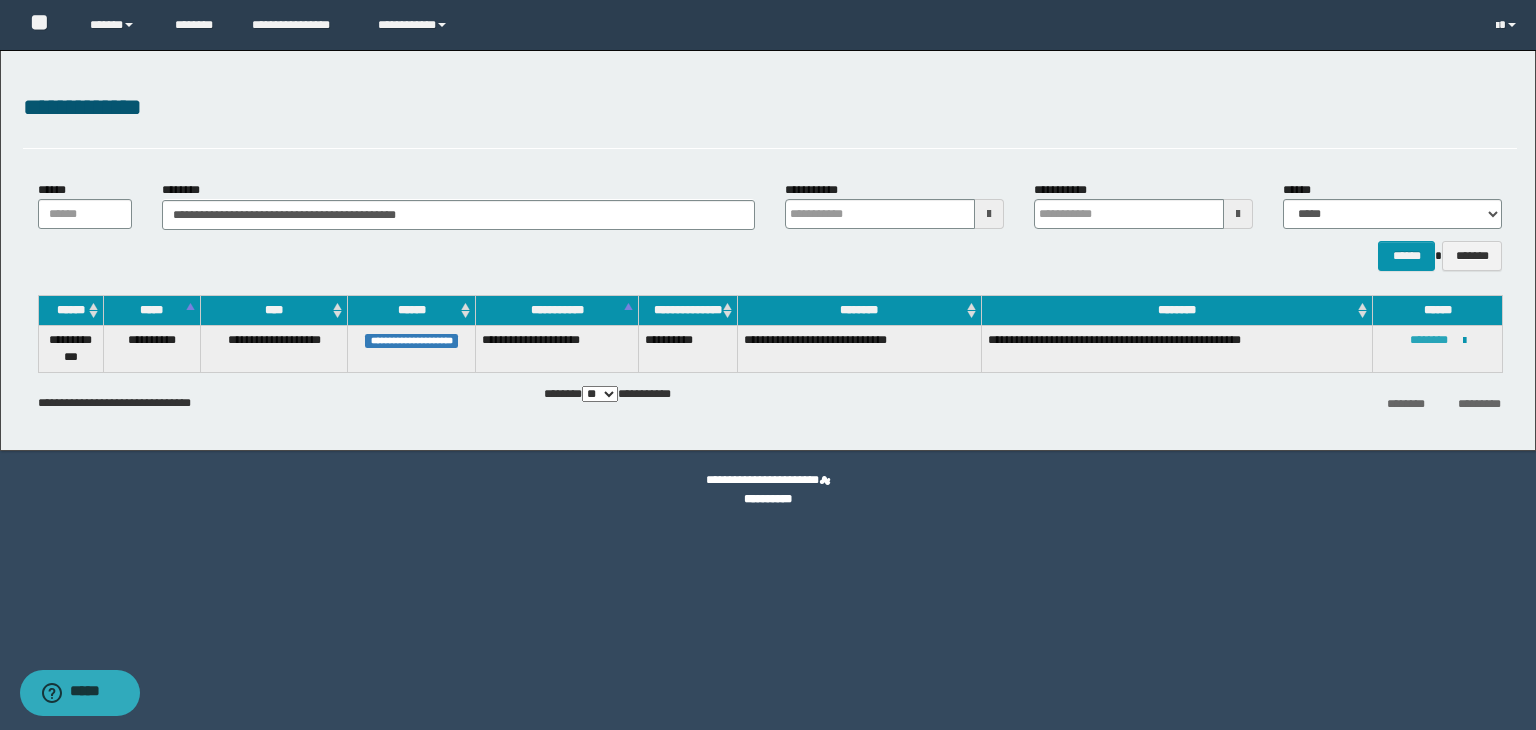 click on "********" at bounding box center [1429, 340] 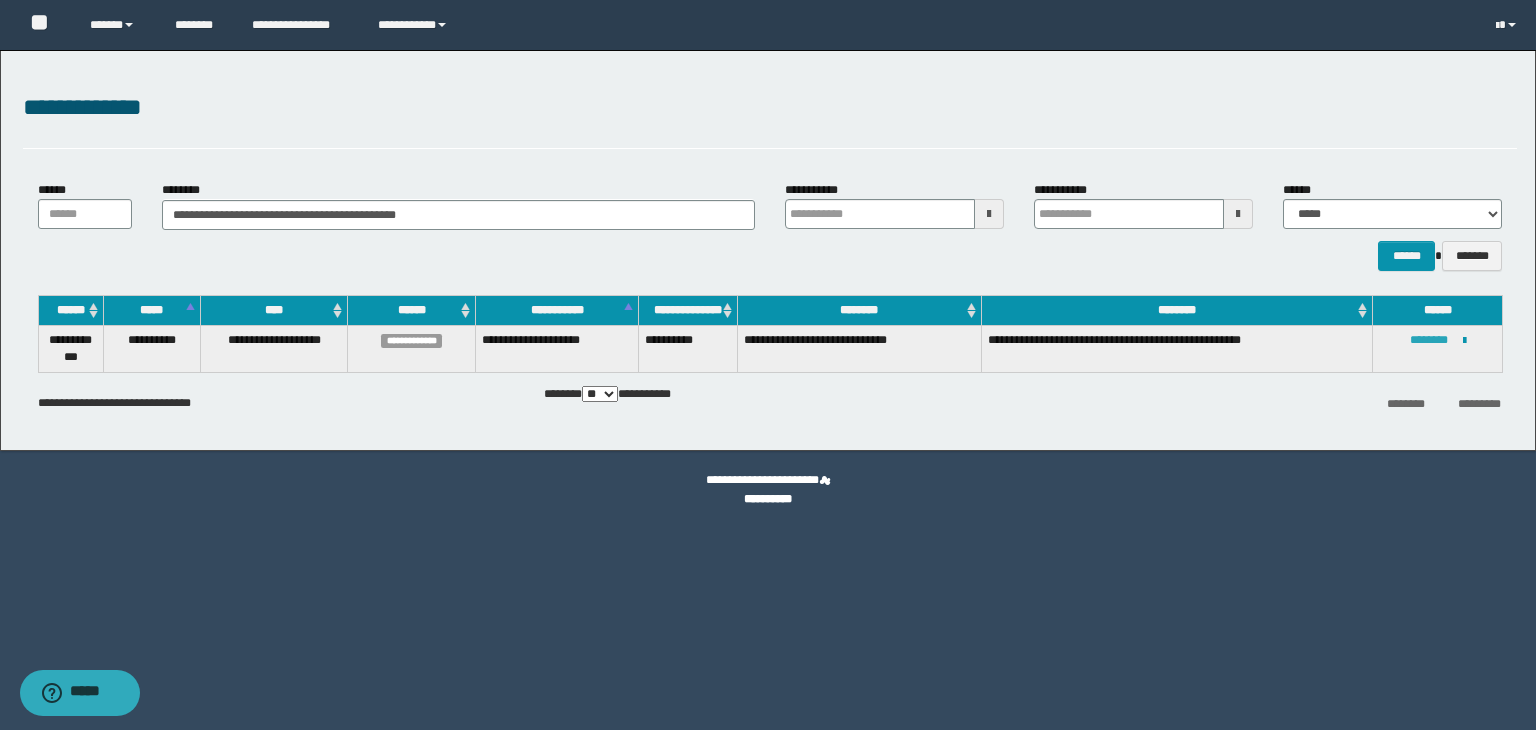 click on "********" at bounding box center (1429, 340) 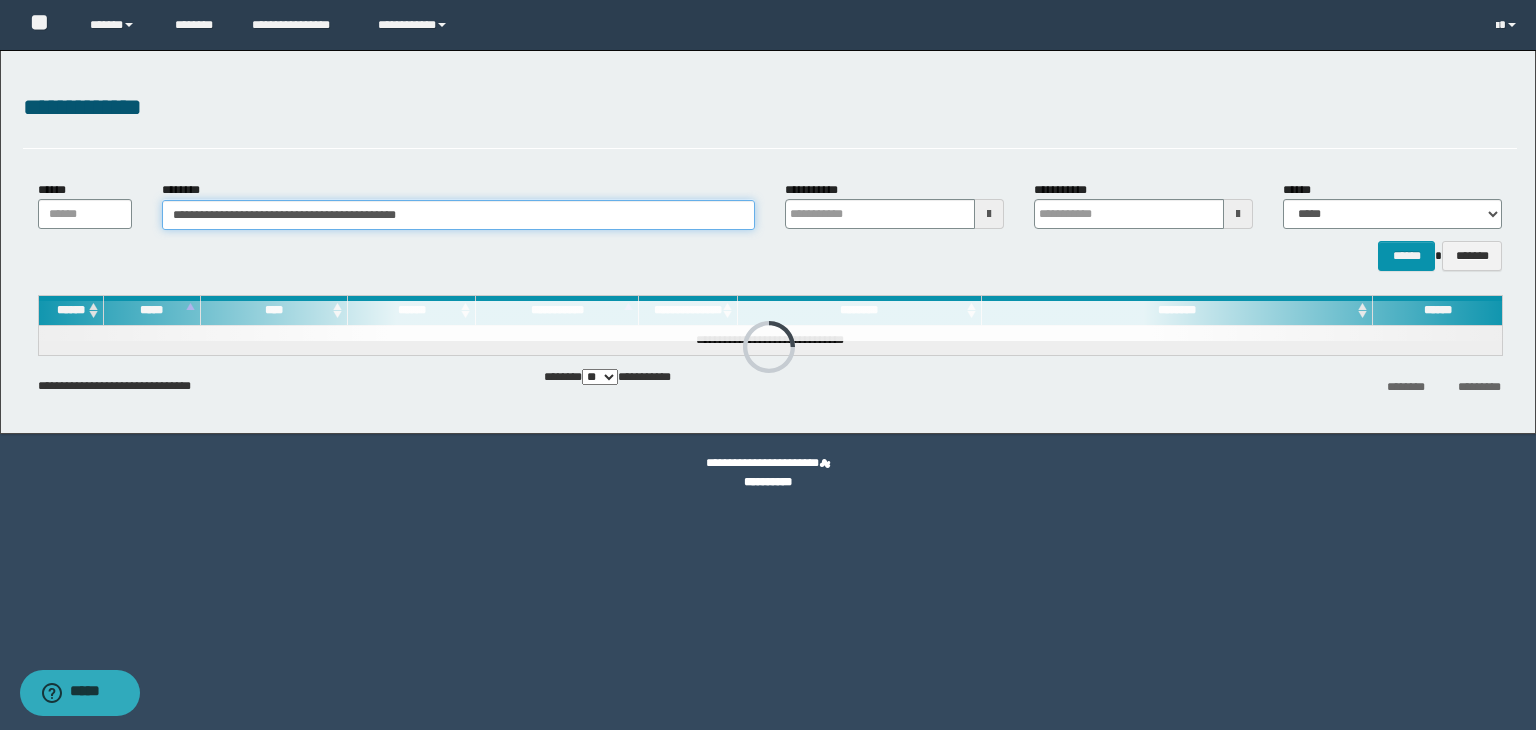drag, startPoint x: 548, startPoint y: 208, endPoint x: 144, endPoint y: 193, distance: 404.27838 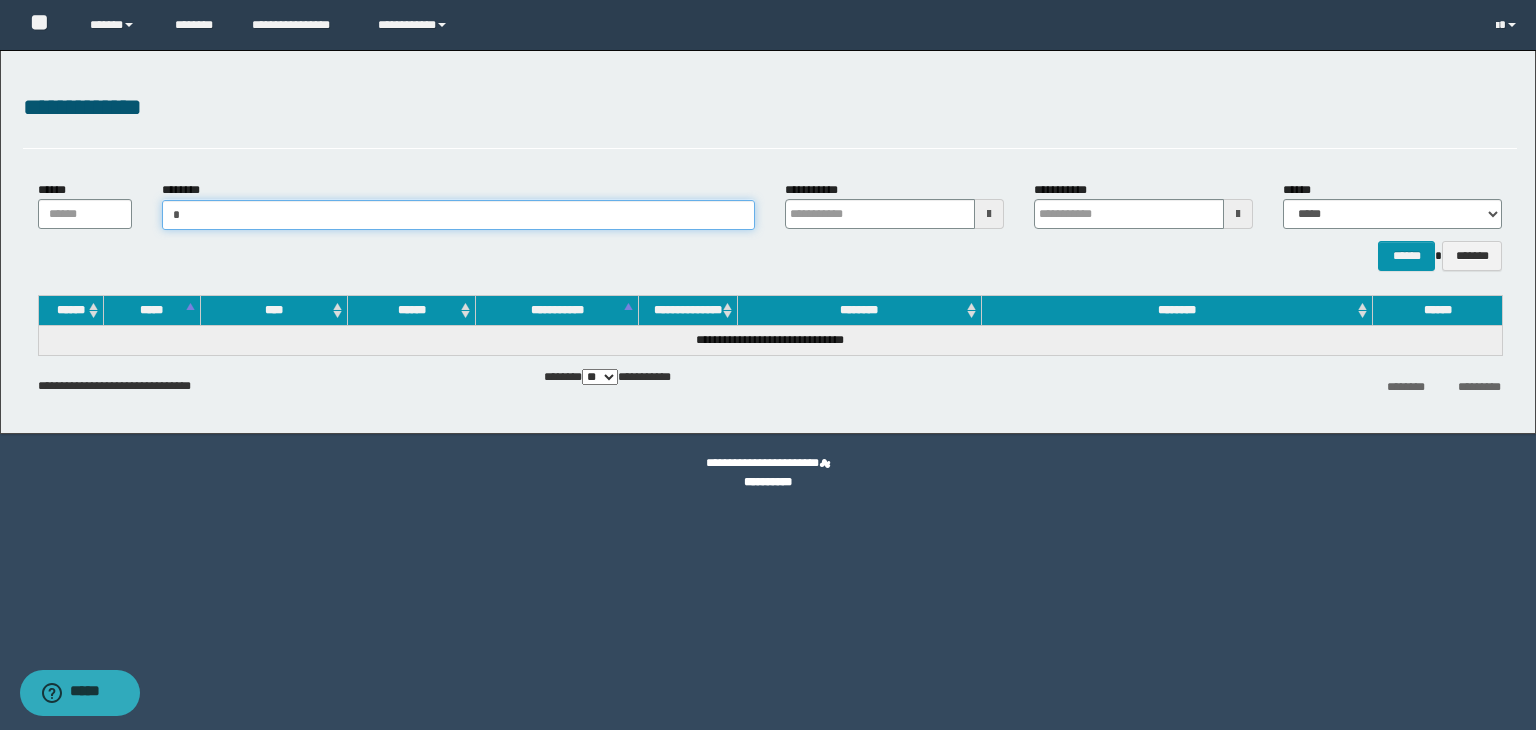 type on "**" 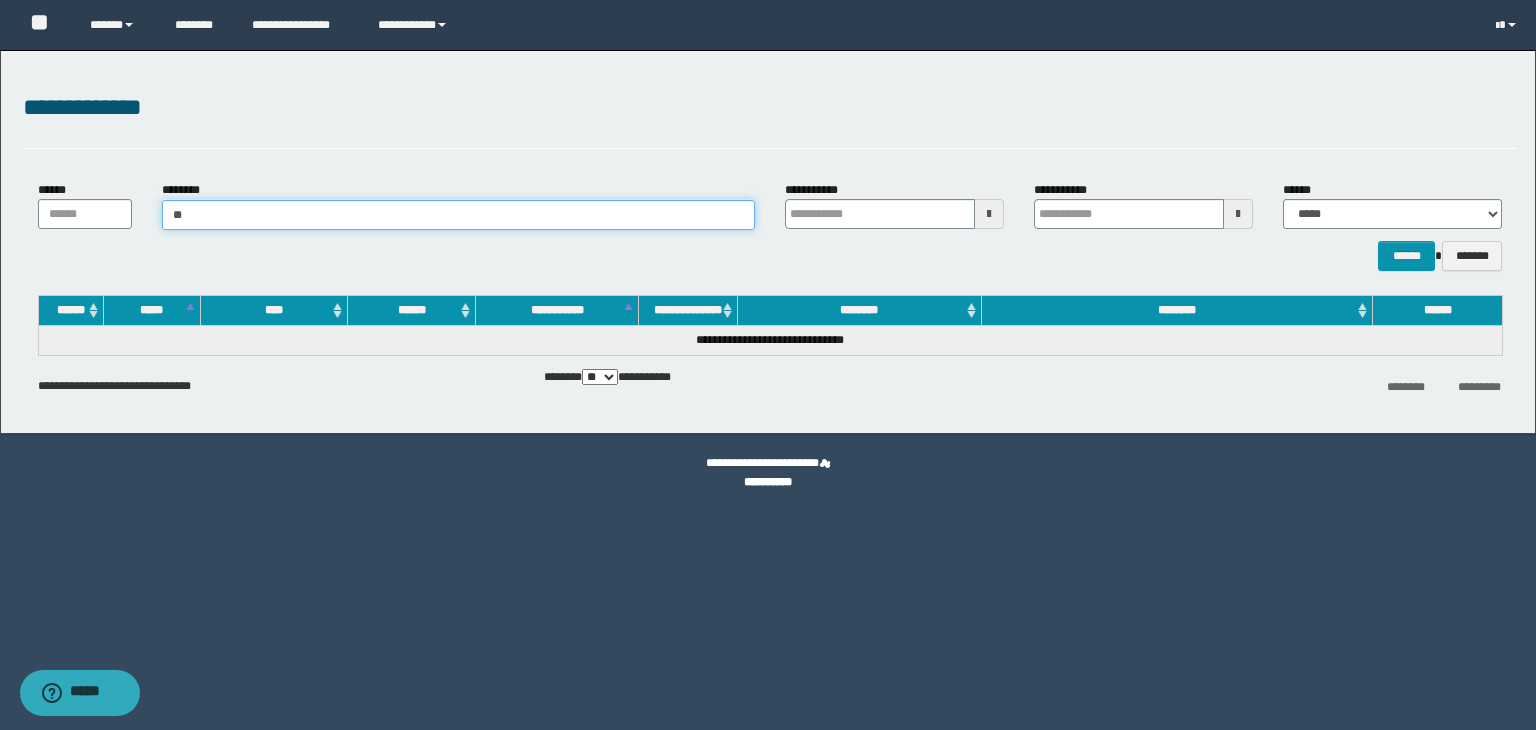 type on "**" 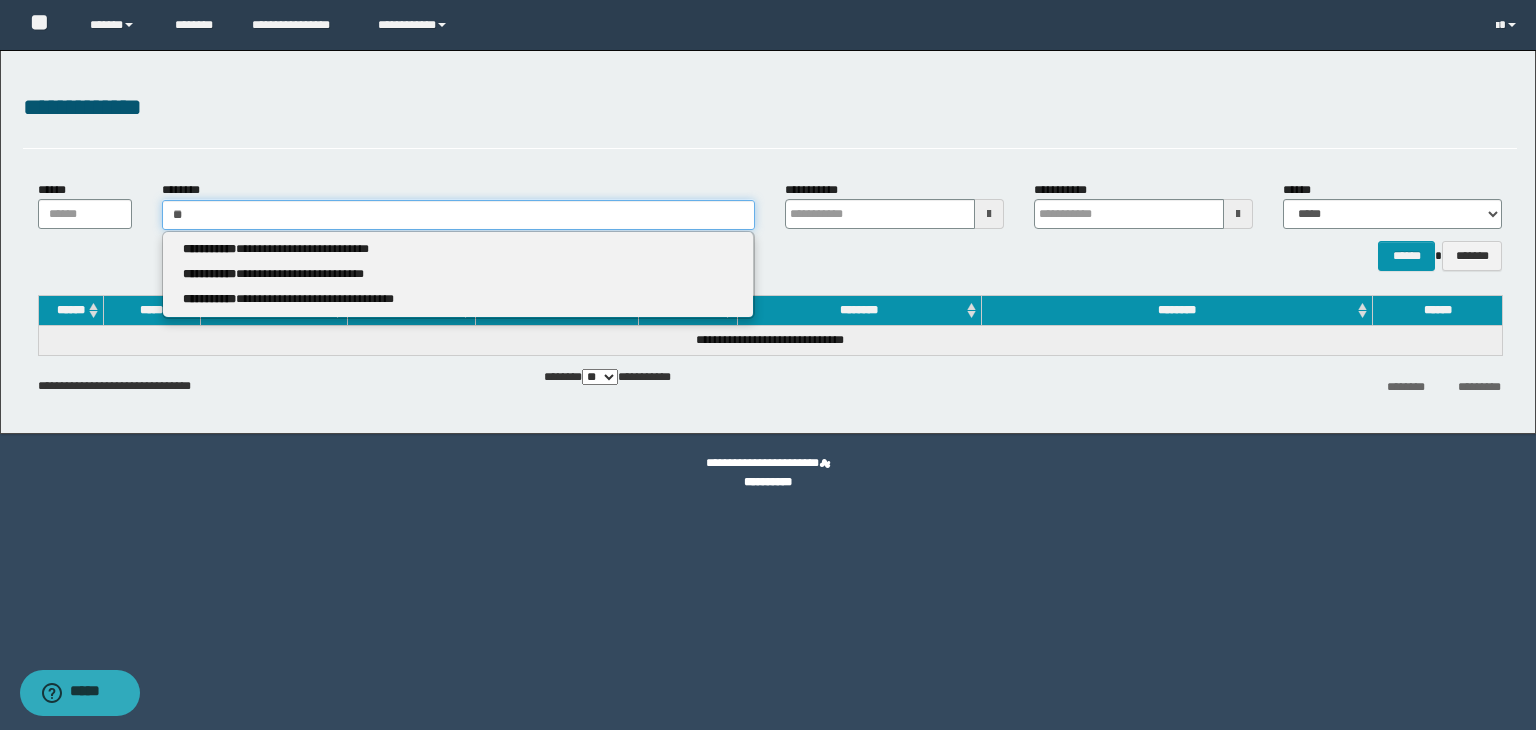type 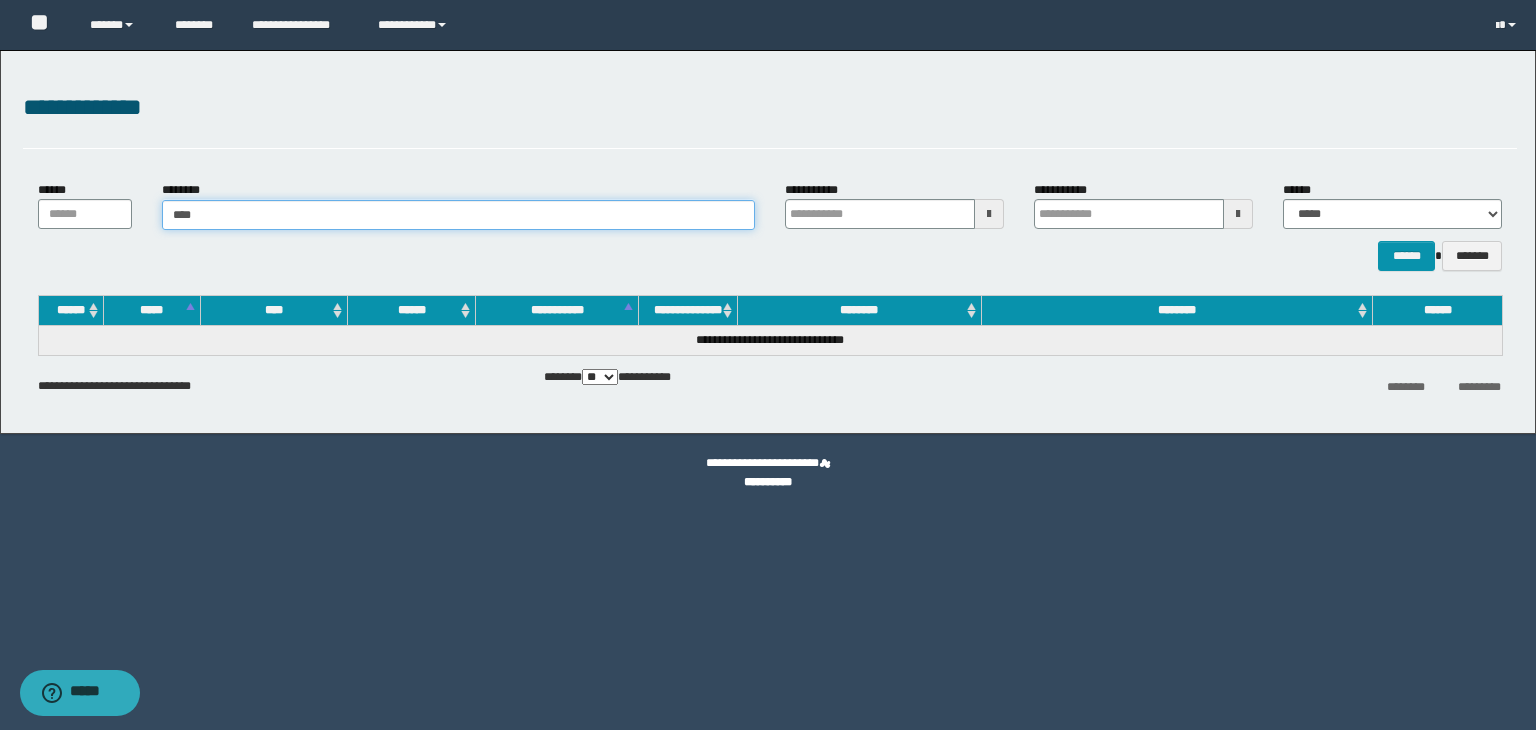 type on "*****" 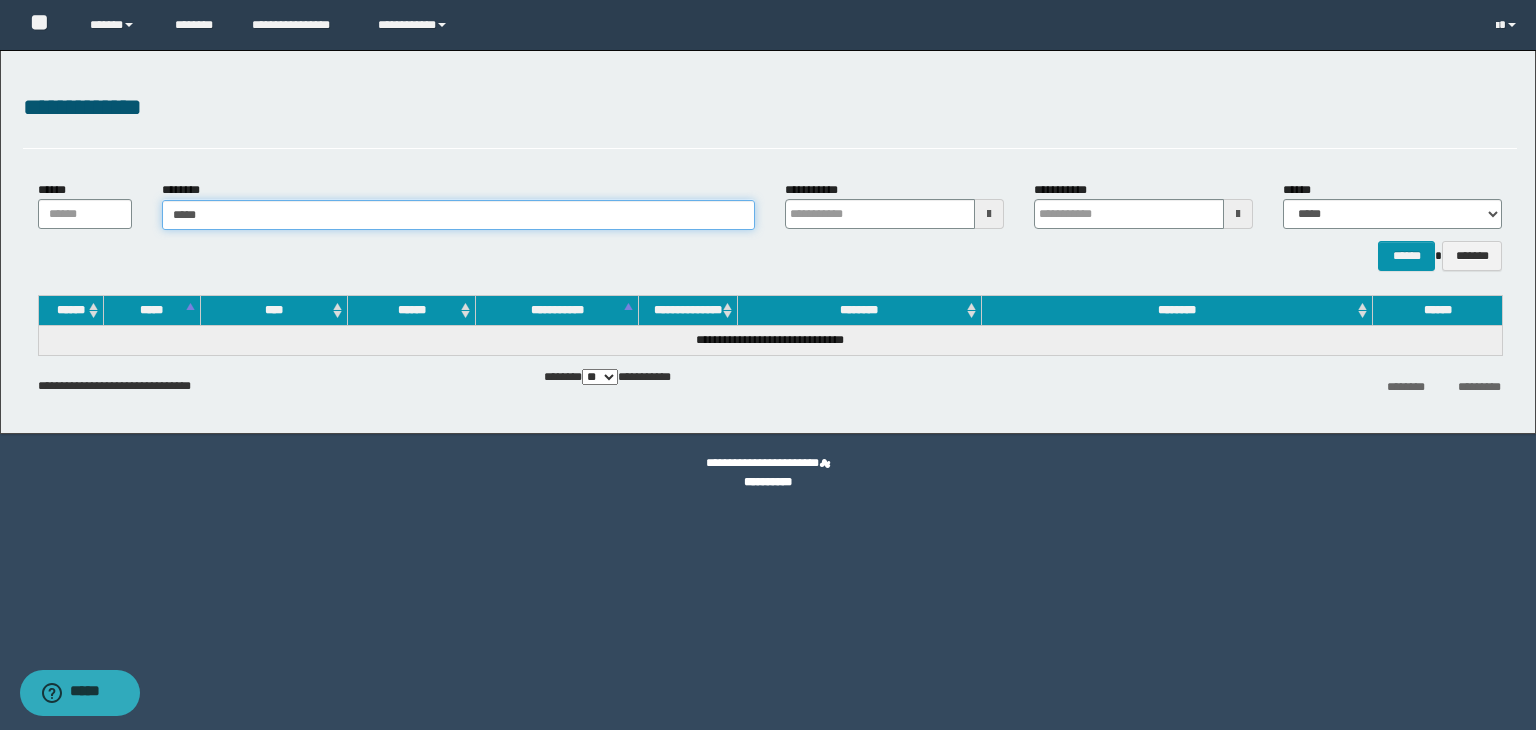 type on "*****" 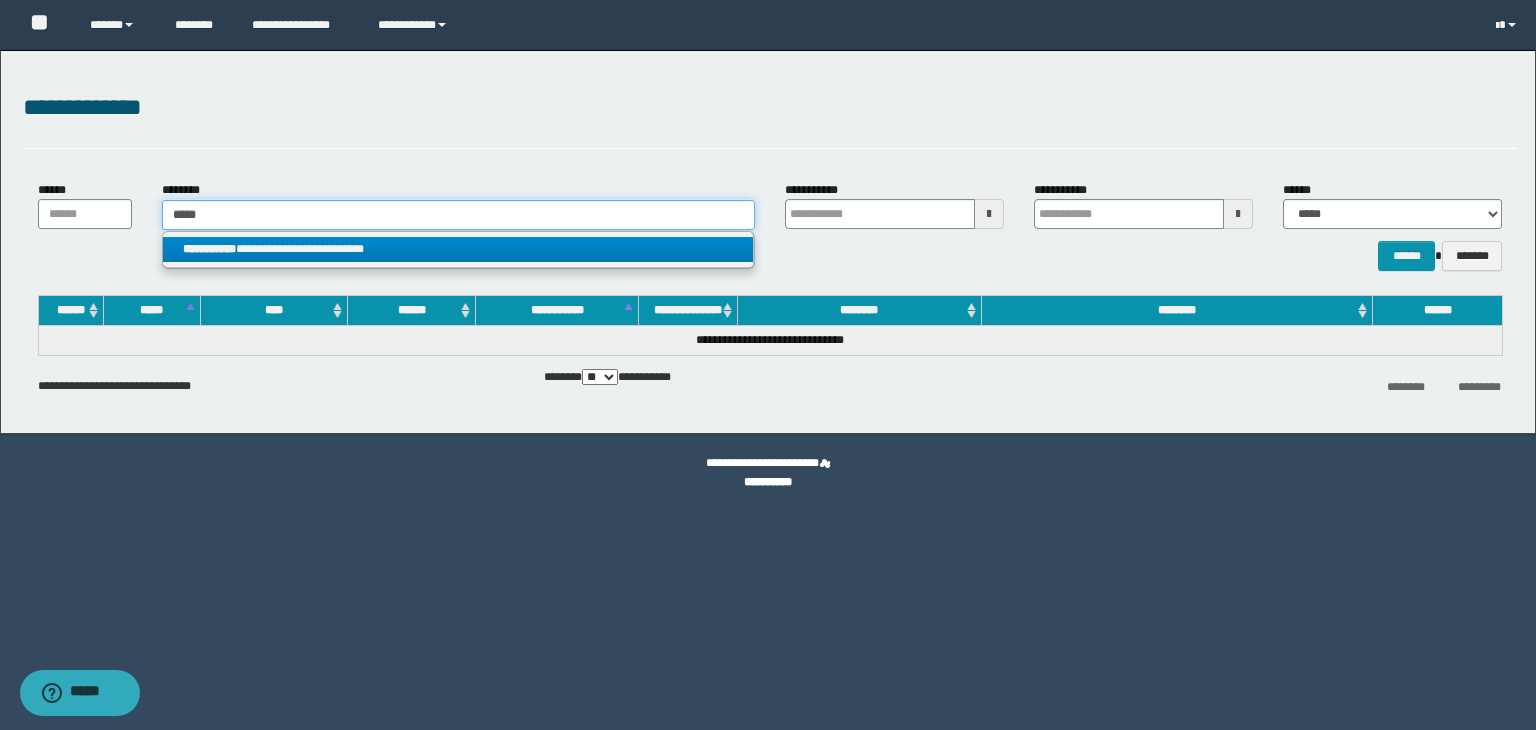 type on "*****" 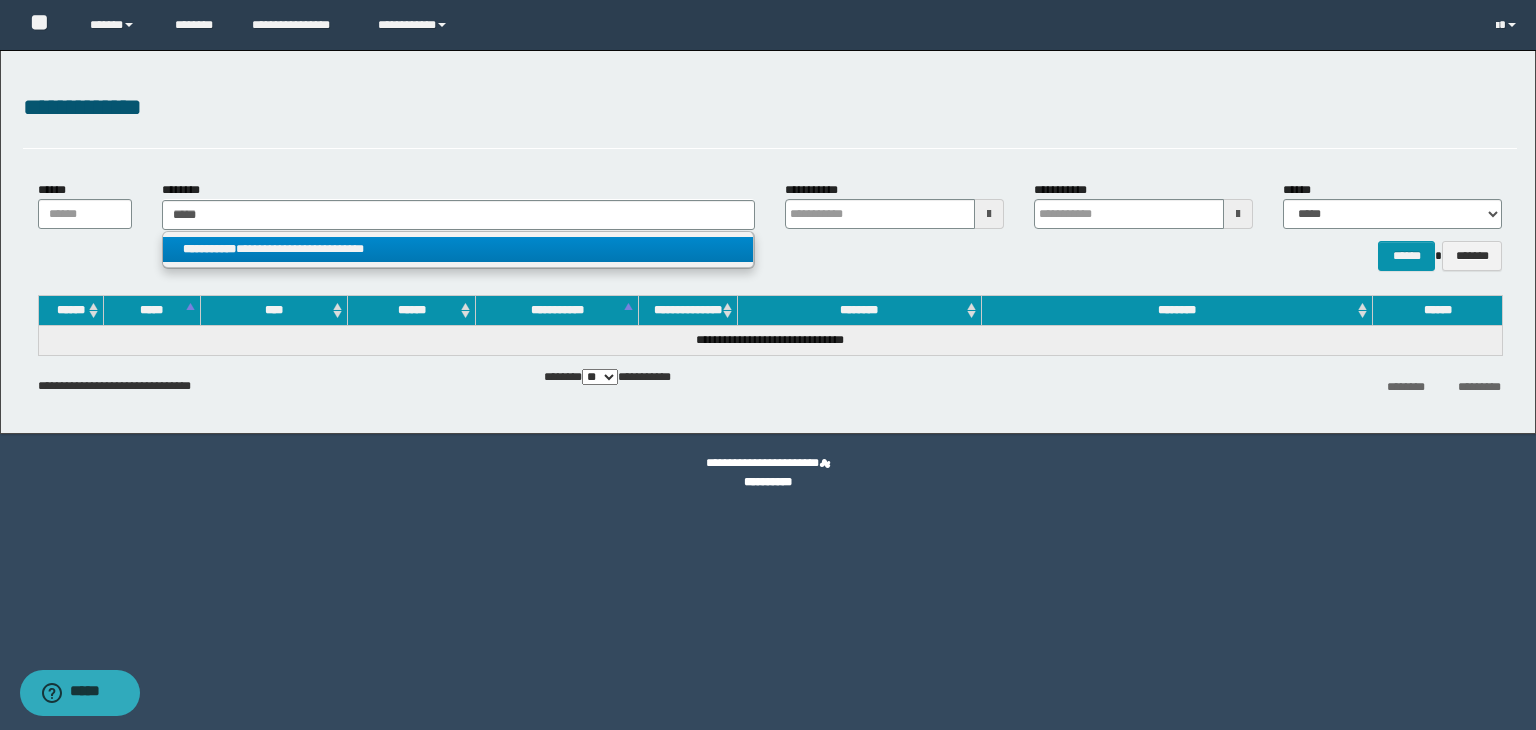 click on "**********" at bounding box center [458, 249] 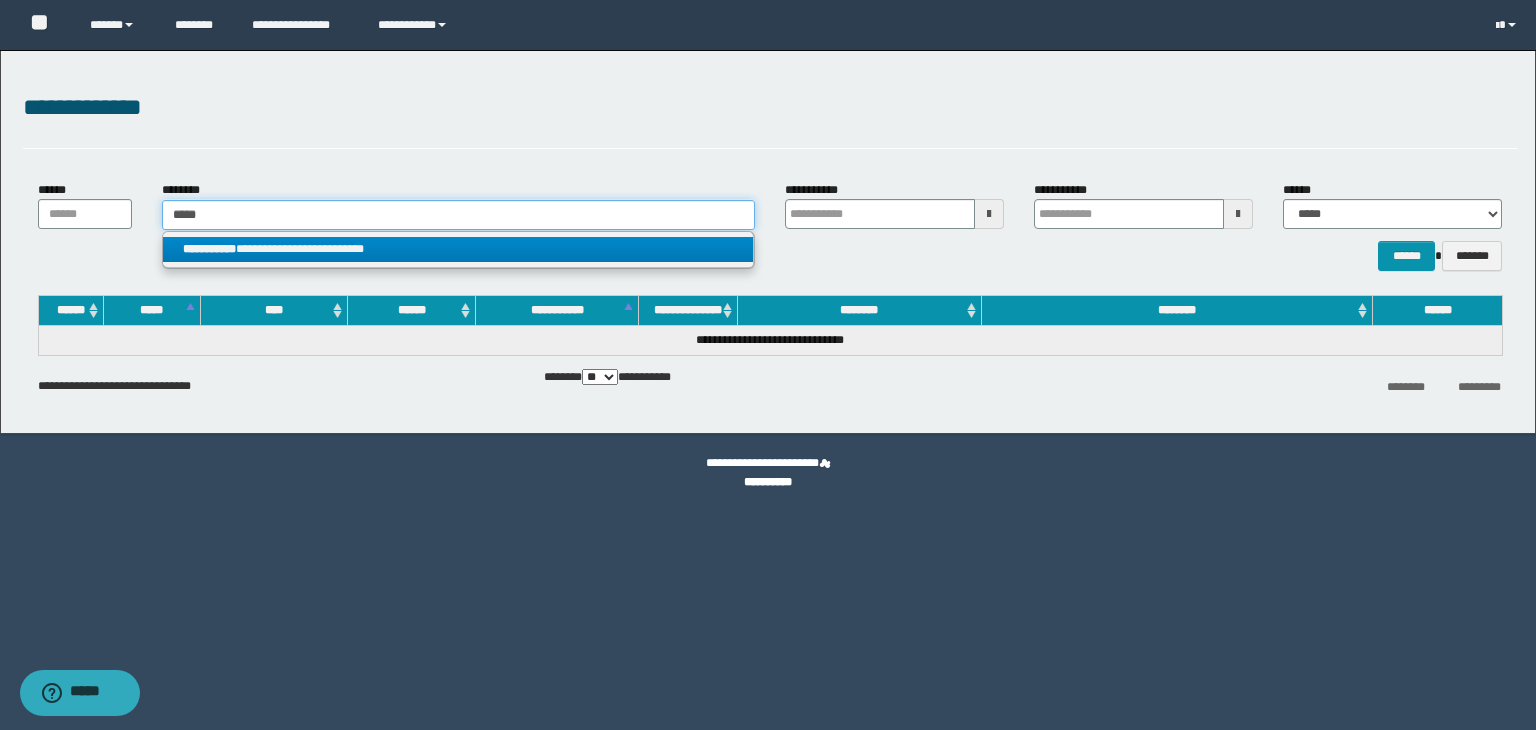 type 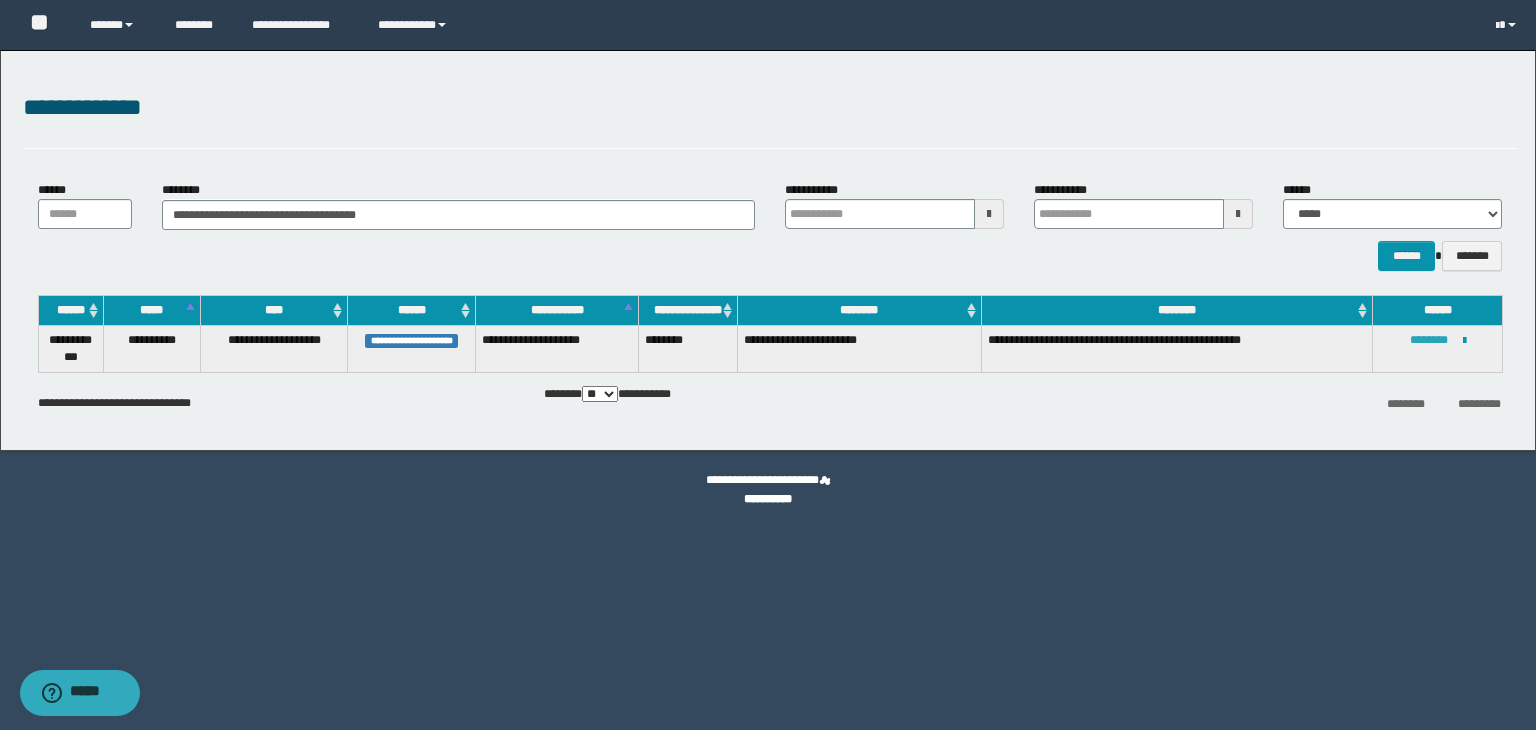 click on "********" at bounding box center (1429, 340) 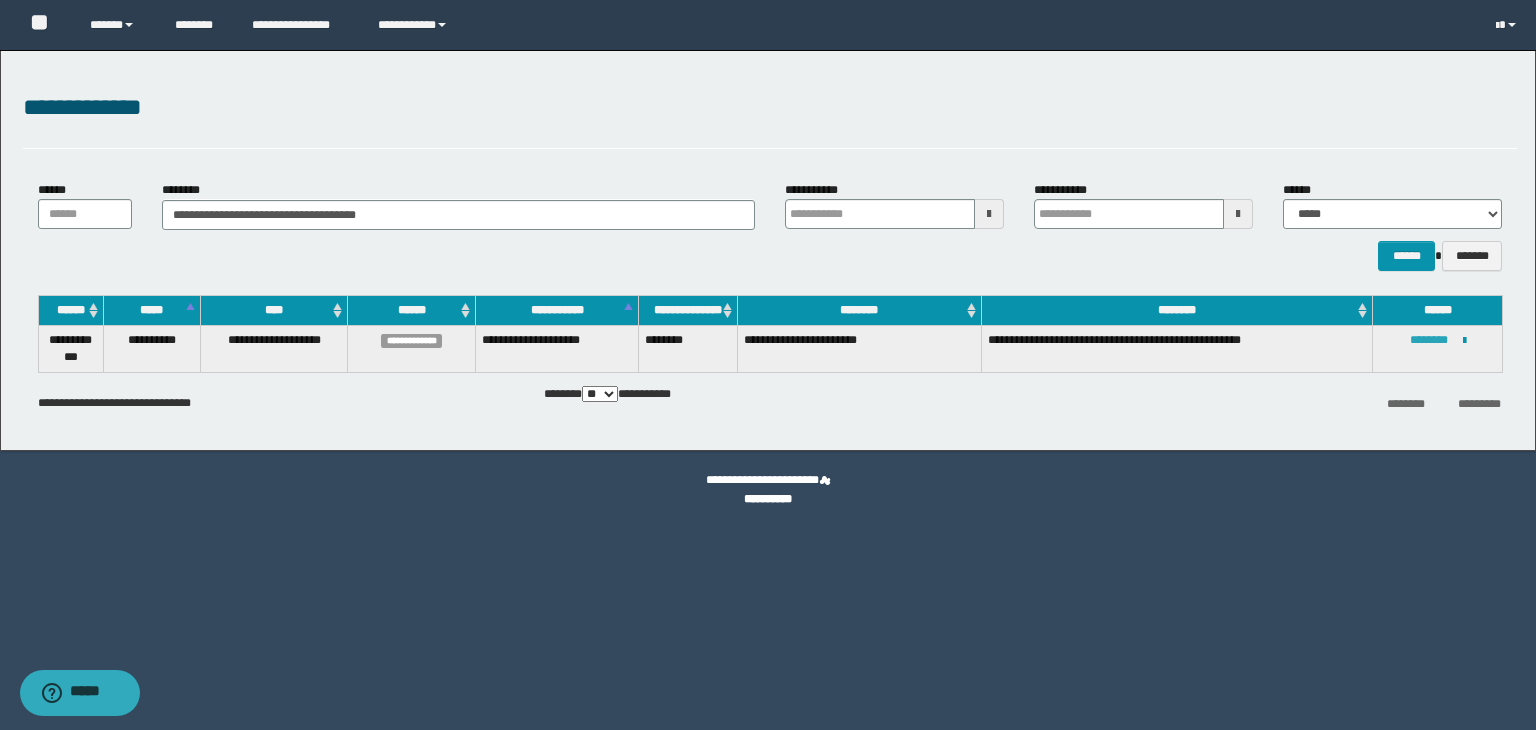 click on "********" at bounding box center (1429, 340) 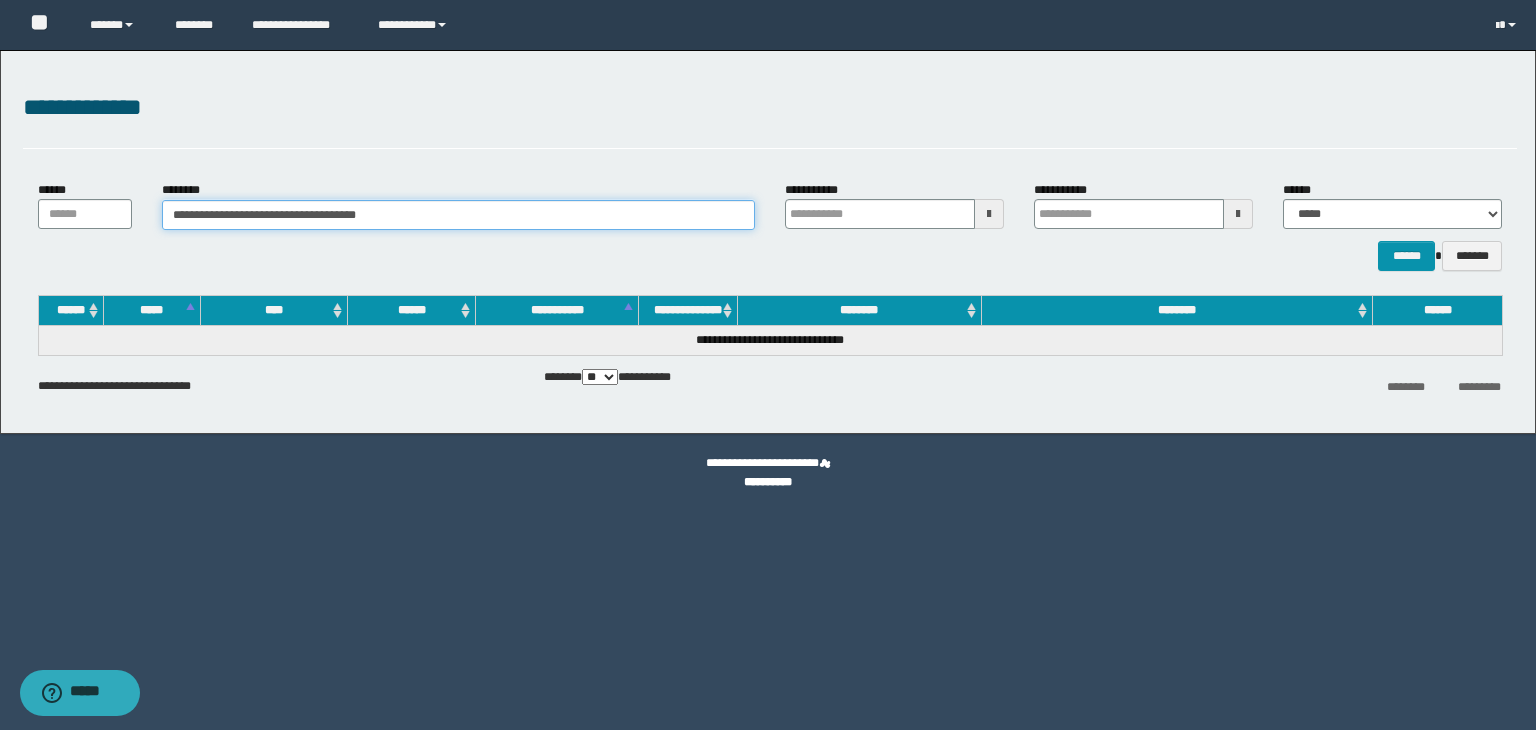 drag, startPoint x: 428, startPoint y: 218, endPoint x: 17, endPoint y: 230, distance: 411.17514 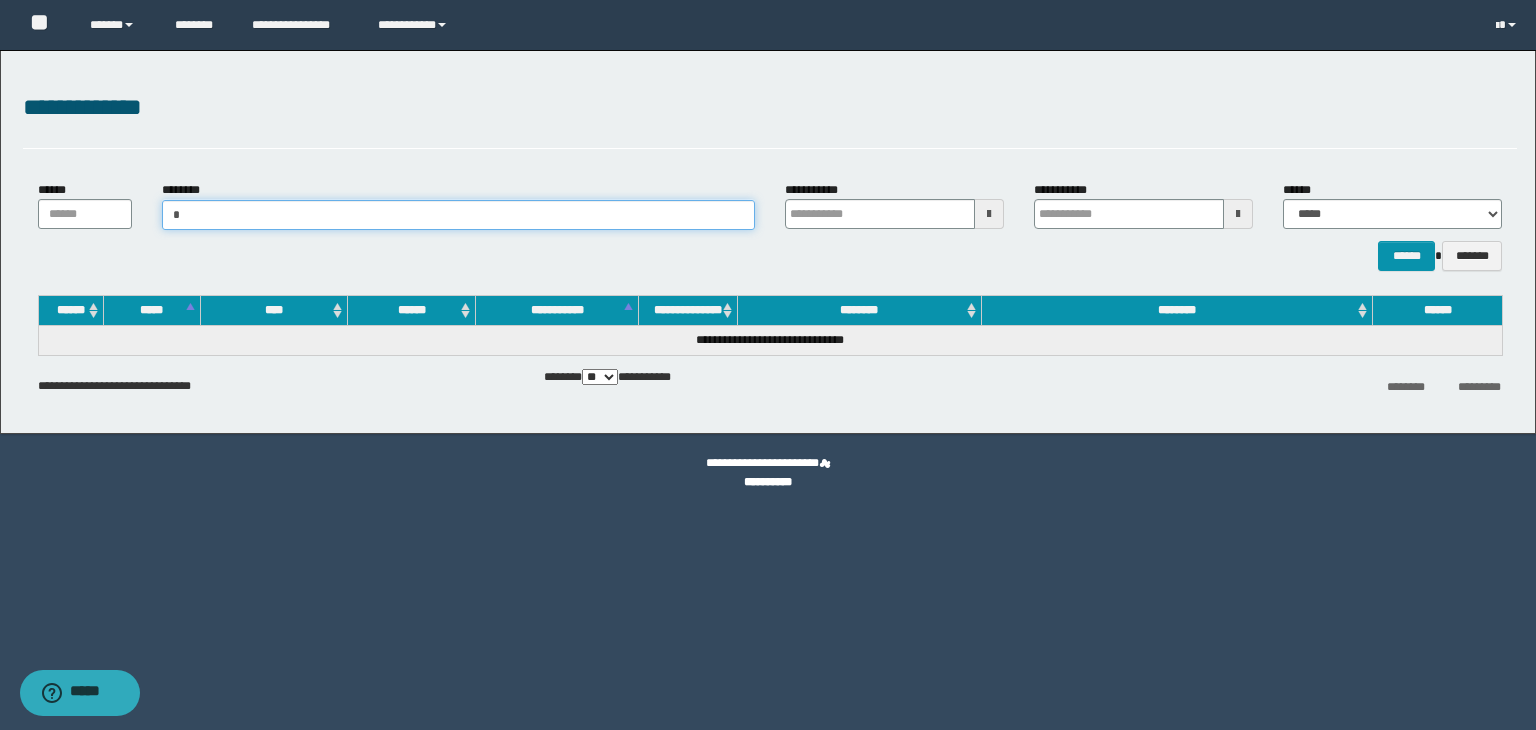type on "**" 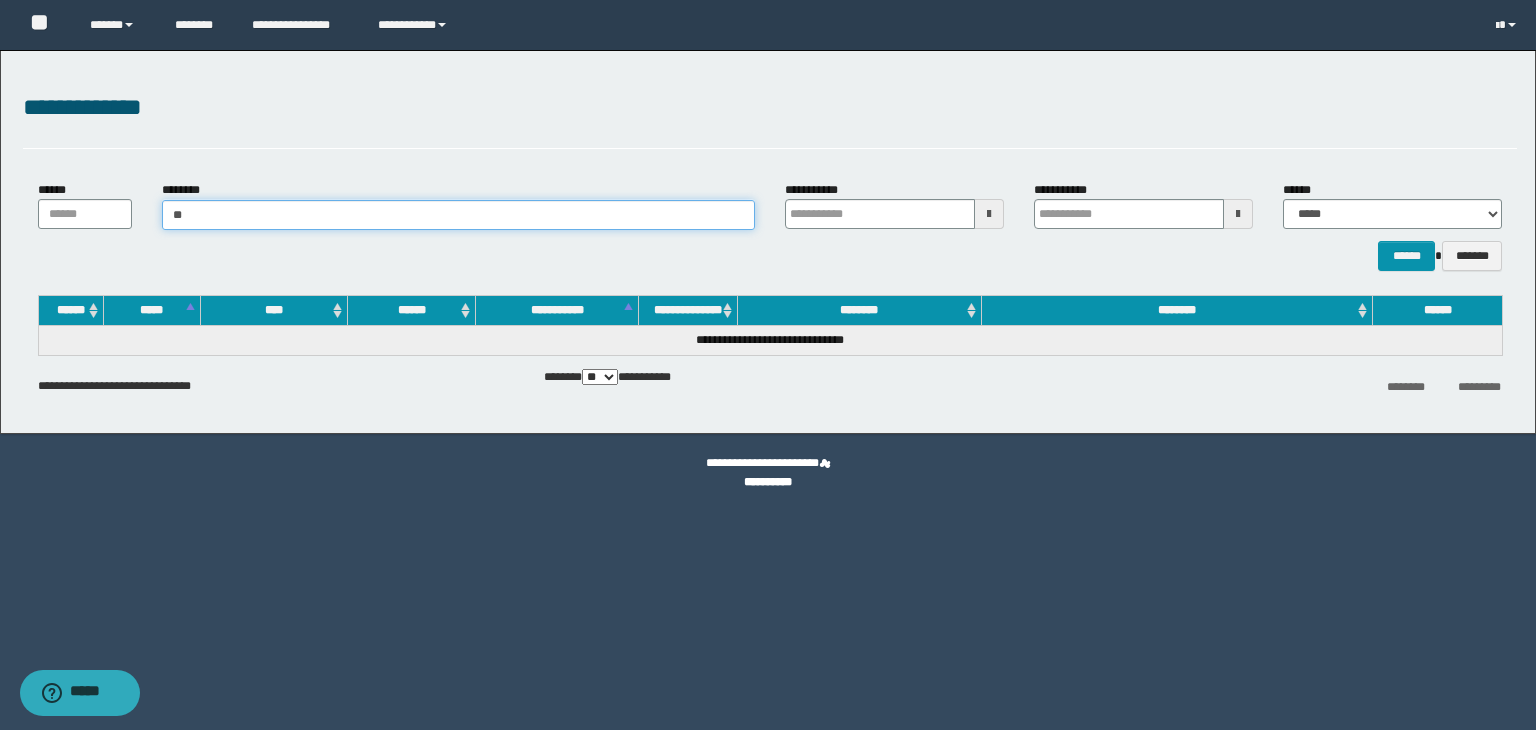 type on "**" 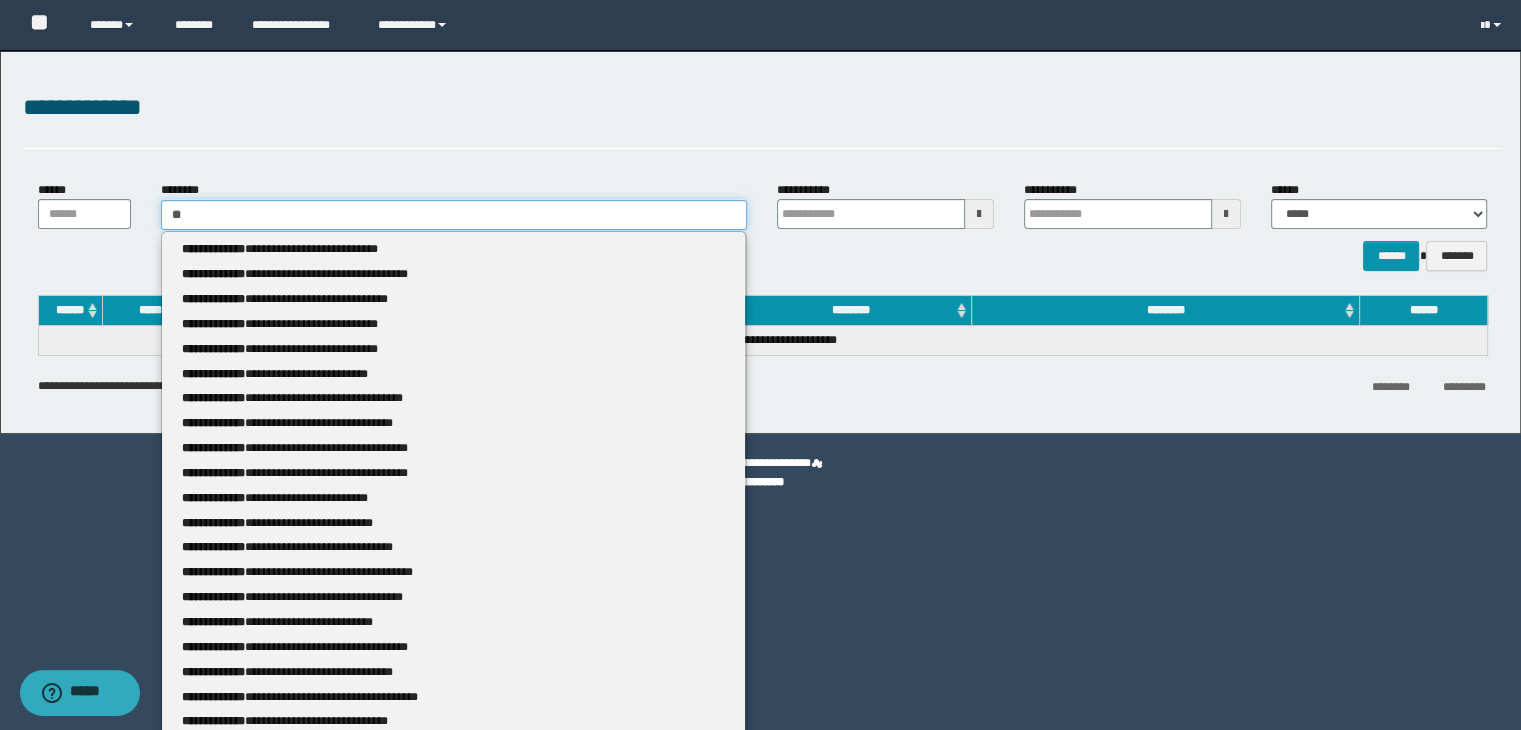 type 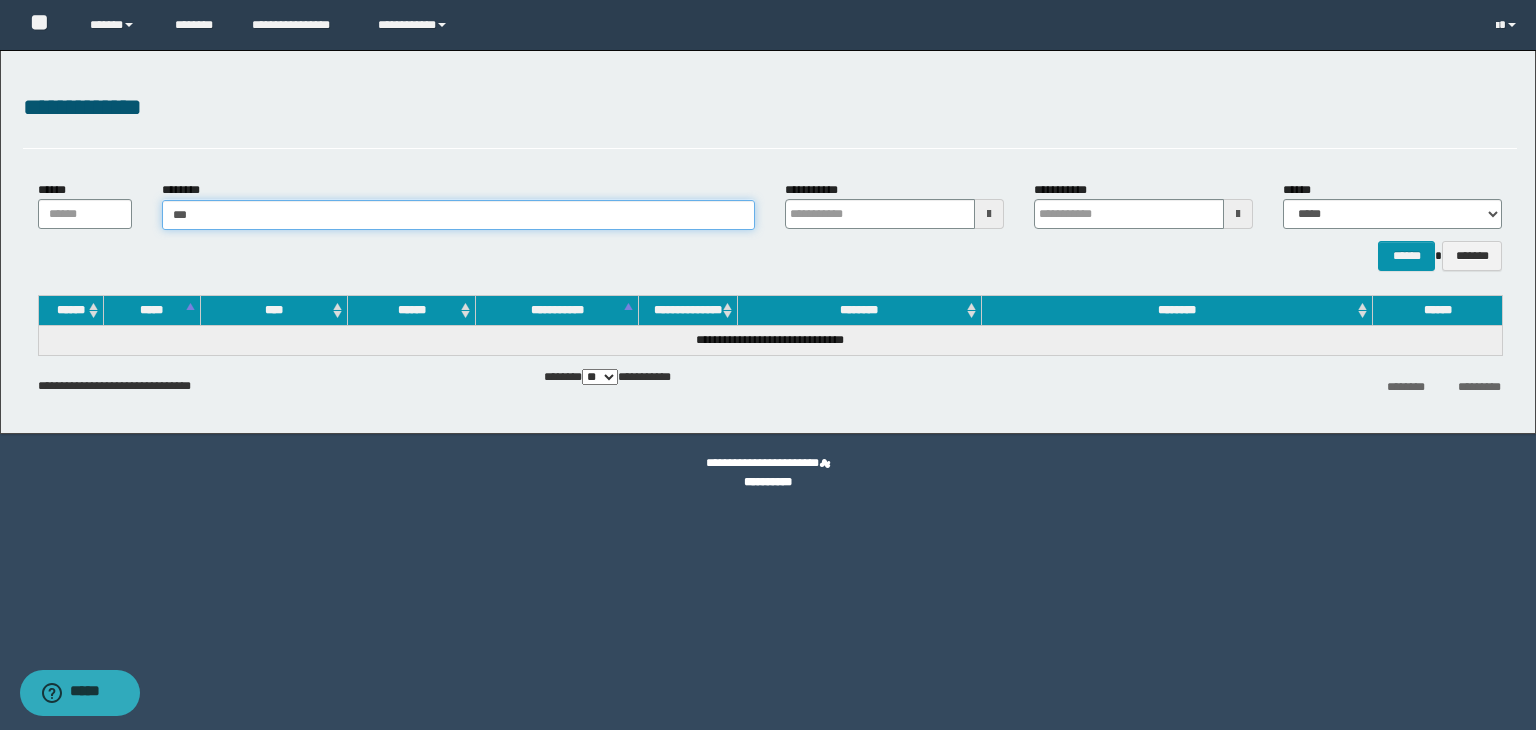 type on "****" 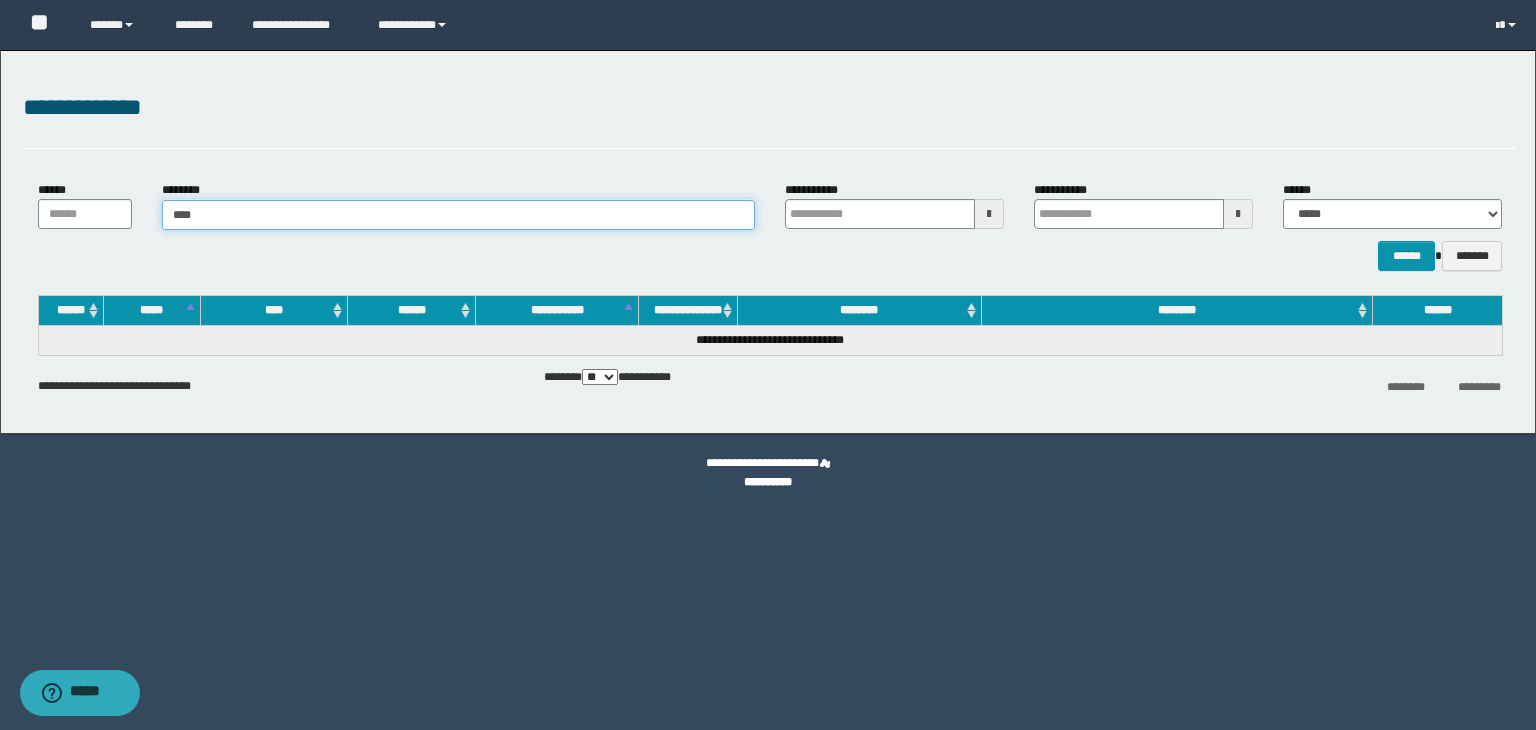 type on "****" 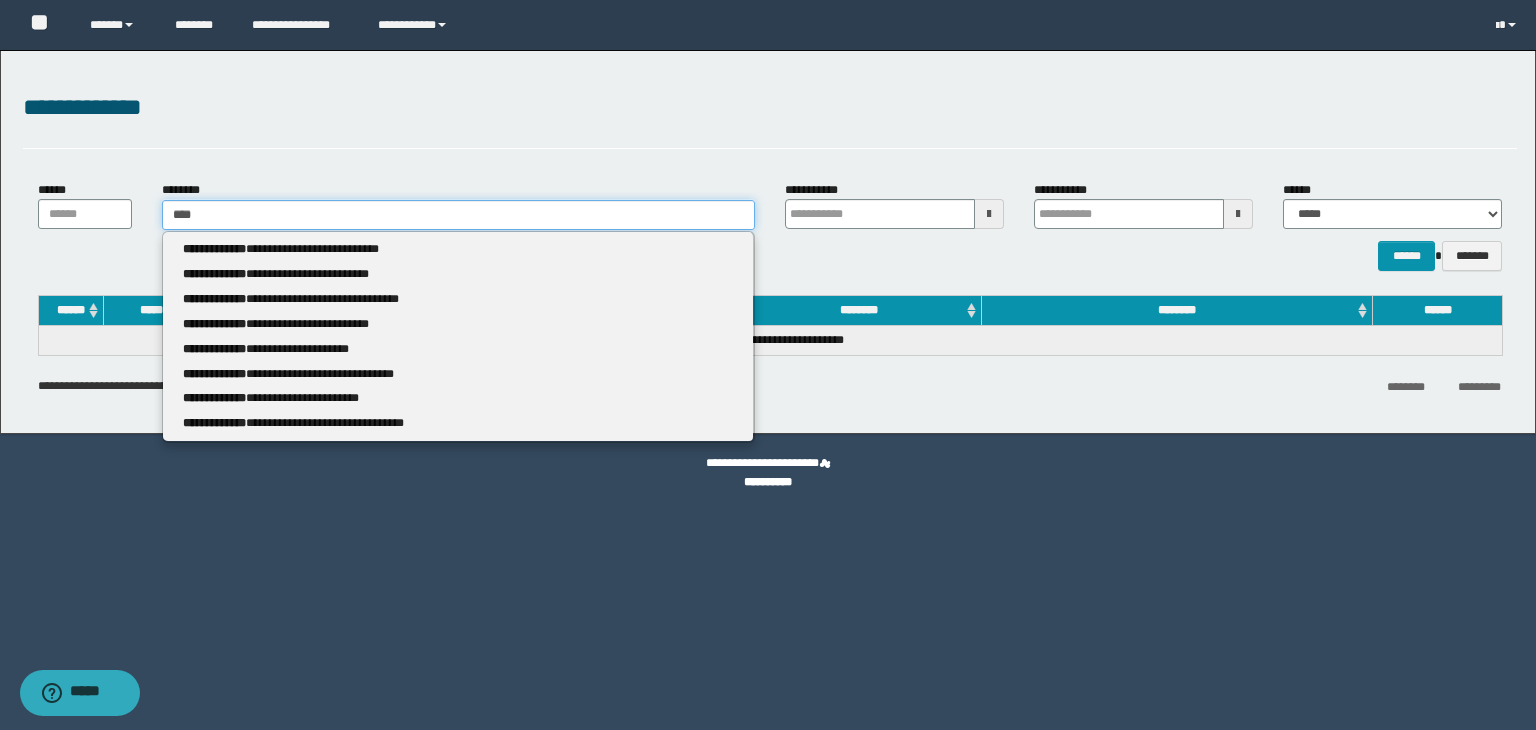 type 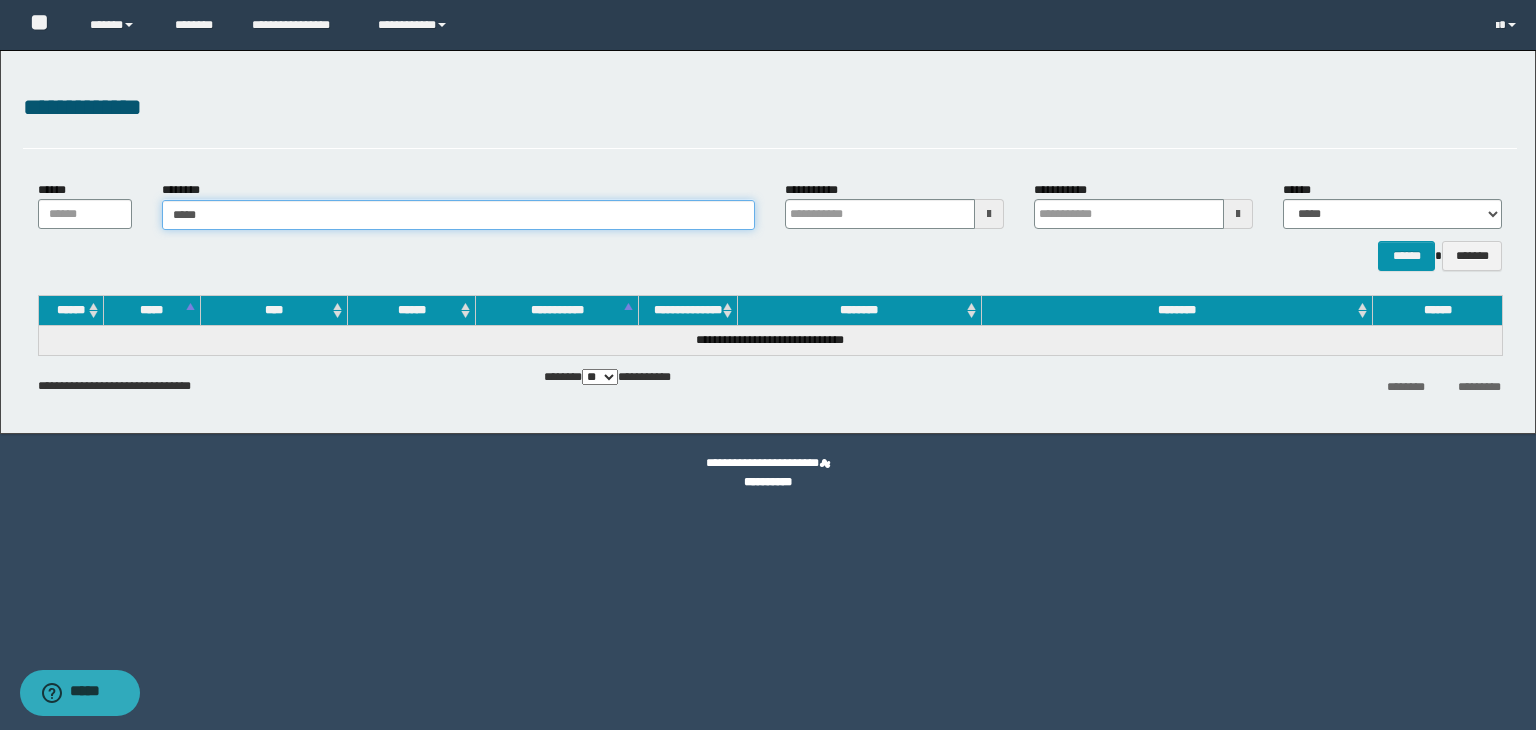 type on "*****" 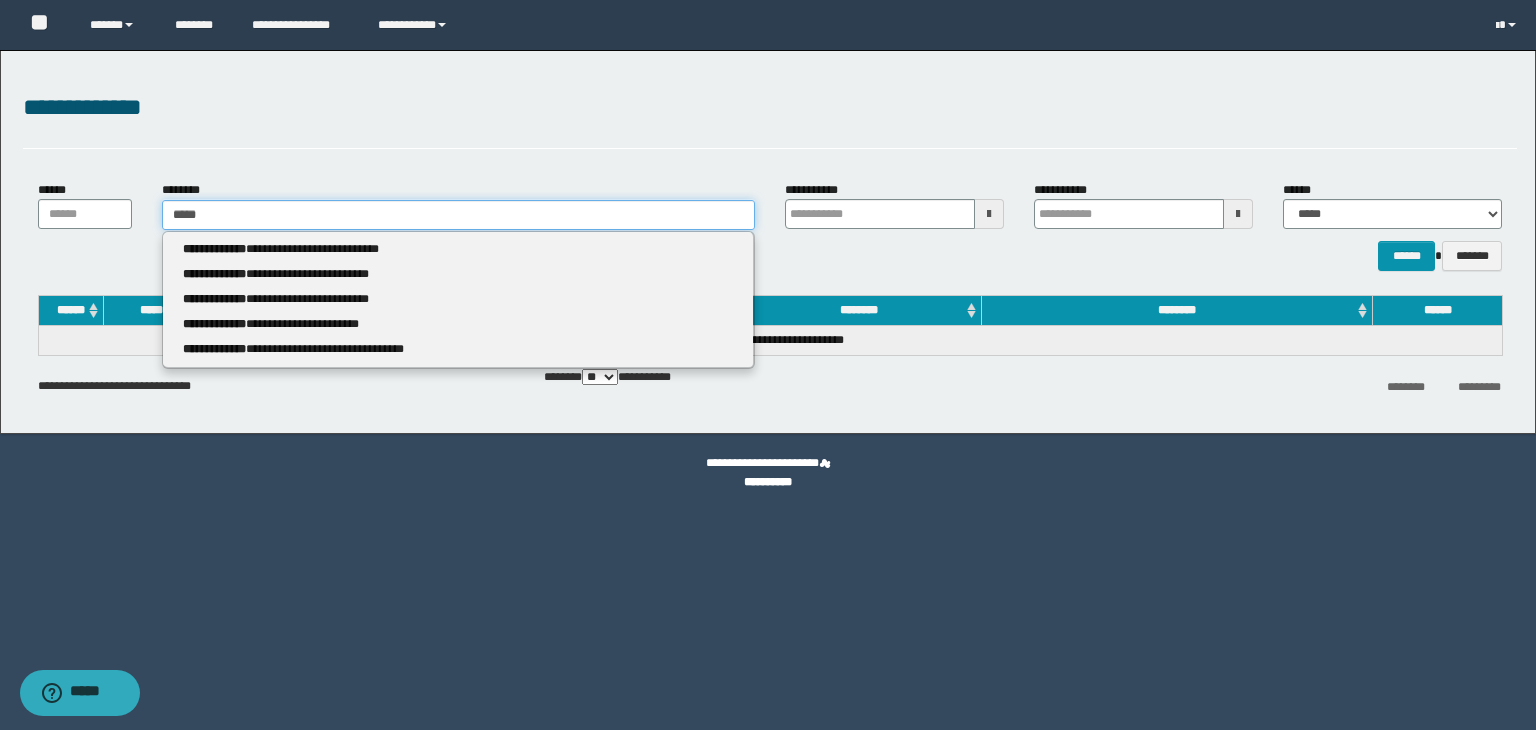 type 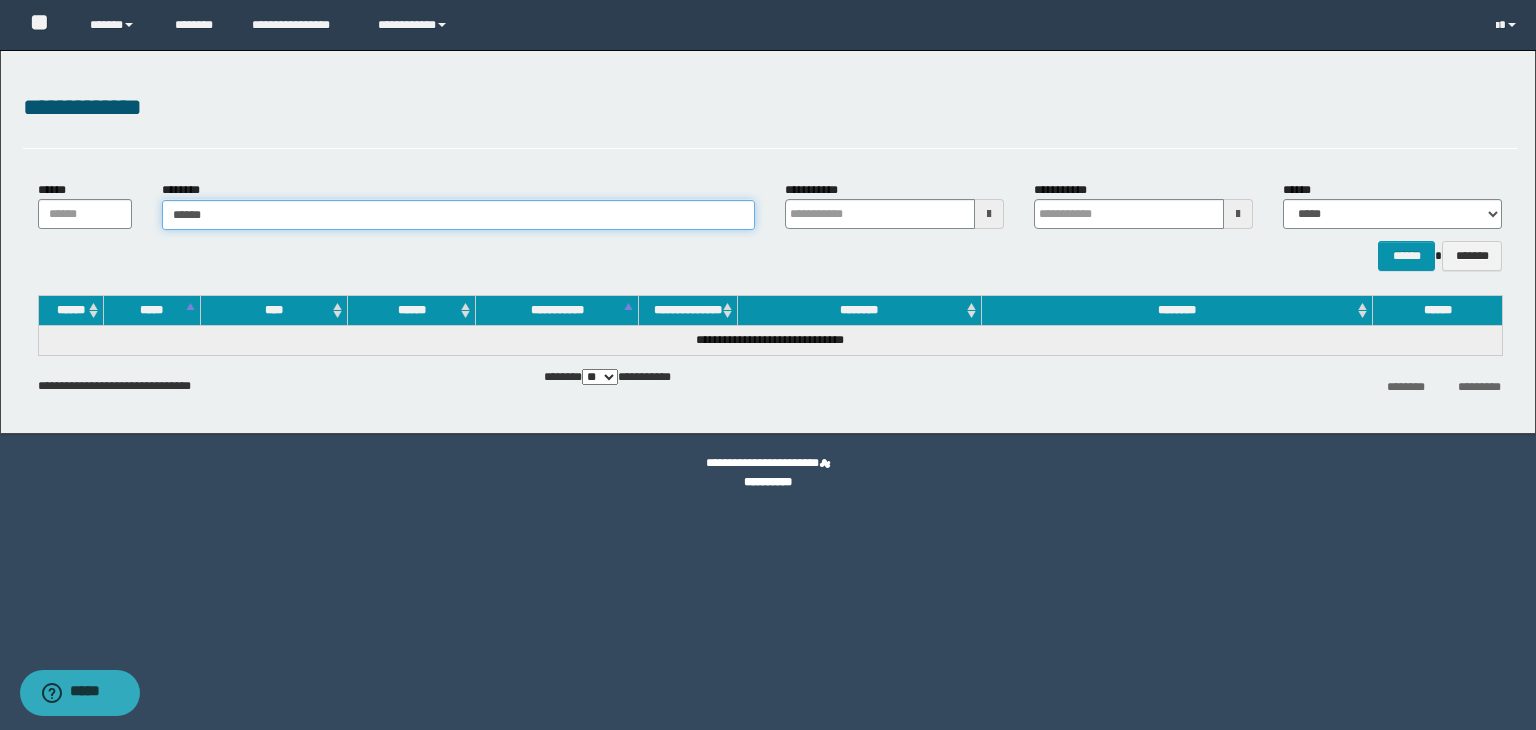 type on "******" 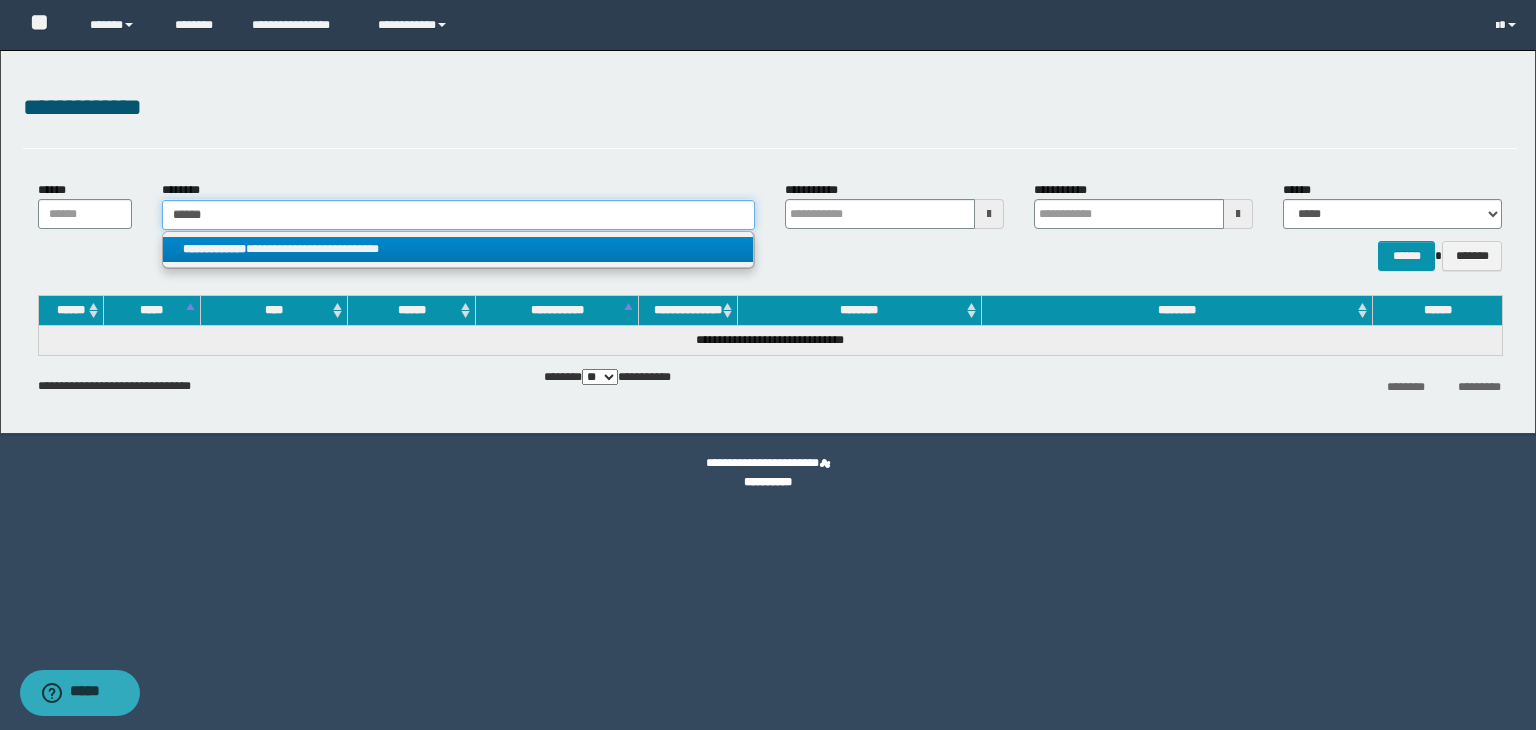 type on "******" 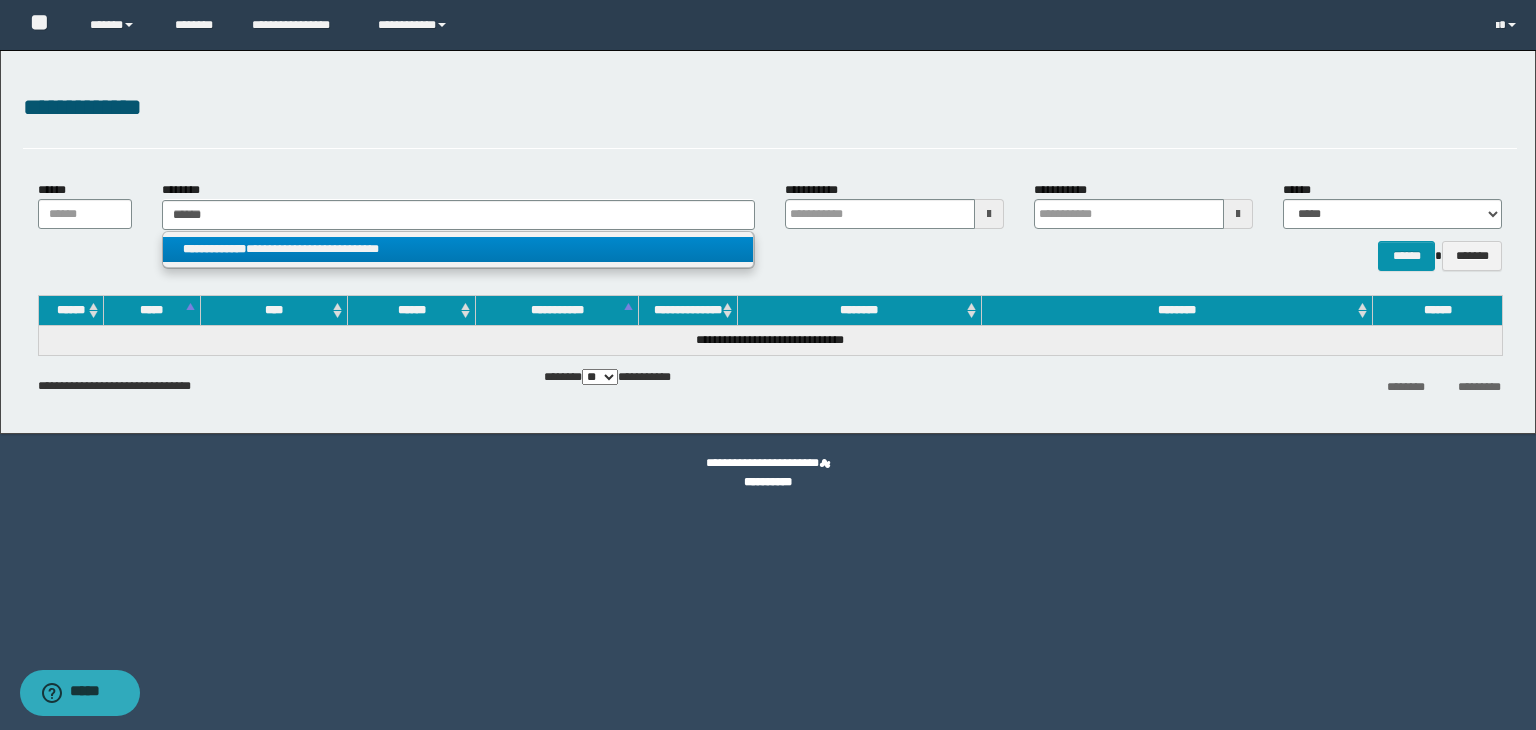 click on "**********" at bounding box center [458, 249] 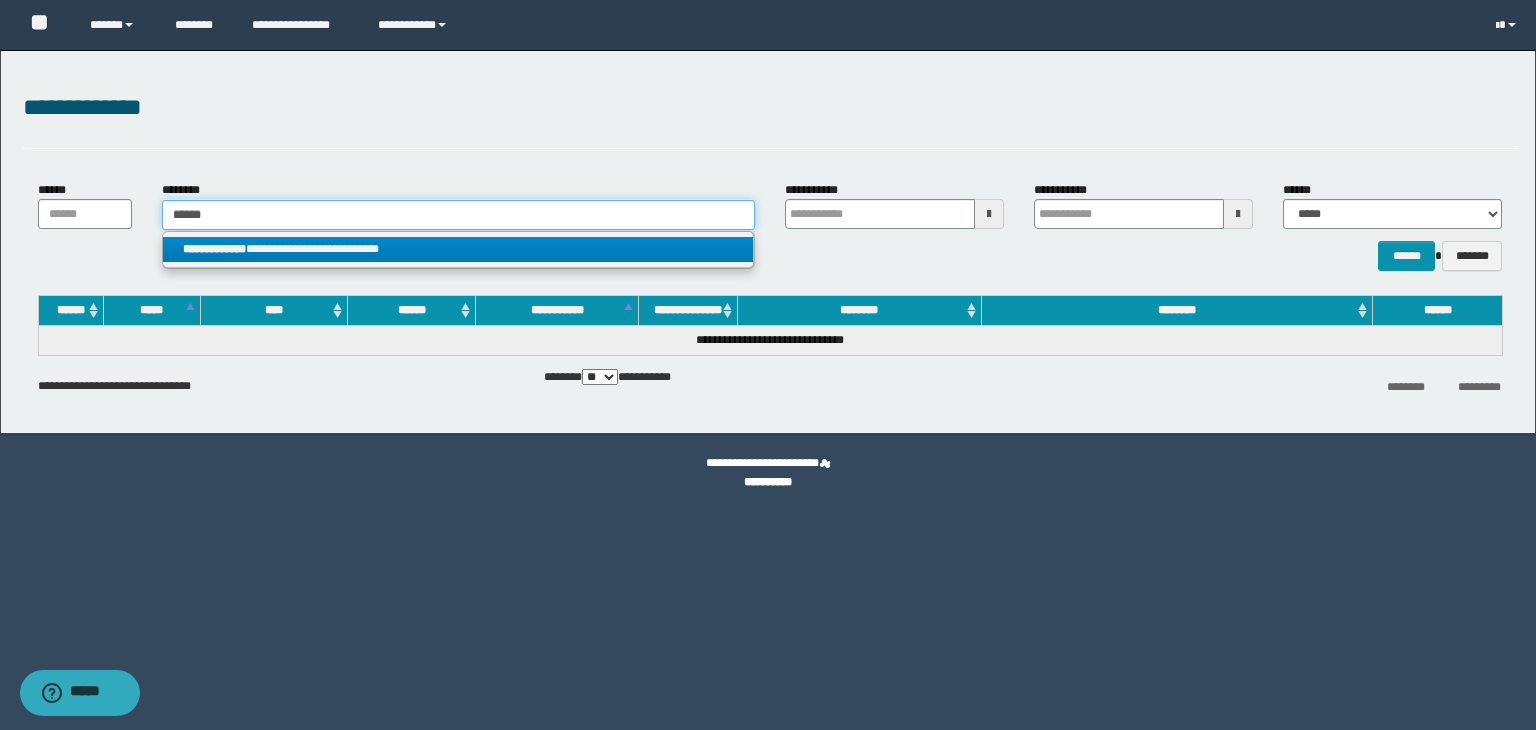 type 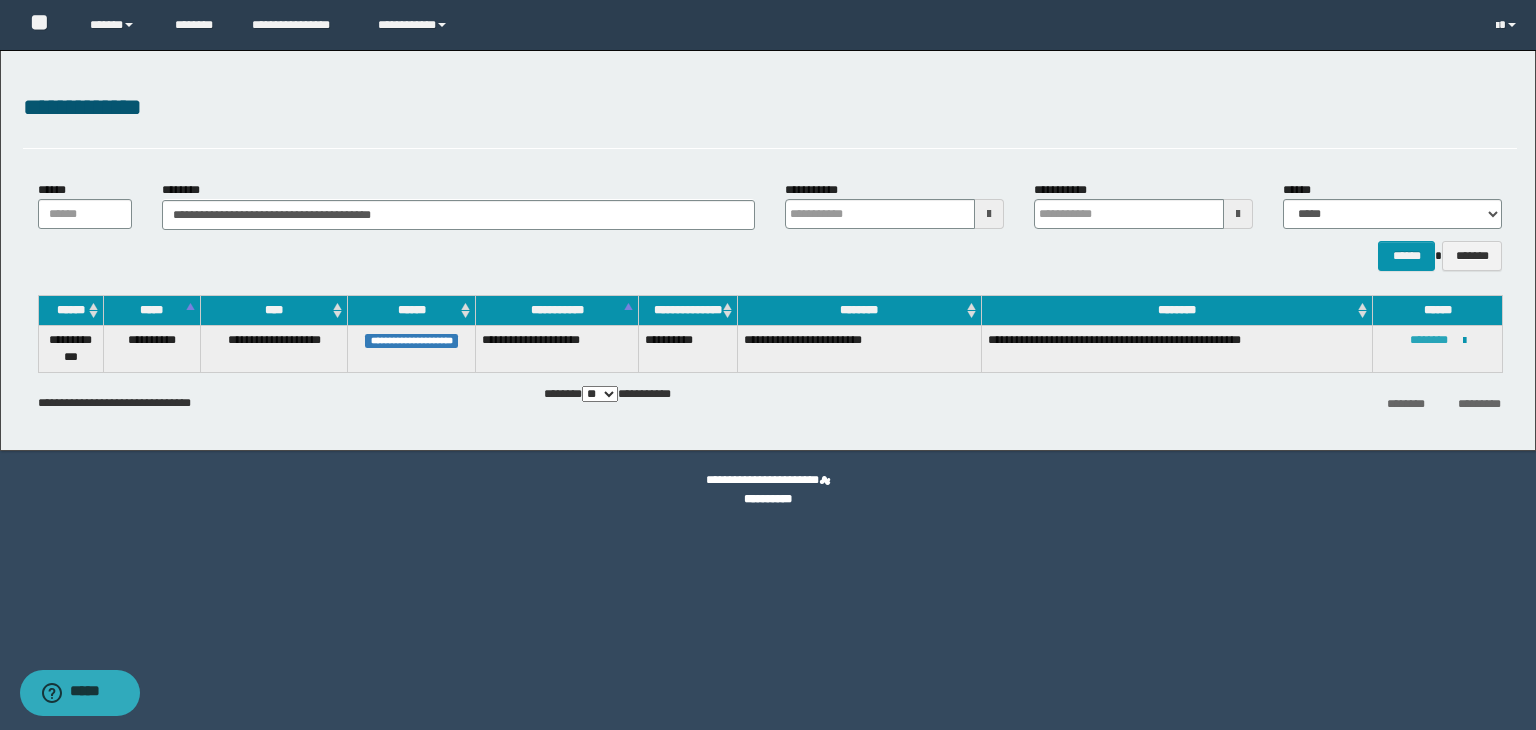 click on "********" at bounding box center (1429, 340) 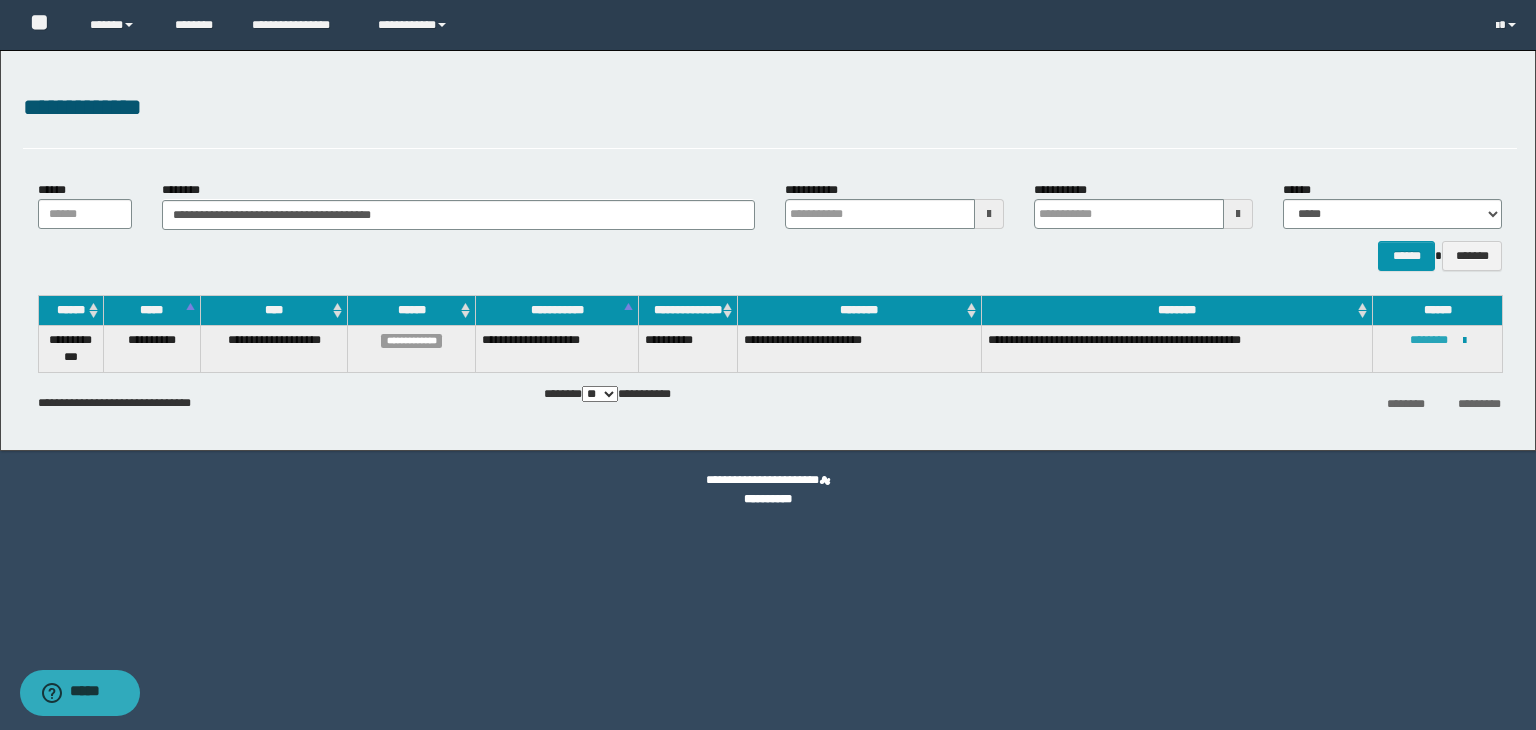 click on "********" at bounding box center (1429, 340) 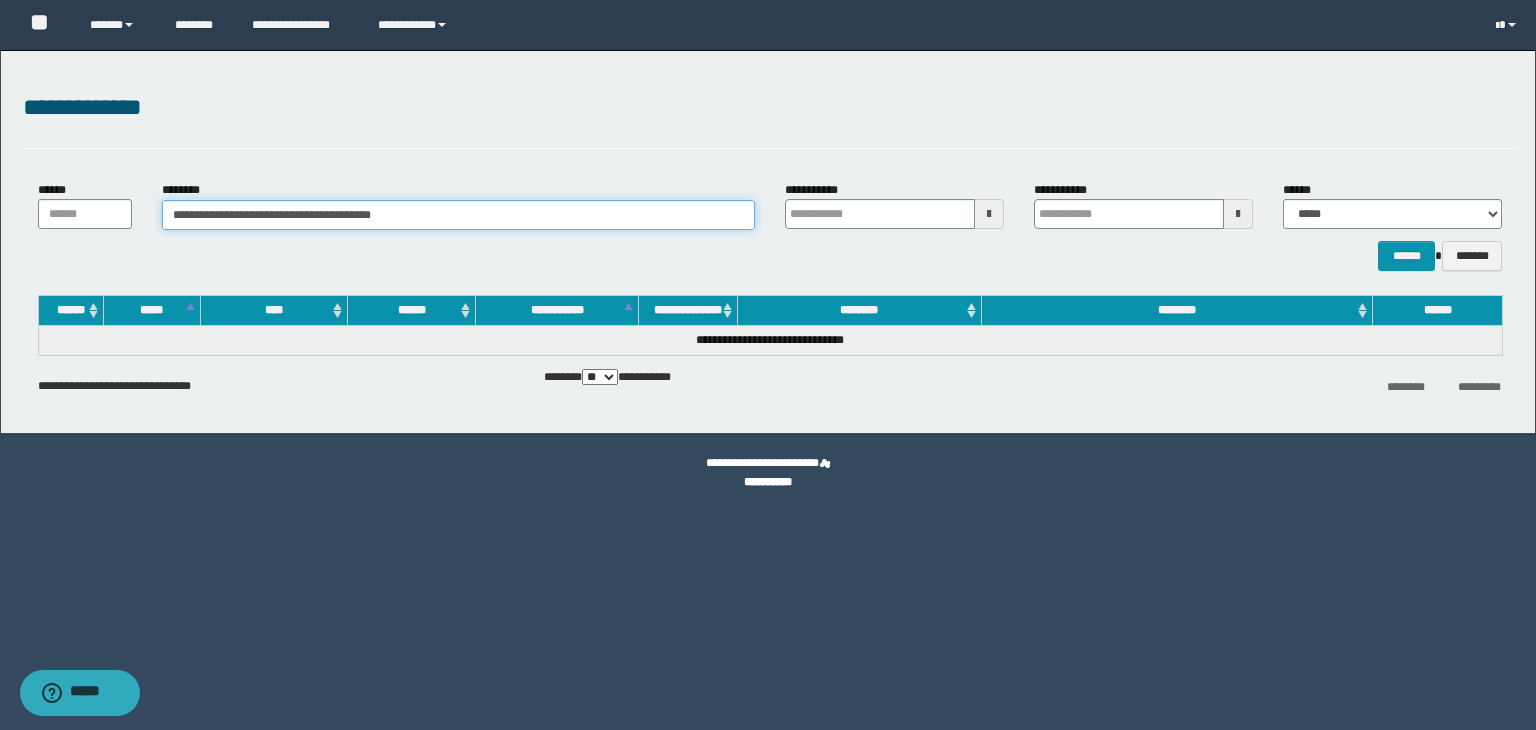 click on "**********" at bounding box center (458, 215) 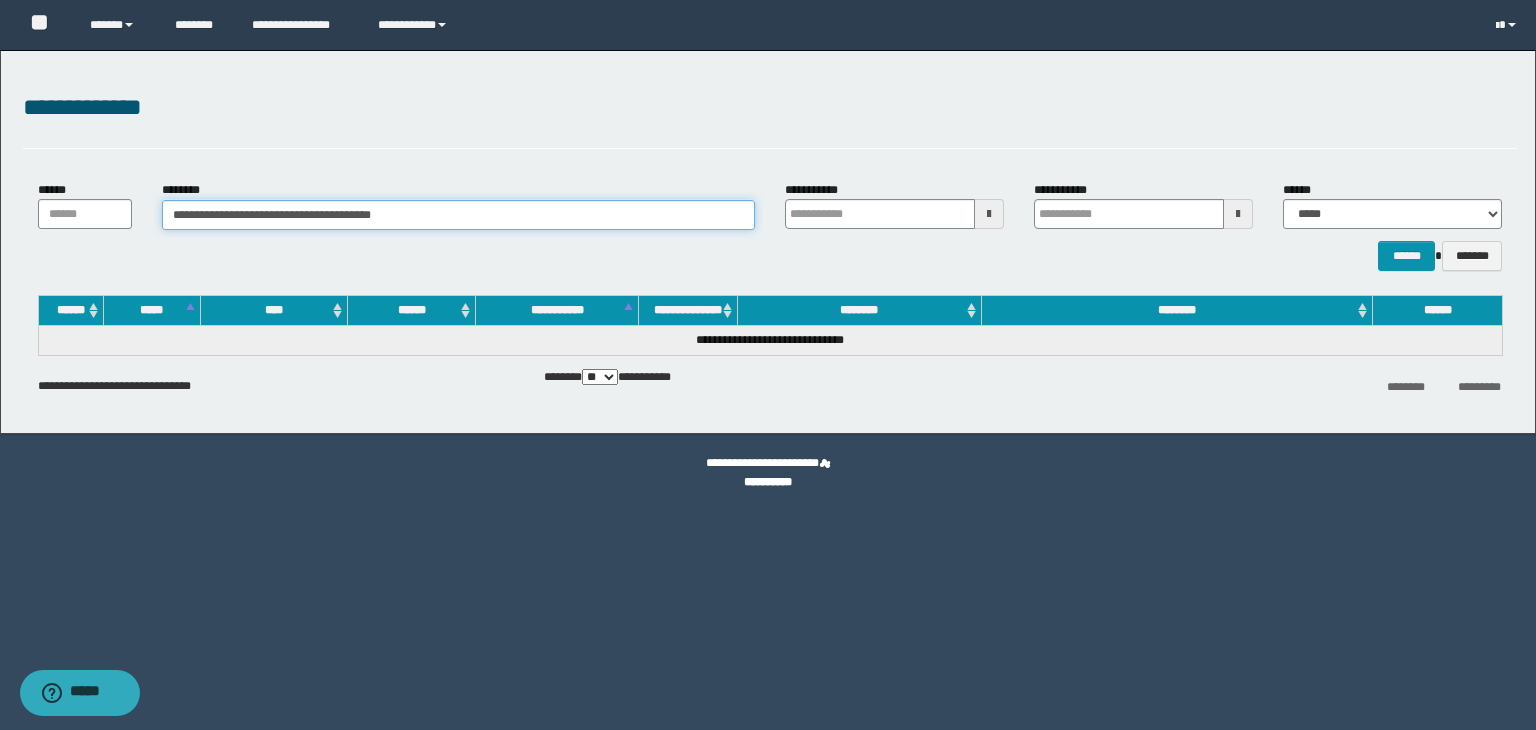 drag, startPoint x: 505, startPoint y: 220, endPoint x: 1225, endPoint y: 490, distance: 768.9603 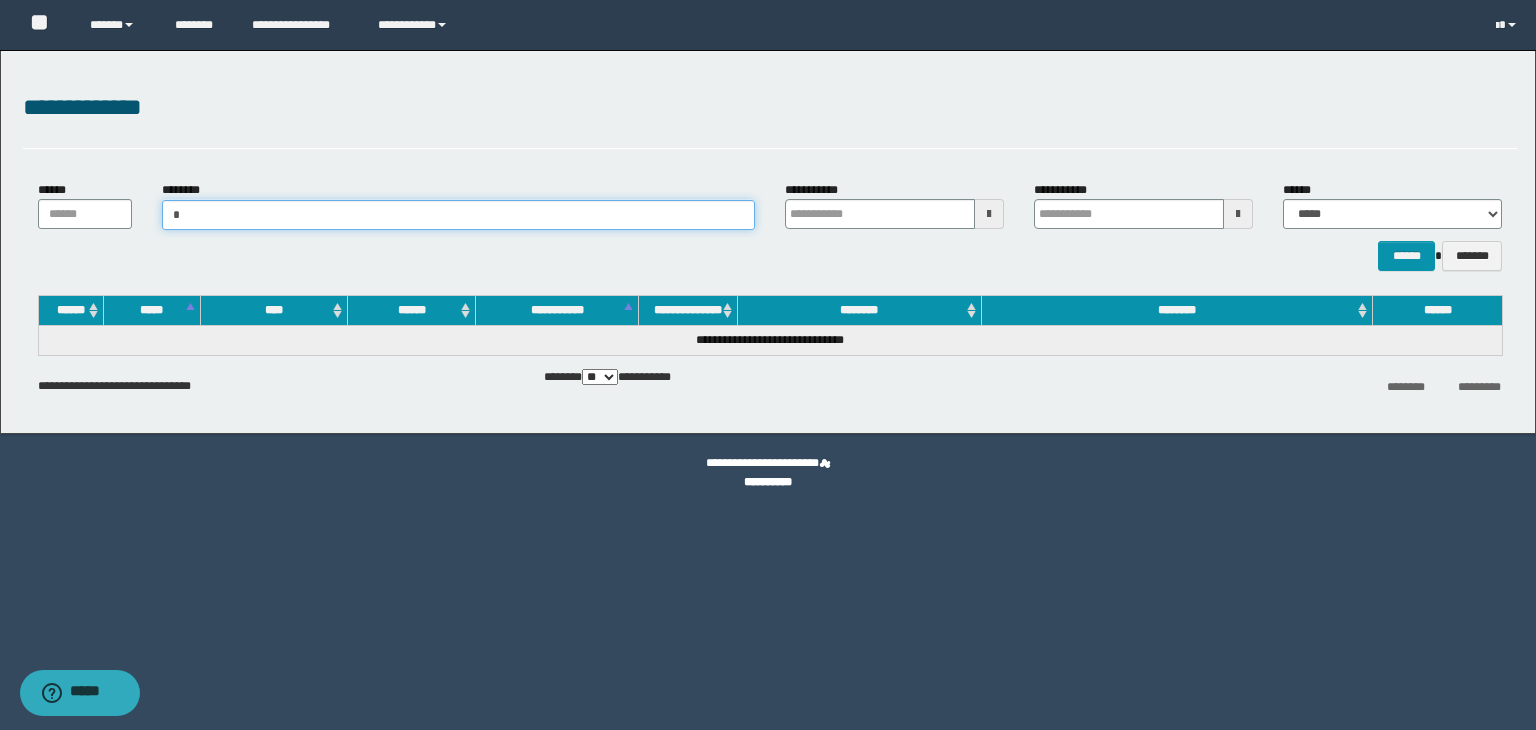 type on "**" 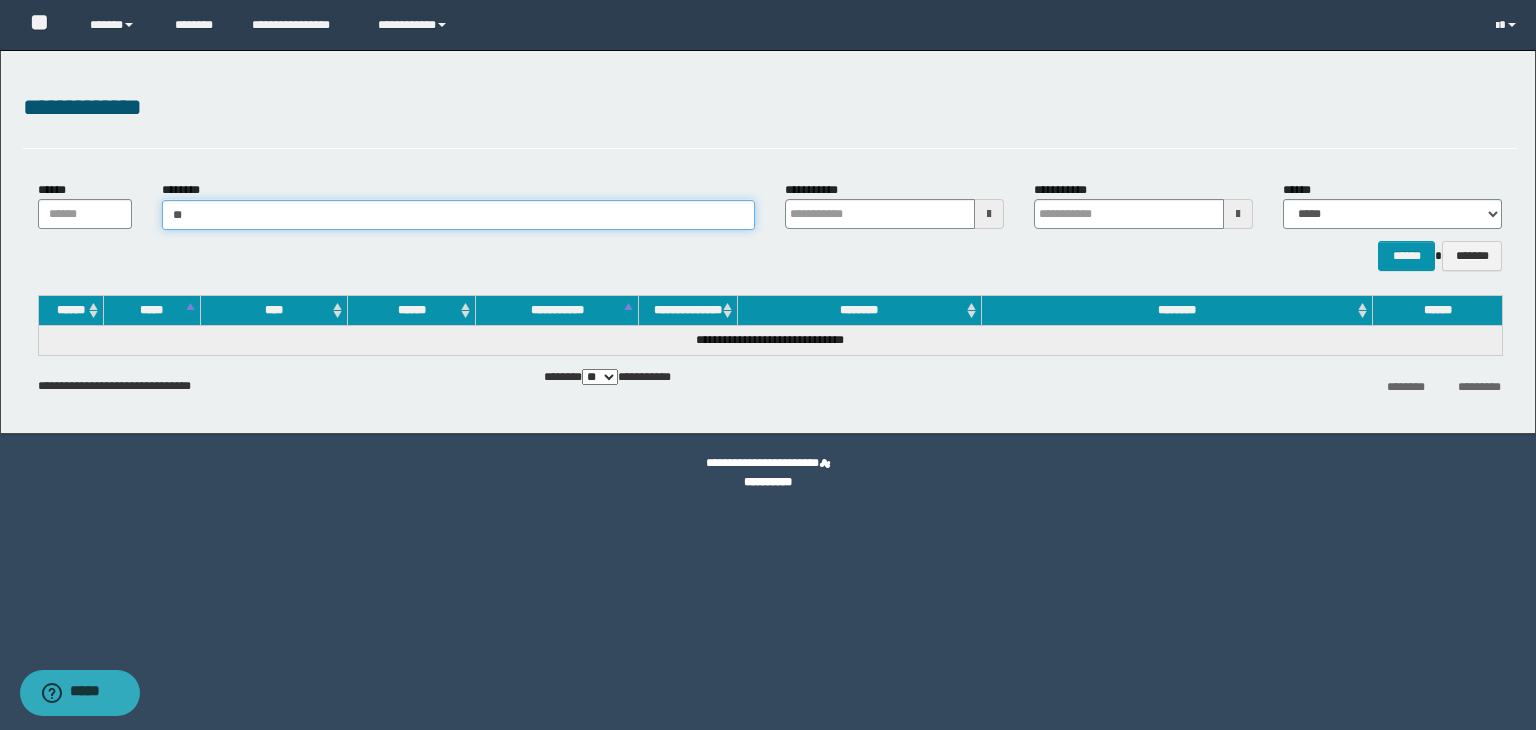 type on "**" 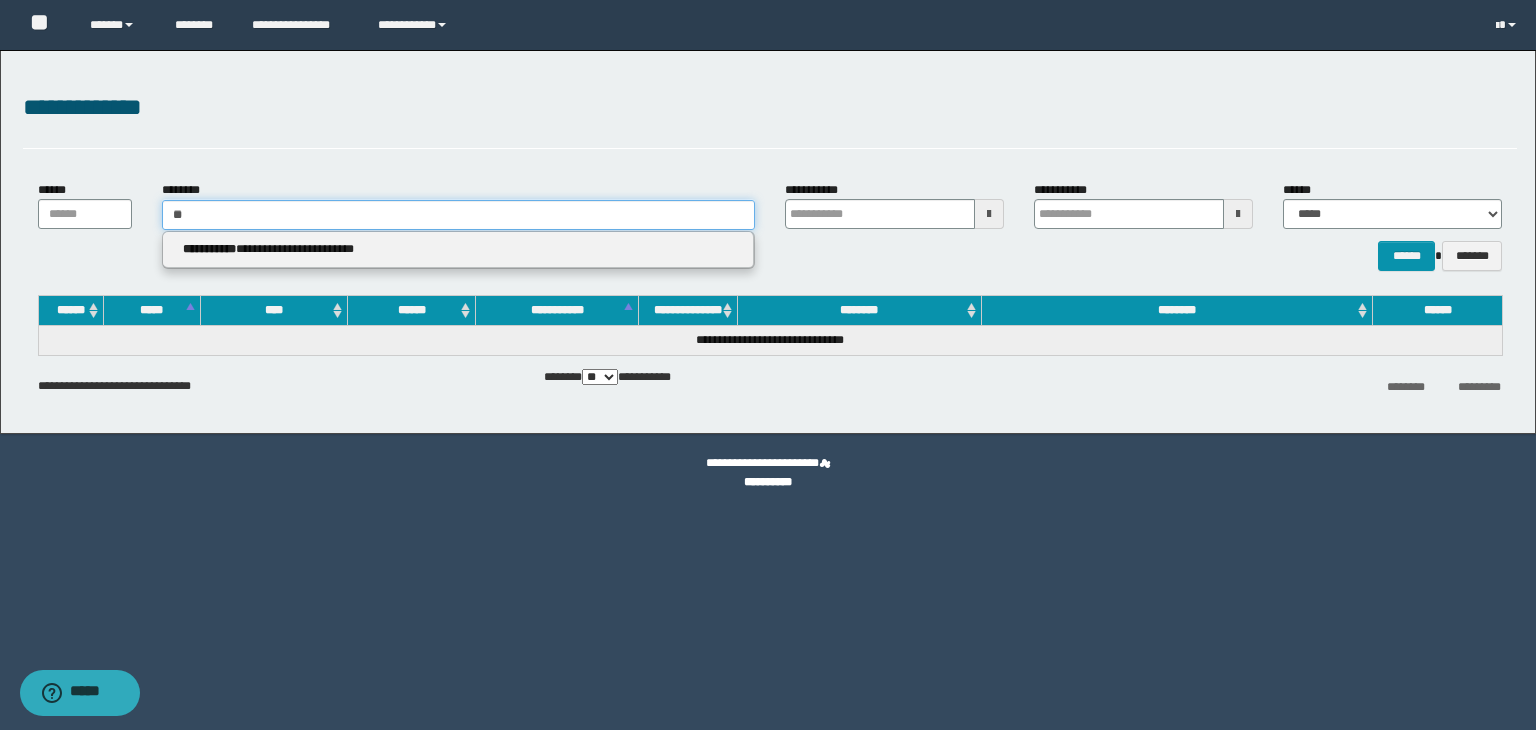 type 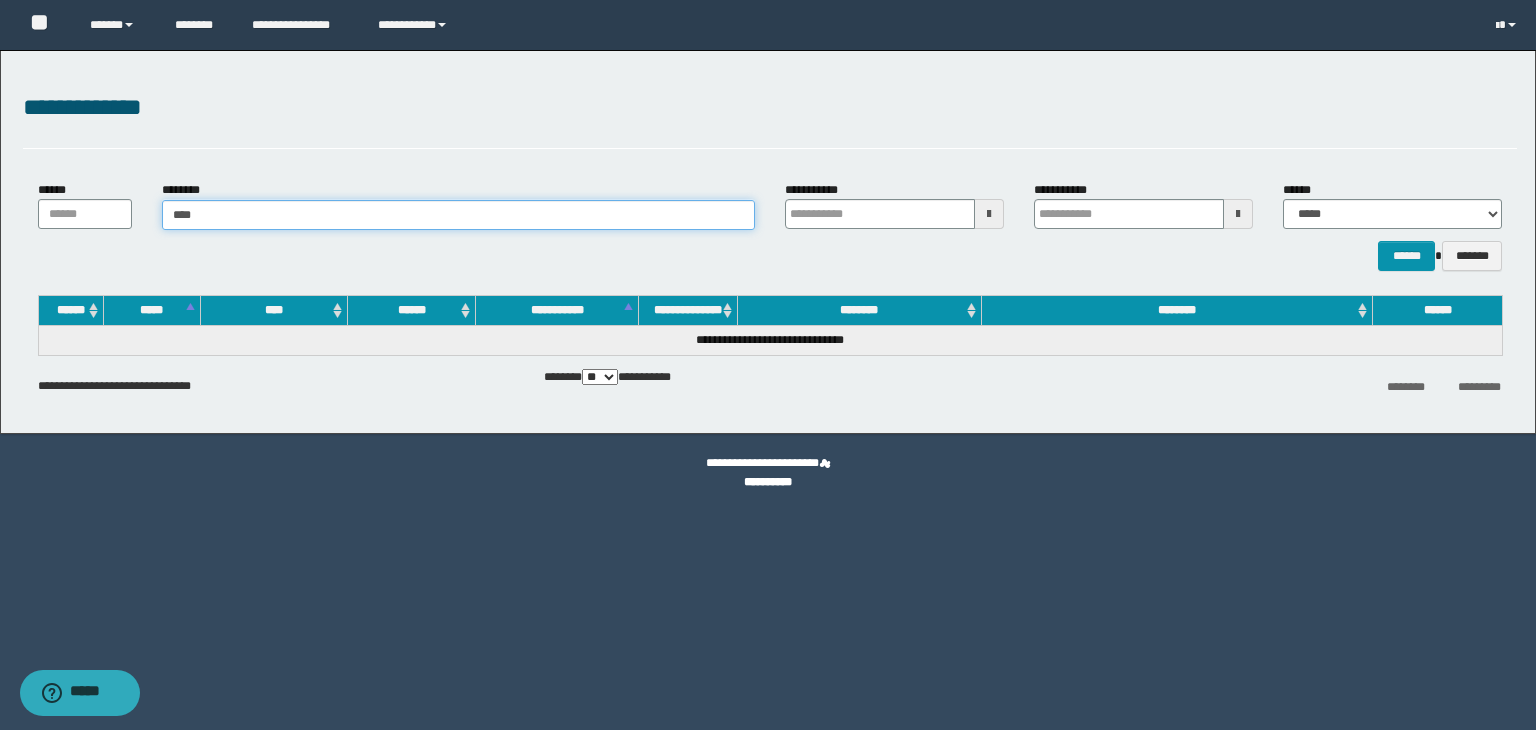 type on "*****" 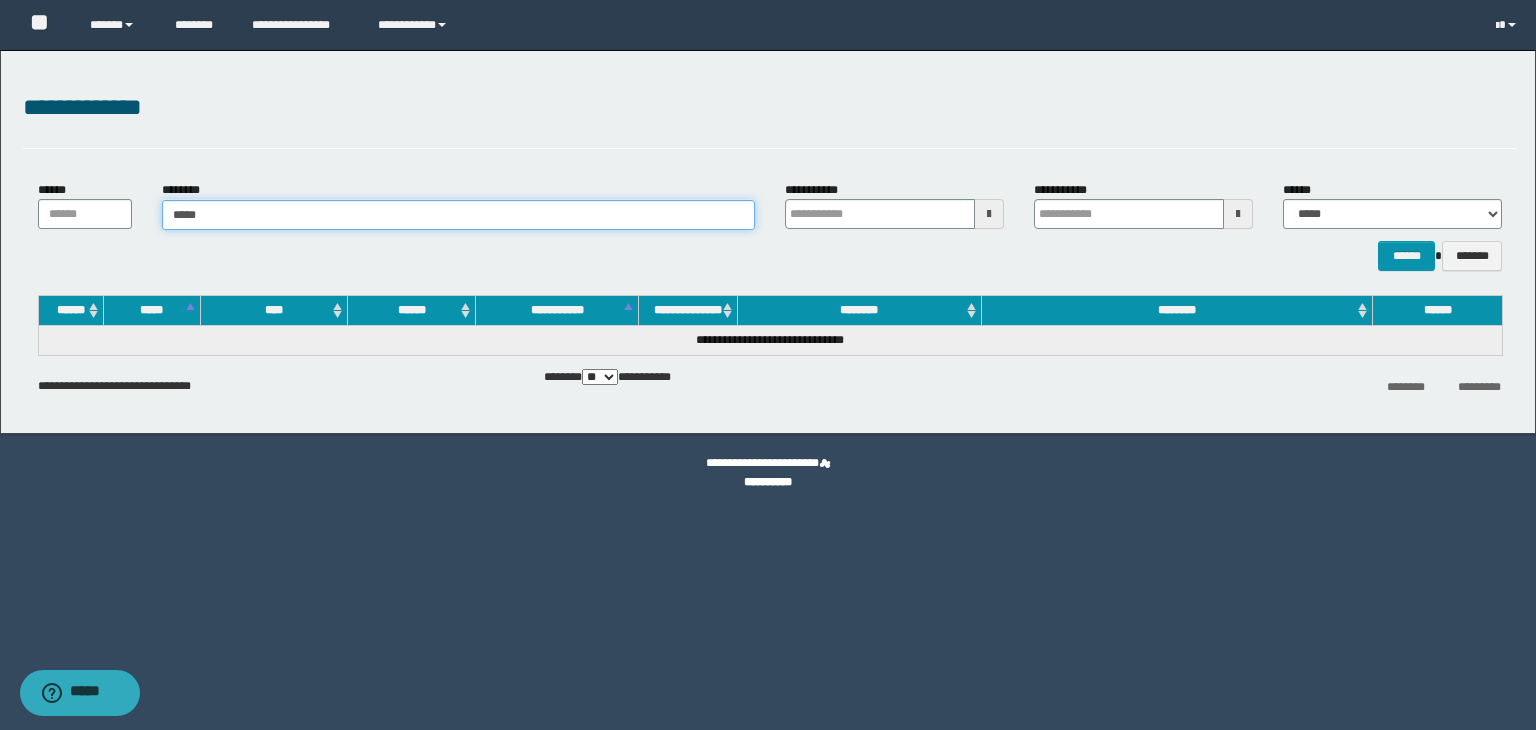 type on "*****" 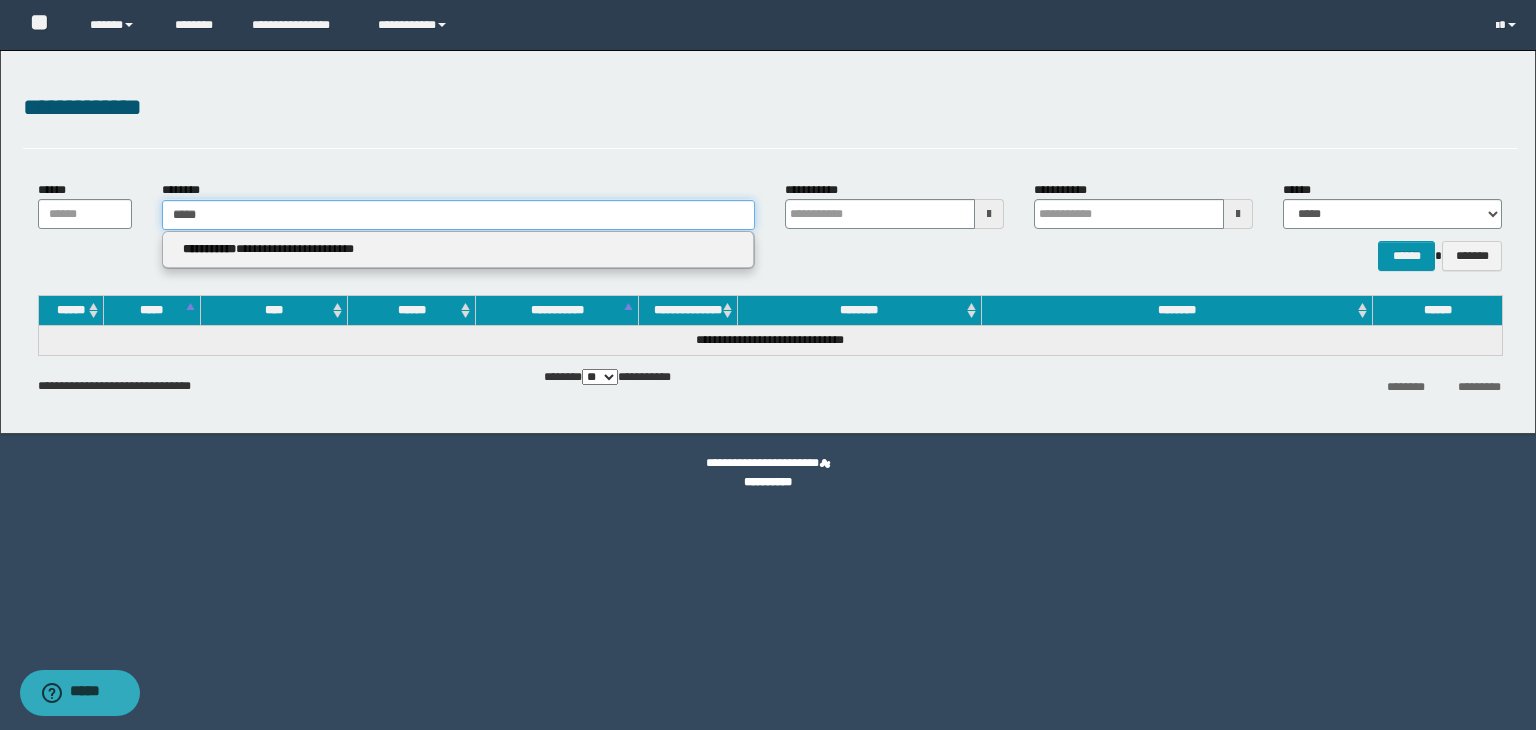 type 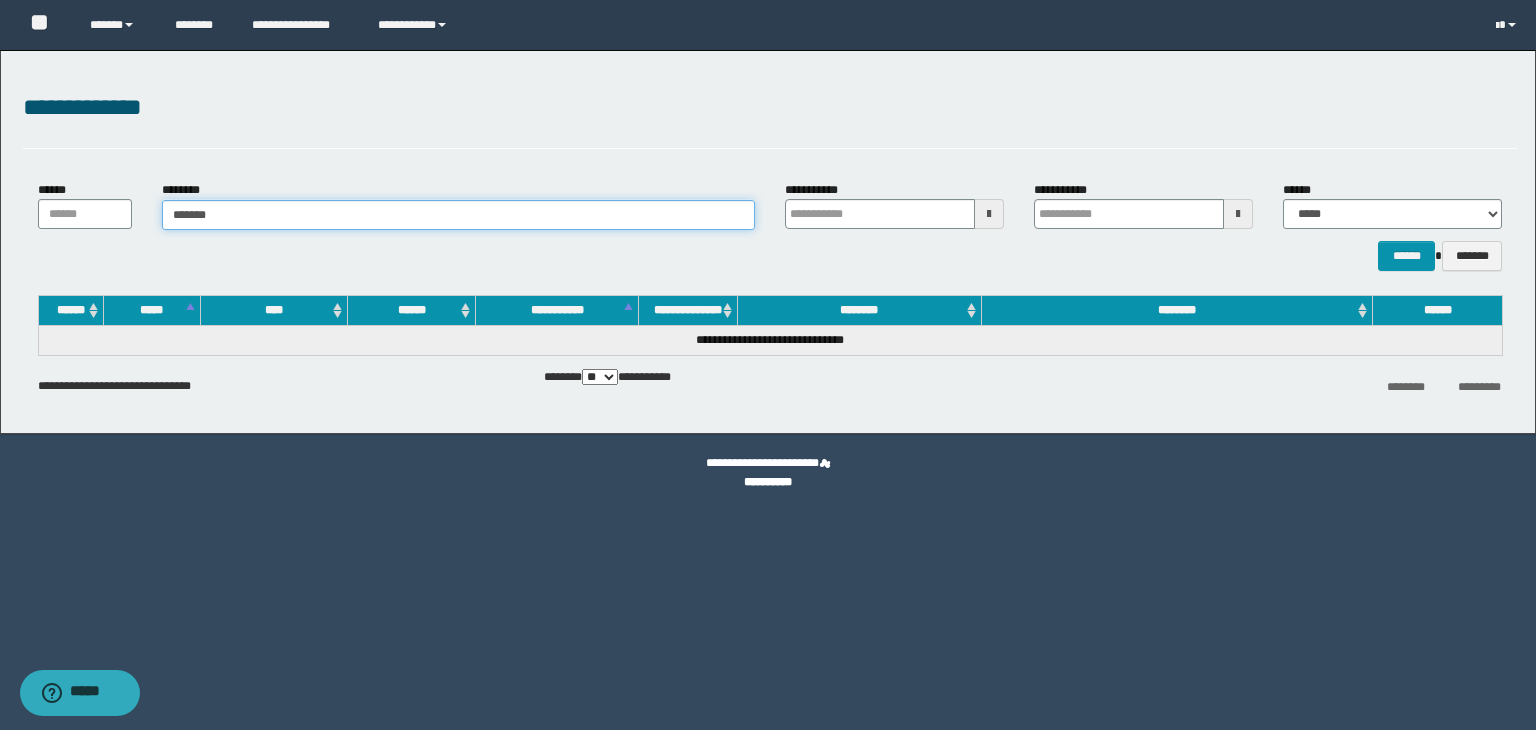 type on "********" 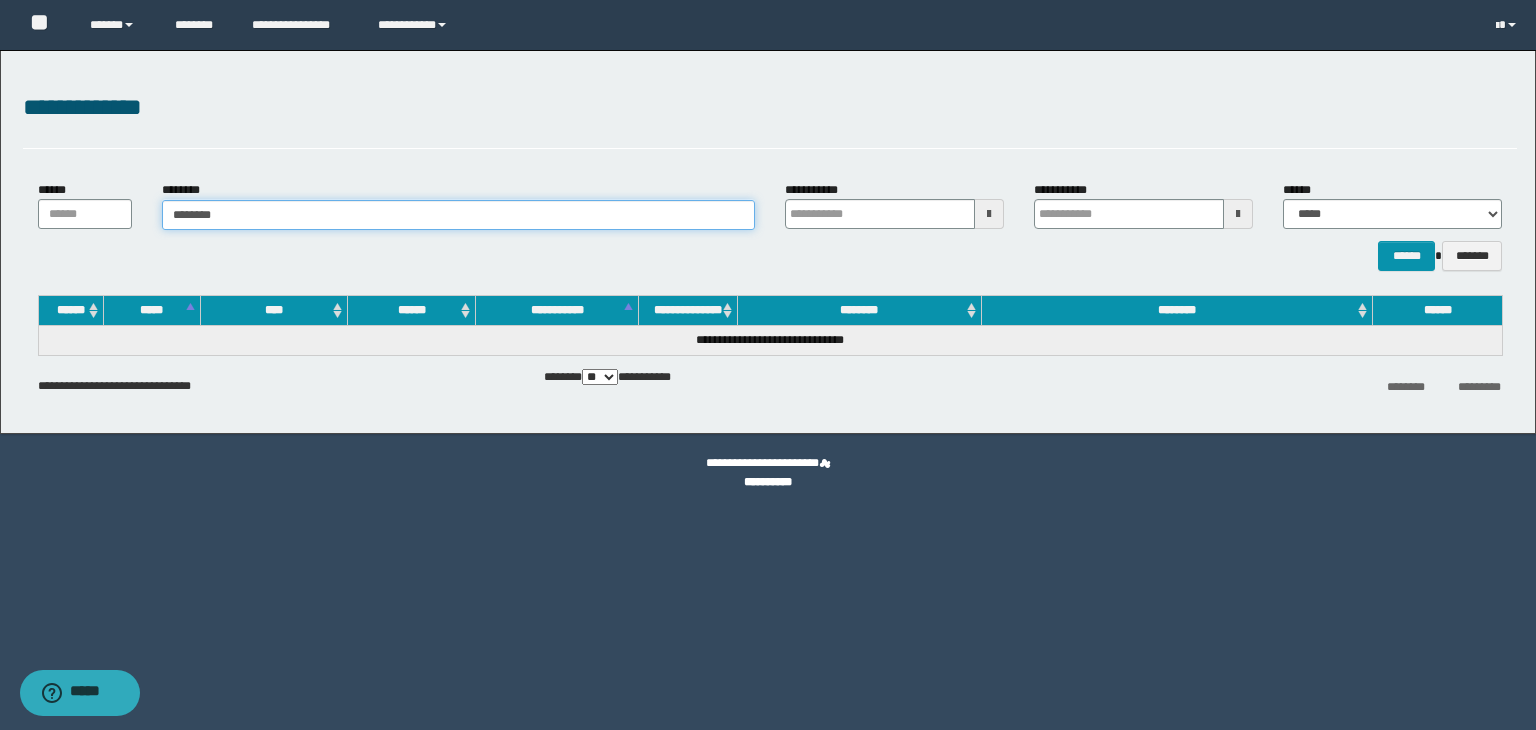 type on "********" 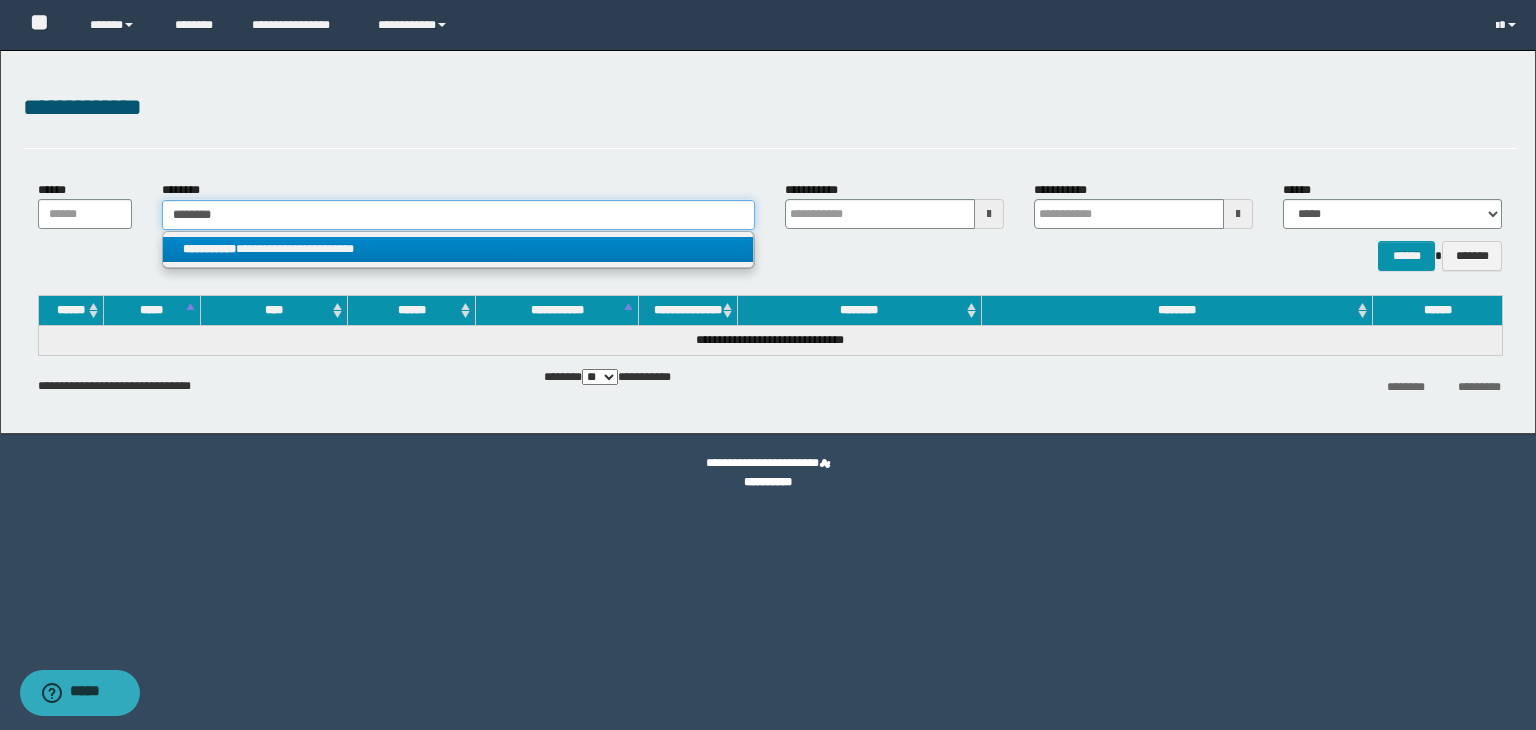 type on "********" 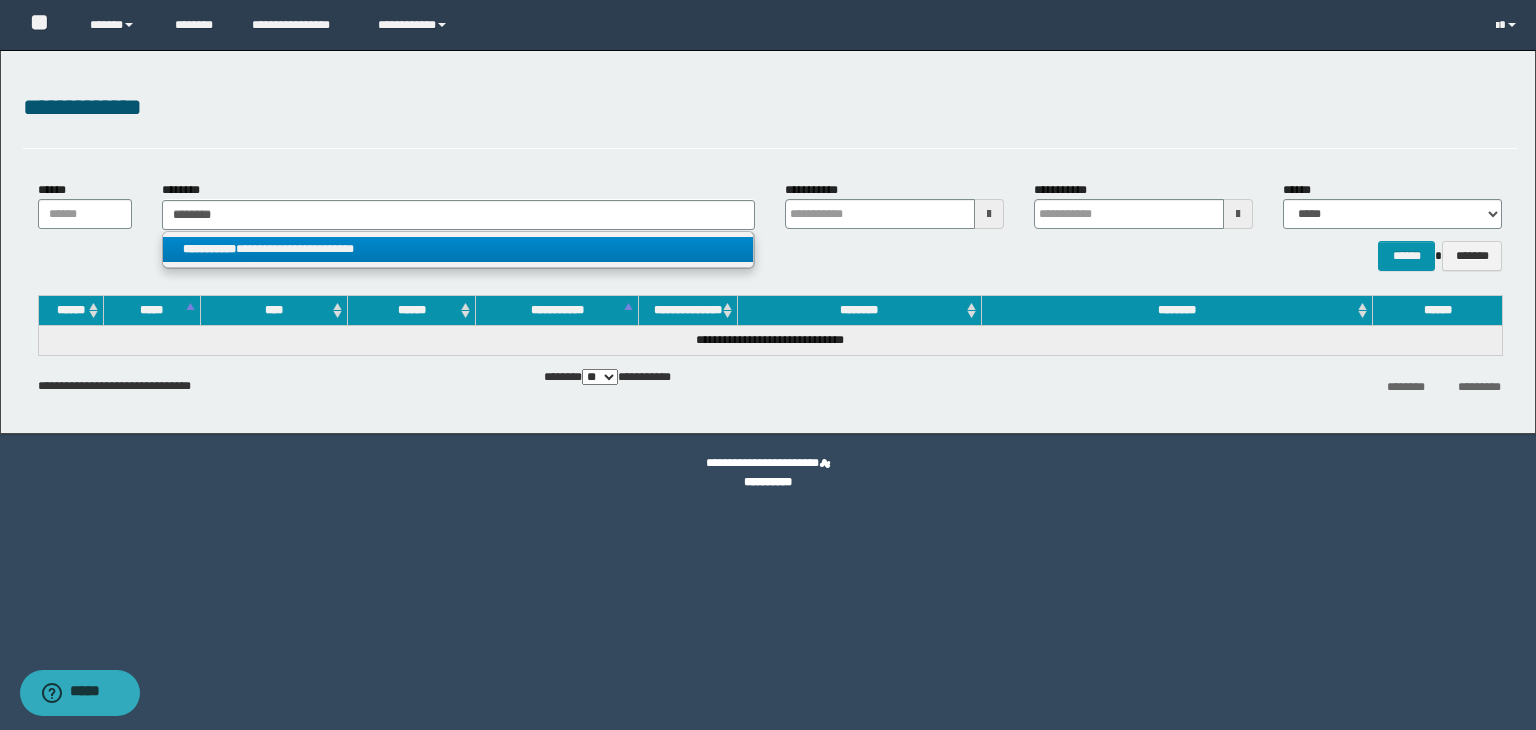 click on "**********" at bounding box center (458, 249) 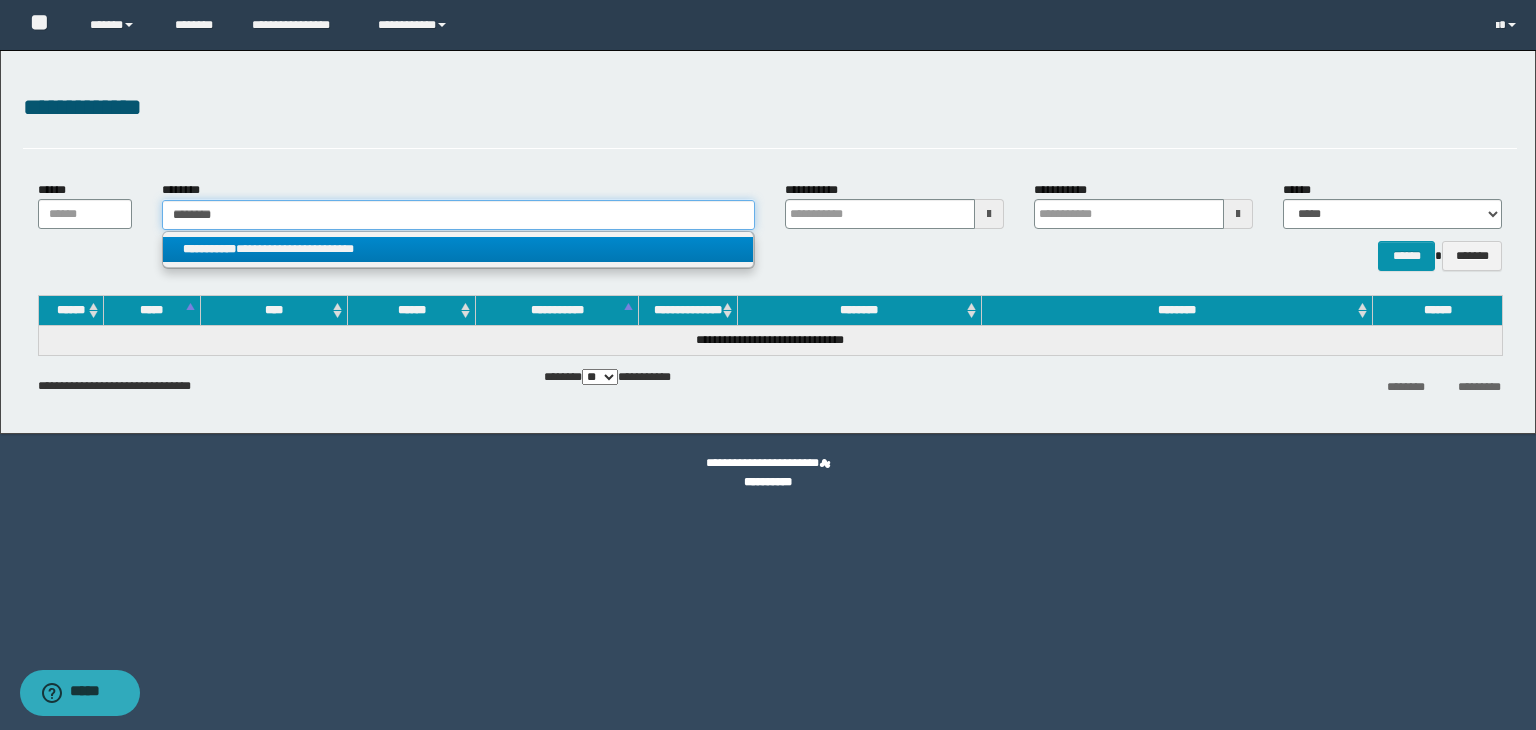 type 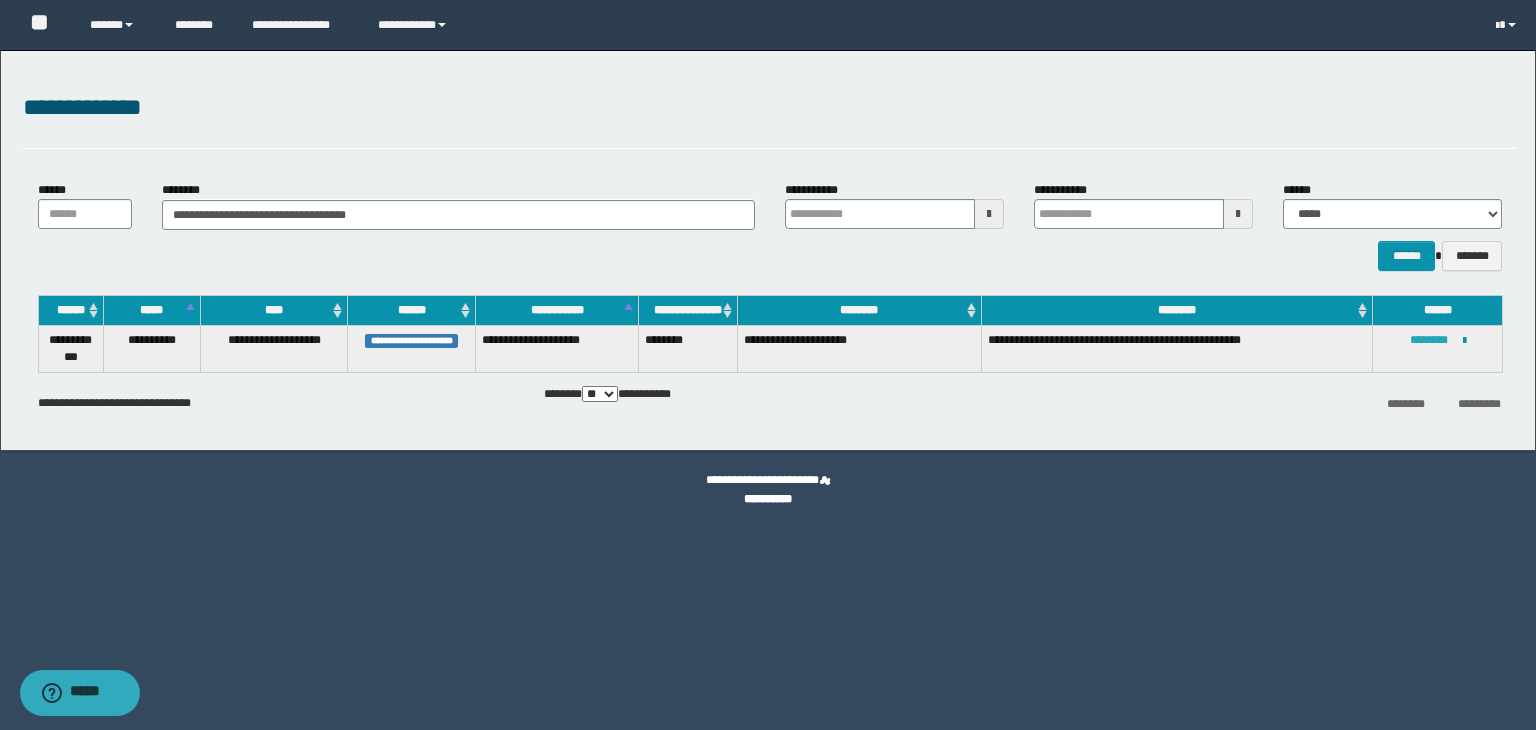 click on "********" at bounding box center [1429, 340] 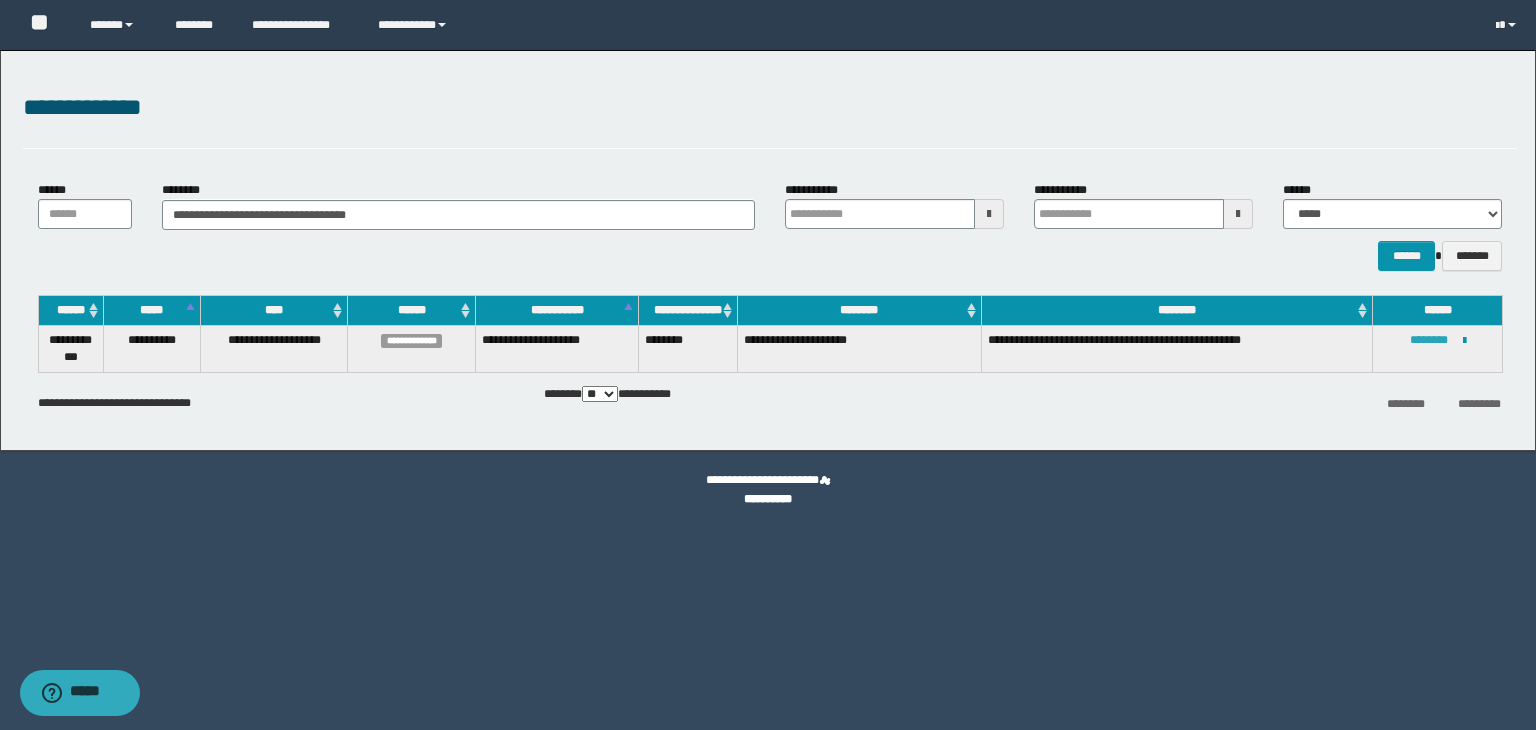 click on "********" at bounding box center (1429, 340) 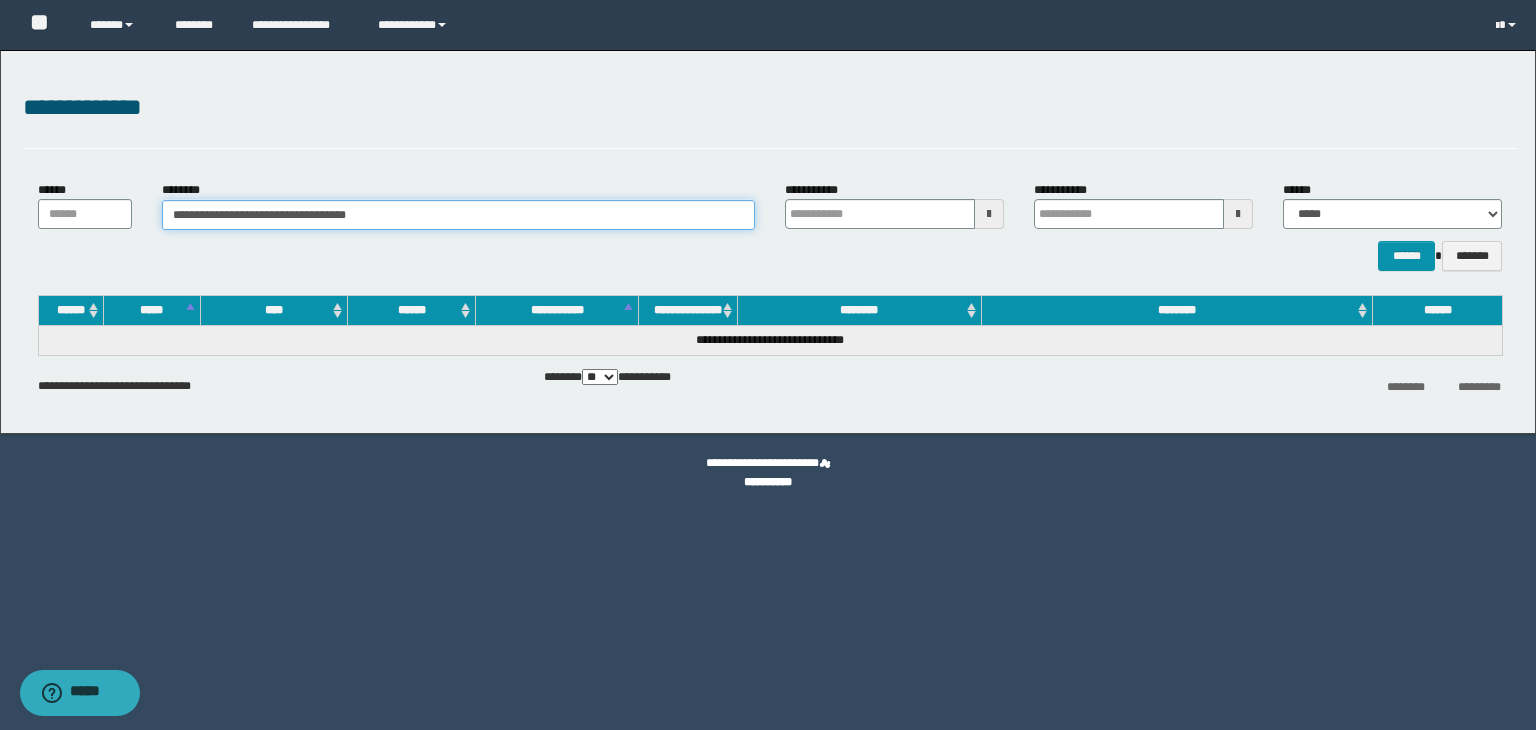 drag, startPoint x: 584, startPoint y: 224, endPoint x: 0, endPoint y: 241, distance: 584.2474 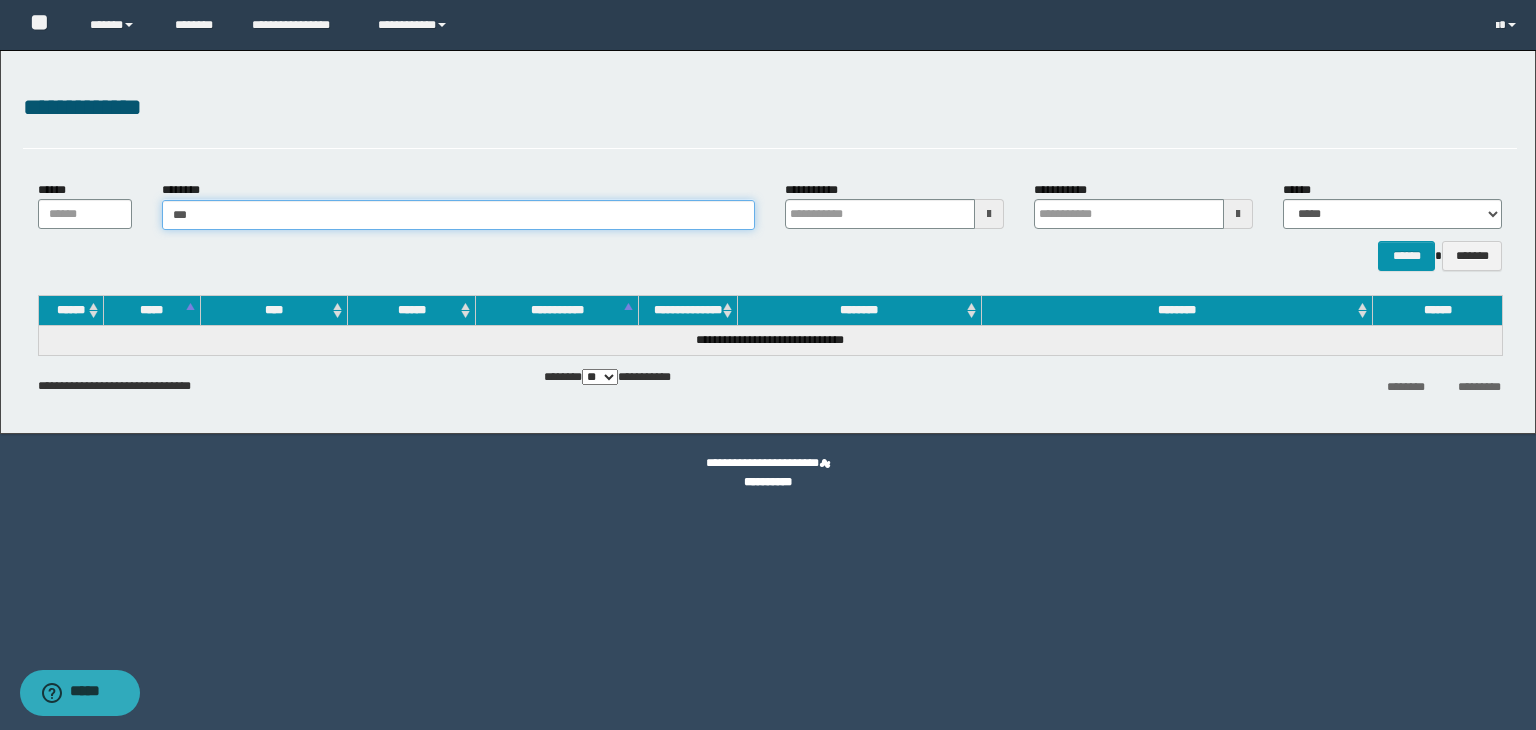 type on "****" 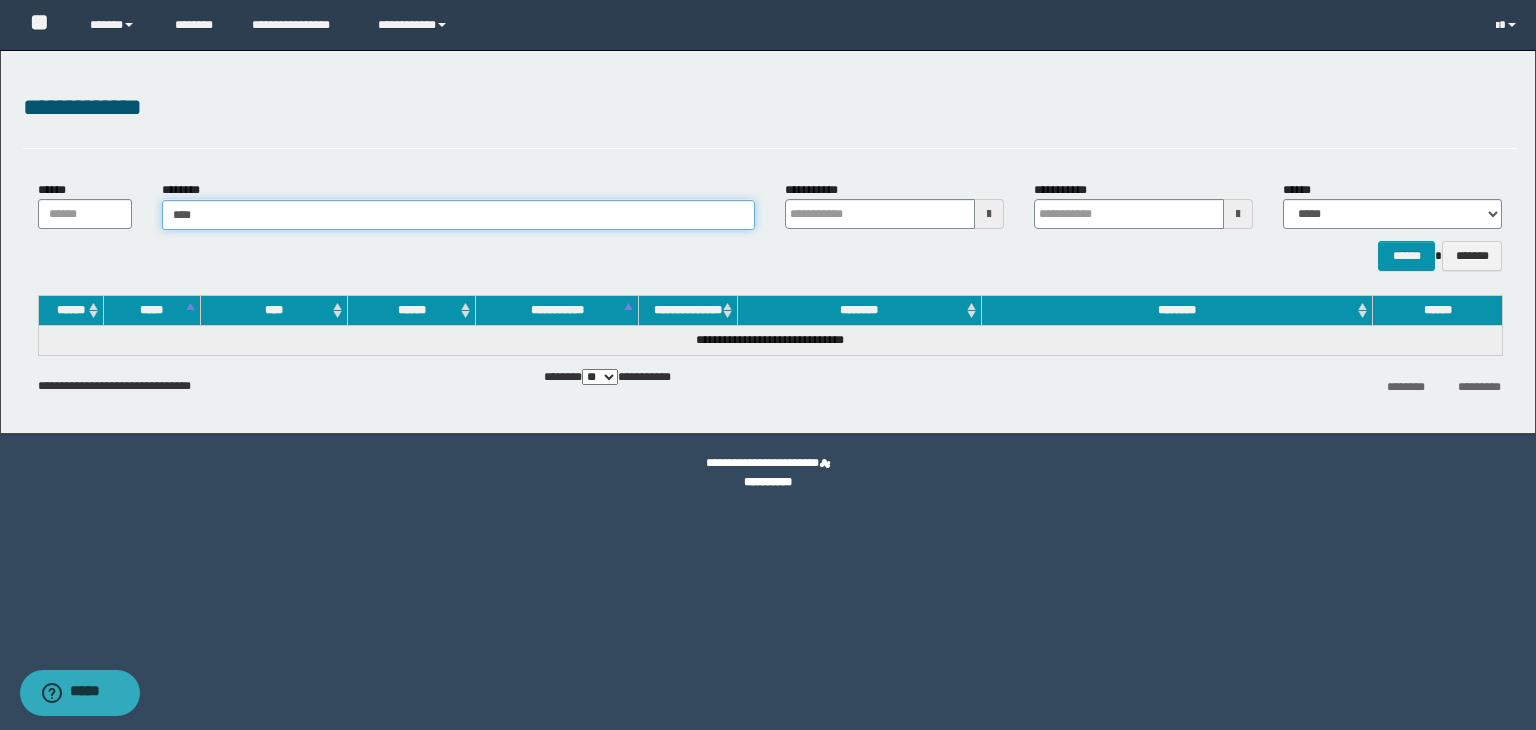 type on "****" 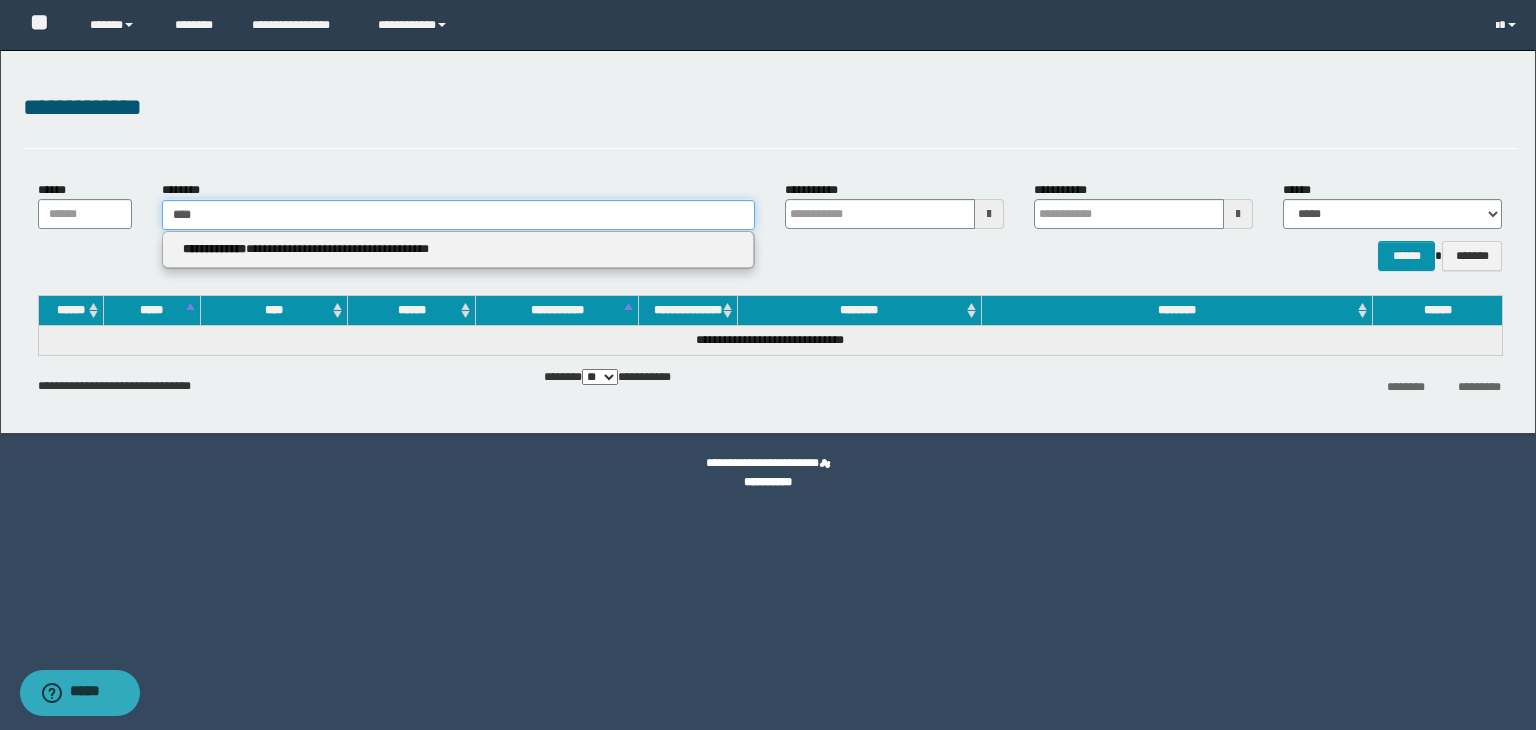 type 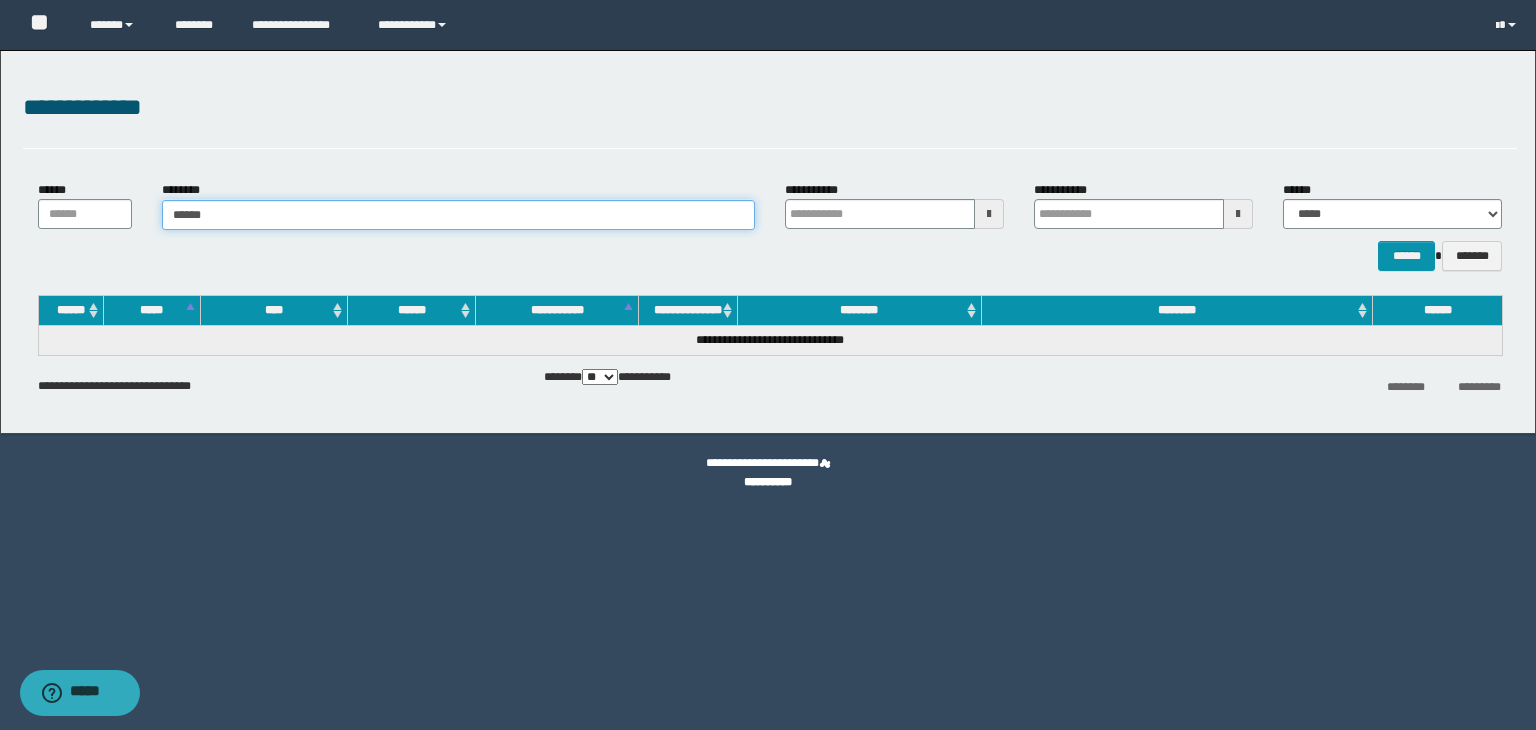 type on "*******" 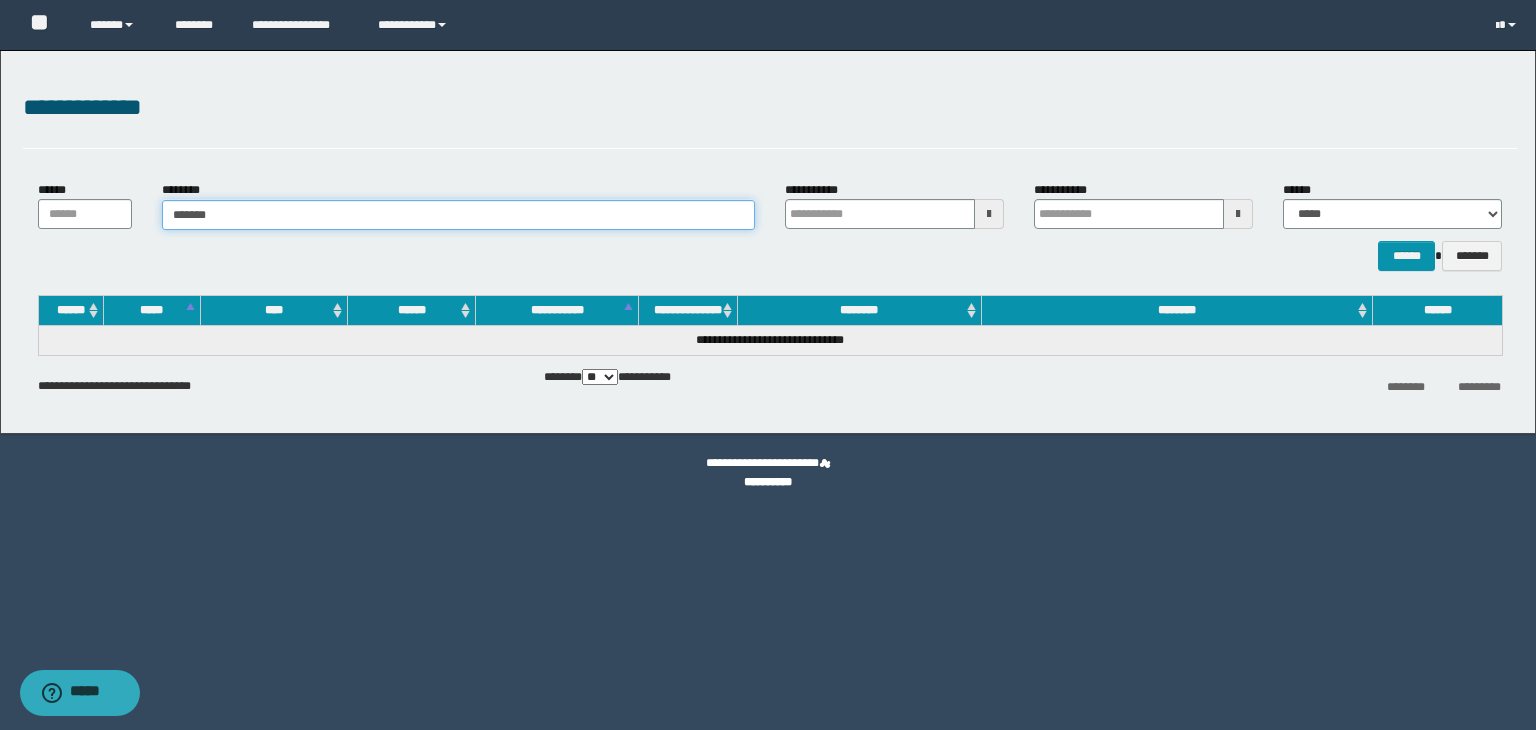 type on "*******" 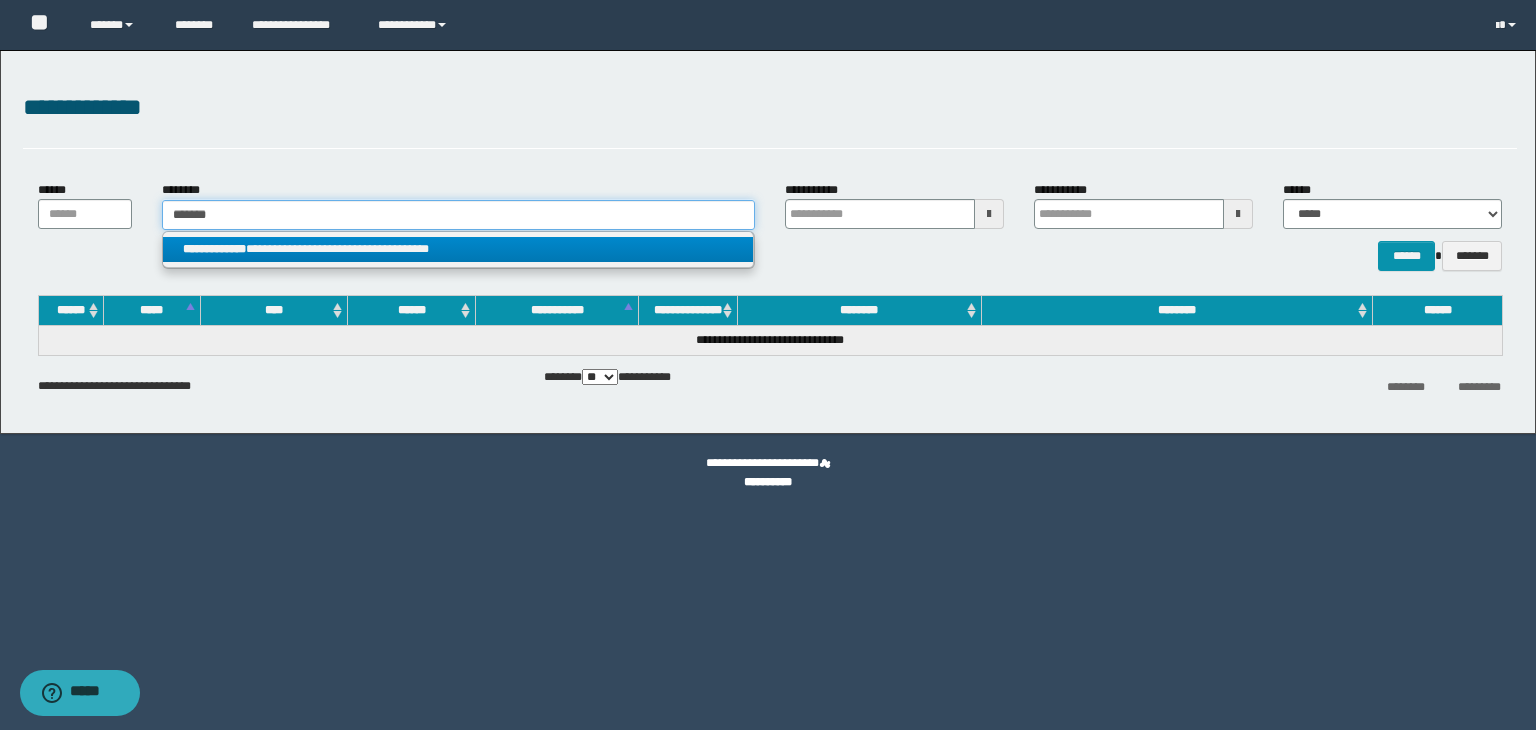 type on "*******" 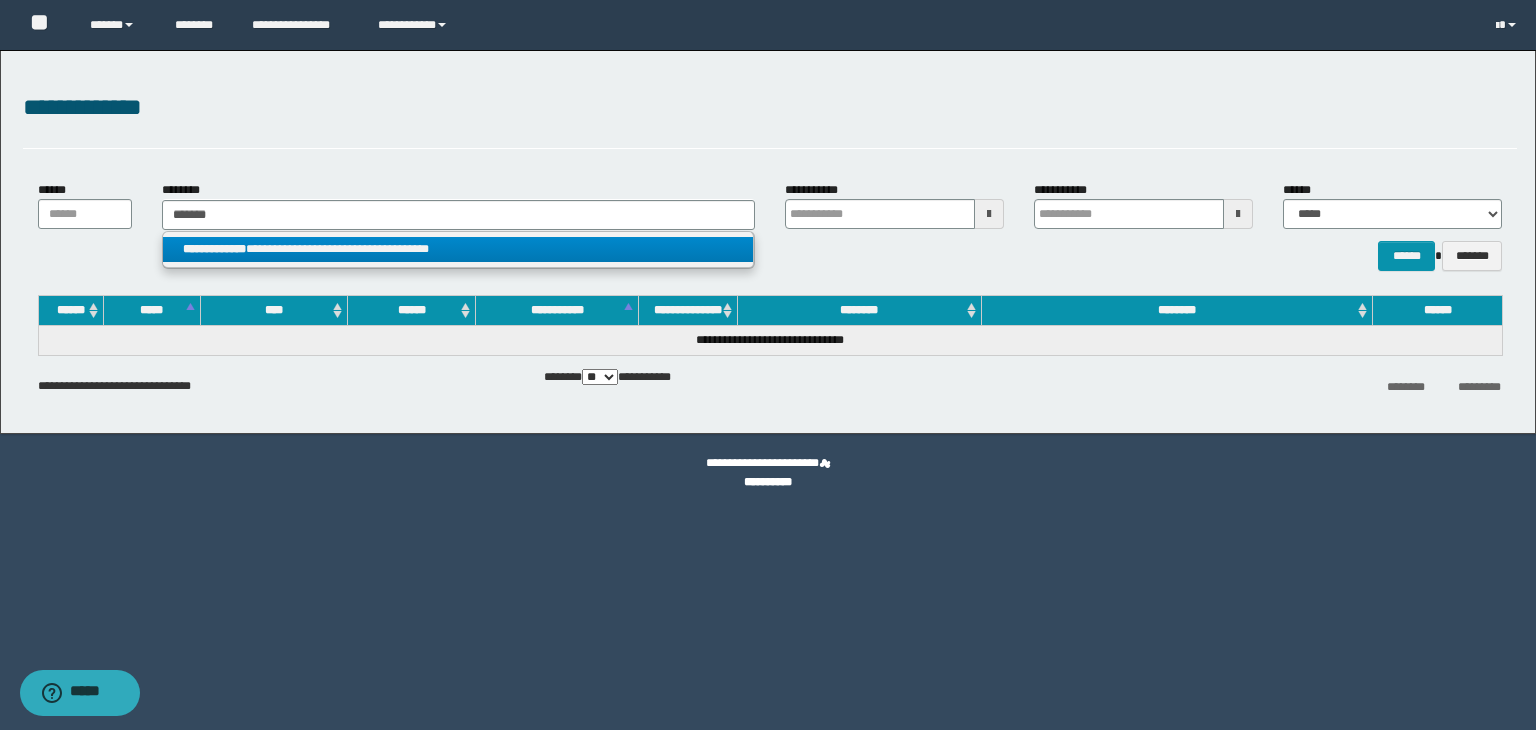 click on "**********" at bounding box center [458, 249] 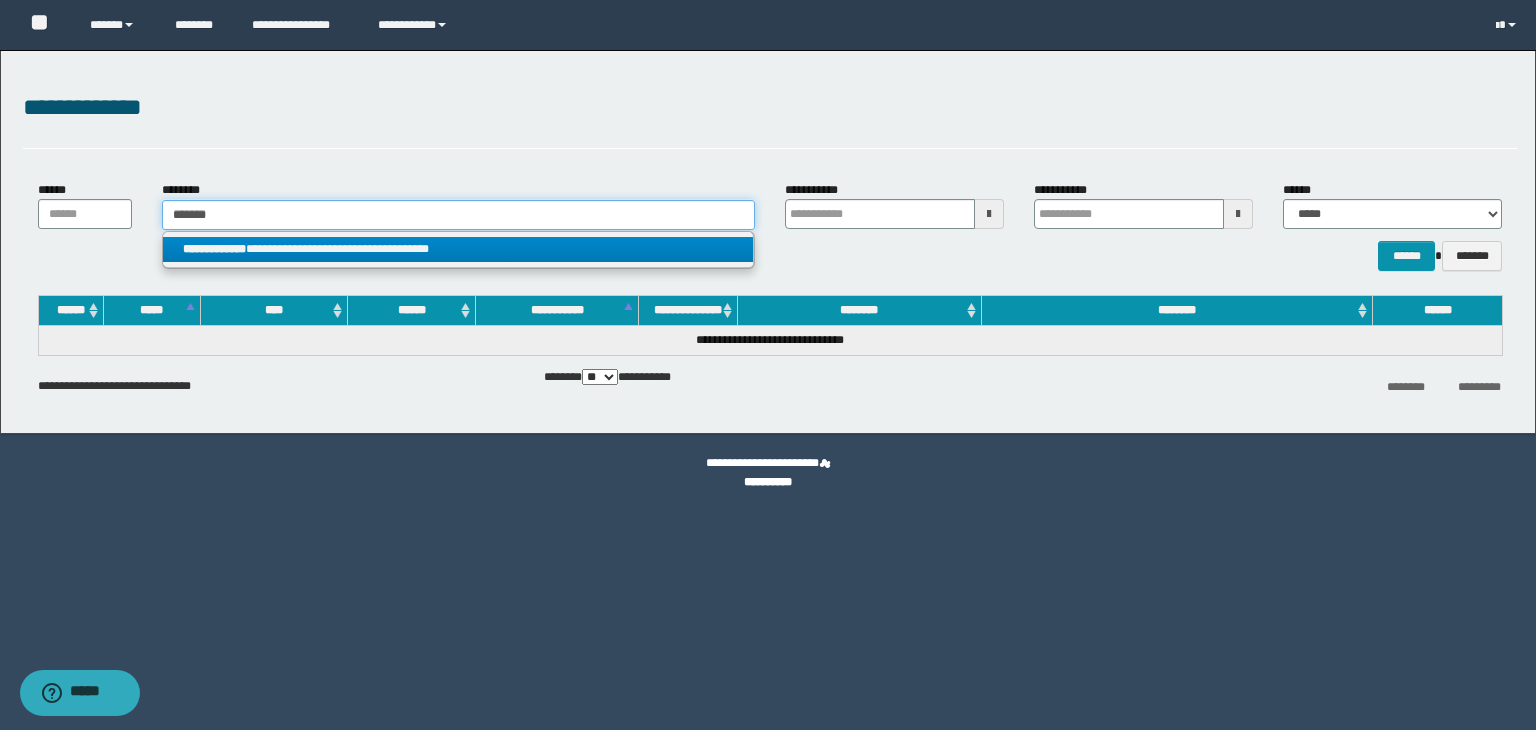 type 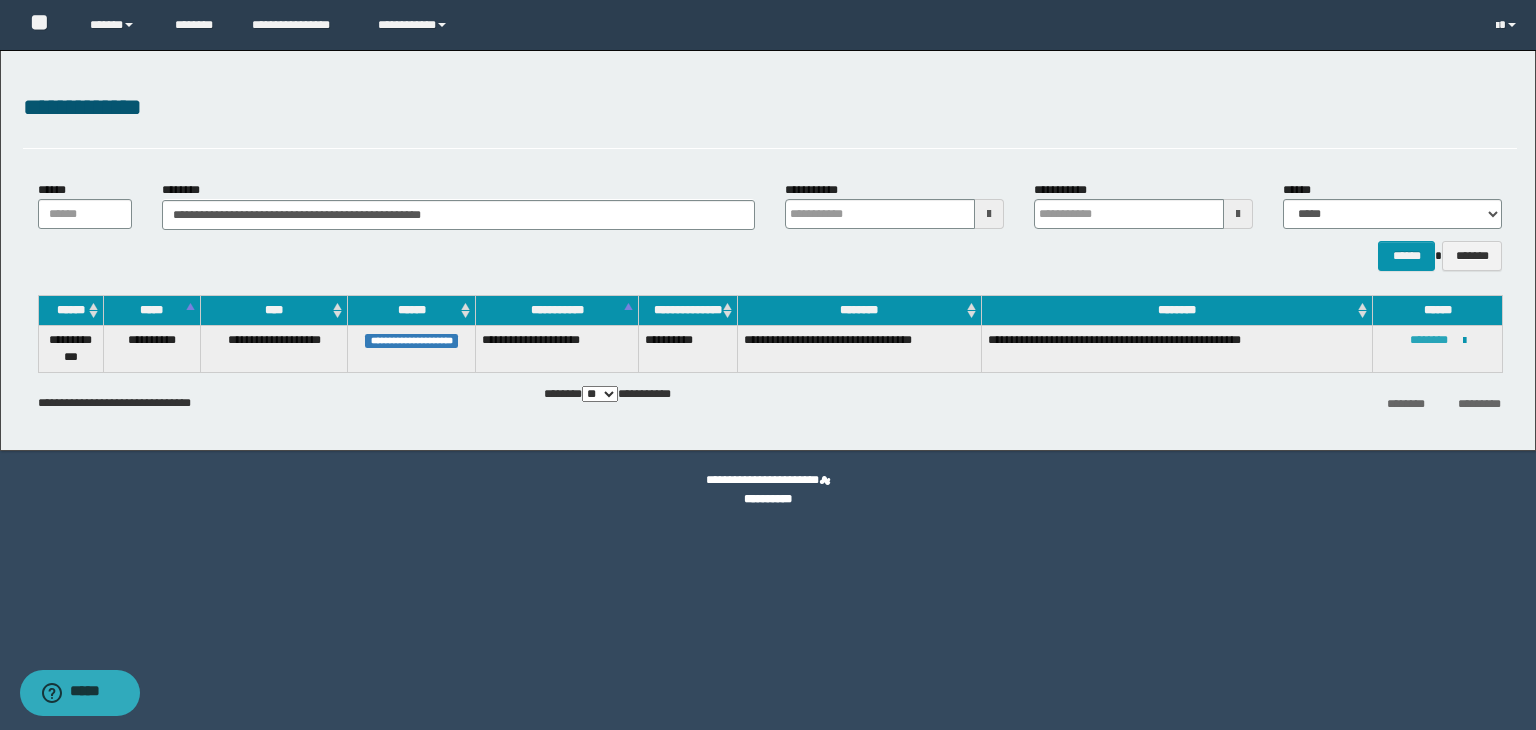 click on "********" at bounding box center (1429, 340) 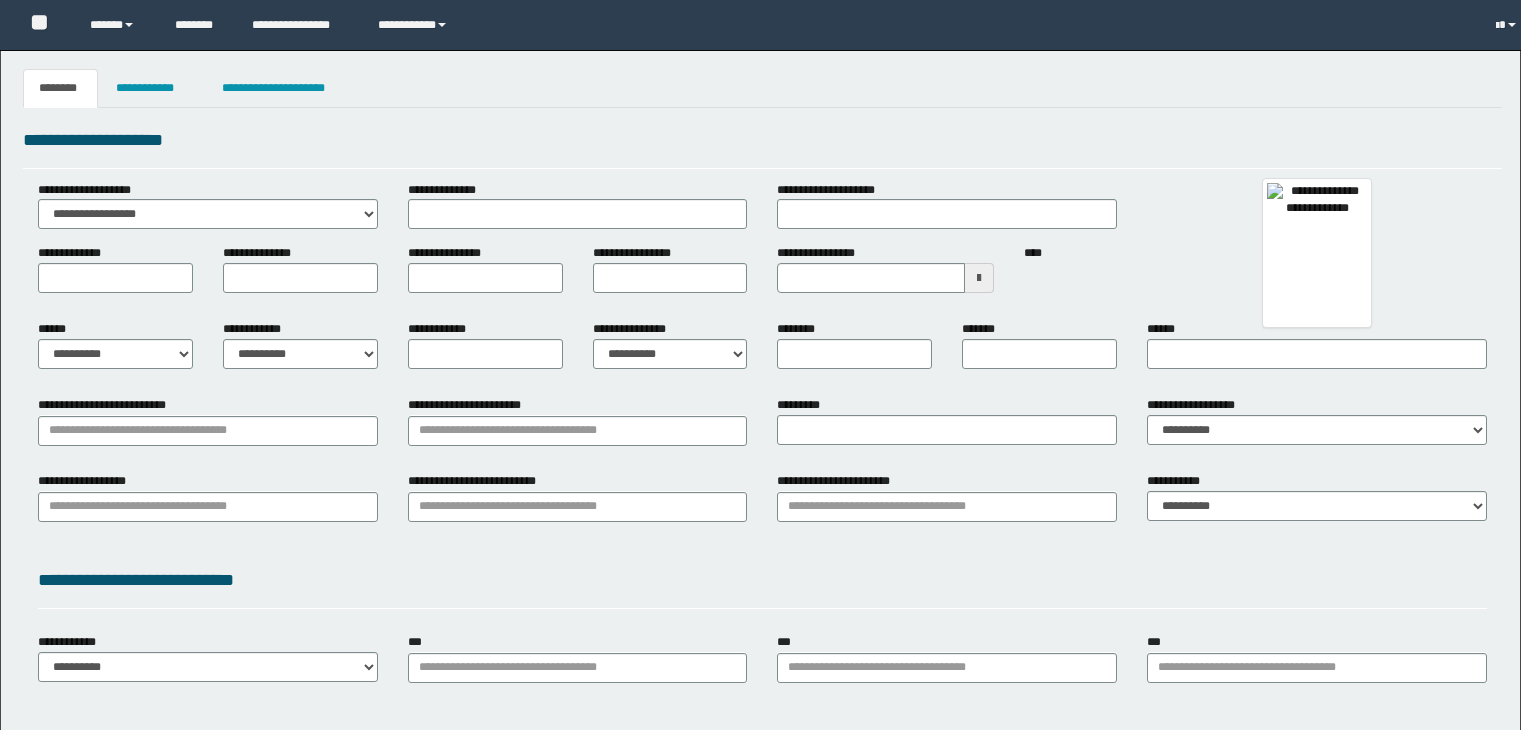 scroll, scrollTop: 0, scrollLeft: 0, axis: both 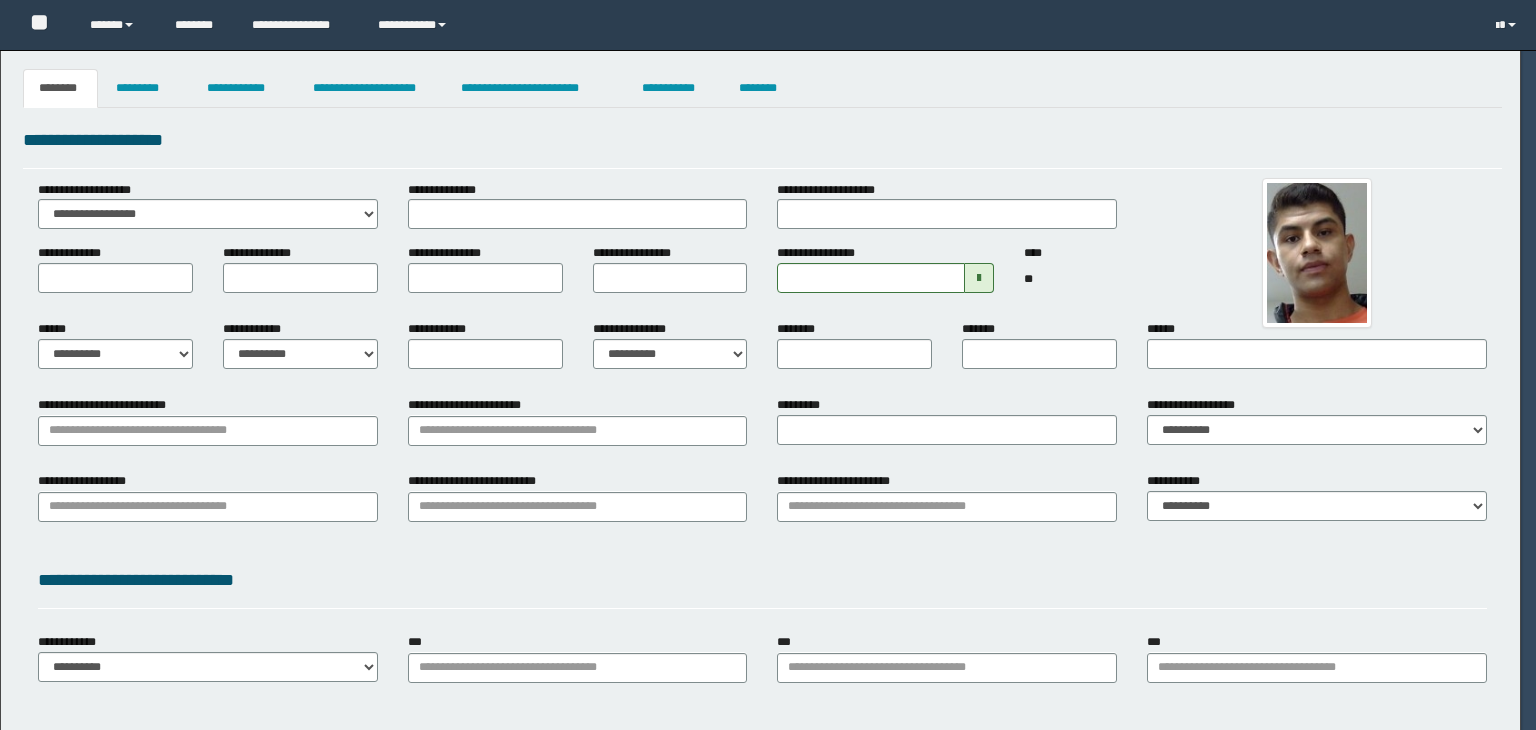 type on "********" 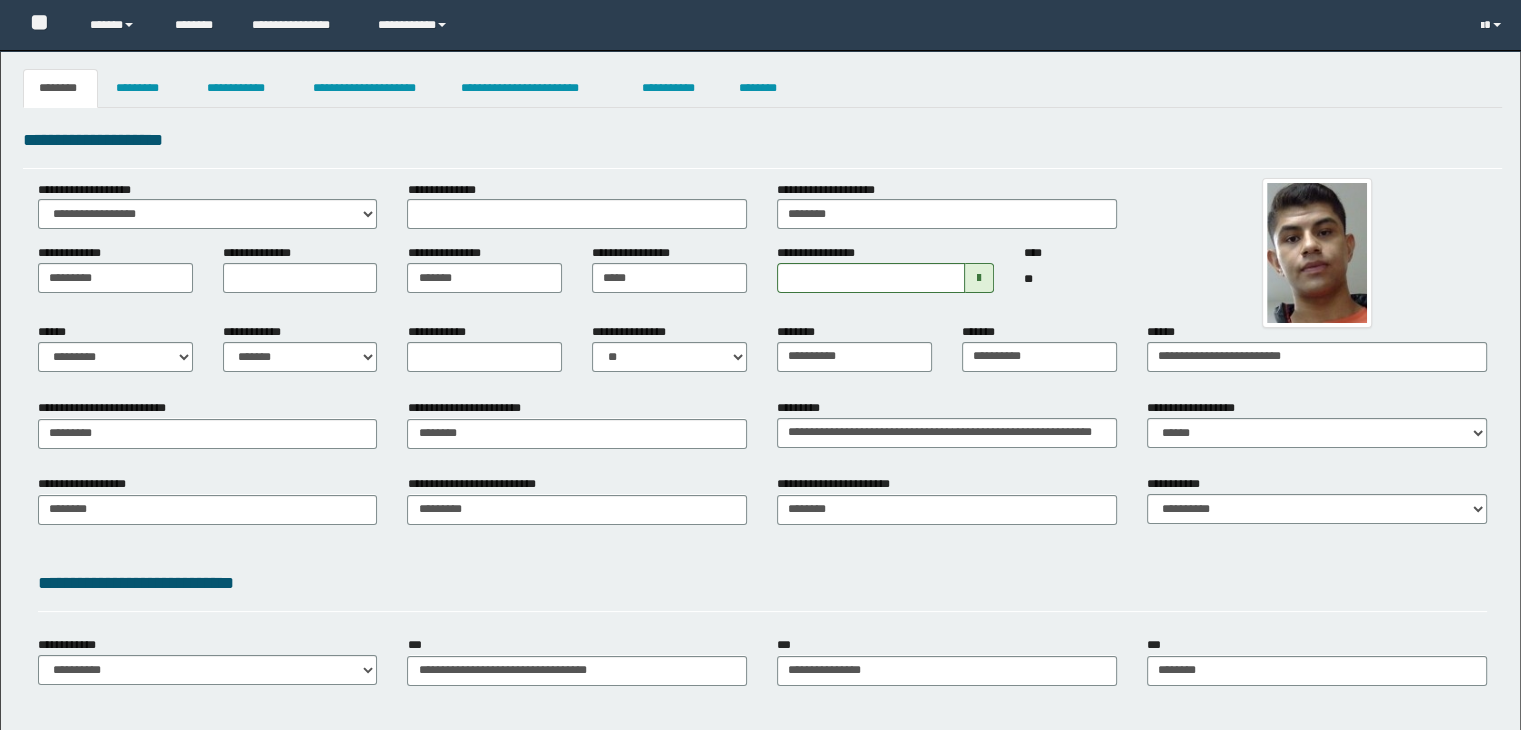 scroll, scrollTop: 0, scrollLeft: 0, axis: both 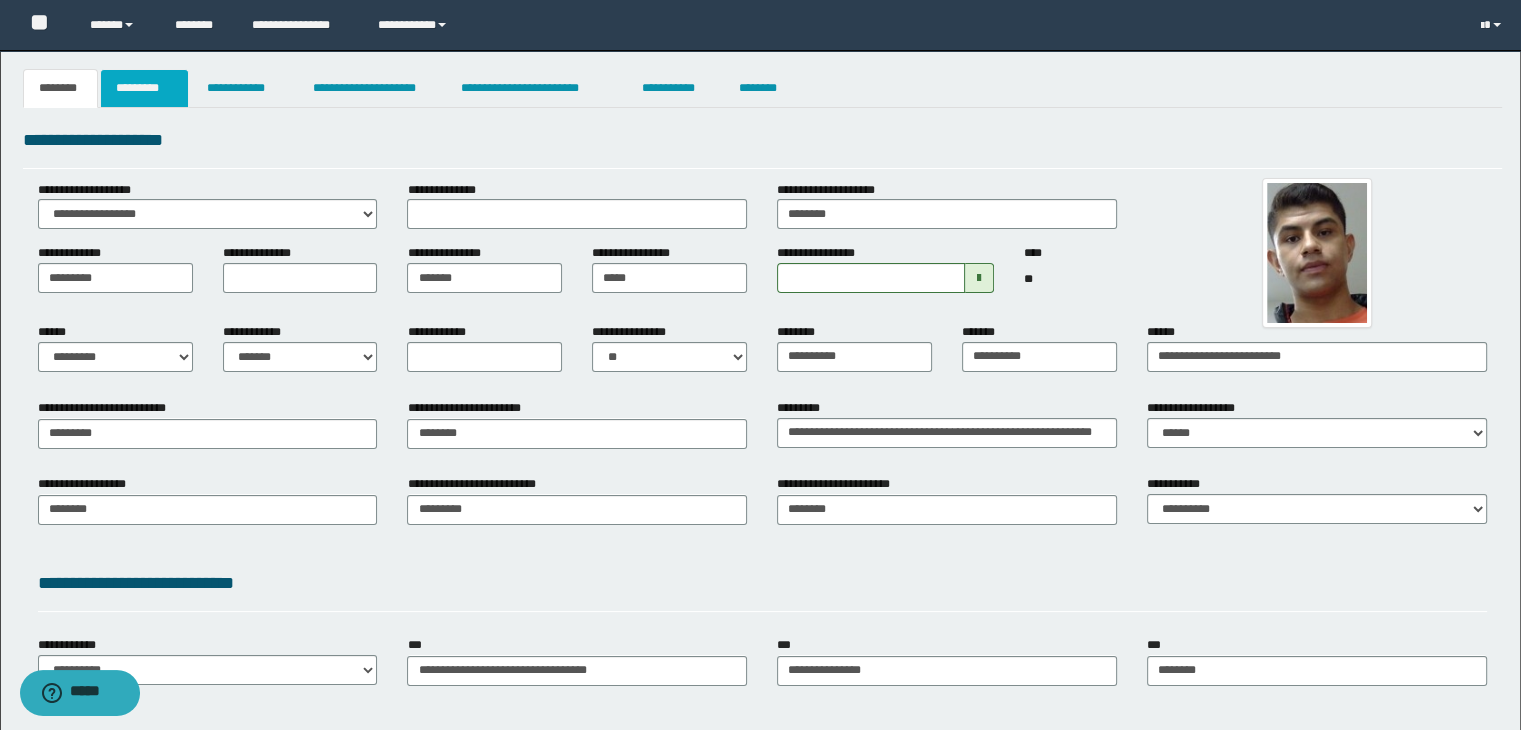 click on "*********" at bounding box center [144, 88] 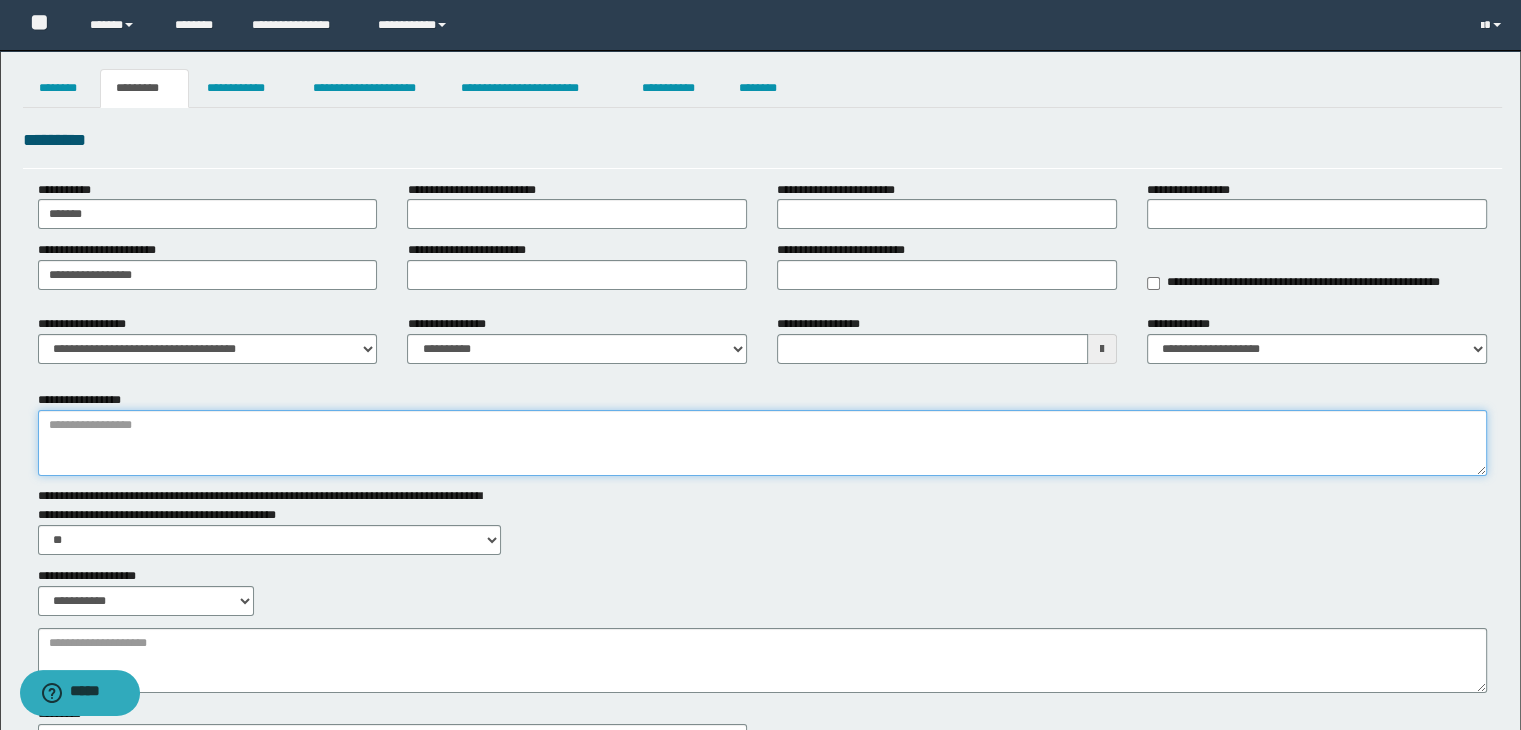 click on "**********" at bounding box center (763, 443) 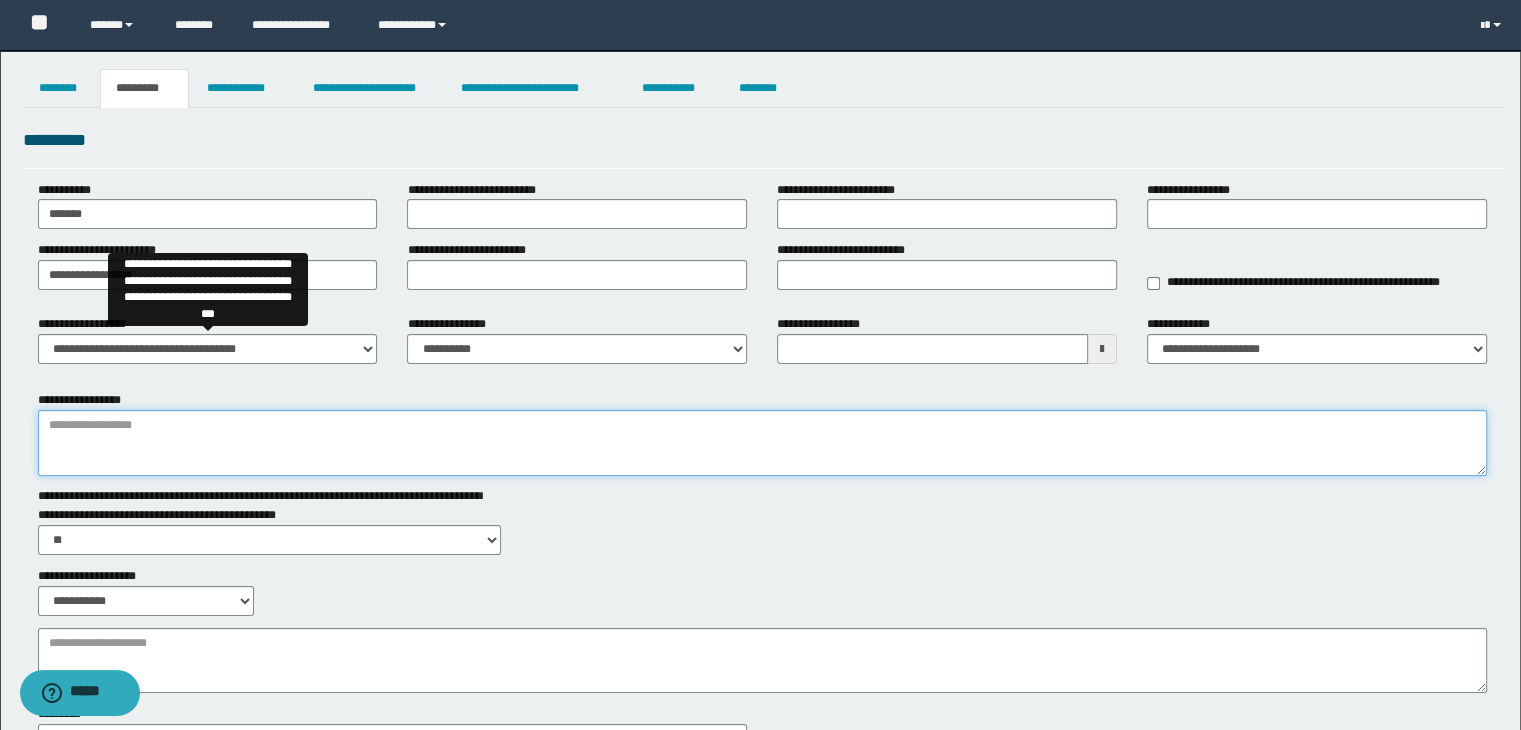 paste on "**********" 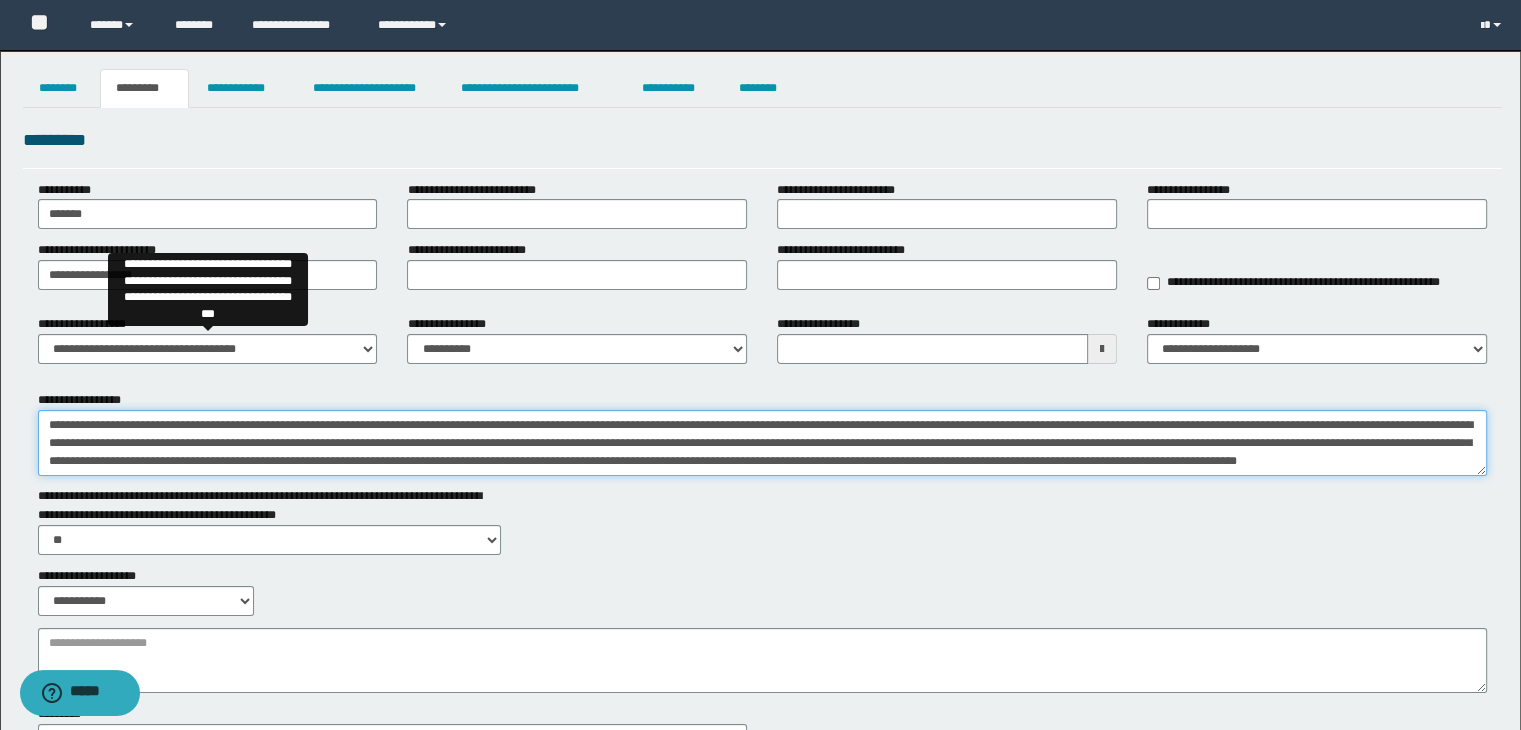 type on "**********" 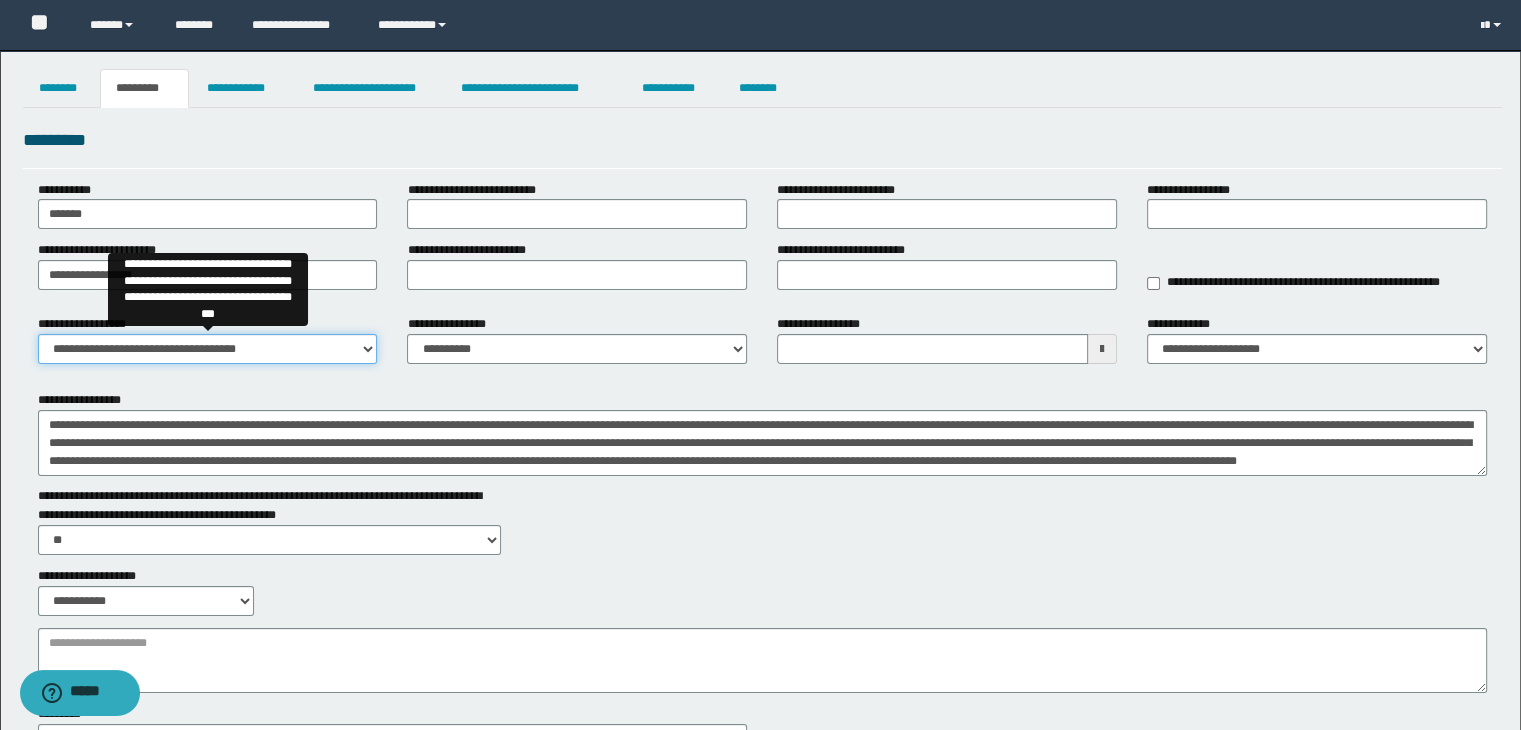 scroll, scrollTop: 12, scrollLeft: 0, axis: vertical 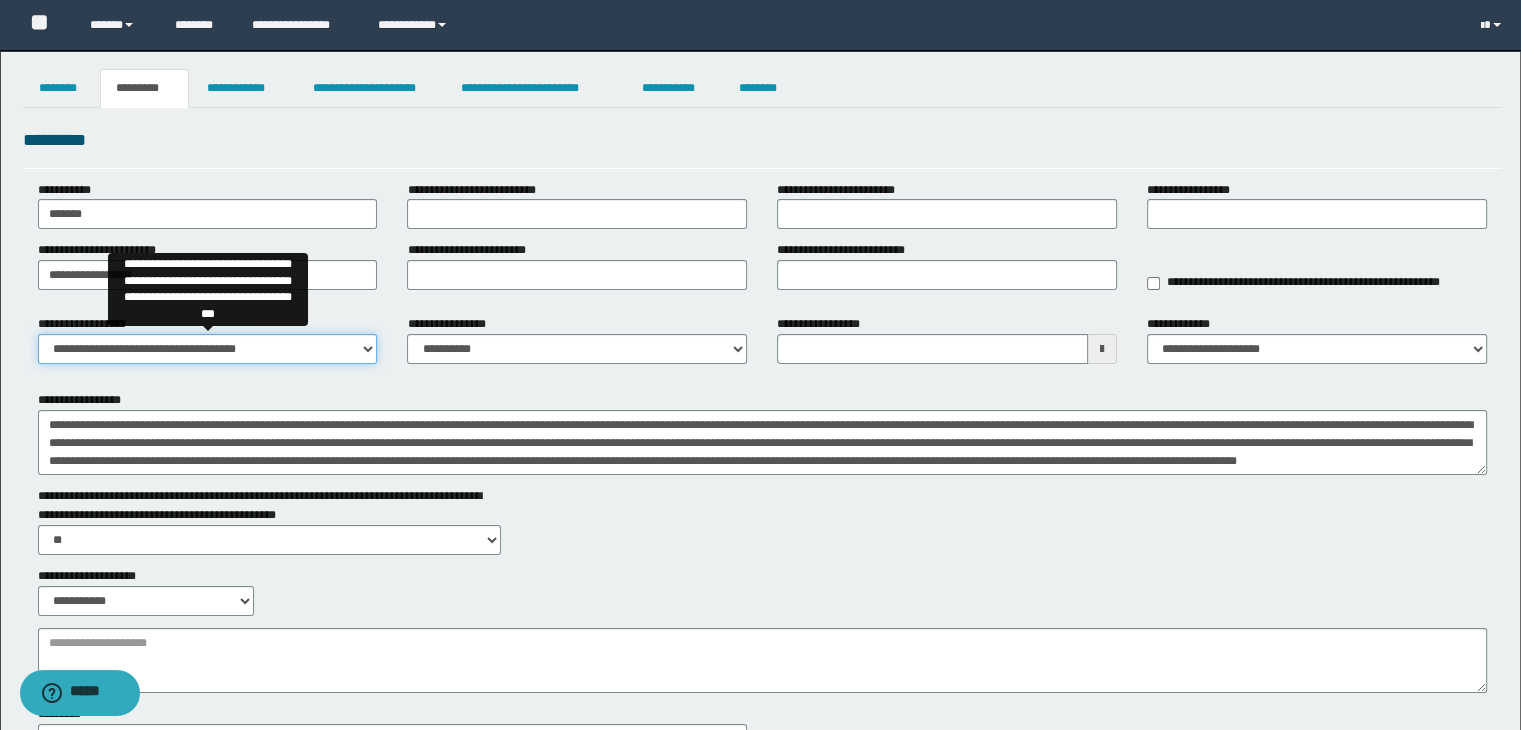 click on "**********" at bounding box center [208, 349] 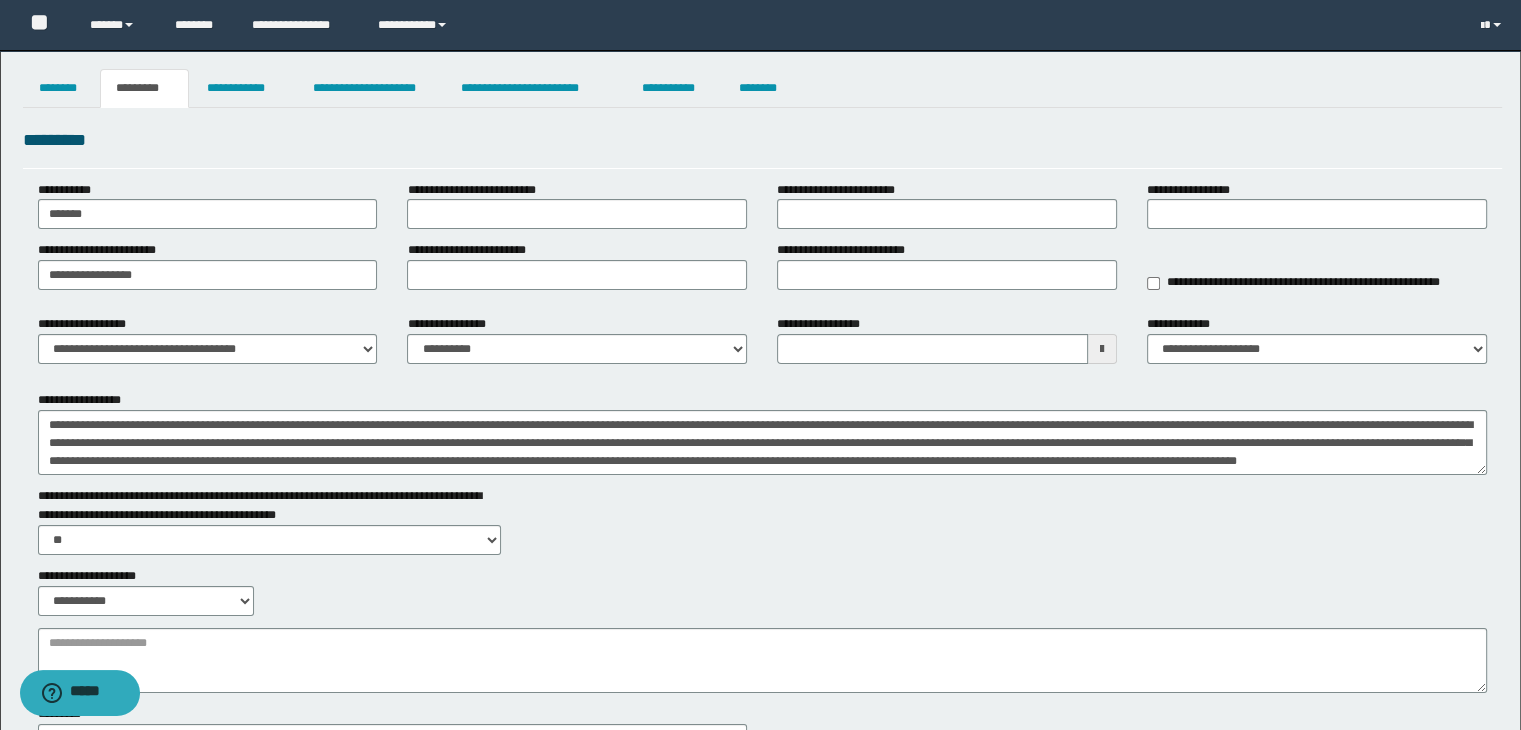 click on "*********" at bounding box center (763, 140) 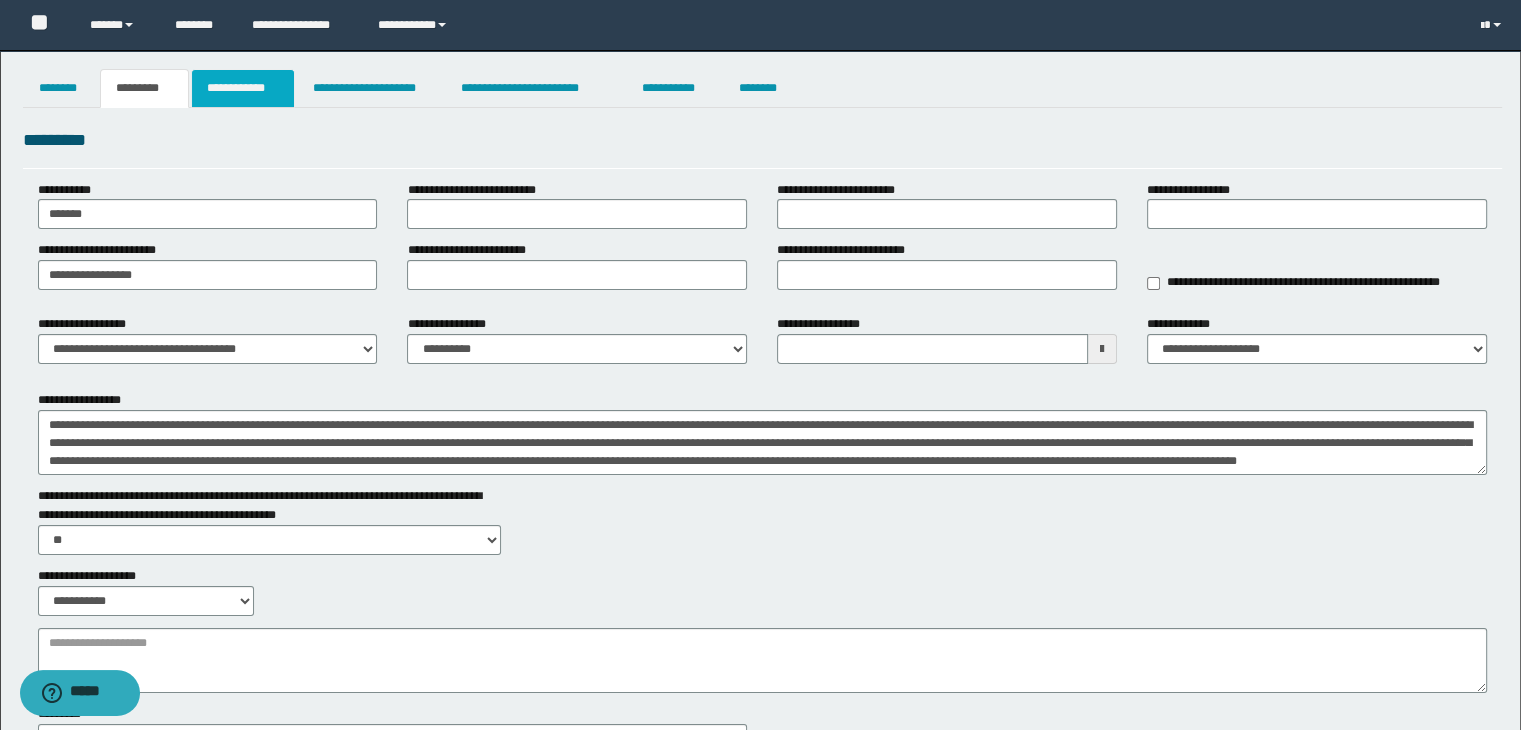 click on "**********" at bounding box center [243, 88] 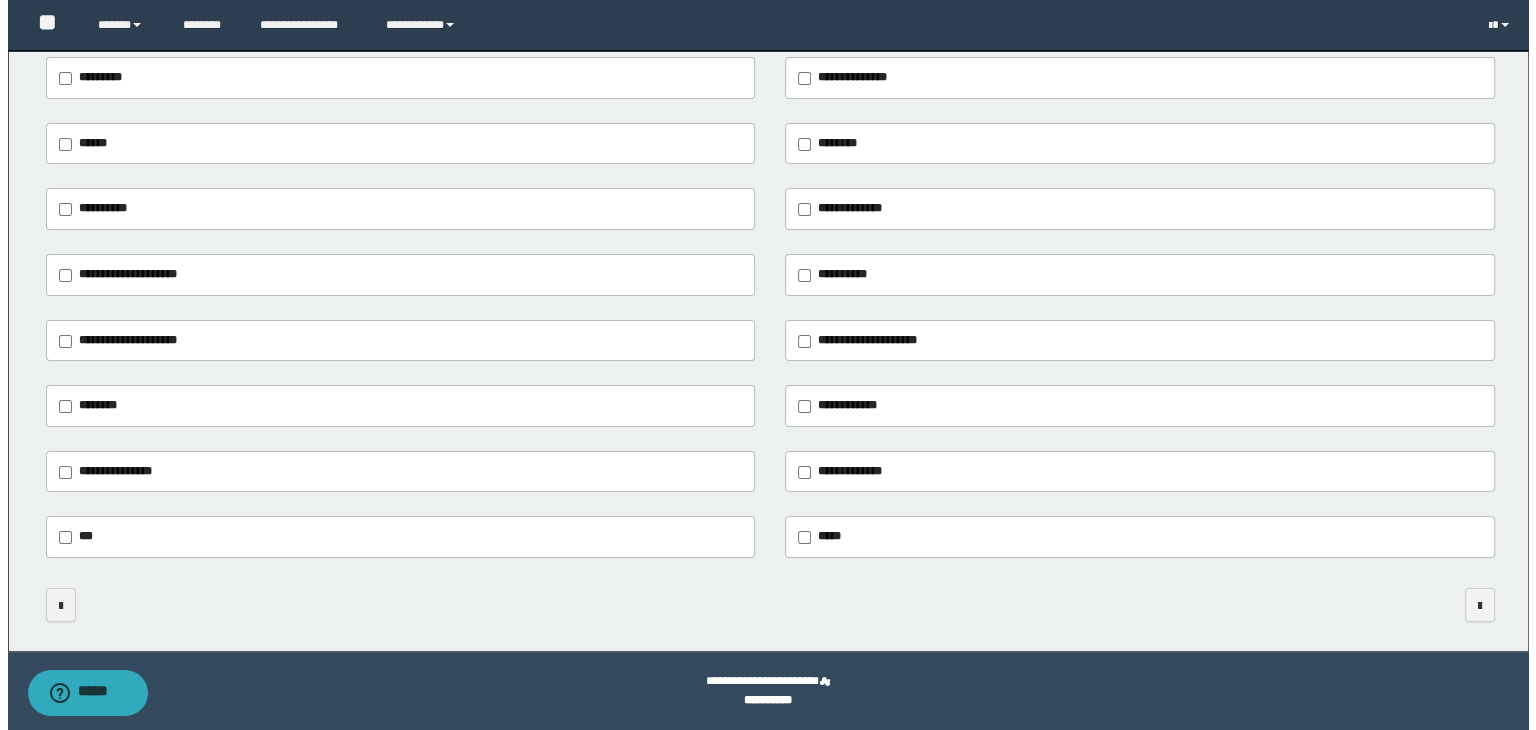 scroll, scrollTop: 0, scrollLeft: 0, axis: both 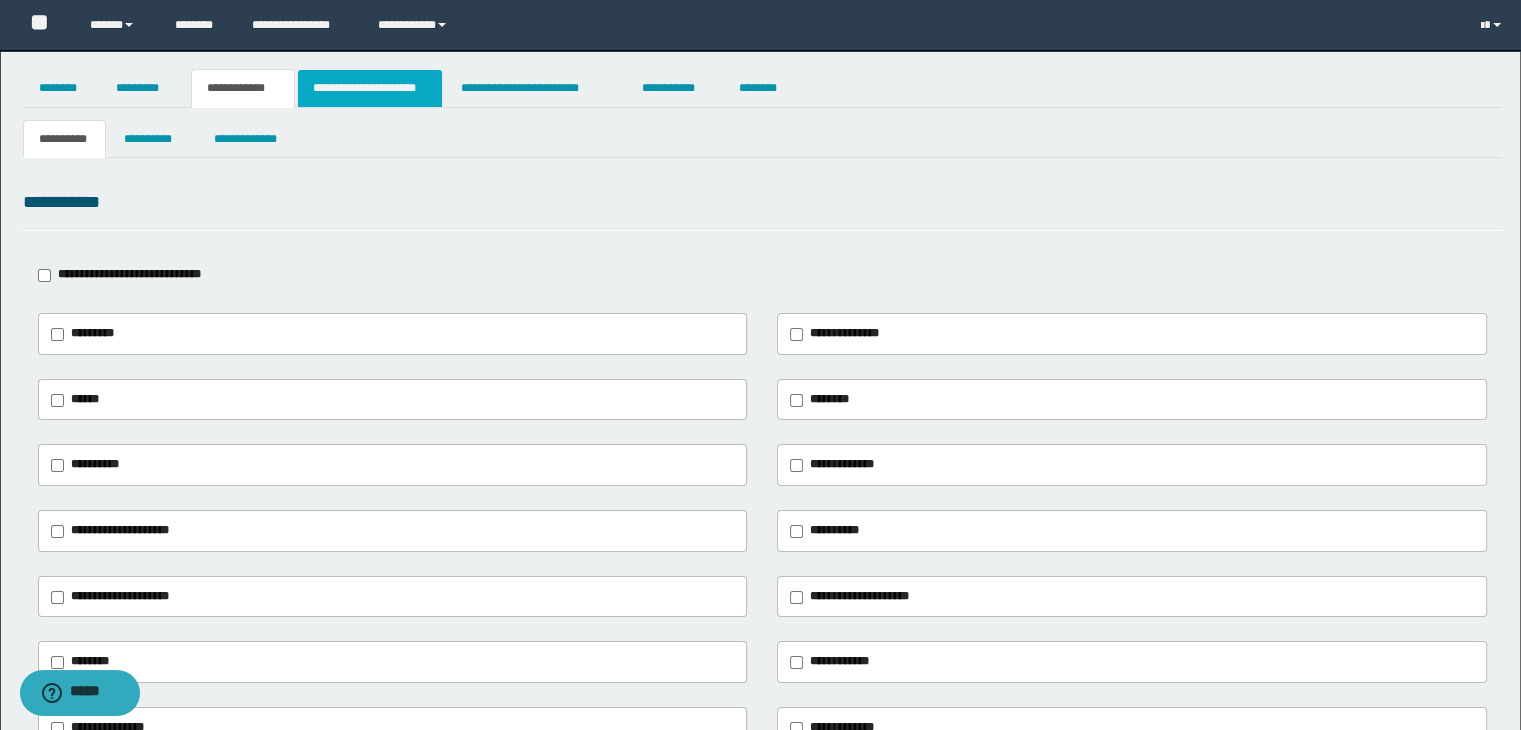 click on "**********" at bounding box center (370, 88) 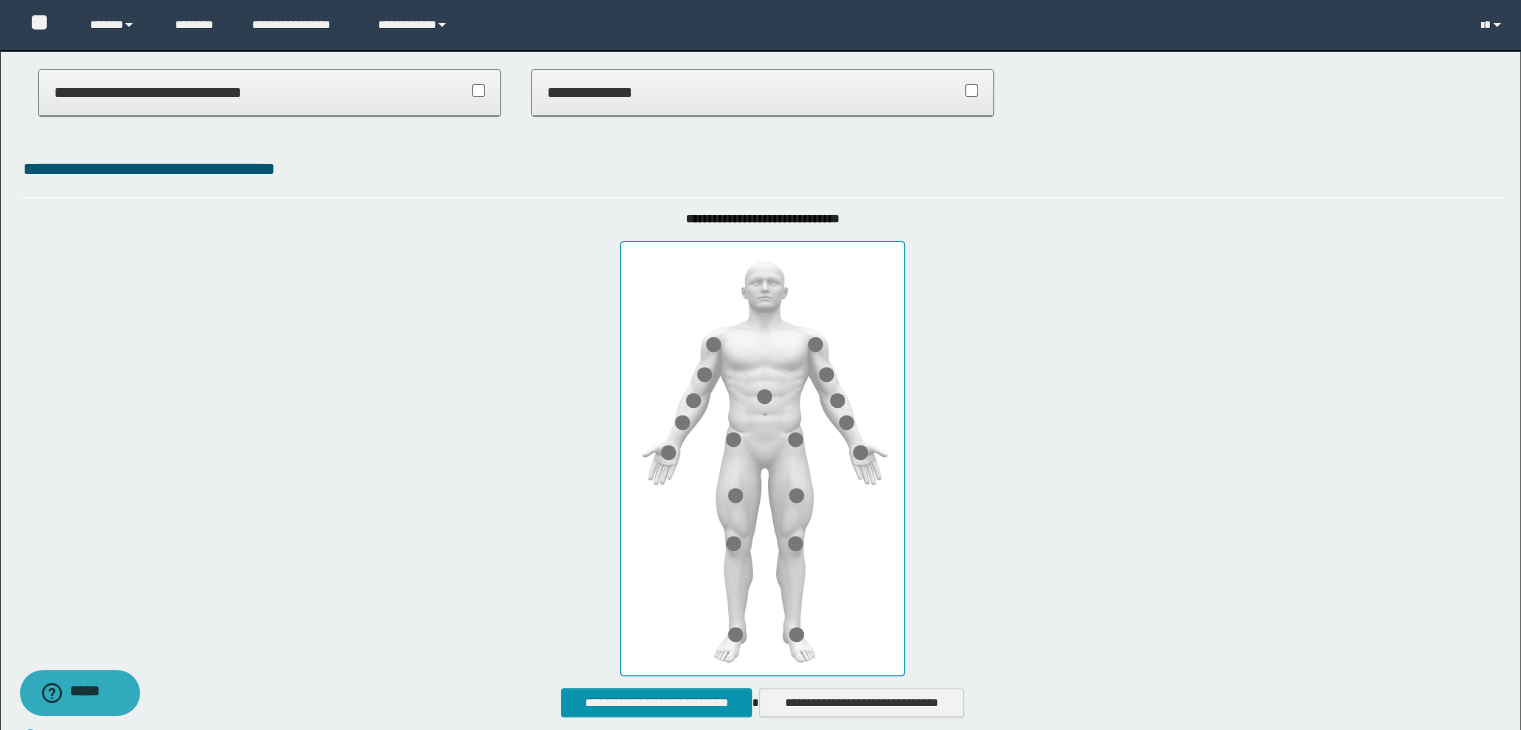 scroll, scrollTop: 1023, scrollLeft: 0, axis: vertical 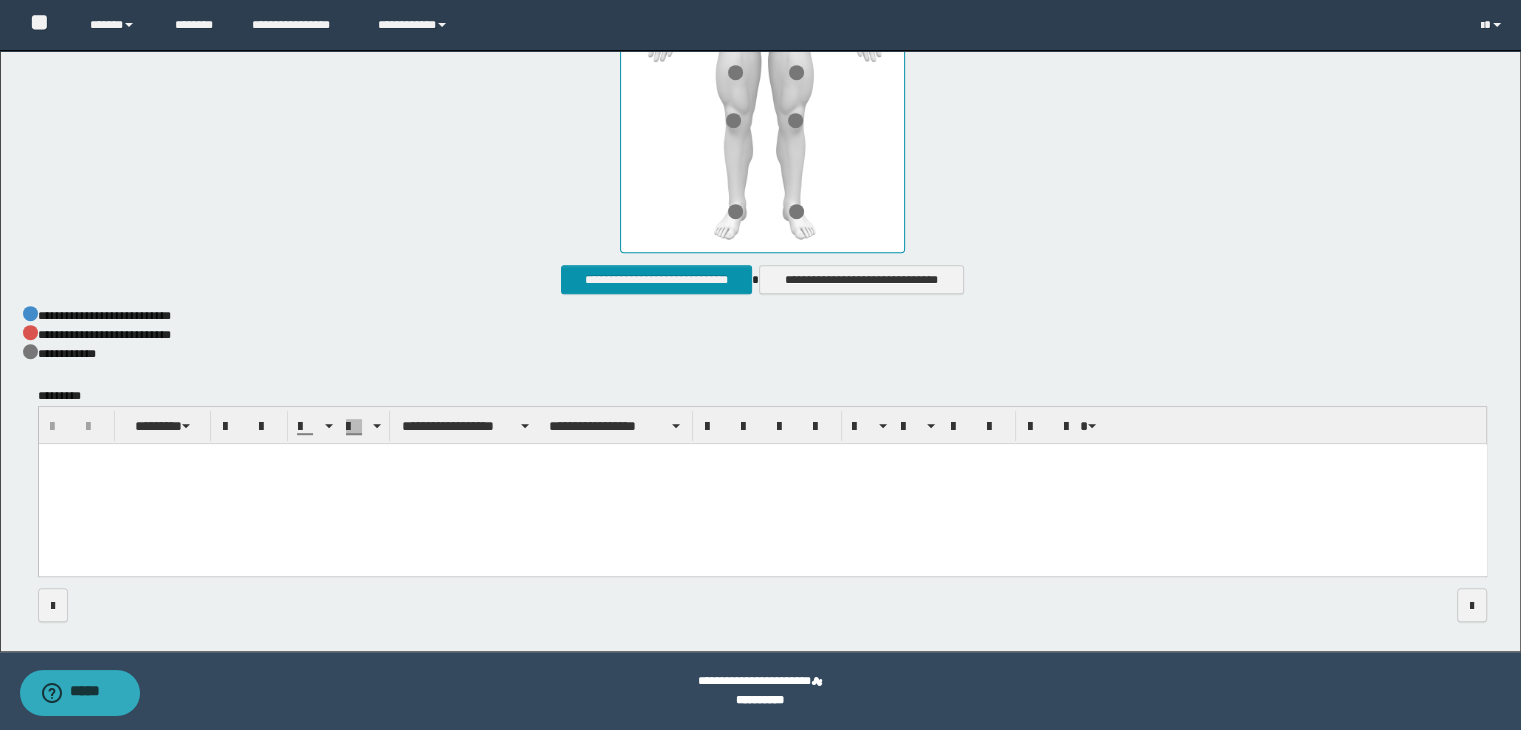 click at bounding box center [762, 484] 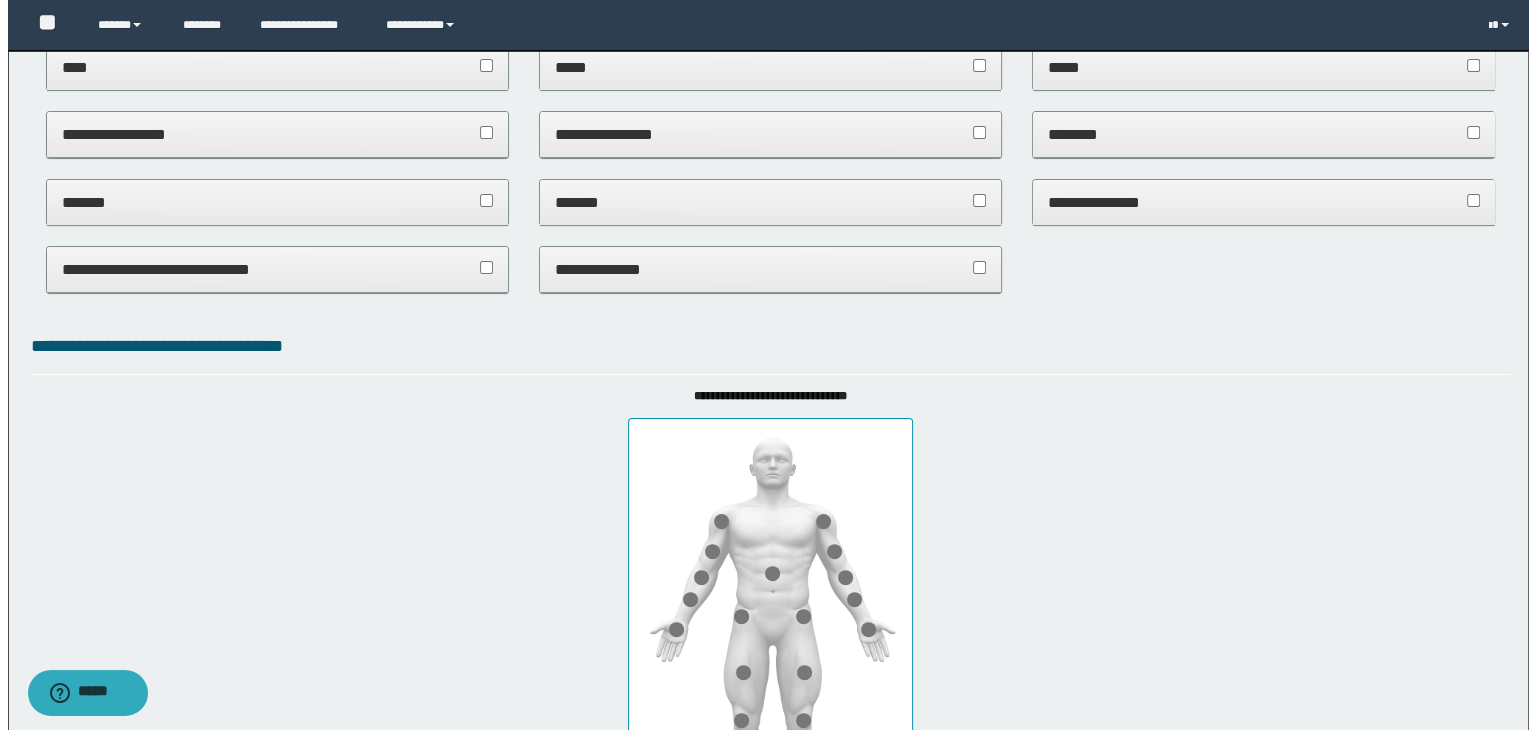 scroll, scrollTop: 0, scrollLeft: 0, axis: both 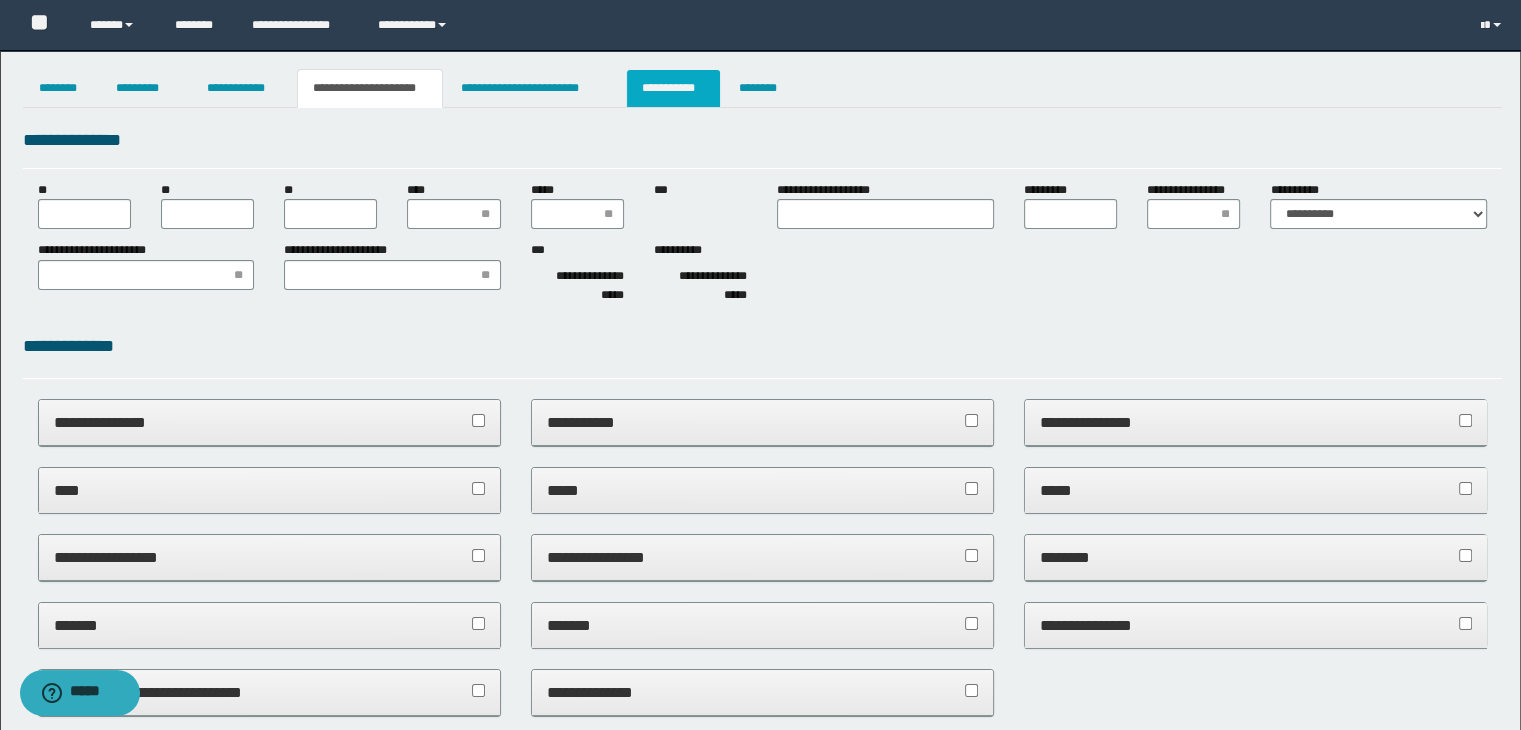 click on "**********" at bounding box center (673, 88) 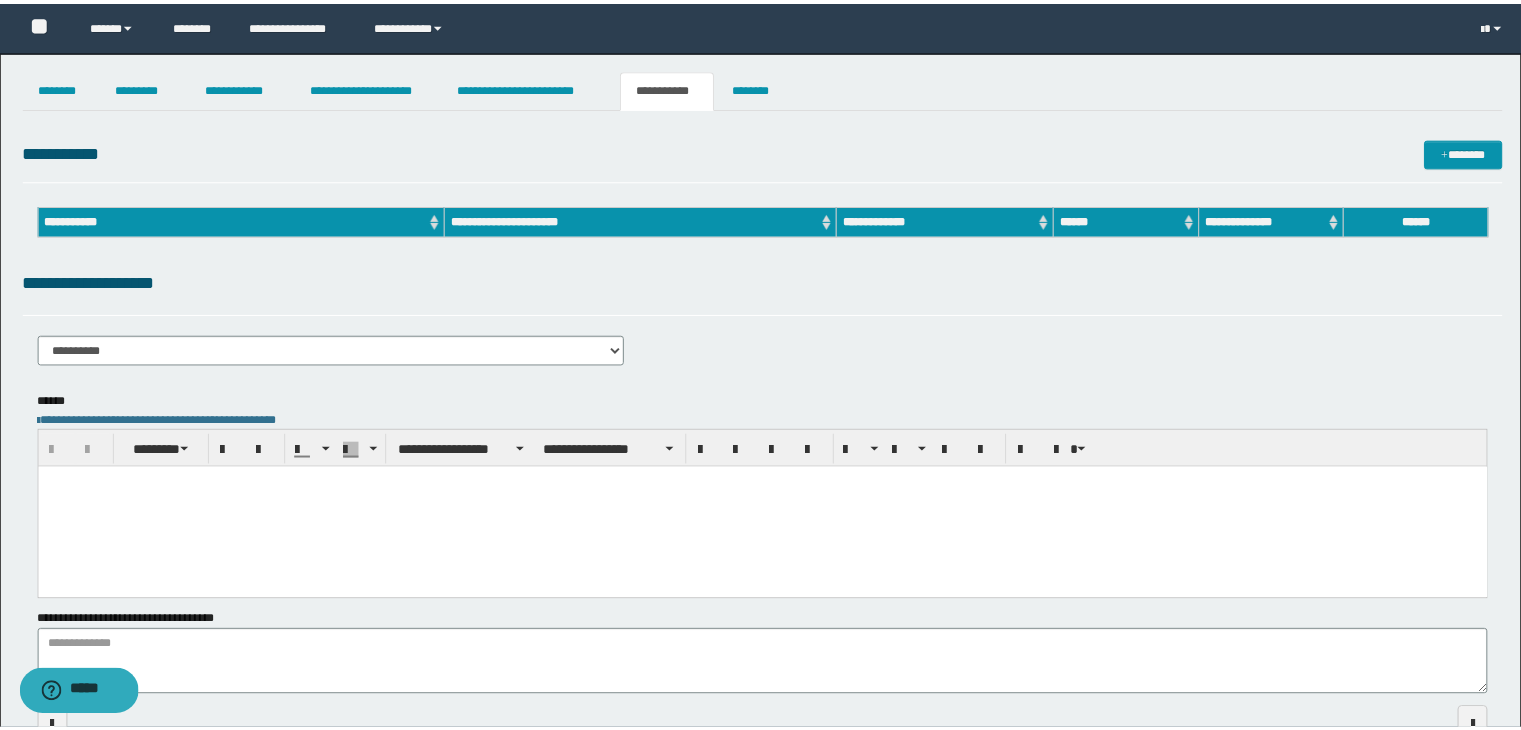scroll, scrollTop: 0, scrollLeft: 0, axis: both 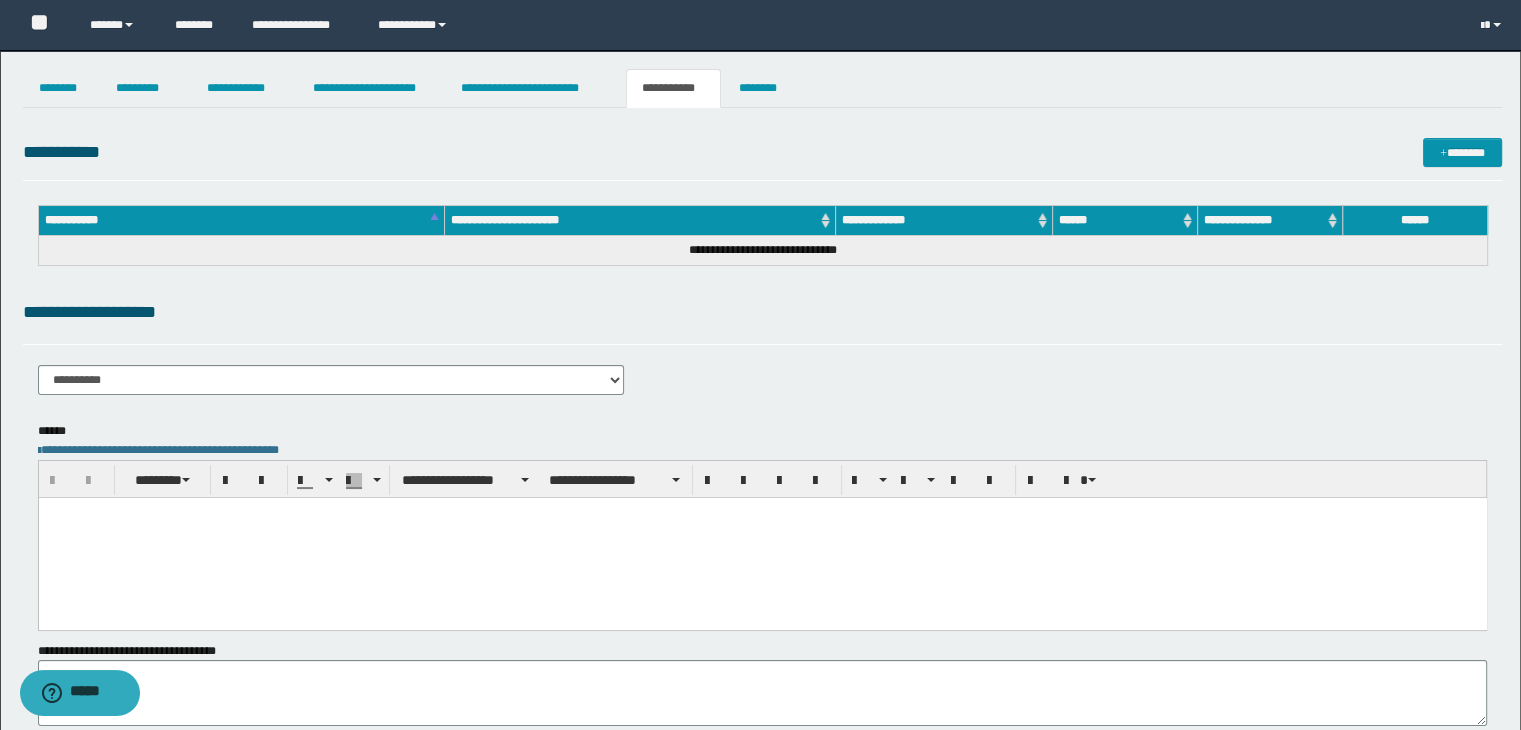 click at bounding box center (762, 537) 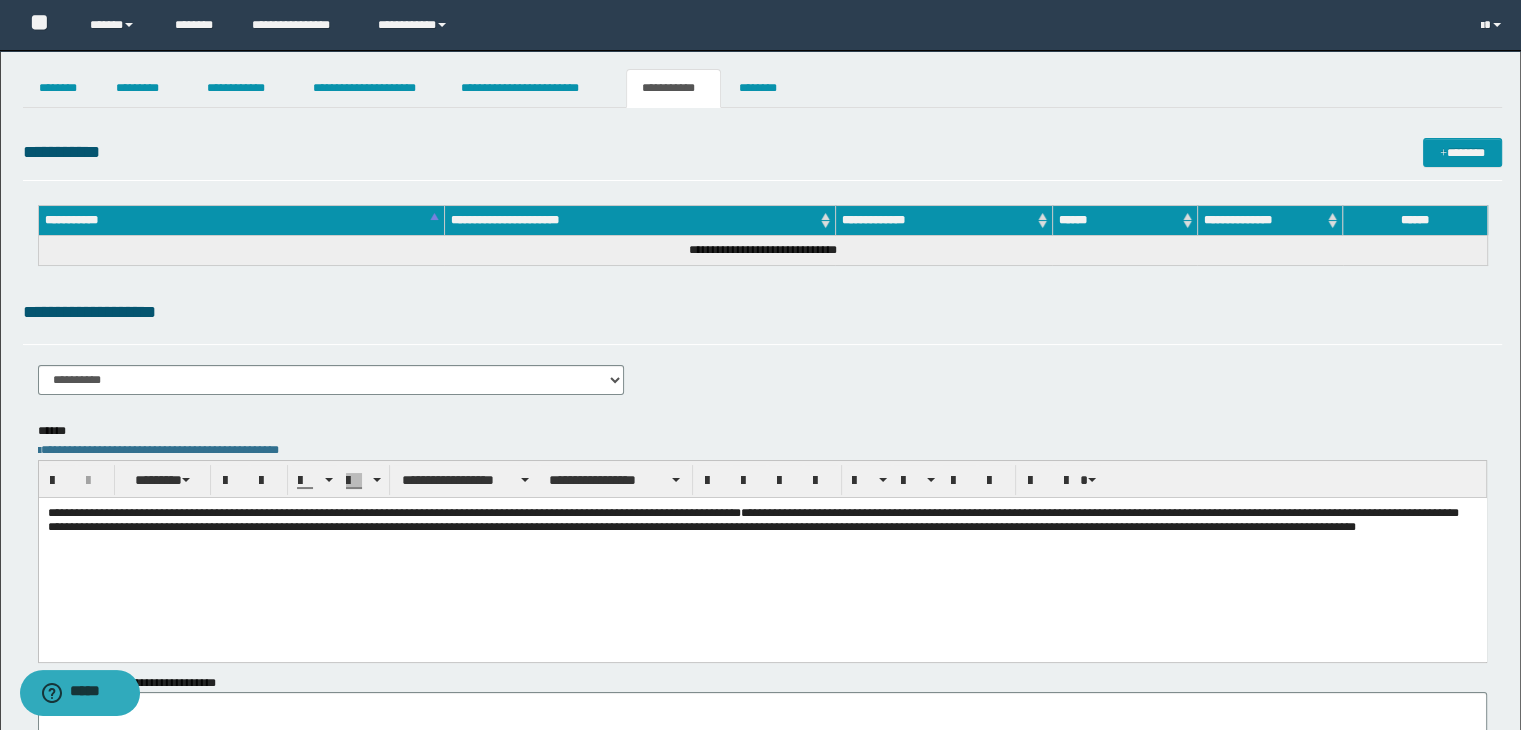 click on "**********" at bounding box center [762, 544] 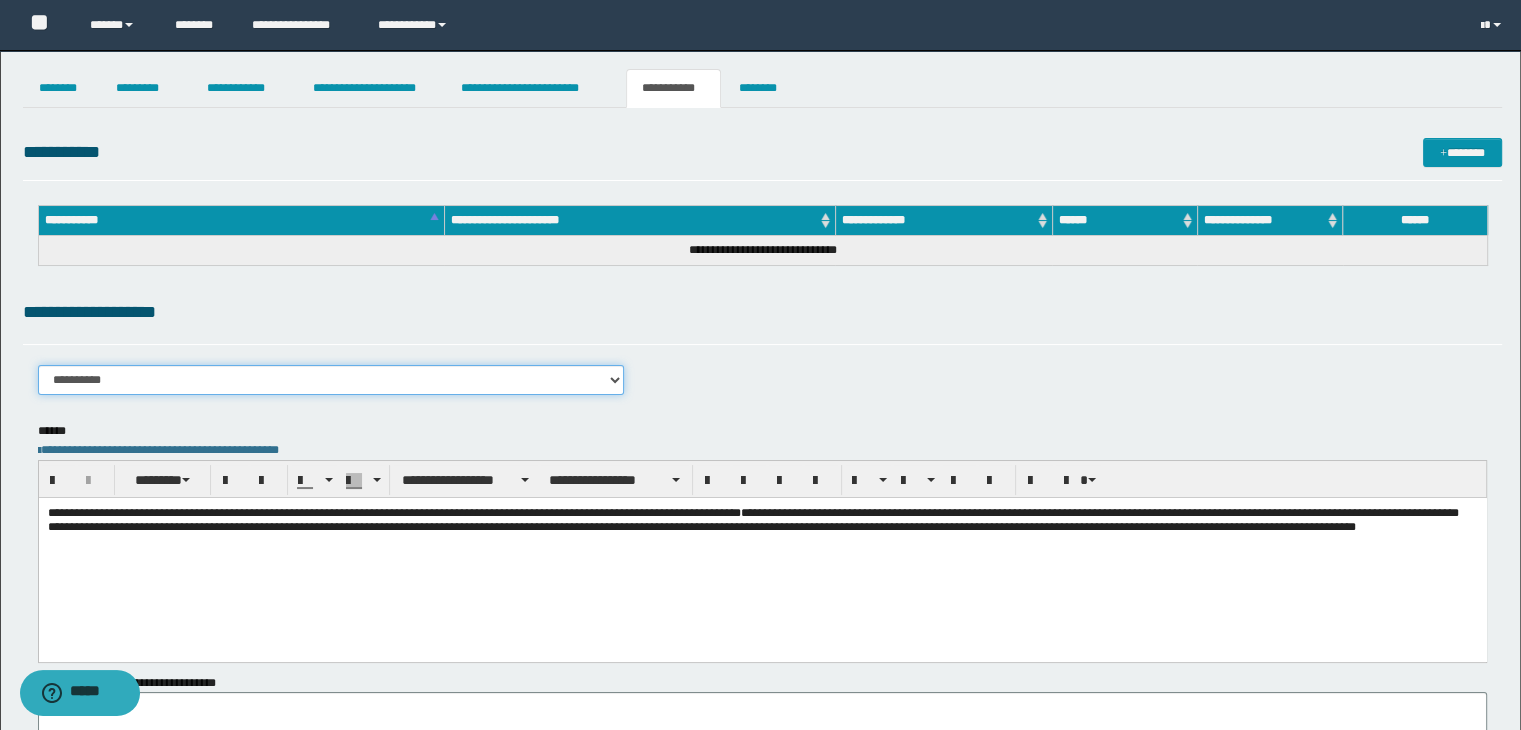 click on "**********" at bounding box center [331, 380] 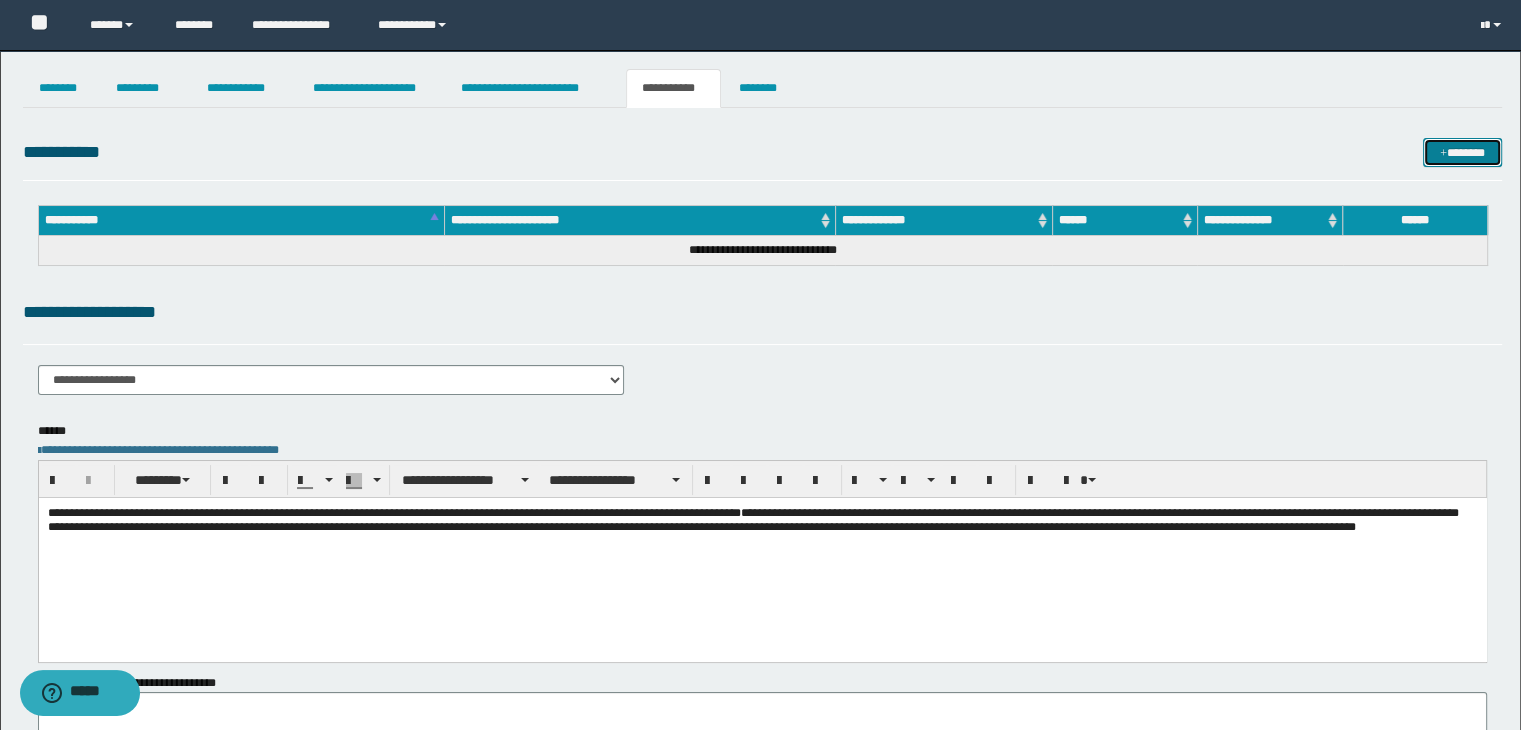 click at bounding box center (1443, 154) 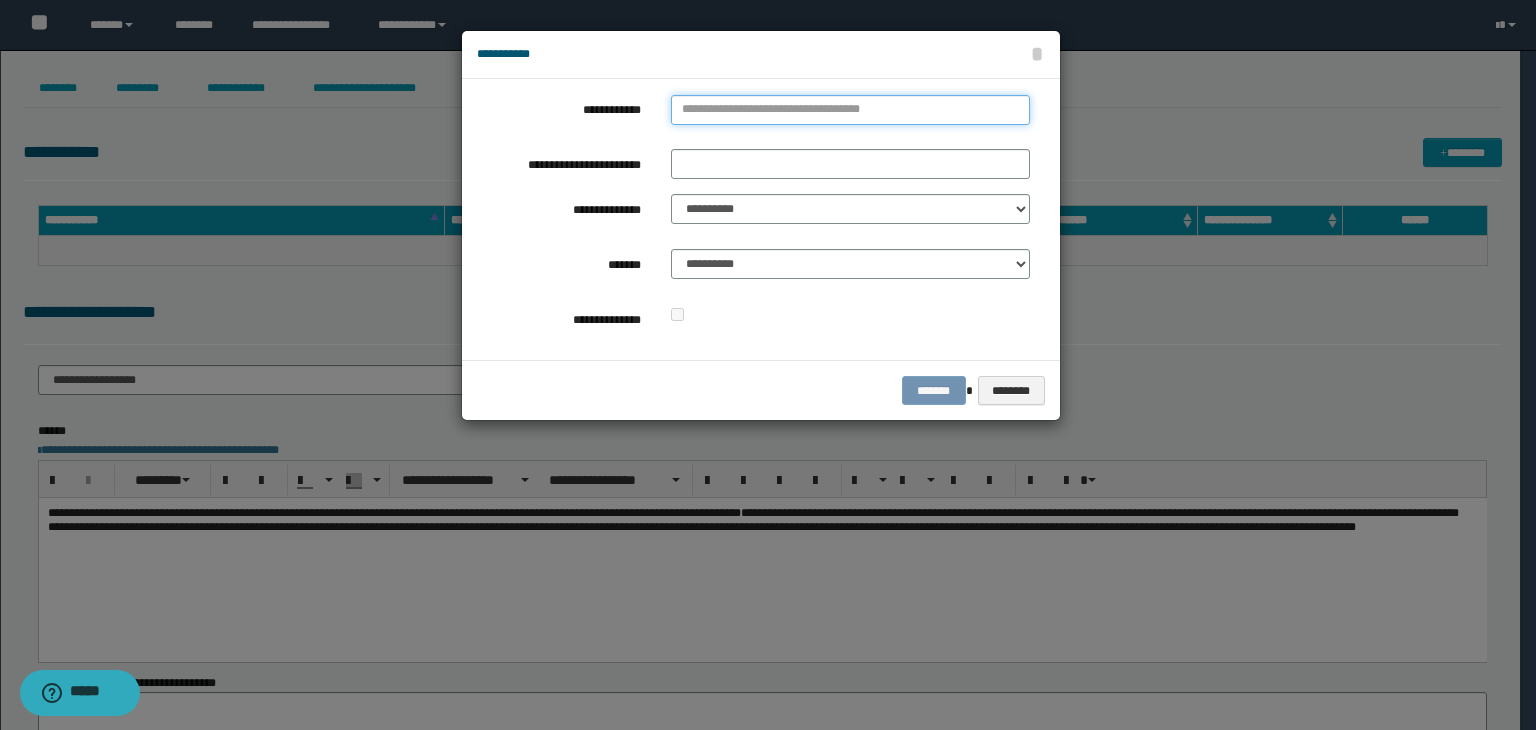 click on "**********" at bounding box center (850, 110) 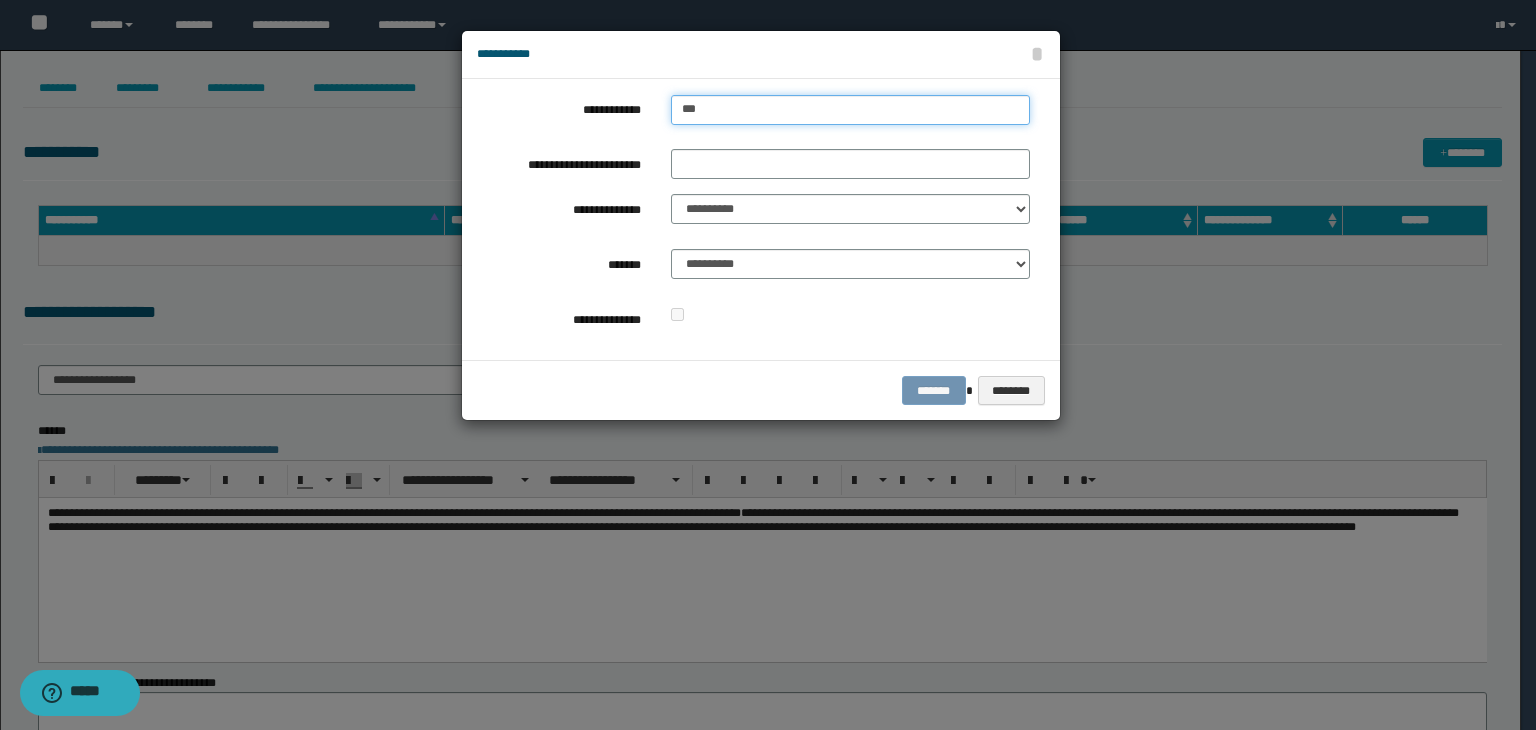 type on "****" 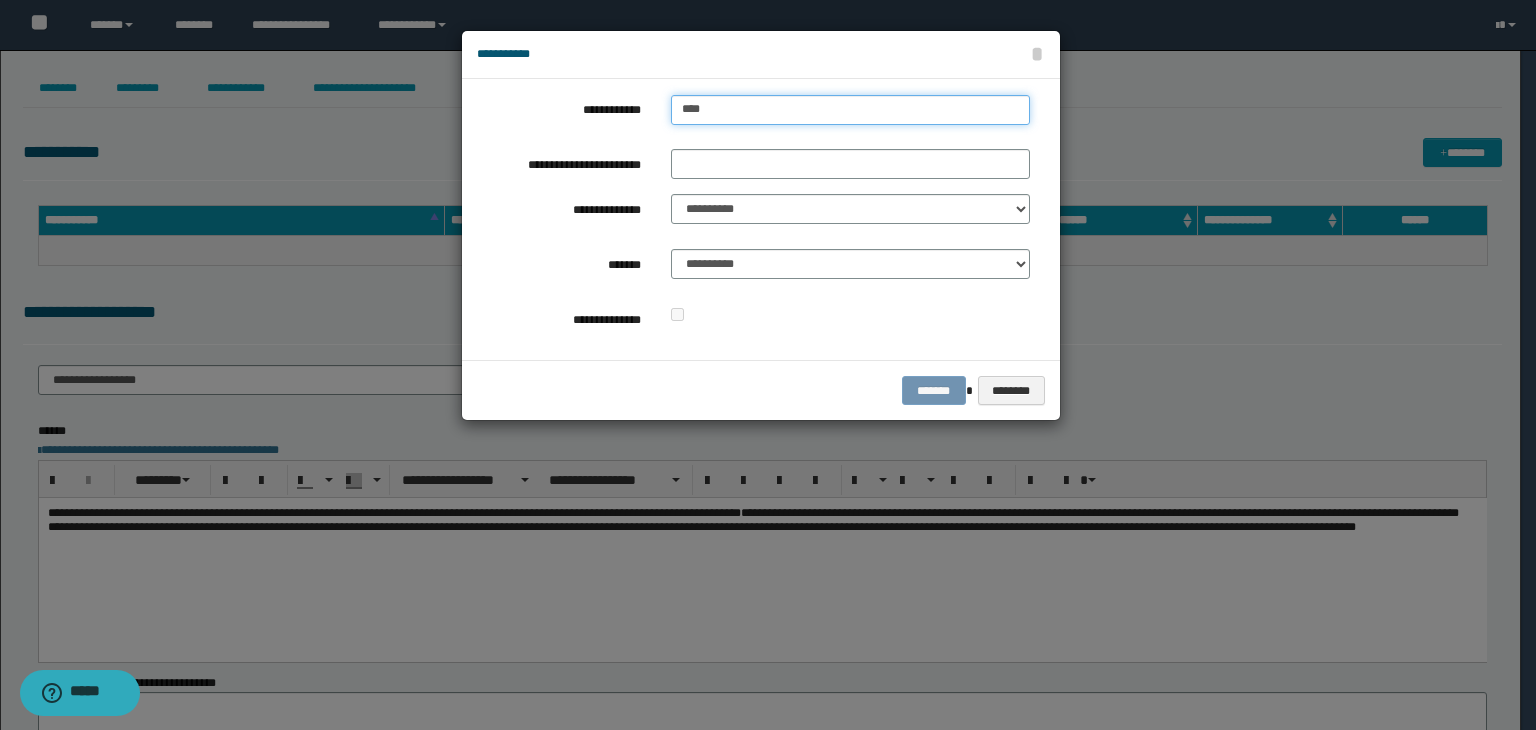 type on "****" 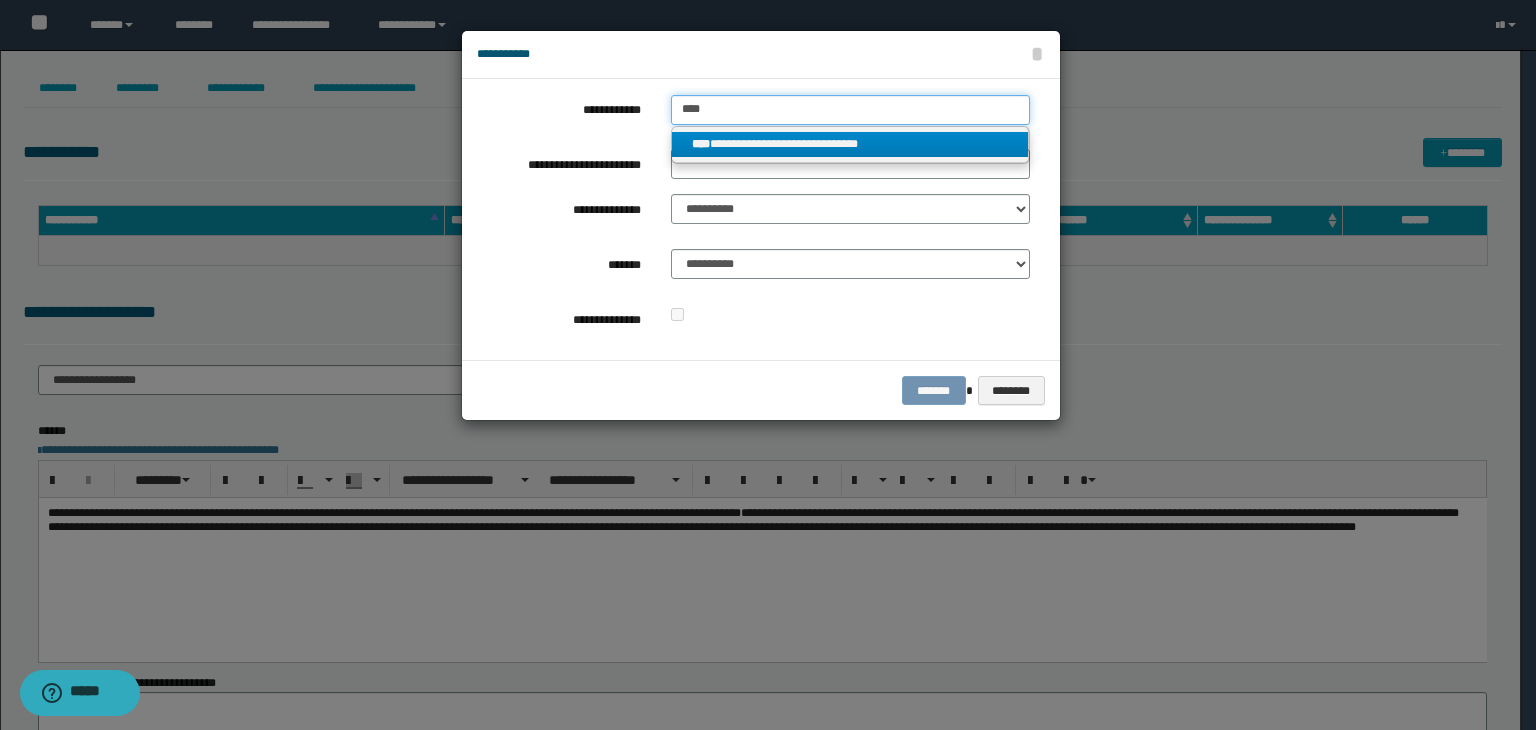 type on "****" 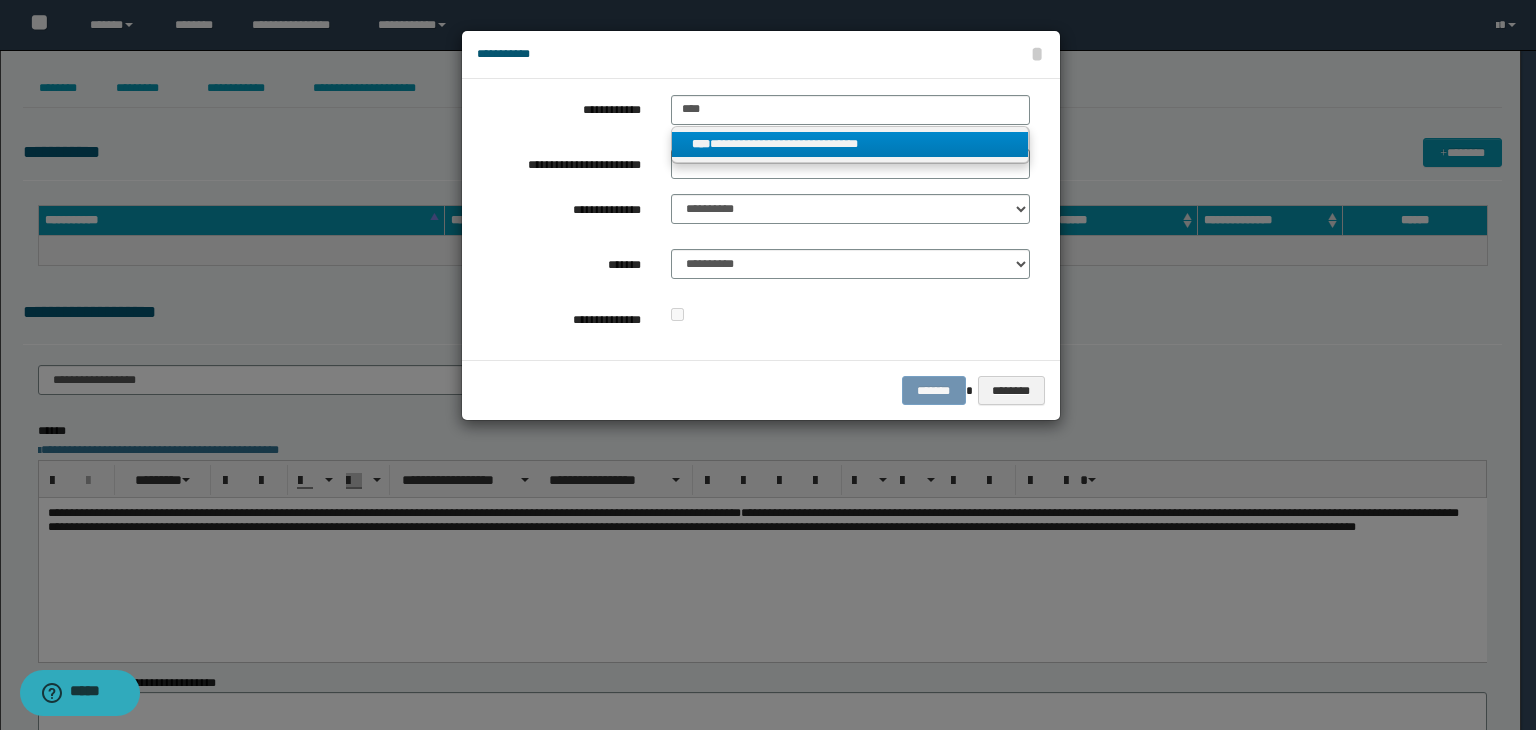 click on "**********" at bounding box center (850, 144) 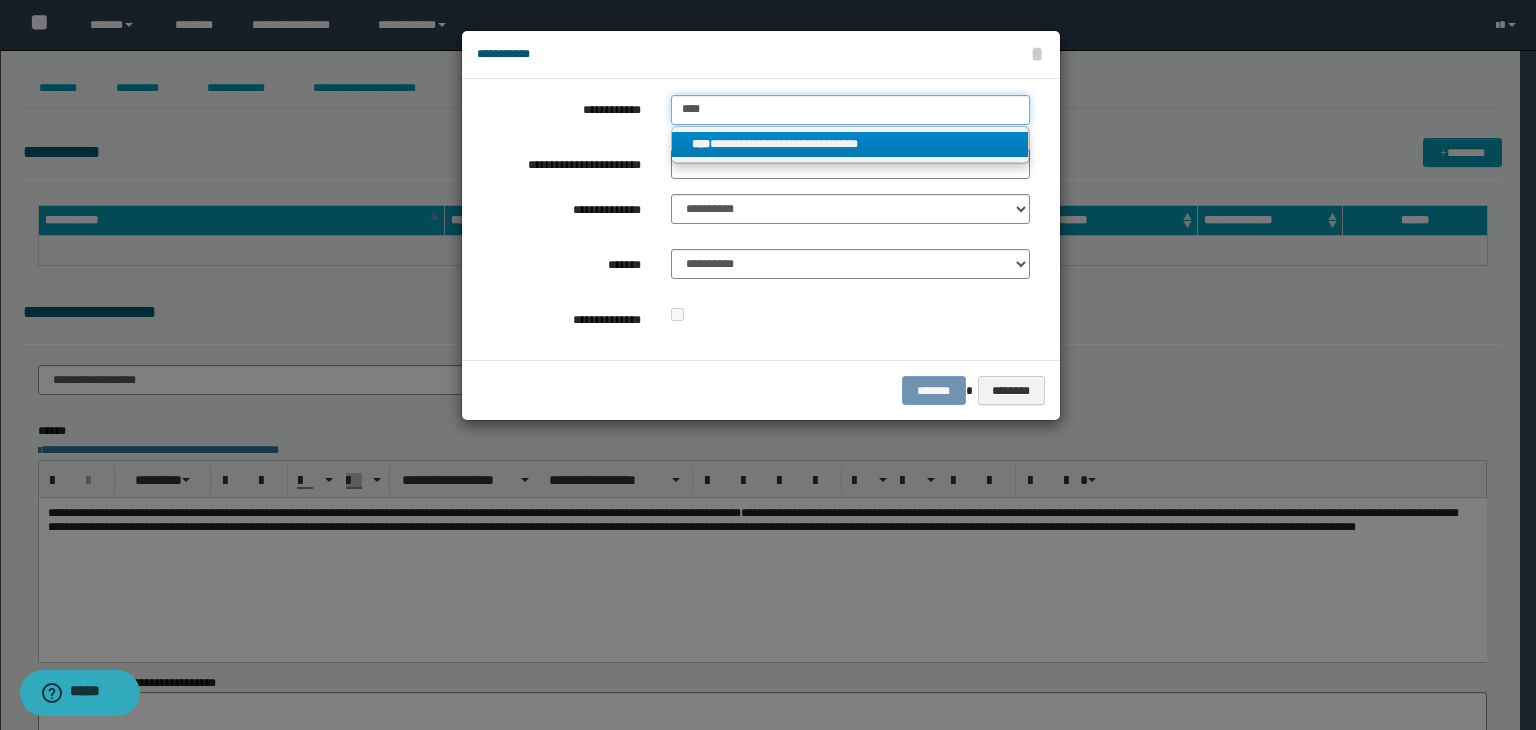 type 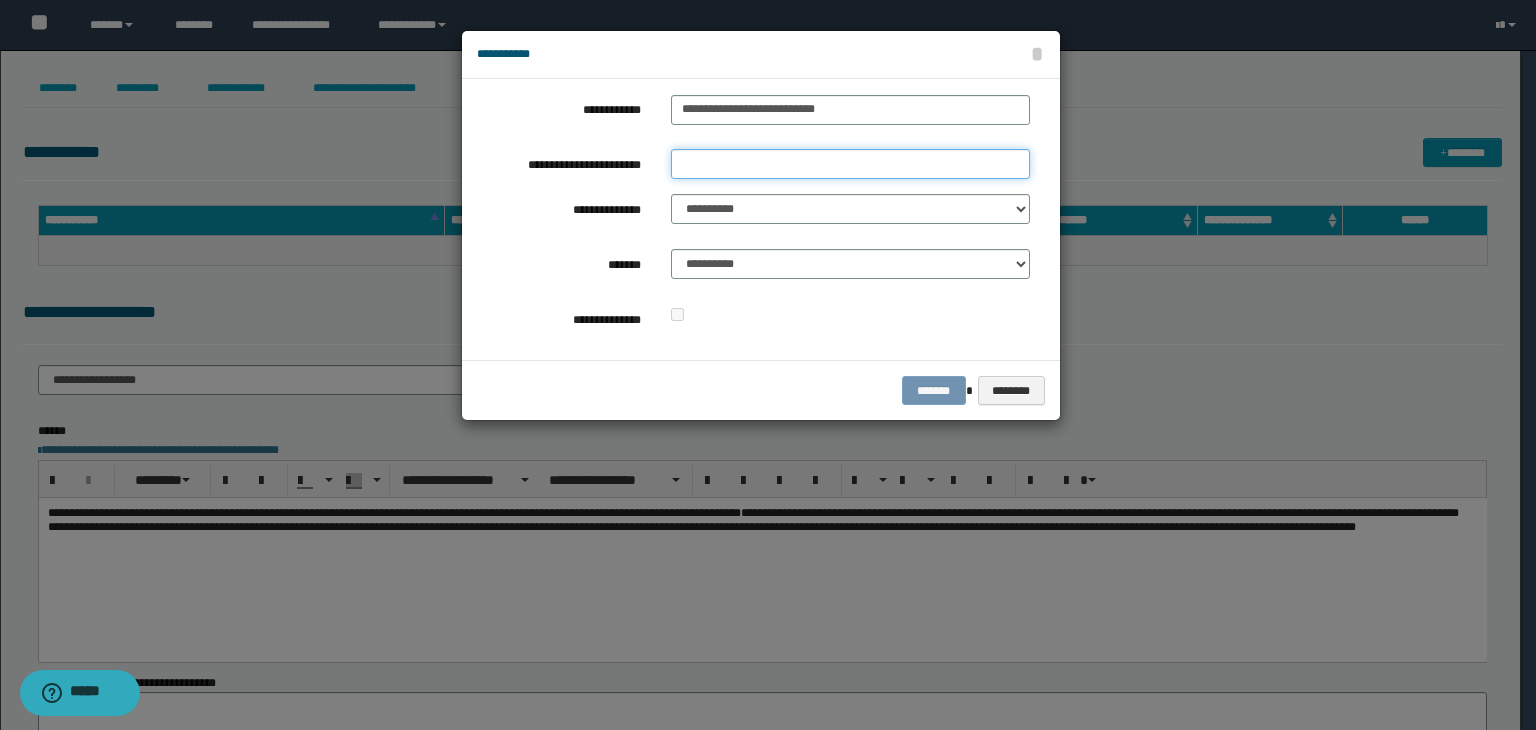 click on "**********" at bounding box center [850, 164] 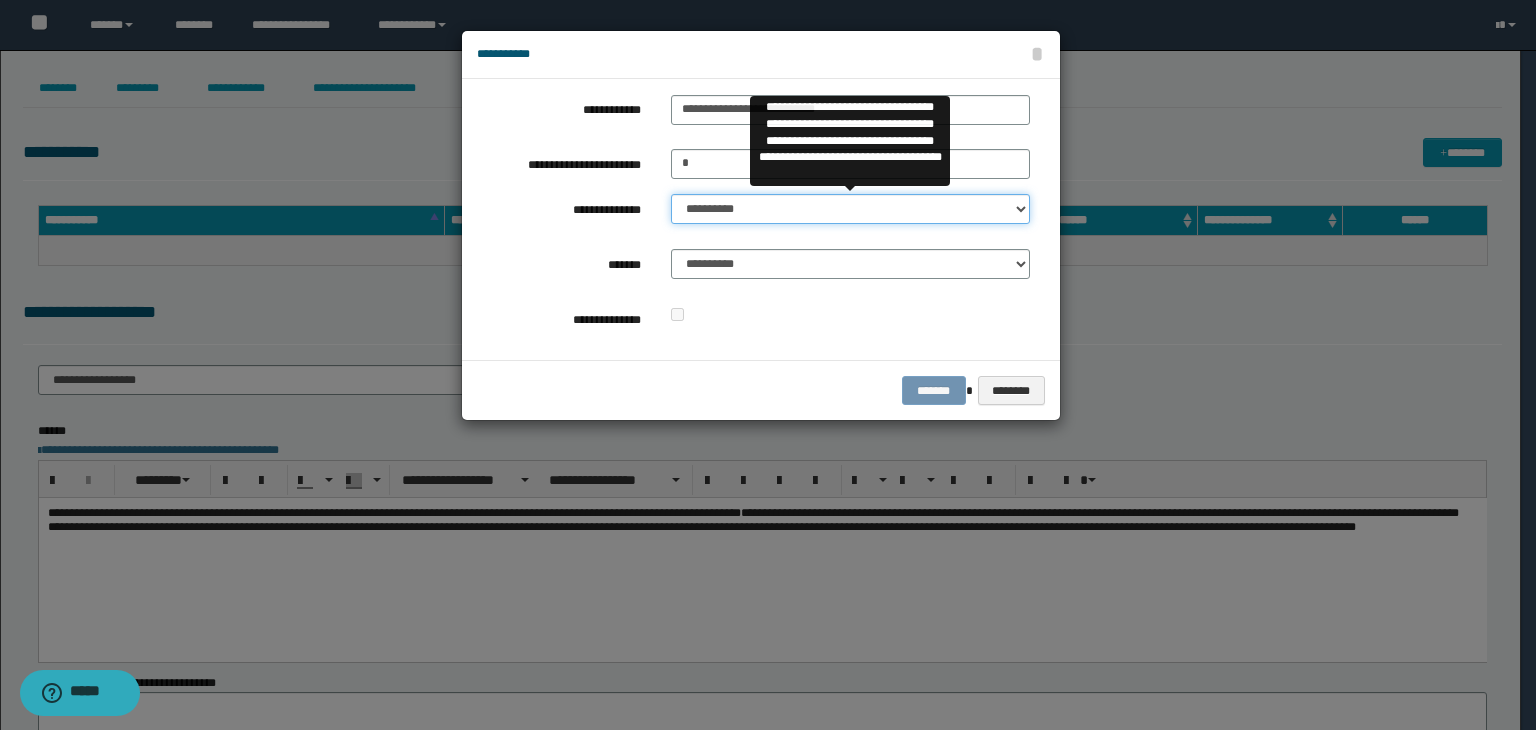 click on "**********" at bounding box center (850, 209) 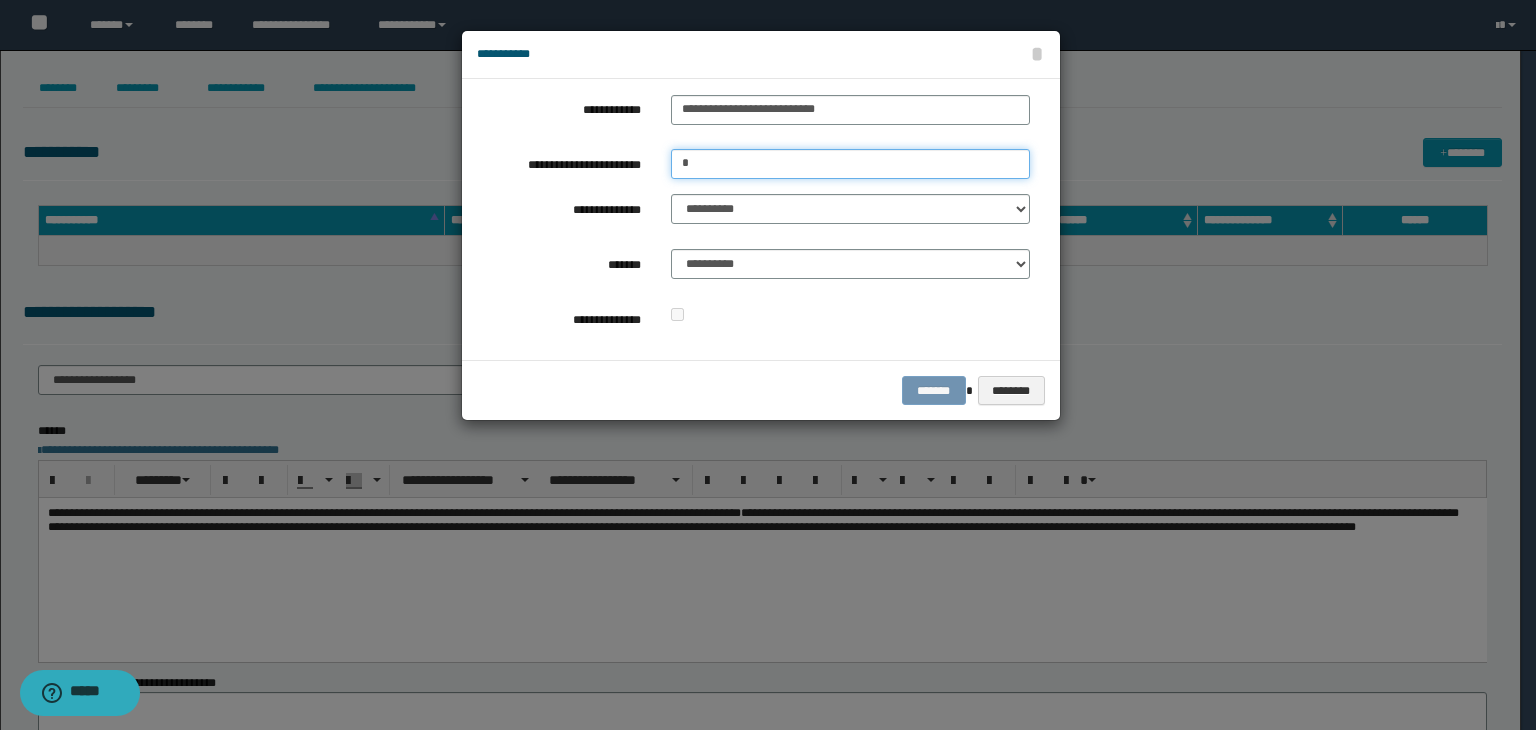 drag, startPoint x: 721, startPoint y: 173, endPoint x: 630, endPoint y: 183, distance: 91.5478 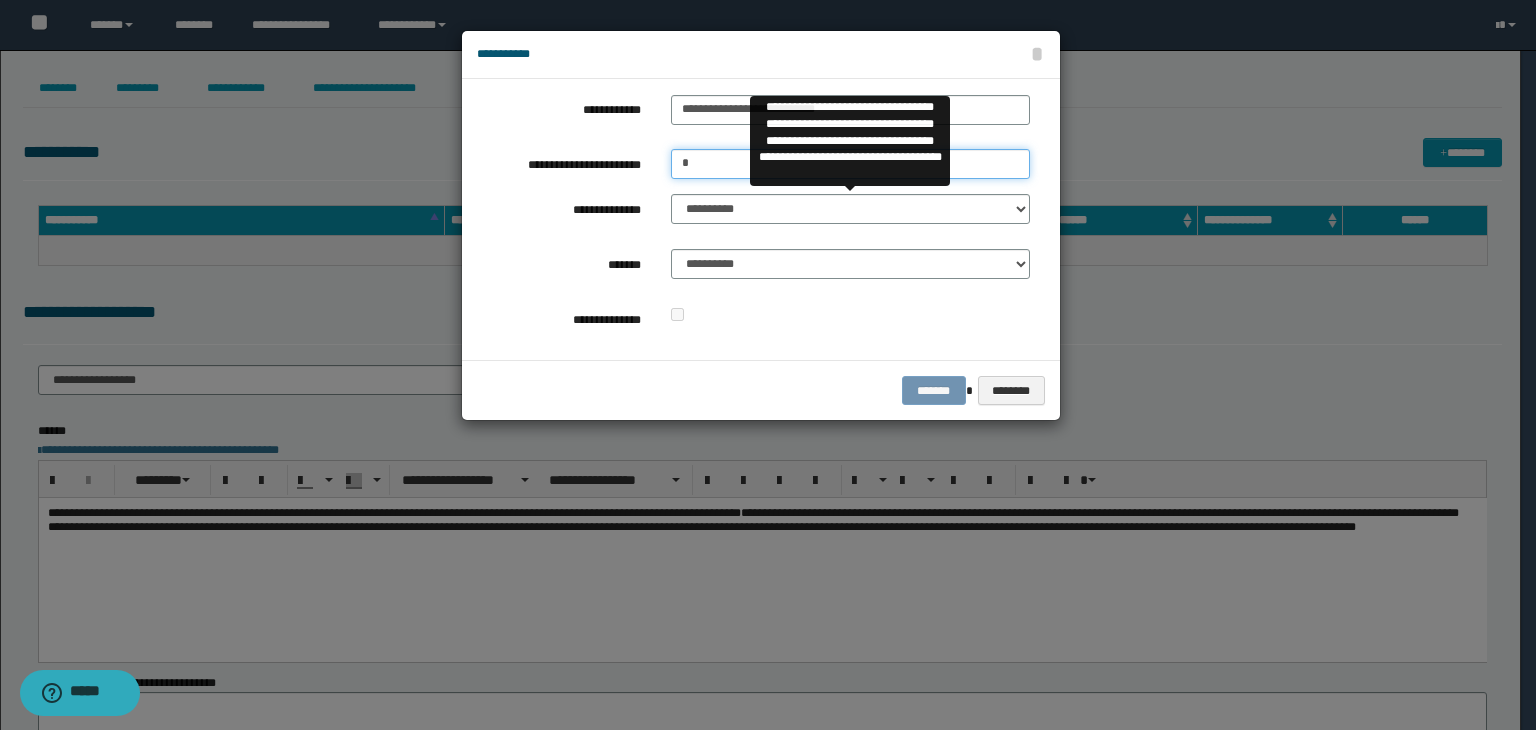 type on "*" 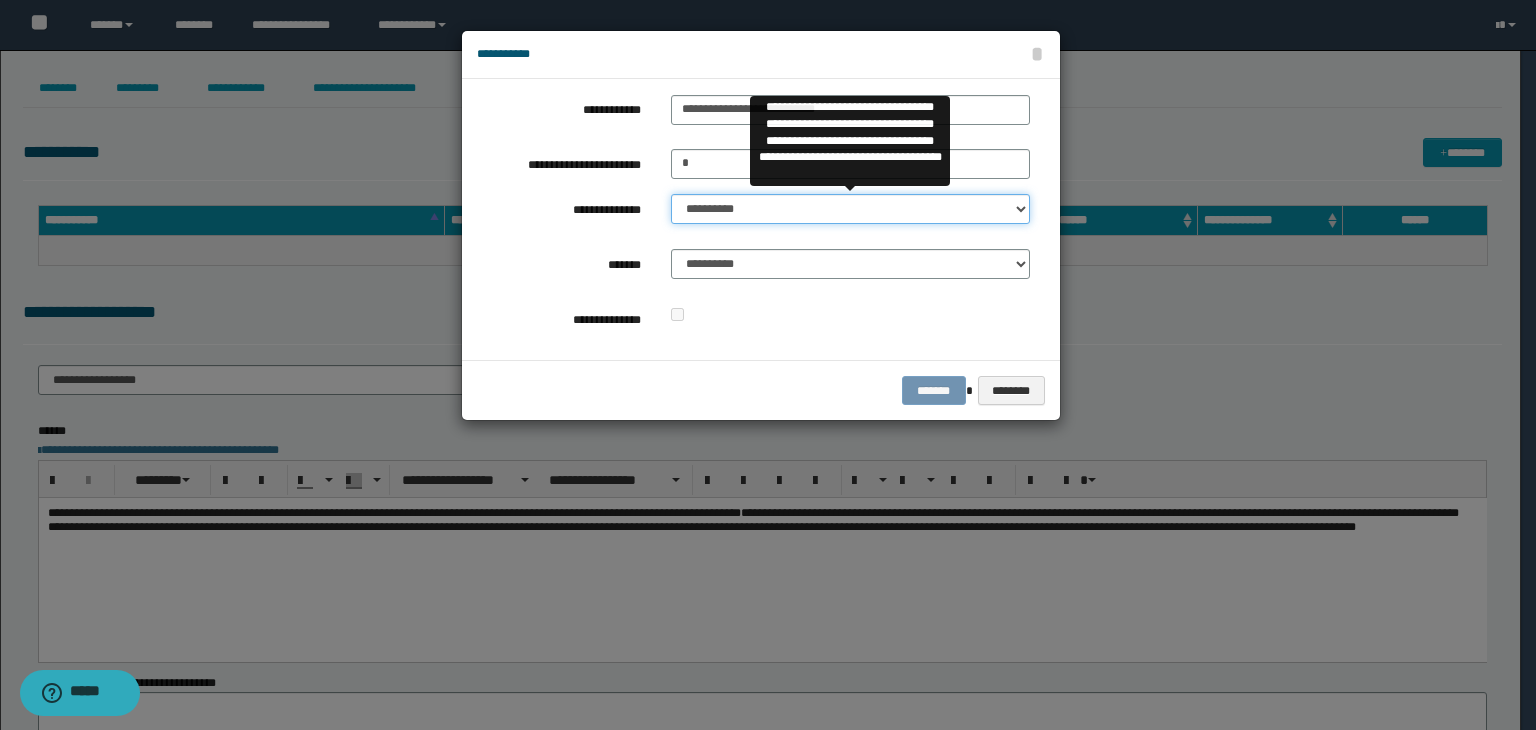 click on "**********" at bounding box center [850, 209] 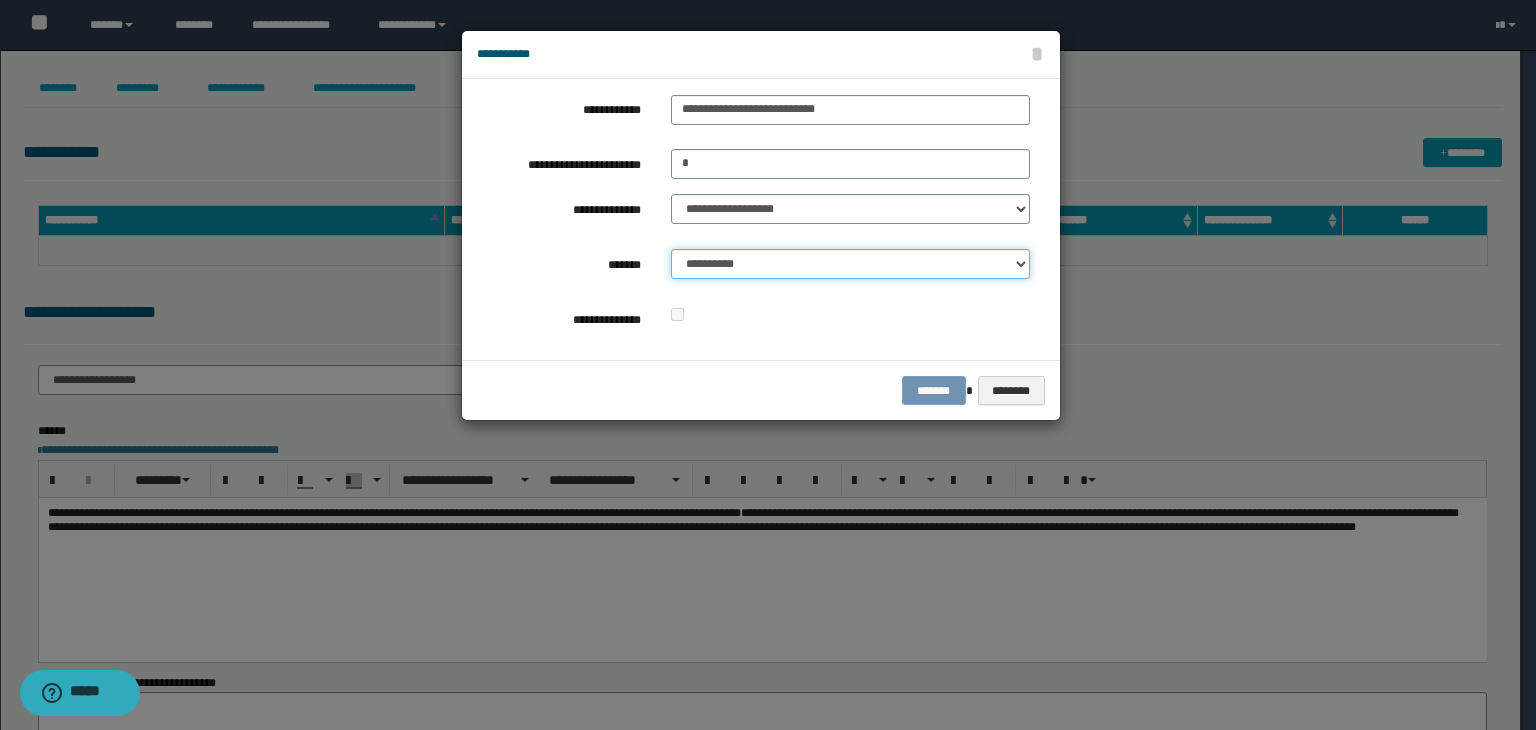 click on "**********" at bounding box center [850, 264] 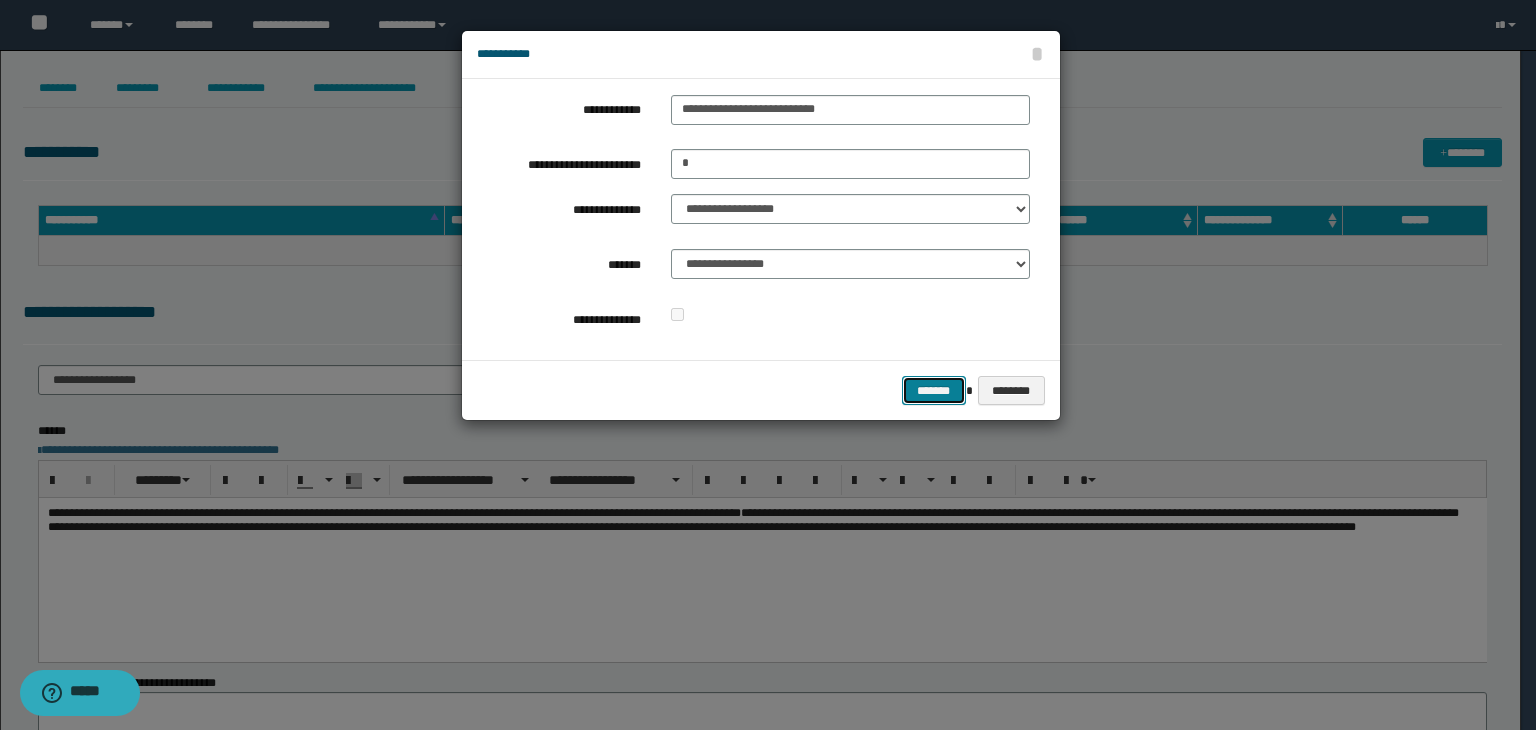 click on "*******" at bounding box center (934, 391) 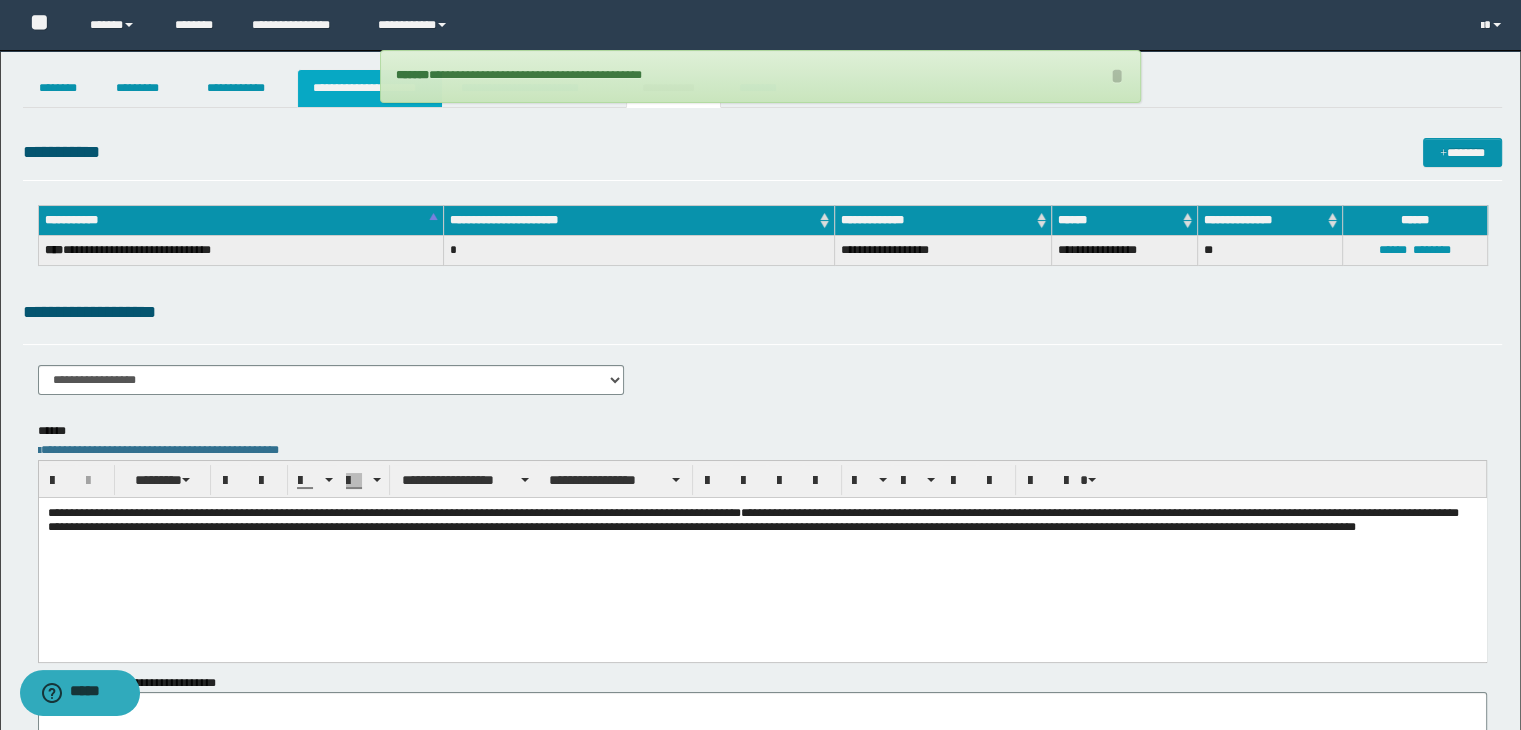 click on "**********" at bounding box center (370, 88) 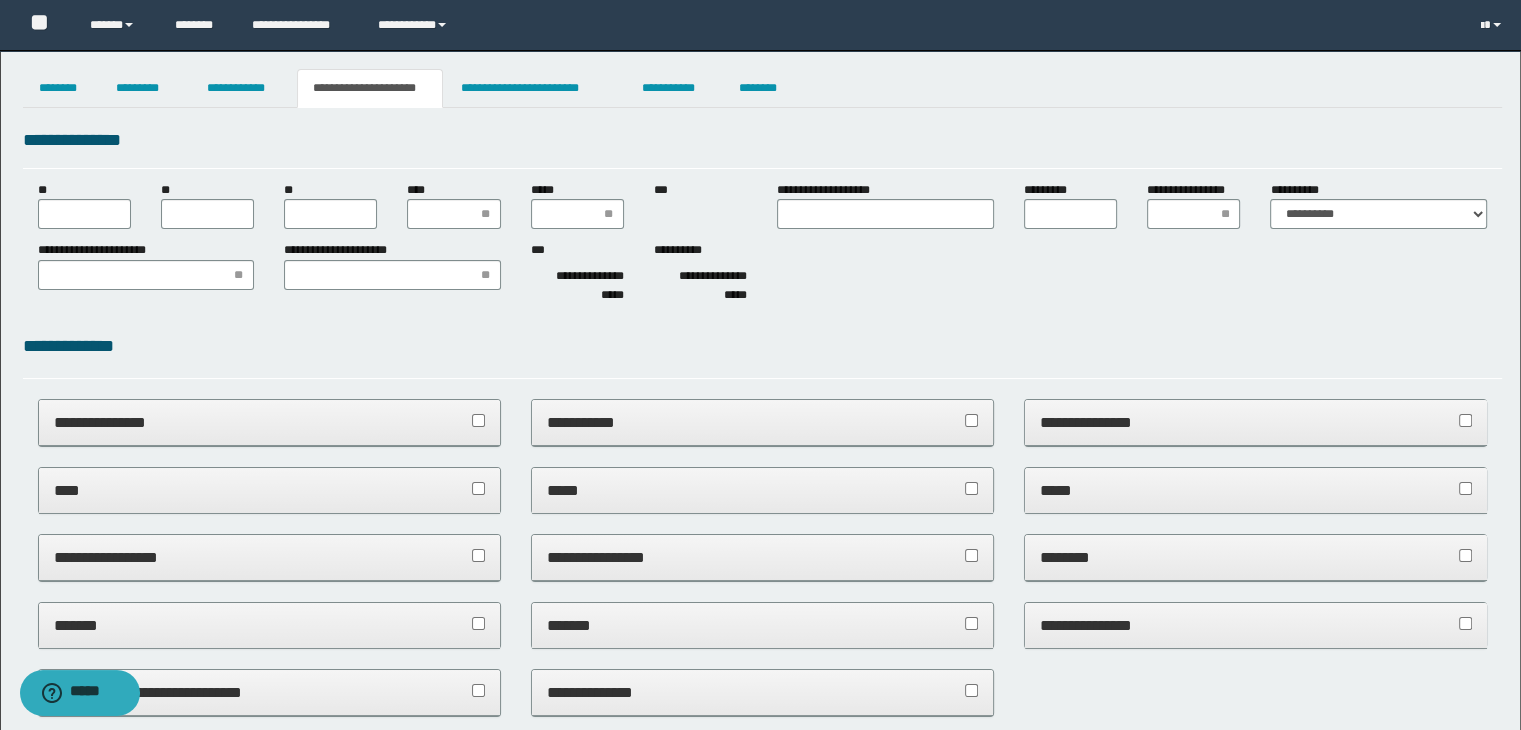 type 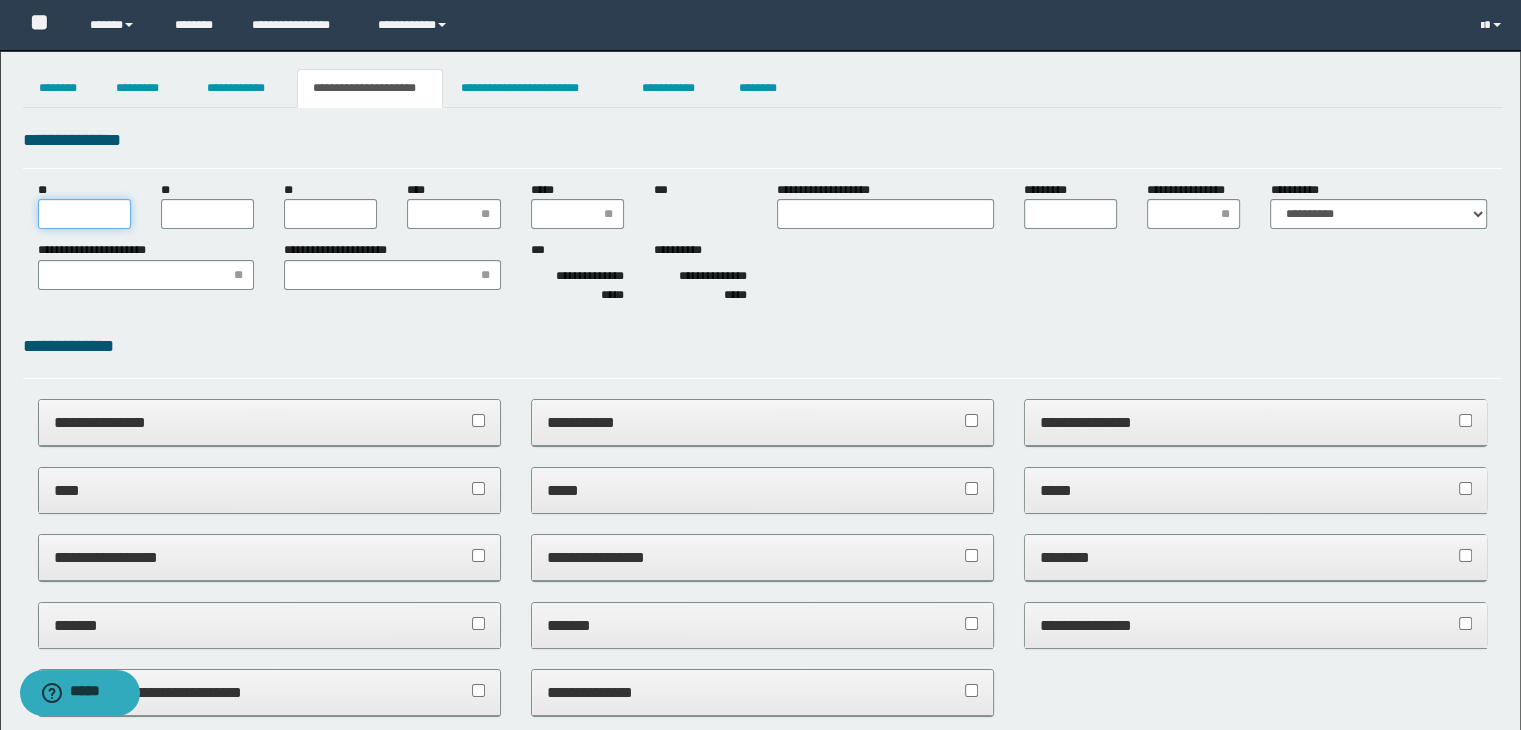 click on "**" at bounding box center [84, 214] 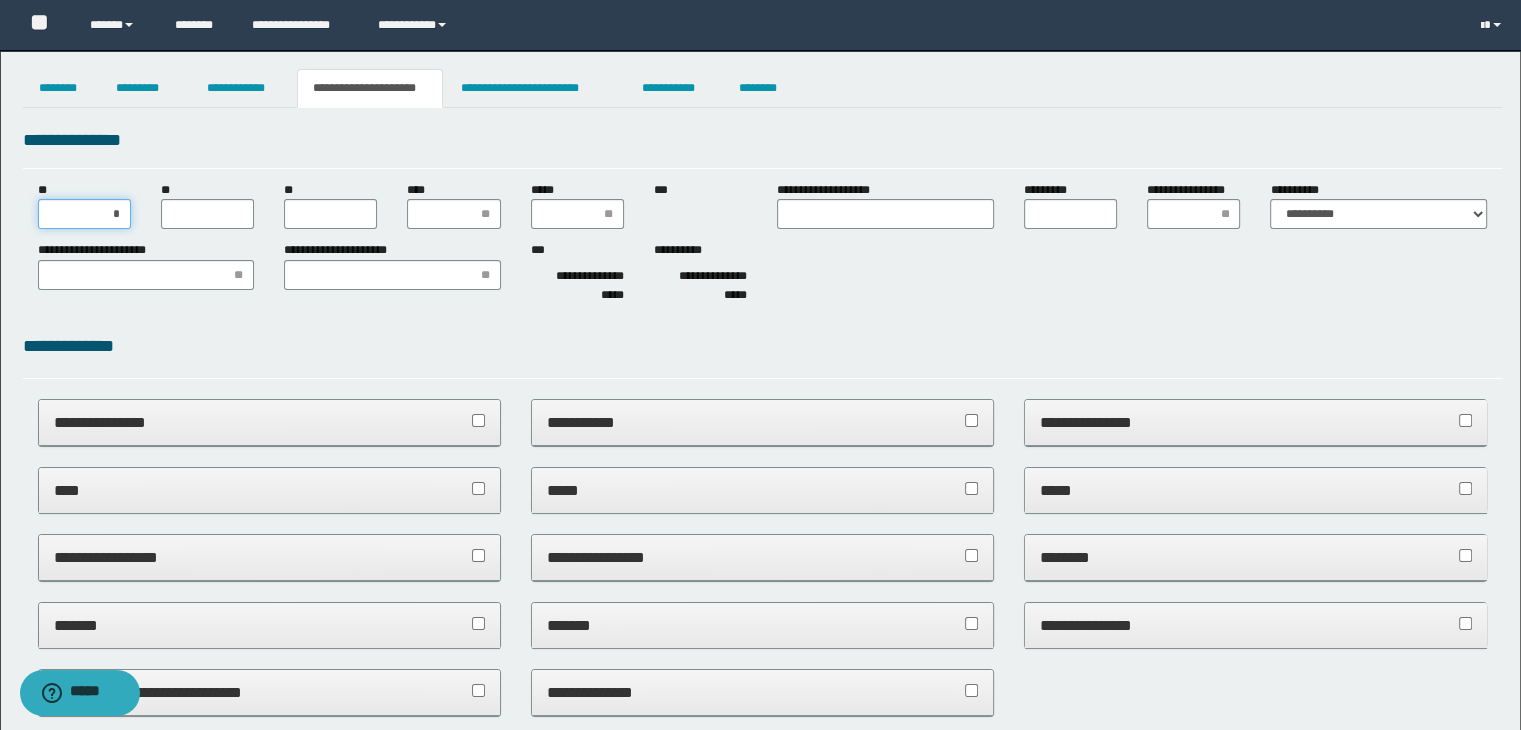 type on "**" 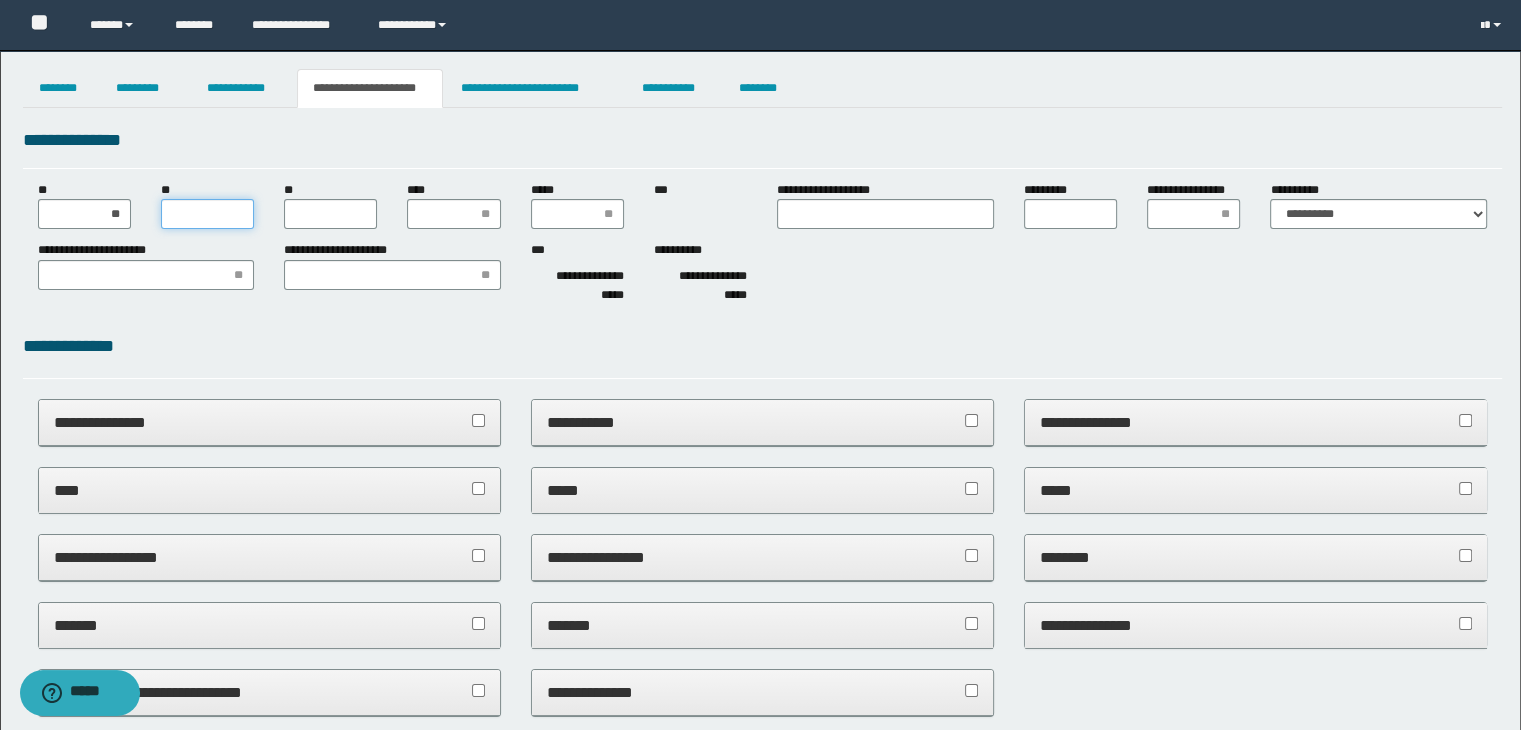 click on "**" at bounding box center [207, 214] 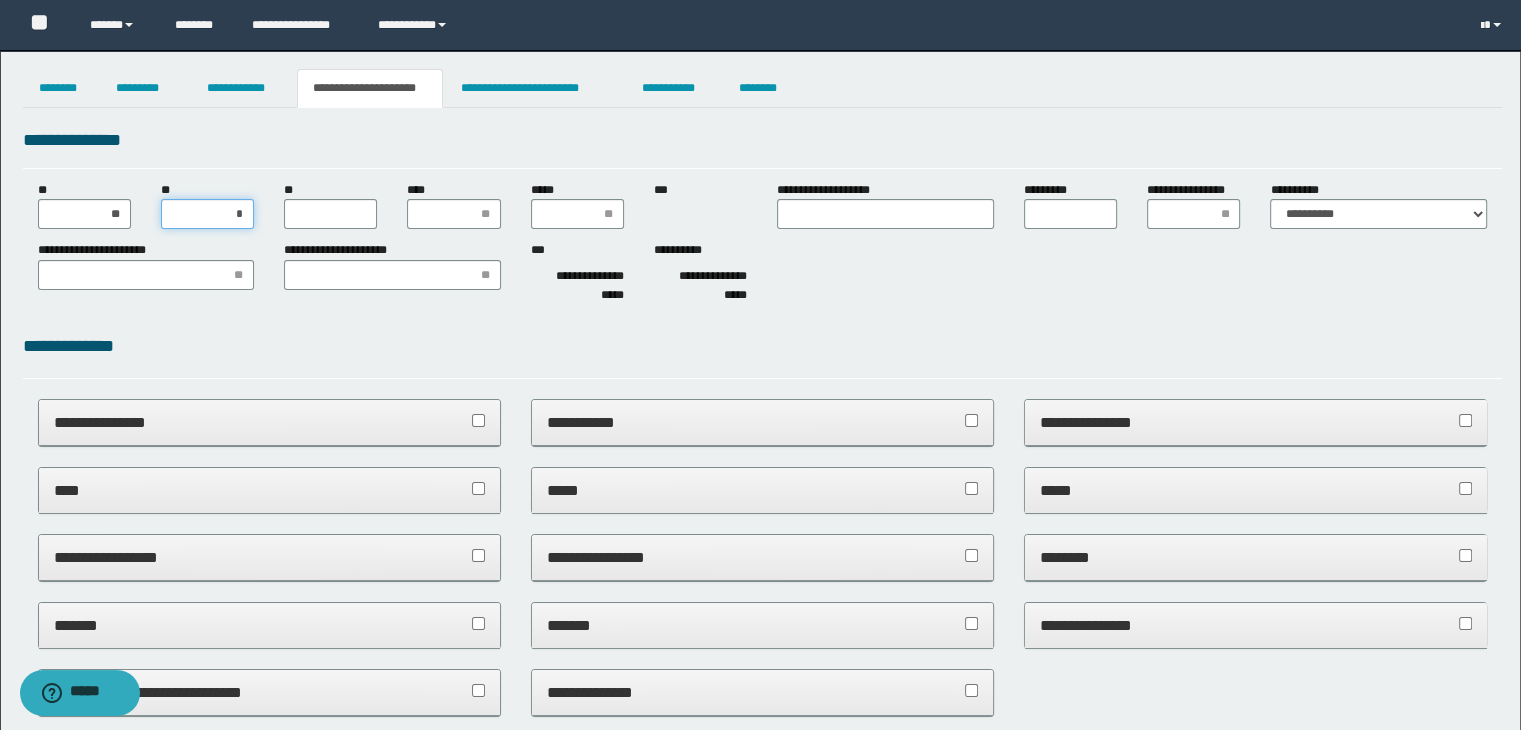 type on "**" 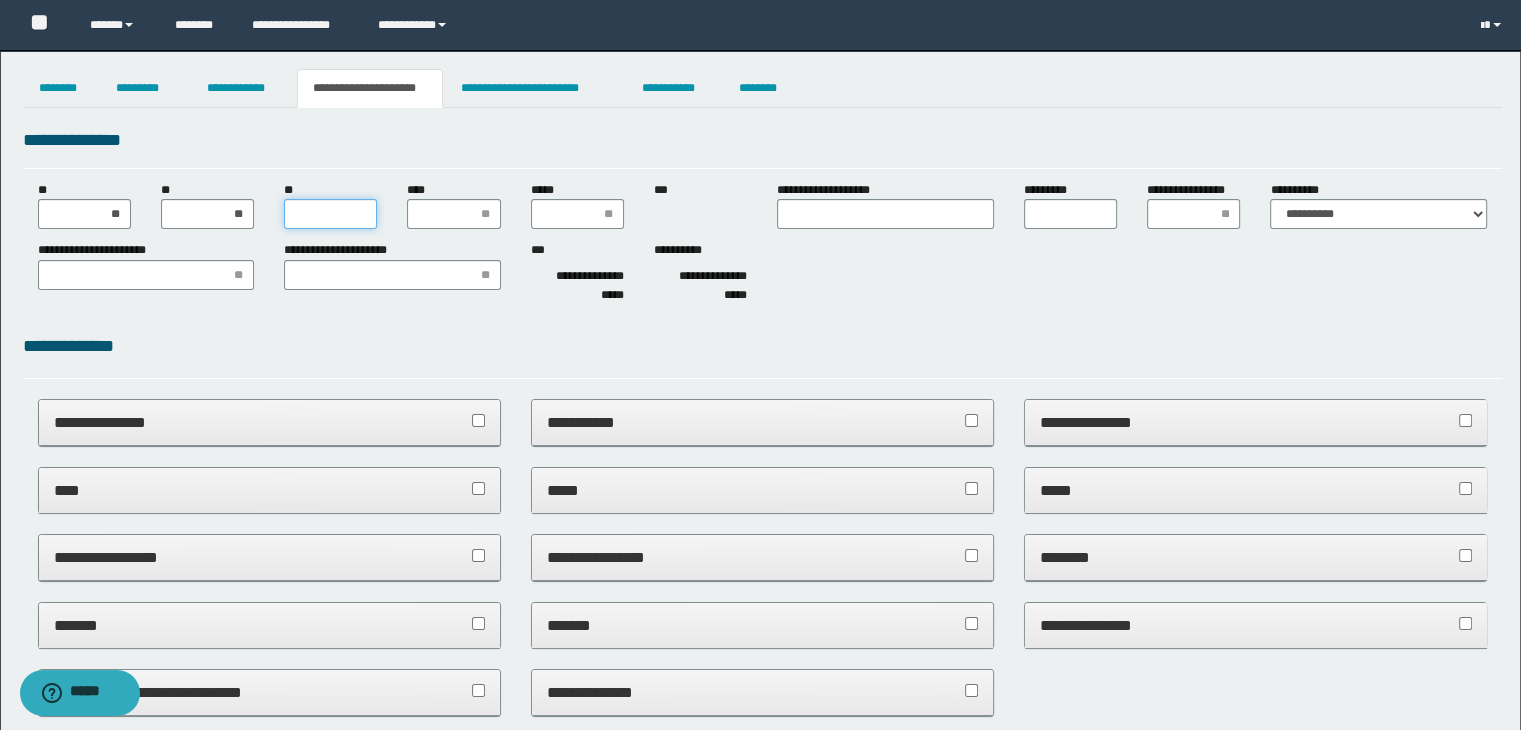 click on "**" at bounding box center (330, 214) 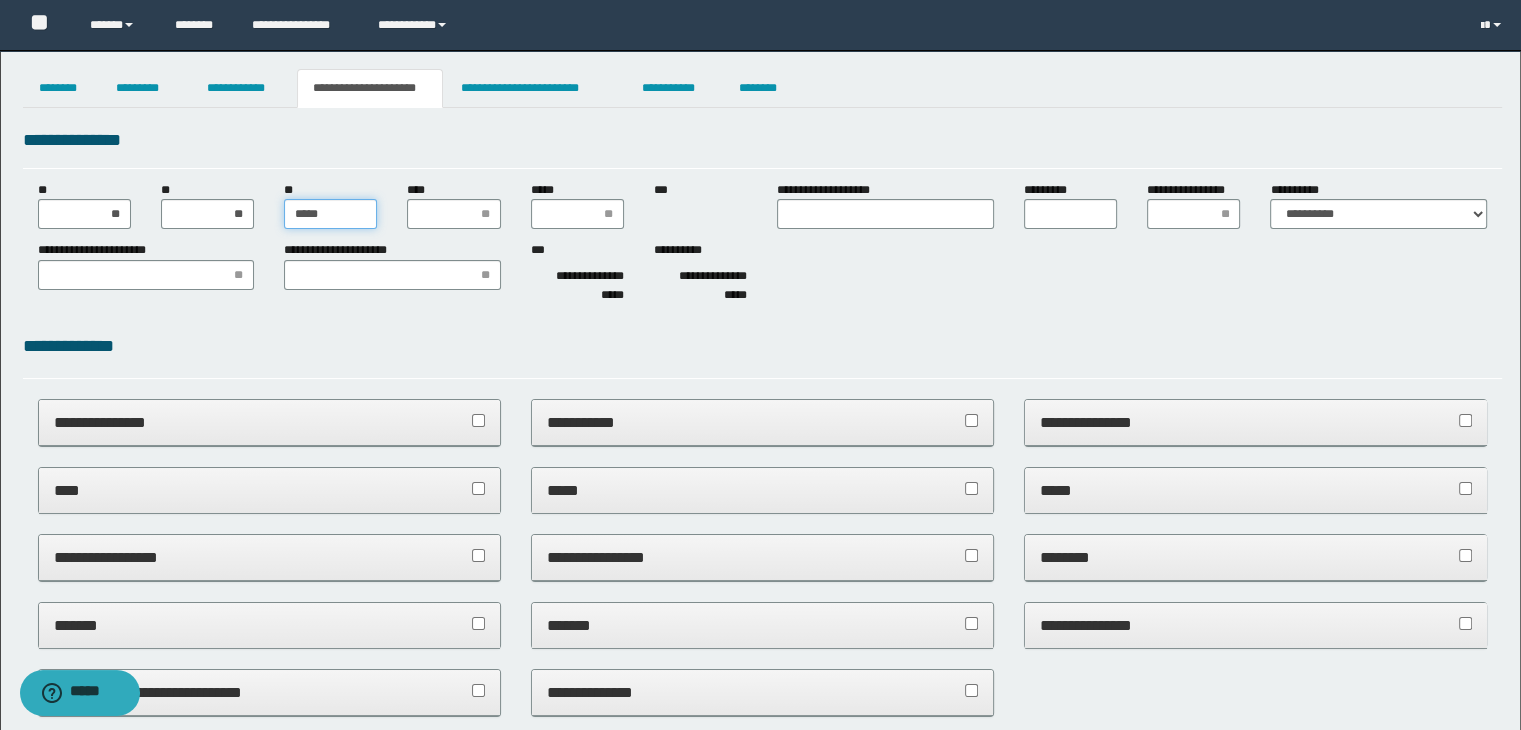 type on "******" 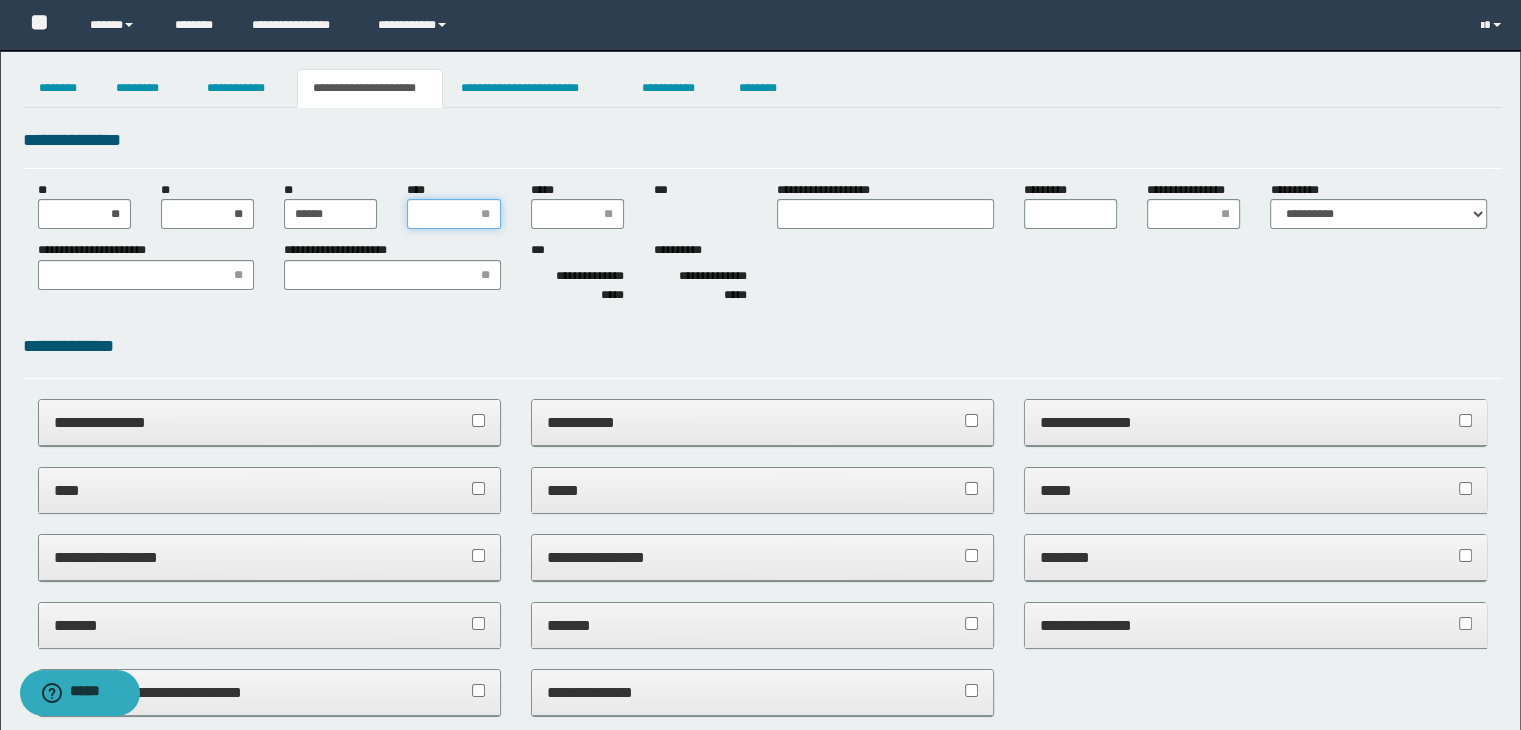 click on "****" at bounding box center (453, 214) 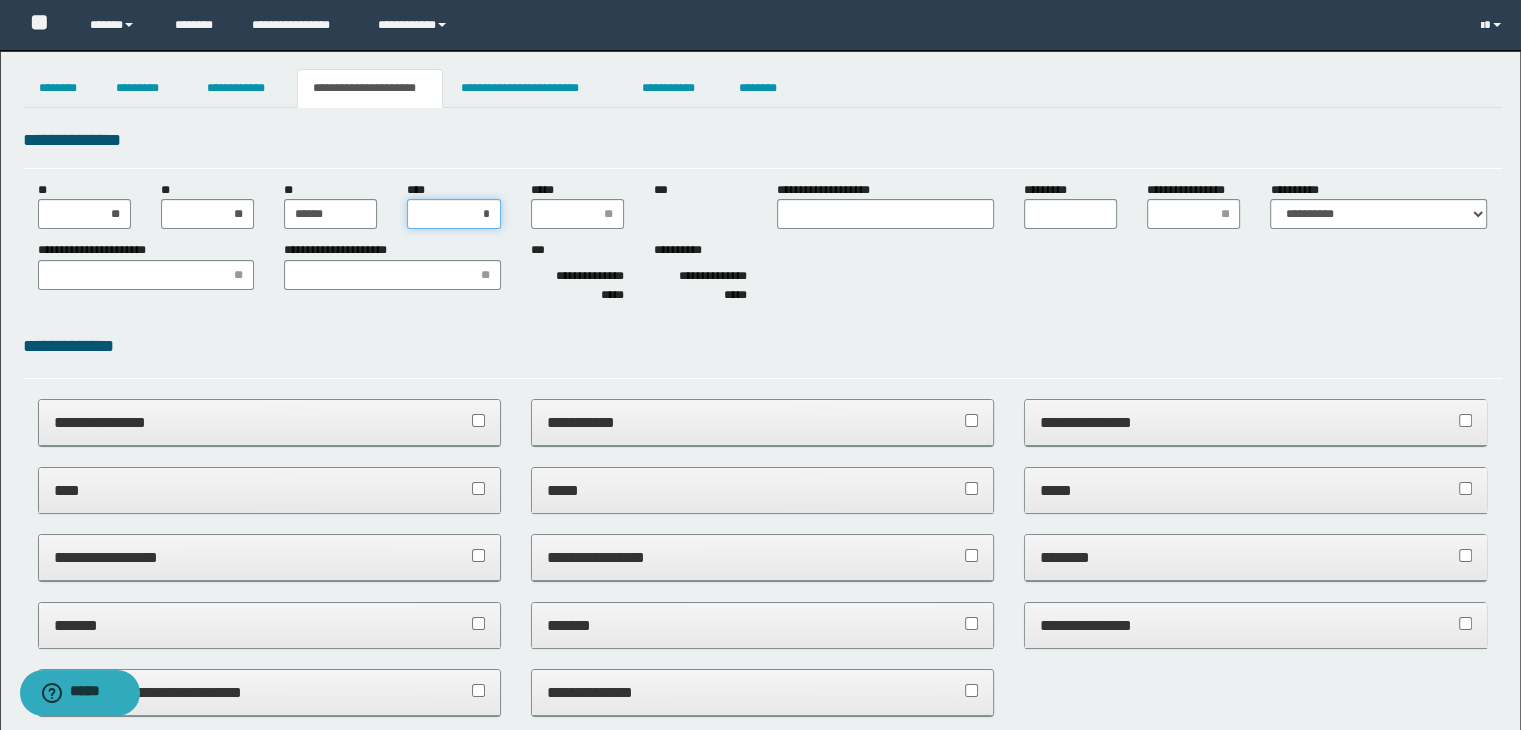 type on "**" 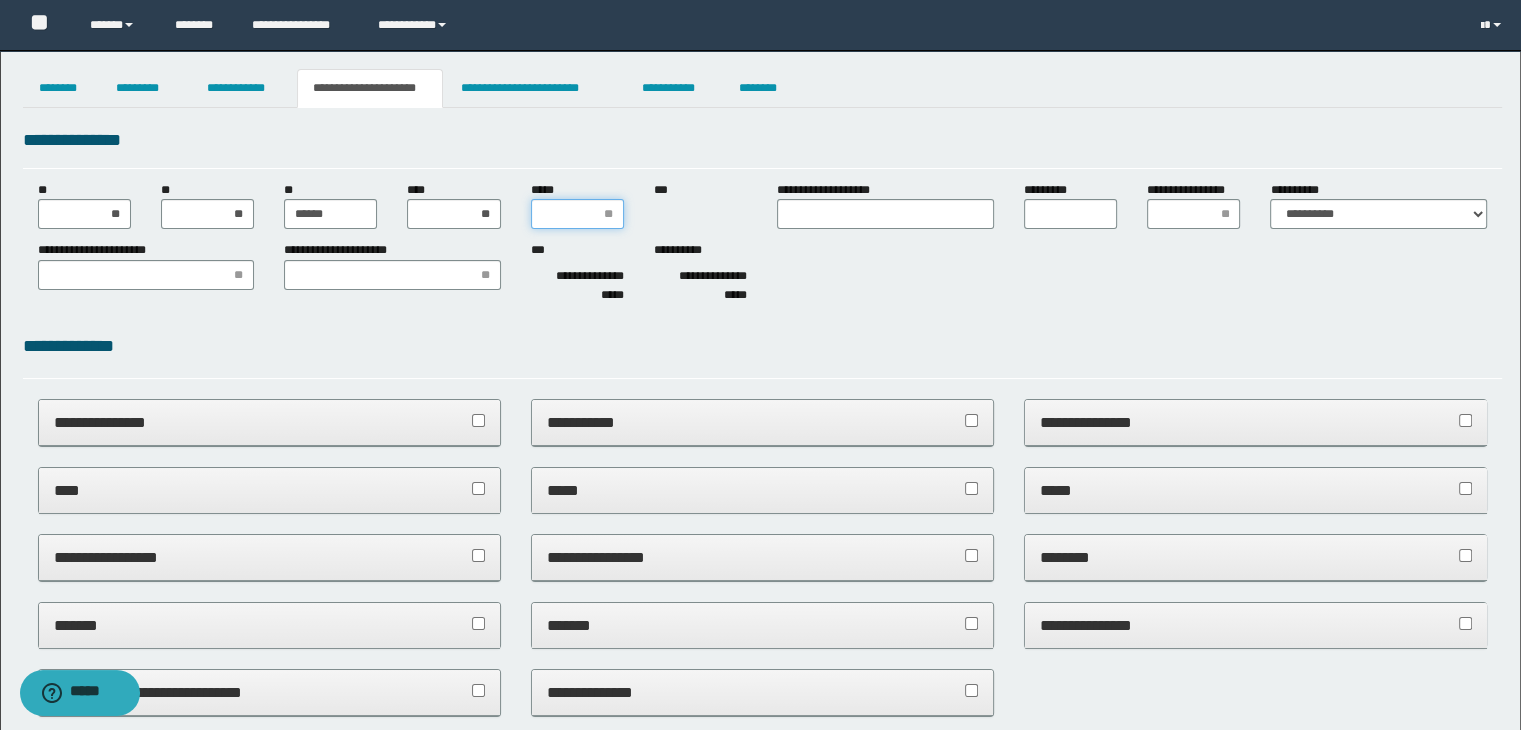 click on "*****" at bounding box center (577, 214) 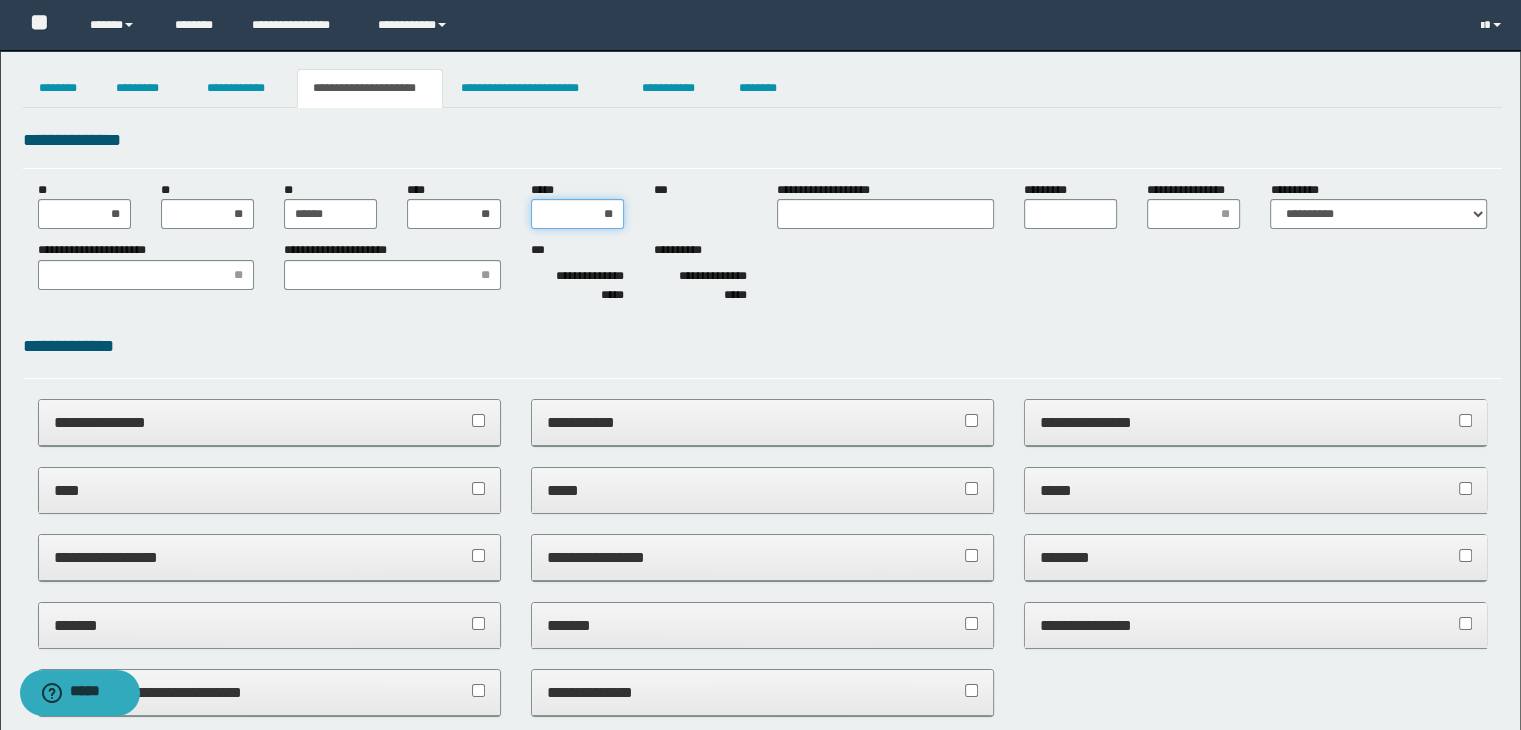 type on "***" 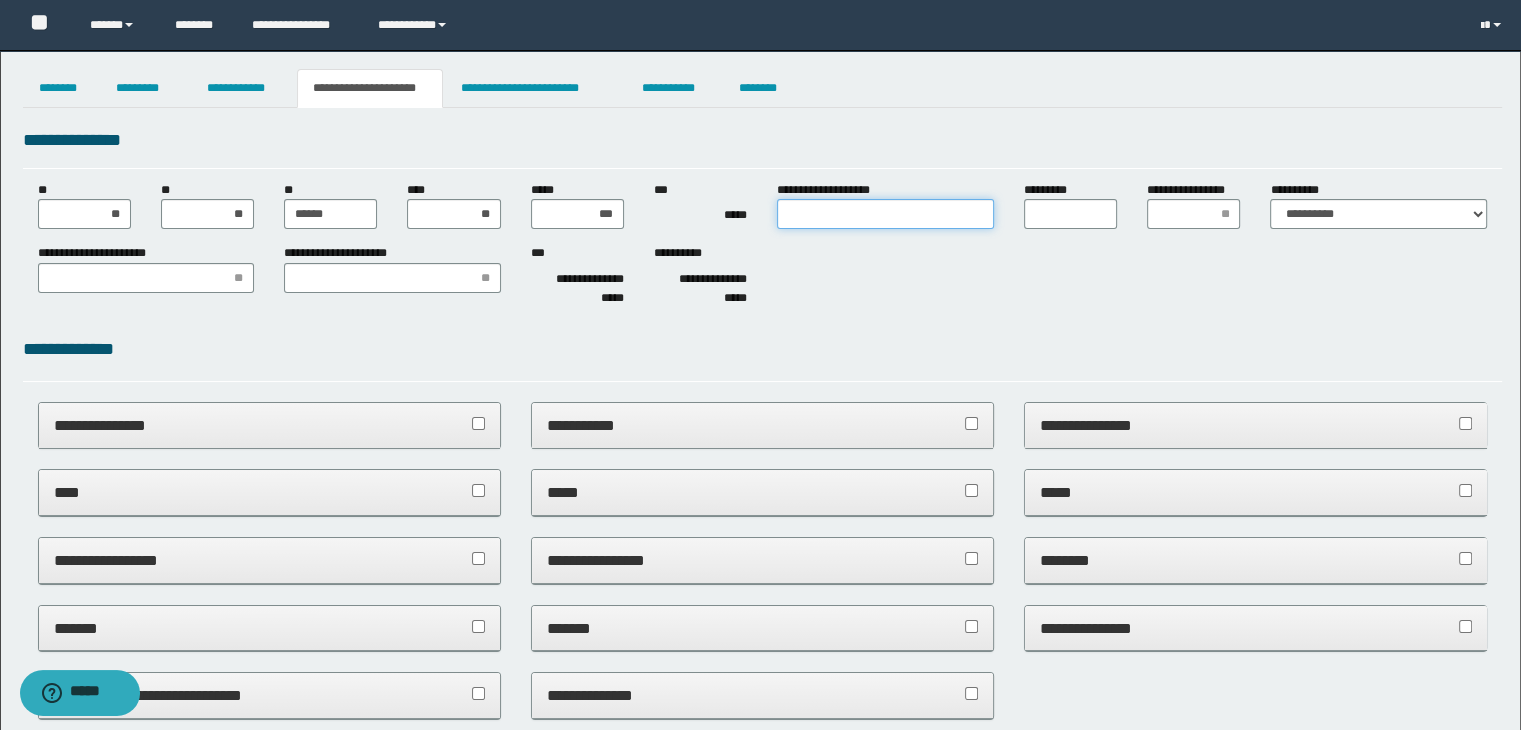 click on "**********" at bounding box center (885, 214) 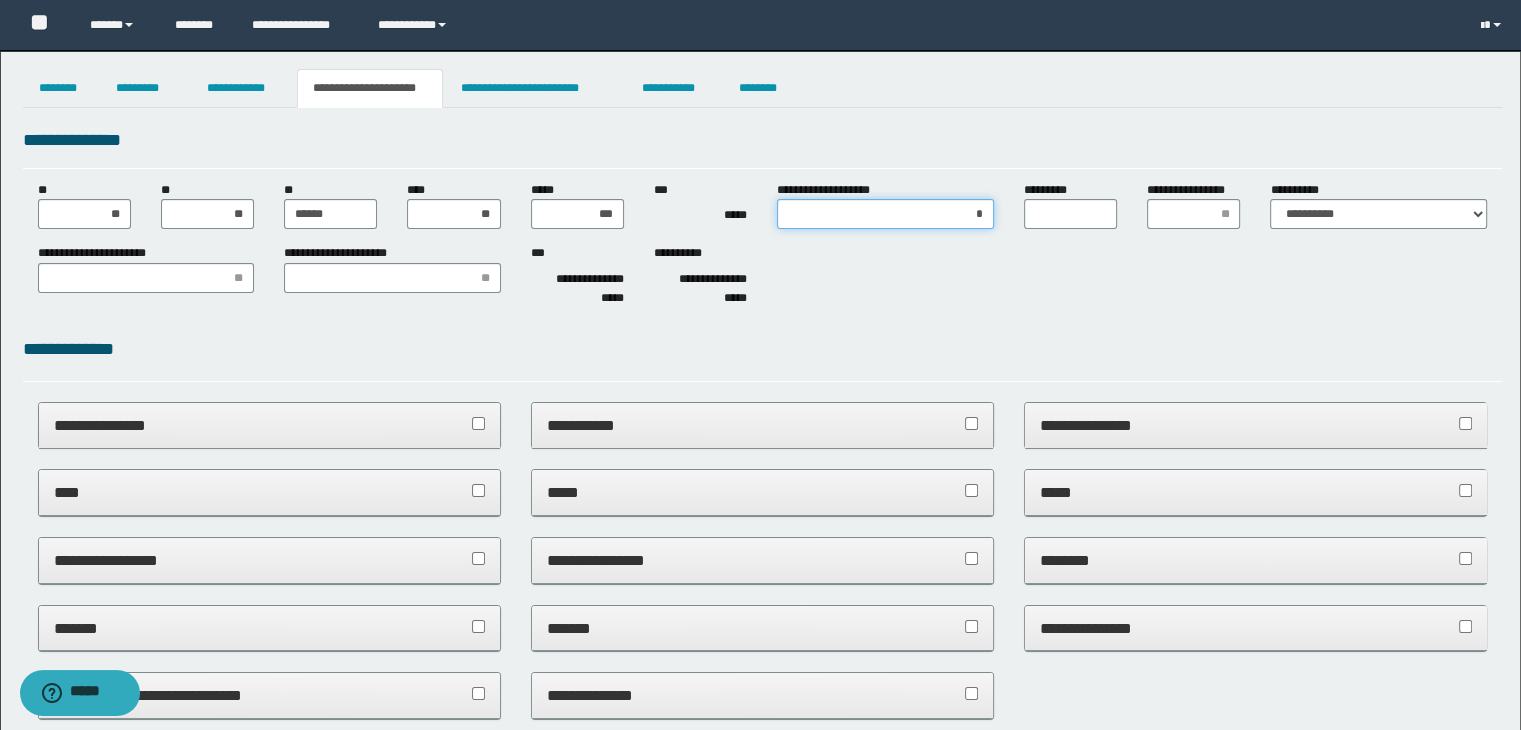 type on "**" 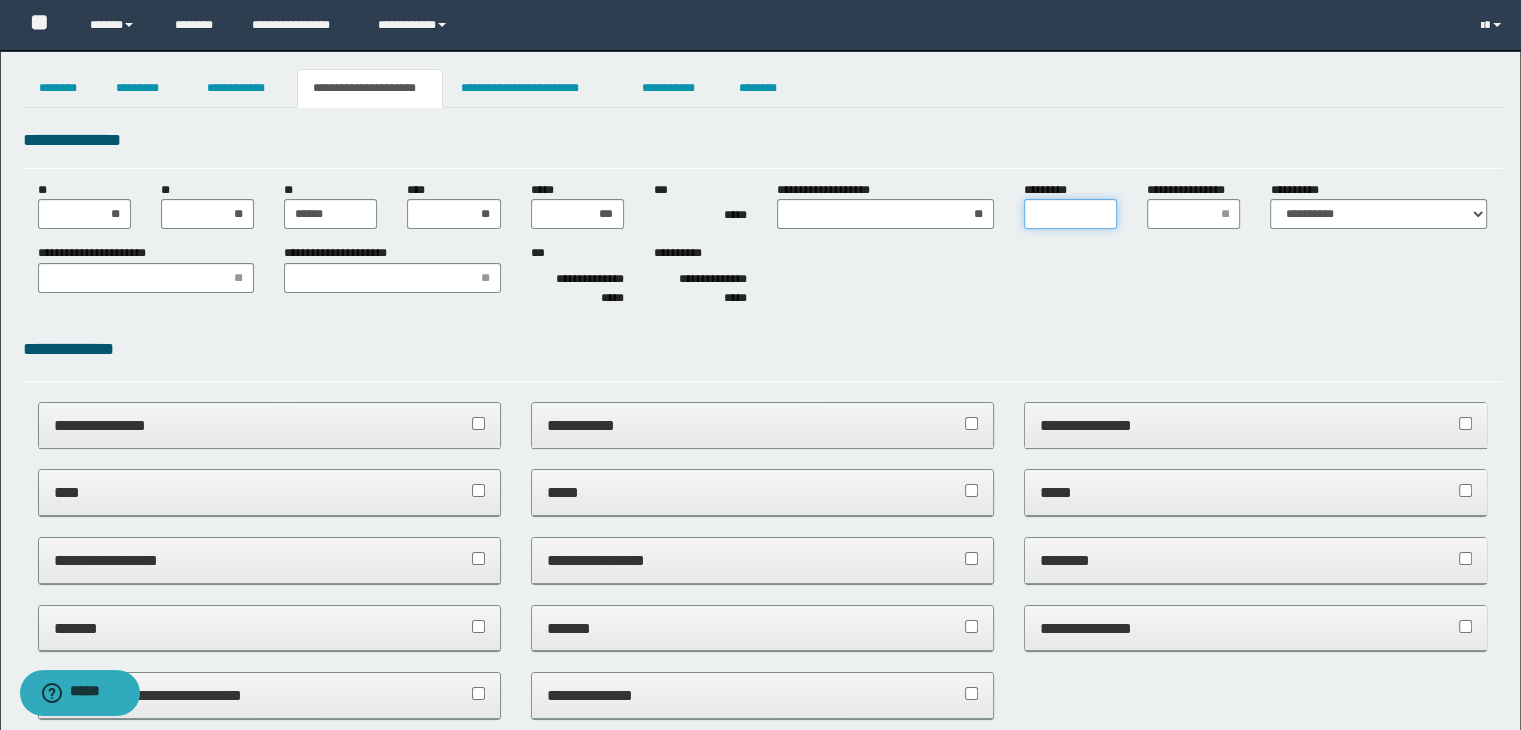 click on "*********" at bounding box center [1070, 214] 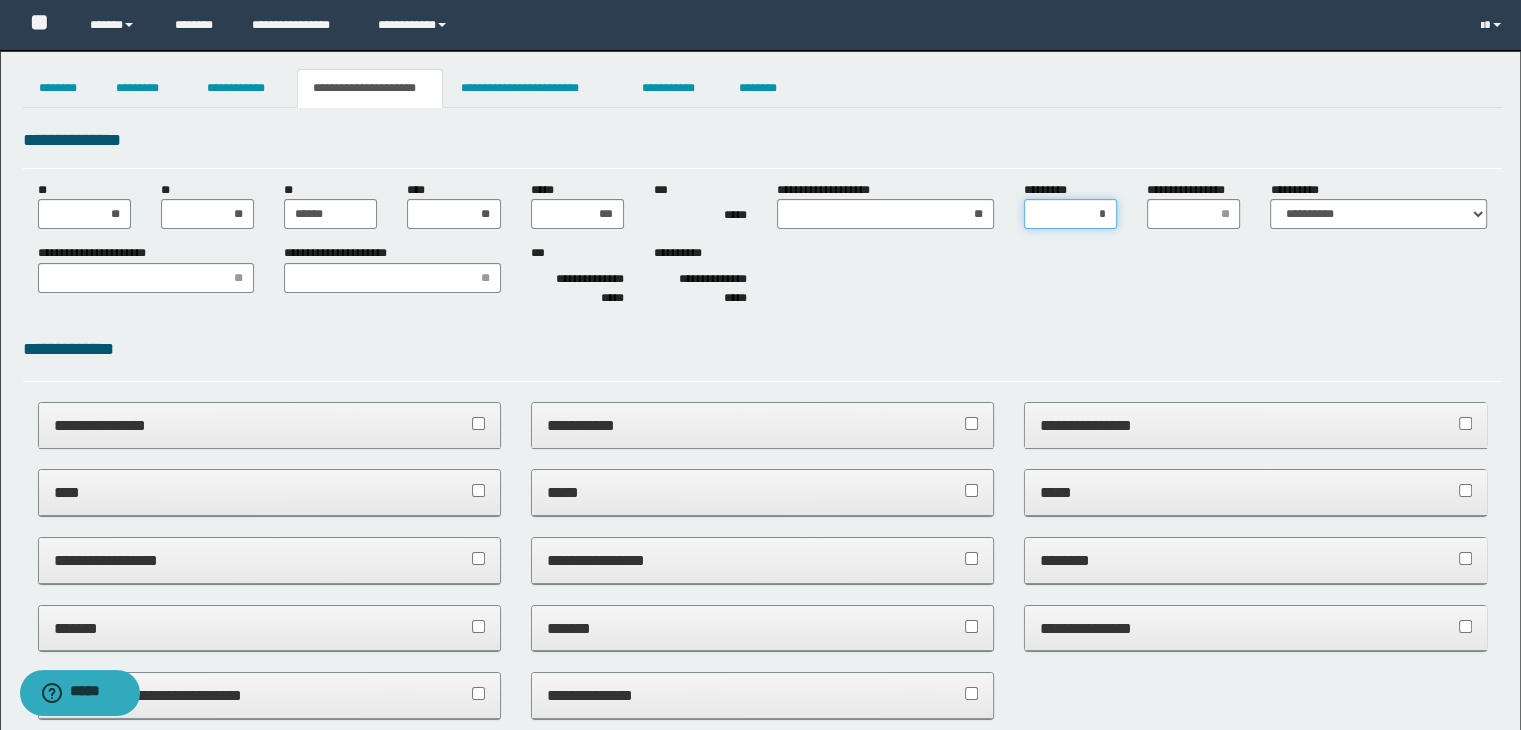 type on "**" 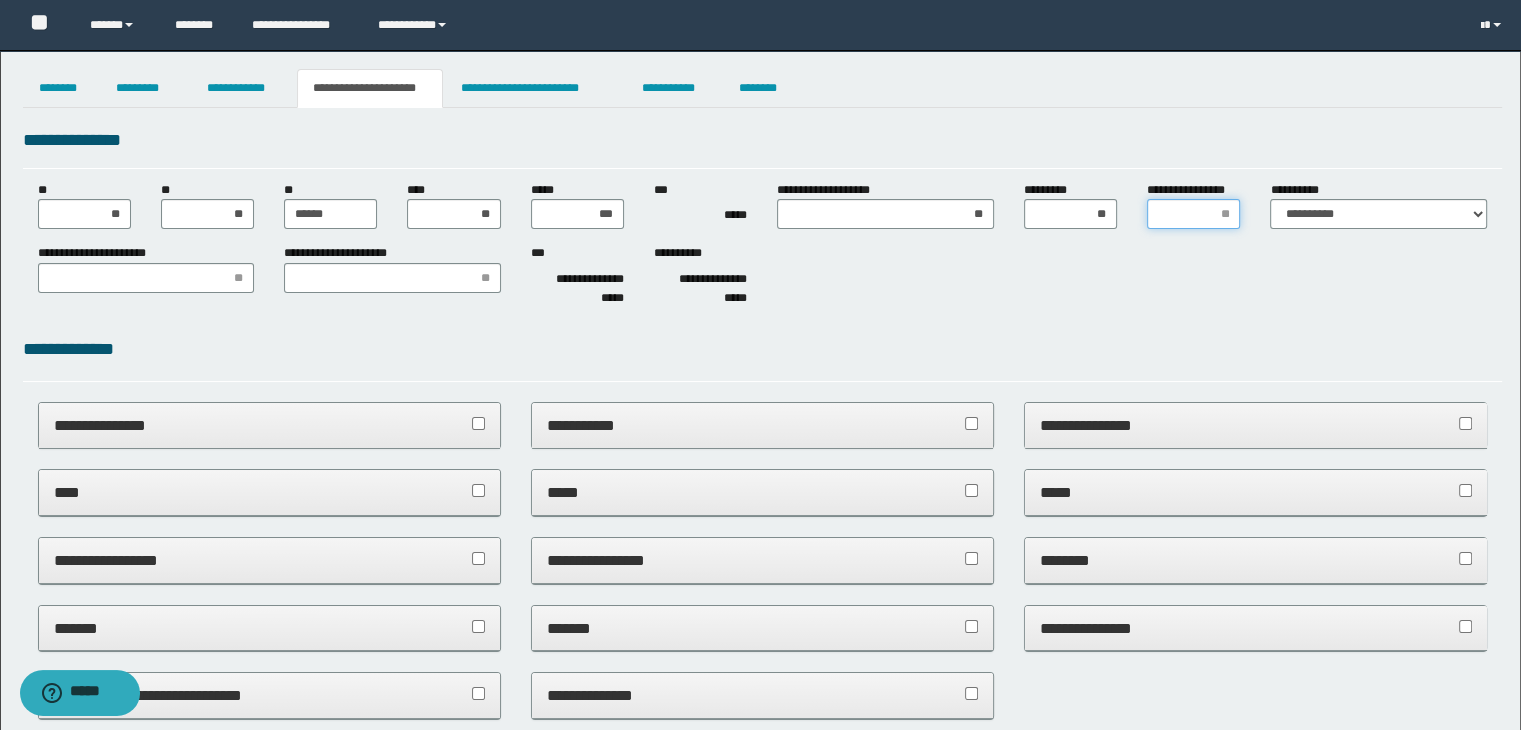 click on "**********" at bounding box center (1193, 214) 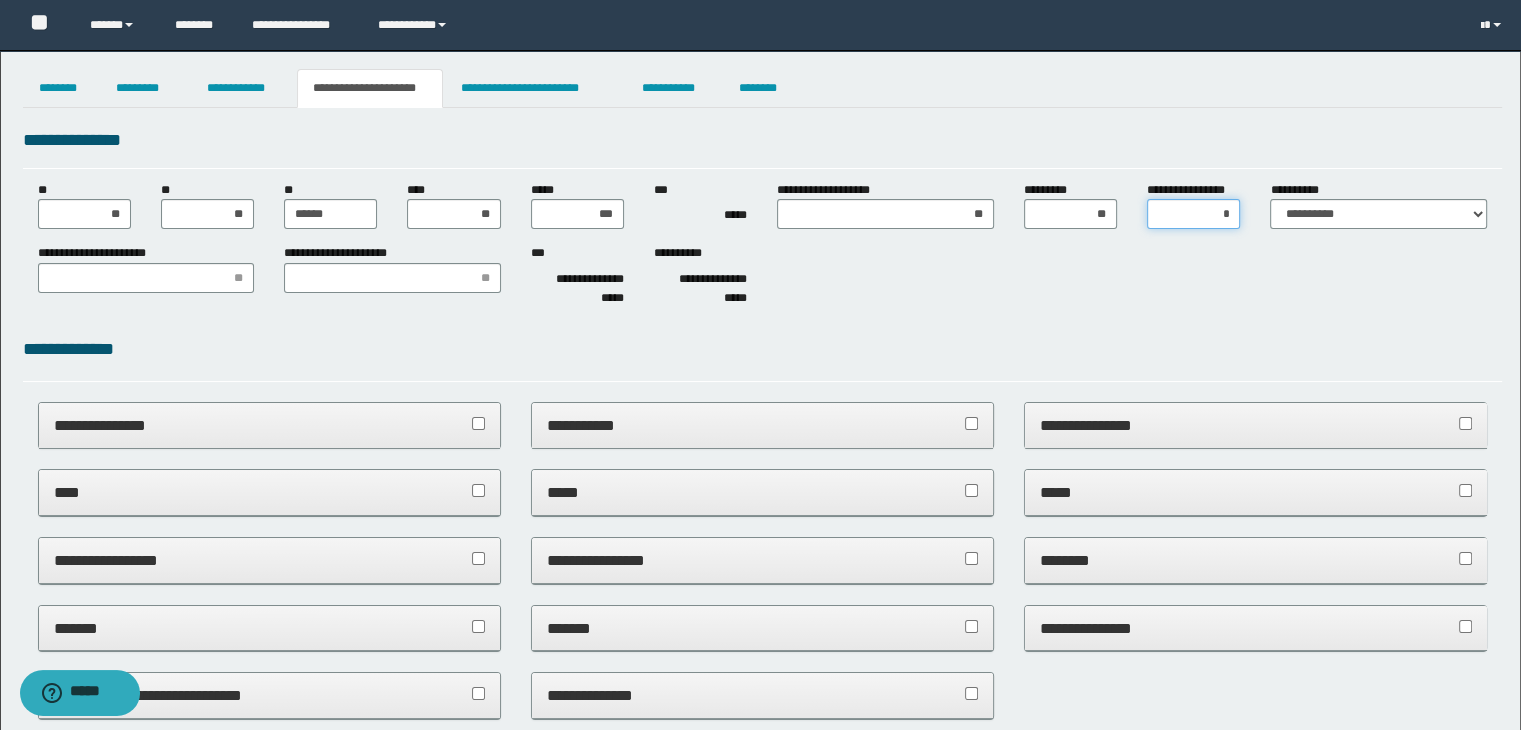 type on "**" 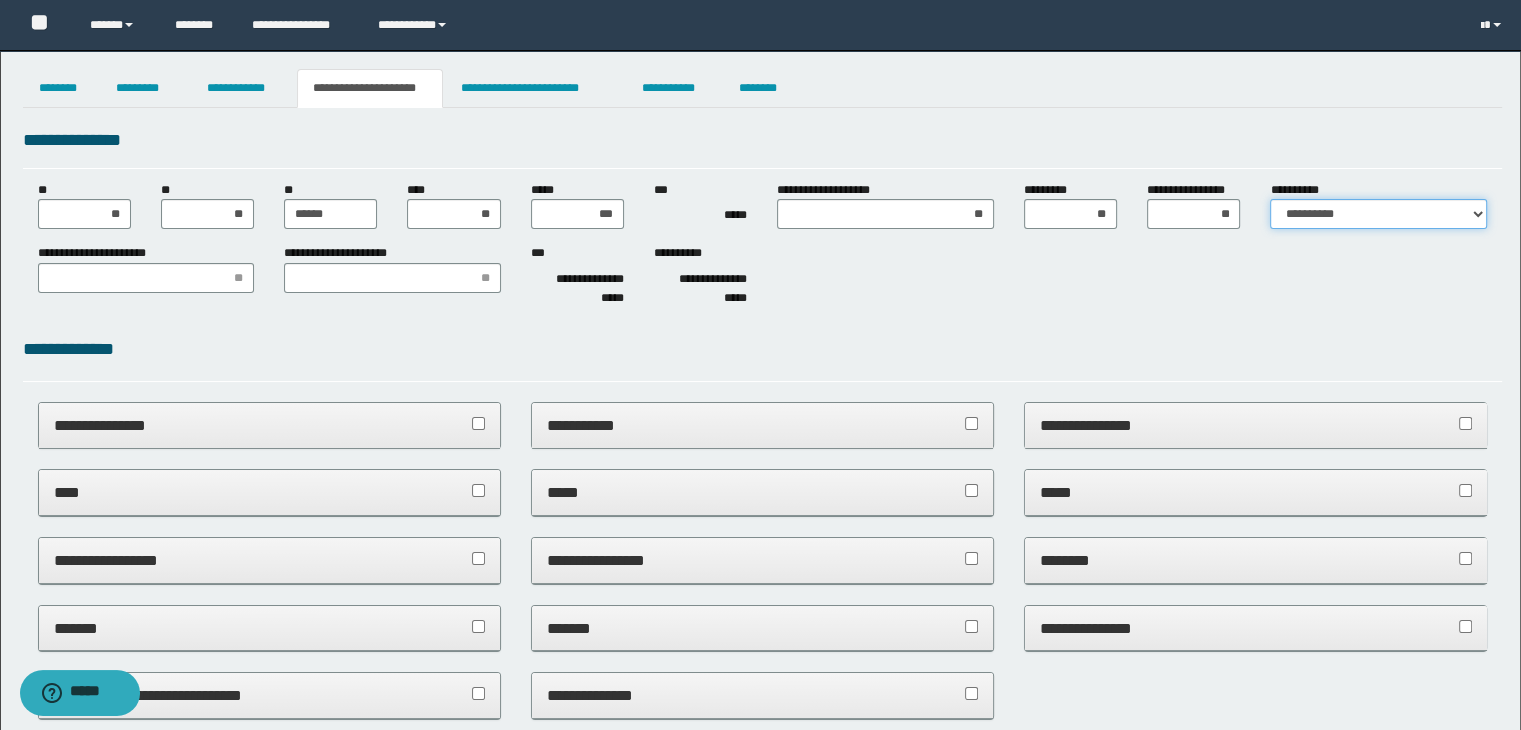 click on "**********" at bounding box center [1378, 214] 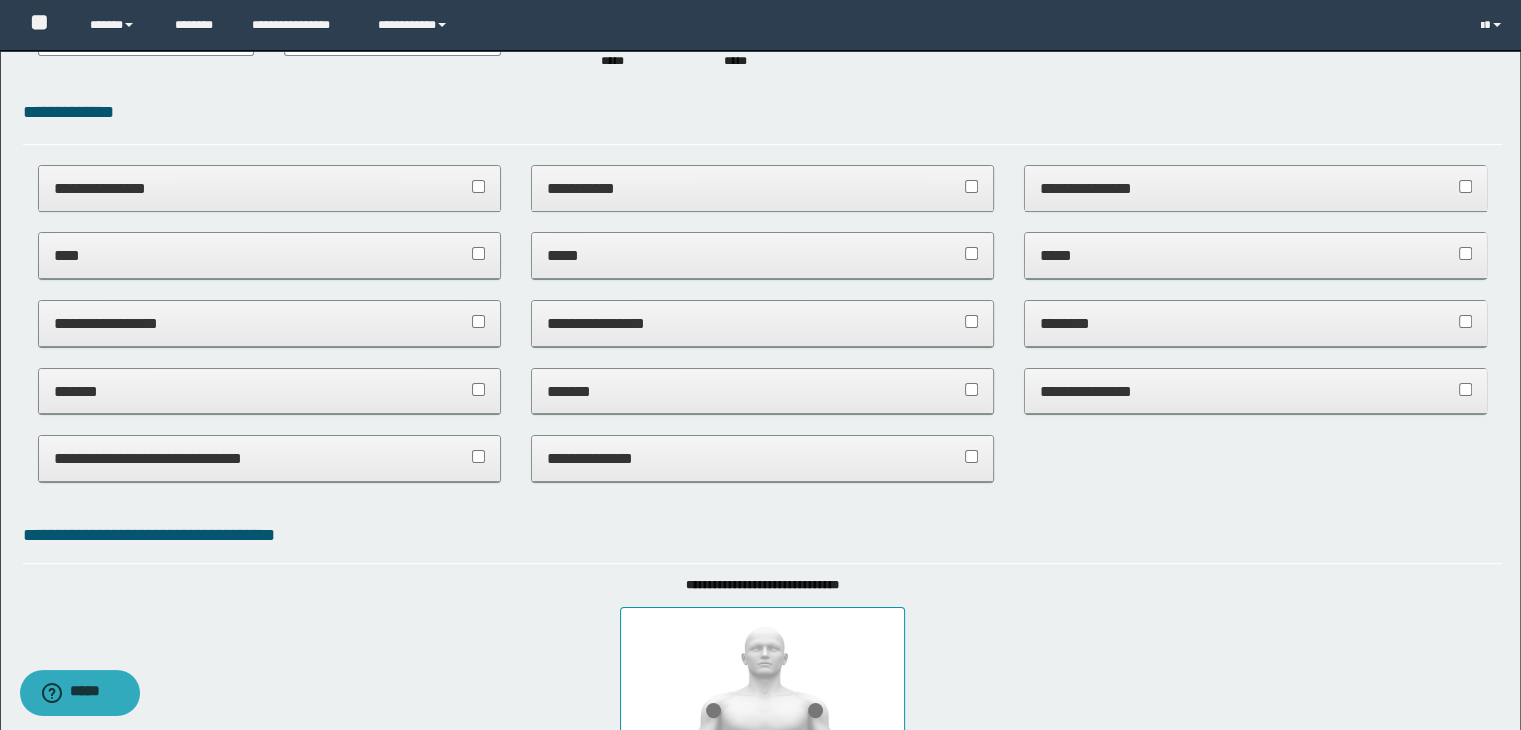 scroll, scrollTop: 0, scrollLeft: 0, axis: both 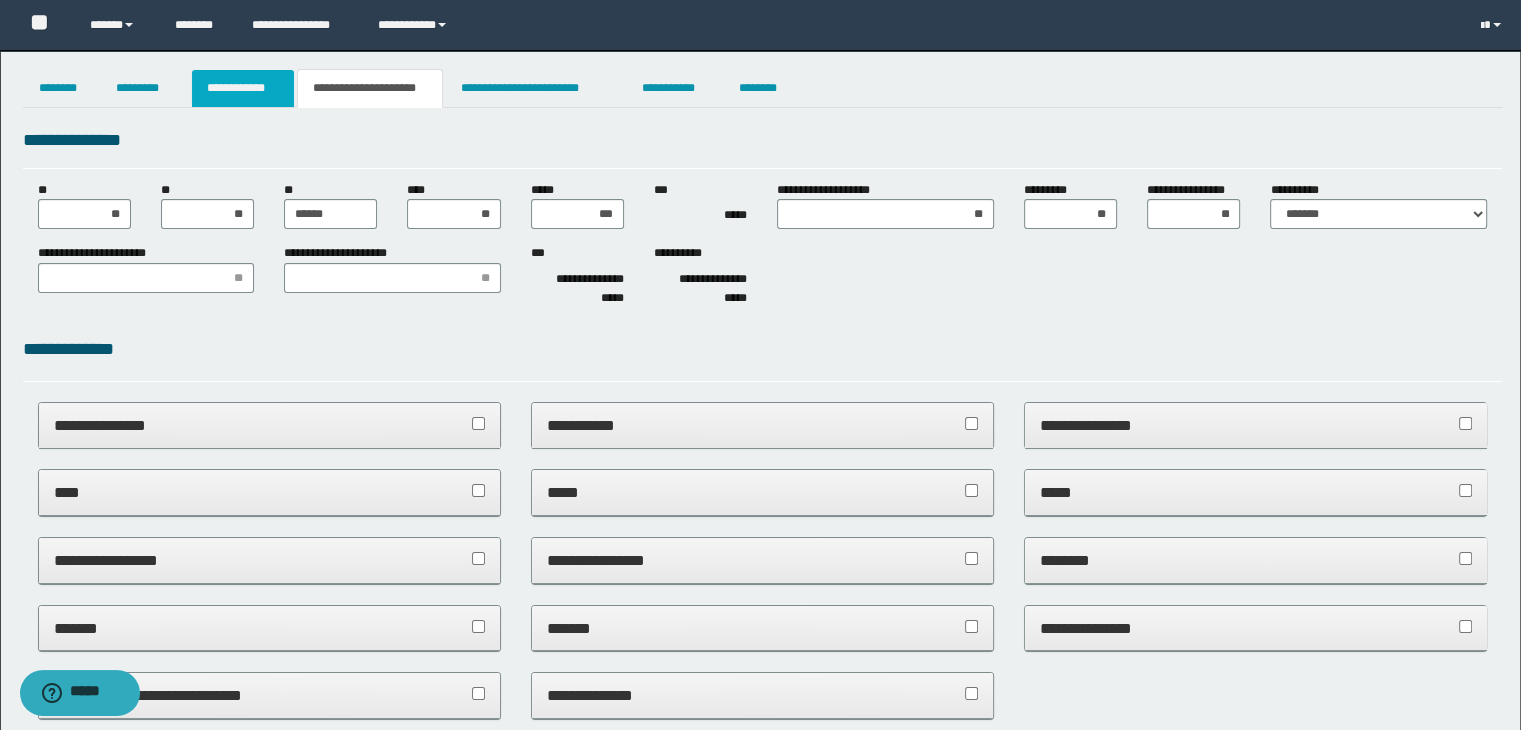 click on "**********" at bounding box center (243, 88) 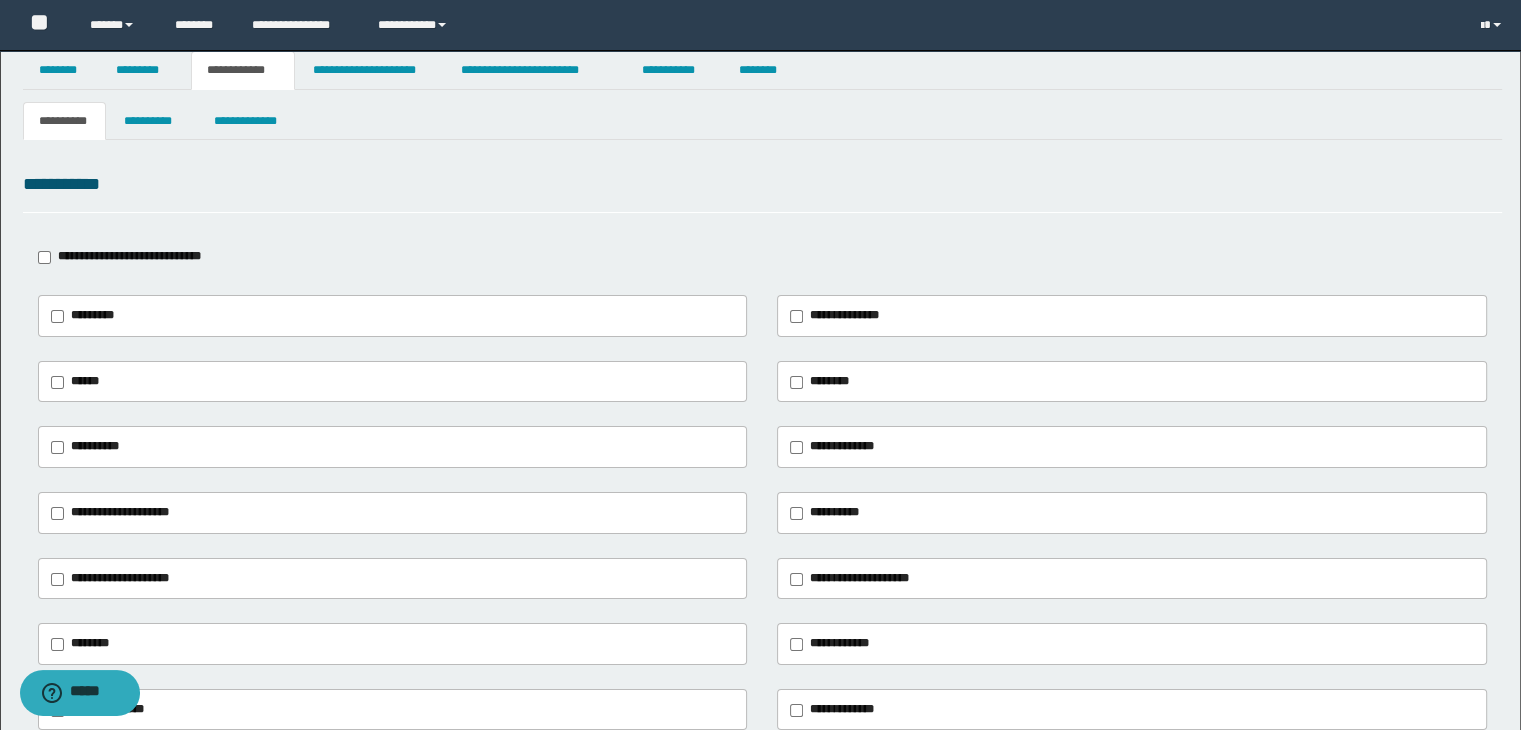 scroll, scrollTop: 0, scrollLeft: 0, axis: both 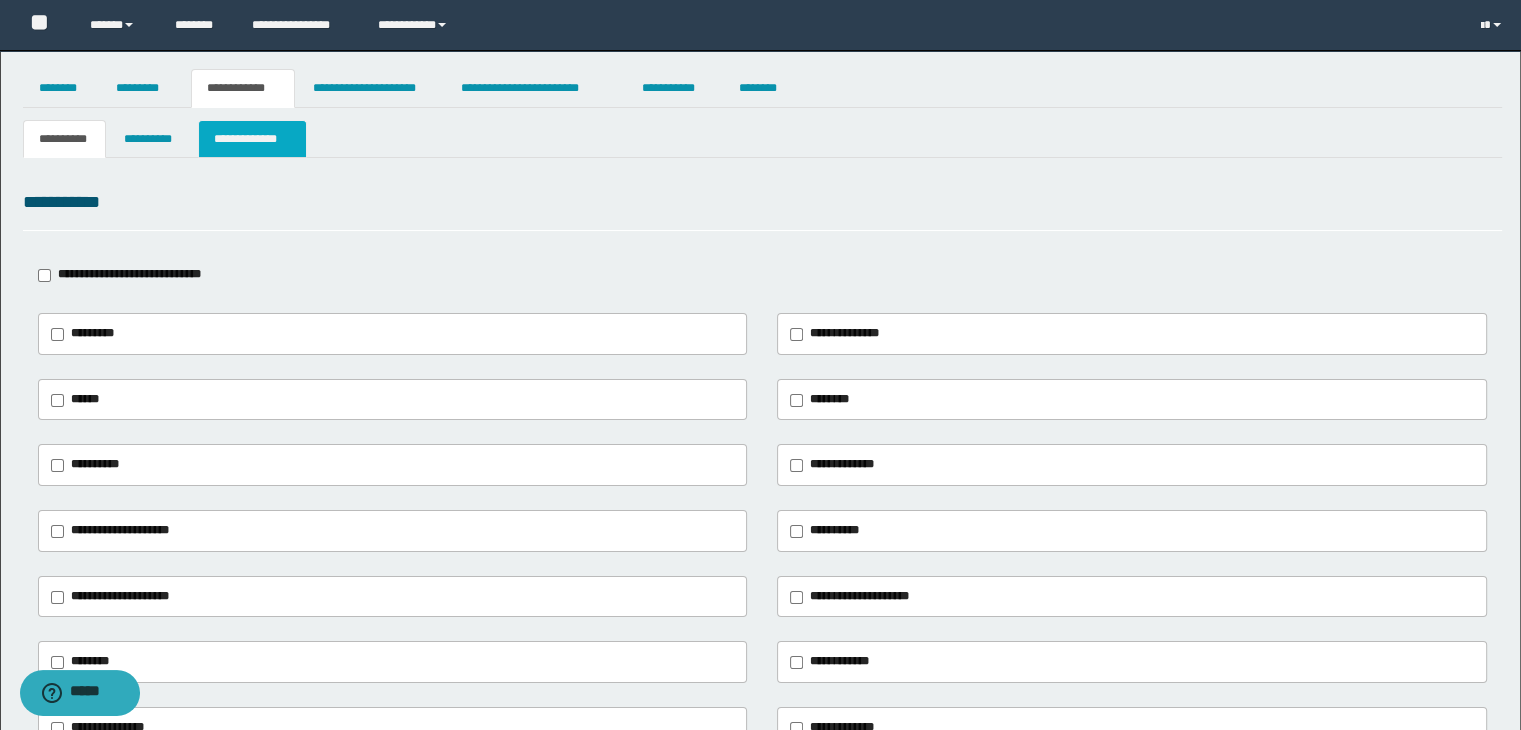 click on "**********" at bounding box center [252, 139] 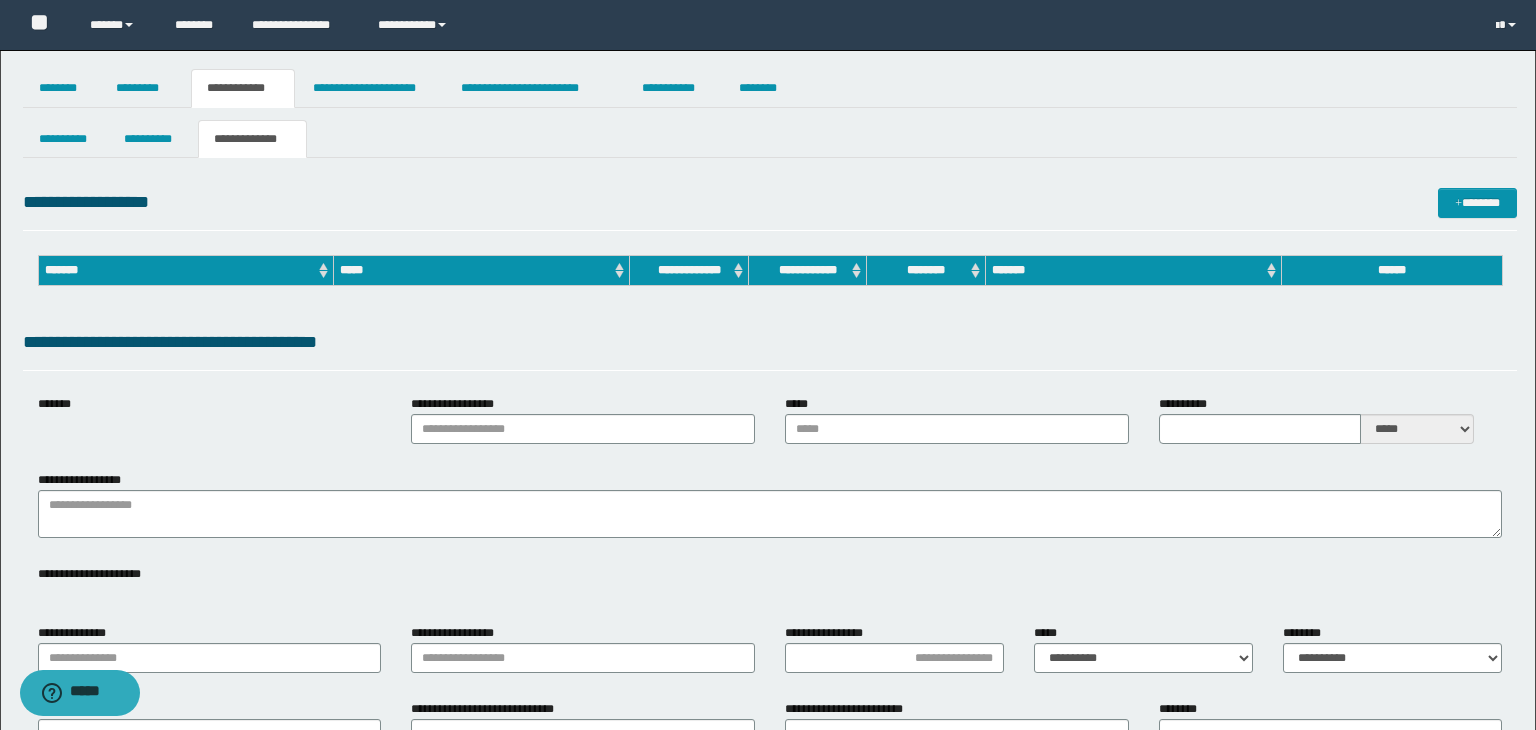 type on "**********" 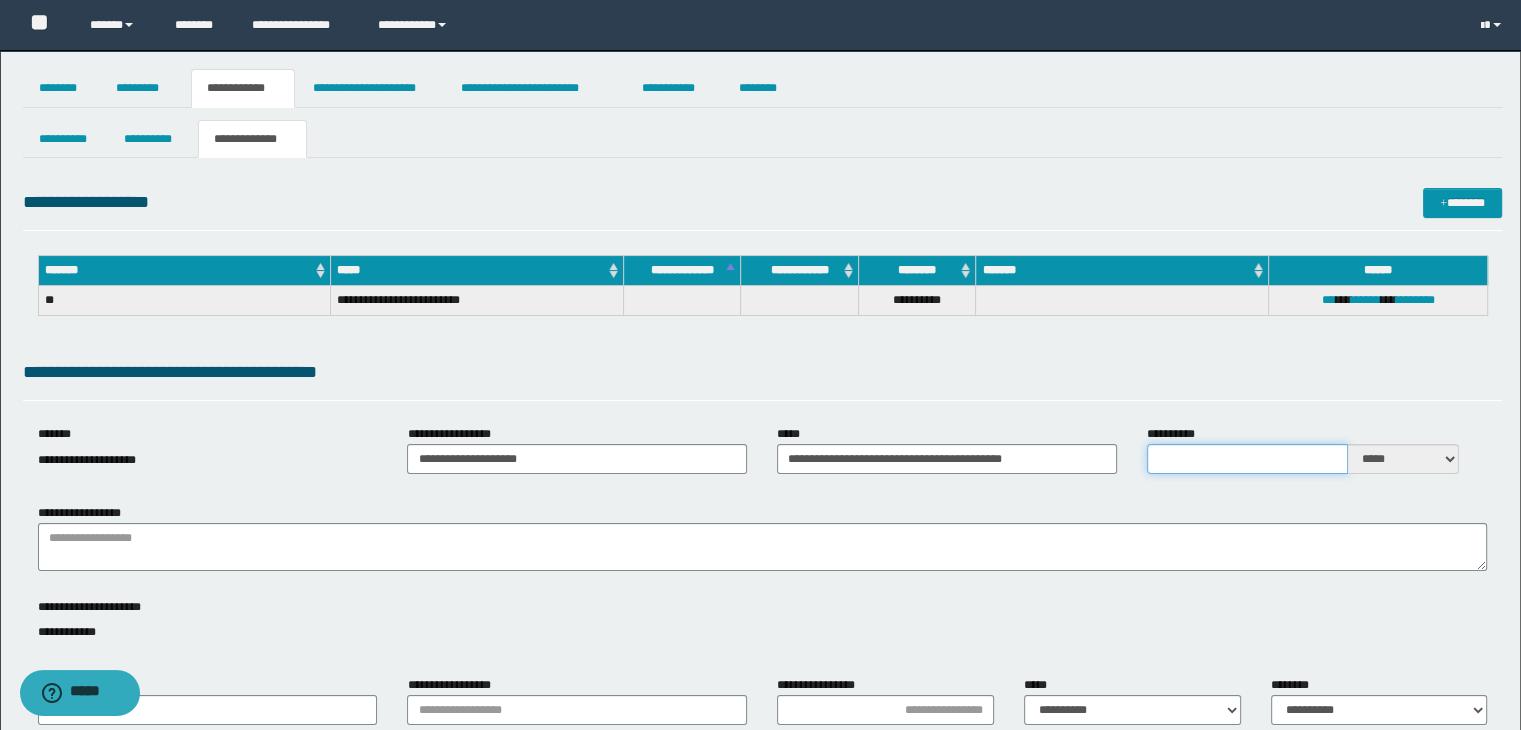 click on "**********" at bounding box center (1247, 459) 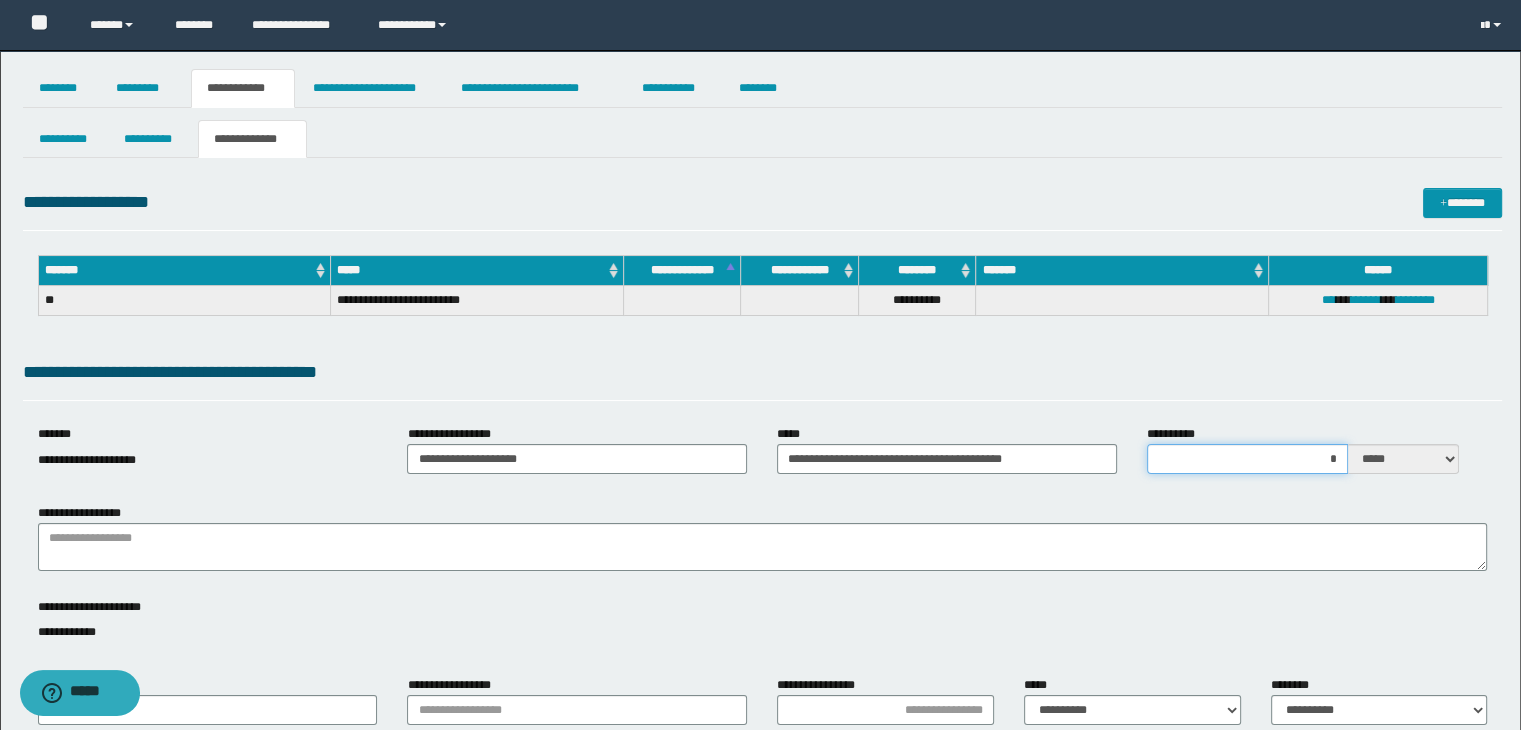 type on "**" 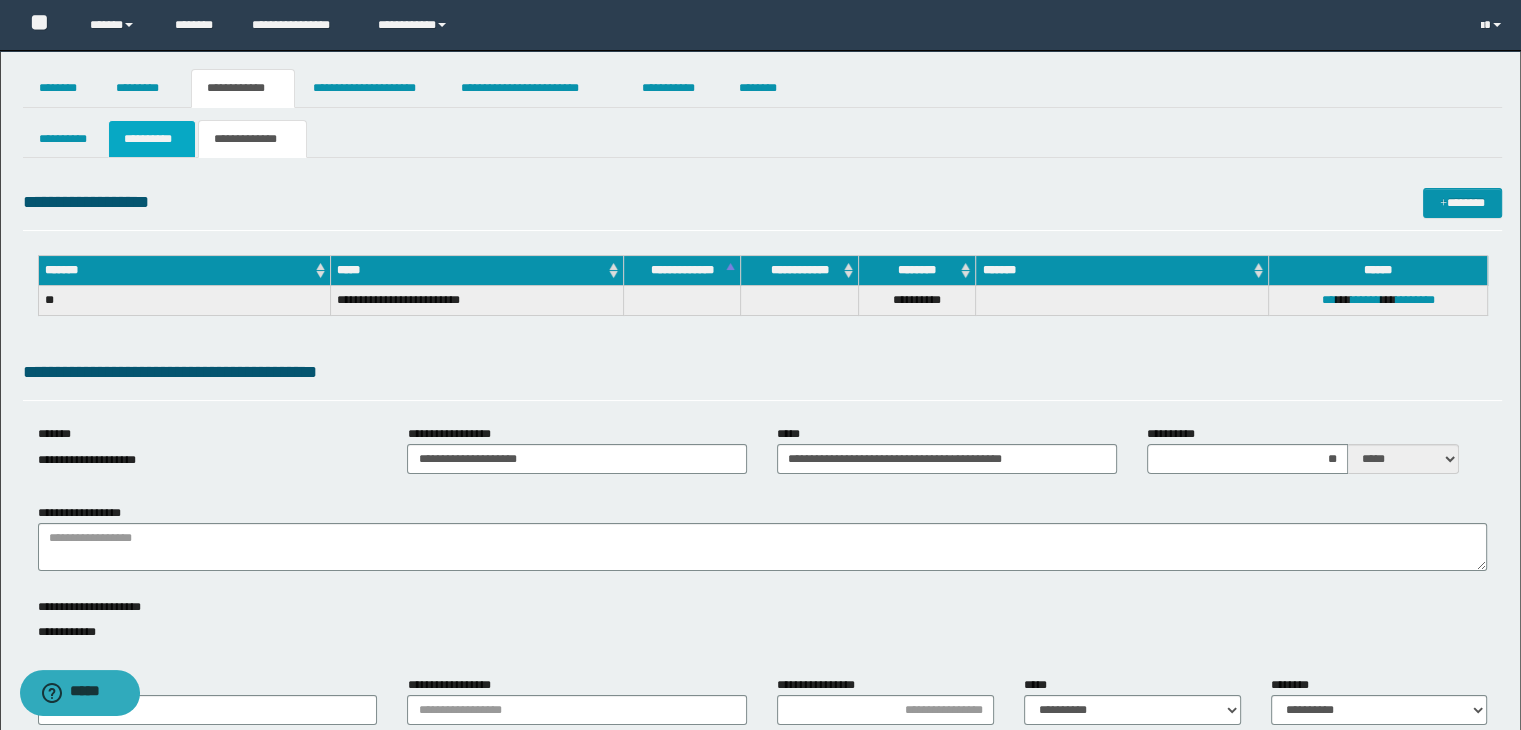 click on "**********" at bounding box center (152, 139) 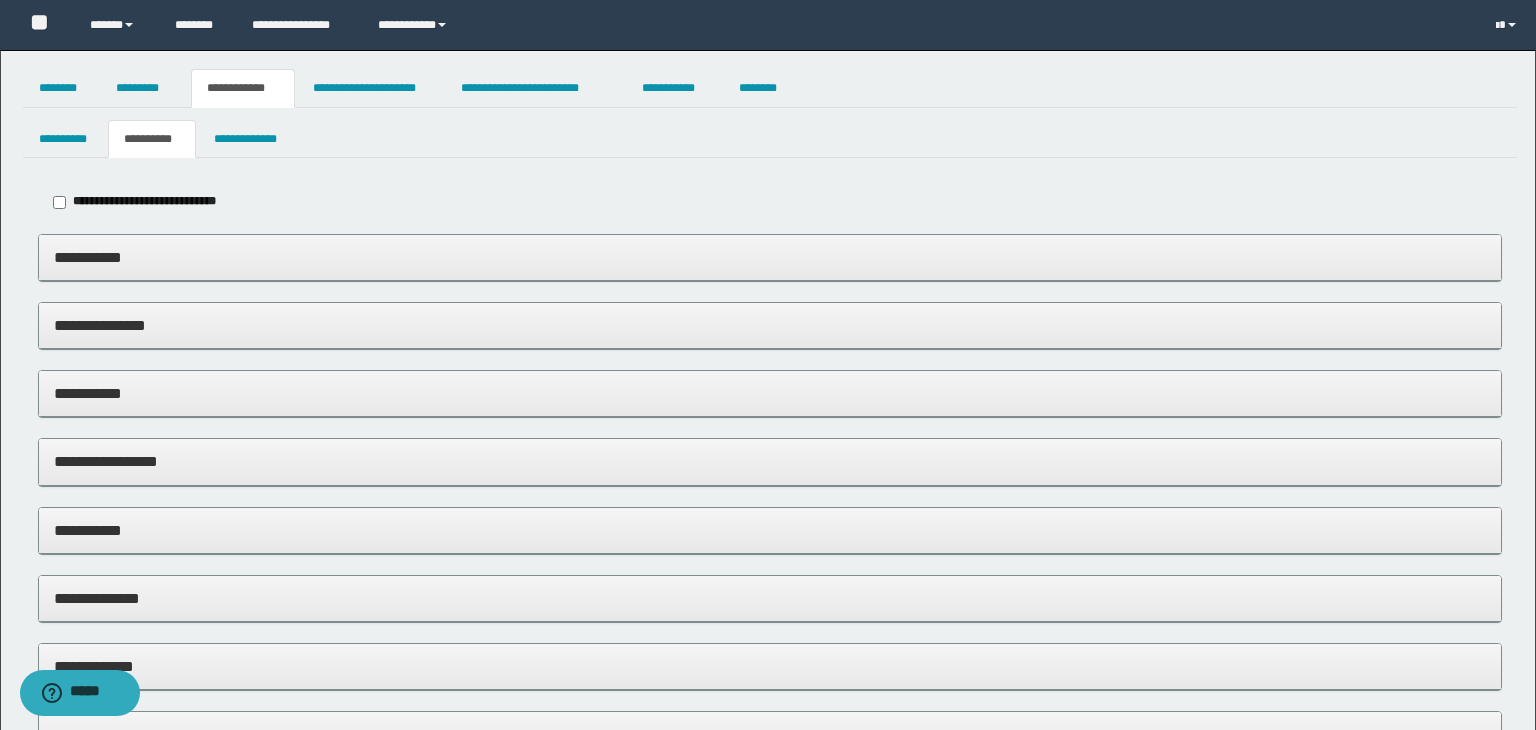 type on "*****" 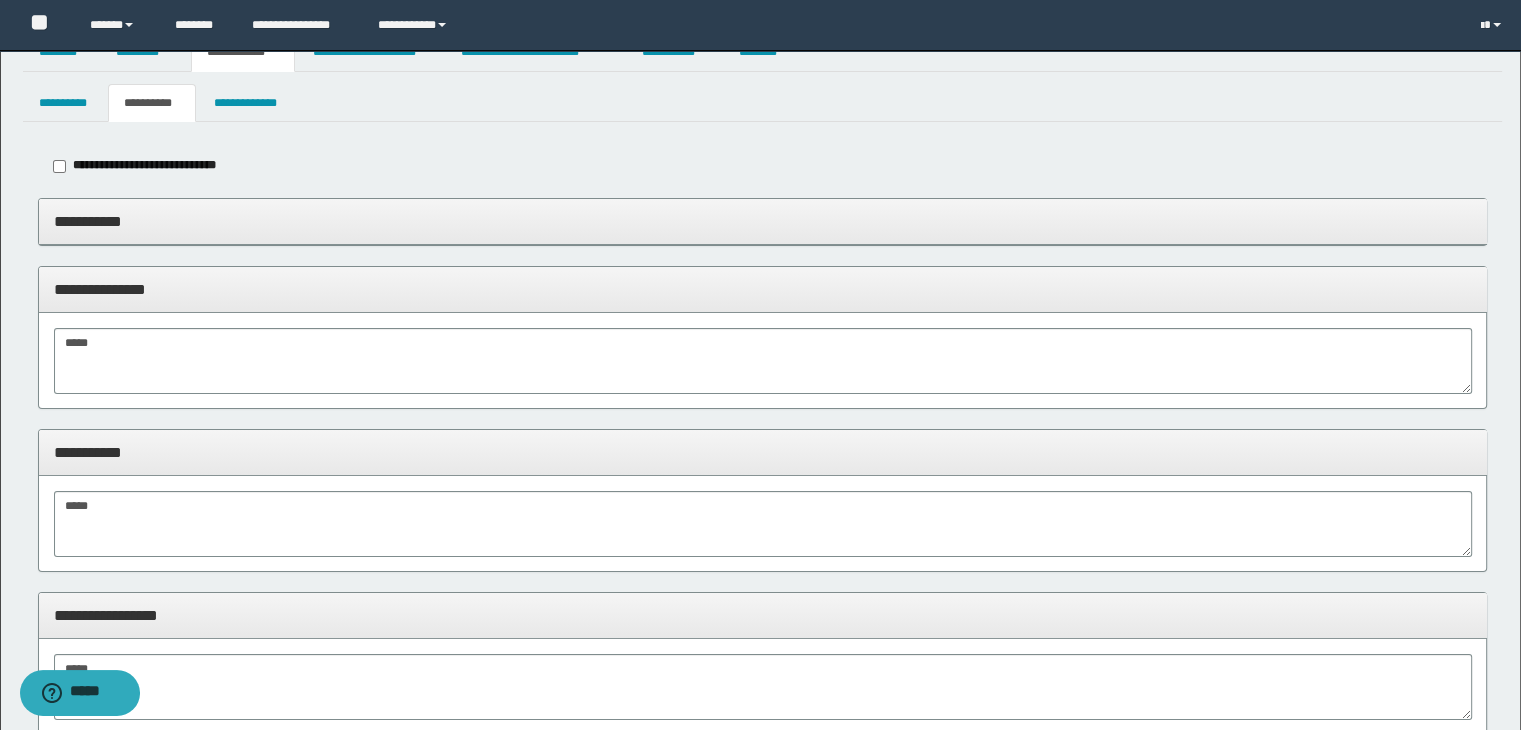 scroll, scrollTop: 0, scrollLeft: 0, axis: both 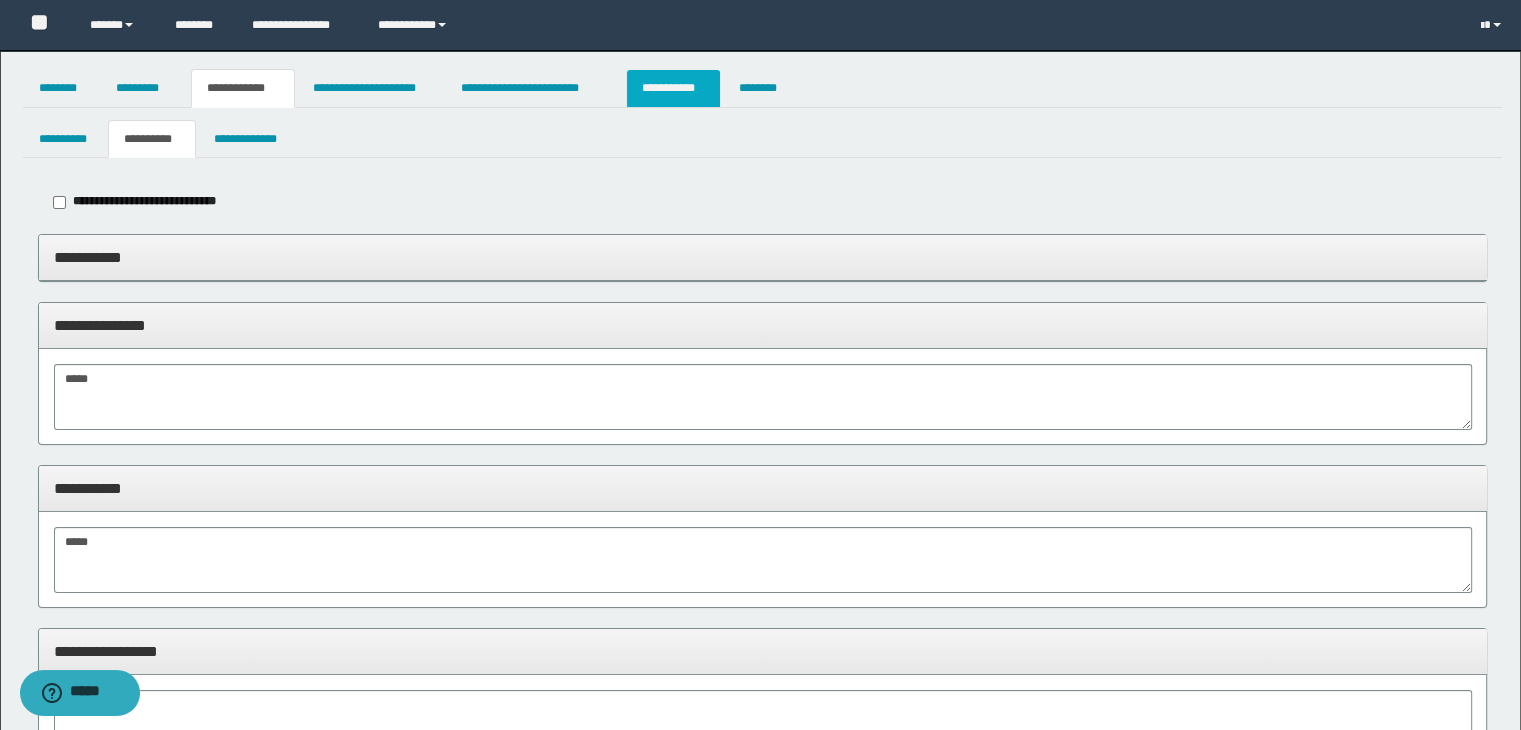 click on "**********" at bounding box center [673, 88] 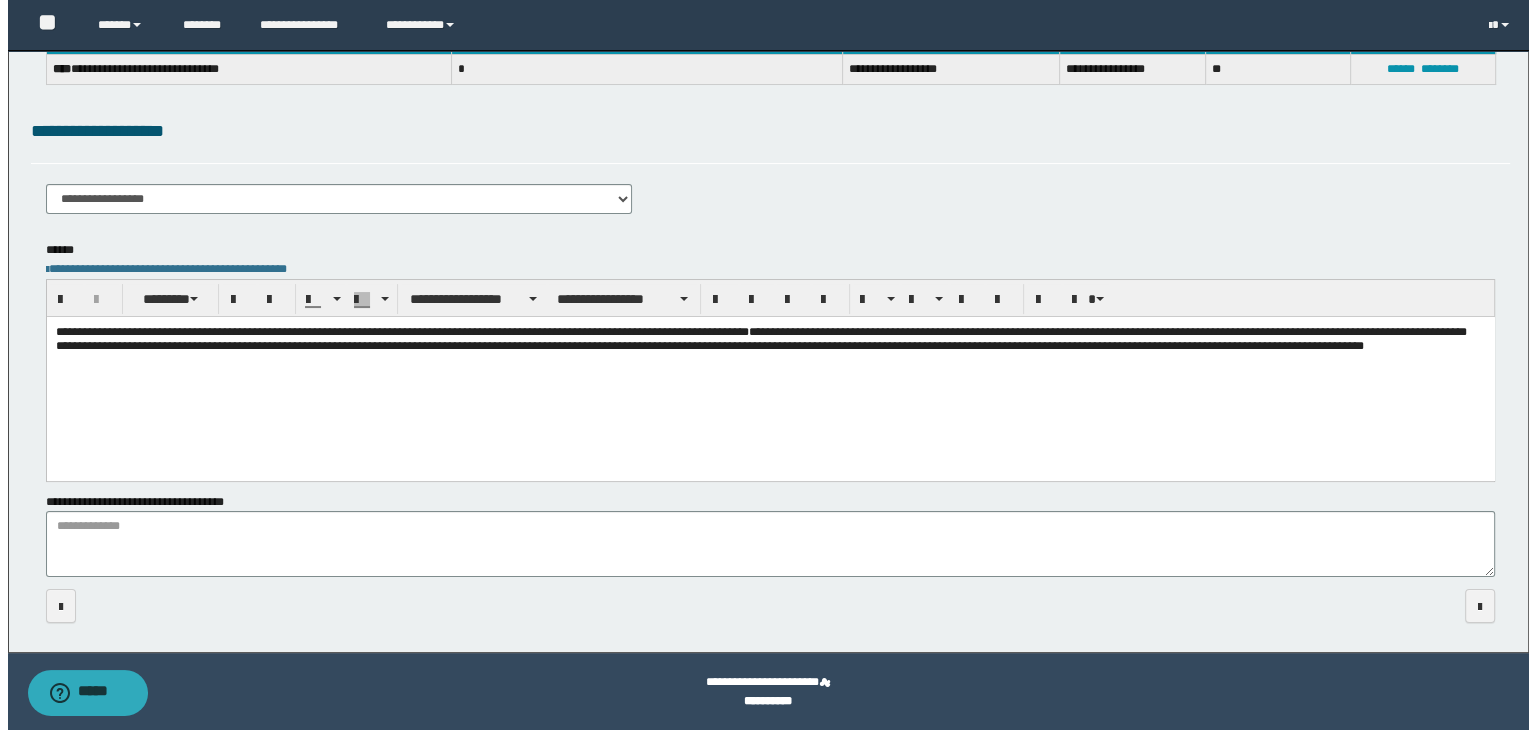 scroll, scrollTop: 0, scrollLeft: 0, axis: both 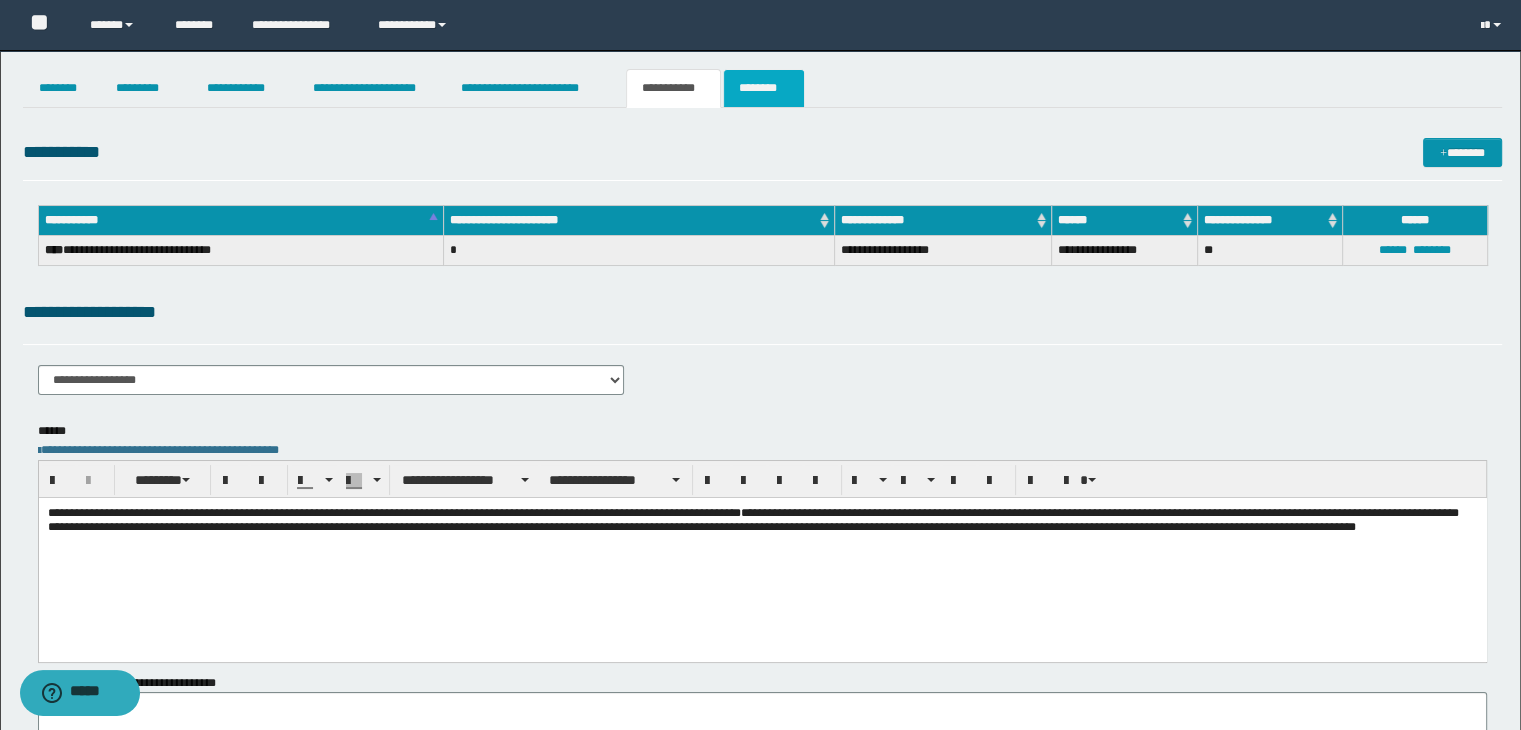 click on "********" at bounding box center [764, 88] 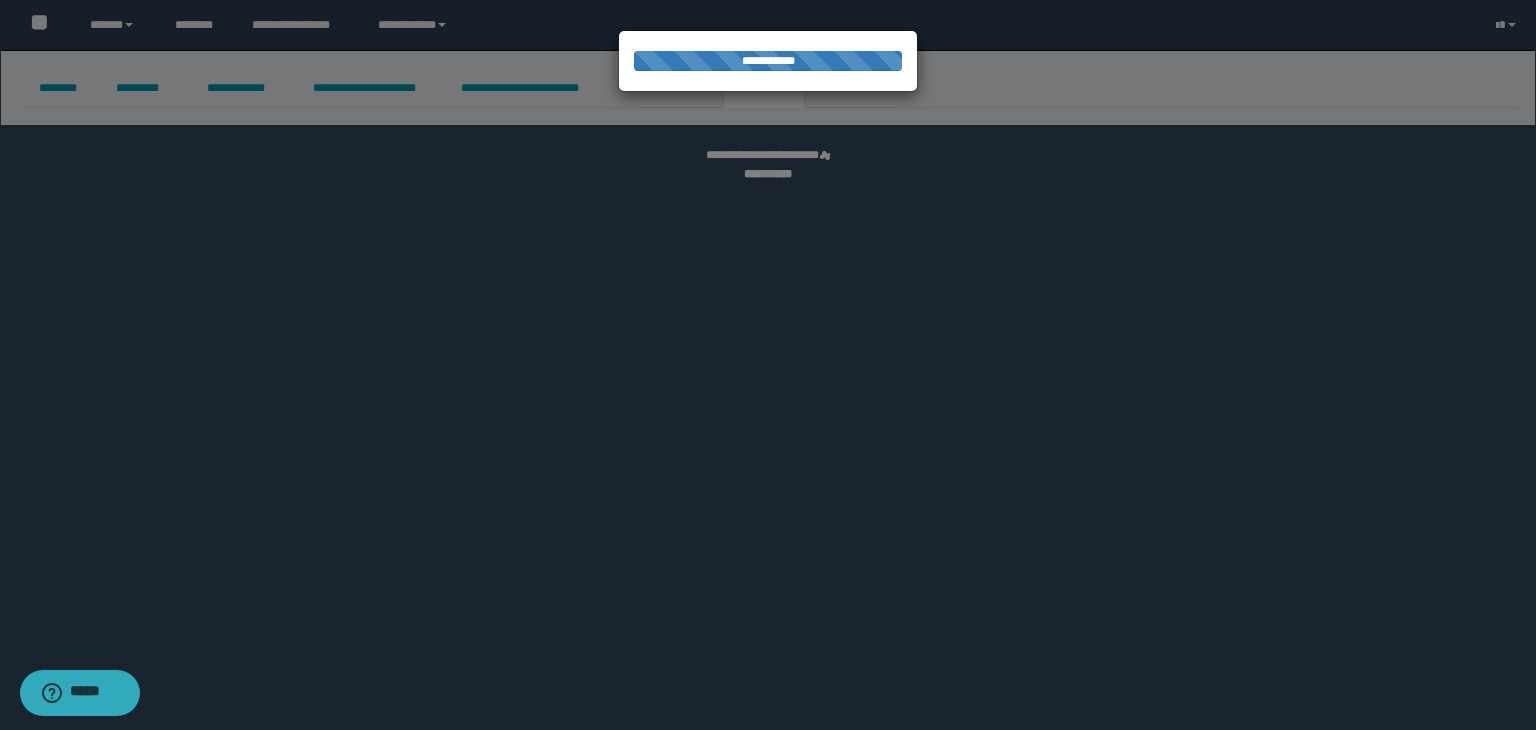 select 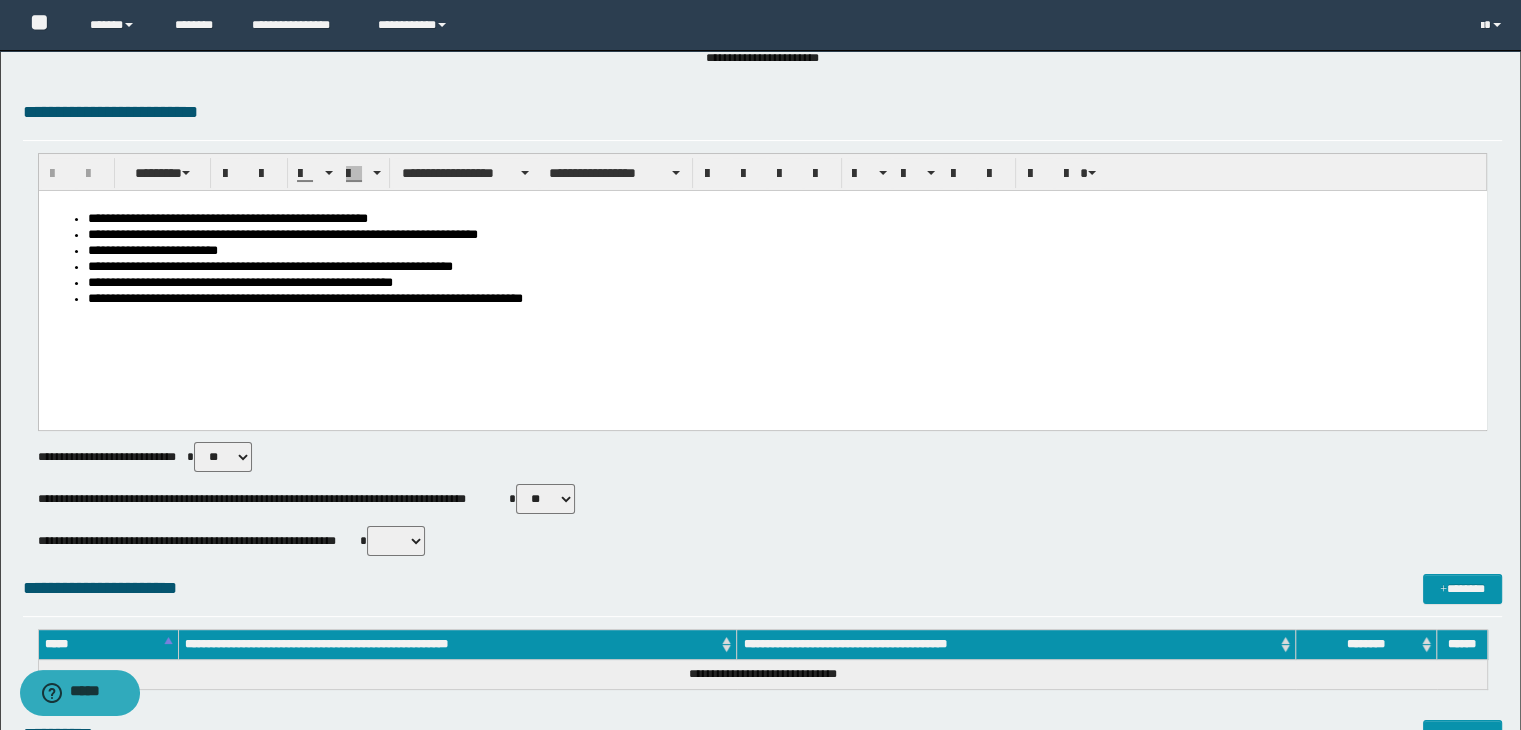 scroll, scrollTop: 0, scrollLeft: 0, axis: both 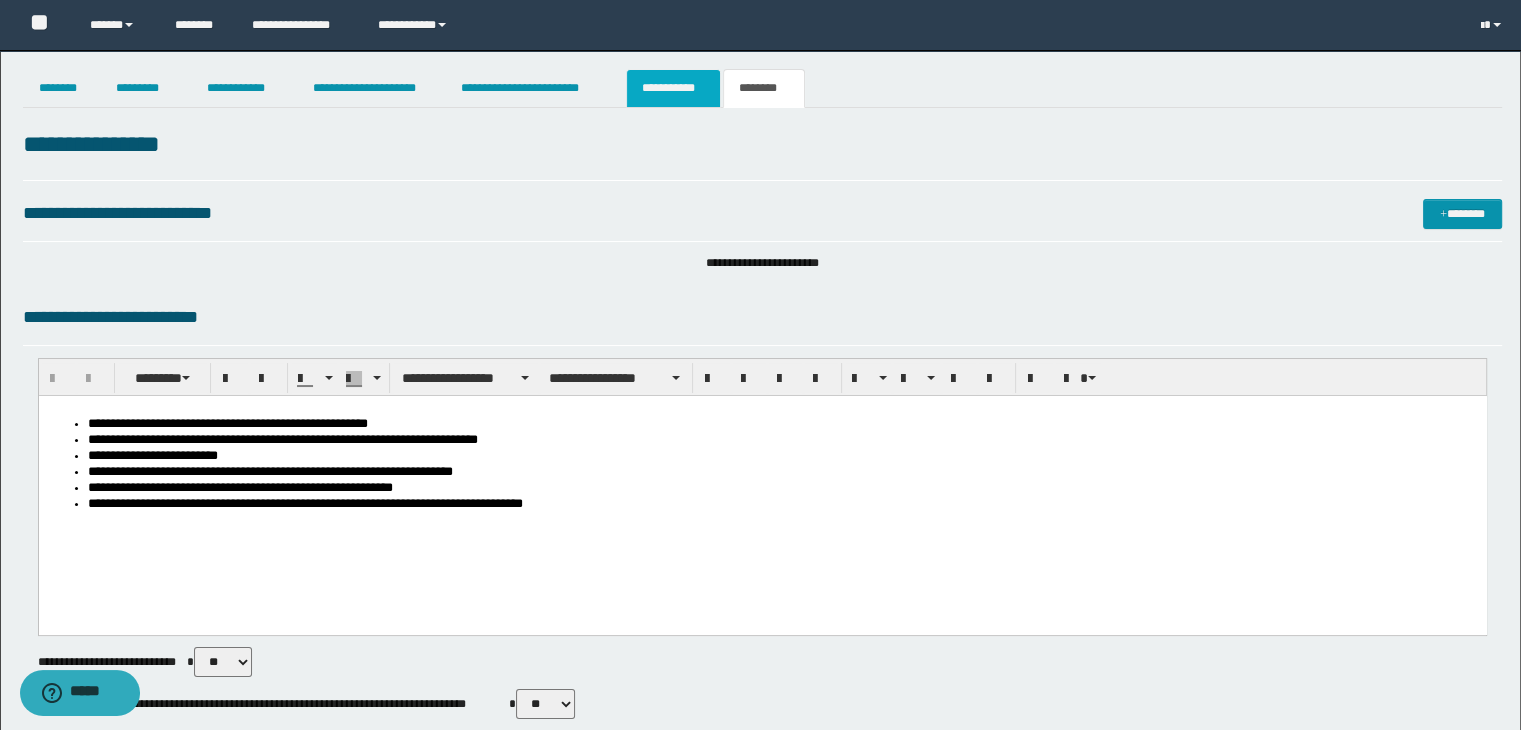 click on "**********" at bounding box center [673, 88] 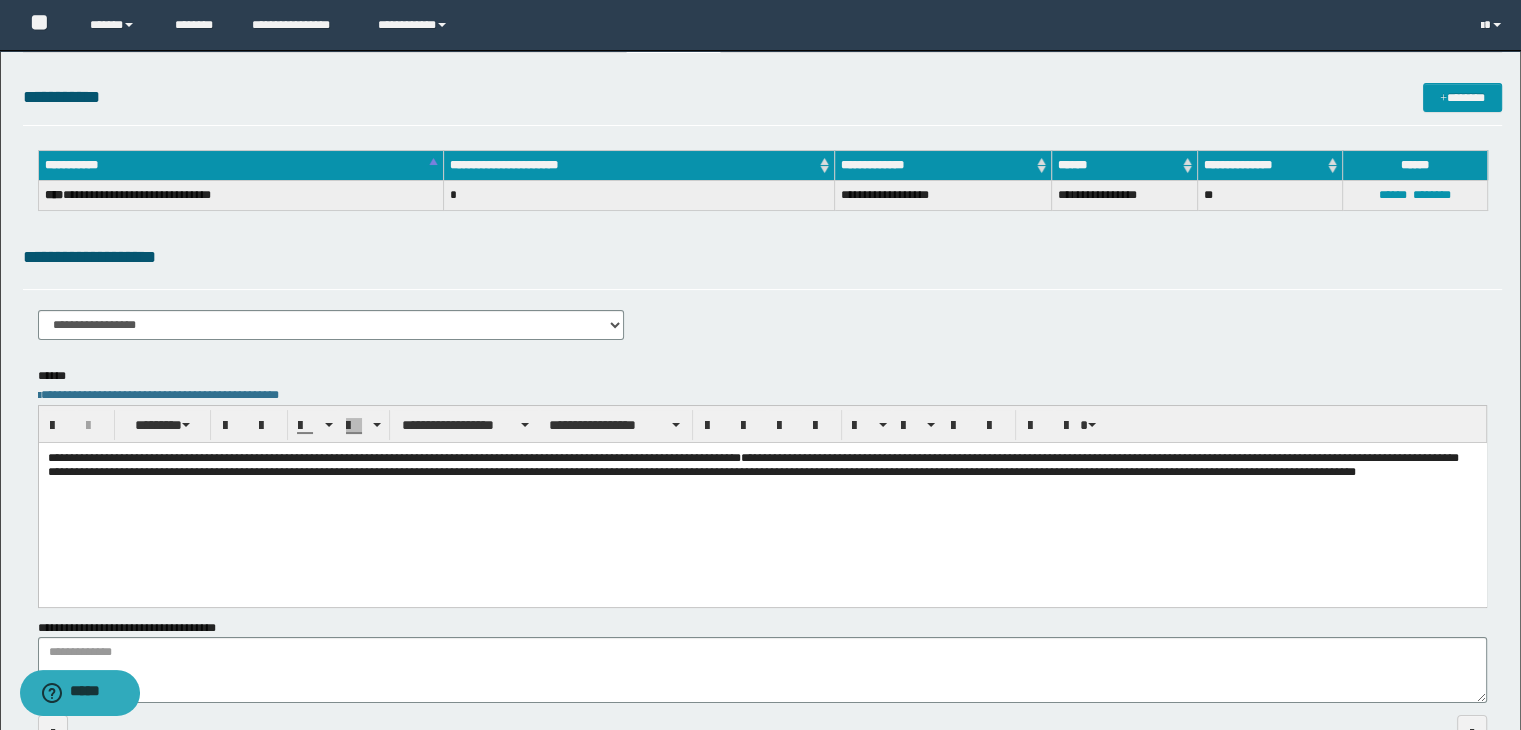 scroll, scrollTop: 0, scrollLeft: 0, axis: both 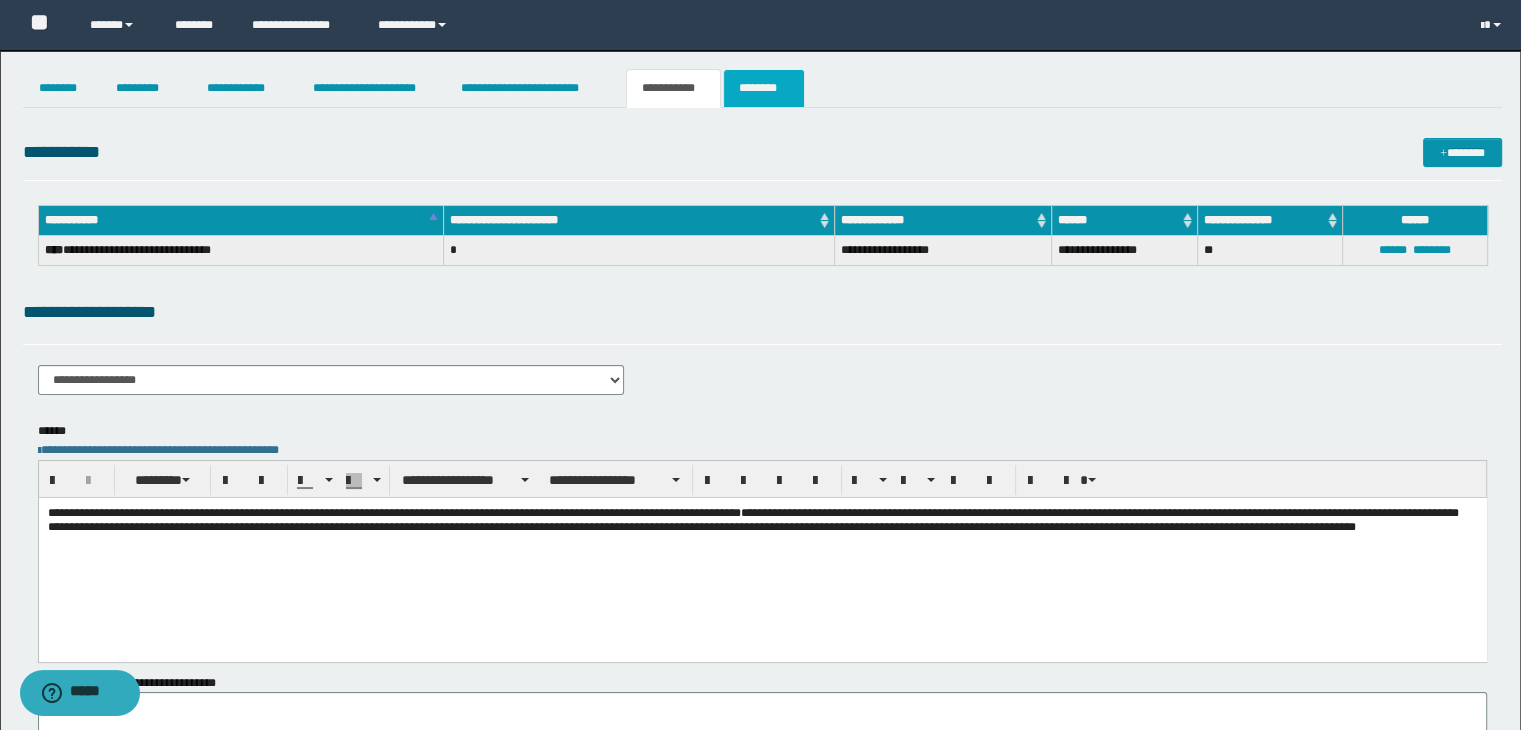 click on "********" at bounding box center [764, 88] 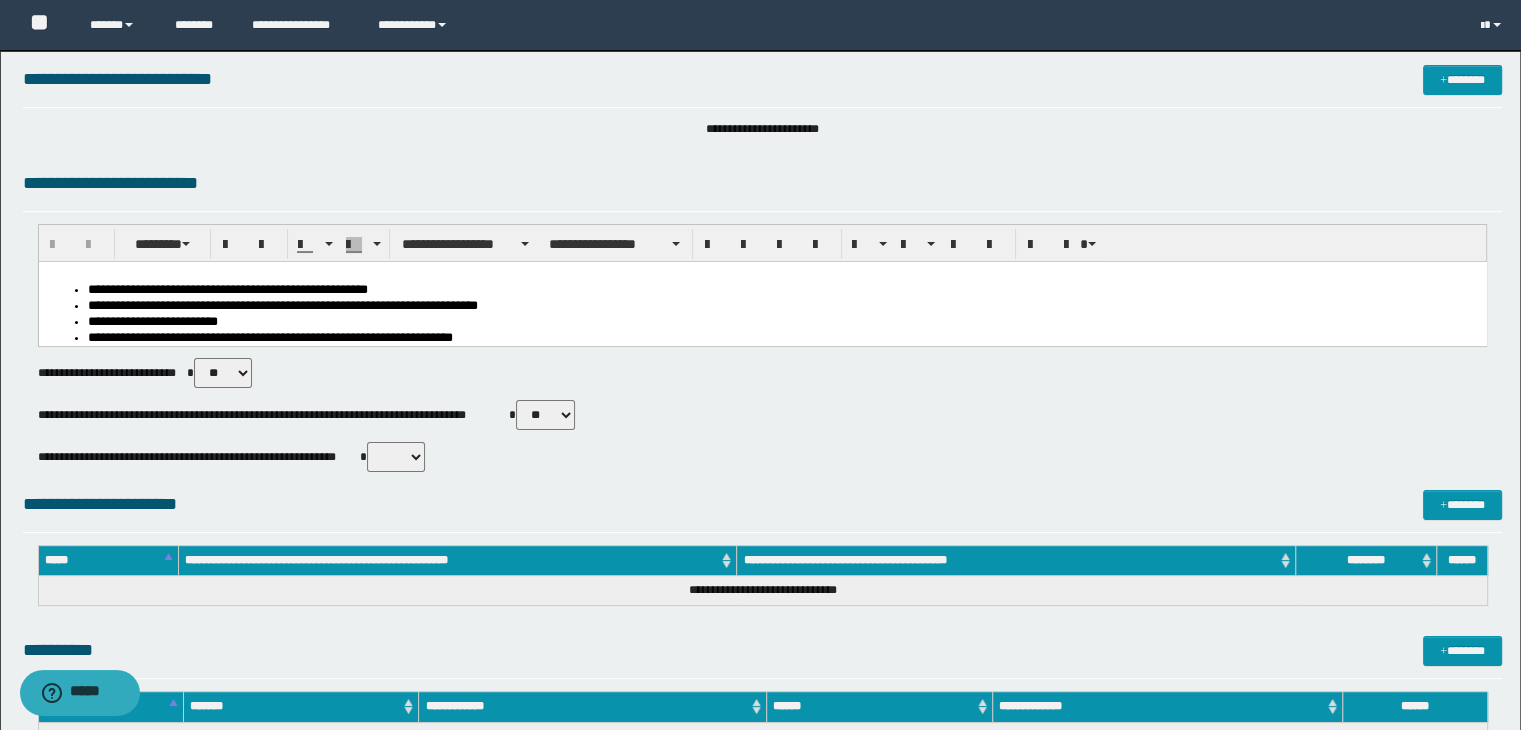 scroll, scrollTop: 740, scrollLeft: 0, axis: vertical 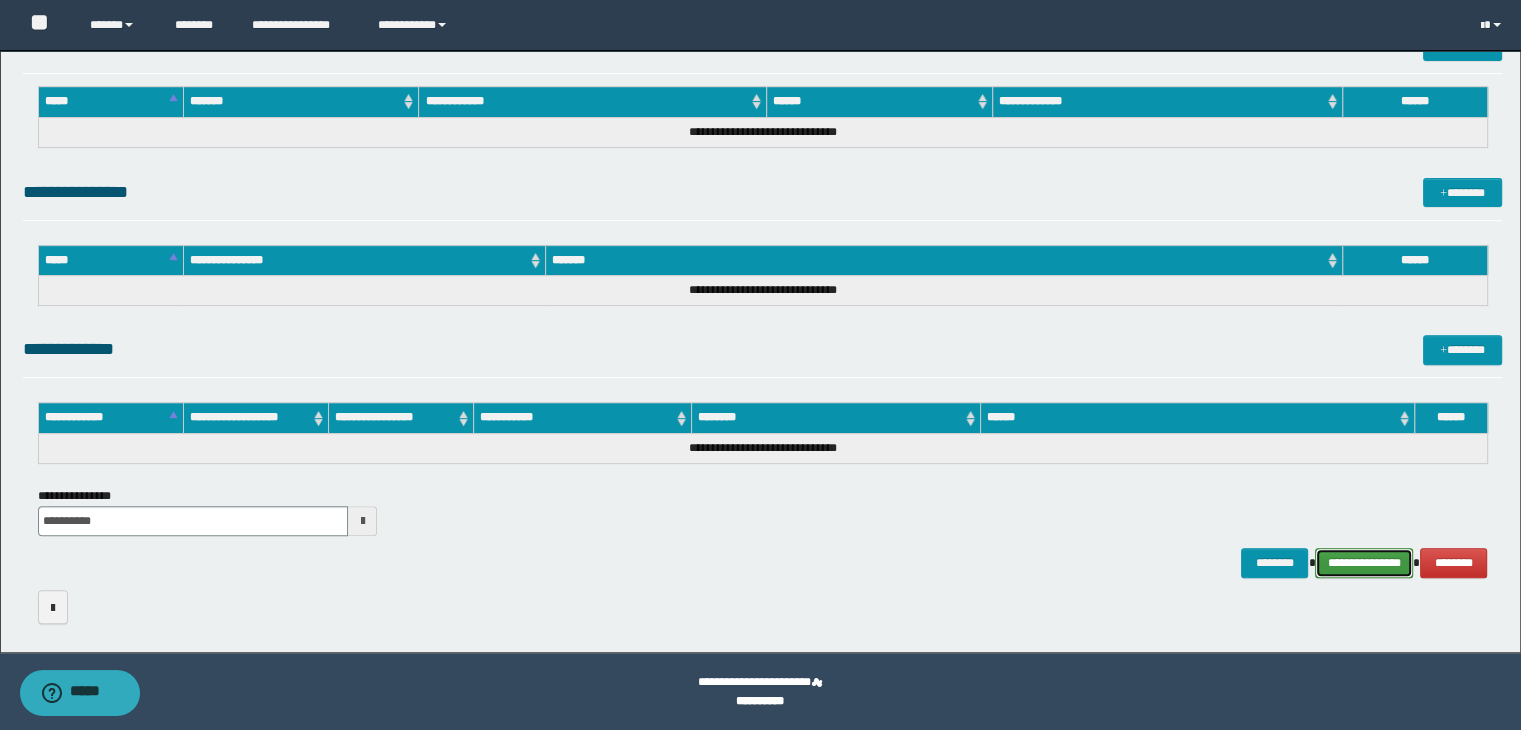 click on "**********" at bounding box center (1364, 563) 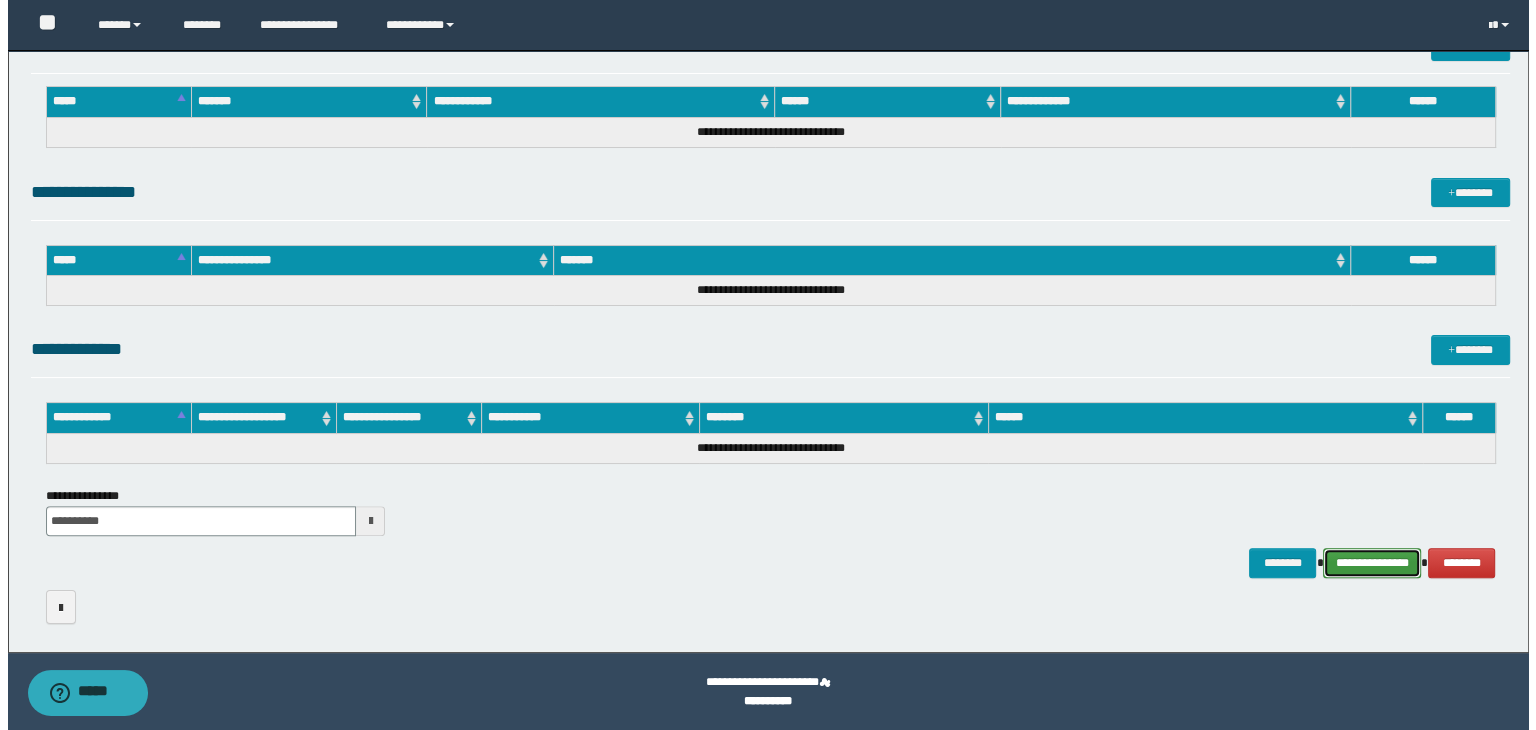 scroll, scrollTop: 894, scrollLeft: 0, axis: vertical 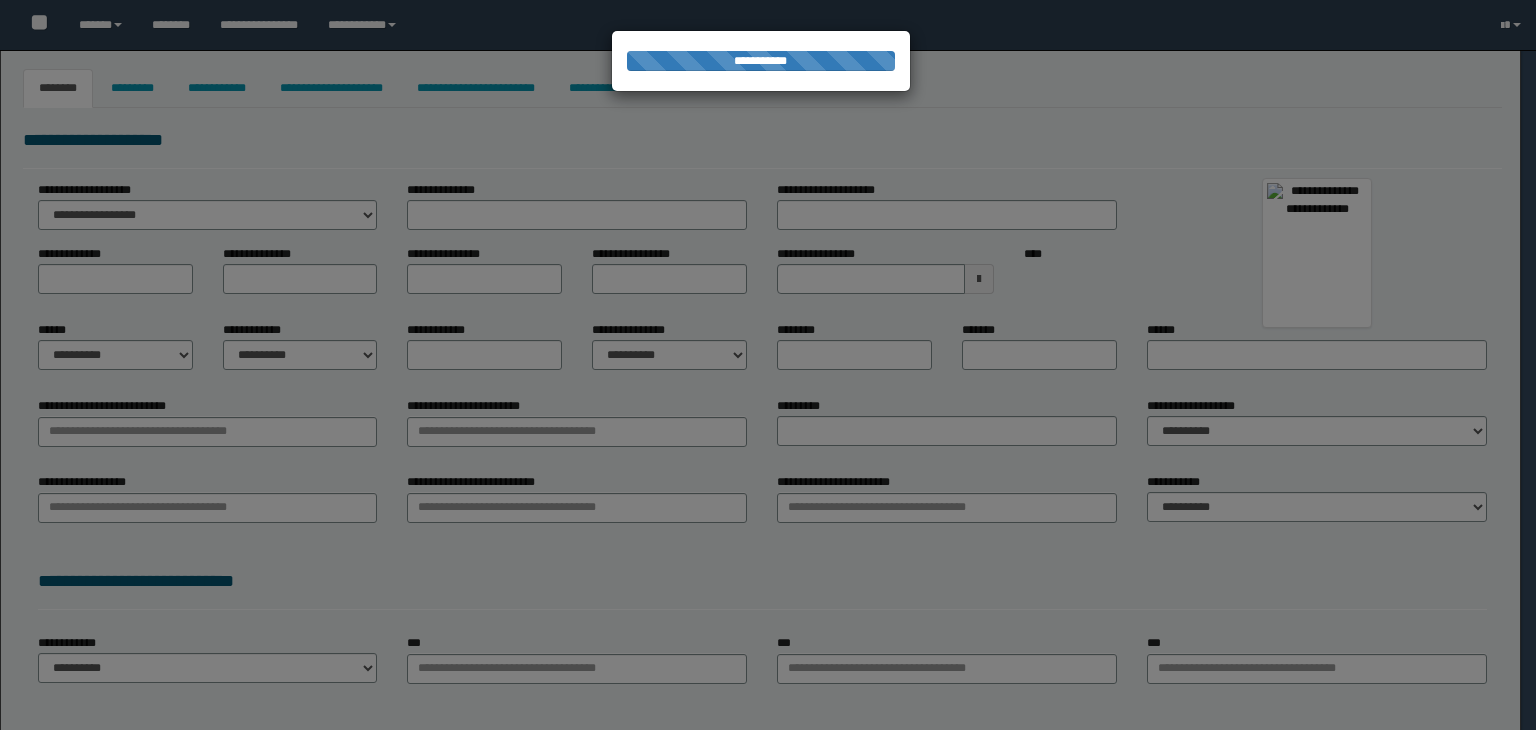 type on "********" 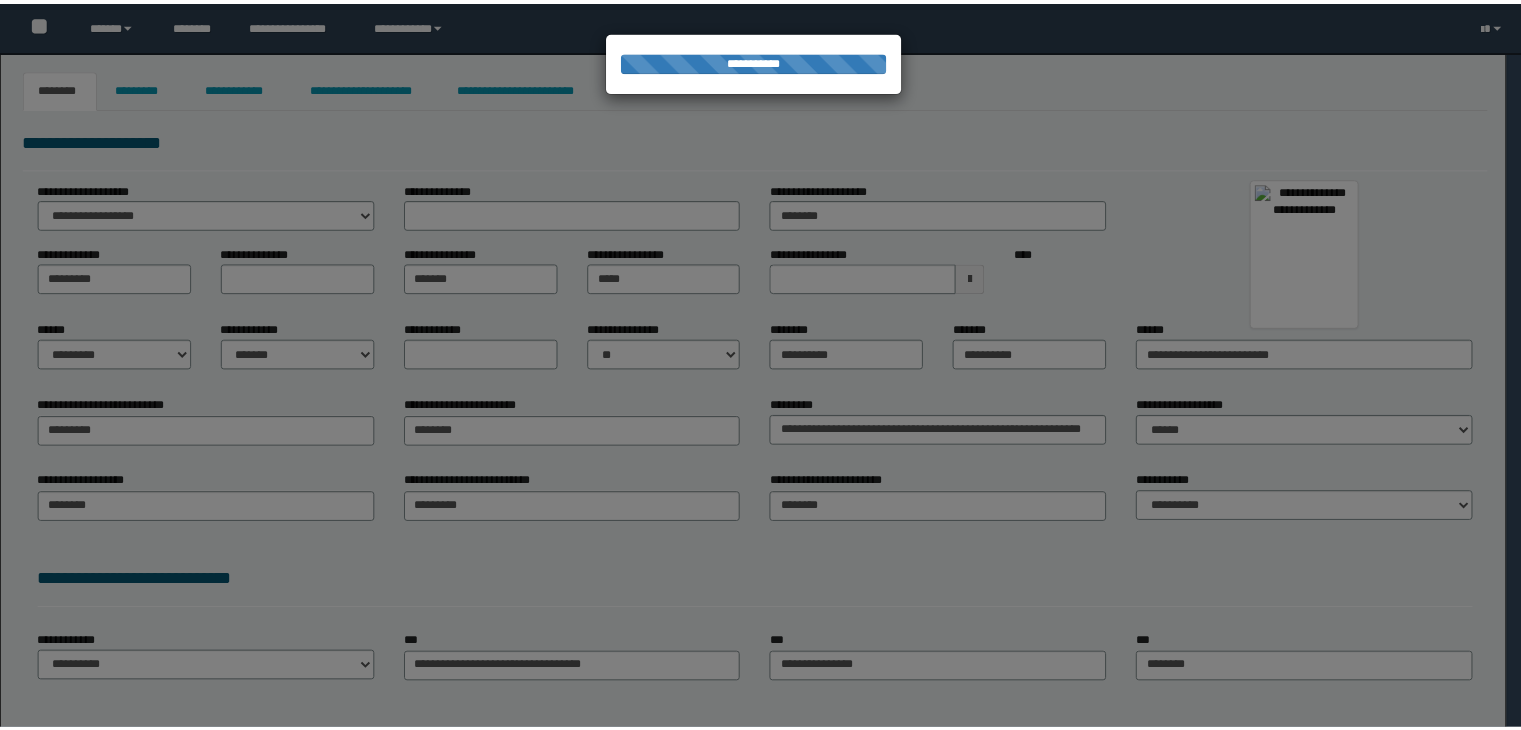 scroll, scrollTop: 0, scrollLeft: 0, axis: both 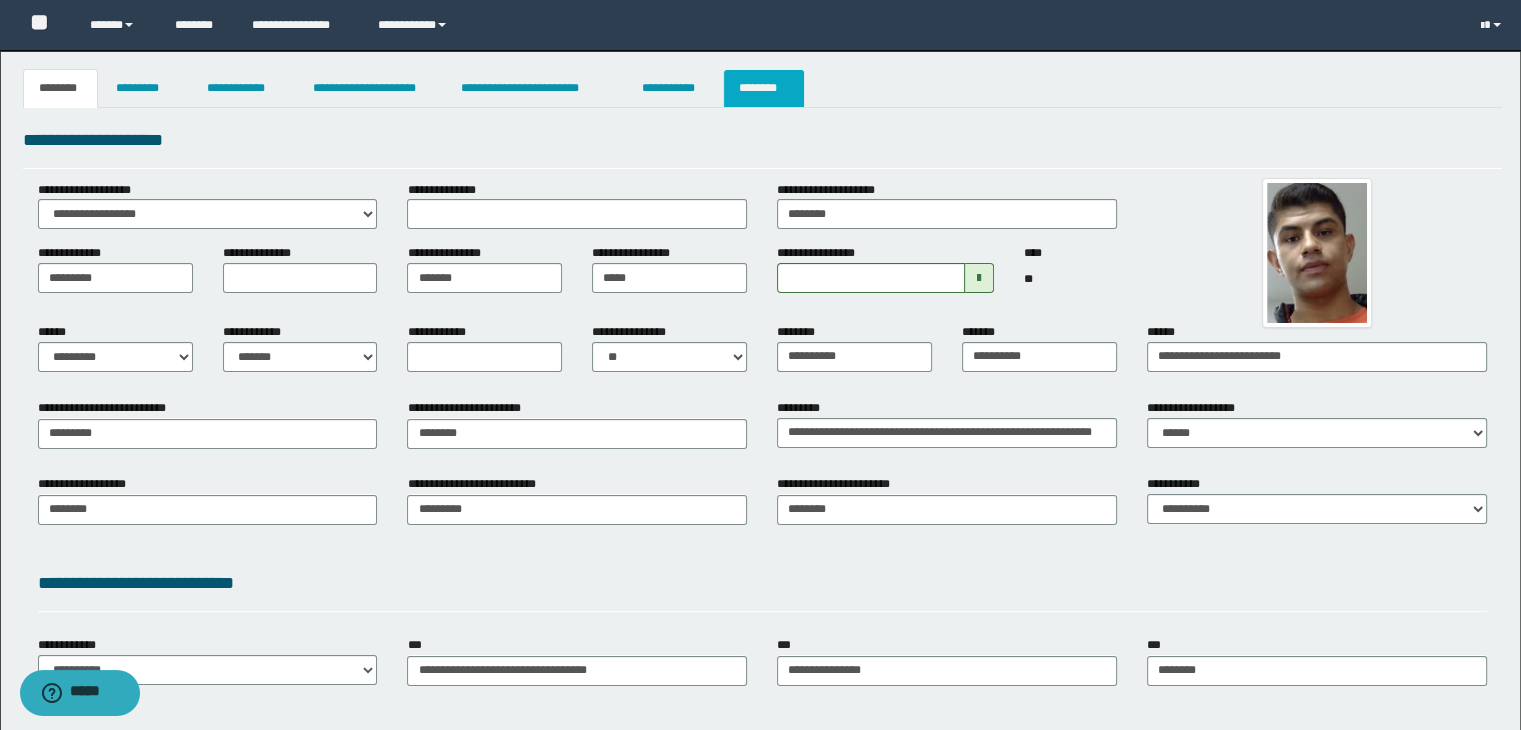 click on "********" at bounding box center [764, 88] 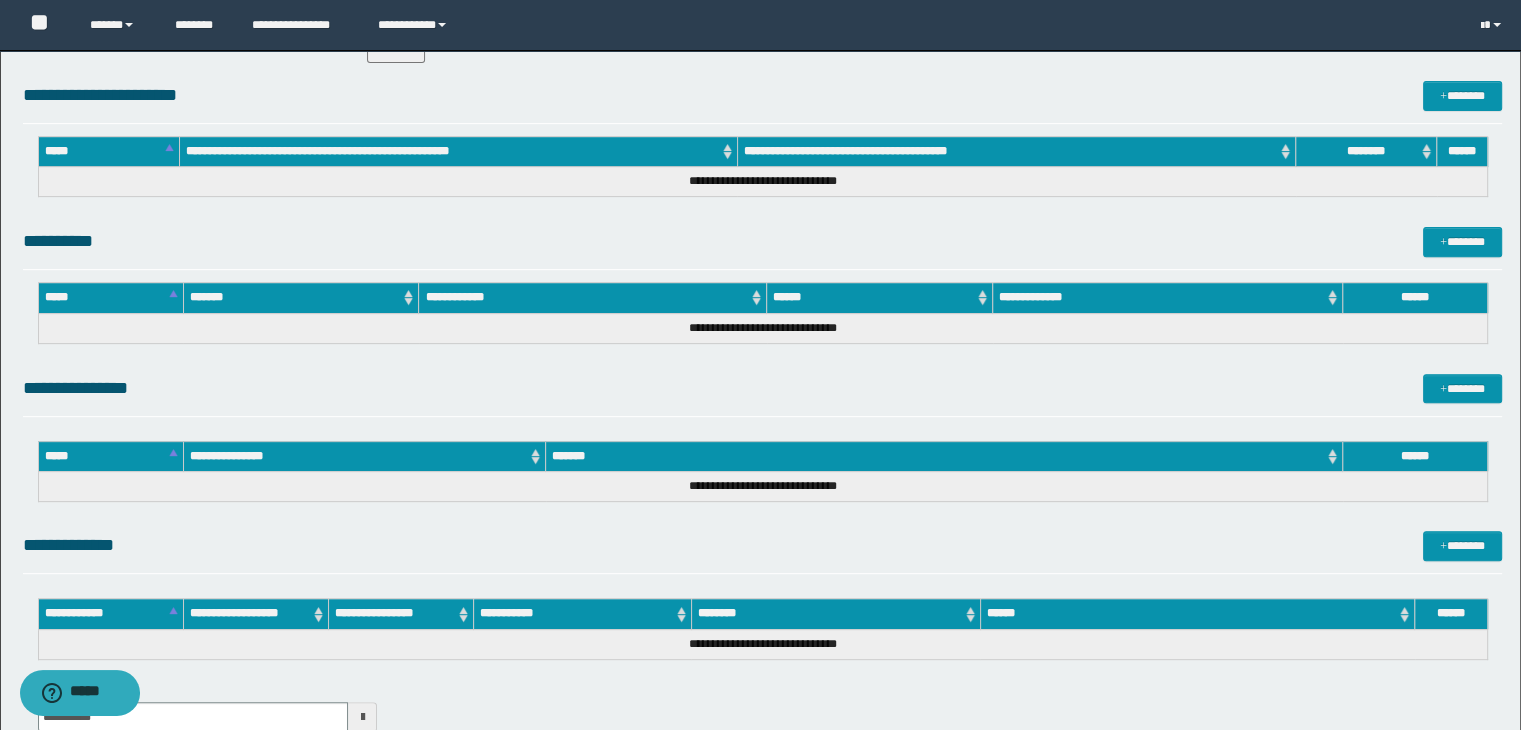 scroll, scrollTop: 895, scrollLeft: 0, axis: vertical 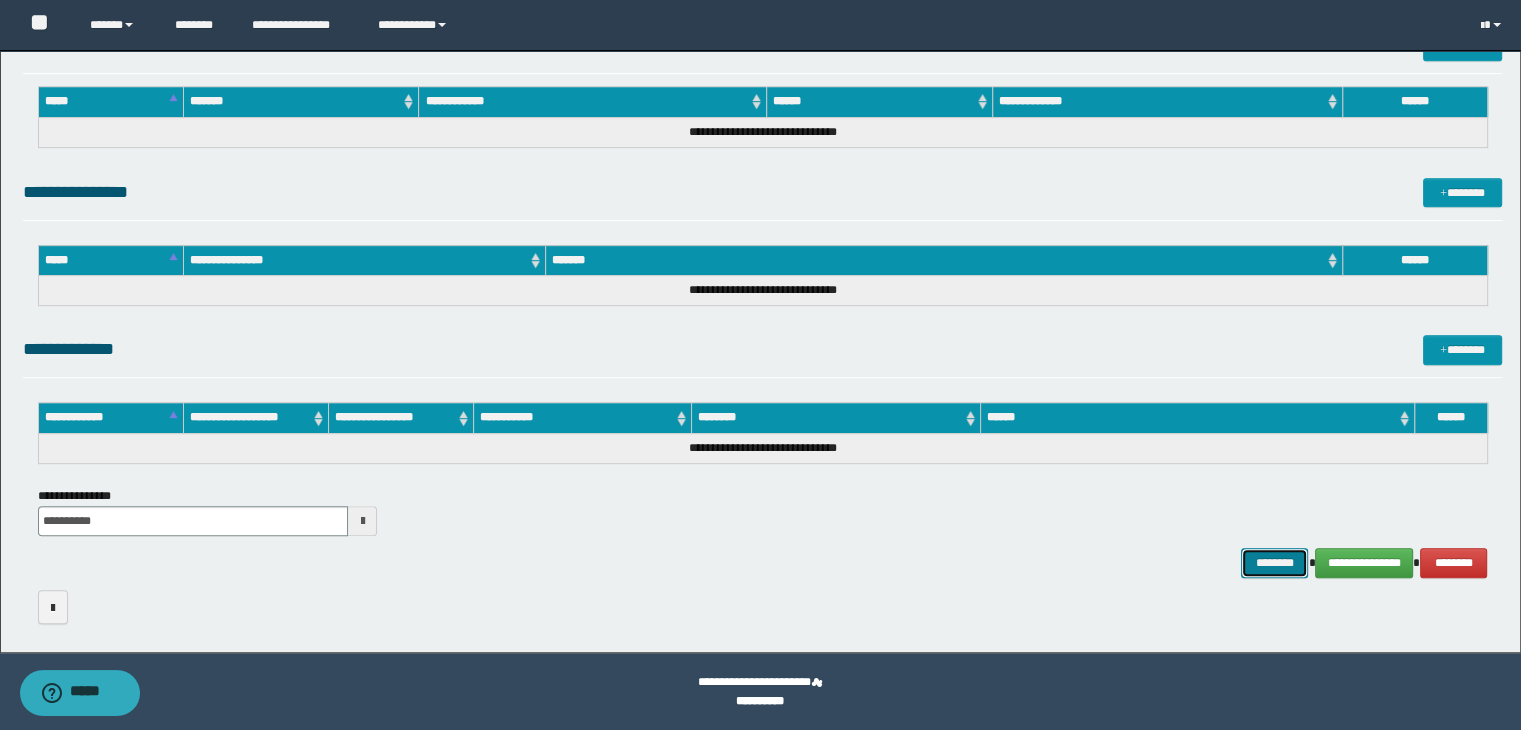 click on "********" at bounding box center (1274, 563) 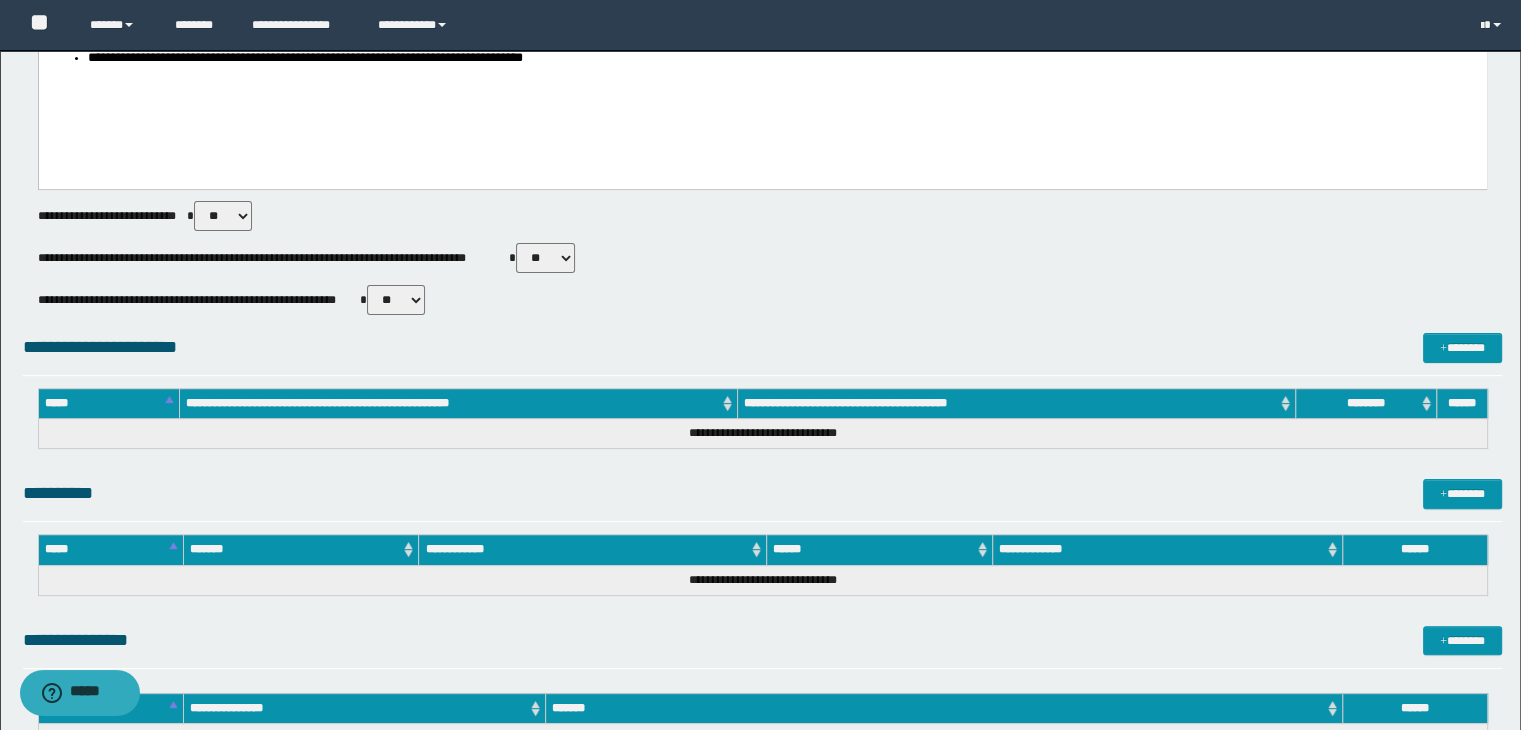 scroll, scrollTop: 0, scrollLeft: 0, axis: both 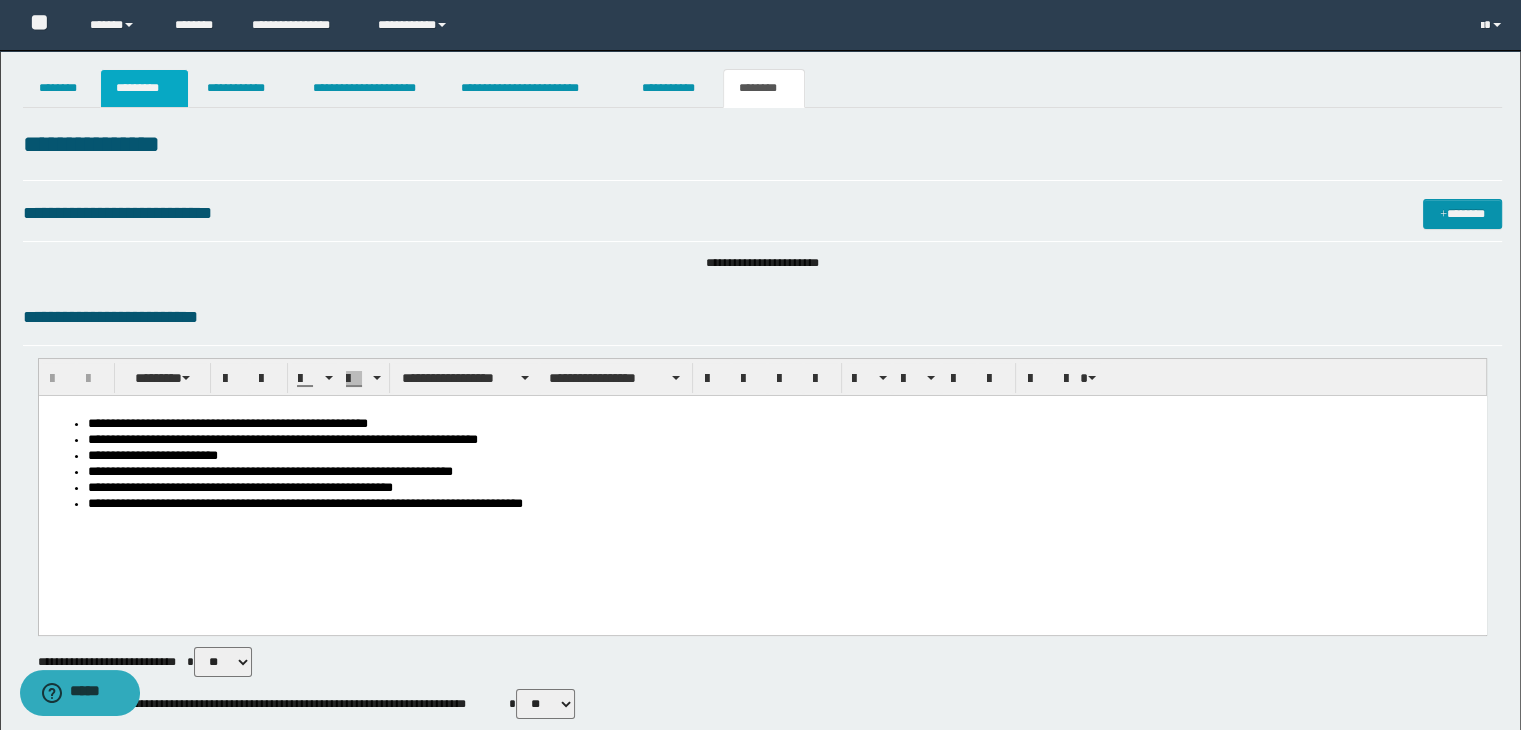click on "*********" at bounding box center (144, 88) 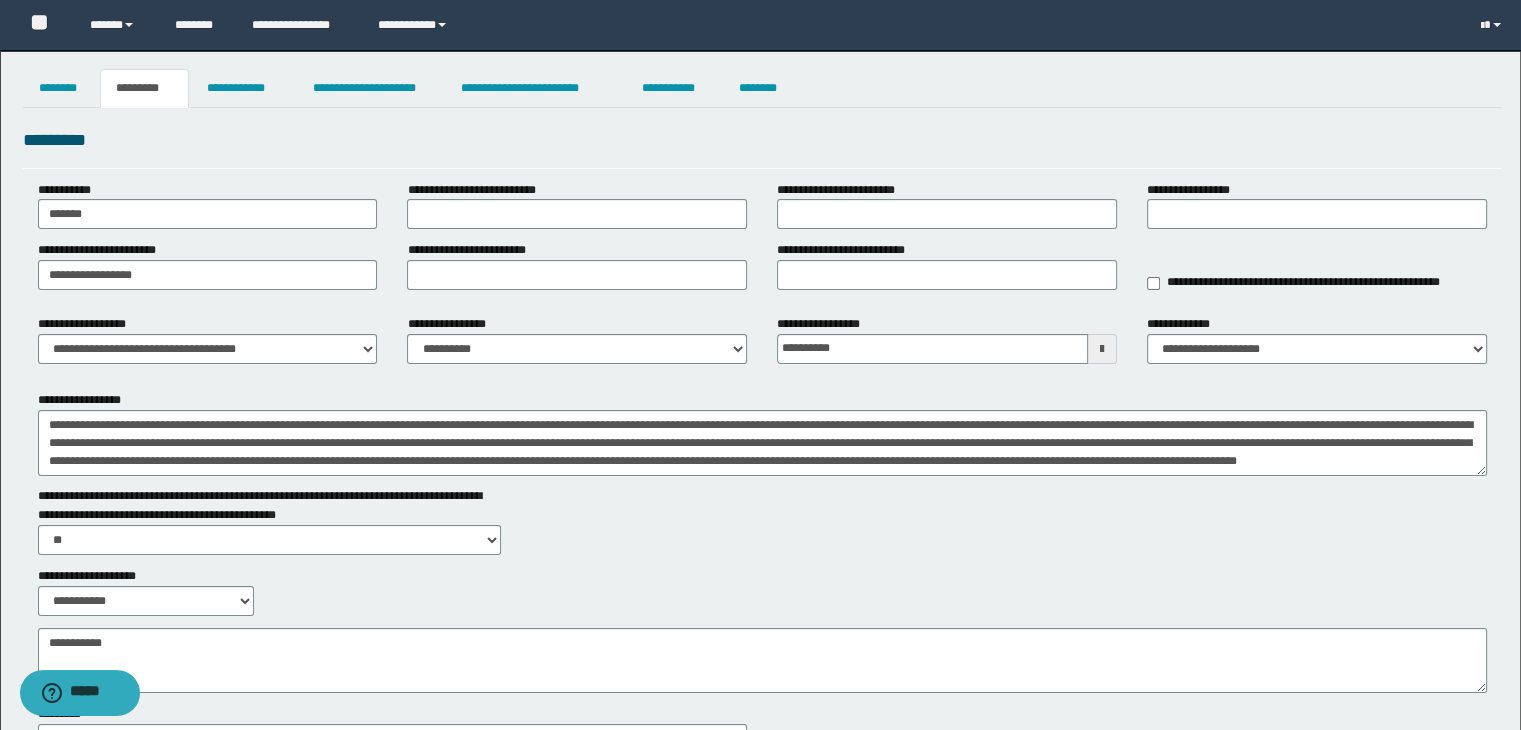 click on "**********" at bounding box center (577, 339) 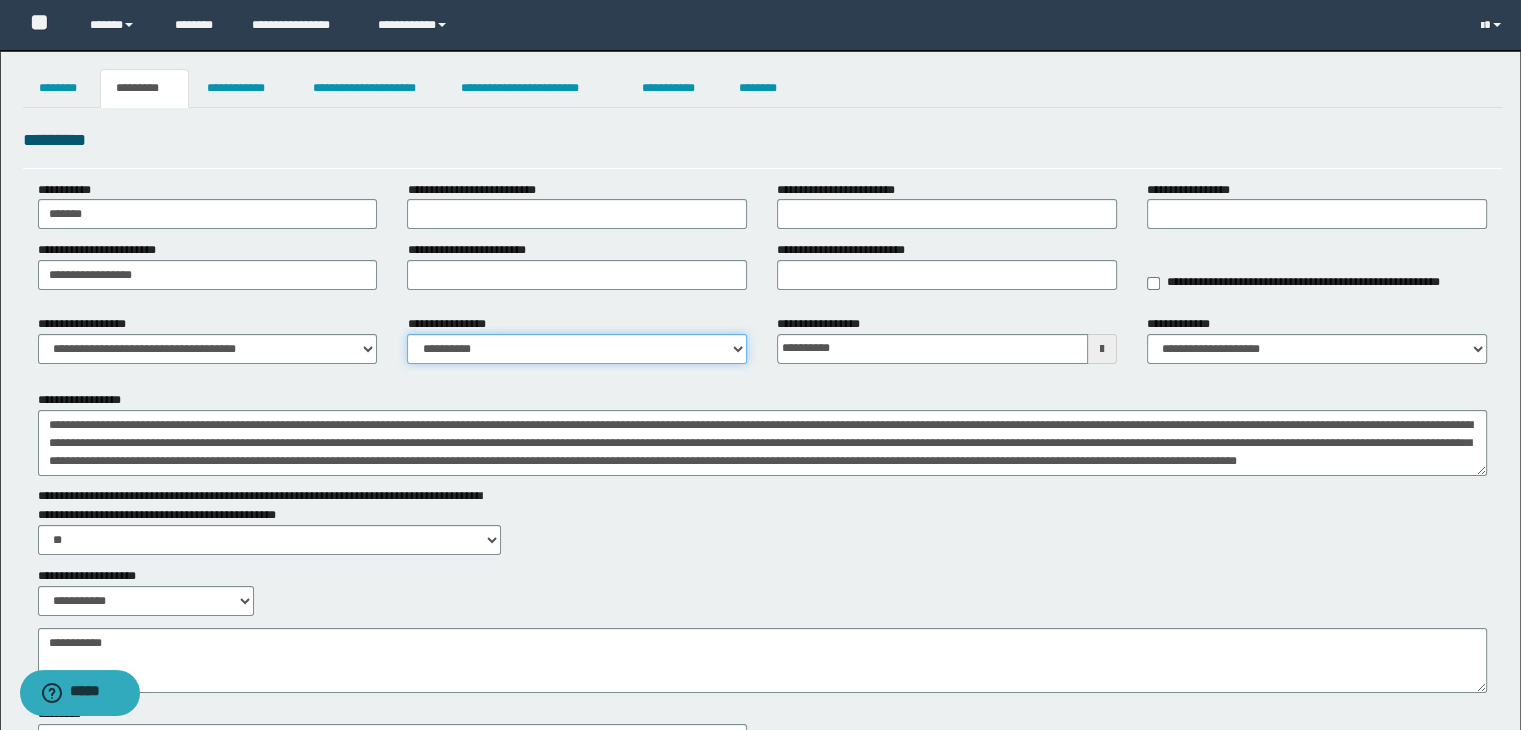 click on "**********" at bounding box center (577, 349) 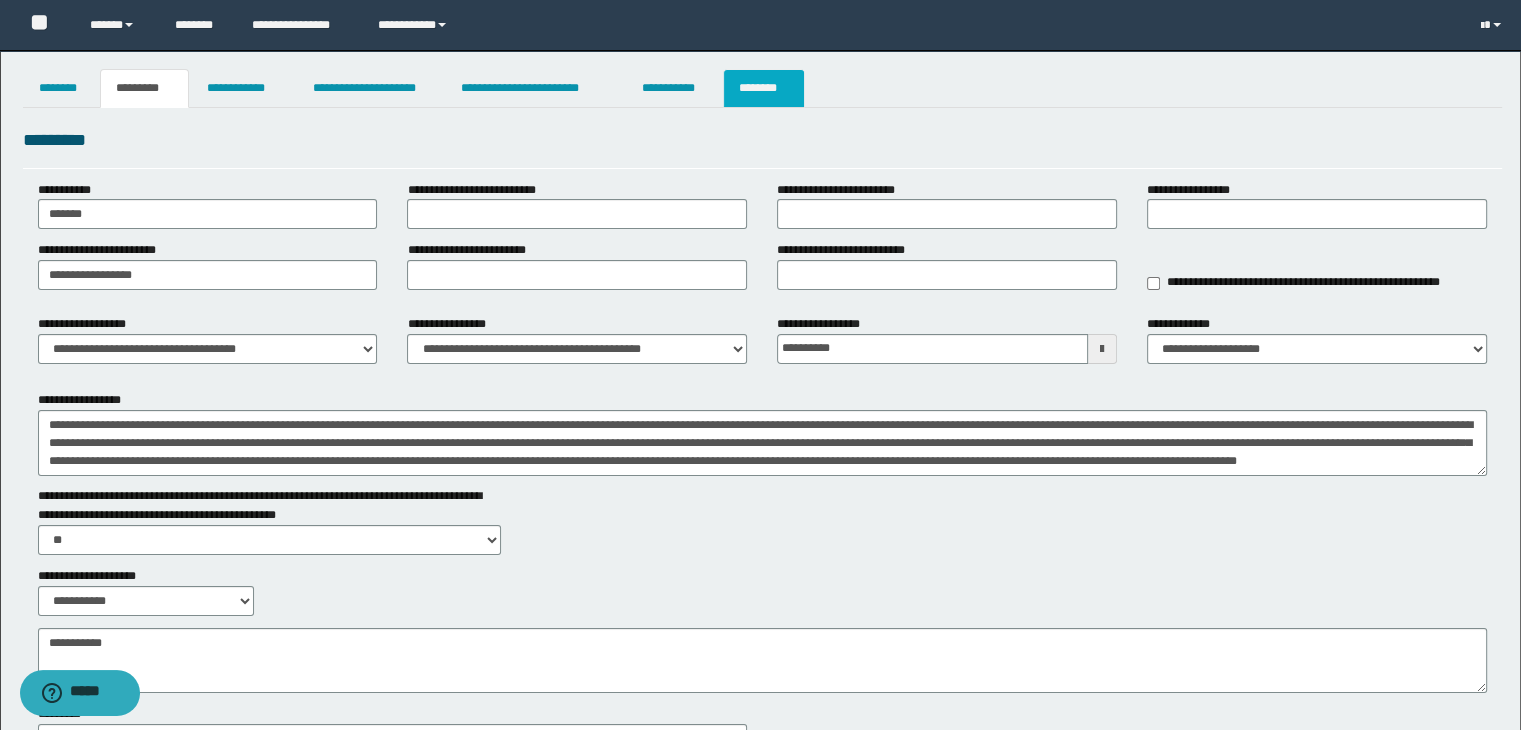 click on "********" at bounding box center (764, 88) 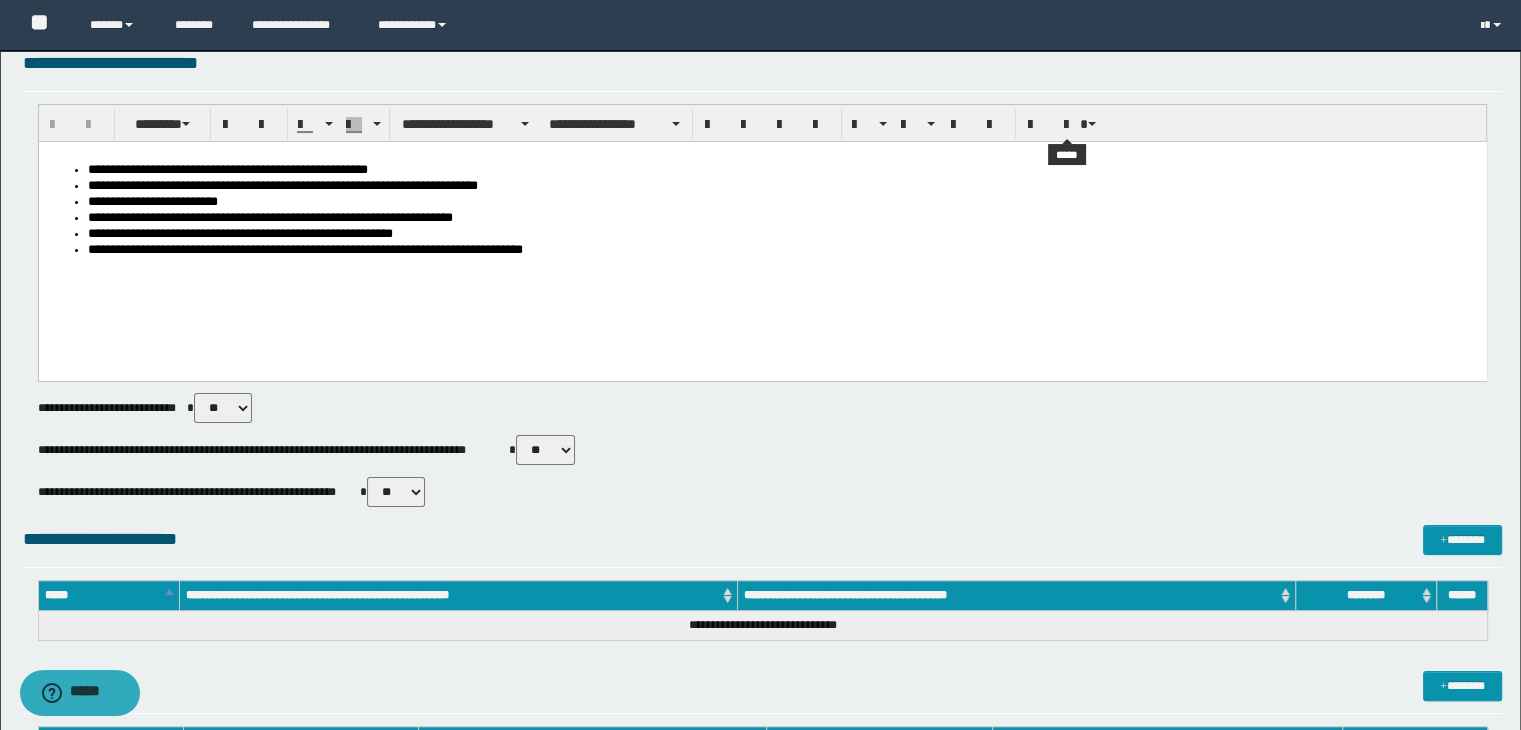 scroll, scrollTop: 895, scrollLeft: 0, axis: vertical 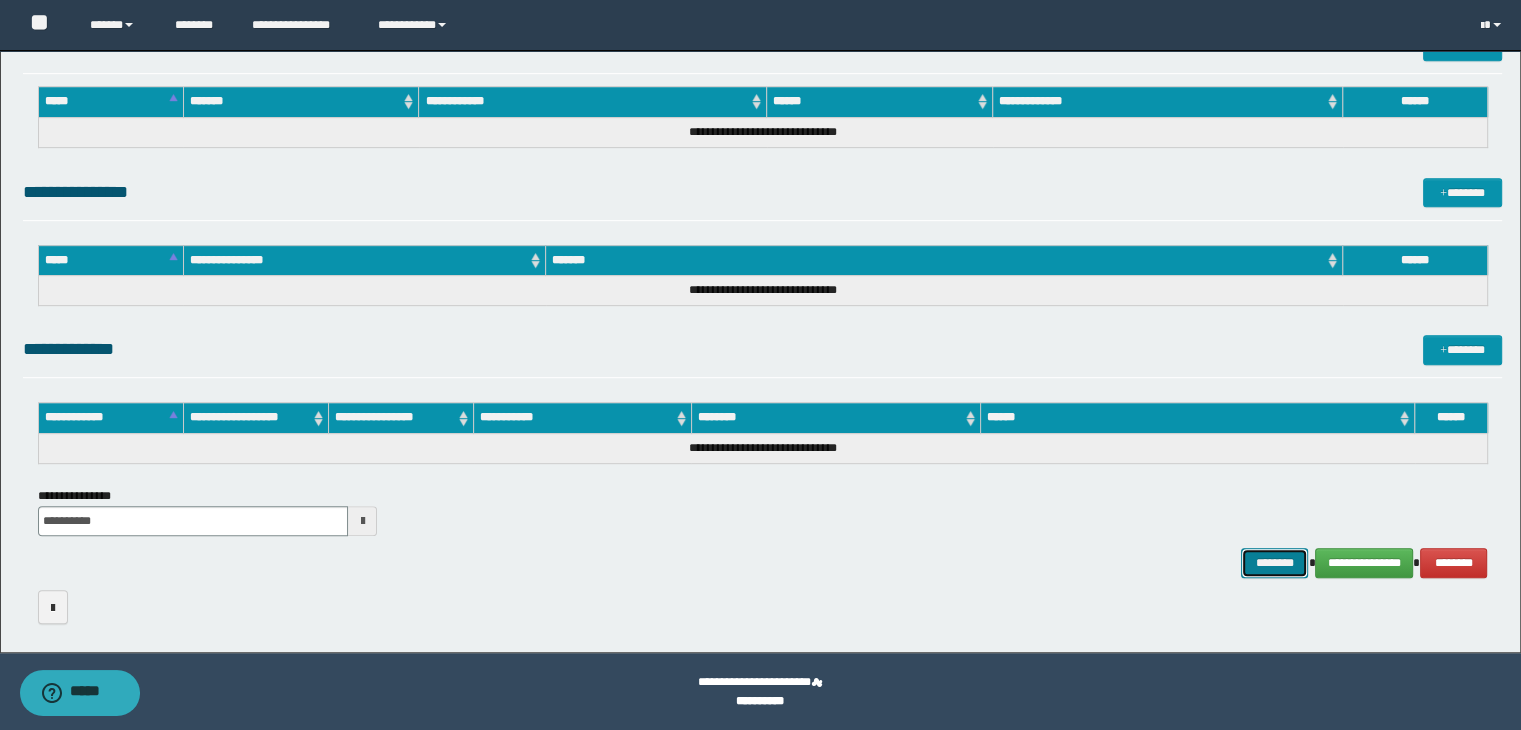 click on "********" at bounding box center [1274, 563] 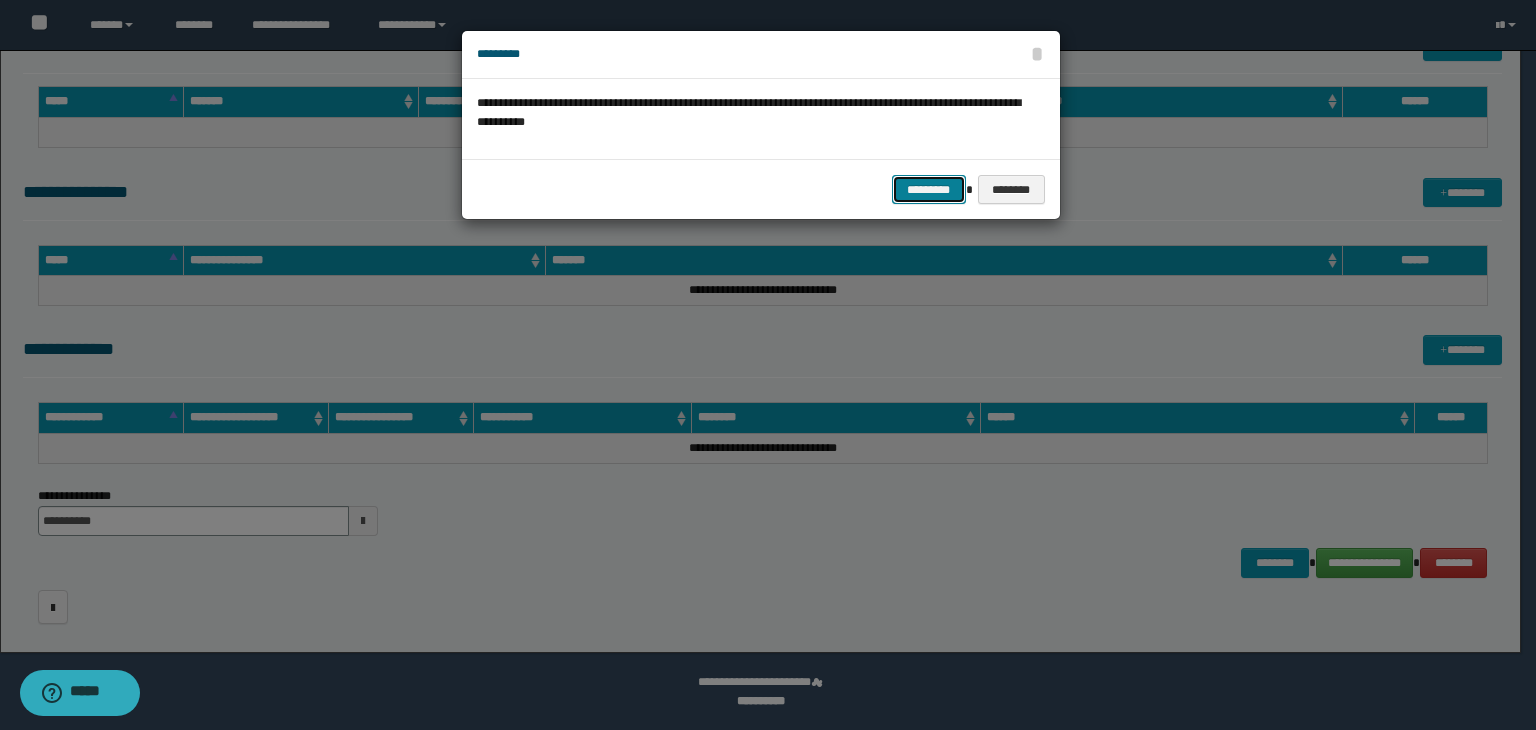 click on "*********" at bounding box center (929, 190) 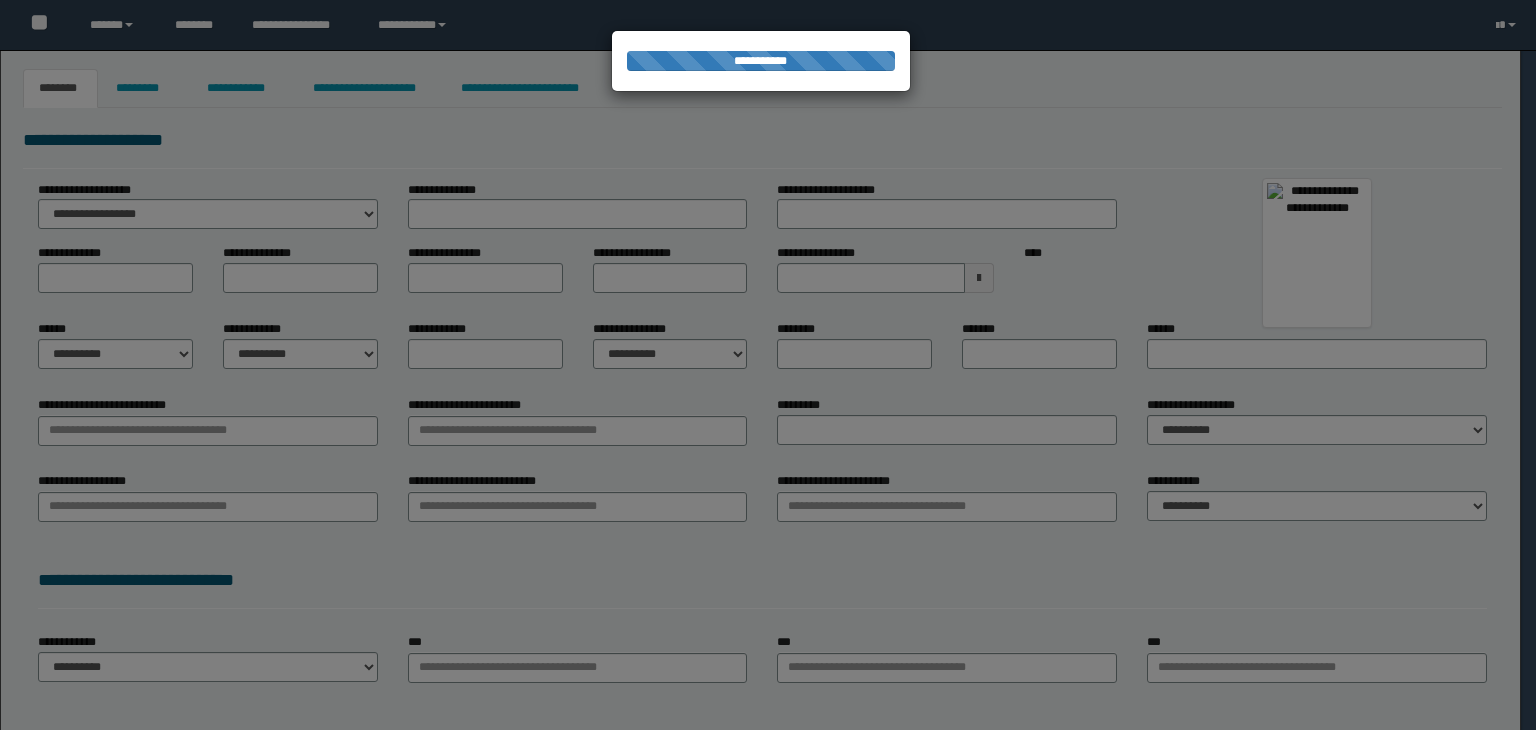 scroll, scrollTop: 0, scrollLeft: 0, axis: both 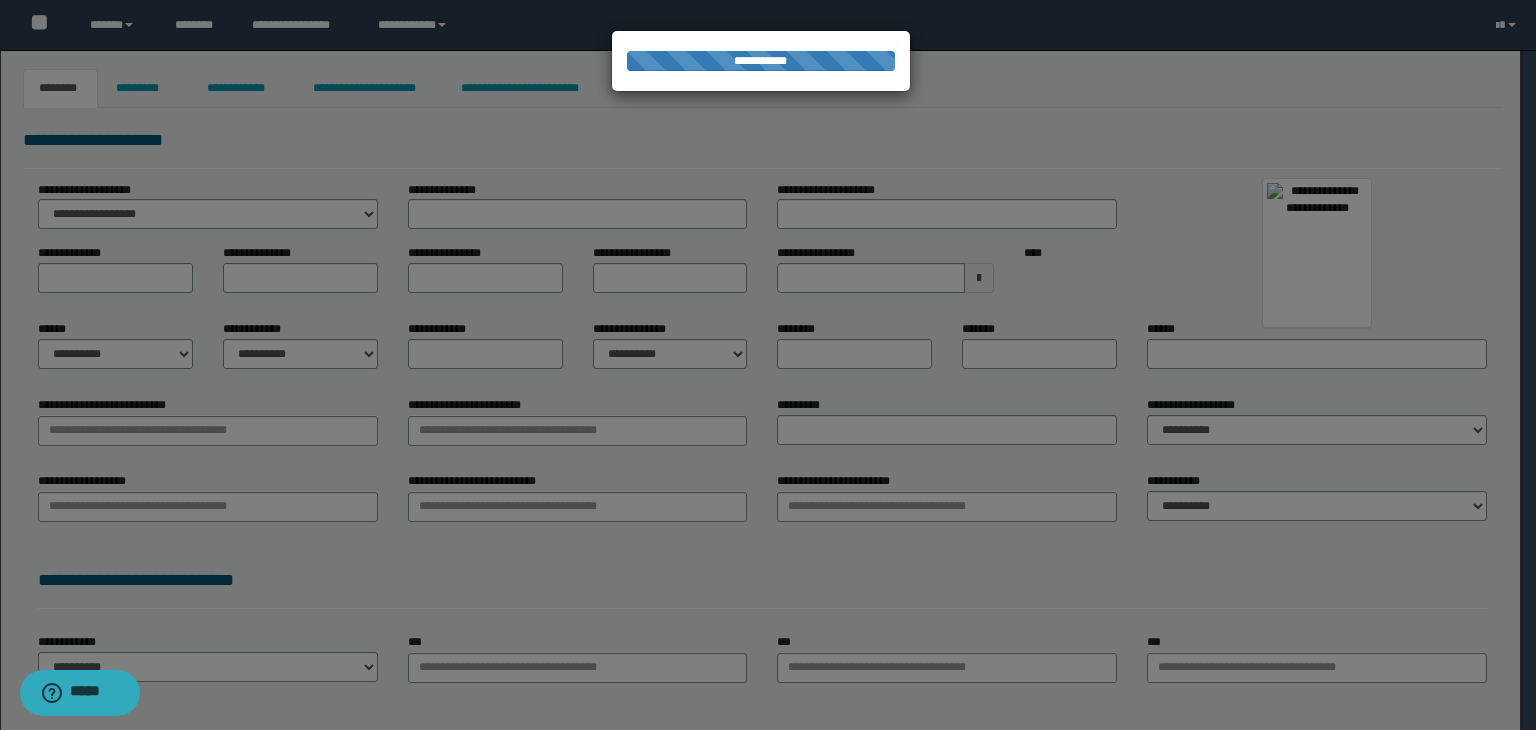 type on "*********" 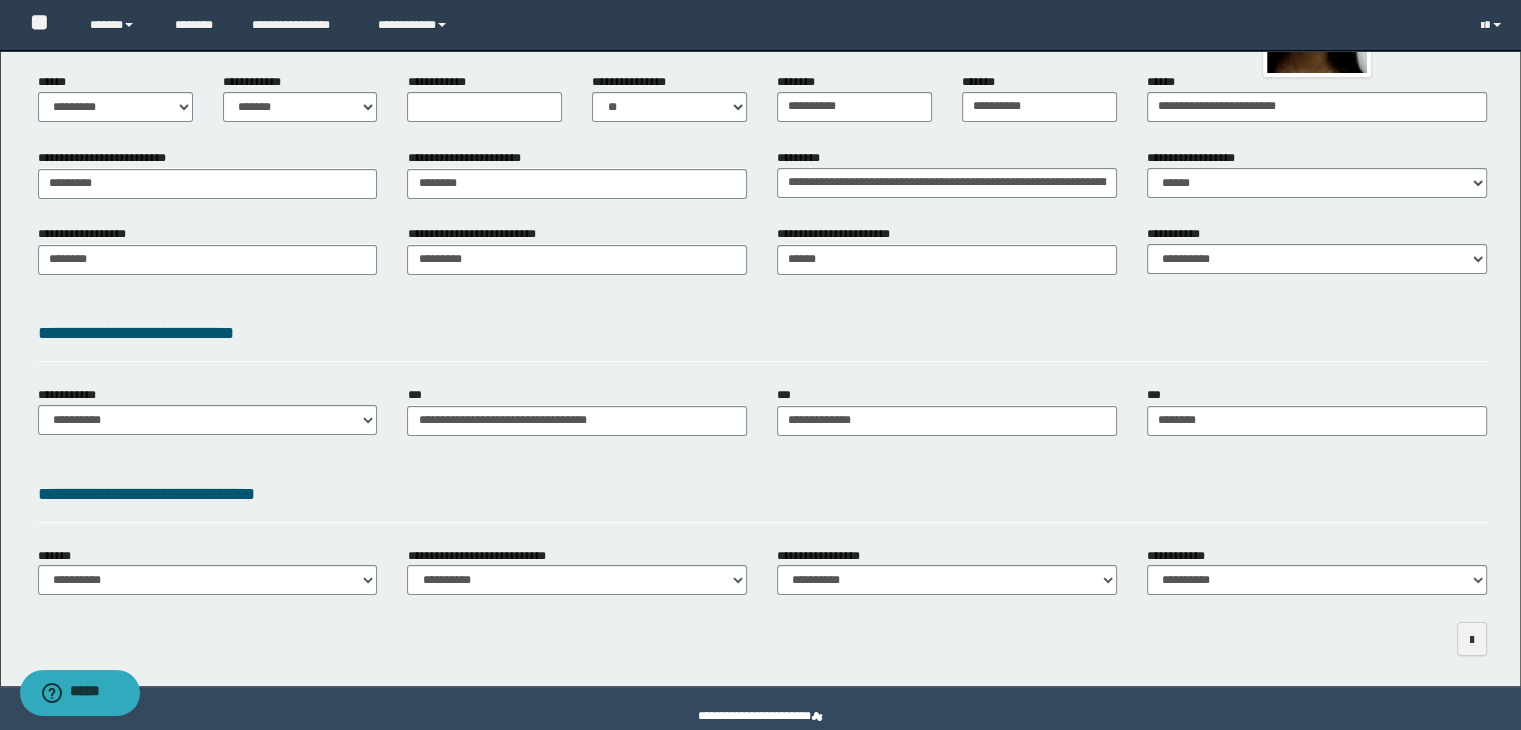 scroll, scrollTop: 284, scrollLeft: 0, axis: vertical 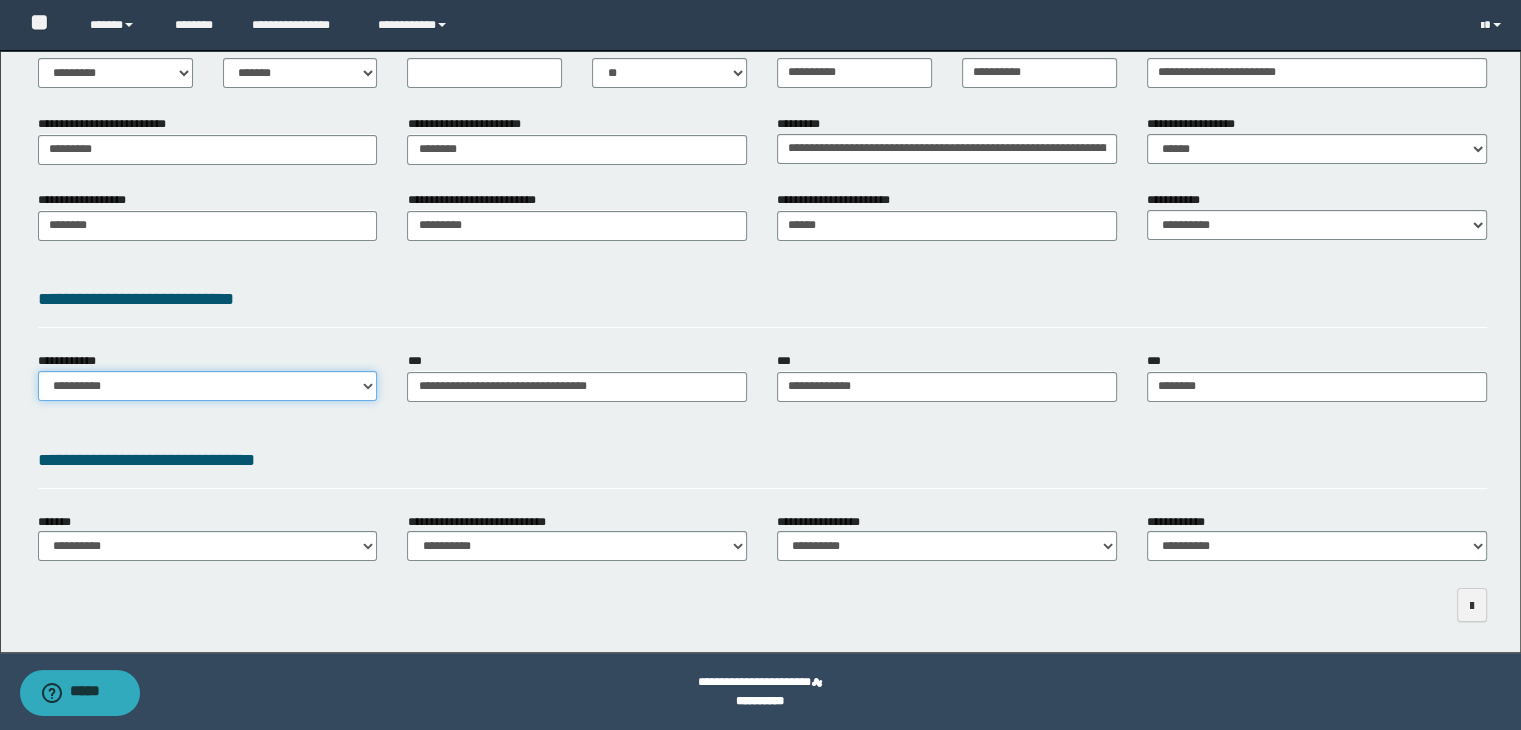 click on "**********" at bounding box center [208, 386] 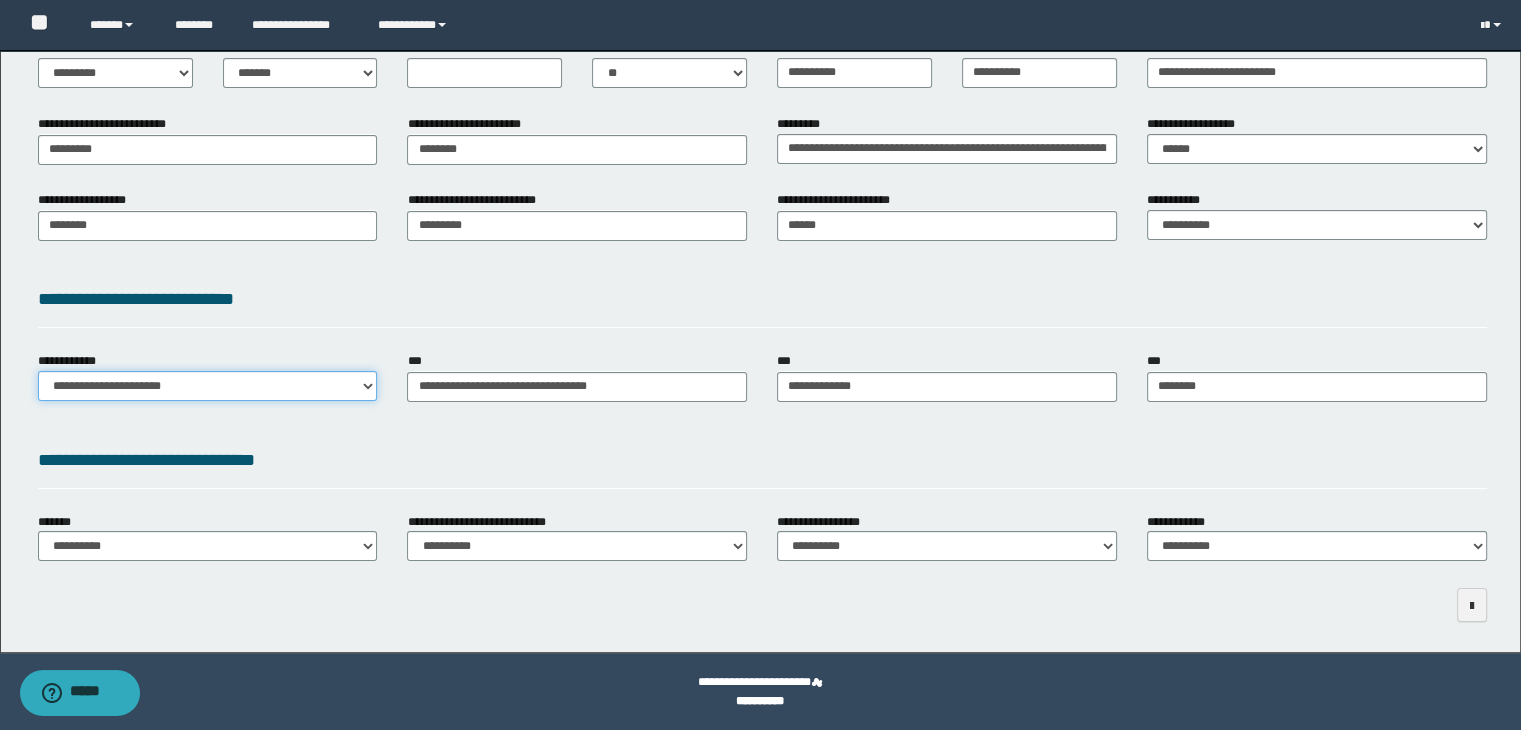 click on "**********" at bounding box center [208, 386] 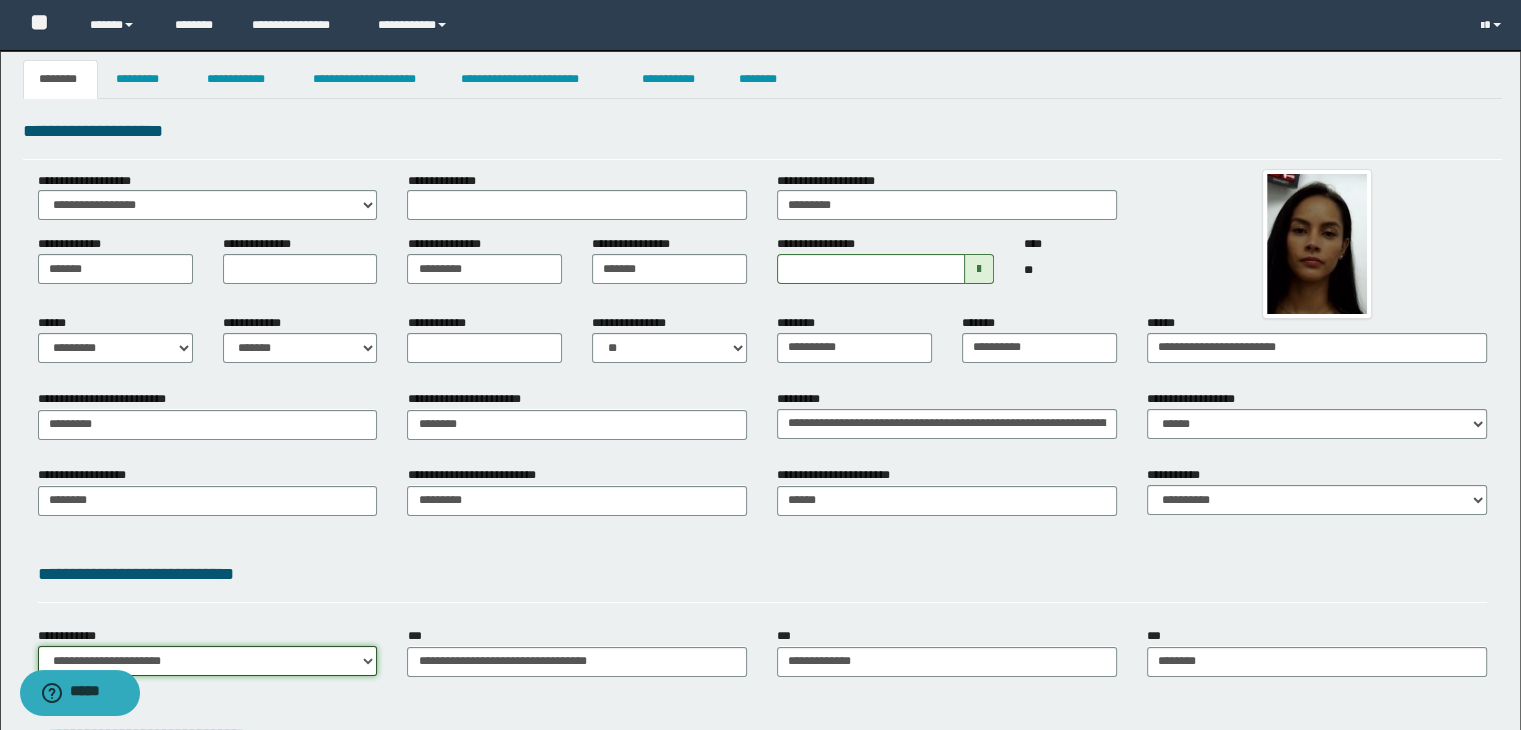 scroll, scrollTop: 0, scrollLeft: 0, axis: both 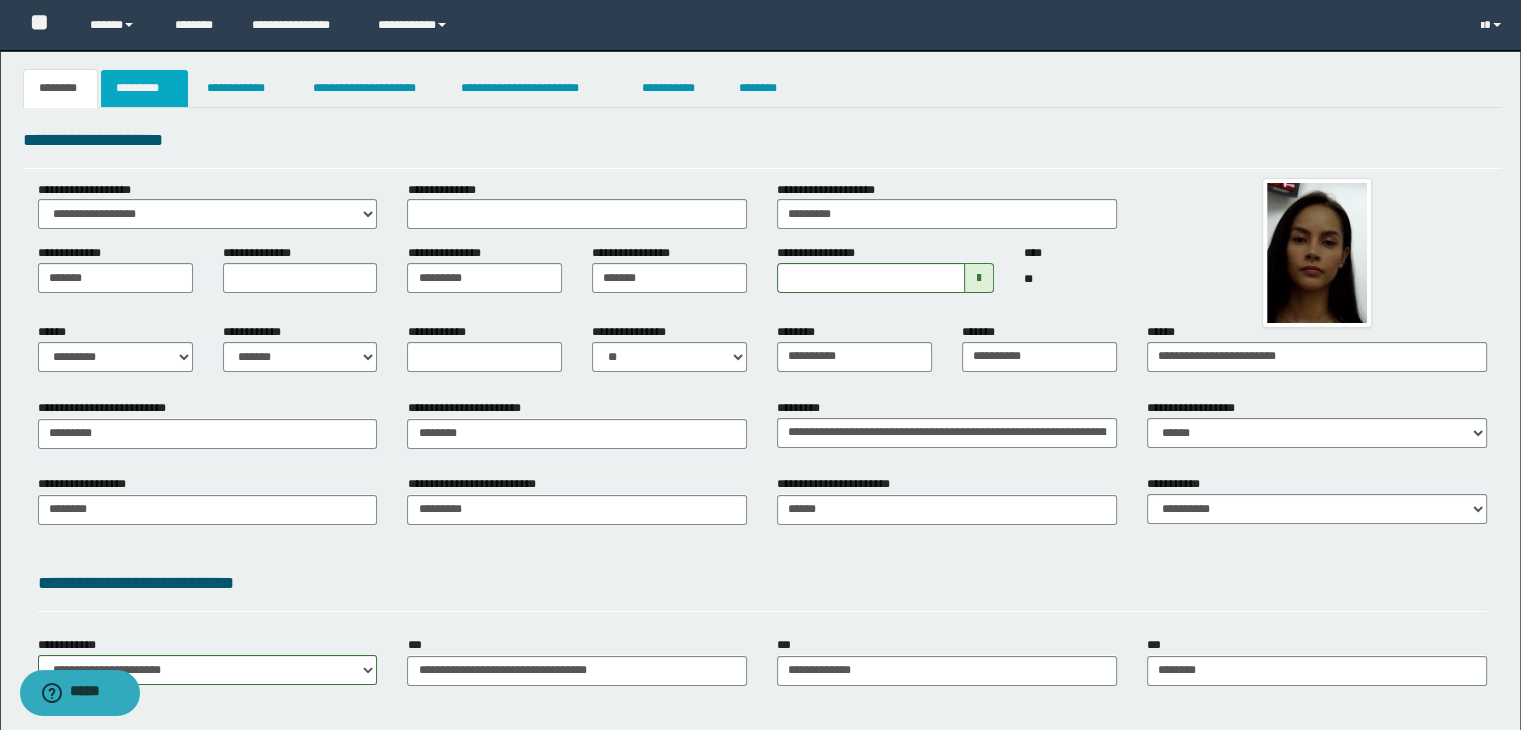 click on "*********" at bounding box center (144, 88) 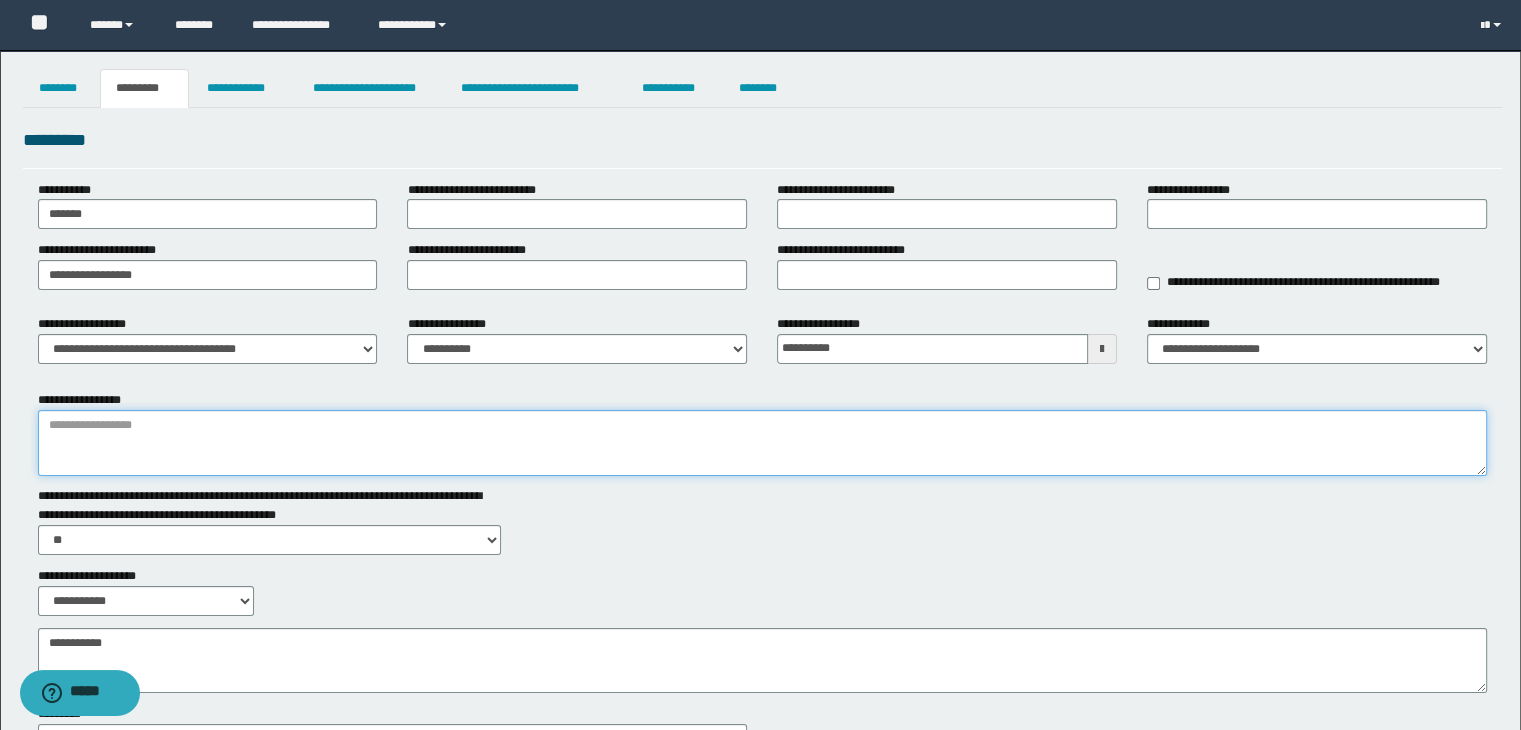 click on "**********" at bounding box center (763, 443) 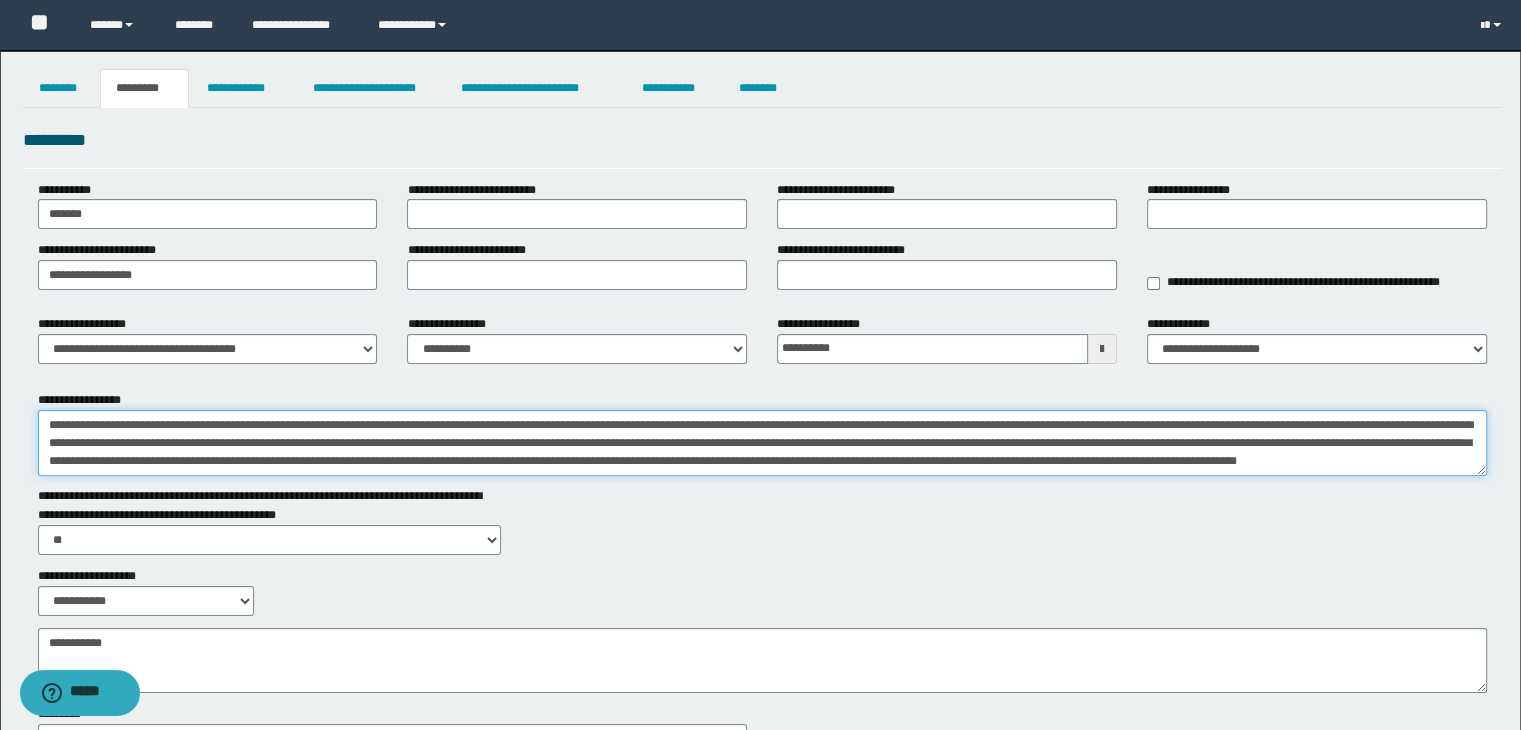 scroll, scrollTop: 12, scrollLeft: 0, axis: vertical 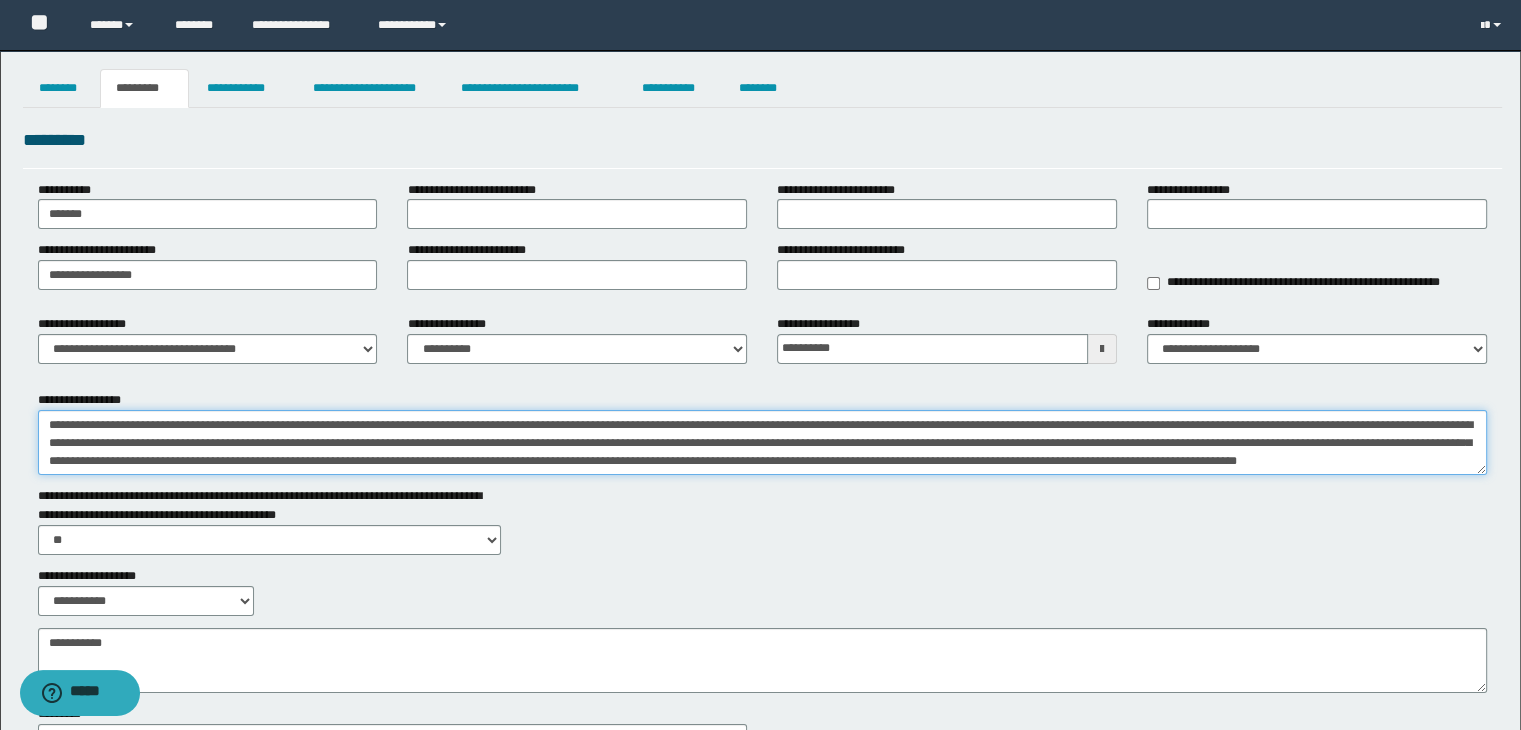 click on "**********" at bounding box center [763, 443] 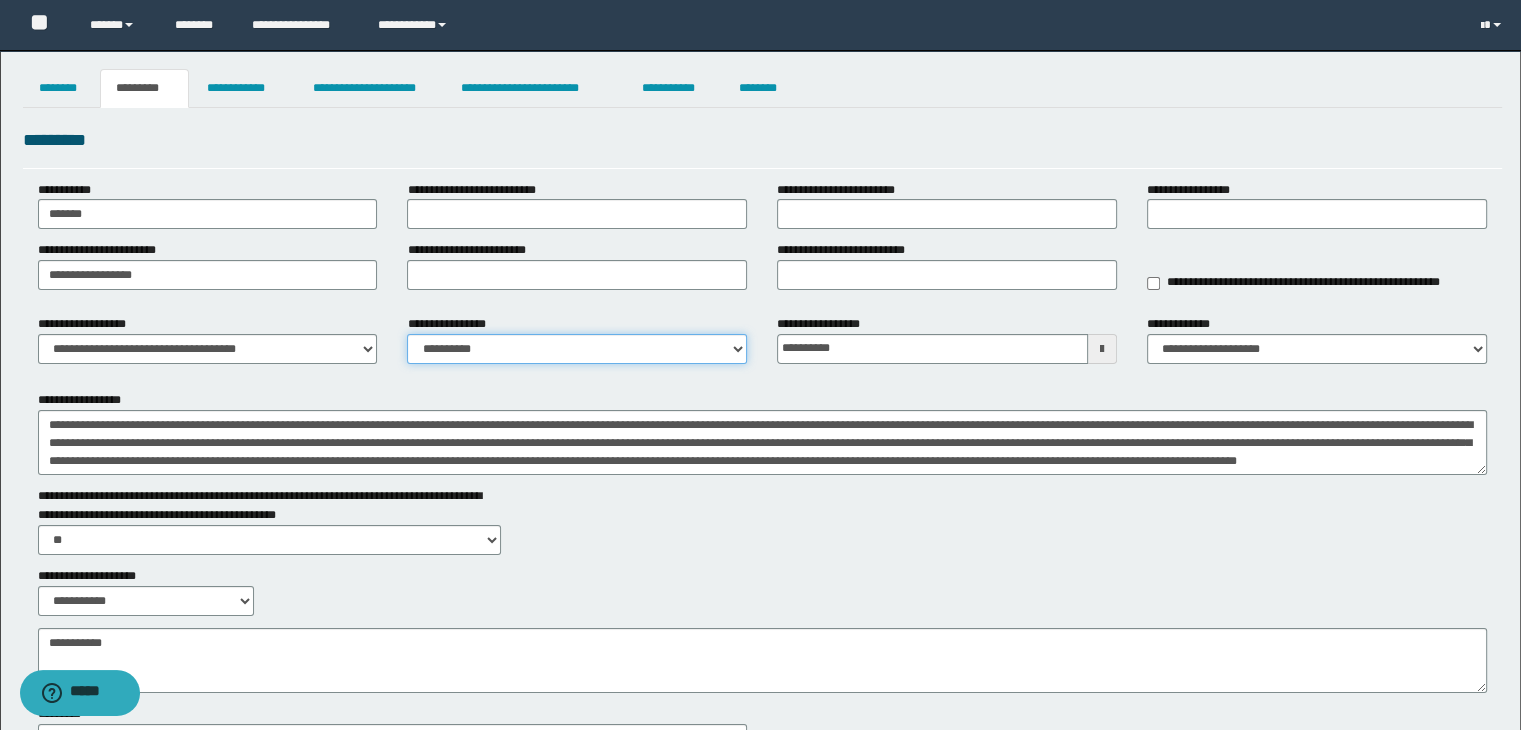 click on "**********" at bounding box center [577, 349] 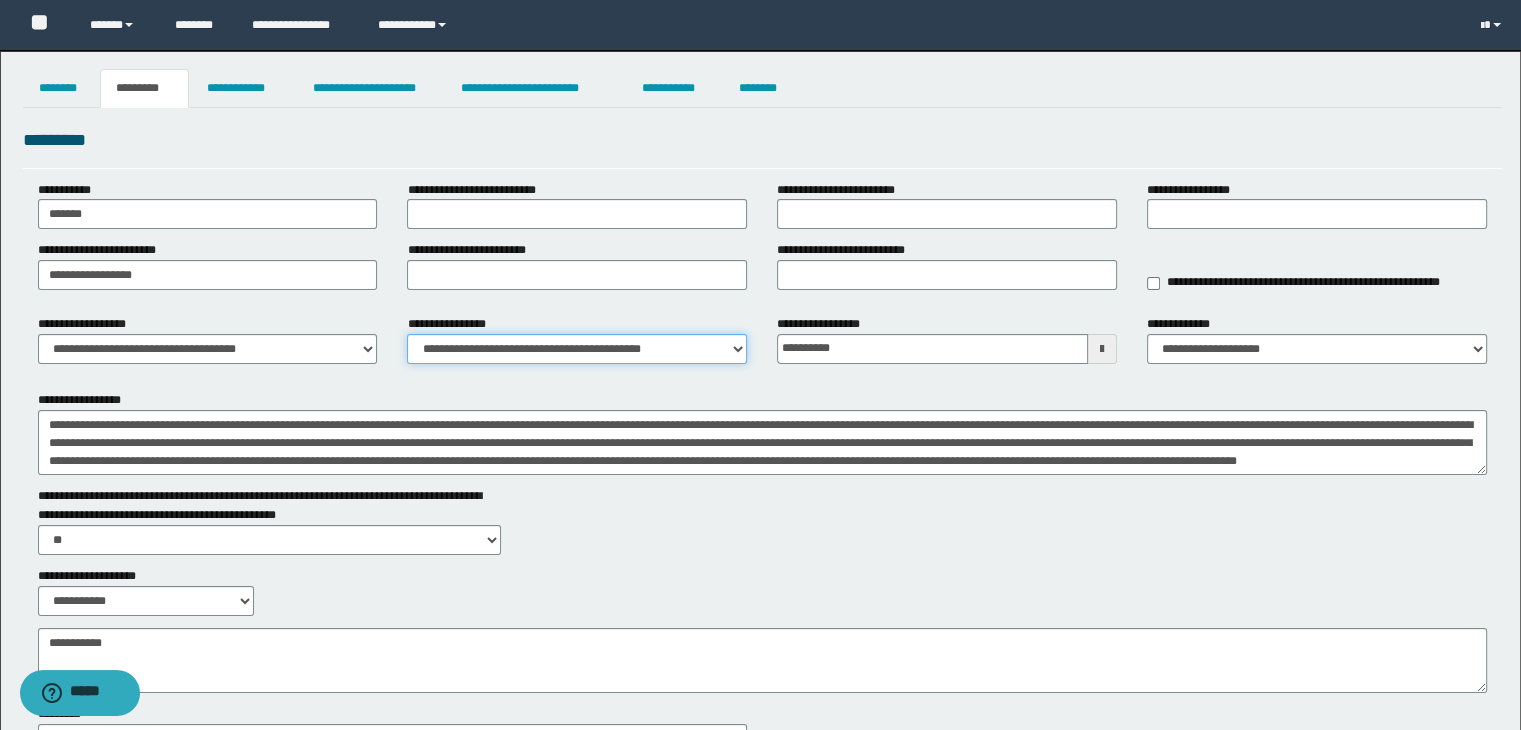 click on "**********" at bounding box center [577, 349] 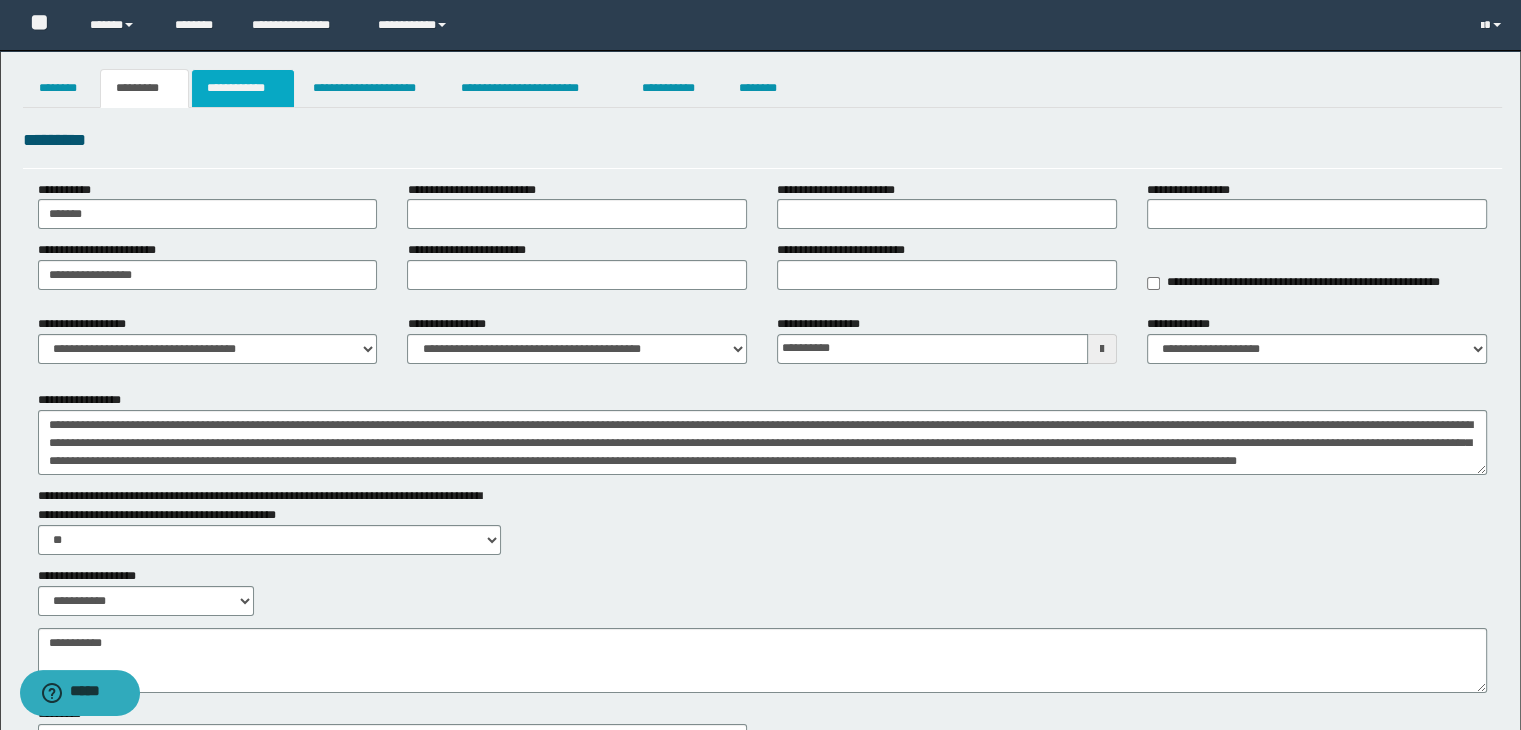 click on "**********" at bounding box center [243, 88] 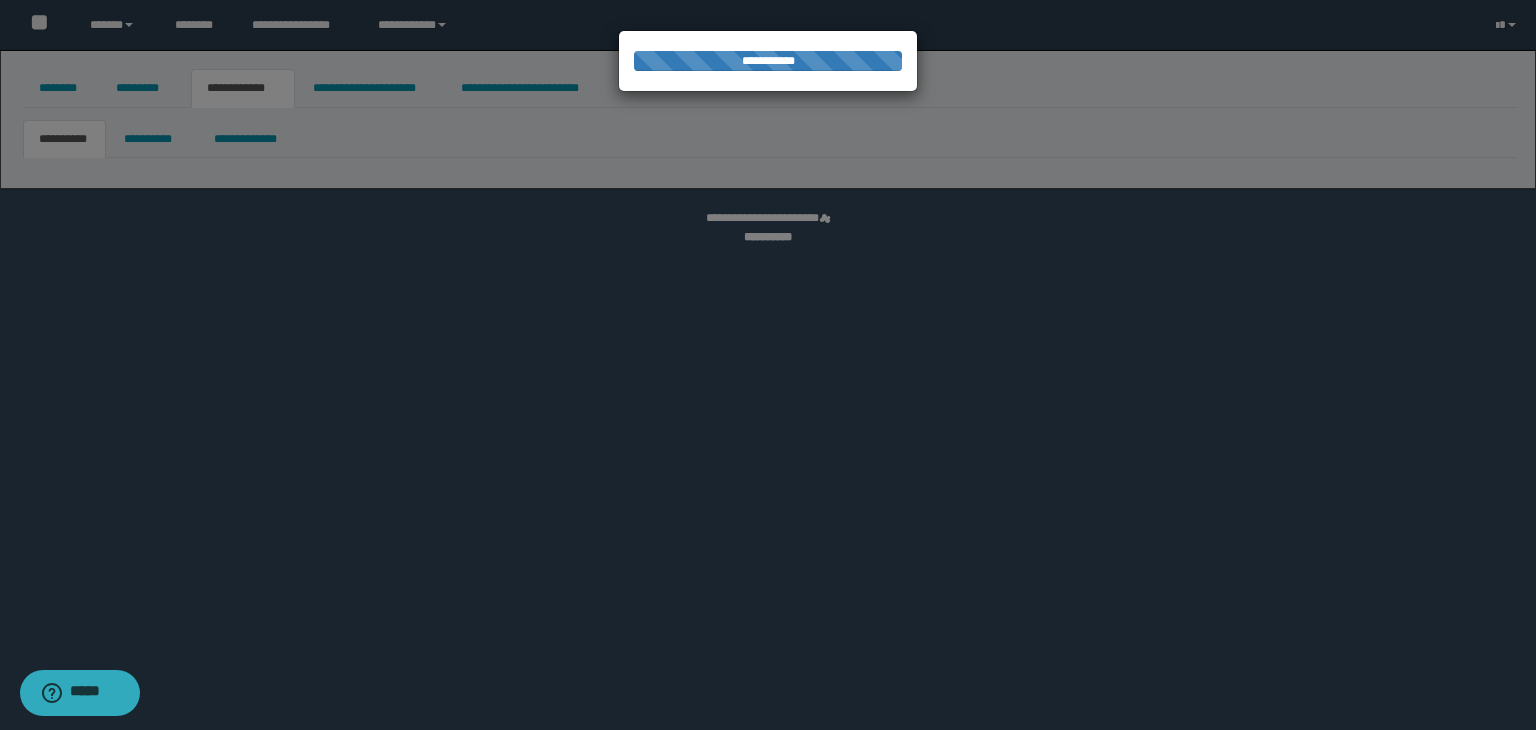 click at bounding box center (768, 365) 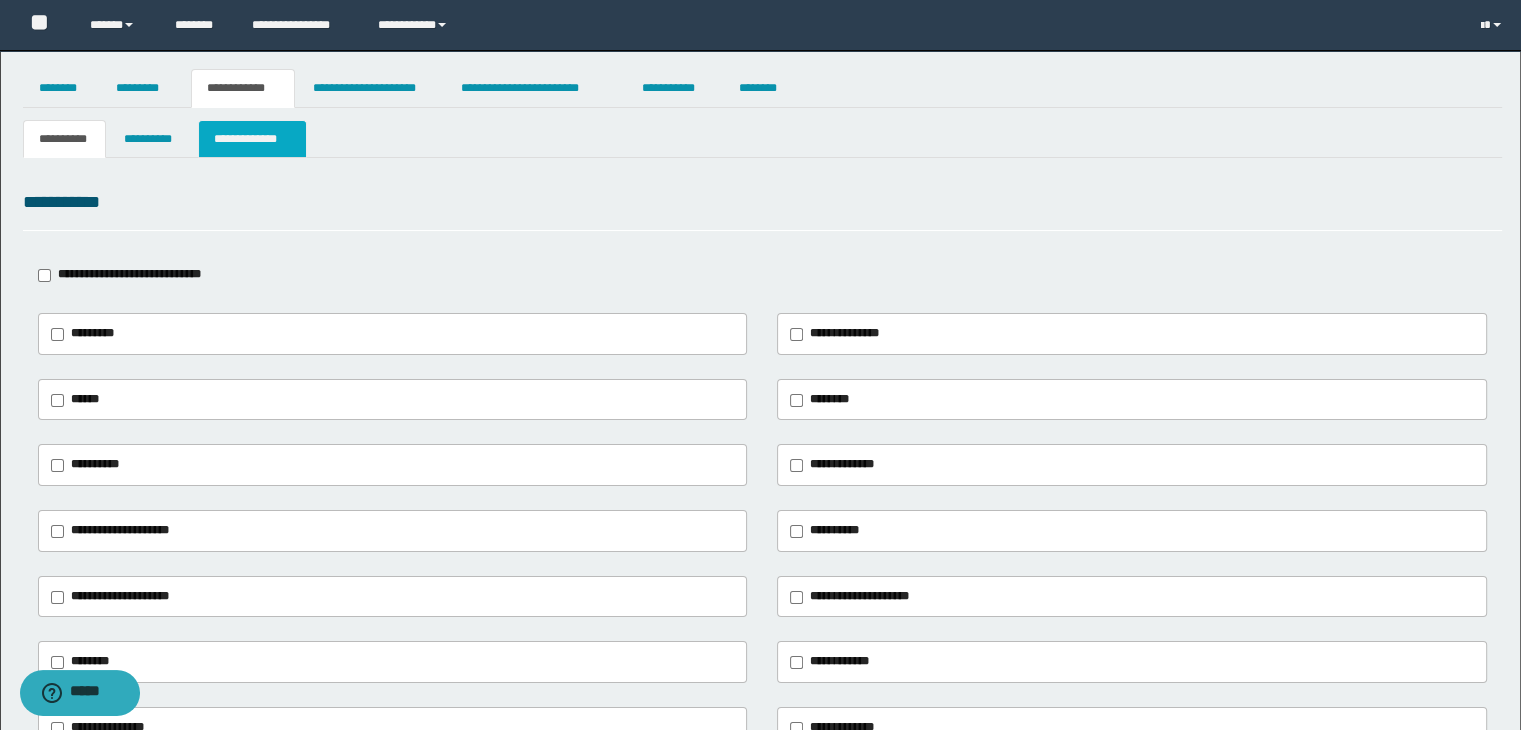 click on "**********" at bounding box center (252, 139) 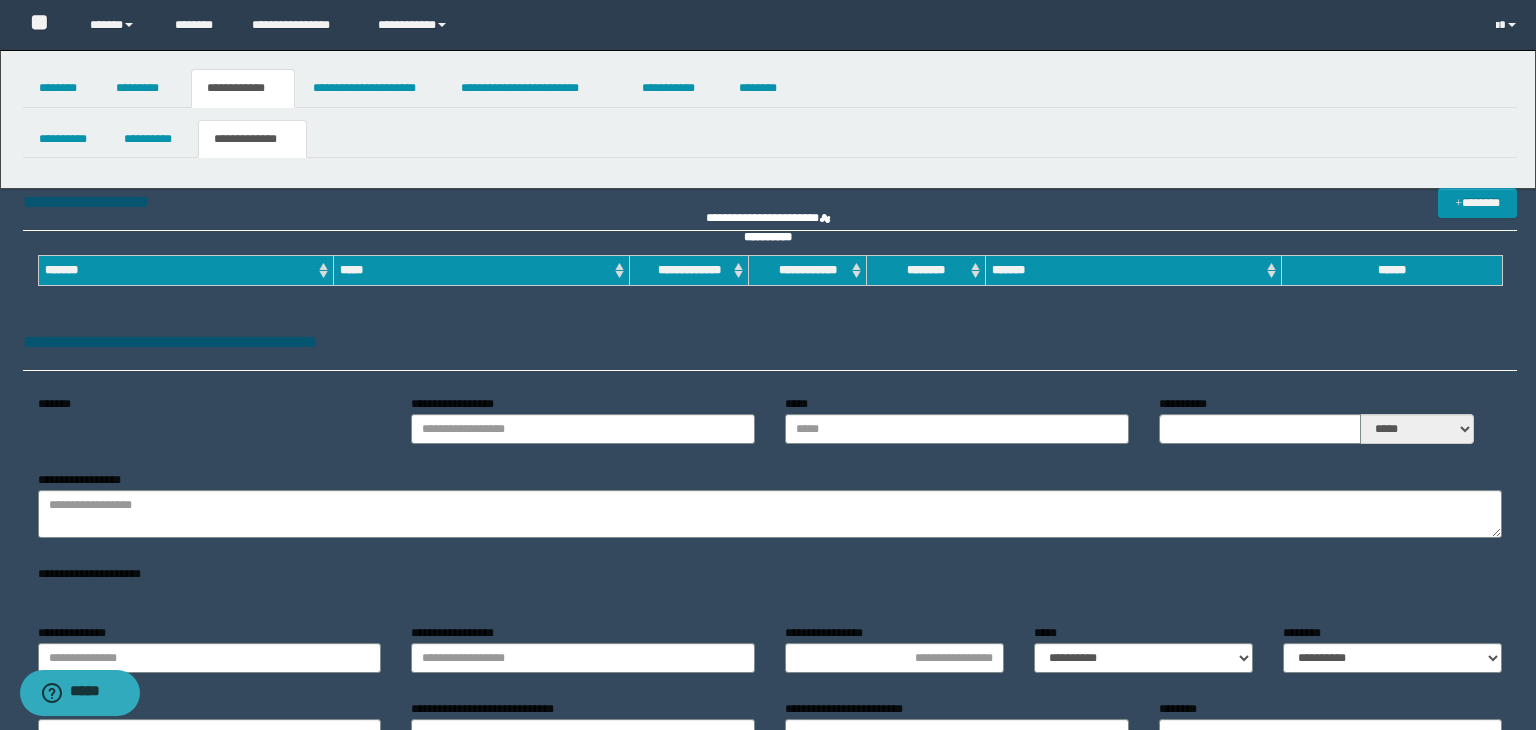 type on "**********" 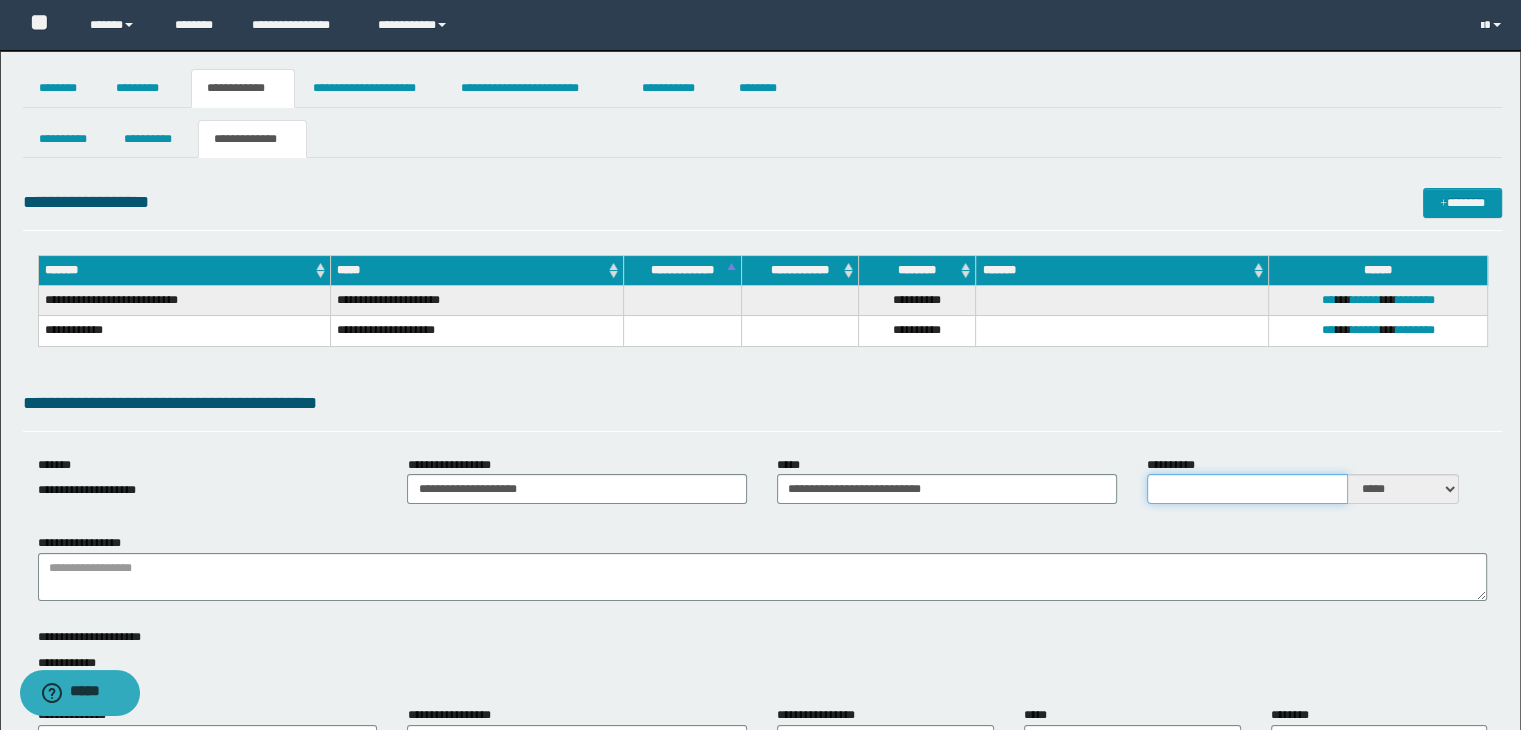 click on "**********" at bounding box center (1247, 489) 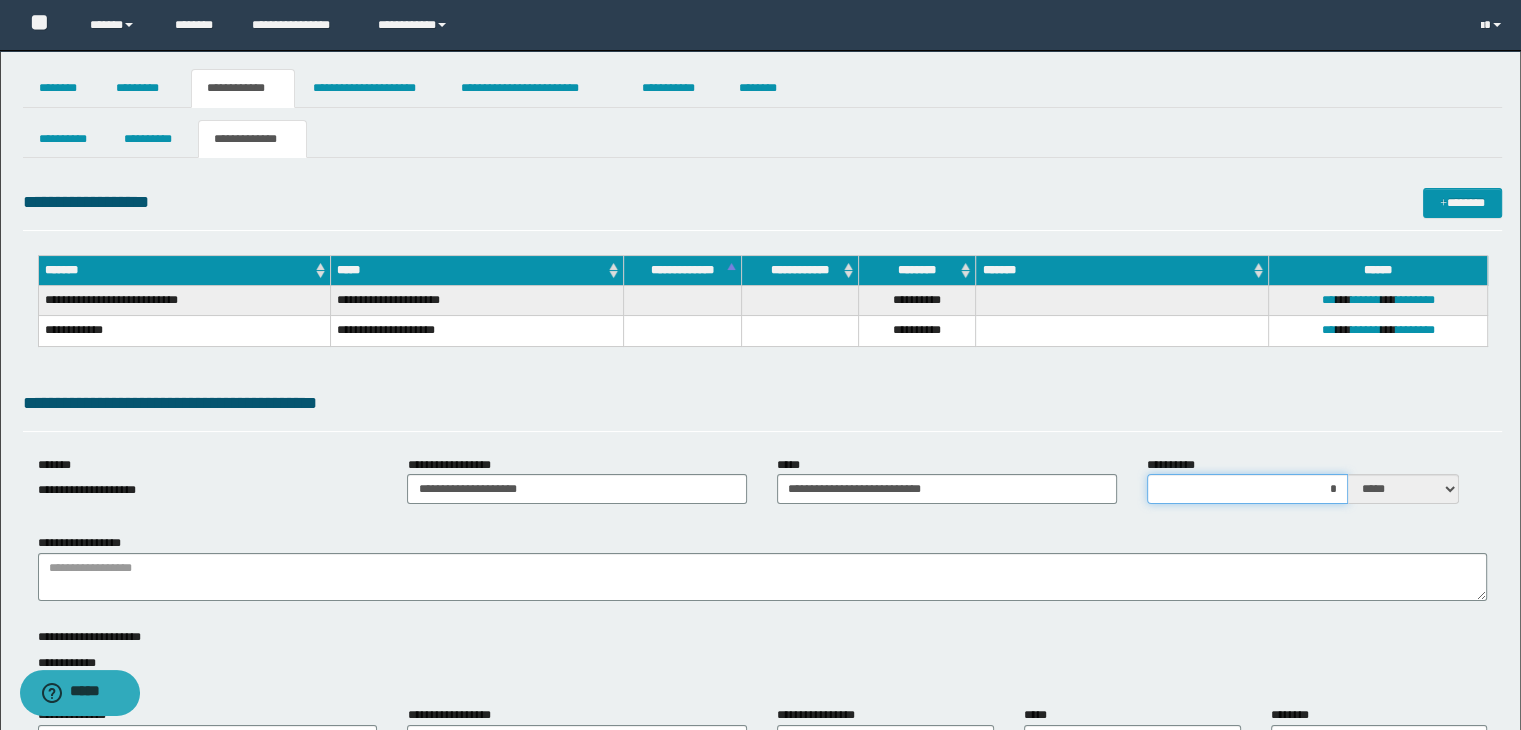 type on "**" 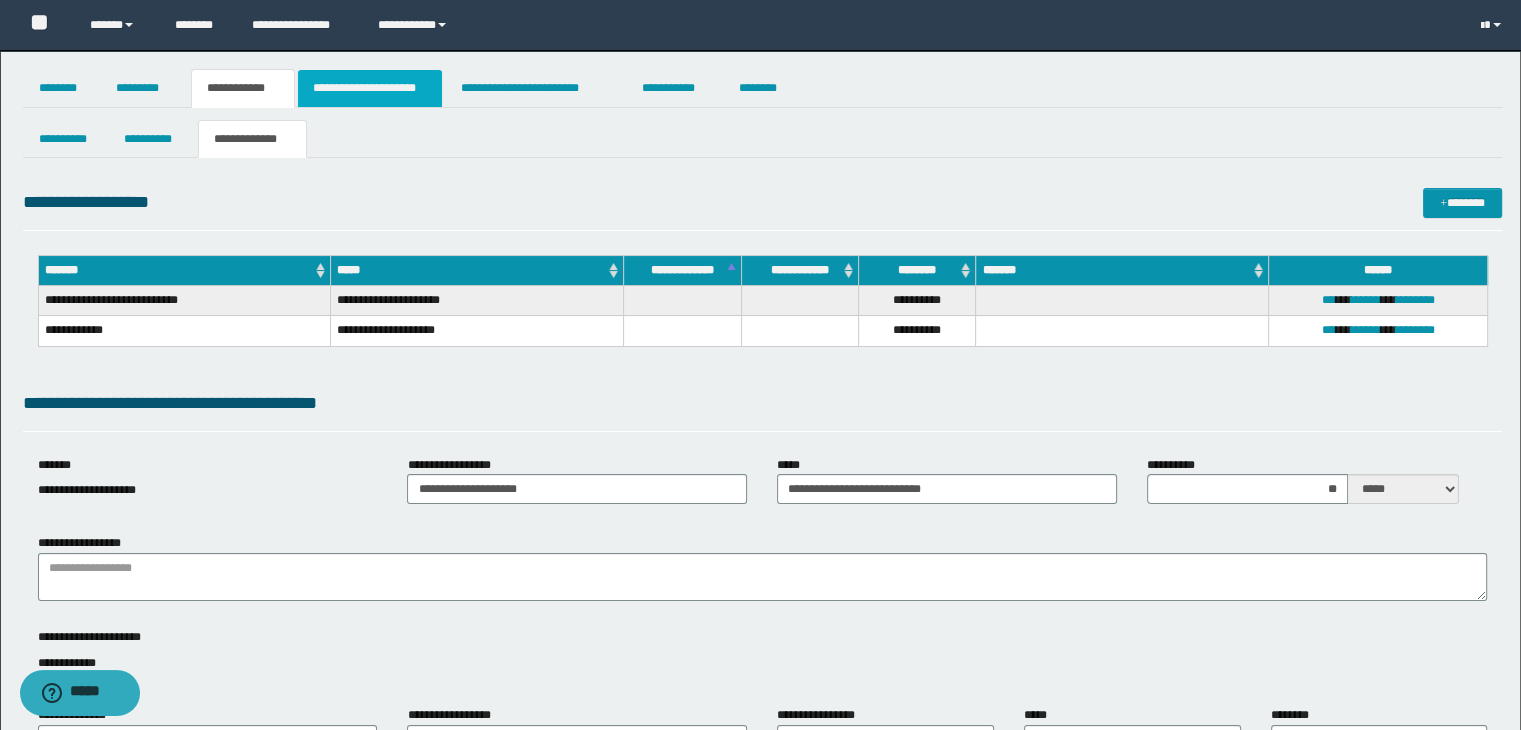 click on "**********" at bounding box center [370, 88] 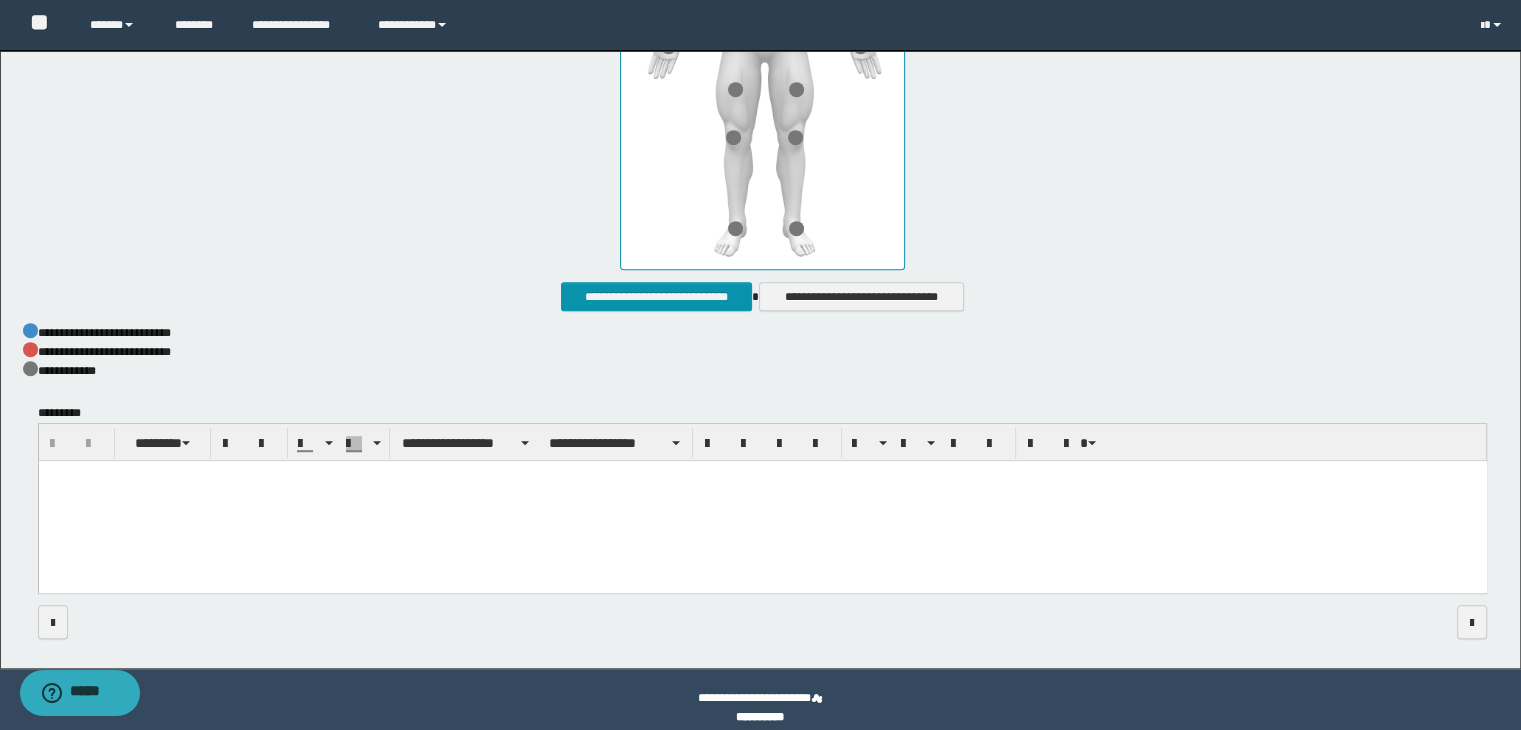 scroll, scrollTop: 1023, scrollLeft: 0, axis: vertical 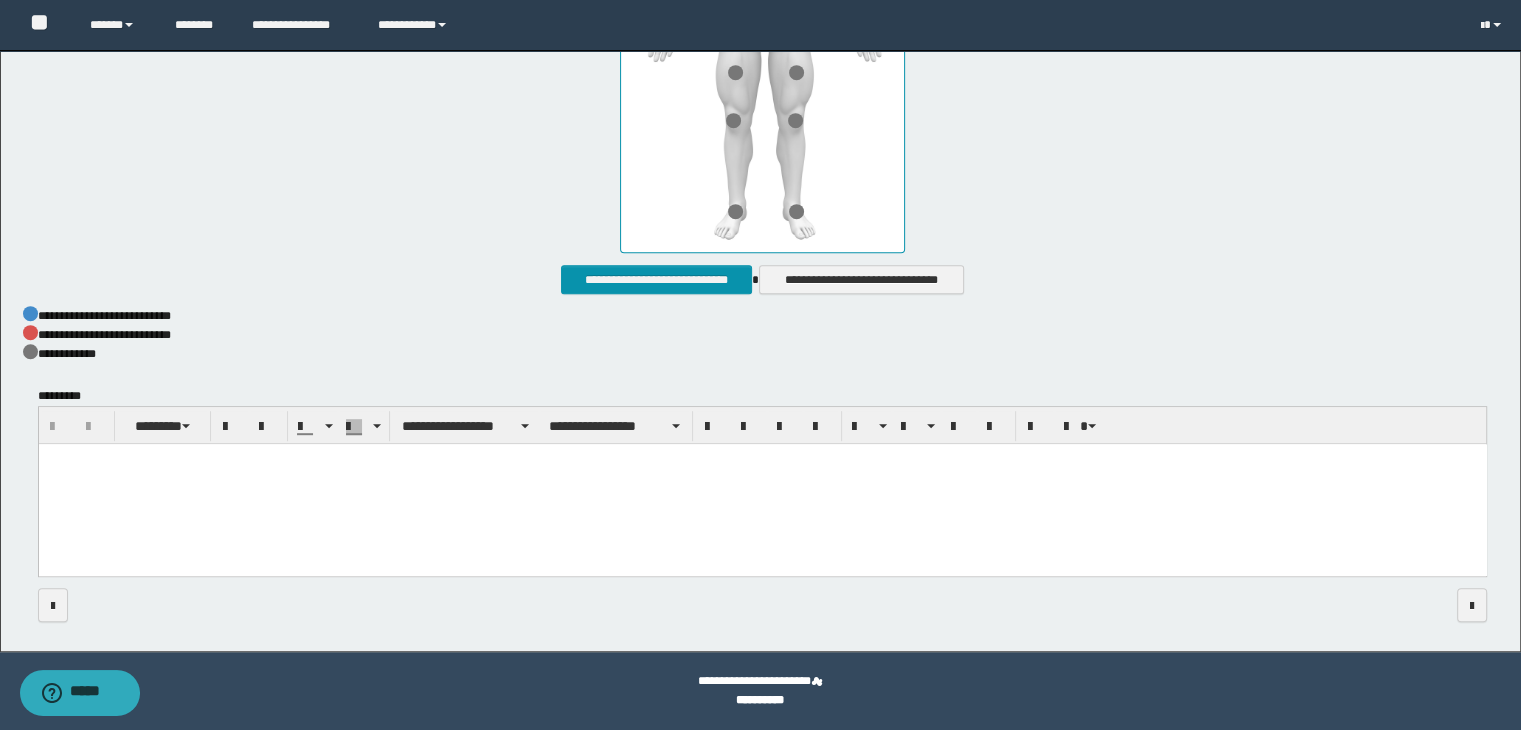 click at bounding box center (762, 484) 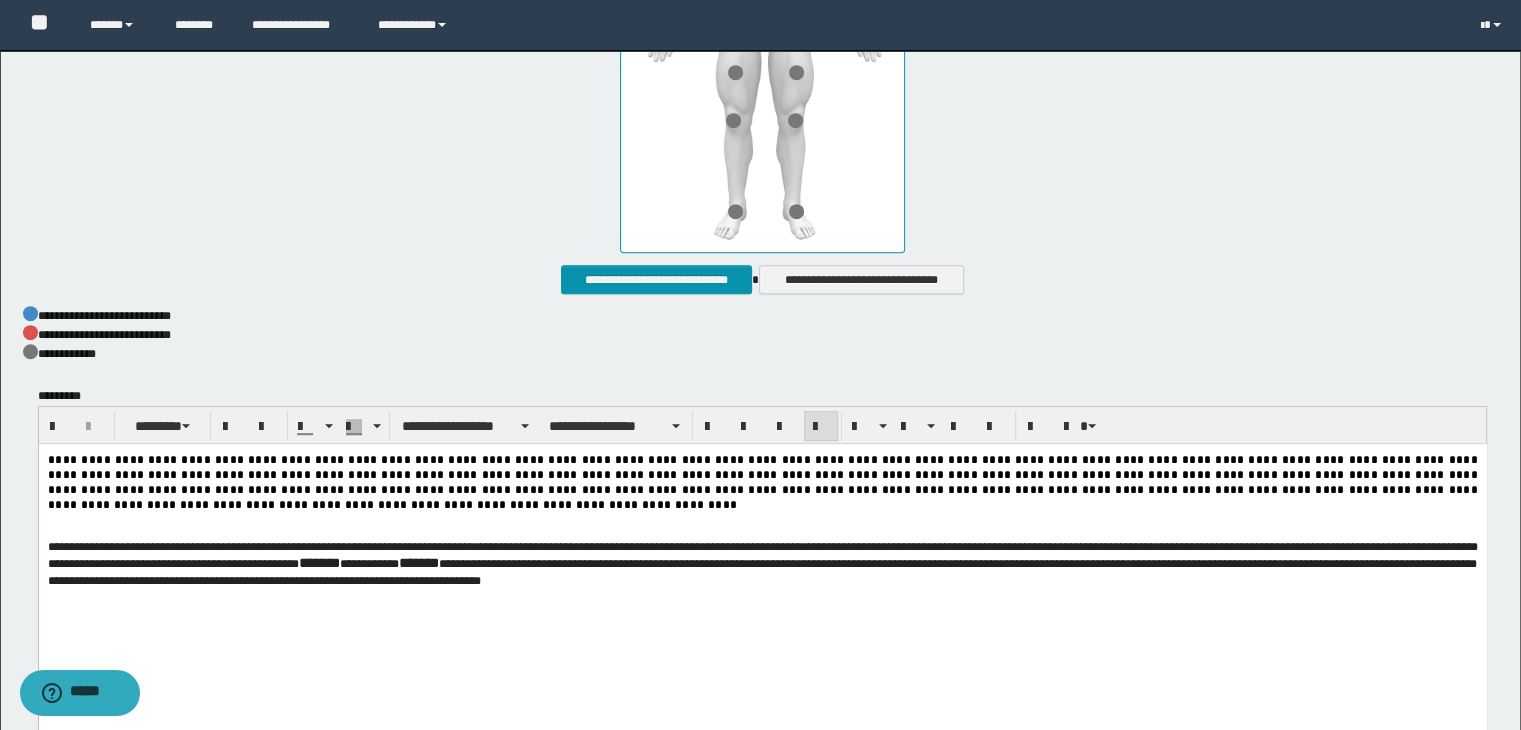 click on "**********" at bounding box center (762, 556) 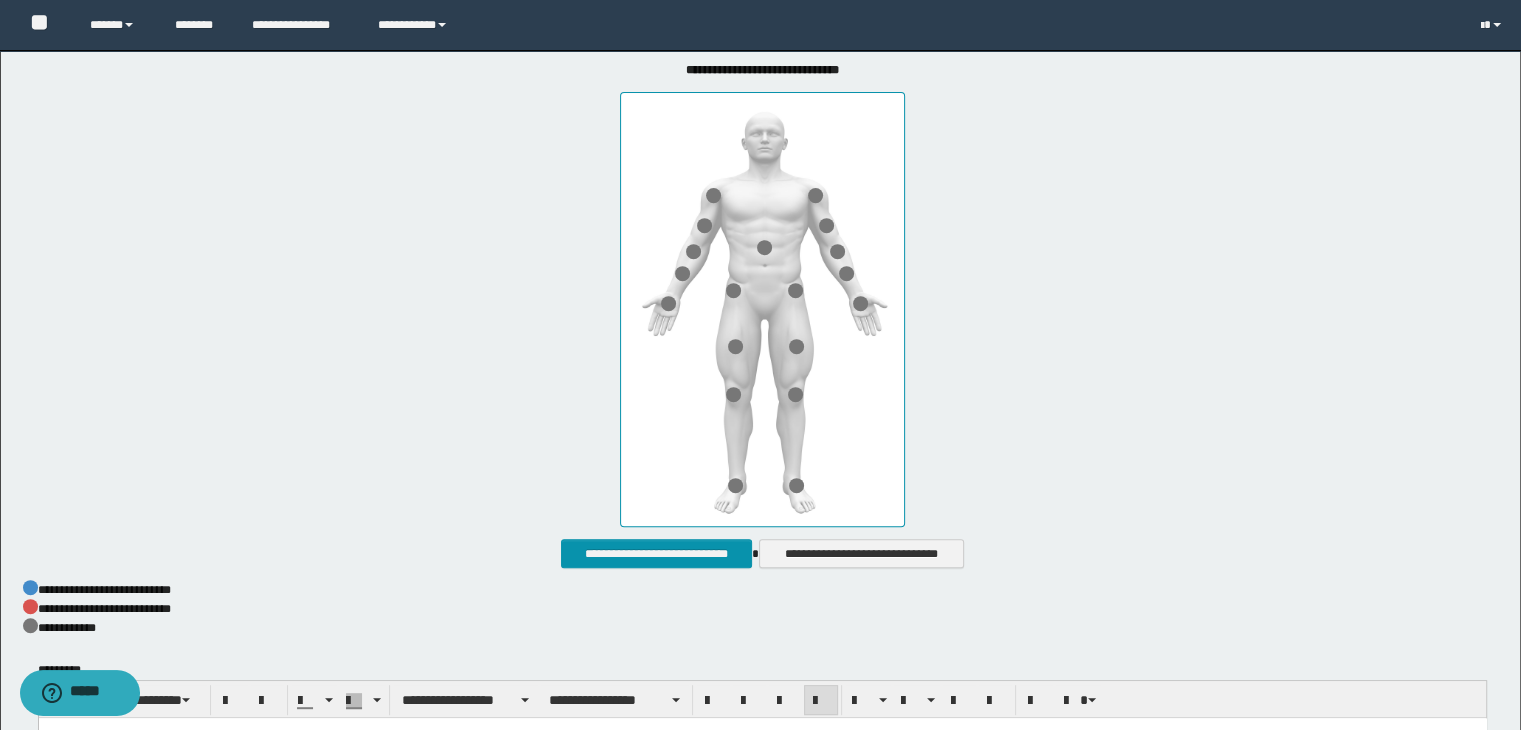scroll, scrollTop: 723, scrollLeft: 0, axis: vertical 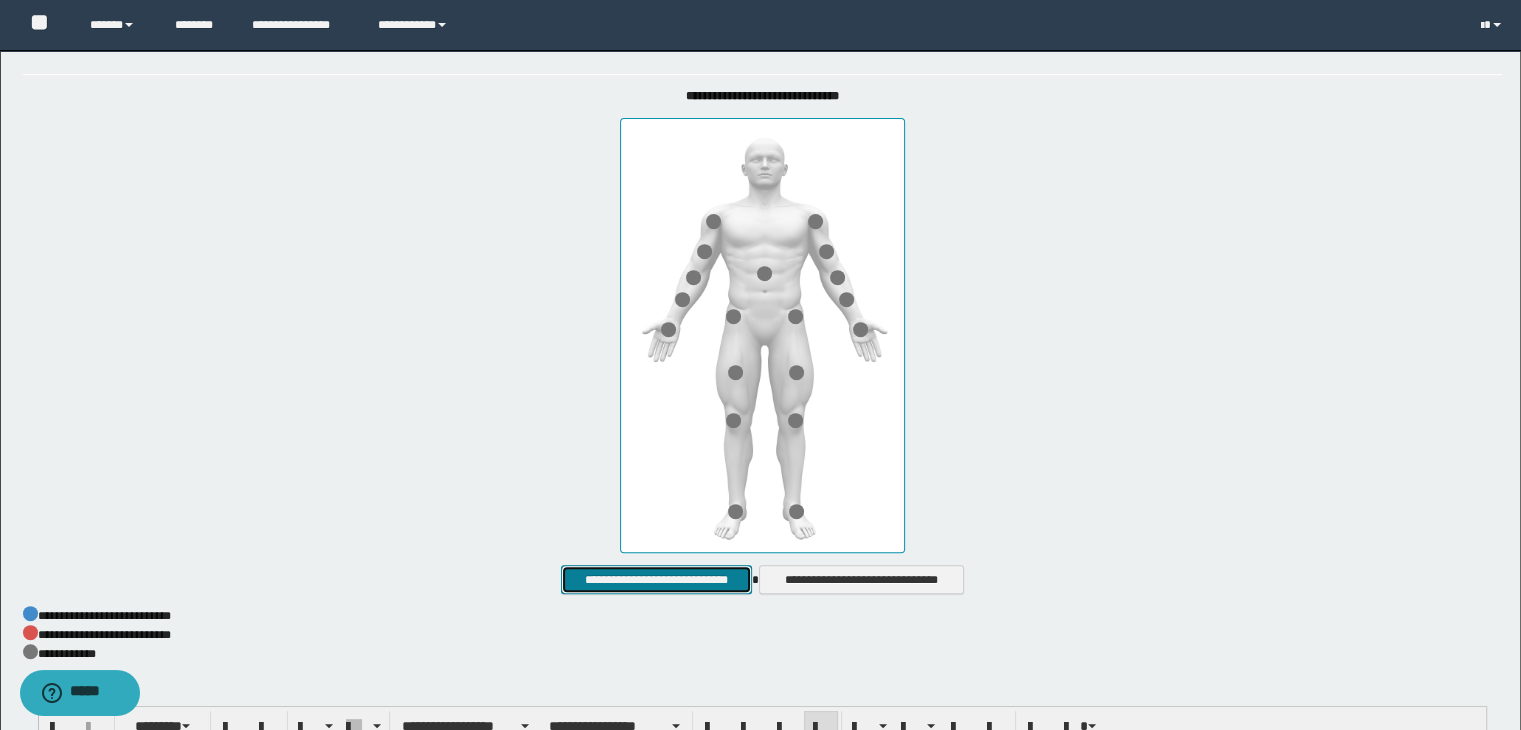 click on "**********" at bounding box center (656, 580) 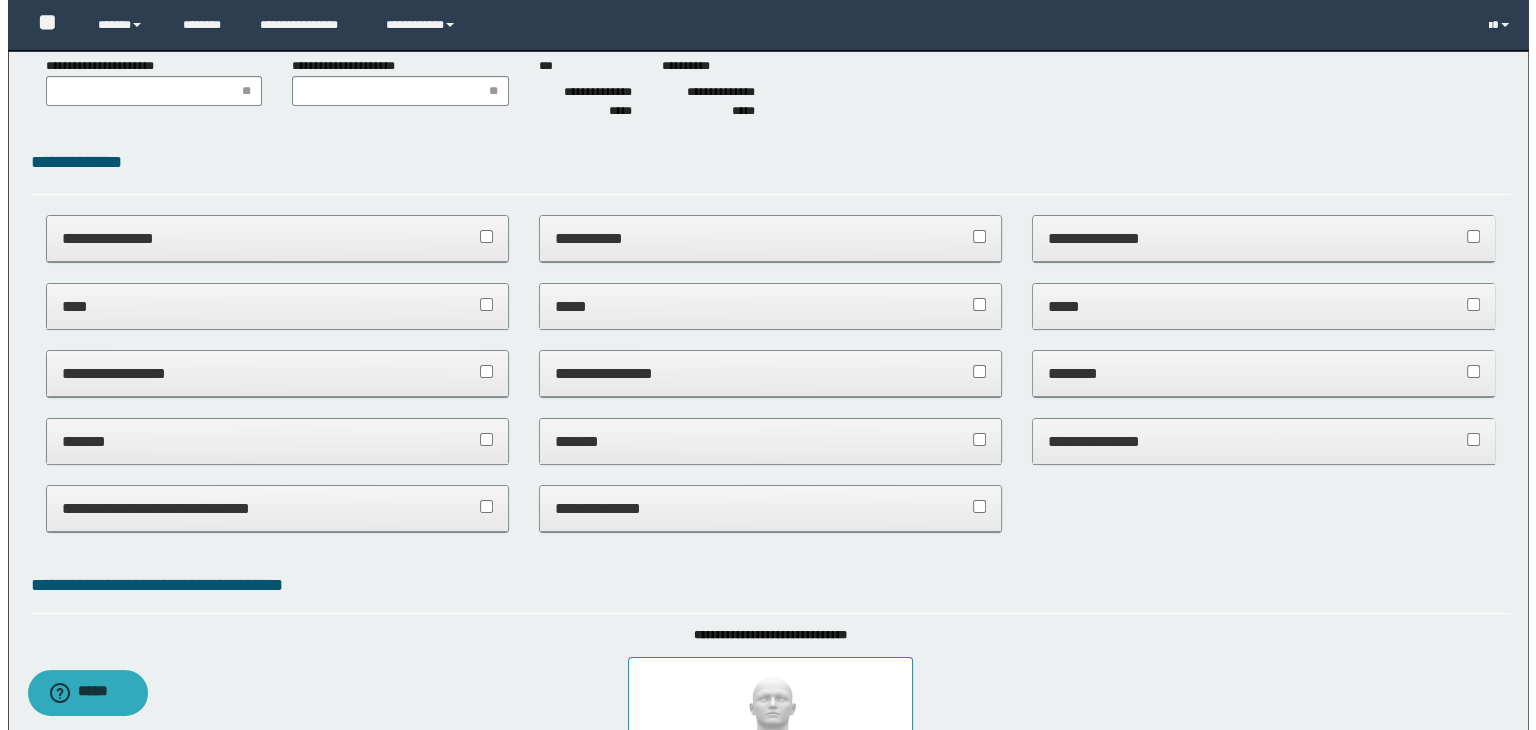 scroll, scrollTop: 0, scrollLeft: 0, axis: both 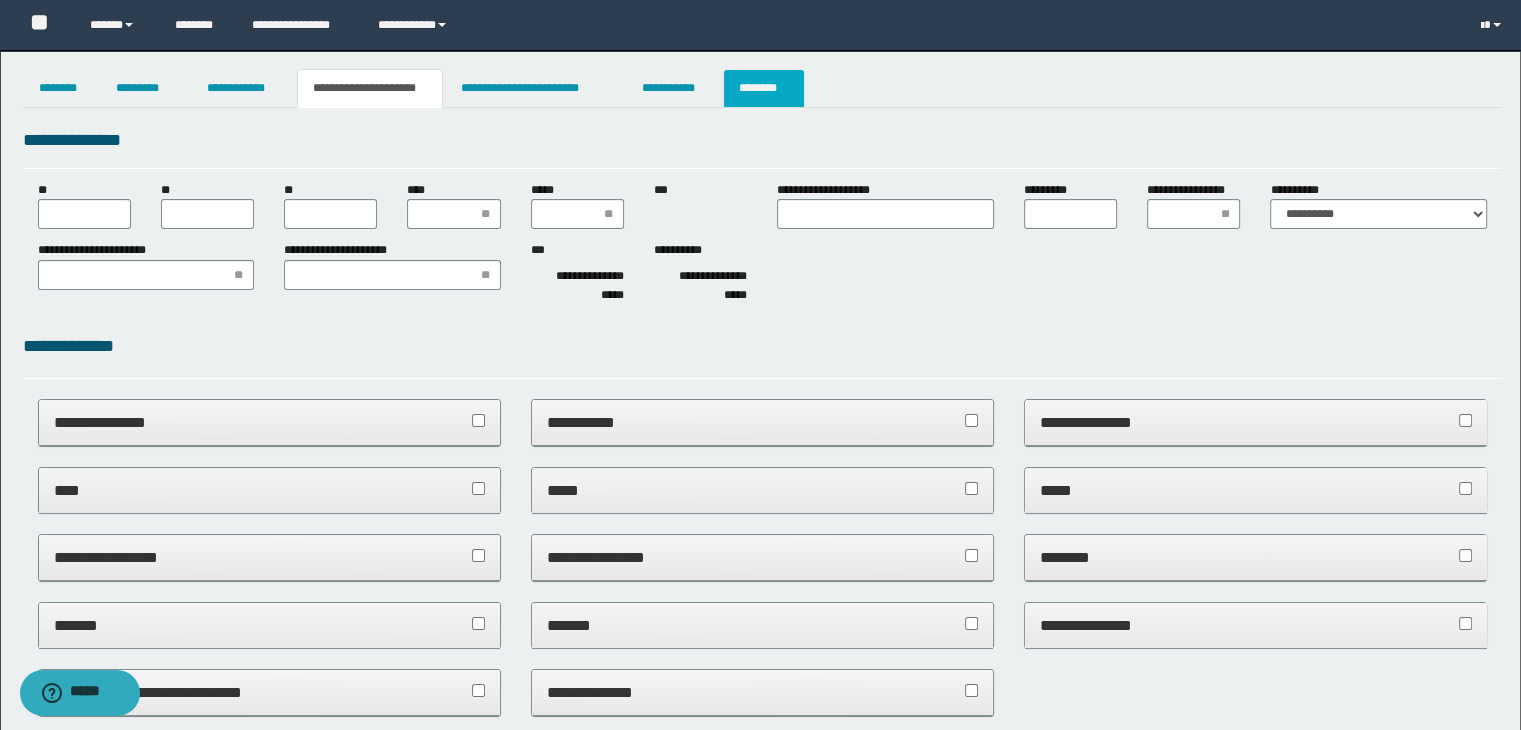 click on "********" at bounding box center (764, 88) 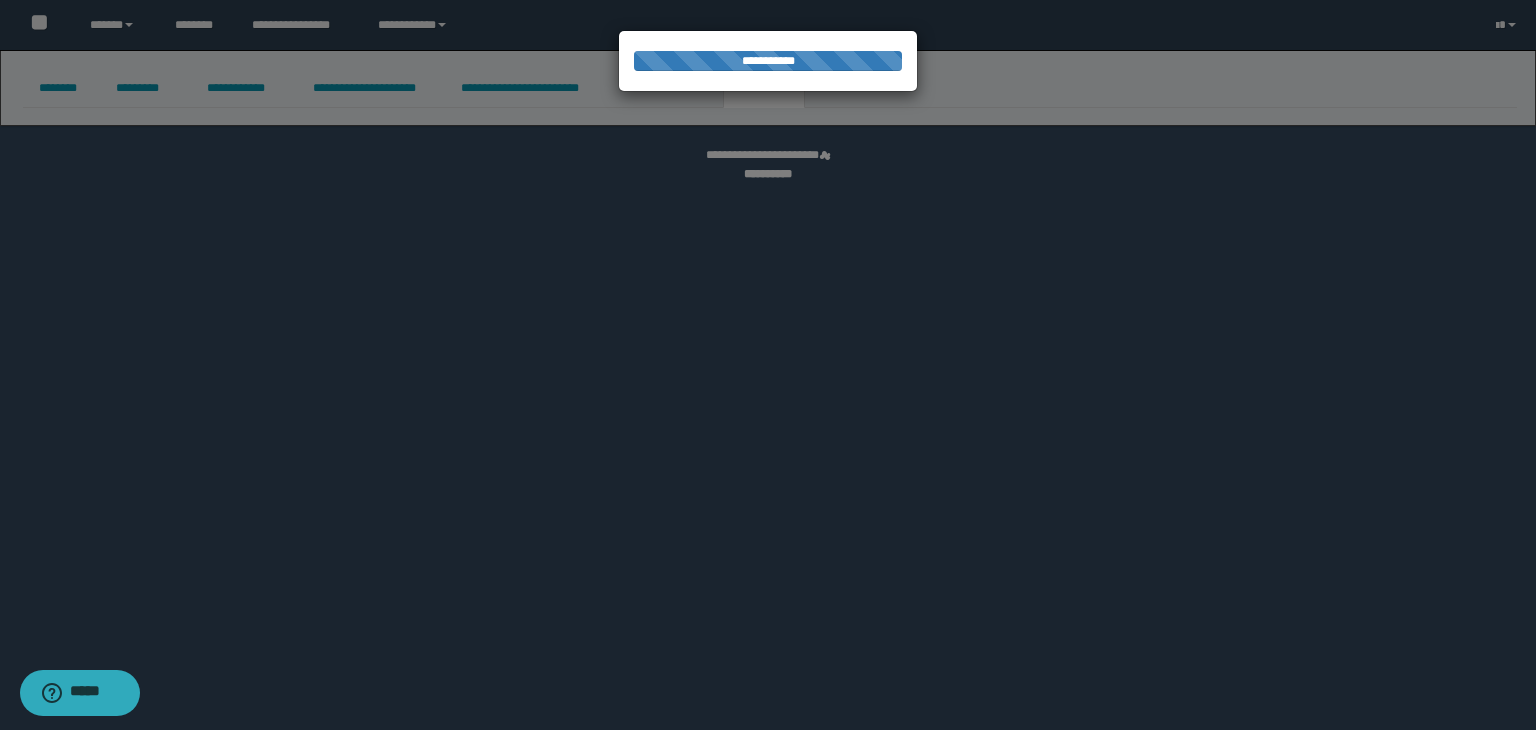 select 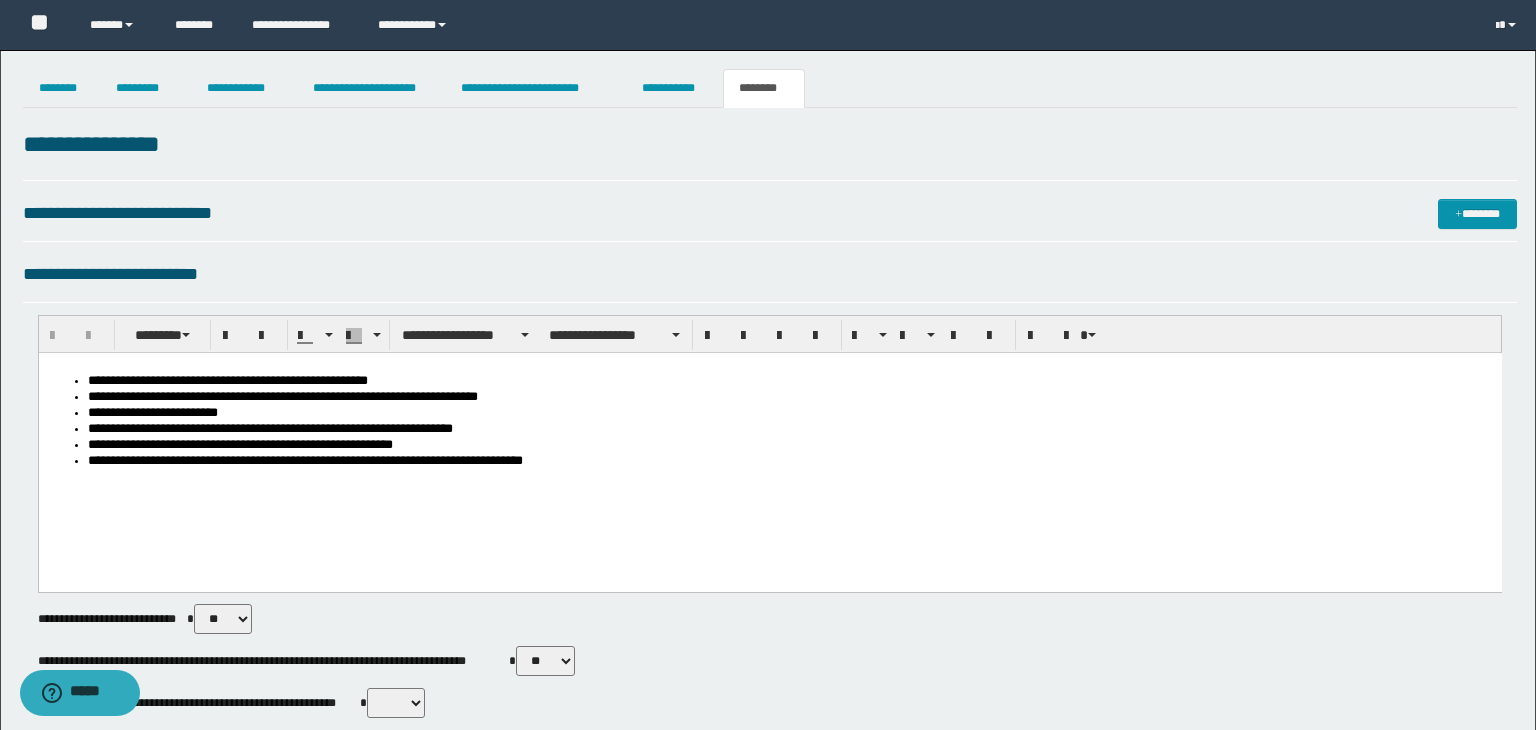 scroll, scrollTop: 0, scrollLeft: 0, axis: both 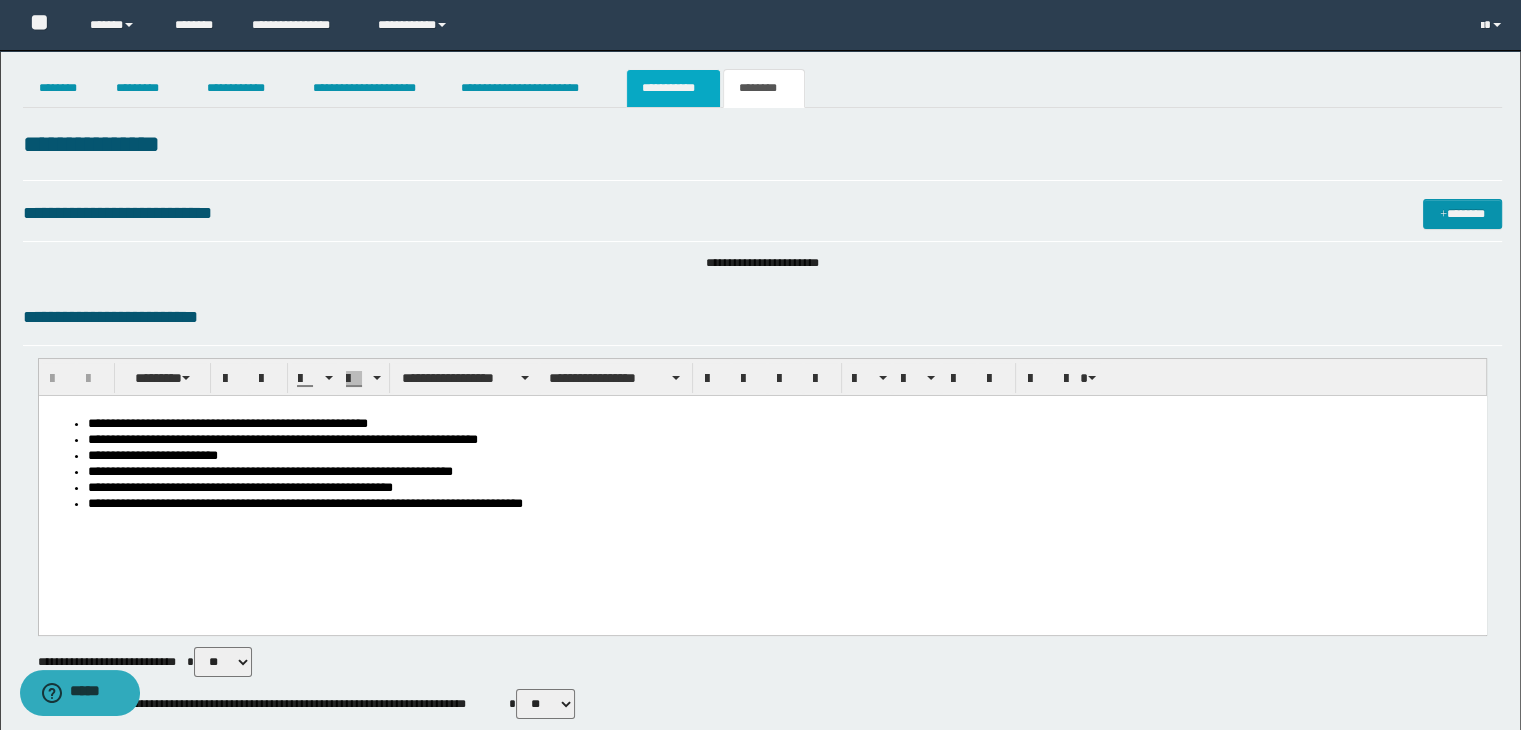 click on "**********" at bounding box center (673, 88) 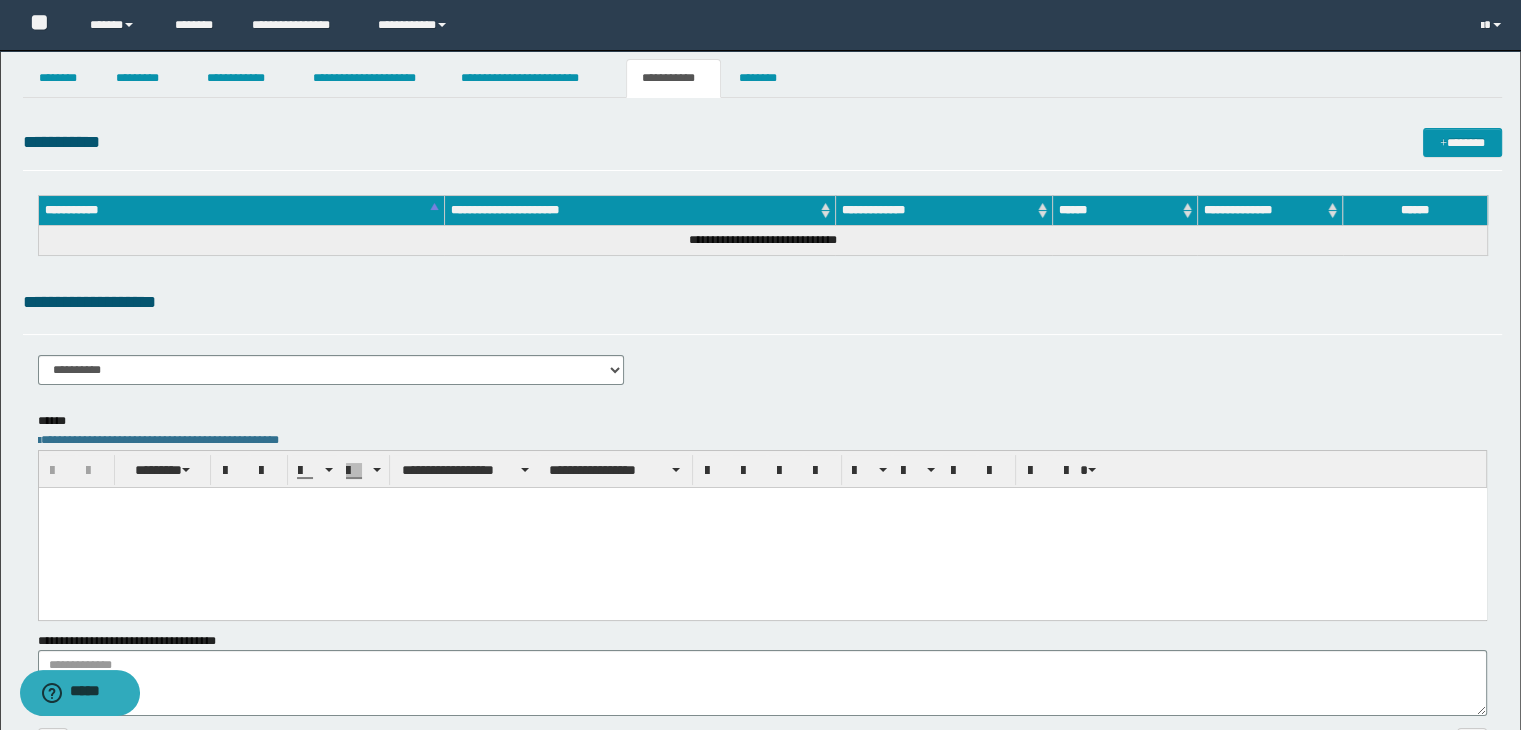 scroll, scrollTop: 149, scrollLeft: 0, axis: vertical 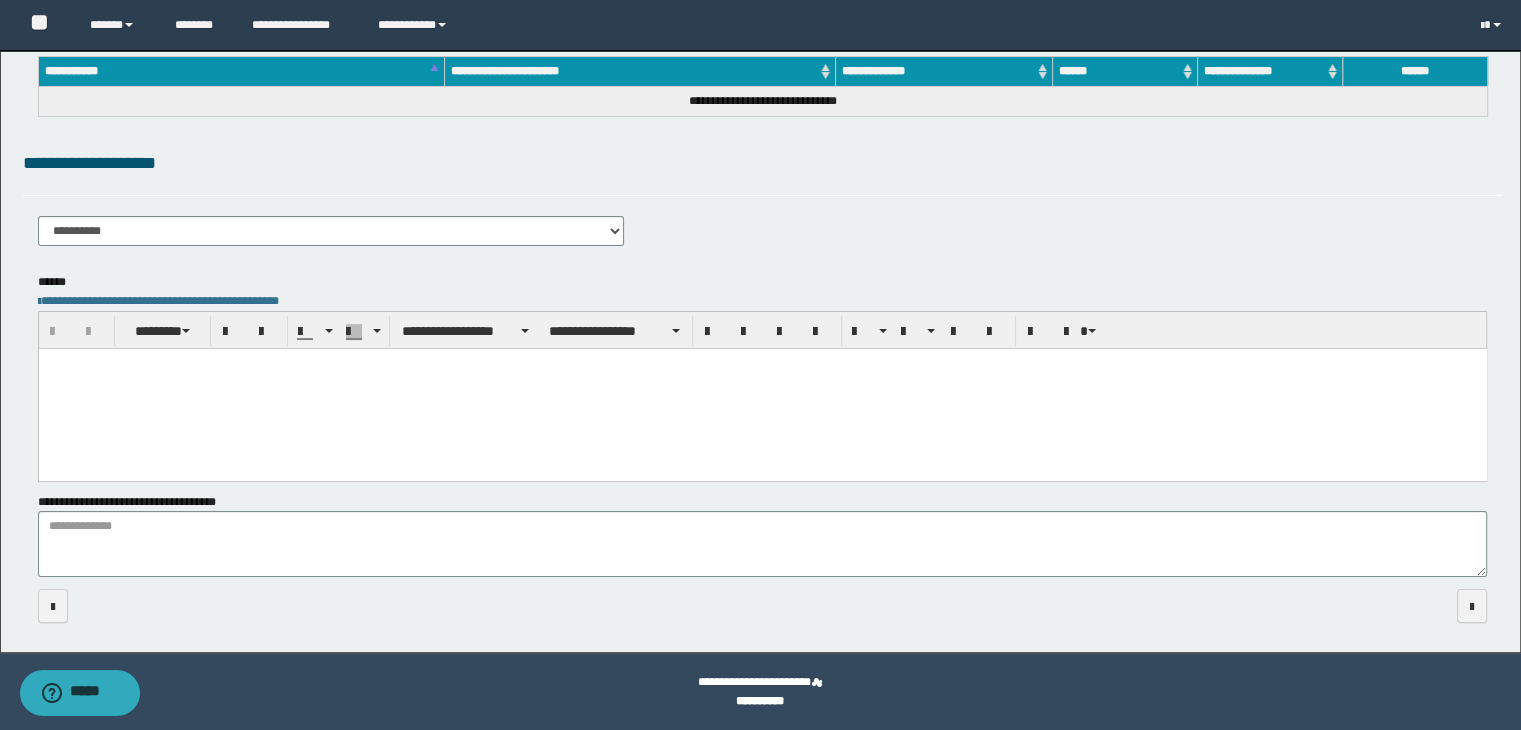click at bounding box center (762, 363) 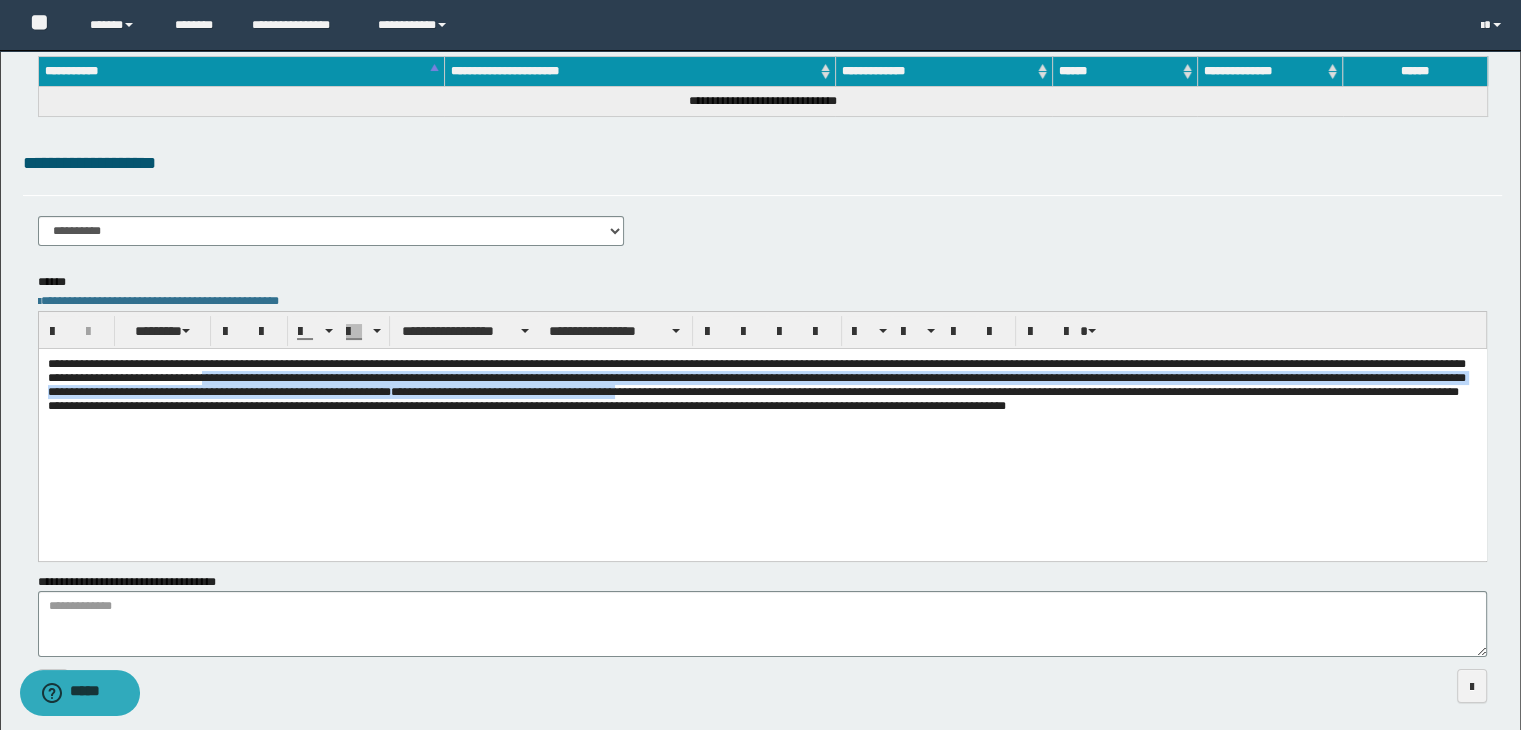 drag, startPoint x: 799, startPoint y: 377, endPoint x: 621, endPoint y: 416, distance: 182.2224 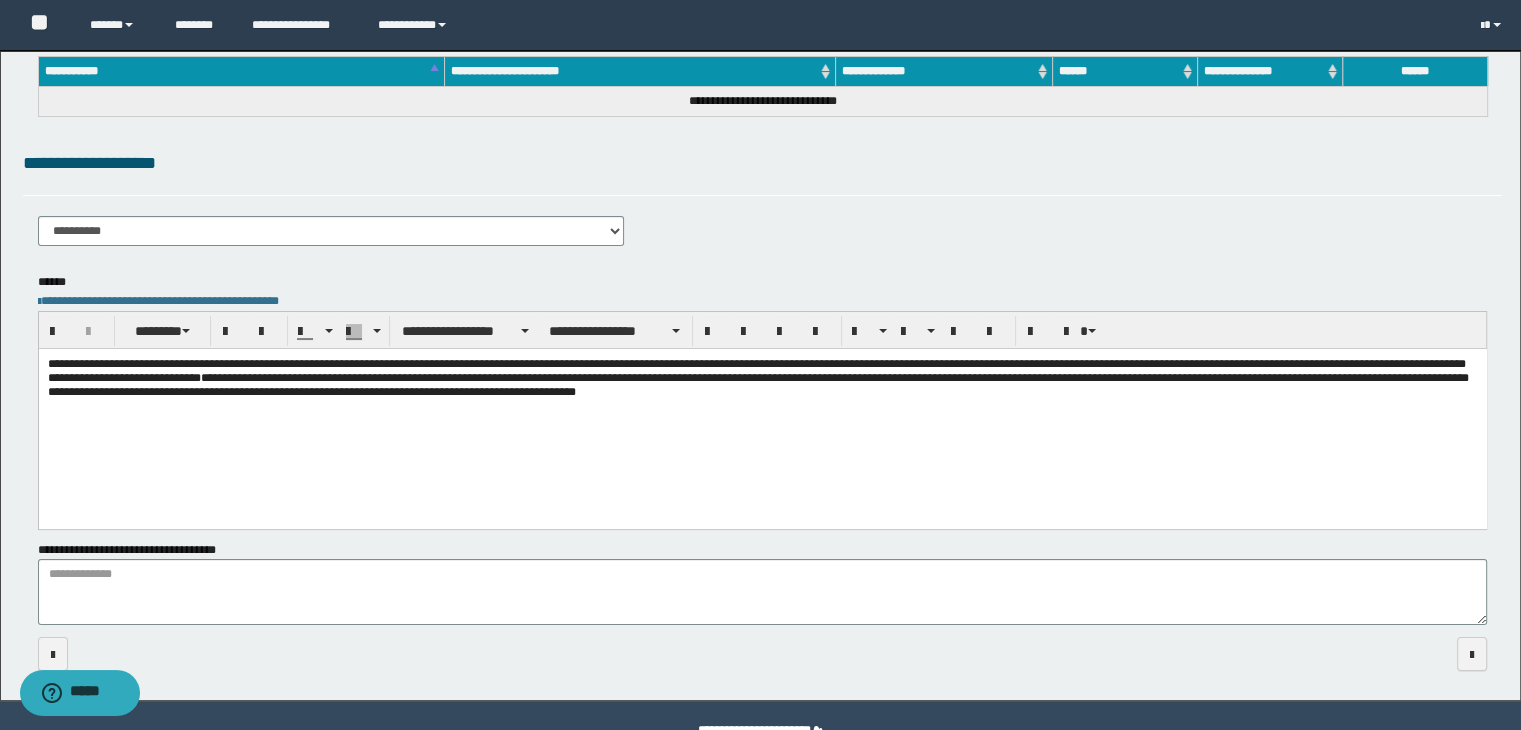 click on "**********" at bounding box center [331, 231] 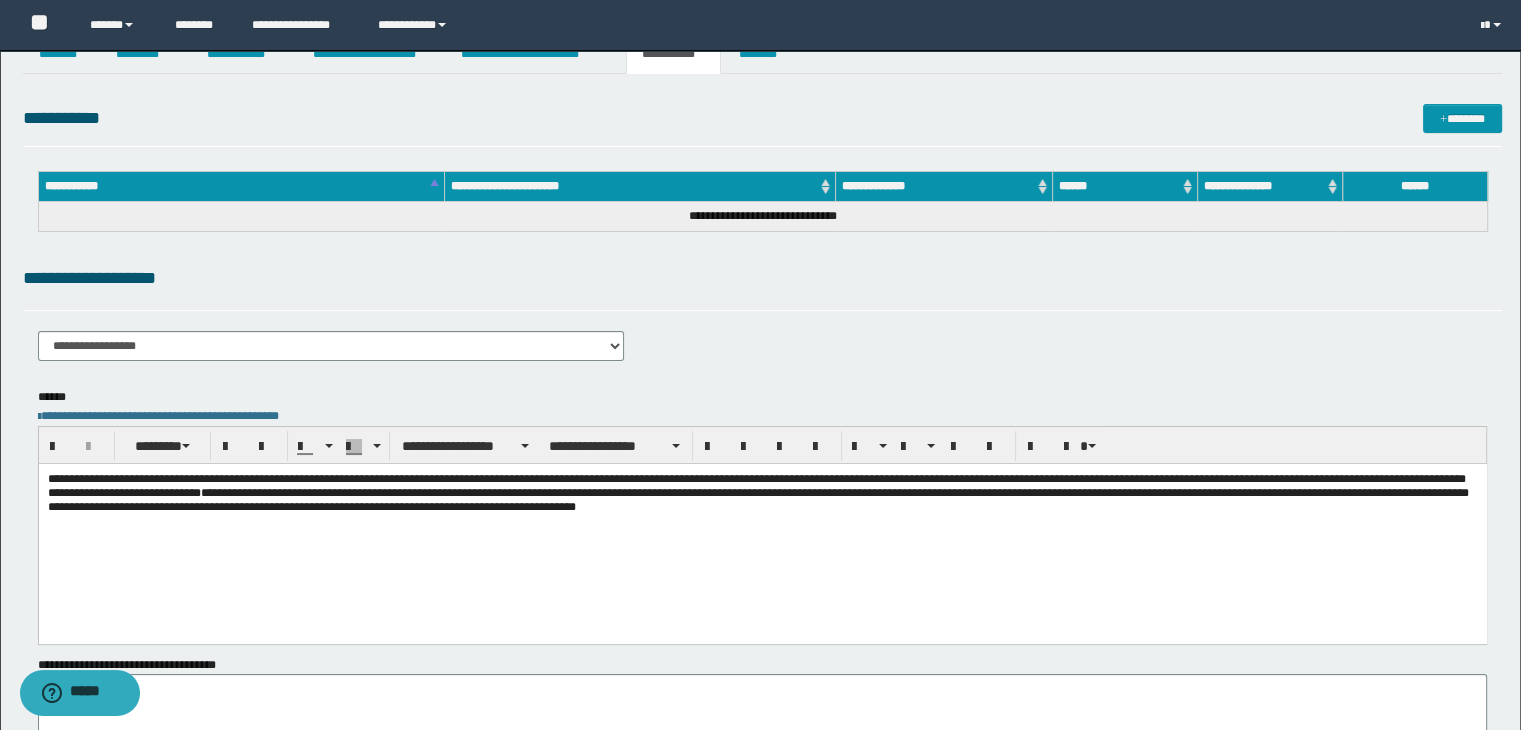 scroll, scrollTop: 0, scrollLeft: 0, axis: both 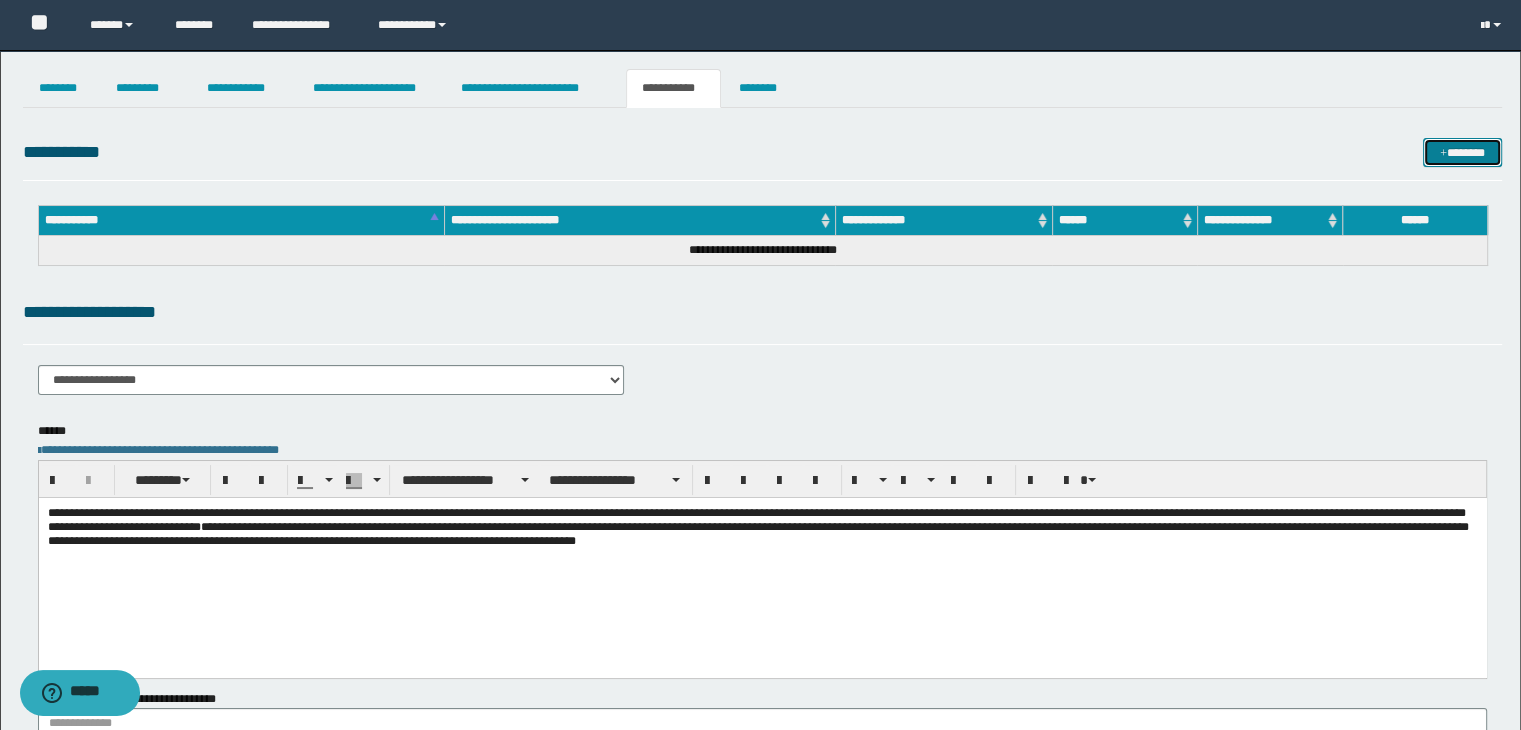 click at bounding box center (1443, 154) 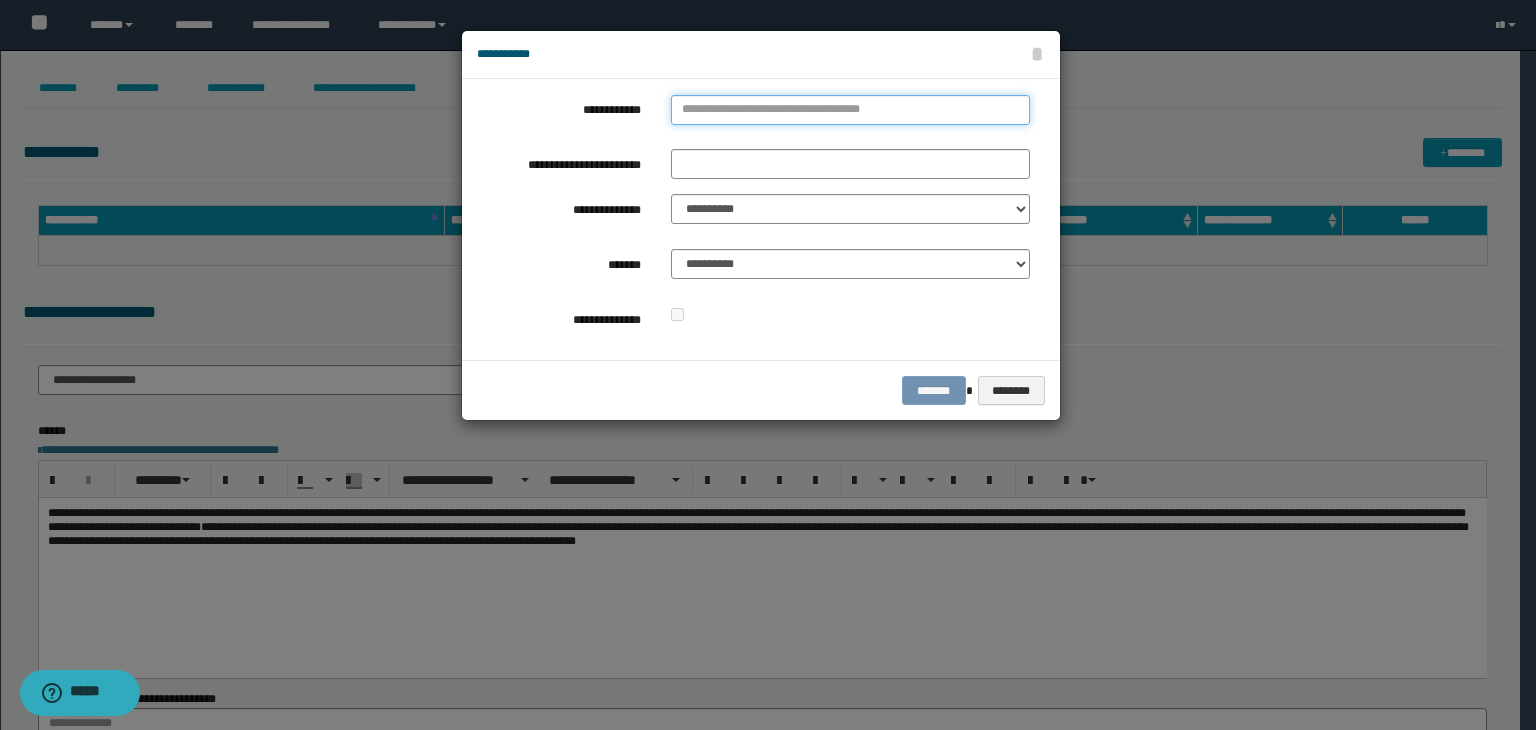 click on "**********" at bounding box center [850, 110] 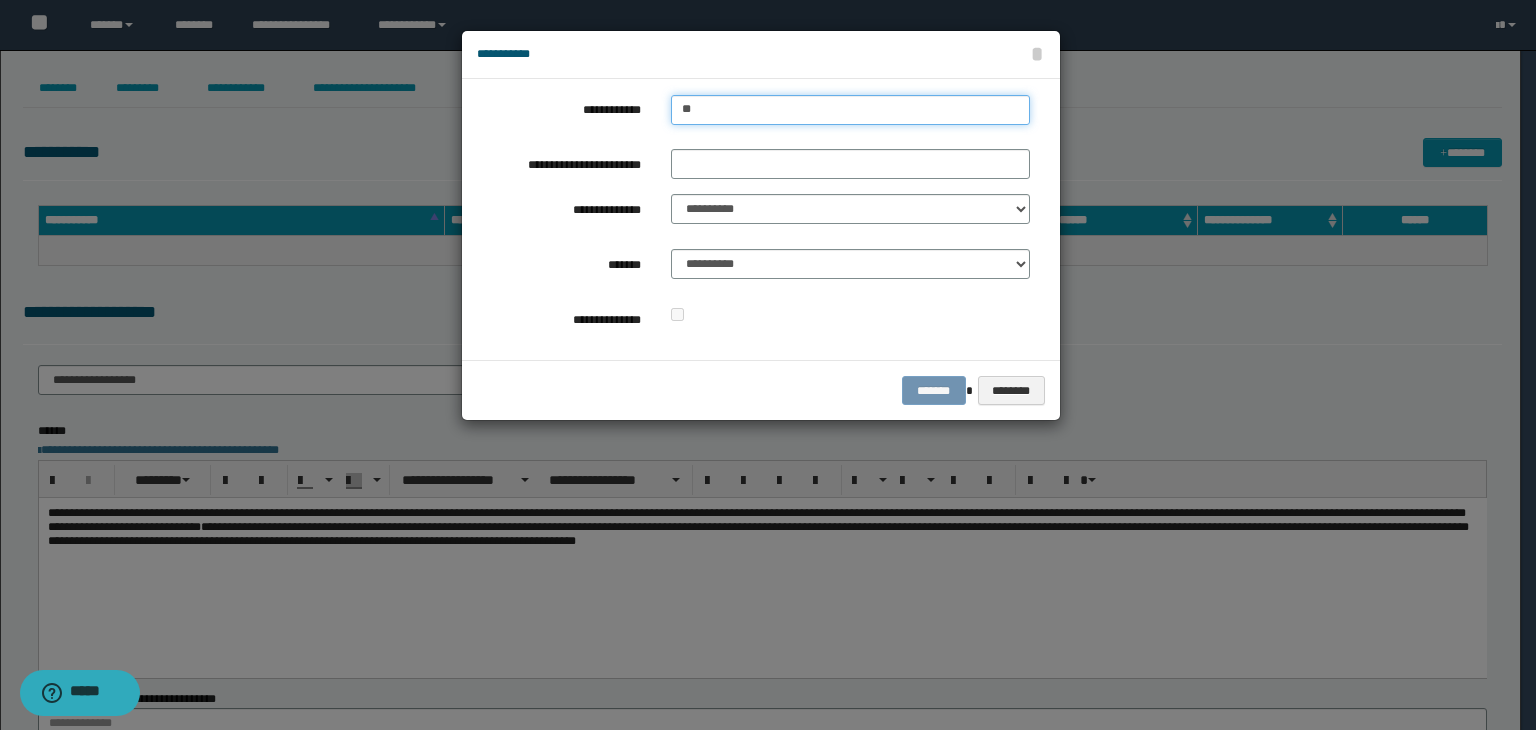 type on "***" 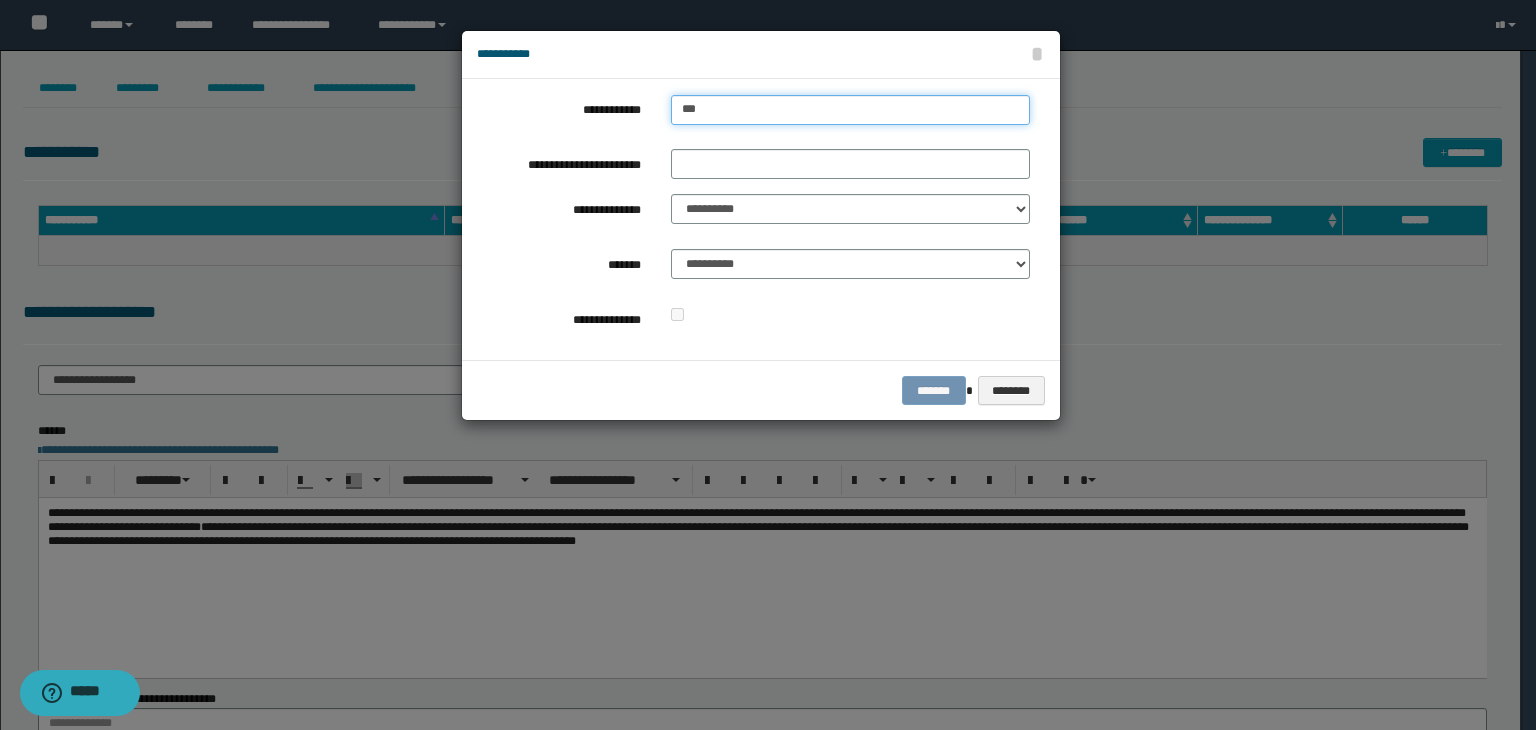 type on "***" 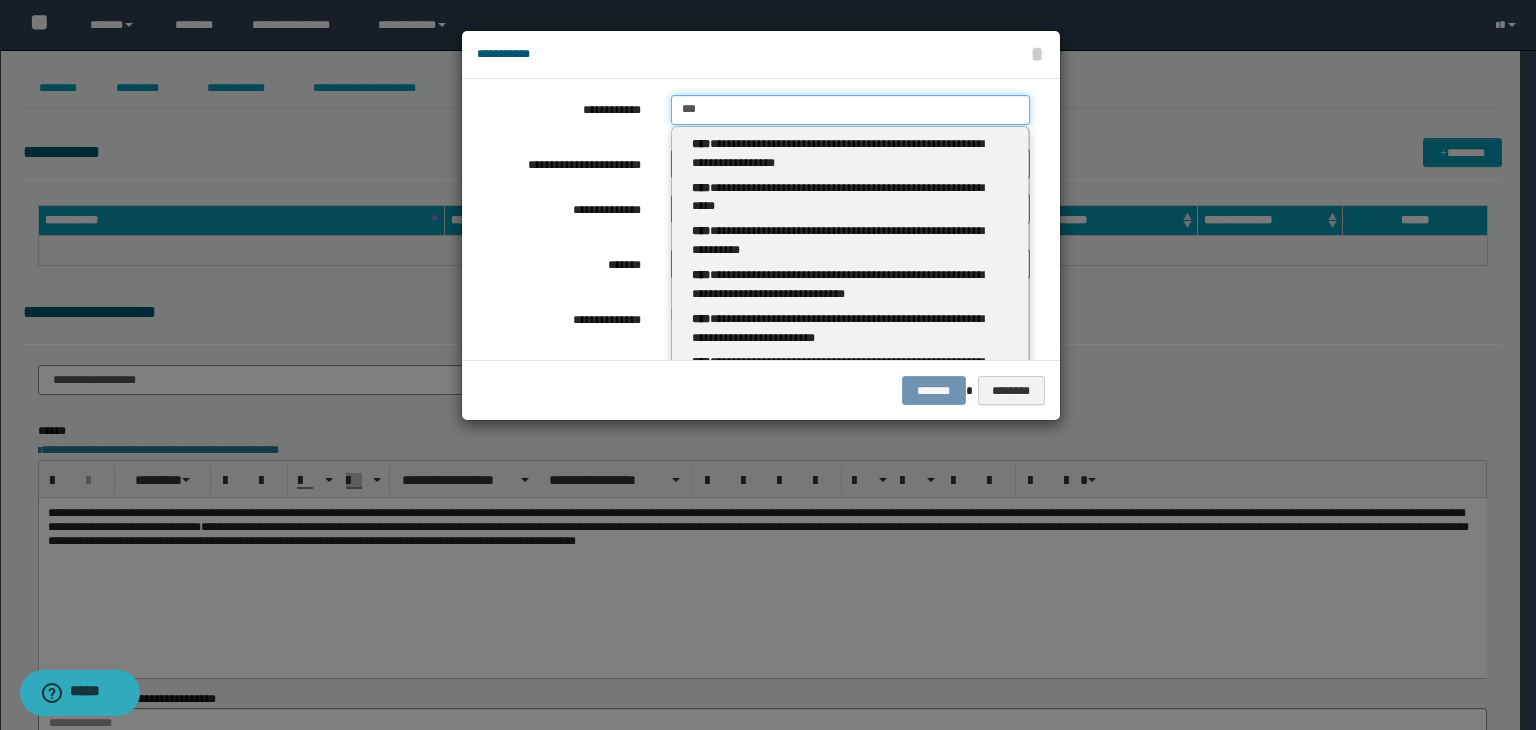 type 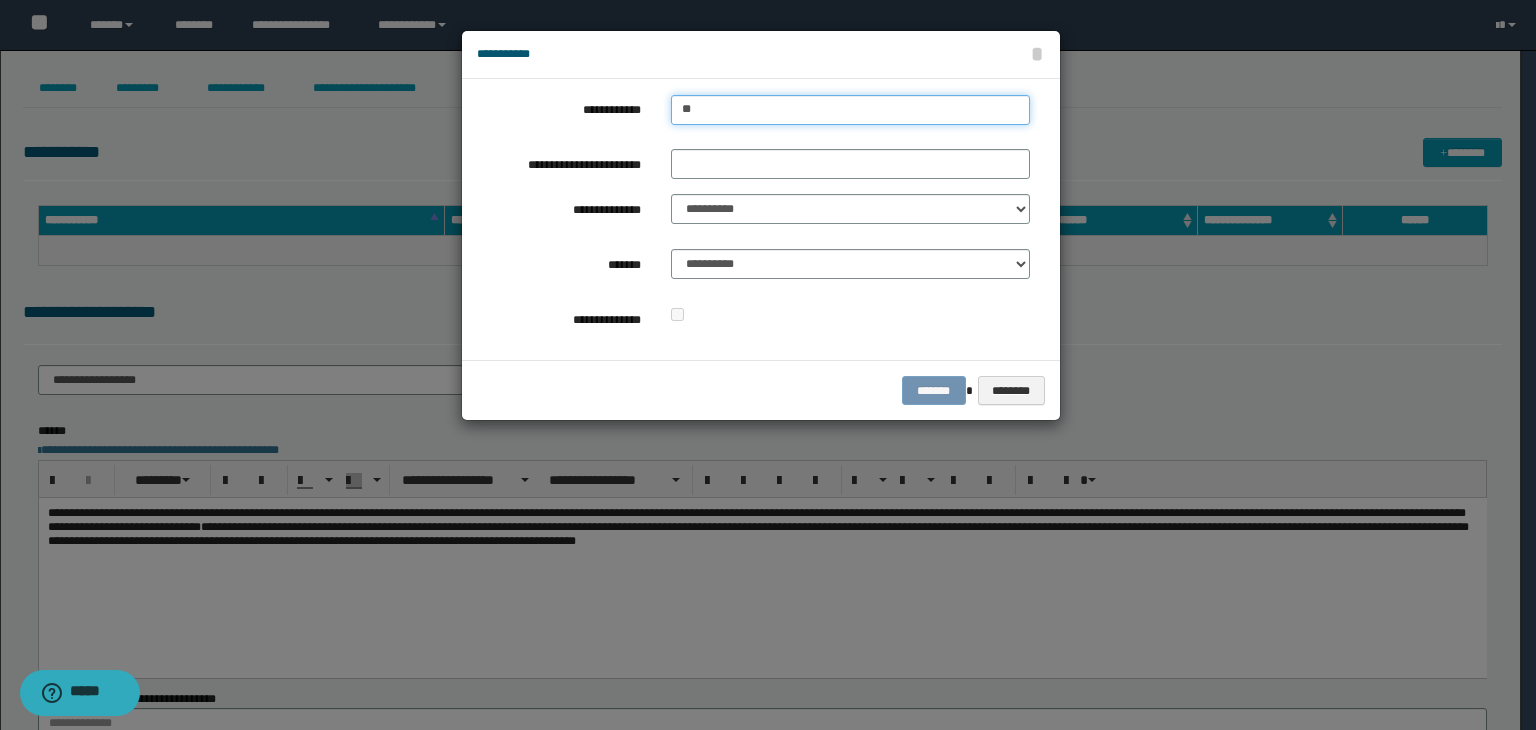 type on "**" 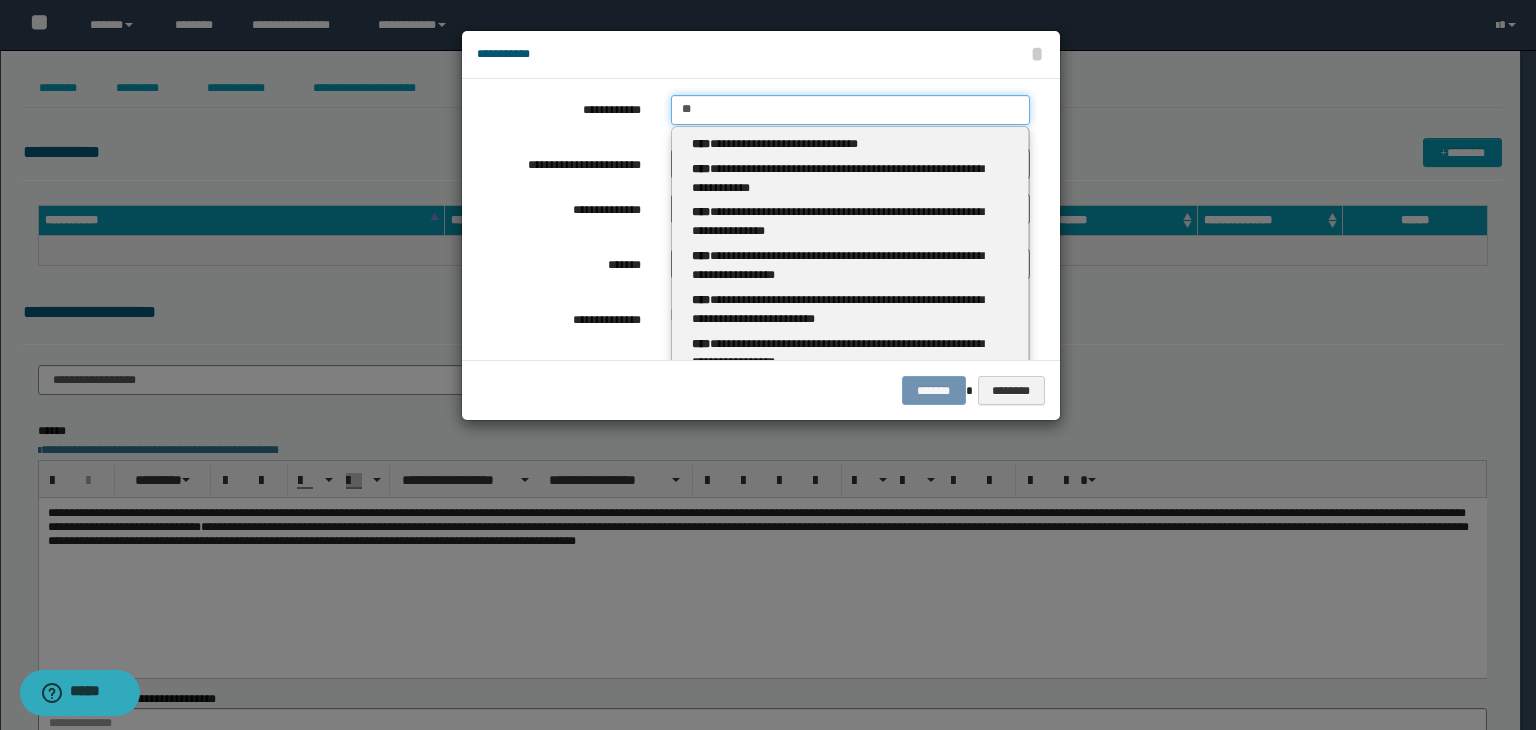 type 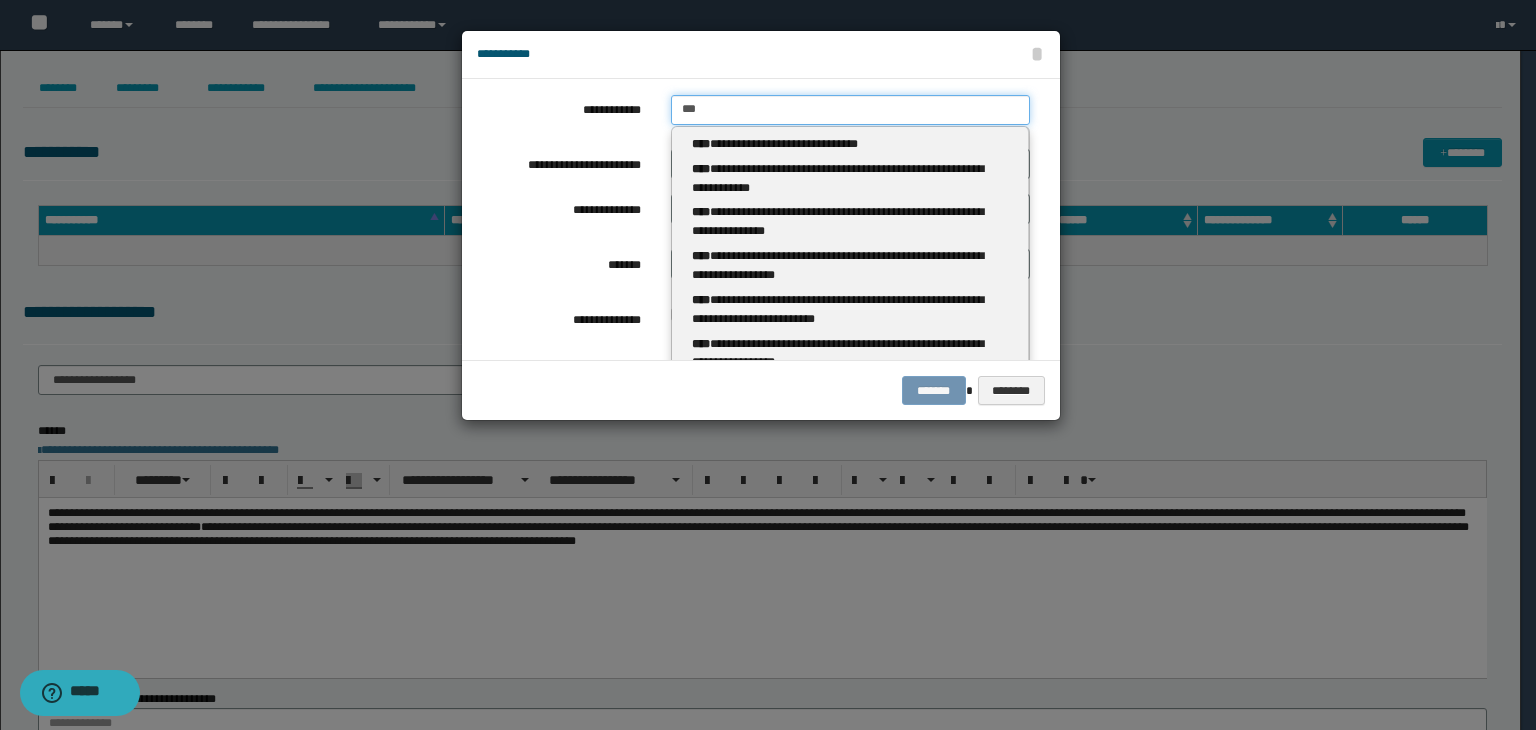 type on "****" 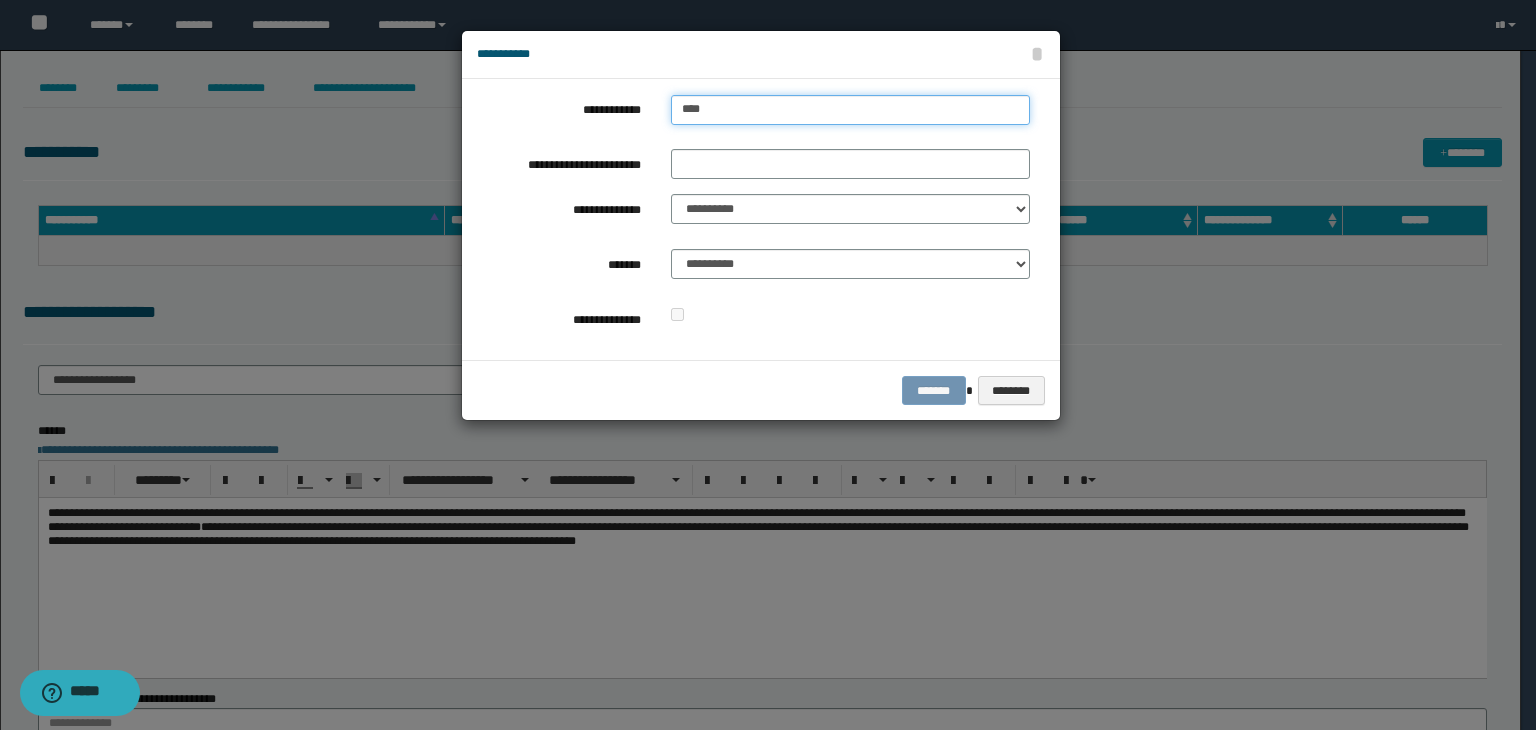 type on "****" 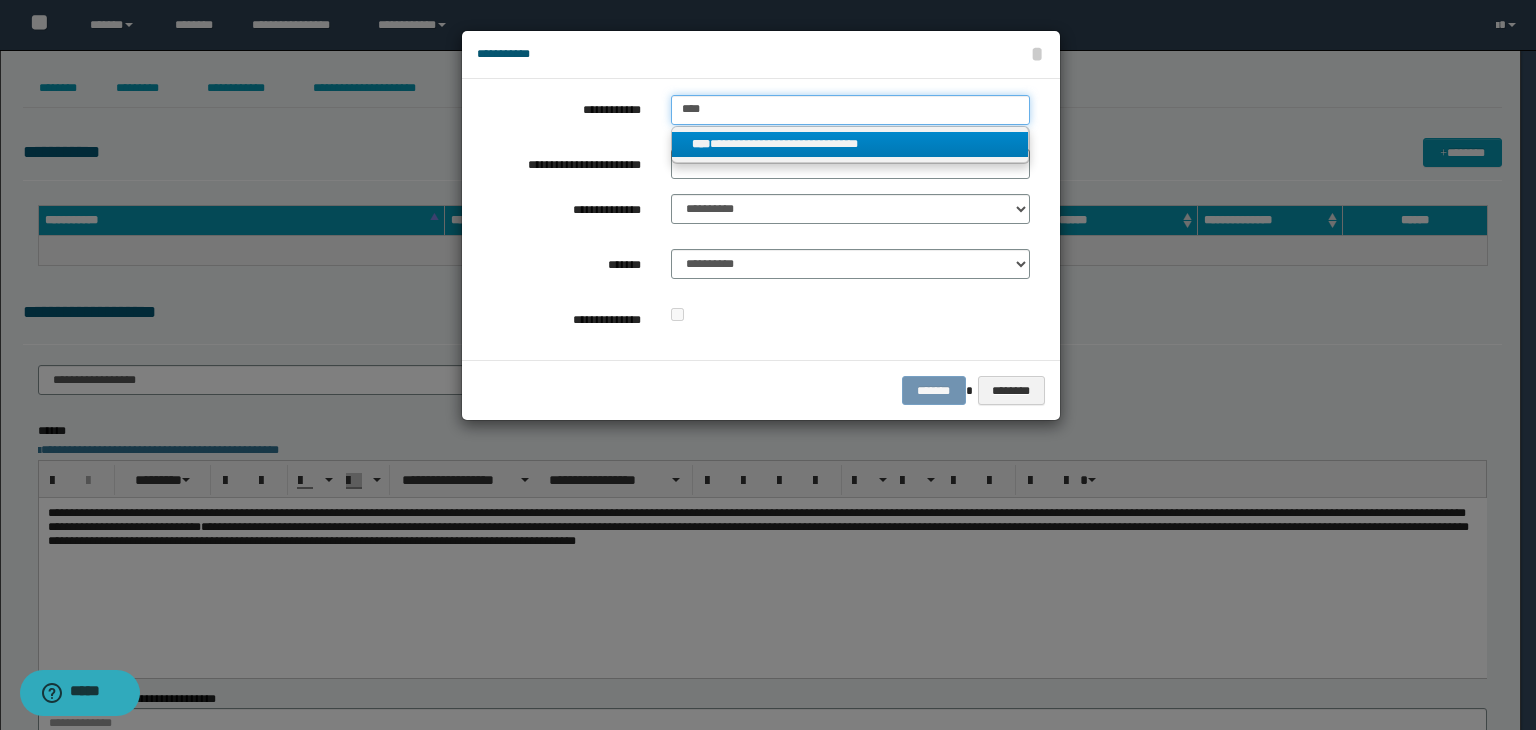 type on "****" 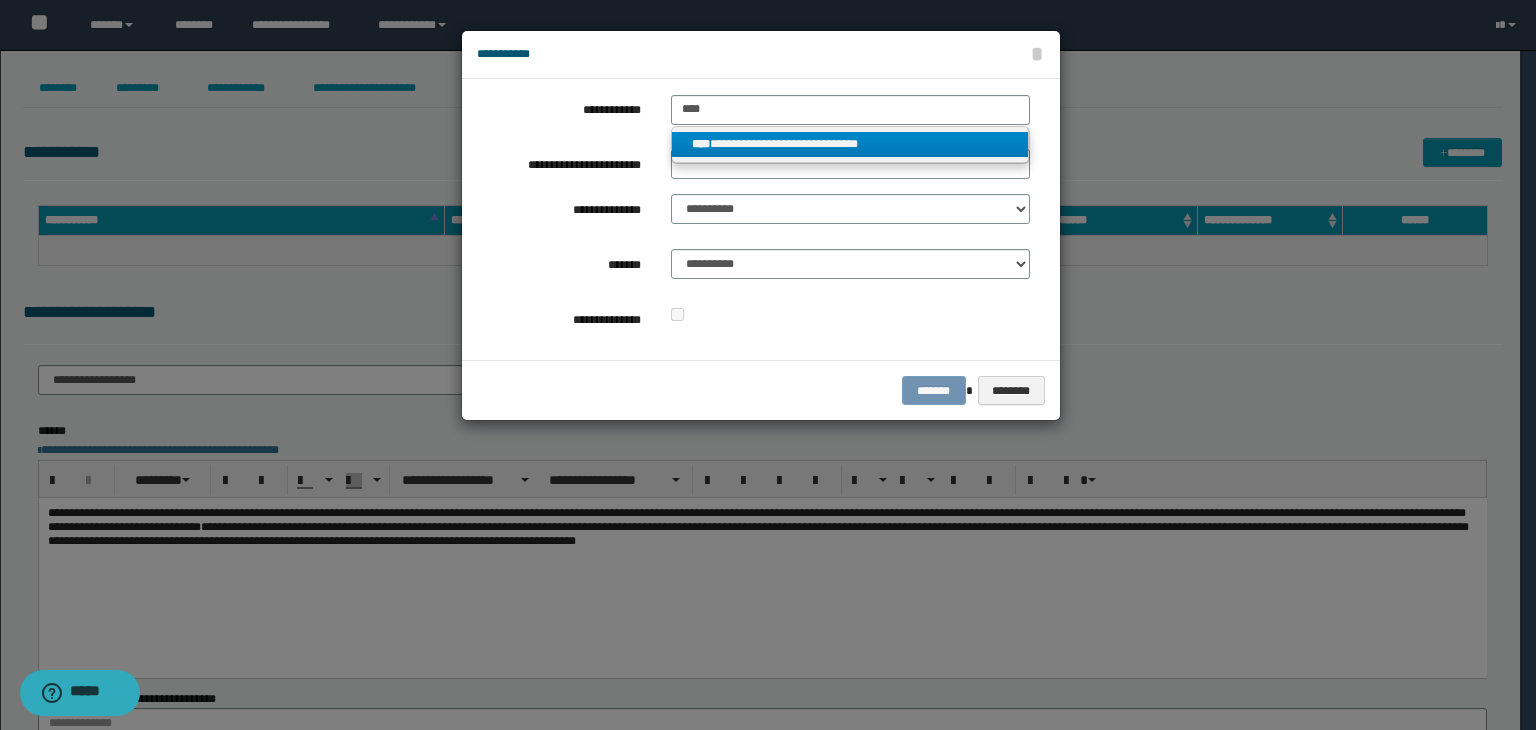 click on "**********" at bounding box center (850, 144) 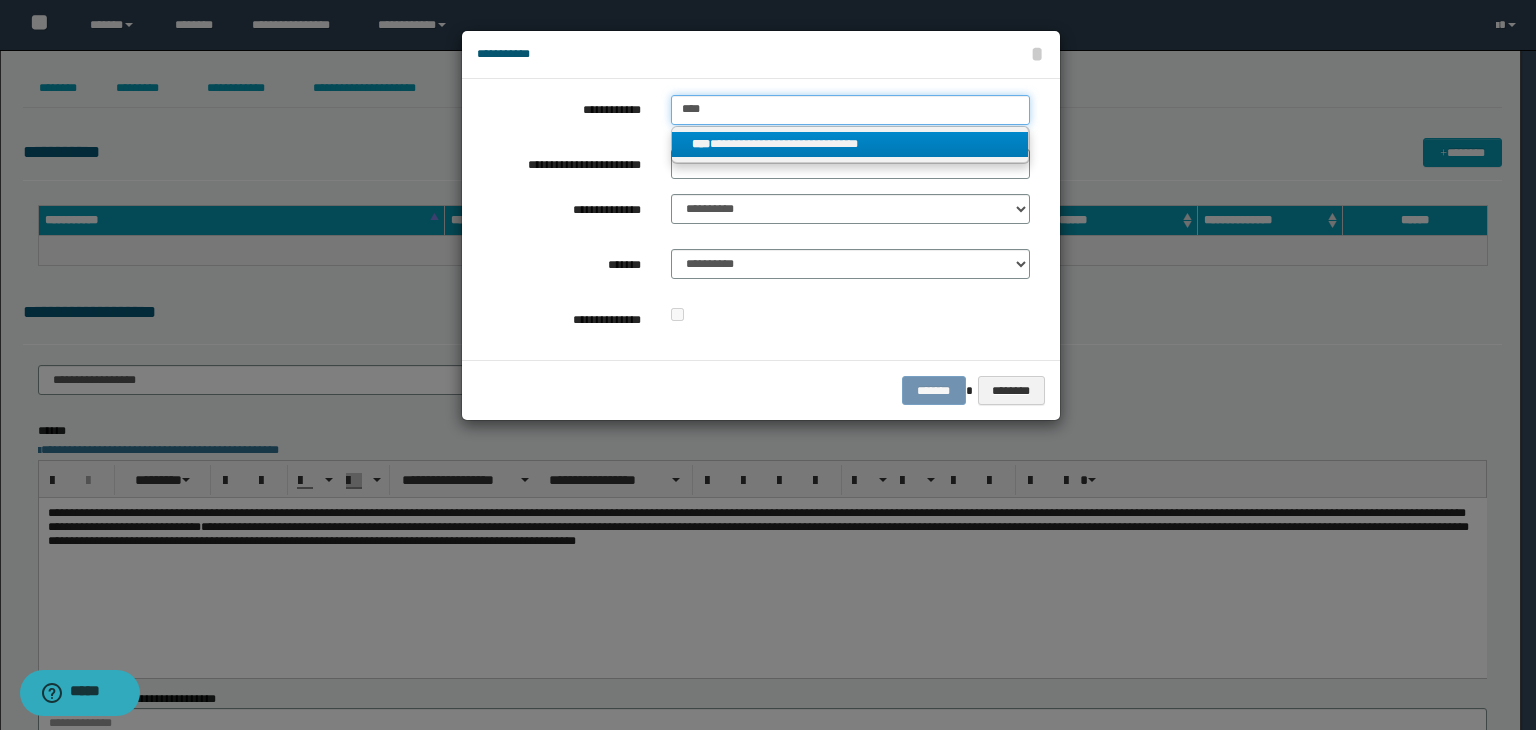 type 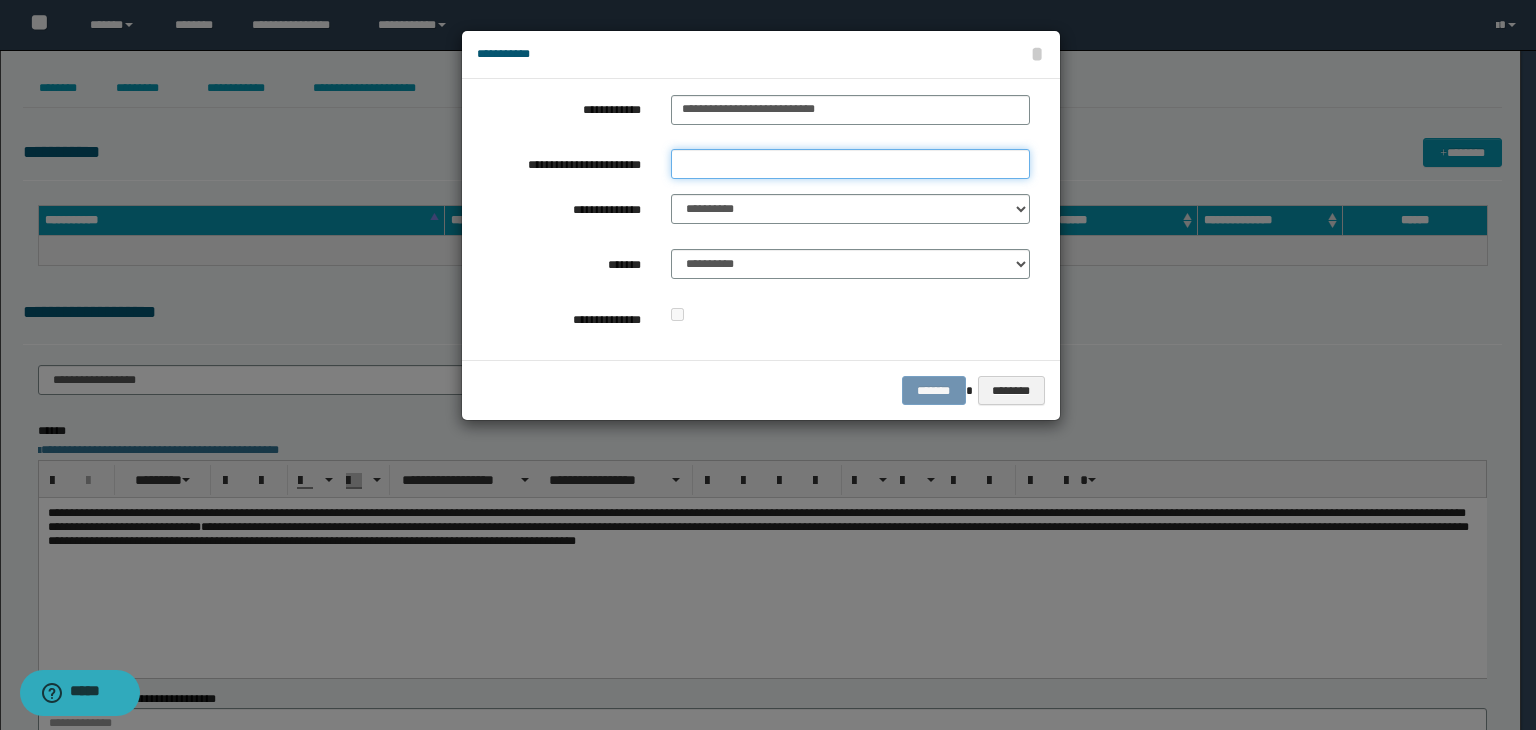 click on "**********" at bounding box center [850, 164] 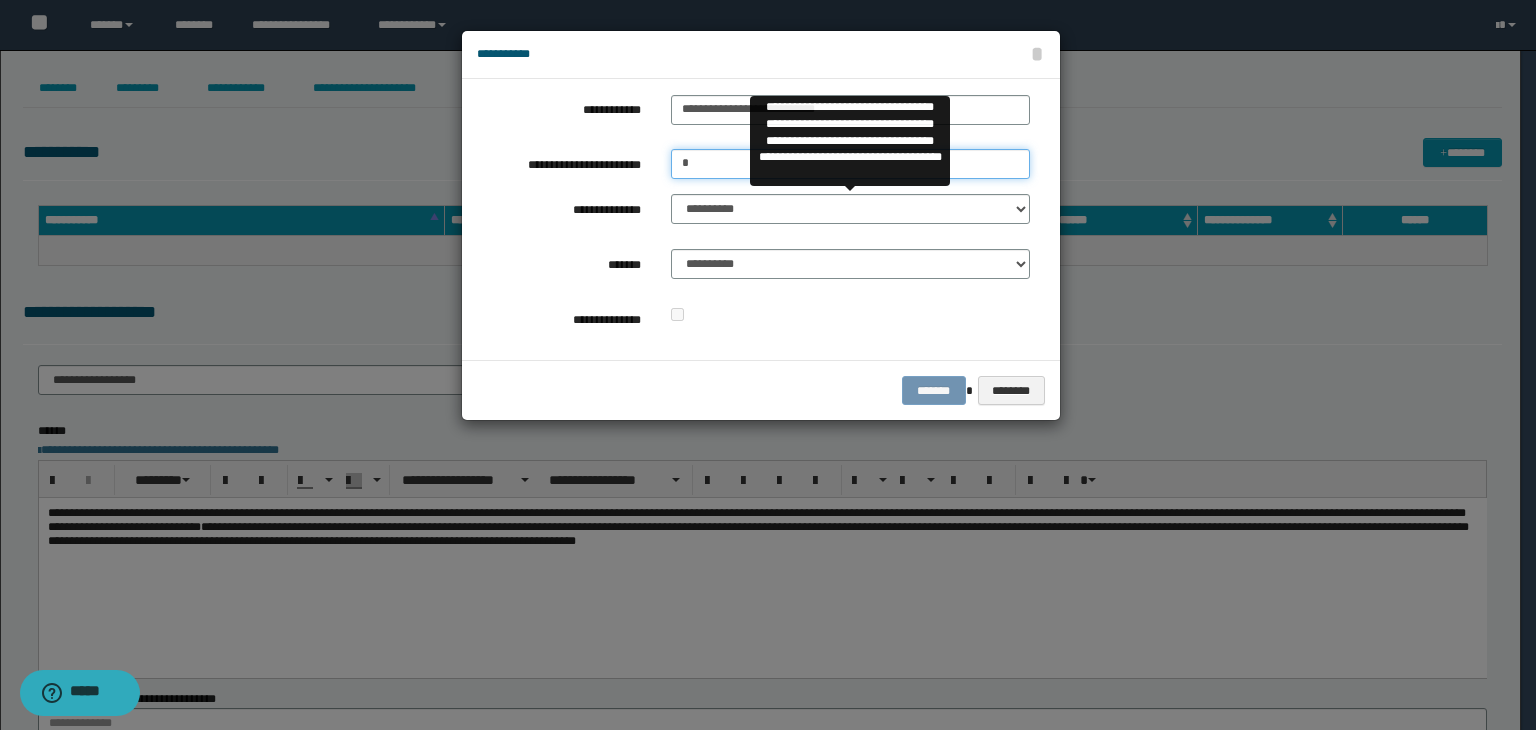 type on "*" 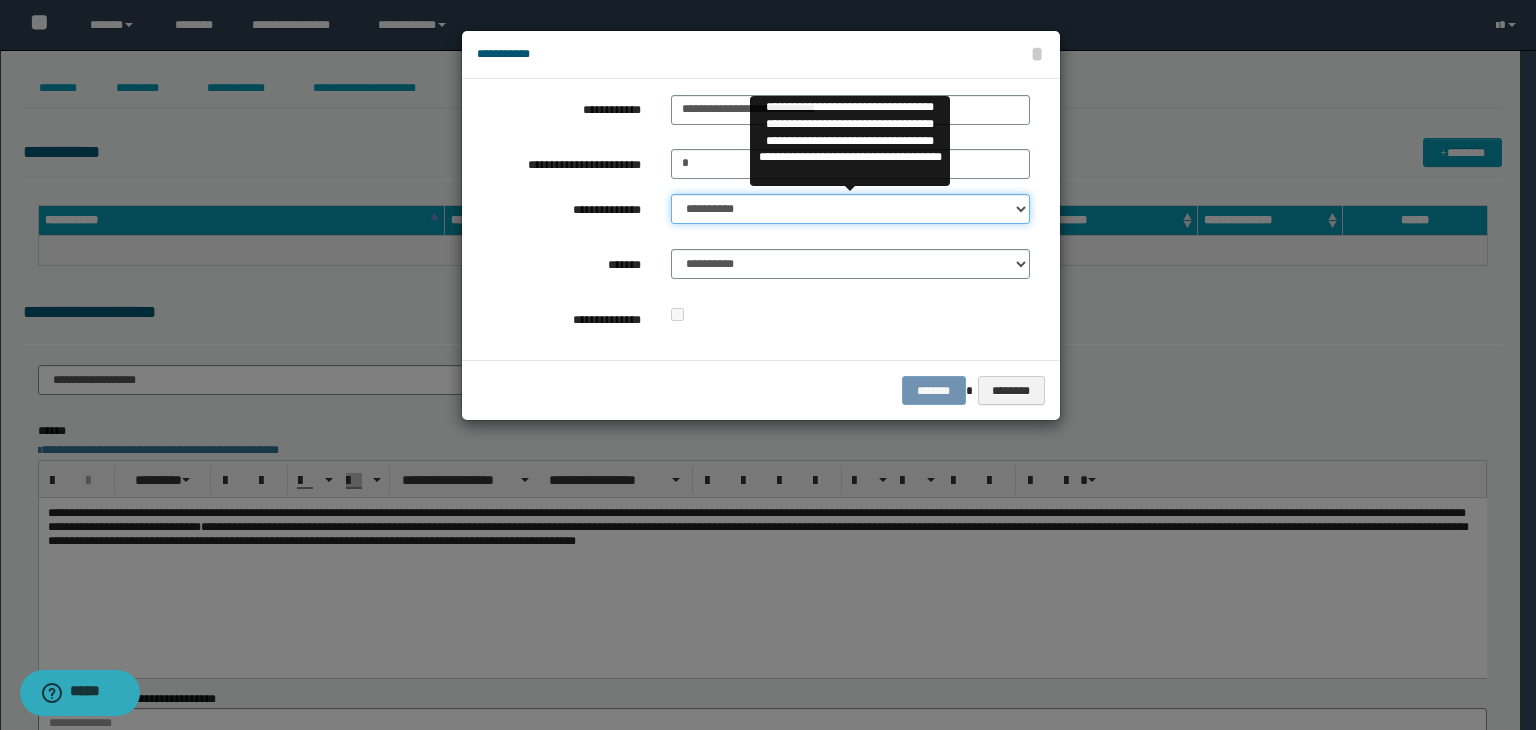 click on "**********" at bounding box center [850, 209] 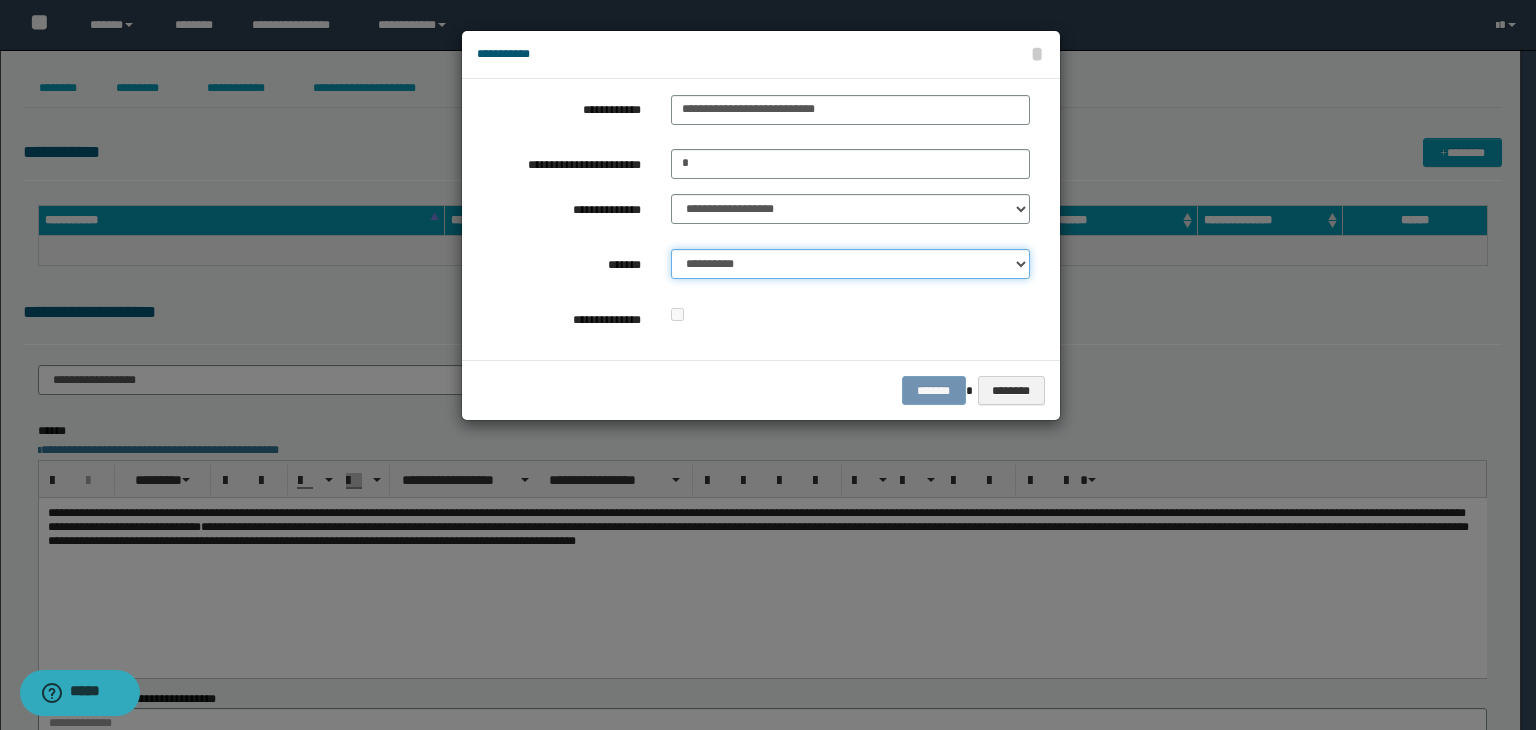 click on "**********" at bounding box center [850, 264] 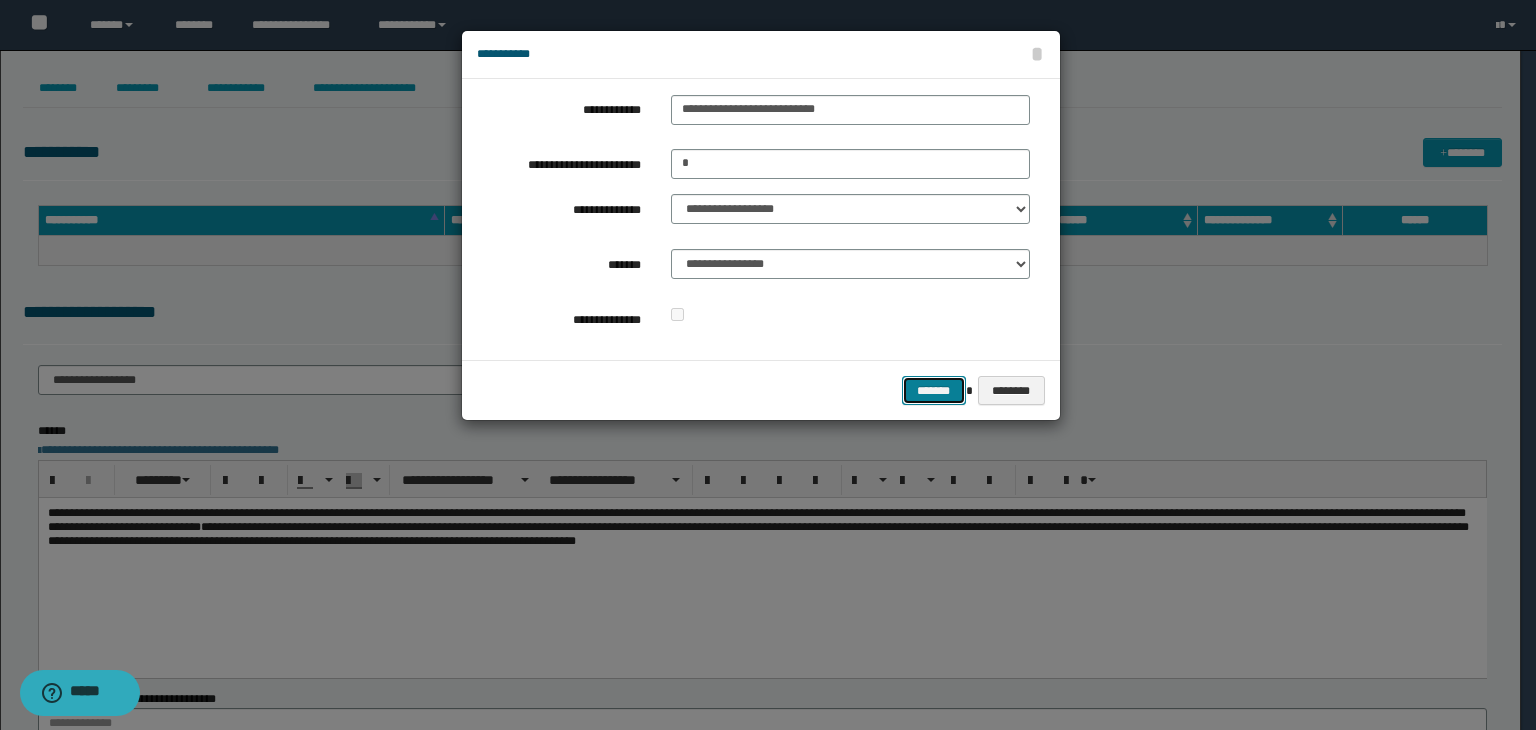 click on "*******" at bounding box center [934, 391] 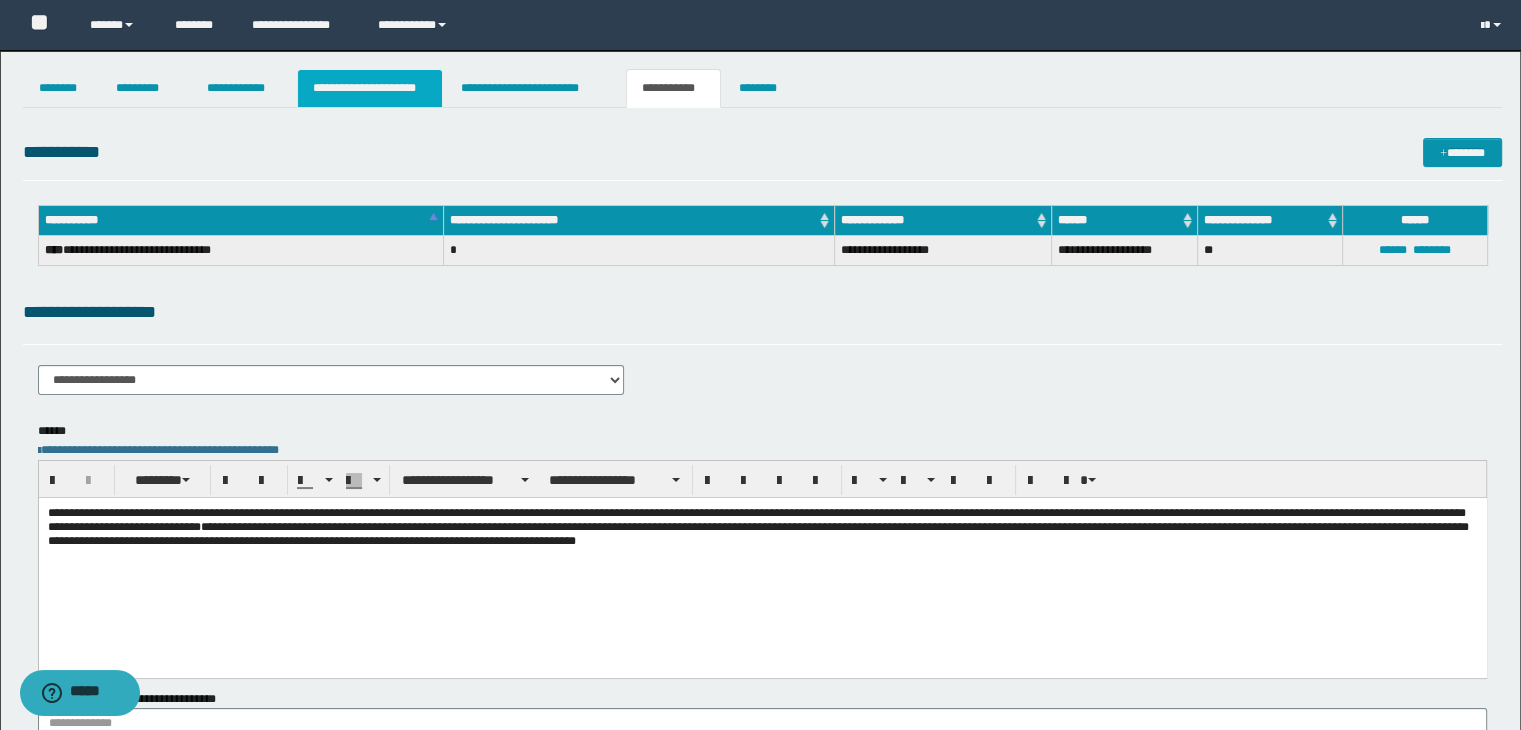 click on "**********" at bounding box center (370, 88) 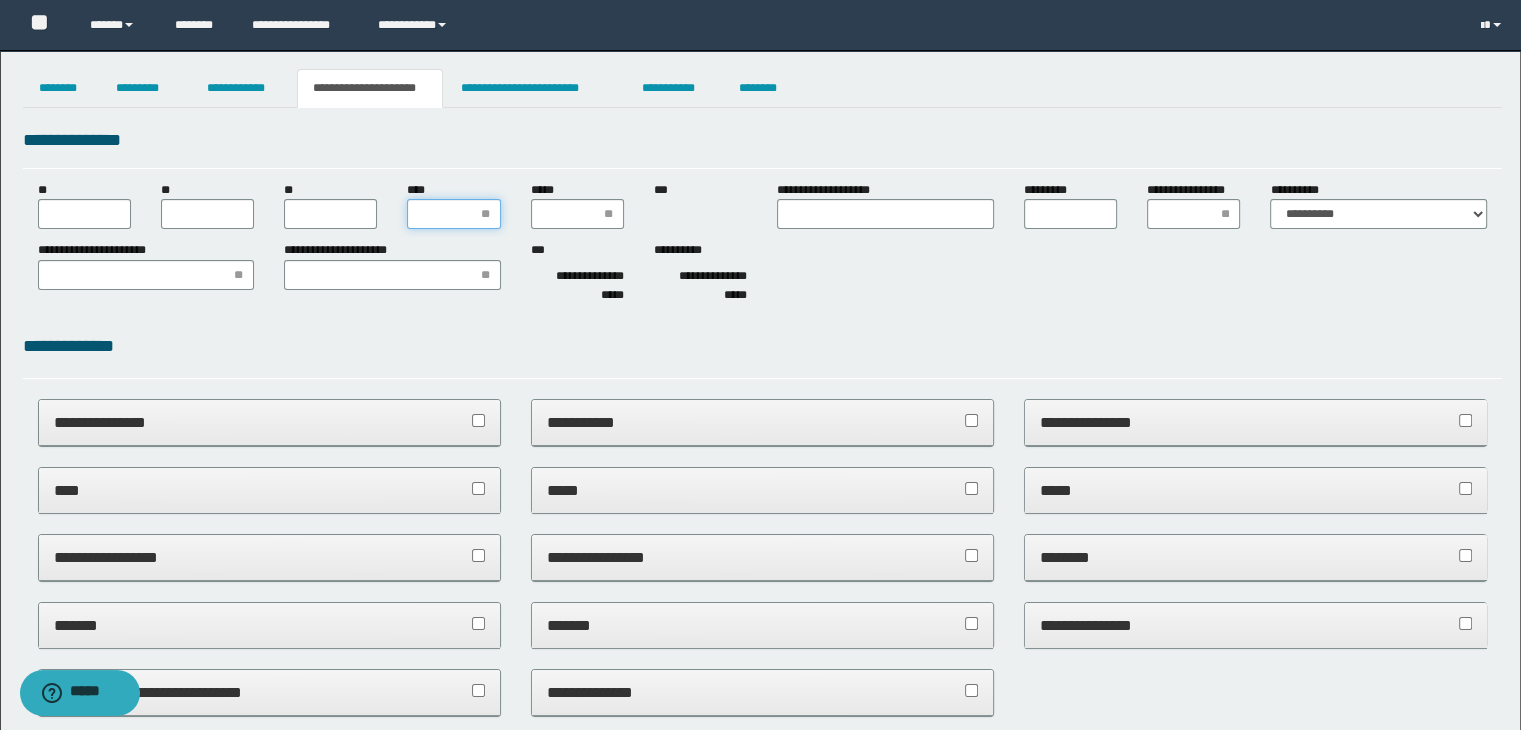 click on "****" at bounding box center (453, 214) 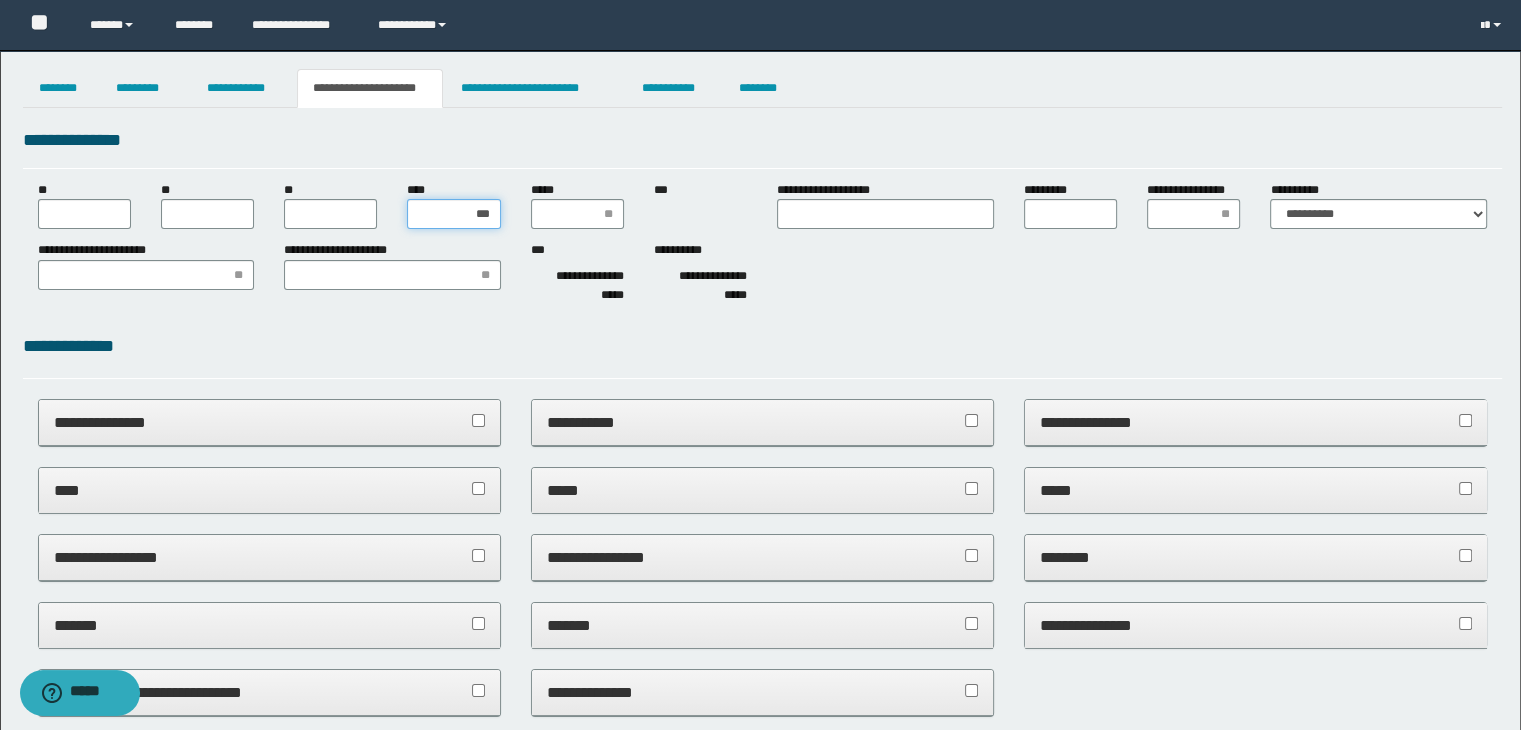 type on "****" 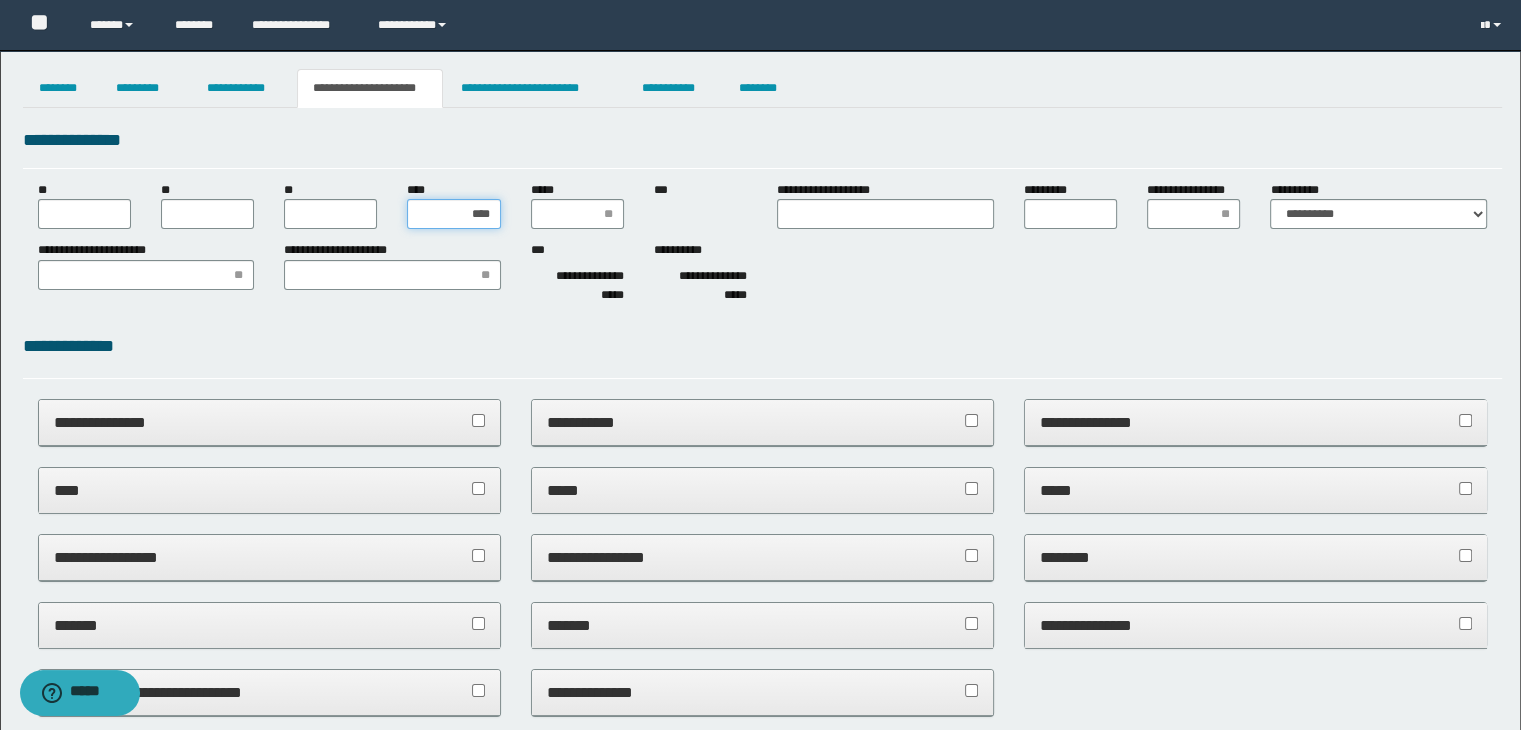 type 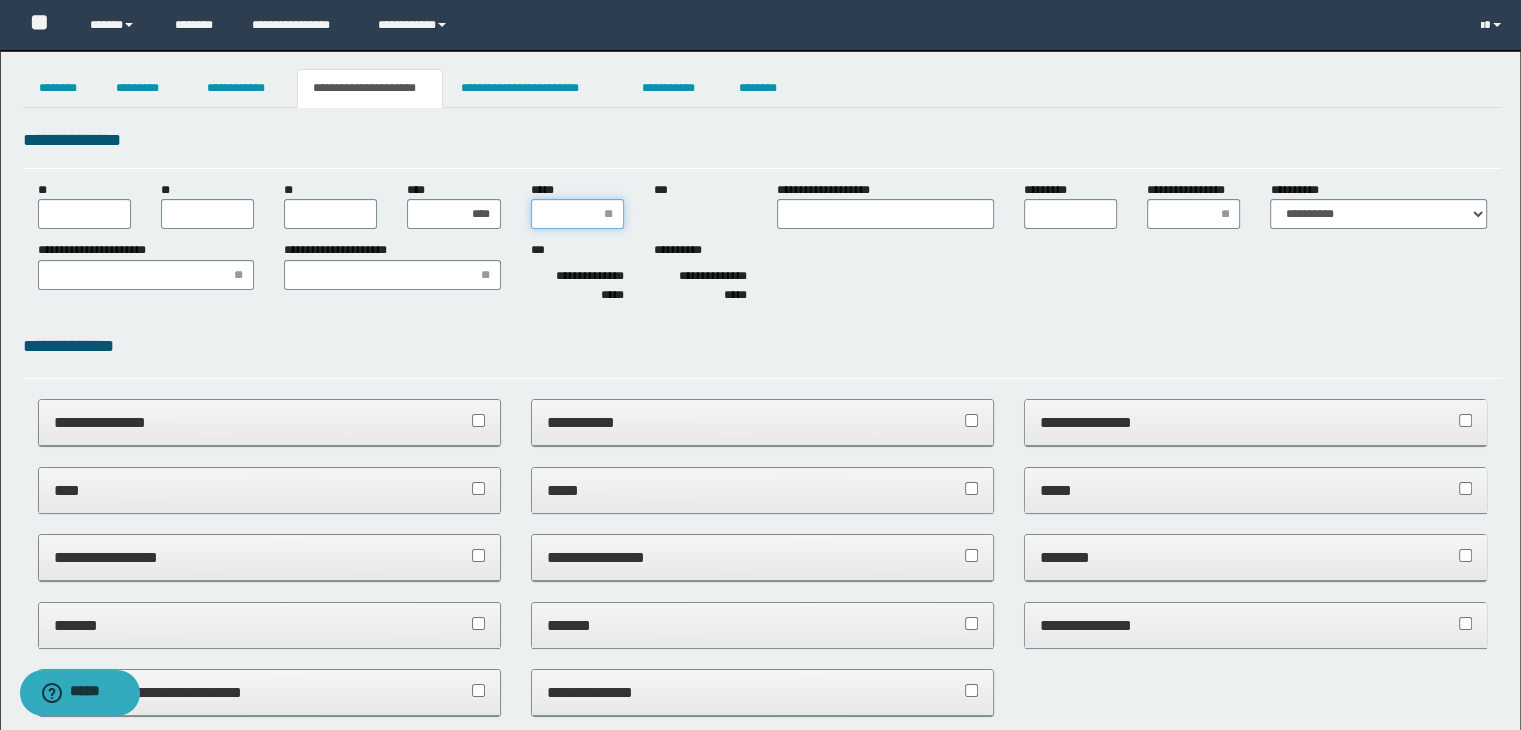 click on "*****" at bounding box center (577, 214) 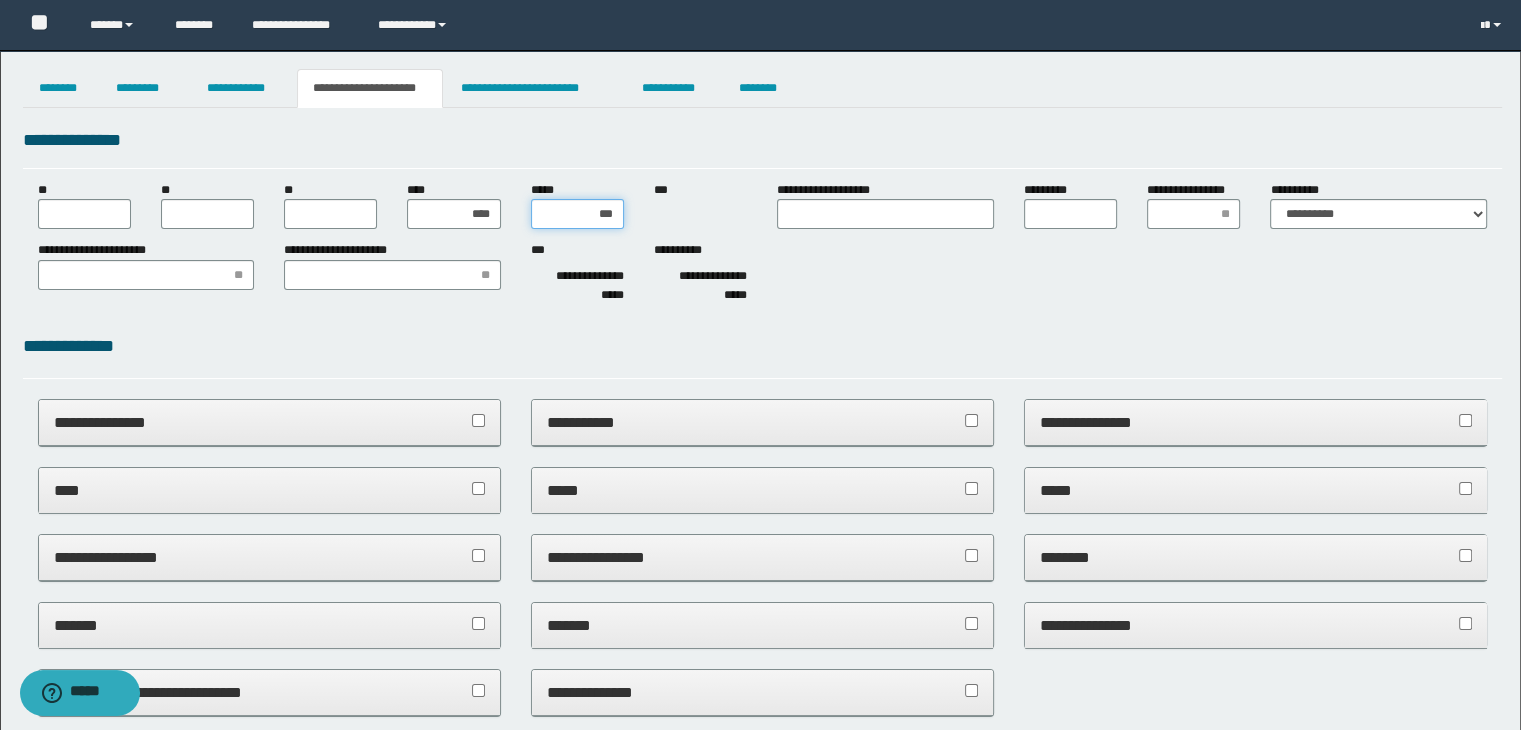 type on "****" 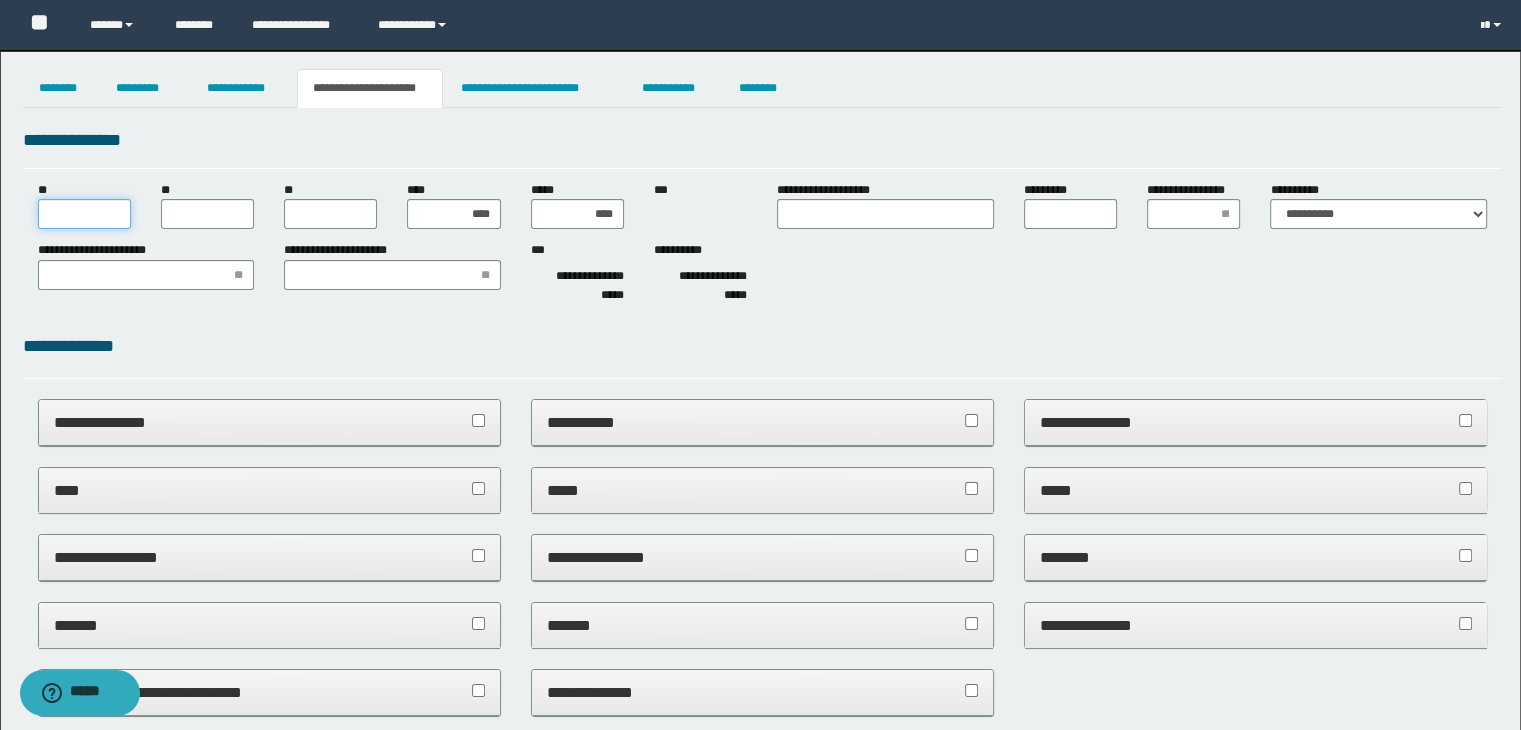 click on "**" at bounding box center (84, 214) 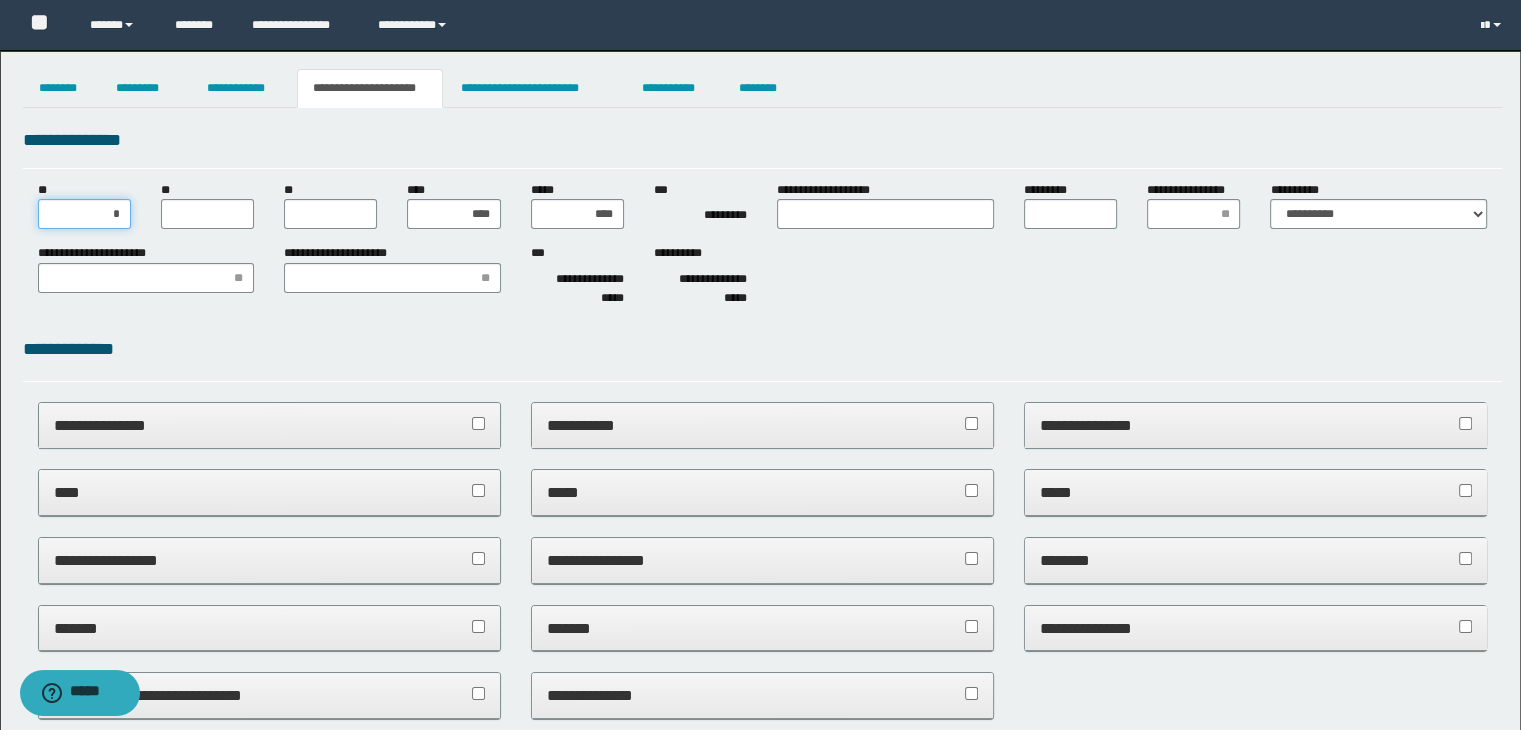 type on "**" 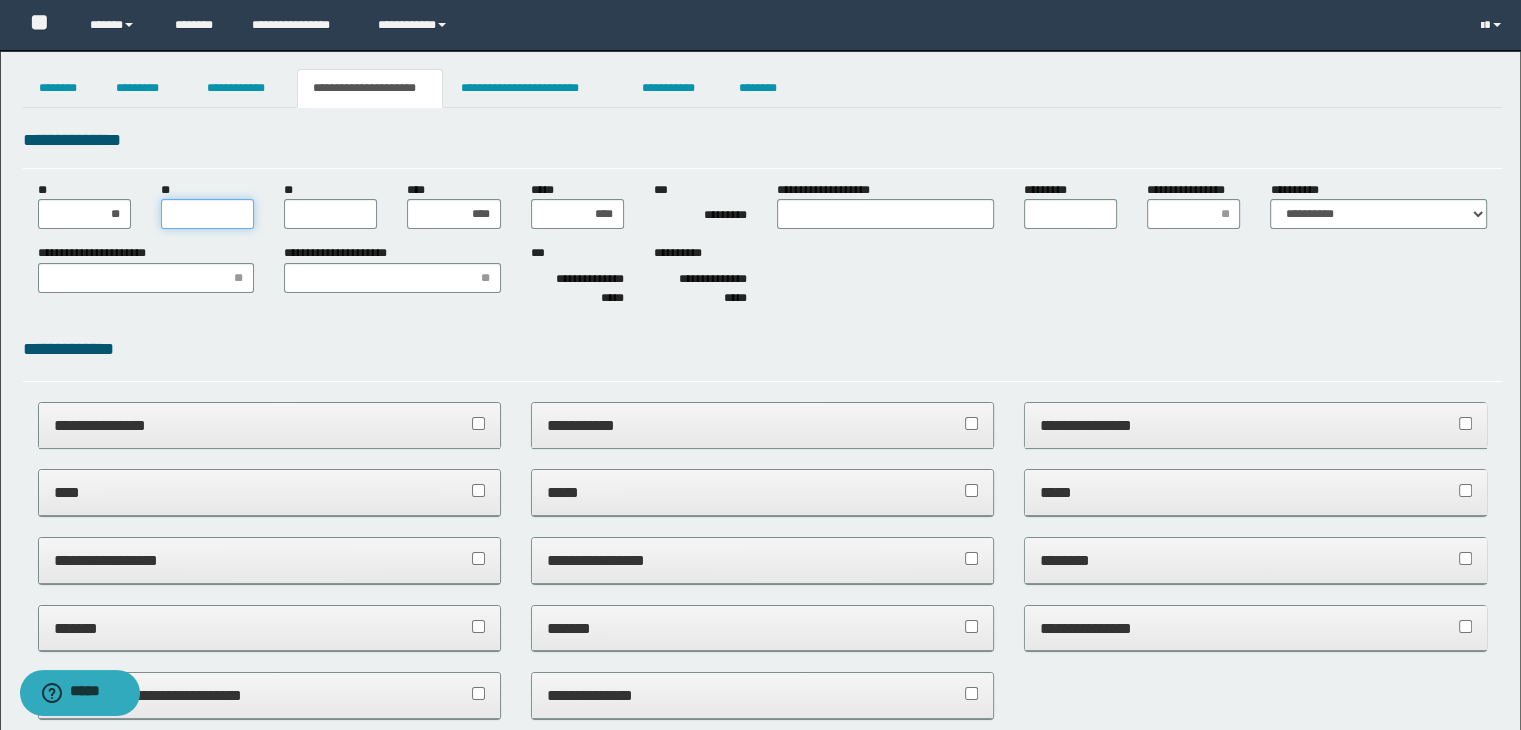 click on "**" at bounding box center [207, 214] 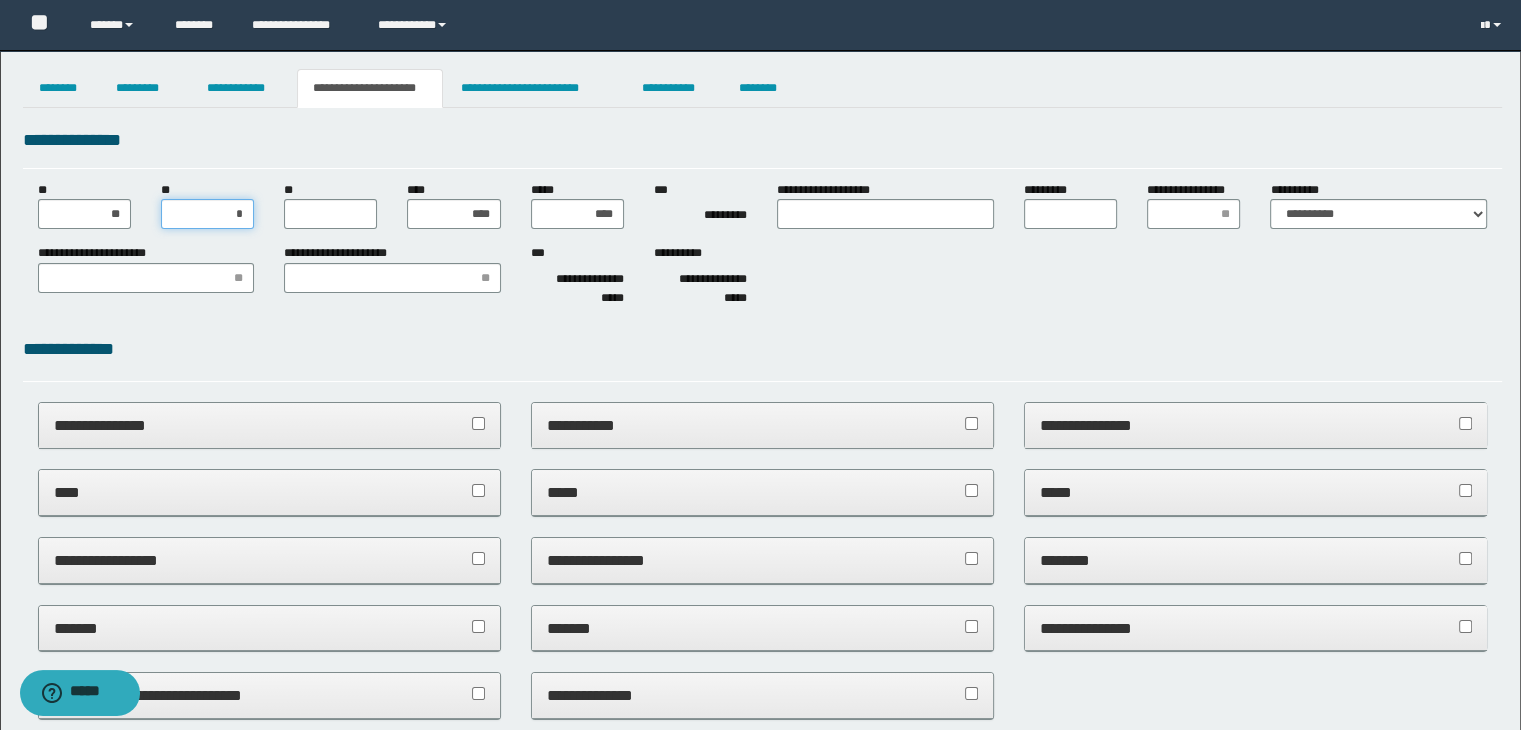 type on "**" 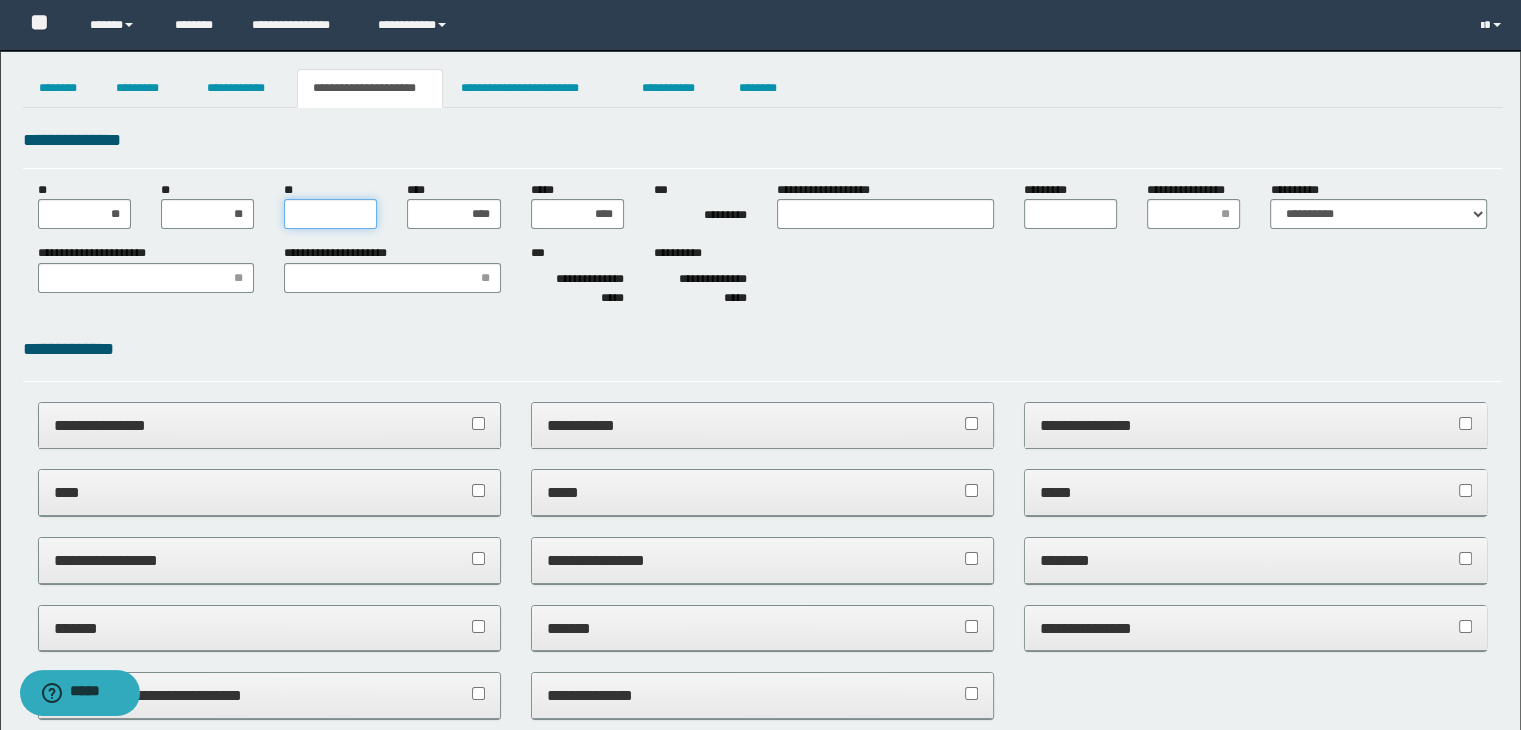 click on "**" at bounding box center (330, 214) 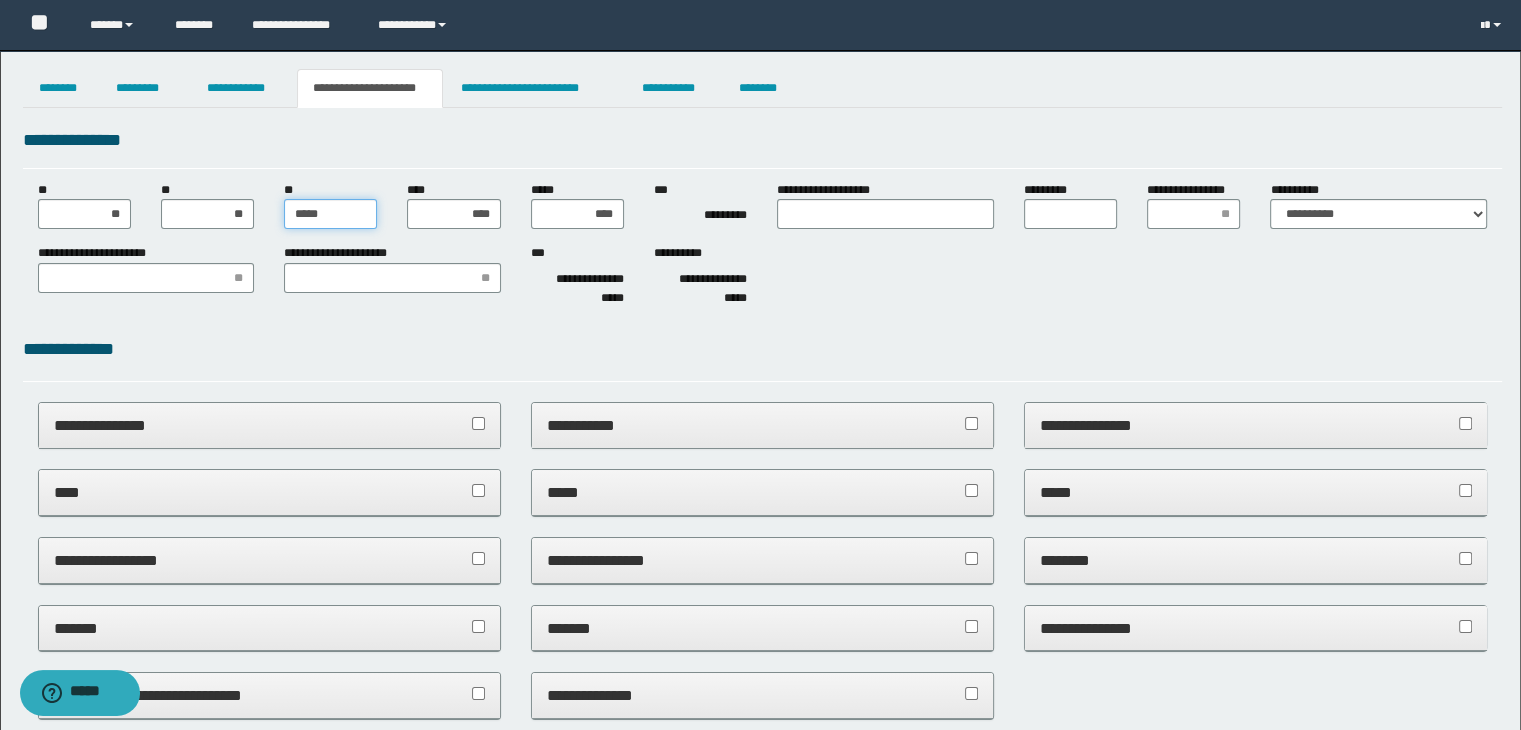 type on "******" 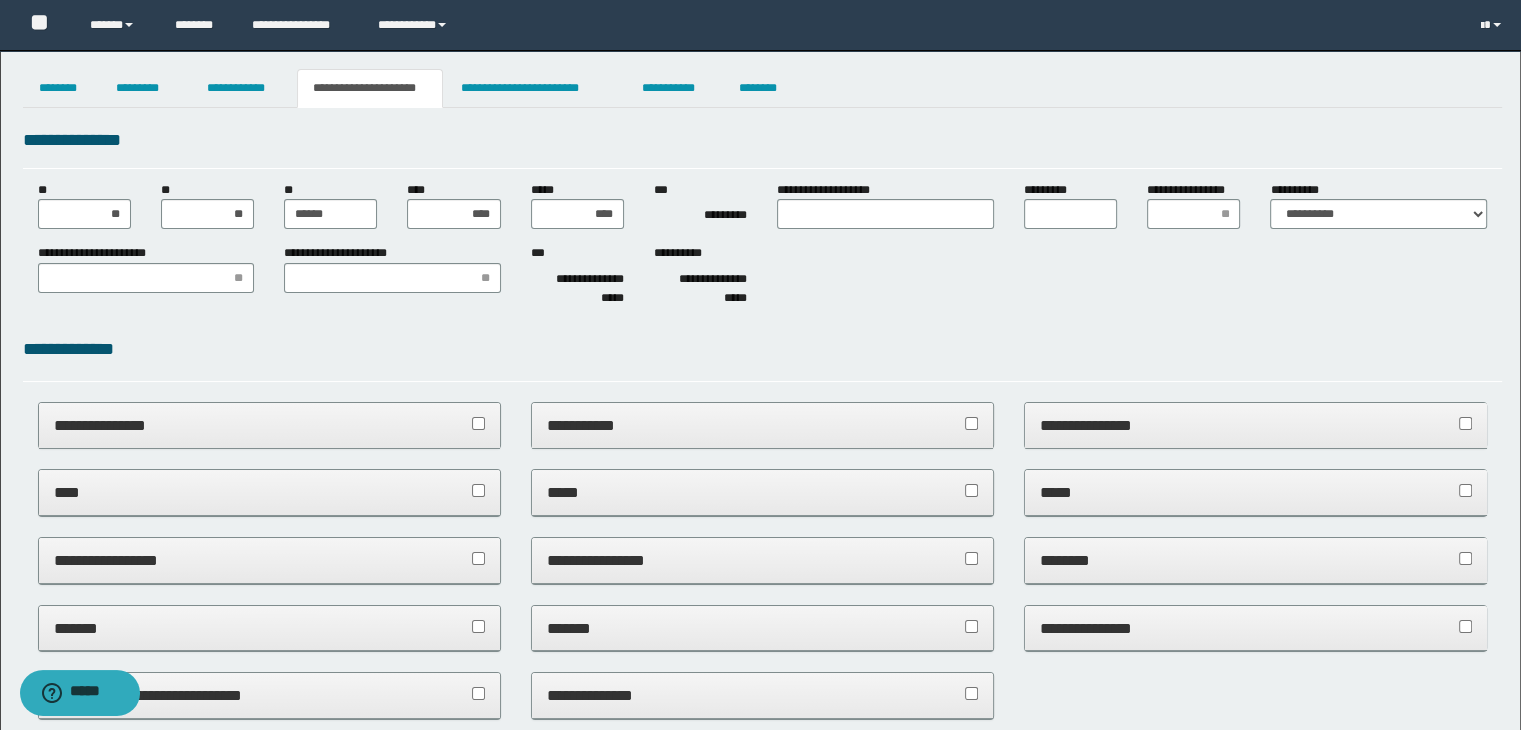 drag, startPoint x: 823, startPoint y: 241, endPoint x: 851, endPoint y: 210, distance: 41.773197 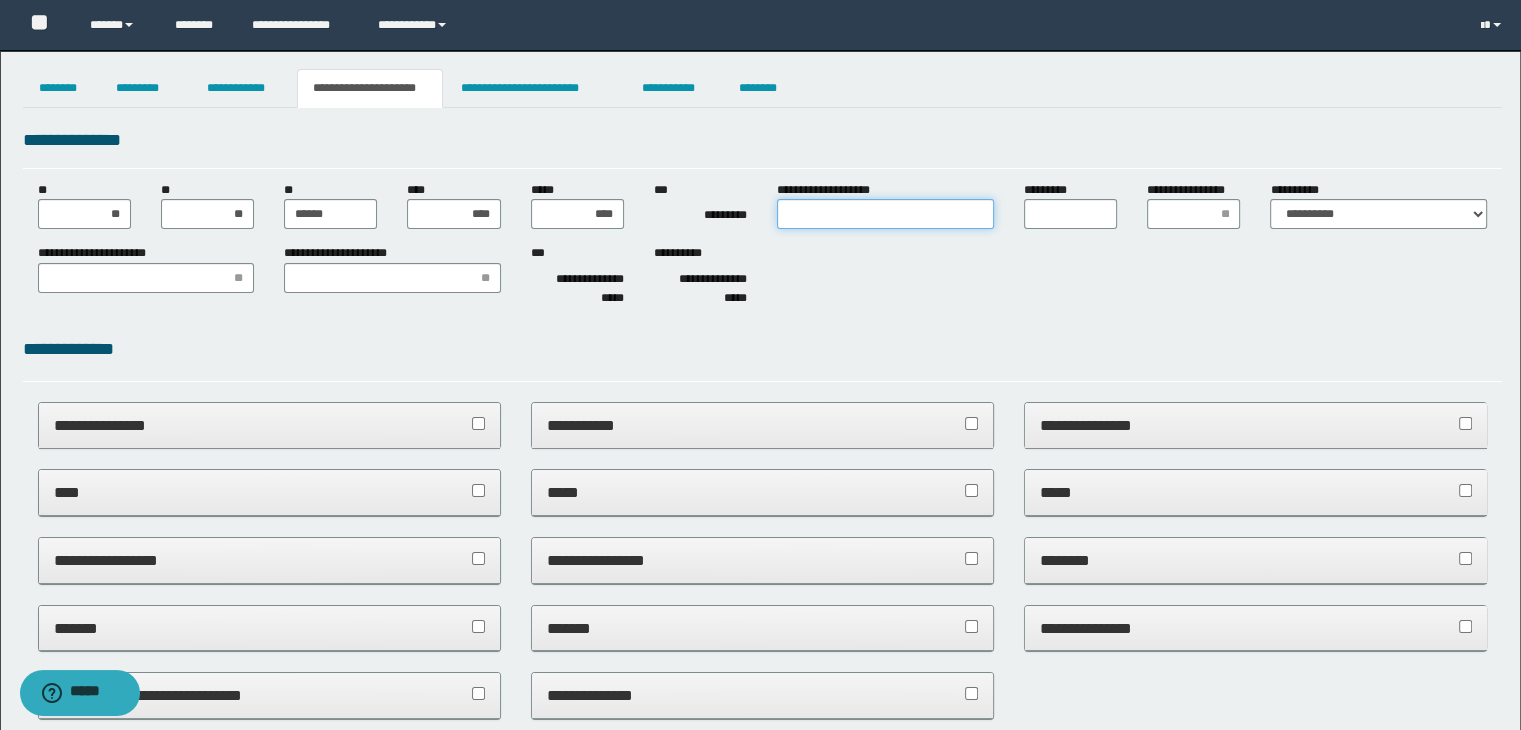 click on "**********" at bounding box center (885, 214) 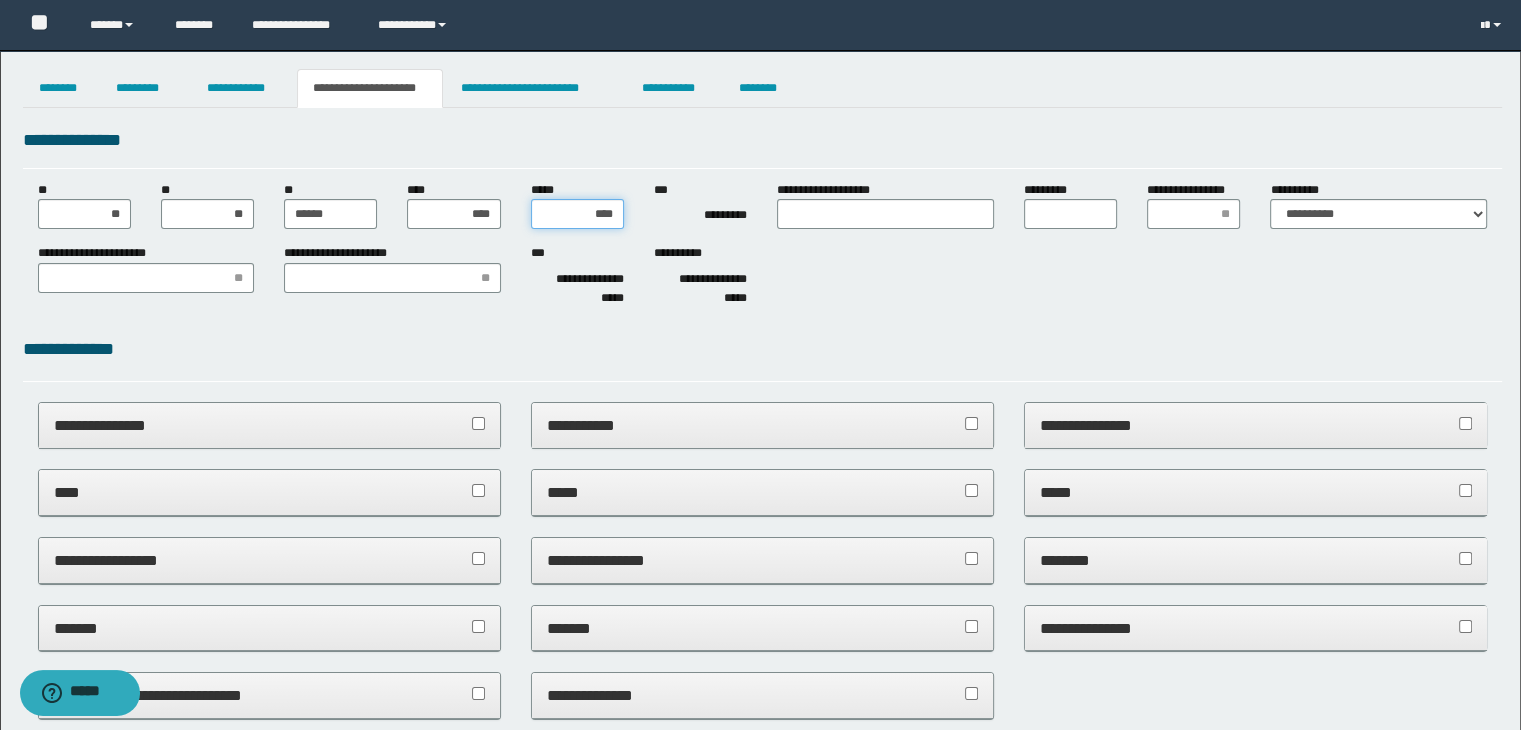 drag, startPoint x: 559, startPoint y: 215, endPoint x: 701, endPoint y: 229, distance: 142.68848 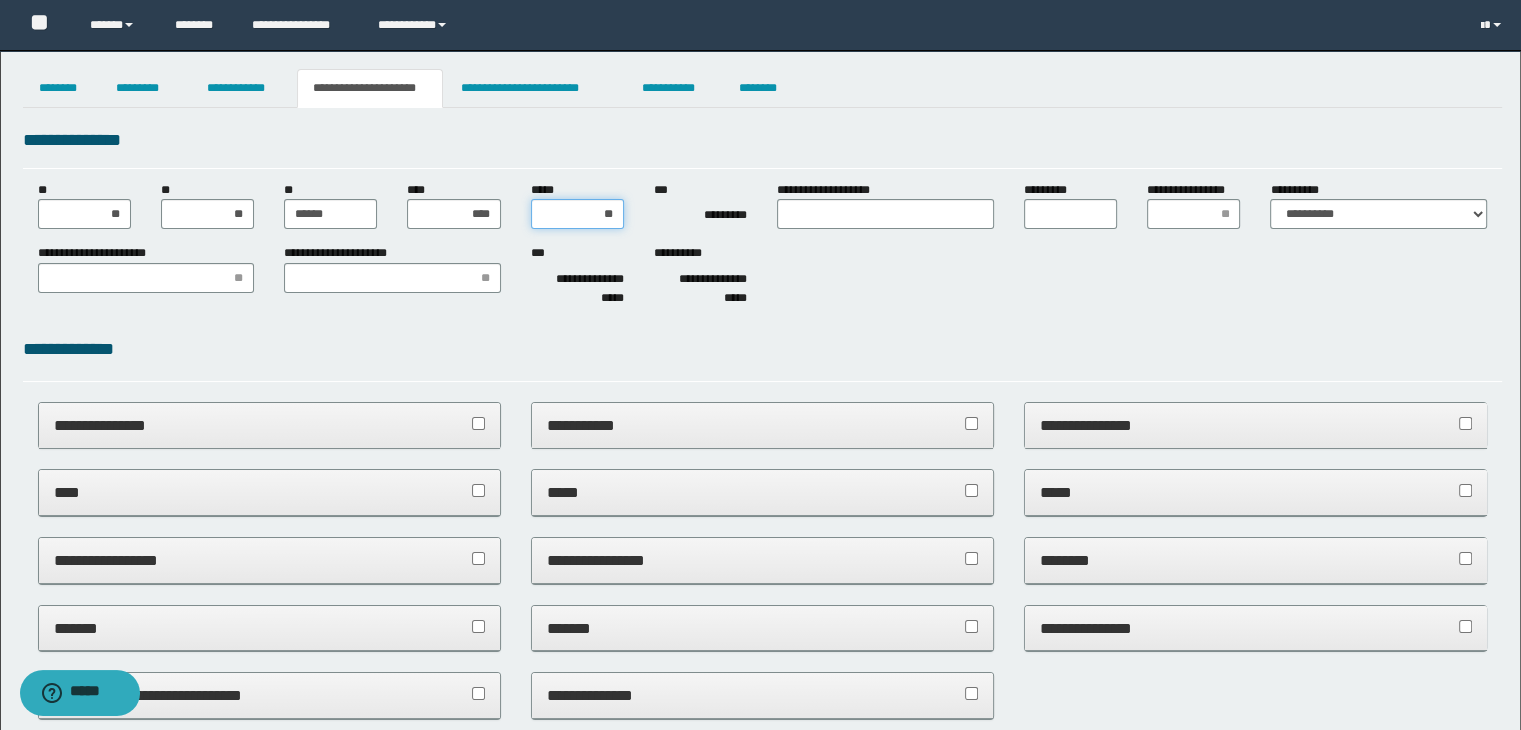 type on "***" 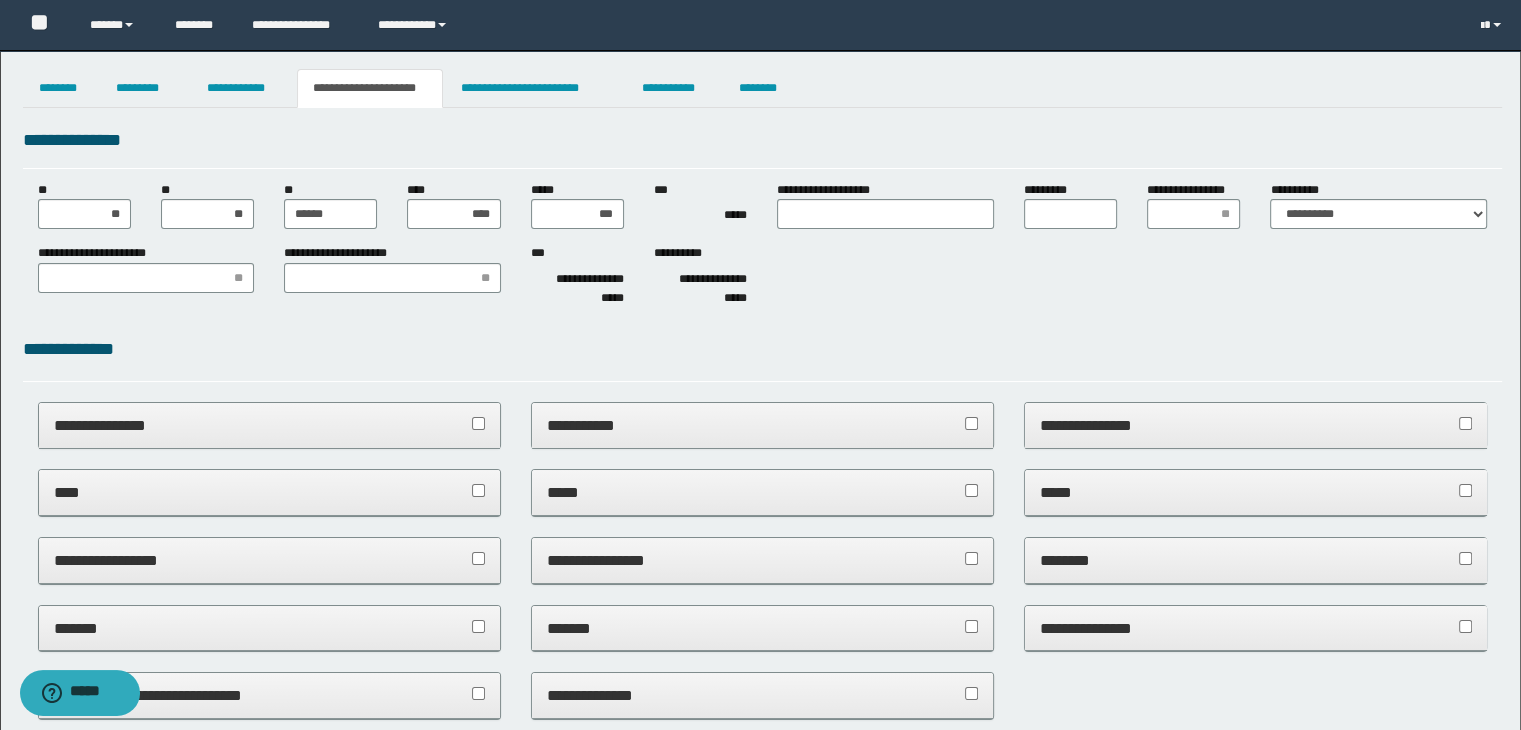 click on "**********" at bounding box center [763, 248] 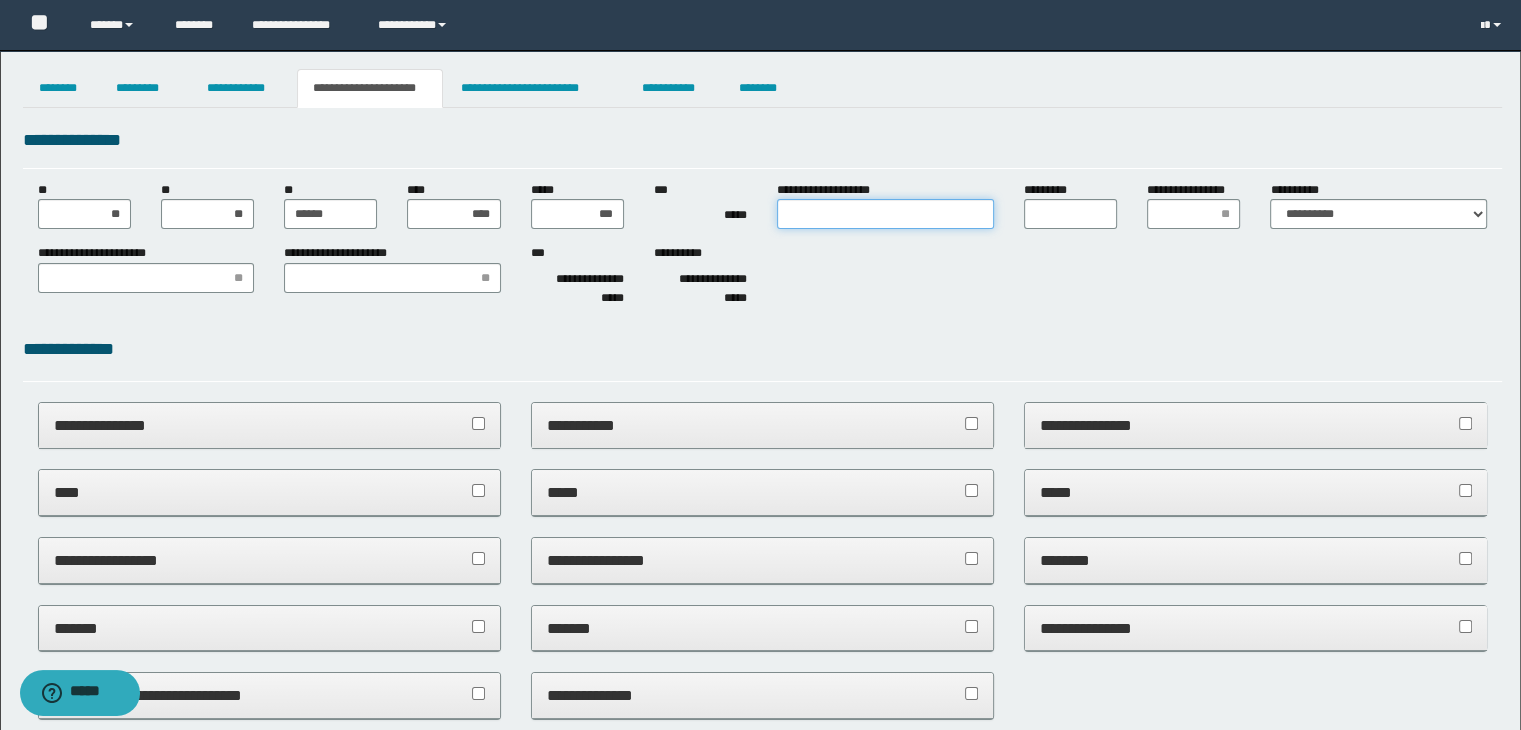 click on "**********" at bounding box center (885, 214) 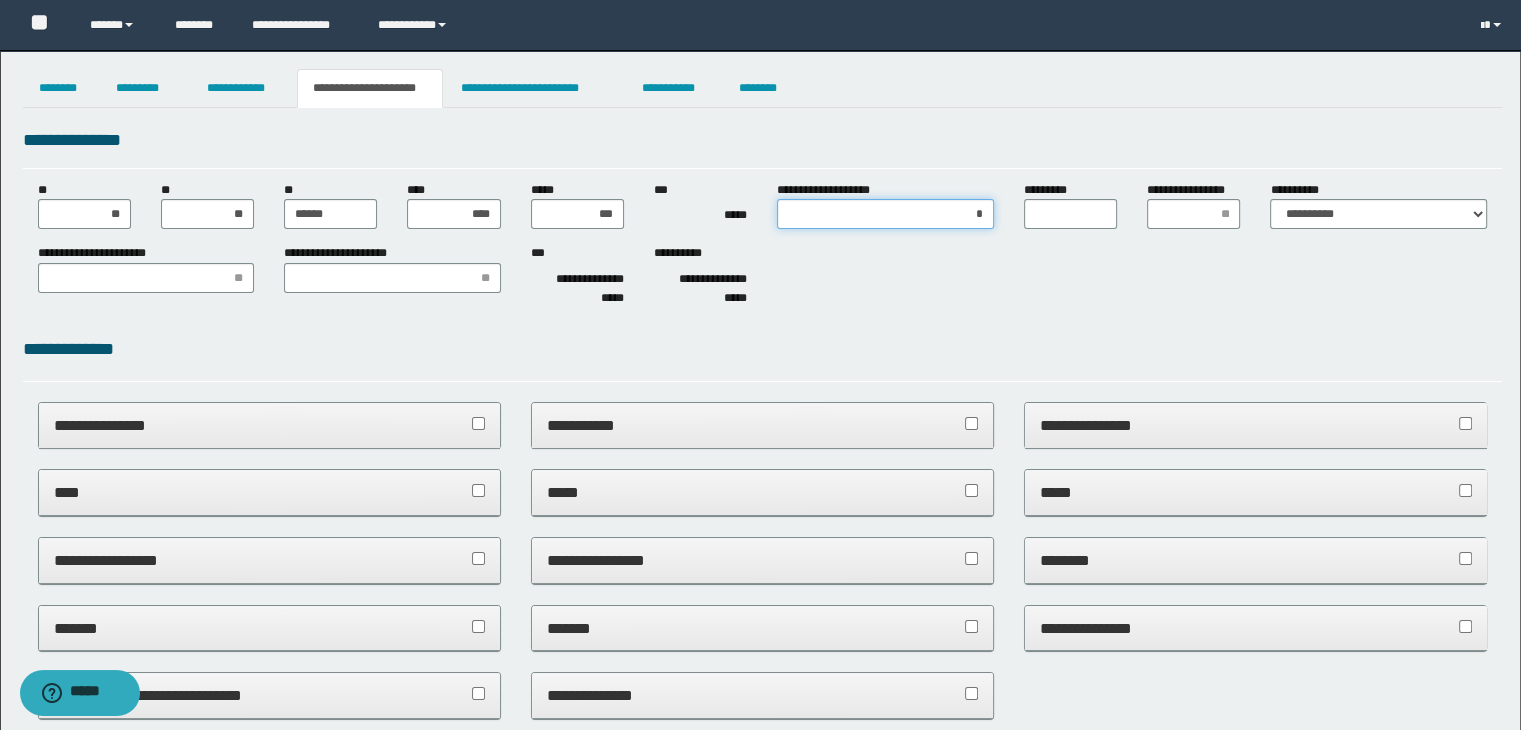 type on "**" 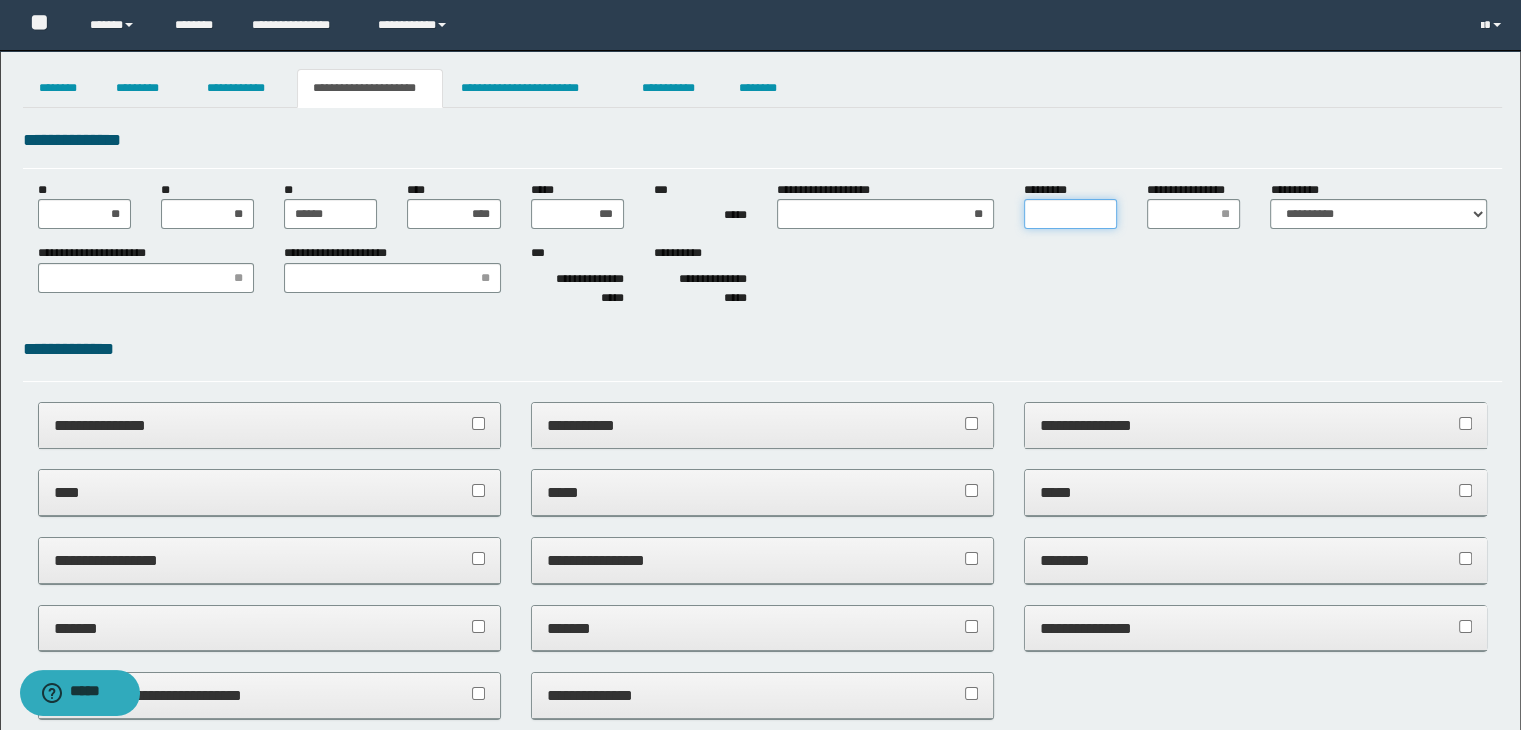 click on "*********" at bounding box center (1070, 214) 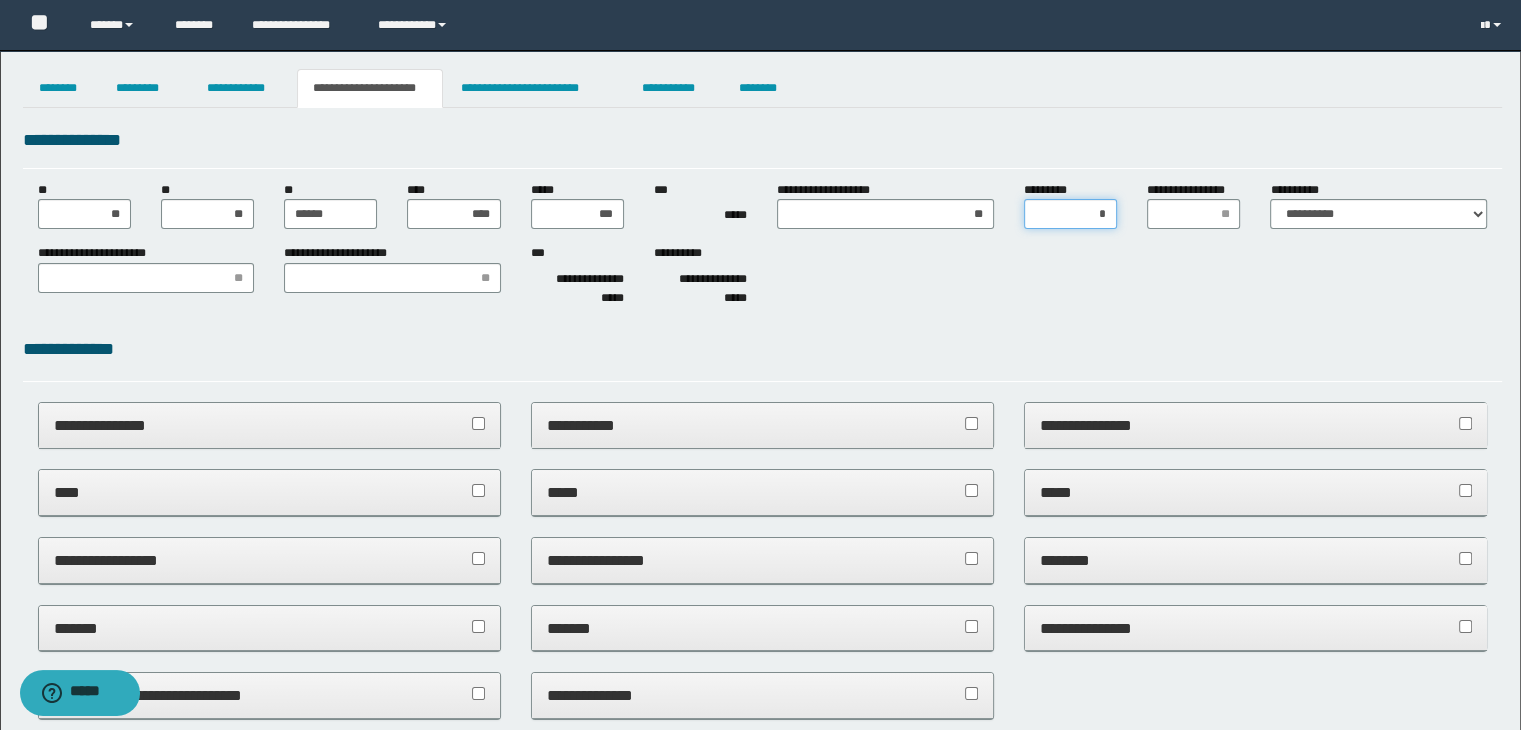 type on "**" 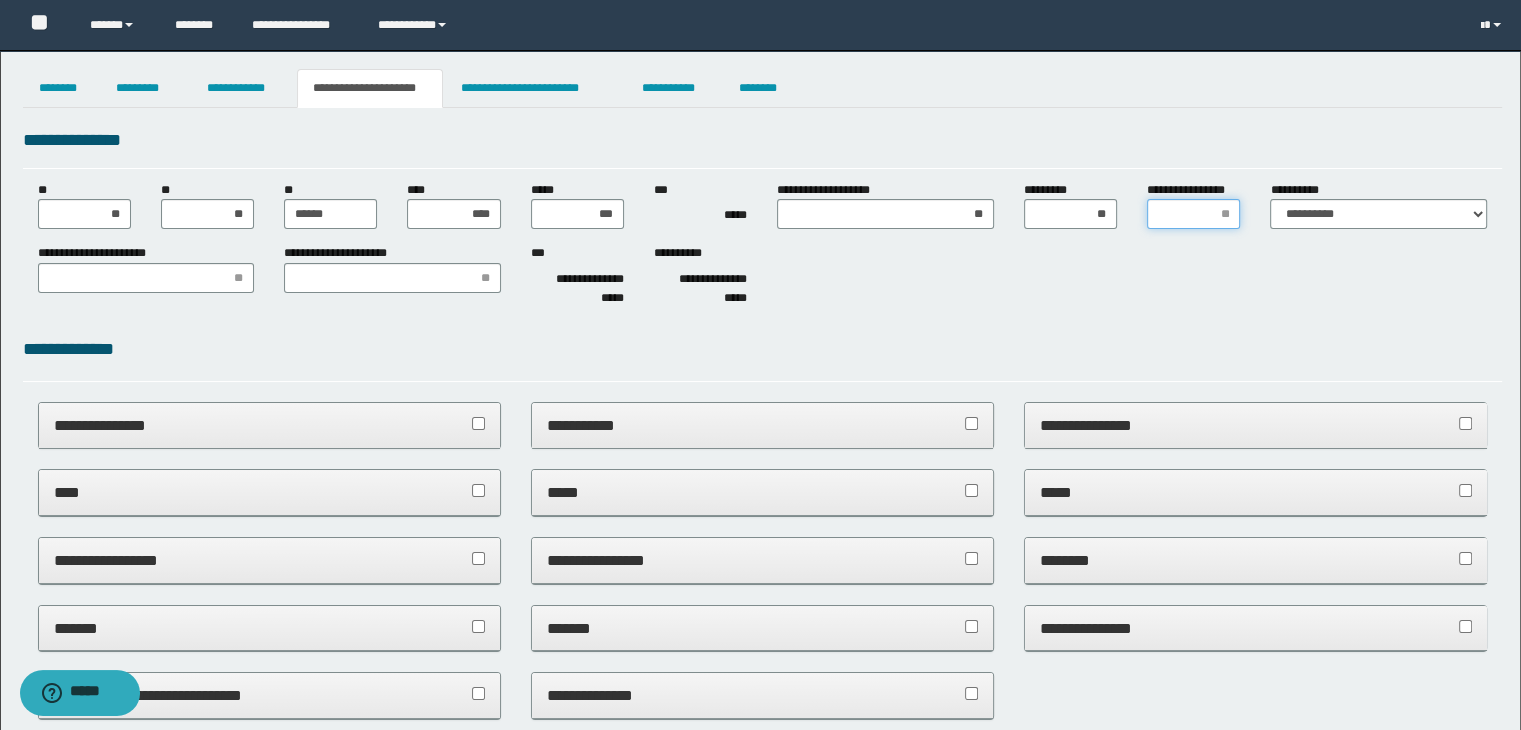 click on "**********" at bounding box center [1193, 214] 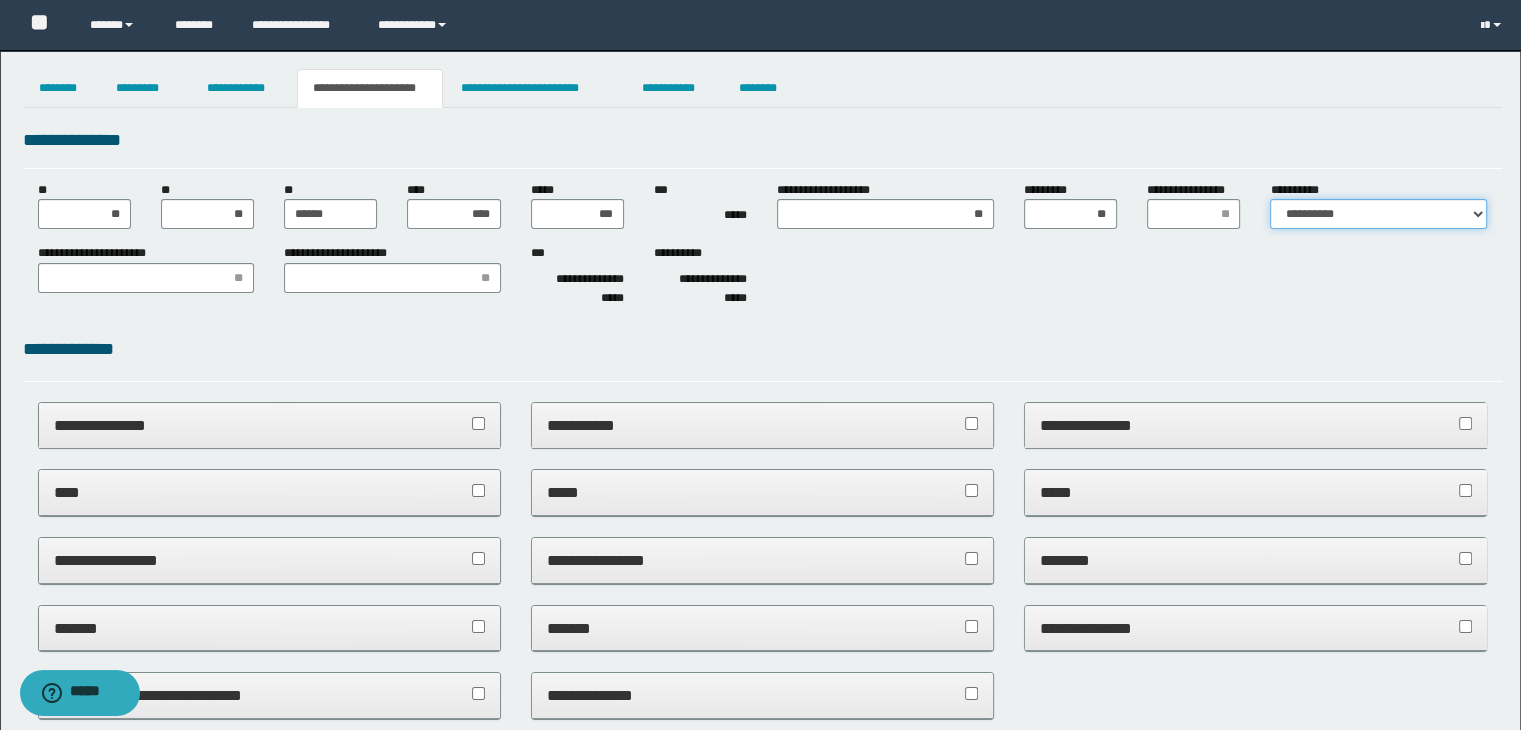 click on "**********" at bounding box center (1378, 214) 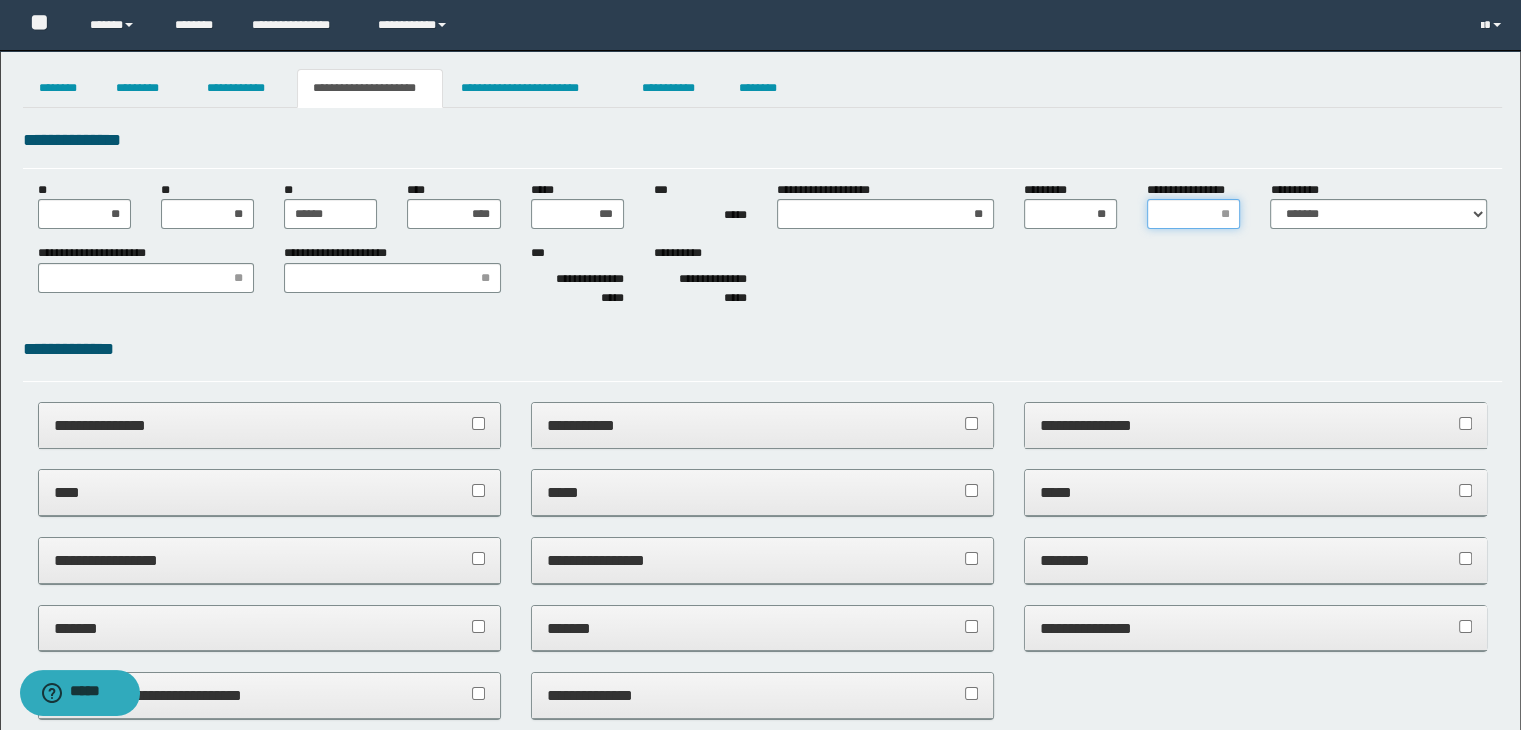 click on "**********" at bounding box center [1193, 214] 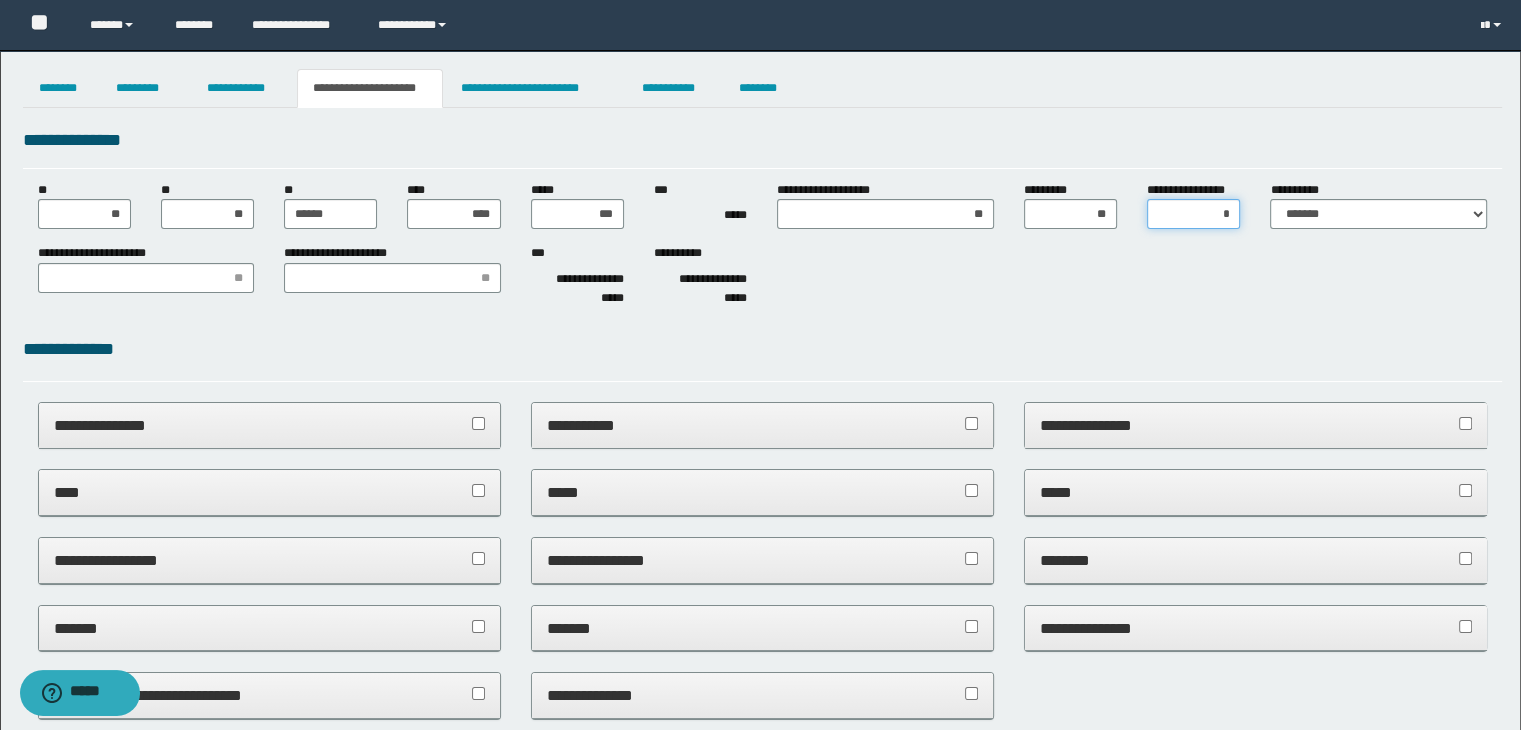 type on "**" 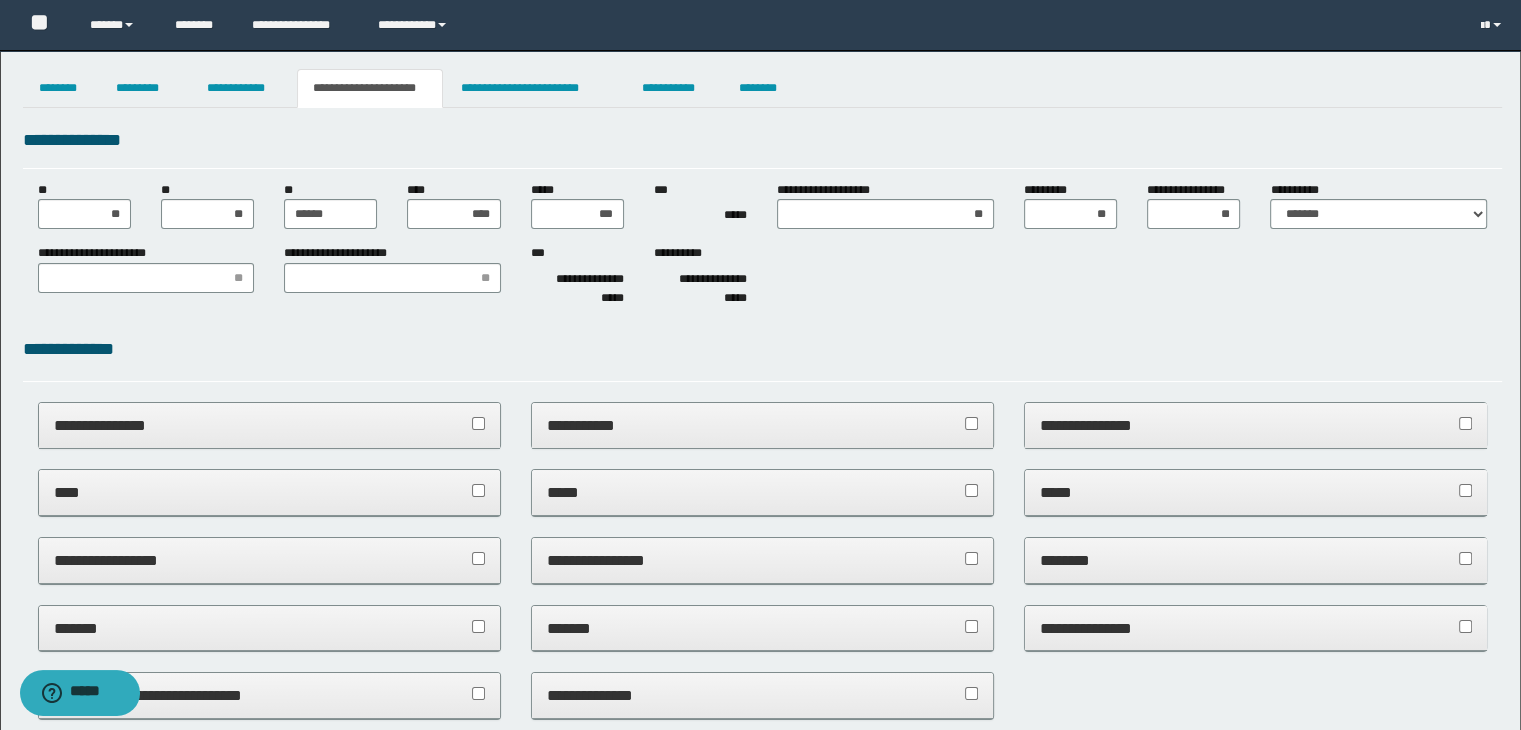 click on "**********" at bounding box center (763, 964) 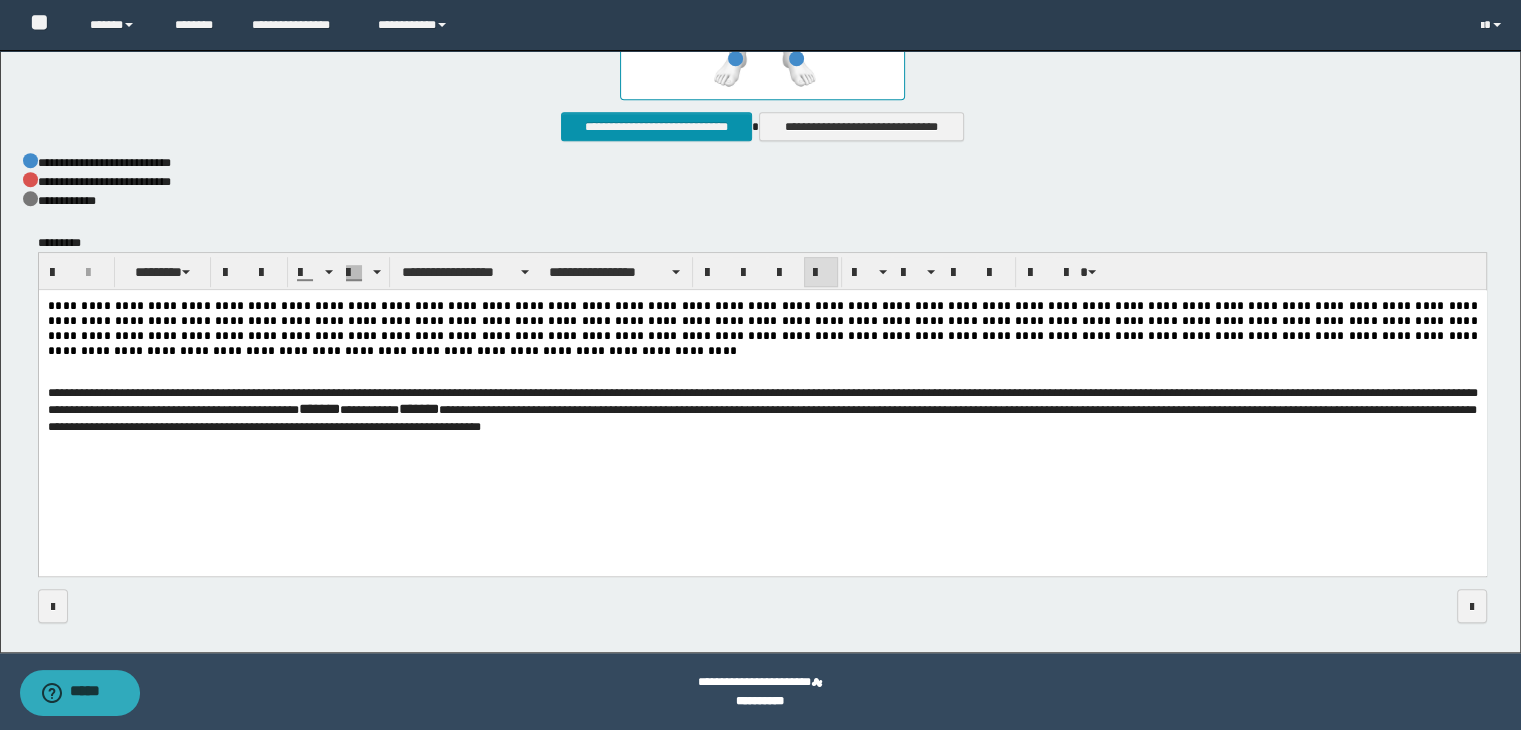 scroll, scrollTop: 0, scrollLeft: 0, axis: both 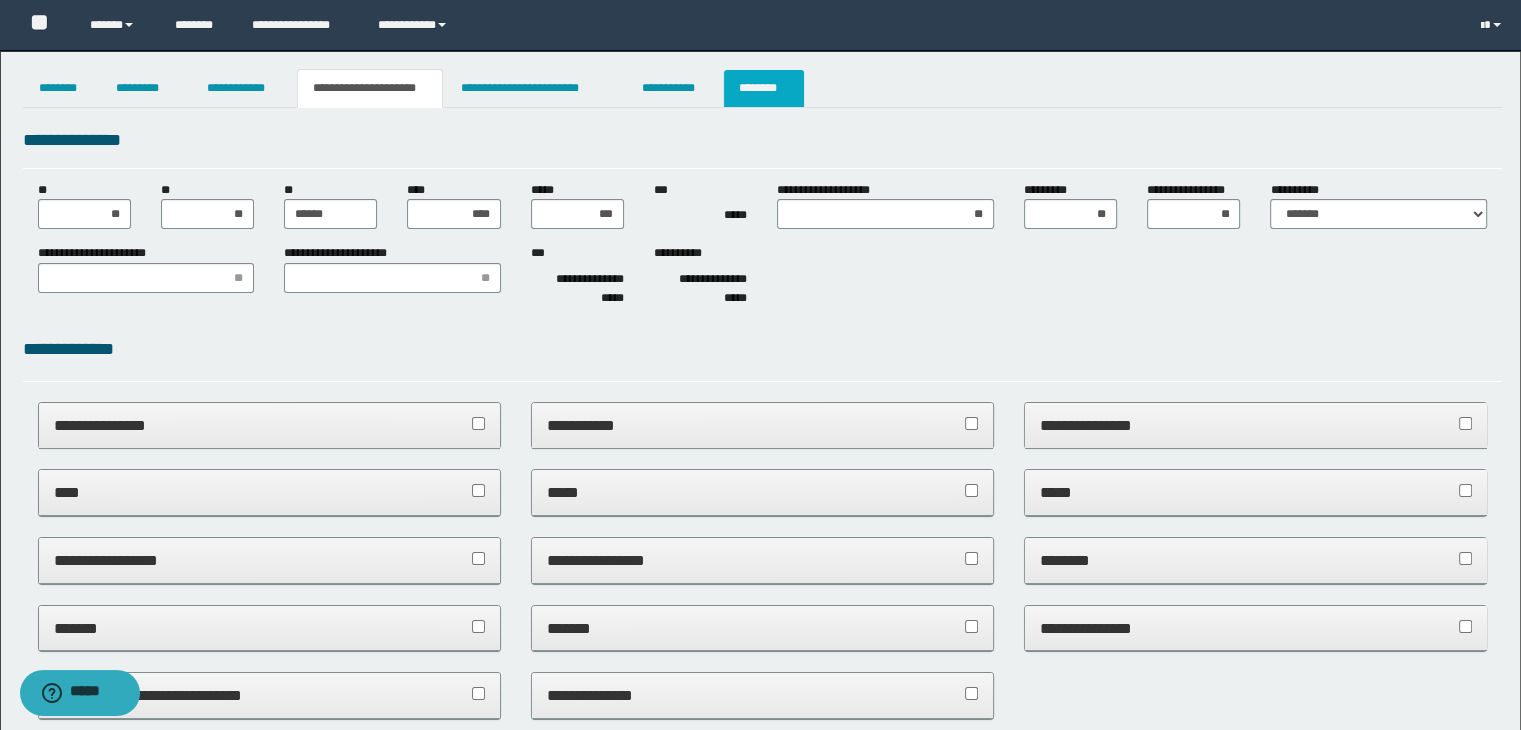 click on "********" at bounding box center (764, 88) 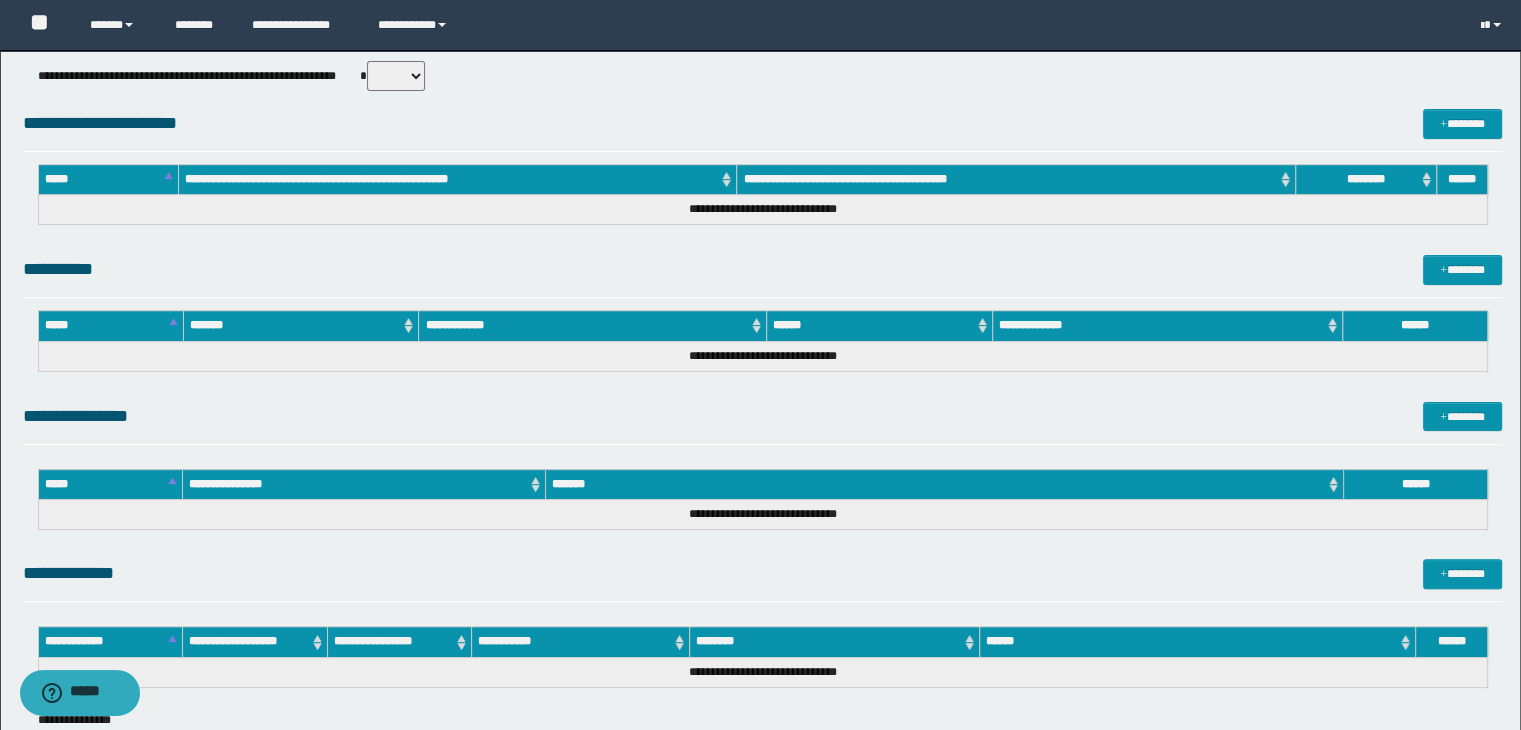 scroll, scrollTop: 740, scrollLeft: 0, axis: vertical 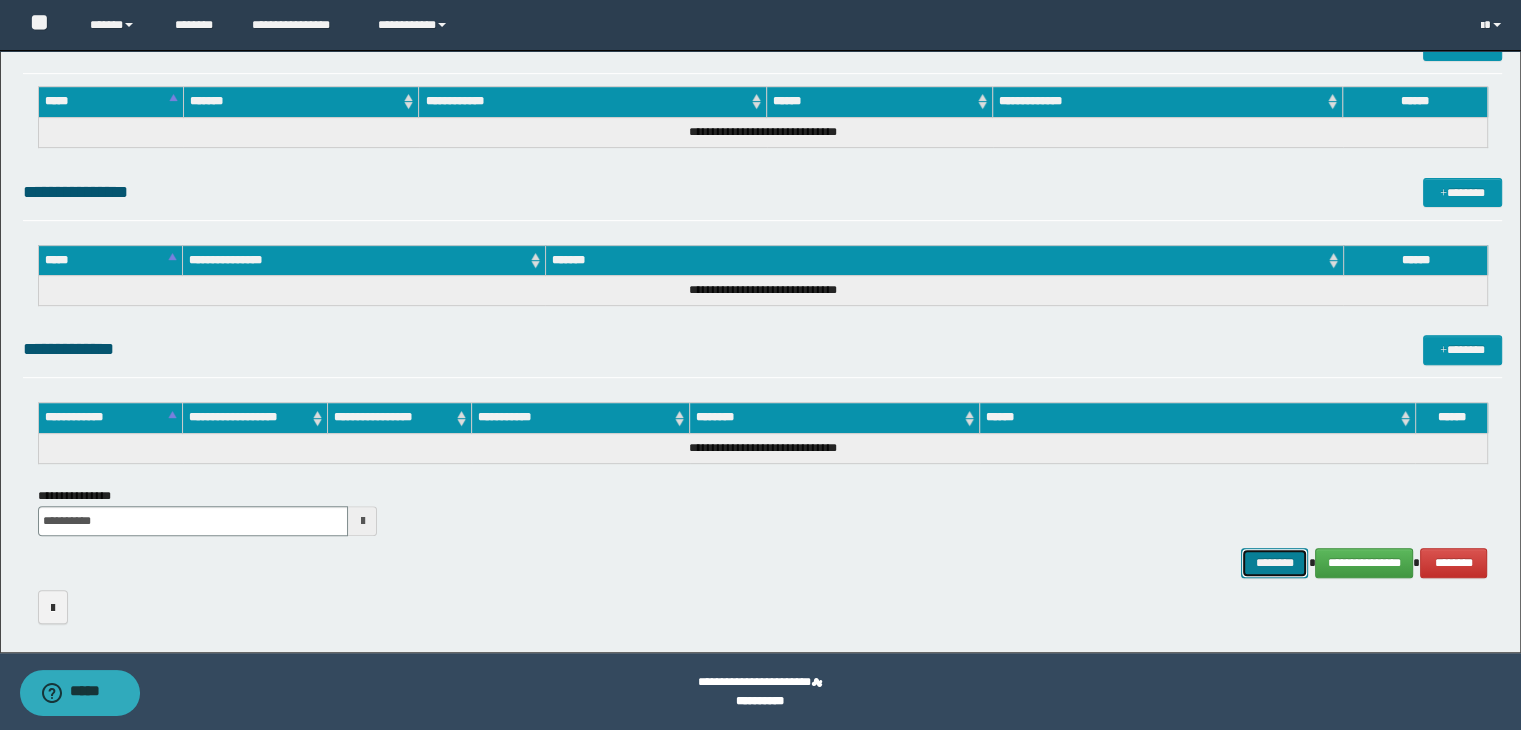 click on "********" at bounding box center (1274, 563) 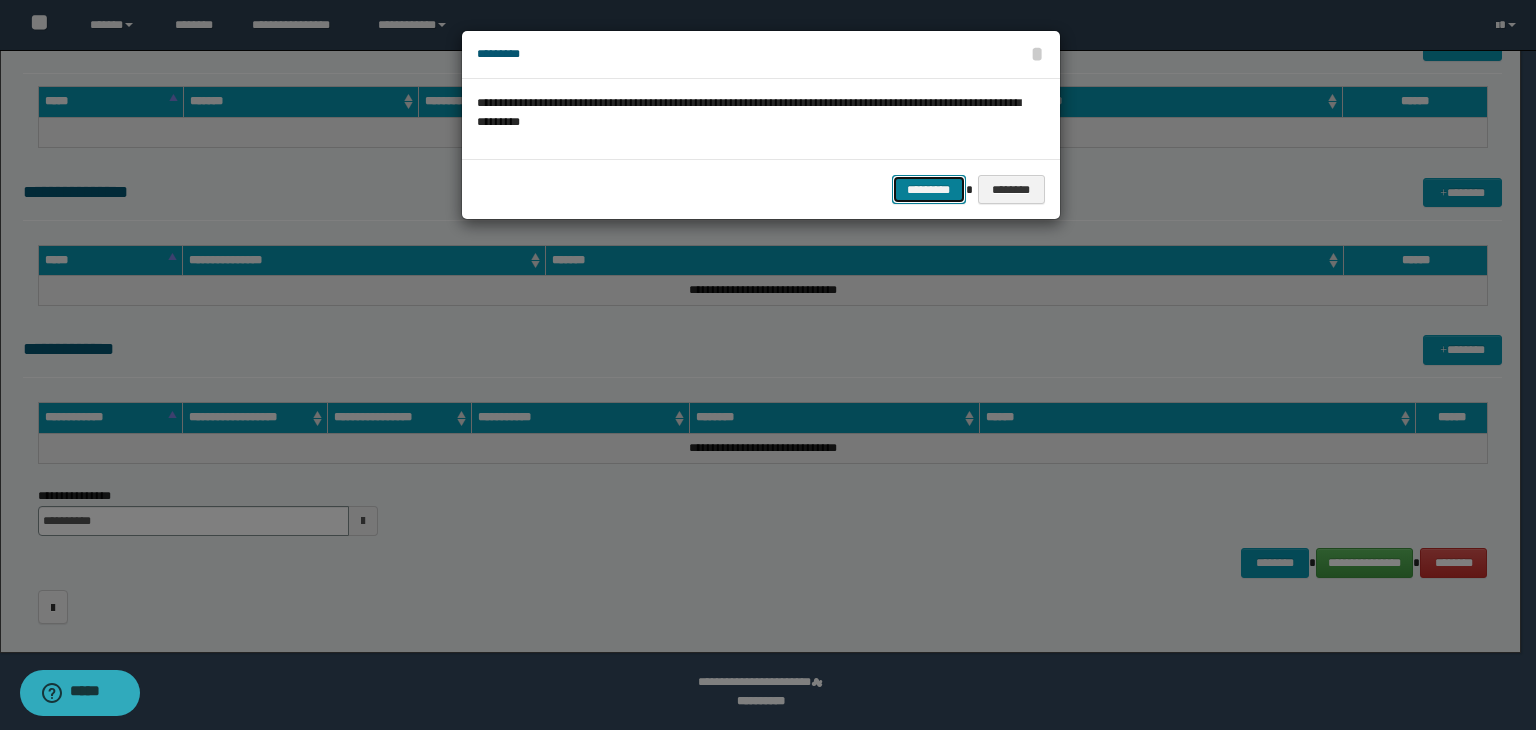 click on "*********" at bounding box center (929, 190) 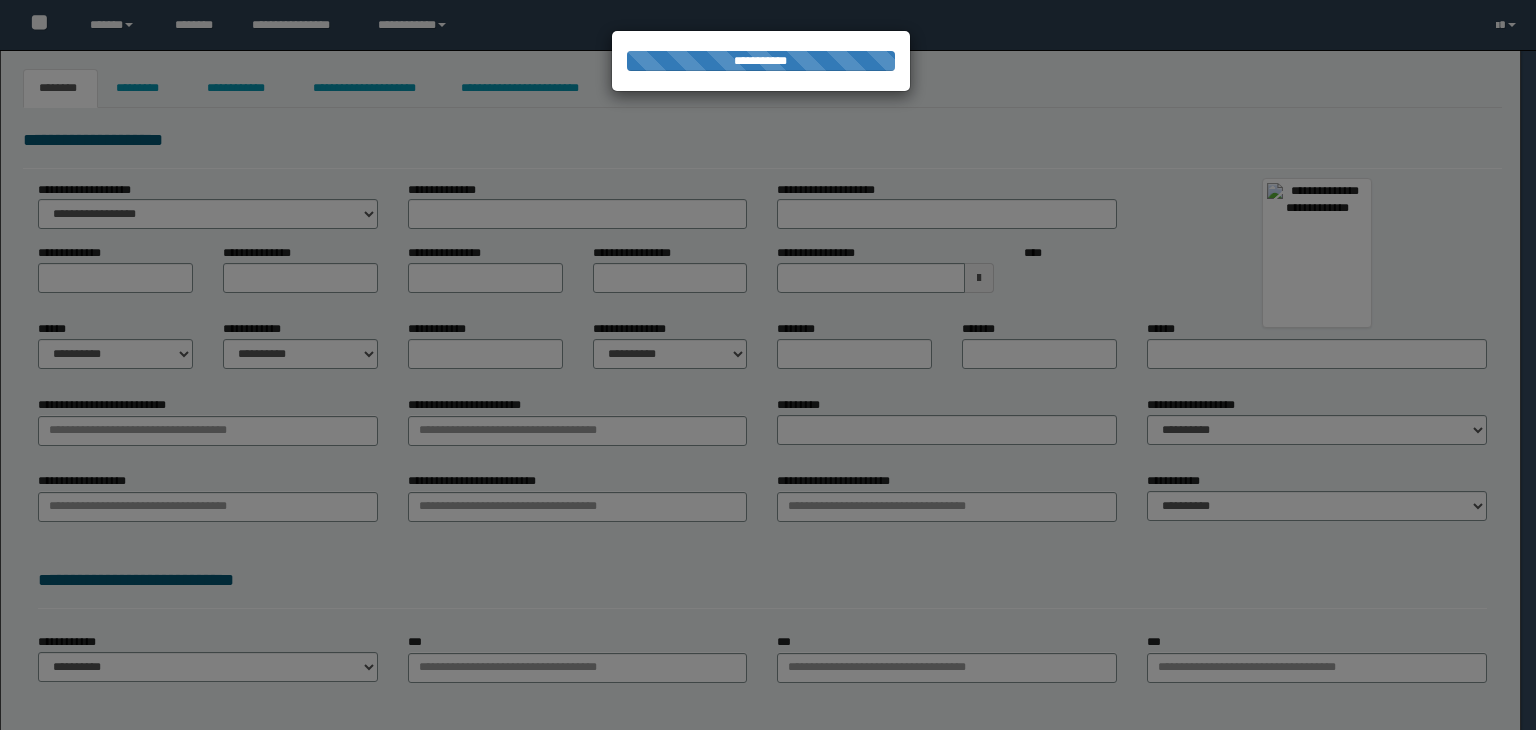 scroll, scrollTop: 0, scrollLeft: 0, axis: both 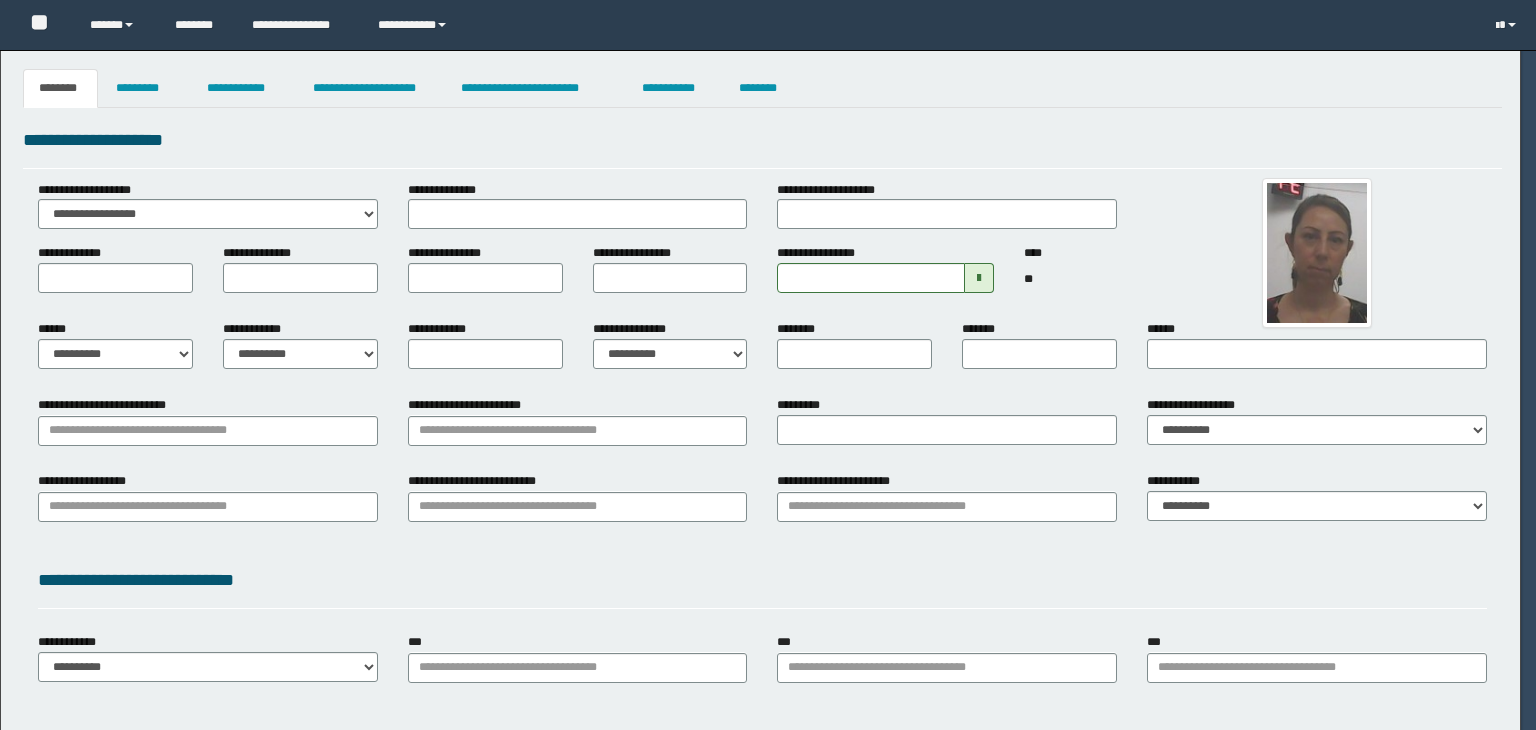 type on "******" 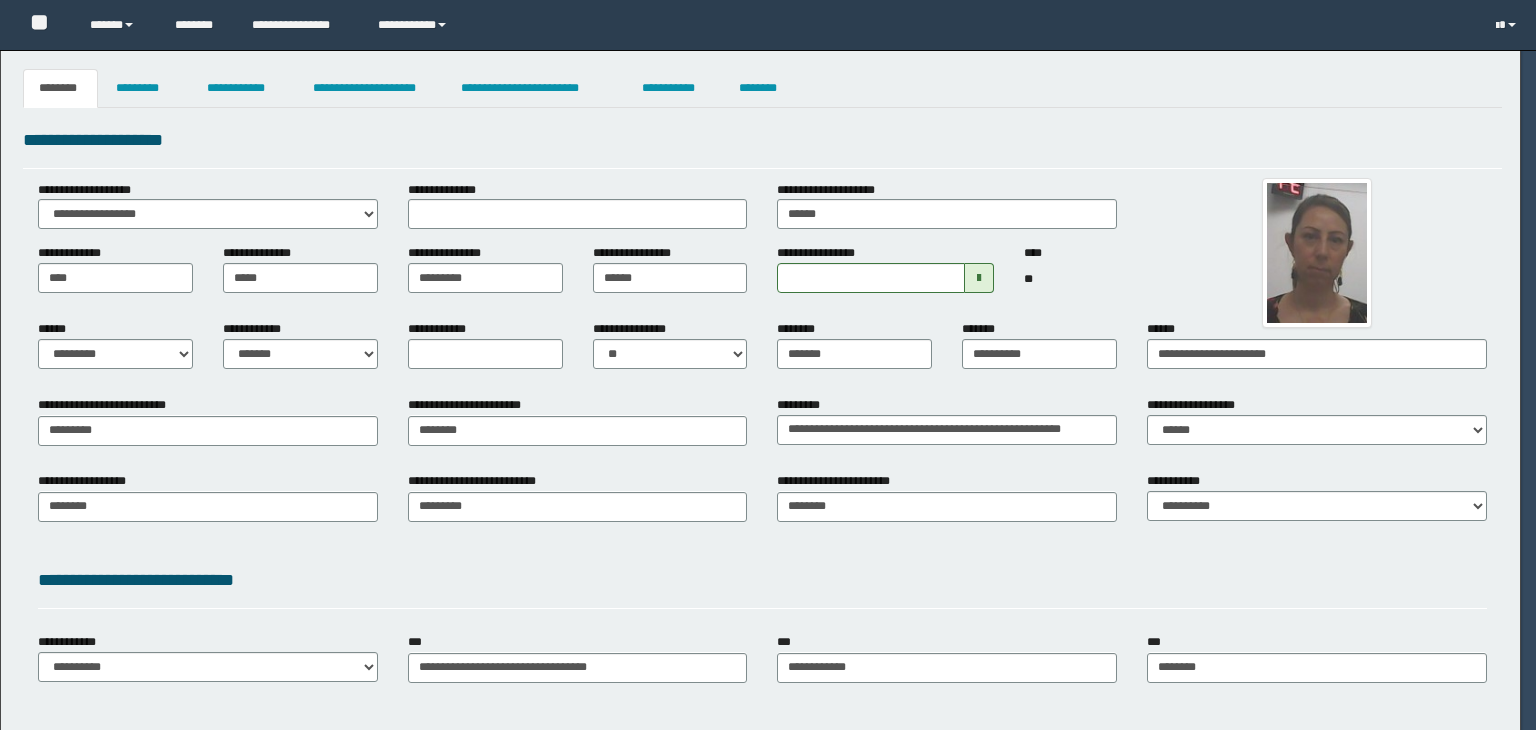 scroll, scrollTop: 0, scrollLeft: 0, axis: both 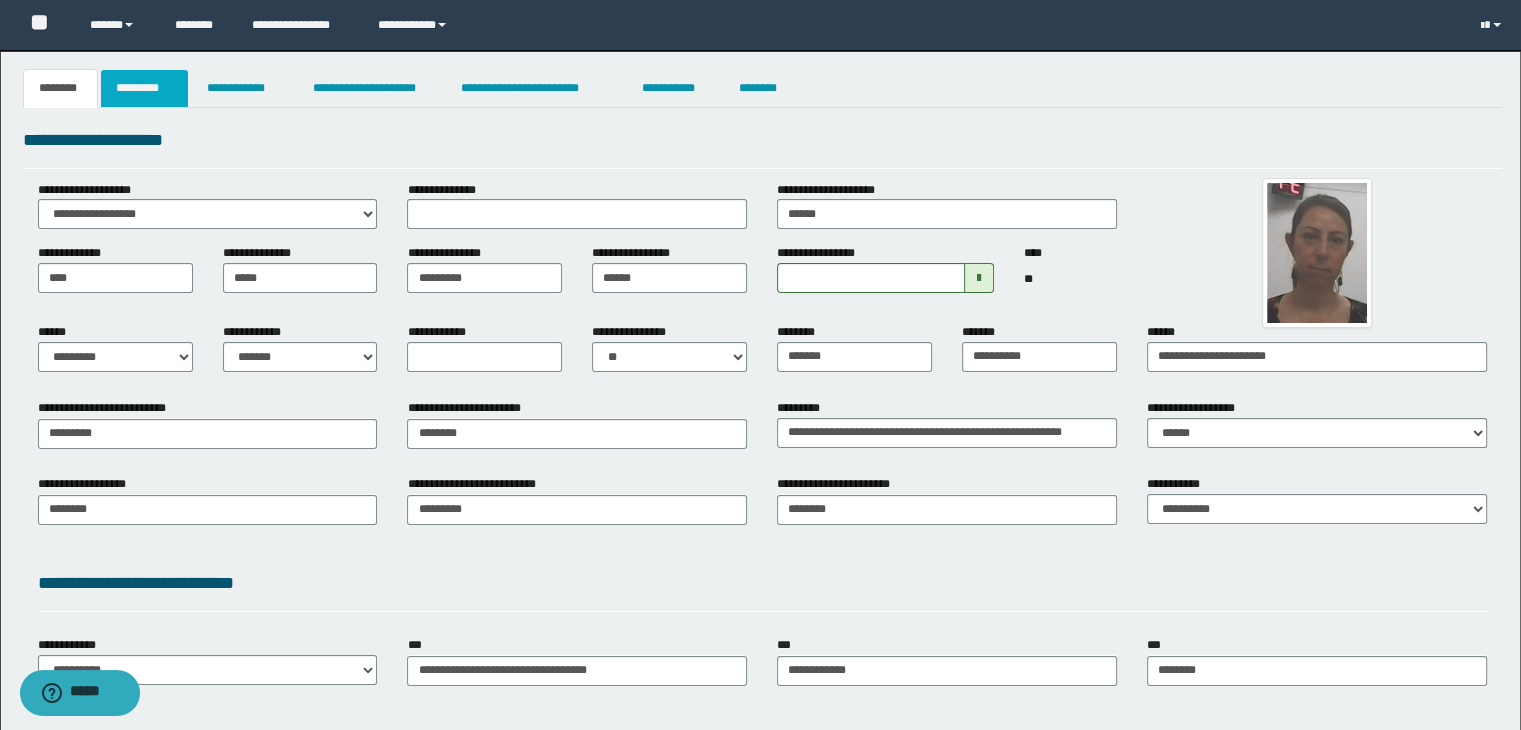 click on "*********" at bounding box center [144, 88] 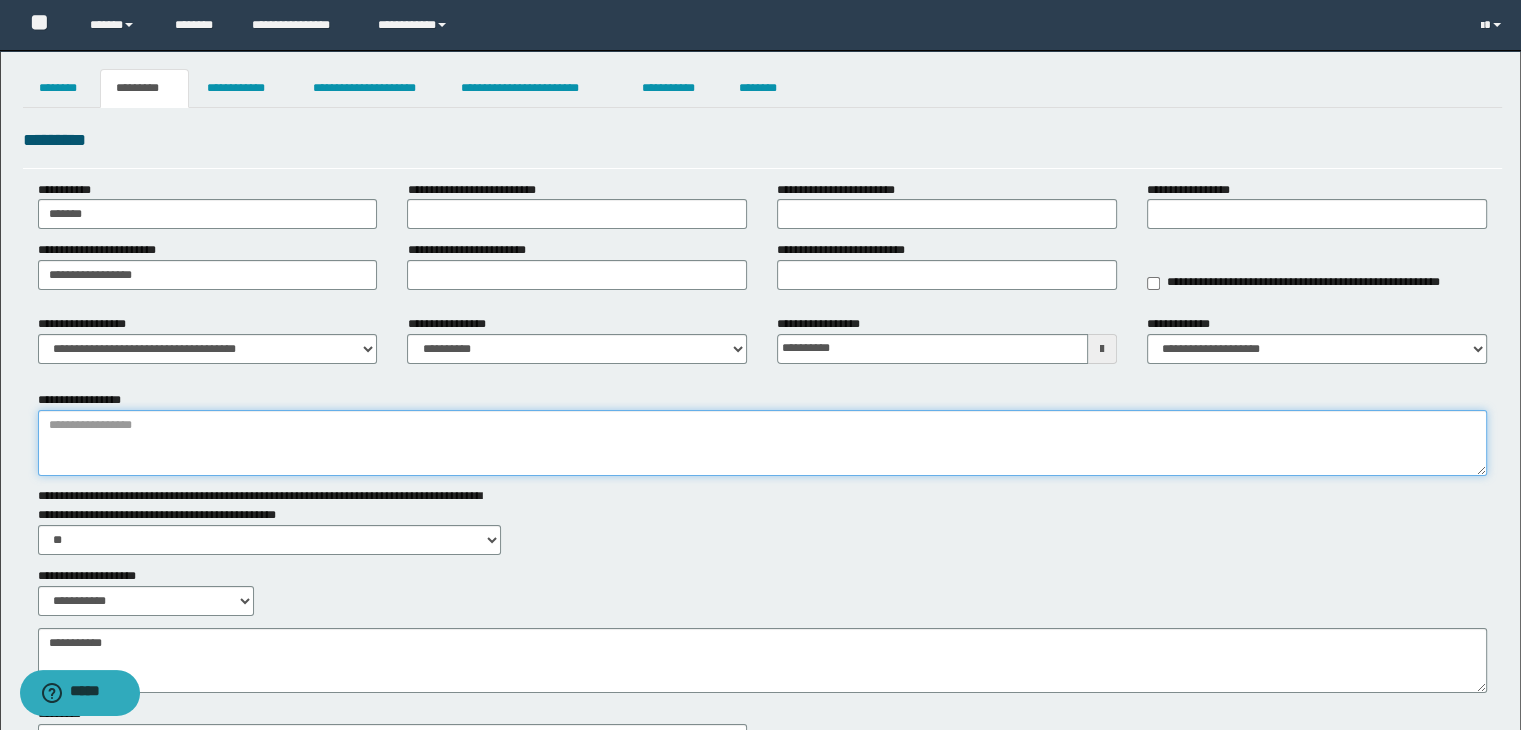 click on "**********" at bounding box center (763, 443) 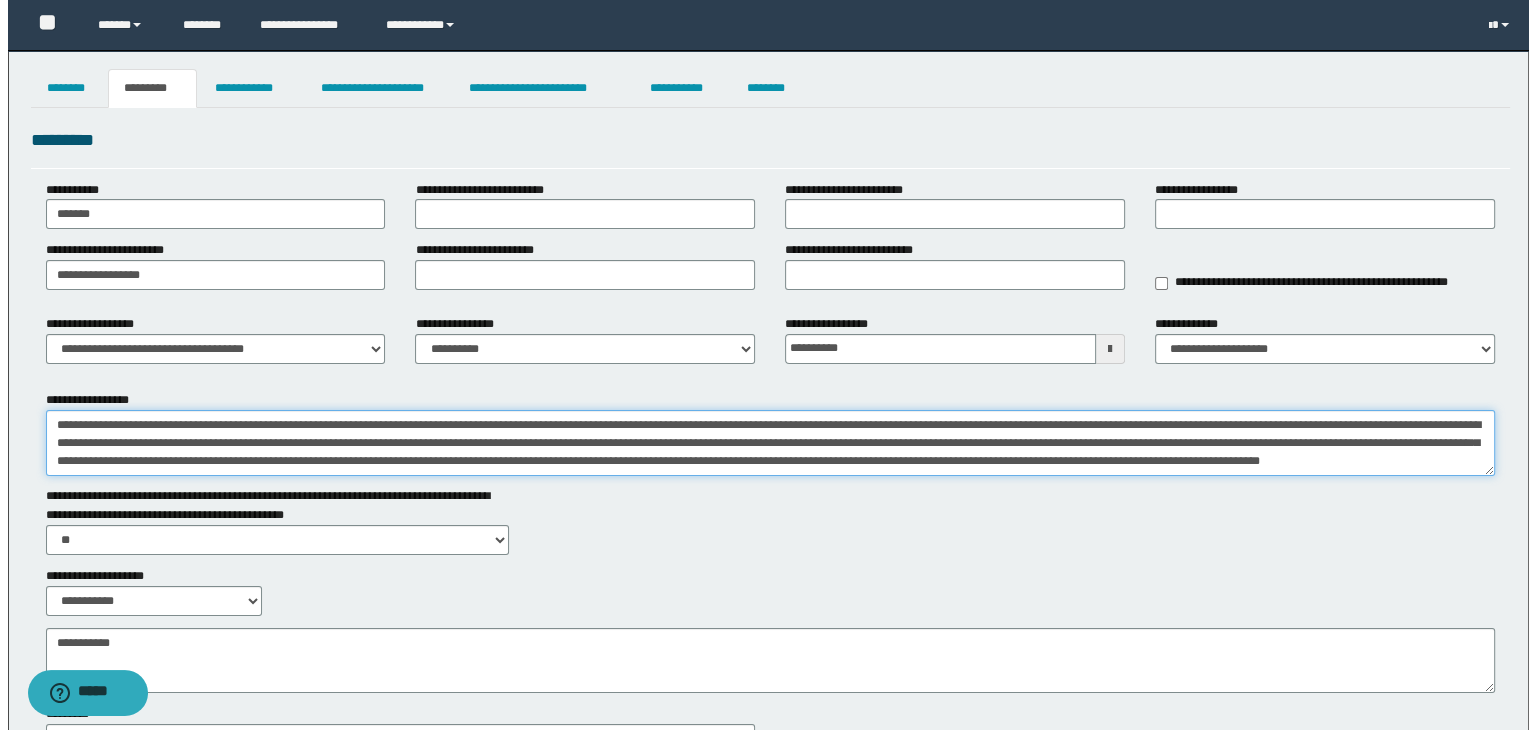 scroll, scrollTop: 48, scrollLeft: 0, axis: vertical 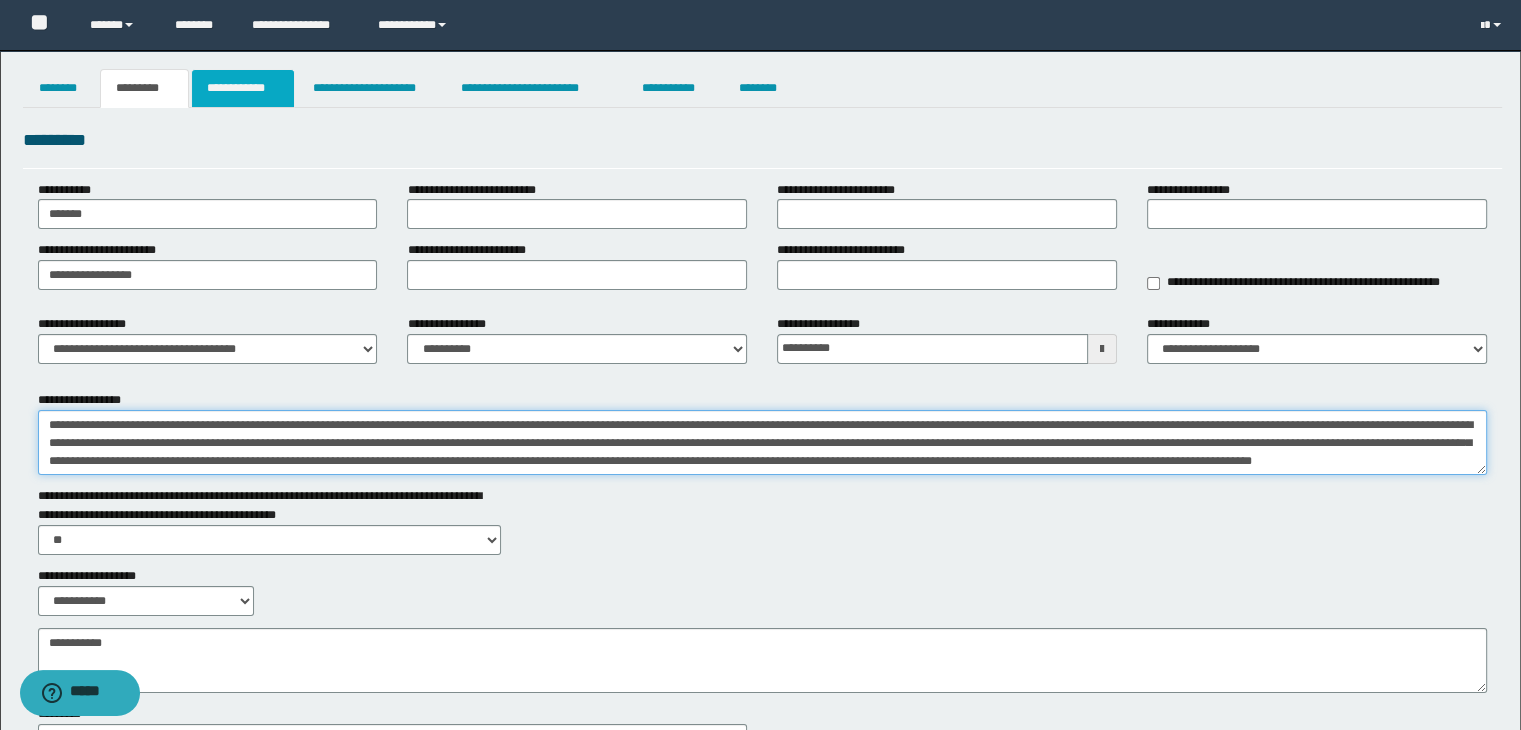 type on "**********" 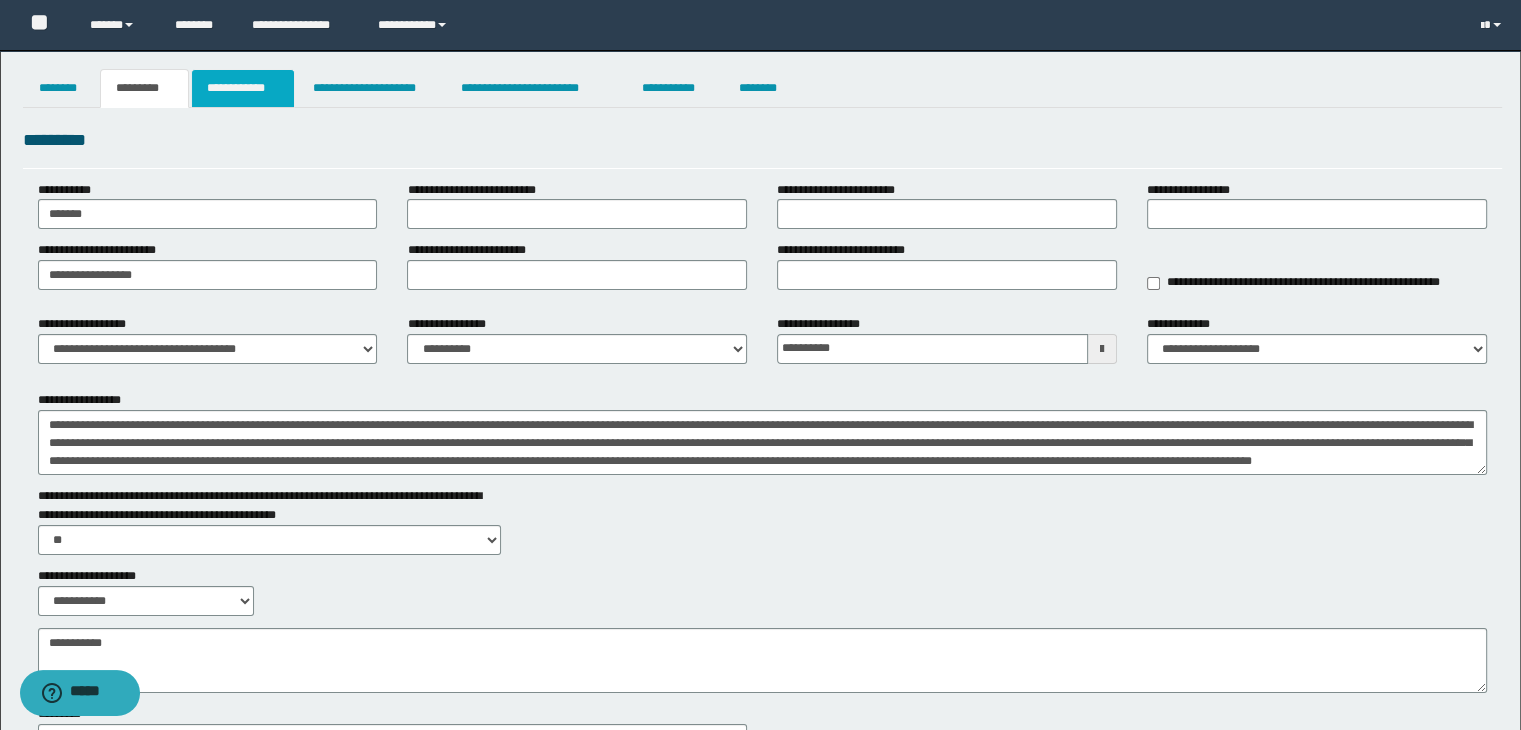 click on "**********" at bounding box center (243, 88) 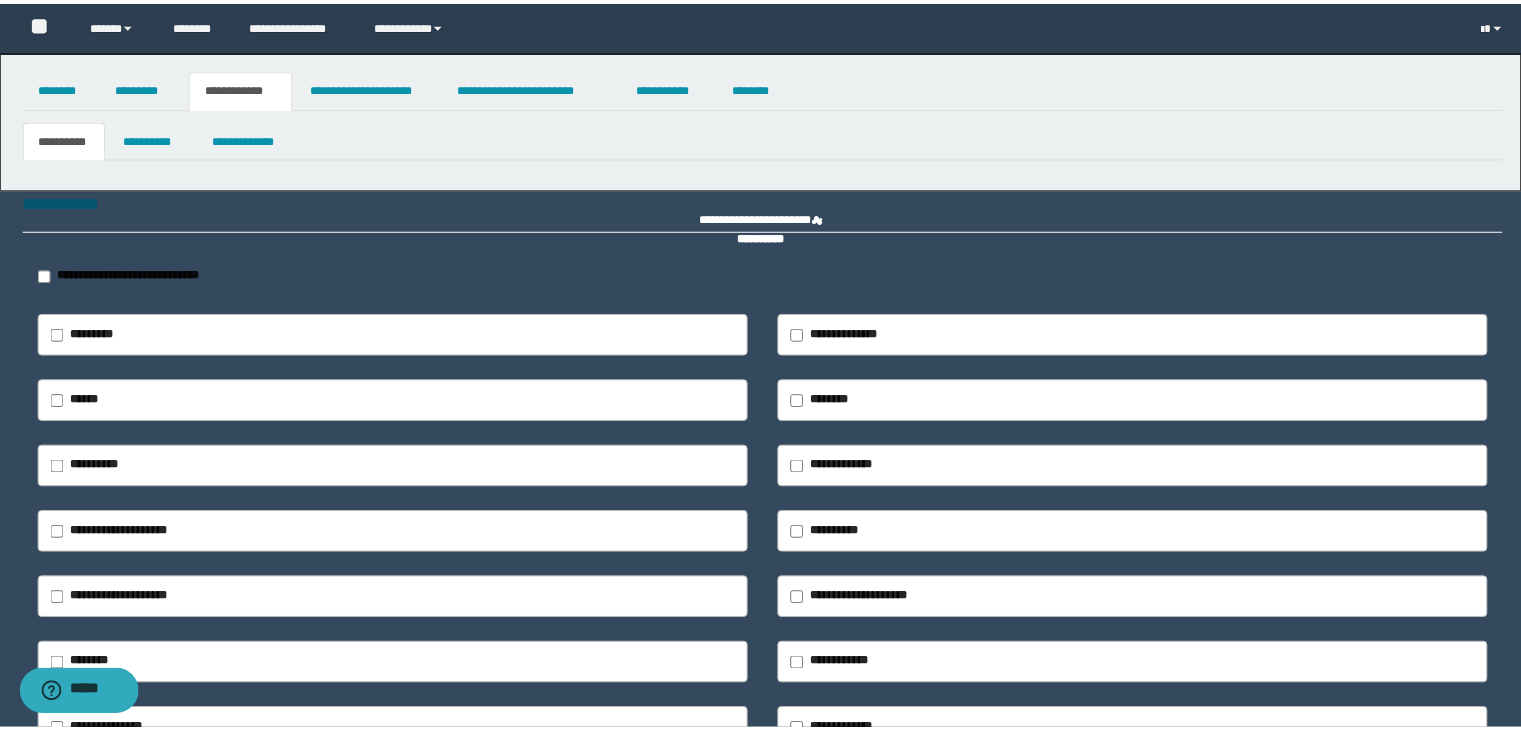 scroll, scrollTop: 0, scrollLeft: 0, axis: both 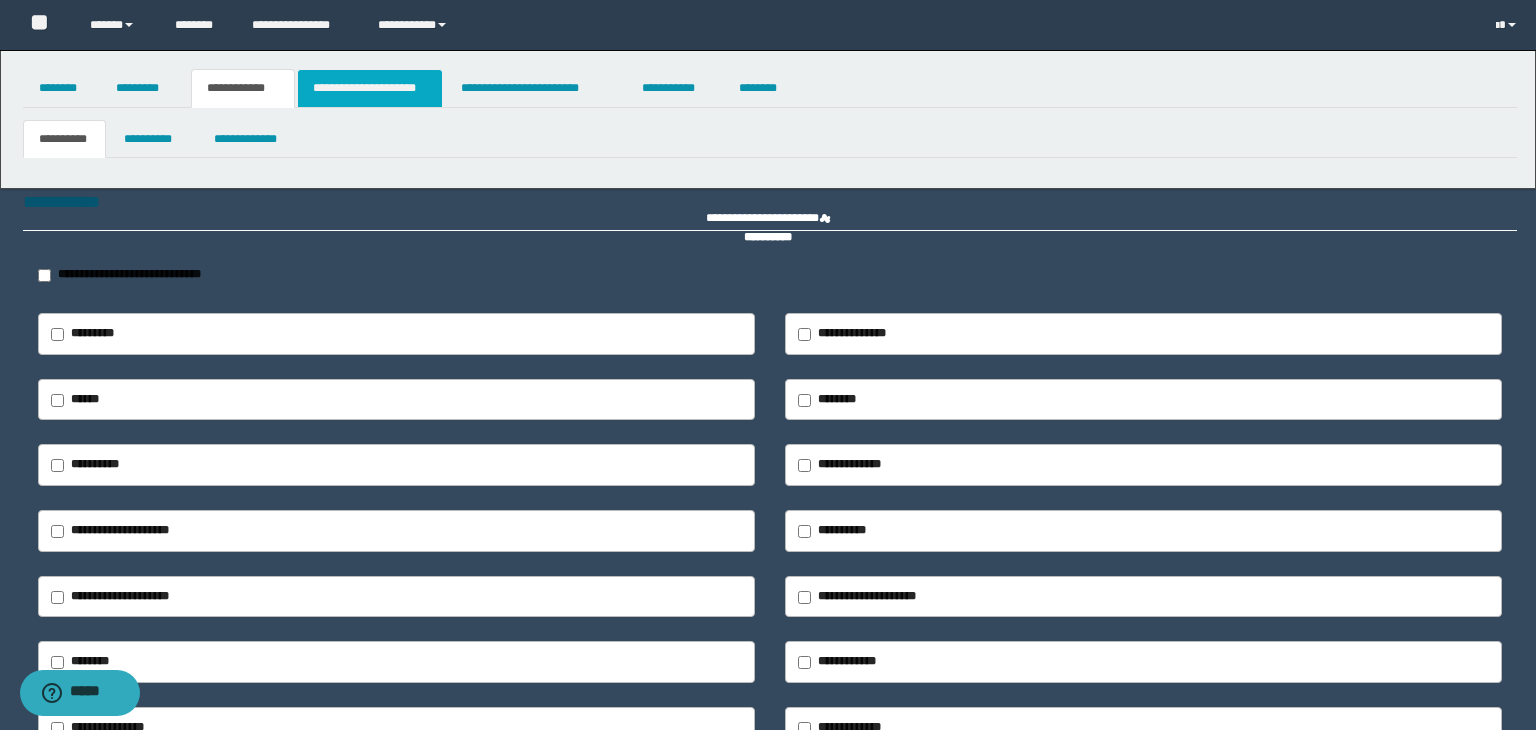 type on "*****" 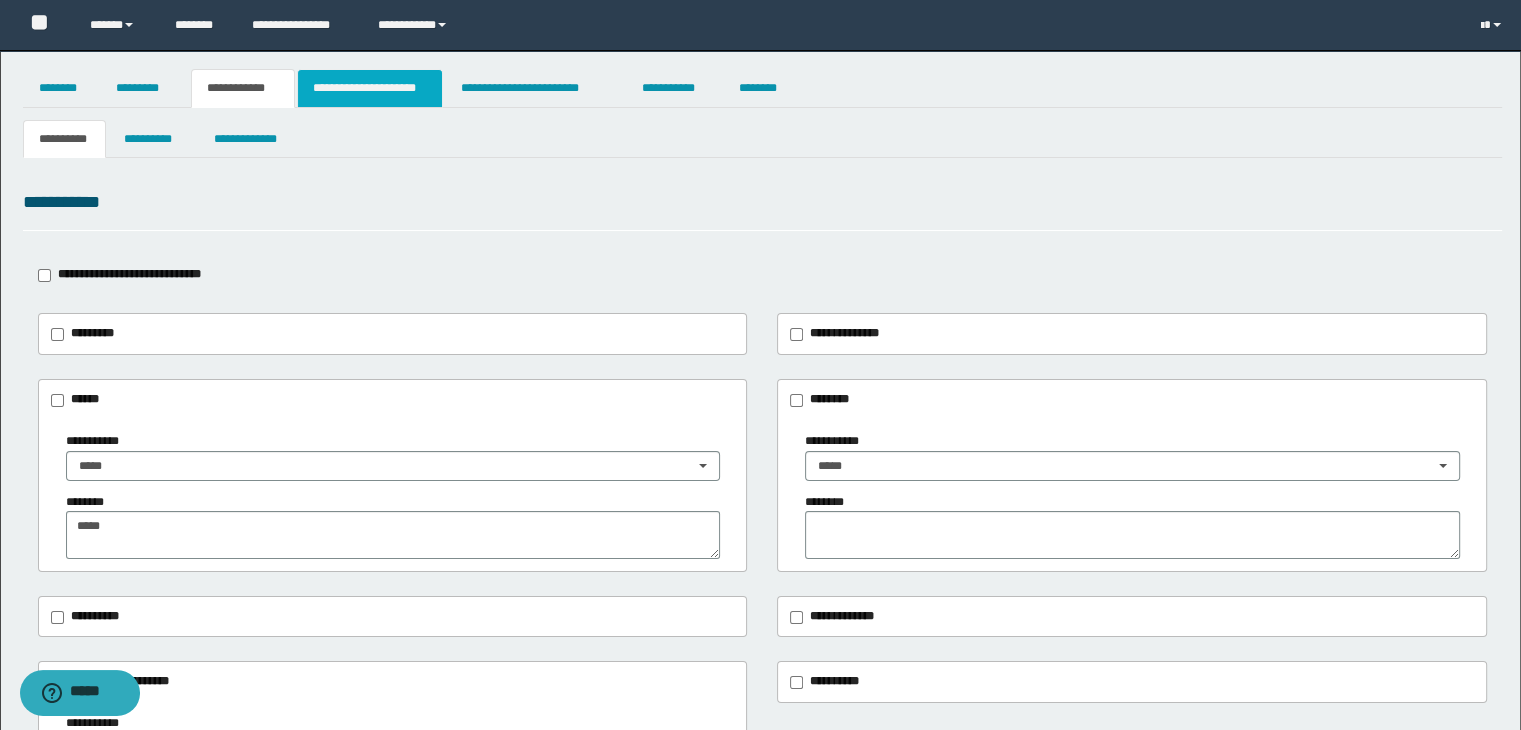 click on "**********" at bounding box center [370, 88] 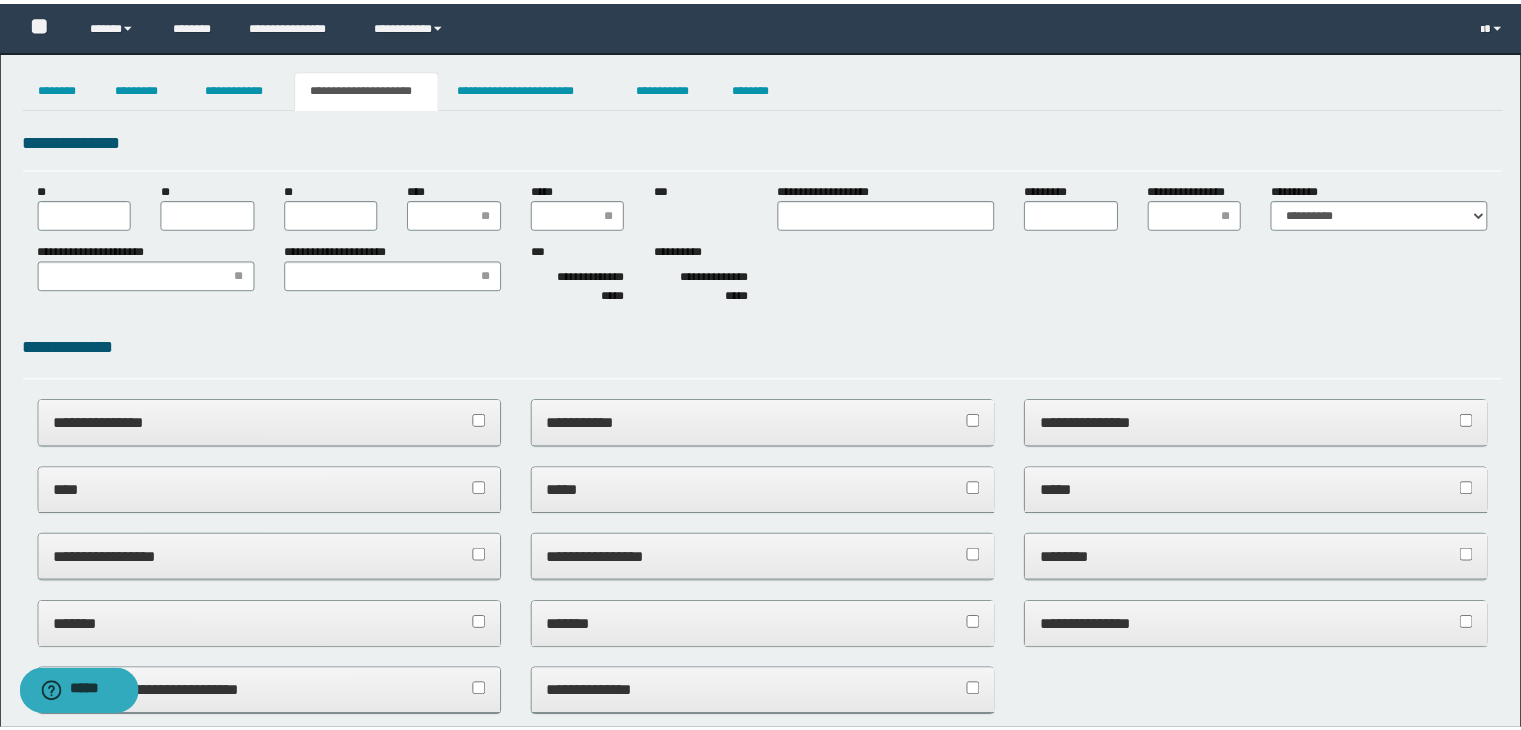 scroll, scrollTop: 0, scrollLeft: 0, axis: both 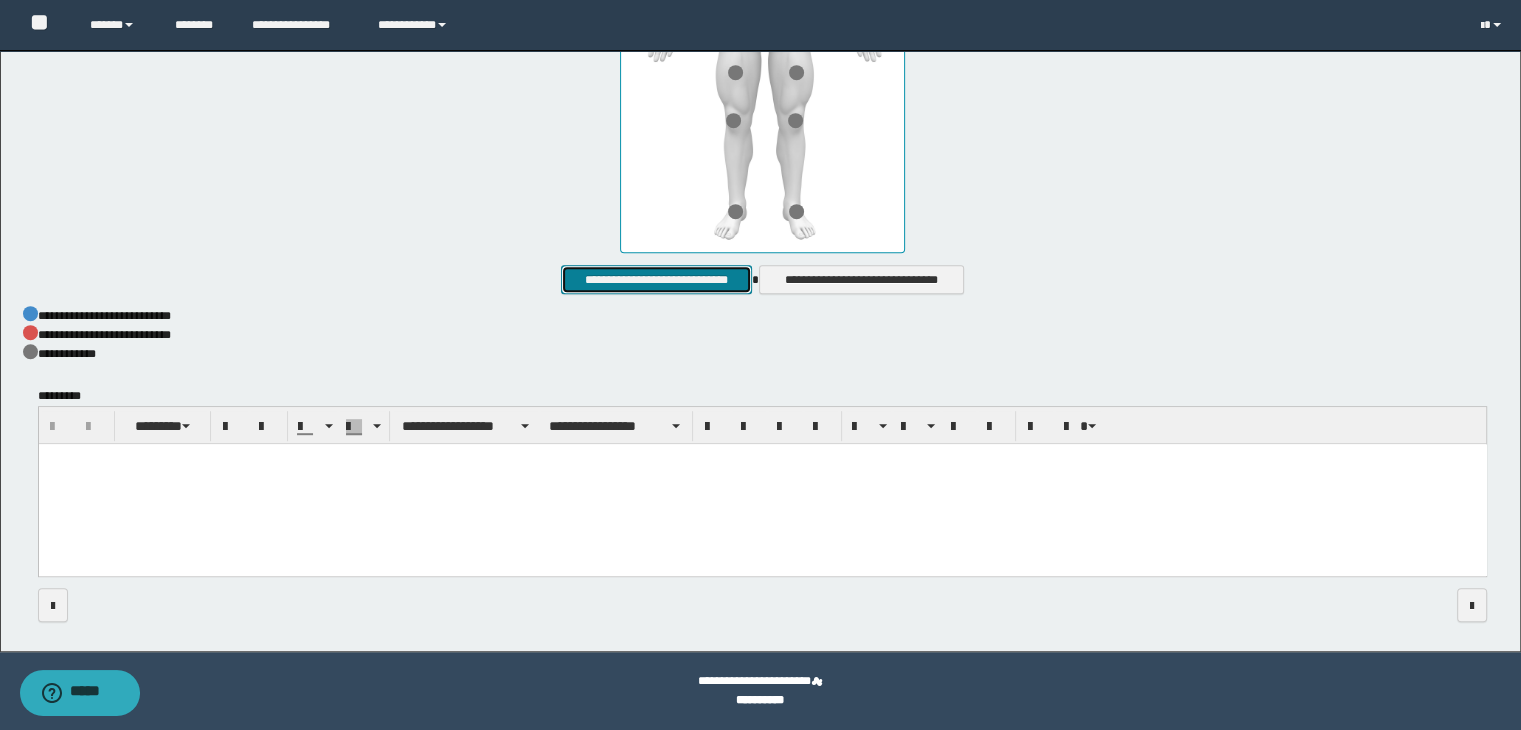 click on "**********" at bounding box center [656, 280] 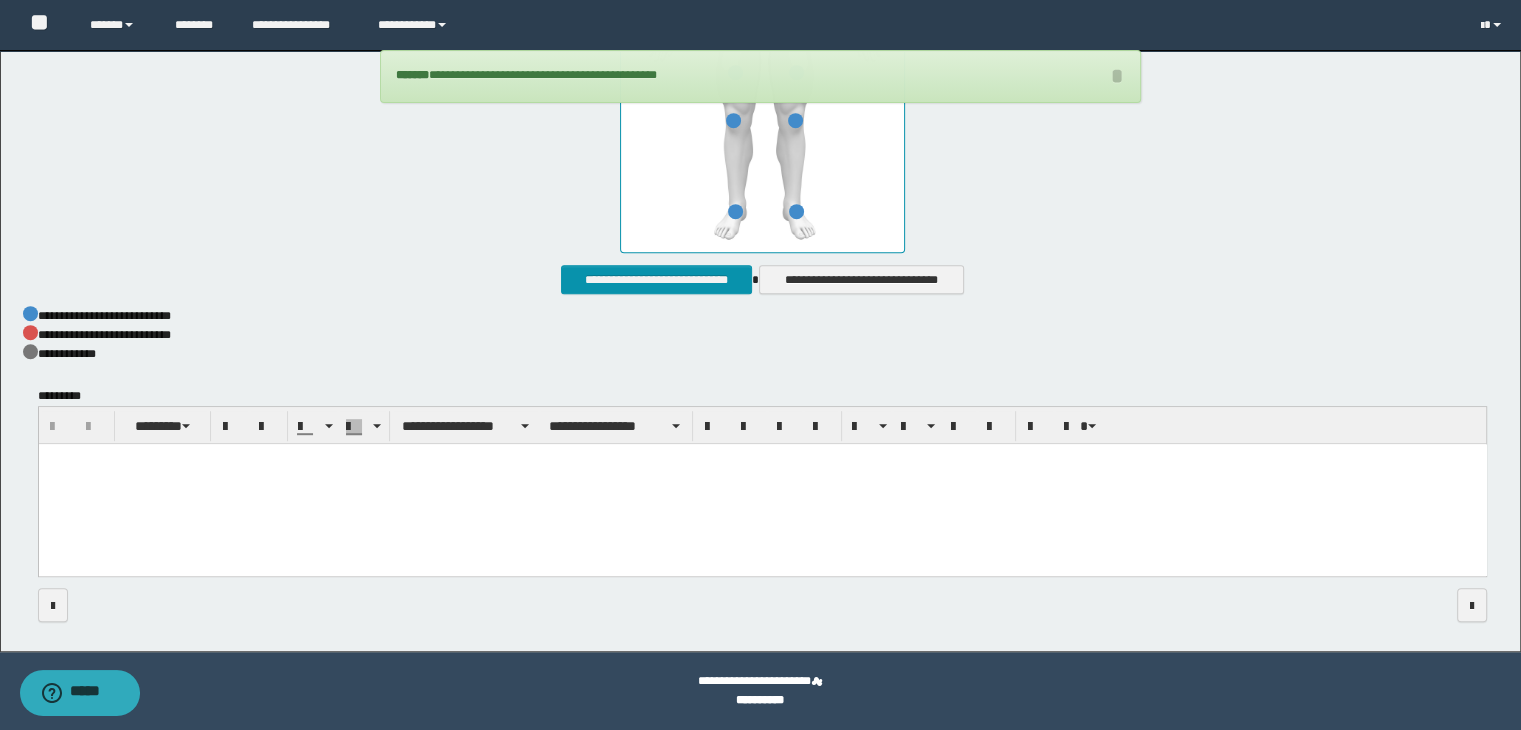 click at bounding box center (762, 484) 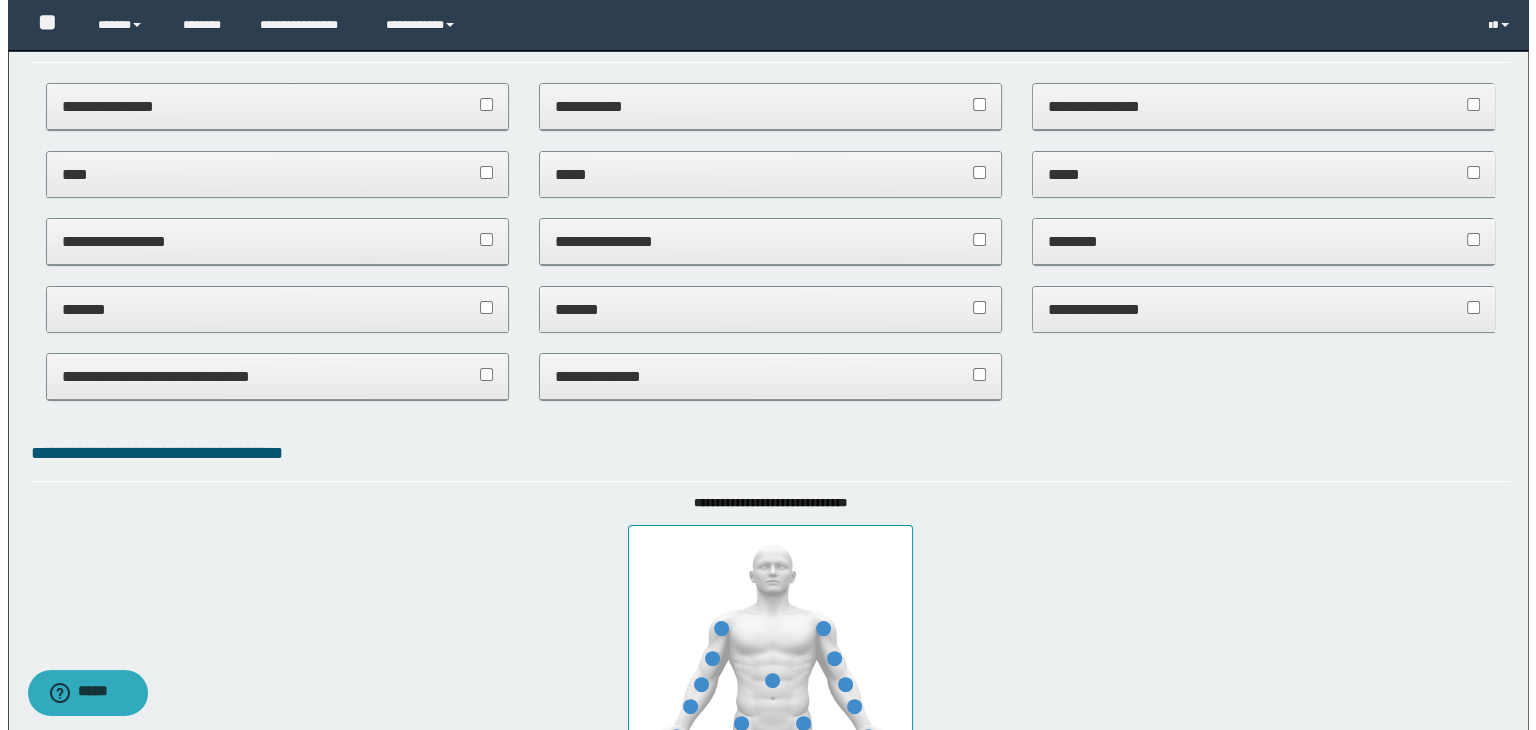 scroll, scrollTop: 0, scrollLeft: 0, axis: both 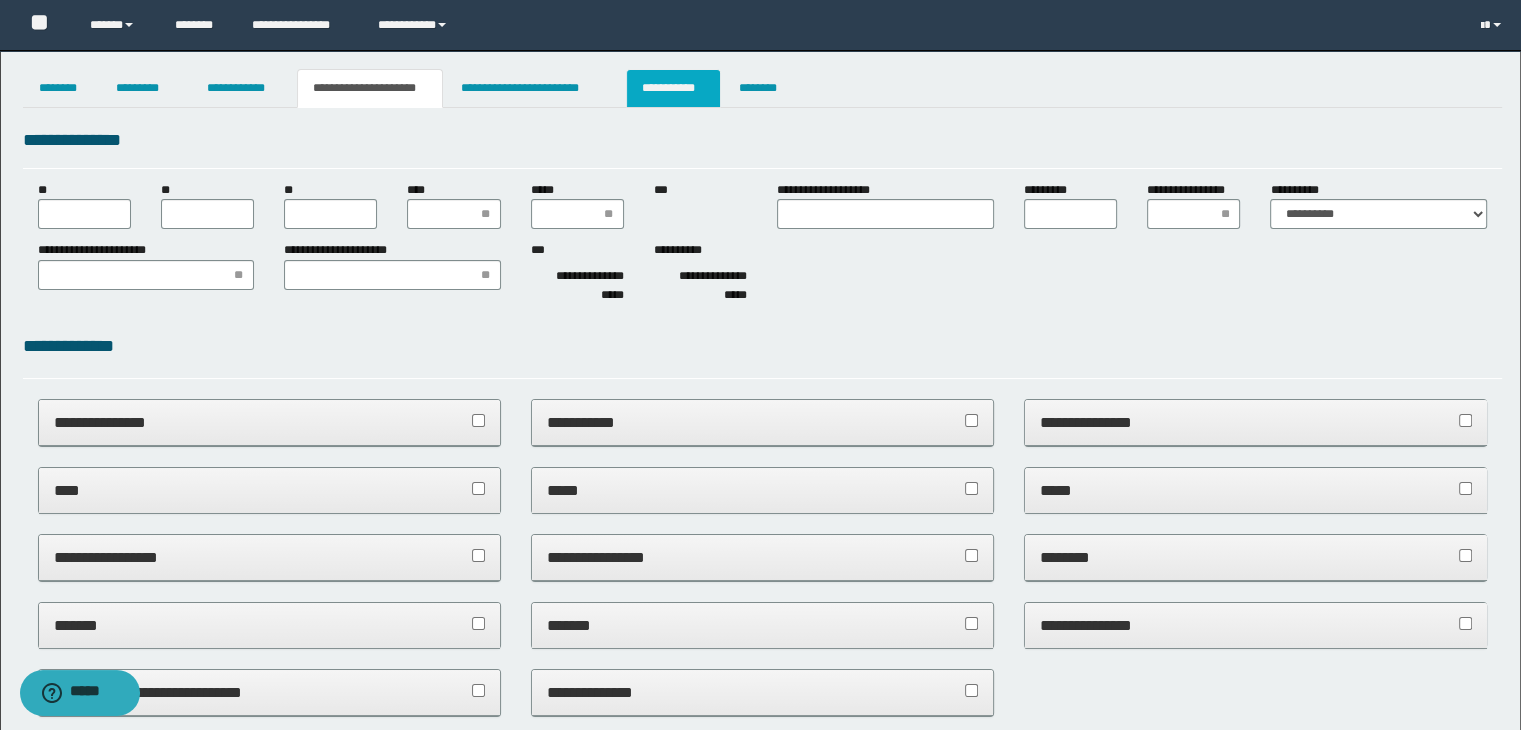 click on "**********" at bounding box center (673, 88) 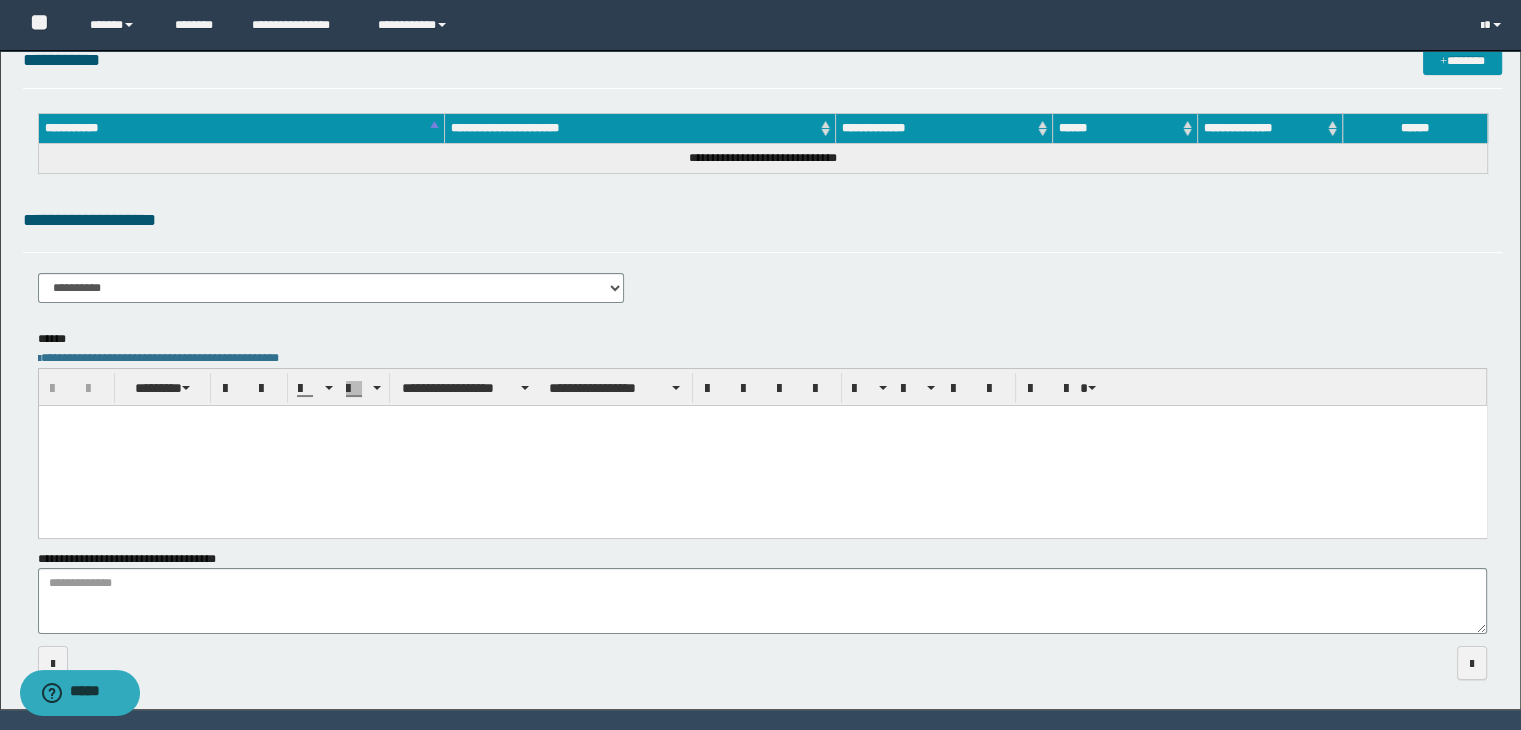 scroll, scrollTop: 149, scrollLeft: 0, axis: vertical 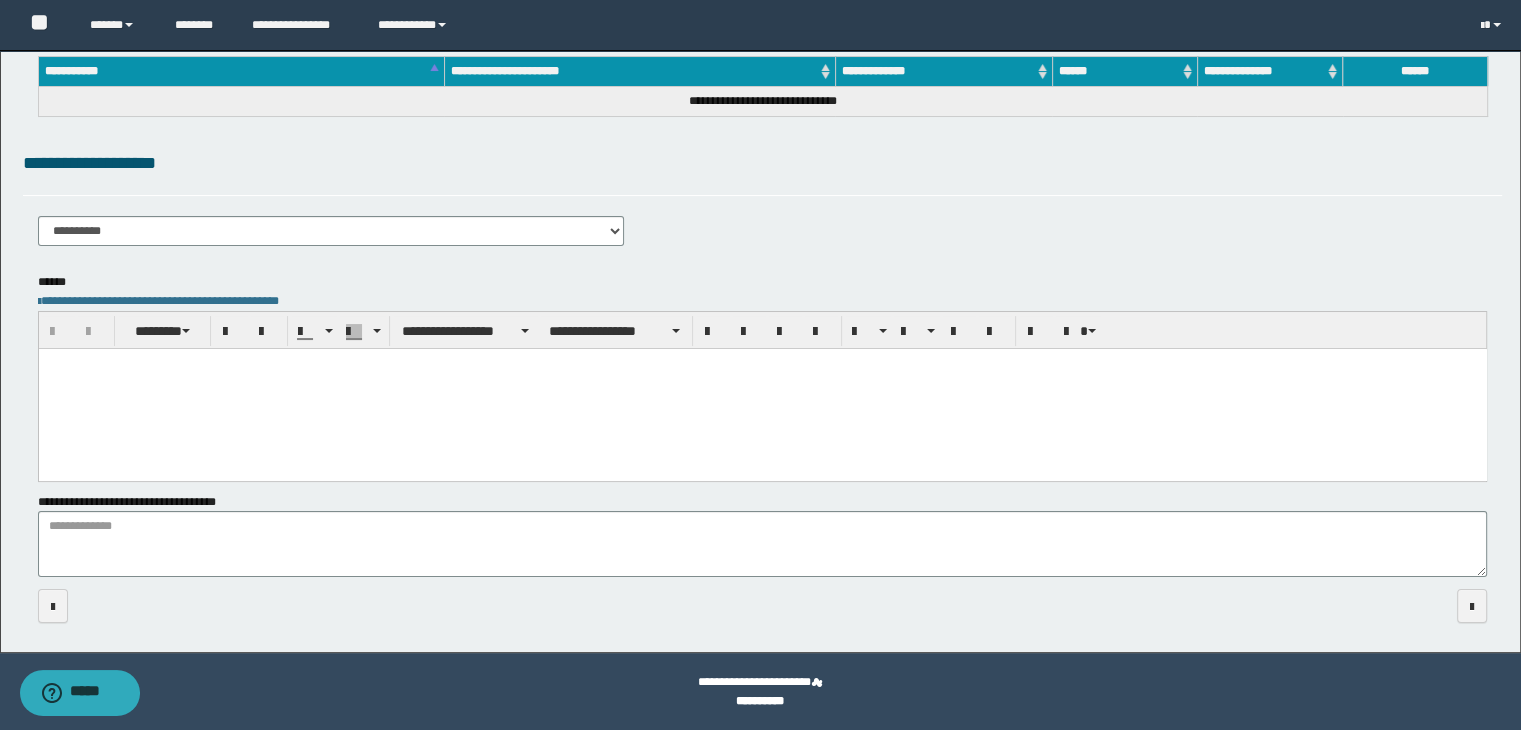 click at bounding box center (762, 388) 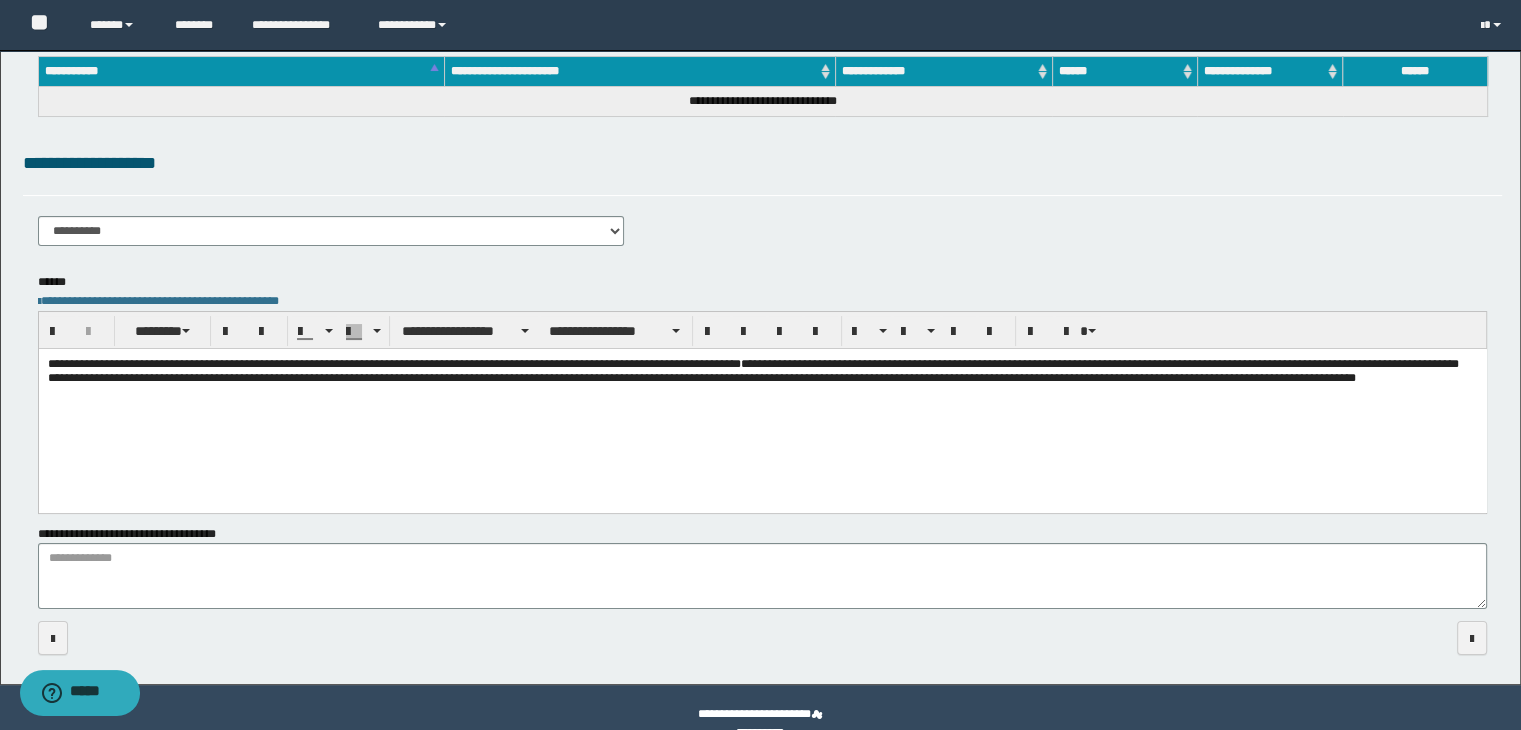 click on "**********" at bounding box center [331, 231] 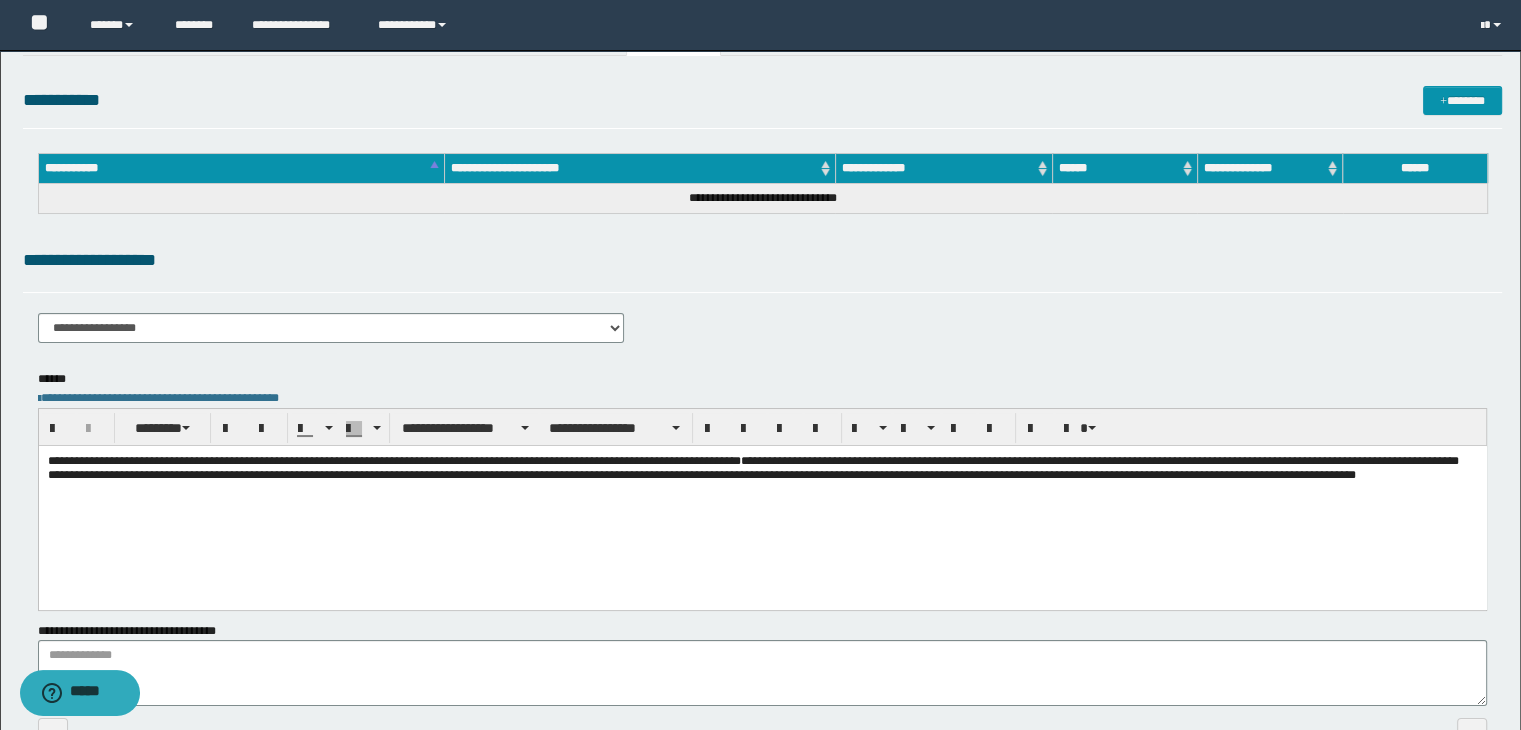 scroll, scrollTop: 0, scrollLeft: 0, axis: both 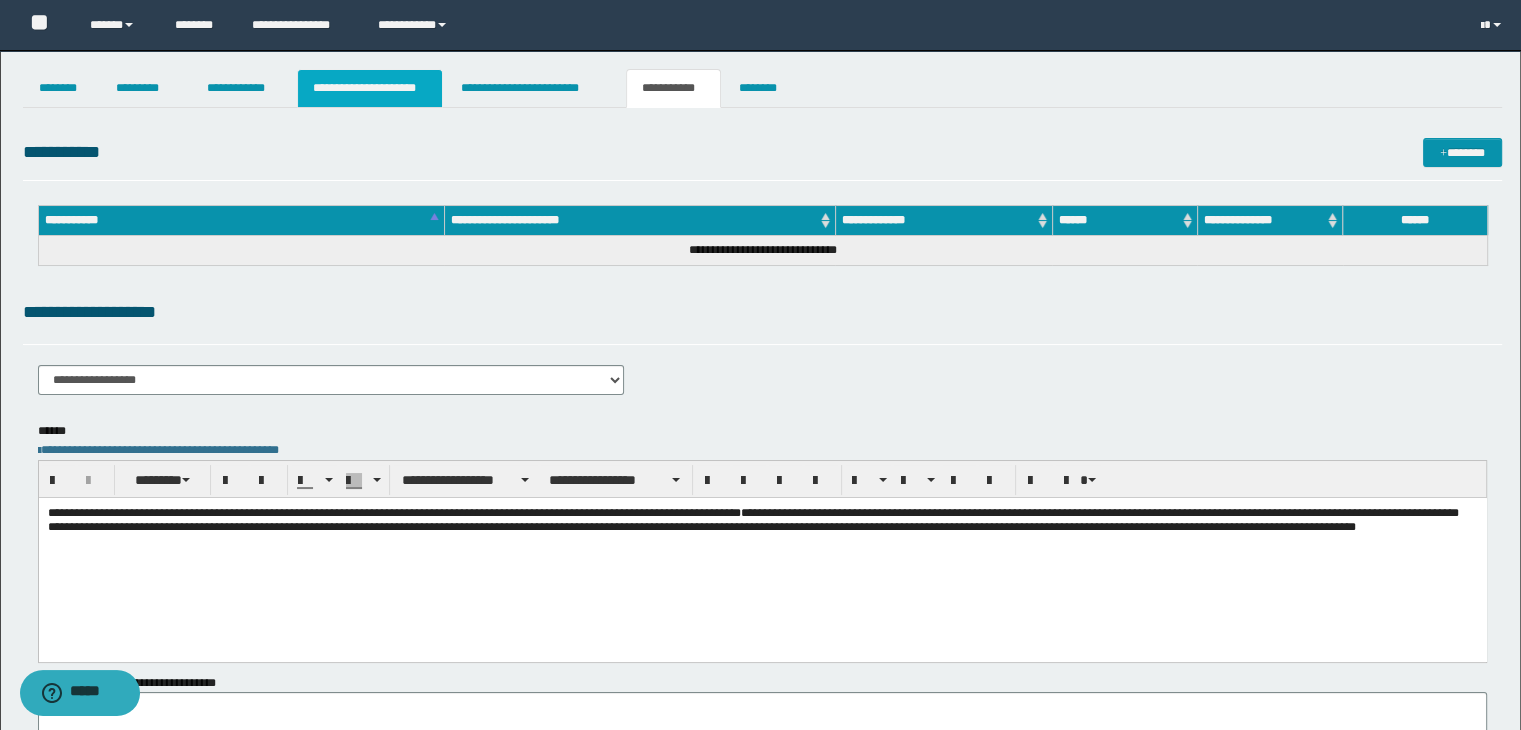 click on "**********" at bounding box center [370, 88] 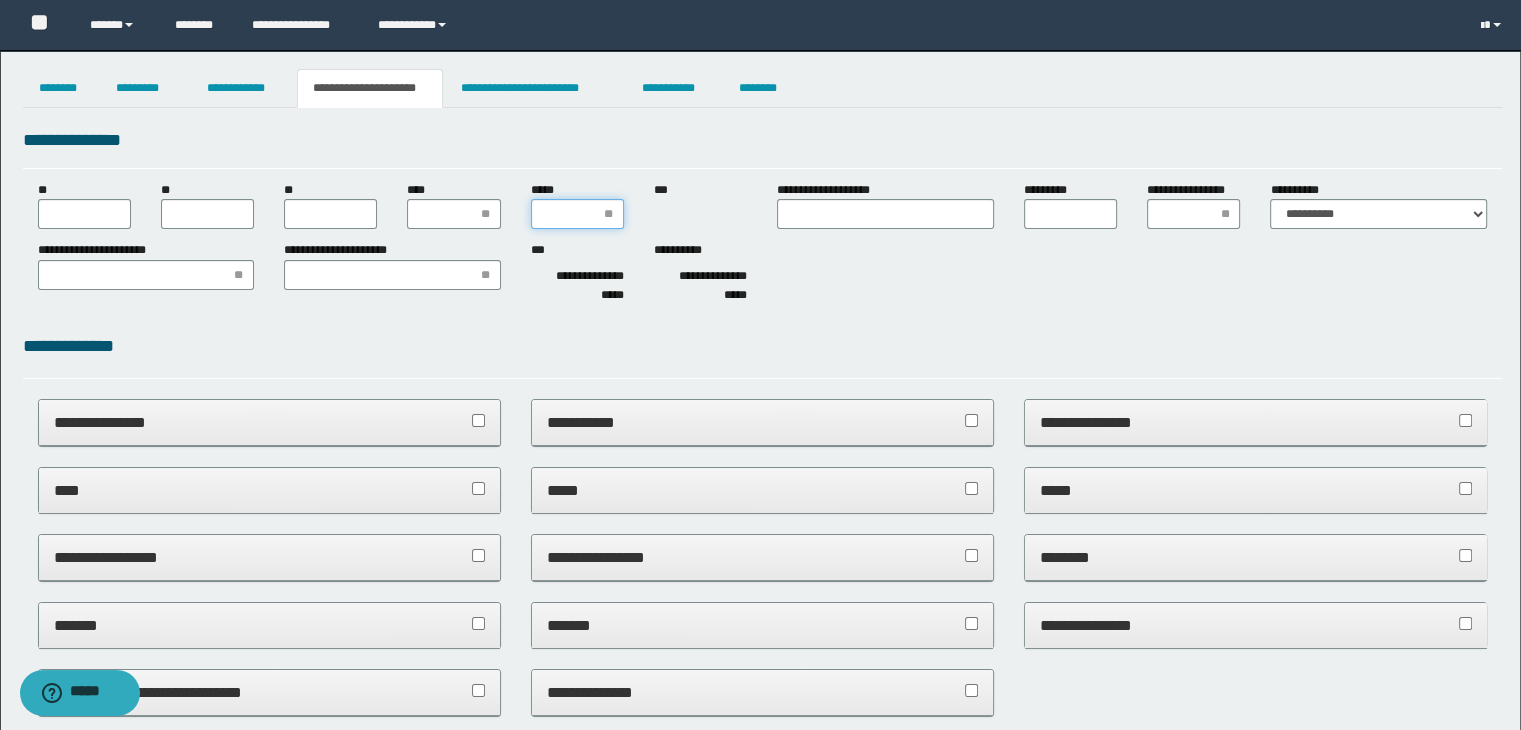 click on "*****" at bounding box center (577, 214) 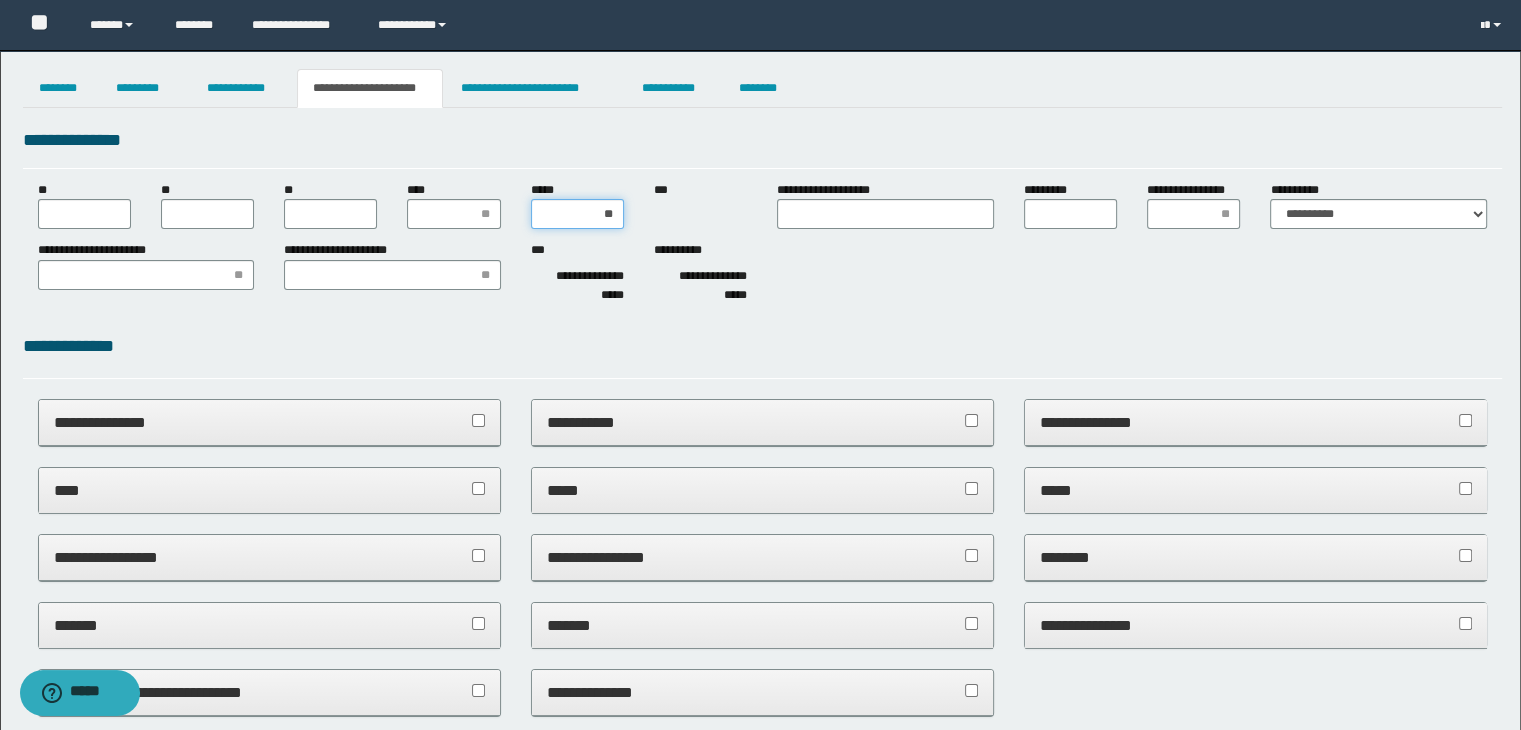 type on "***" 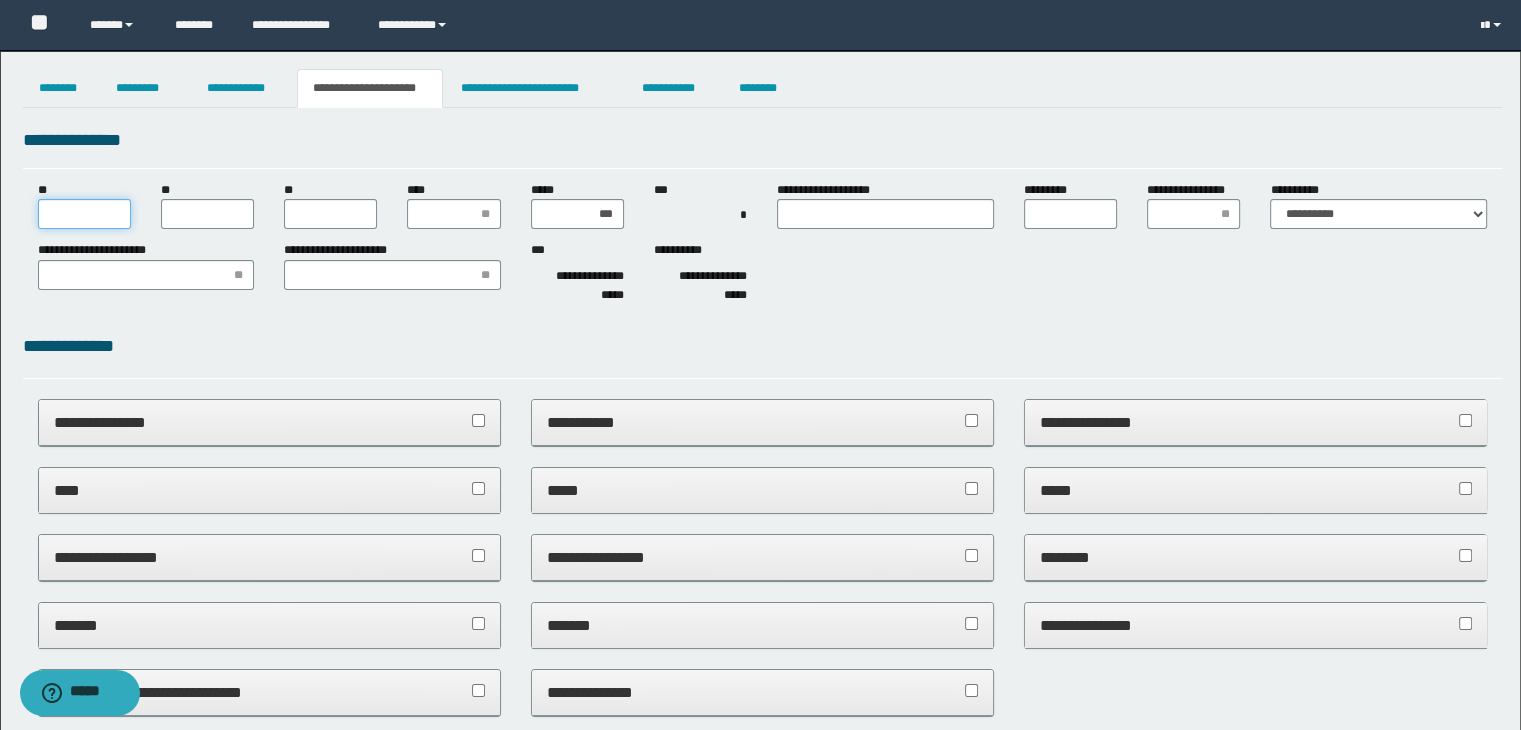 click on "**" at bounding box center (84, 214) 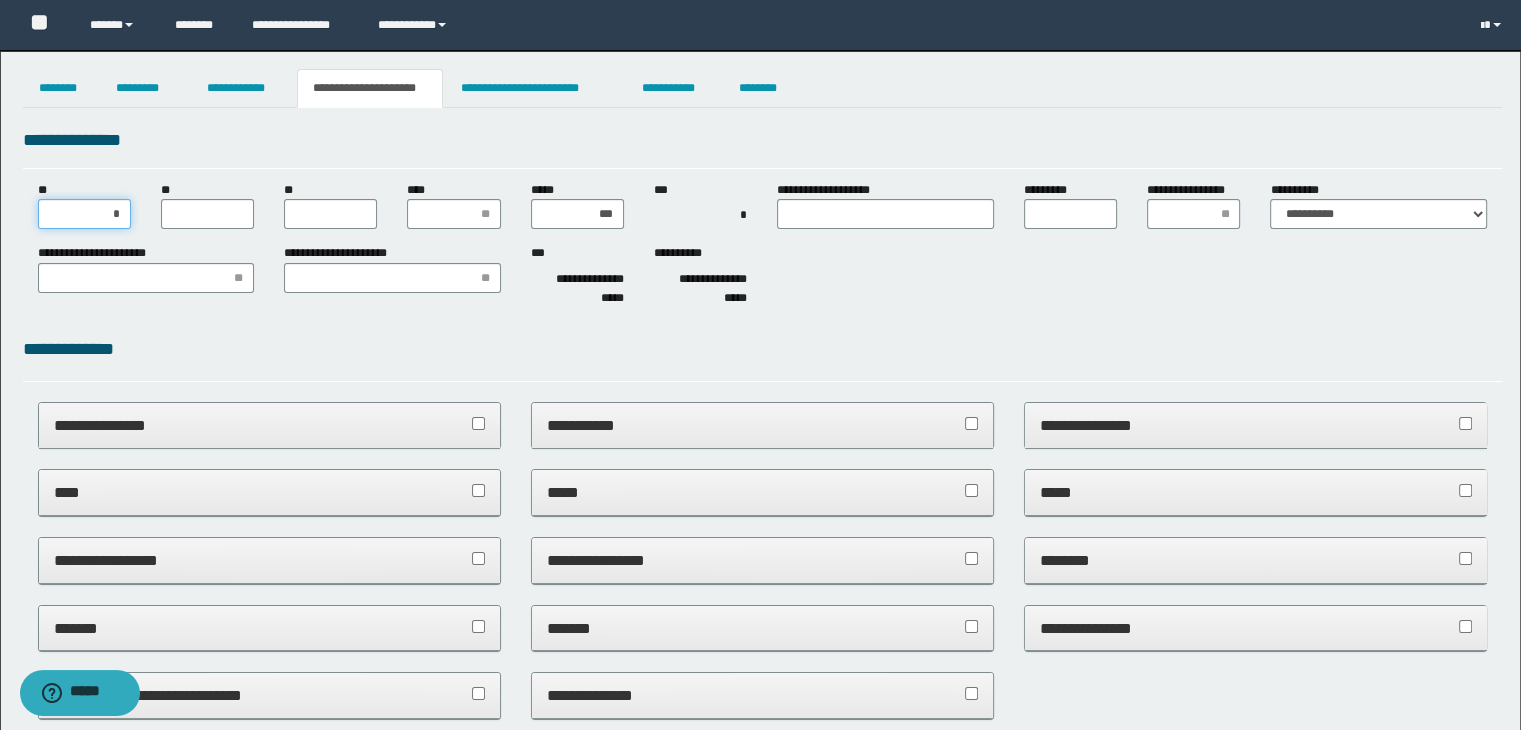 type on "**" 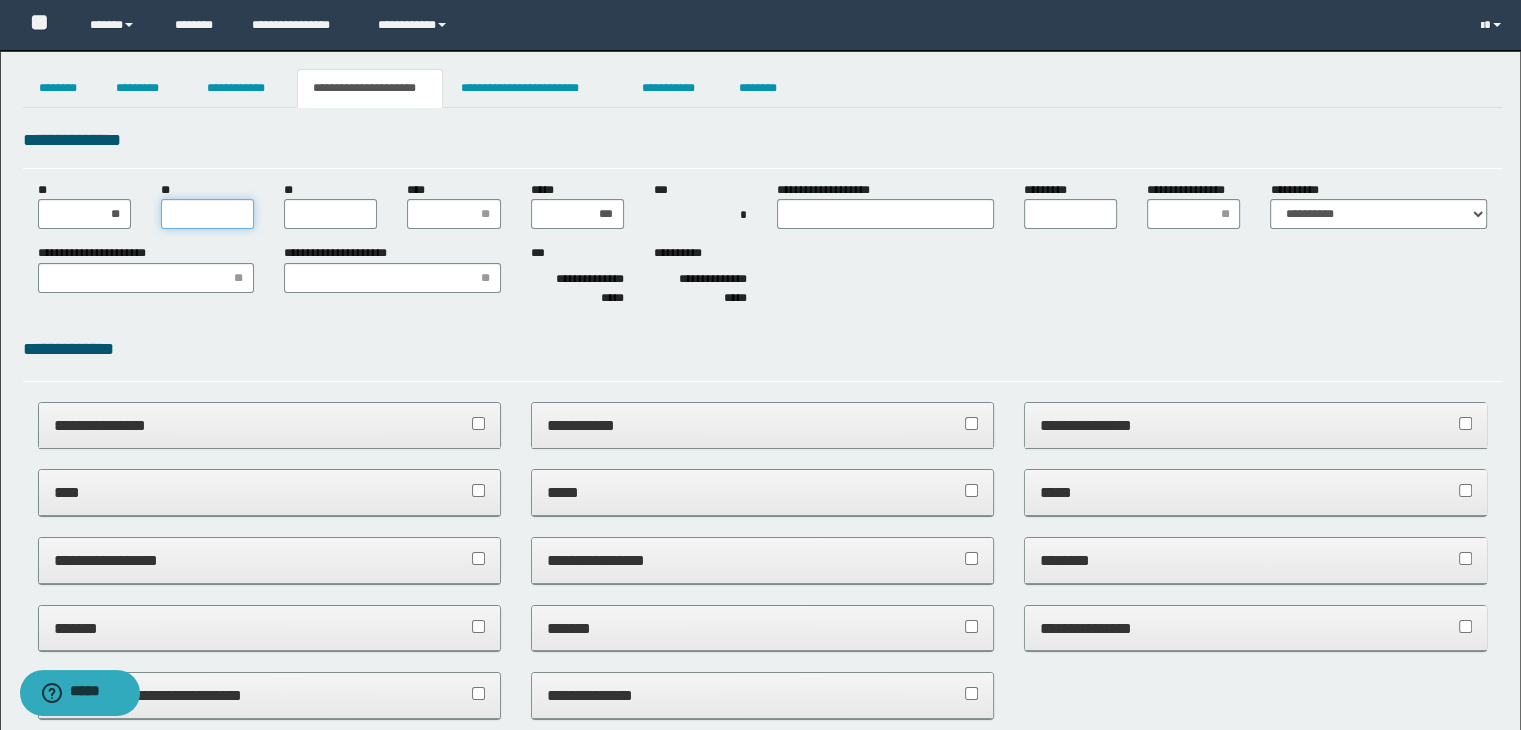 click on "**" at bounding box center (207, 214) 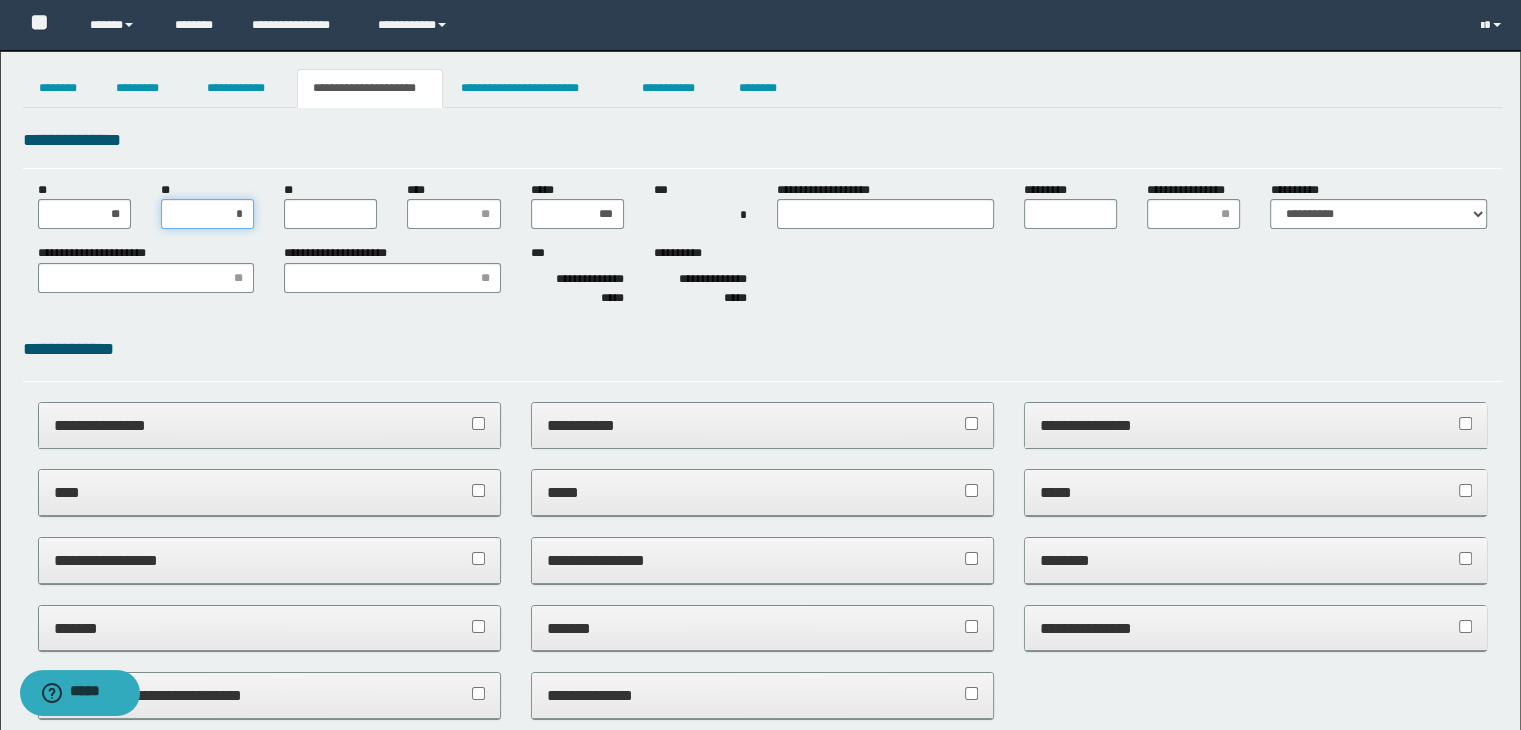 type on "**" 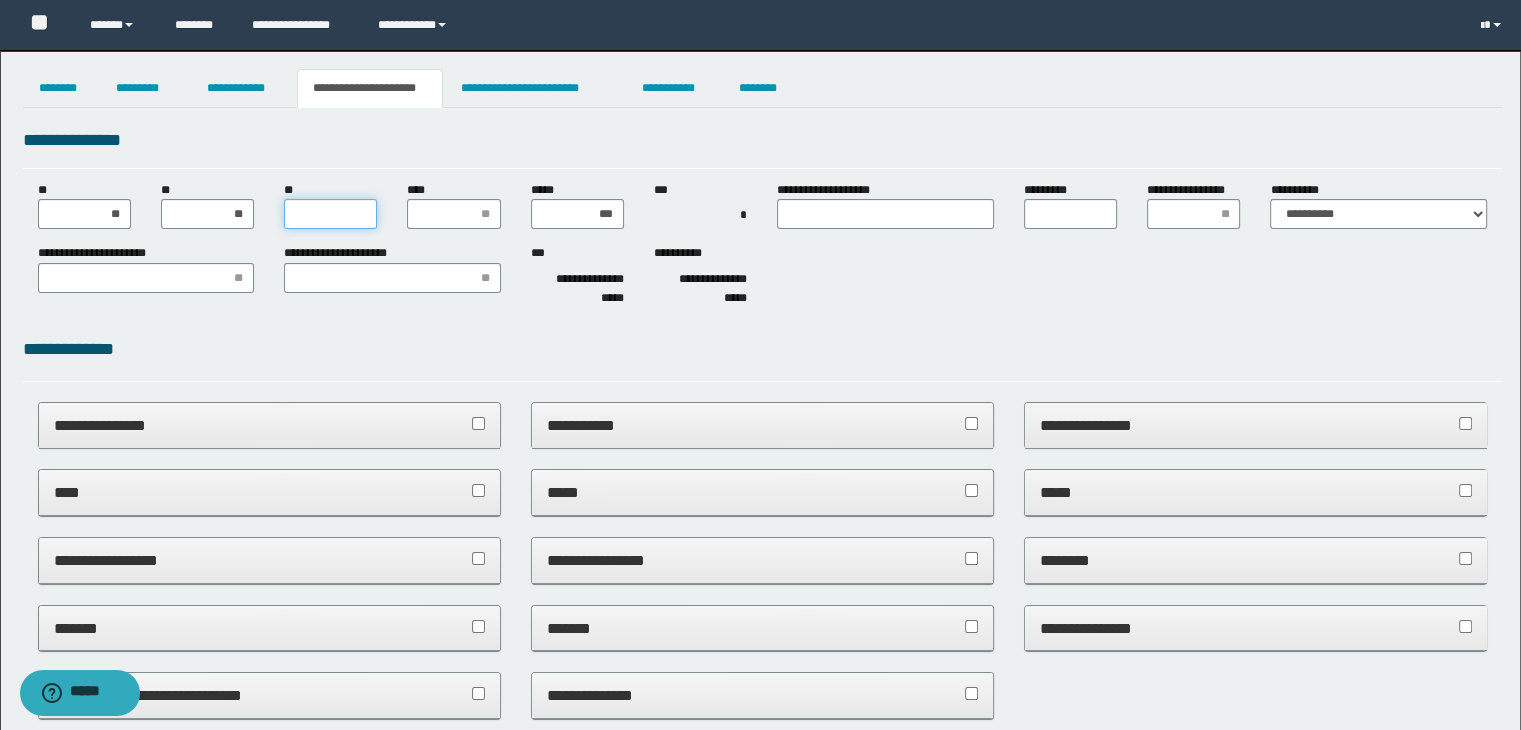 click on "**" at bounding box center (330, 214) 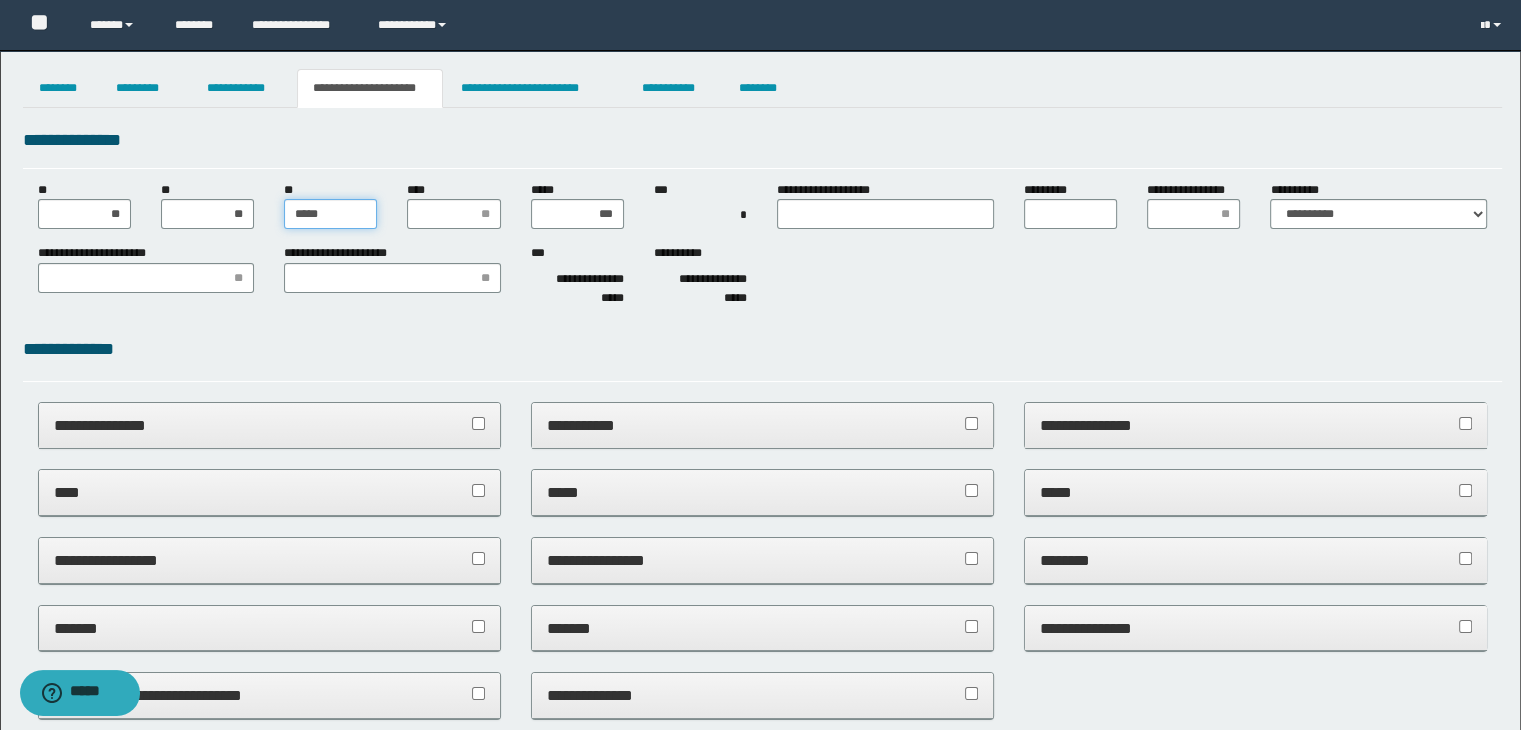 type on "******" 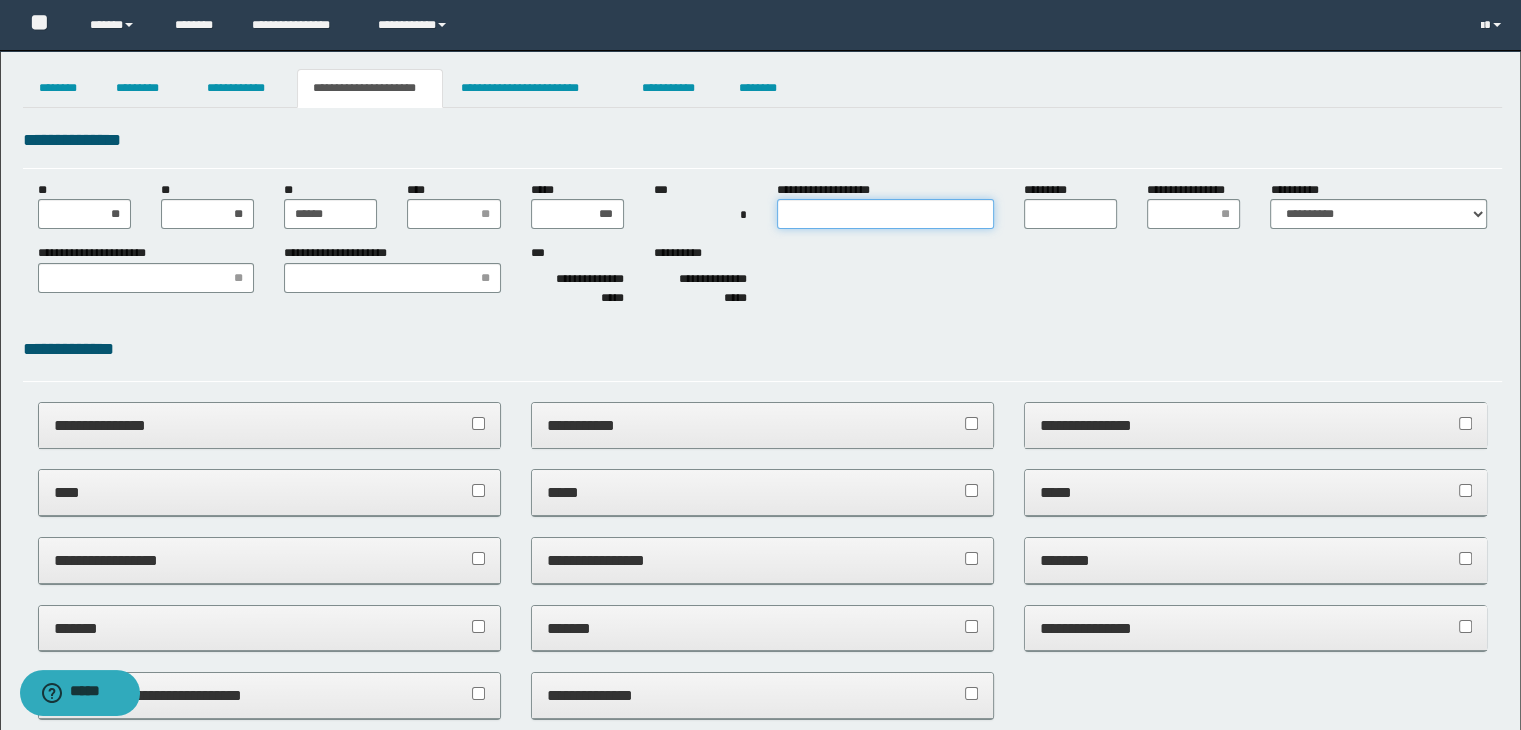 click on "**********" at bounding box center [885, 214] 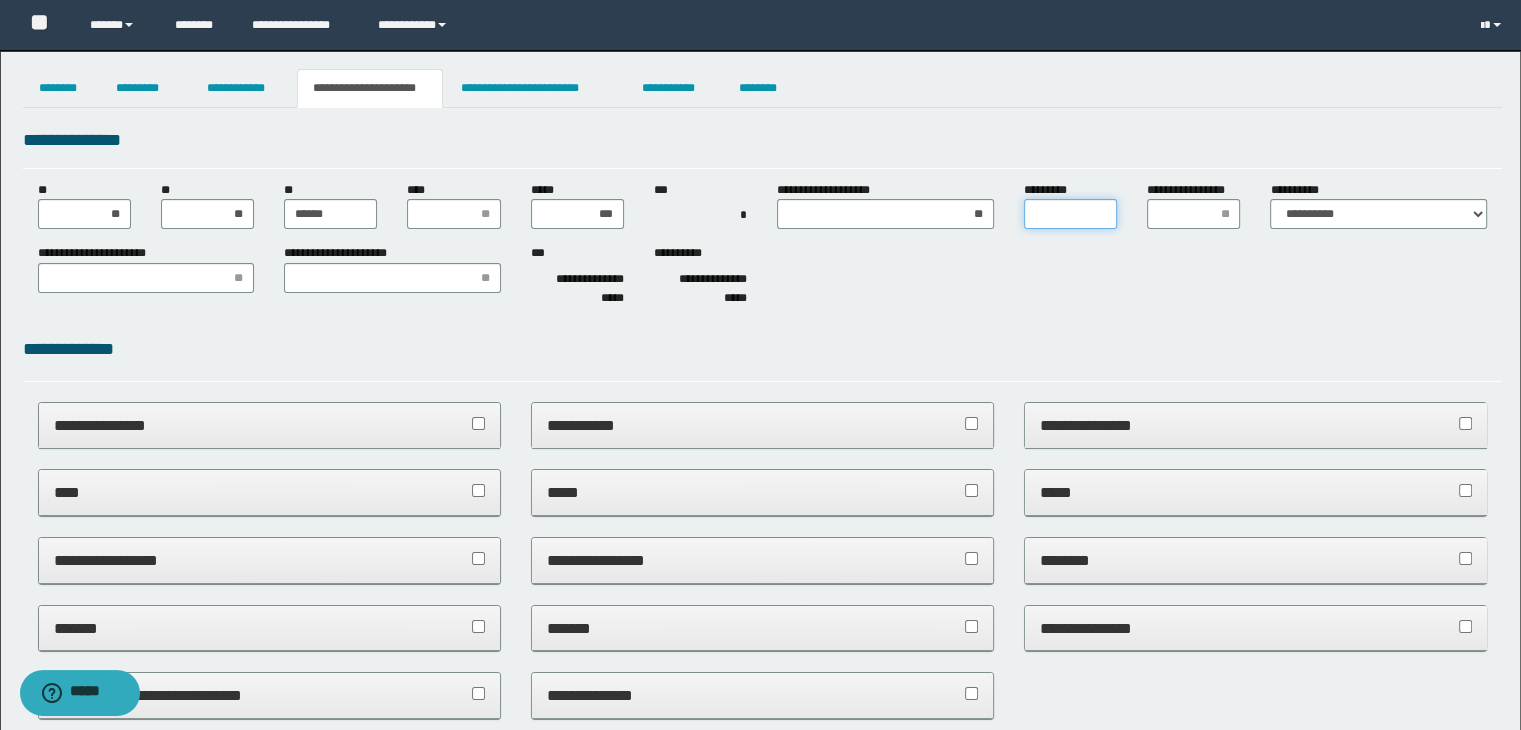 click on "*********" at bounding box center (1070, 214) 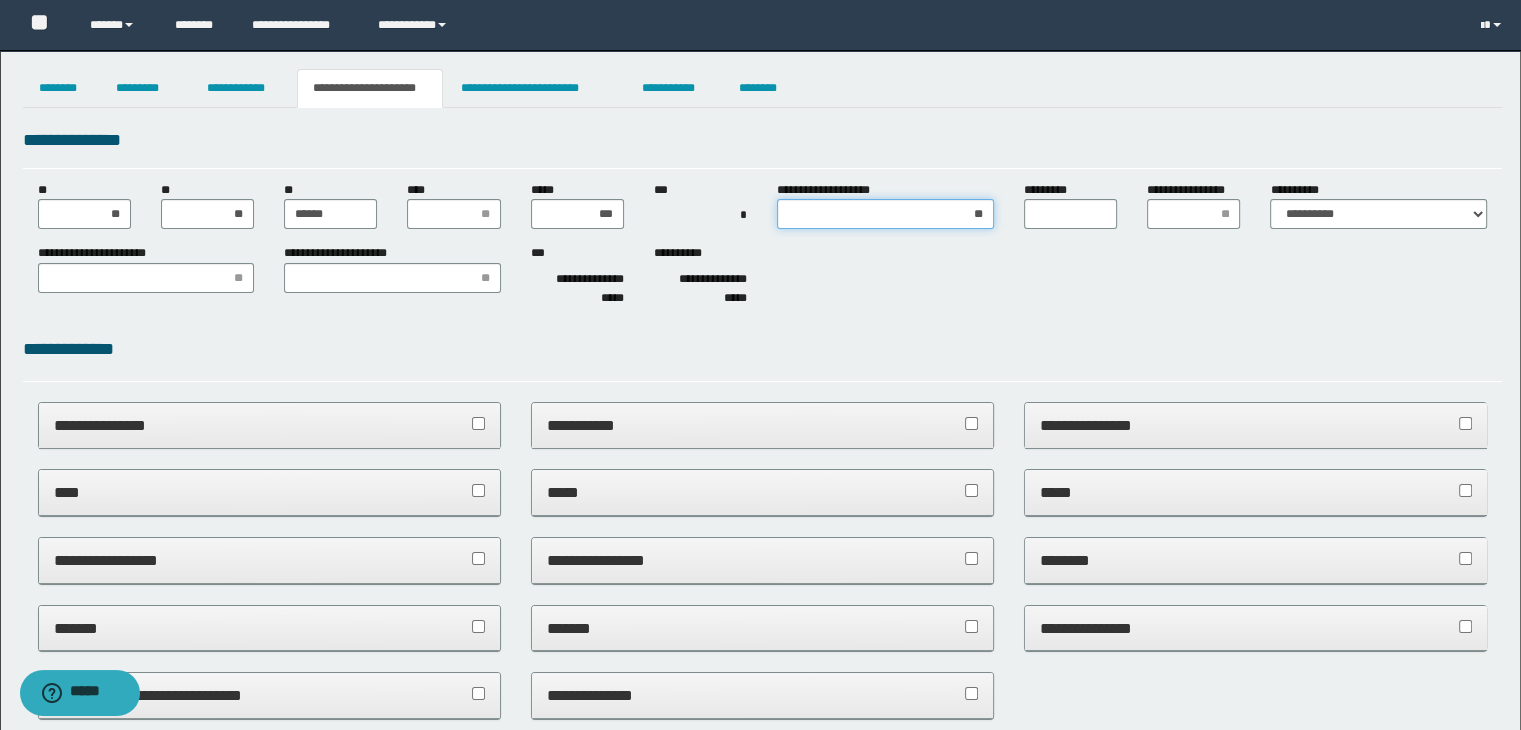 drag, startPoint x: 988, startPoint y: 217, endPoint x: 916, endPoint y: 226, distance: 72.56032 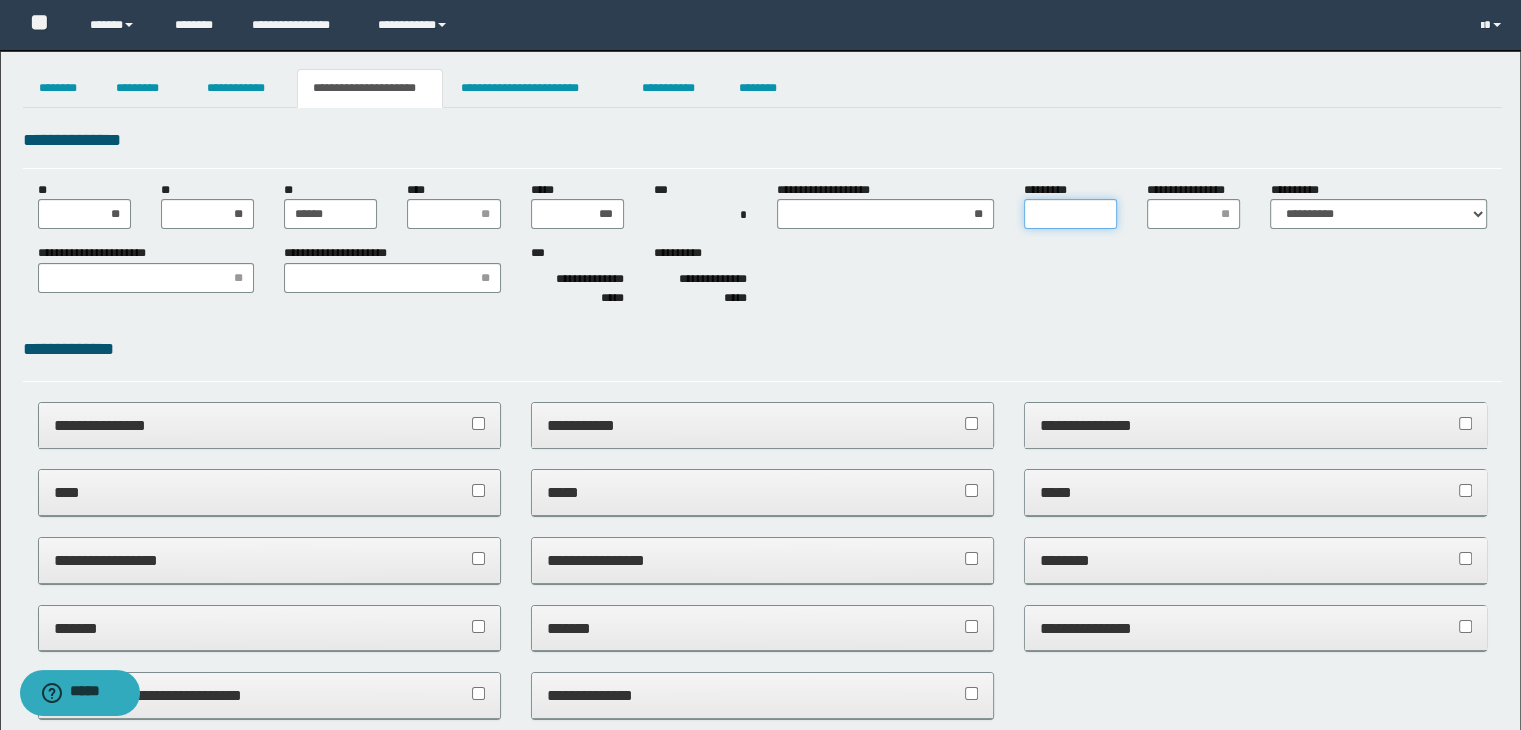 click on "*********" at bounding box center (1070, 214) 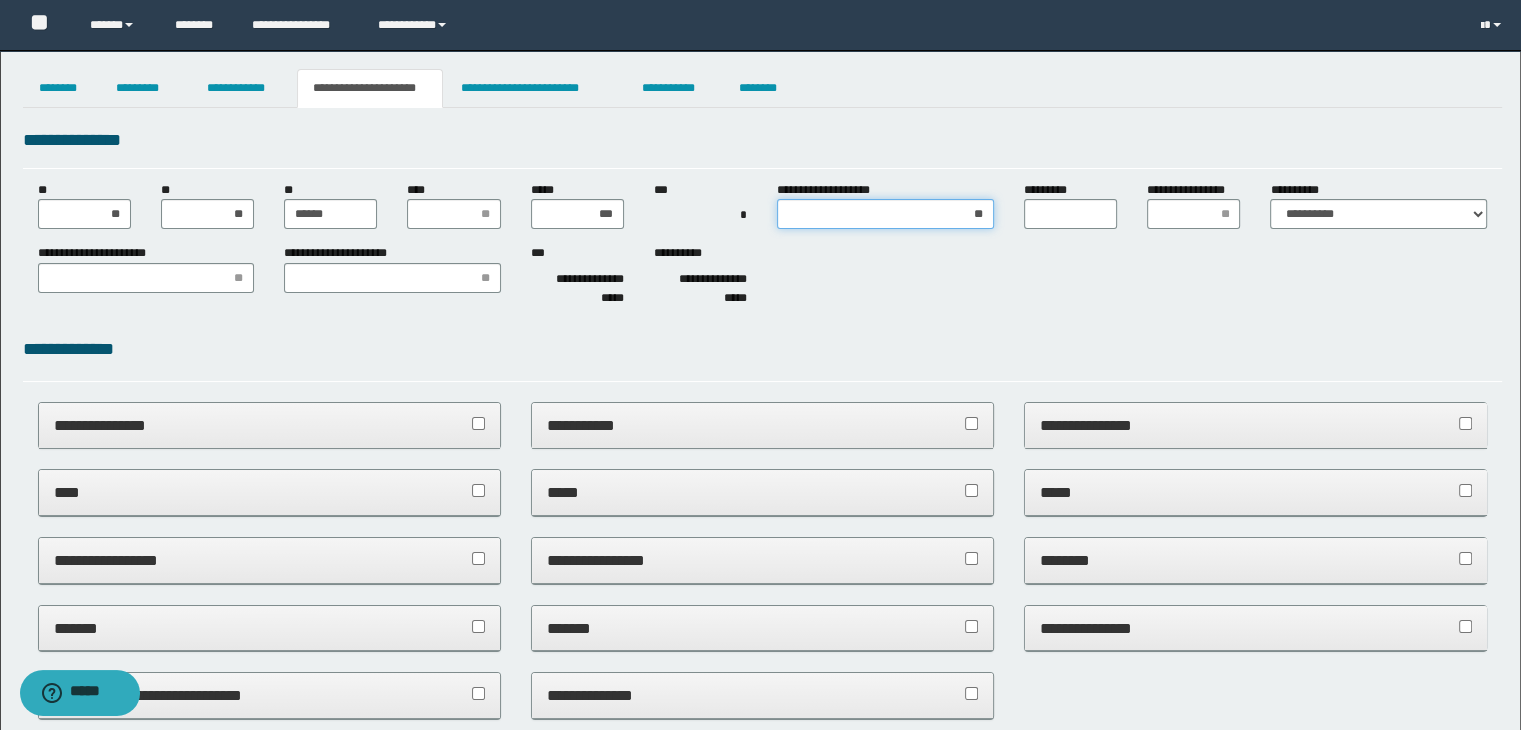 drag, startPoint x: 985, startPoint y: 215, endPoint x: 933, endPoint y: 232, distance: 54.708317 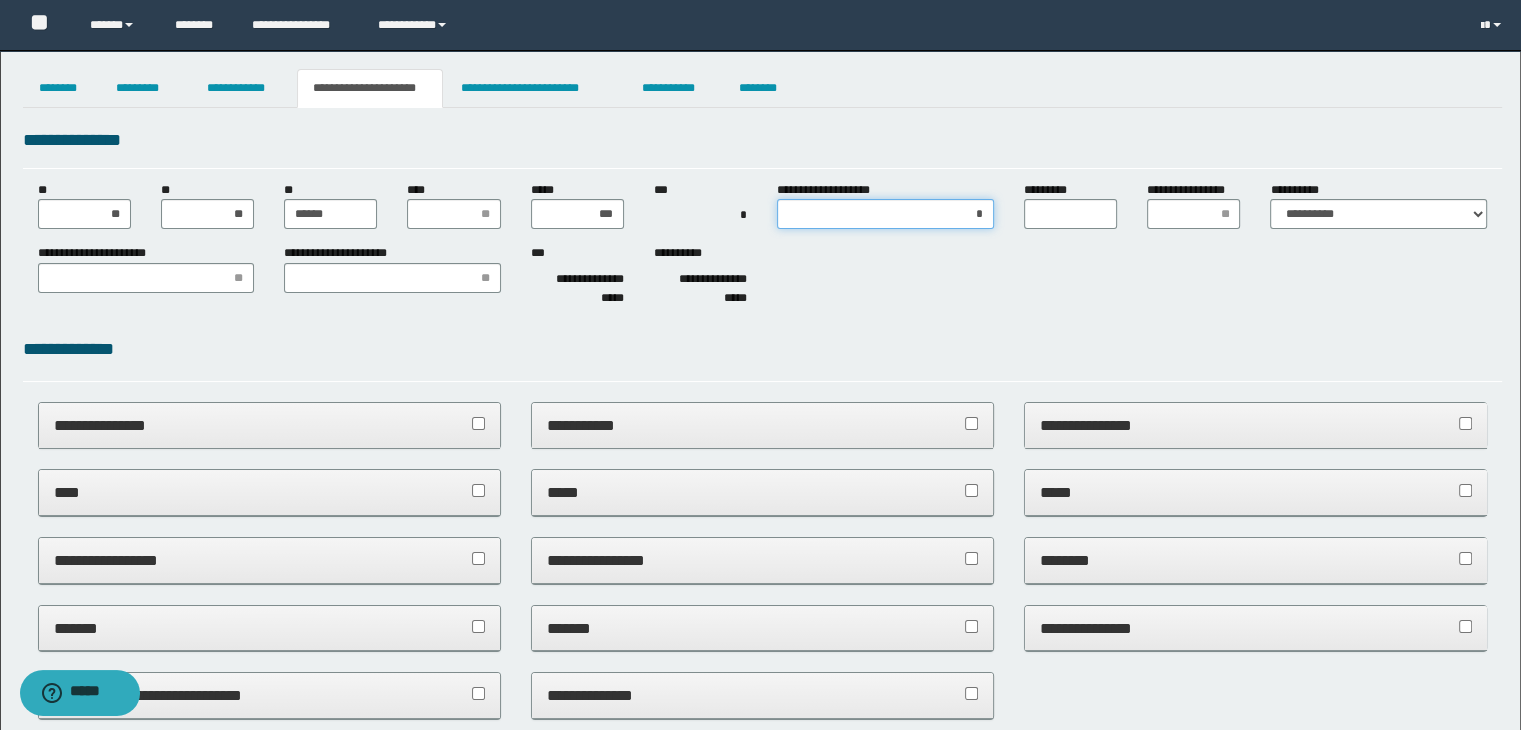 type on "**" 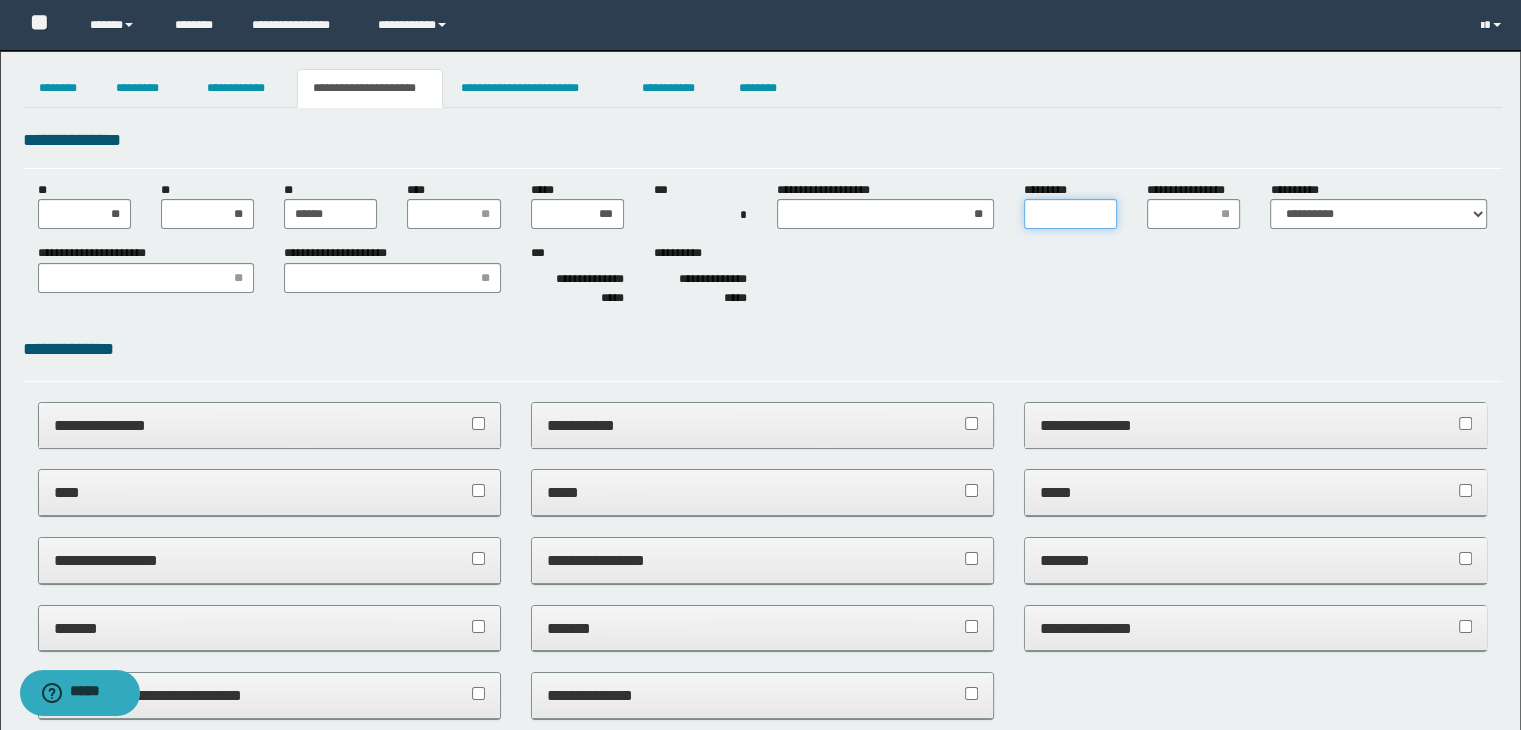 click on "*********" at bounding box center (1070, 214) 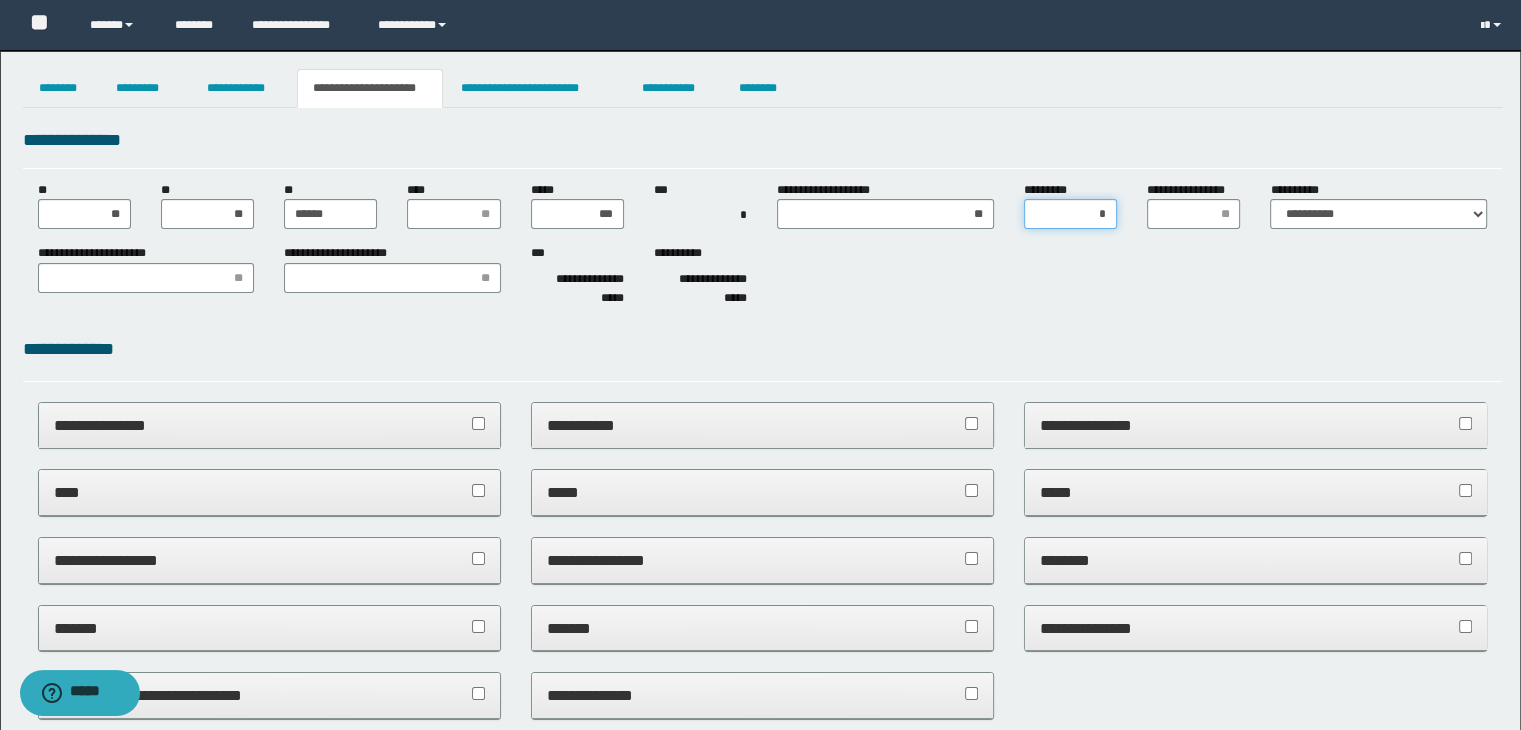 type on "**" 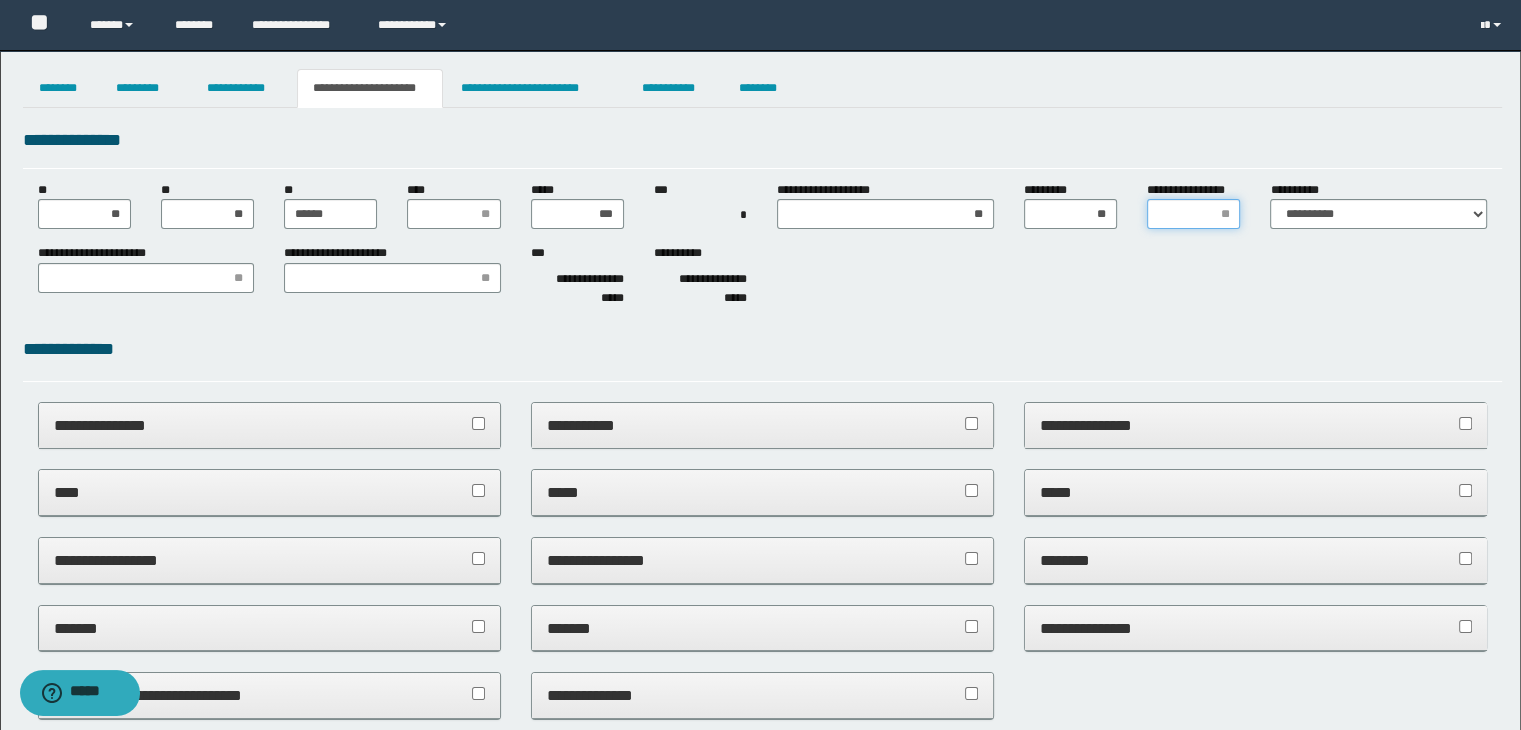 click on "**********" at bounding box center (1193, 214) 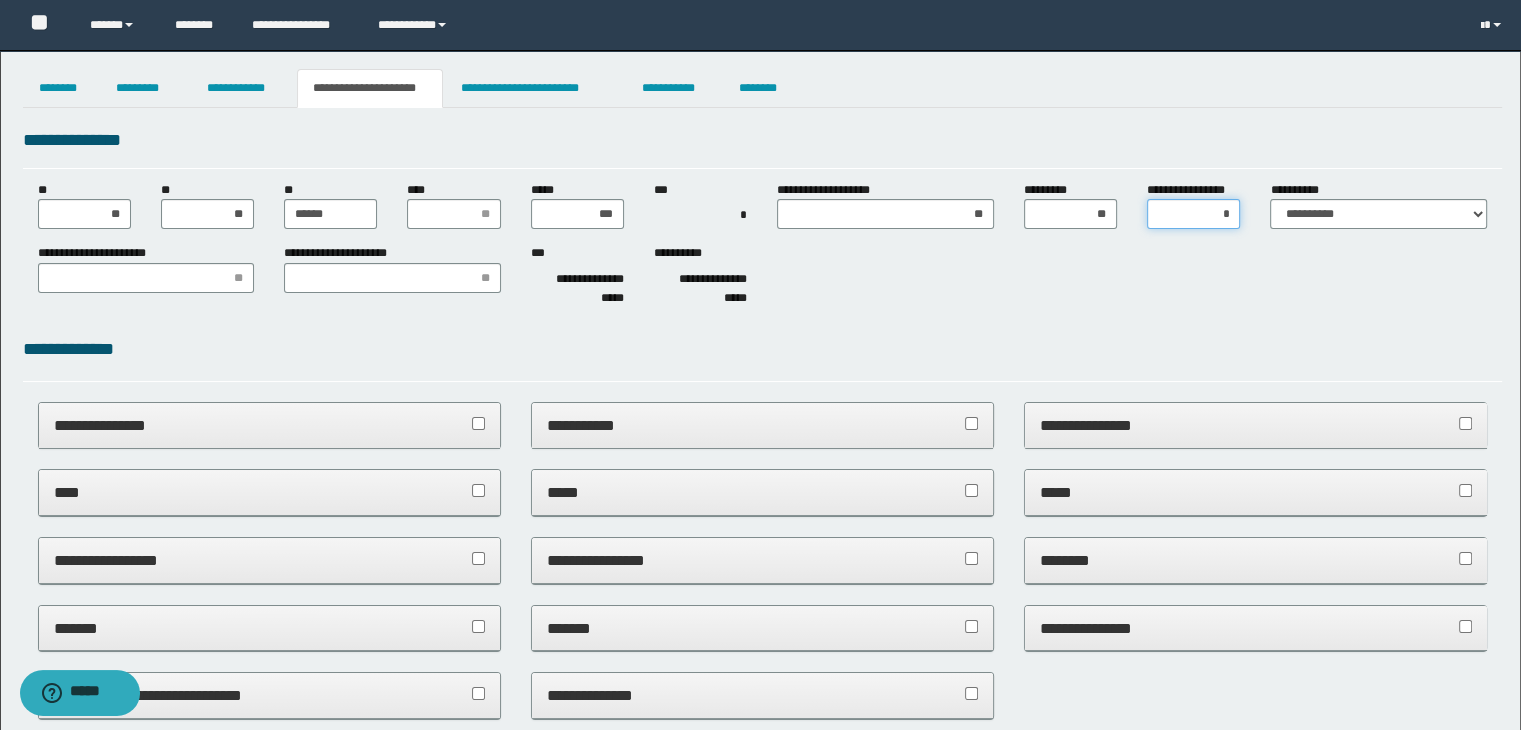 type on "**" 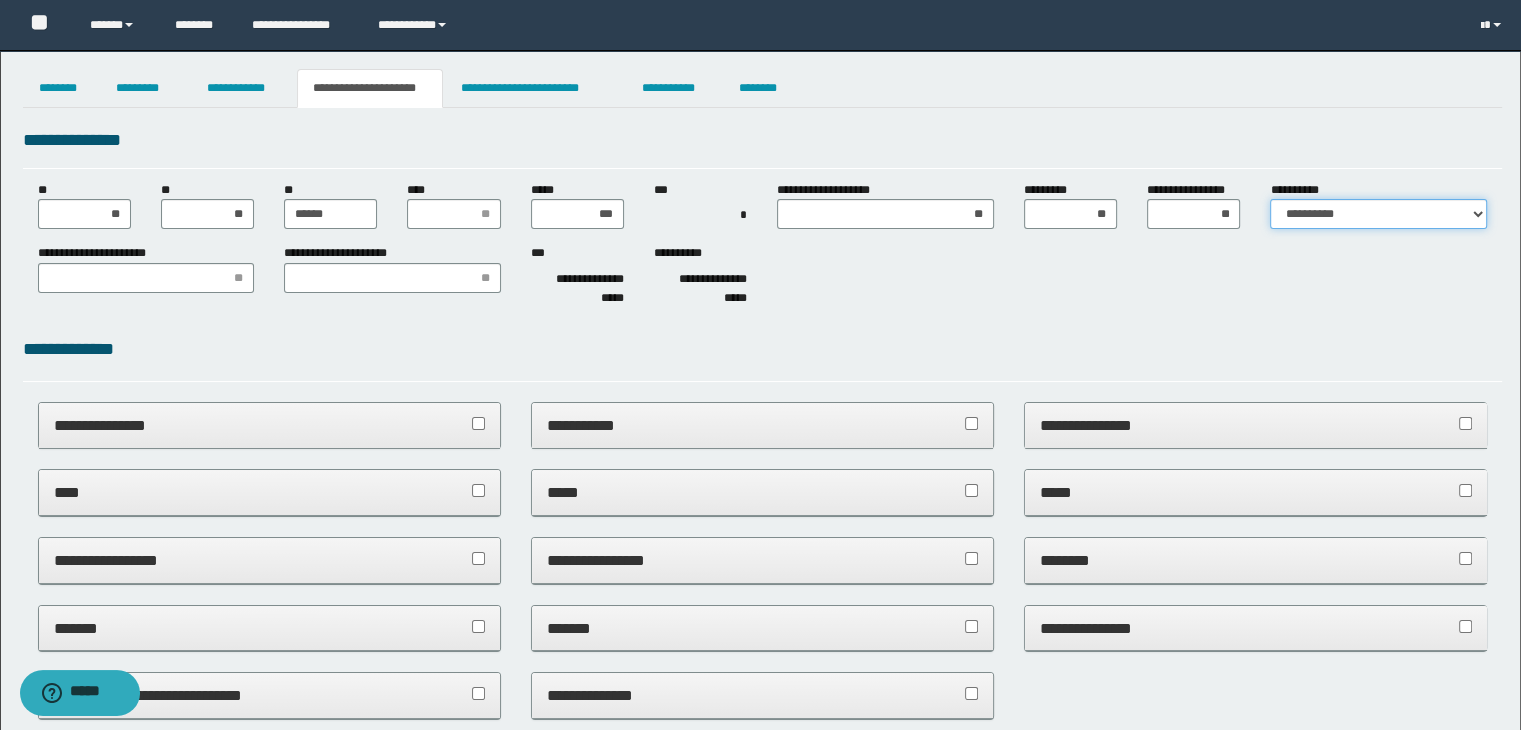 click on "**********" at bounding box center [1378, 214] 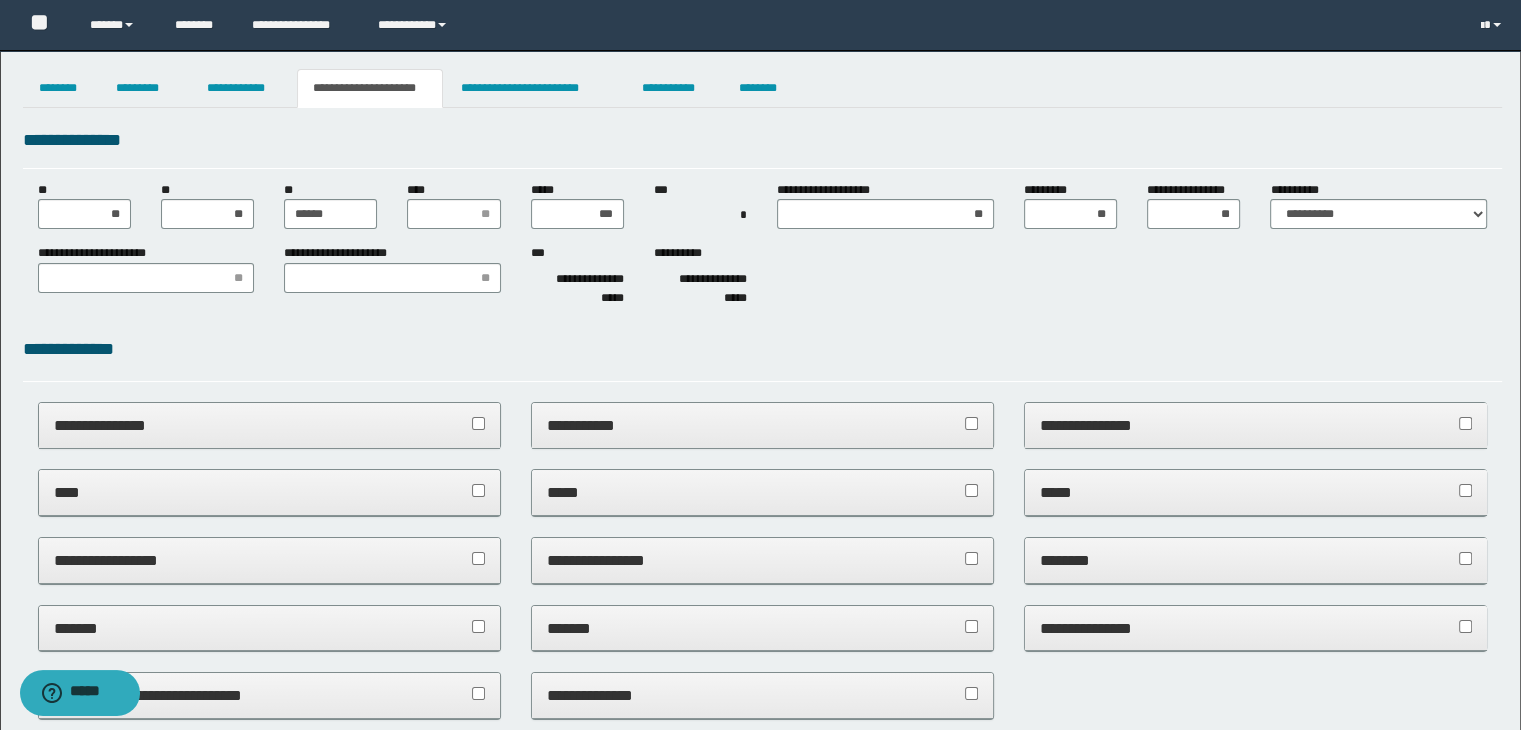 click on "**********" at bounding box center (763, 279) 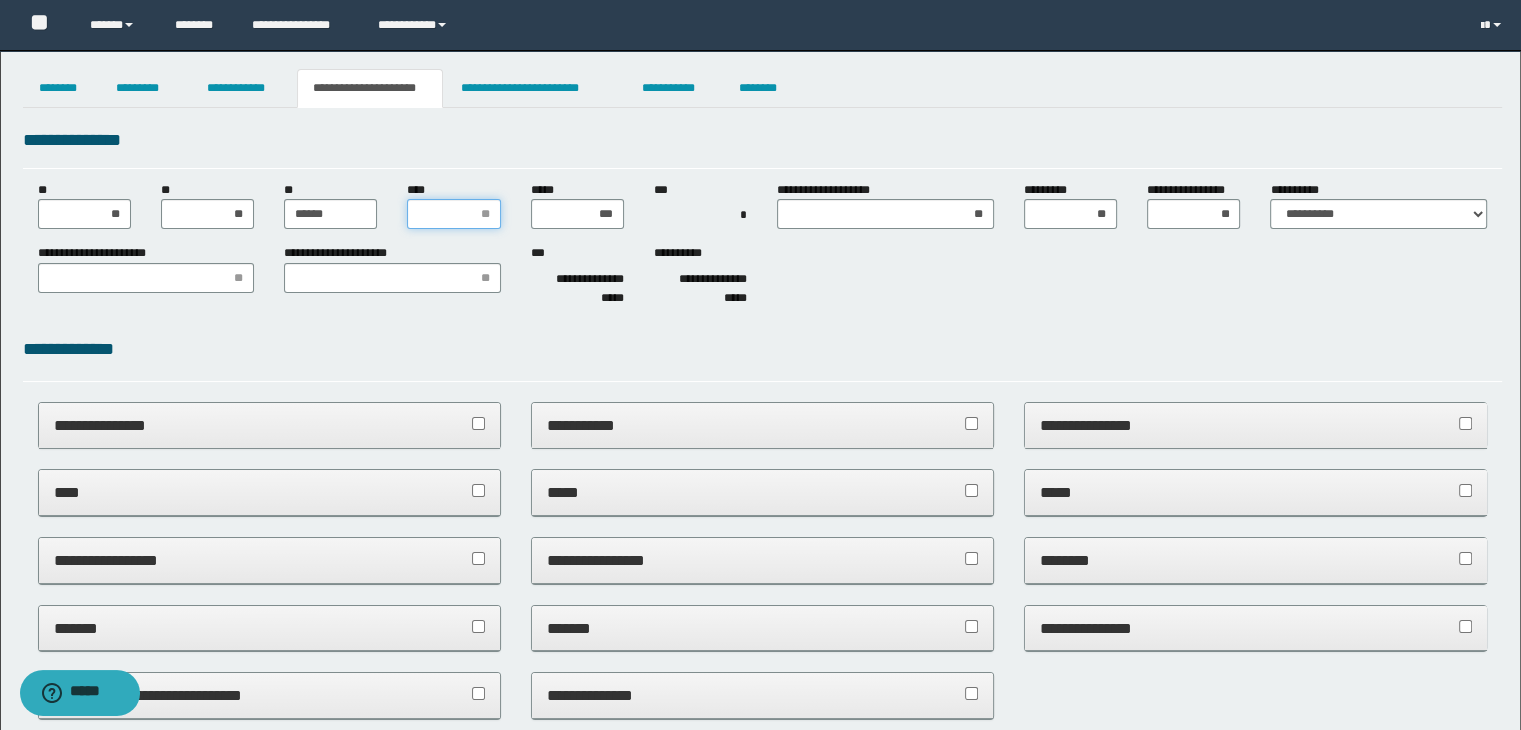 click on "****" at bounding box center [453, 214] 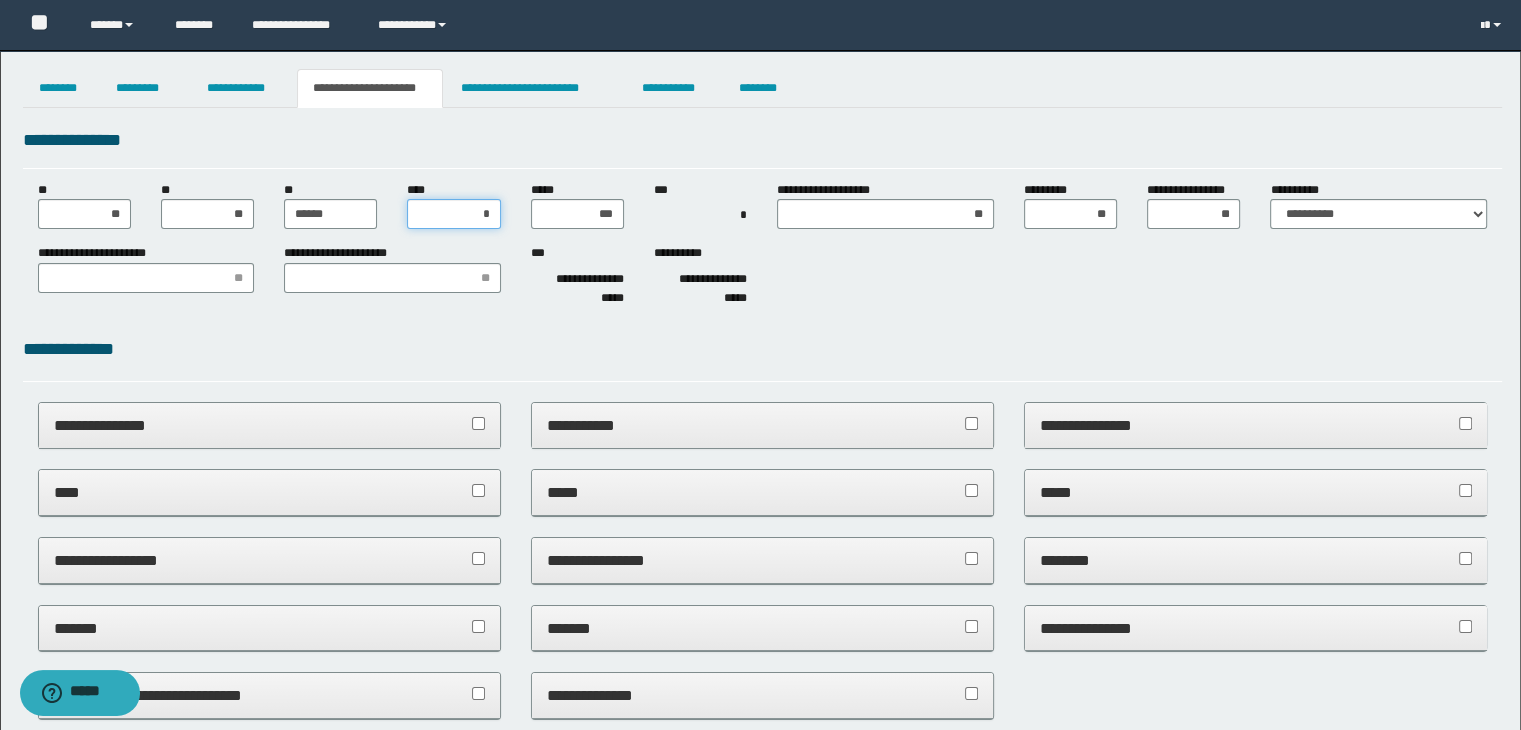 type on "**" 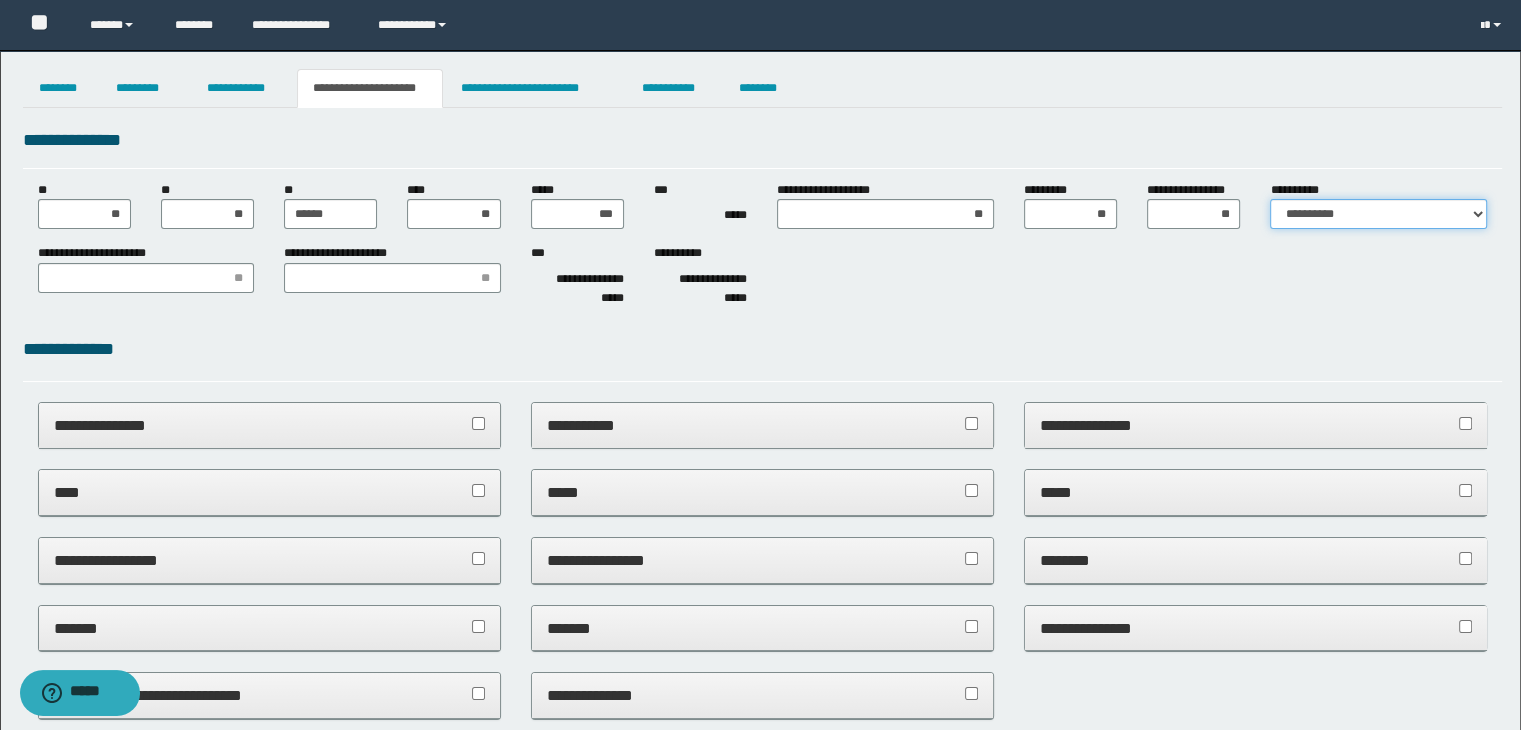 click on "**********" at bounding box center (1378, 214) 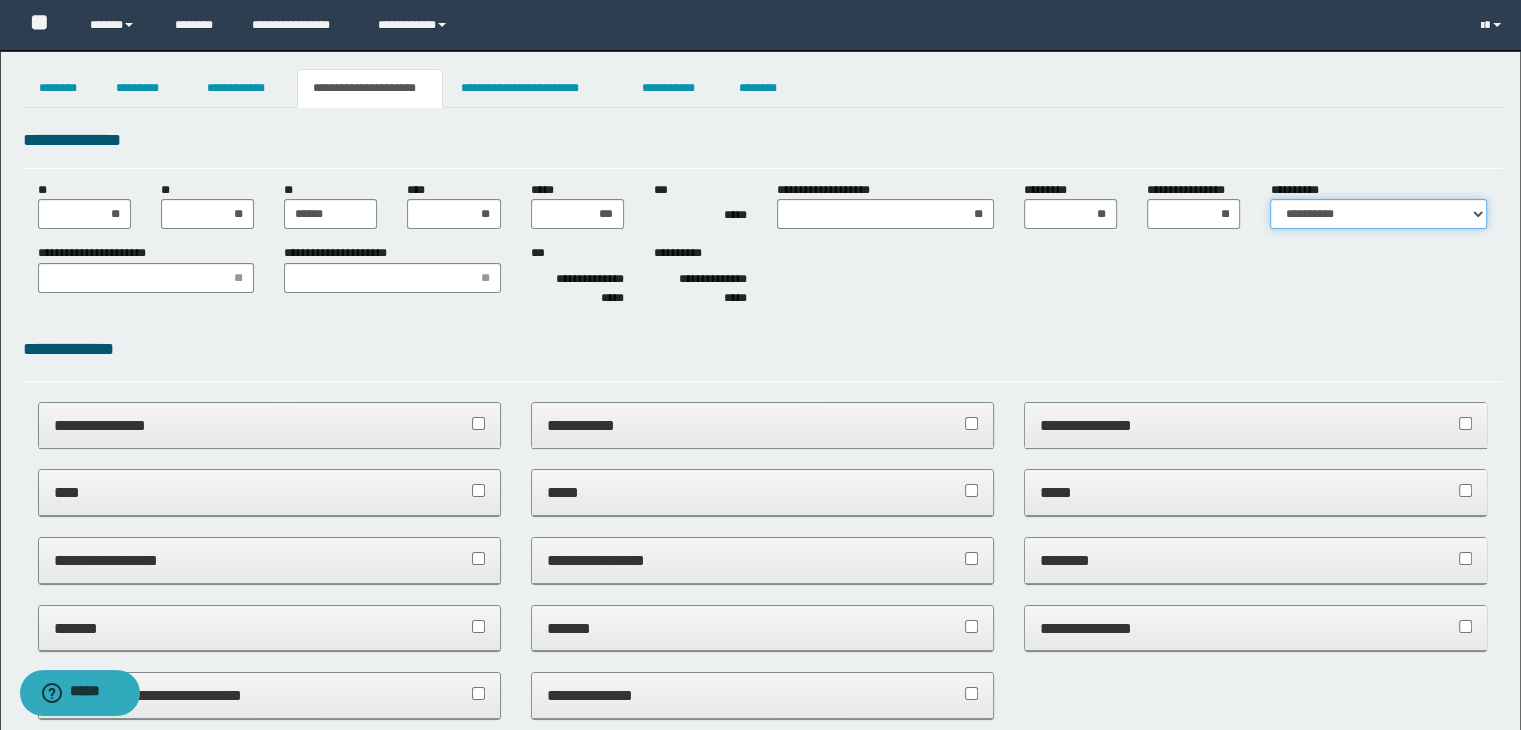 select on "*" 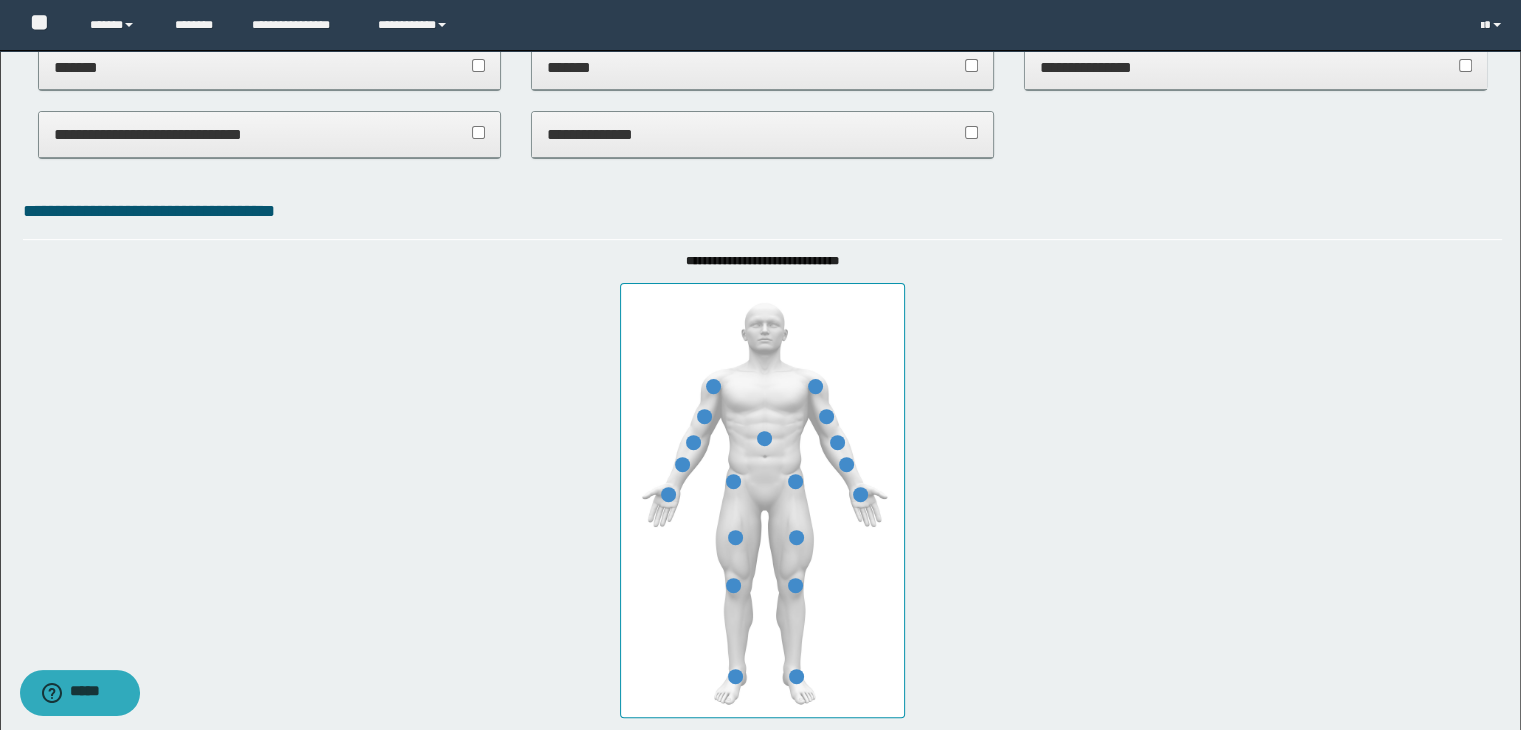 scroll, scrollTop: 0, scrollLeft: 0, axis: both 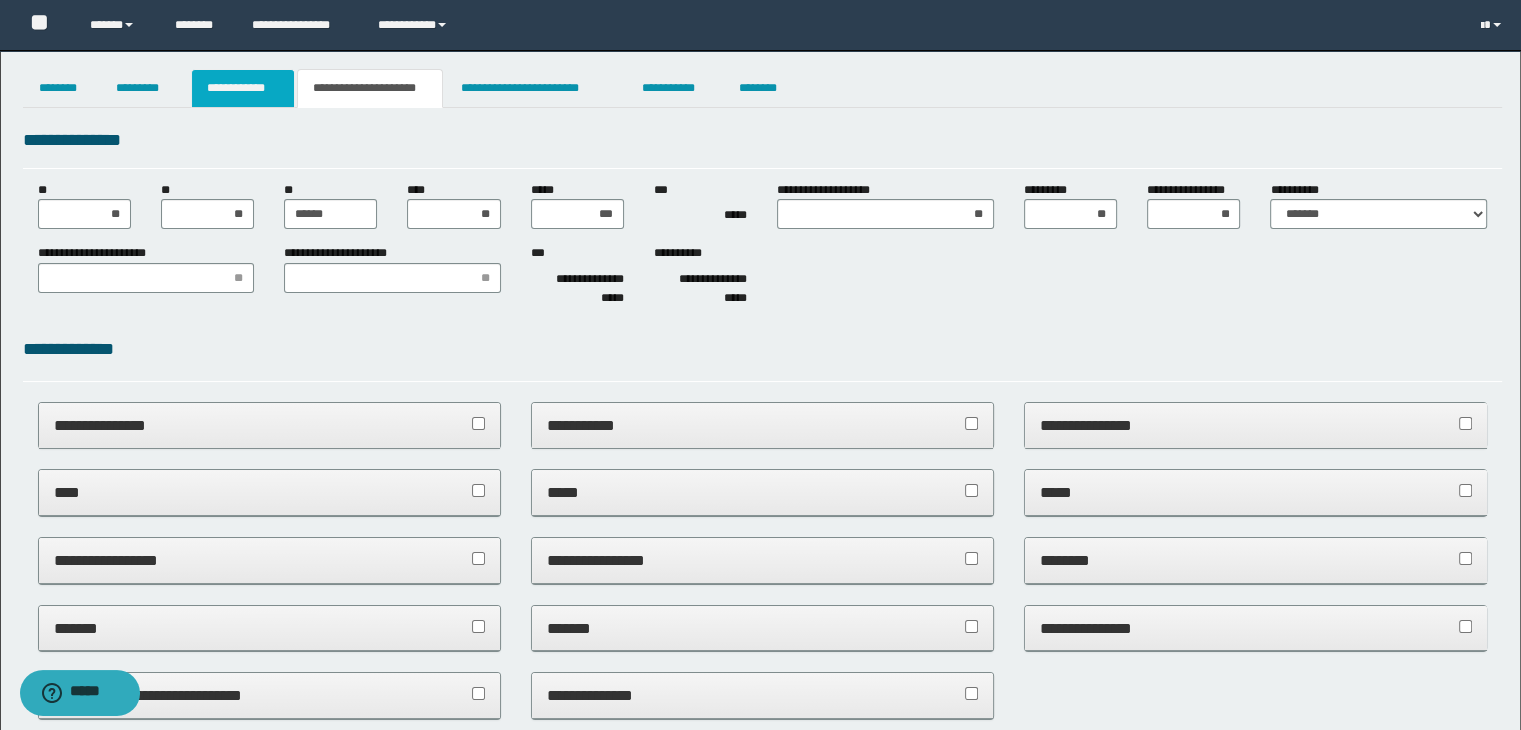 click on "**********" at bounding box center (243, 88) 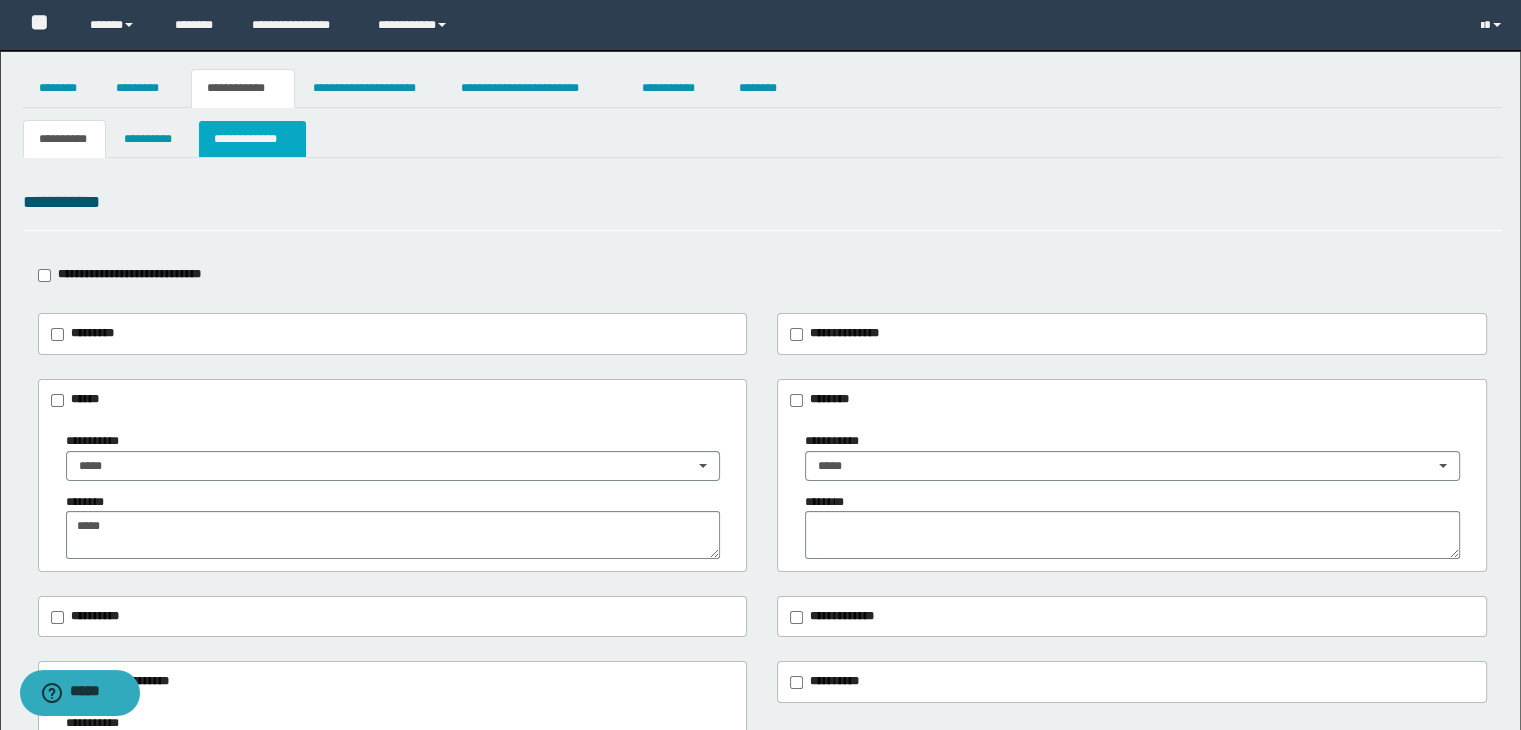 click on "**********" at bounding box center (252, 139) 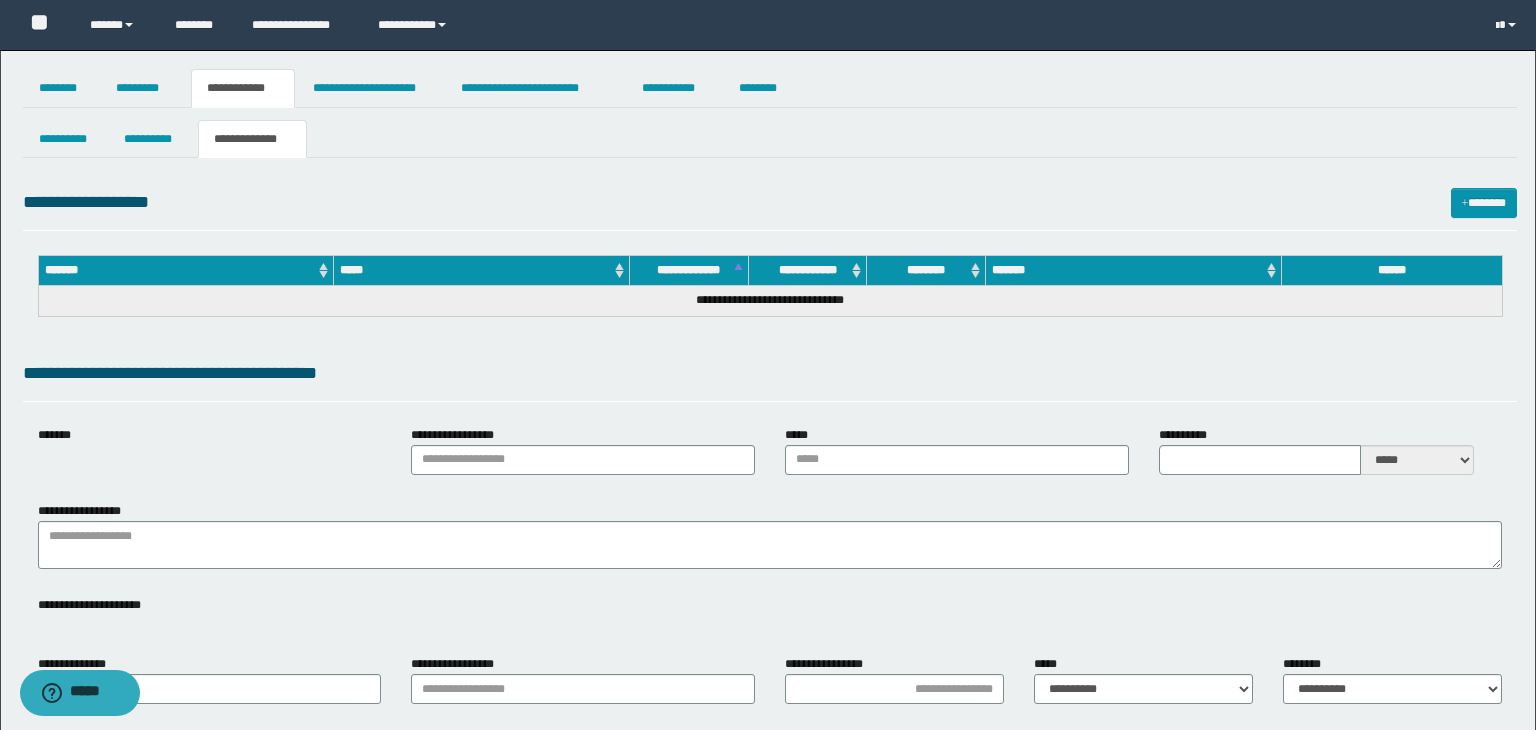 type on "**********" 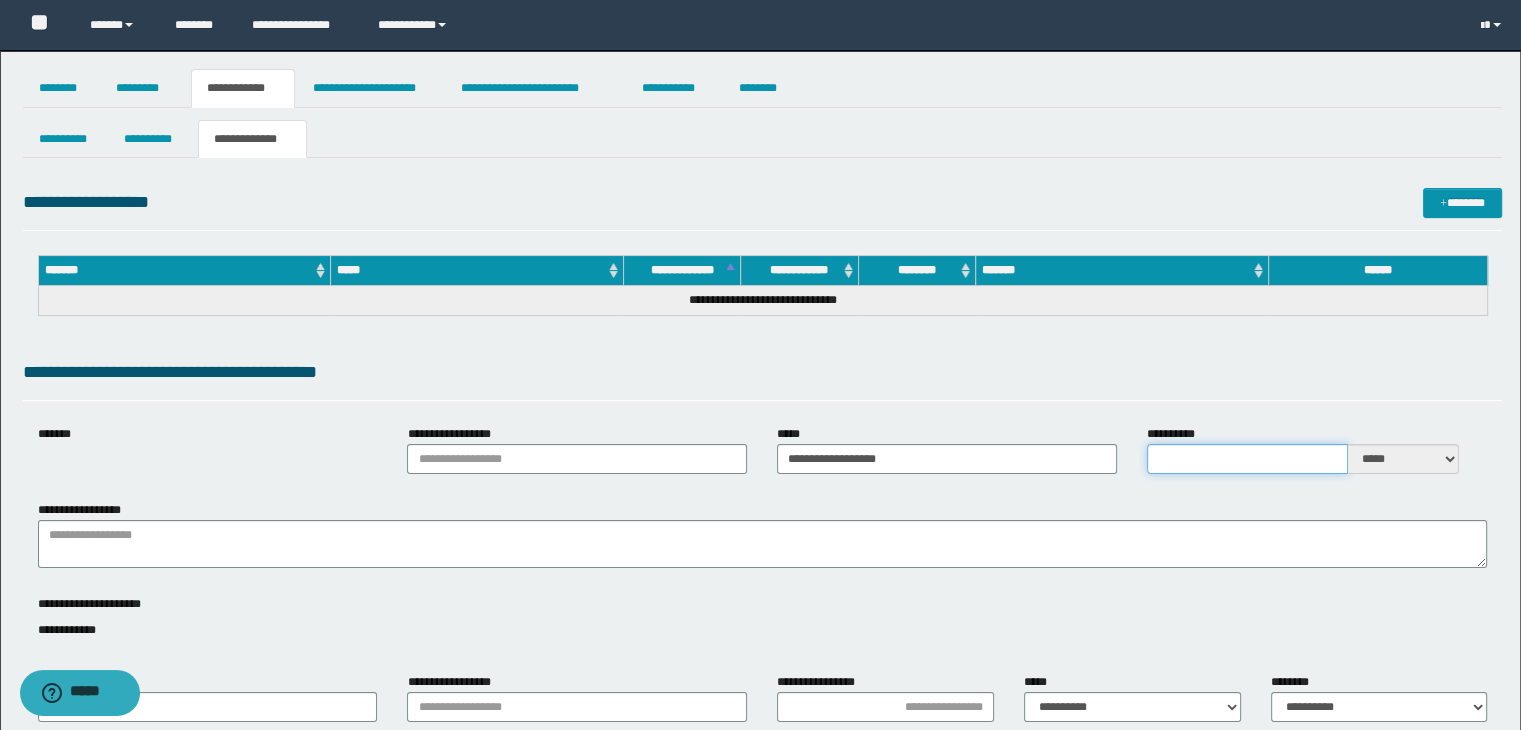 click on "**********" at bounding box center [1247, 459] 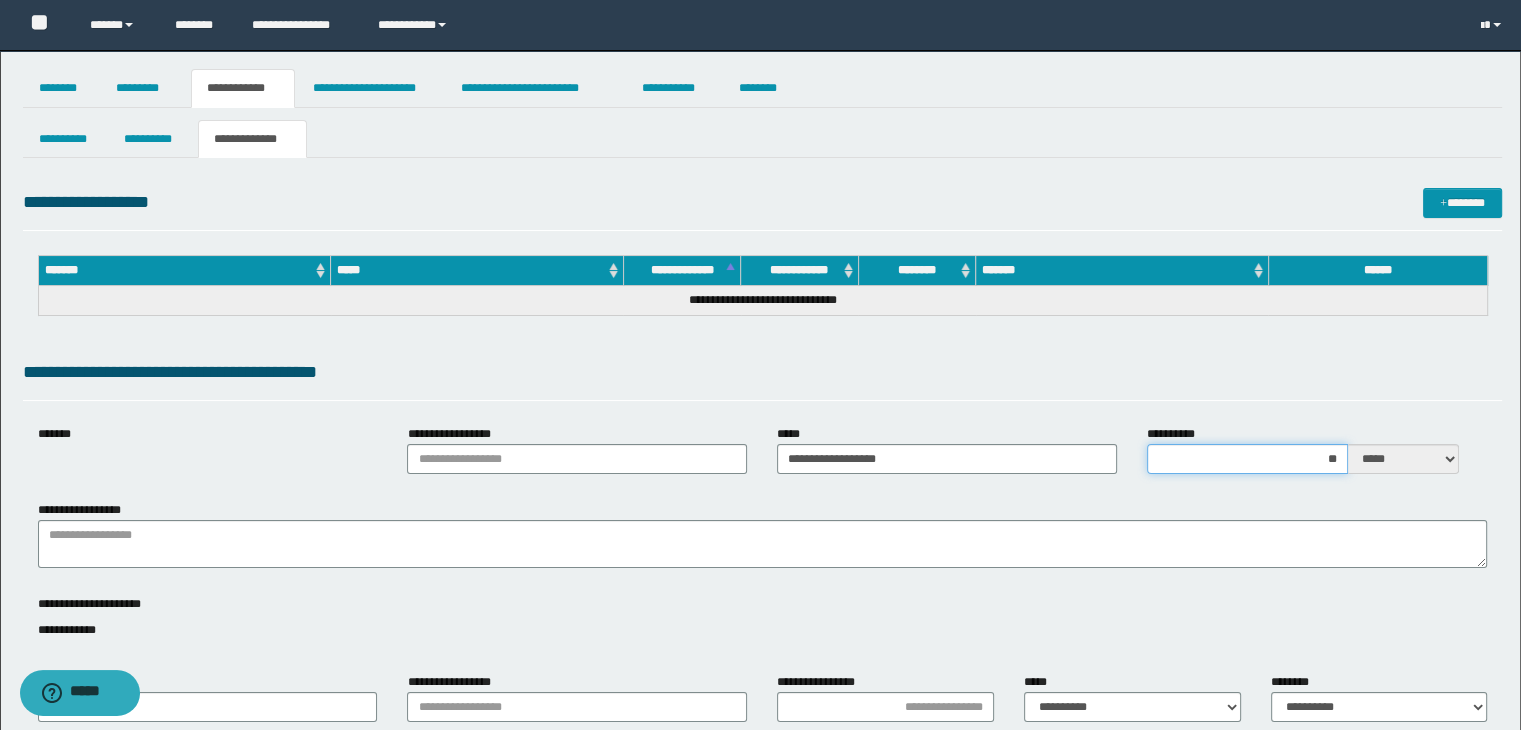 type on "***" 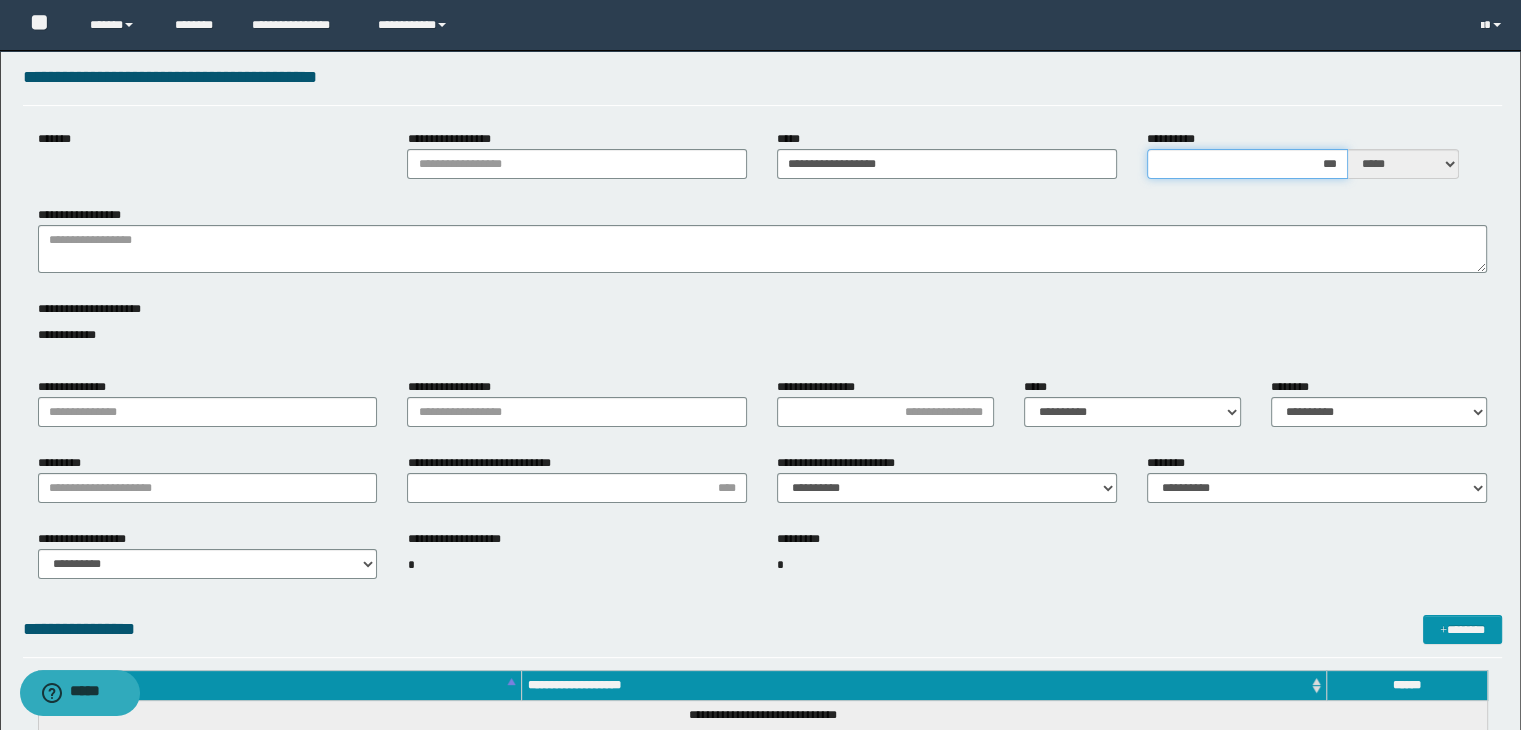 scroll, scrollTop: 0, scrollLeft: 0, axis: both 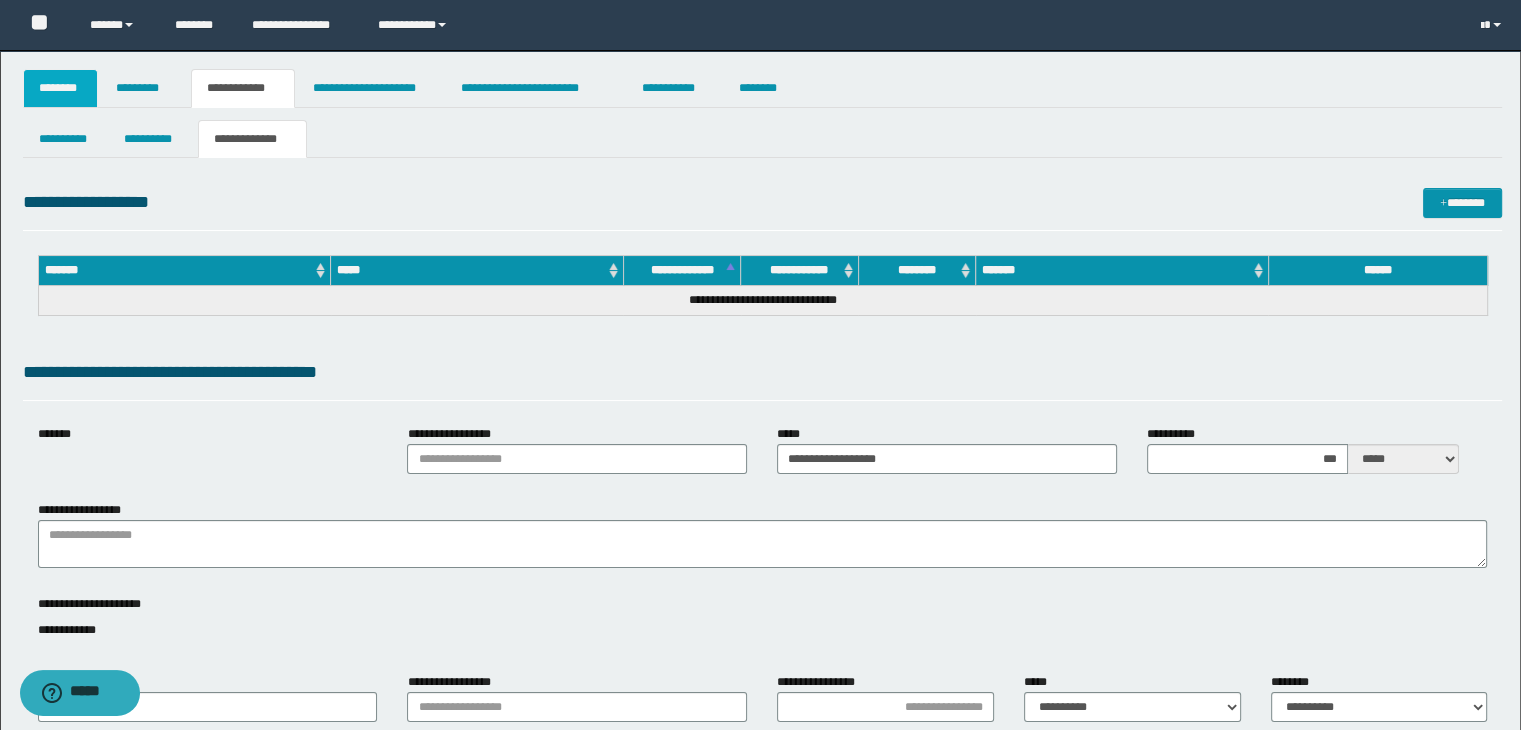 click on "********" at bounding box center (61, 88) 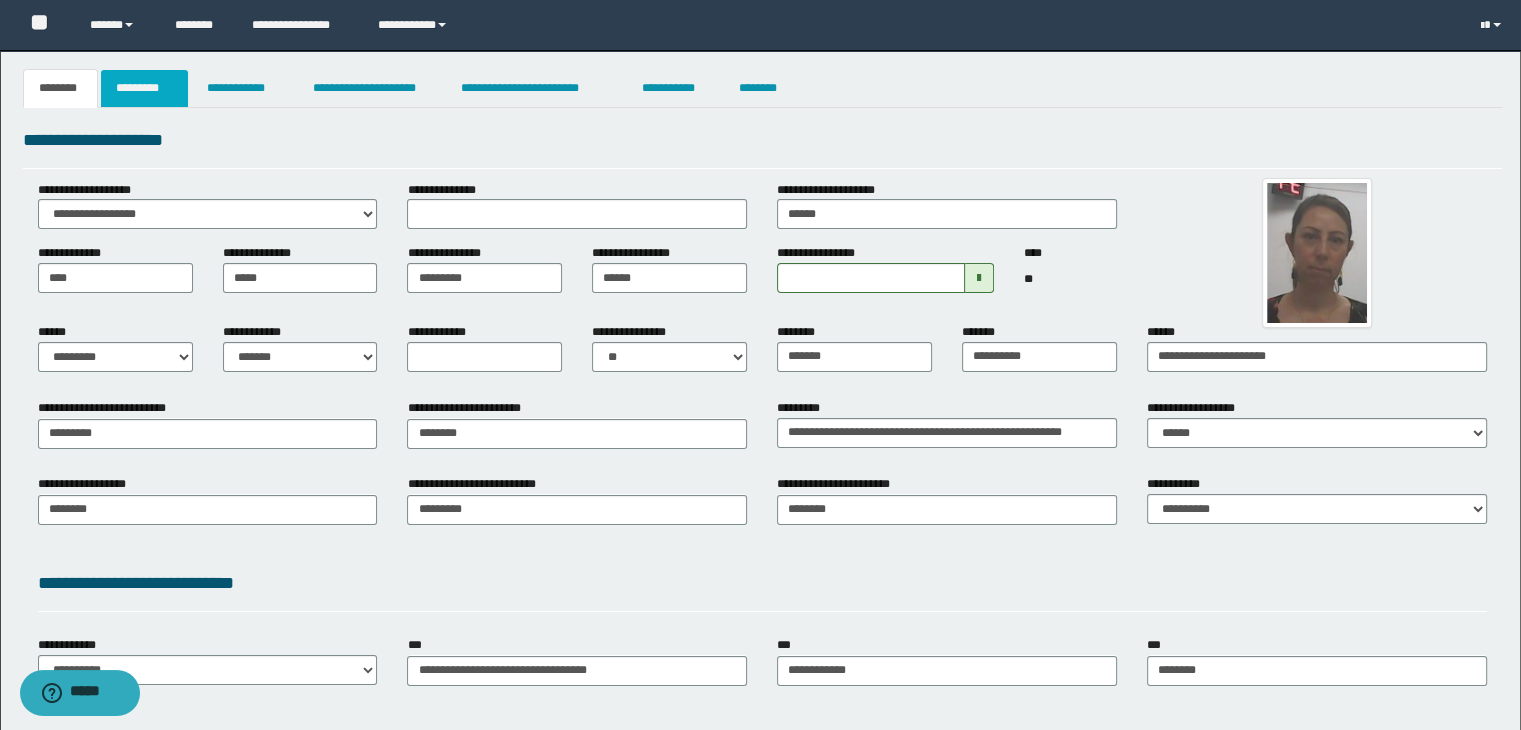 click on "*********" at bounding box center (144, 88) 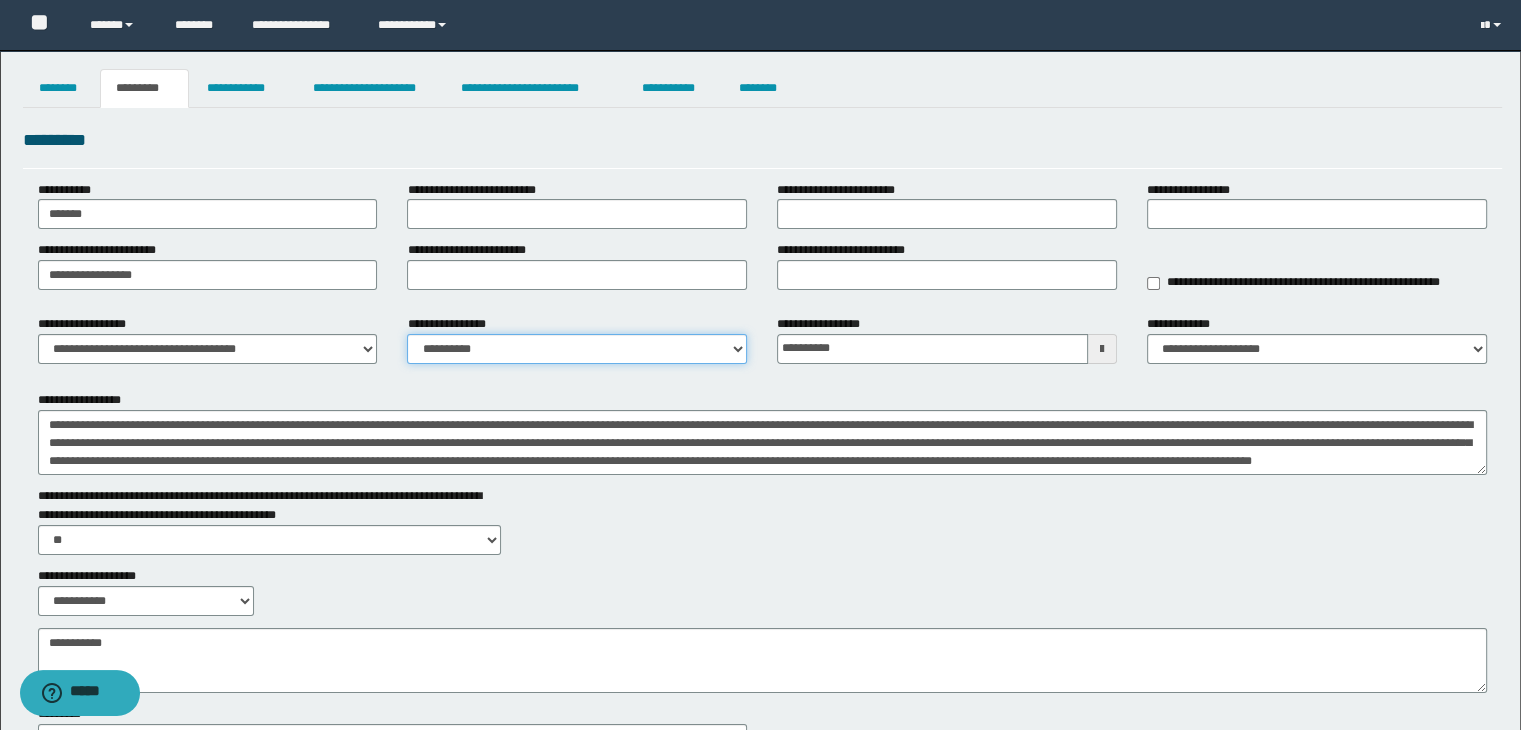 click on "**********" at bounding box center [577, 349] 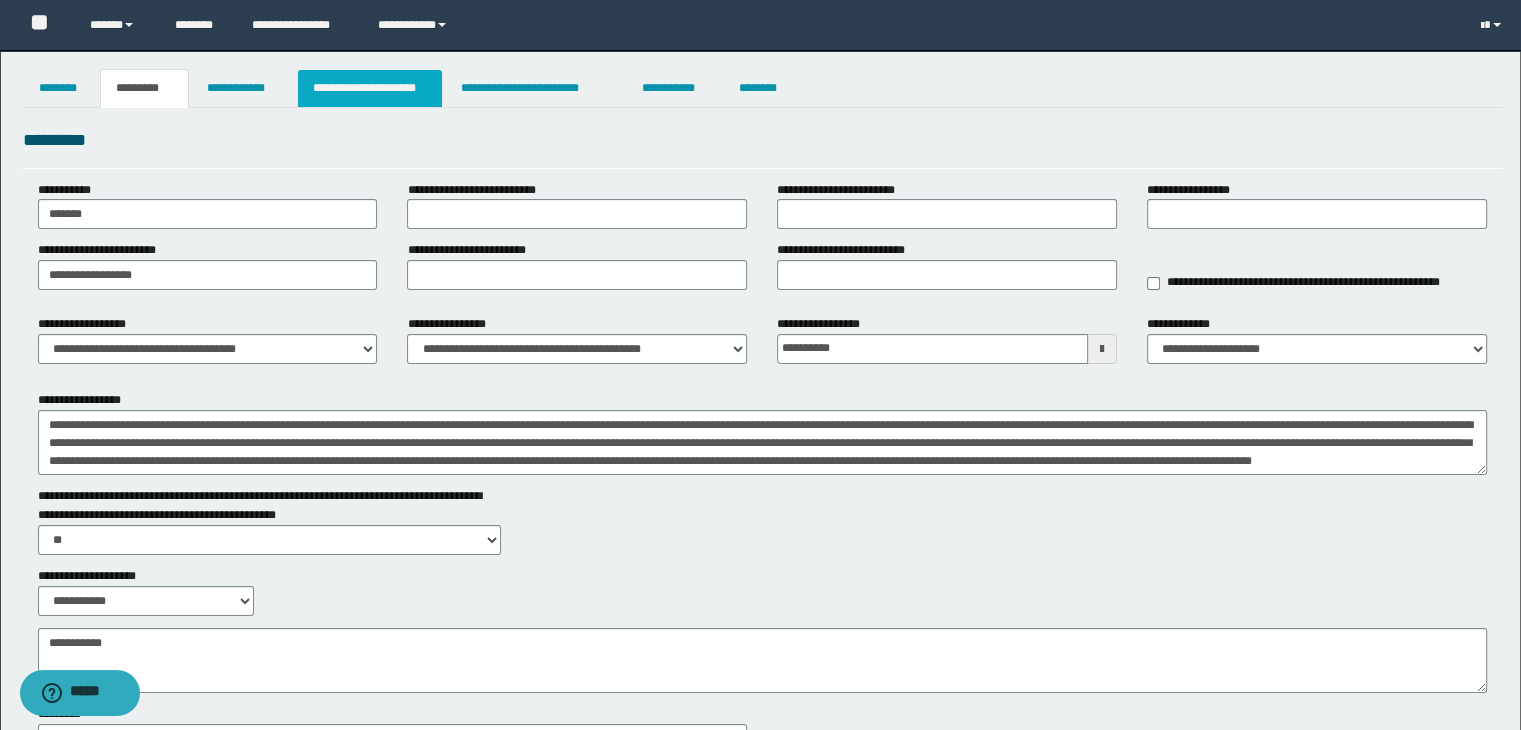click on "**********" at bounding box center [370, 88] 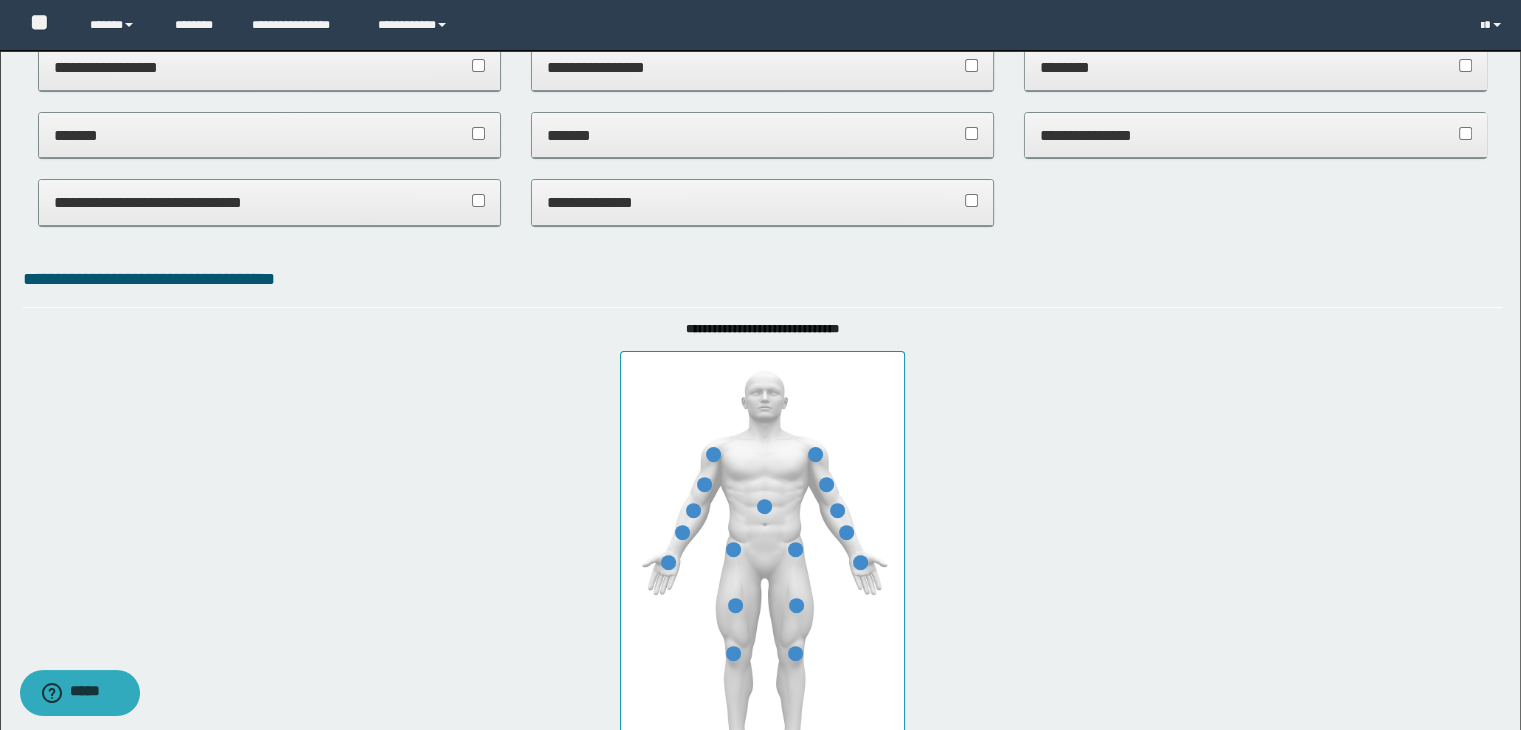 scroll, scrollTop: 0, scrollLeft: 0, axis: both 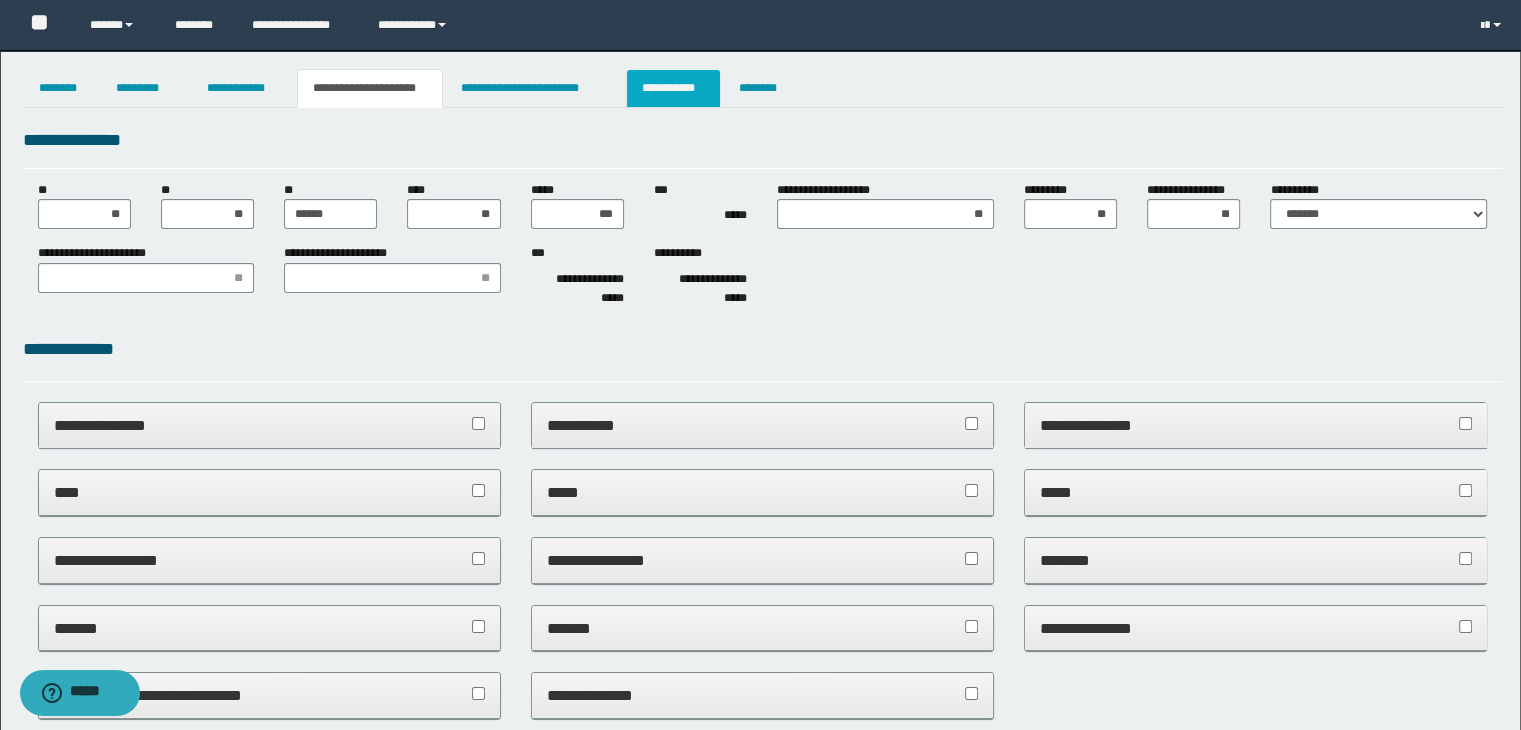 click on "**********" at bounding box center (673, 88) 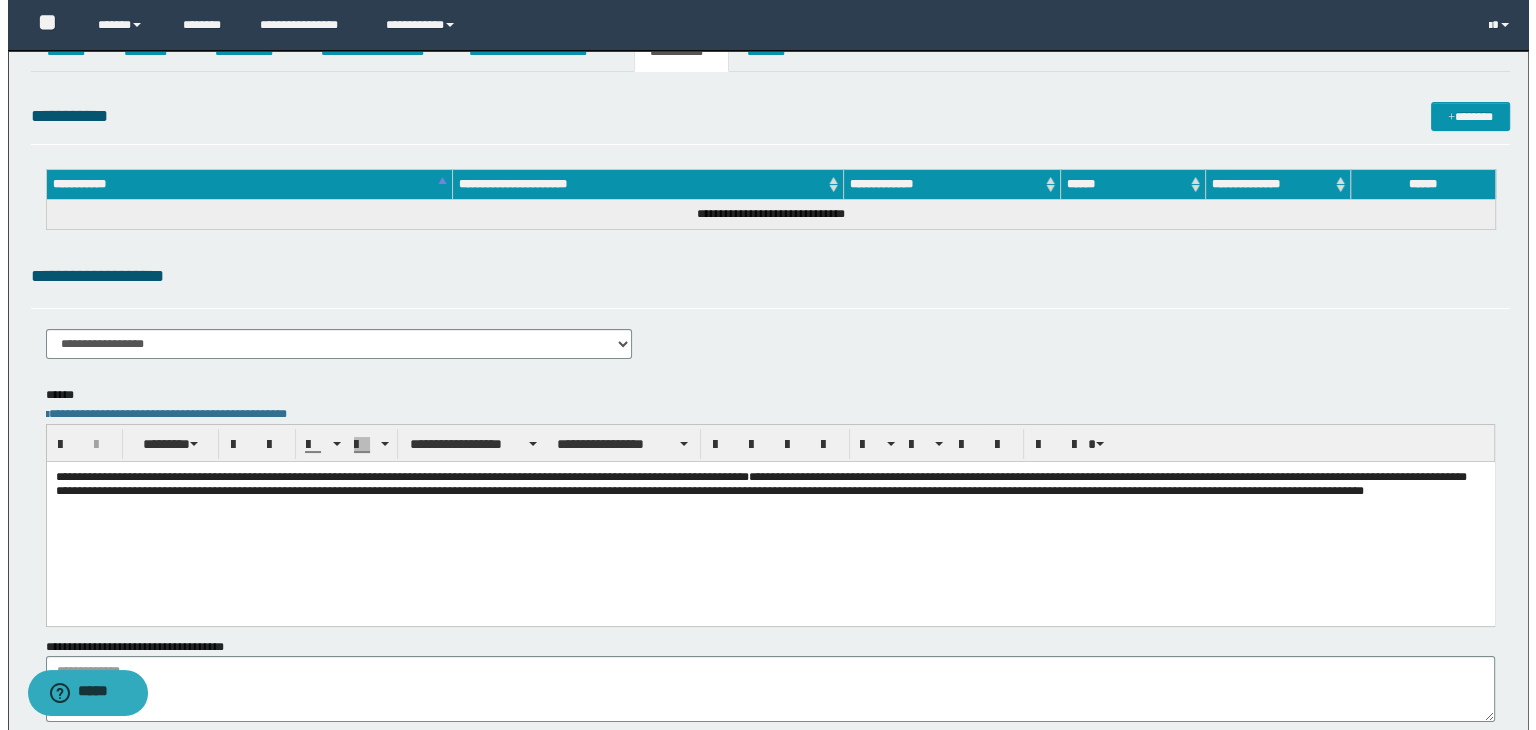 scroll, scrollTop: 0, scrollLeft: 0, axis: both 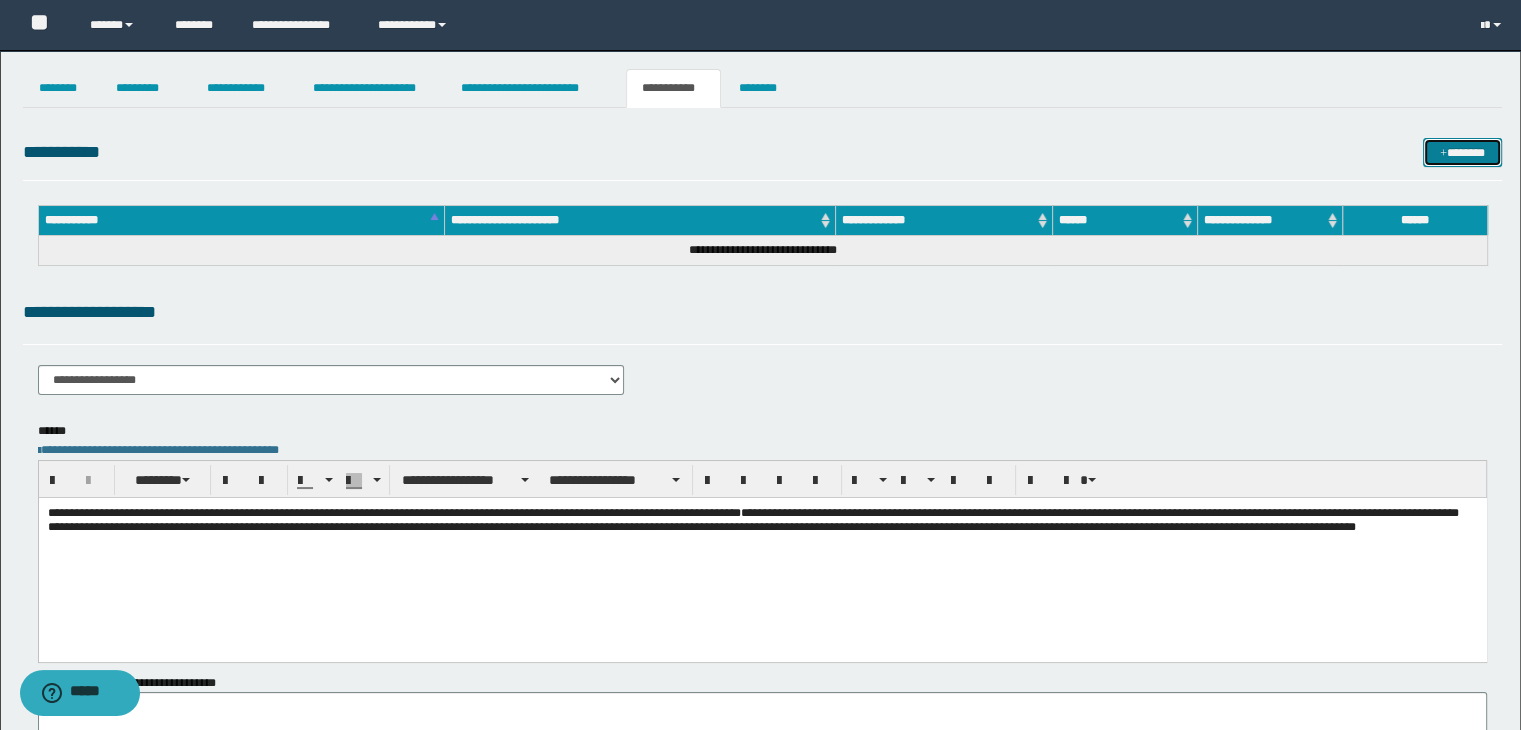 click at bounding box center [1443, 154] 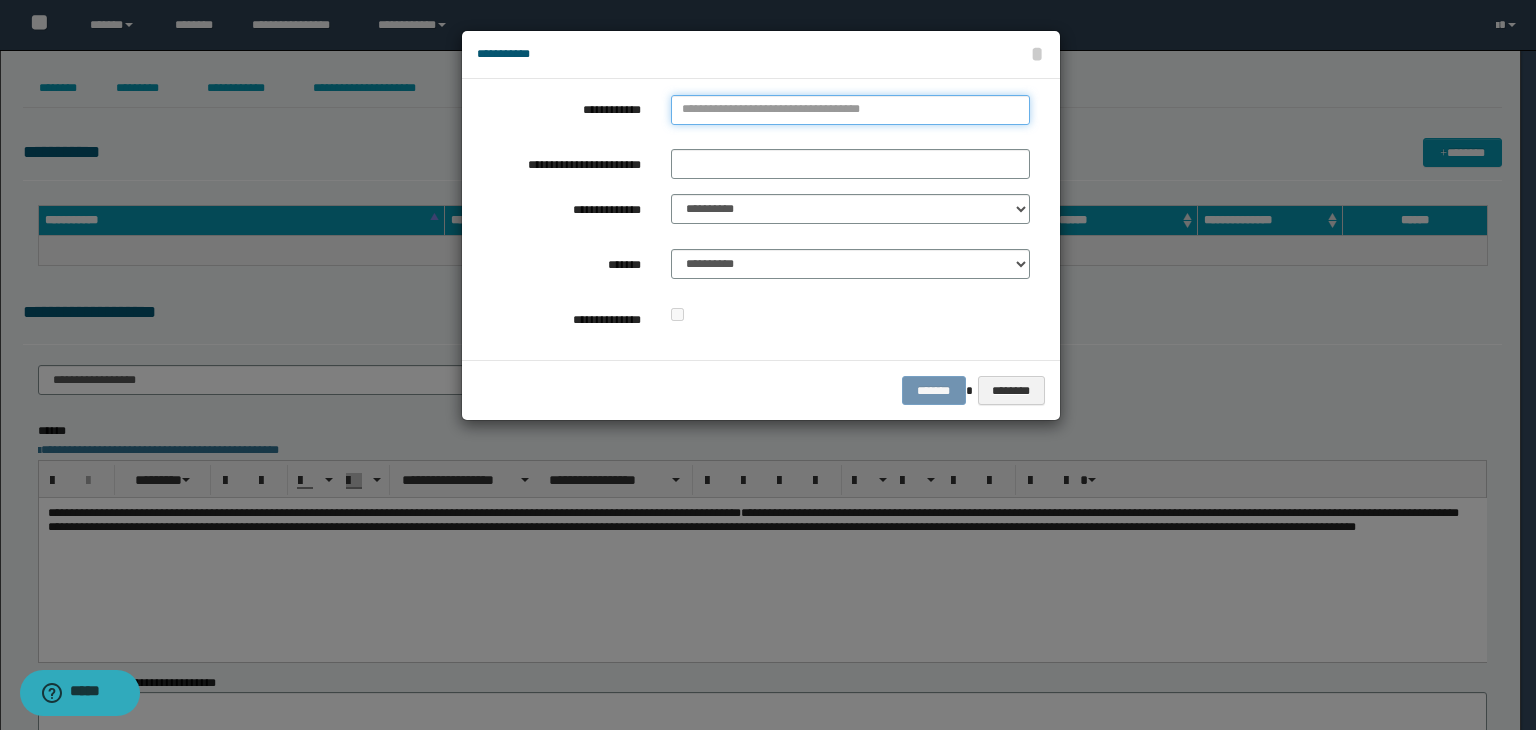 click on "**********" at bounding box center [850, 110] 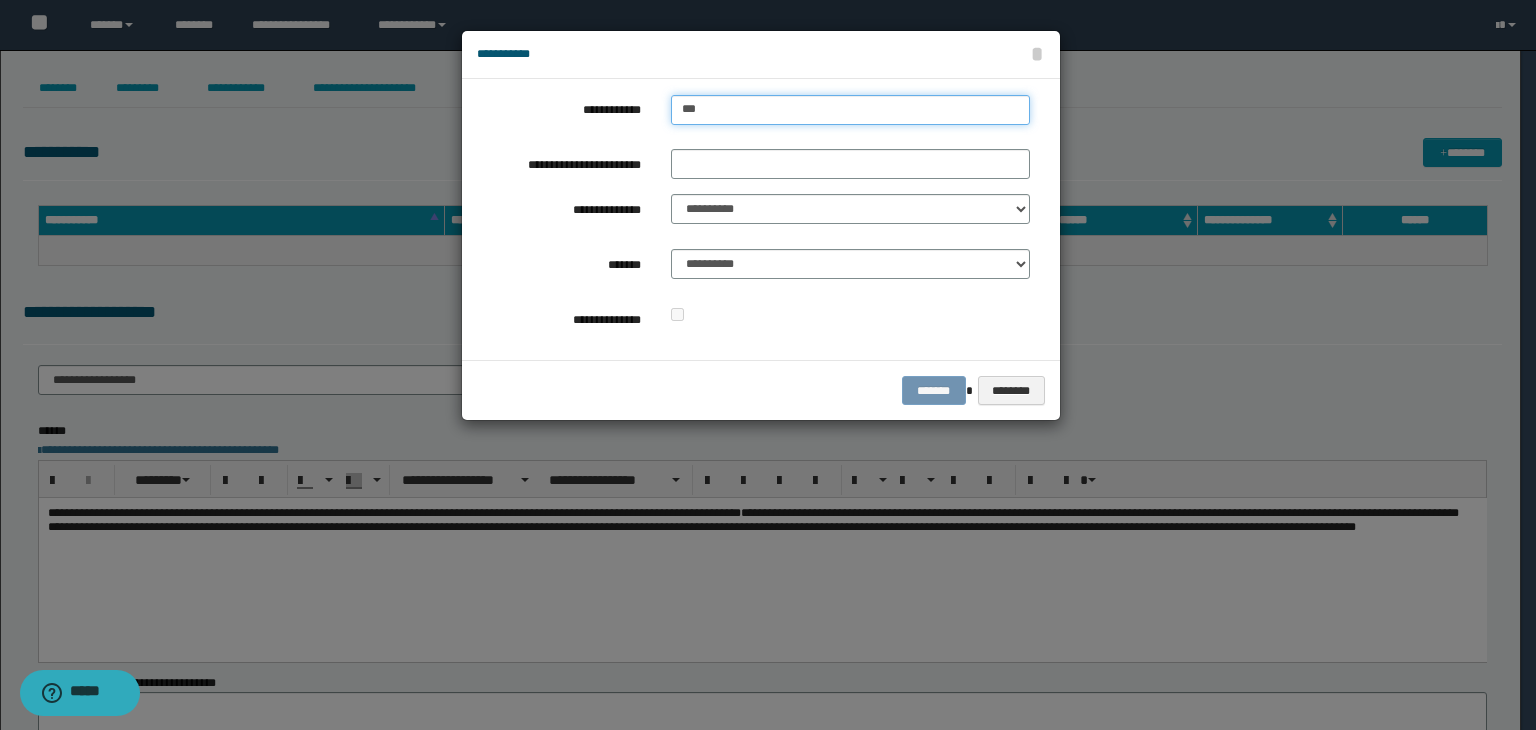 type on "****" 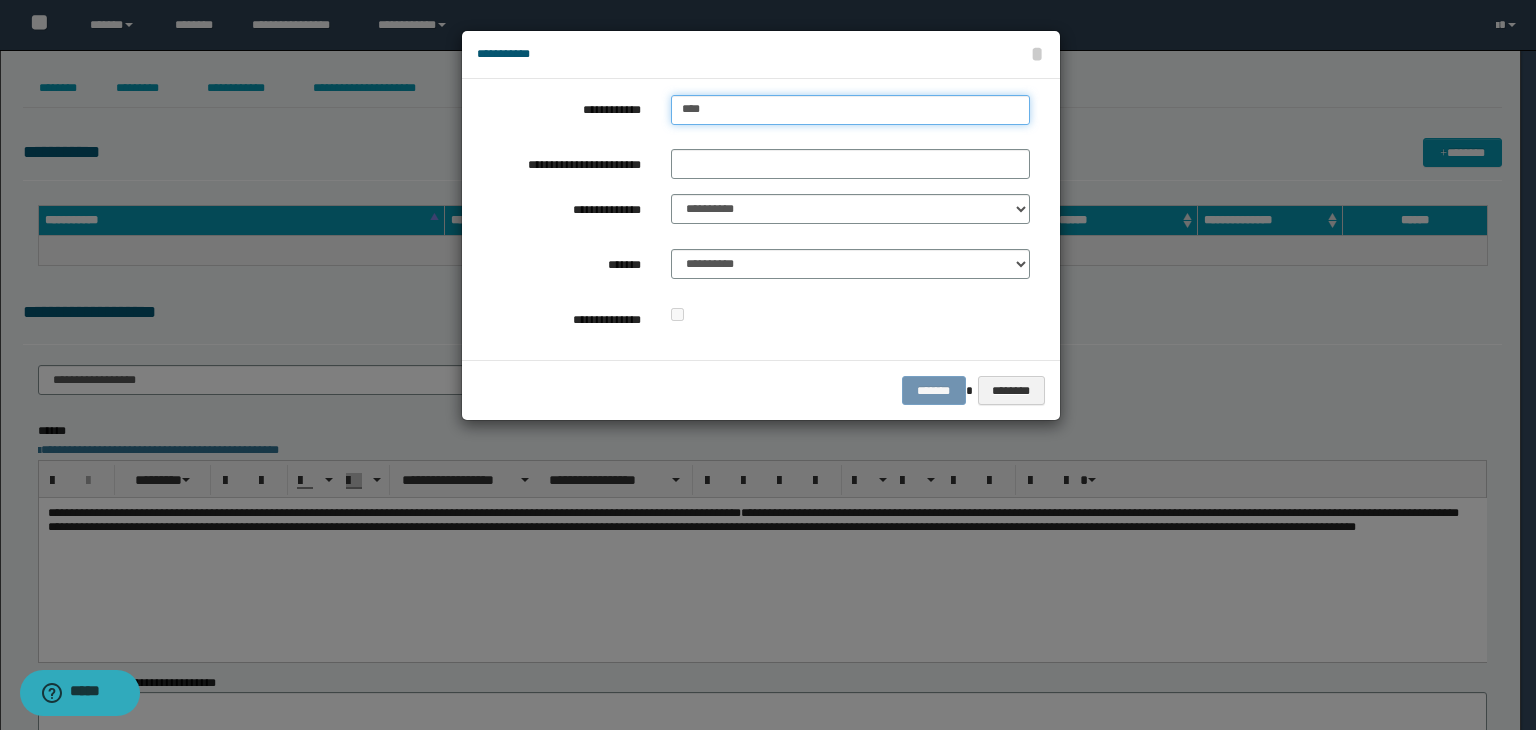 type on "****" 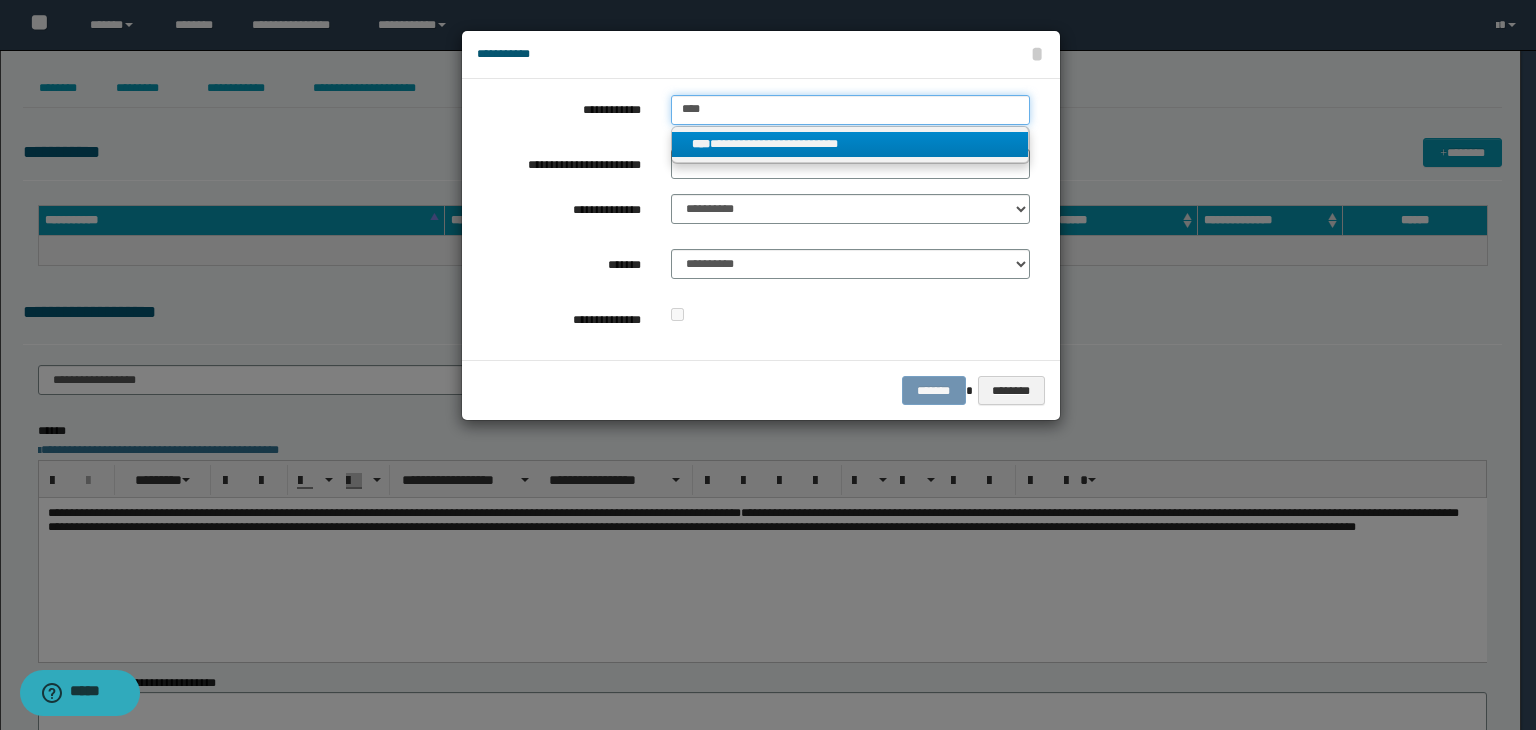 type on "****" 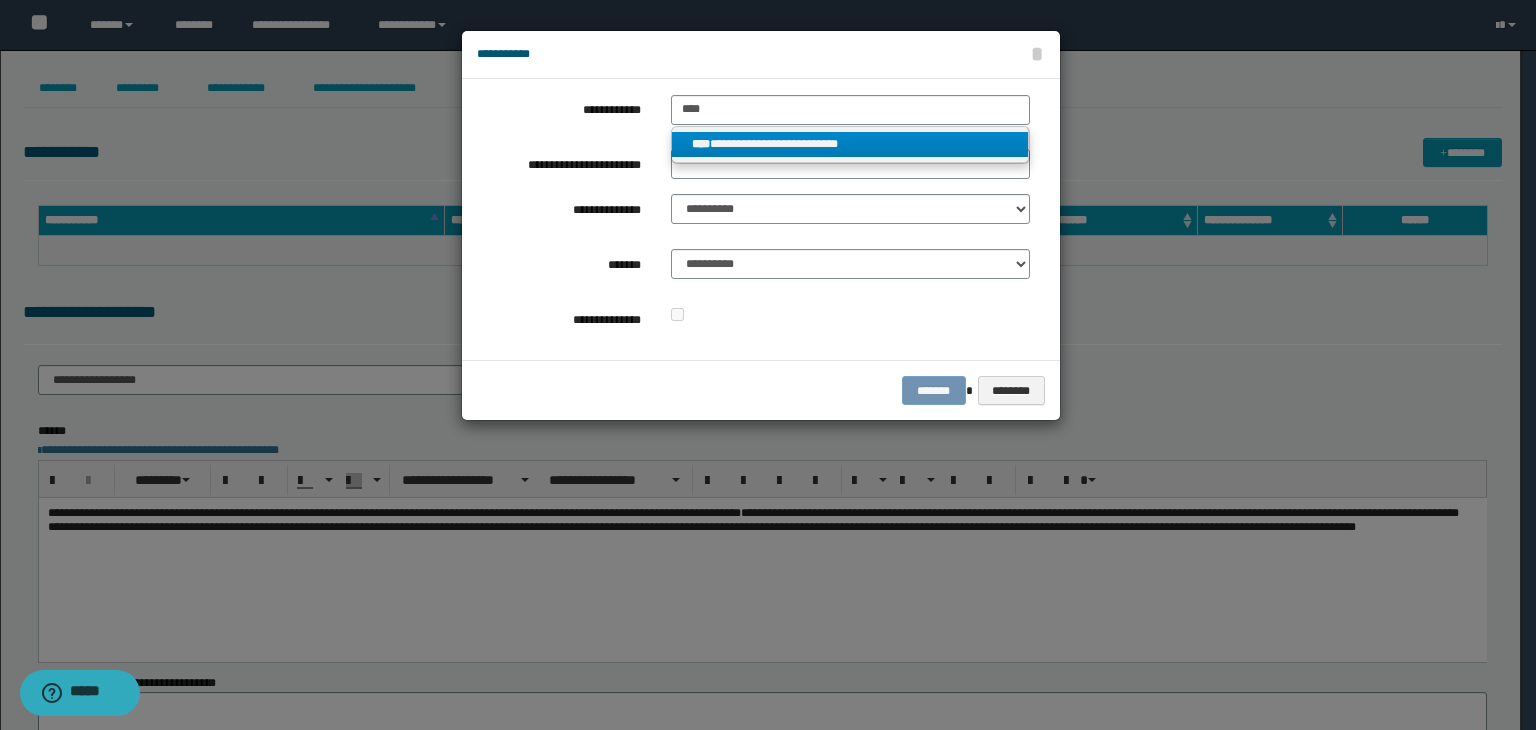 click on "**********" at bounding box center [850, 144] 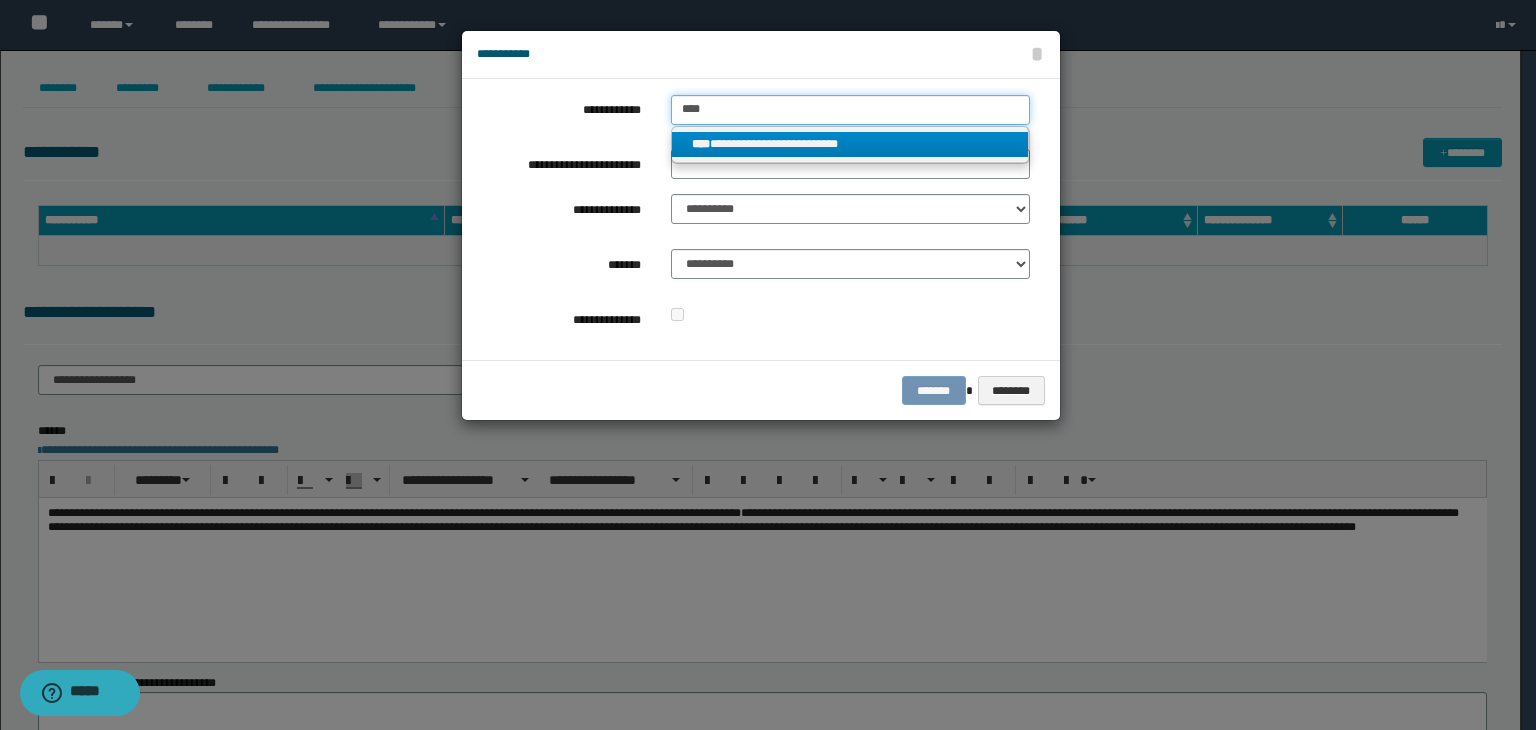 type 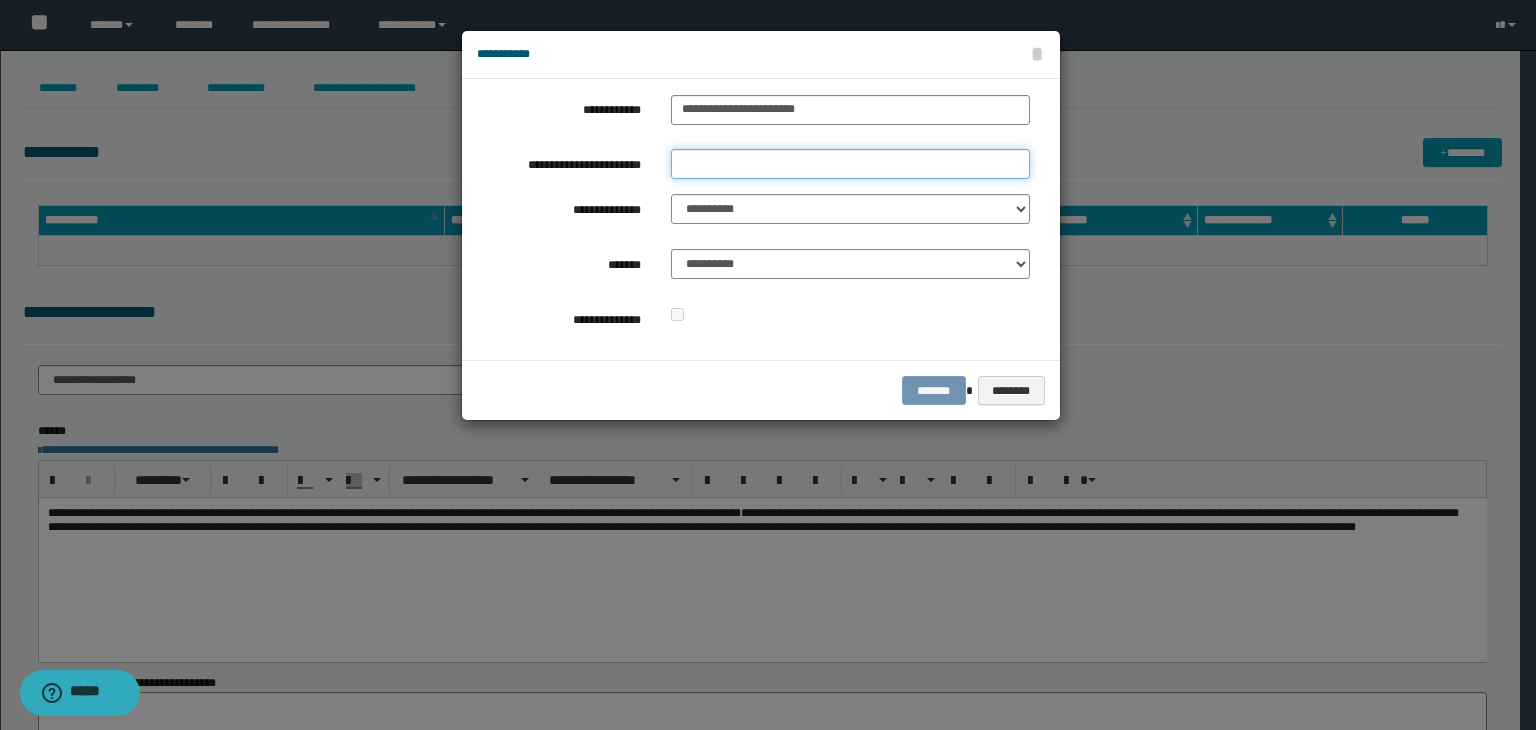 click on "**********" at bounding box center [850, 164] 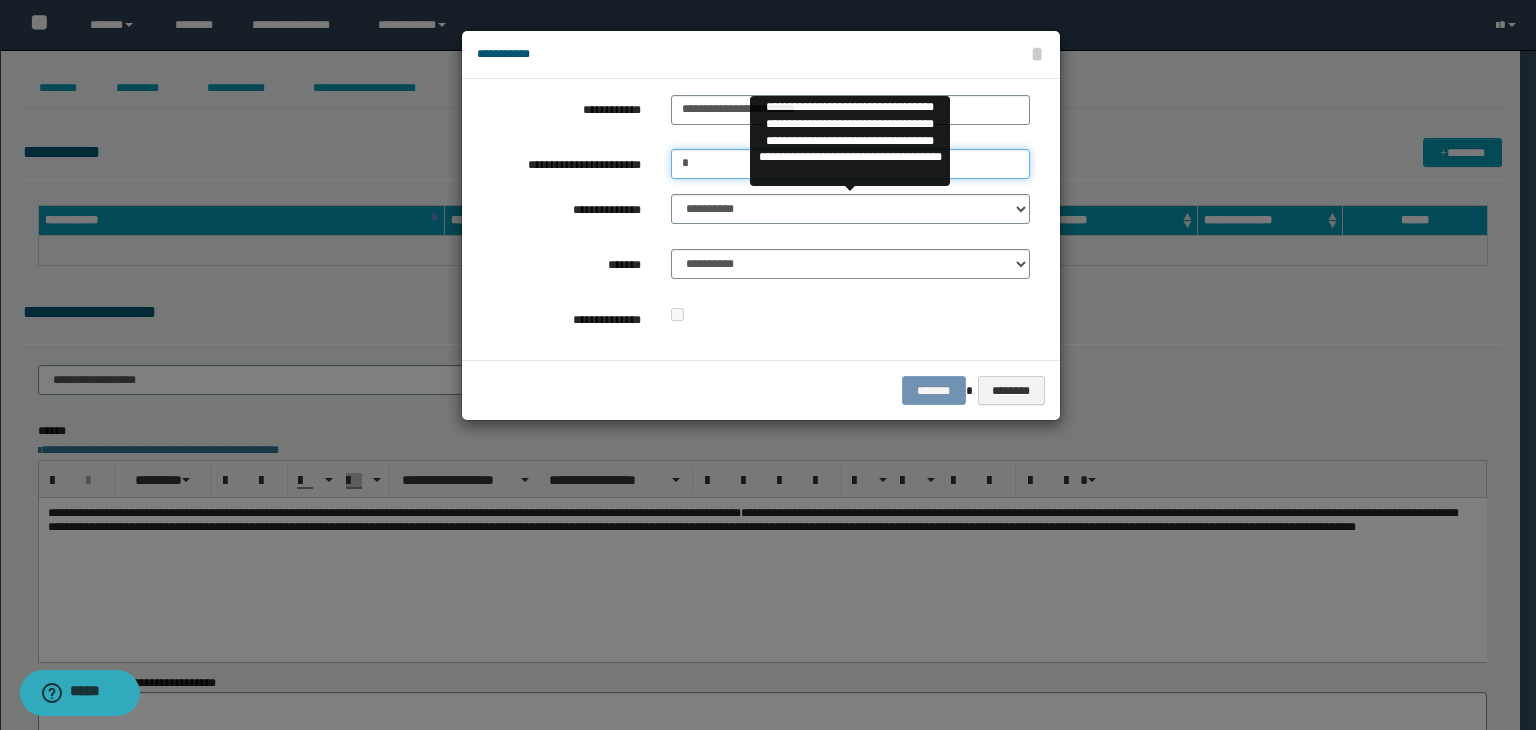 type on "*" 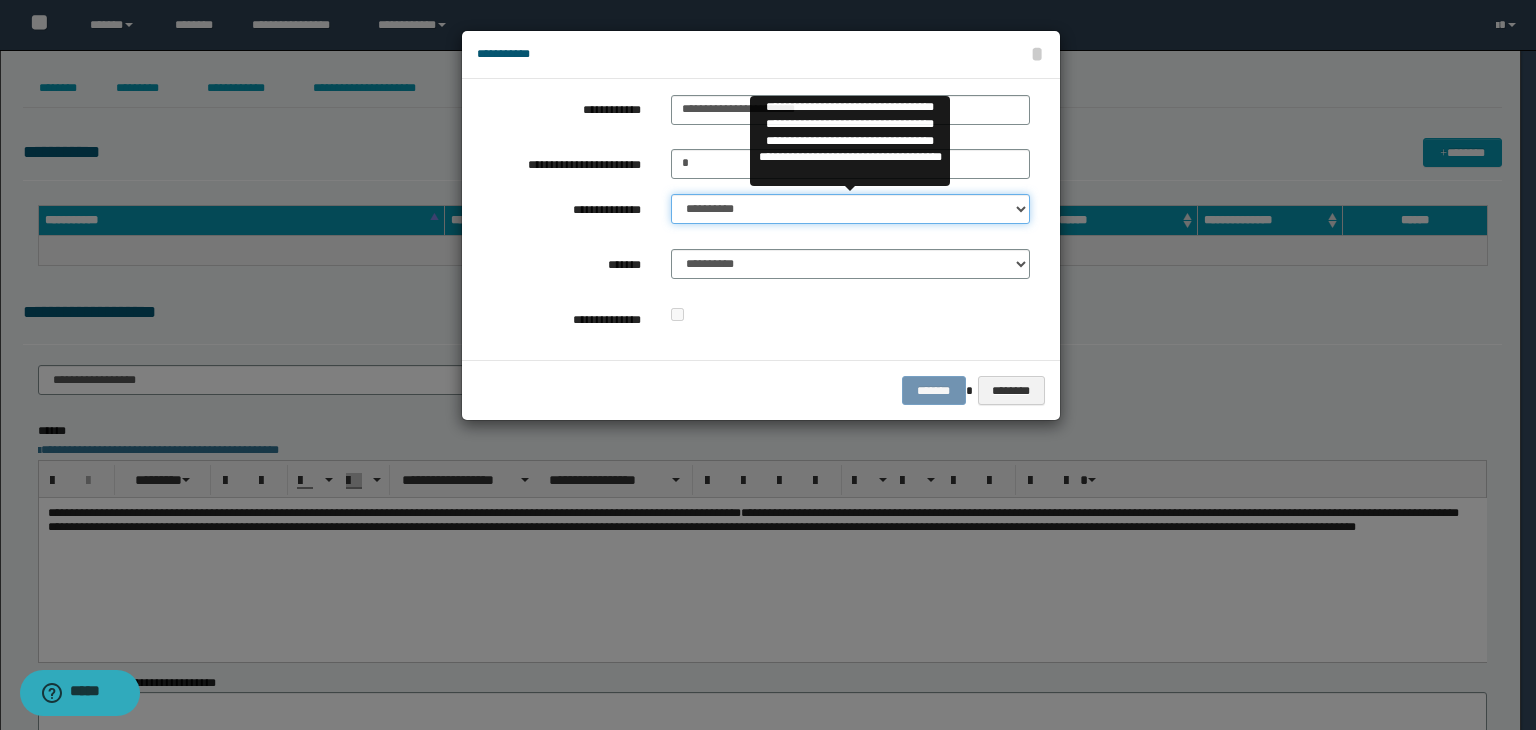 click on "**********" at bounding box center [850, 209] 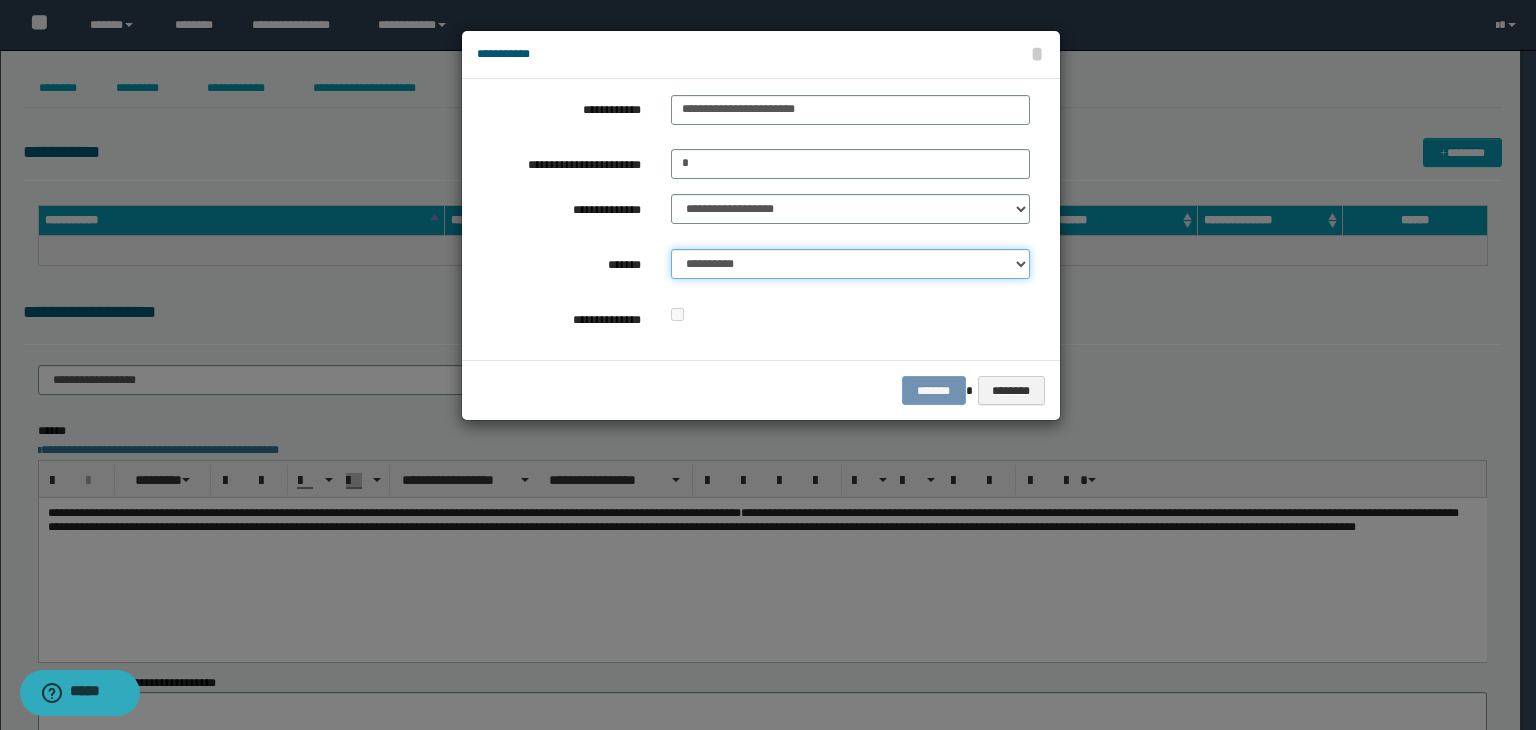 click on "**********" at bounding box center (850, 264) 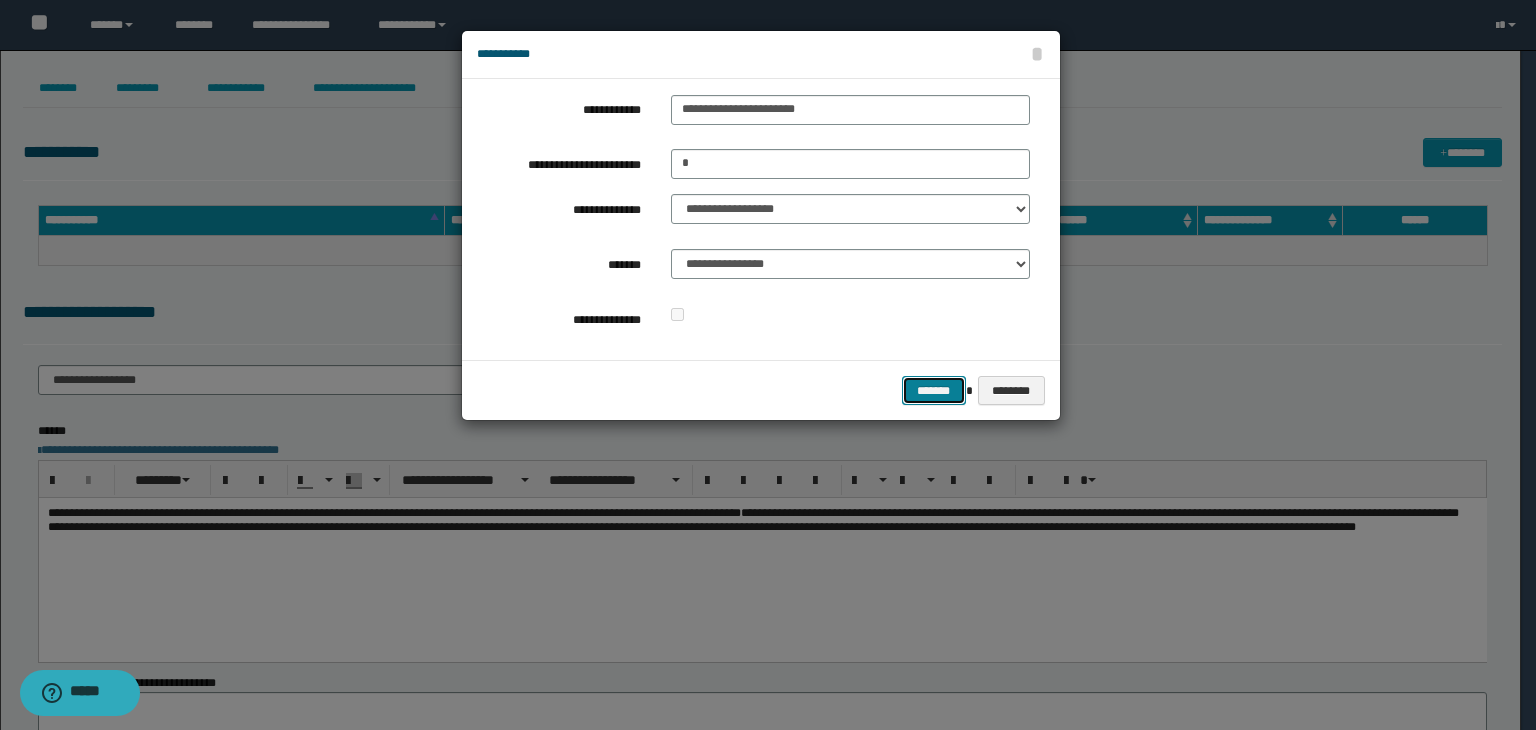 click on "*******" at bounding box center [934, 391] 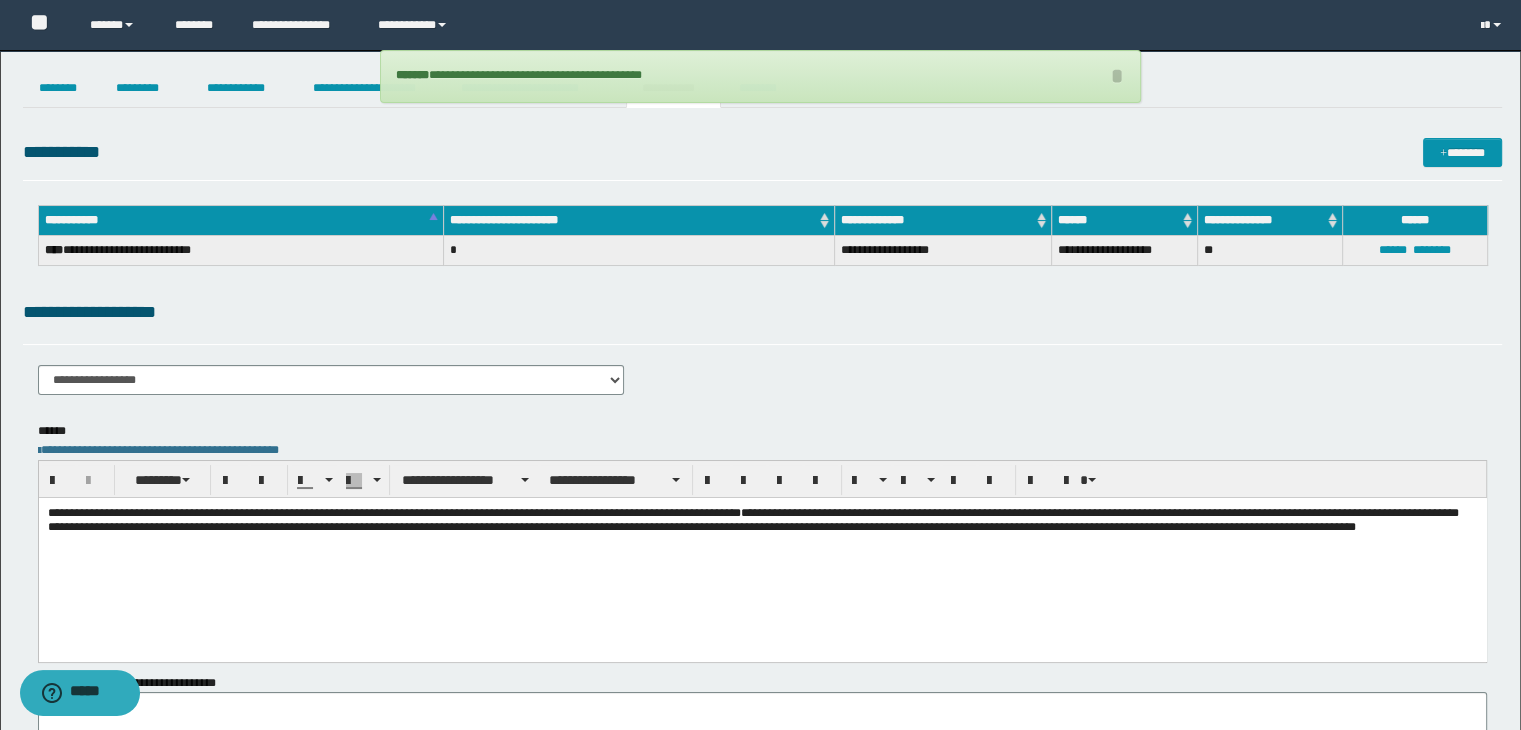 click on "**********" at bounding box center (763, 159) 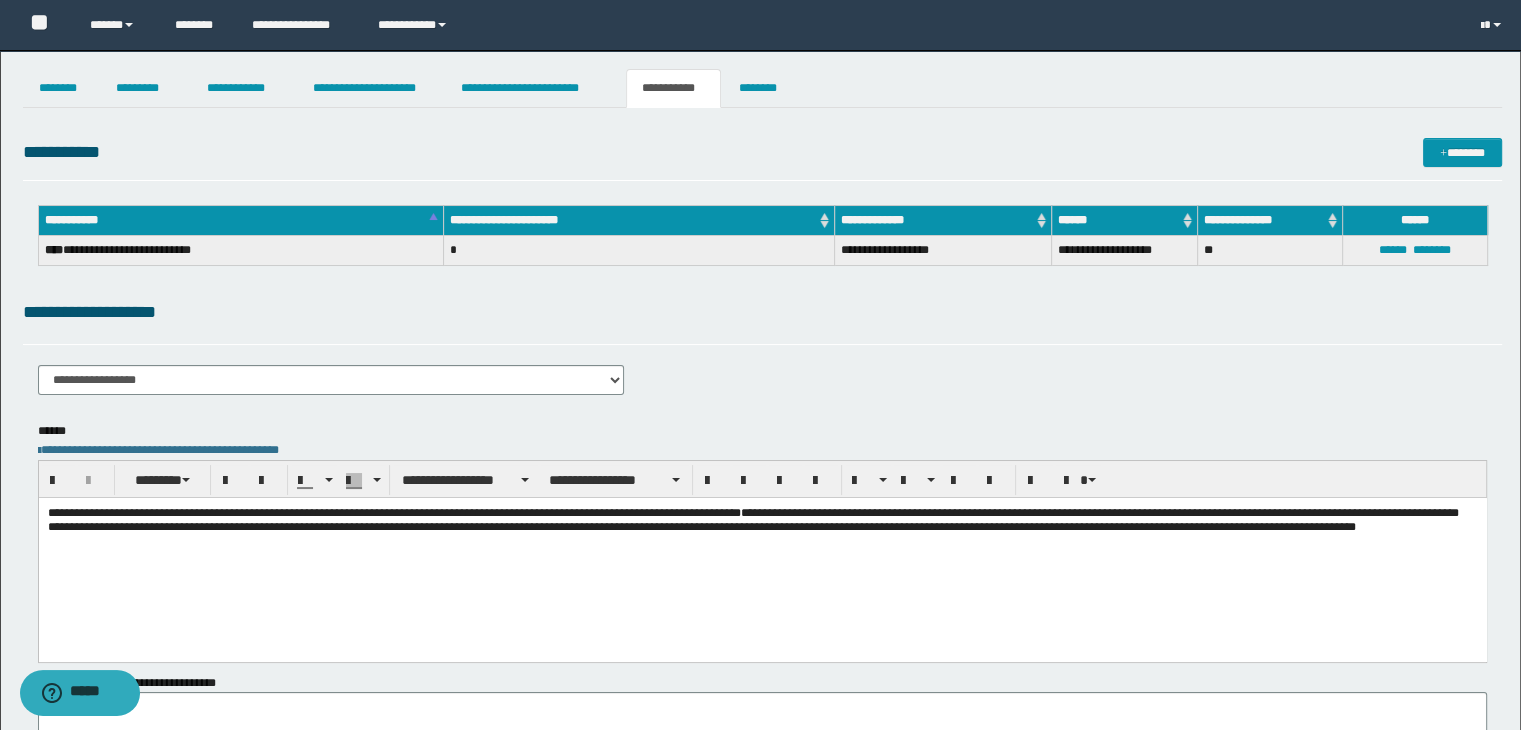 drag, startPoint x: 920, startPoint y: 169, endPoint x: 831, endPoint y: 150, distance: 91.00549 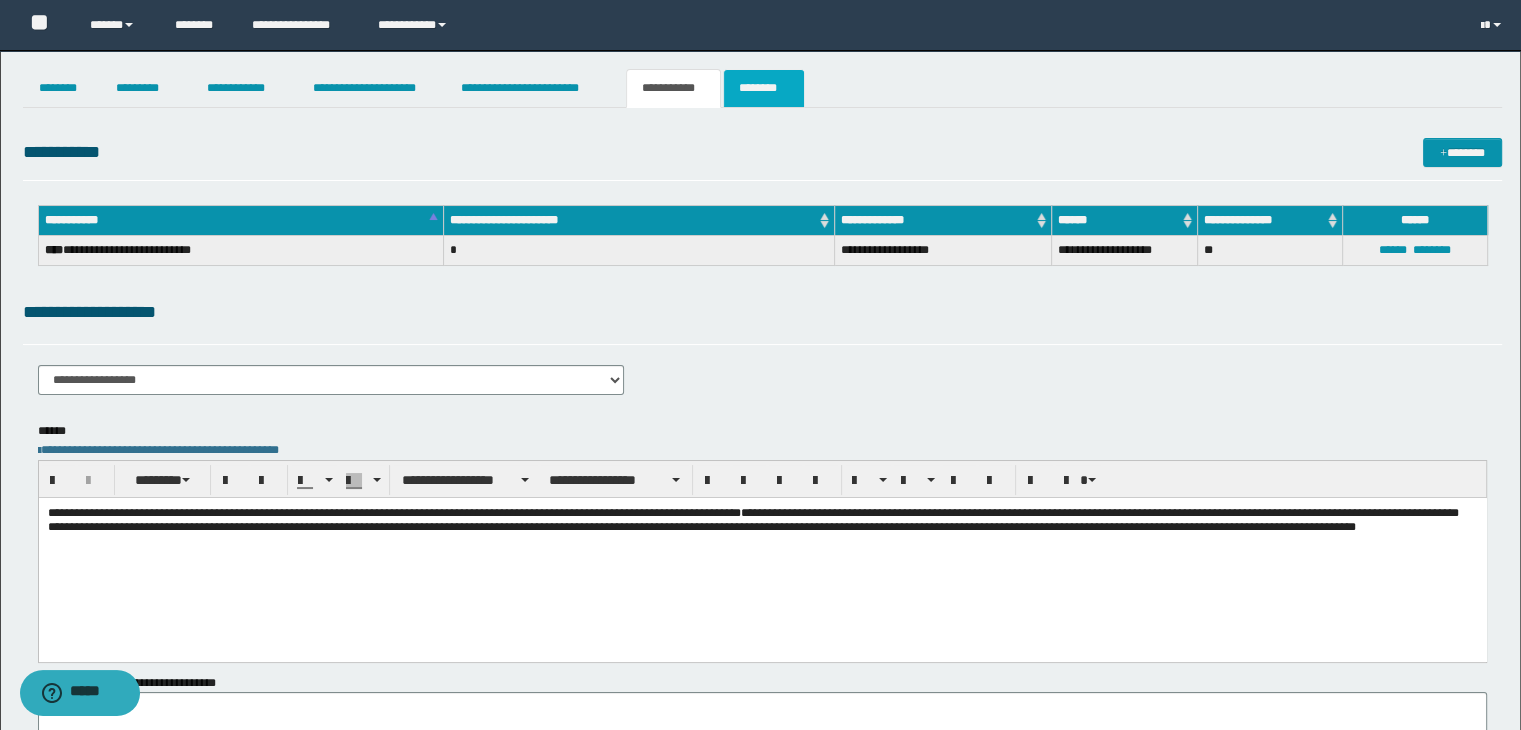 click on "********" at bounding box center (764, 88) 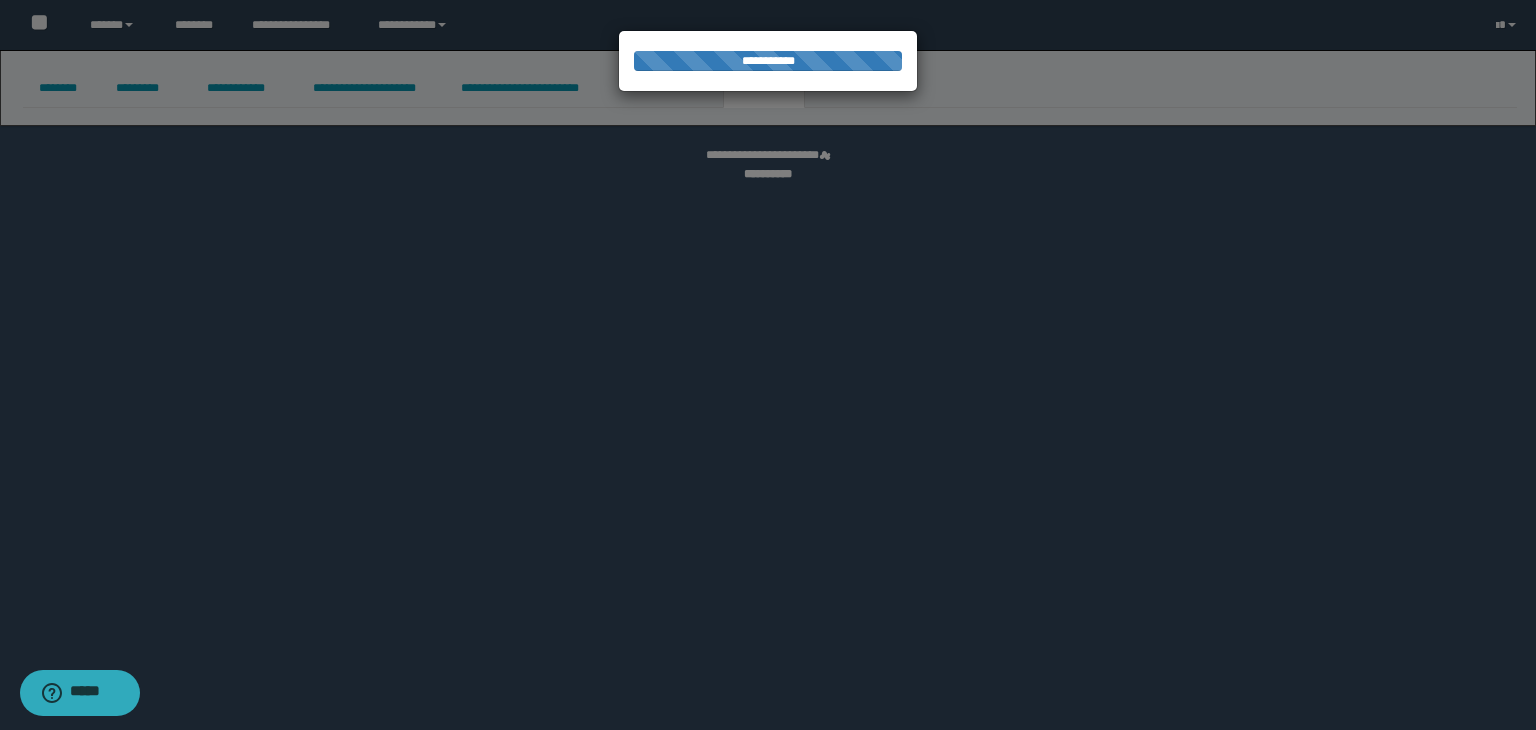 select 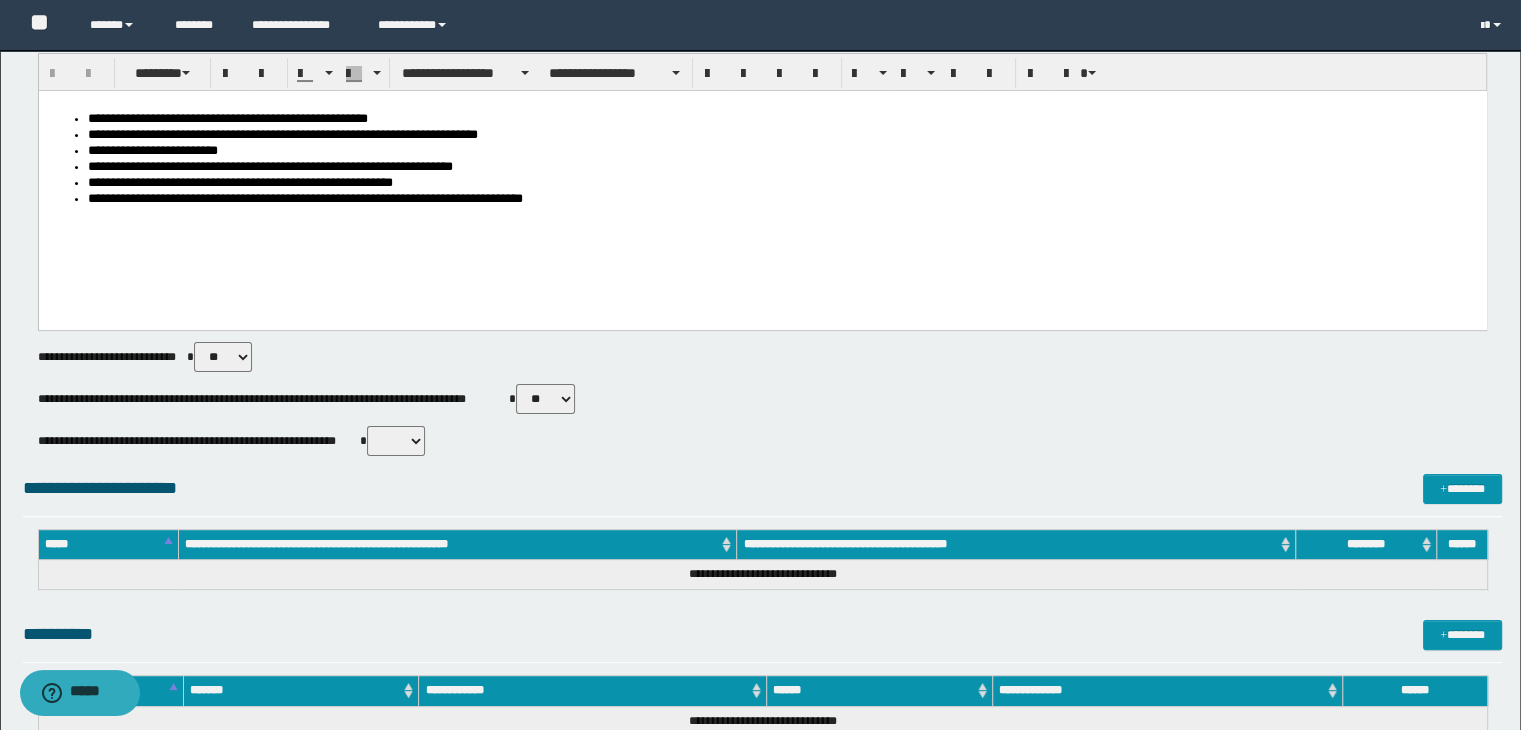 scroll, scrollTop: 300, scrollLeft: 0, axis: vertical 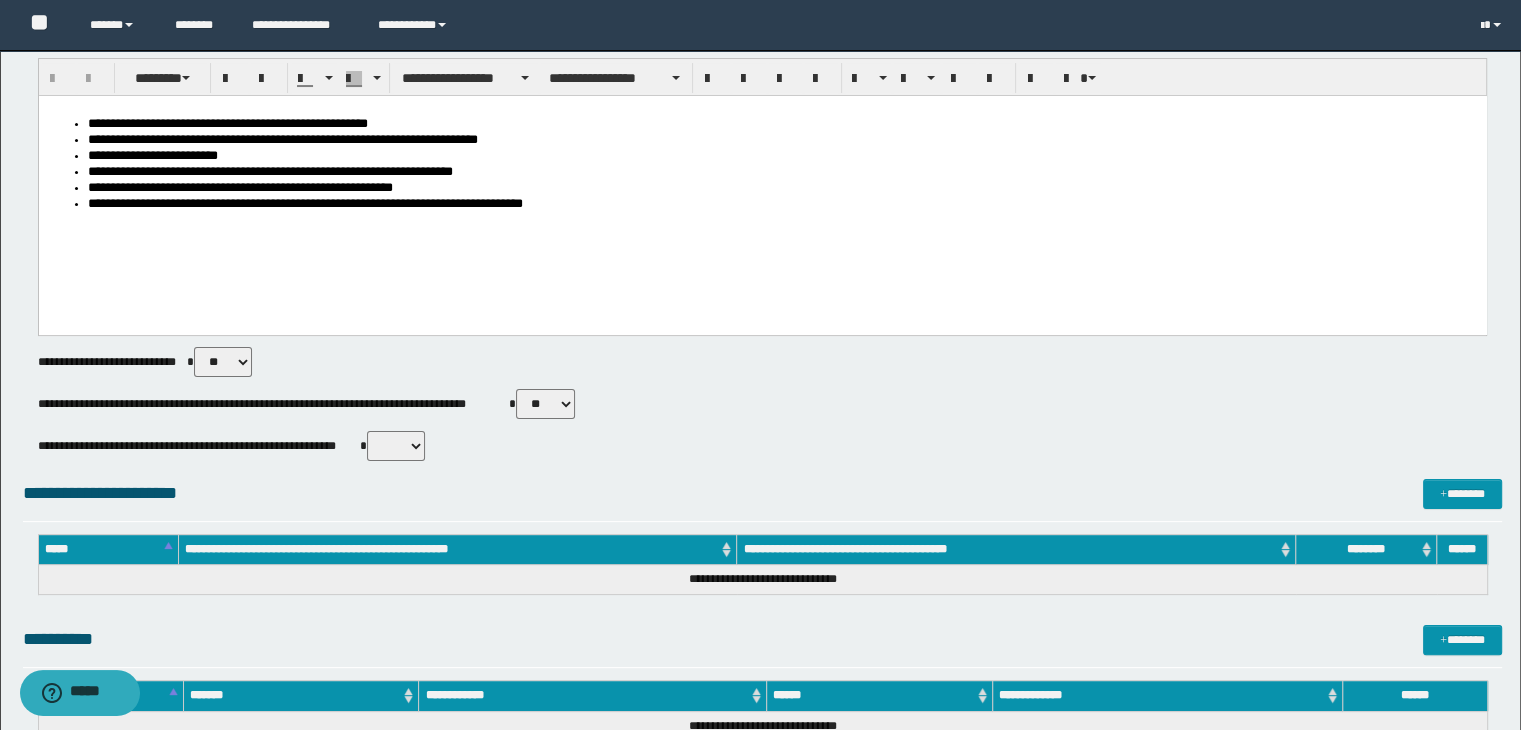 click on "**
**" at bounding box center (545, 404) 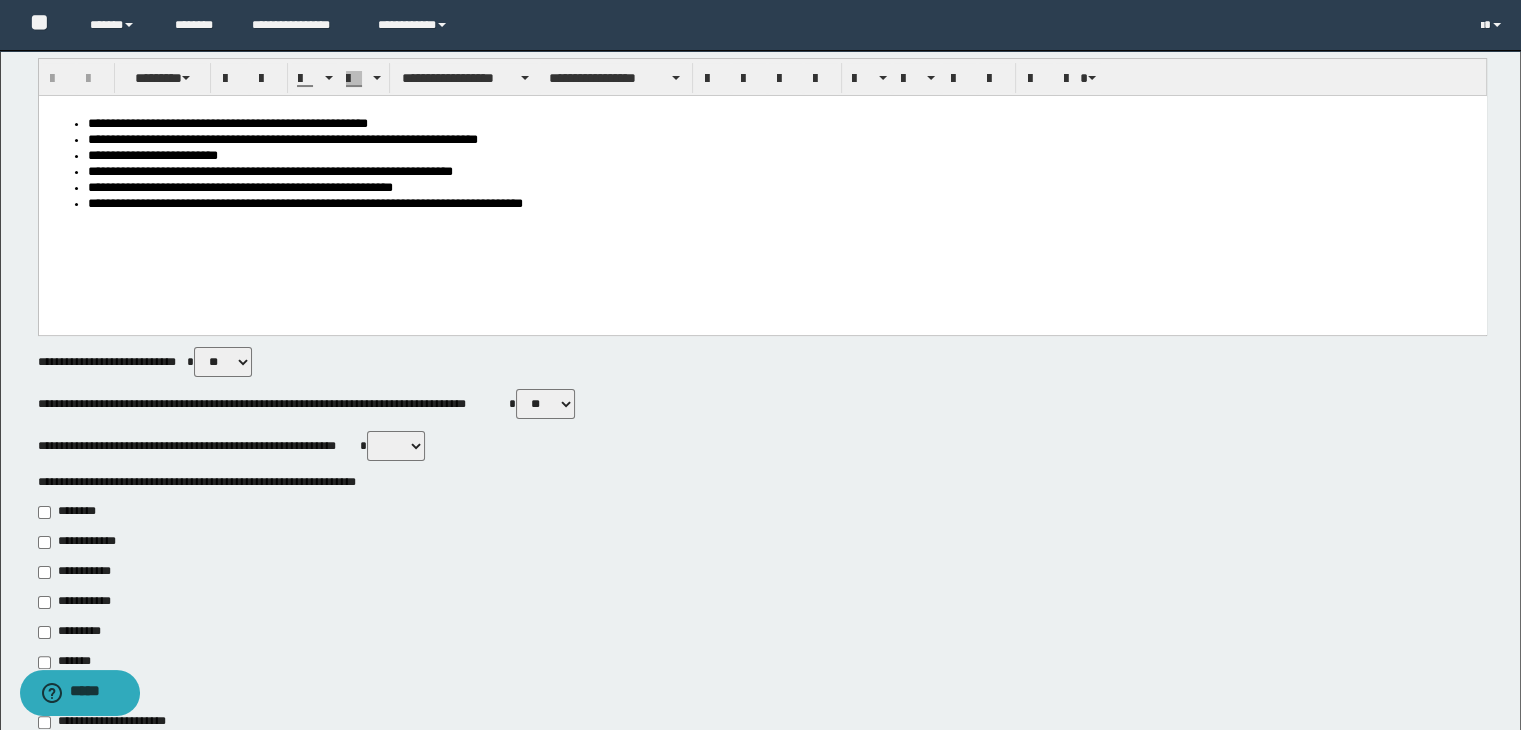 scroll, scrollTop: 600, scrollLeft: 0, axis: vertical 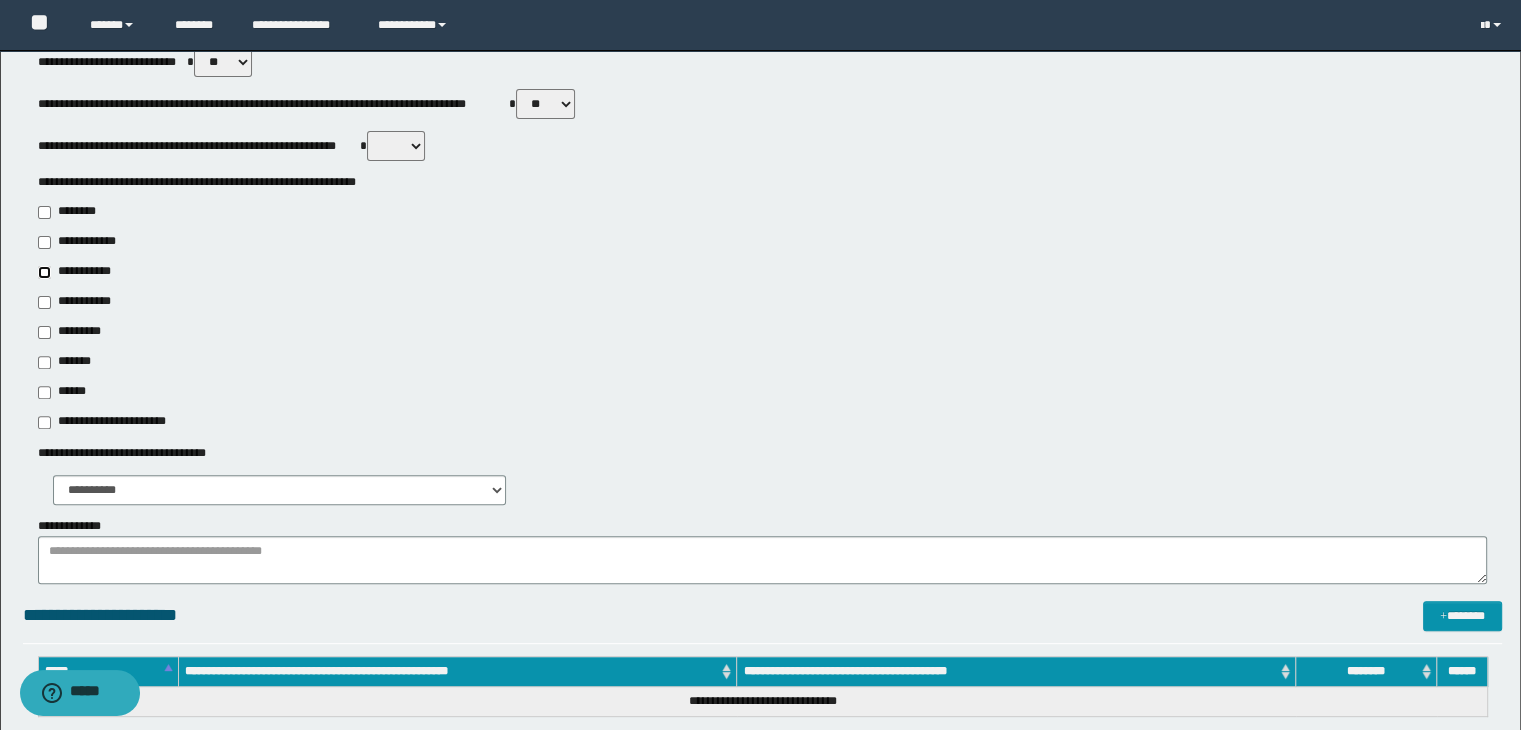 type on "**********" 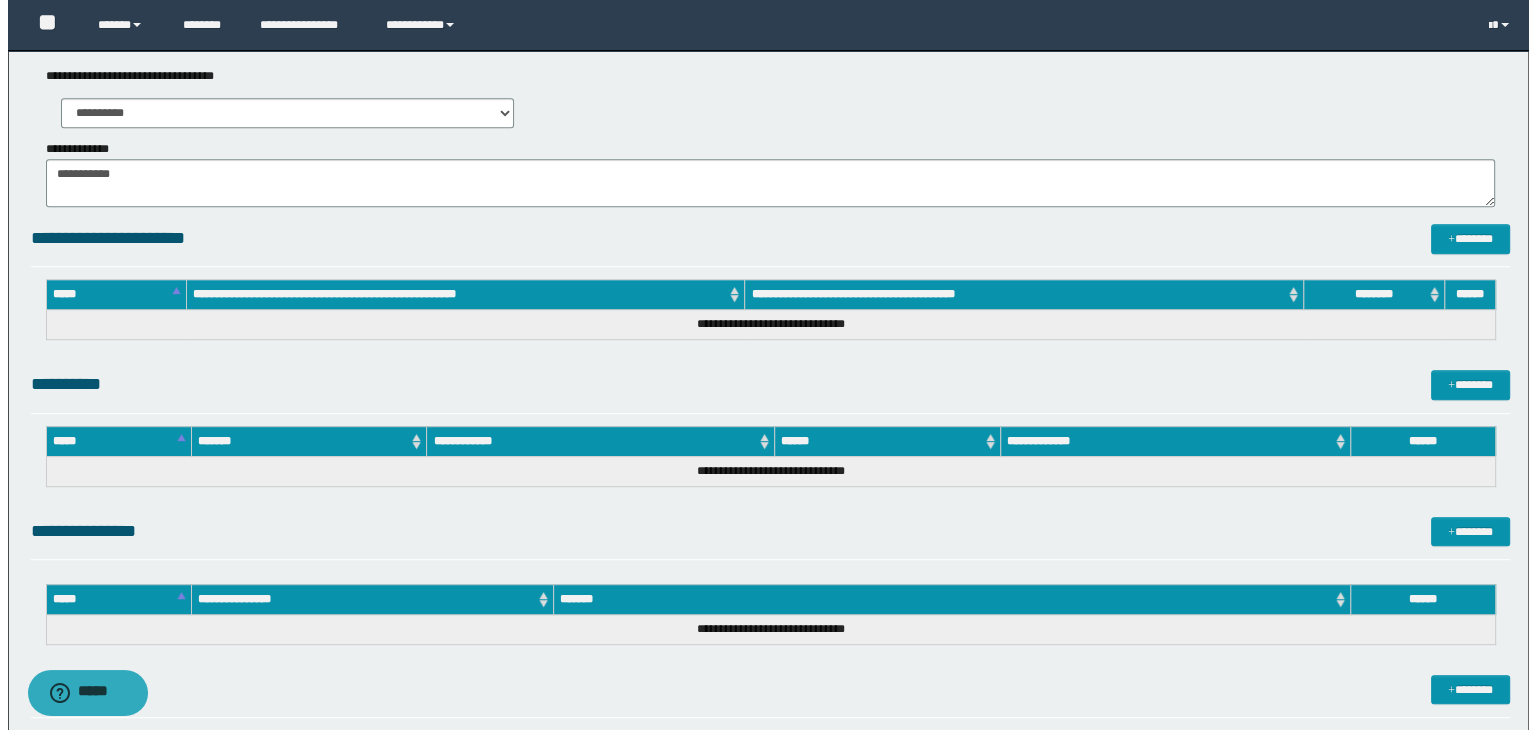 scroll, scrollTop: 1200, scrollLeft: 0, axis: vertical 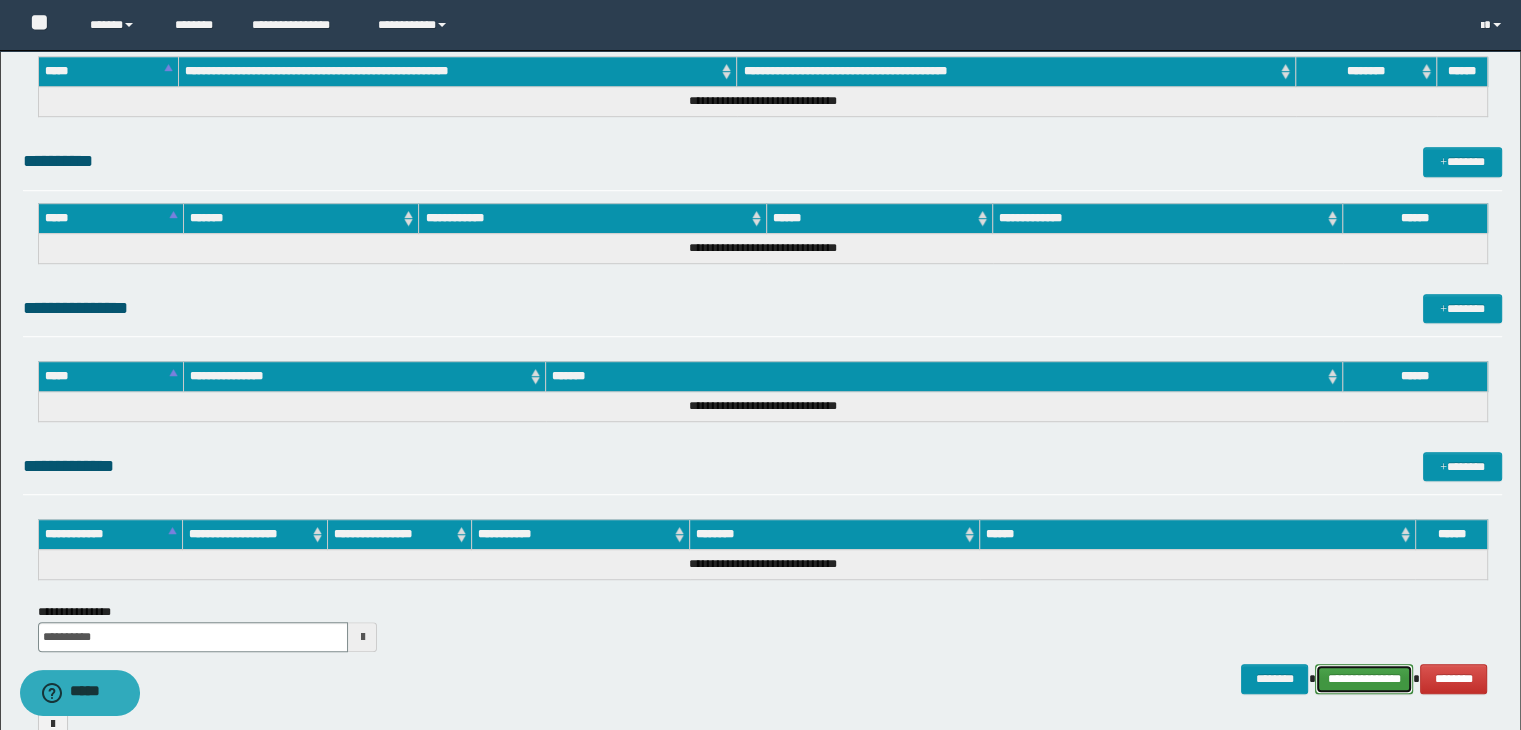 click on "**********" at bounding box center [1364, 679] 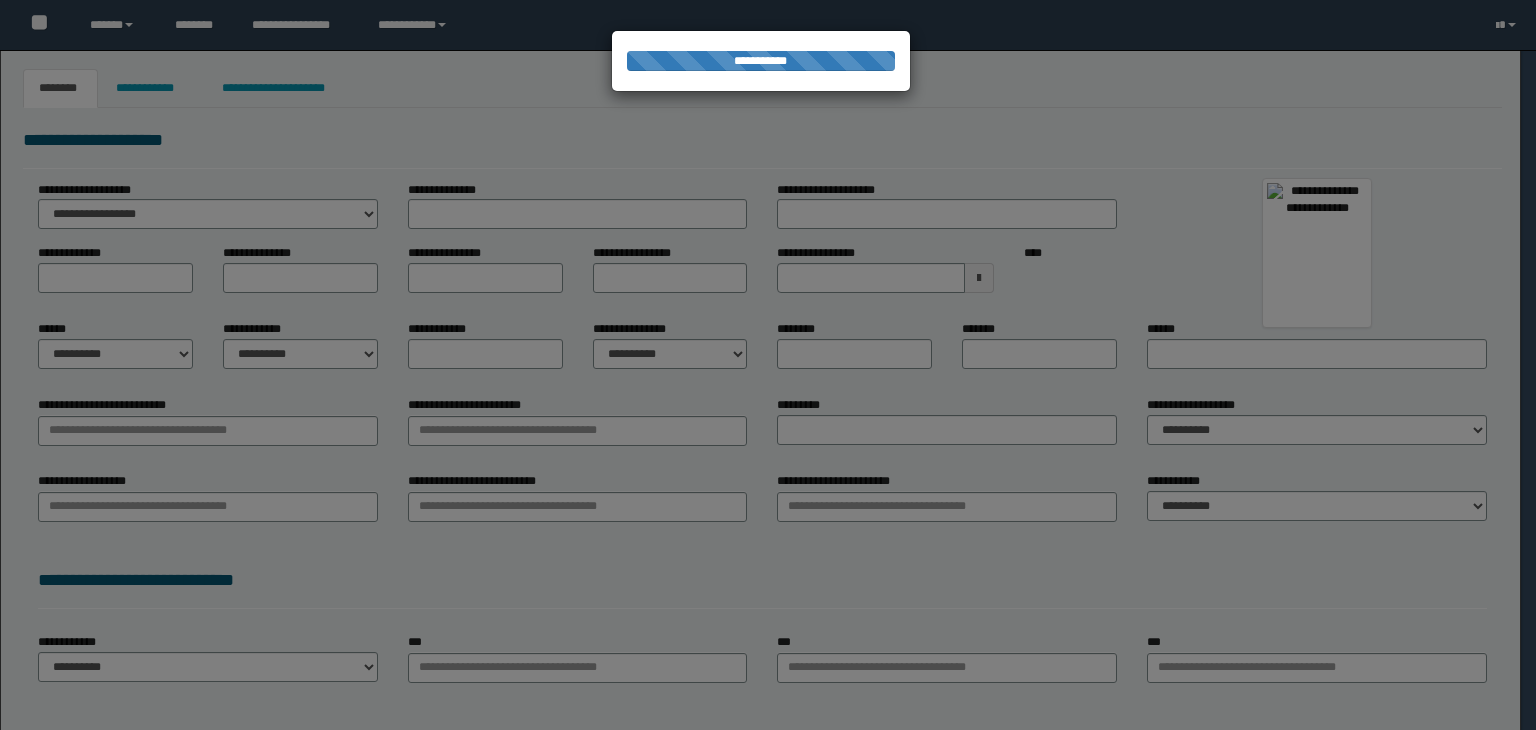 scroll, scrollTop: 0, scrollLeft: 0, axis: both 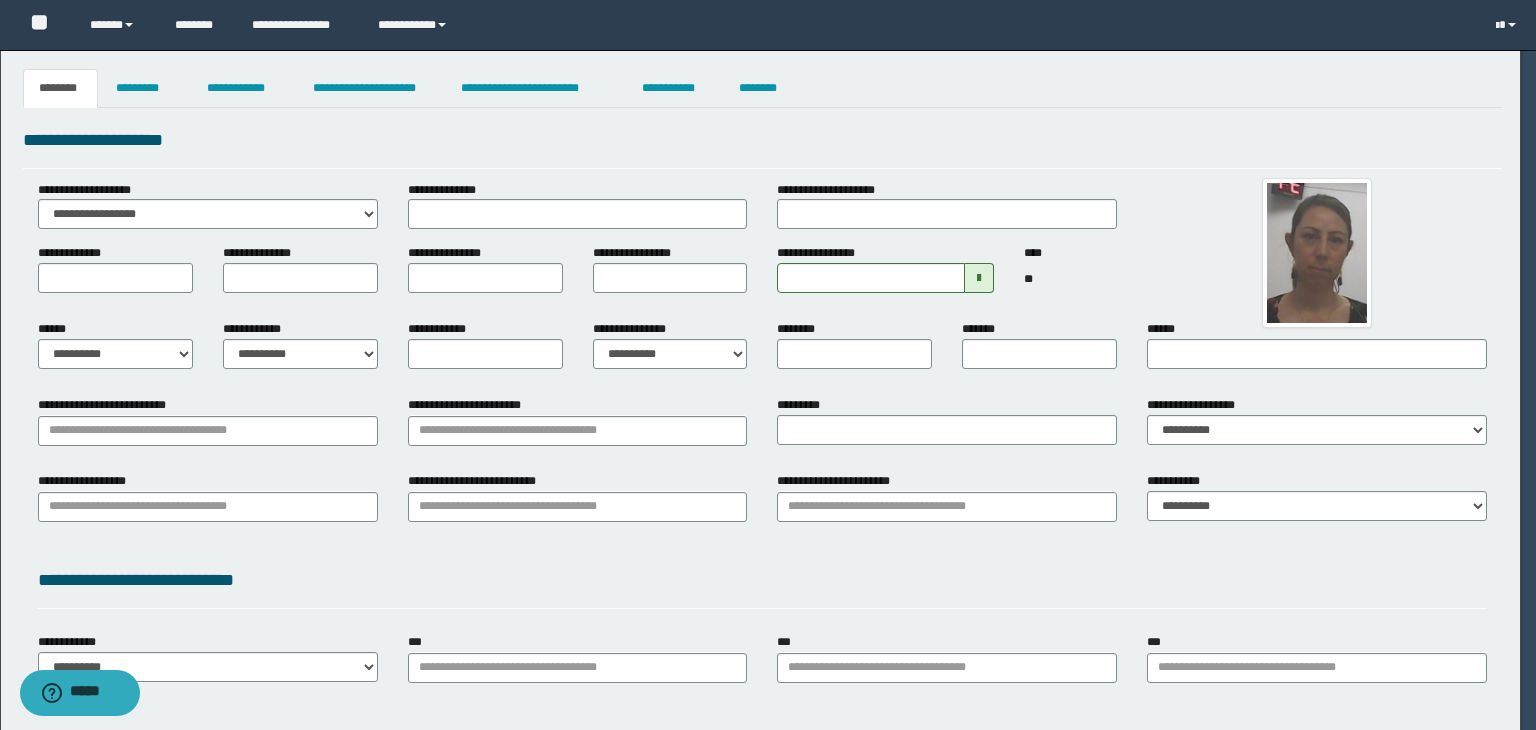 type on "******" 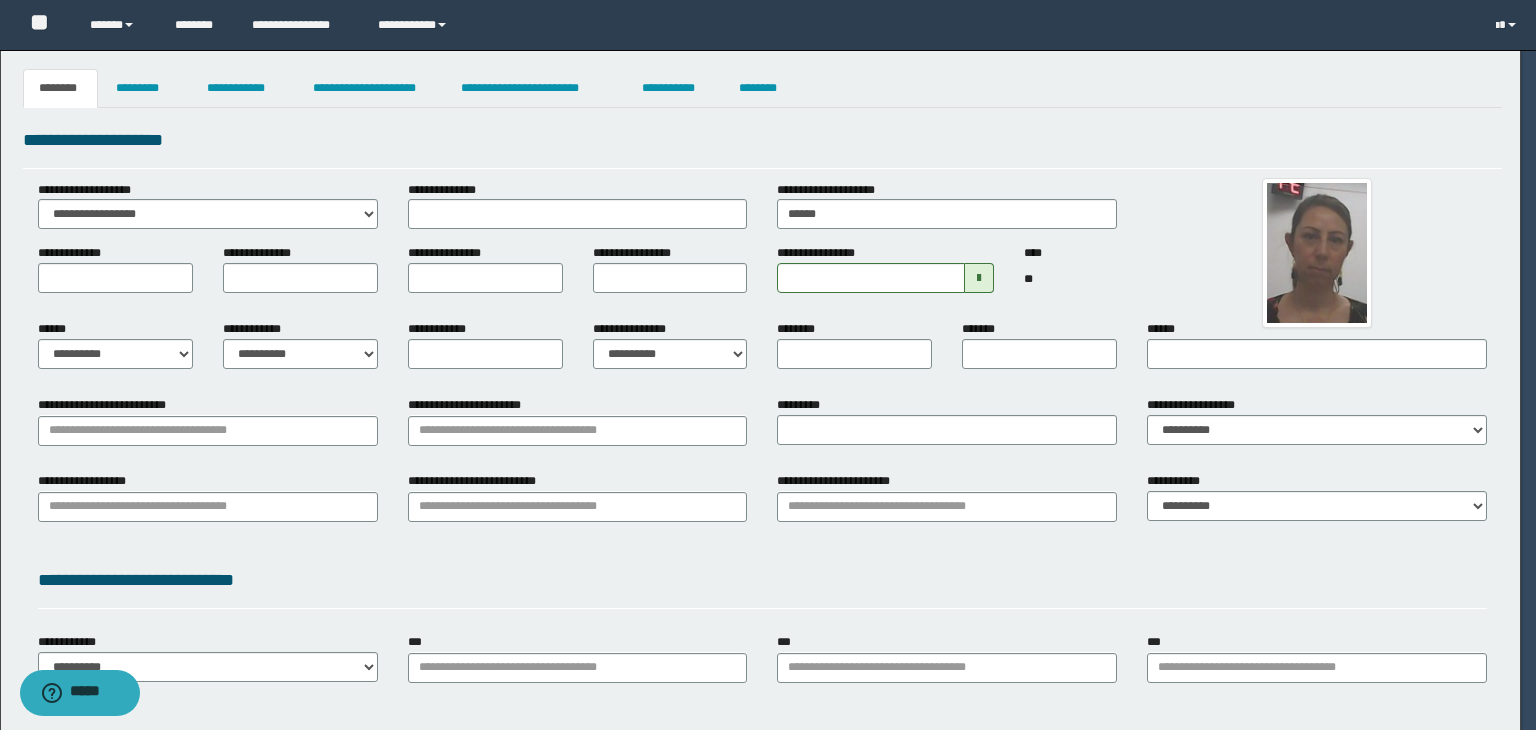 type on "****" 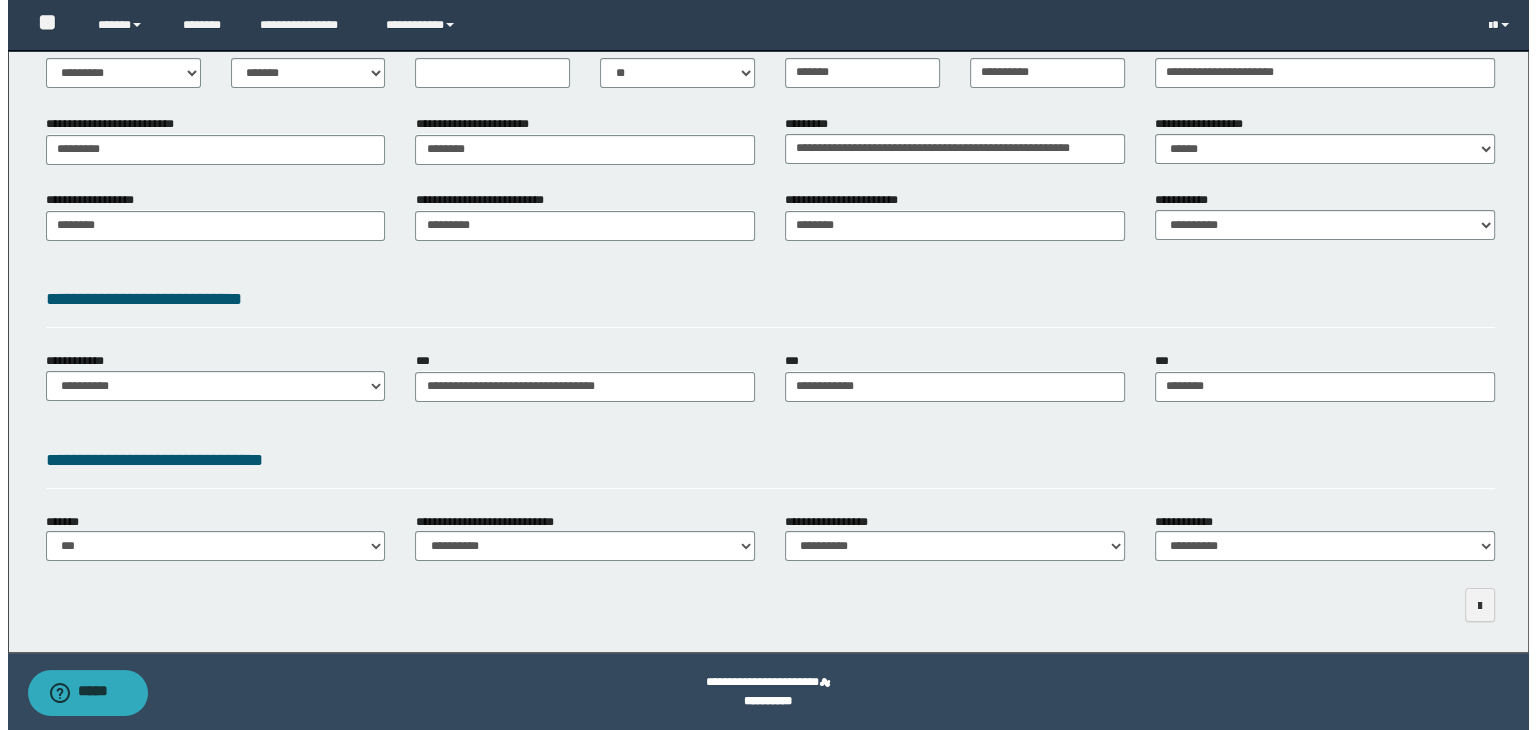 scroll, scrollTop: 0, scrollLeft: 0, axis: both 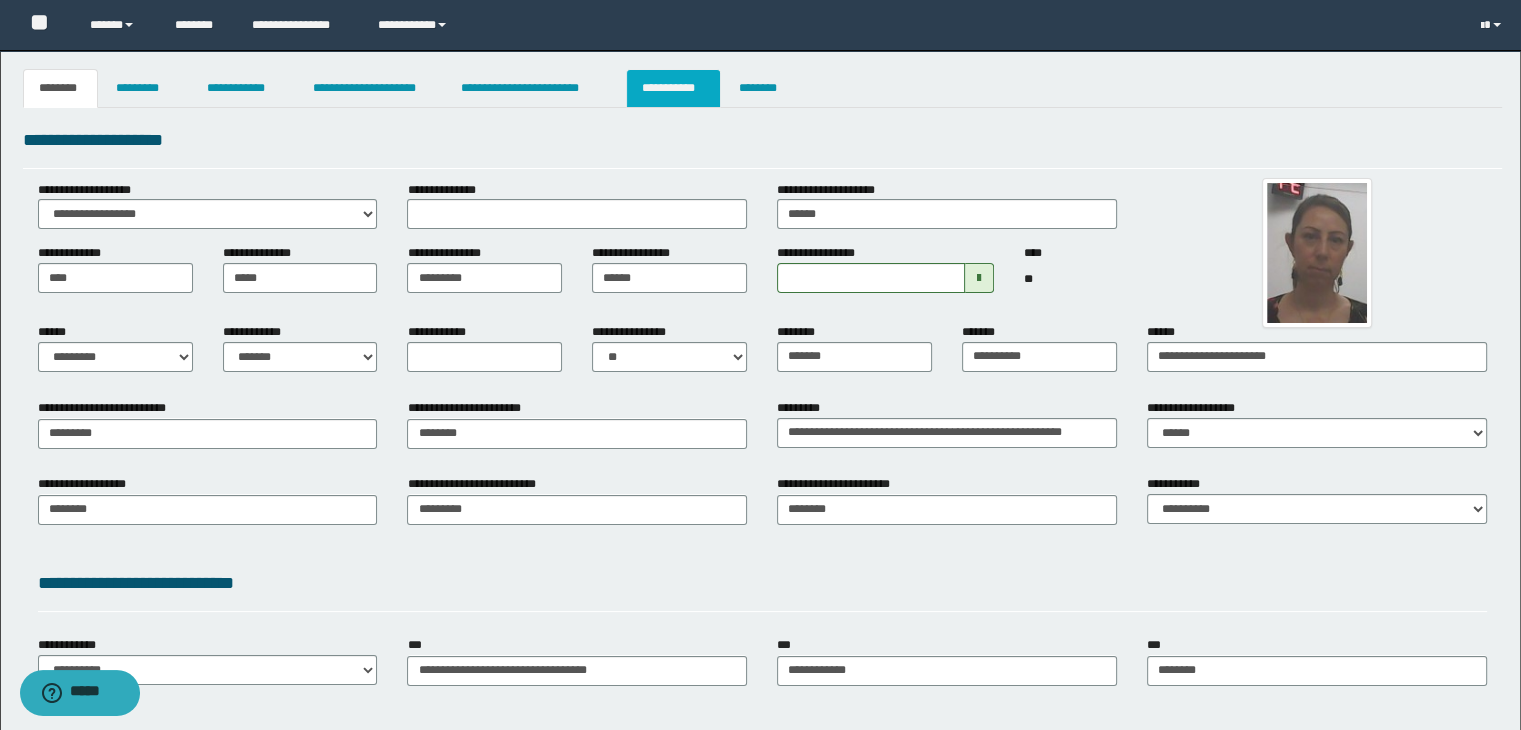 click on "**********" at bounding box center [673, 88] 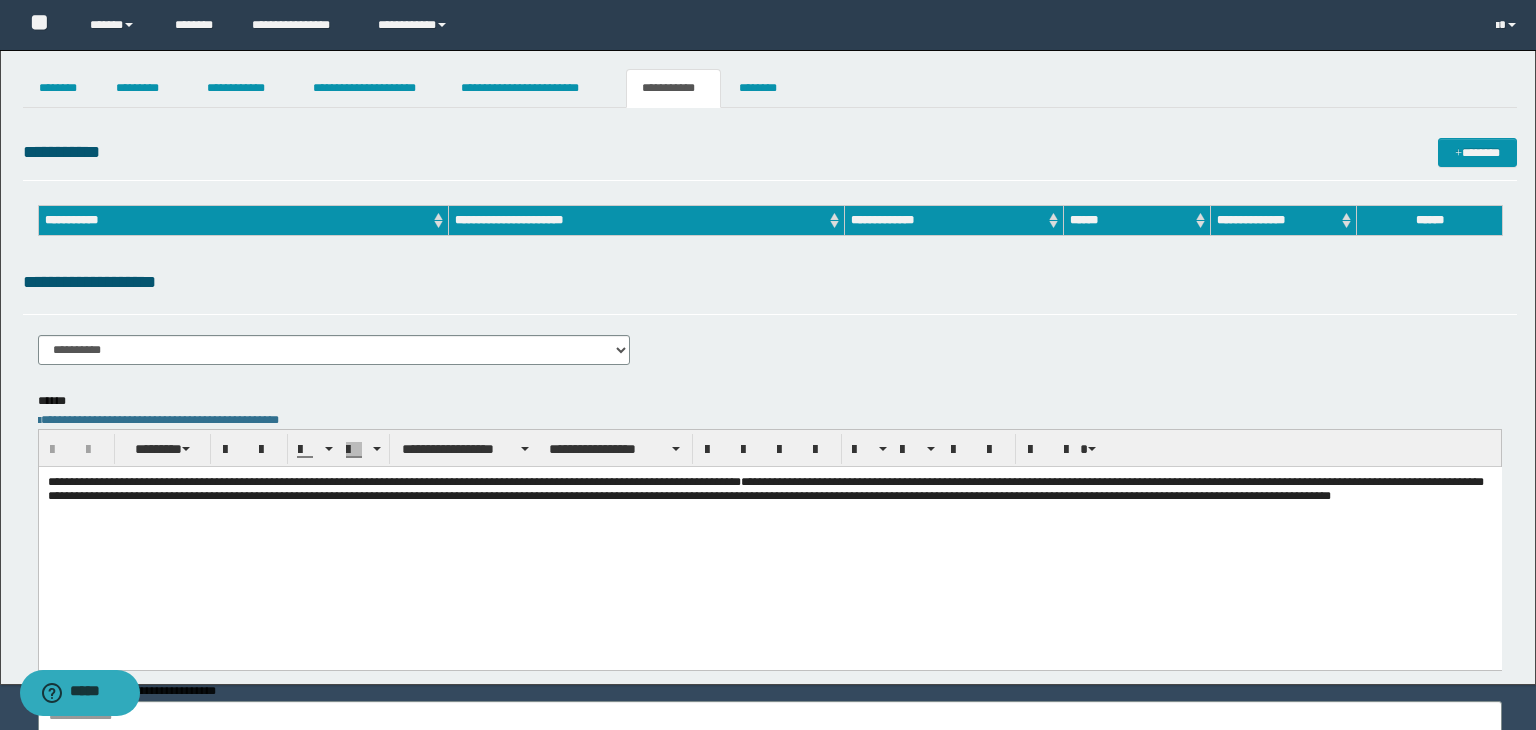 scroll, scrollTop: 0, scrollLeft: 0, axis: both 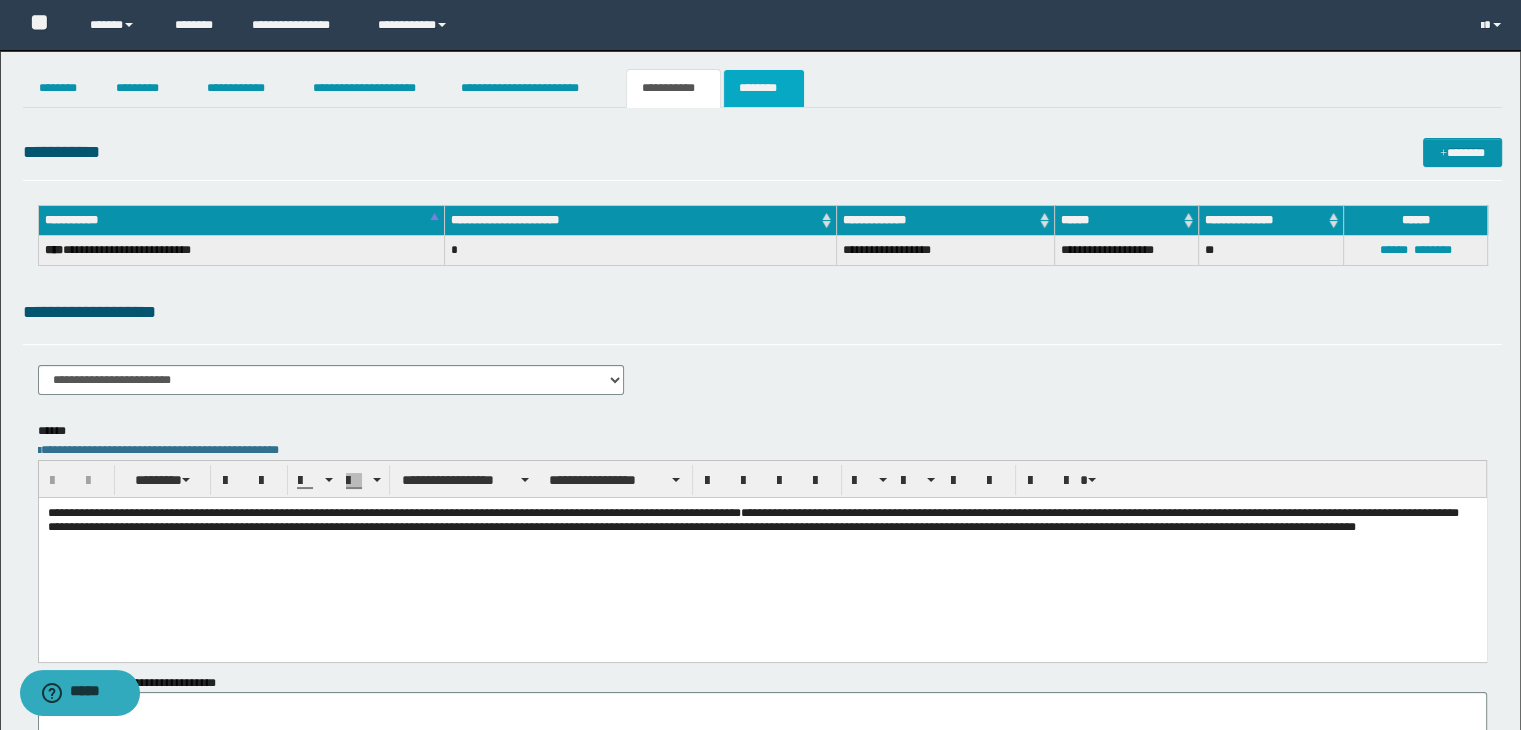 click on "********" at bounding box center [764, 88] 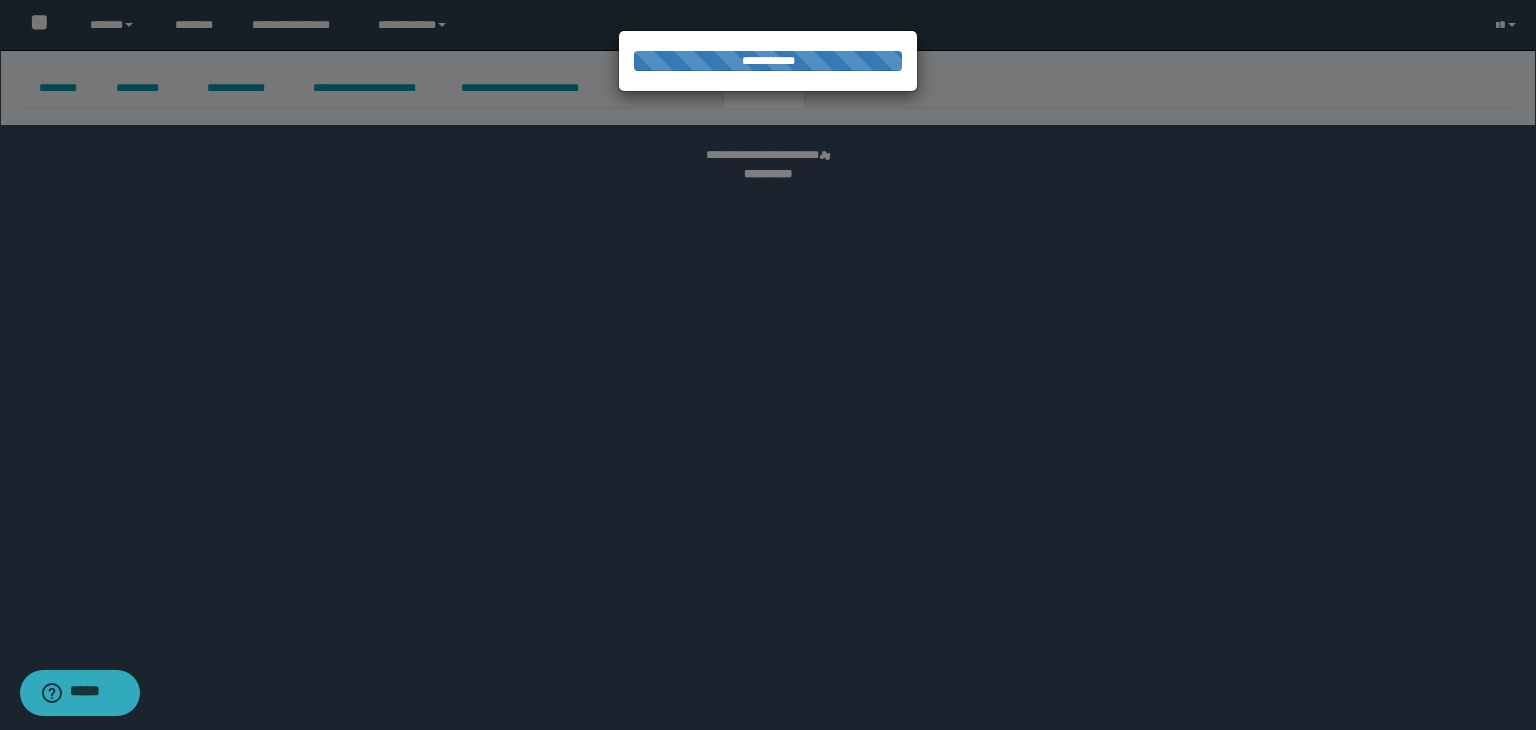 select on "****" 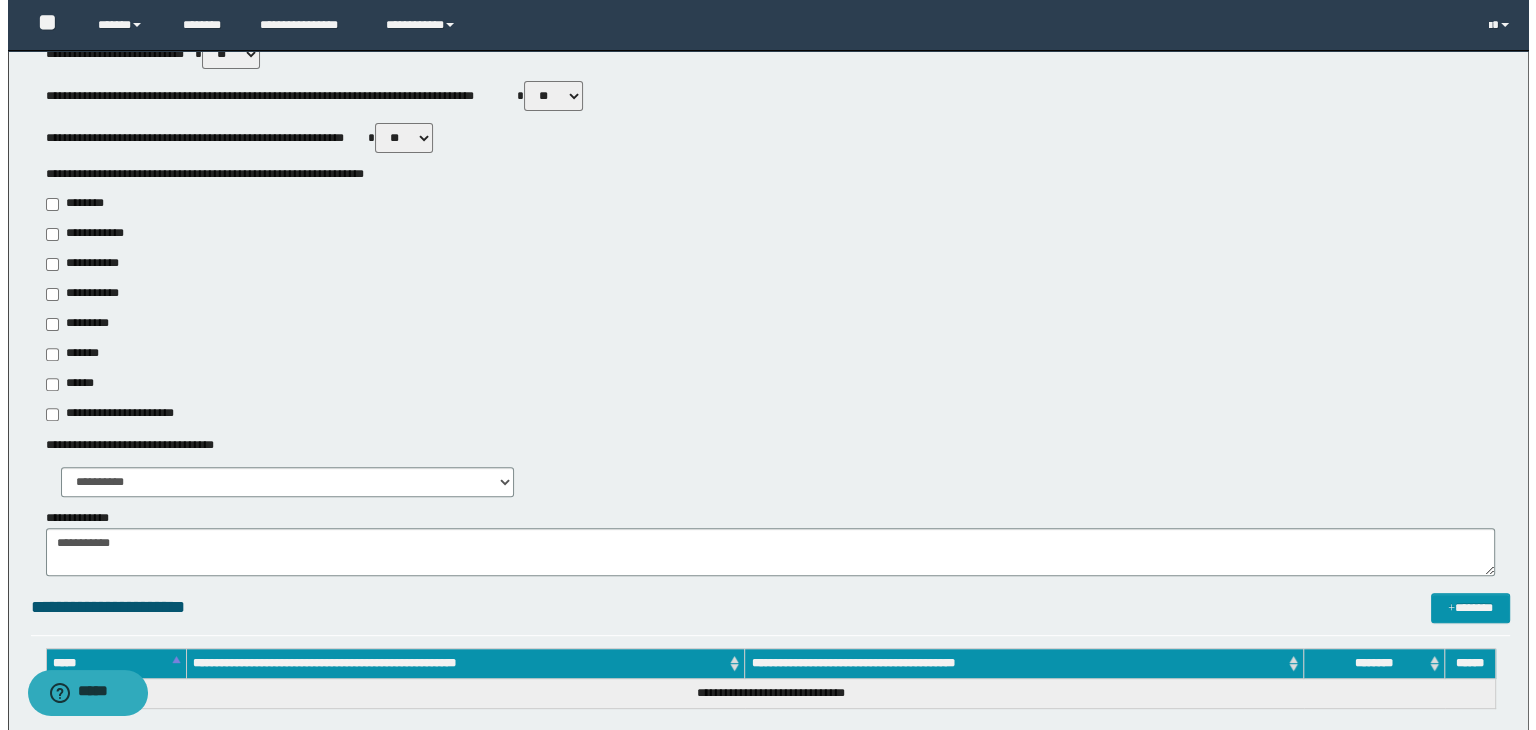 scroll, scrollTop: 0, scrollLeft: 0, axis: both 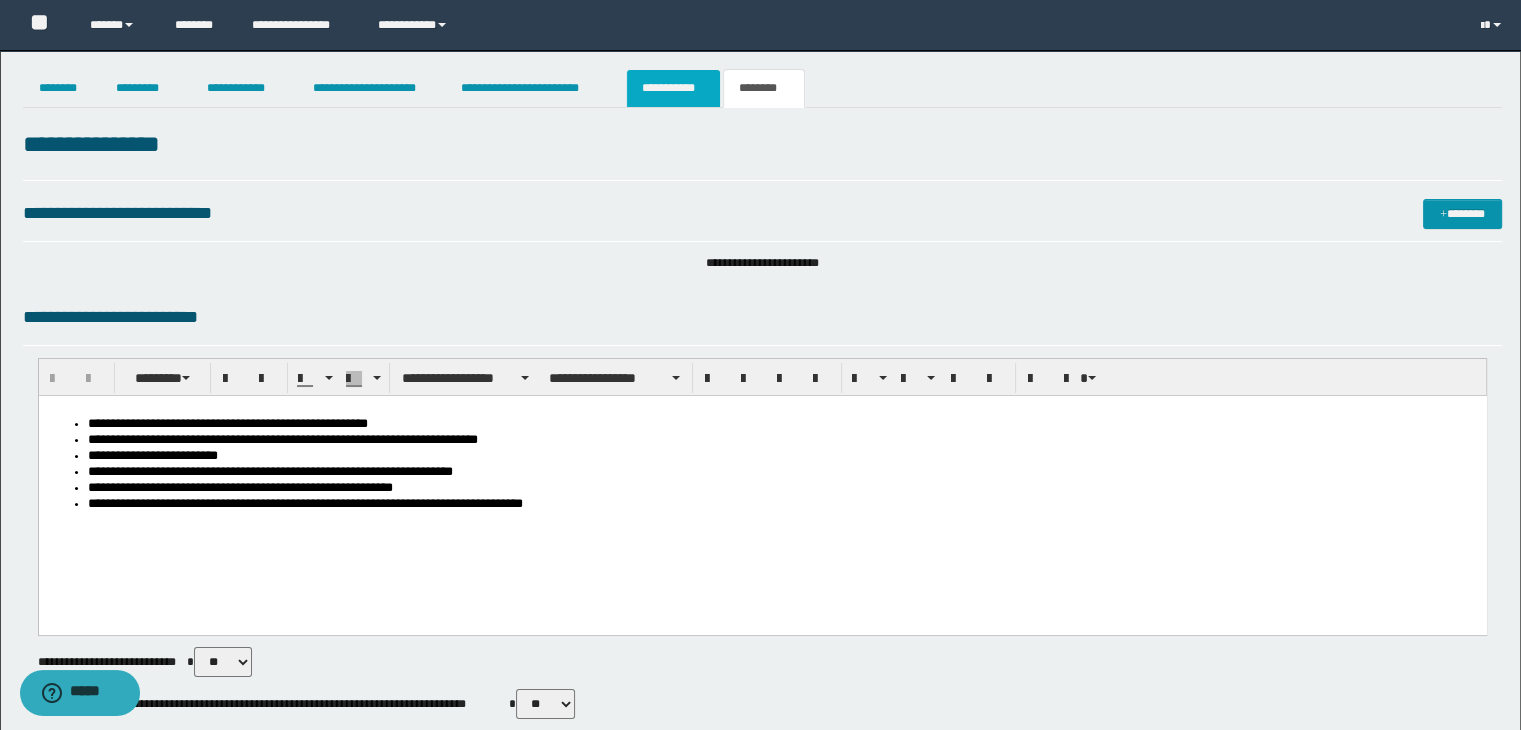 click on "**********" at bounding box center (673, 88) 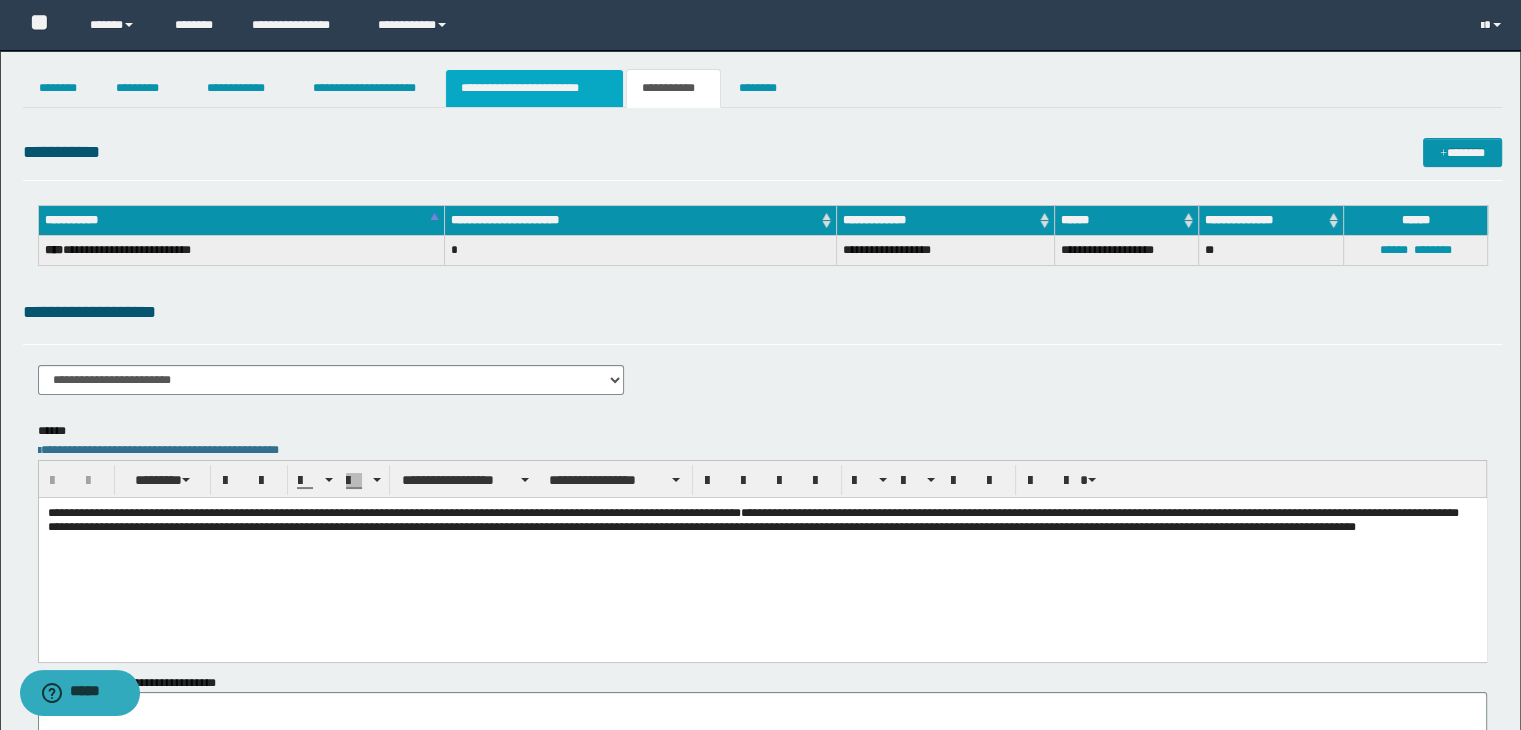click on "**********" at bounding box center (534, 88) 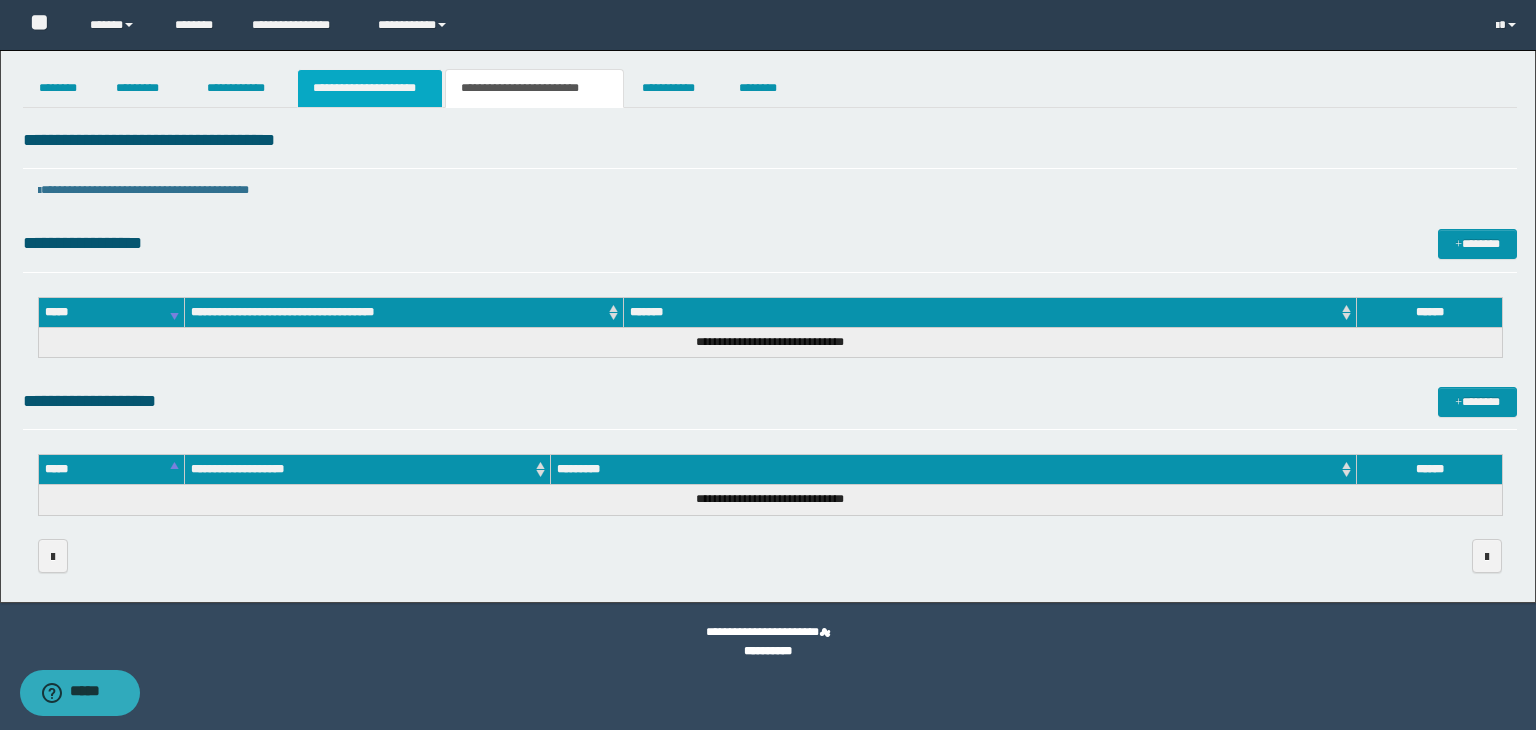 click on "**********" at bounding box center (370, 88) 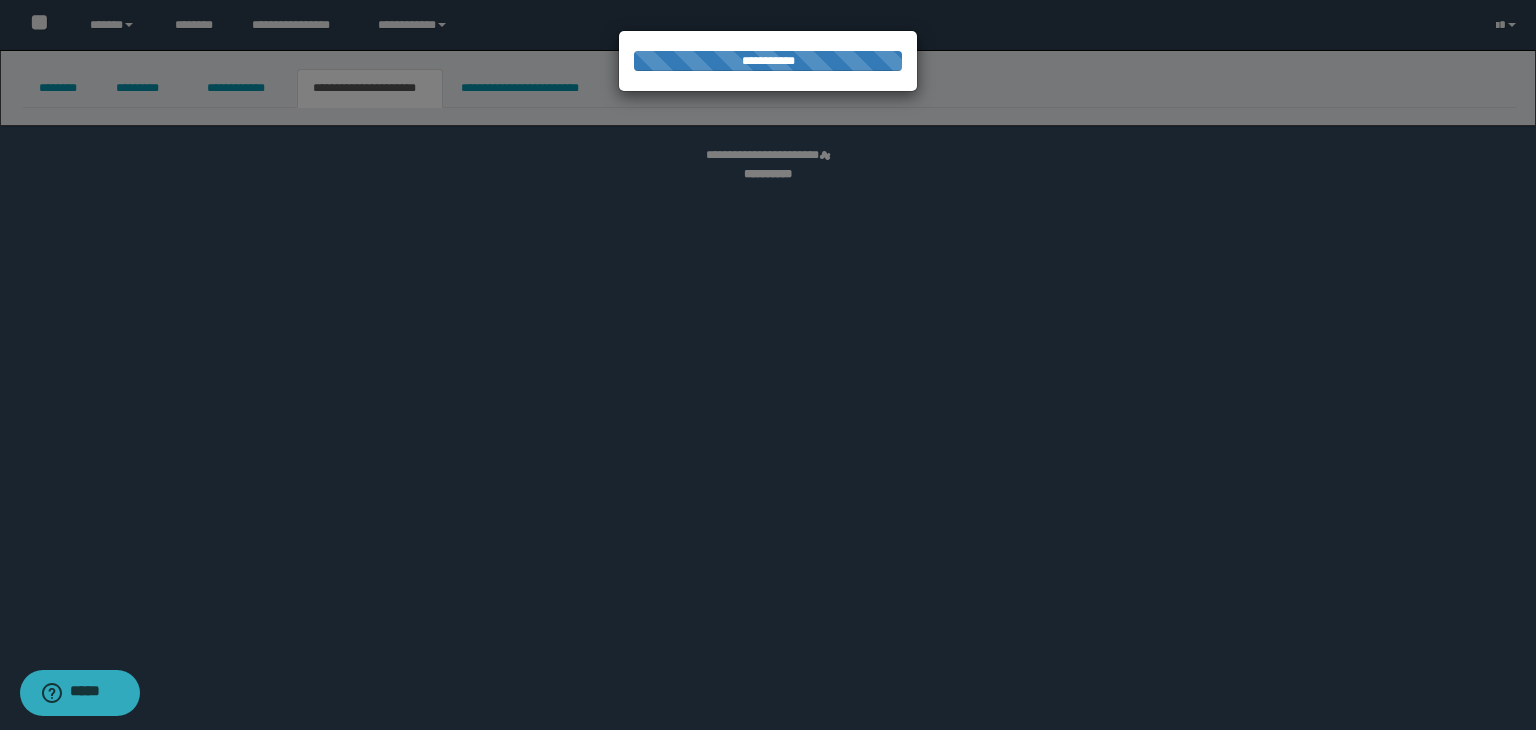 select on "*" 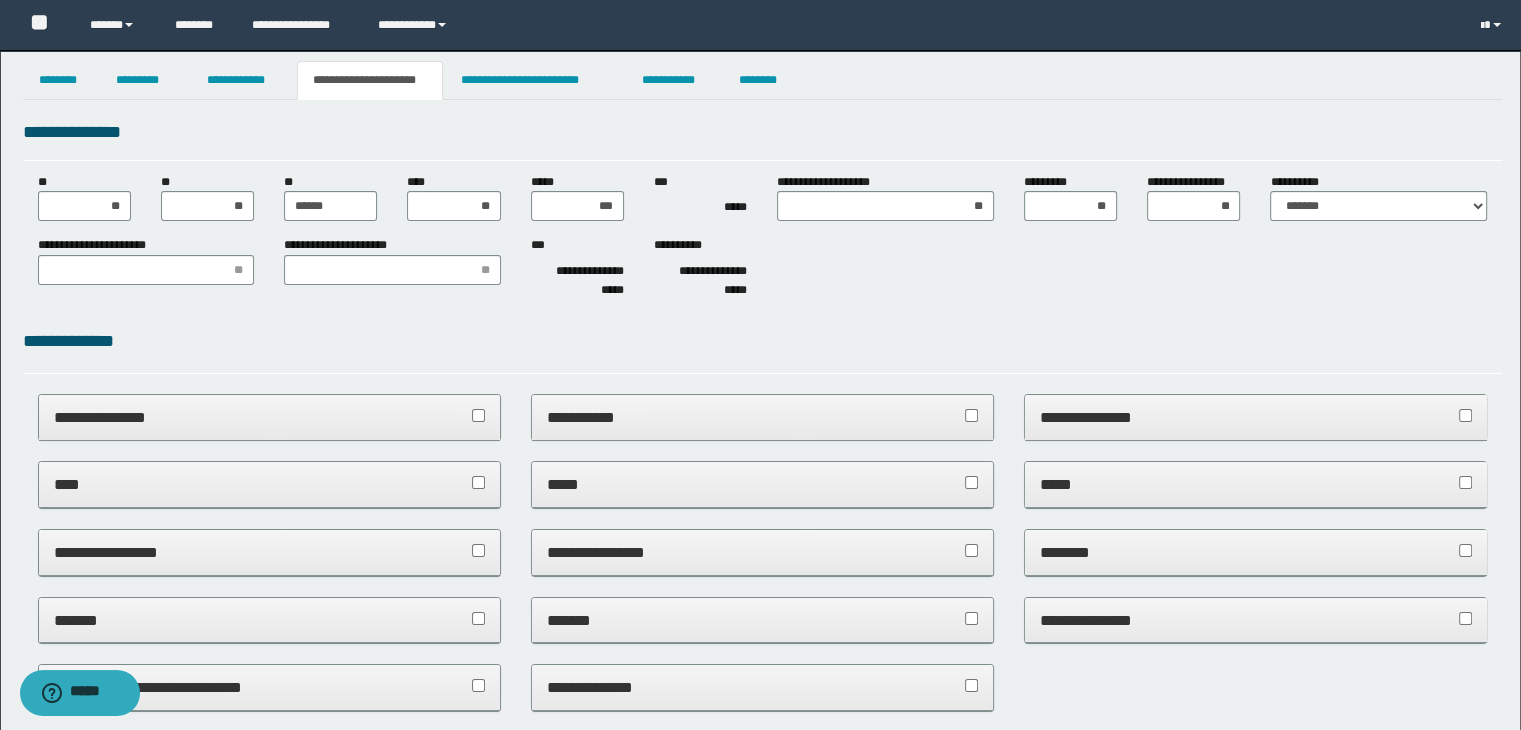 scroll, scrollTop: 0, scrollLeft: 0, axis: both 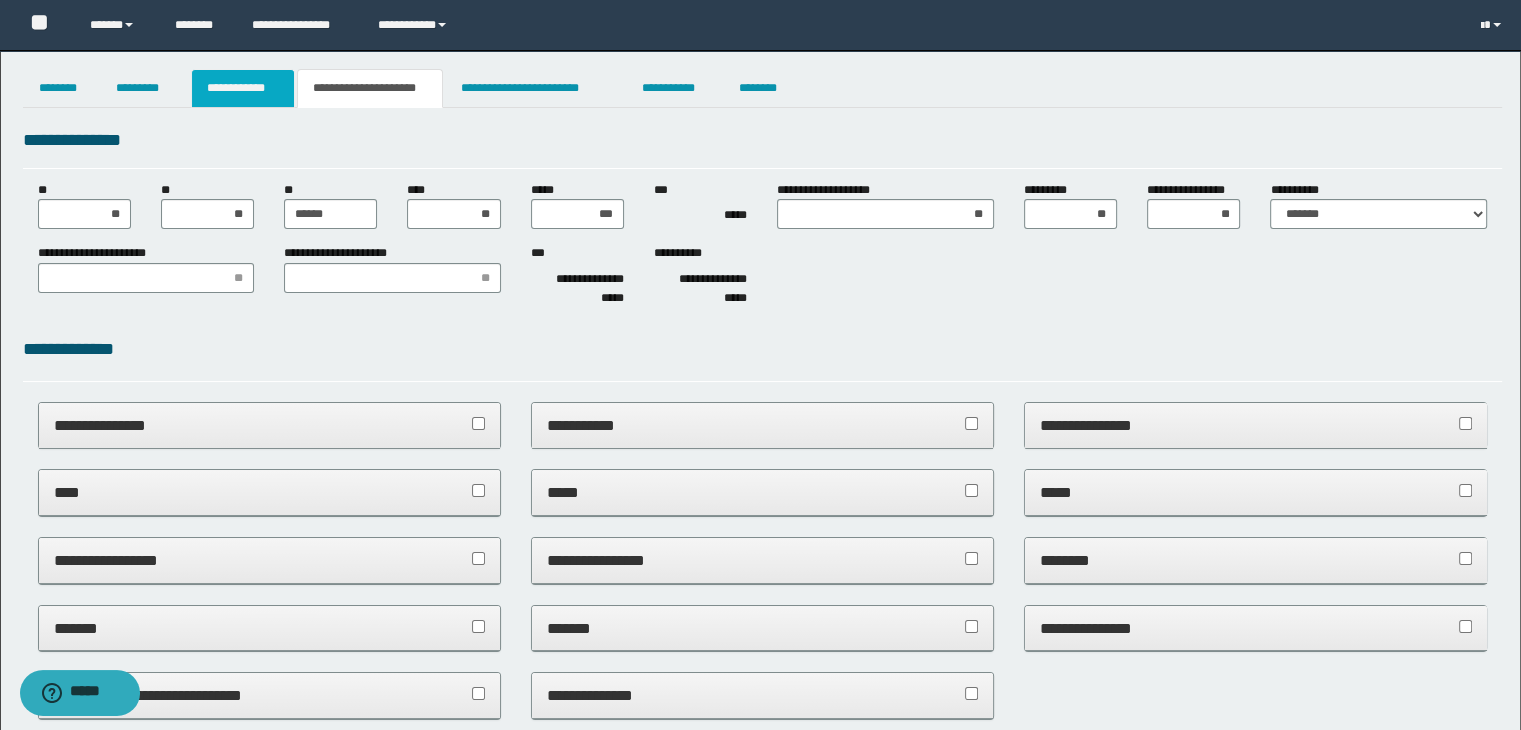 click on "**********" at bounding box center (243, 88) 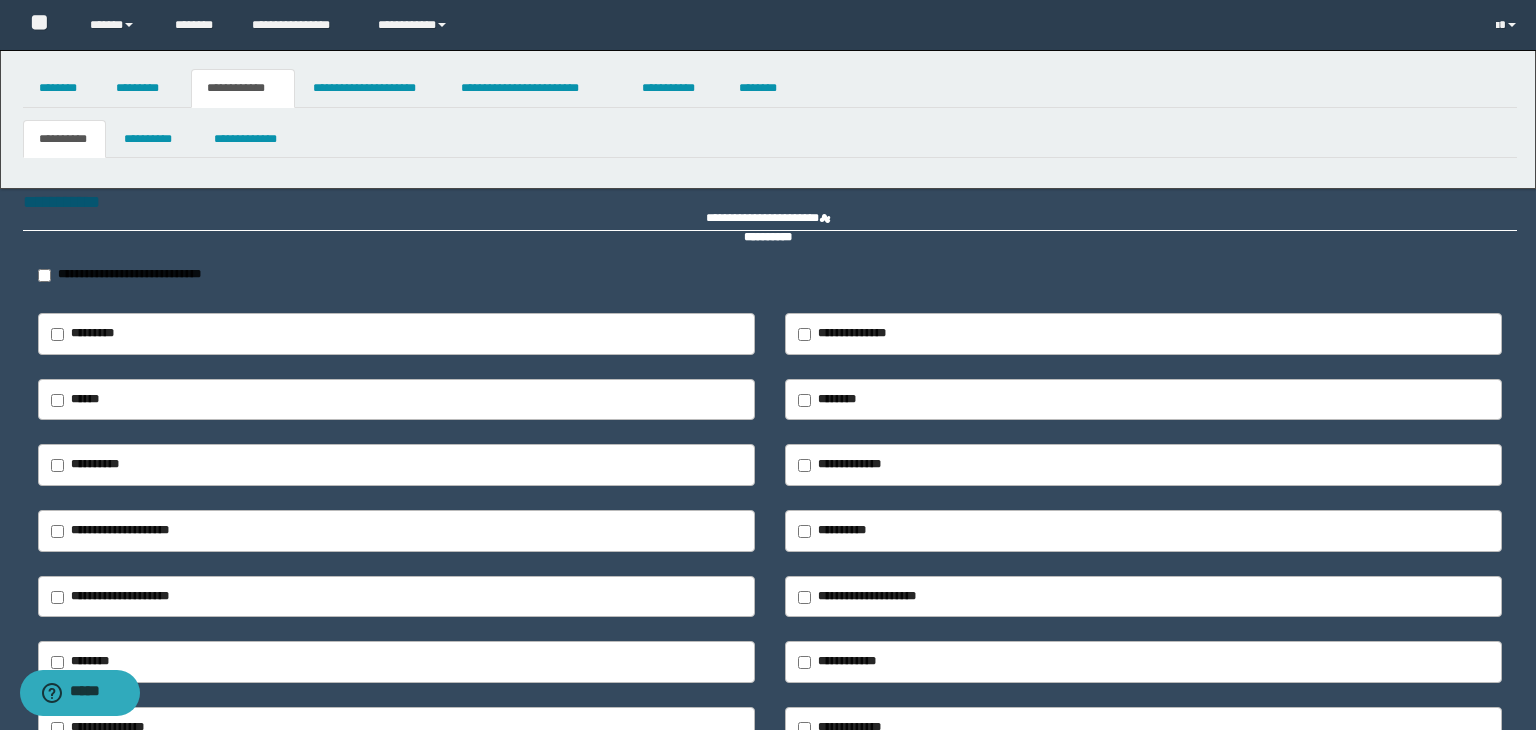 type on "*****" 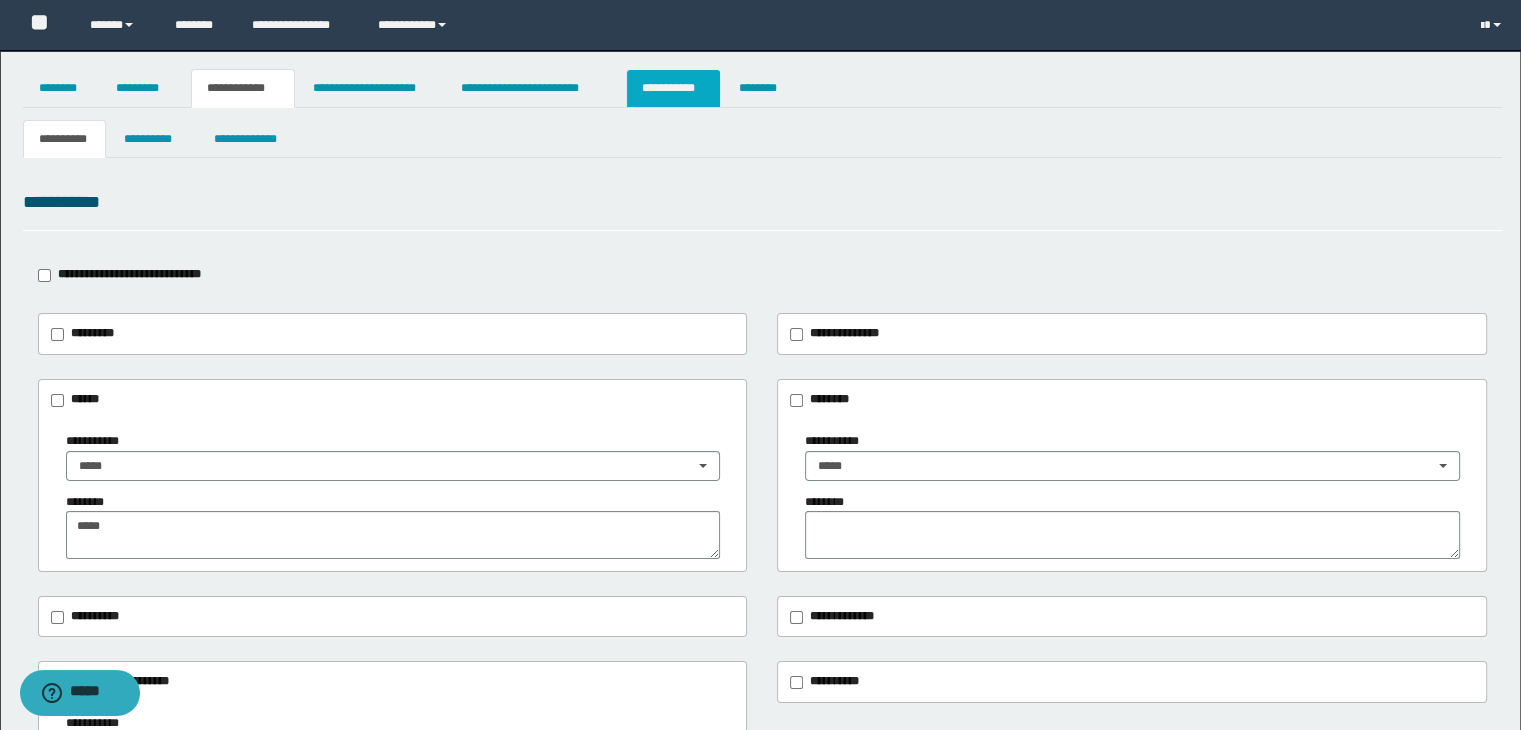 click on "**********" at bounding box center (673, 88) 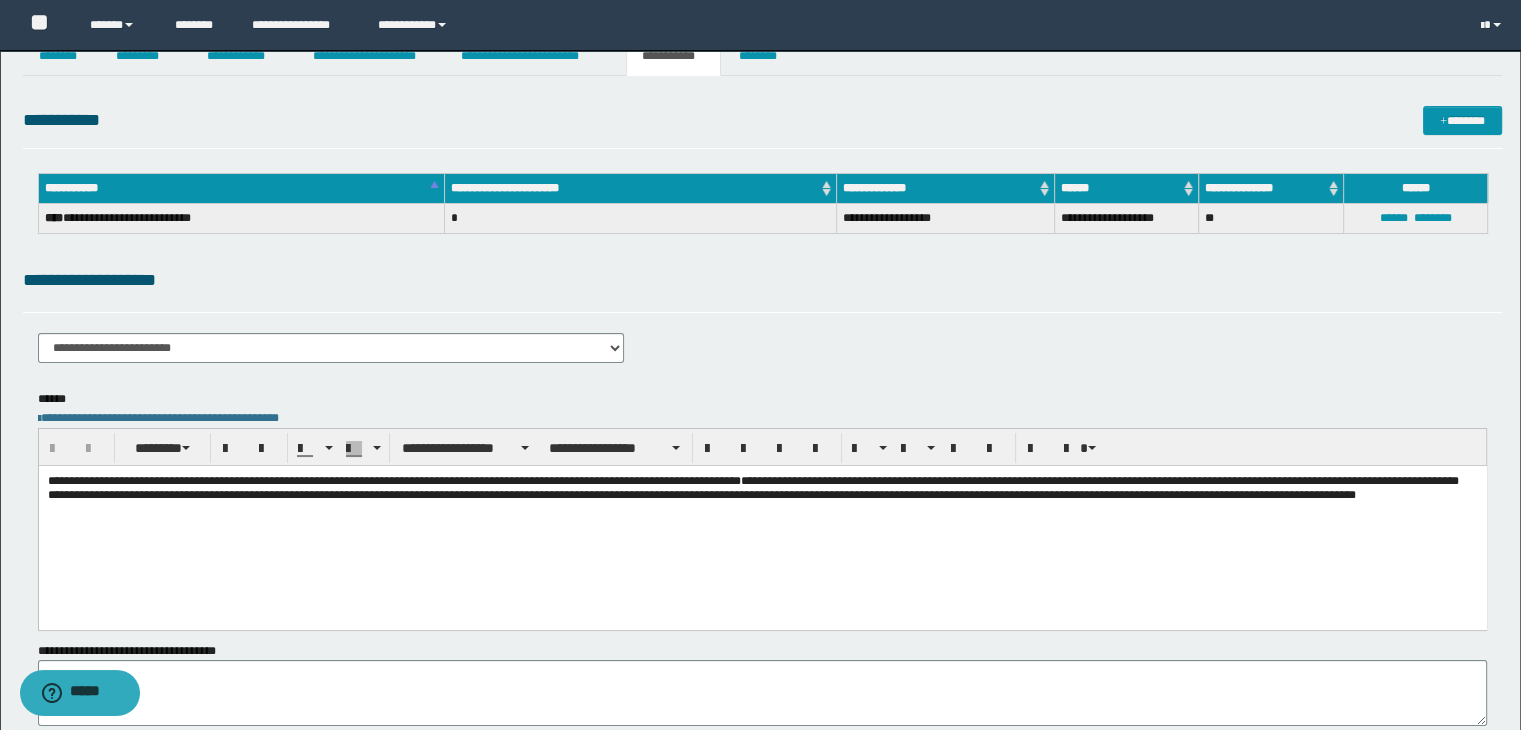 scroll, scrollTop: 0, scrollLeft: 0, axis: both 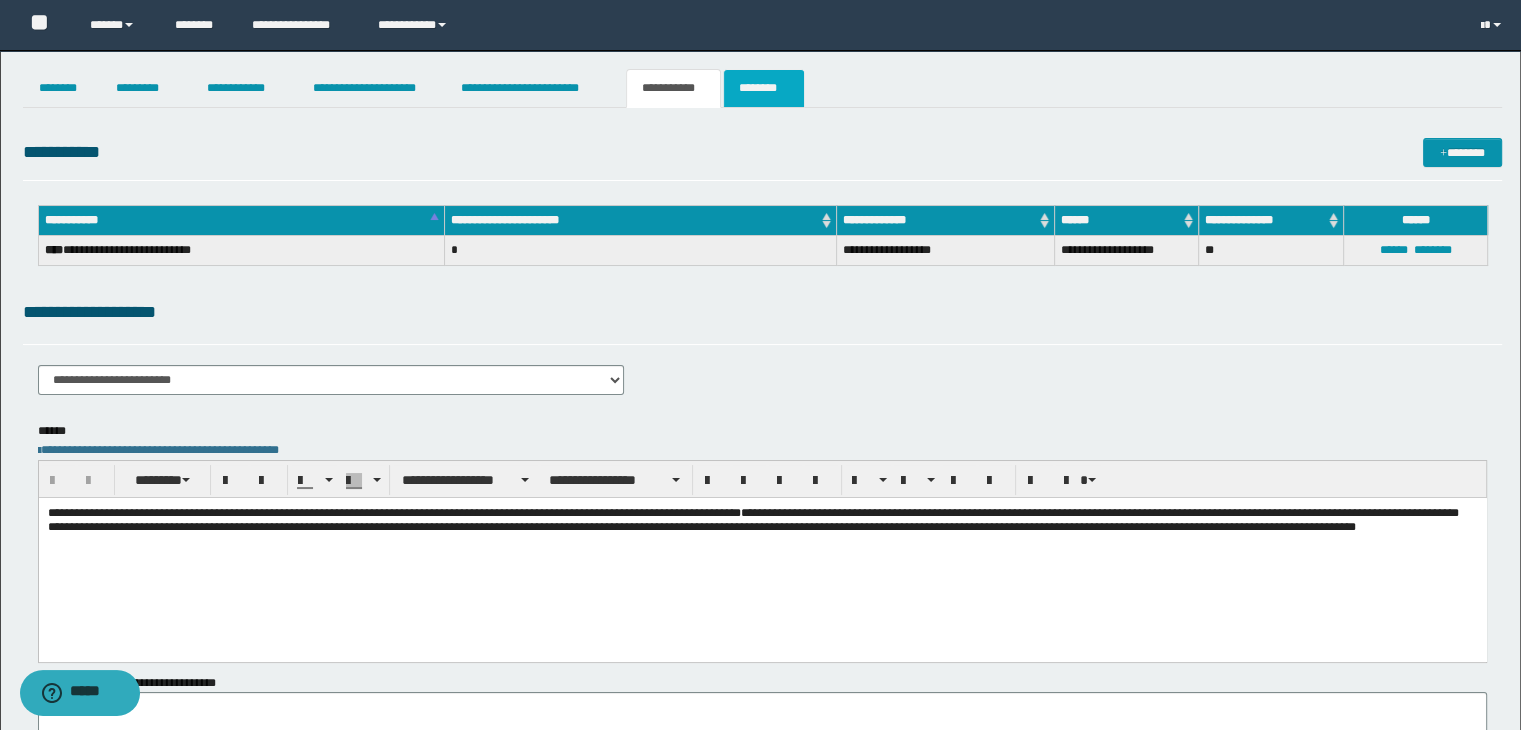click on "********" at bounding box center [764, 88] 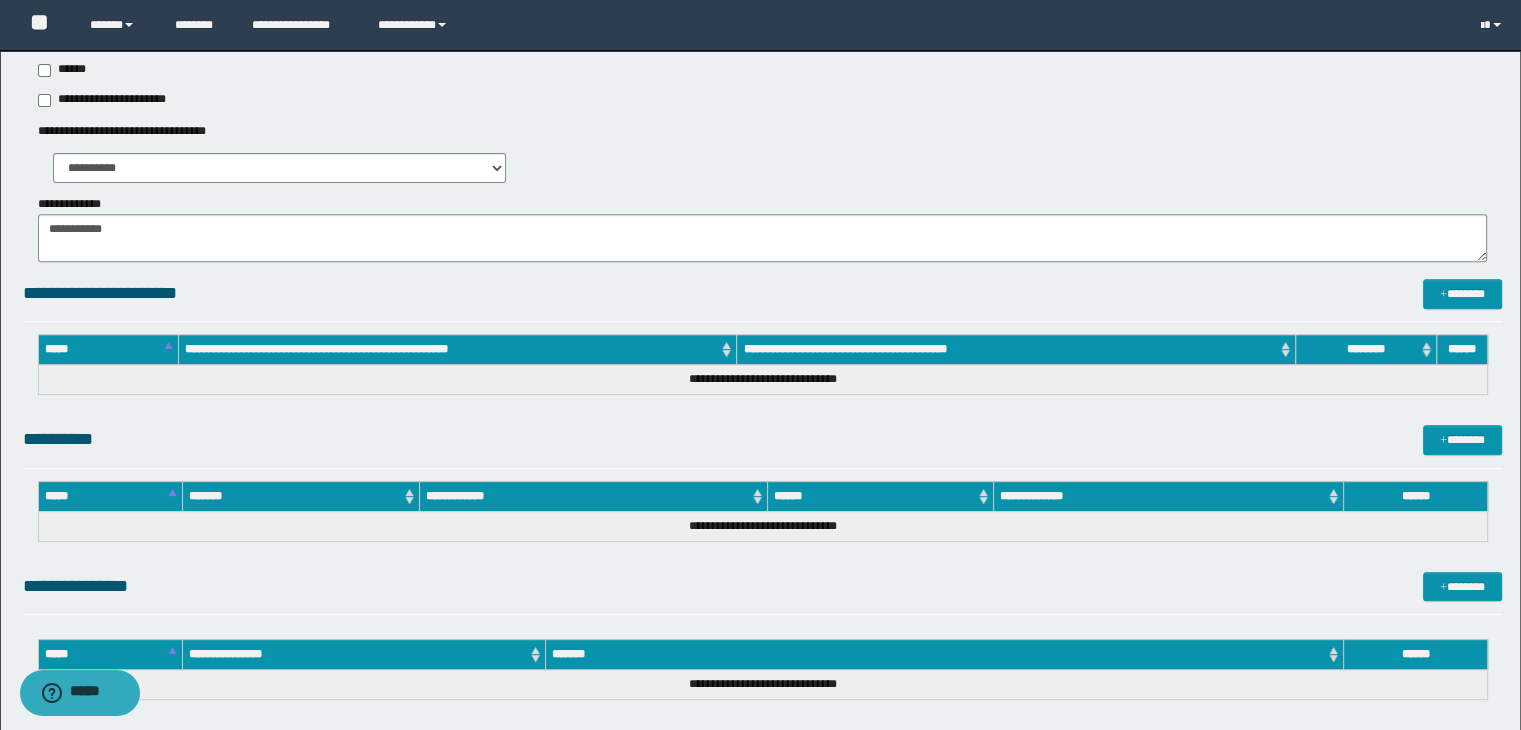 scroll, scrollTop: 1161, scrollLeft: 0, axis: vertical 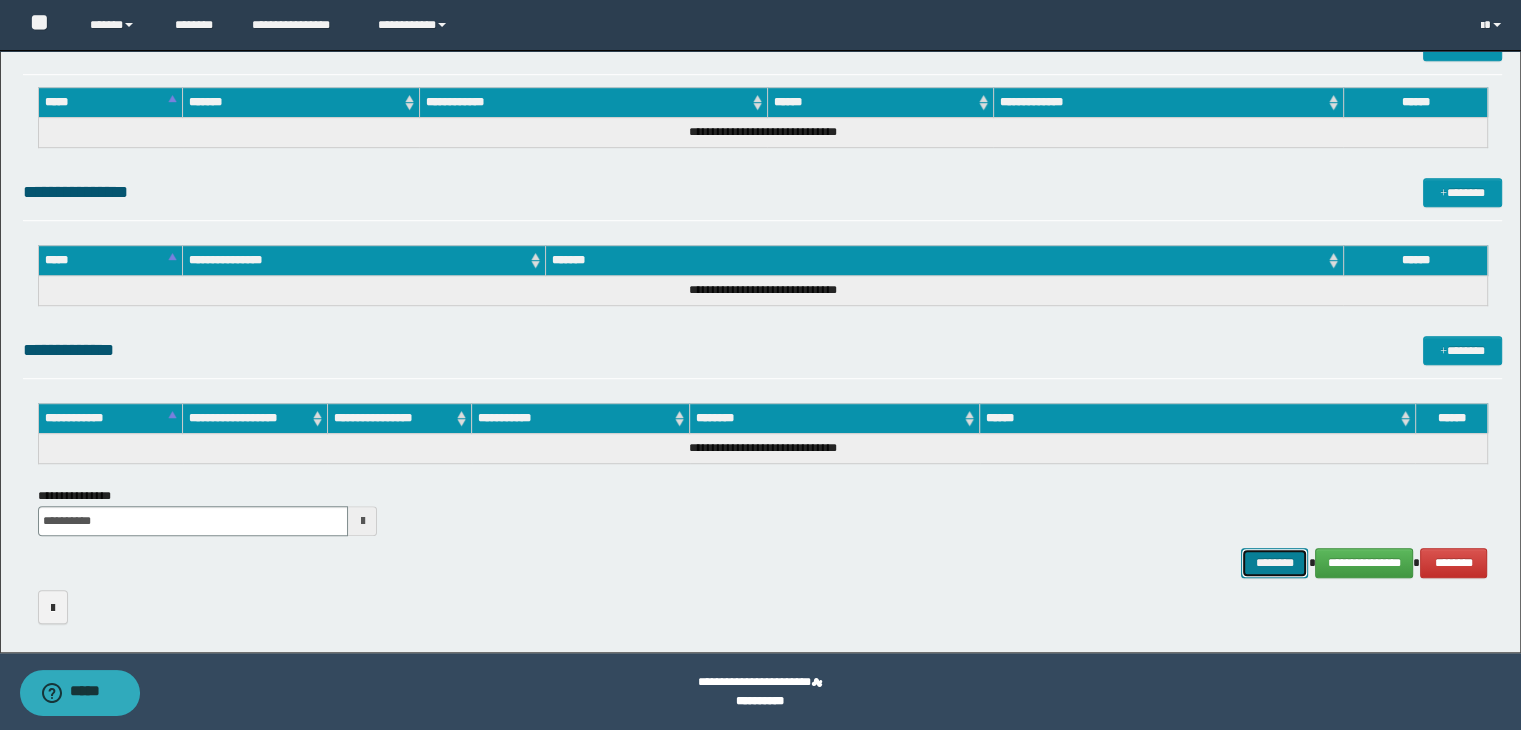 click on "********" at bounding box center (1274, 563) 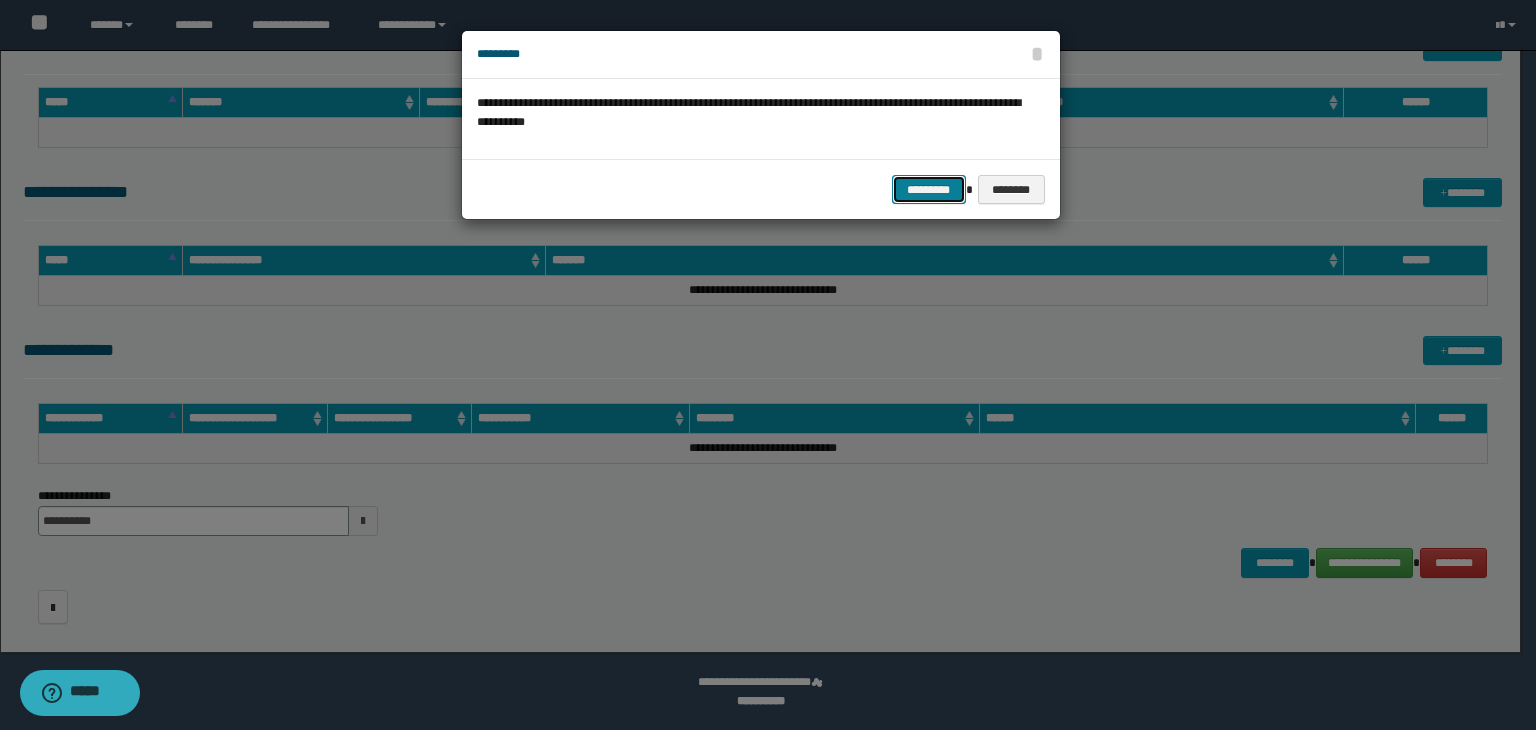 click on "*********" at bounding box center (929, 190) 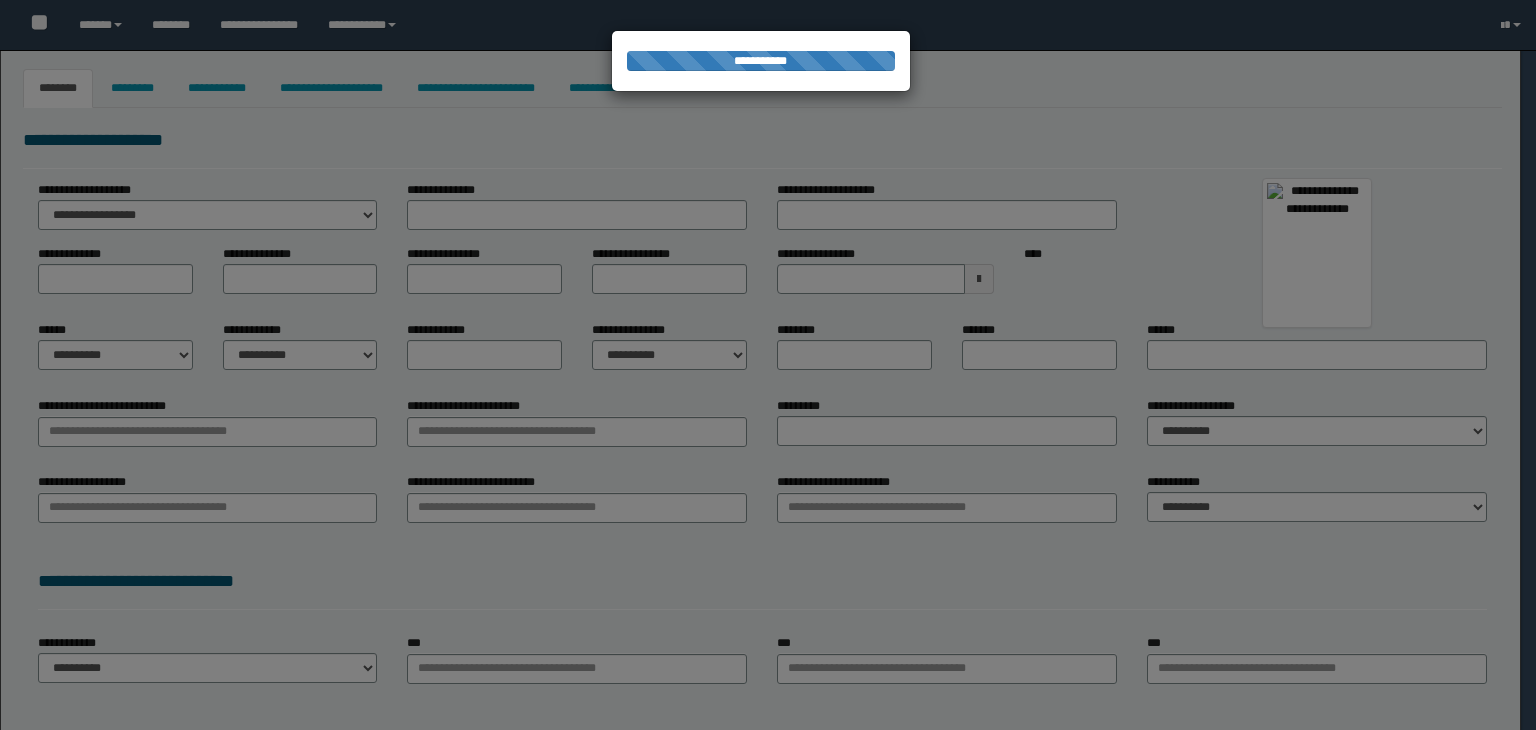 select on "***" 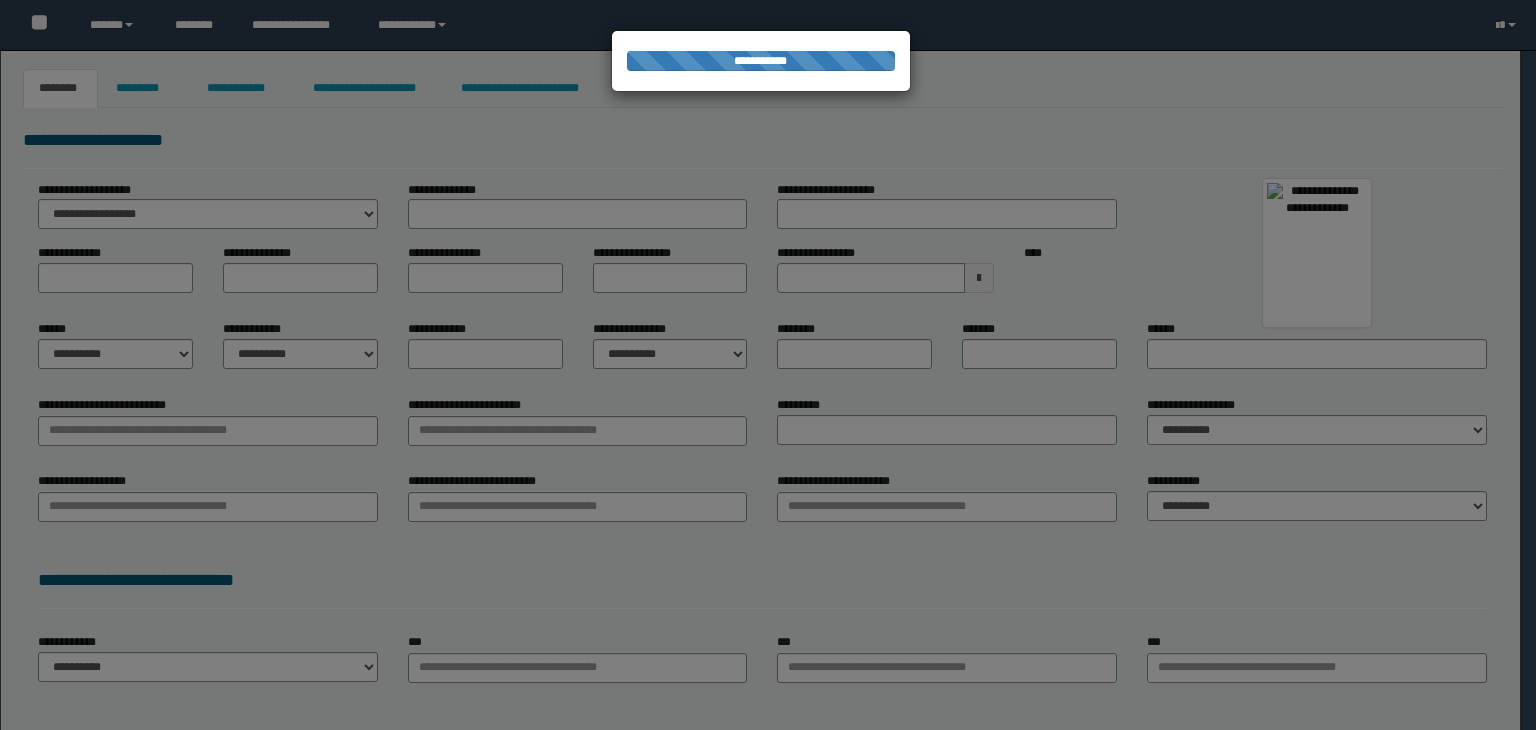 scroll, scrollTop: 0, scrollLeft: 0, axis: both 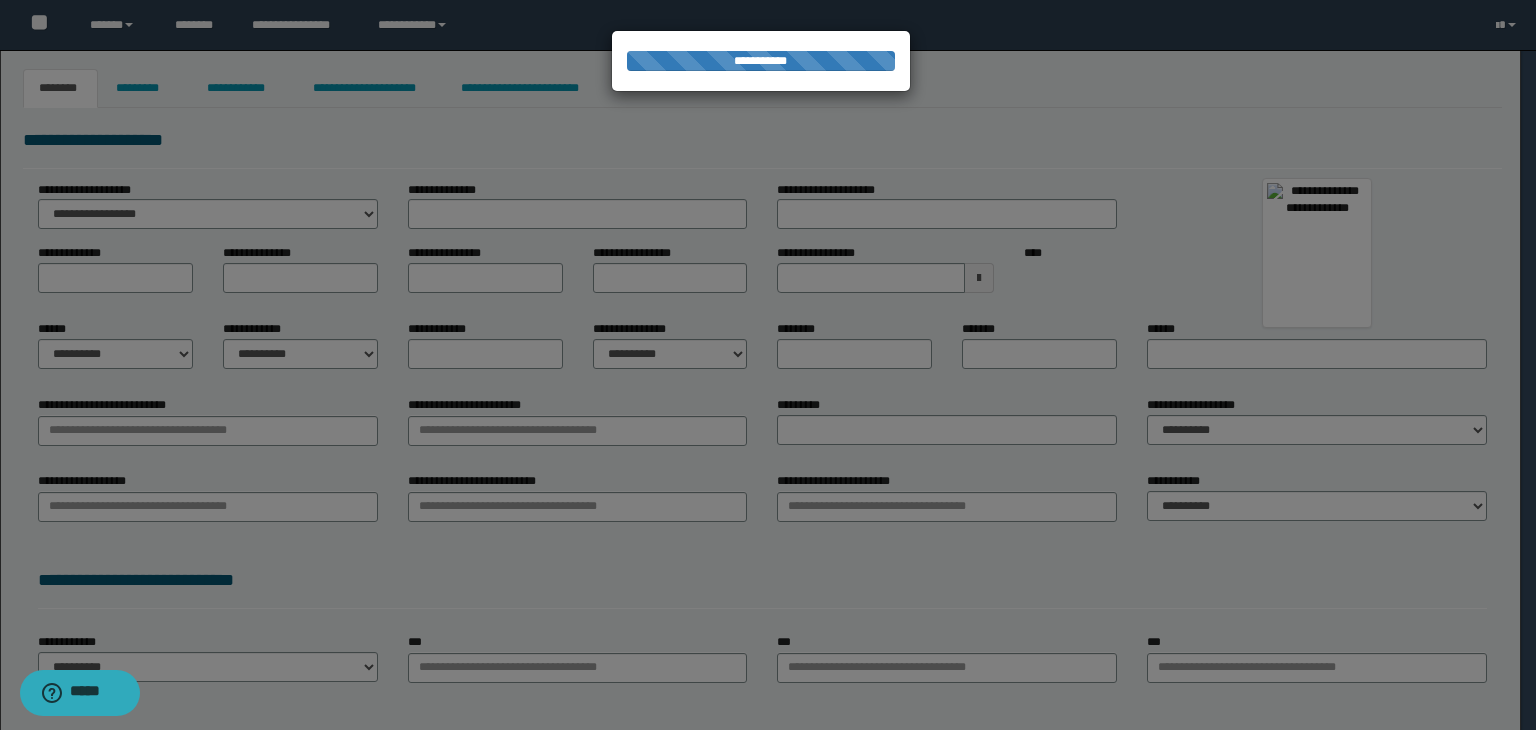 type on "********" 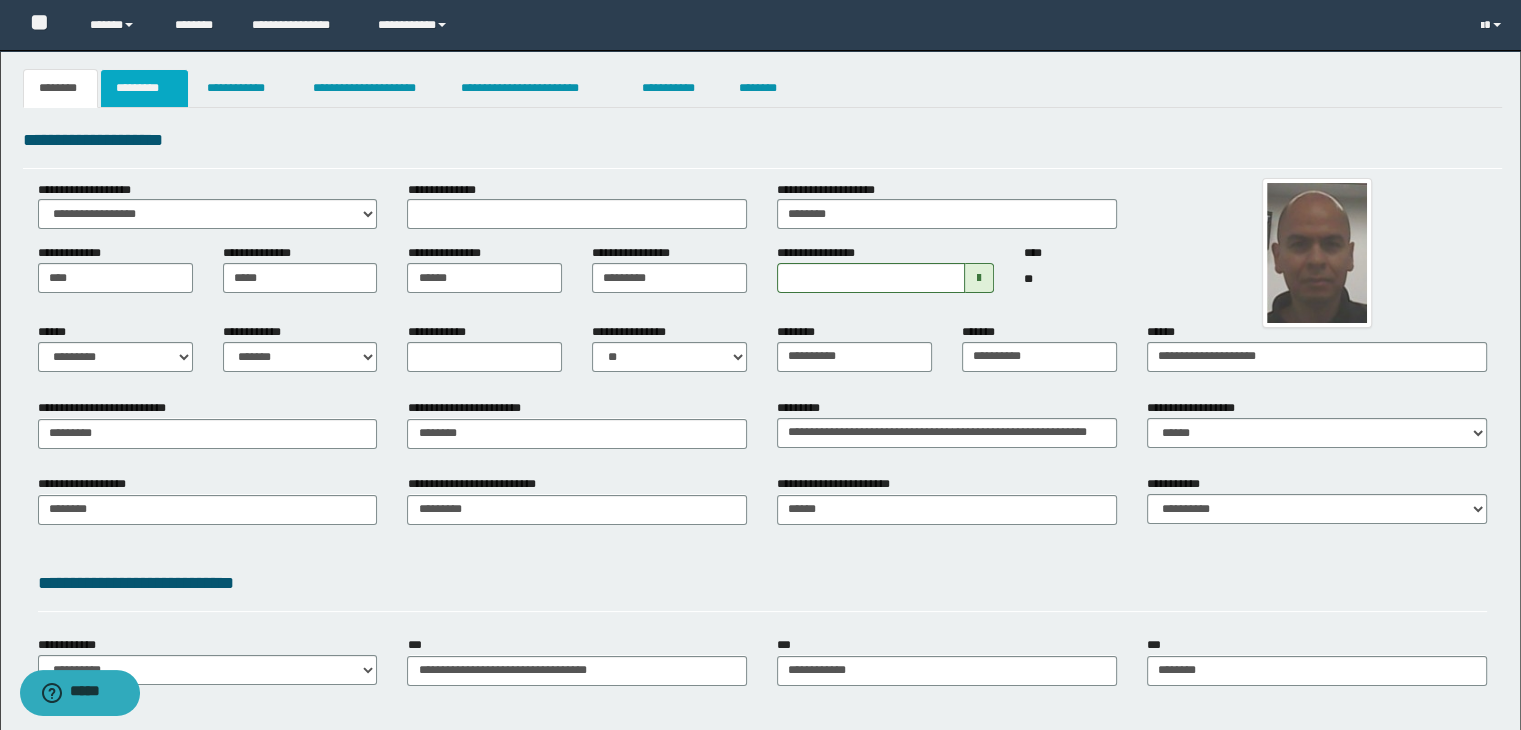 click on "*********" at bounding box center [144, 88] 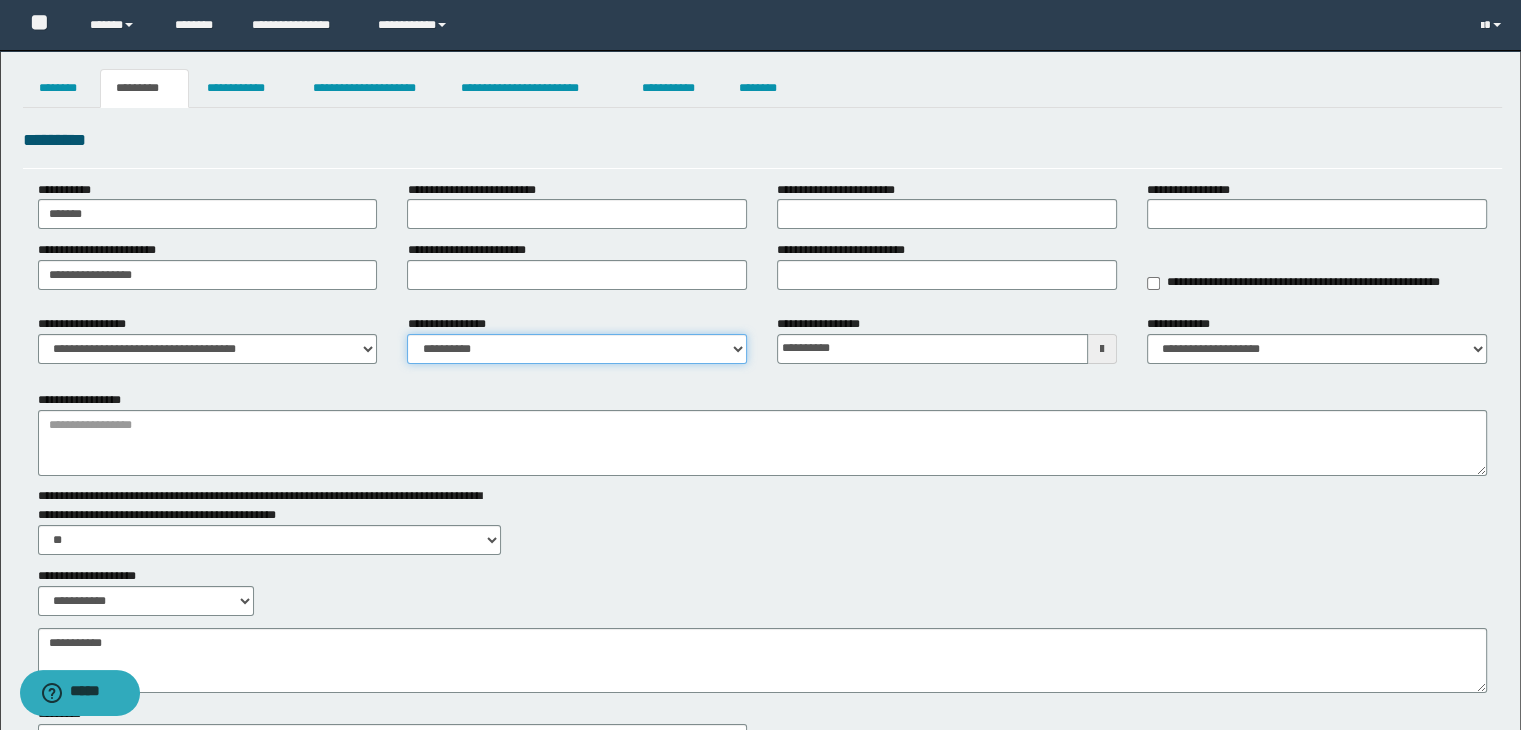 click on "**********" at bounding box center (577, 349) 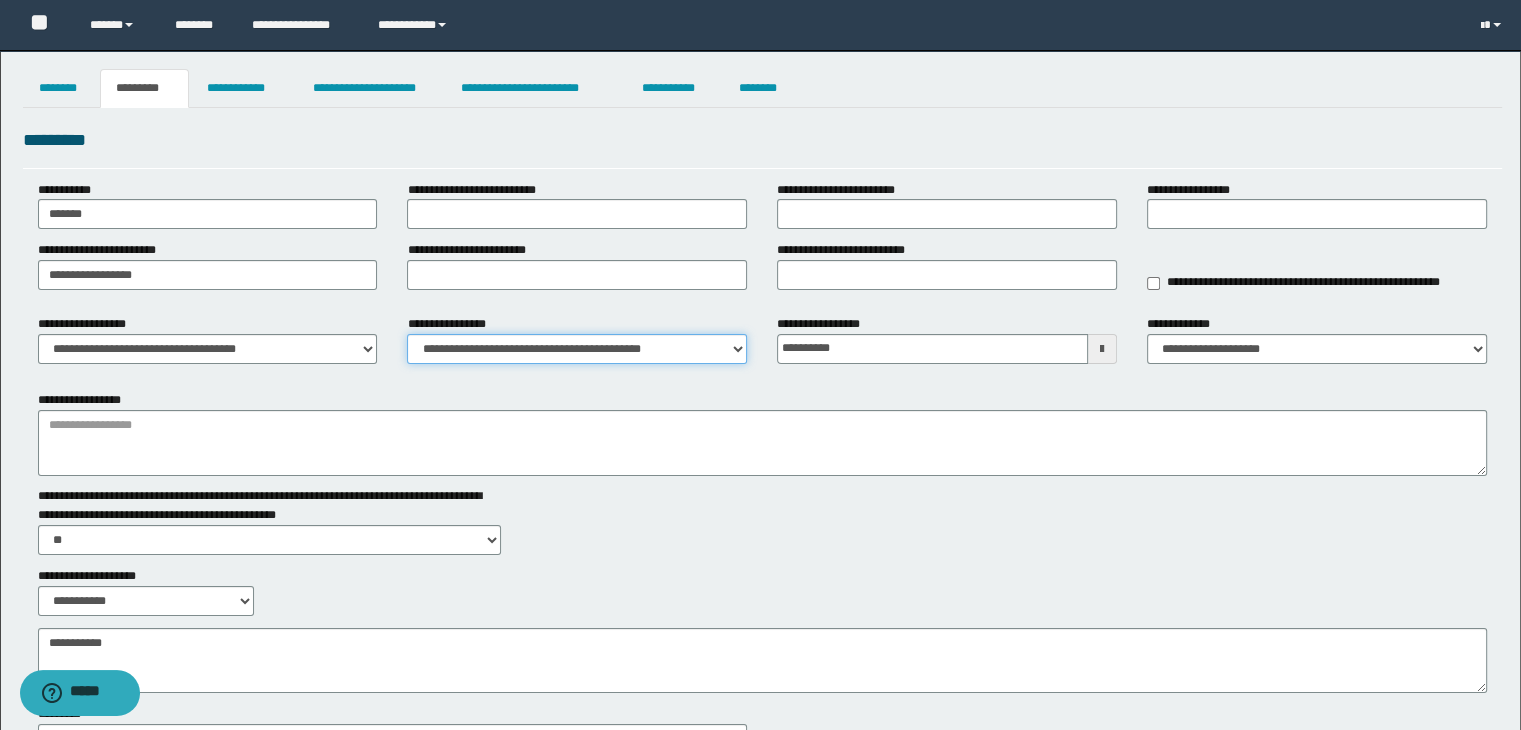 click on "**********" at bounding box center [577, 349] 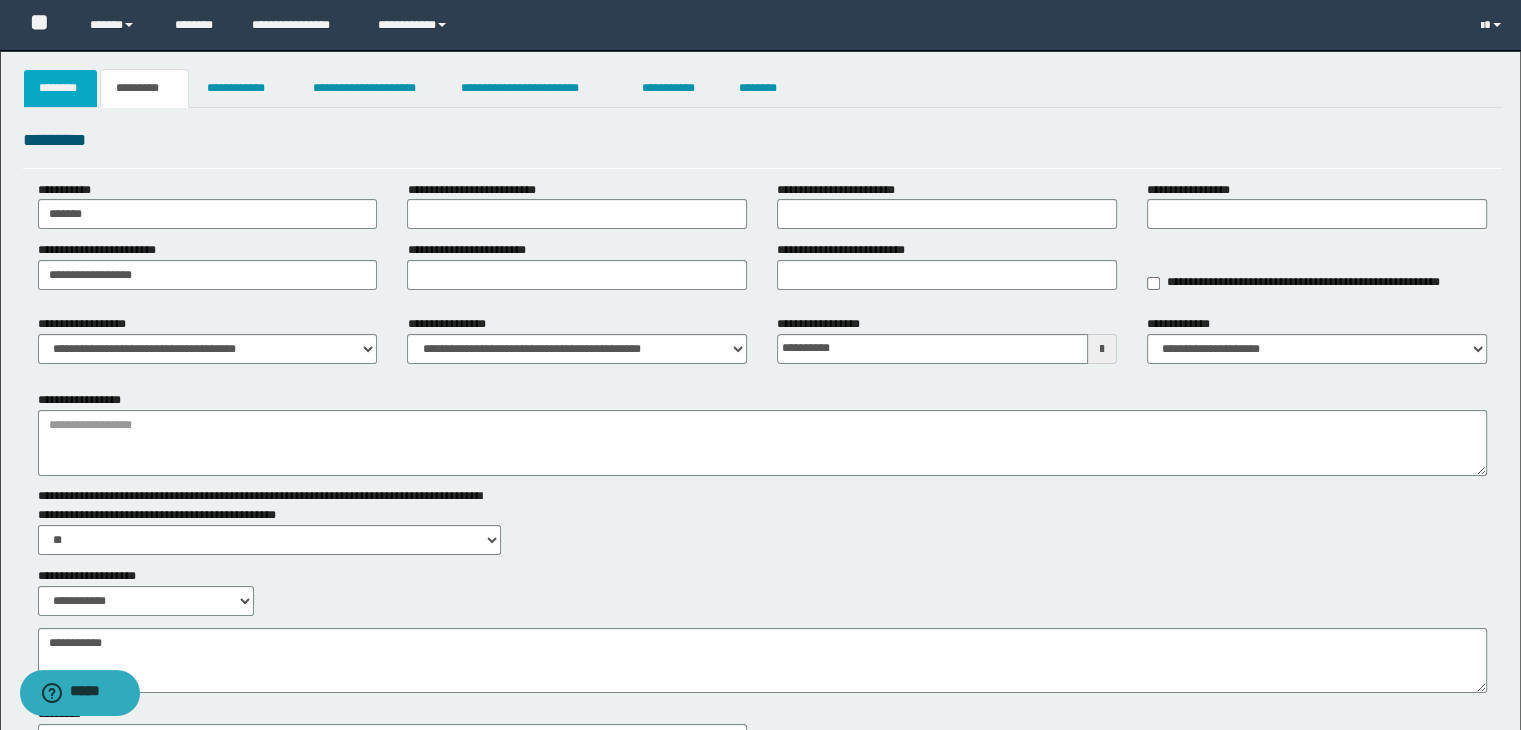 click on "********" at bounding box center [61, 88] 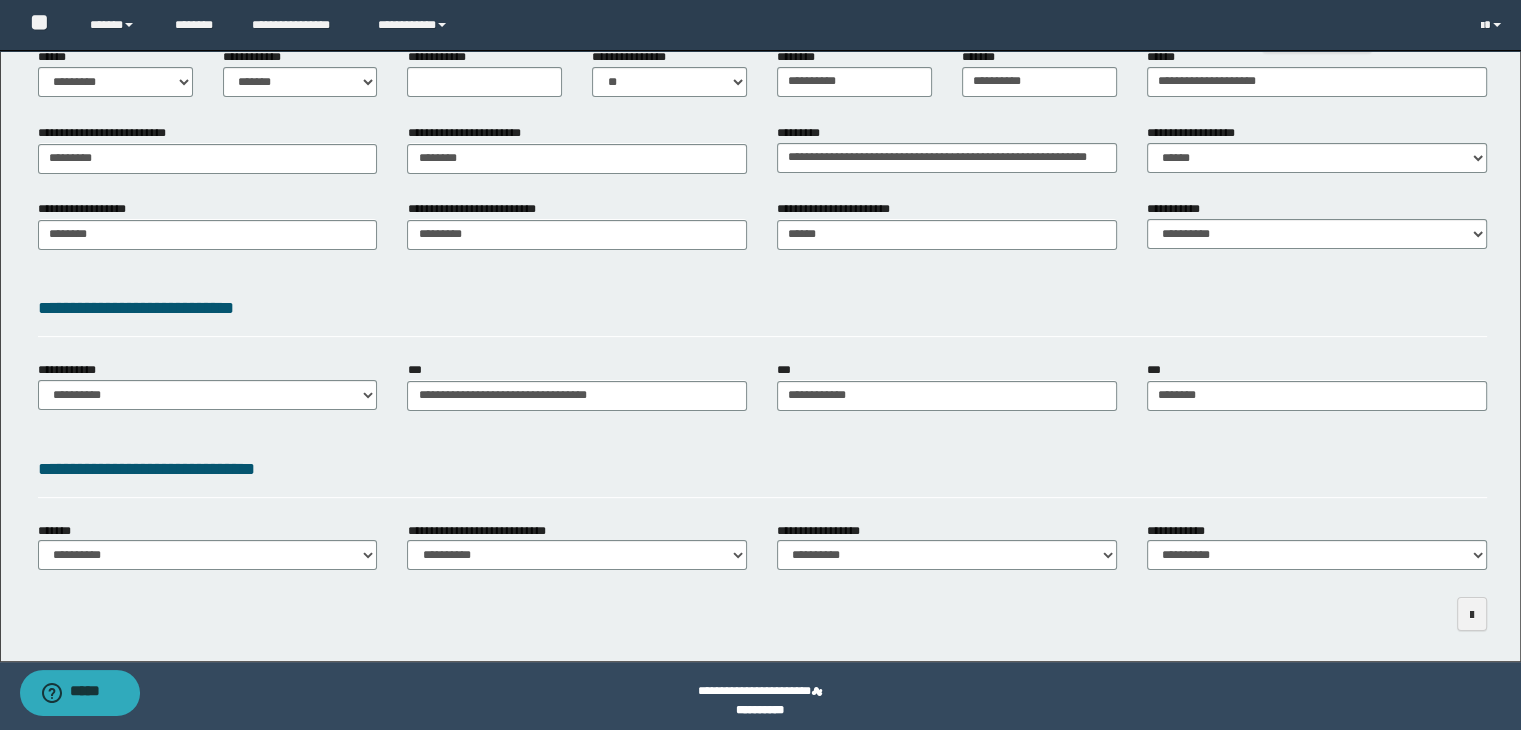 scroll, scrollTop: 284, scrollLeft: 0, axis: vertical 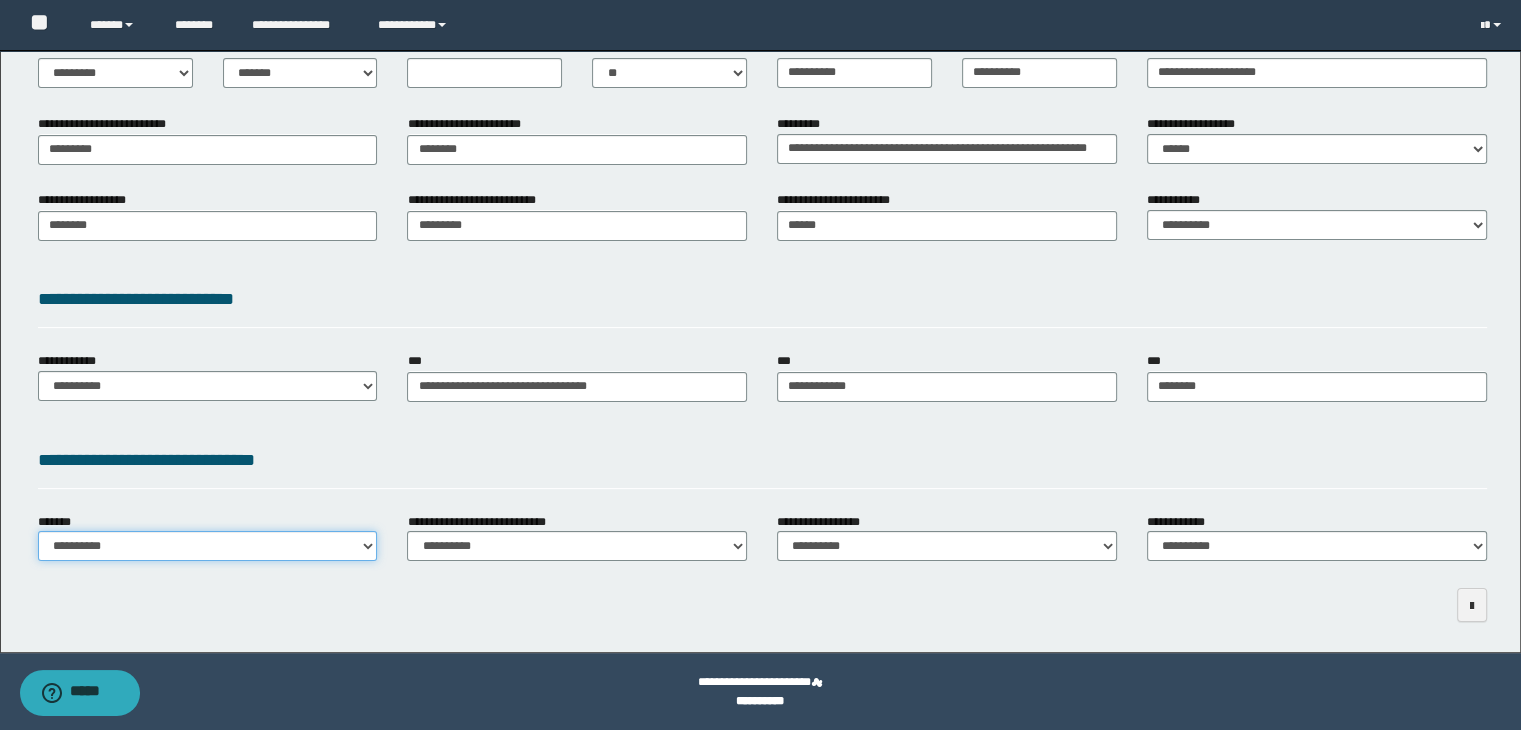 click on "**********" at bounding box center [208, 546] 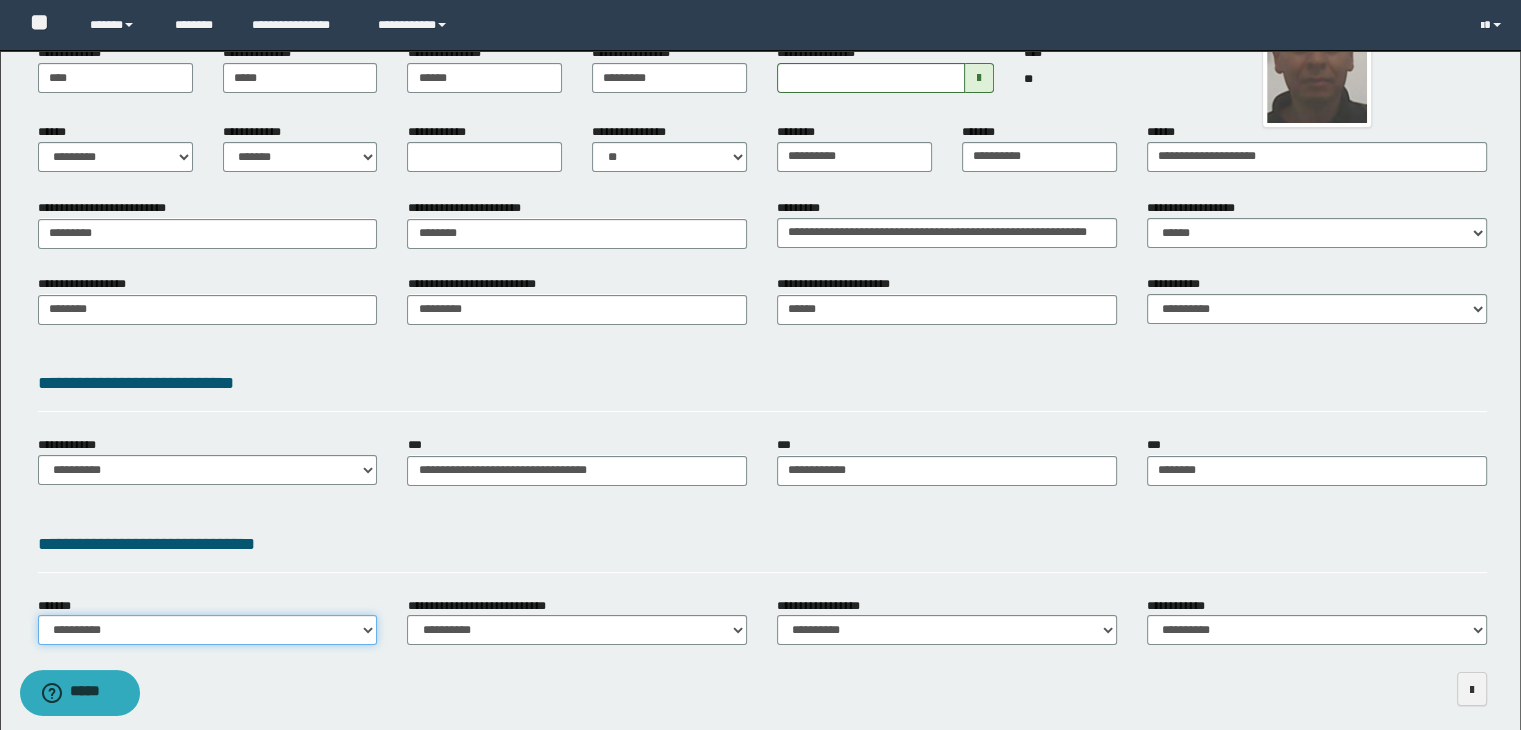 scroll, scrollTop: 284, scrollLeft: 0, axis: vertical 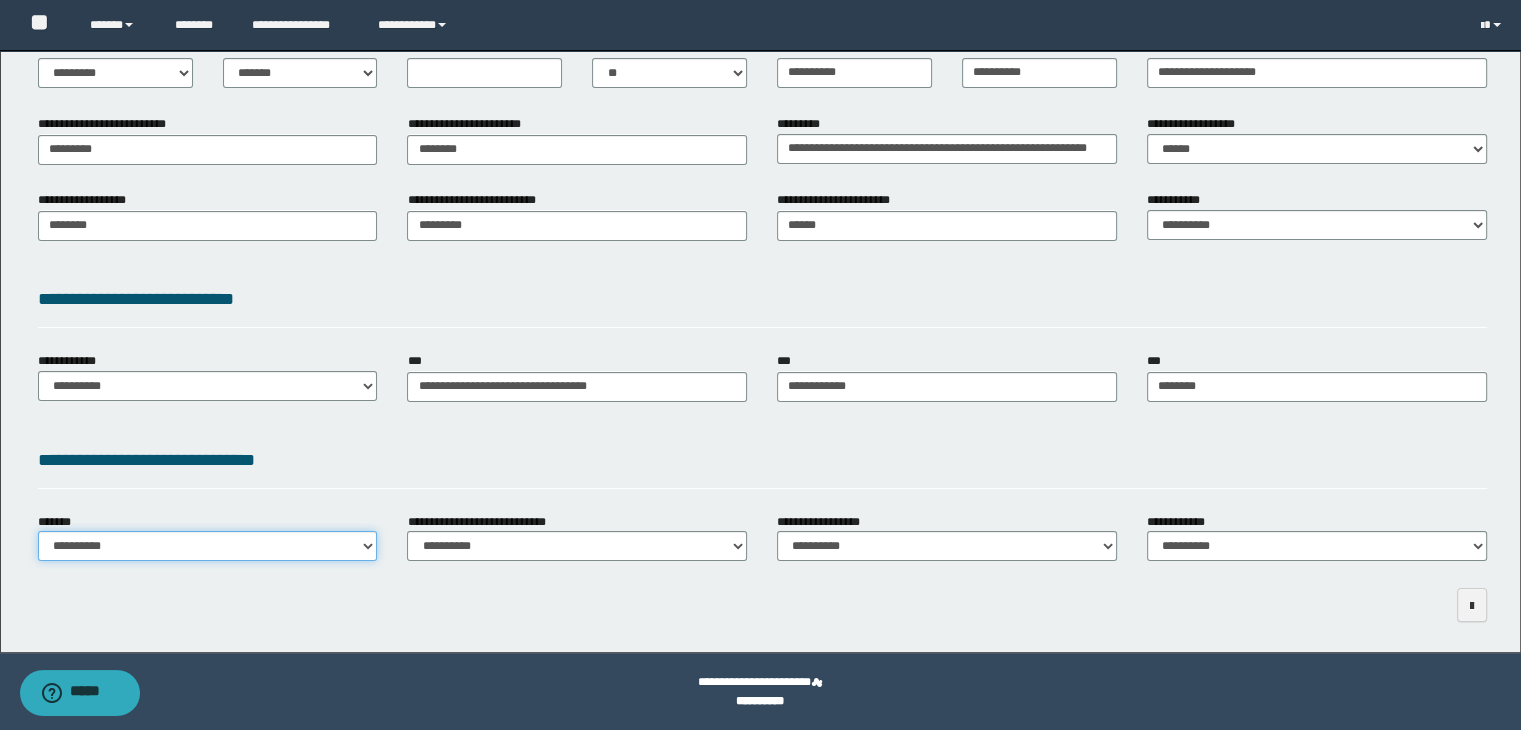 click on "**********" at bounding box center [208, 546] 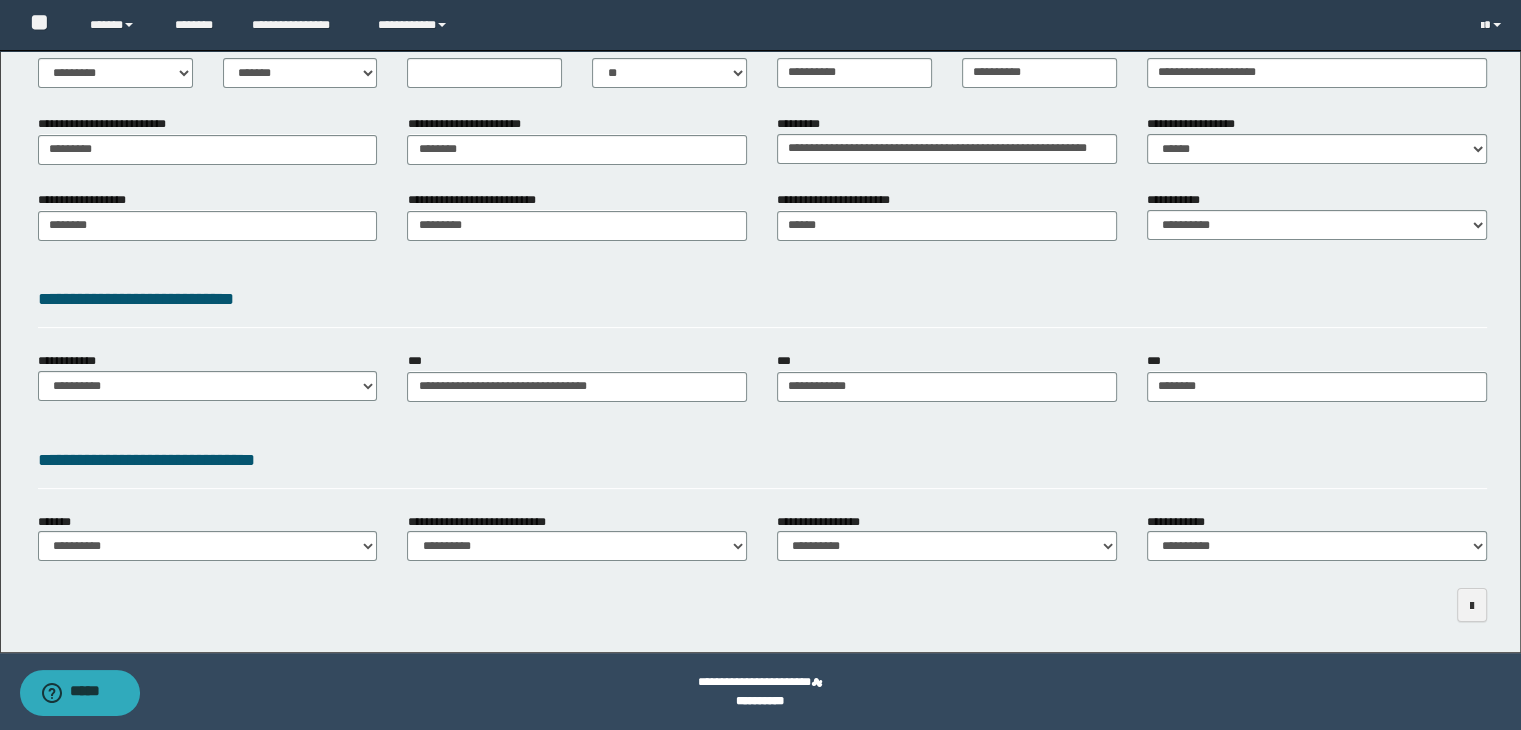 click on "**********" at bounding box center [763, 299] 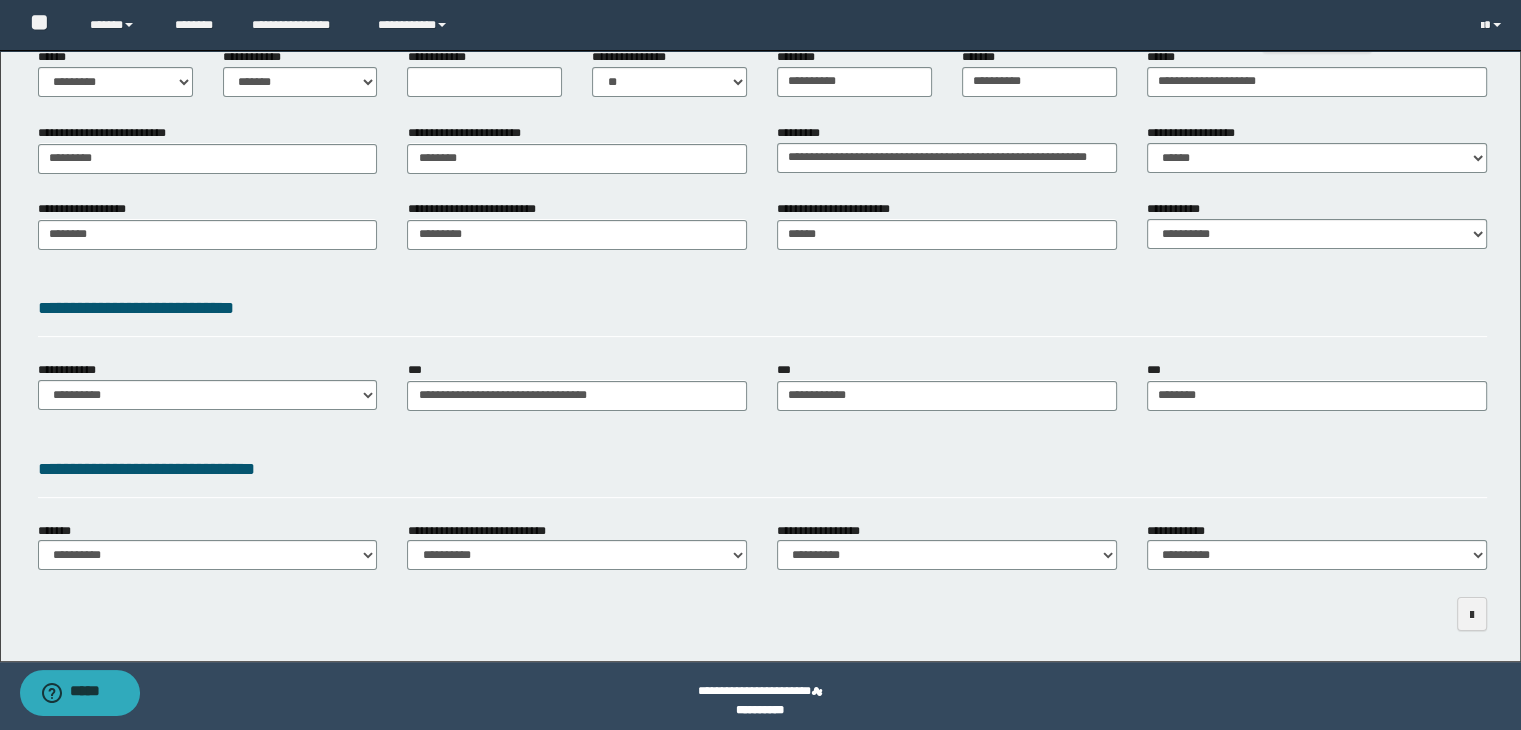 scroll, scrollTop: 284, scrollLeft: 0, axis: vertical 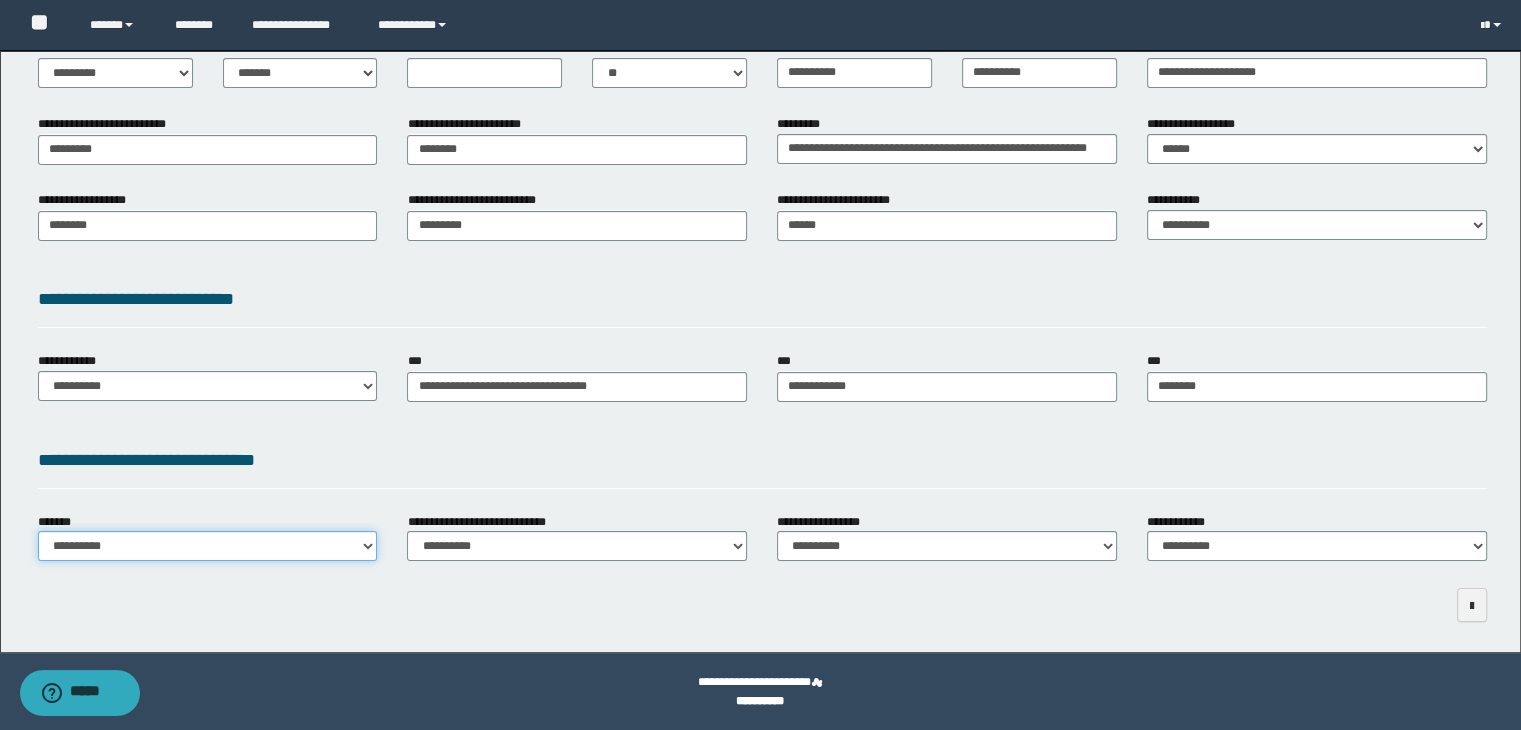 click on "**********" at bounding box center [208, 546] 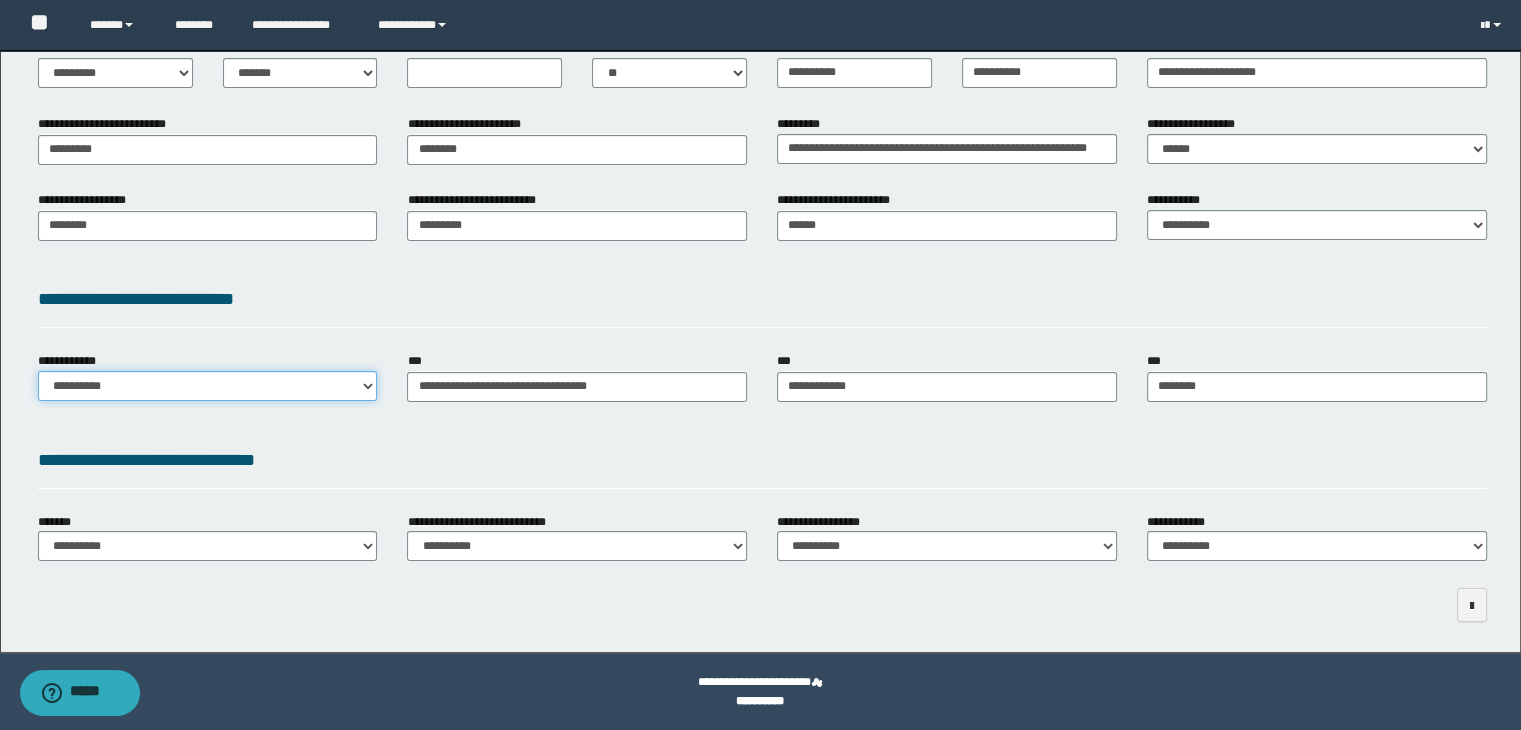 click on "**********" at bounding box center [208, 386] 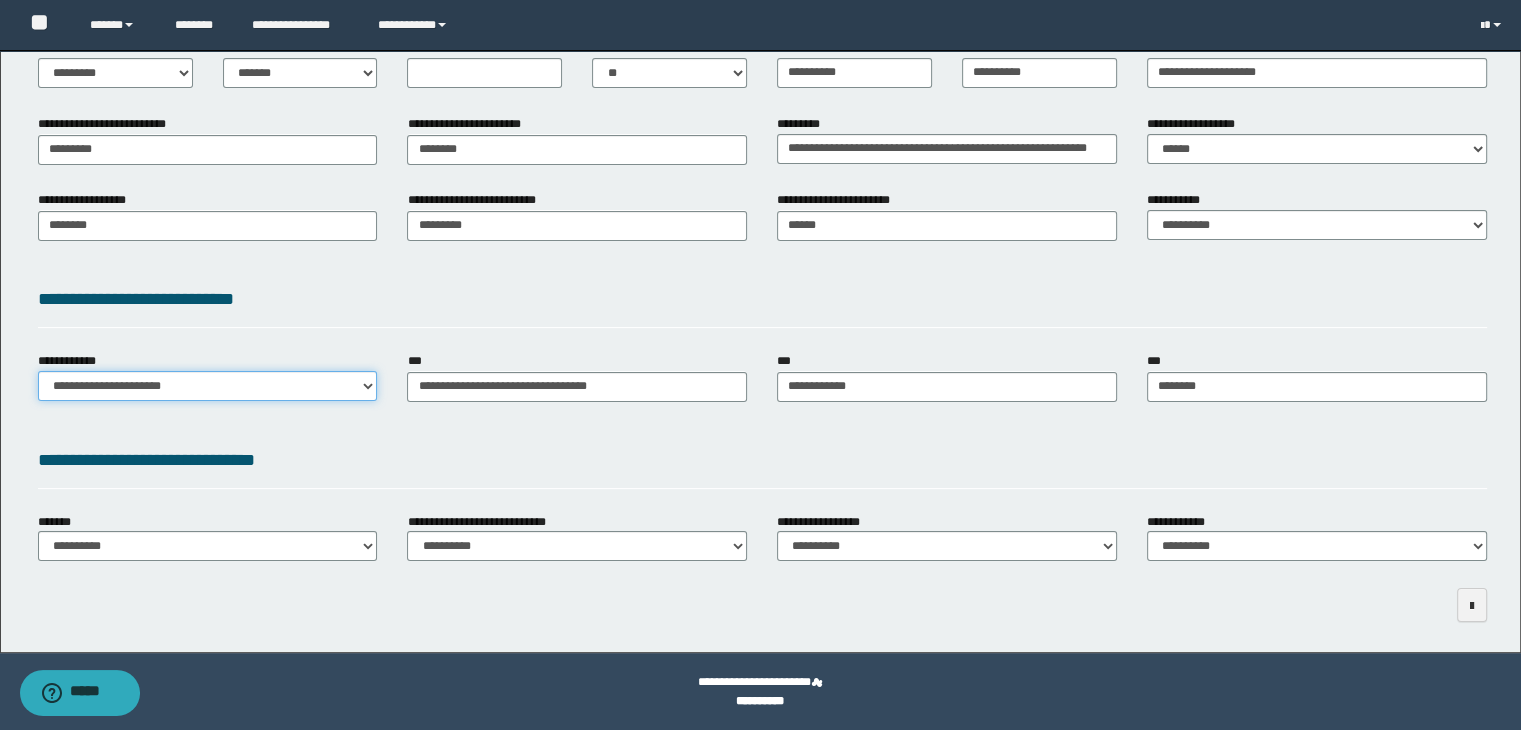 click on "**********" at bounding box center [208, 386] 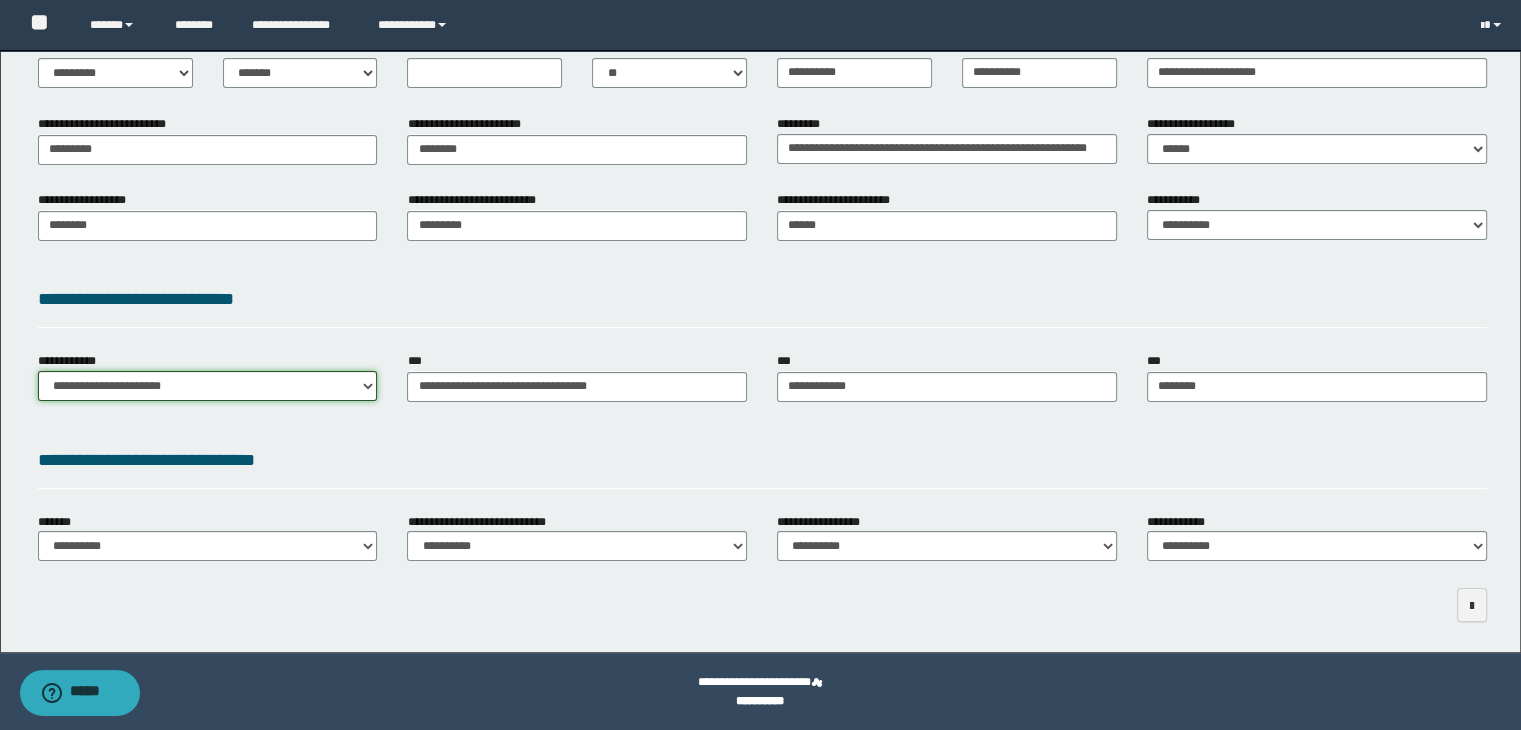scroll, scrollTop: 0, scrollLeft: 0, axis: both 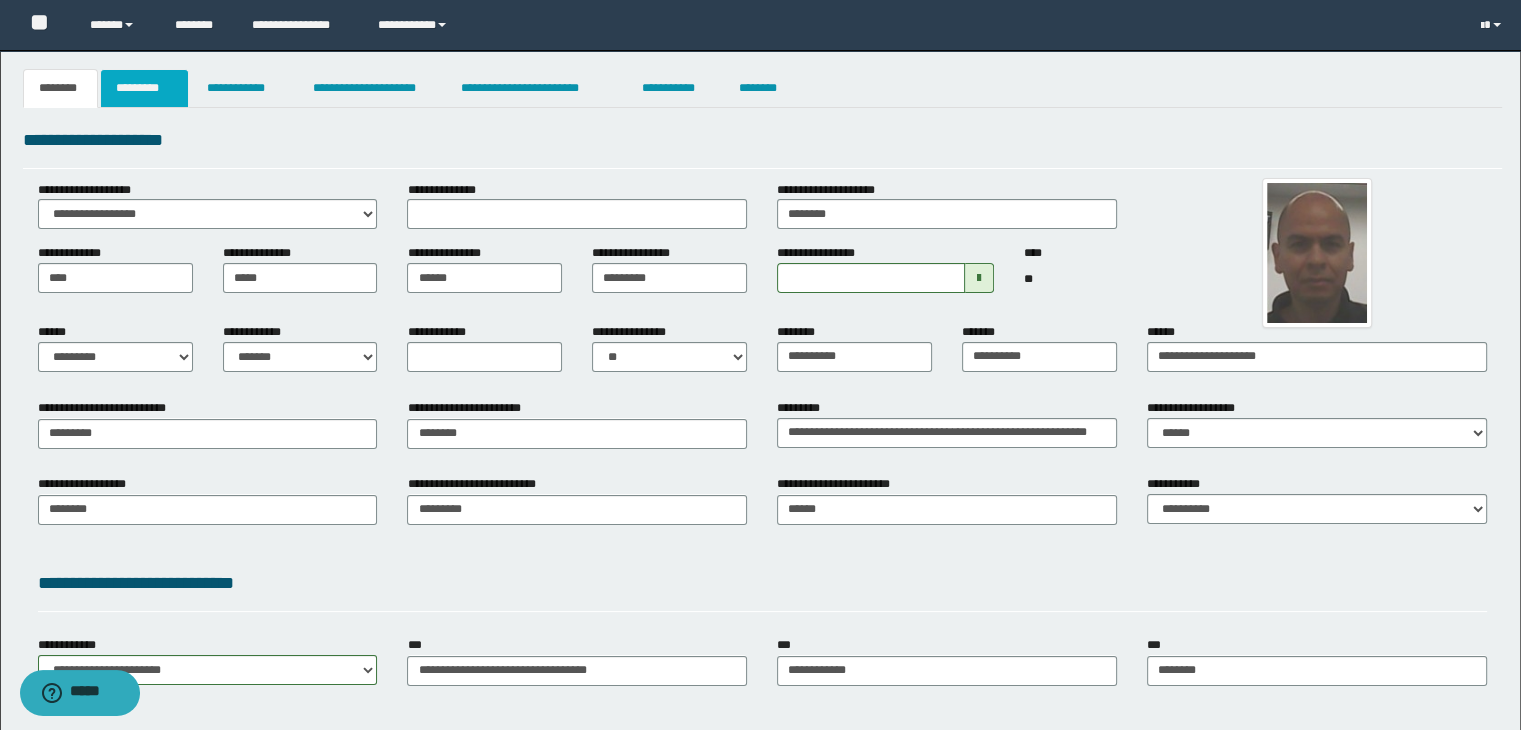 click on "*********" at bounding box center [144, 88] 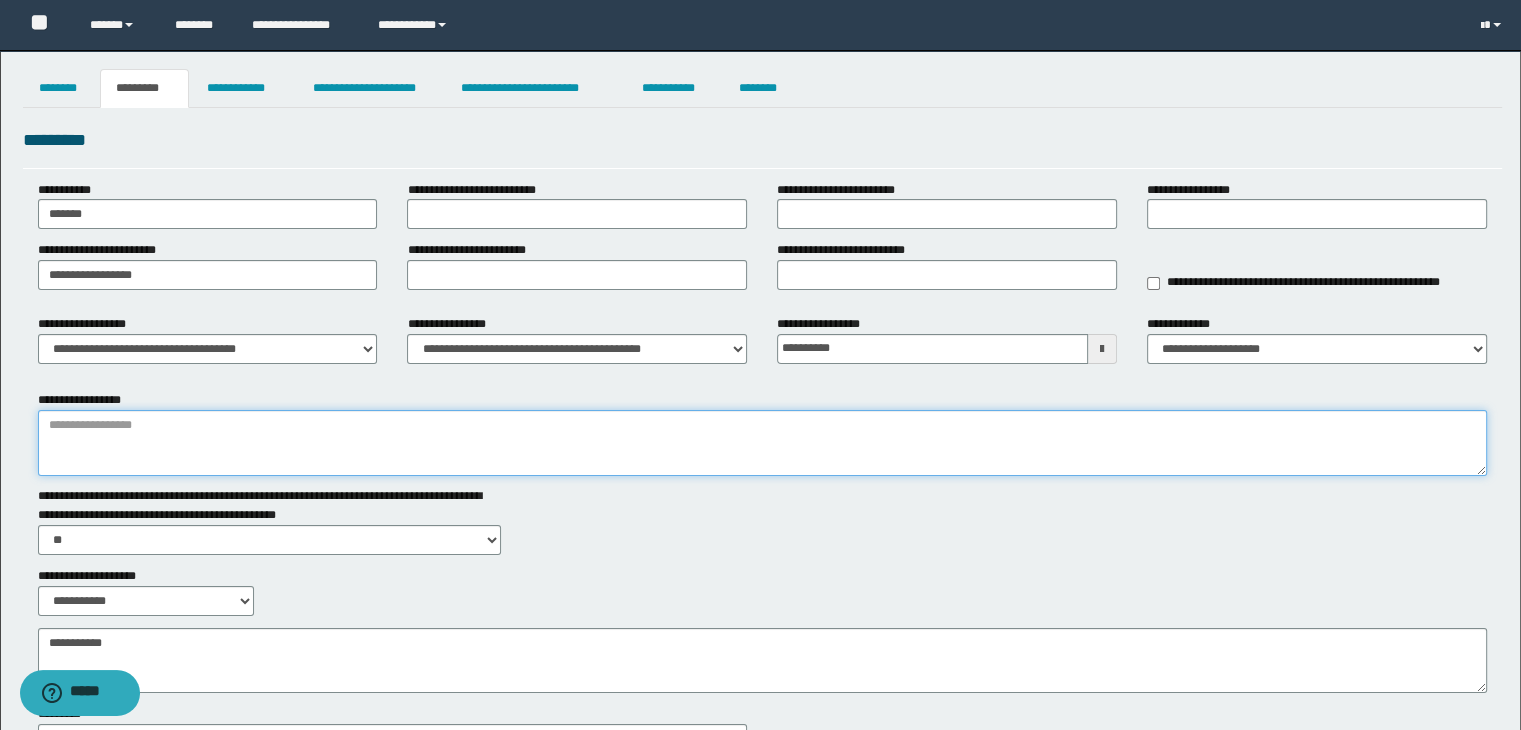 click on "**********" at bounding box center (763, 443) 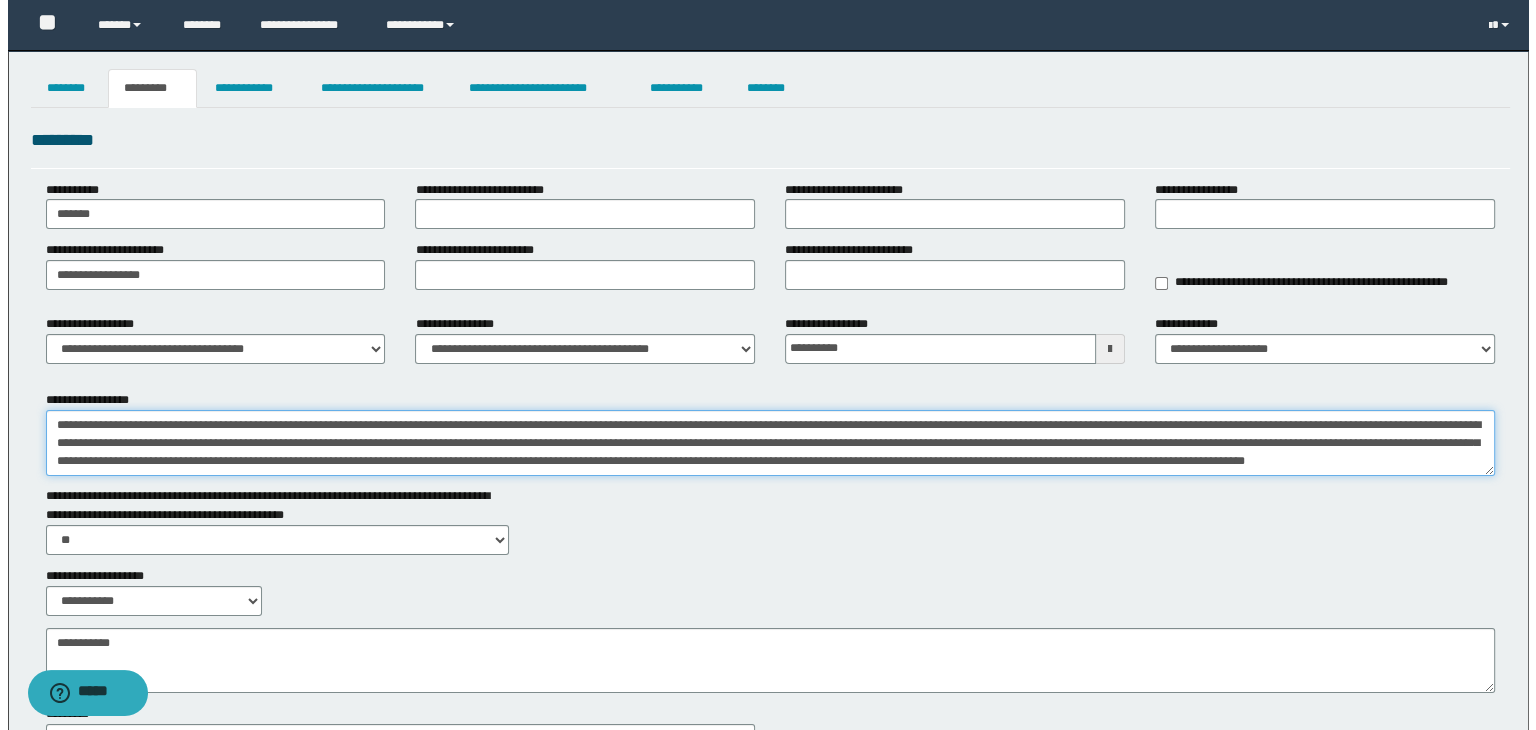 scroll, scrollTop: 12, scrollLeft: 0, axis: vertical 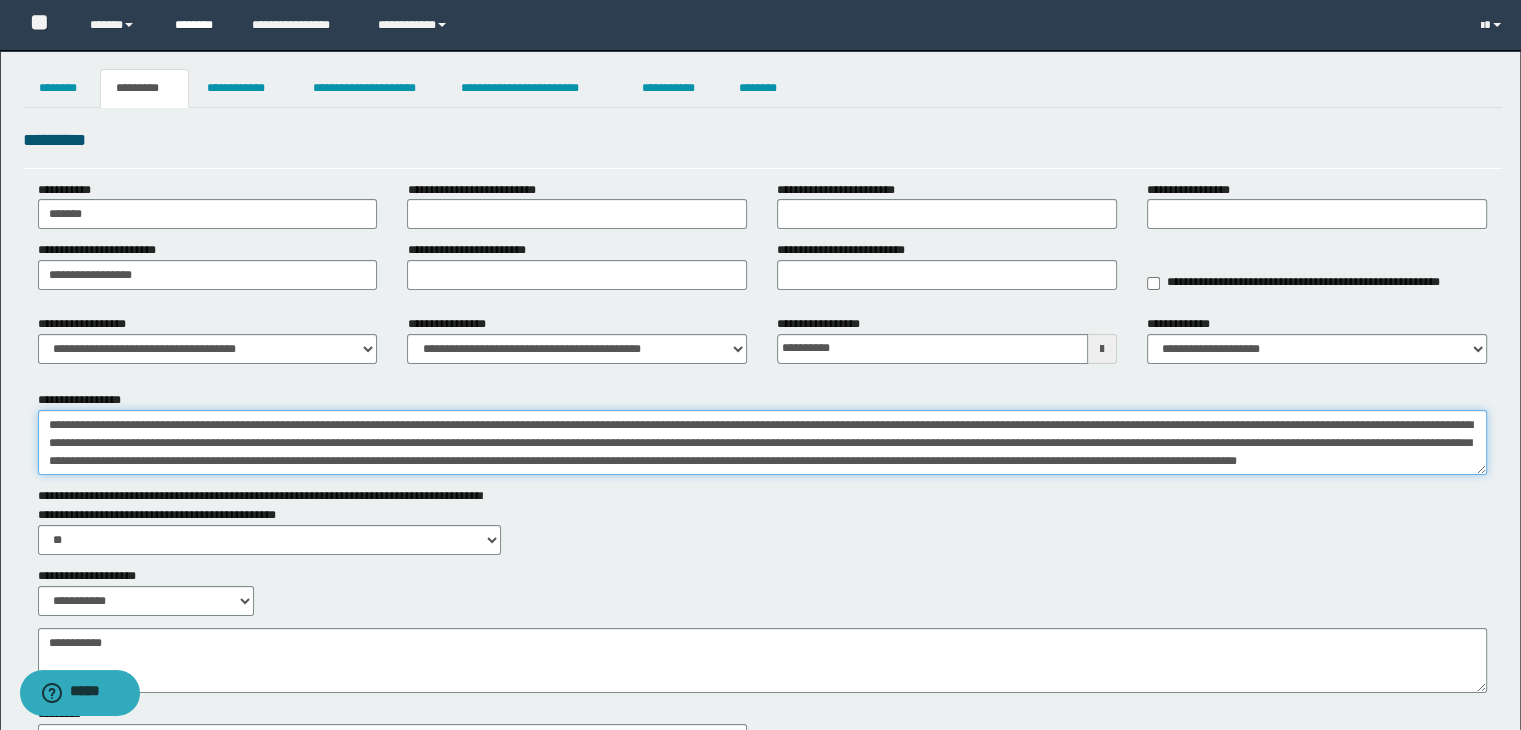 type on "**********" 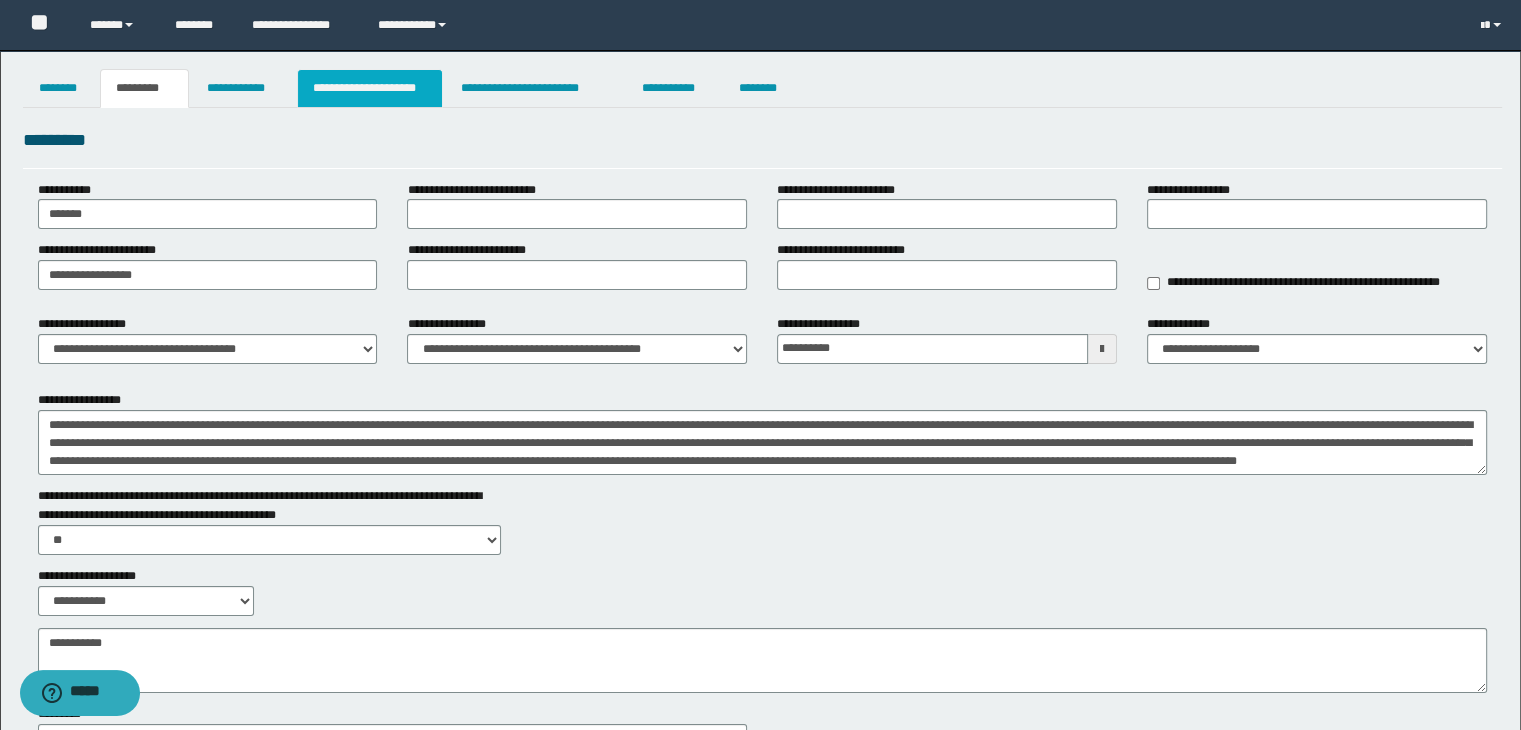 click on "**********" at bounding box center (370, 88) 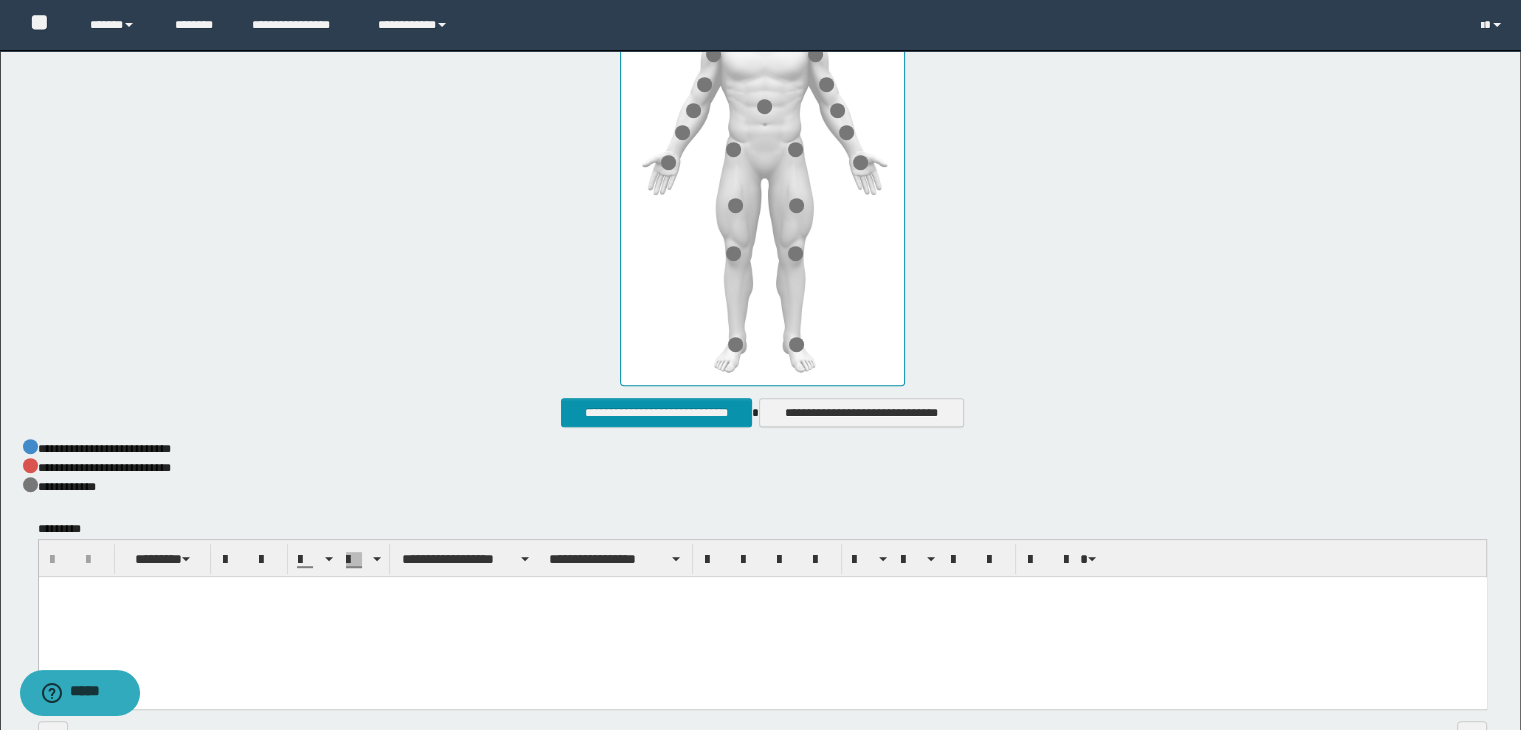 scroll, scrollTop: 900, scrollLeft: 0, axis: vertical 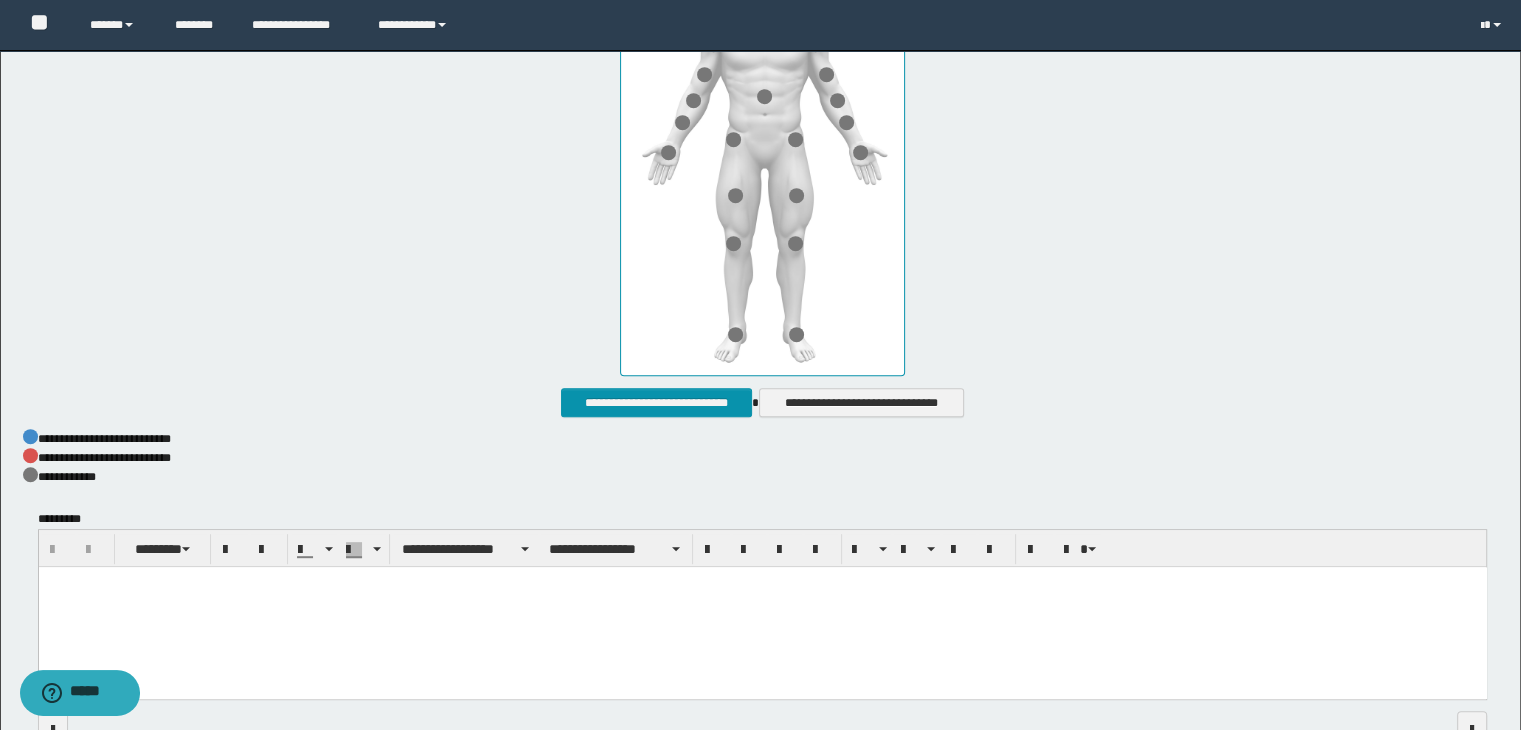 click at bounding box center [762, 607] 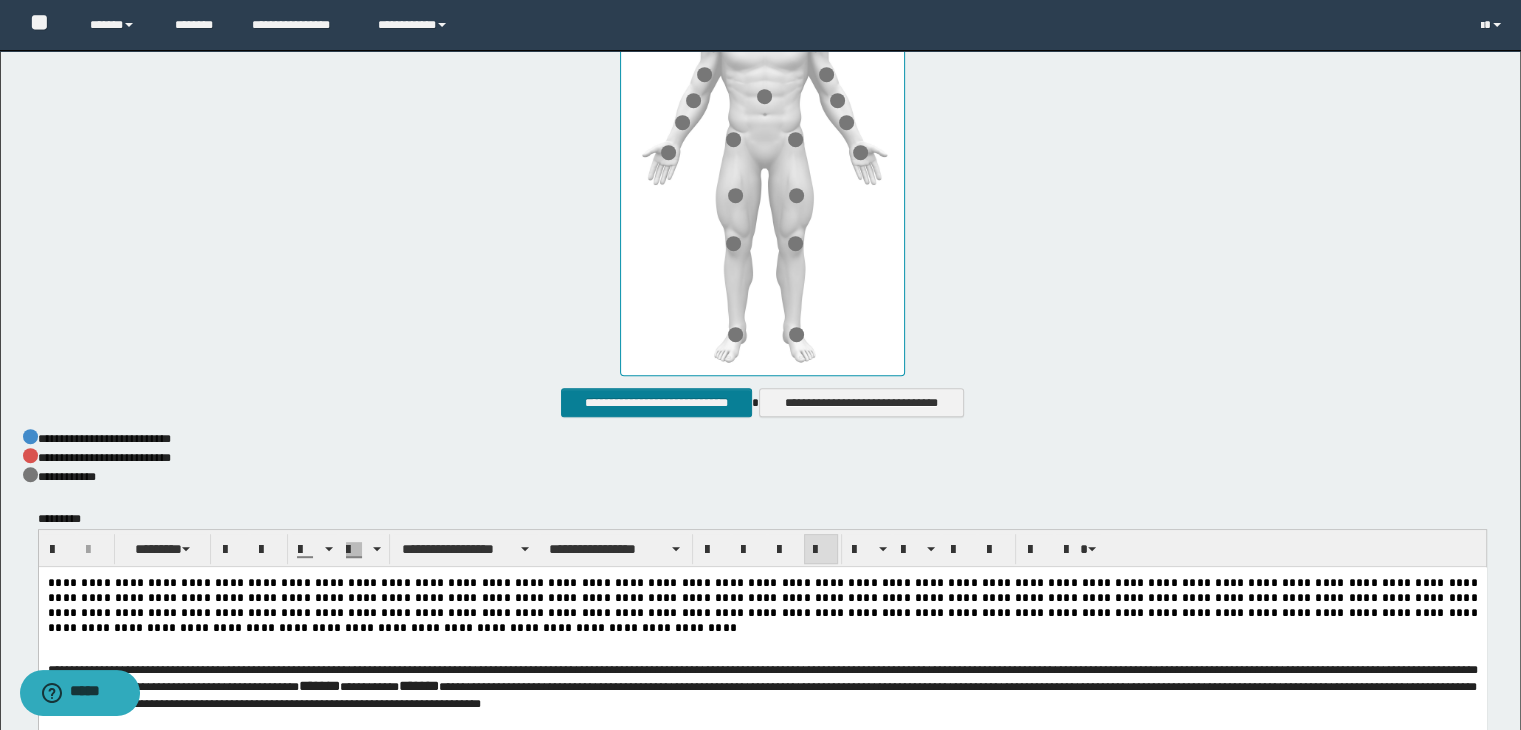 click on "**********" at bounding box center (656, 403) 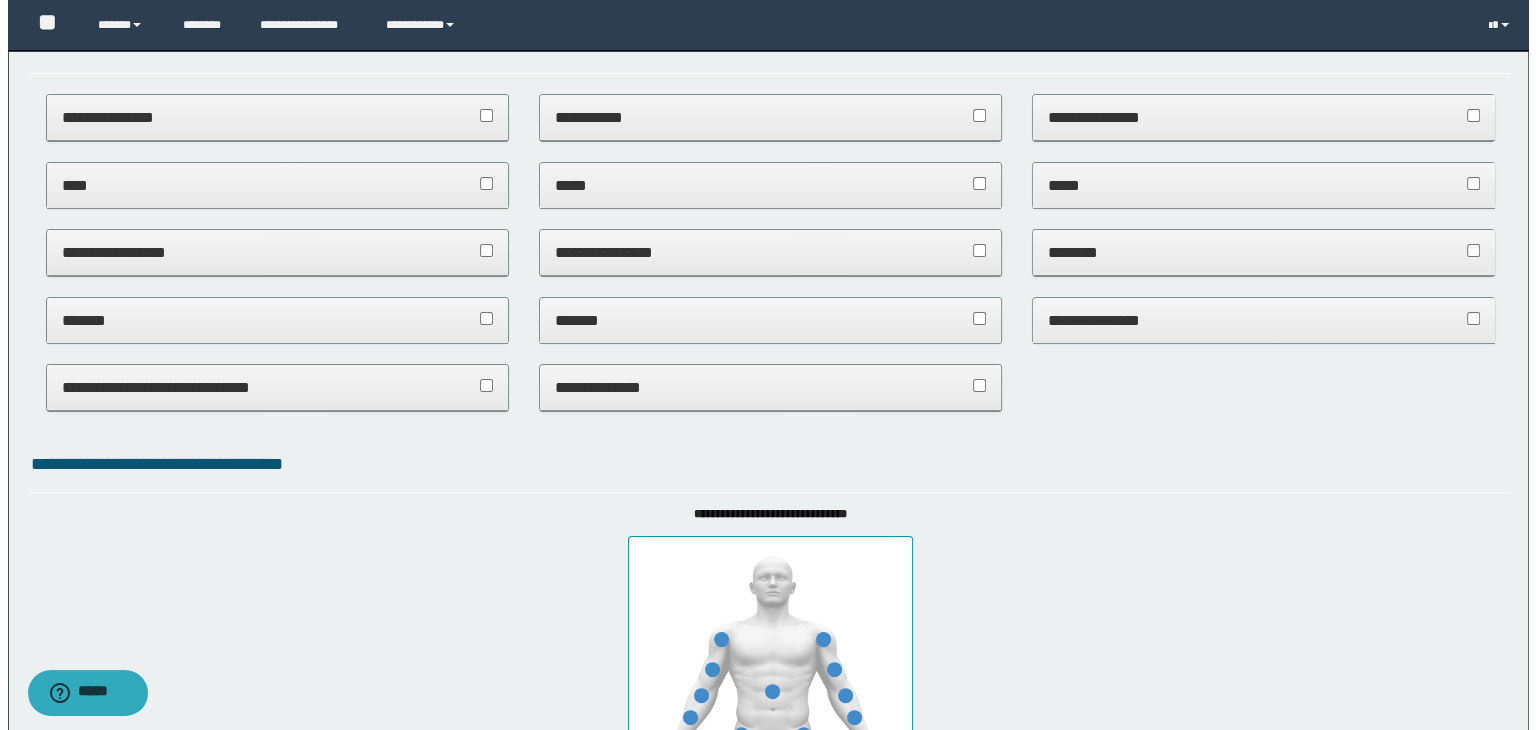 scroll, scrollTop: 0, scrollLeft: 0, axis: both 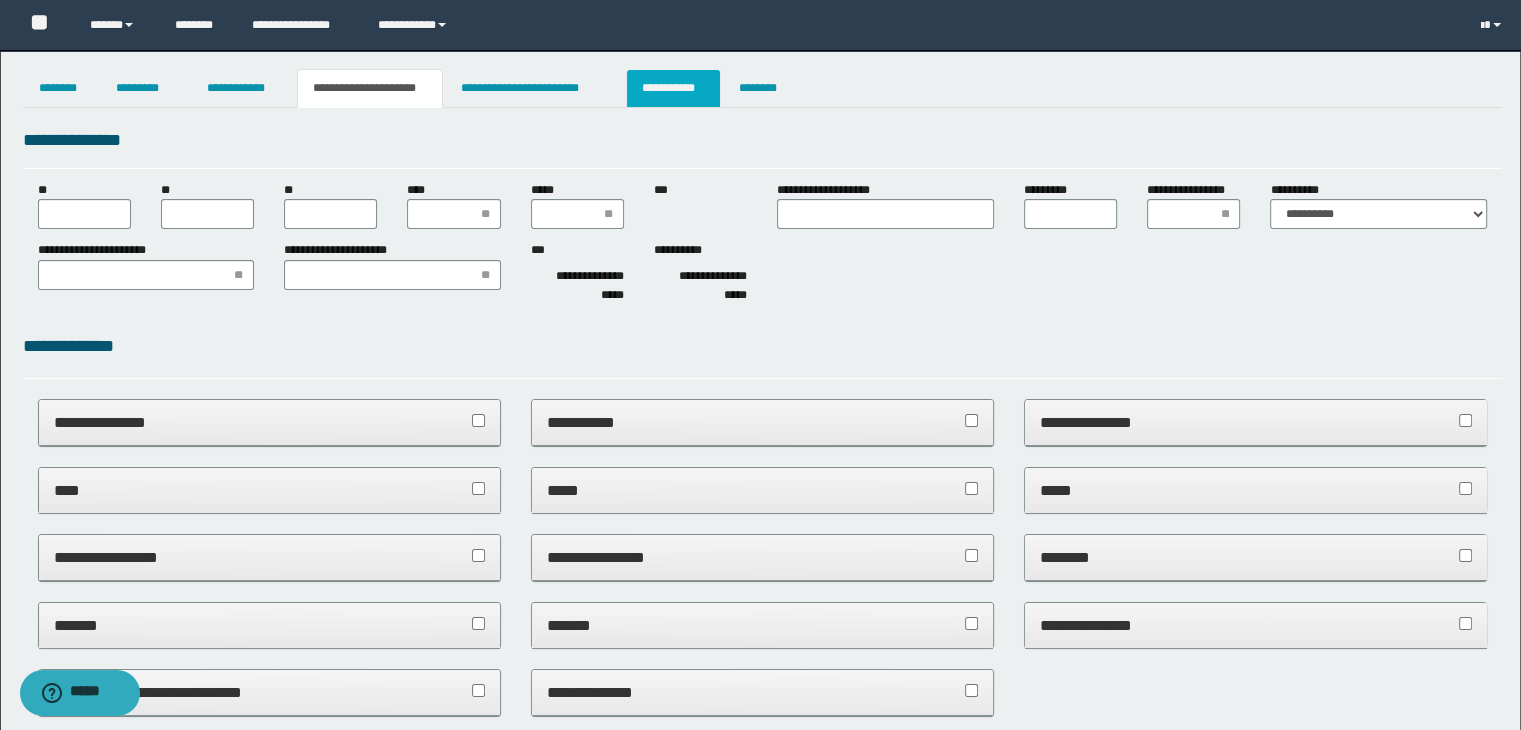 click on "**********" at bounding box center (673, 88) 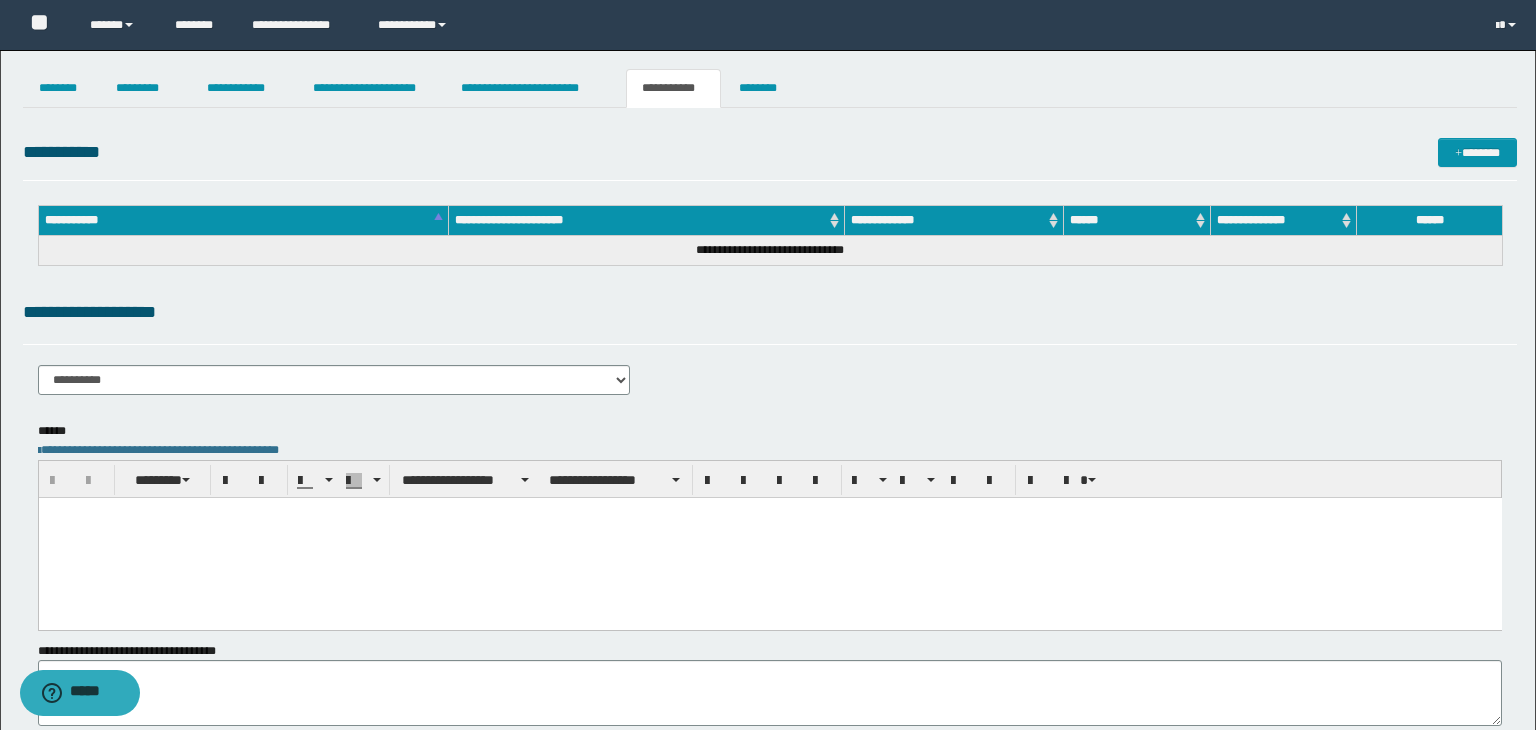 scroll, scrollTop: 0, scrollLeft: 0, axis: both 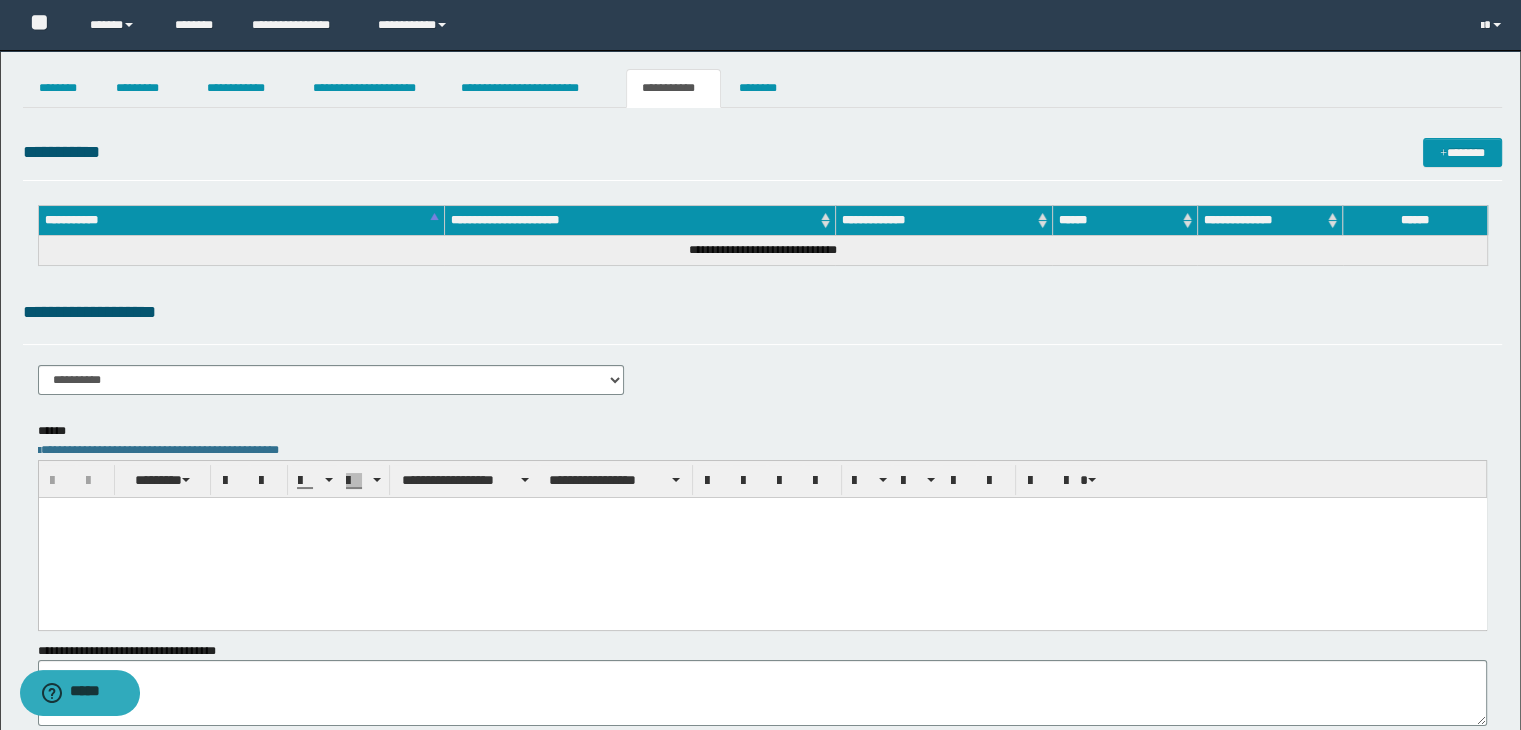 click at bounding box center [762, 537] 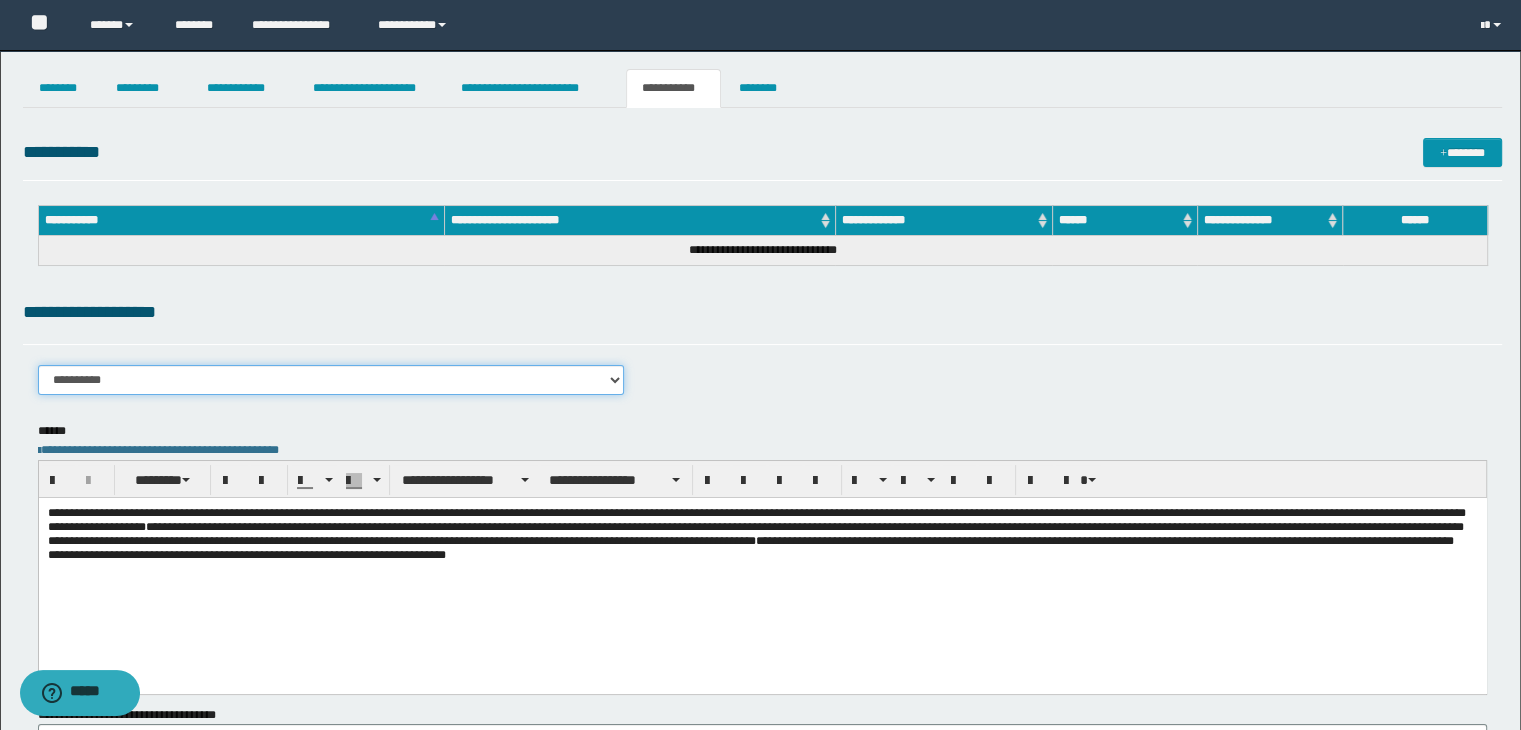 click on "**********" at bounding box center [331, 380] 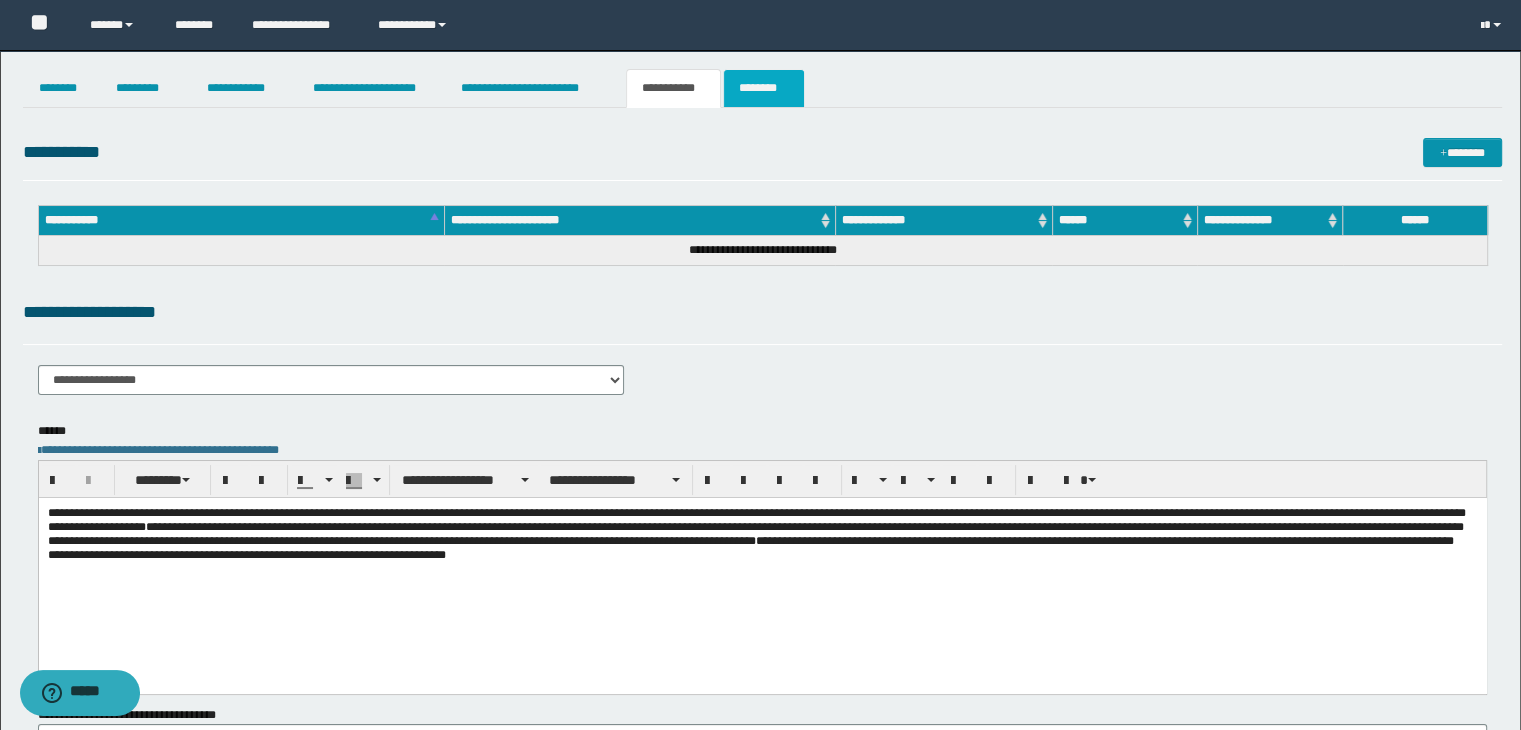 click on "********" at bounding box center [764, 88] 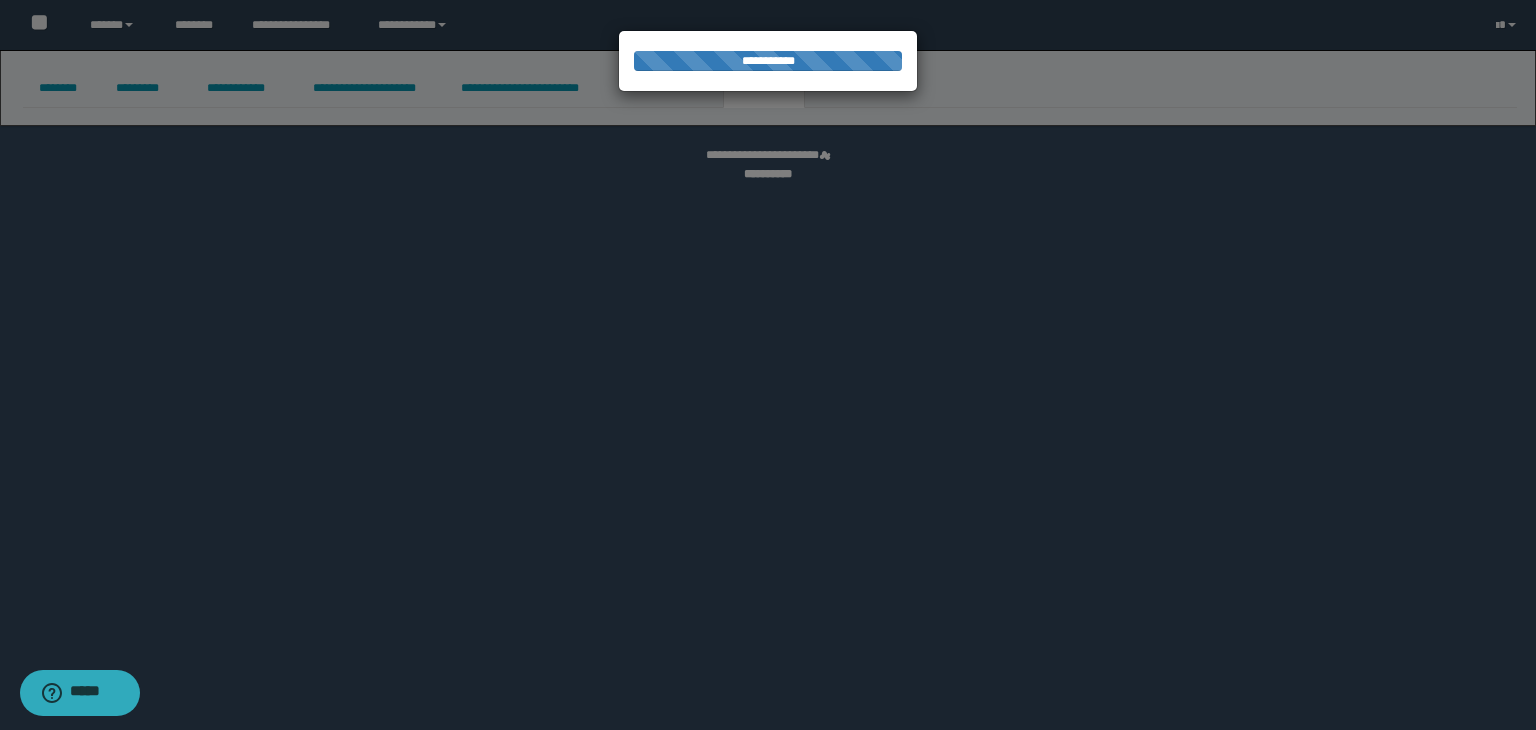 select 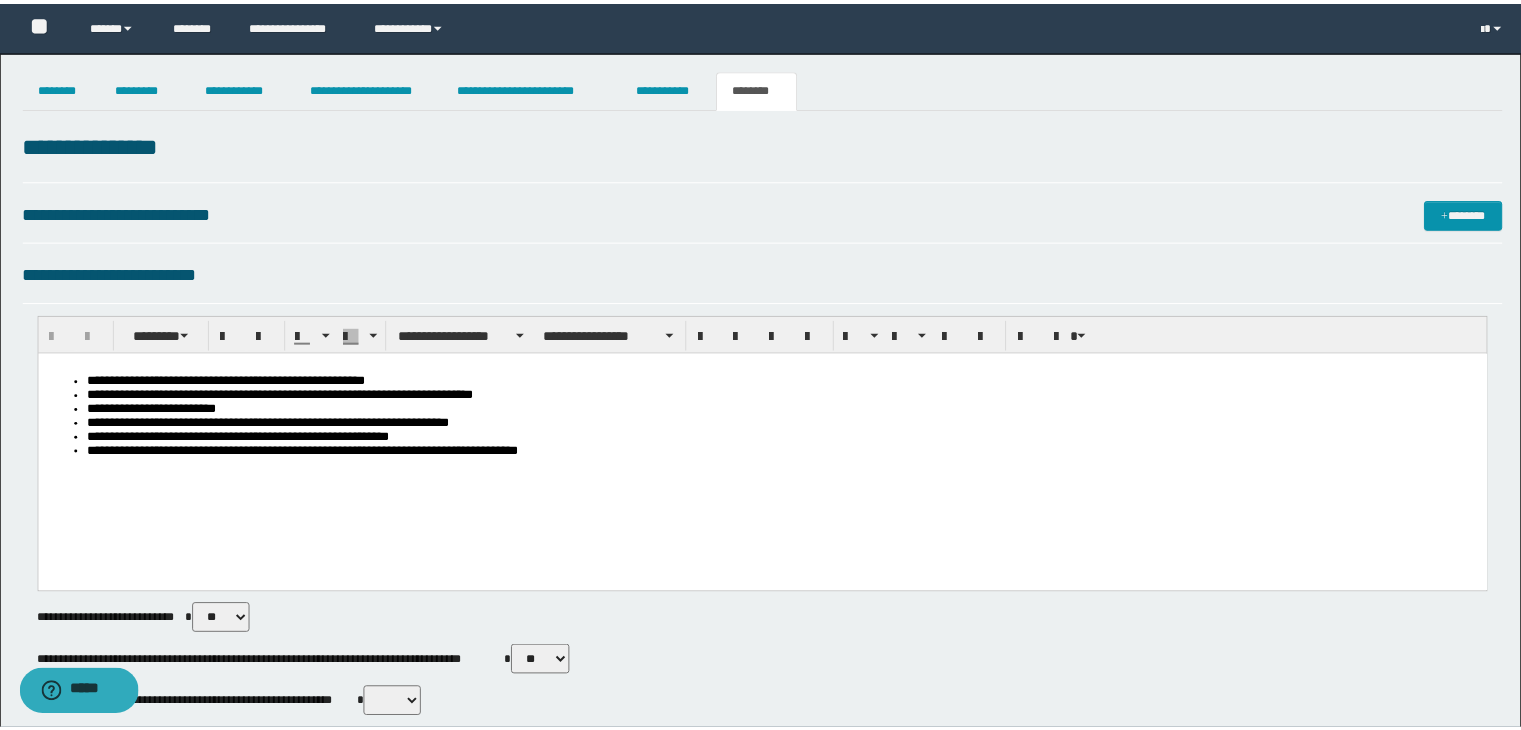 scroll, scrollTop: 0, scrollLeft: 0, axis: both 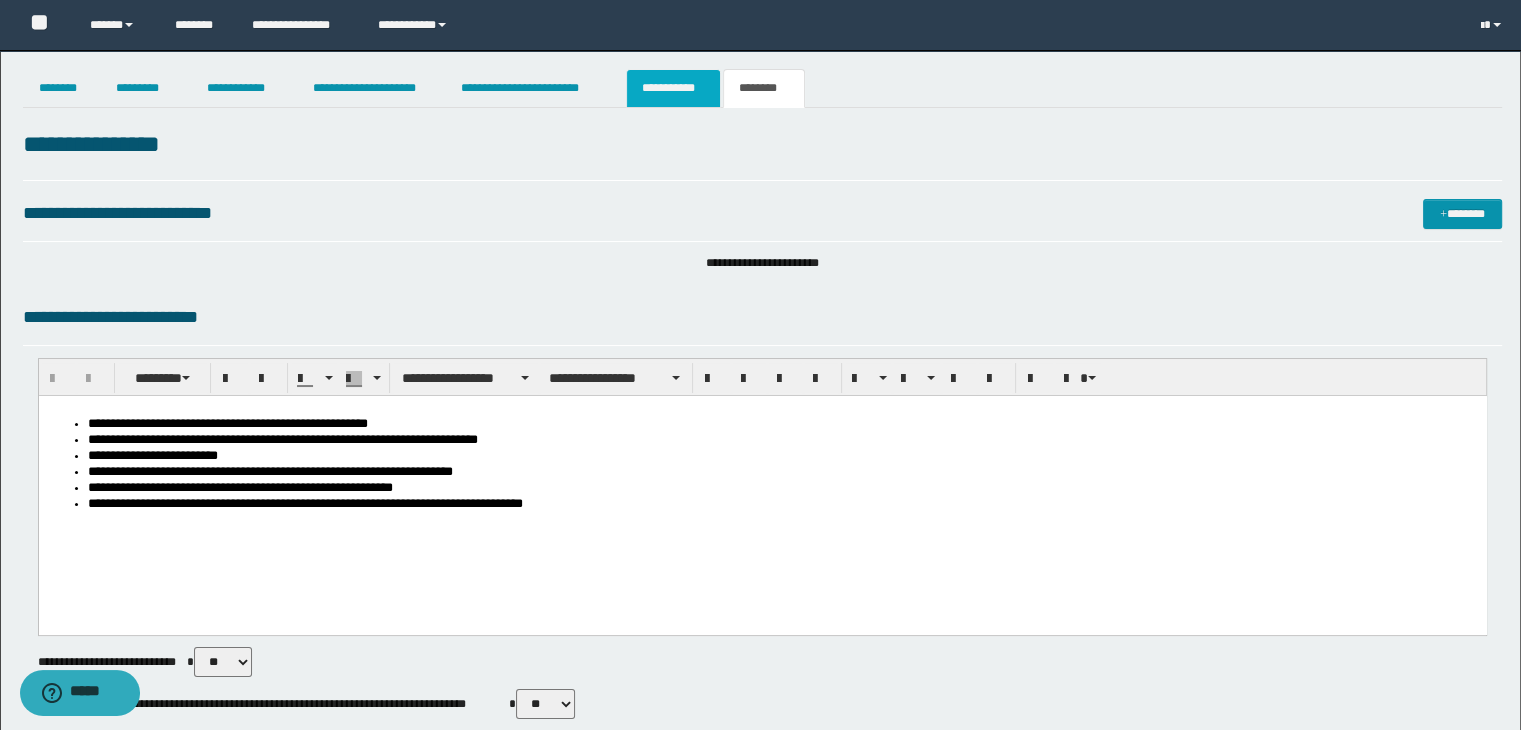 click on "**********" at bounding box center (673, 88) 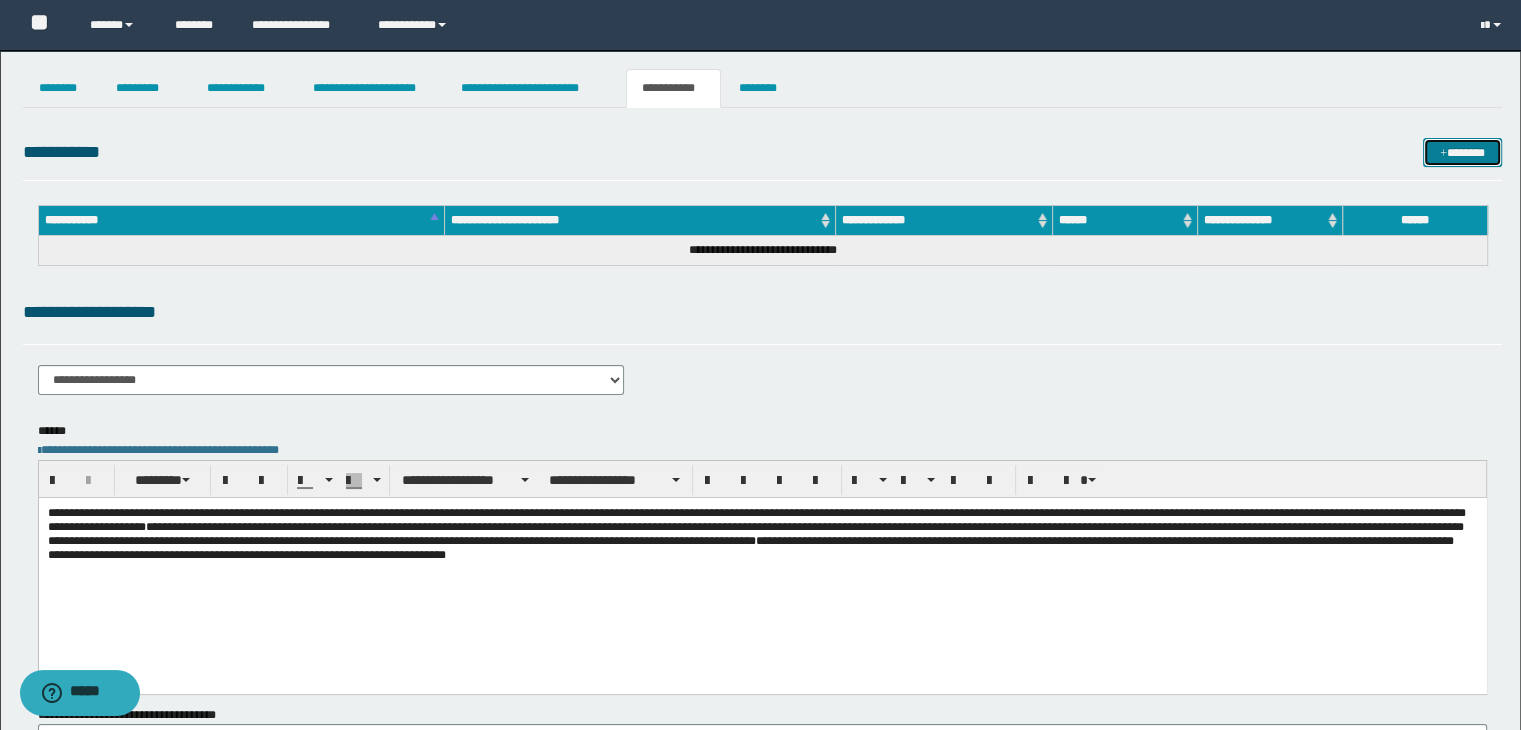 click at bounding box center (1443, 154) 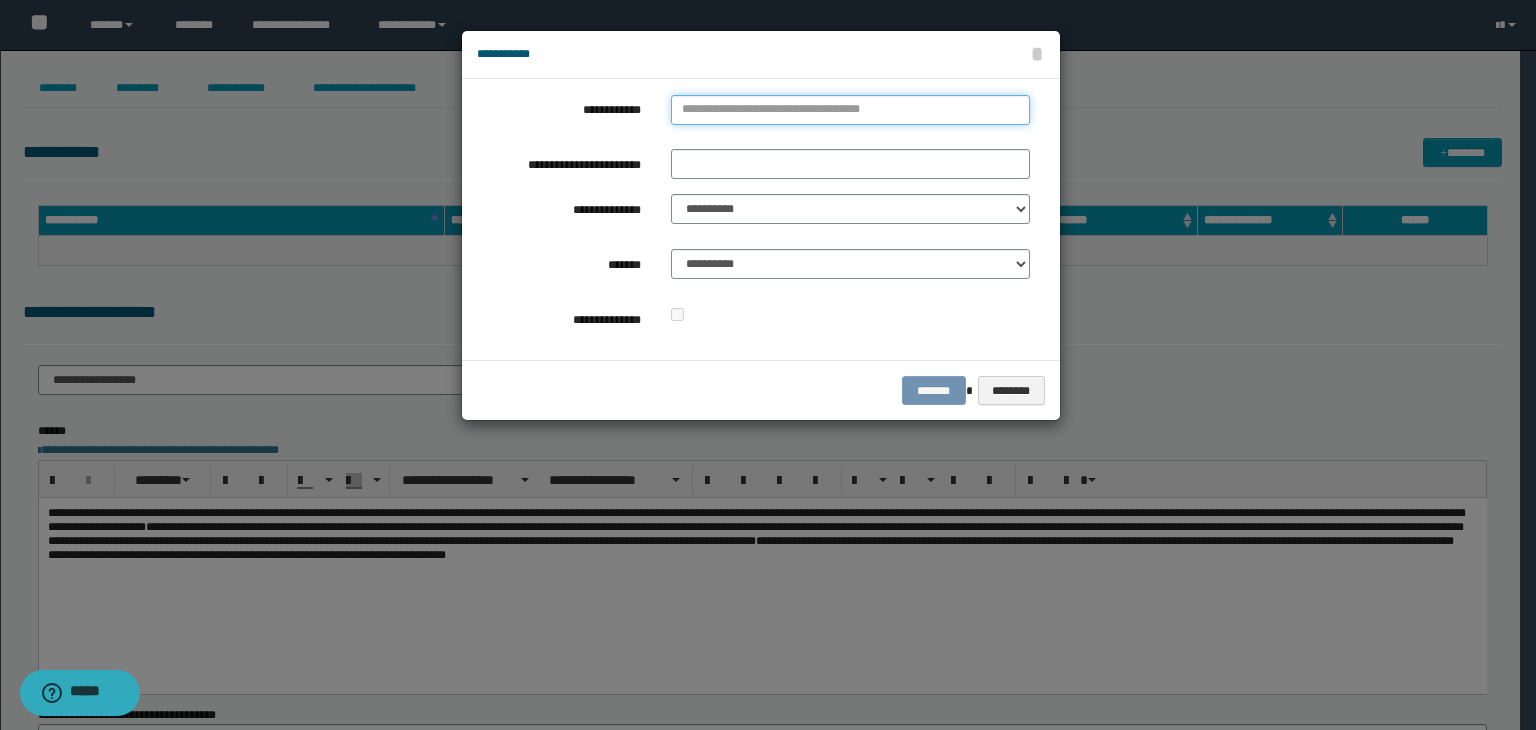 click on "**********" at bounding box center [850, 110] 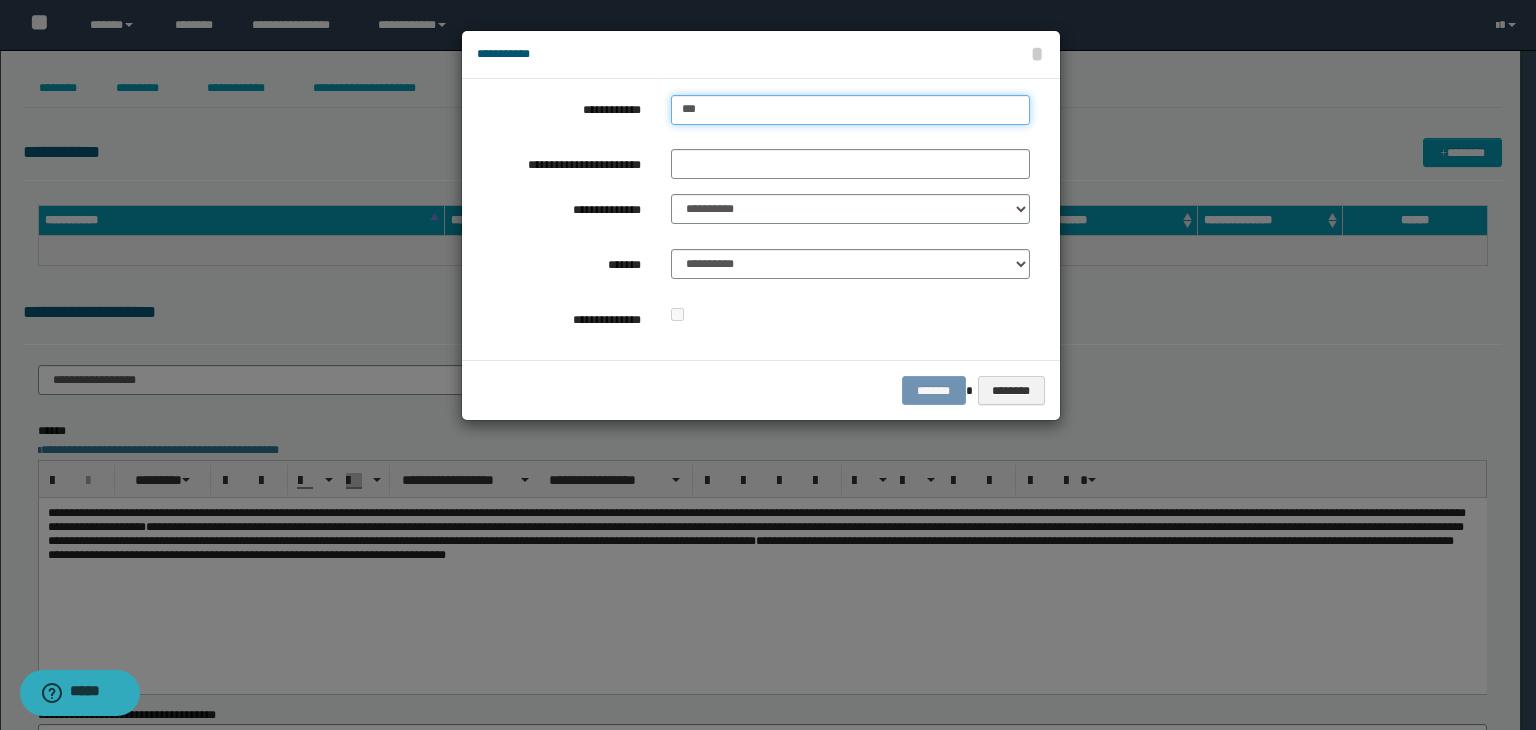 type on "****" 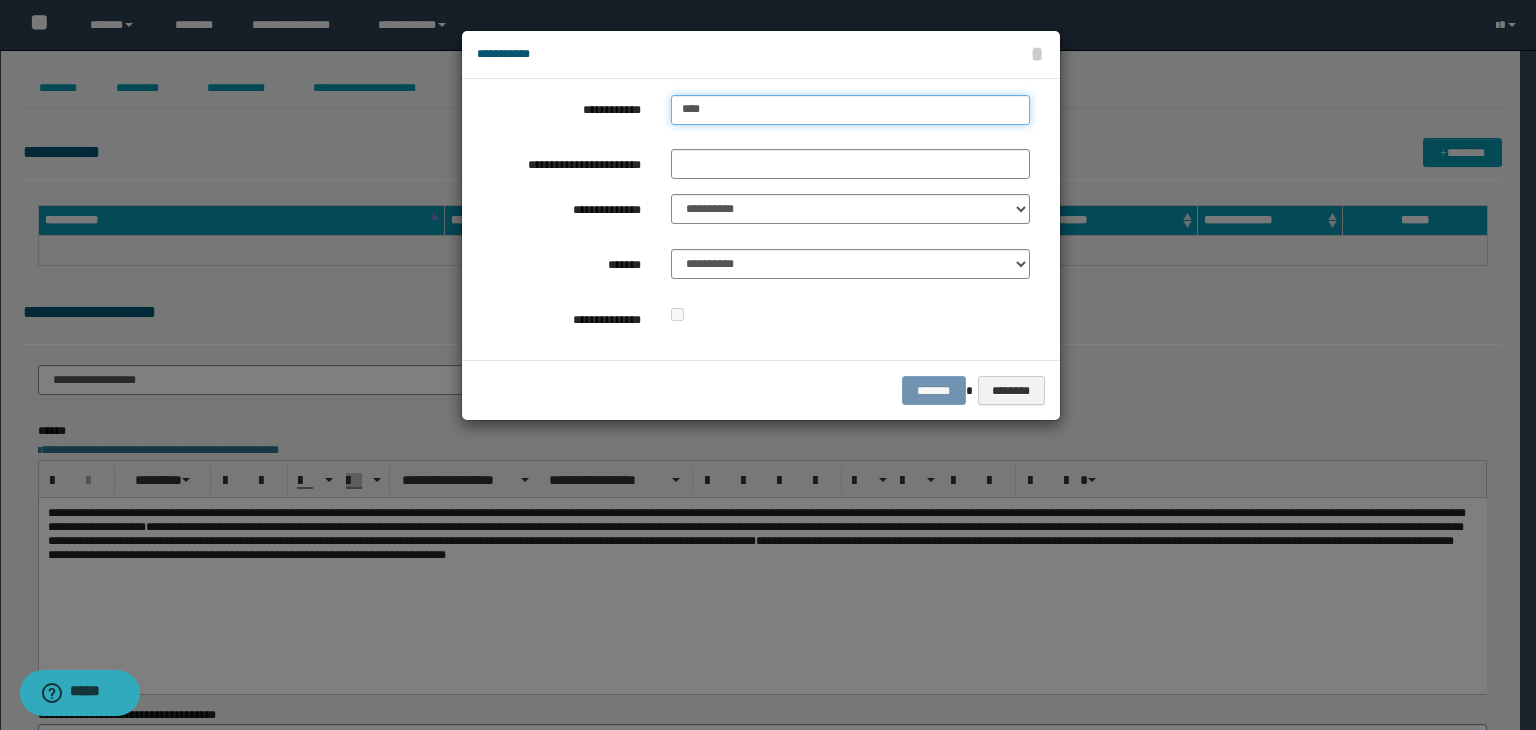 type on "****" 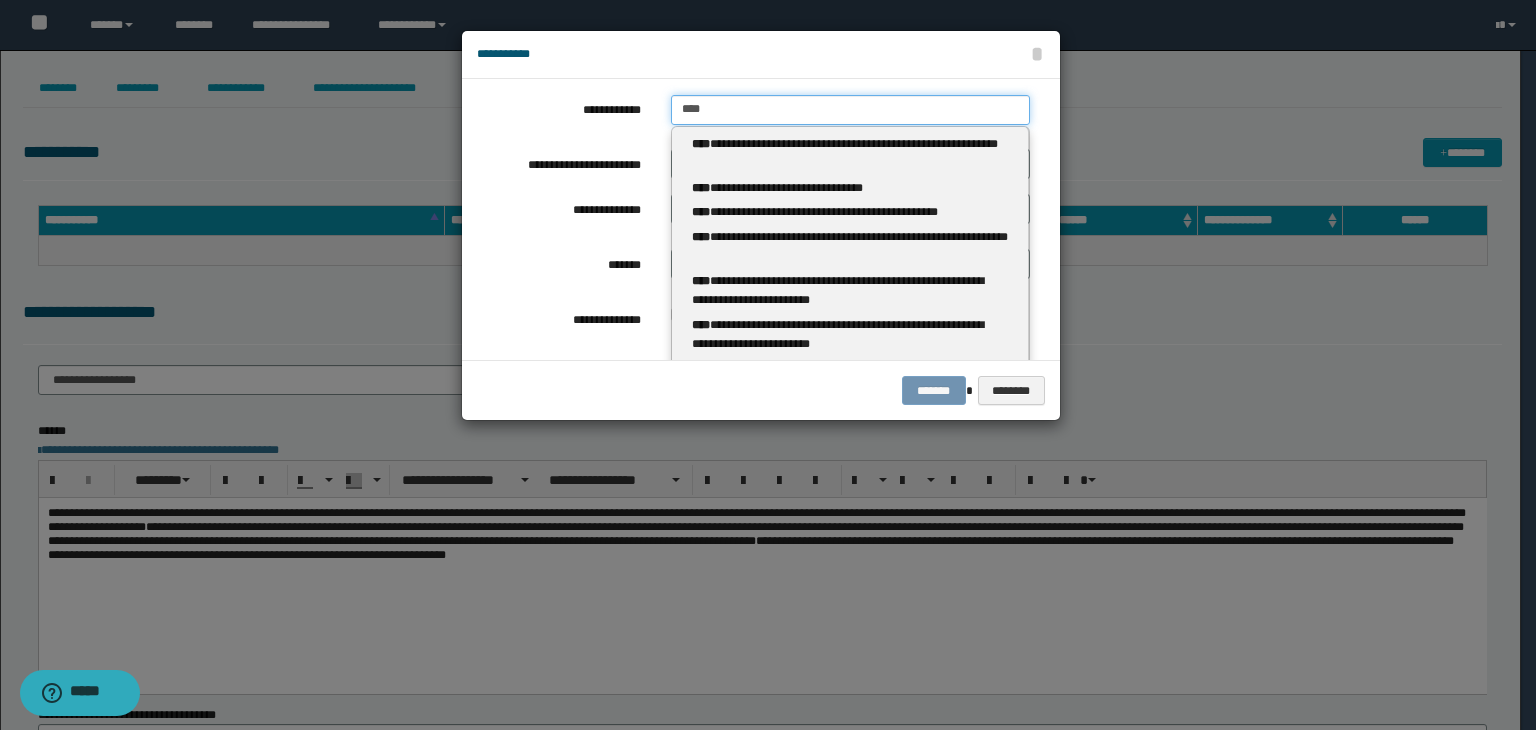 type 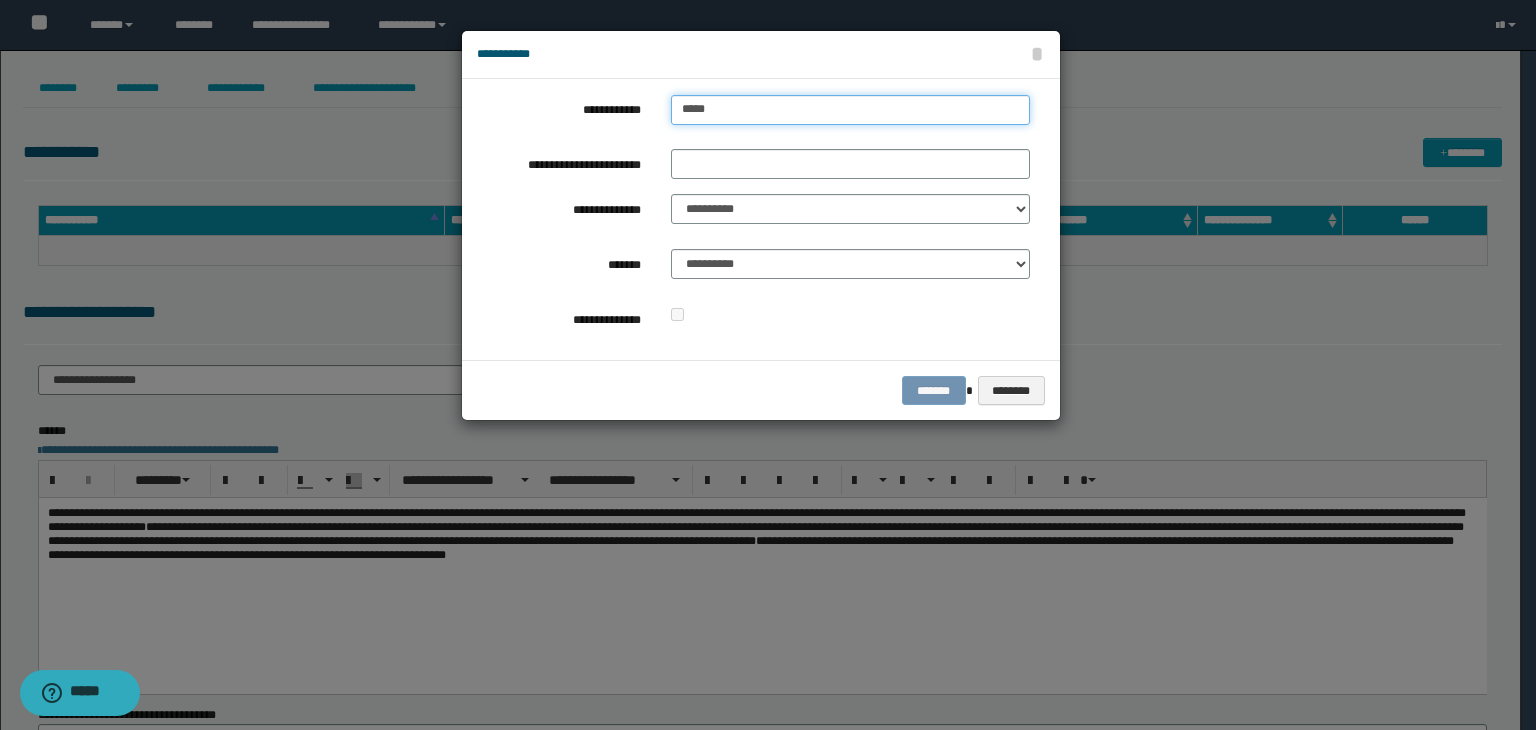 type on "****" 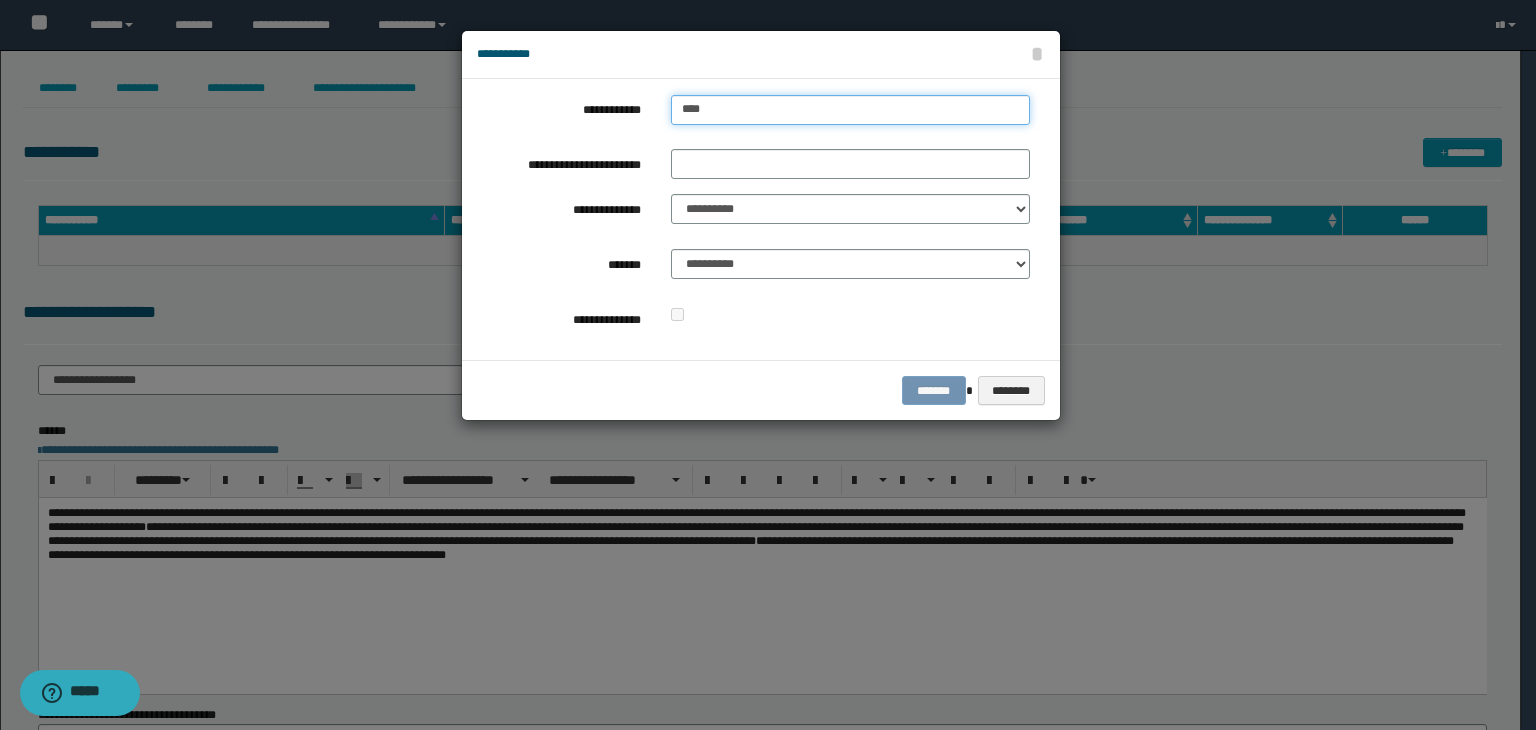 type on "****" 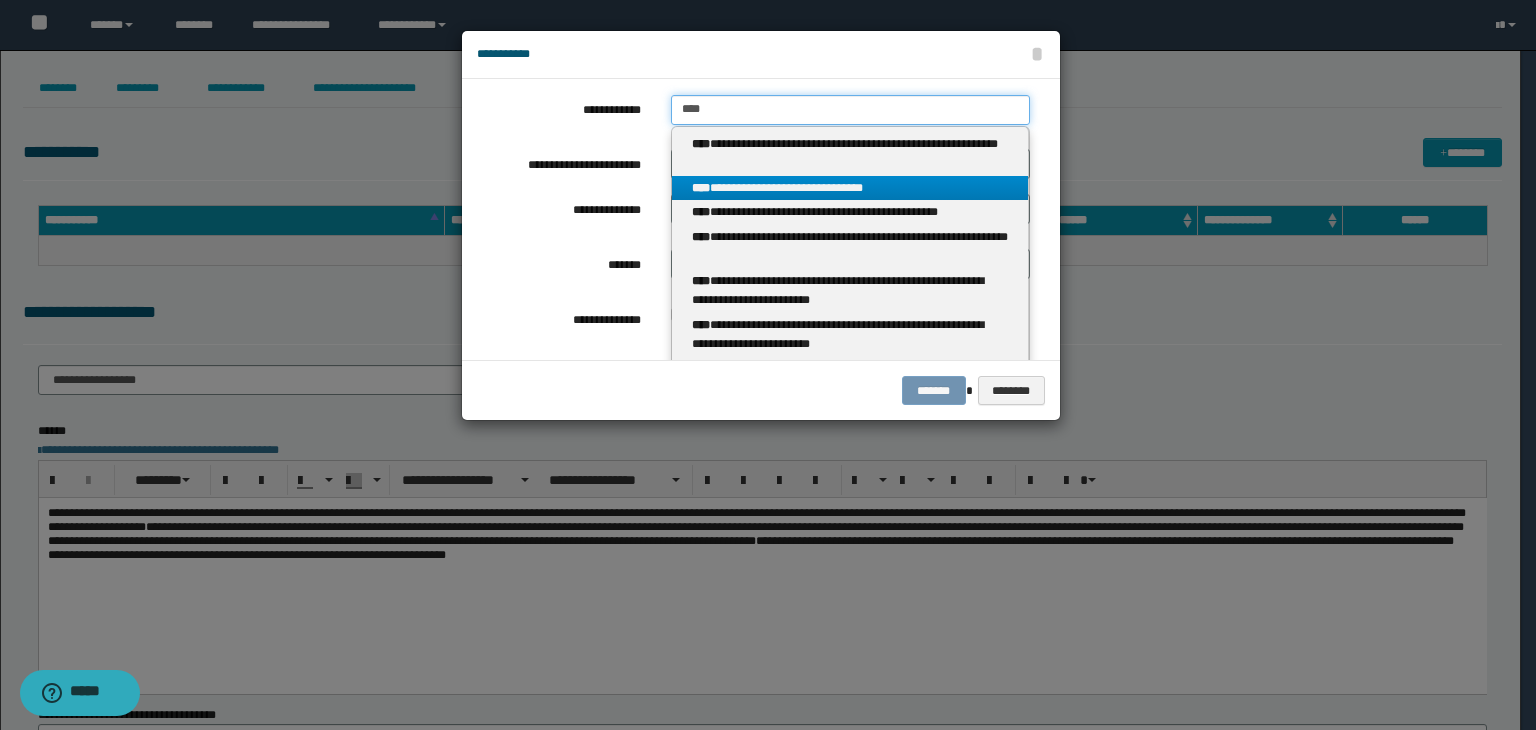 type 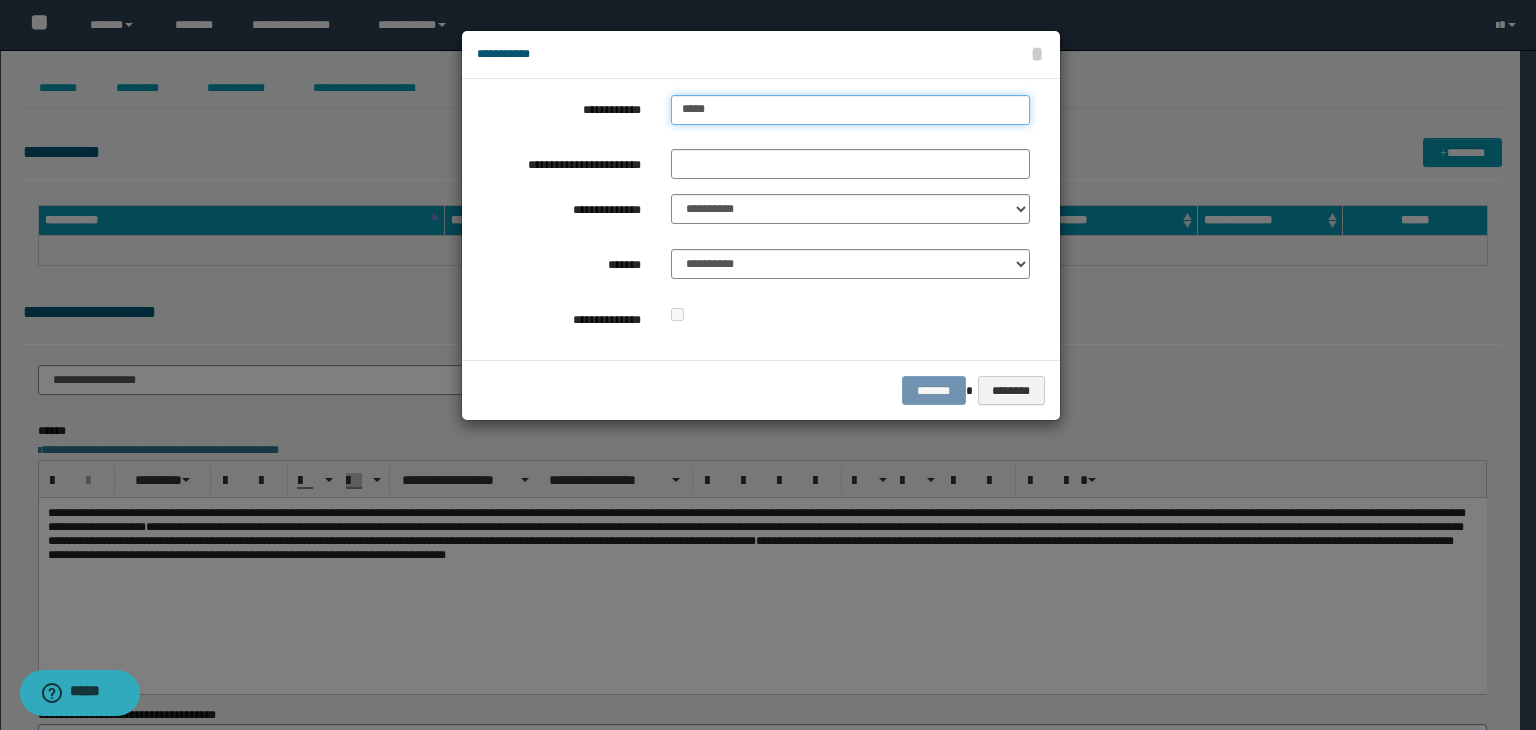 type on "*********" 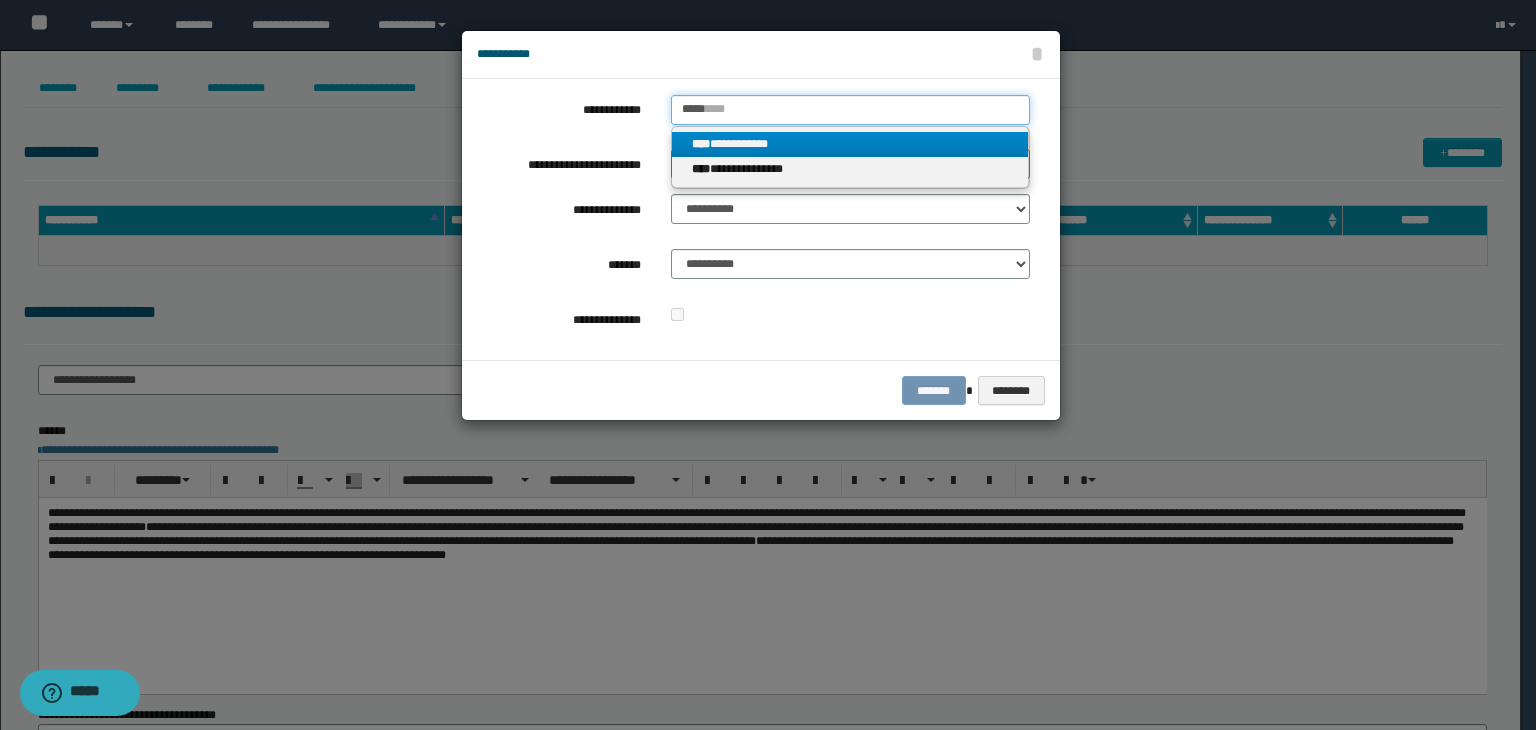 type on "*****" 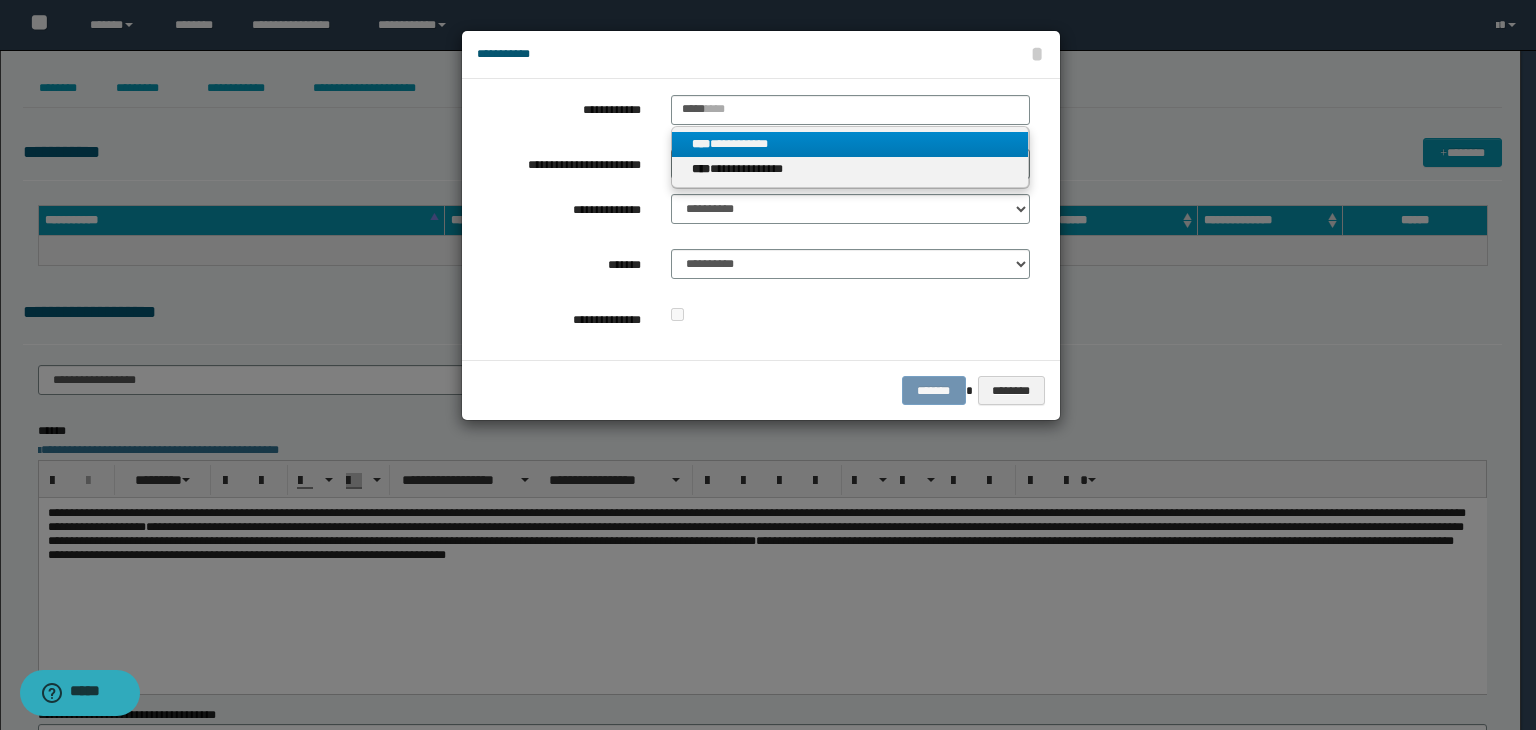 click on "**********" at bounding box center [850, 144] 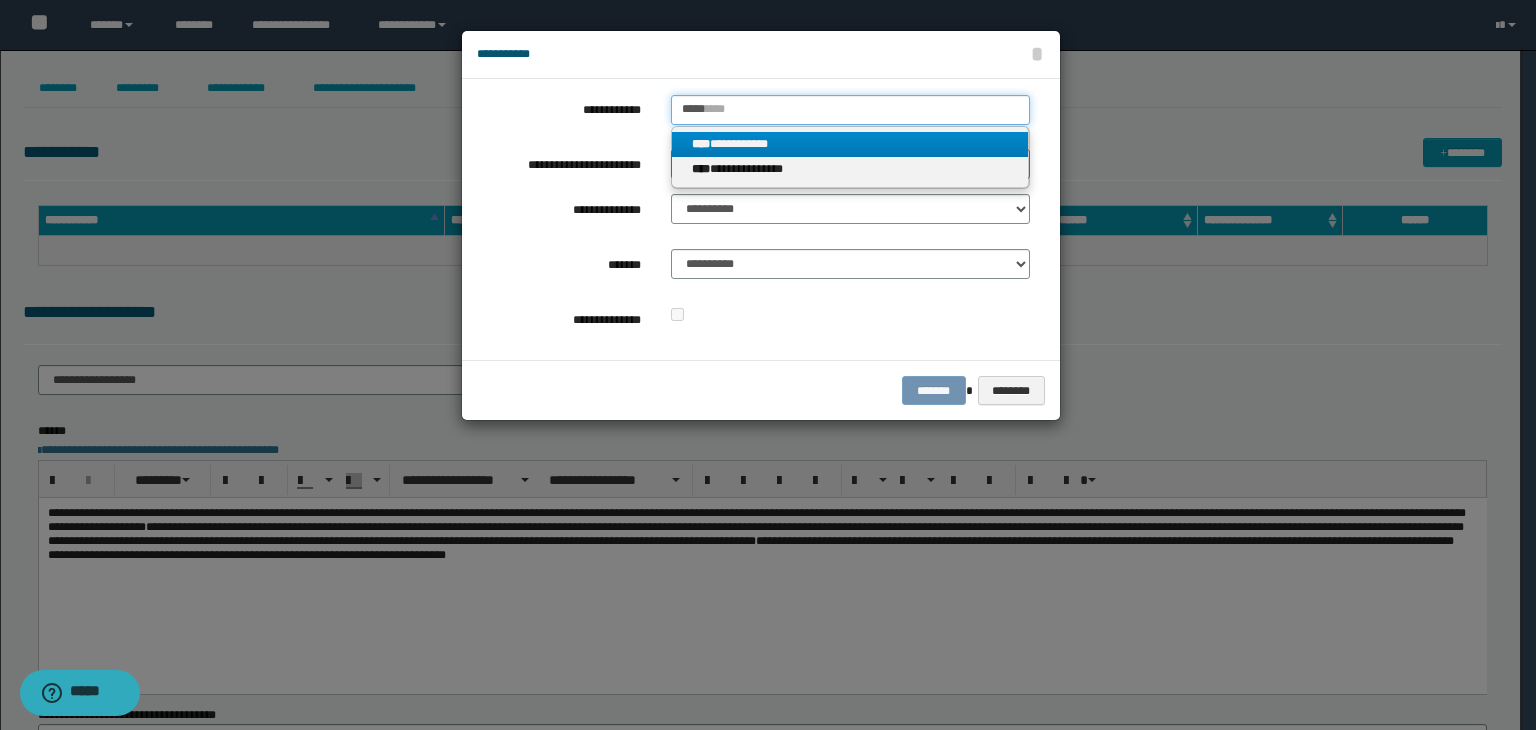 type 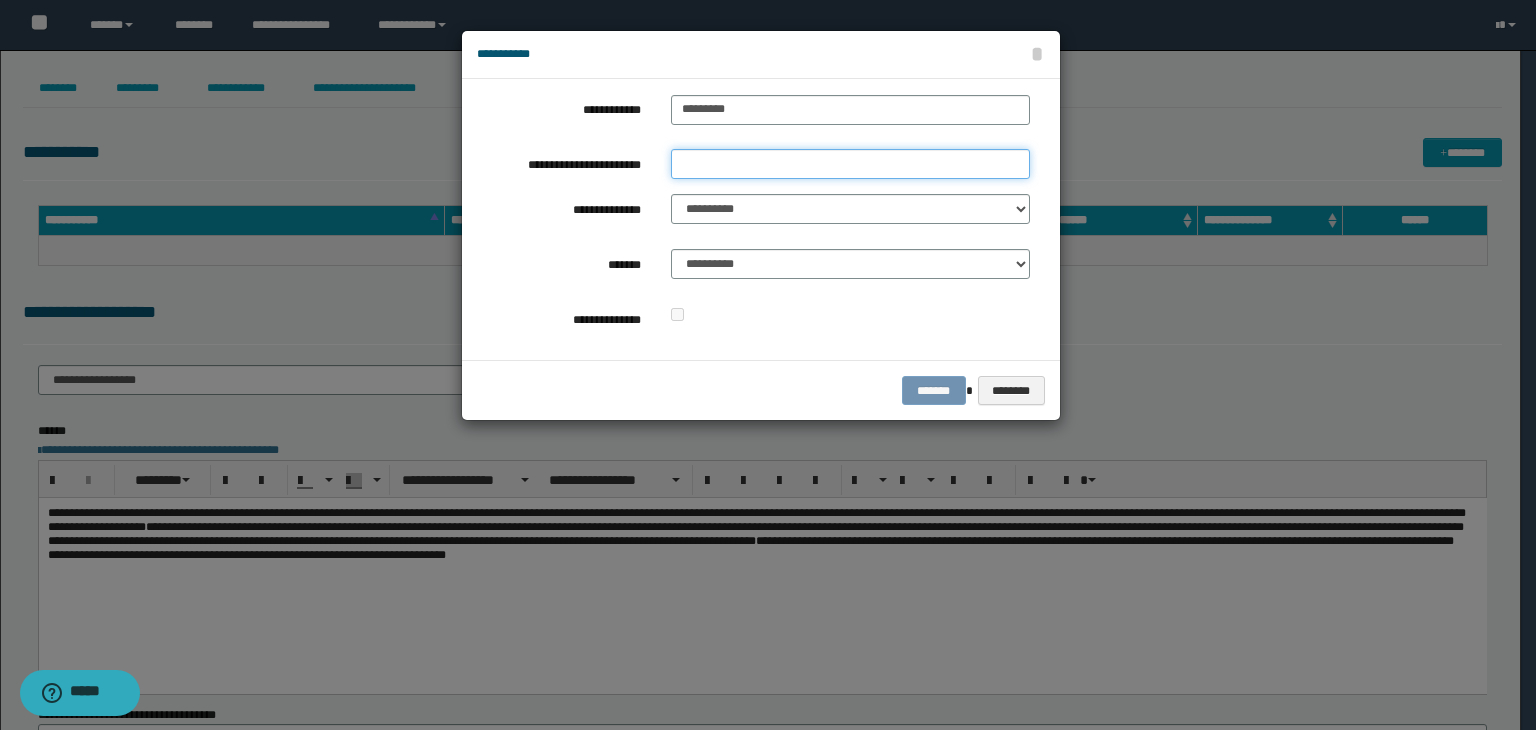 click on "**********" at bounding box center [850, 164] 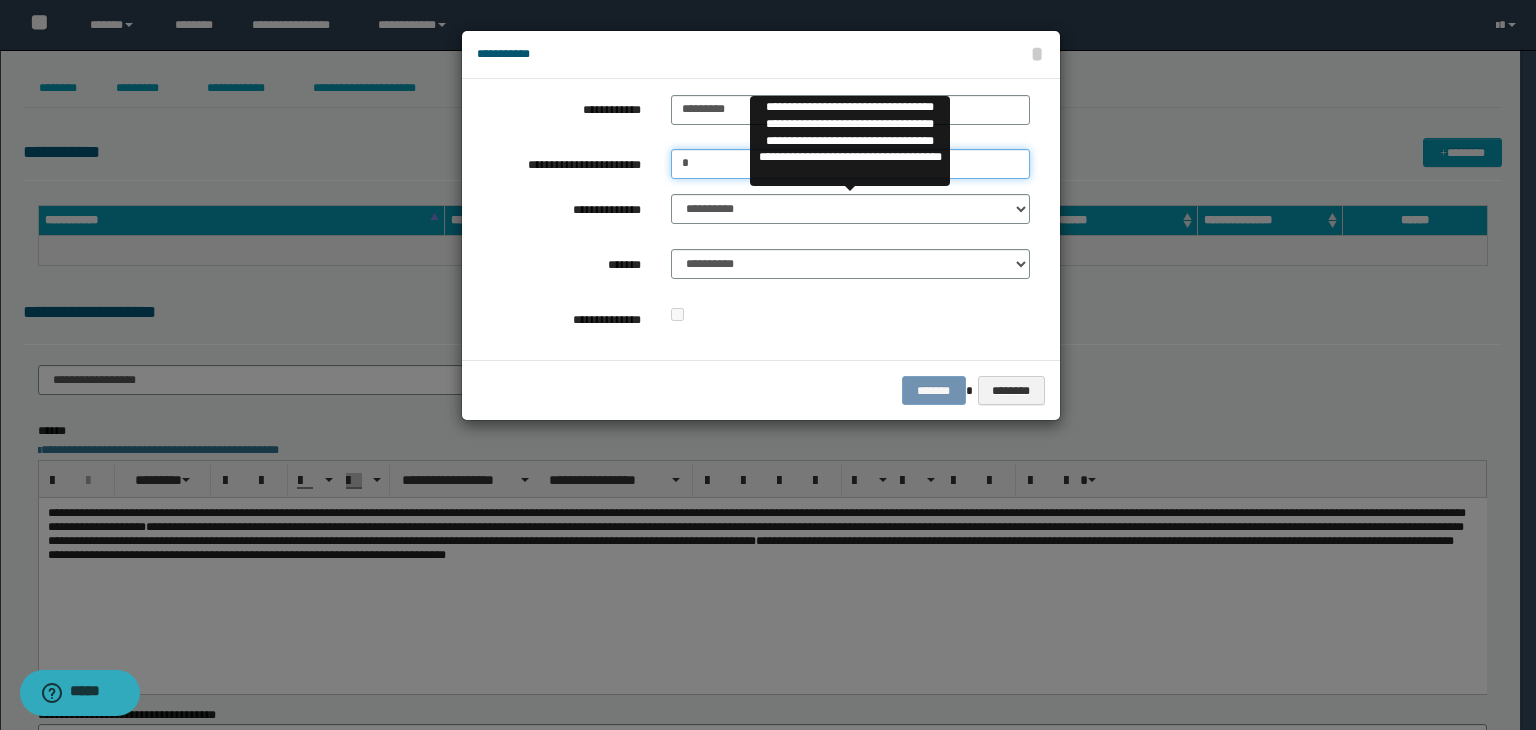 type on "*" 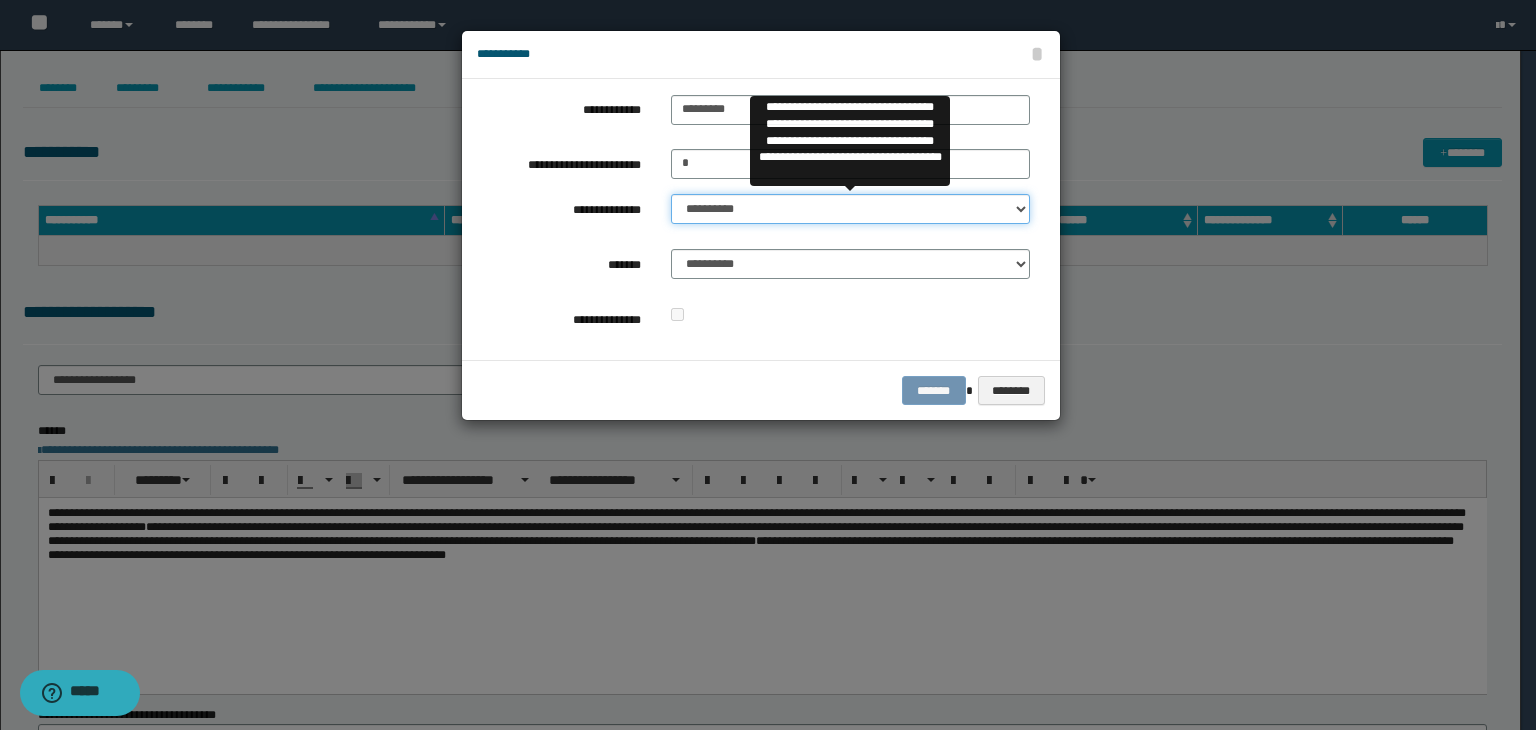 click on "**********" at bounding box center (850, 209) 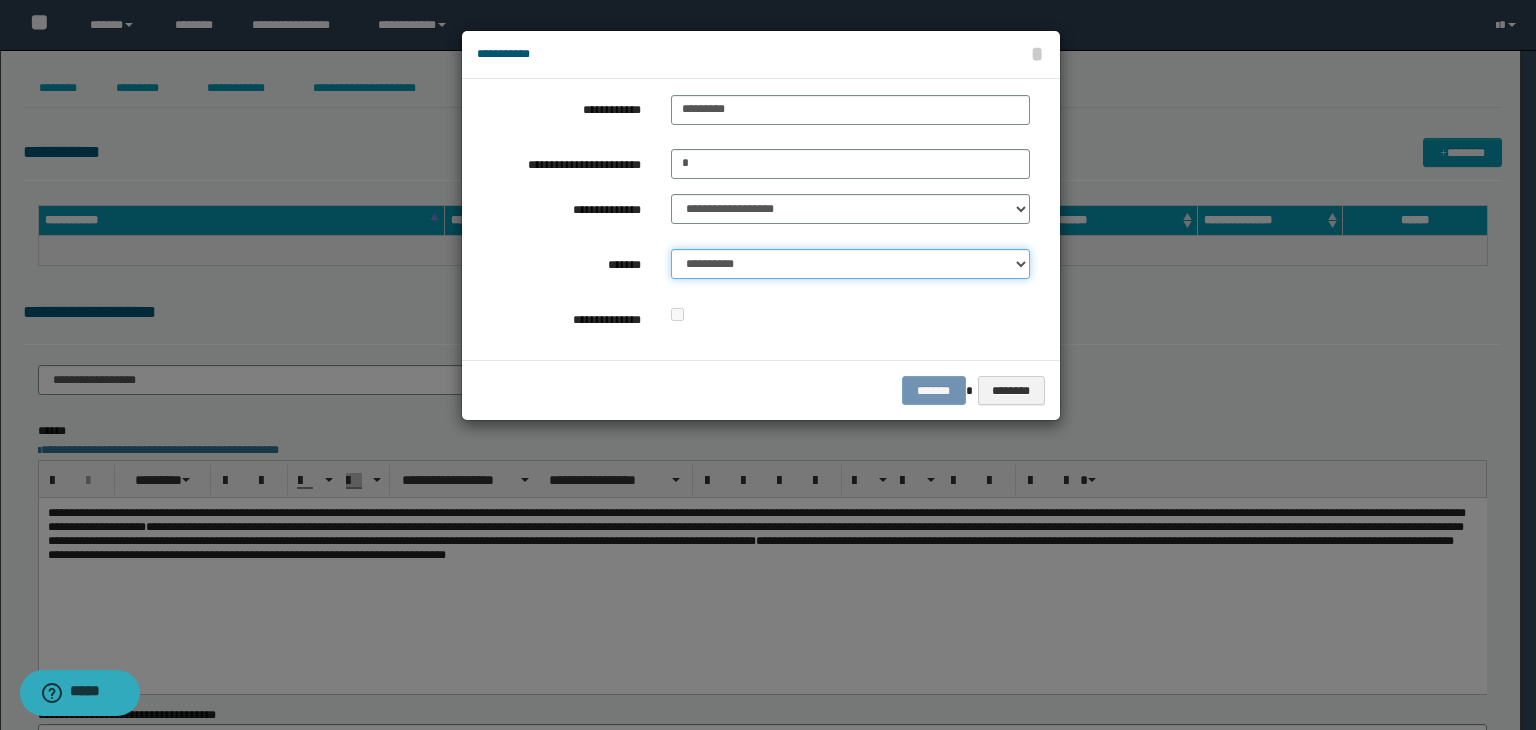click on "**********" at bounding box center [850, 264] 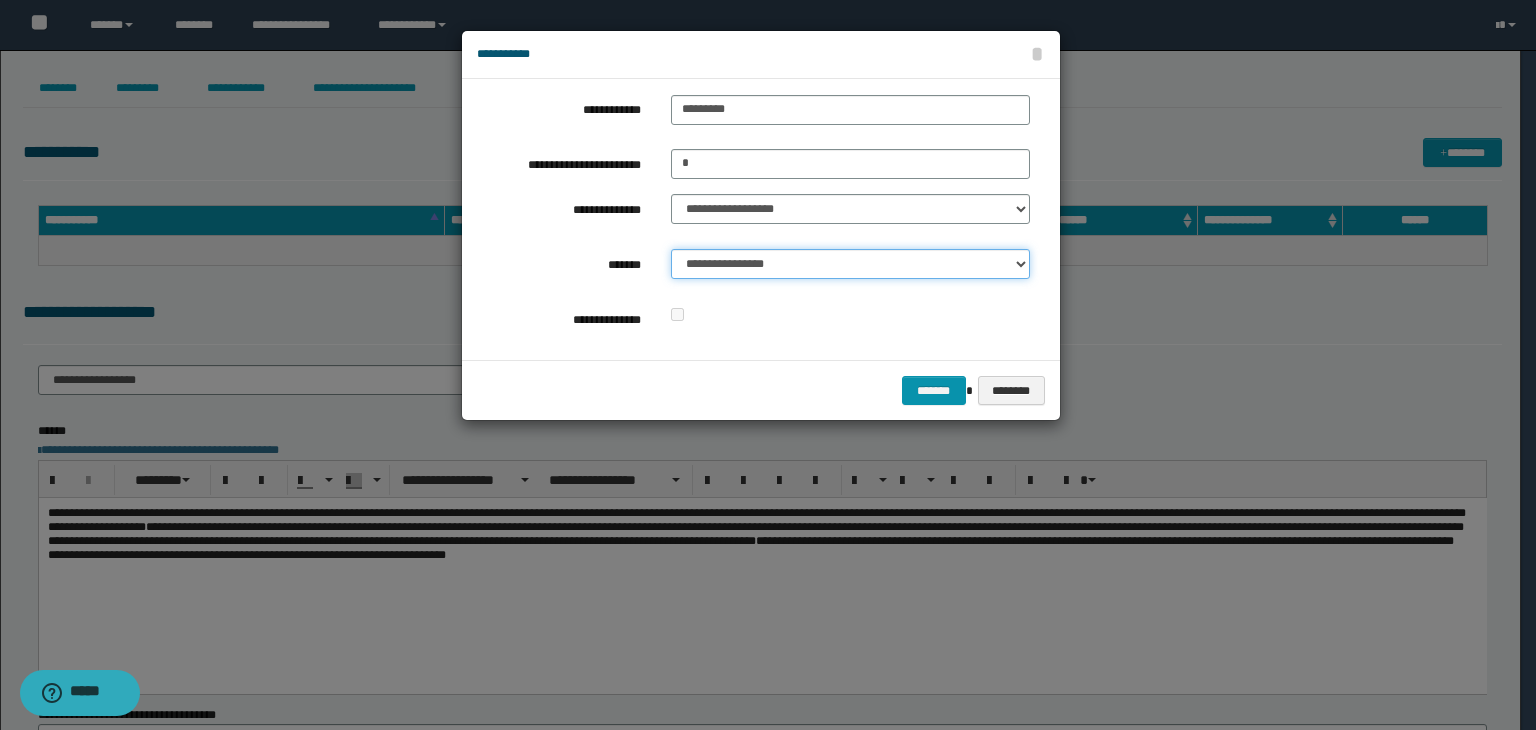 click on "**********" at bounding box center (850, 264) 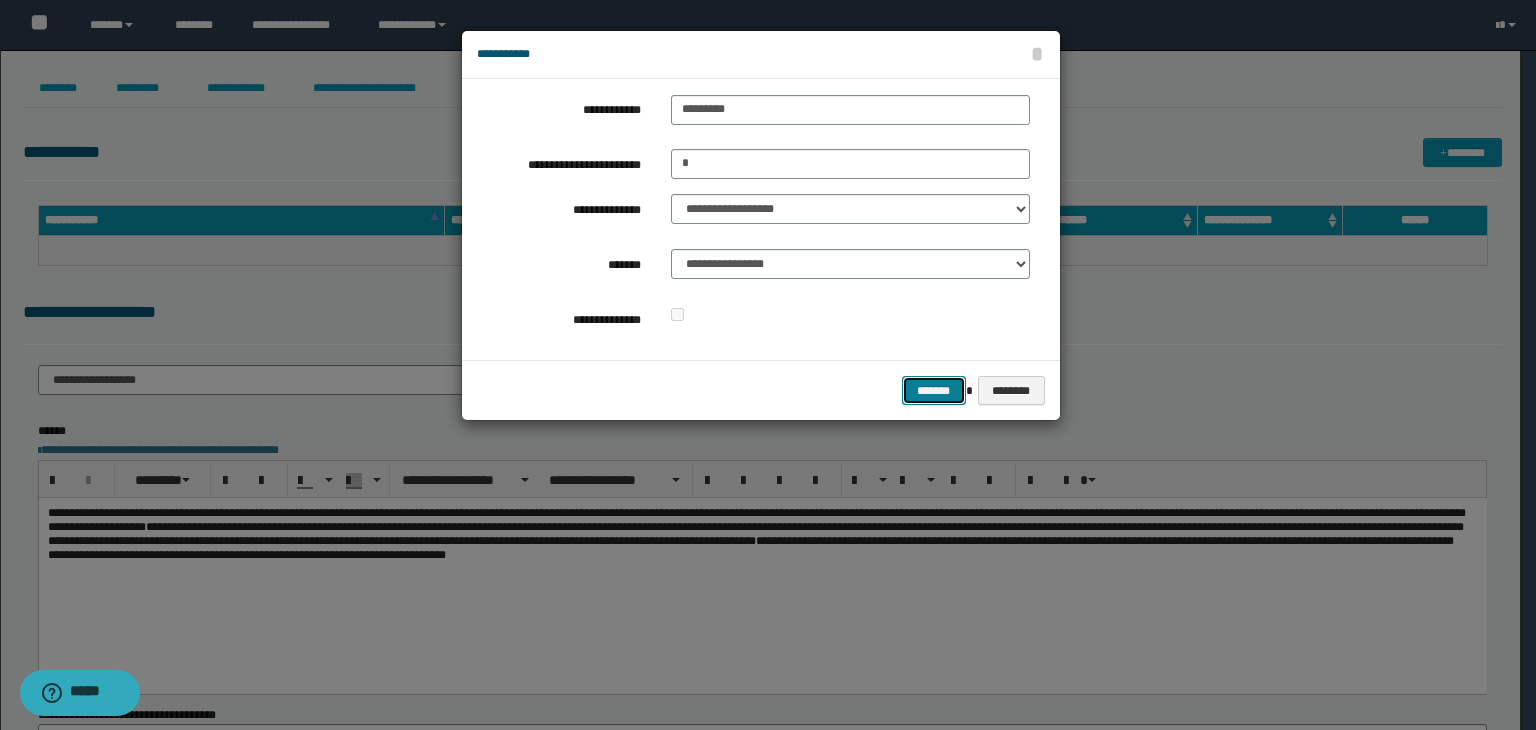 click on "*******" at bounding box center [934, 391] 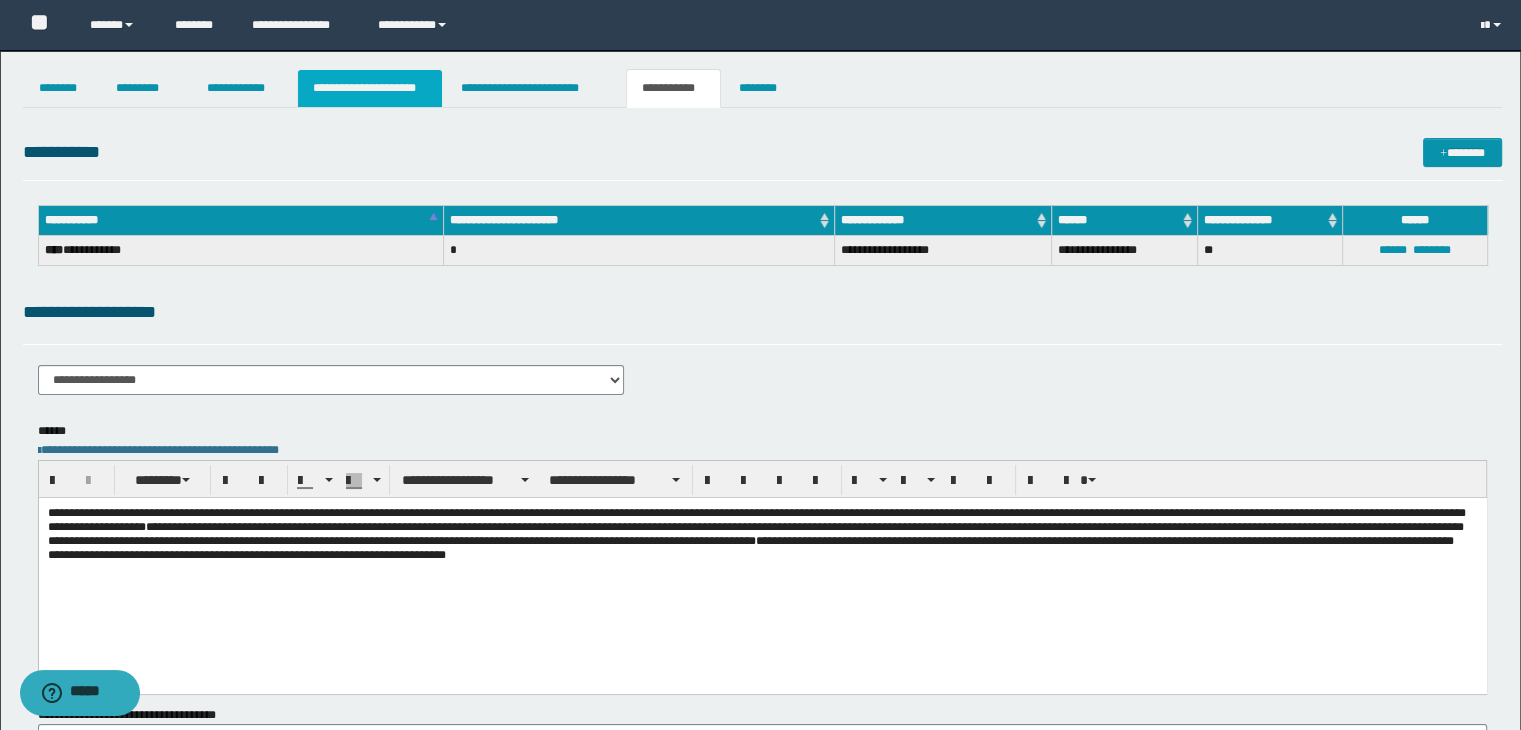 click on "**********" at bounding box center (370, 88) 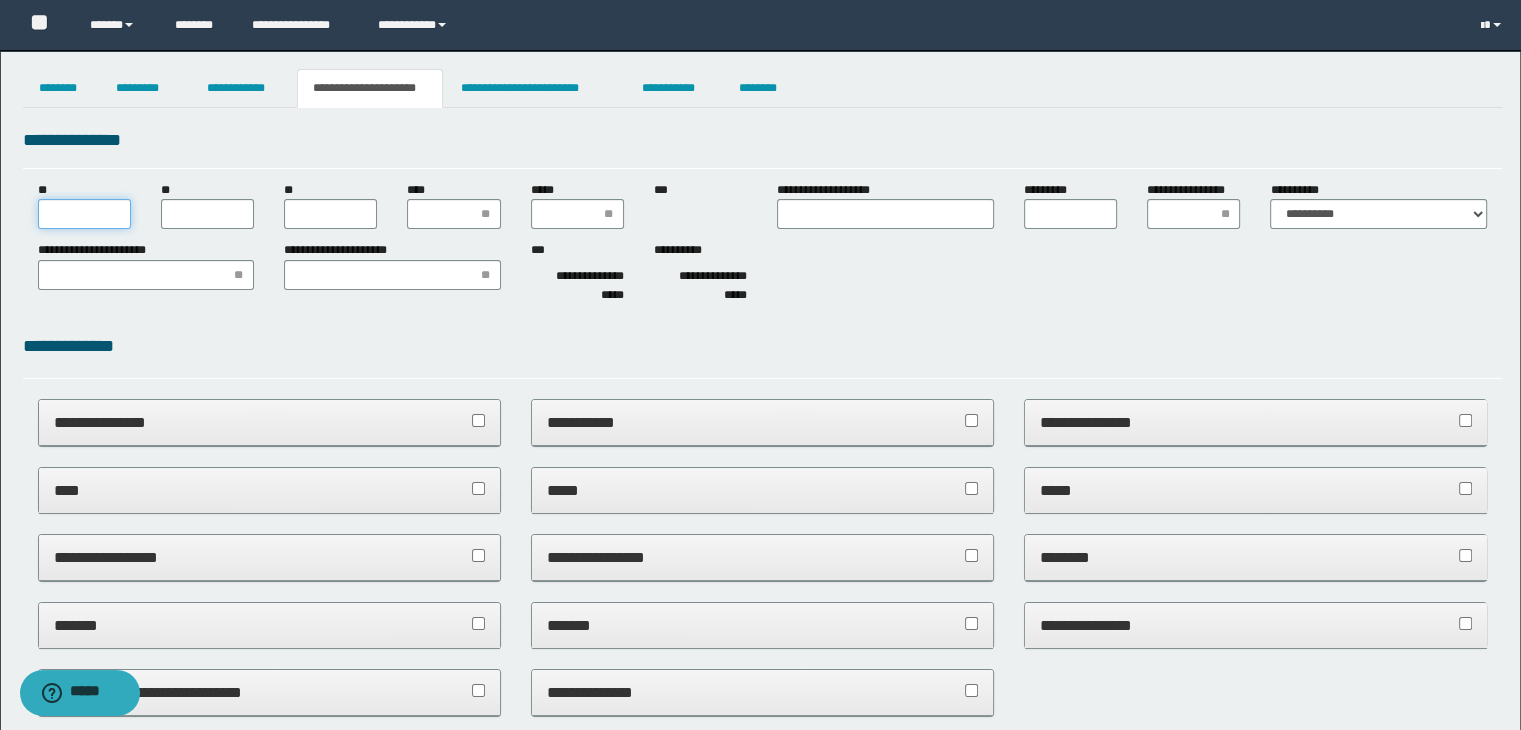 click on "**" at bounding box center [84, 214] 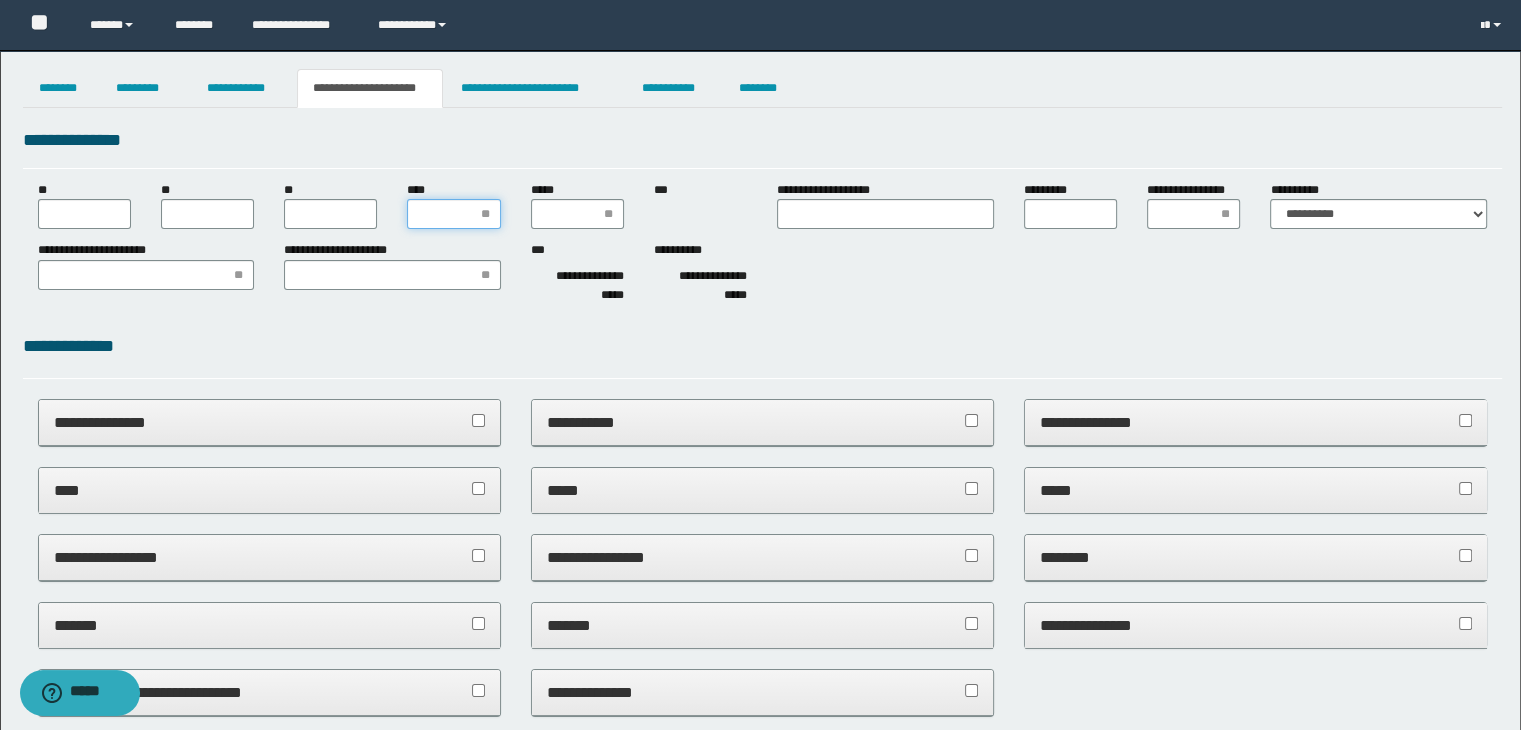 click on "****" at bounding box center (453, 214) 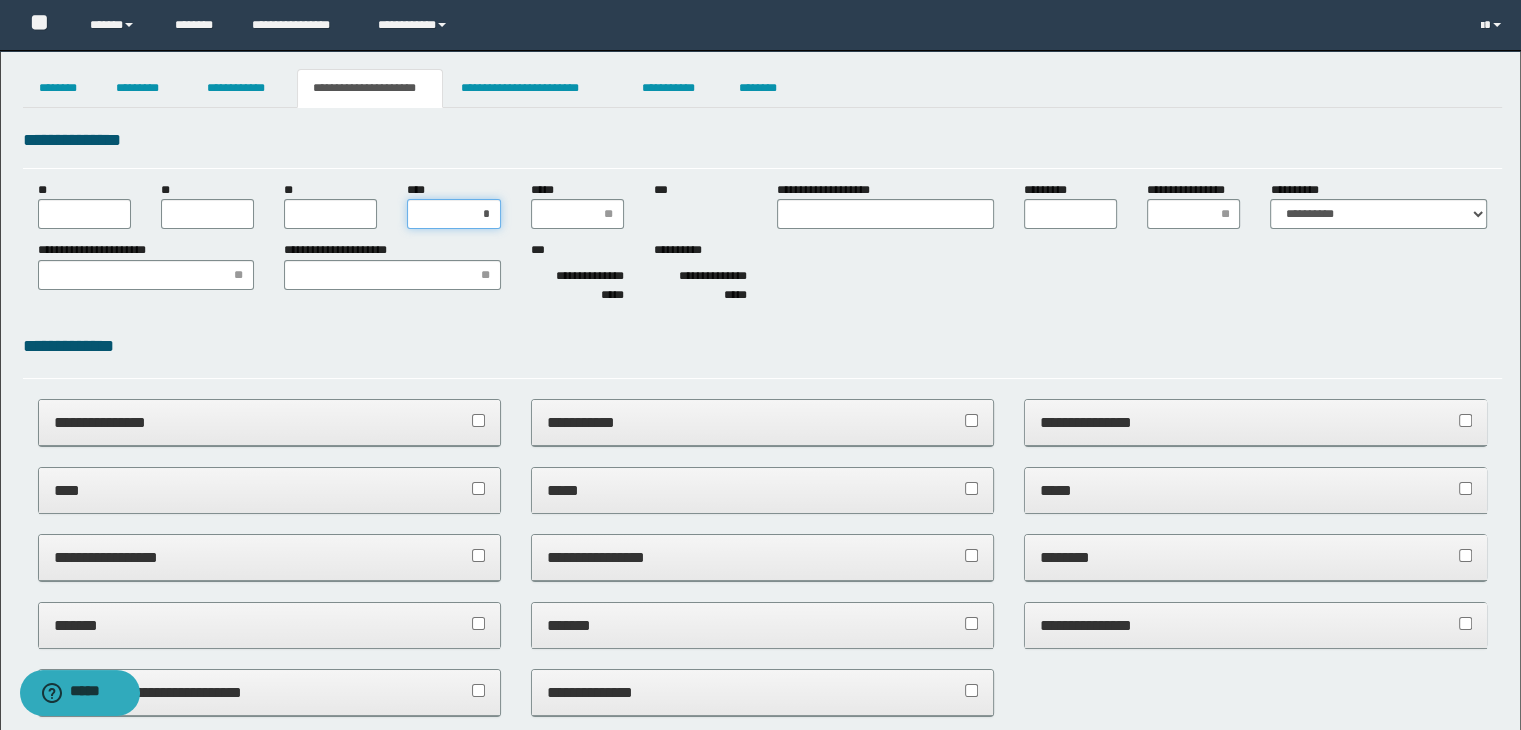 type on "**" 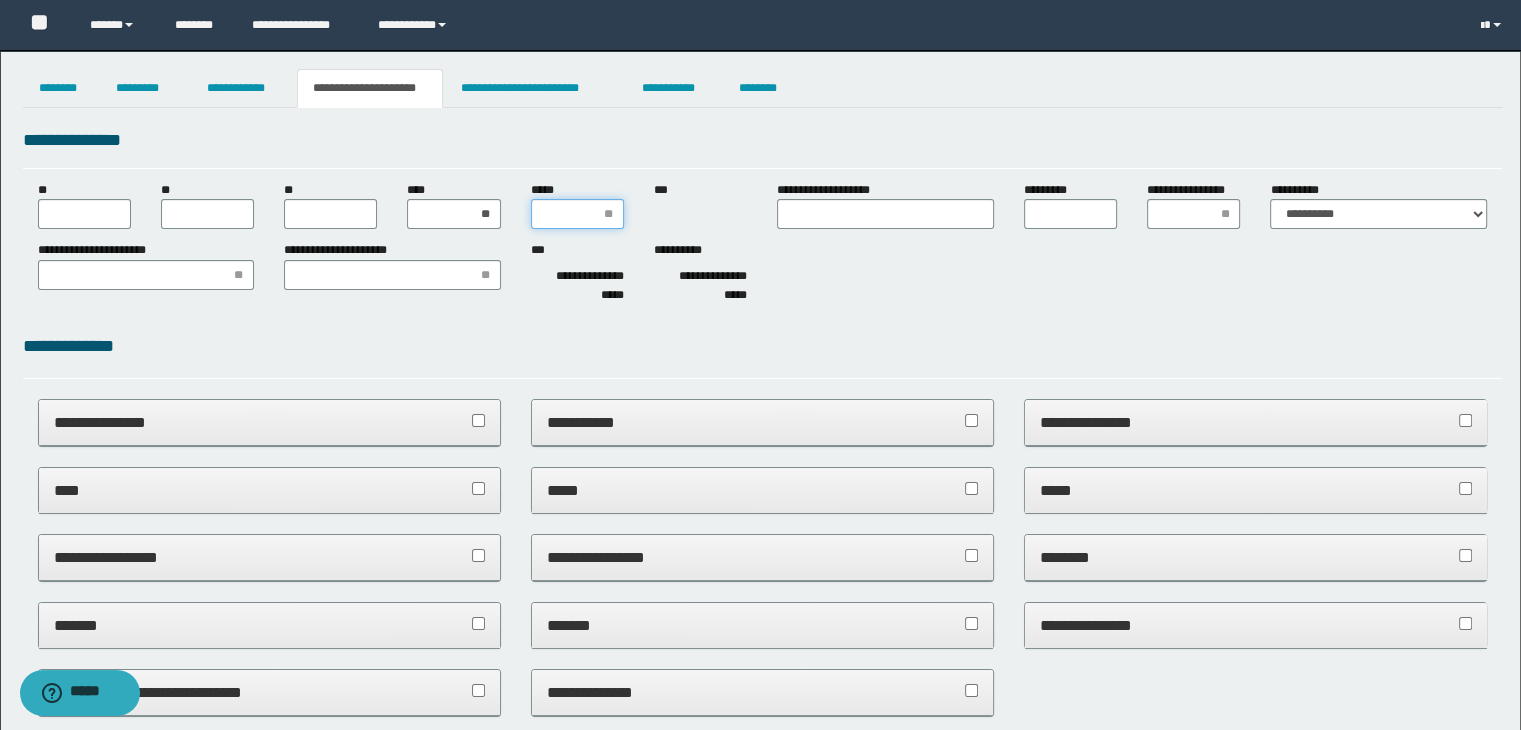 click on "*****" at bounding box center [577, 214] 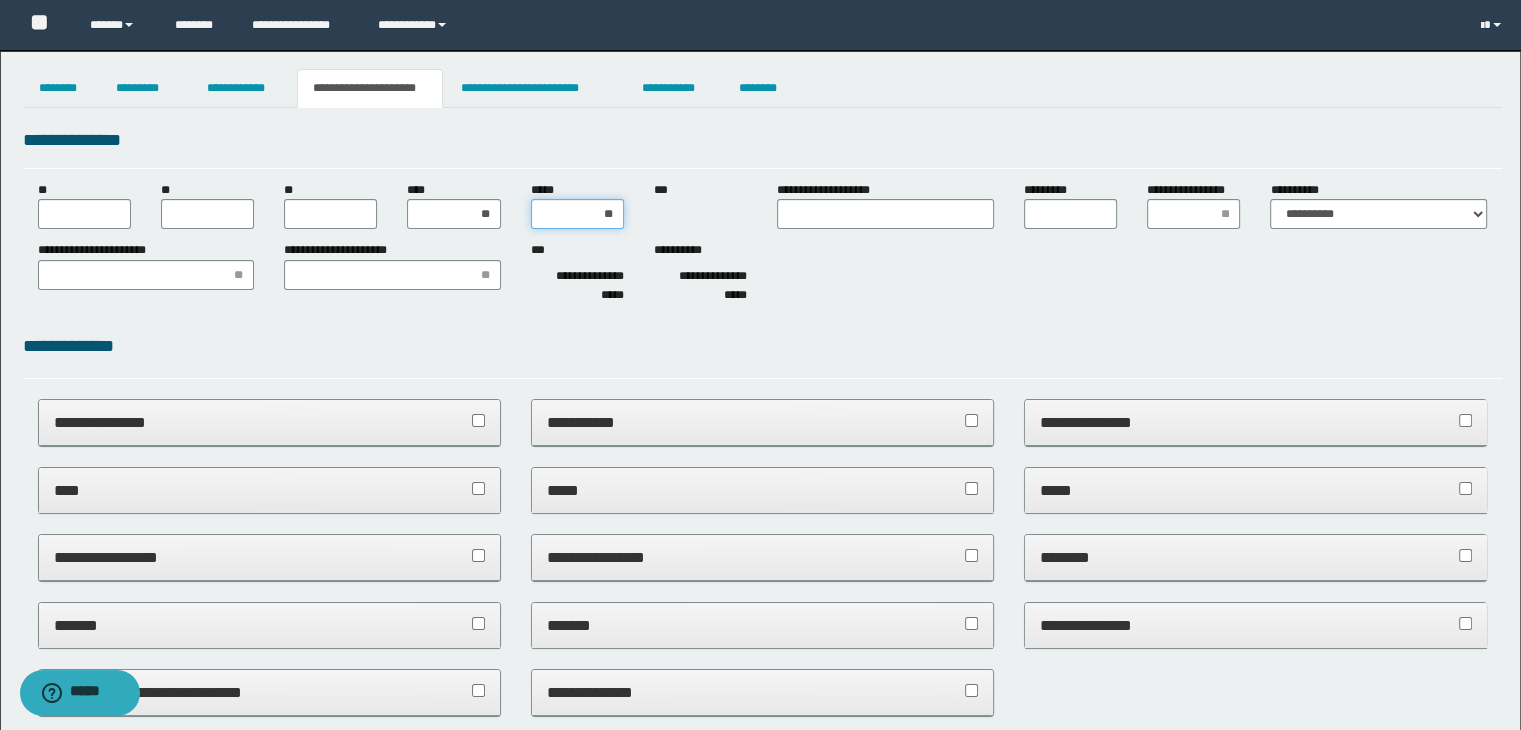 type on "***" 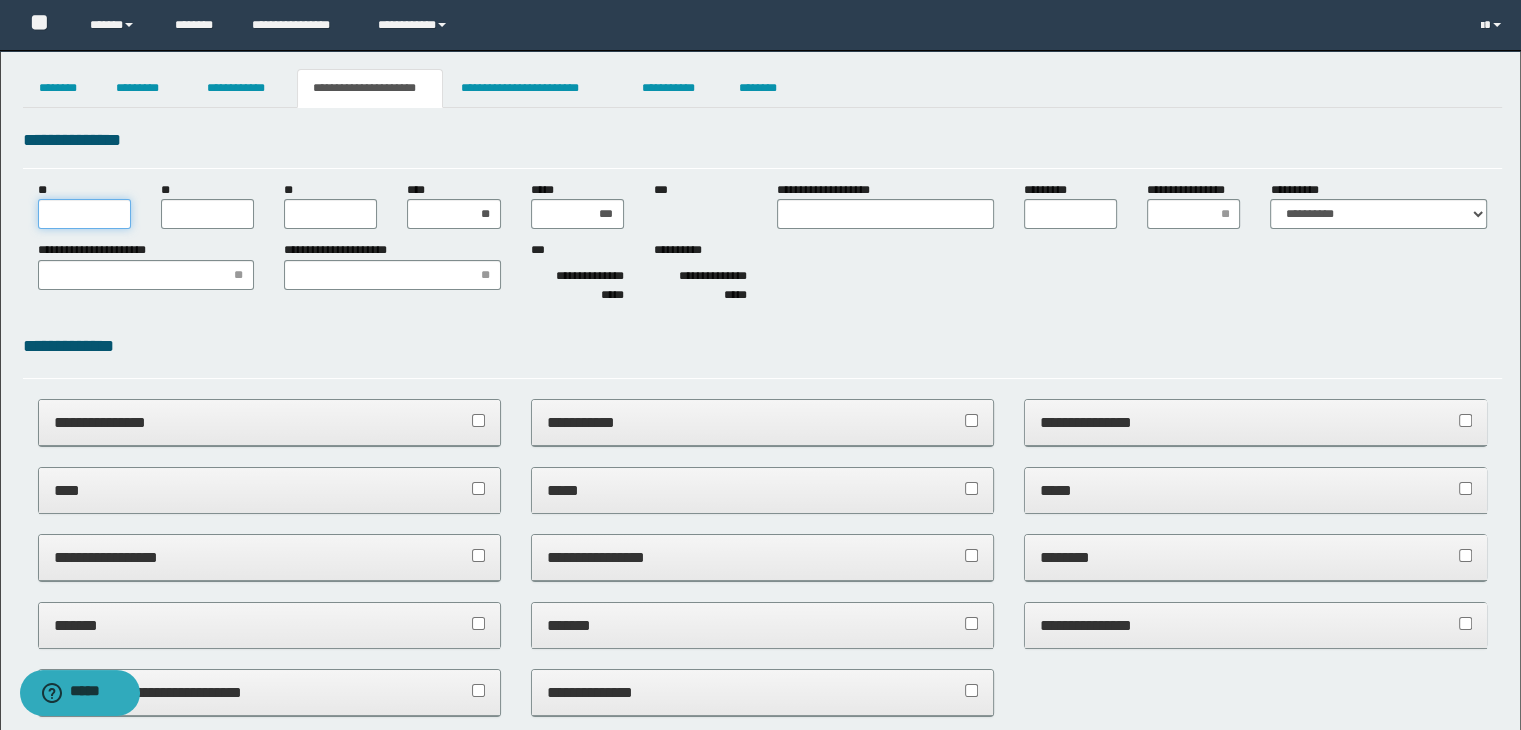 click on "**" at bounding box center (84, 214) 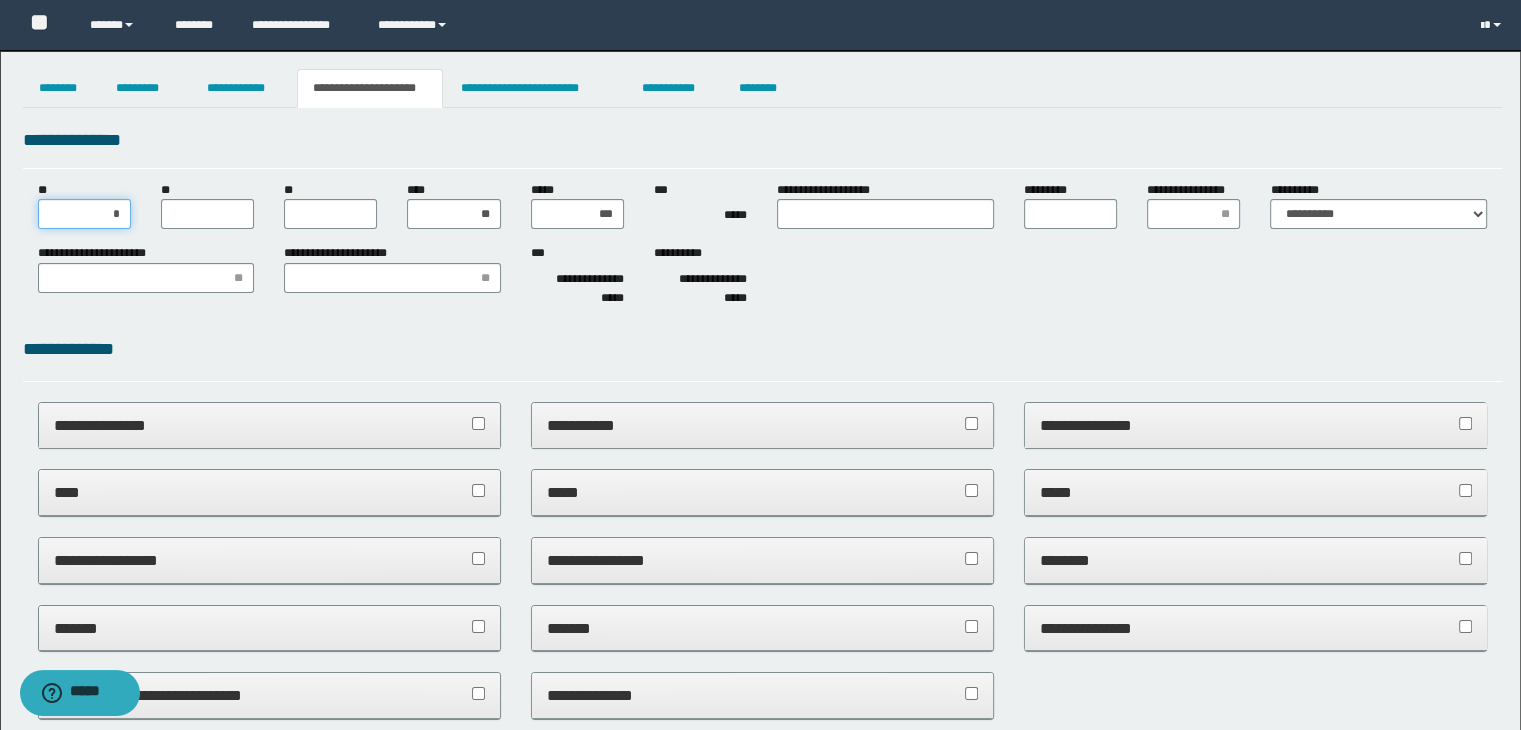 type on "**" 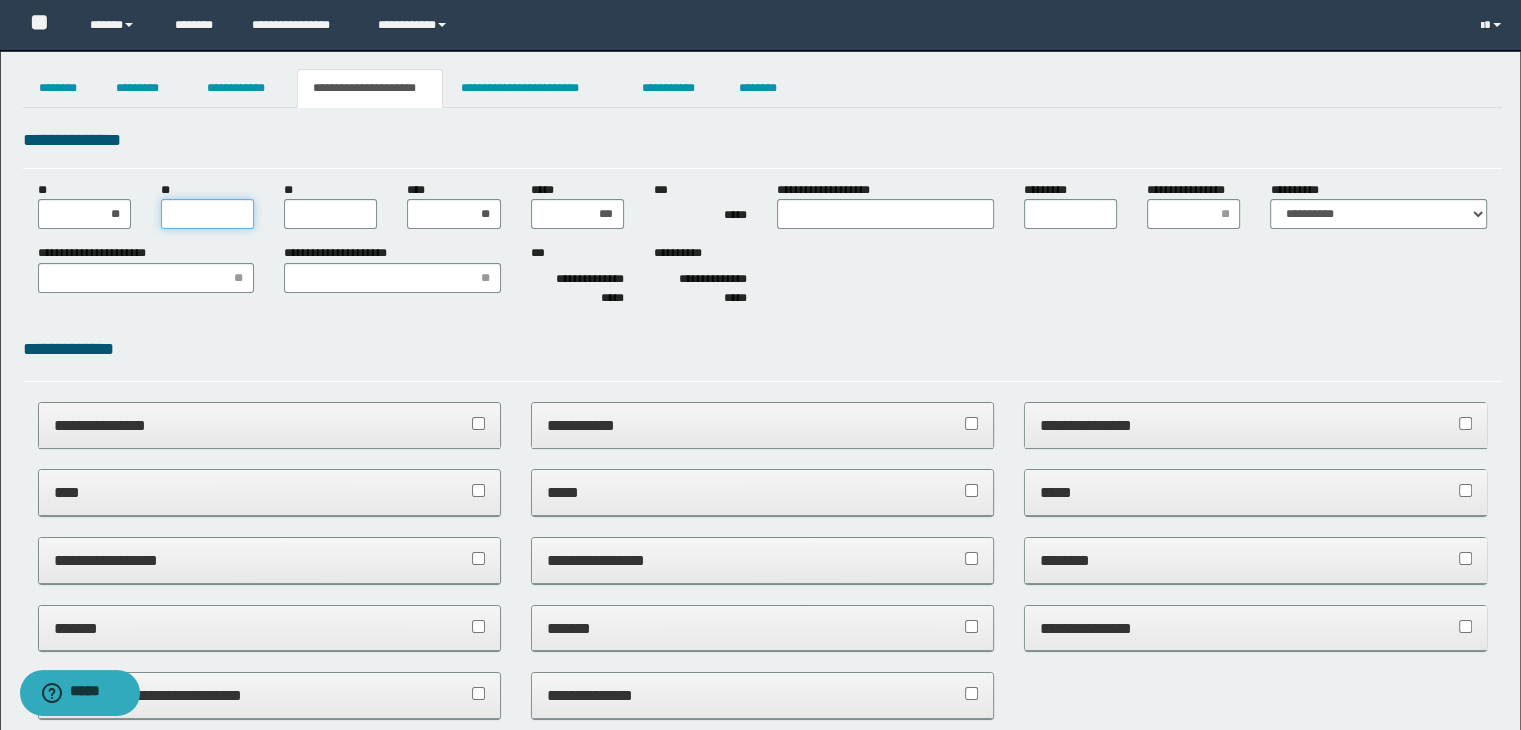 click on "**" at bounding box center (207, 214) 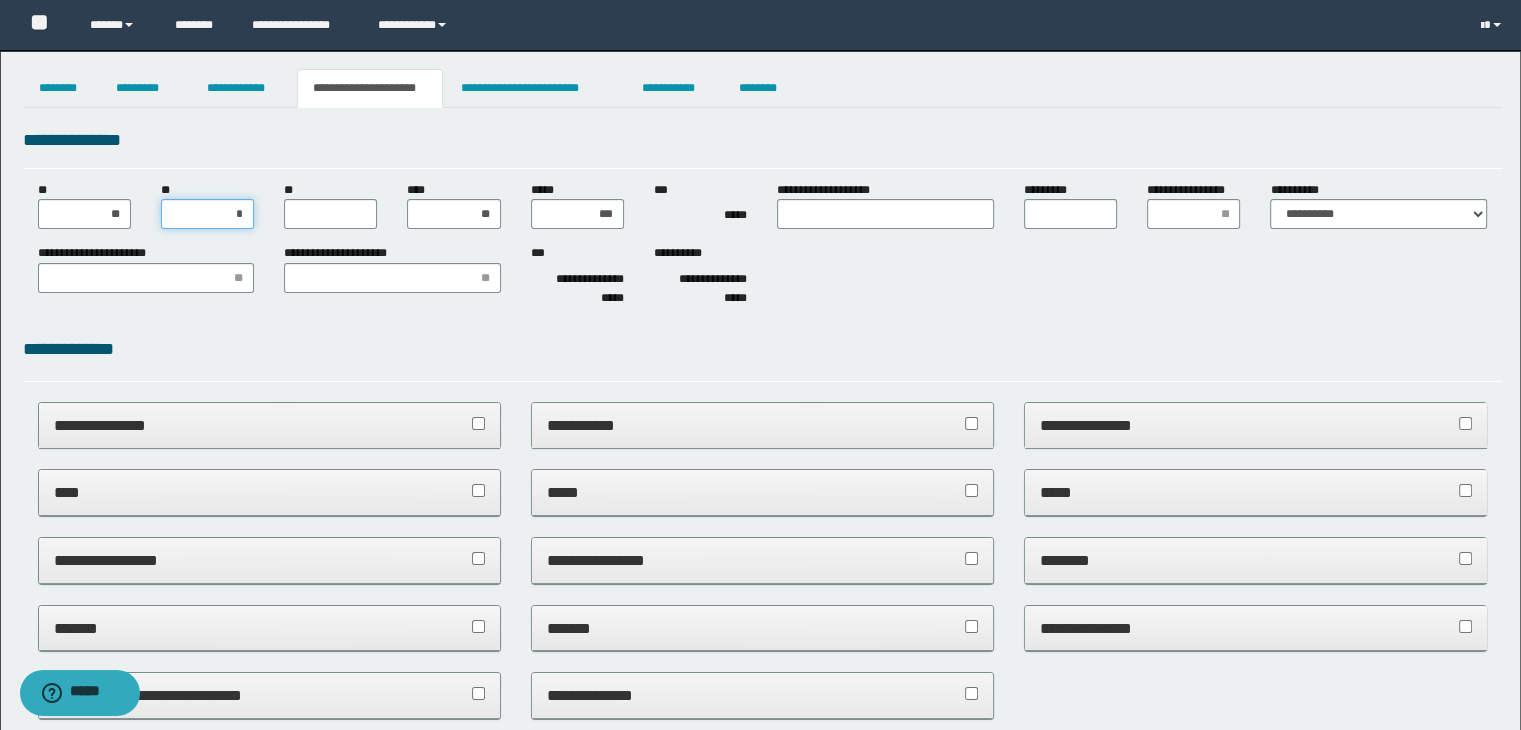 type on "**" 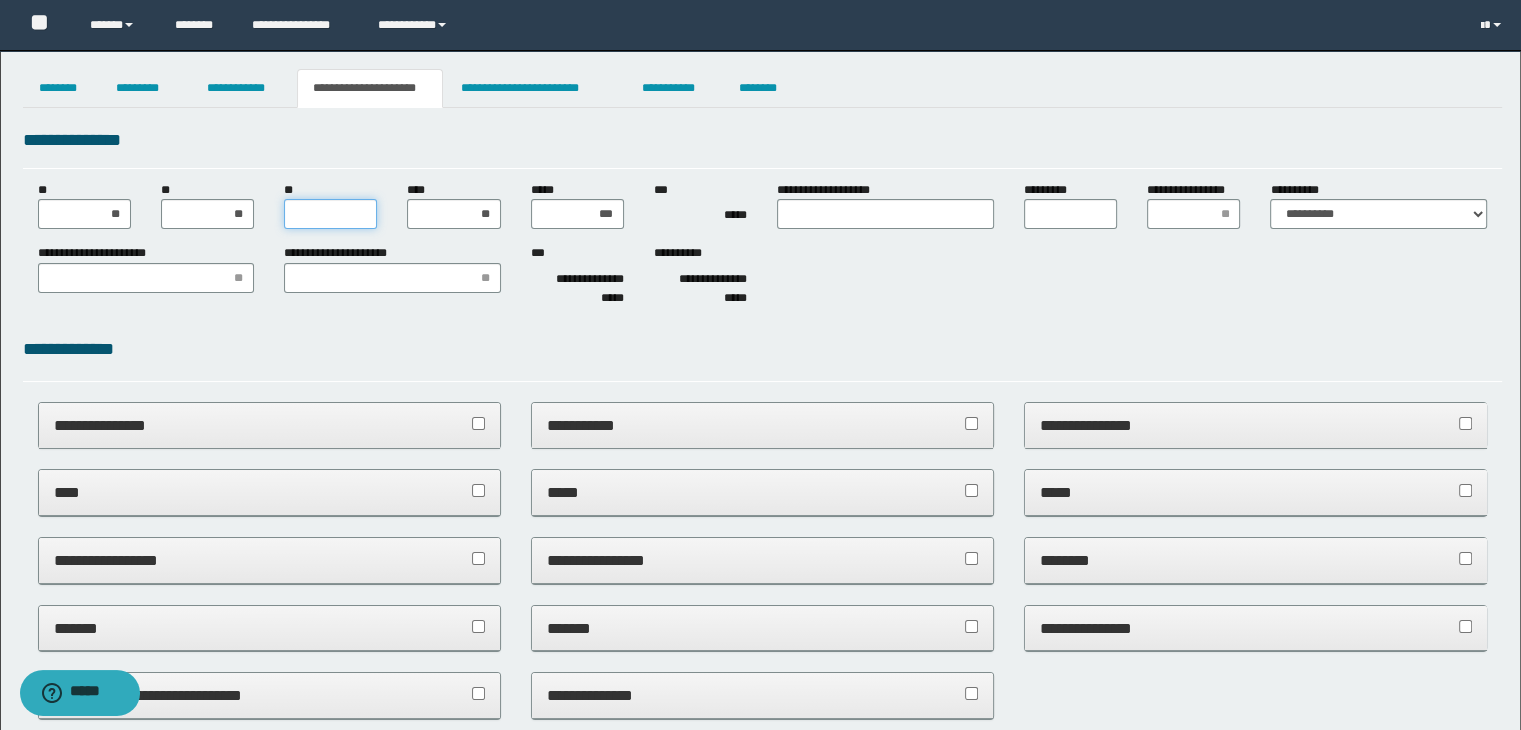 click on "**" at bounding box center (330, 214) 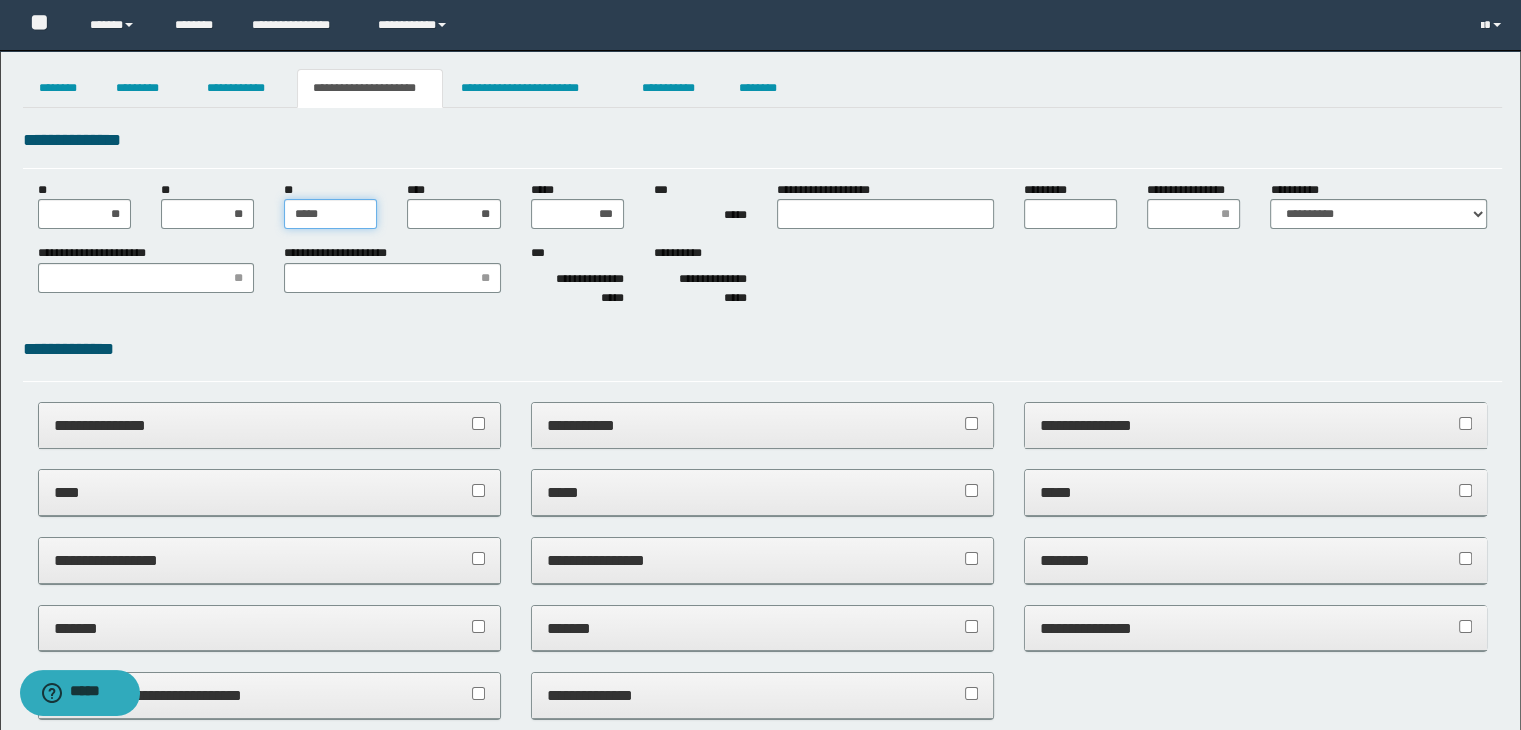 type on "******" 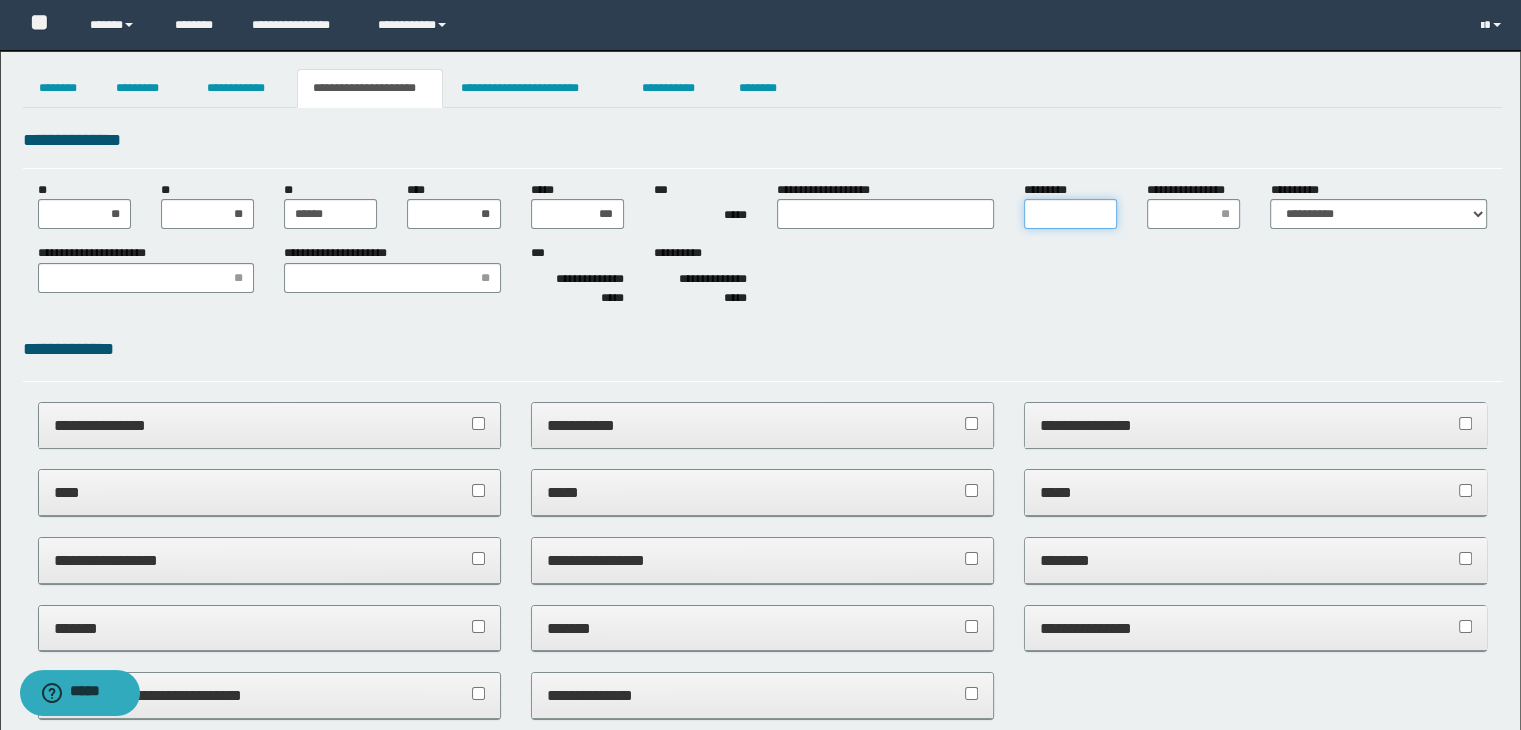 click on "*********" at bounding box center [1070, 214] 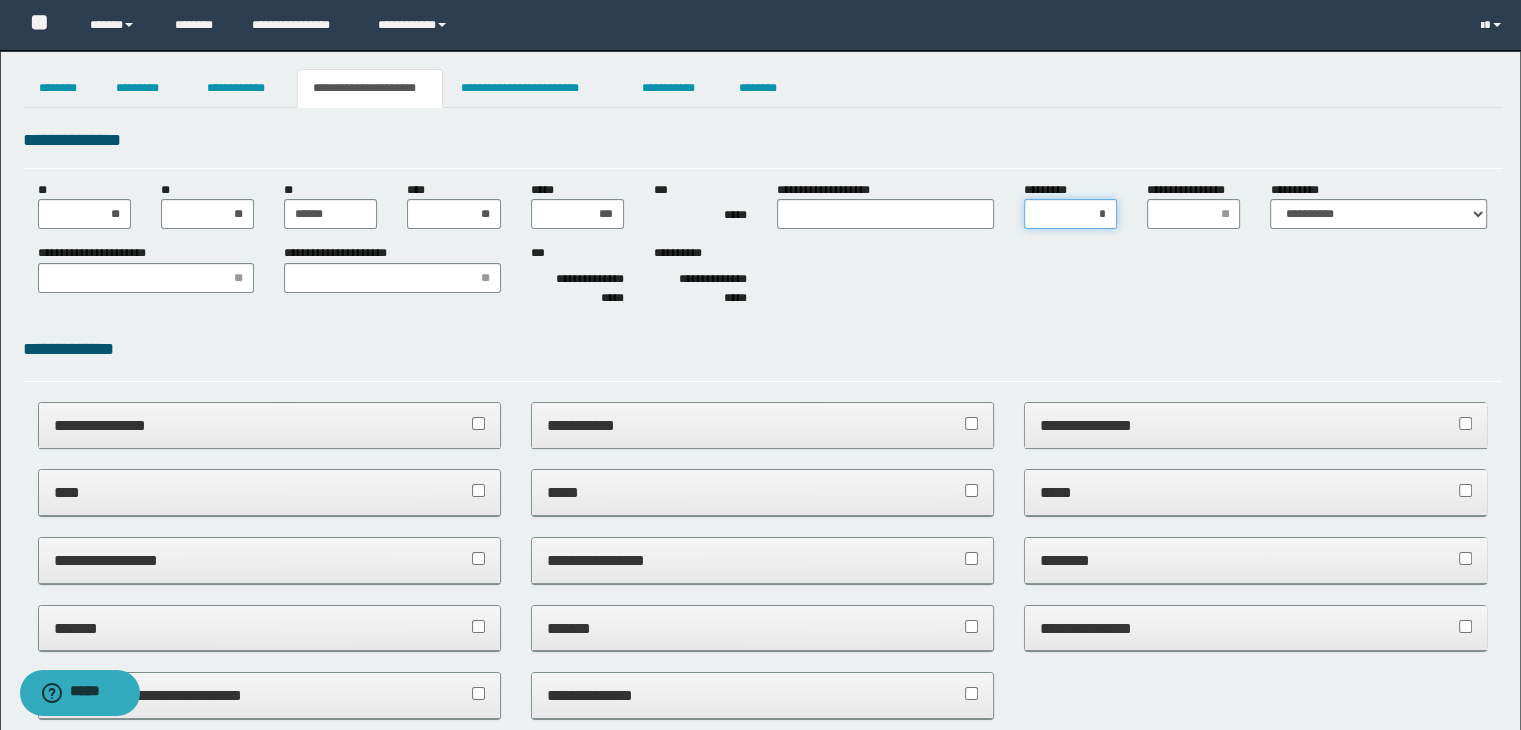 type on "**" 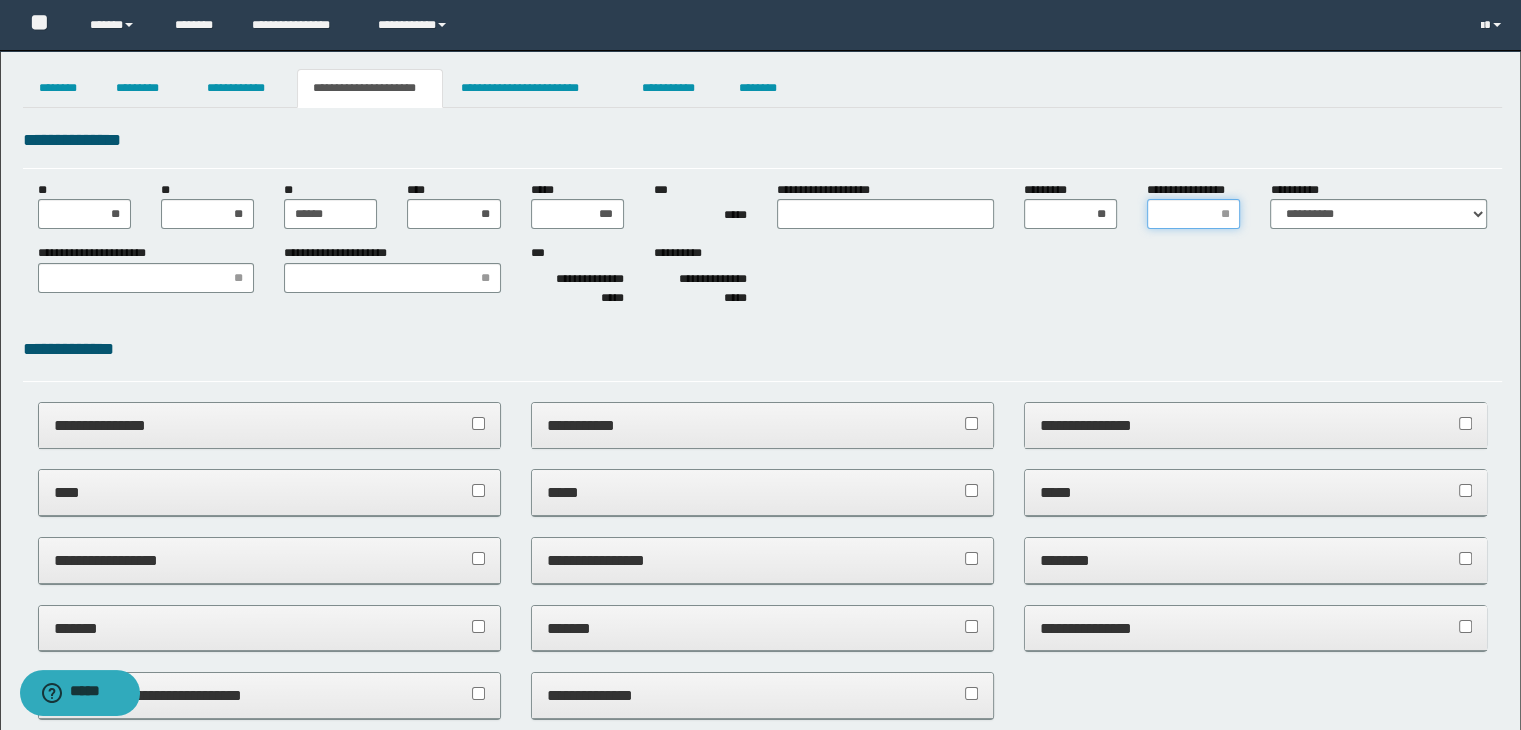 click on "**********" at bounding box center [1193, 214] 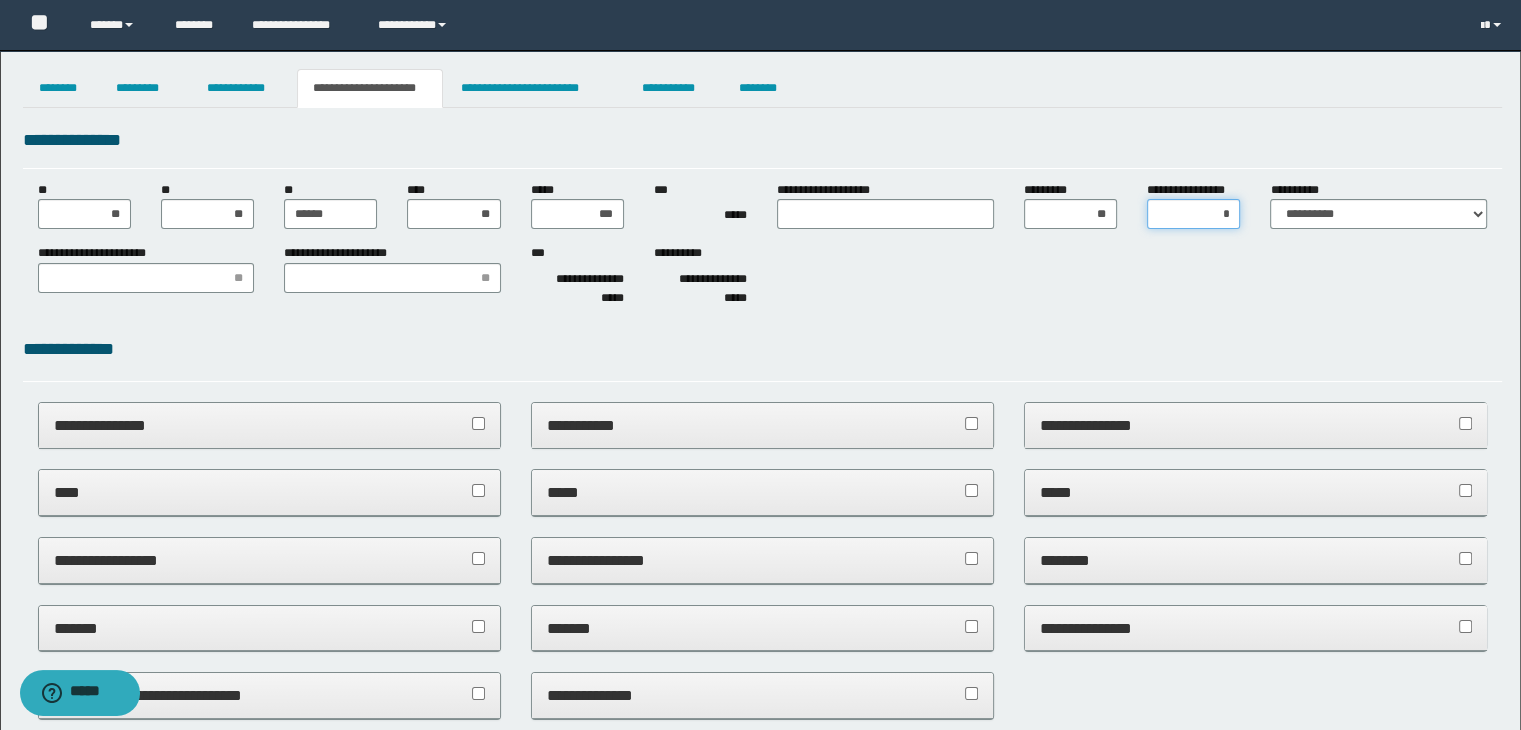 type on "**" 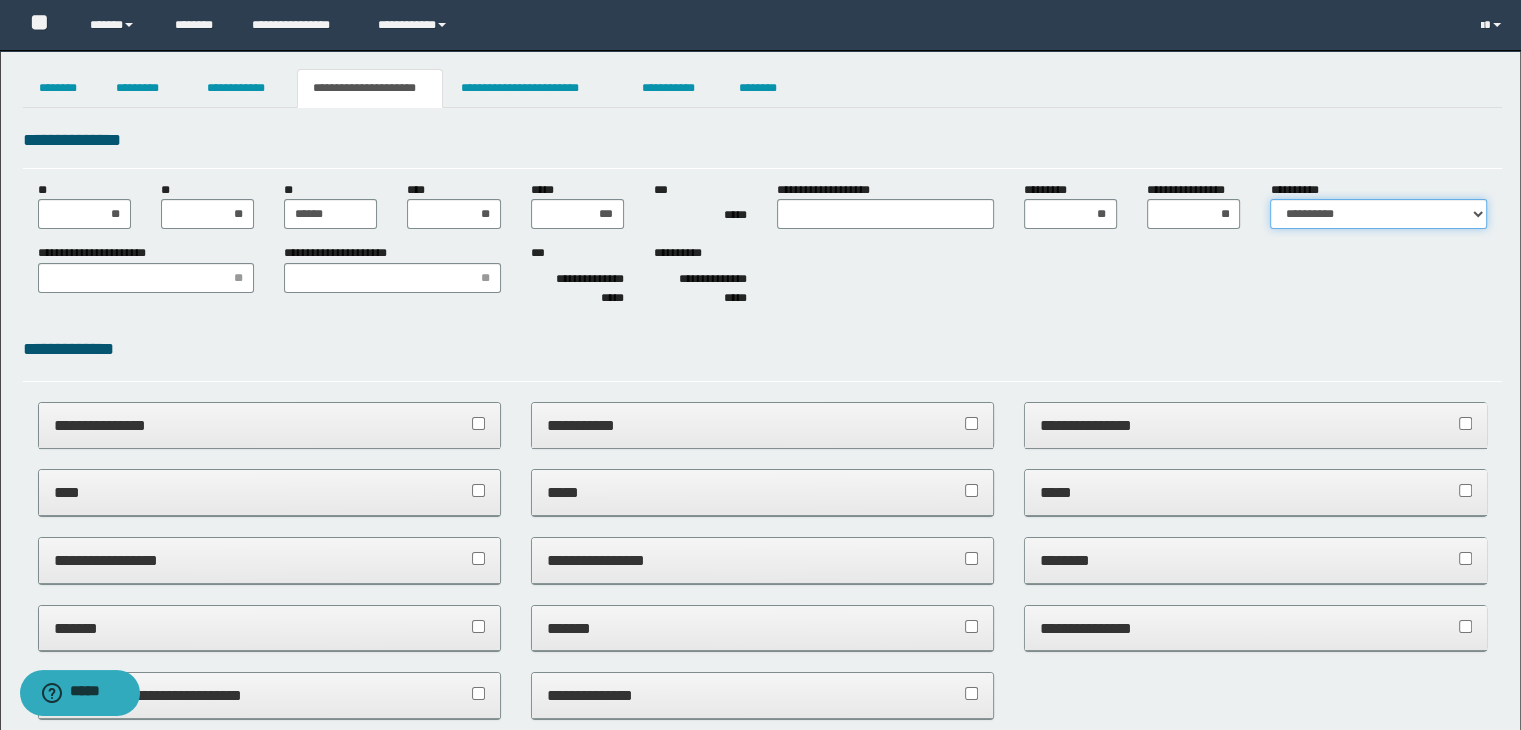 click on "**********" at bounding box center [1378, 214] 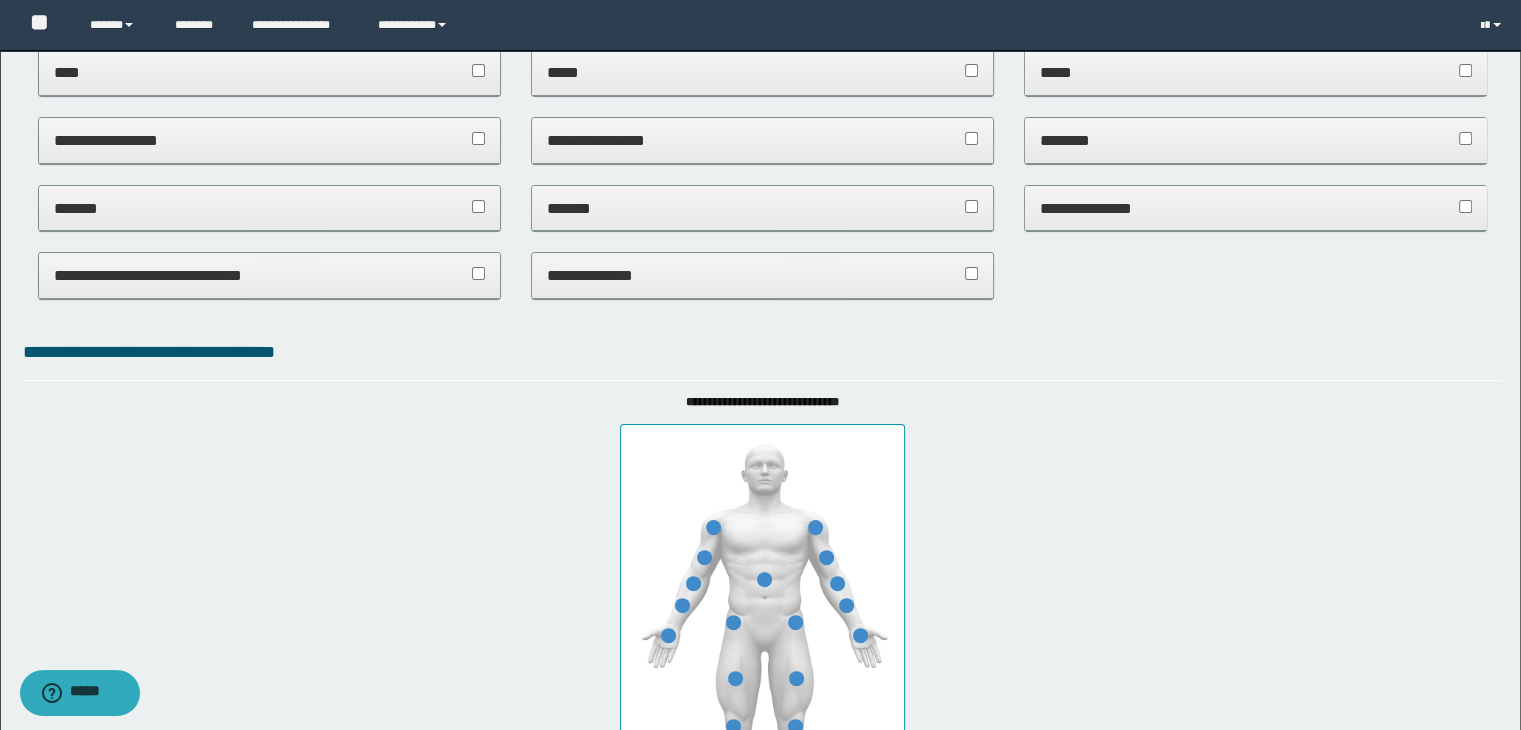 scroll, scrollTop: 0, scrollLeft: 0, axis: both 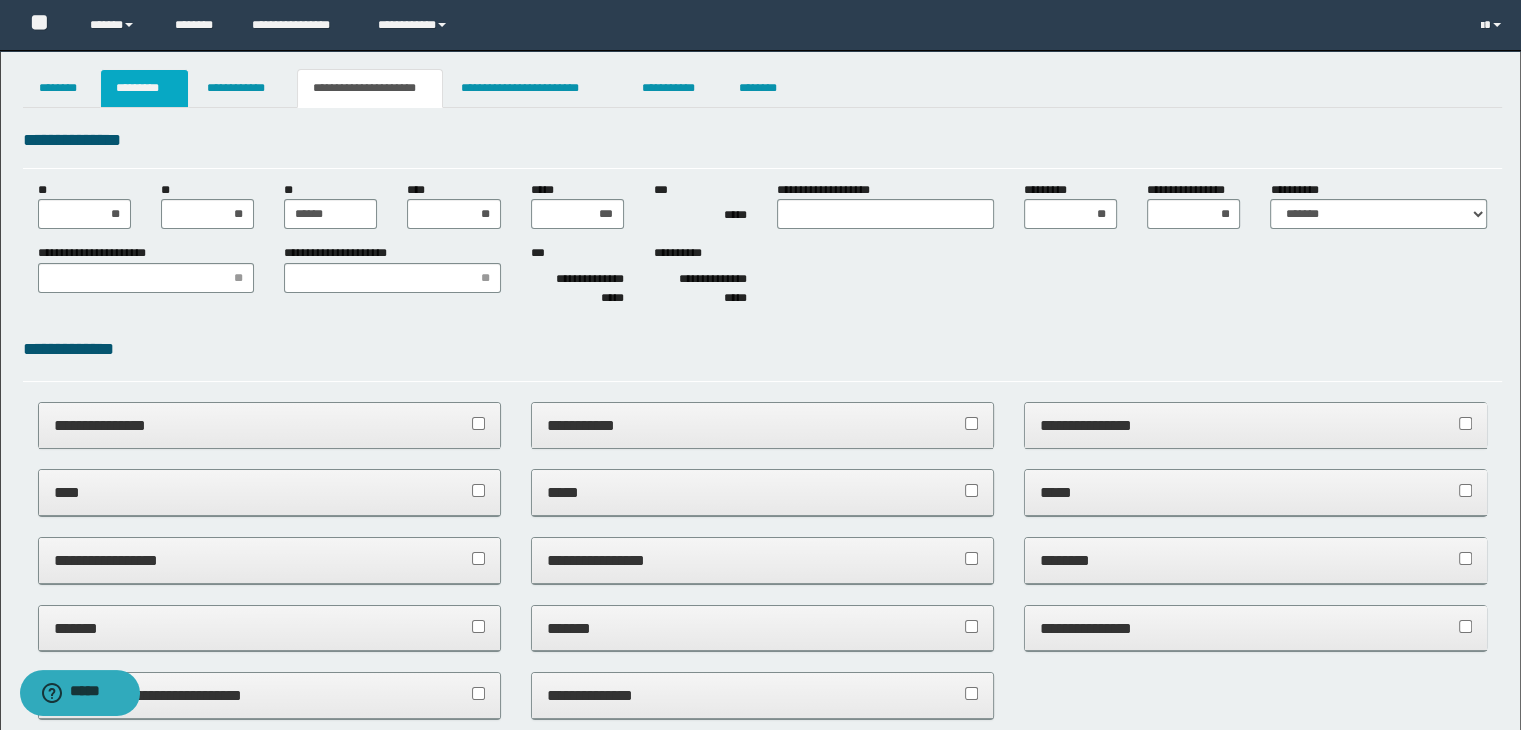 click on "*********" at bounding box center (144, 88) 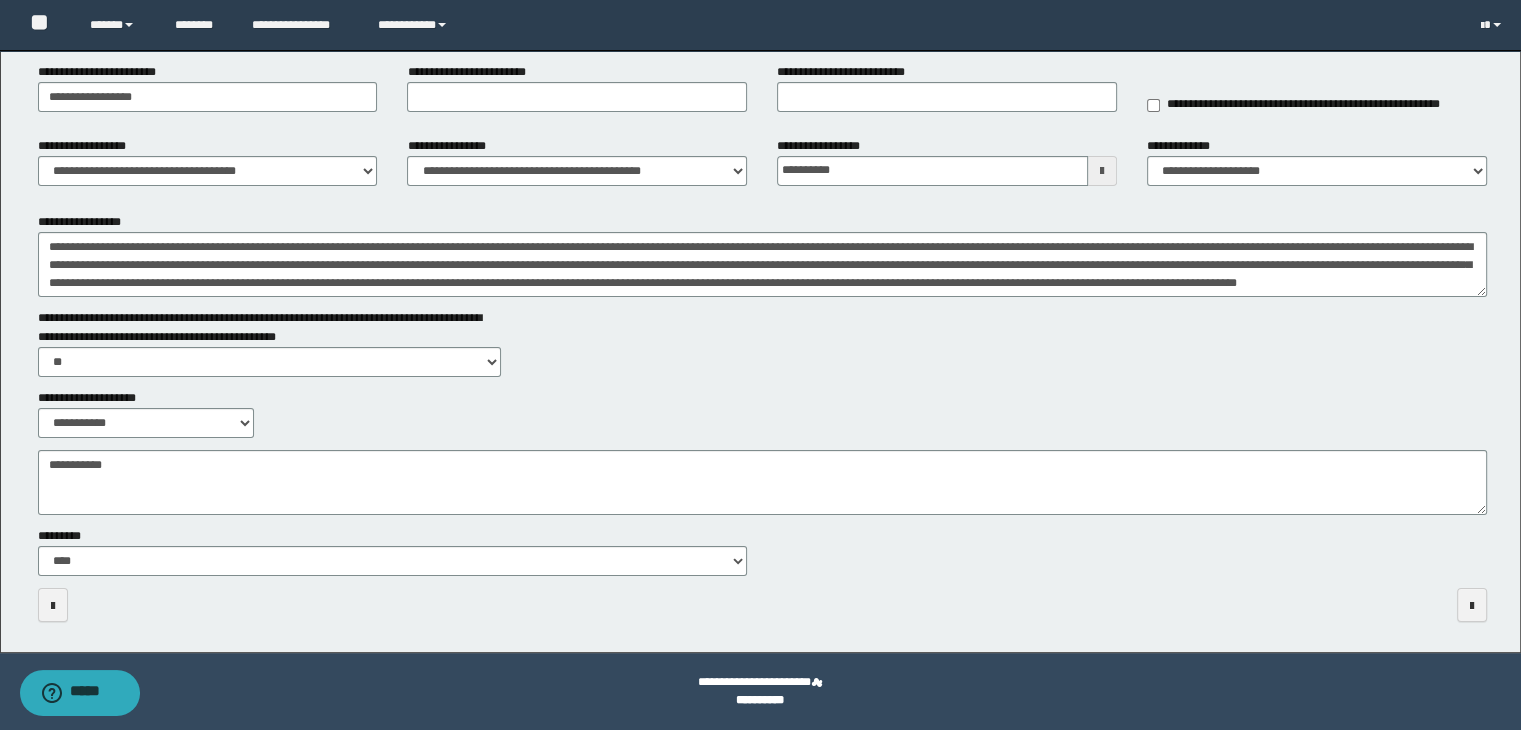 scroll, scrollTop: 0, scrollLeft: 0, axis: both 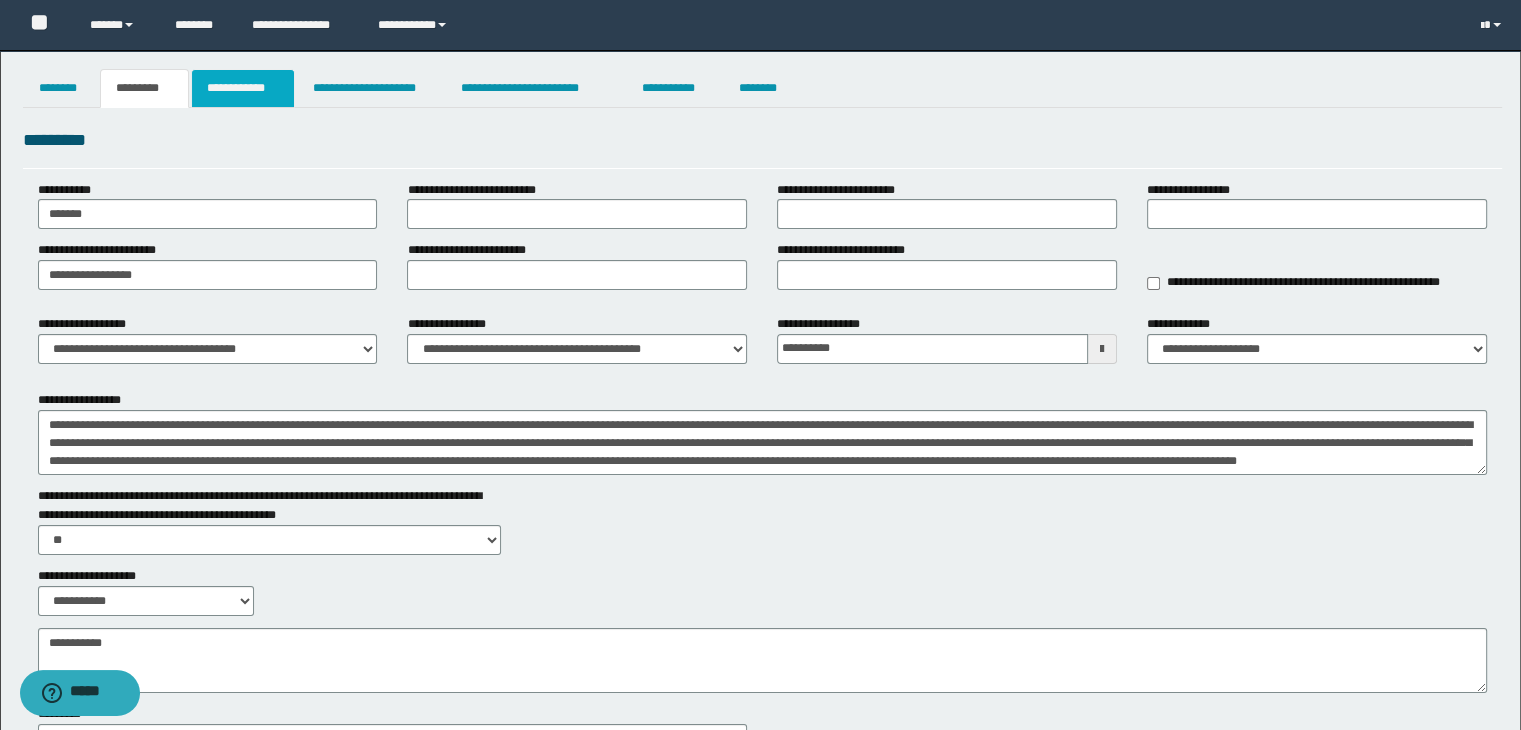 click on "**********" at bounding box center (243, 88) 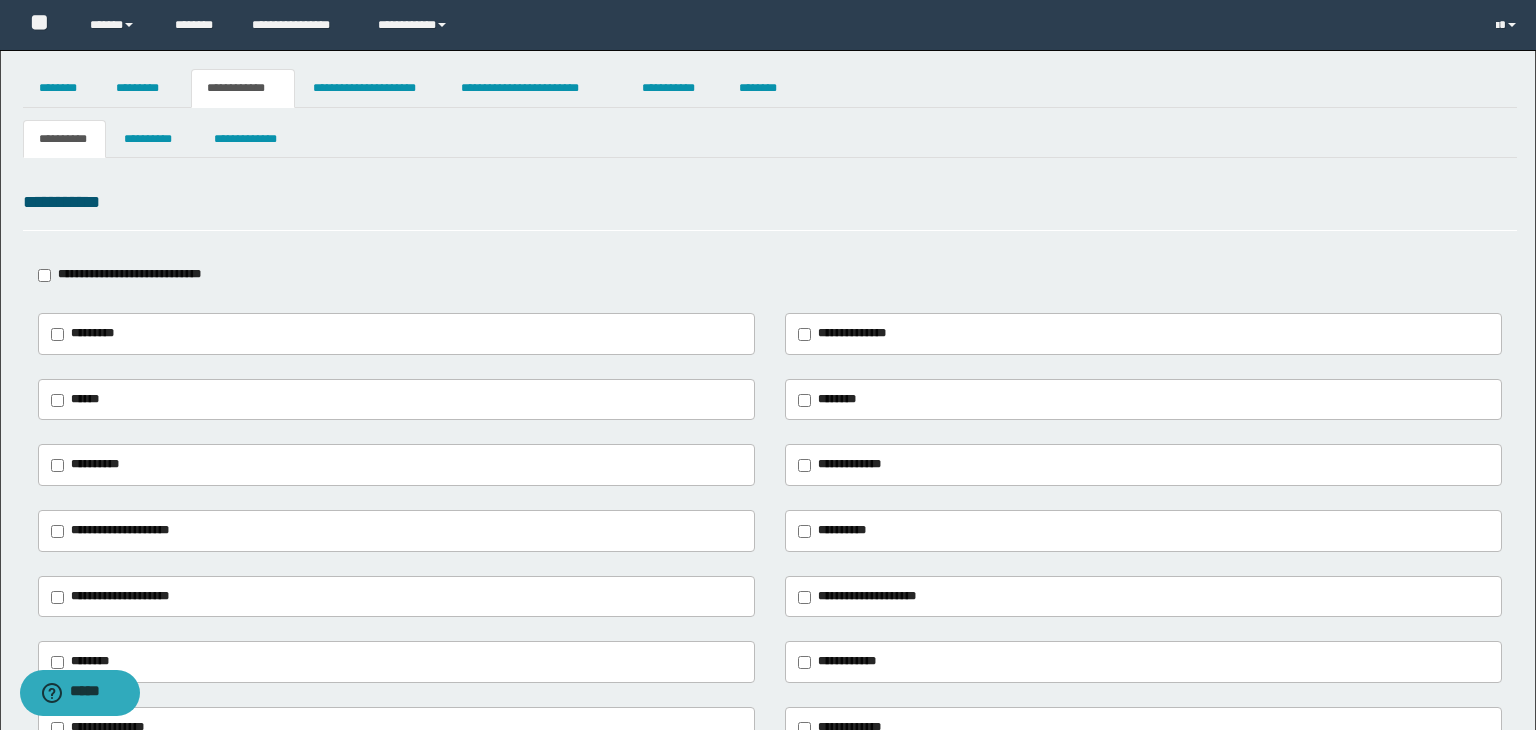 type on "********" 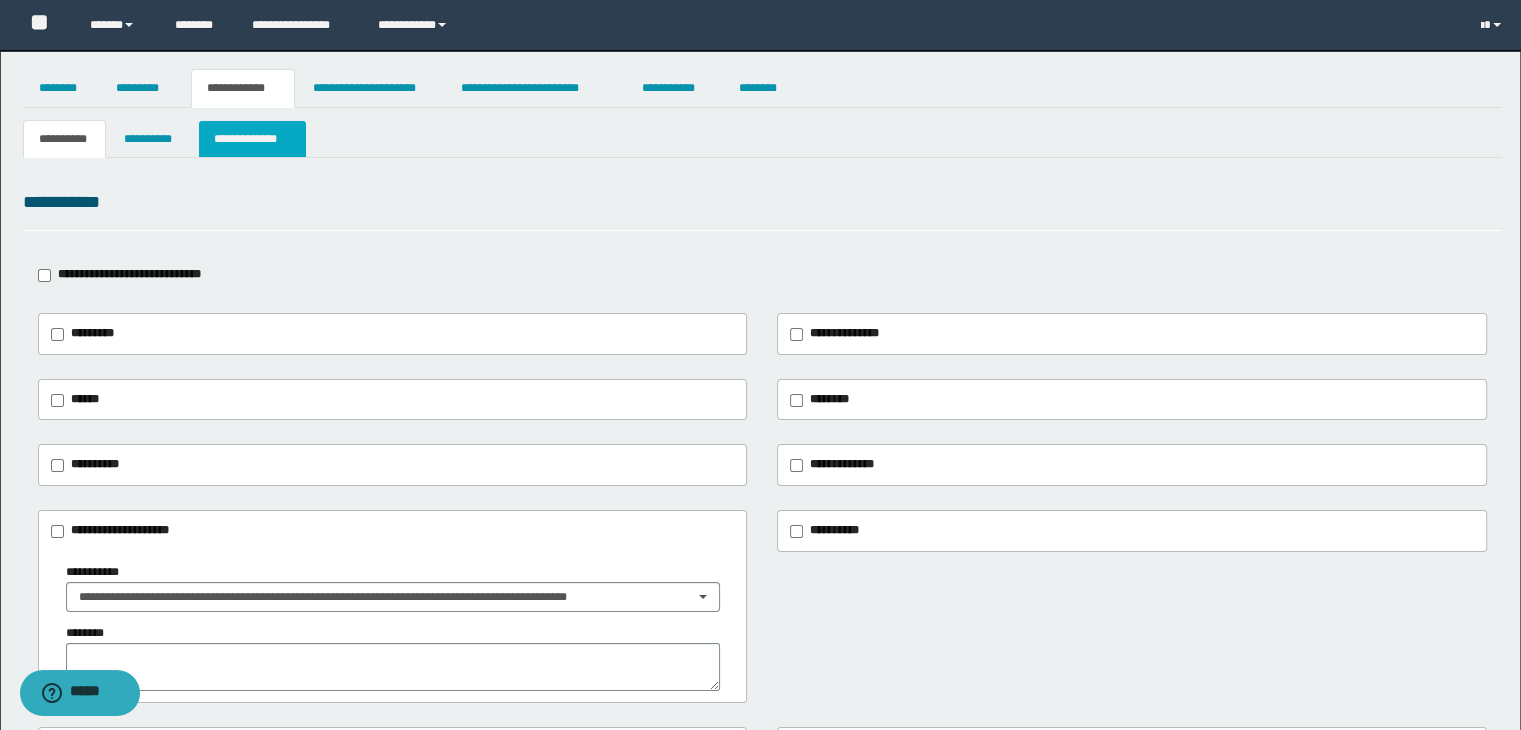 click on "**********" at bounding box center [252, 139] 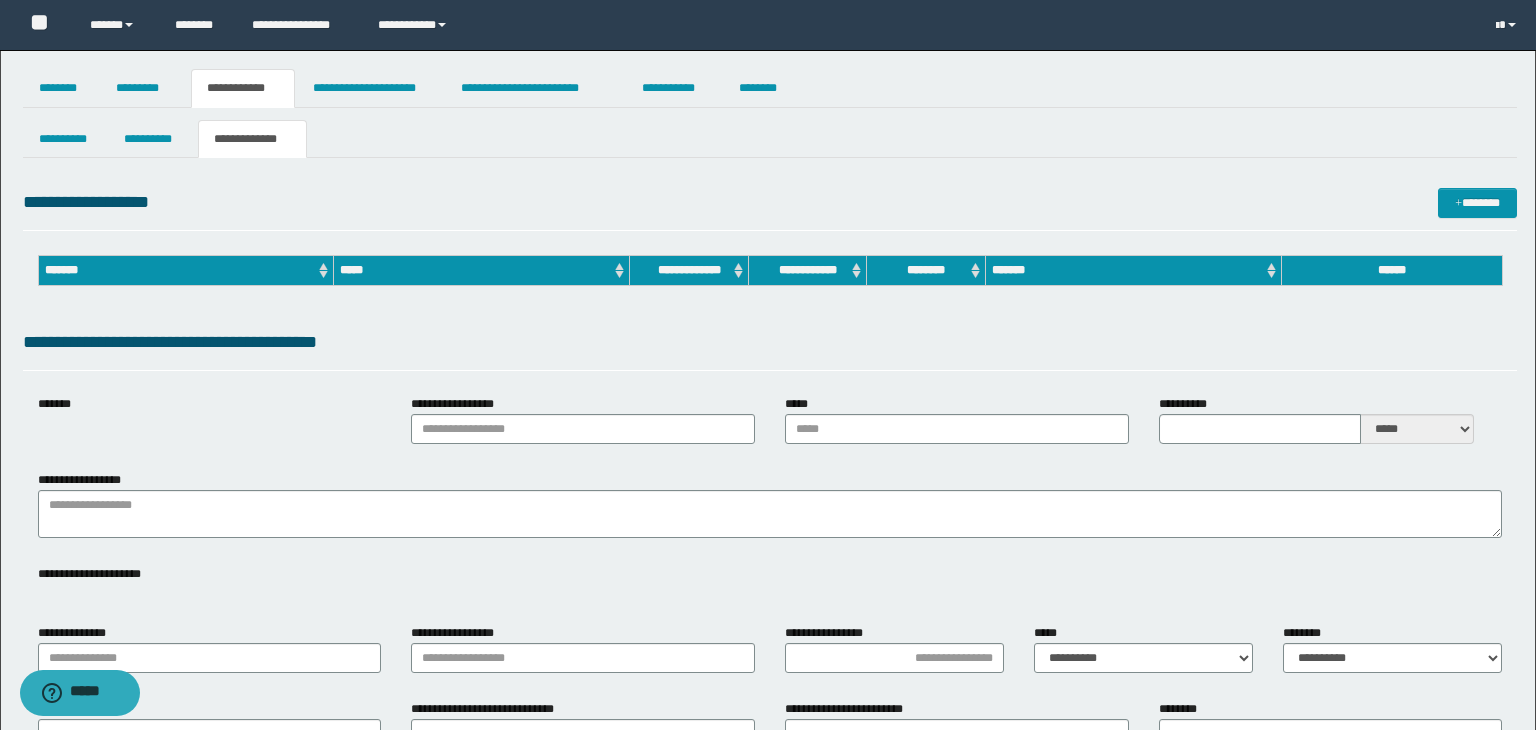 type on "**********" 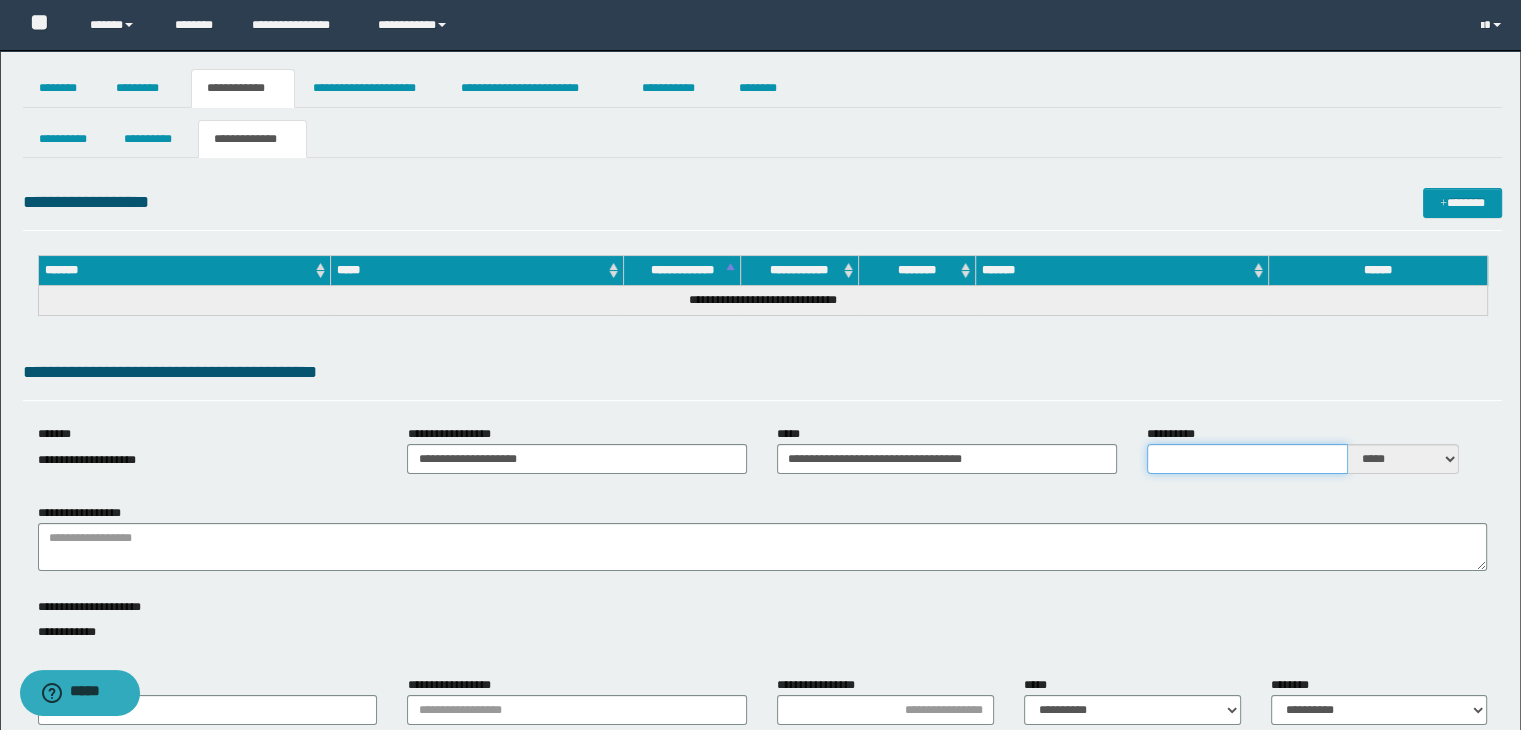 click on "**********" at bounding box center [1247, 459] 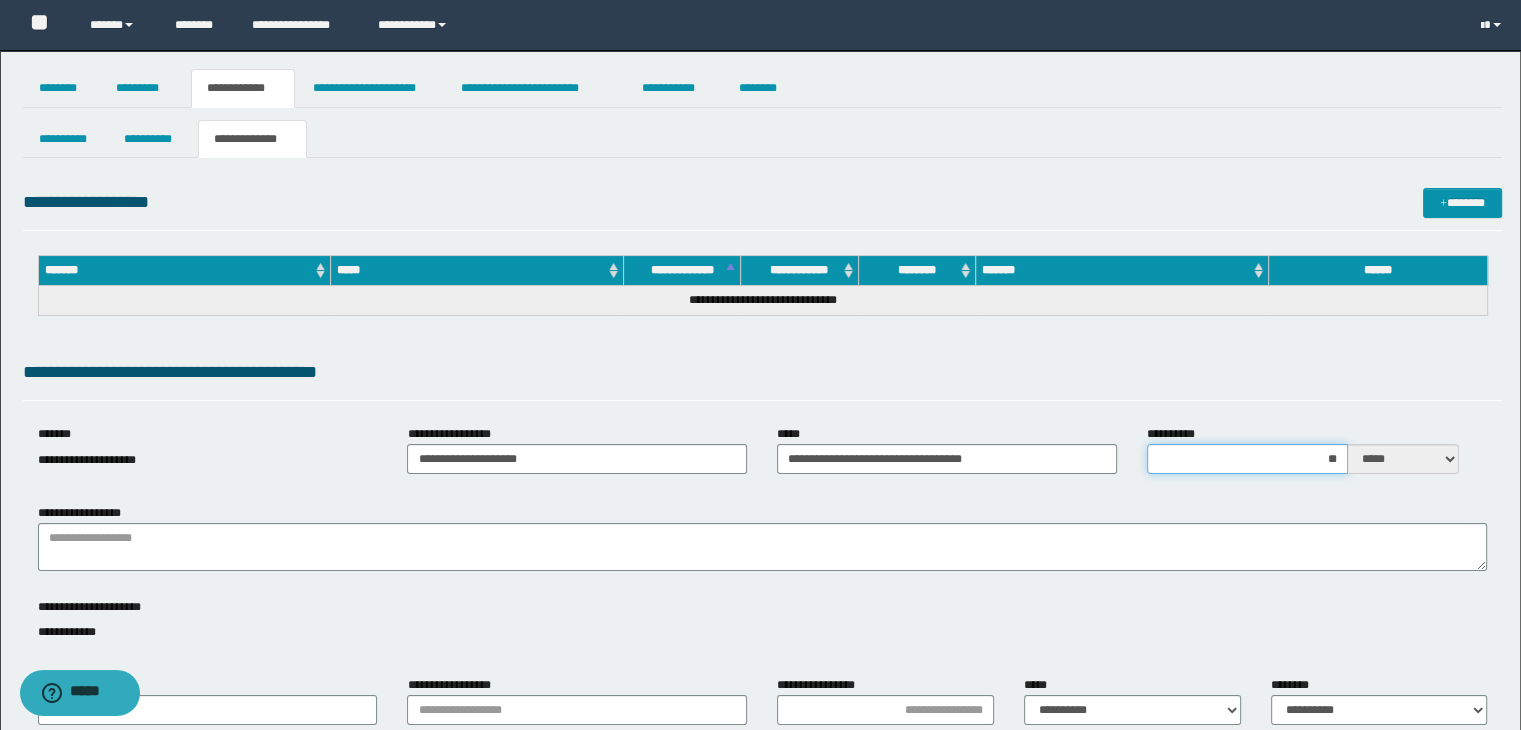 type on "***" 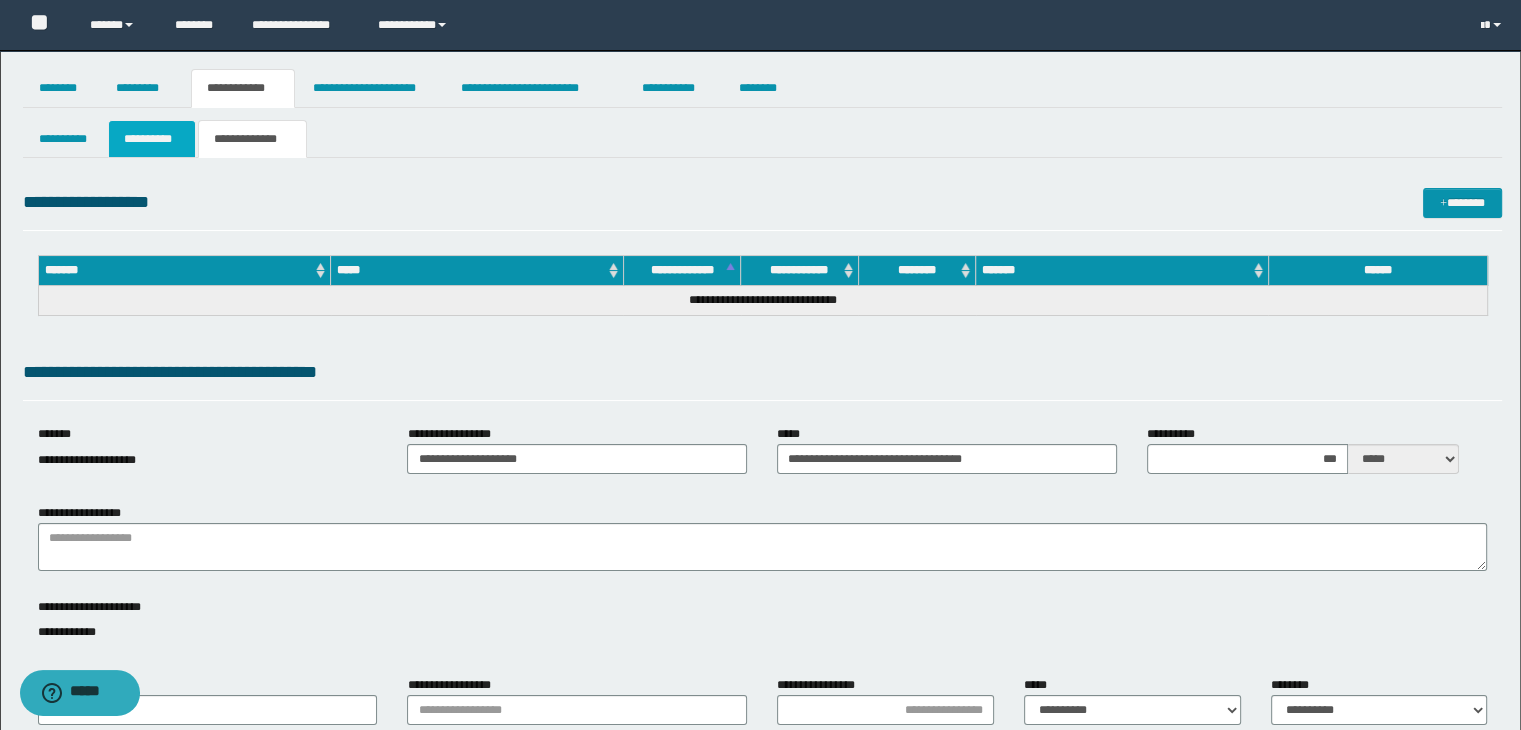 click on "**********" at bounding box center (152, 139) 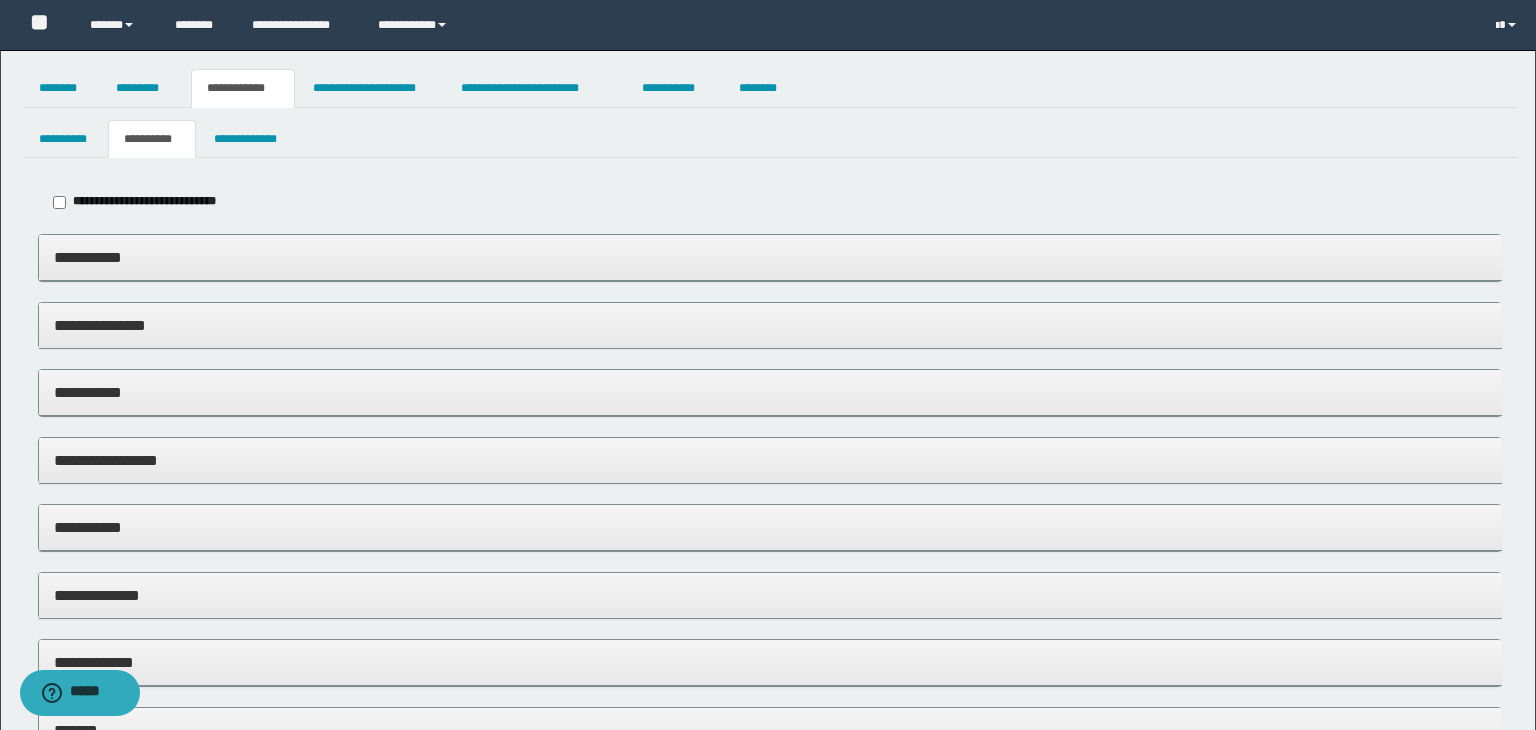 type on "*****" 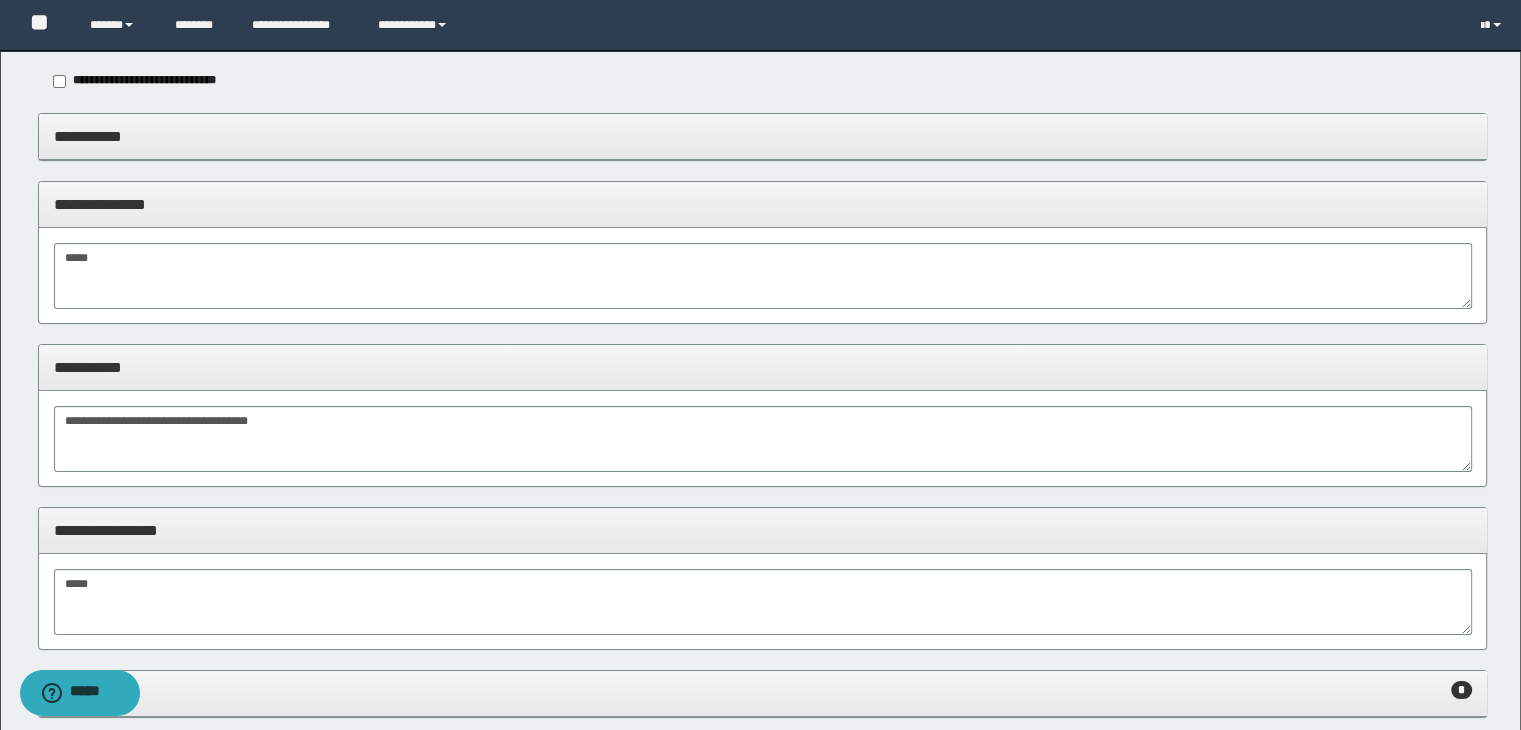 scroll, scrollTop: 0, scrollLeft: 0, axis: both 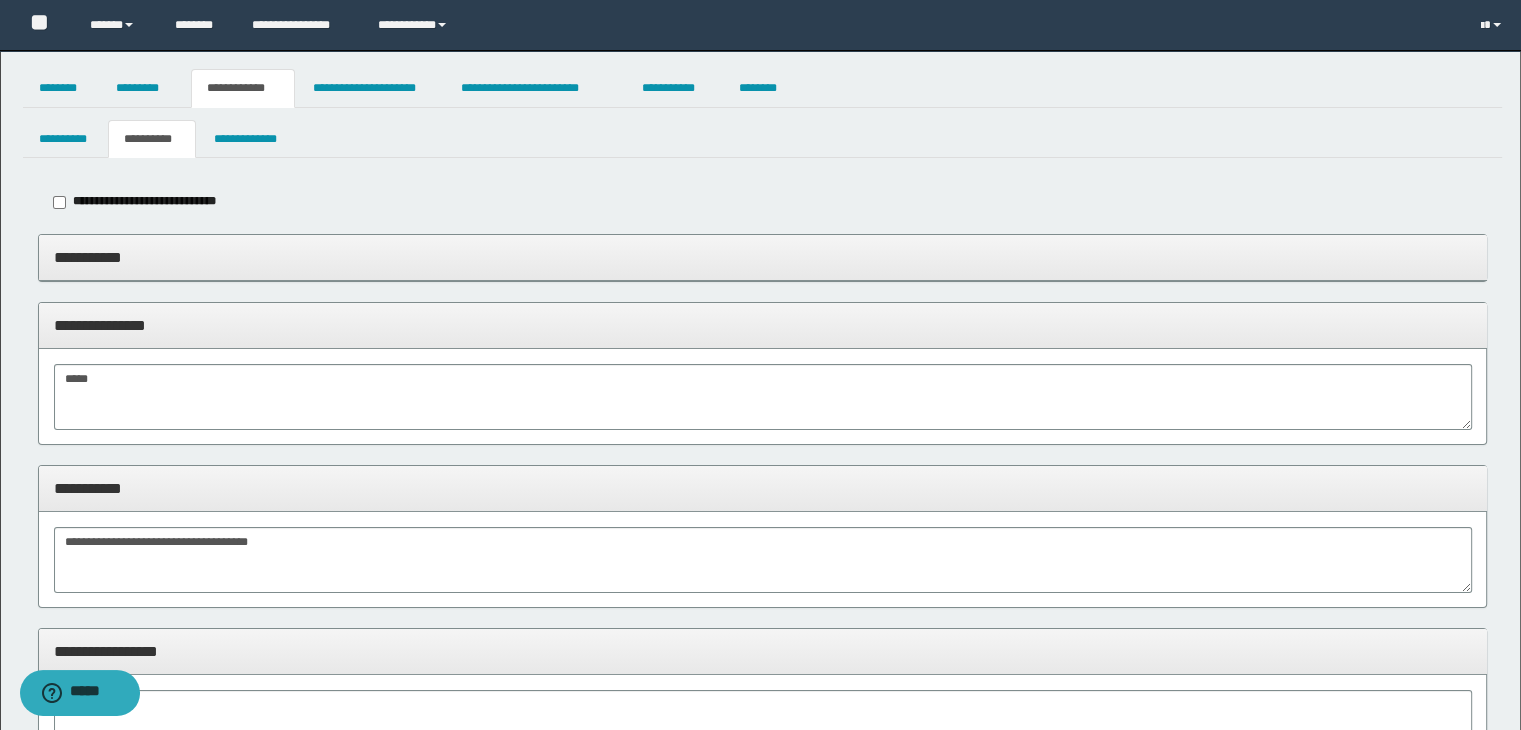 click on "**********" at bounding box center [763, 257] 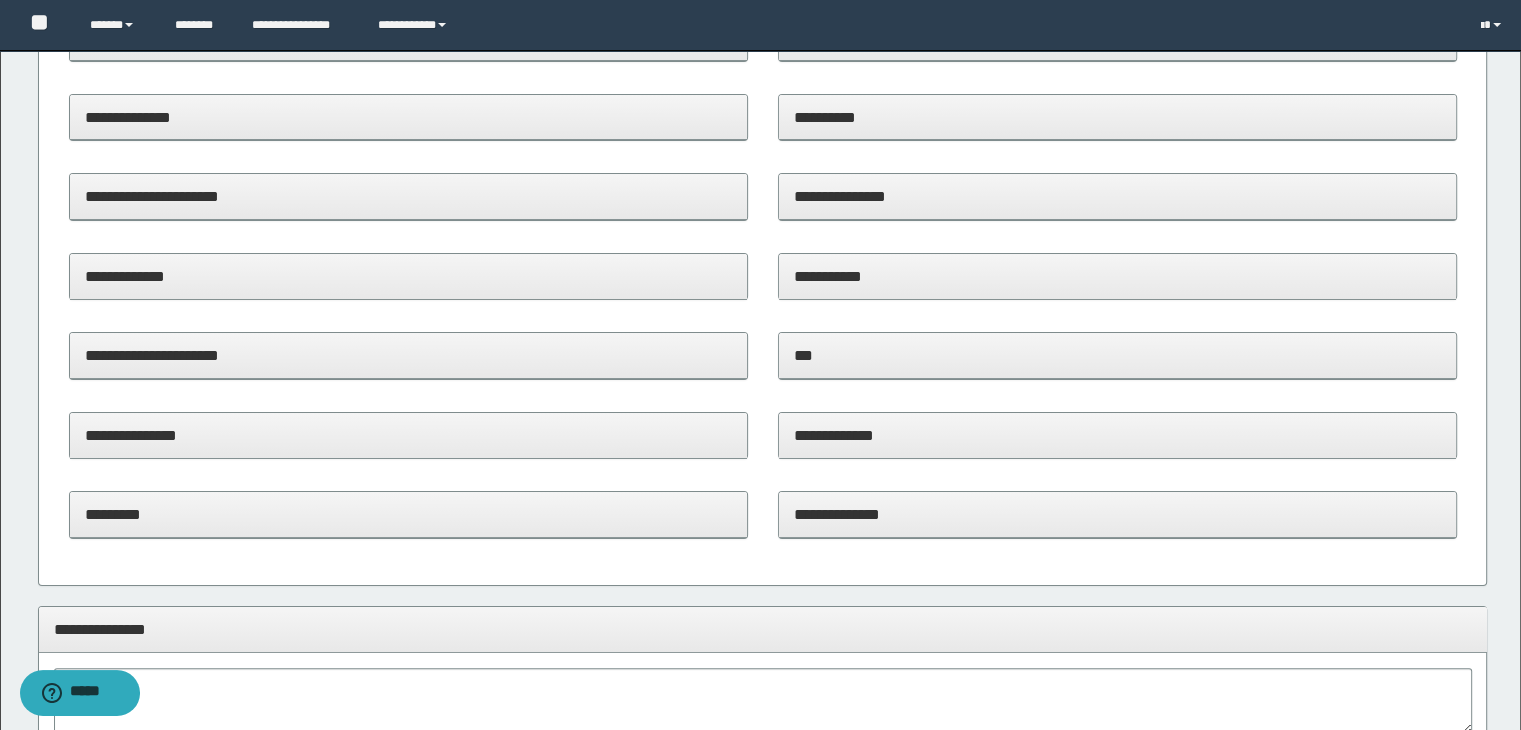 scroll, scrollTop: 300, scrollLeft: 0, axis: vertical 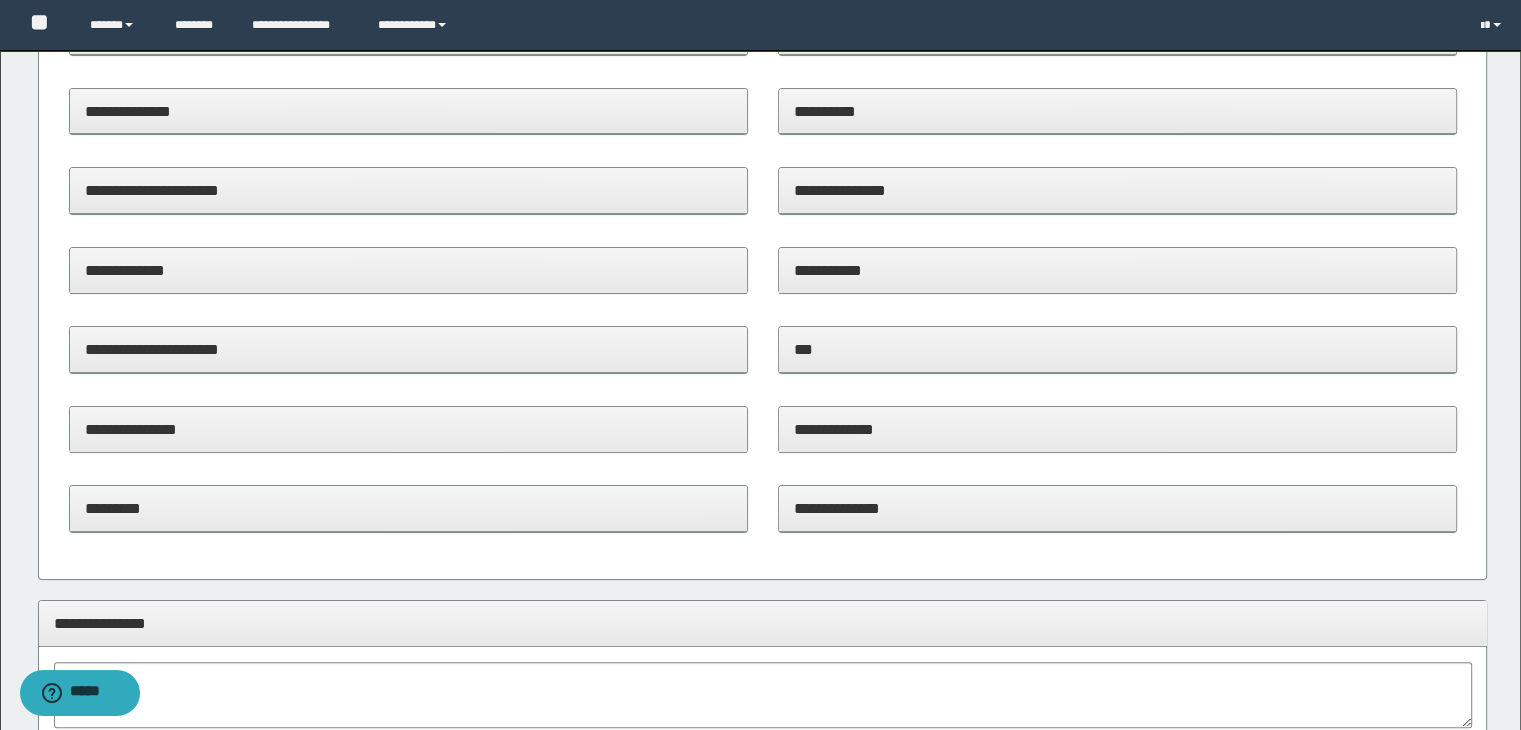 click on "**********" at bounding box center (408, 429) 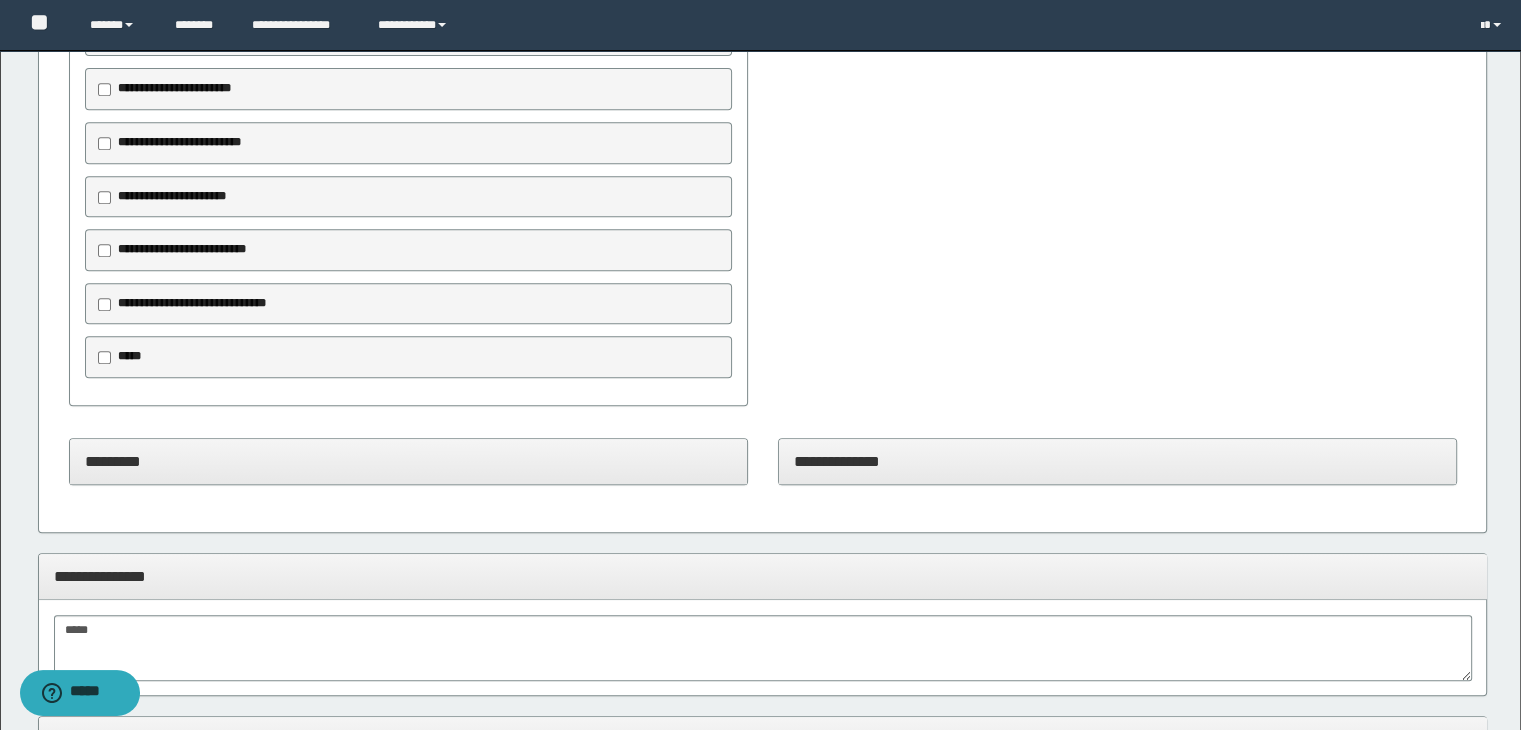 scroll, scrollTop: 900, scrollLeft: 0, axis: vertical 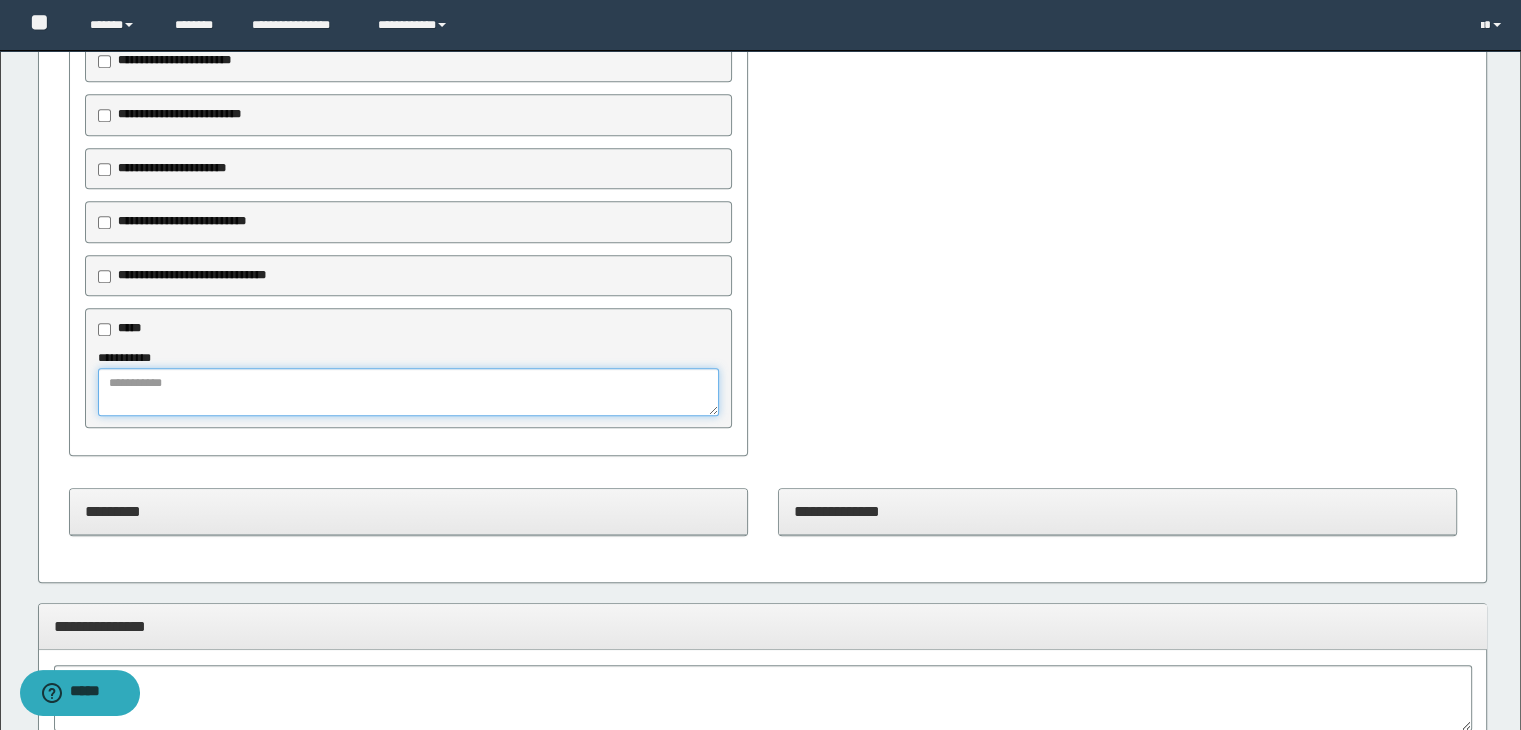 click at bounding box center (409, 392) 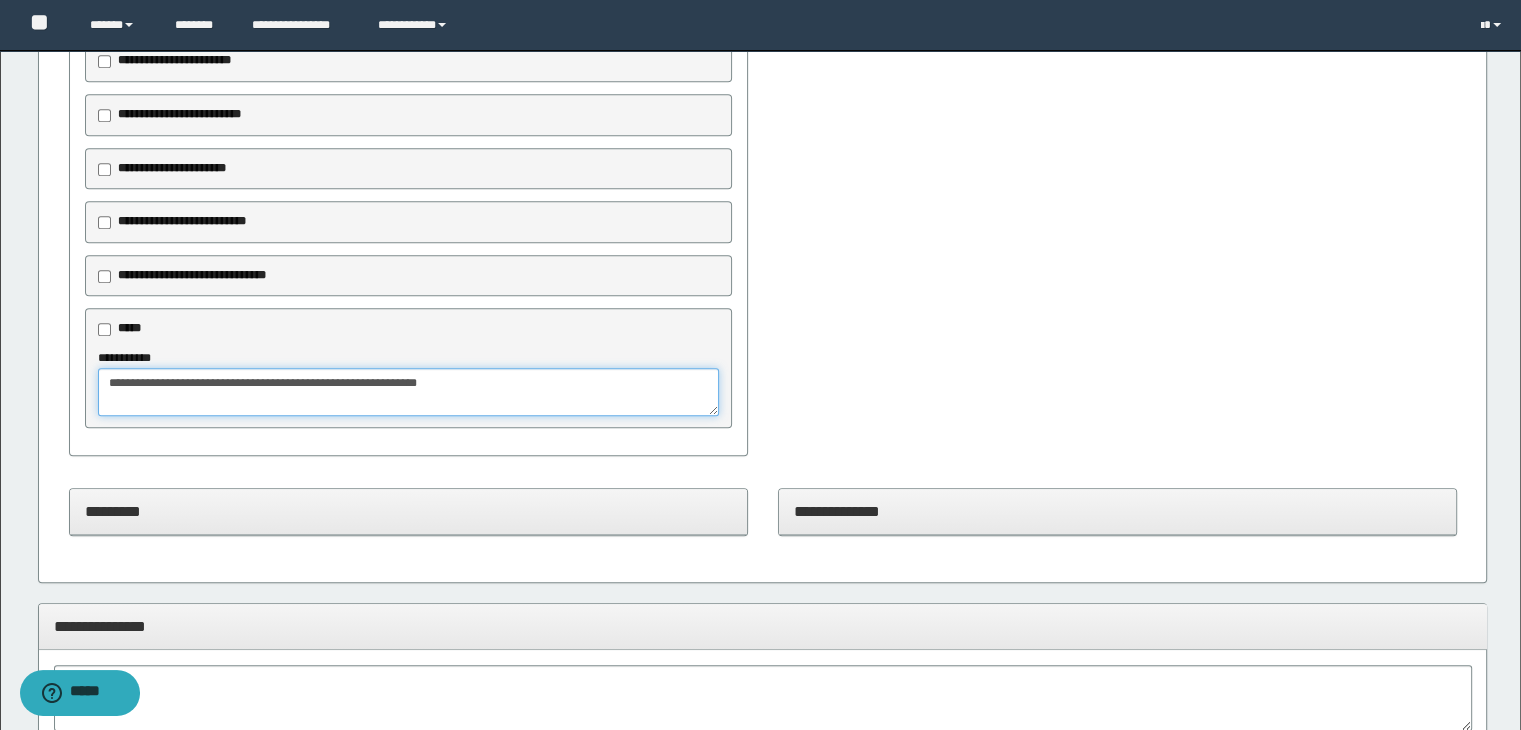 scroll, scrollTop: 0, scrollLeft: 0, axis: both 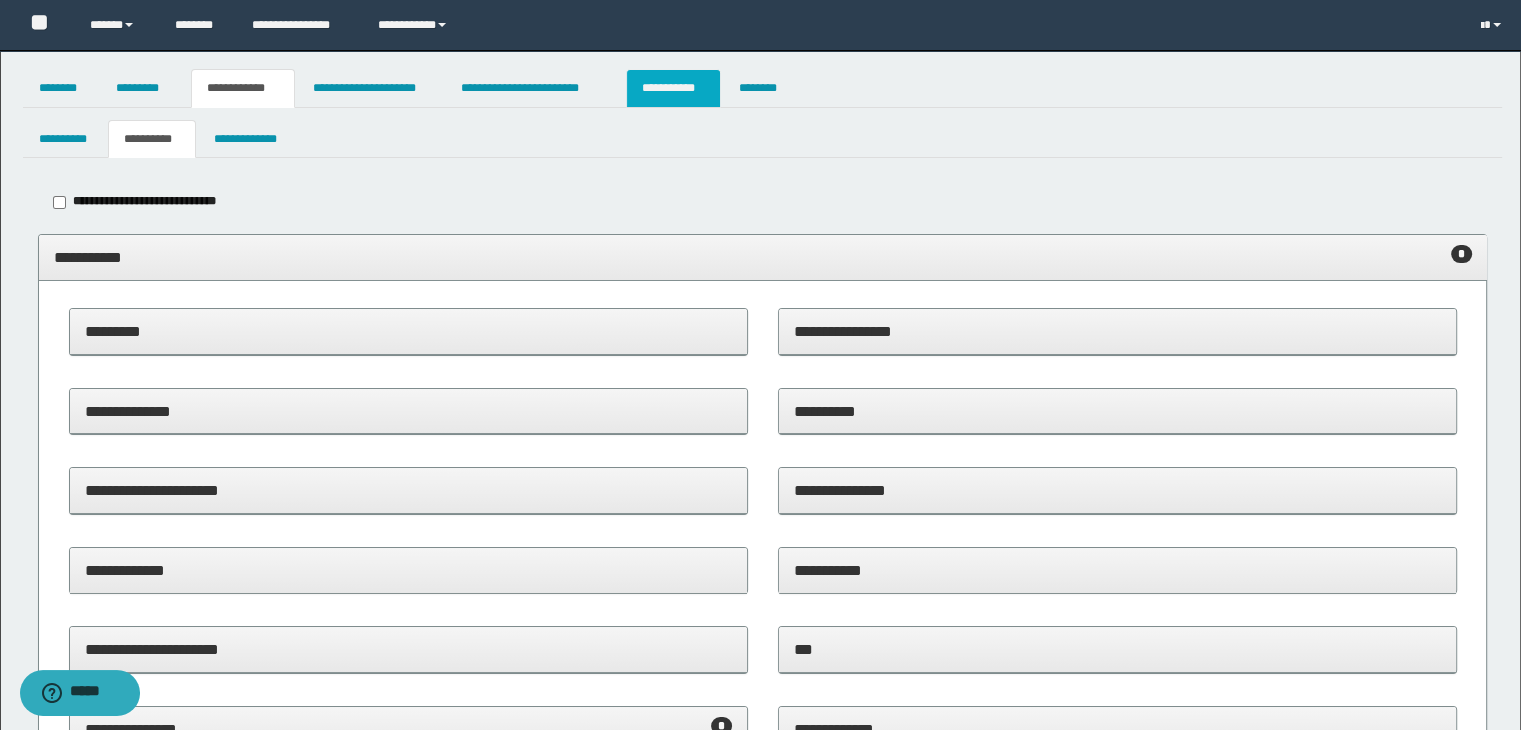 type on "**********" 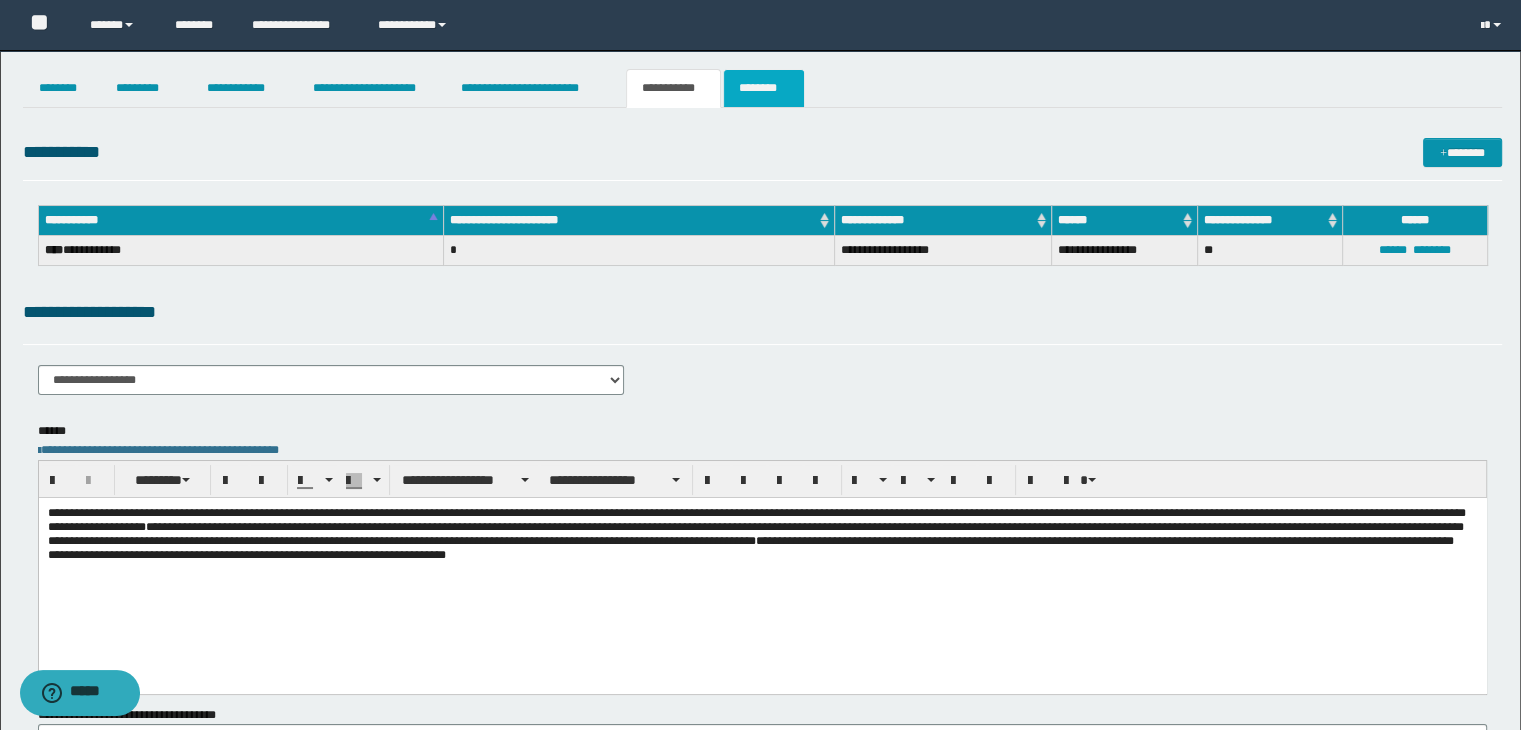 click on "********" at bounding box center (764, 88) 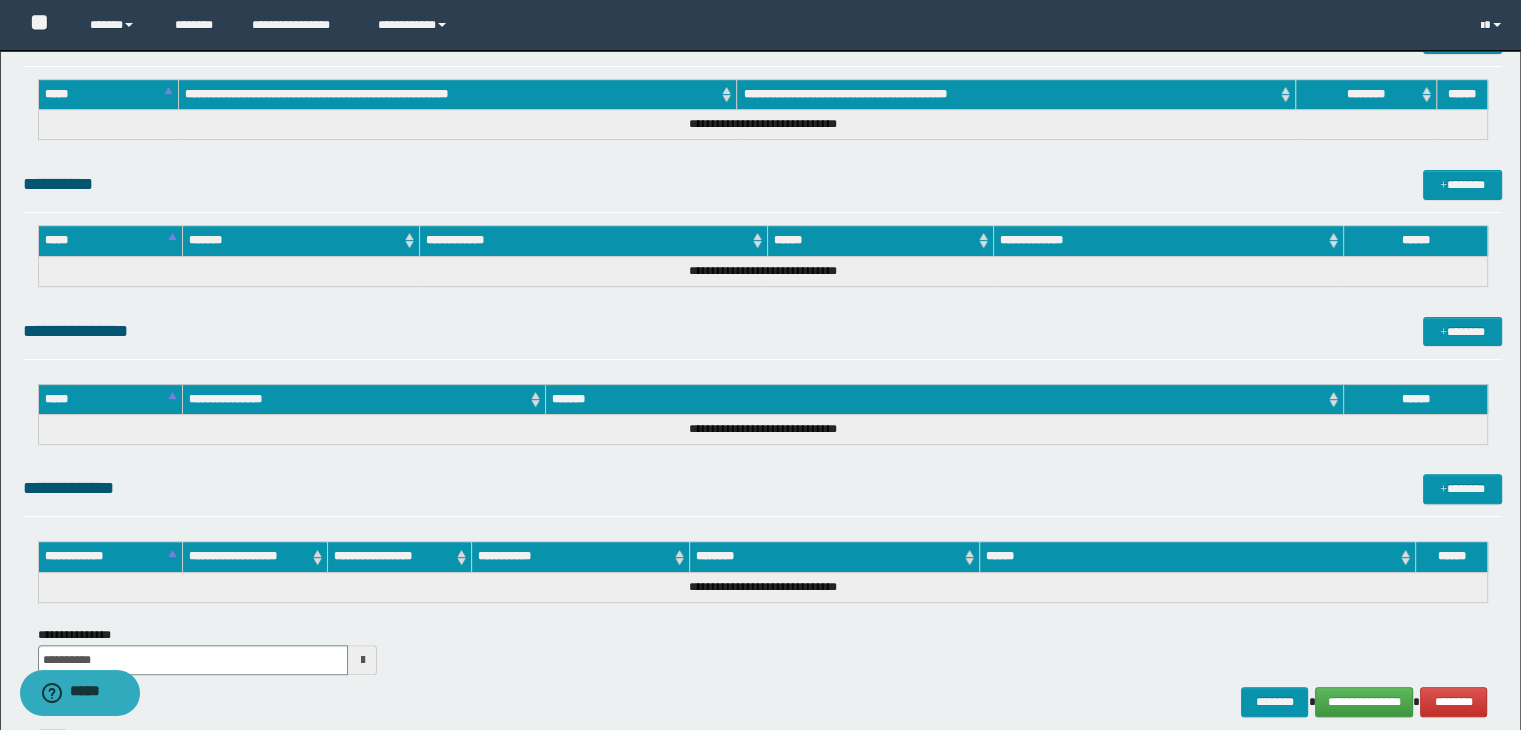 scroll, scrollTop: 740, scrollLeft: 0, axis: vertical 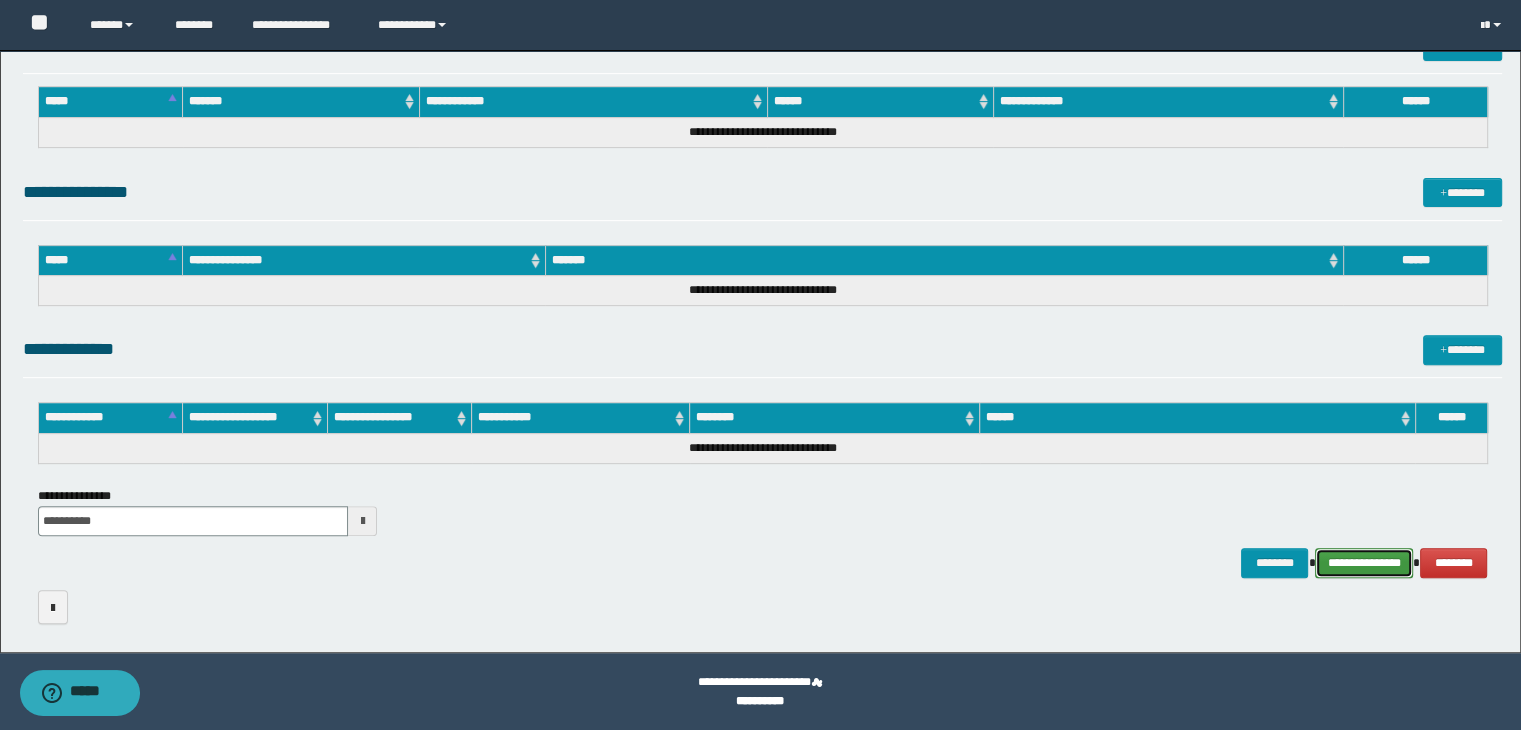 click on "**********" at bounding box center (1364, 563) 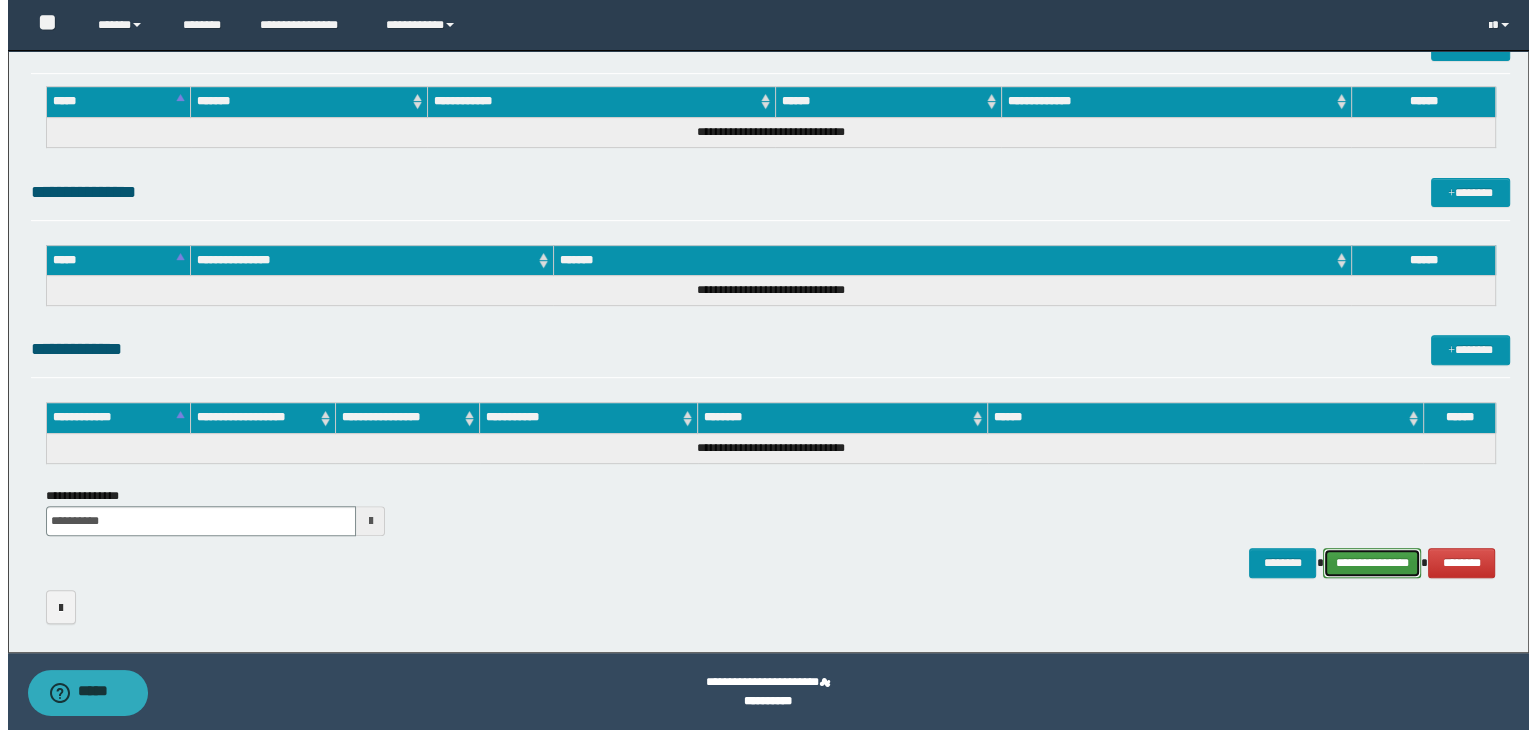 scroll, scrollTop: 894, scrollLeft: 0, axis: vertical 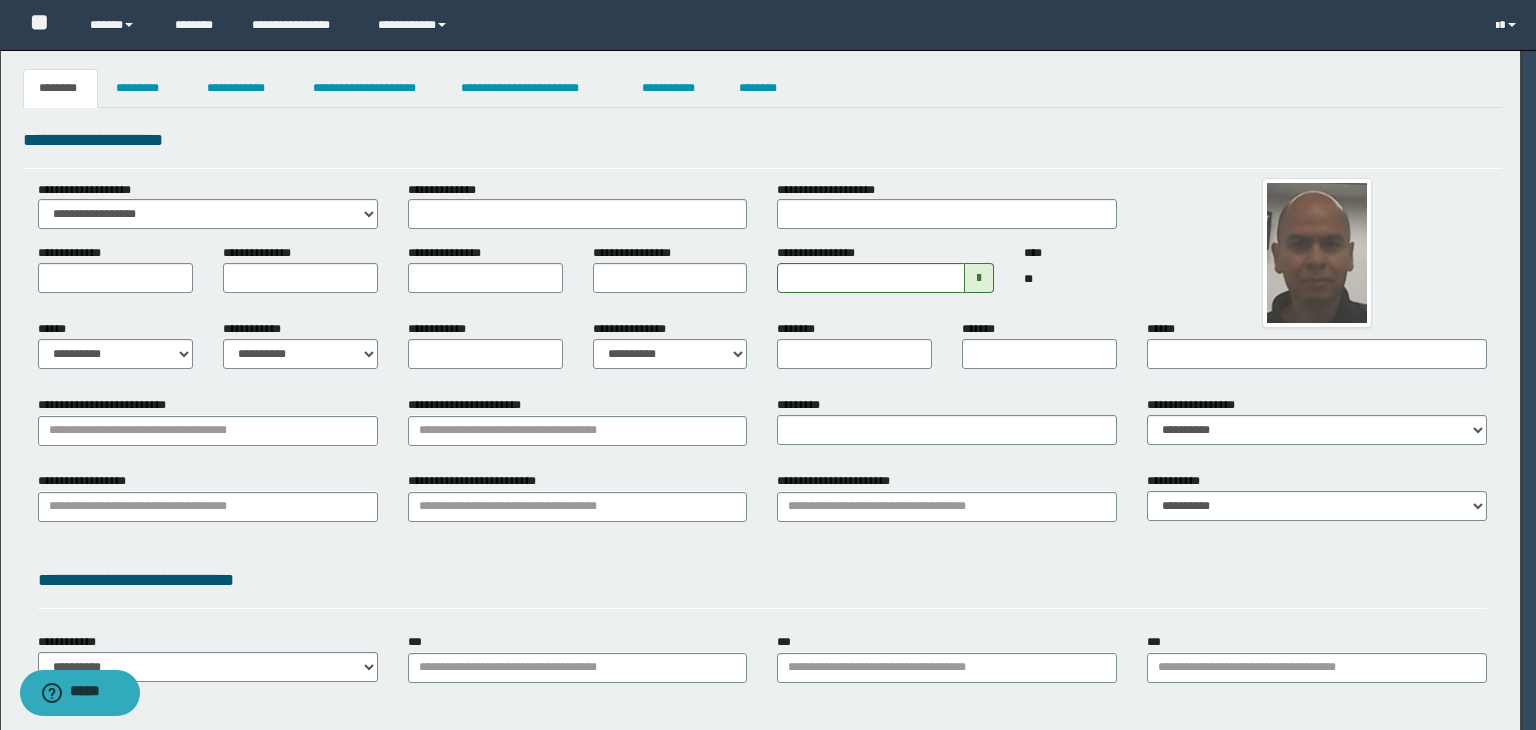 type on "********" 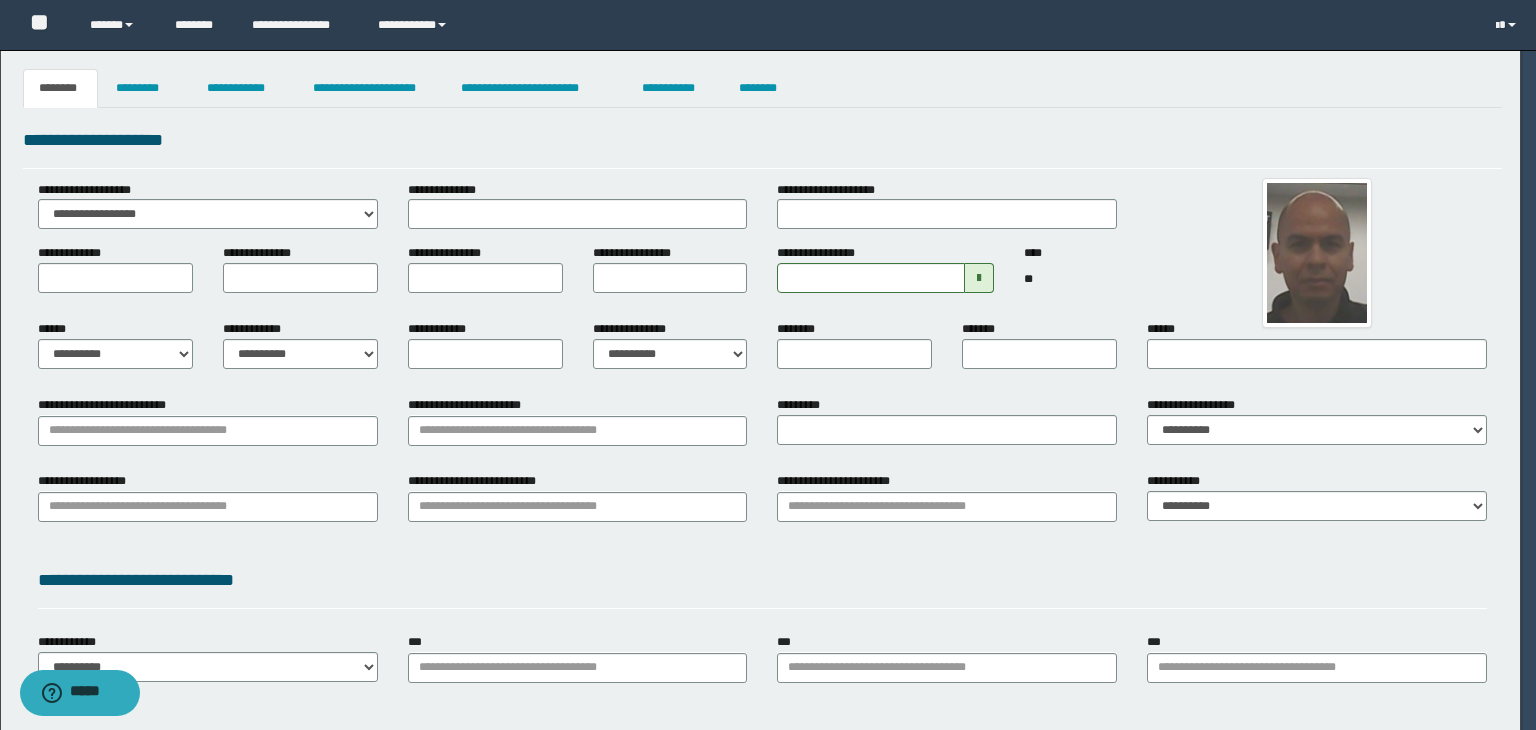 type on "****" 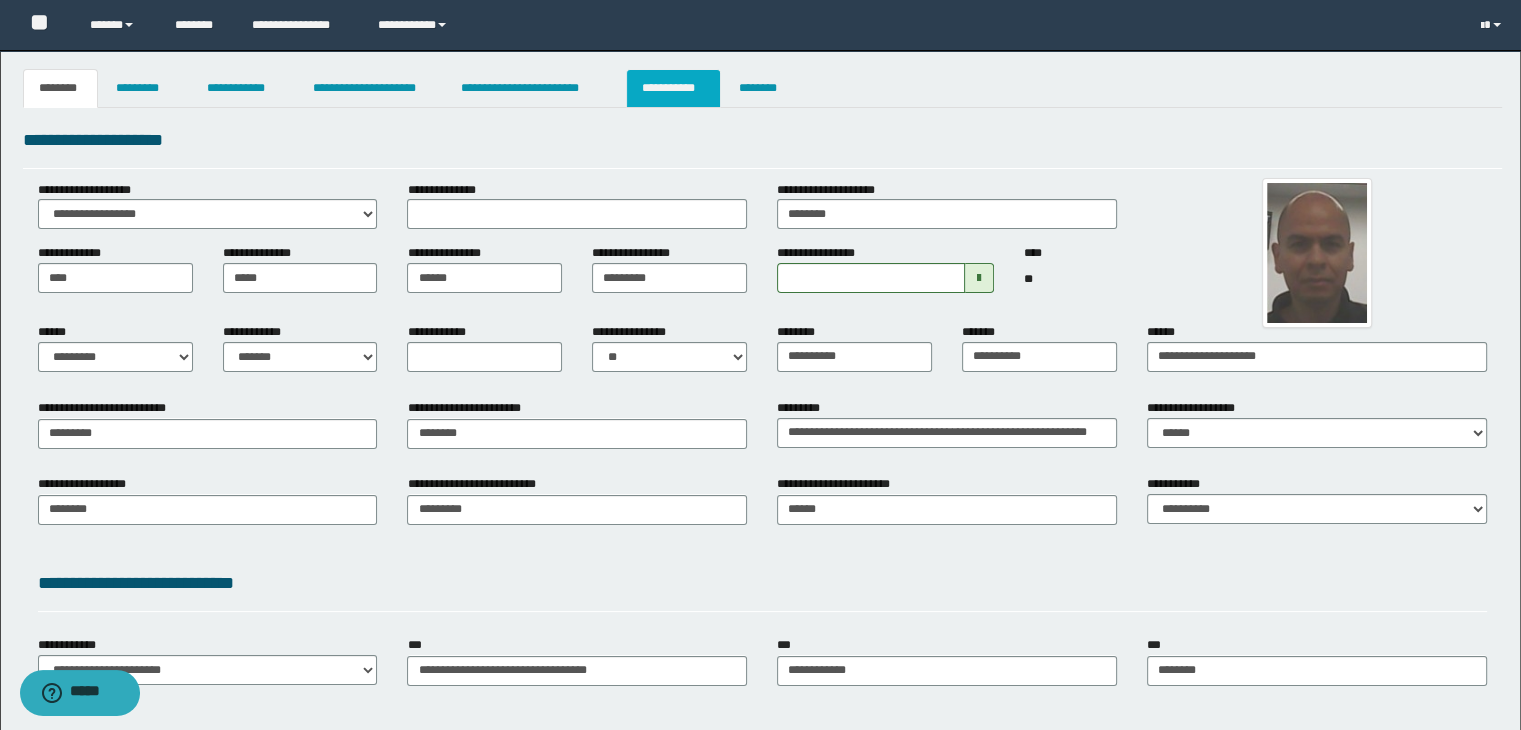 click on "**********" at bounding box center (673, 88) 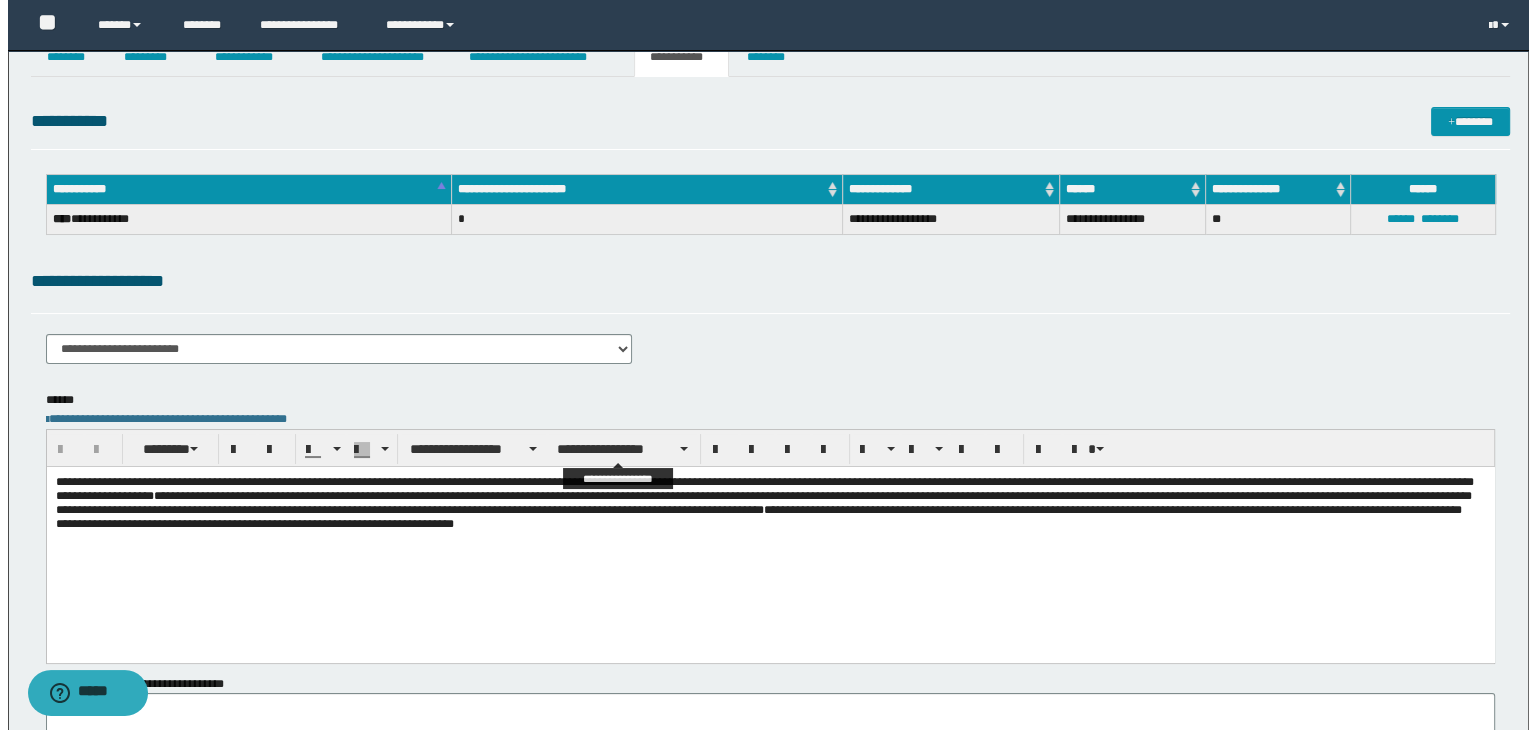 scroll, scrollTop: 0, scrollLeft: 0, axis: both 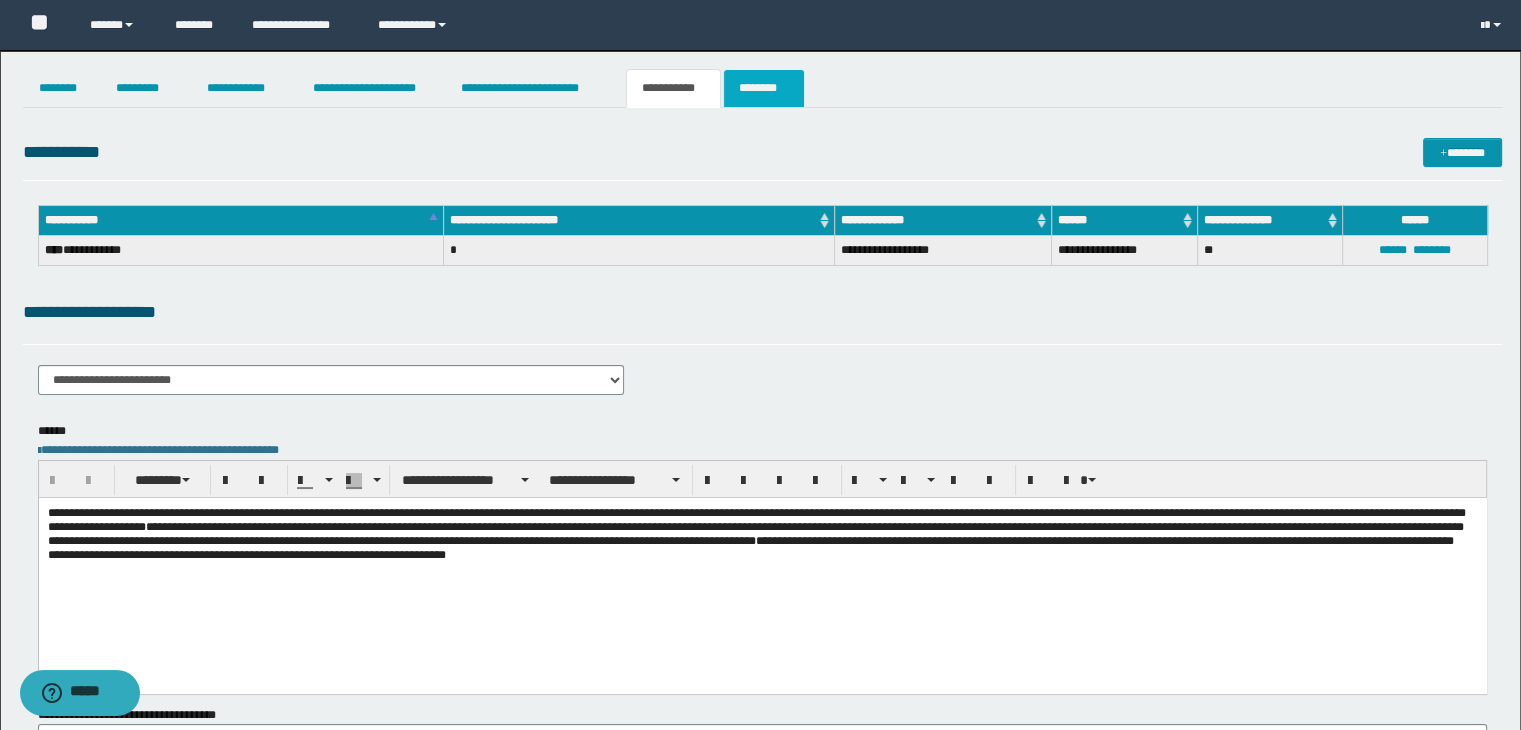 click on "********" at bounding box center [764, 88] 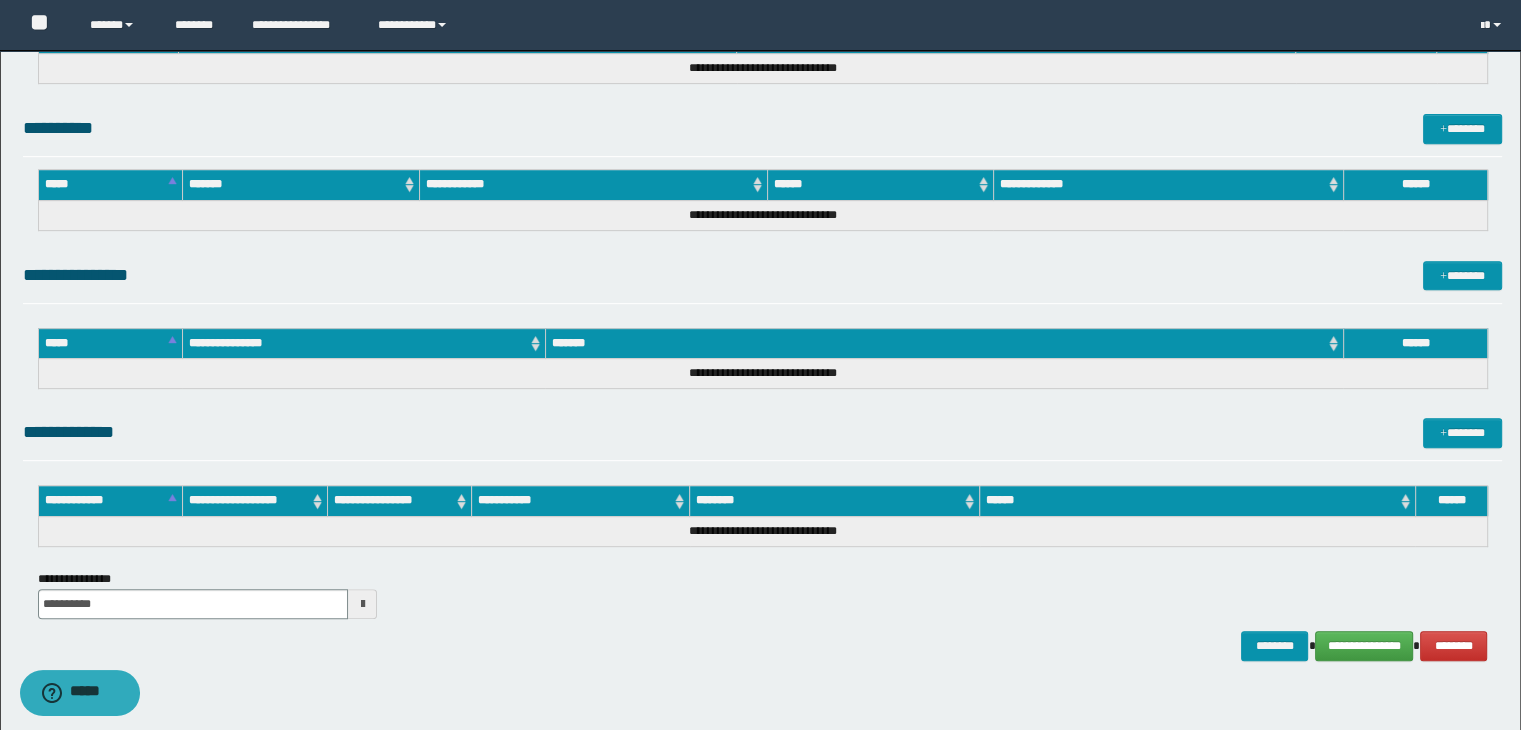 scroll, scrollTop: 864, scrollLeft: 0, axis: vertical 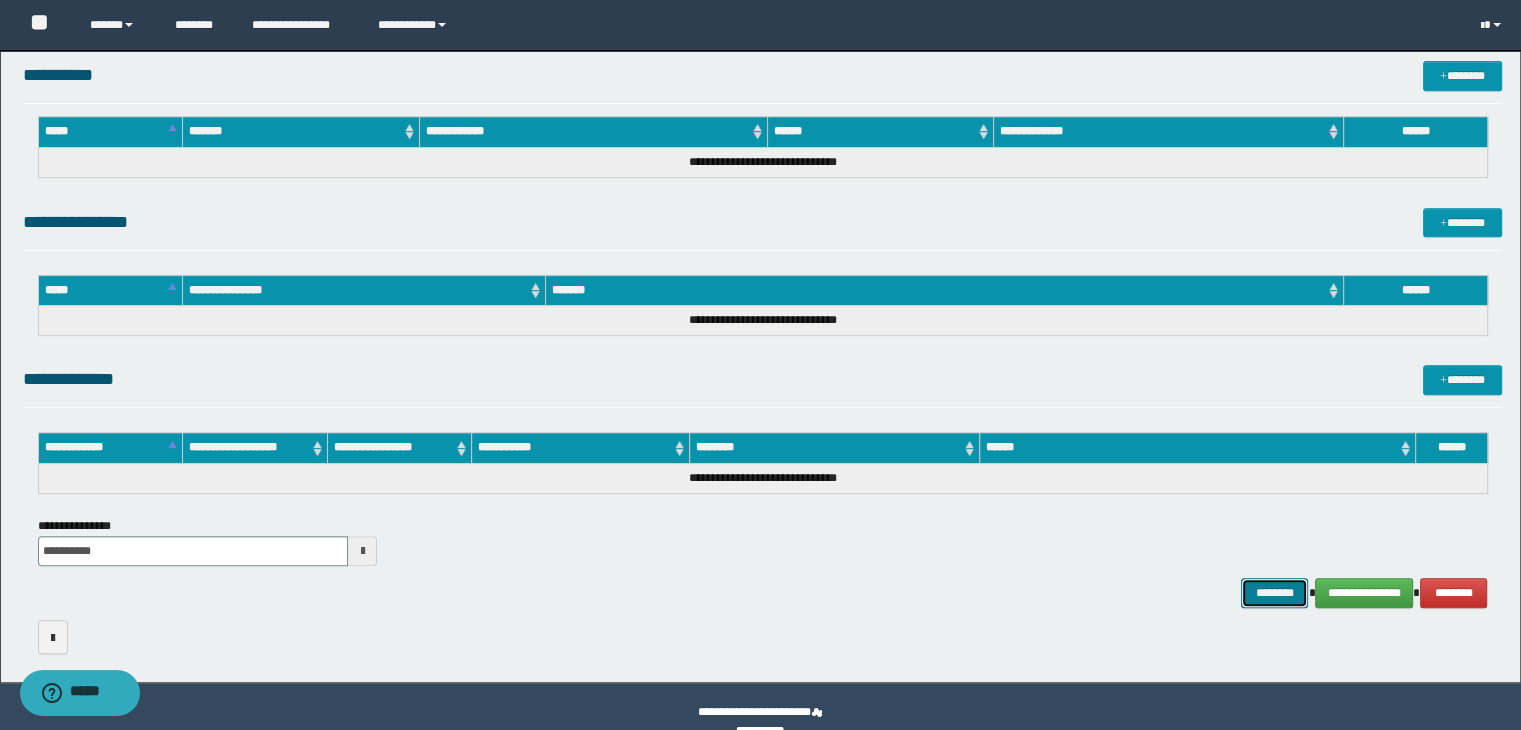 click on "********" at bounding box center [1274, 593] 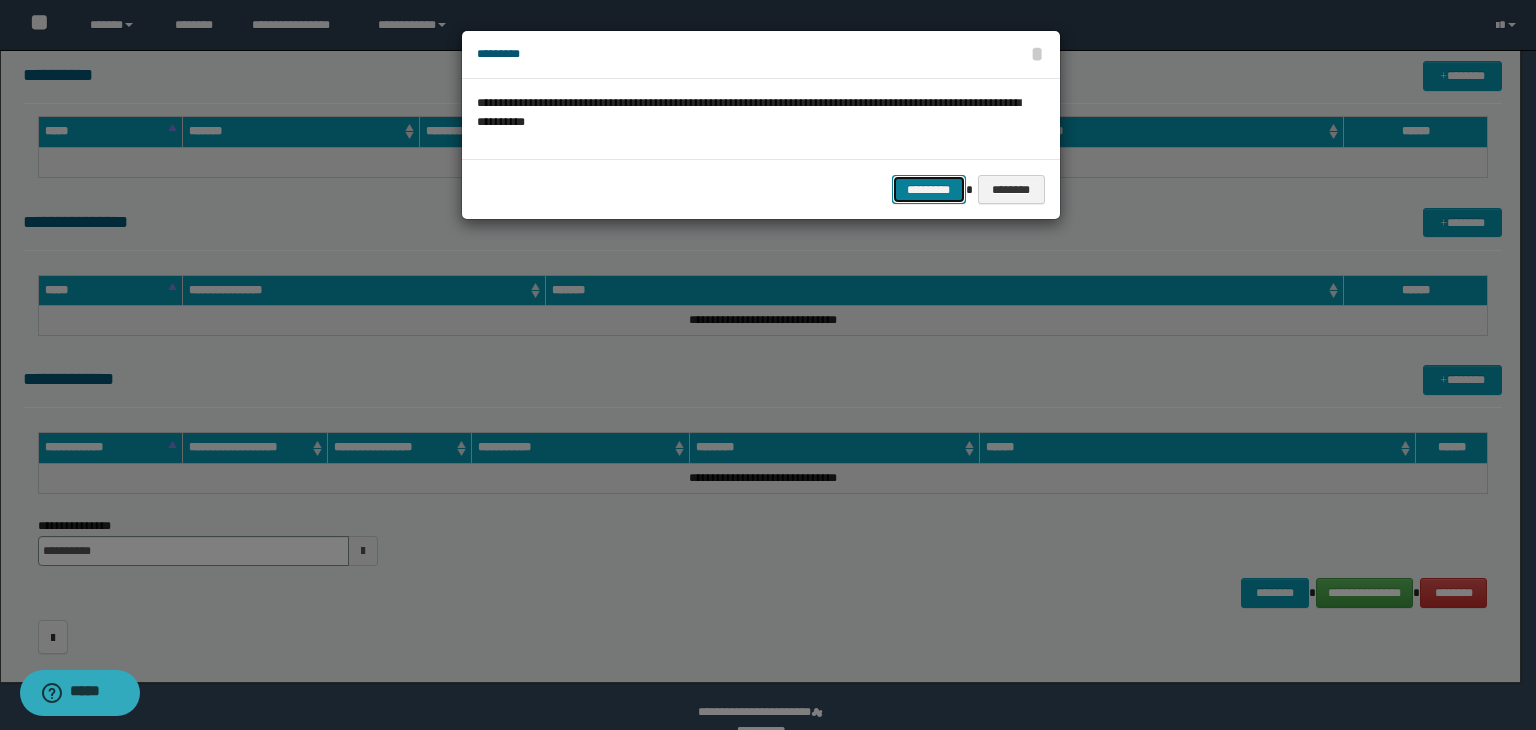 click on "*********" at bounding box center (929, 190) 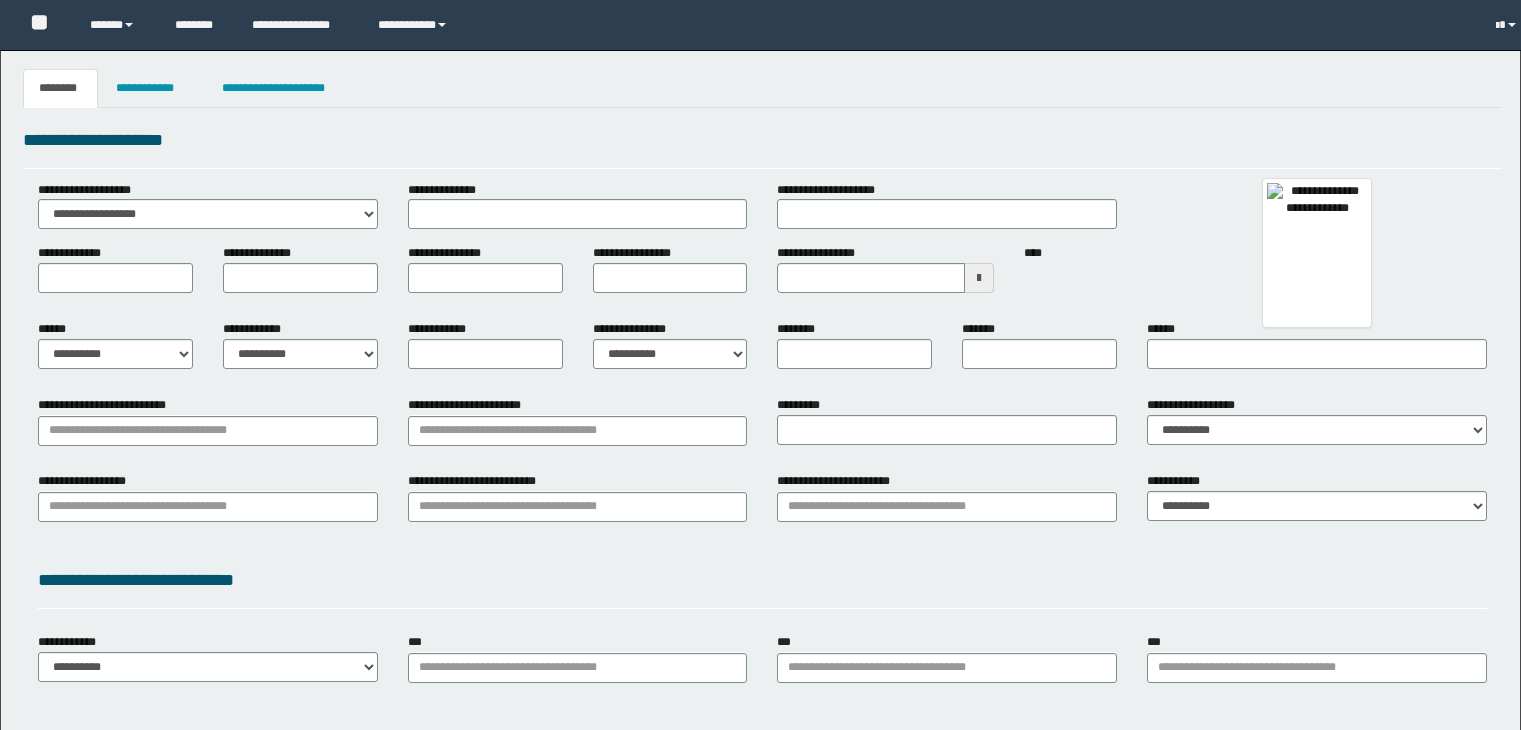 scroll, scrollTop: 0, scrollLeft: 0, axis: both 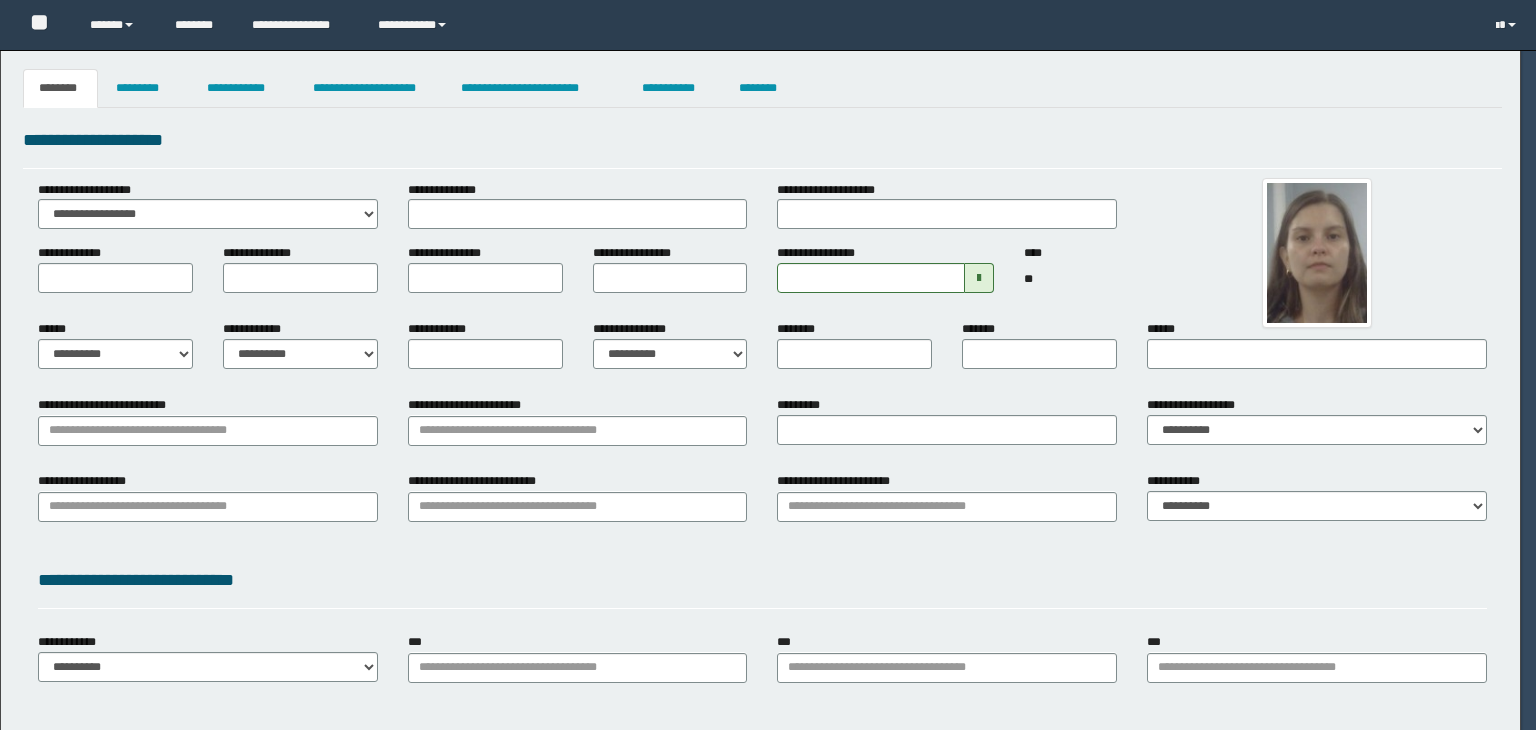 type on "********" 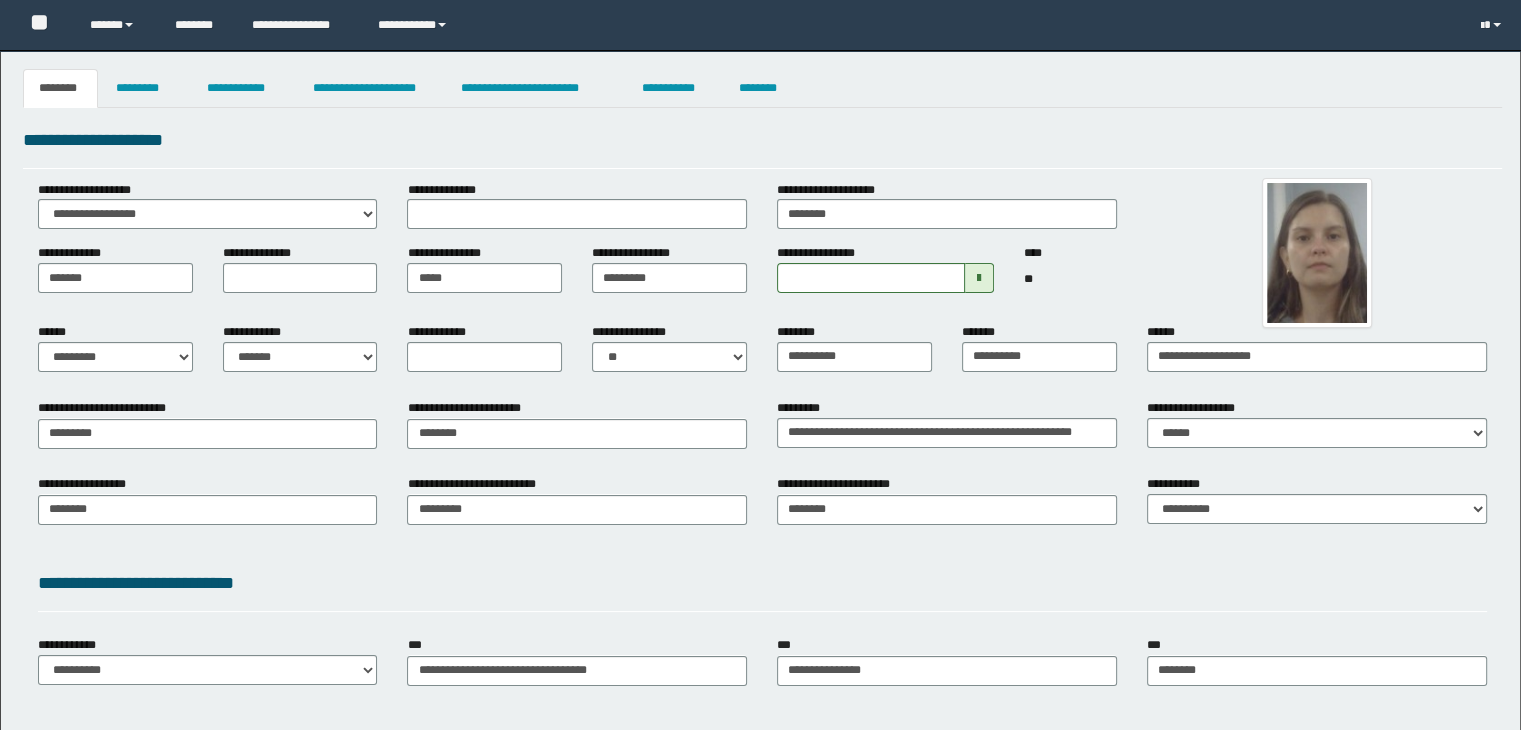 scroll, scrollTop: 0, scrollLeft: 0, axis: both 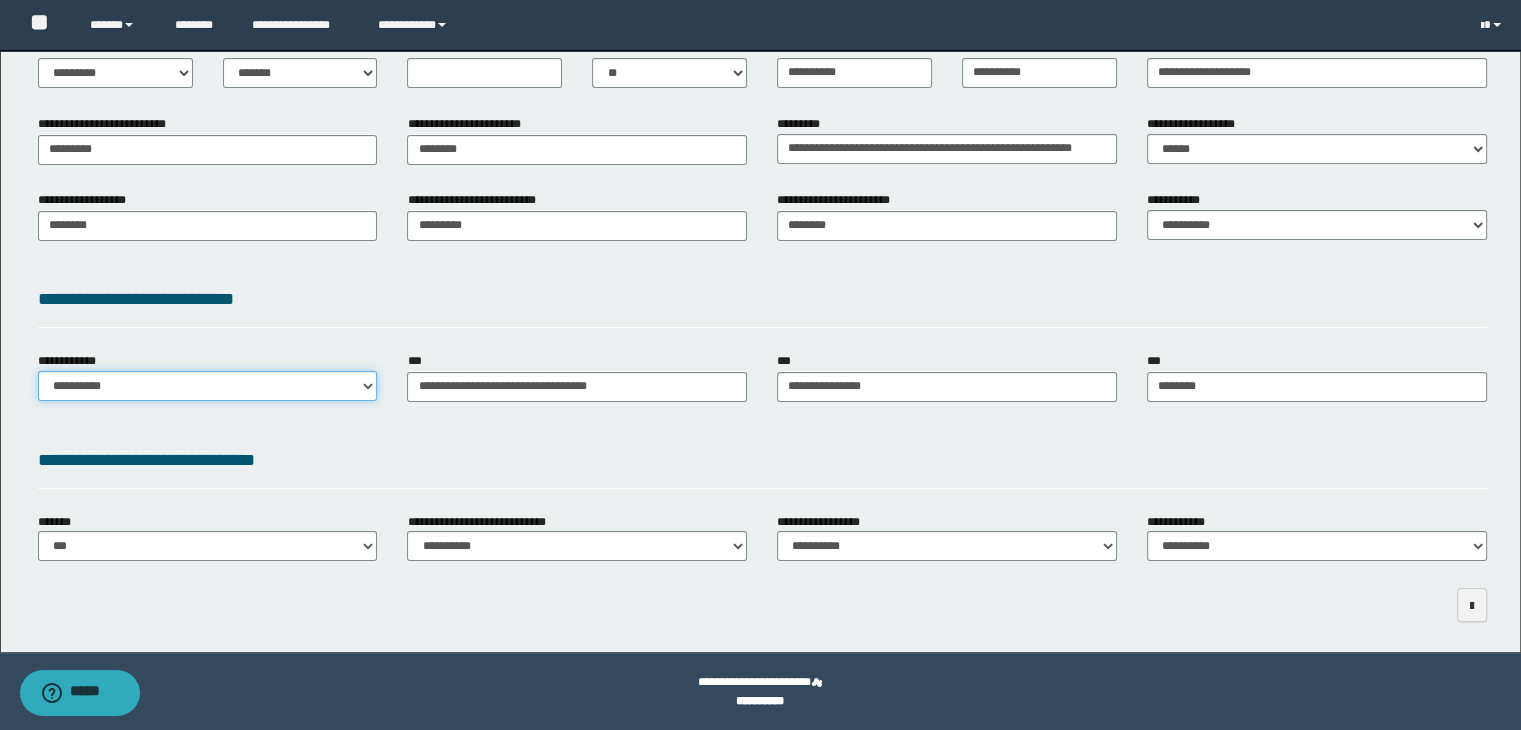 click on "**********" at bounding box center (208, 386) 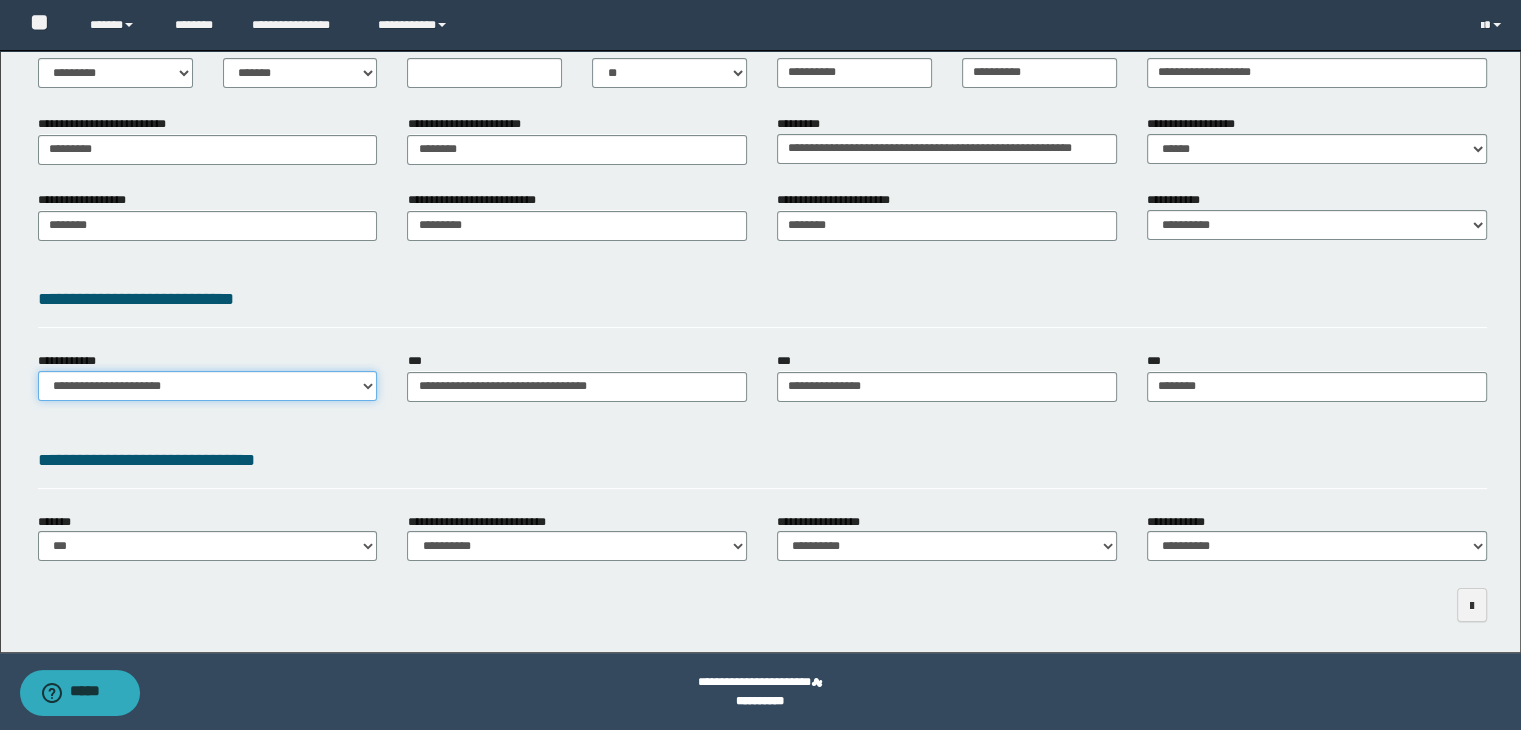 click on "**********" at bounding box center [208, 386] 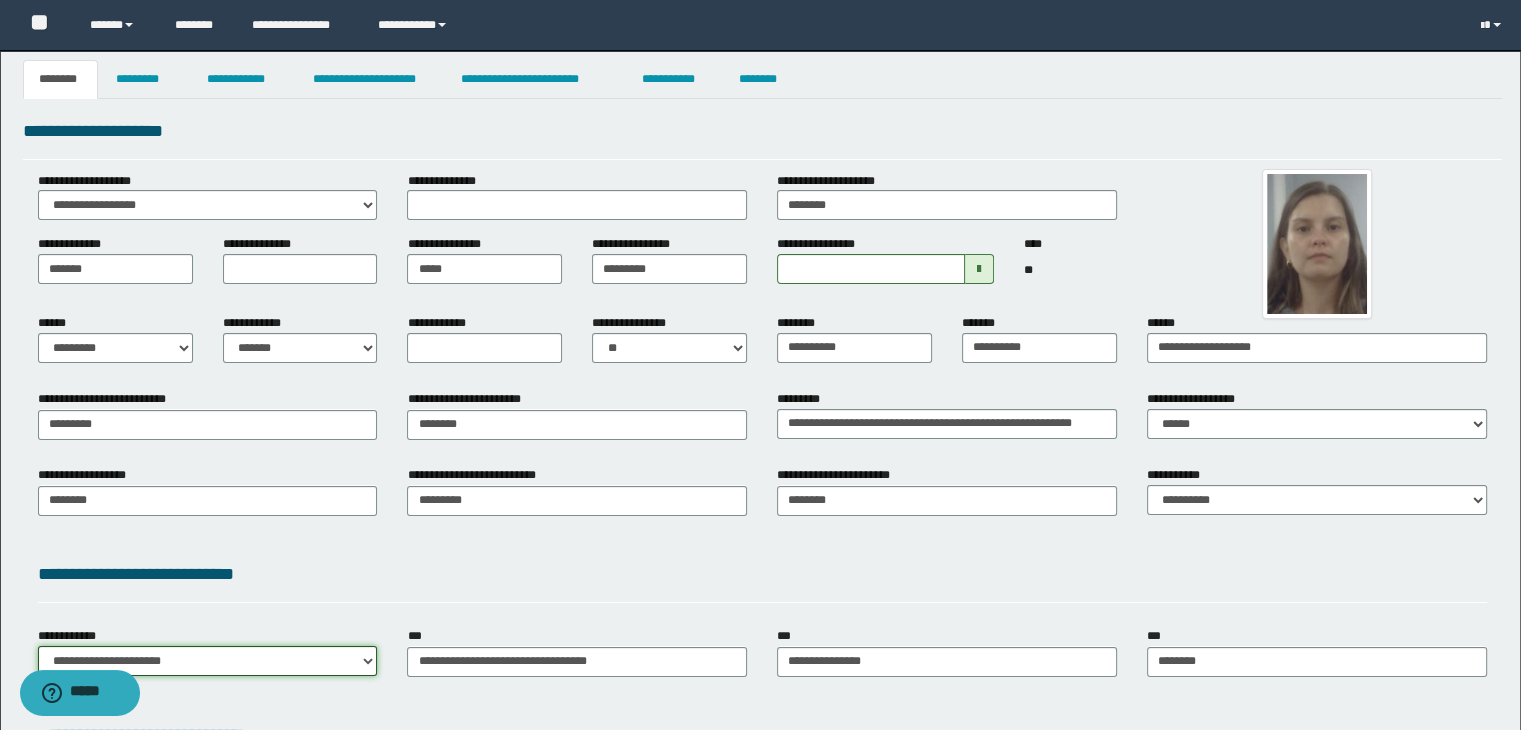 scroll, scrollTop: 0, scrollLeft: 0, axis: both 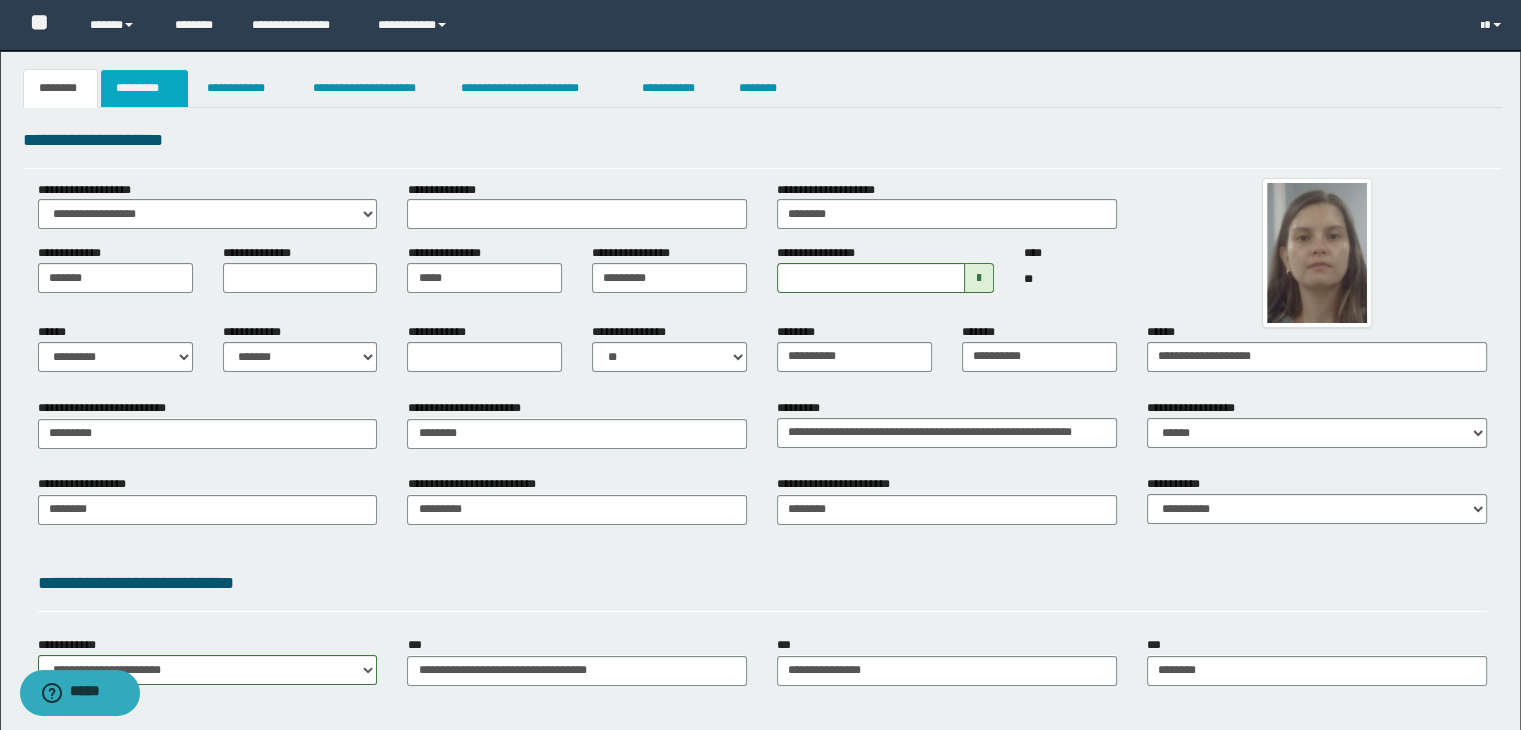 click on "*********" at bounding box center (144, 88) 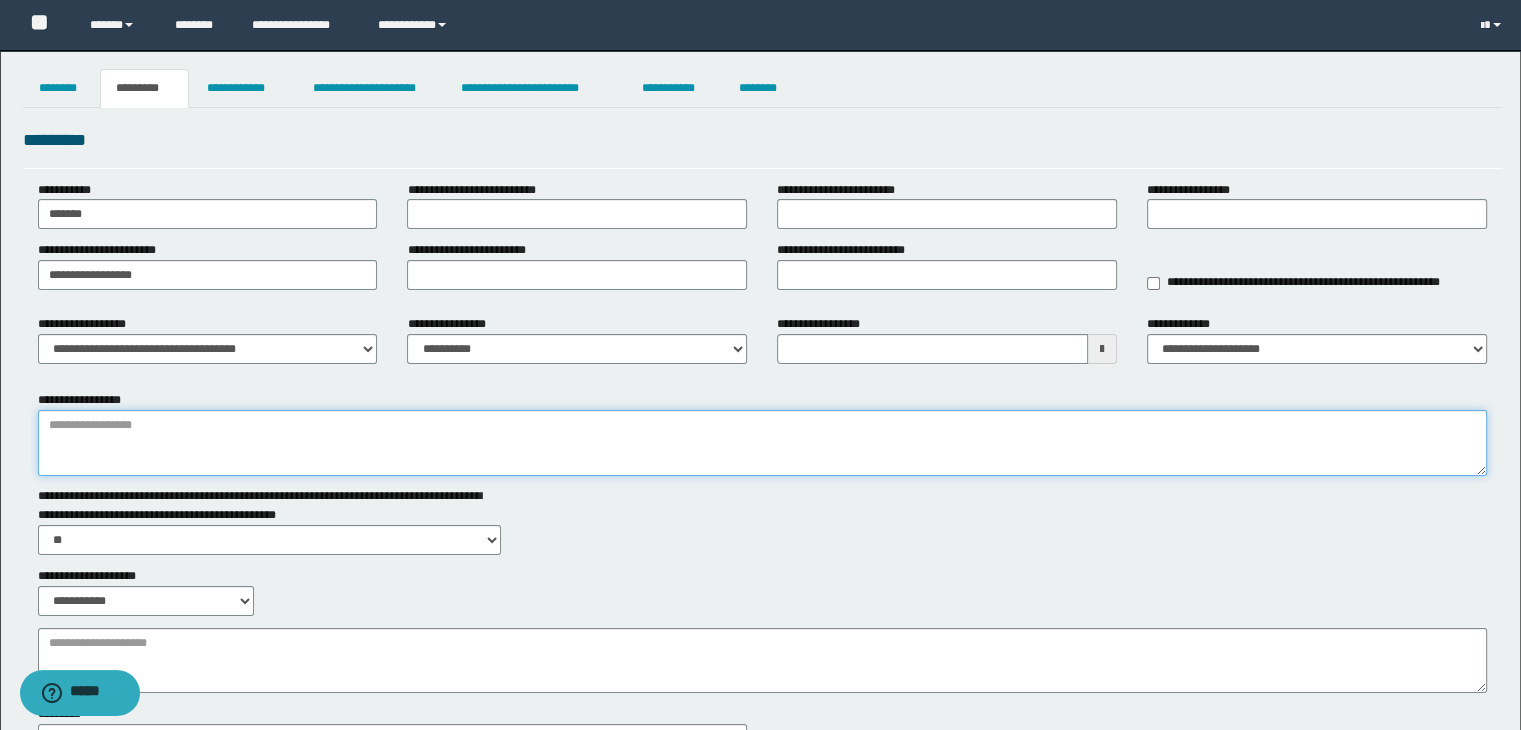 click on "**********" at bounding box center [763, 443] 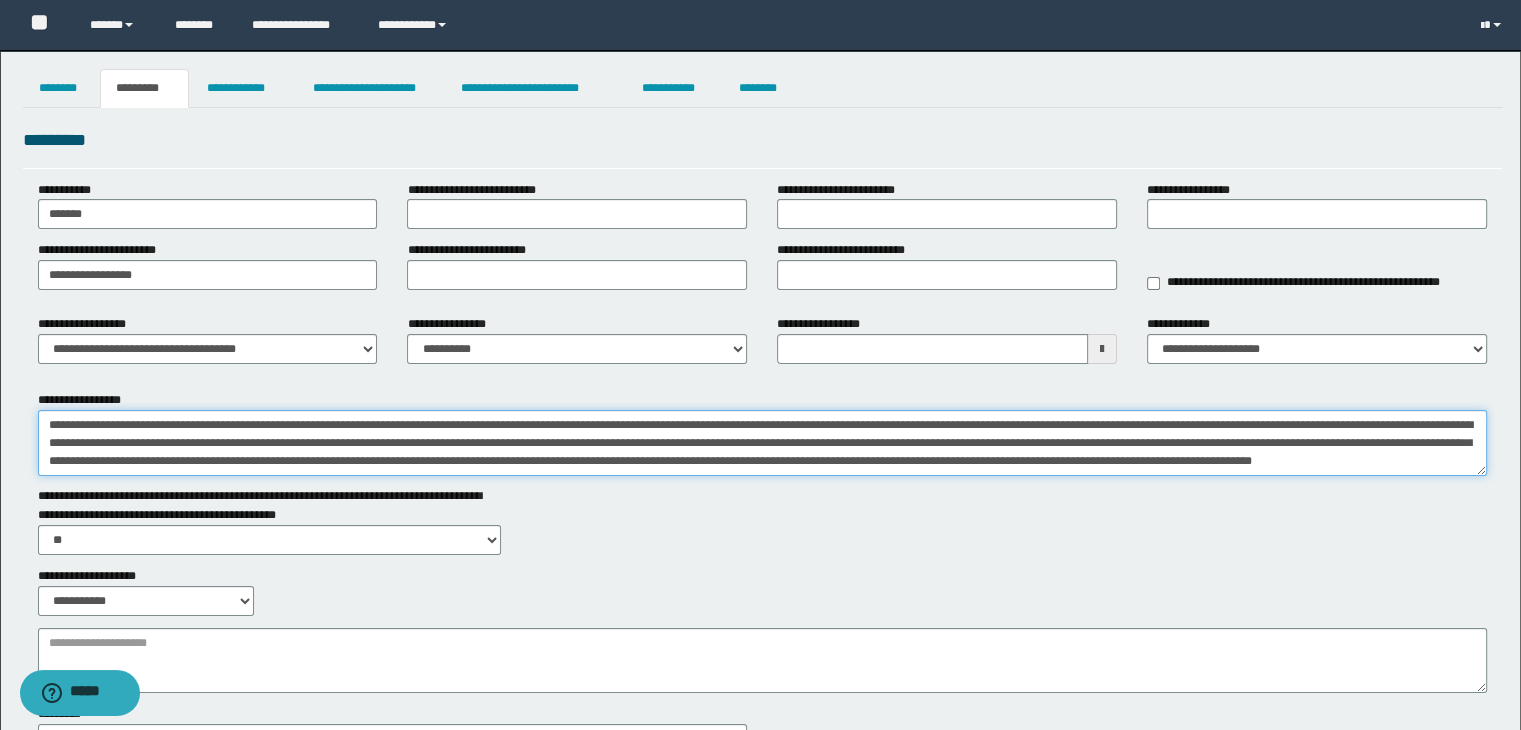 scroll, scrollTop: 48, scrollLeft: 0, axis: vertical 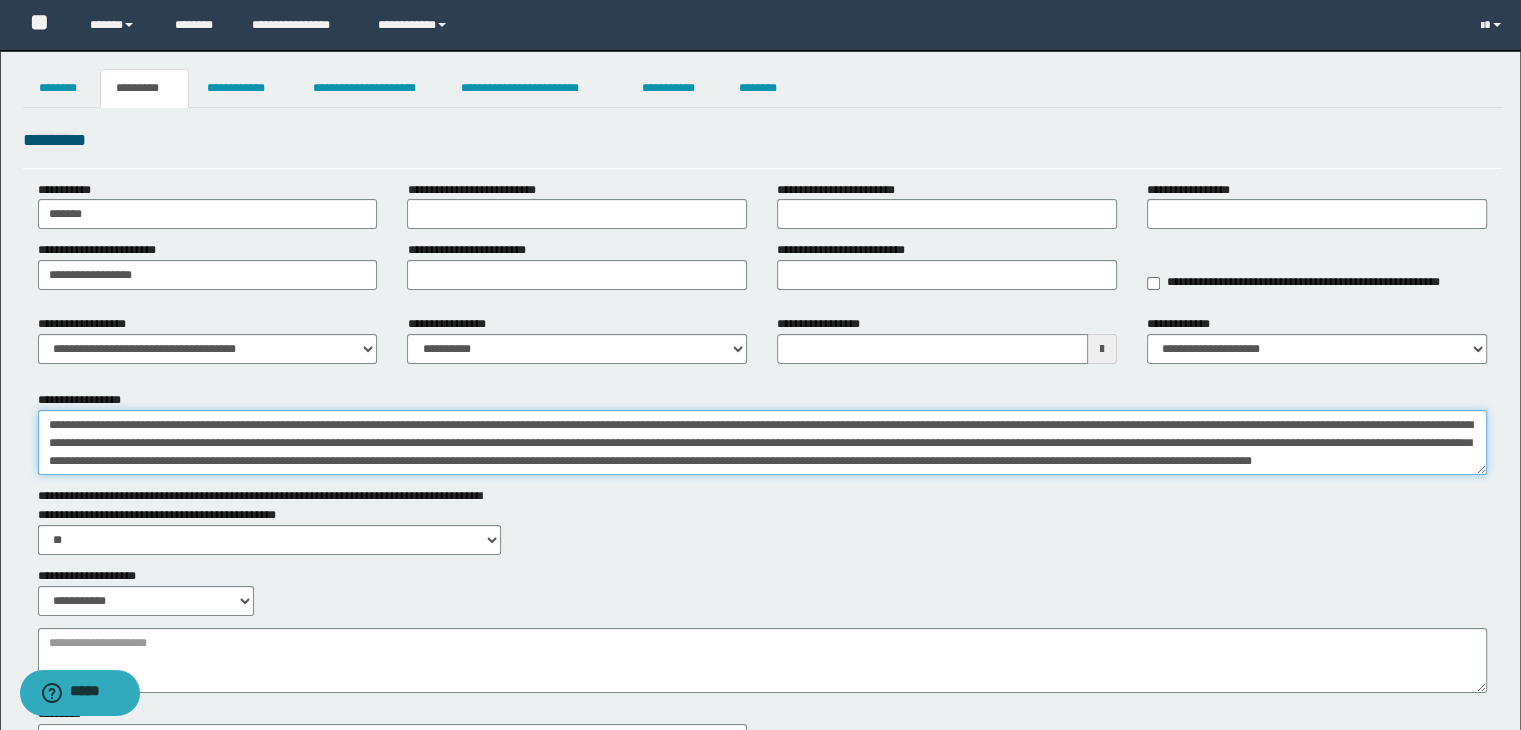 type on "**********" 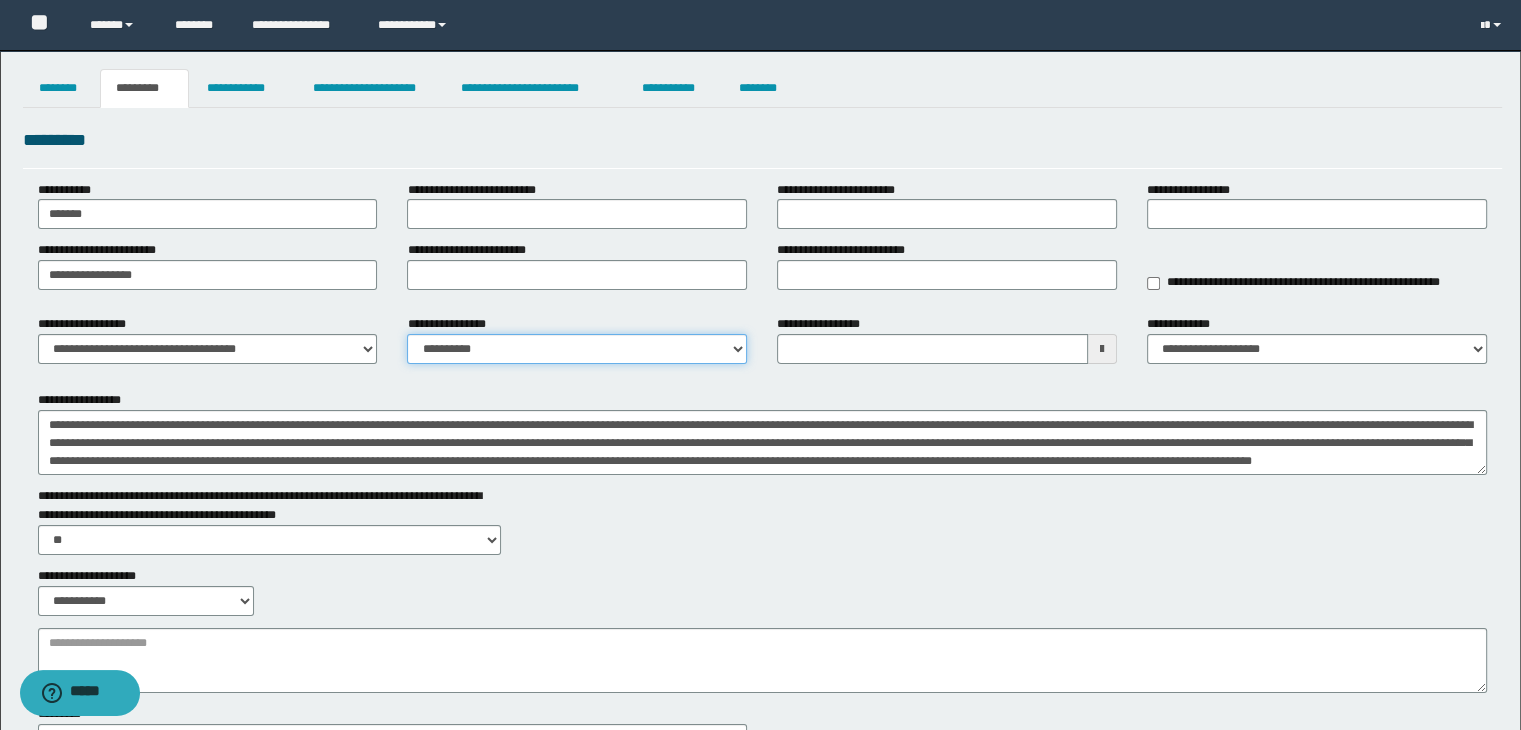 click on "**********" at bounding box center [577, 349] 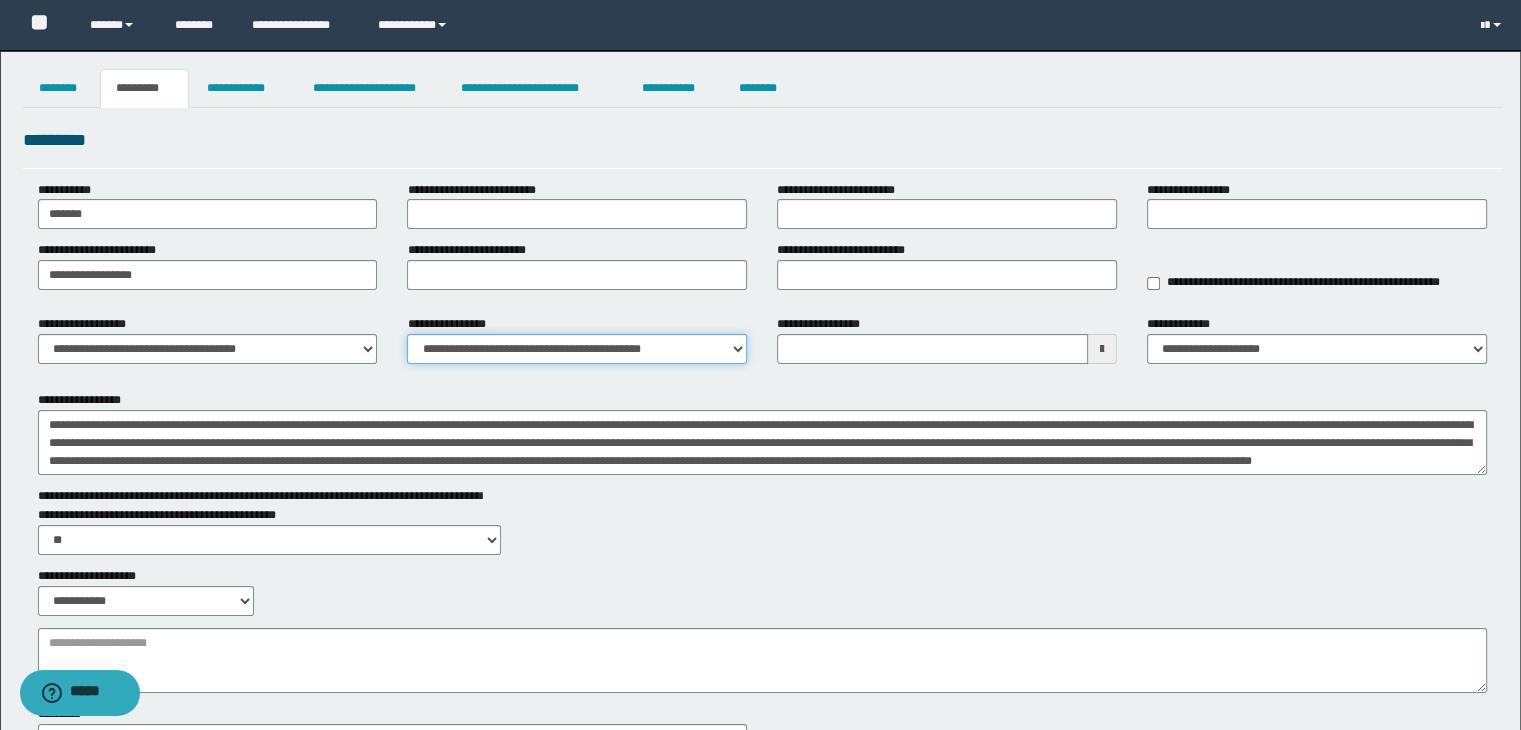 scroll, scrollTop: 0, scrollLeft: 0, axis: both 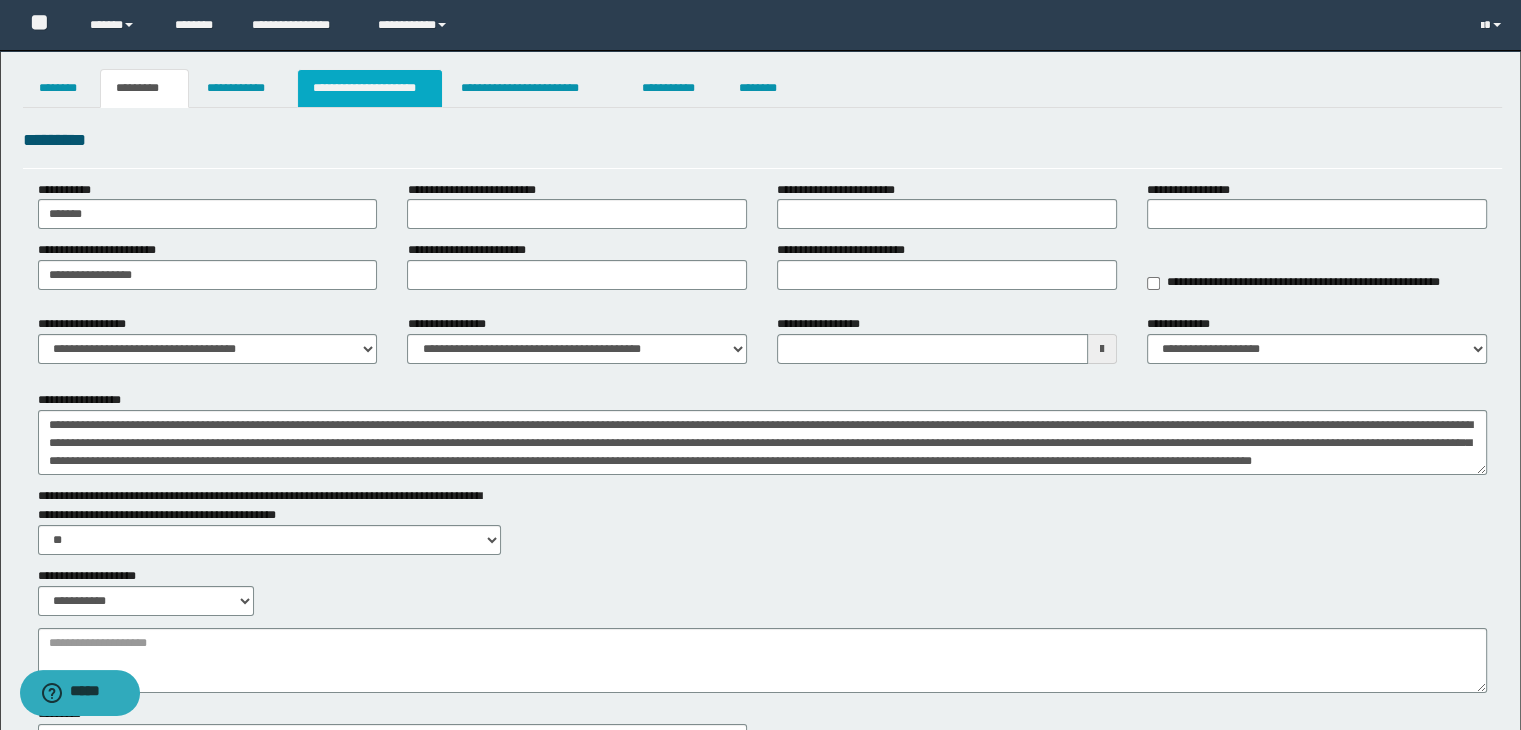 click on "**********" at bounding box center (370, 88) 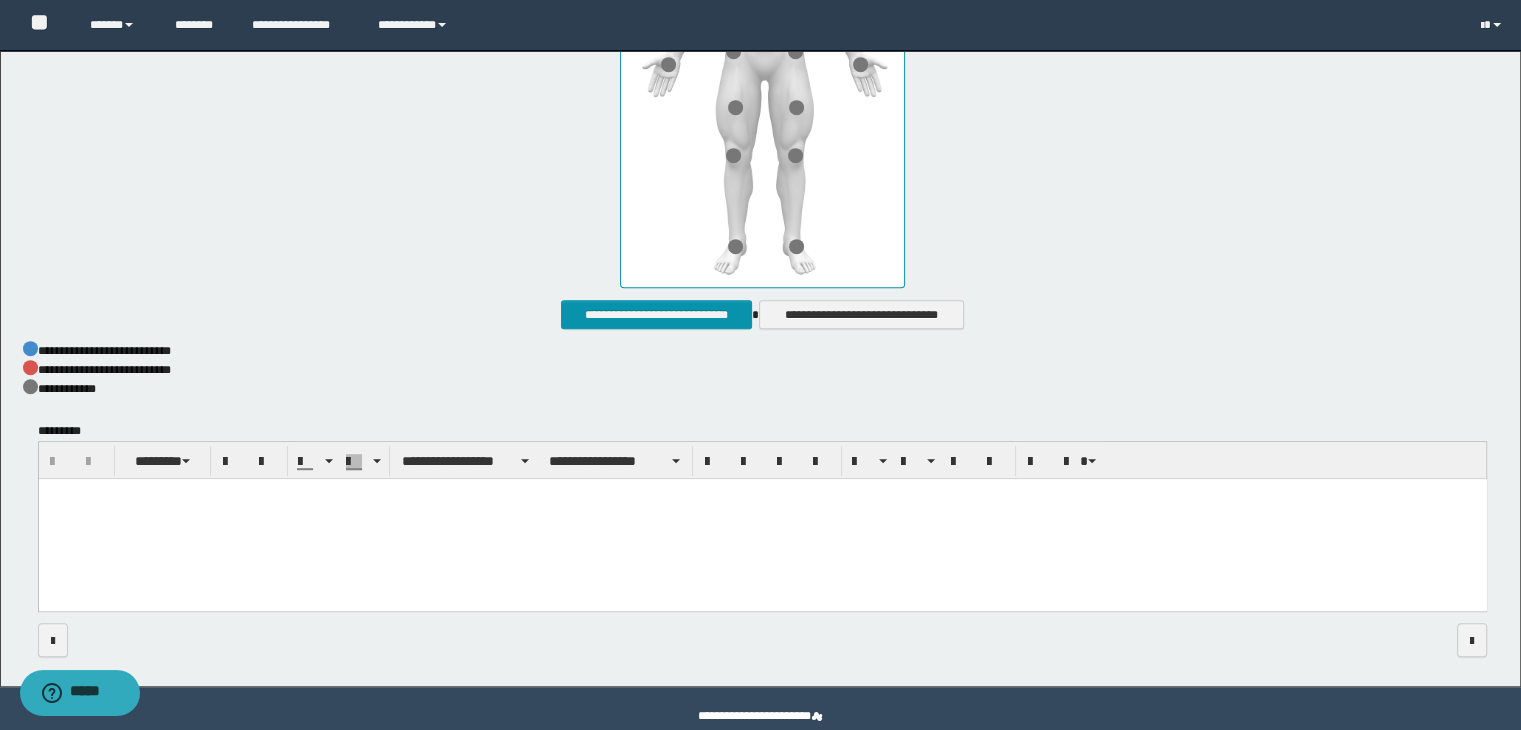 scroll, scrollTop: 1023, scrollLeft: 0, axis: vertical 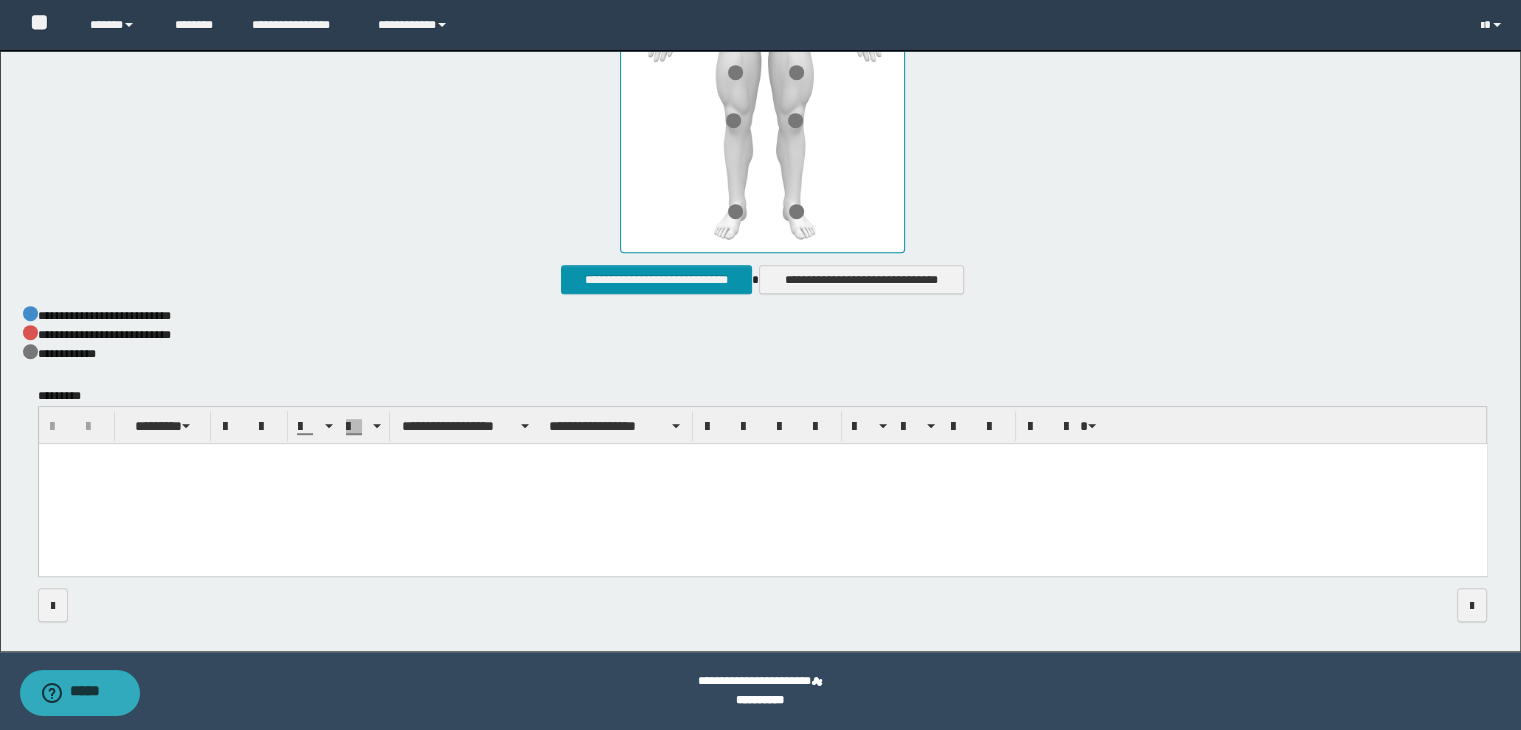 click at bounding box center (762, 484) 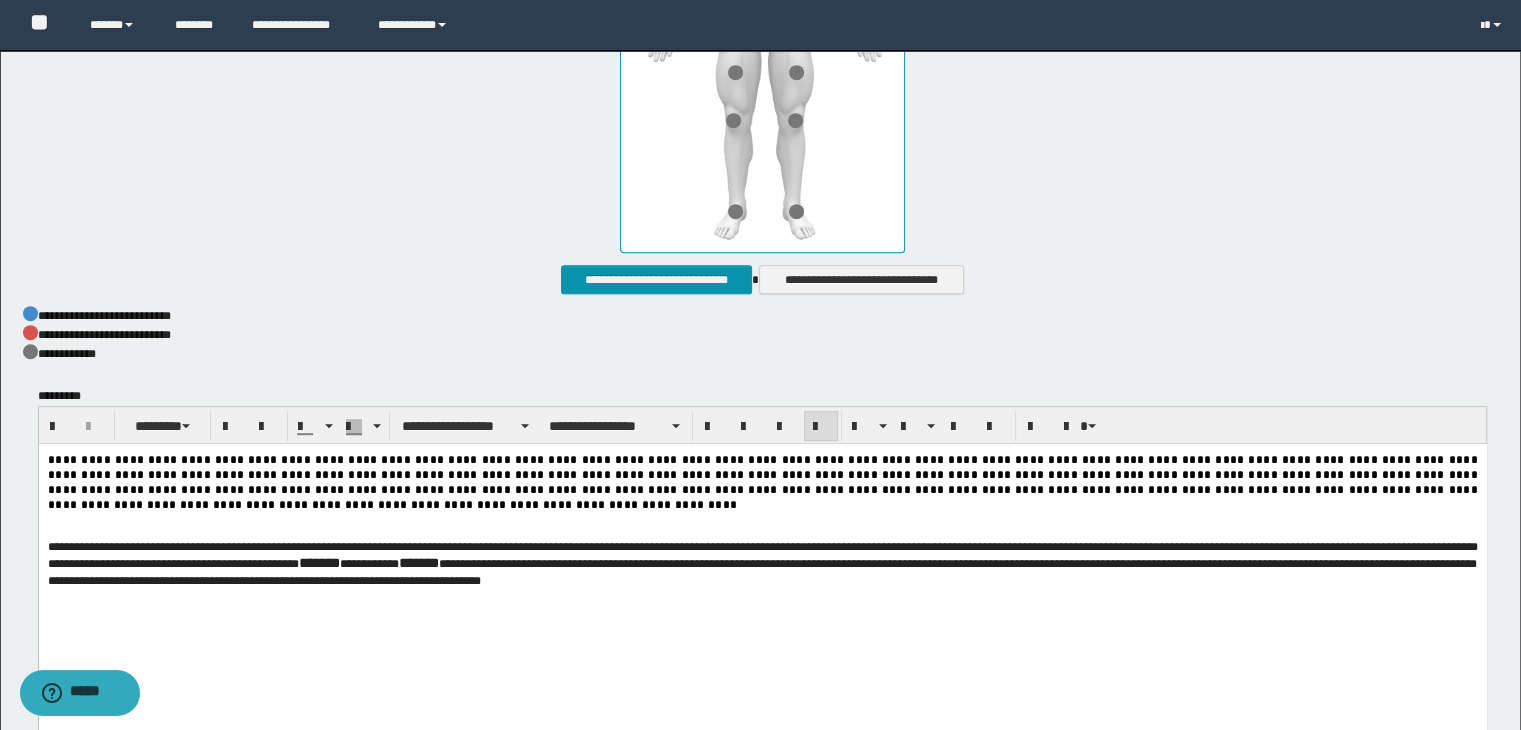 click at bounding box center [762, 519] 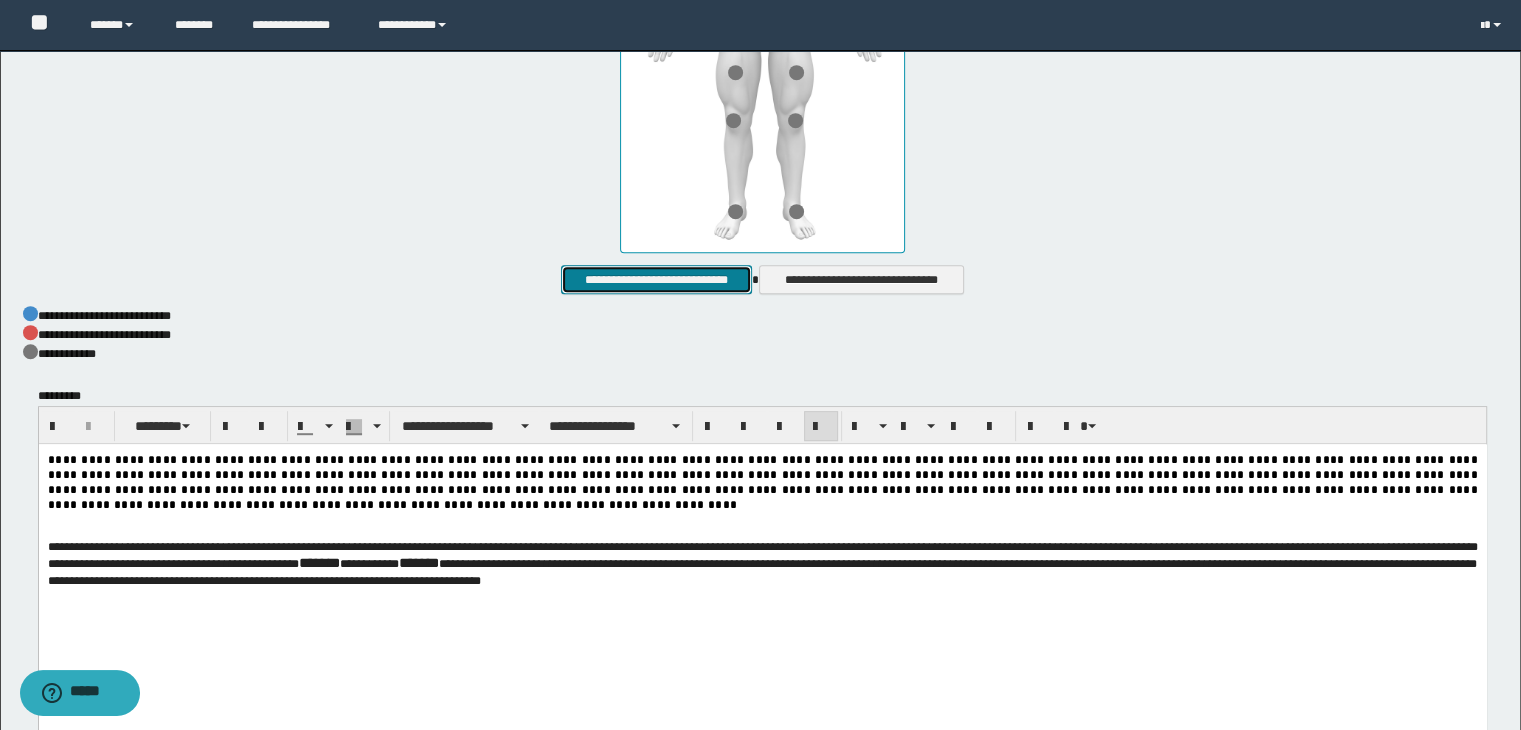 click on "**********" at bounding box center [656, 280] 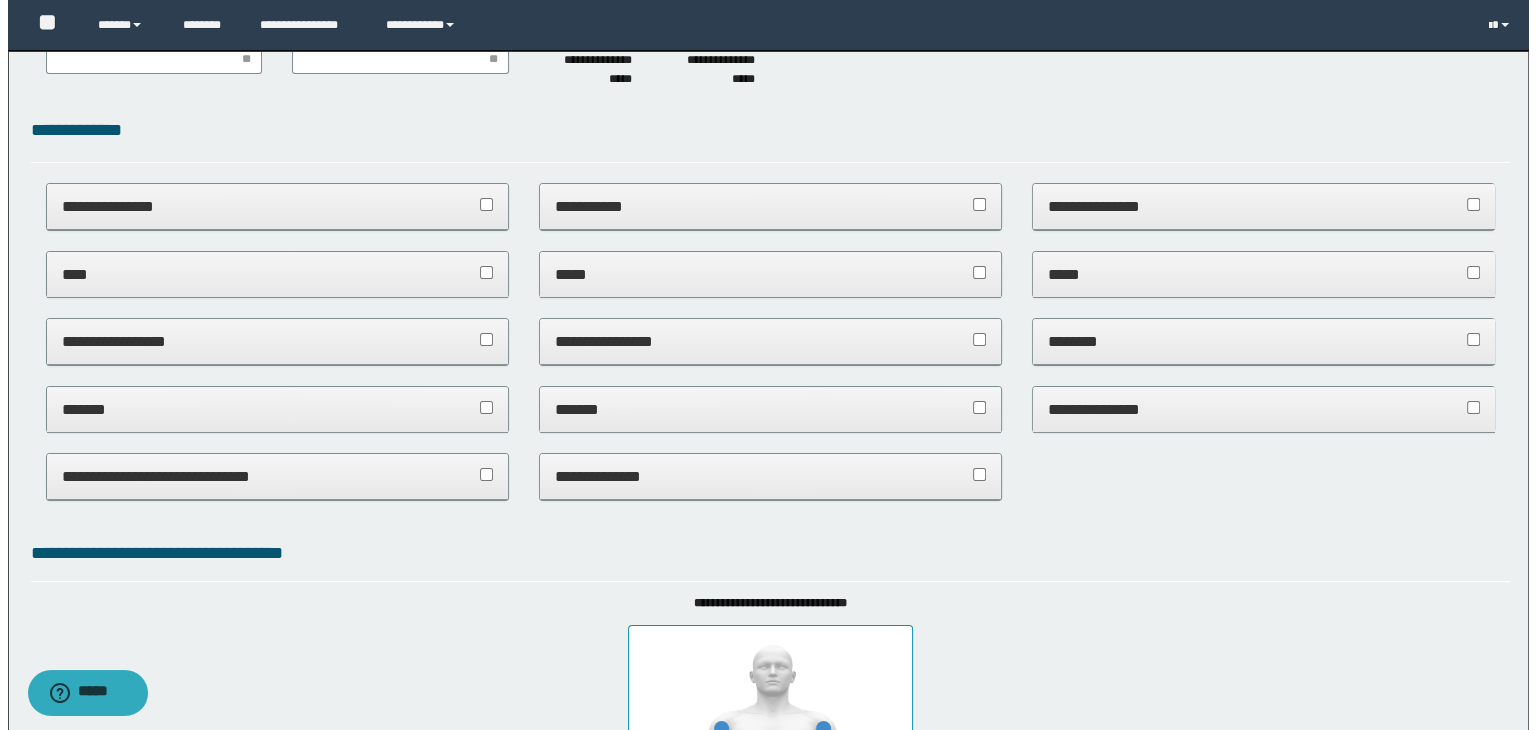scroll, scrollTop: 0, scrollLeft: 0, axis: both 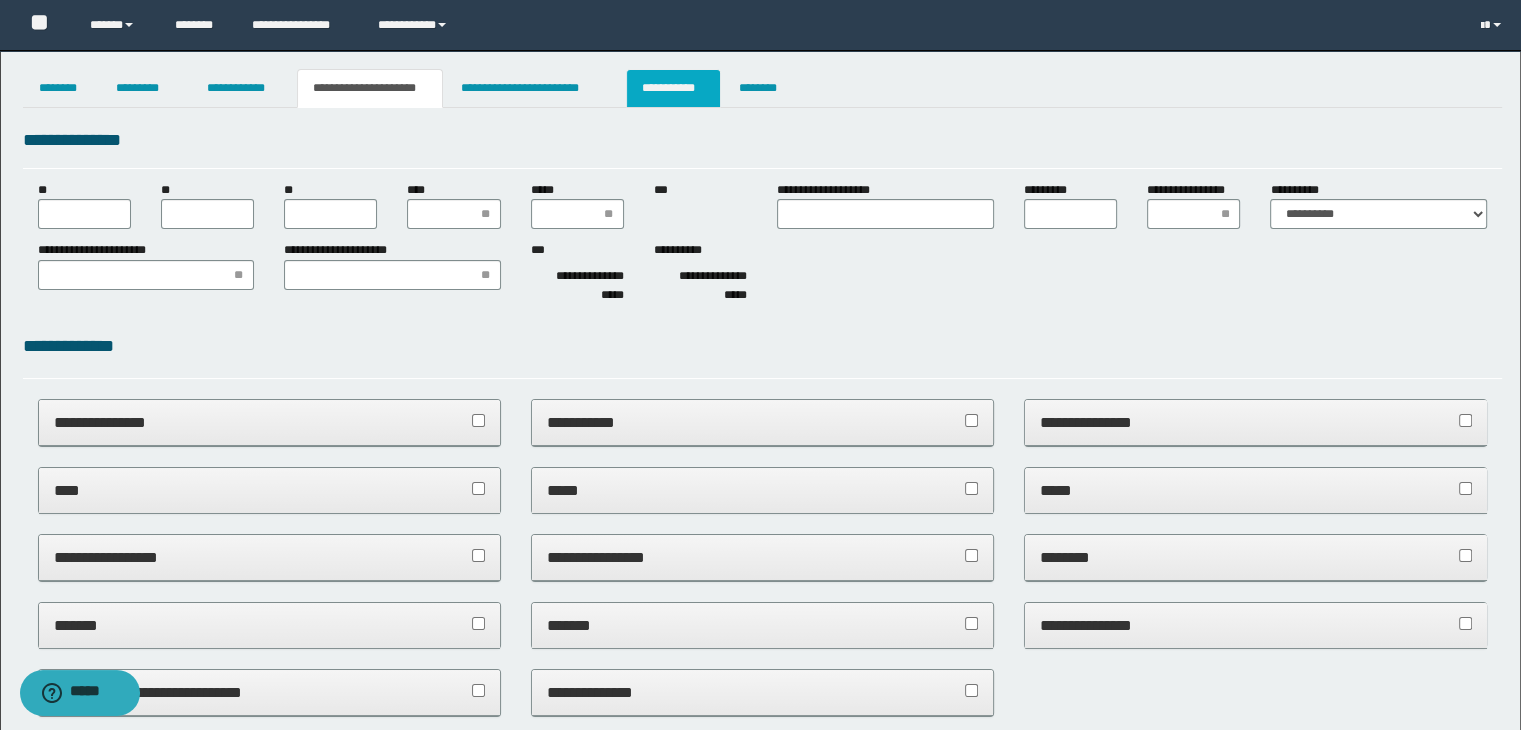 click on "**********" at bounding box center [673, 88] 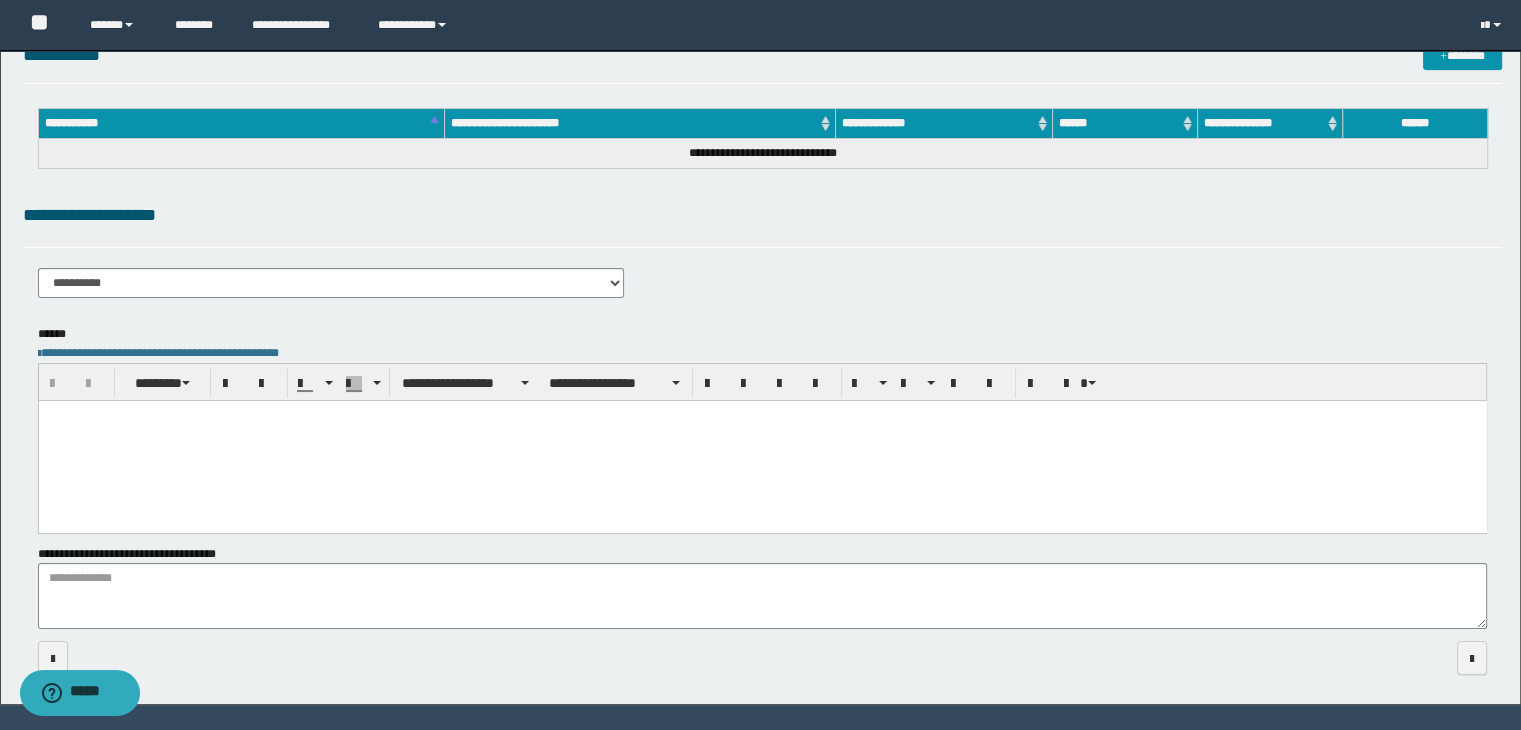 scroll, scrollTop: 149, scrollLeft: 0, axis: vertical 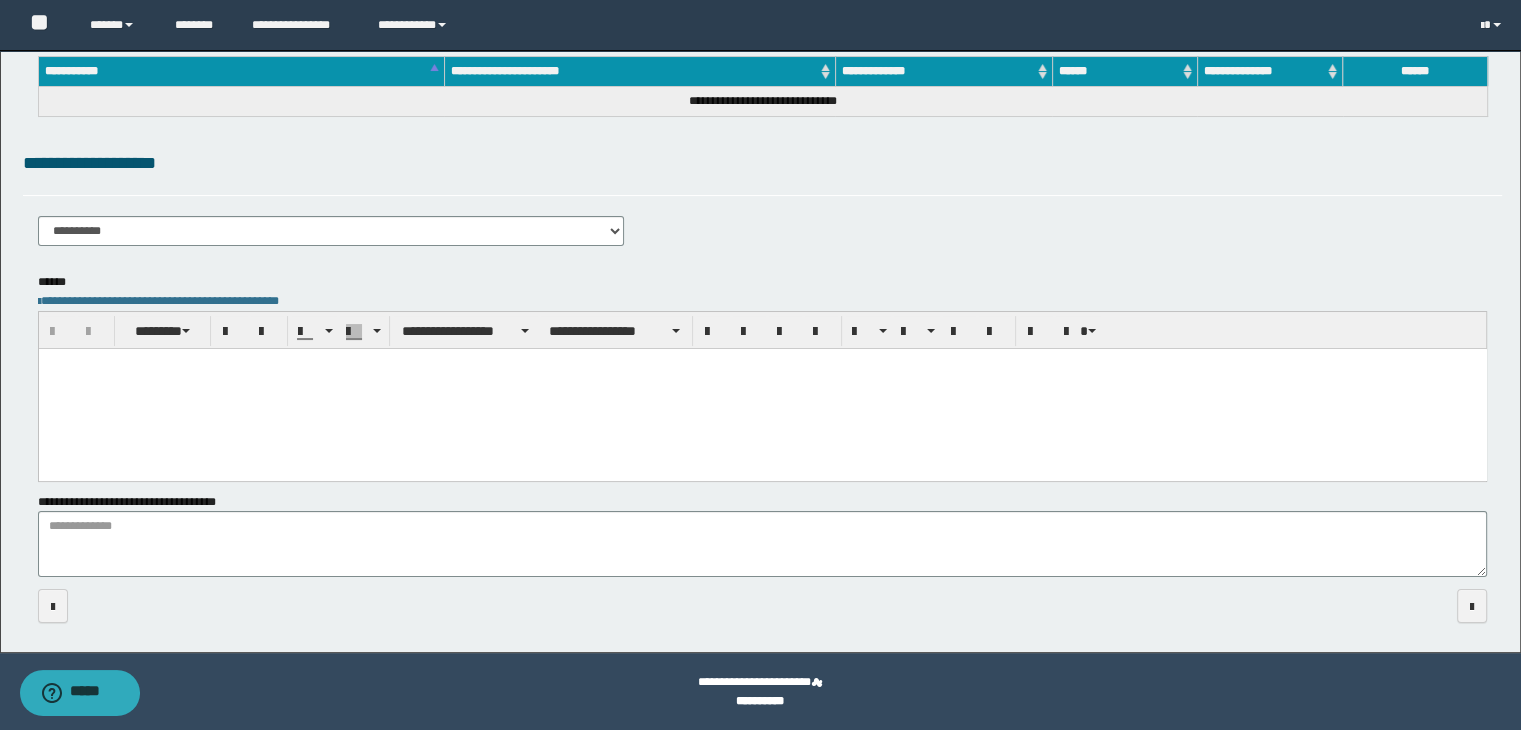 click at bounding box center [762, 388] 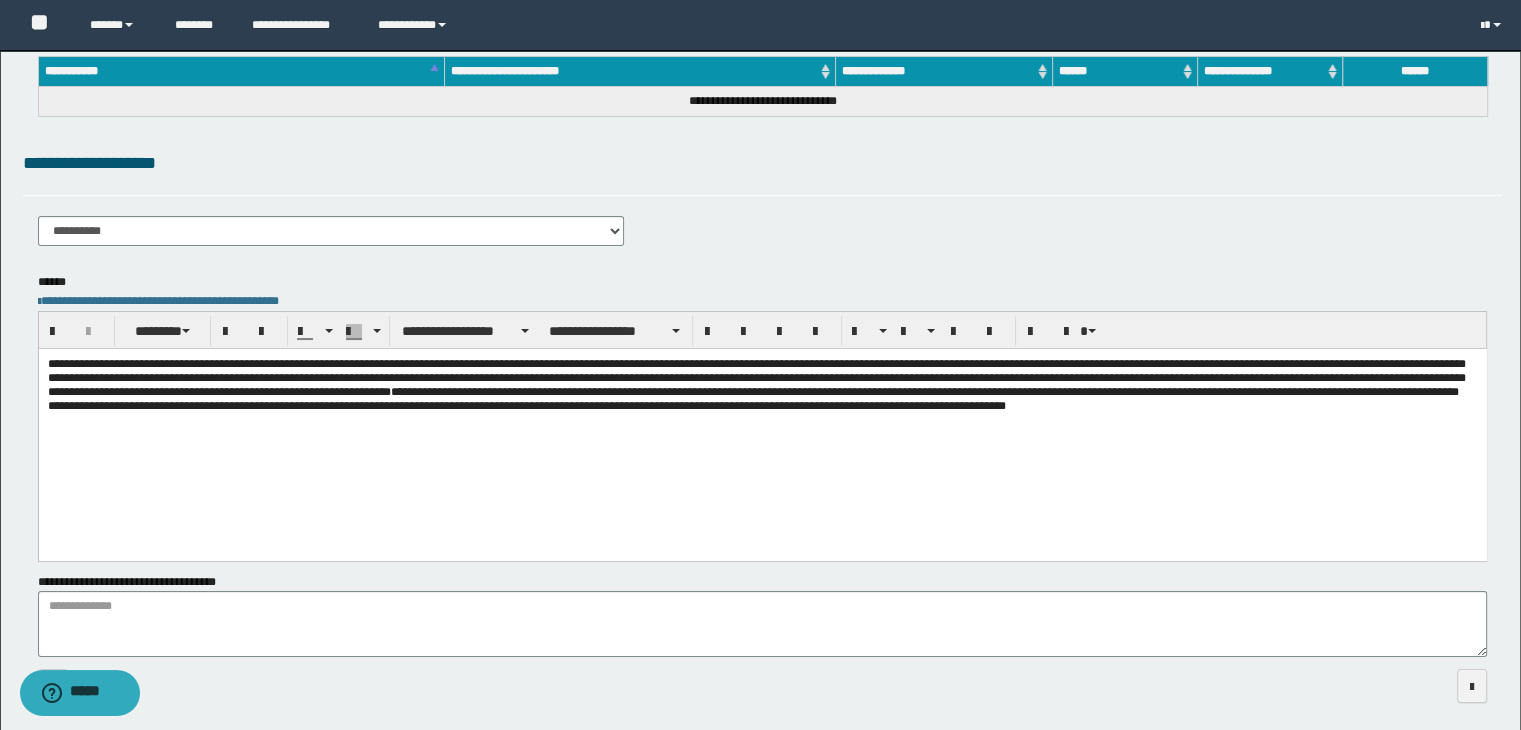 click on "**********" at bounding box center [762, 384] 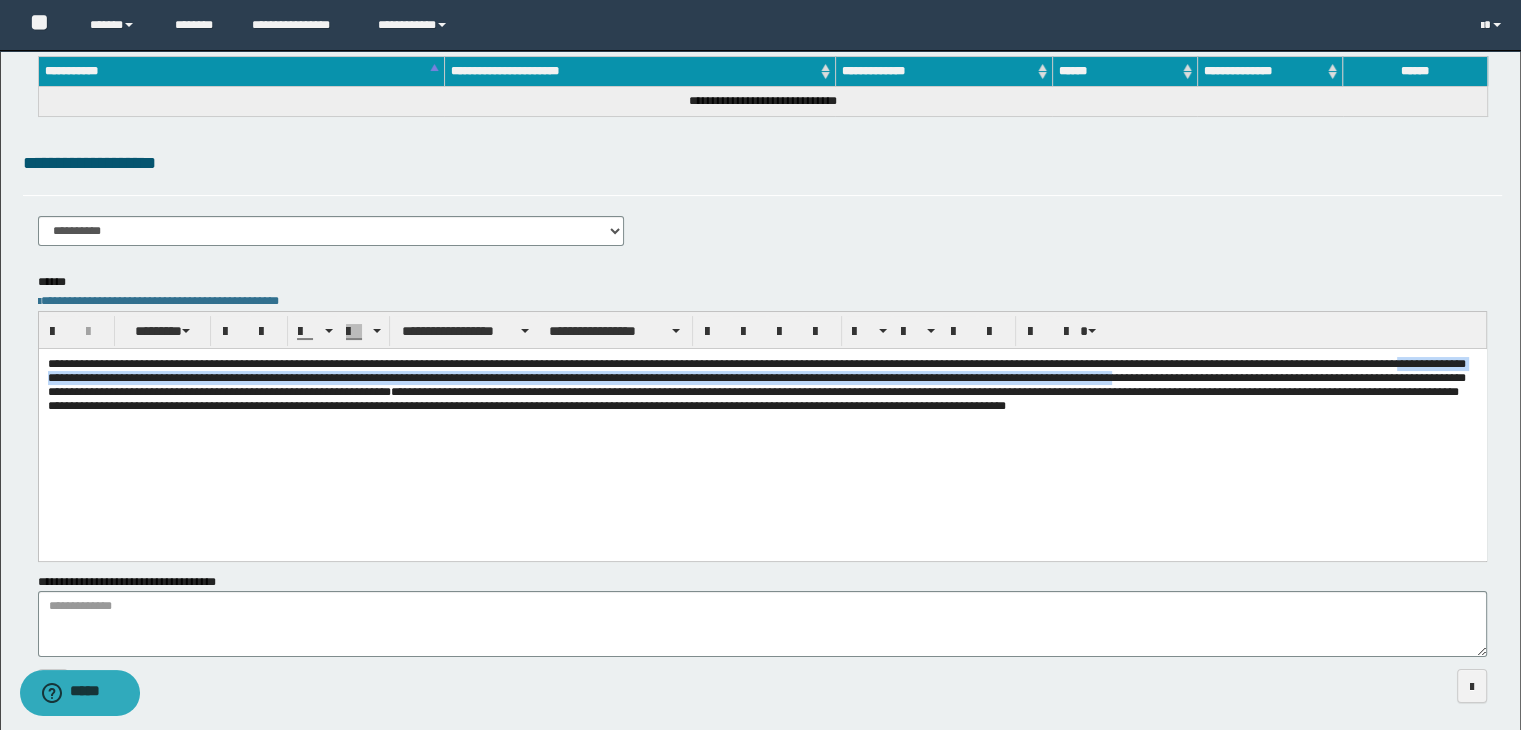 drag, startPoint x: 474, startPoint y: 379, endPoint x: 723, endPoint y: 399, distance: 249.80193 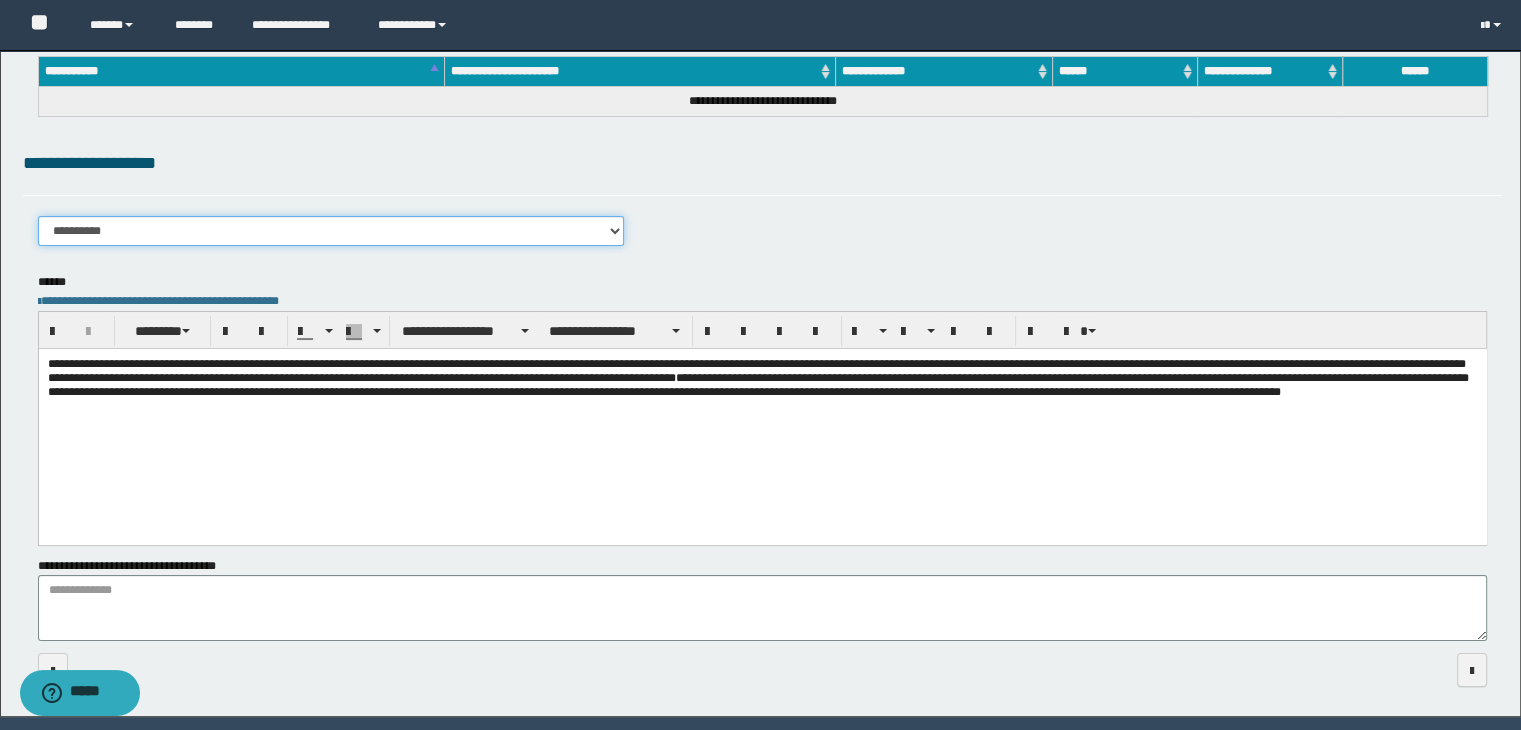 click on "**********" at bounding box center (331, 231) 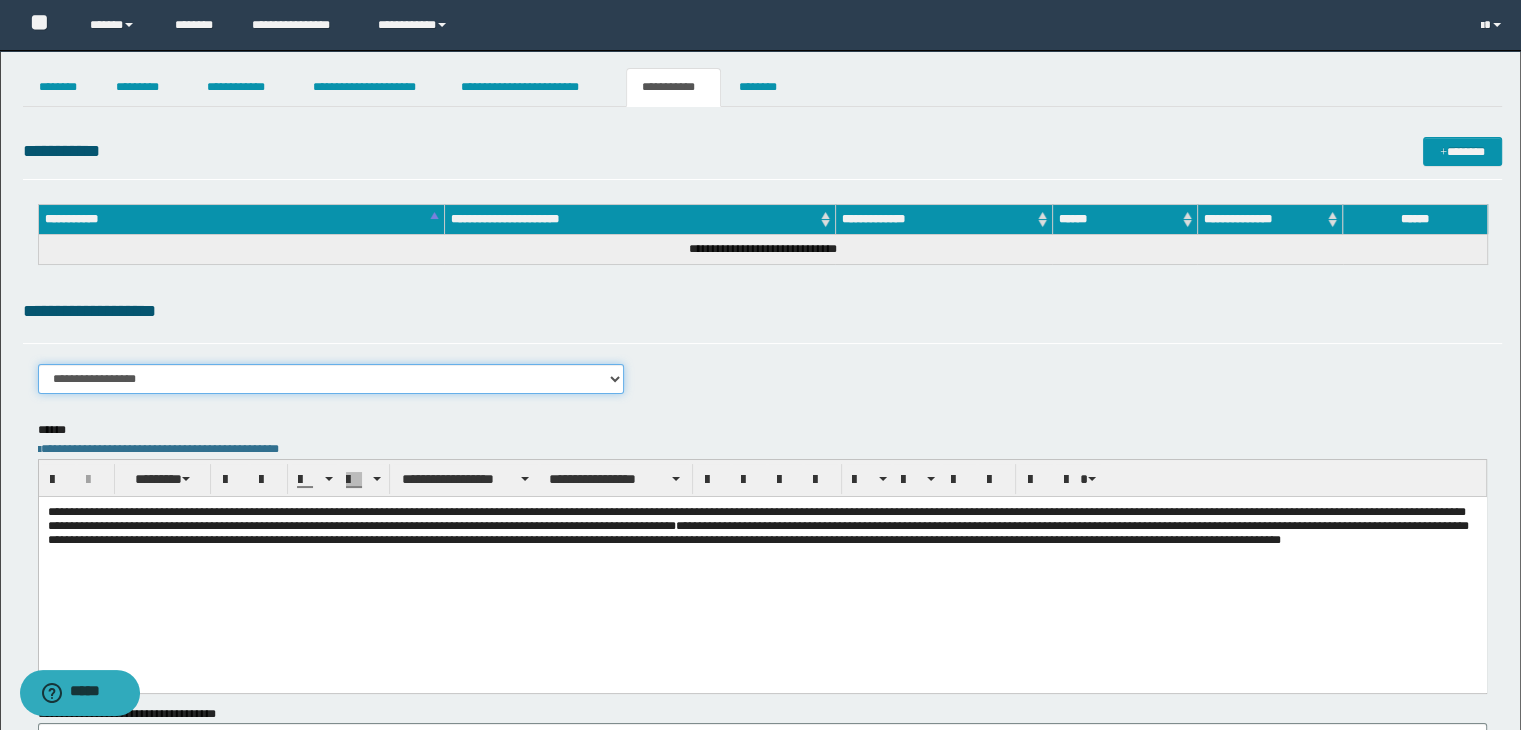 scroll, scrollTop: 0, scrollLeft: 0, axis: both 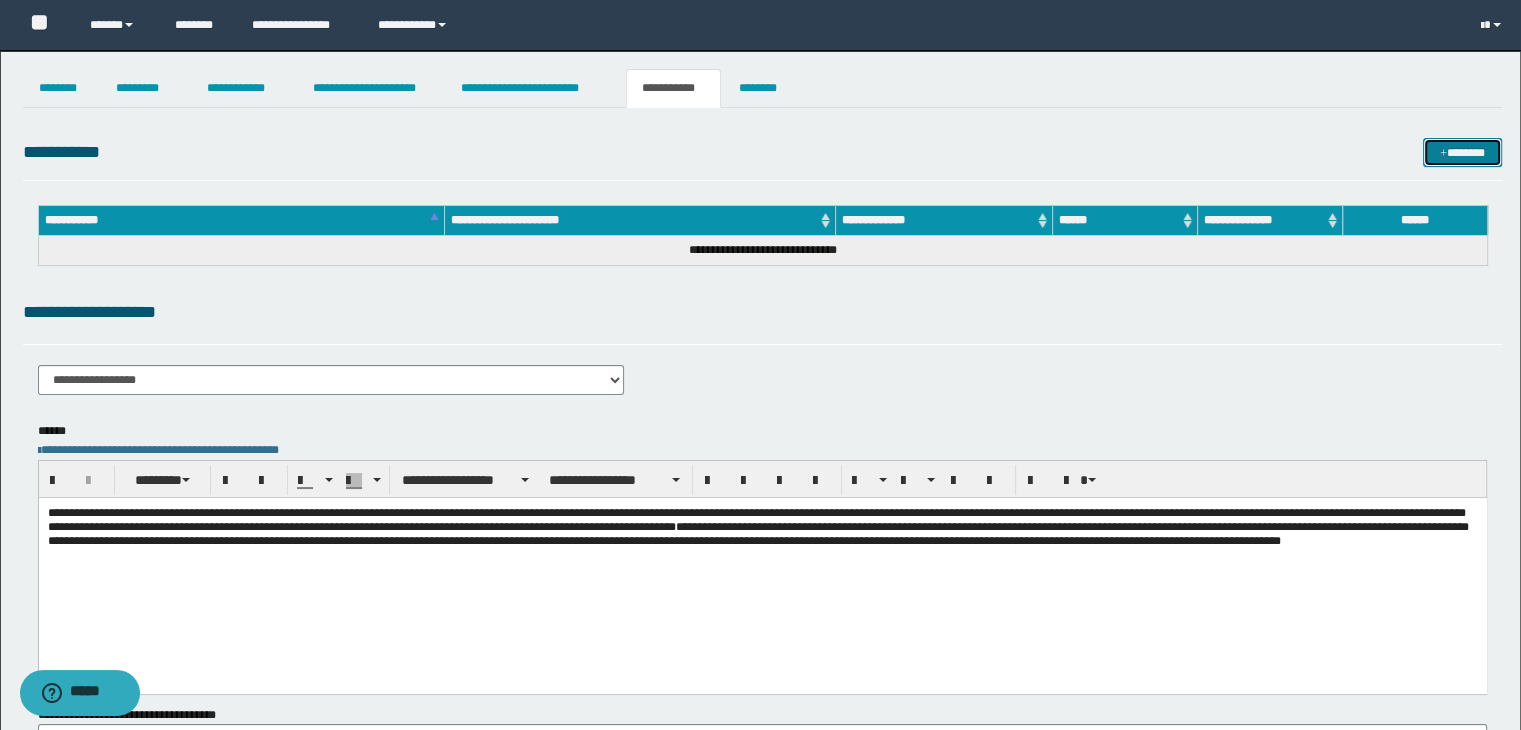 click on "*******" at bounding box center (1462, 153) 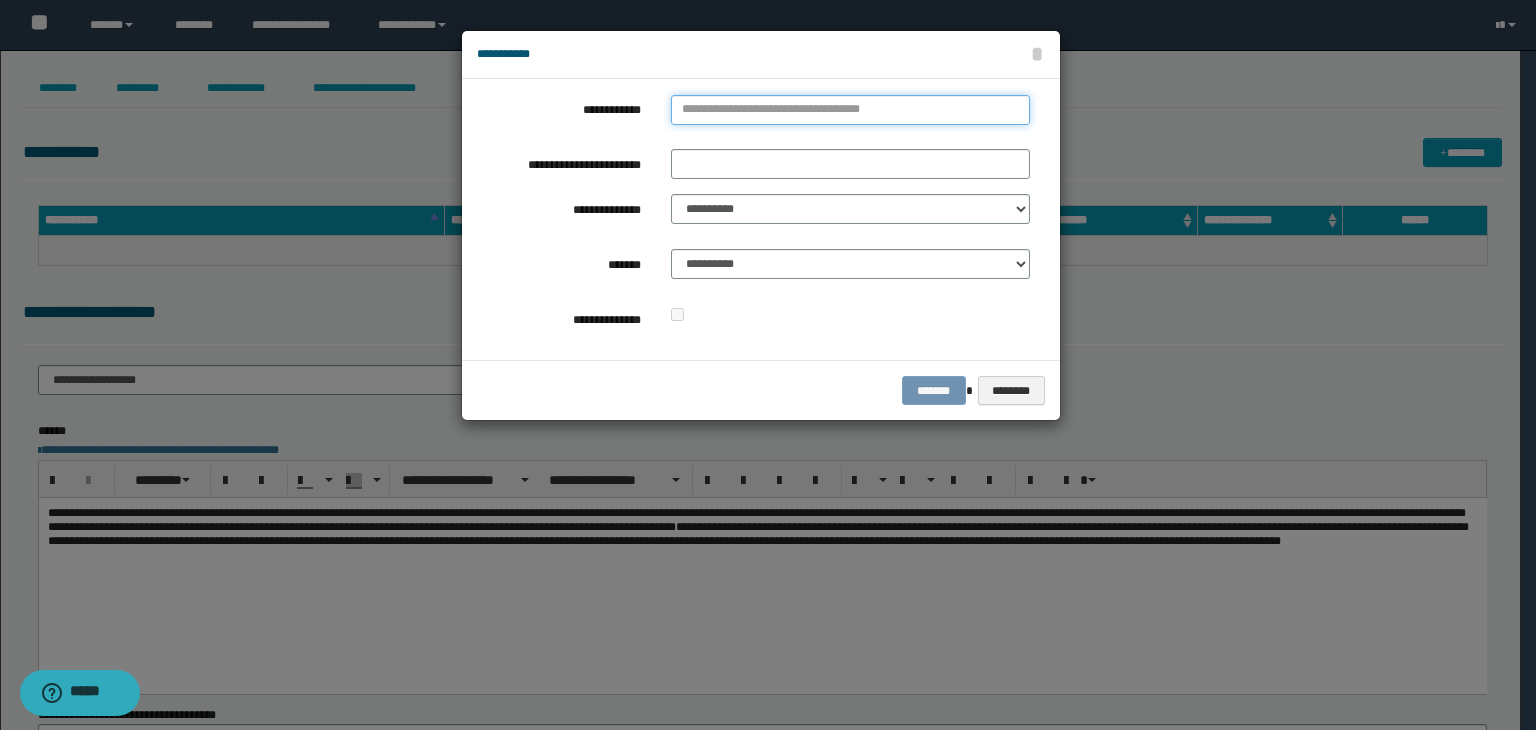 click on "**********" at bounding box center (850, 110) 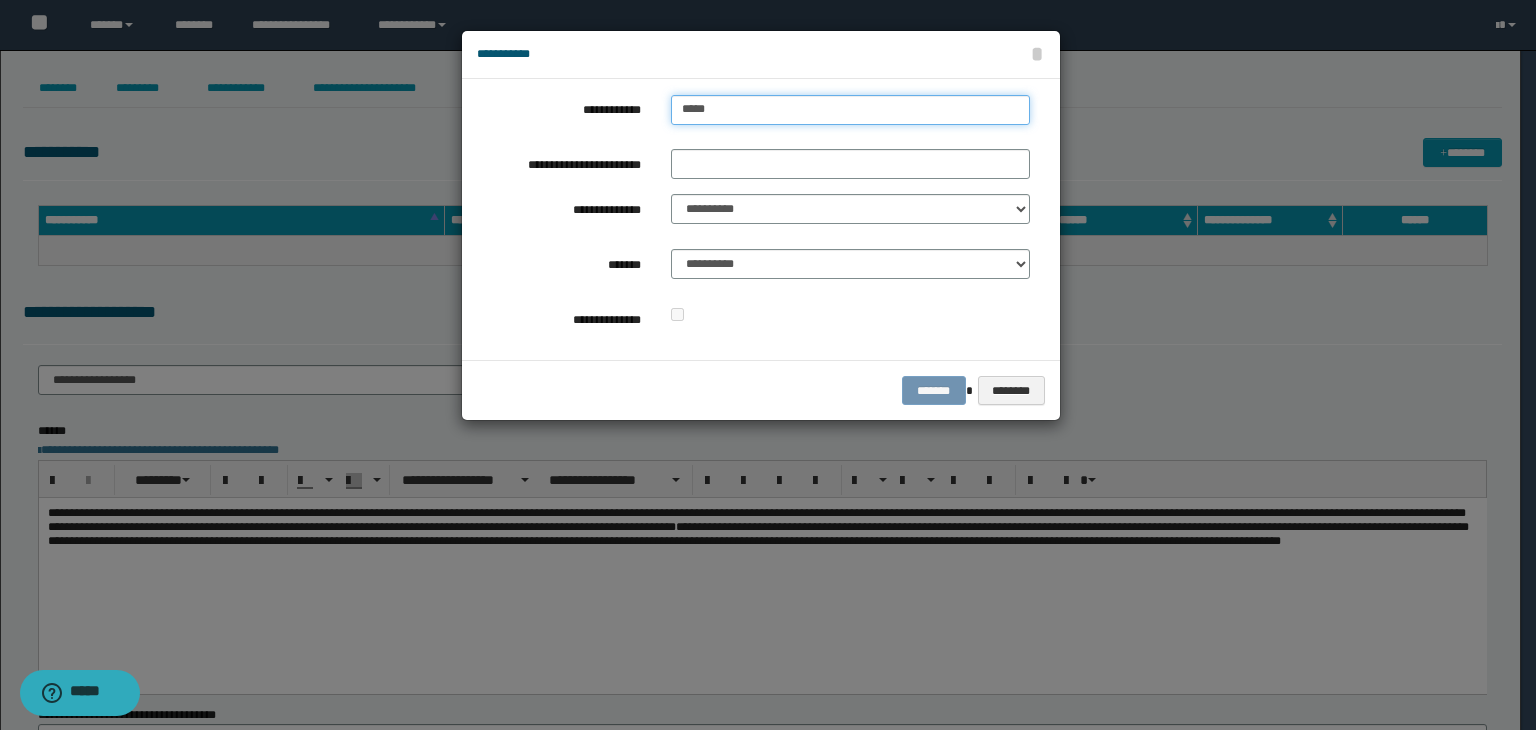 type on "******" 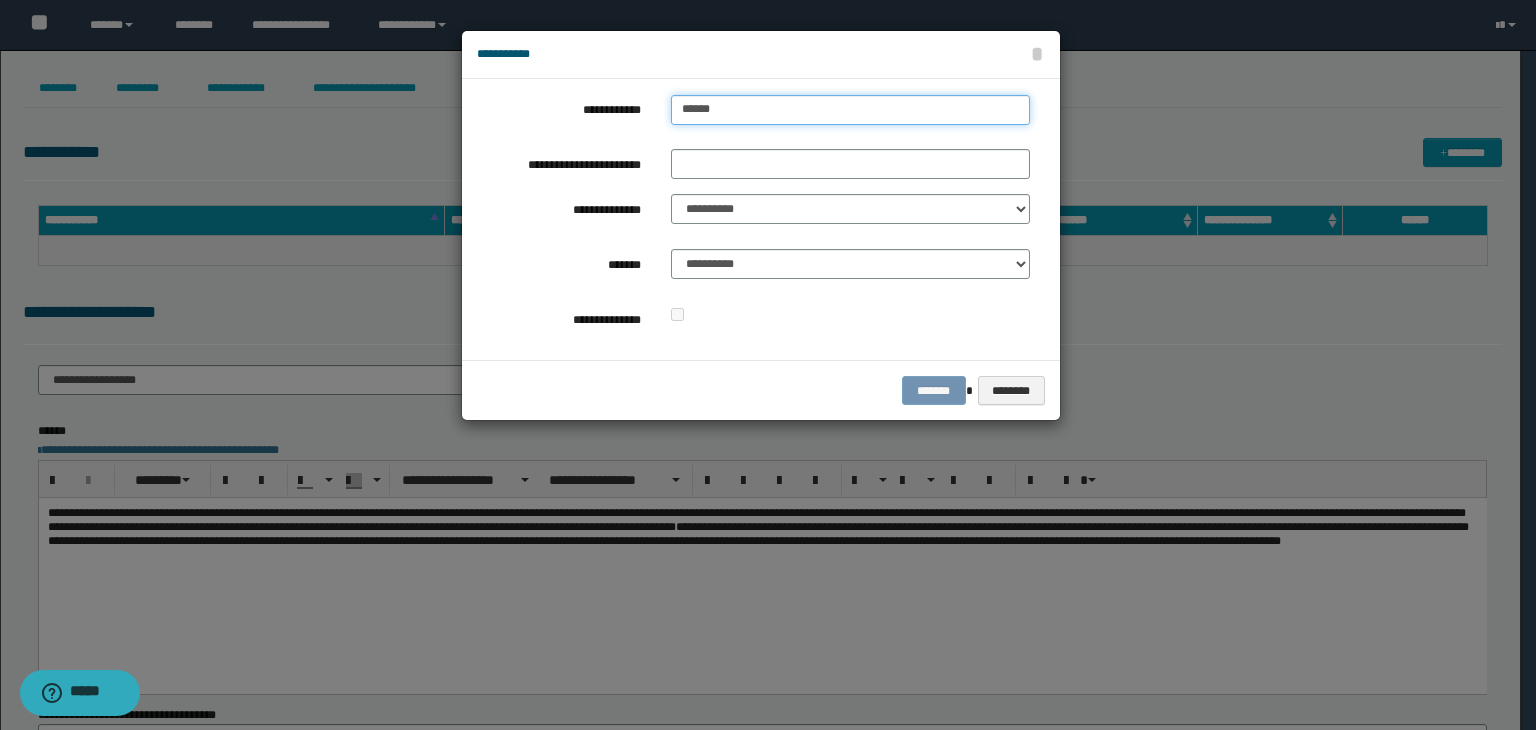 type on "******" 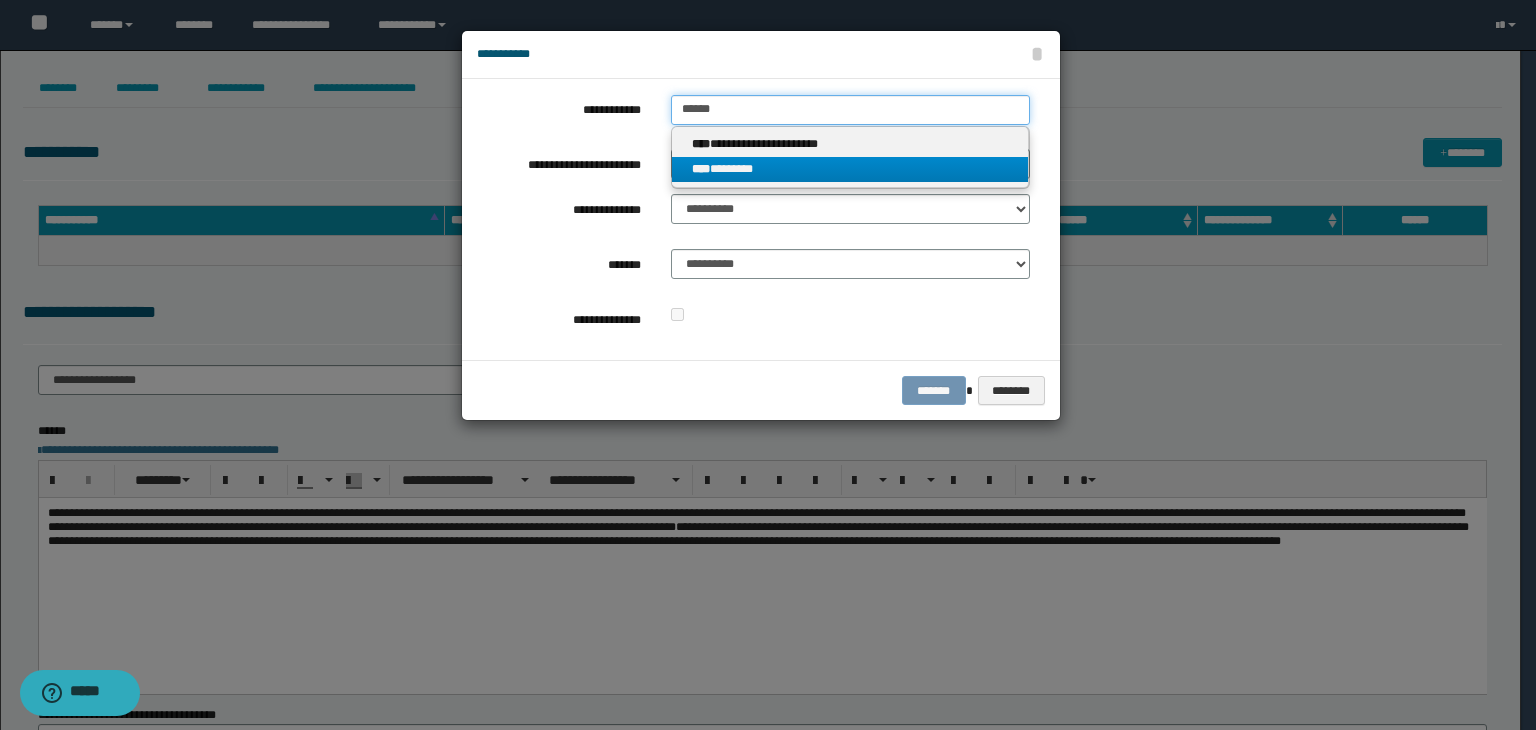 type on "******" 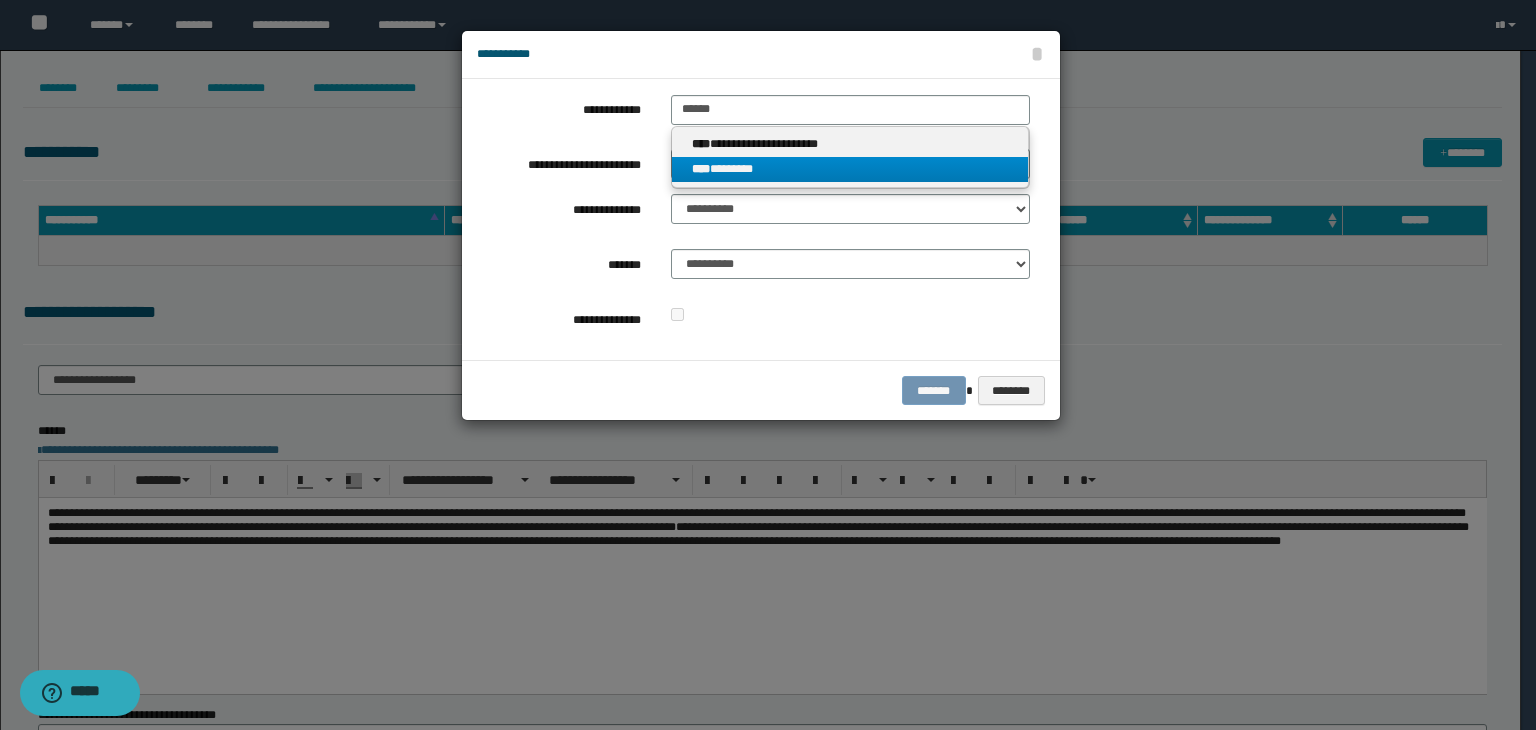 click on "**** ********" at bounding box center [850, 169] 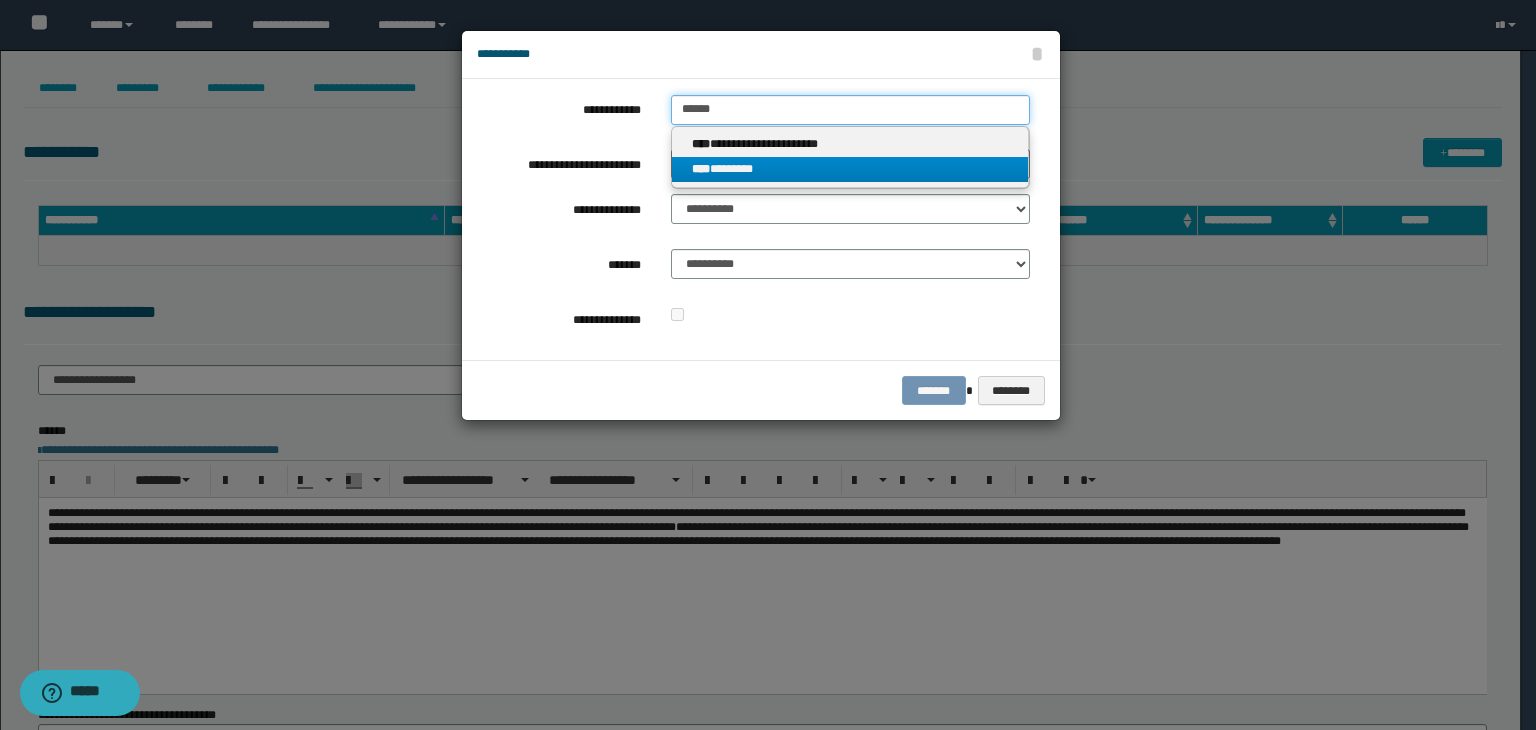 type 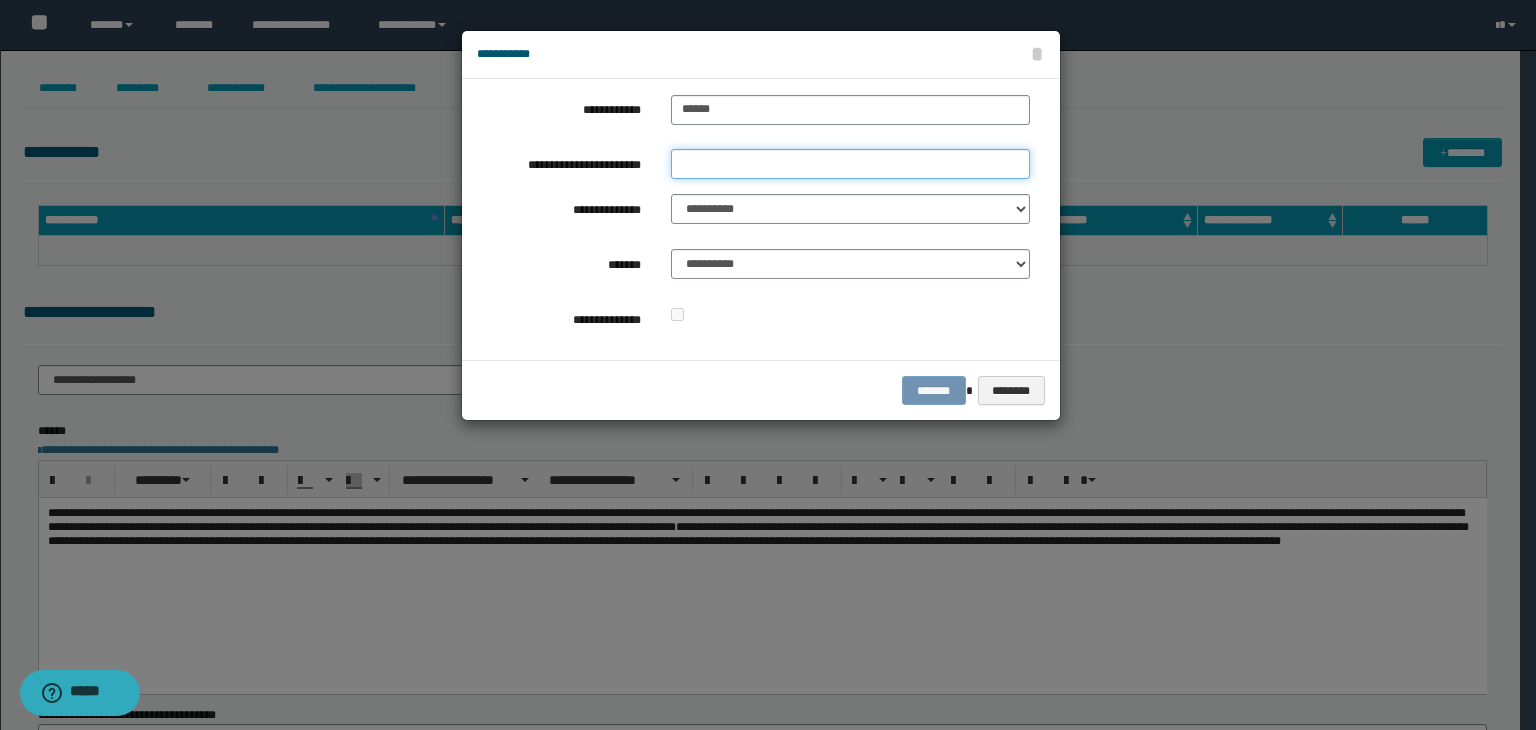 click on "**********" at bounding box center [850, 164] 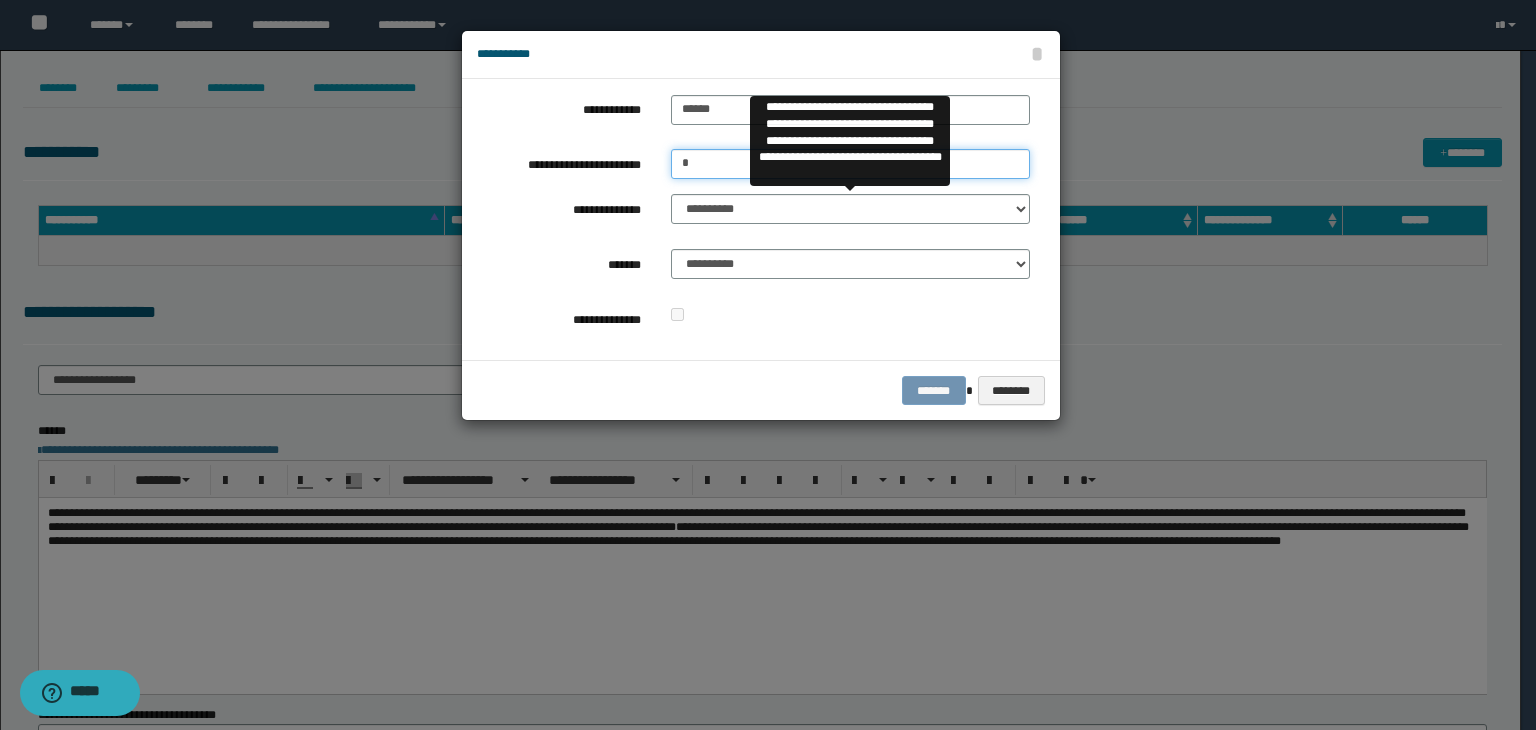 type on "*" 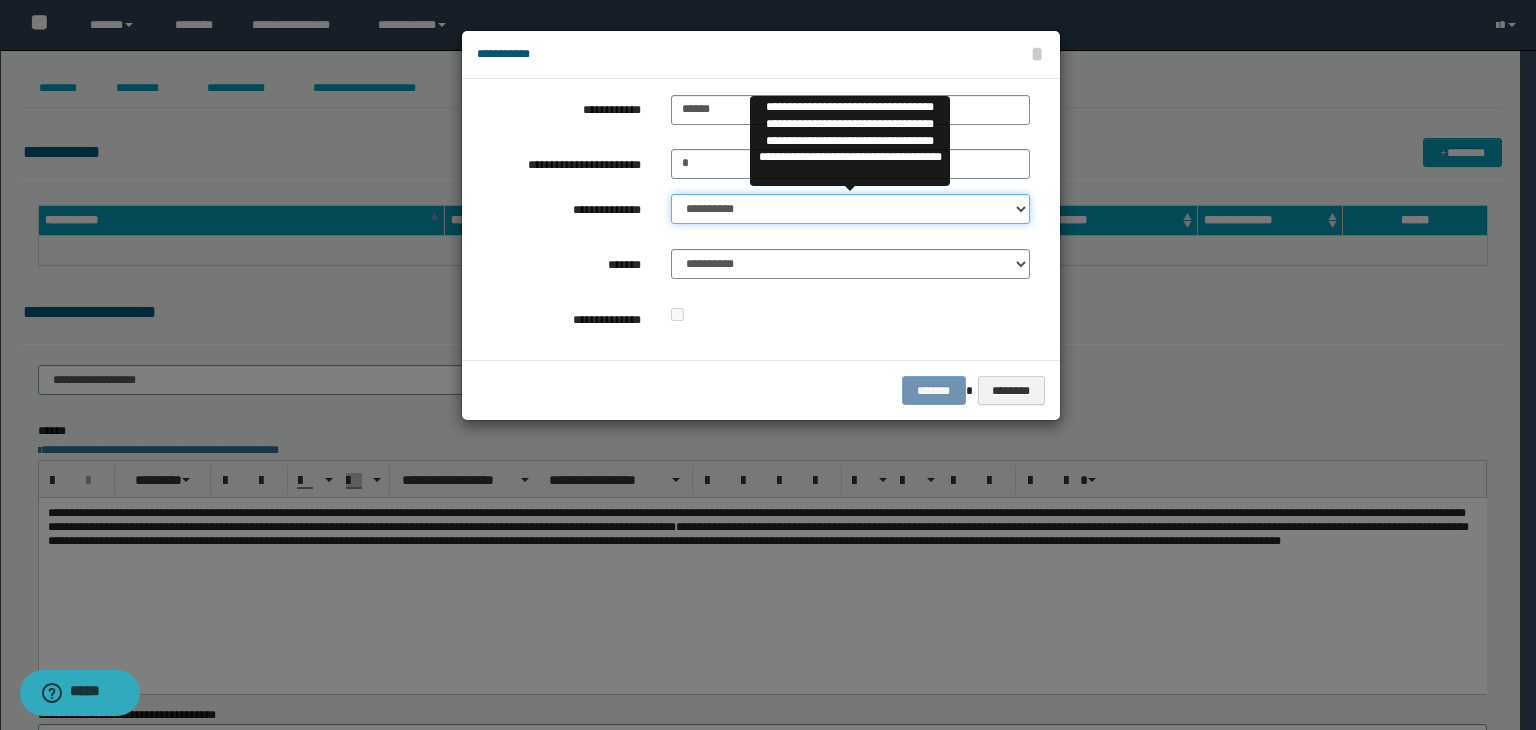 click on "**********" at bounding box center (850, 209) 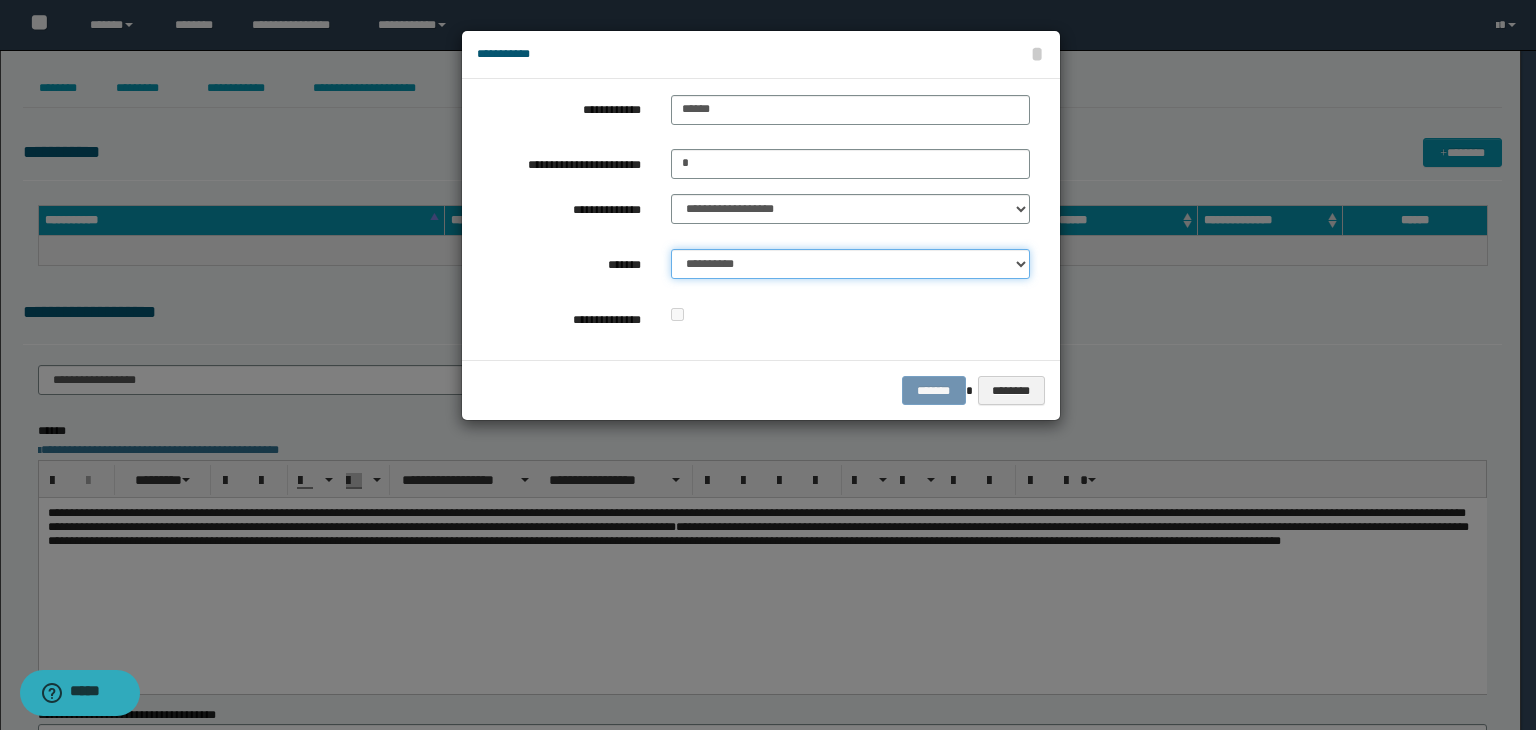 click on "**********" at bounding box center [850, 264] 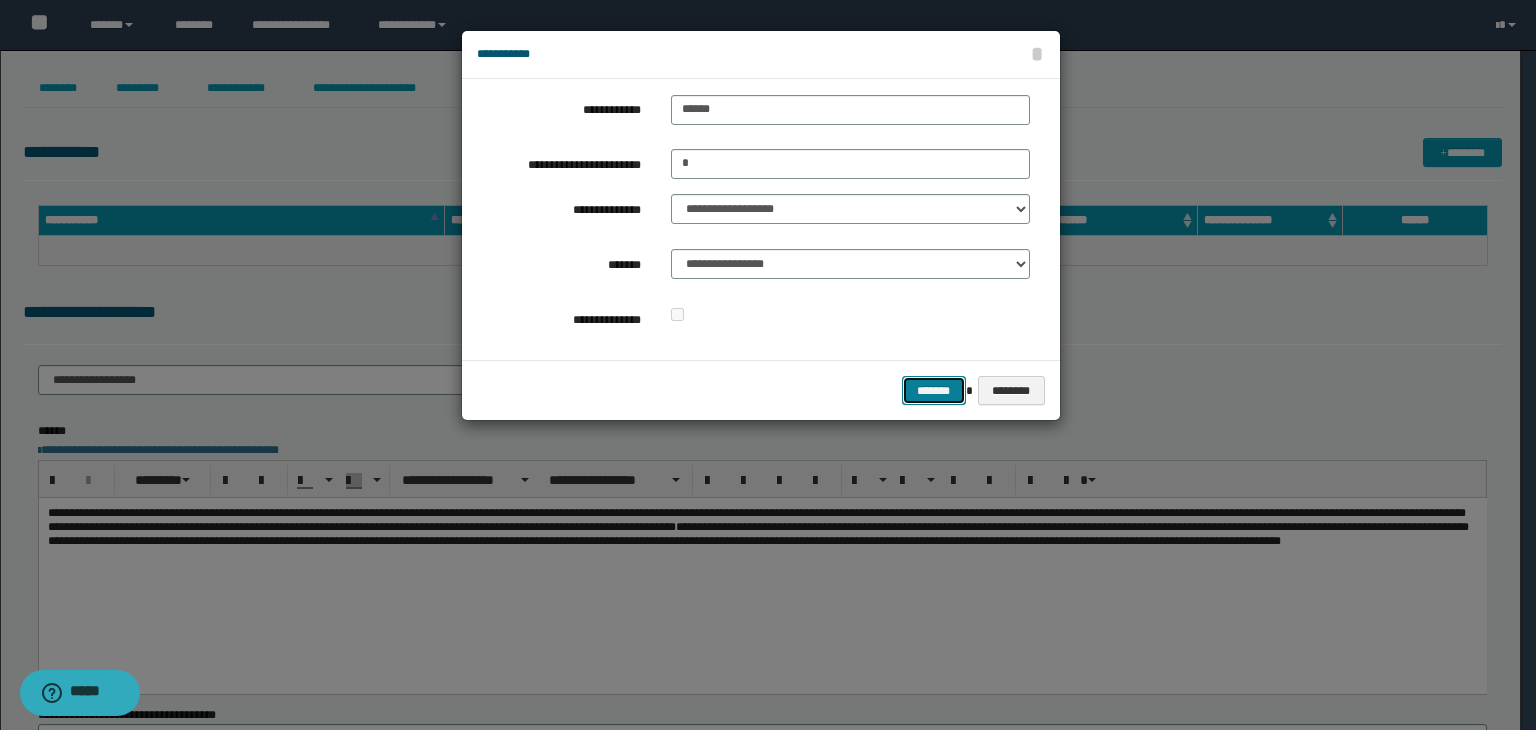 click on "*******" at bounding box center [934, 391] 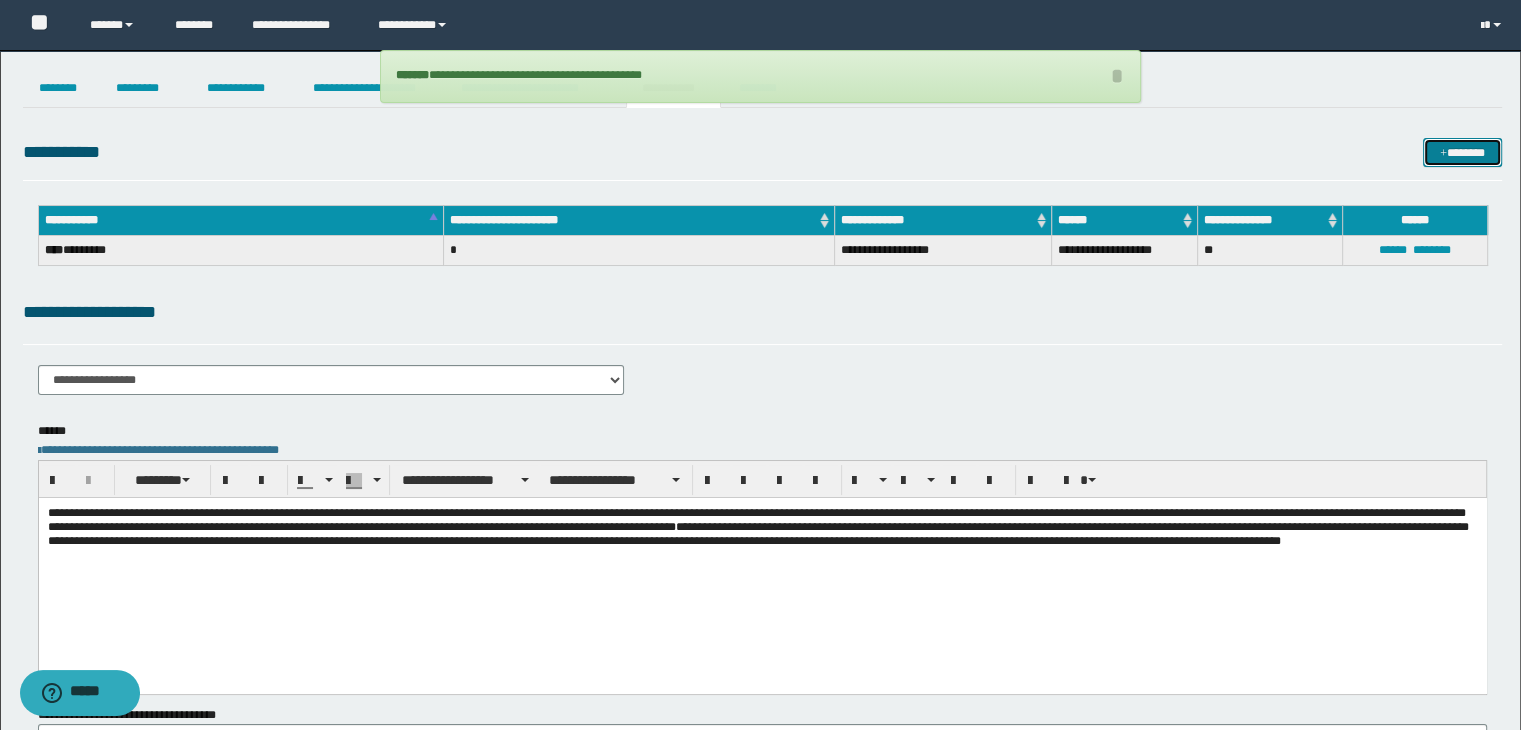 click at bounding box center [1443, 154] 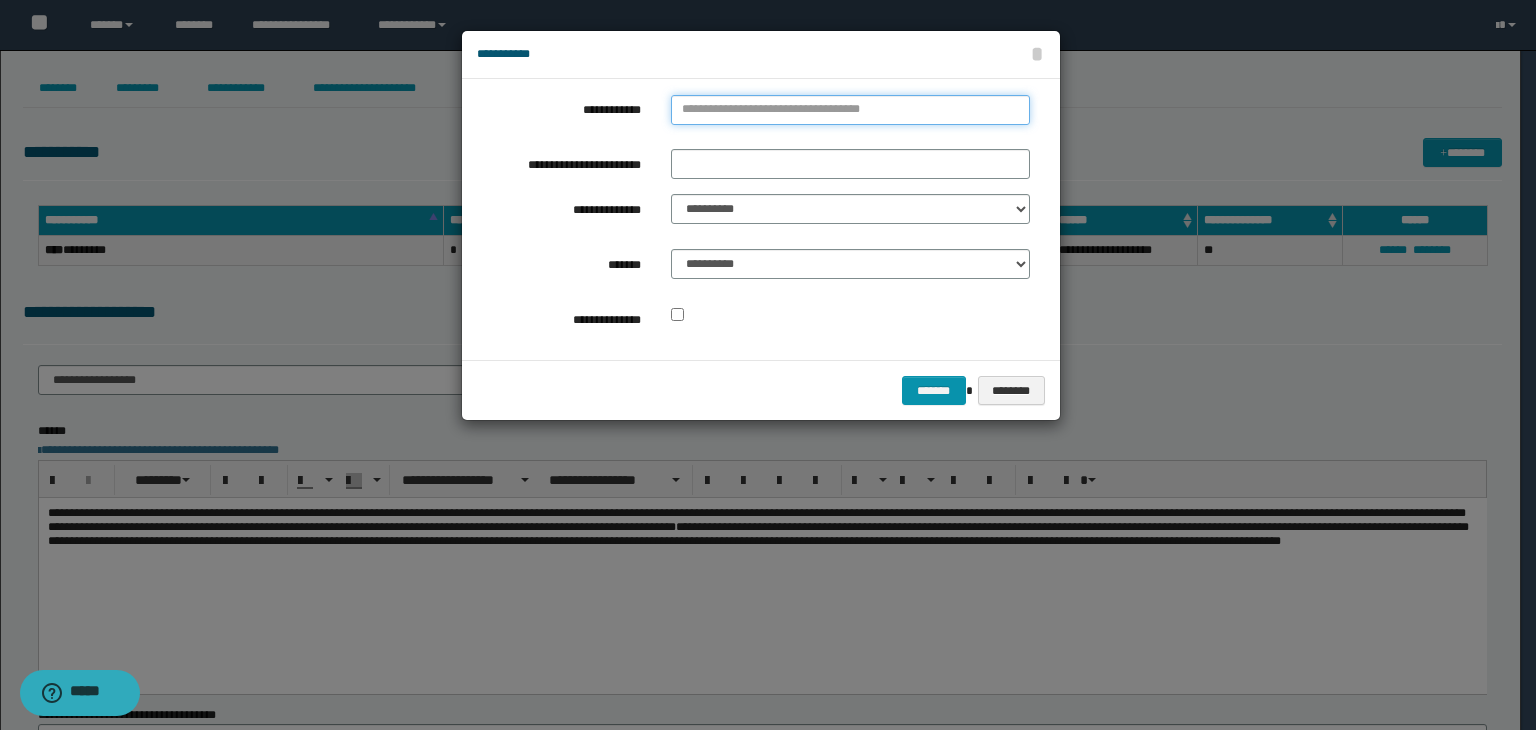 type on "**********" 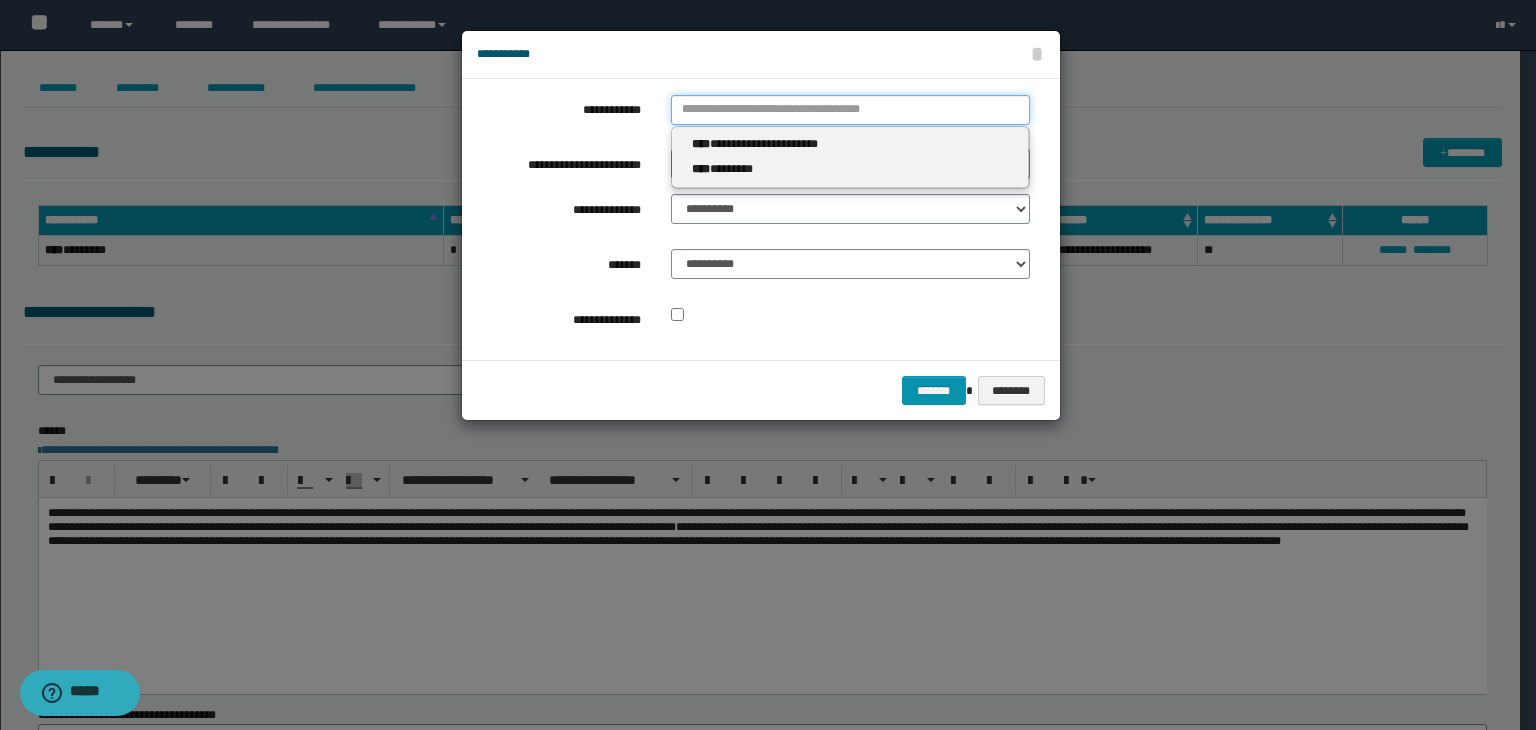 click on "**********" at bounding box center [850, 110] 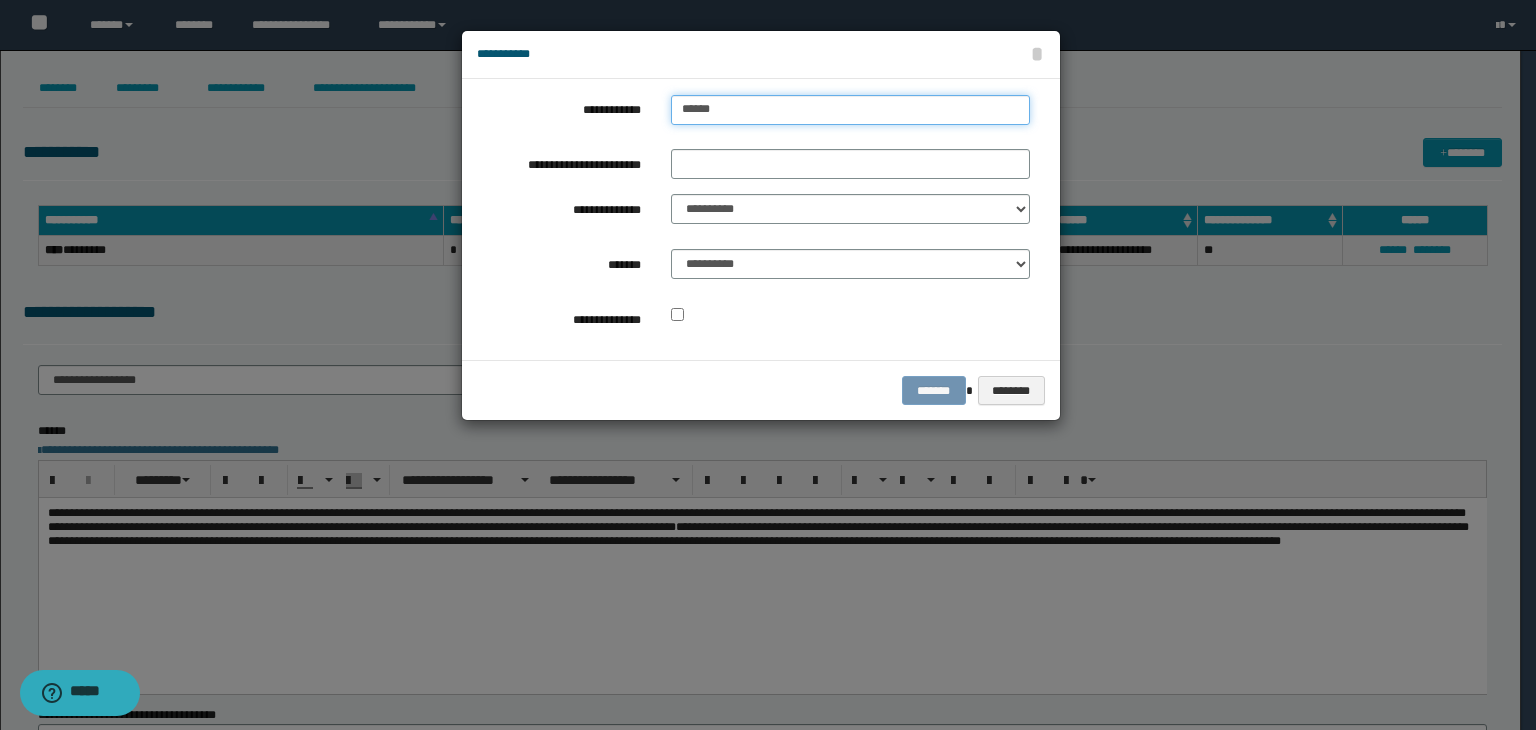 type on "*******" 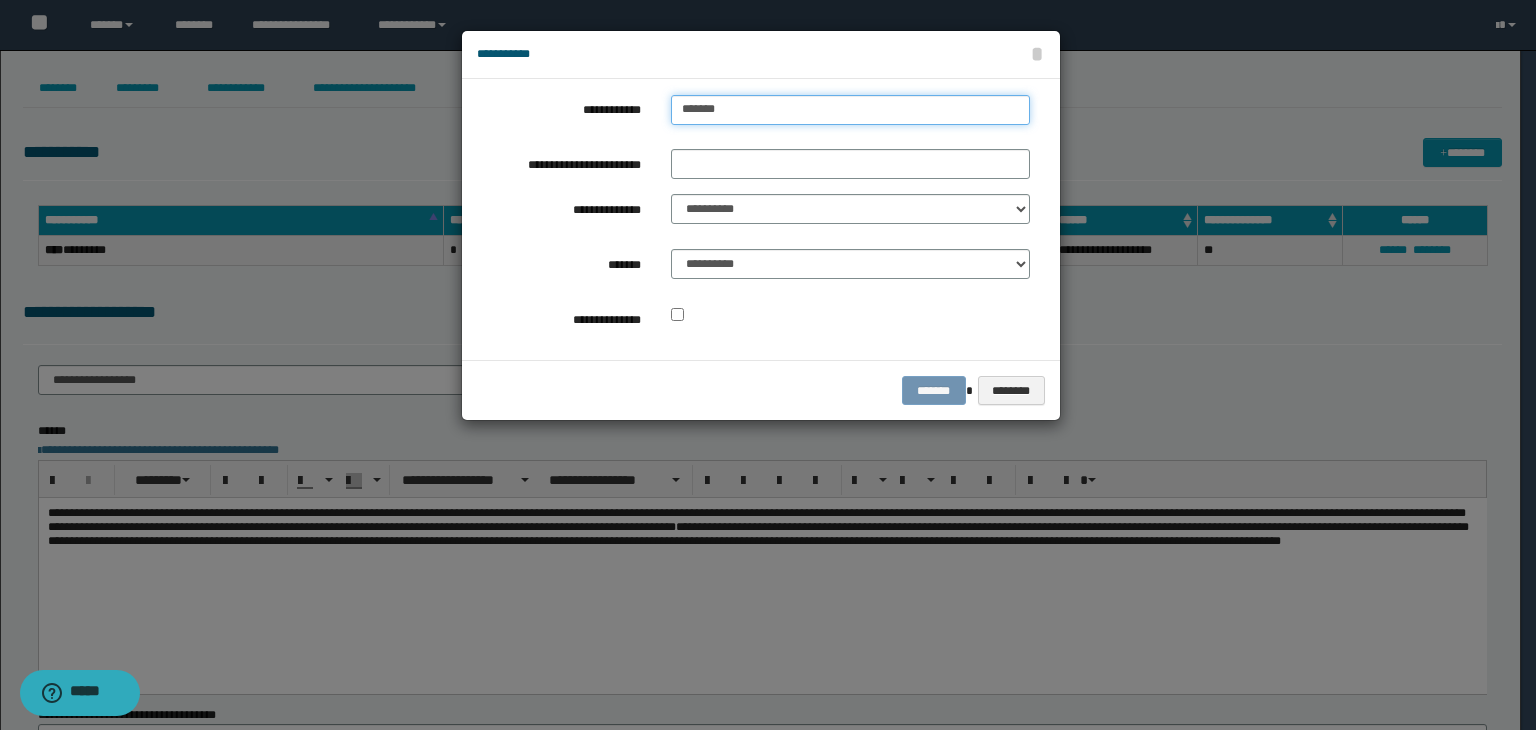 type on "**********" 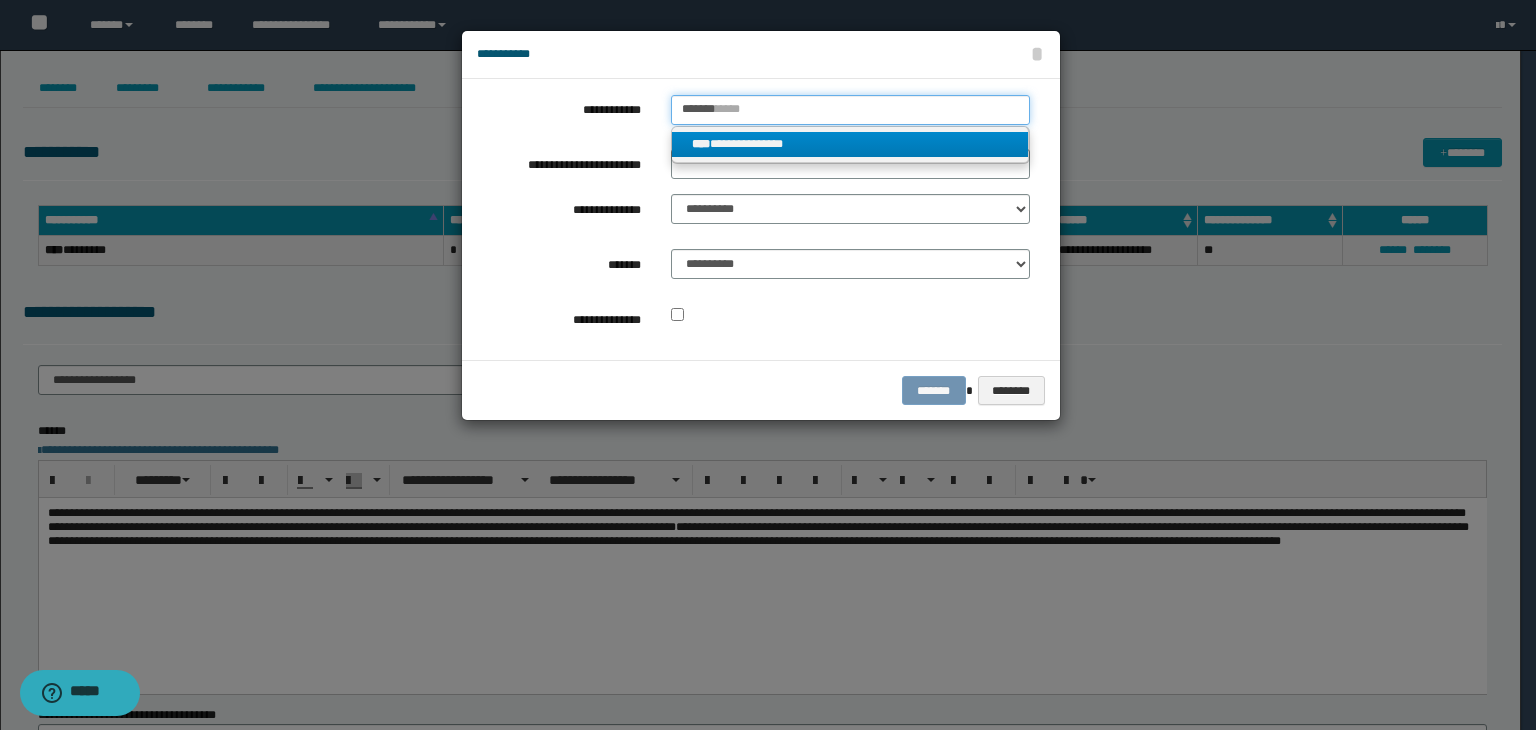 type on "*******" 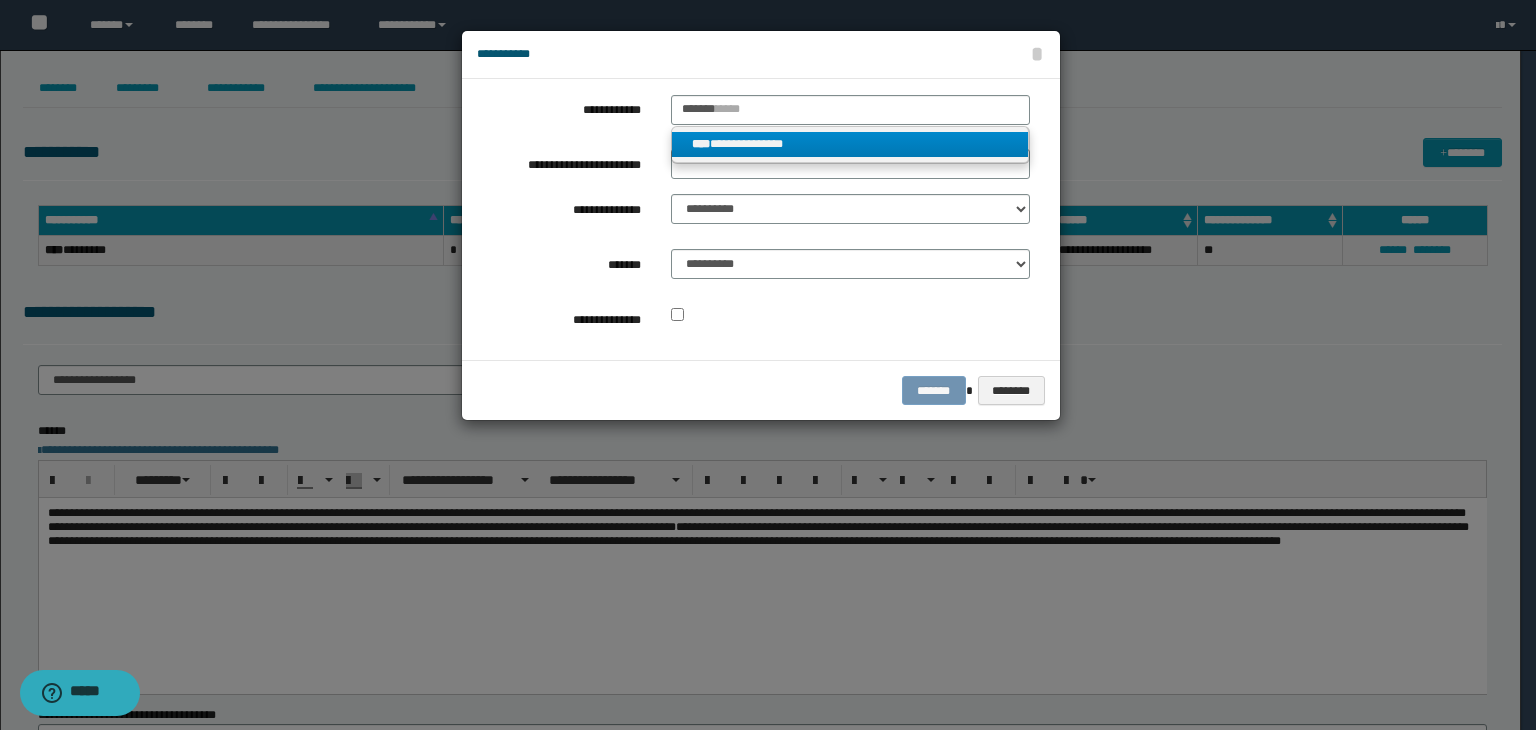click on "**********" at bounding box center [850, 144] 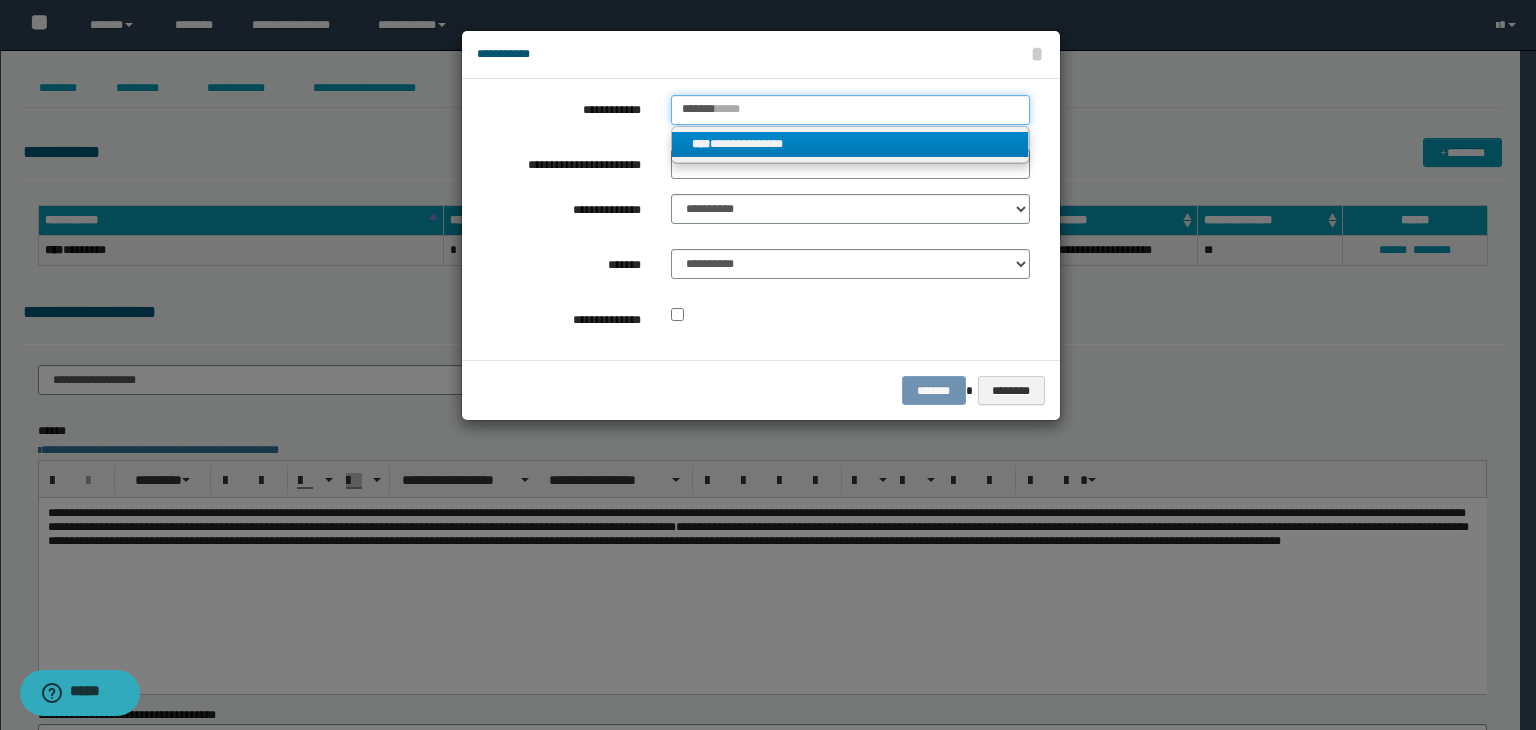 type 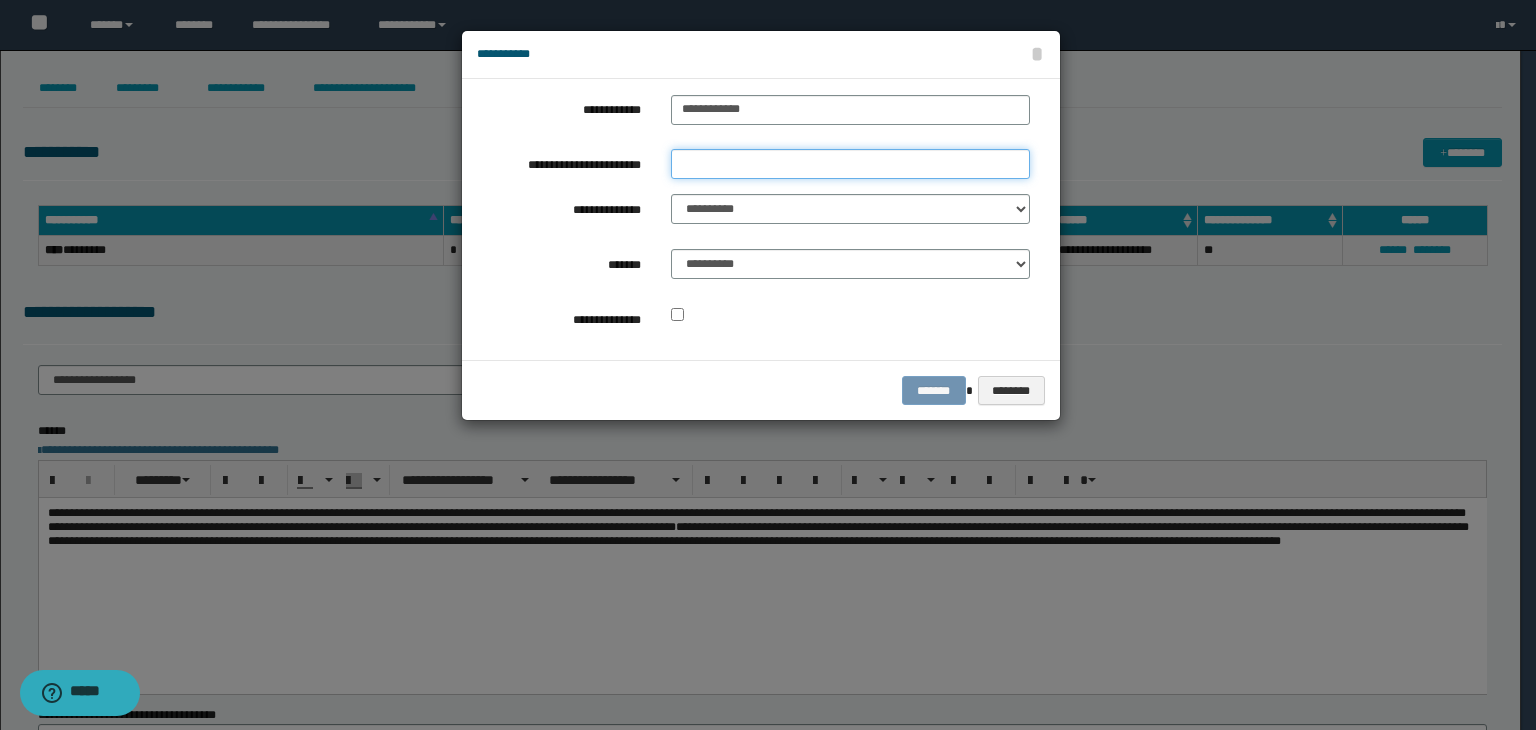 click on "**********" at bounding box center (850, 164) 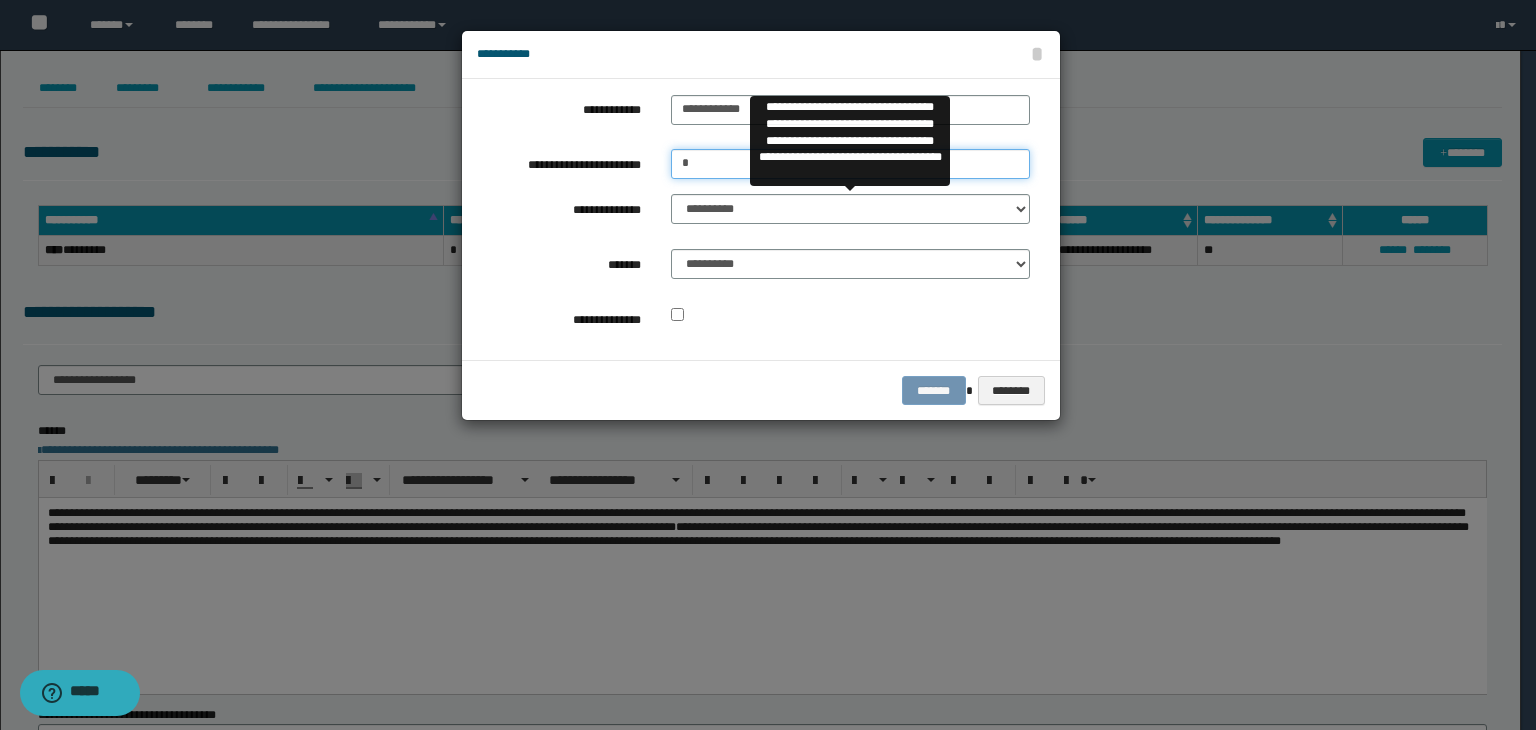 type on "*" 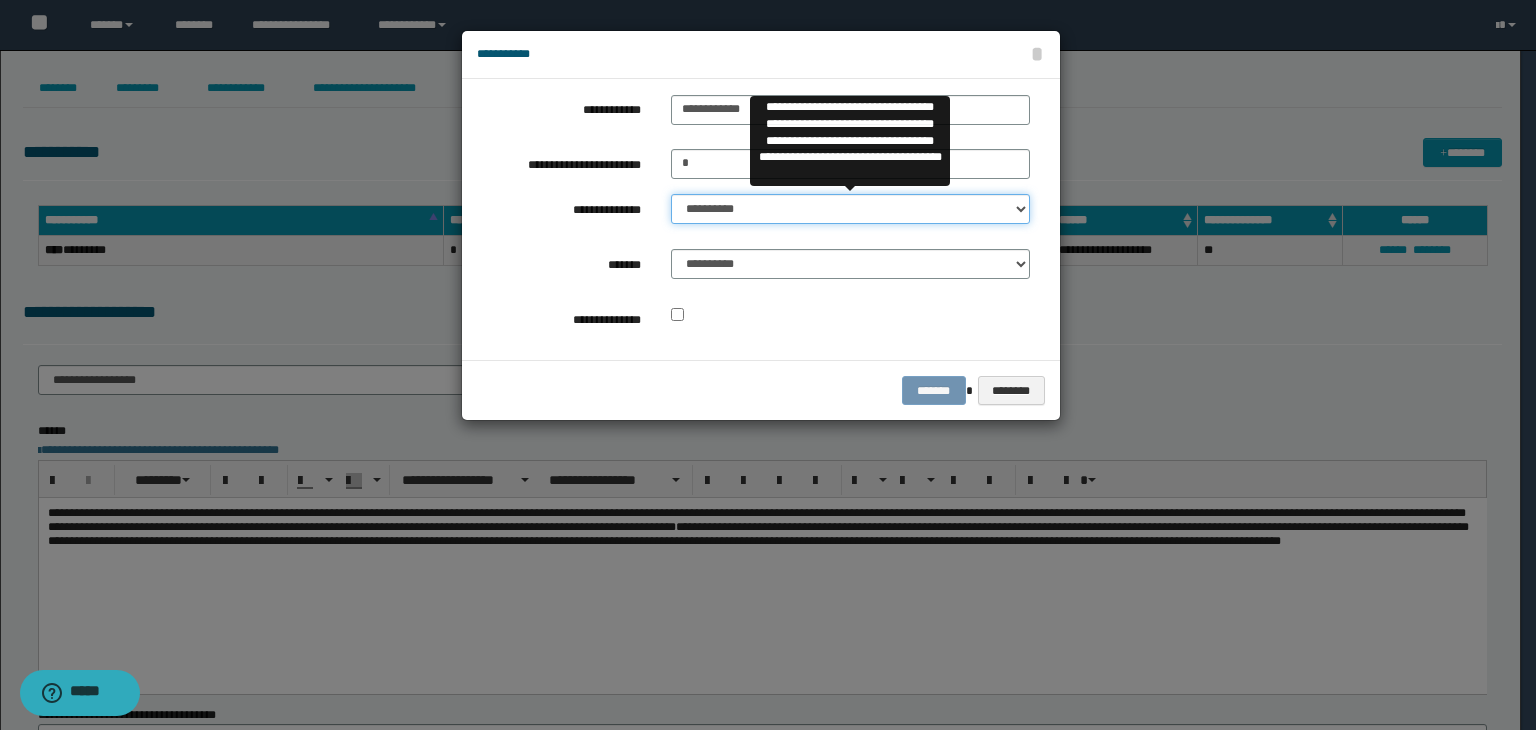 click on "**********" at bounding box center (850, 209) 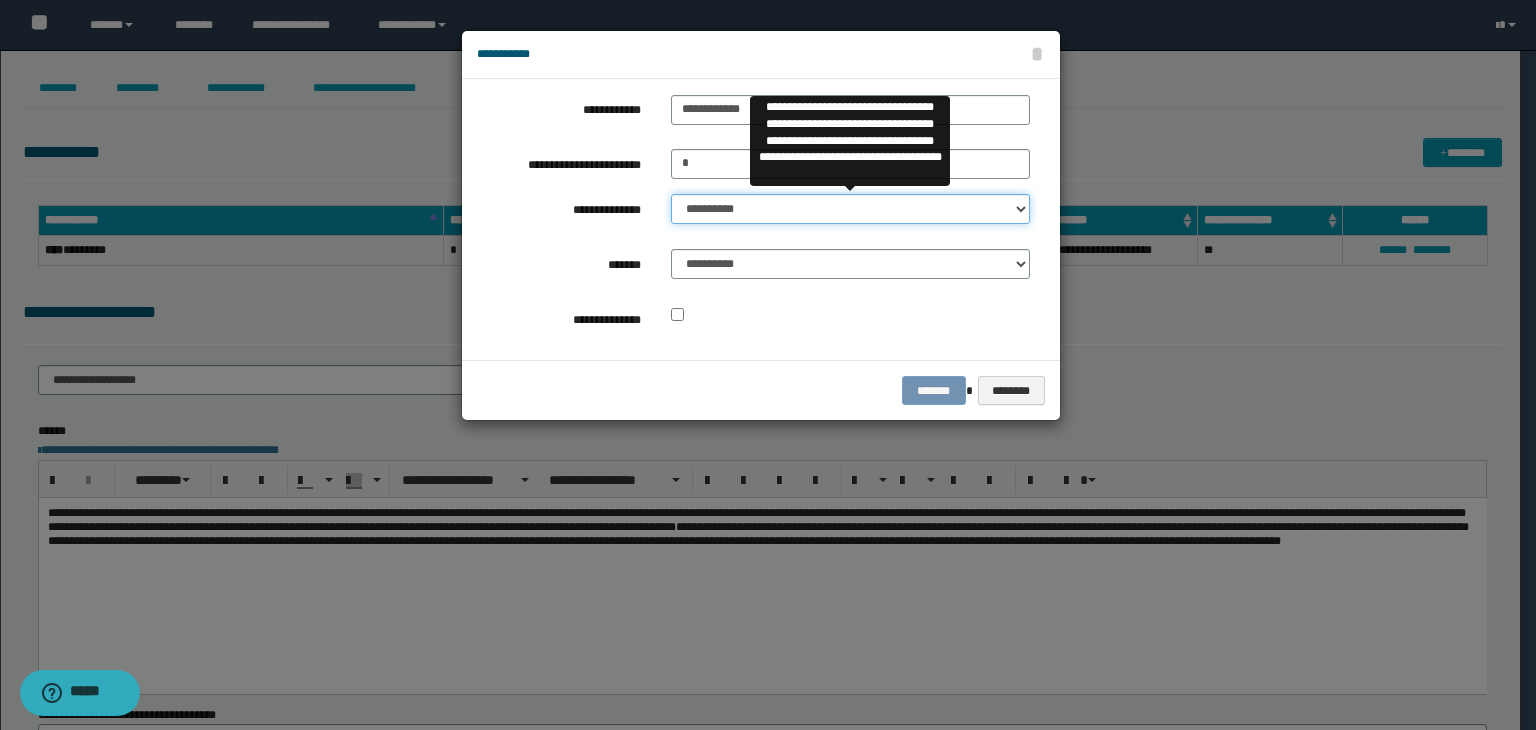 select on "**" 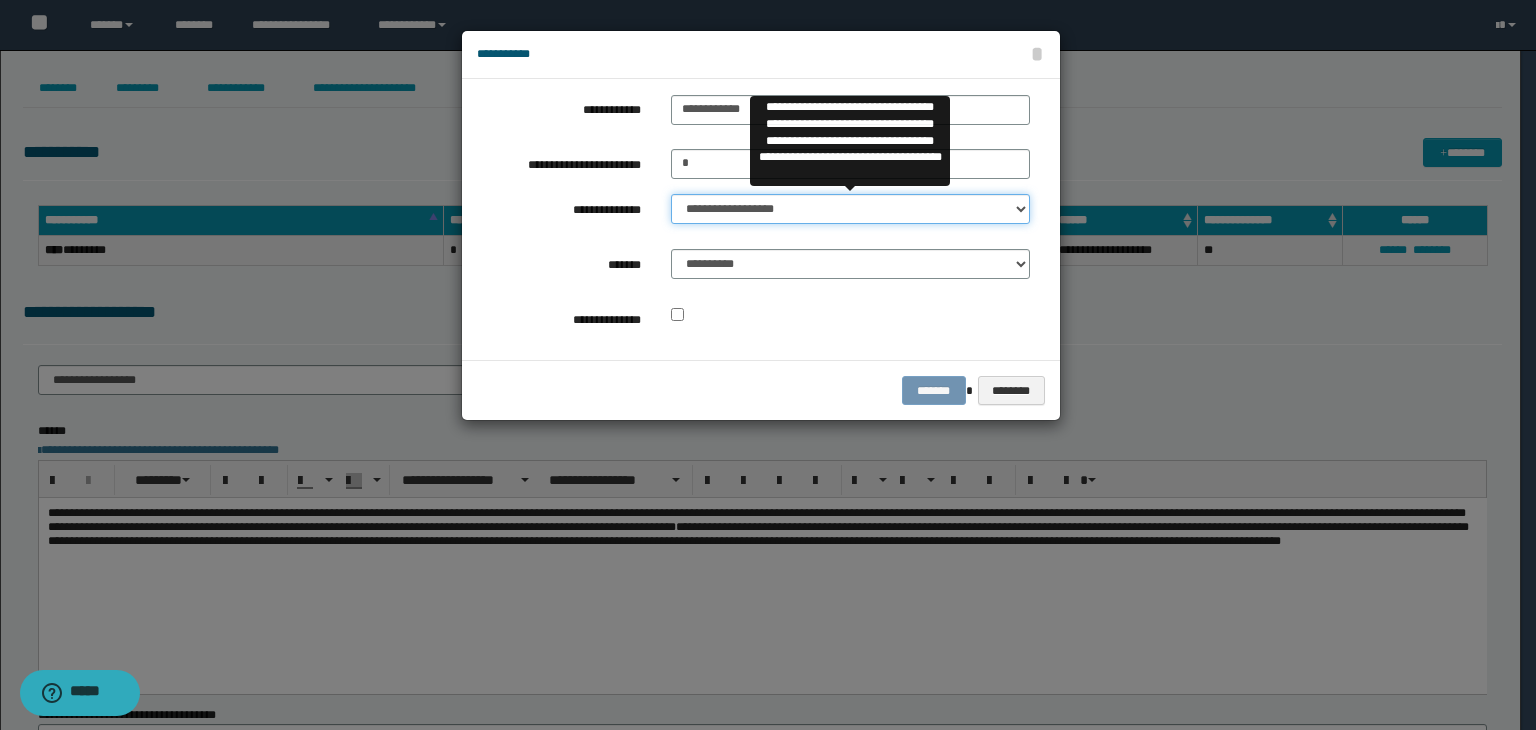 click on "**********" at bounding box center (850, 209) 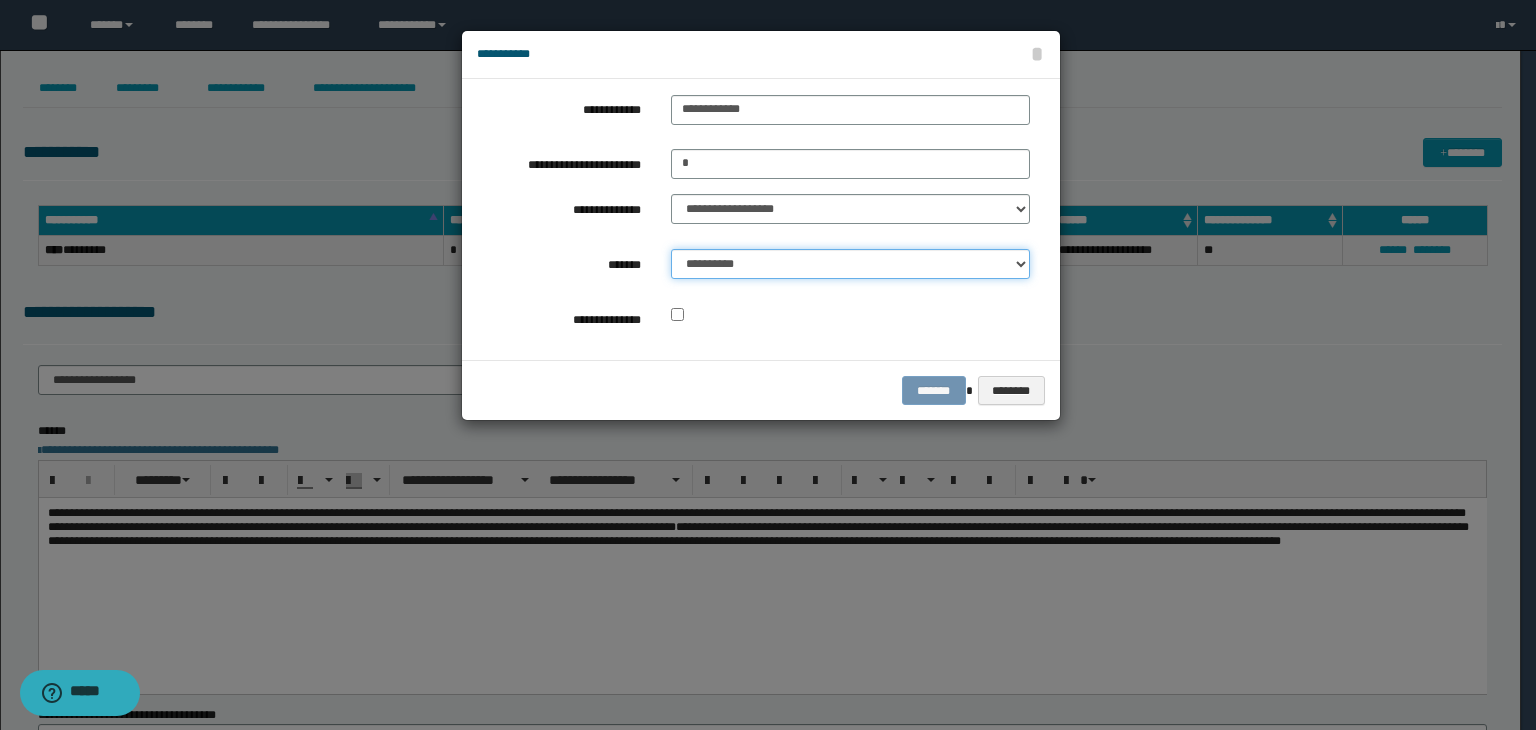 click on "**********" at bounding box center (850, 264) 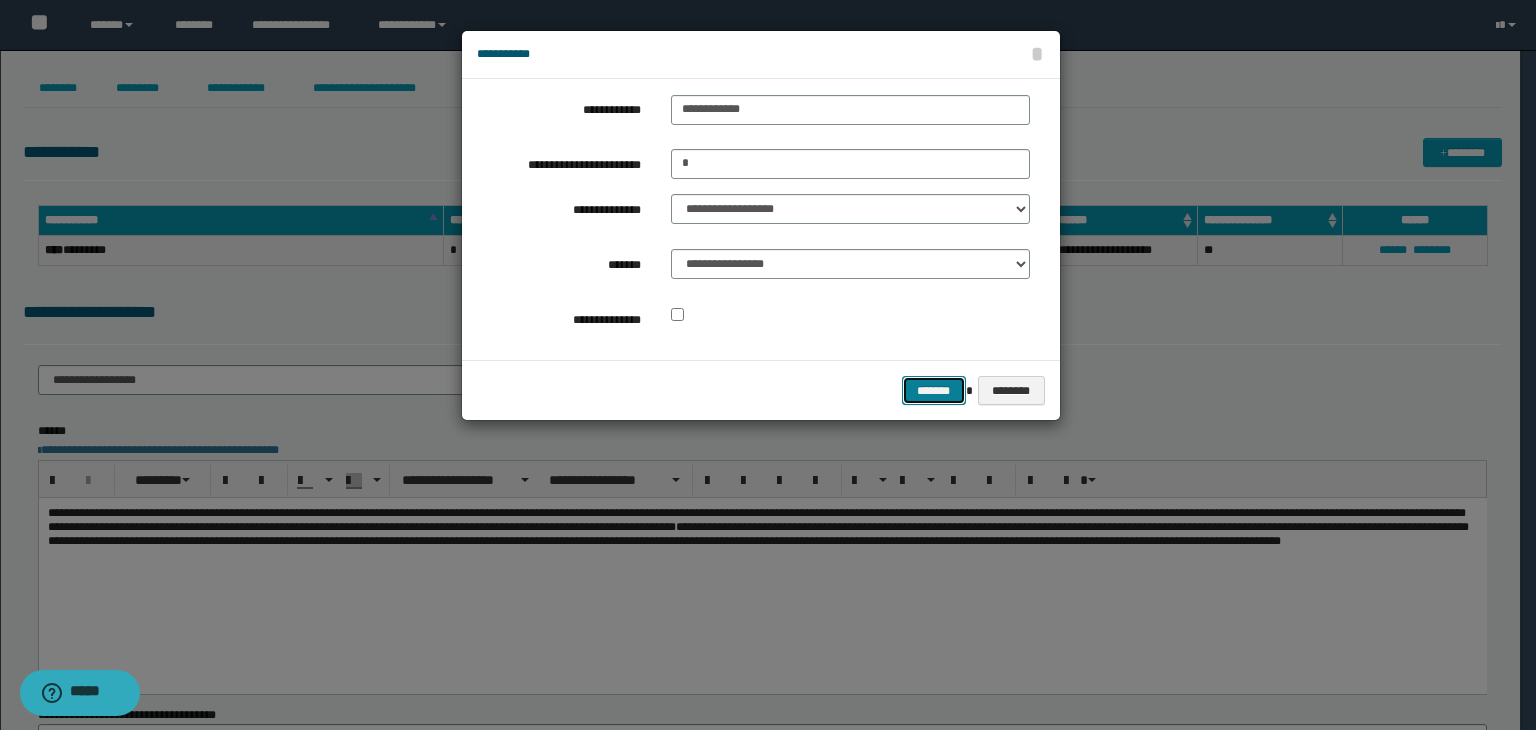 click on "*******" at bounding box center (934, 391) 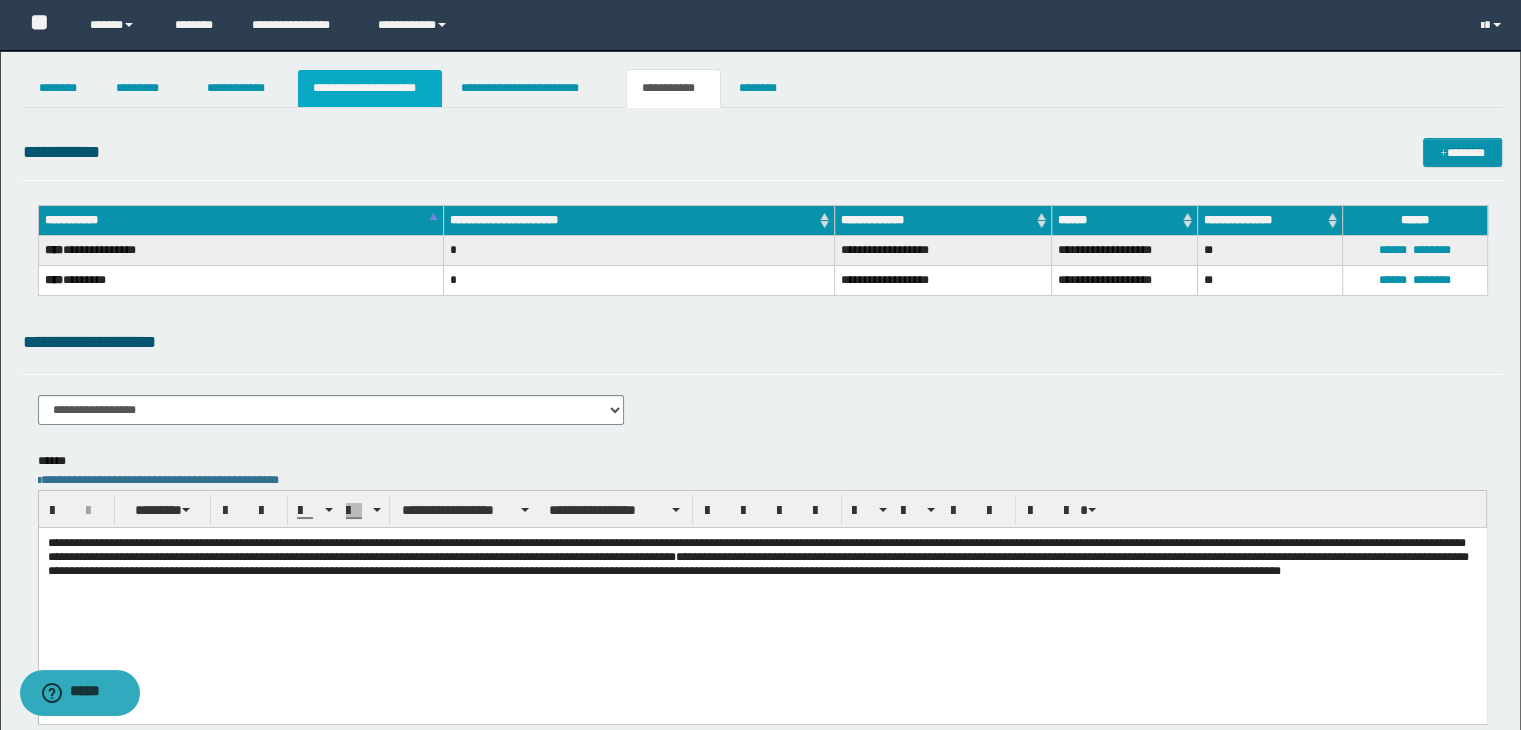 click on "**********" at bounding box center (370, 88) 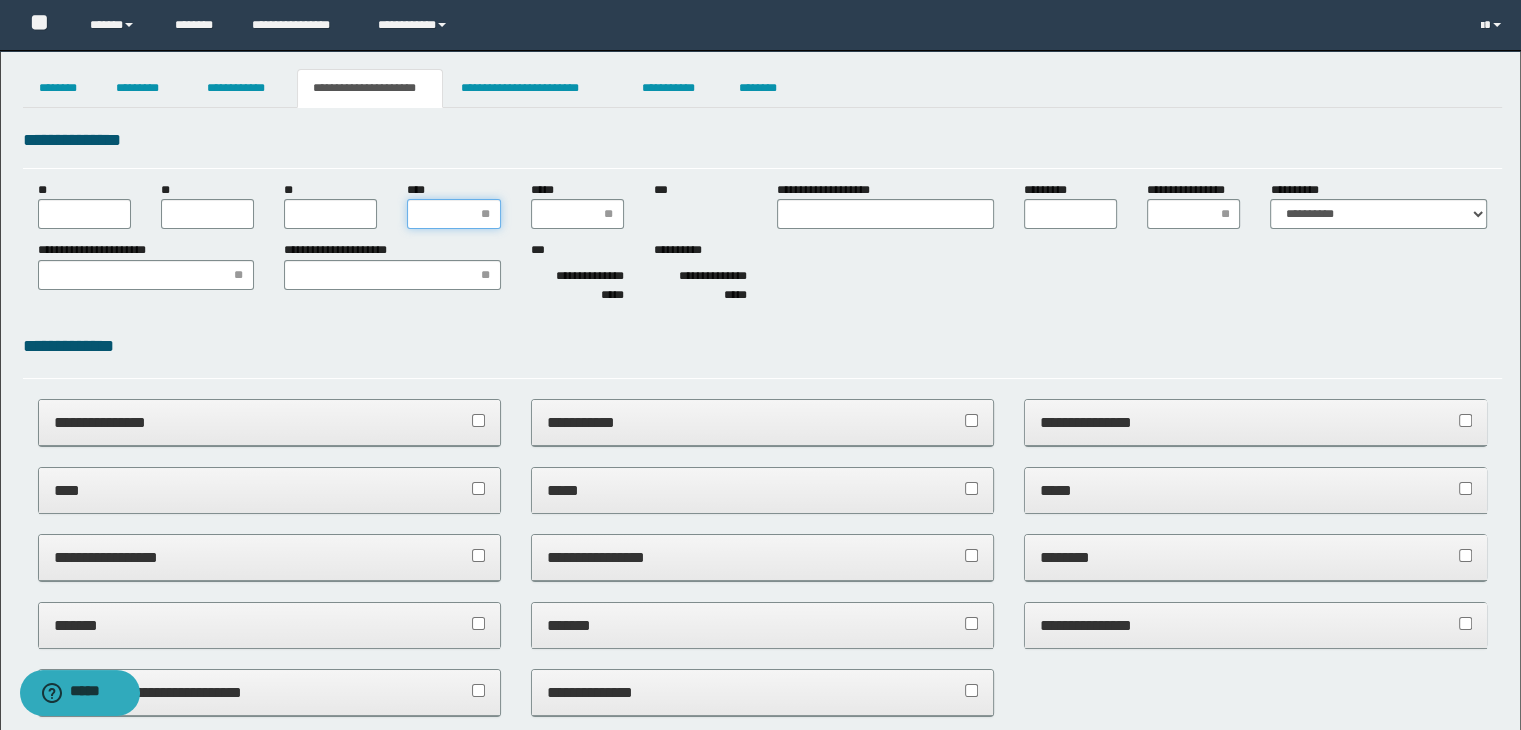 click on "****" at bounding box center (453, 214) 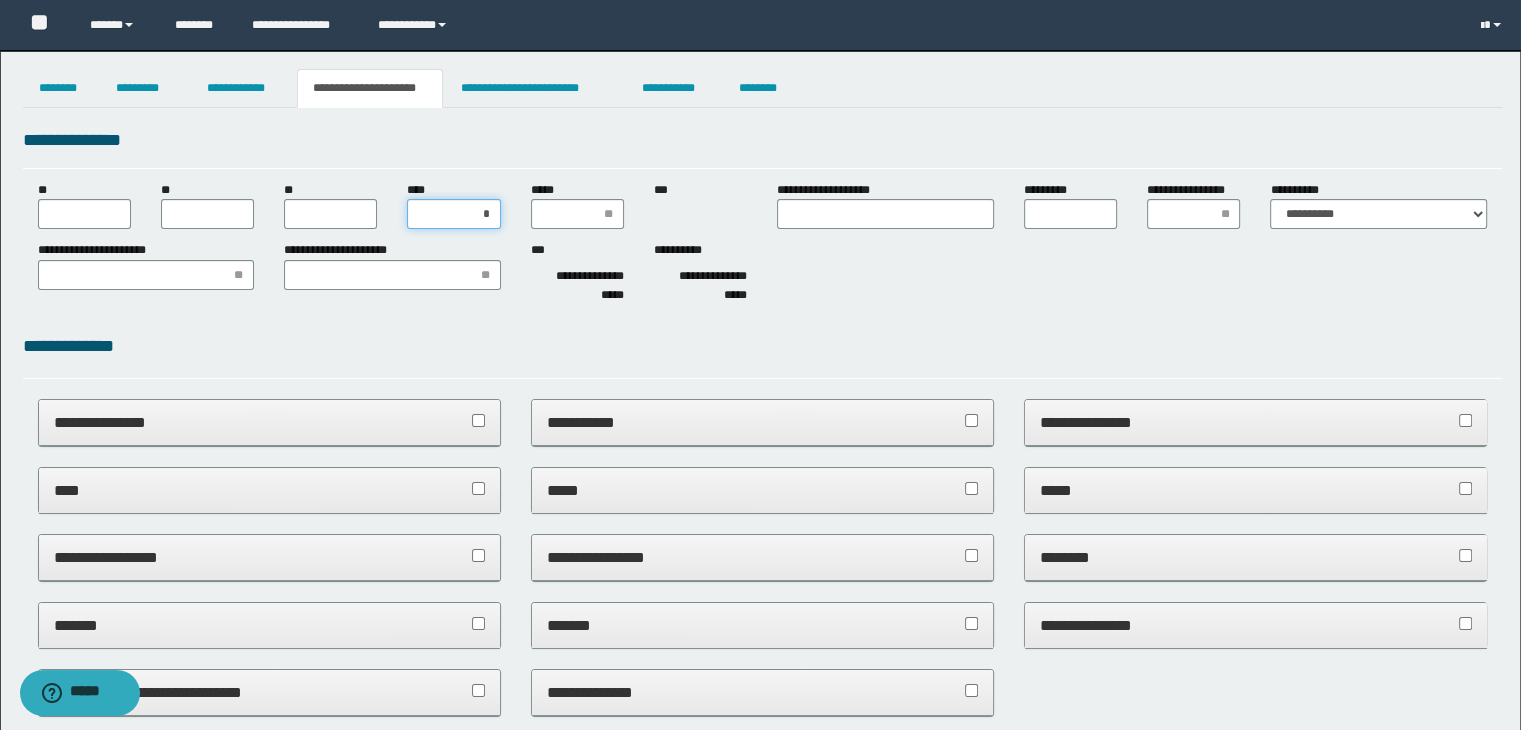 type on "**" 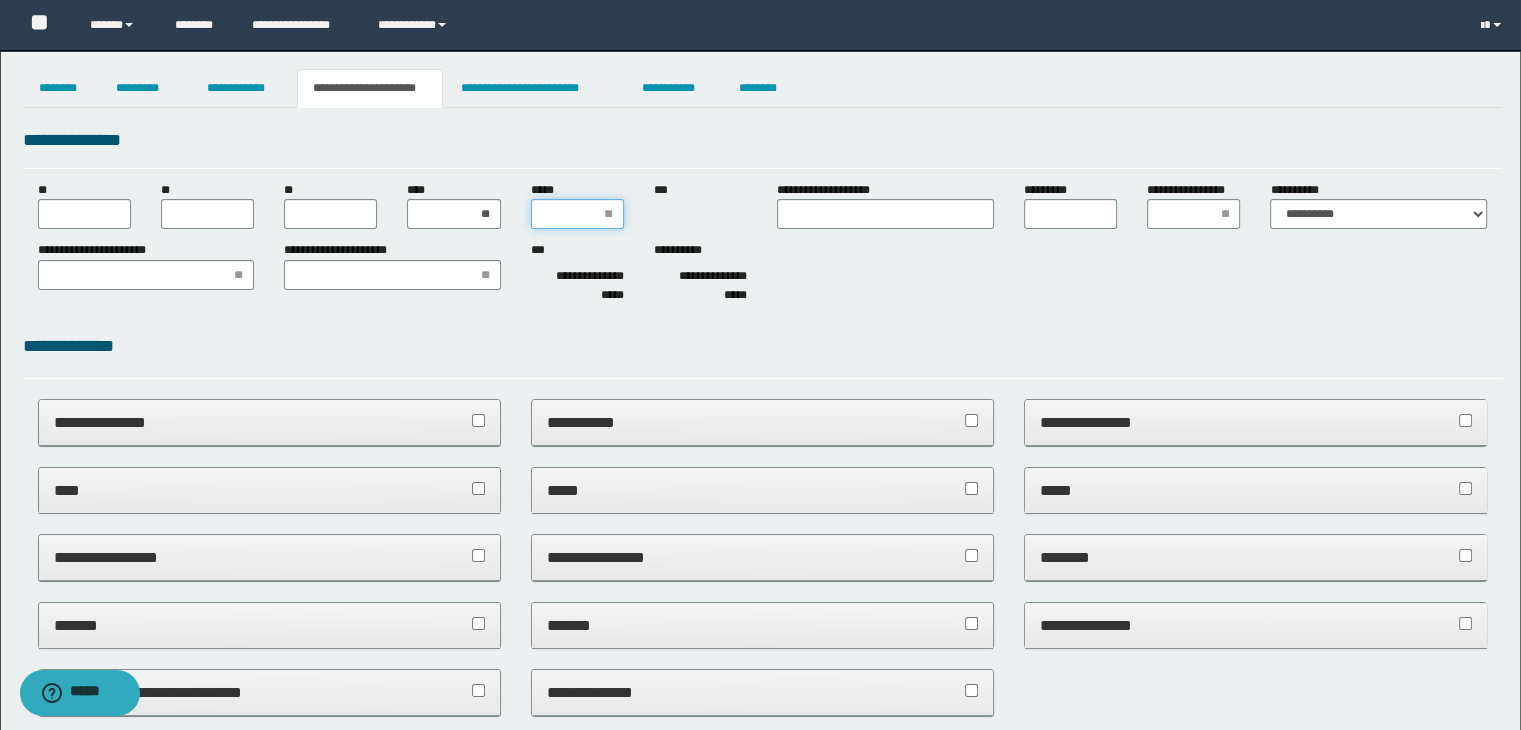 click on "*****" at bounding box center [577, 214] 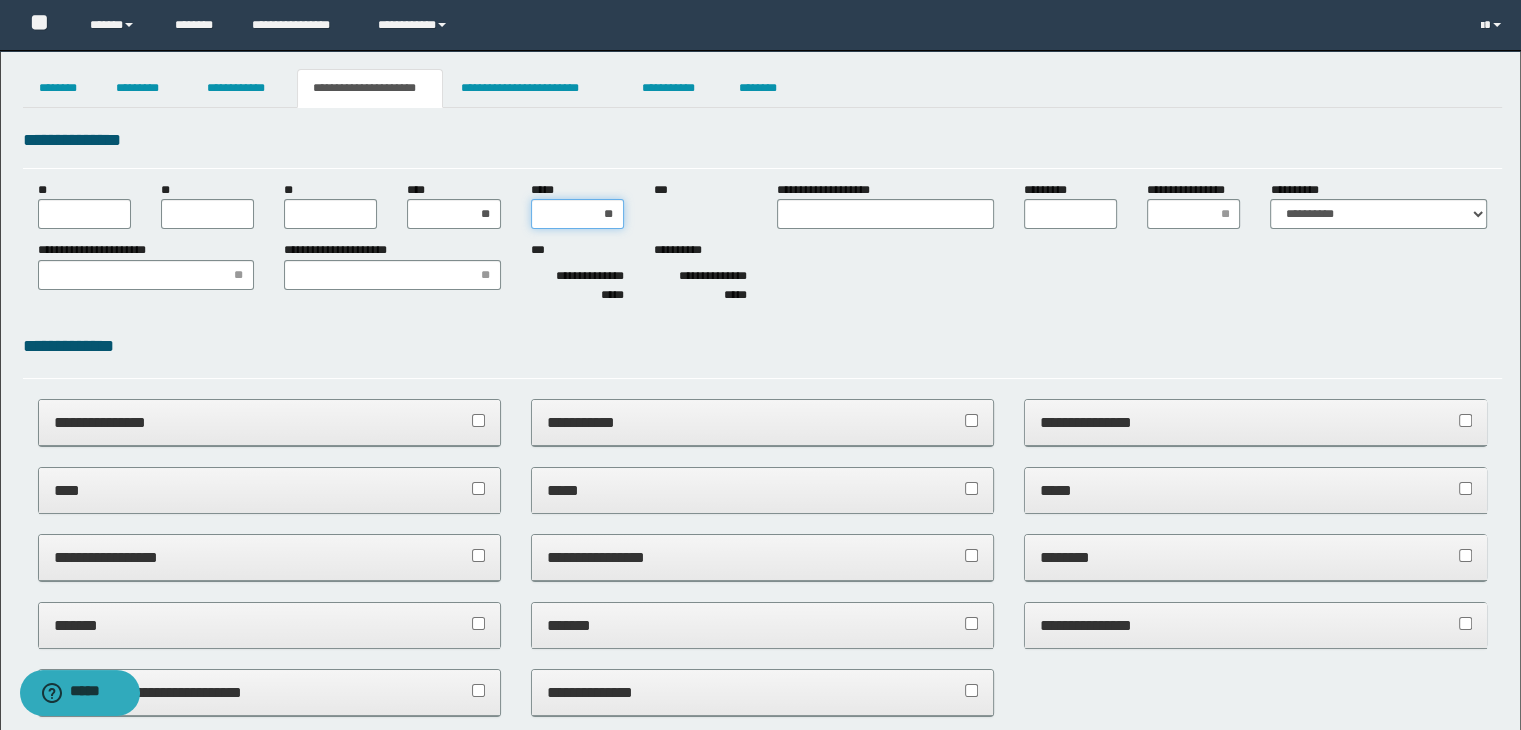 type on "***" 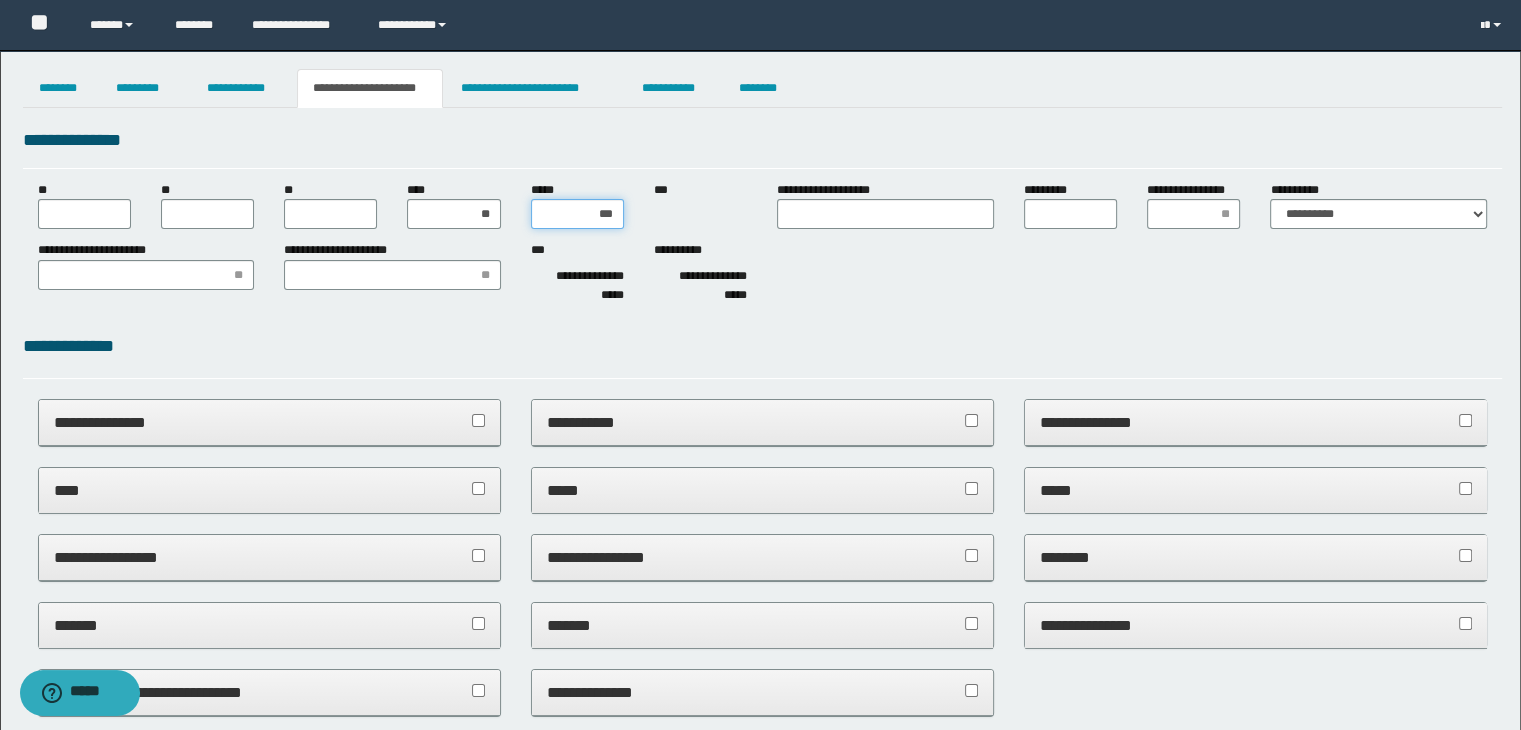 type 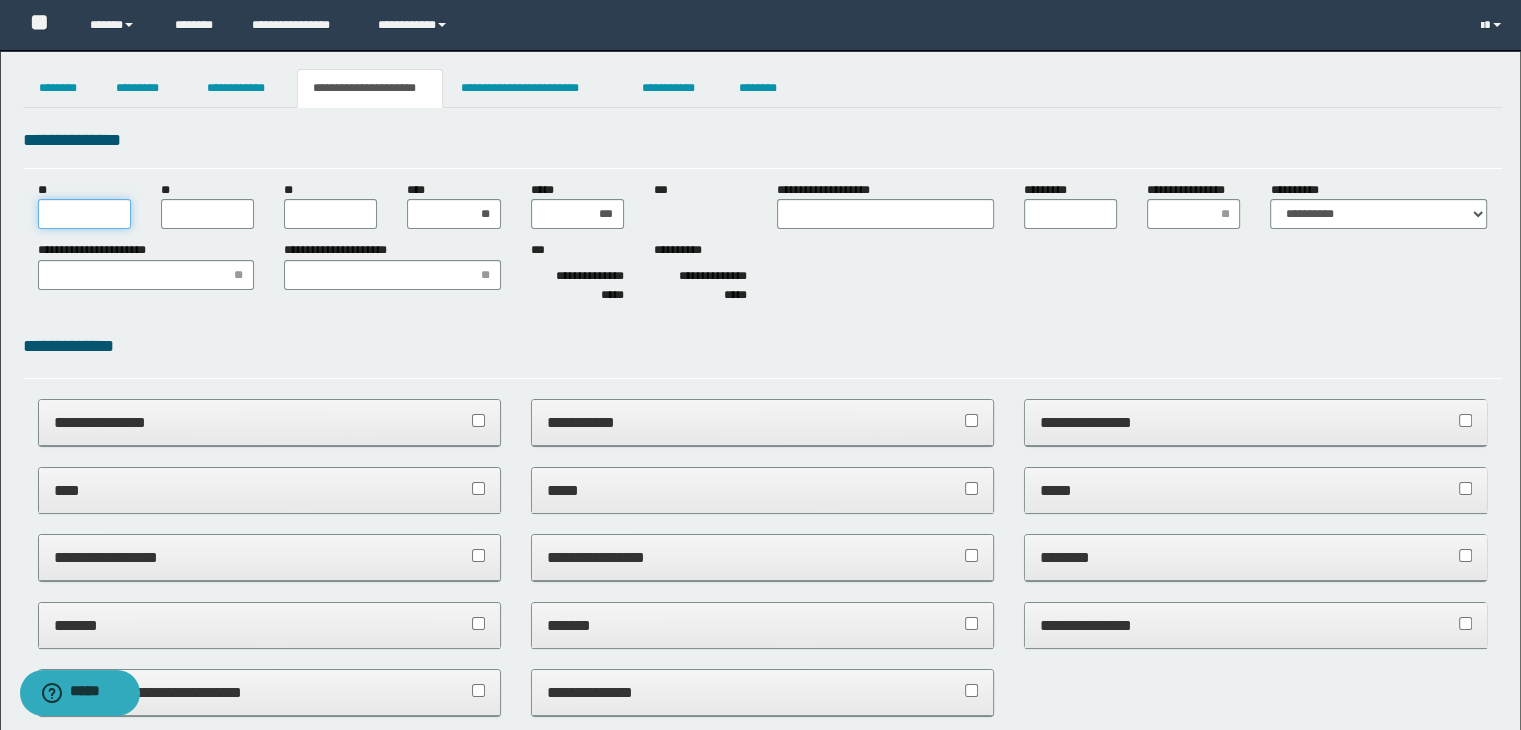 click on "**" at bounding box center [84, 214] 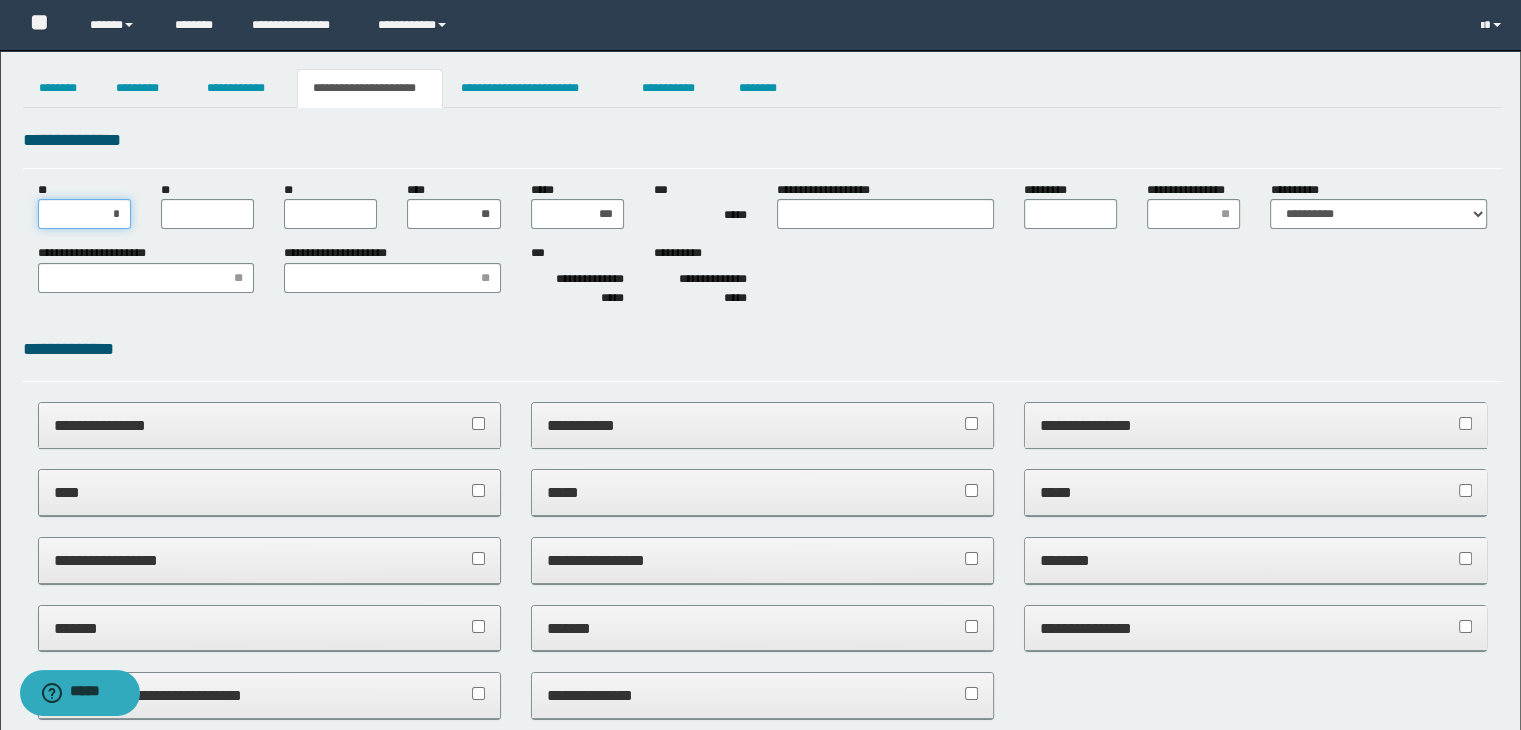 type on "**" 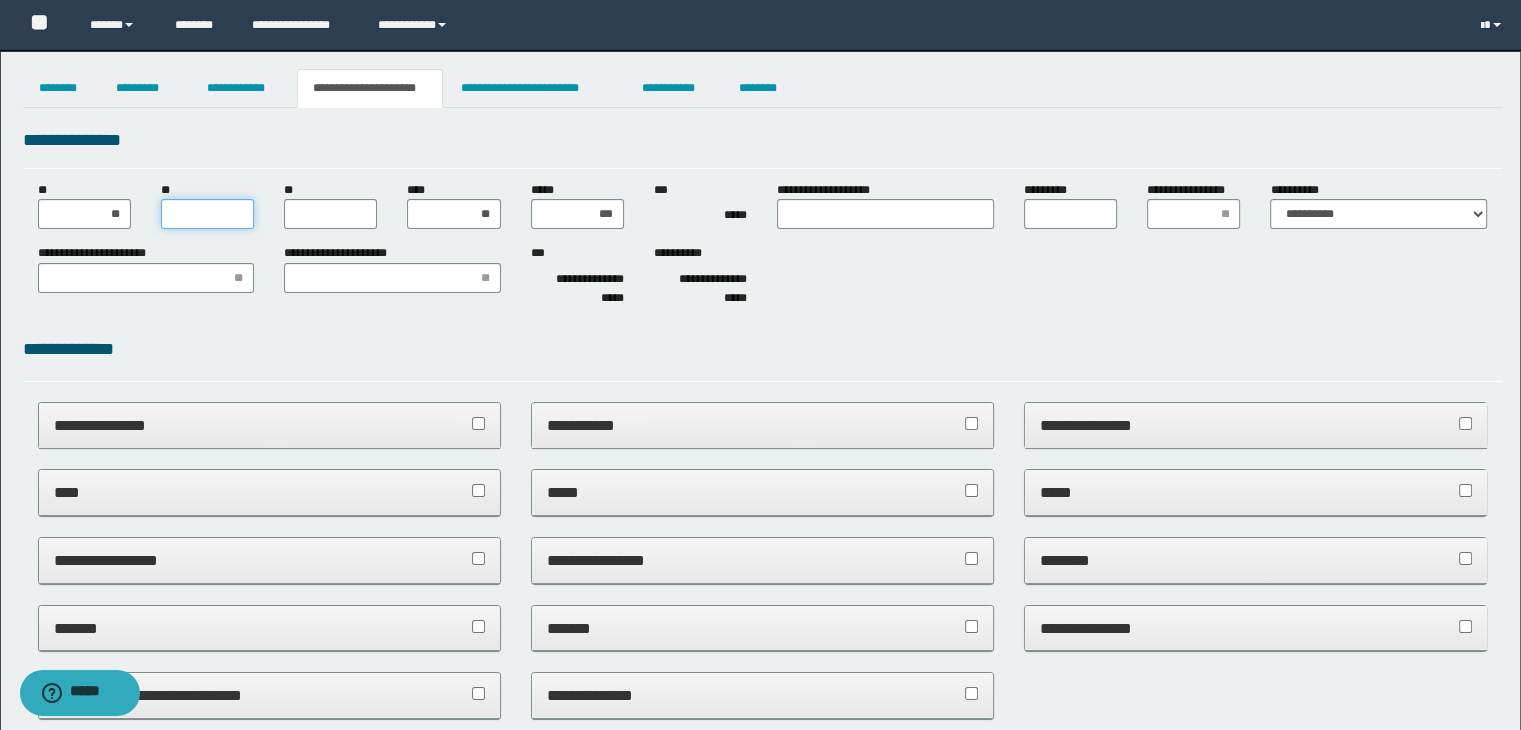 click on "**" at bounding box center (207, 214) 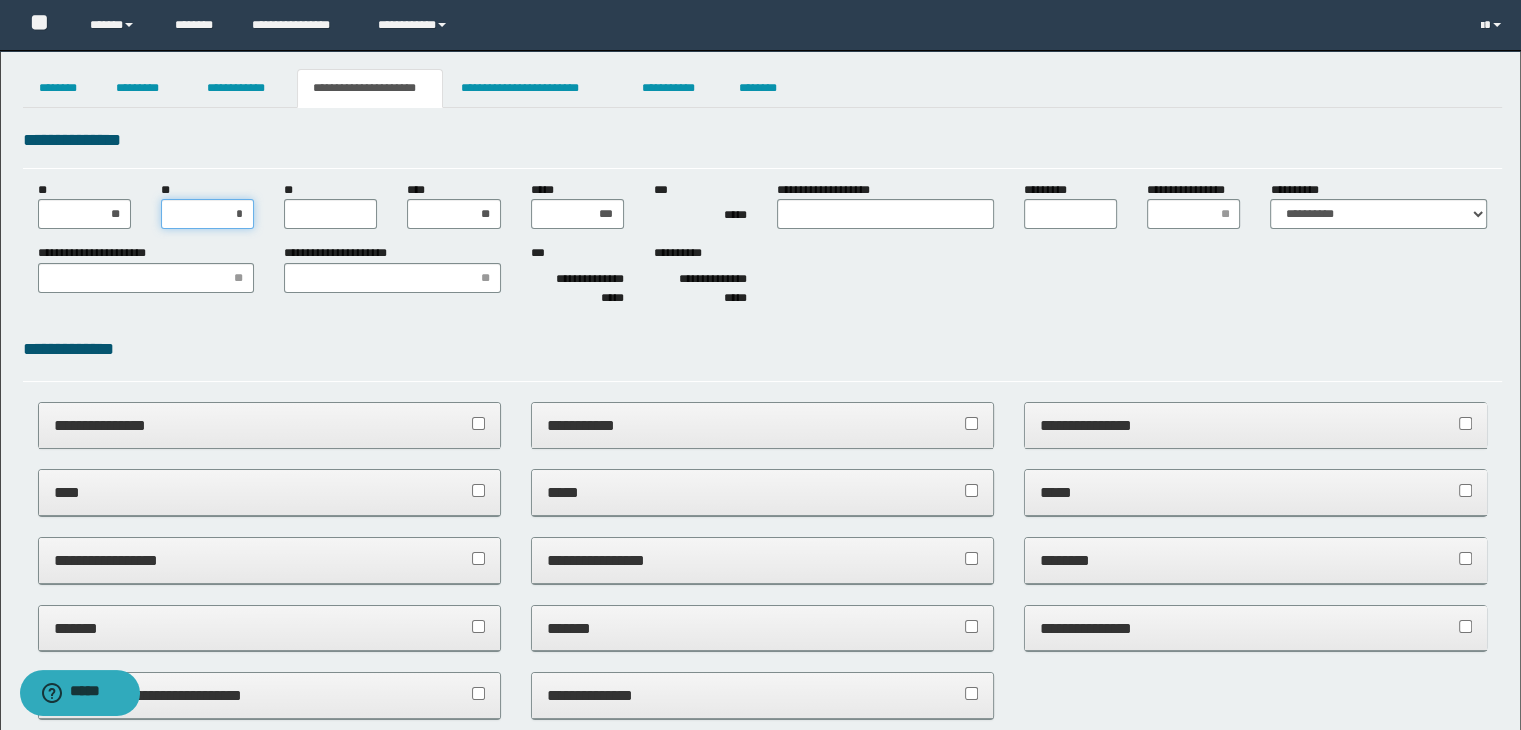 type on "**" 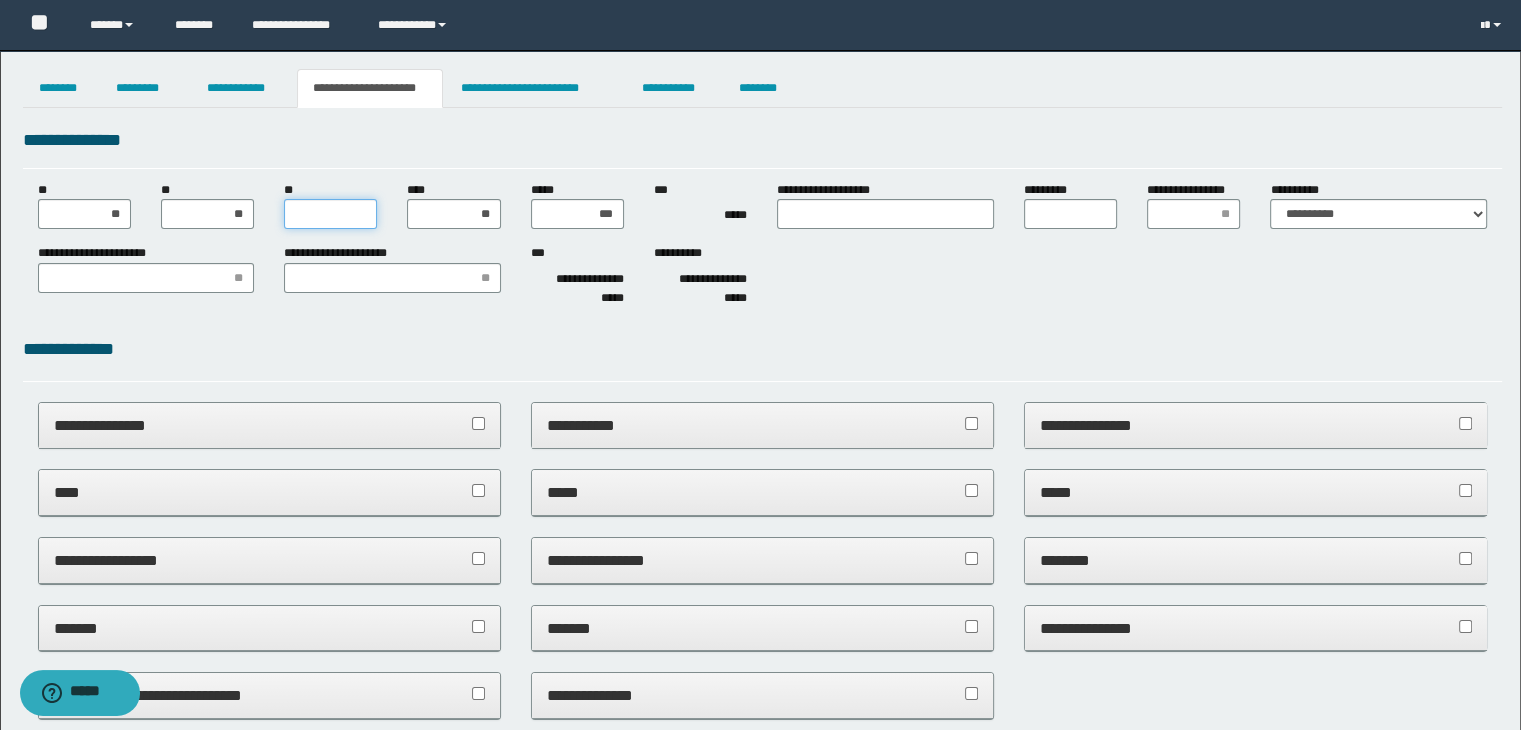 click on "**" at bounding box center [330, 214] 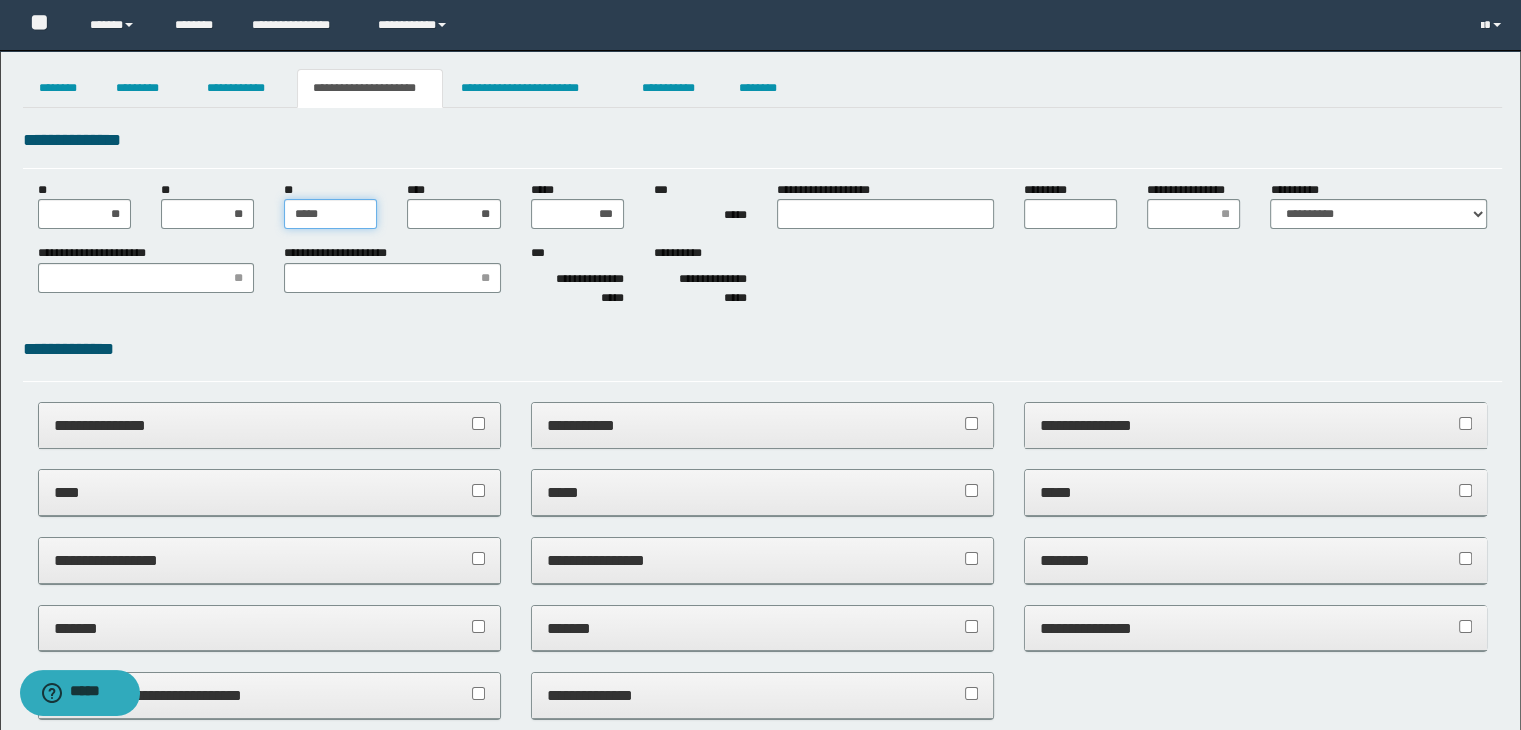 type on "******" 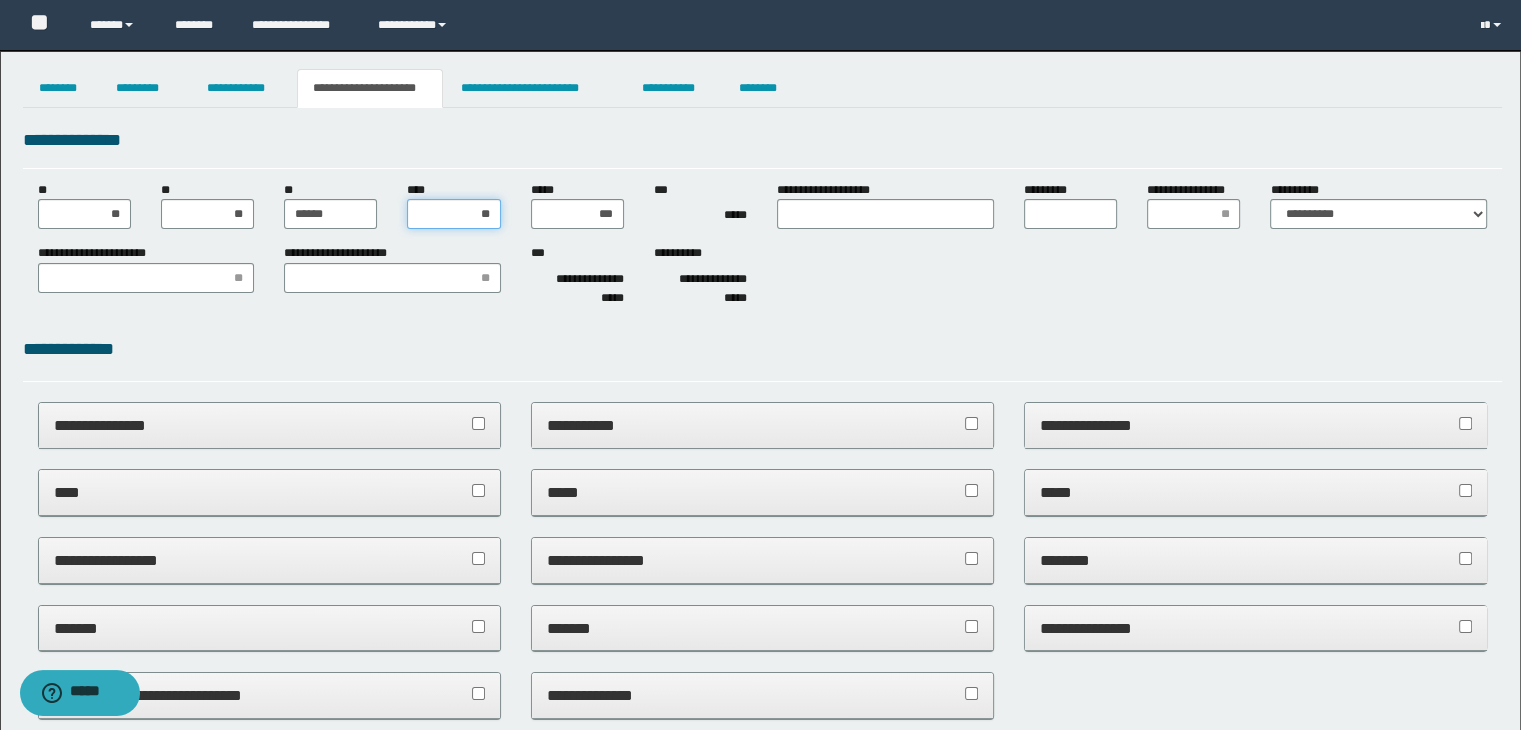 click on "**" at bounding box center (453, 214) 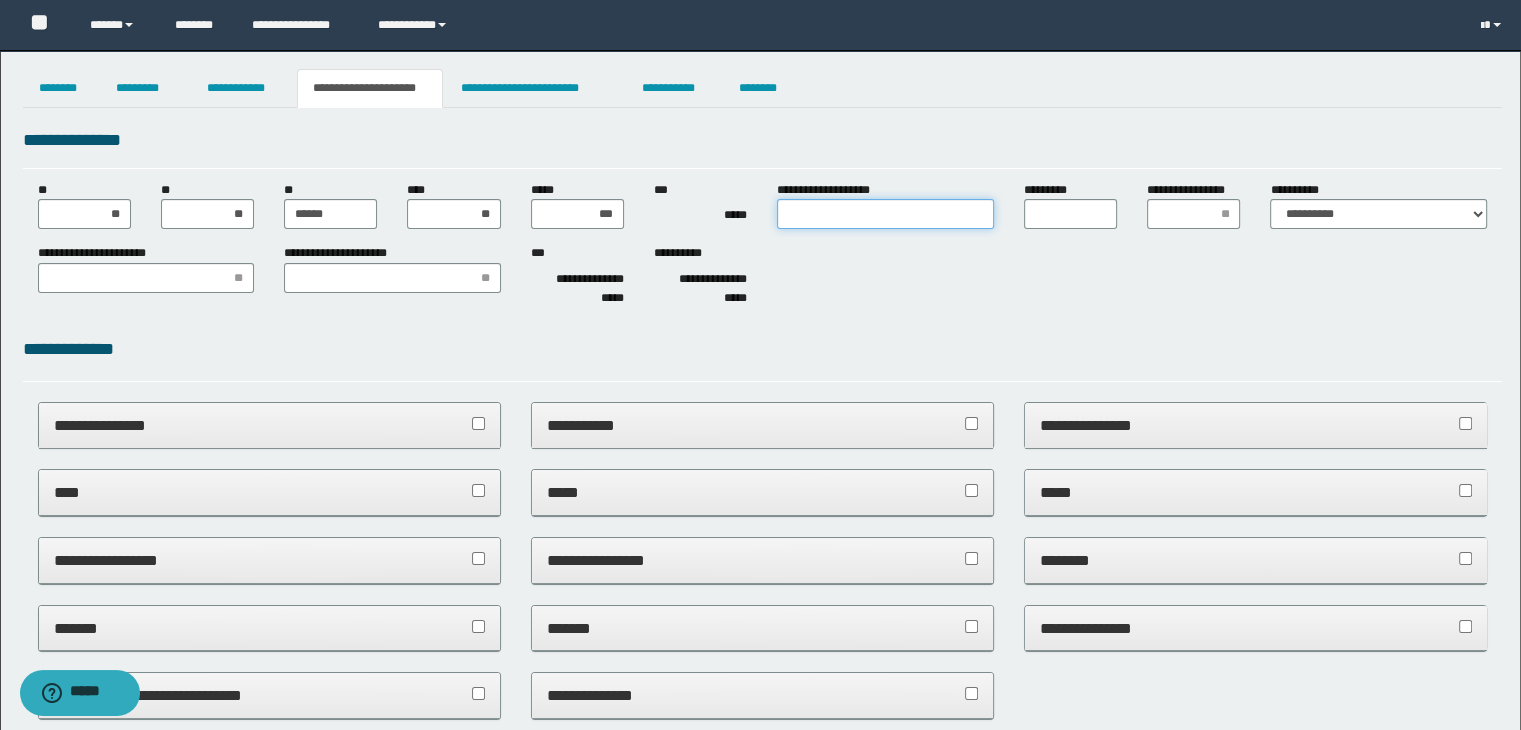 click on "**********" at bounding box center [885, 214] 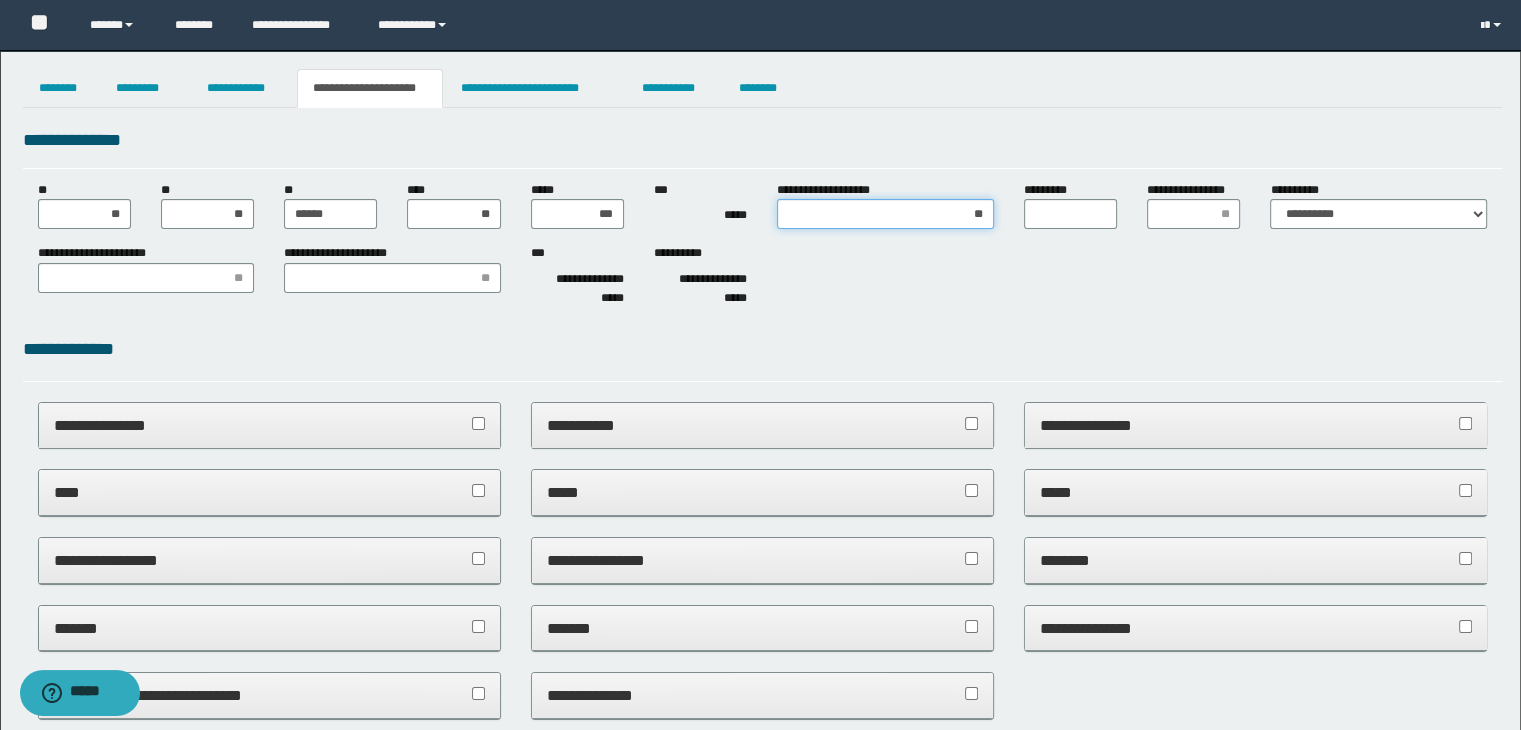 drag, startPoint x: 971, startPoint y: 221, endPoint x: 986, endPoint y: 221, distance: 15 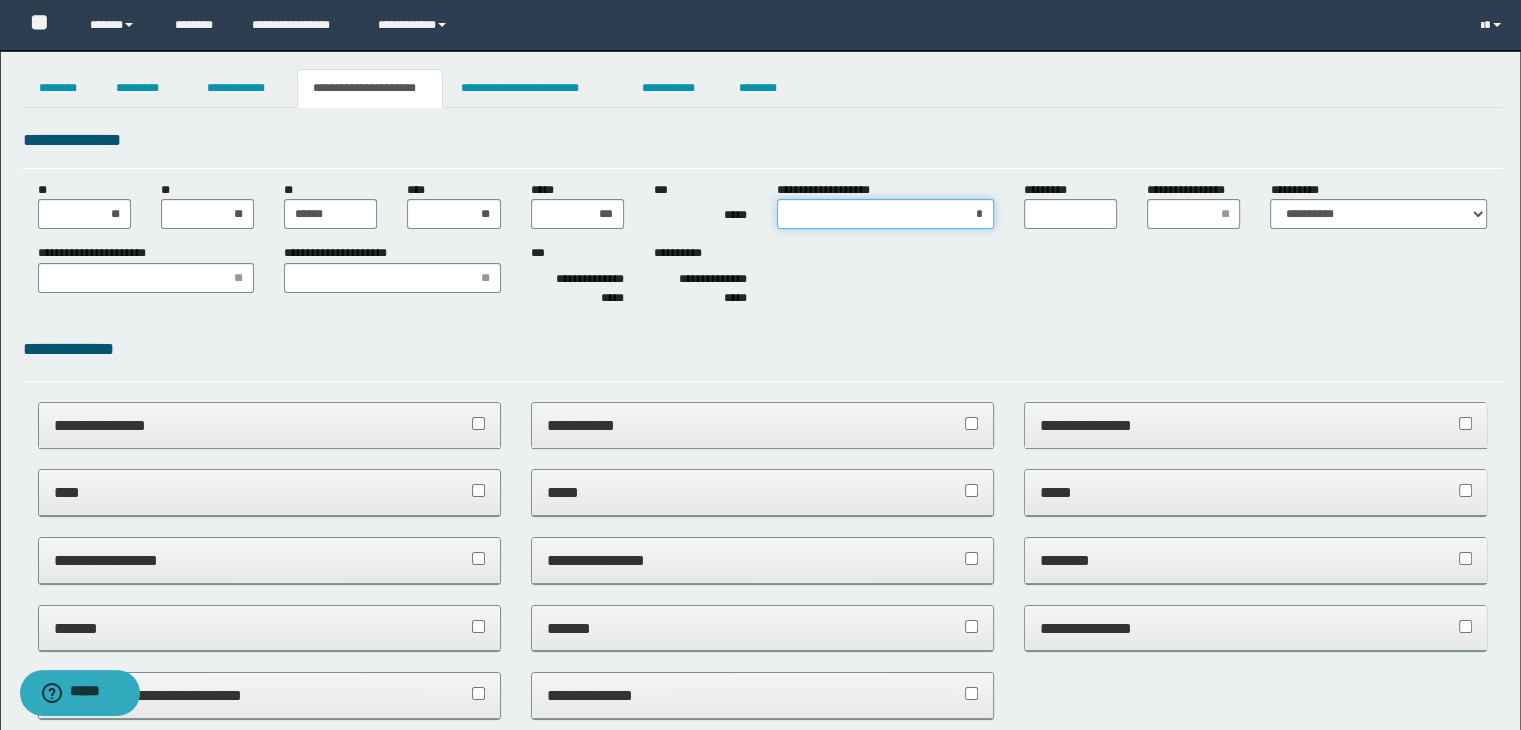 type on "**" 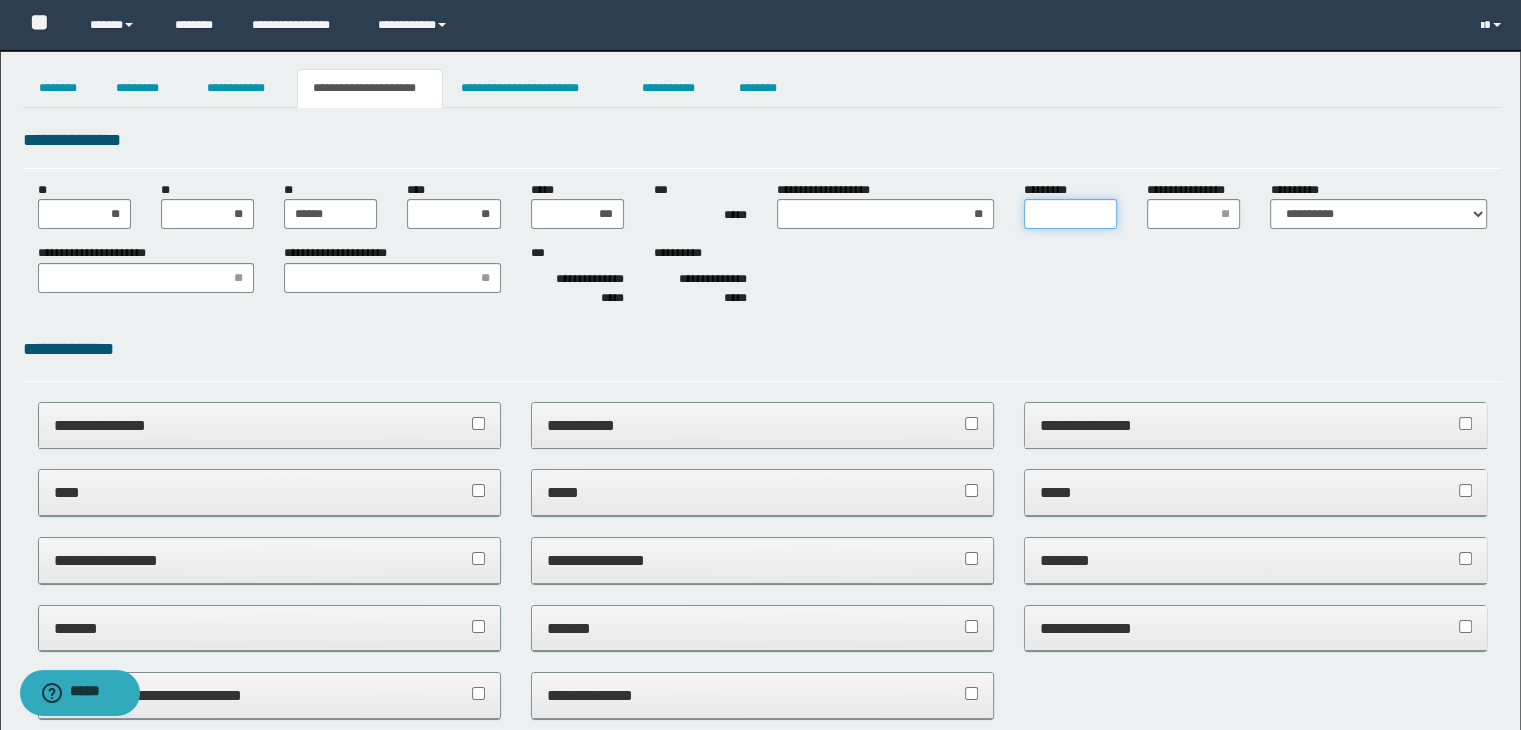 click on "*********" at bounding box center (1070, 214) 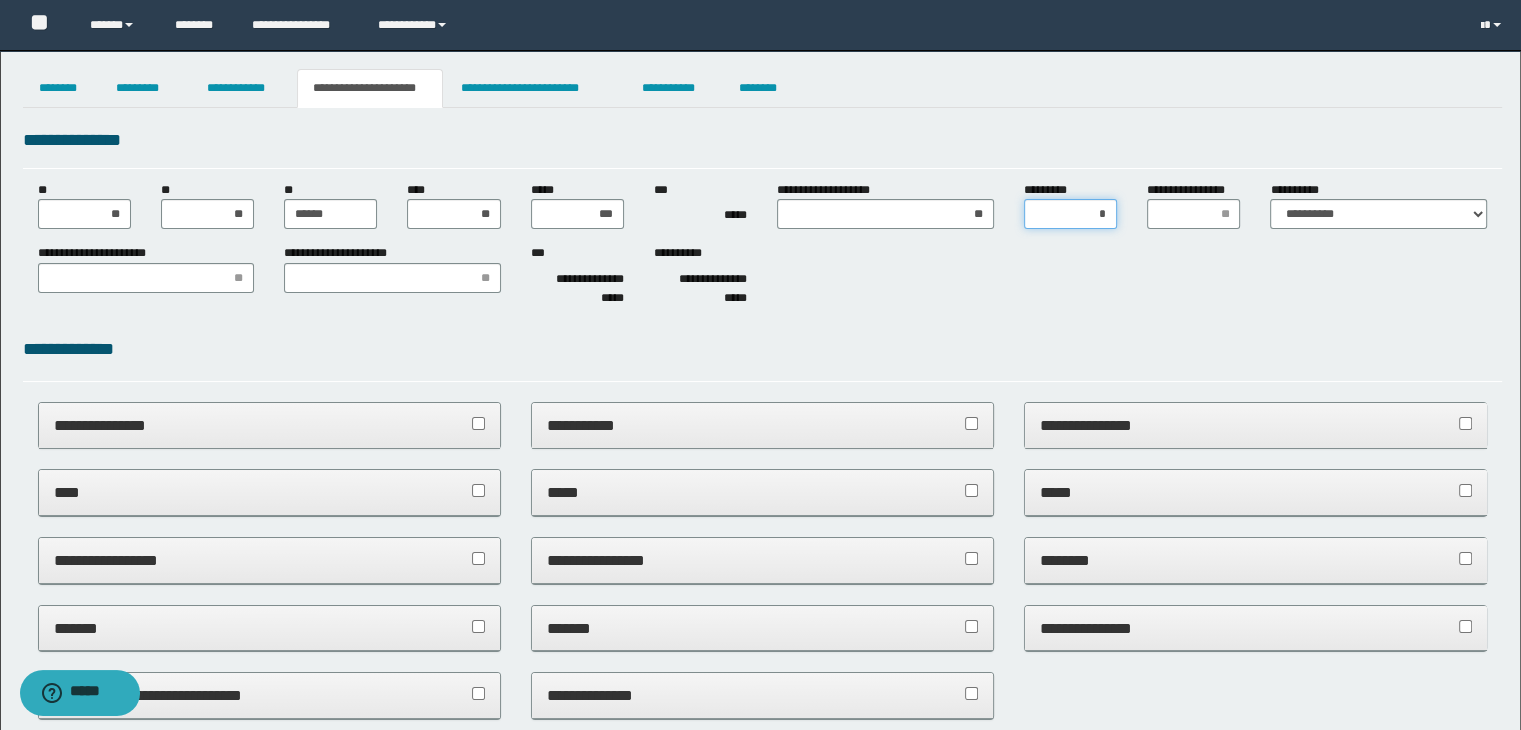 type on "**" 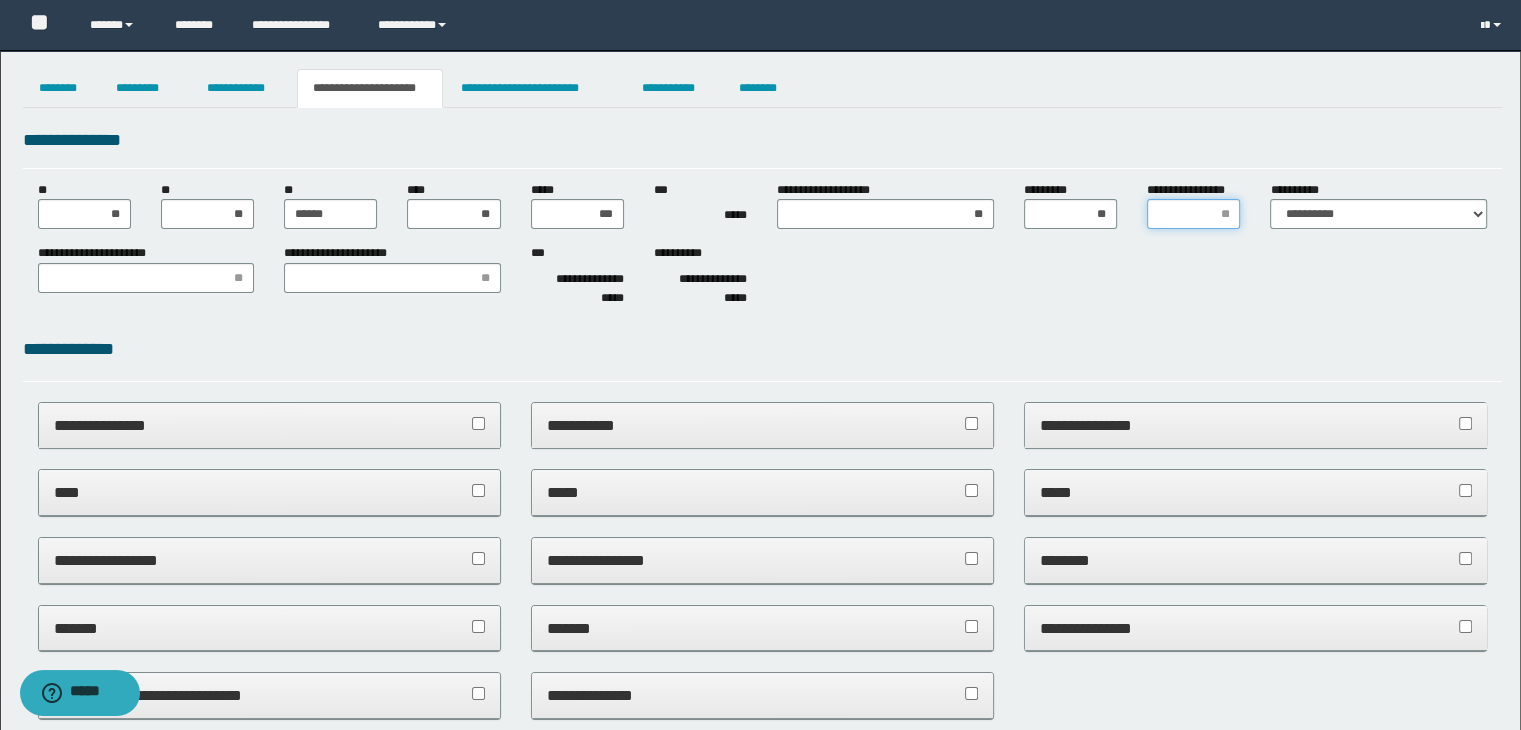 click on "**********" at bounding box center (1193, 214) 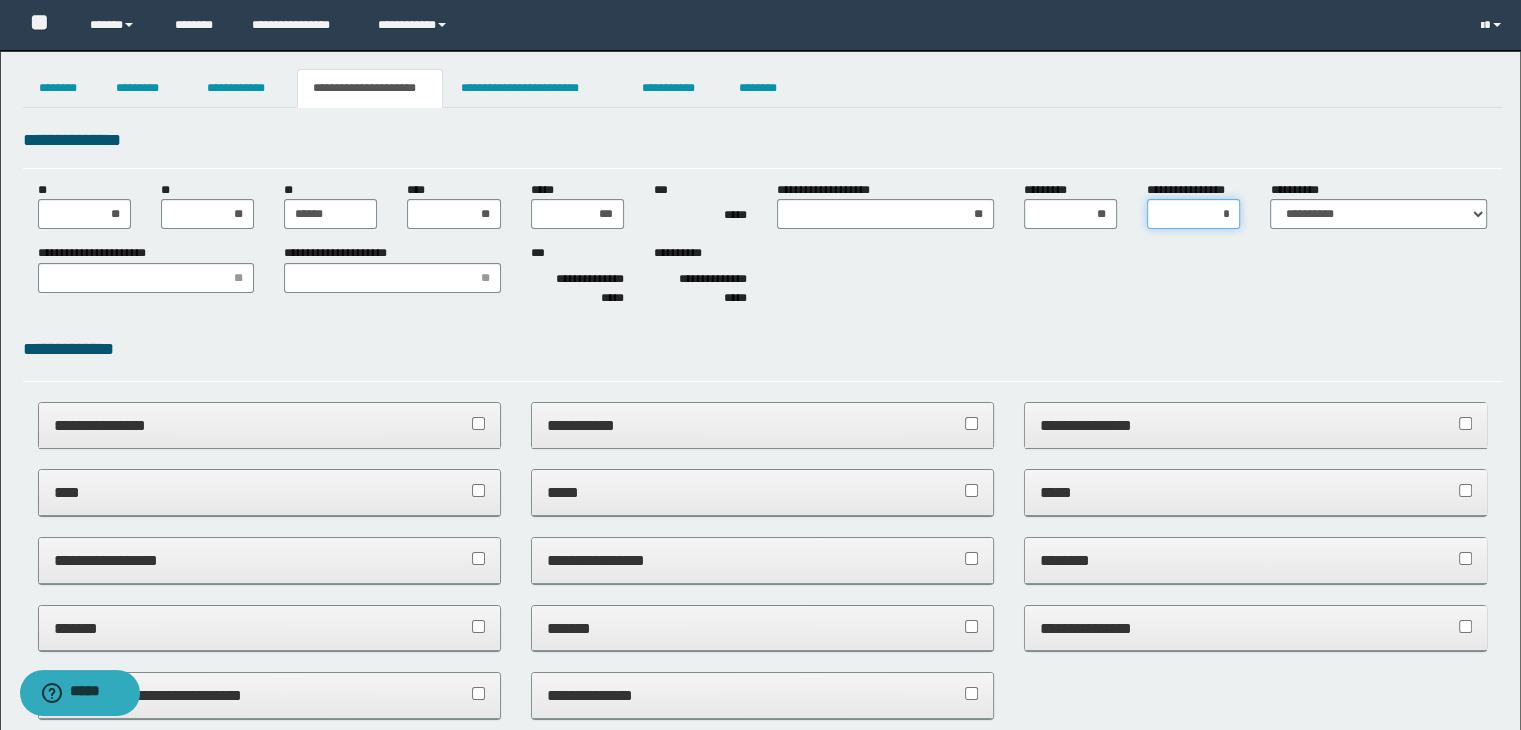 type on "**" 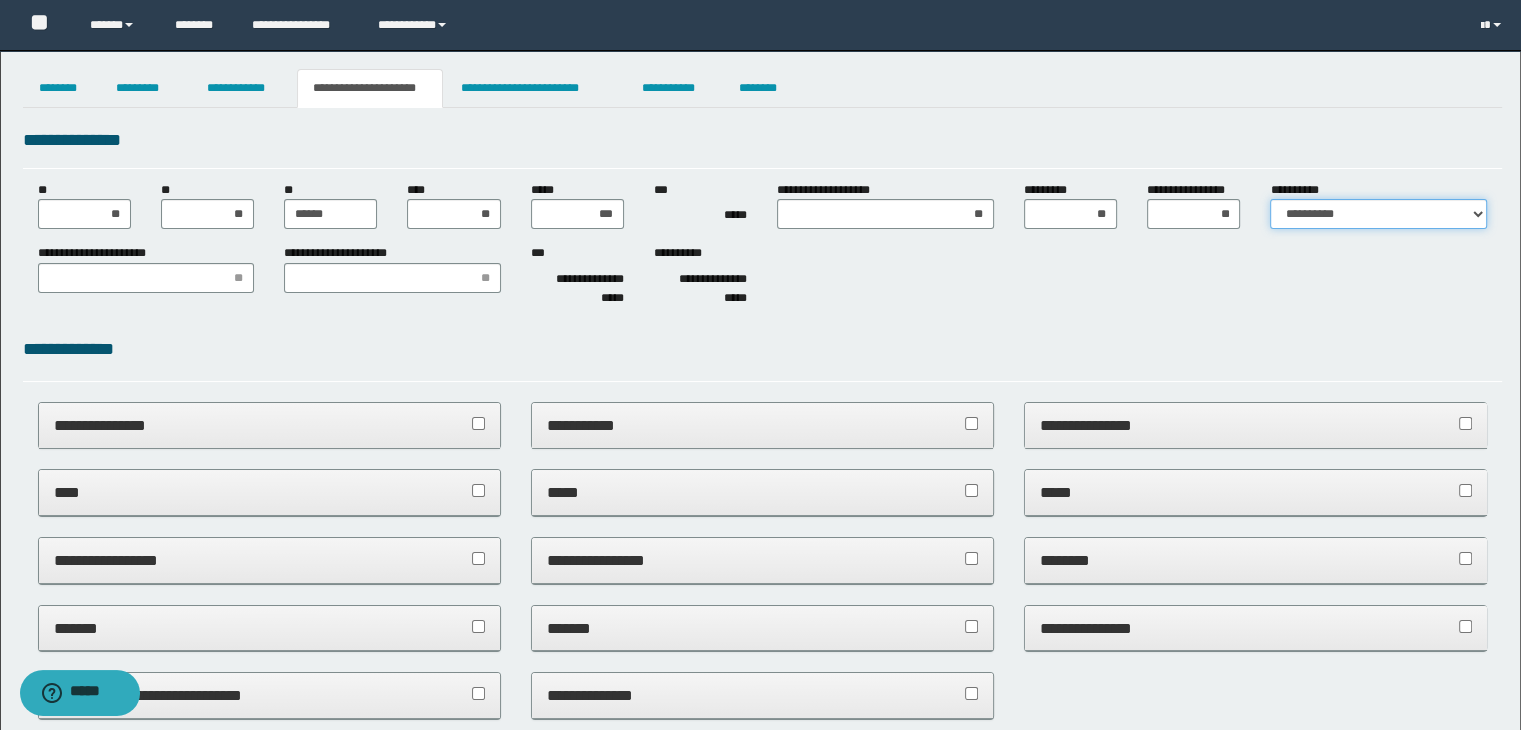 click on "**********" at bounding box center (1378, 214) 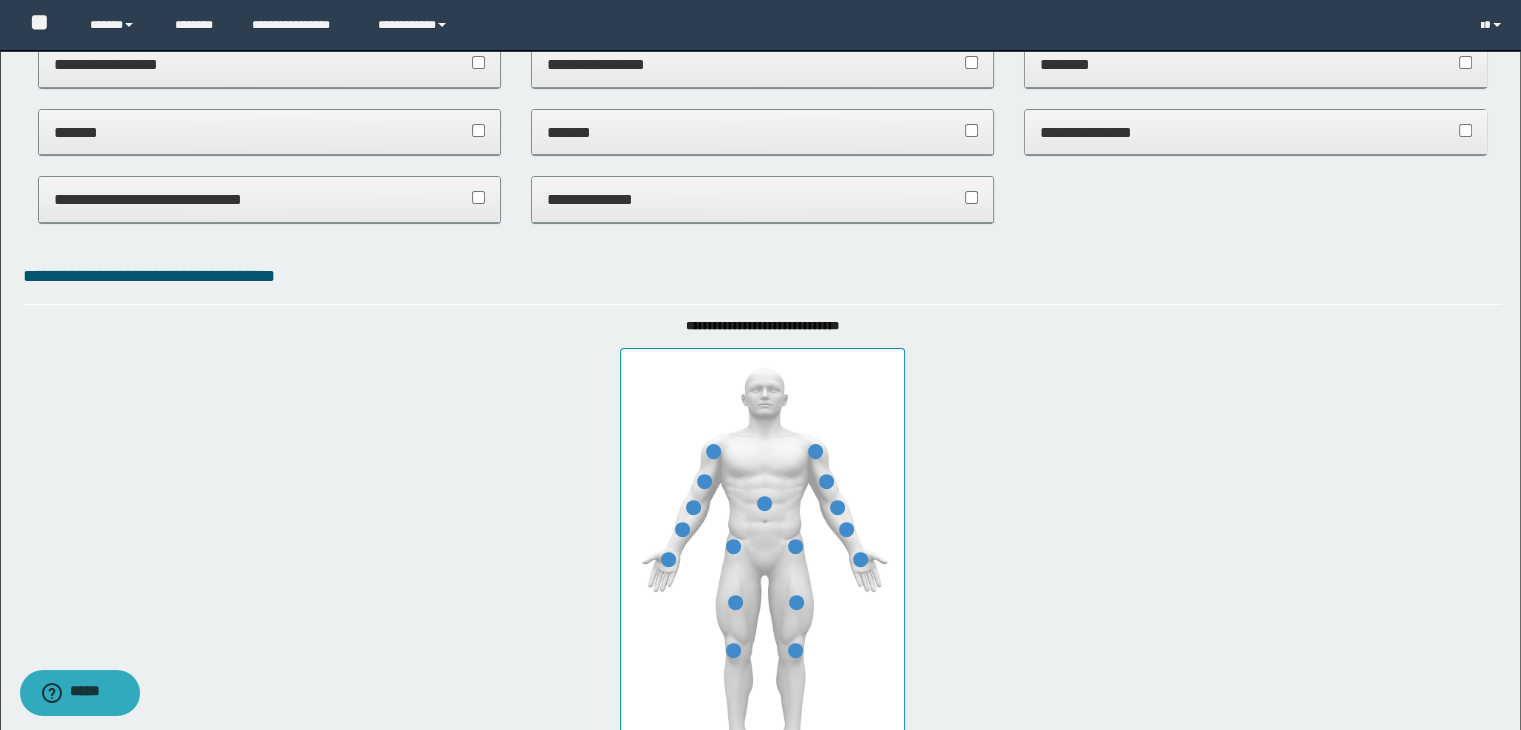 scroll, scrollTop: 0, scrollLeft: 0, axis: both 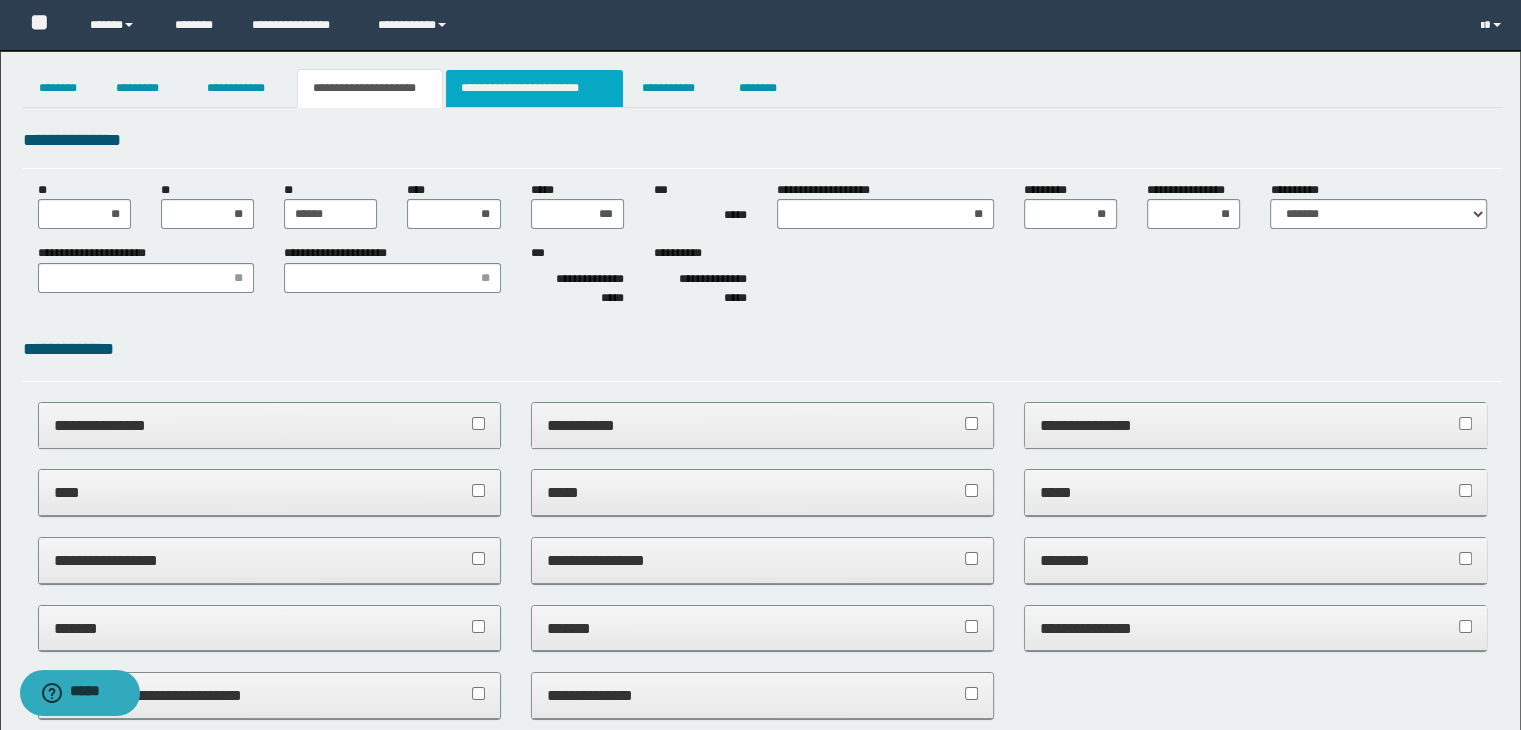 click on "**********" at bounding box center [534, 88] 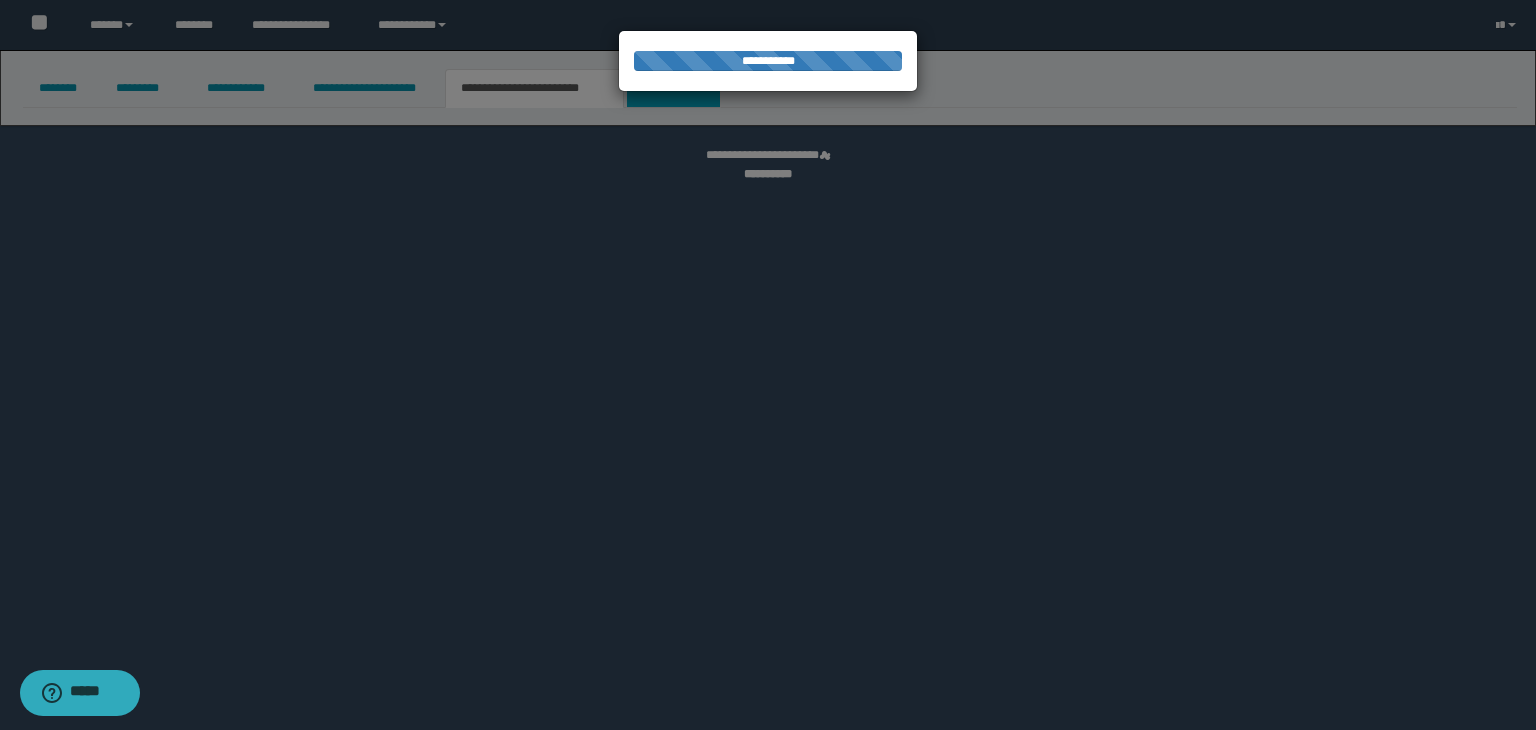click at bounding box center [768, 365] 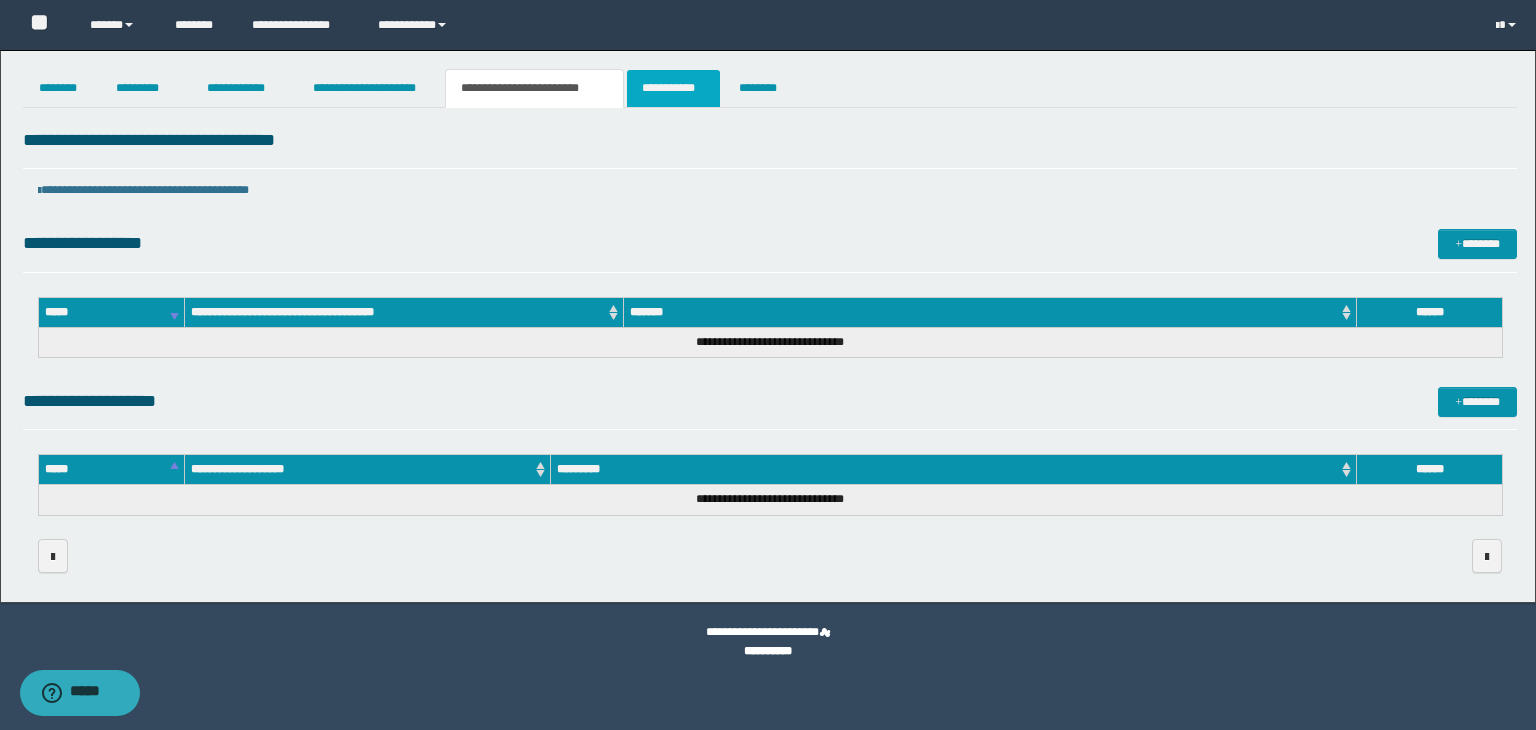 click on "**********" at bounding box center (673, 88) 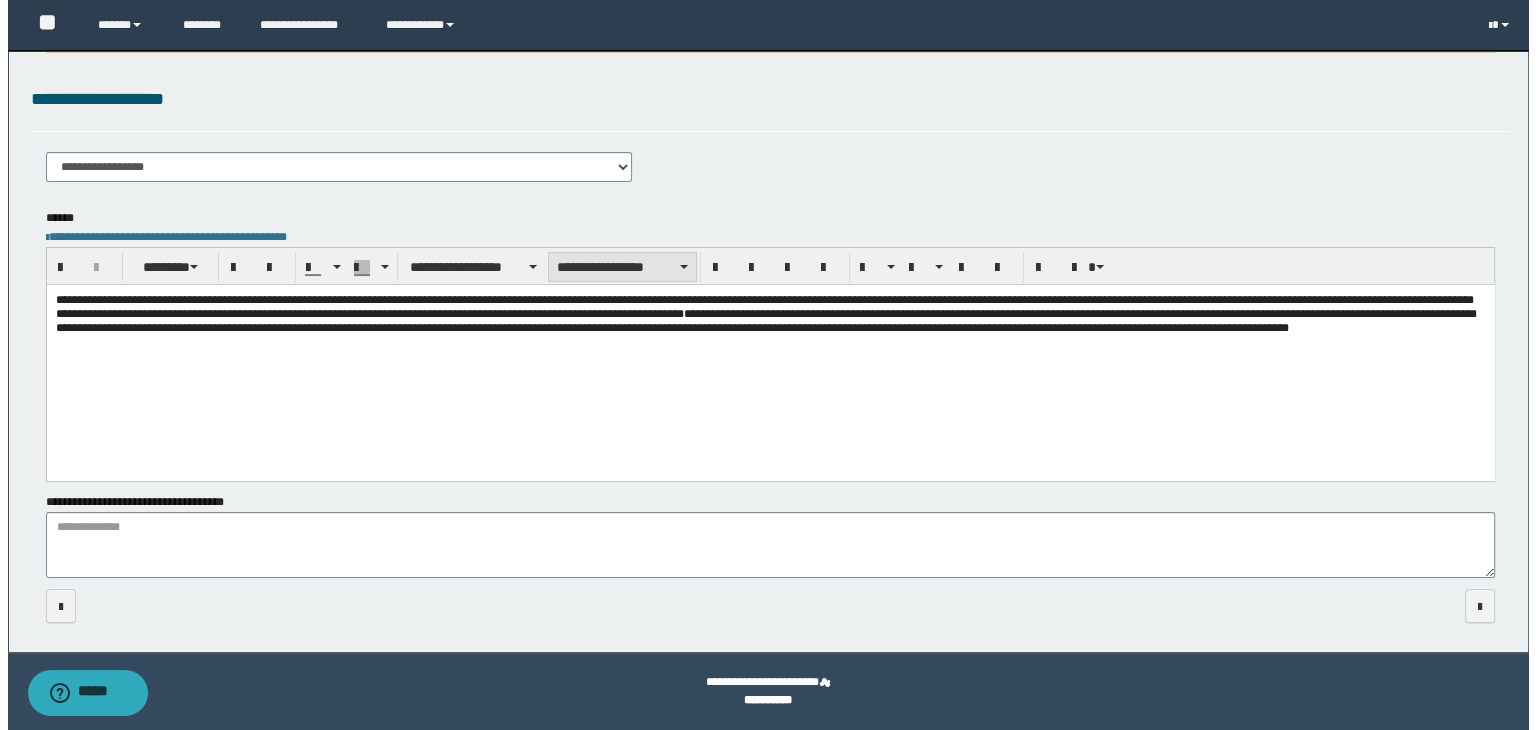 scroll, scrollTop: 0, scrollLeft: 0, axis: both 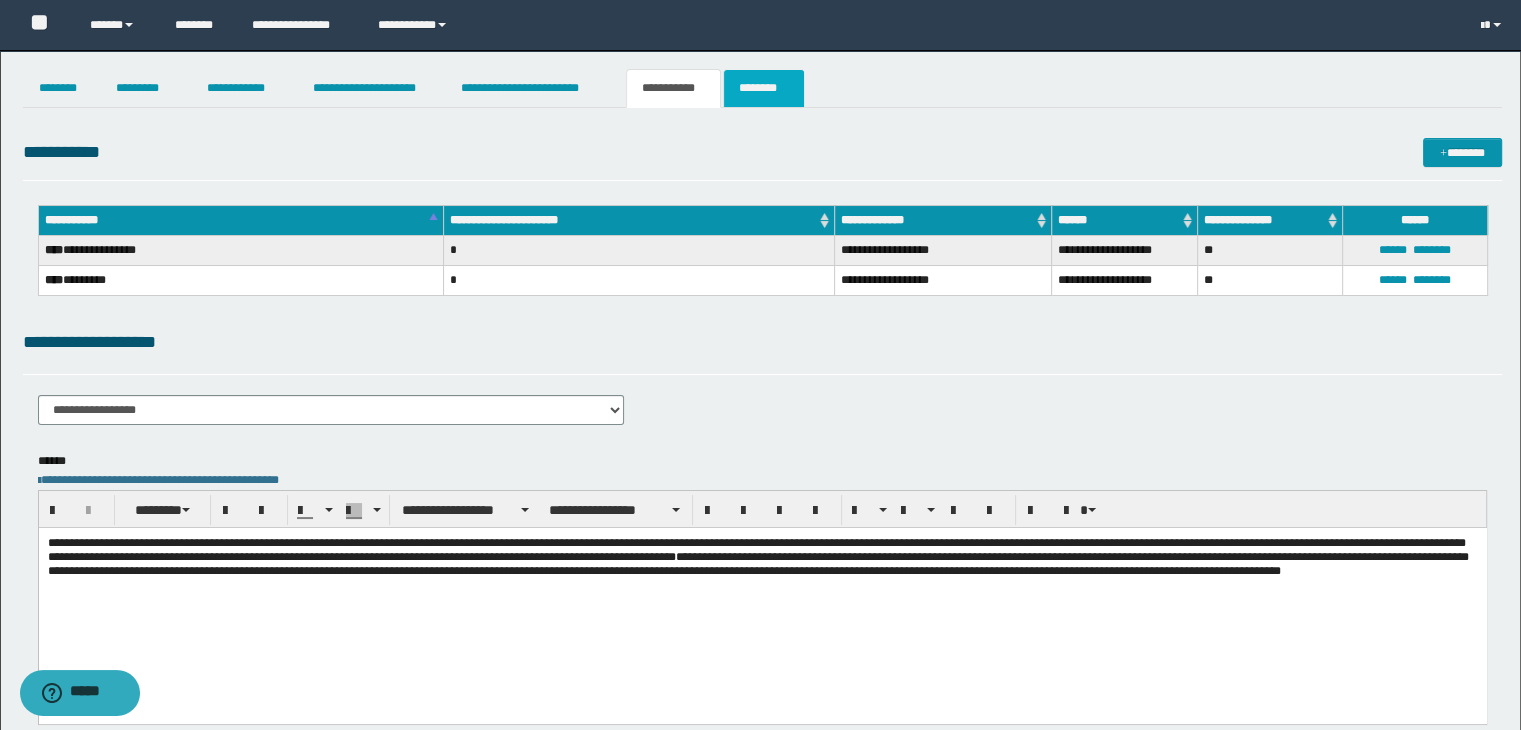 click on "********" at bounding box center (764, 88) 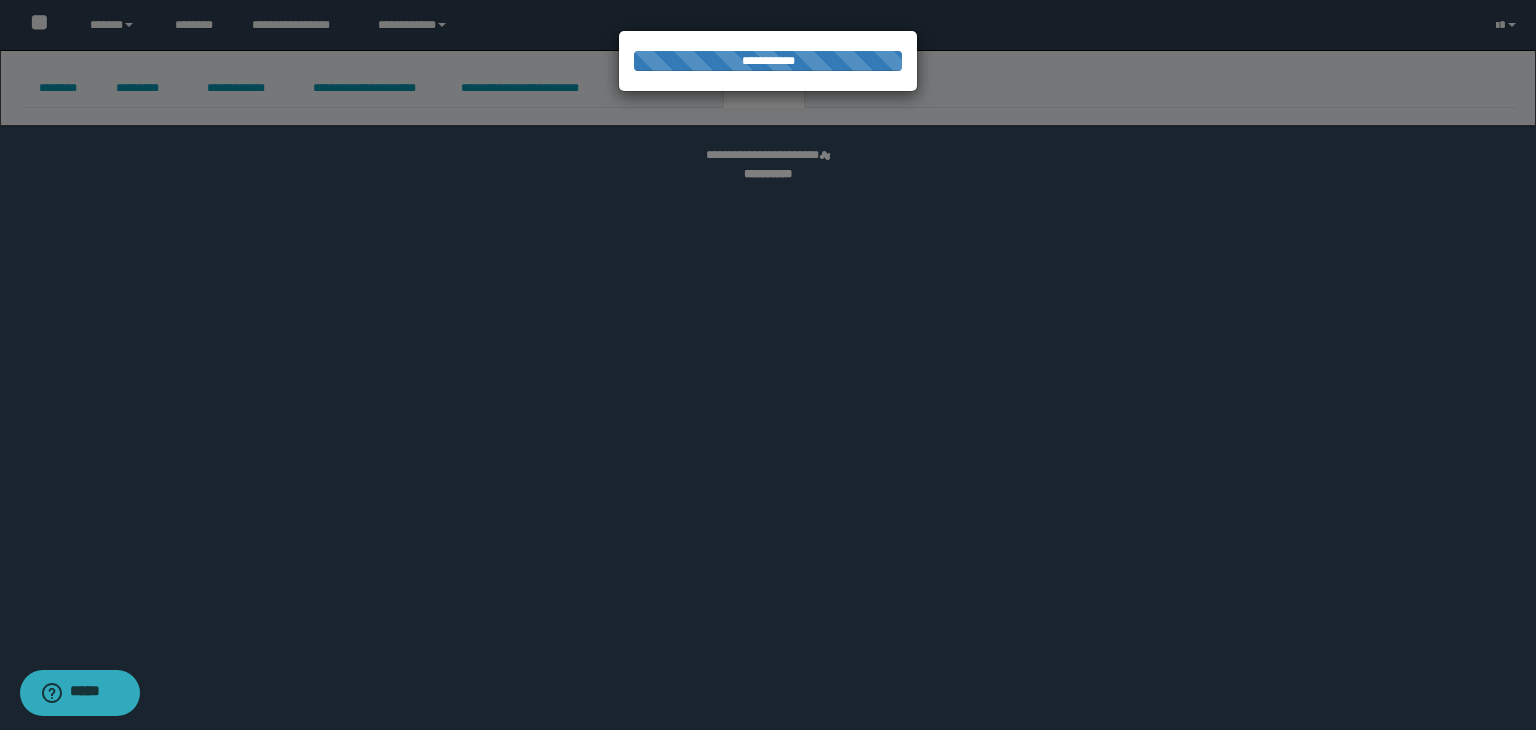 select 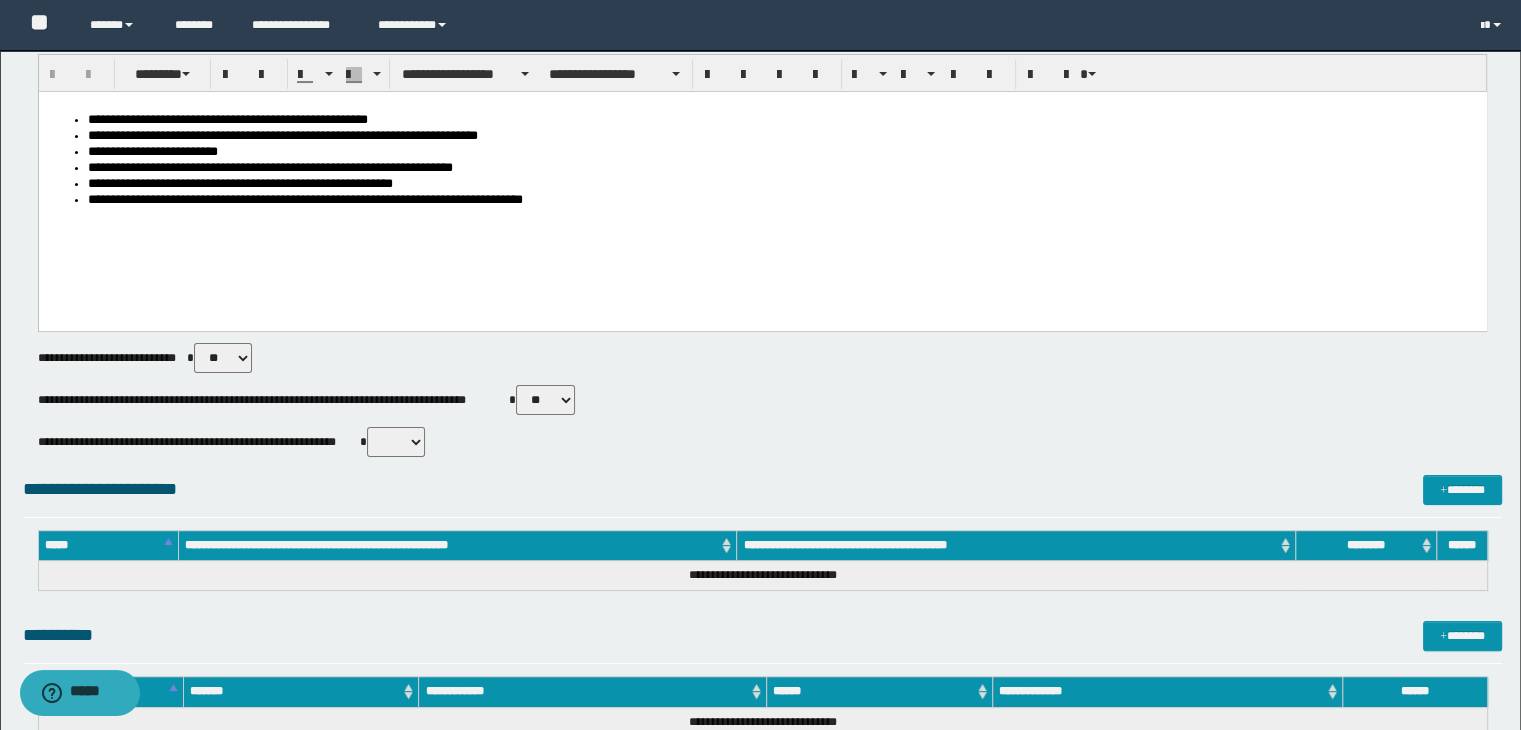 scroll, scrollTop: 300, scrollLeft: 0, axis: vertical 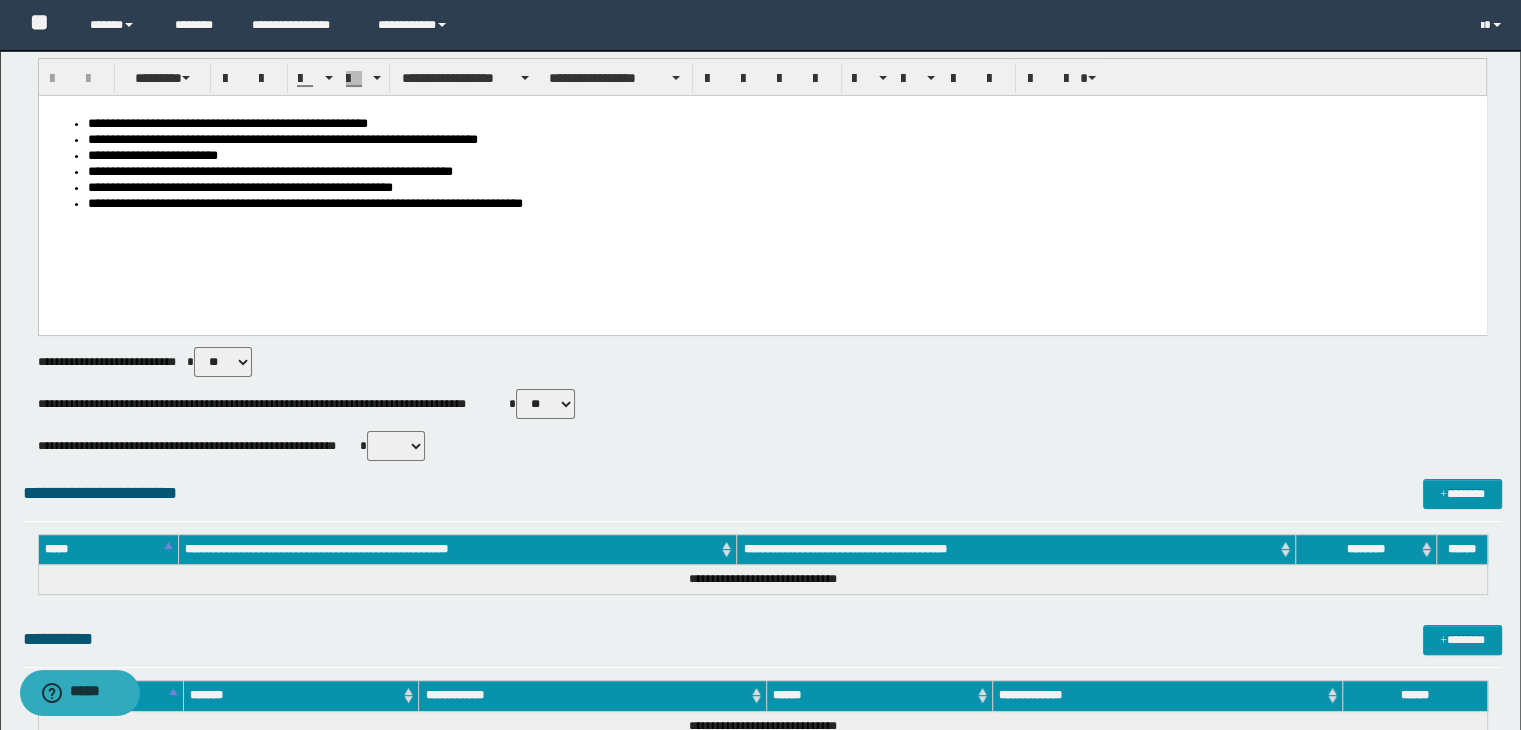 click on "**
**" at bounding box center [545, 404] 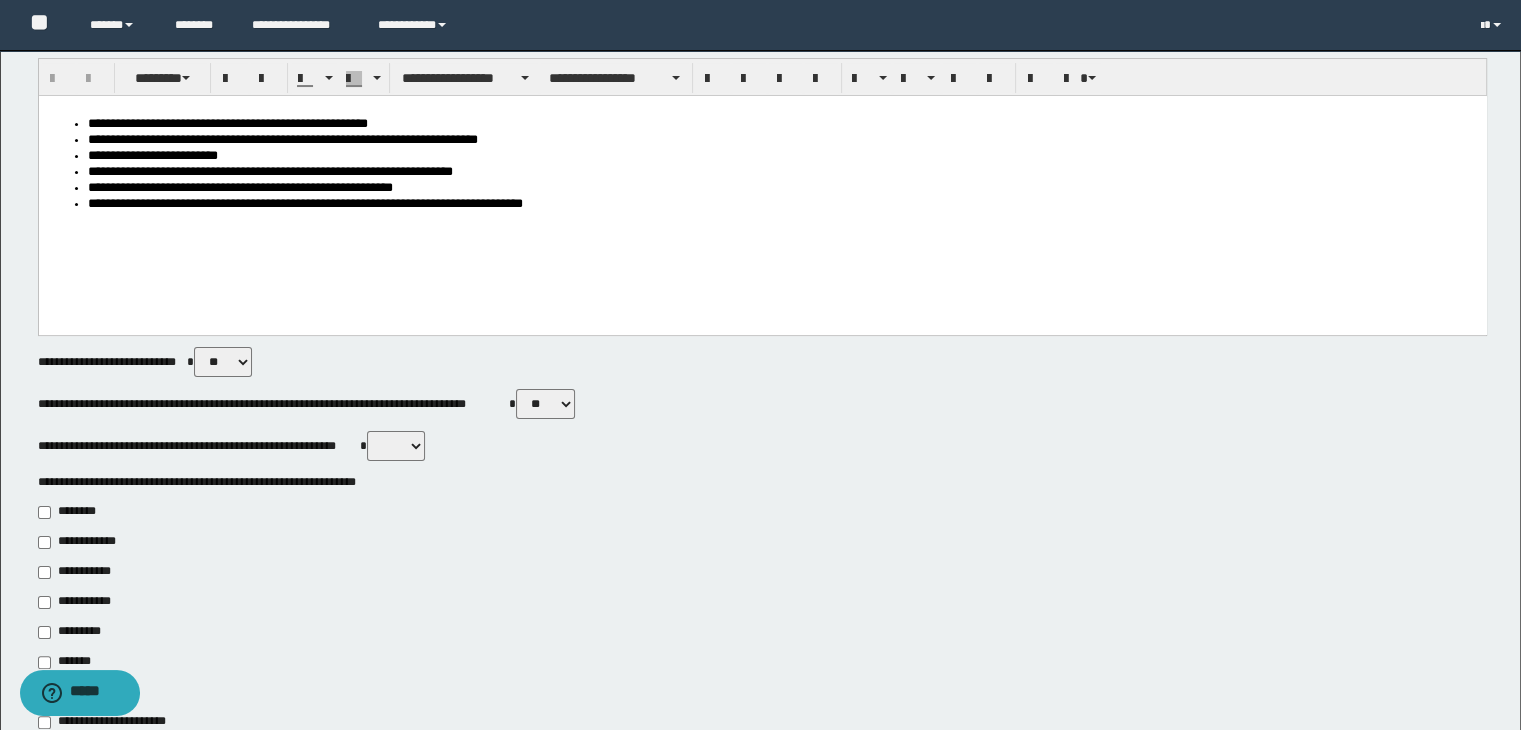 scroll, scrollTop: 600, scrollLeft: 0, axis: vertical 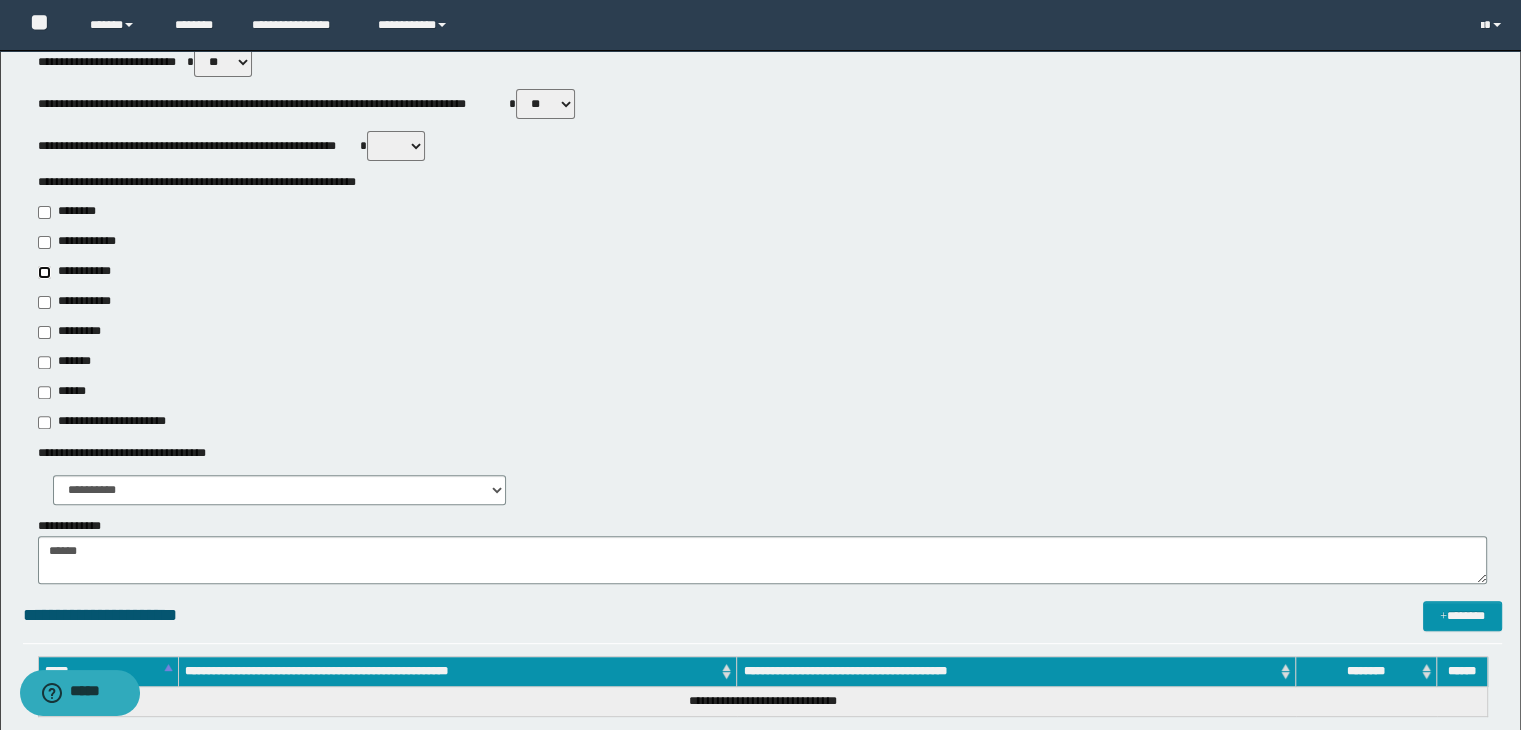 type on "**********" 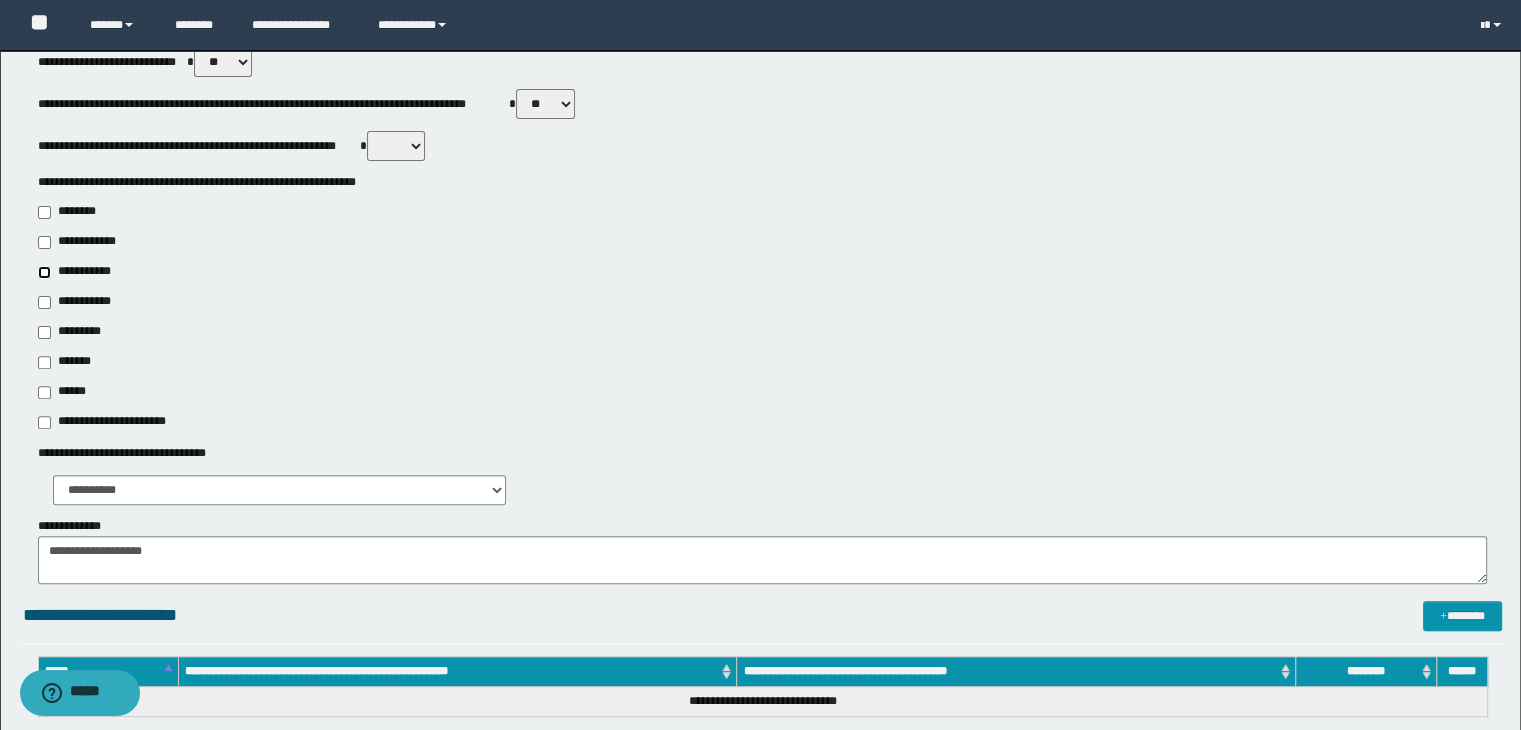 scroll, scrollTop: 0, scrollLeft: 0, axis: both 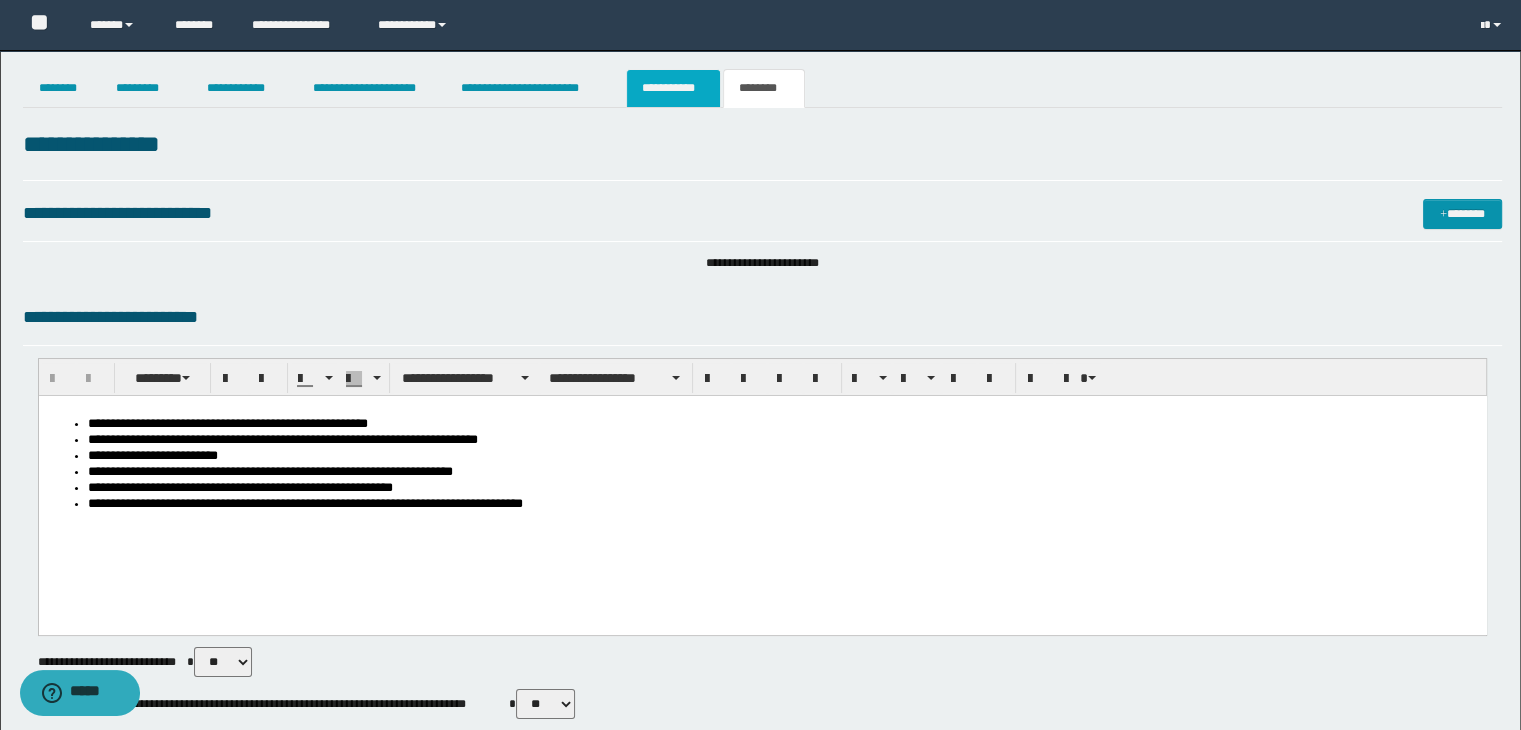 click on "**********" at bounding box center (673, 88) 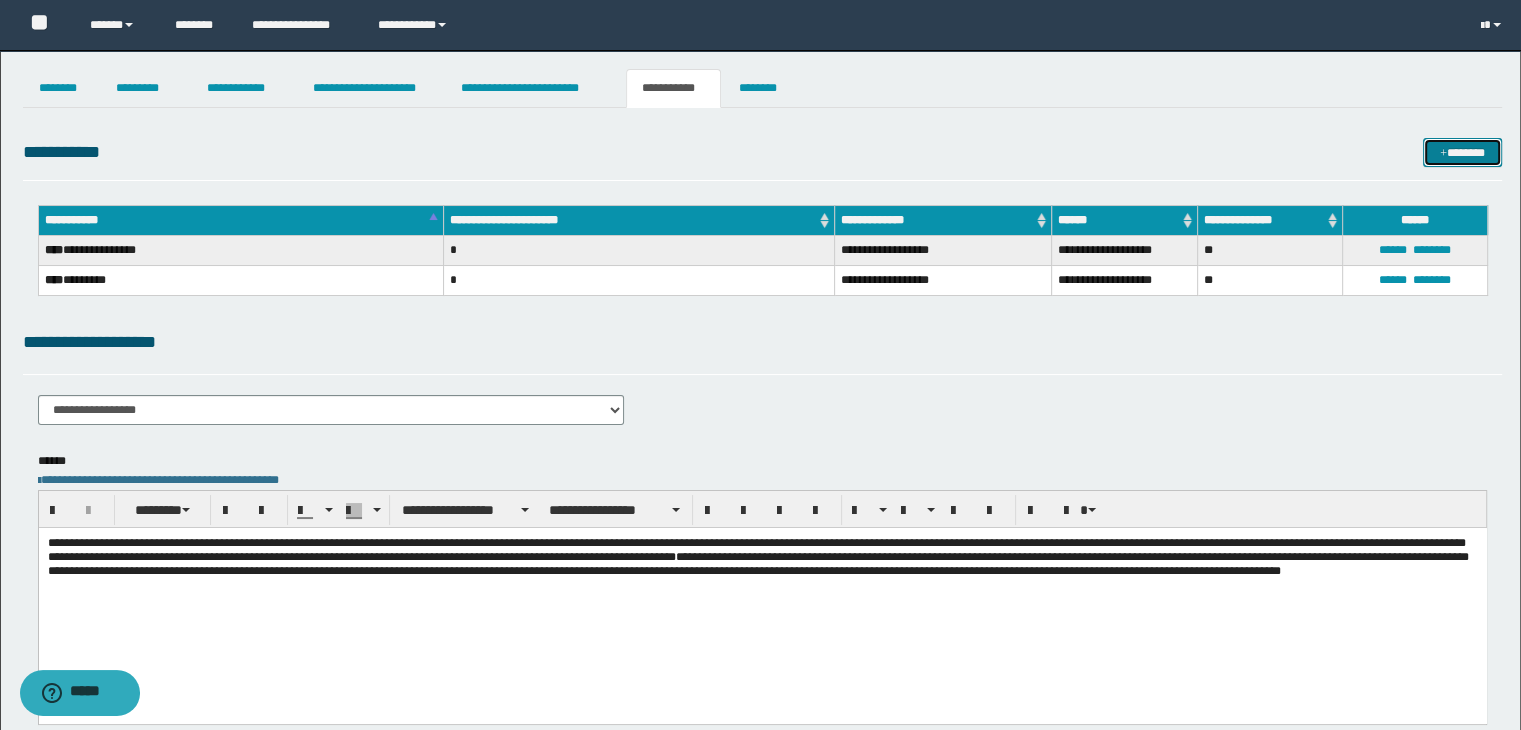 click at bounding box center [1443, 154] 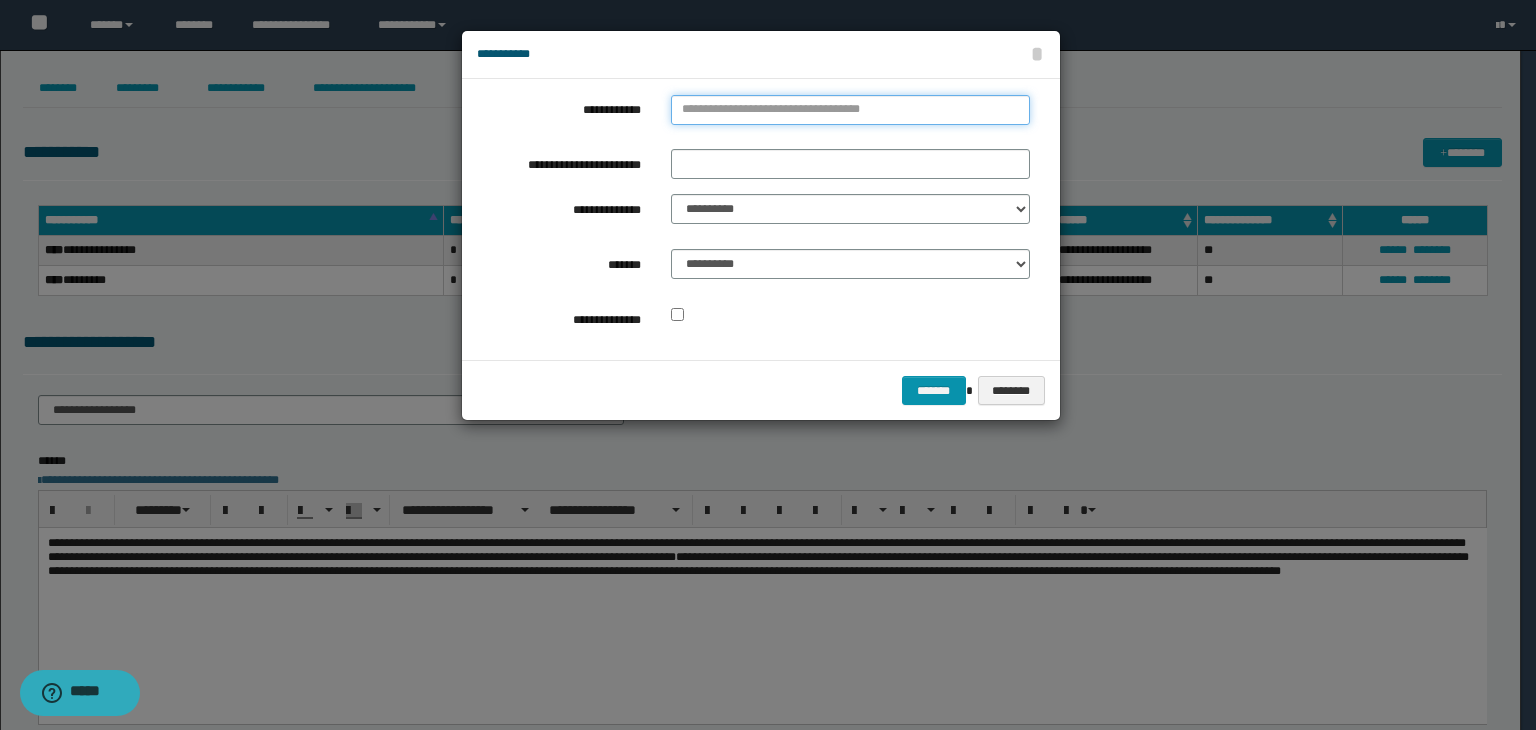 type on "**********" 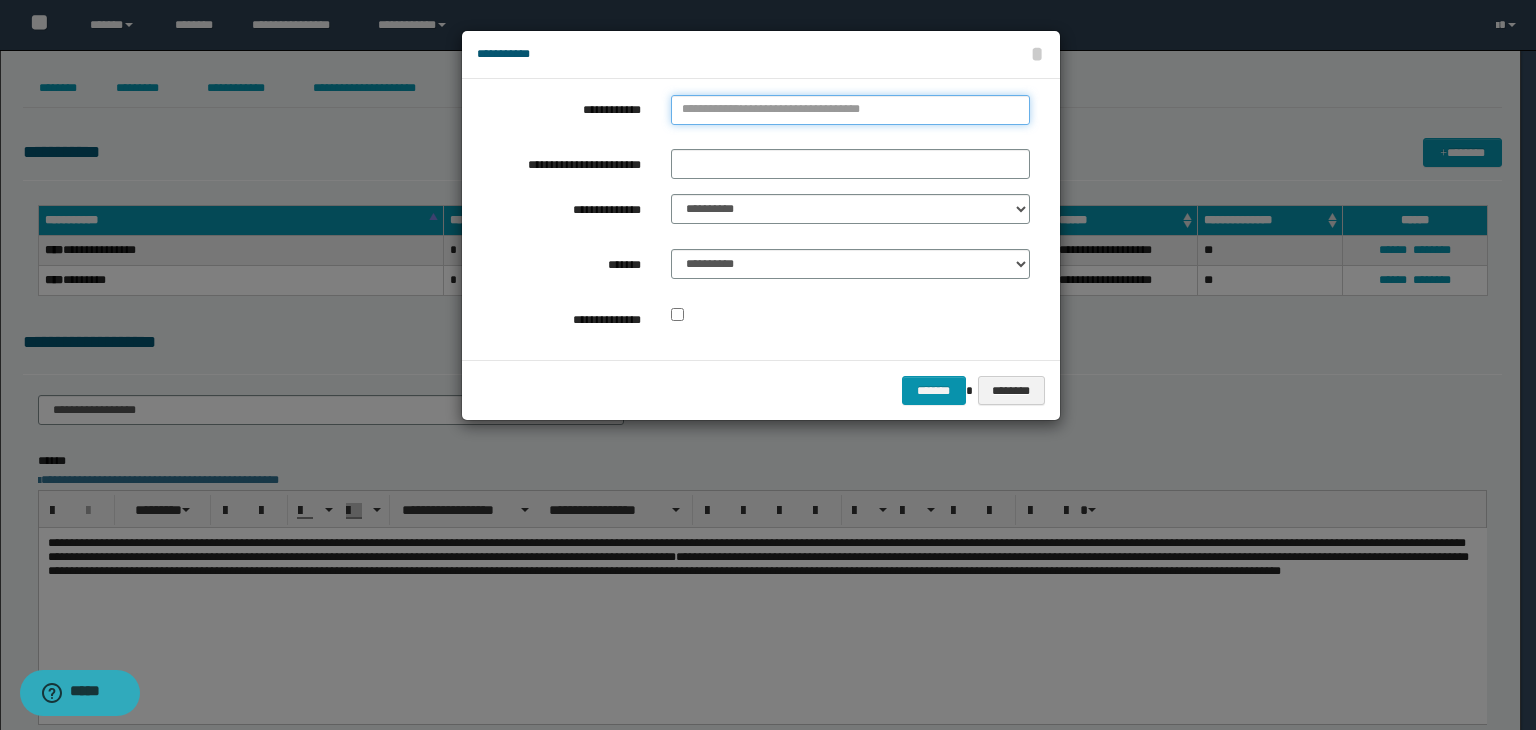 click on "**********" at bounding box center [850, 110] 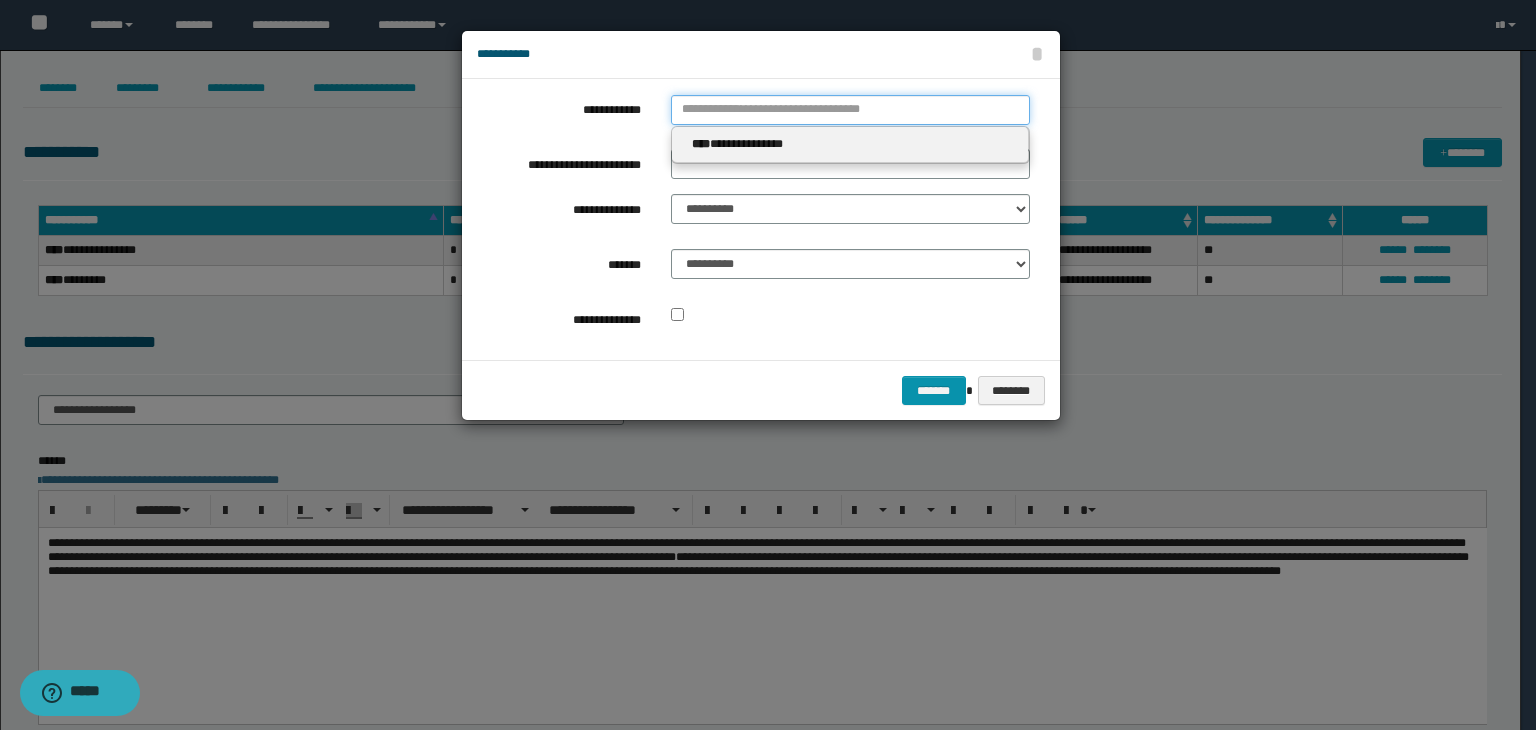 type 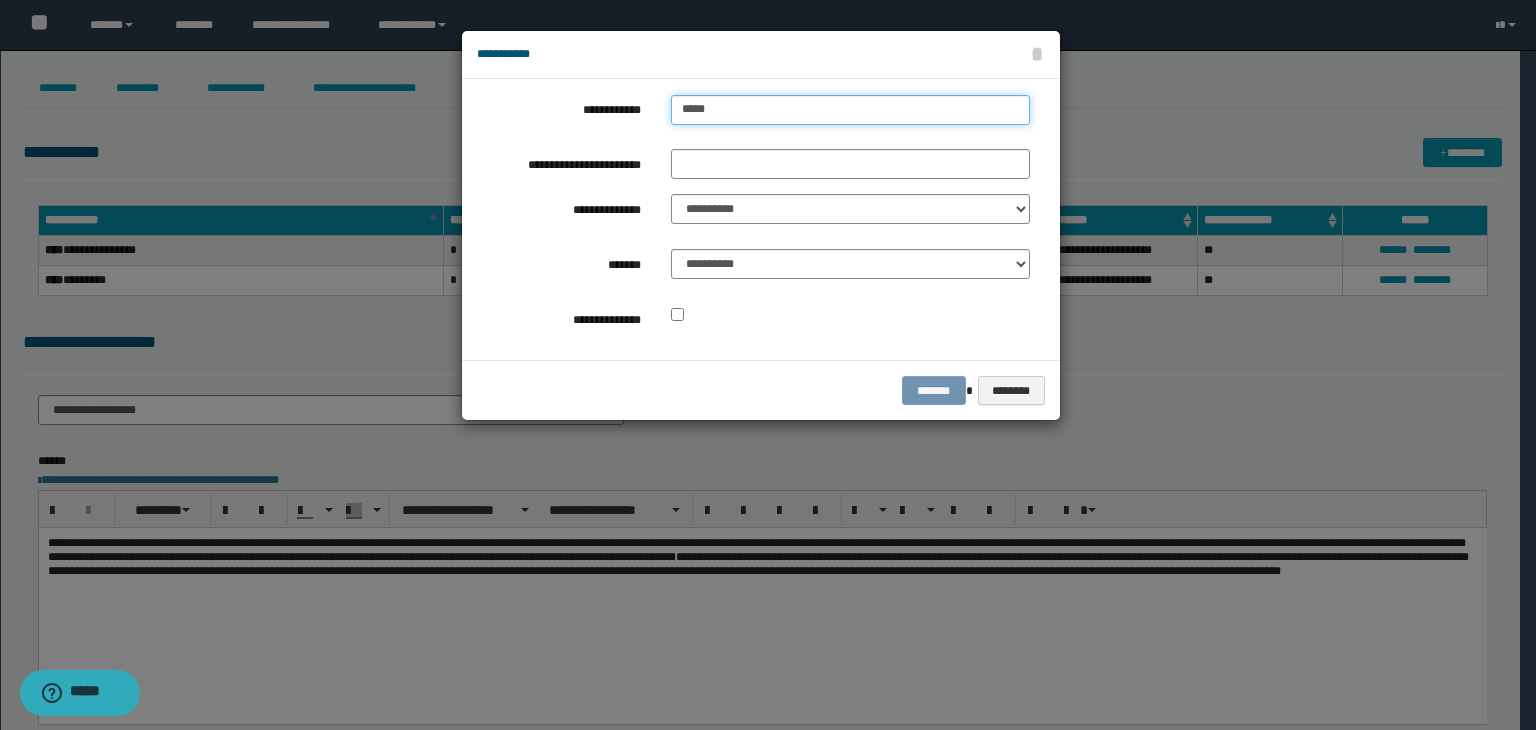 type on "******" 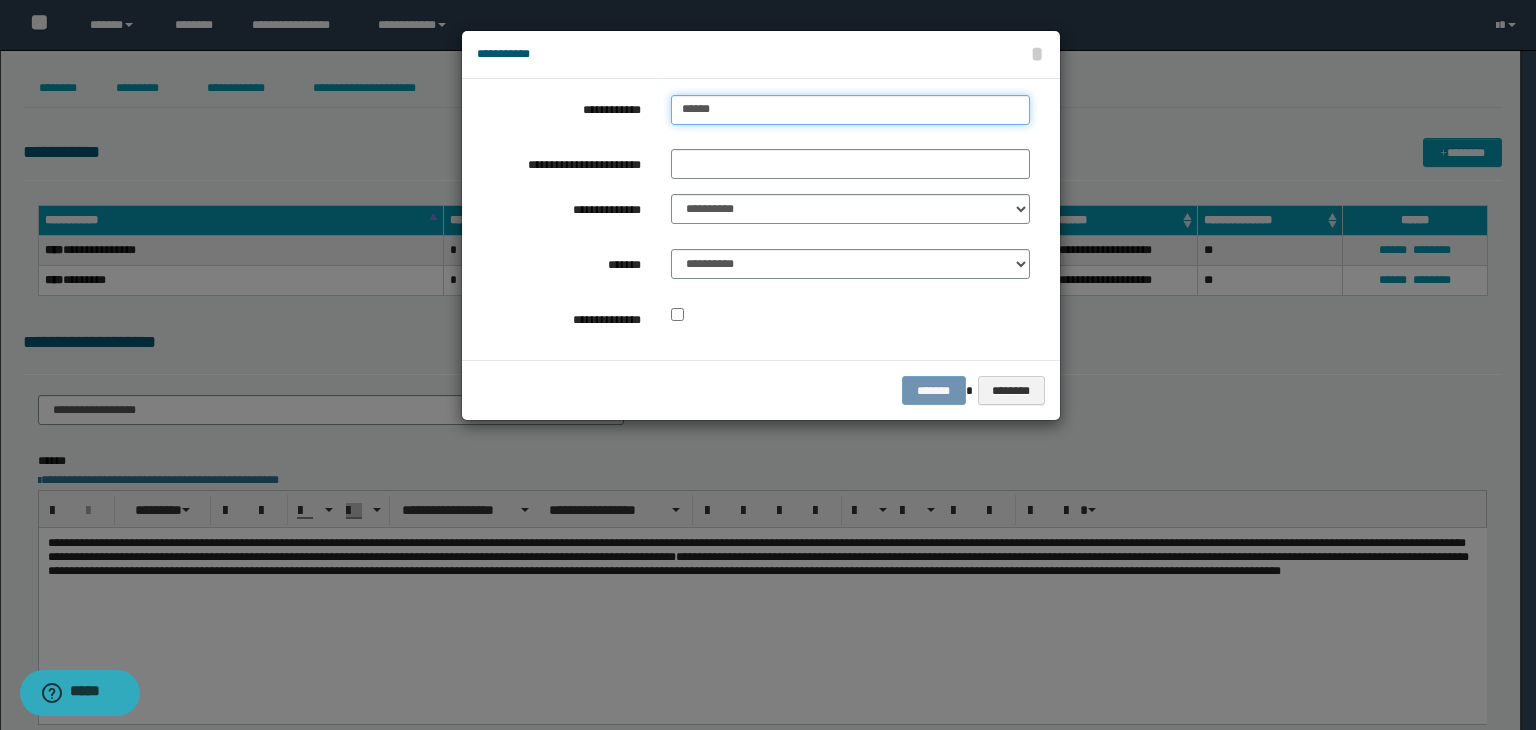 type on "******" 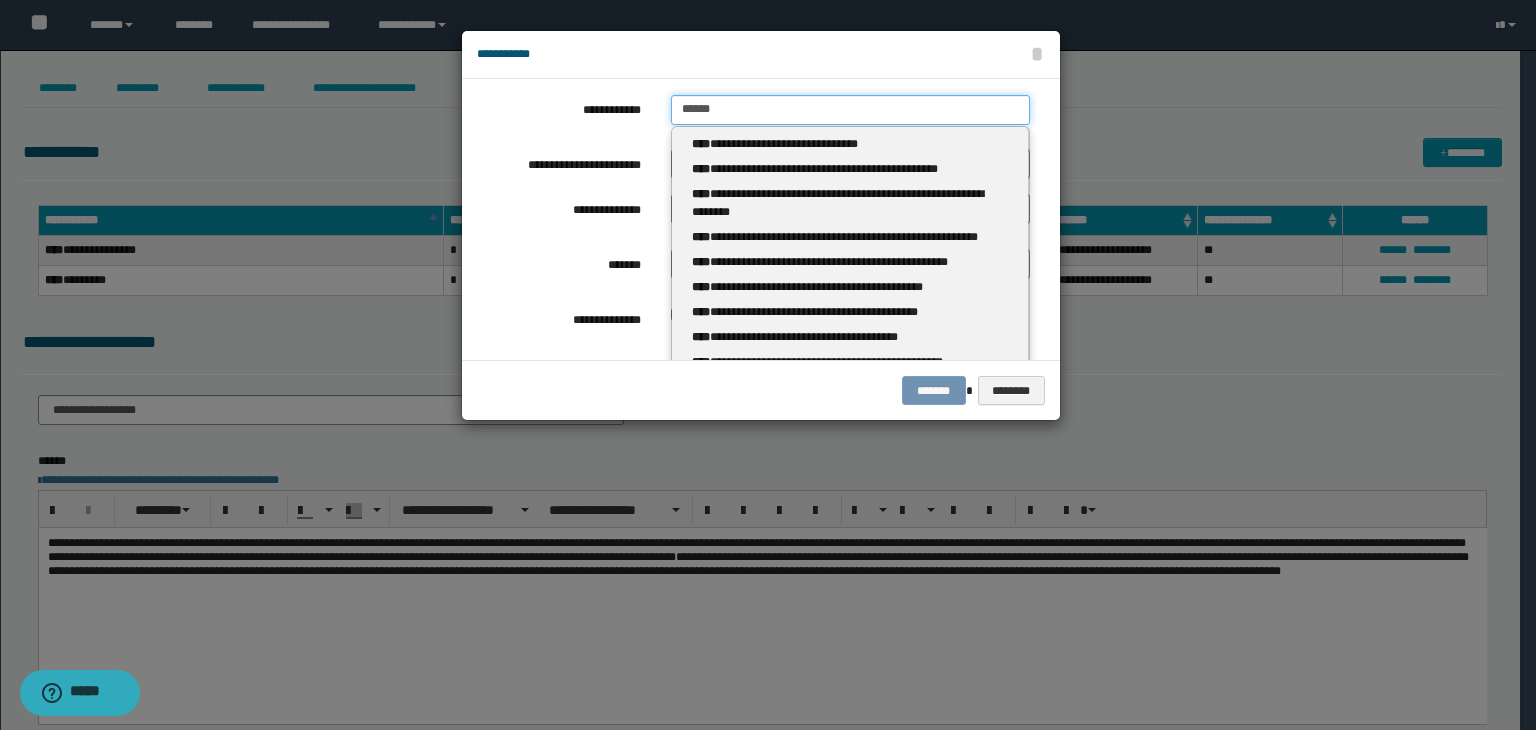 type 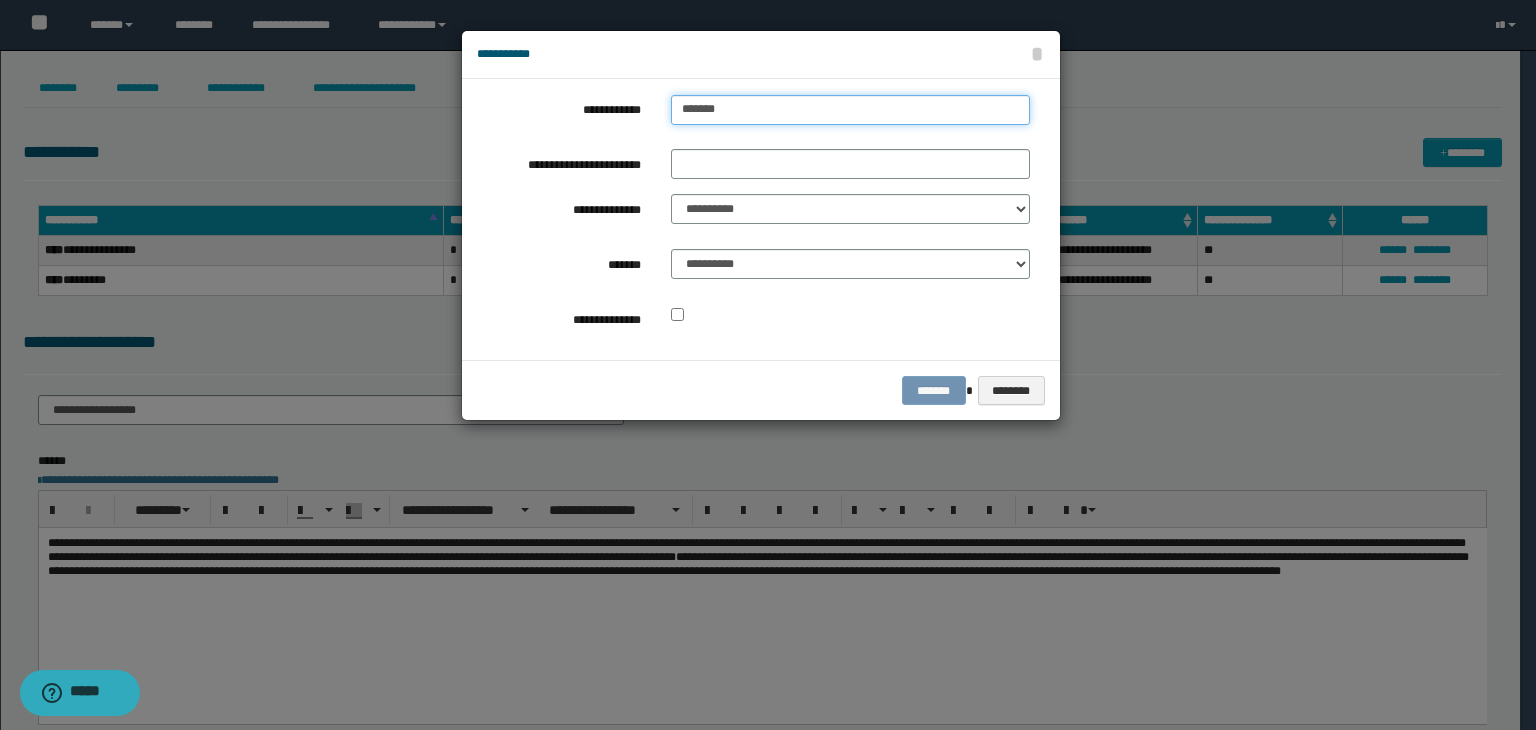 type on "********" 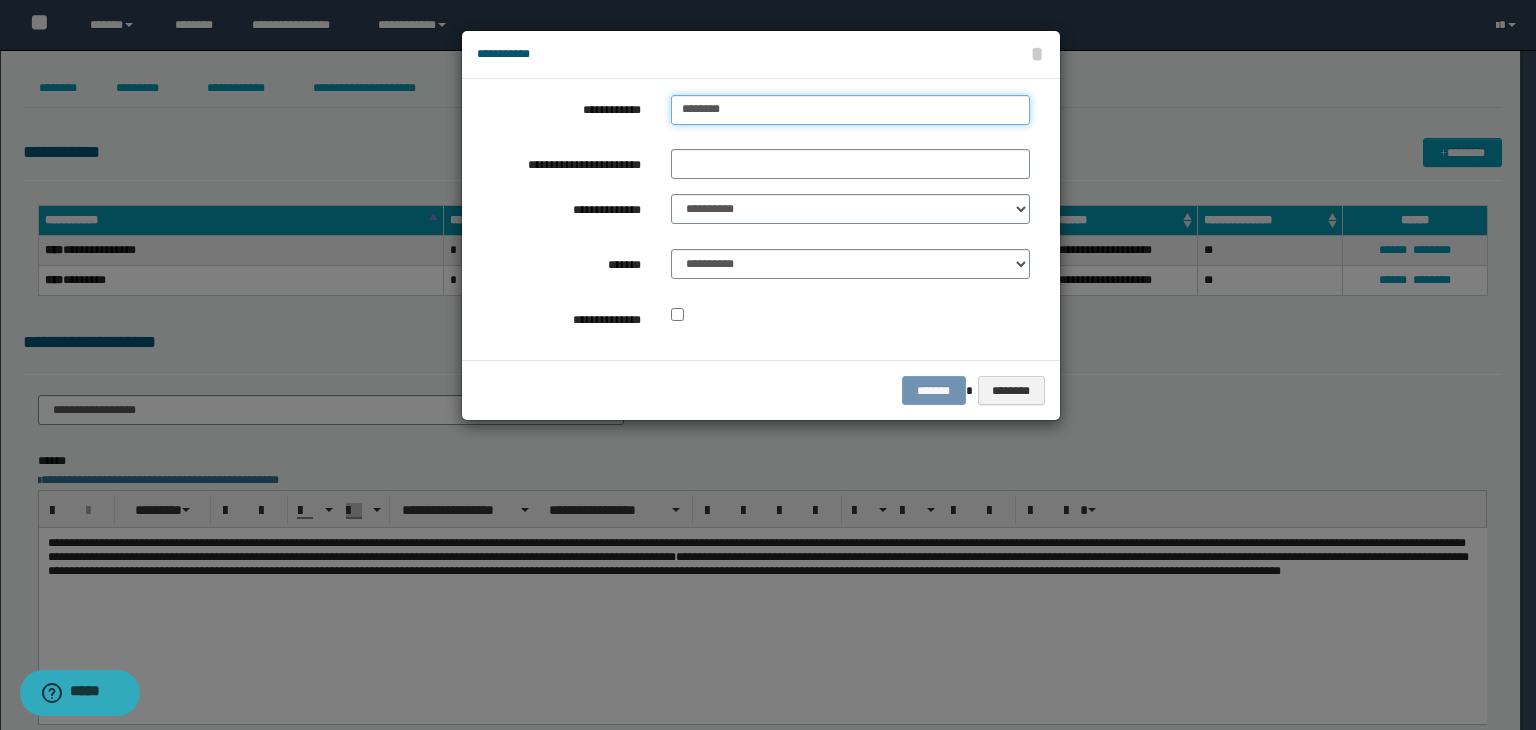 type on "********" 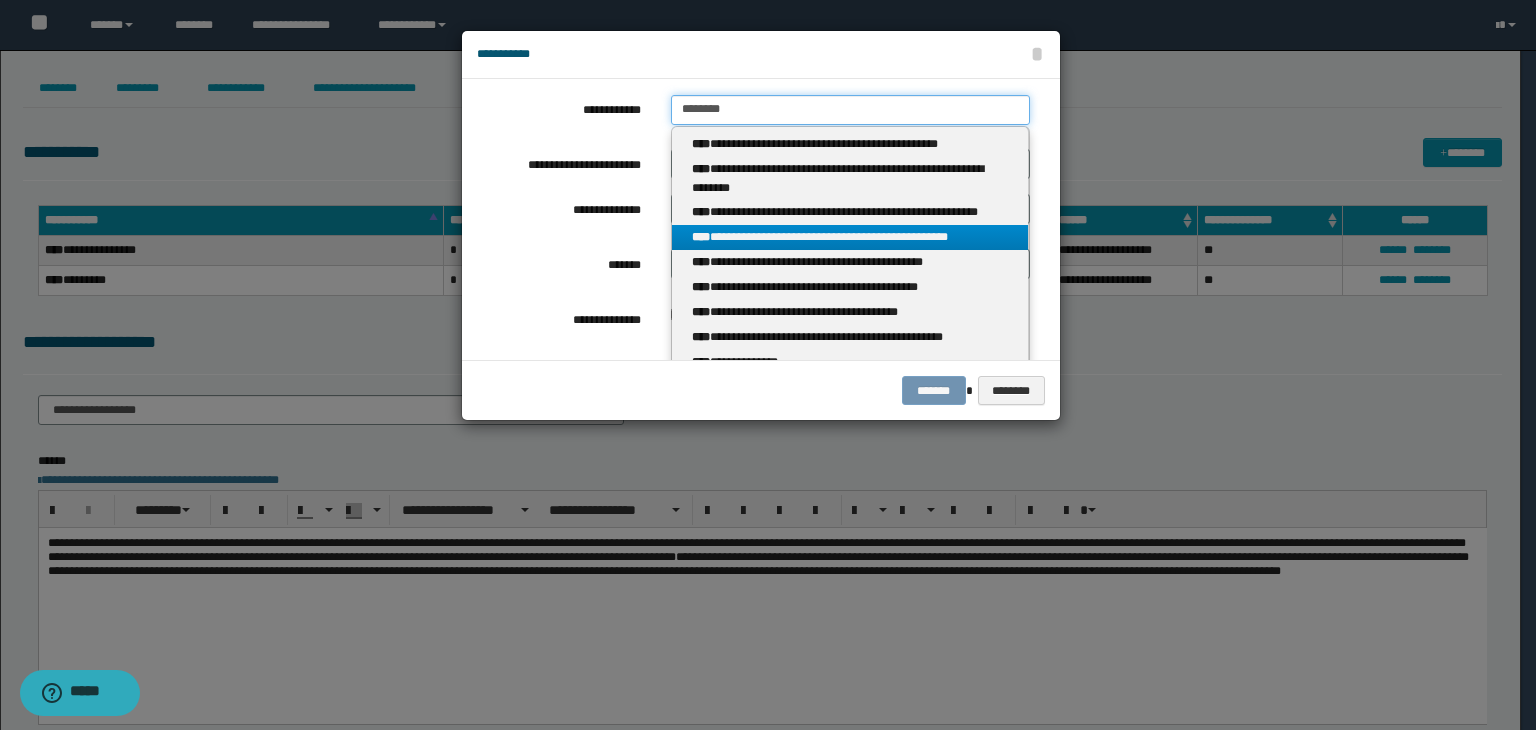 type on "********" 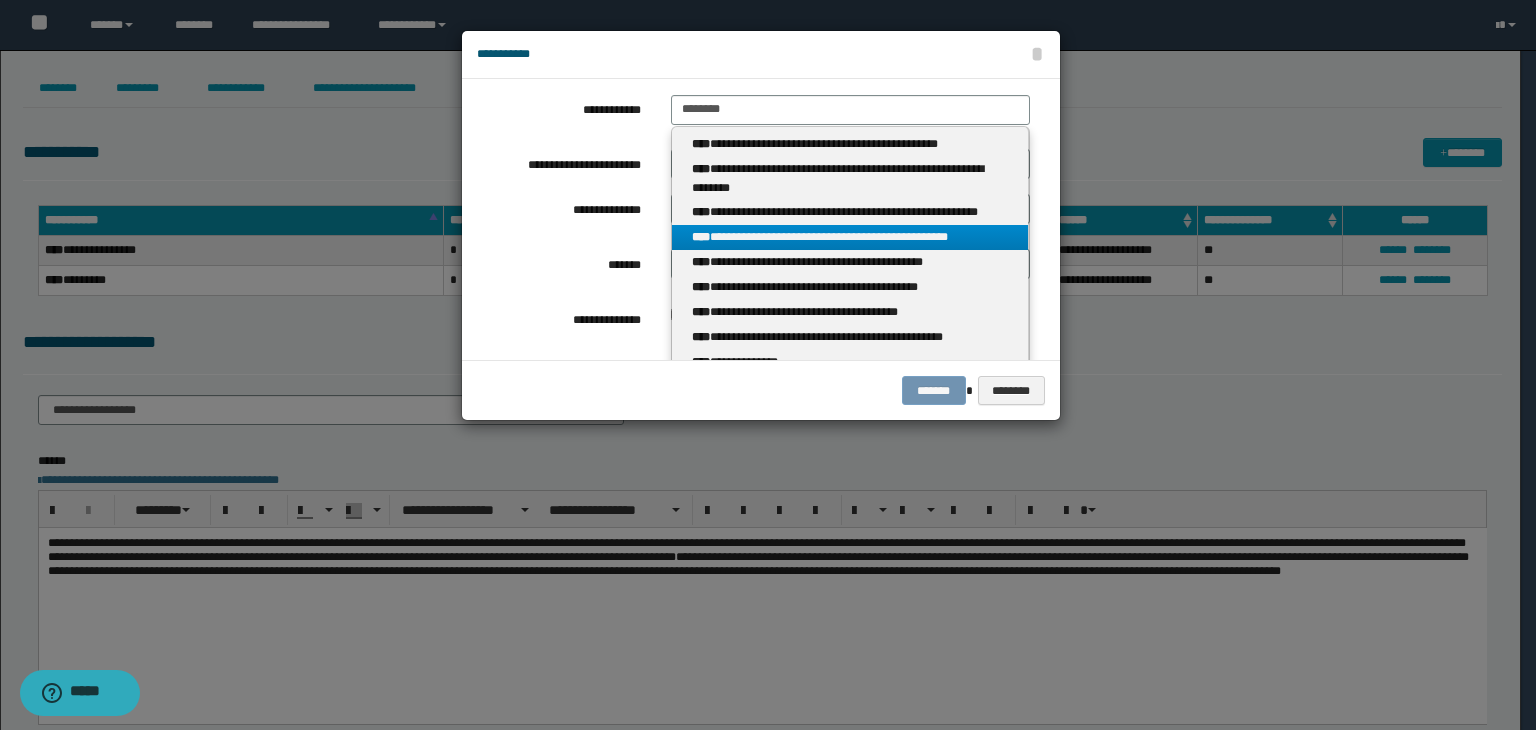 click on "**********" at bounding box center [850, 237] 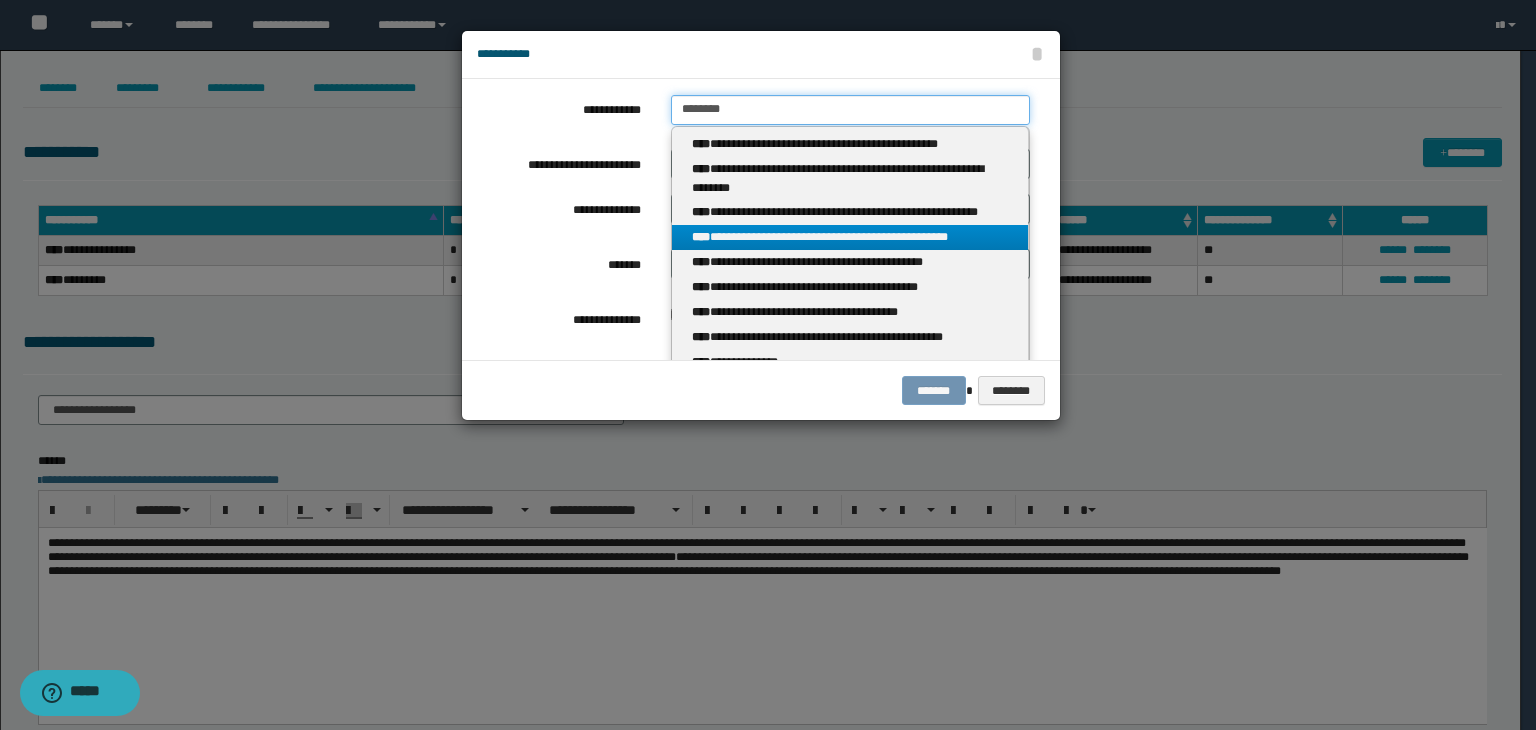 type 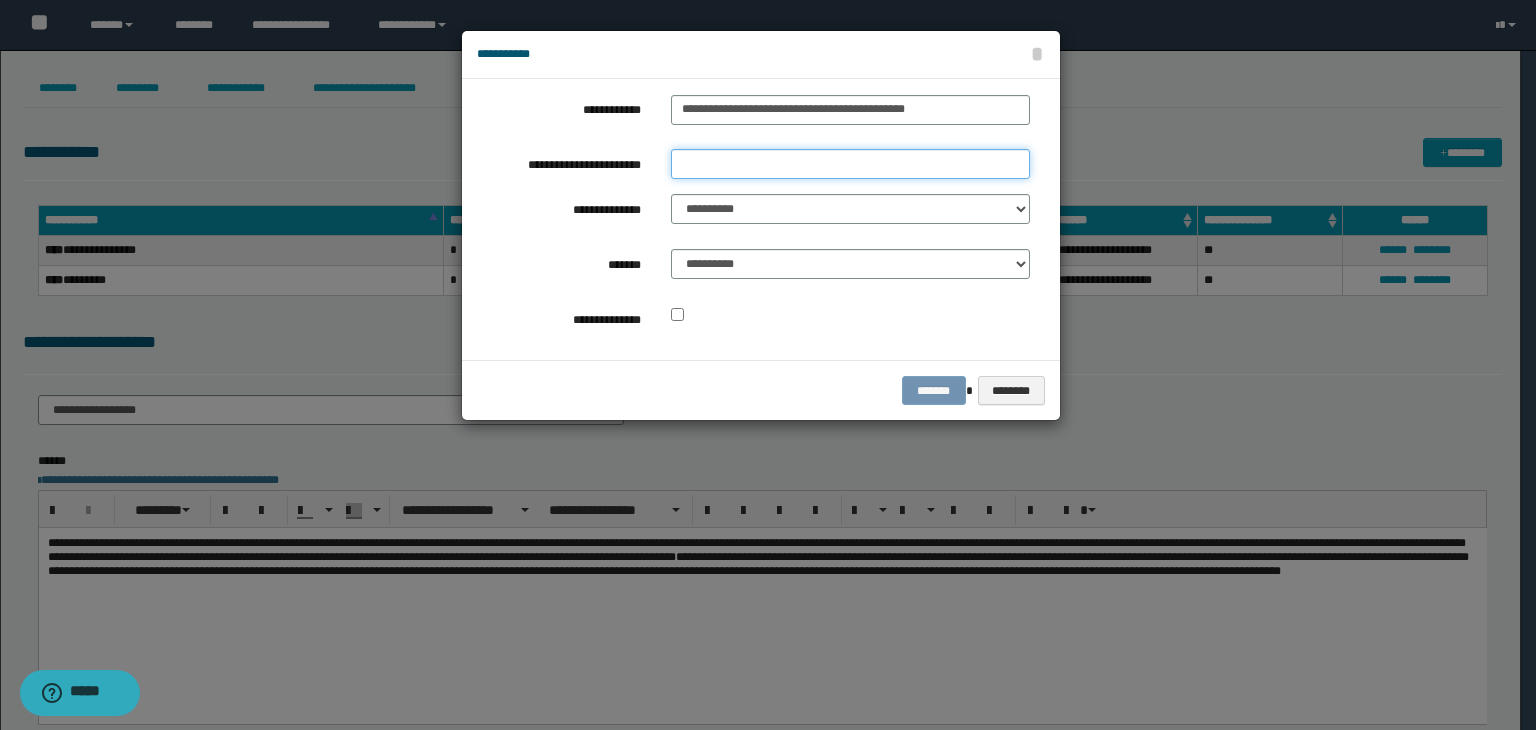 click on "**********" at bounding box center [850, 164] 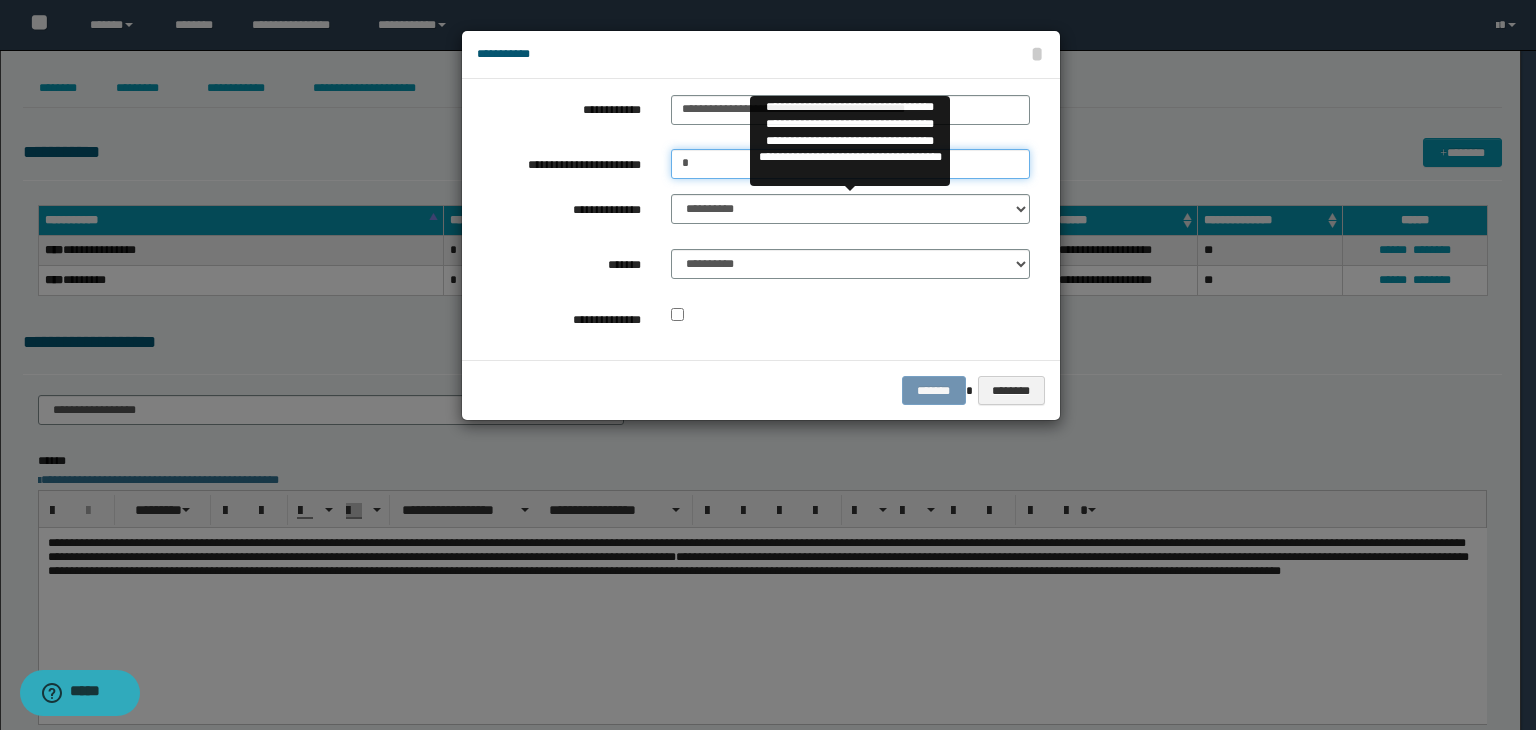 type on "*" 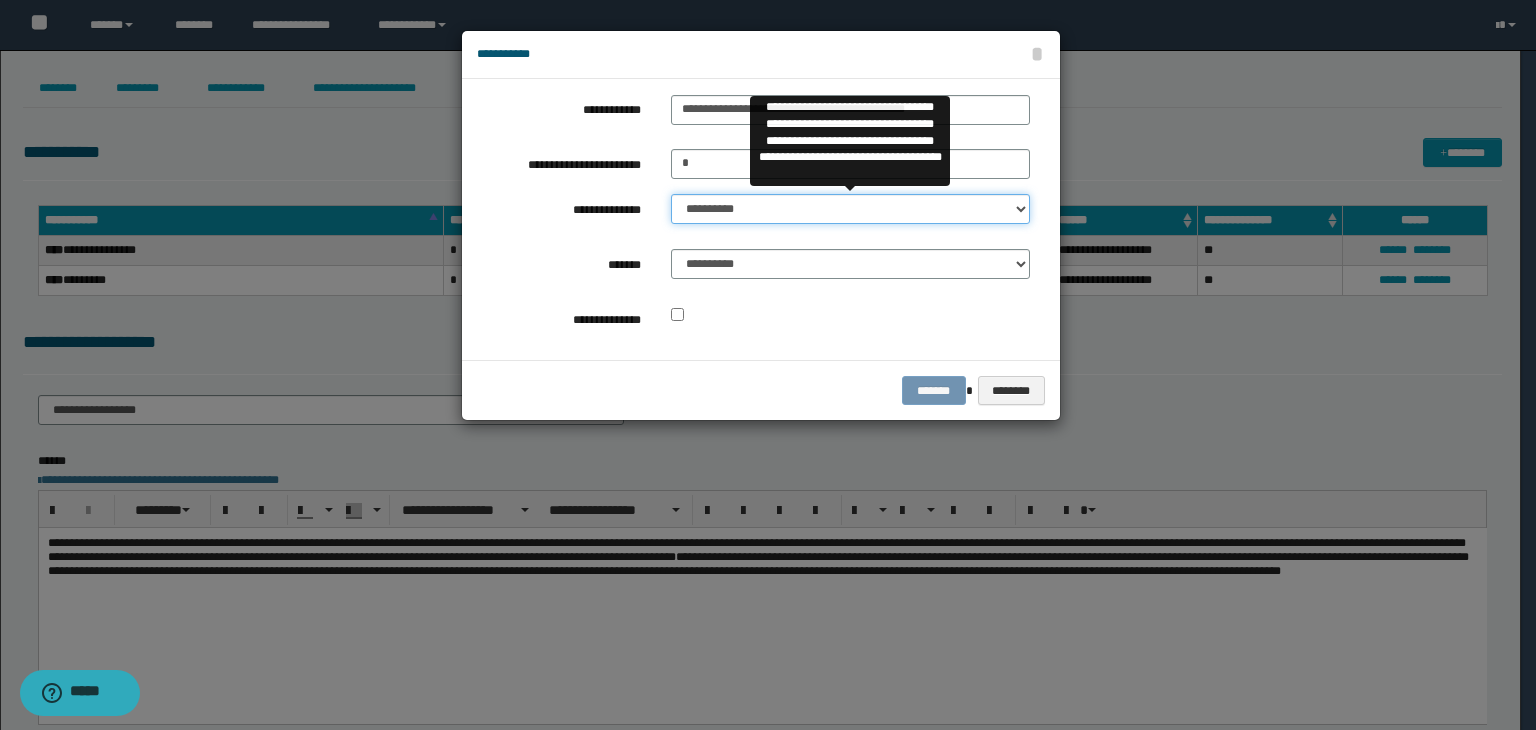 click on "**********" at bounding box center [850, 209] 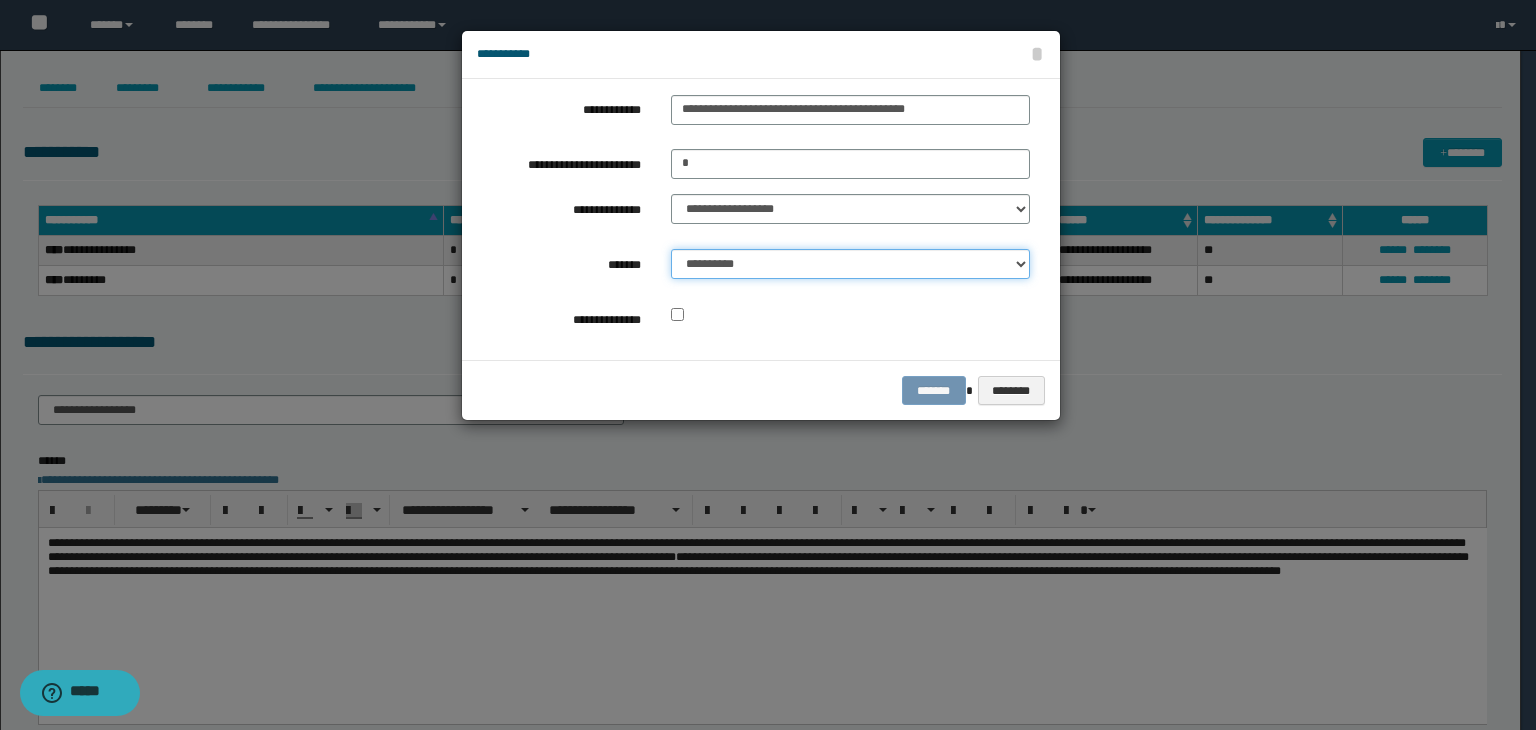 click on "**********" at bounding box center (850, 264) 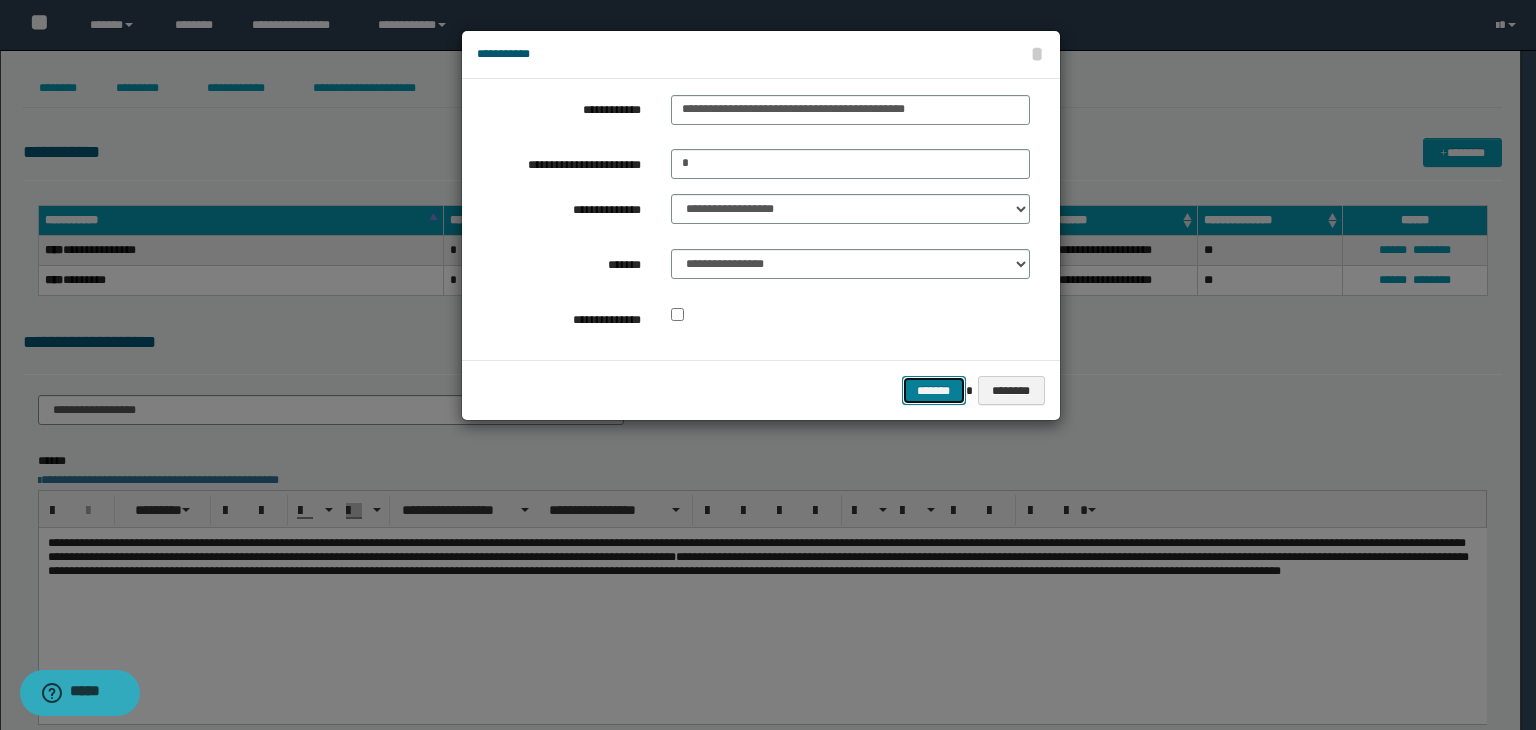 click on "*******" at bounding box center [934, 391] 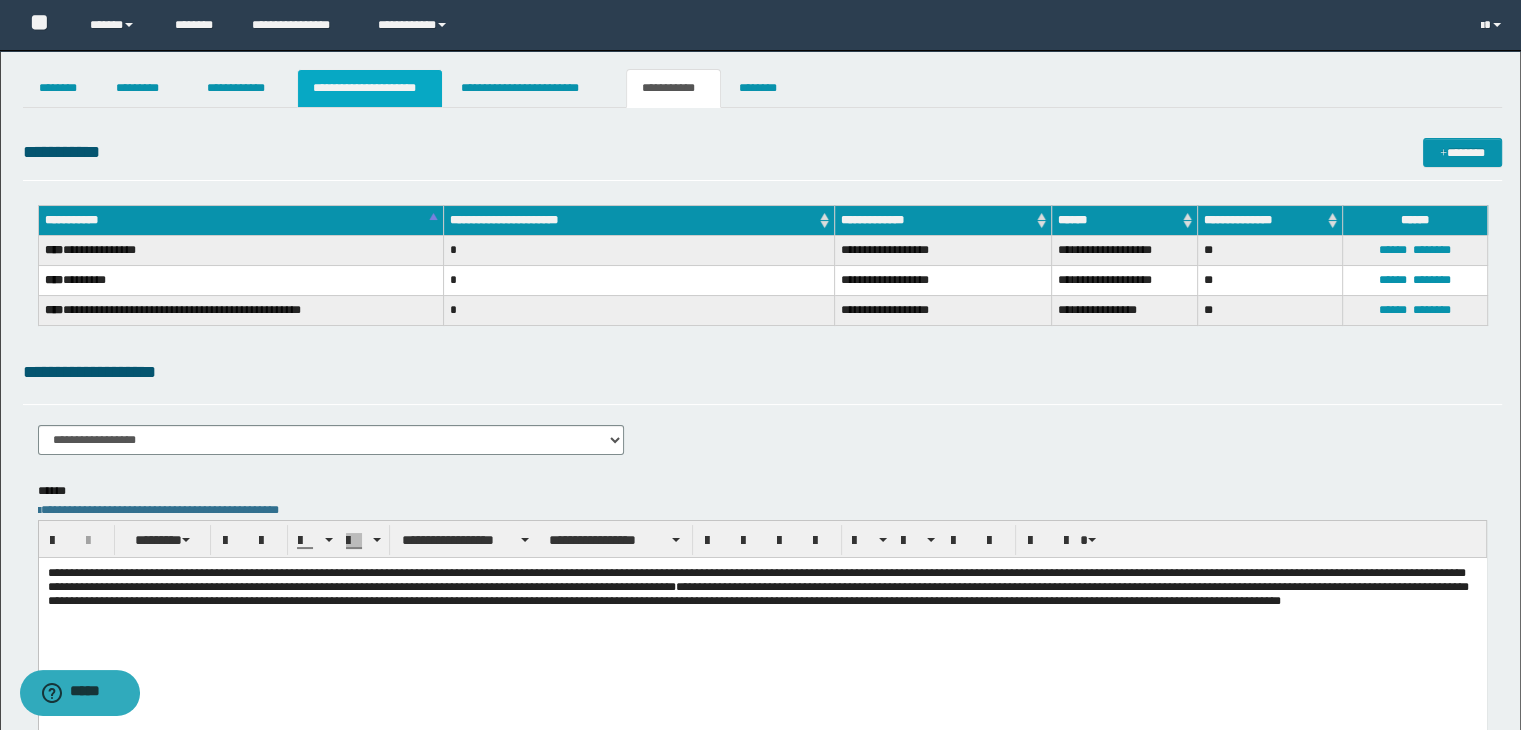 click on "**********" at bounding box center (370, 88) 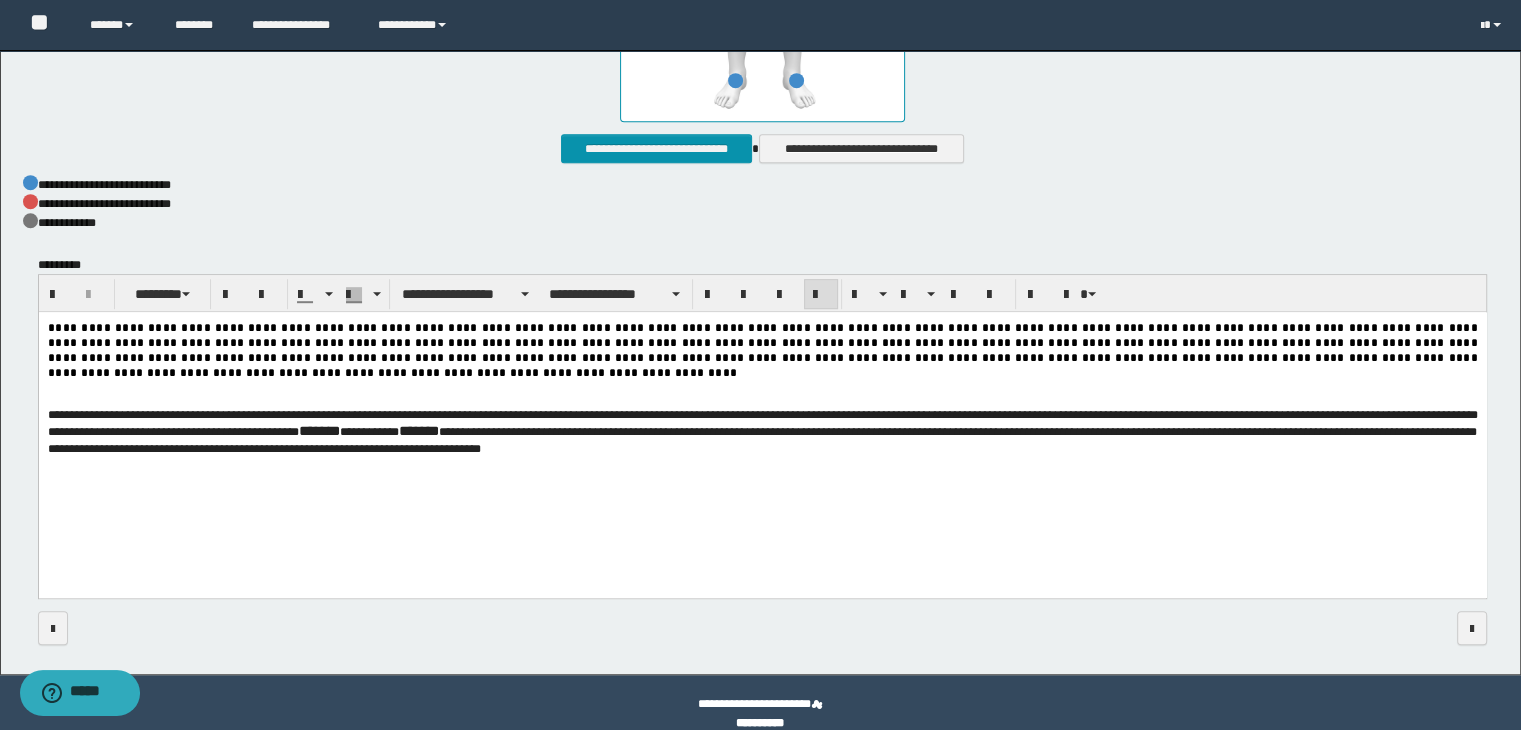 scroll, scrollTop: 1180, scrollLeft: 0, axis: vertical 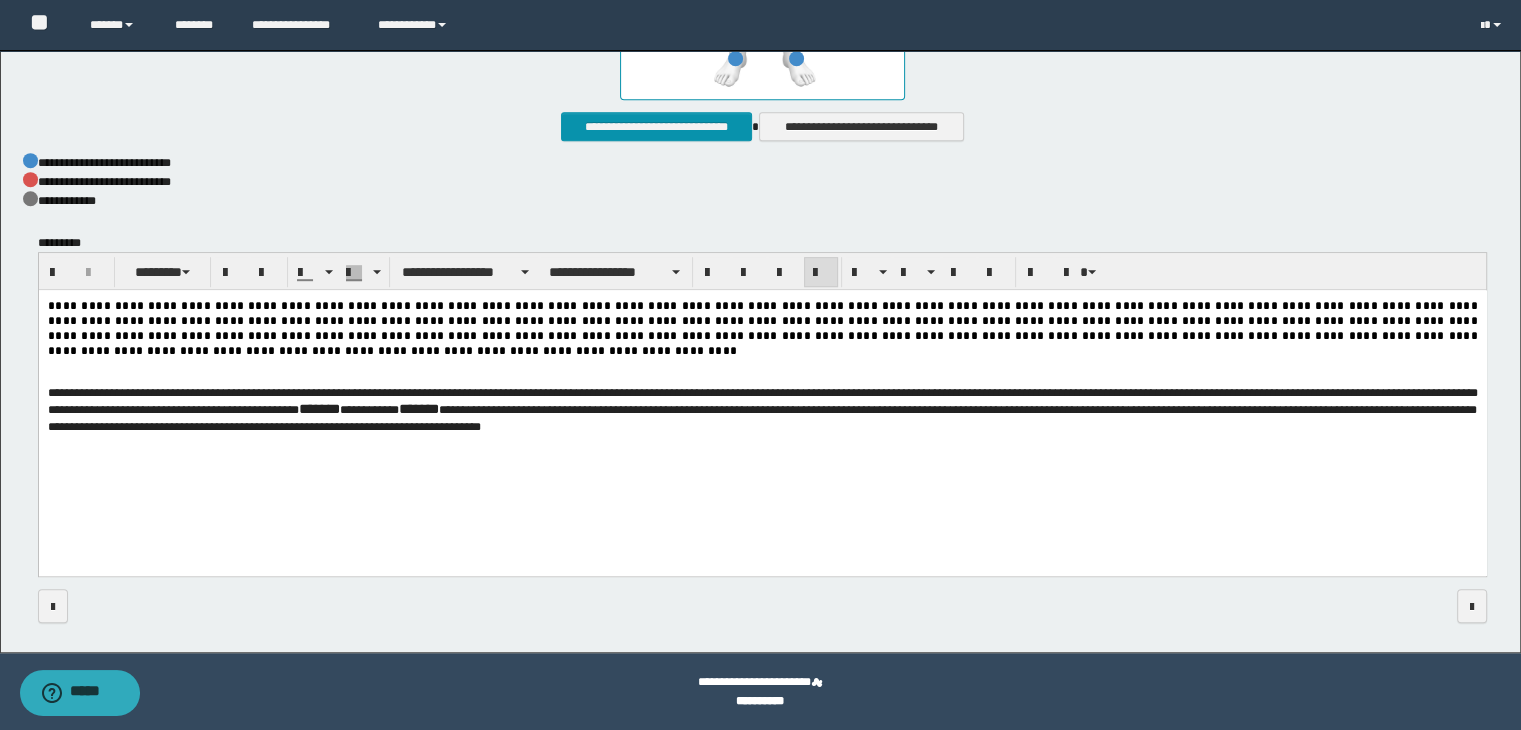 click on "**********" at bounding box center [762, 416] 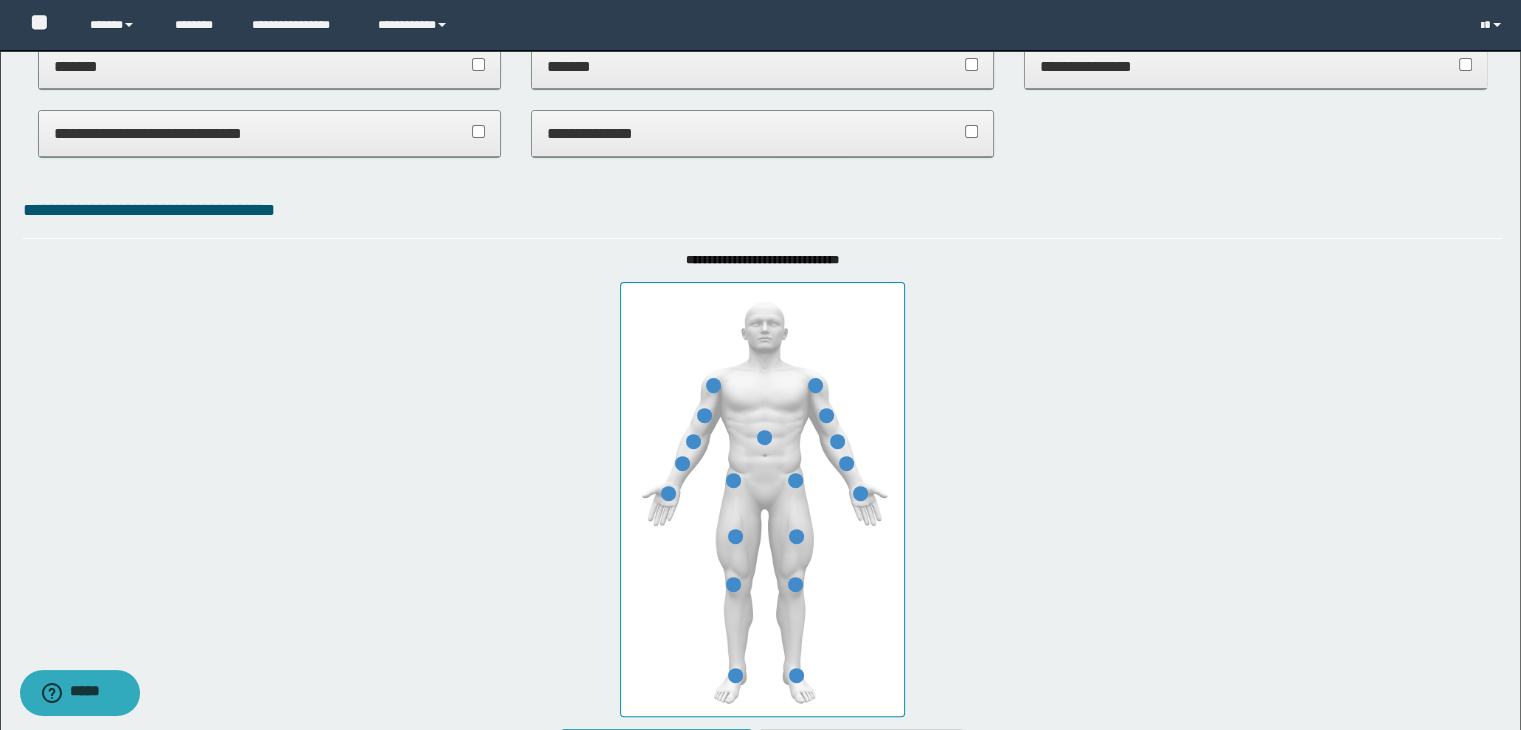 scroll, scrollTop: 0, scrollLeft: 0, axis: both 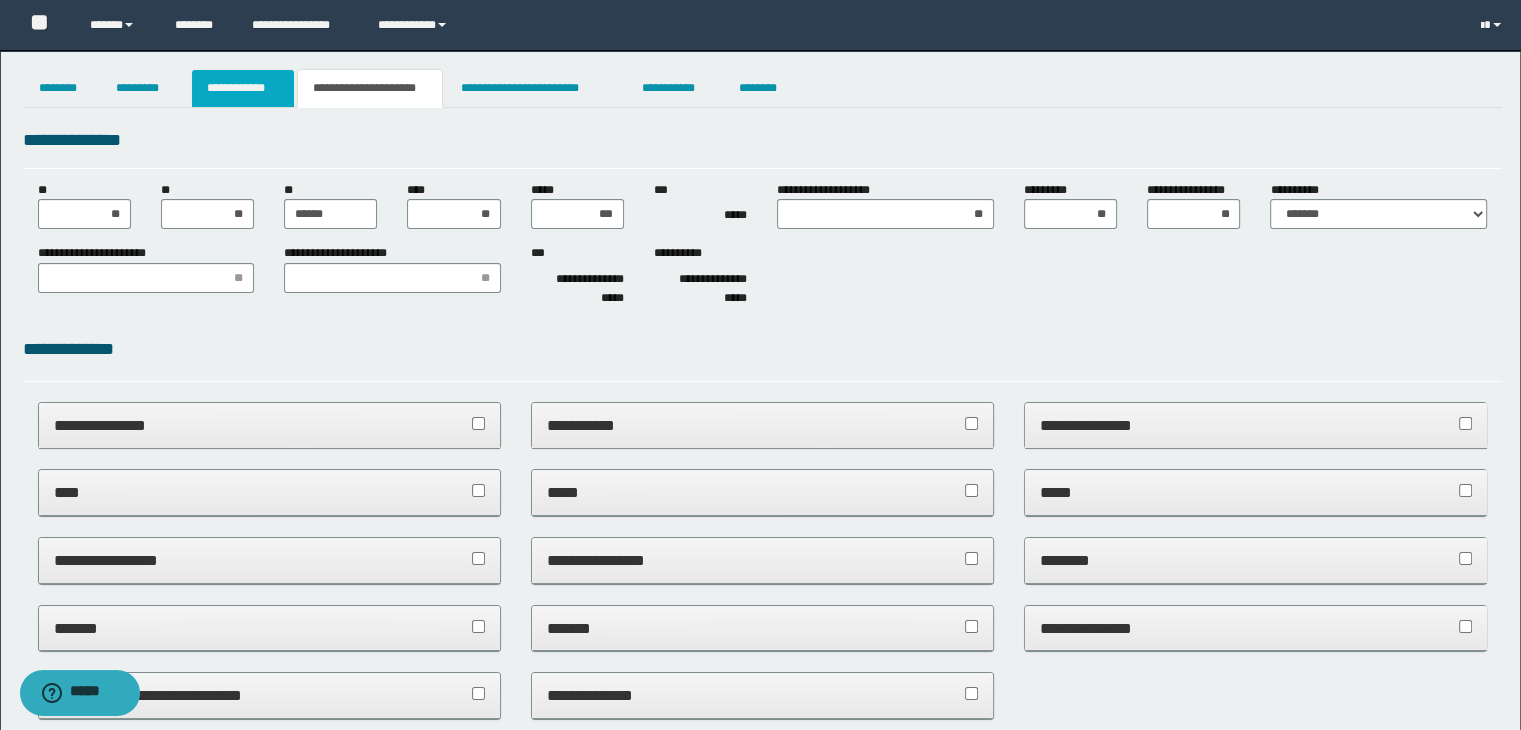 click on "**********" at bounding box center [243, 88] 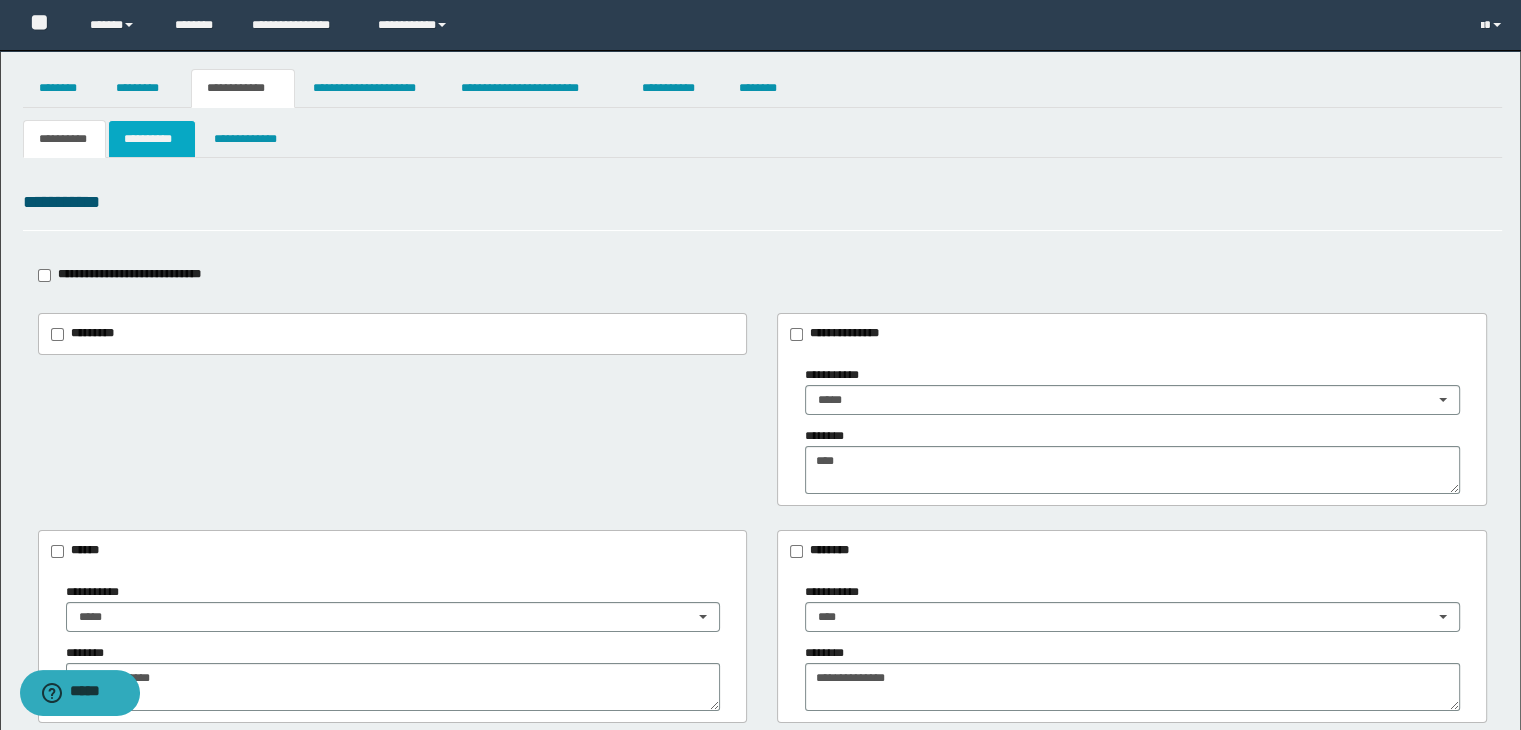 click on "**********" at bounding box center [152, 139] 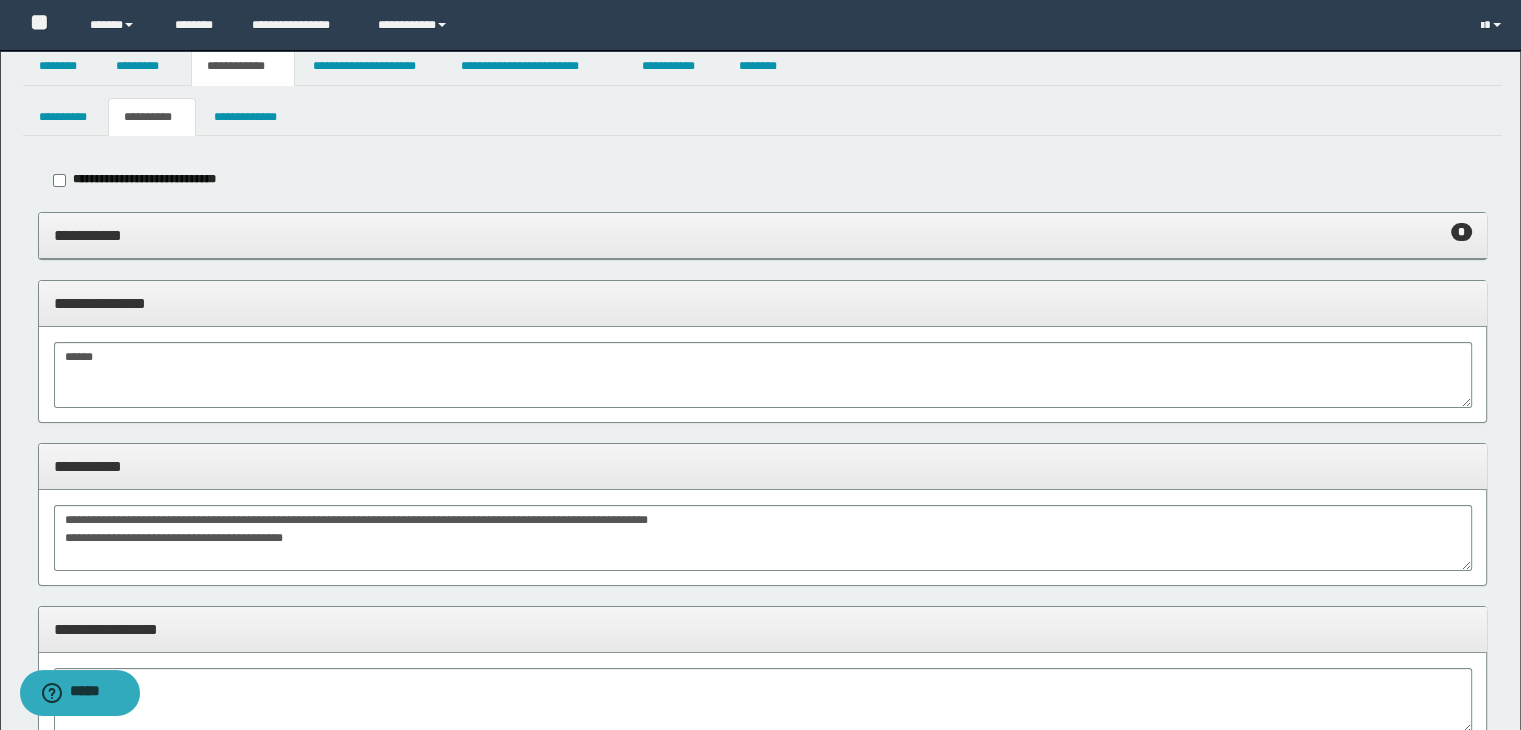 scroll, scrollTop: 0, scrollLeft: 0, axis: both 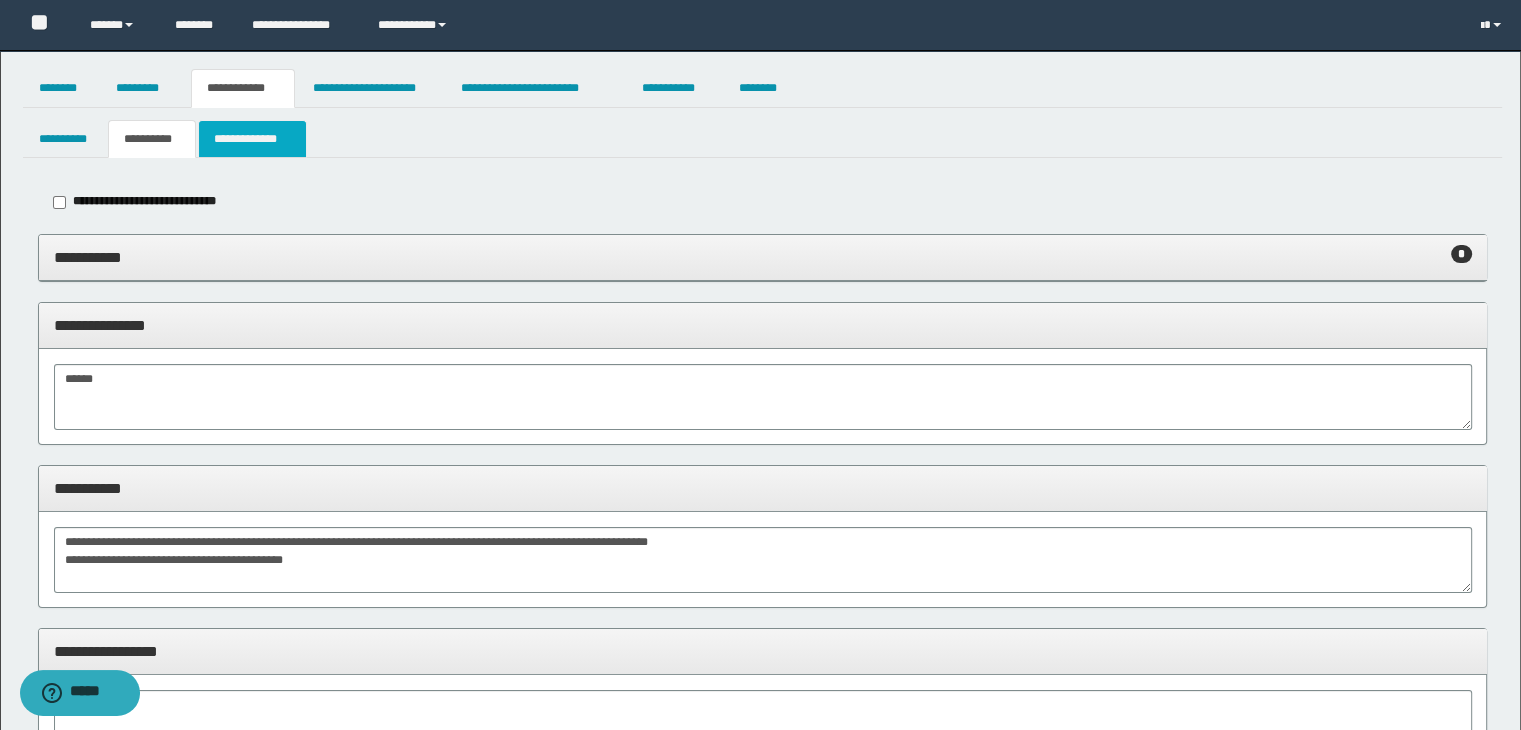 click on "**********" at bounding box center (252, 139) 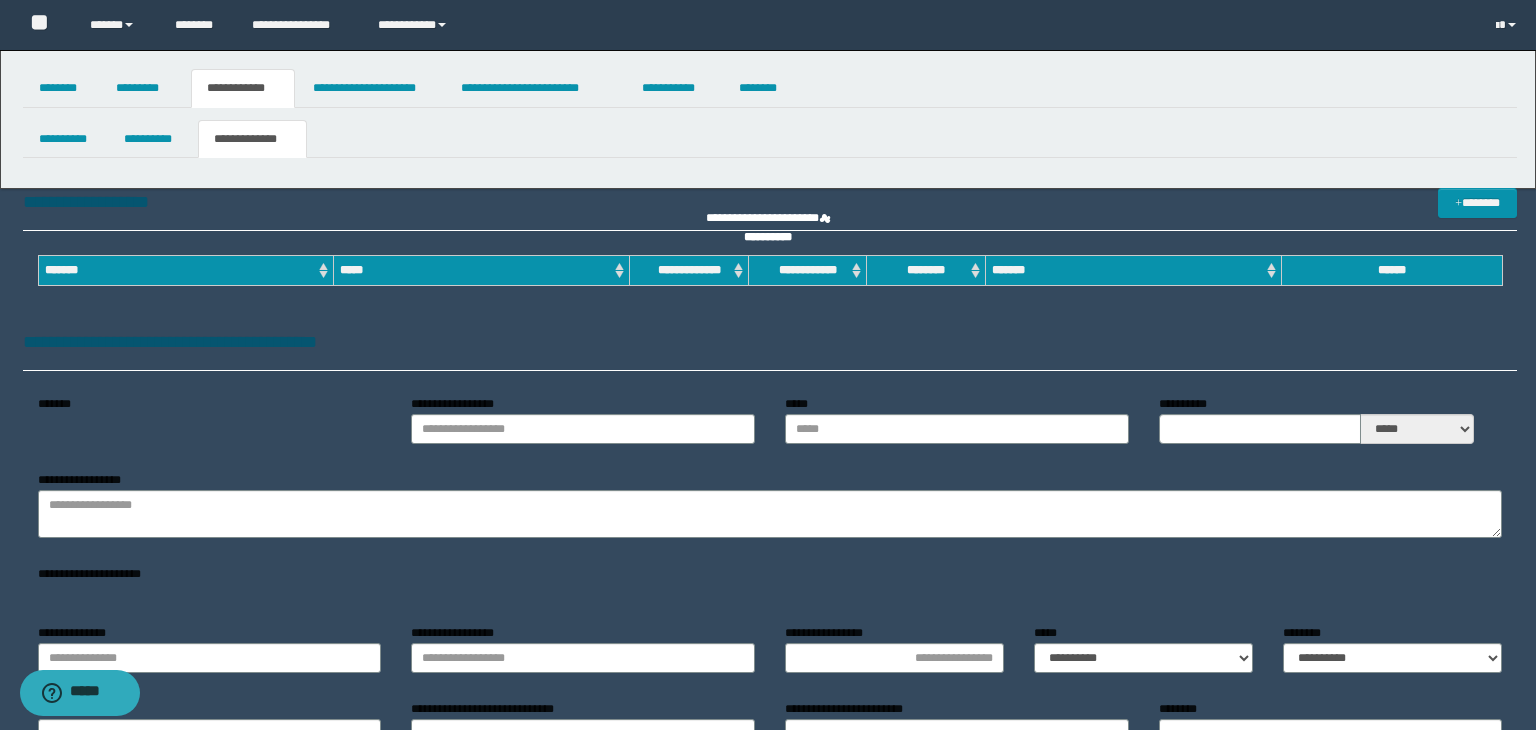type on "**********" 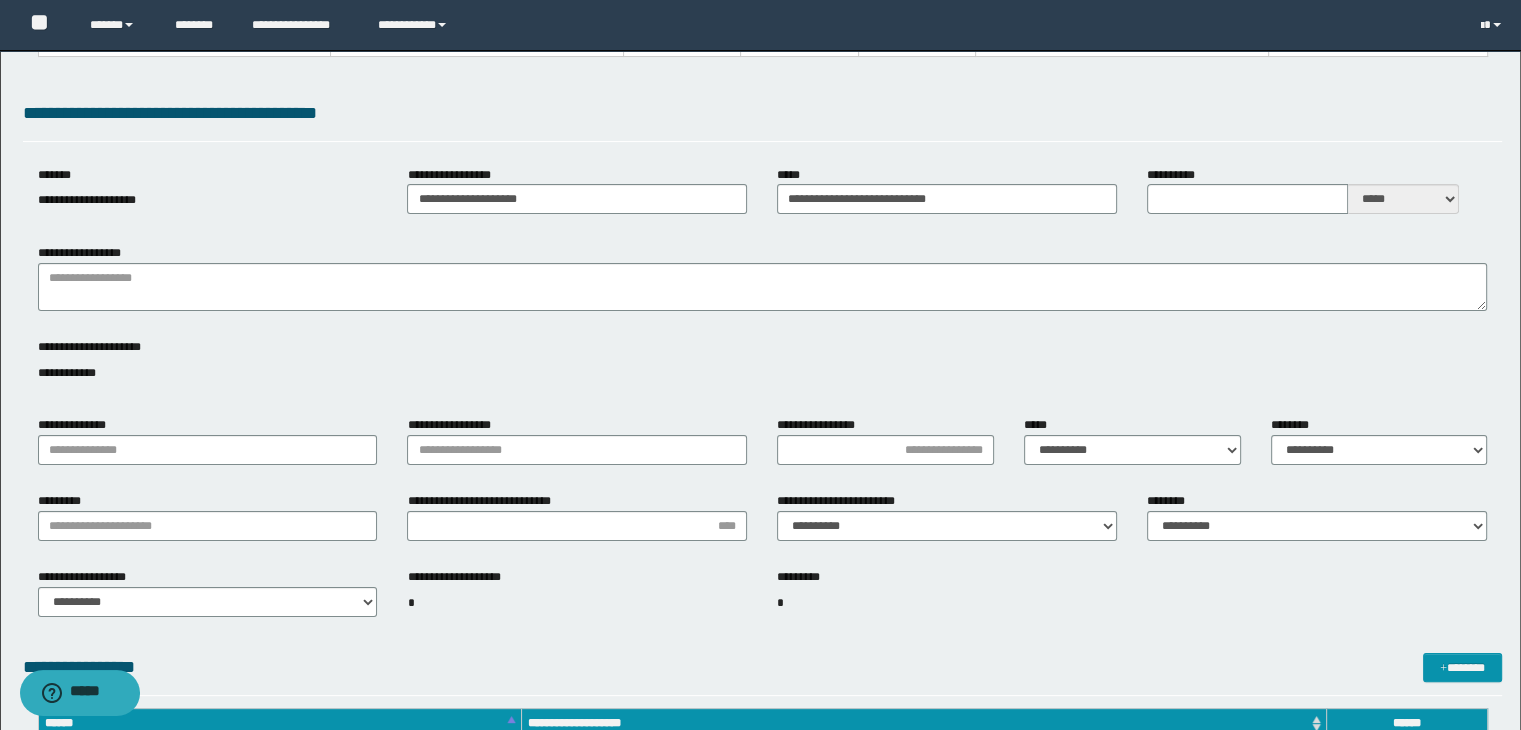 scroll, scrollTop: 0, scrollLeft: 0, axis: both 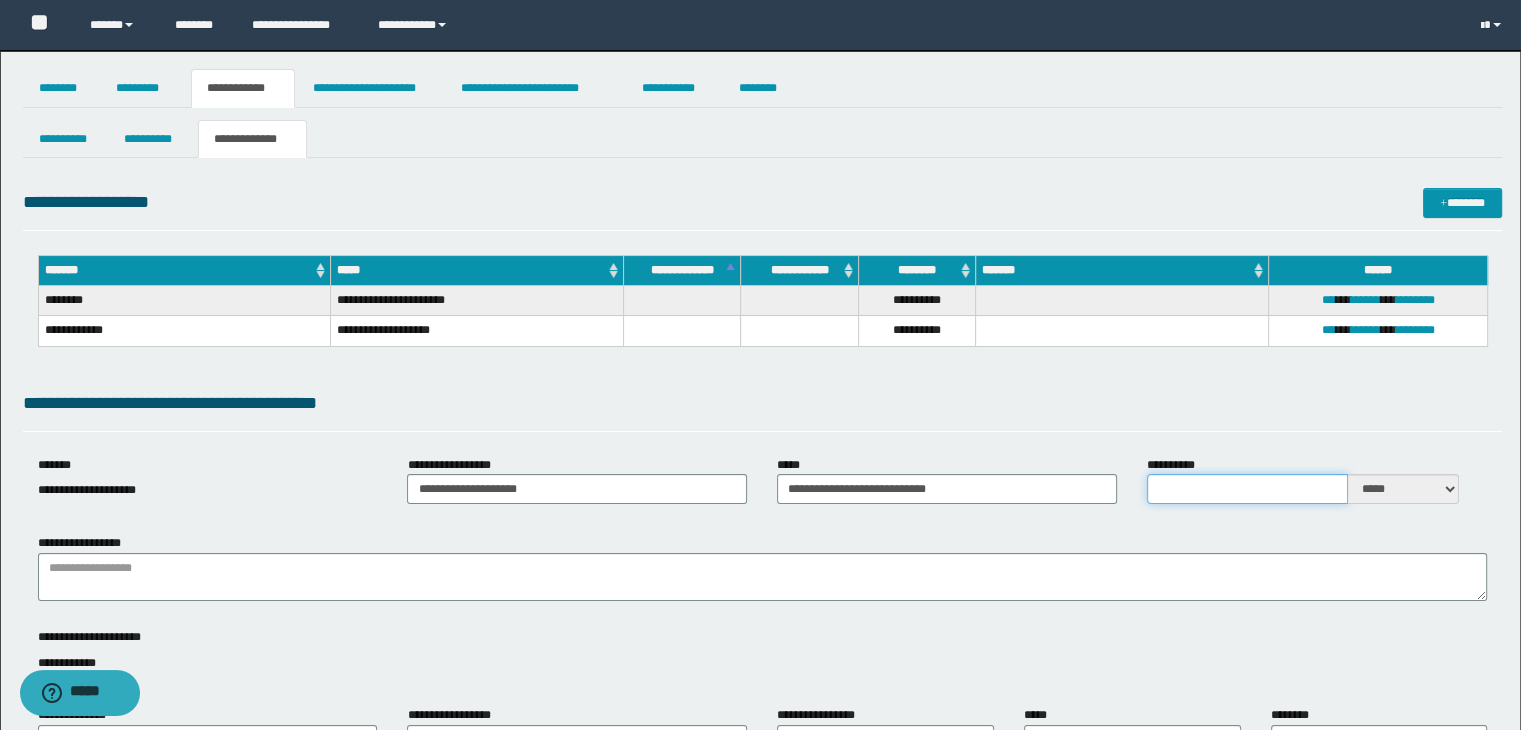 click on "**********" at bounding box center [1247, 489] 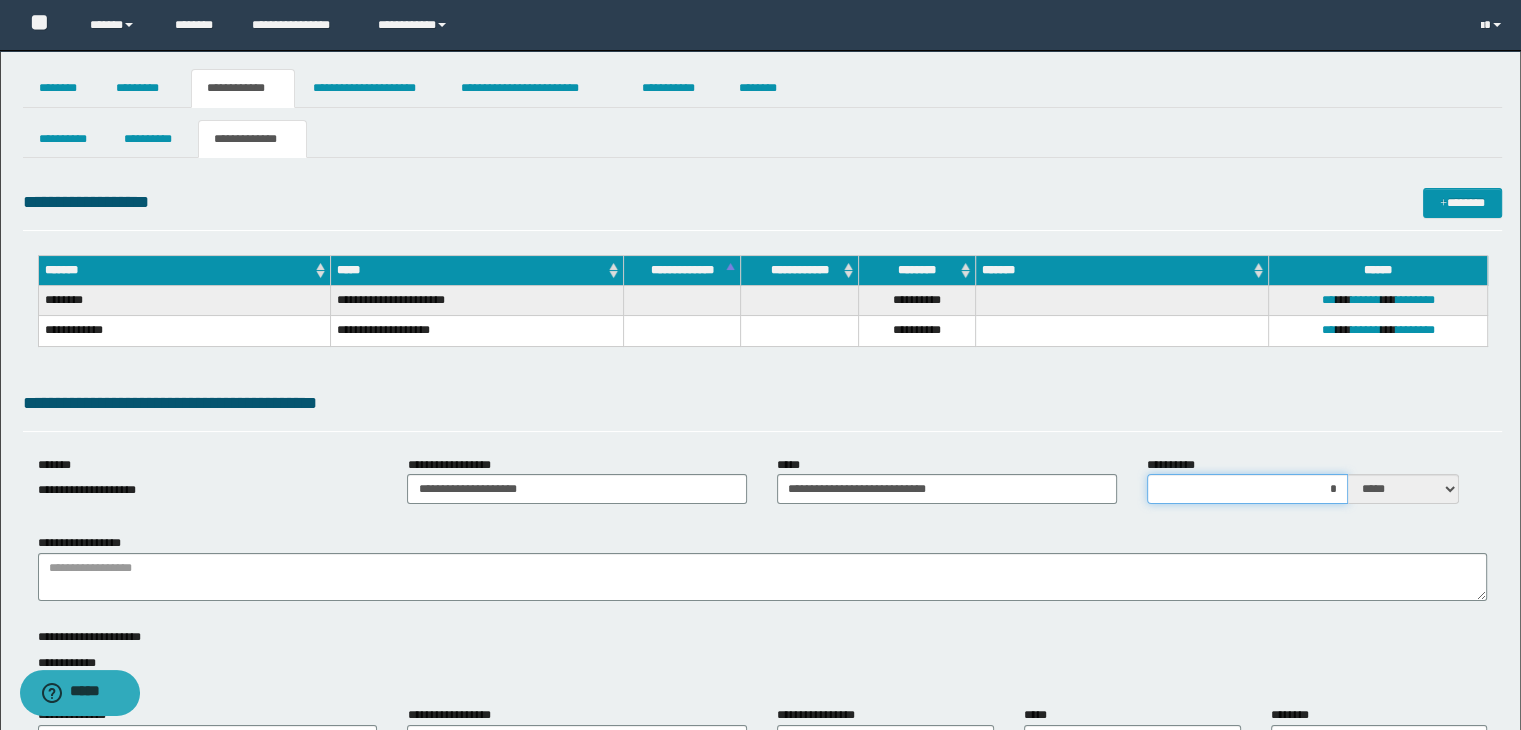 type on "**" 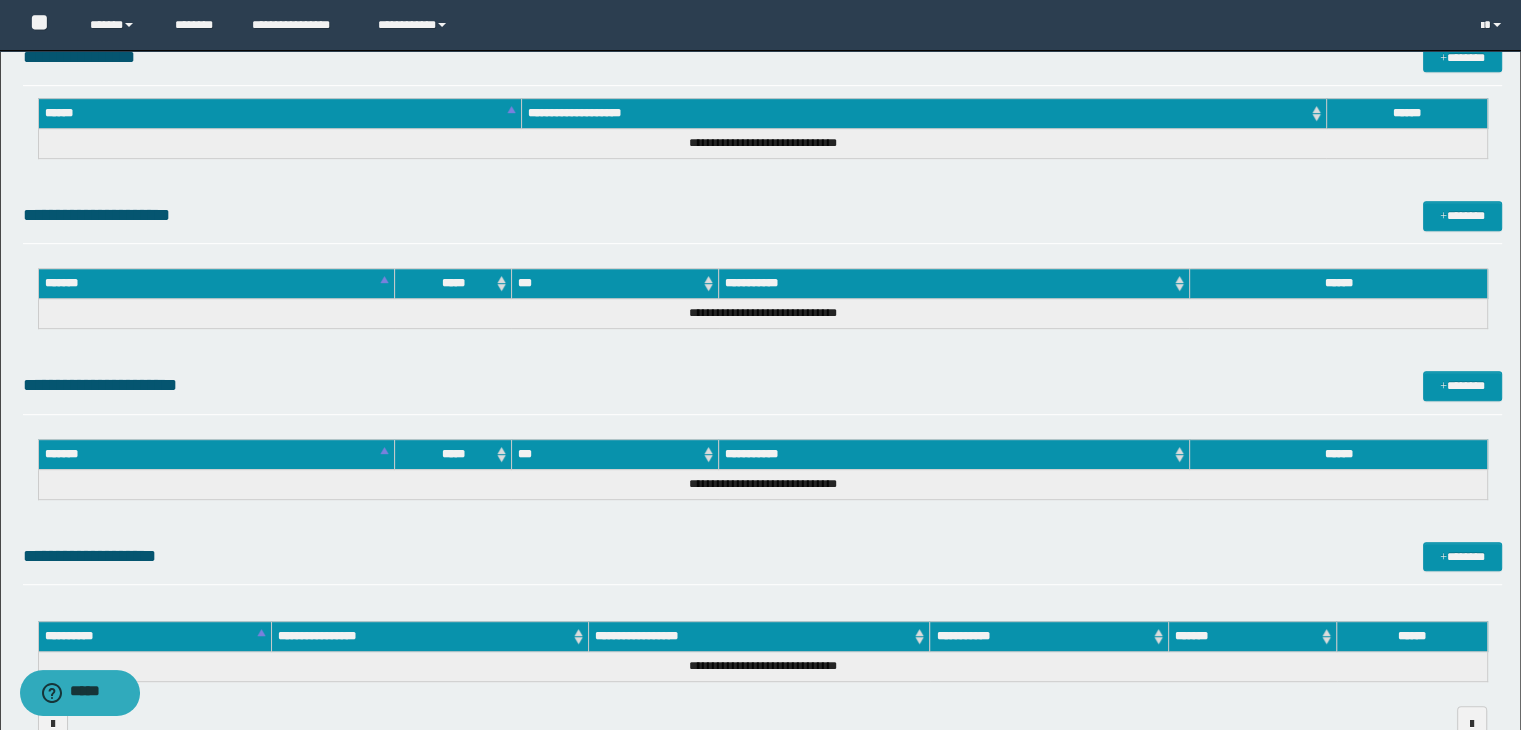 scroll, scrollTop: 0, scrollLeft: 0, axis: both 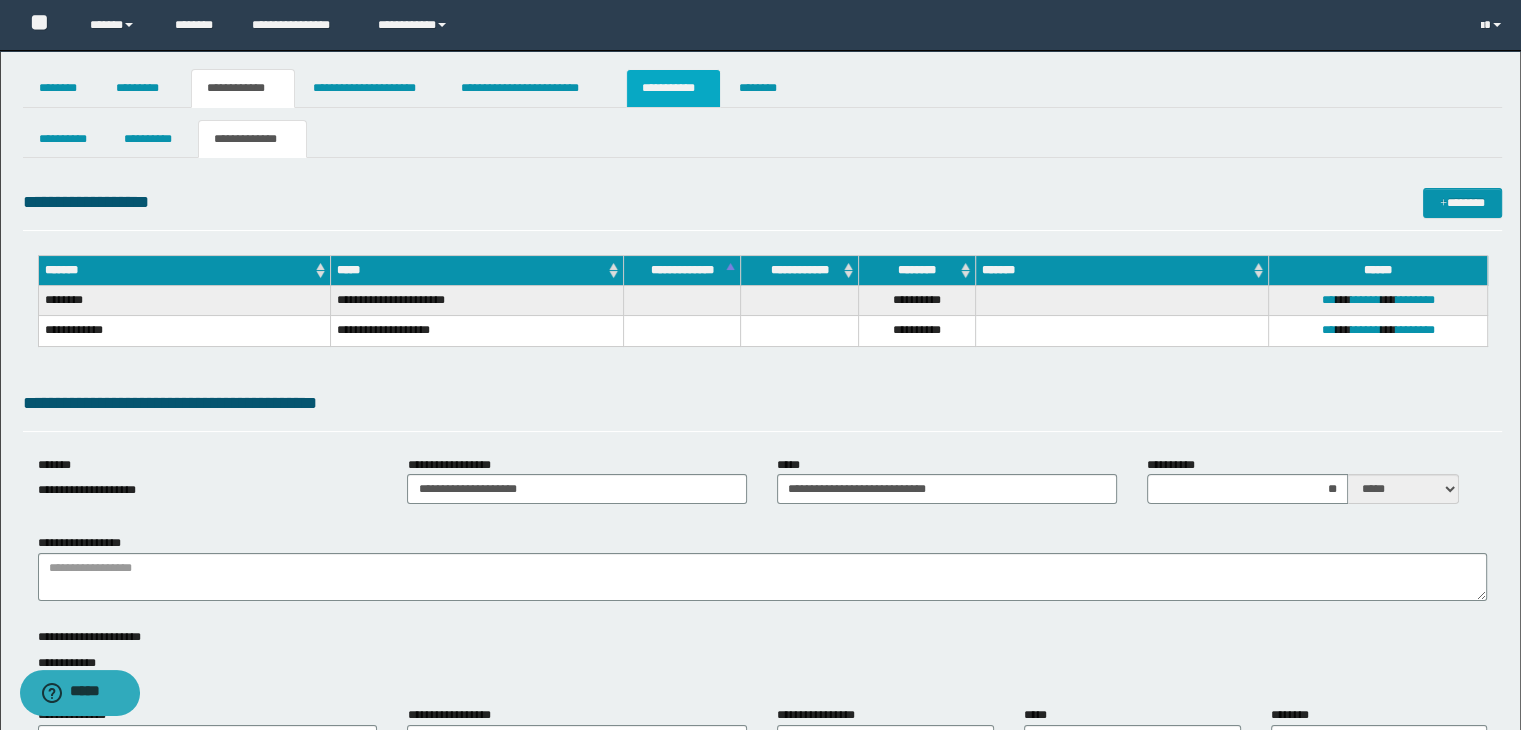click on "**********" at bounding box center (673, 88) 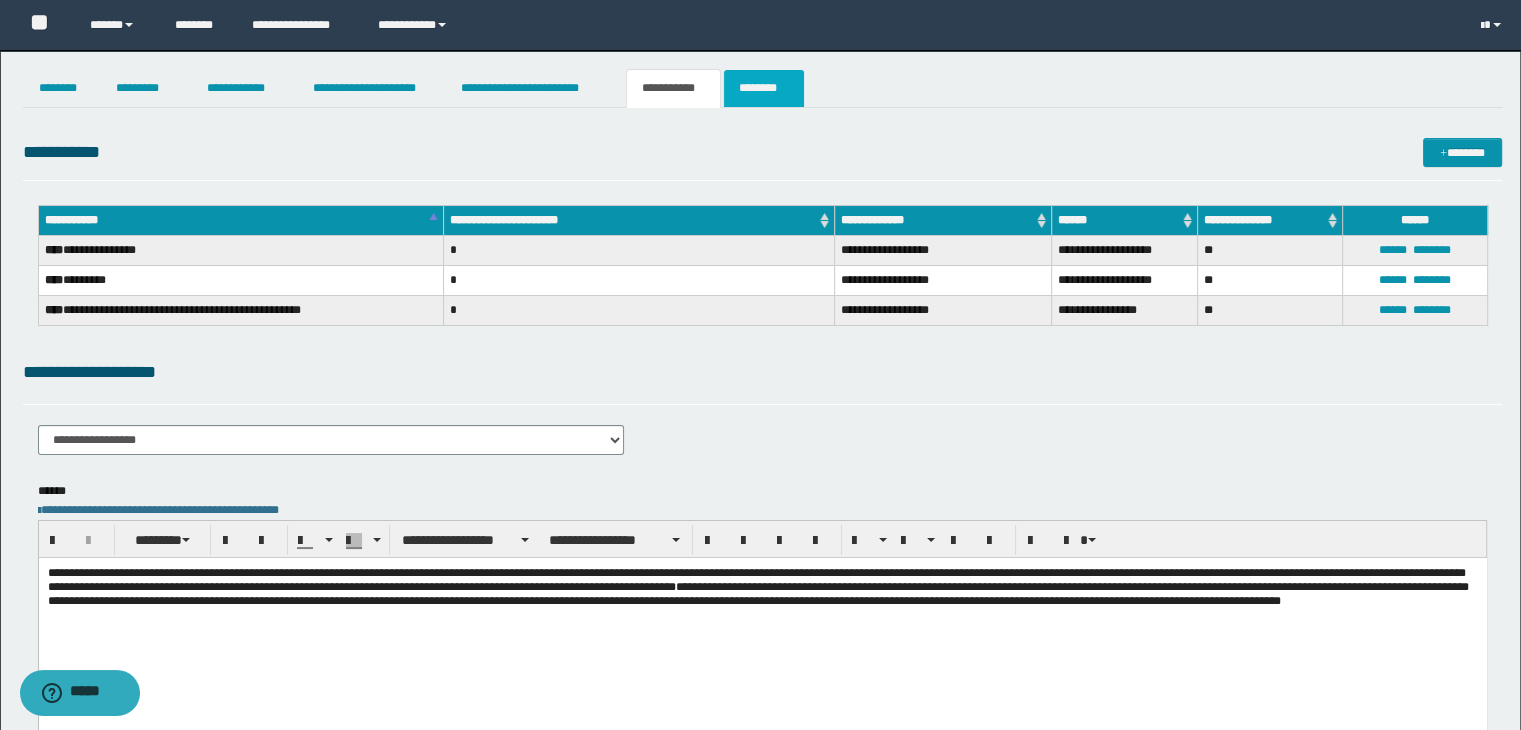 click on "********" at bounding box center (764, 88) 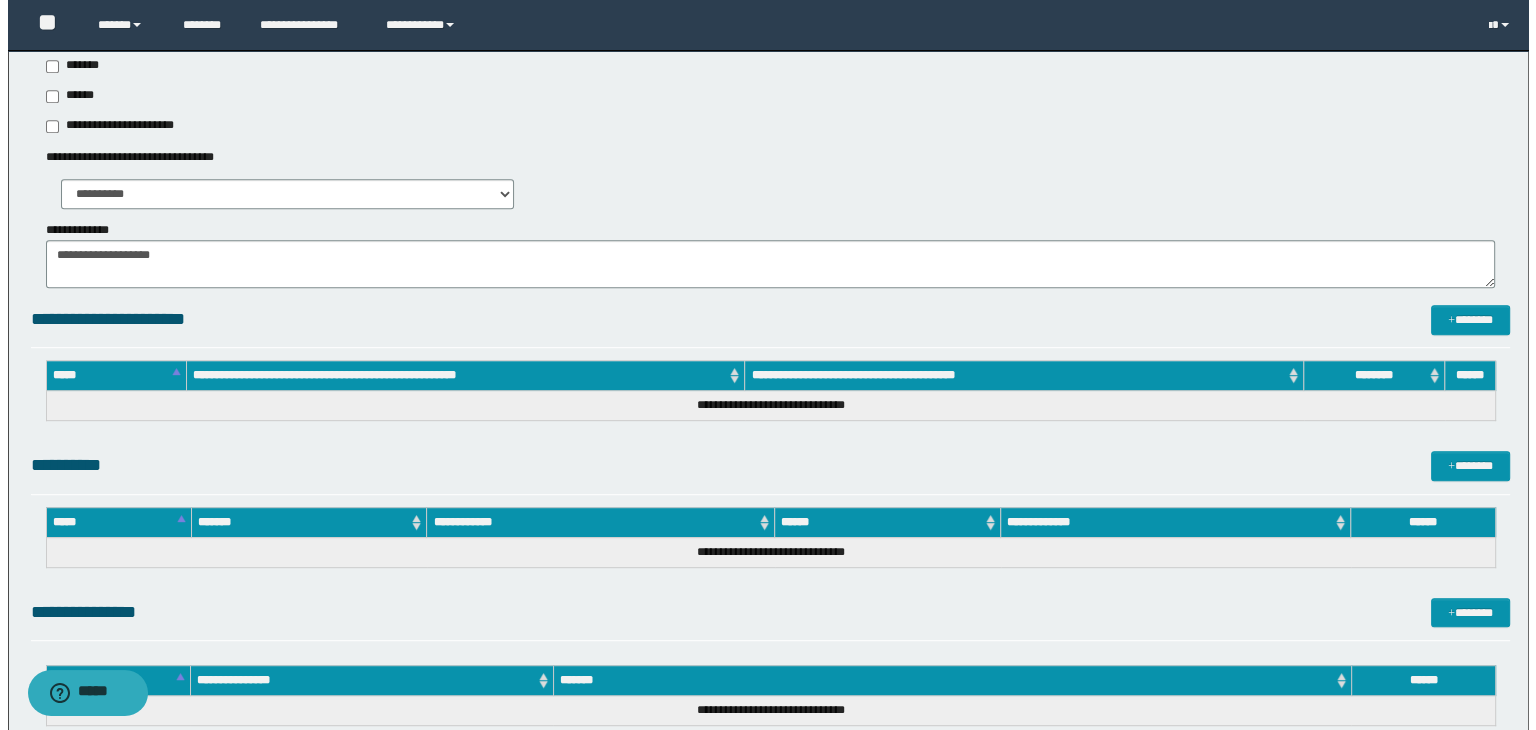 scroll, scrollTop: 1200, scrollLeft: 0, axis: vertical 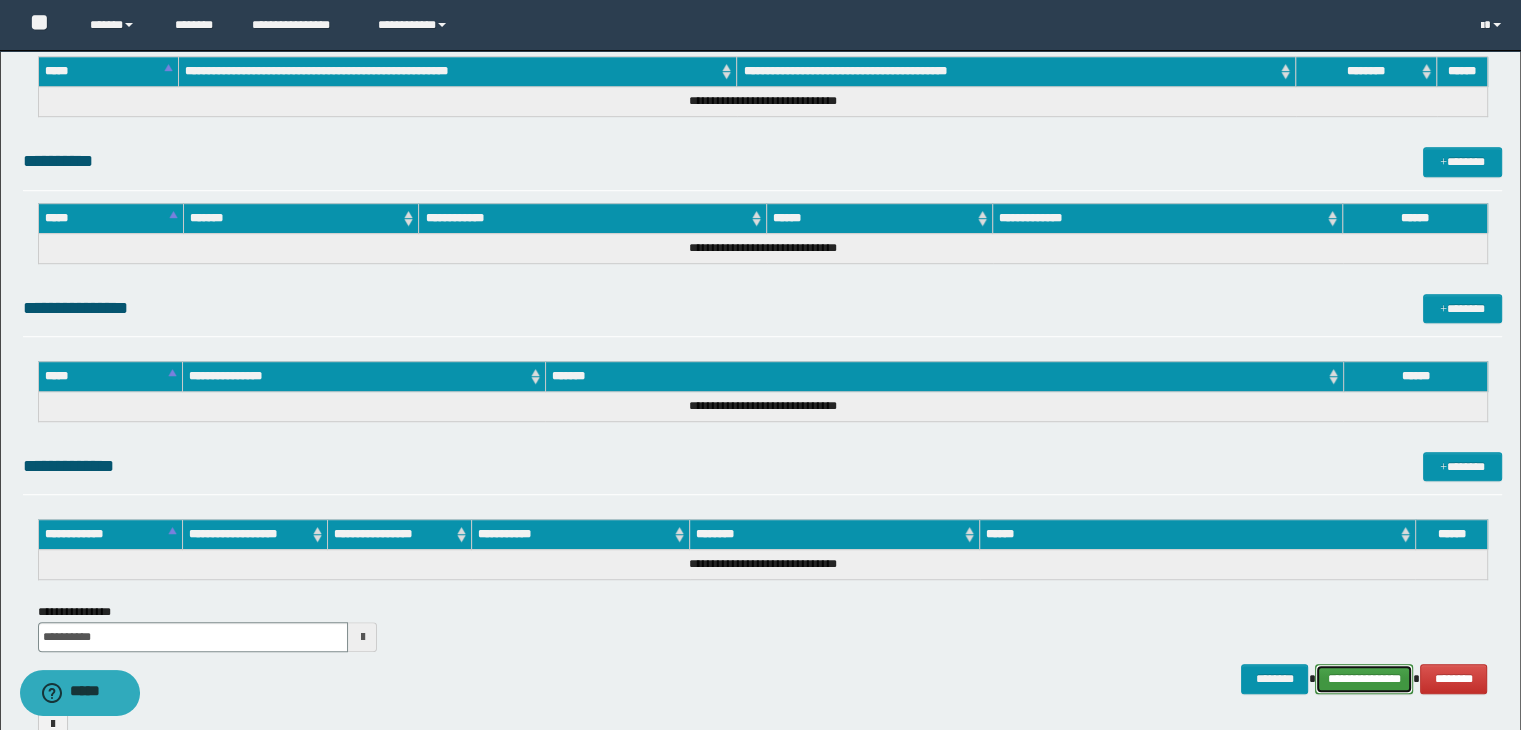 click on "**********" at bounding box center (1364, 679) 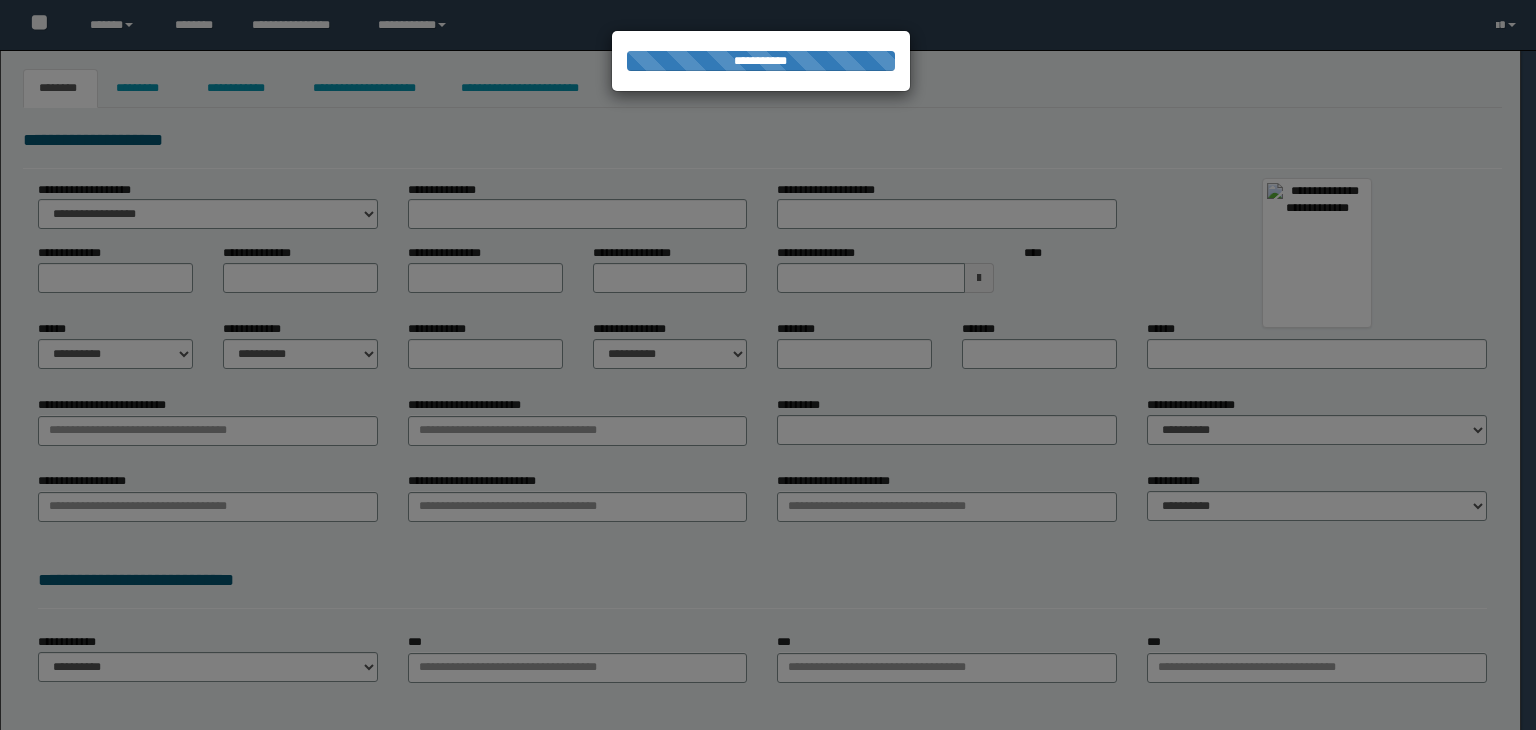 scroll, scrollTop: 0, scrollLeft: 0, axis: both 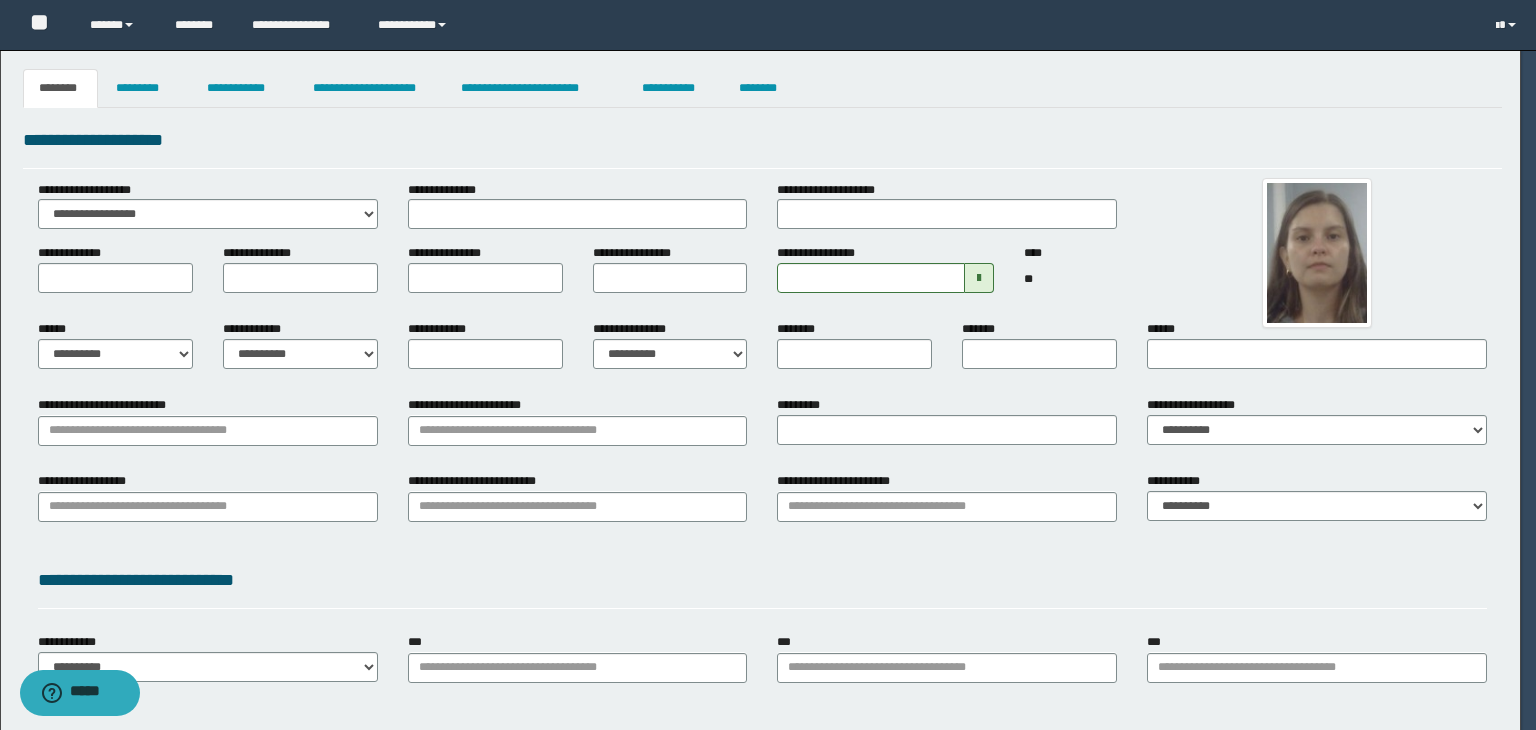 type on "********" 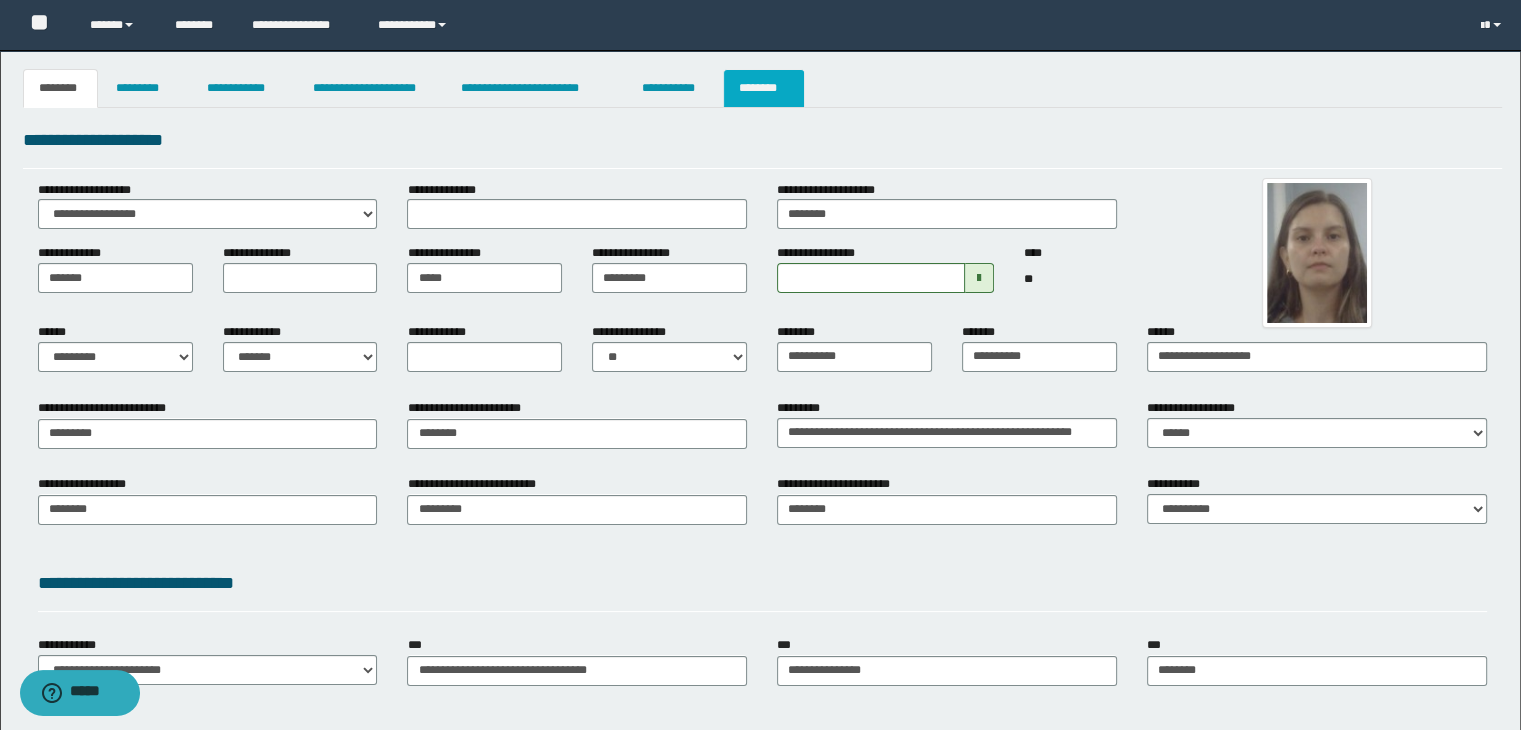 click on "********" at bounding box center [764, 88] 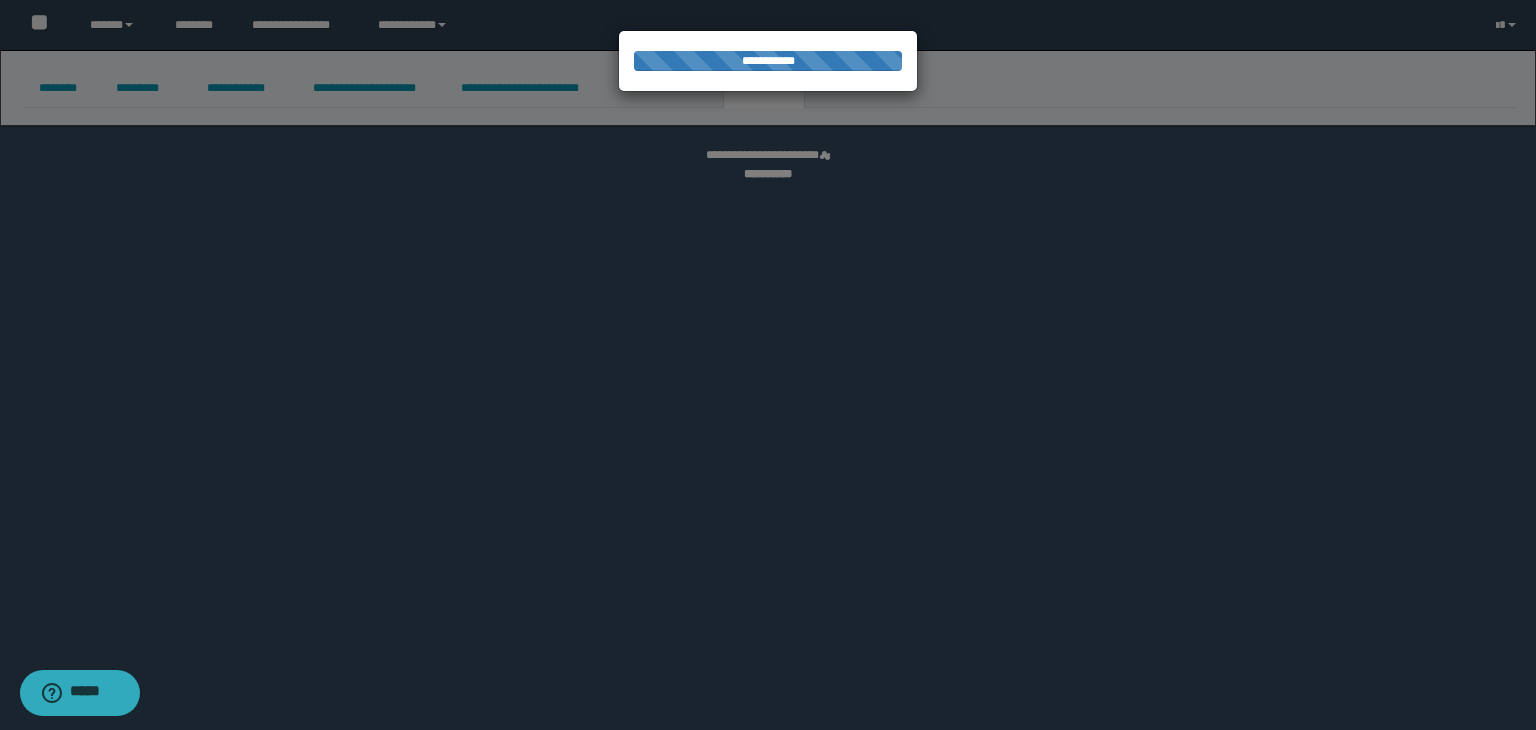 select on "****" 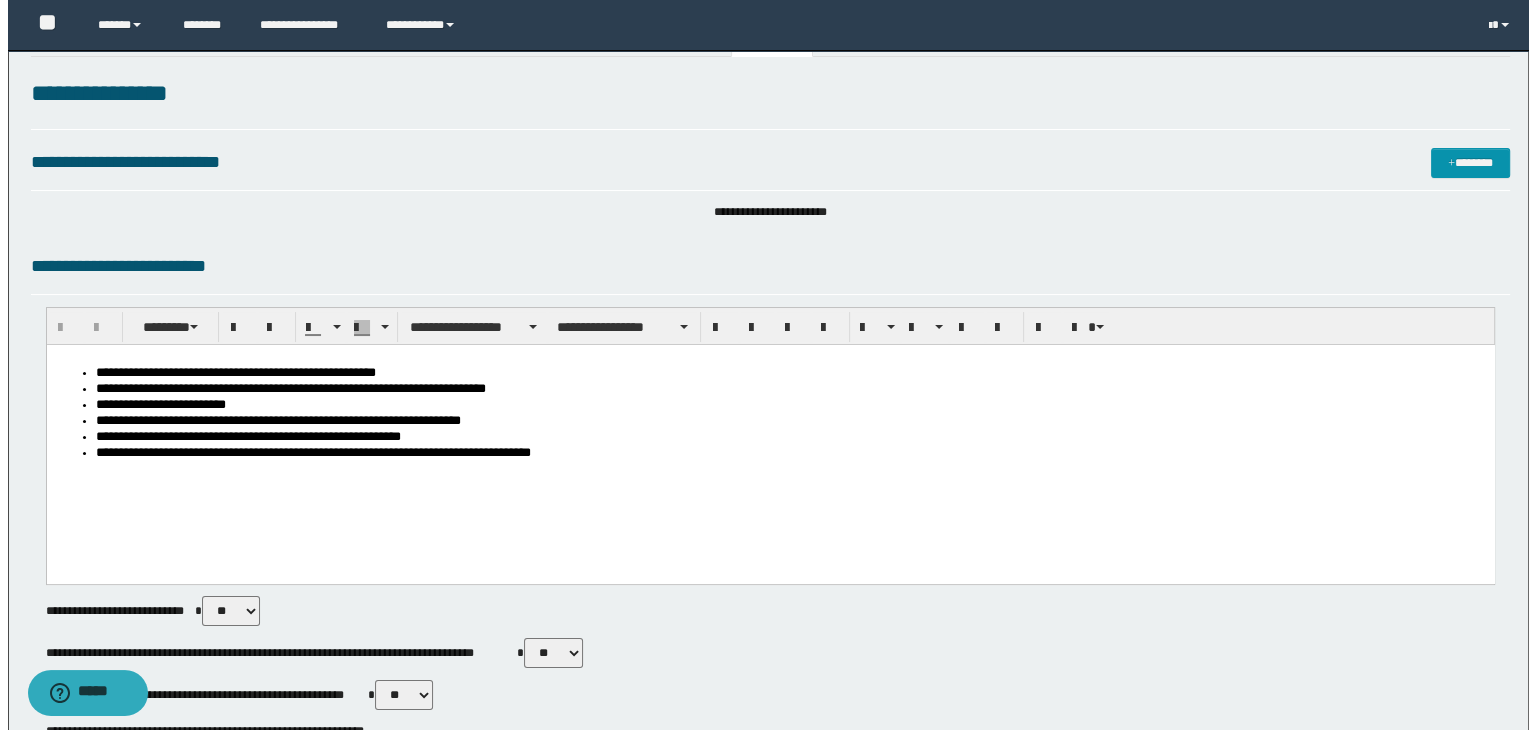 scroll, scrollTop: 0, scrollLeft: 0, axis: both 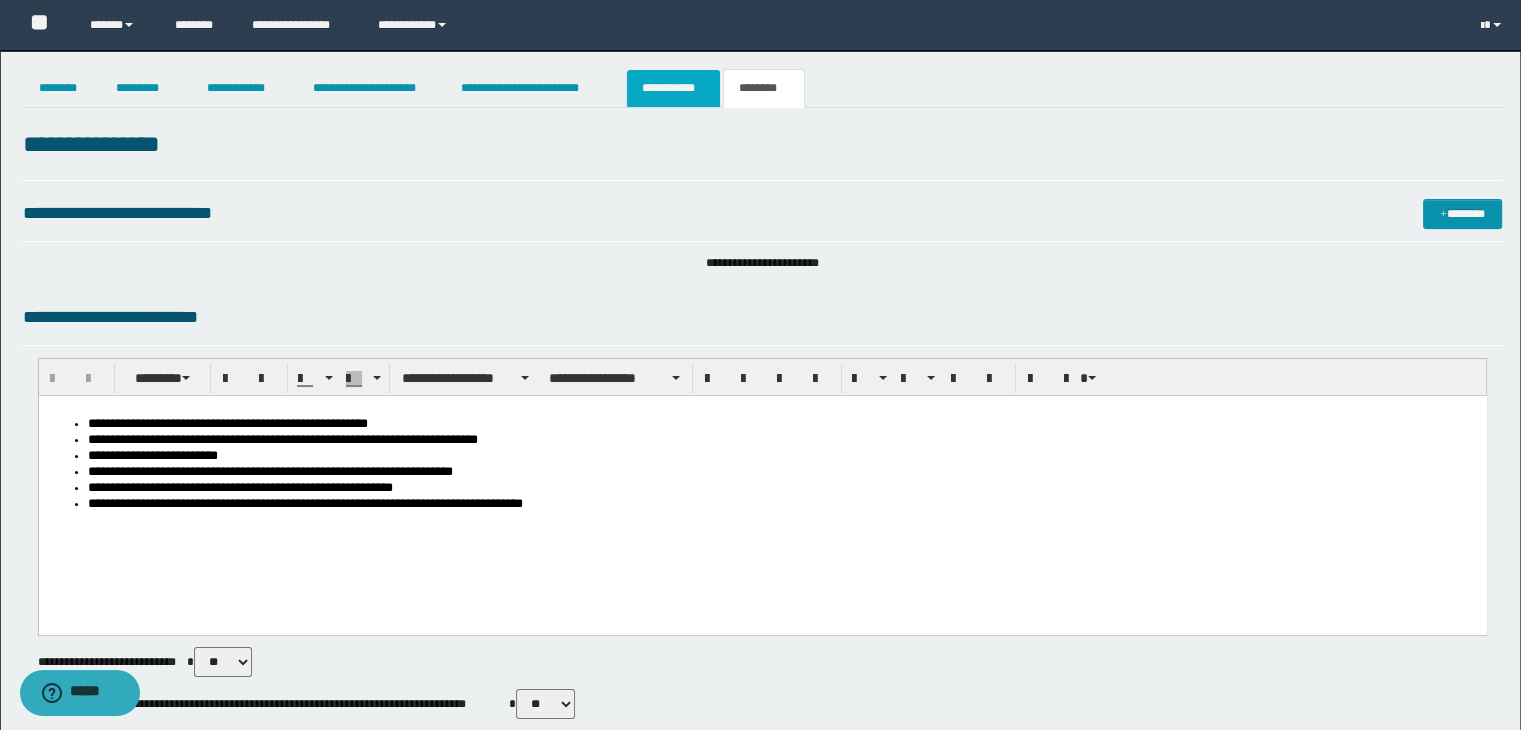 click on "**********" at bounding box center (673, 88) 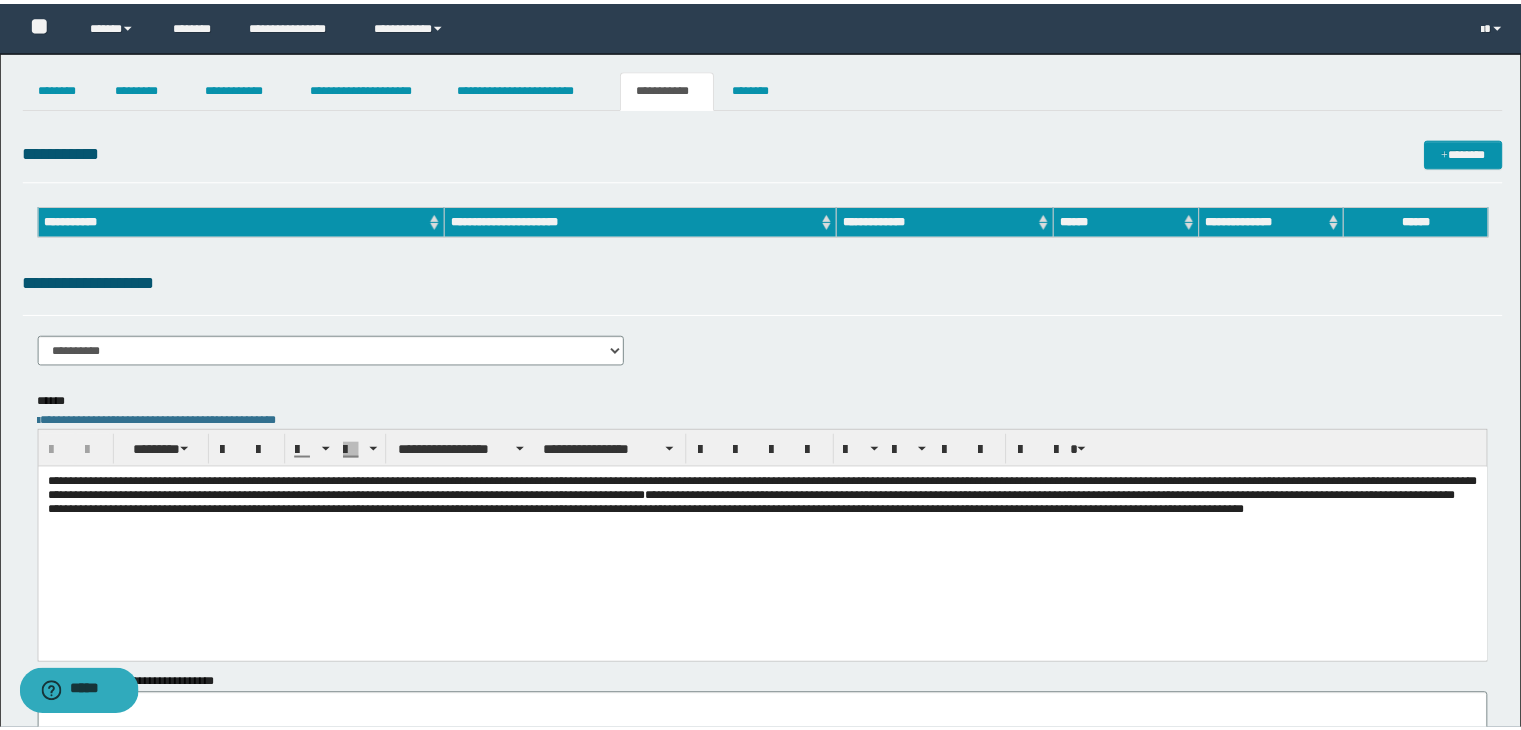 scroll, scrollTop: 0, scrollLeft: 0, axis: both 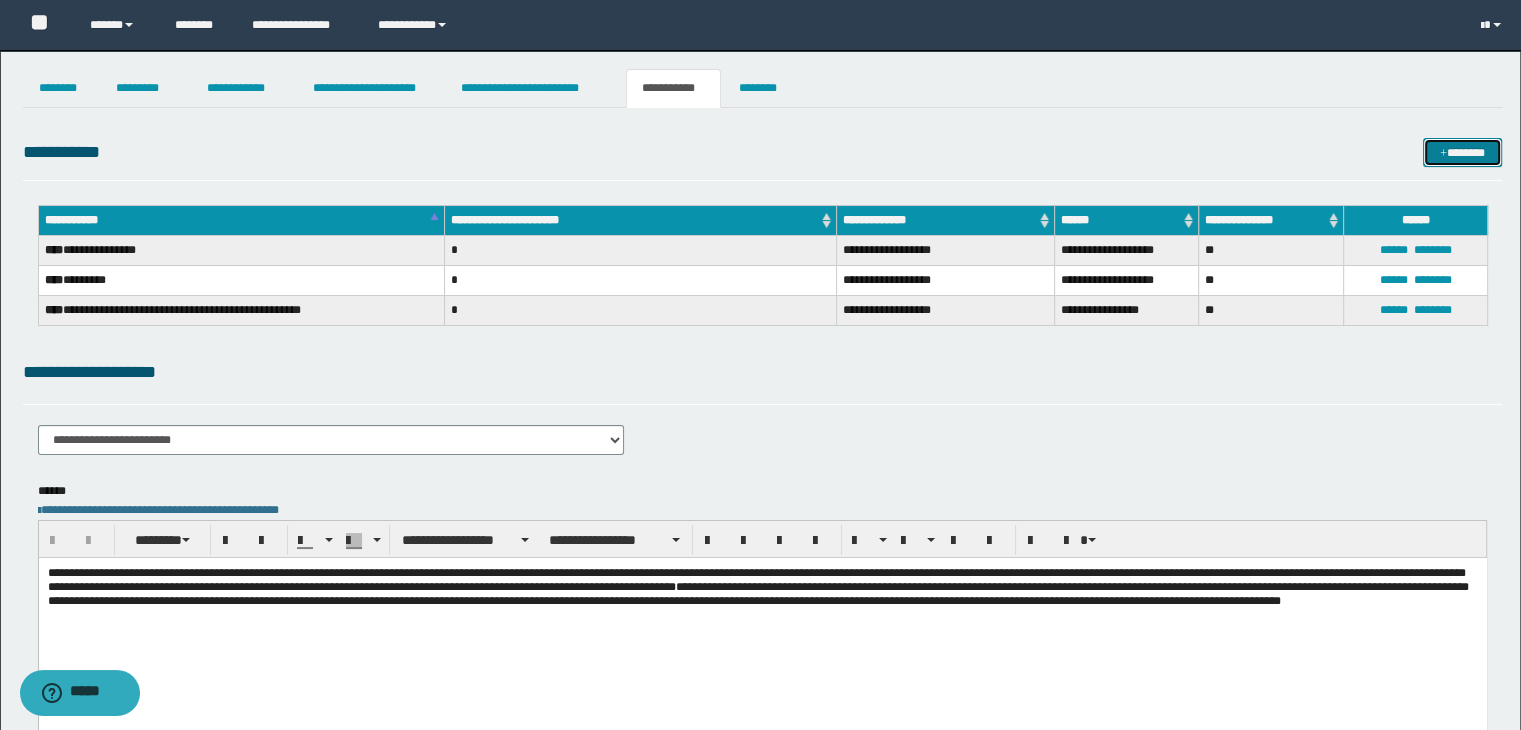click at bounding box center (1443, 154) 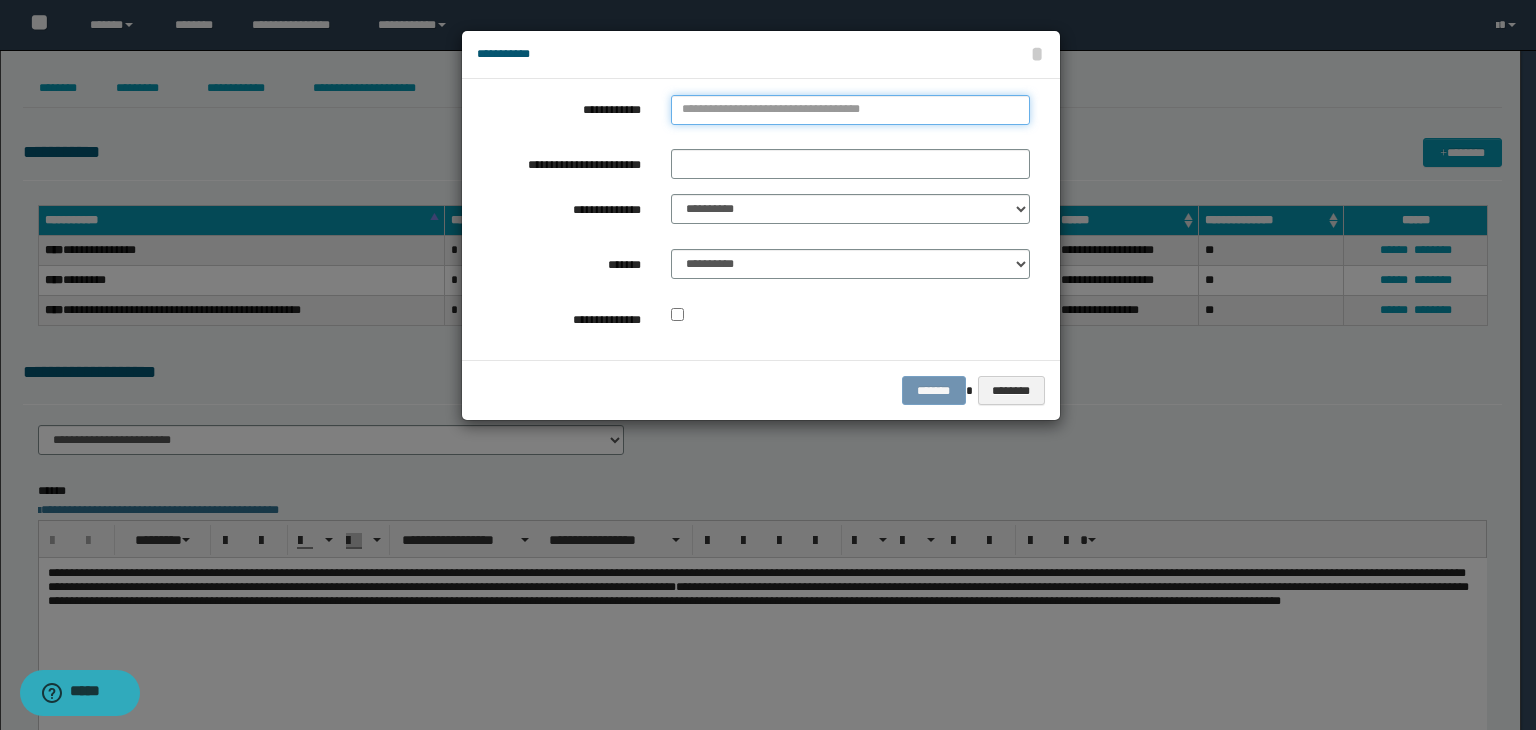 click on "**********" at bounding box center (850, 110) 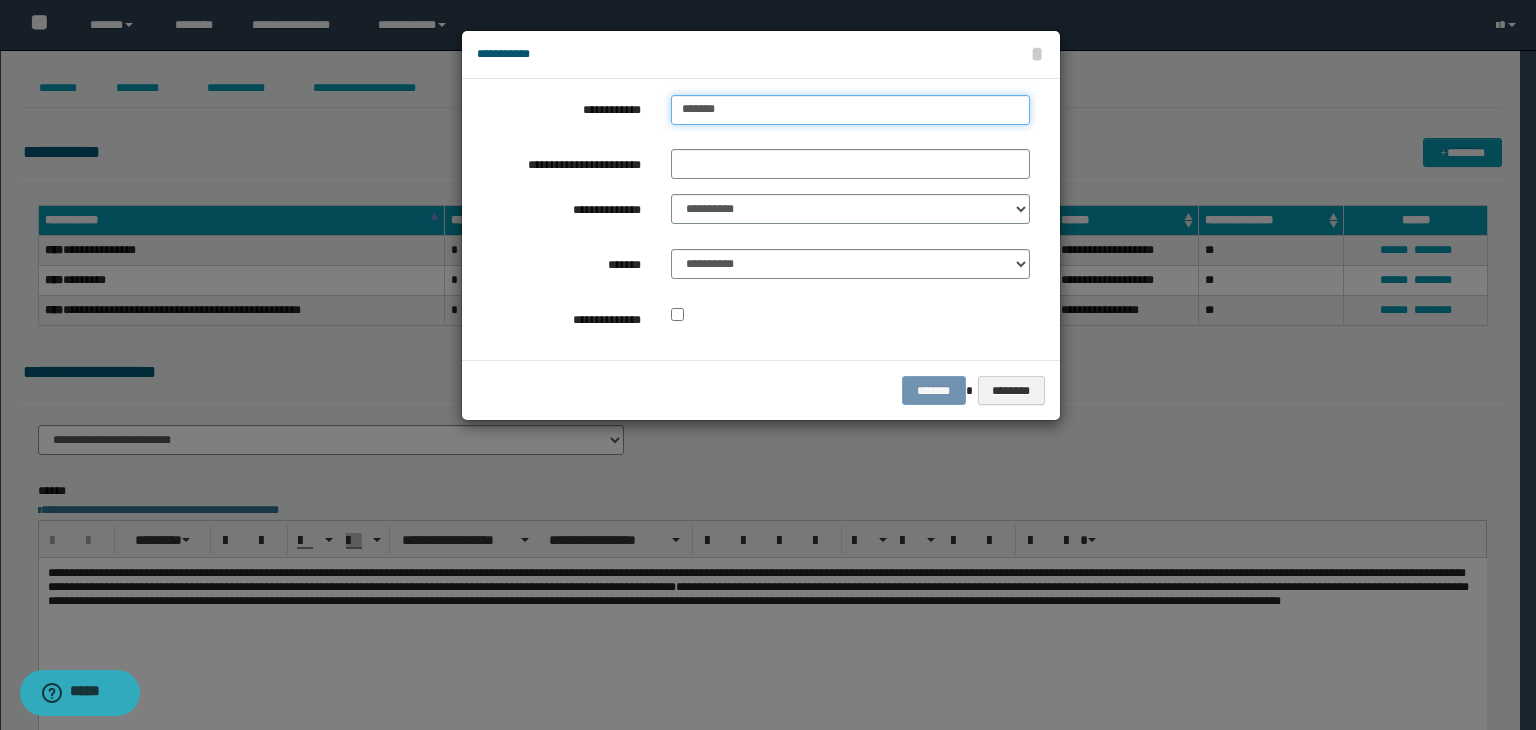 type on "********" 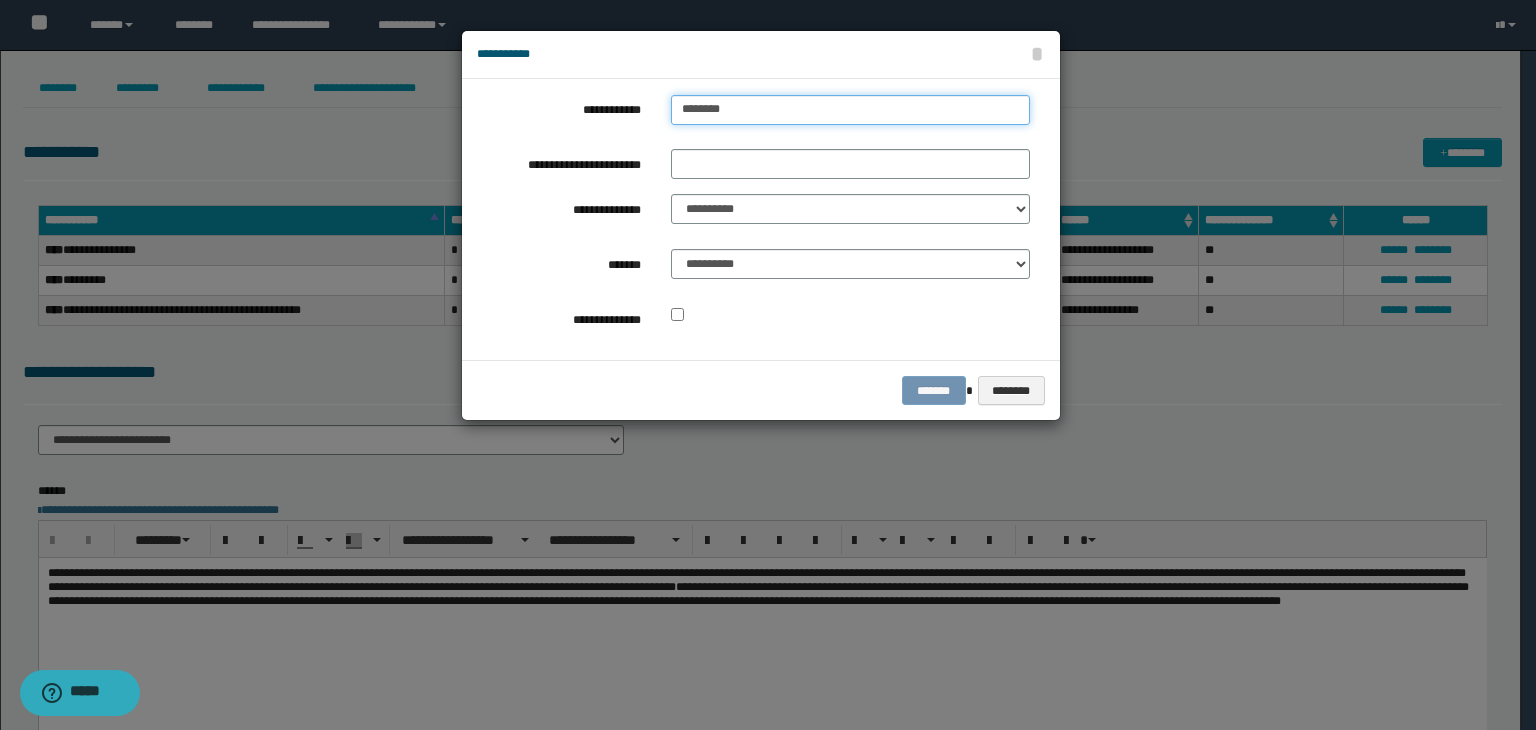 type on "********" 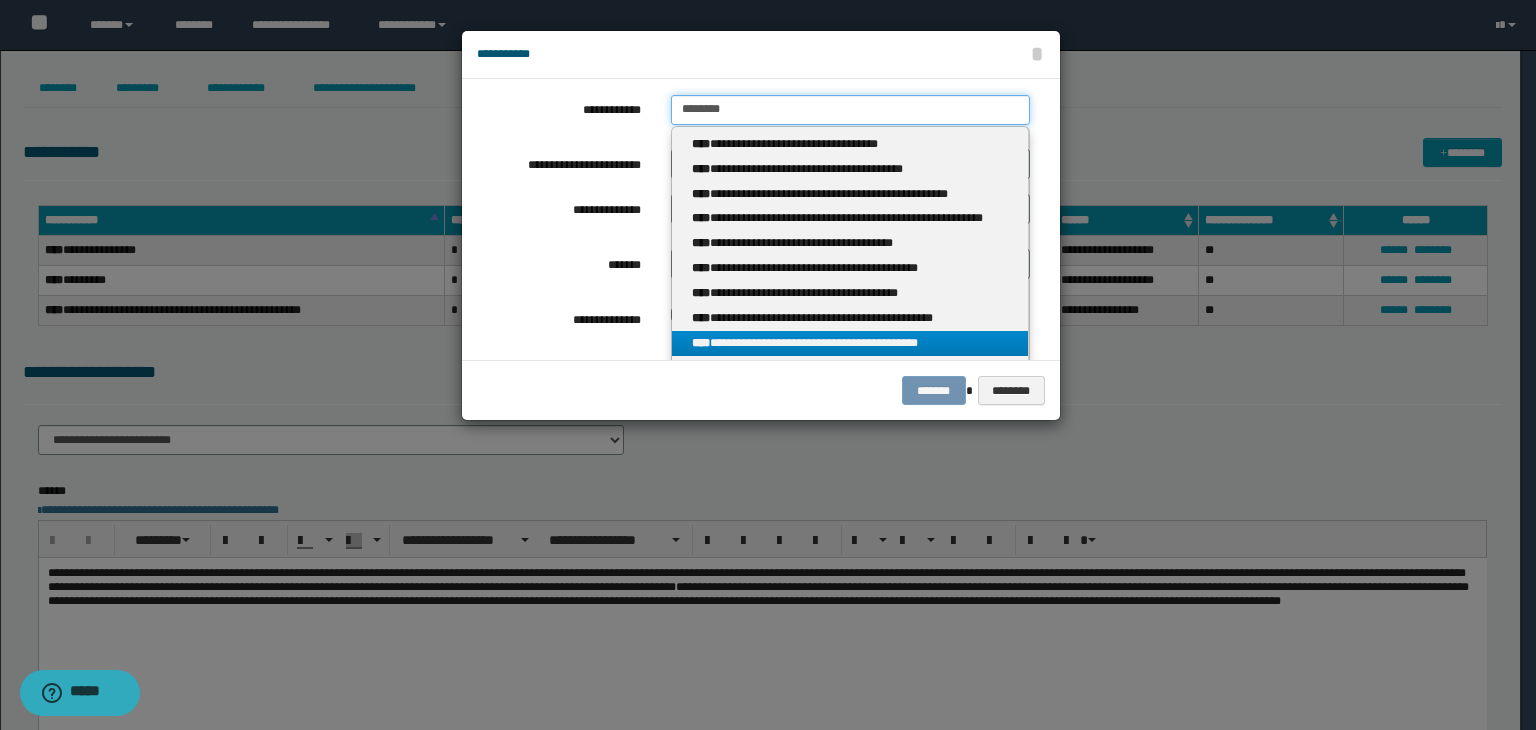 type on "********" 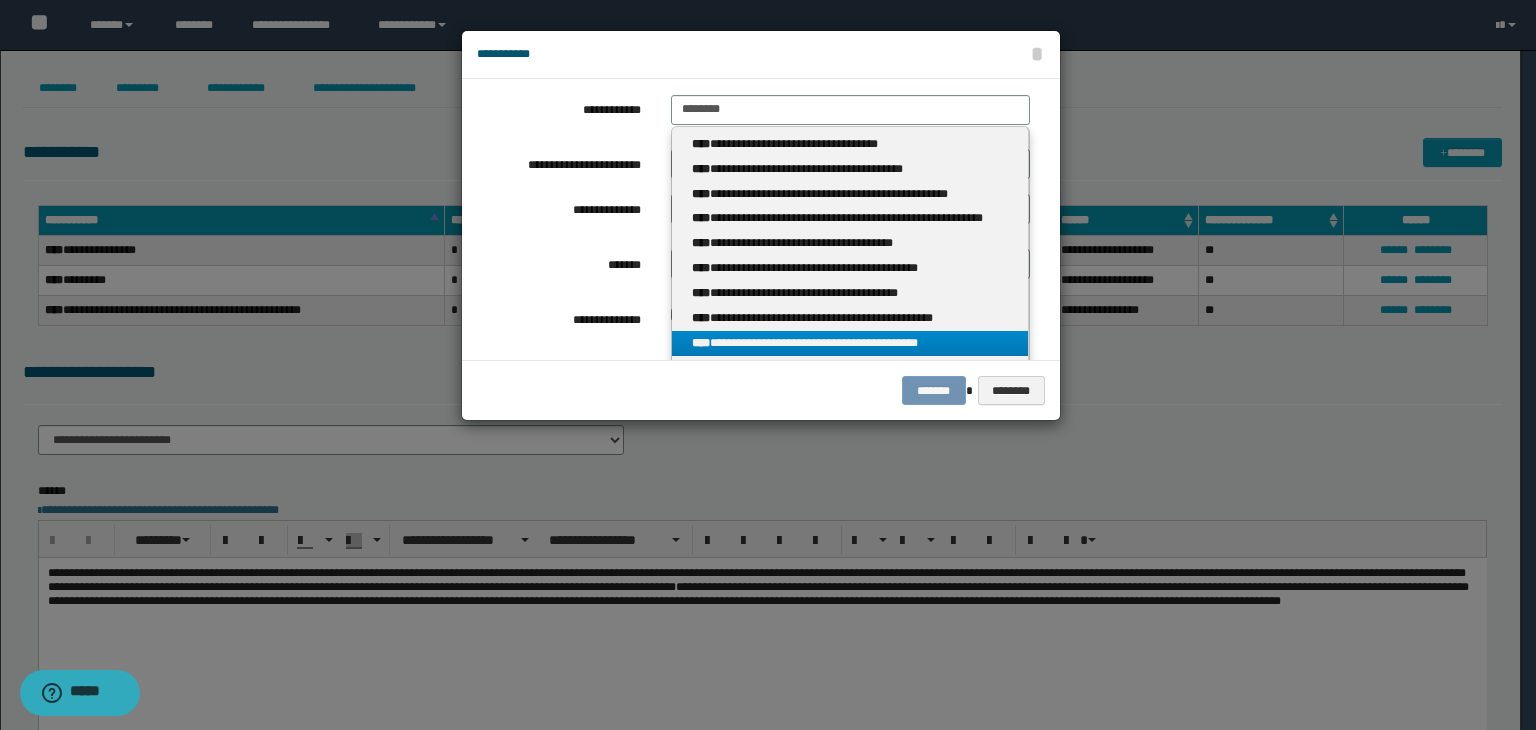 click on "**********" at bounding box center [850, 343] 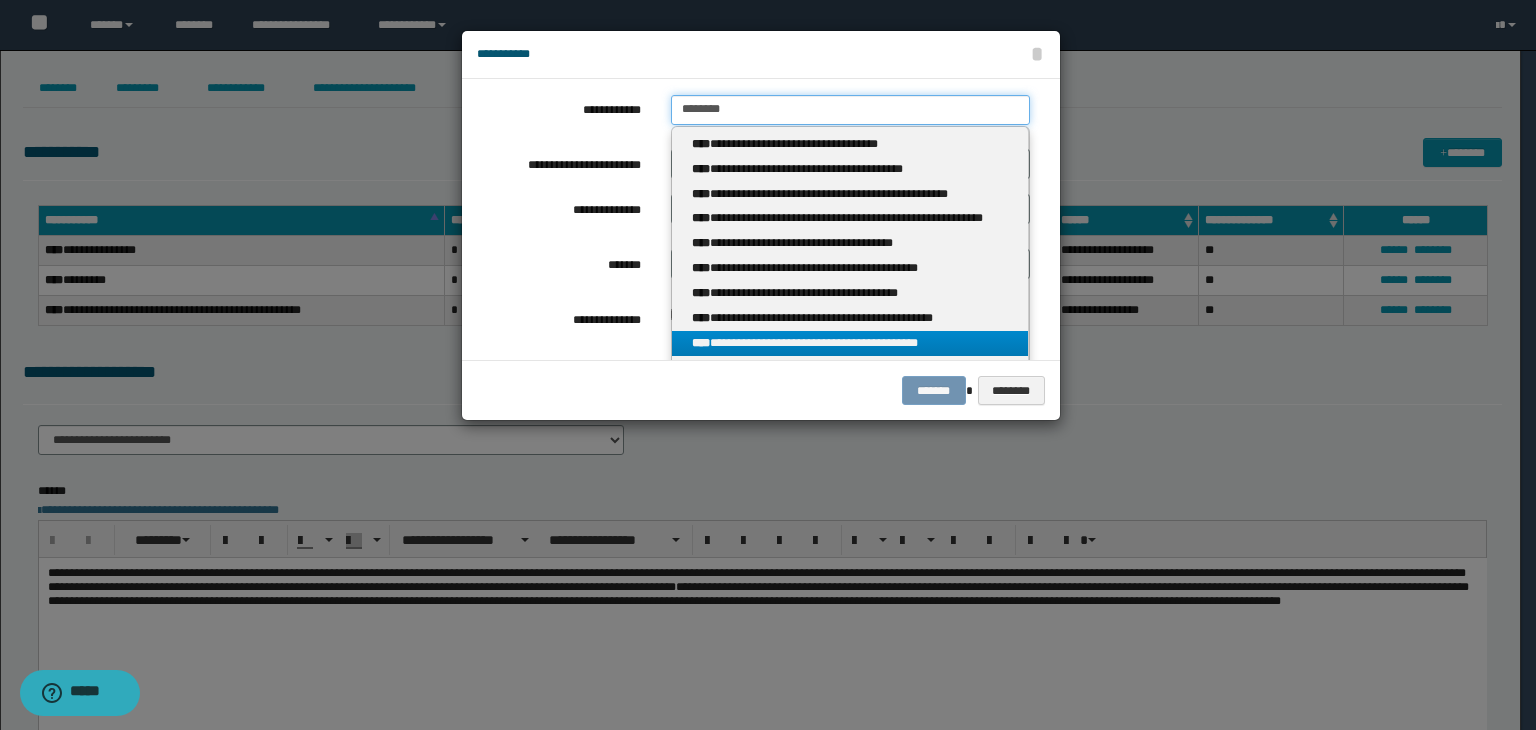 type 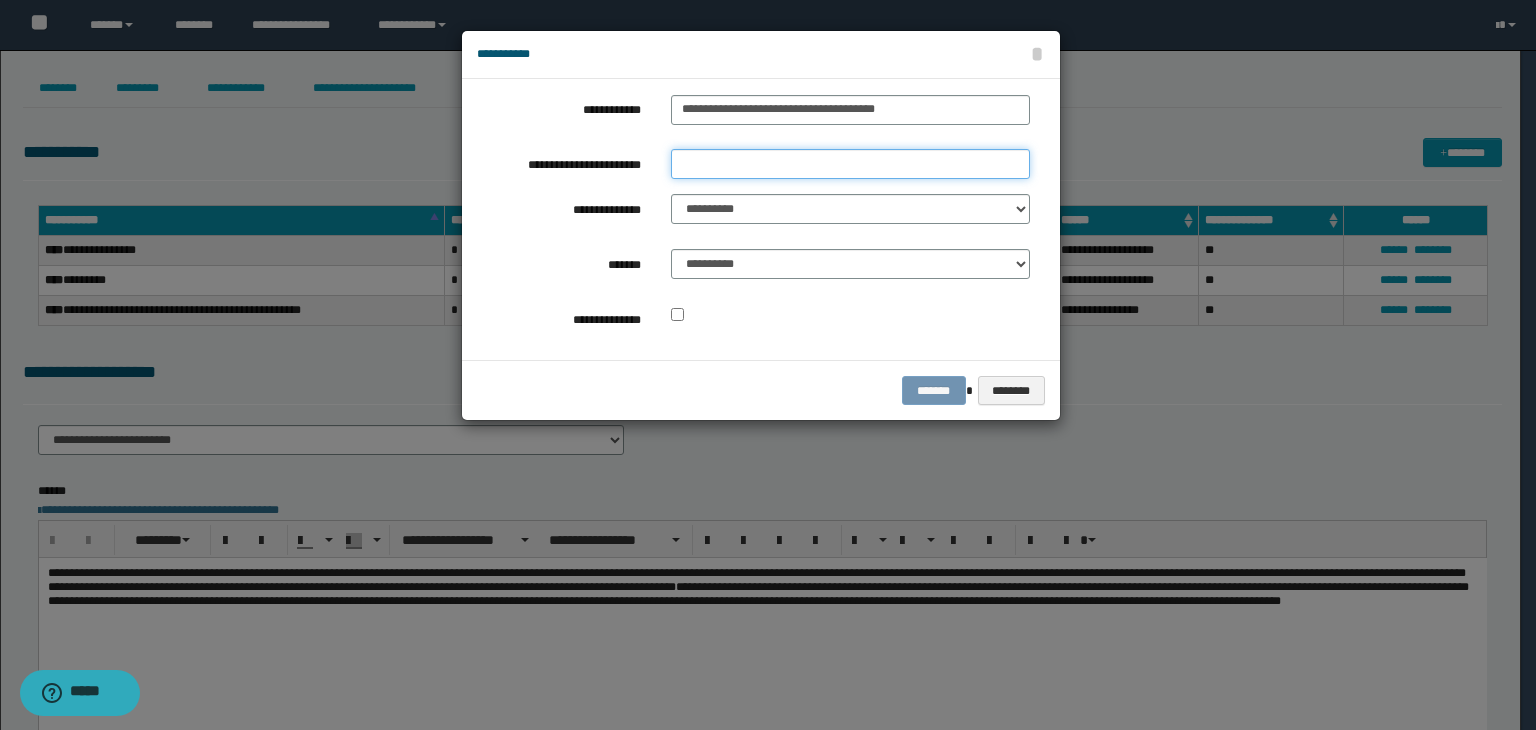click on "**********" at bounding box center (850, 164) 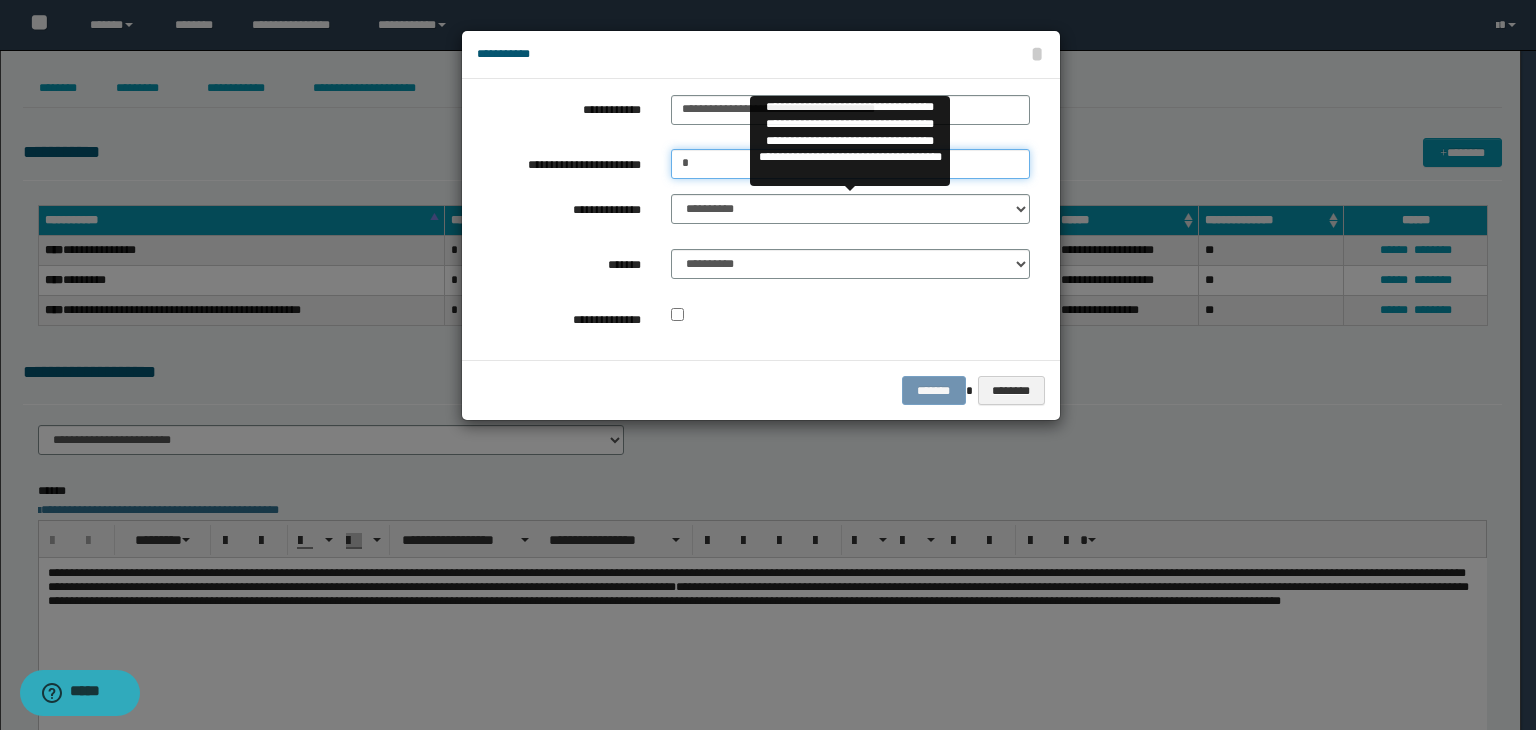 type on "*" 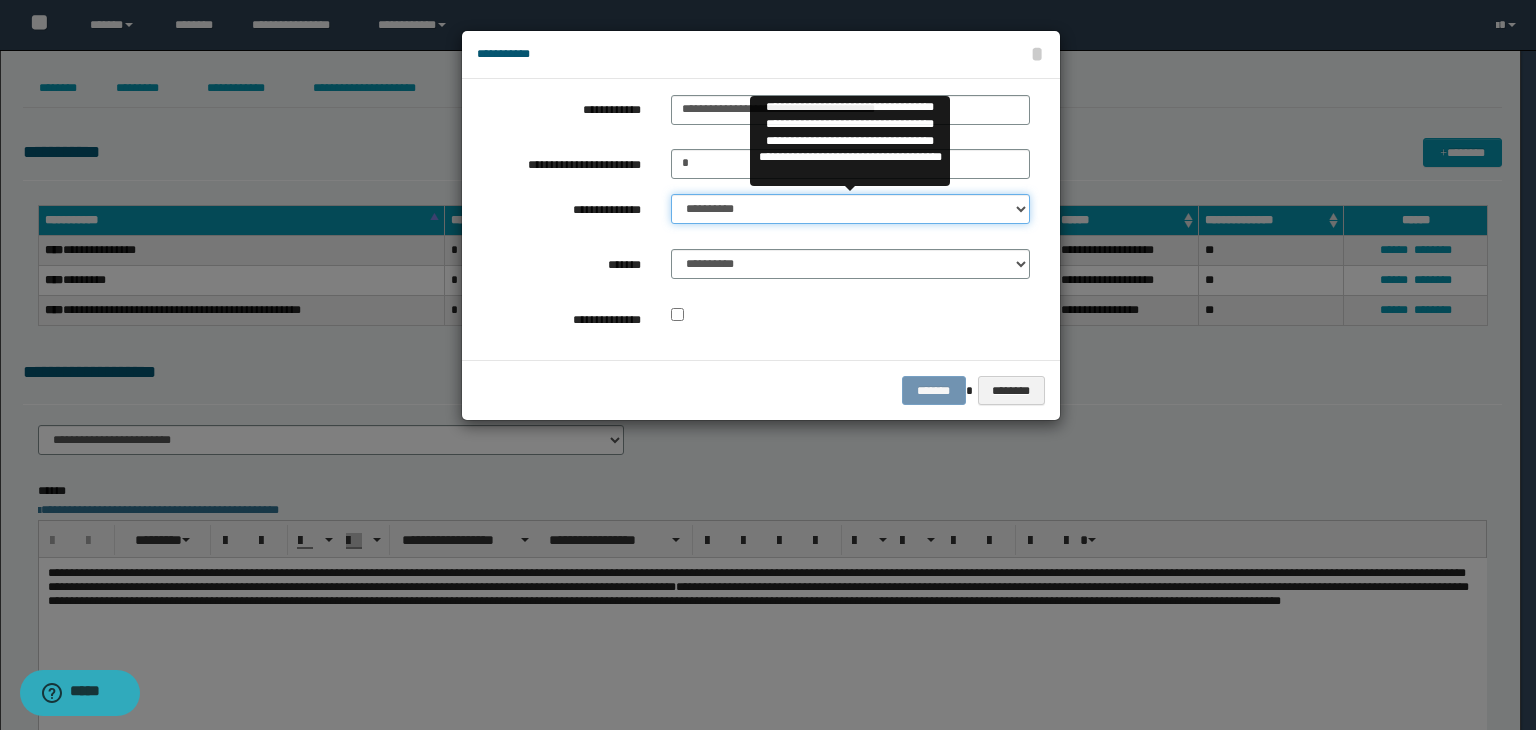 click on "**********" at bounding box center (850, 209) 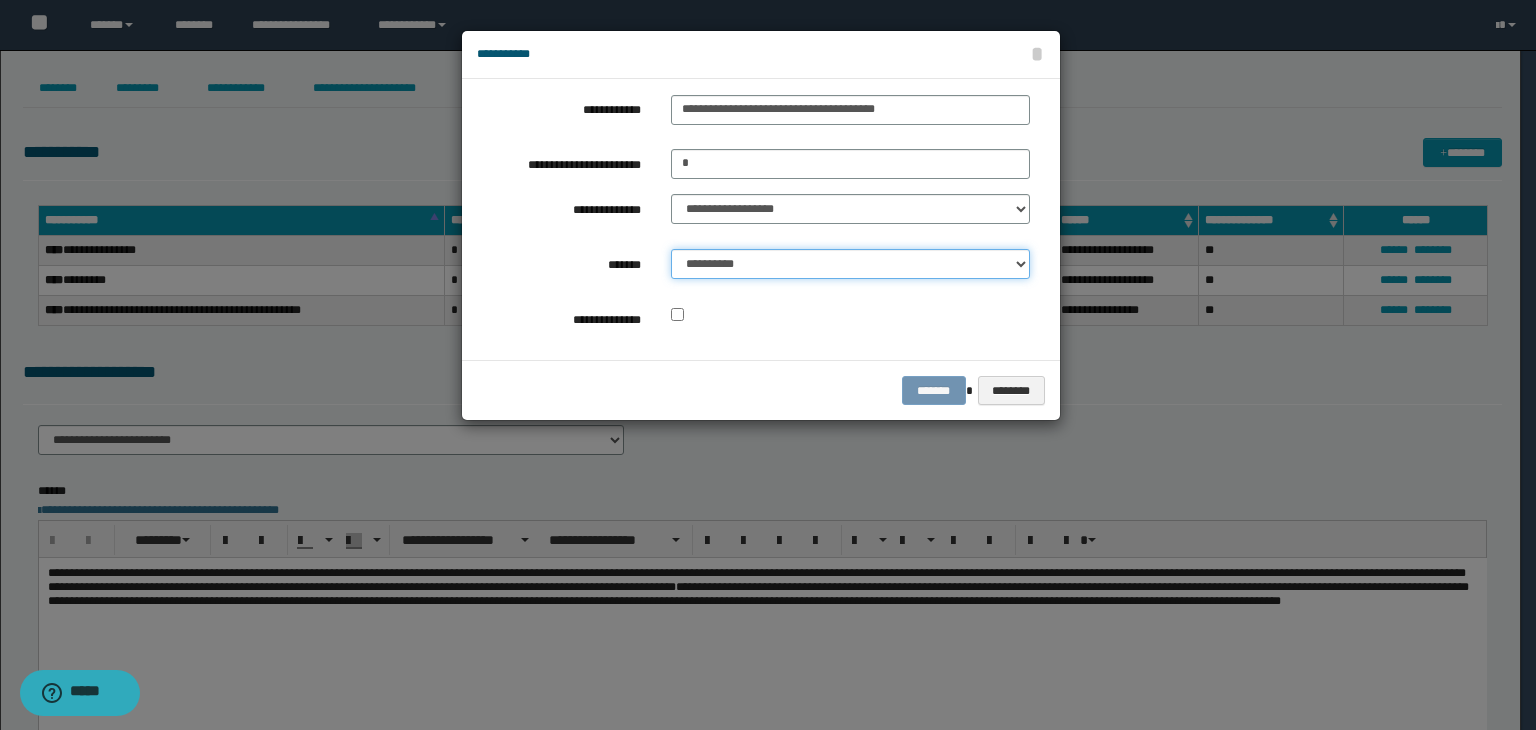 click on "**********" at bounding box center (850, 264) 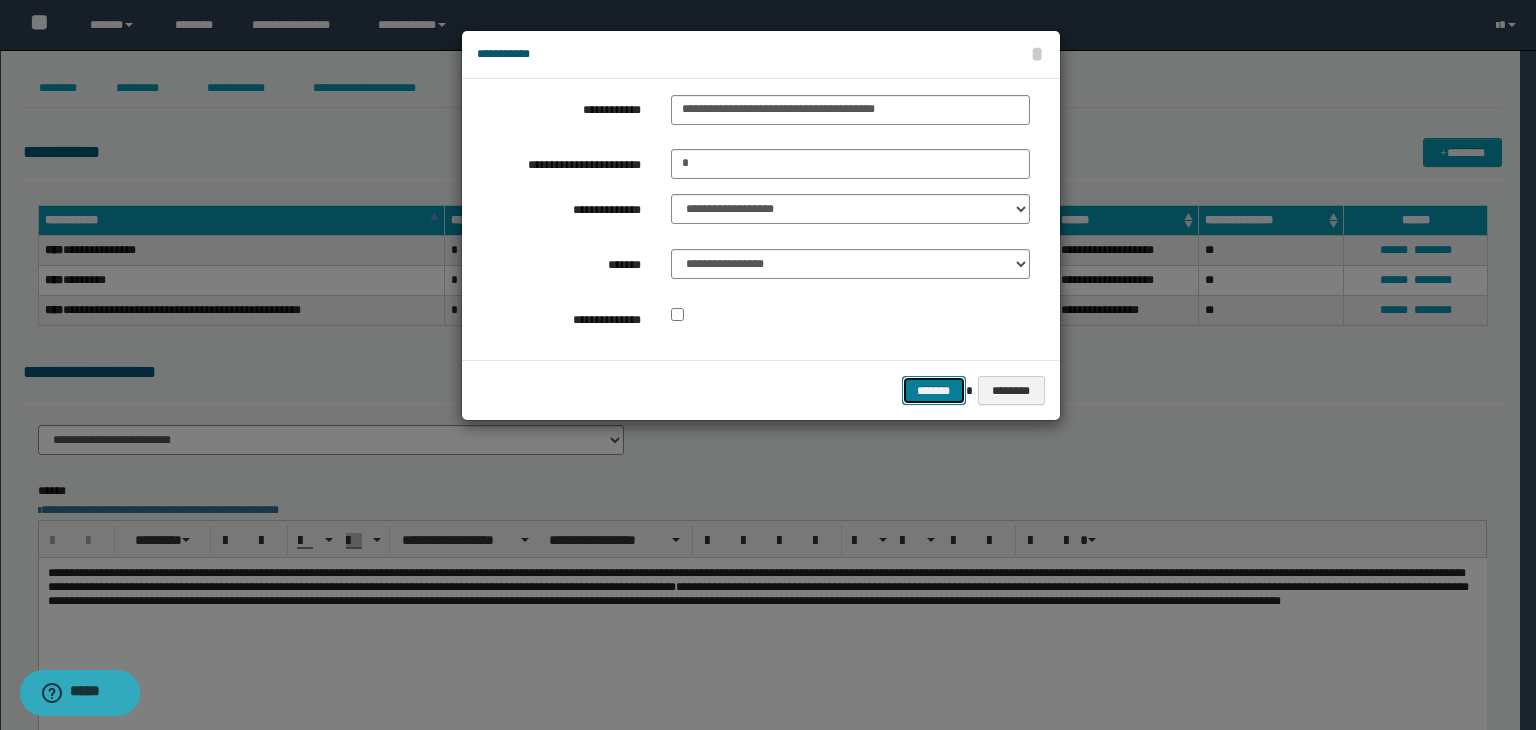 click on "*******" at bounding box center (934, 391) 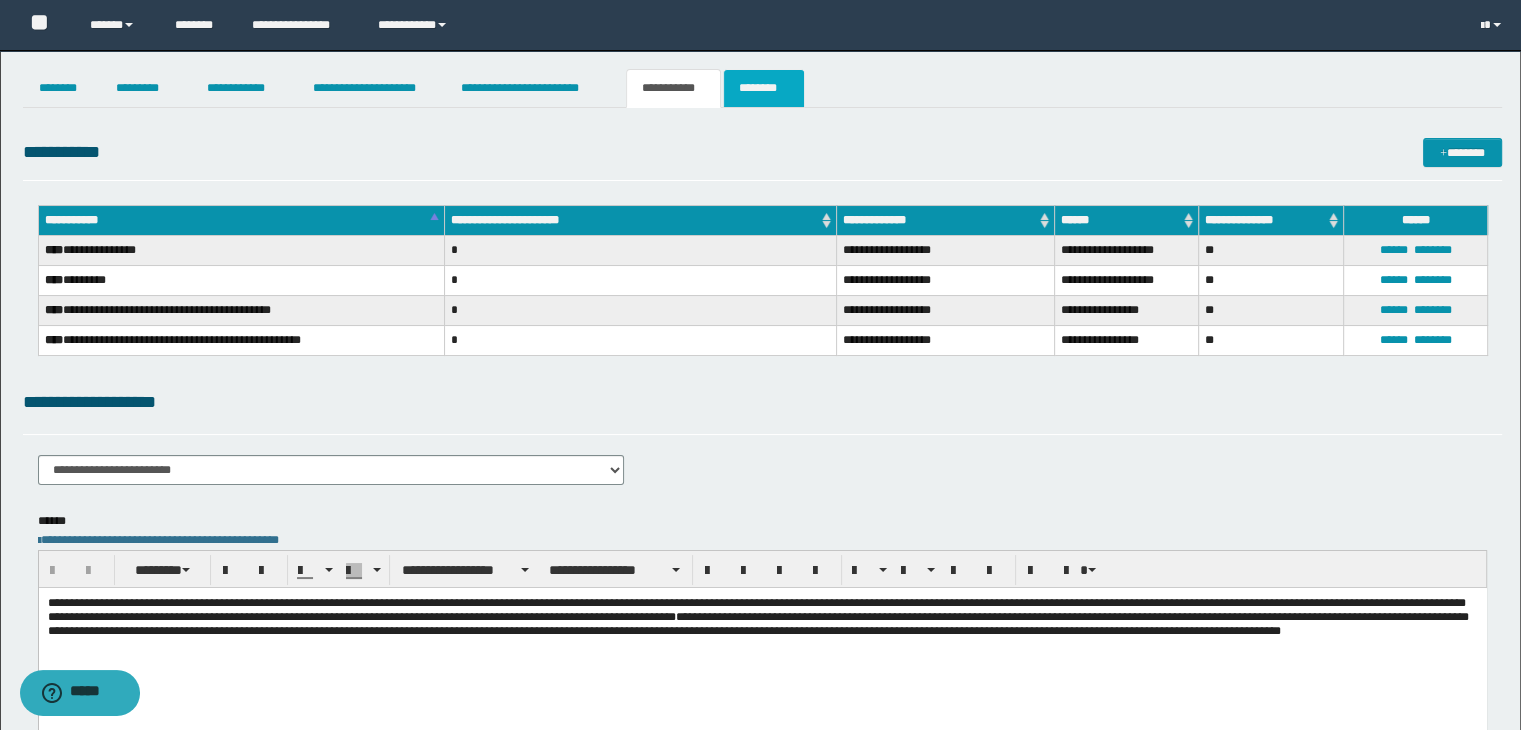 click on "********" at bounding box center (764, 88) 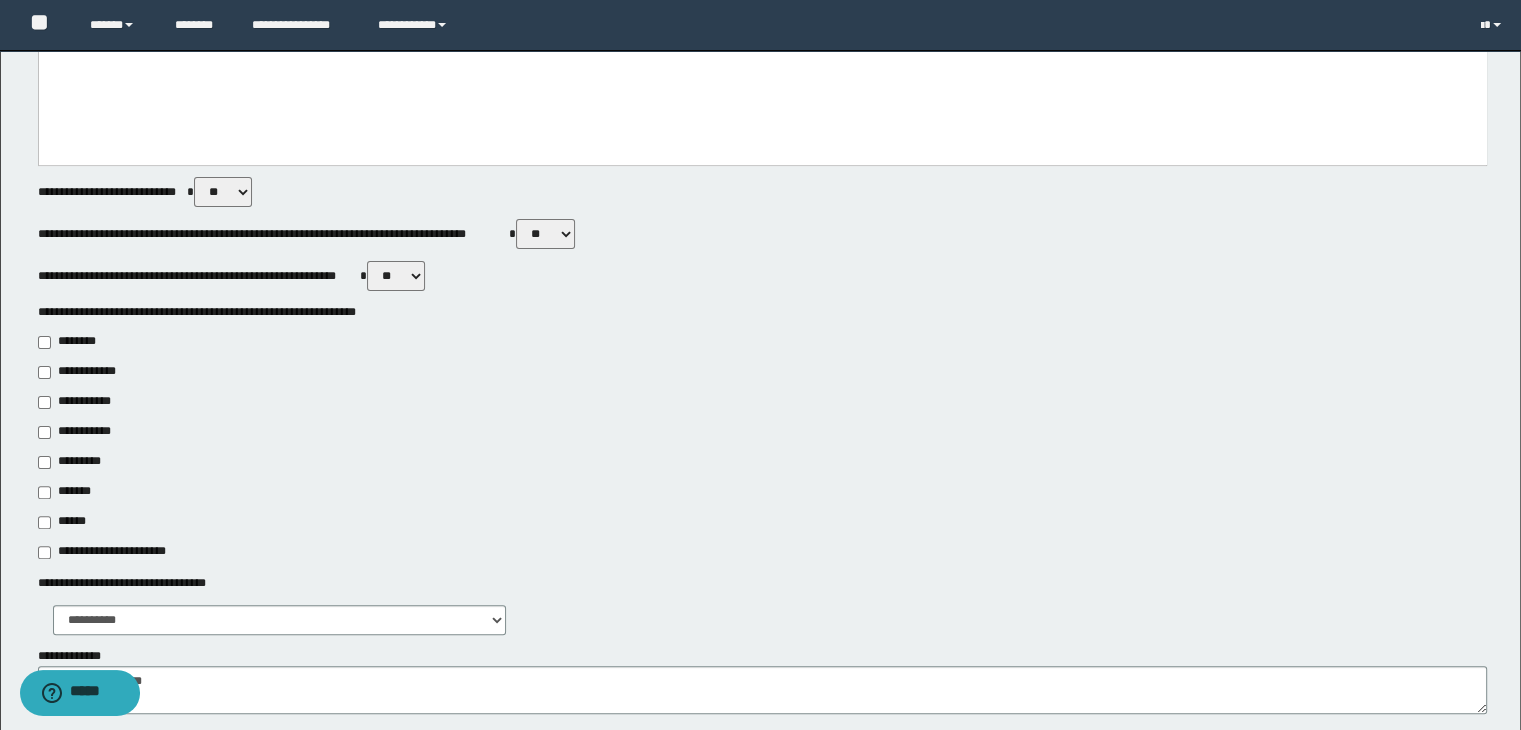 scroll, scrollTop: 600, scrollLeft: 0, axis: vertical 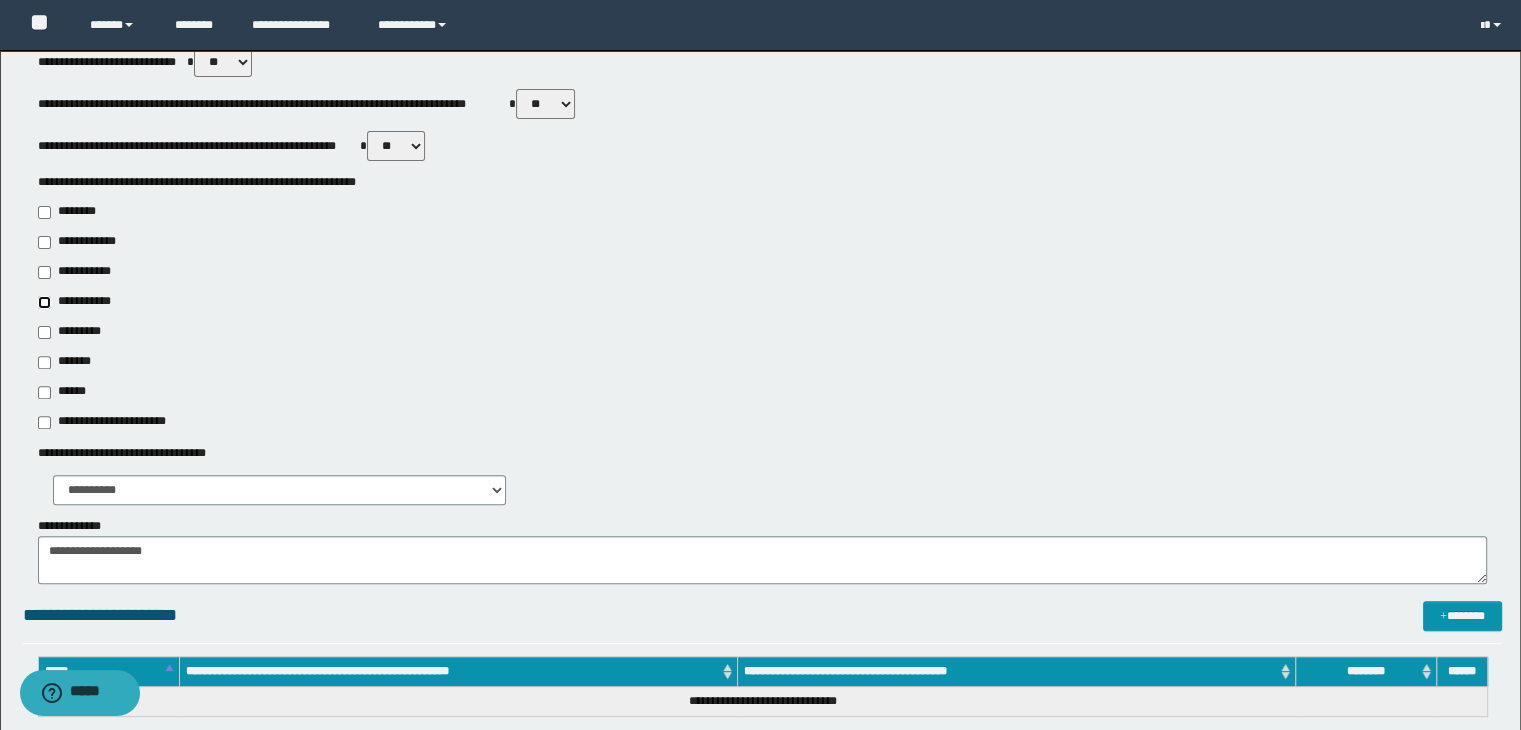 type on "**********" 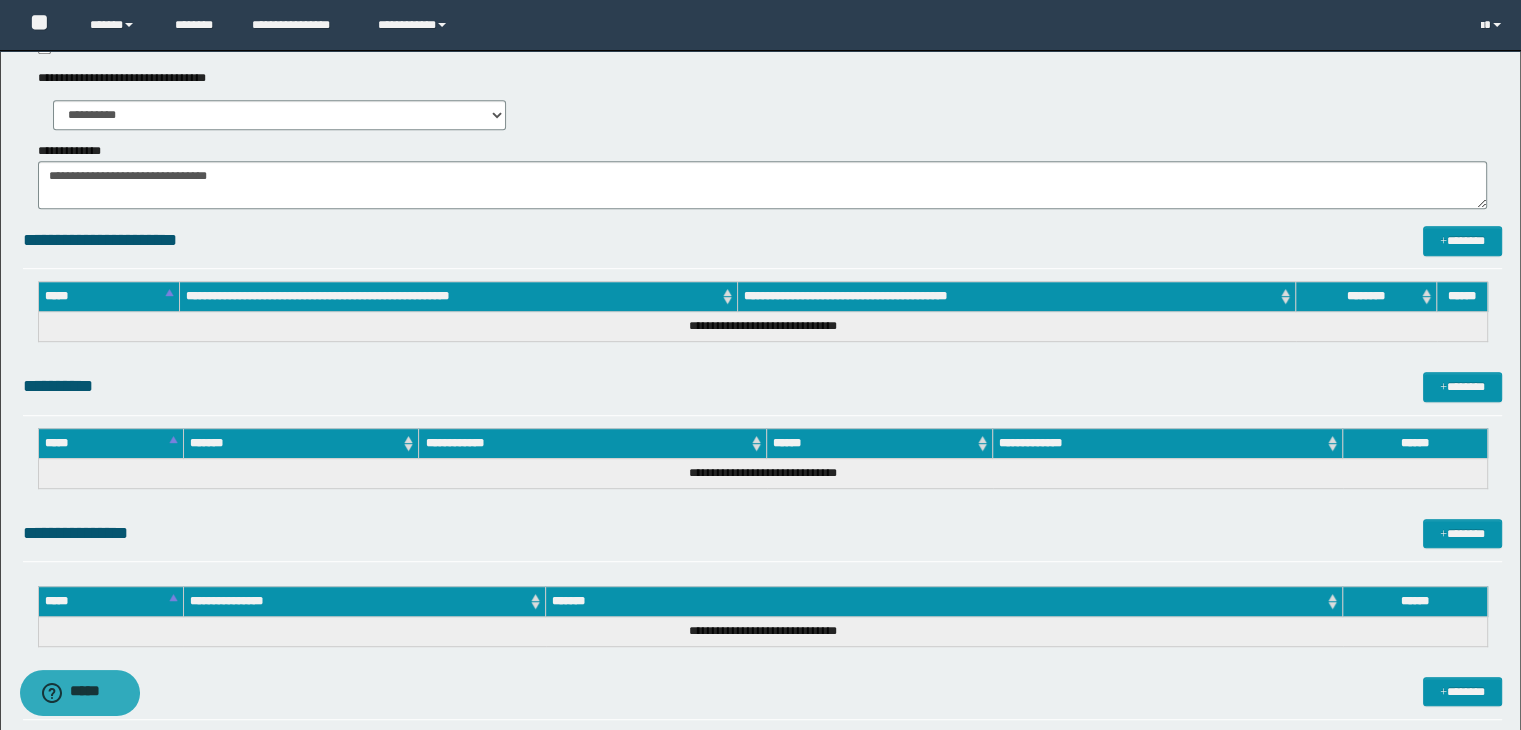 scroll, scrollTop: 1316, scrollLeft: 0, axis: vertical 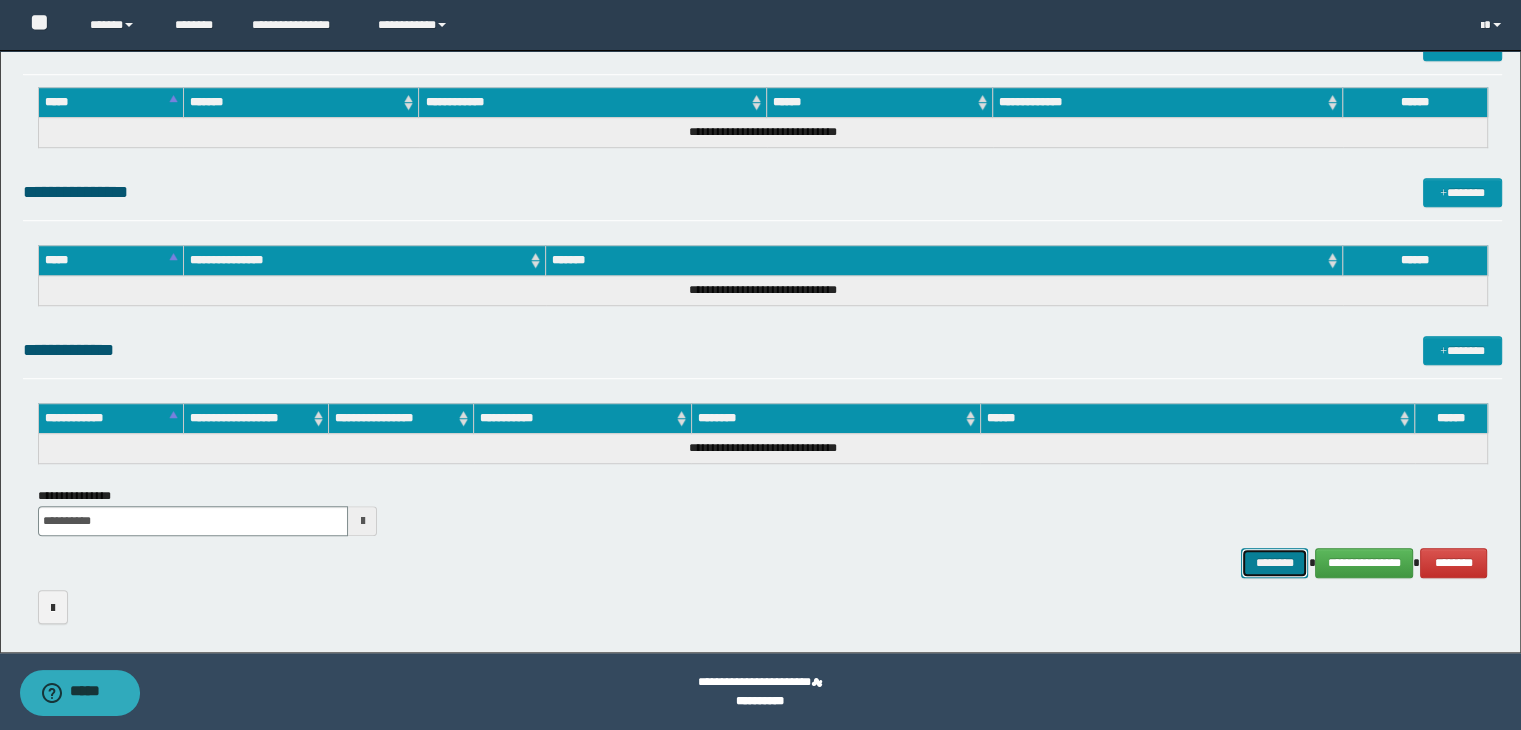 click on "********" at bounding box center (1274, 563) 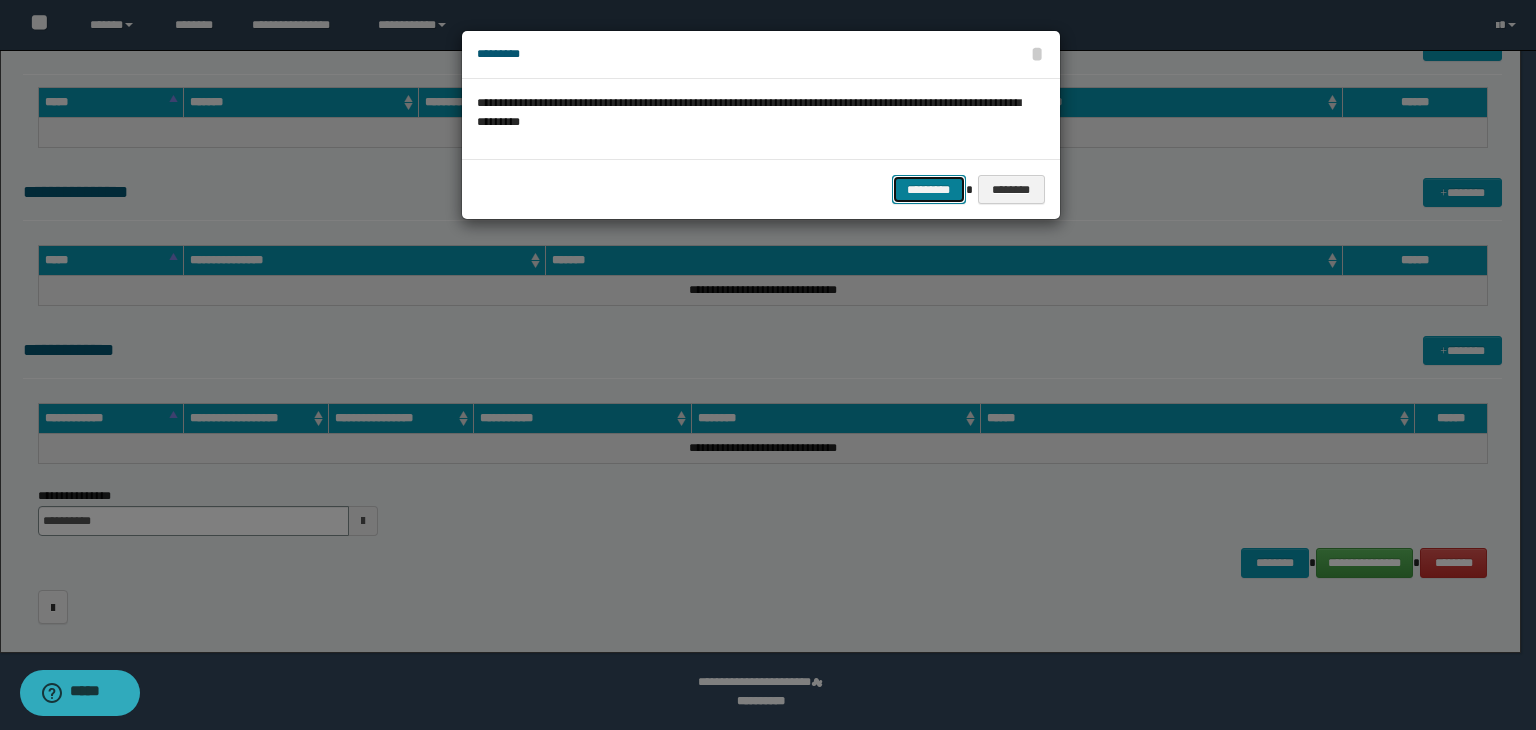 click on "*********" at bounding box center (929, 190) 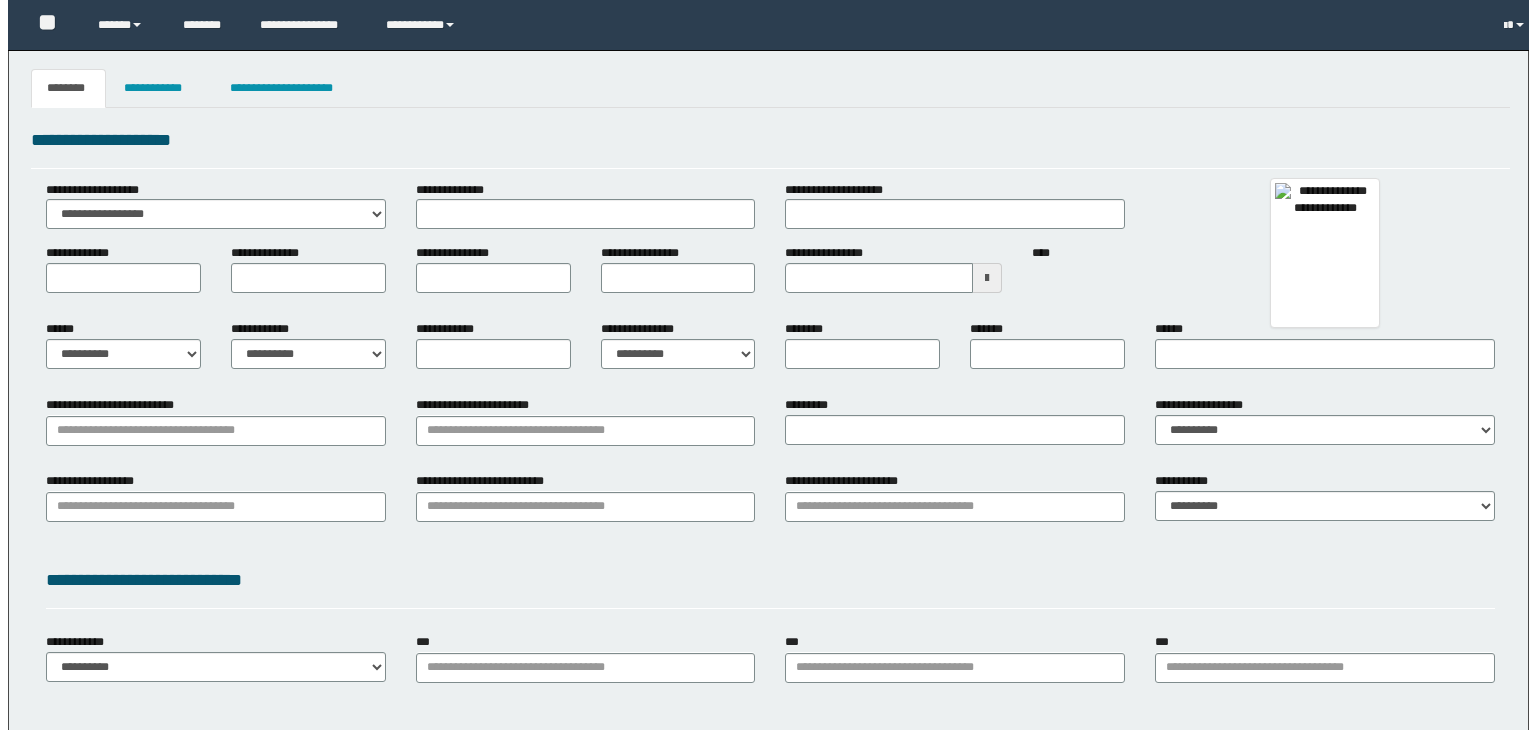 scroll, scrollTop: 0, scrollLeft: 0, axis: both 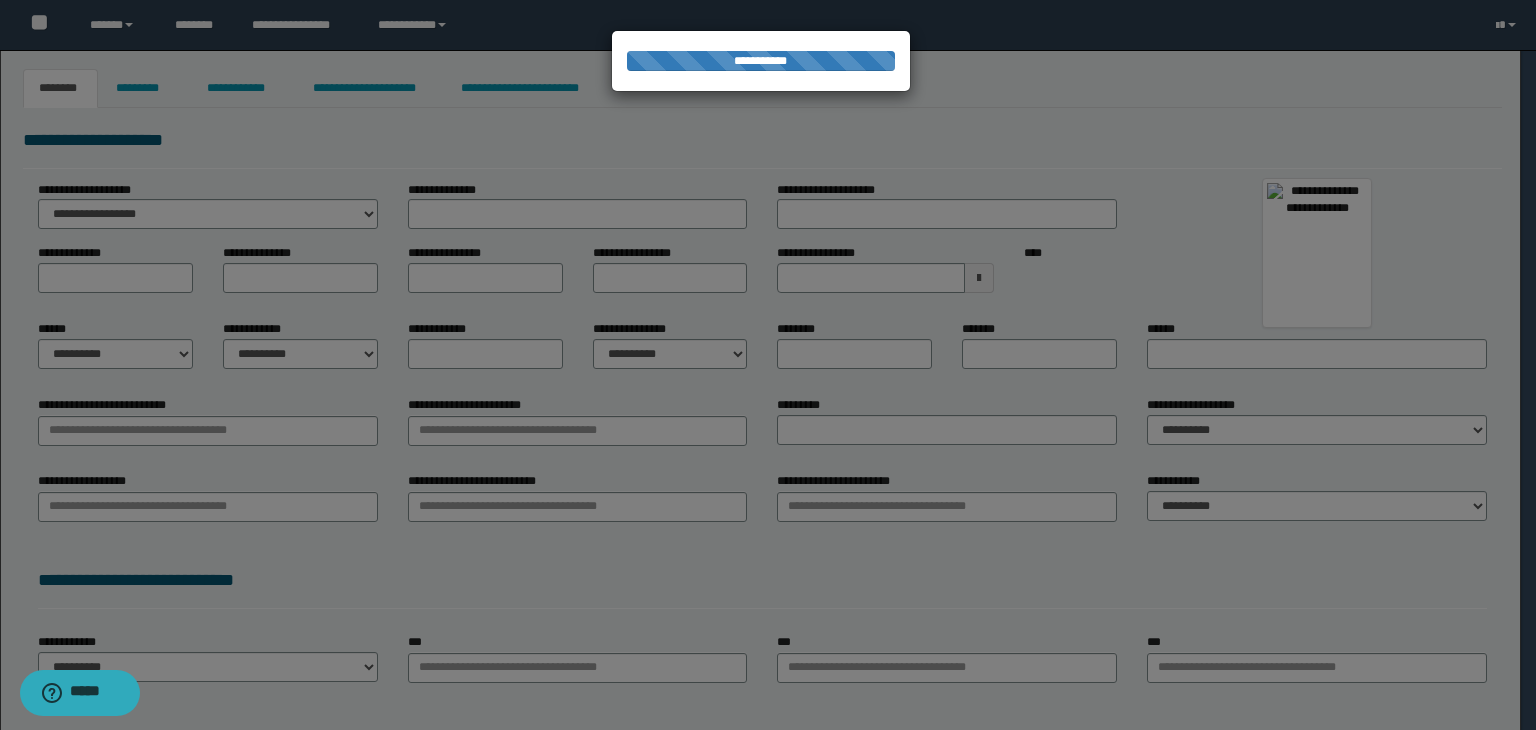 type on "********" 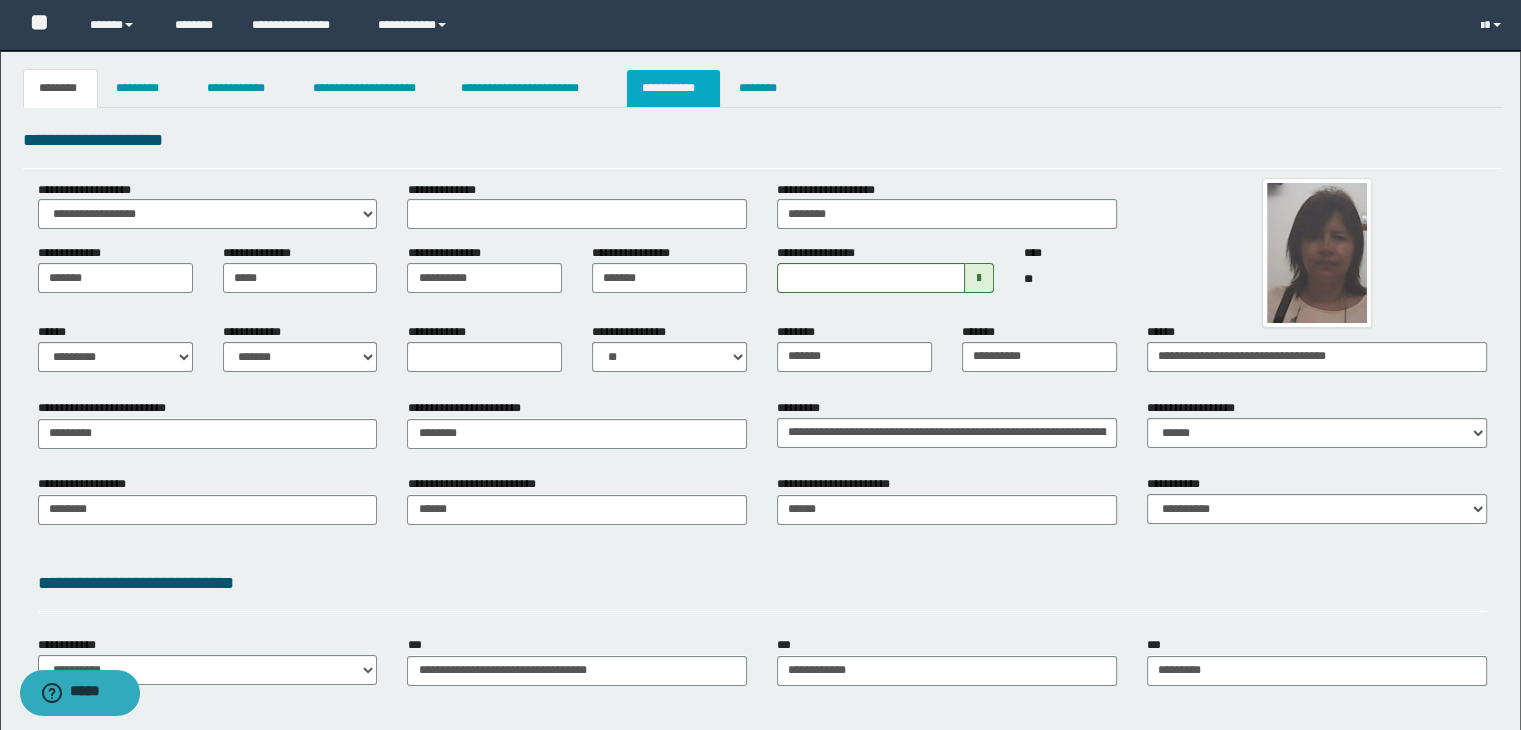click on "**********" at bounding box center [673, 88] 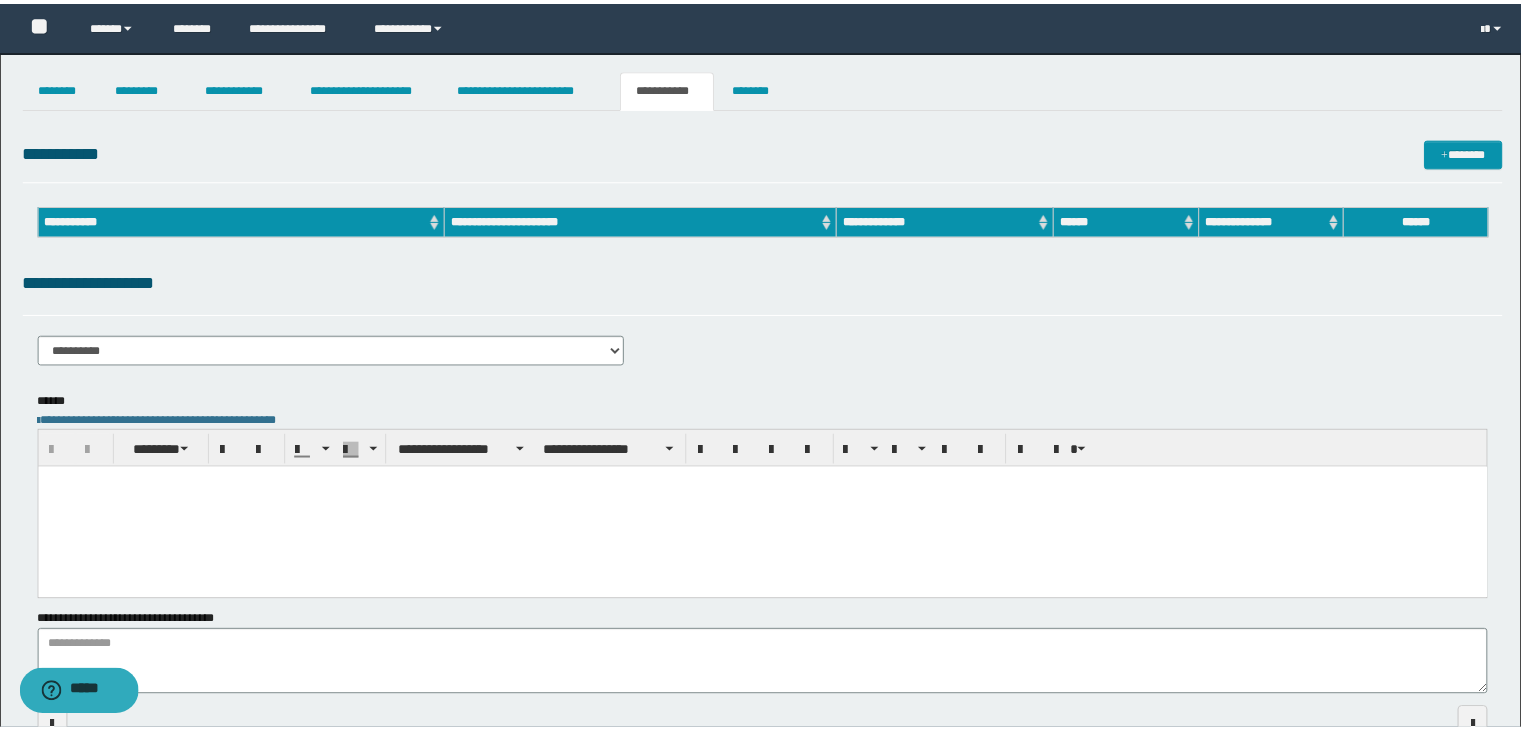scroll, scrollTop: 0, scrollLeft: 0, axis: both 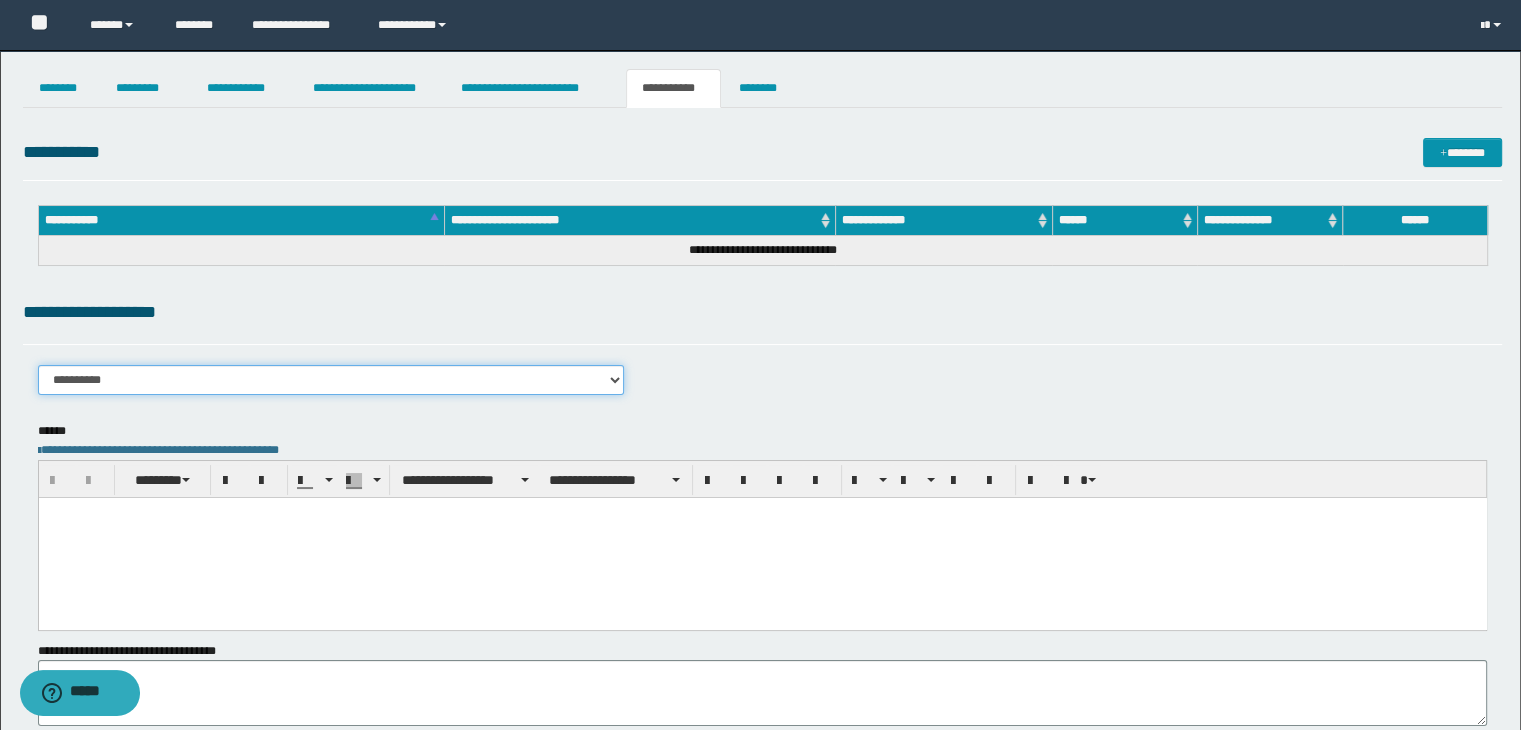 click on "**********" at bounding box center [331, 380] 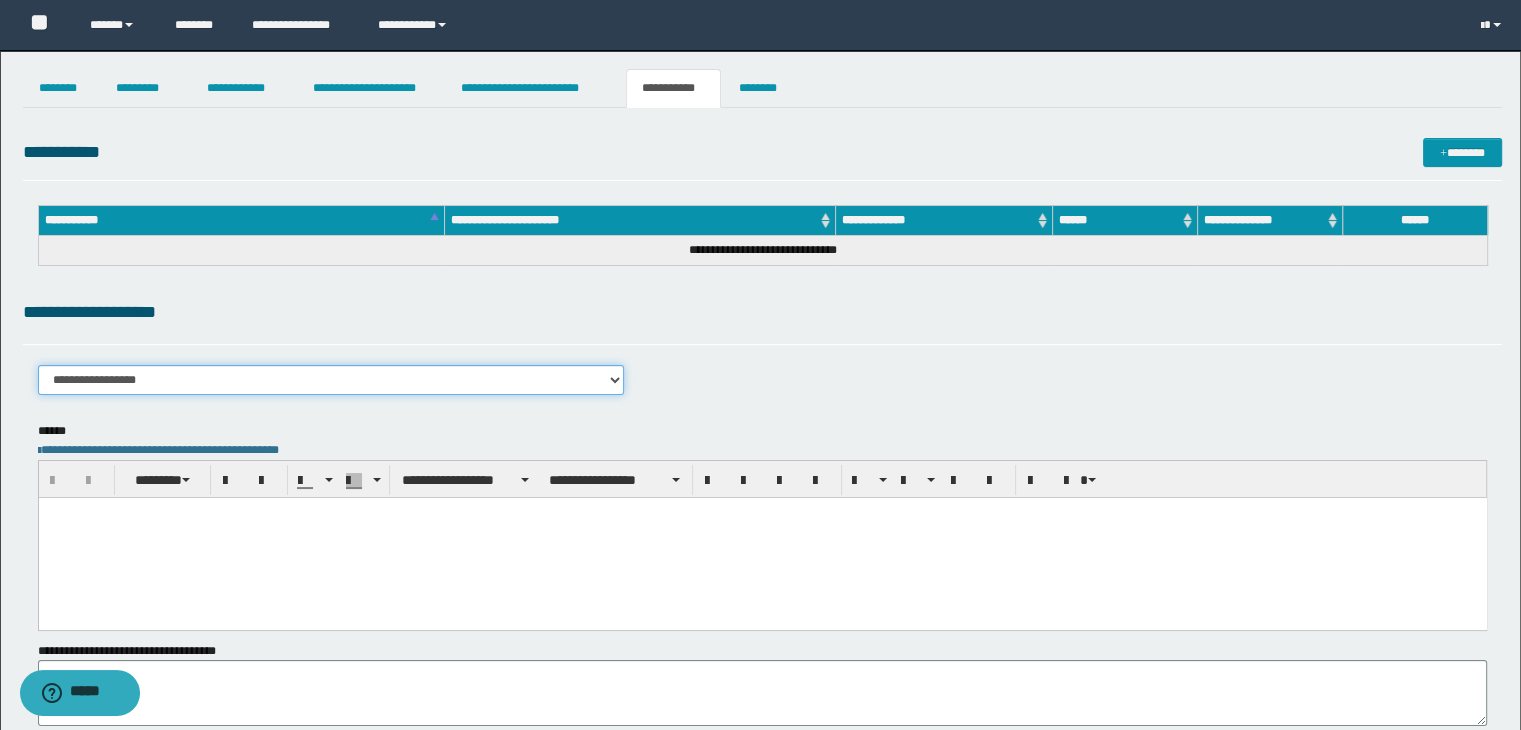 click on "**********" at bounding box center [331, 380] 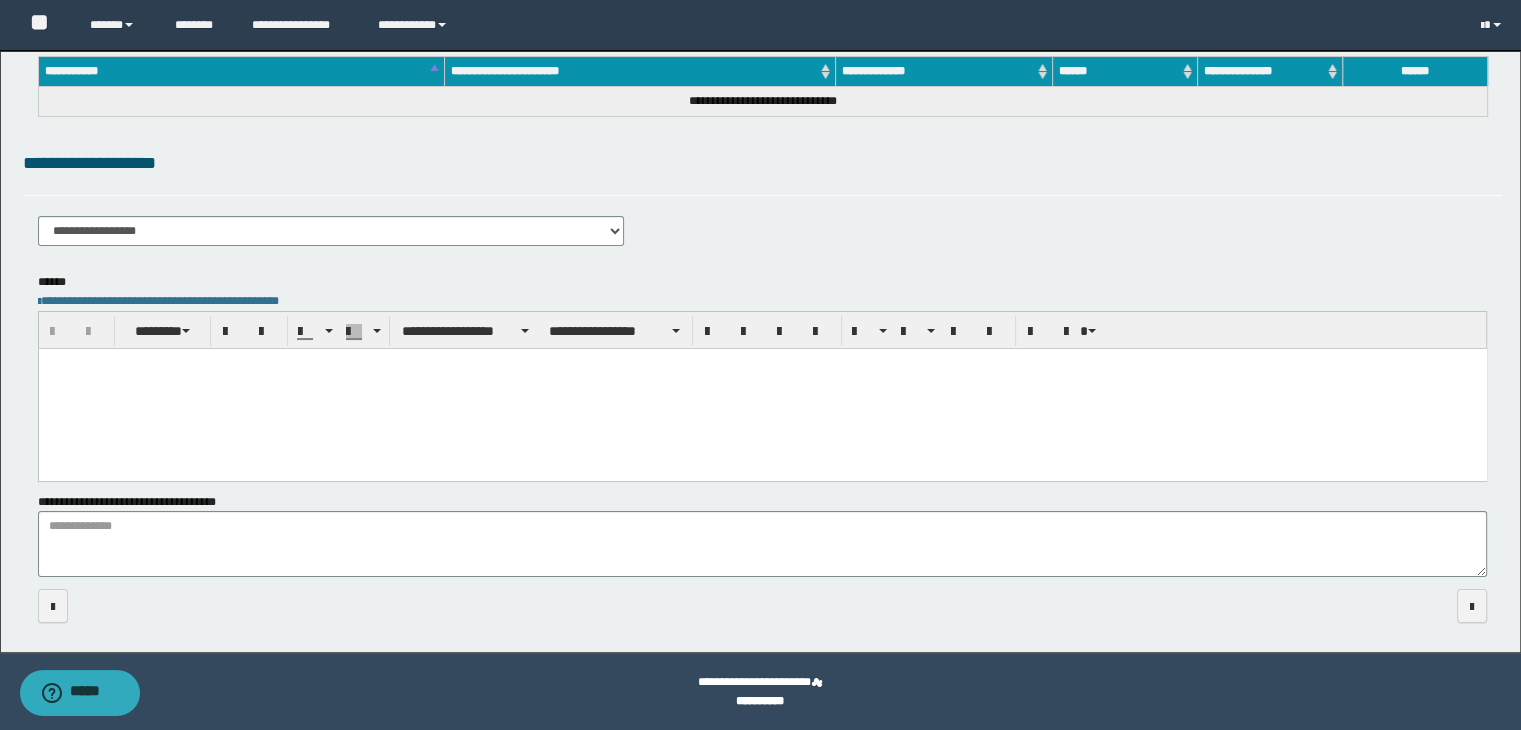 click at bounding box center (762, 388) 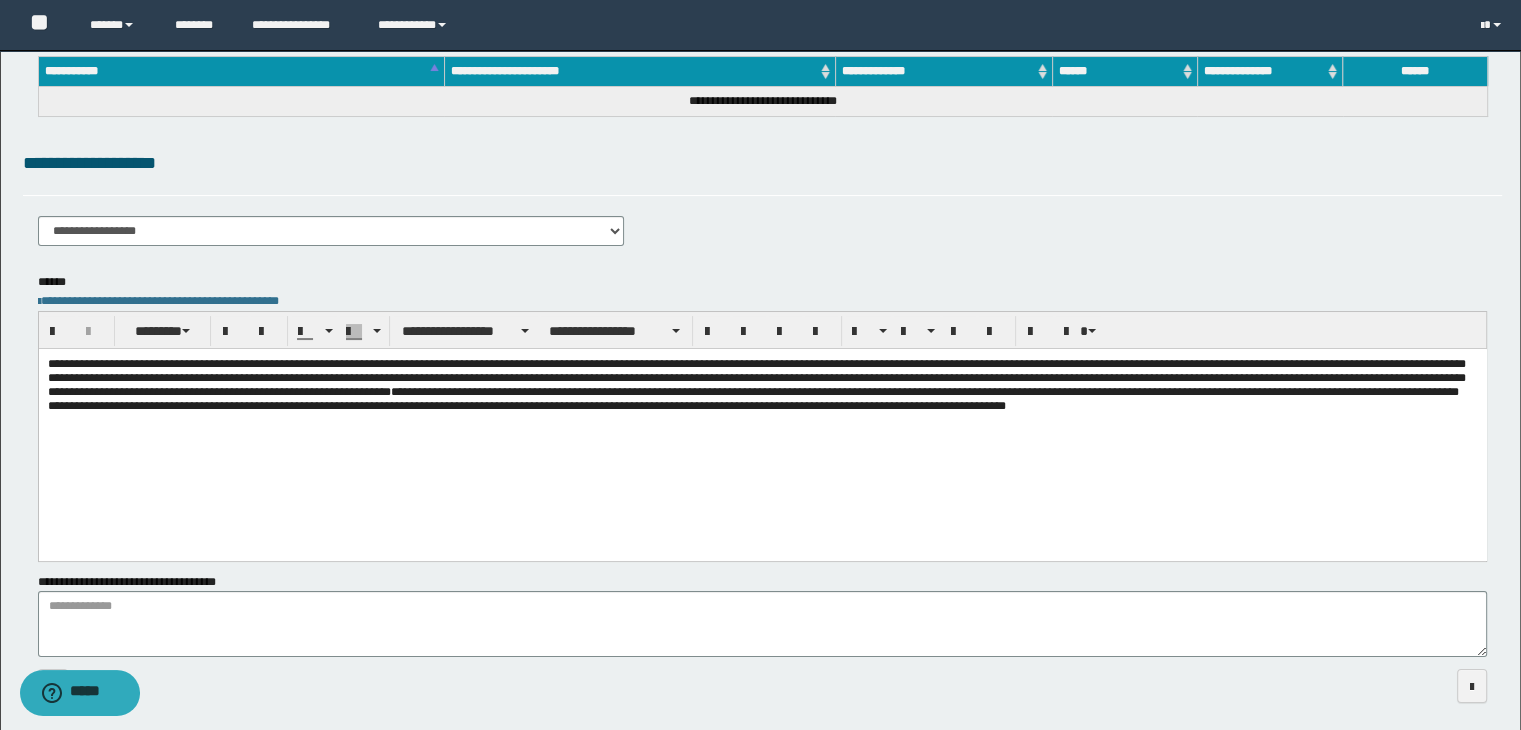 click on "**********" at bounding box center [752, 398] 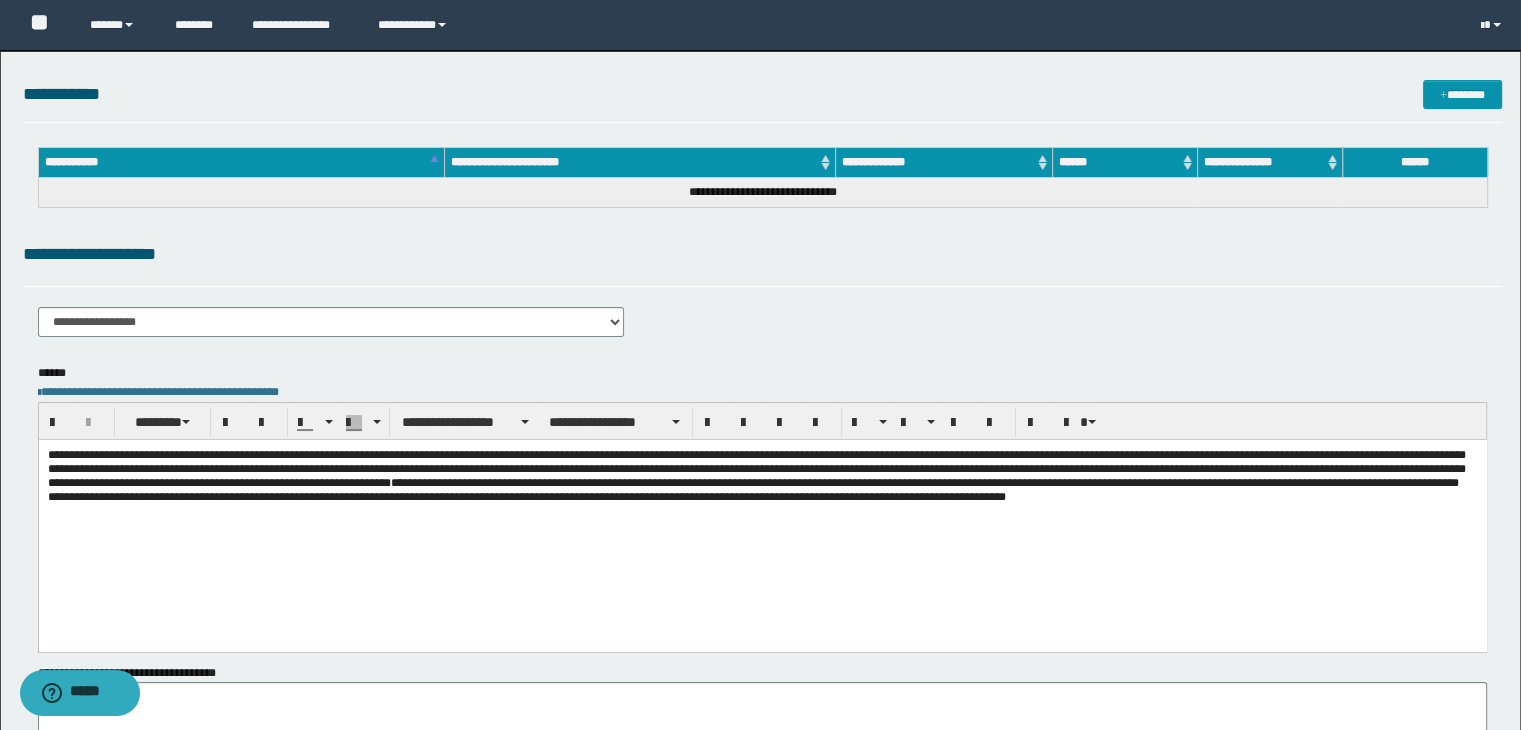scroll, scrollTop: 0, scrollLeft: 0, axis: both 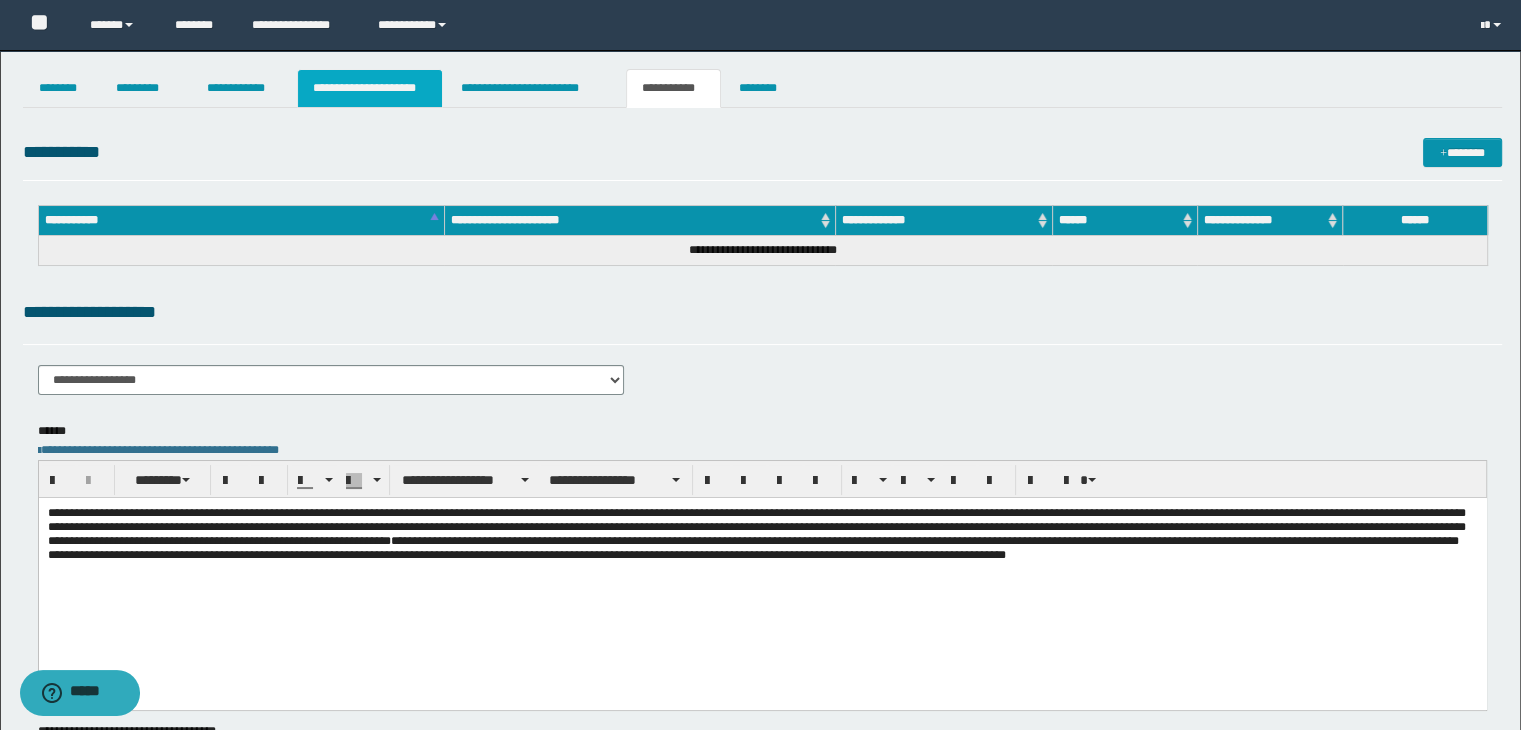 click on "**********" at bounding box center [370, 88] 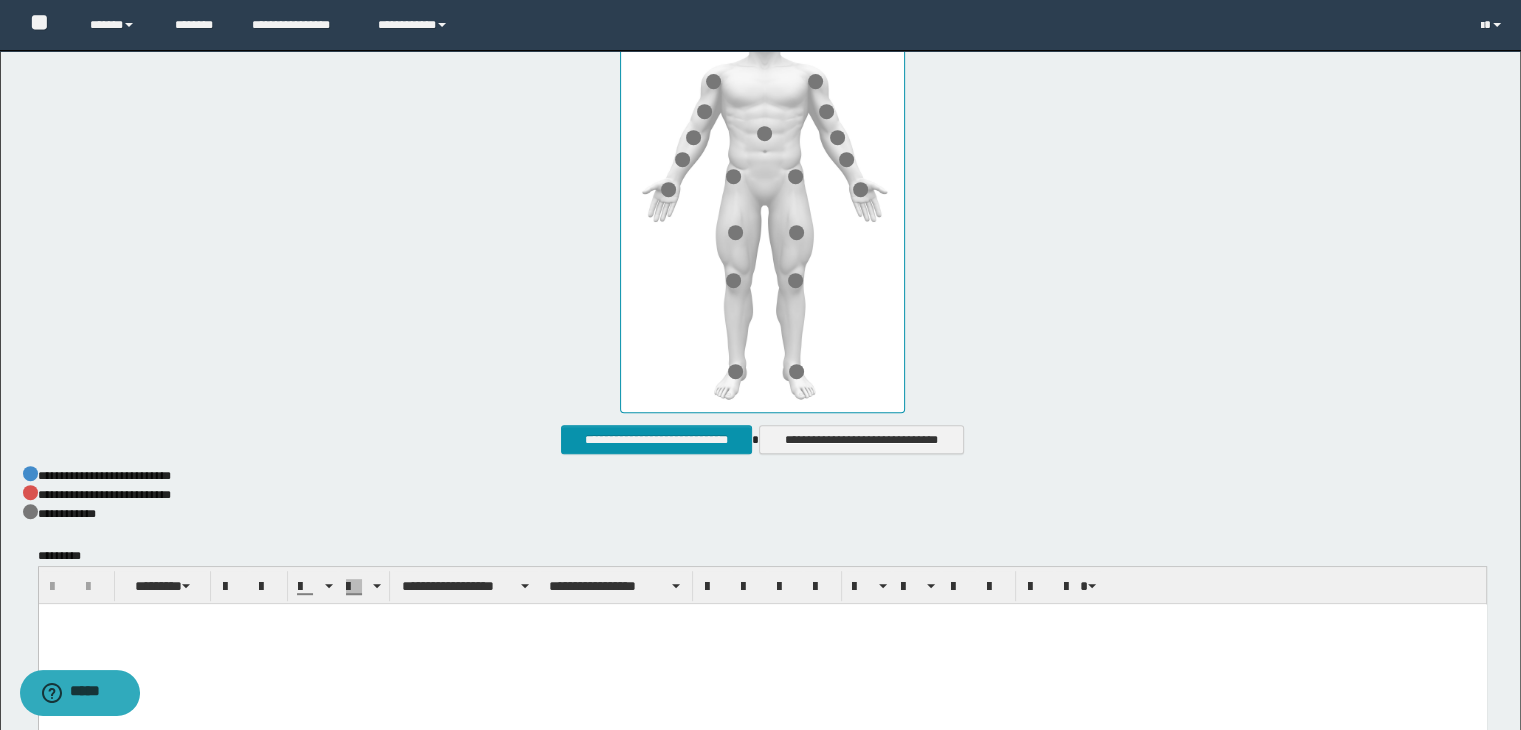 scroll, scrollTop: 1023, scrollLeft: 0, axis: vertical 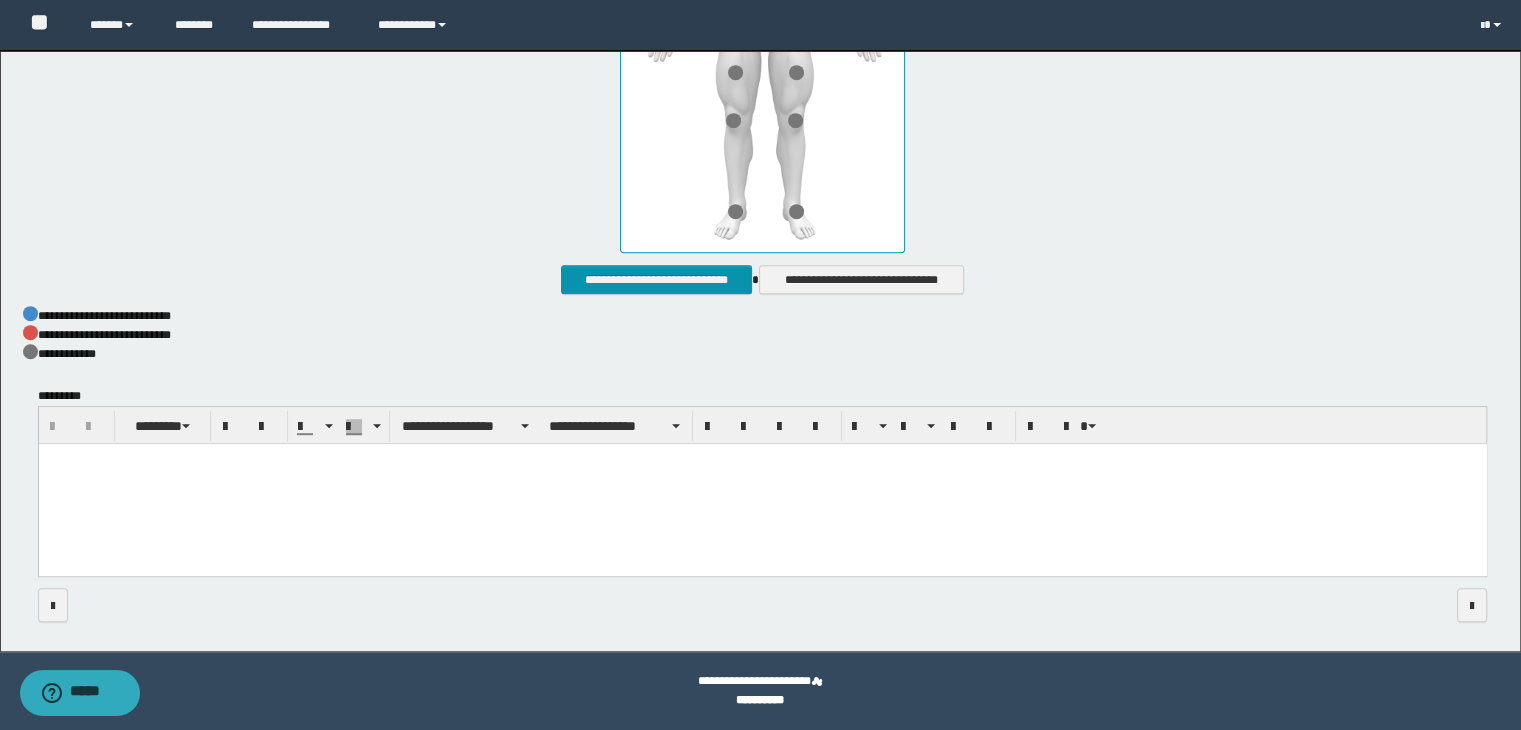 click at bounding box center [762, 484] 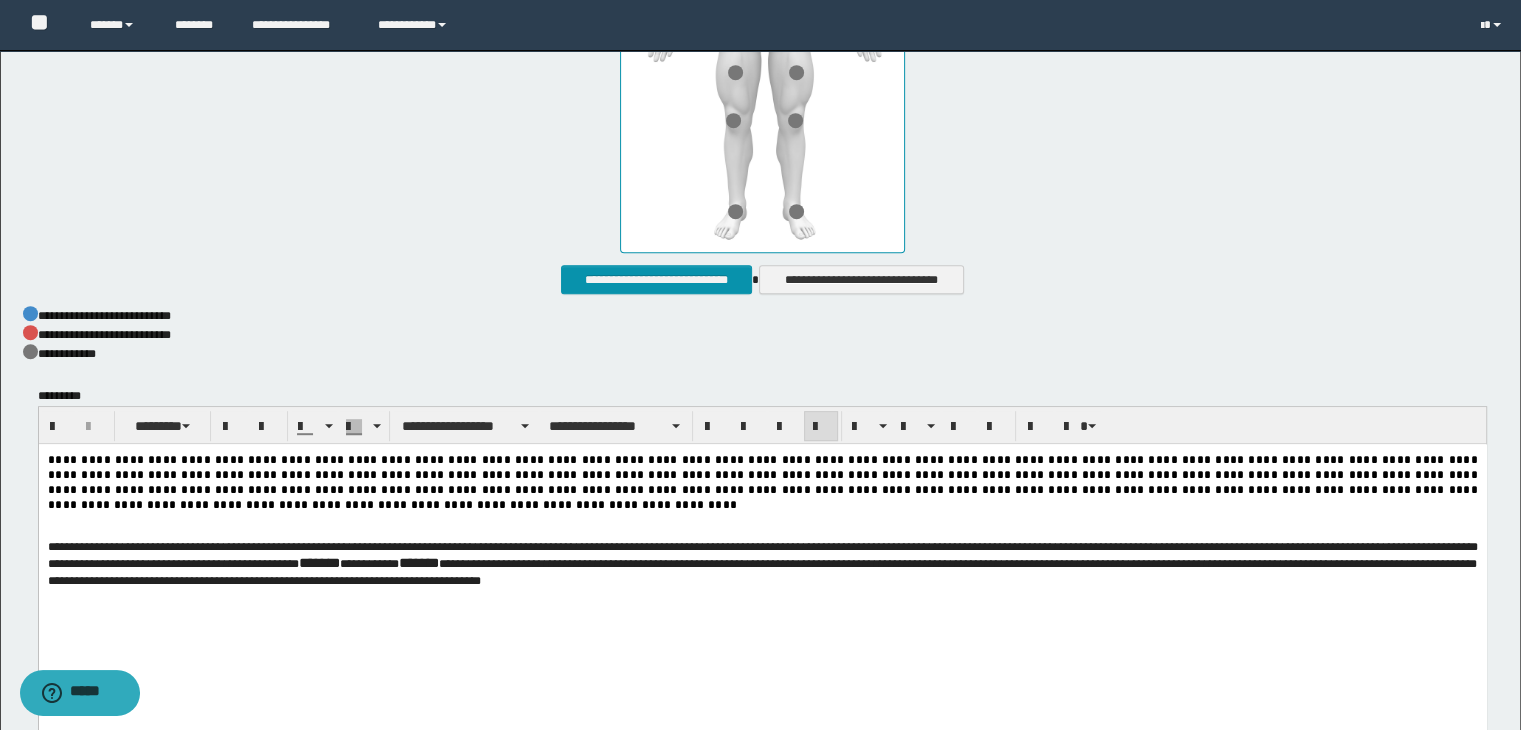 click on "**********" at bounding box center [763, 19] 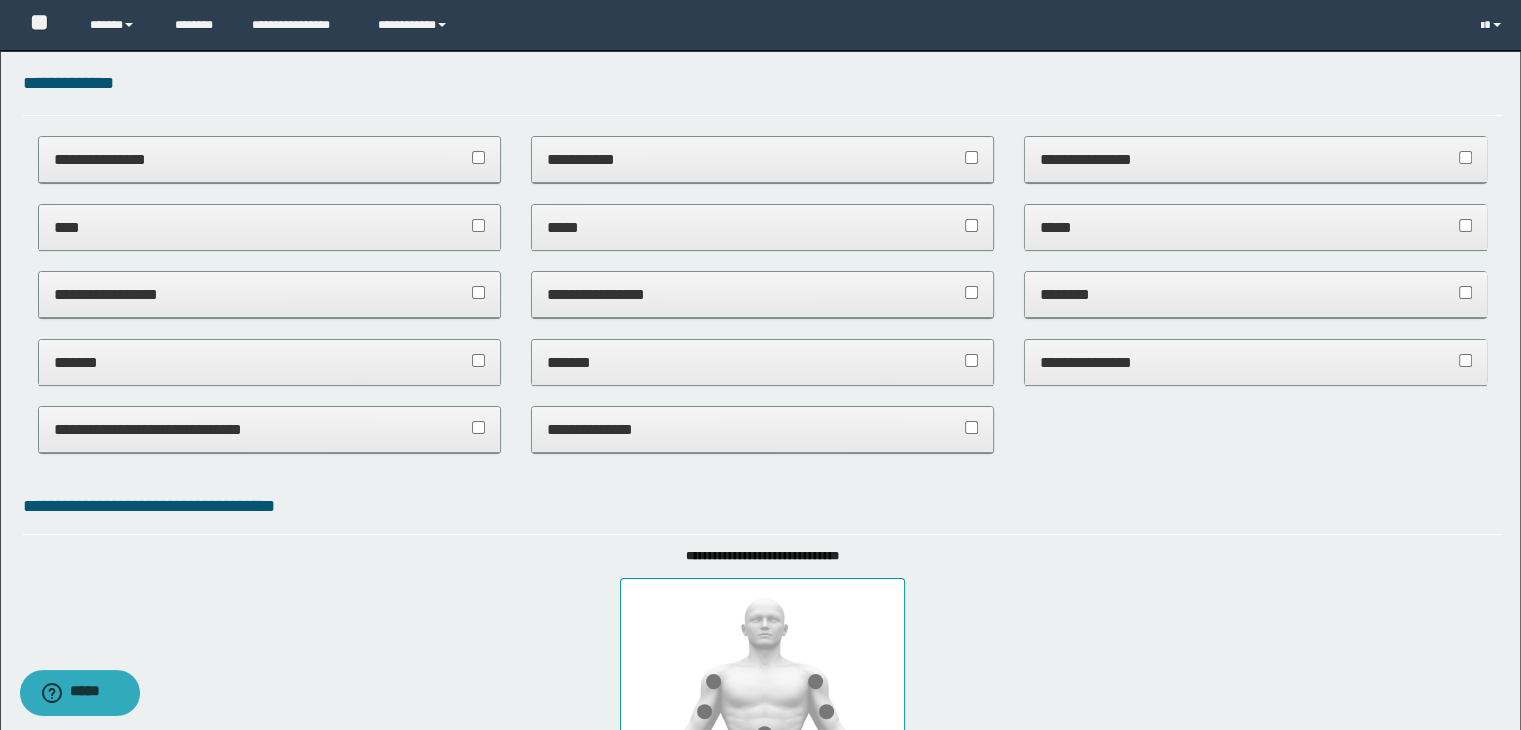 scroll, scrollTop: 0, scrollLeft: 0, axis: both 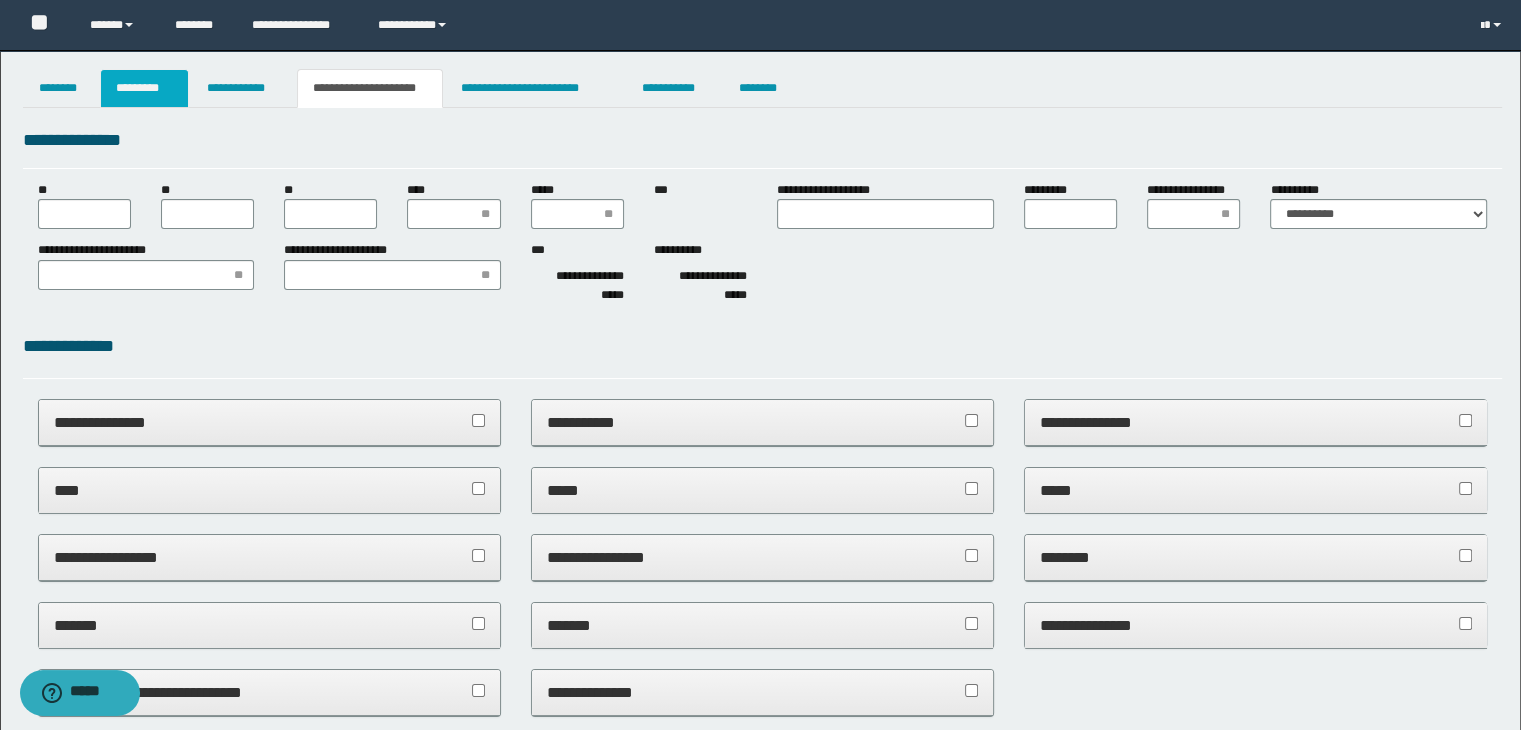 click on "*********" at bounding box center [144, 88] 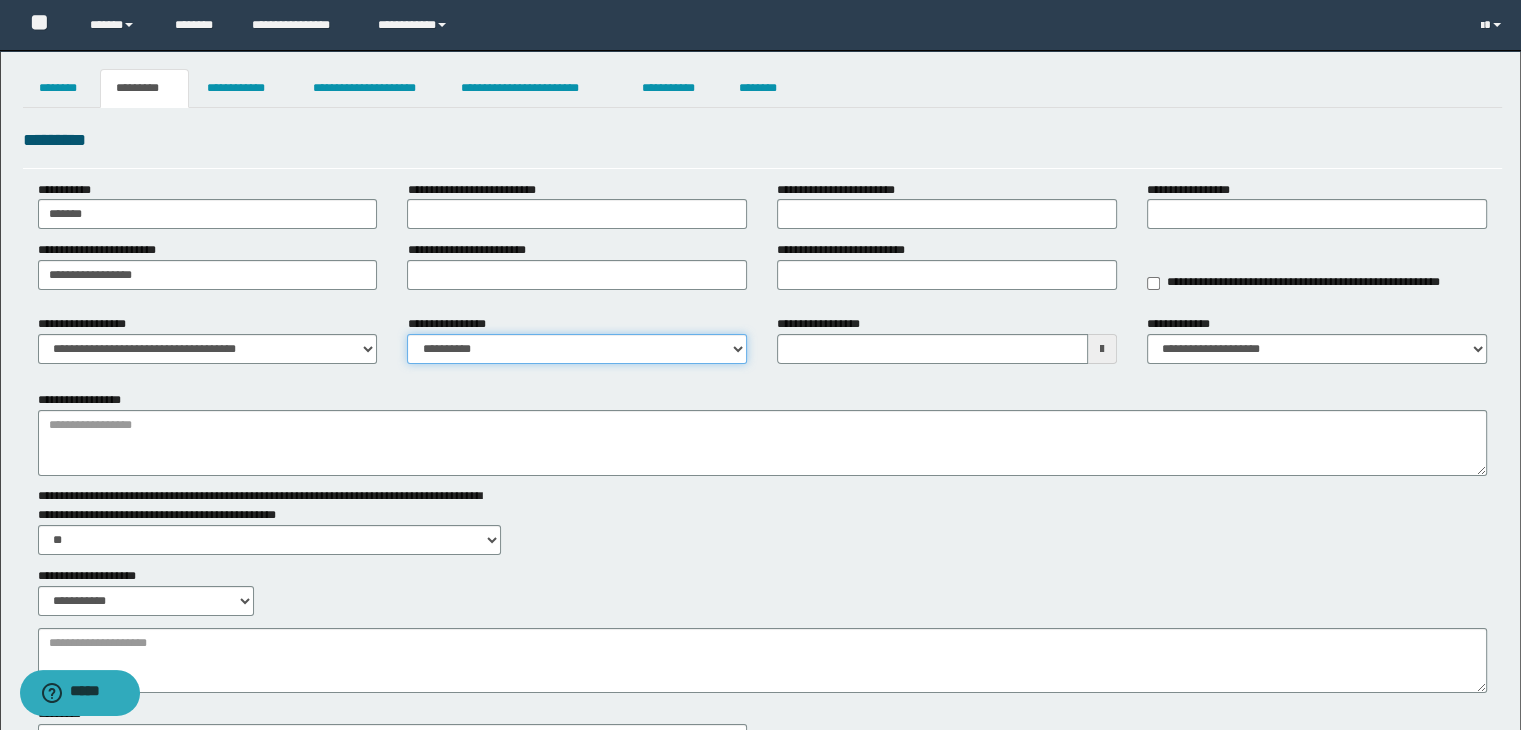 click on "**********" at bounding box center [577, 349] 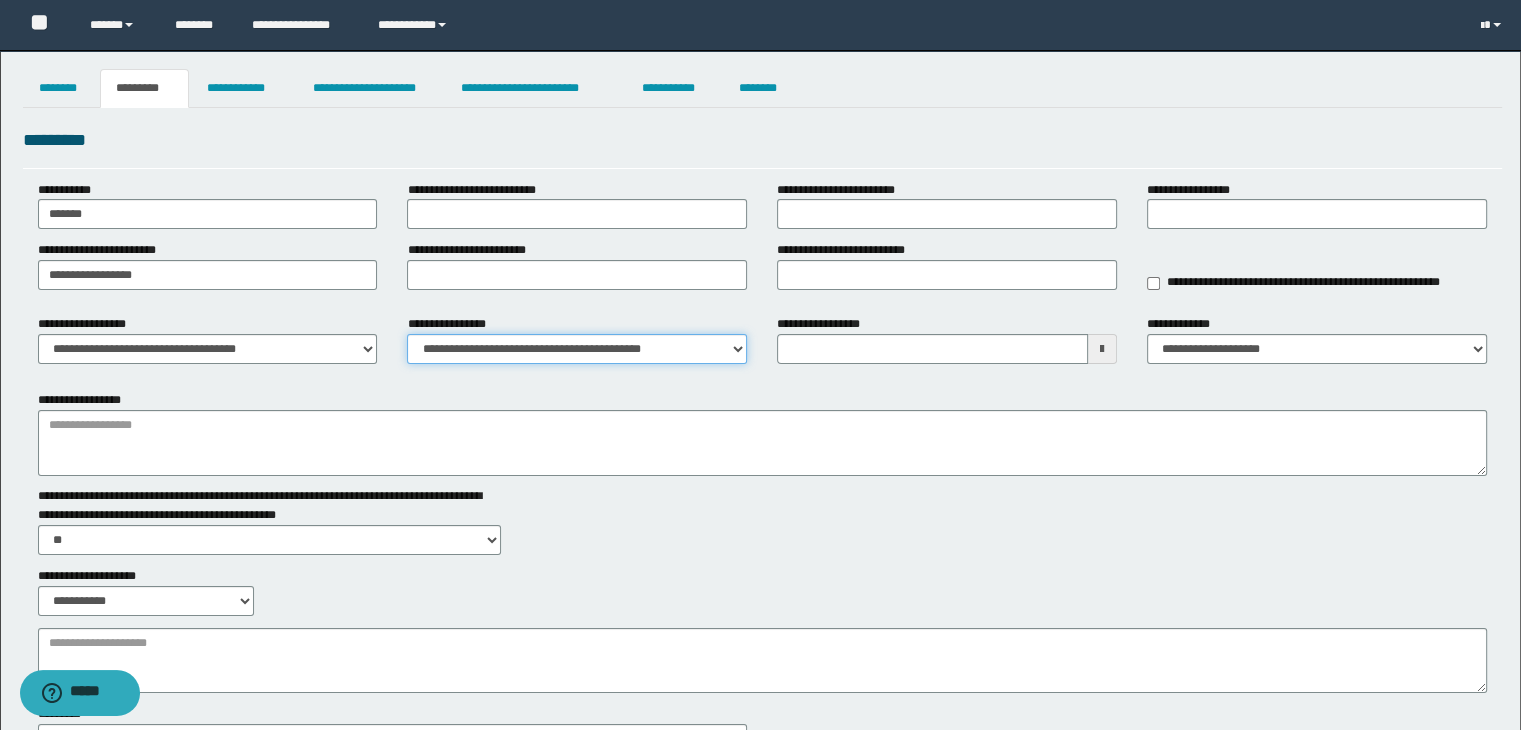 click on "**********" at bounding box center (577, 349) 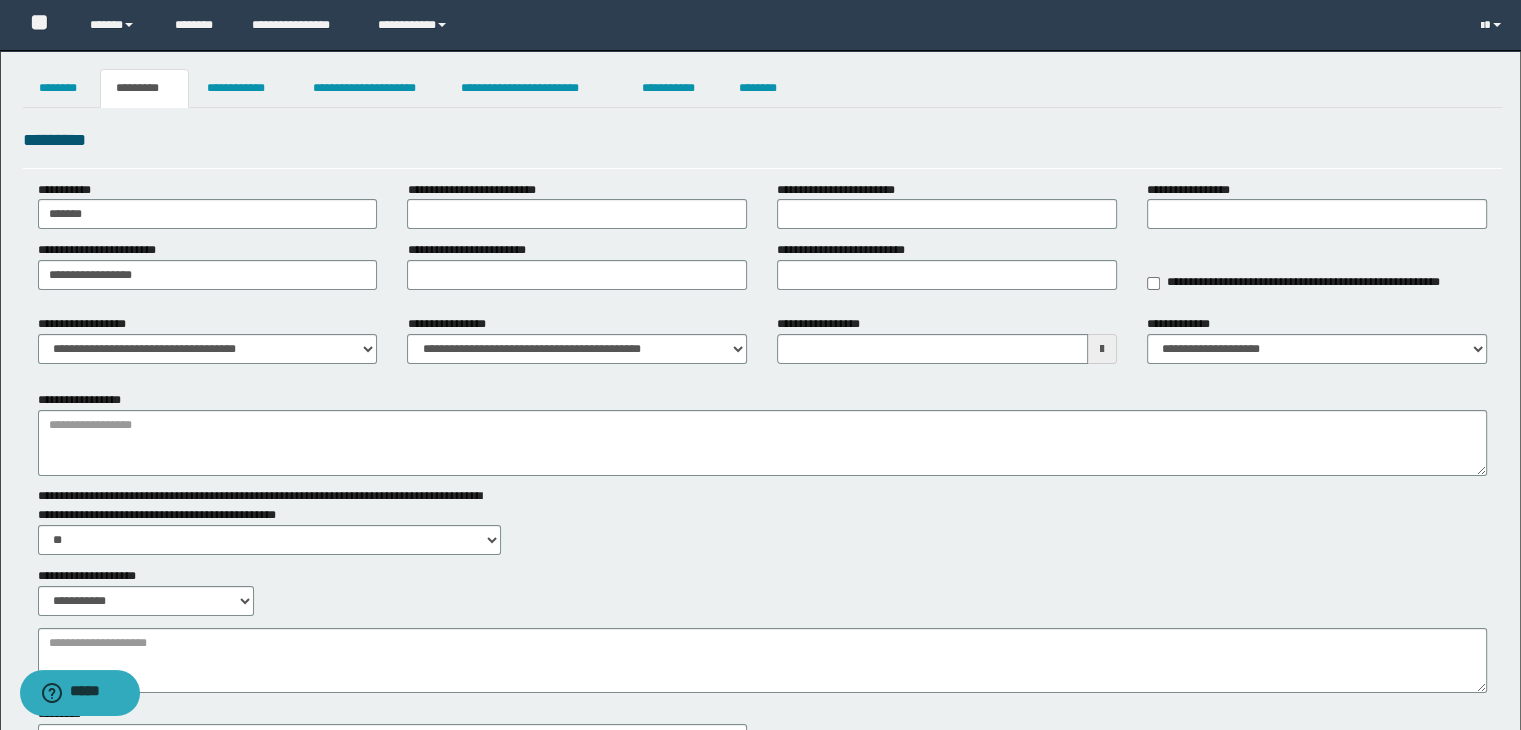 drag, startPoint x: 274, startPoint y: 404, endPoint x: 247, endPoint y: 413, distance: 28.460499 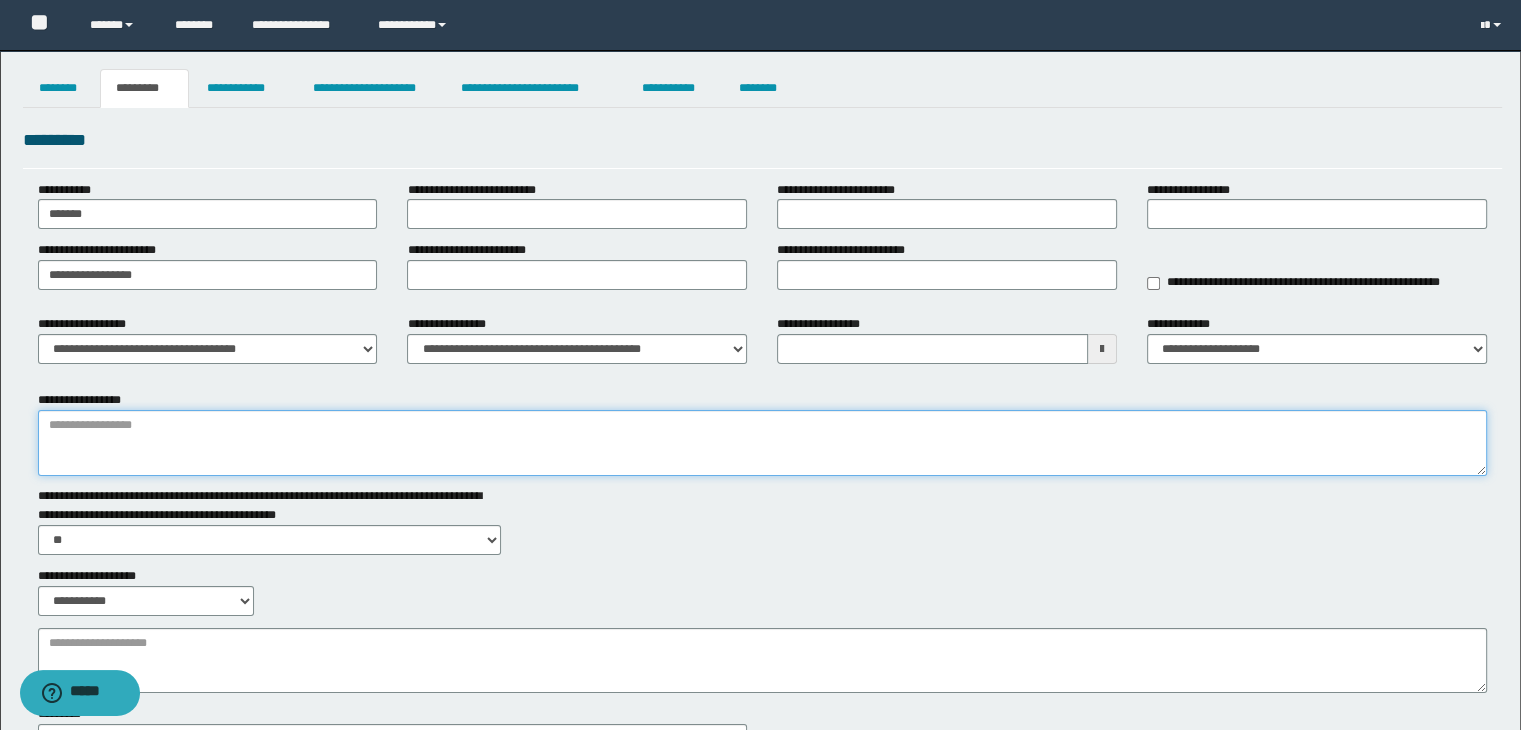 click on "**********" at bounding box center (763, 443) 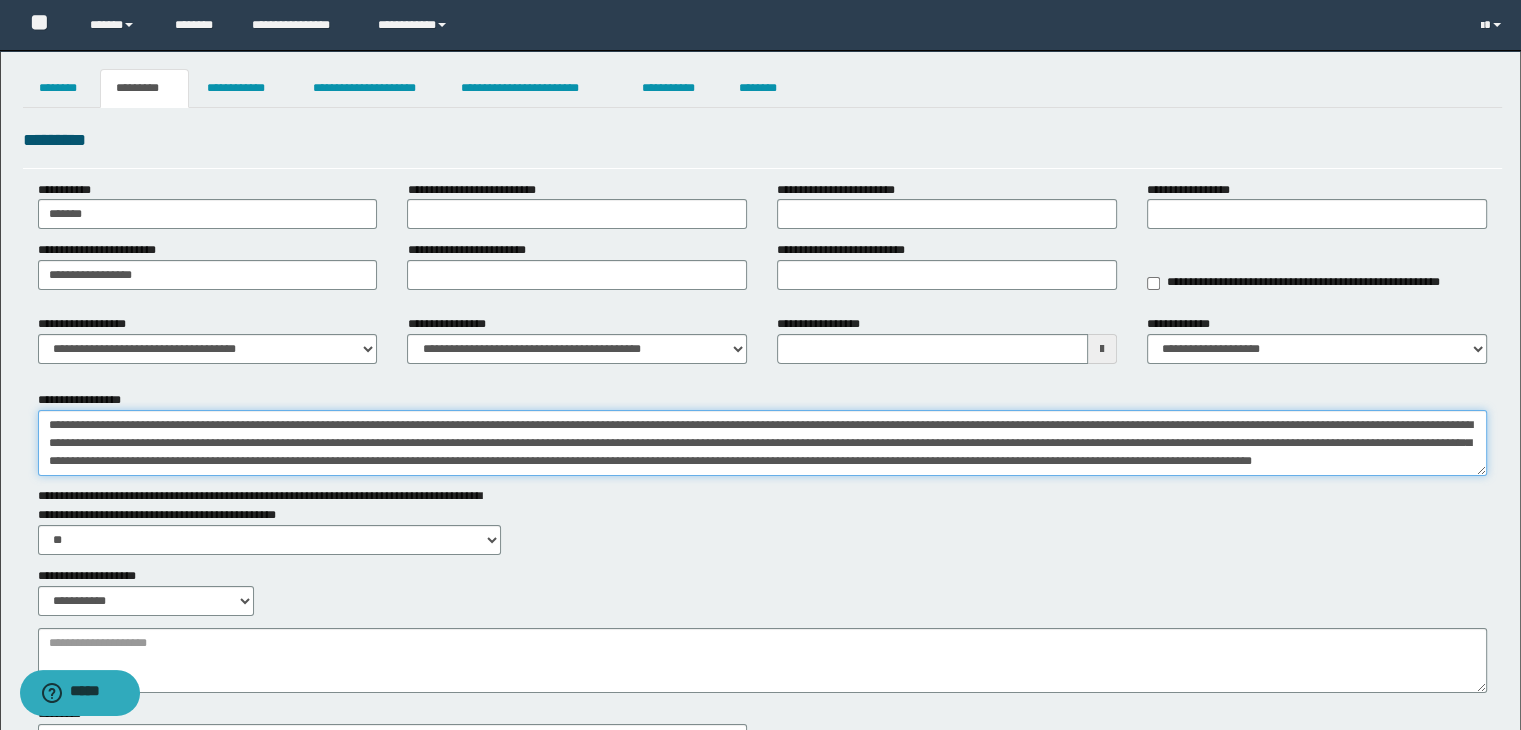 scroll, scrollTop: 48, scrollLeft: 0, axis: vertical 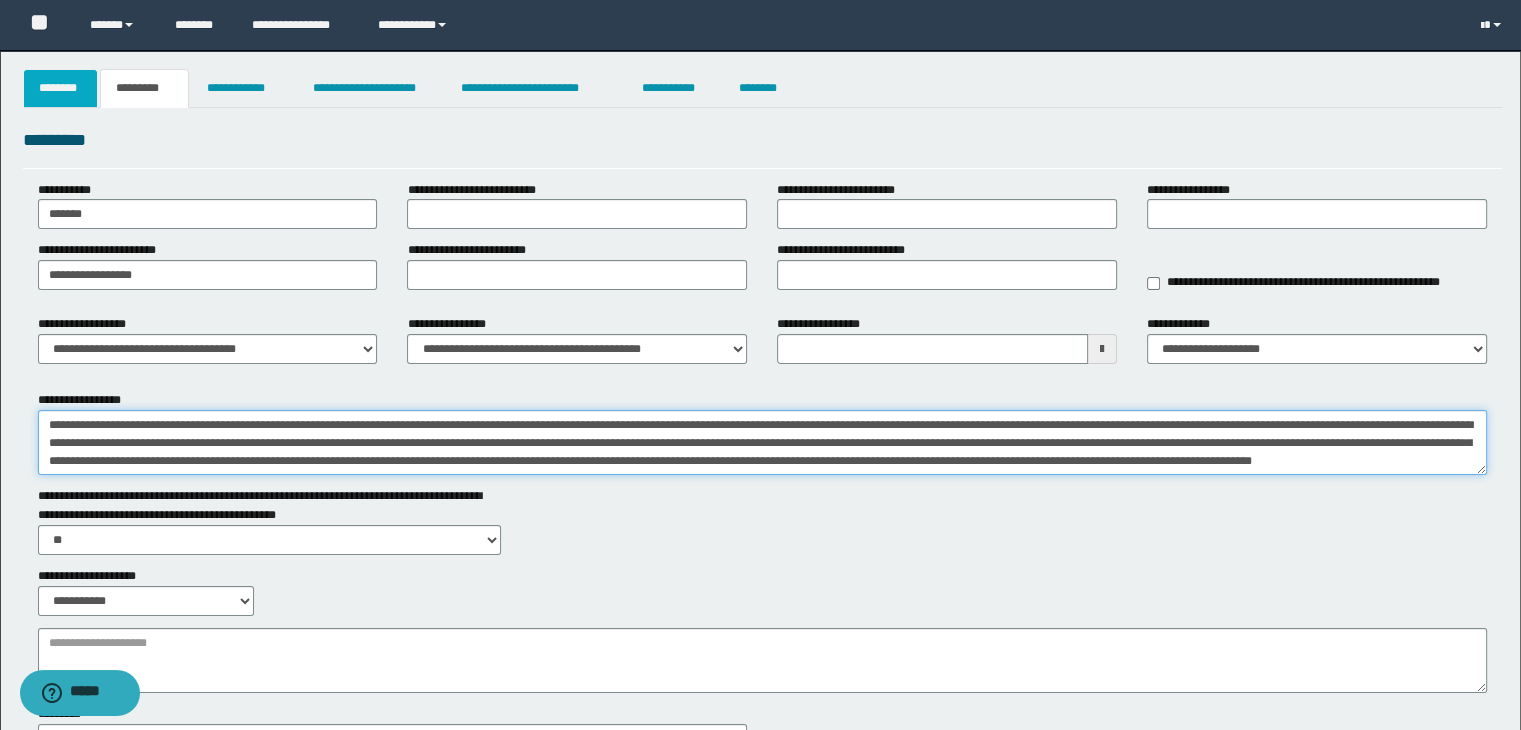 type on "**********" 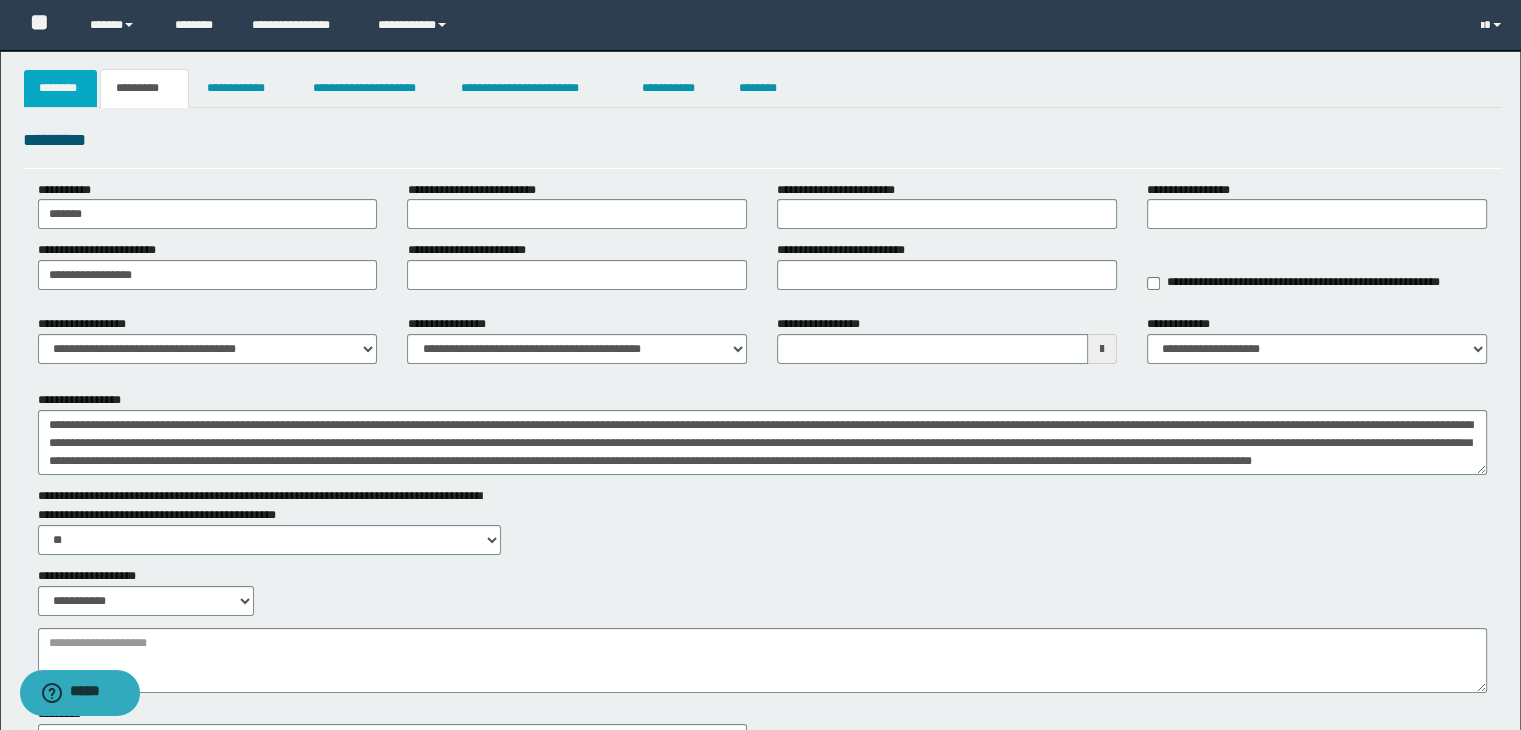 click on "********" at bounding box center [61, 88] 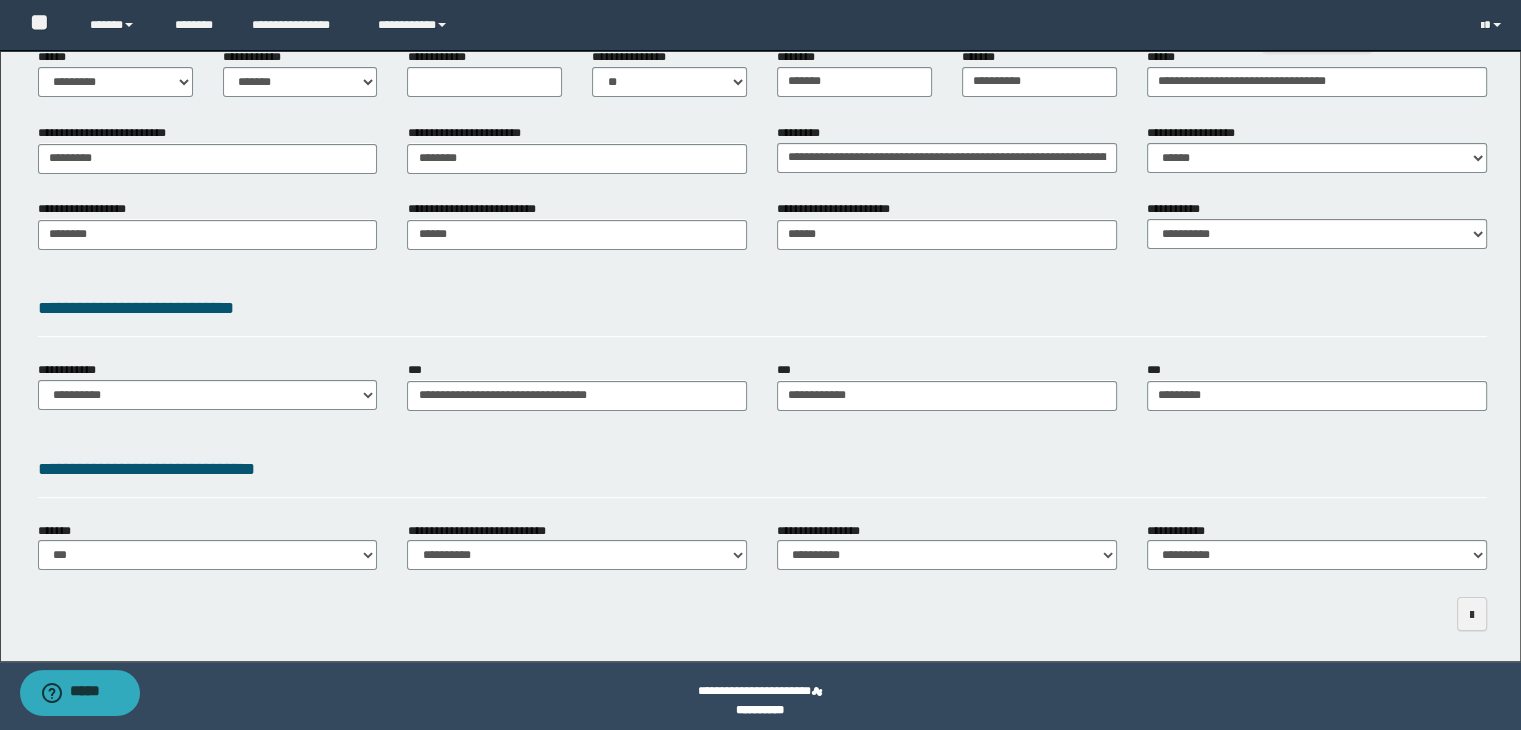 scroll, scrollTop: 284, scrollLeft: 0, axis: vertical 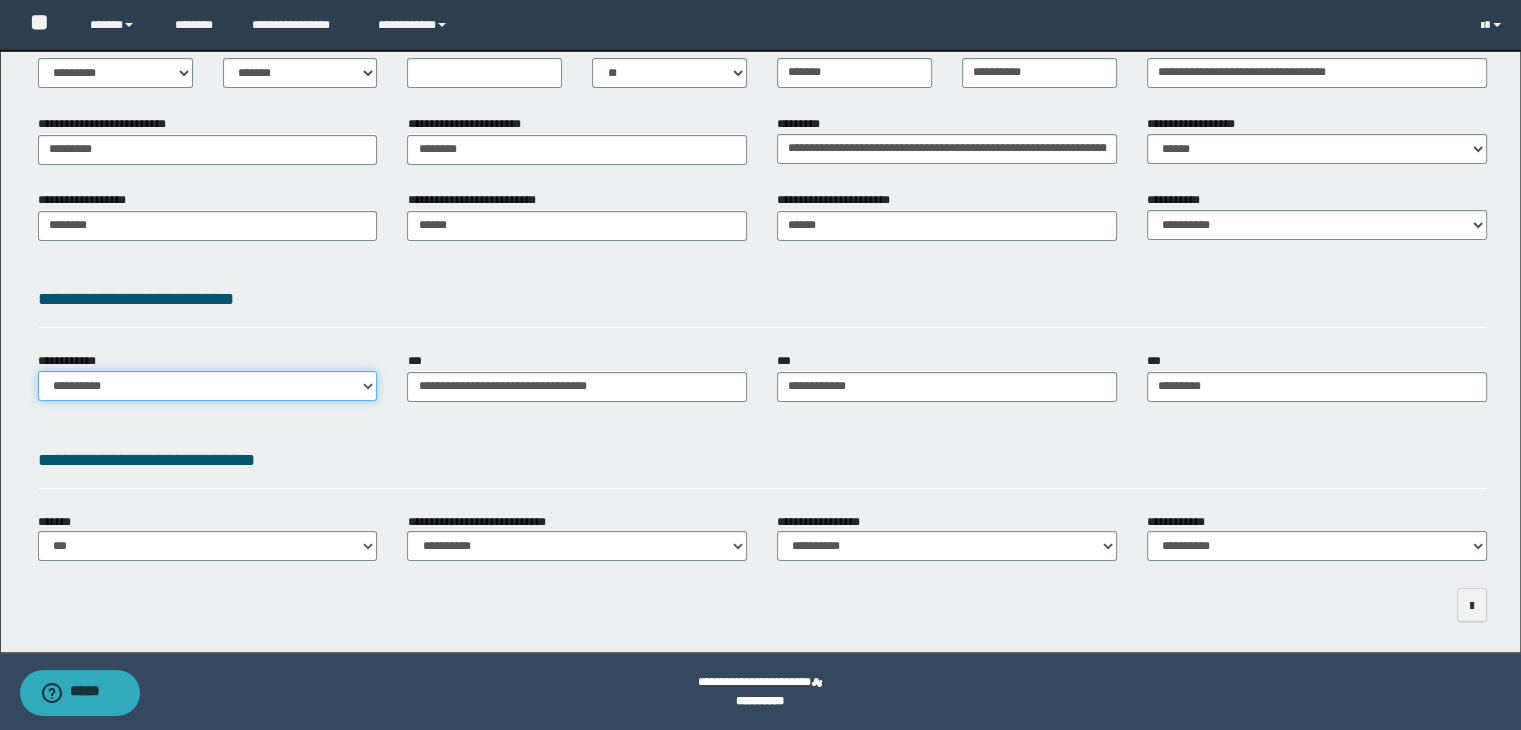 click on "**********" at bounding box center [208, 386] 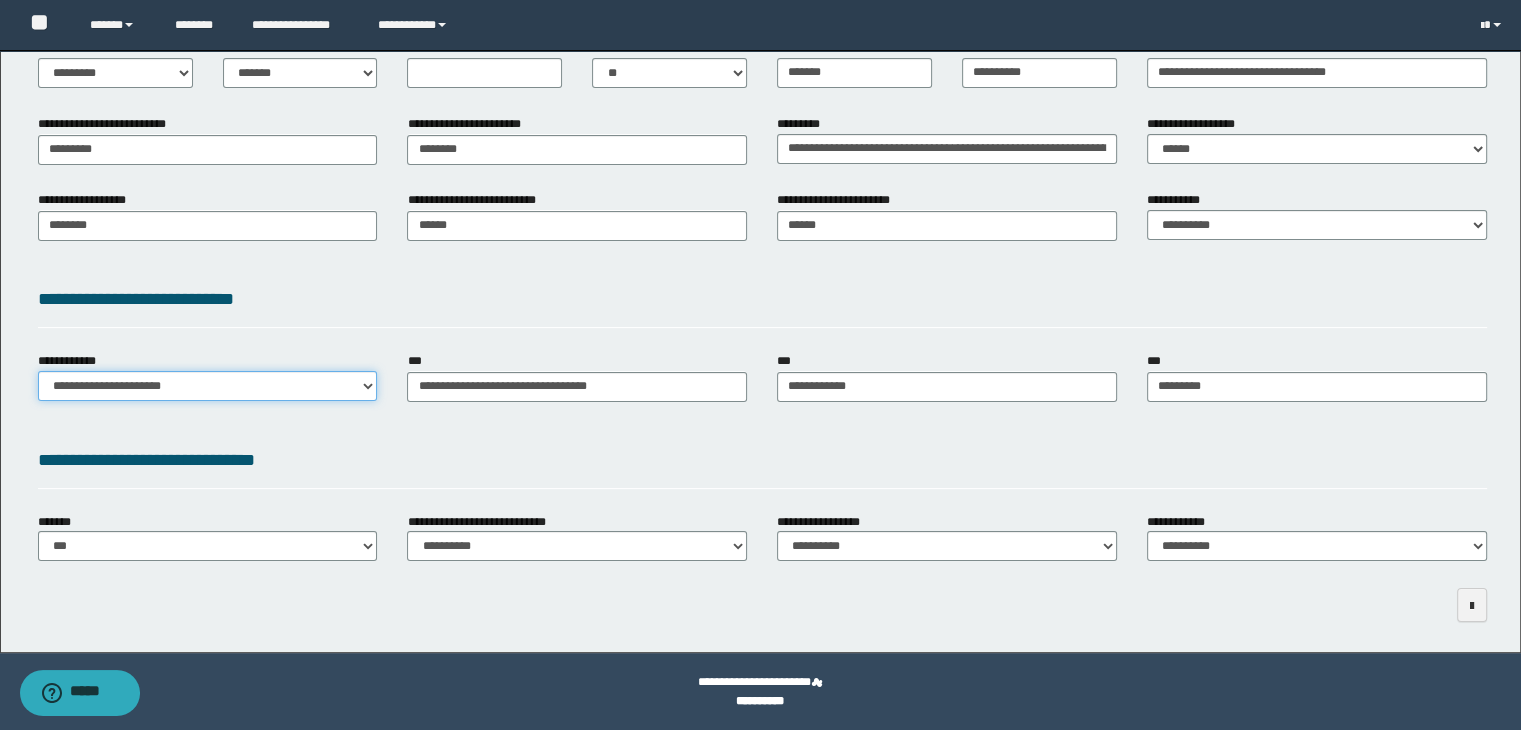 click on "**********" at bounding box center [208, 386] 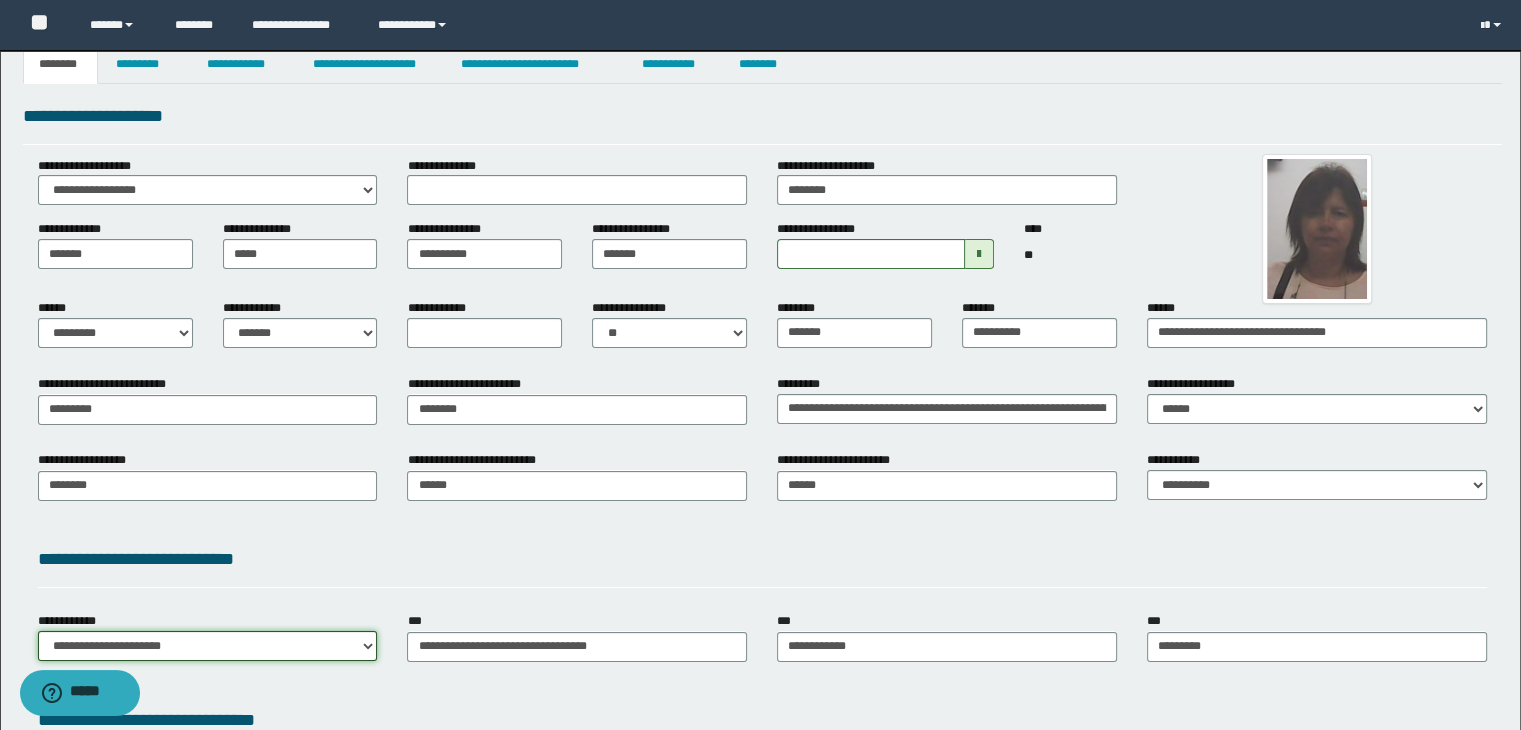 scroll, scrollTop: 0, scrollLeft: 0, axis: both 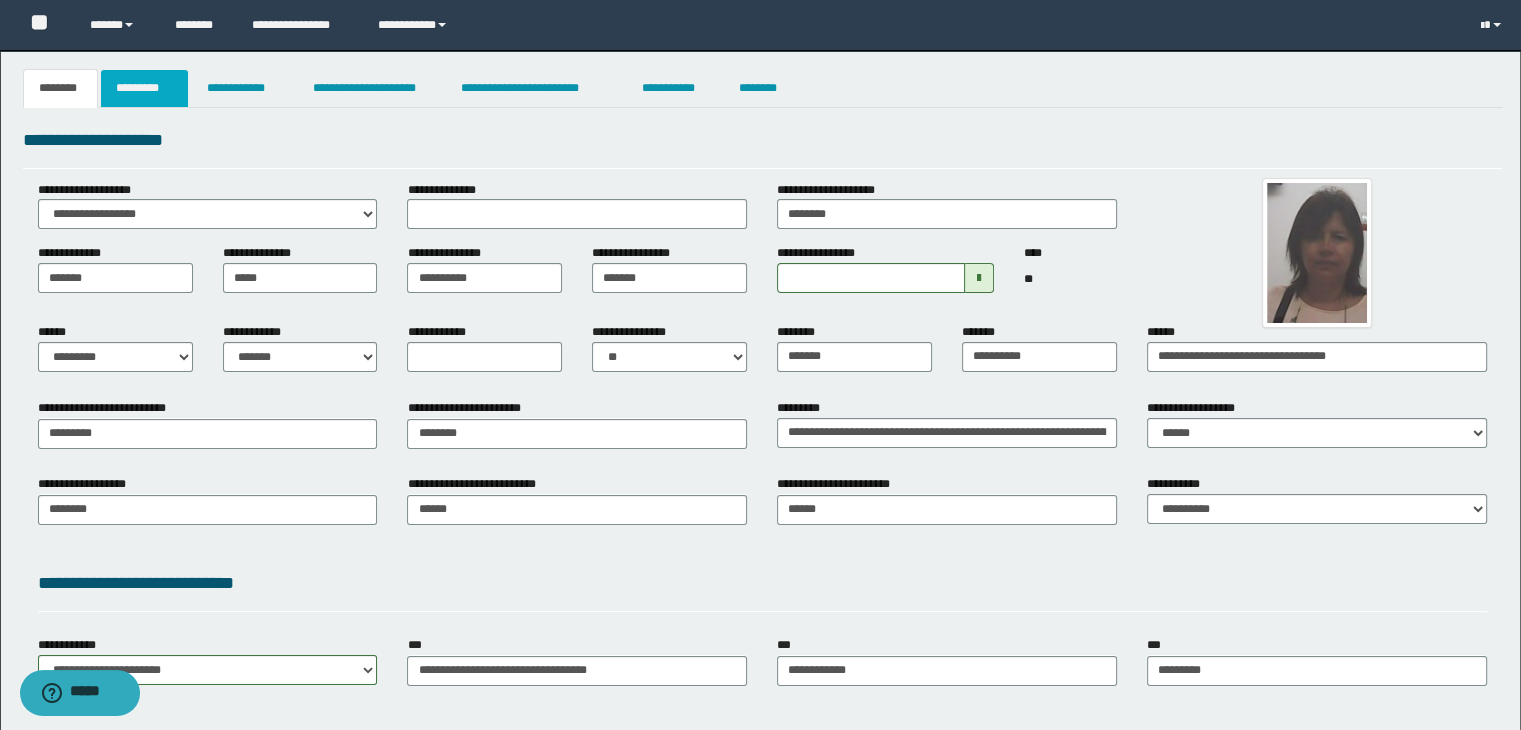 click on "*********" at bounding box center [144, 88] 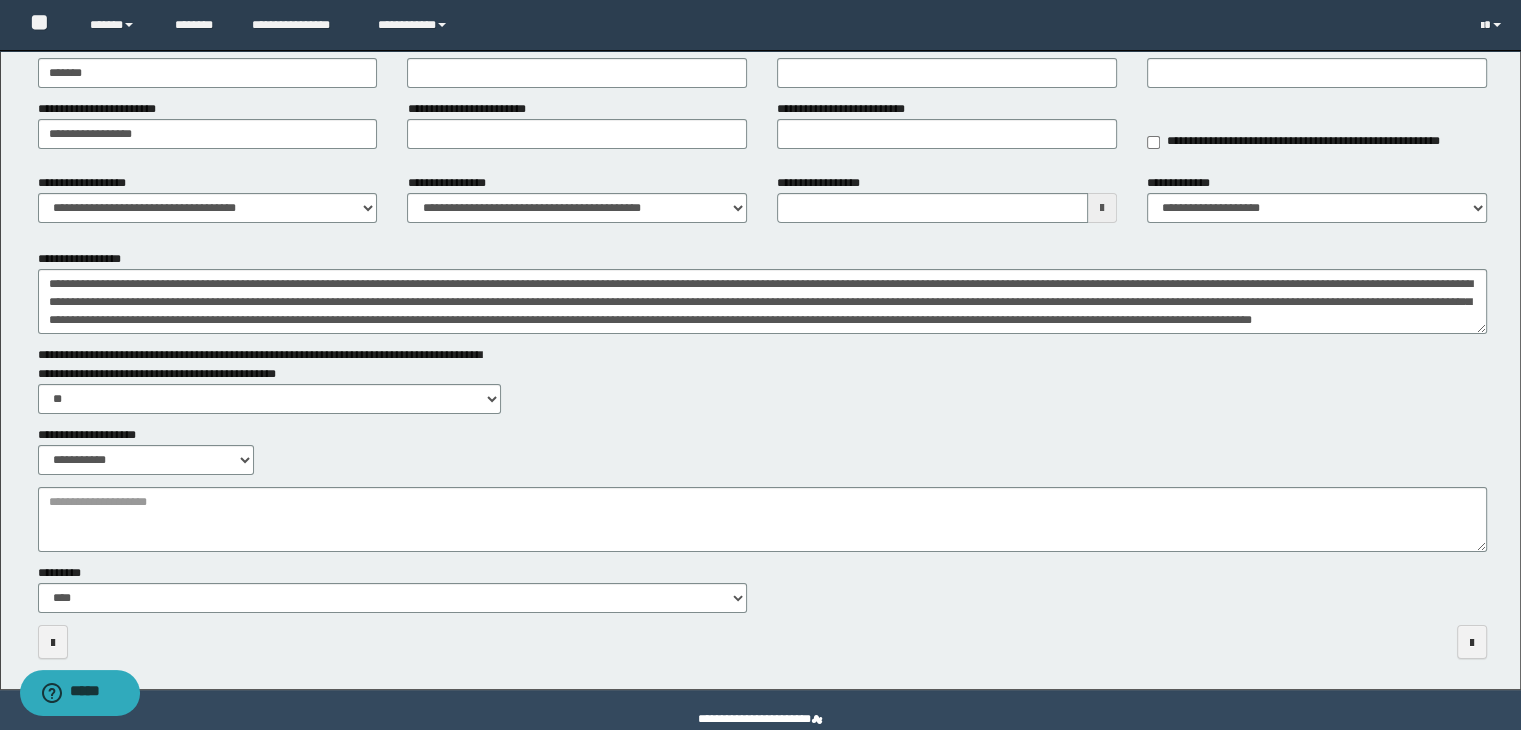 scroll, scrollTop: 178, scrollLeft: 0, axis: vertical 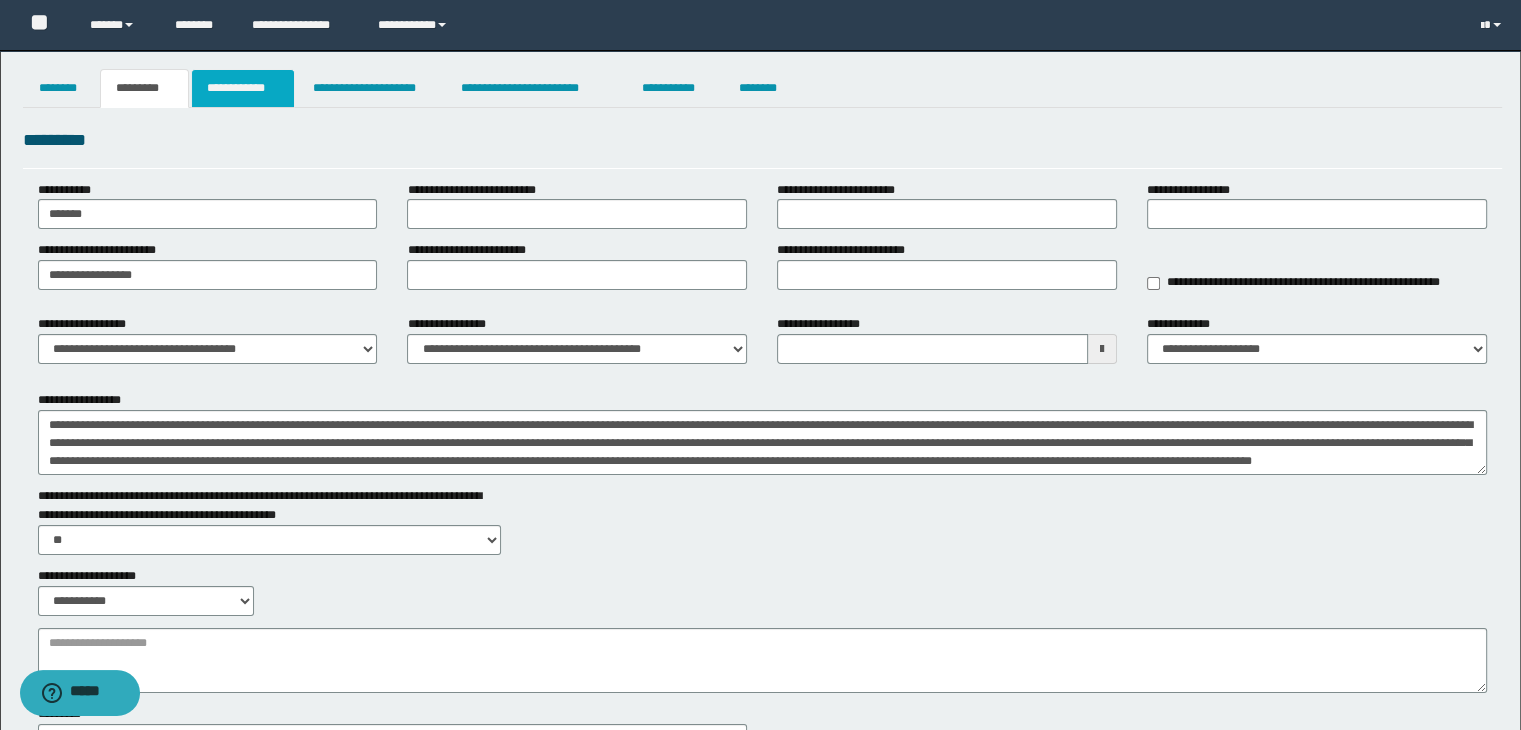 click on "**********" at bounding box center [243, 88] 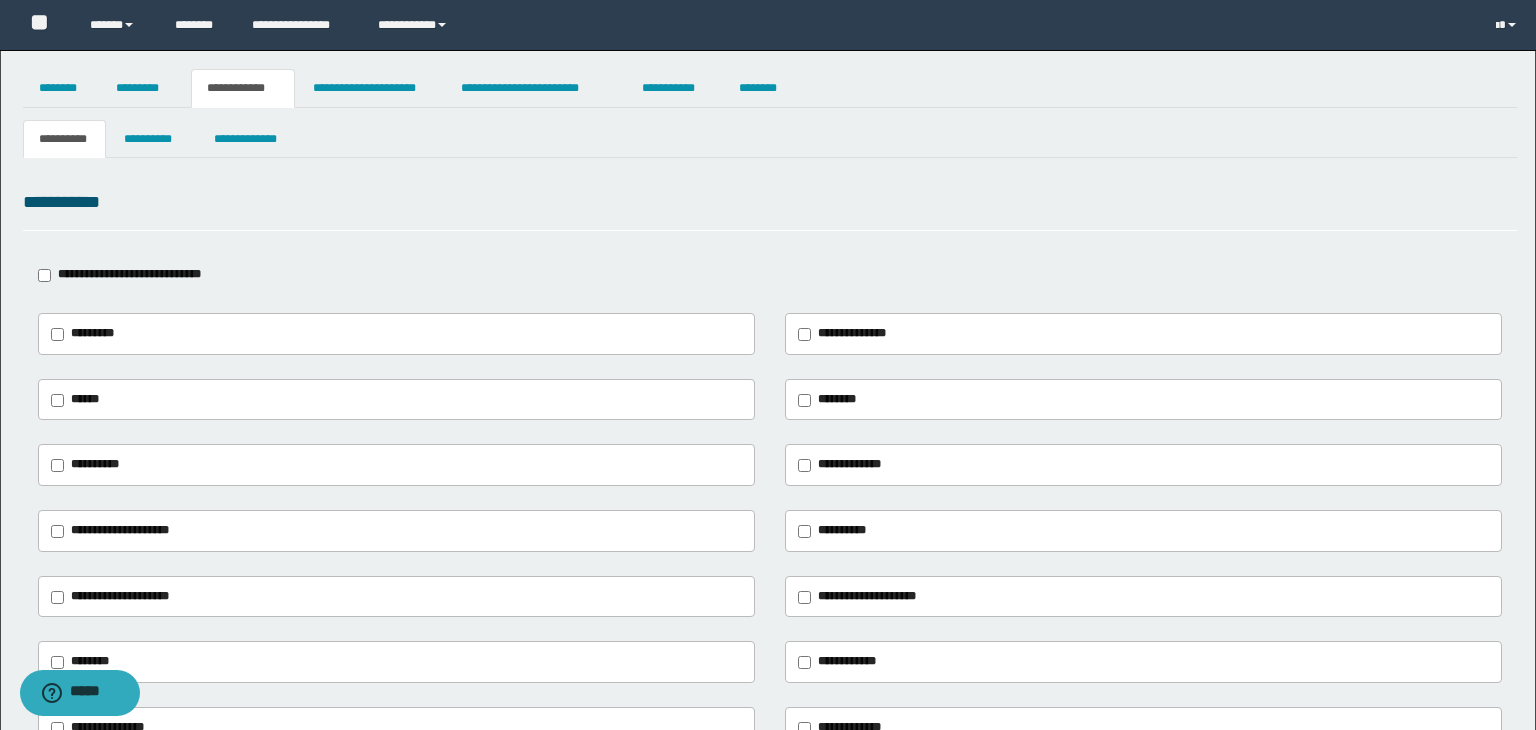 type on "**********" 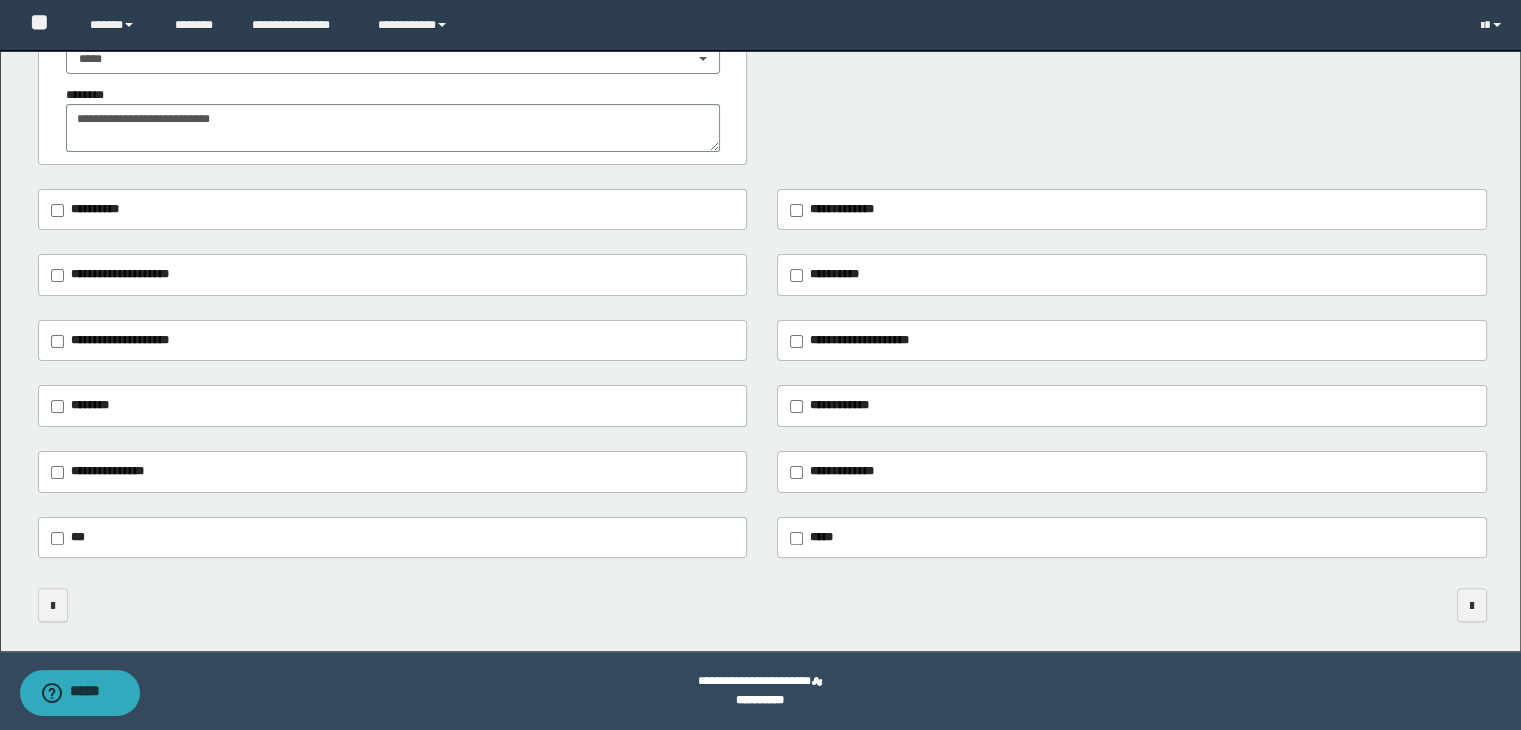 scroll, scrollTop: 0, scrollLeft: 0, axis: both 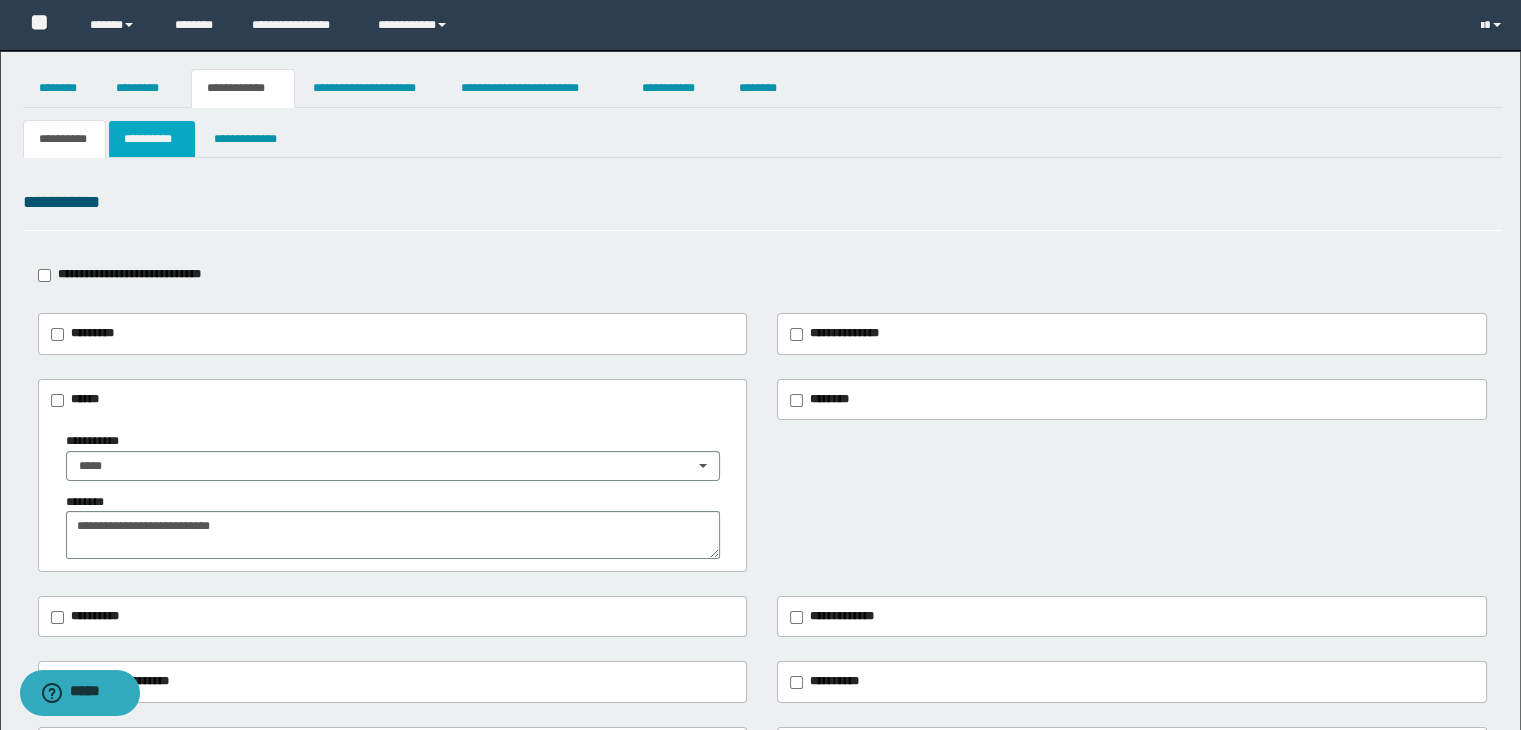 click on "**********" at bounding box center (152, 139) 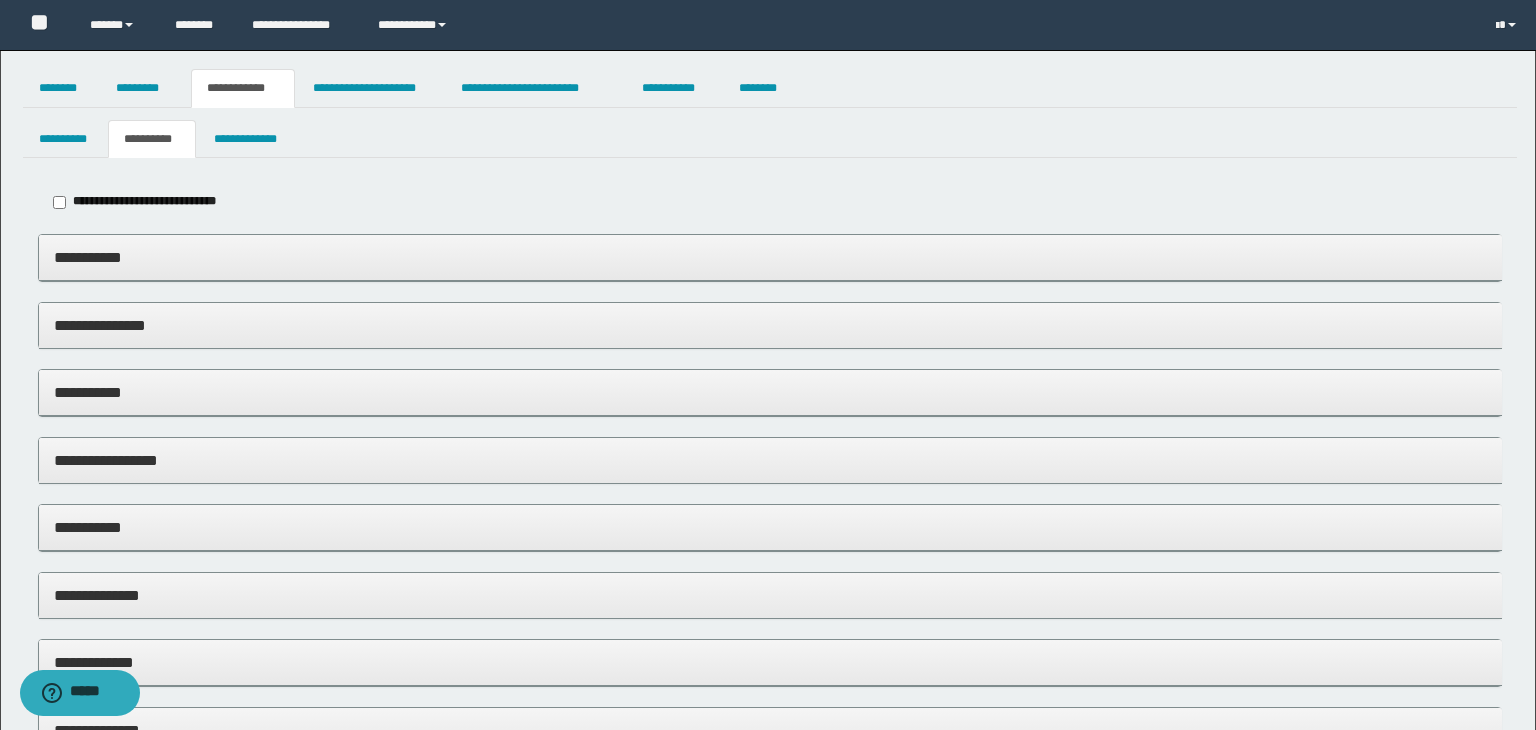type on "*****" 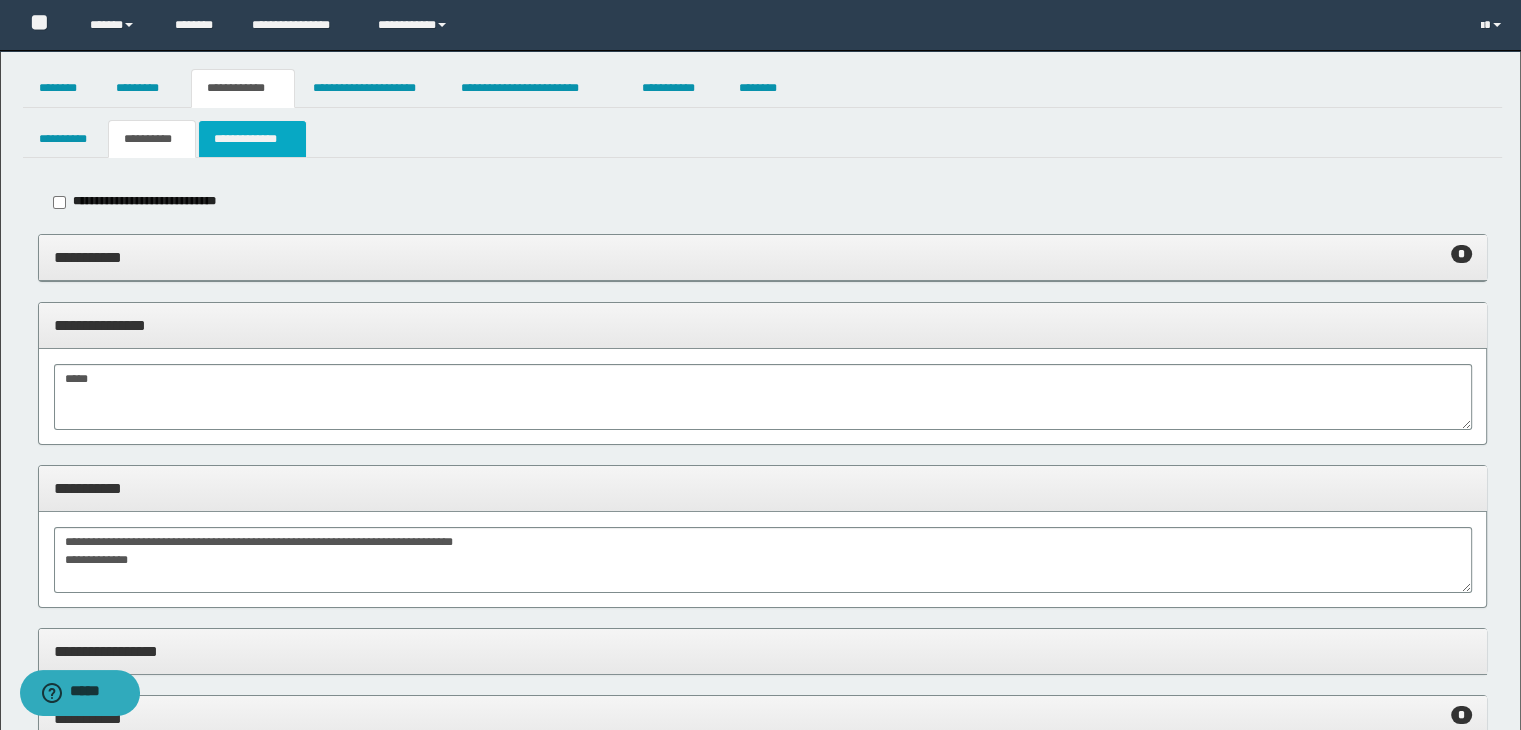 click on "**********" at bounding box center (252, 139) 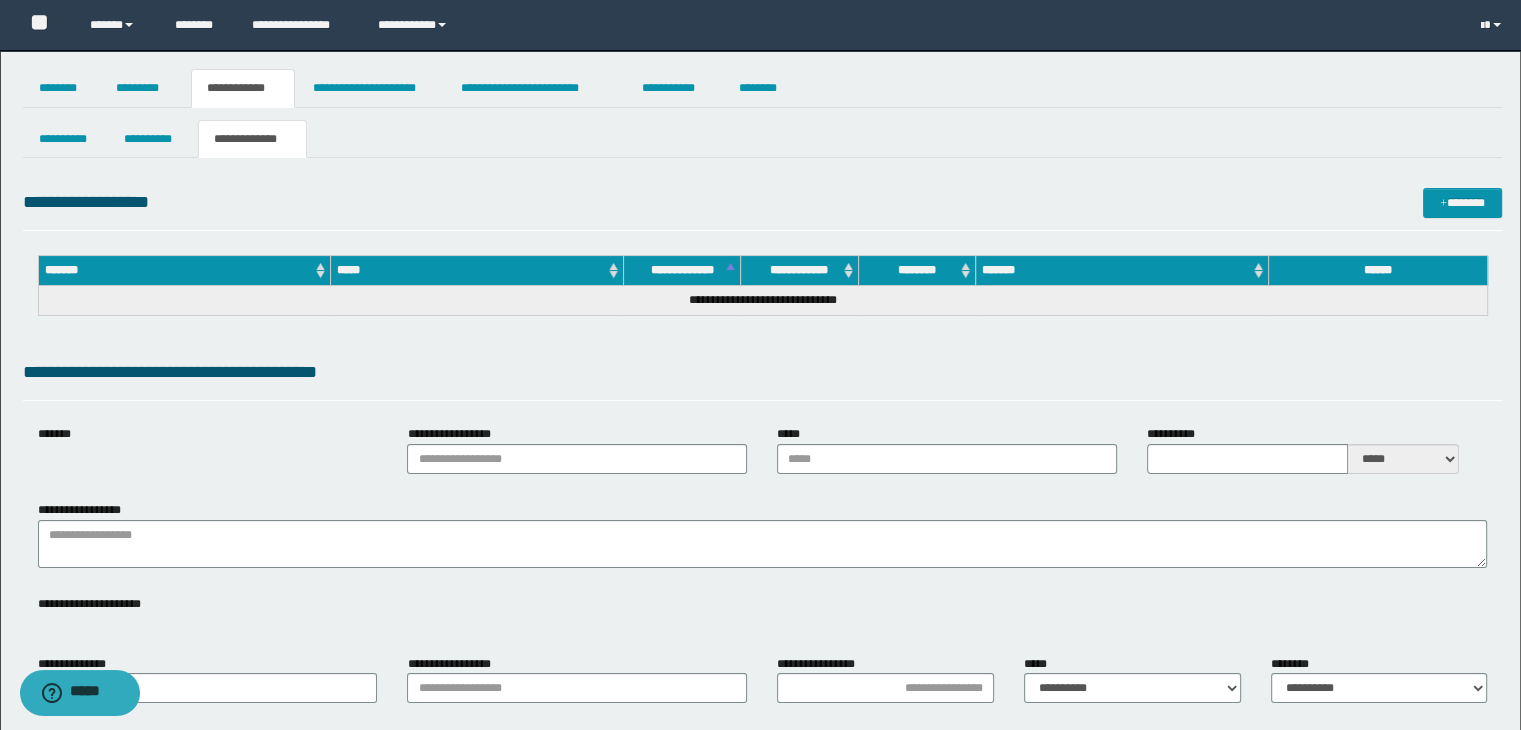 type on "**********" 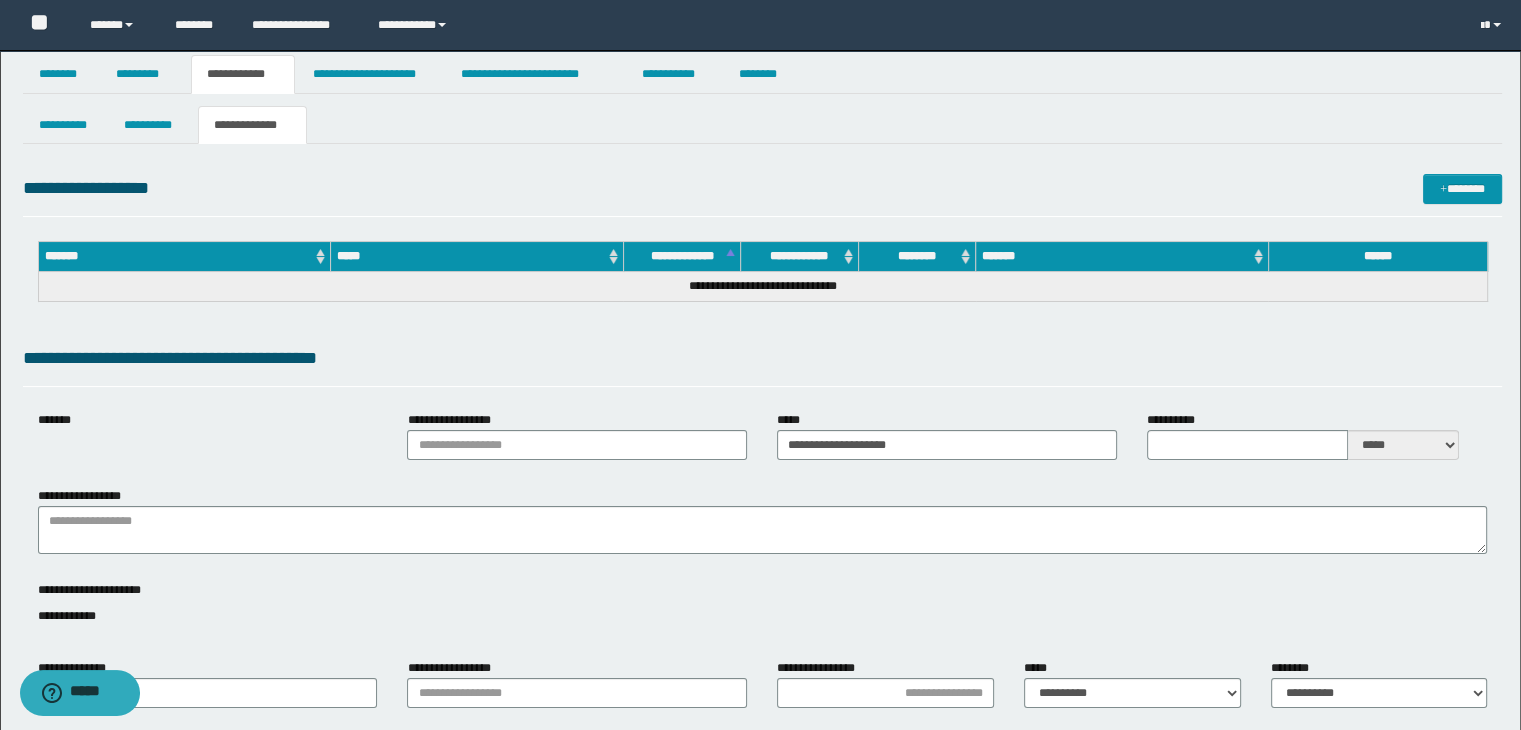 scroll, scrollTop: 0, scrollLeft: 0, axis: both 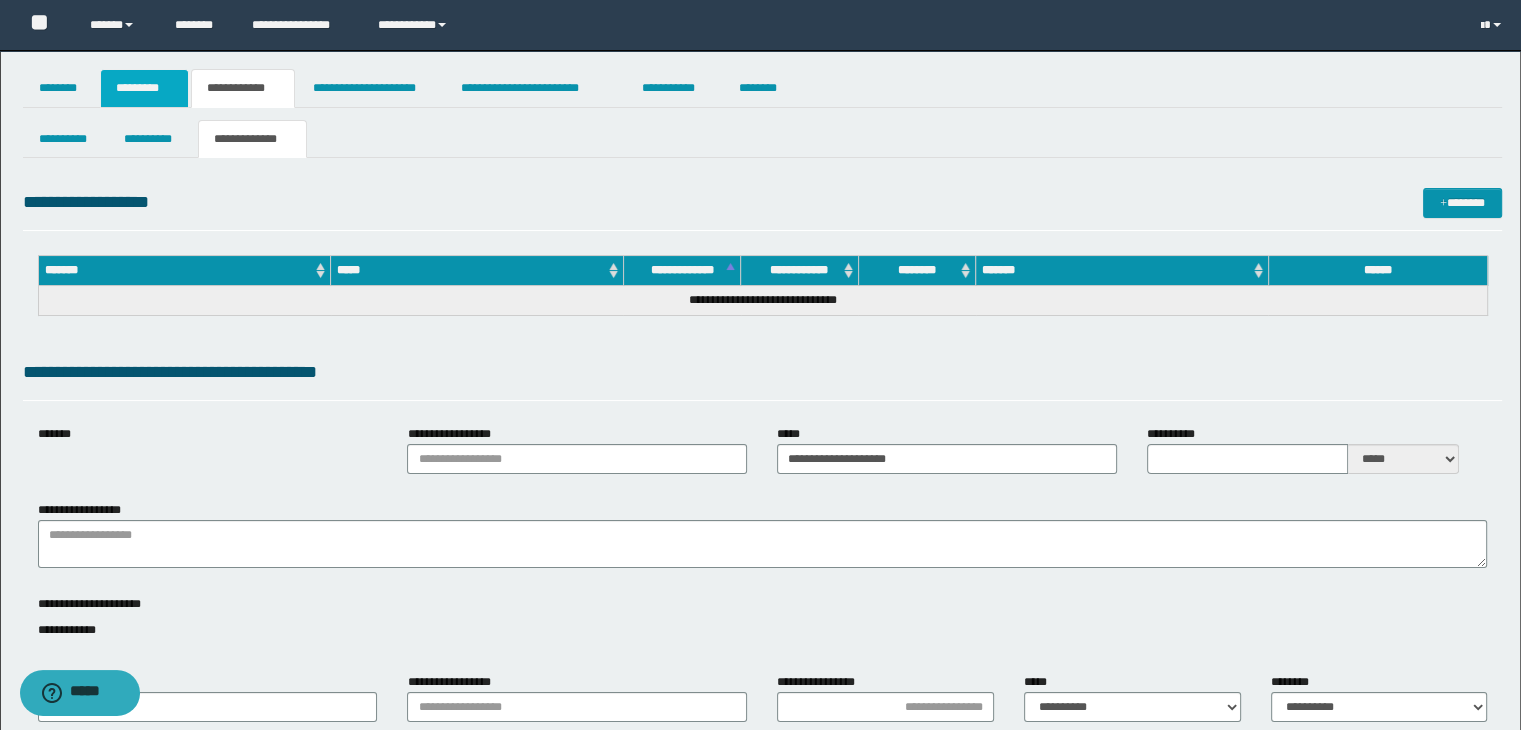 click on "*********" at bounding box center (144, 88) 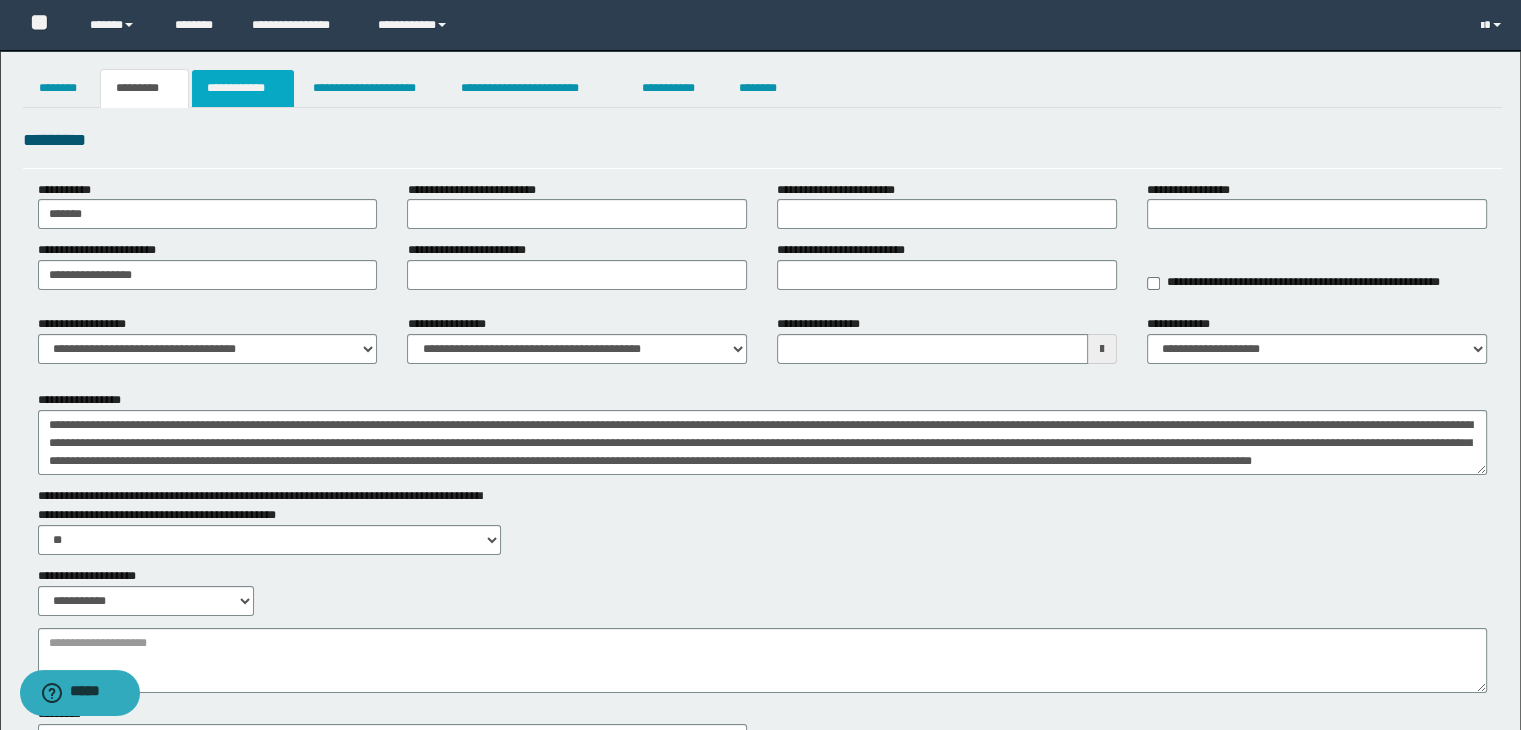 click on "**********" at bounding box center (243, 88) 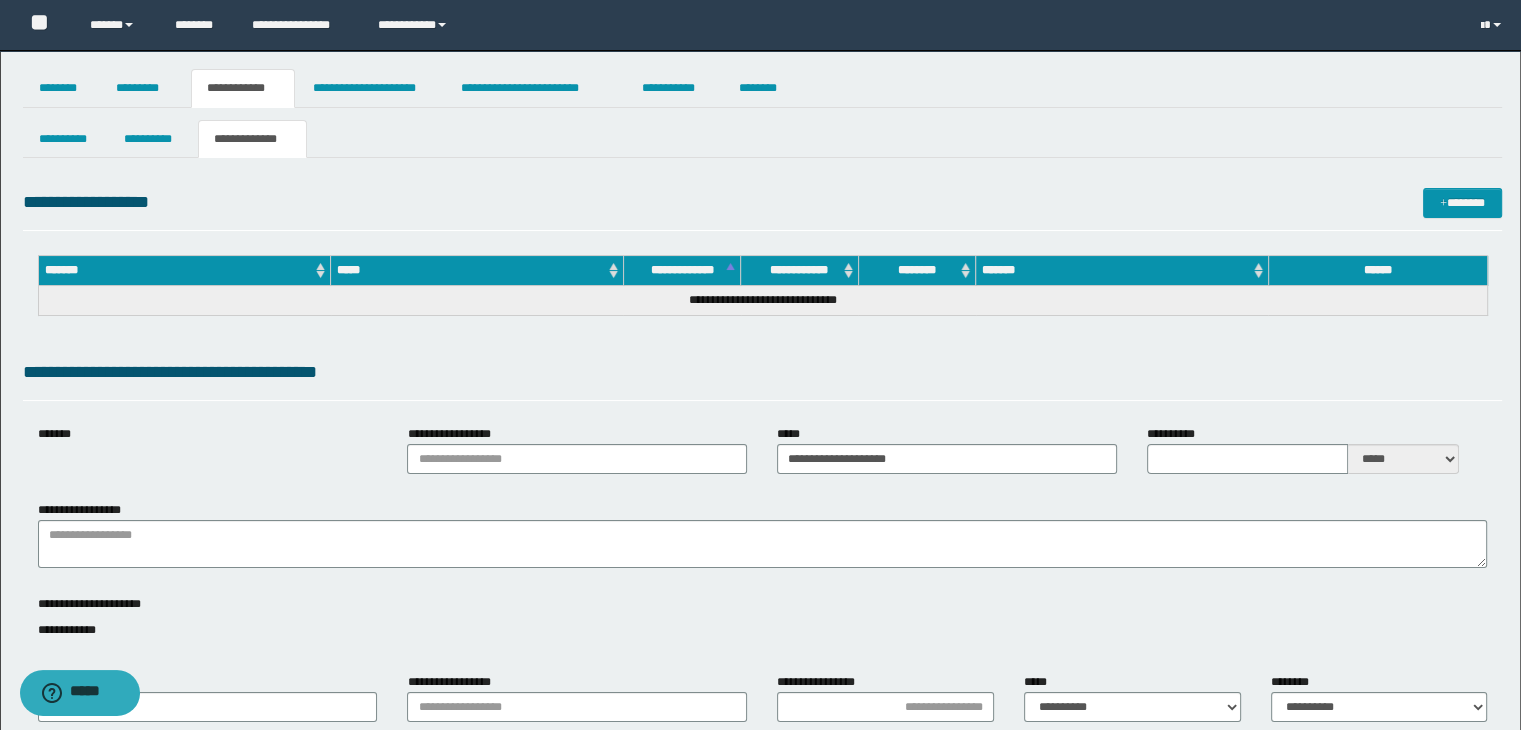 click on "**********" at bounding box center (252, 139) 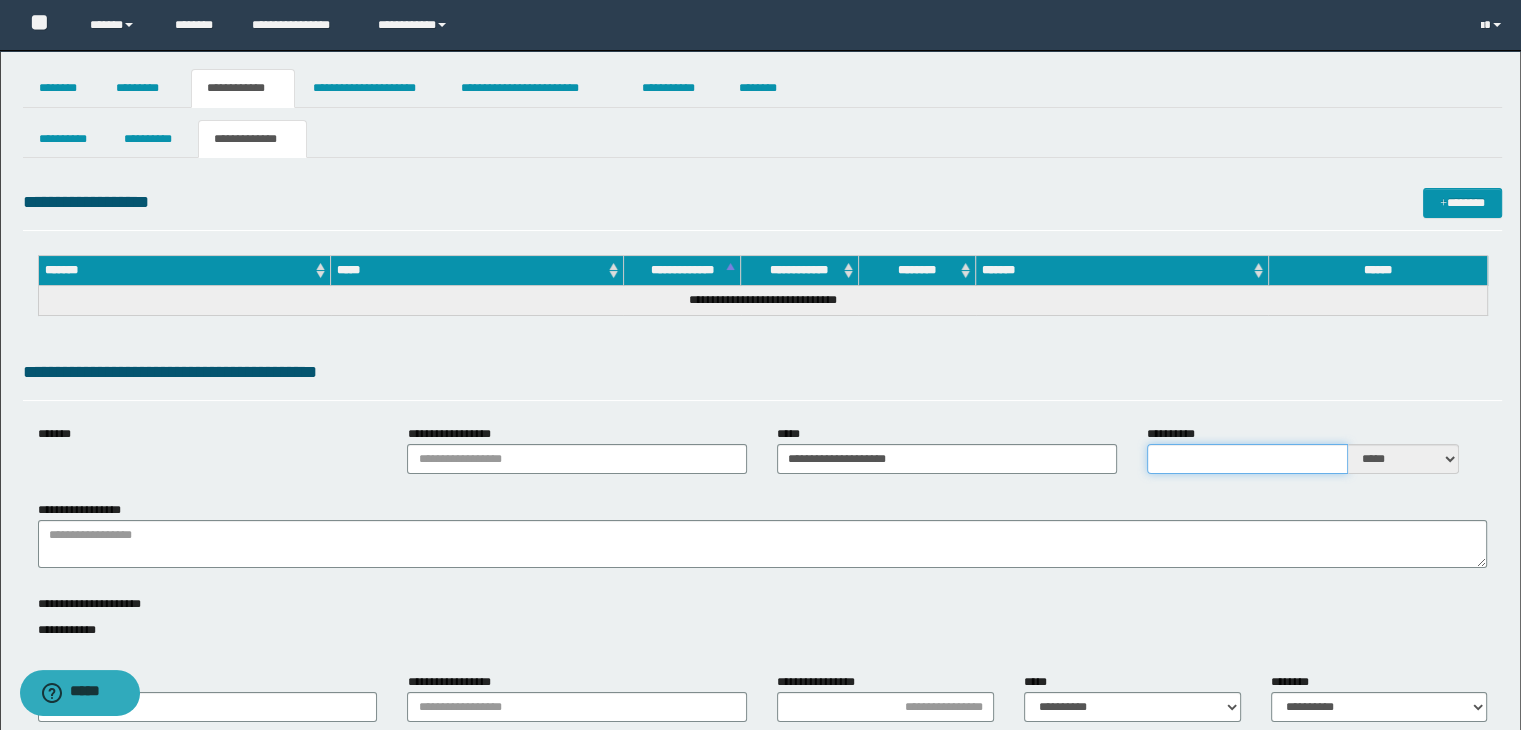 click on "**********" at bounding box center (1247, 459) 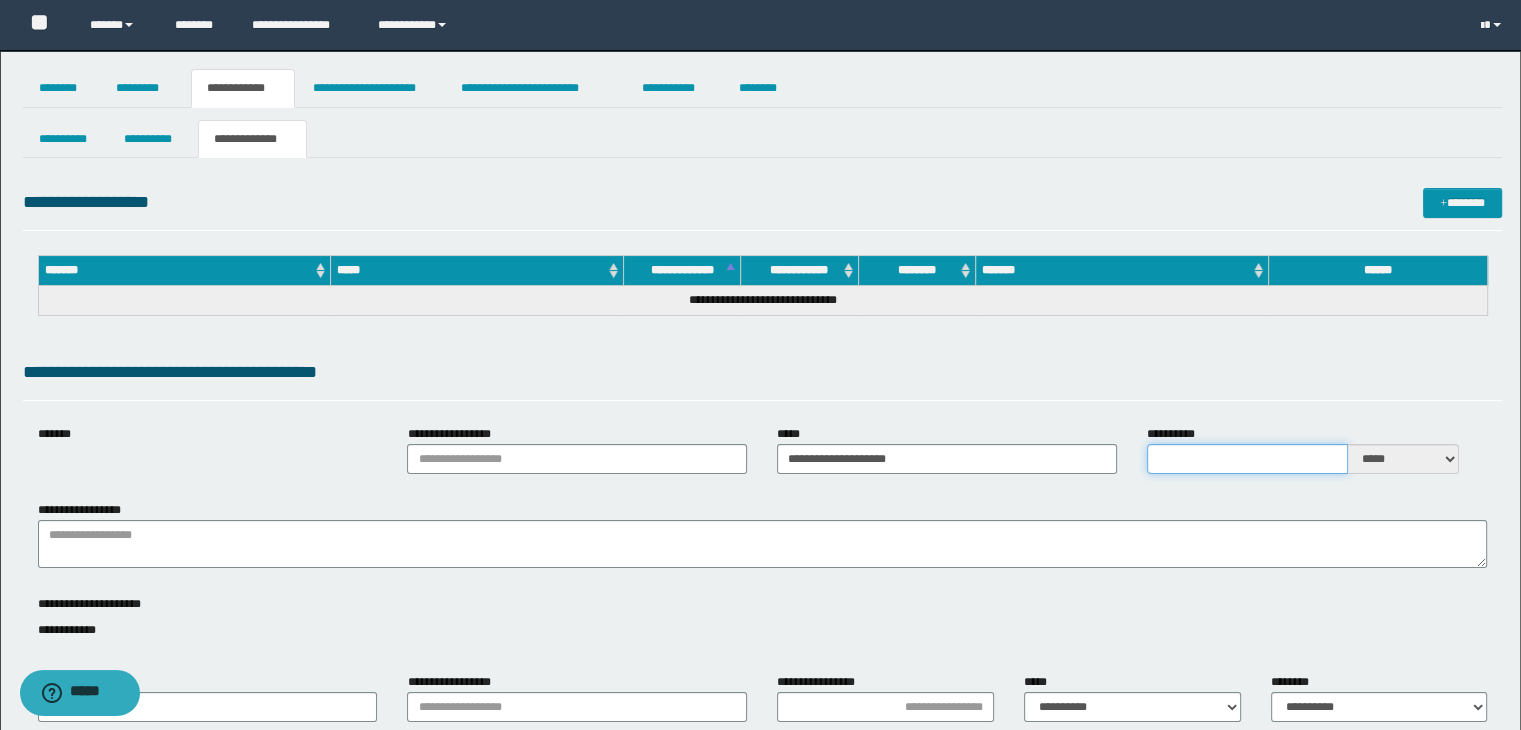 click on "**********" at bounding box center [1247, 459] 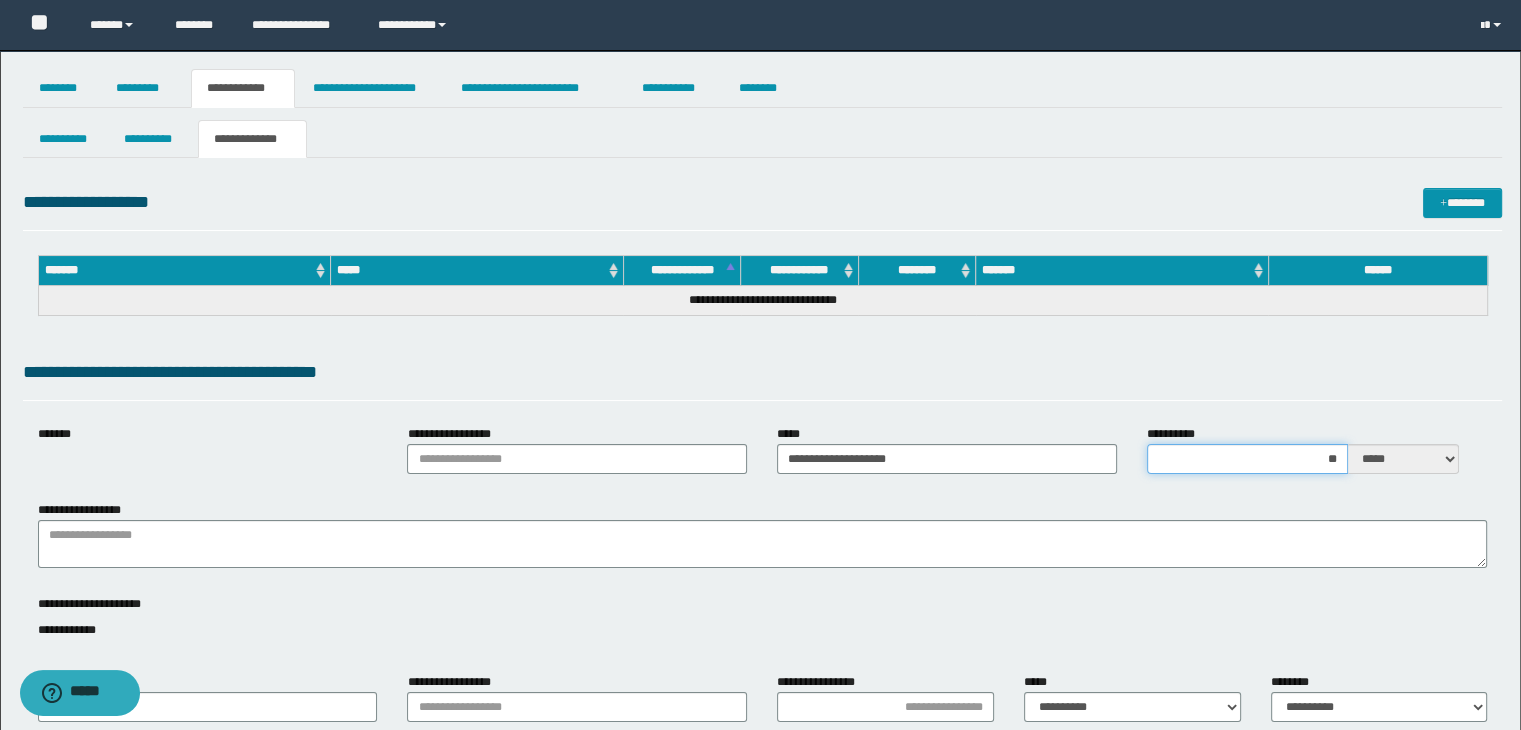 type on "***" 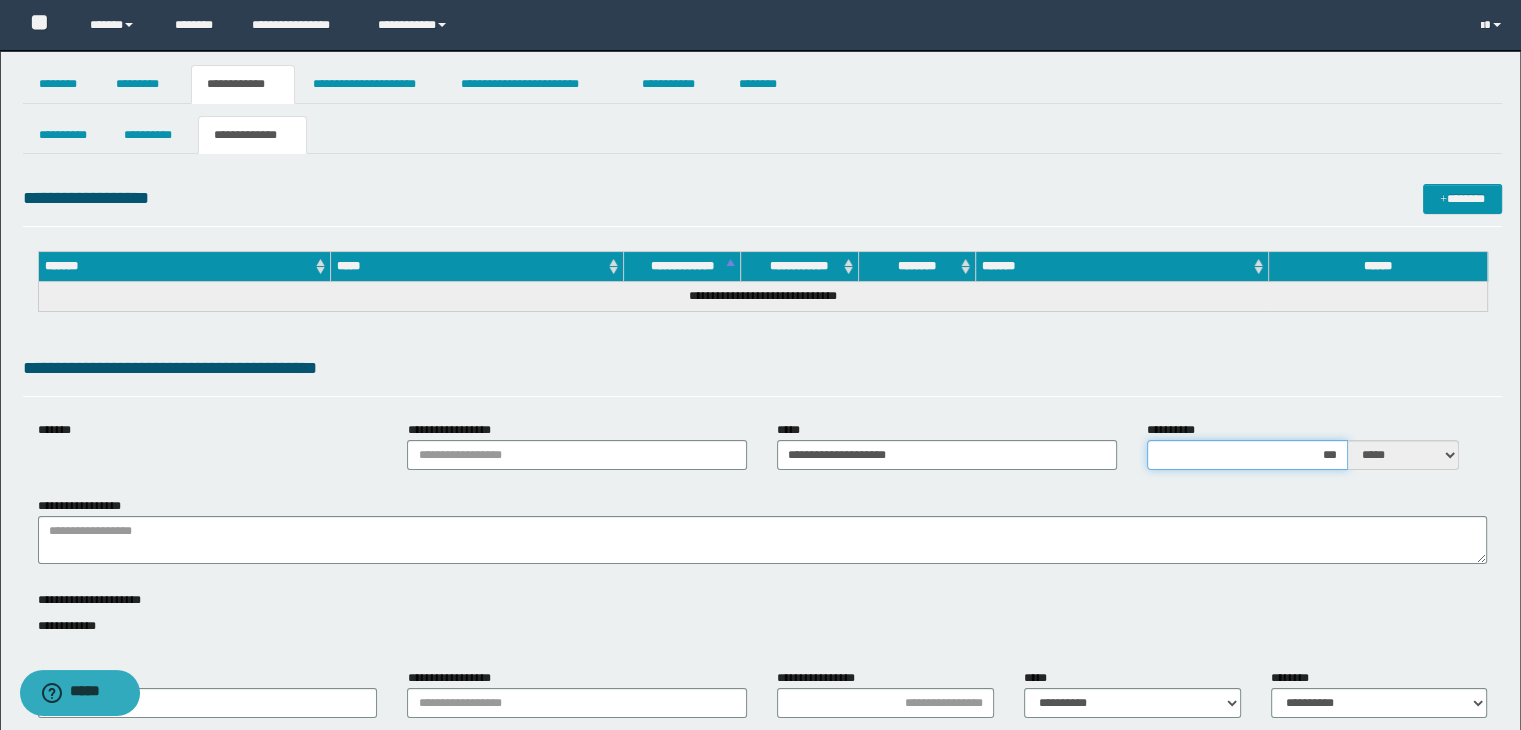 scroll, scrollTop: 0, scrollLeft: 0, axis: both 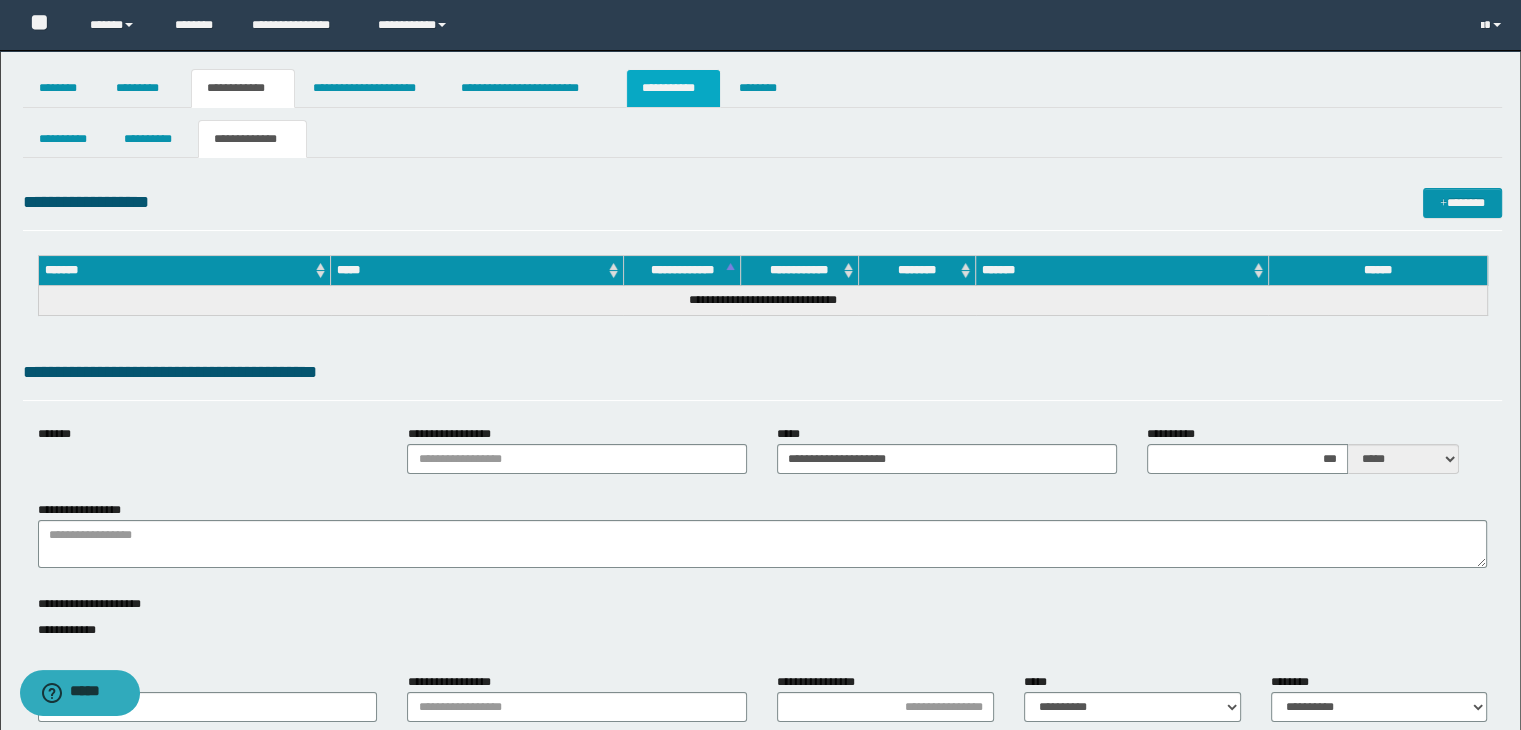 click on "**********" at bounding box center (673, 88) 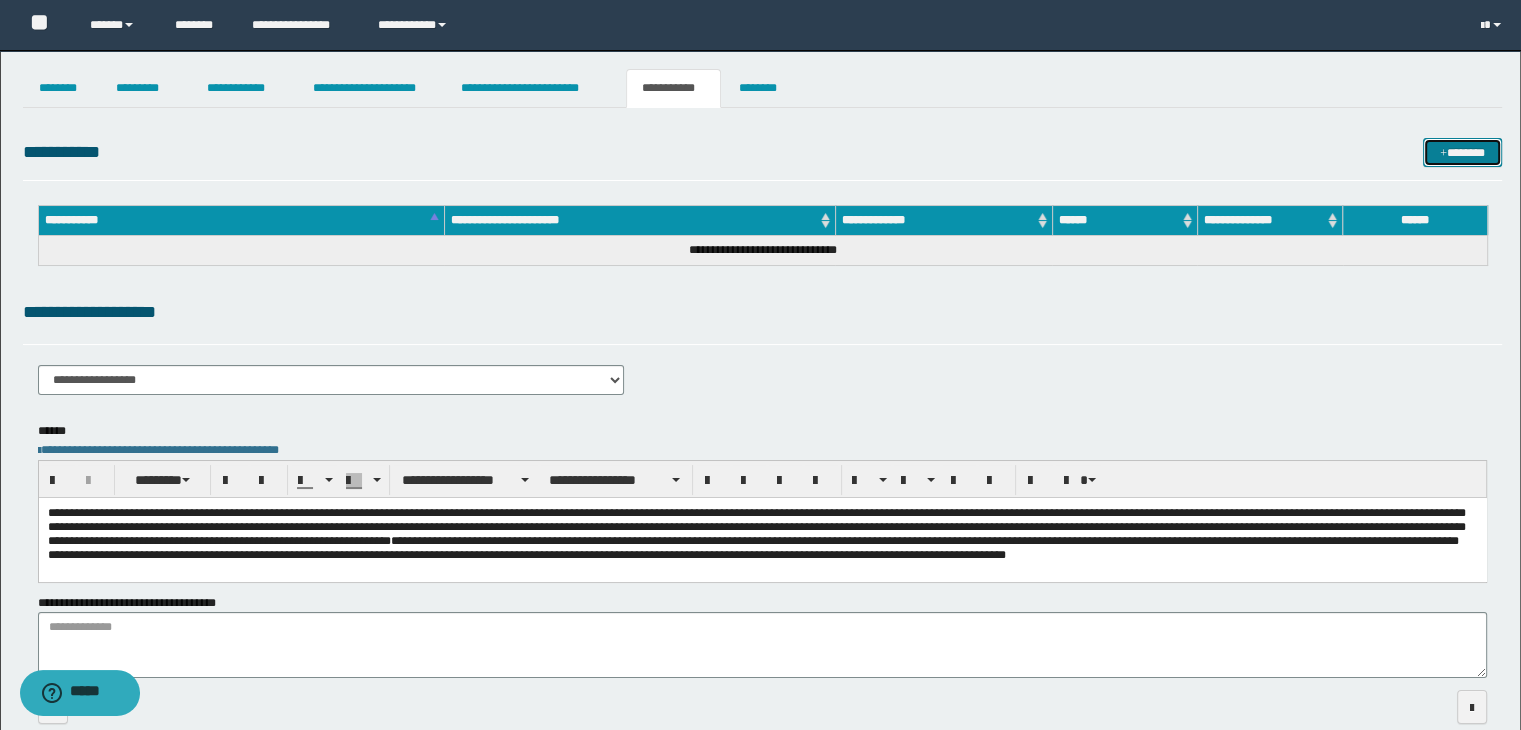 click at bounding box center (1443, 154) 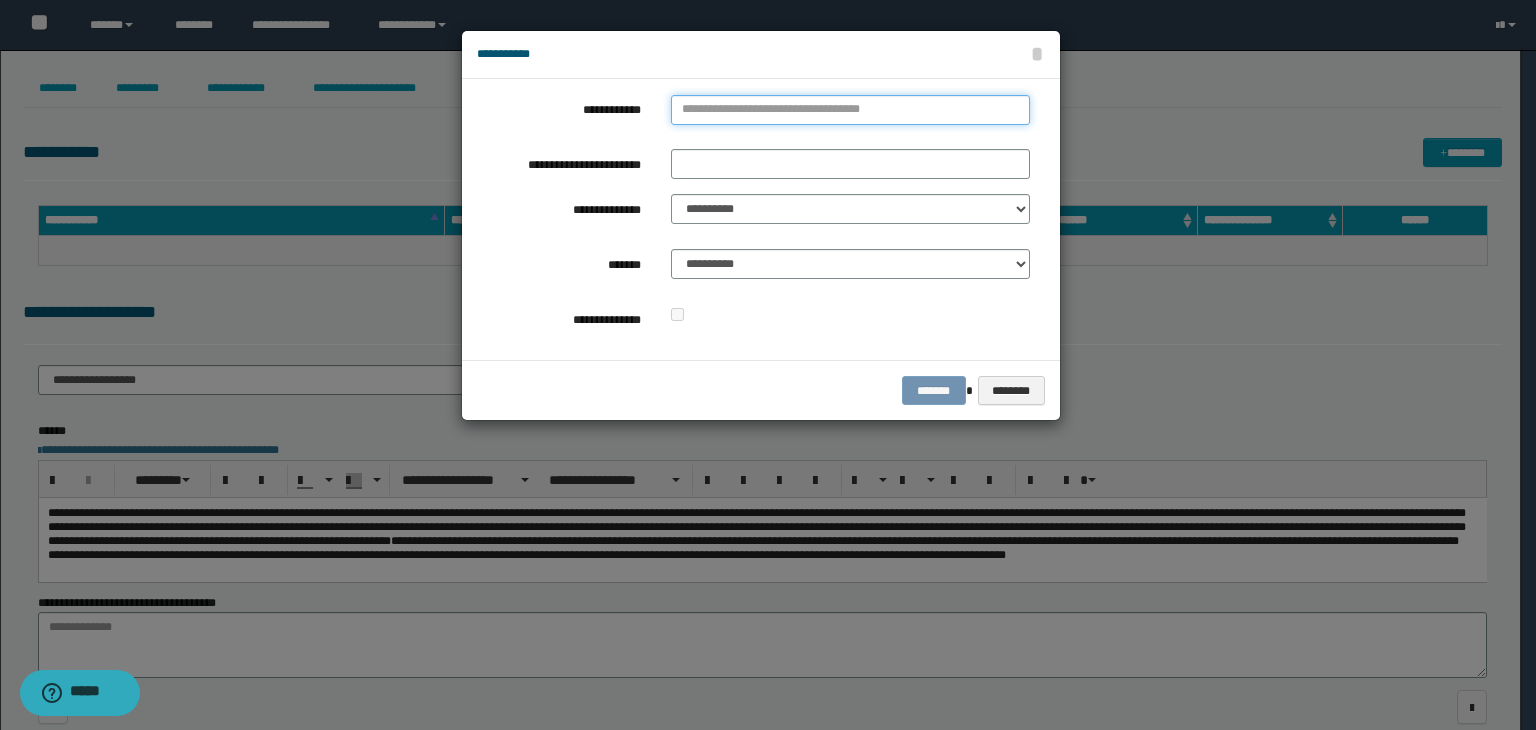 click on "**********" at bounding box center (850, 110) 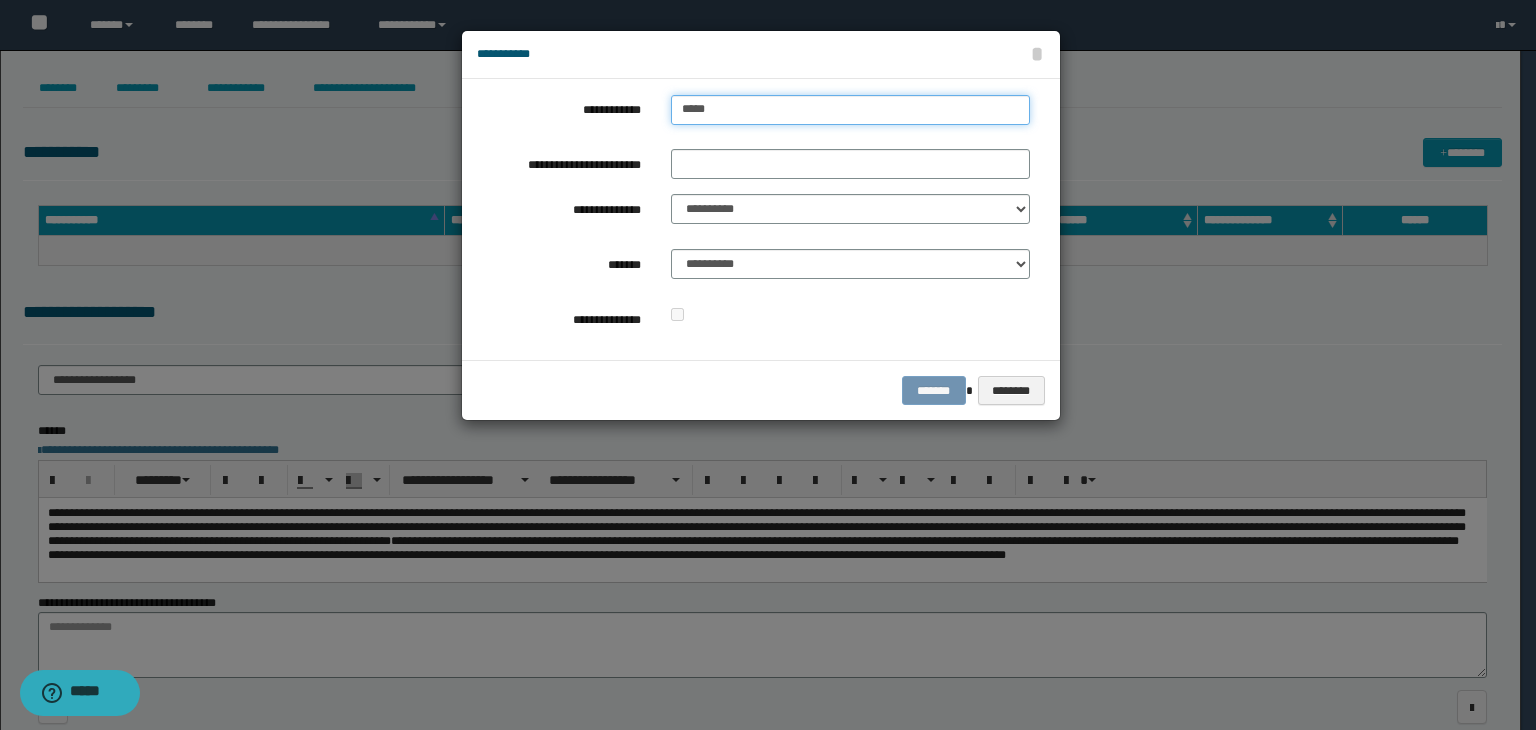 type on "******" 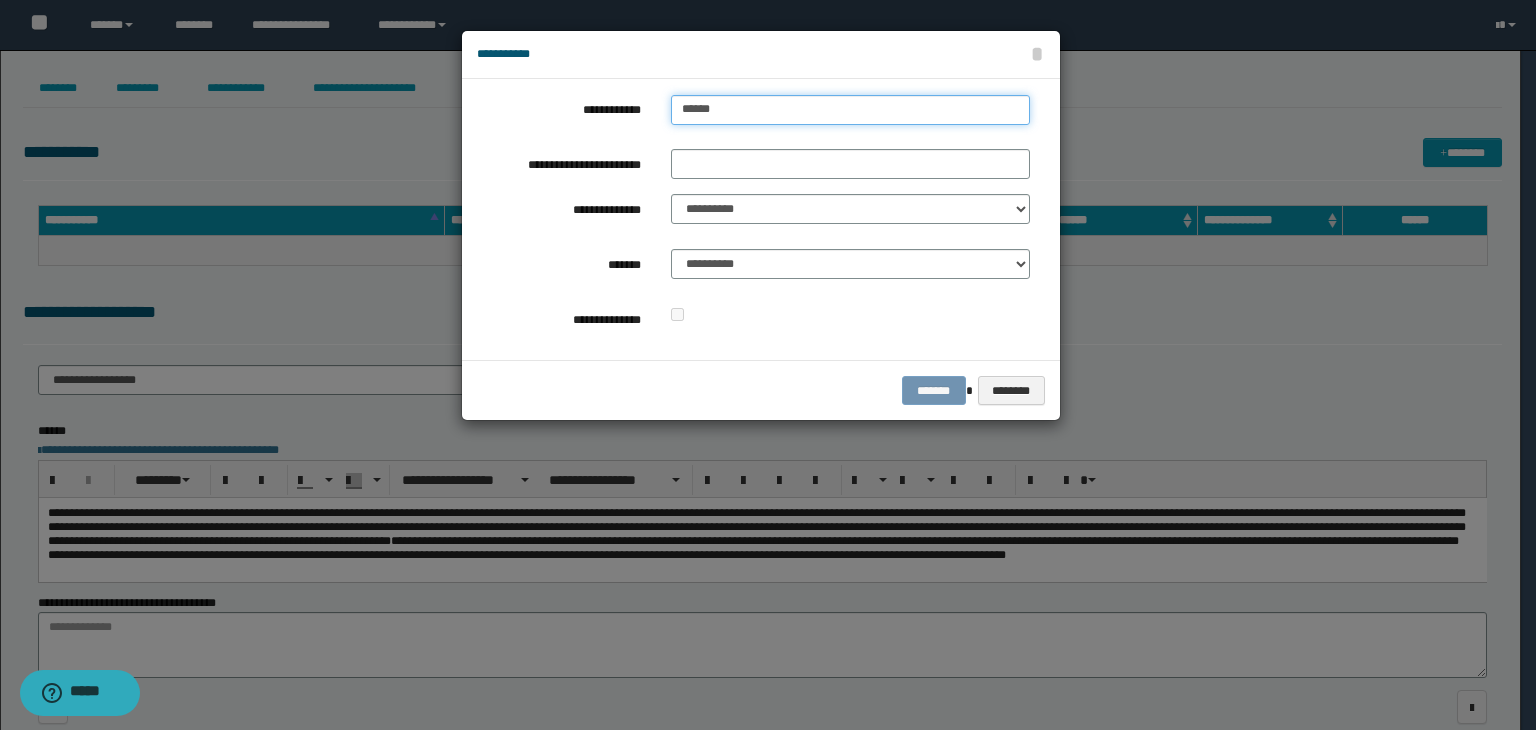 type on "*********" 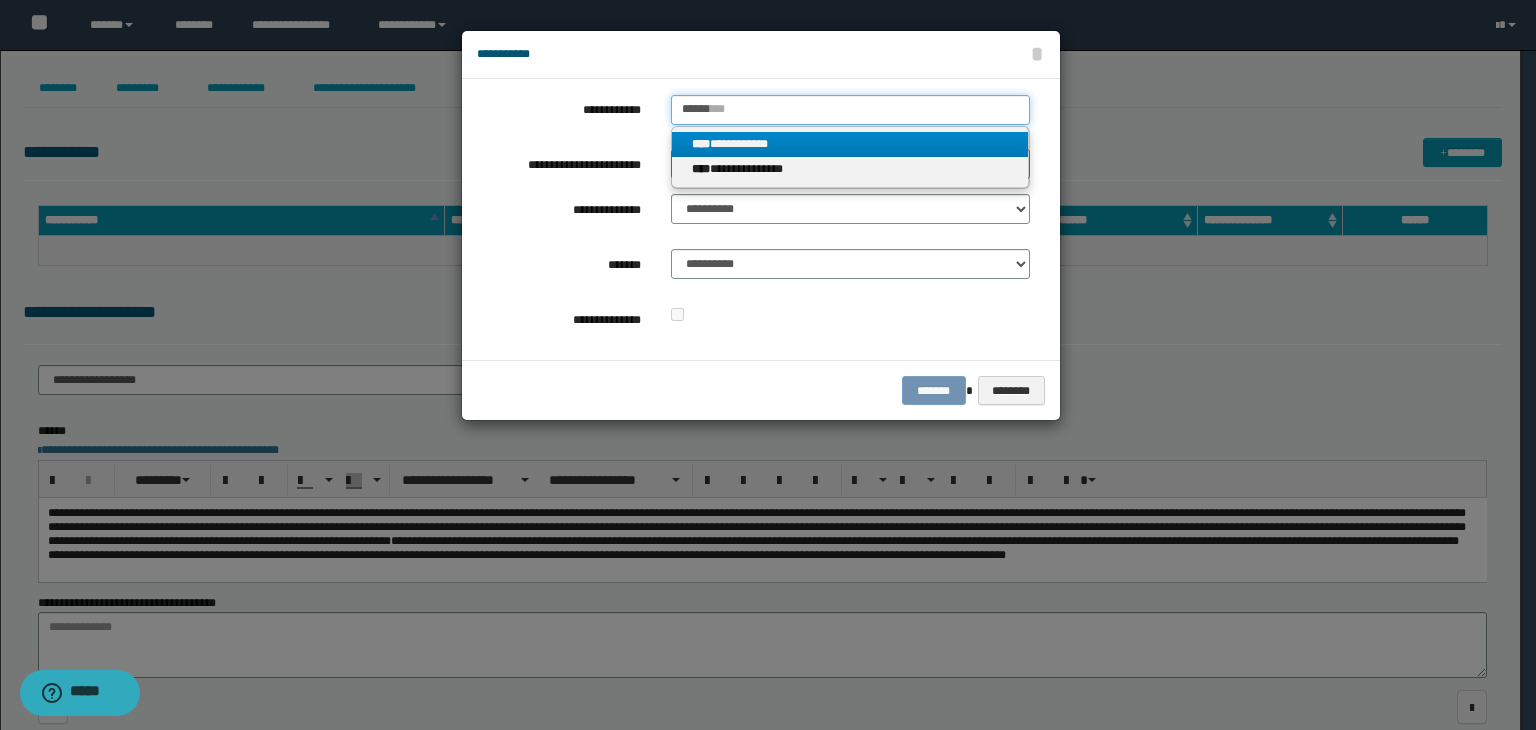type on "******" 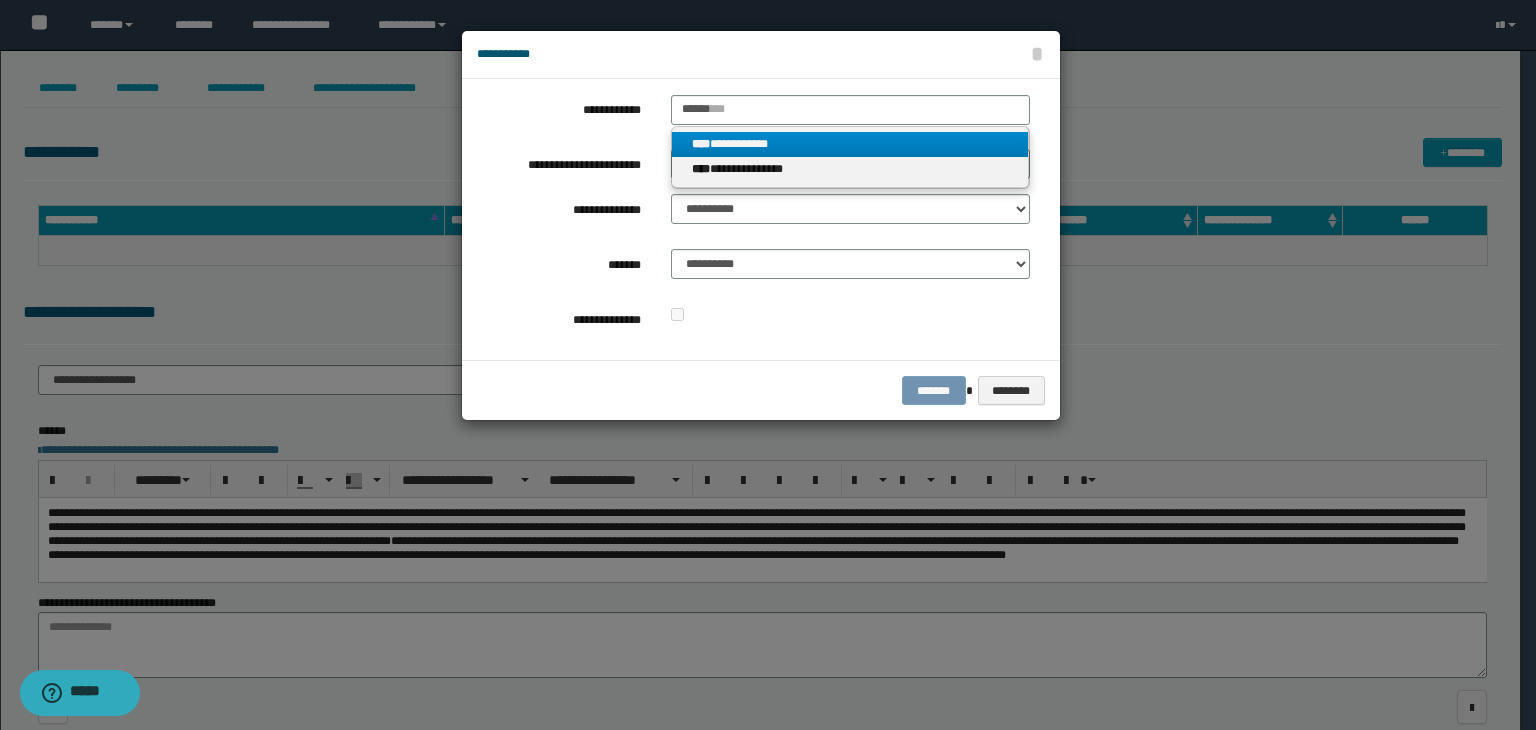 click on "**********" at bounding box center (850, 144) 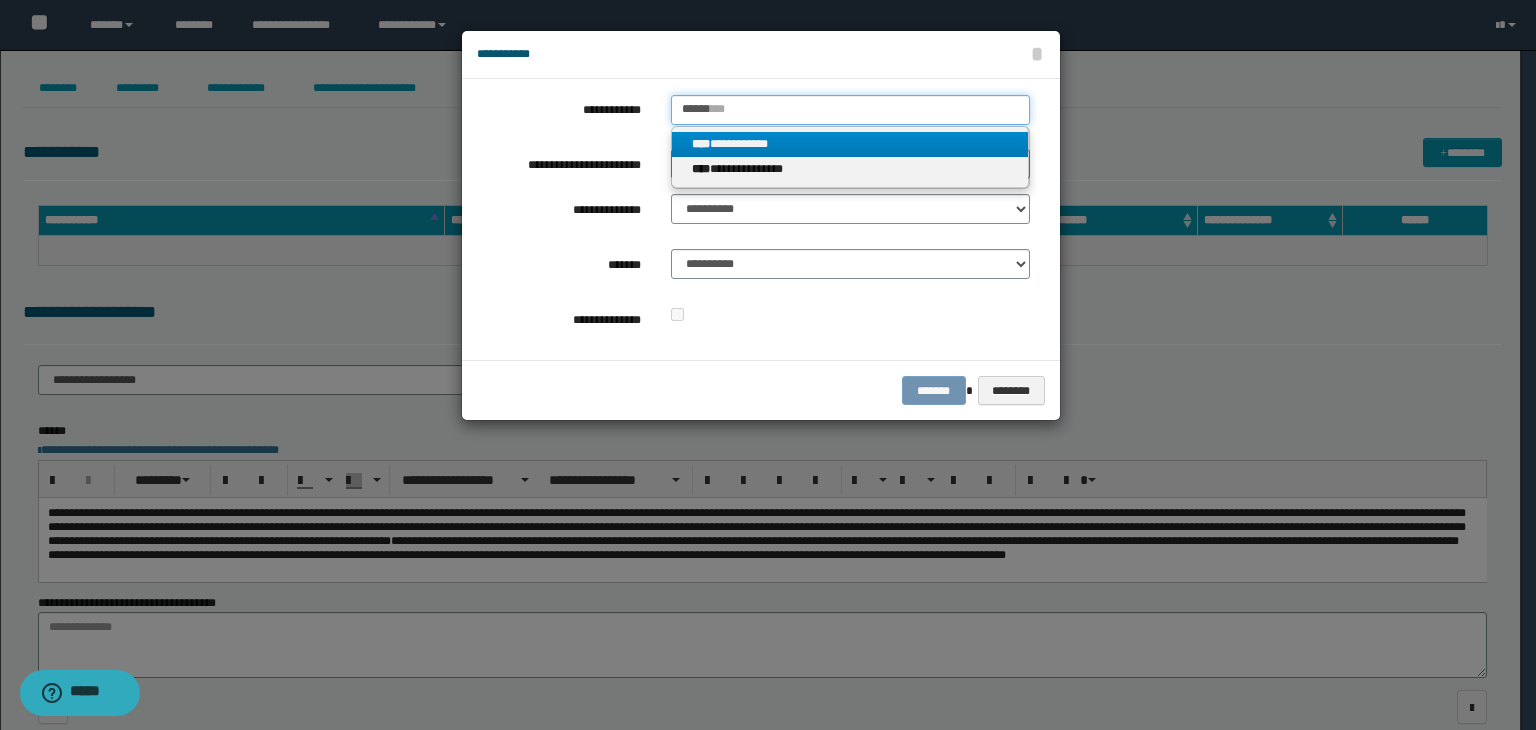 type 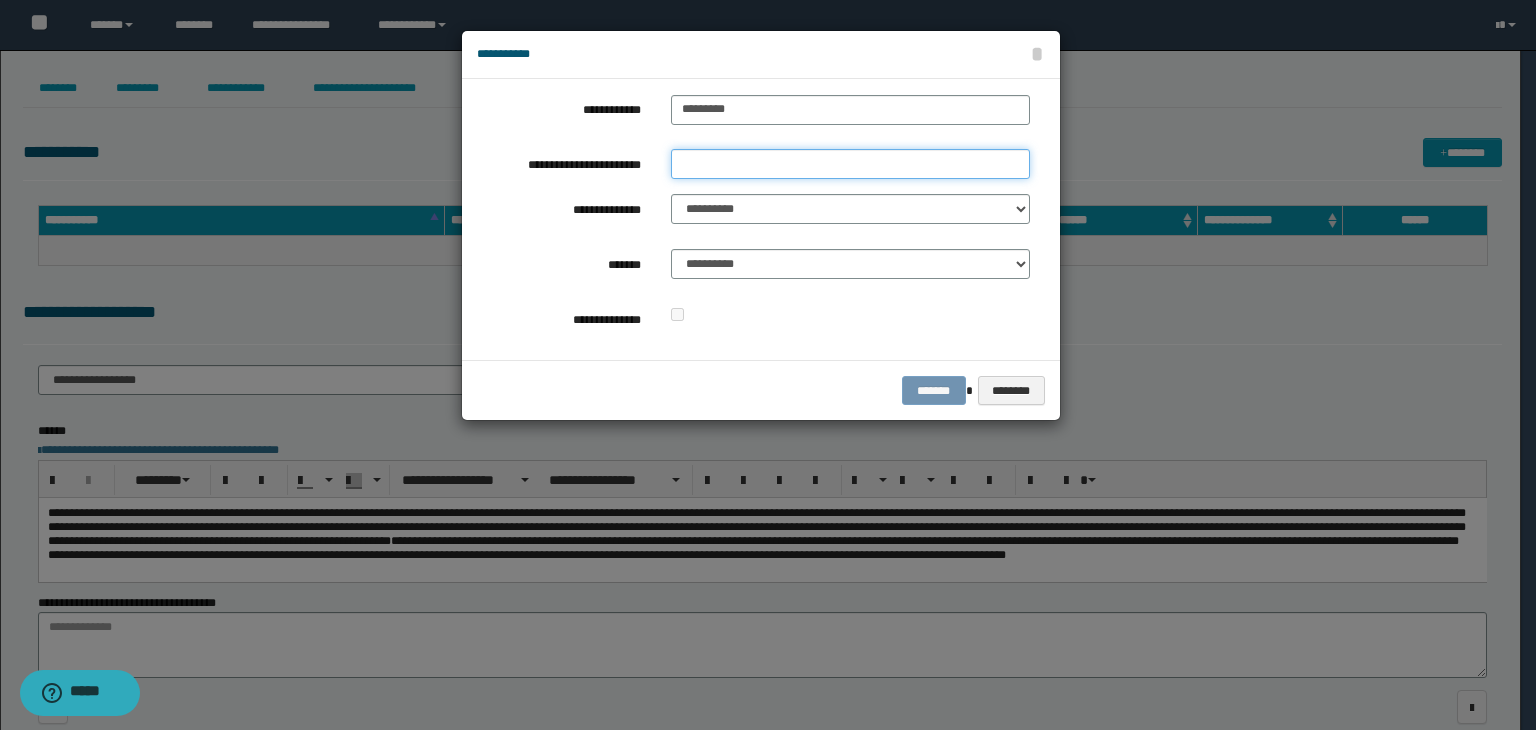 click on "**********" at bounding box center (850, 164) 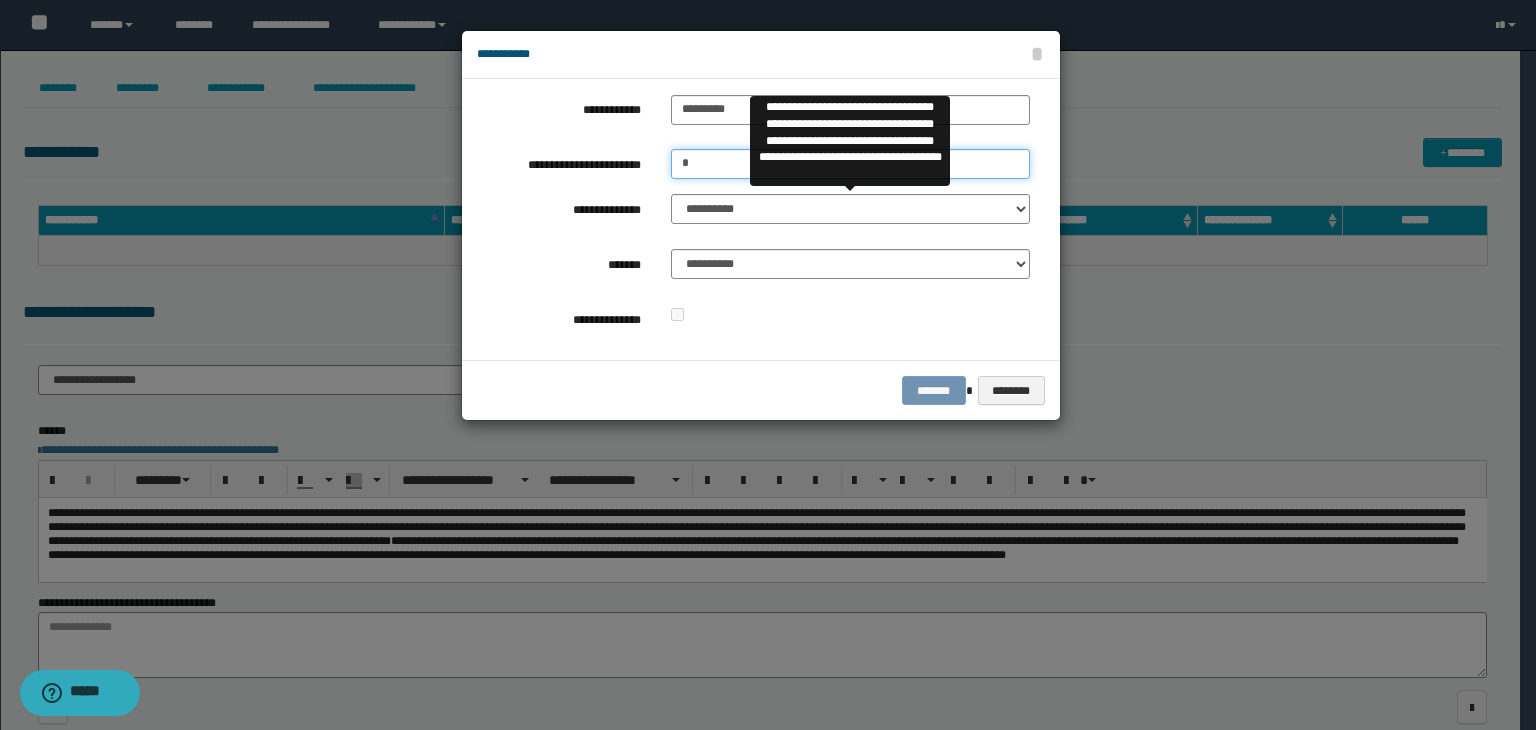 type on "*" 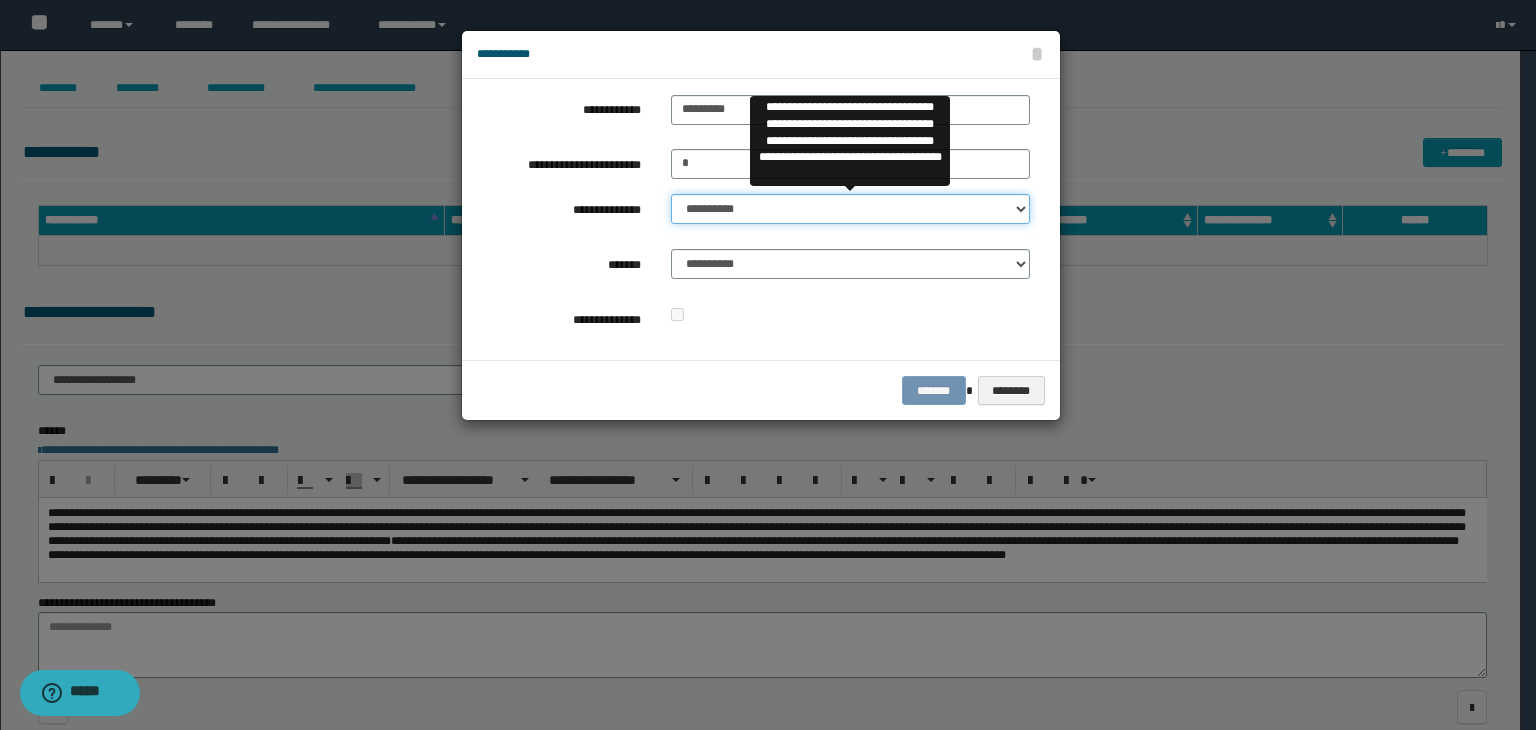 click on "**********" at bounding box center [850, 209] 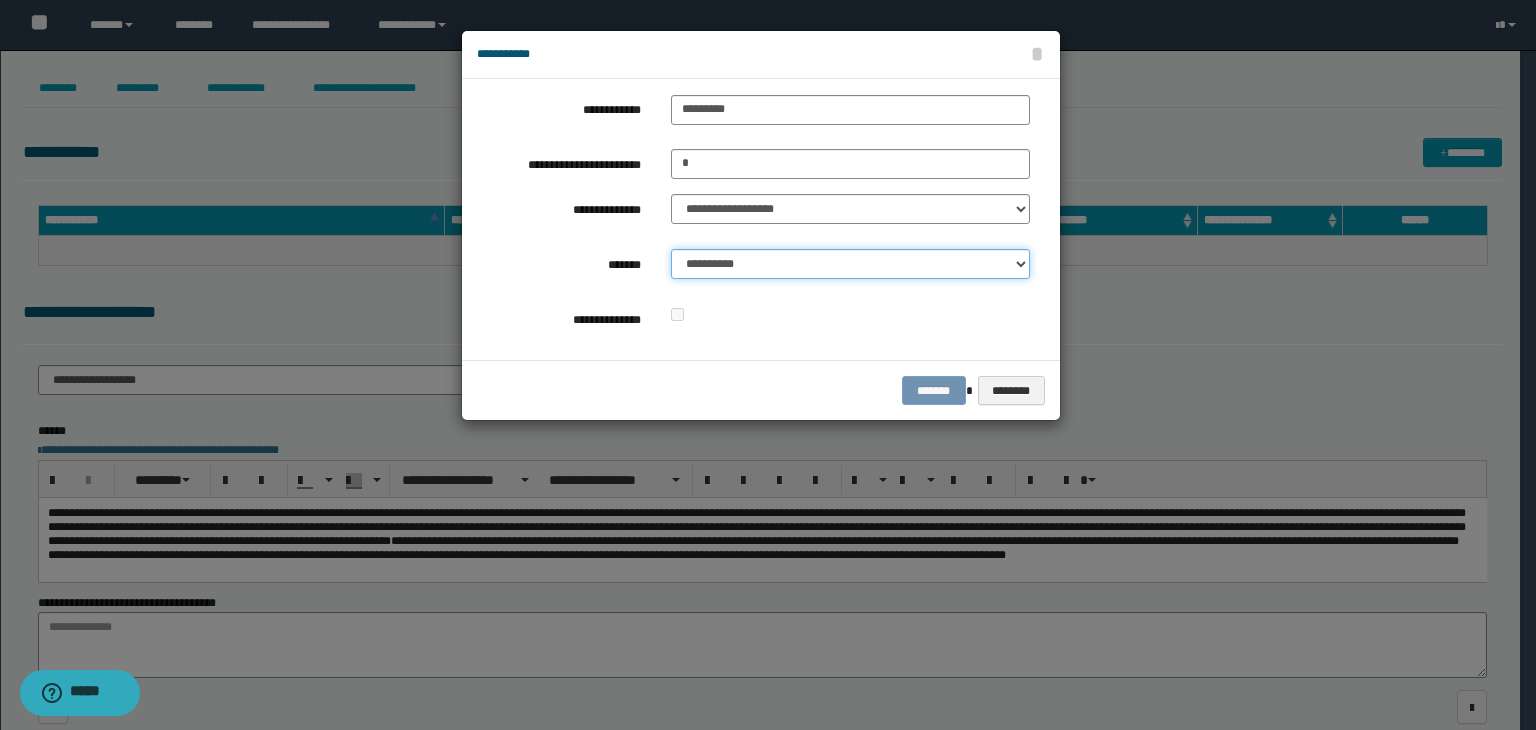 drag, startPoint x: 744, startPoint y: 250, endPoint x: 743, endPoint y: 261, distance: 11.045361 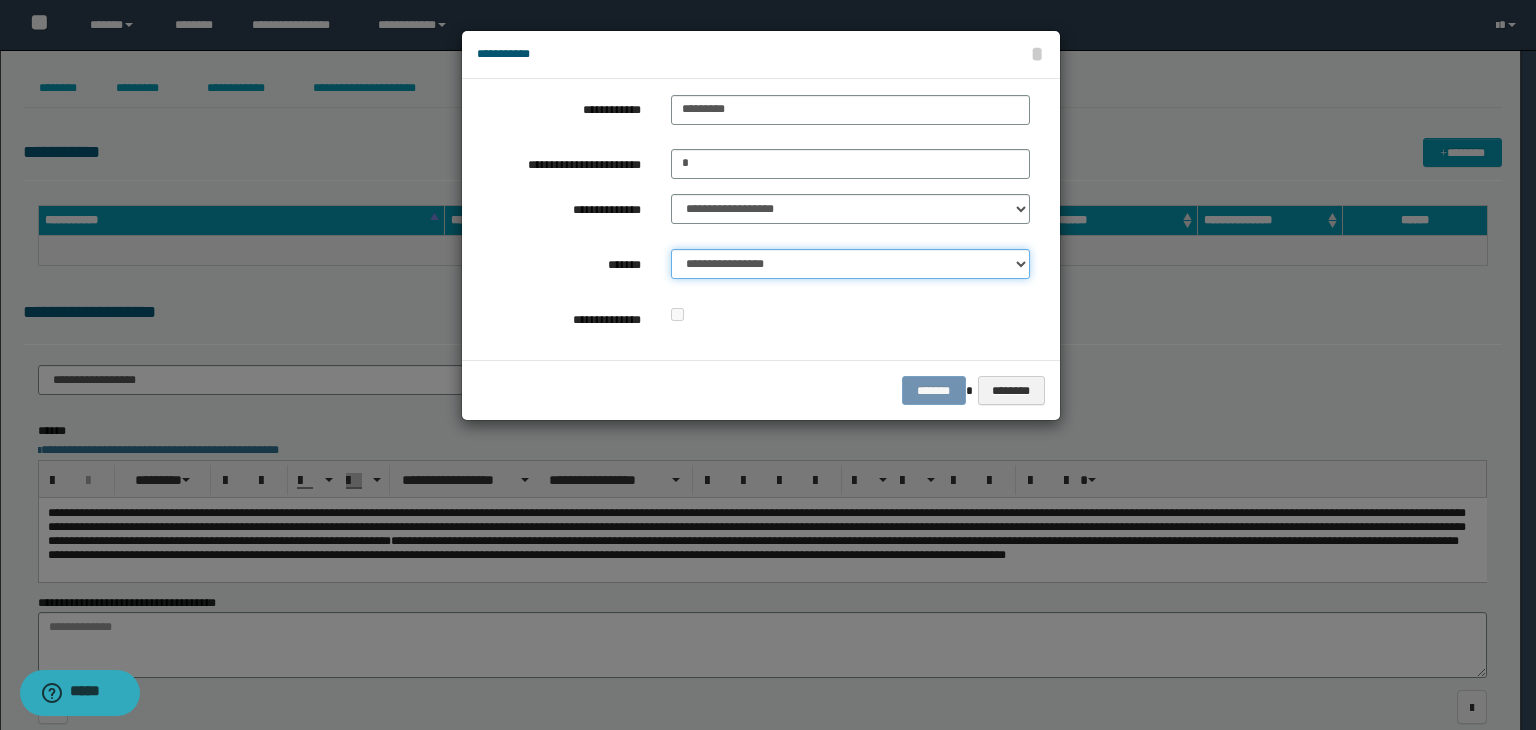 click on "**********" at bounding box center (850, 264) 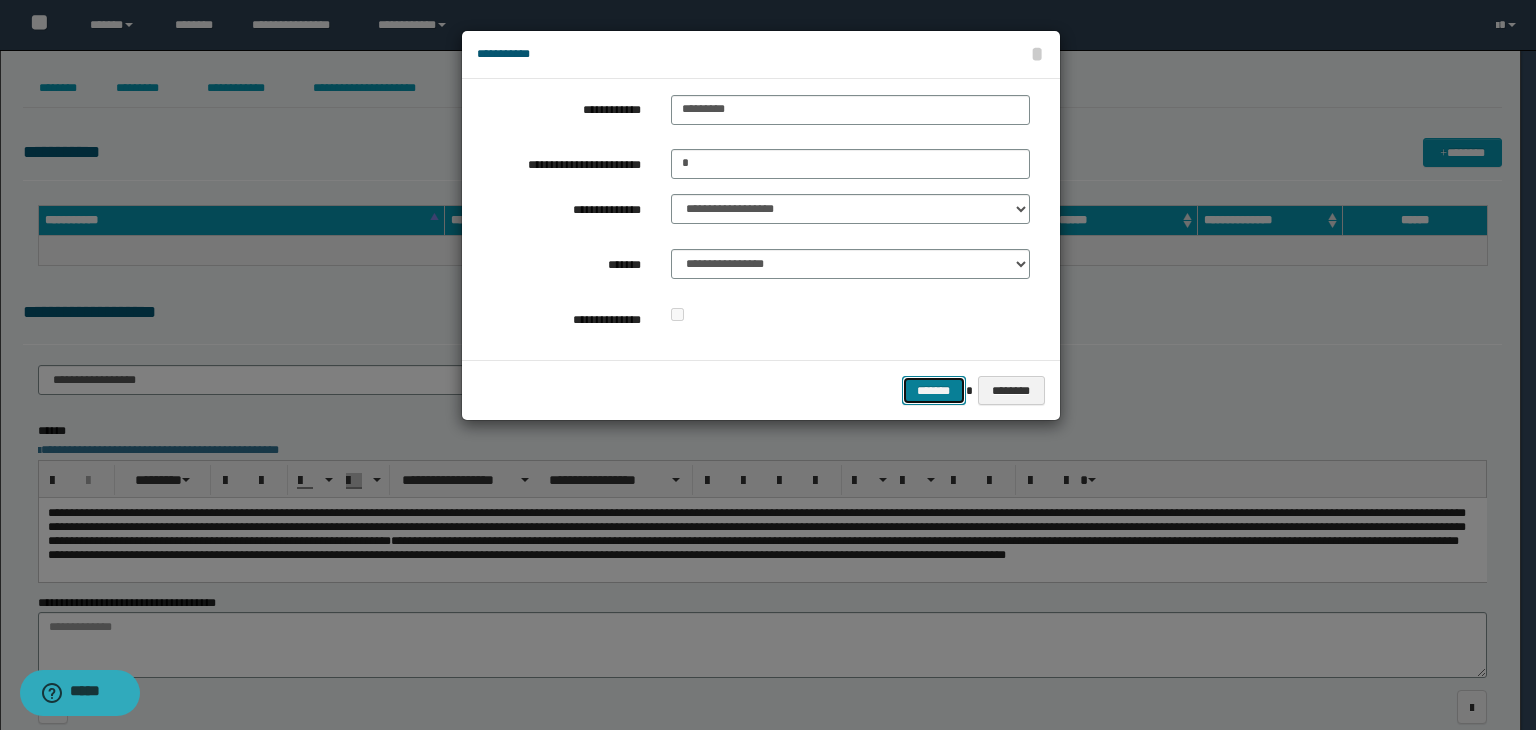 click on "*******" at bounding box center (934, 391) 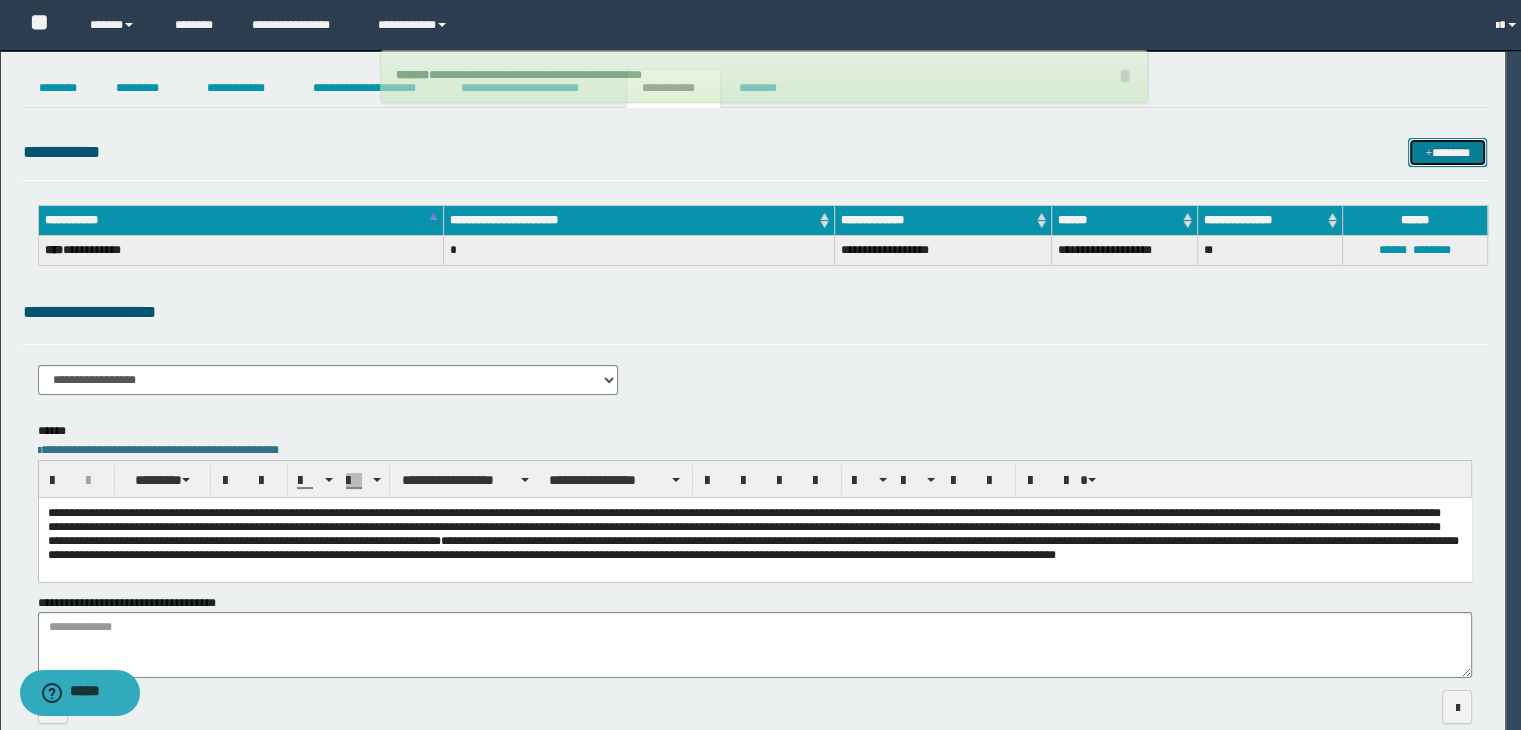 type 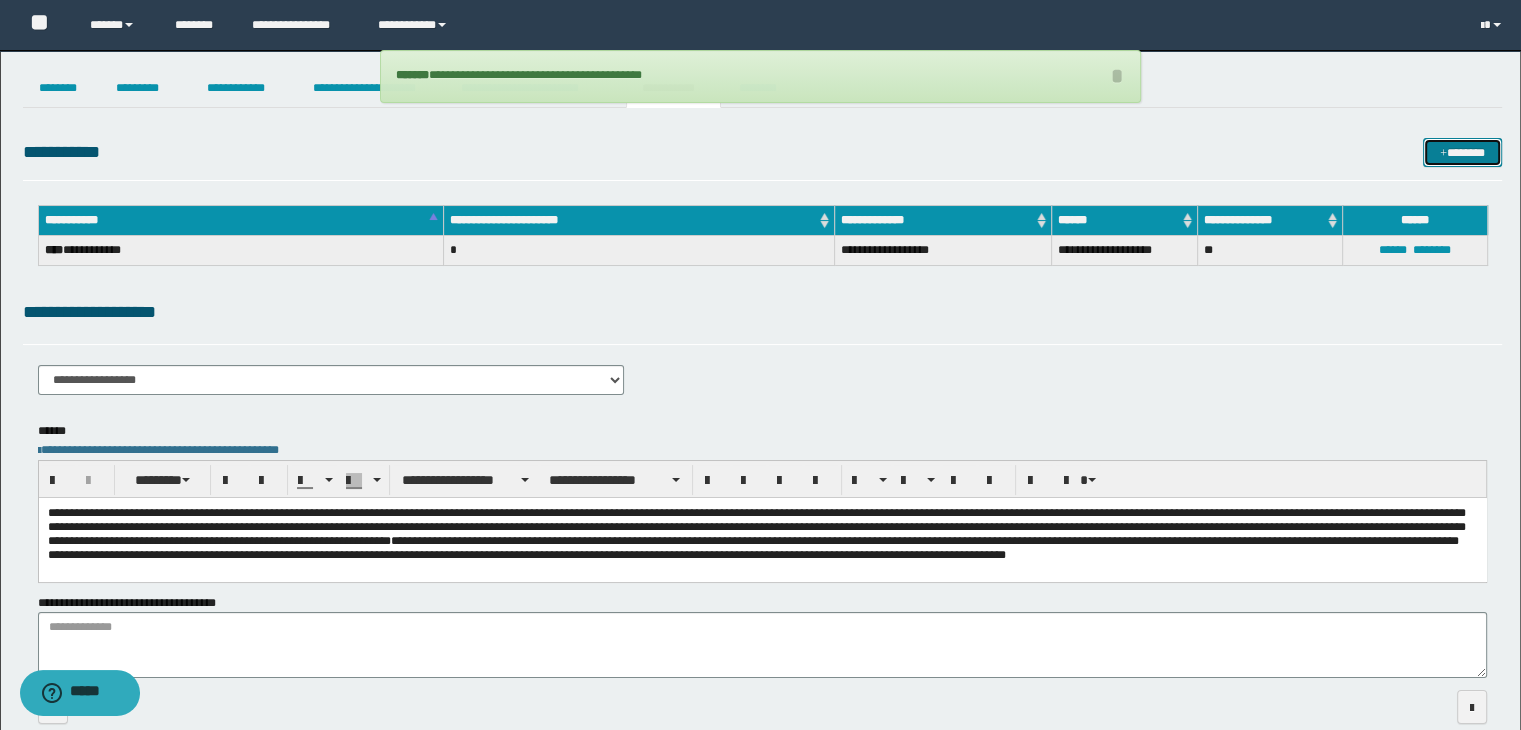 click at bounding box center (1443, 154) 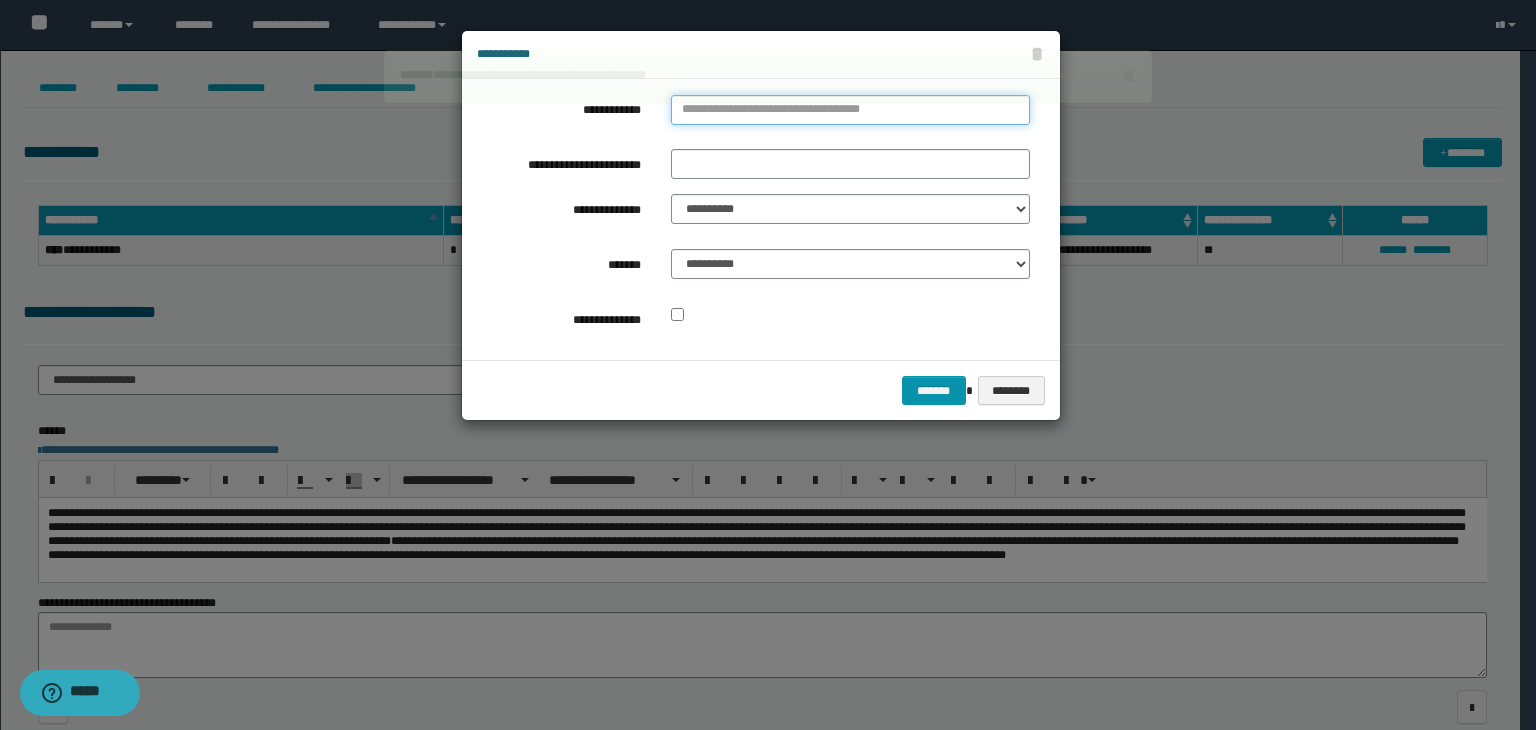 type on "*********" 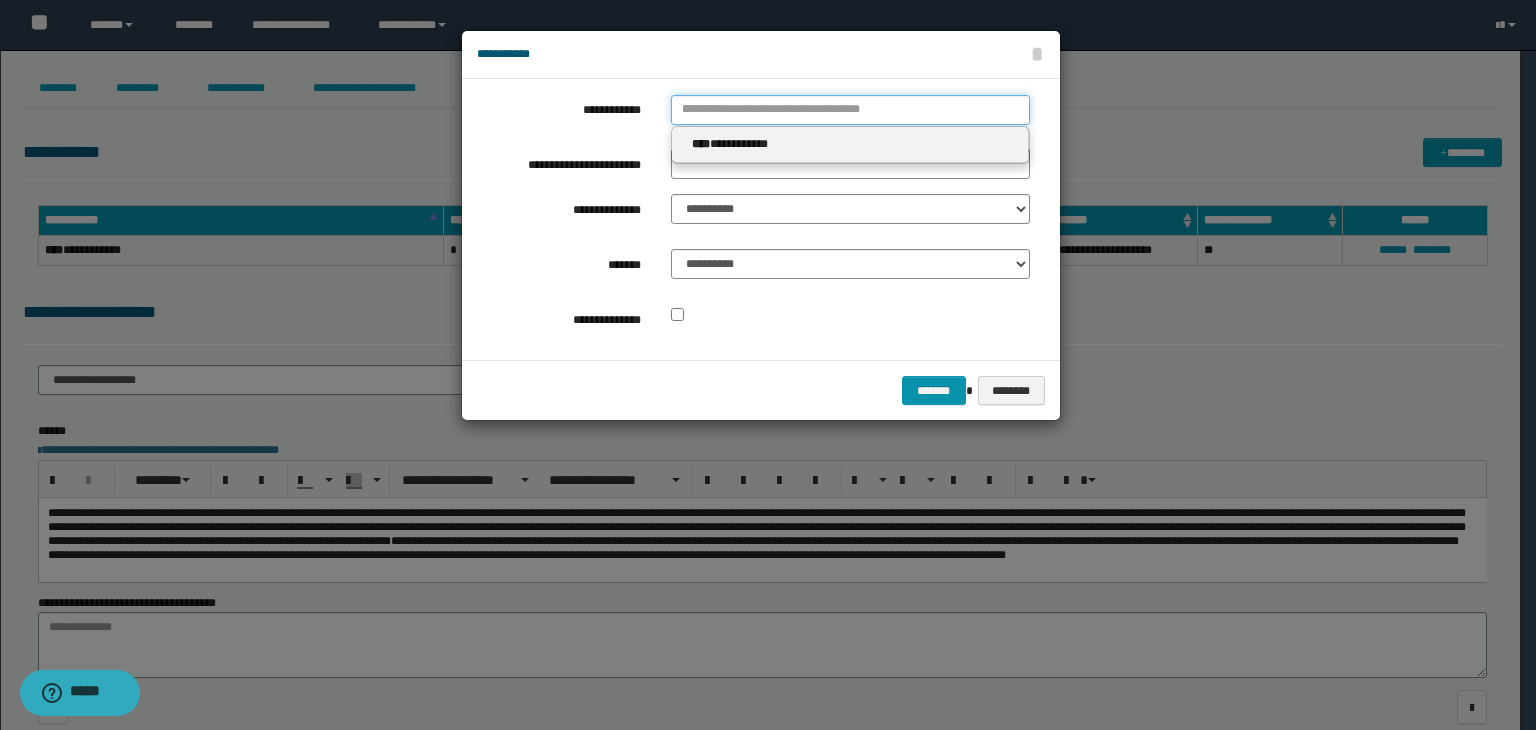 click on "**********" at bounding box center [850, 110] 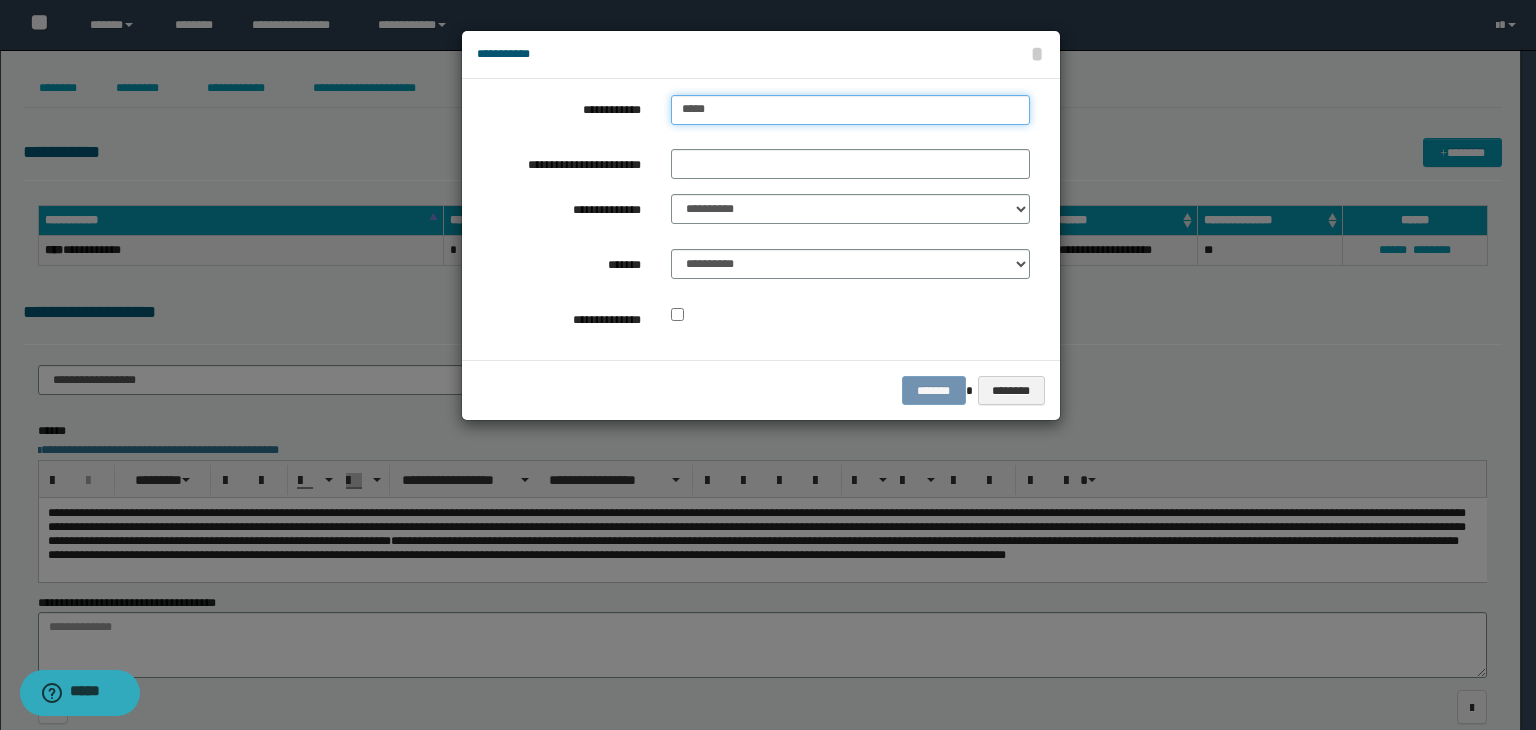 type on "******" 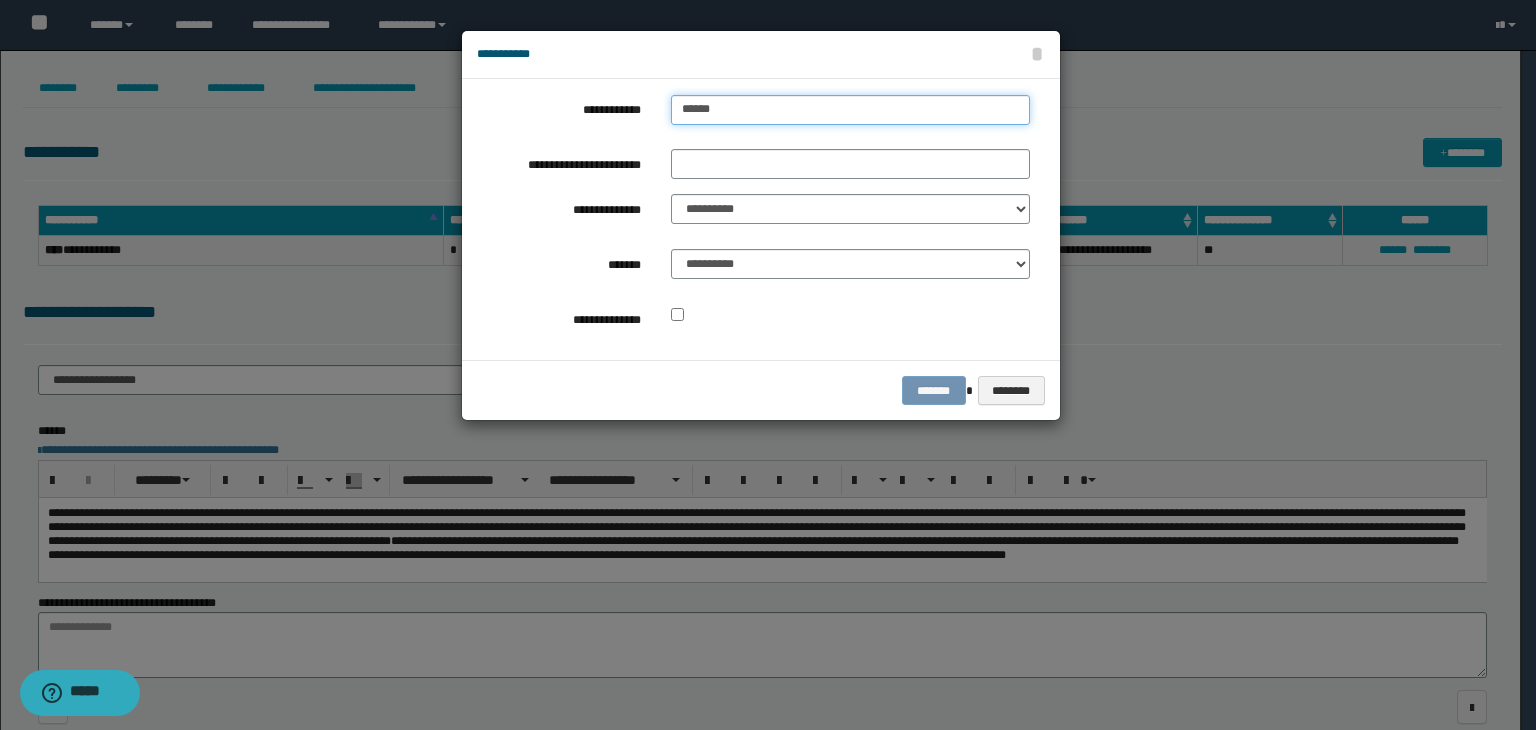 type on "******" 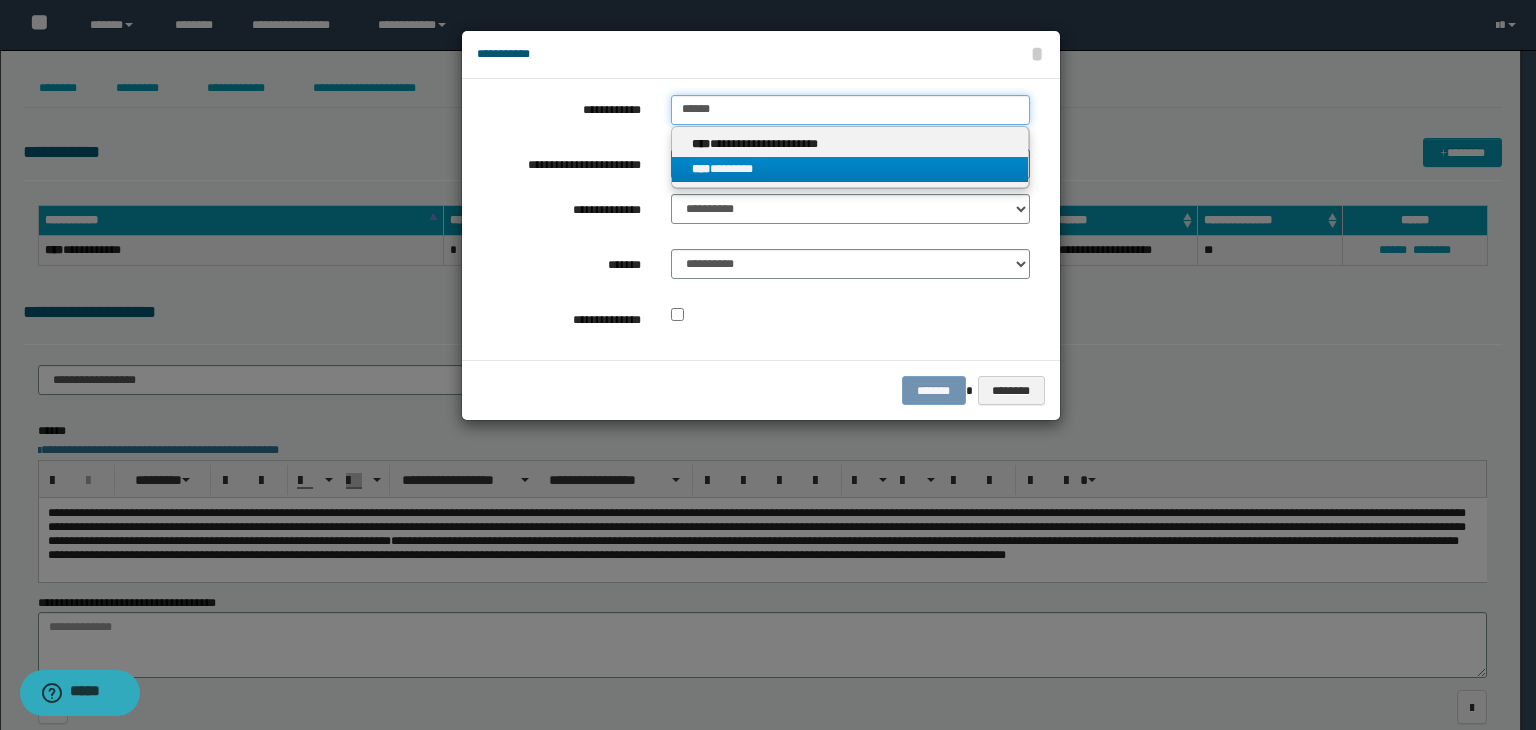 type on "******" 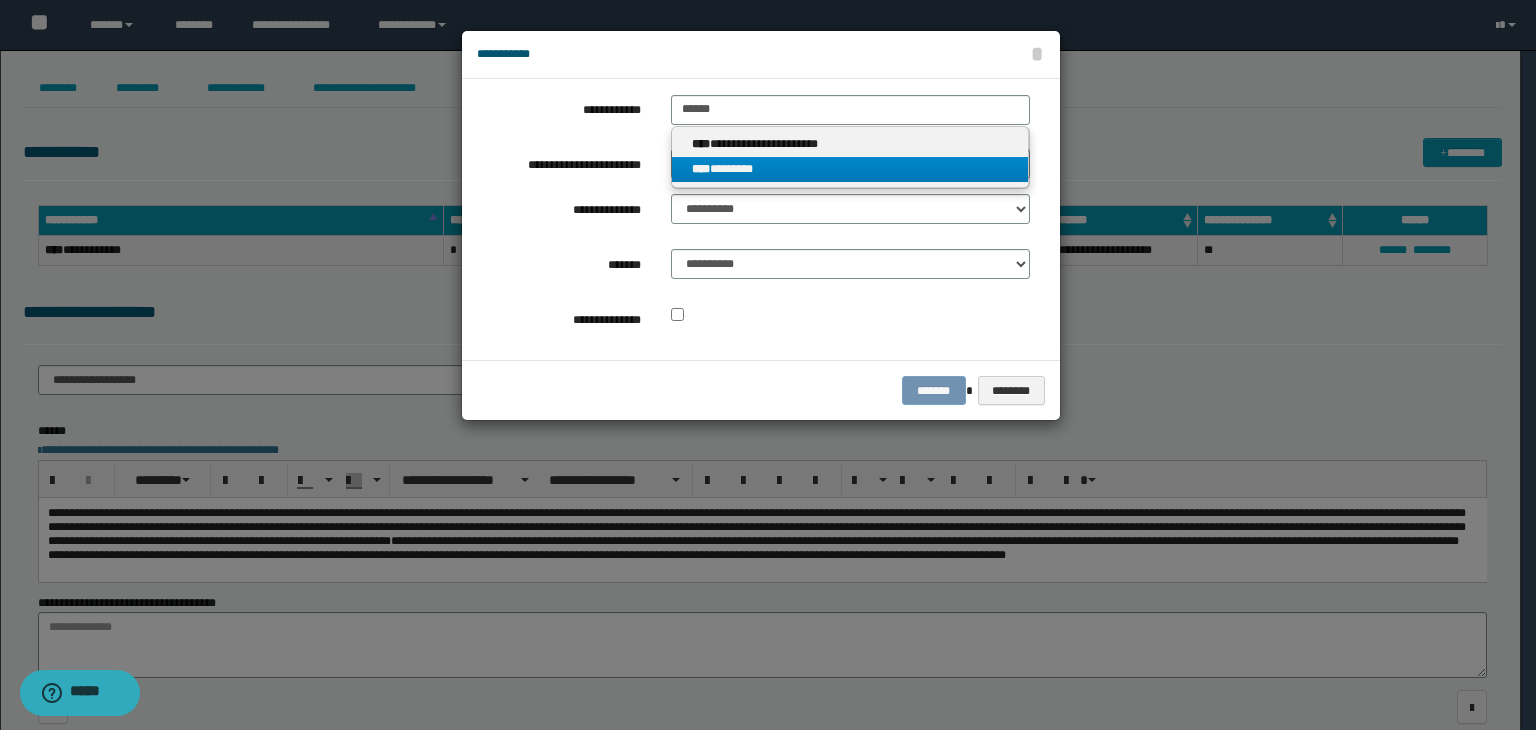 click on "**** ********" at bounding box center (850, 169) 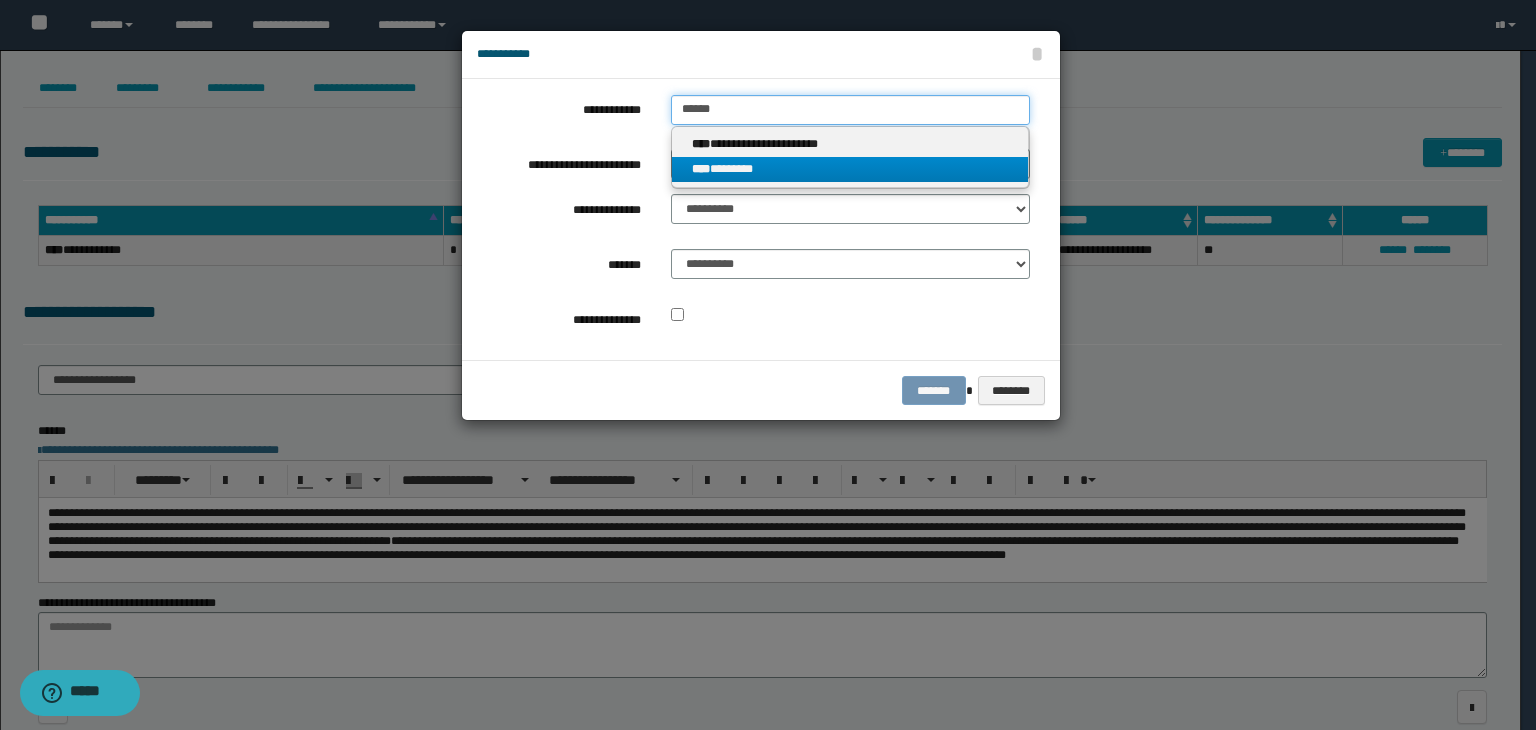 type 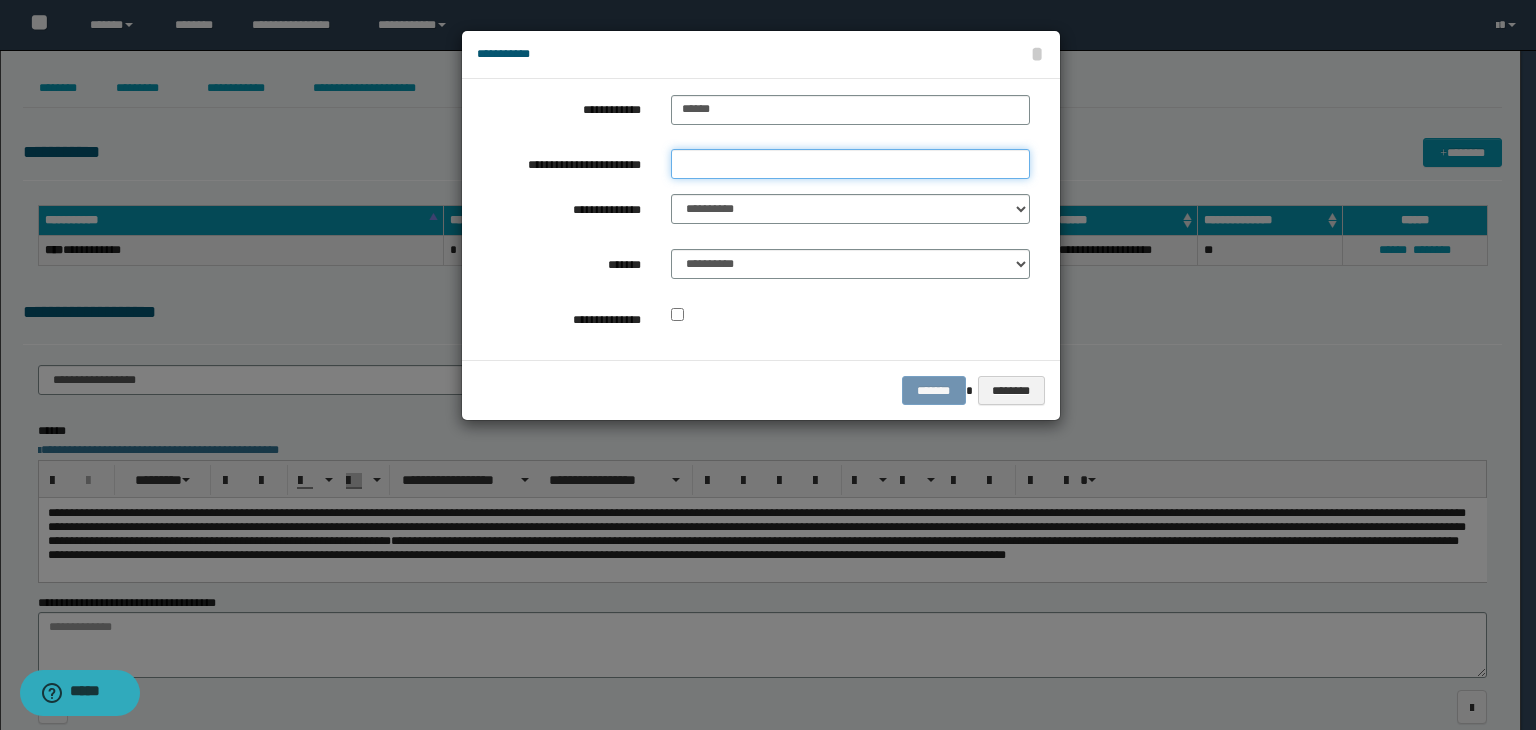 click on "**********" at bounding box center (850, 164) 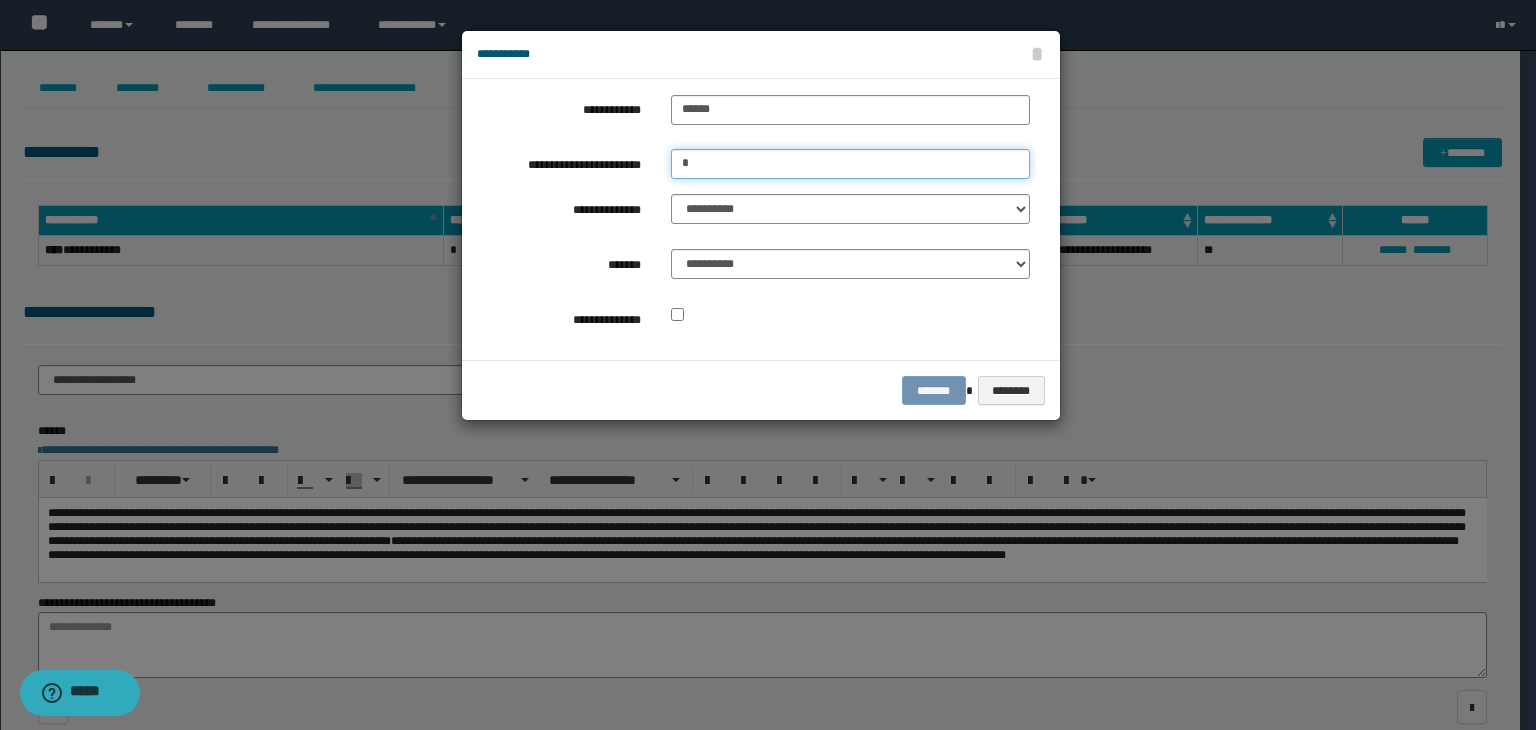 type on "*" 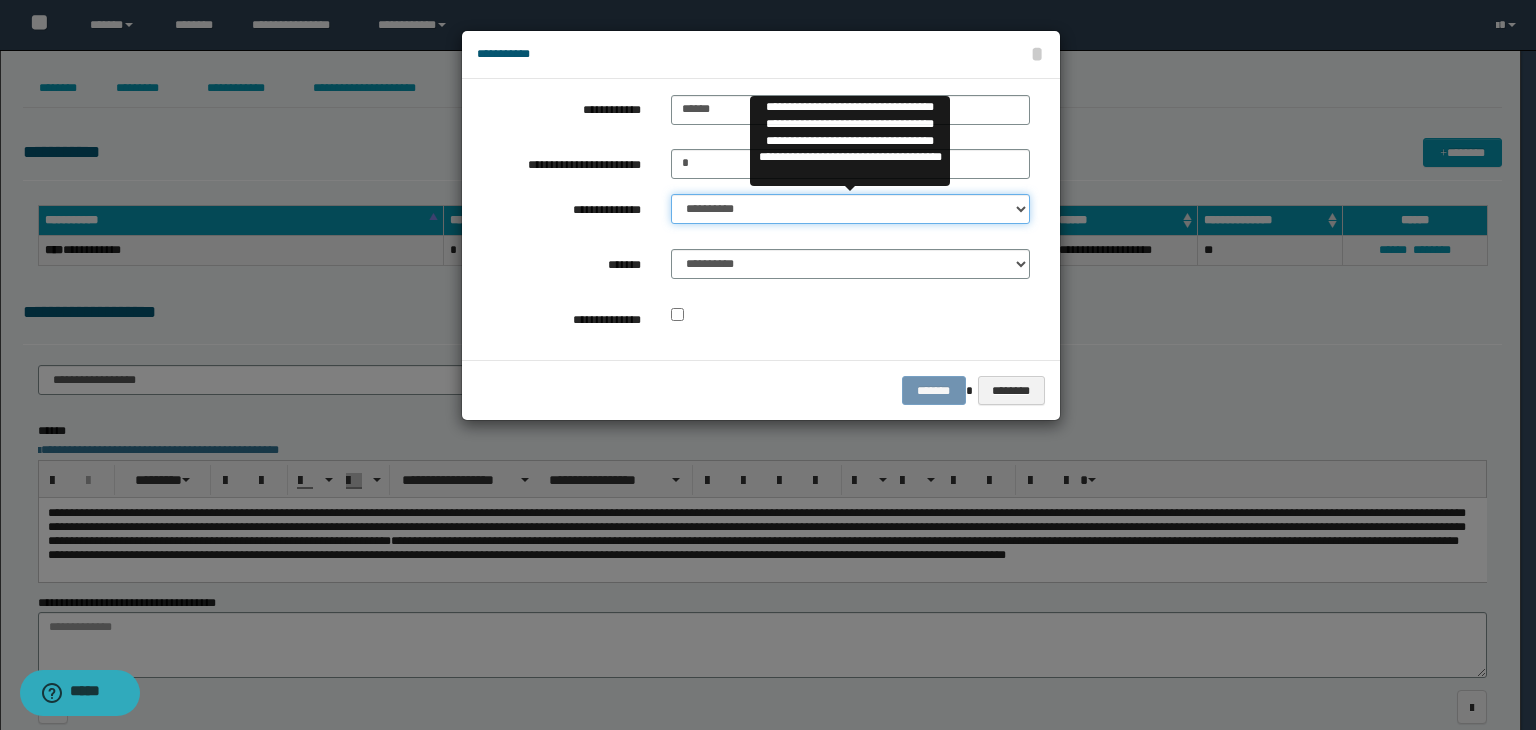 click on "**********" at bounding box center (850, 209) 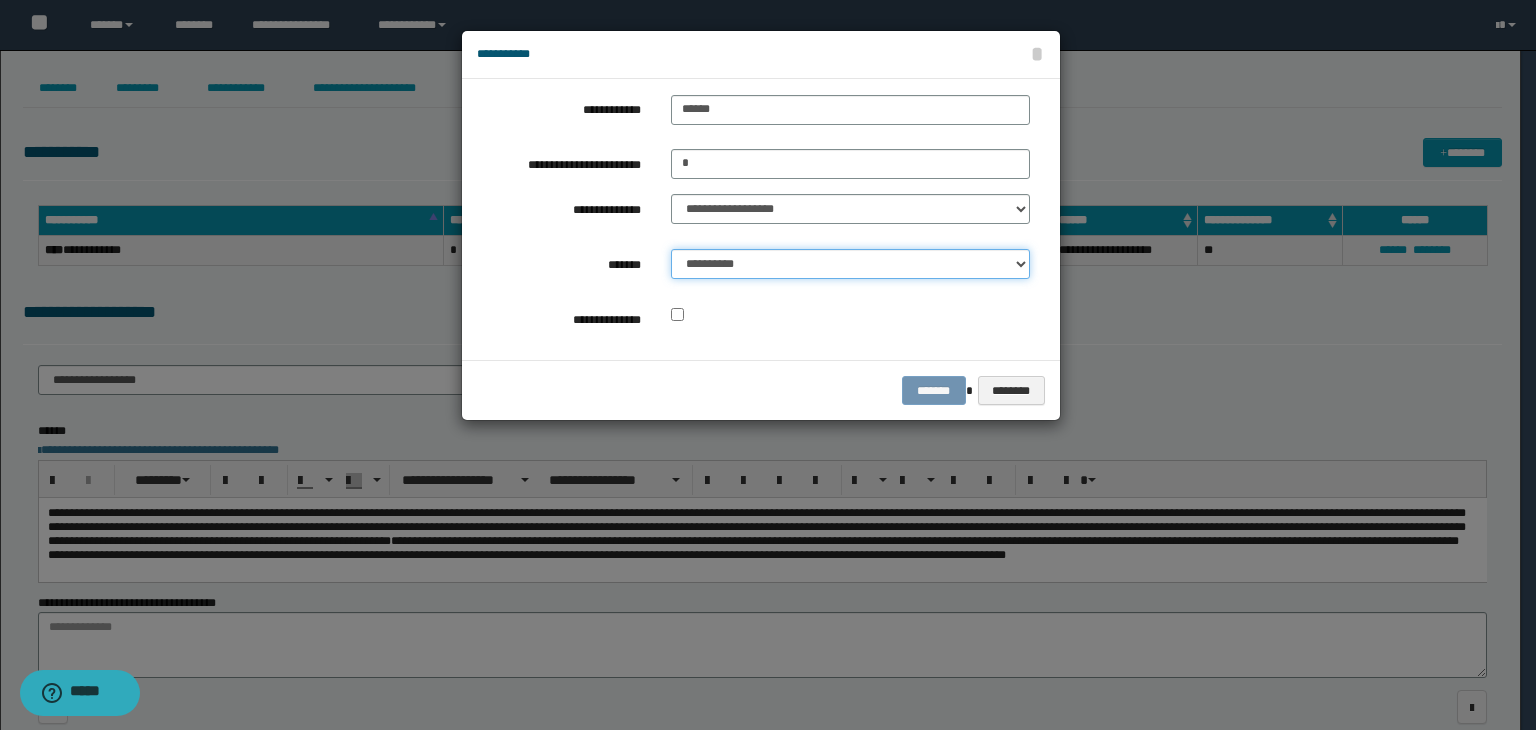 click on "**********" at bounding box center (850, 264) 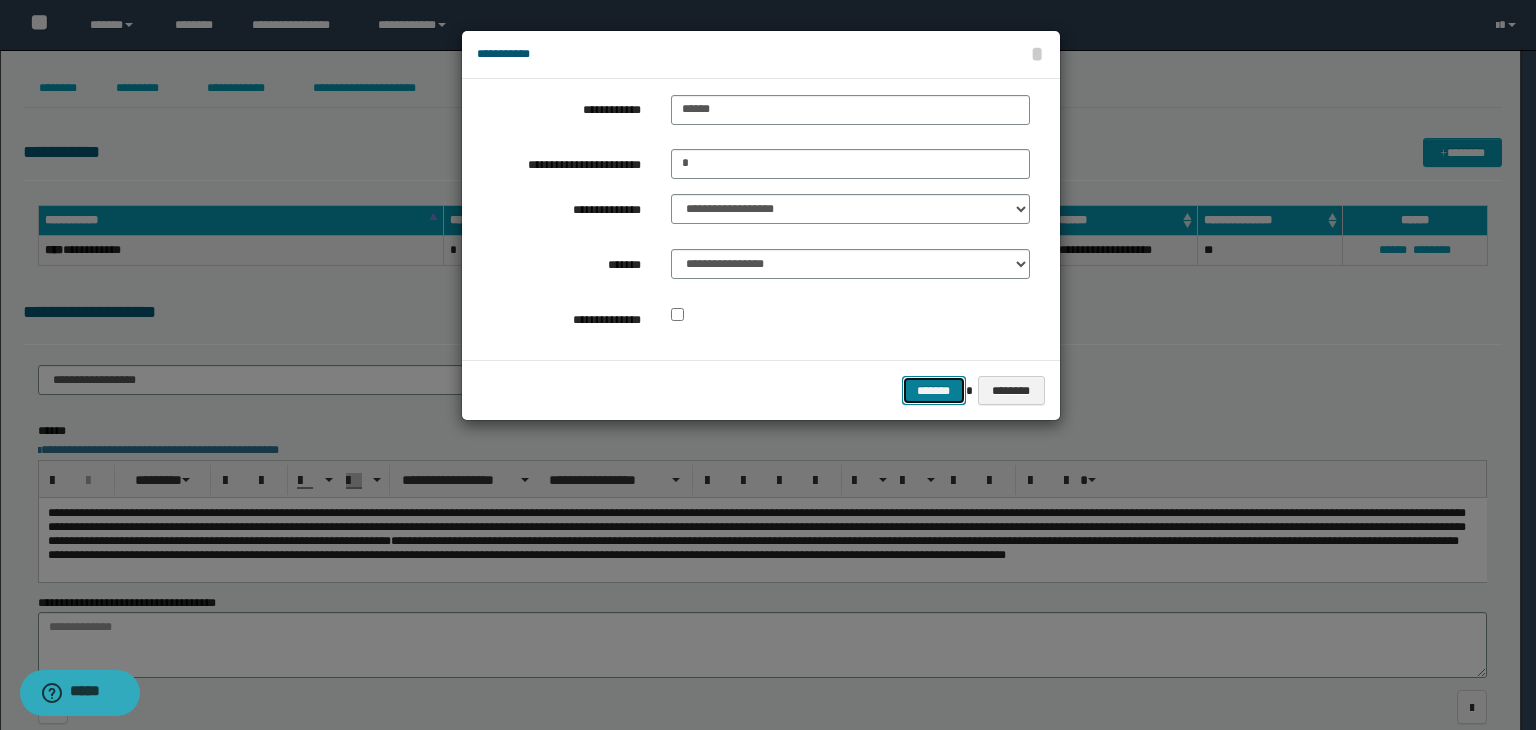 click on "*******" at bounding box center [934, 391] 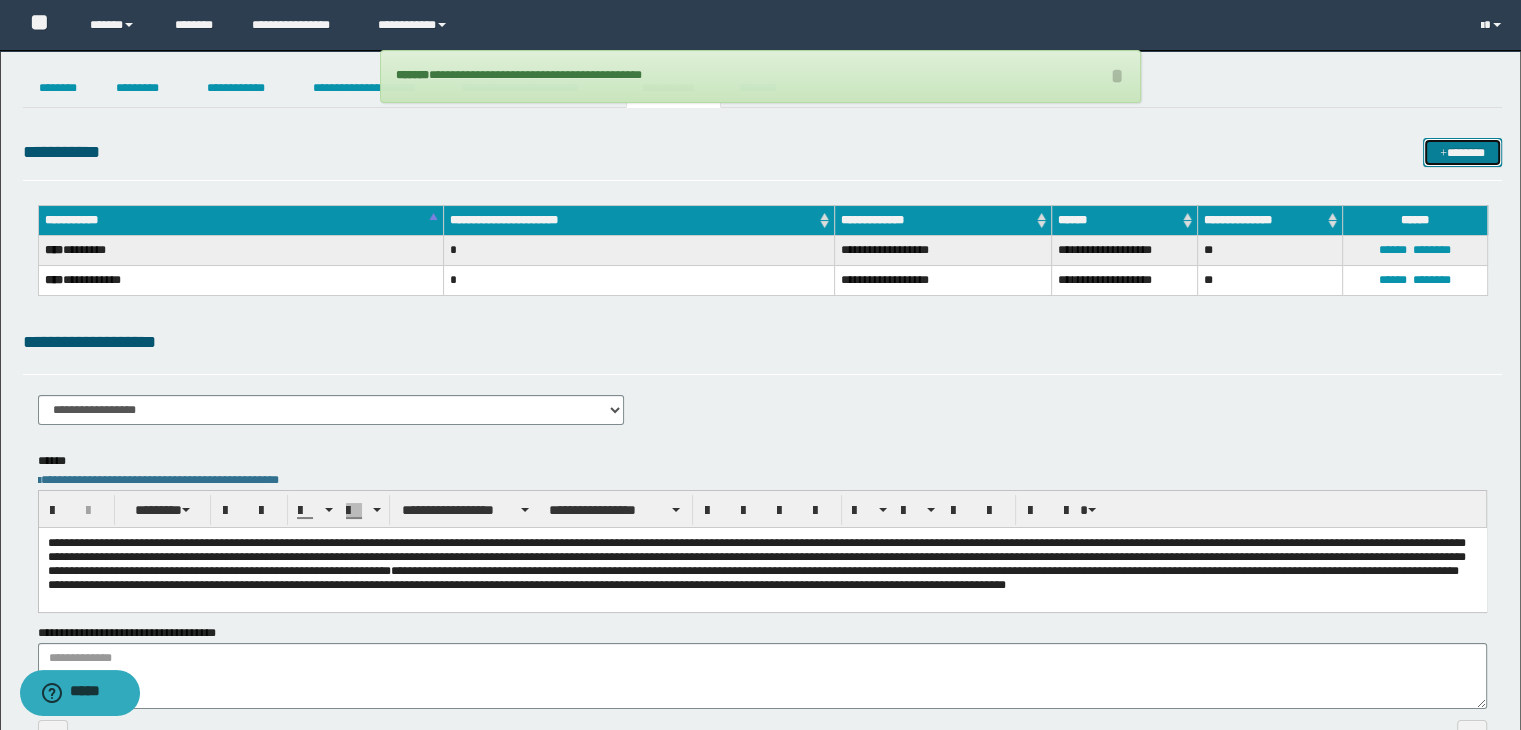 click at bounding box center (1443, 154) 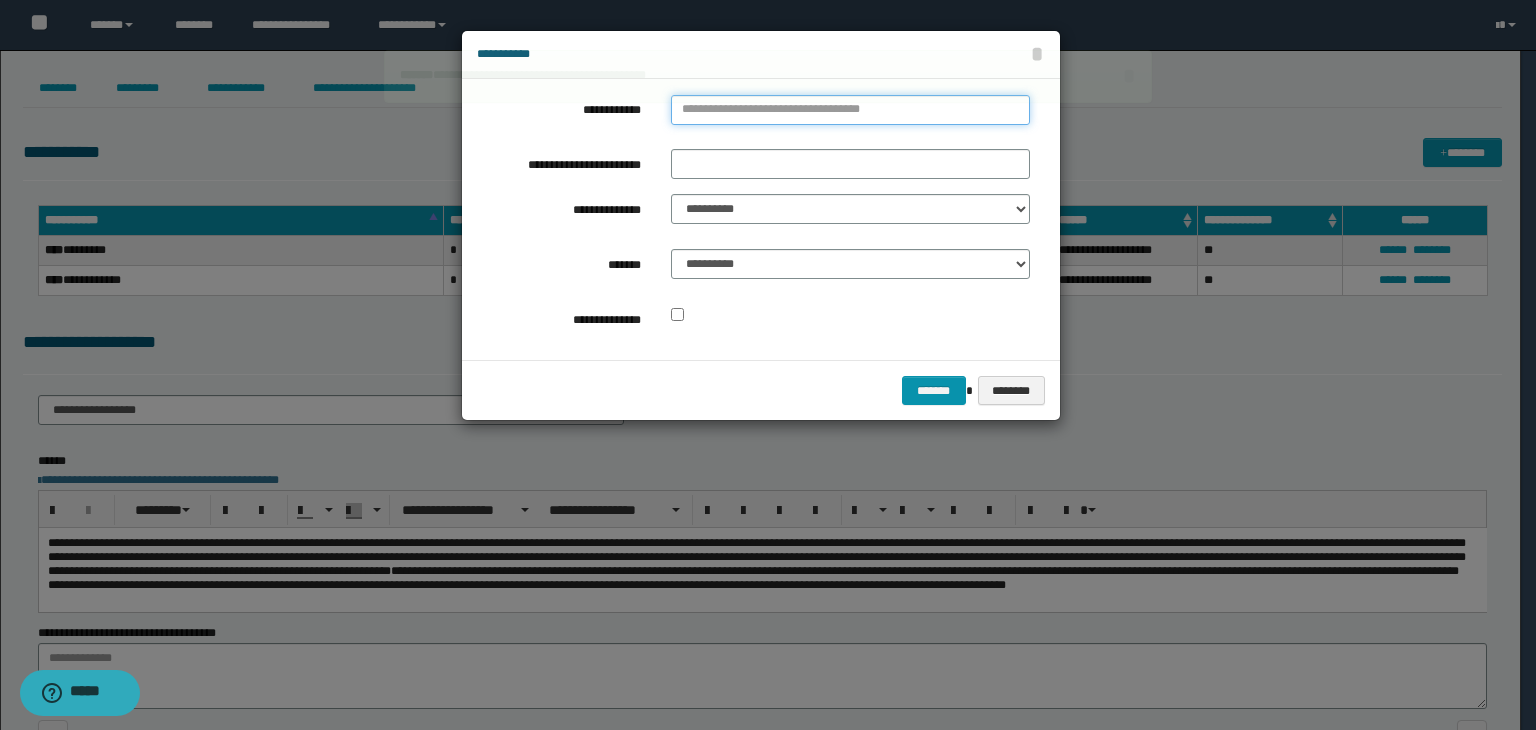 type on "**********" 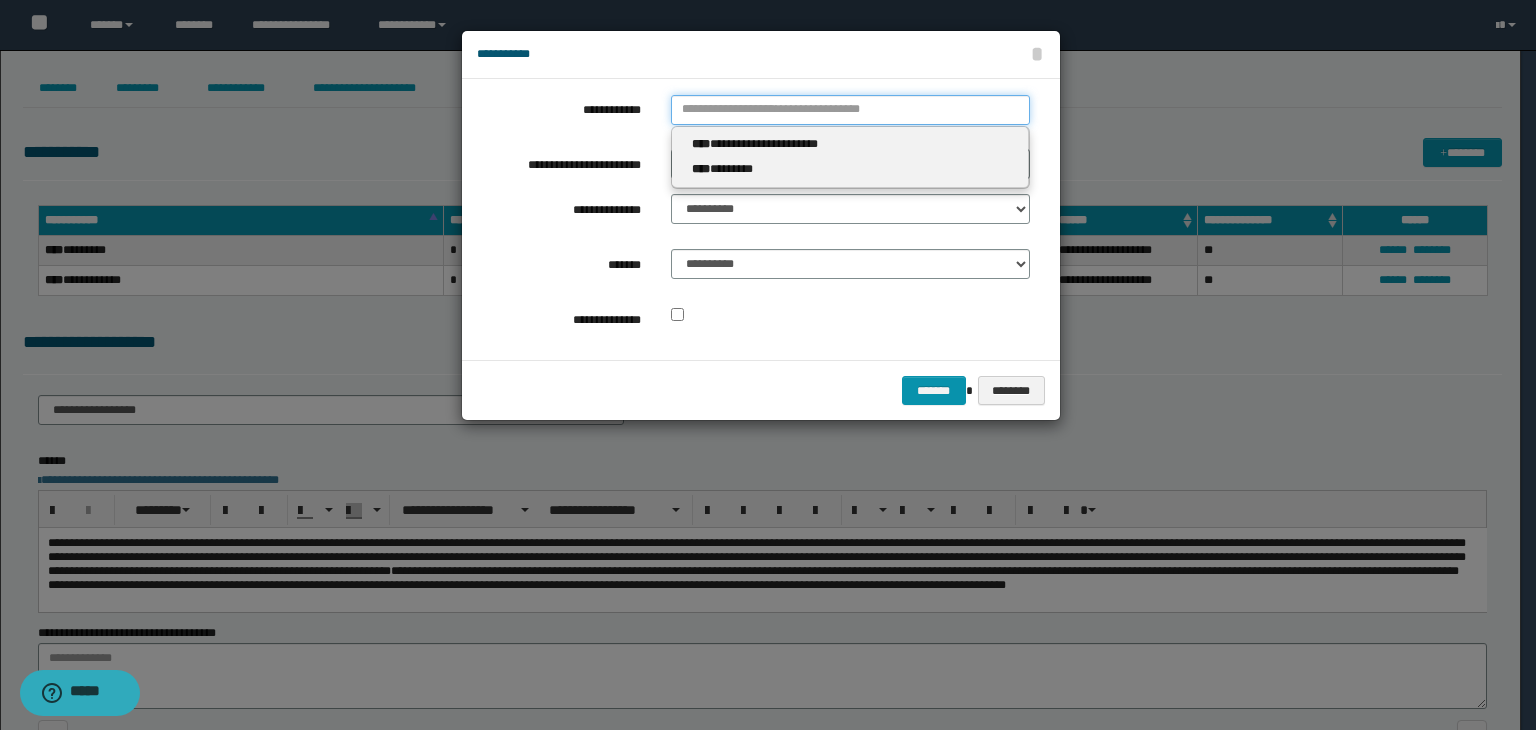 click on "**********" at bounding box center [850, 110] 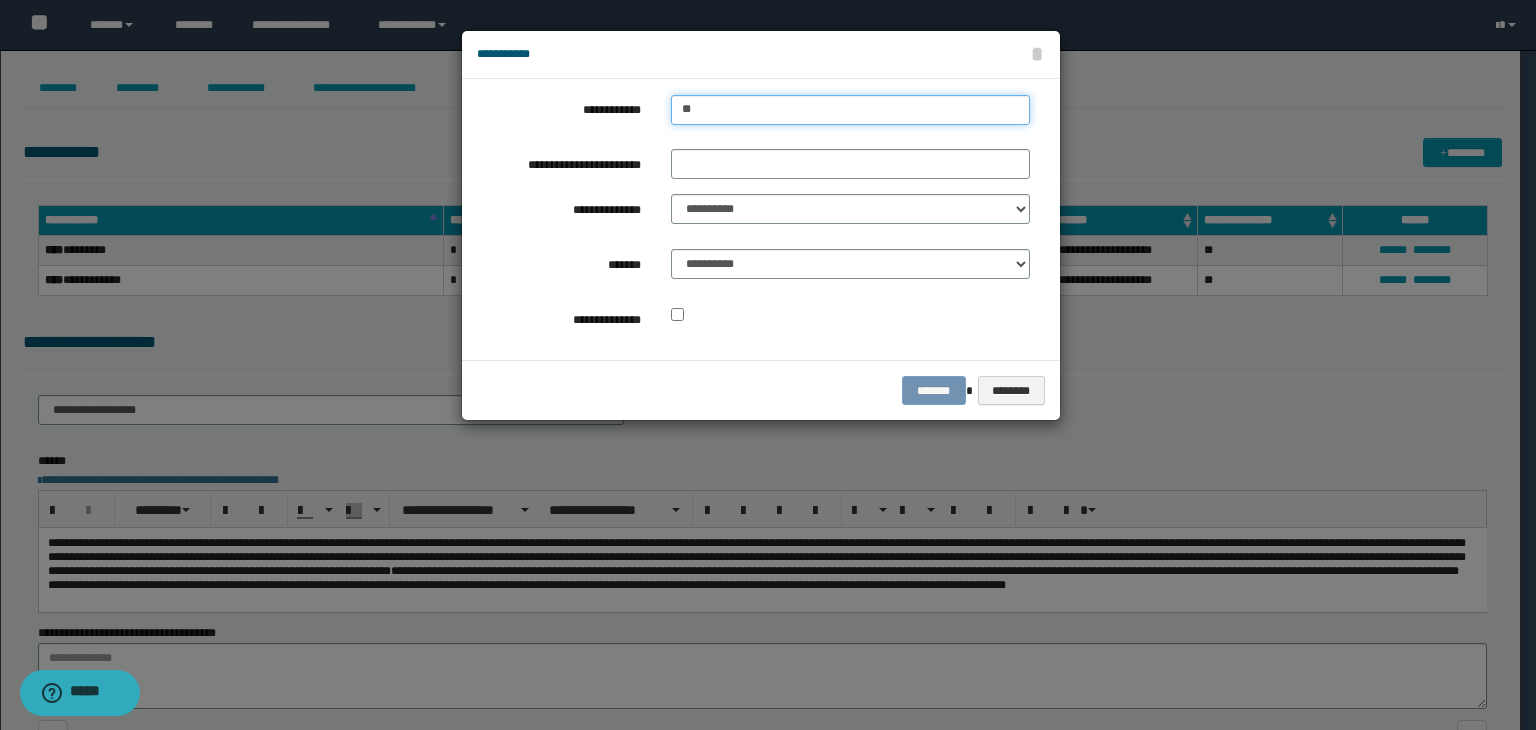 type on "***" 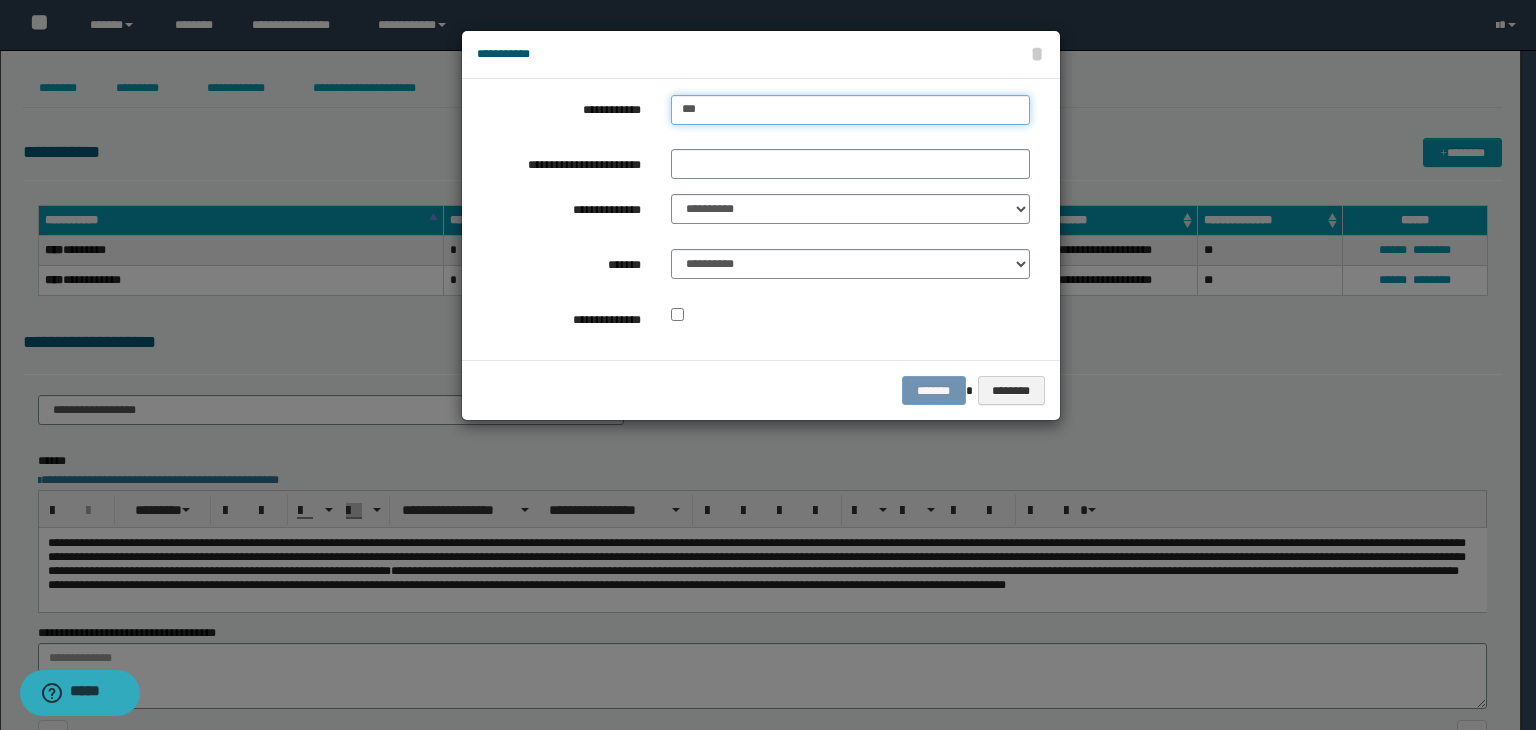 type on "***" 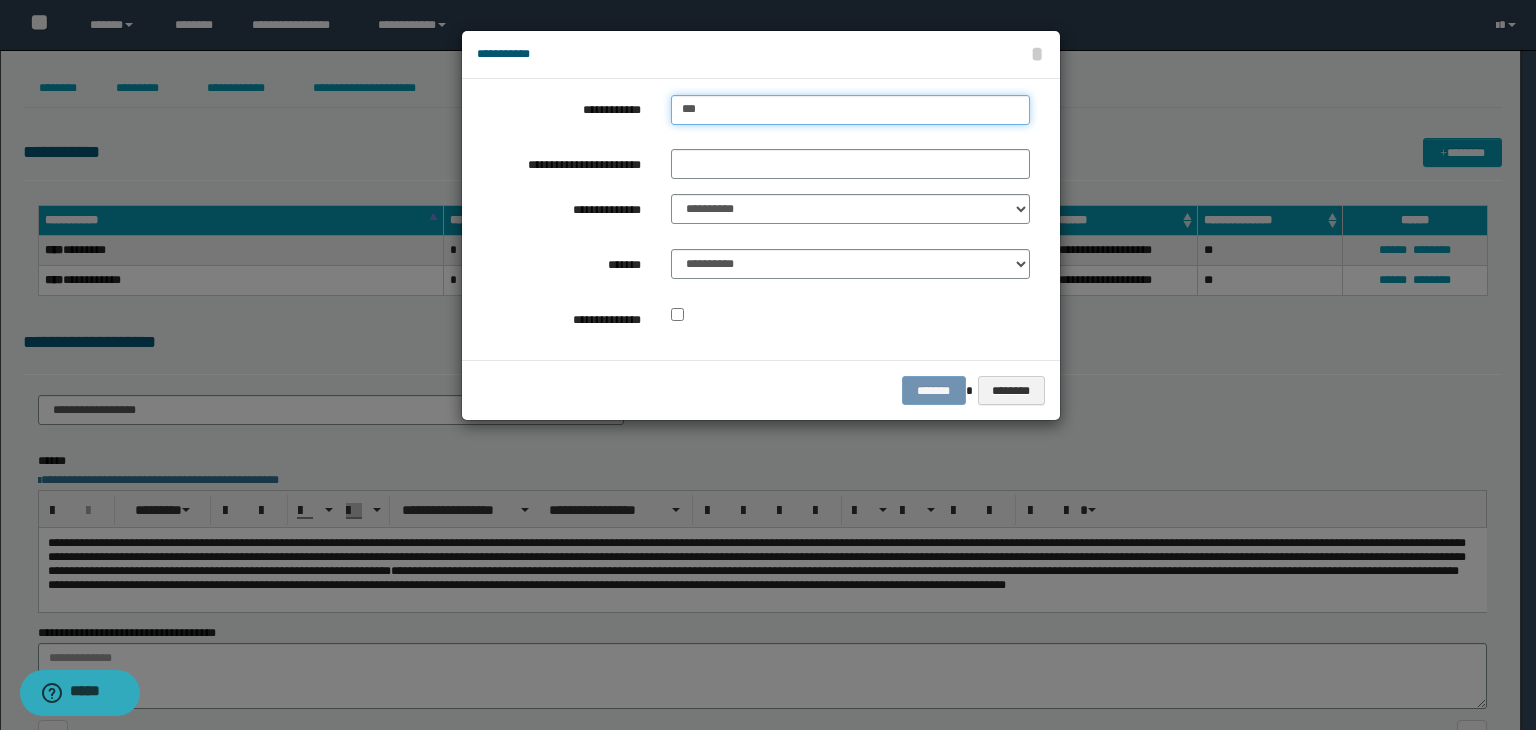 type 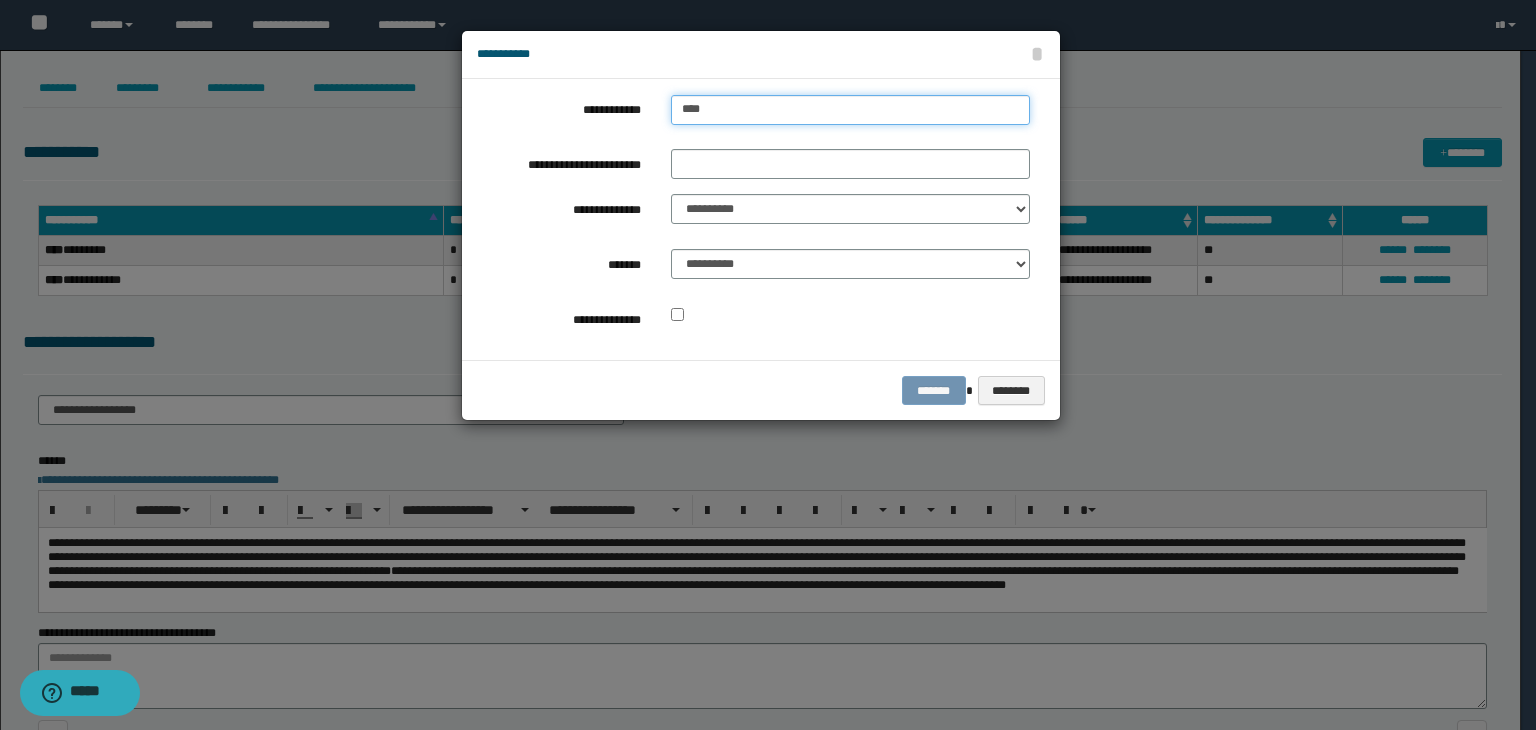 type on "*****" 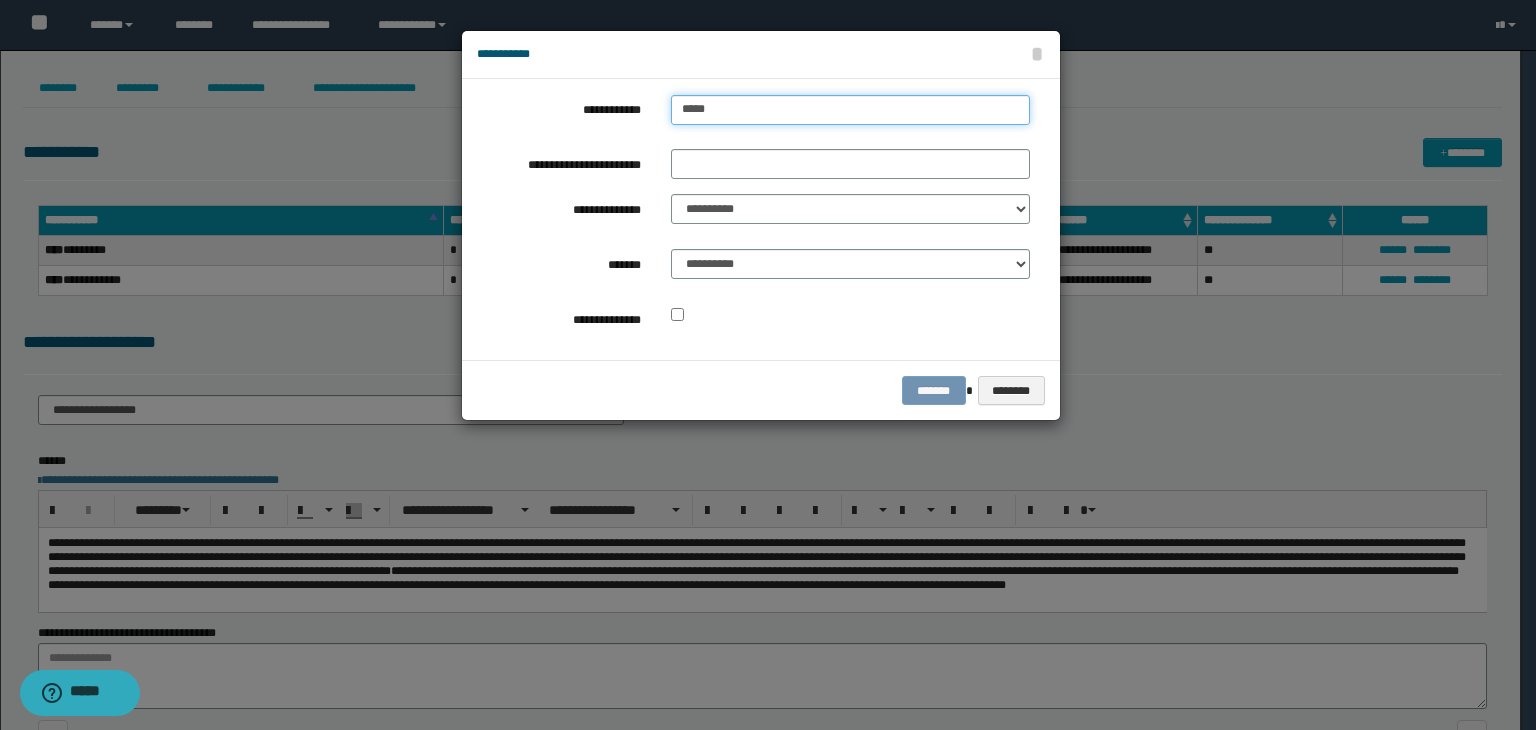 type on "**********" 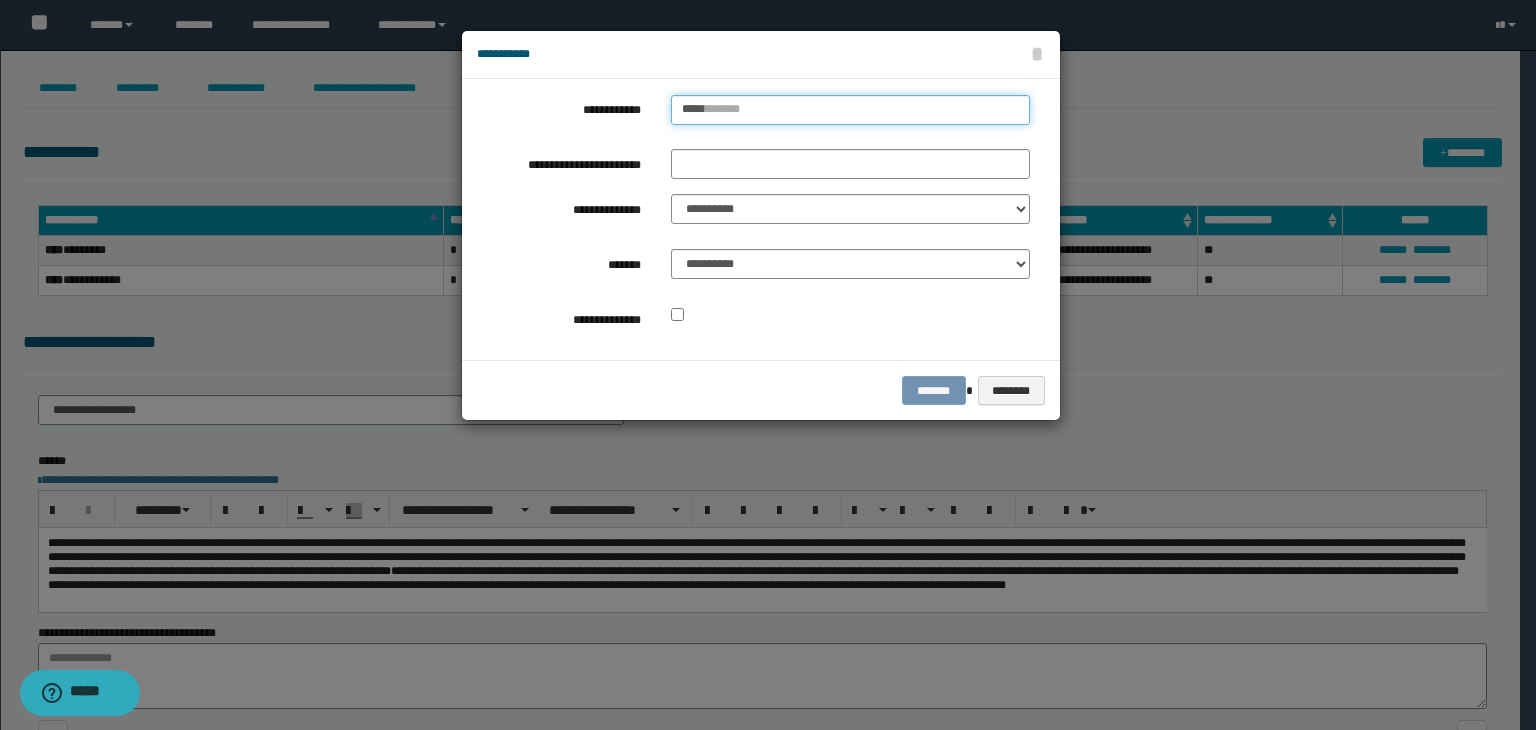 type 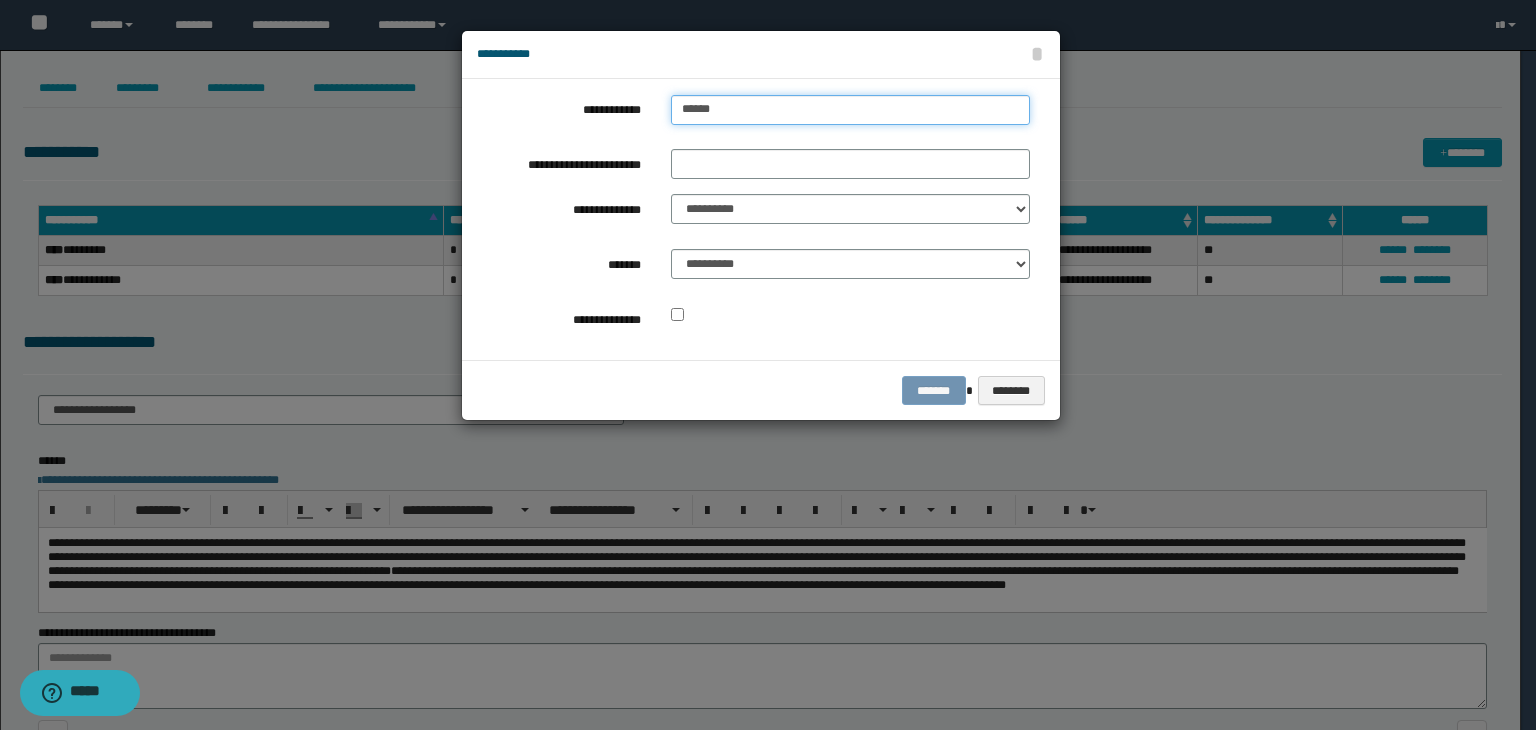 type on "*******" 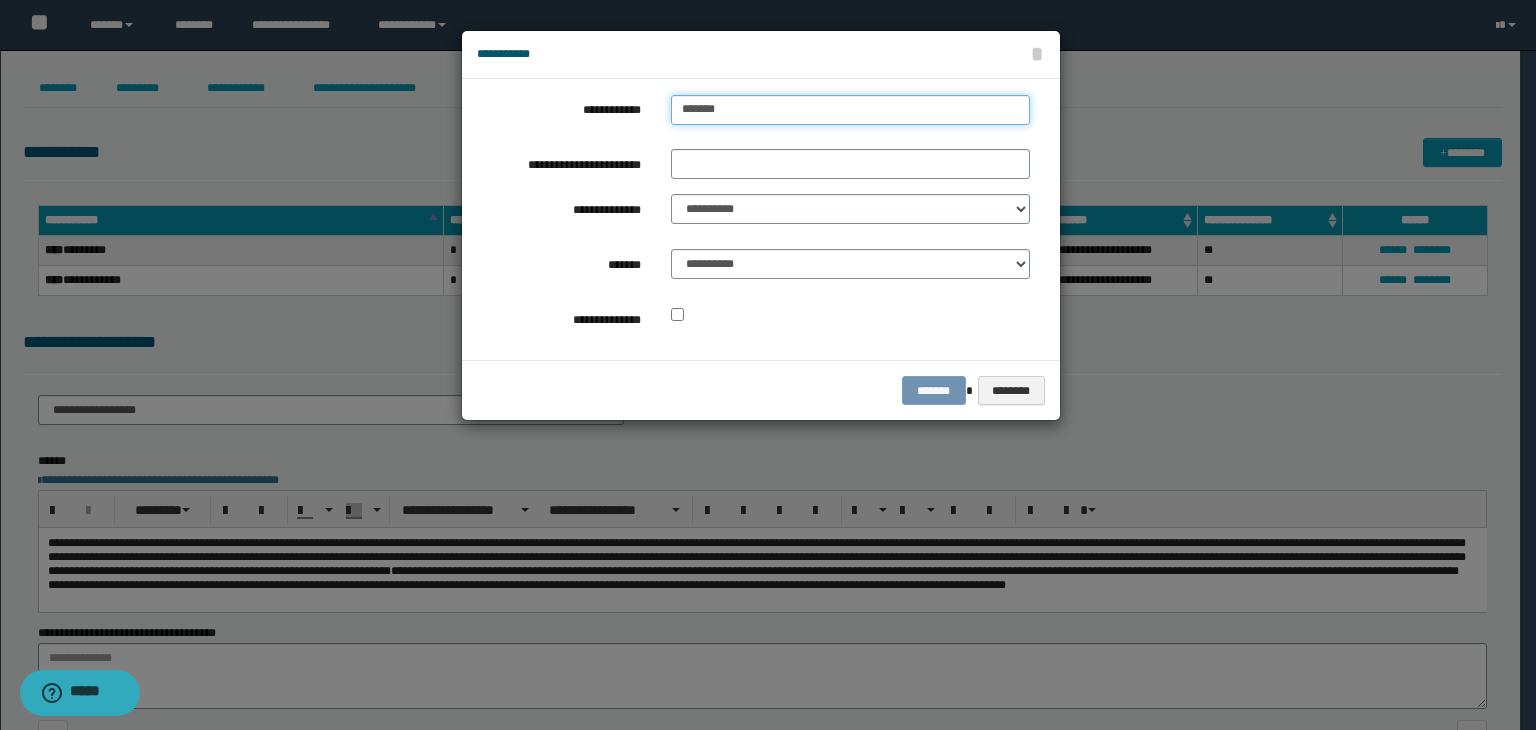 type on "**********" 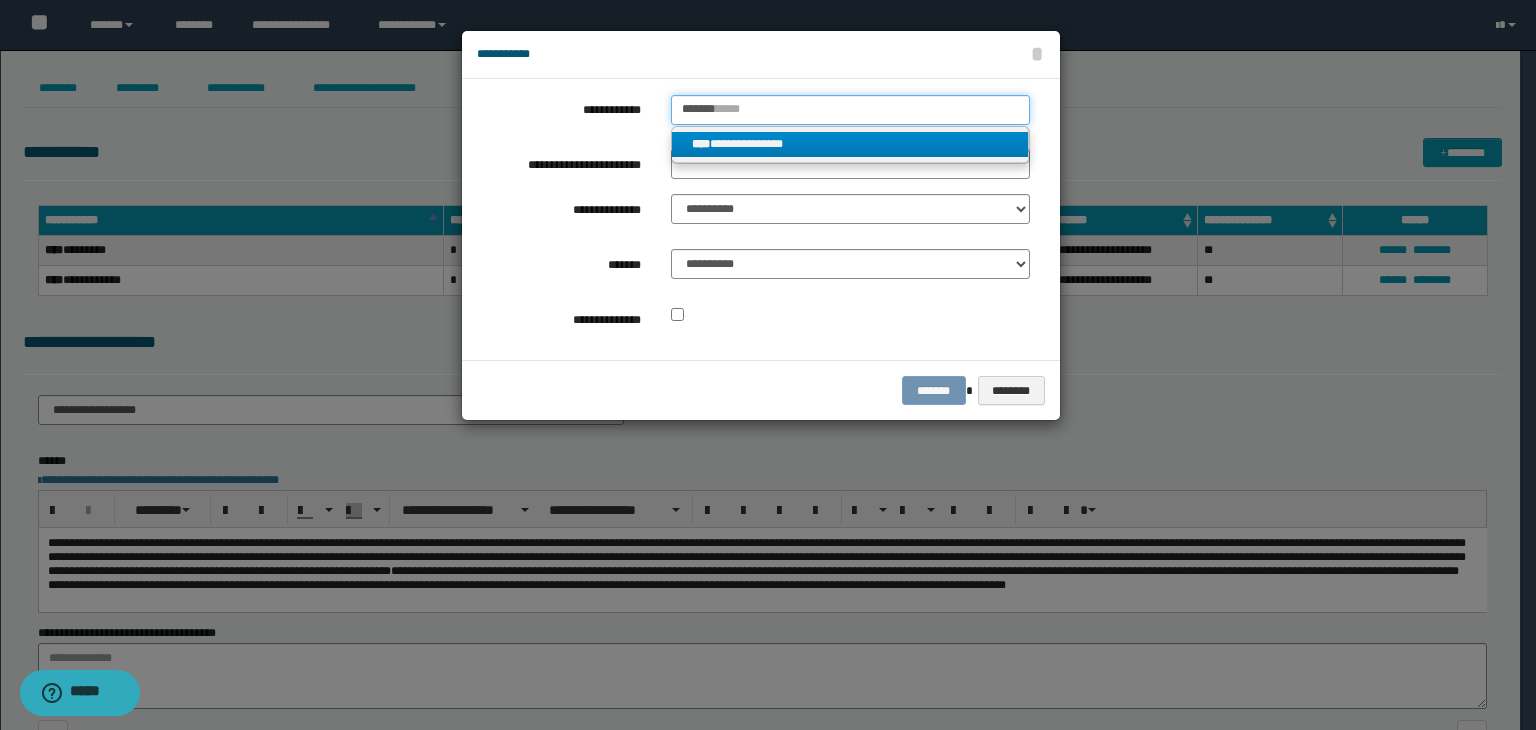 type on "*******" 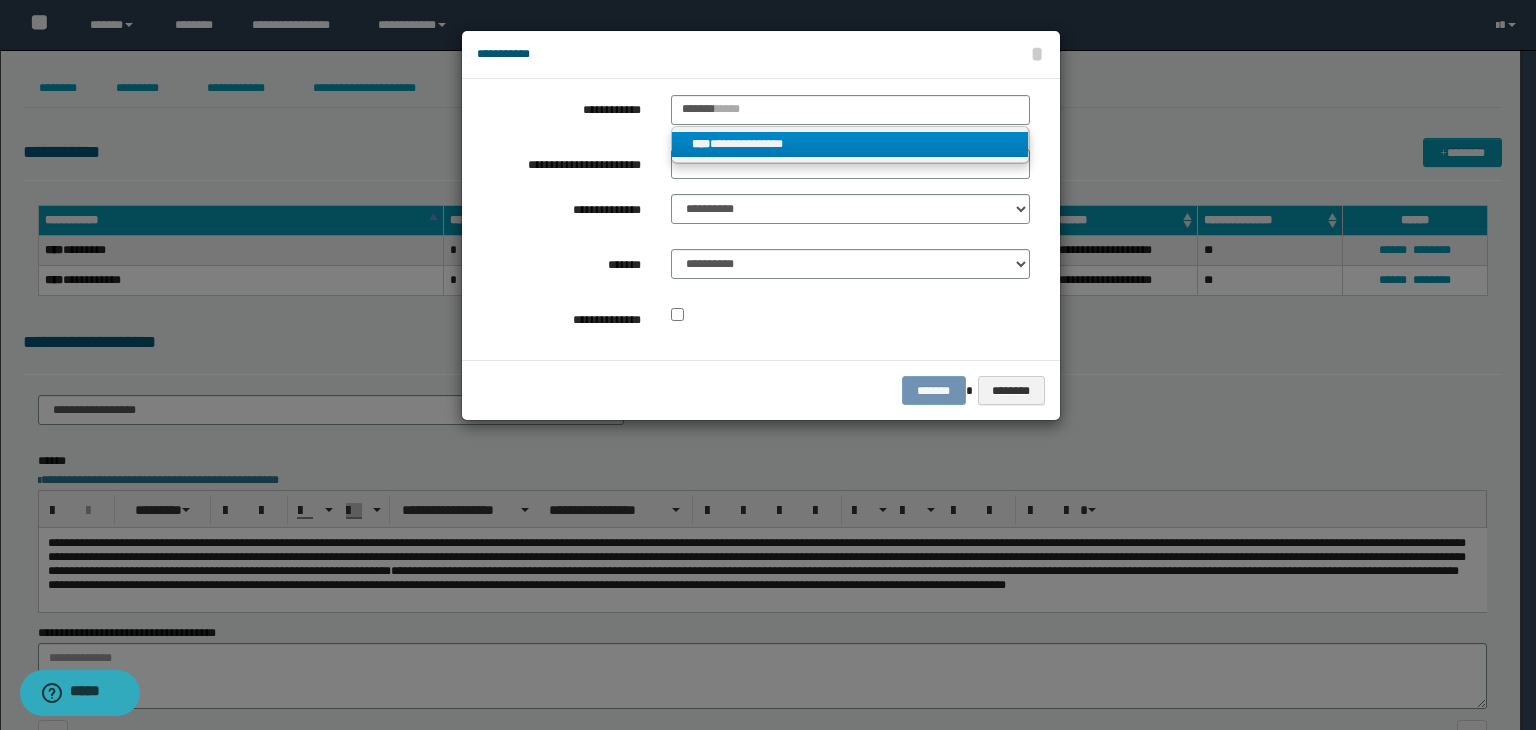 click on "**********" at bounding box center (850, 144) 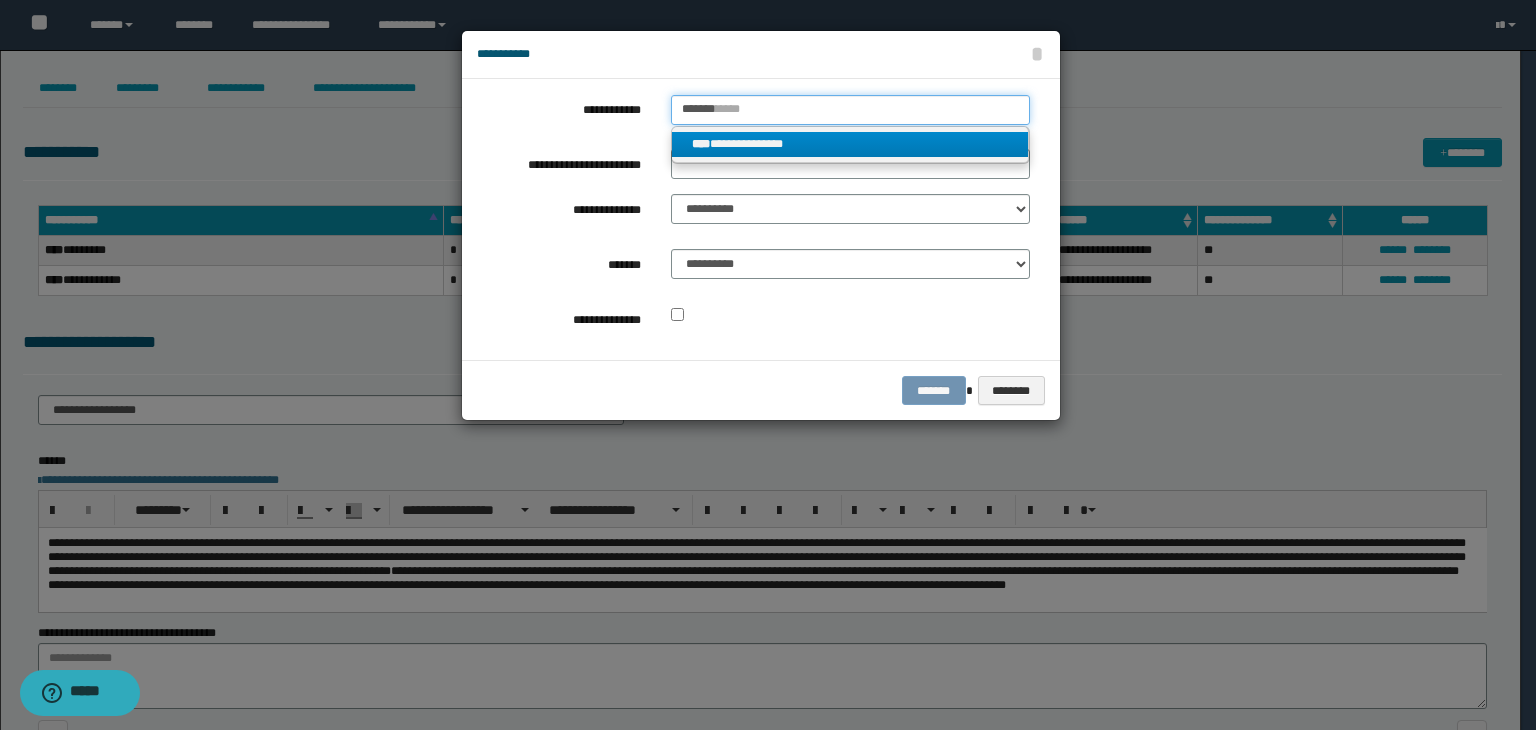 type 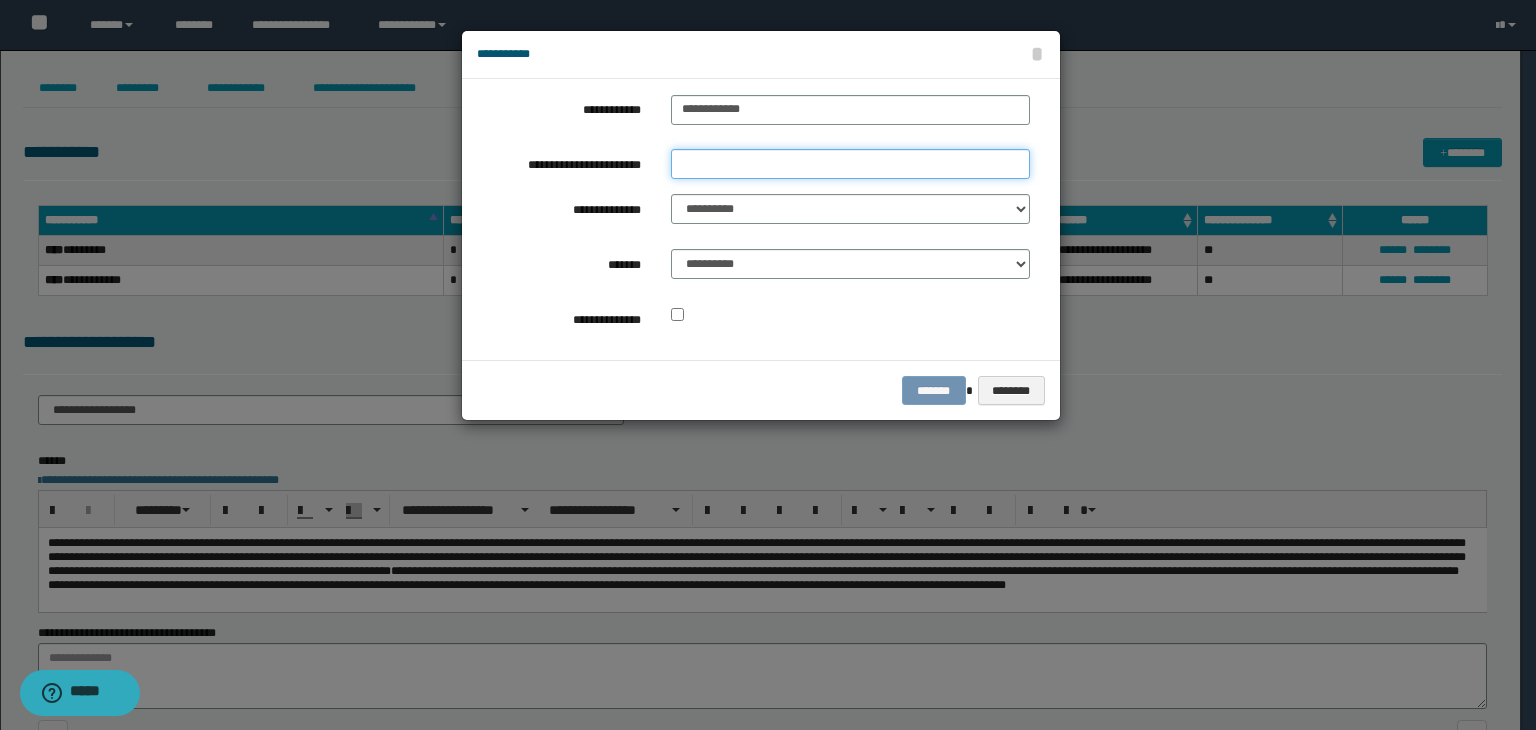 click on "**********" at bounding box center [850, 164] 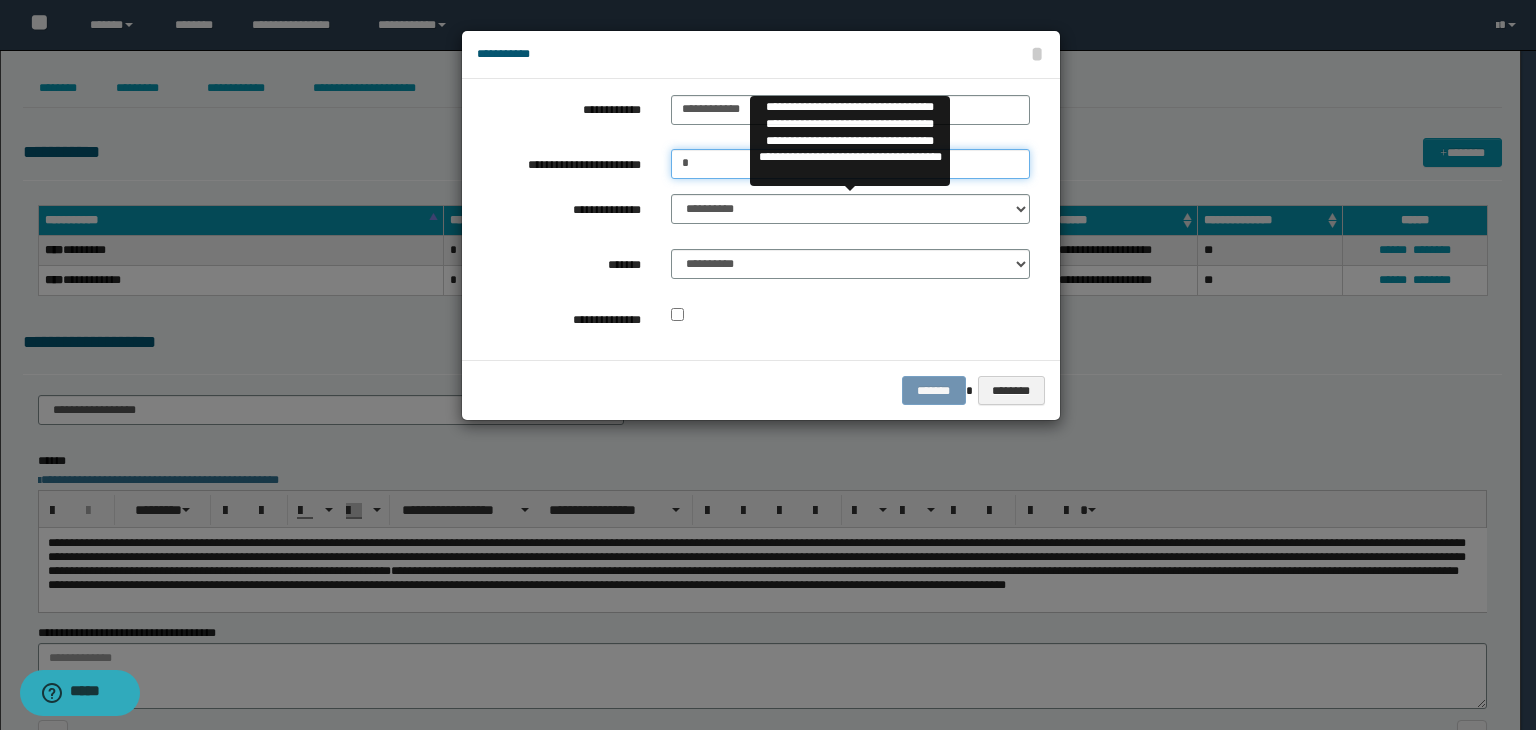 type on "*" 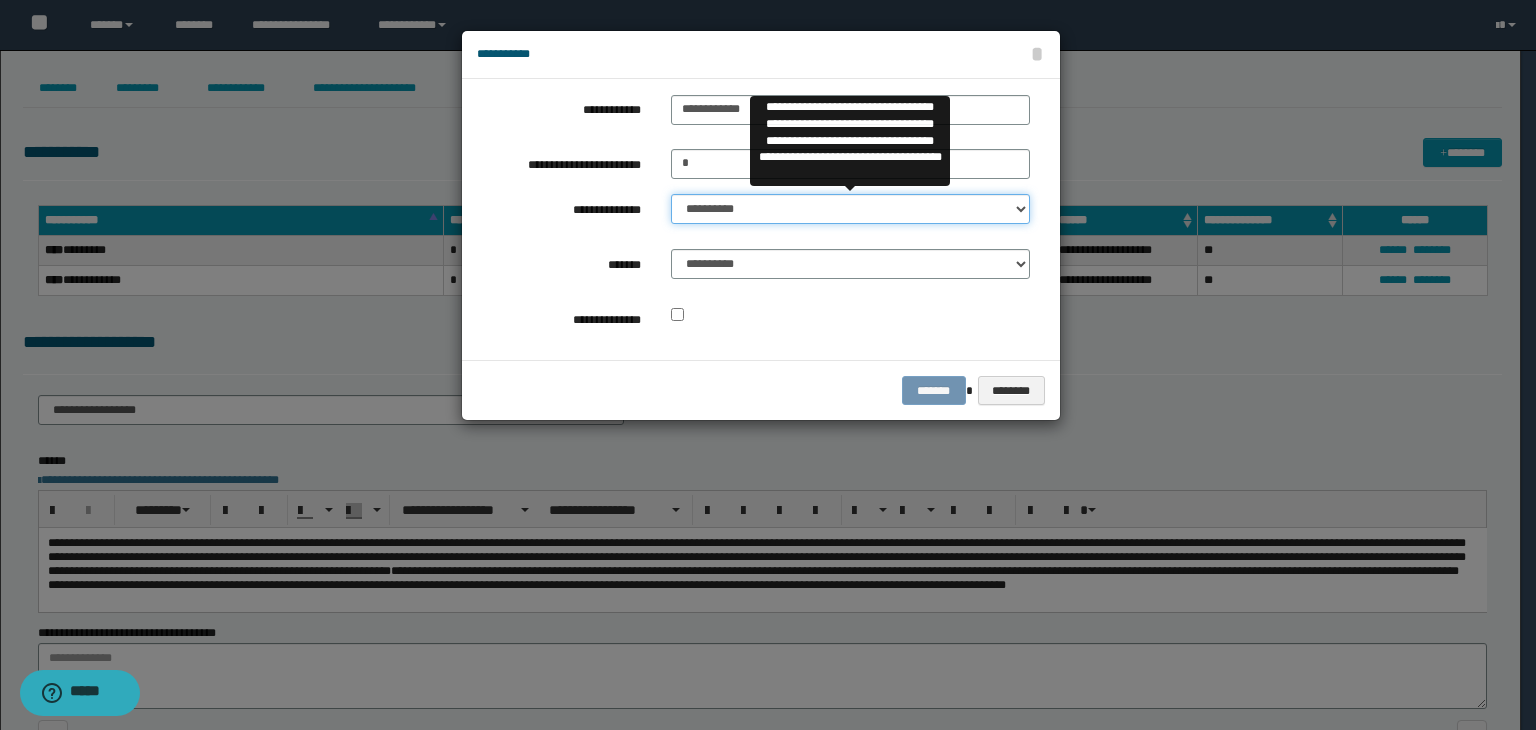 click on "**********" at bounding box center (850, 209) 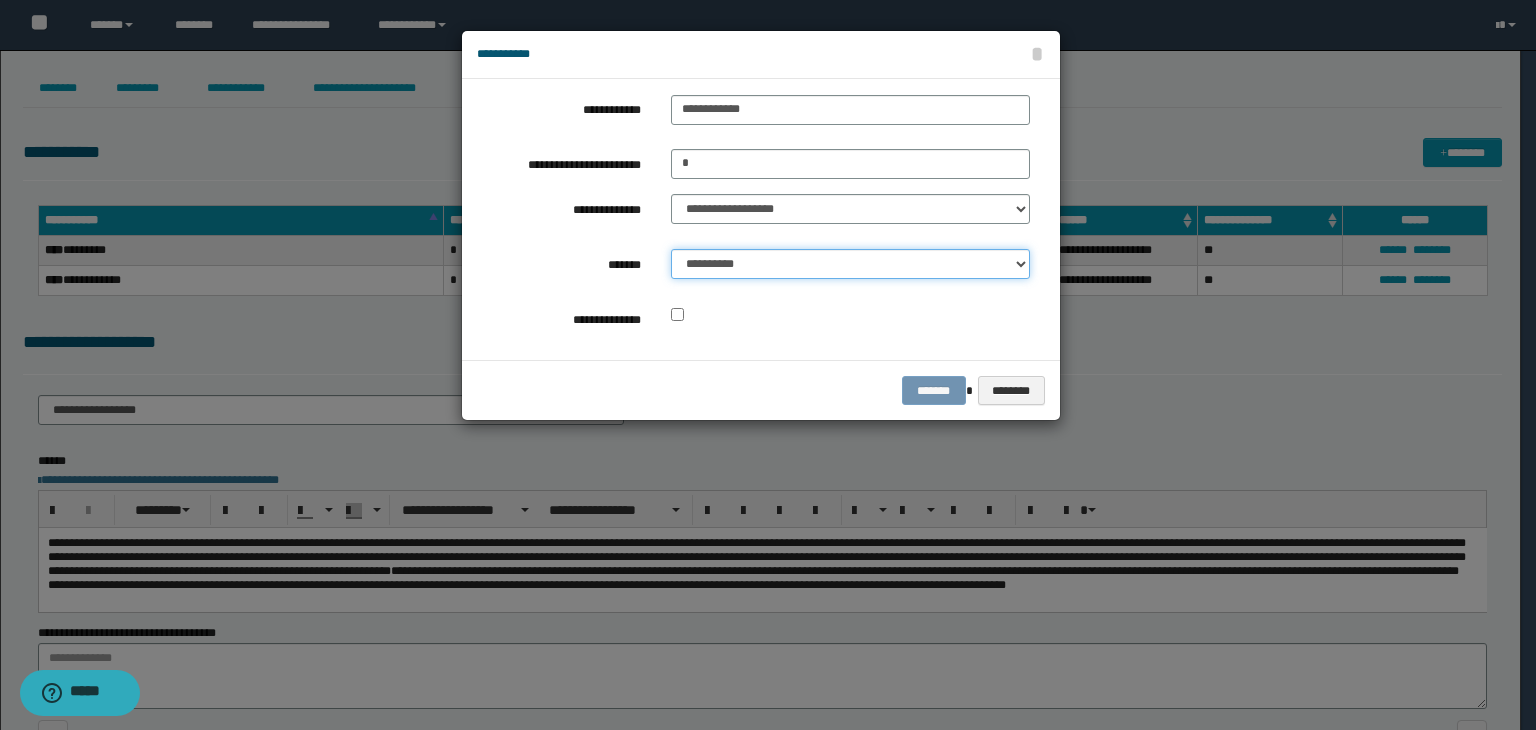 click on "**********" at bounding box center (850, 264) 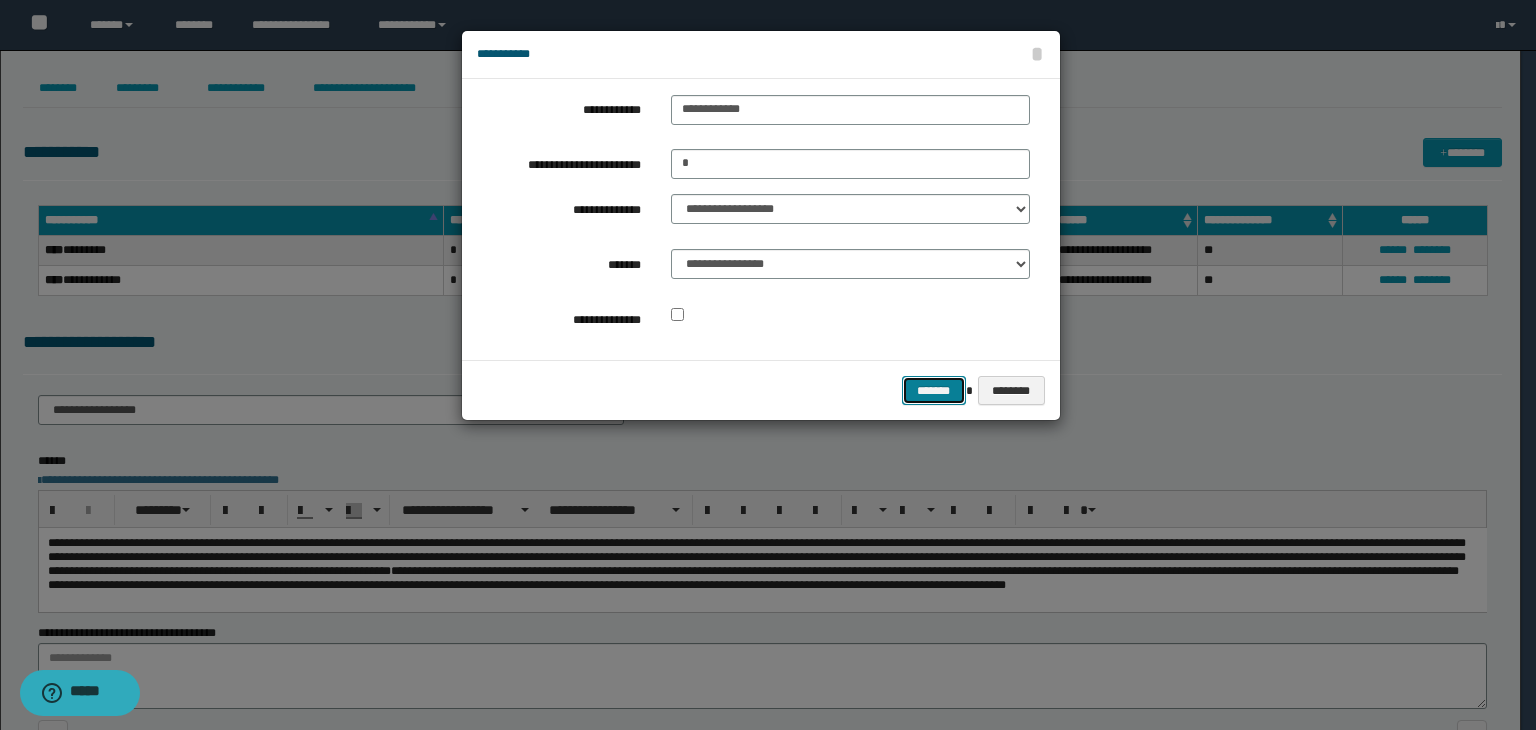 click on "*******" at bounding box center [934, 391] 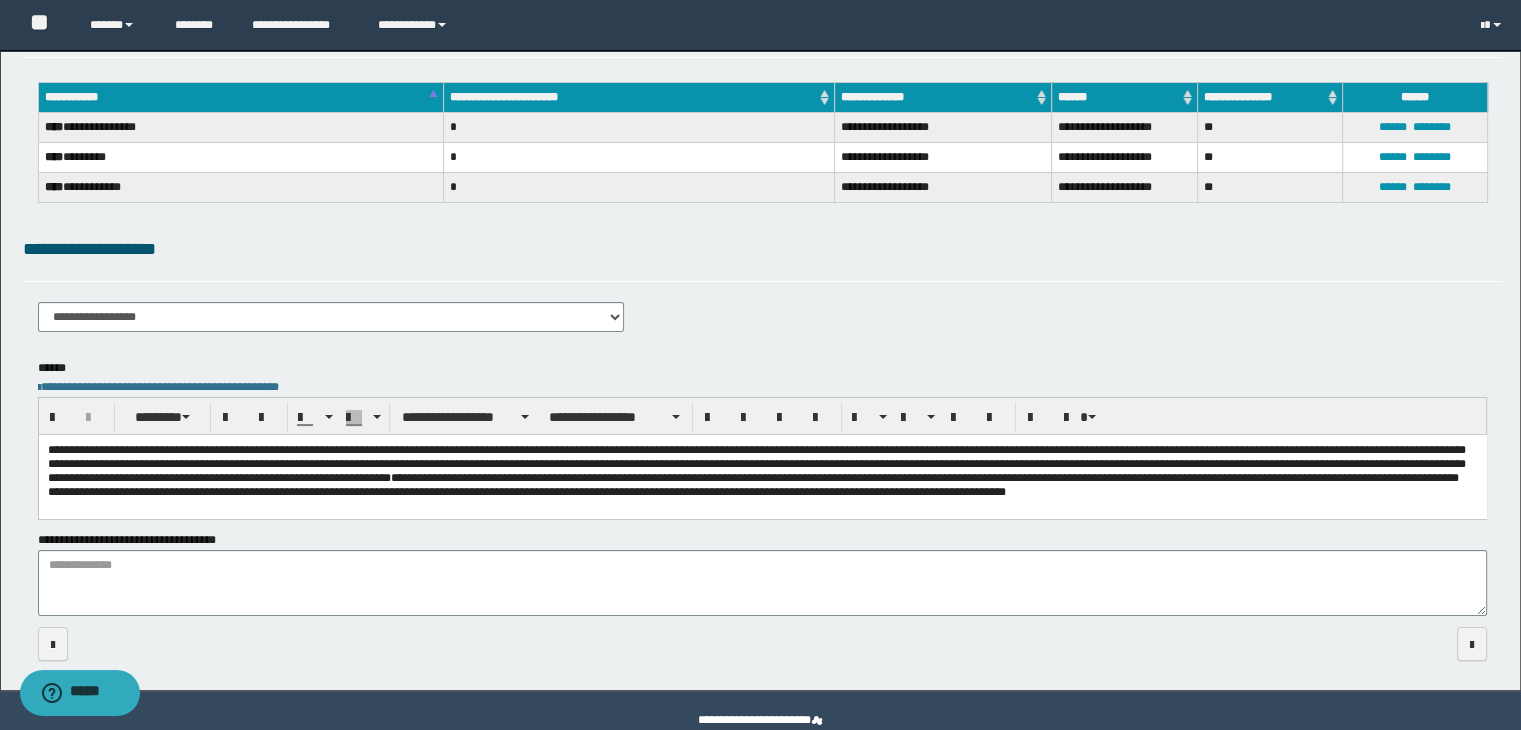 scroll, scrollTop: 161, scrollLeft: 0, axis: vertical 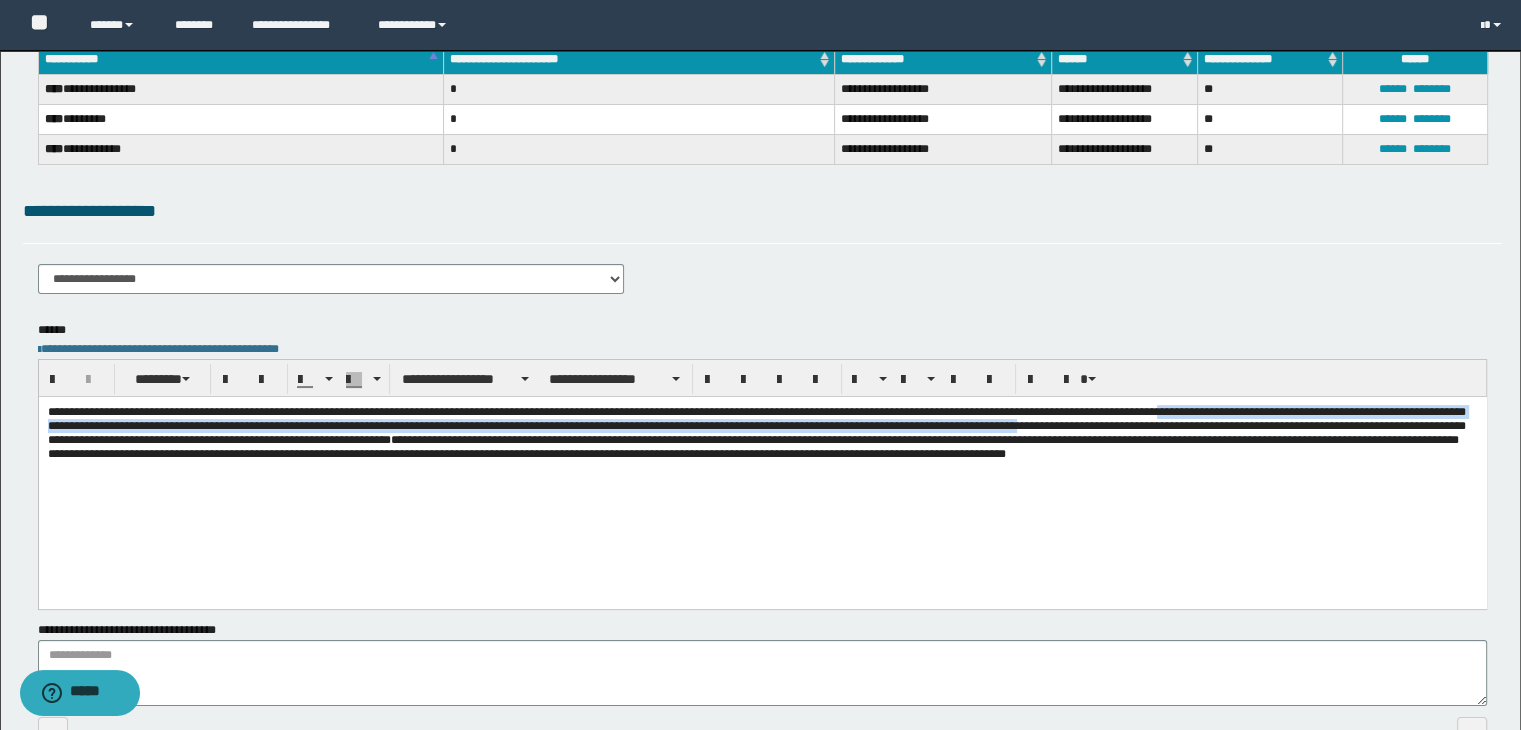 drag, startPoint x: 132, startPoint y: 426, endPoint x: 582, endPoint y: 441, distance: 450.24994 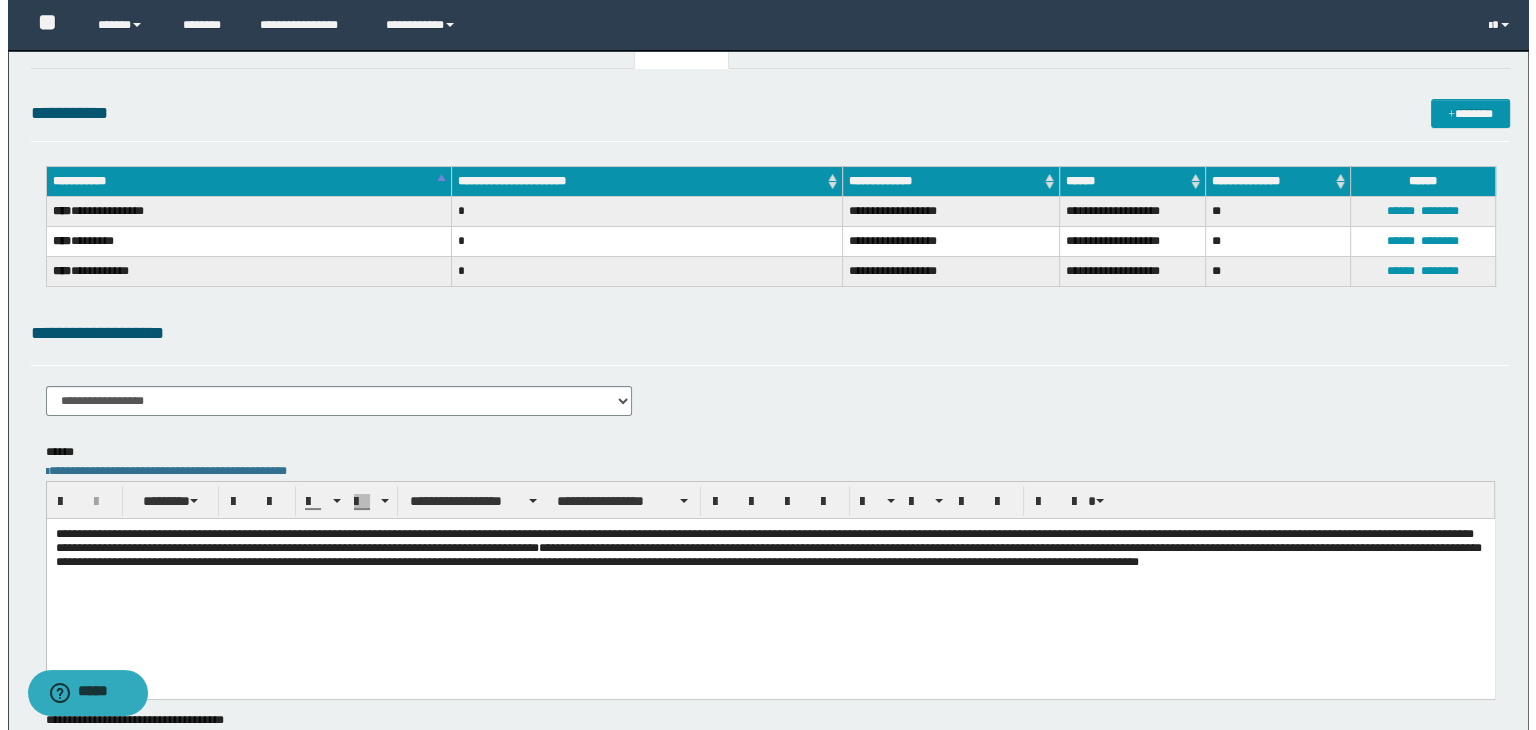 scroll, scrollTop: 0, scrollLeft: 0, axis: both 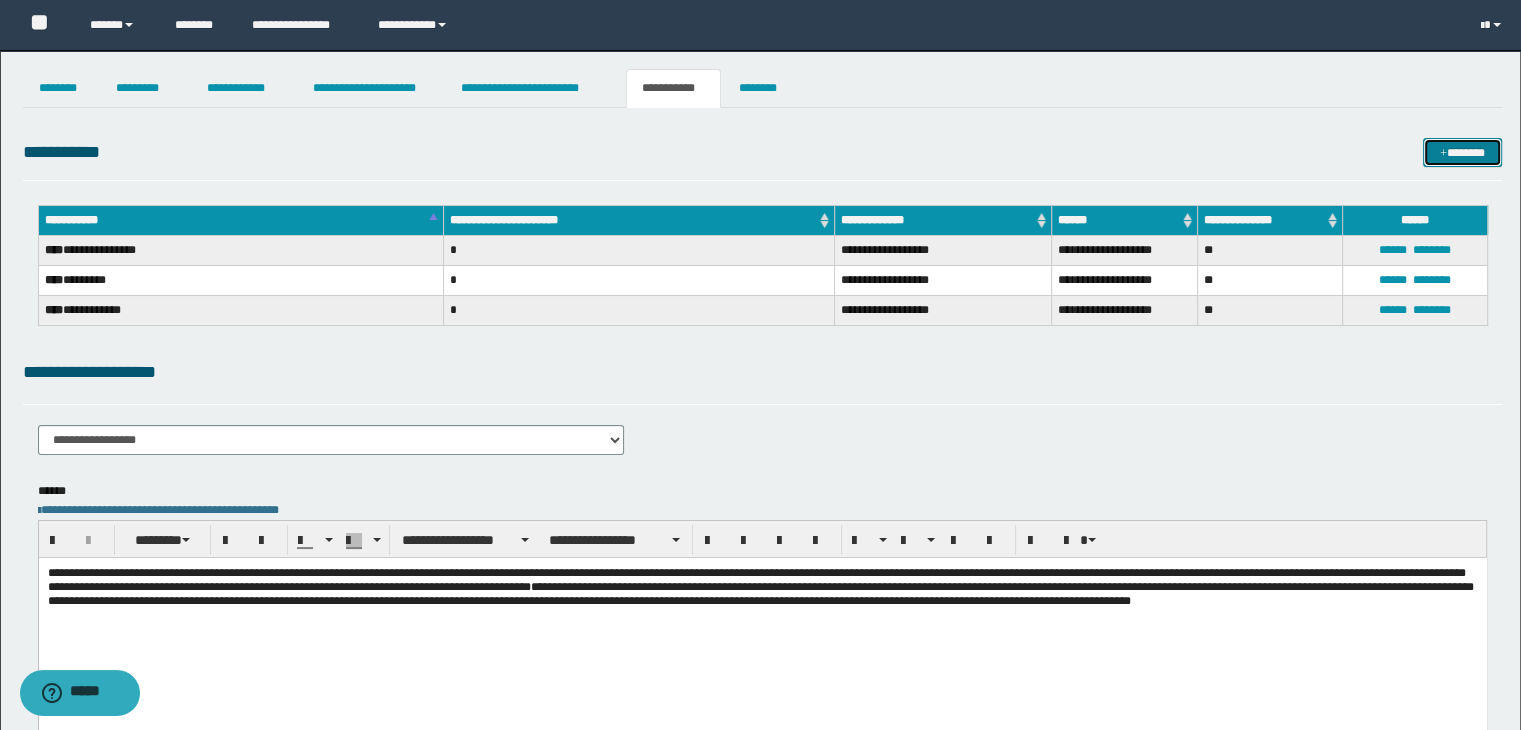 click at bounding box center [1443, 154] 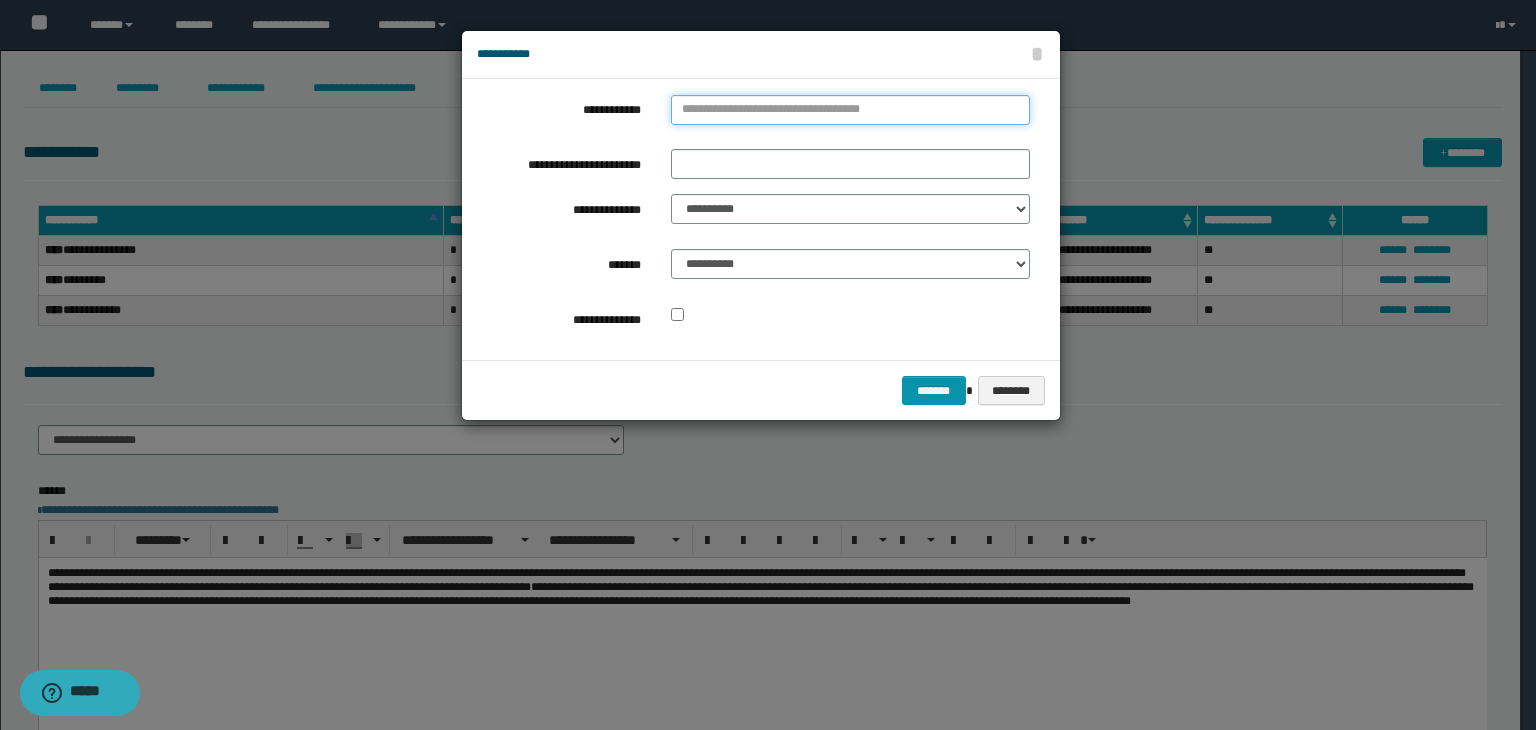 type on "**********" 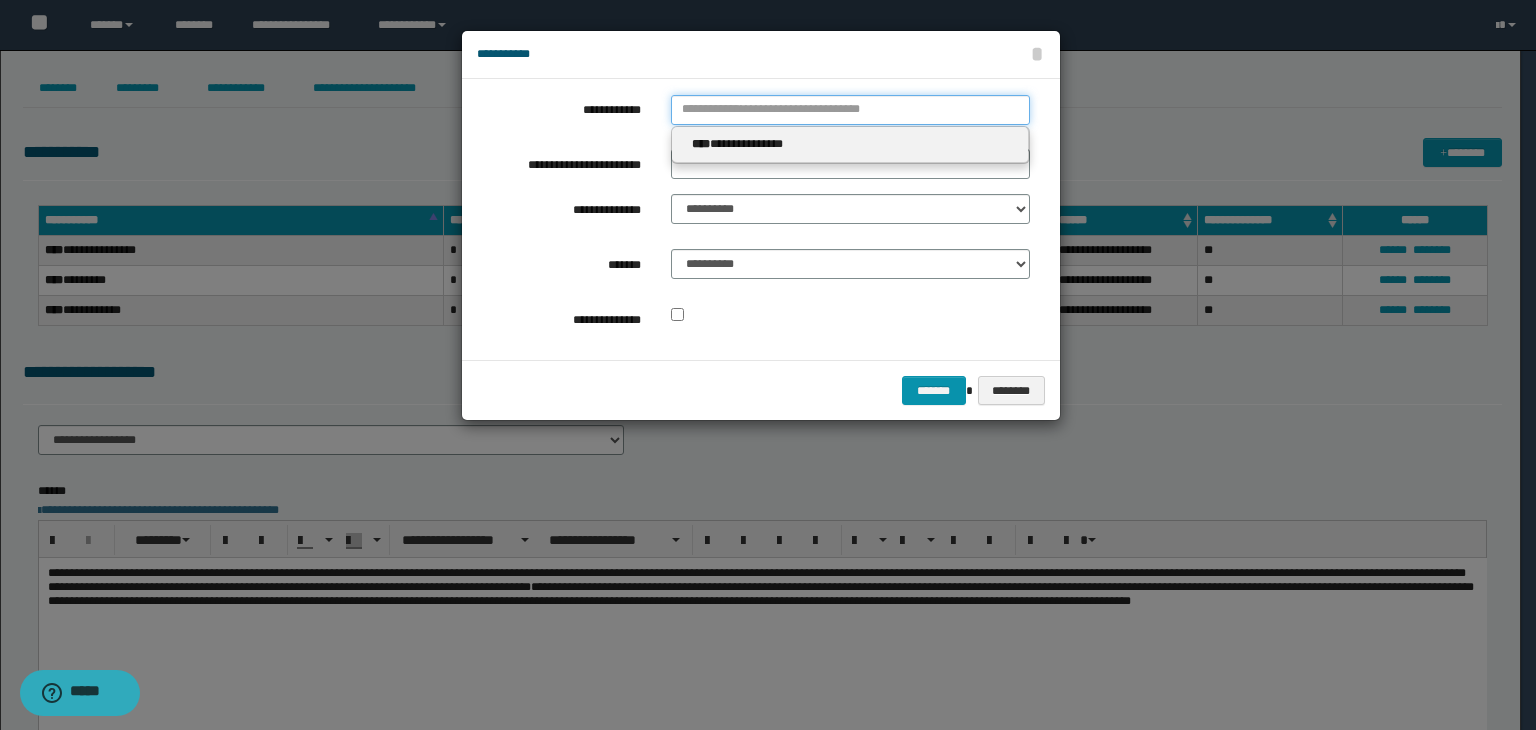 click on "**********" at bounding box center (850, 110) 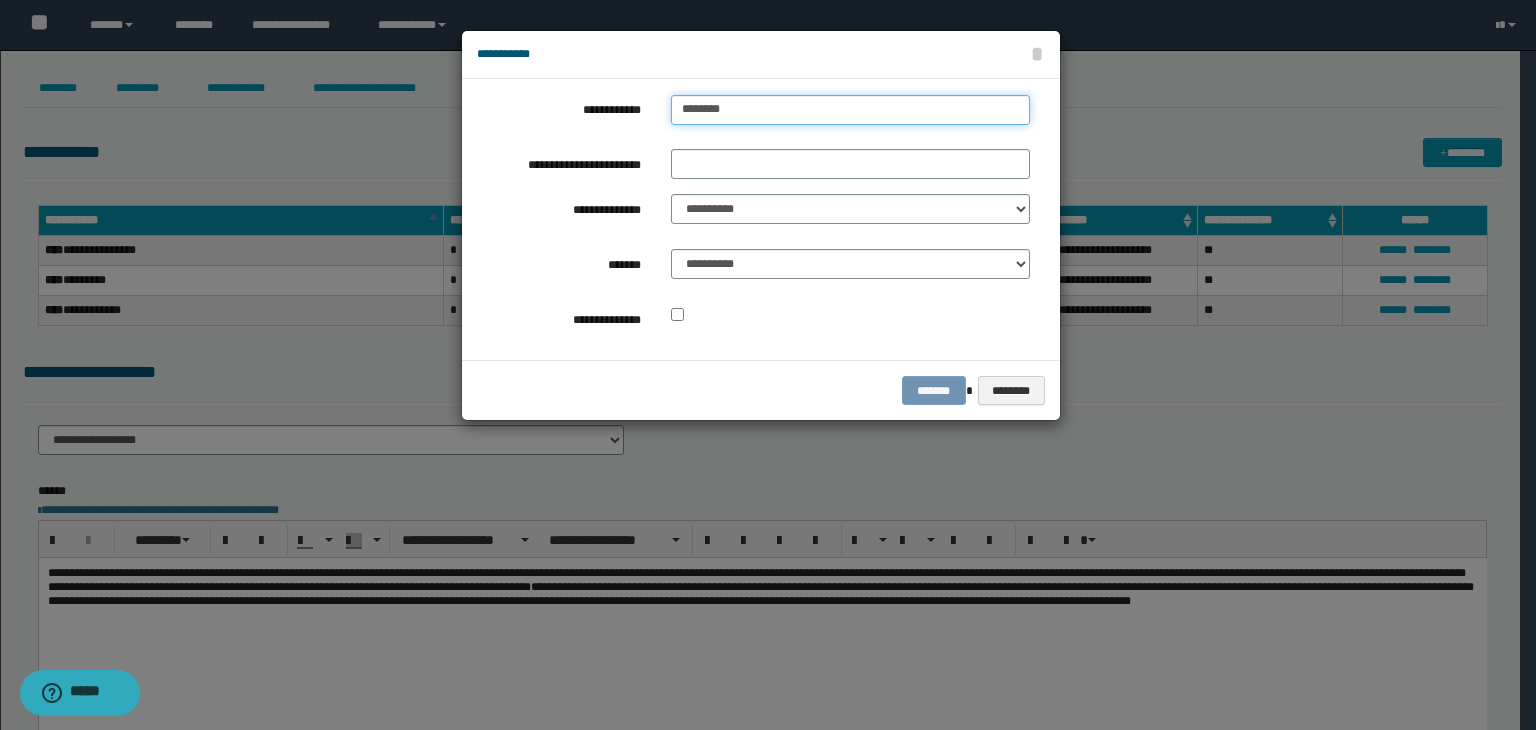 type on "*********" 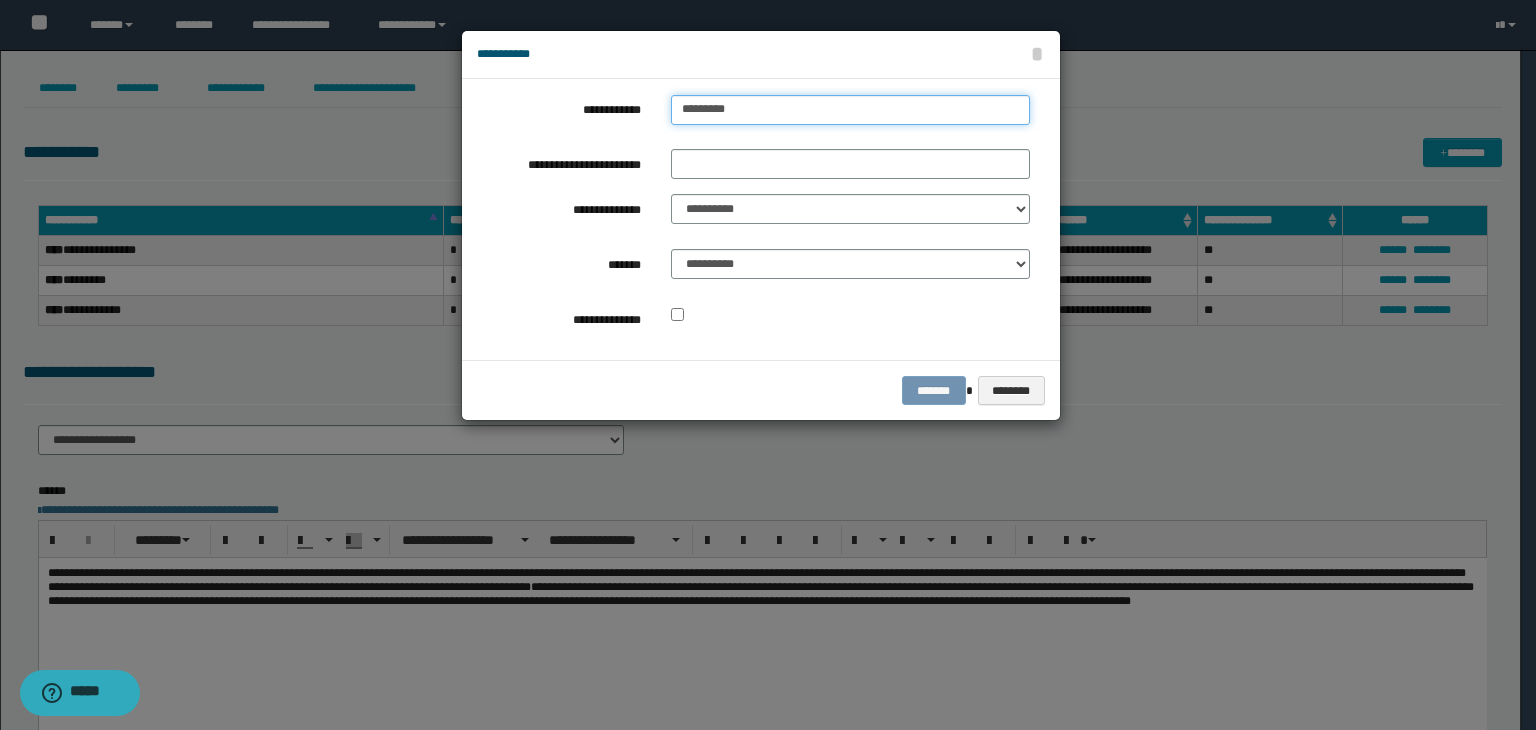 type on "**********" 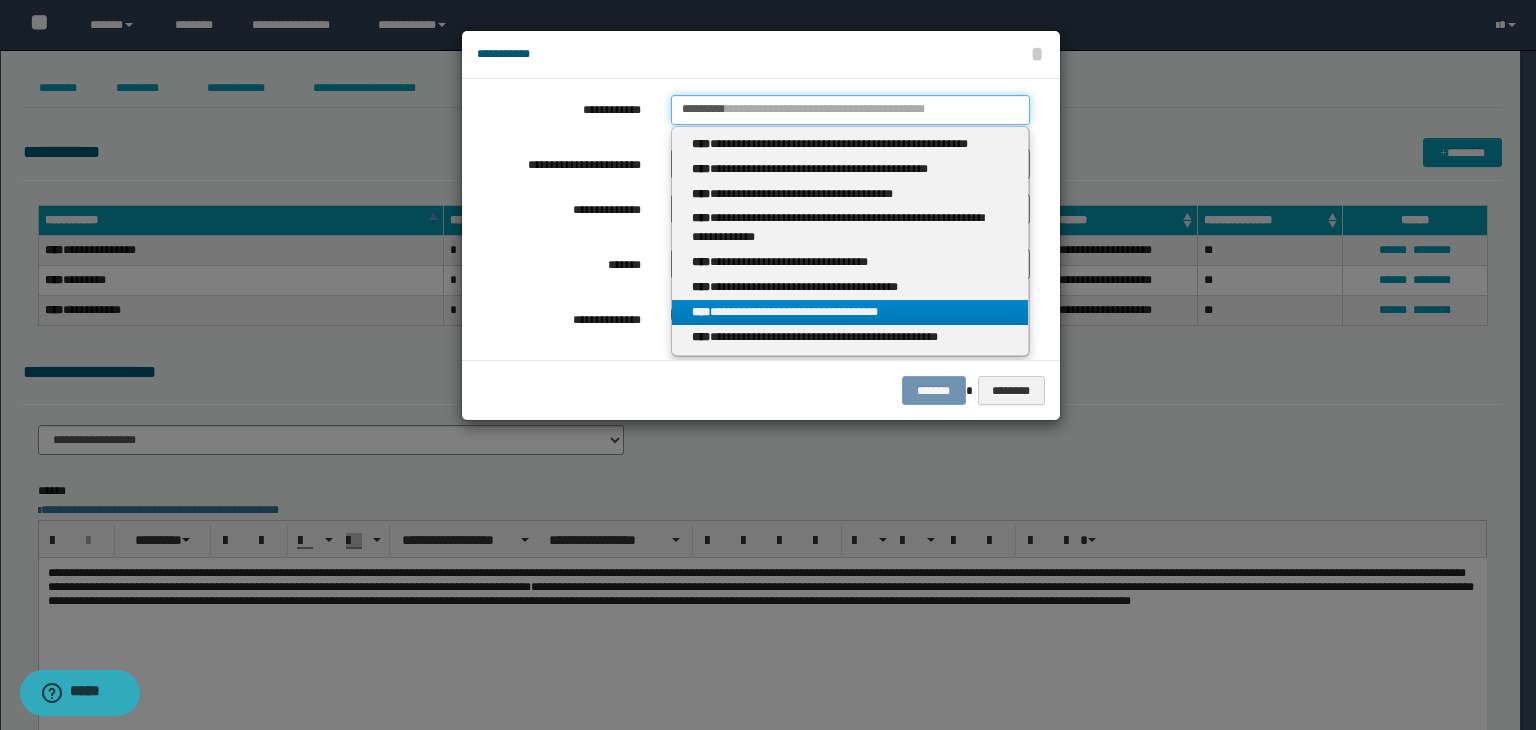 type on "*********" 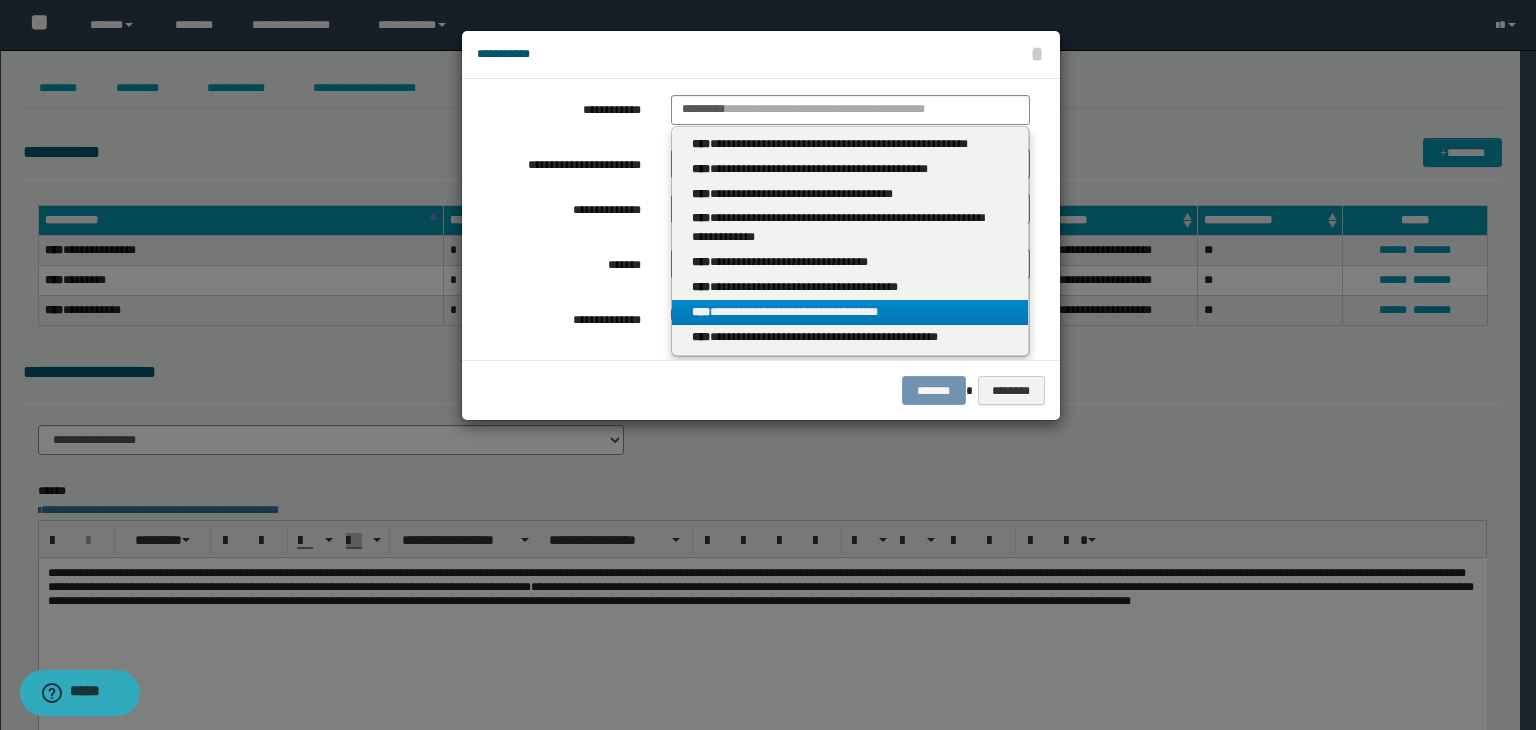 click on "**********" at bounding box center (850, 312) 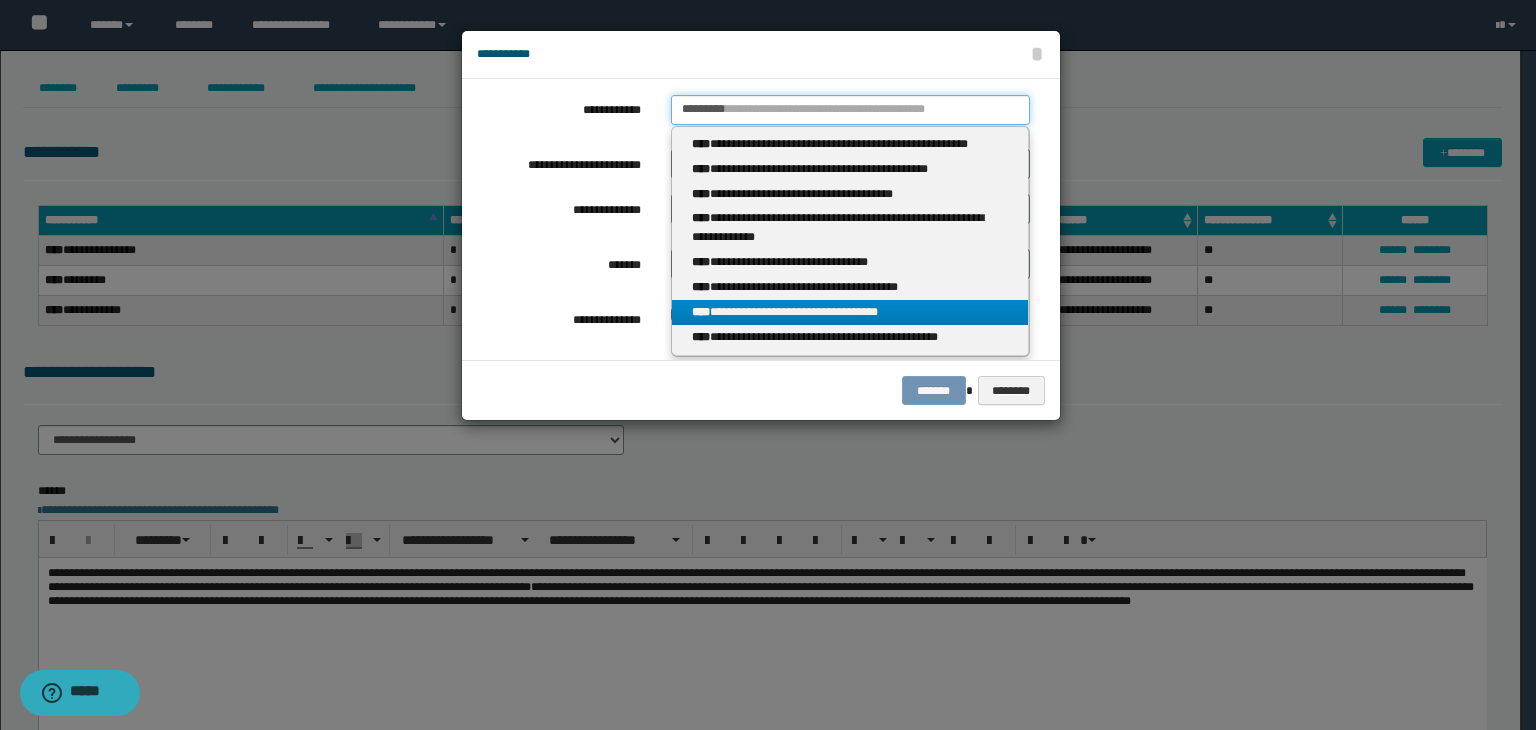 type 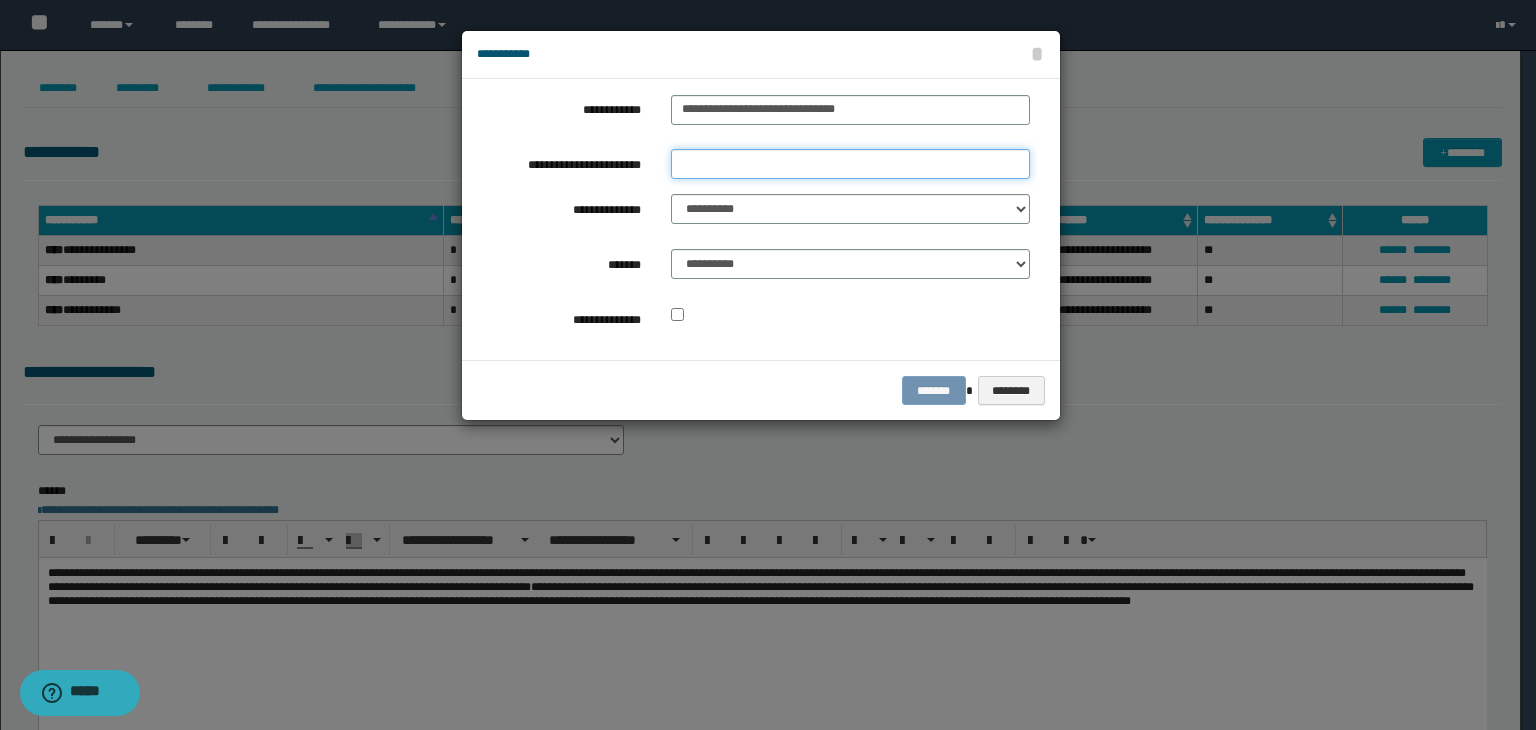 click on "**********" at bounding box center [850, 164] 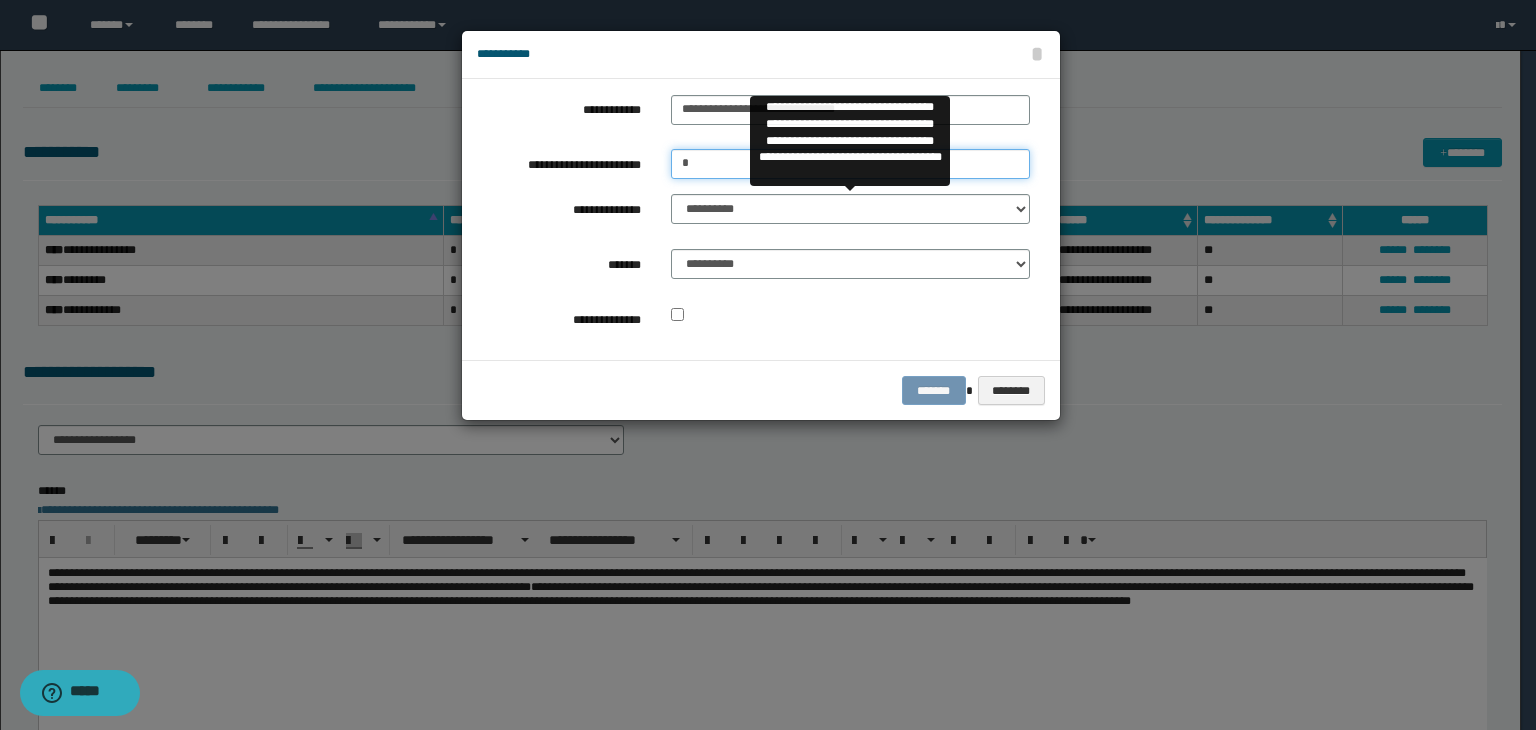 type on "*" 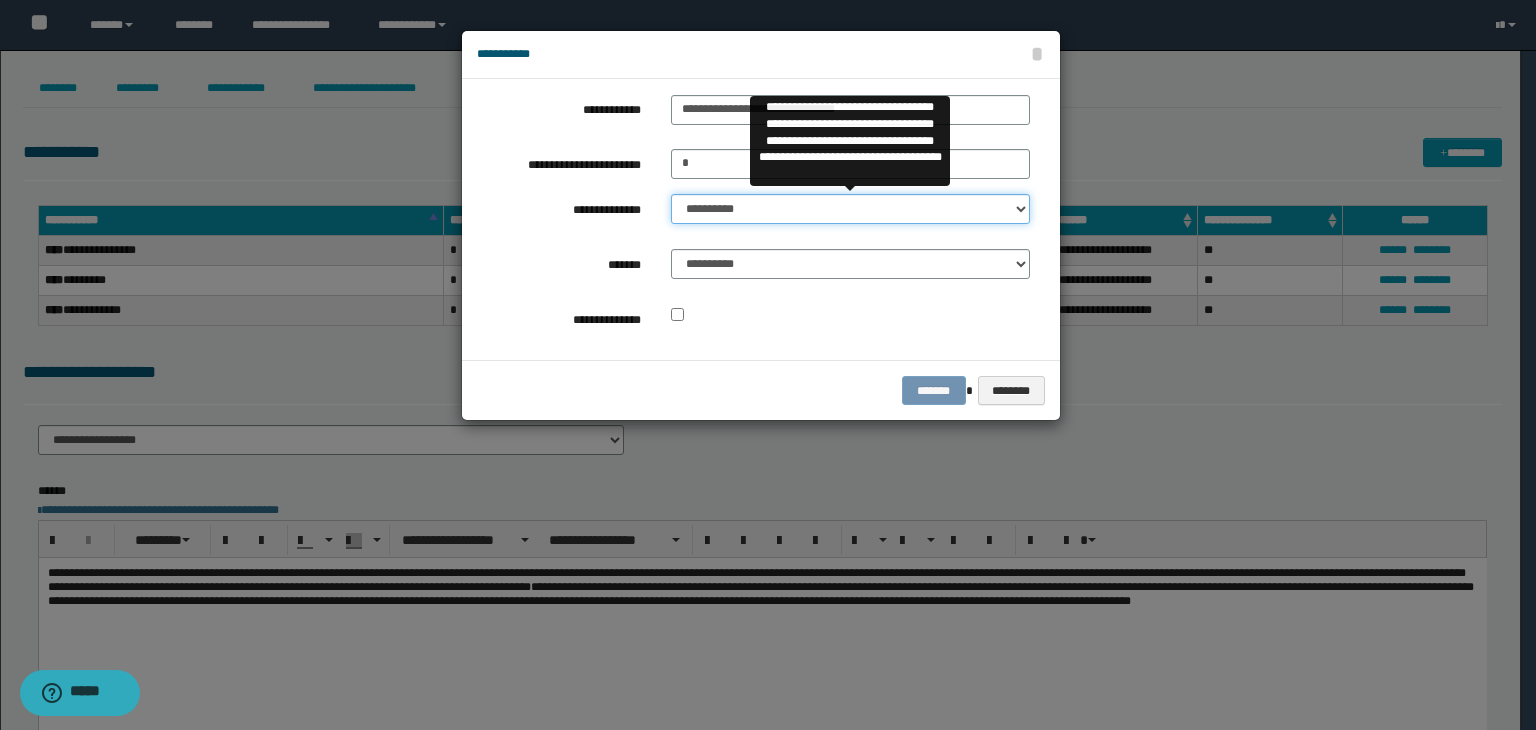 click on "**********" at bounding box center (850, 209) 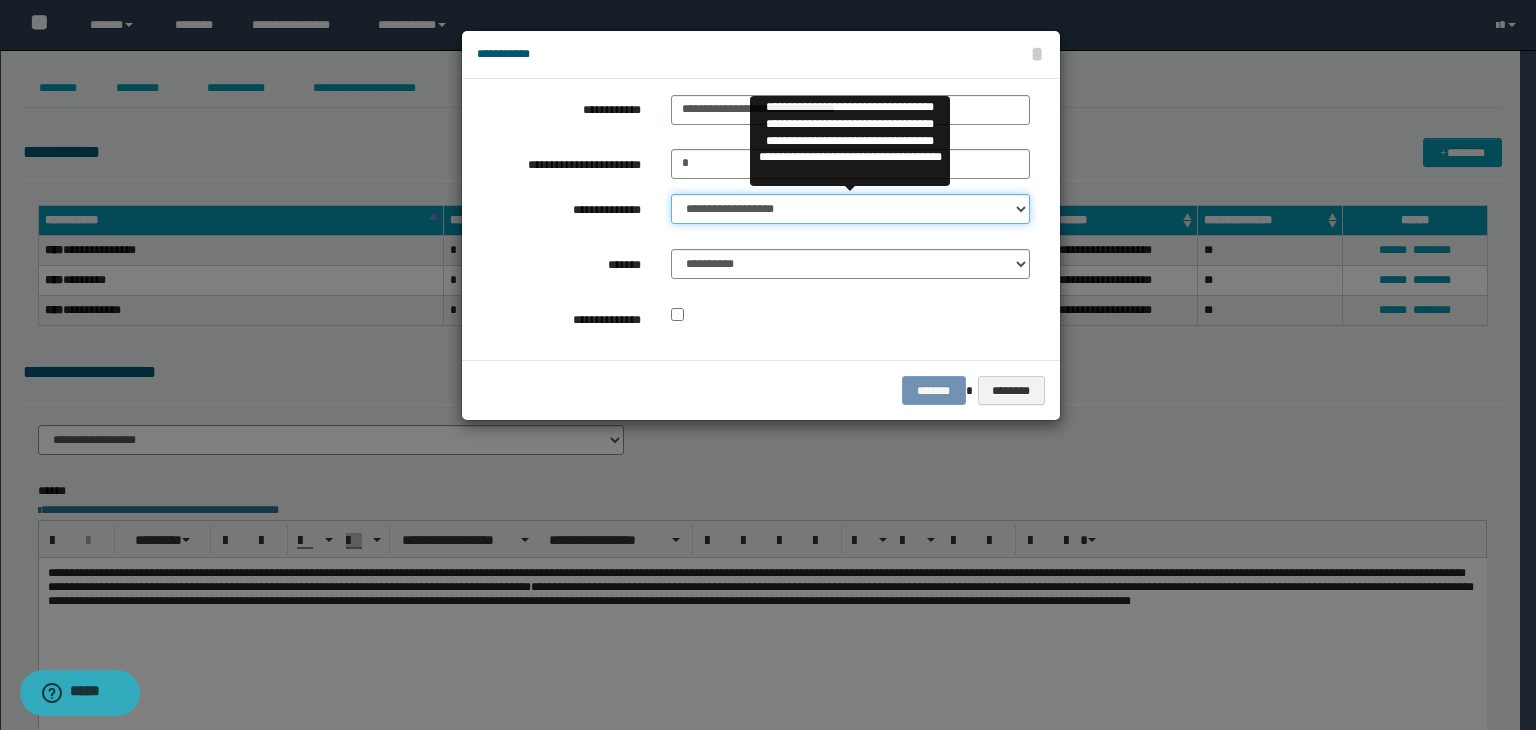 click on "**********" at bounding box center (850, 209) 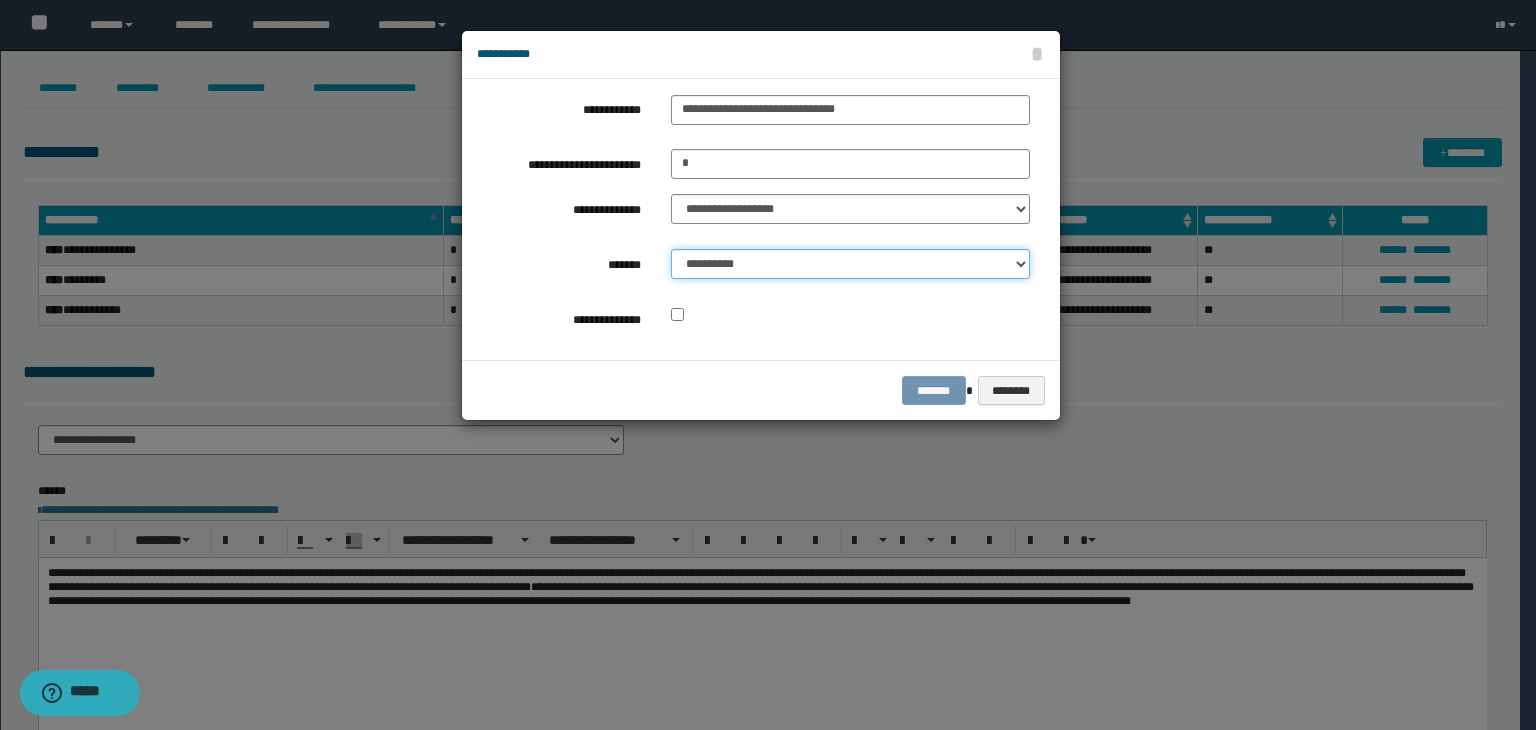 click on "**********" at bounding box center (850, 264) 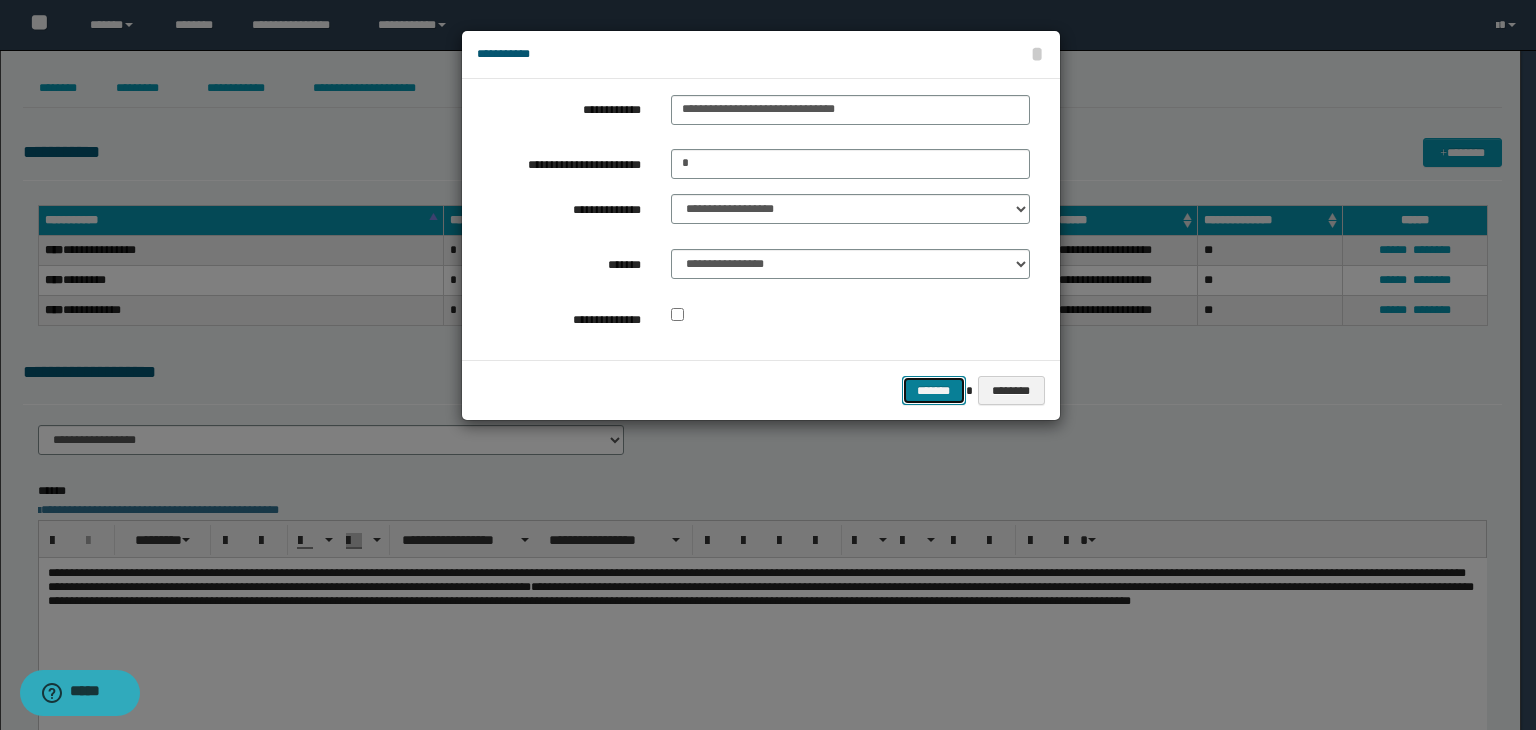 click on "*******" at bounding box center [934, 391] 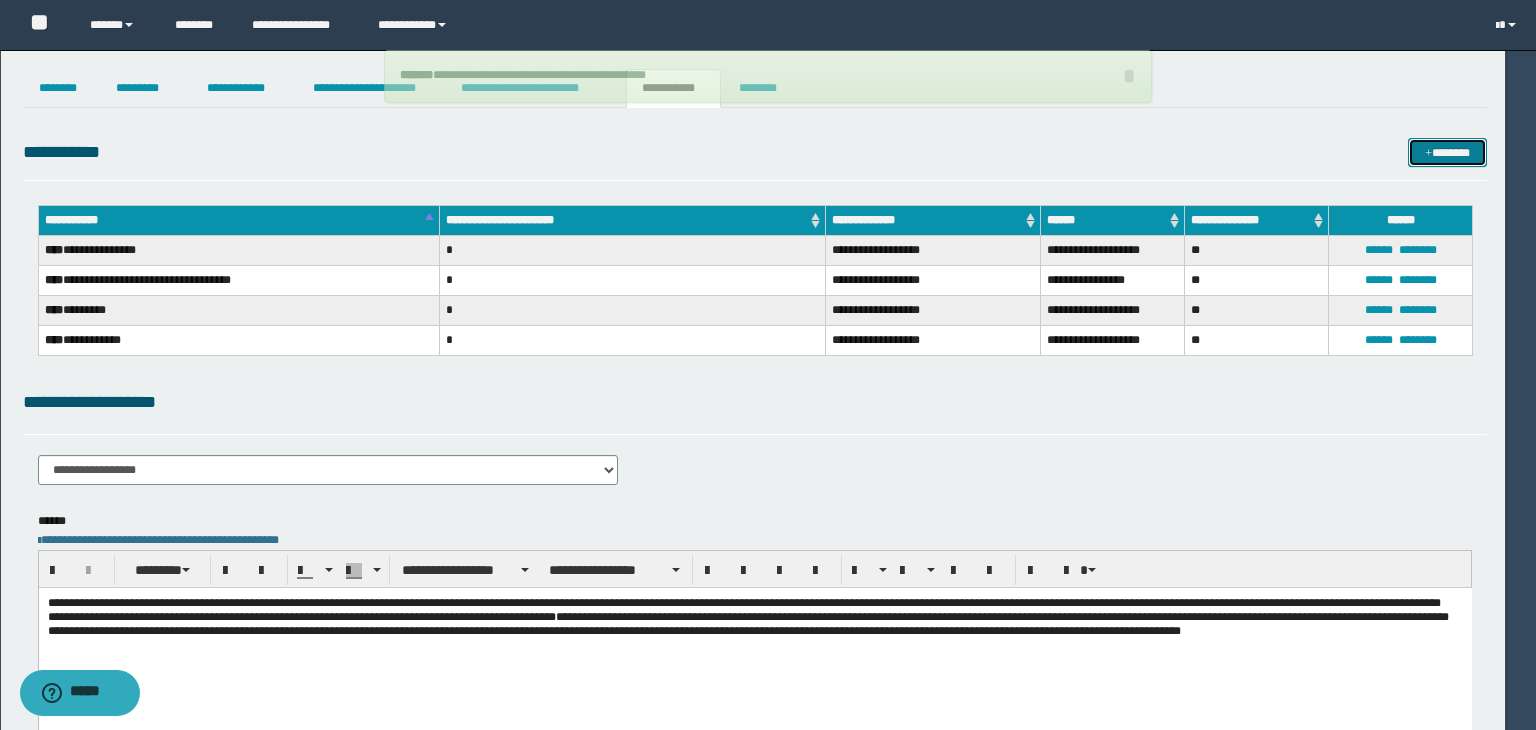 type 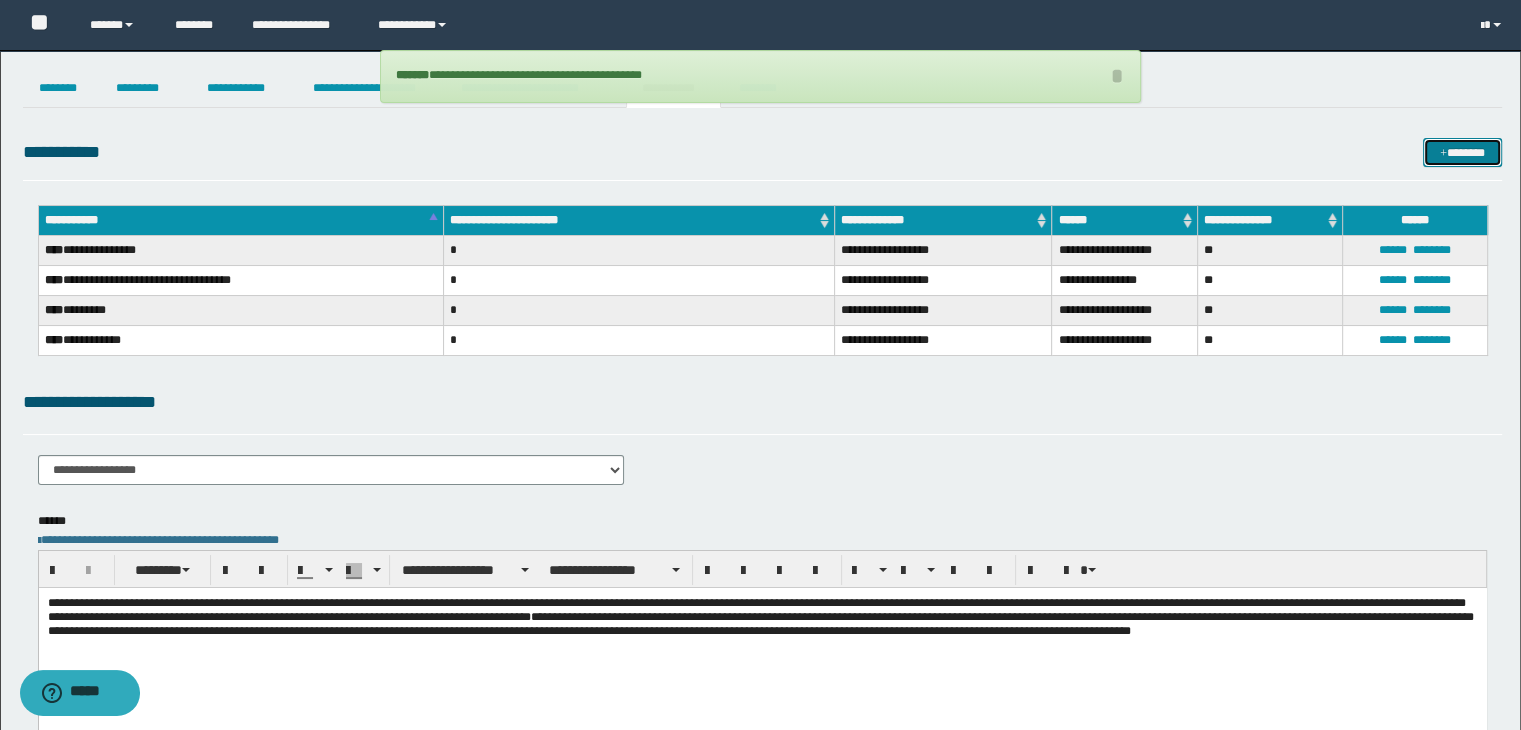 click at bounding box center [1443, 154] 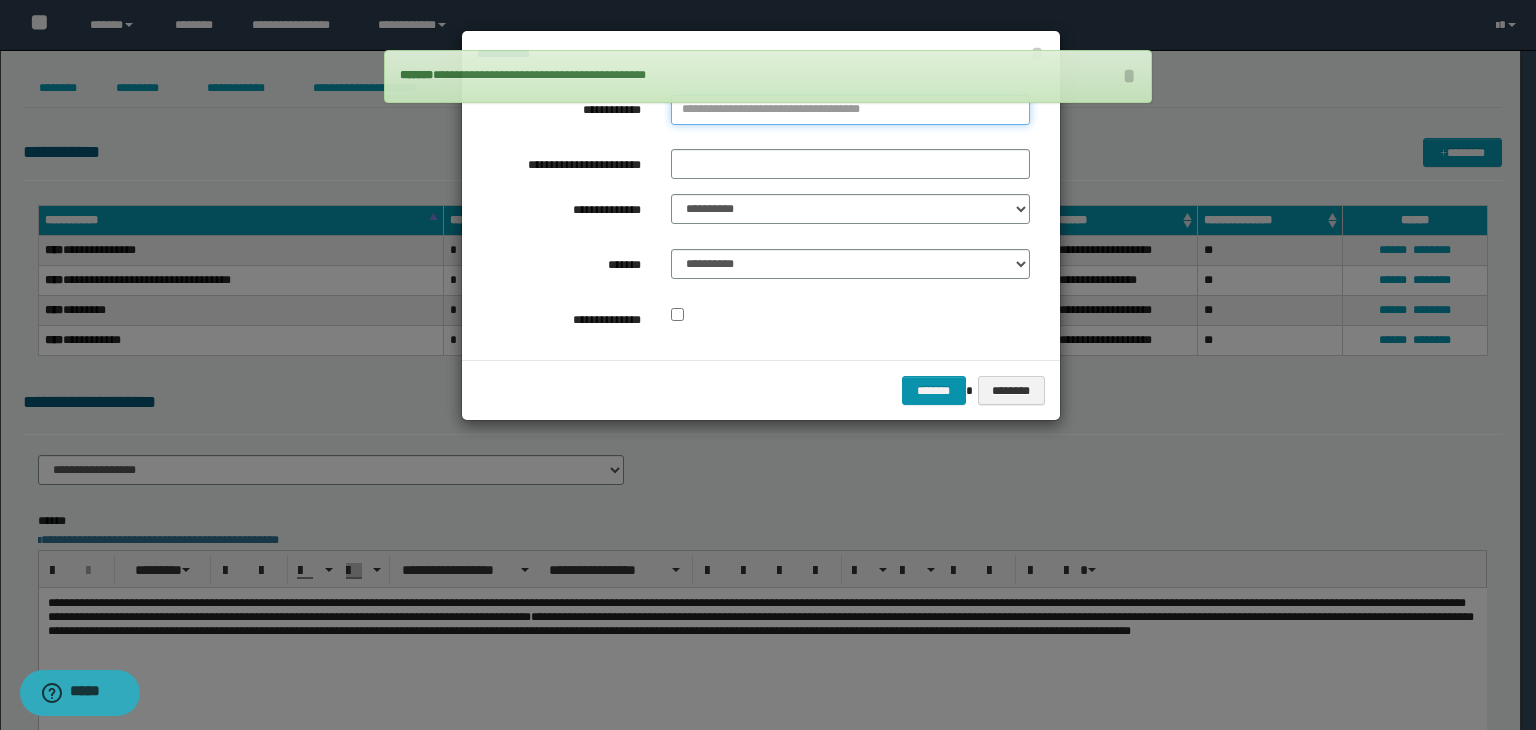 type on "**********" 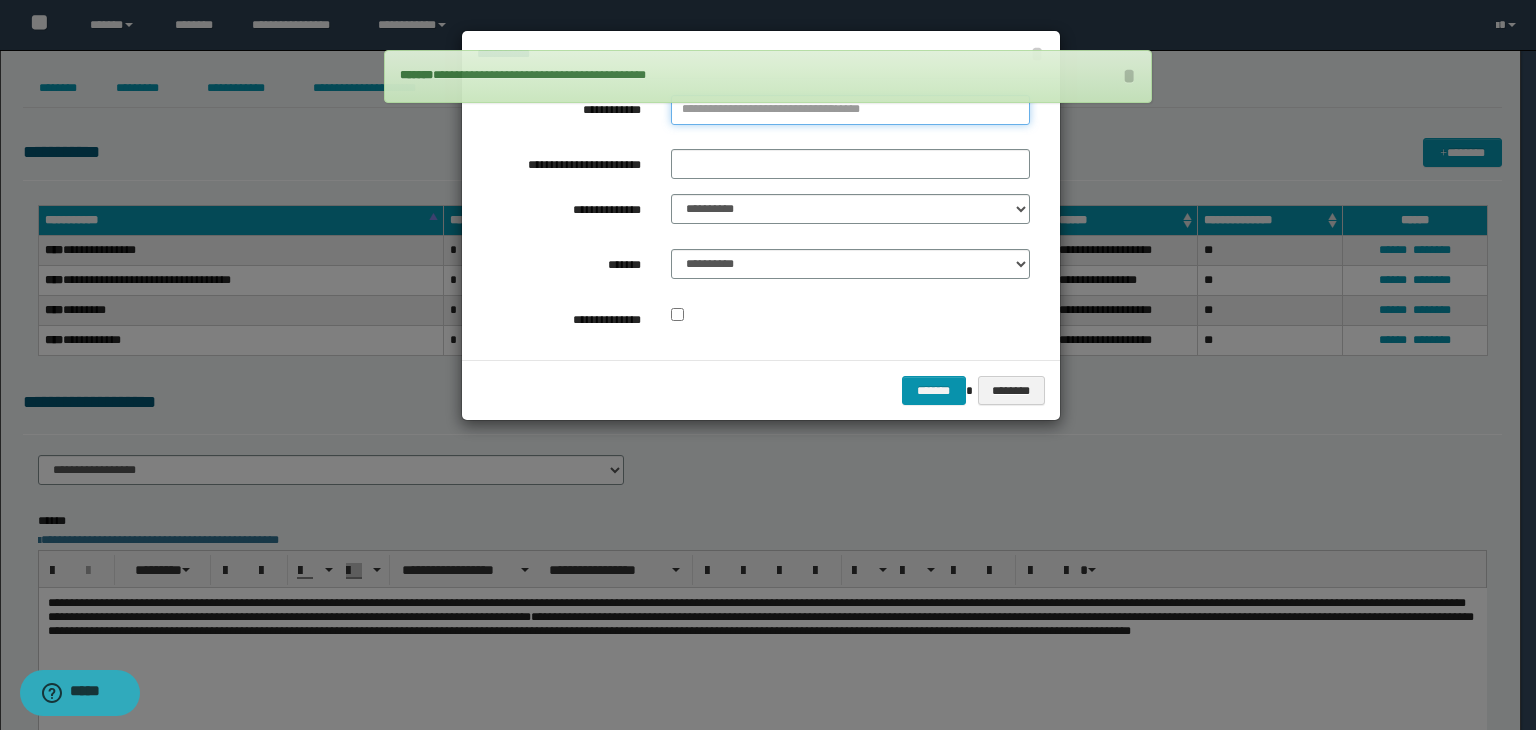 click on "**********" at bounding box center (850, 110) 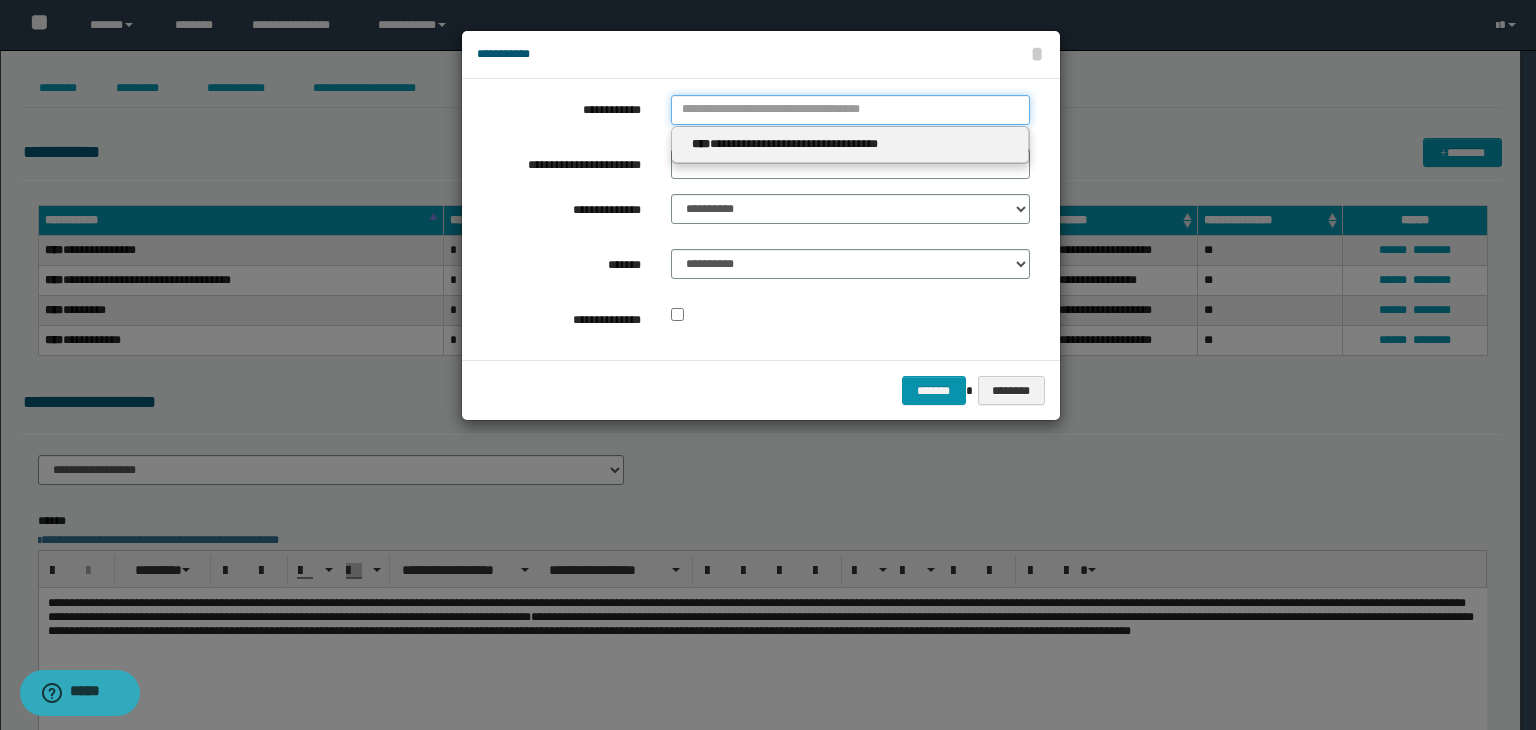 type 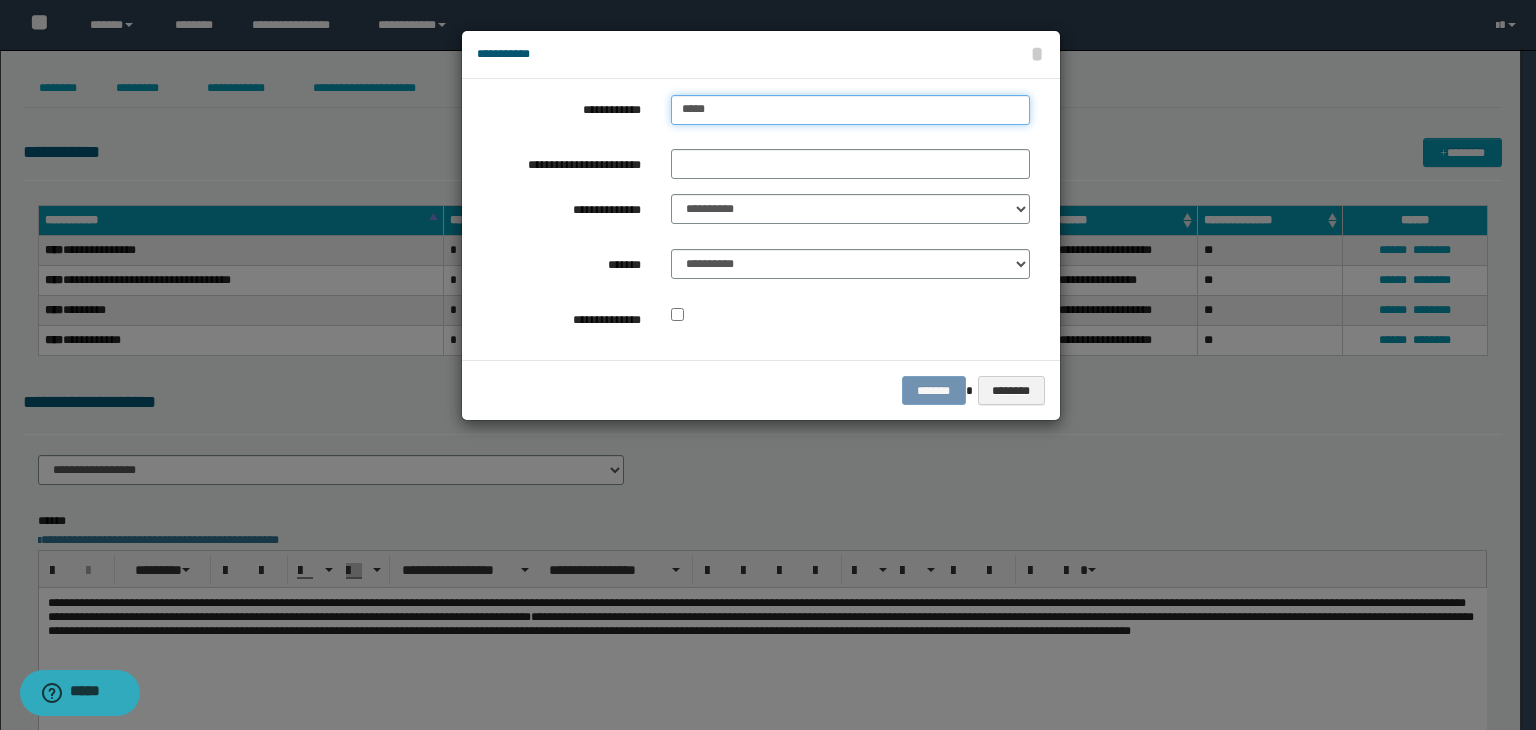 type on "******" 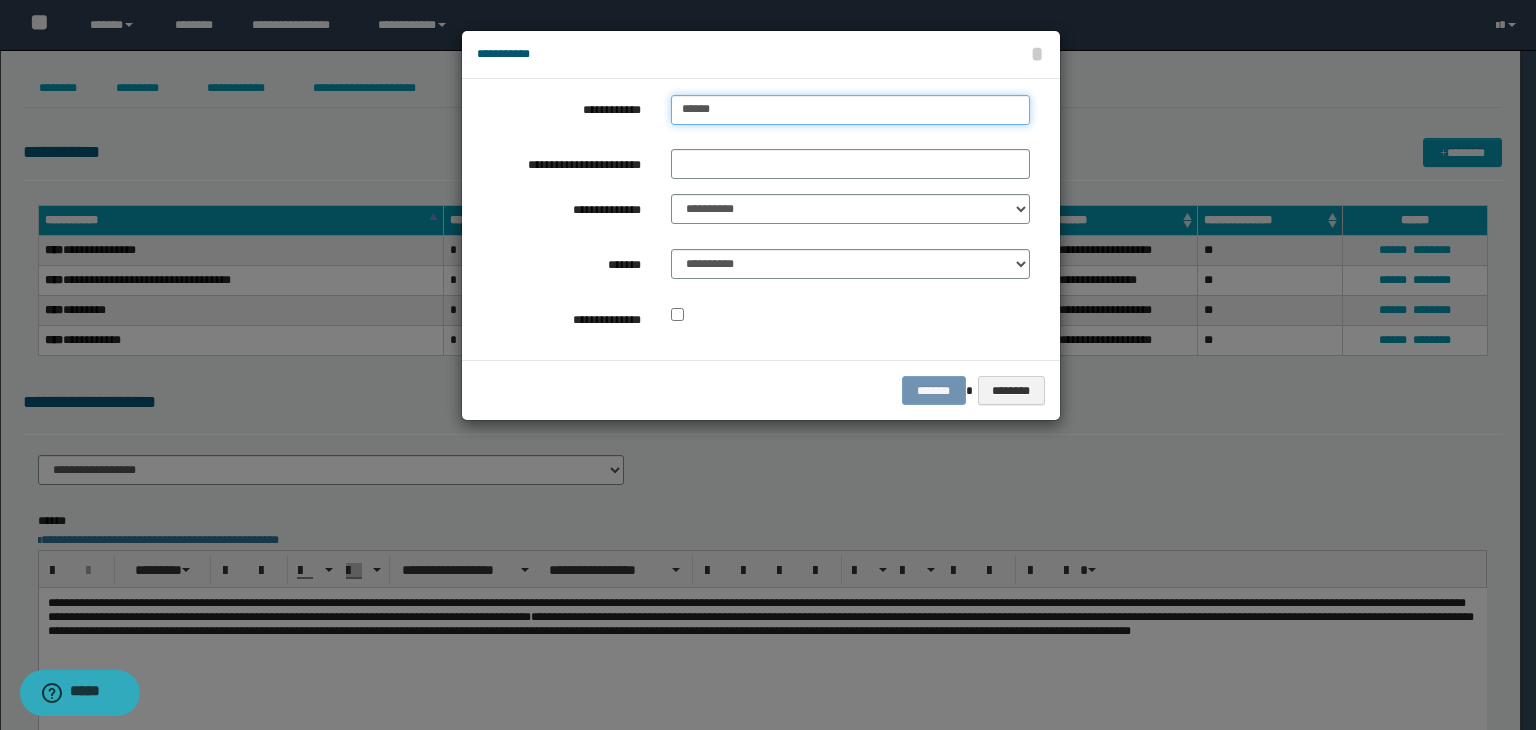 type on "******" 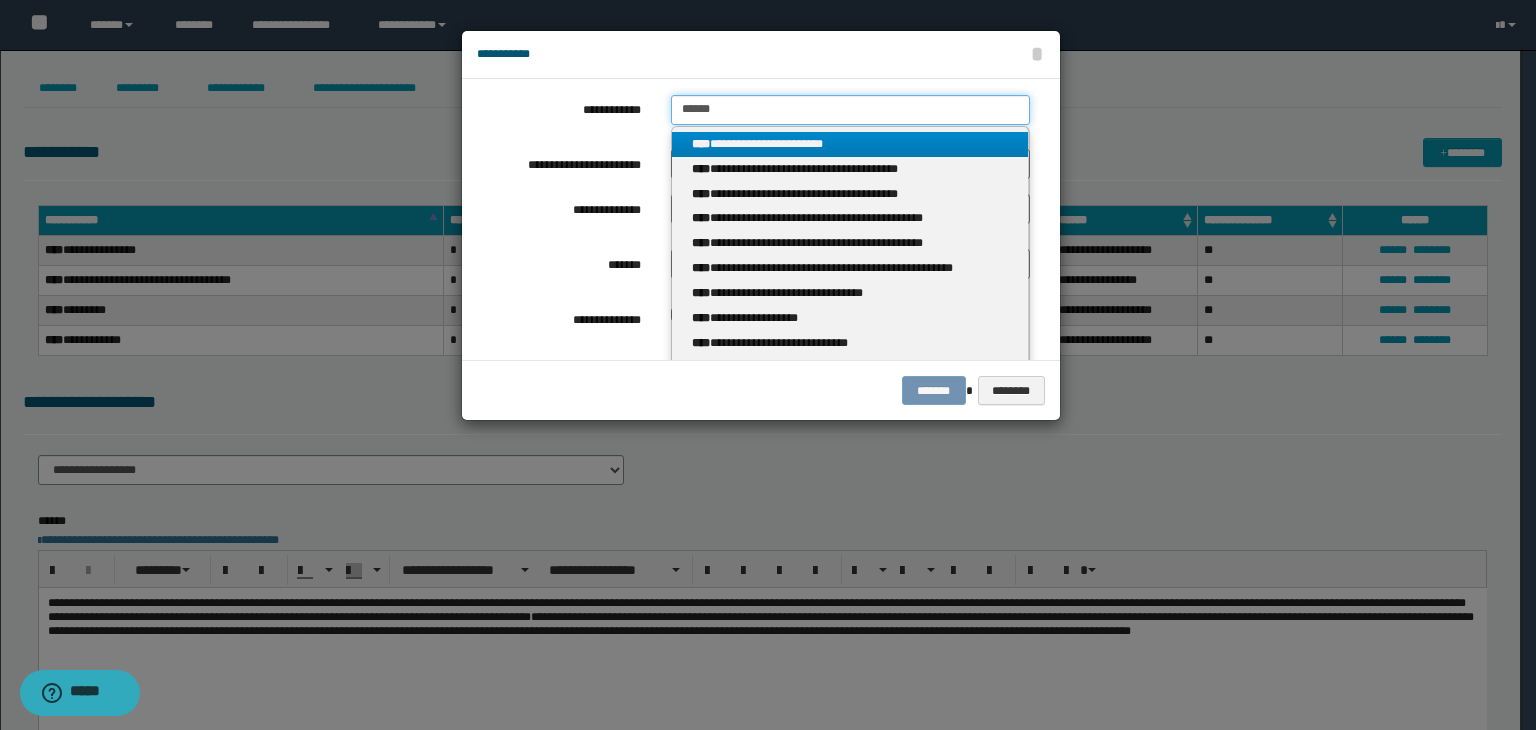 type on "******" 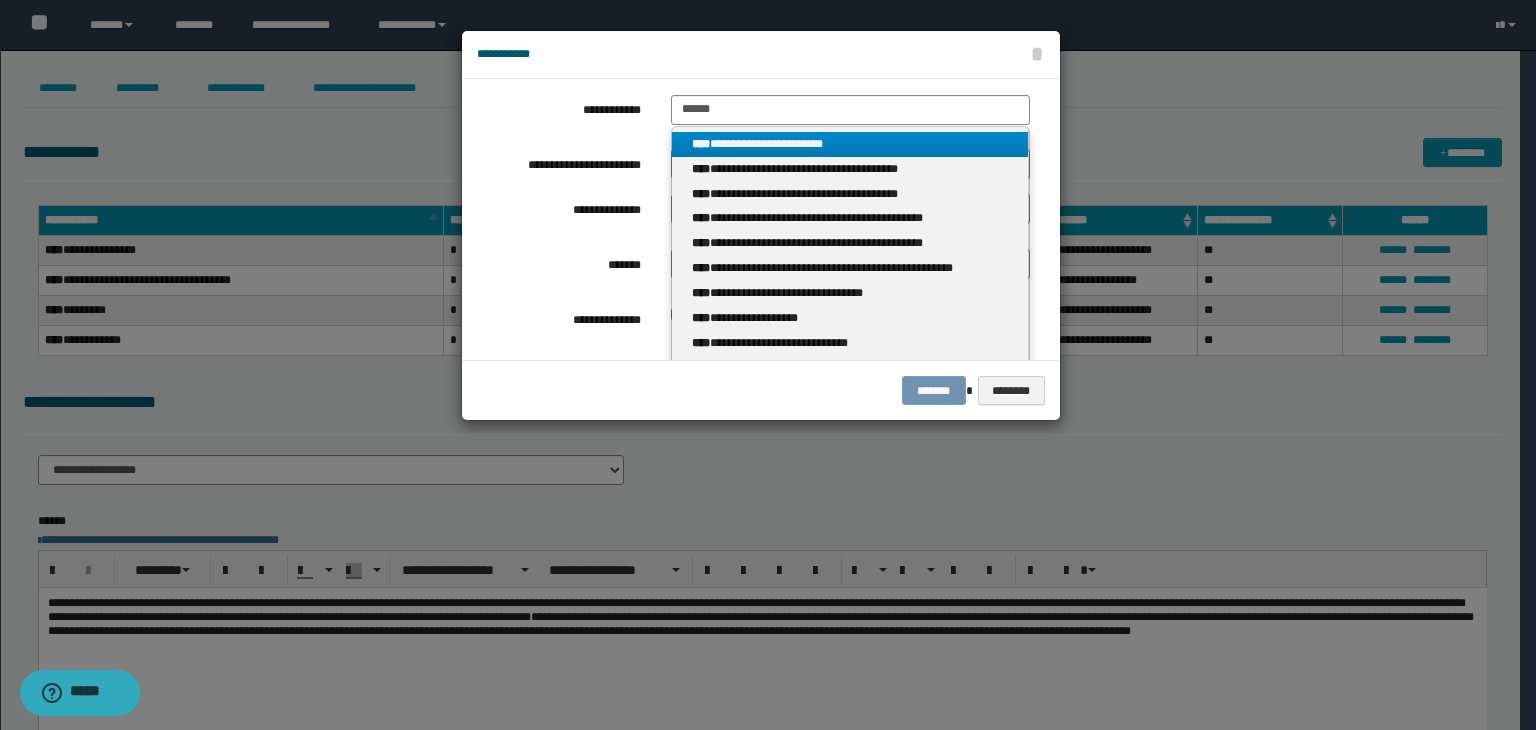 click on "**********" at bounding box center [850, 144] 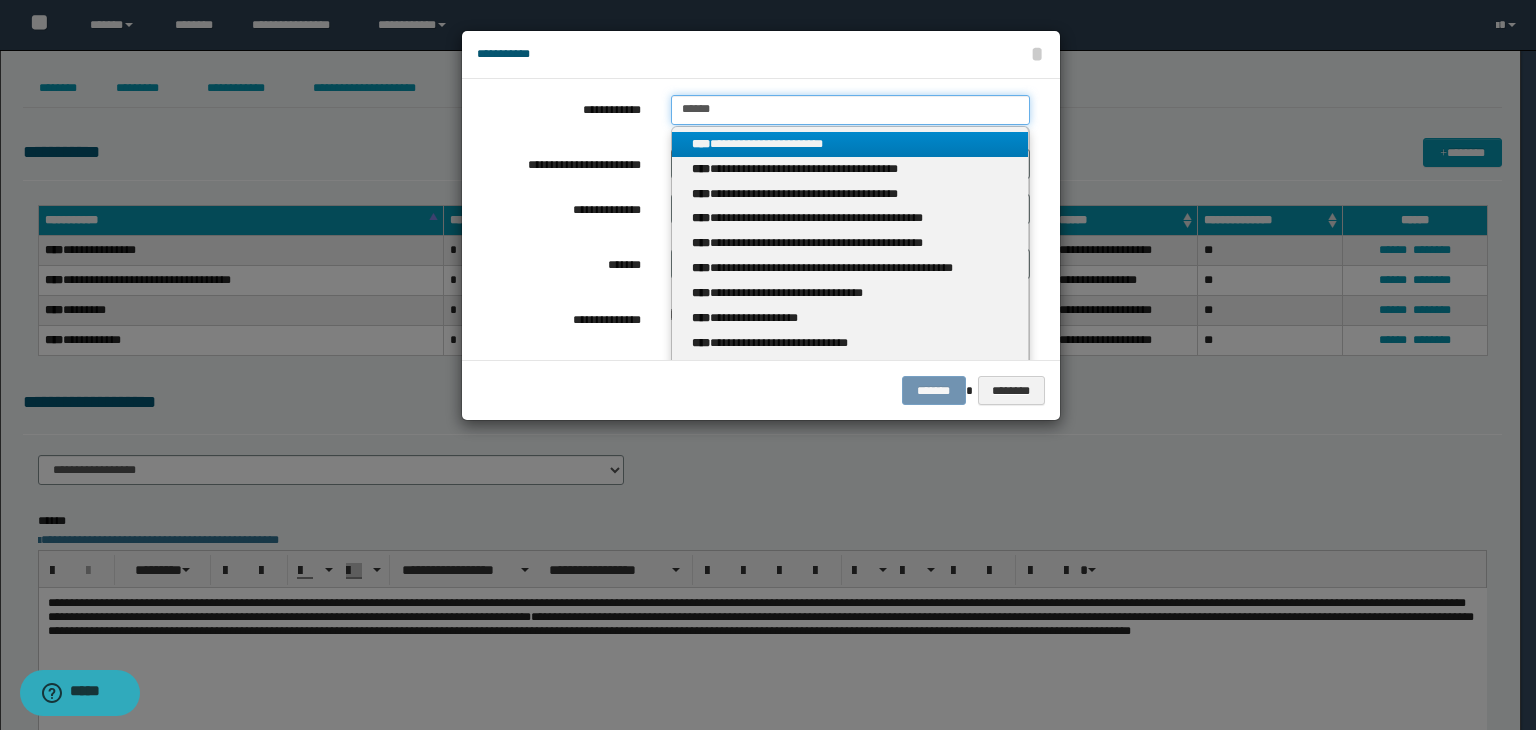 type 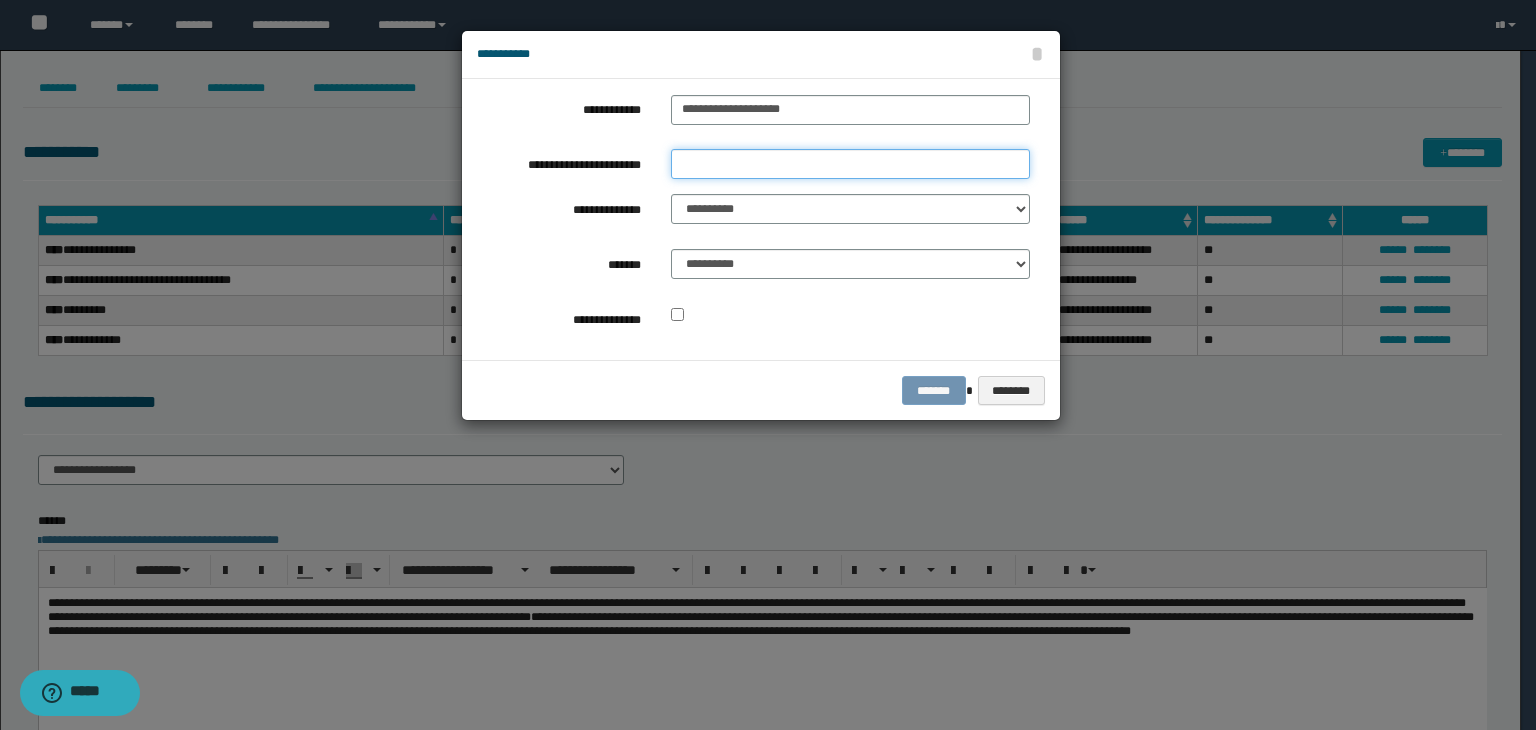 click on "**********" at bounding box center (850, 164) 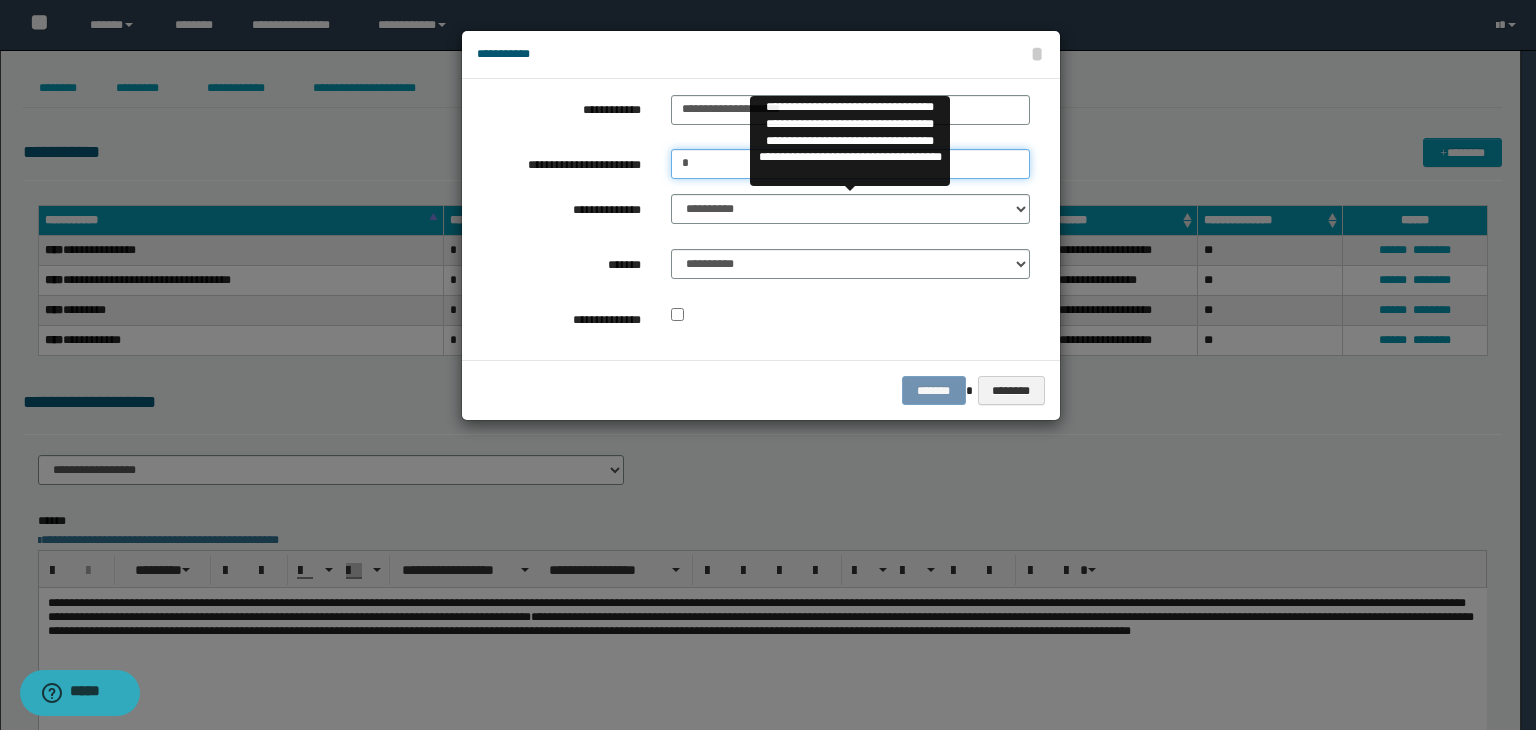 type on "*" 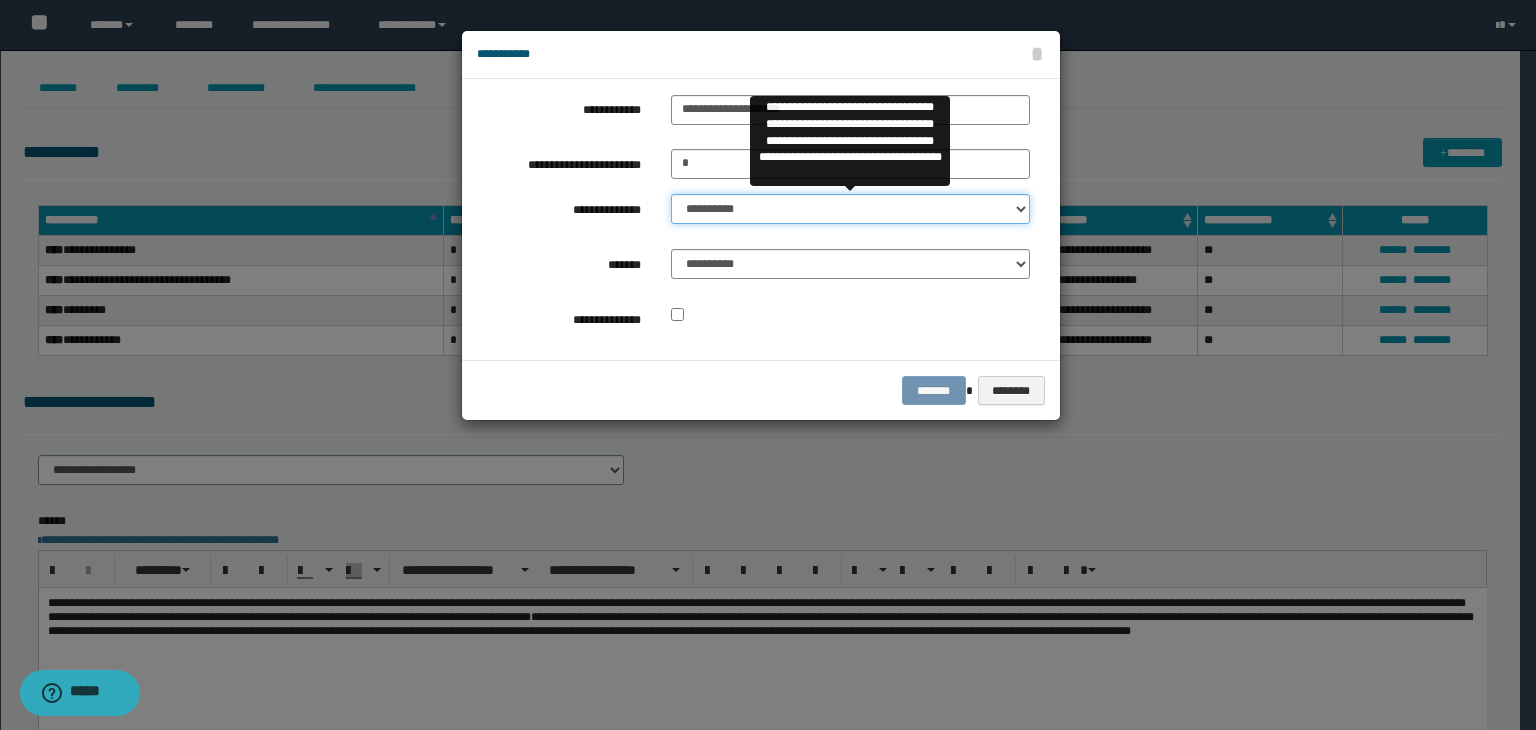 click on "**********" at bounding box center (850, 209) 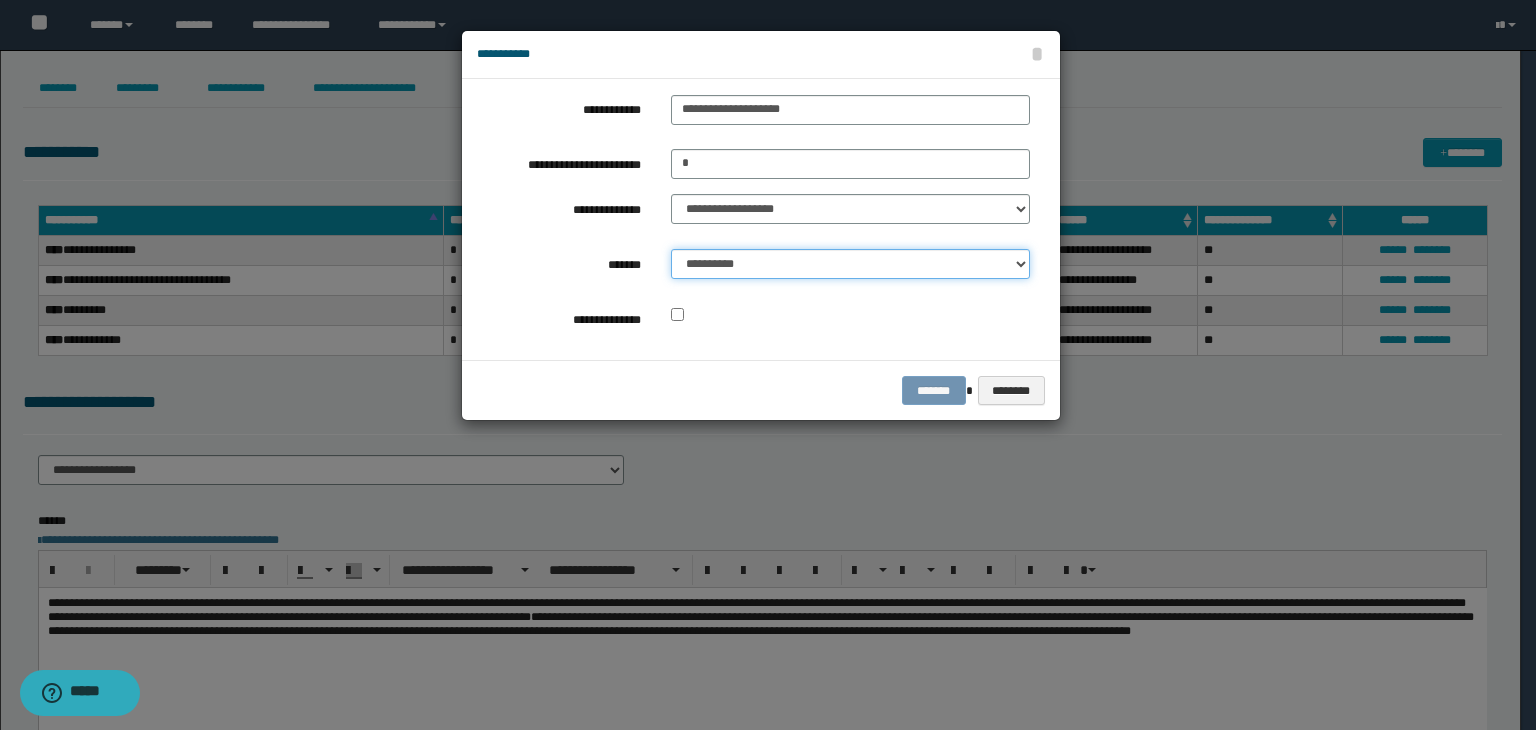 click on "**********" at bounding box center [850, 264] 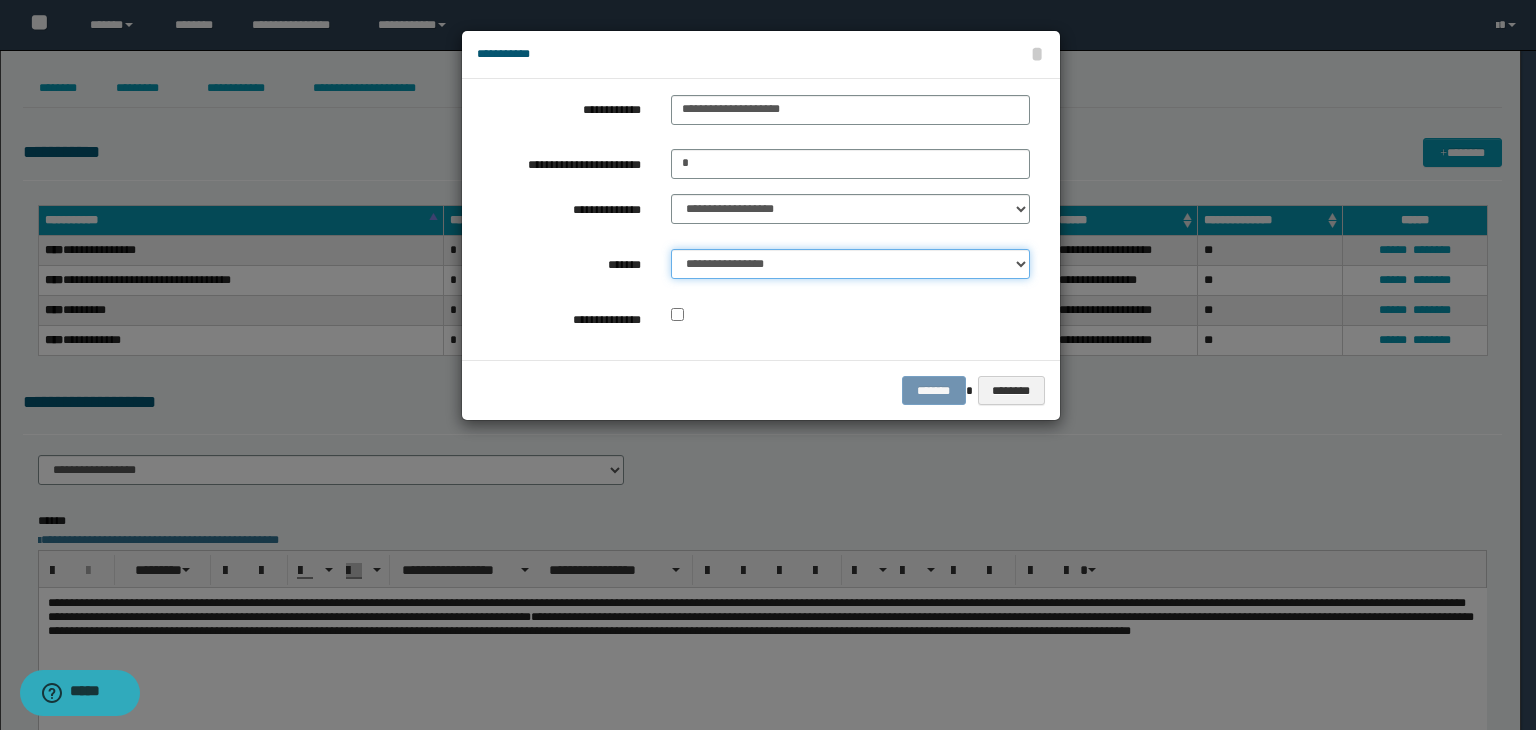 click on "**********" at bounding box center (850, 264) 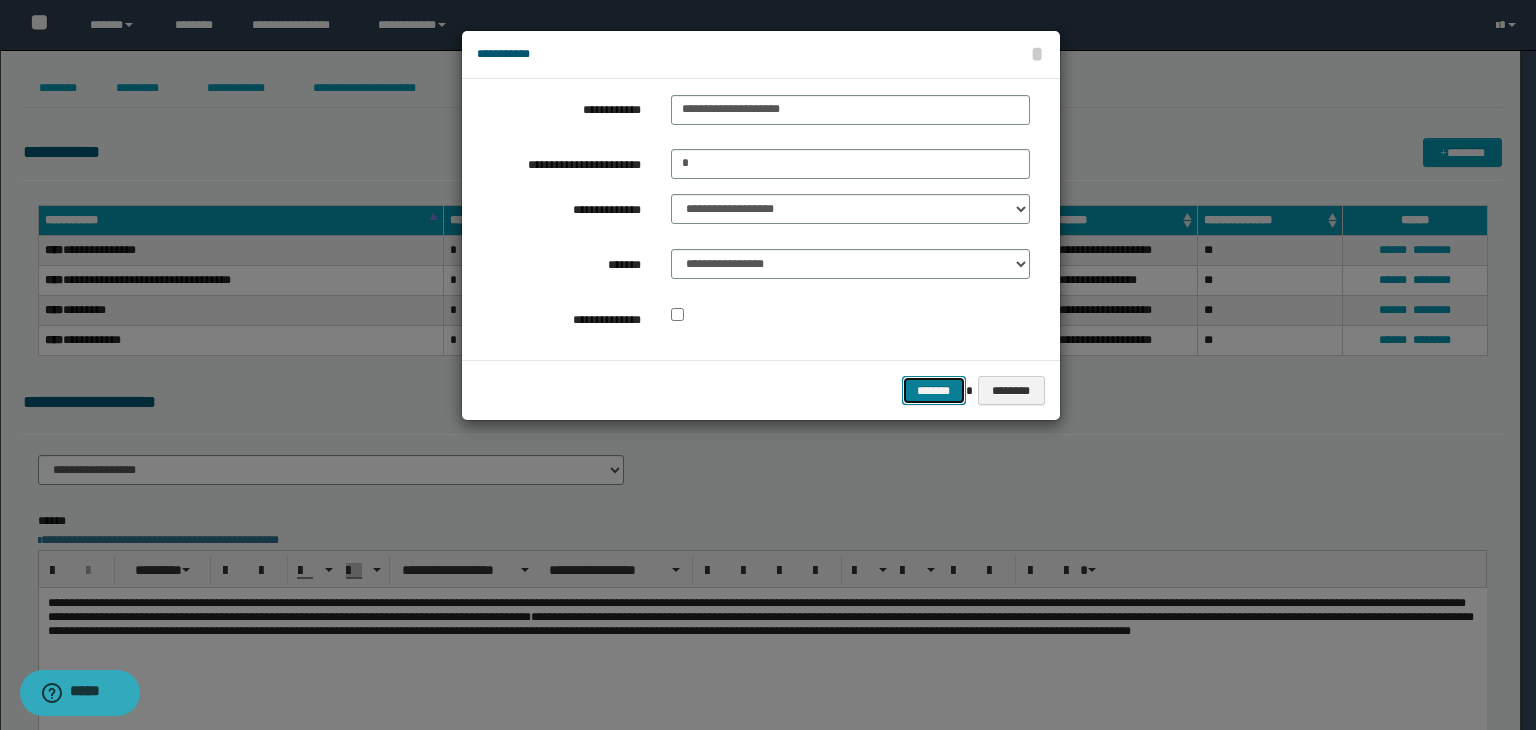 click on "*******" at bounding box center [934, 391] 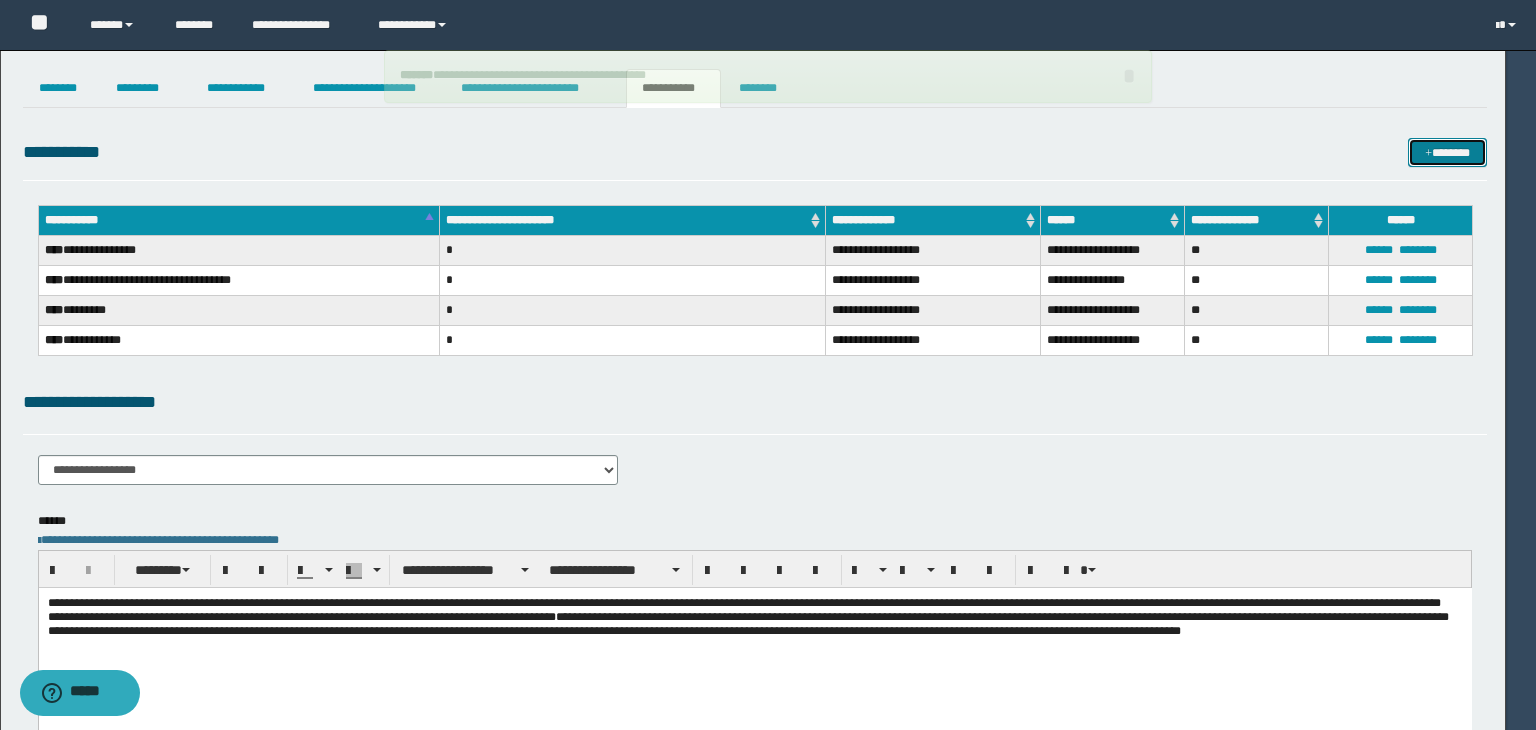 type 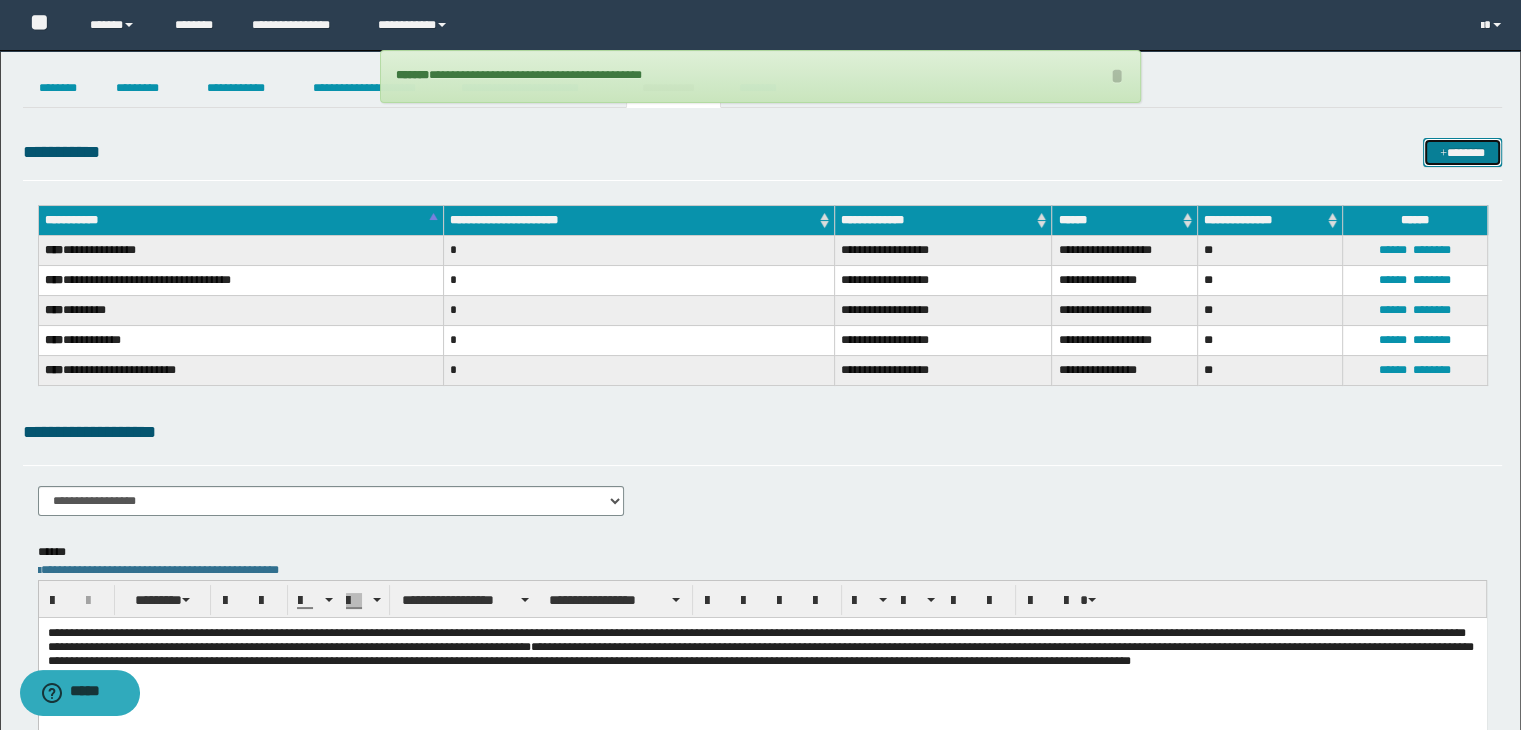 click at bounding box center (1443, 154) 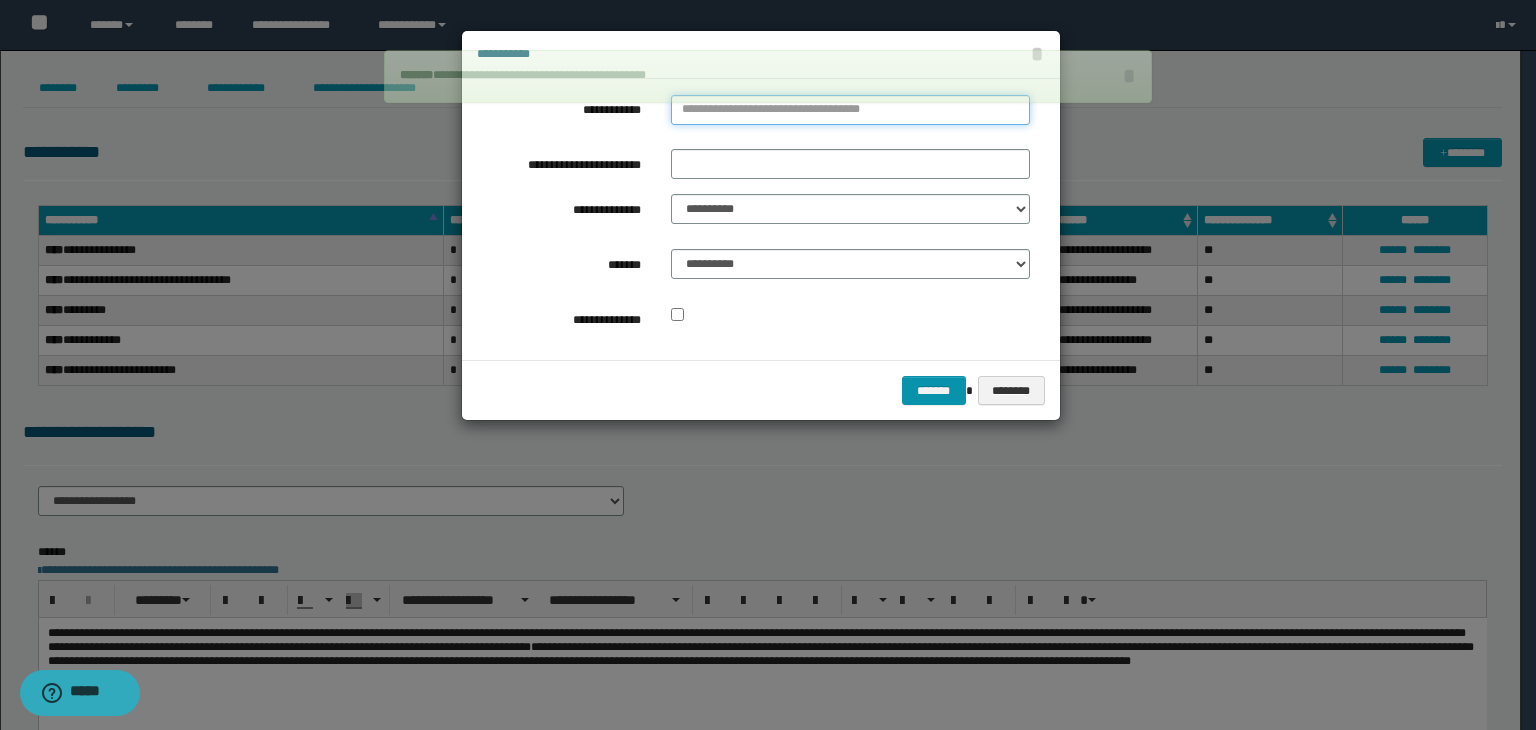 type on "**********" 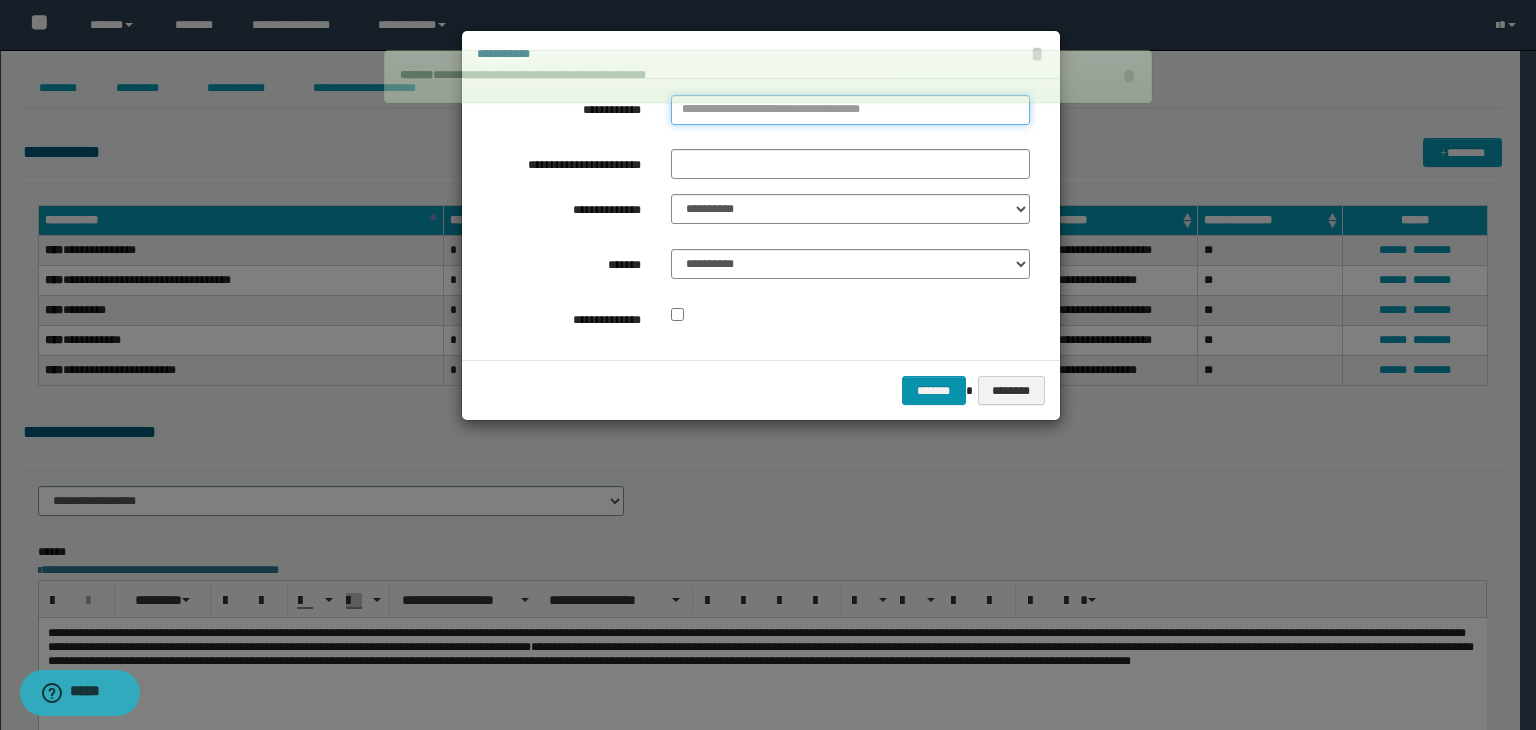 click on "**********" at bounding box center [850, 110] 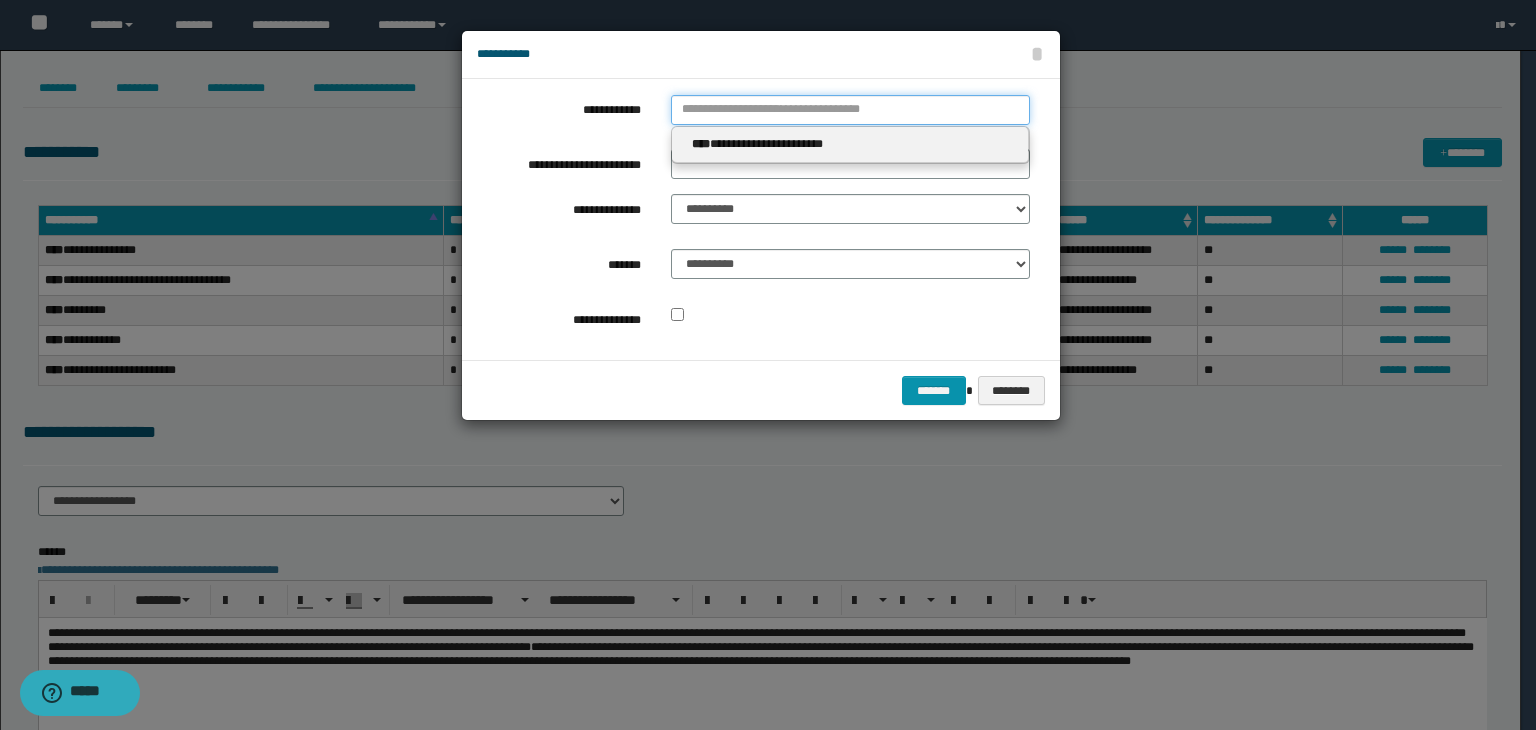 type 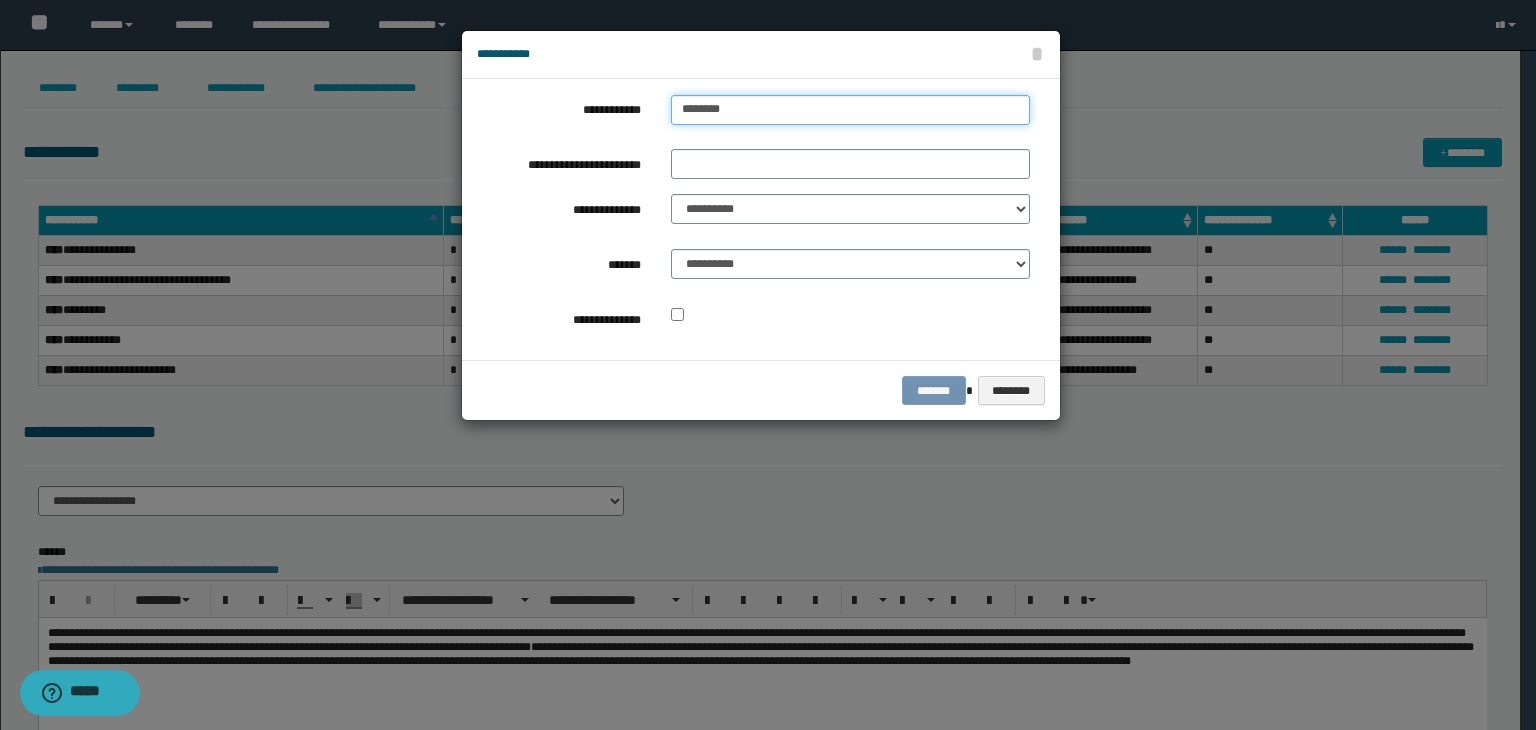 click on "********" at bounding box center (850, 110) 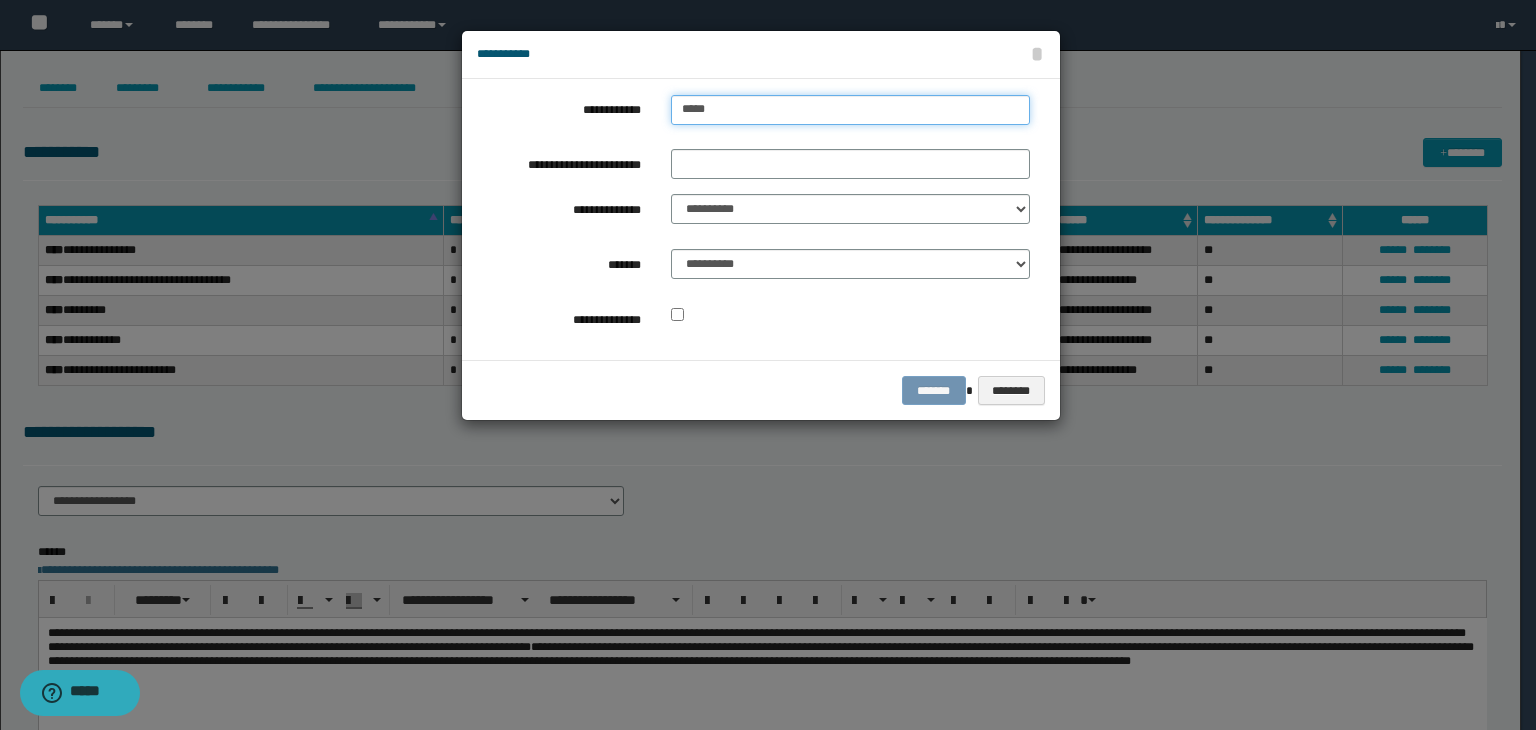 type on "****" 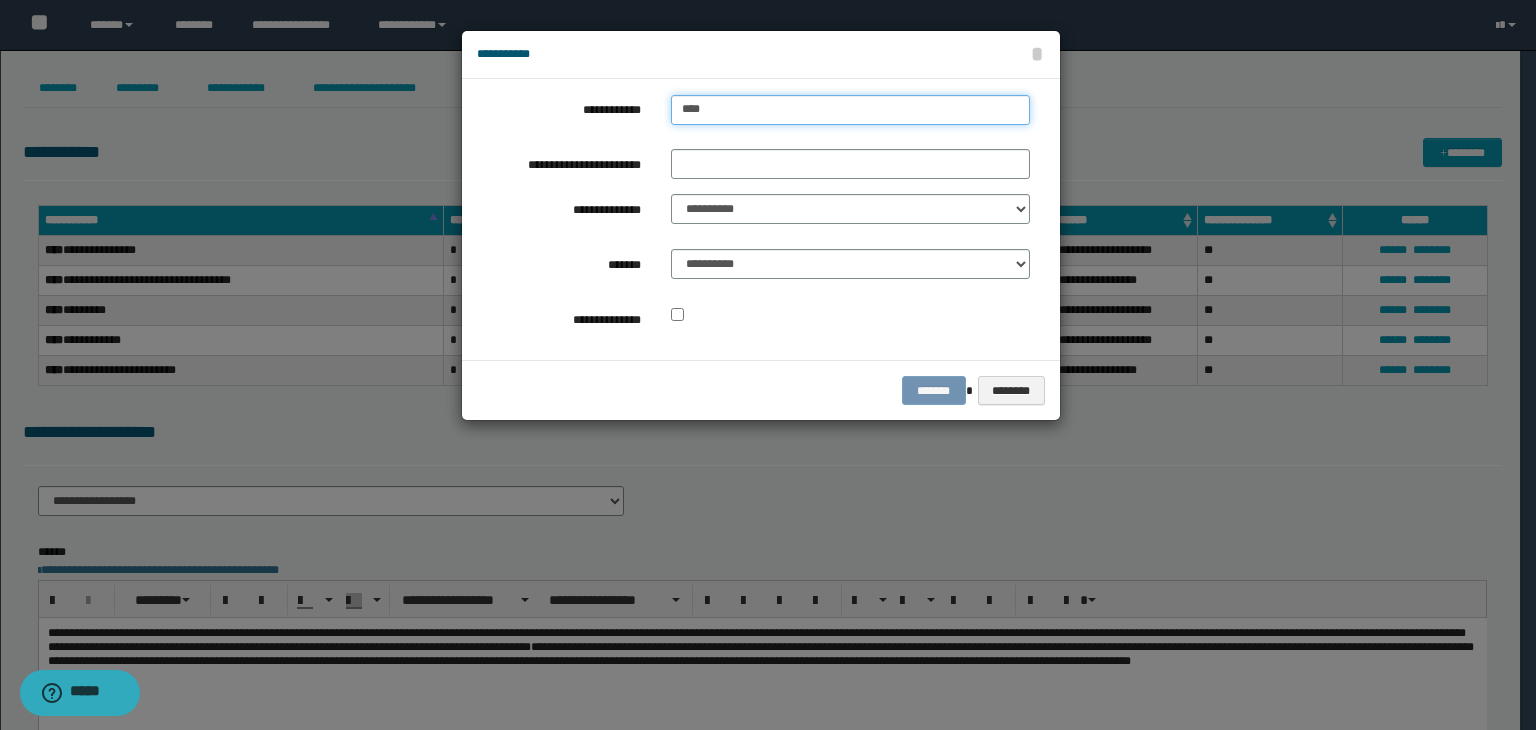 type on "****" 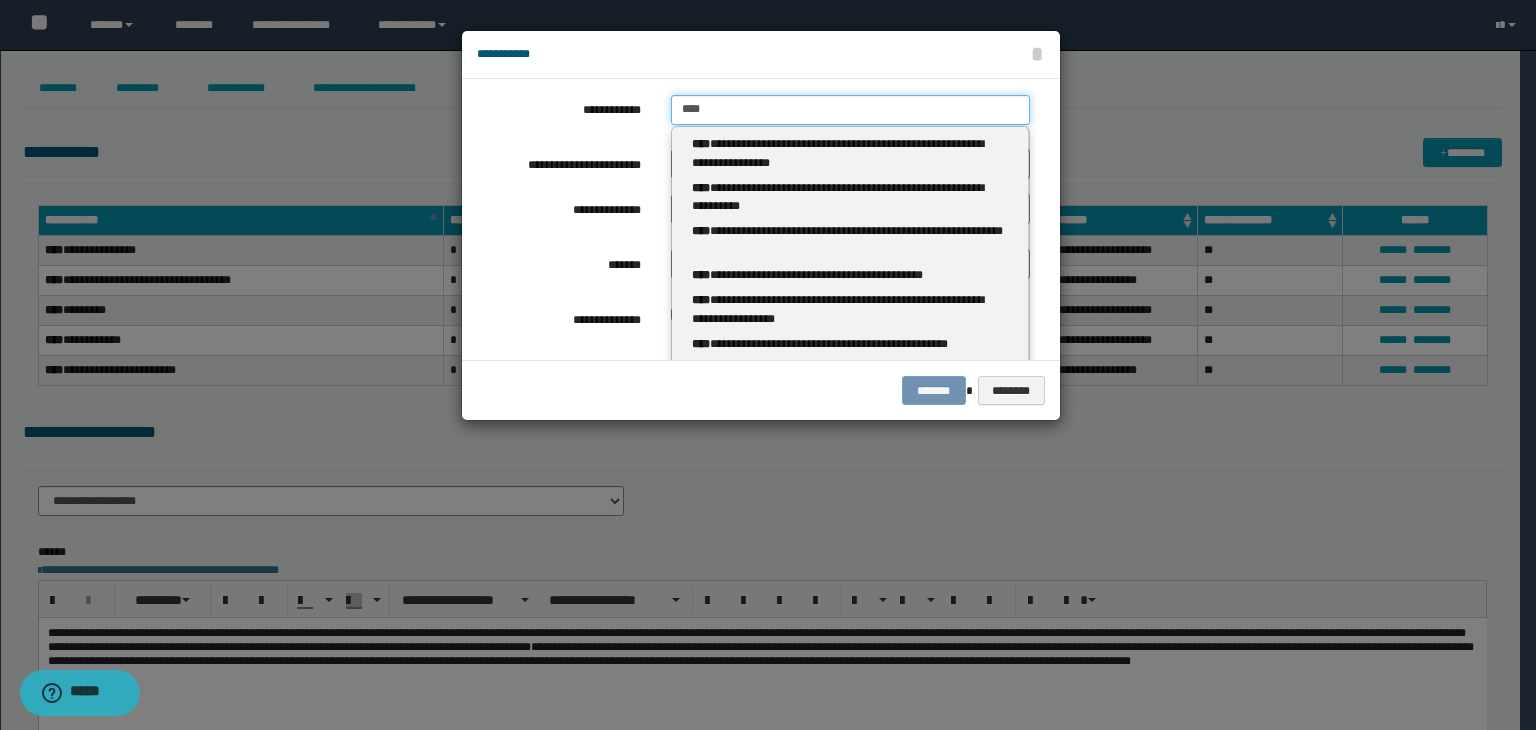 type 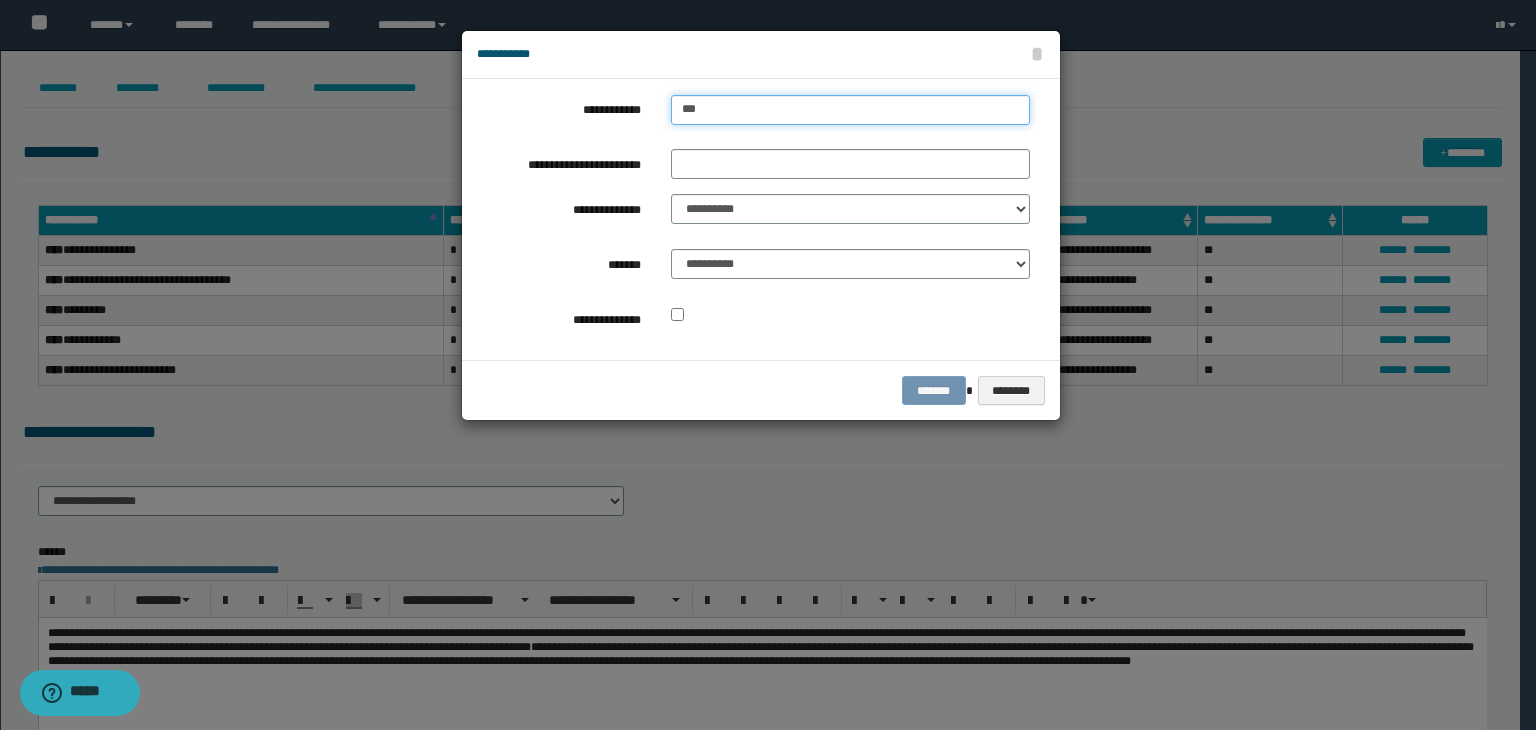 type on "****" 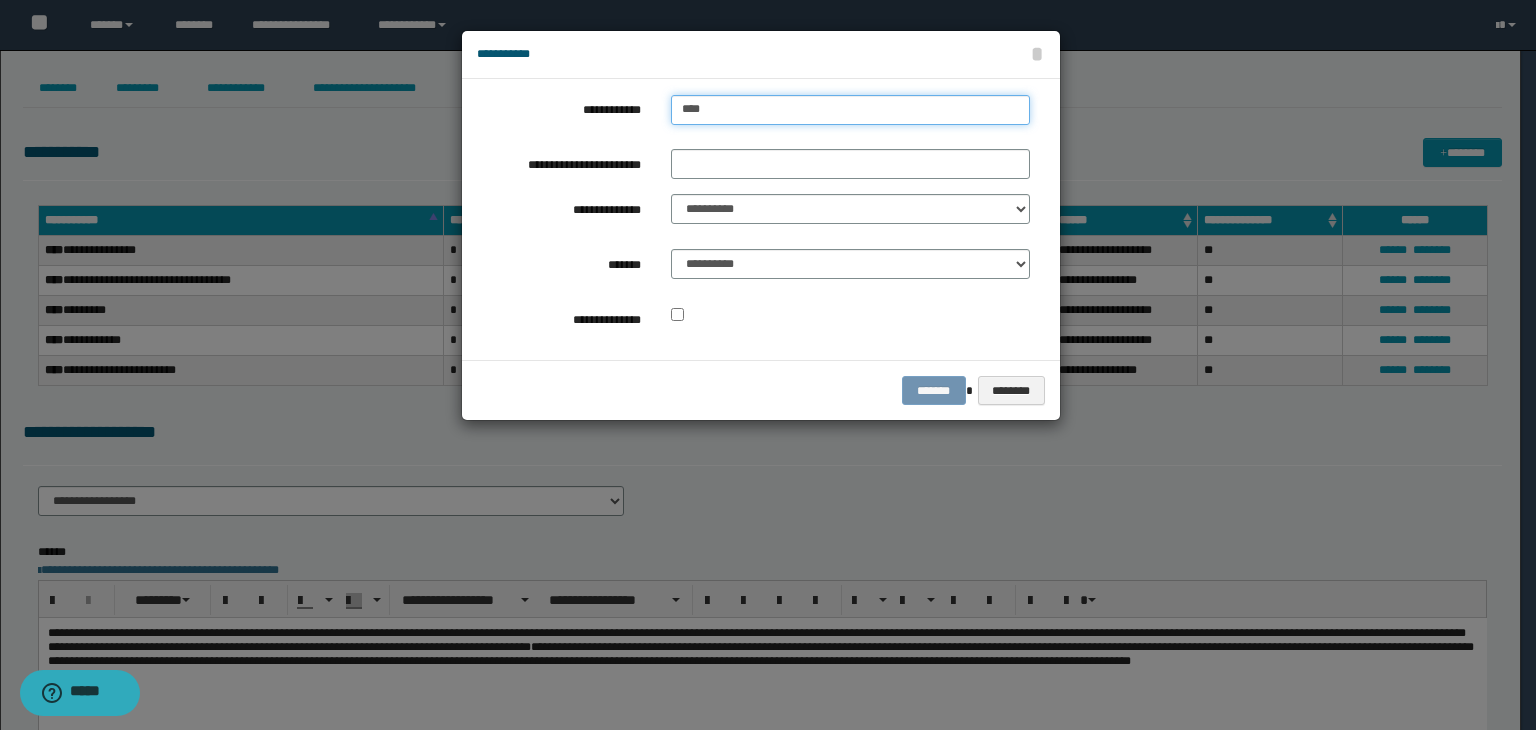 type on "****" 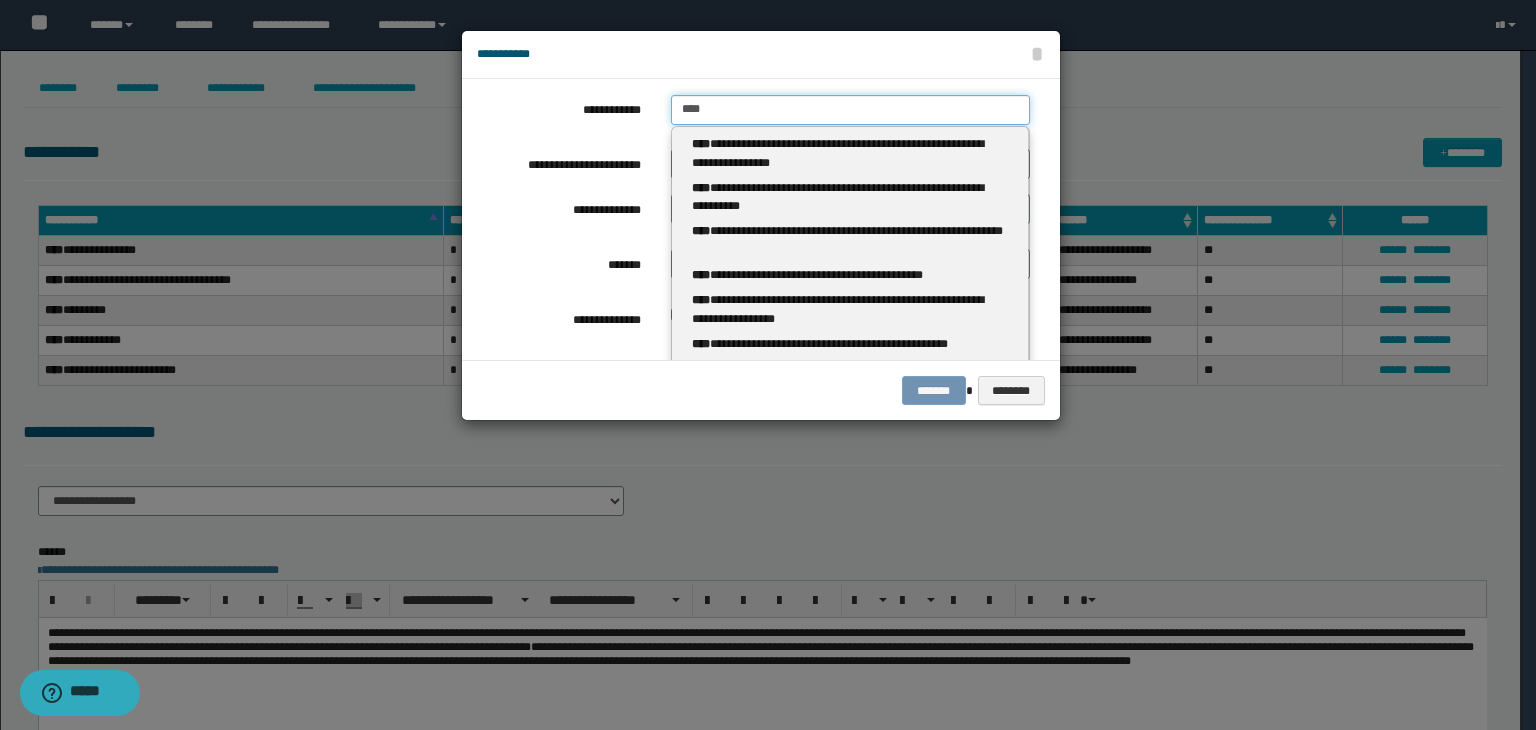 type 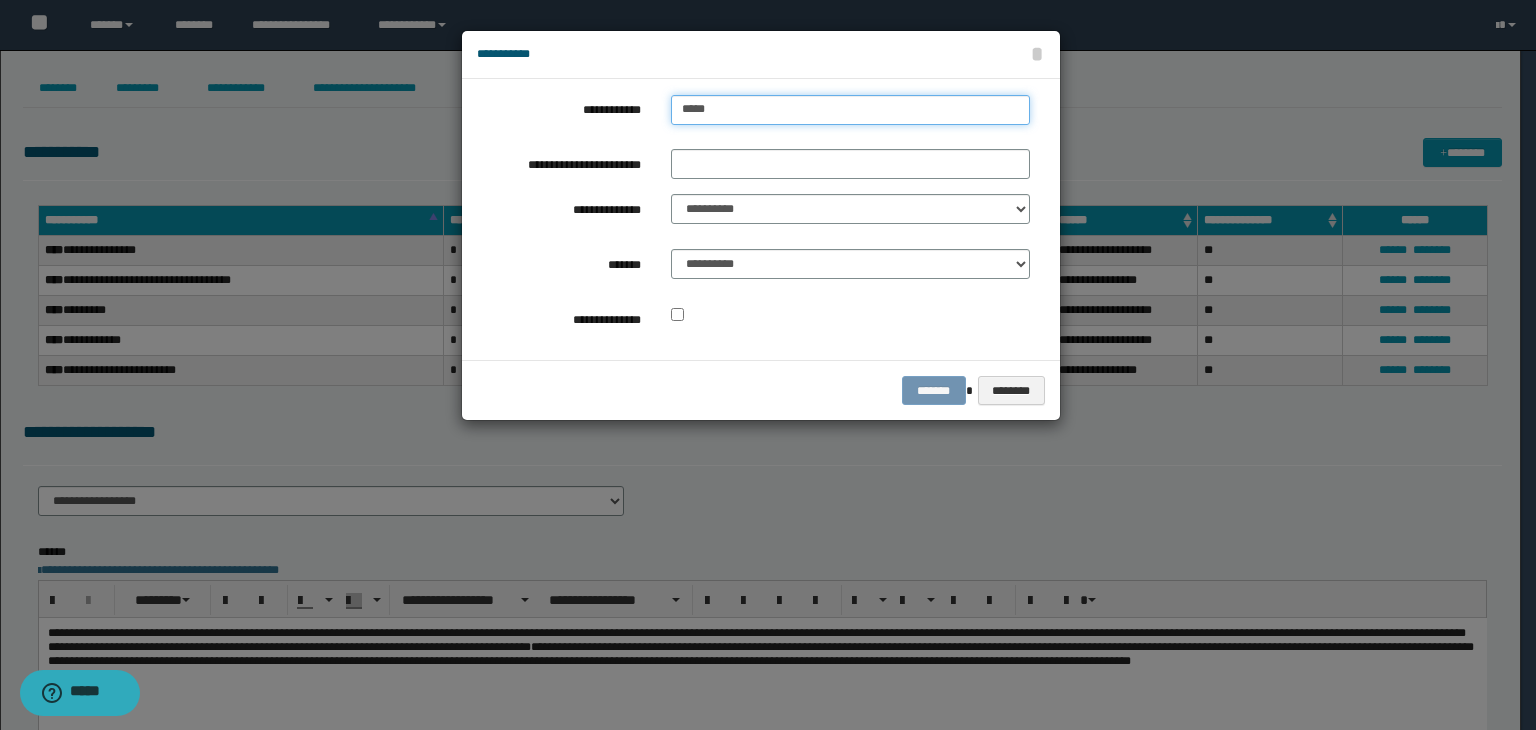 type on "****" 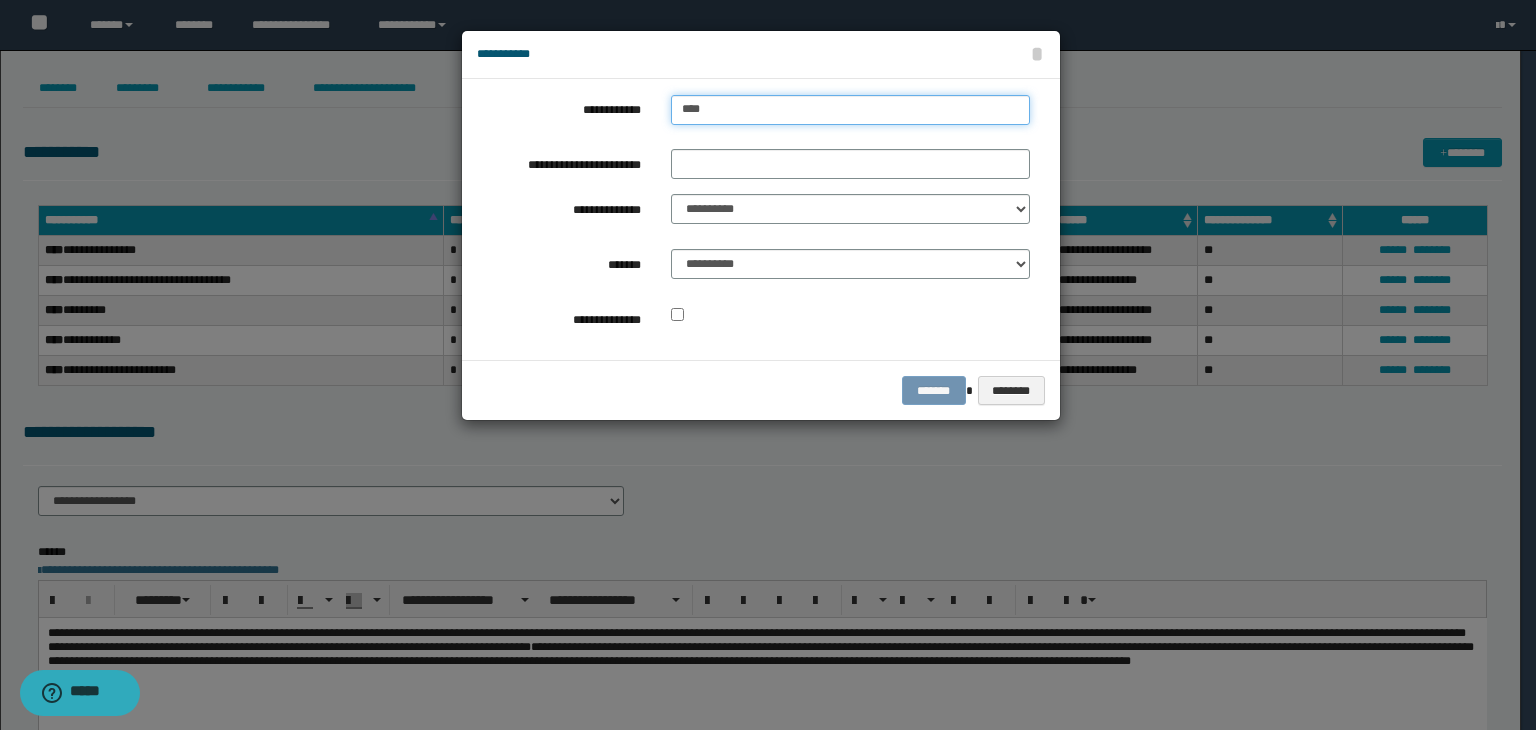 type on "****" 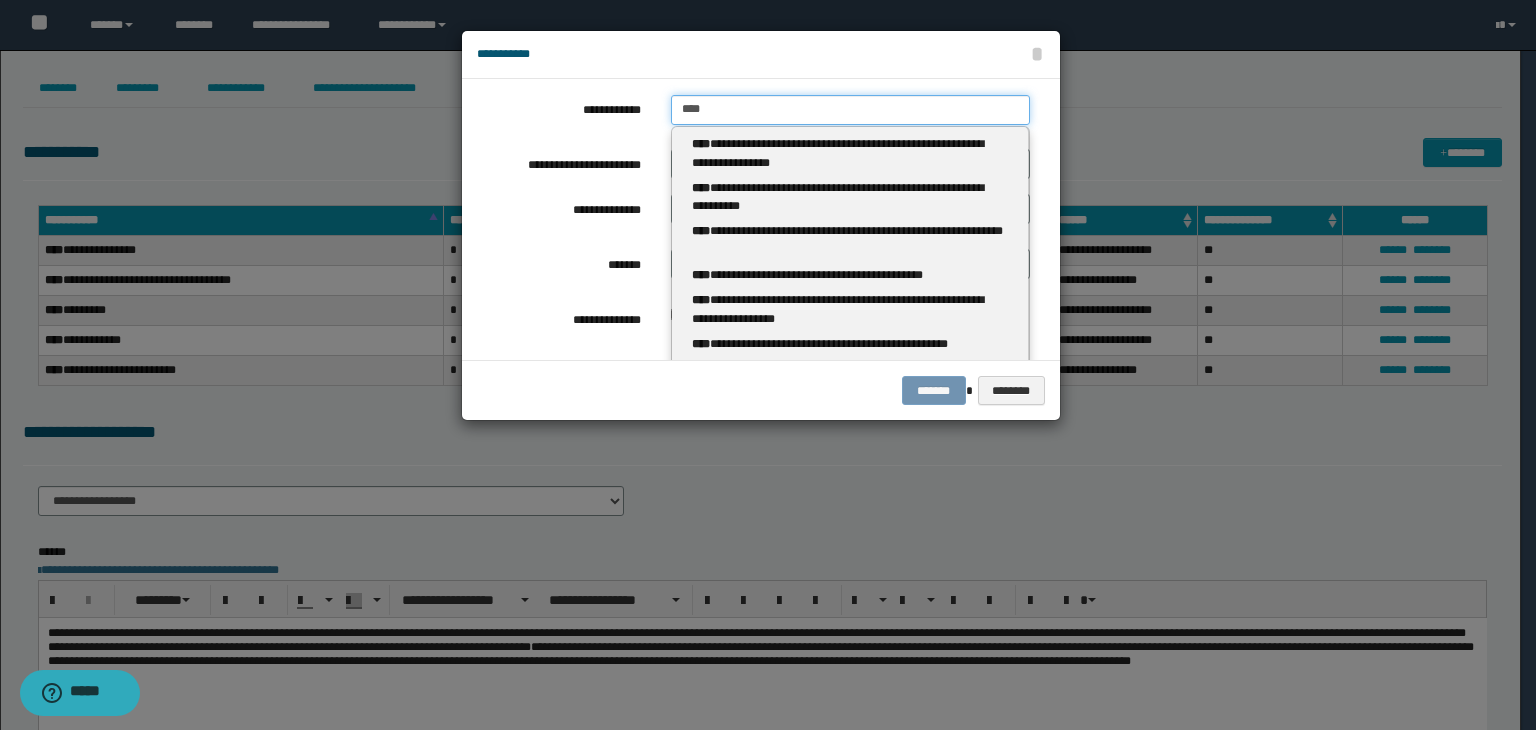 type 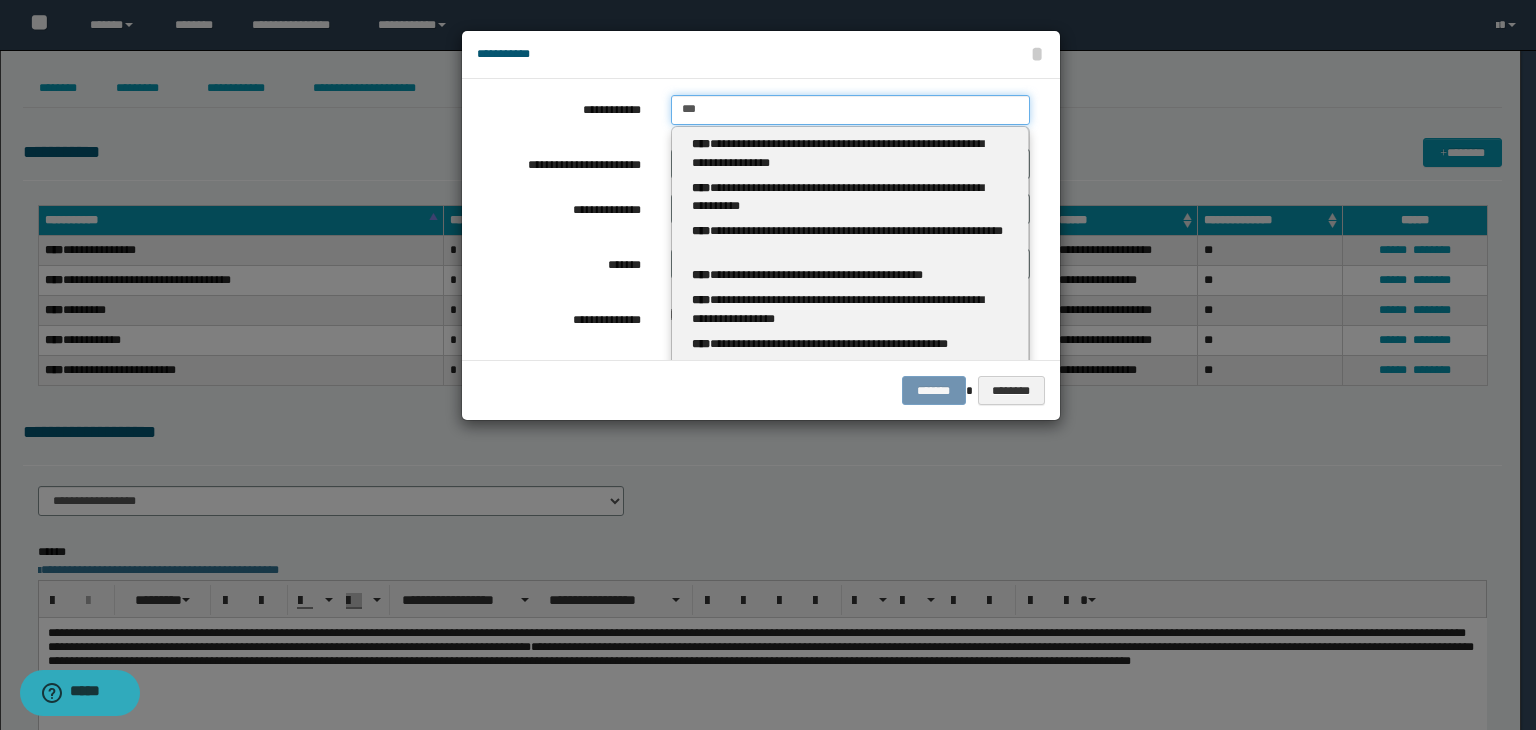 type on "***" 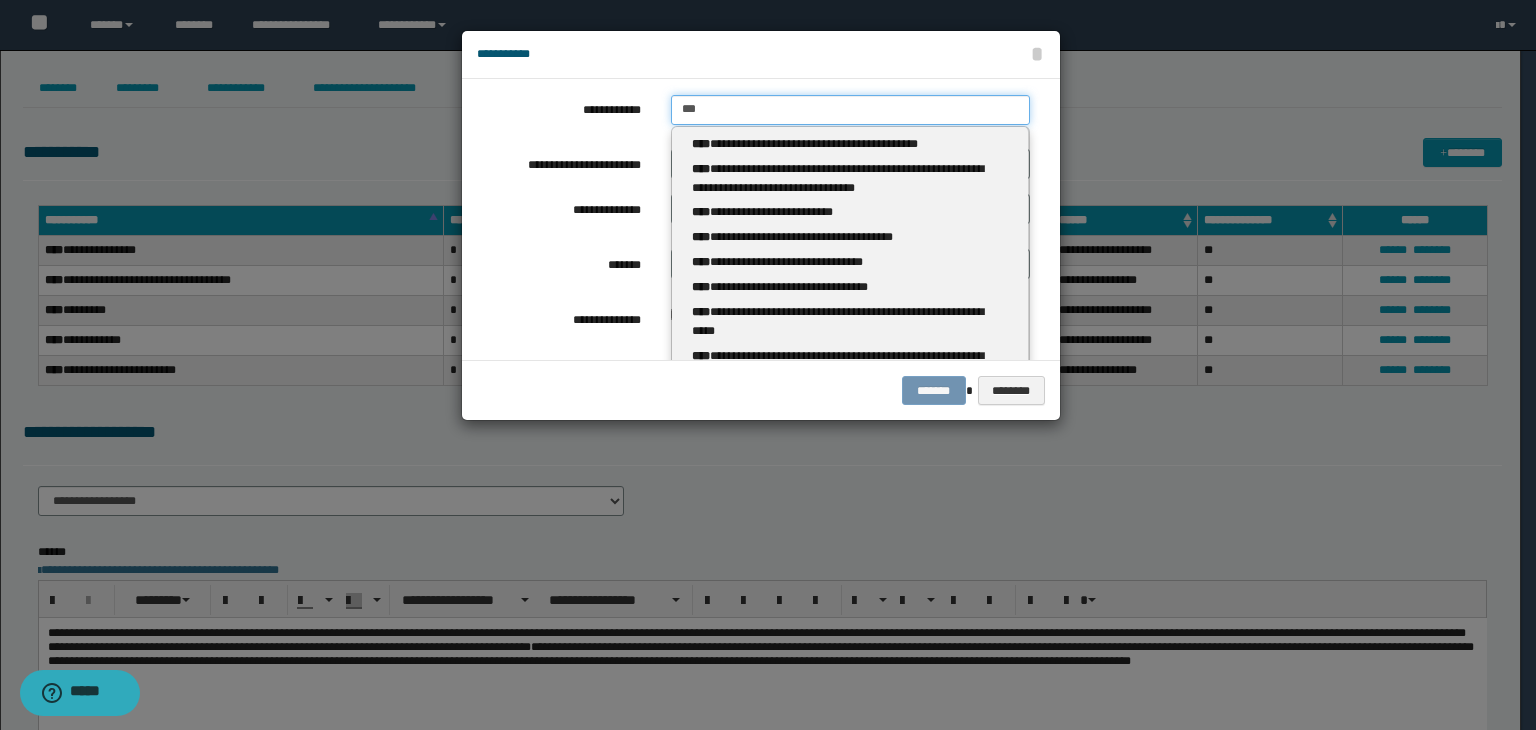 type 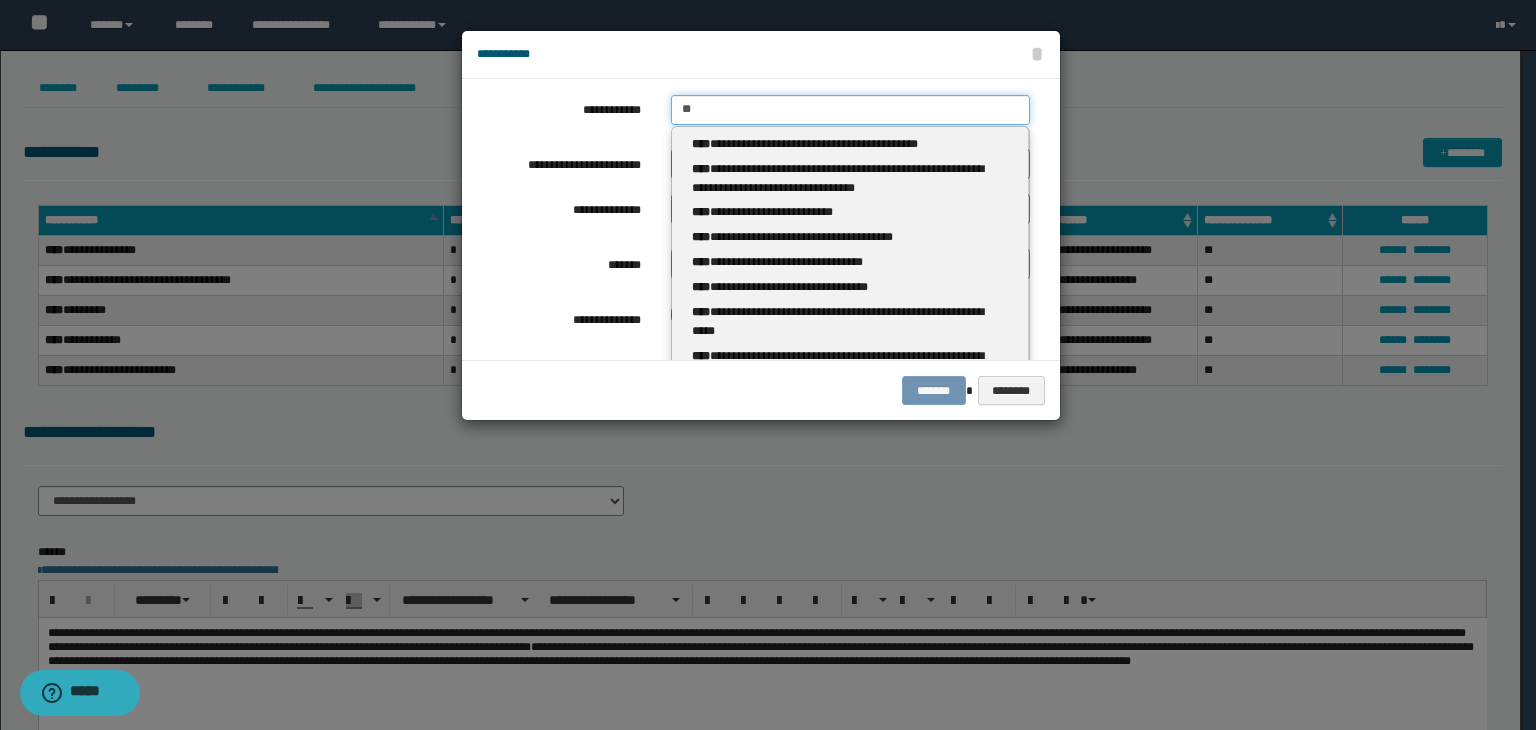 type on "**" 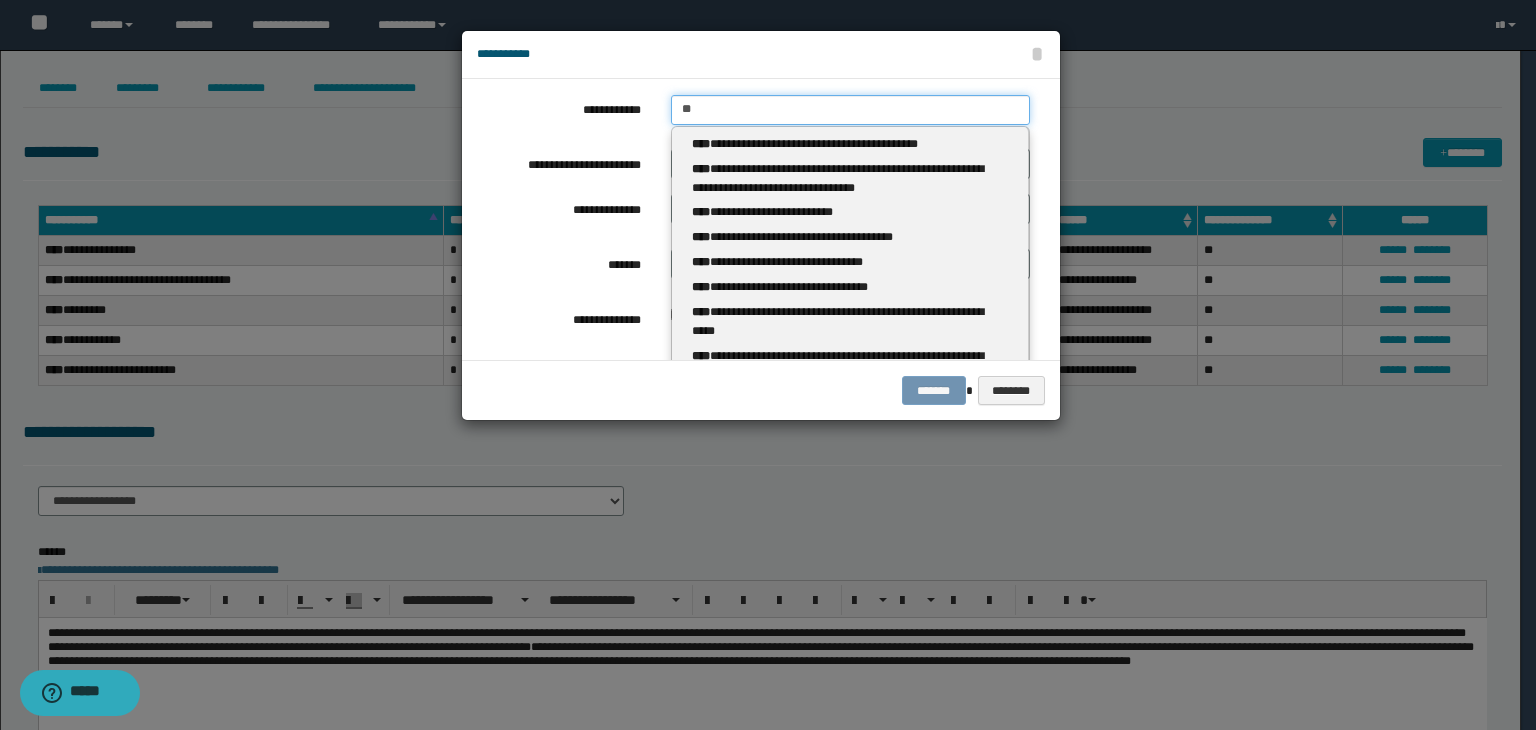 type 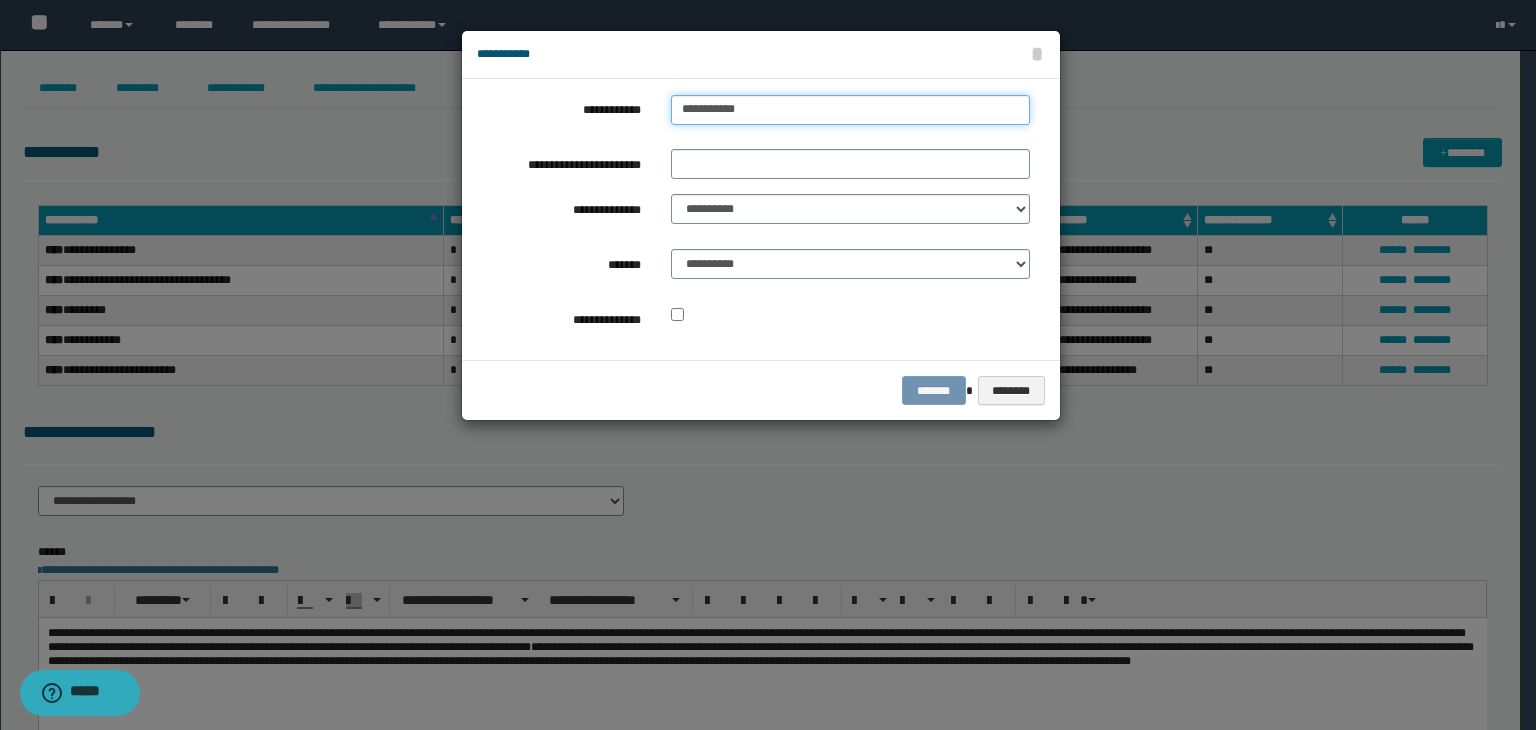 type on "**********" 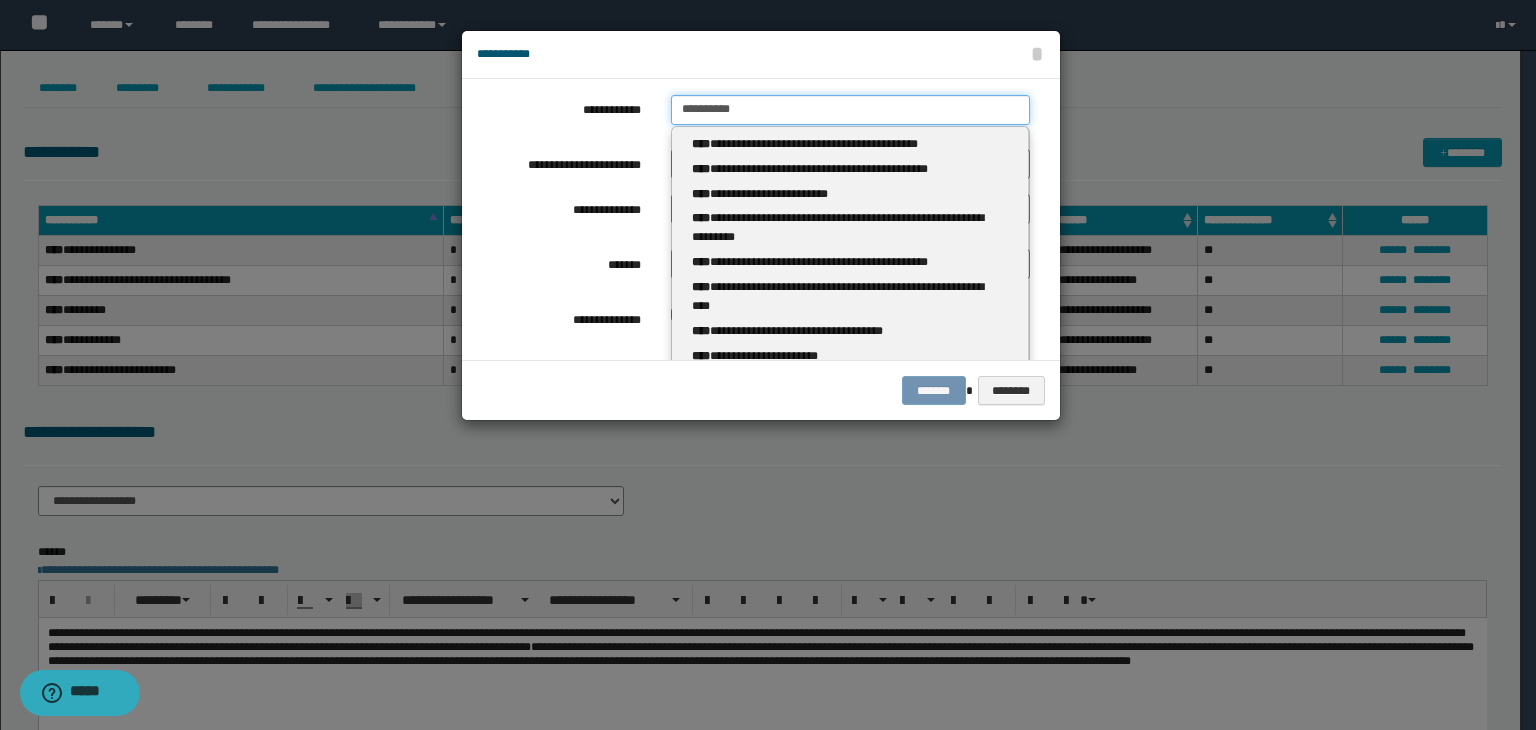 type on "**********" 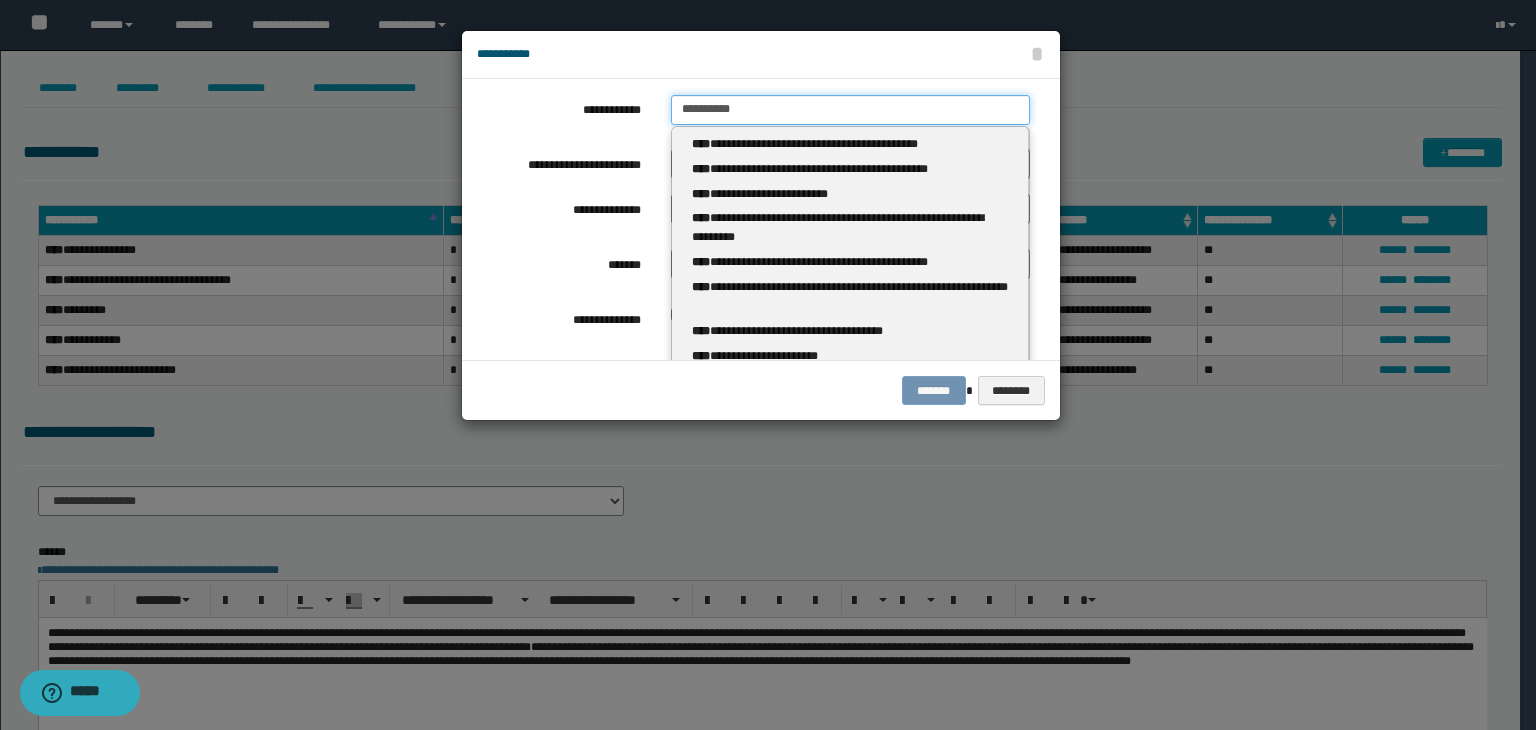 type 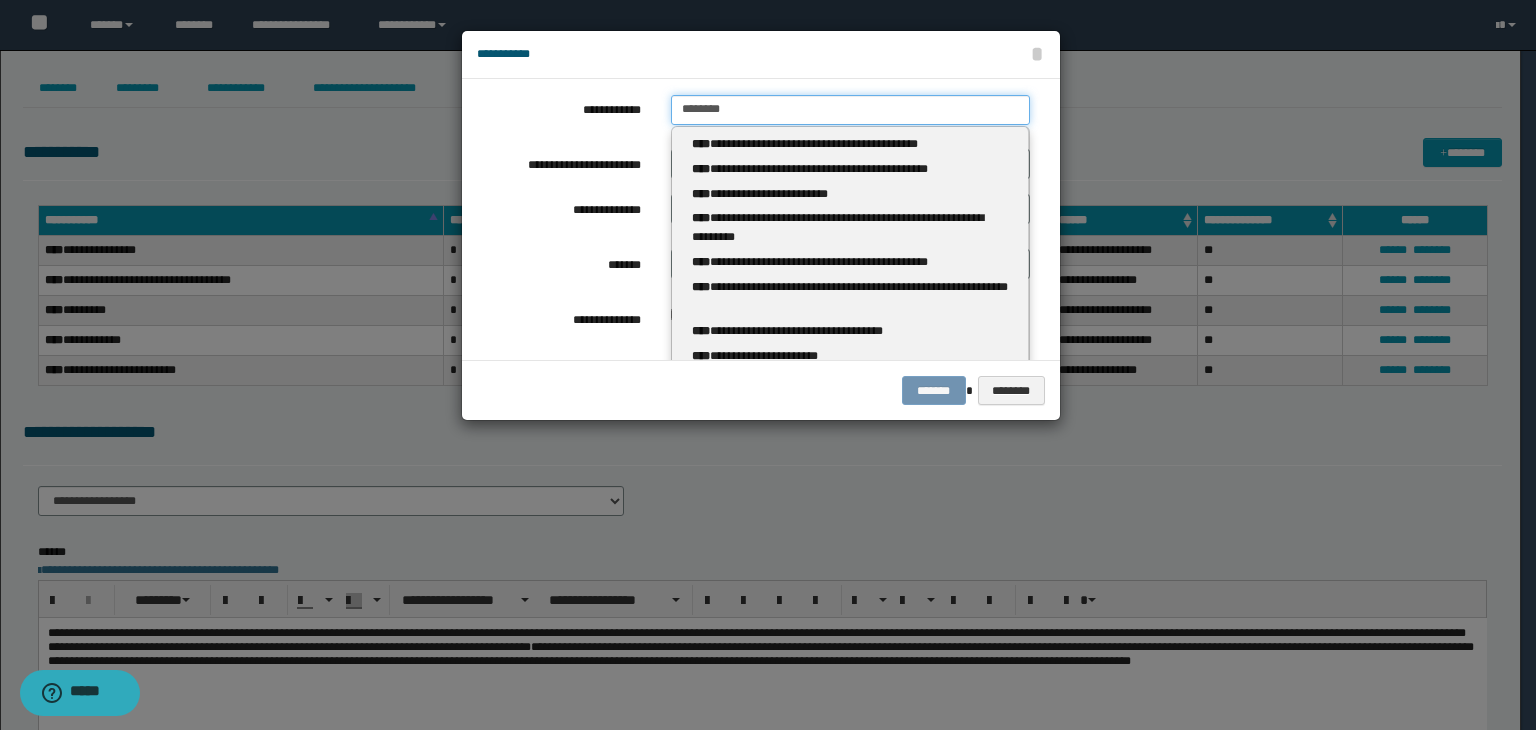 type on "*******" 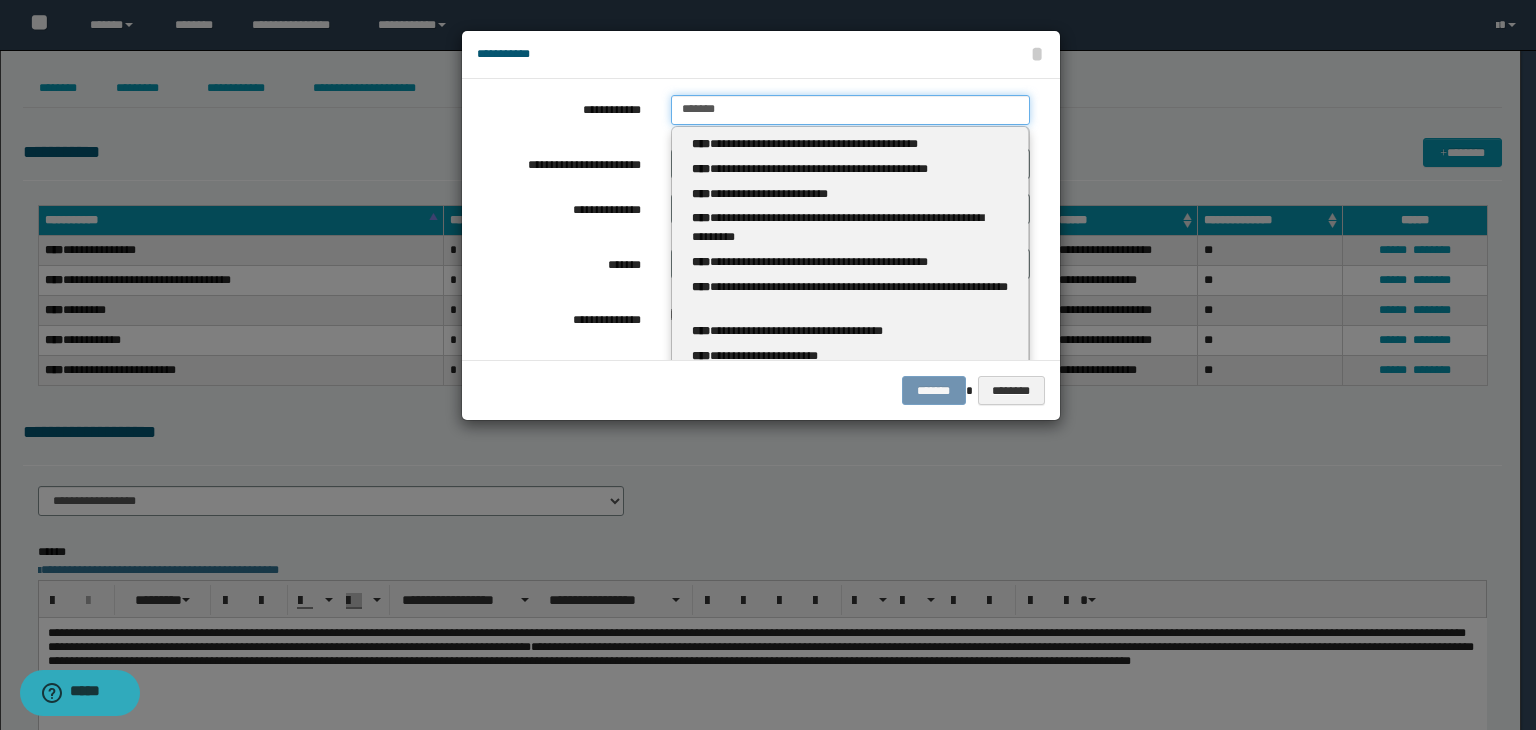 type on "*******" 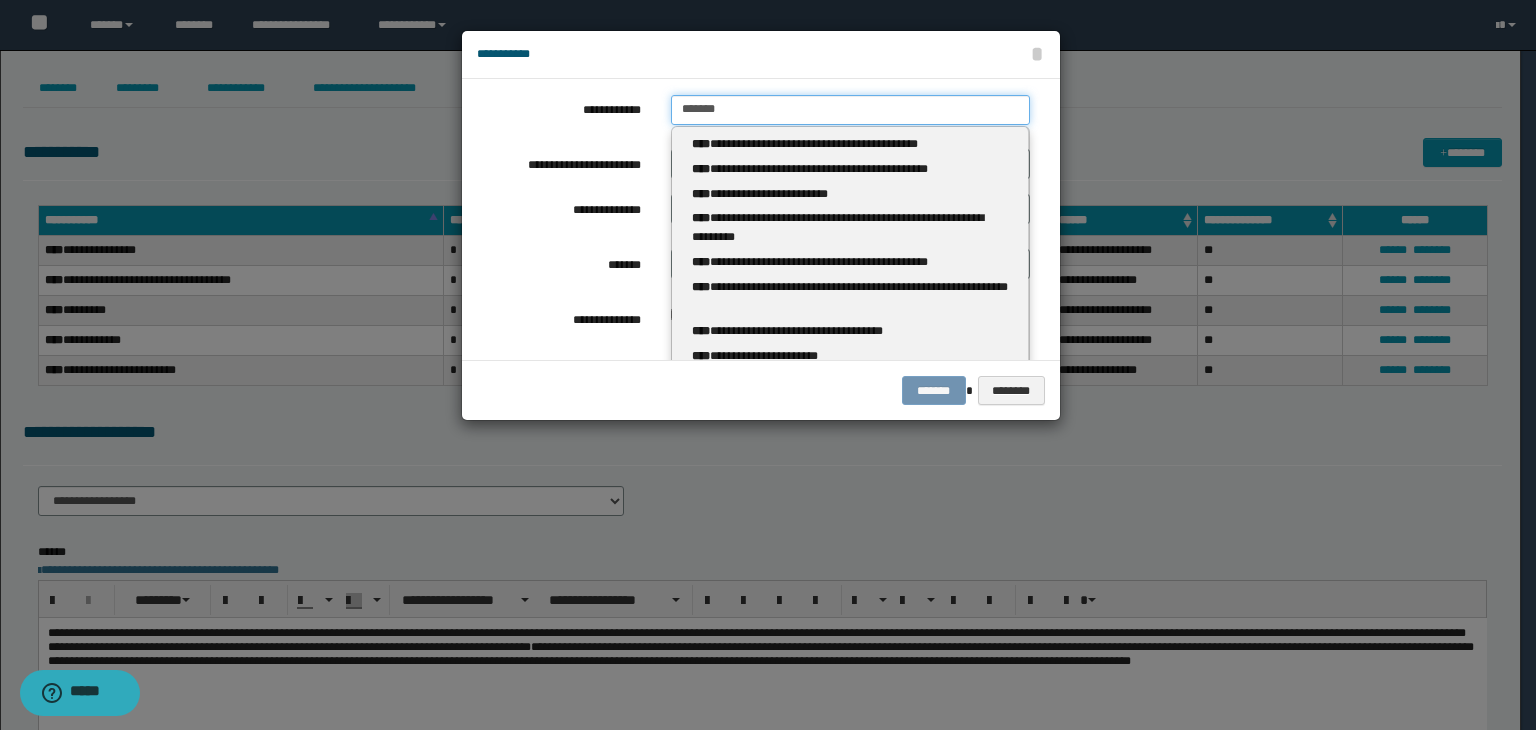 type 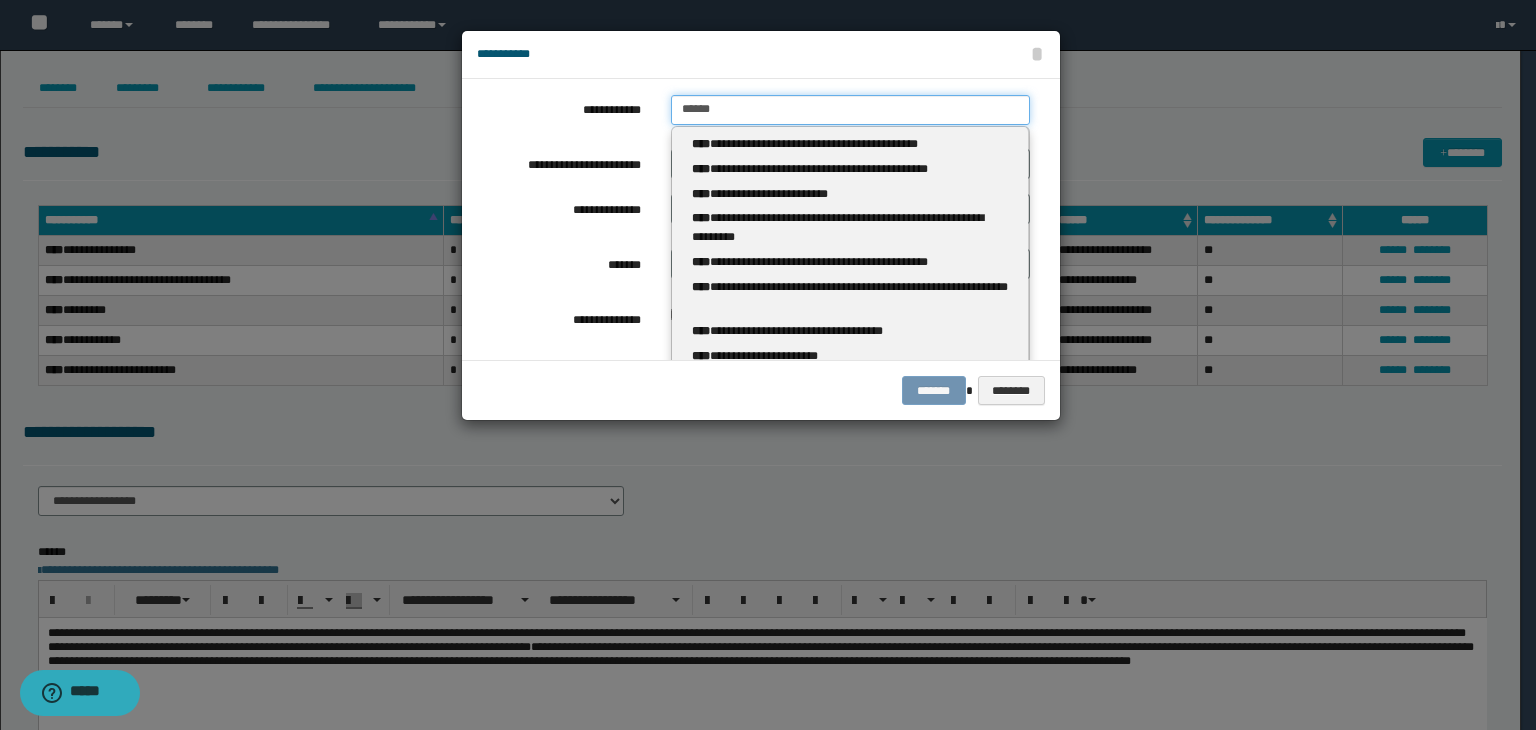 type on "******" 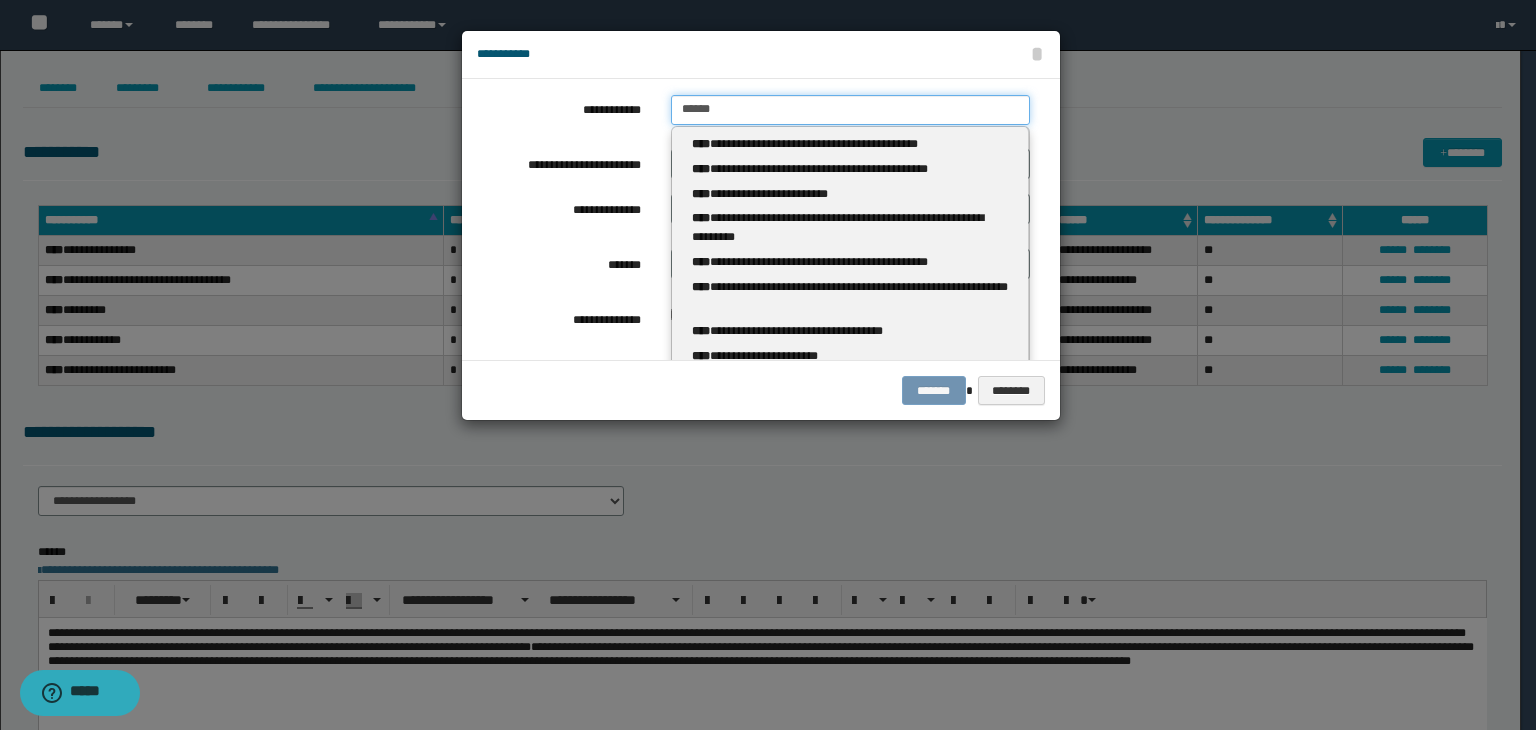 type 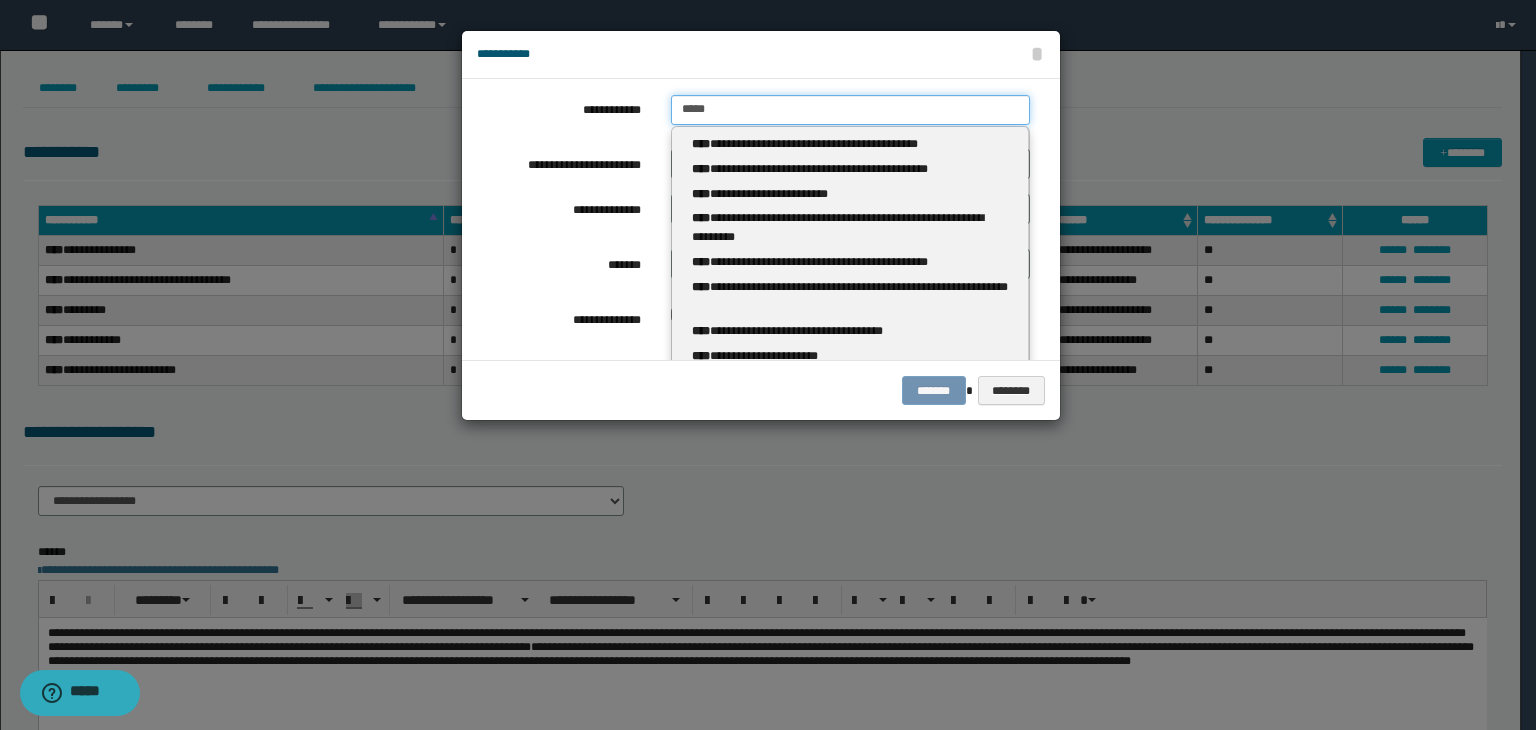 type on "*****" 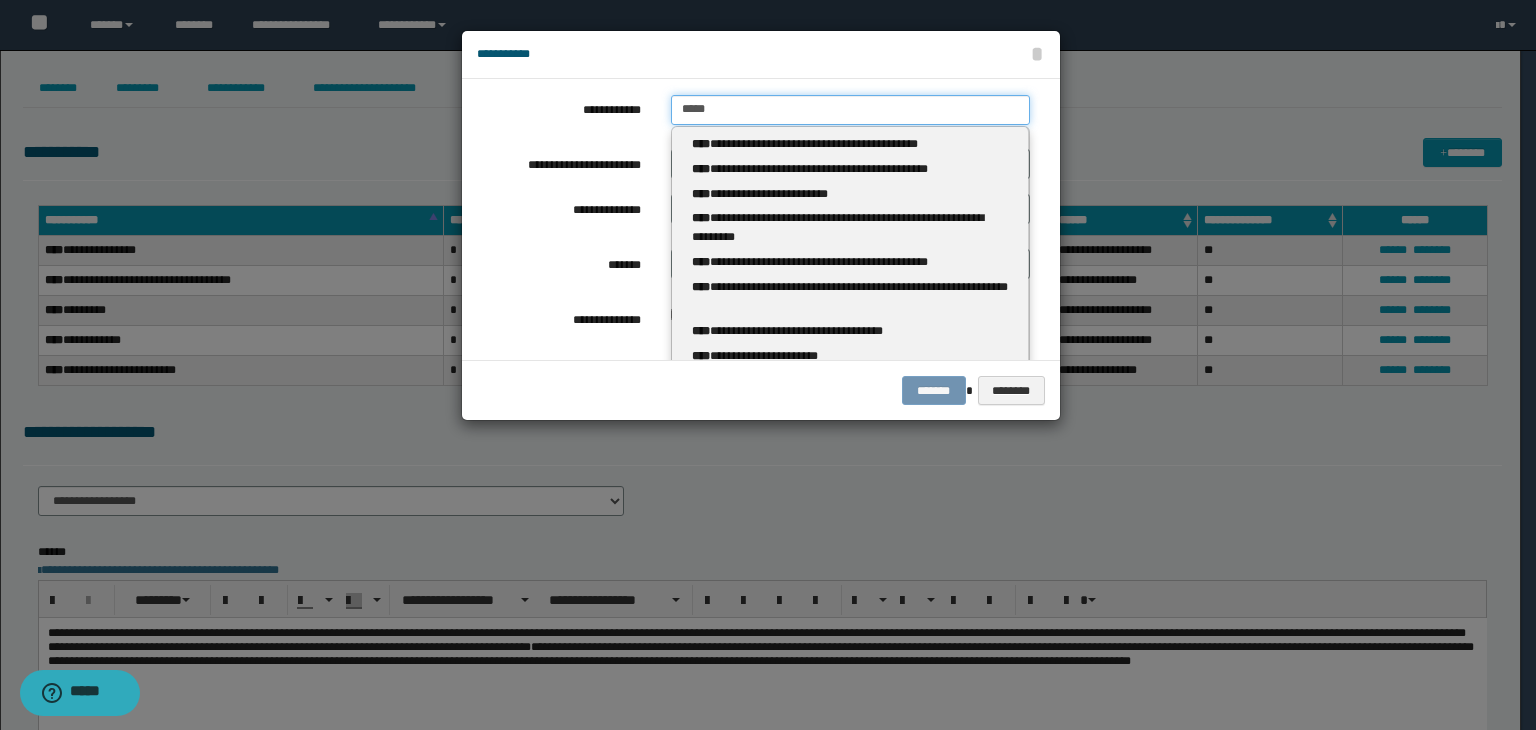type 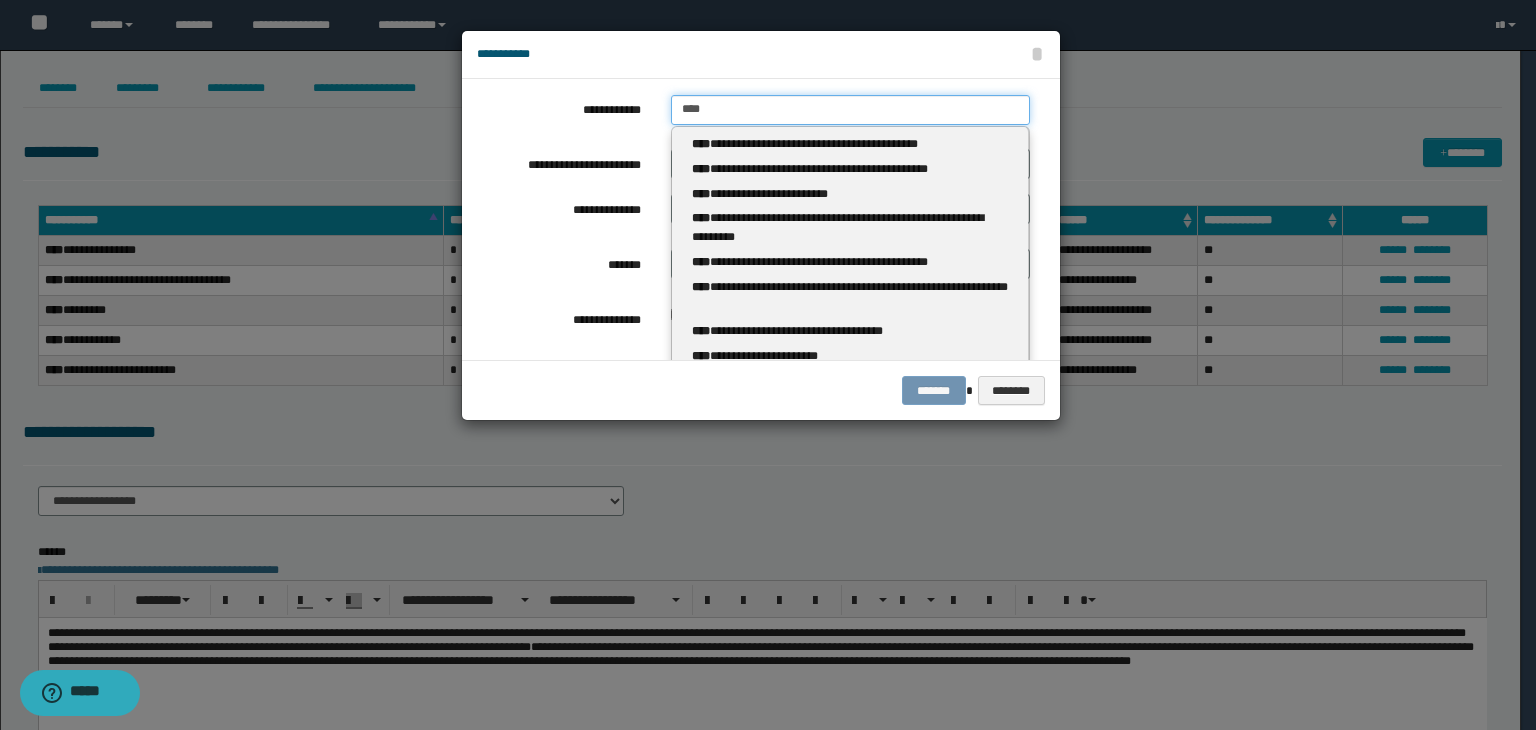 type on "***" 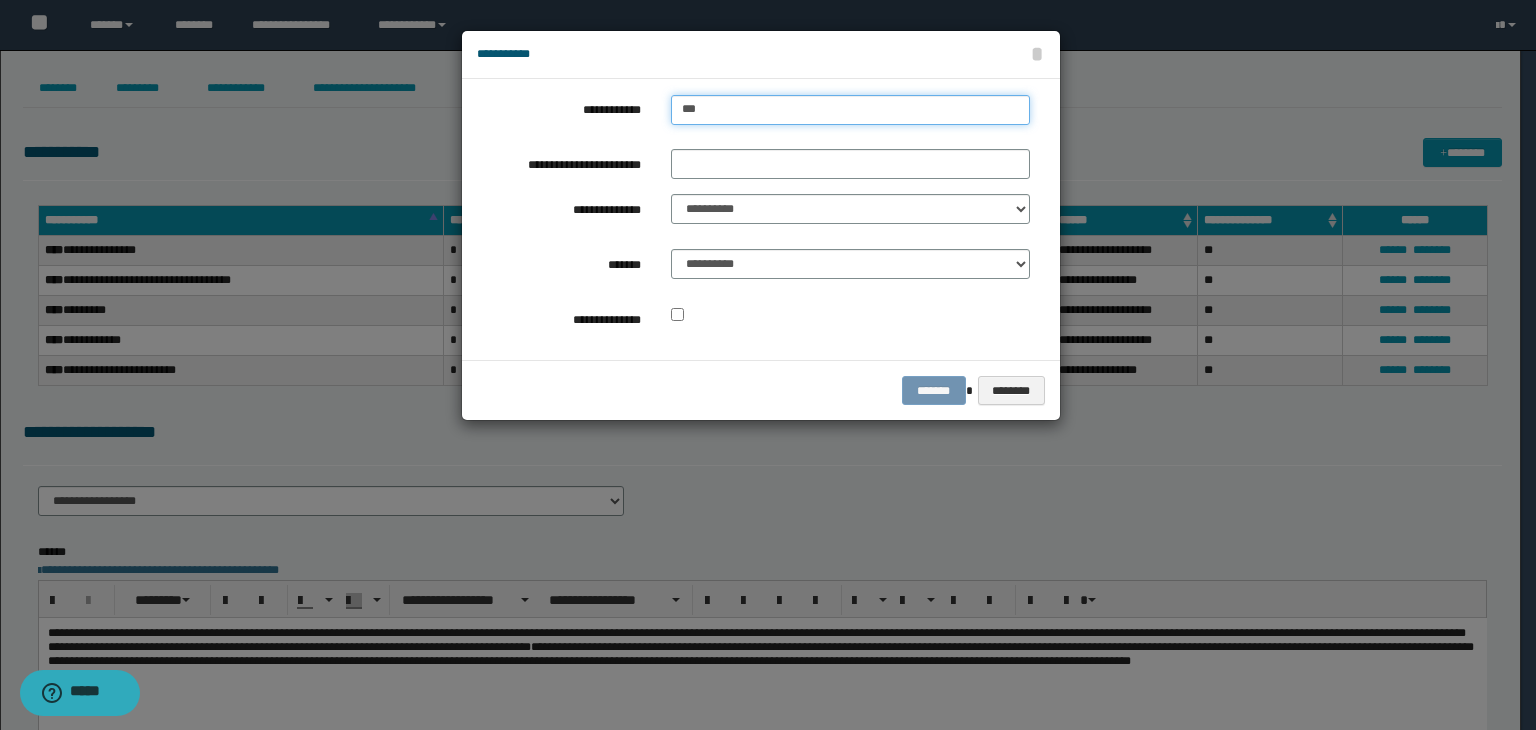 type on "***" 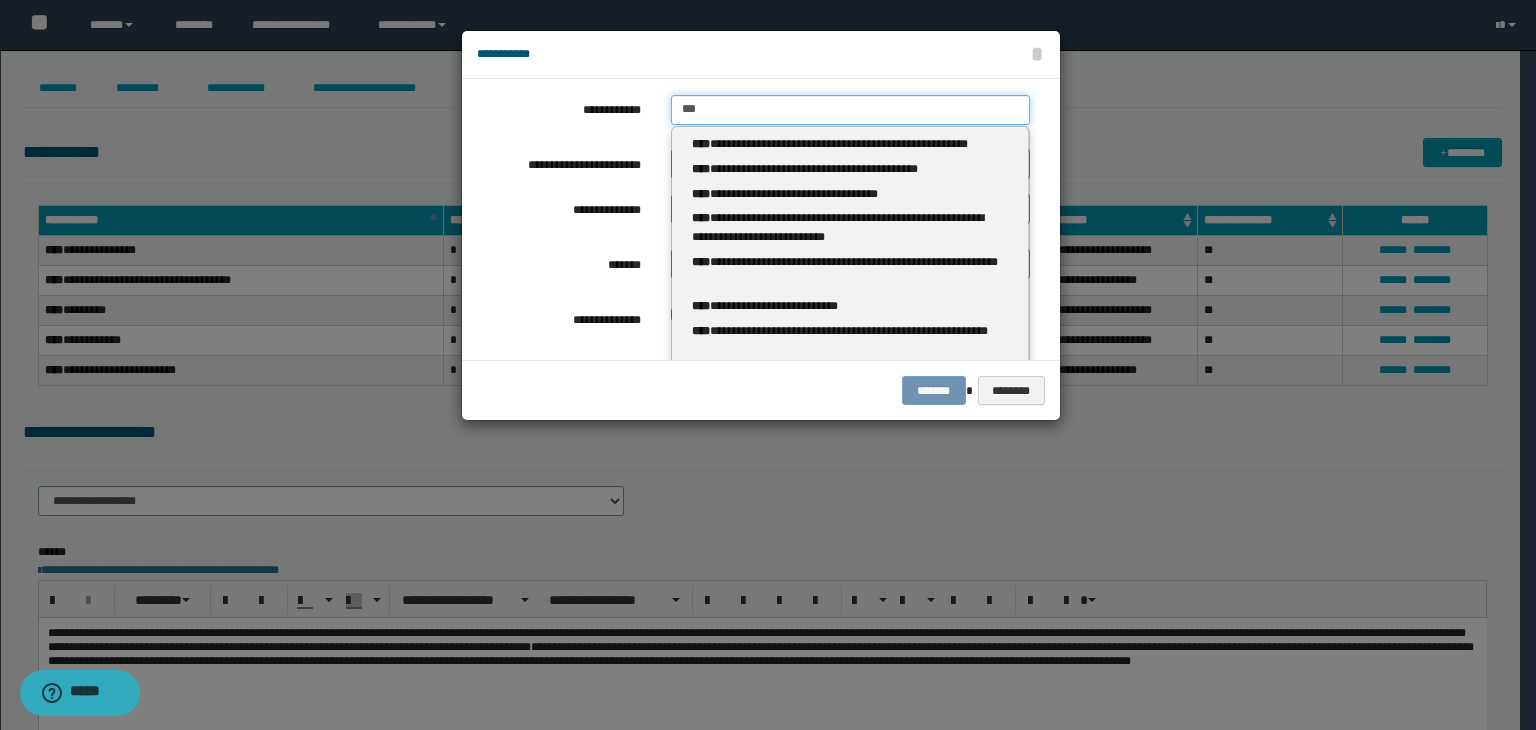 type 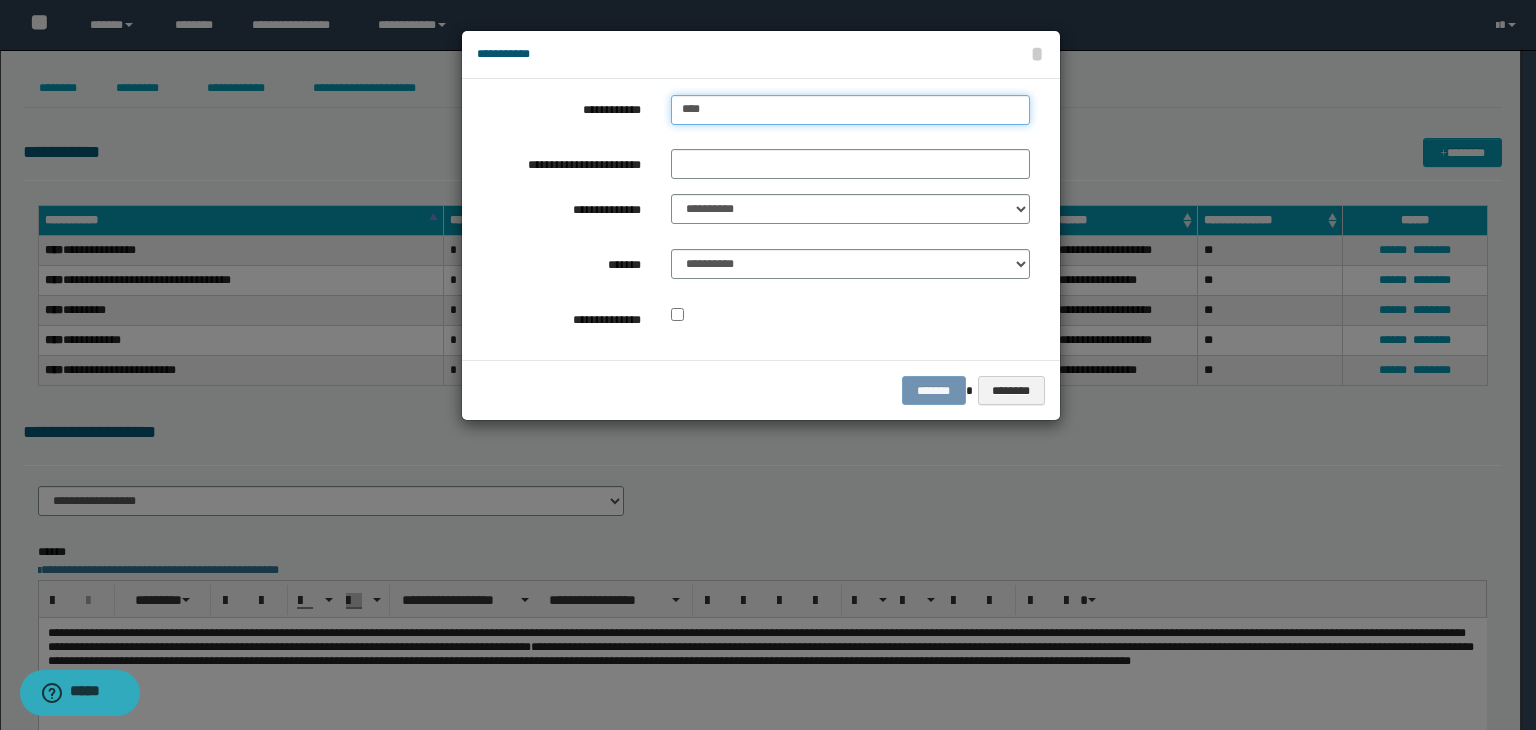 type on "*****" 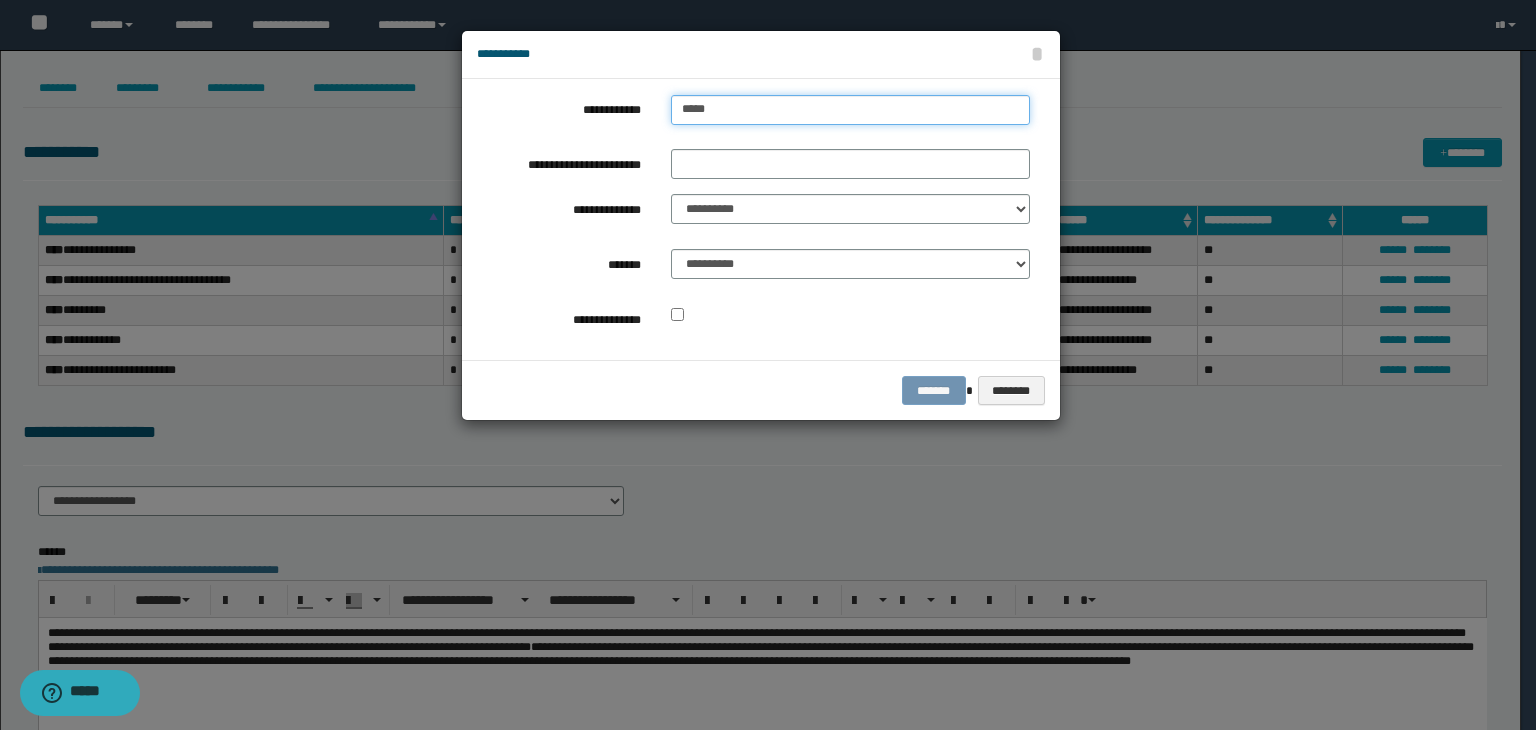 type on "*****" 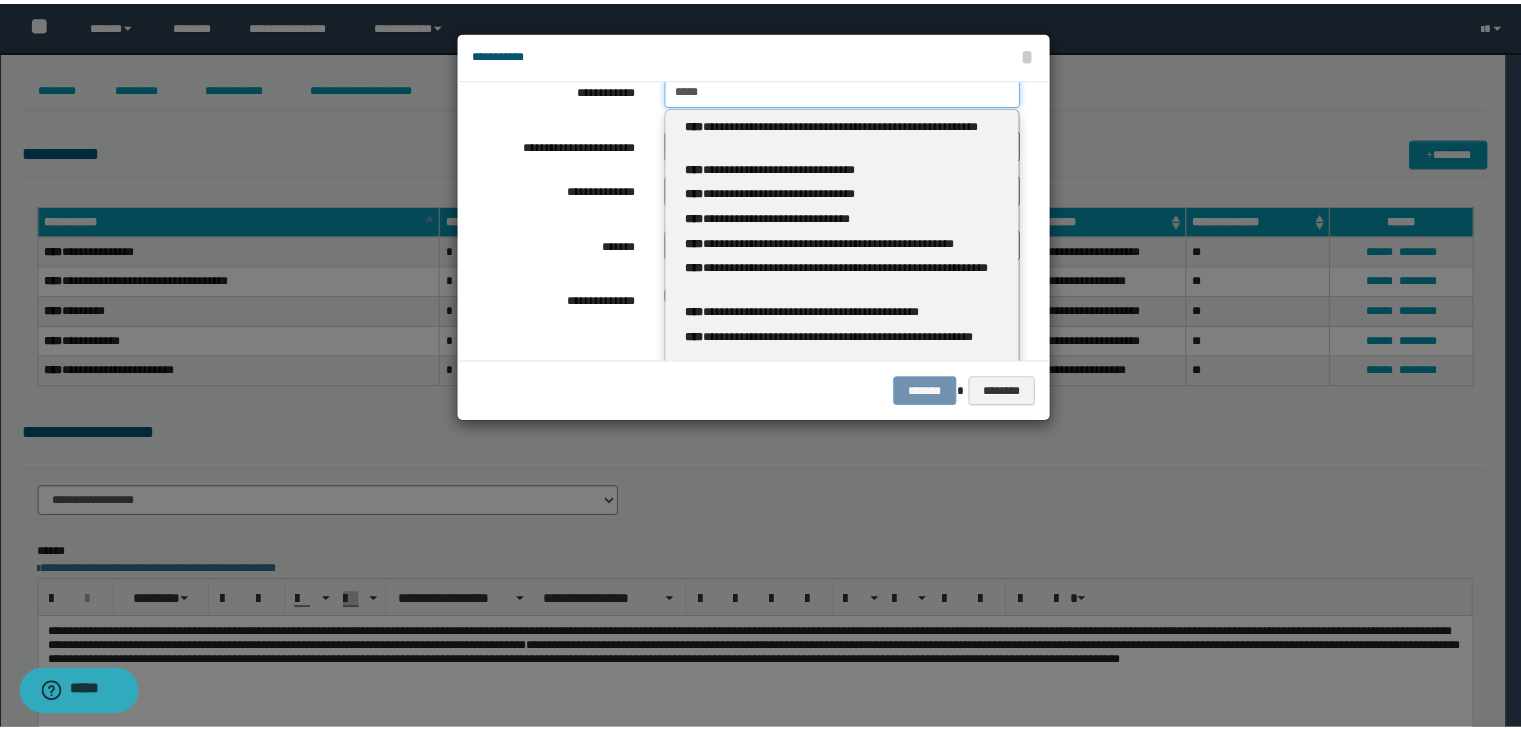 scroll, scrollTop: 0, scrollLeft: 0, axis: both 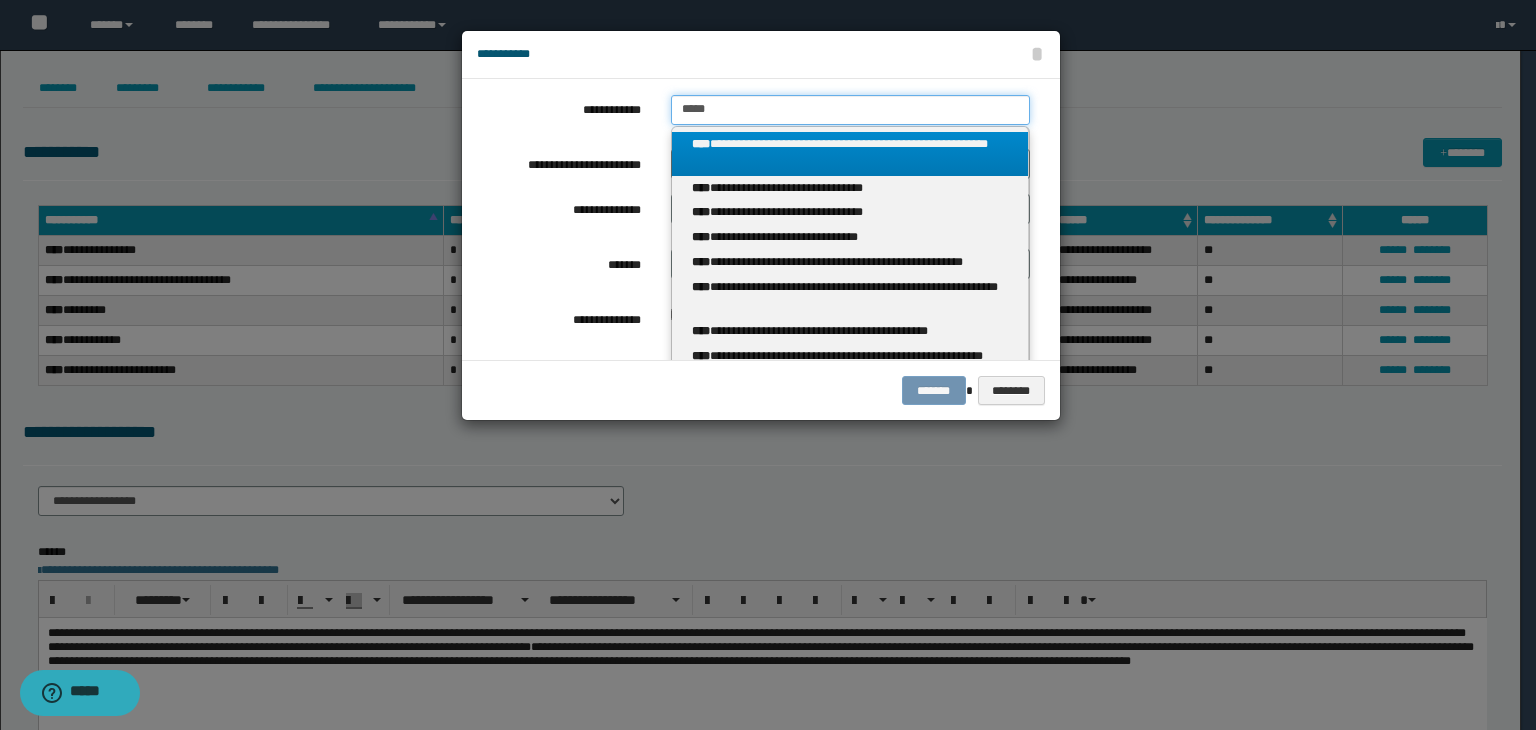 type on "*****" 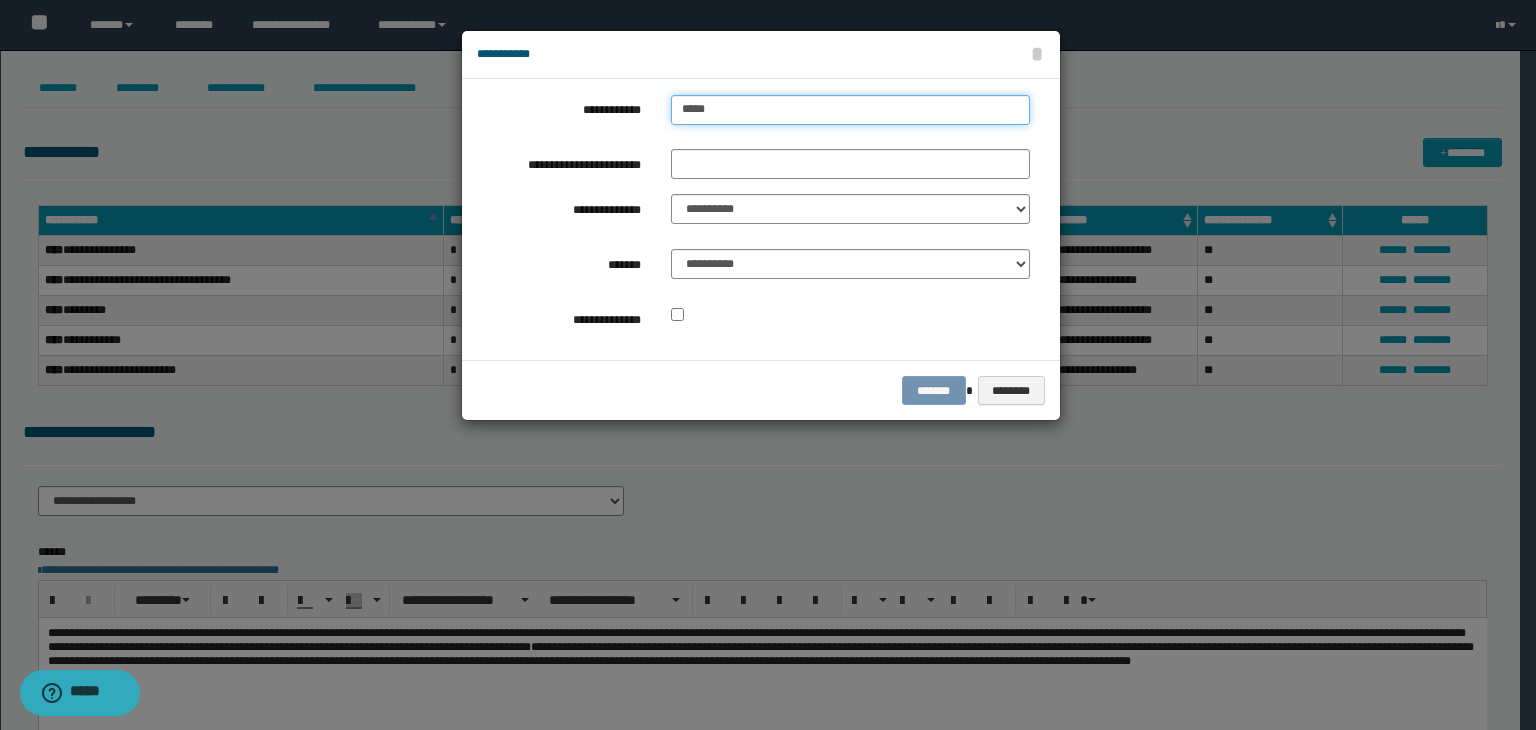 type on "*****" 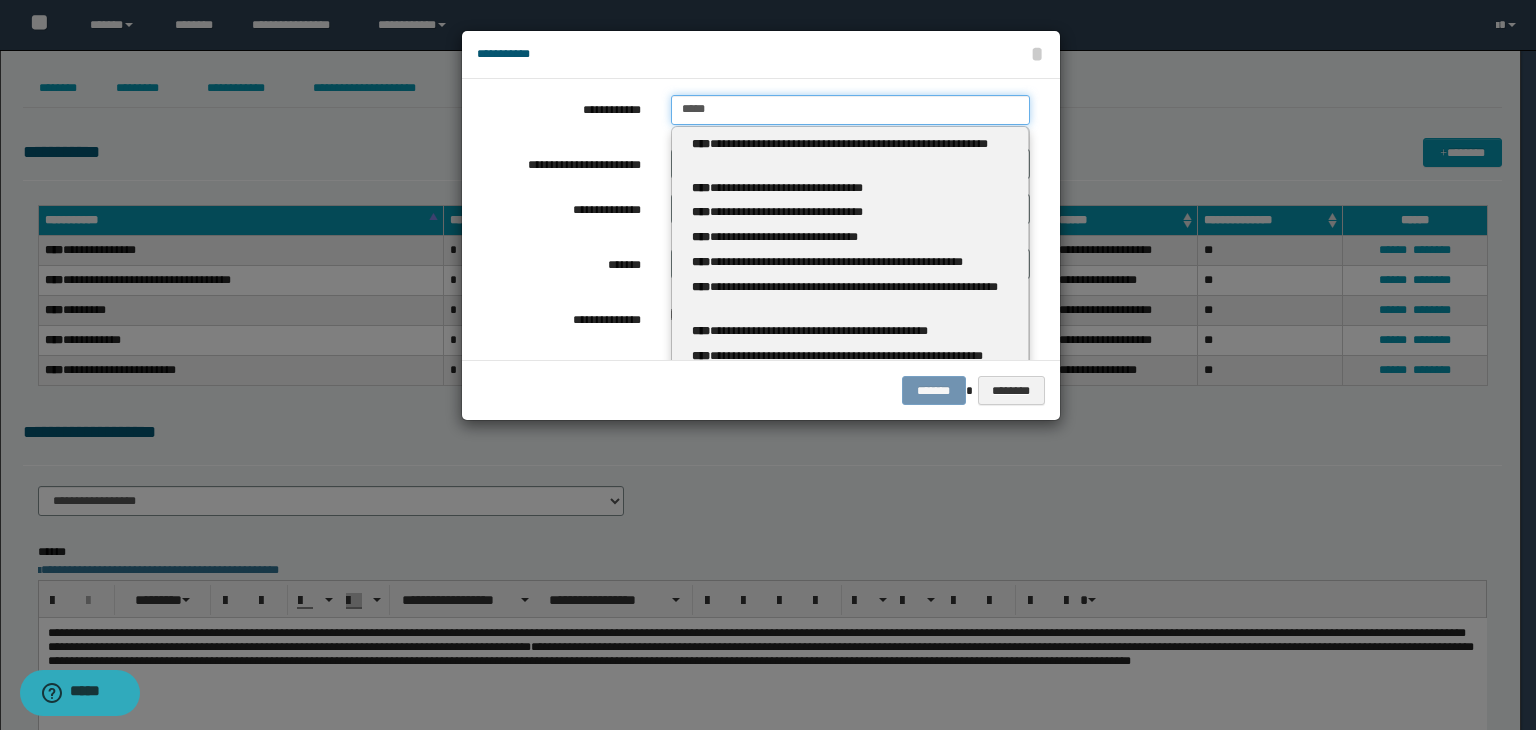 drag, startPoint x: 832, startPoint y: 102, endPoint x: 440, endPoint y: 129, distance: 392.92874 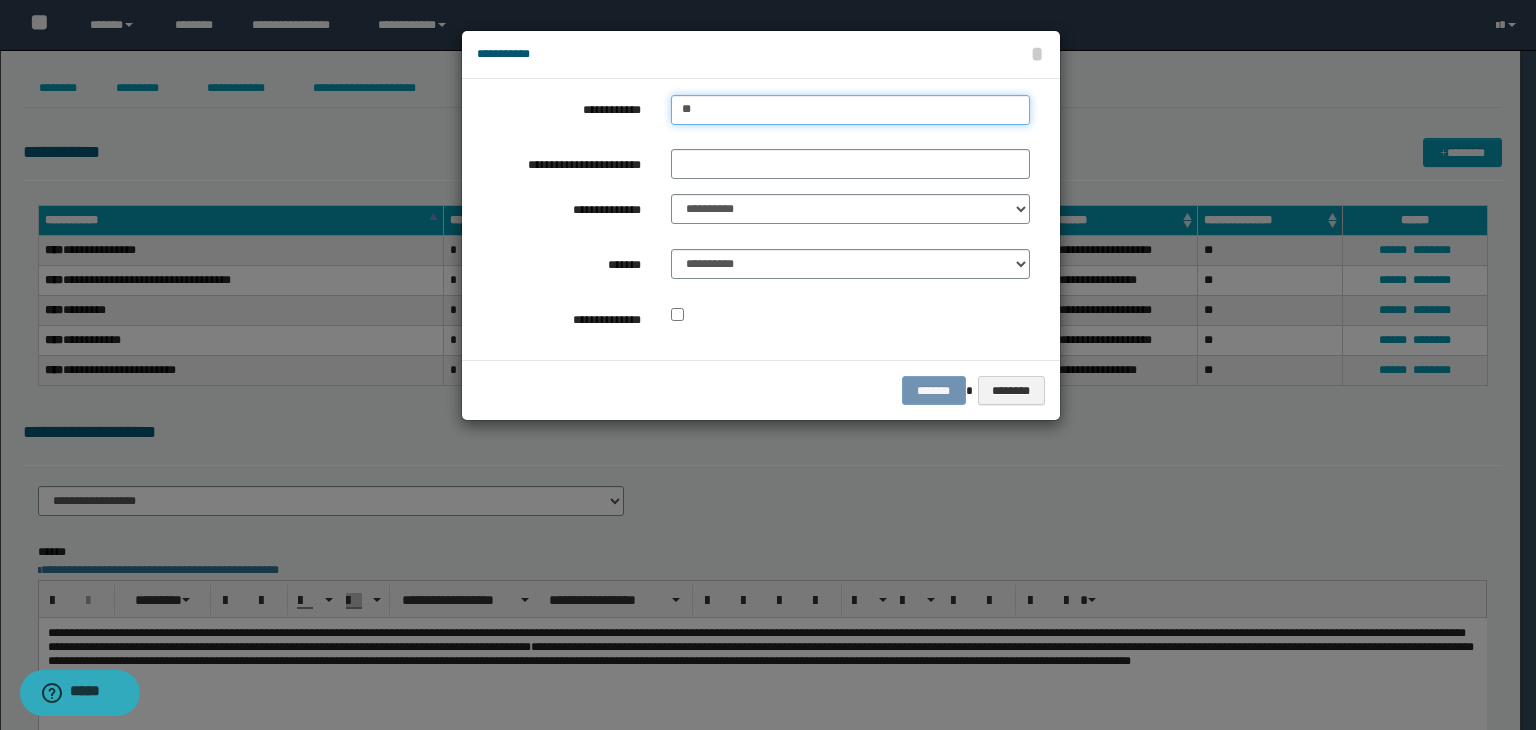 type on "***" 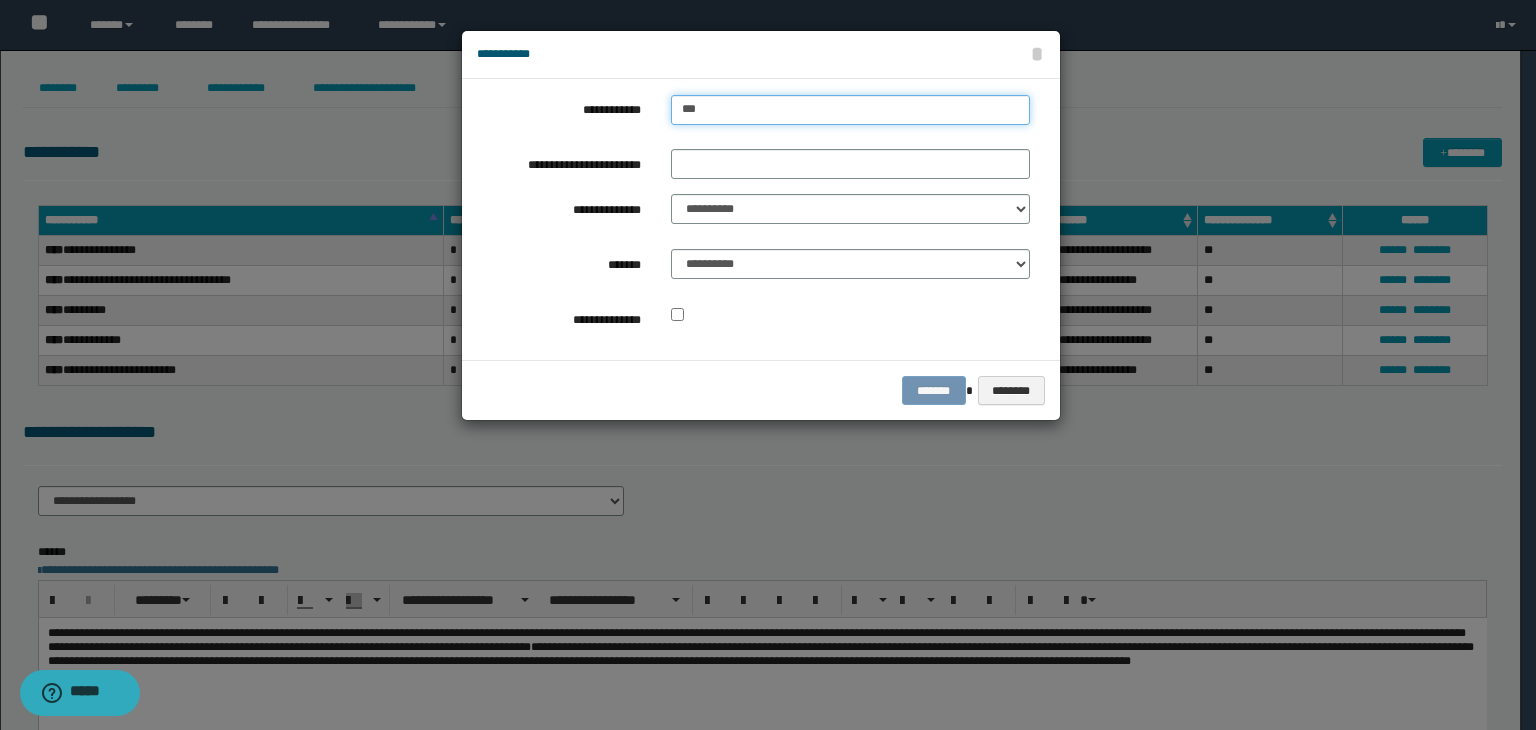type on "***" 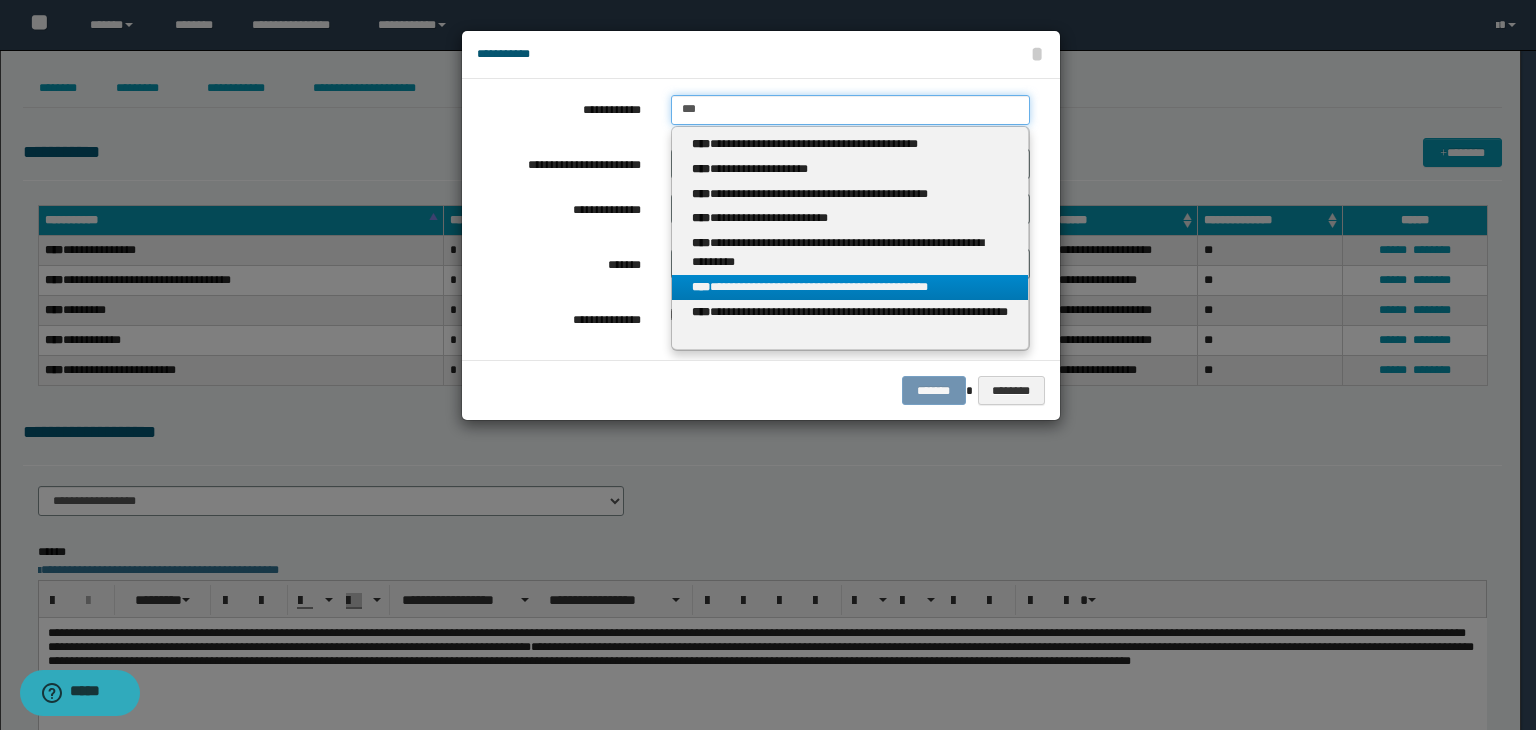 type on "***" 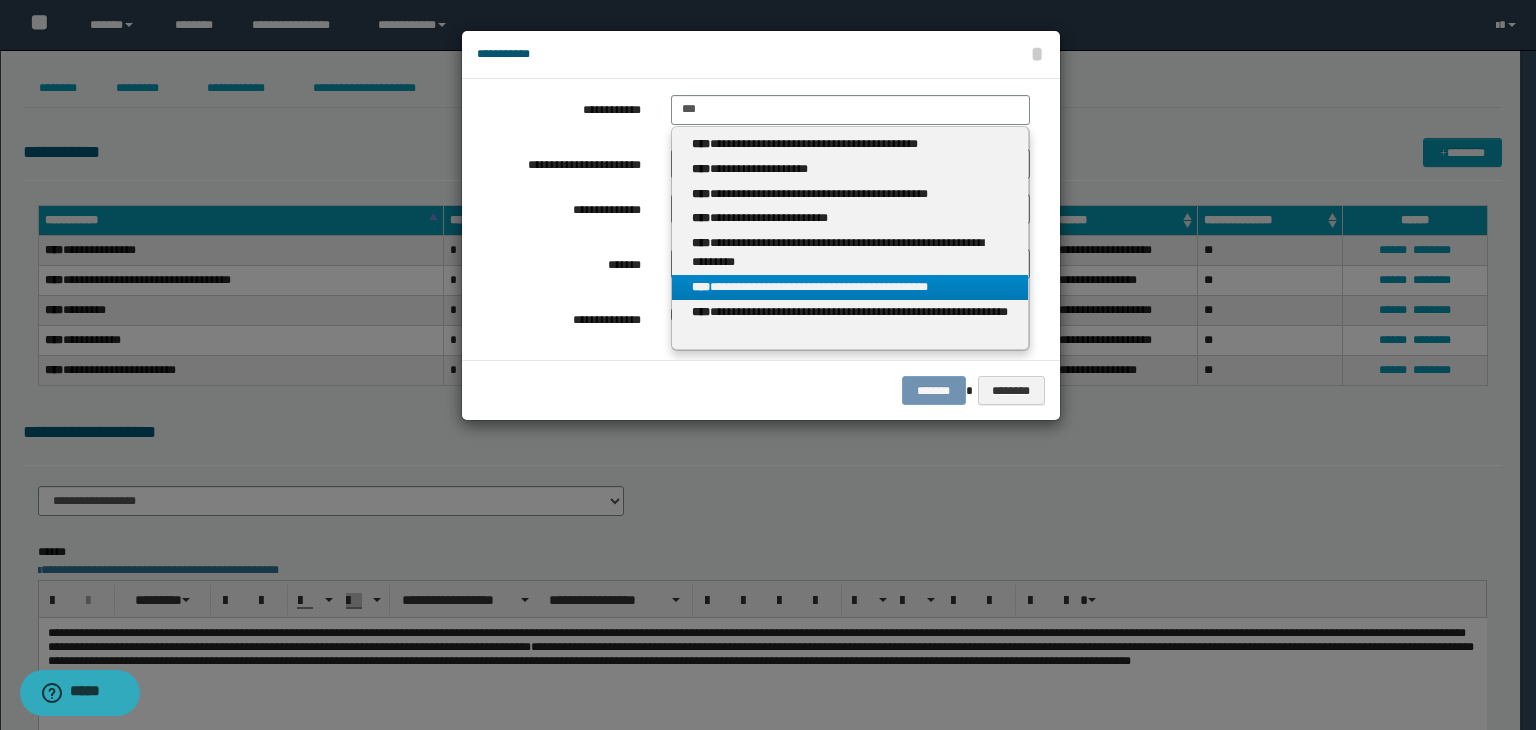 click on "**********" at bounding box center (850, 287) 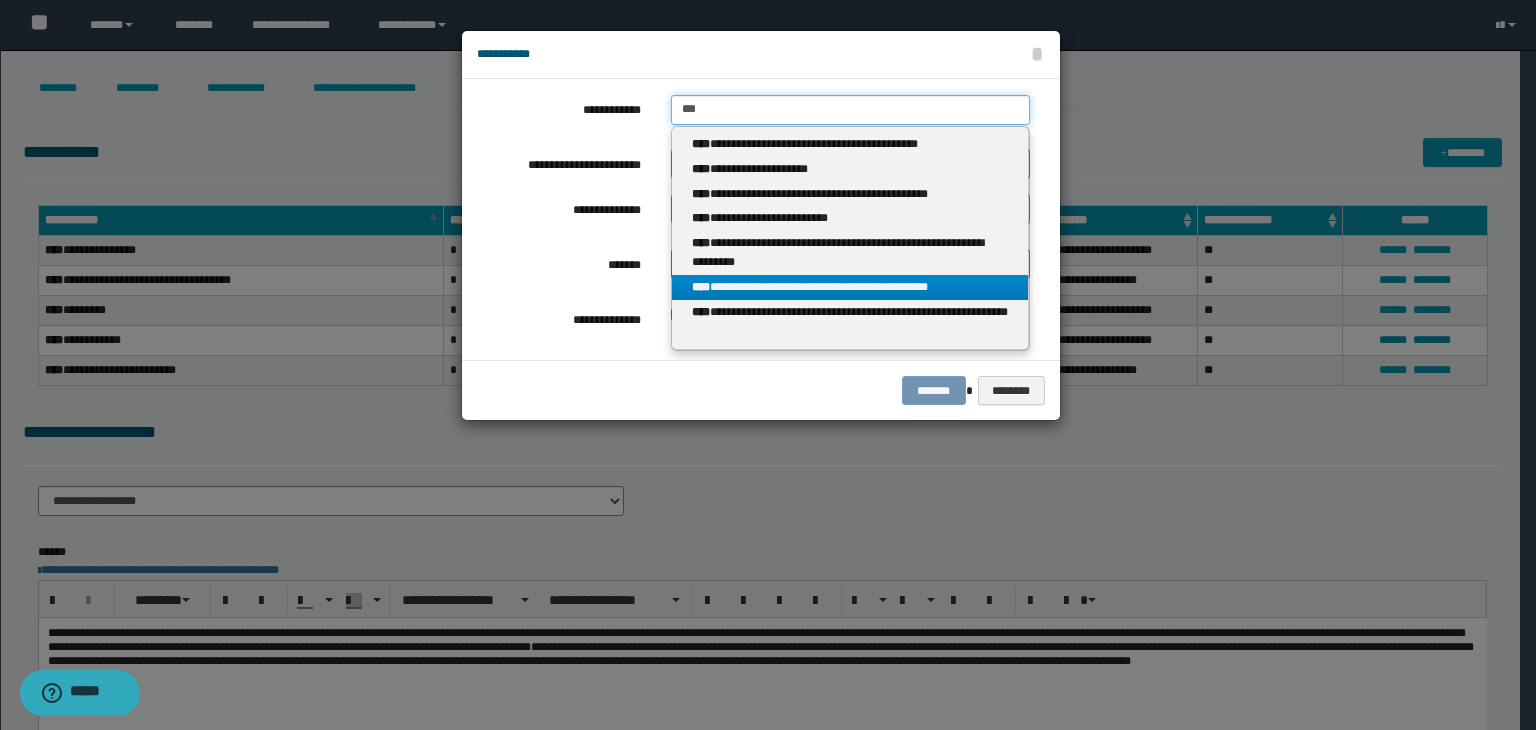 type 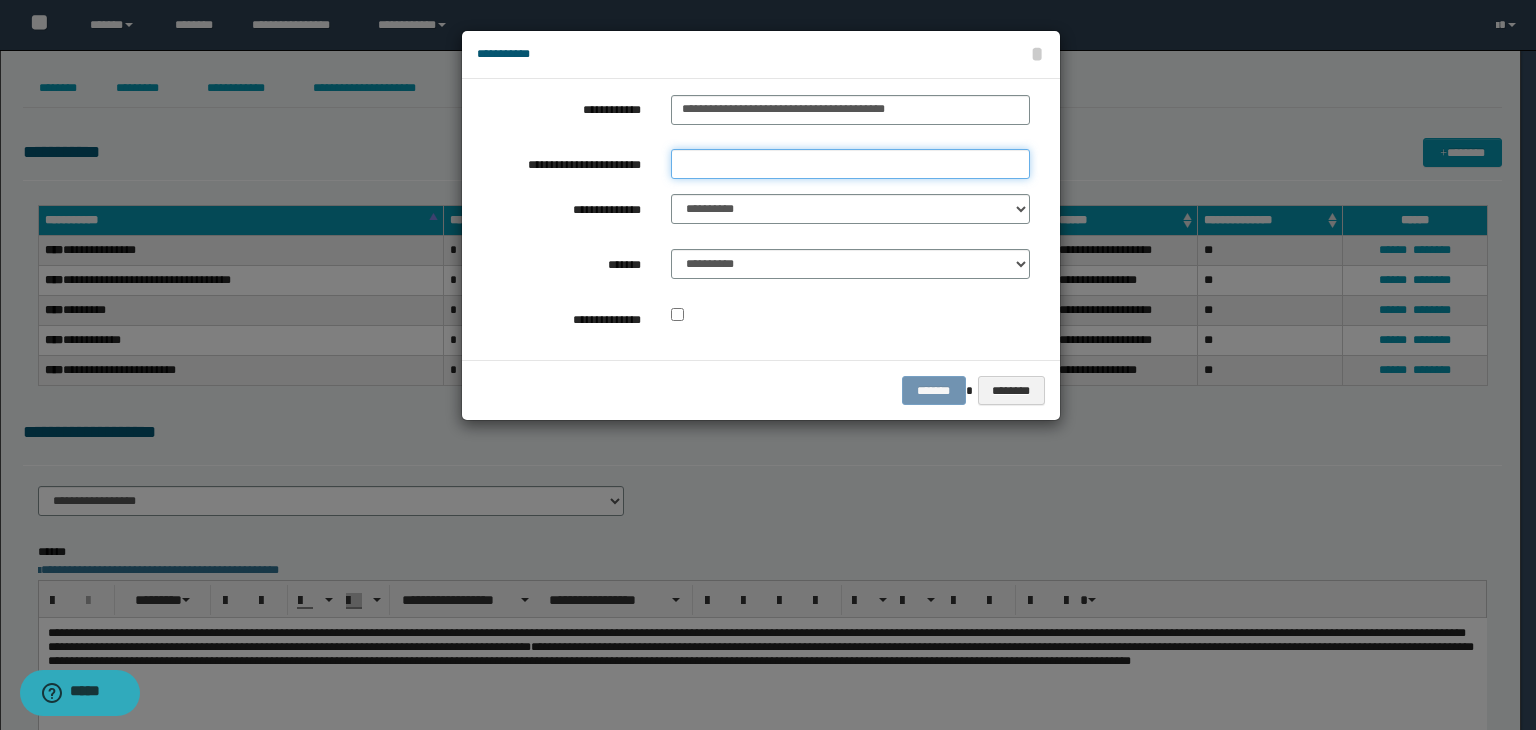 click on "**********" at bounding box center (850, 164) 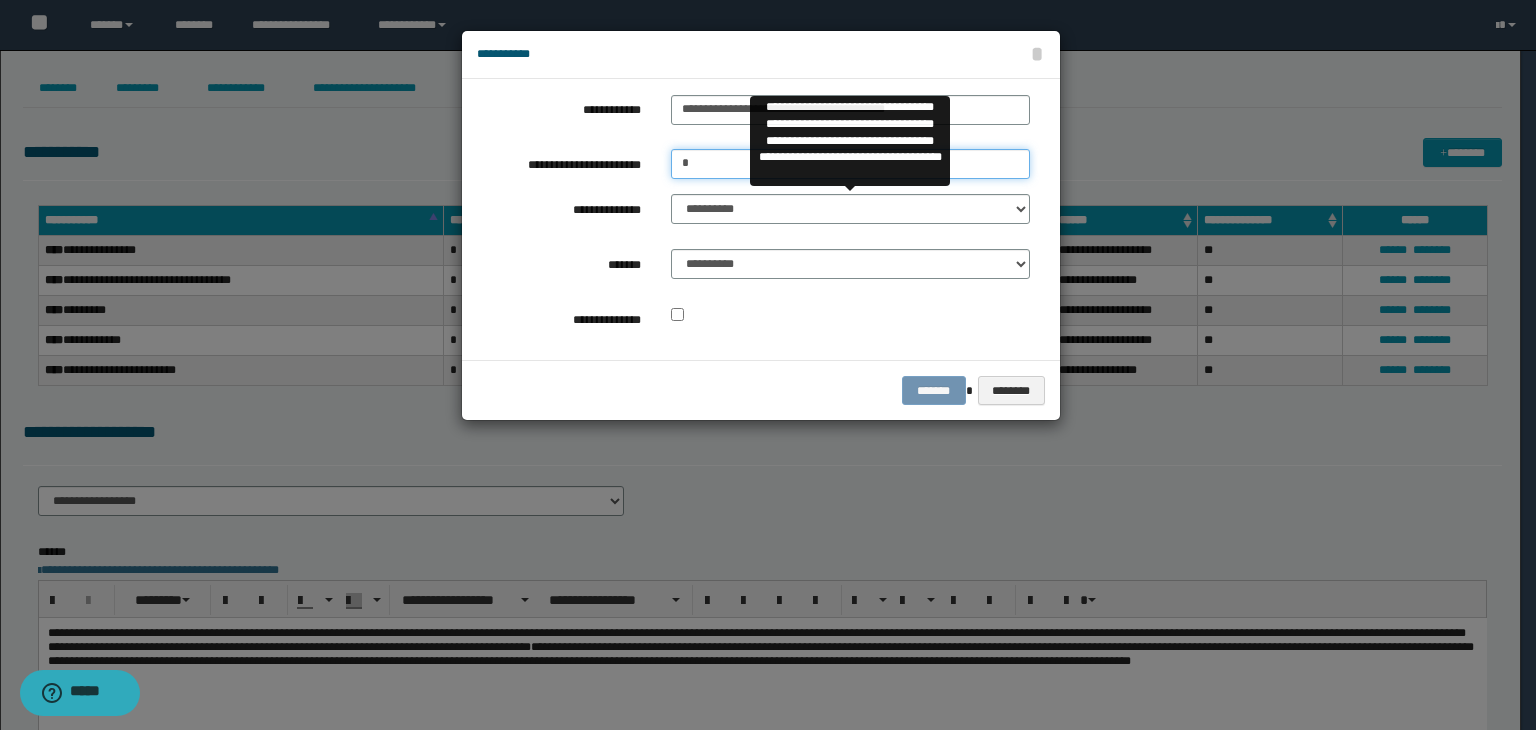 type on "*" 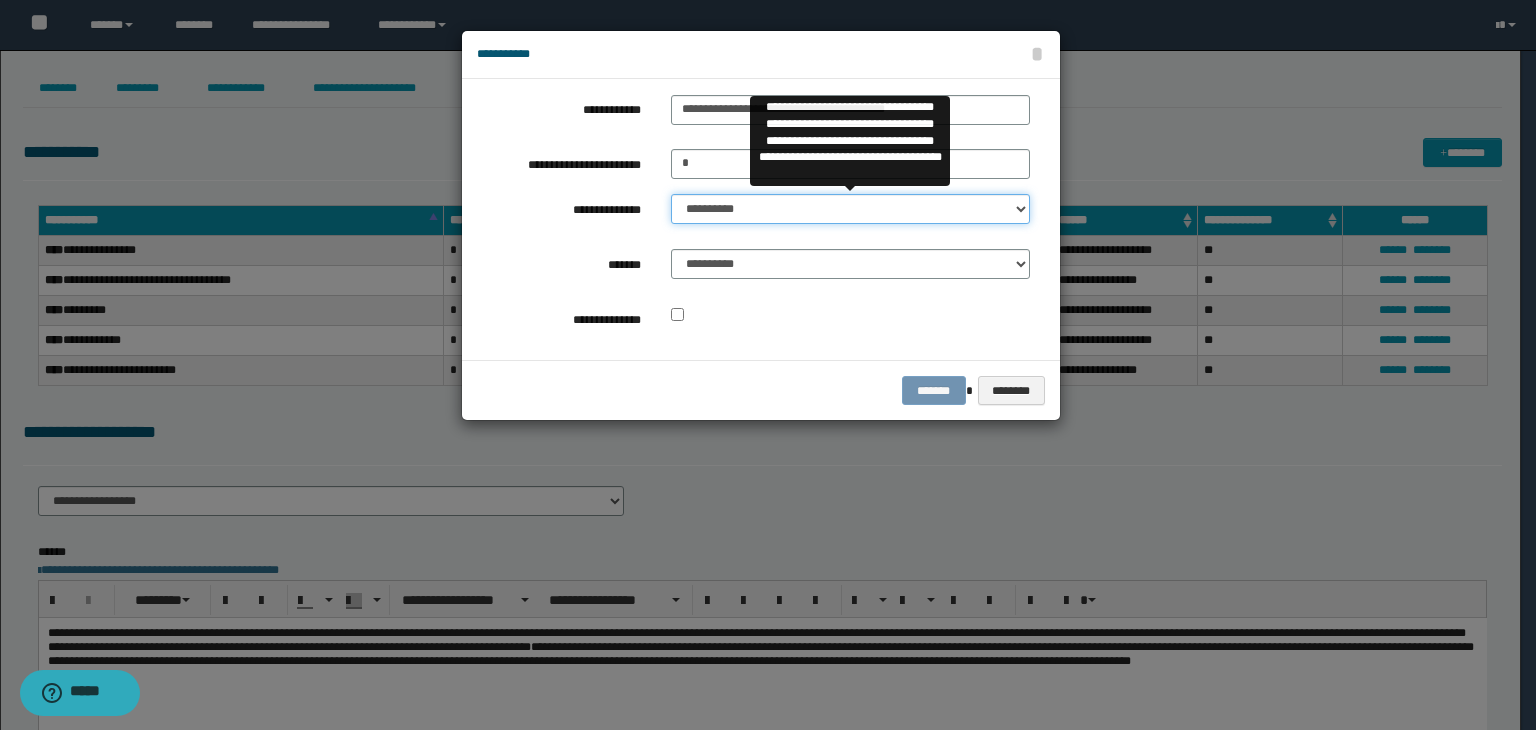 click on "**********" at bounding box center [850, 209] 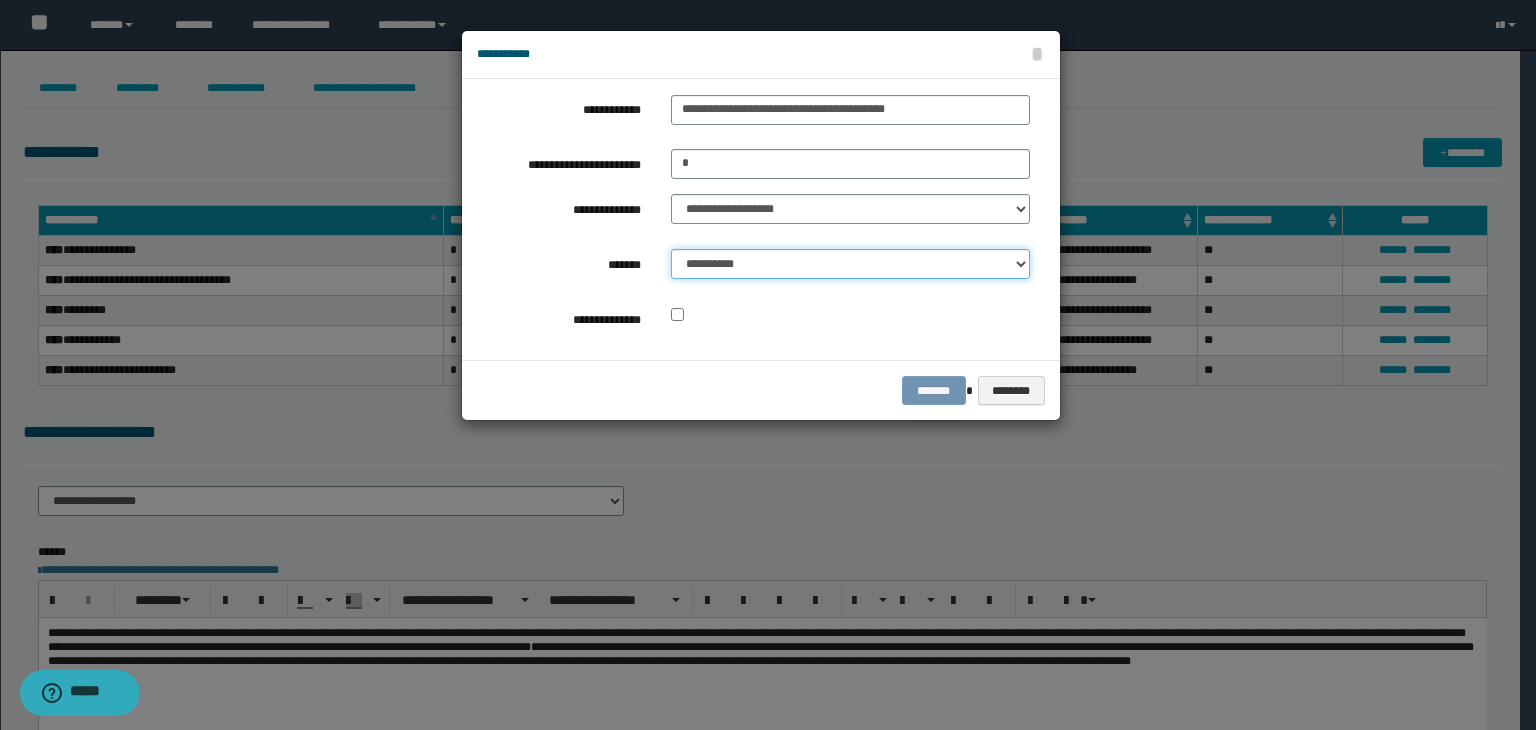 click on "**********" at bounding box center [850, 264] 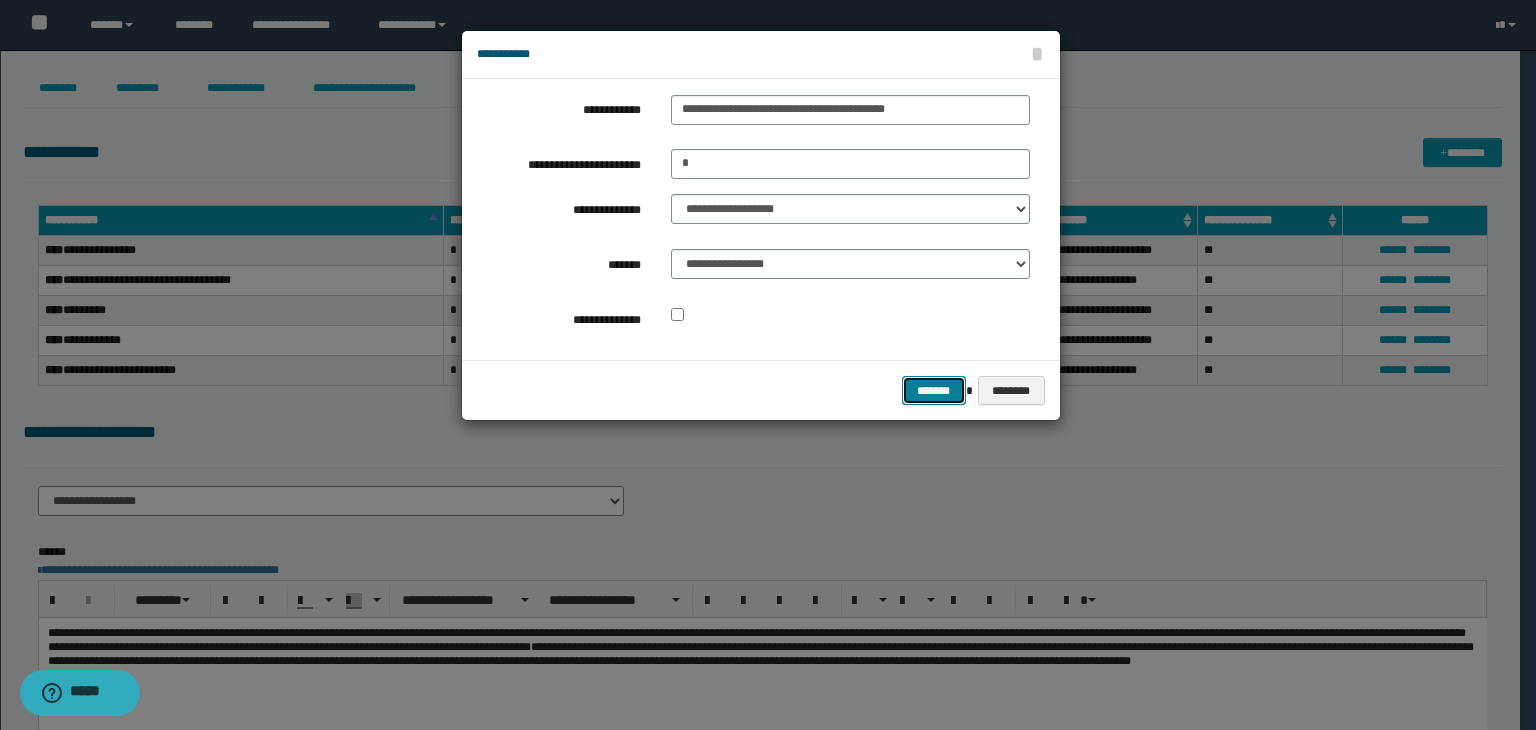 click on "*******" at bounding box center [934, 391] 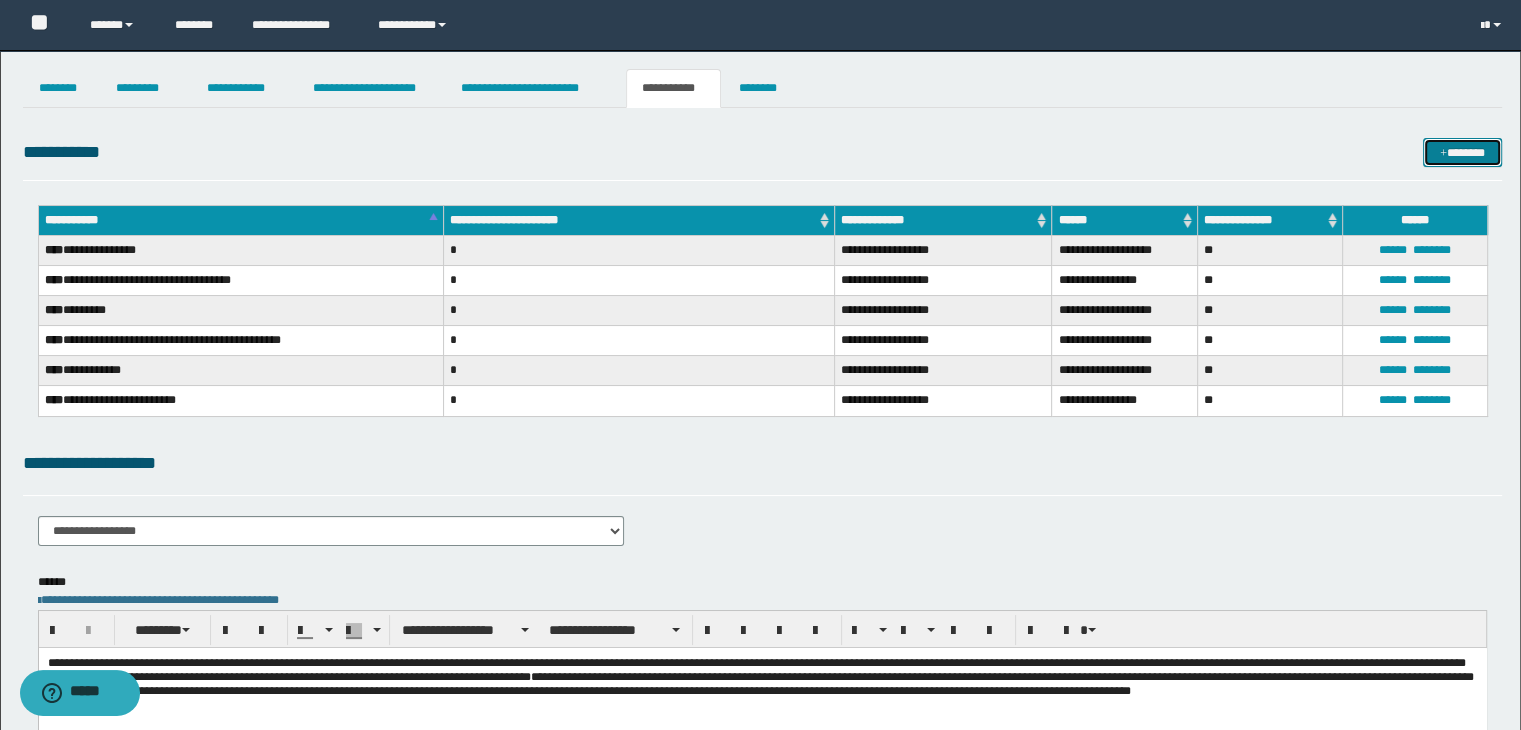 click at bounding box center (1443, 154) 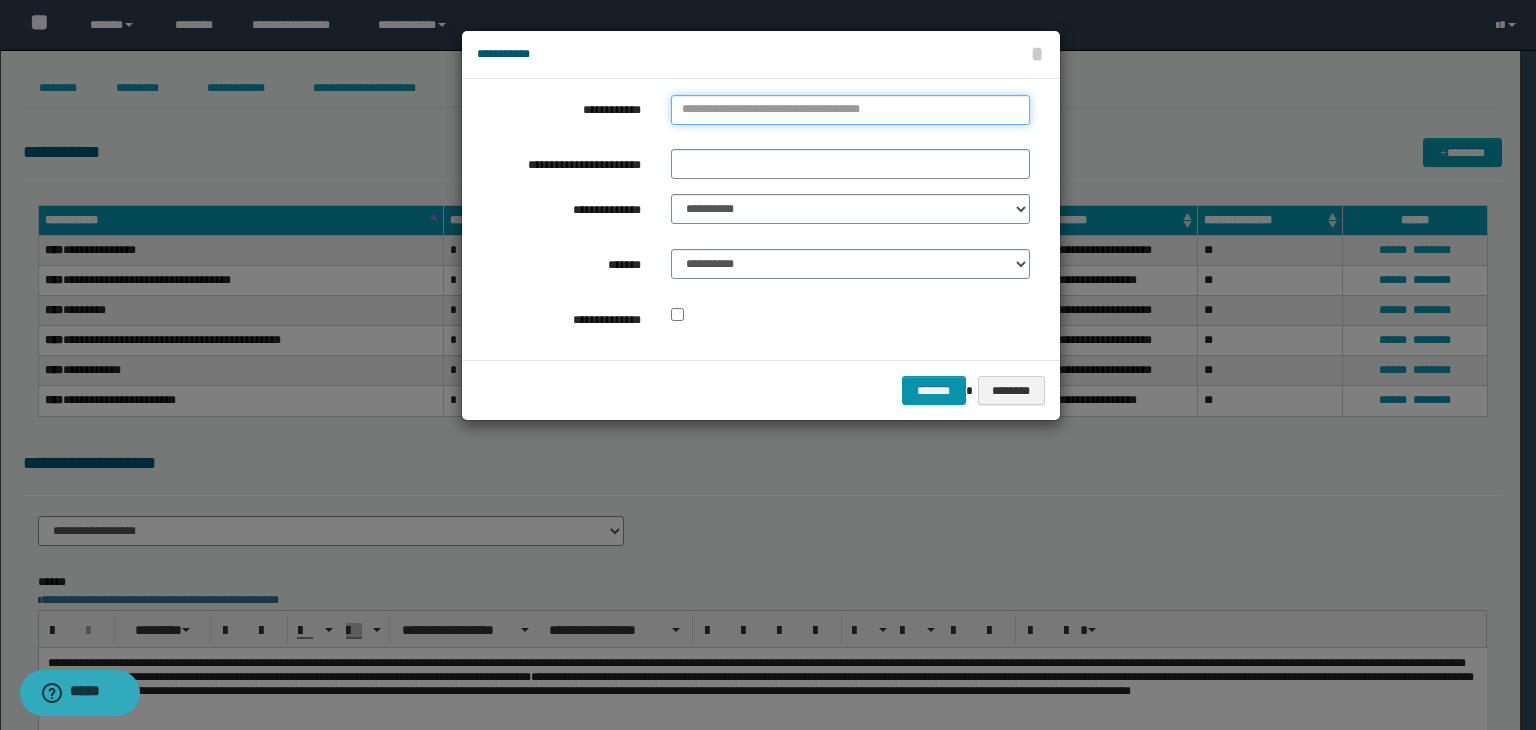type on "**********" 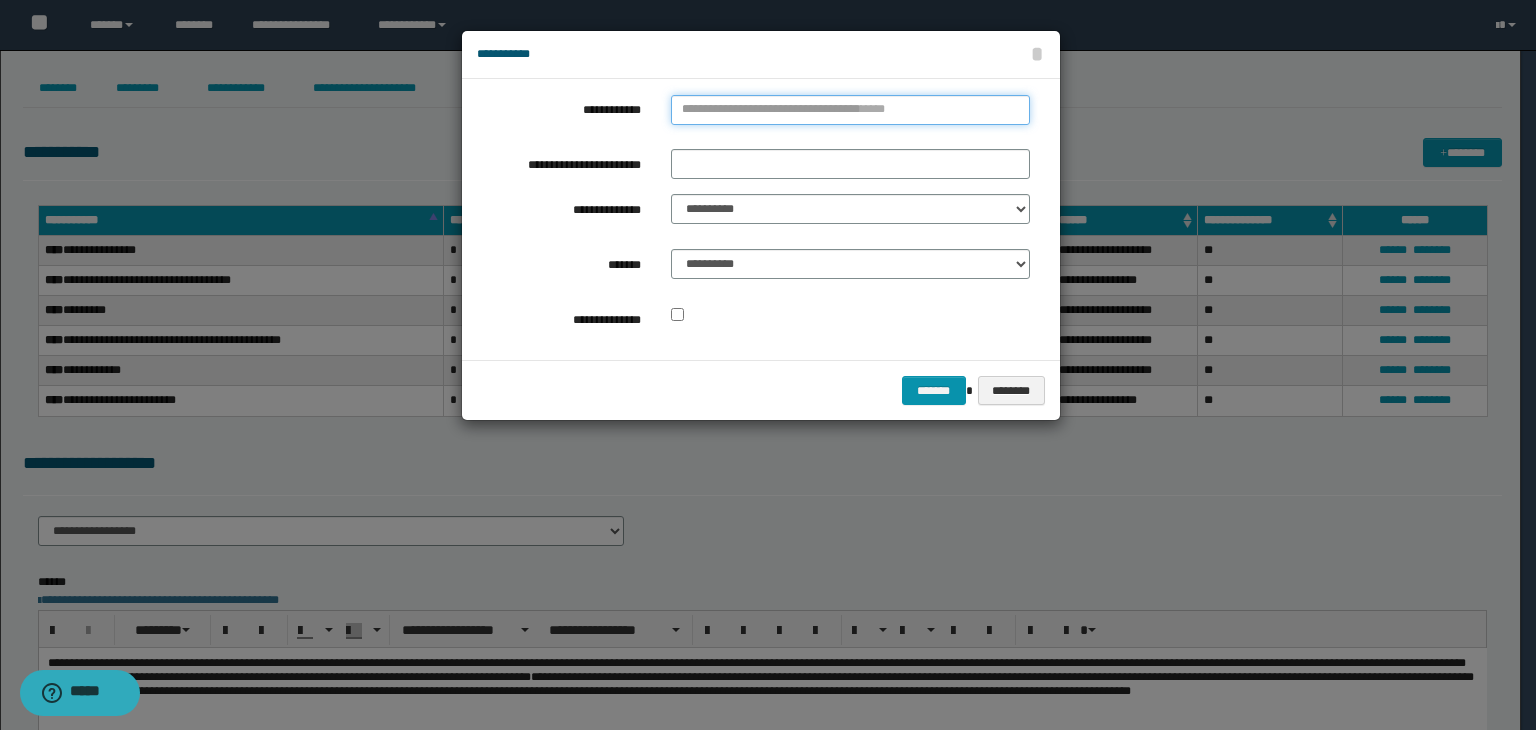 click on "**********" at bounding box center [850, 110] 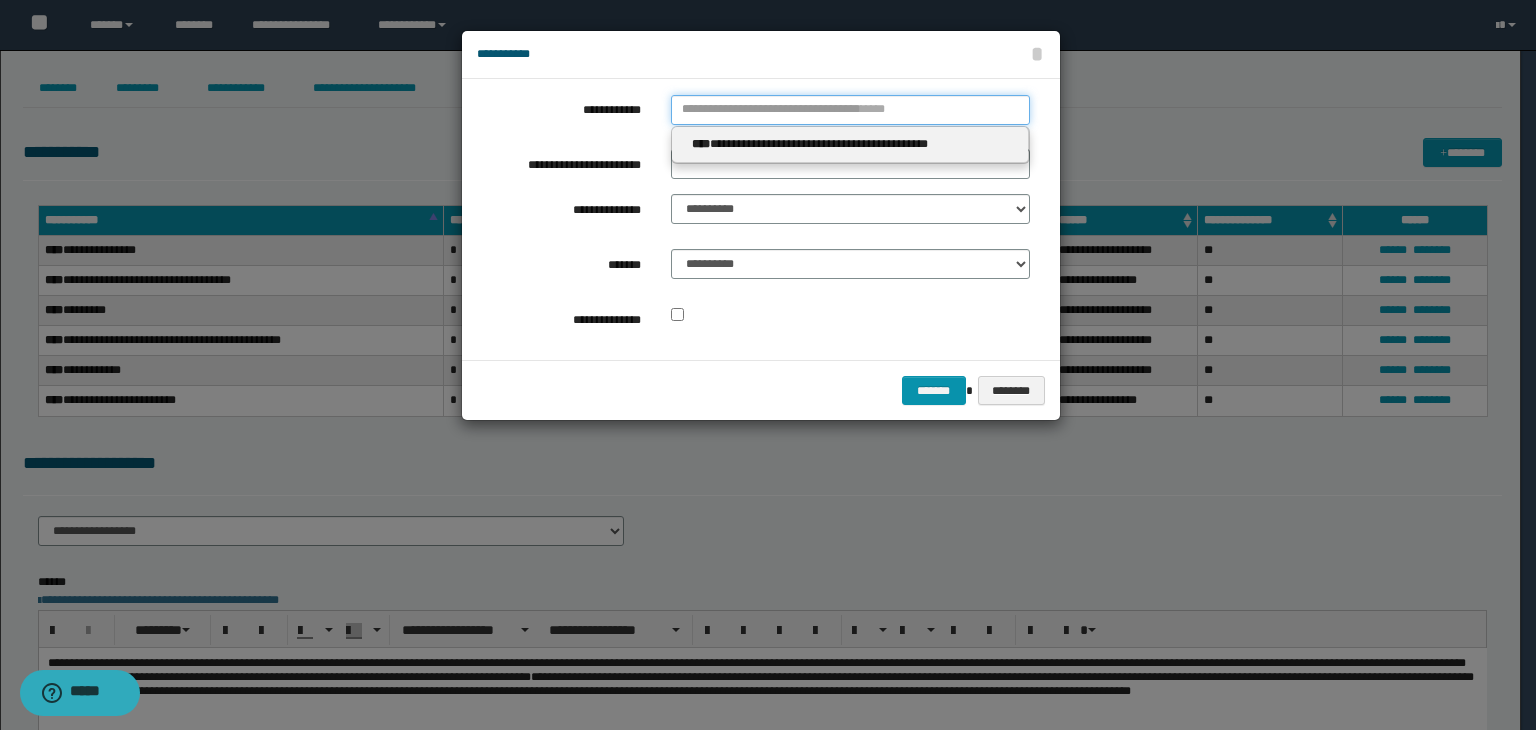 type 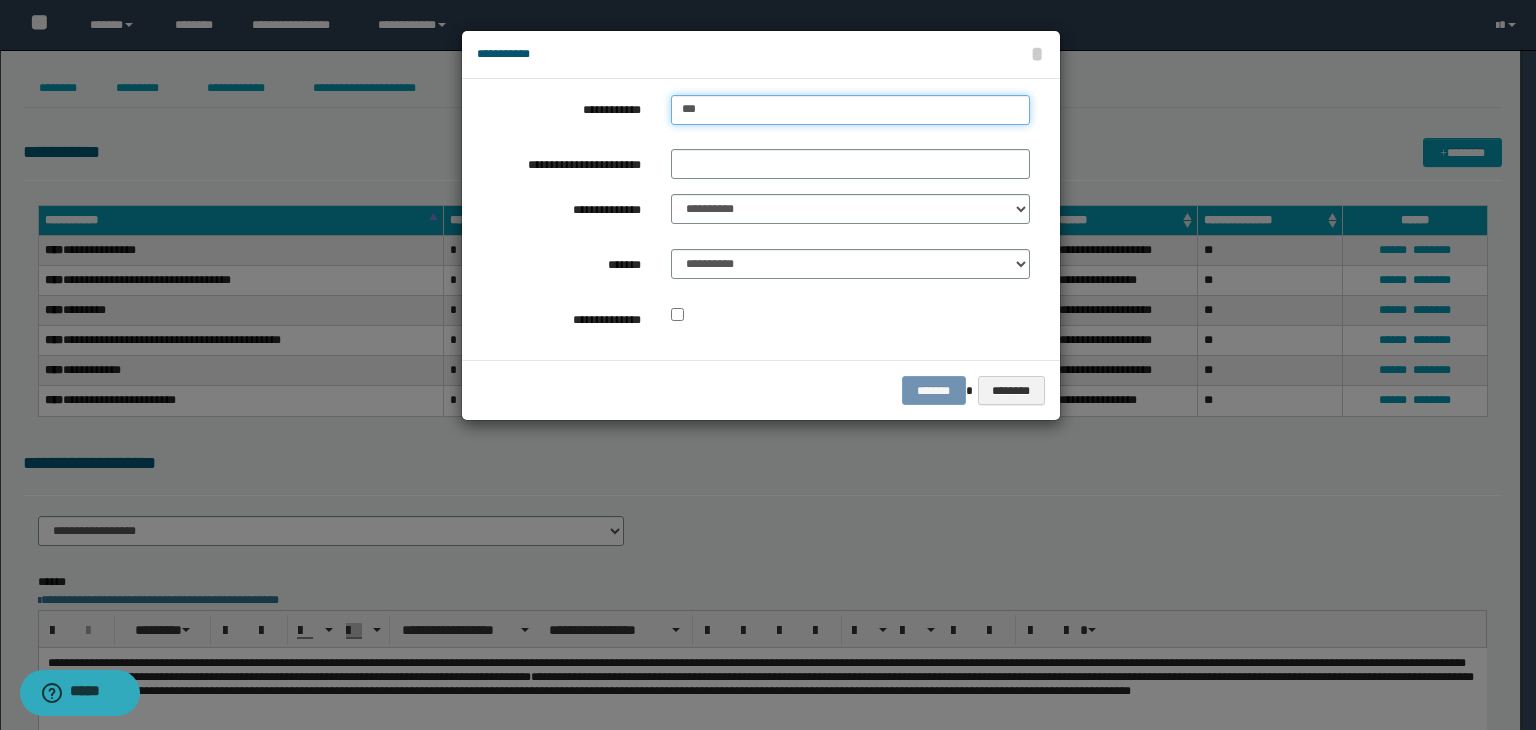 type on "****" 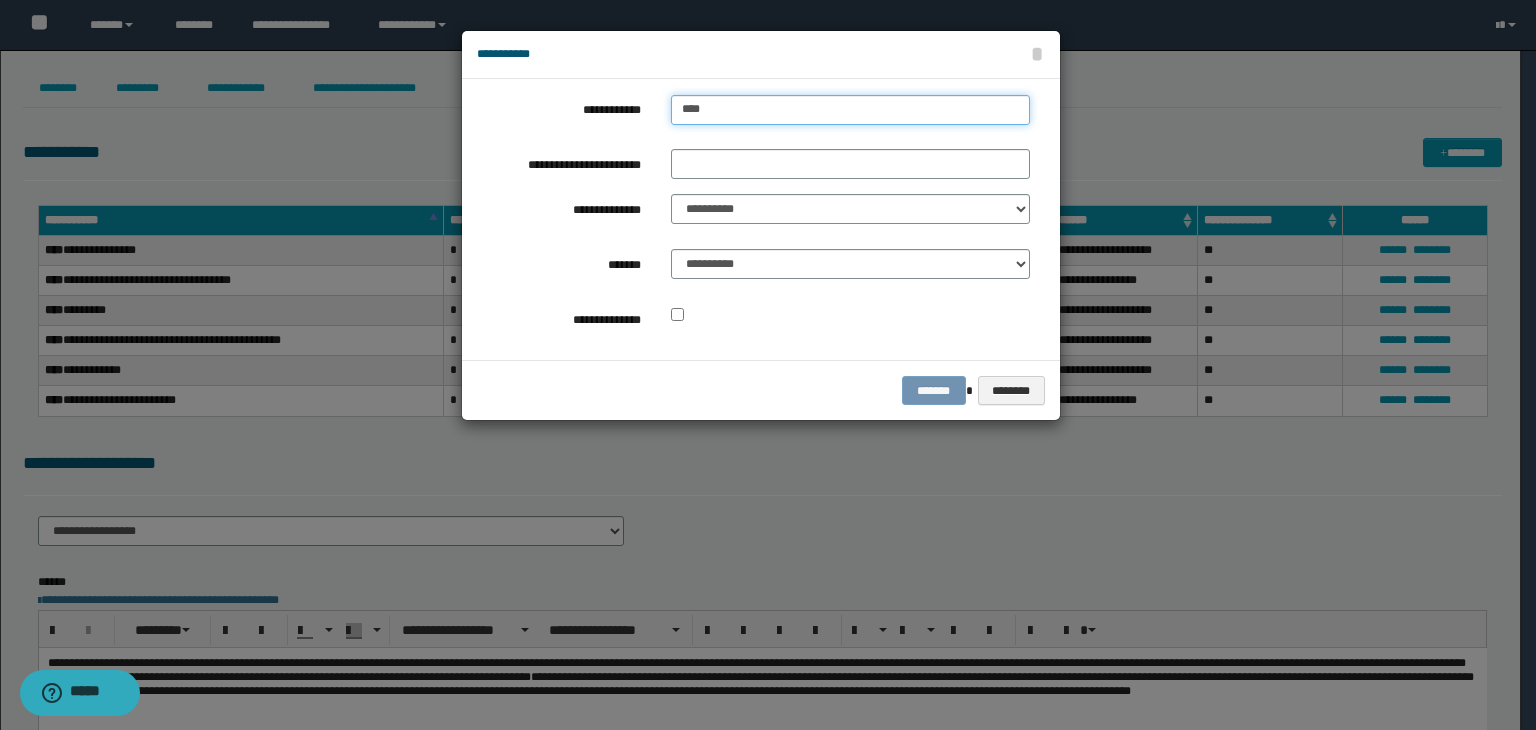 type on "****" 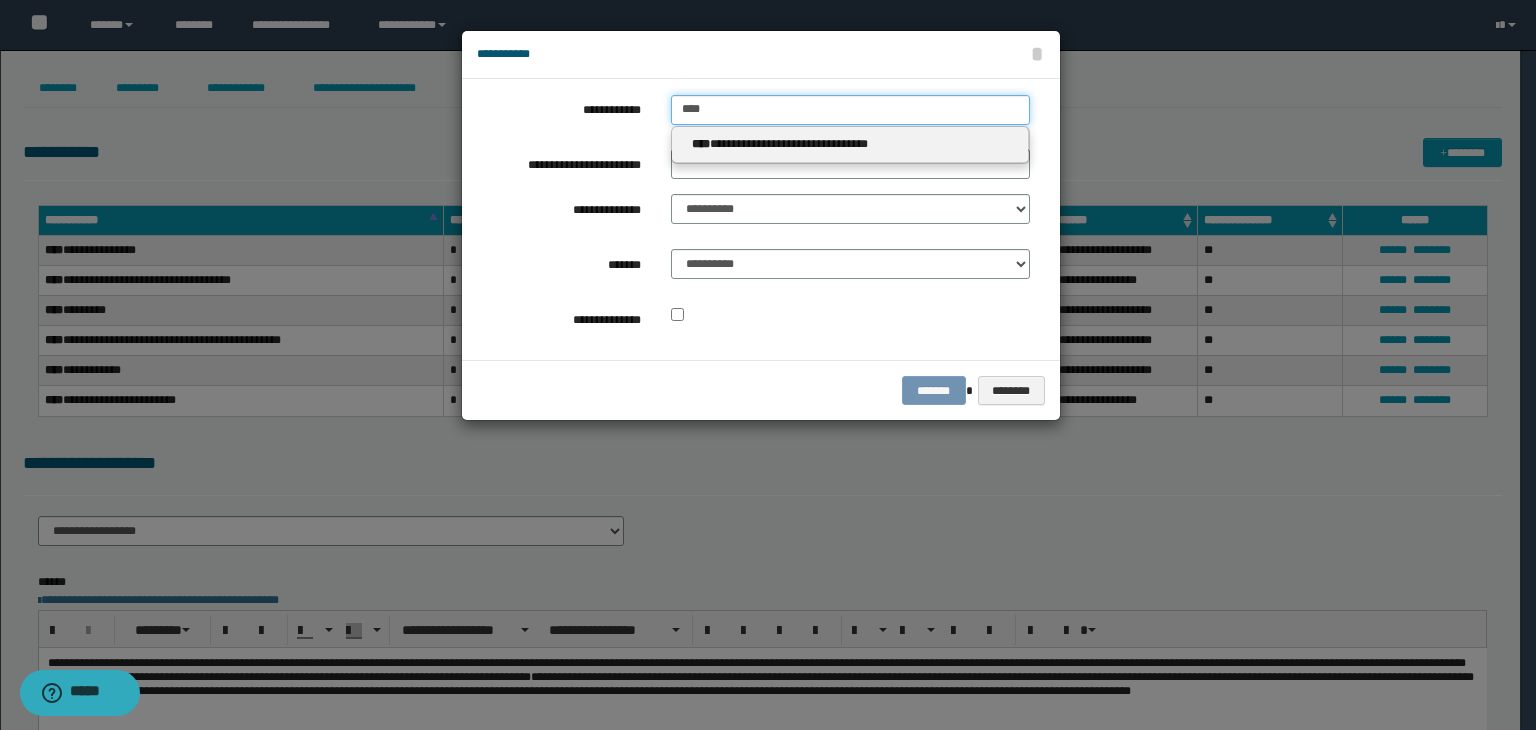 type on "****" 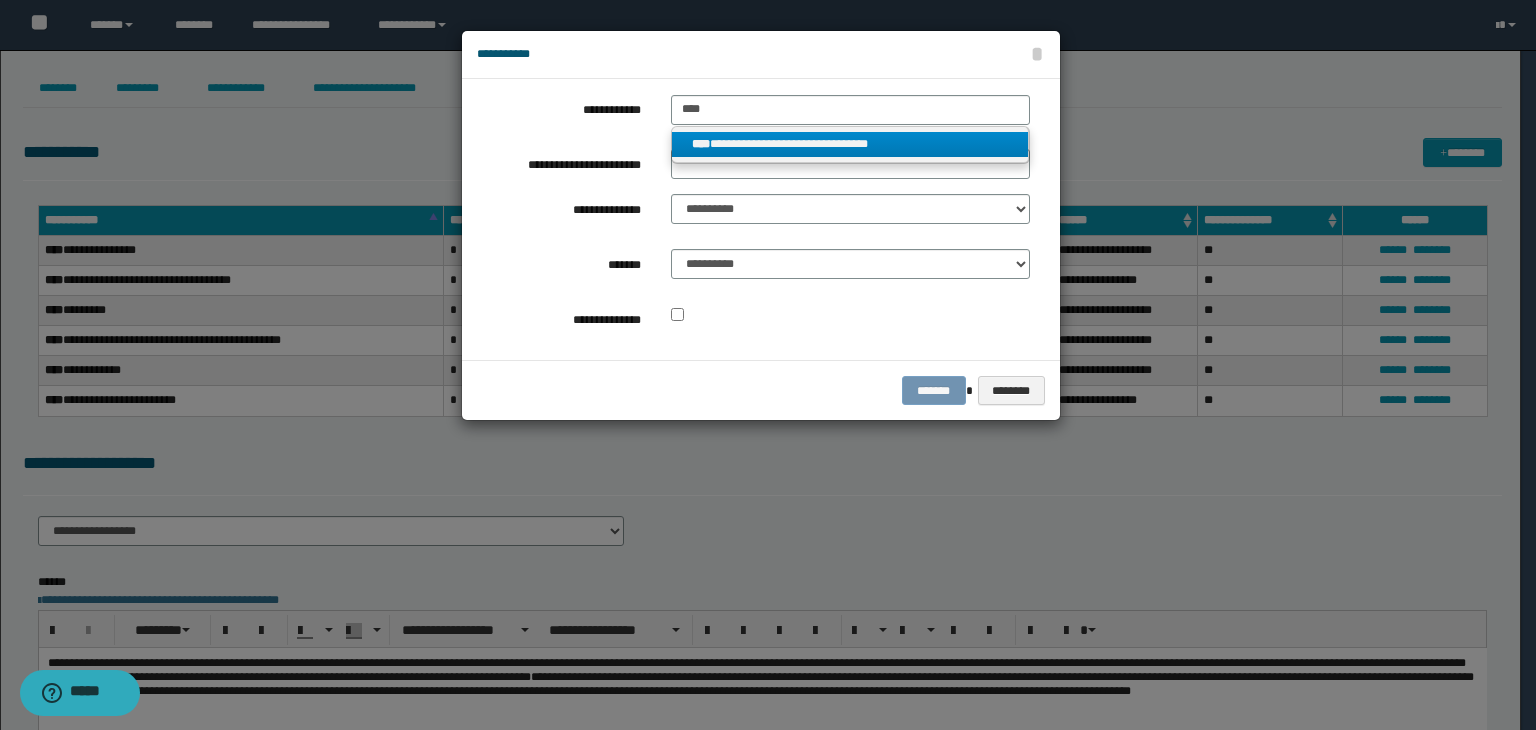 click on "**********" at bounding box center (850, 145) 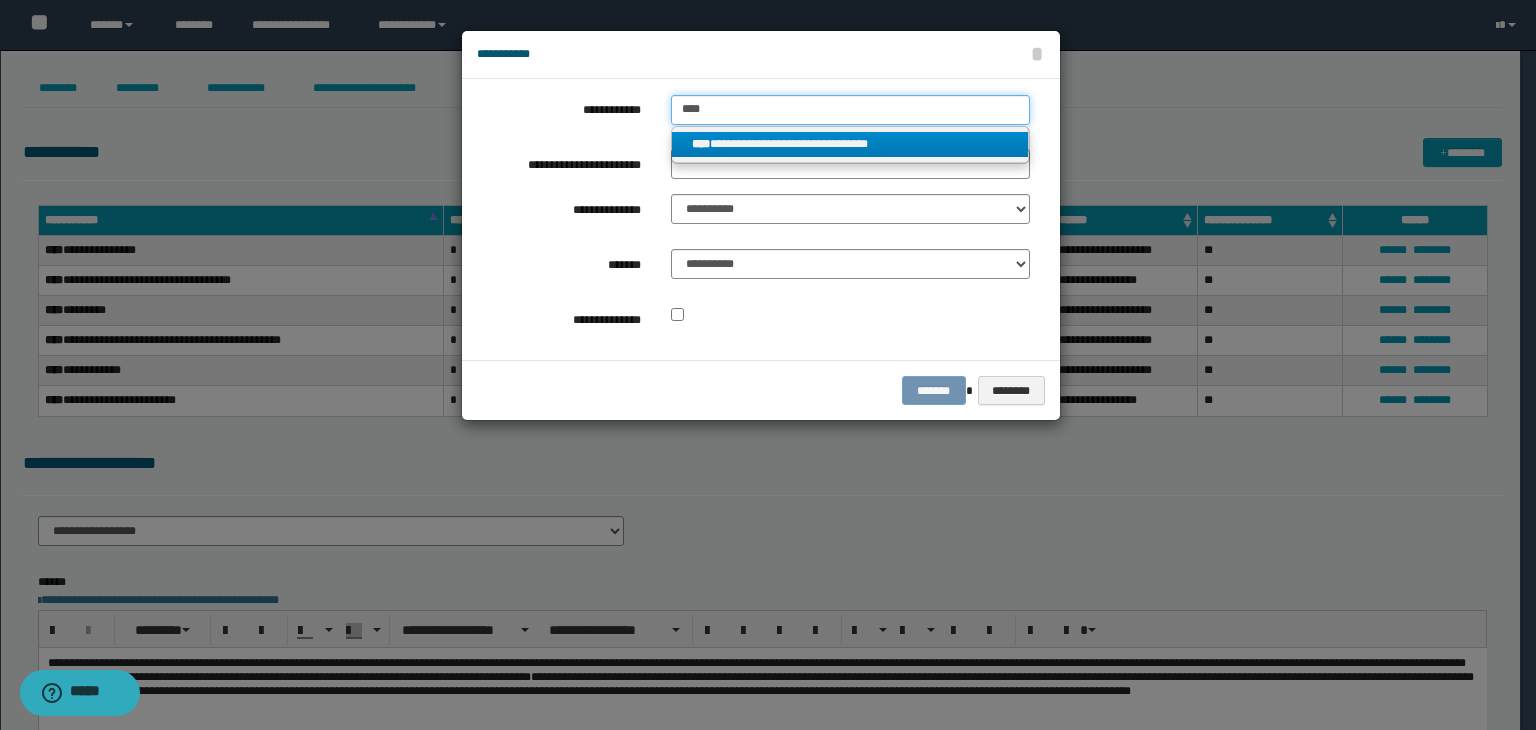 type 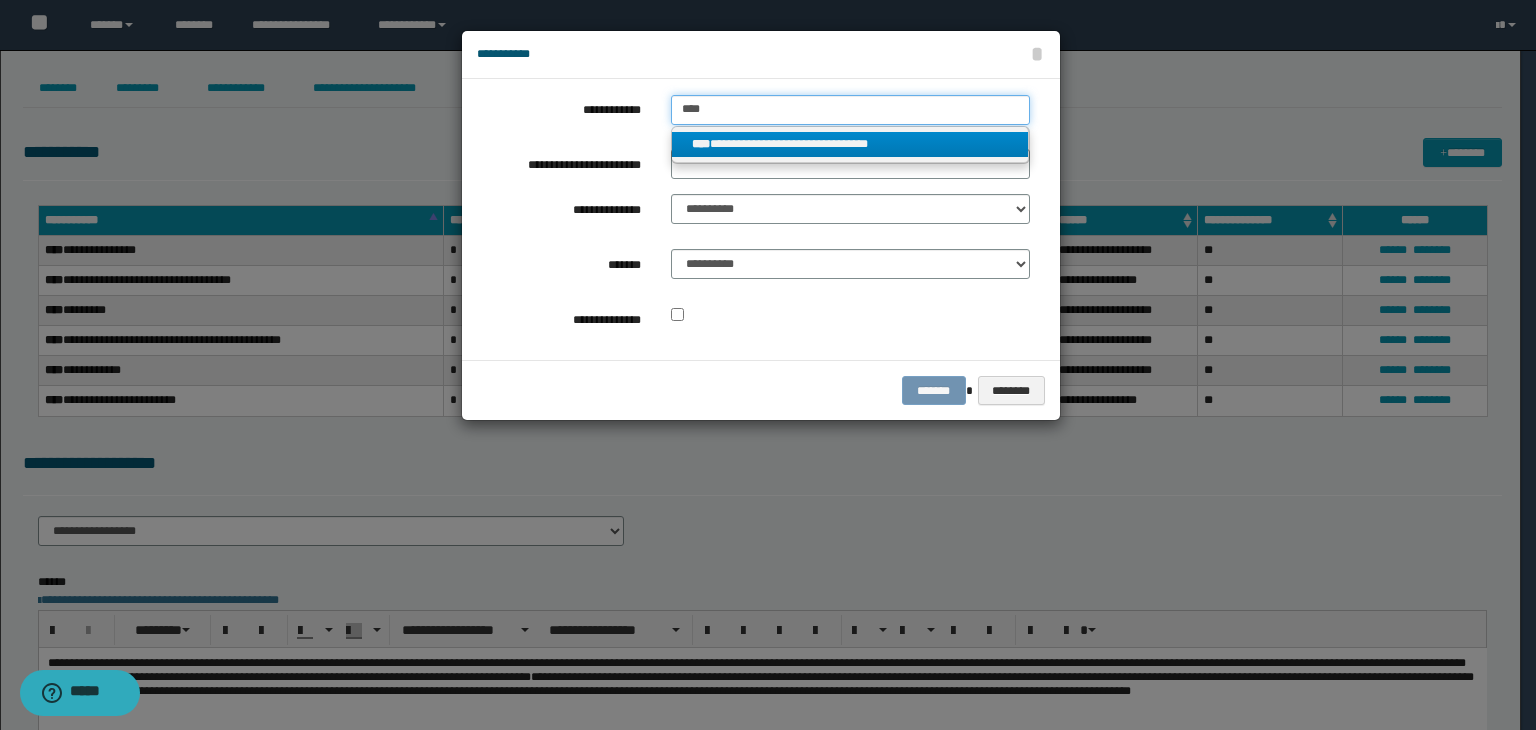 type on "**********" 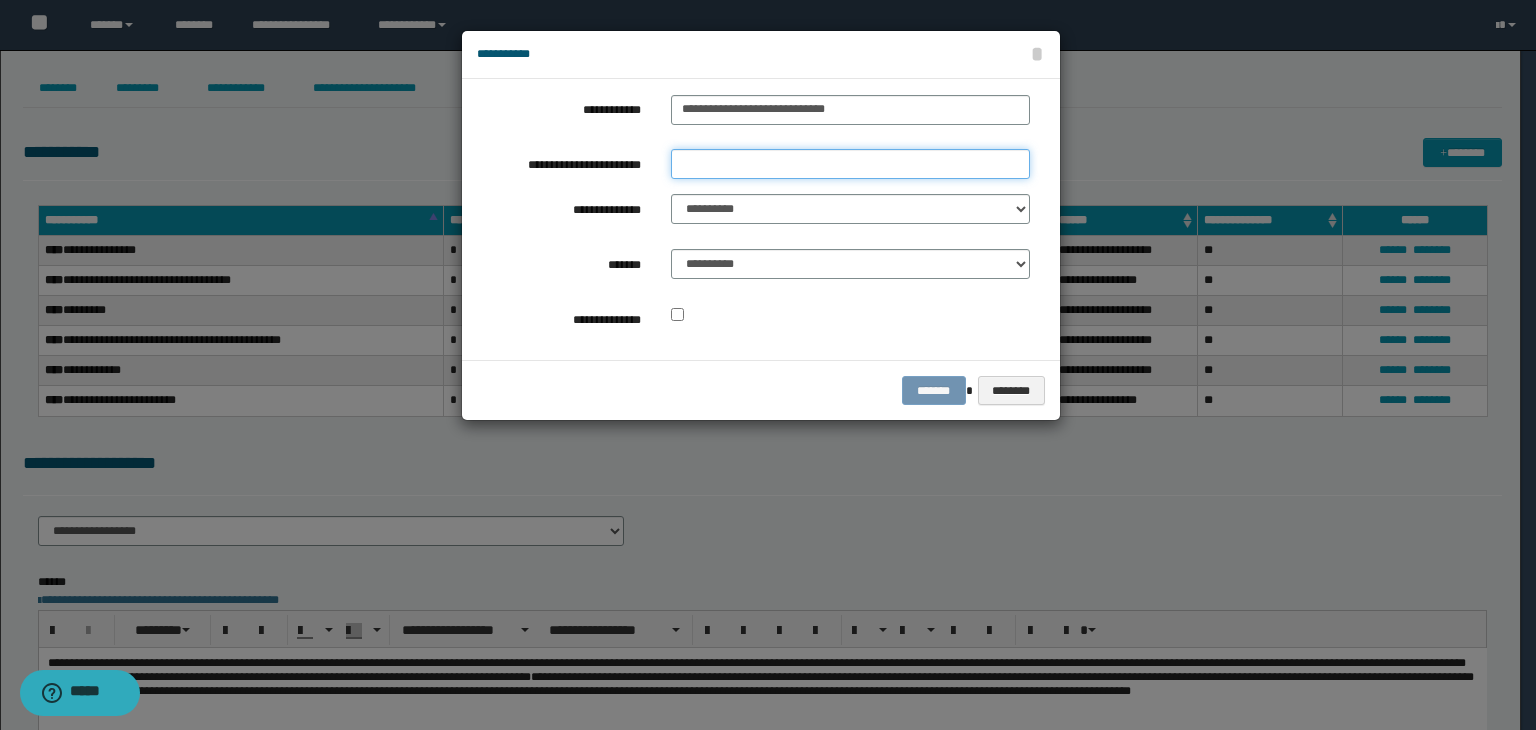 click on "**********" at bounding box center (850, 164) 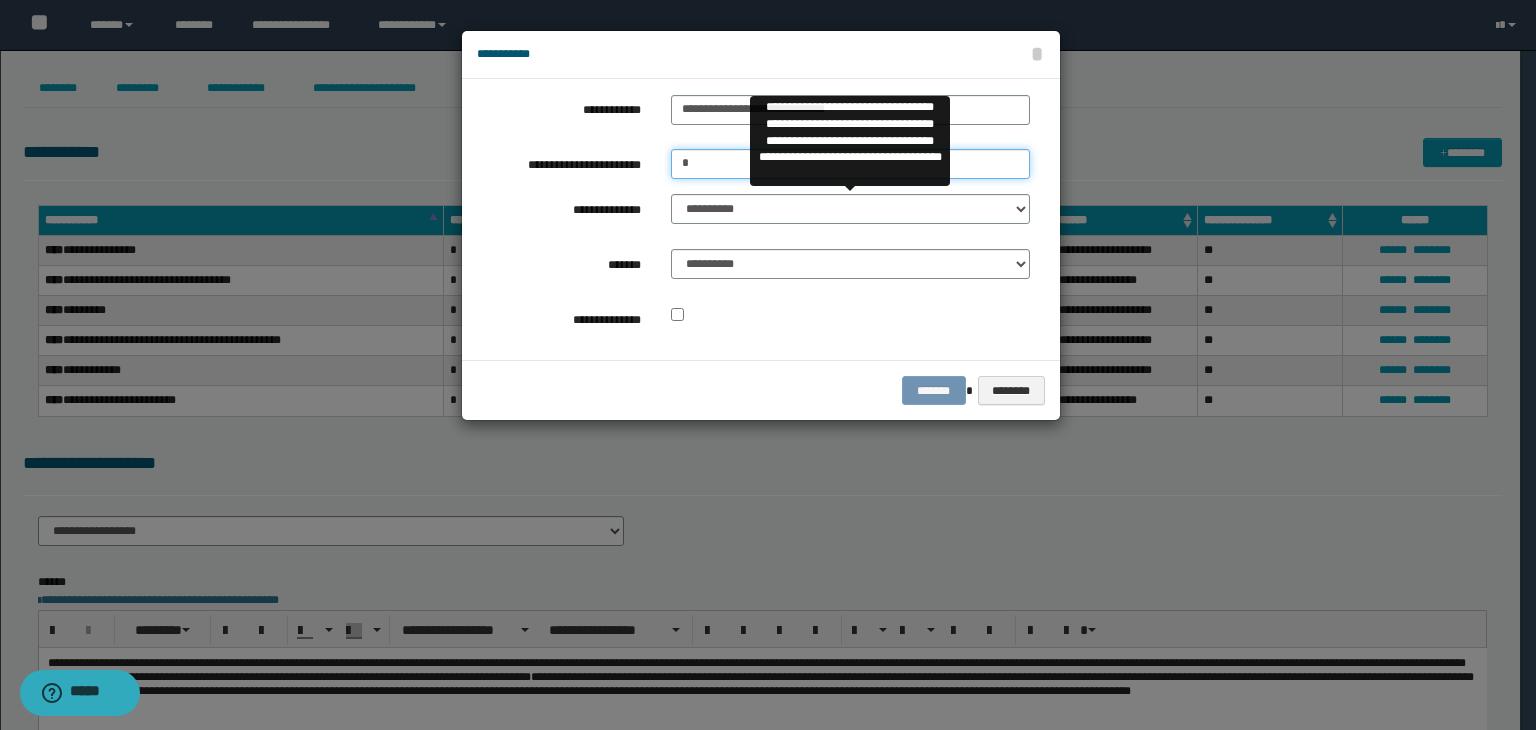 type on "*" 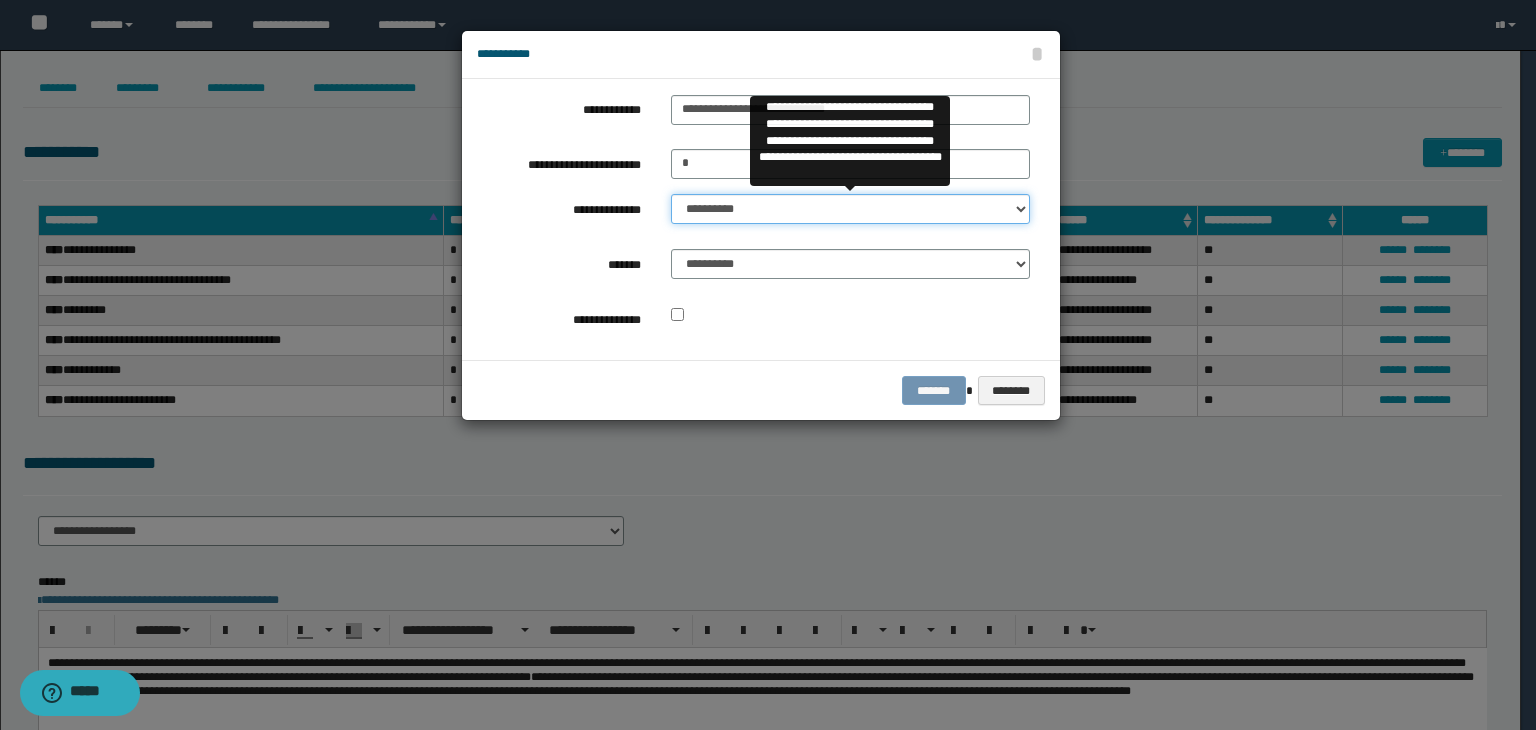 click on "**********" at bounding box center (850, 209) 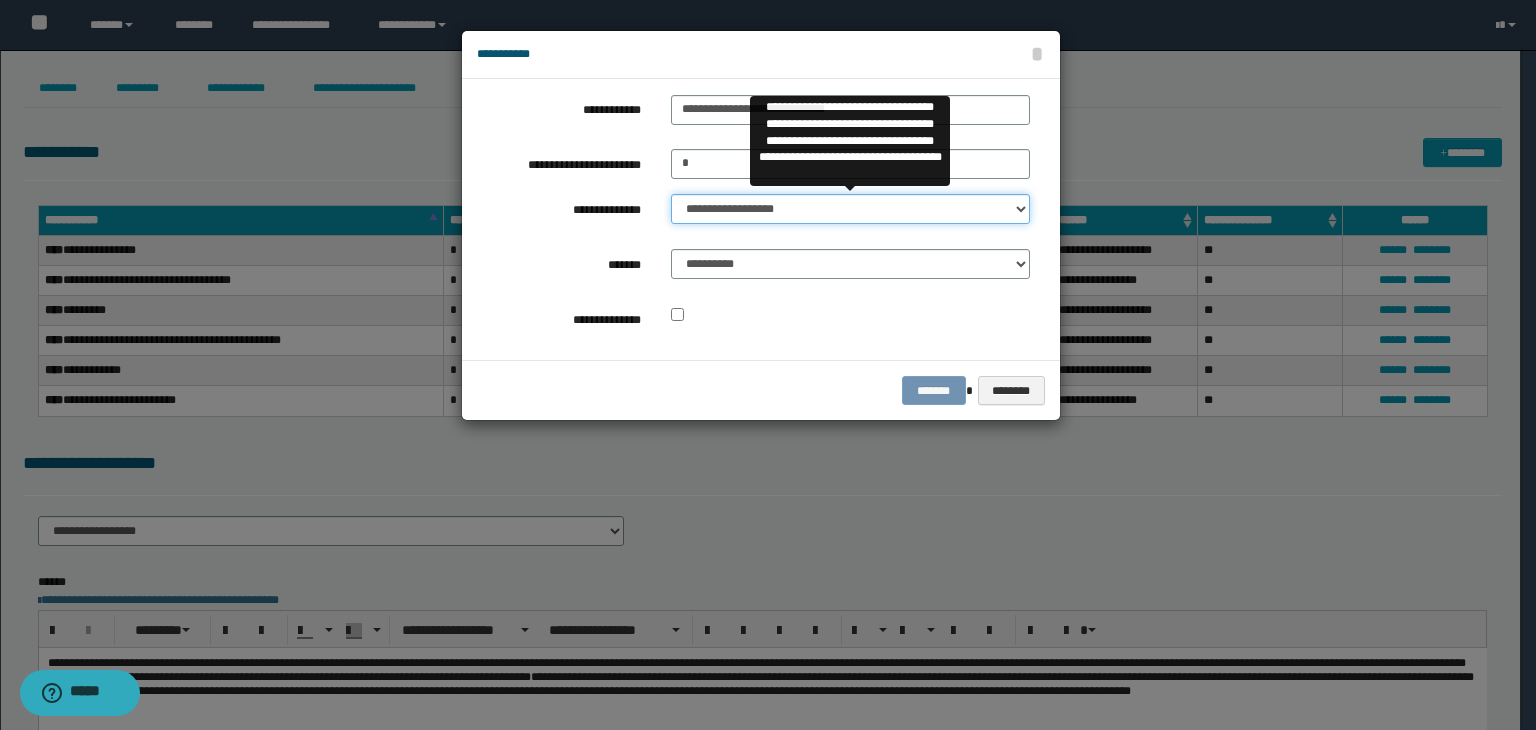 click on "**********" at bounding box center (850, 209) 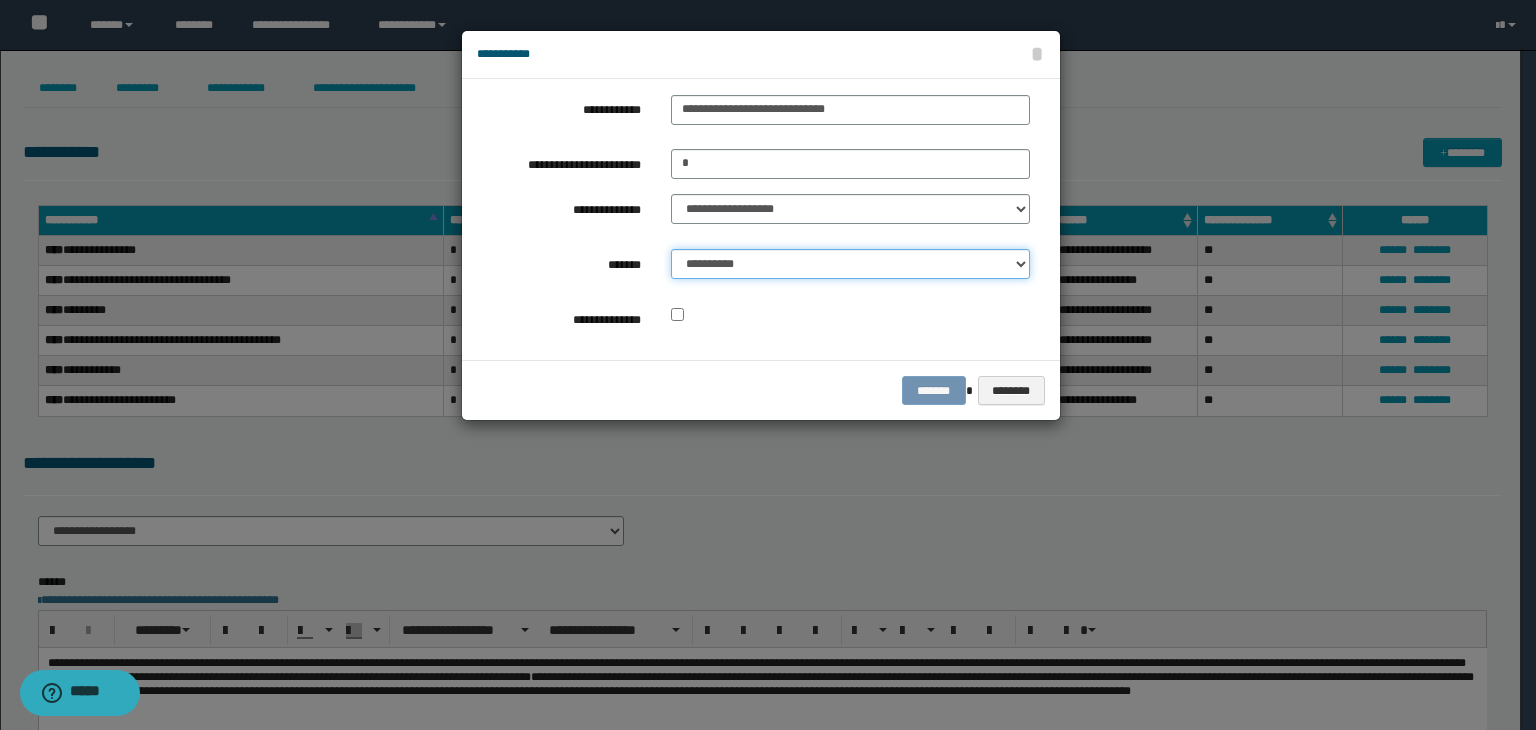 click on "**********" at bounding box center (850, 264) 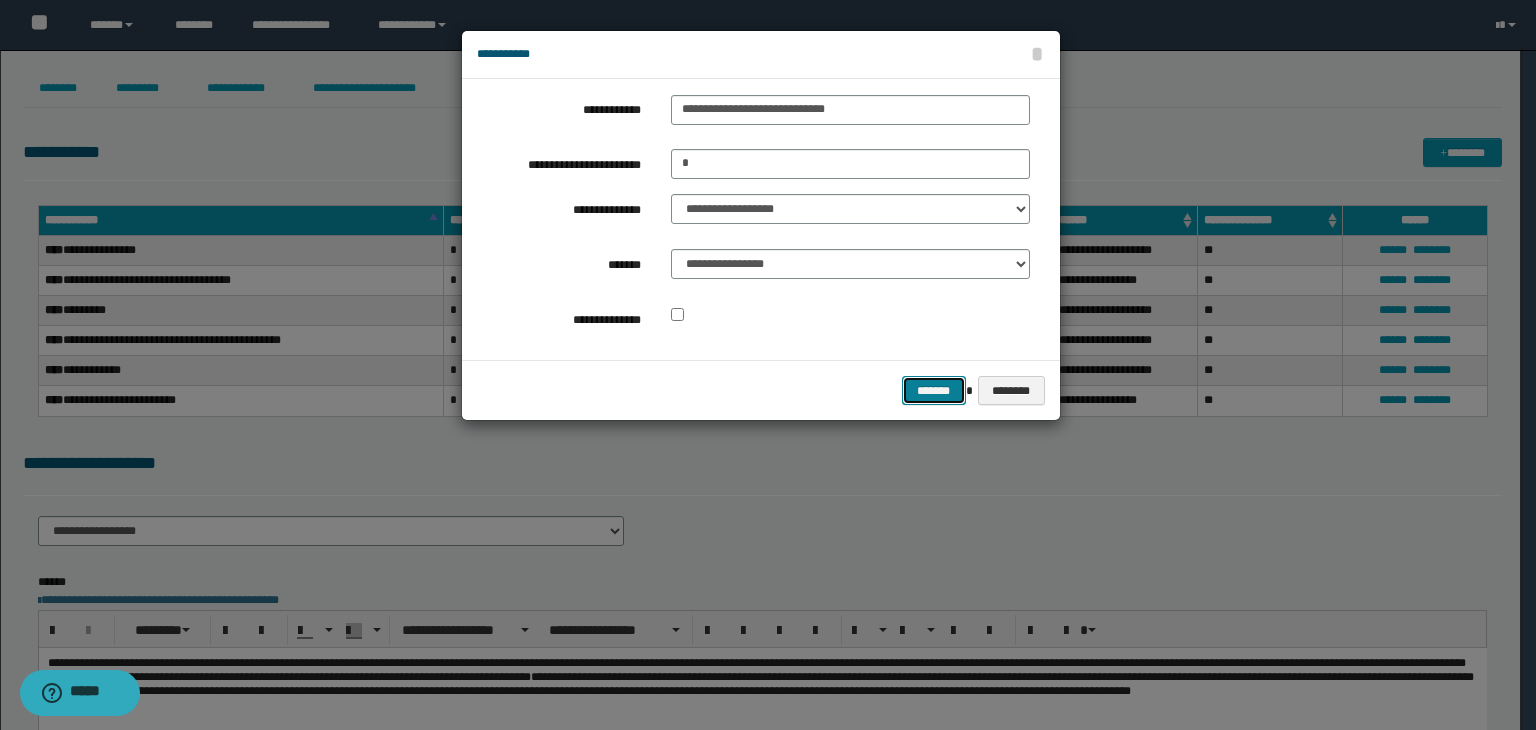 click on "*******" at bounding box center (934, 391) 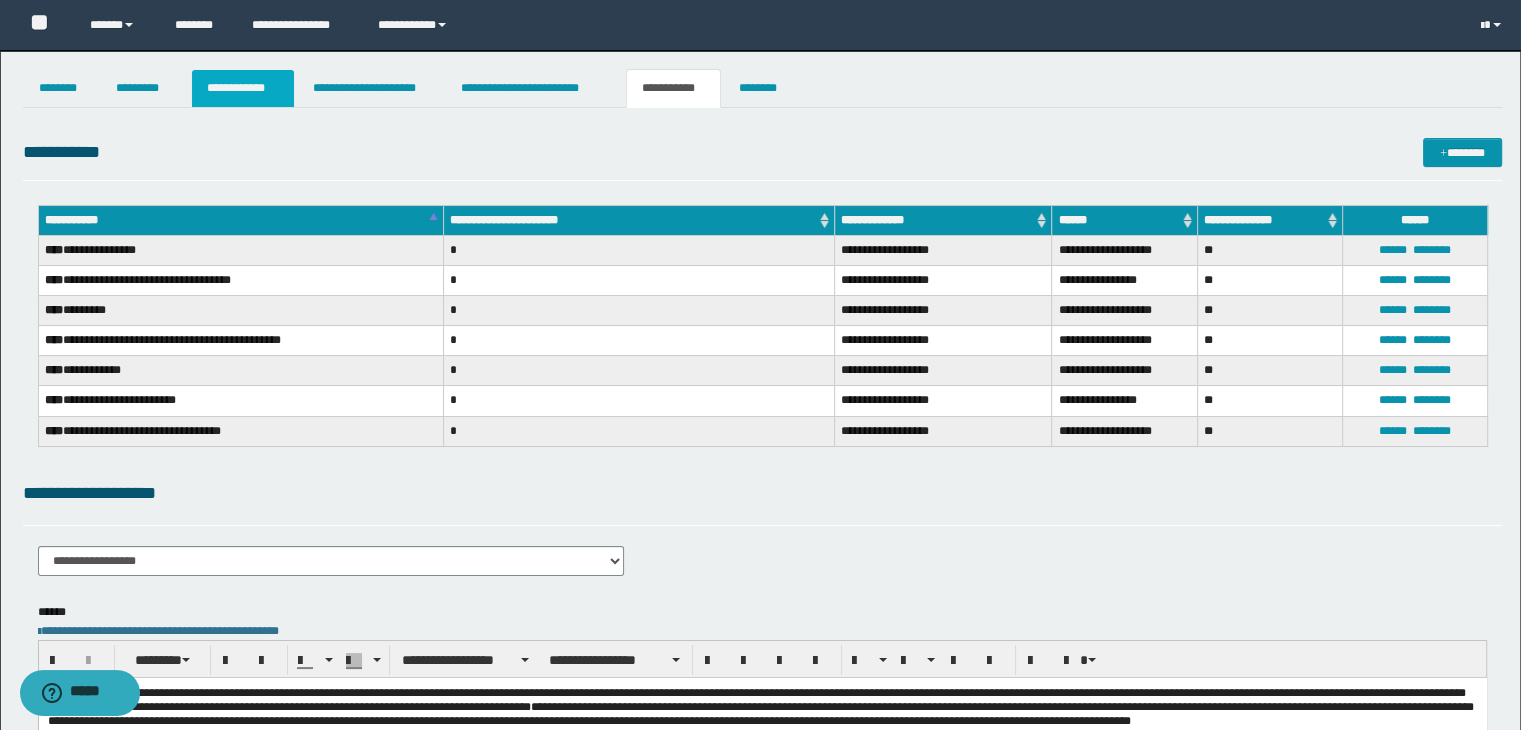 click on "**********" at bounding box center [243, 88] 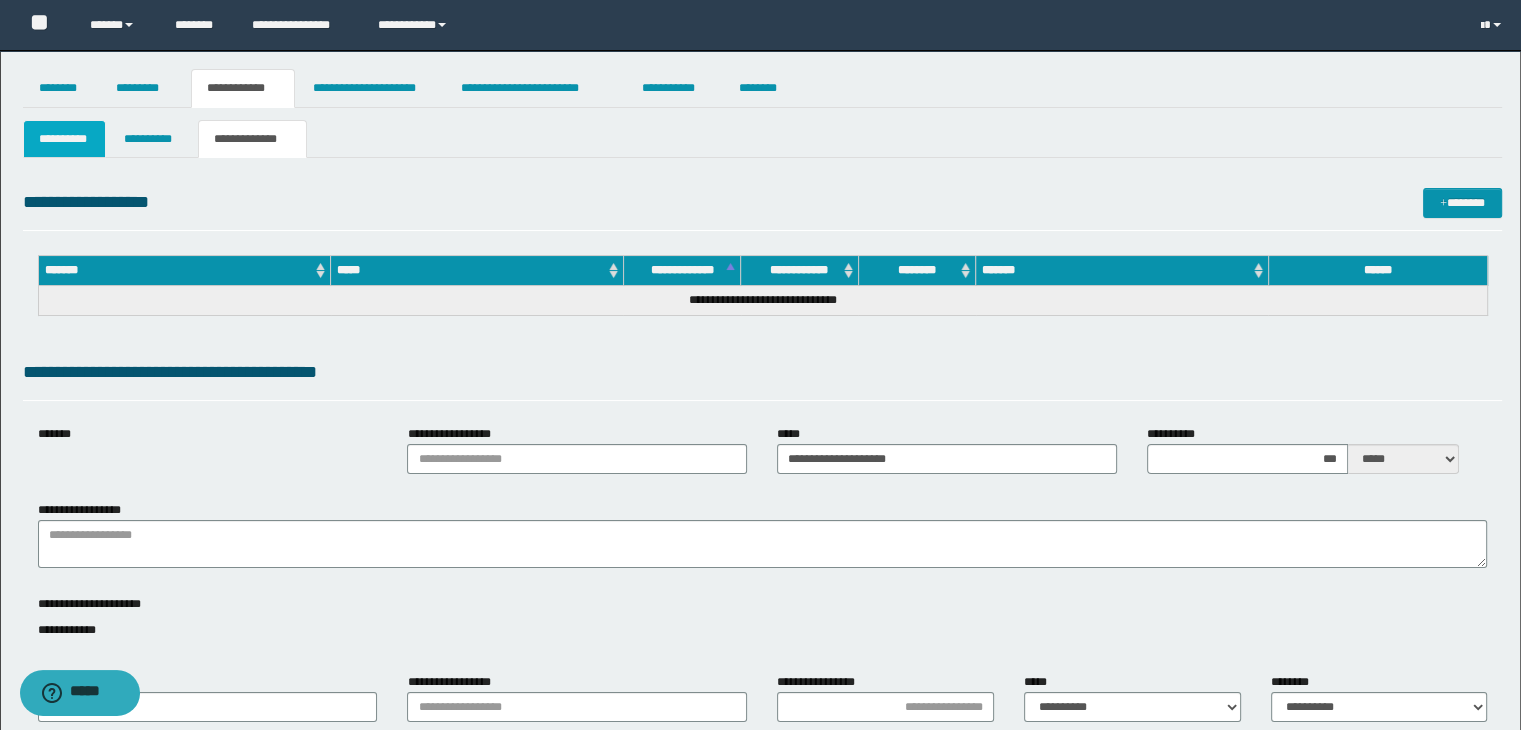 click on "**********" at bounding box center [65, 139] 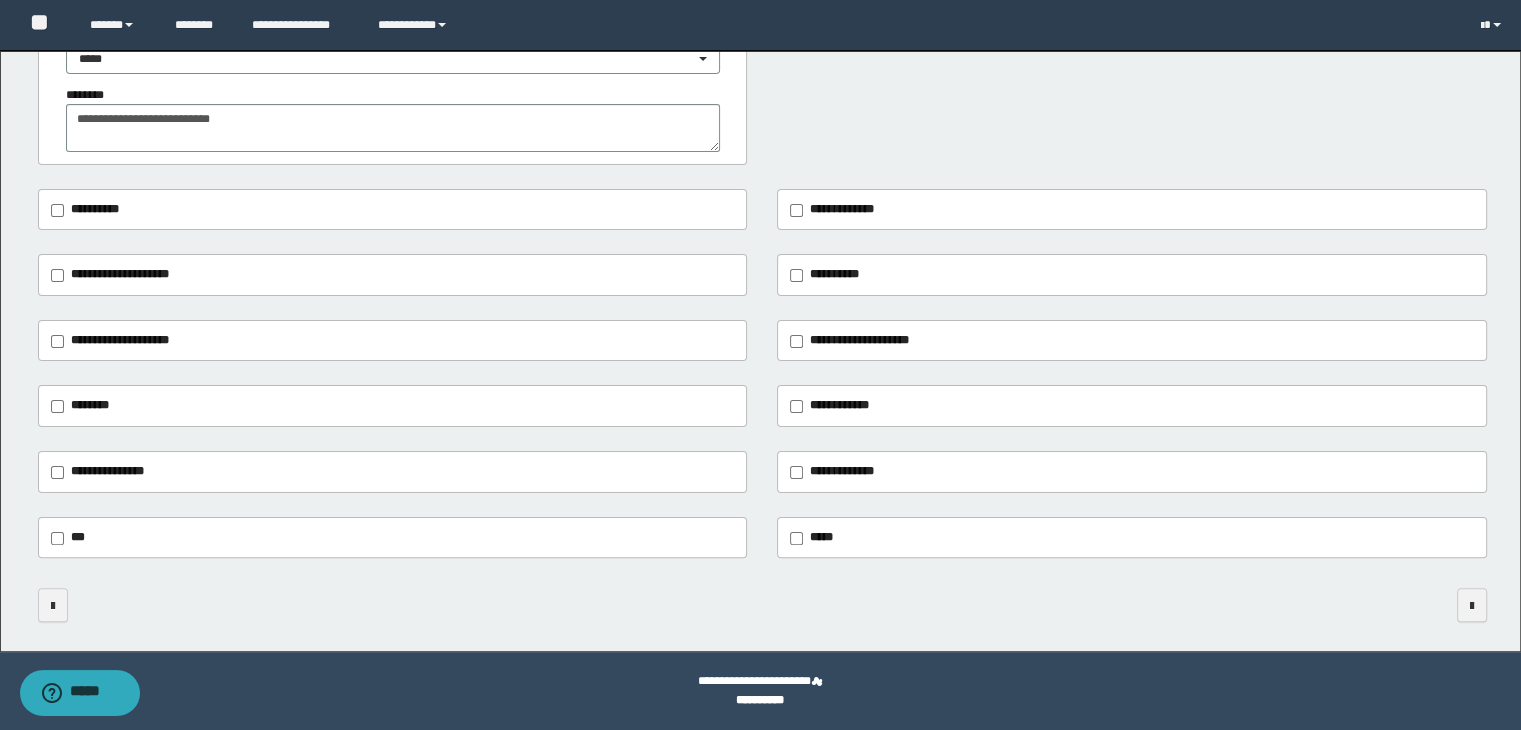 scroll, scrollTop: 0, scrollLeft: 0, axis: both 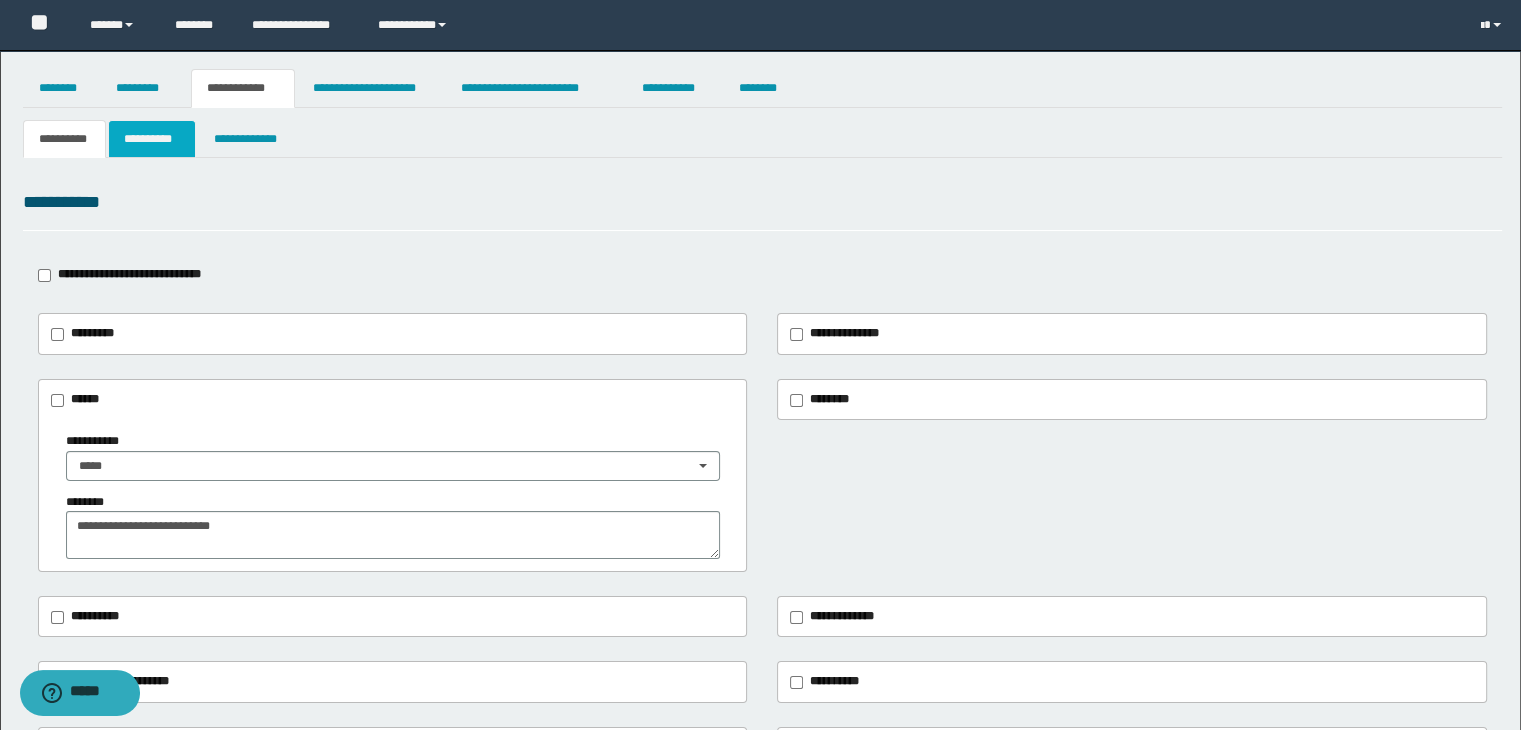 click on "**********" at bounding box center [152, 139] 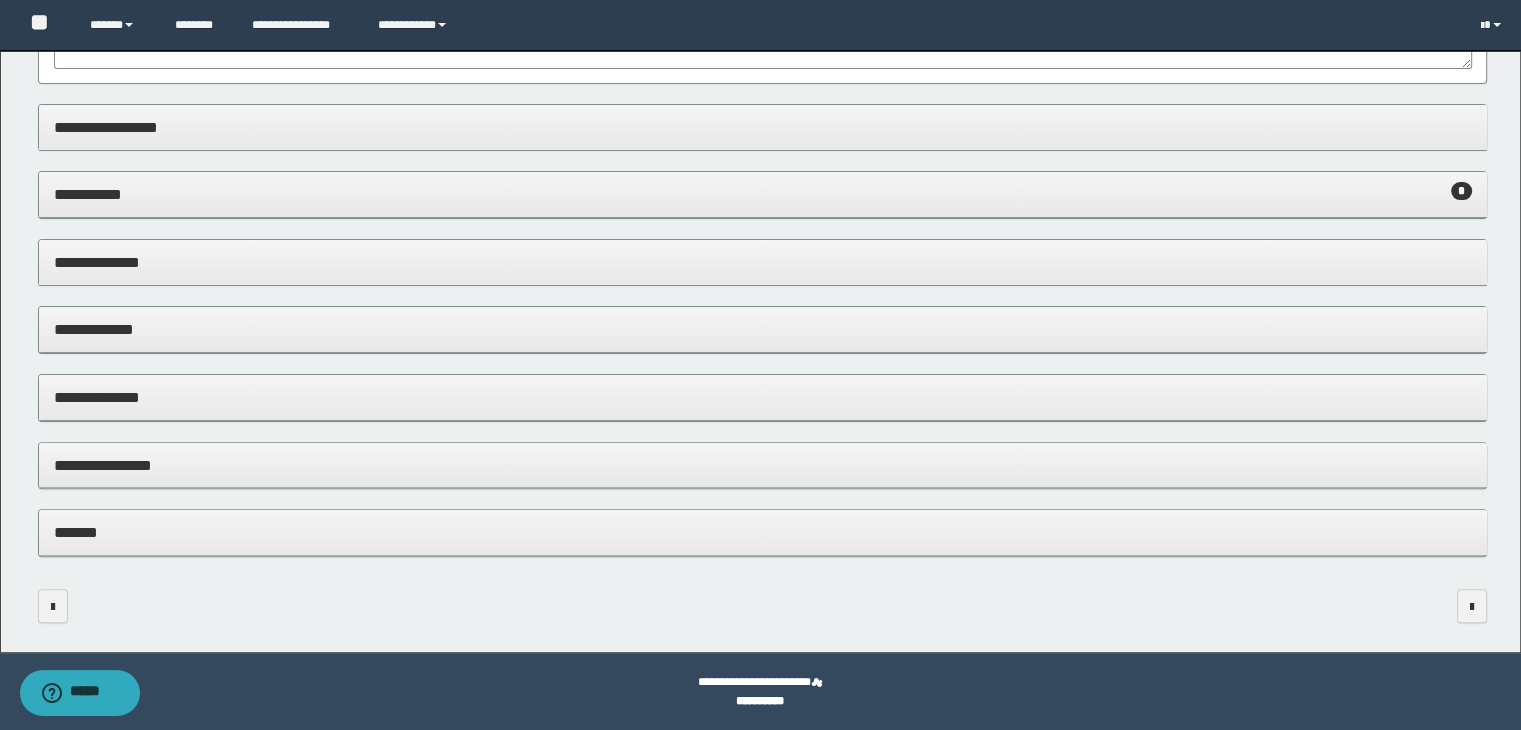 scroll, scrollTop: 224, scrollLeft: 0, axis: vertical 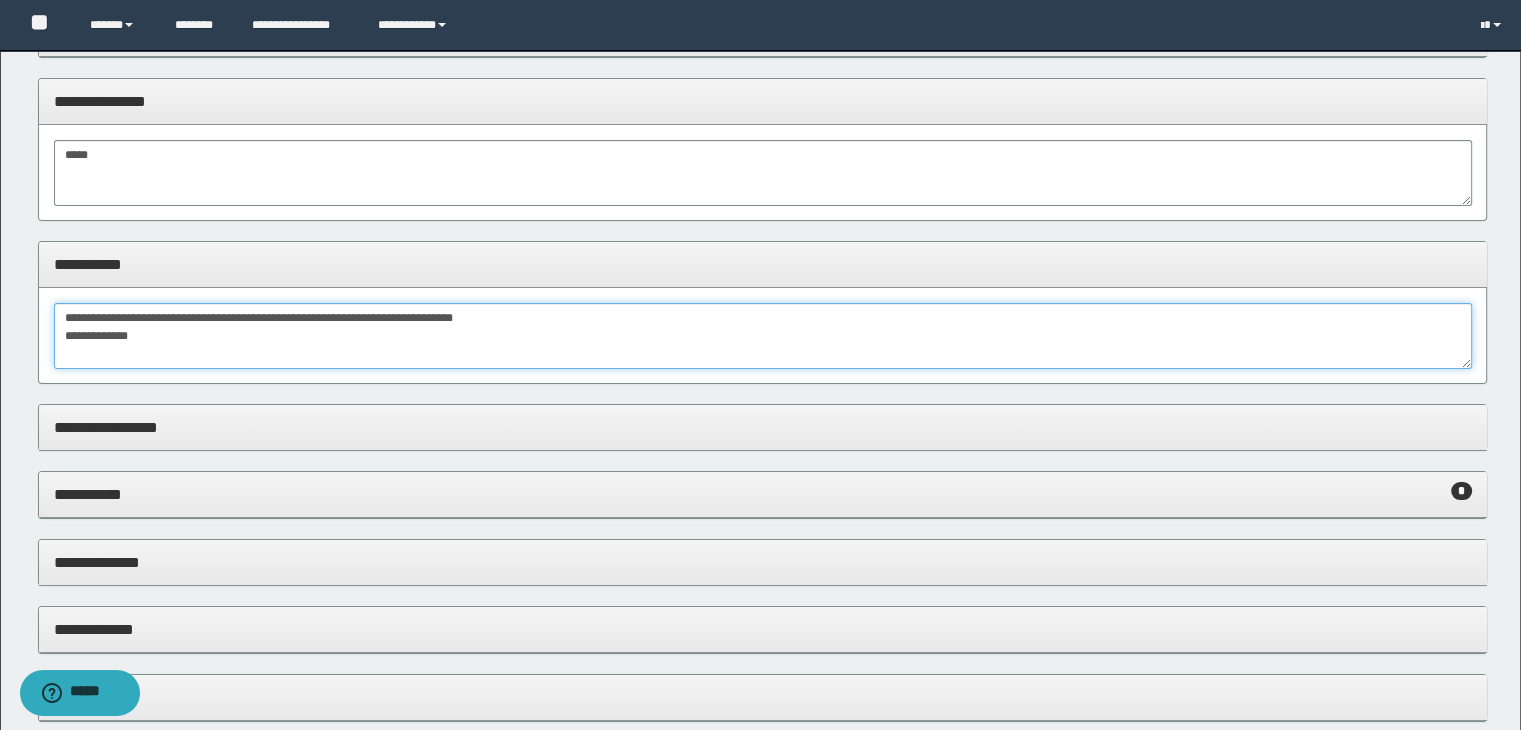 click on "**********" at bounding box center [763, 336] 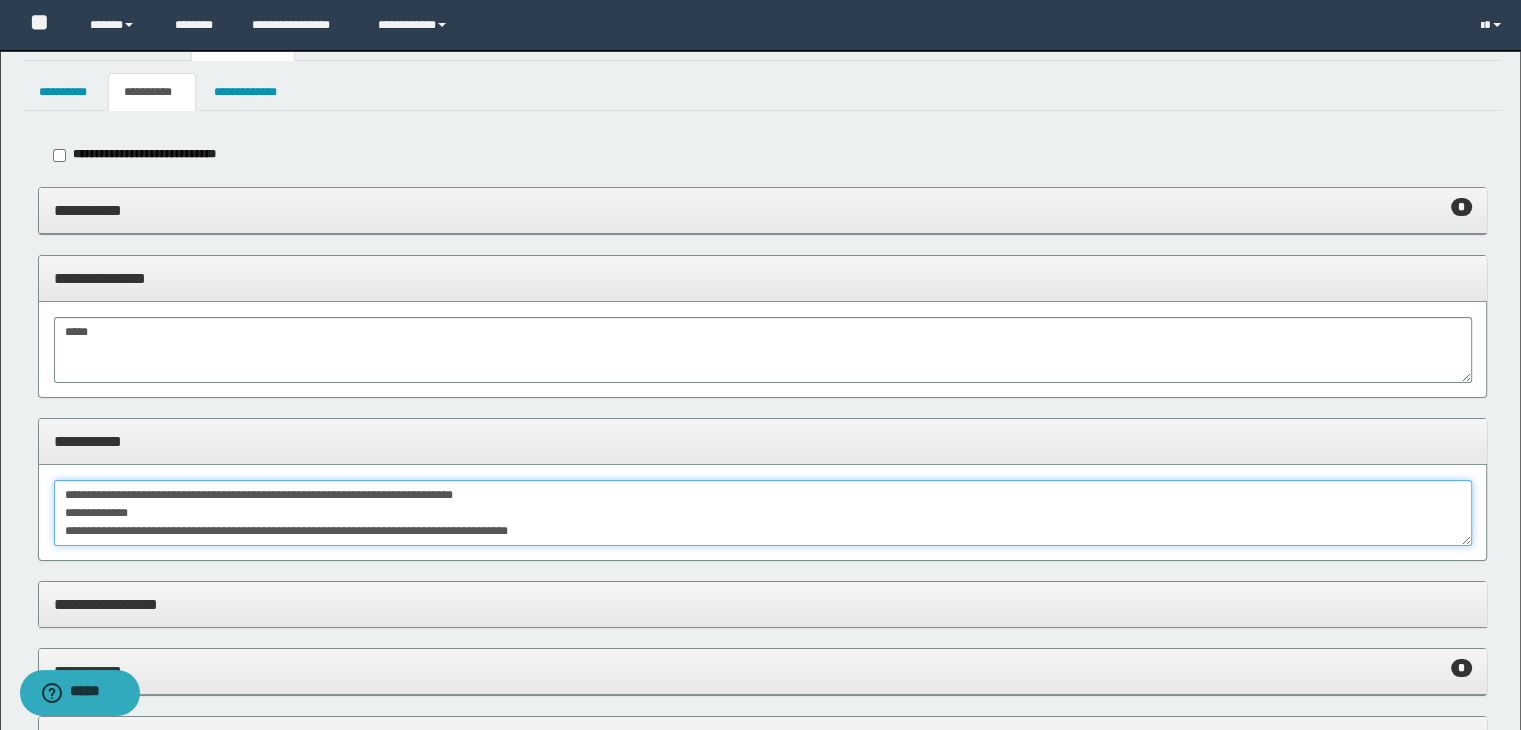 scroll, scrollTop: 0, scrollLeft: 0, axis: both 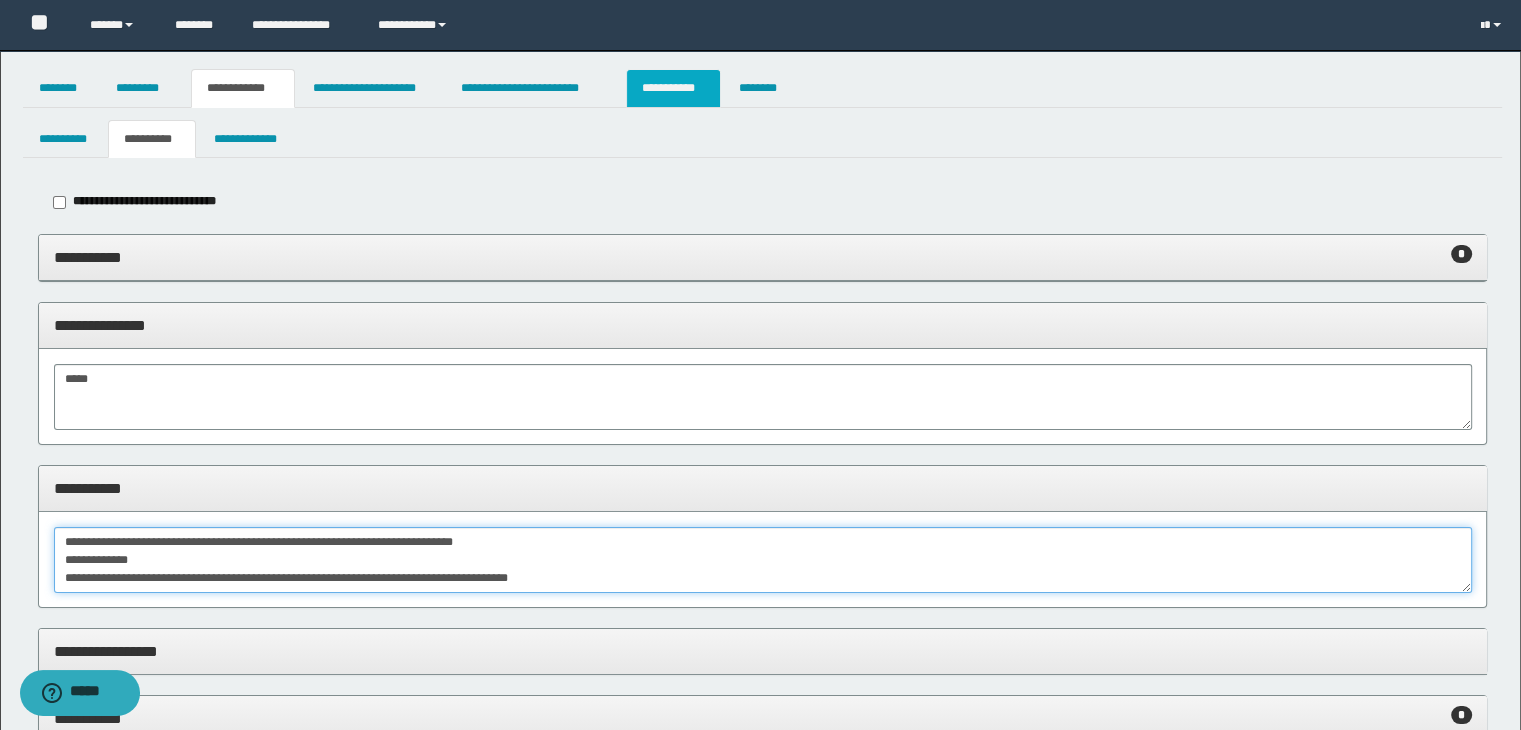 type on "**********" 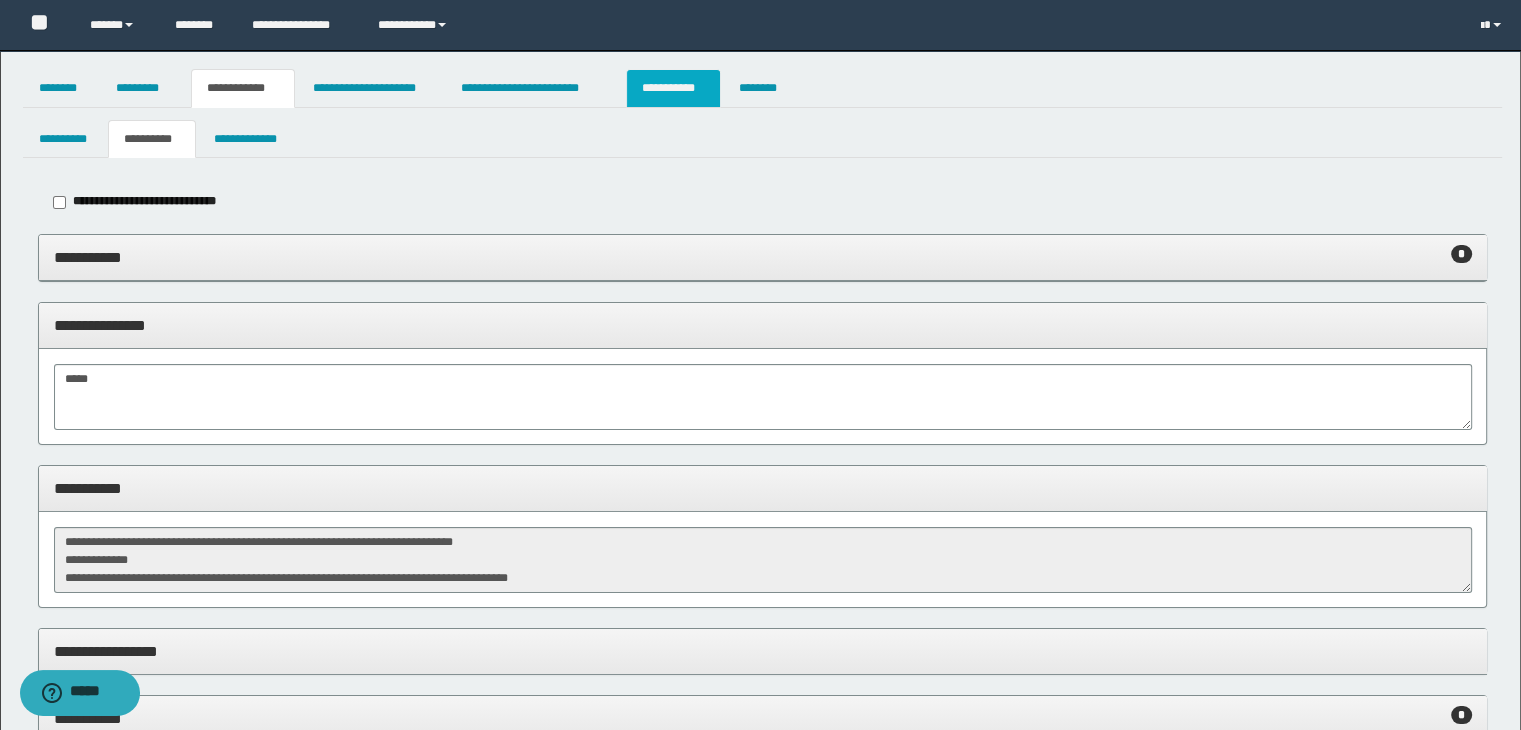 click on "**********" at bounding box center [673, 88] 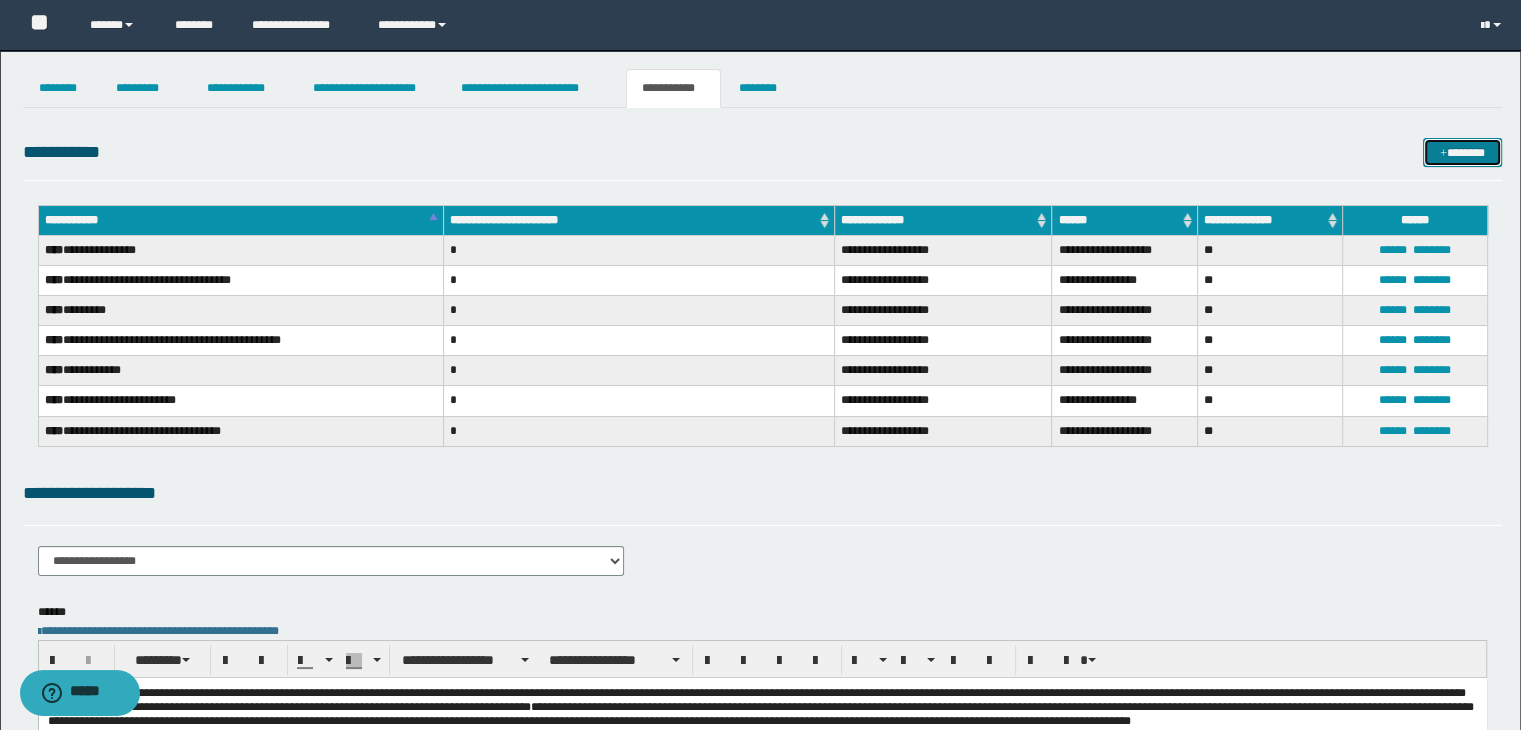 click at bounding box center [1443, 154] 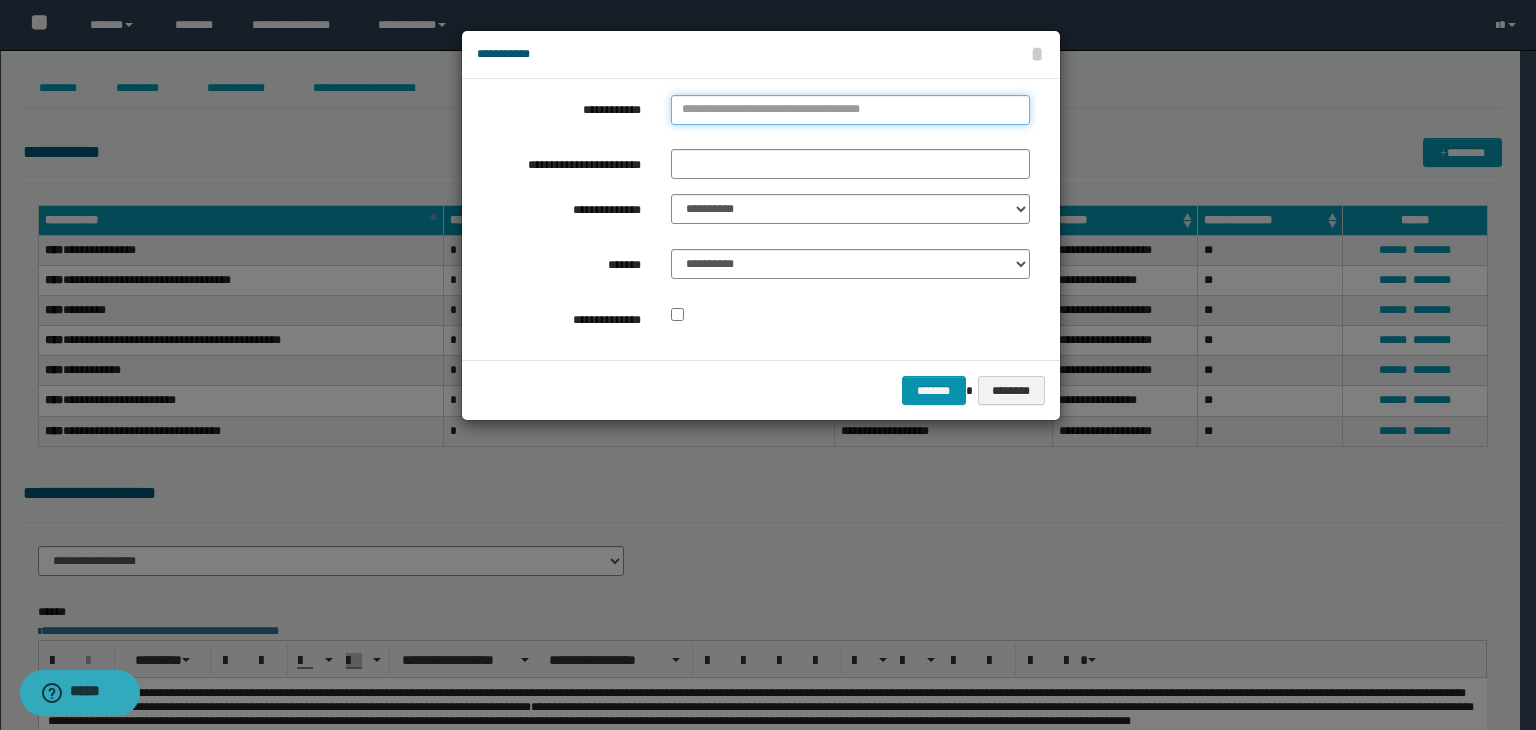 type on "**********" 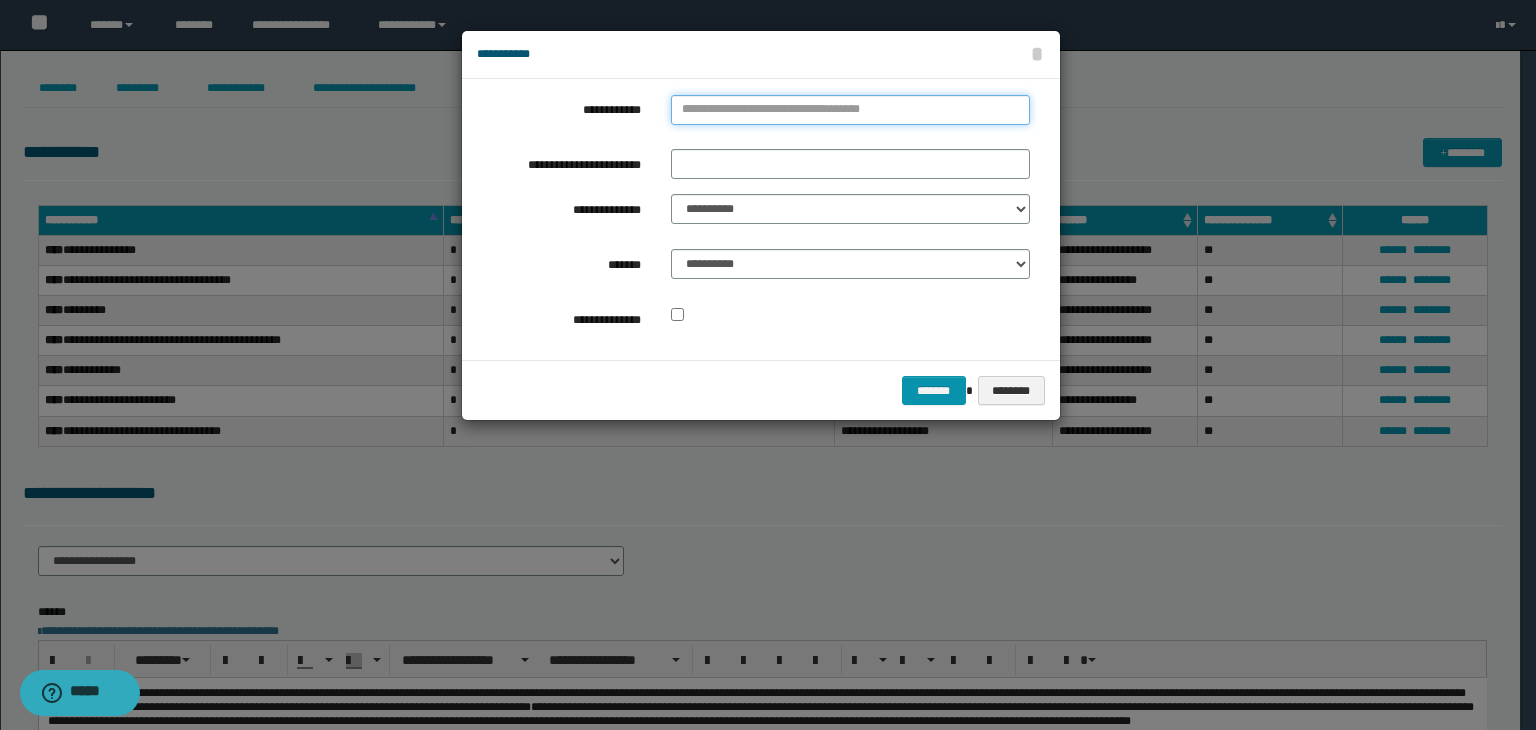 click on "**********" at bounding box center [850, 110] 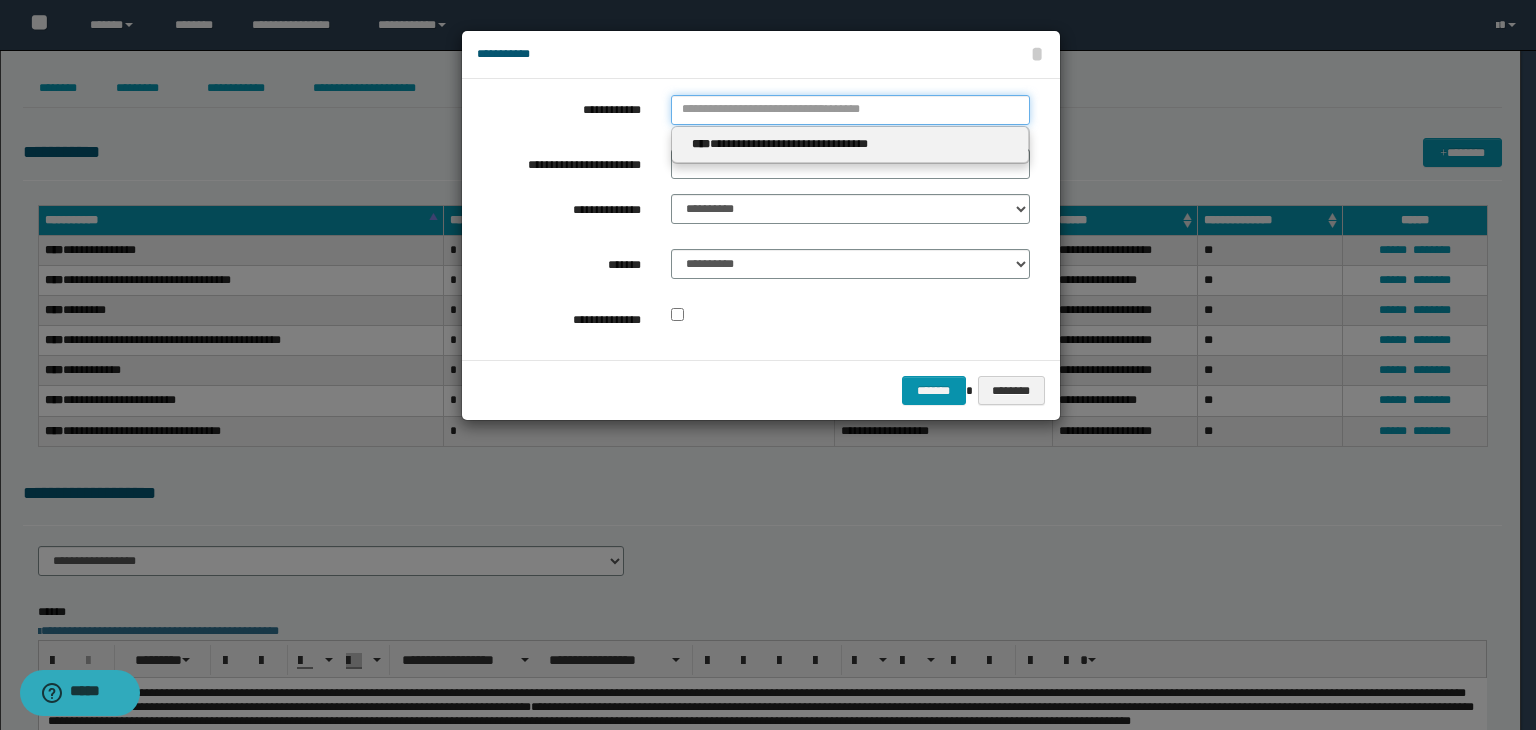 type 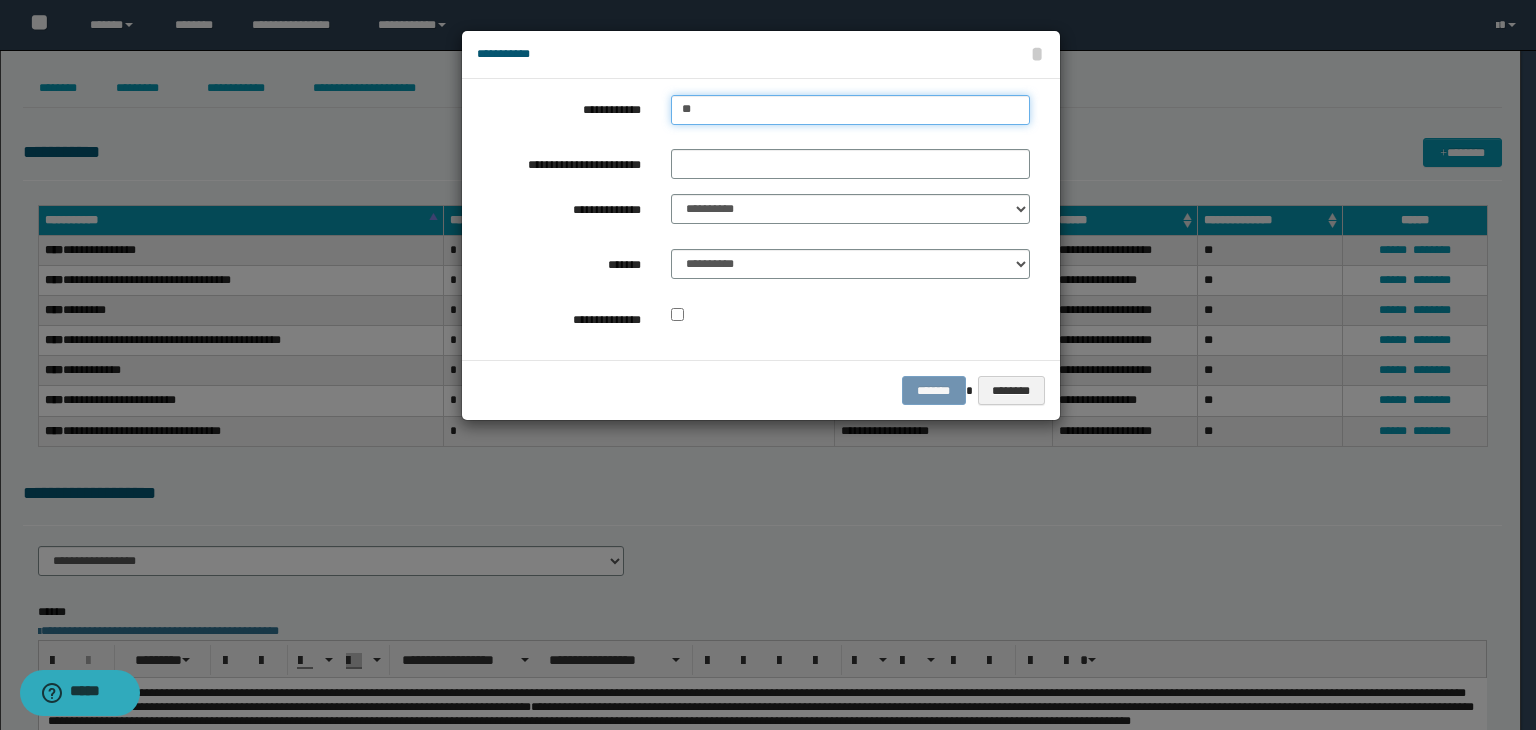 type on "***" 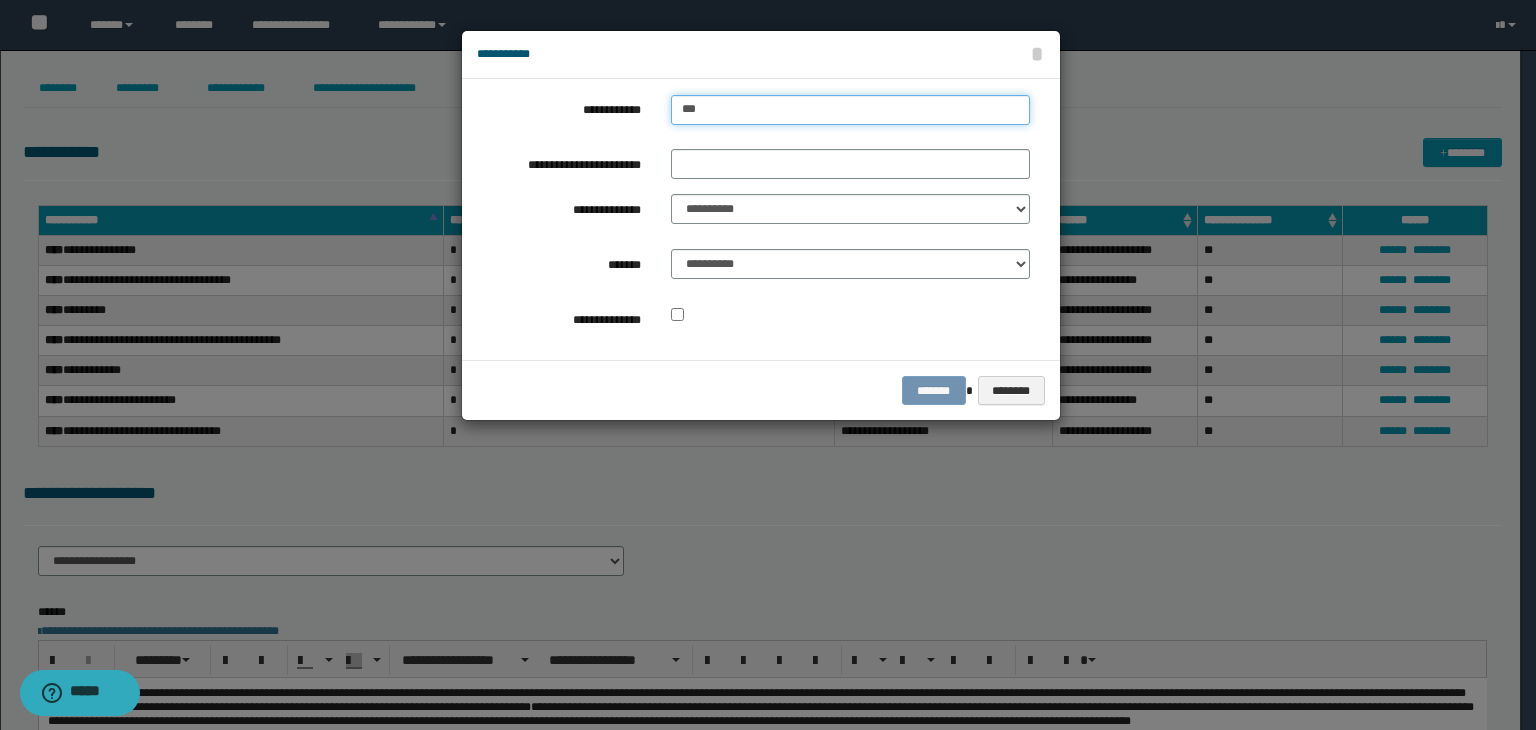 type on "***" 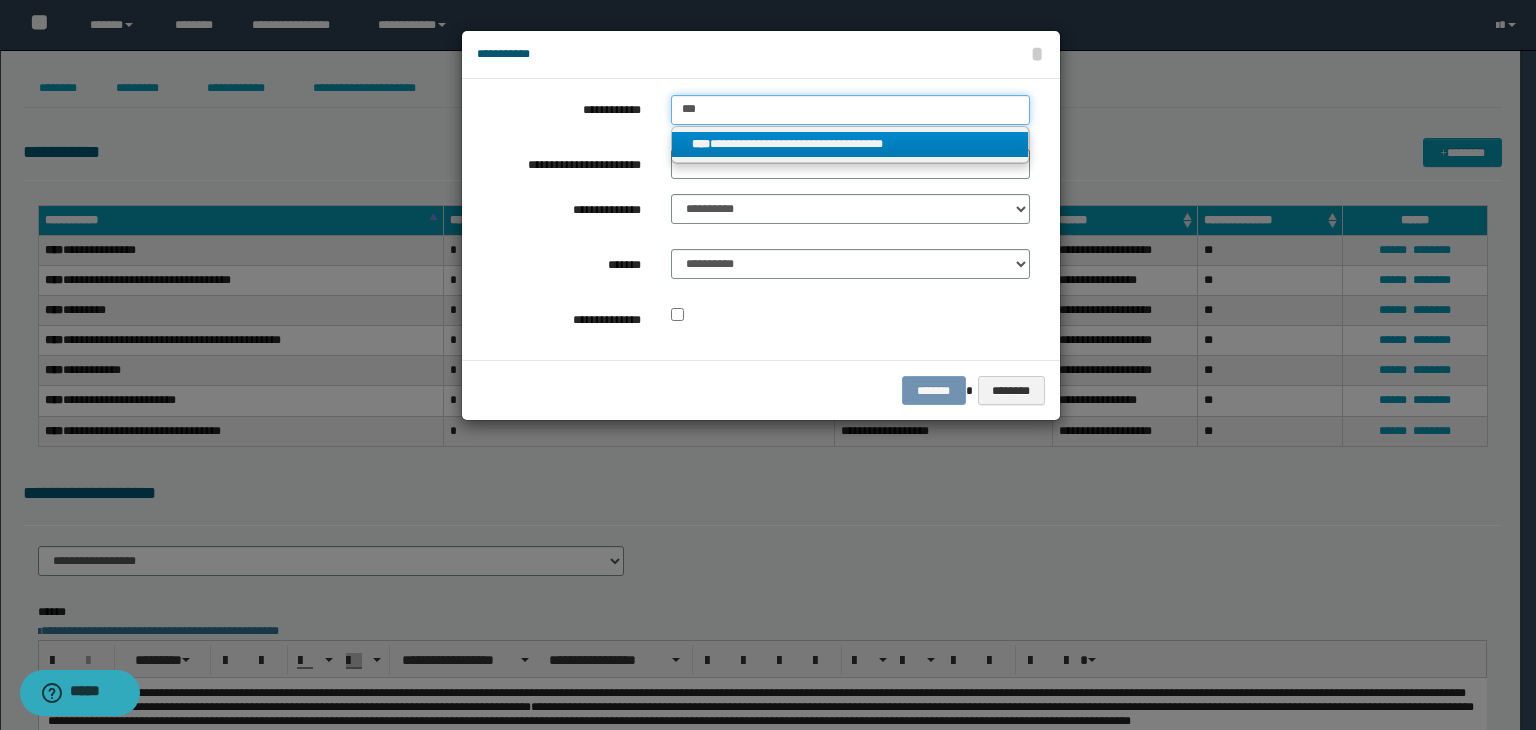type on "***" 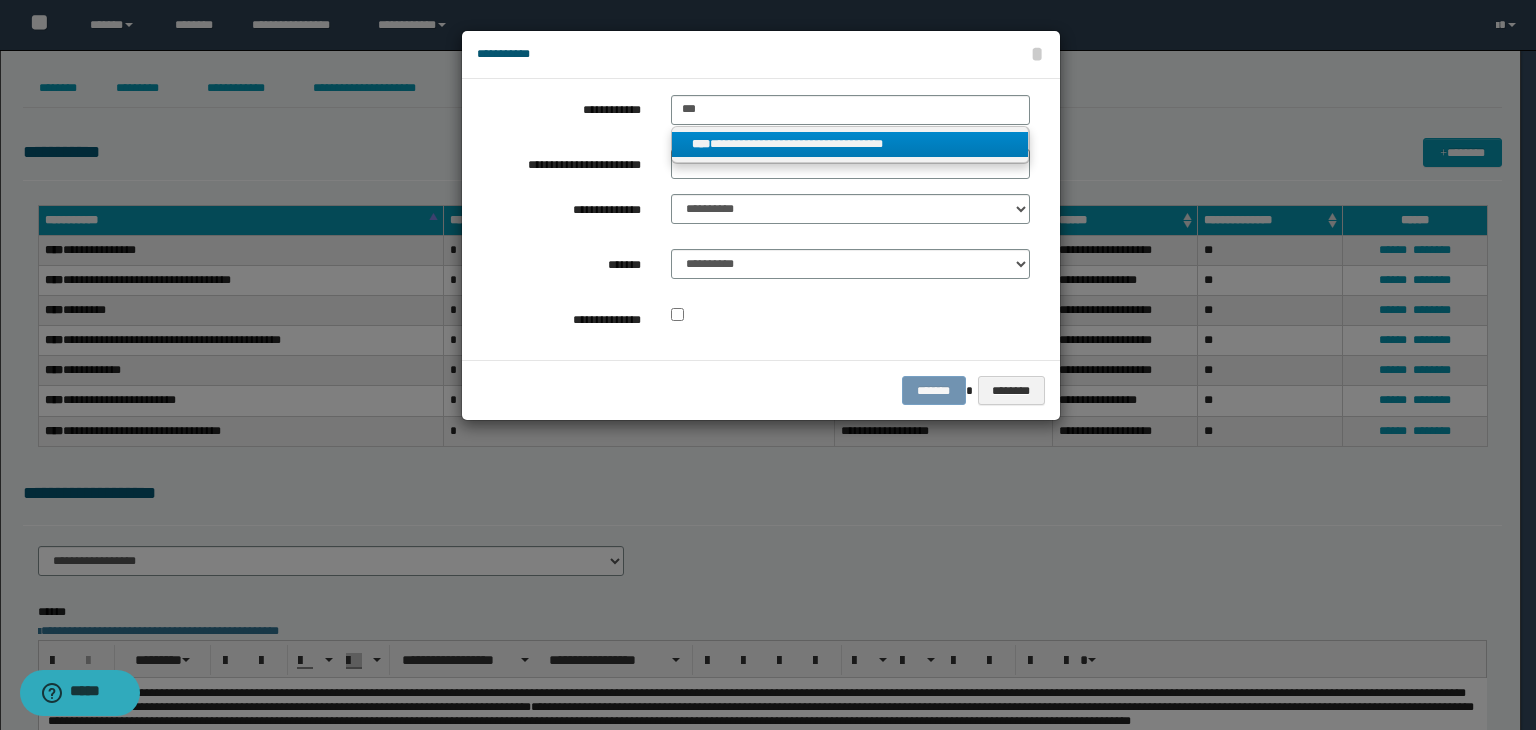 click on "**********" at bounding box center [850, 144] 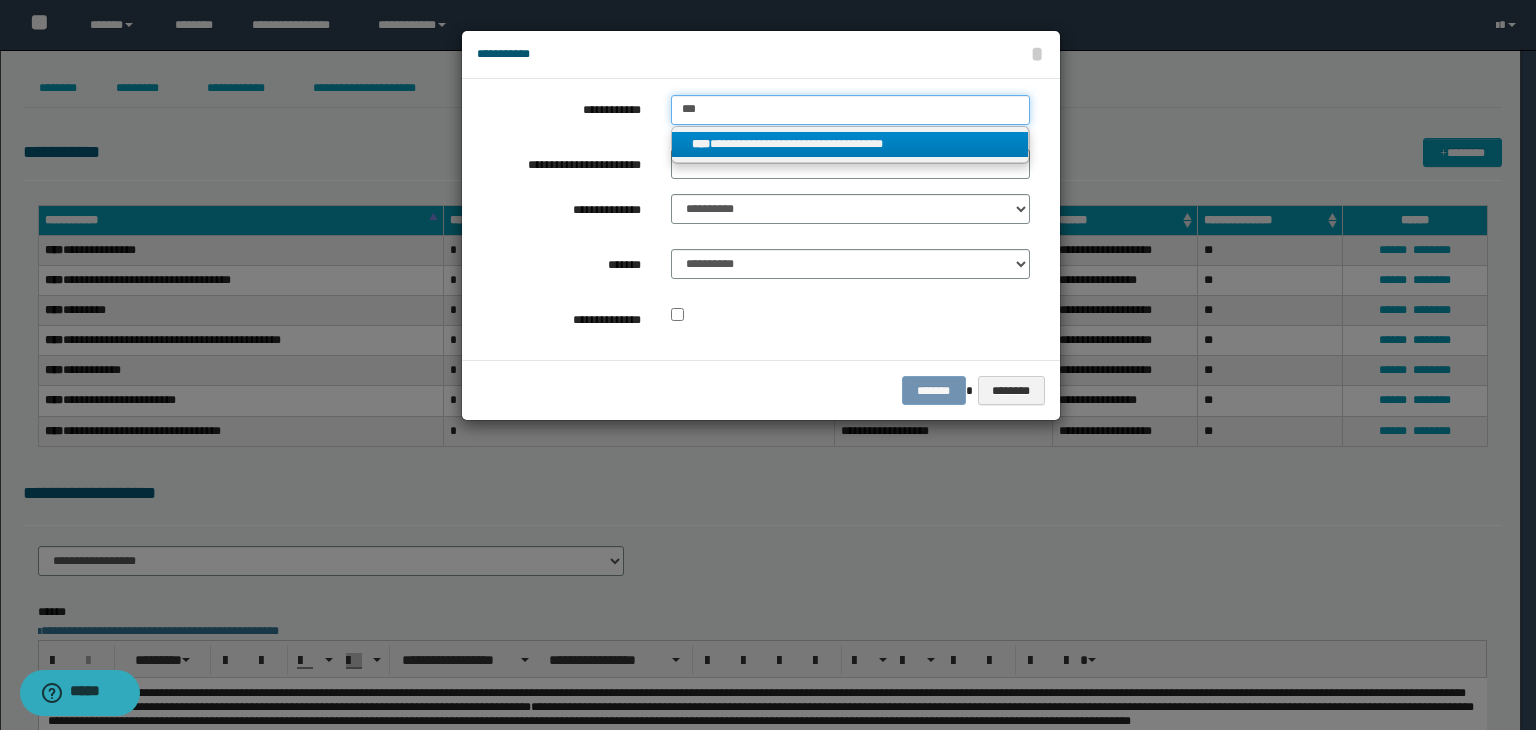 type 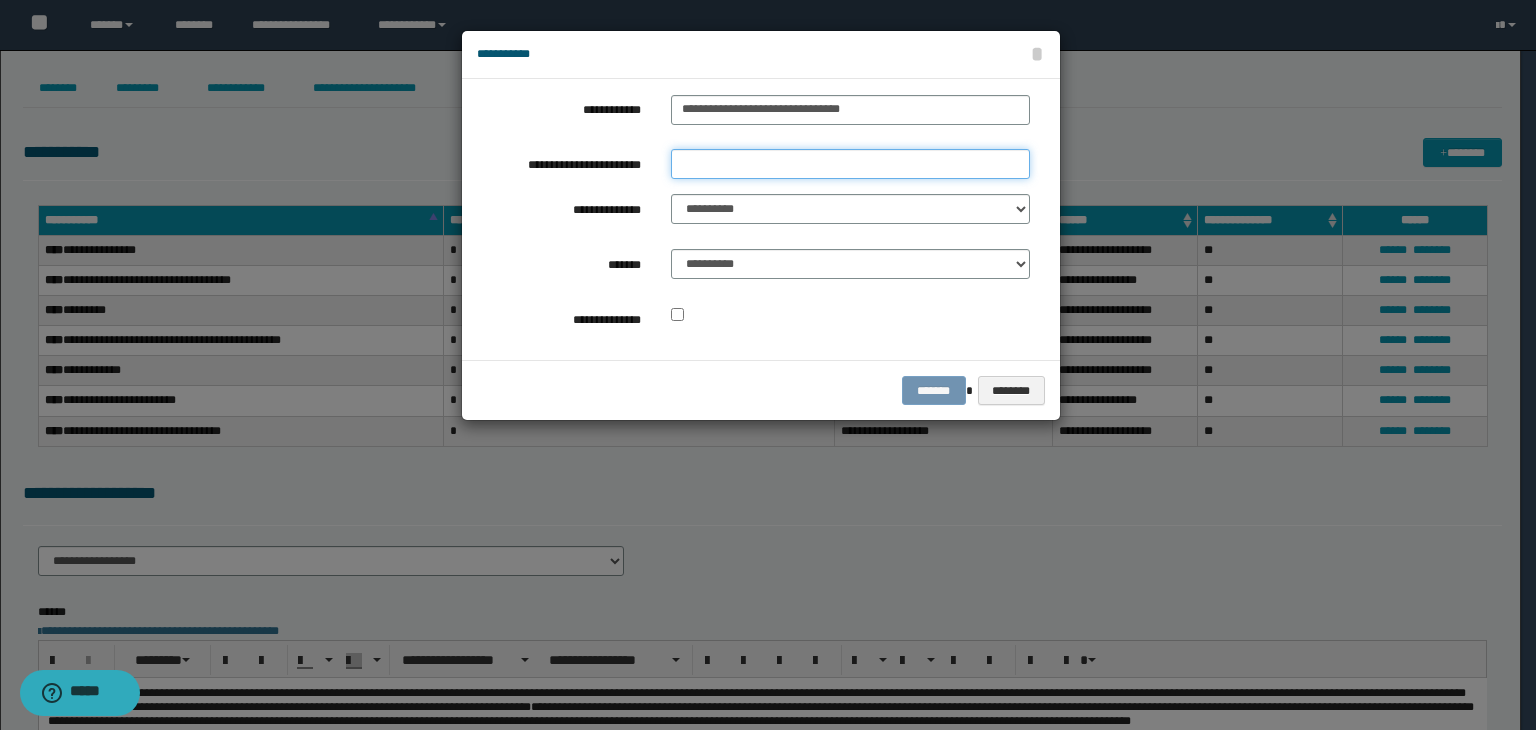click on "**********" at bounding box center (850, 164) 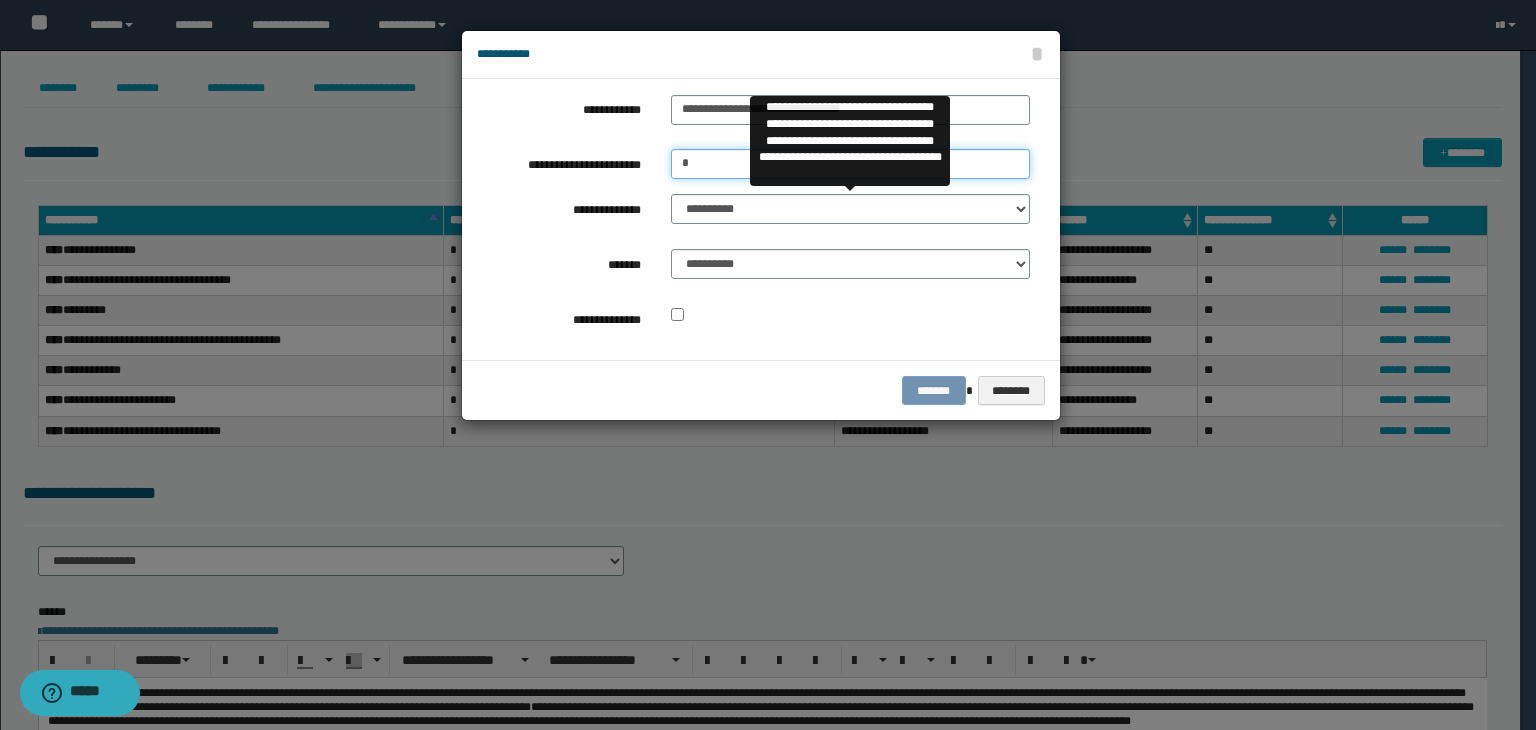 type on "*" 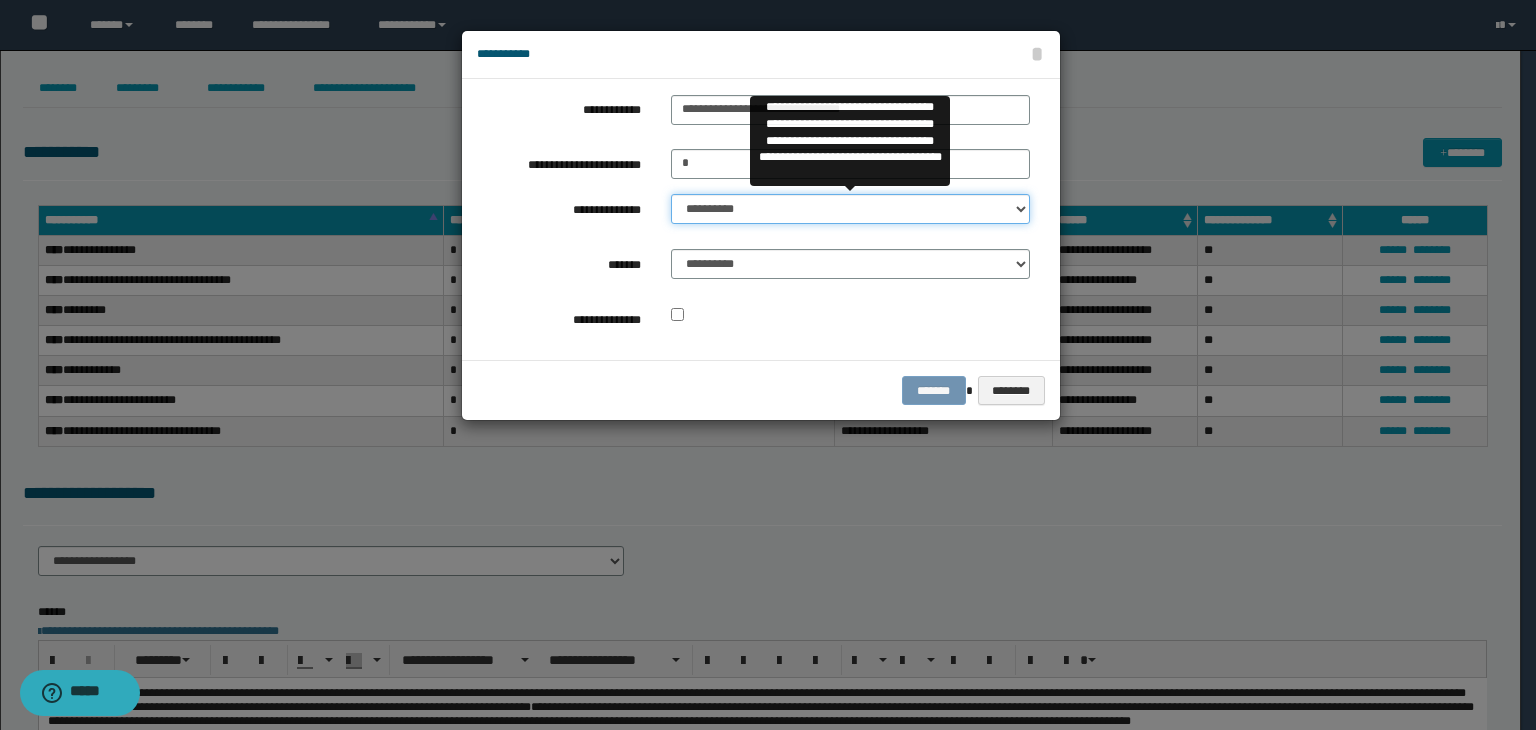 click on "**********" at bounding box center (850, 209) 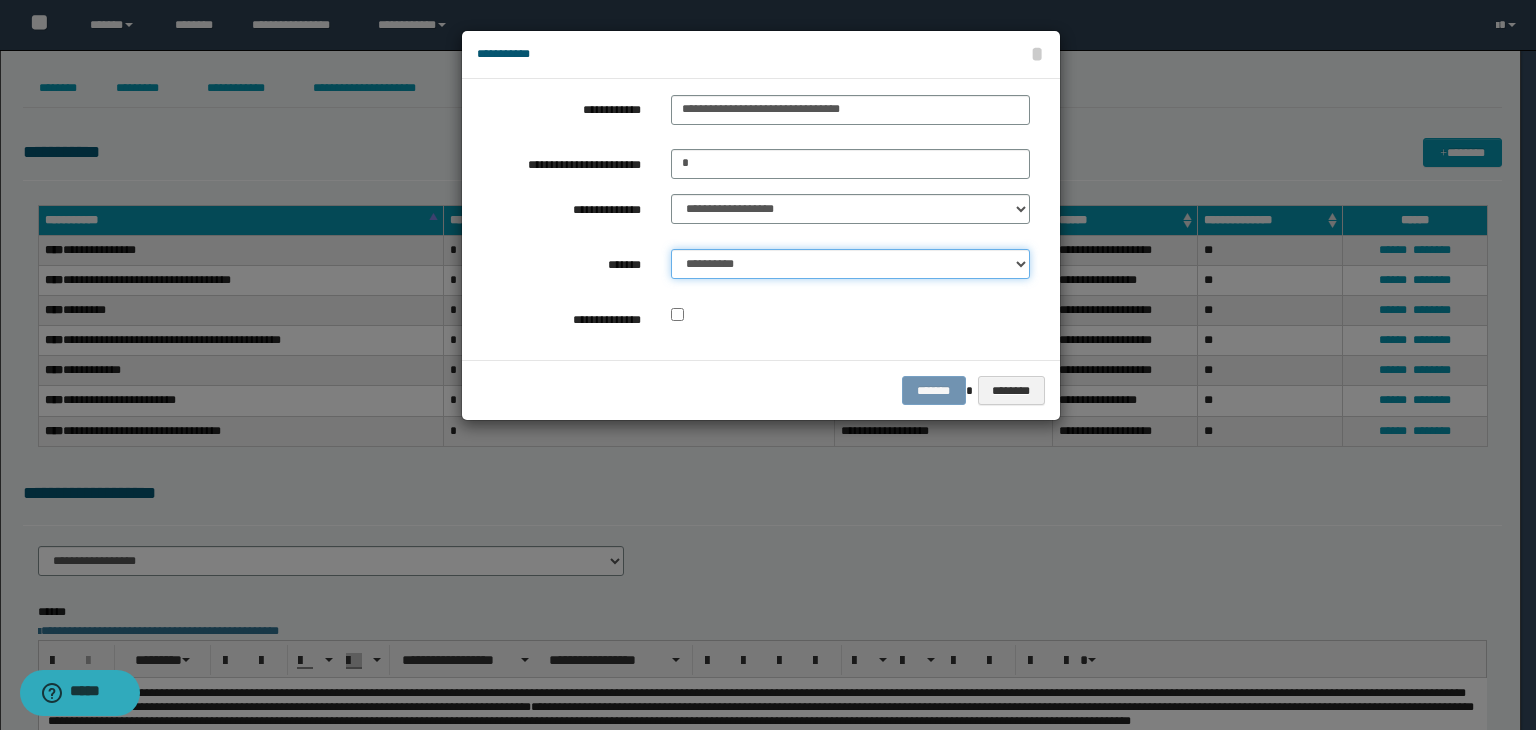 click on "**********" at bounding box center (850, 264) 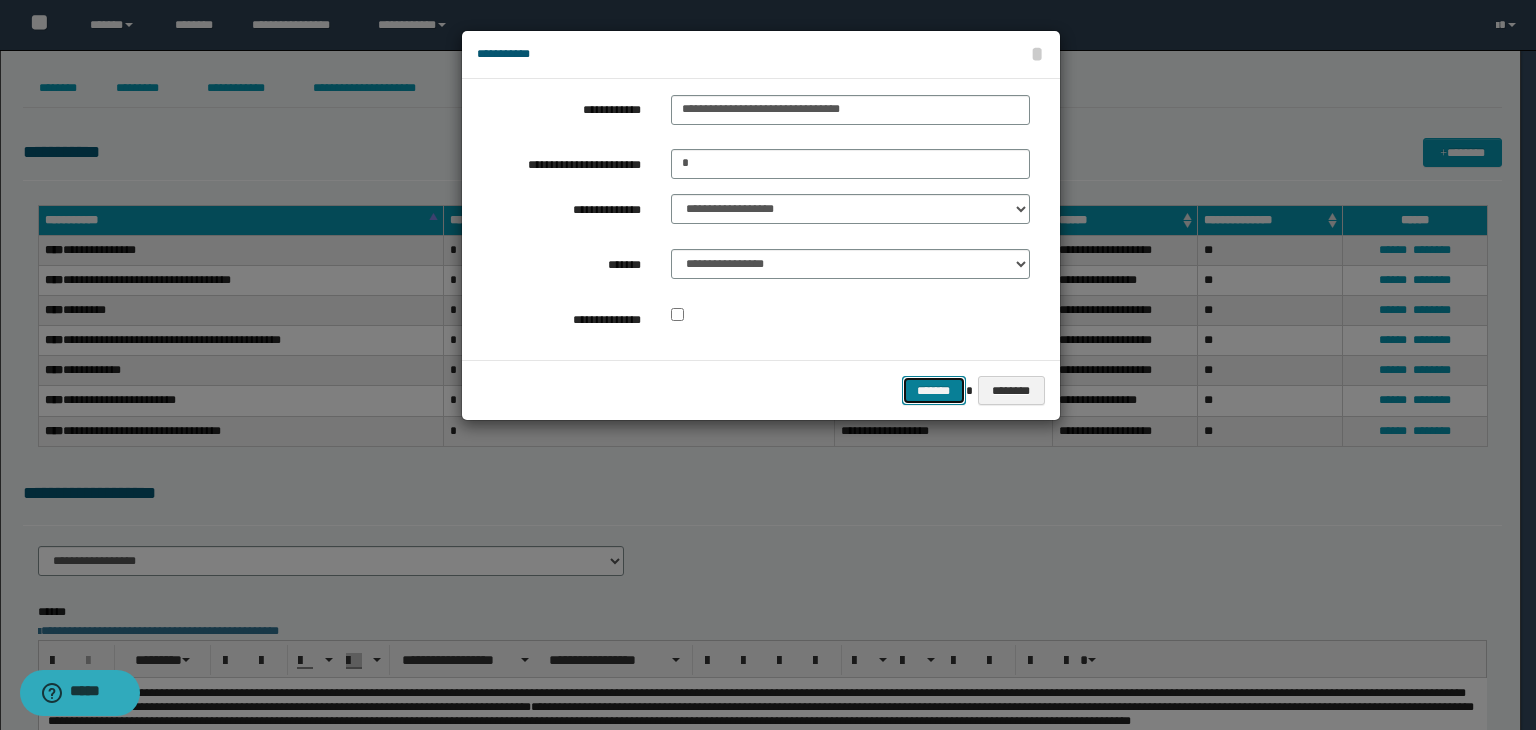 click on "*******" at bounding box center (934, 391) 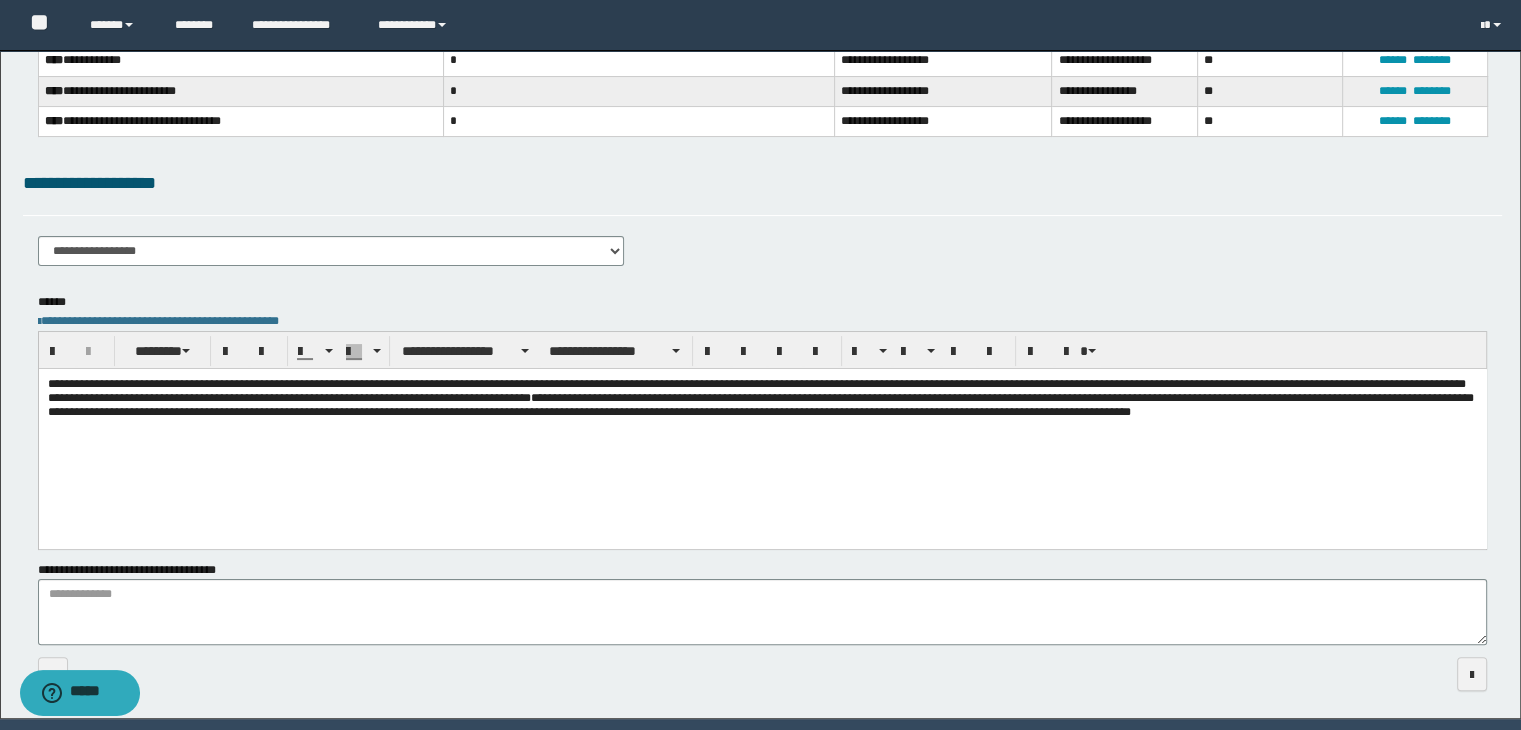 scroll, scrollTop: 407, scrollLeft: 0, axis: vertical 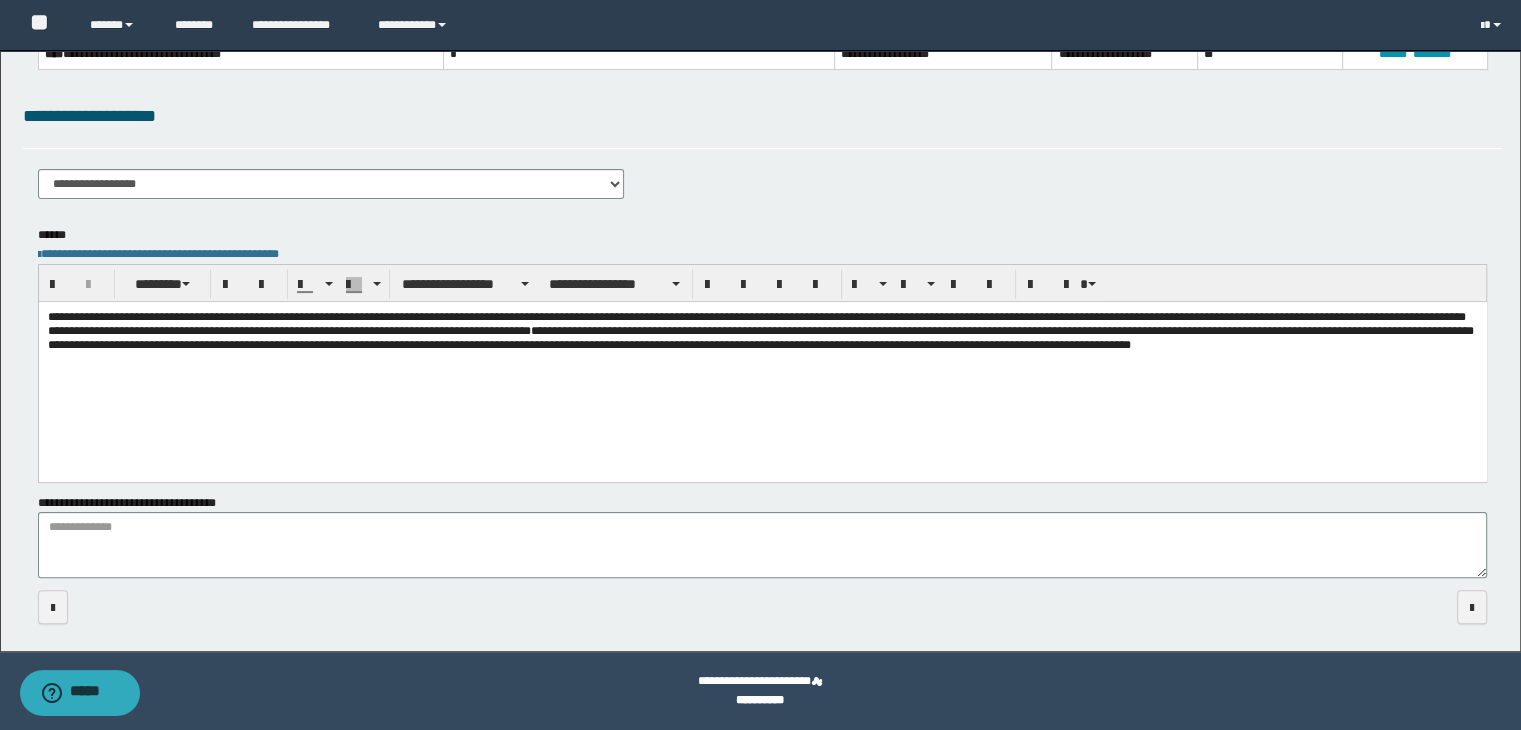 click on "**********" at bounding box center [762, 330] 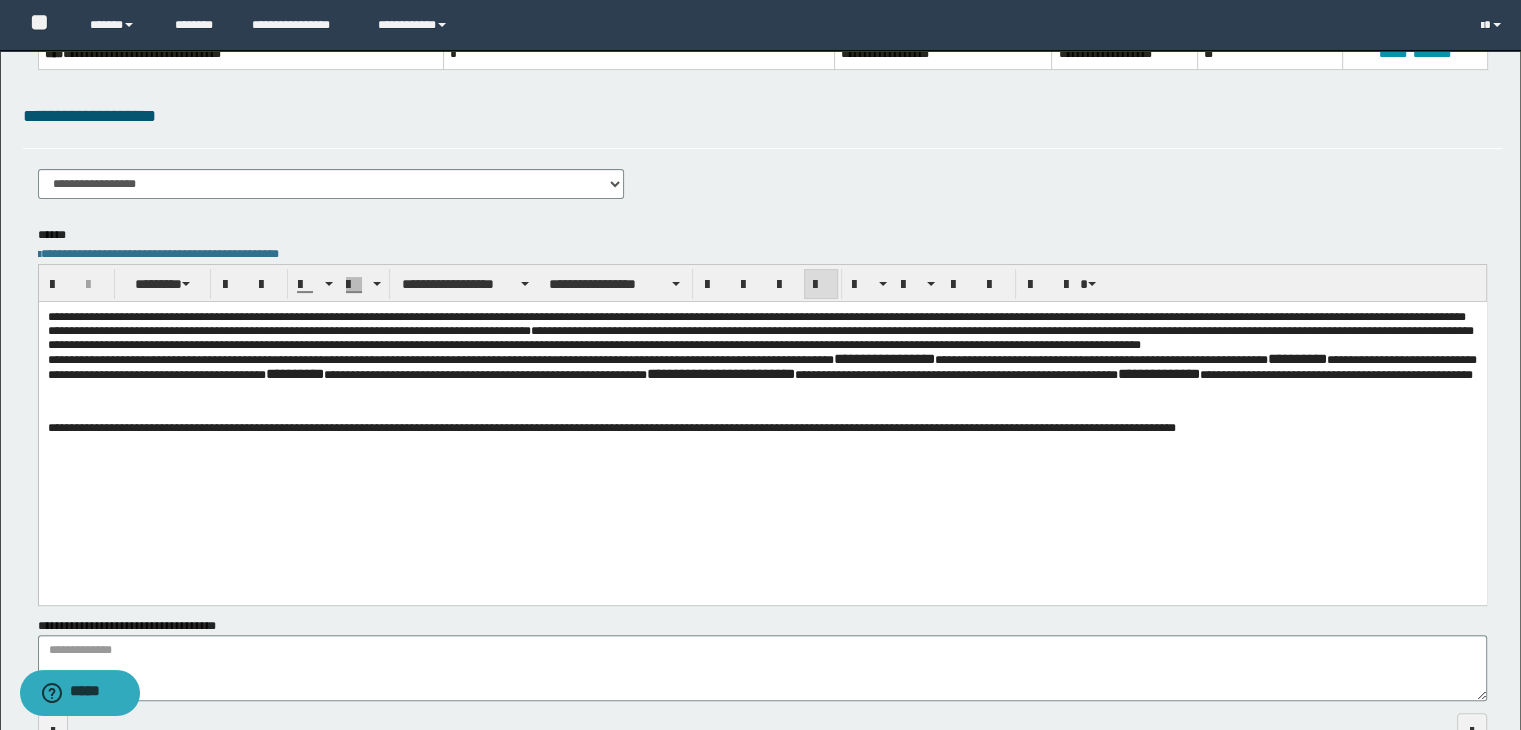 click on "**********" at bounding box center [440, 359] 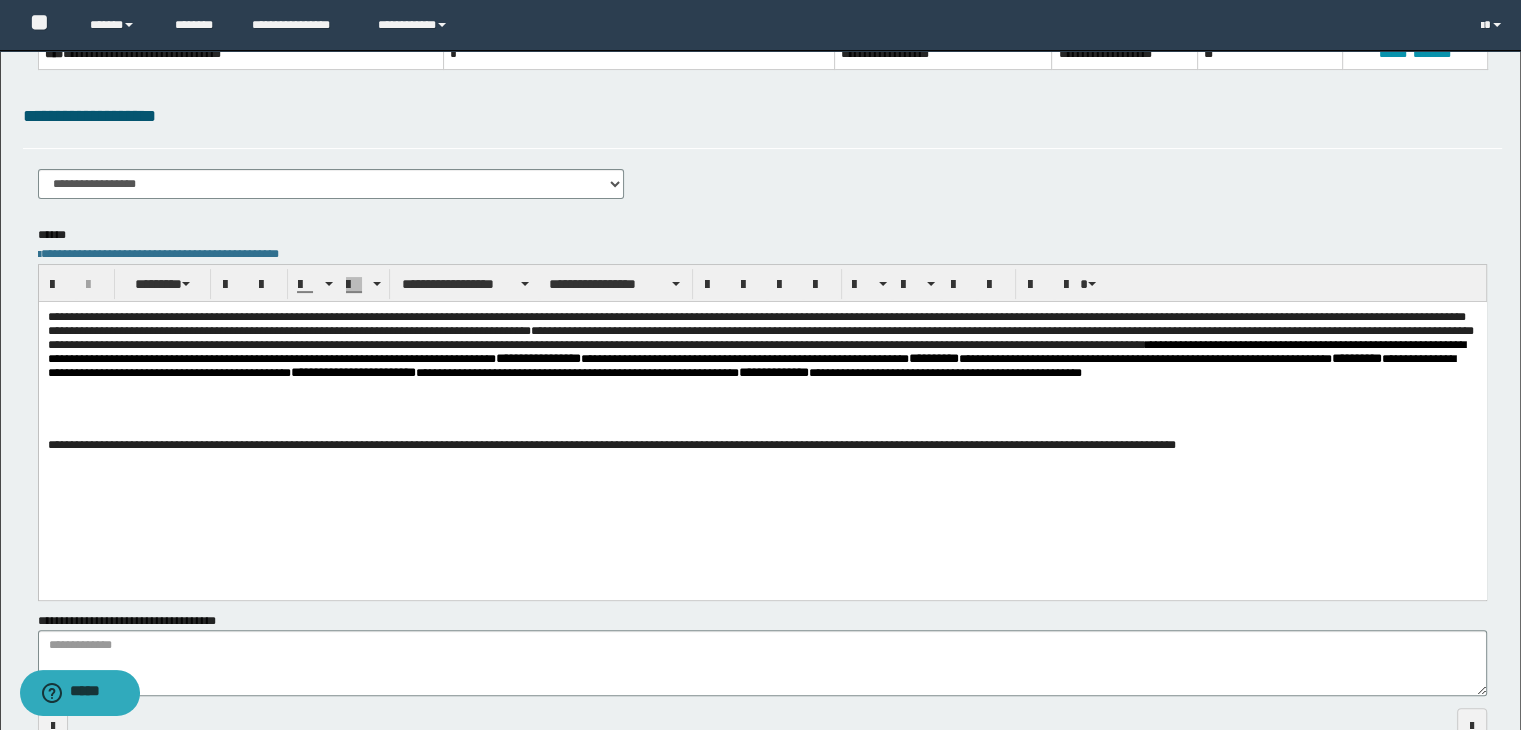 click on "**********" at bounding box center [611, 444] 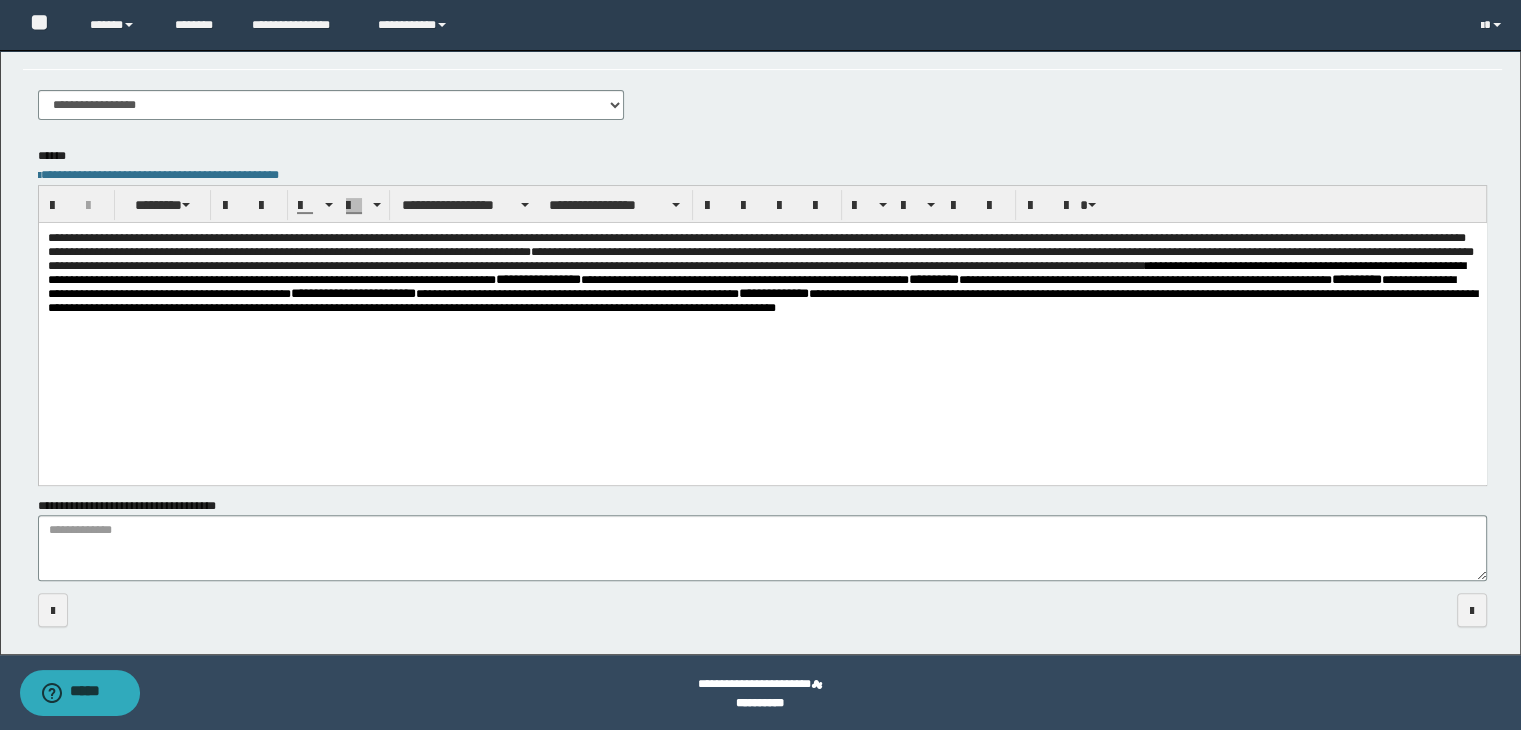 scroll, scrollTop: 489, scrollLeft: 0, axis: vertical 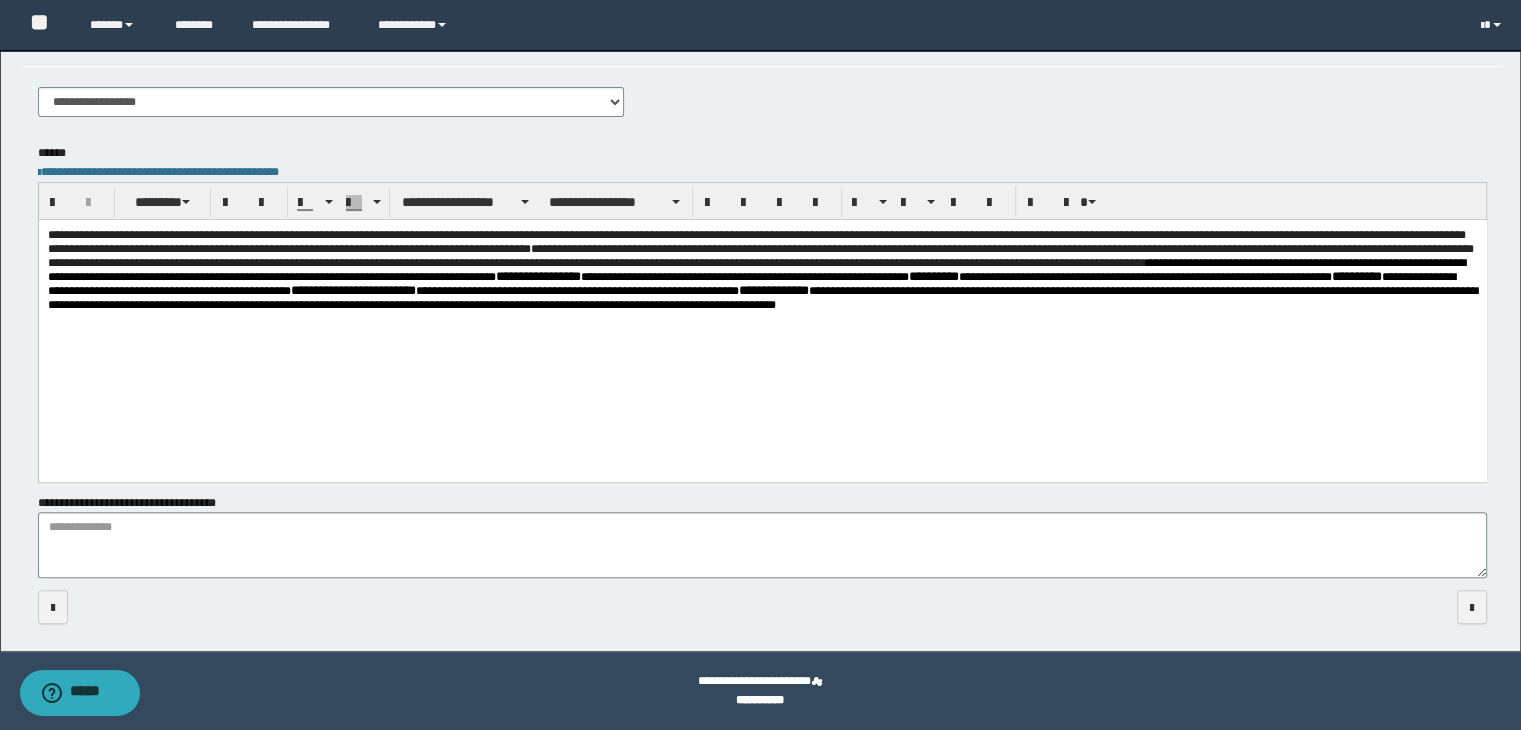 click on "**********" at bounding box center (762, 323) 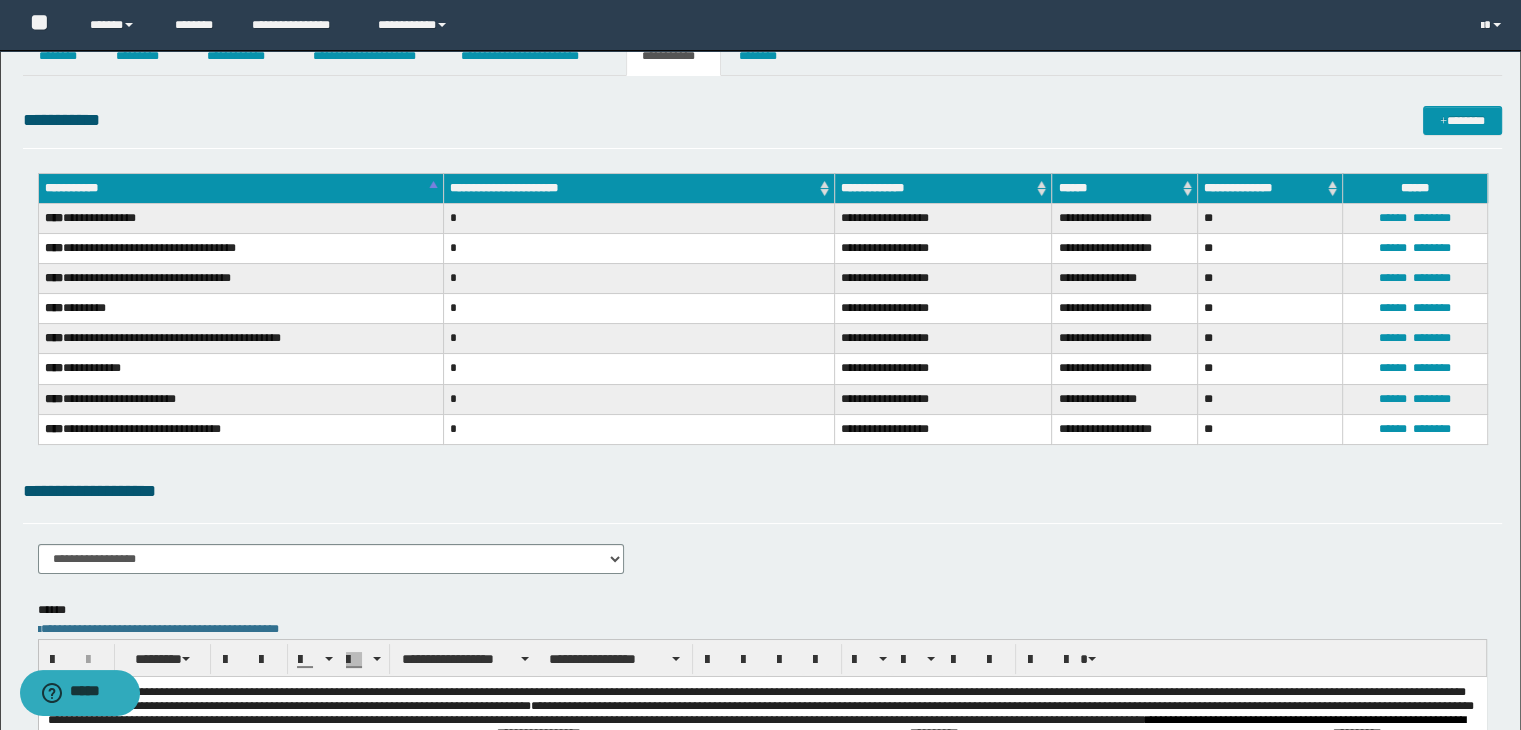 scroll, scrollTop: 0, scrollLeft: 0, axis: both 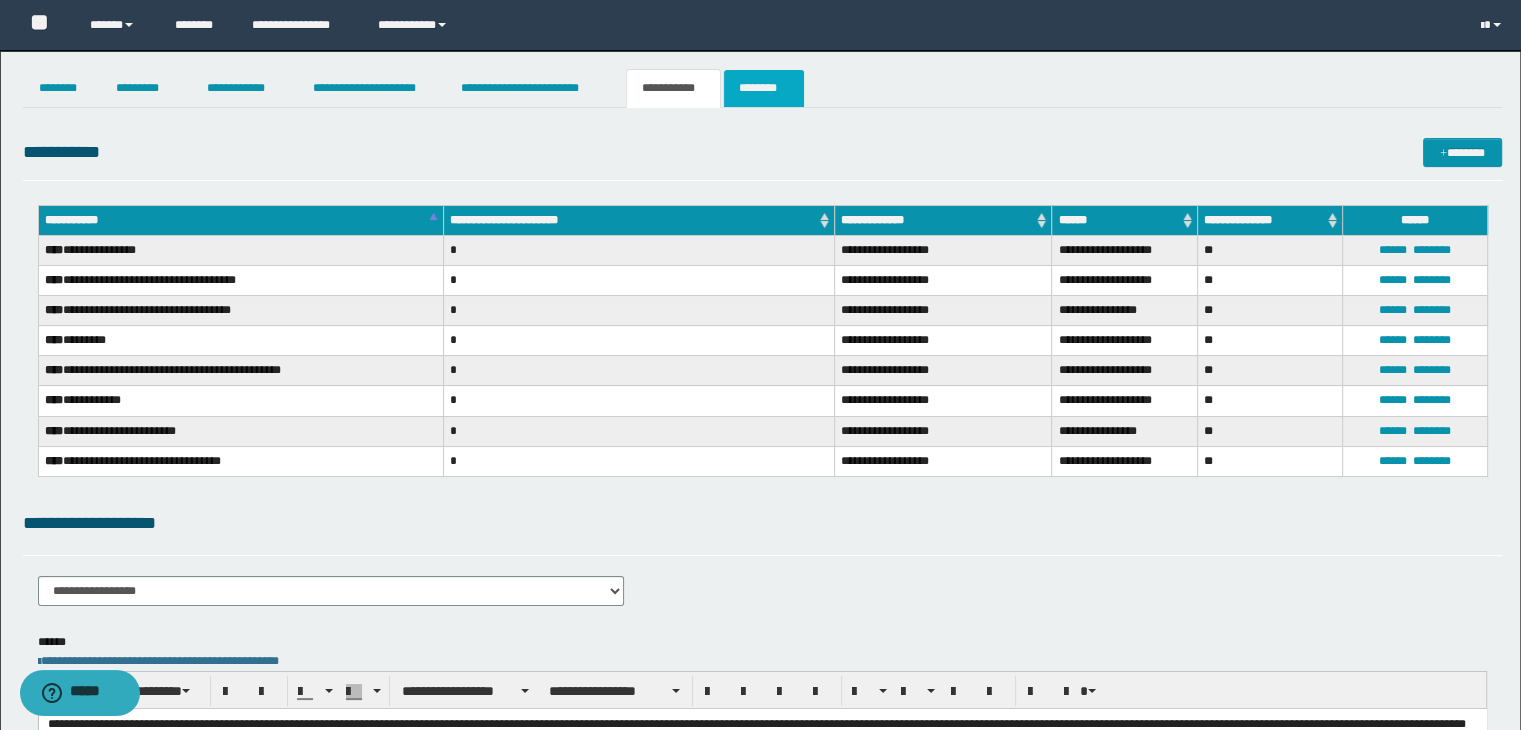 click on "********" at bounding box center (764, 88) 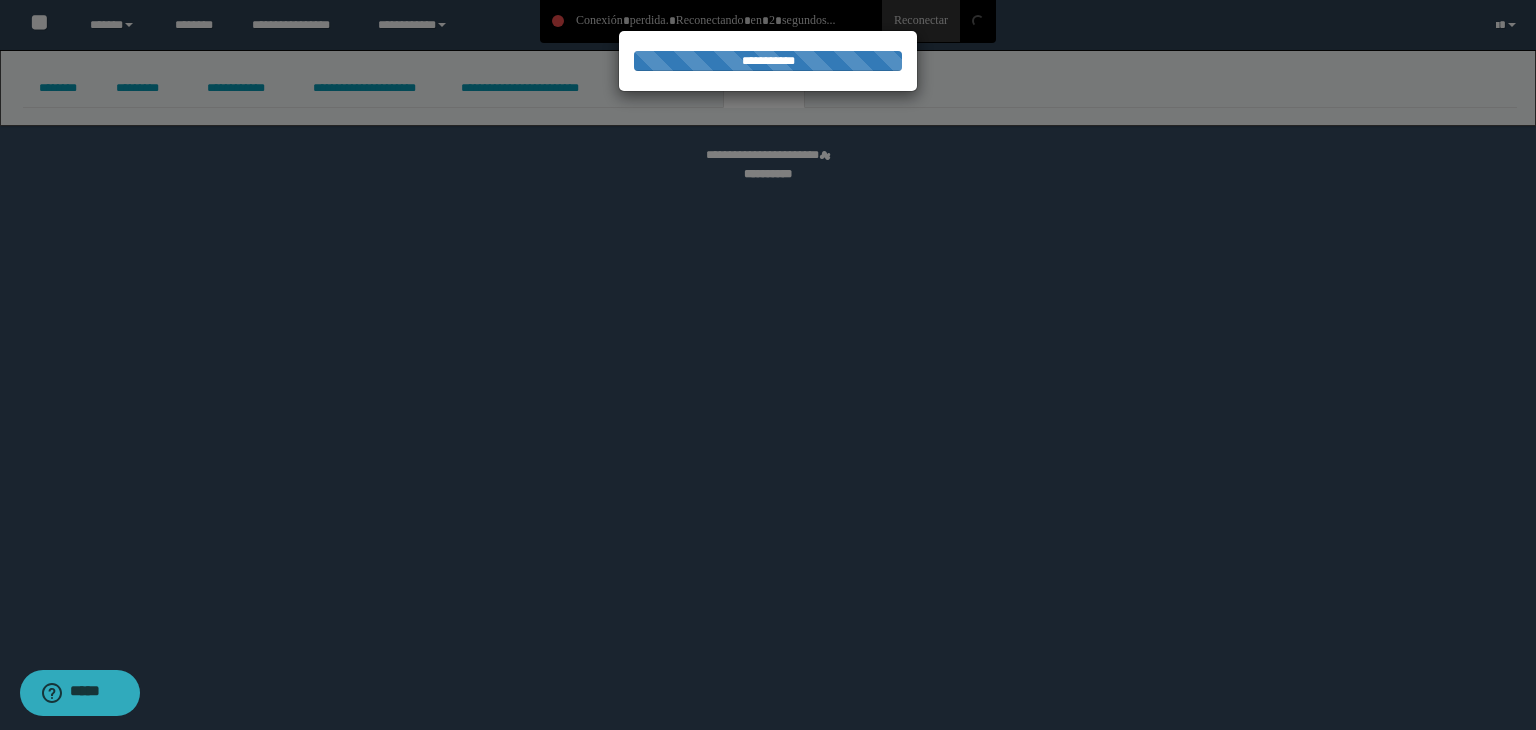 select 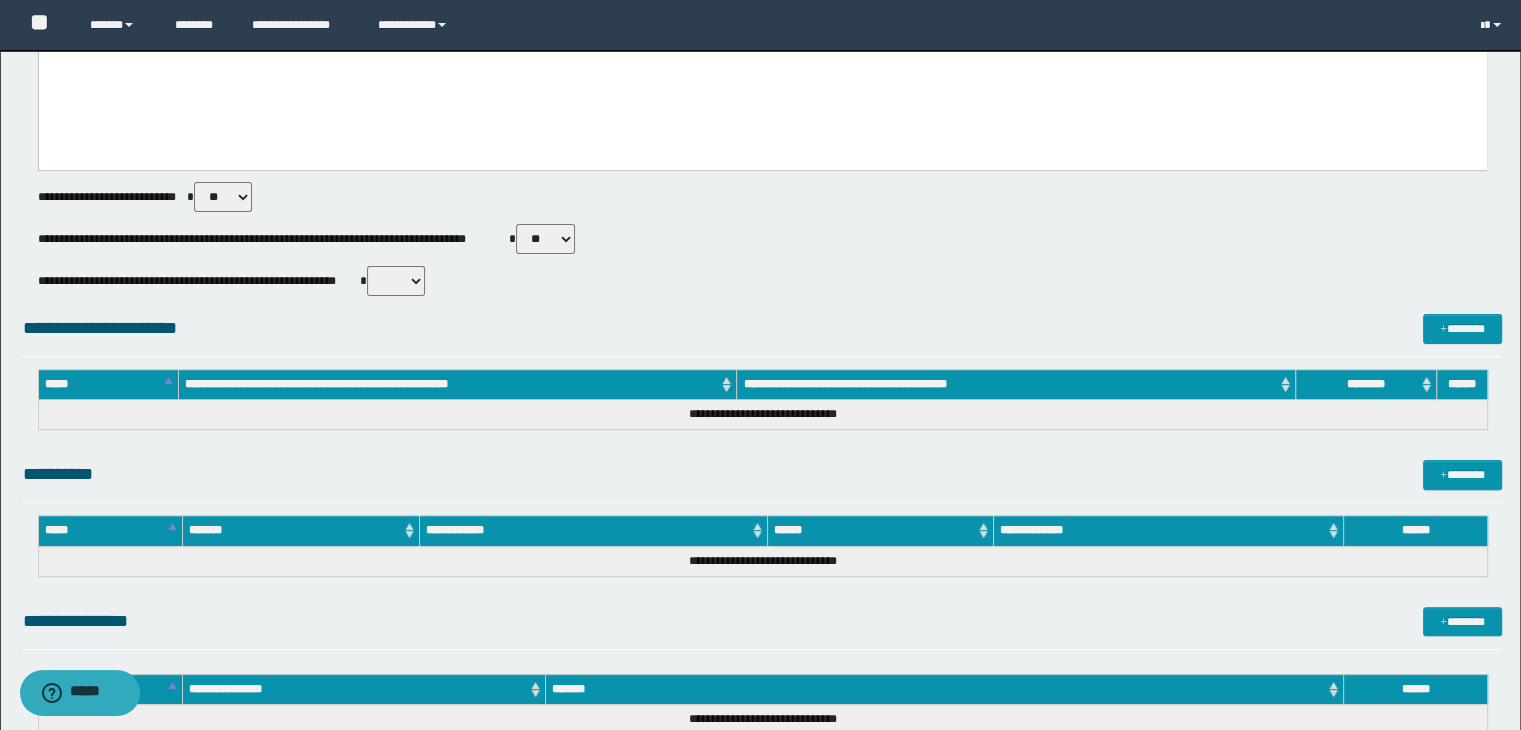 scroll, scrollTop: 895, scrollLeft: 0, axis: vertical 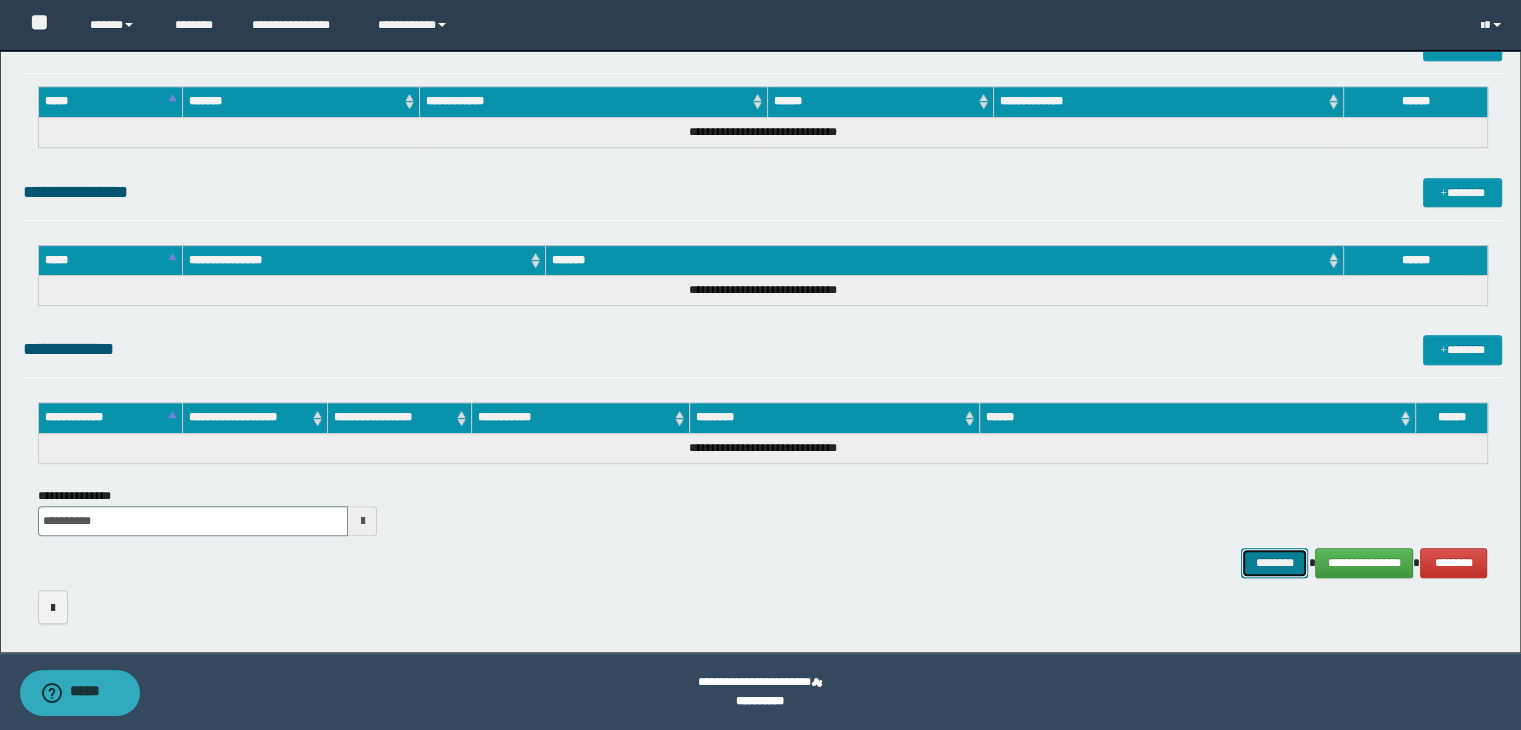click on "********" at bounding box center (1274, 563) 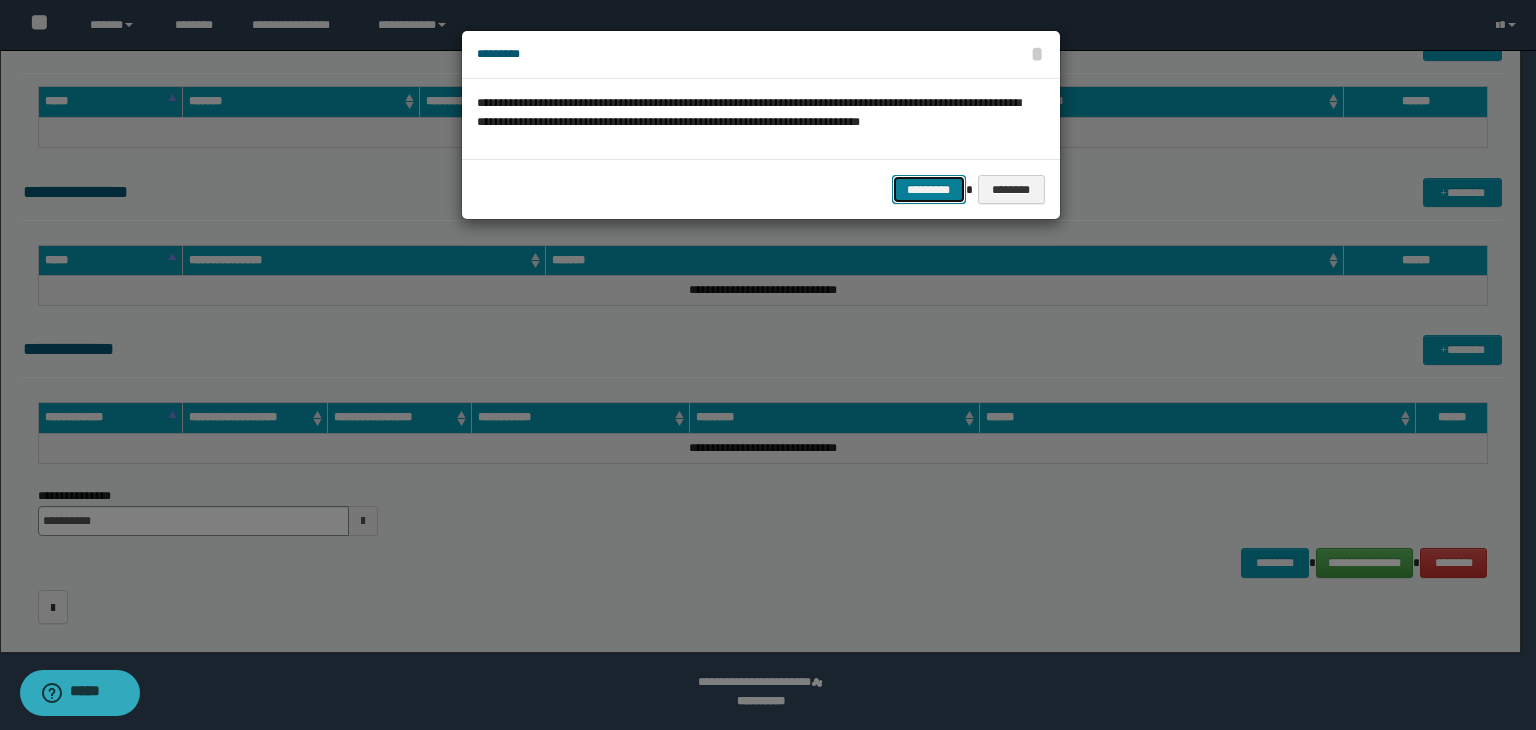 click on "*********" at bounding box center (929, 190) 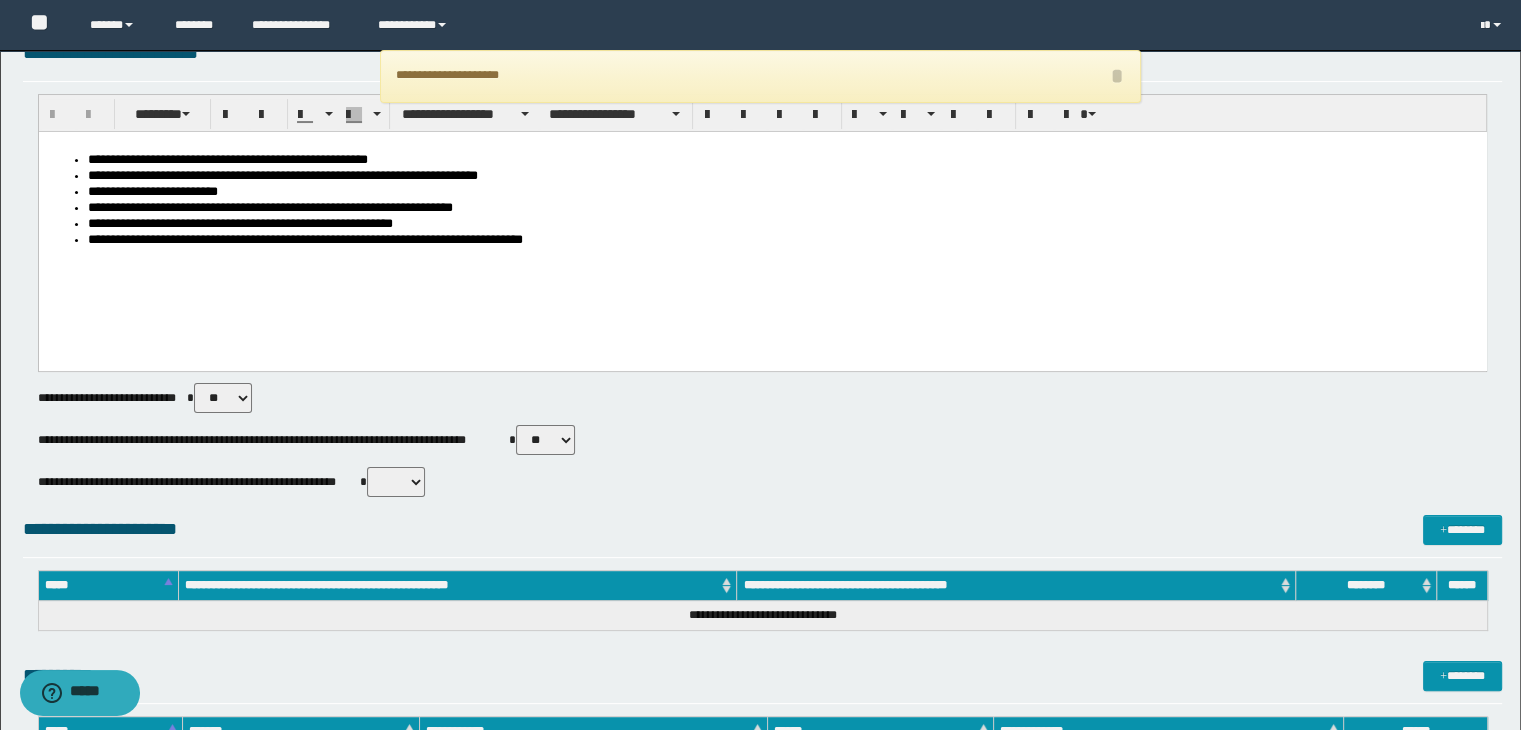 scroll, scrollTop: 0, scrollLeft: 0, axis: both 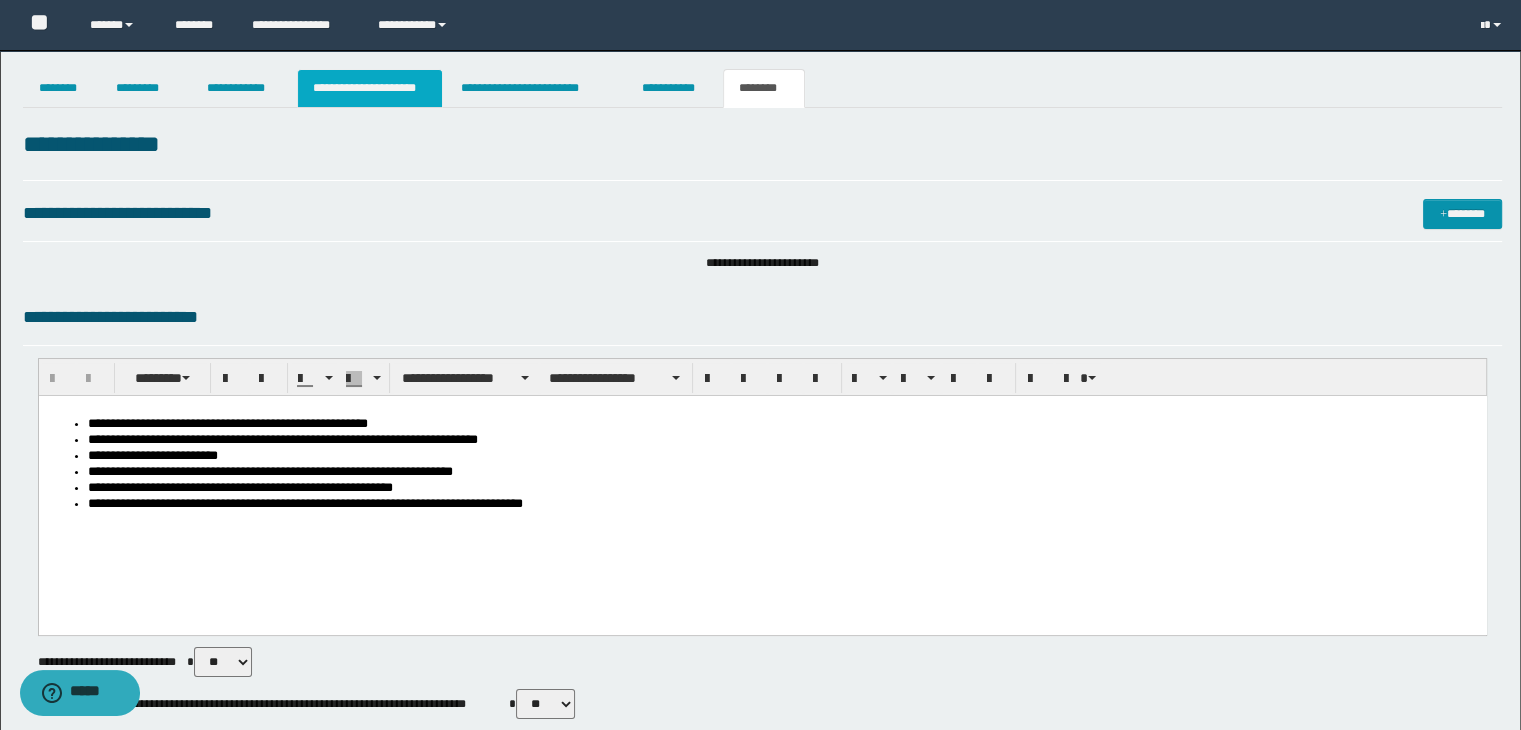 click on "**********" at bounding box center [370, 88] 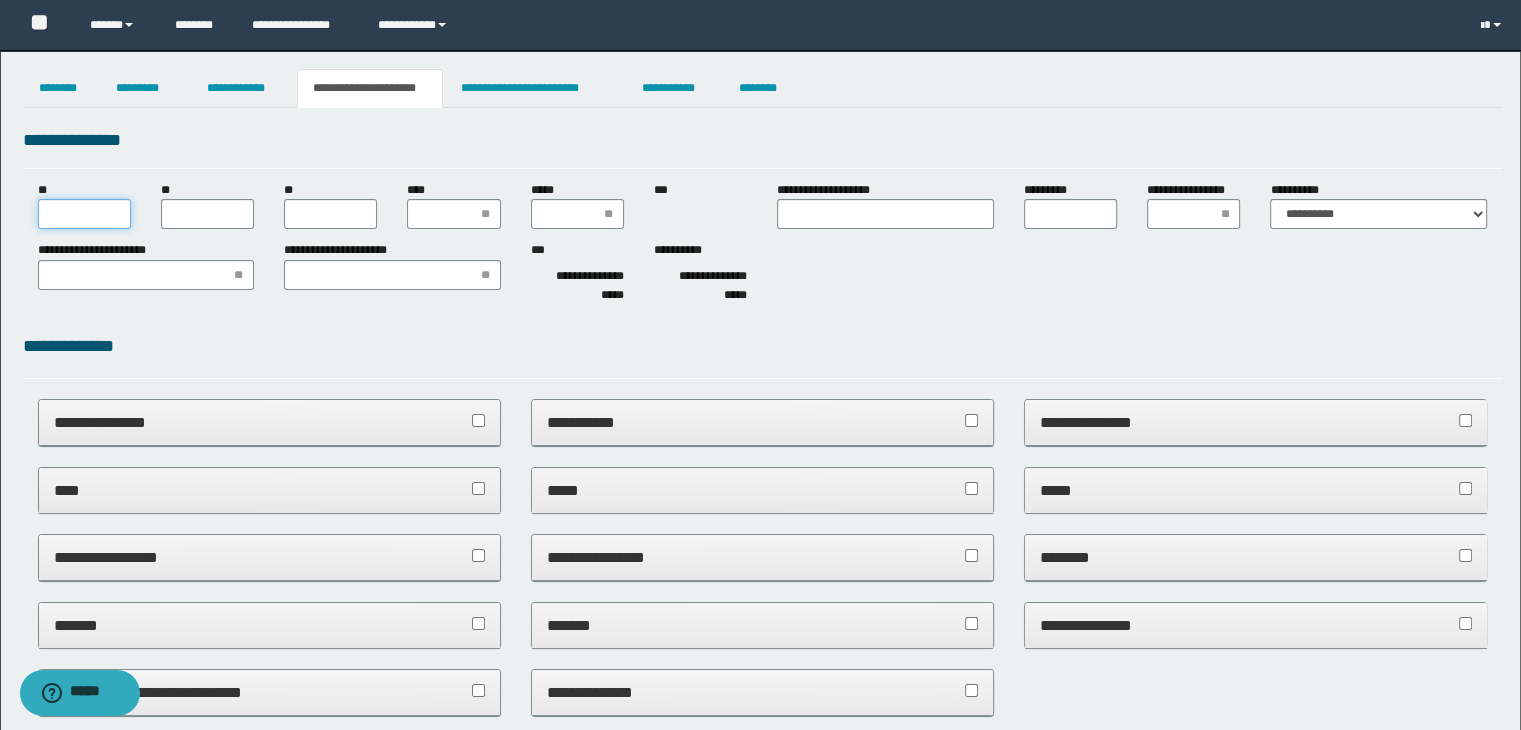 click on "**" at bounding box center (84, 214) 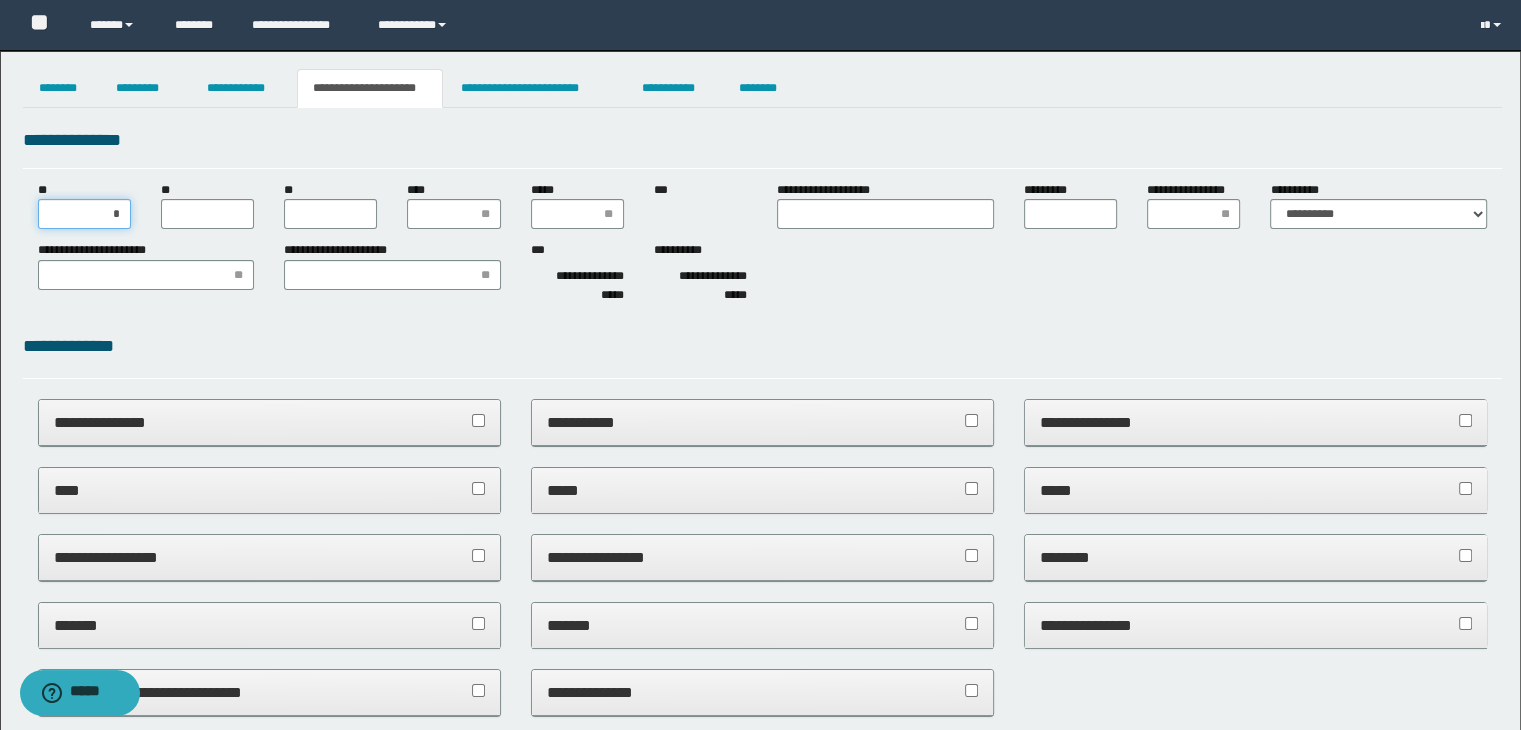 type on "**" 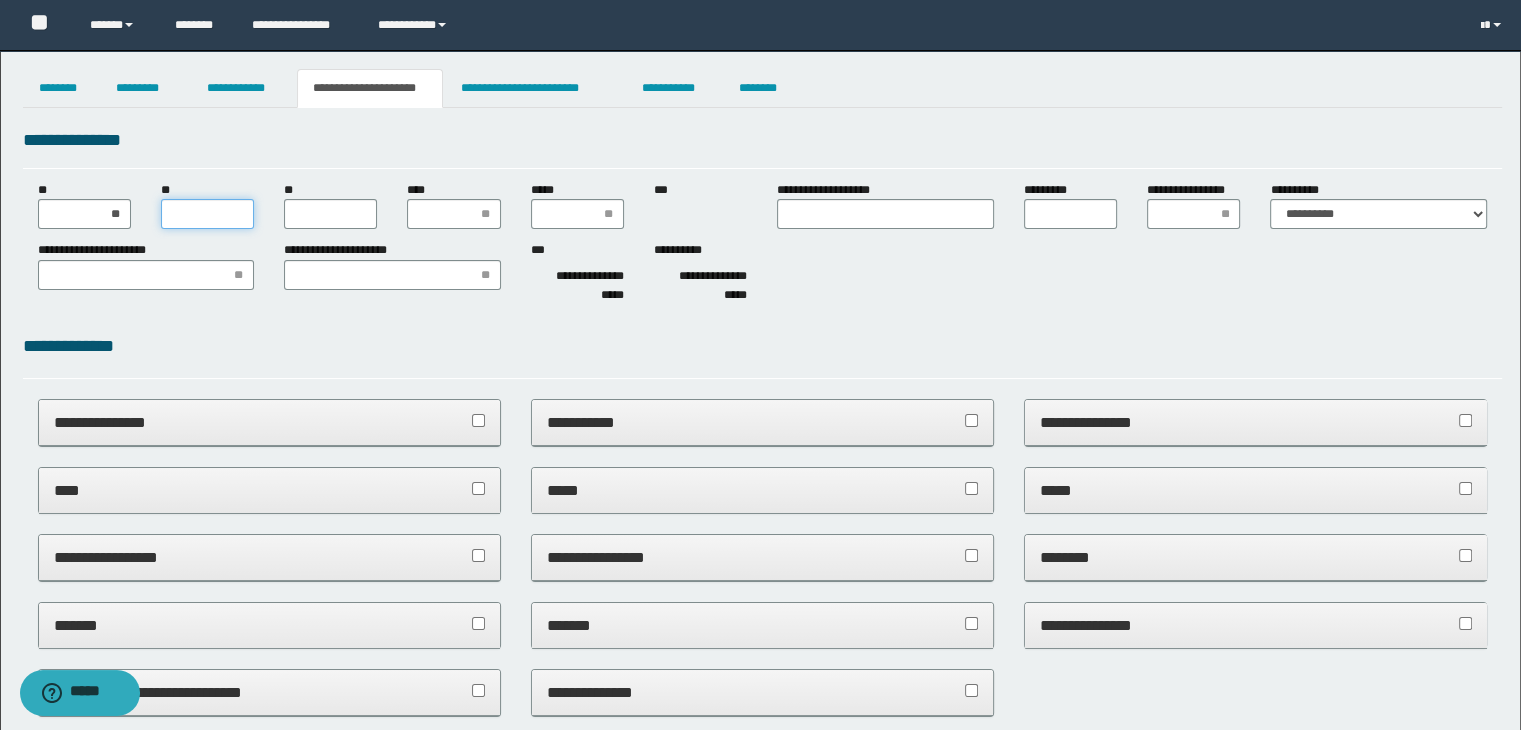 click on "**" at bounding box center [207, 214] 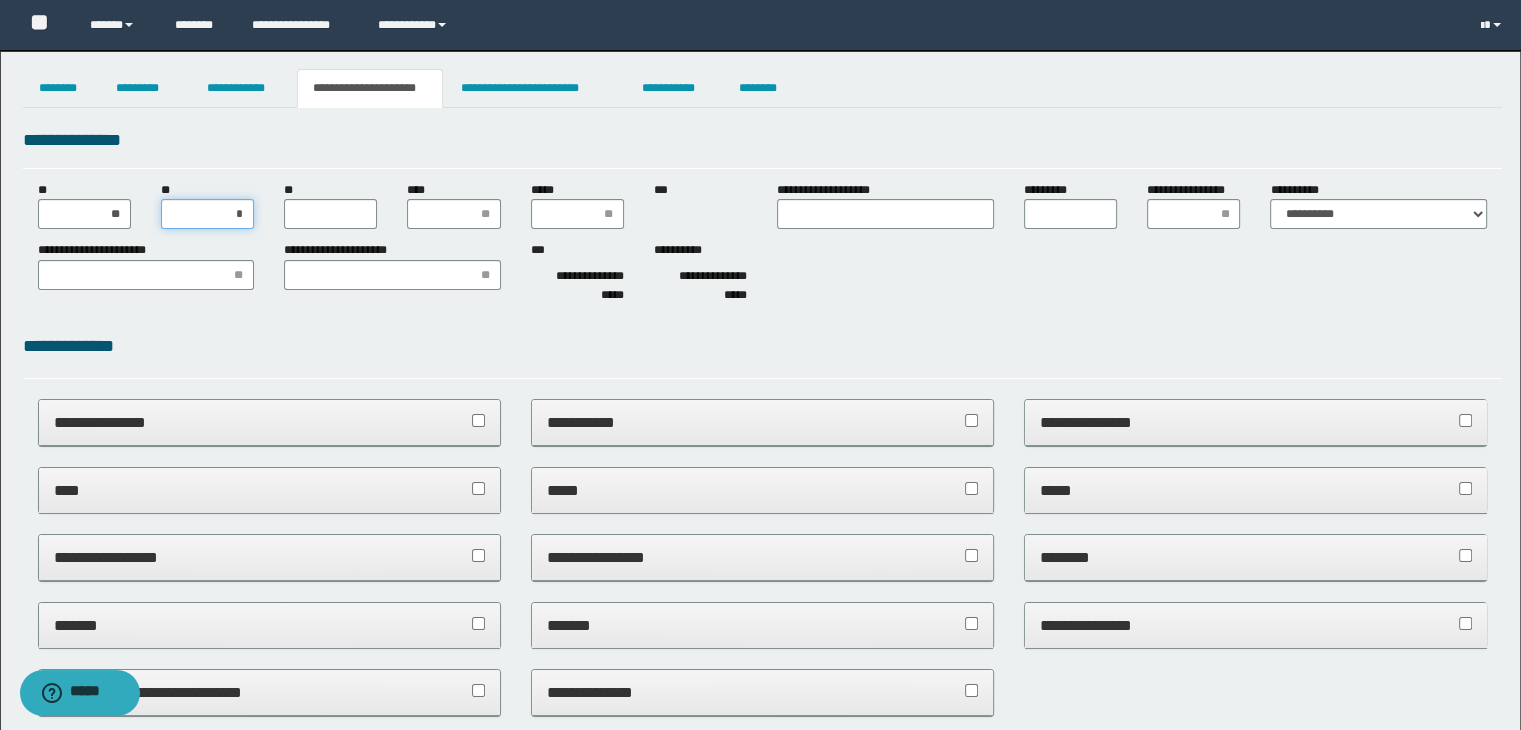 type on "**" 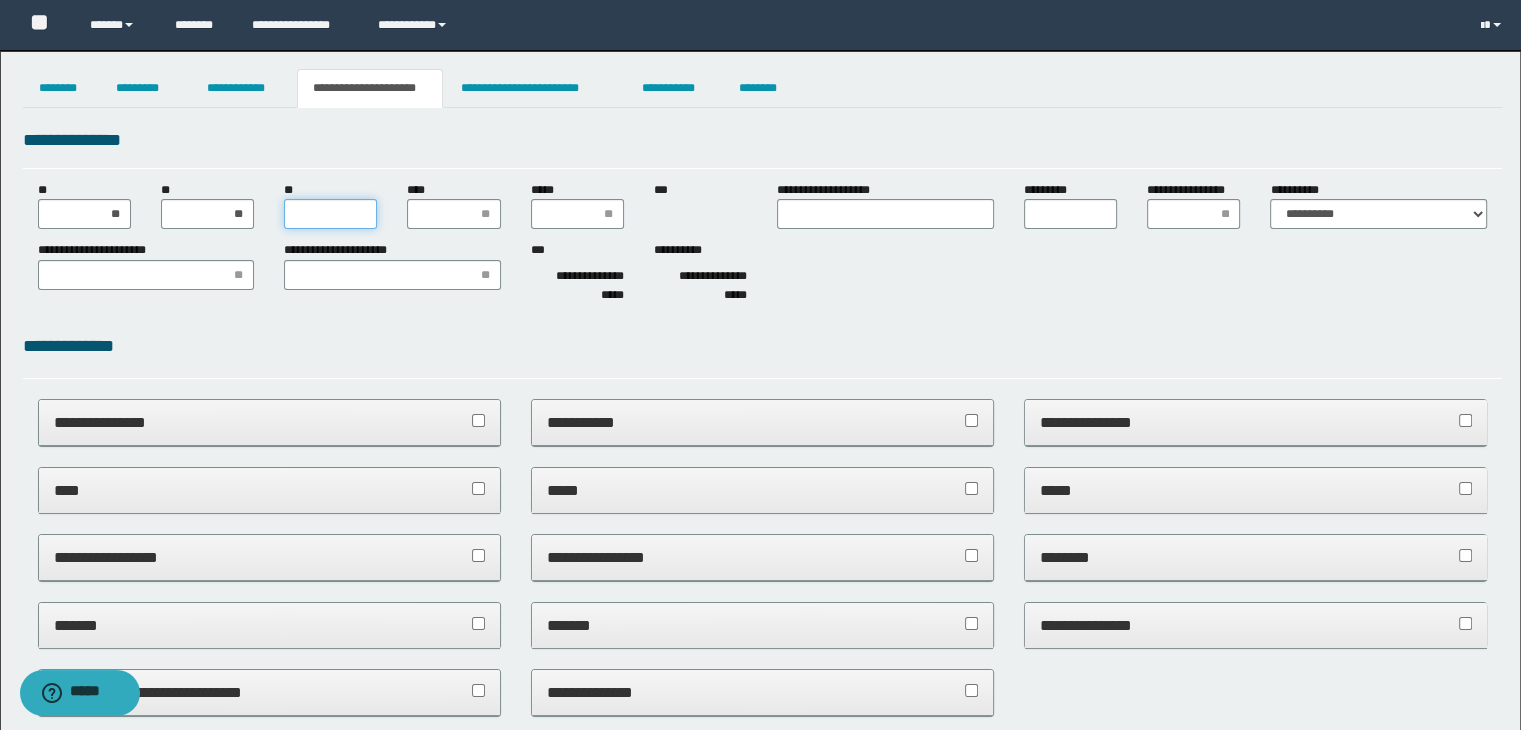 click on "**" at bounding box center (330, 214) 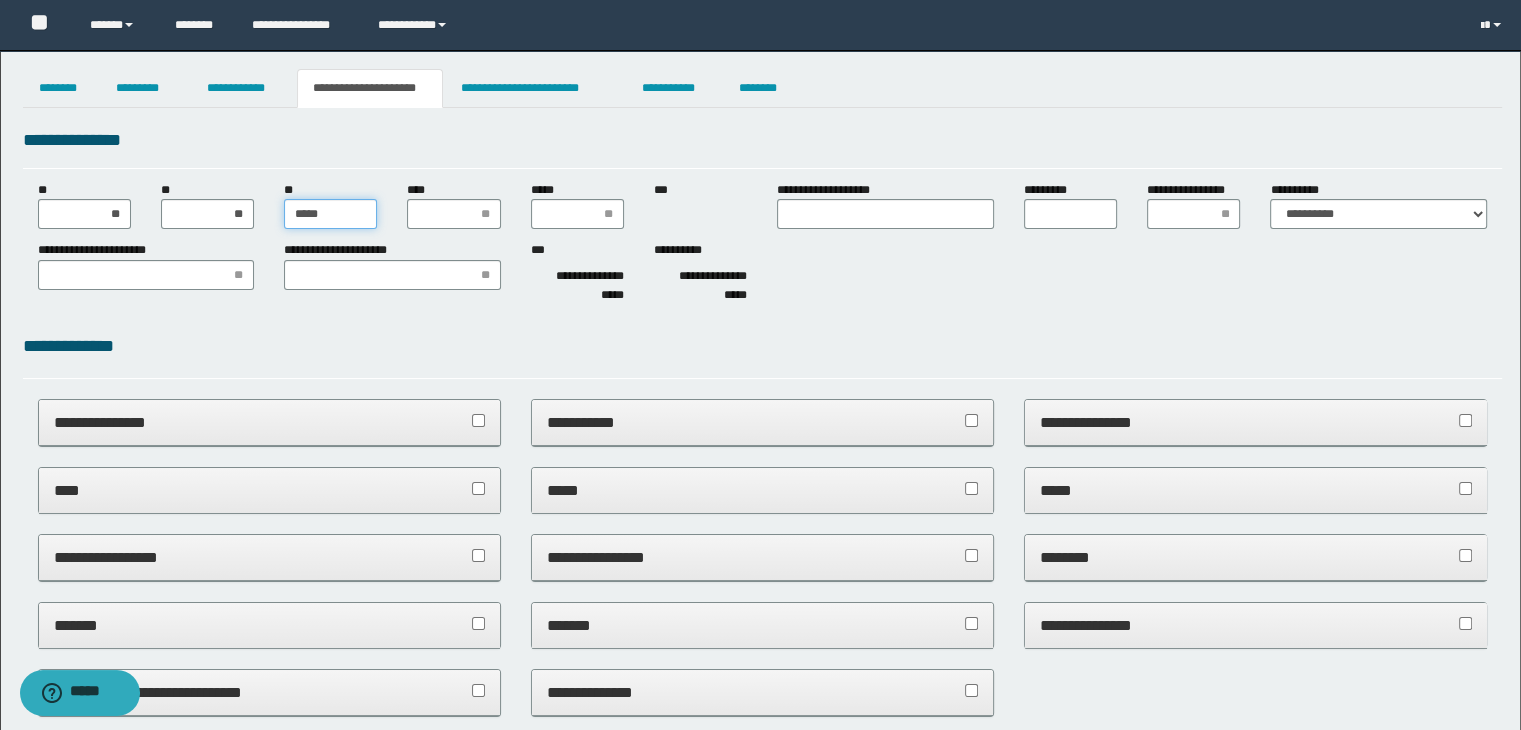 type on "******" 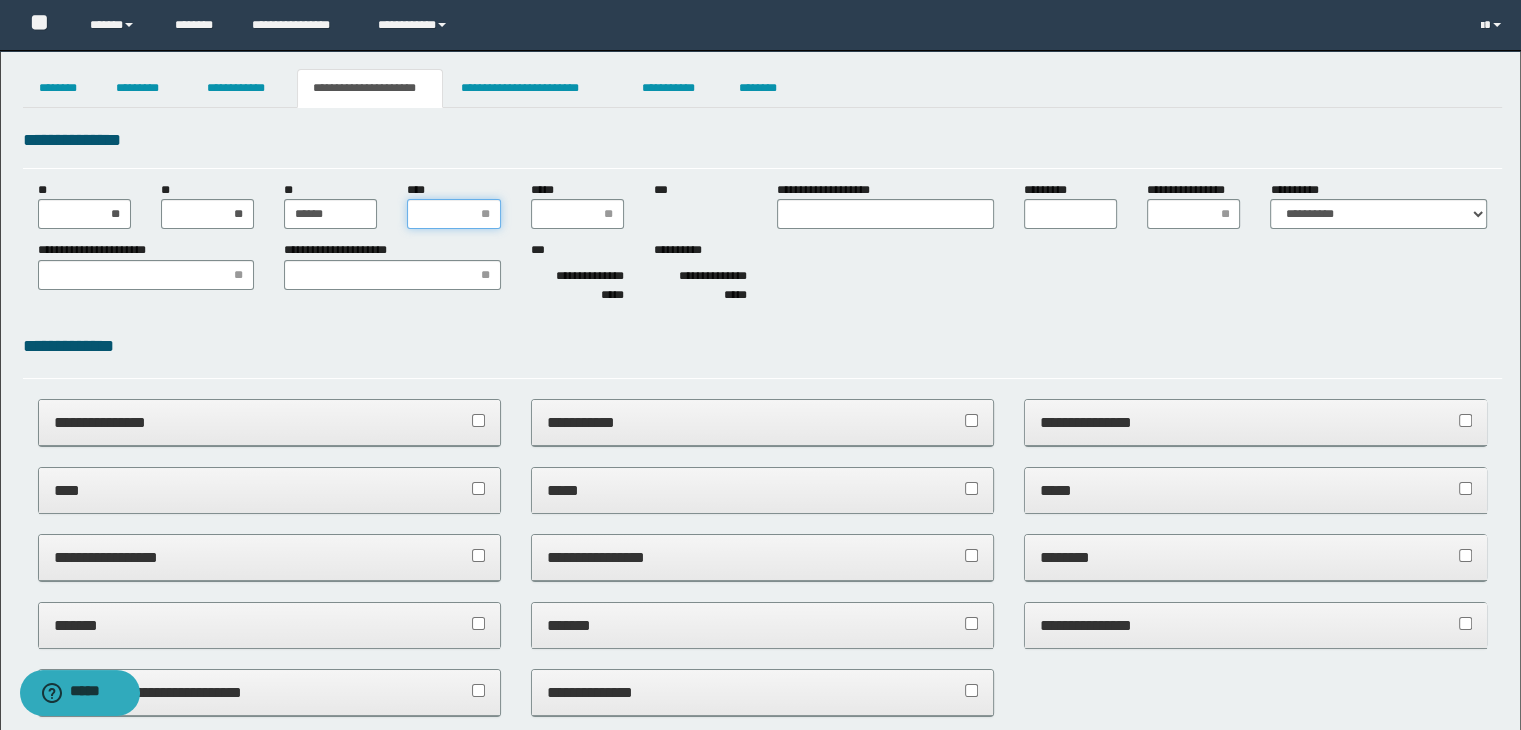 click on "****" at bounding box center (453, 214) 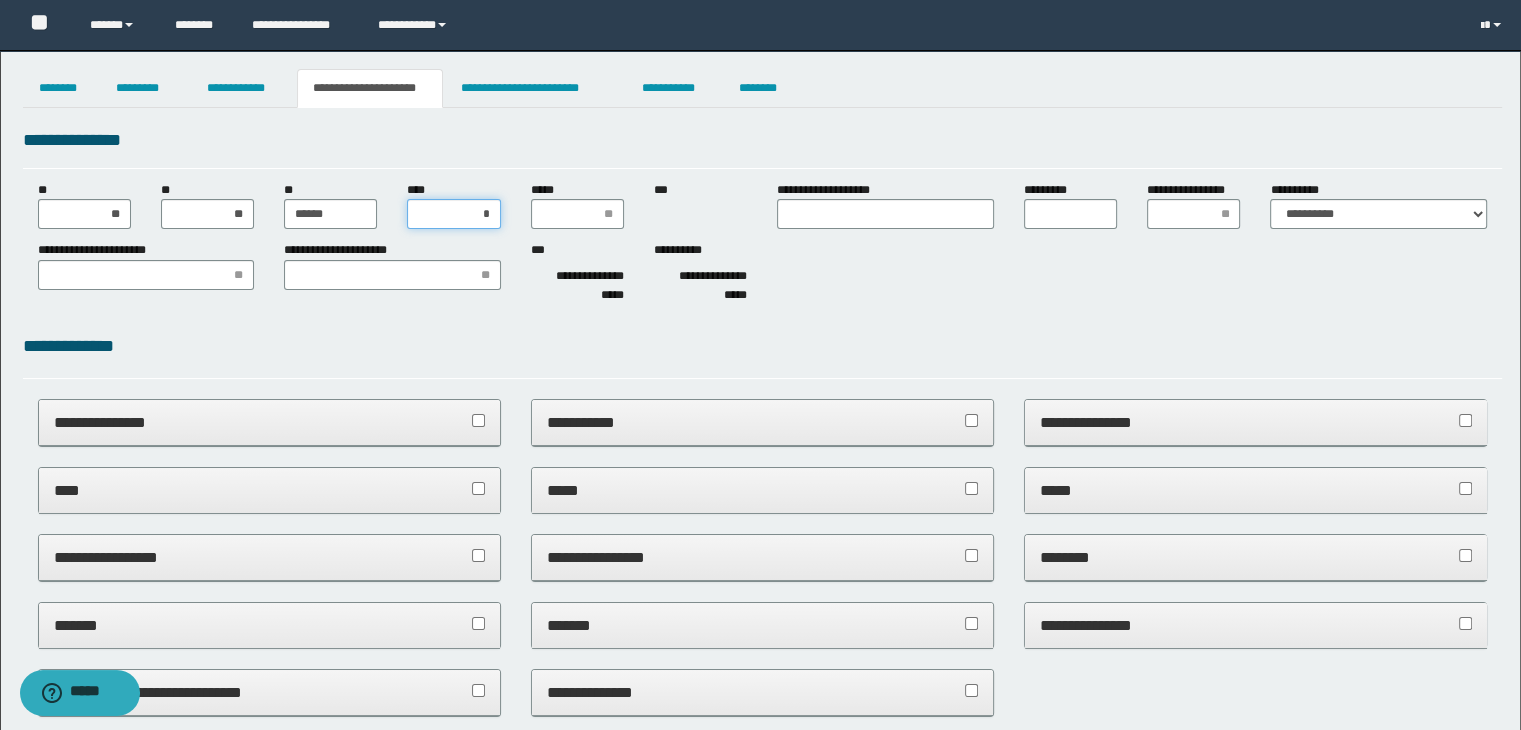 type on "**" 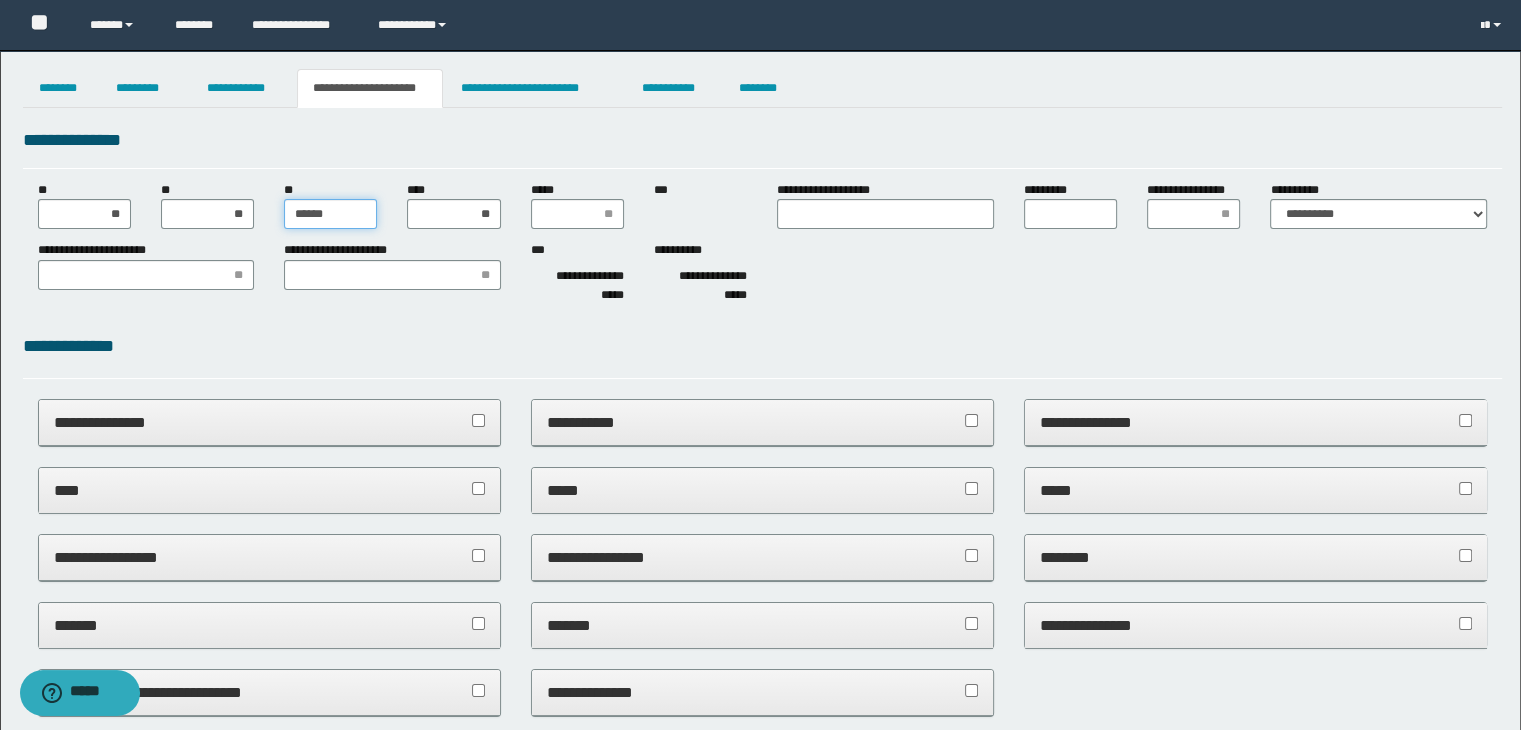 click on "******" at bounding box center [330, 214] 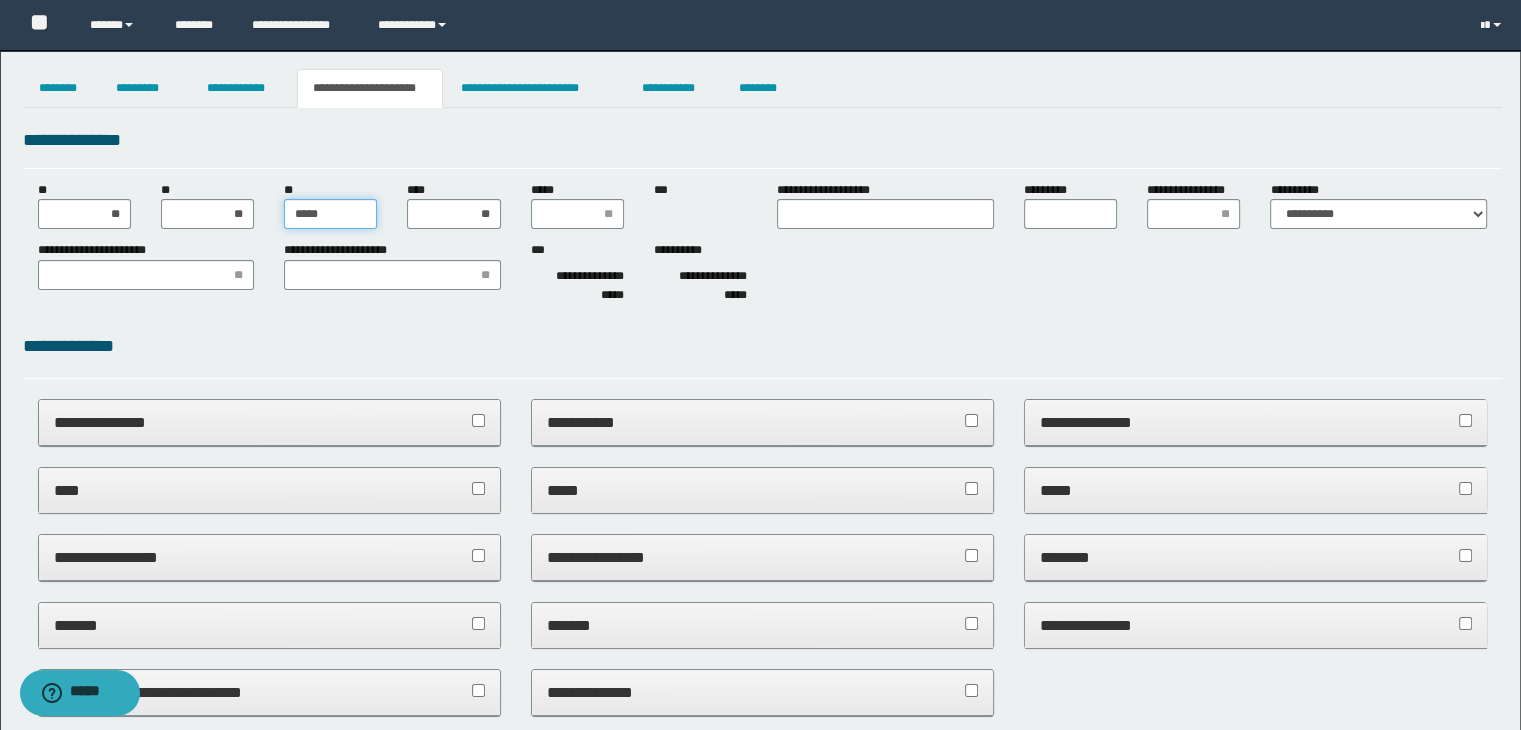 type on "******" 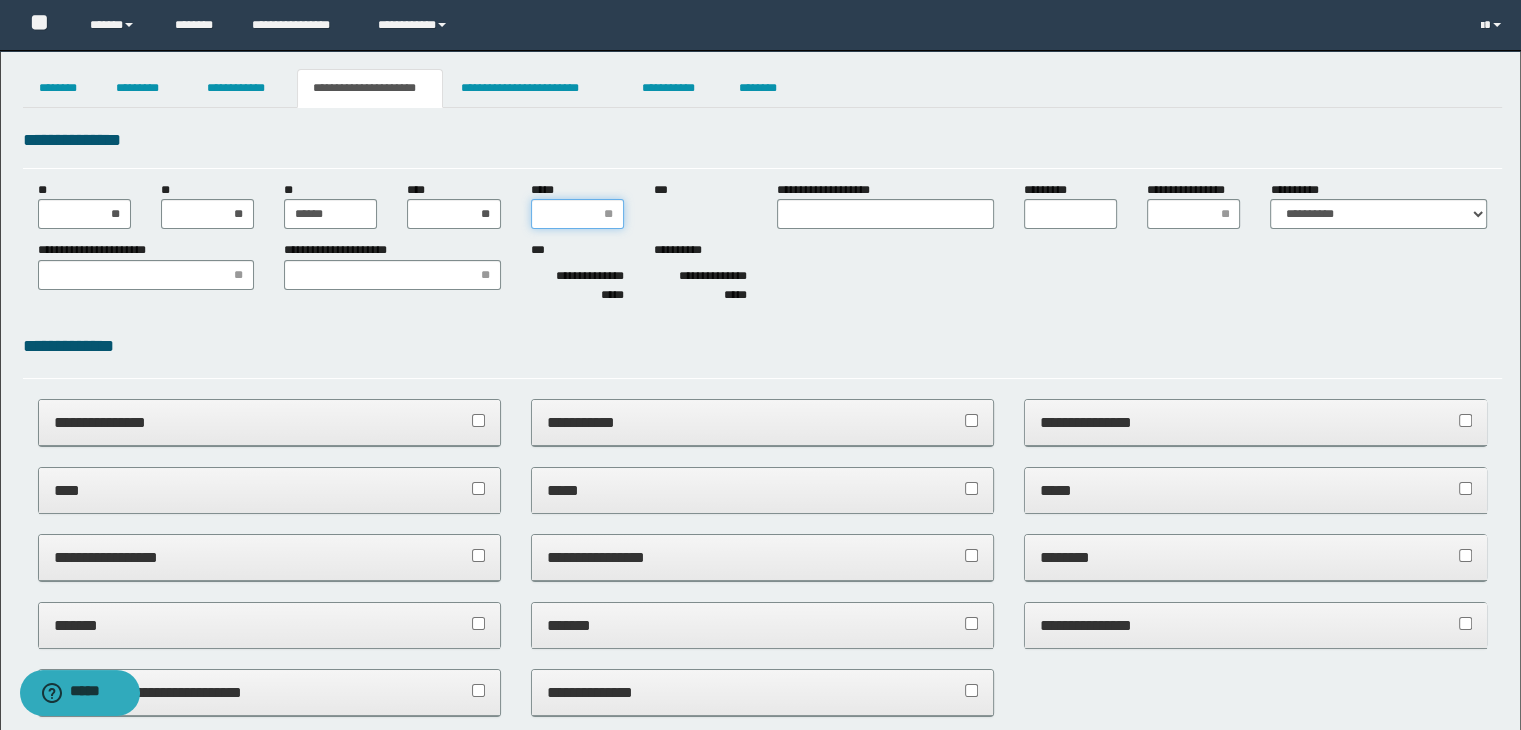 click on "*****" at bounding box center (577, 214) 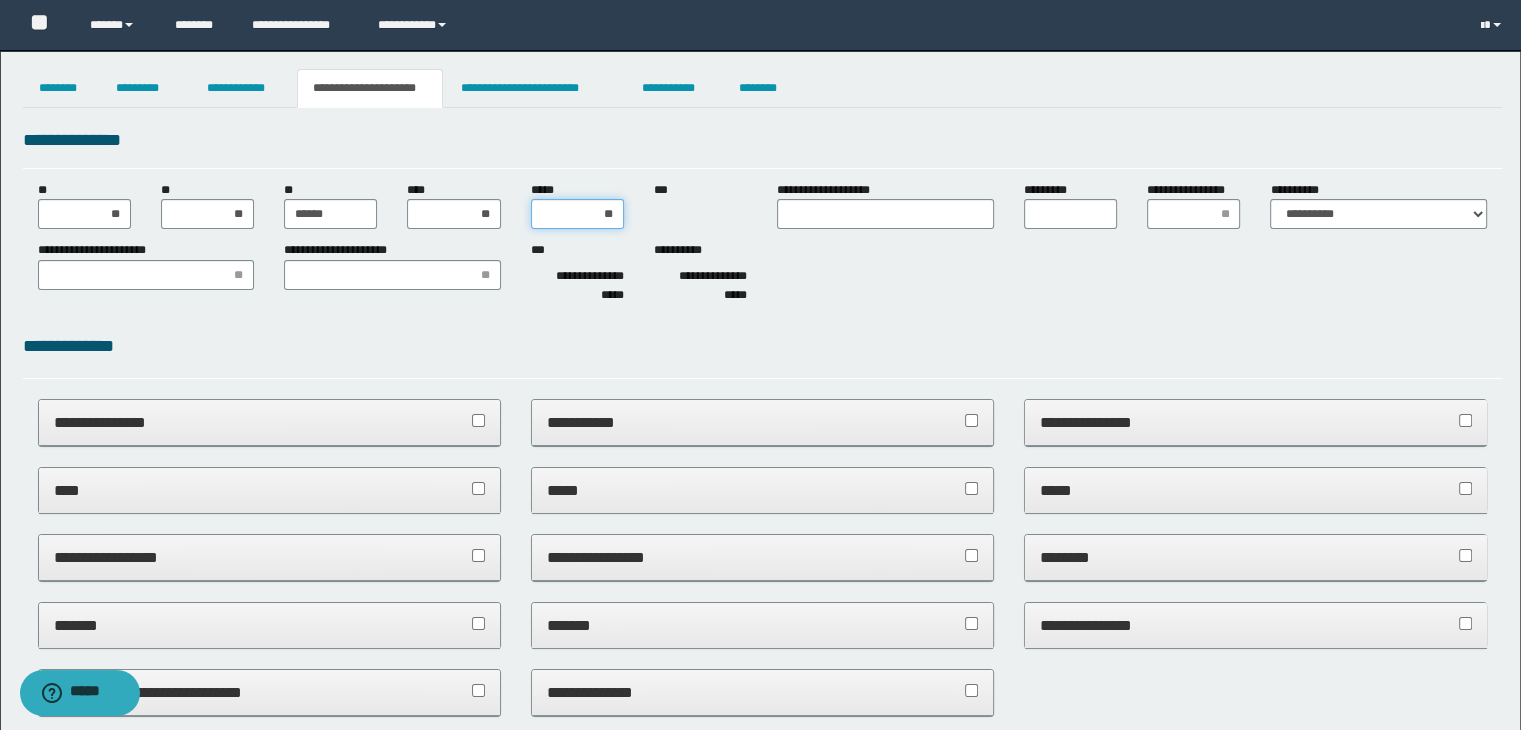 type on "***" 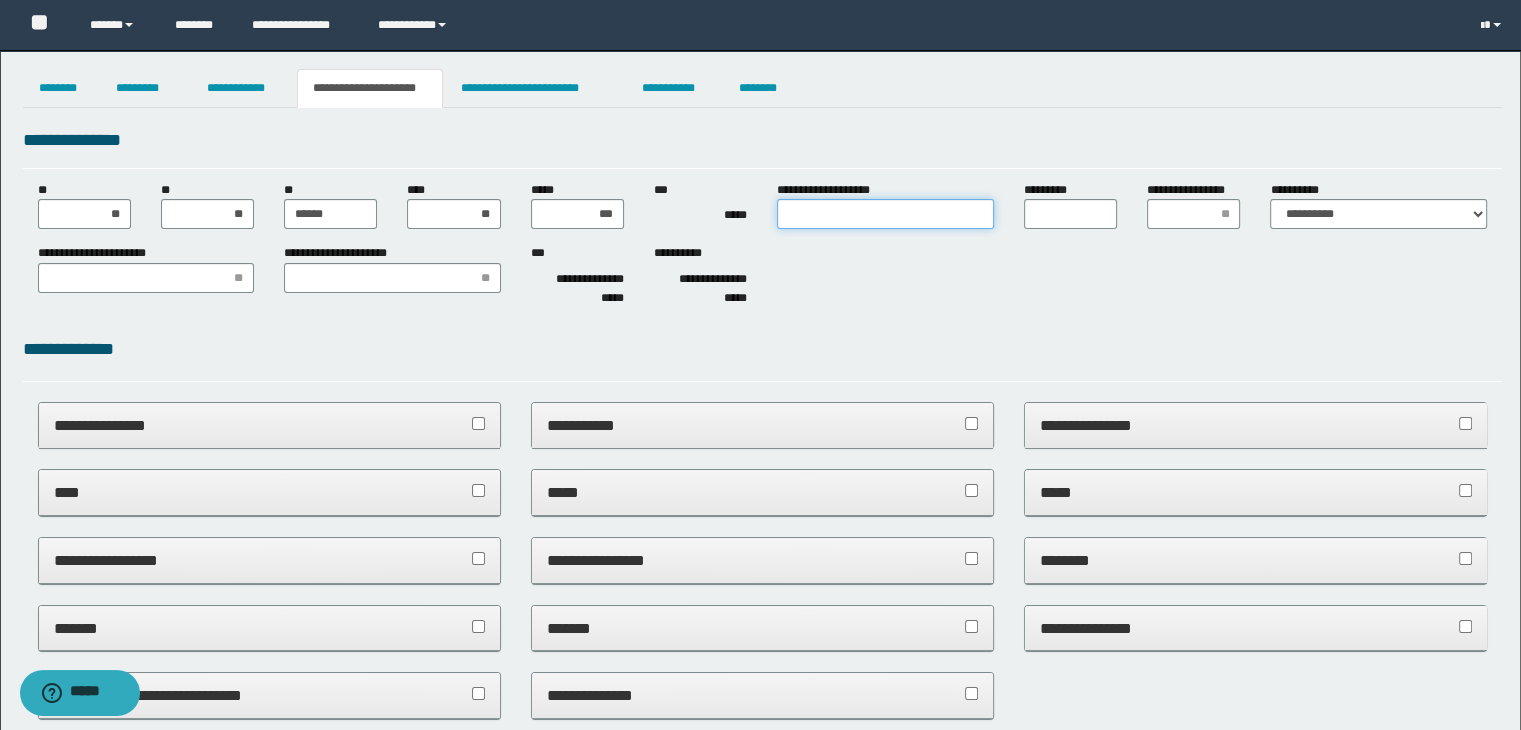 click on "**********" at bounding box center [885, 214] 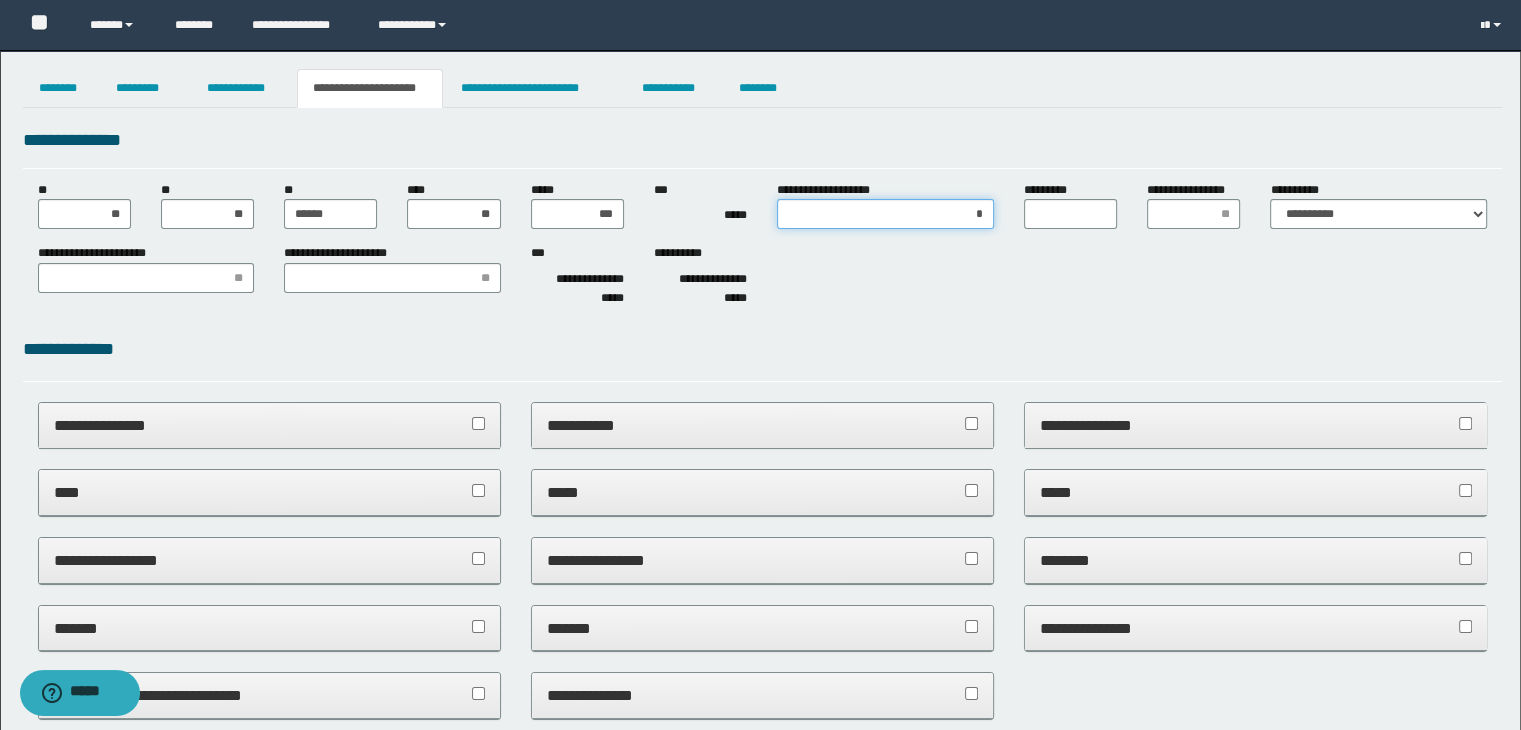 type on "**" 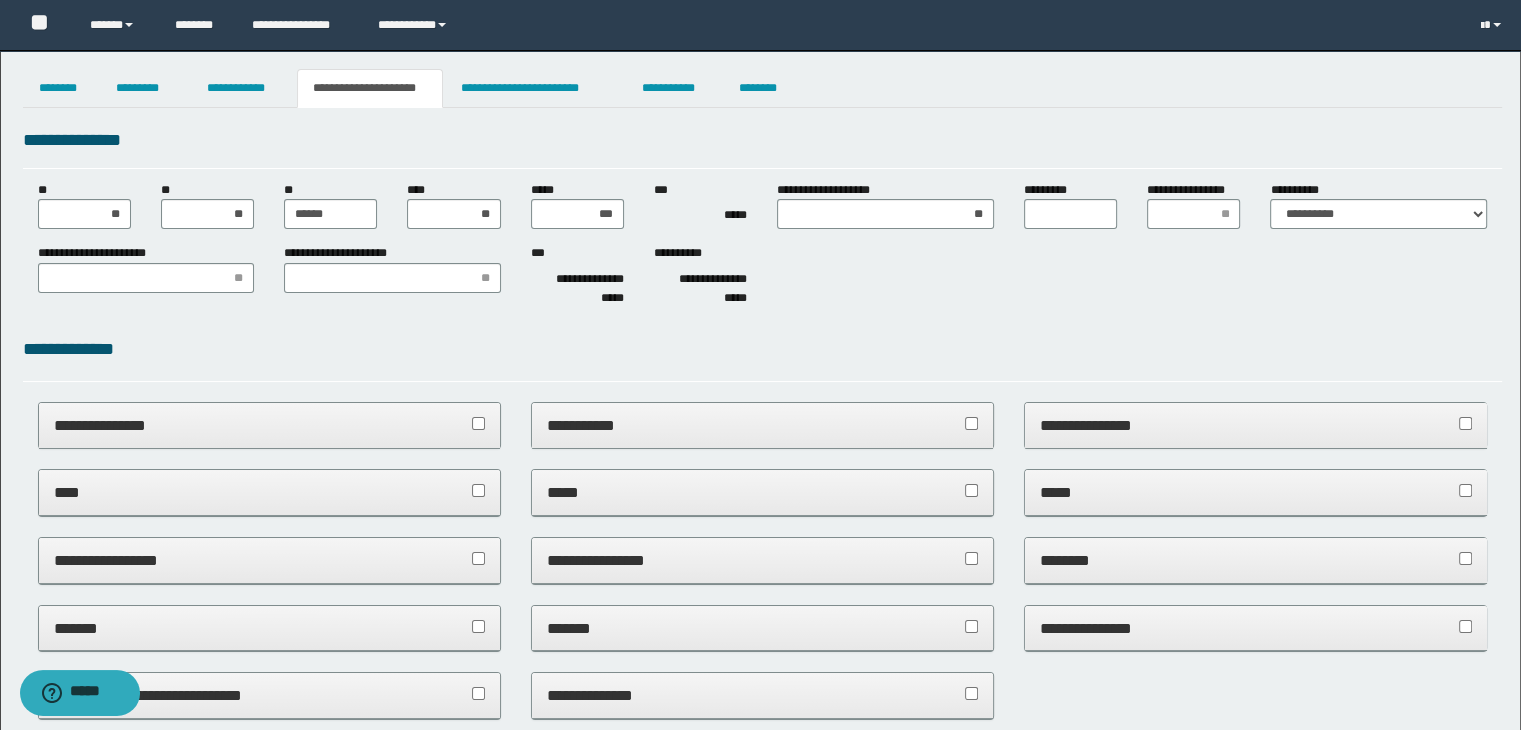 drag, startPoint x: 1128, startPoint y: 211, endPoint x: 1108, endPoint y: 211, distance: 20 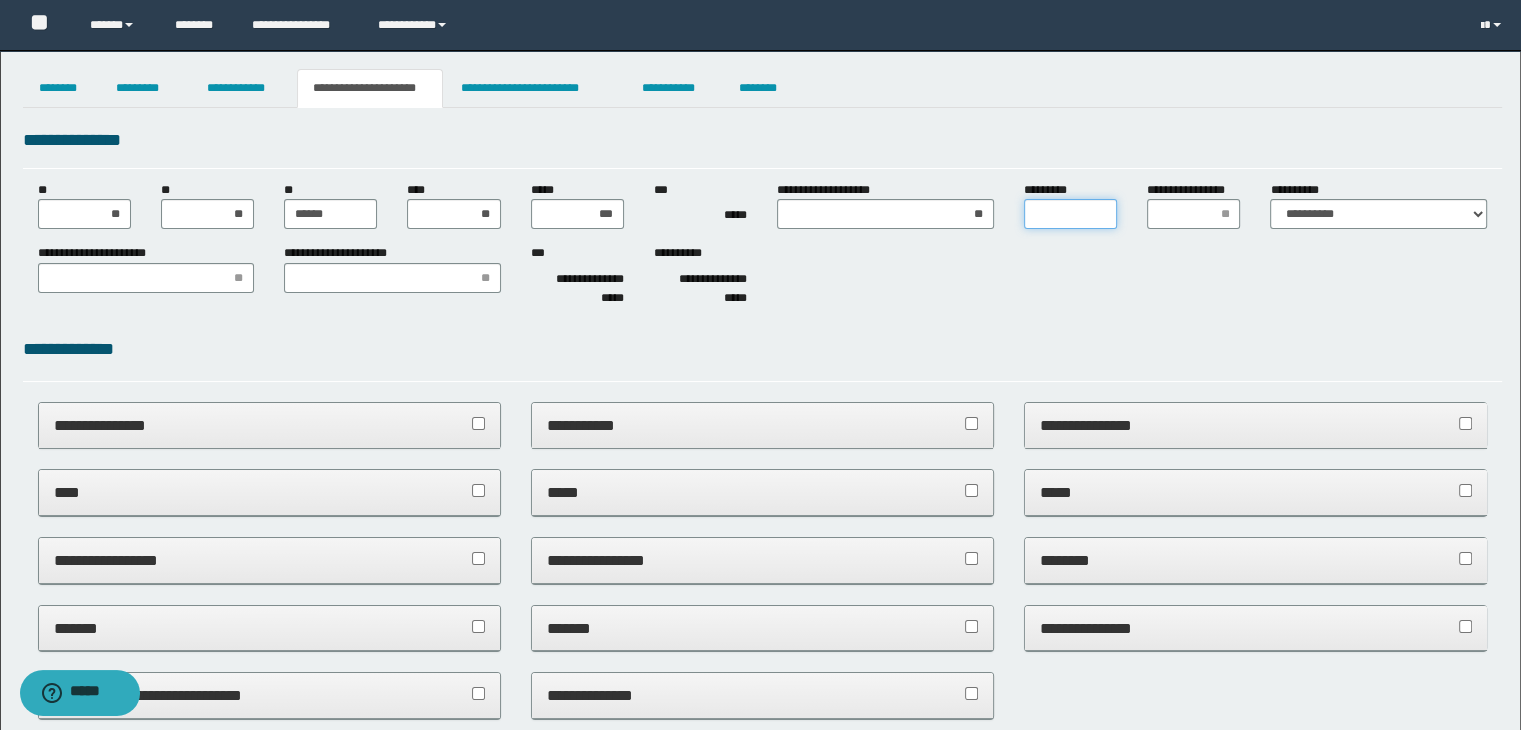click on "*********" at bounding box center (1070, 214) 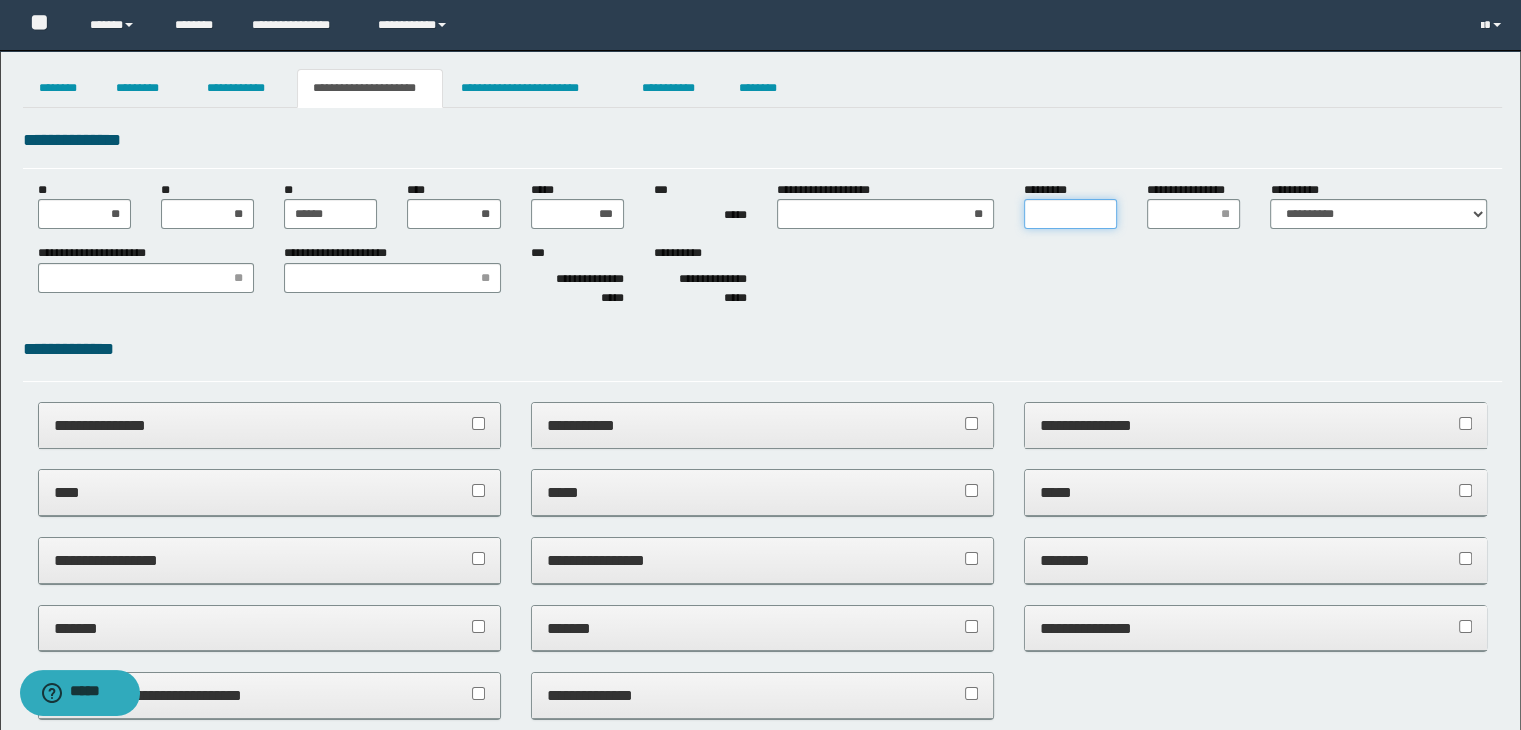 type on "*" 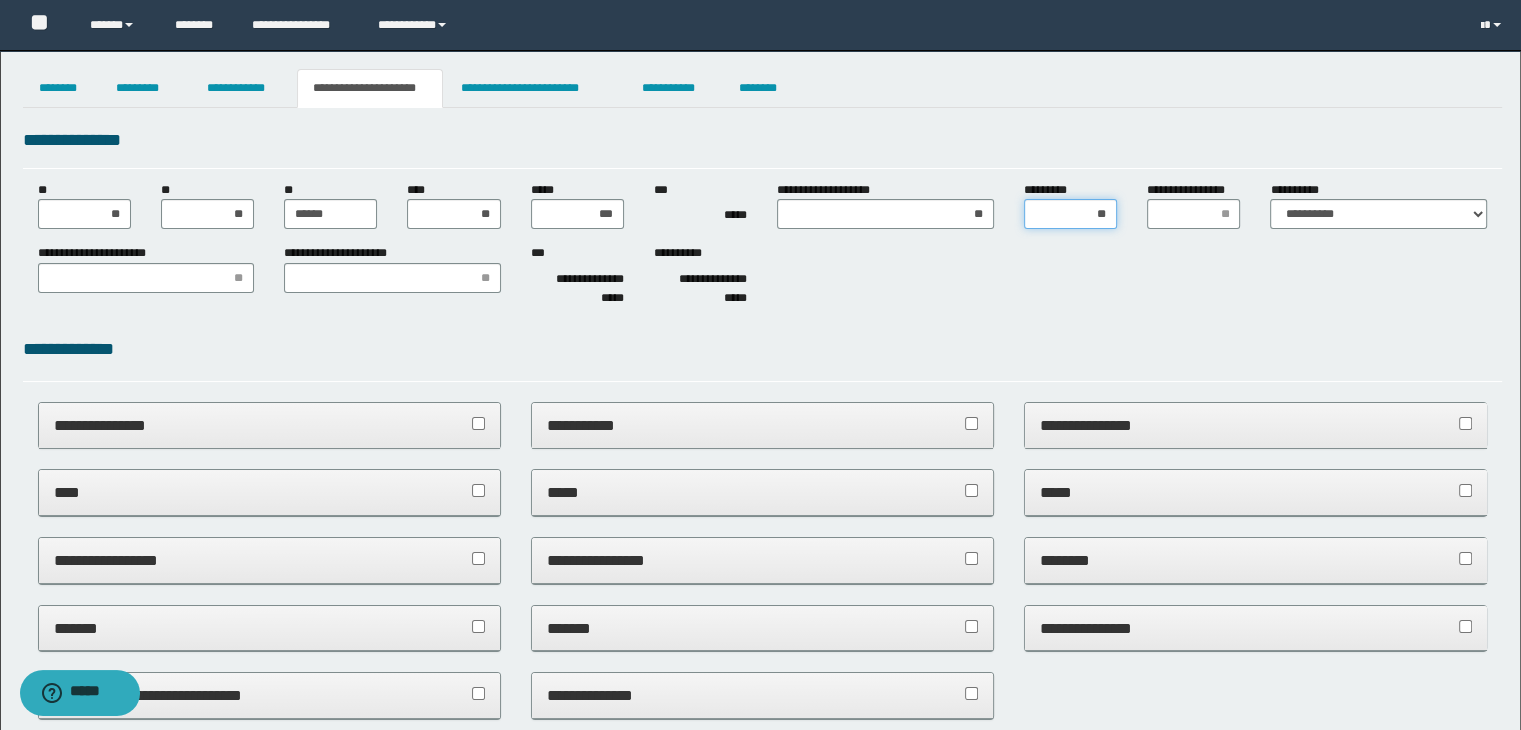 drag, startPoint x: 1111, startPoint y: 213, endPoint x: 1032, endPoint y: 218, distance: 79.15807 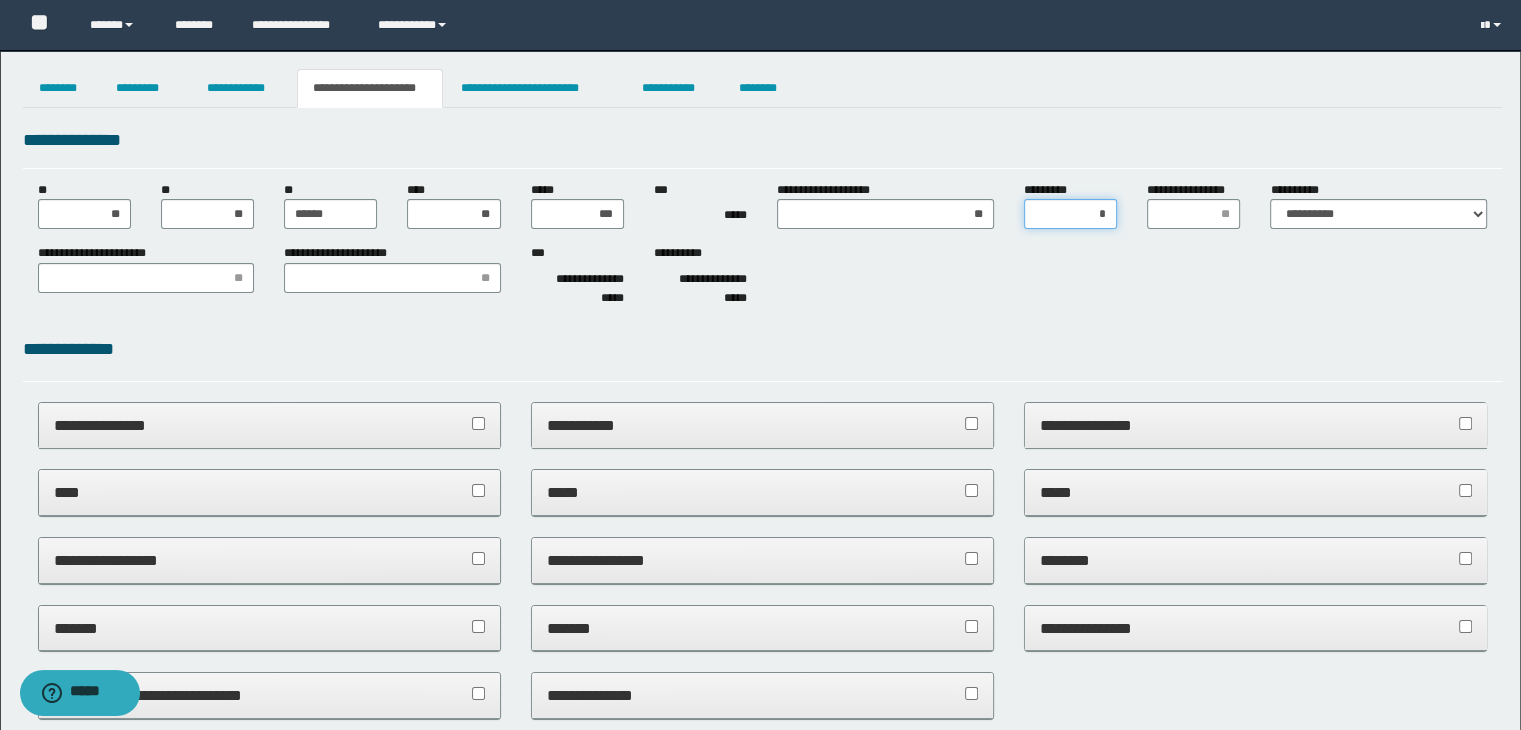 type on "**" 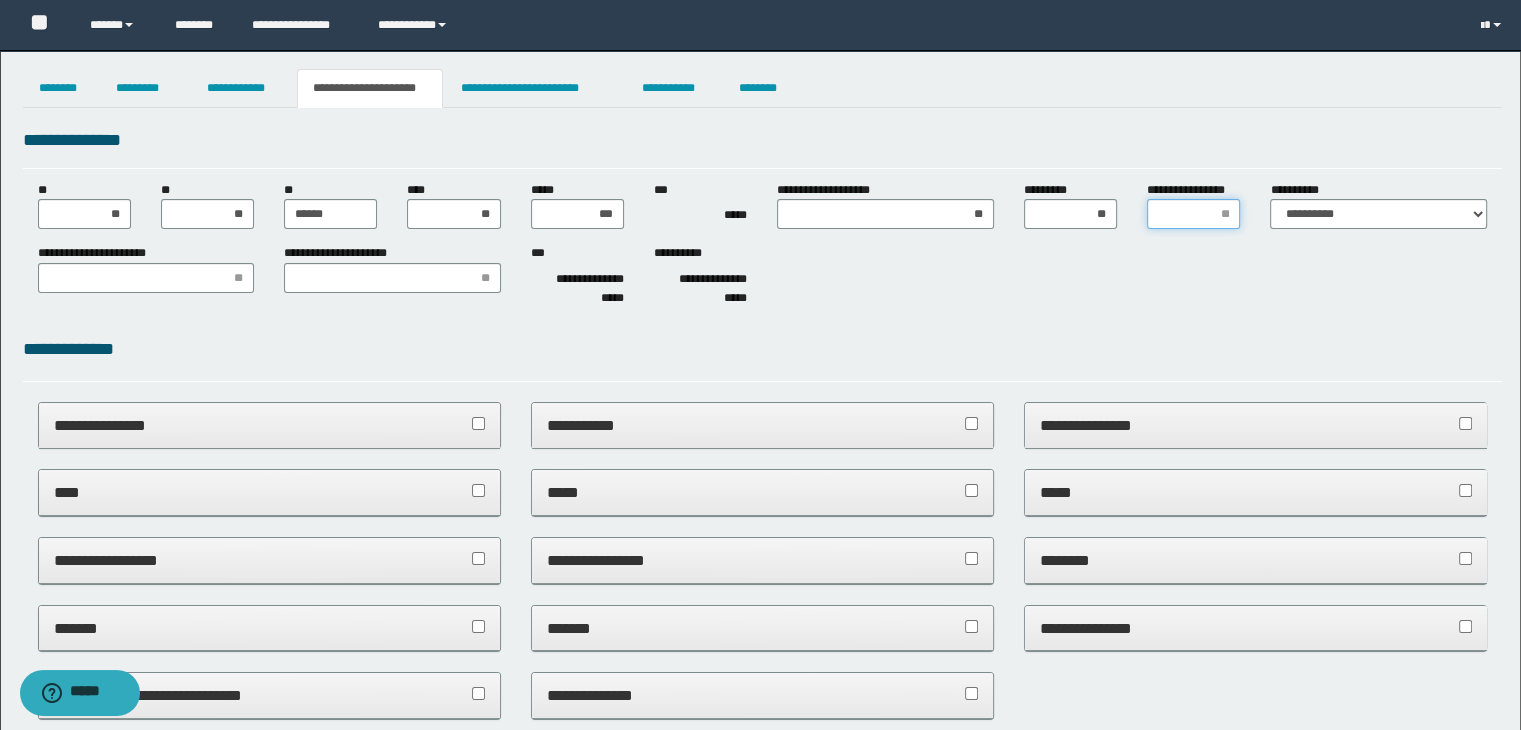 click on "**********" at bounding box center [1193, 214] 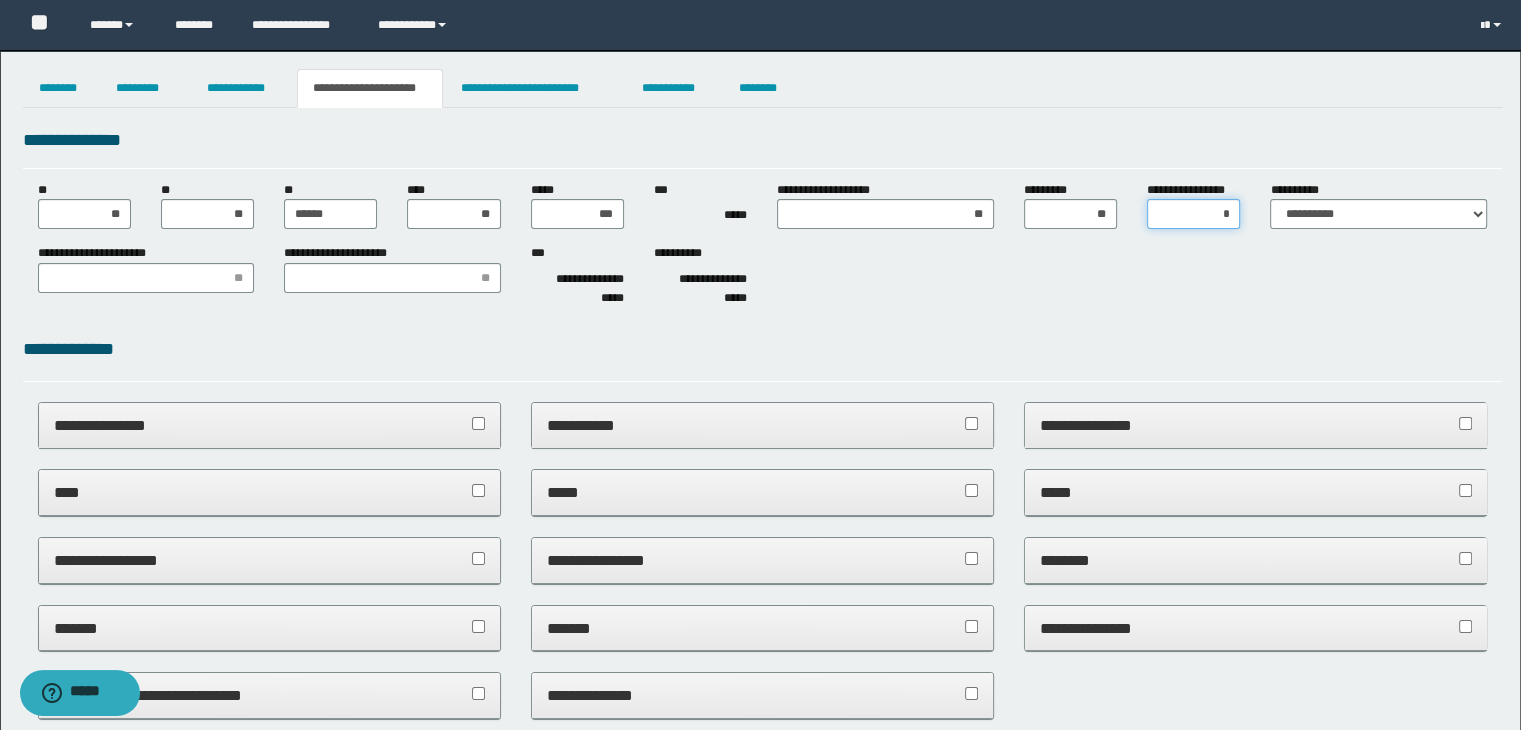 type on "**" 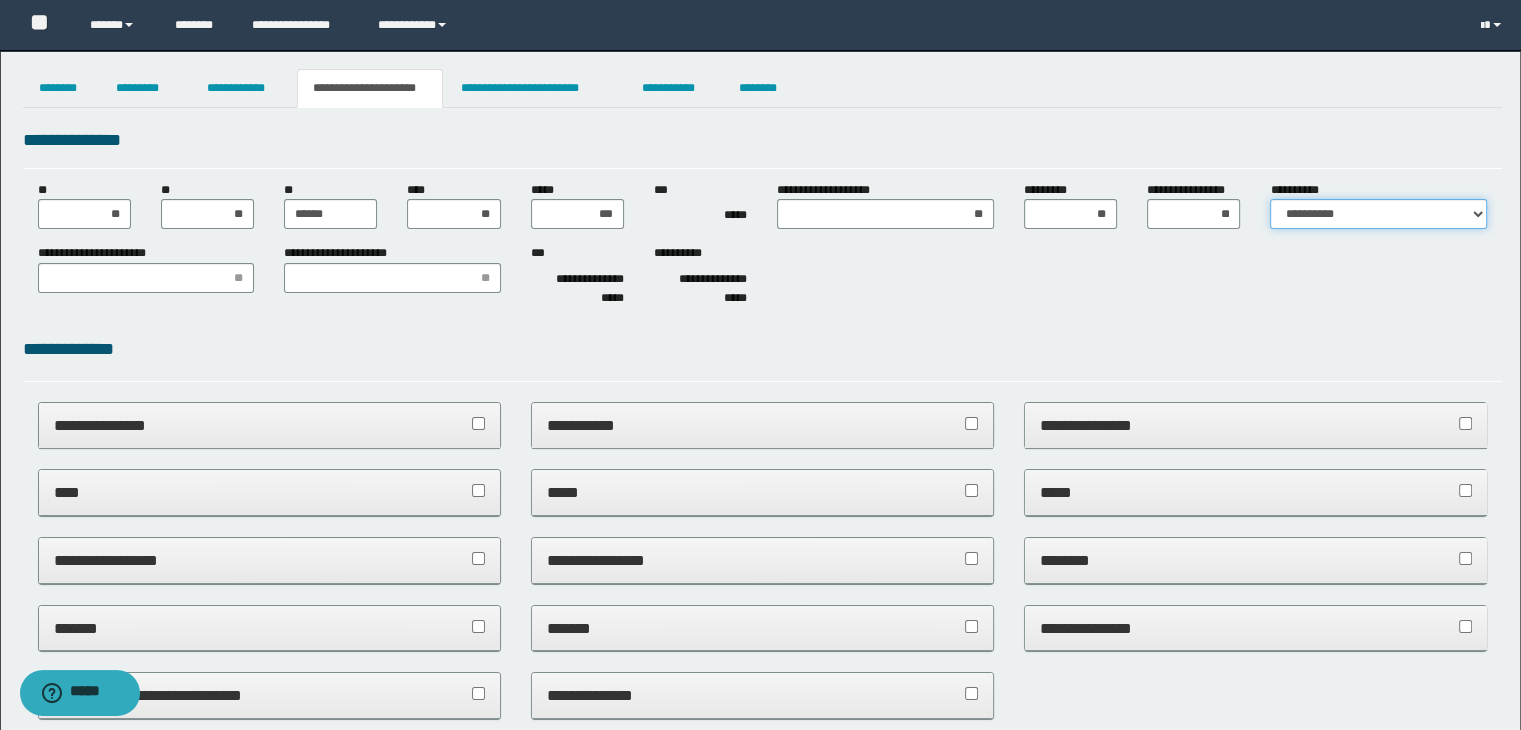 click on "**********" at bounding box center (1378, 214) 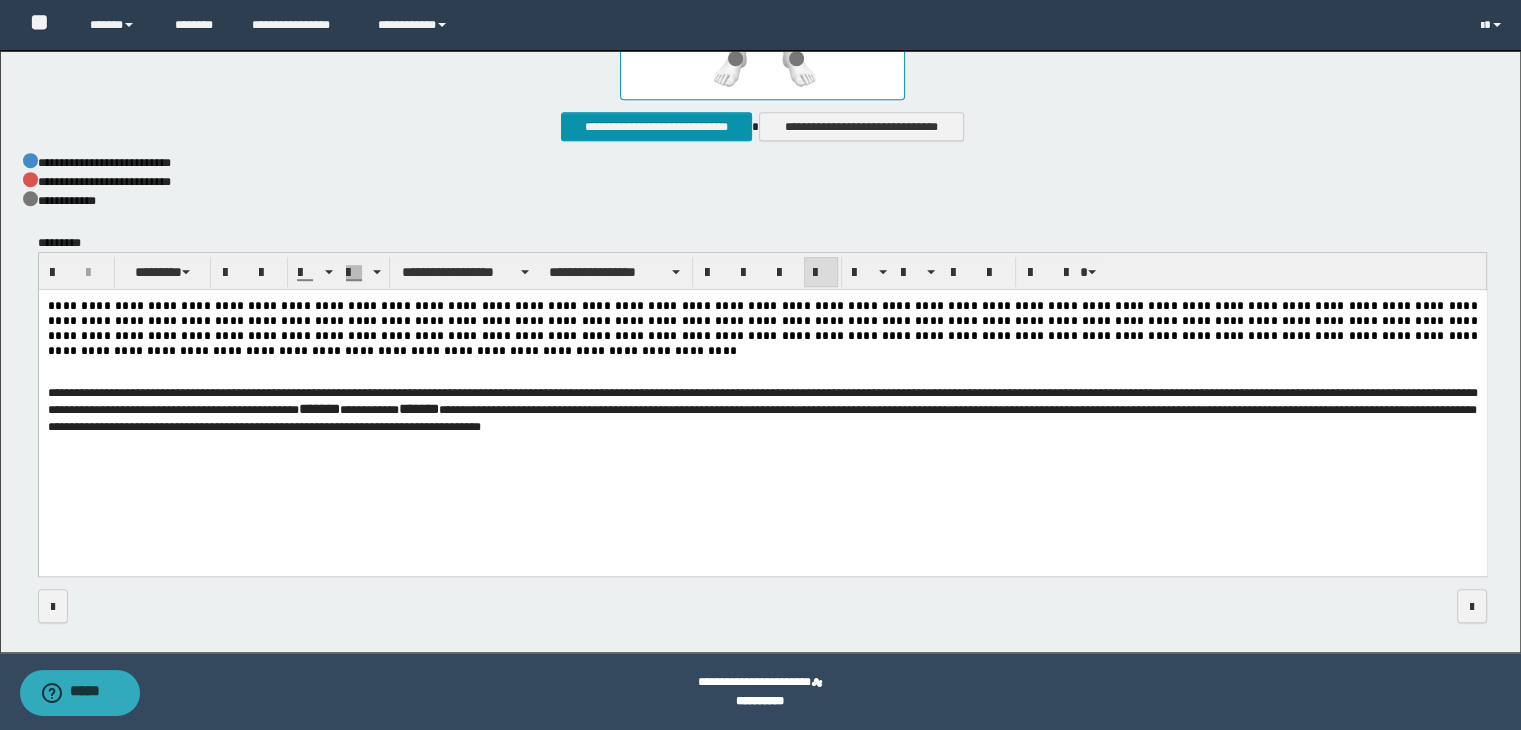 scroll, scrollTop: 0, scrollLeft: 0, axis: both 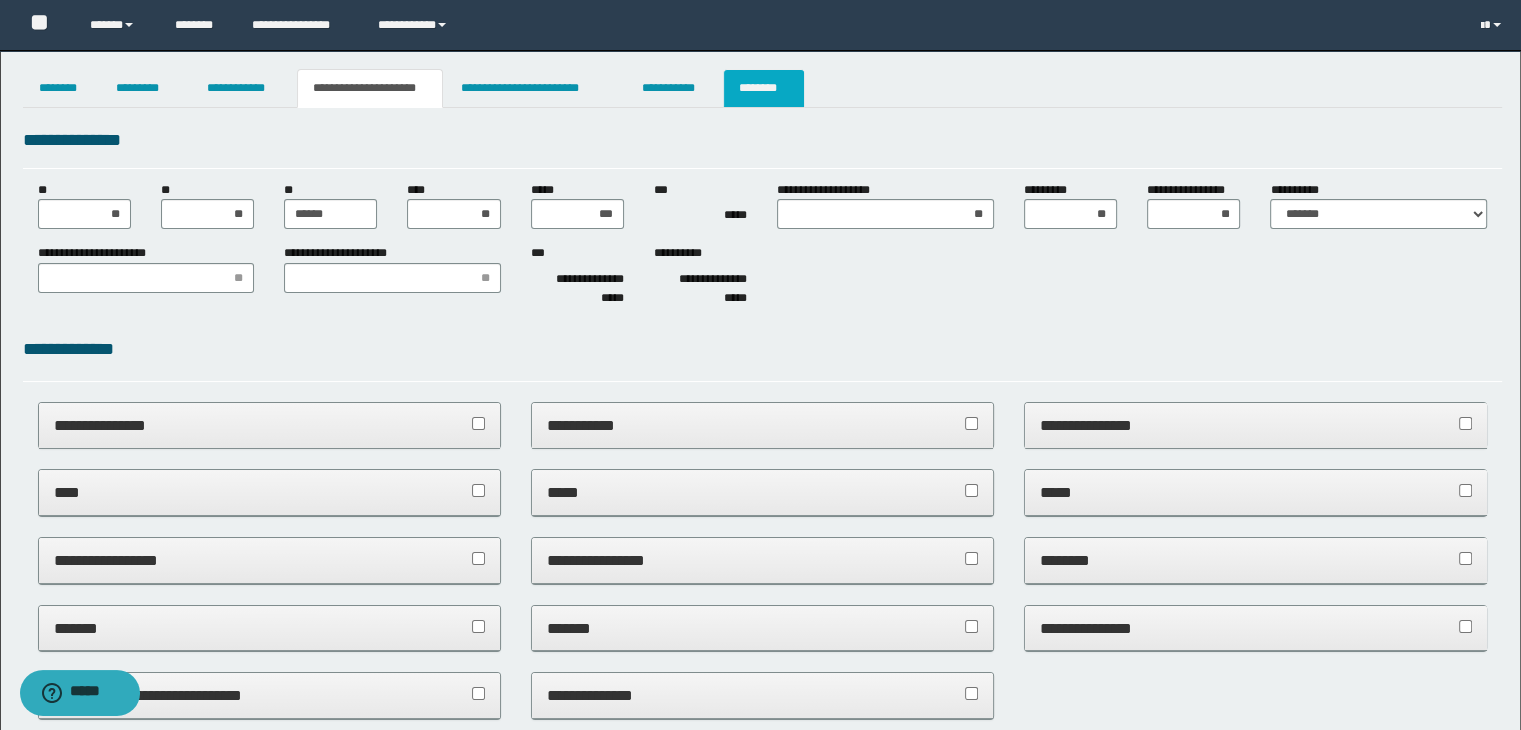click on "********" at bounding box center (764, 88) 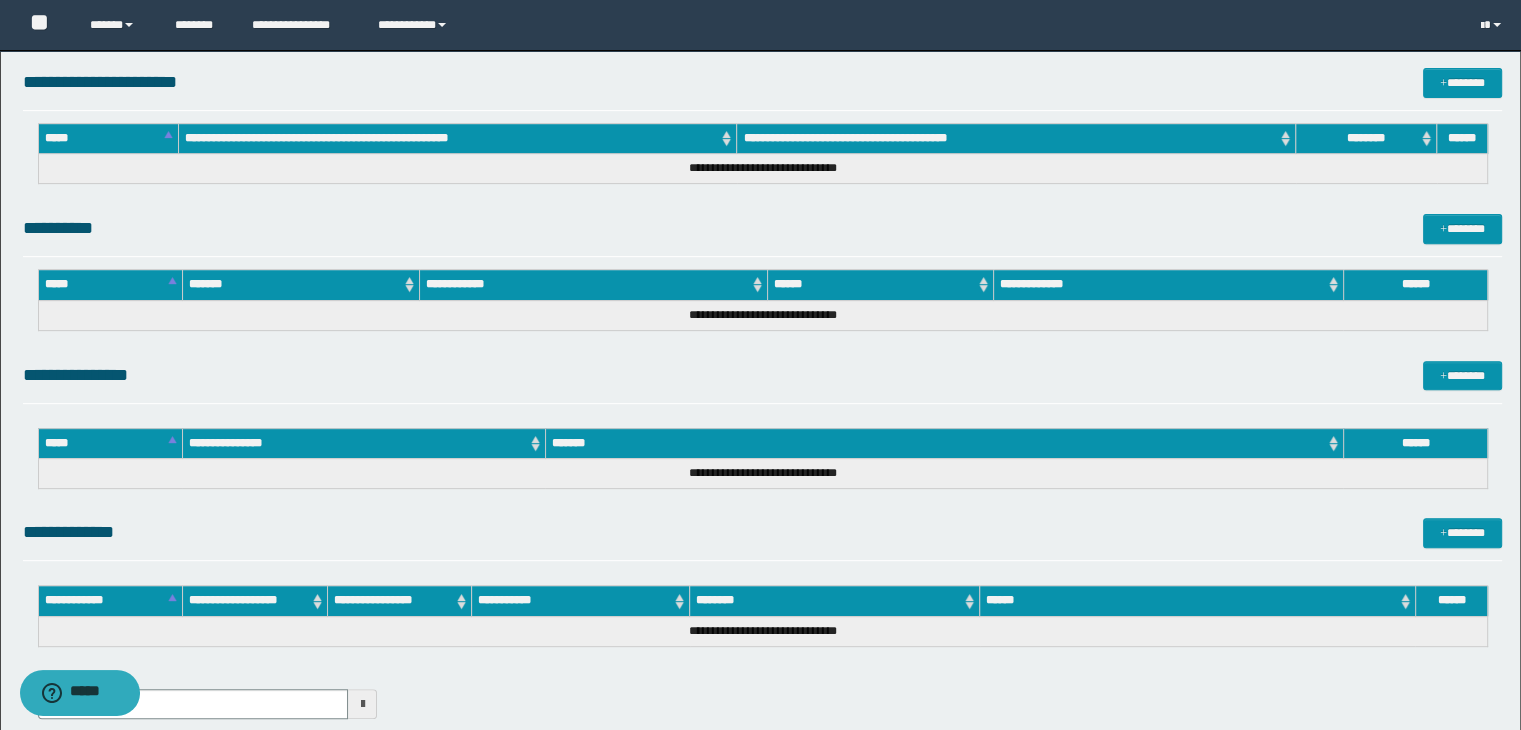 scroll, scrollTop: 895, scrollLeft: 0, axis: vertical 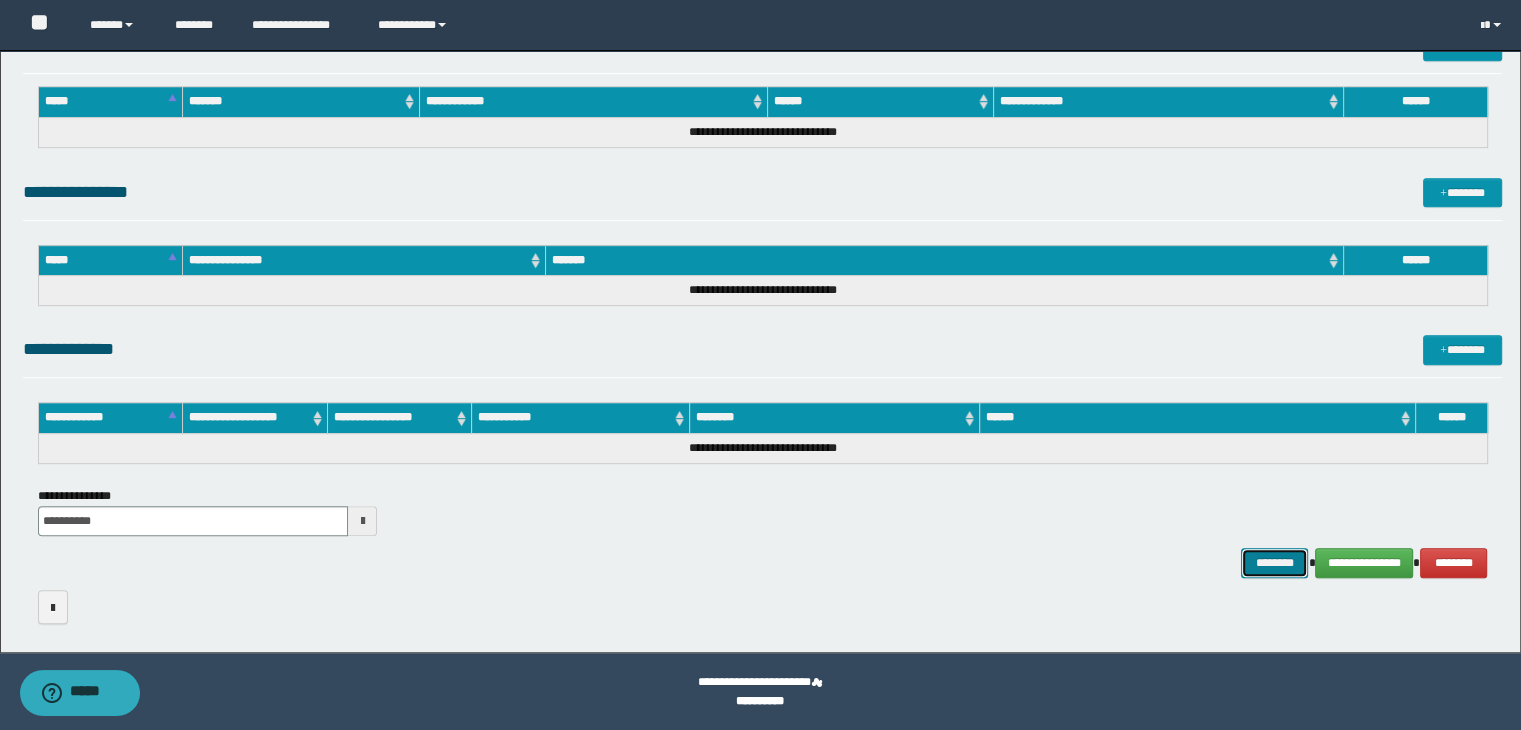click on "********" at bounding box center [1274, 563] 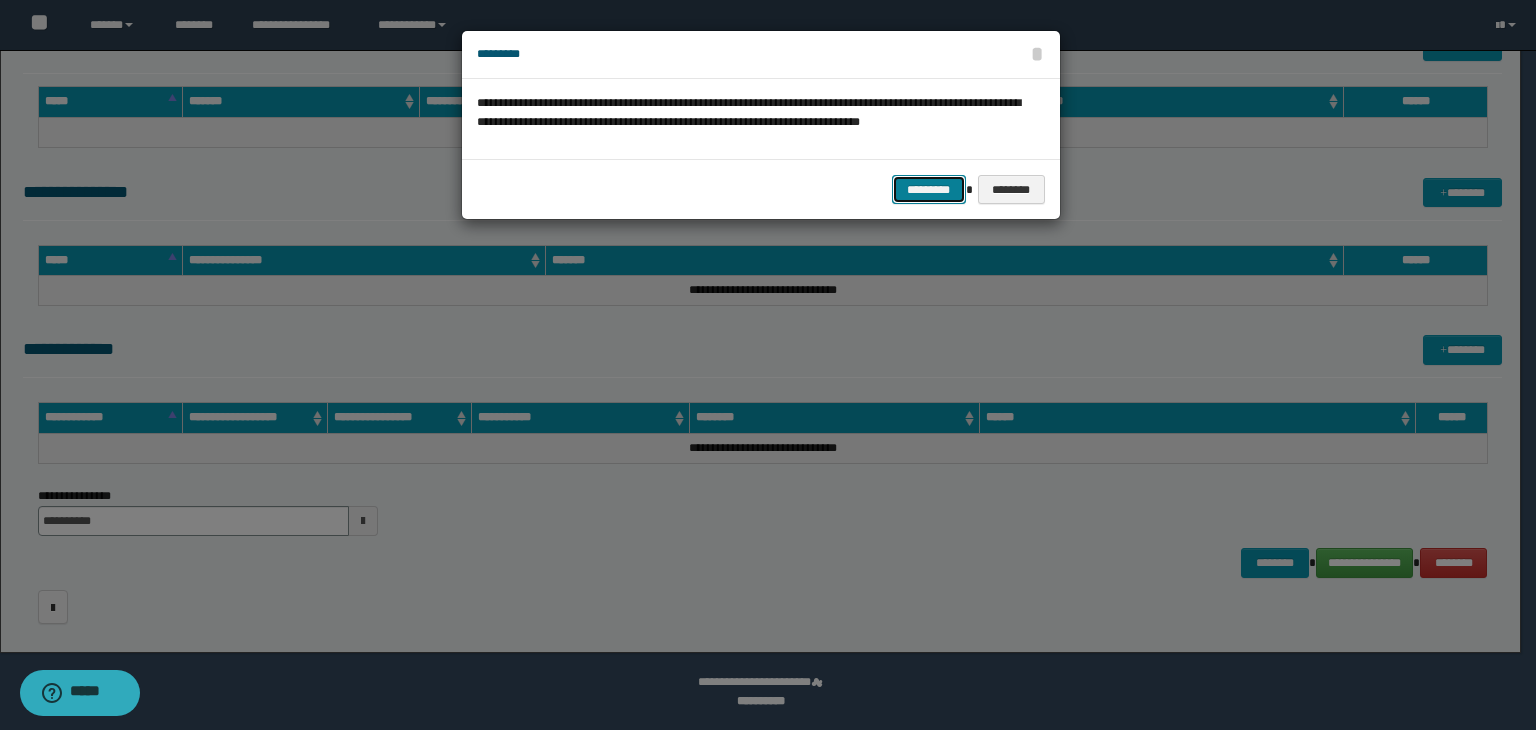 click on "*********" at bounding box center [929, 190] 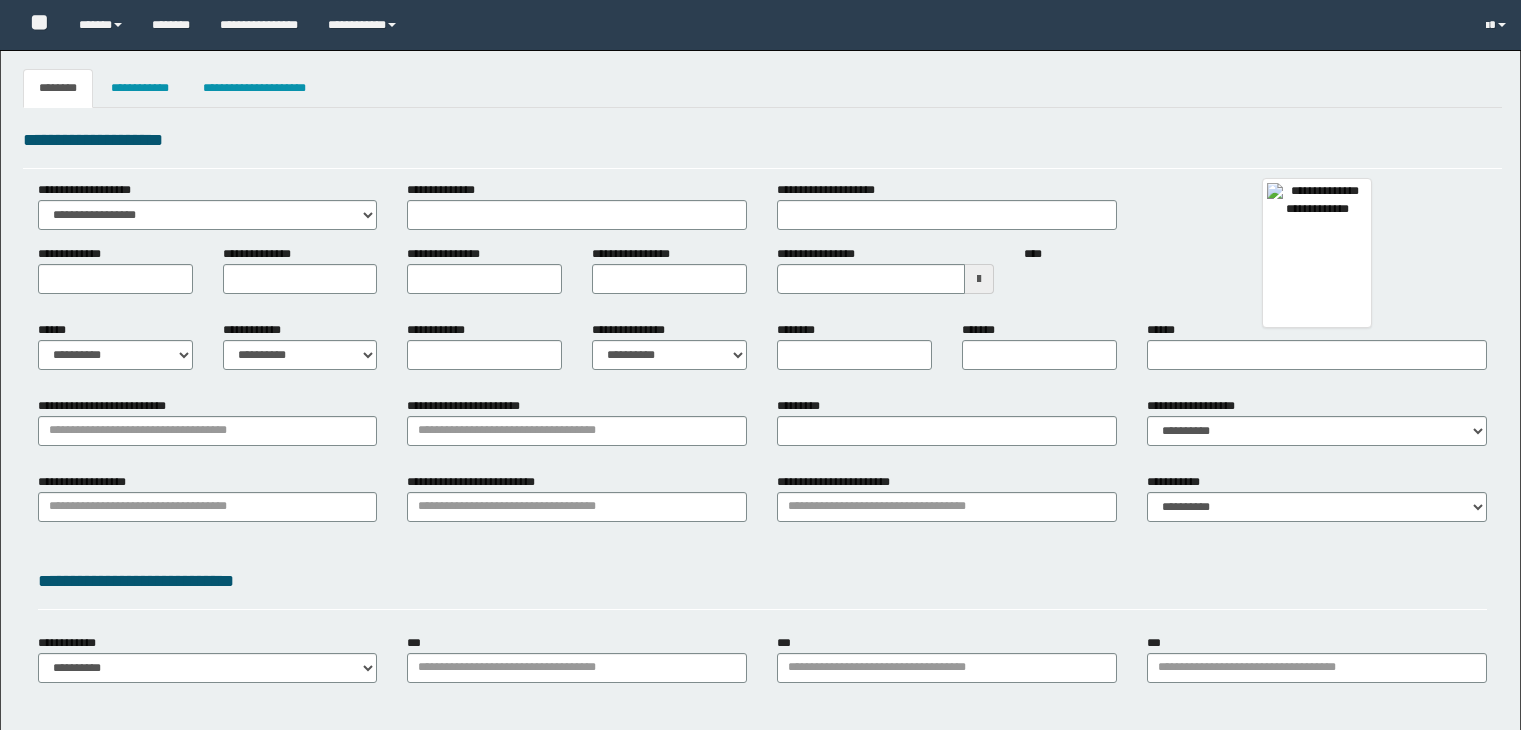type 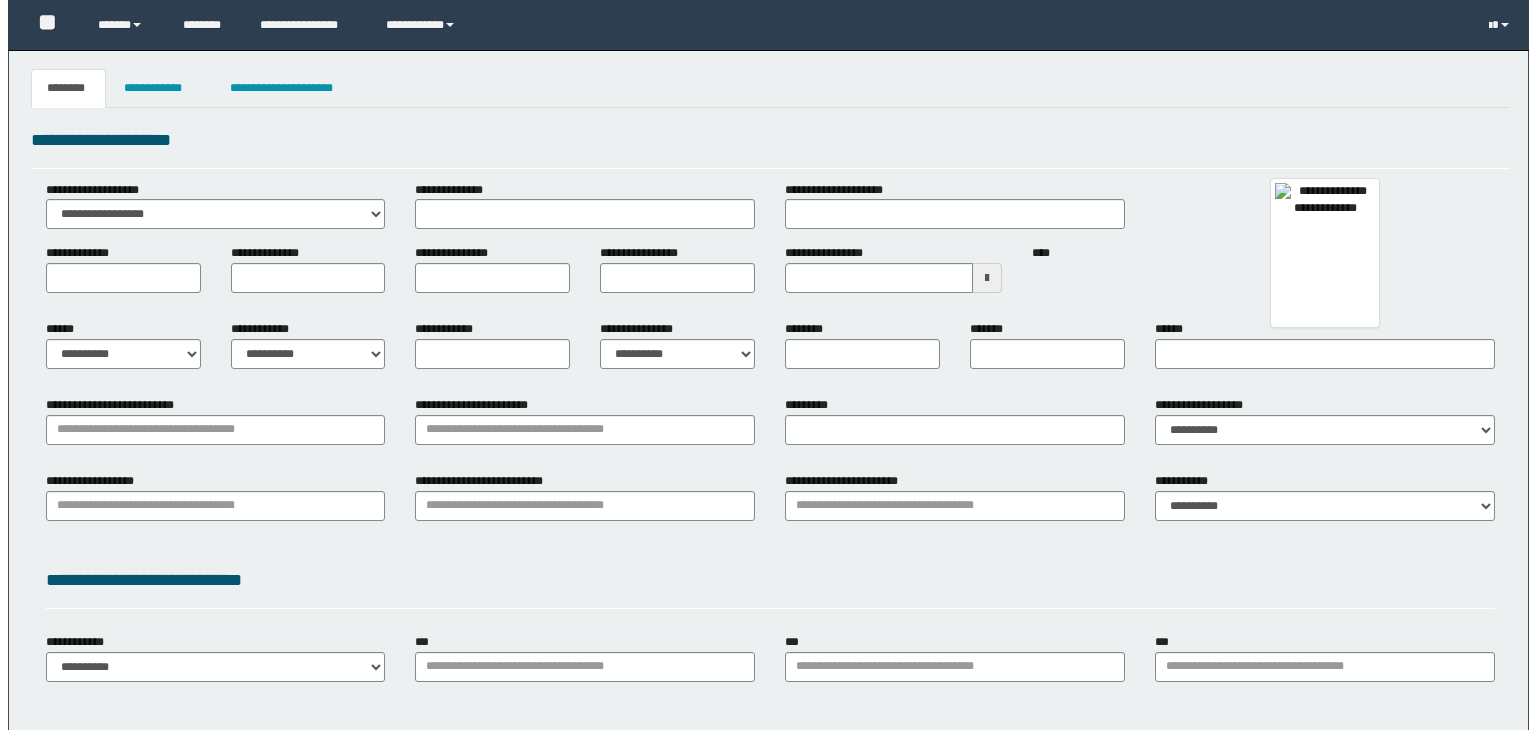 scroll, scrollTop: 0, scrollLeft: 0, axis: both 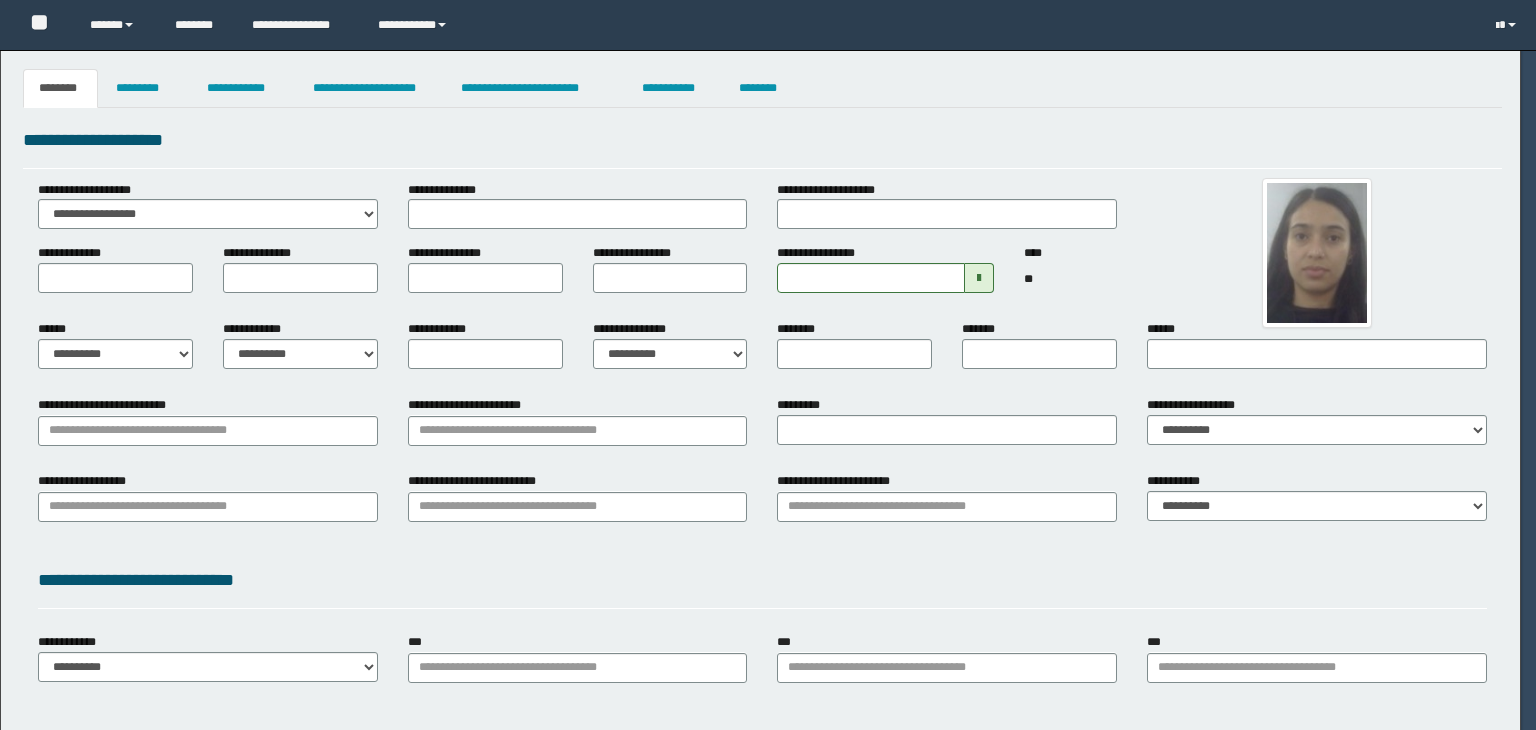type on "**********" 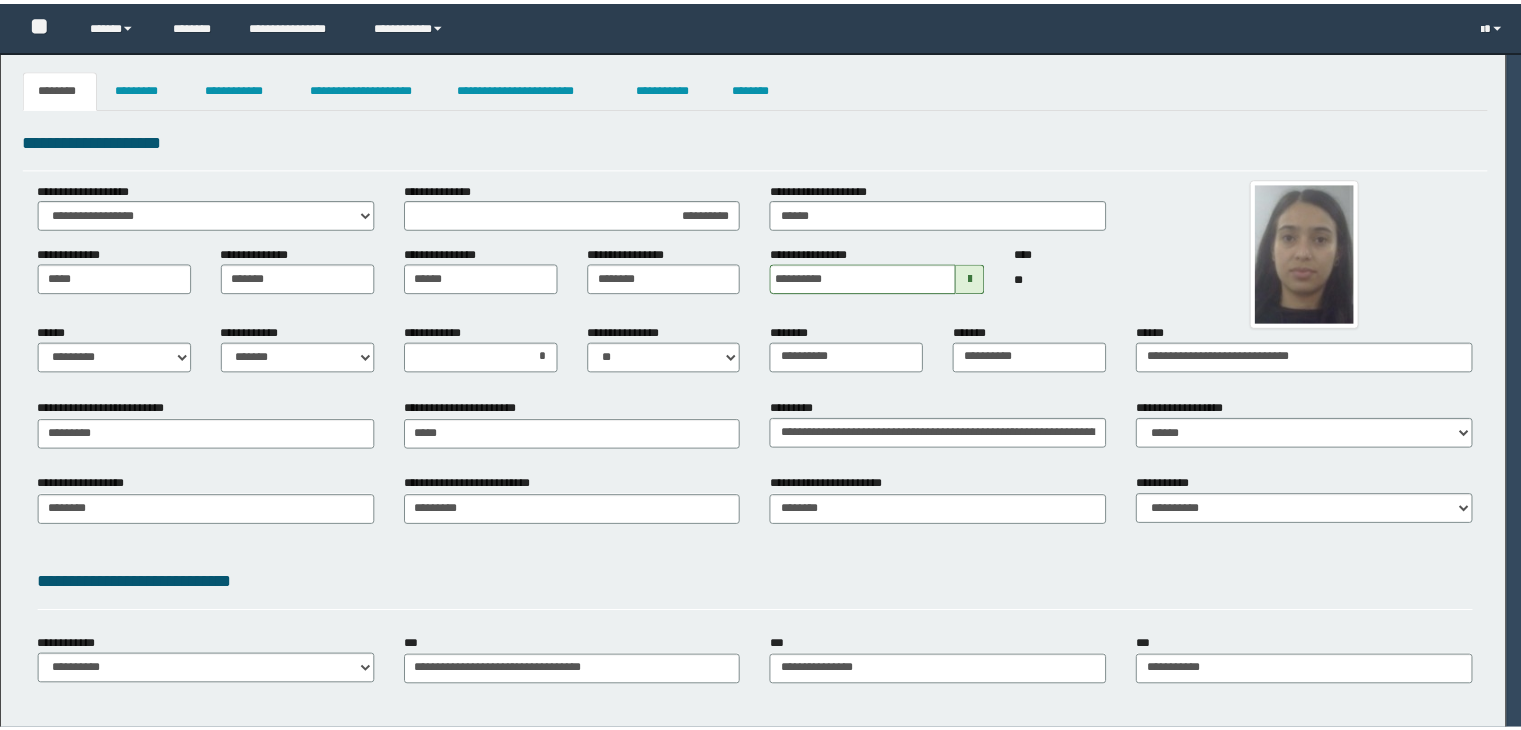 scroll, scrollTop: 0, scrollLeft: 0, axis: both 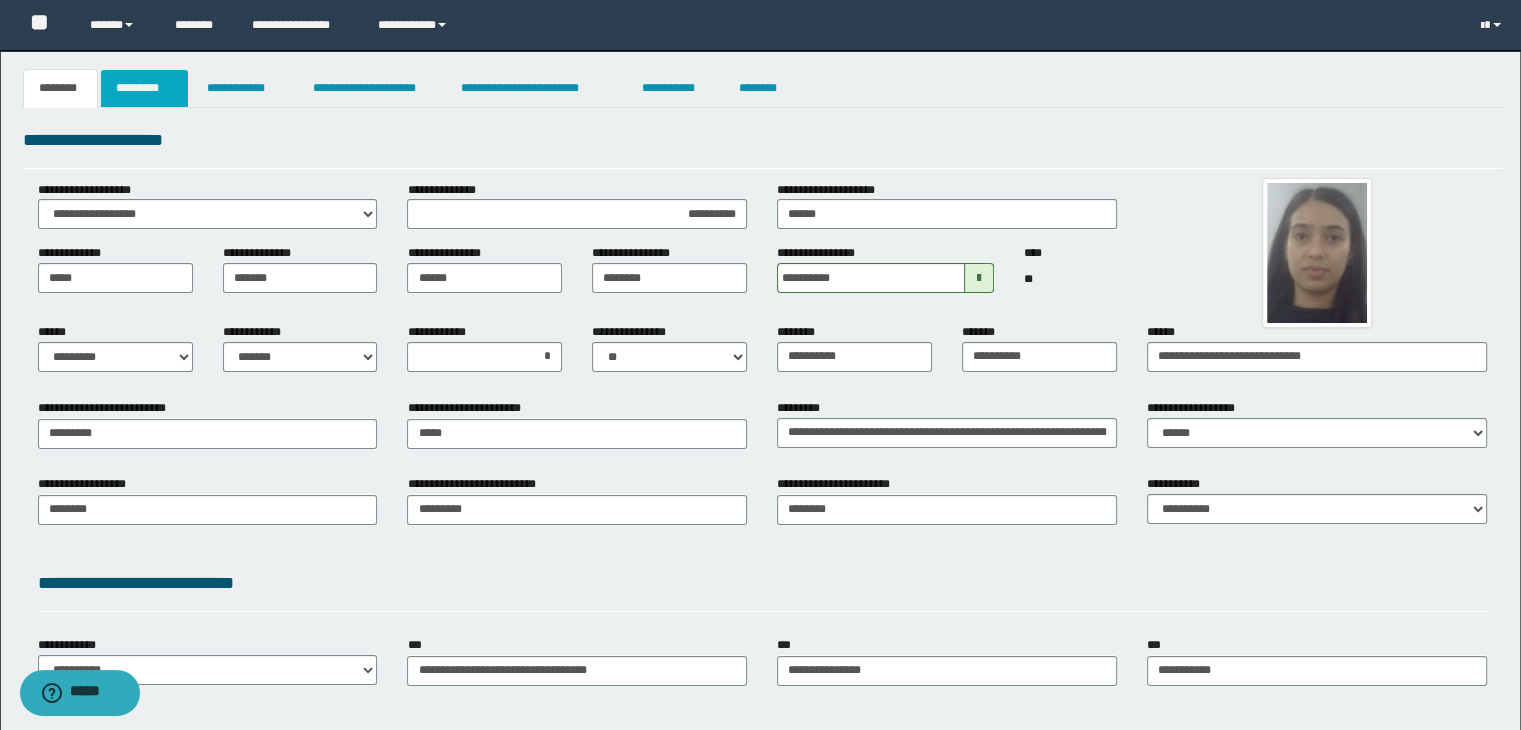 click on "*********" at bounding box center [144, 88] 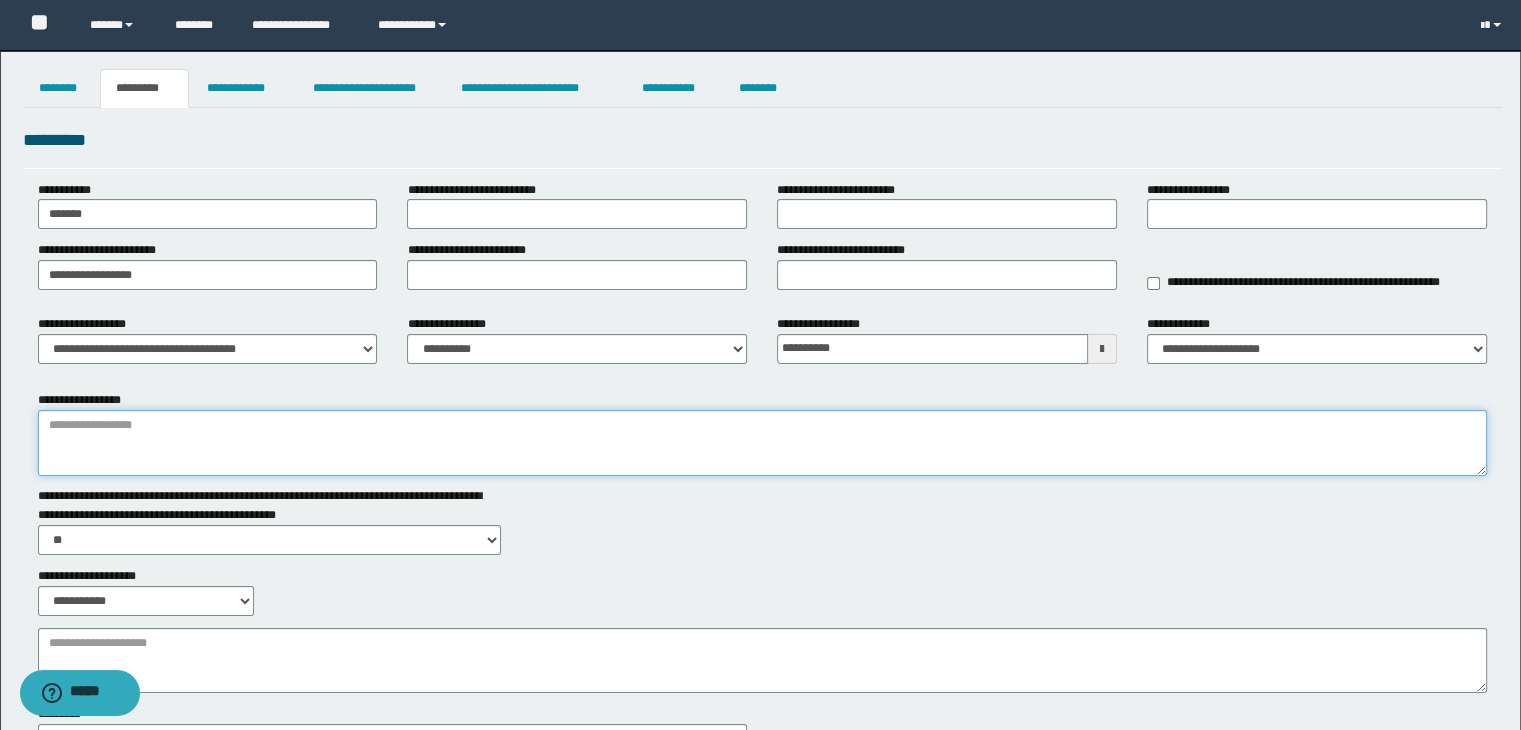 click on "**********" at bounding box center [763, 443] 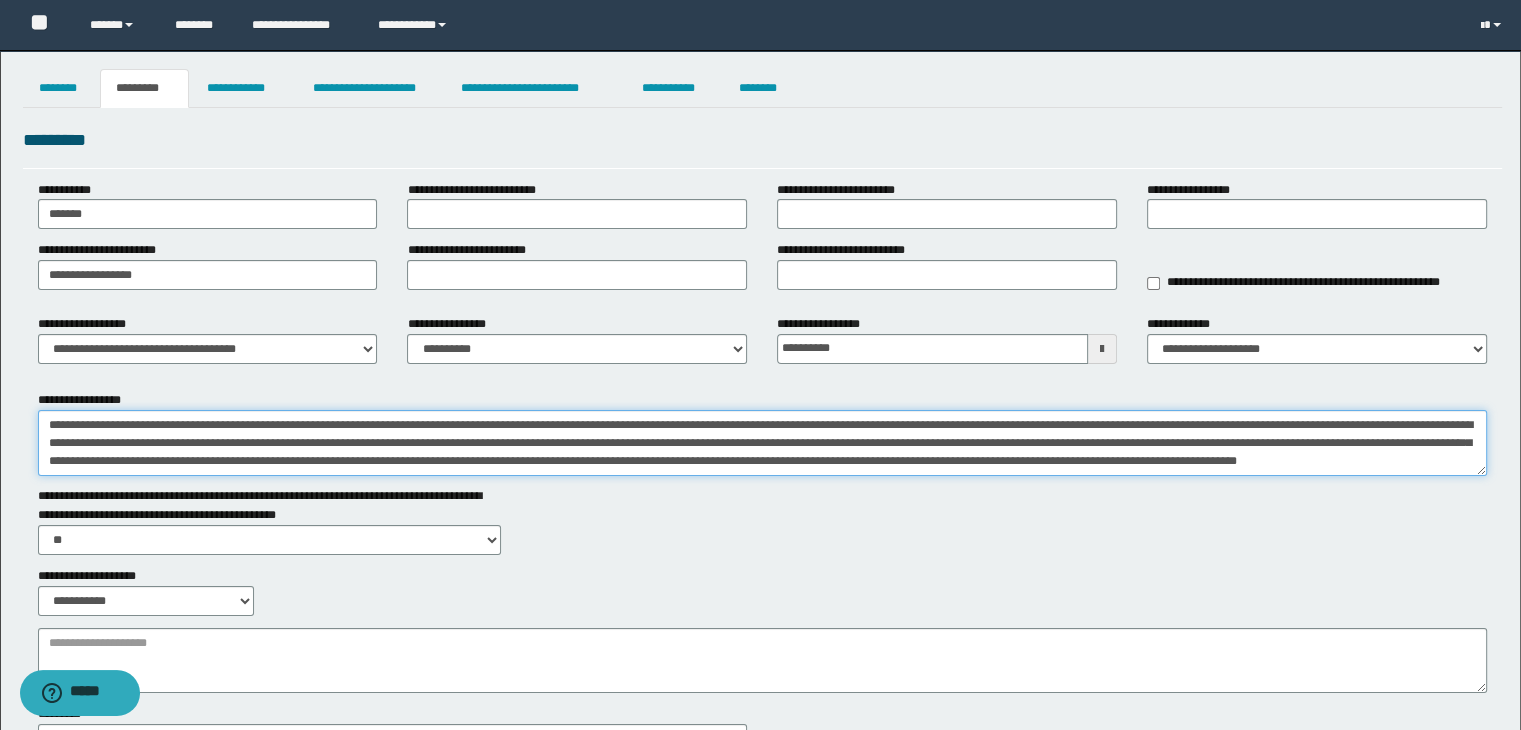 scroll, scrollTop: 12, scrollLeft: 0, axis: vertical 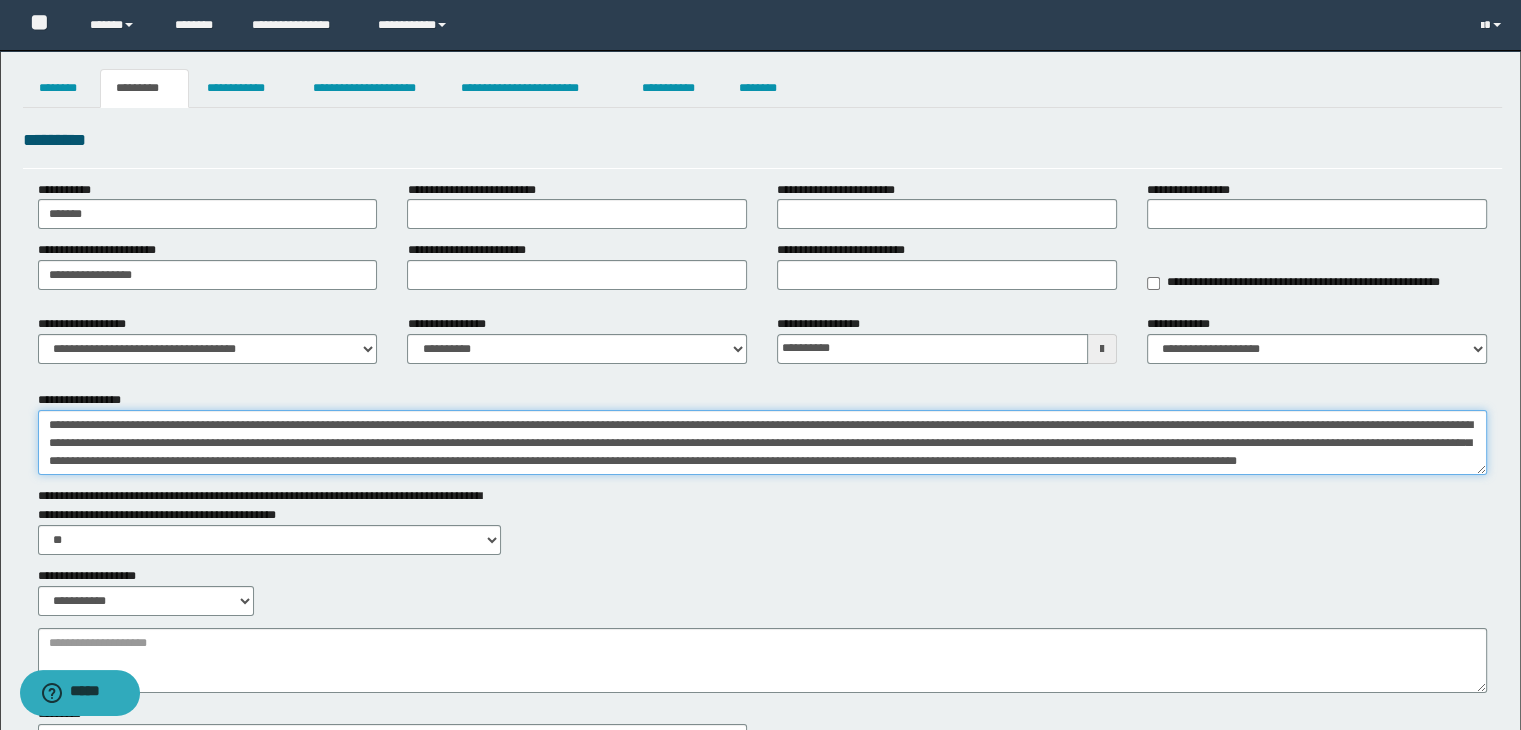 type on "**********" 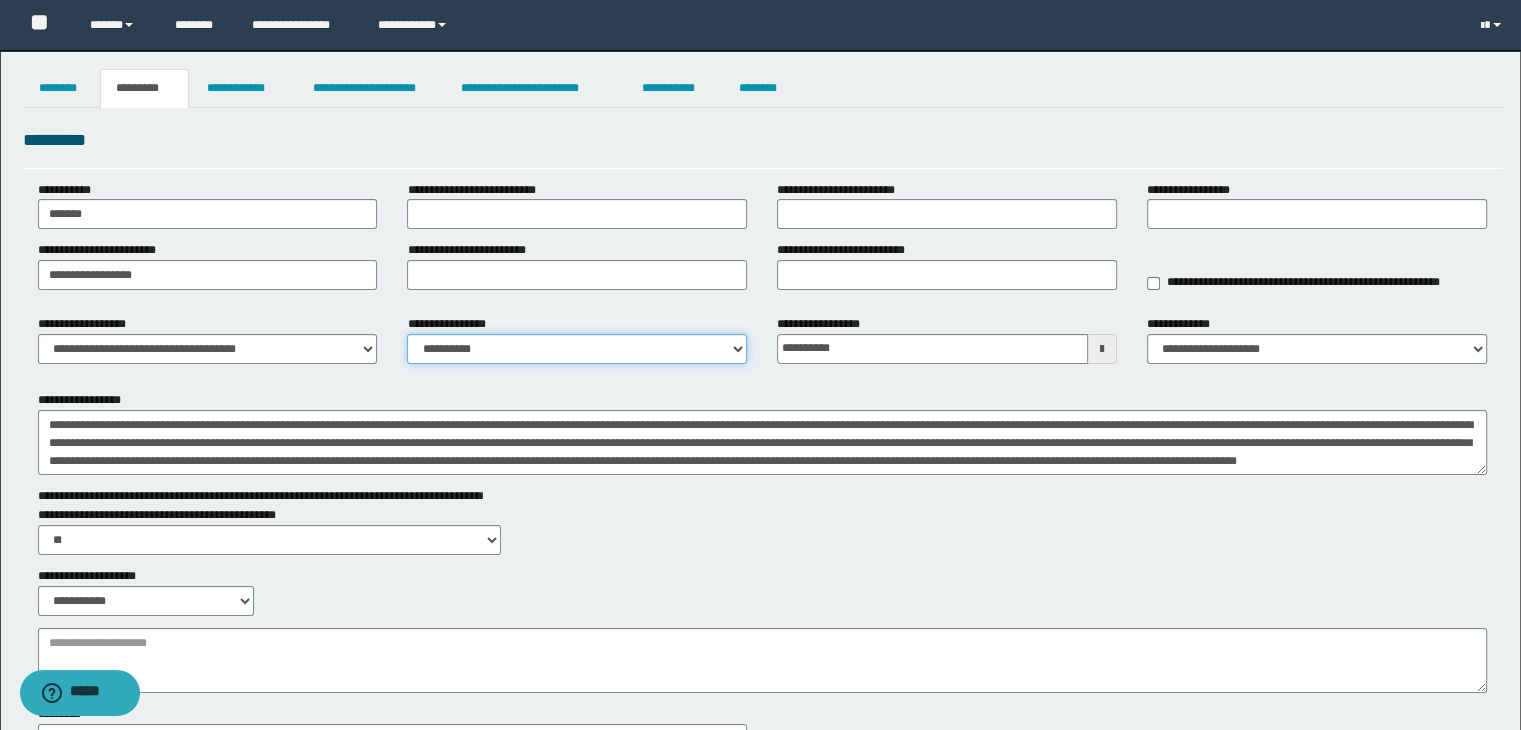 click on "**********" at bounding box center [577, 349] 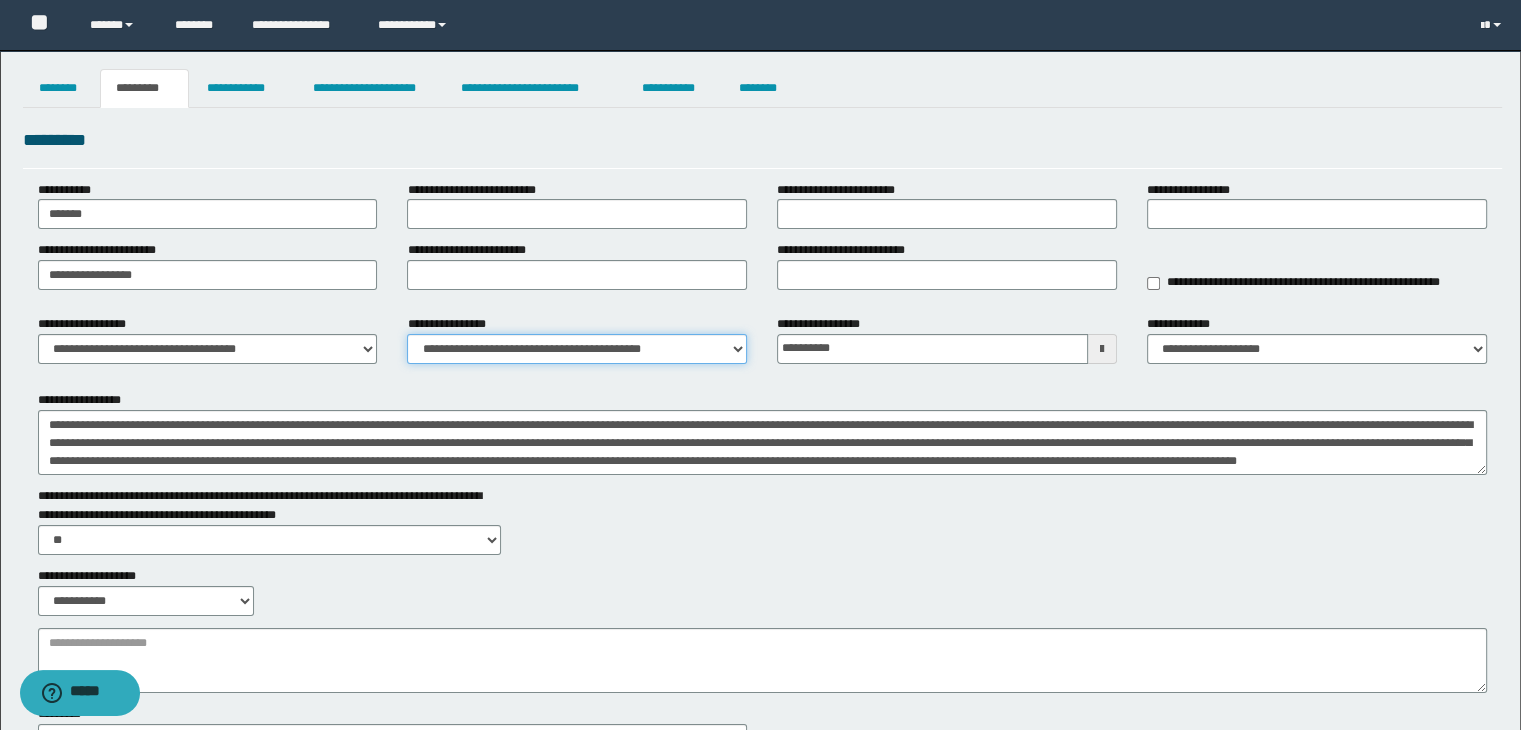 click on "**********" at bounding box center [577, 349] 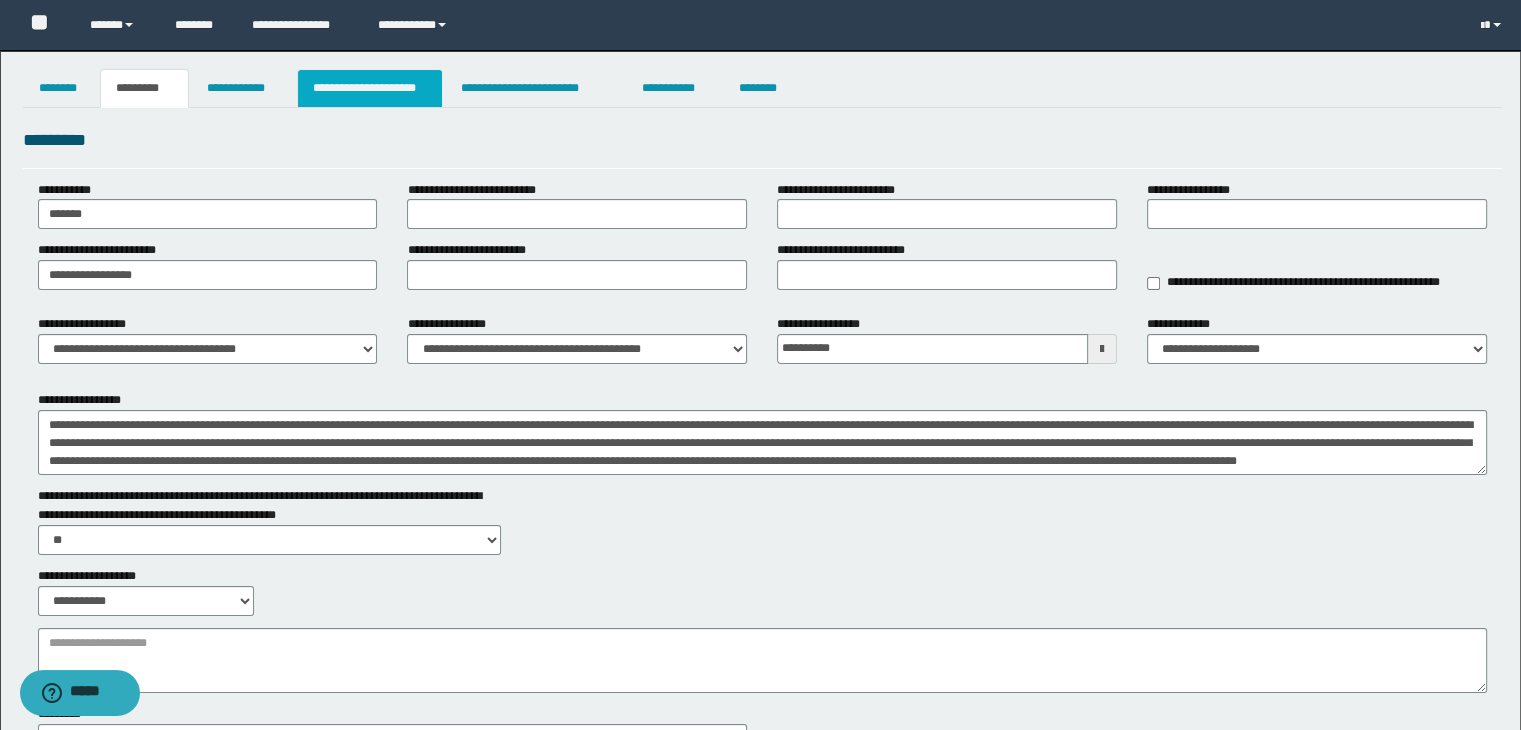 click on "**********" at bounding box center (370, 88) 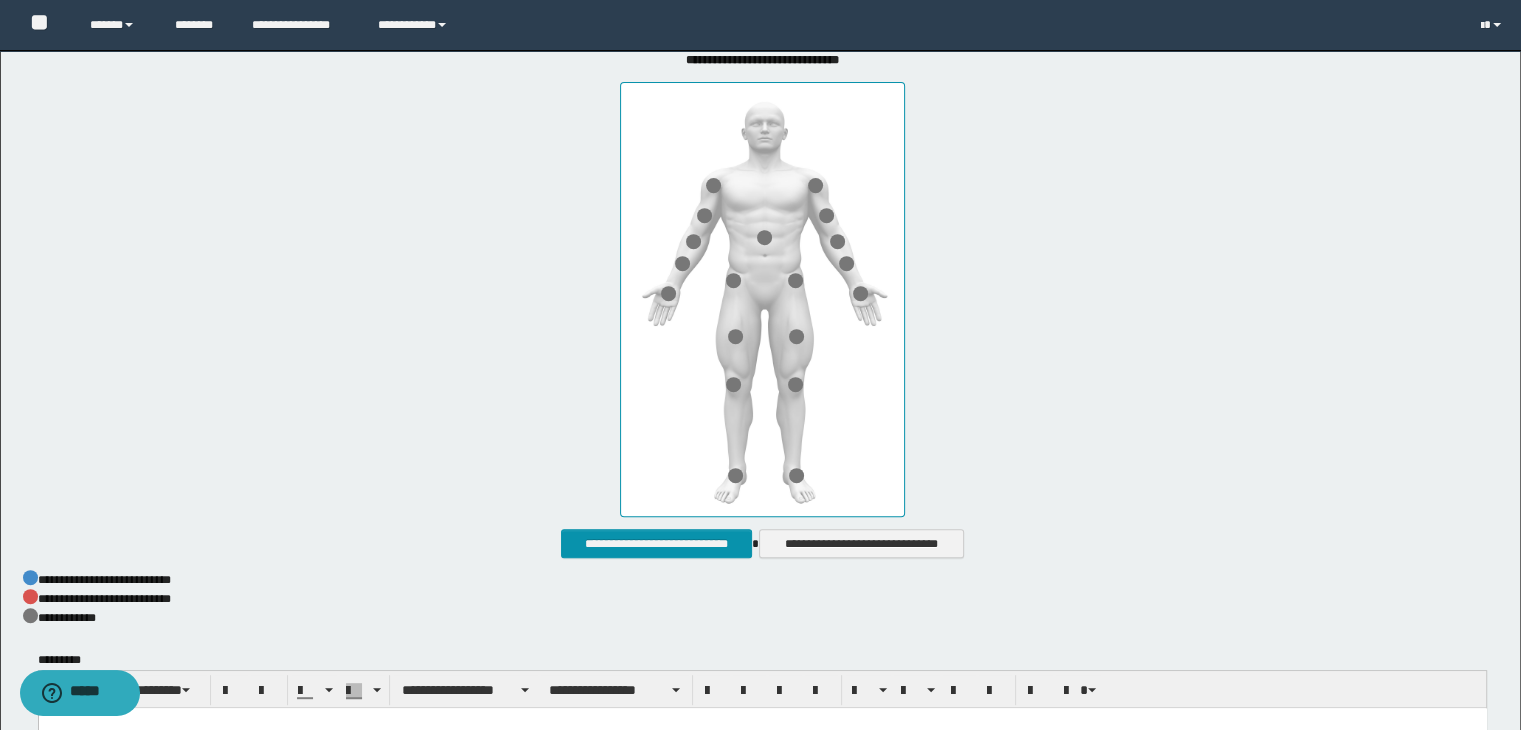scroll, scrollTop: 900, scrollLeft: 0, axis: vertical 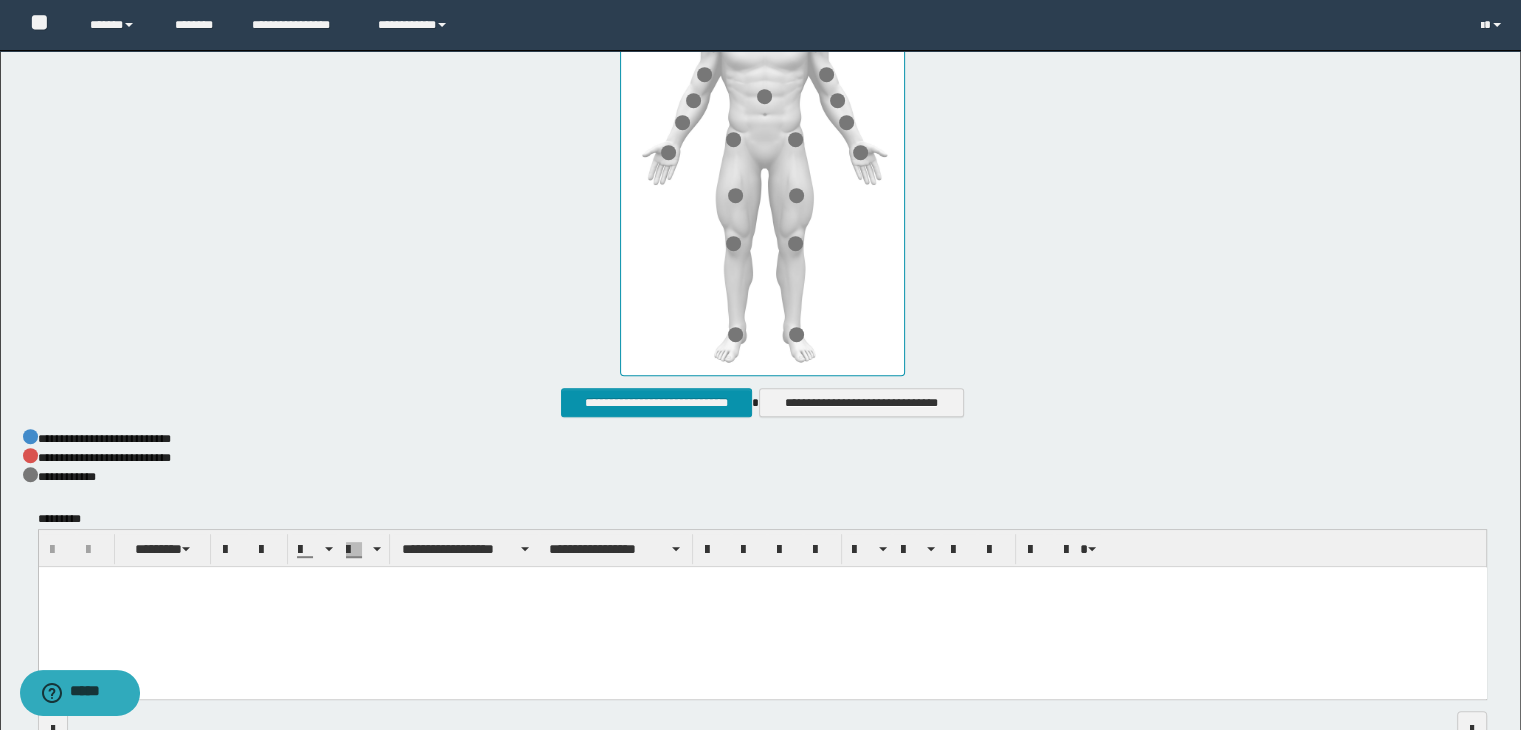 click at bounding box center [762, 607] 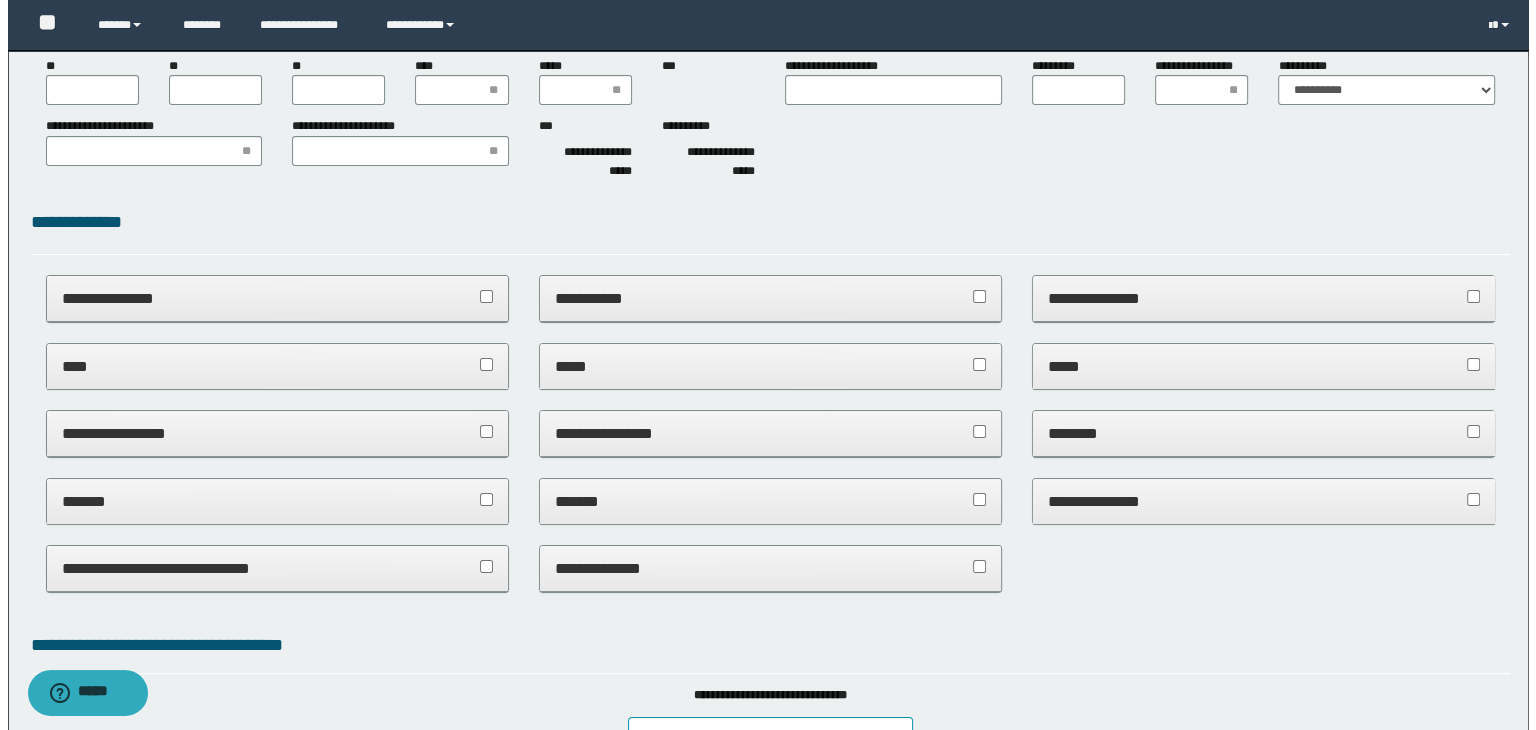 scroll, scrollTop: 0, scrollLeft: 0, axis: both 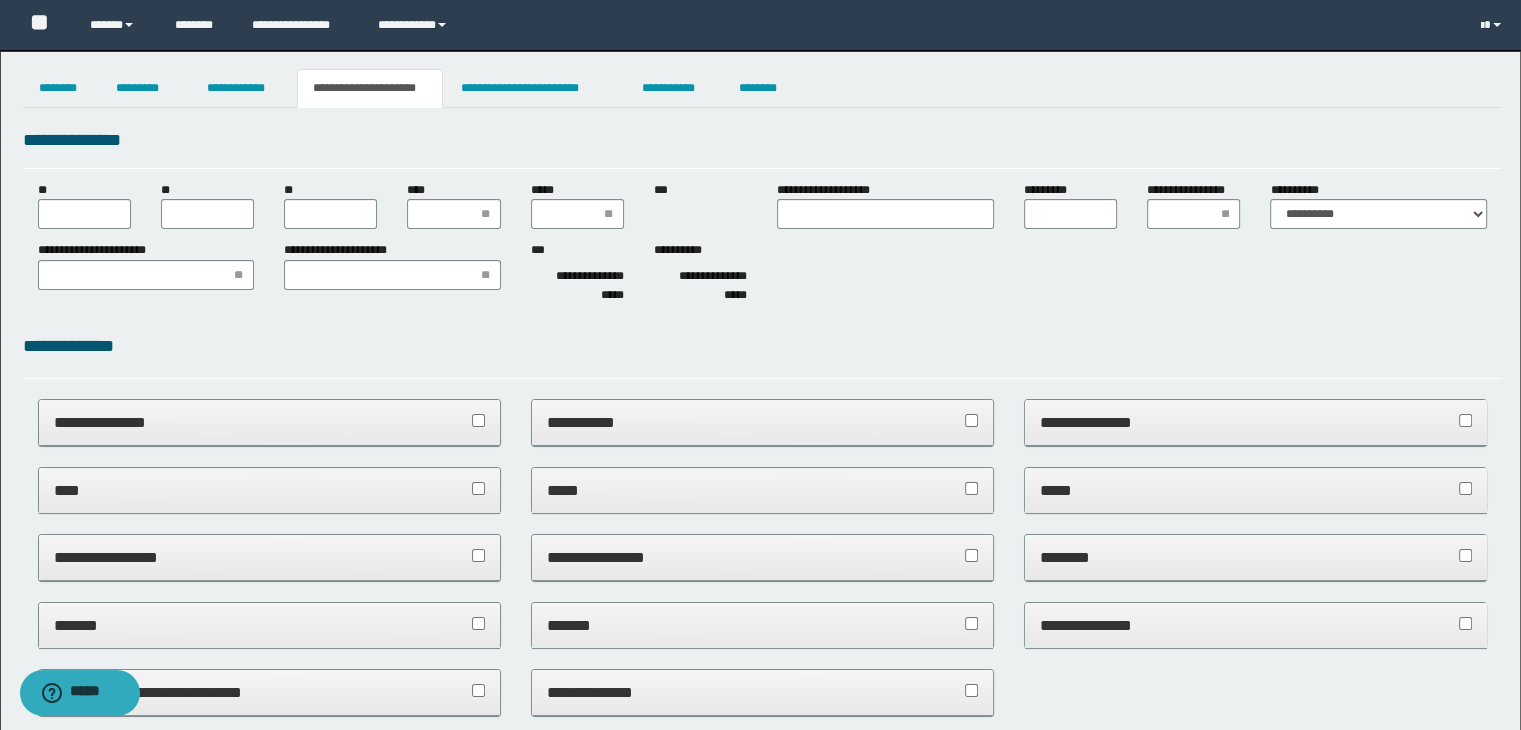 click on "**" at bounding box center (84, 214) 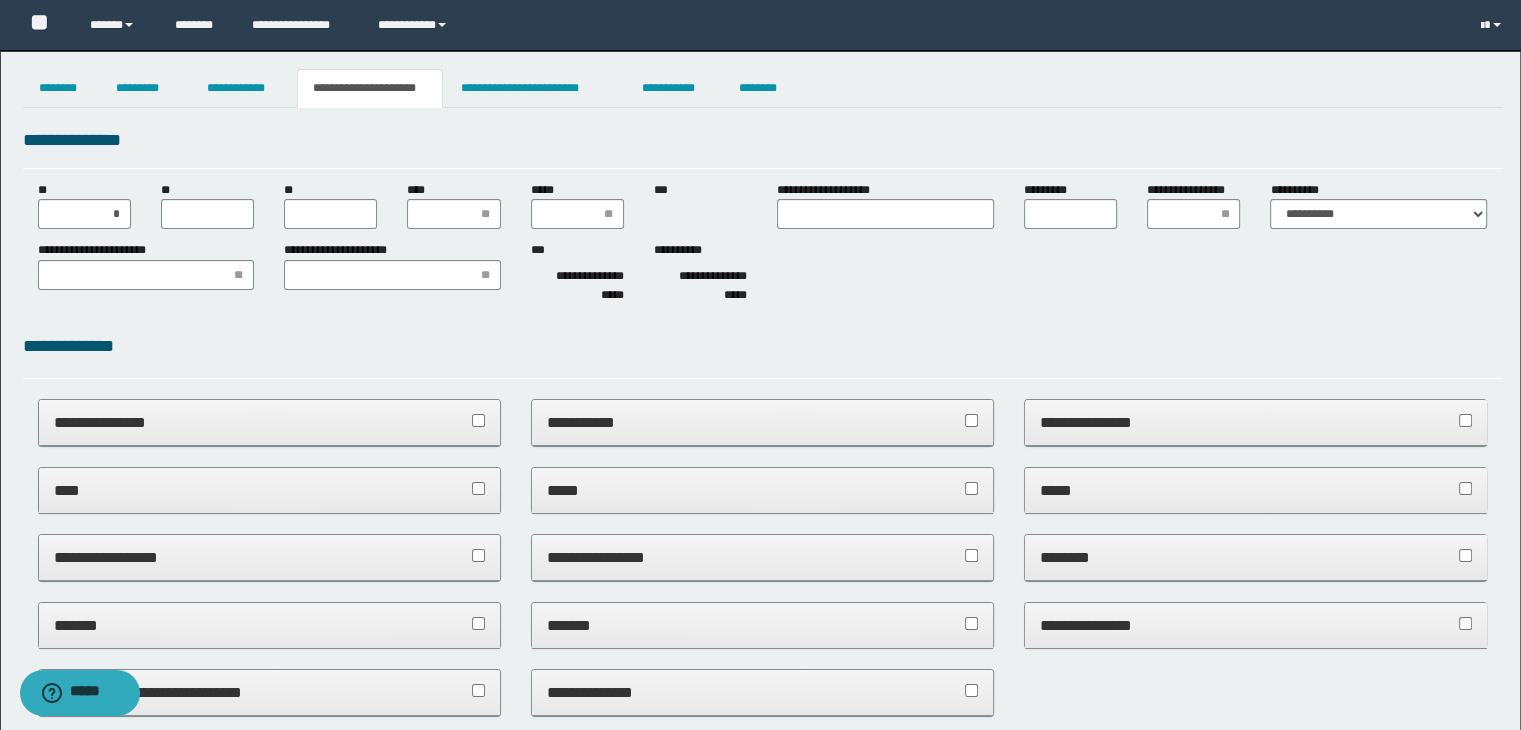 type on "**" 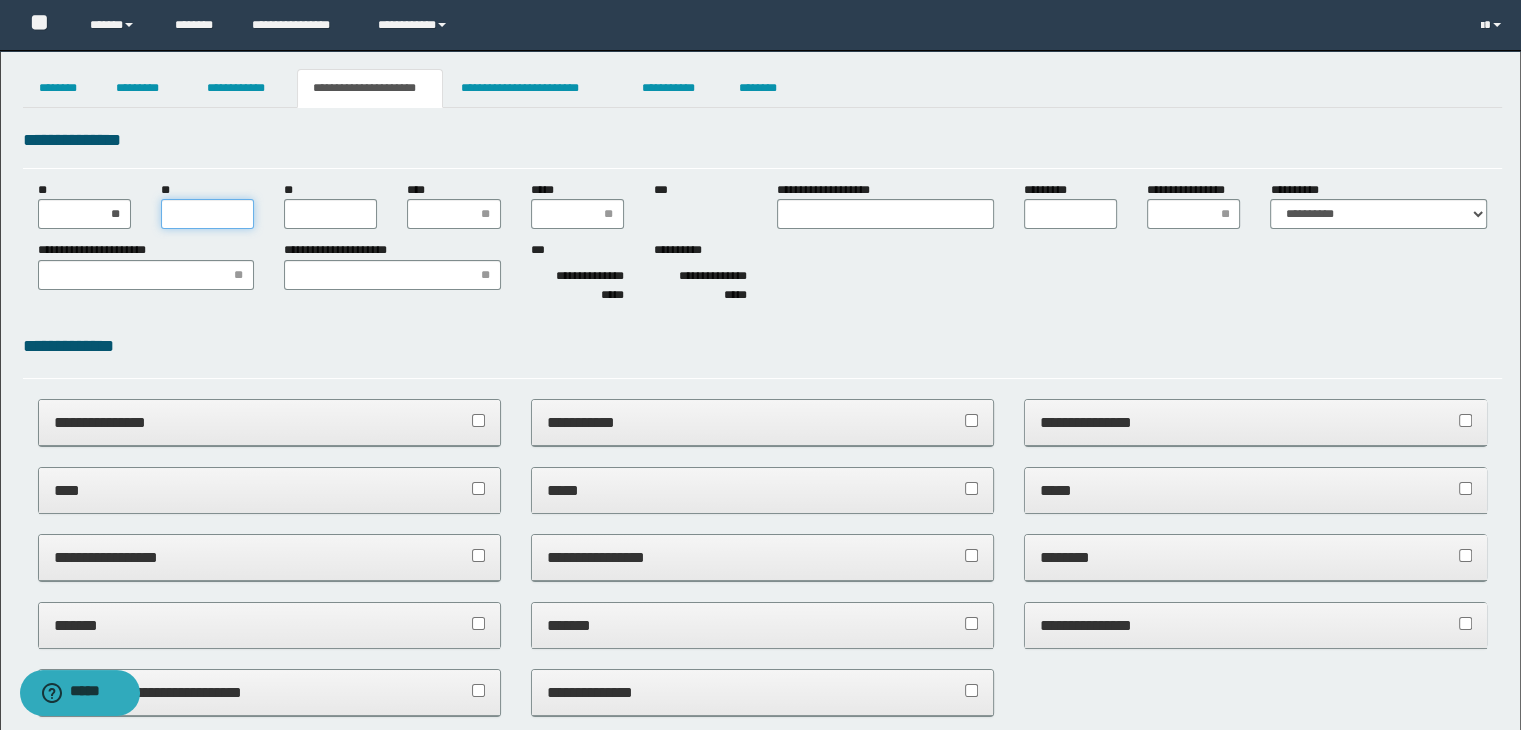 click on "**" at bounding box center (207, 214) 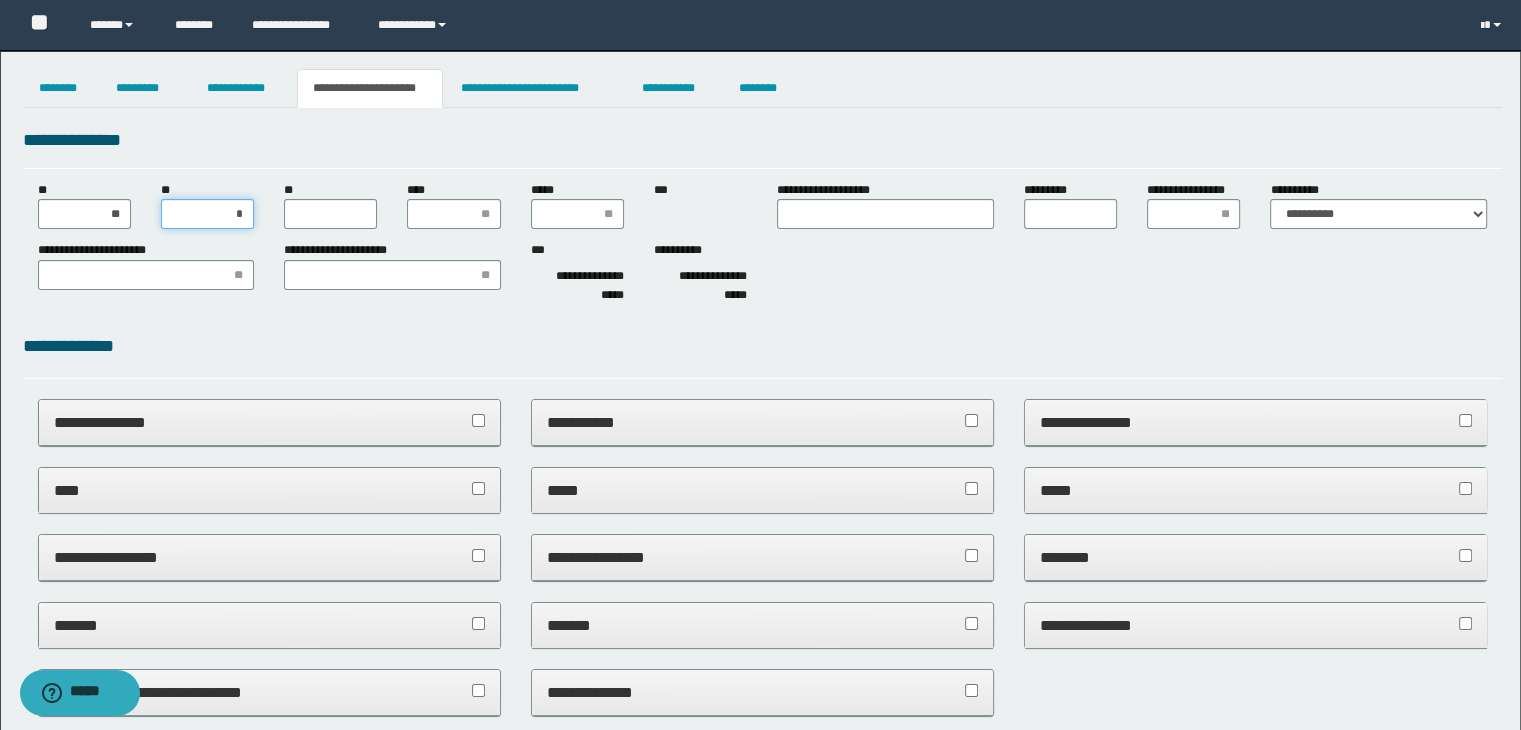 type on "**" 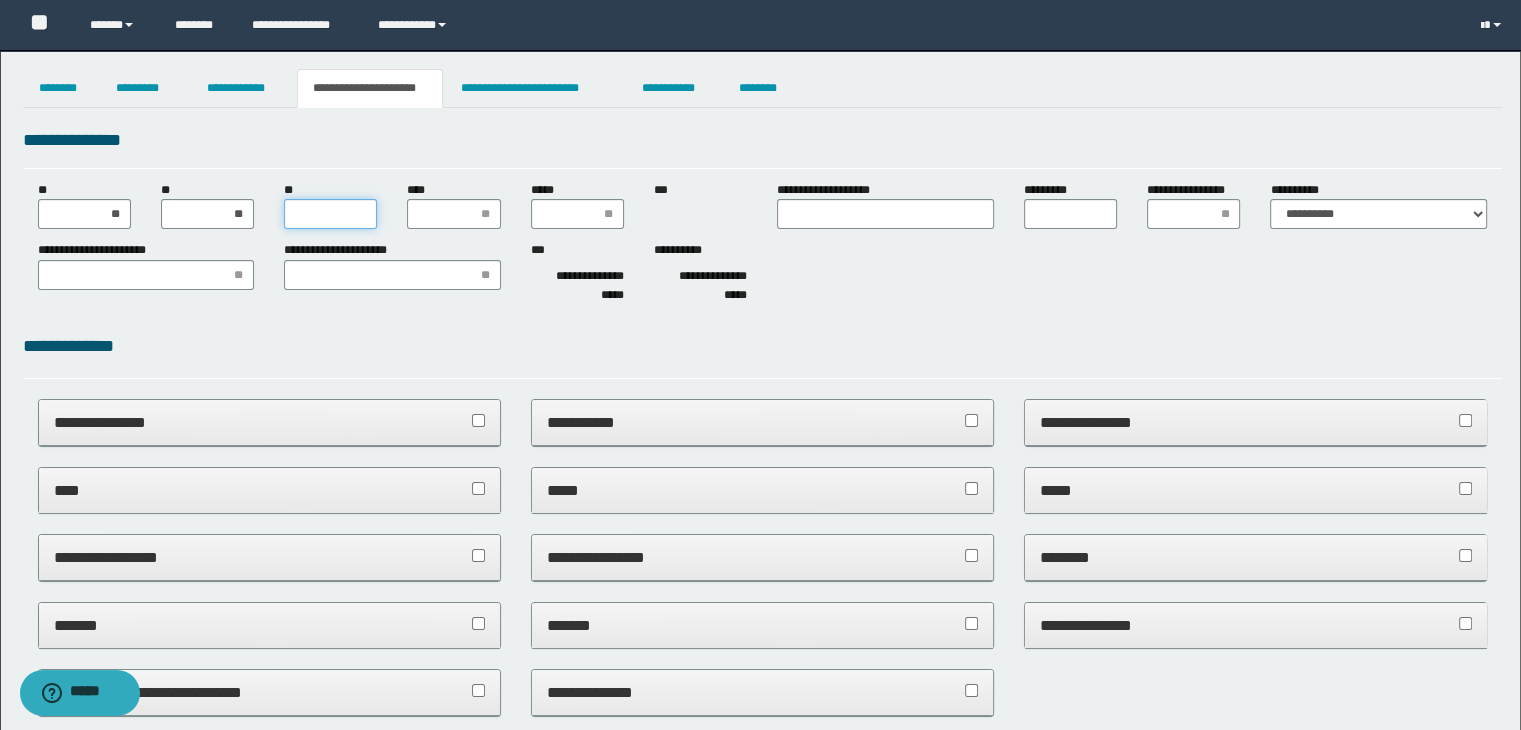 click on "**" at bounding box center (330, 214) 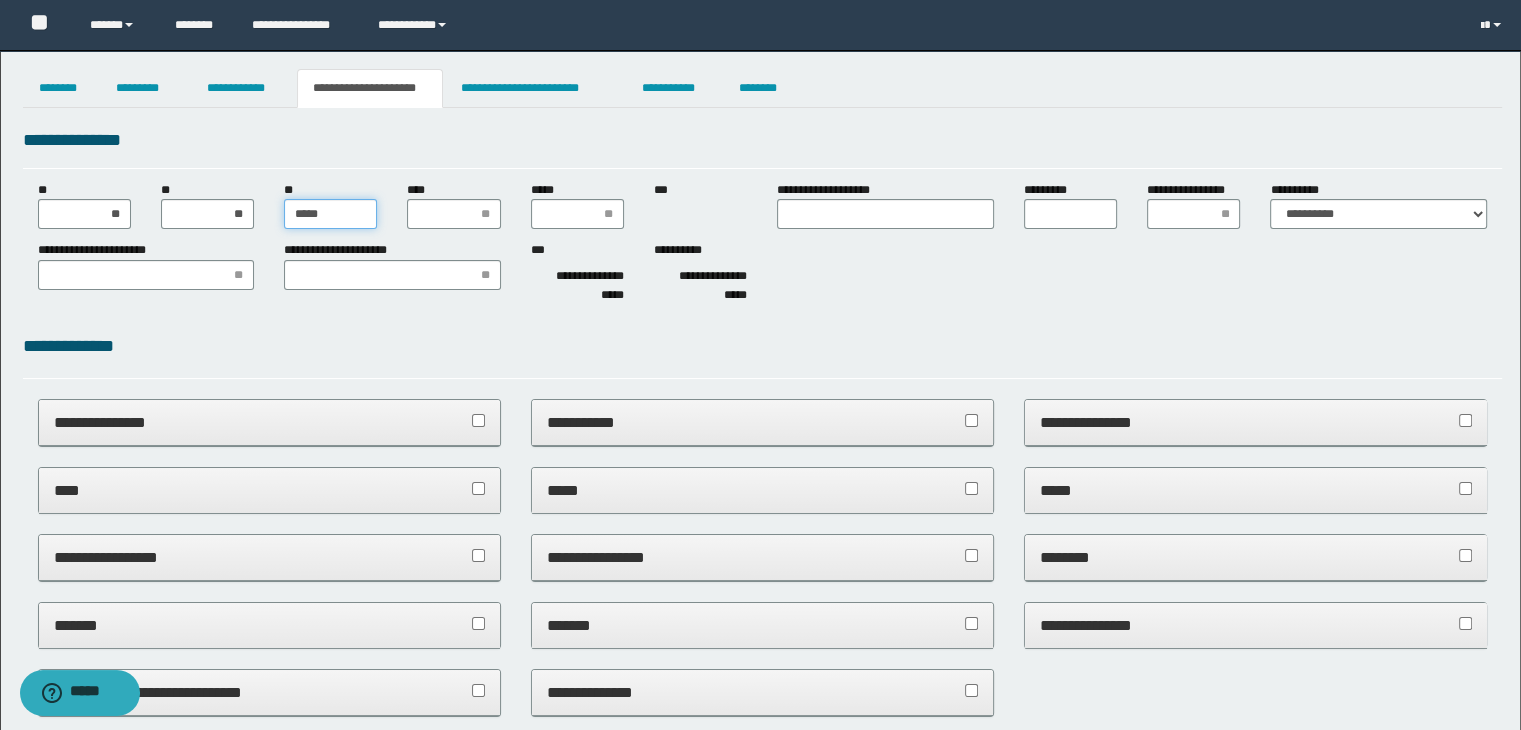 type on "******" 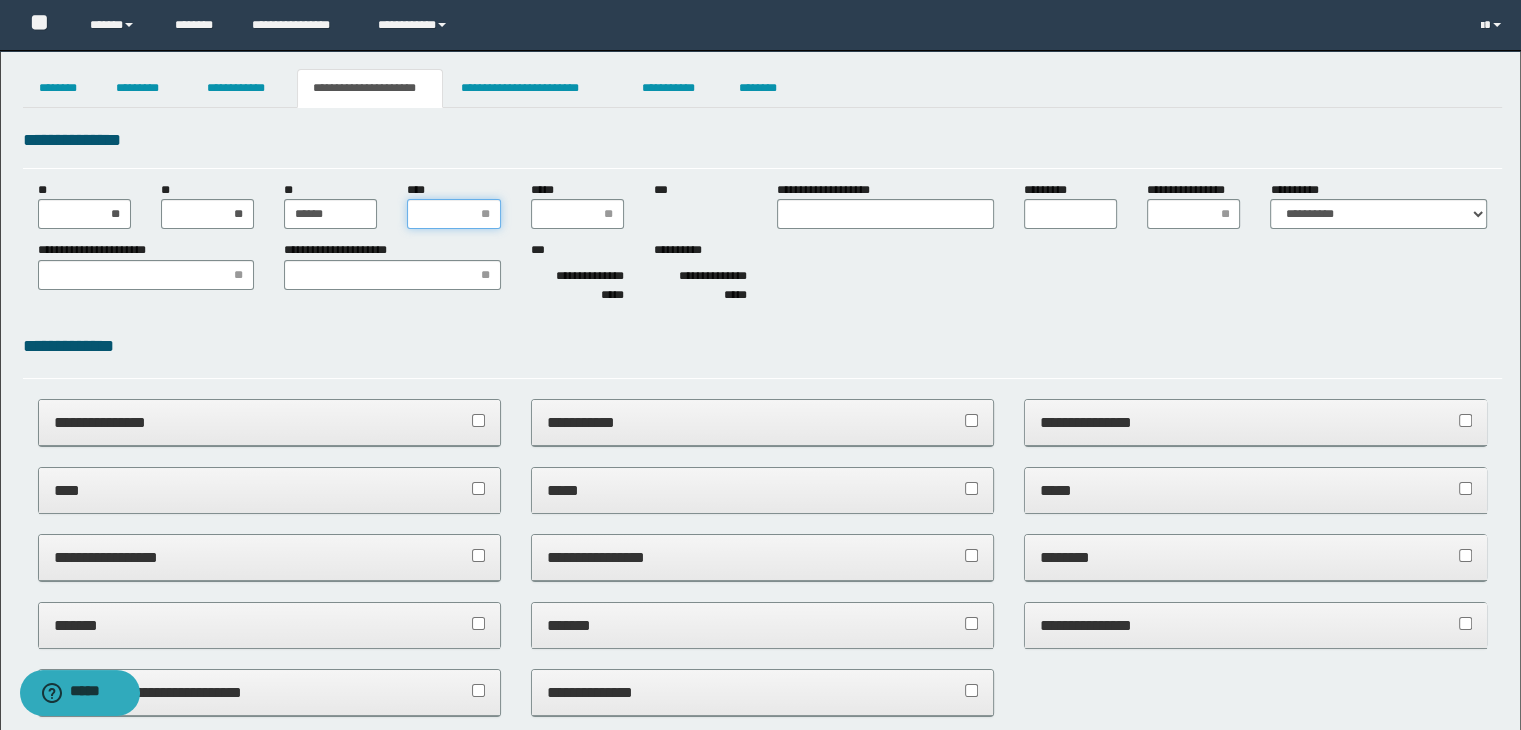 click on "****" at bounding box center (453, 214) 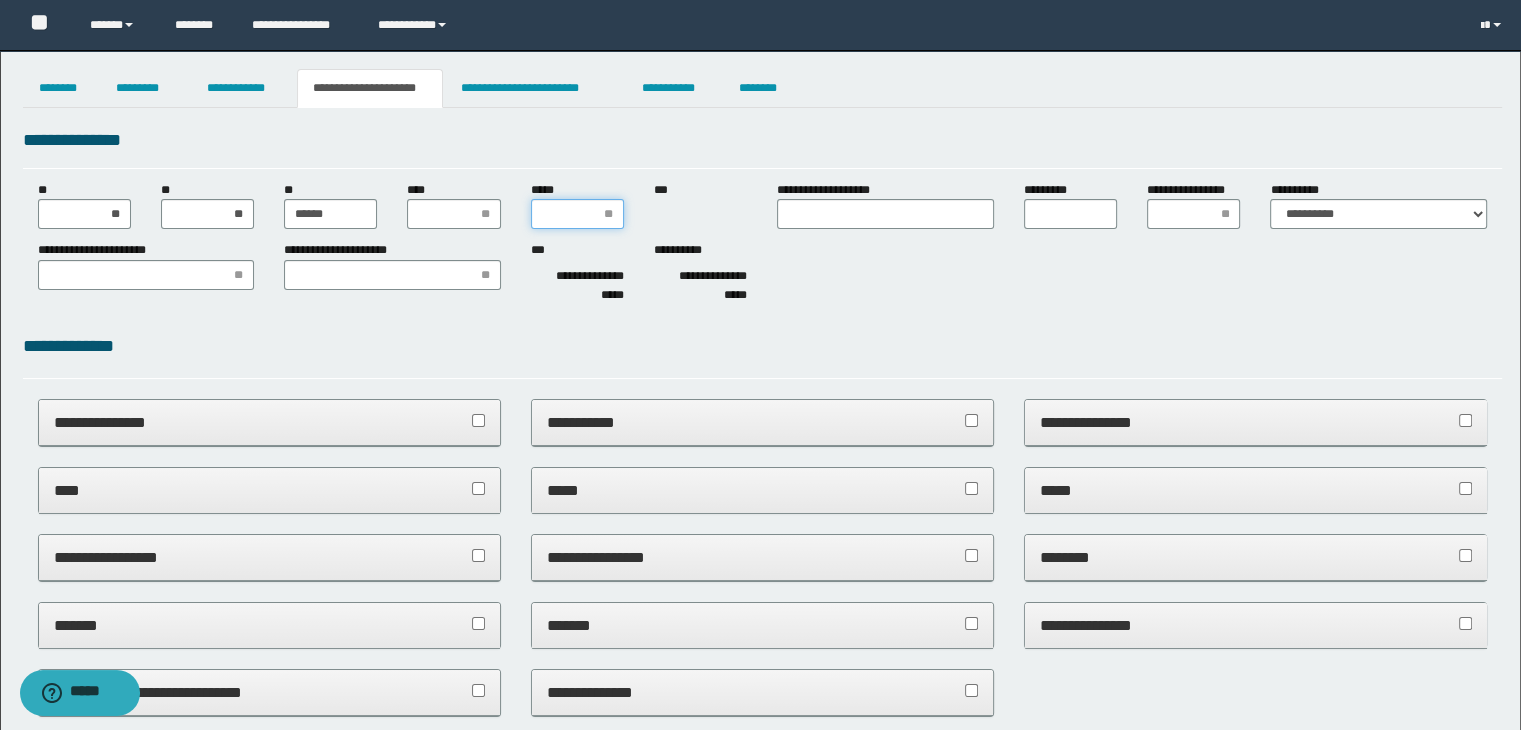click on "*****" at bounding box center (577, 214) 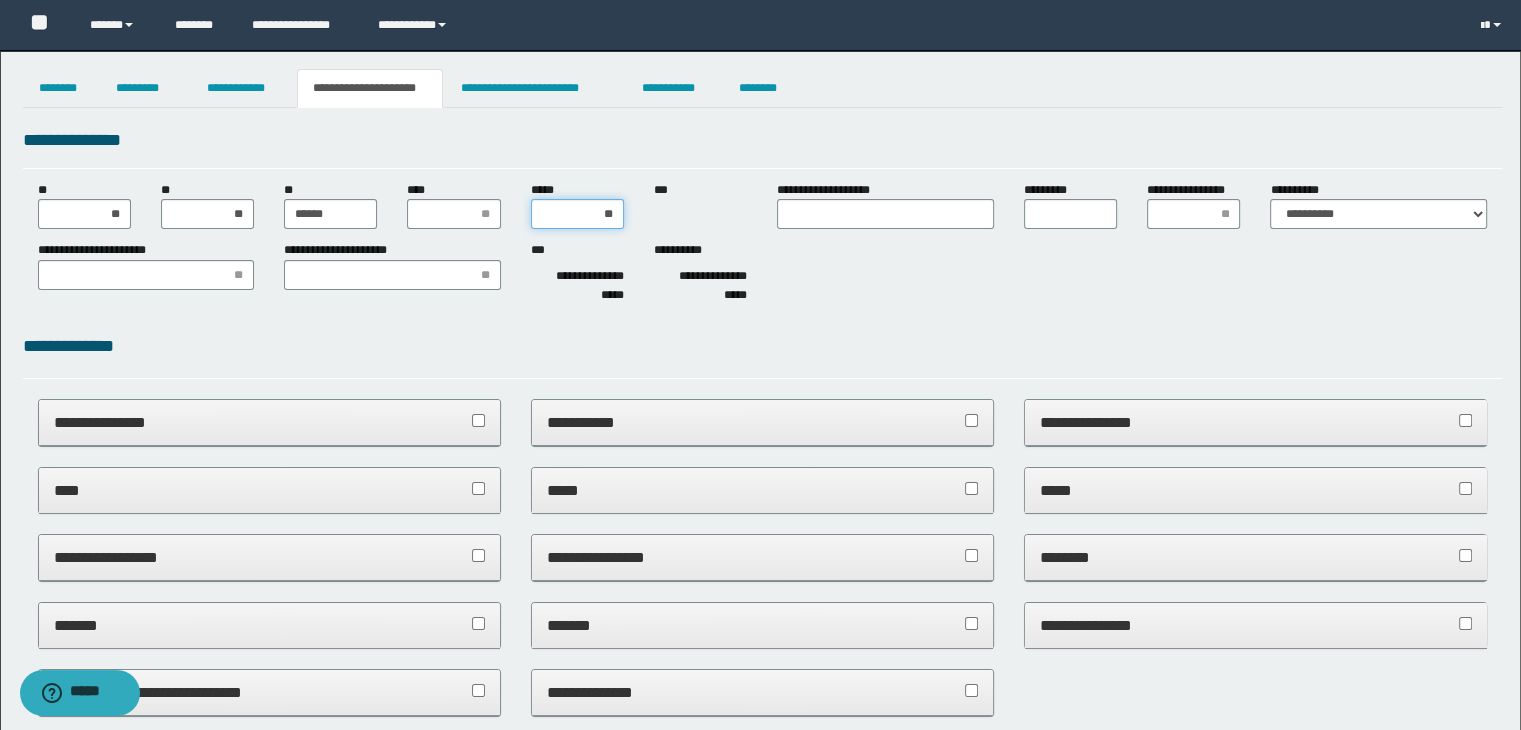 type on "***" 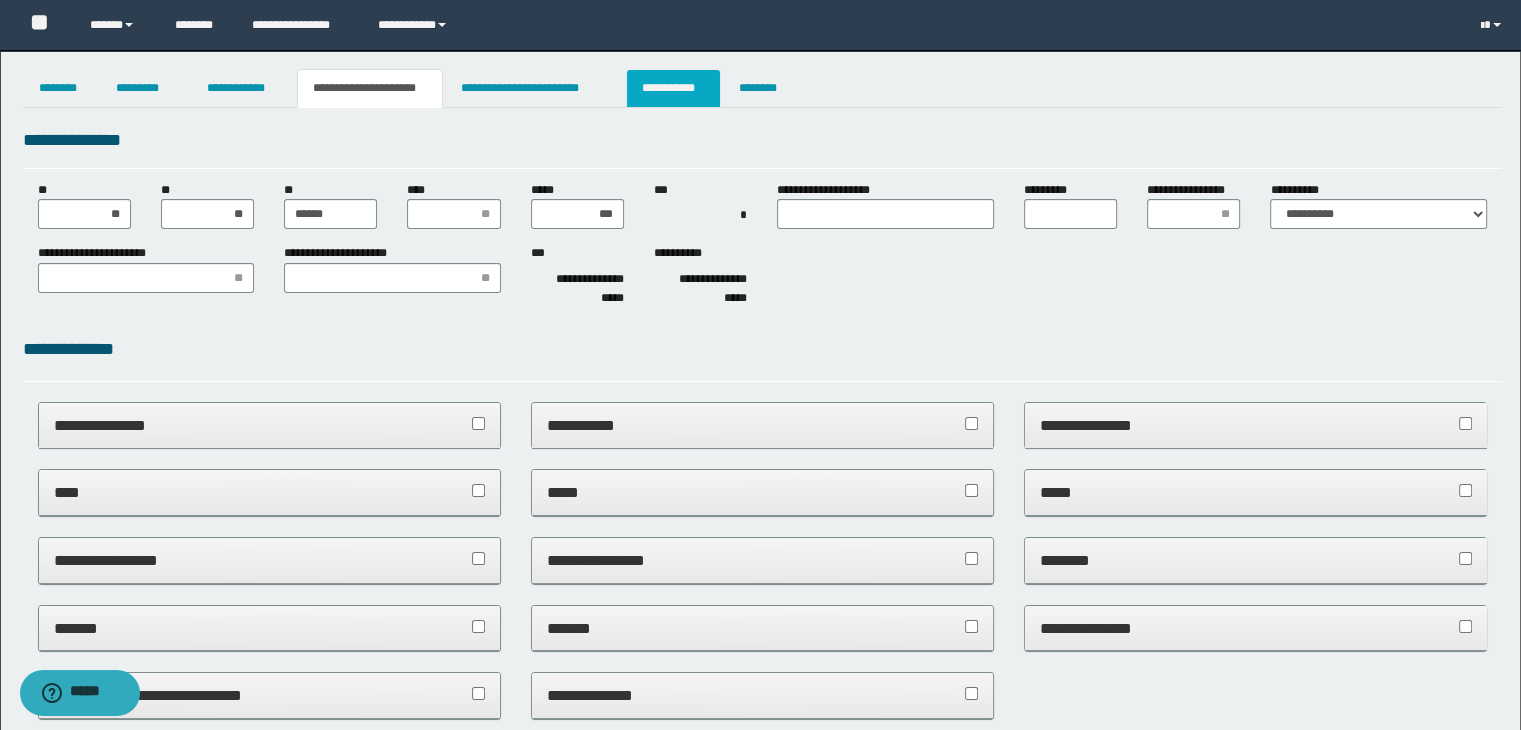 click on "**********" at bounding box center [673, 88] 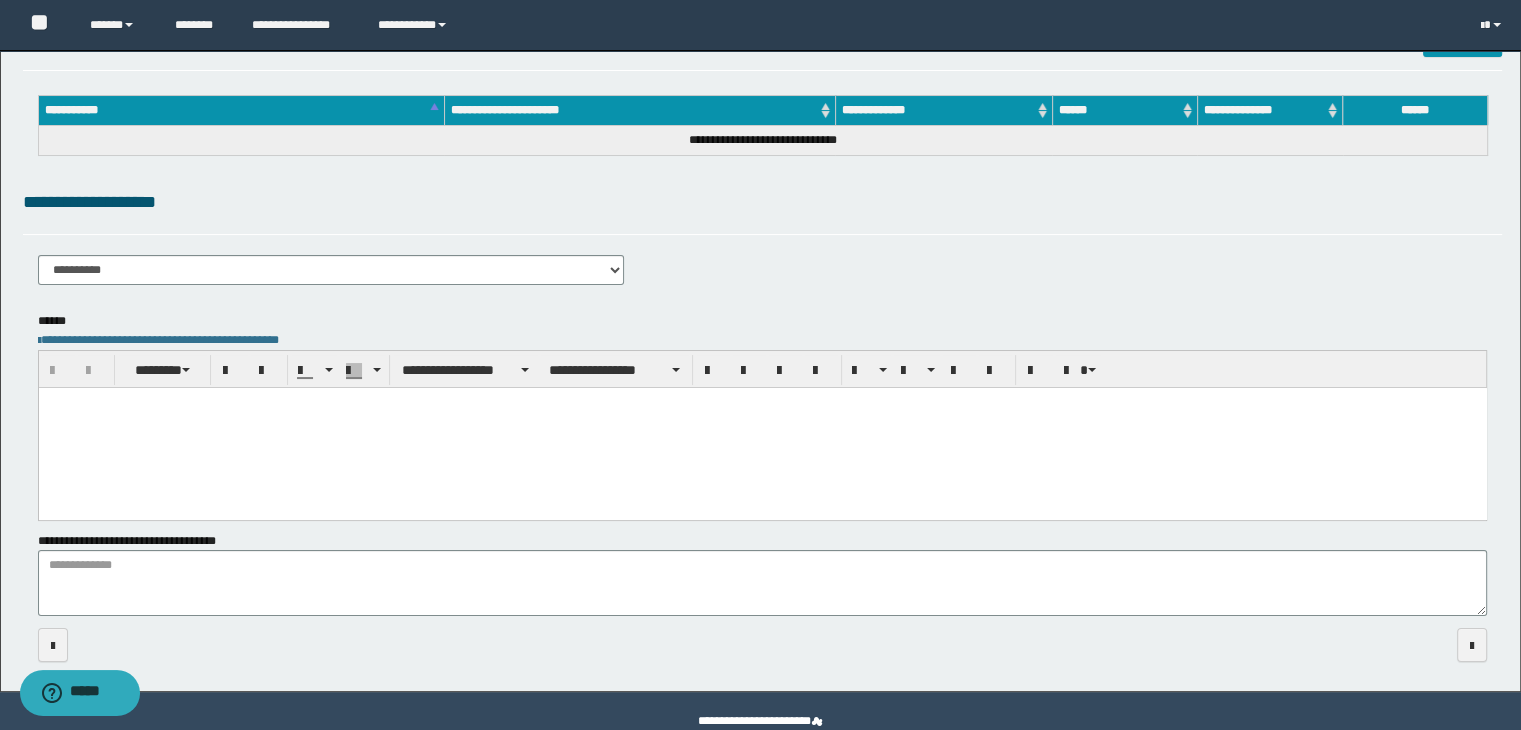 scroll, scrollTop: 149, scrollLeft: 0, axis: vertical 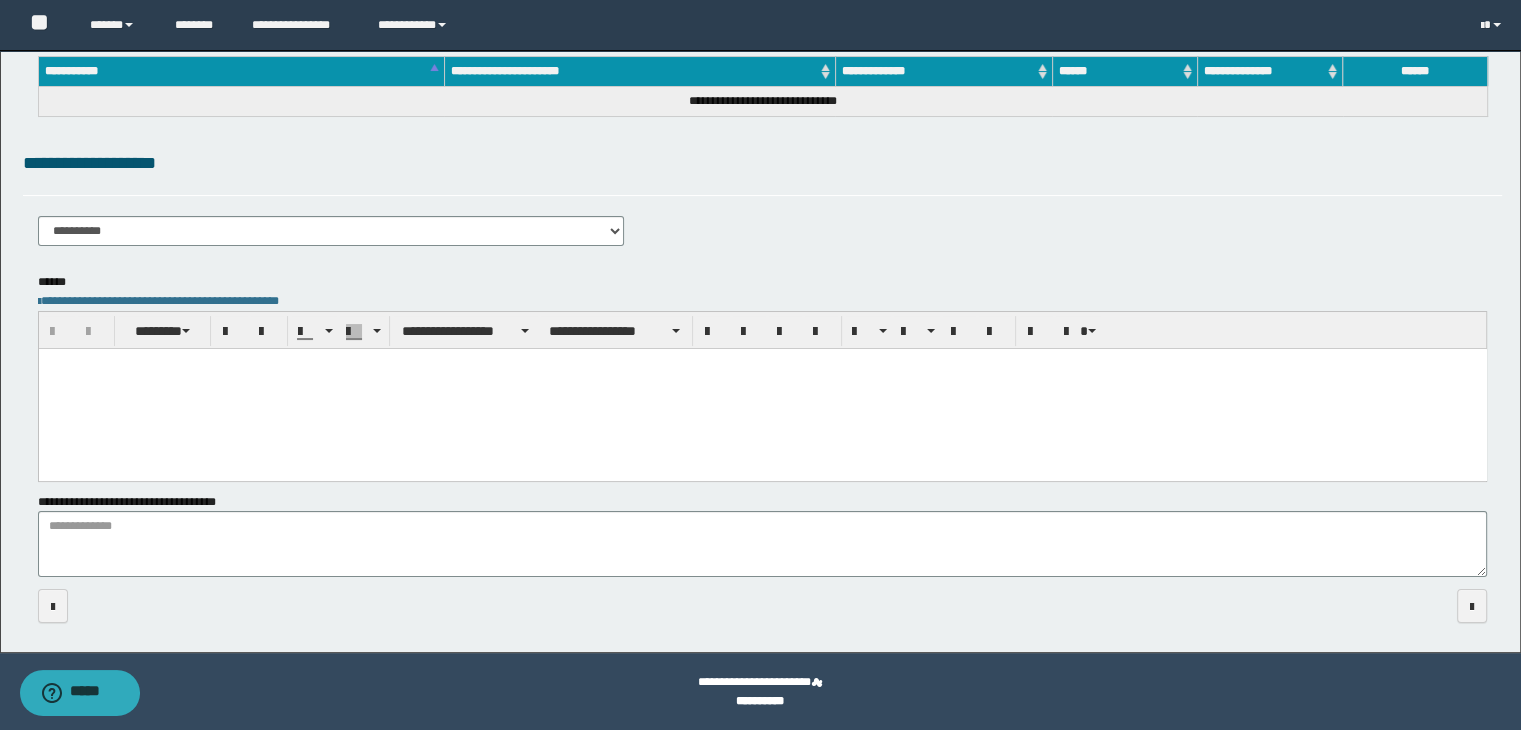 click at bounding box center [762, 388] 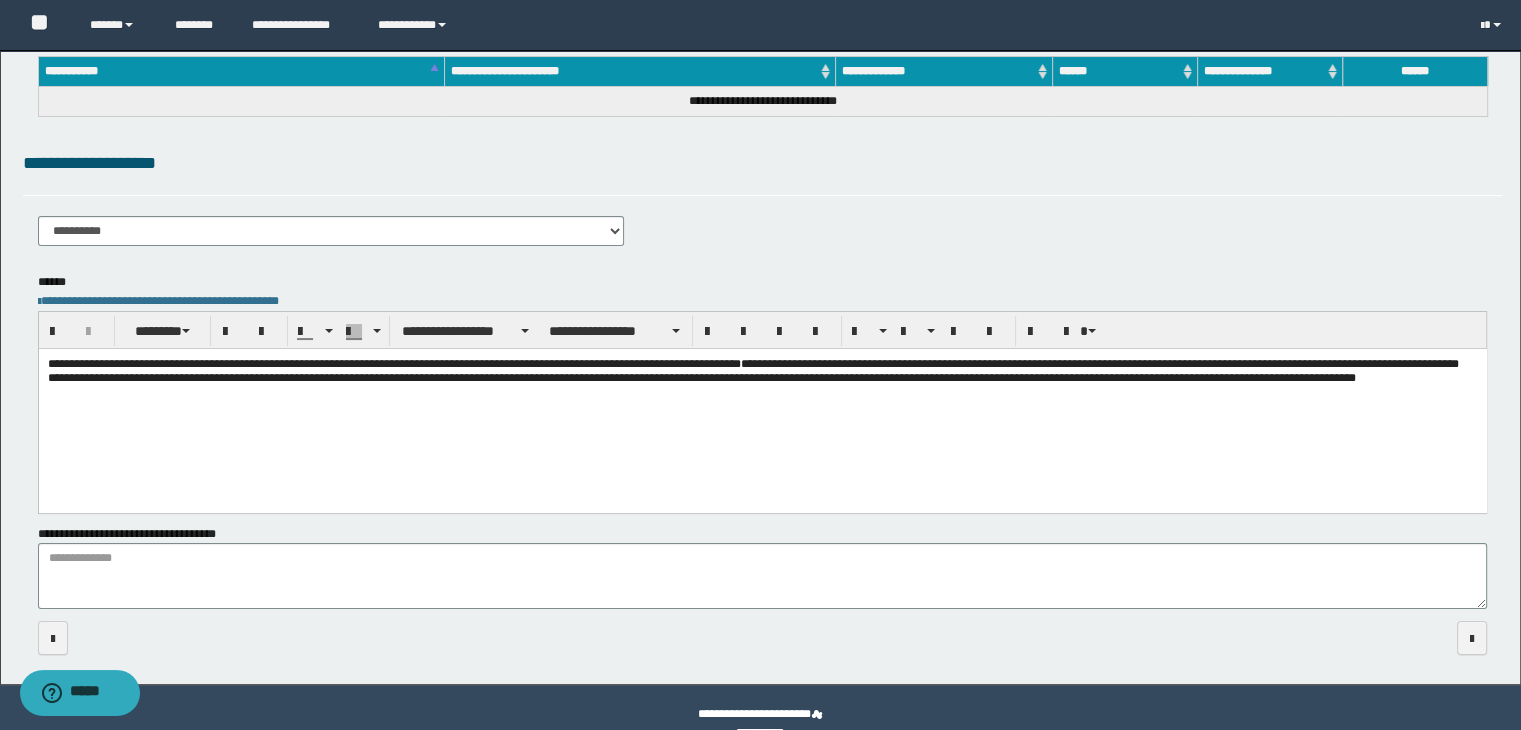 click on "**********" at bounding box center [762, 370] 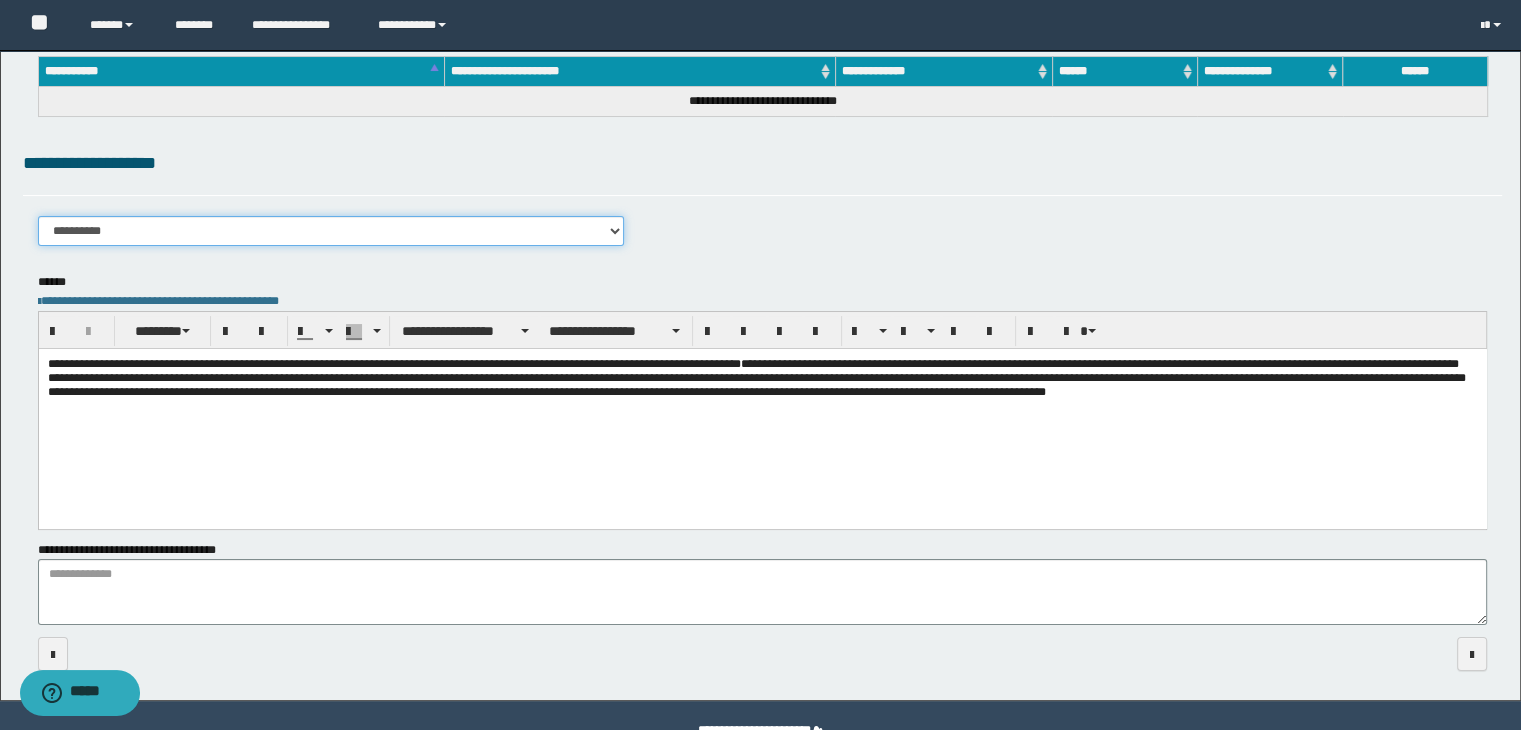 click on "**********" at bounding box center [331, 231] 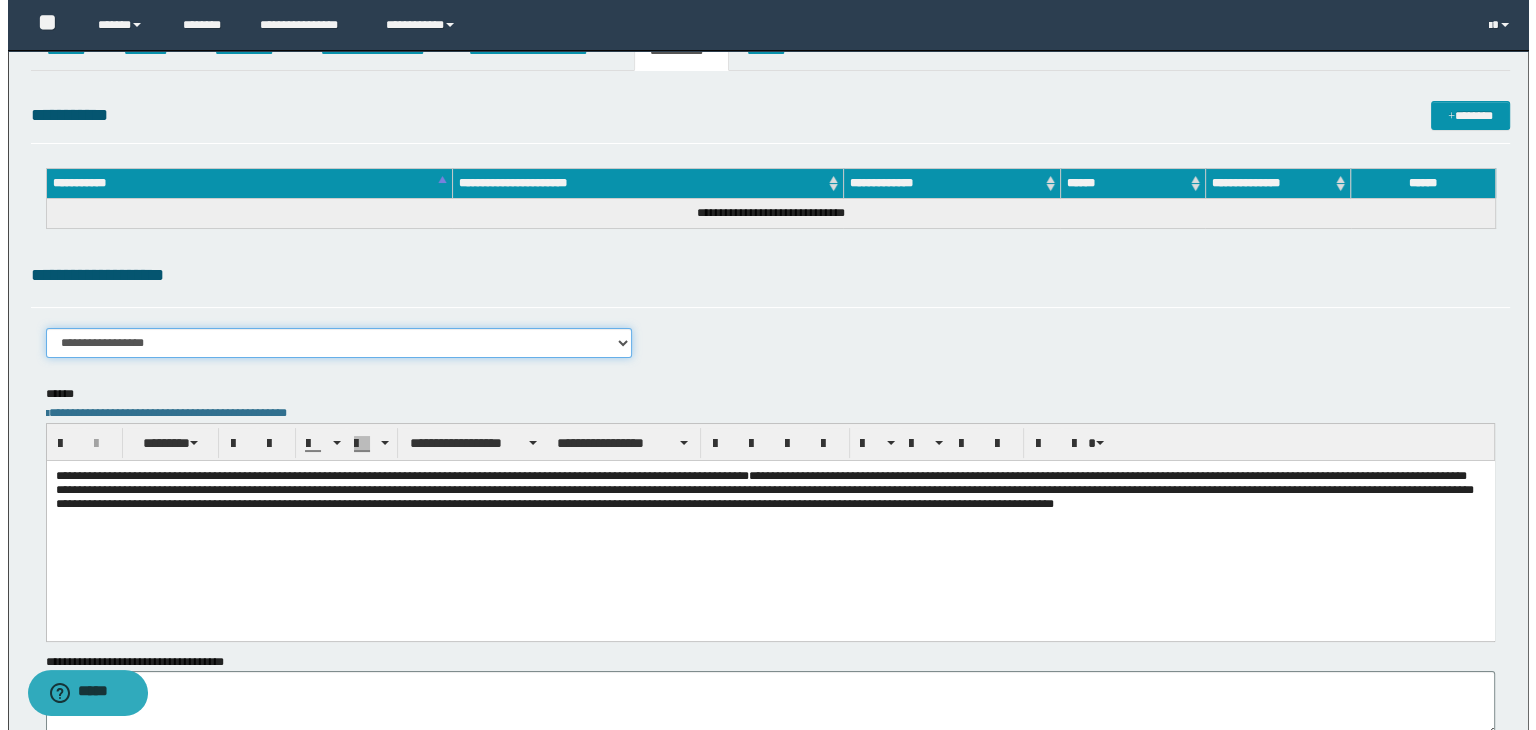 scroll, scrollTop: 0, scrollLeft: 0, axis: both 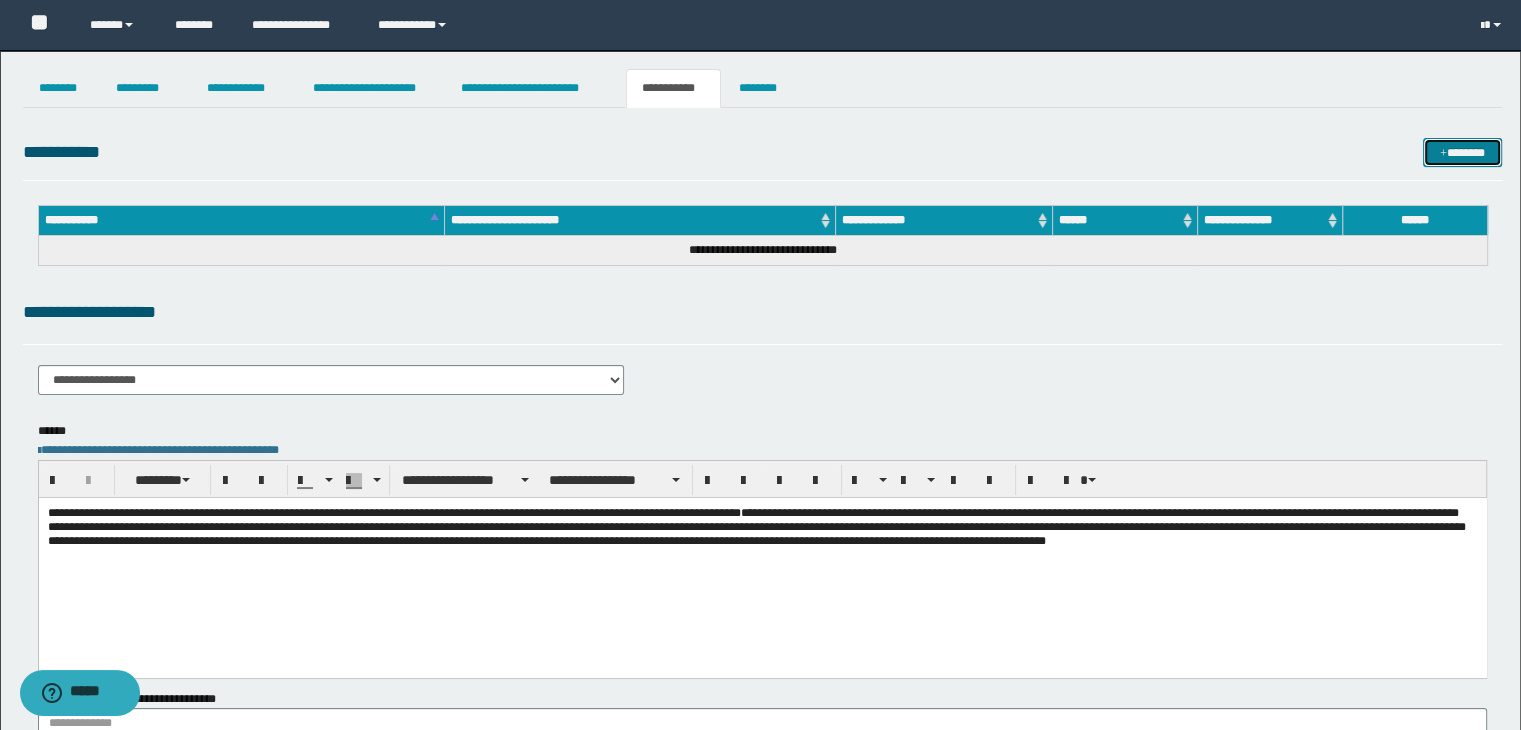 click on "*******" at bounding box center (1462, 153) 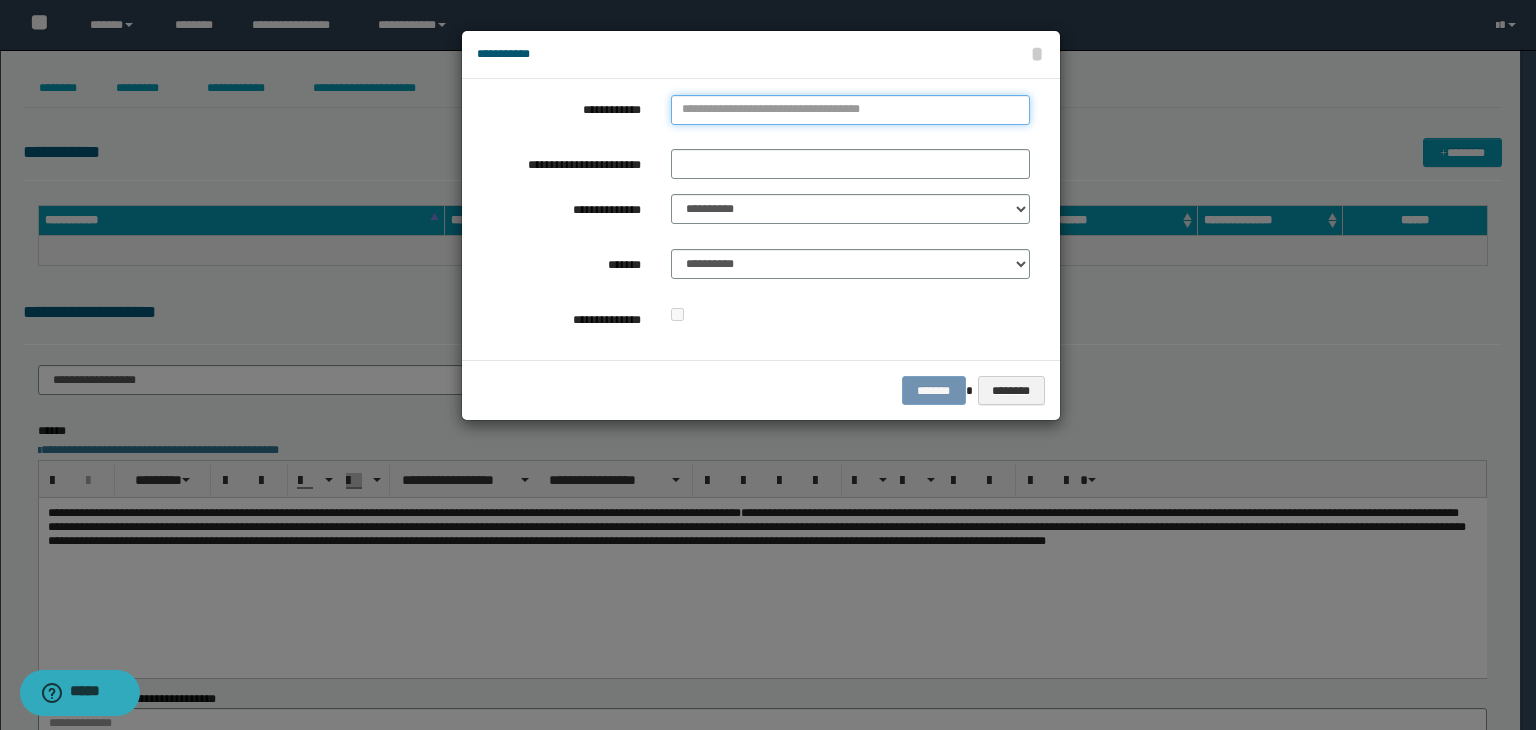 click on "**********" at bounding box center [850, 110] 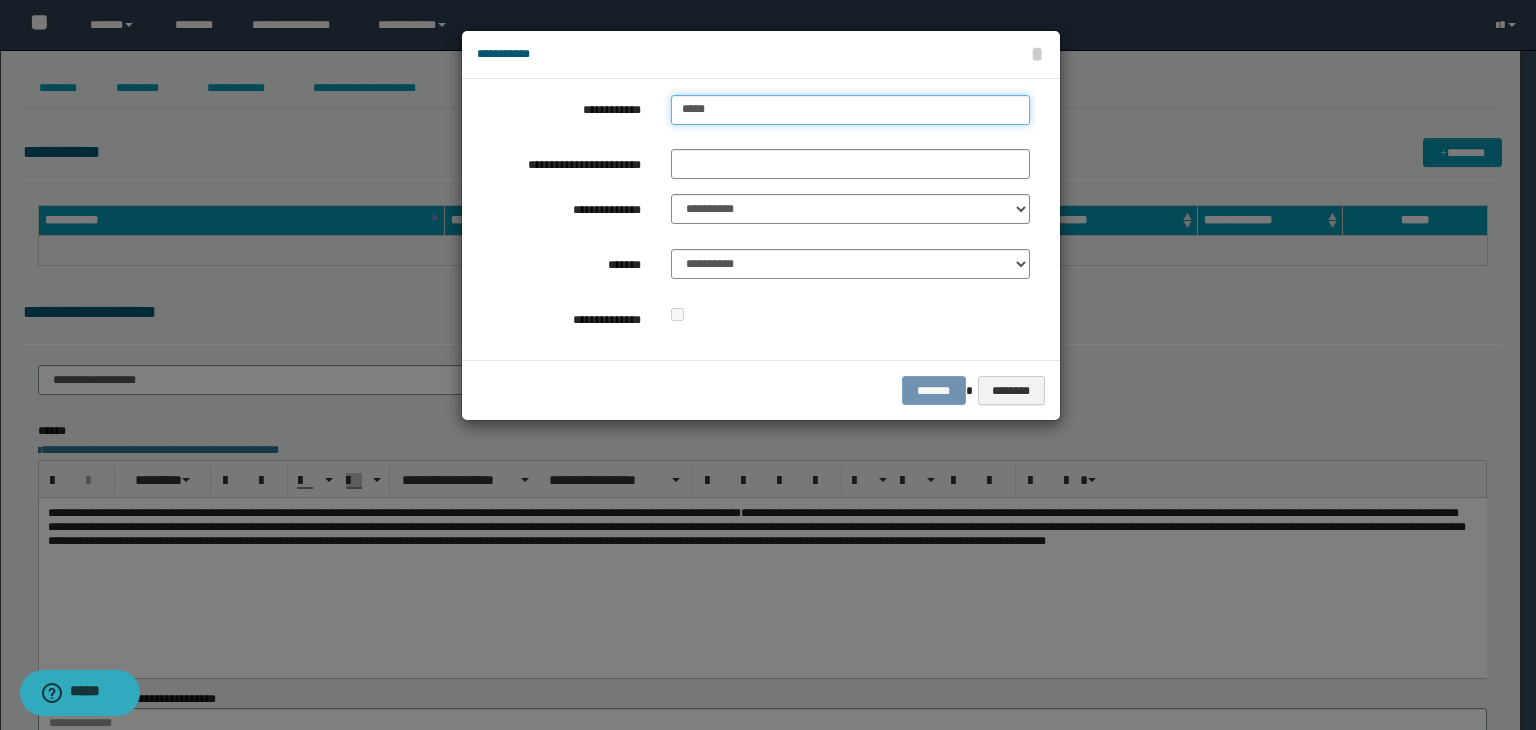 type on "******" 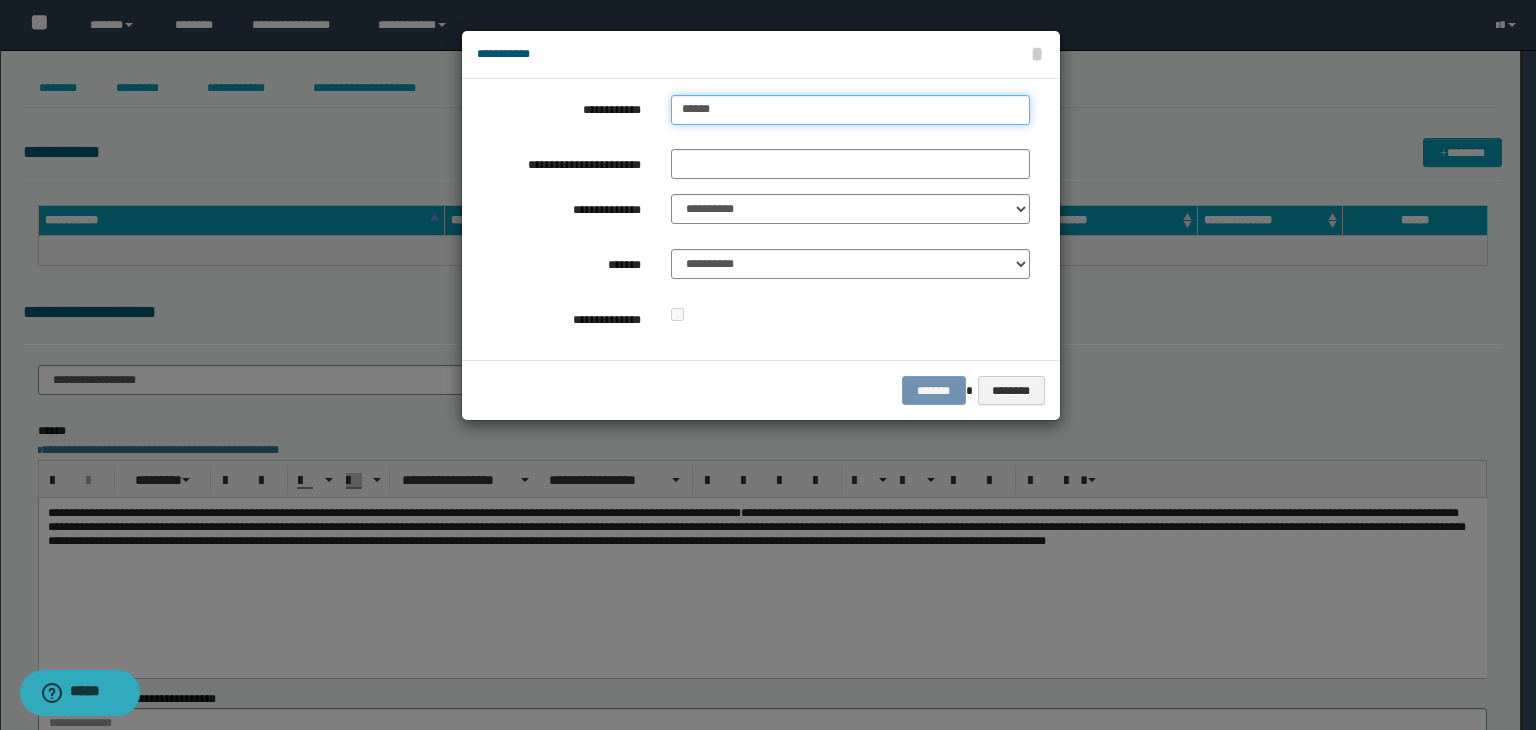 type on "******" 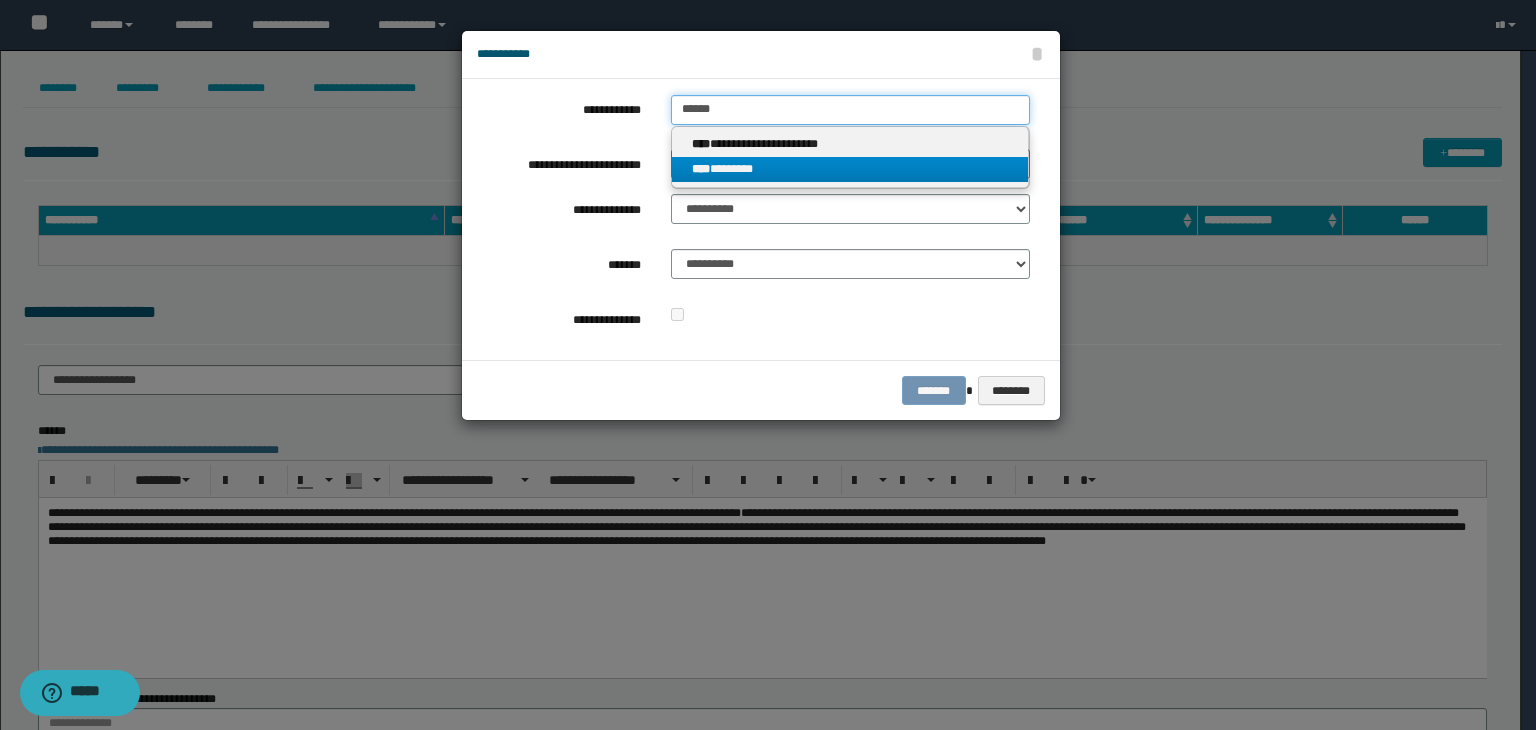 type on "******" 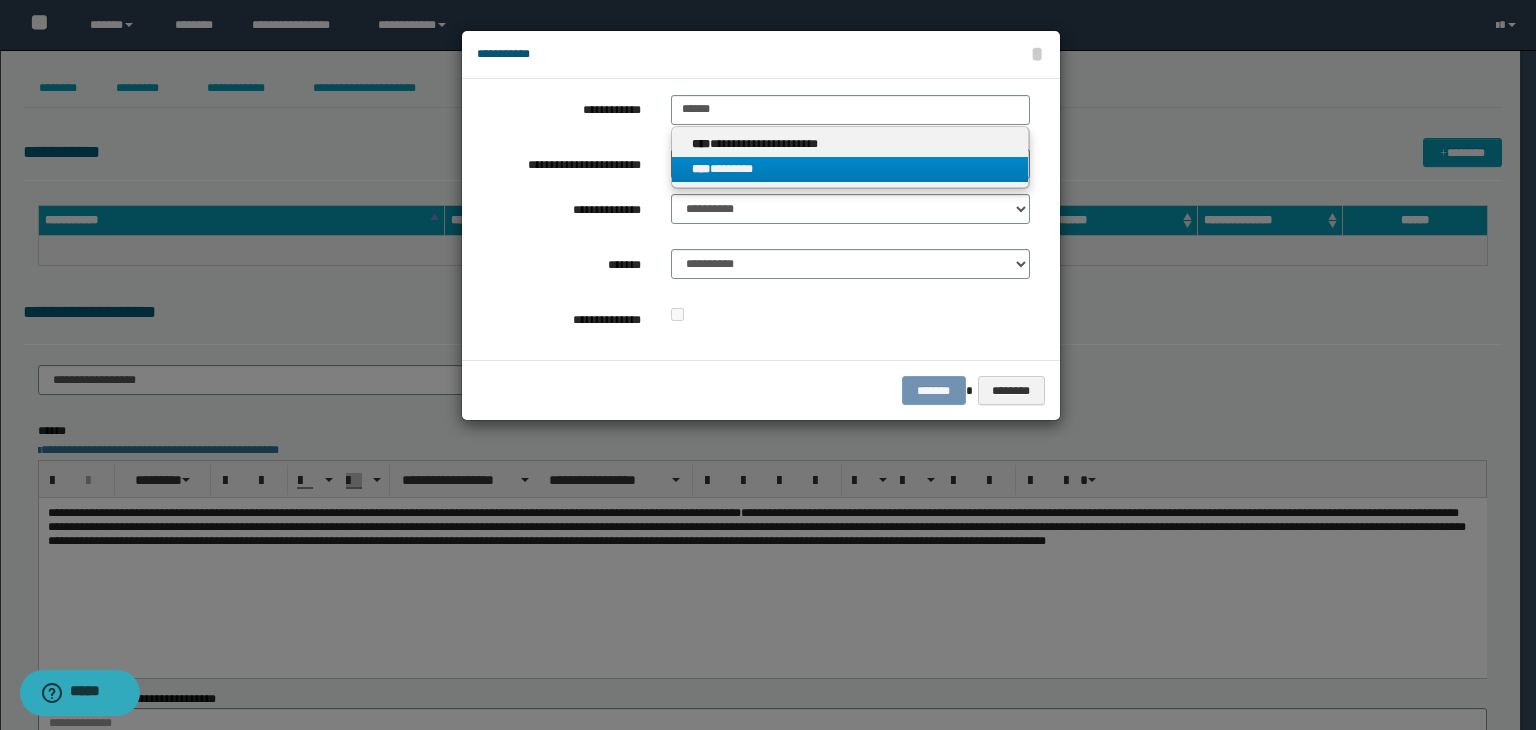 click on "**** ********" at bounding box center (850, 169) 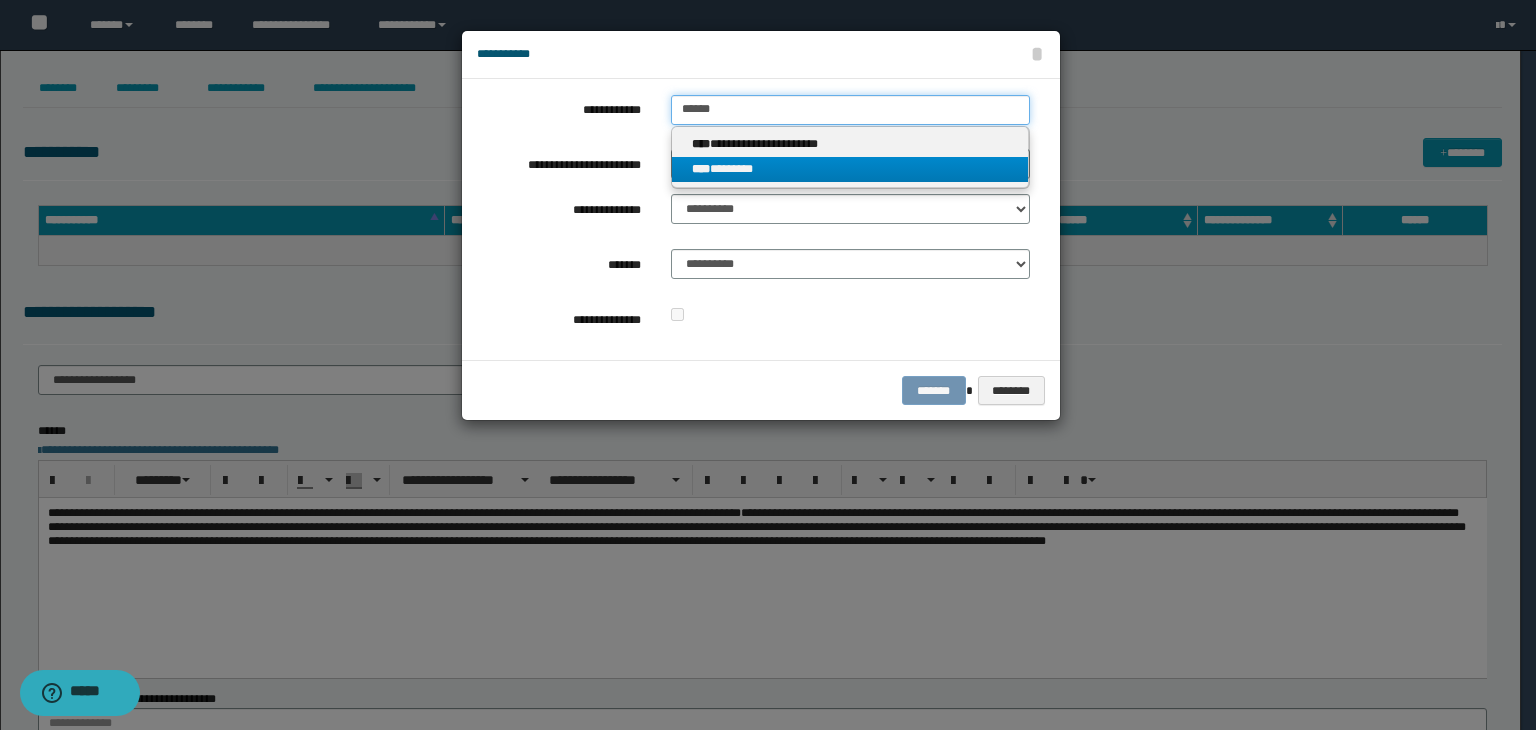 type 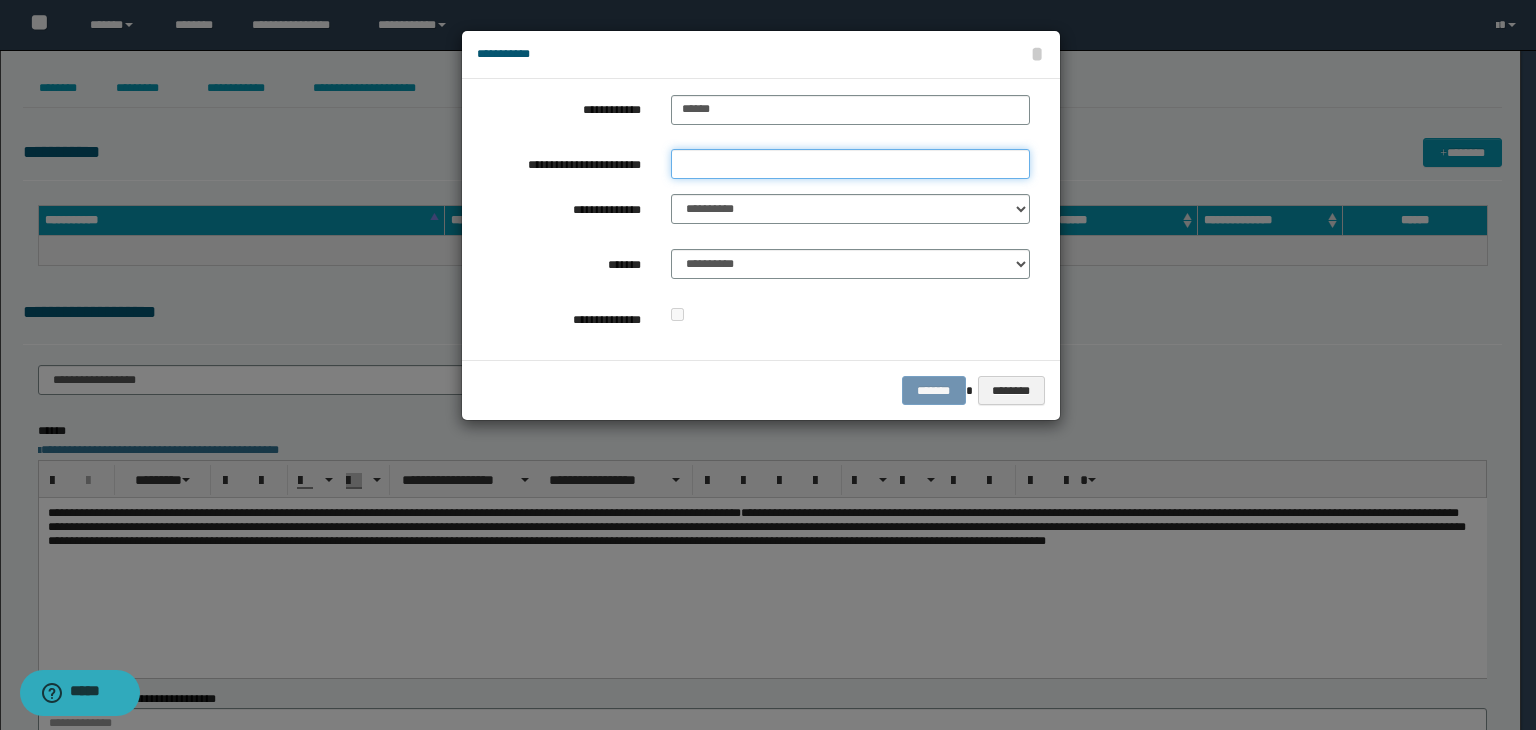 click on "**********" at bounding box center [850, 164] 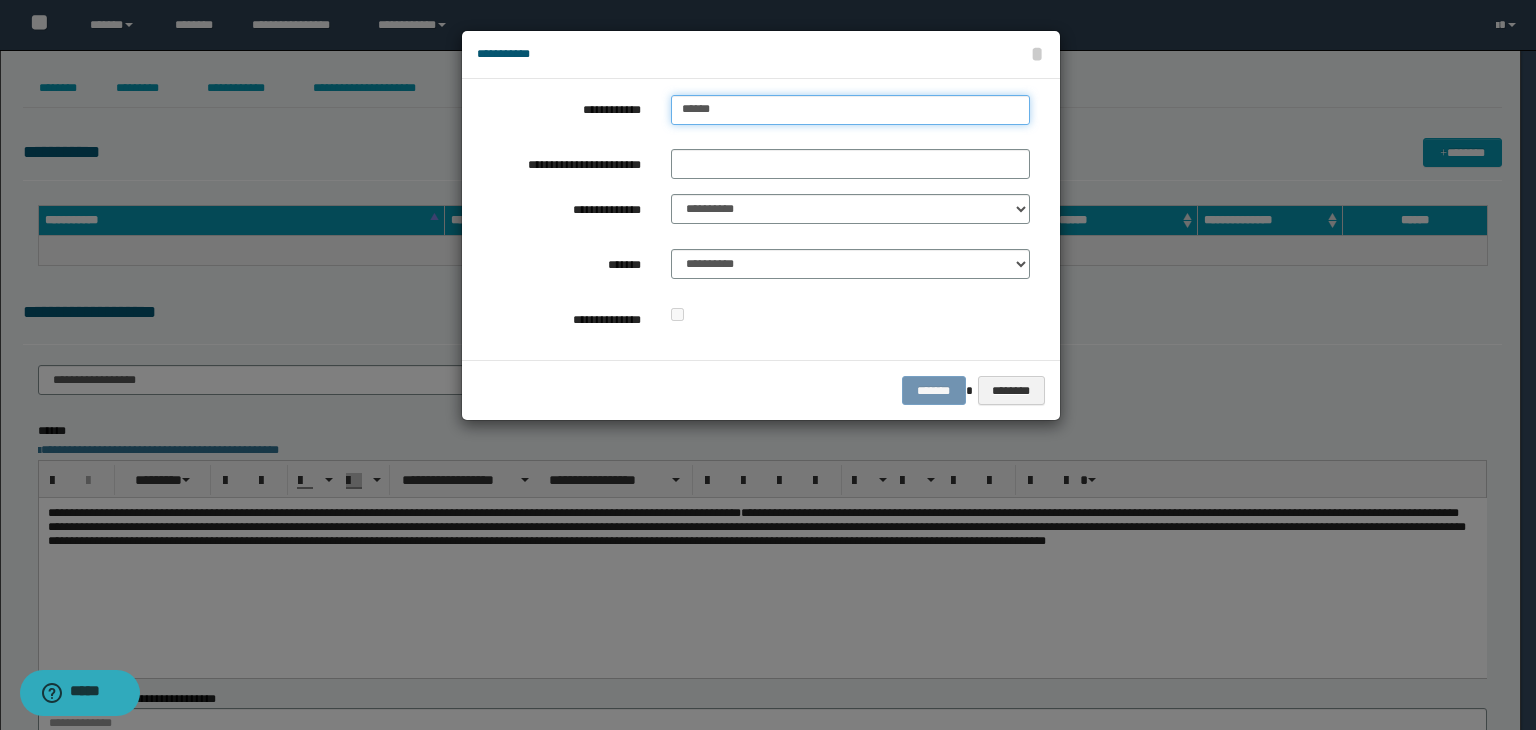 type on "**********" 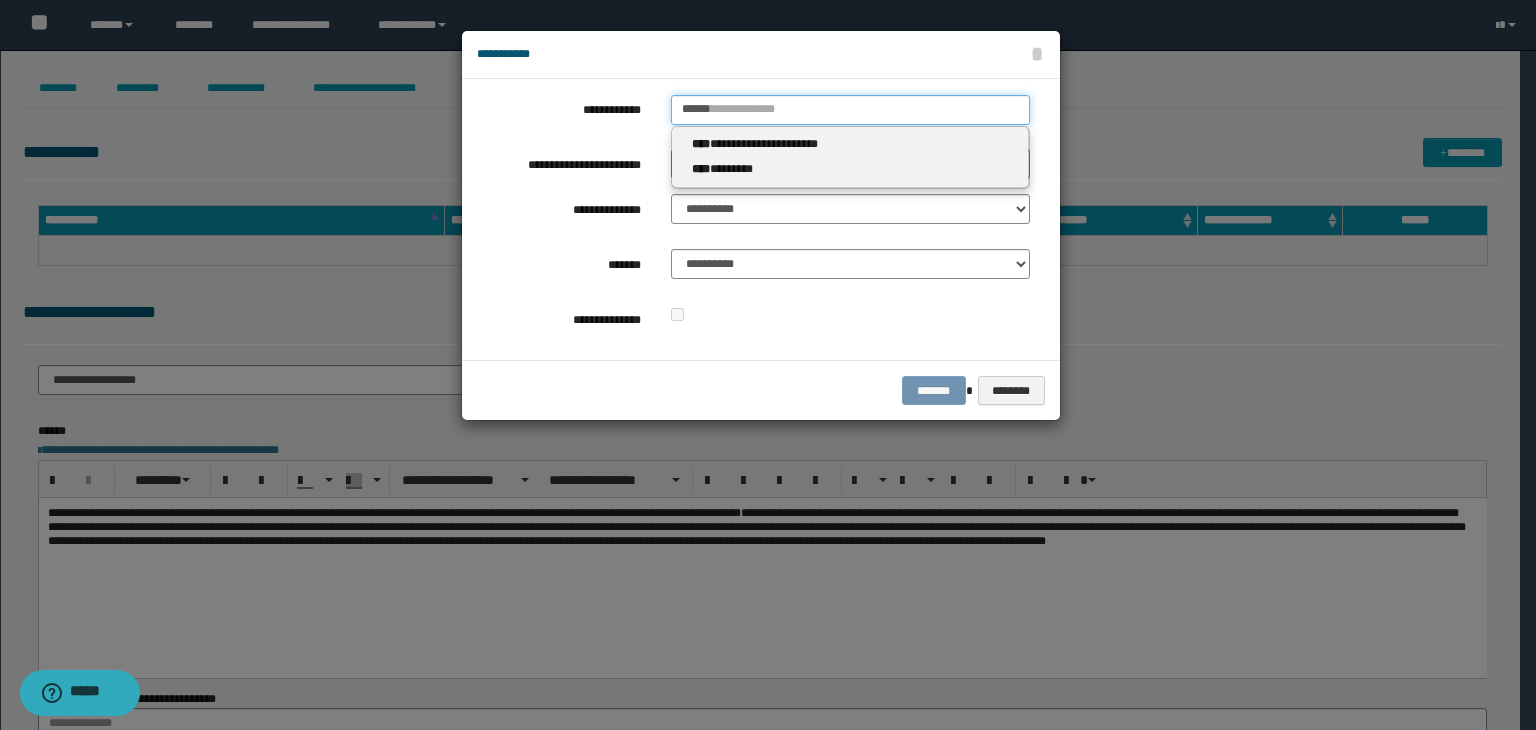 drag, startPoint x: 724, startPoint y: 111, endPoint x: 550, endPoint y: 117, distance: 174.10342 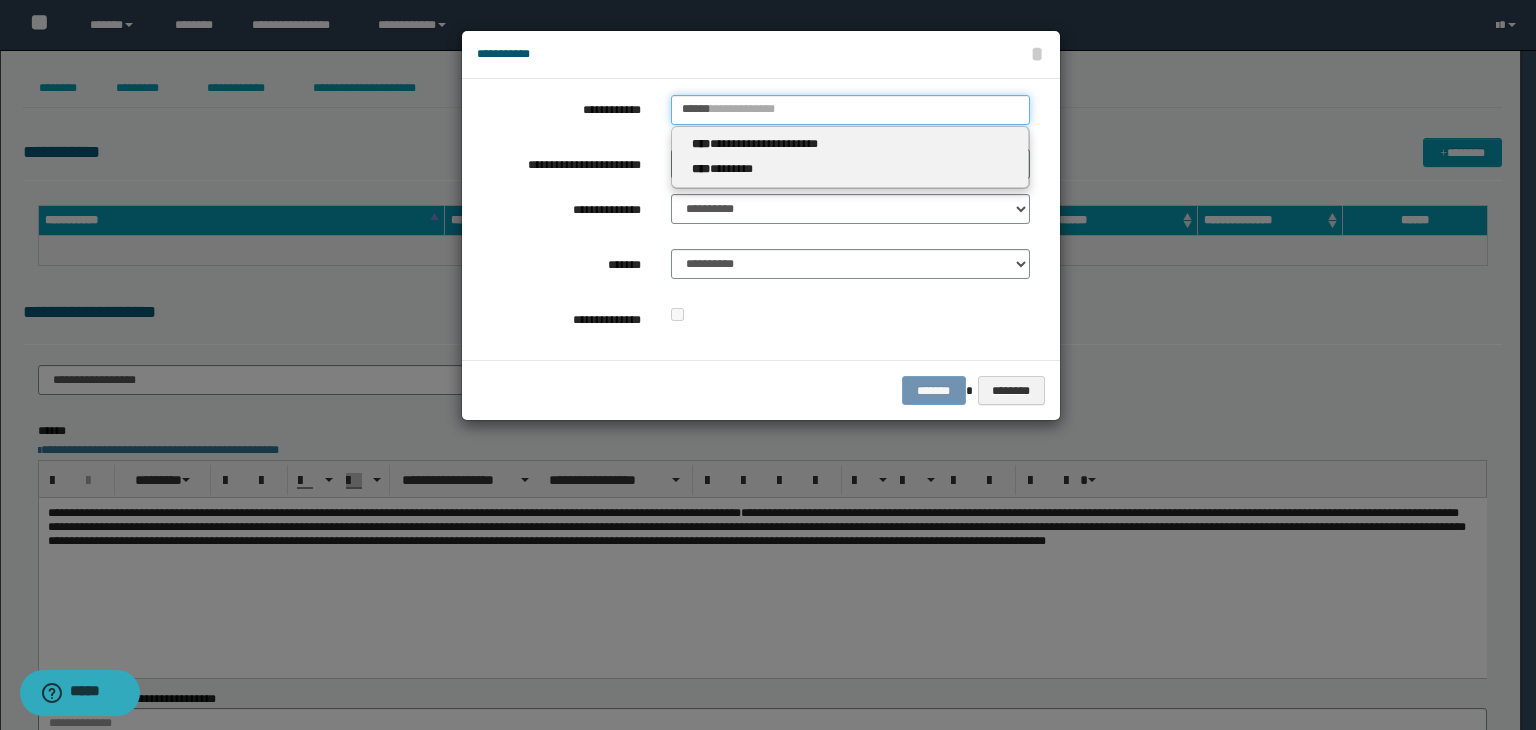 type 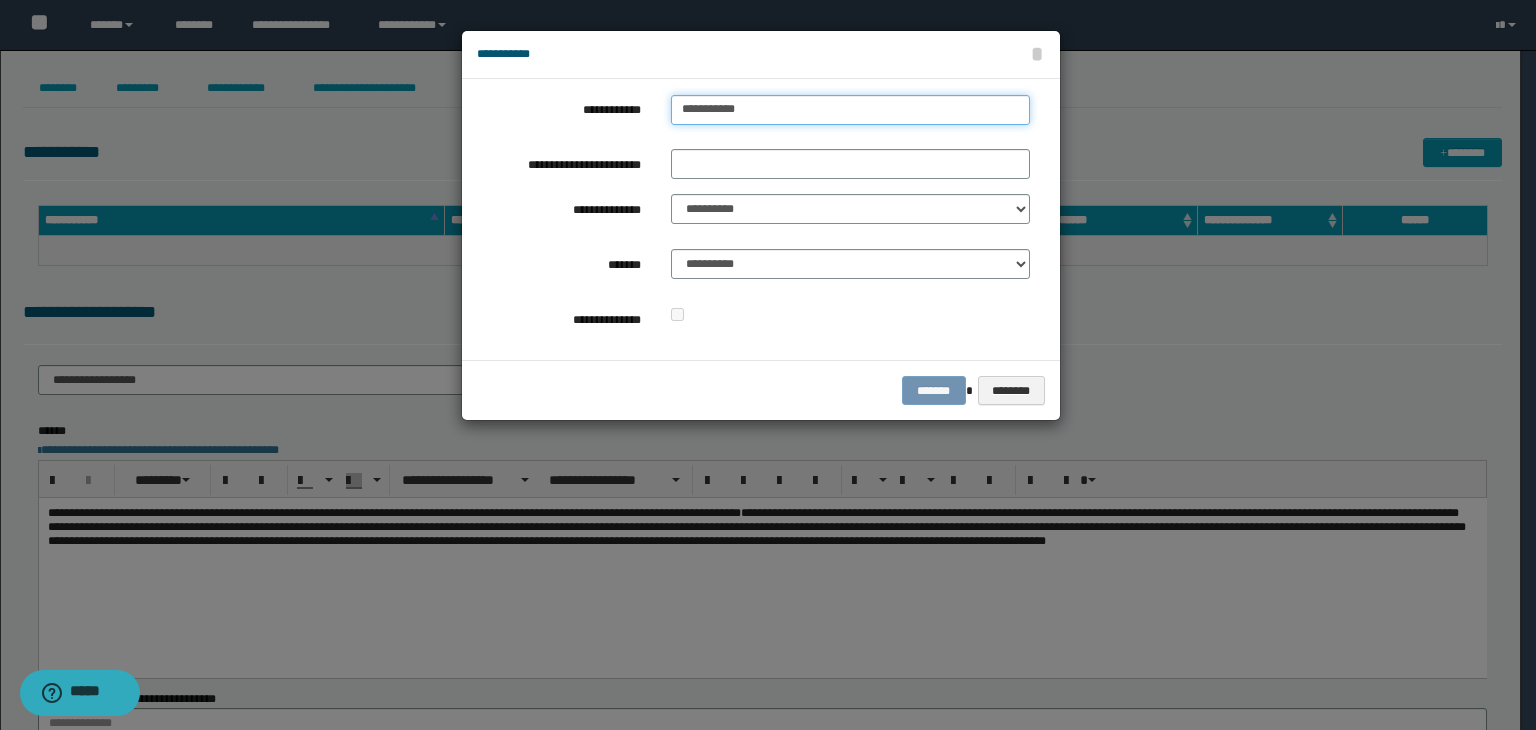 click on "**********" at bounding box center (850, 110) 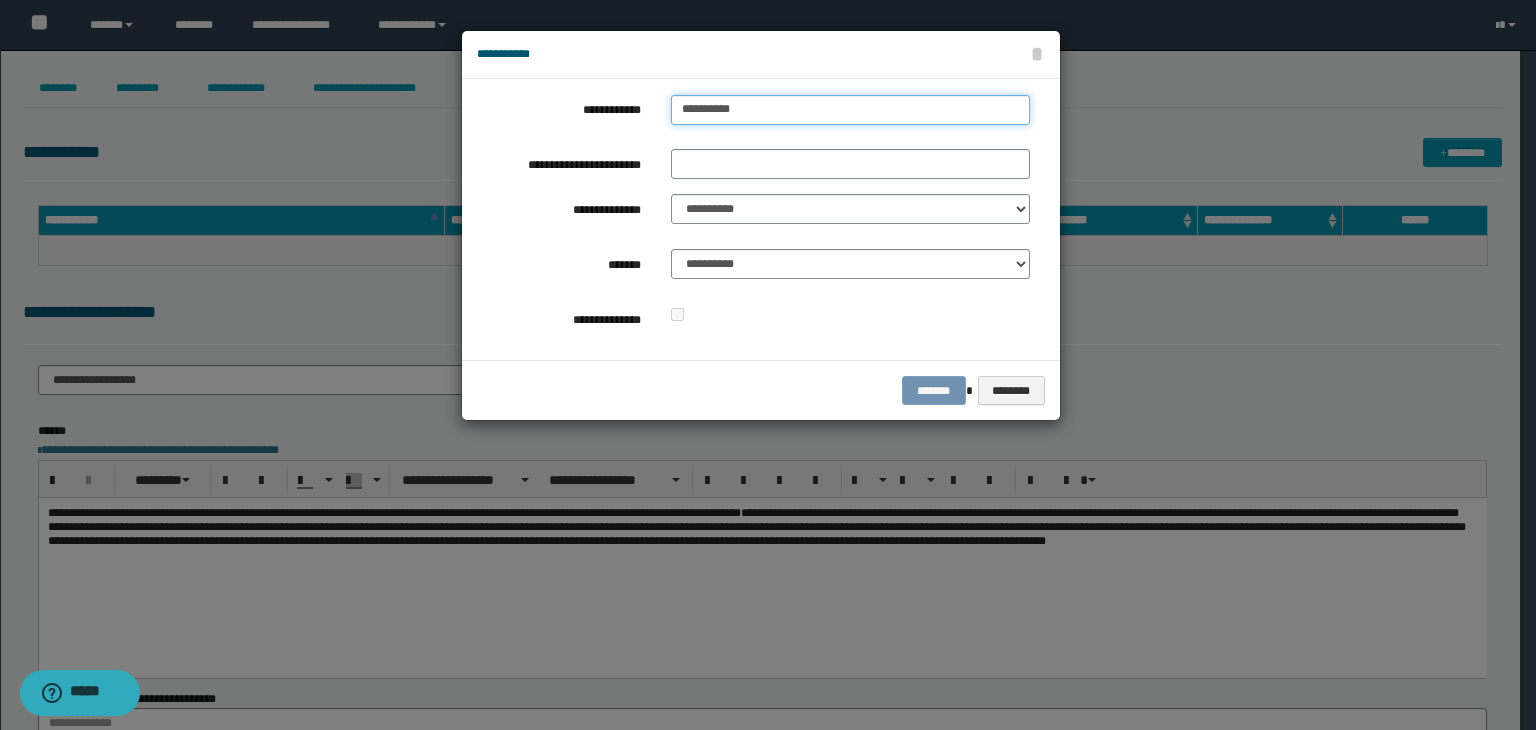 type on "**********" 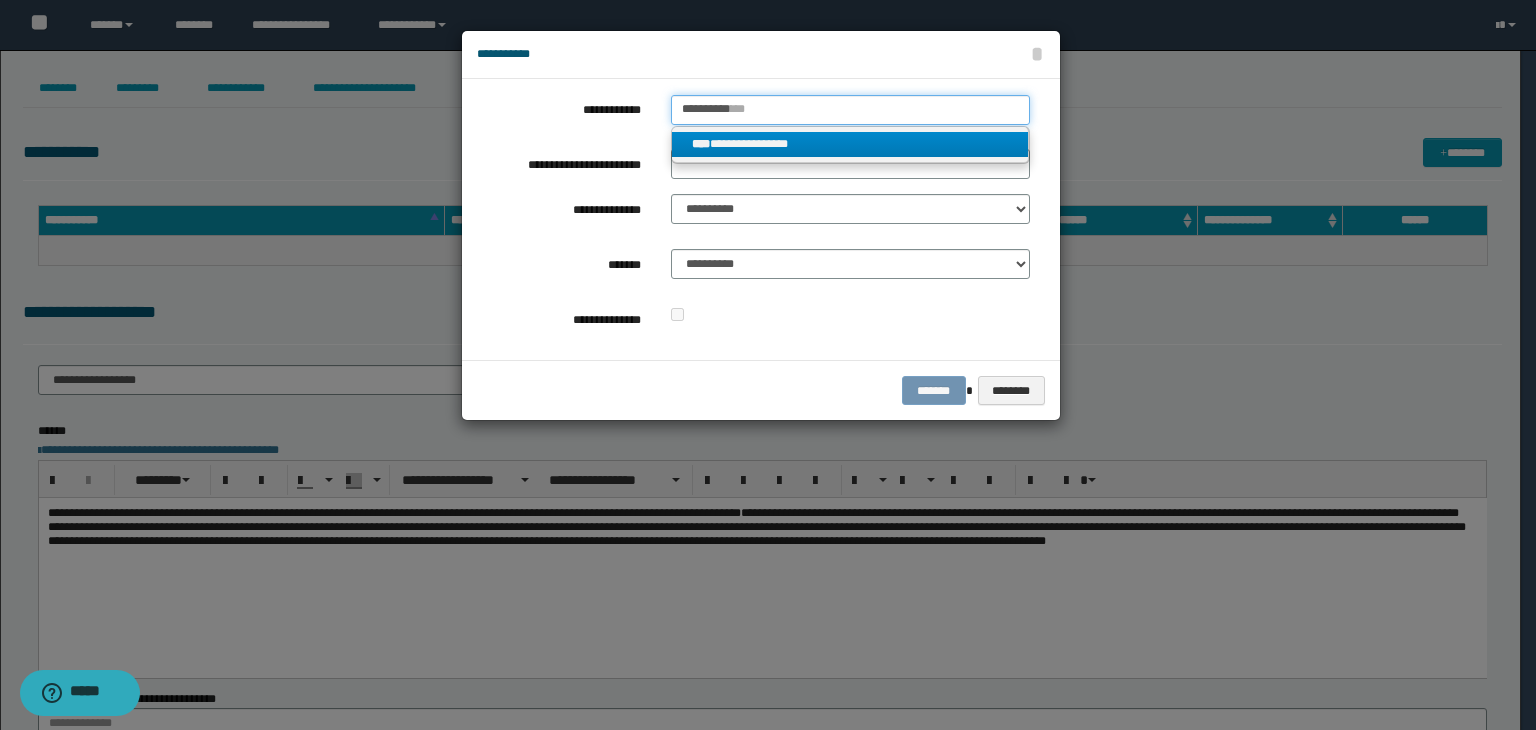 type on "**********" 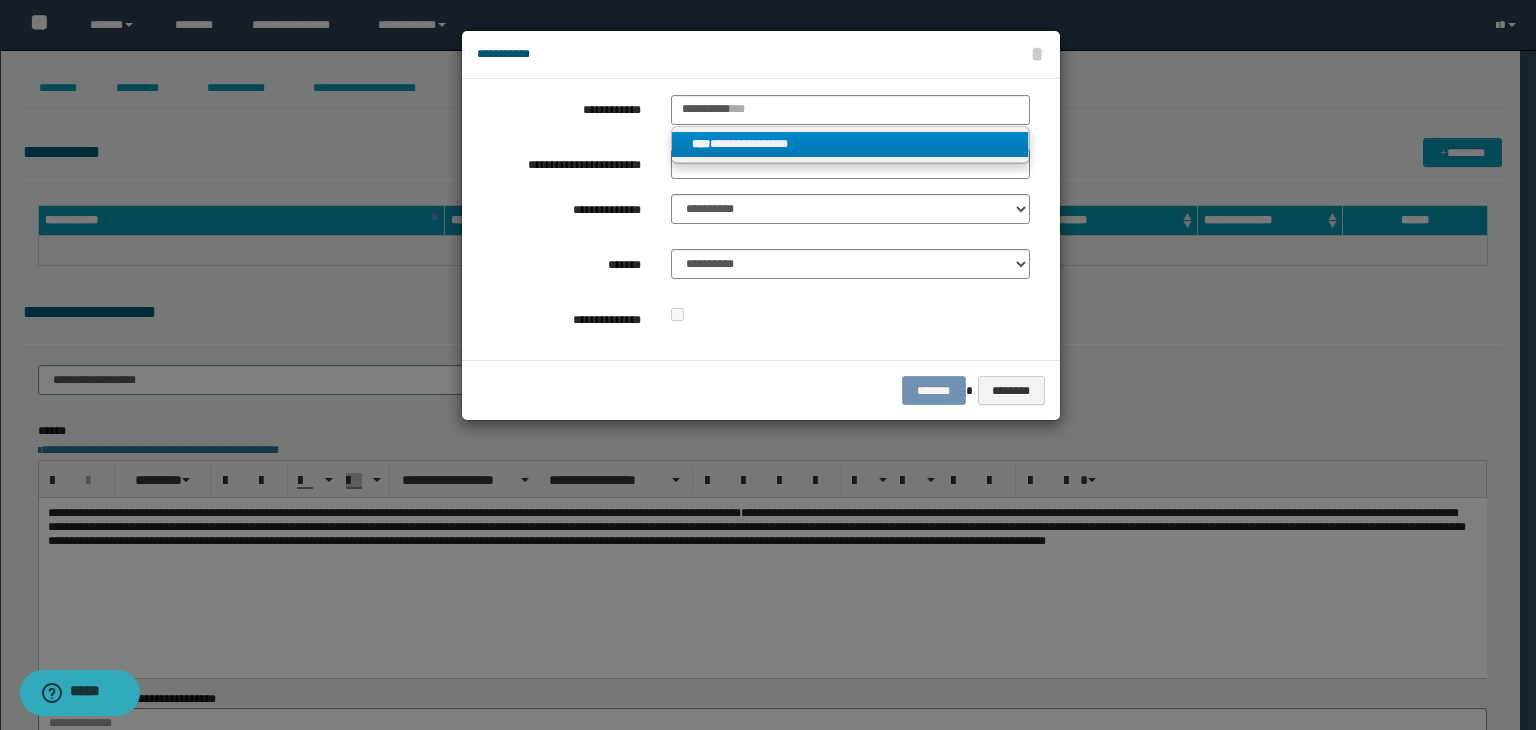 click on "**********" at bounding box center [850, 144] 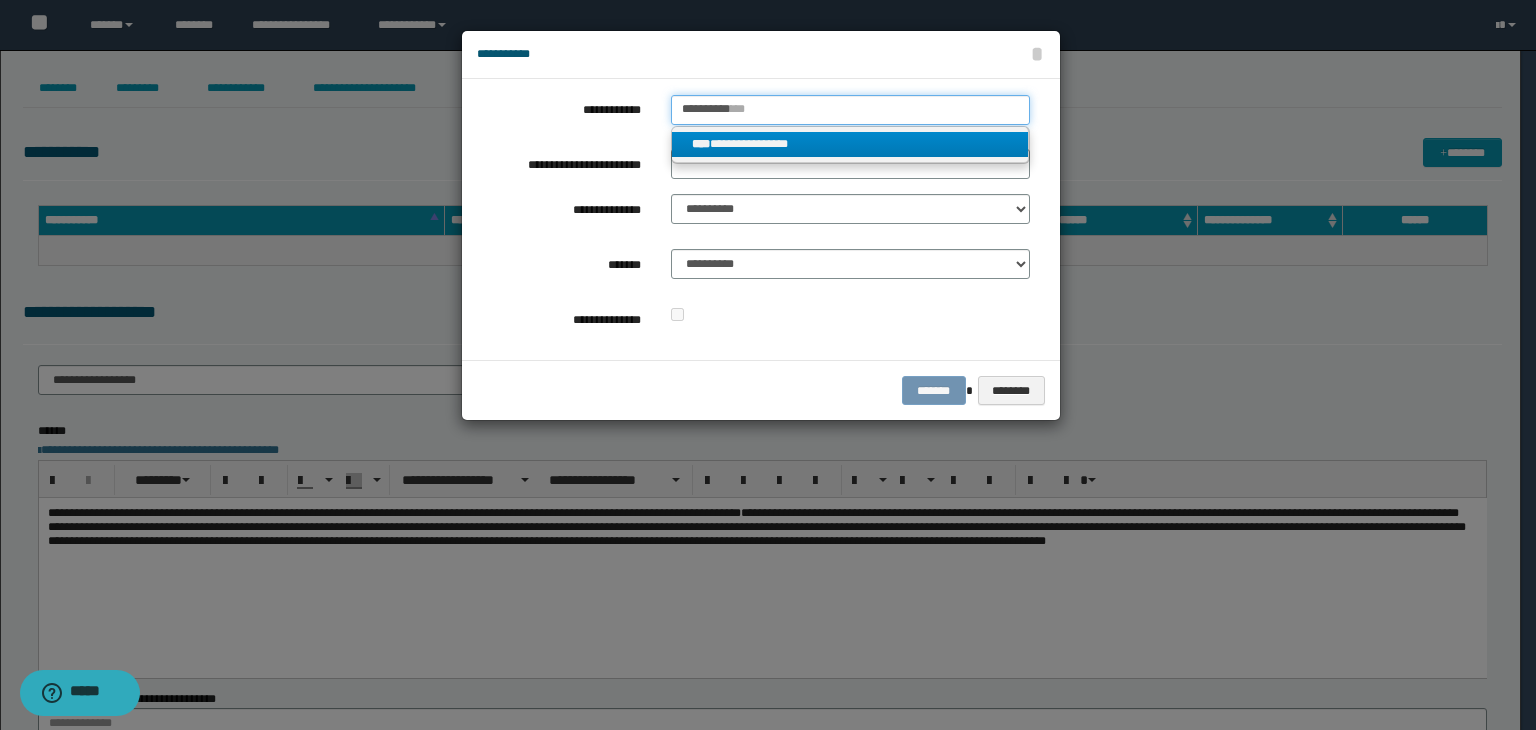 type 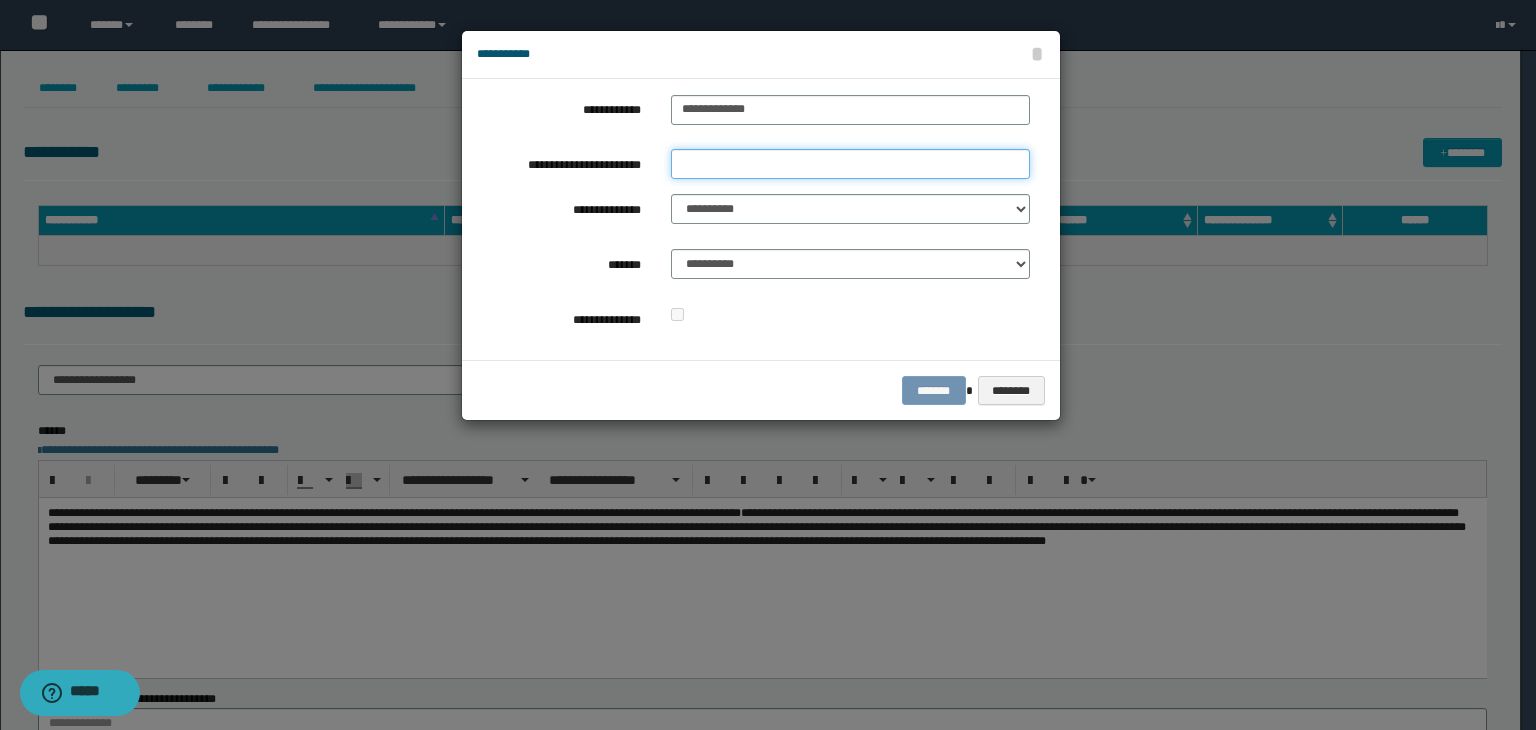 click on "**********" at bounding box center [850, 164] 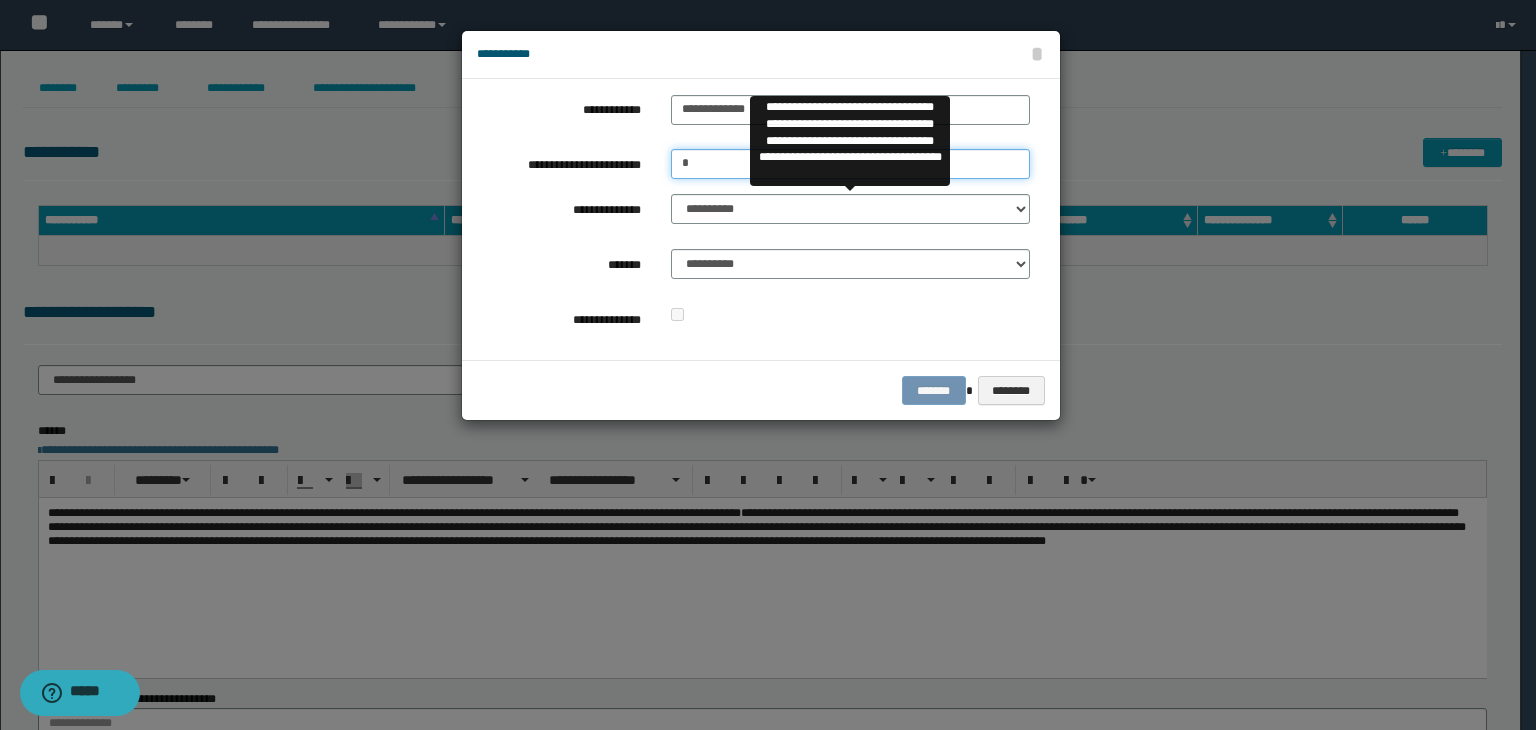 type on "*" 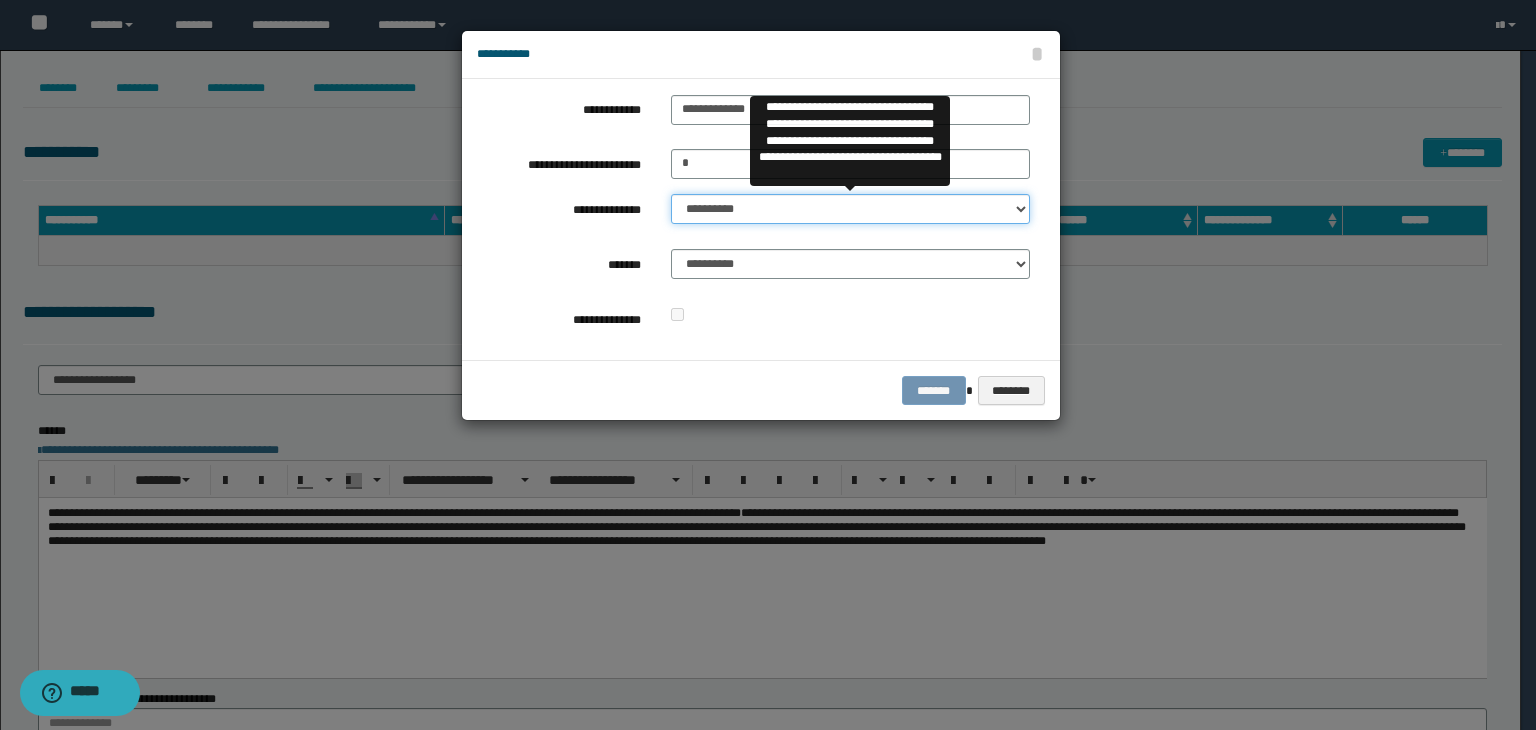 click on "**********" at bounding box center [850, 209] 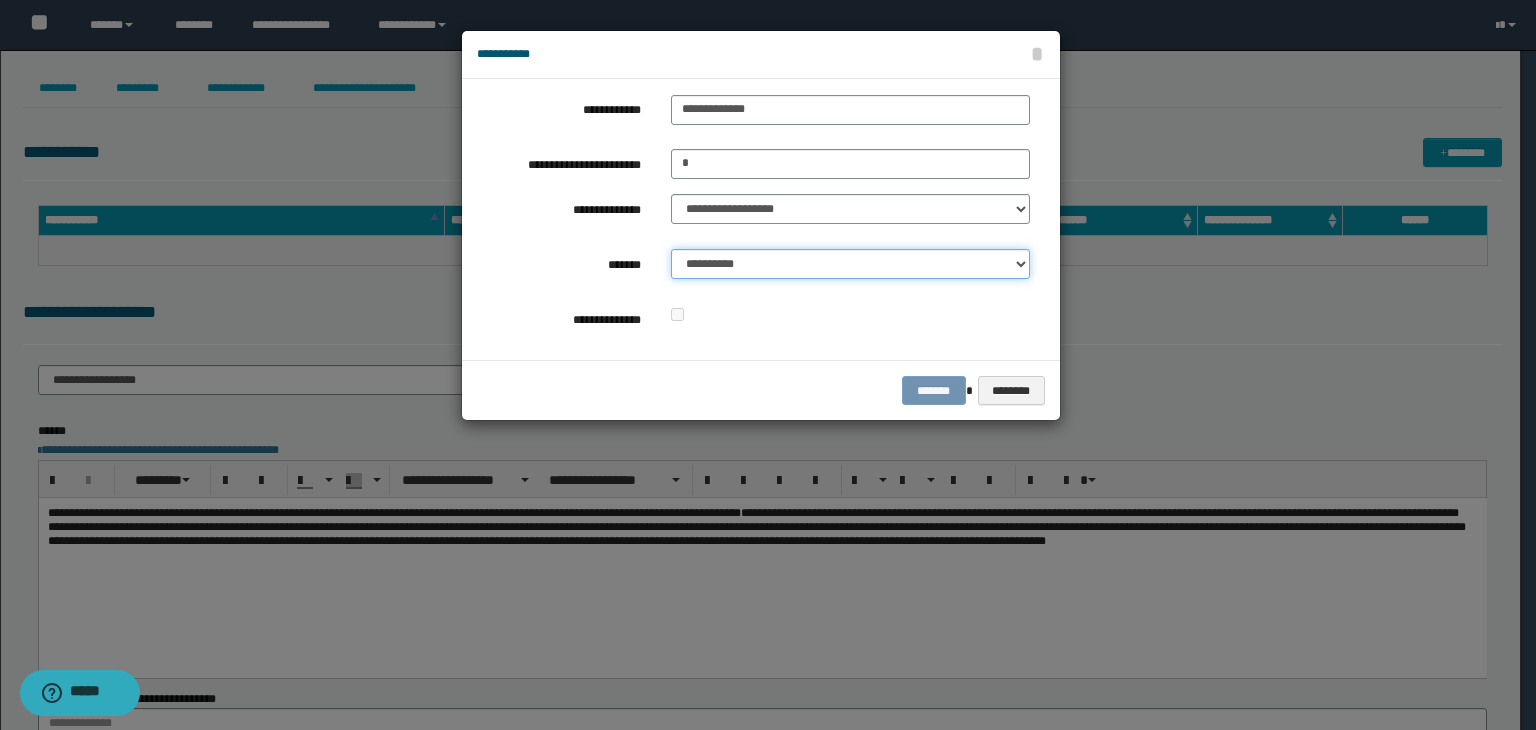 click on "**********" at bounding box center (850, 264) 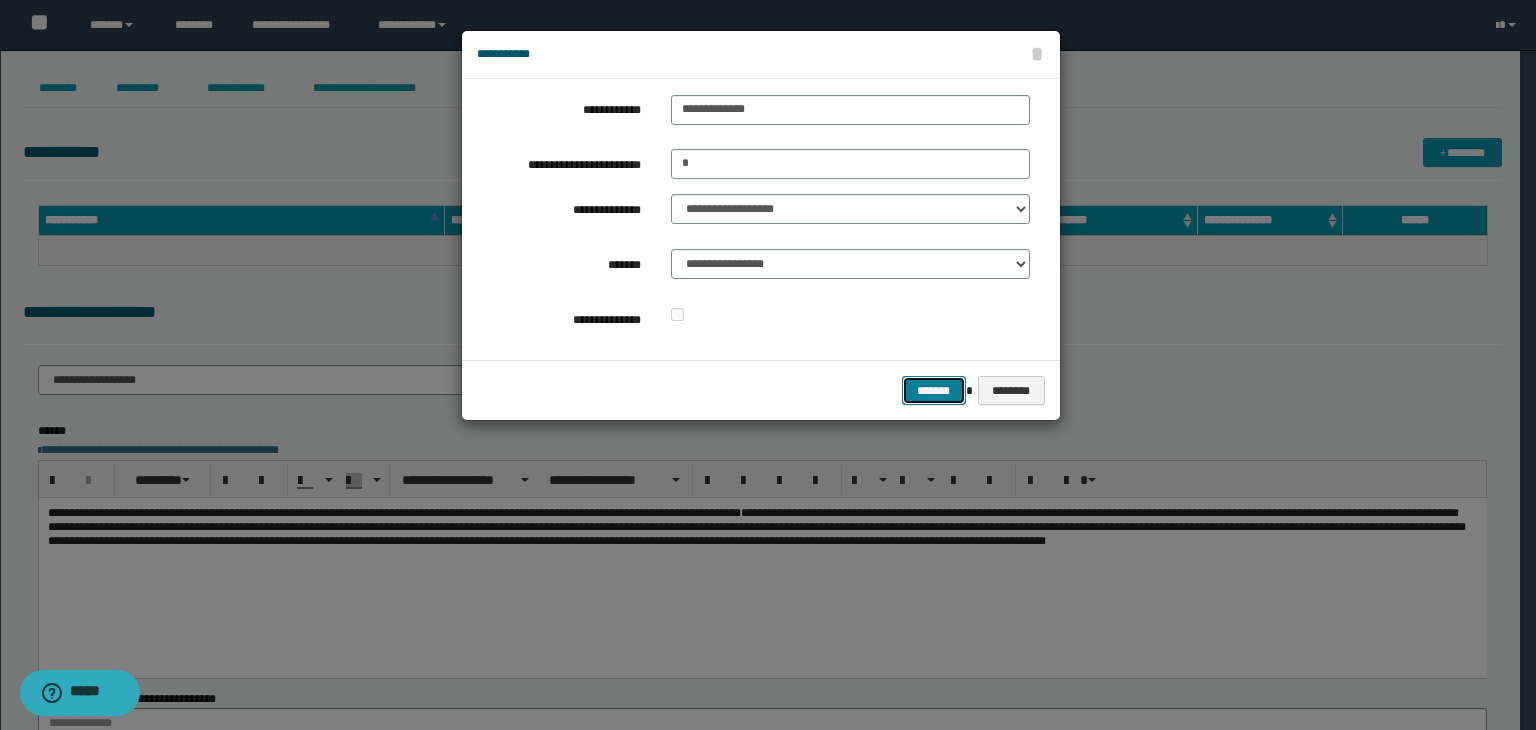 click on "*******" at bounding box center [934, 391] 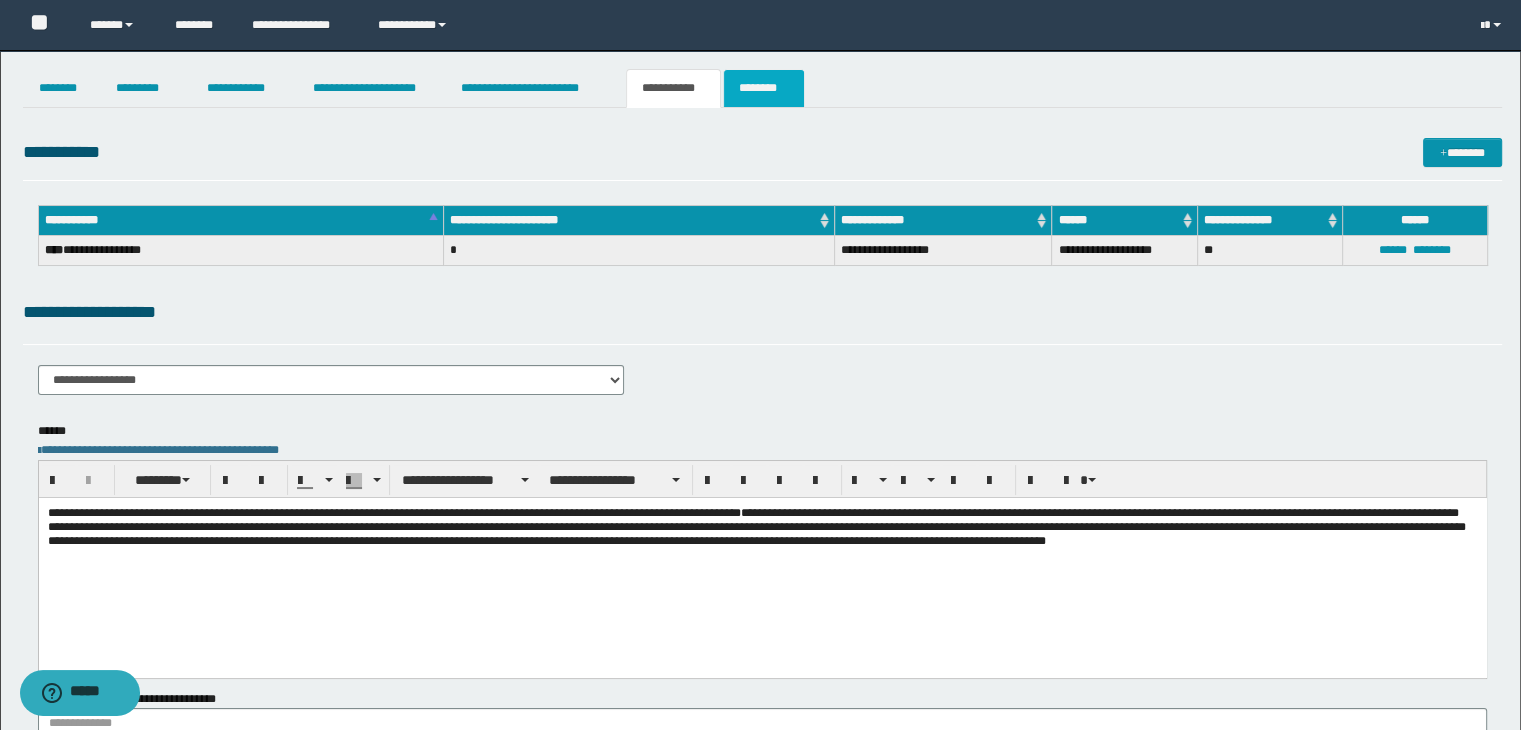 click on "********" at bounding box center (764, 88) 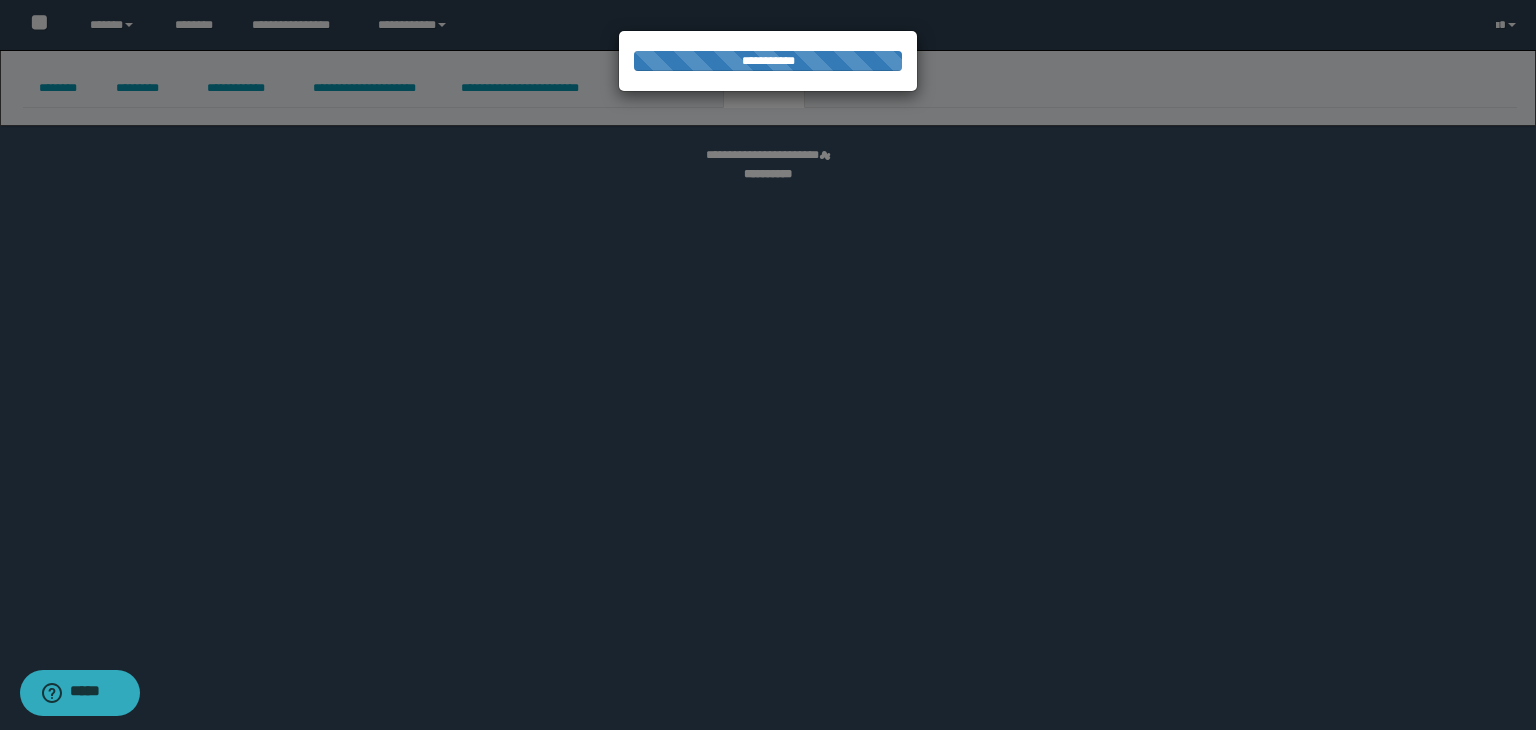 select 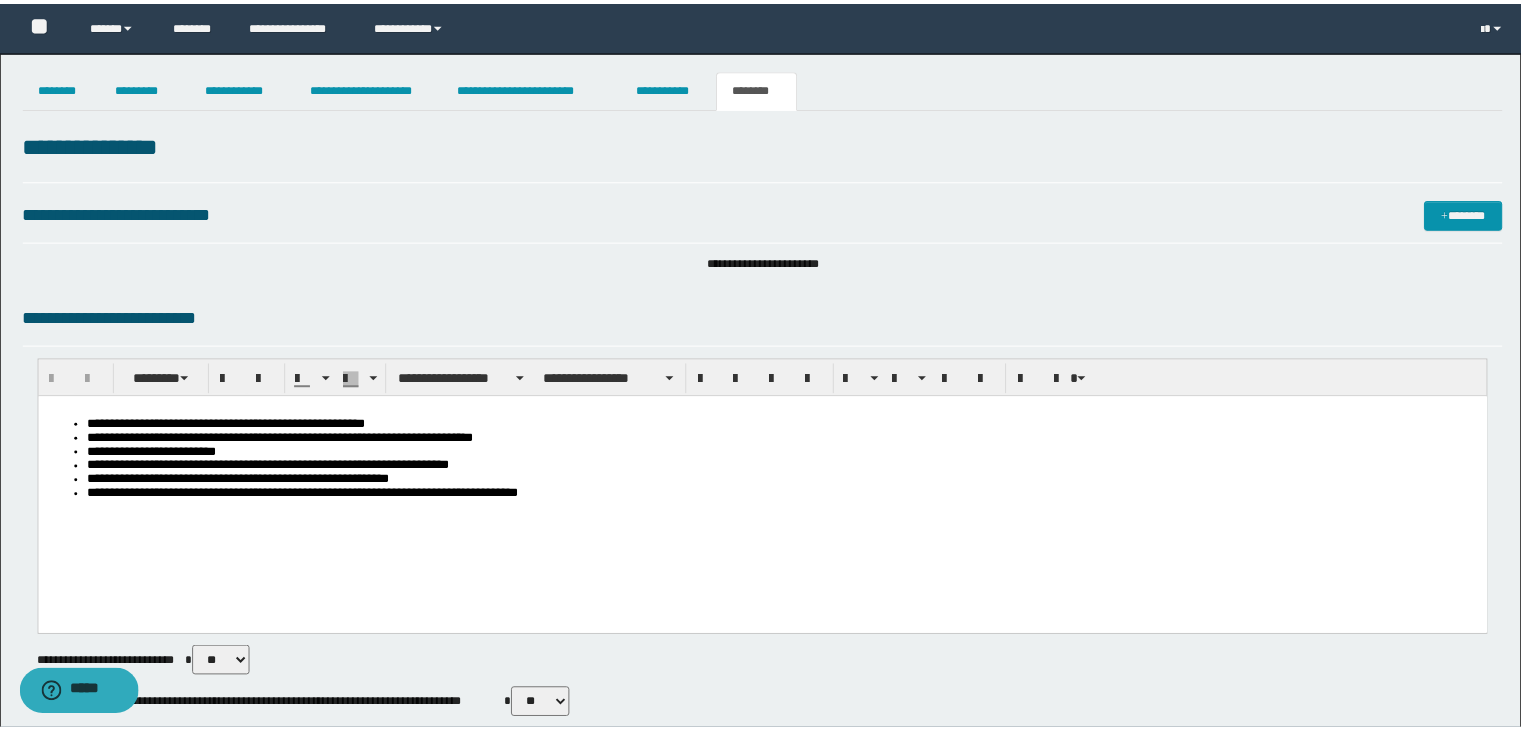 scroll, scrollTop: 0, scrollLeft: 0, axis: both 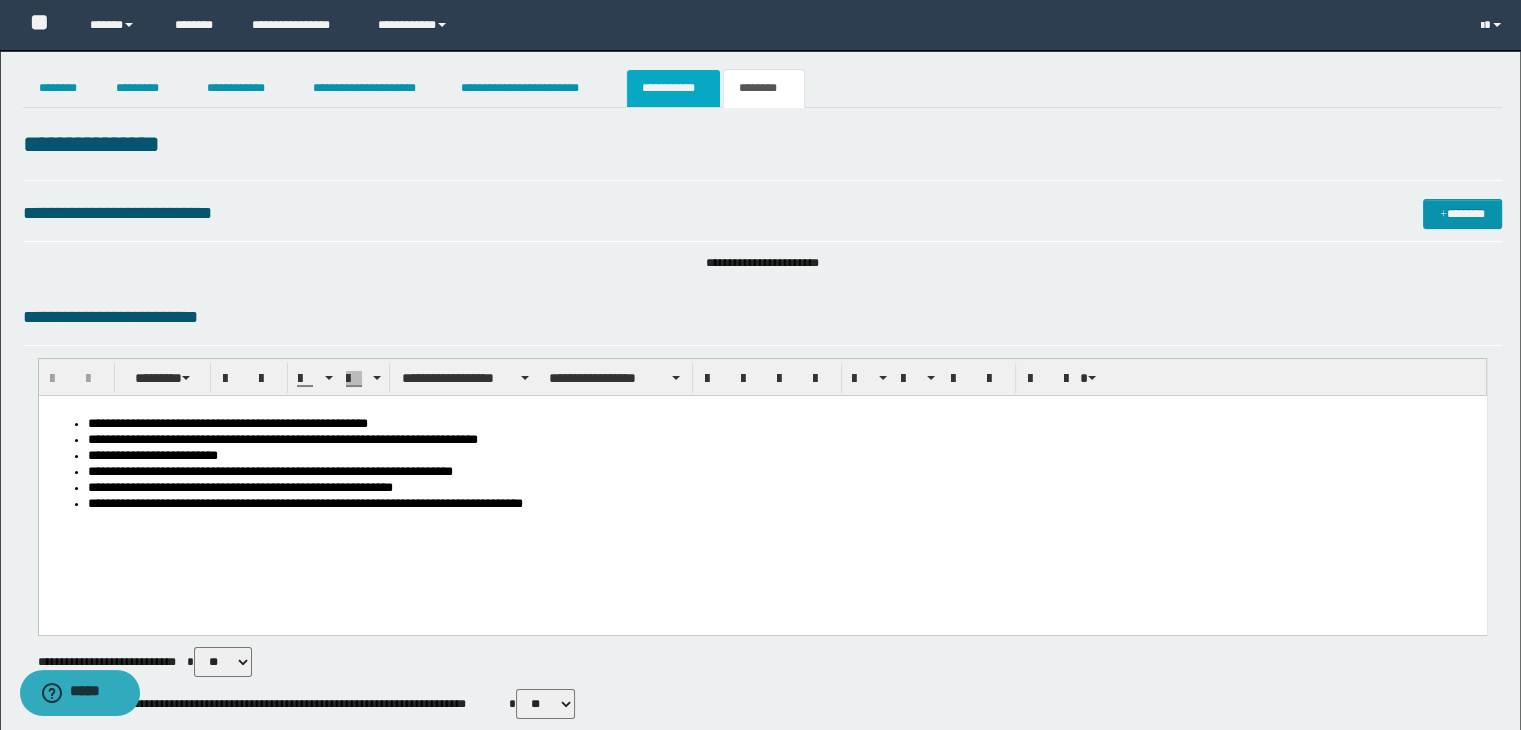 click on "**********" at bounding box center [673, 88] 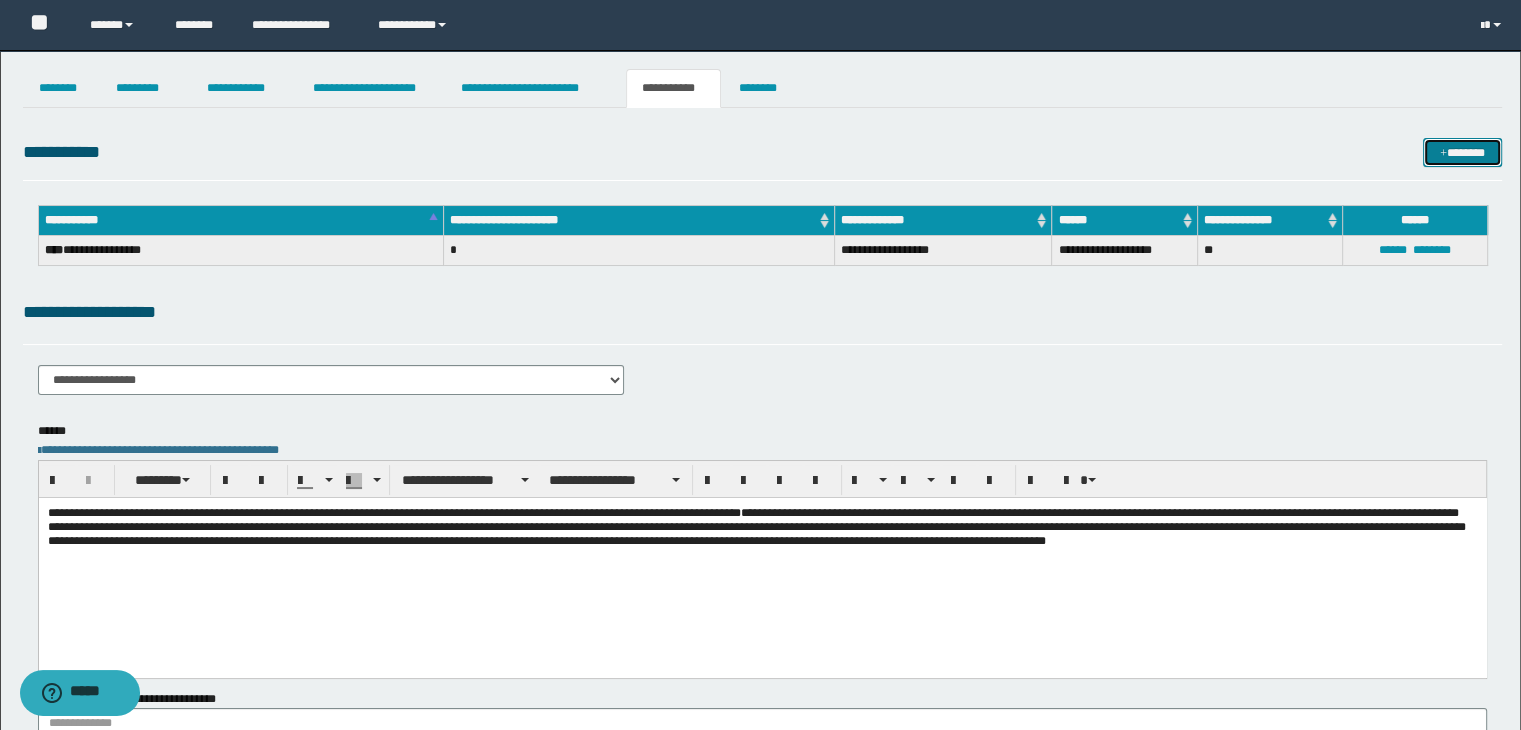 click at bounding box center (1443, 154) 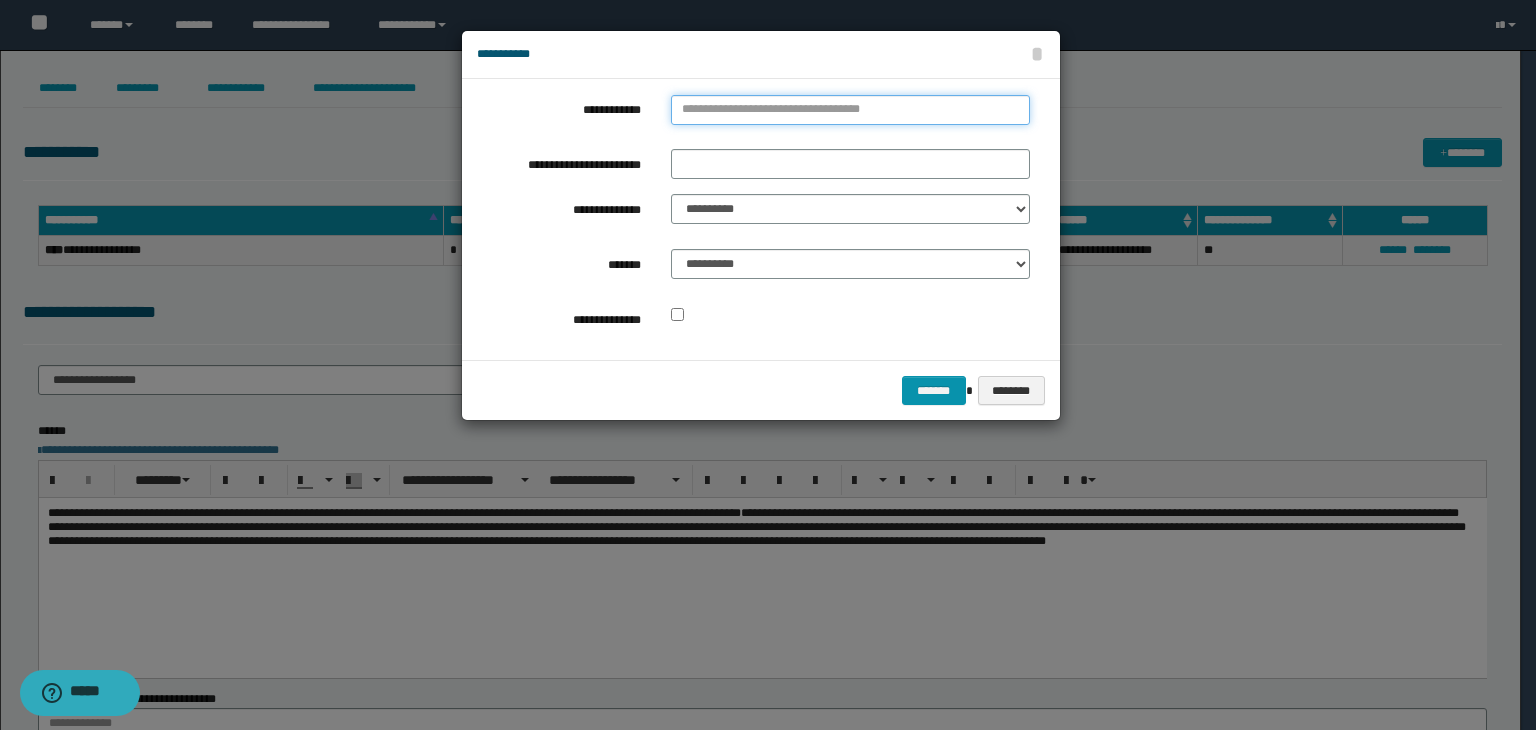 type on "**********" 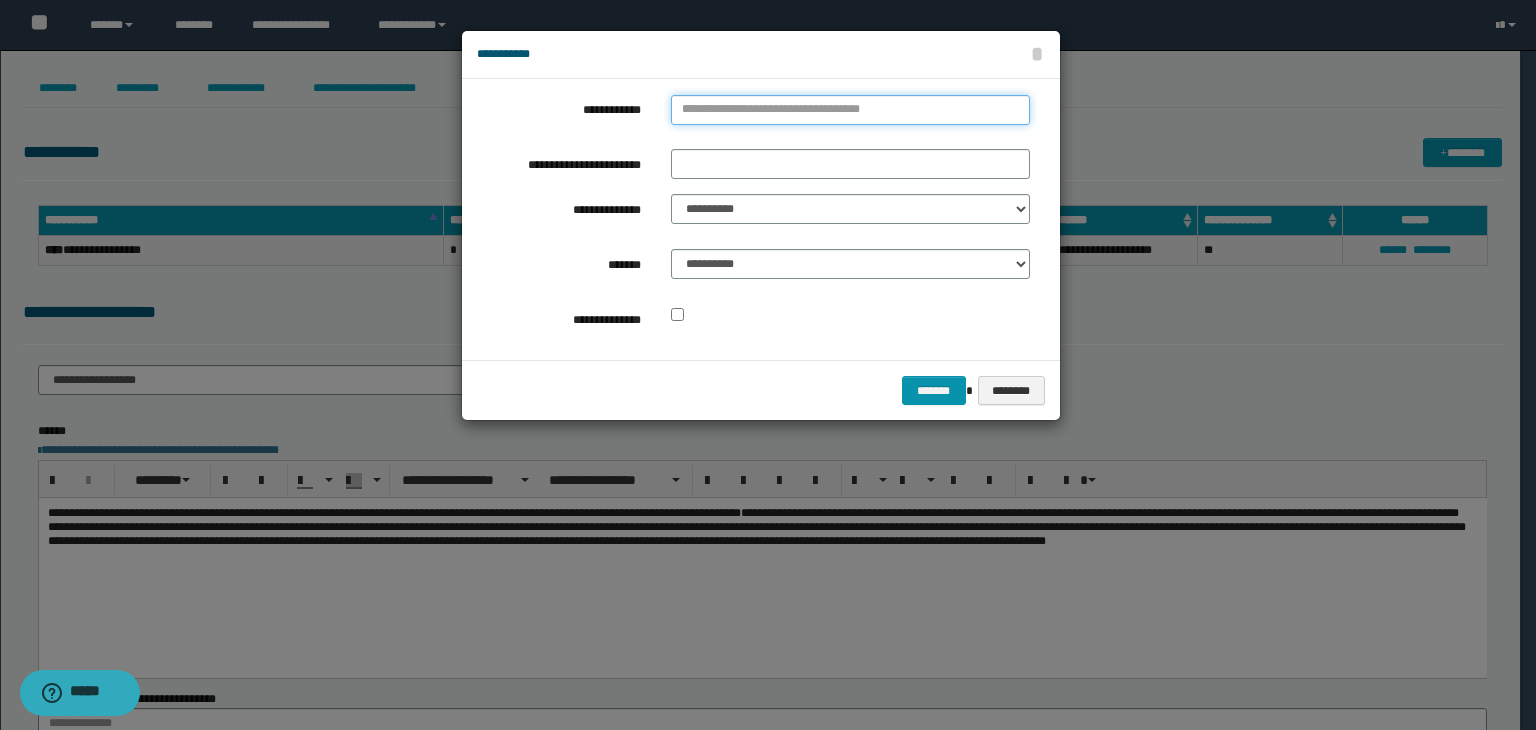 click on "**********" at bounding box center [850, 110] 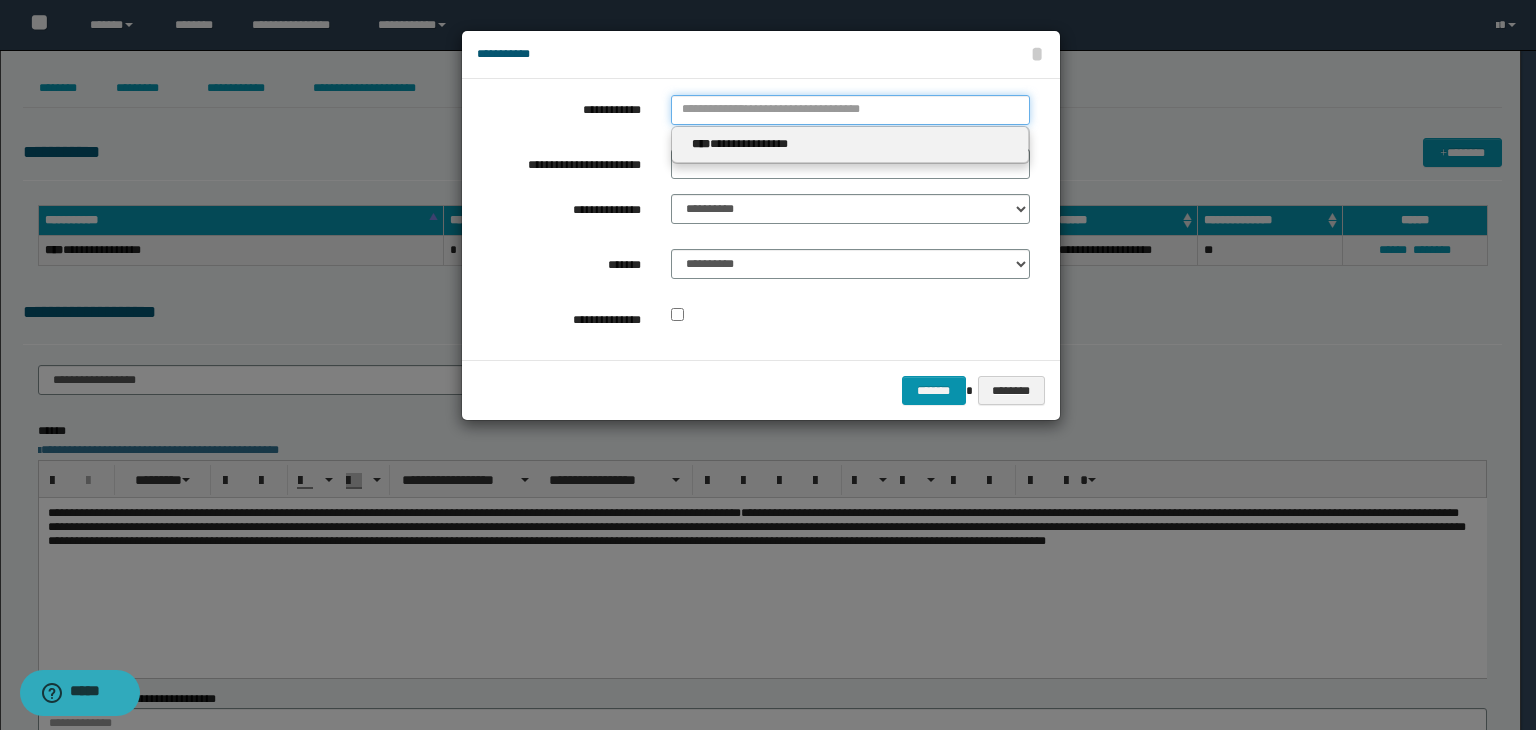 type 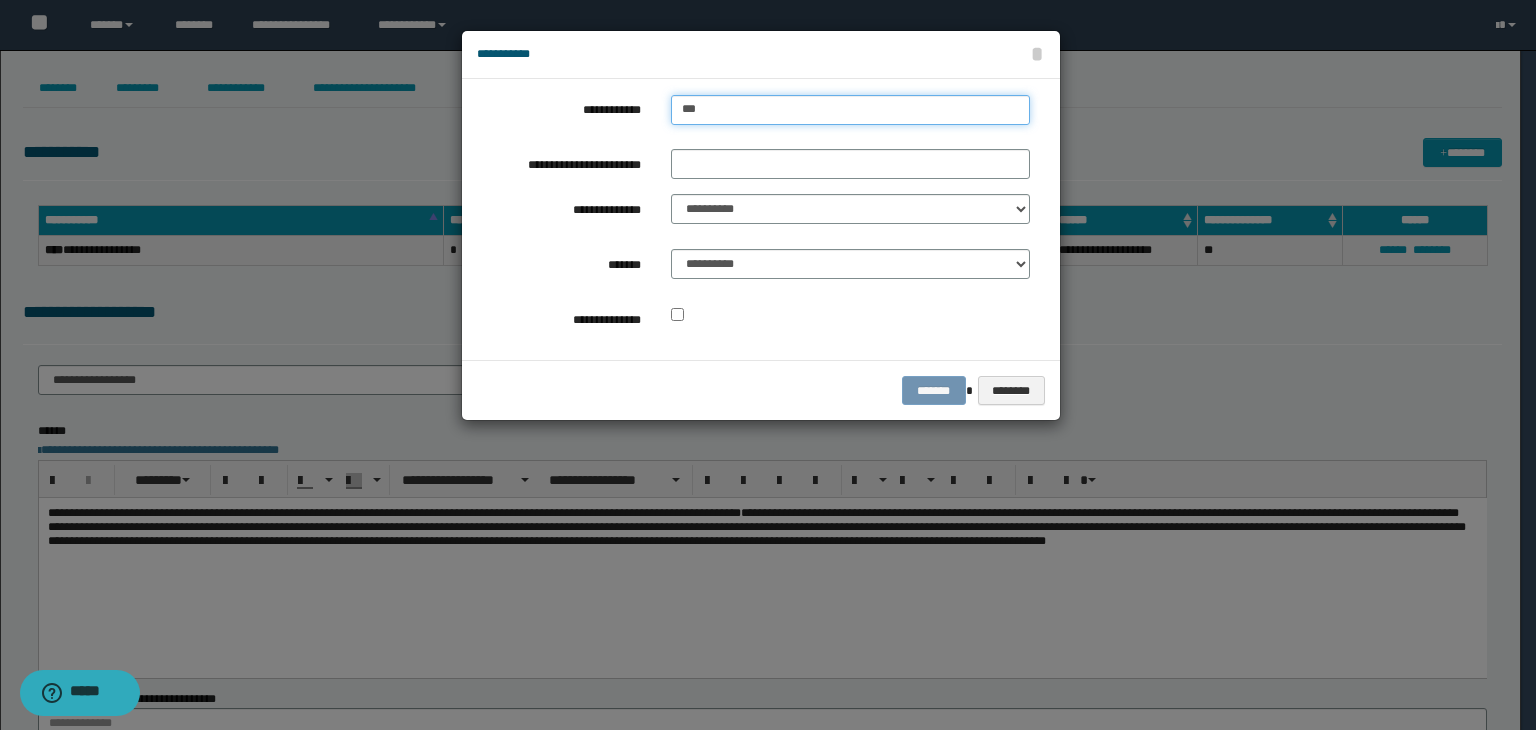 type on "****" 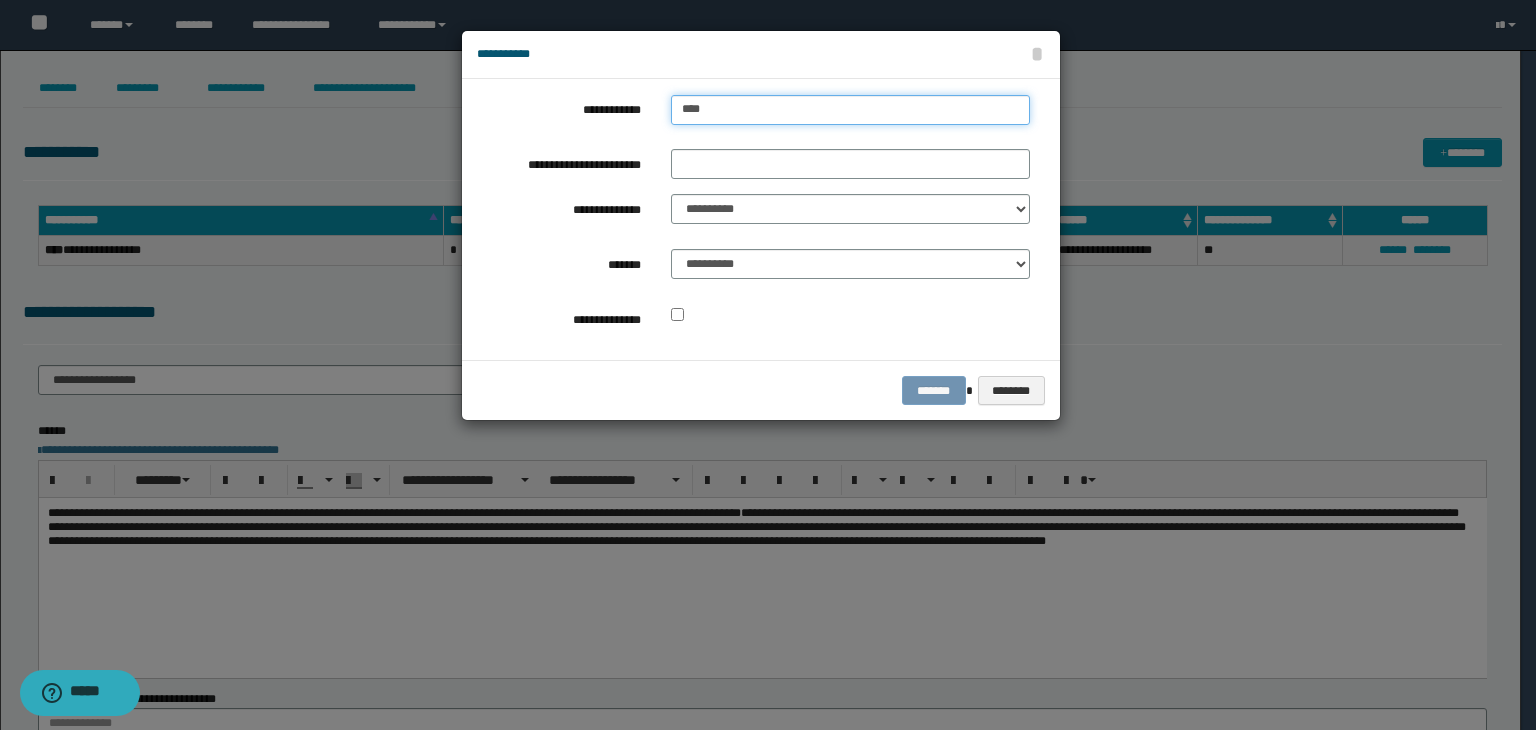 type on "****" 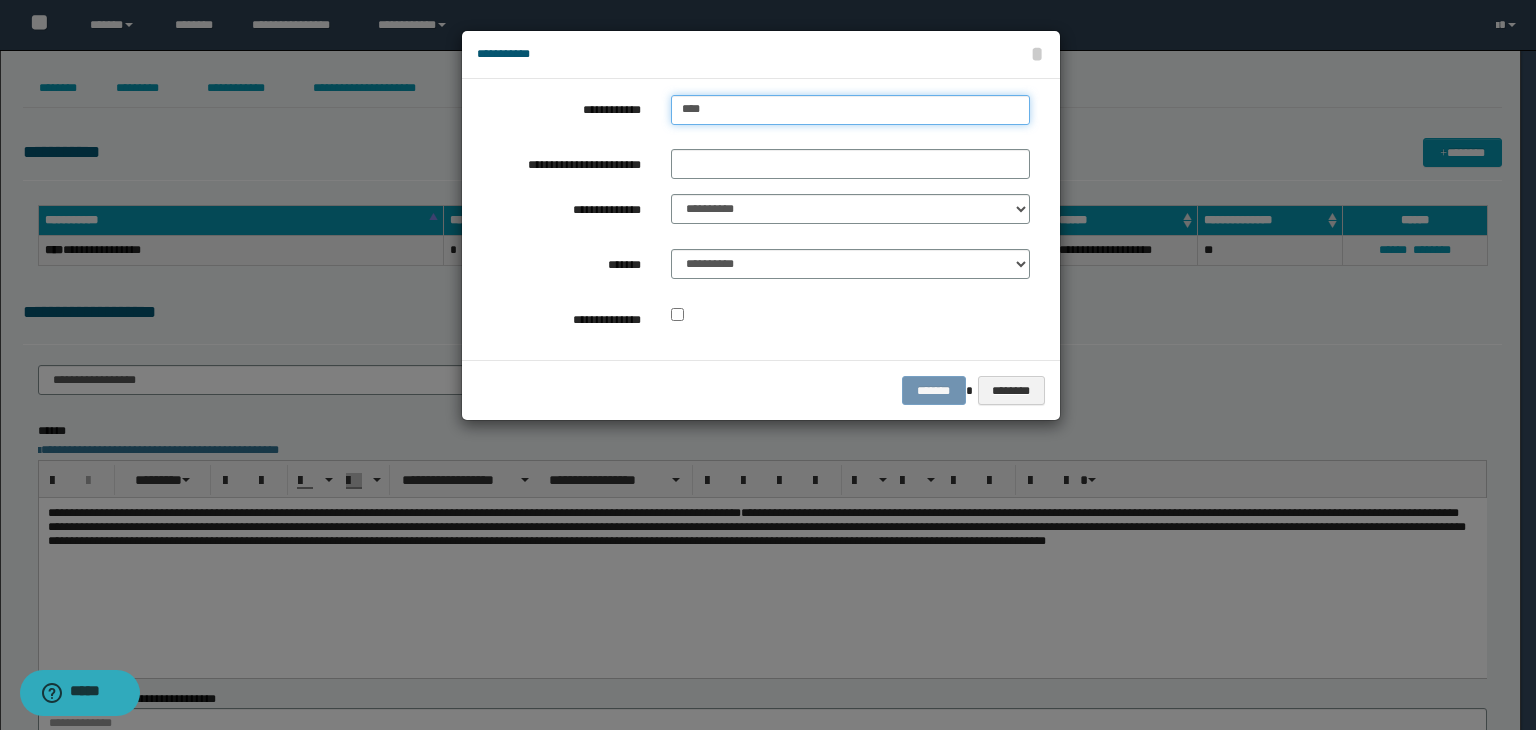 type 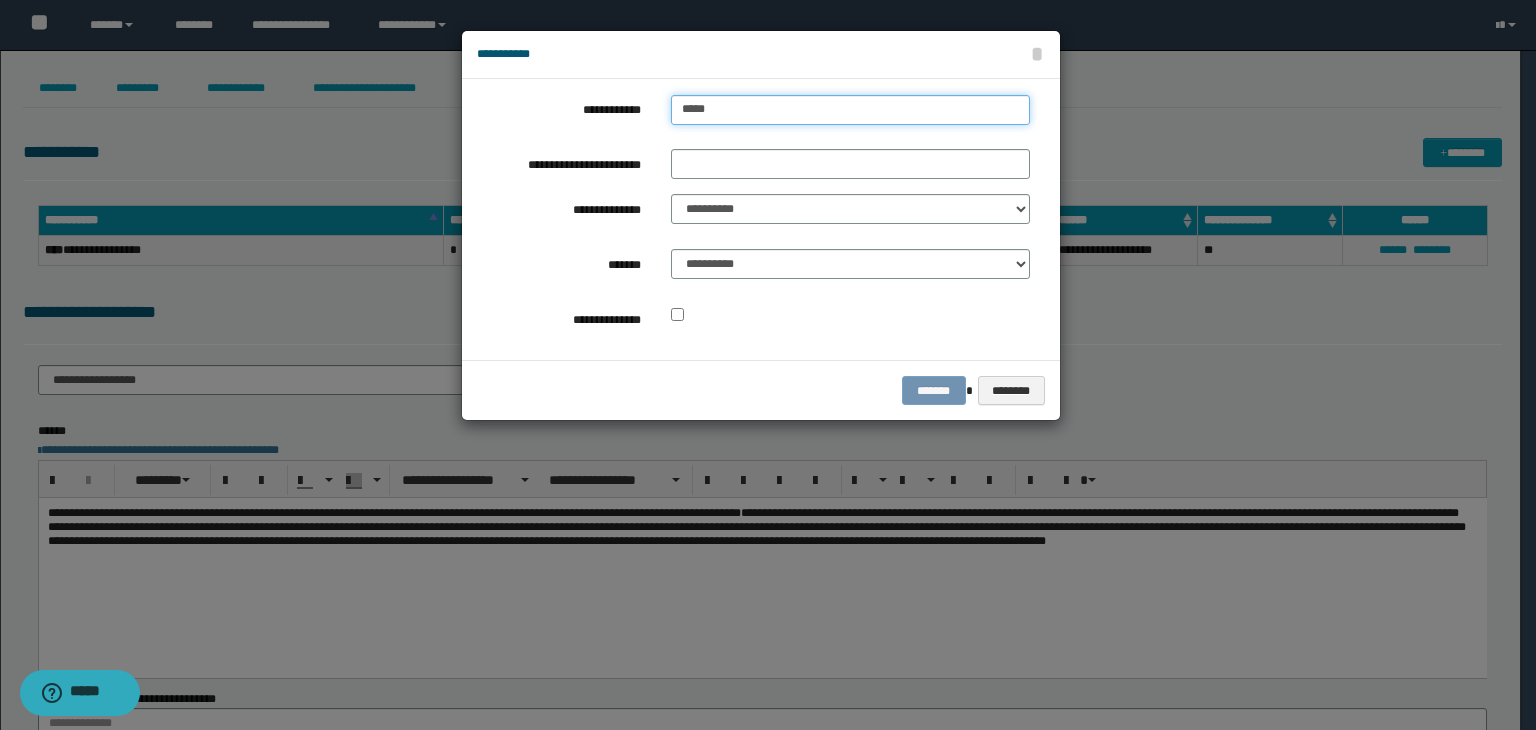 type on "**********" 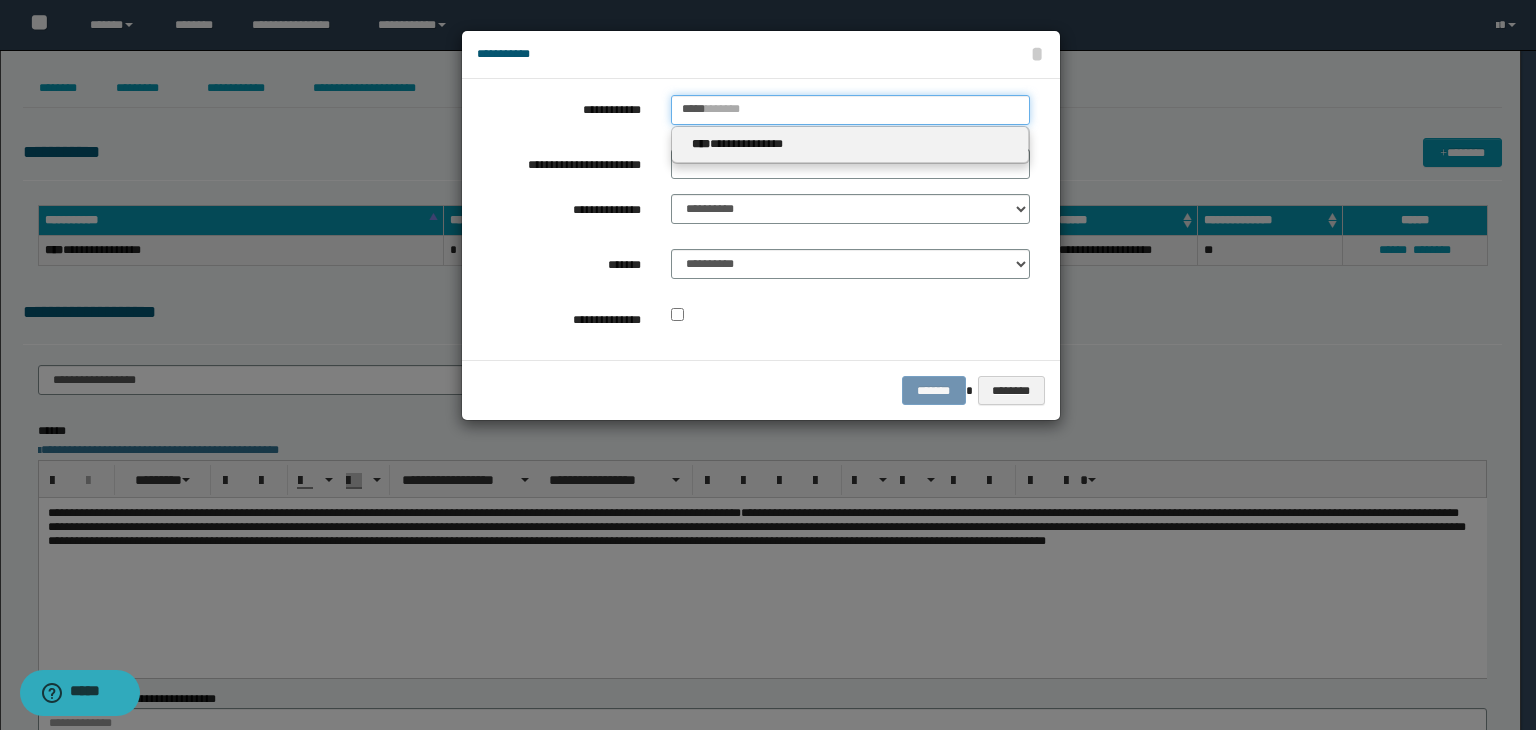 type 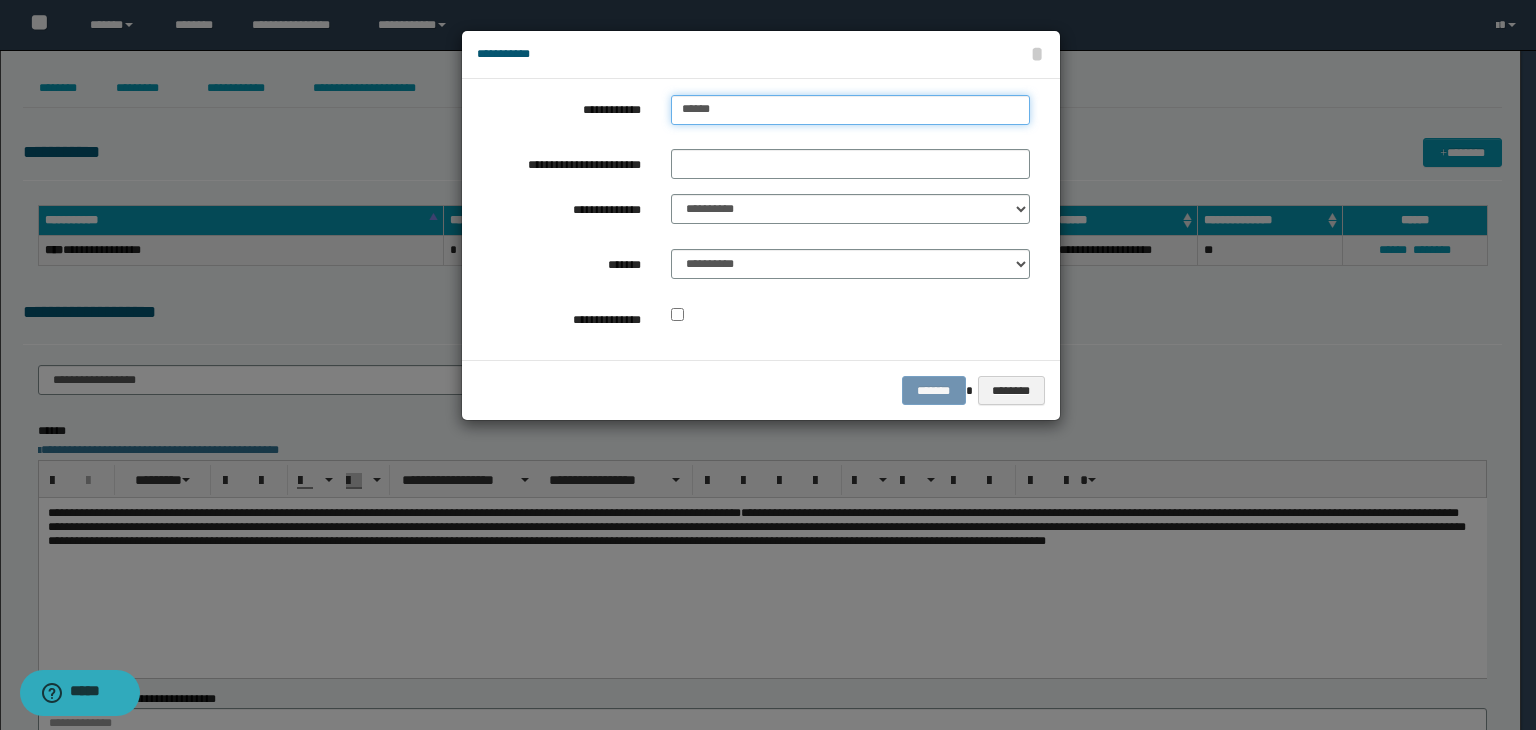 type on "*******" 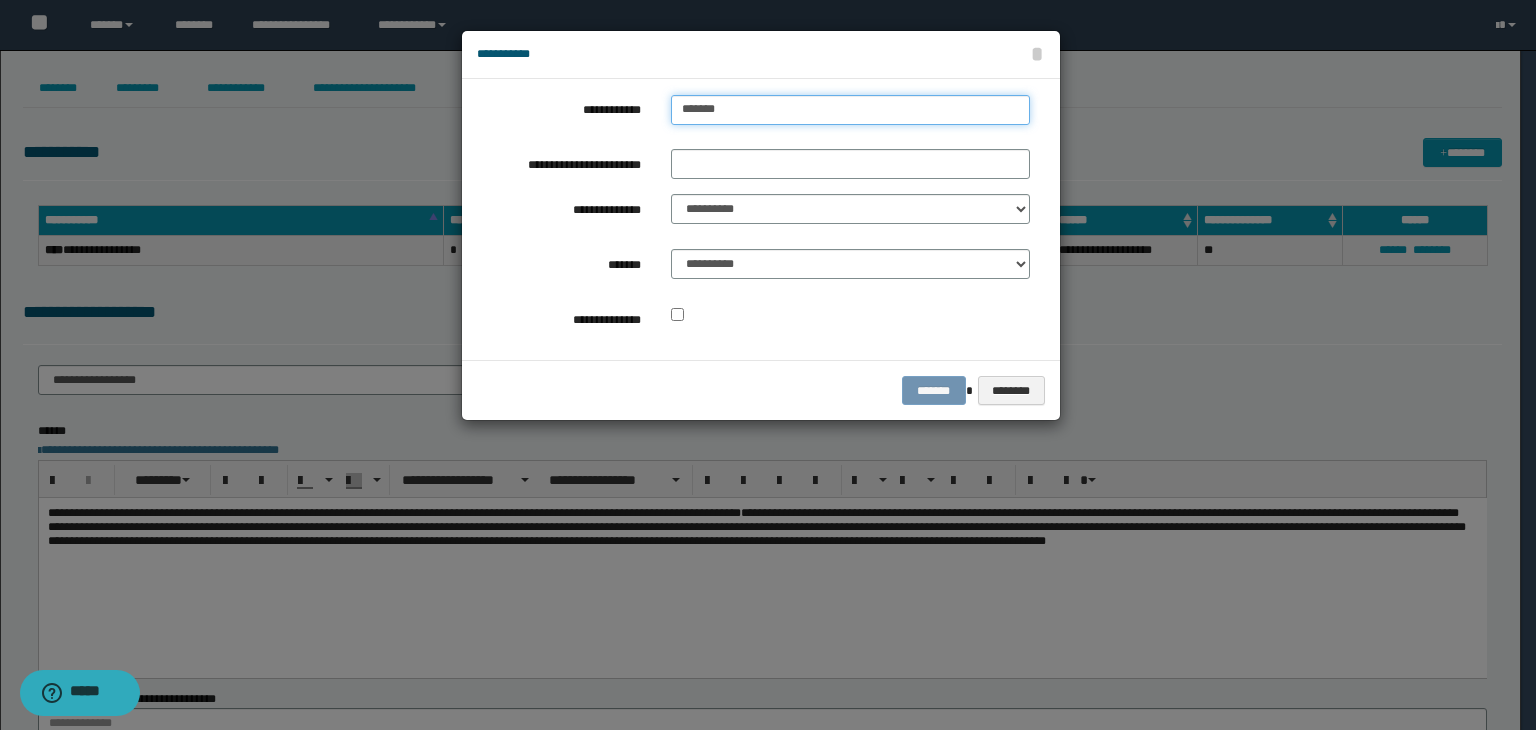 type on "**********" 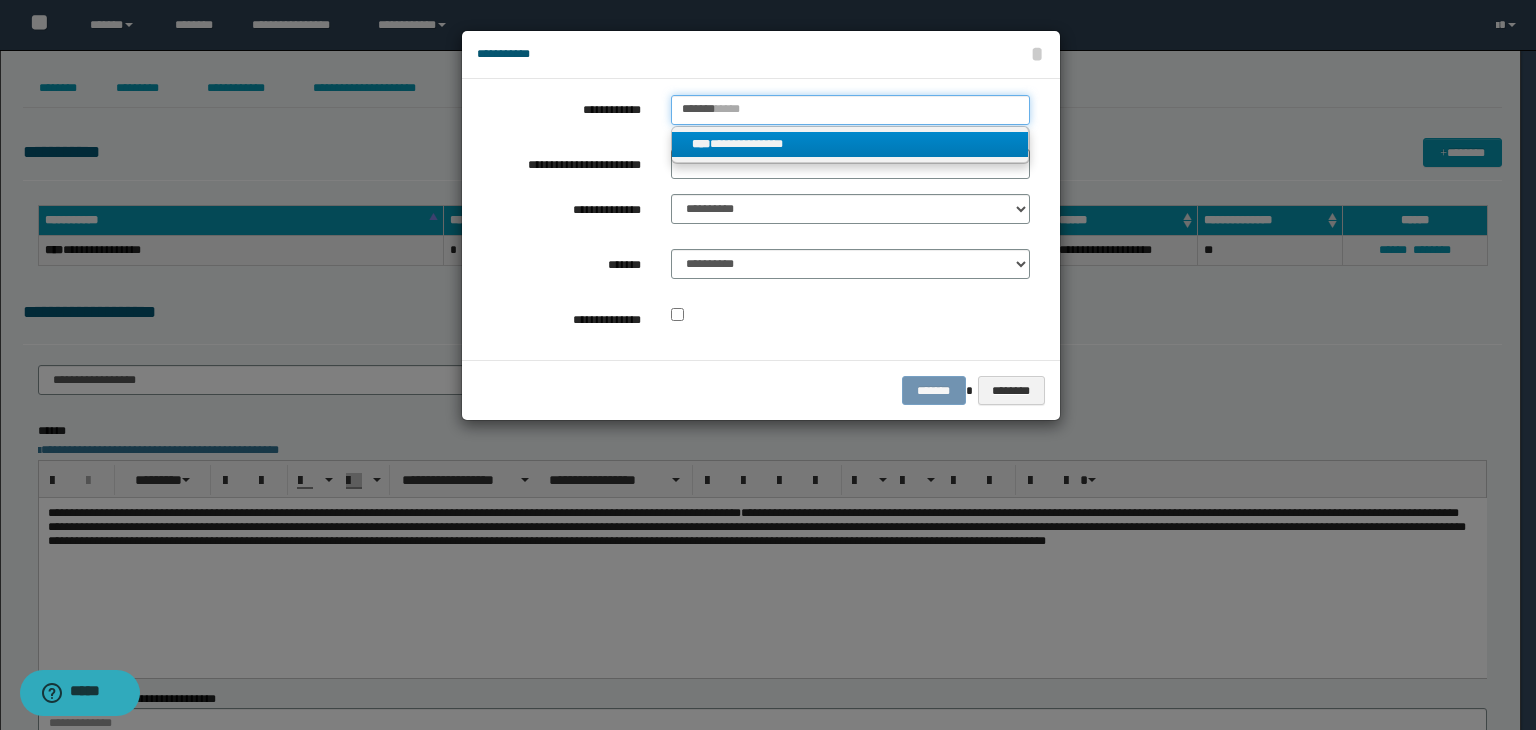 type on "*******" 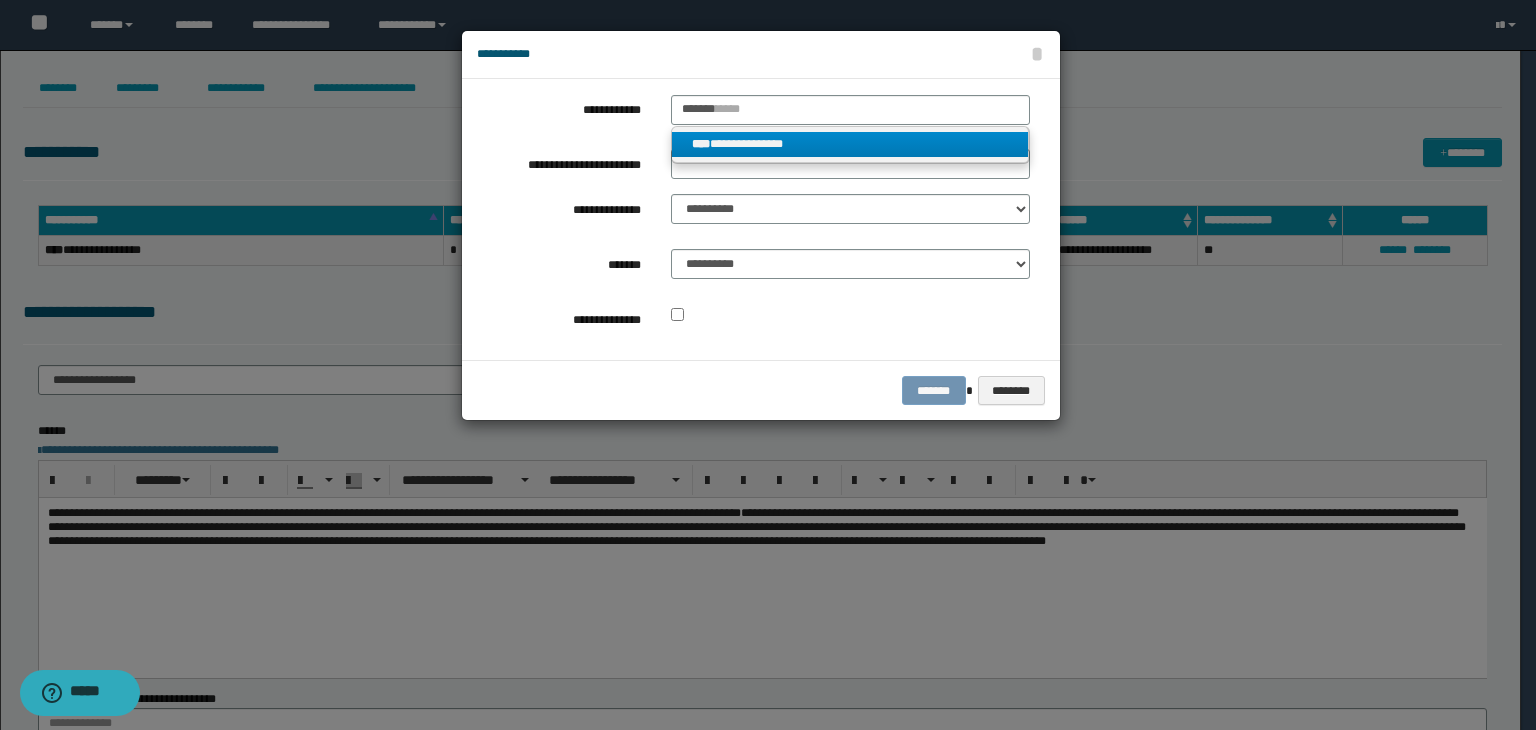 click on "**********" at bounding box center [850, 144] 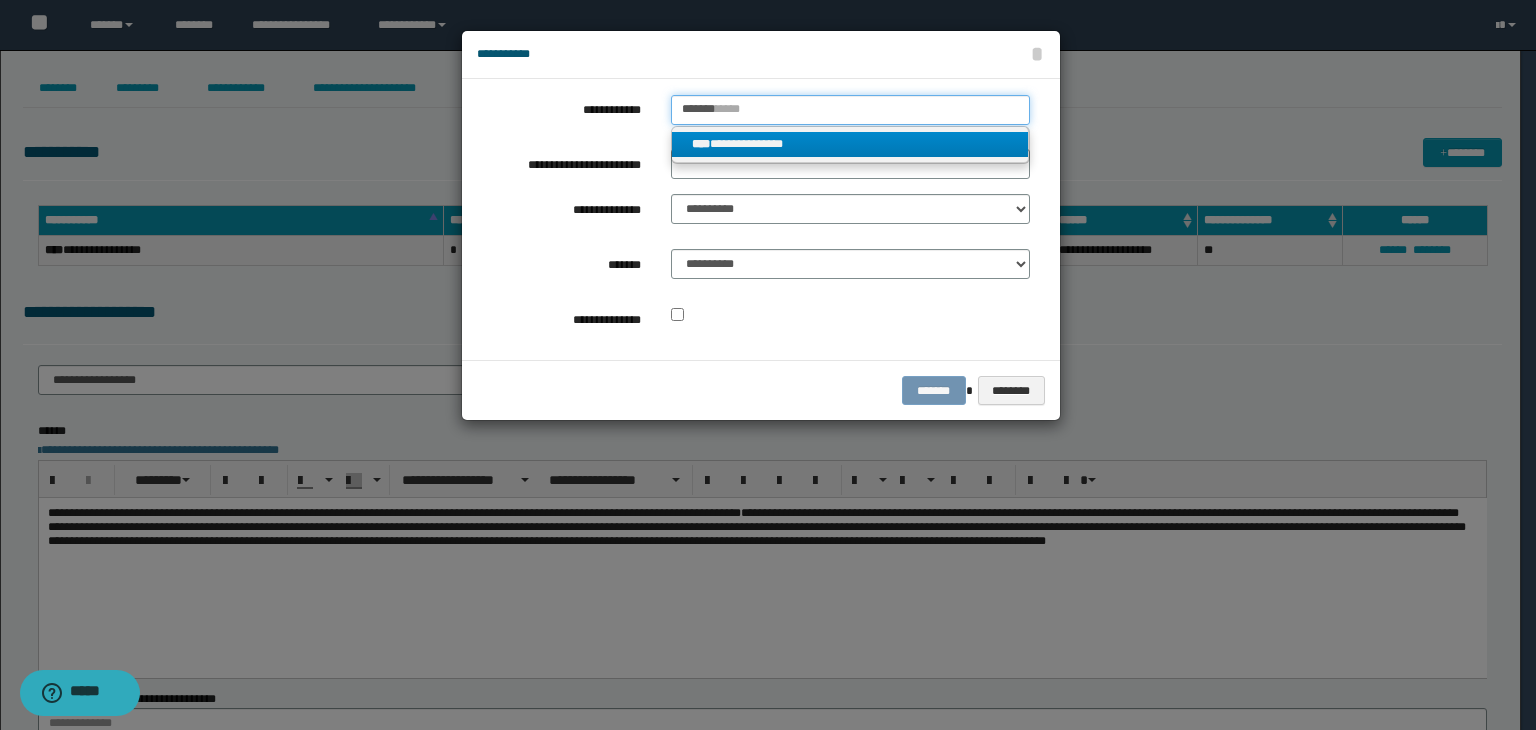 type 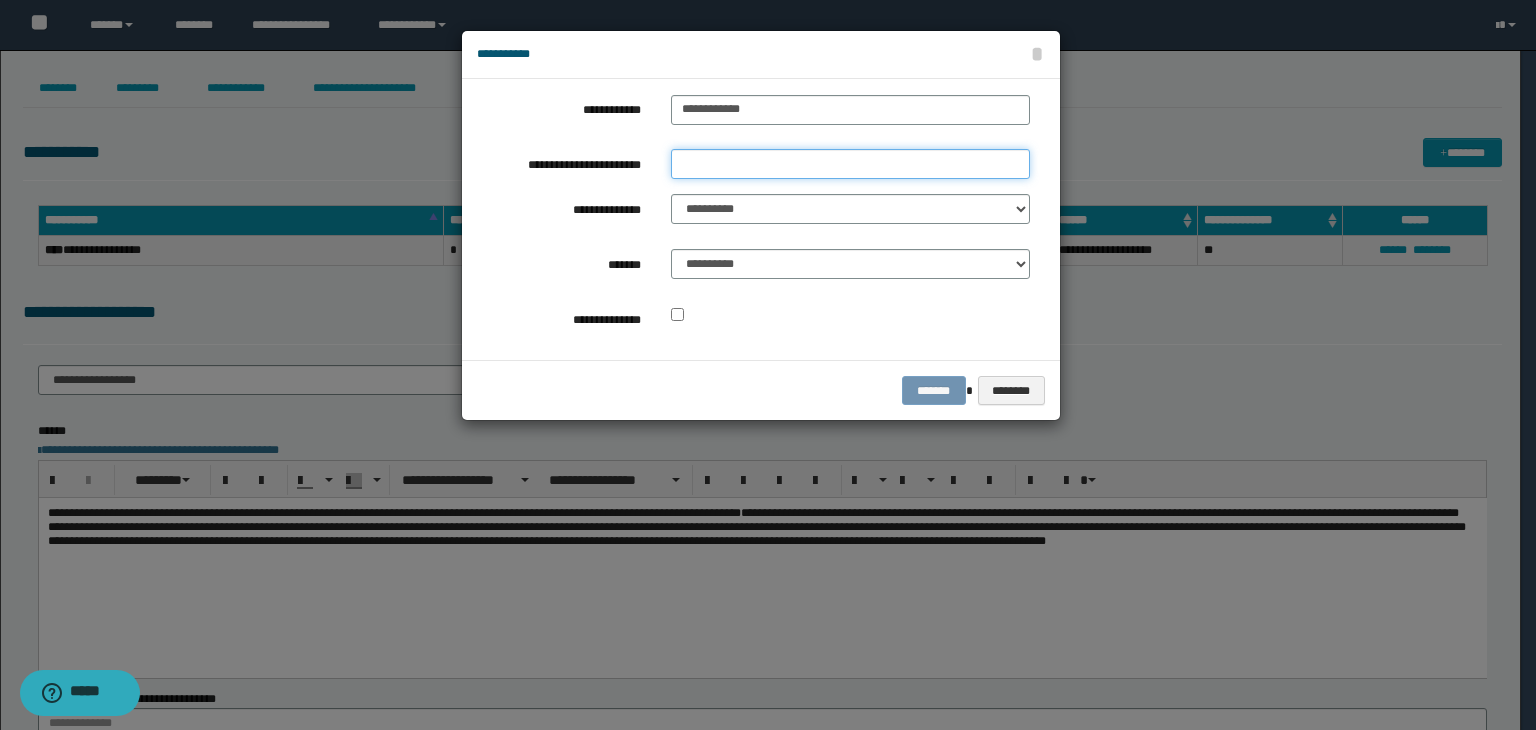 click on "**********" at bounding box center [850, 164] 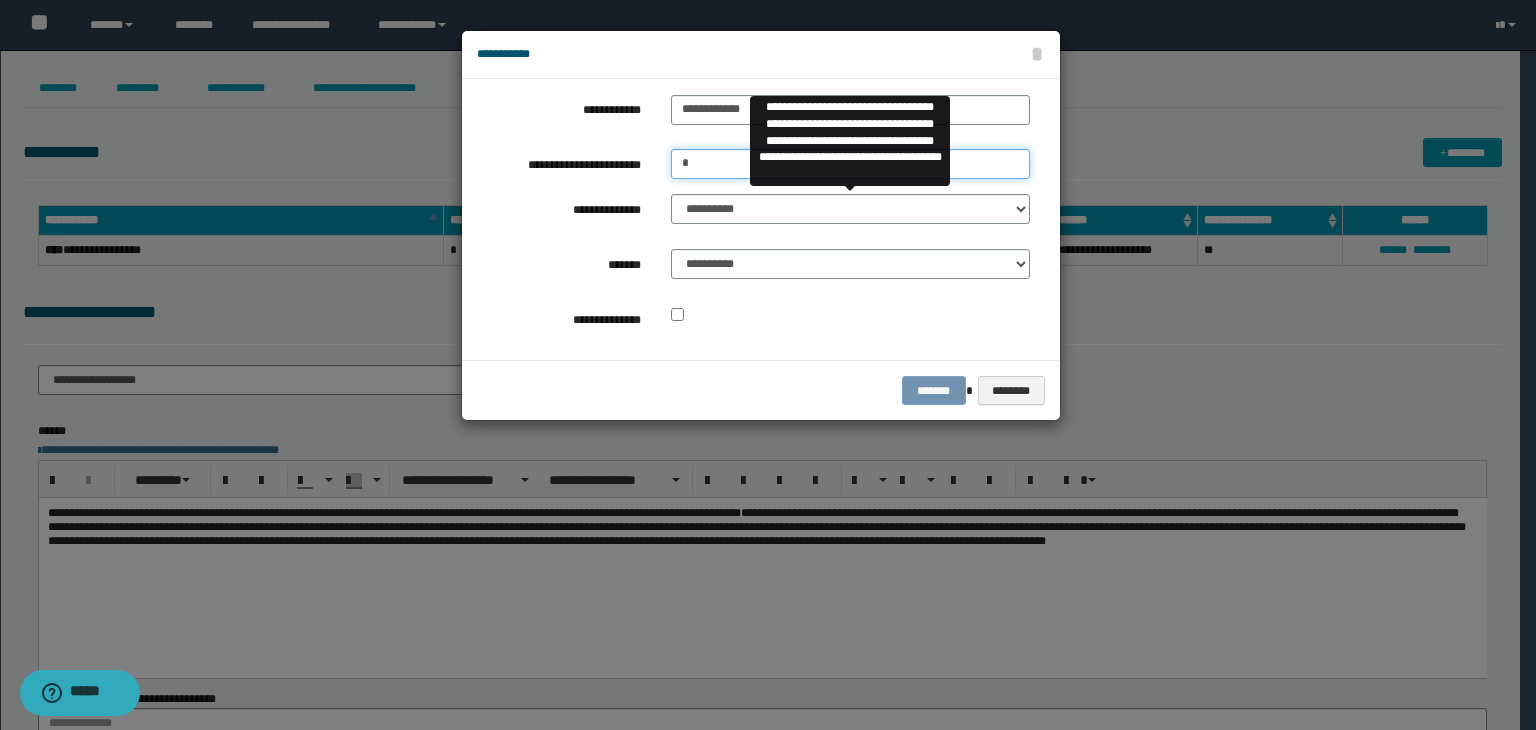 type on "*" 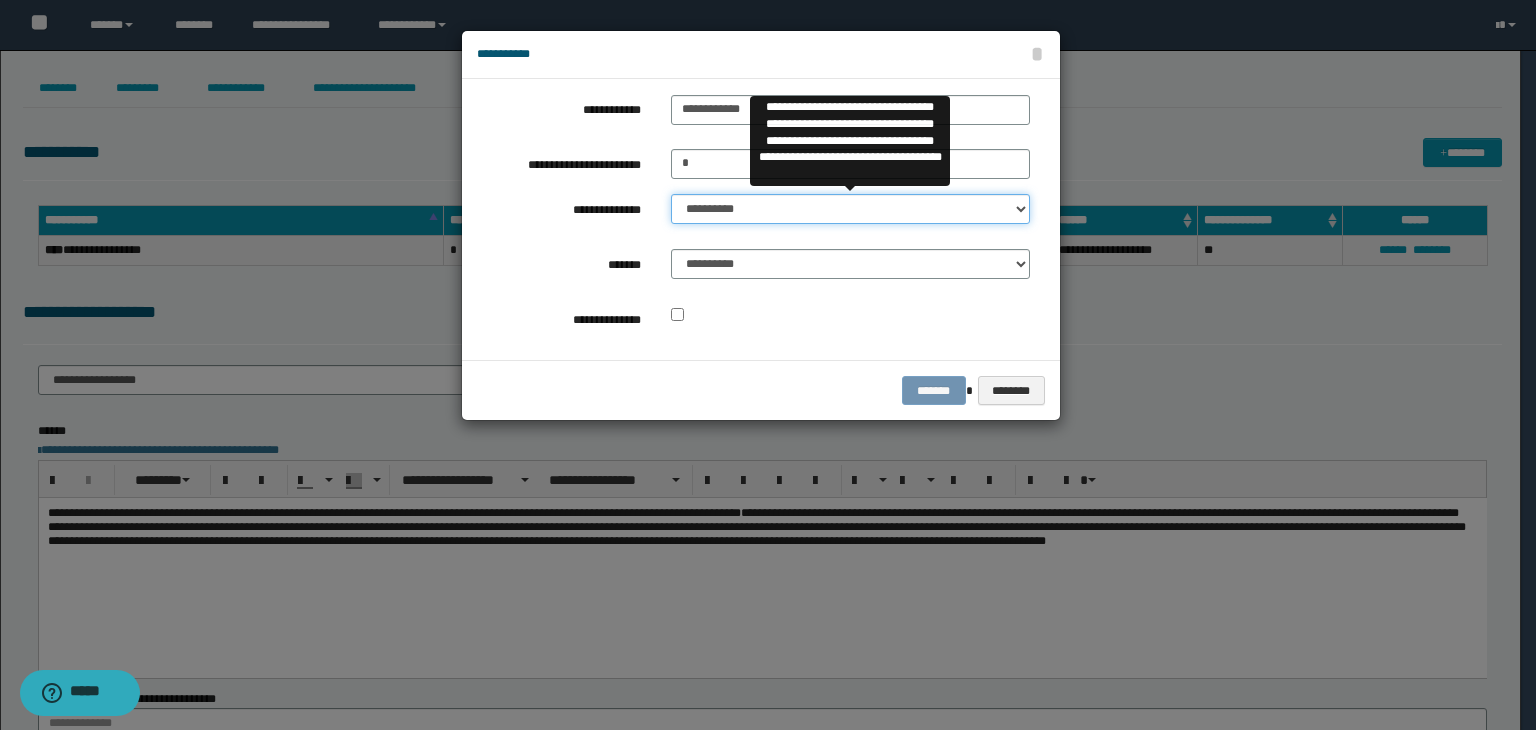 click on "**********" at bounding box center [850, 209] 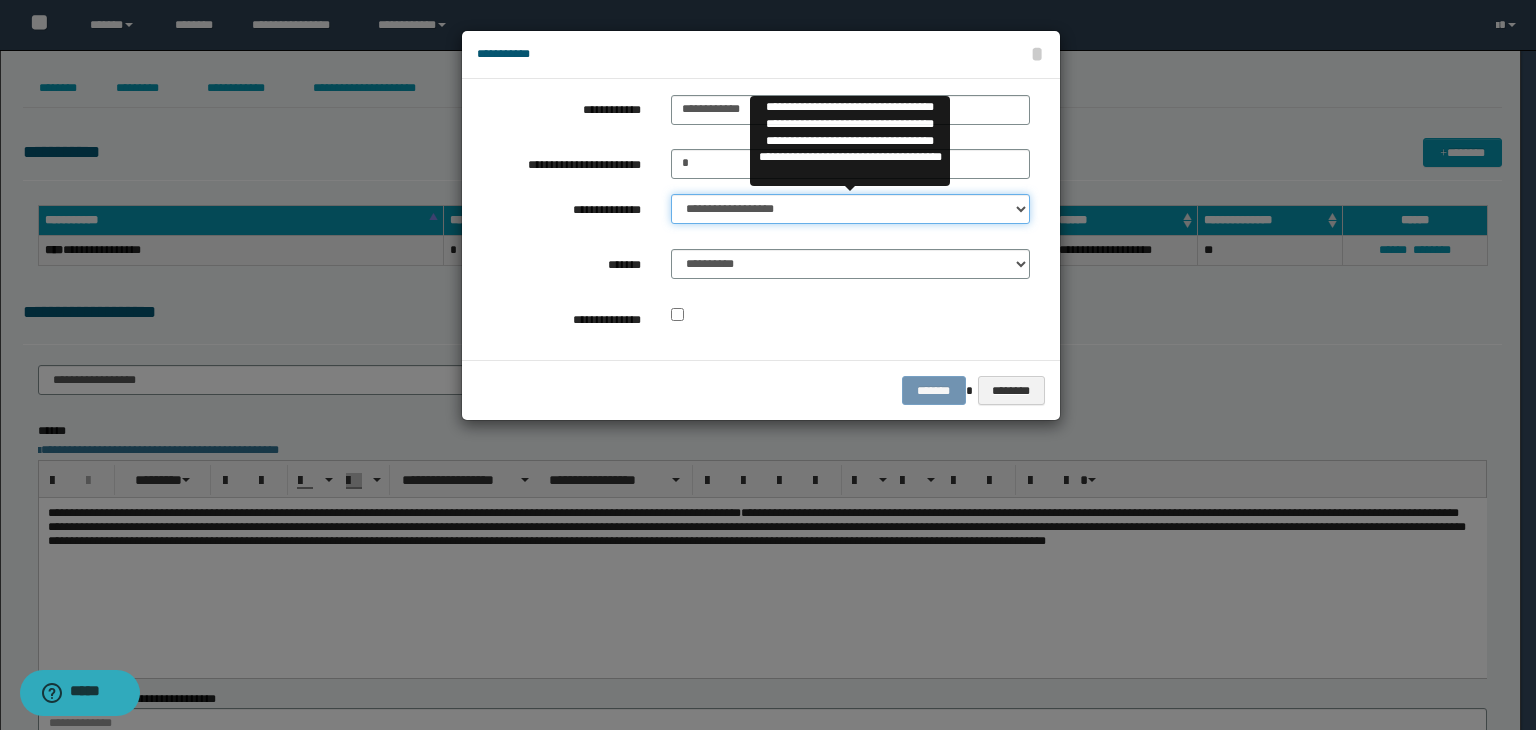 click on "**********" at bounding box center [850, 209] 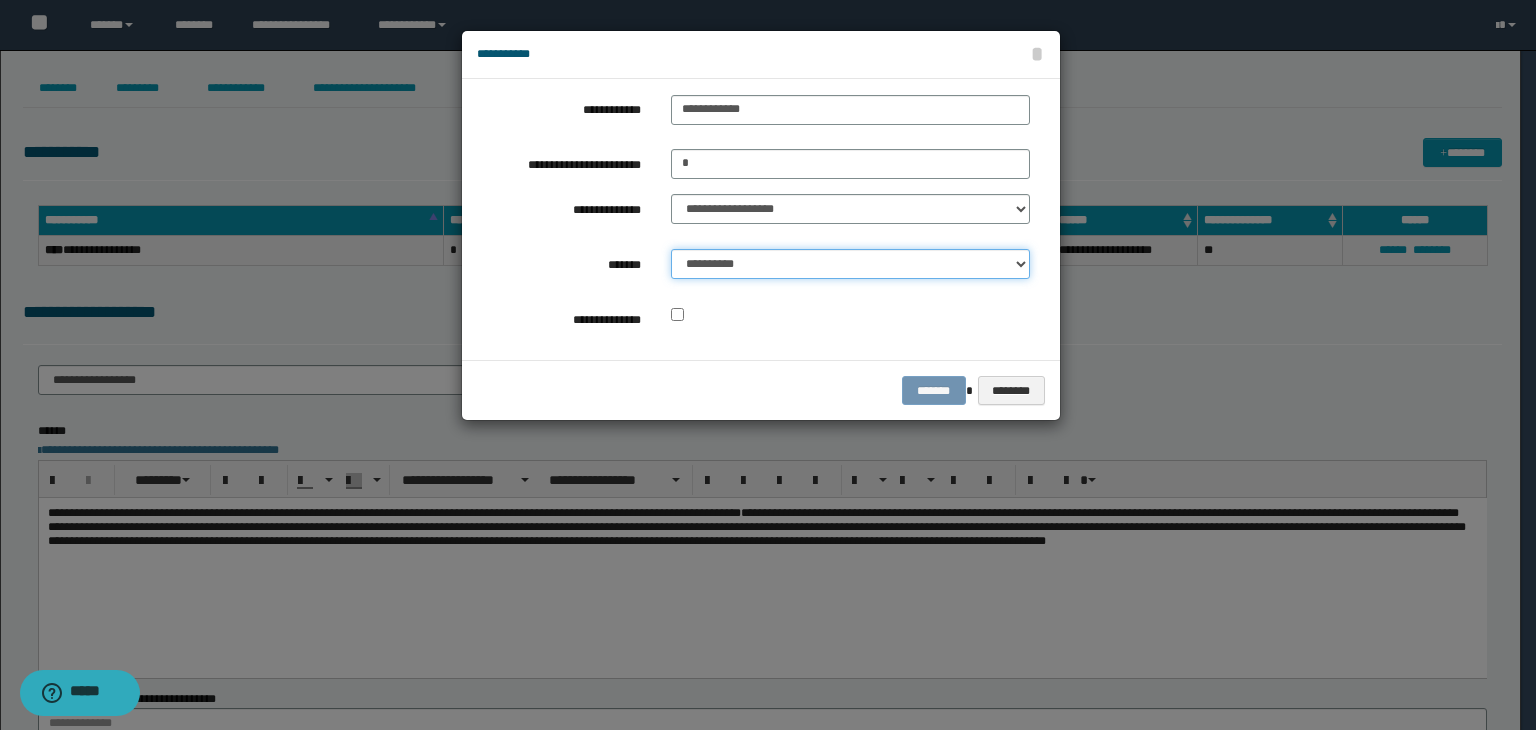 click on "**********" at bounding box center [850, 264] 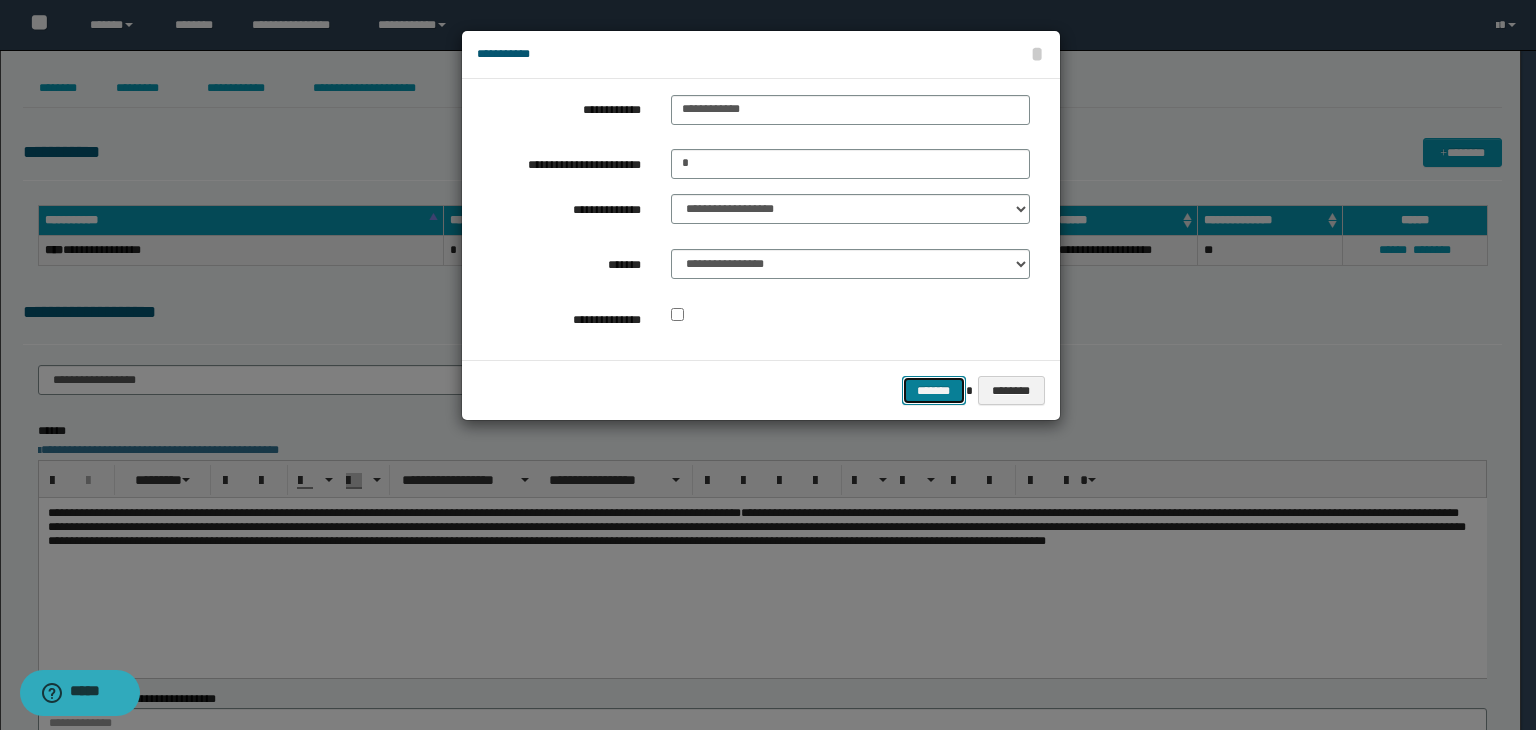 click on "*******" at bounding box center [934, 391] 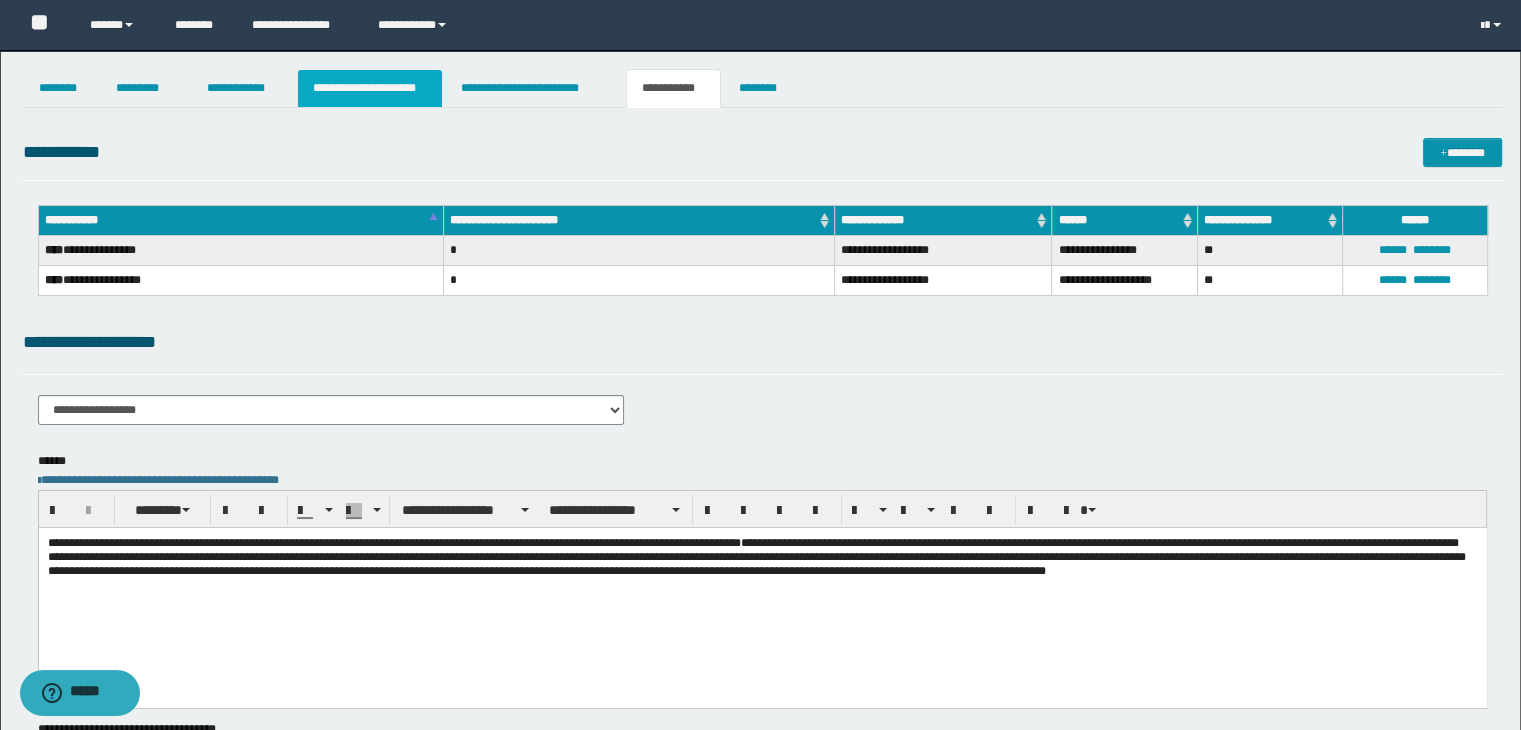 click on "**********" at bounding box center [370, 88] 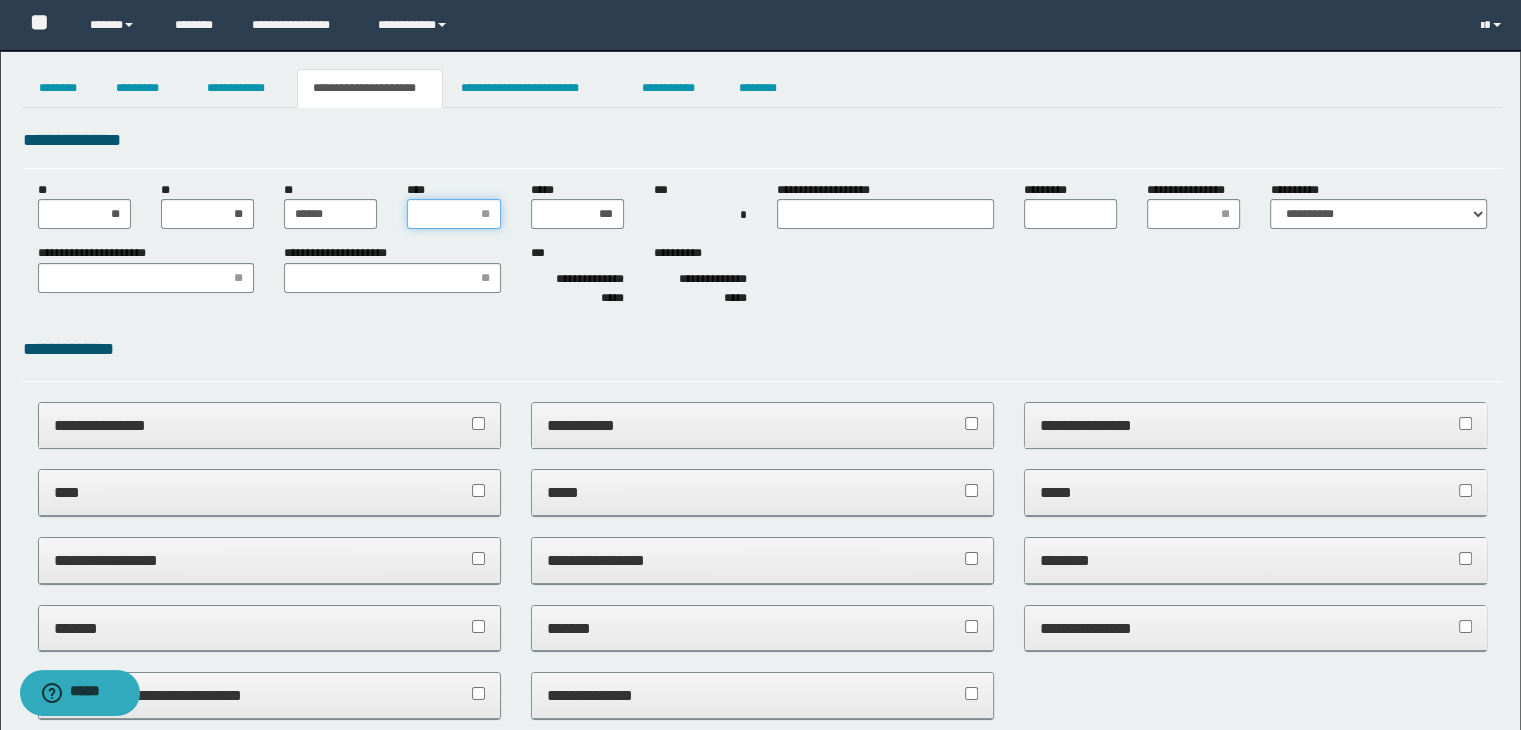 click on "****" at bounding box center (453, 214) 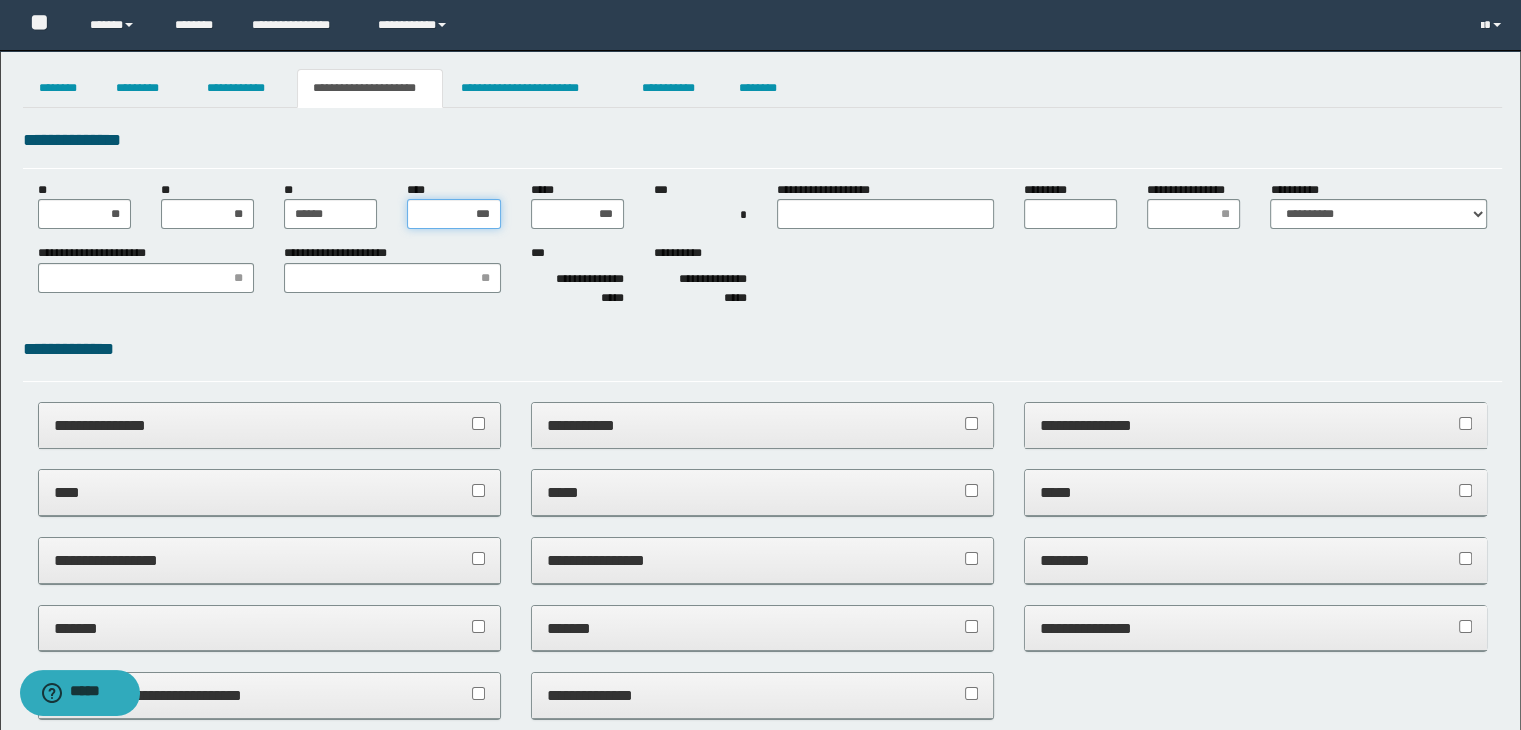 type on "****" 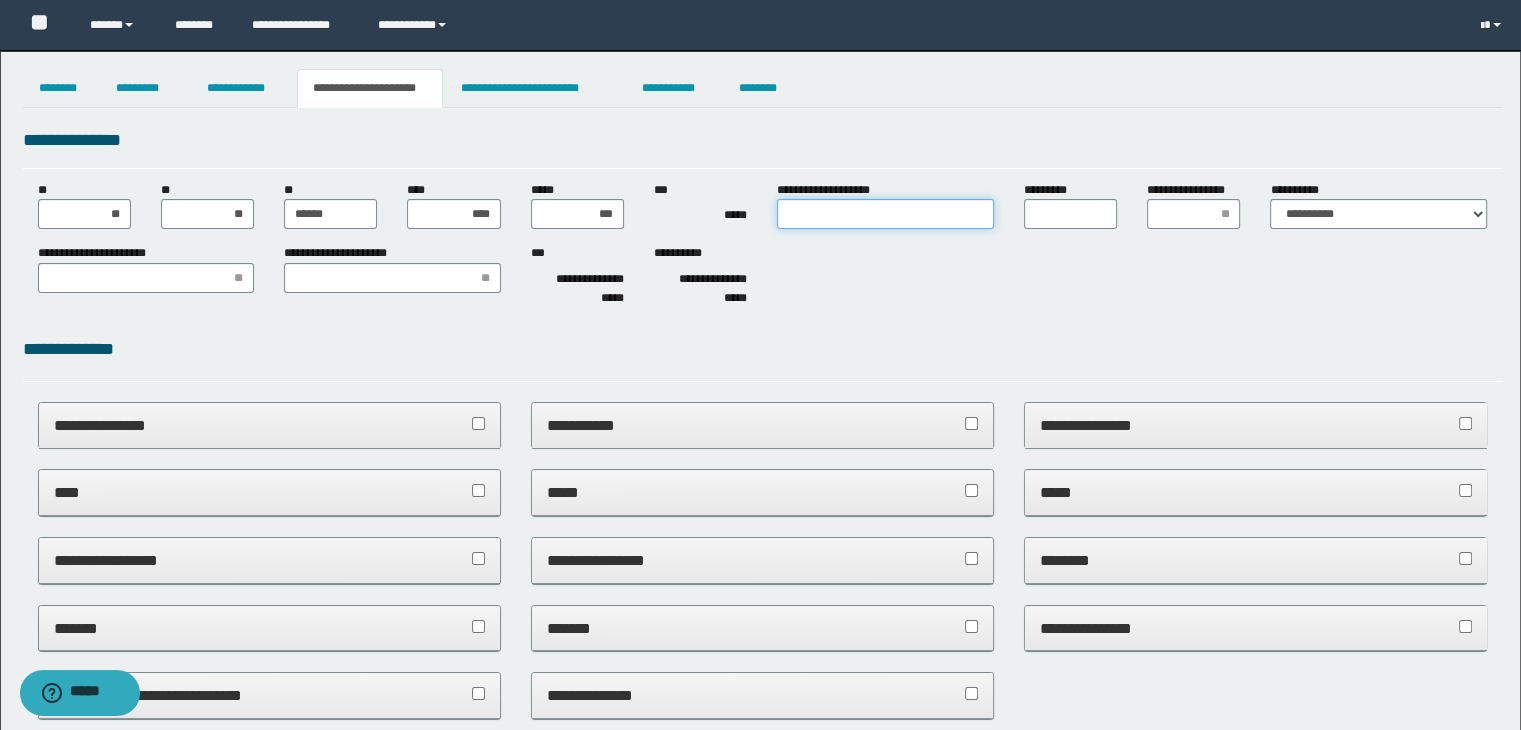 click on "**********" at bounding box center (885, 214) 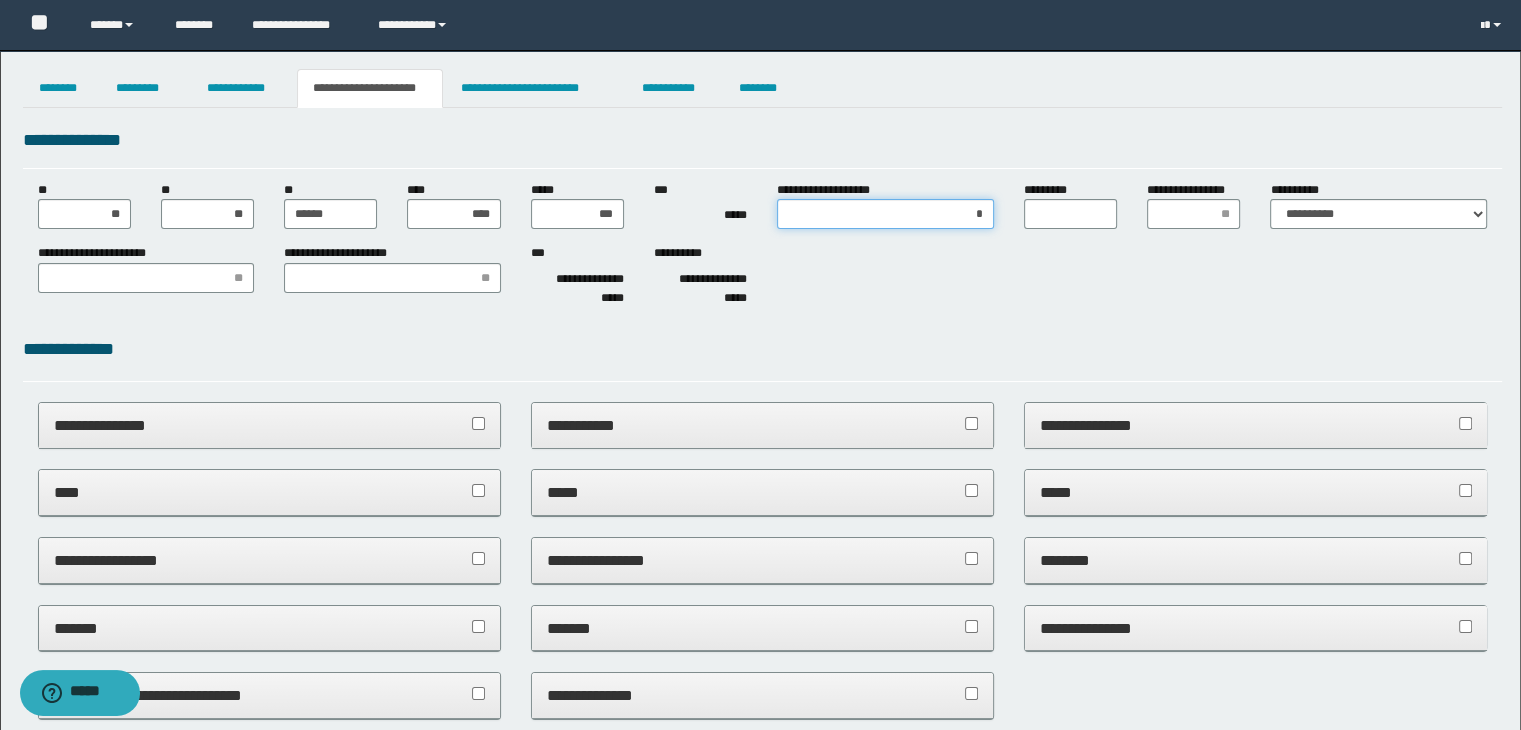 type on "**" 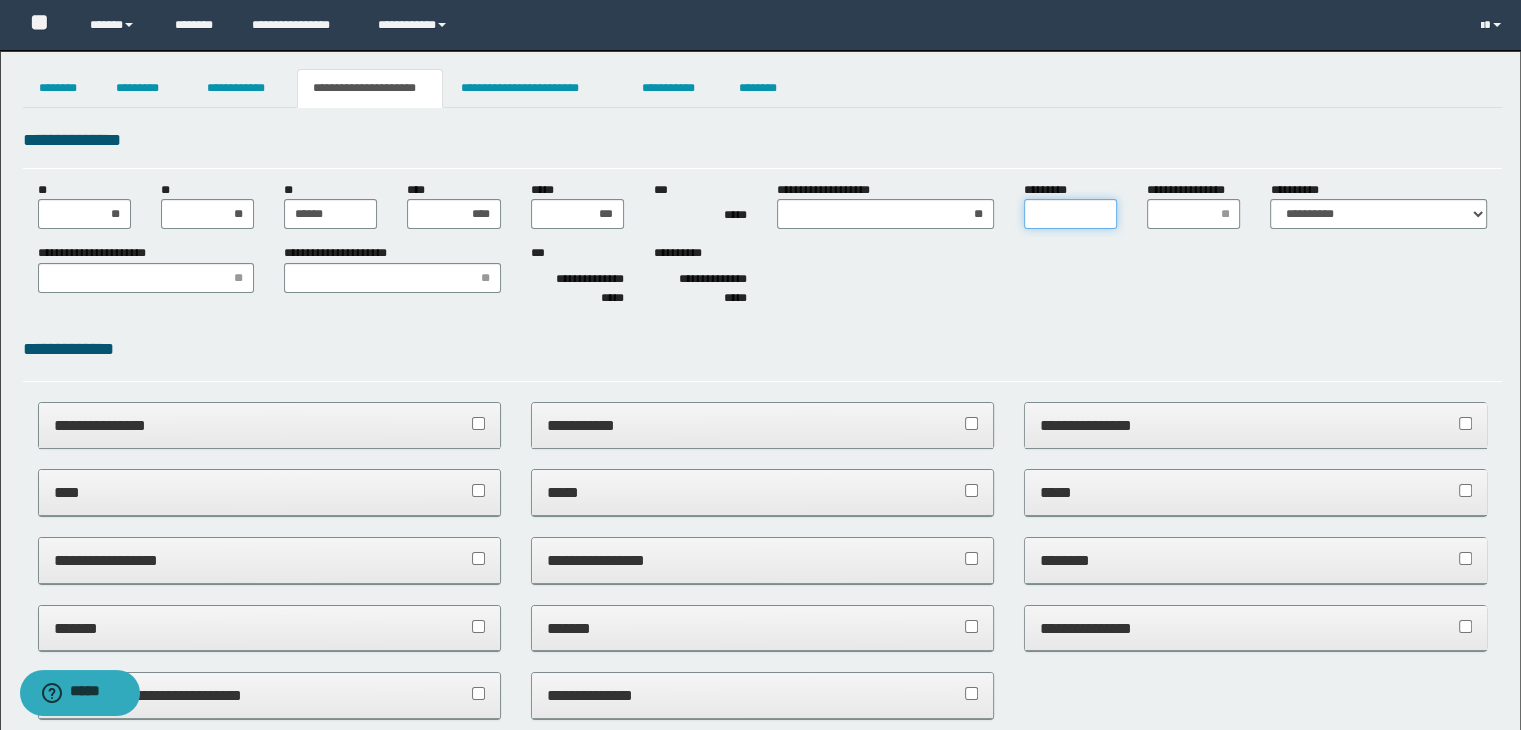 click on "*********" at bounding box center (1070, 214) 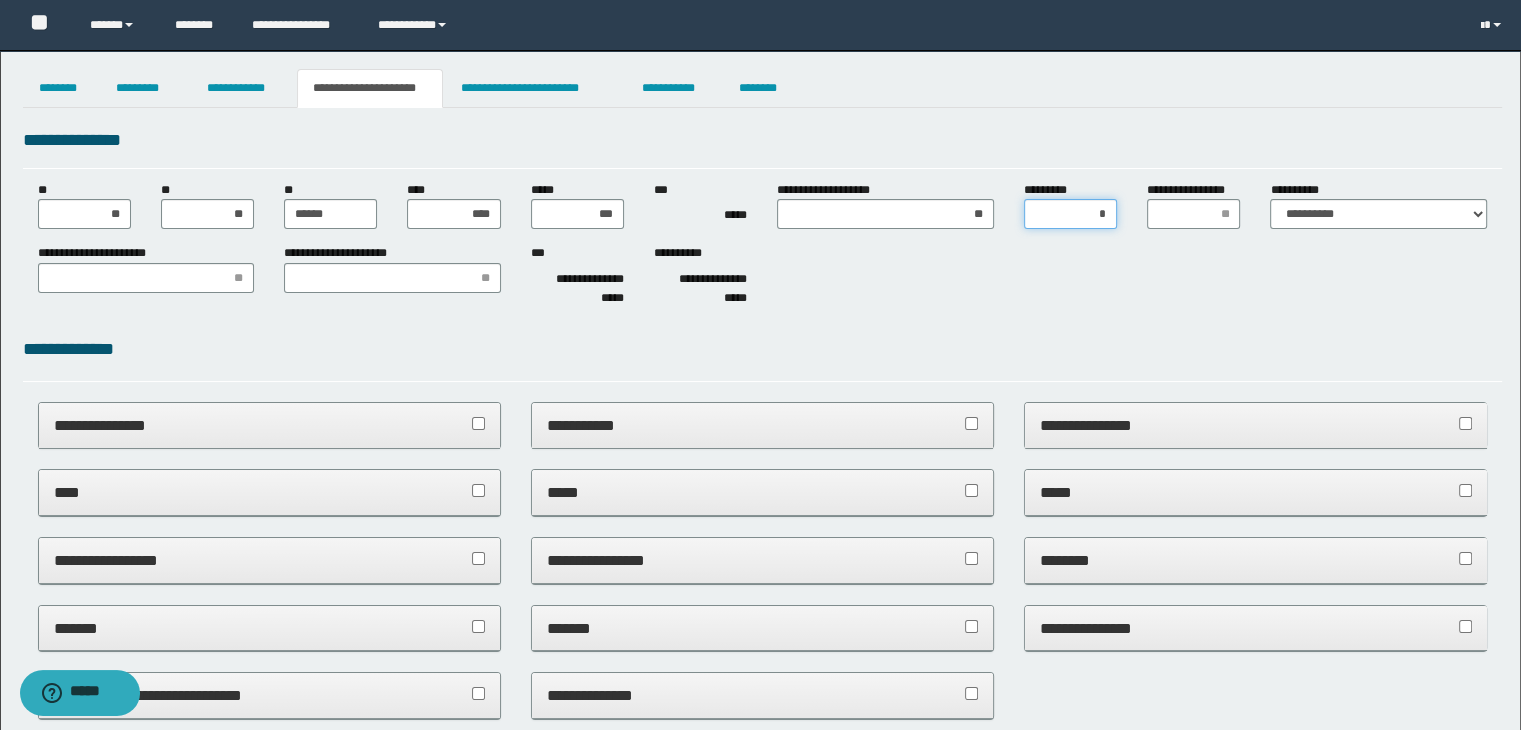 type on "**" 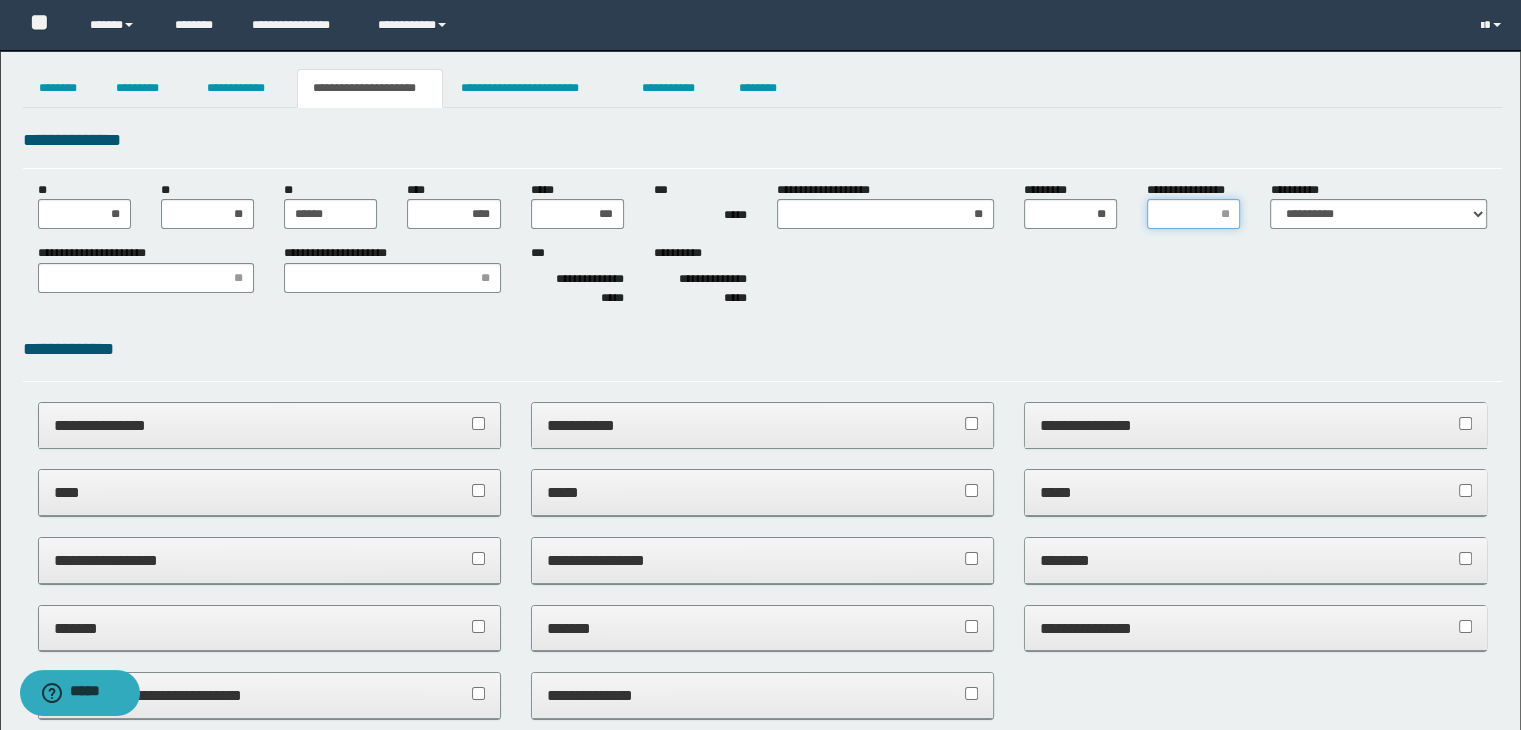 click on "**********" at bounding box center (1193, 214) 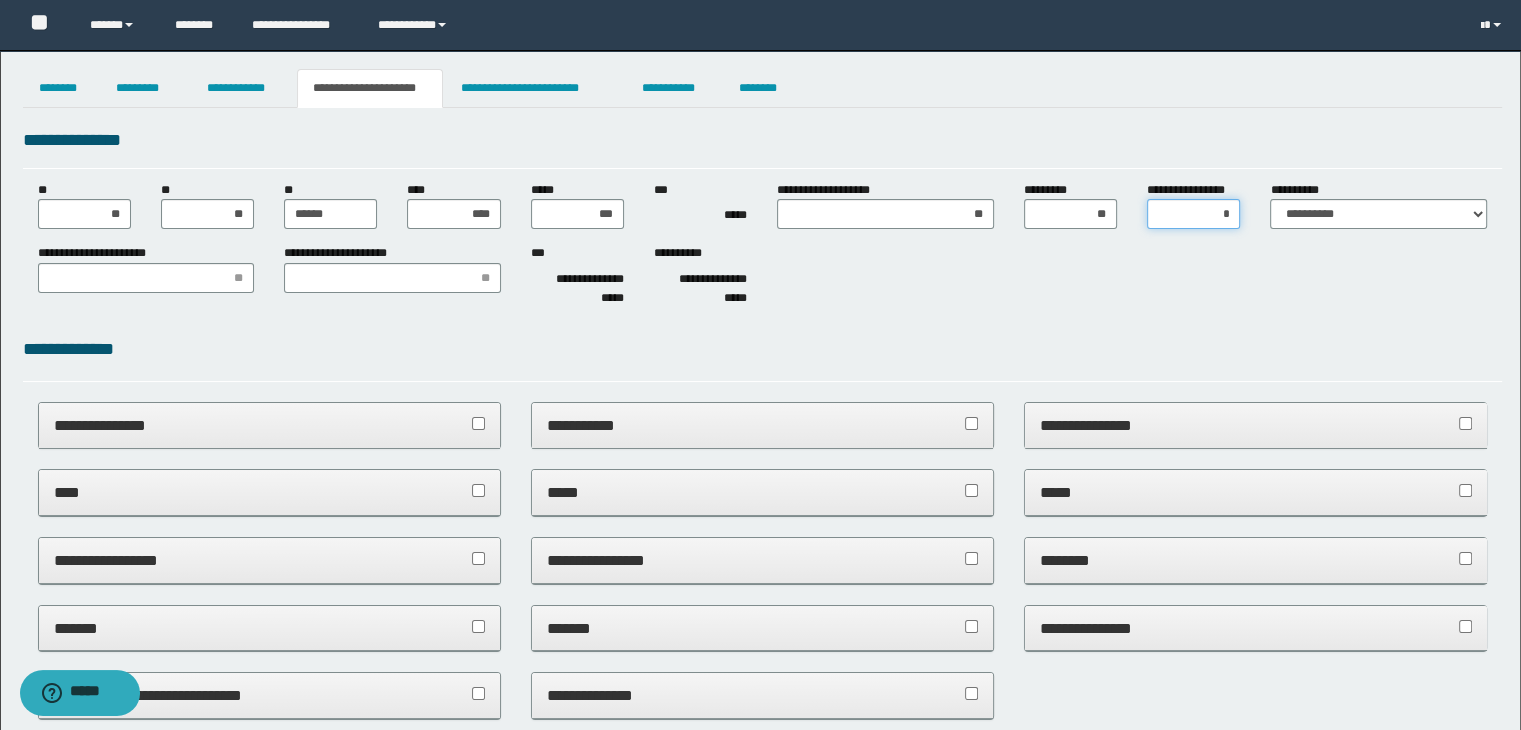 type on "**" 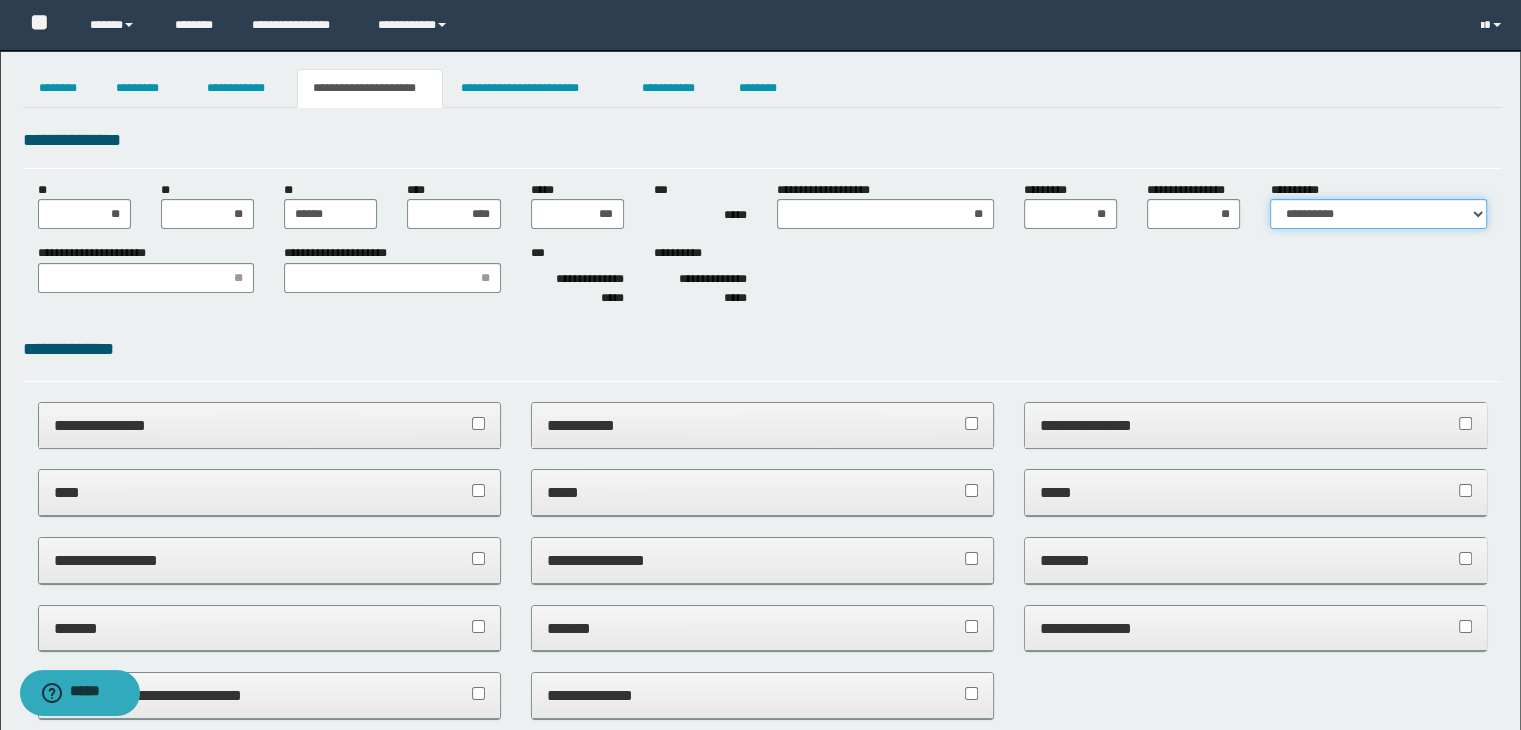 click on "**********" at bounding box center (1378, 214) 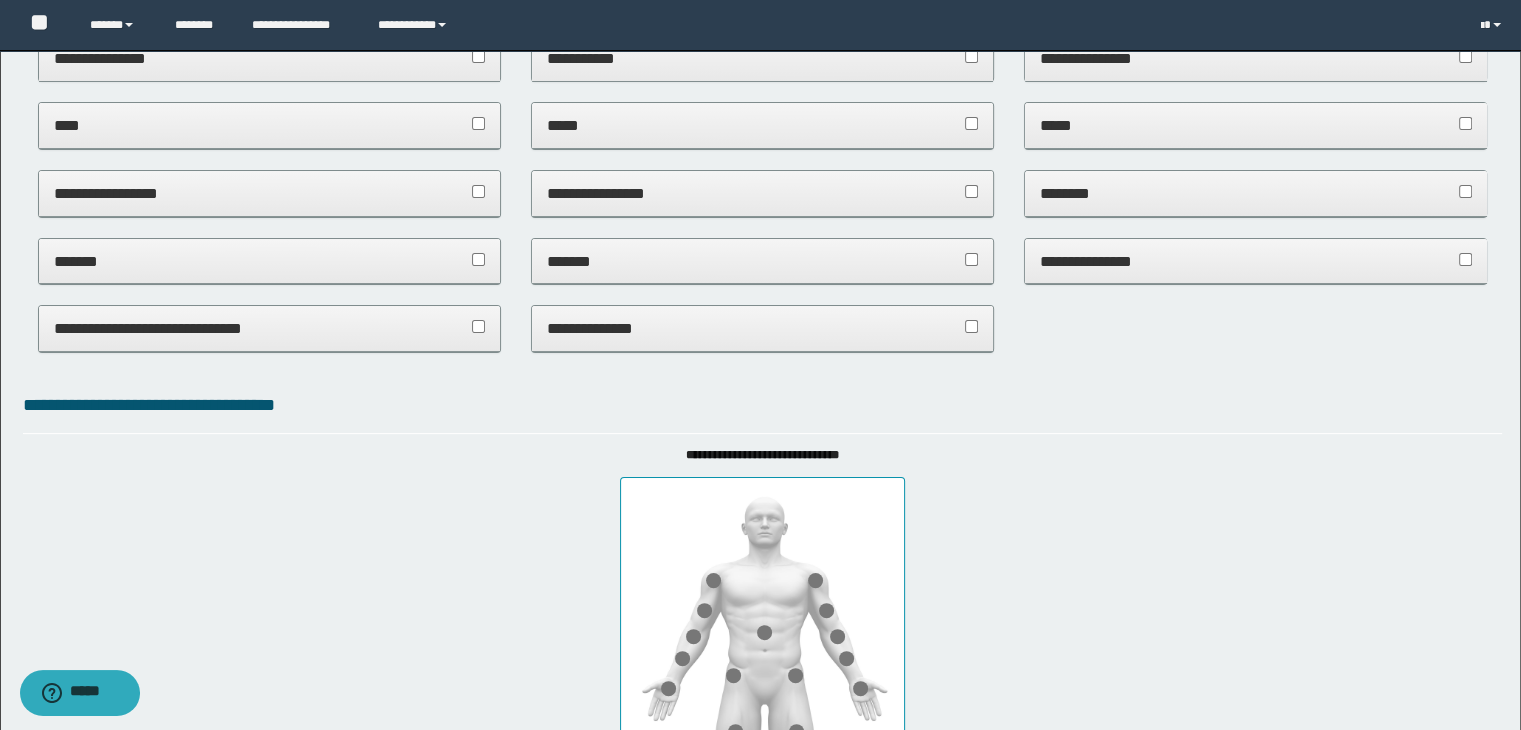 scroll, scrollTop: 0, scrollLeft: 0, axis: both 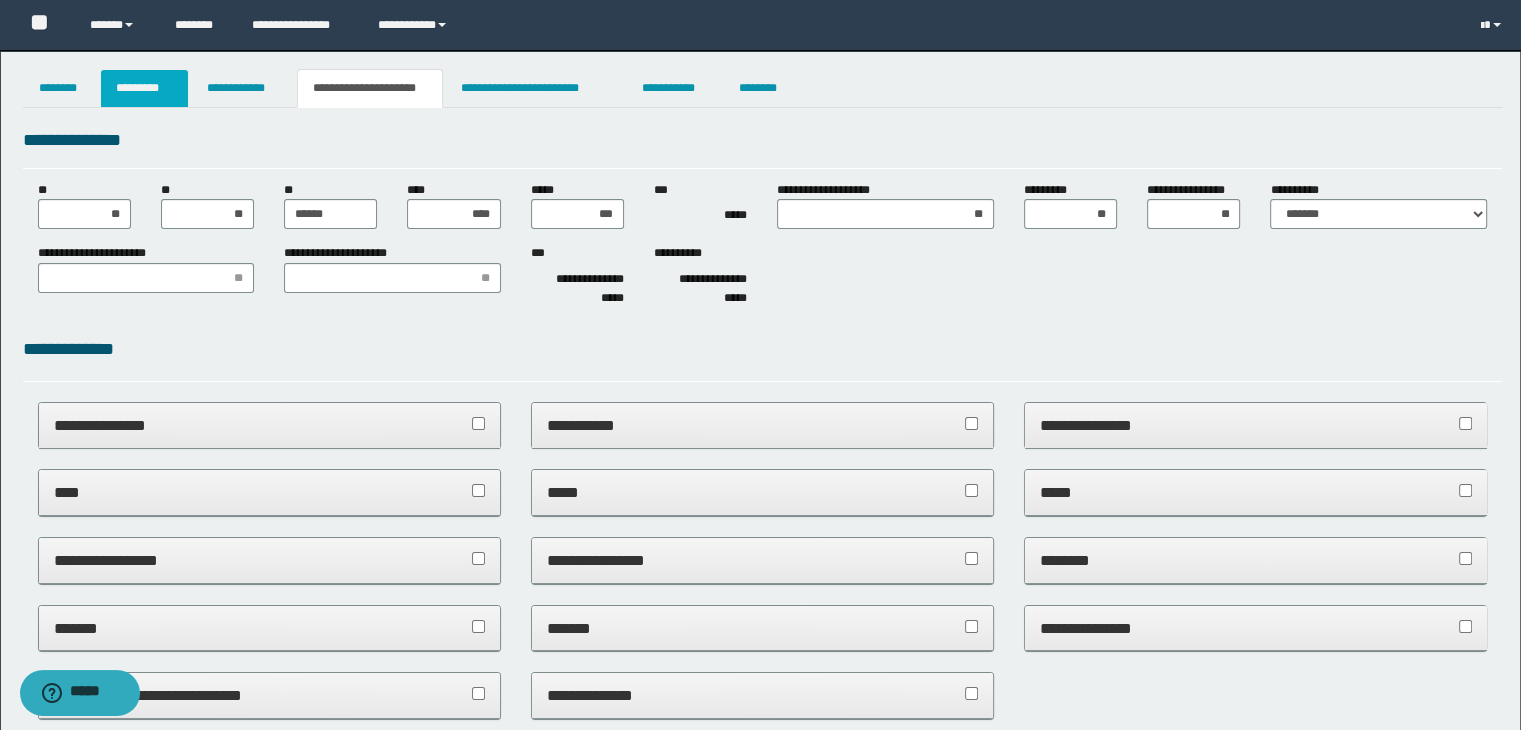 click on "*********" at bounding box center [144, 88] 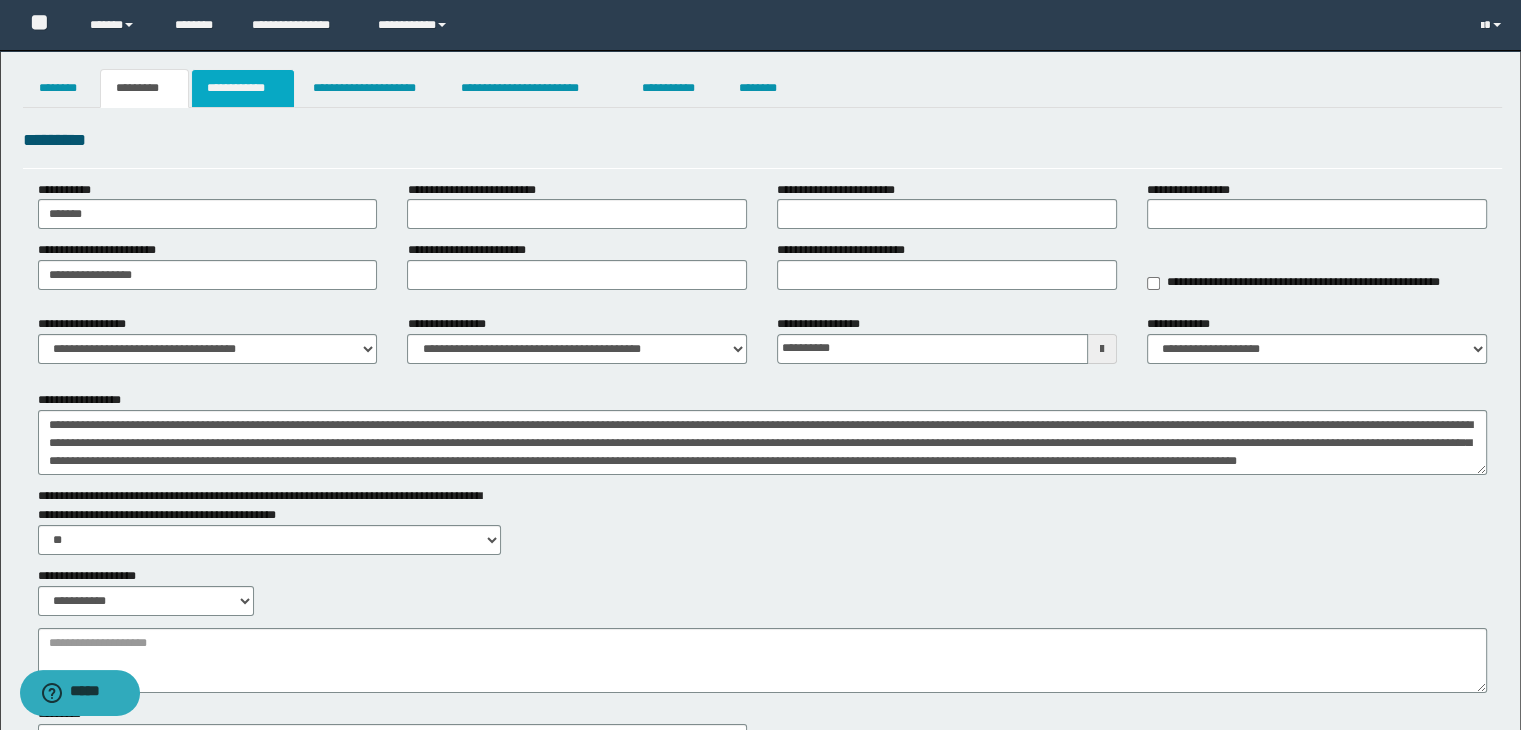 click on "**********" at bounding box center [243, 88] 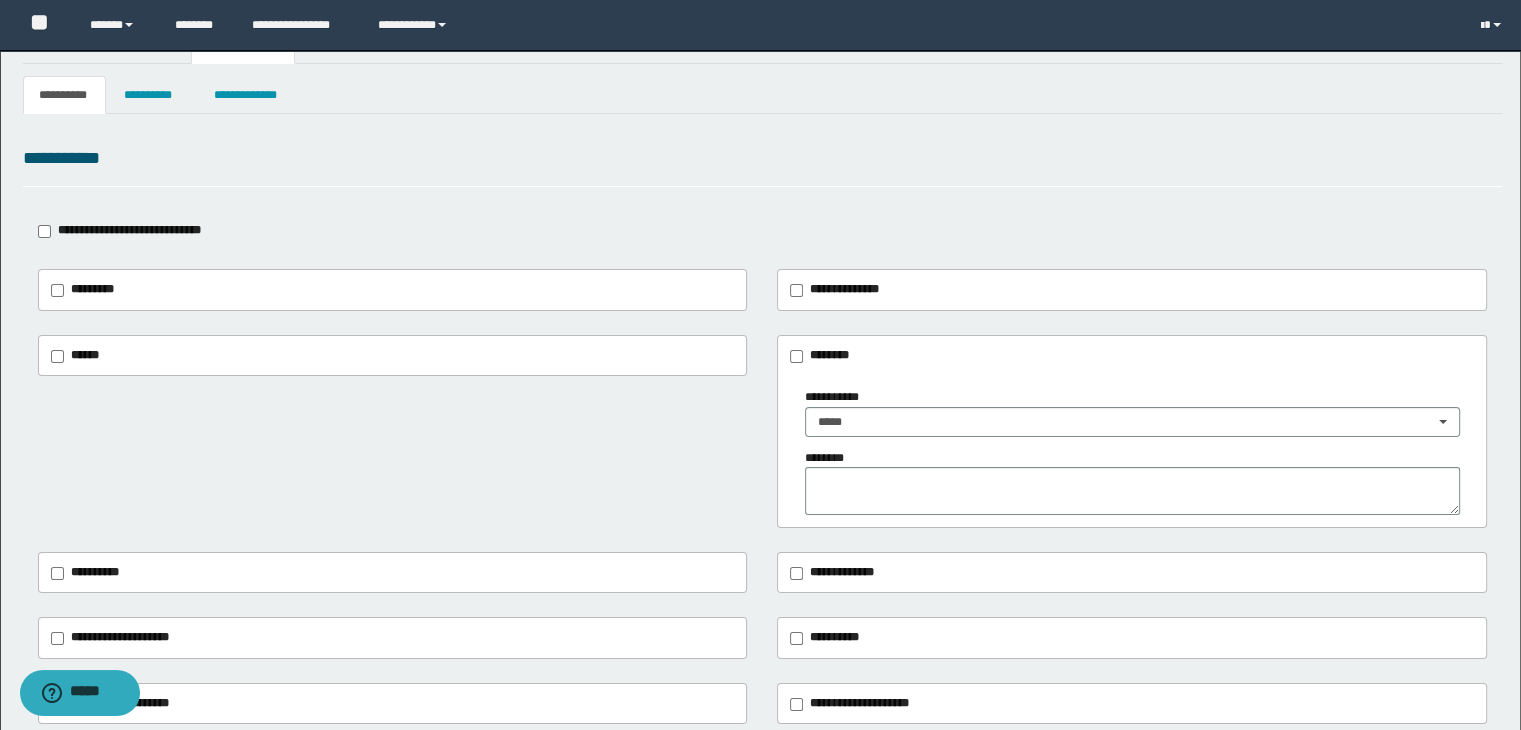 scroll, scrollTop: 0, scrollLeft: 0, axis: both 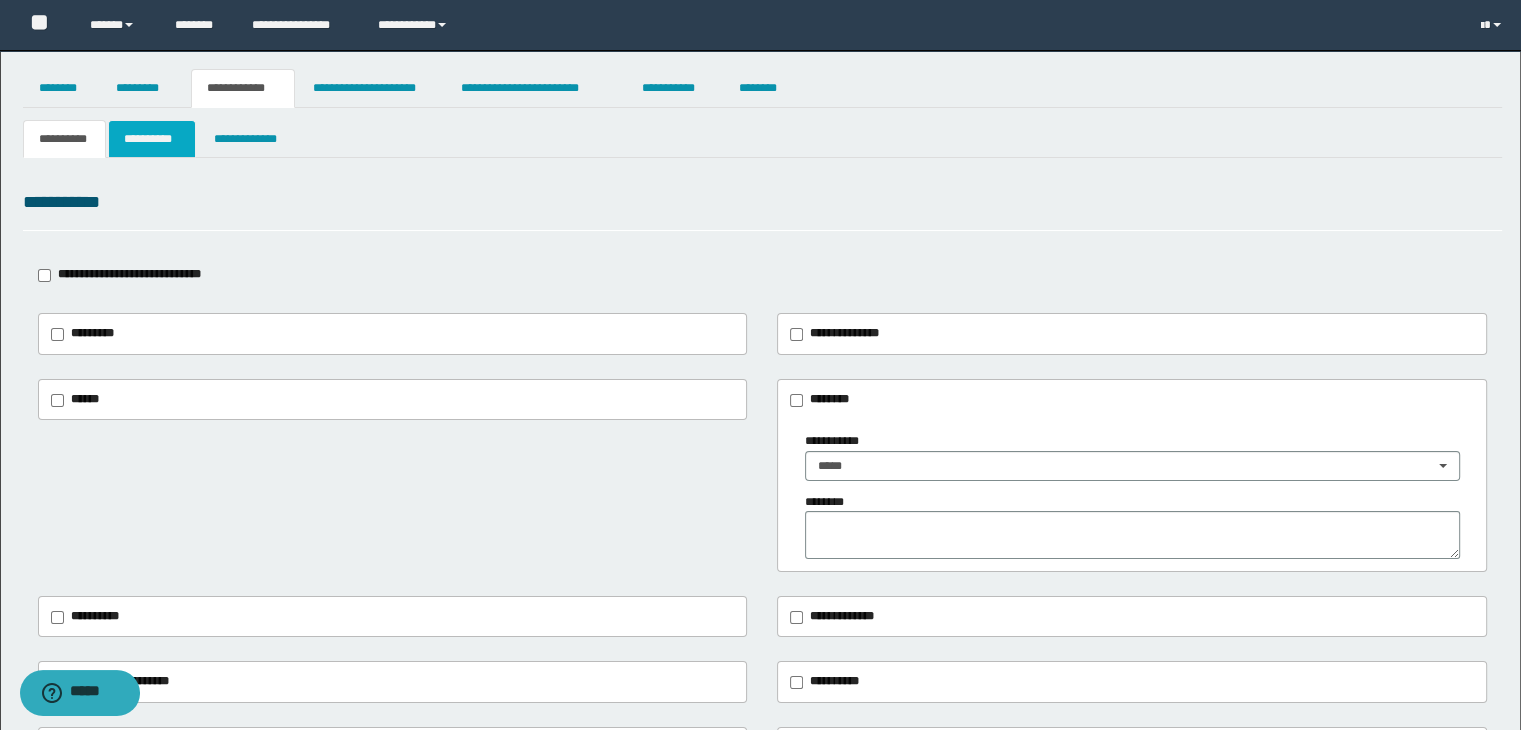 click on "**********" at bounding box center (152, 139) 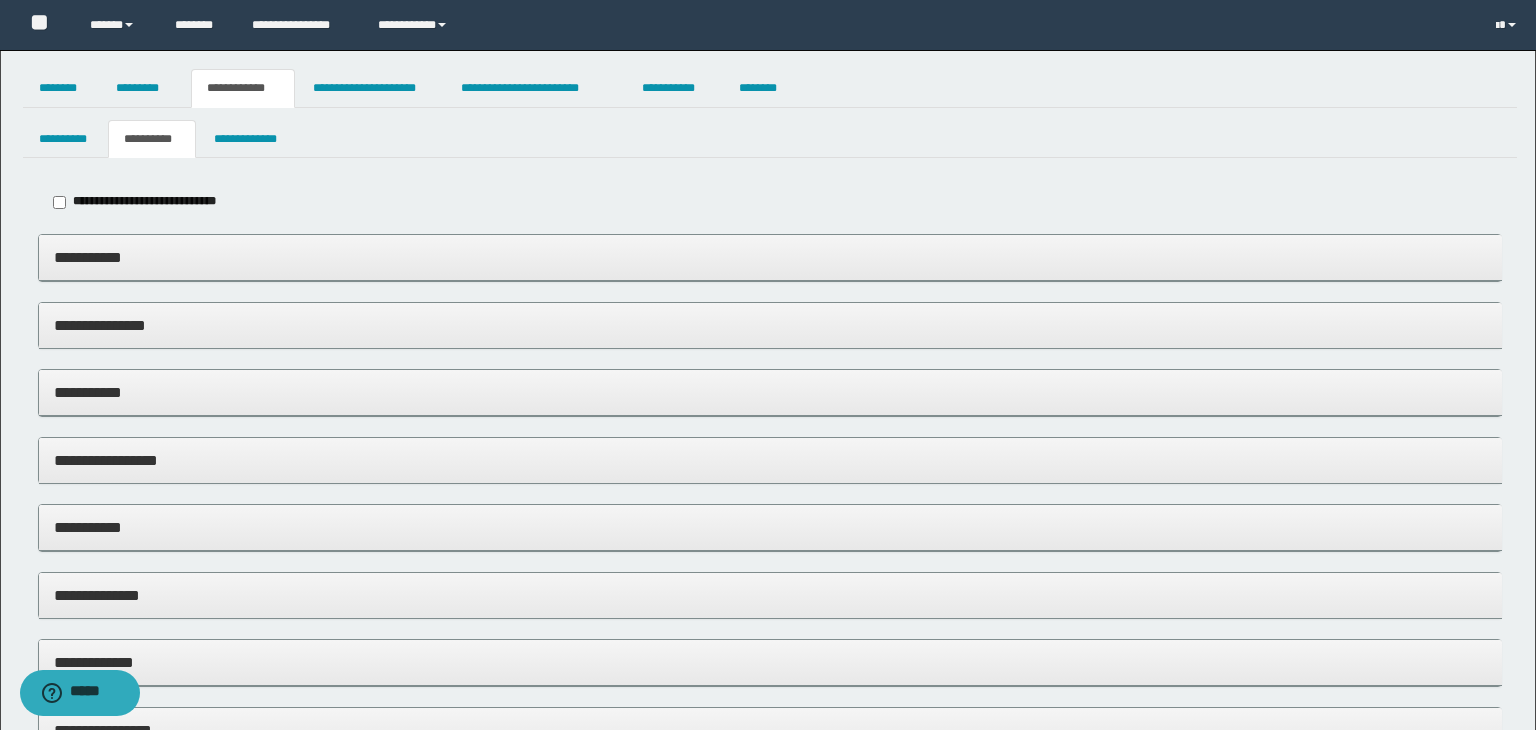 type on "*****" 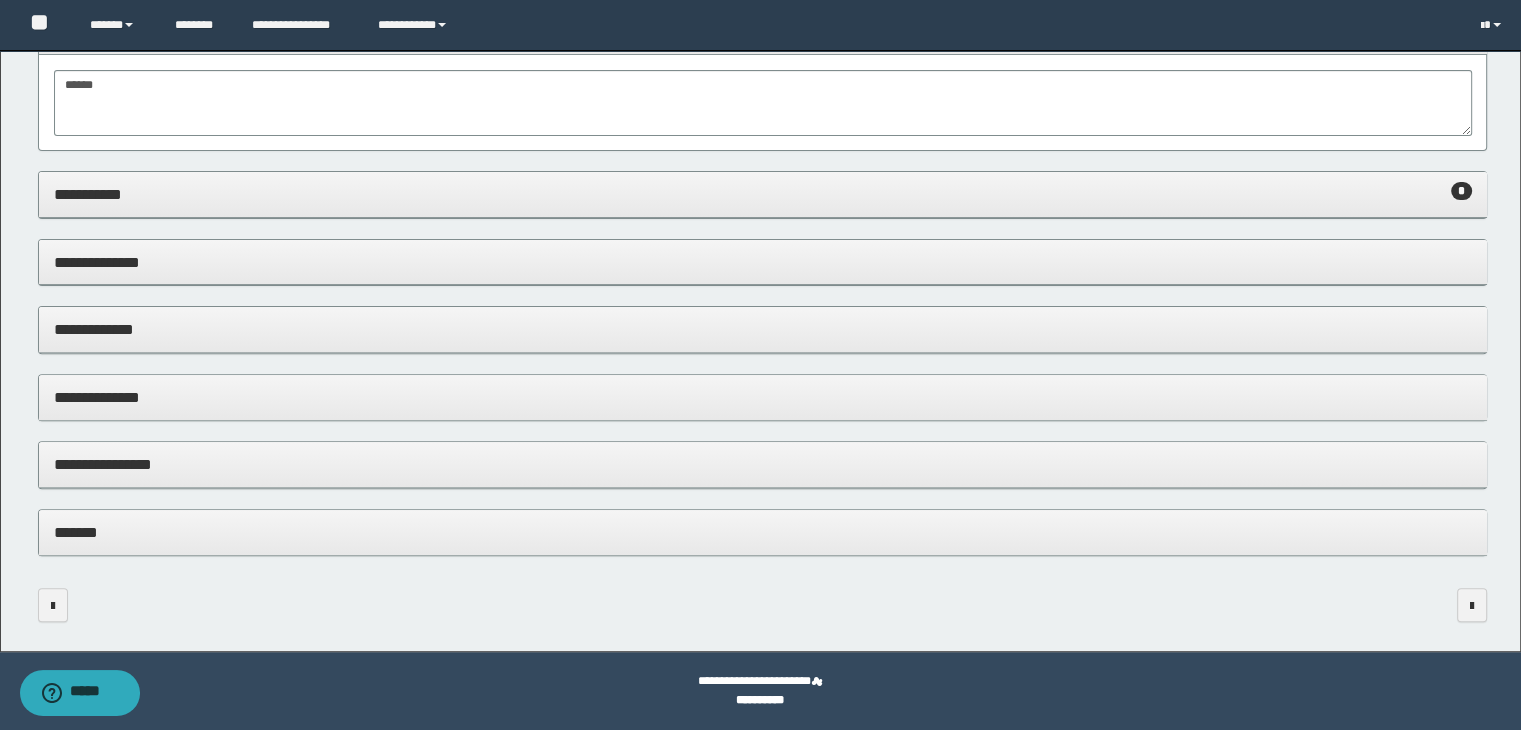 scroll, scrollTop: 0, scrollLeft: 0, axis: both 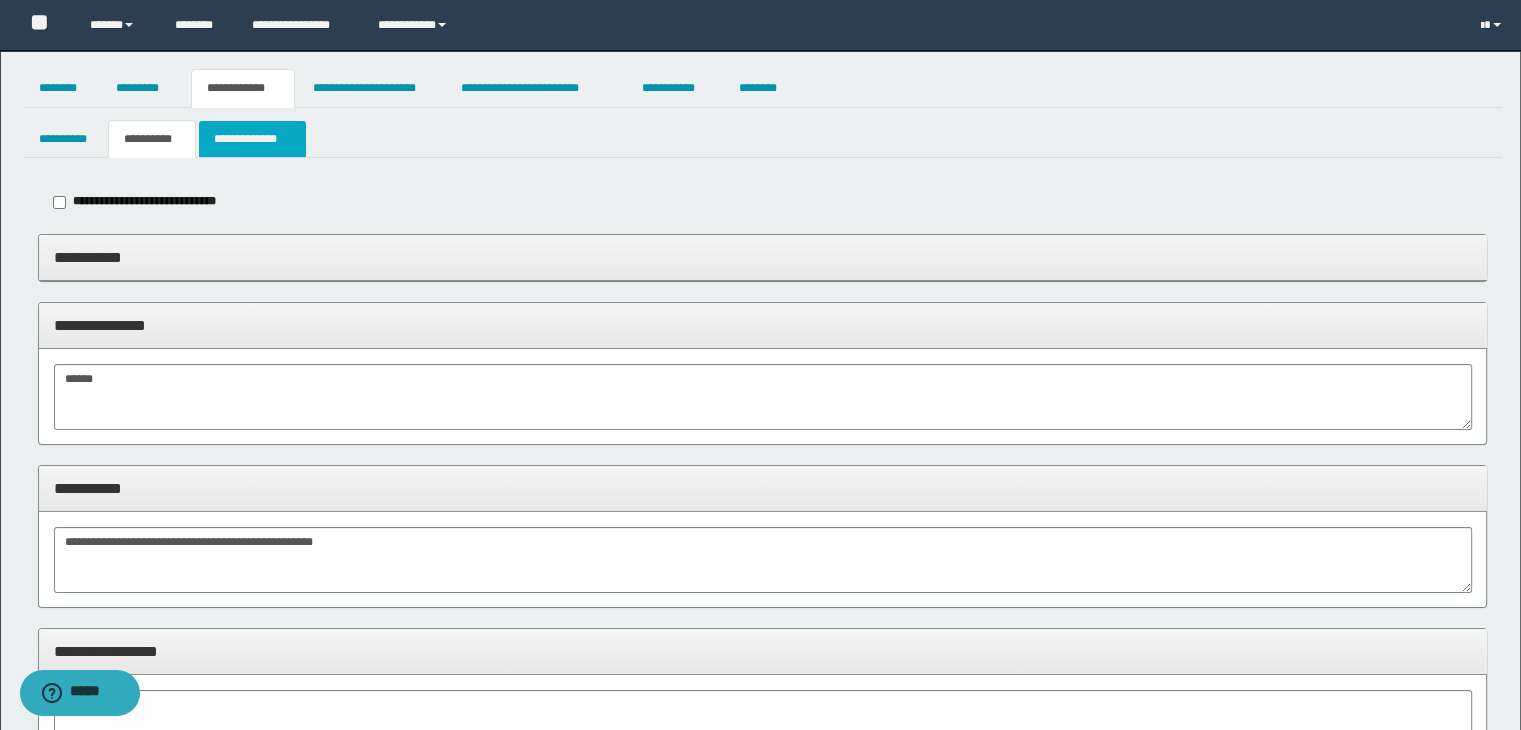 click on "**********" at bounding box center [252, 139] 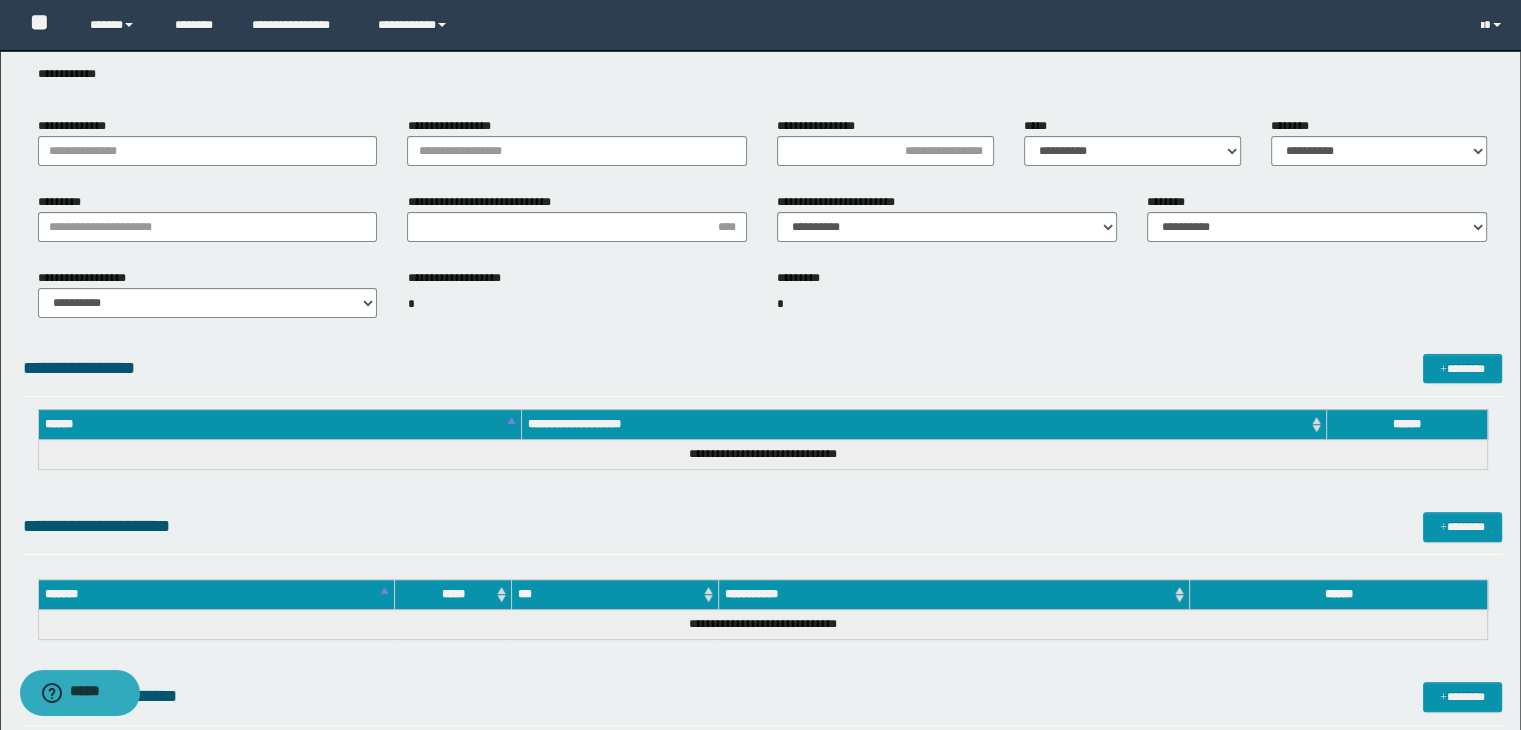 scroll, scrollTop: 0, scrollLeft: 0, axis: both 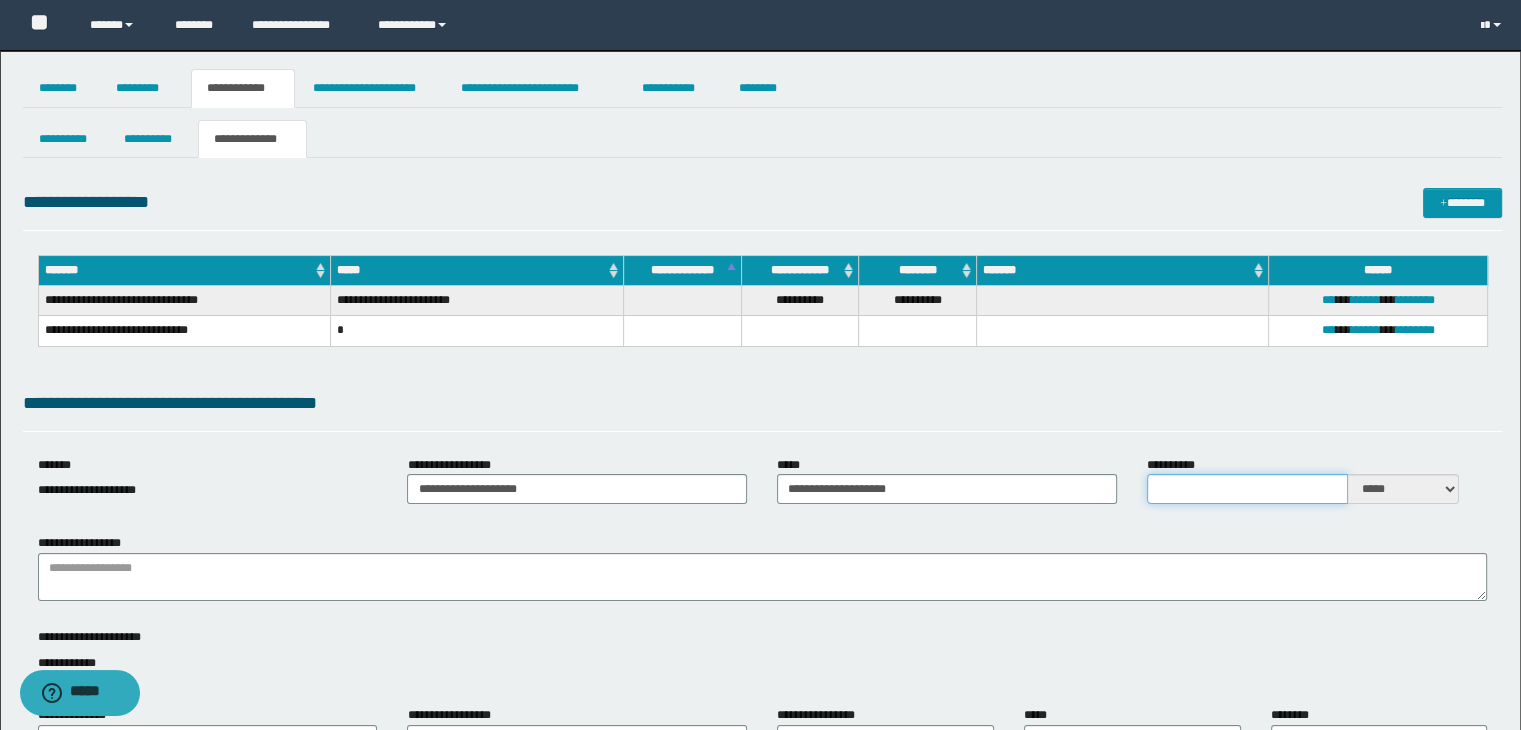 click on "**********" at bounding box center (1247, 489) 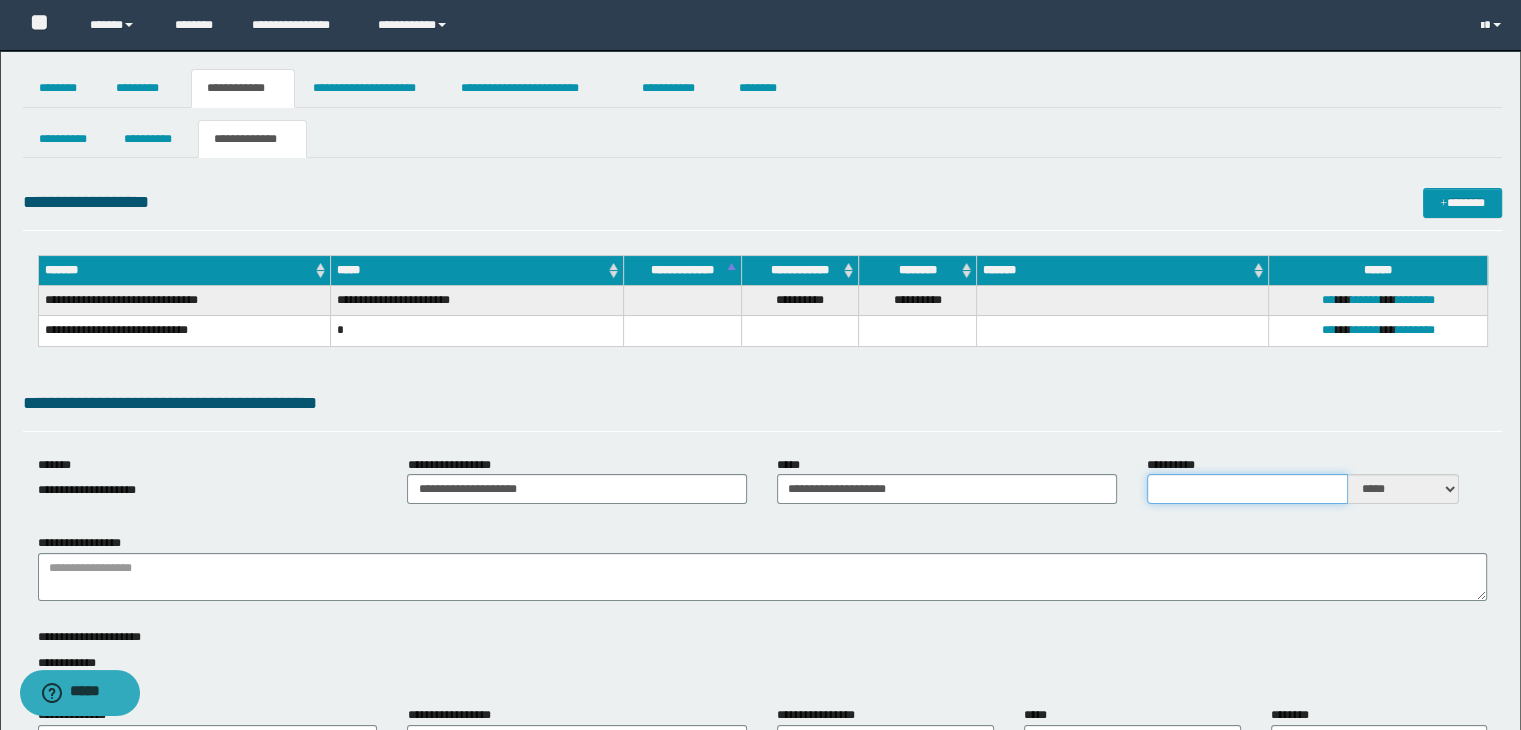 click on "**********" at bounding box center [1247, 489] 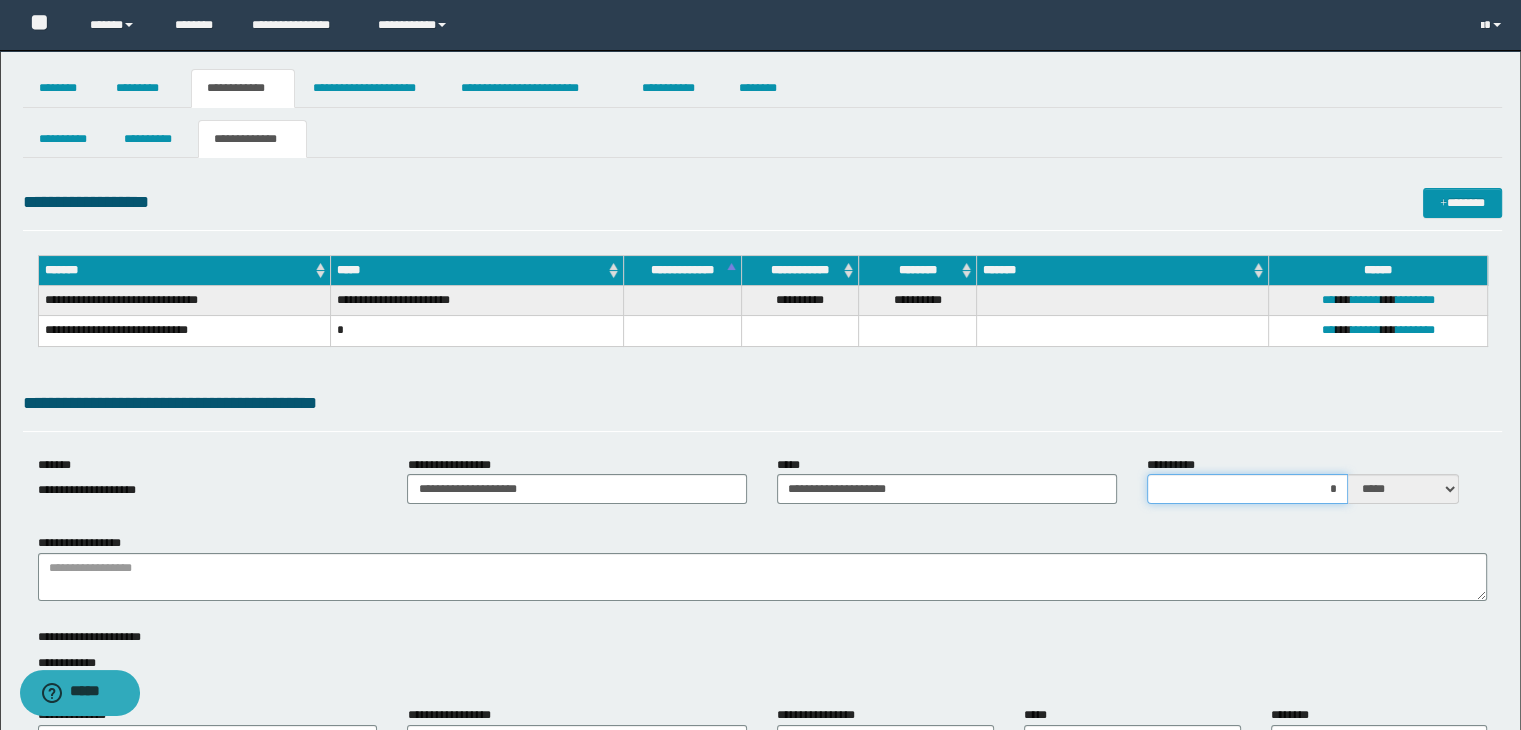 type on "**" 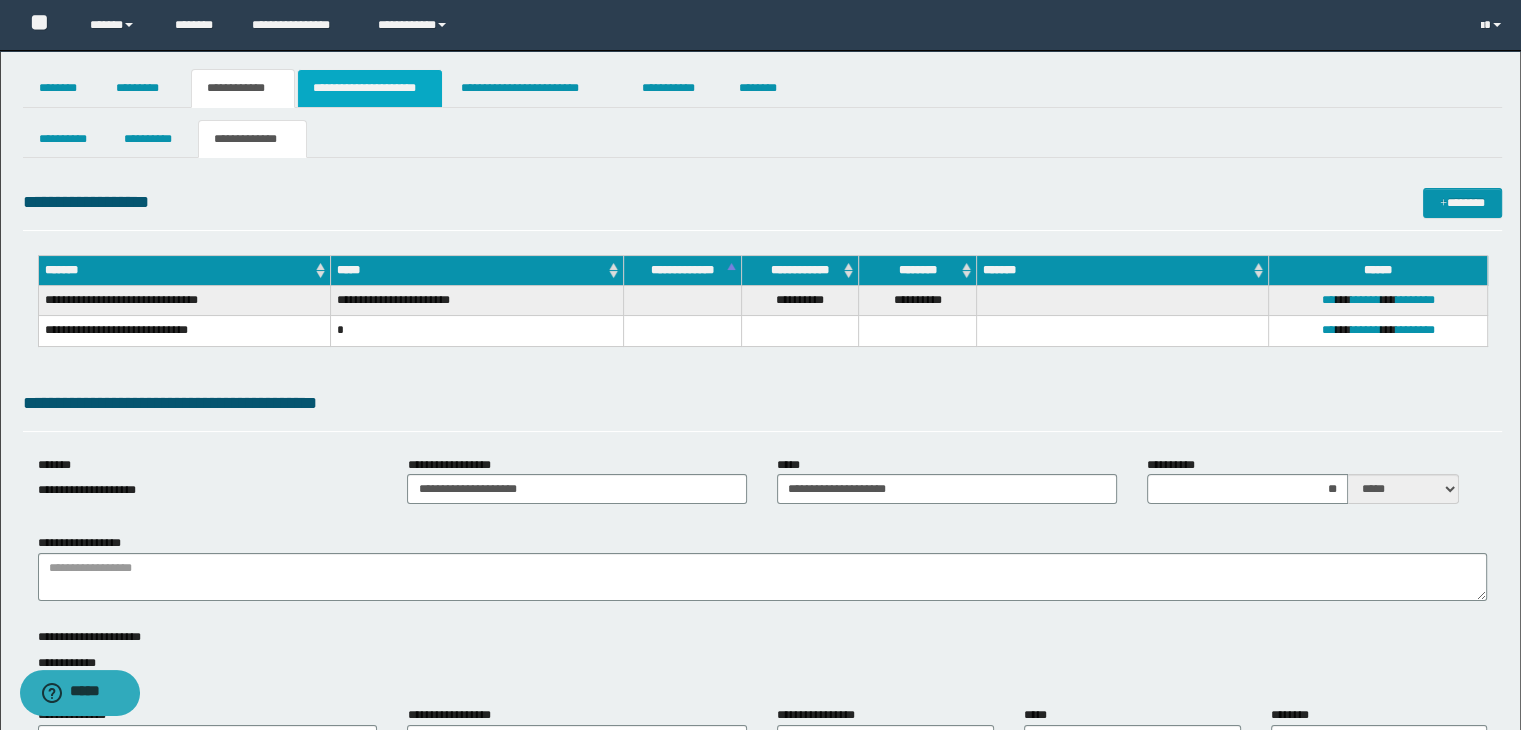 click on "**********" at bounding box center [370, 88] 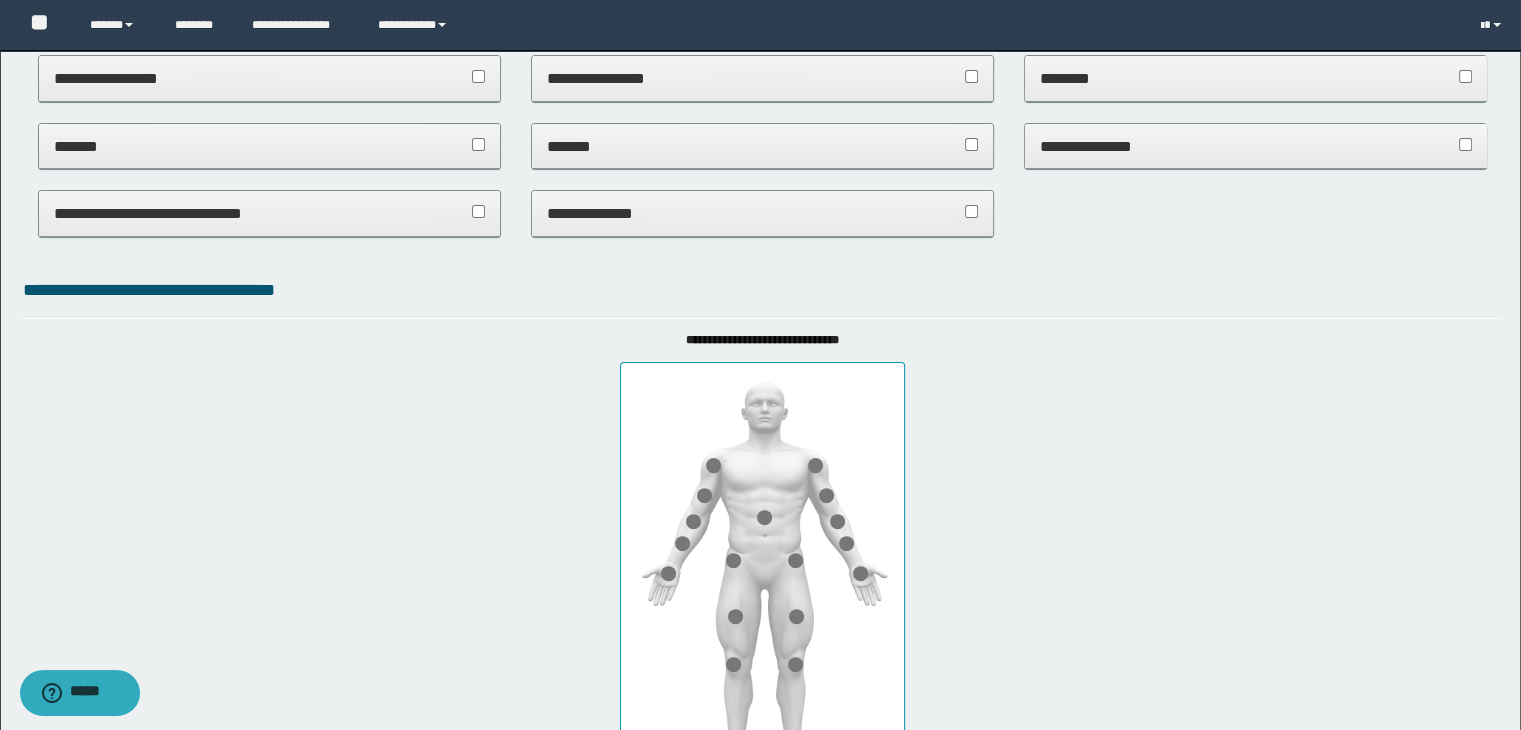scroll, scrollTop: 0, scrollLeft: 0, axis: both 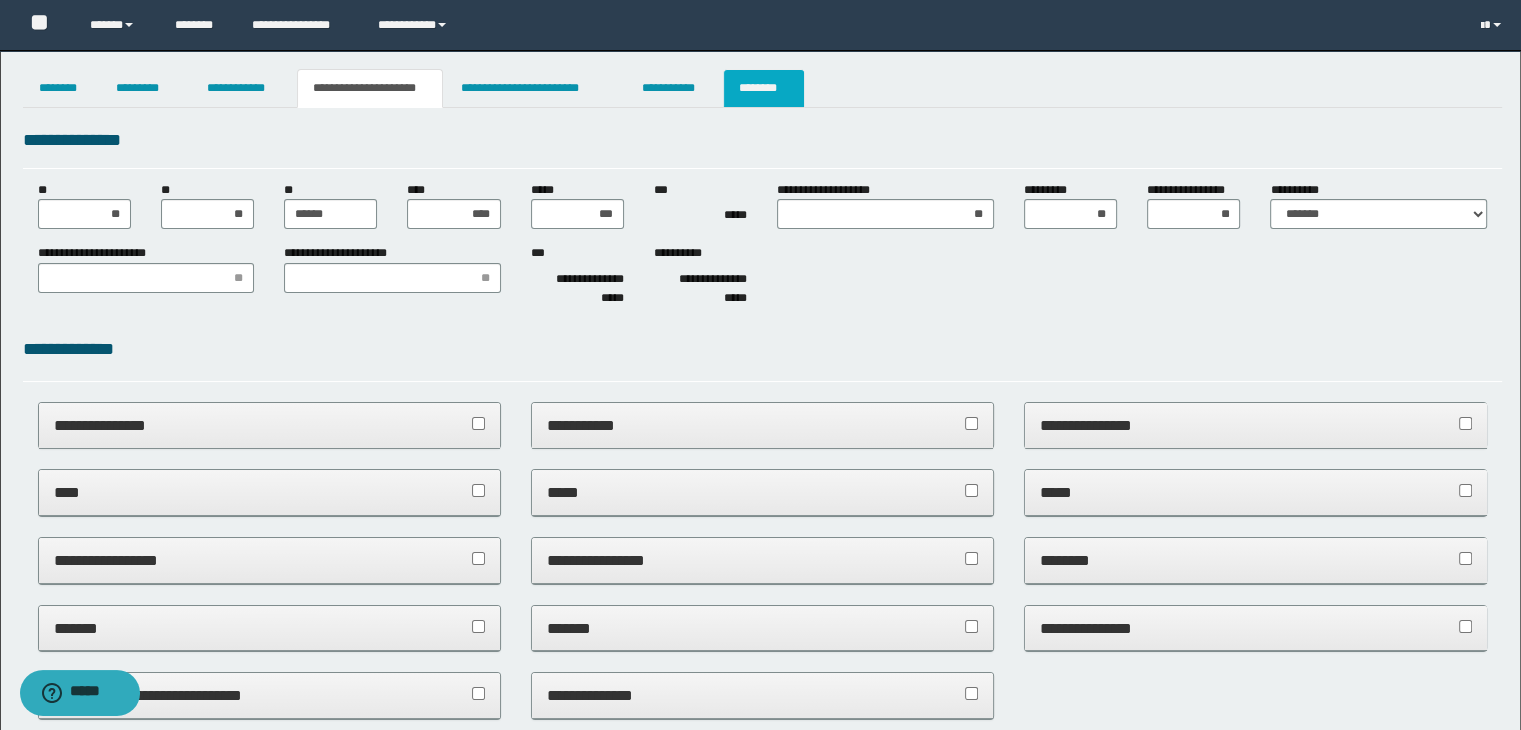click on "********" at bounding box center [764, 88] 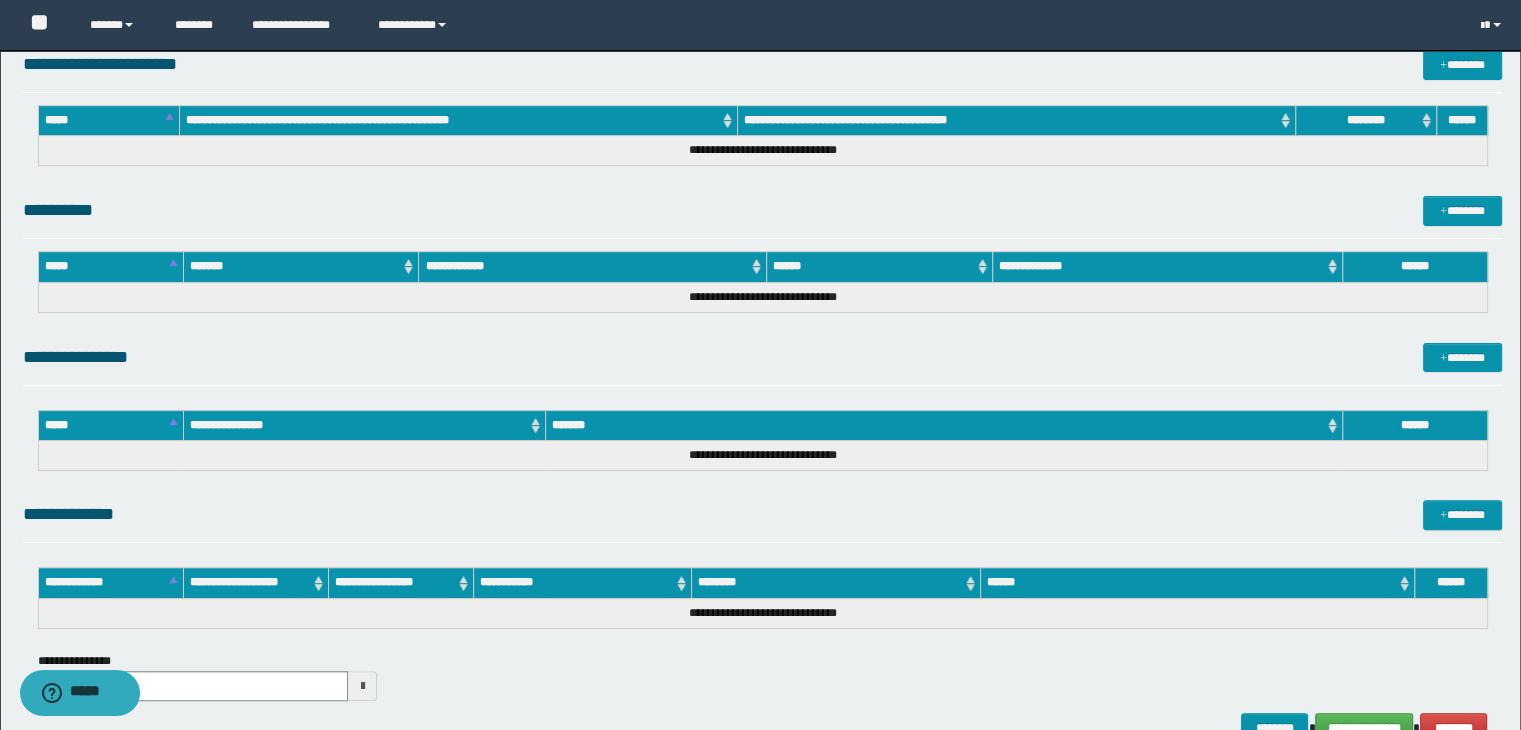 scroll, scrollTop: 740, scrollLeft: 0, axis: vertical 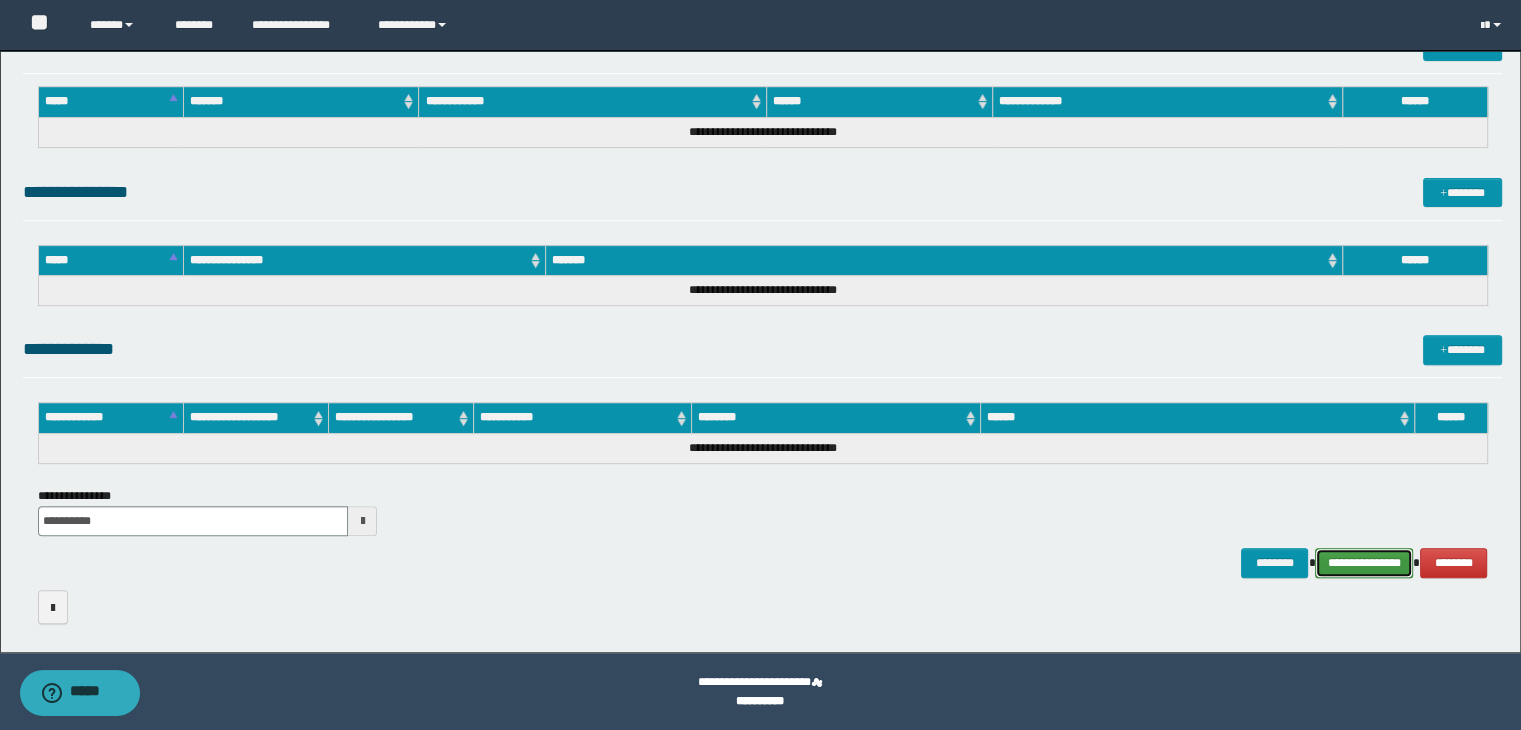 click on "**********" at bounding box center (1364, 563) 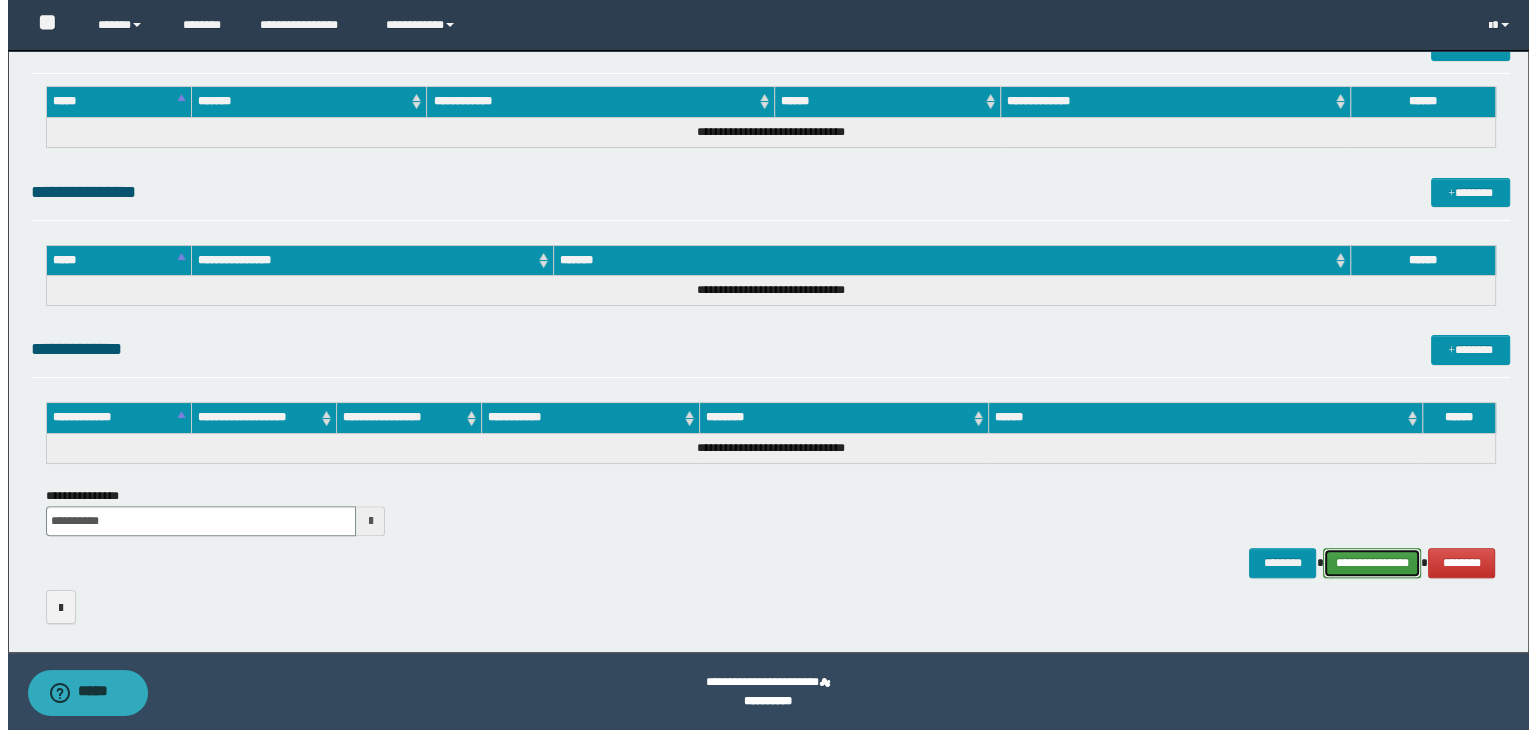scroll, scrollTop: 894, scrollLeft: 0, axis: vertical 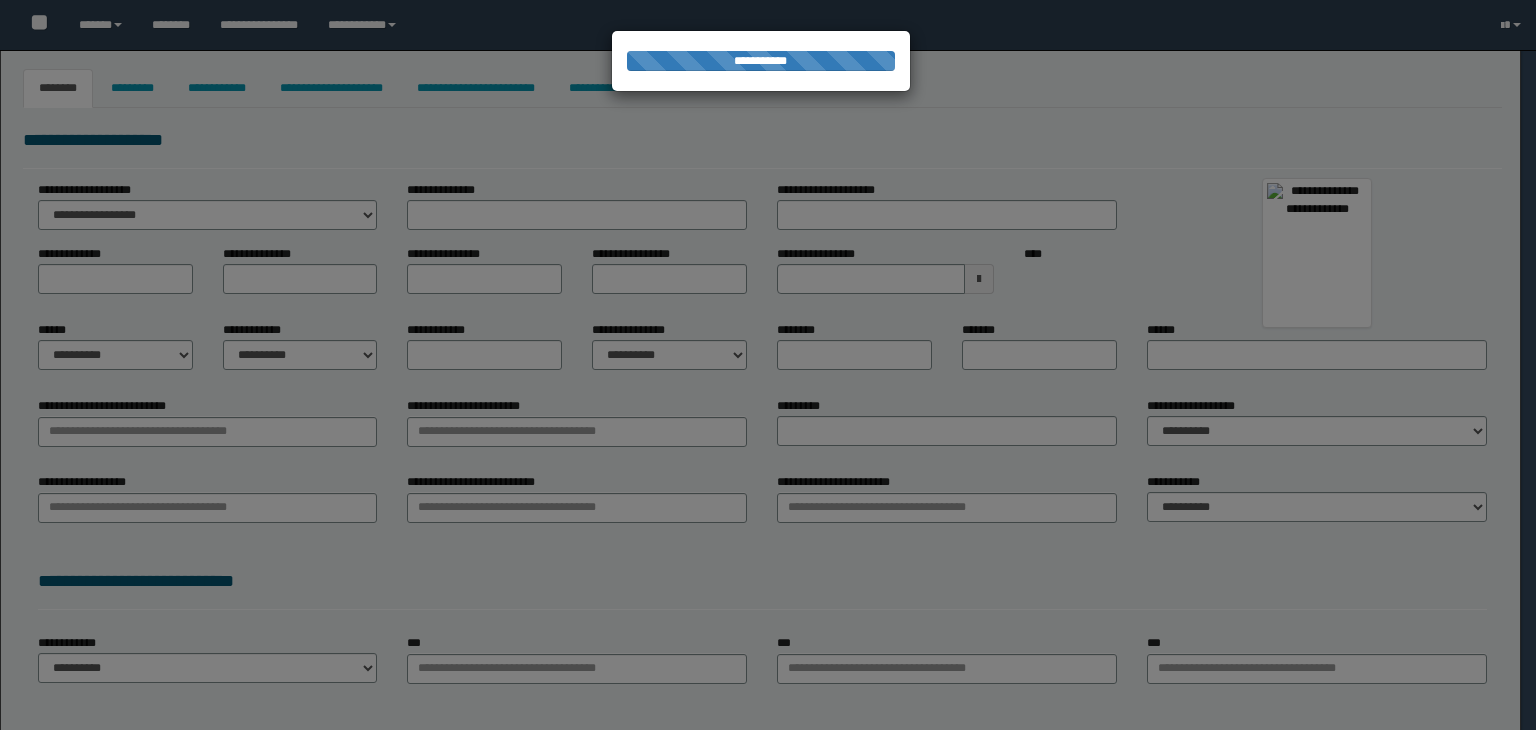 type on "******" 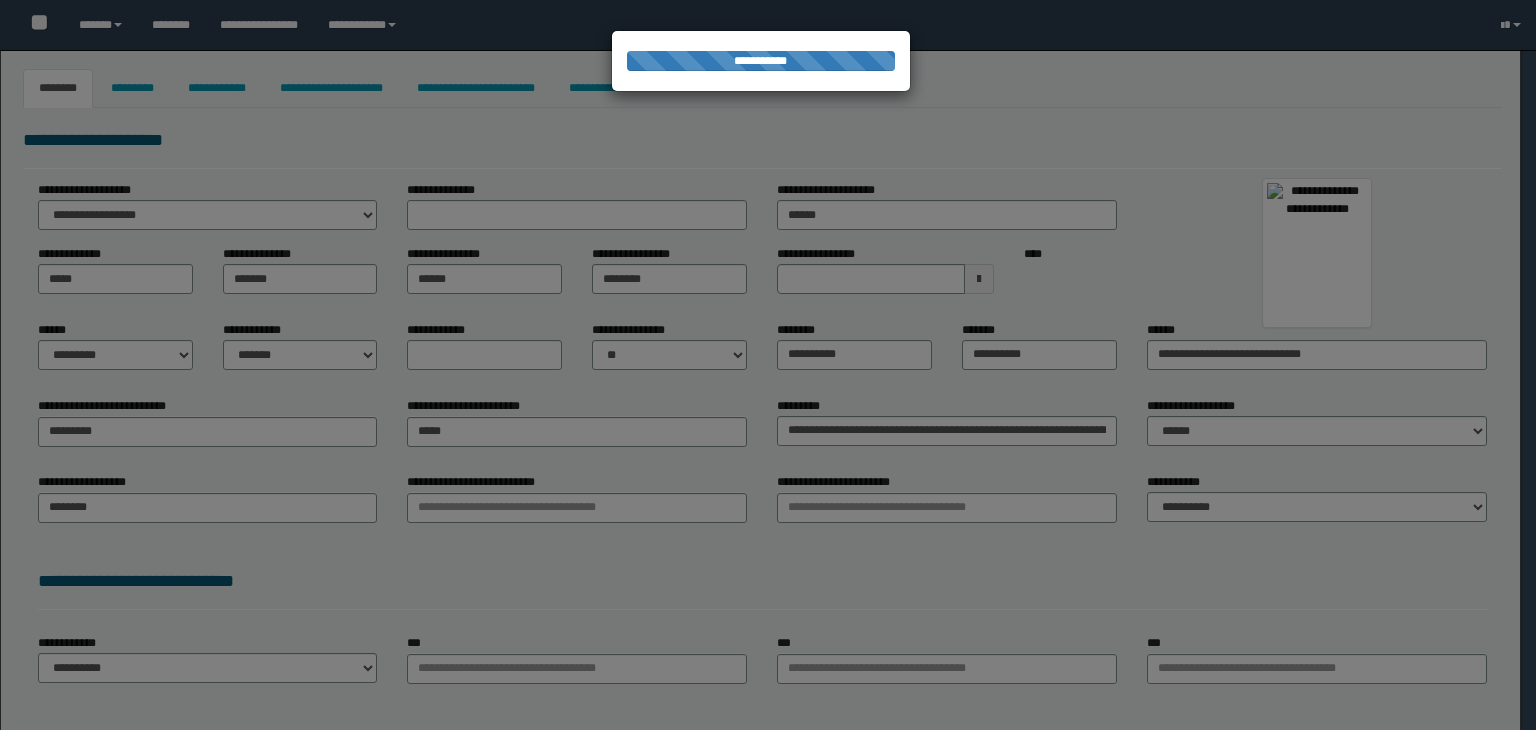 type on "*********" 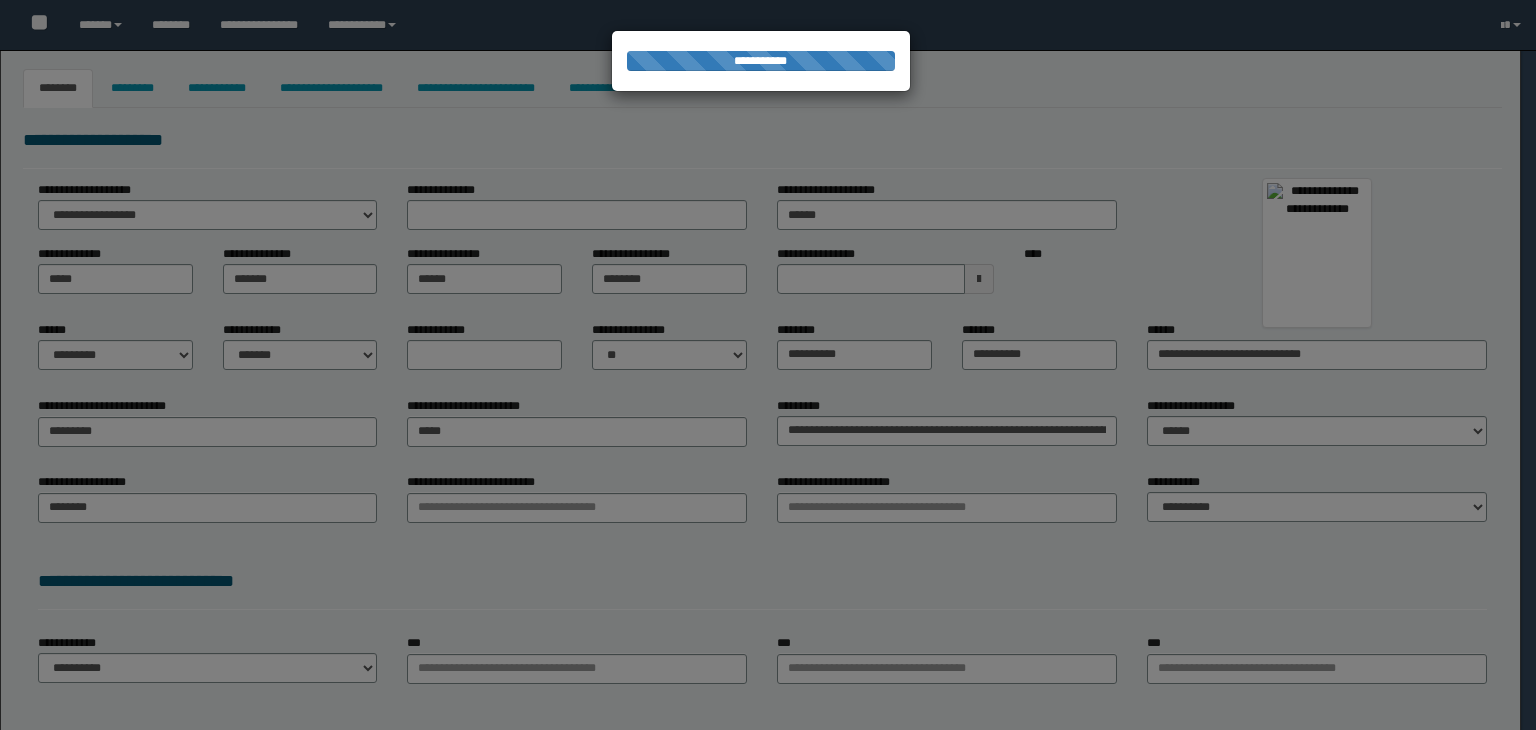 type on "********" 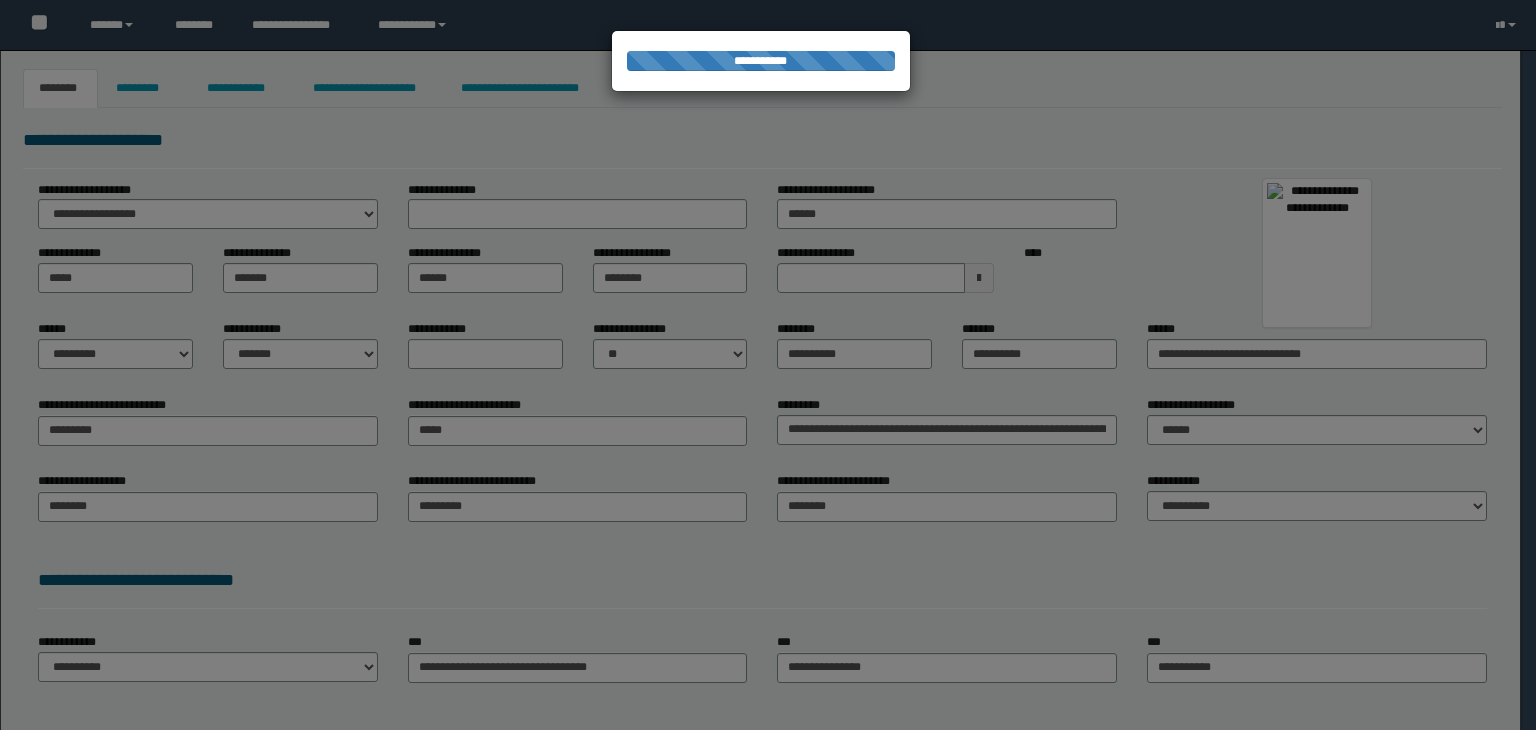 scroll, scrollTop: 0, scrollLeft: 0, axis: both 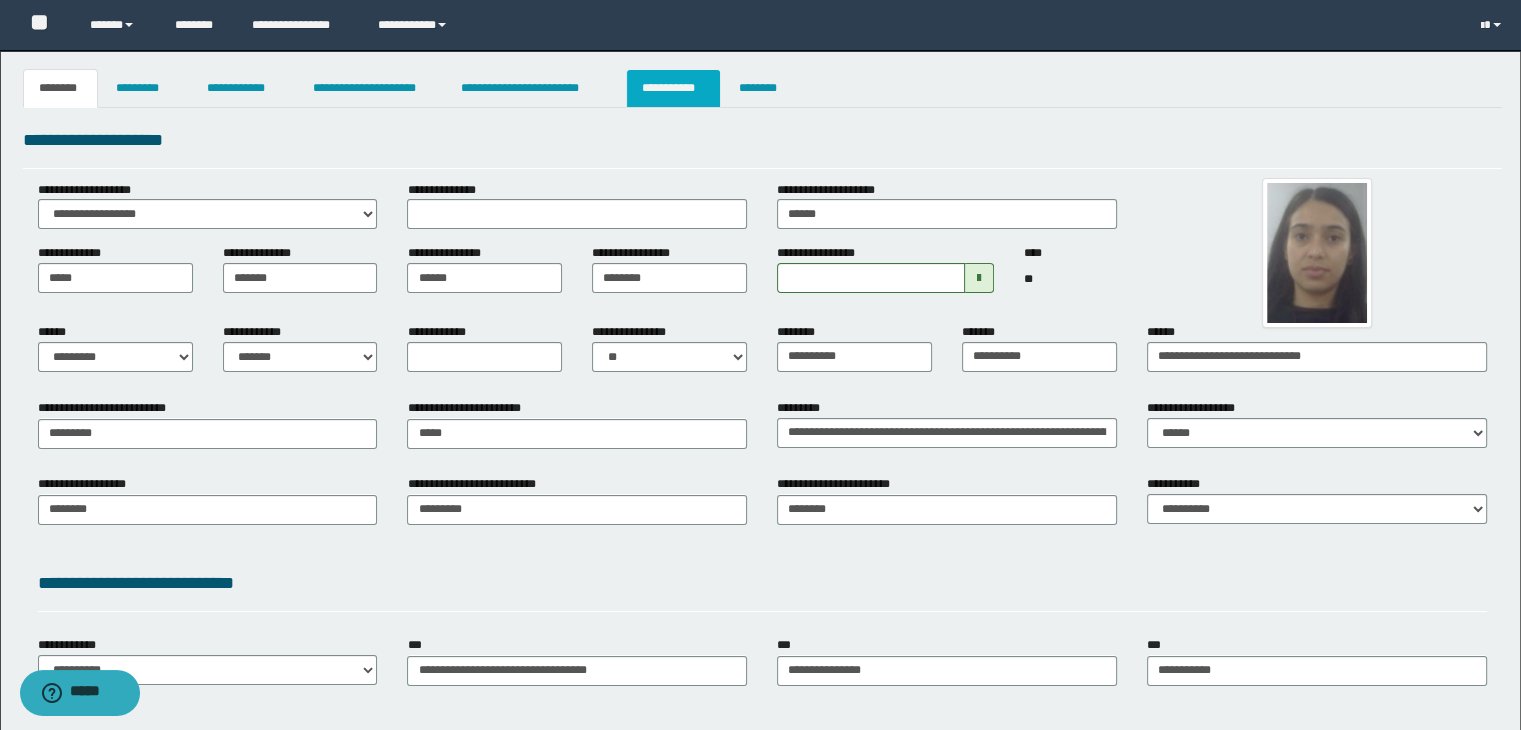 click on "**********" at bounding box center (673, 88) 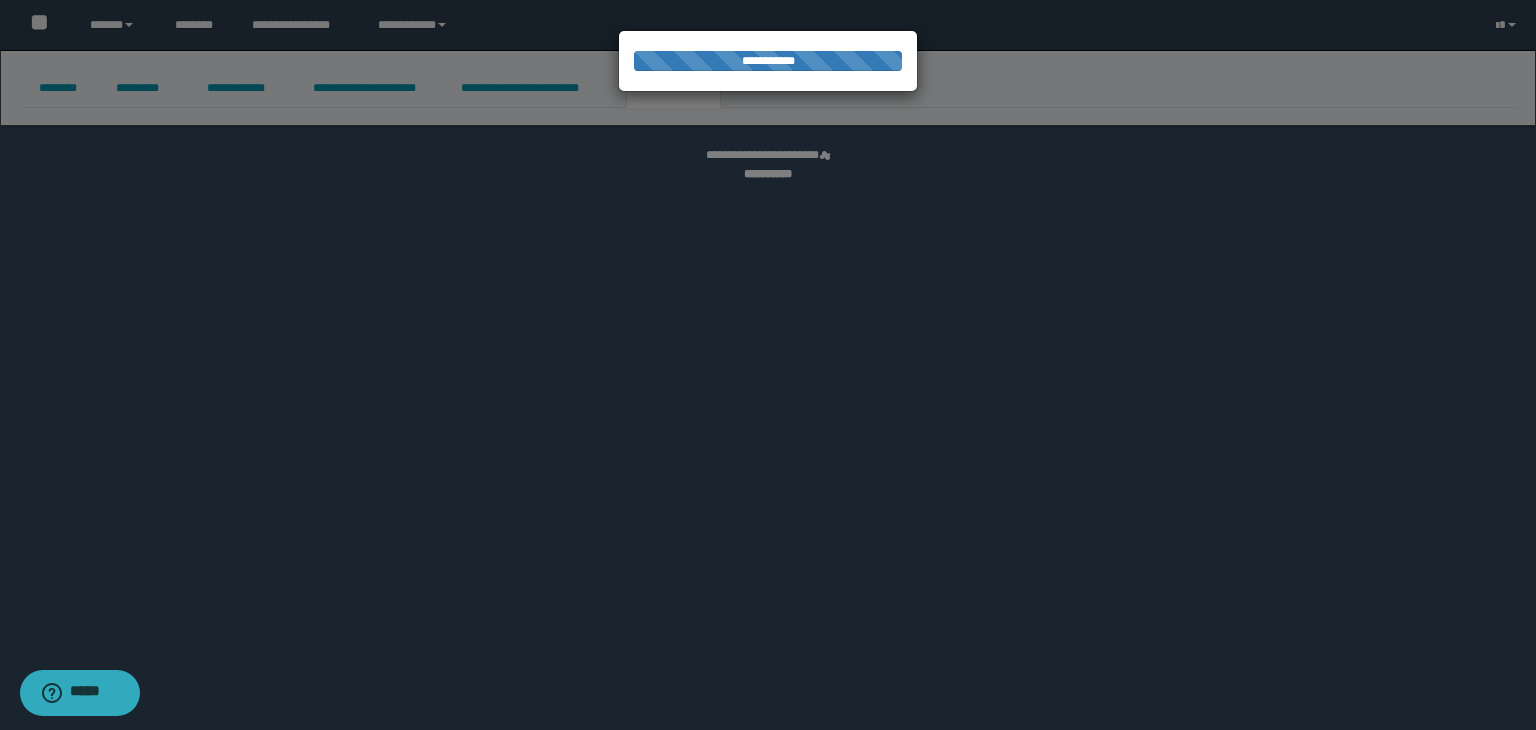 select on "****" 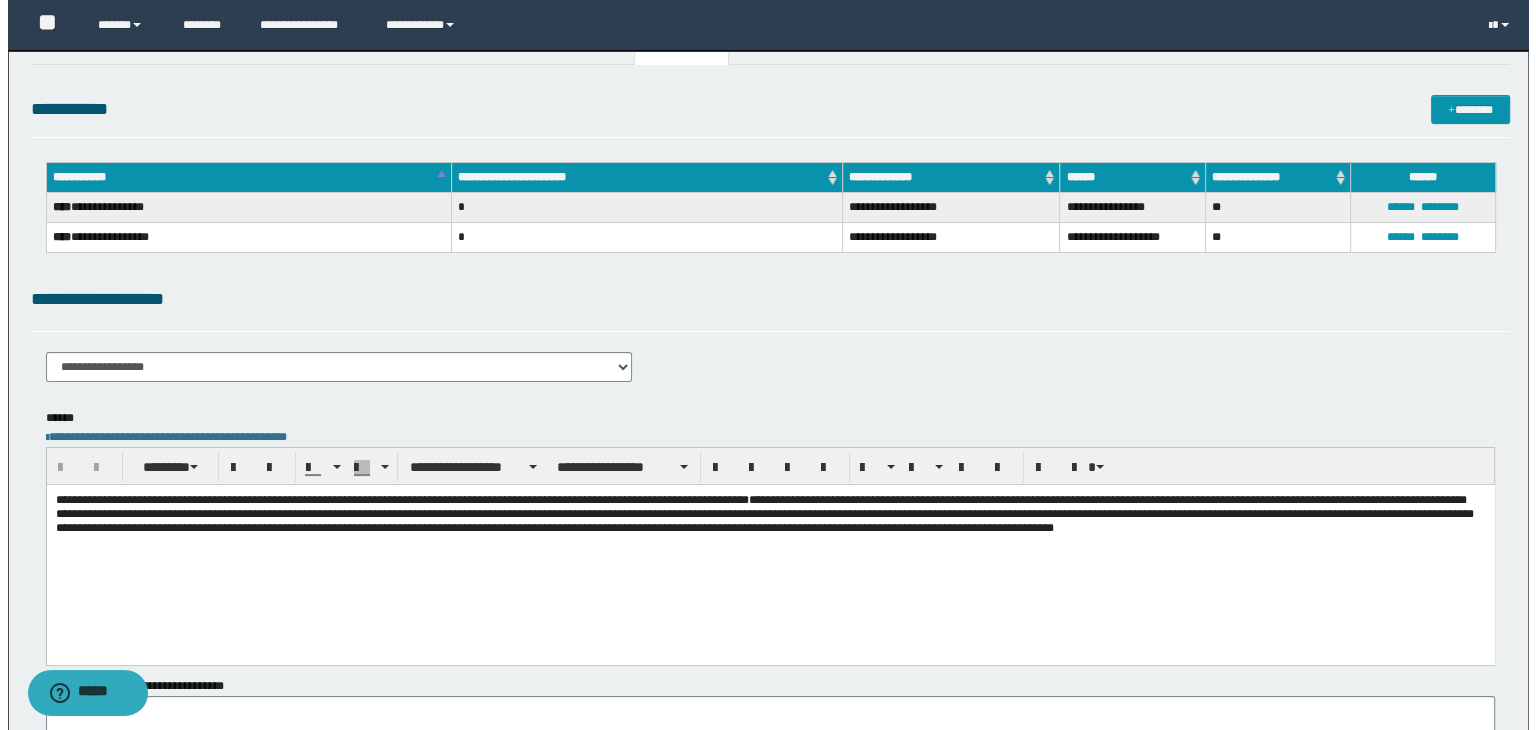 scroll, scrollTop: 0, scrollLeft: 0, axis: both 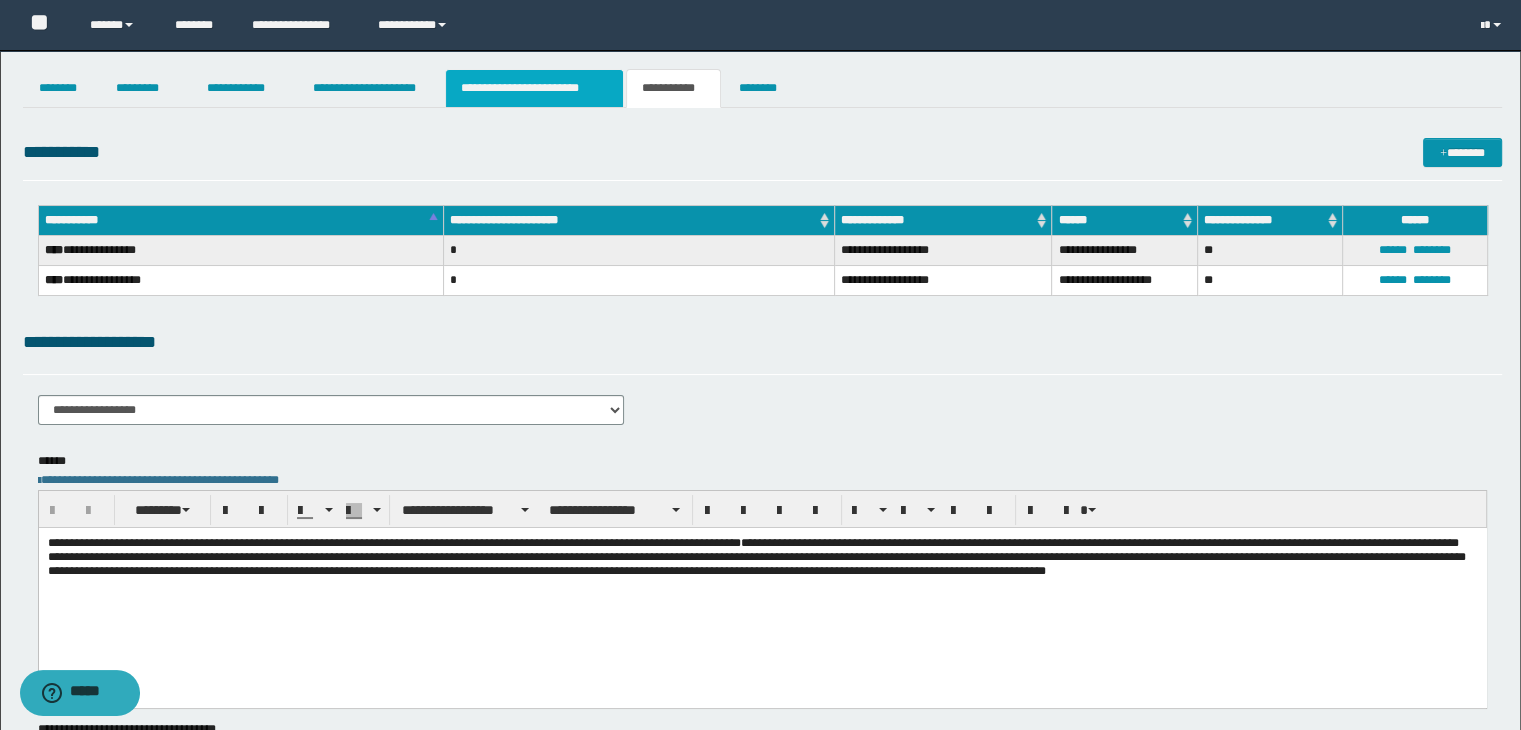 click on "**********" at bounding box center [534, 88] 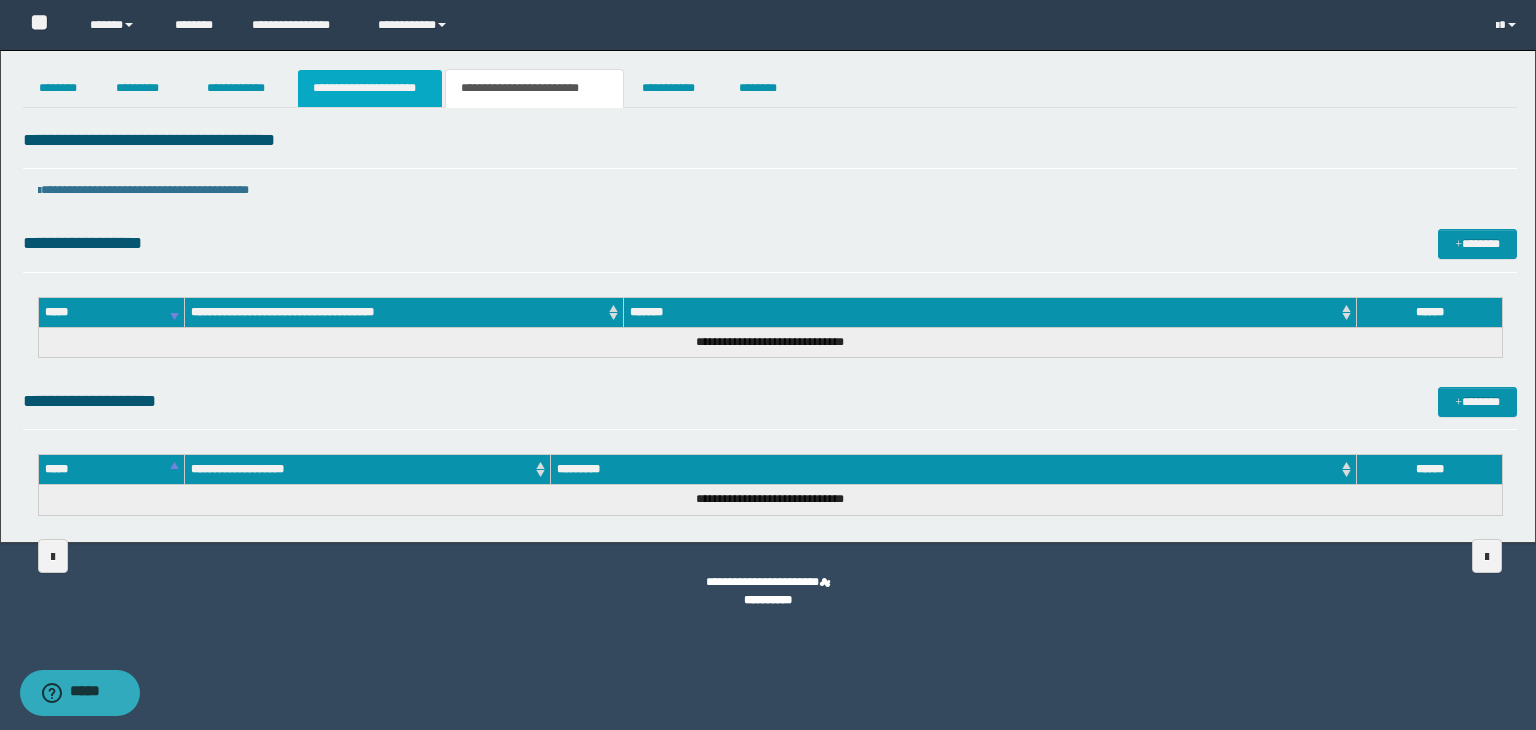 click on "**********" at bounding box center [768, 365] 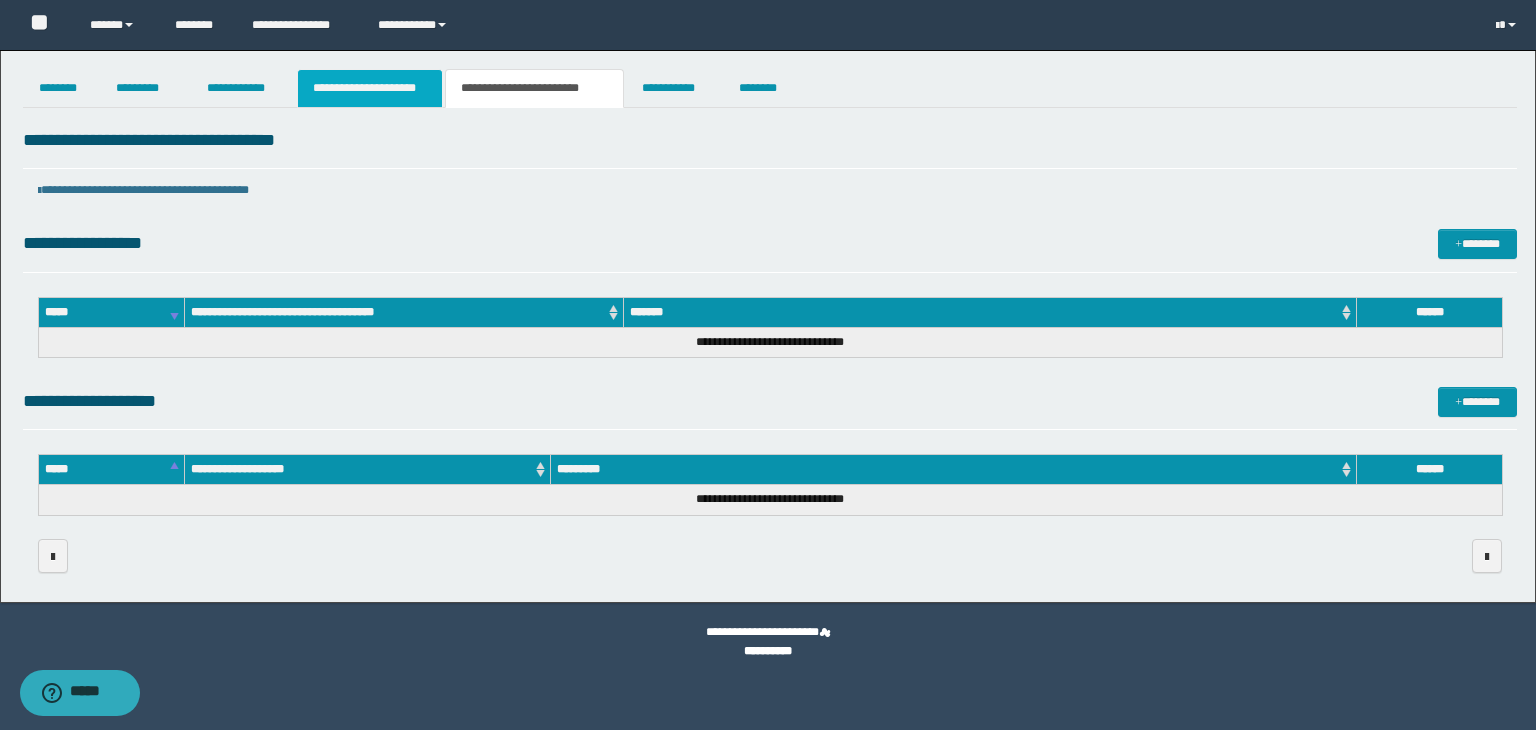 click on "**********" at bounding box center [370, 88] 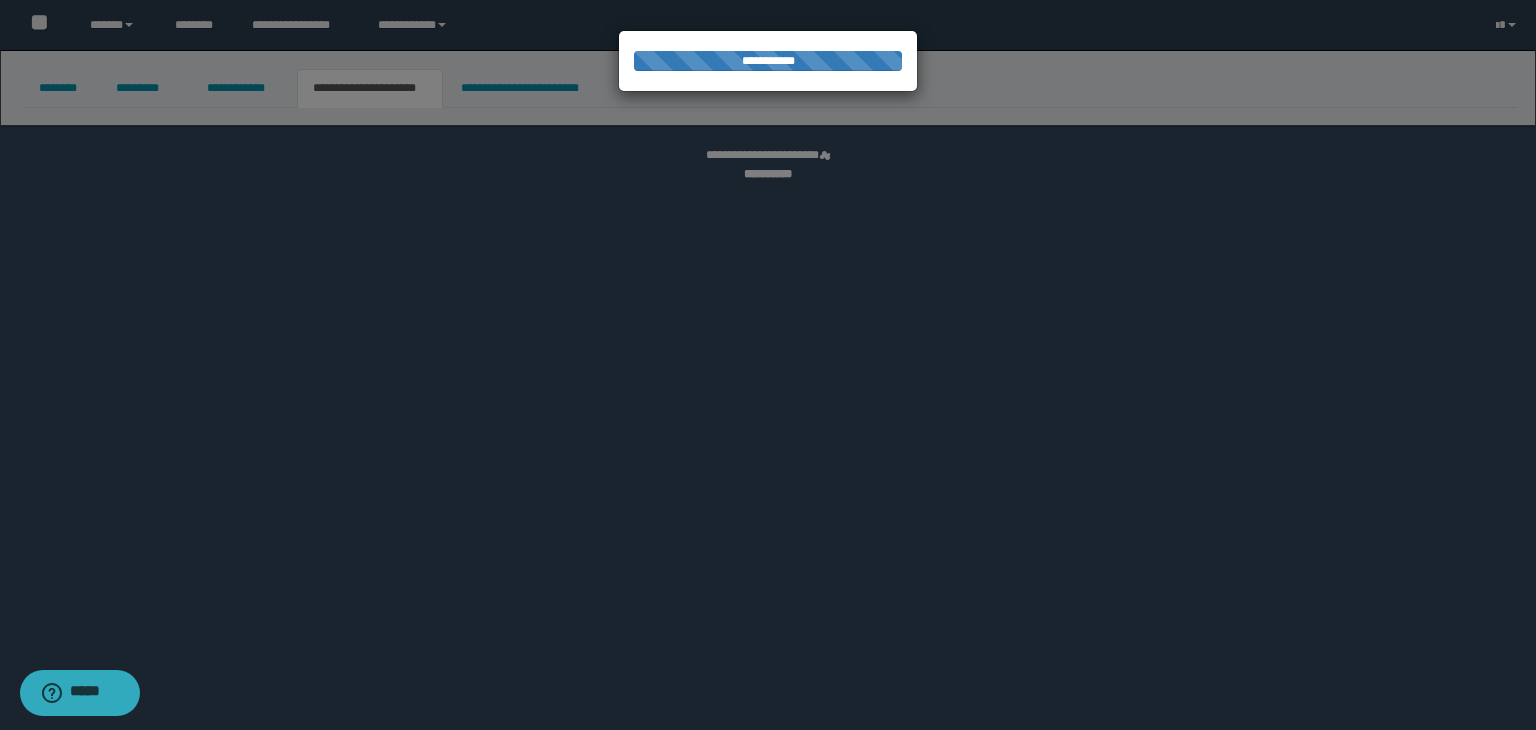 select on "*" 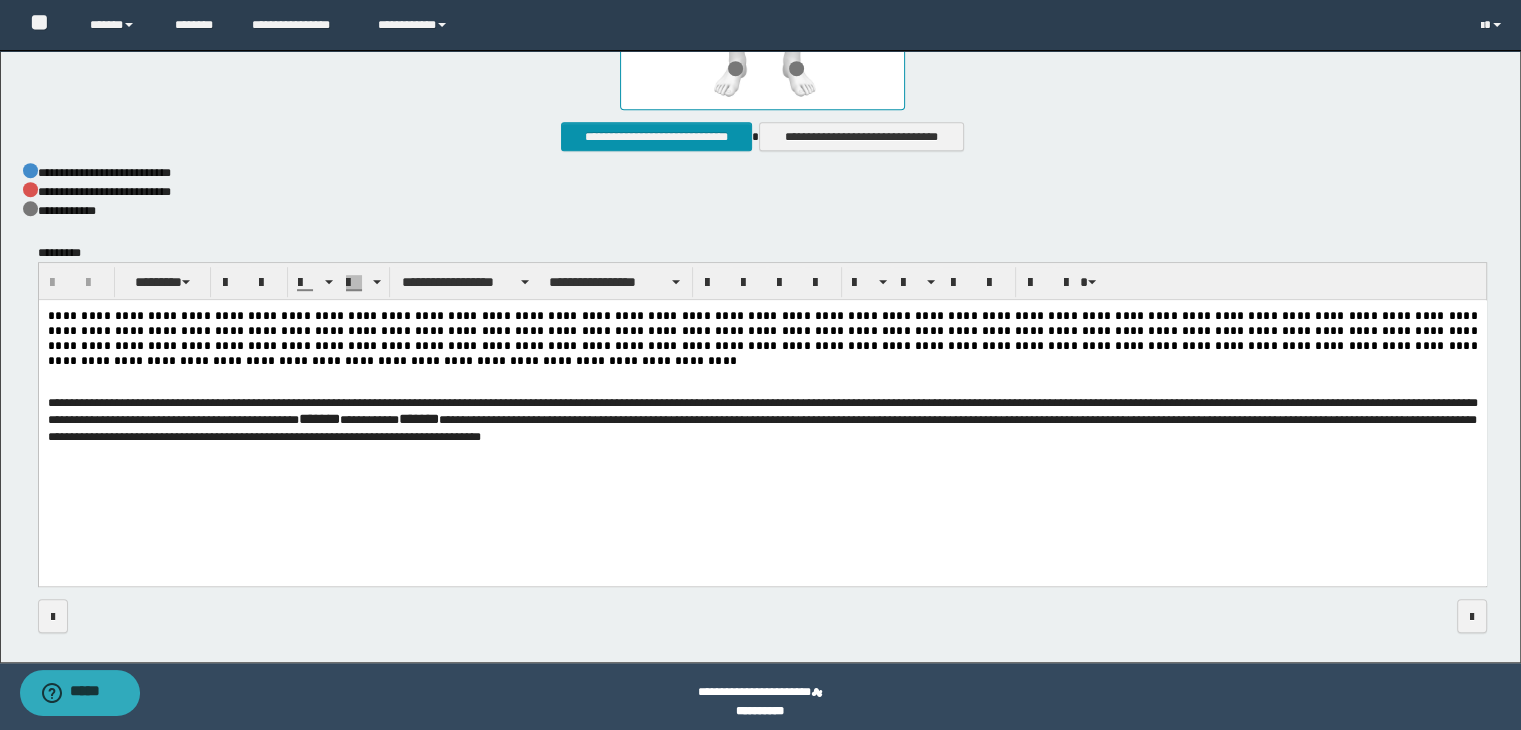 scroll, scrollTop: 1180, scrollLeft: 0, axis: vertical 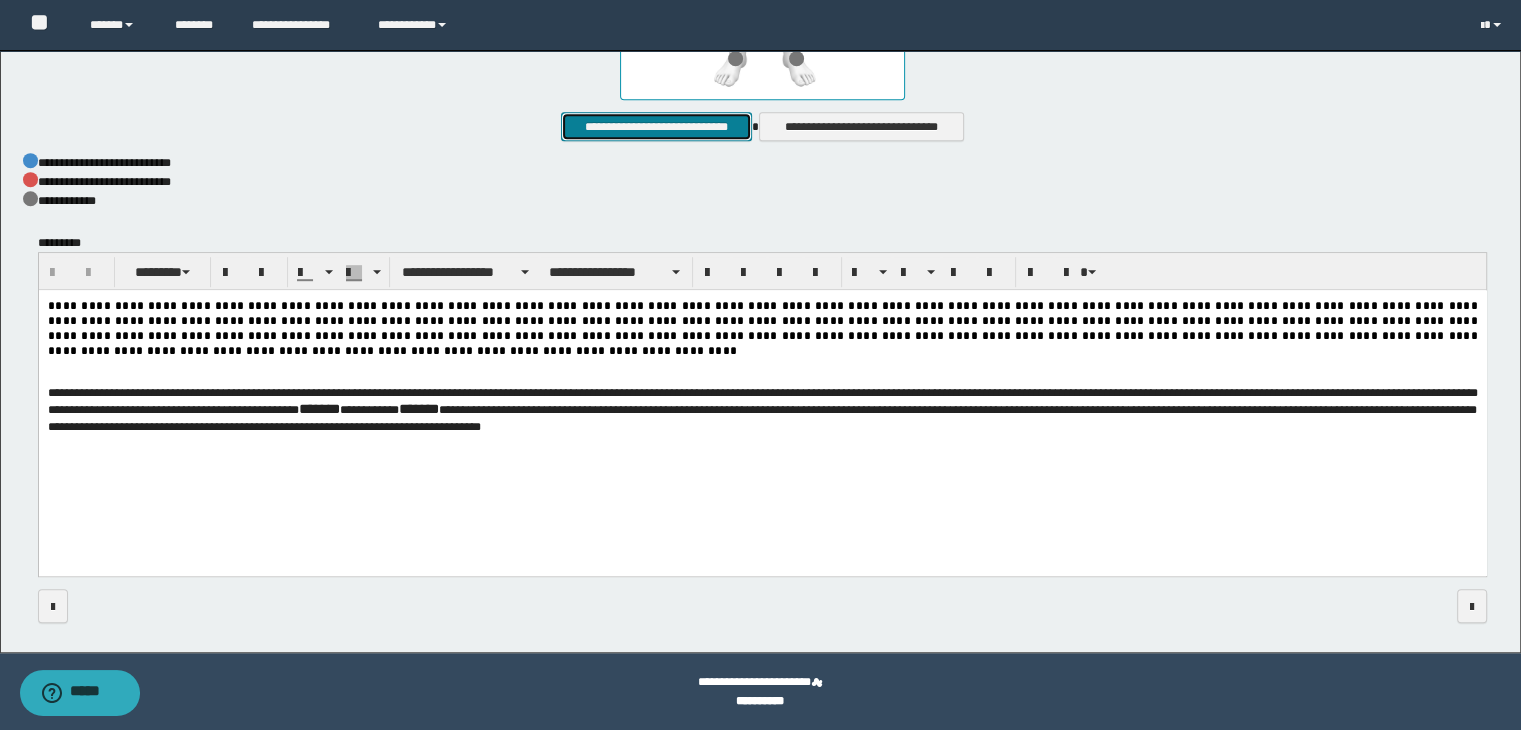click on "**********" at bounding box center [656, 127] 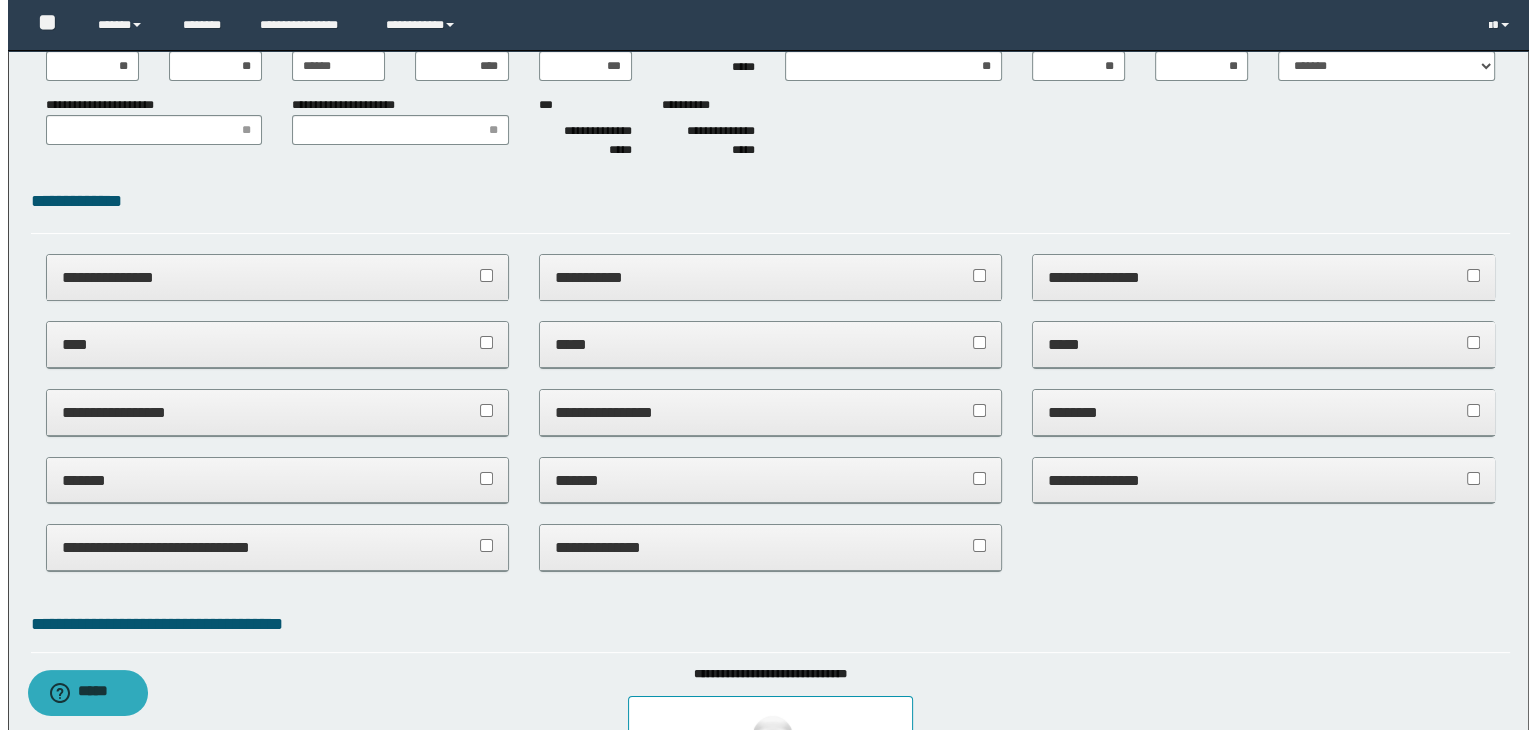 scroll, scrollTop: 0, scrollLeft: 0, axis: both 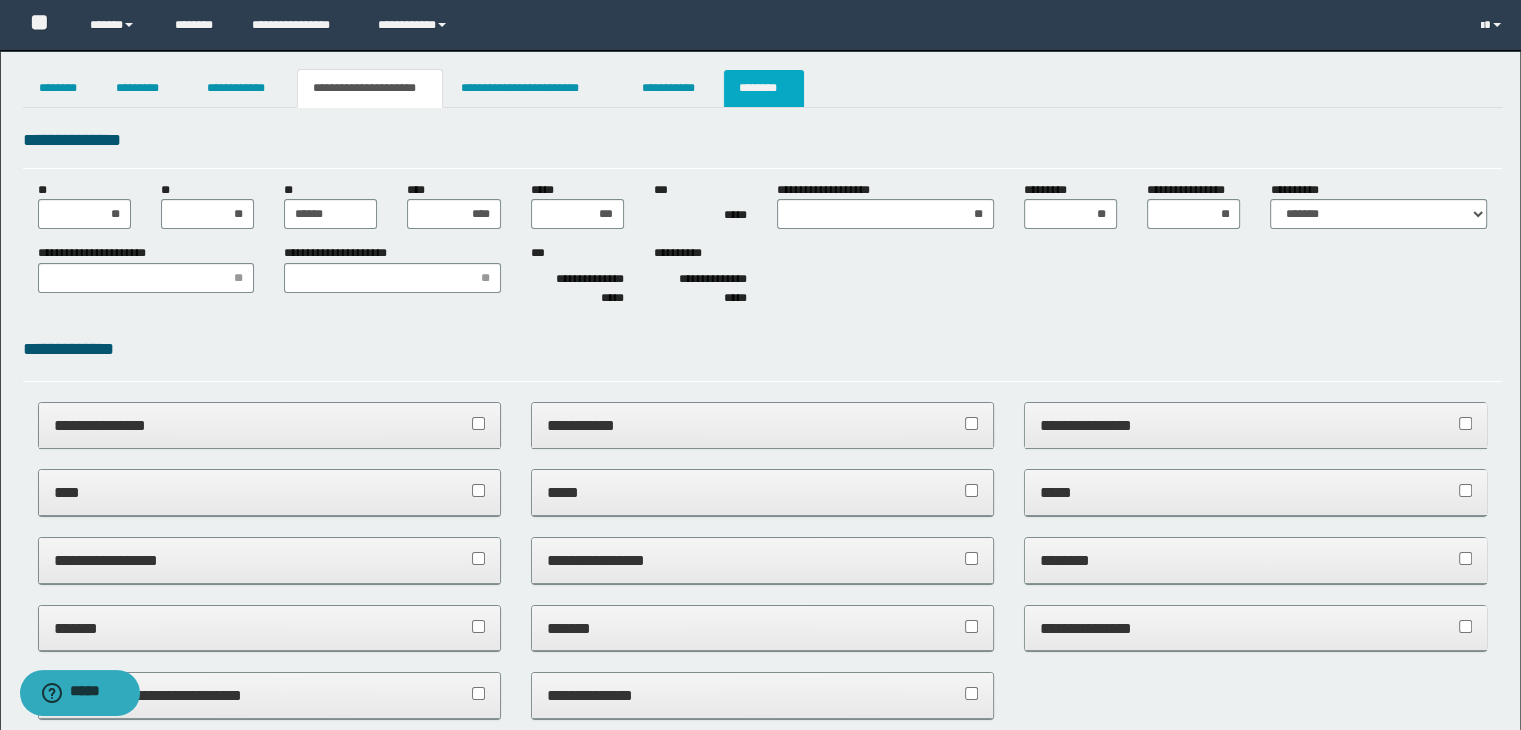 click on "********" at bounding box center [764, 88] 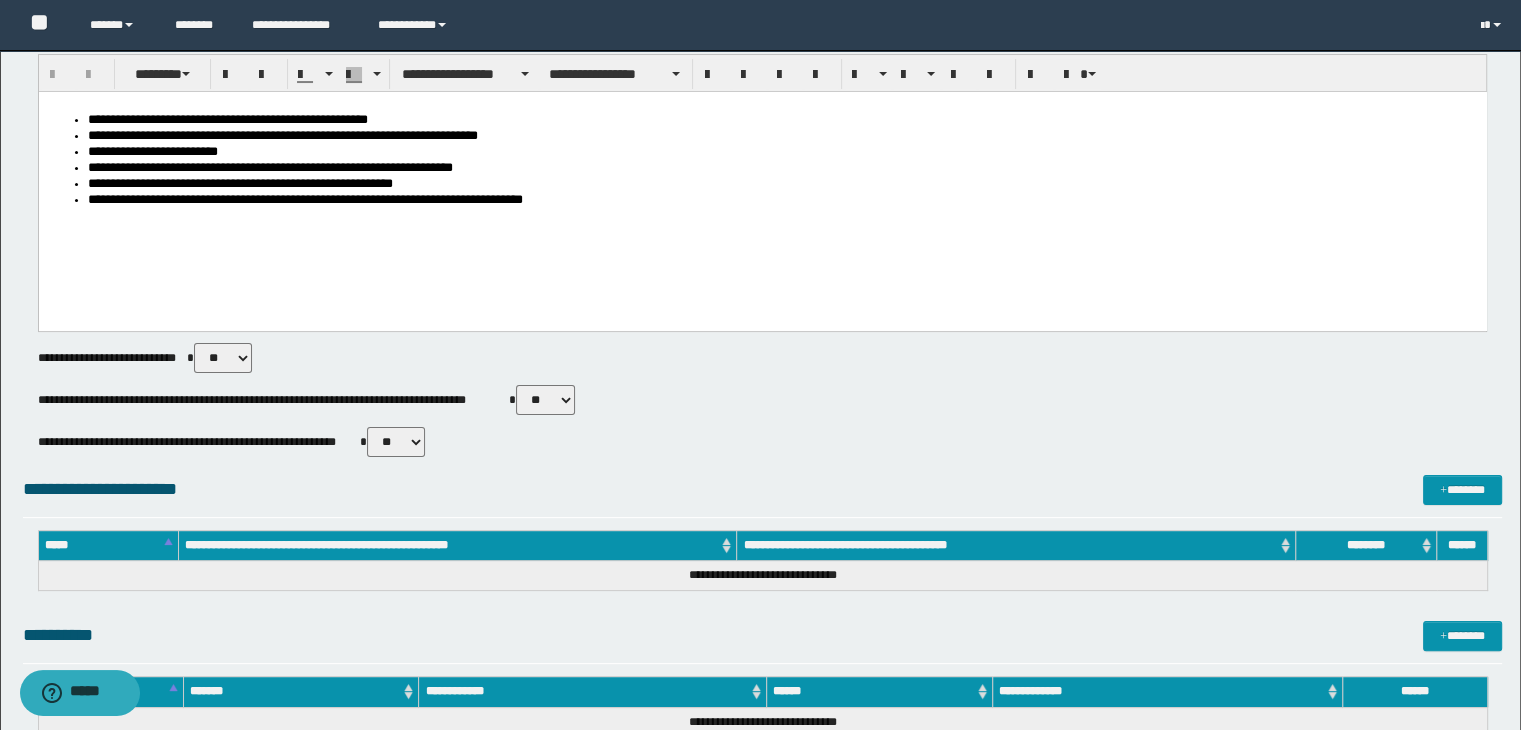 scroll, scrollTop: 300, scrollLeft: 0, axis: vertical 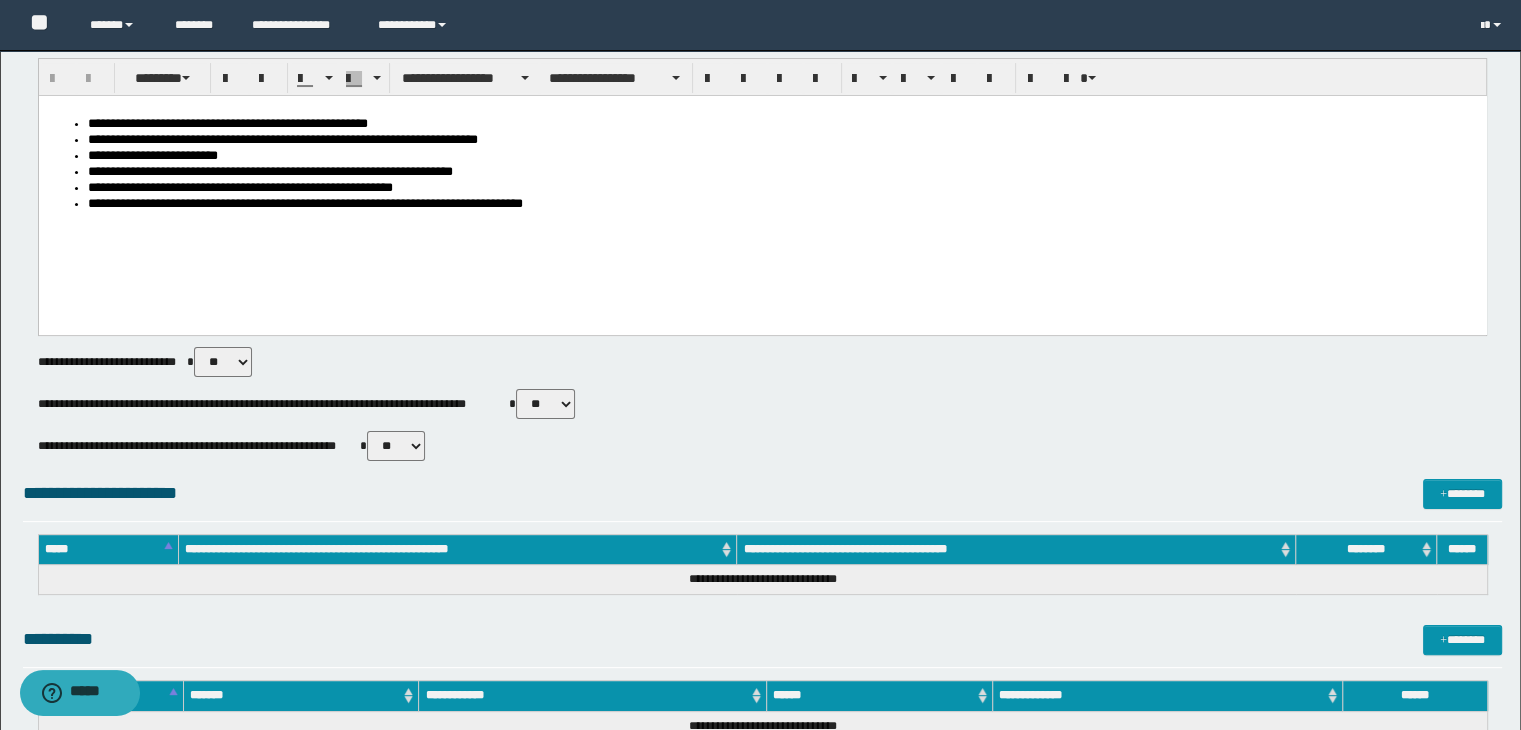 click on "**
**" at bounding box center [545, 404] 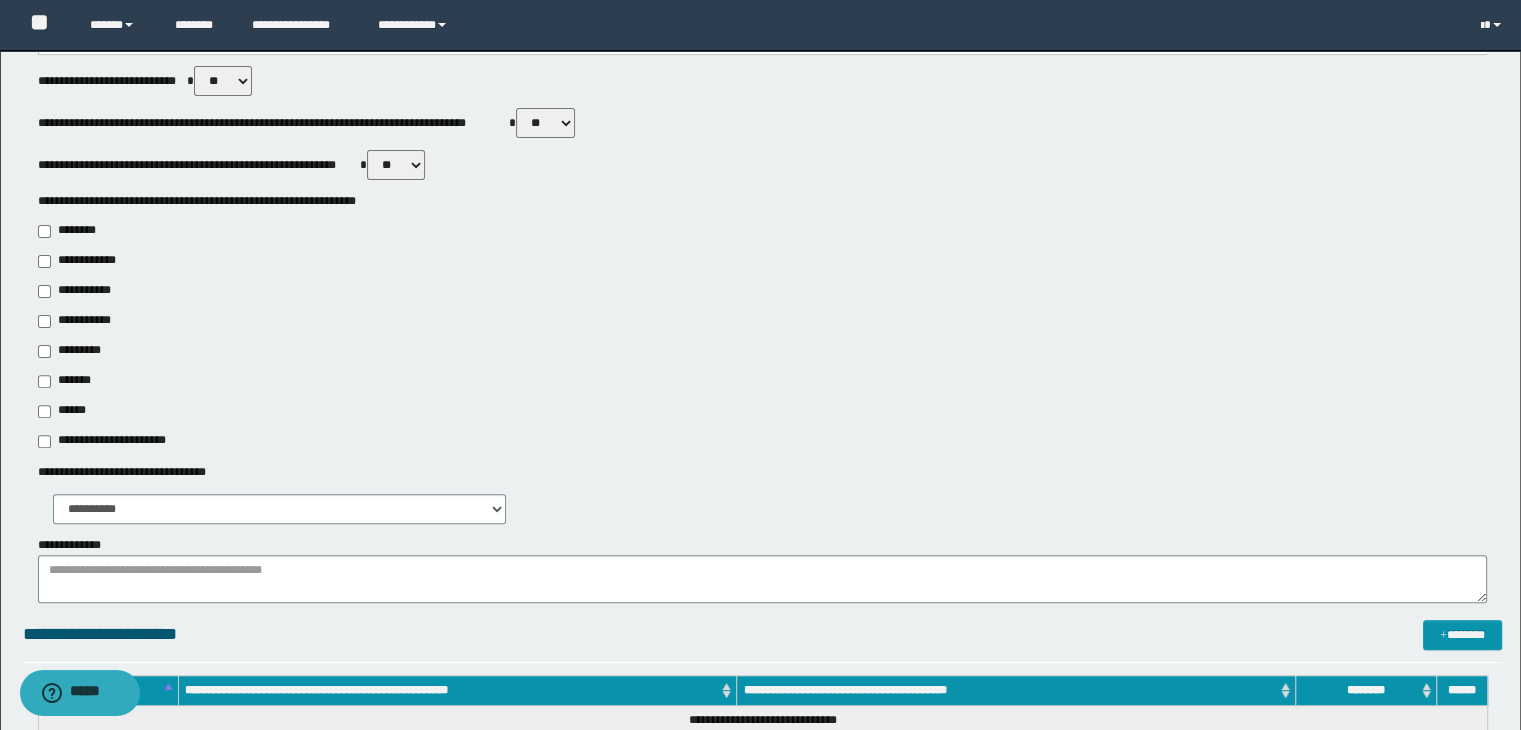 scroll, scrollTop: 600, scrollLeft: 0, axis: vertical 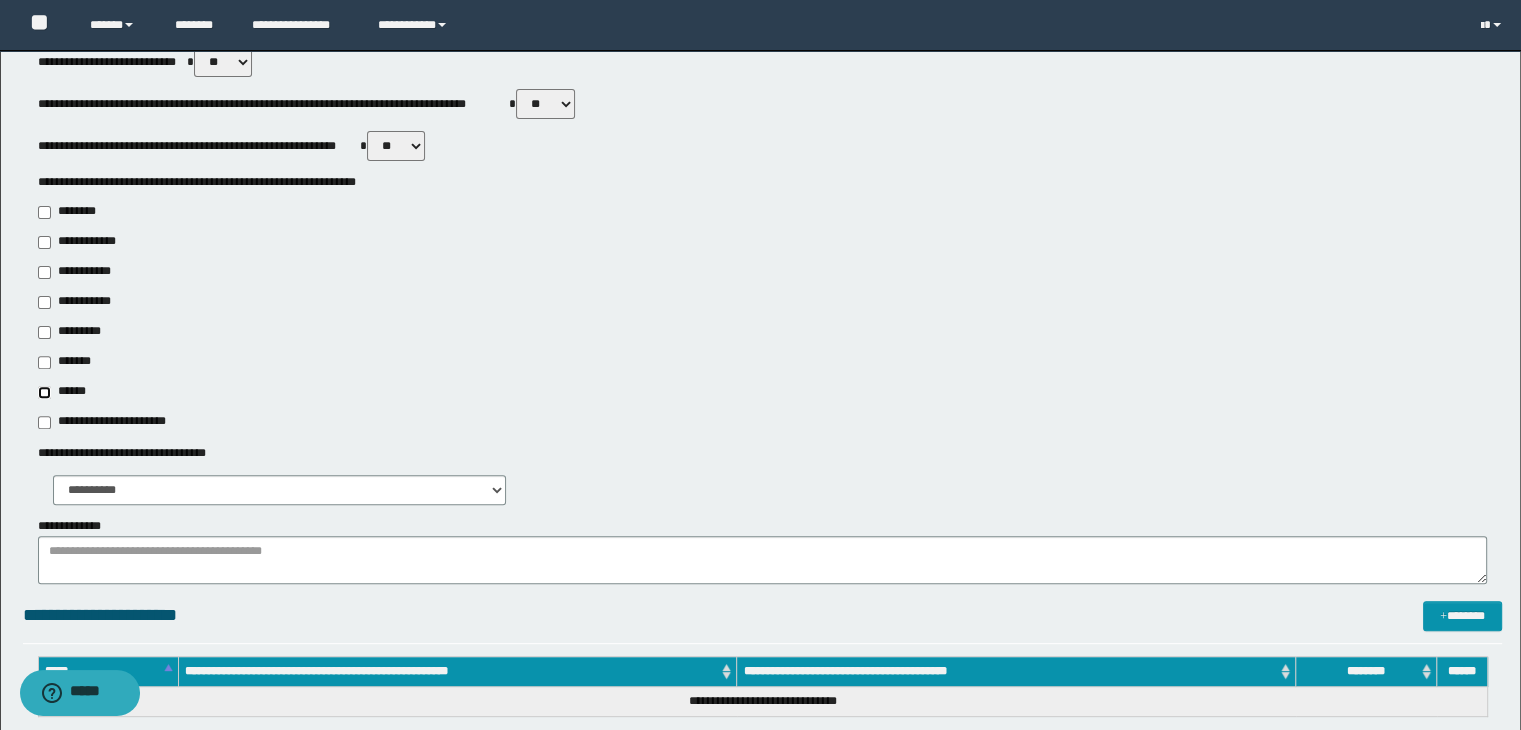 type on "******" 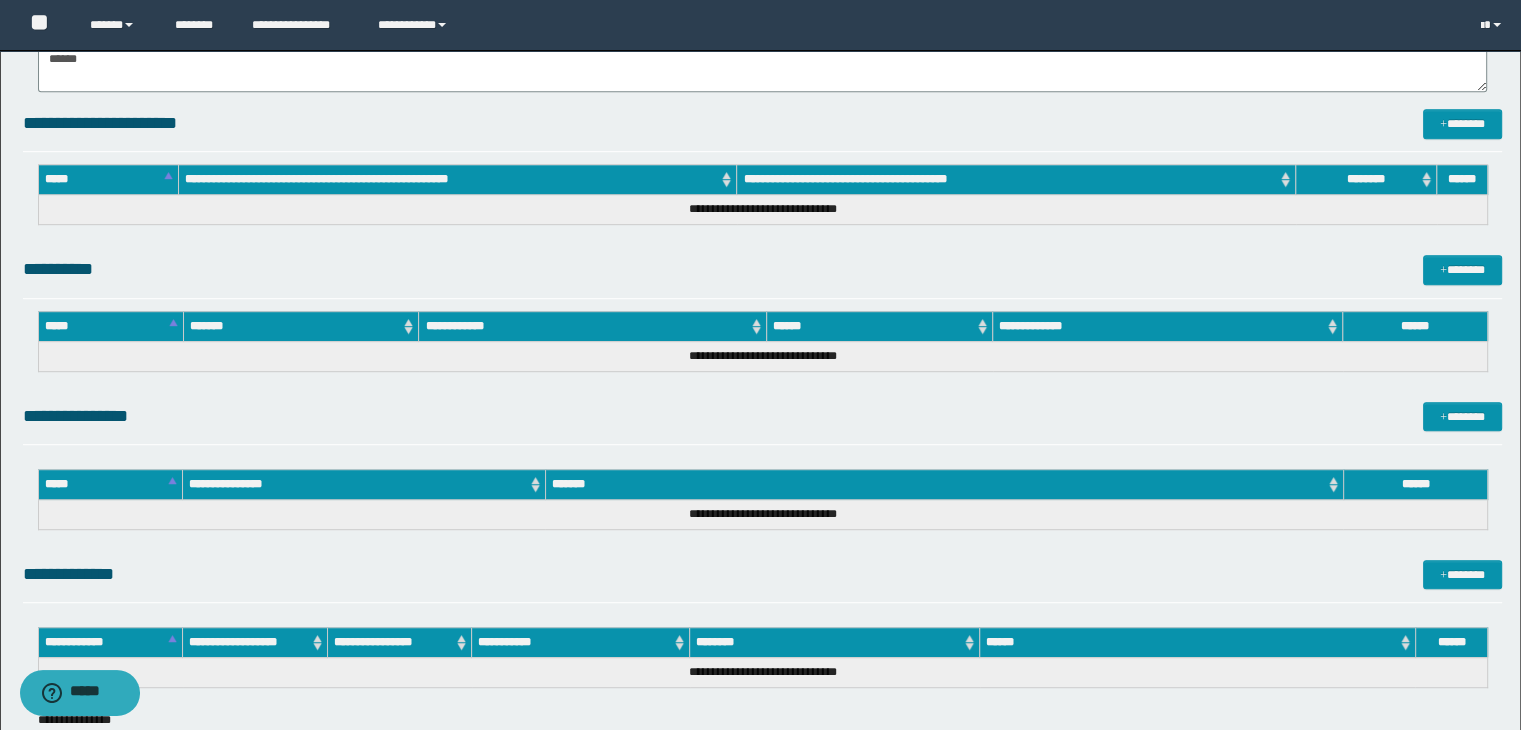 scroll, scrollTop: 1316, scrollLeft: 0, axis: vertical 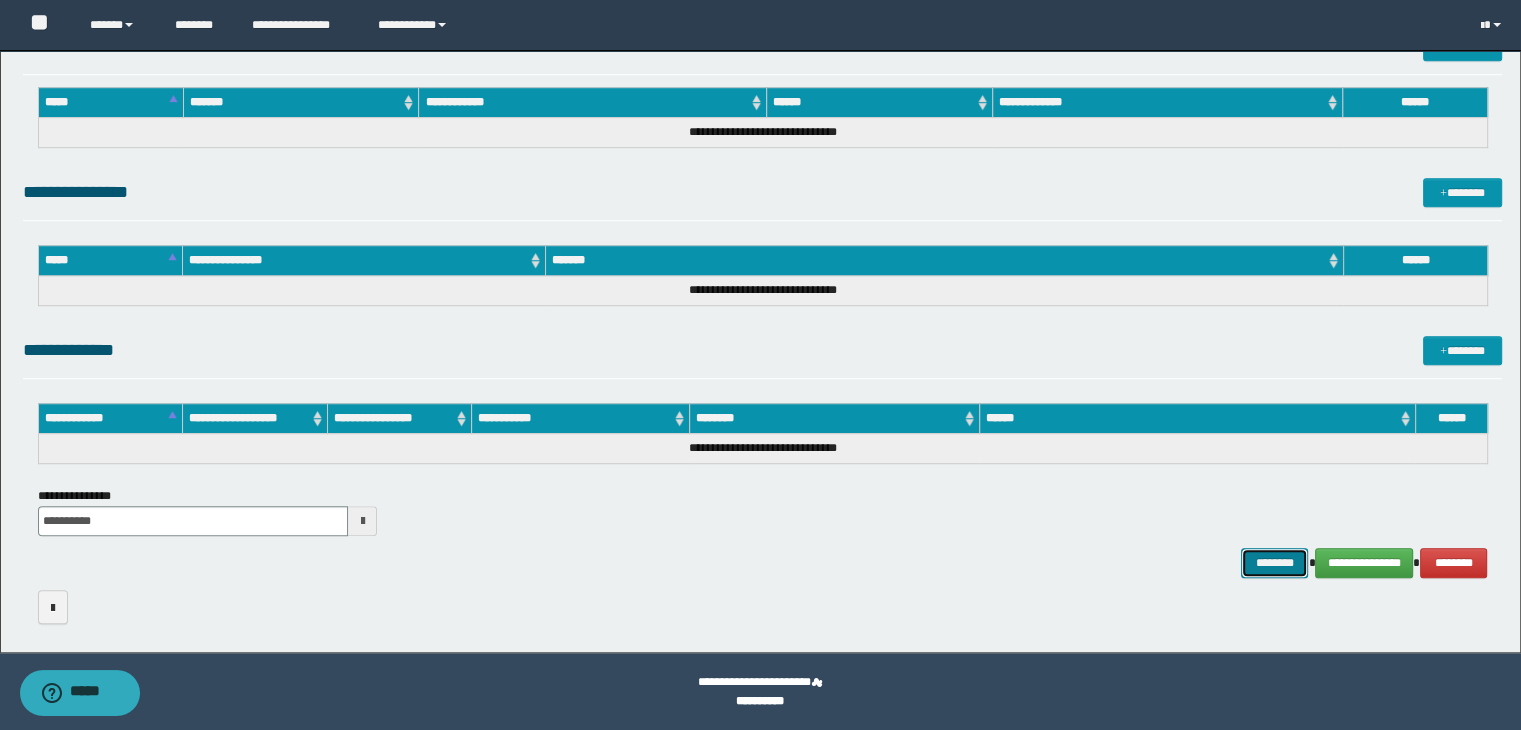 click on "********" at bounding box center (1274, 563) 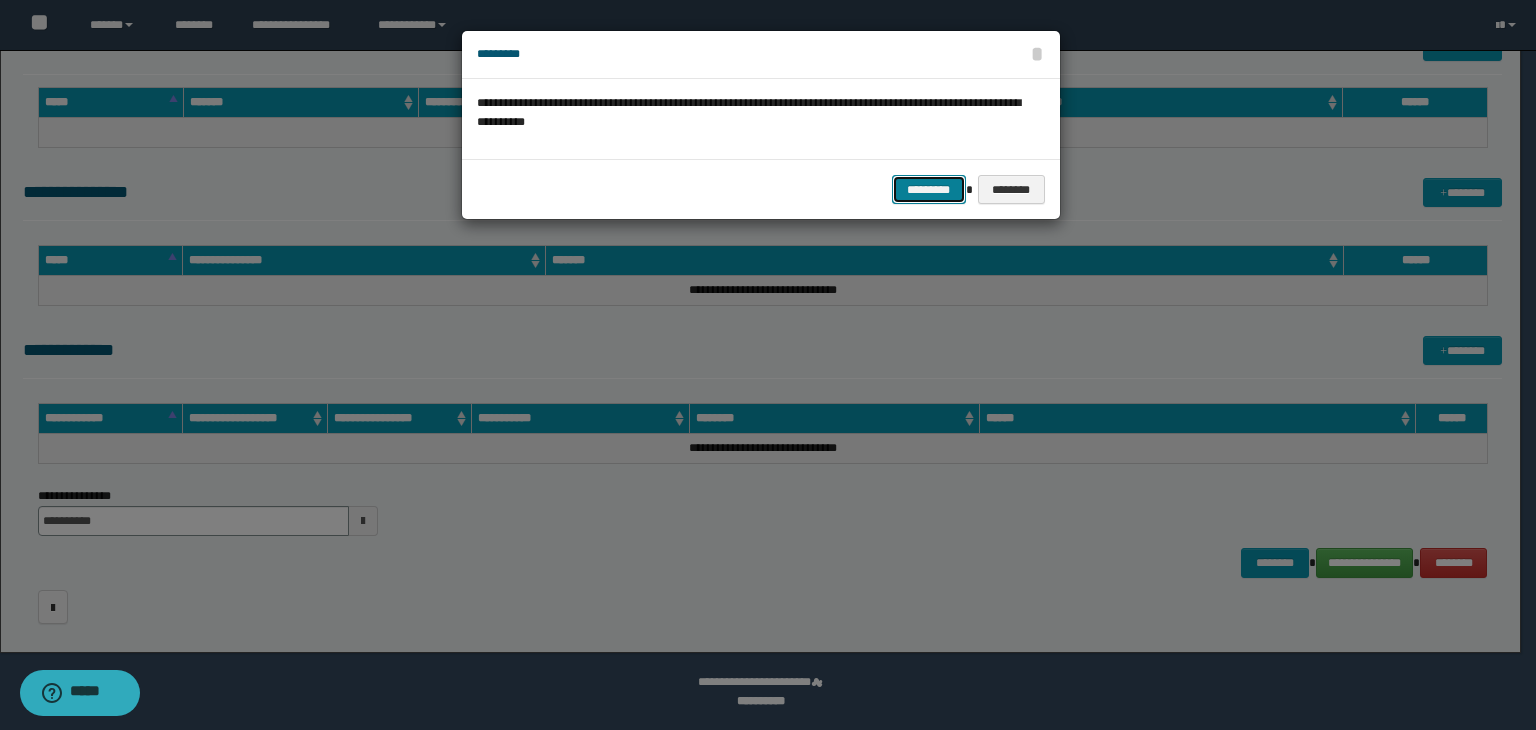 click on "*********" at bounding box center (929, 190) 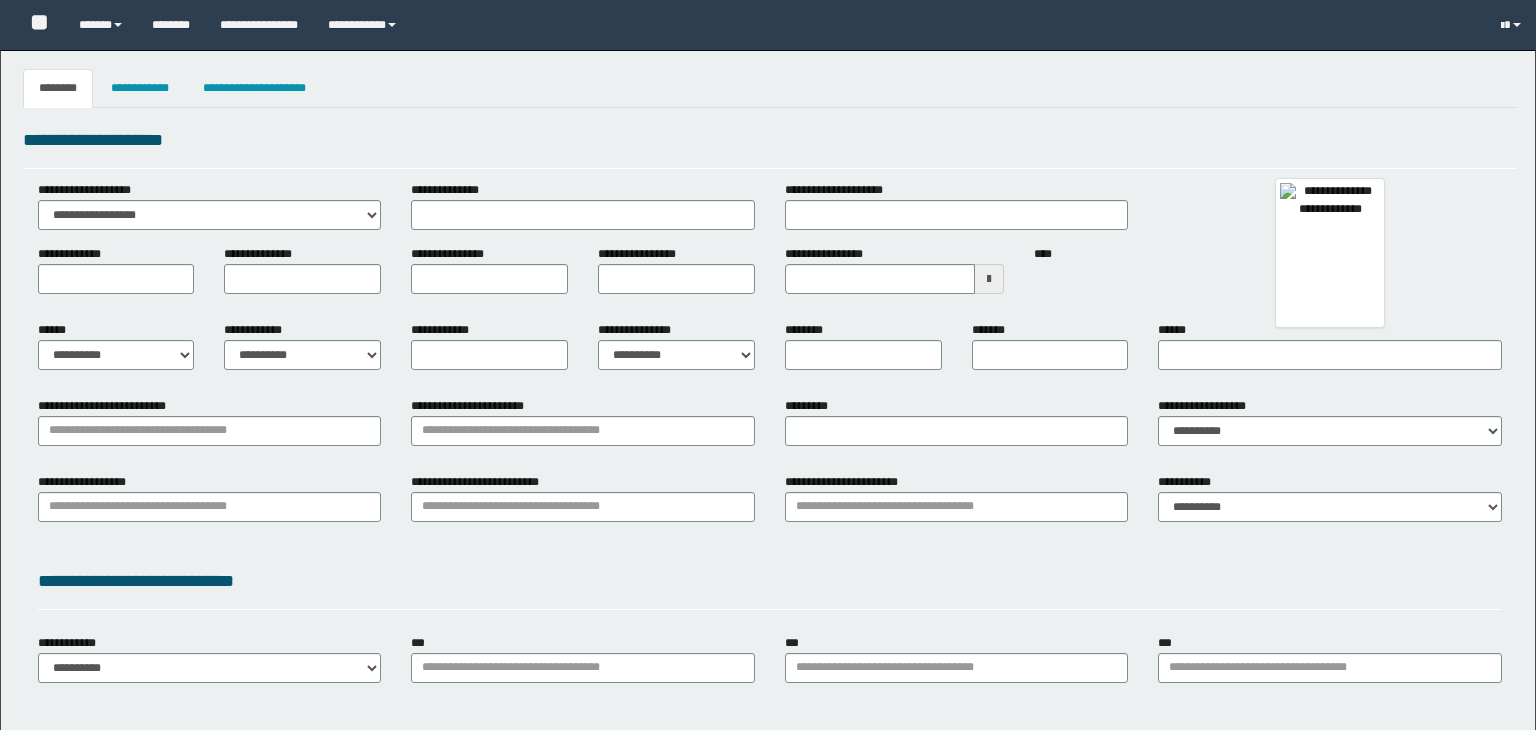 type 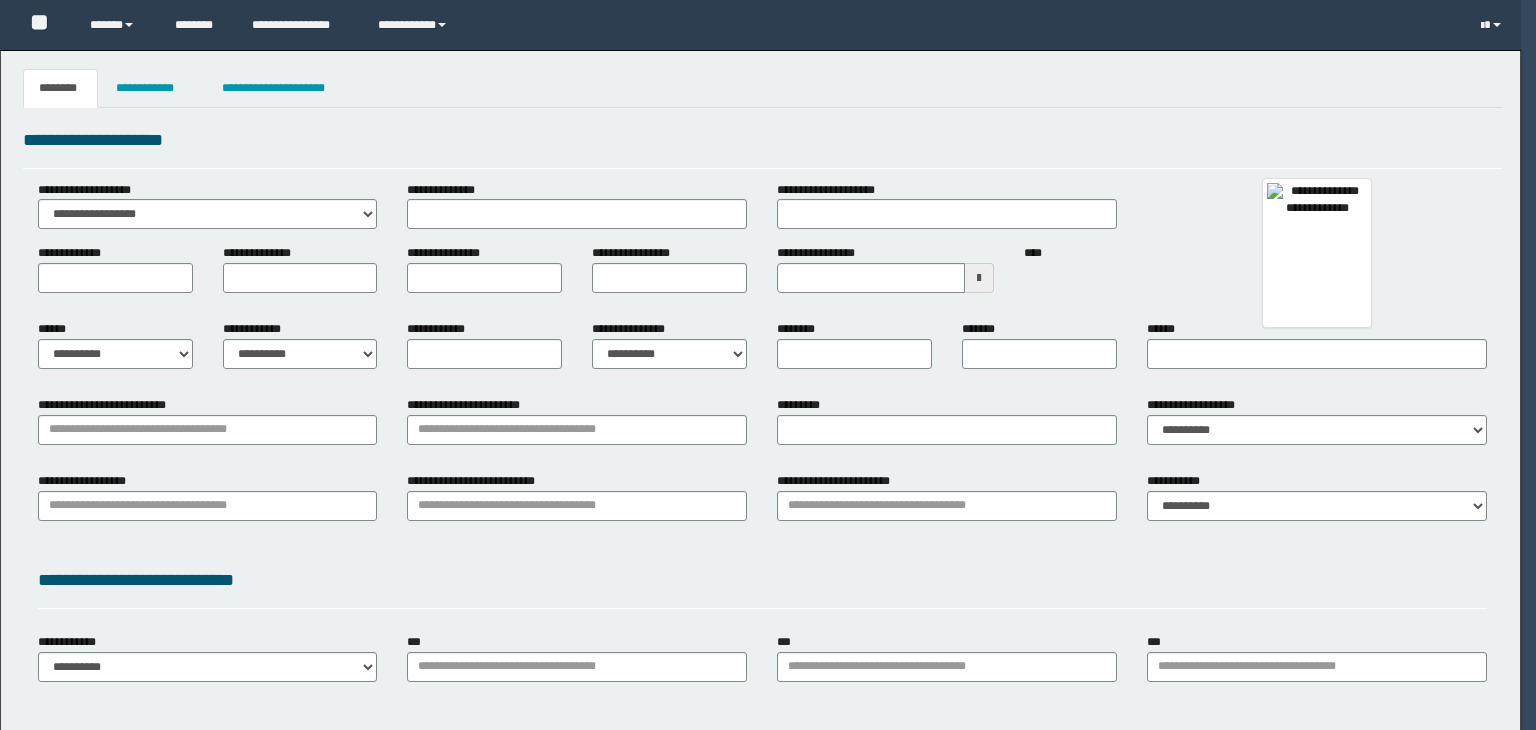 scroll, scrollTop: 0, scrollLeft: 0, axis: both 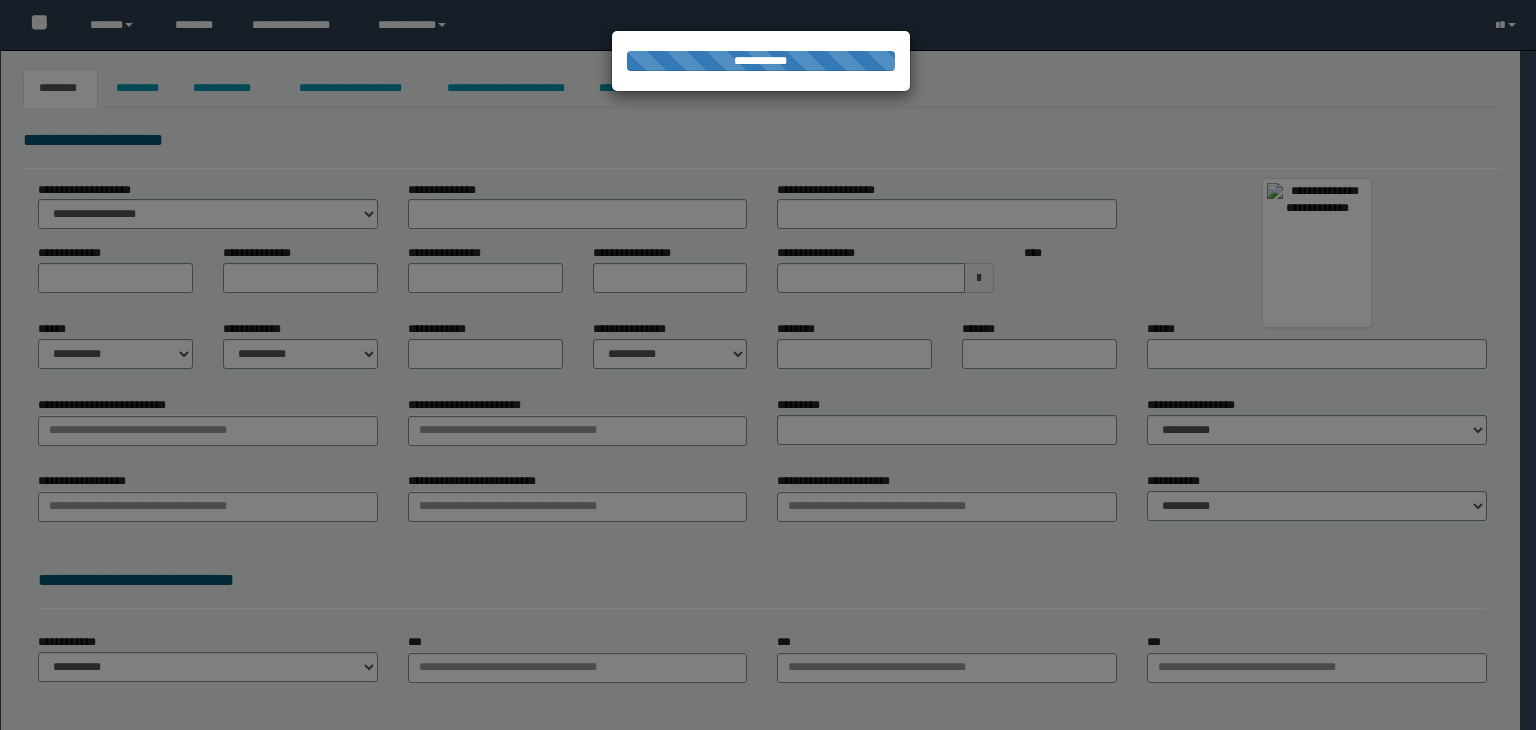 select on "***" 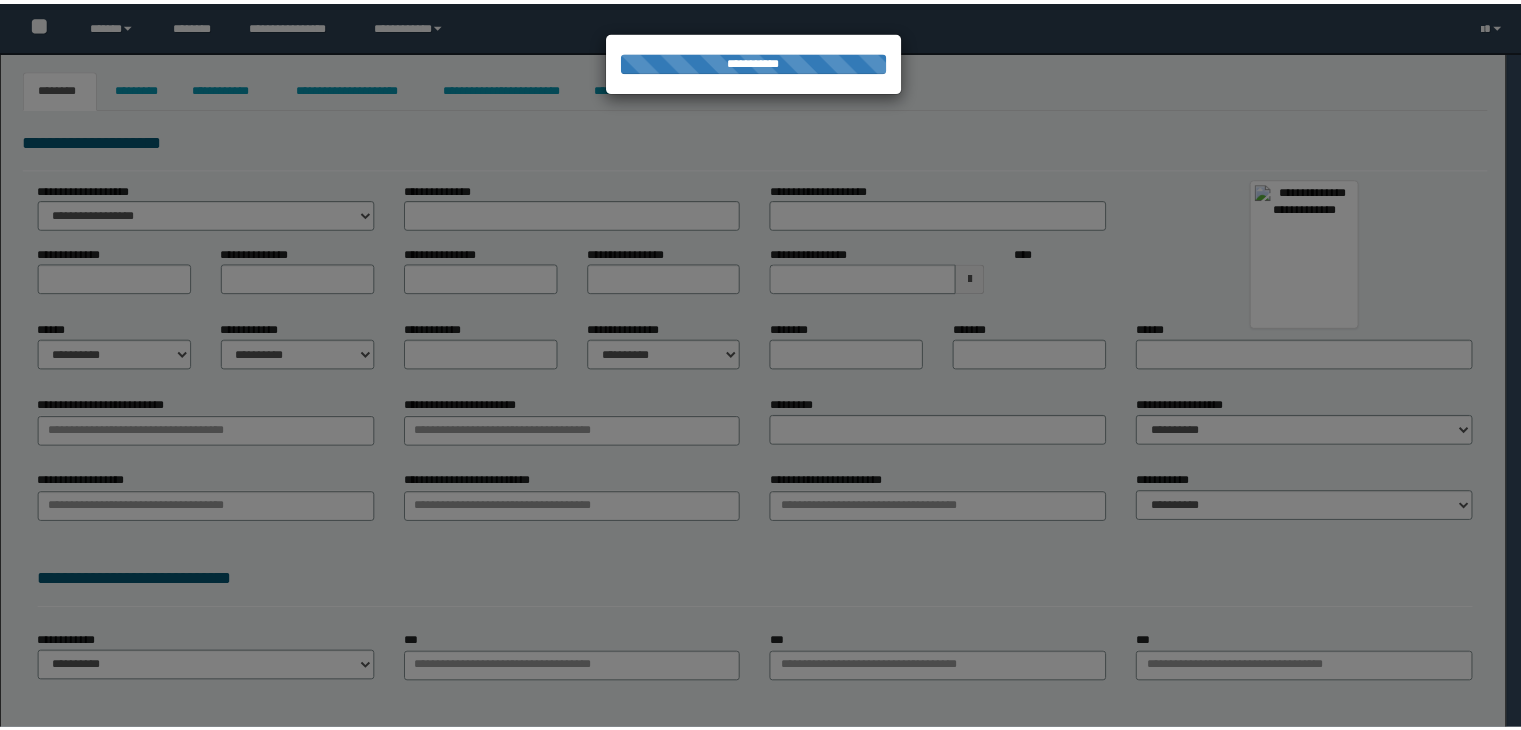 scroll, scrollTop: 0, scrollLeft: 0, axis: both 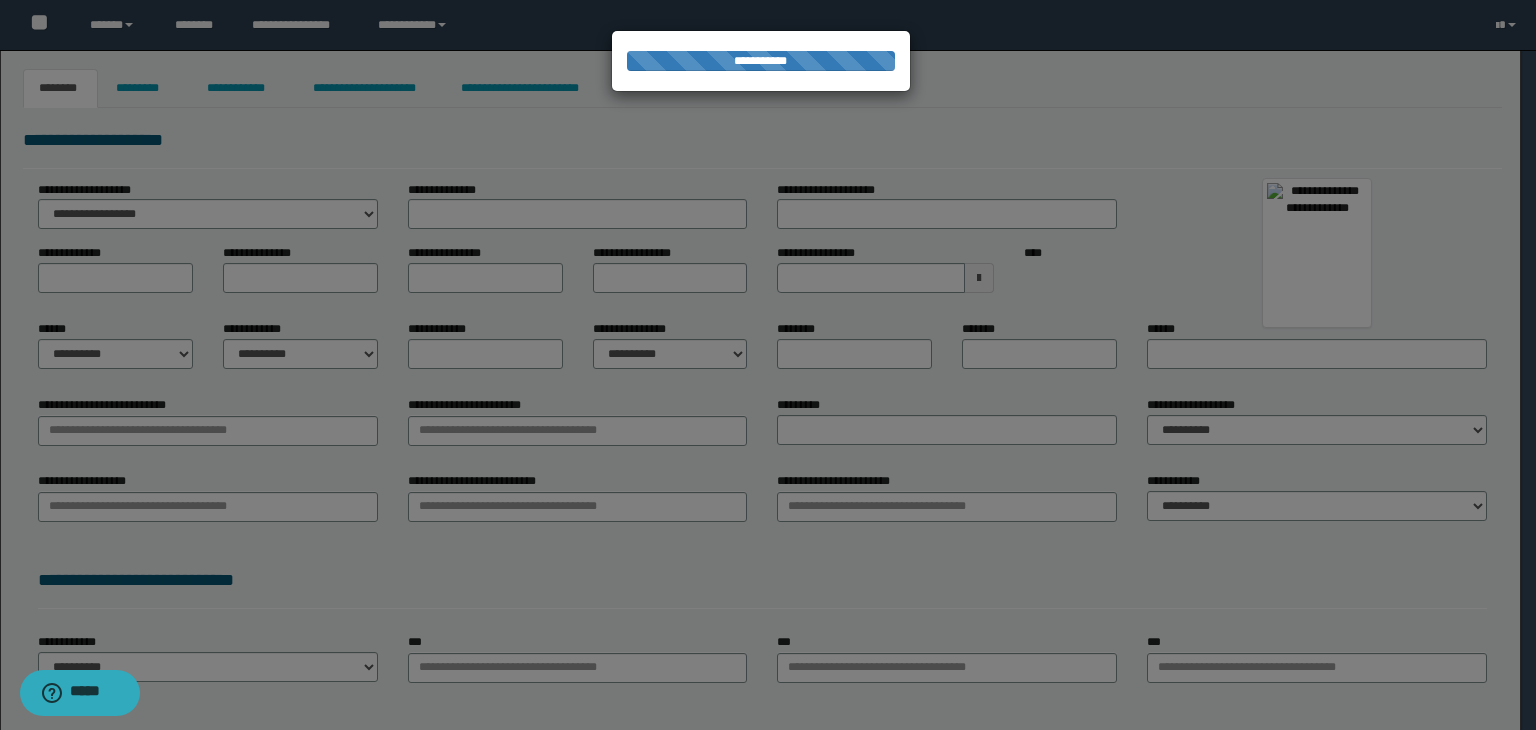 type on "********" 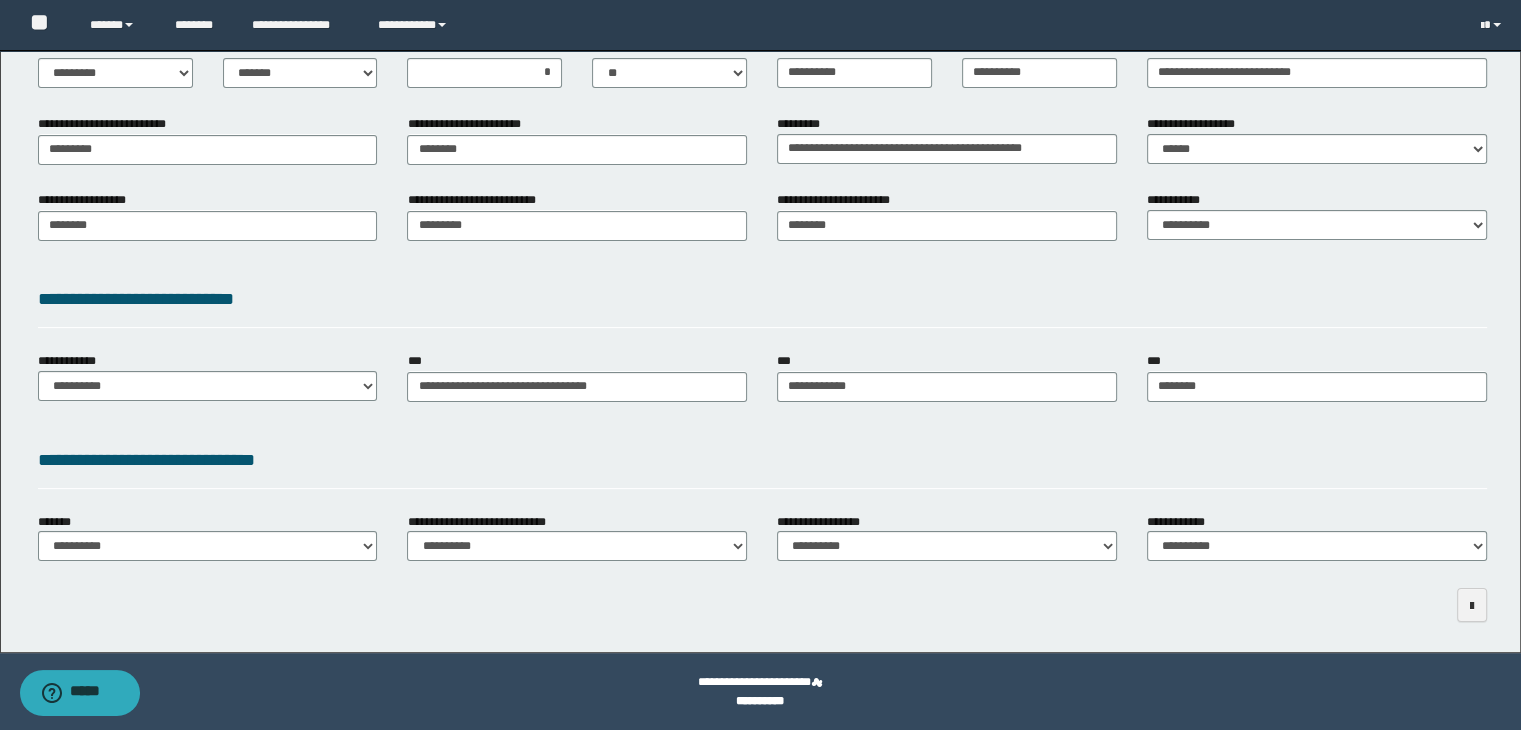 scroll, scrollTop: 0, scrollLeft: 0, axis: both 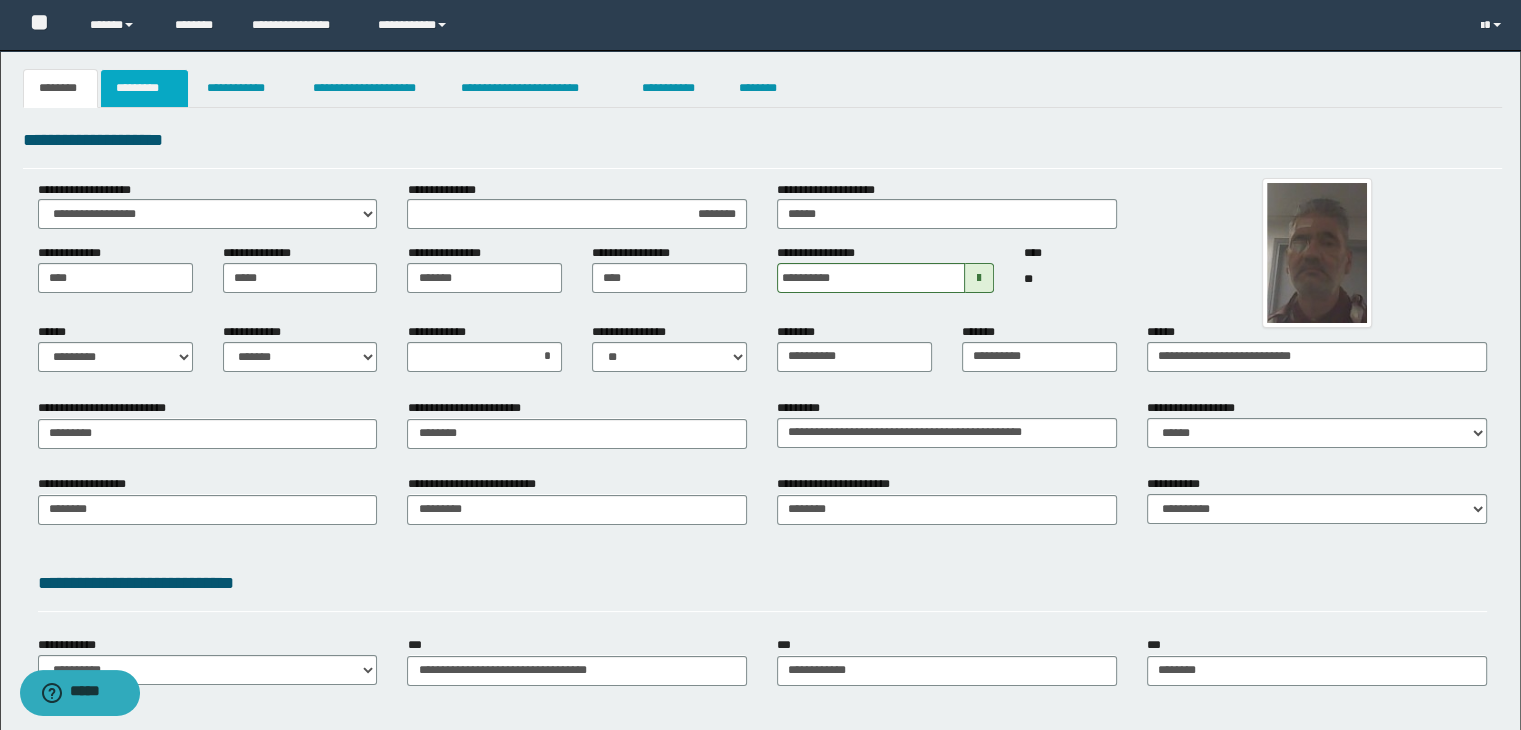 click on "*********" at bounding box center (144, 88) 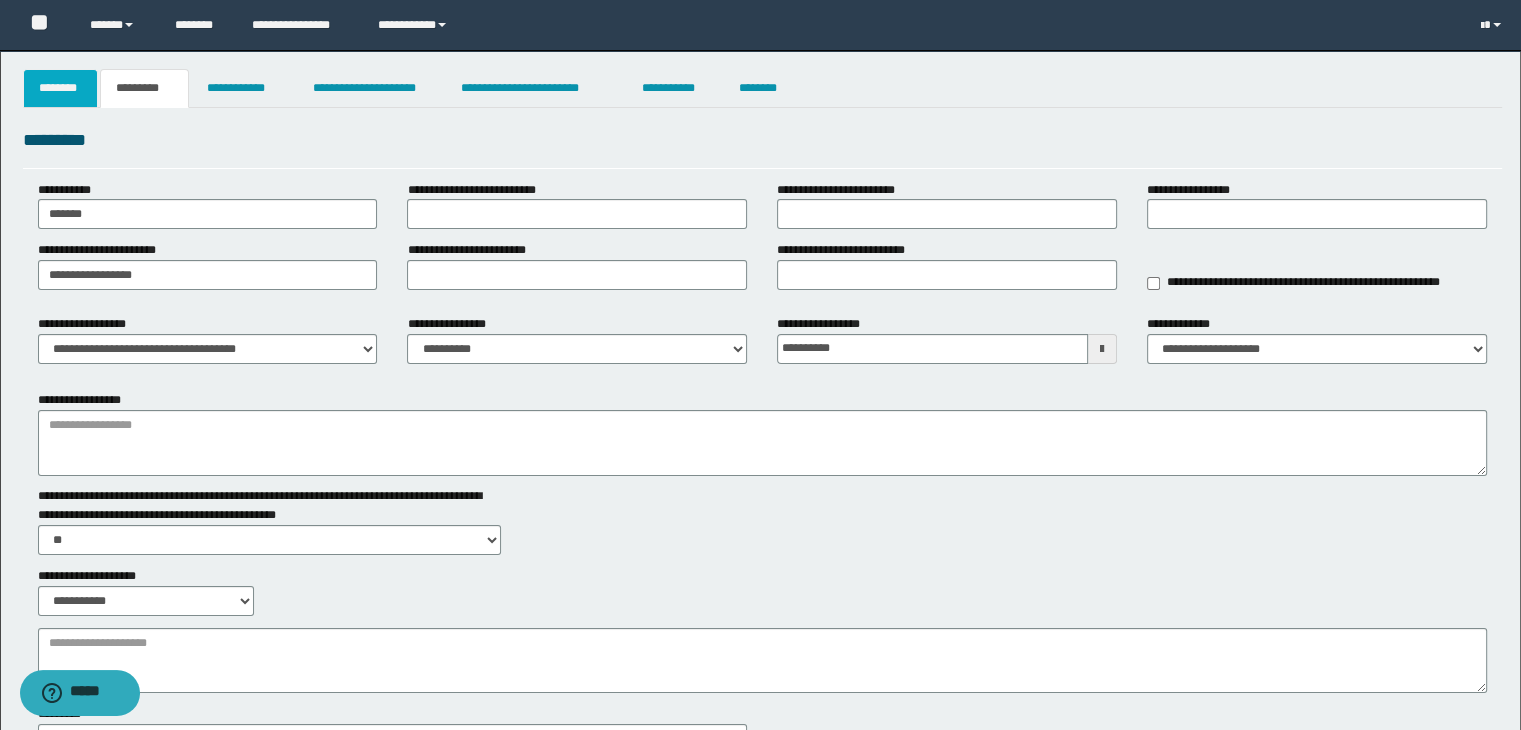 click on "********" at bounding box center [61, 88] 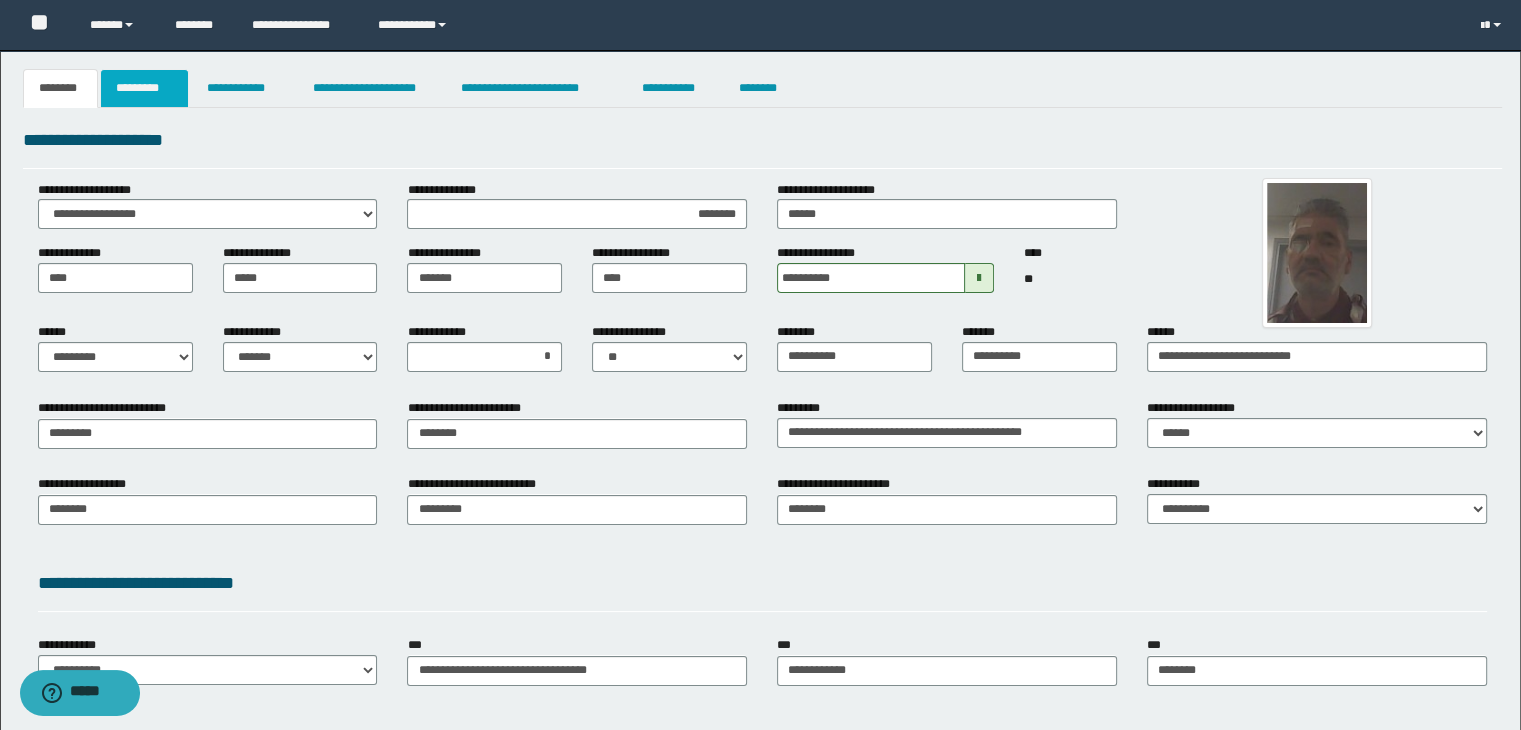 click on "*********" at bounding box center (144, 88) 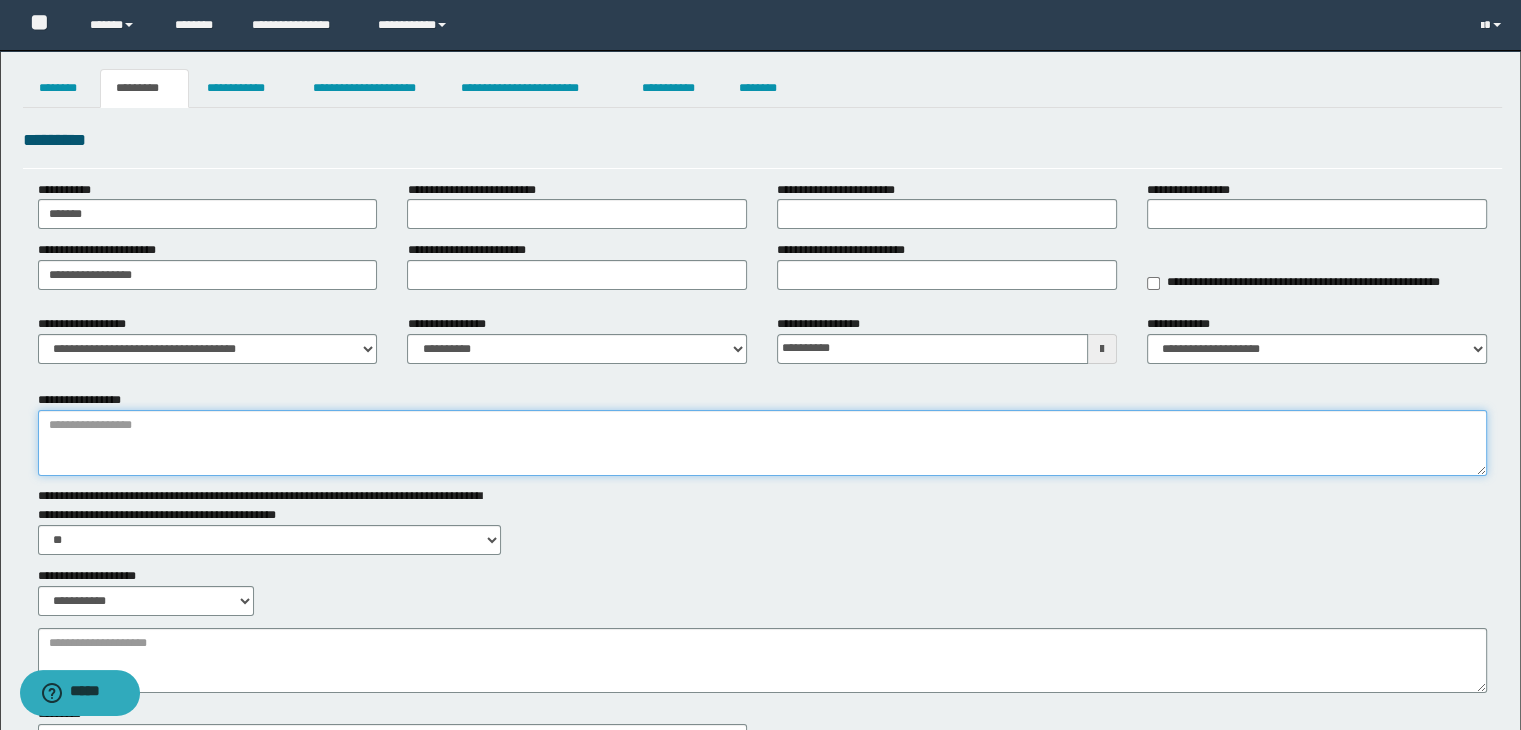 click on "**********" at bounding box center (763, 443) 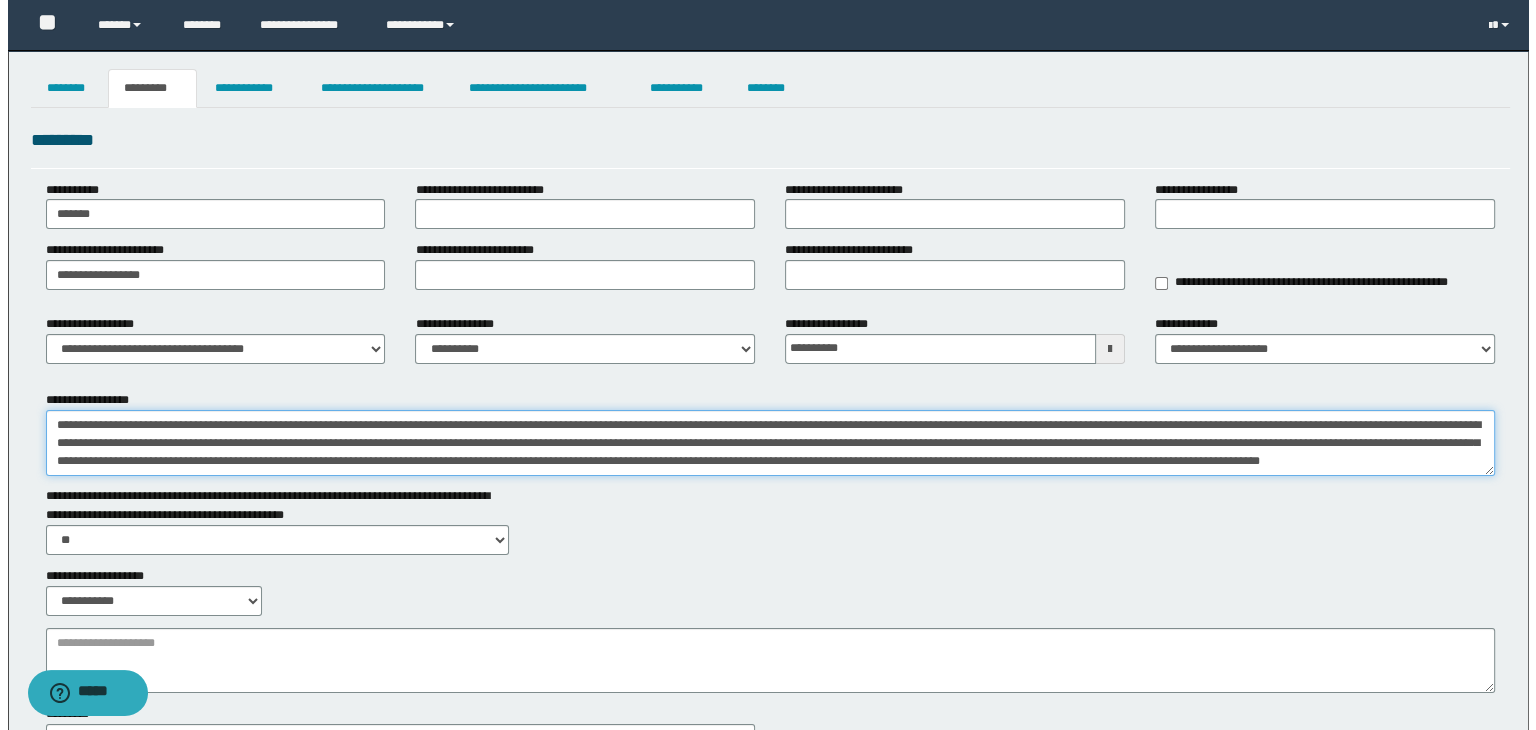 scroll, scrollTop: 48, scrollLeft: 0, axis: vertical 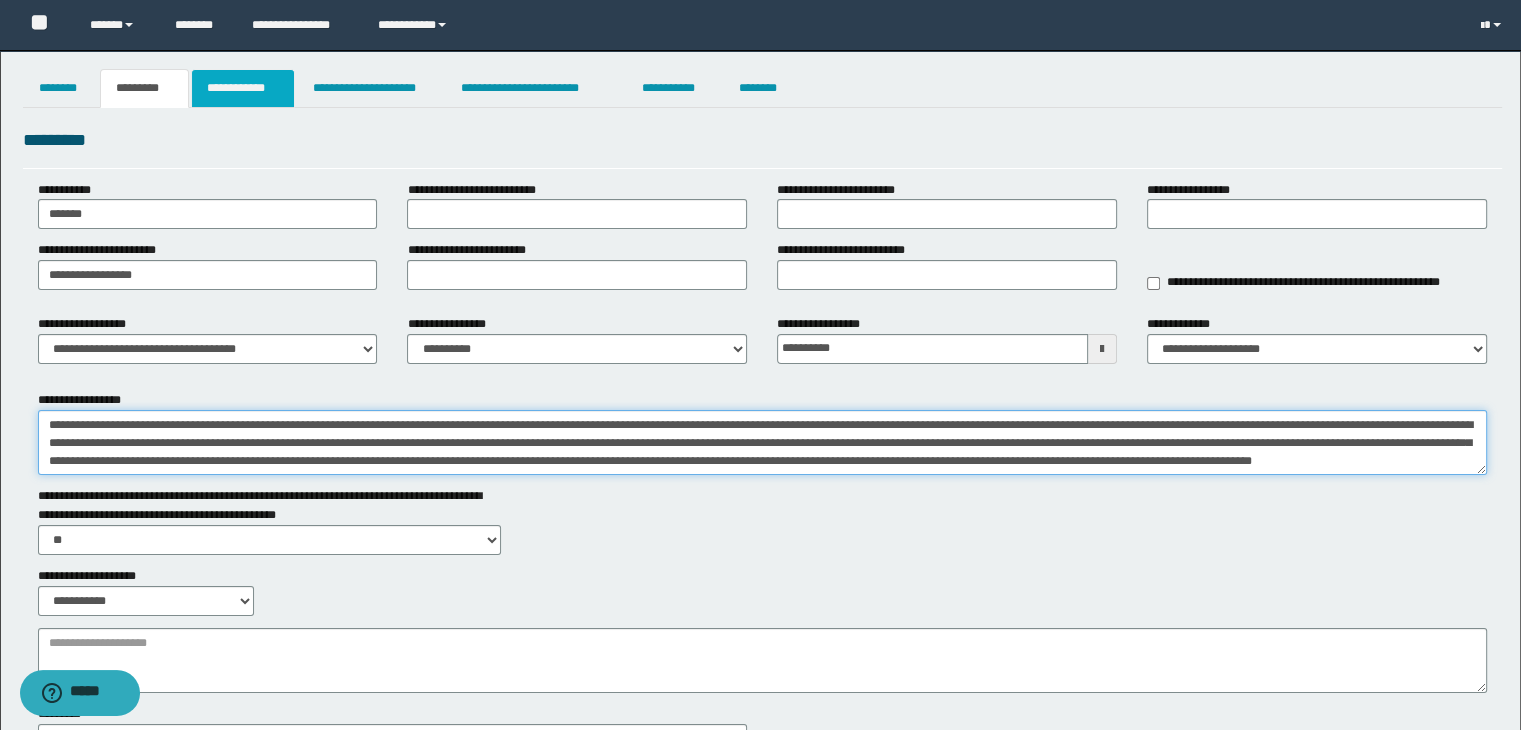type on "**********" 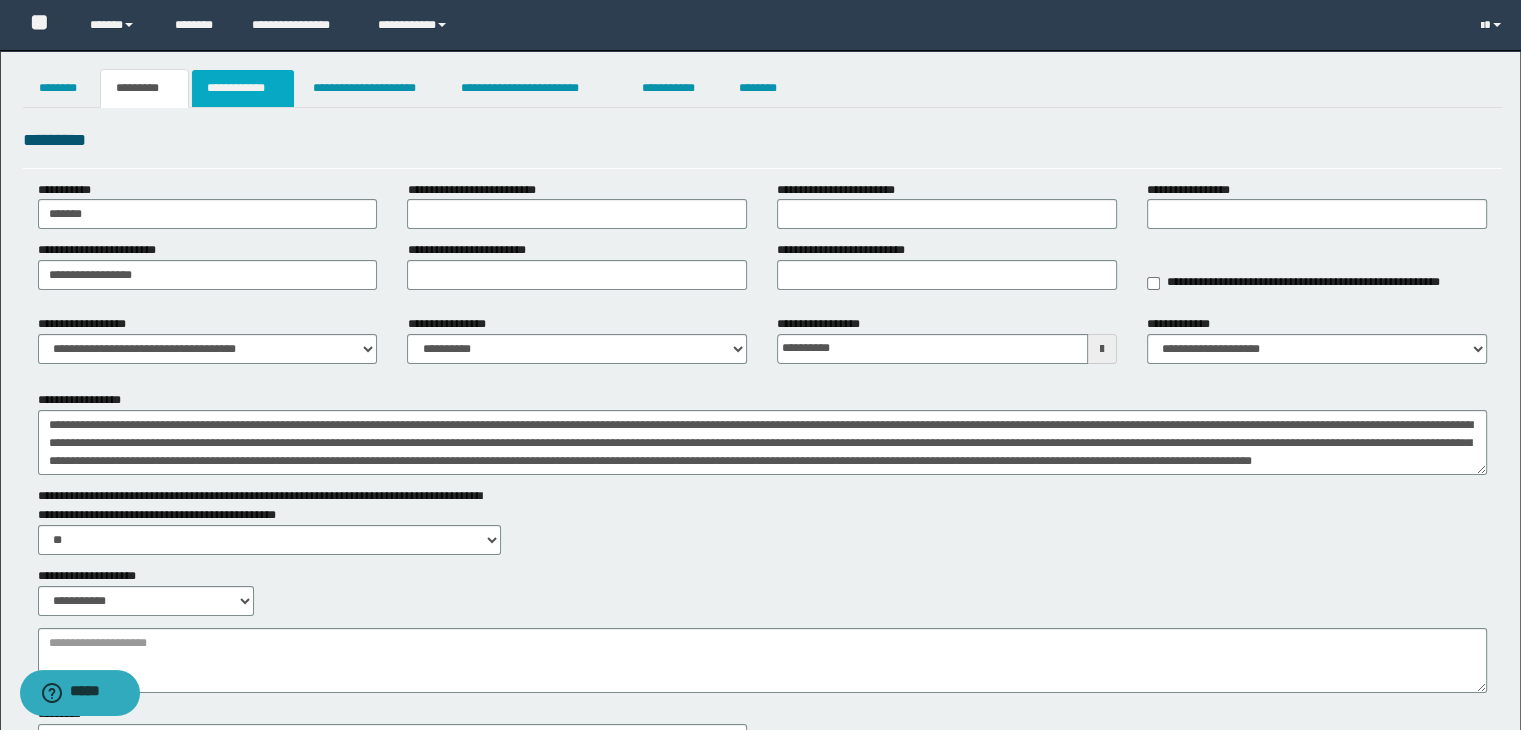 click on "**********" at bounding box center (243, 88) 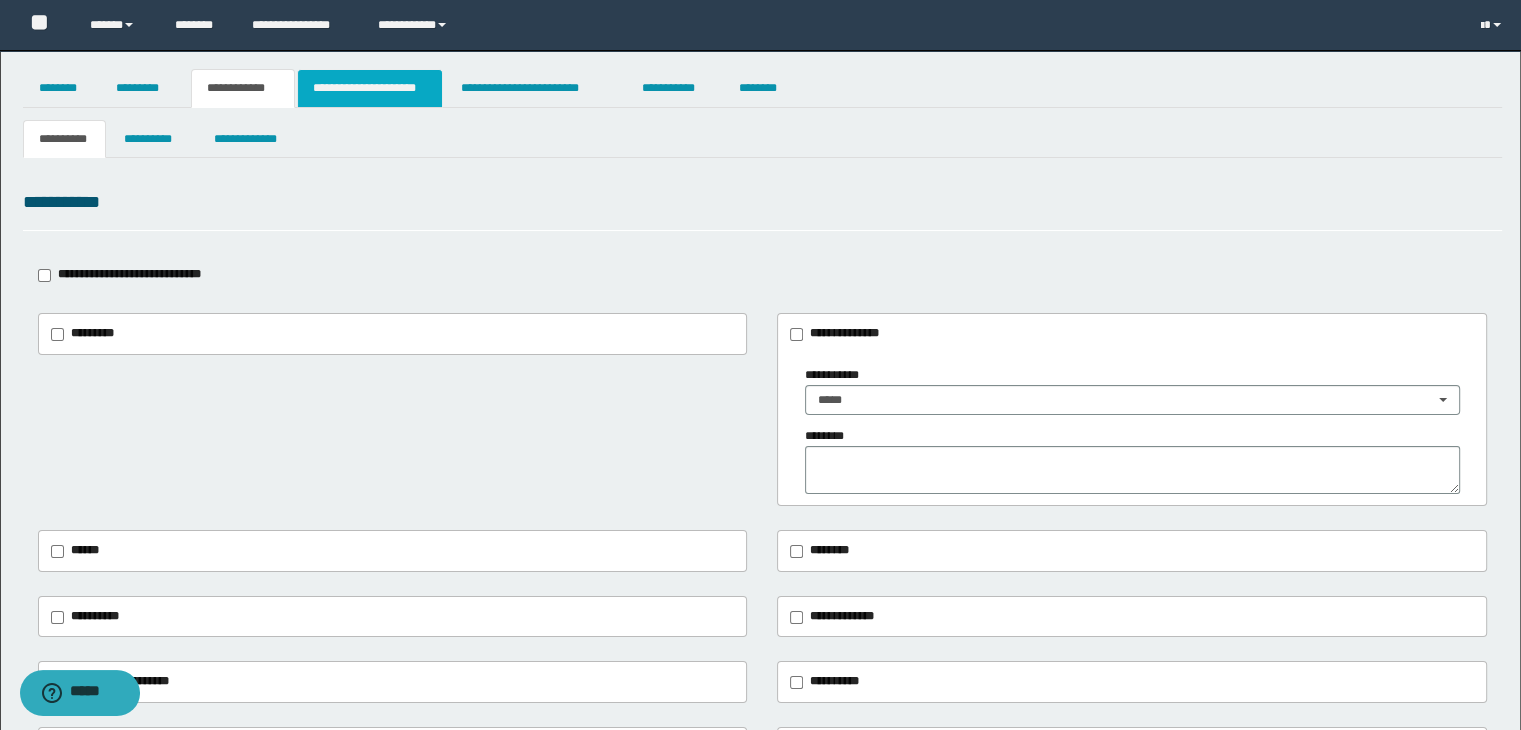 click on "**********" at bounding box center (370, 88) 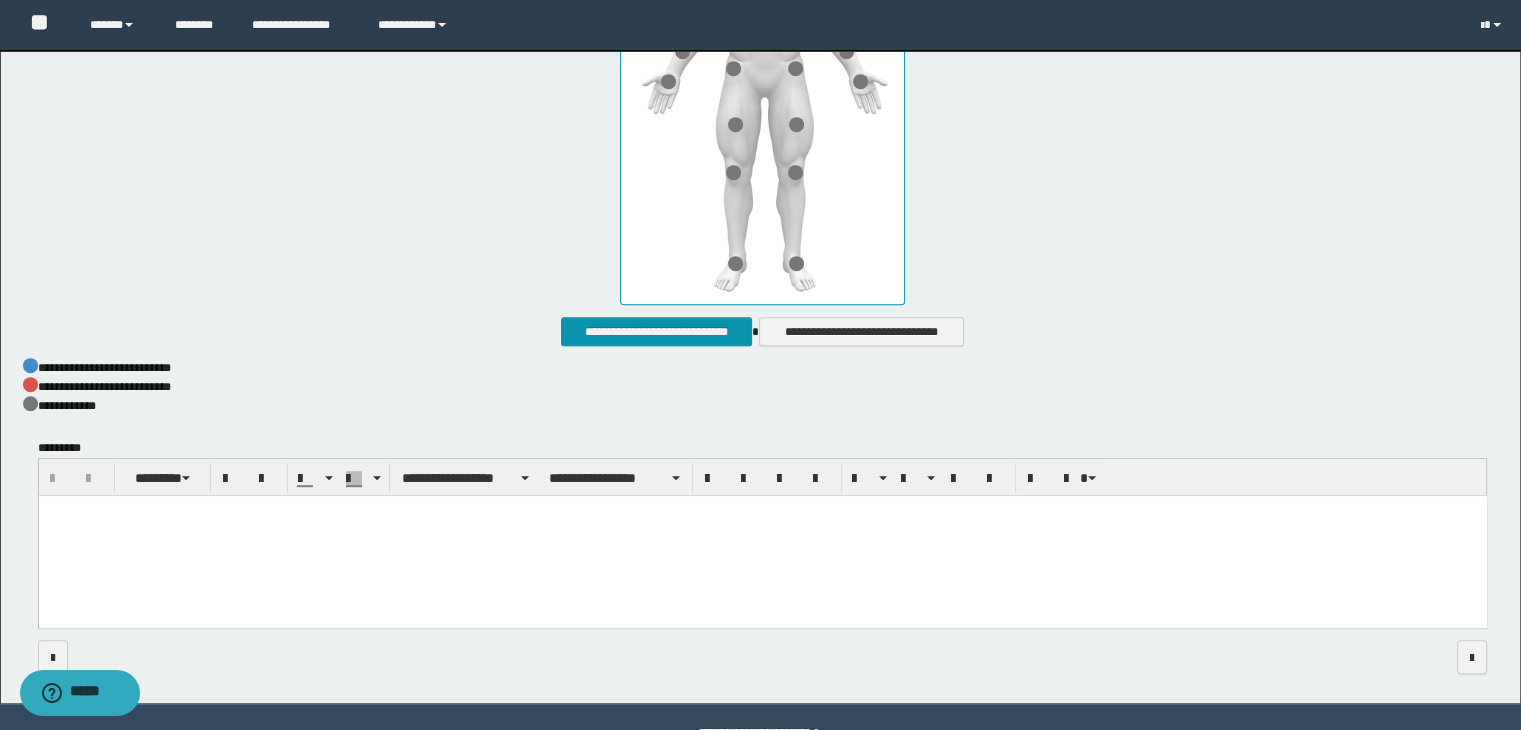scroll, scrollTop: 1023, scrollLeft: 0, axis: vertical 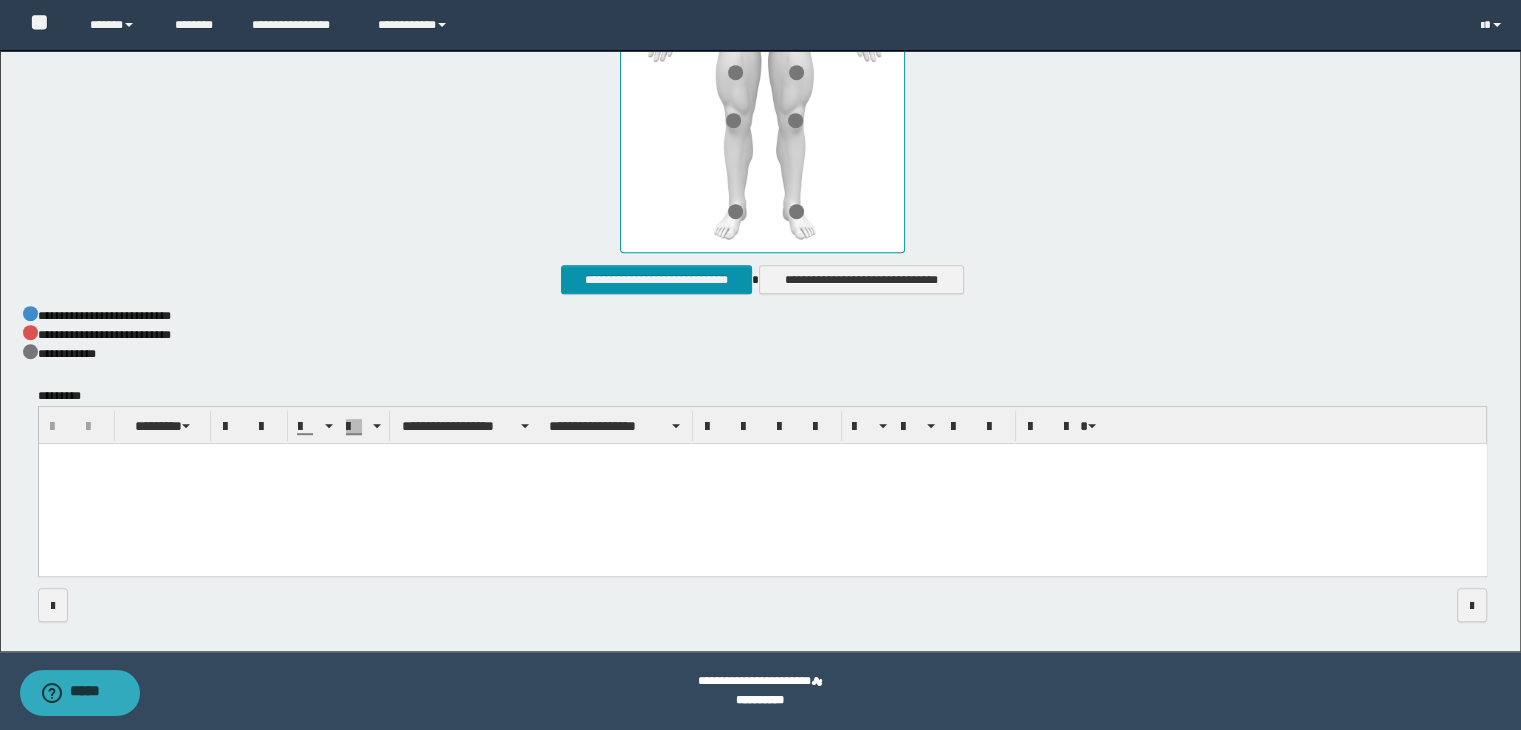 drag, startPoint x: 304, startPoint y: 489, endPoint x: 310, endPoint y: 504, distance: 16.155495 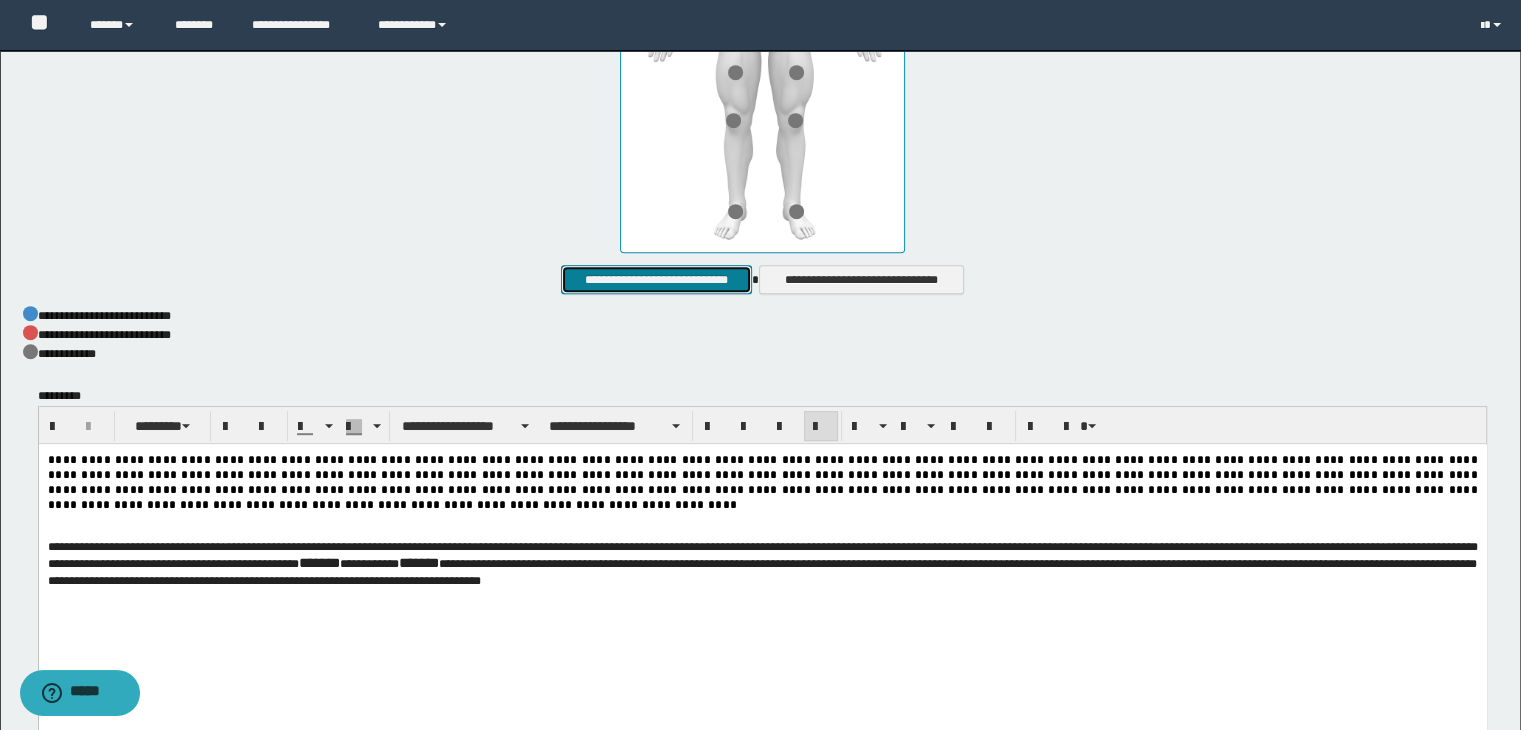 click on "**********" at bounding box center [656, 280] 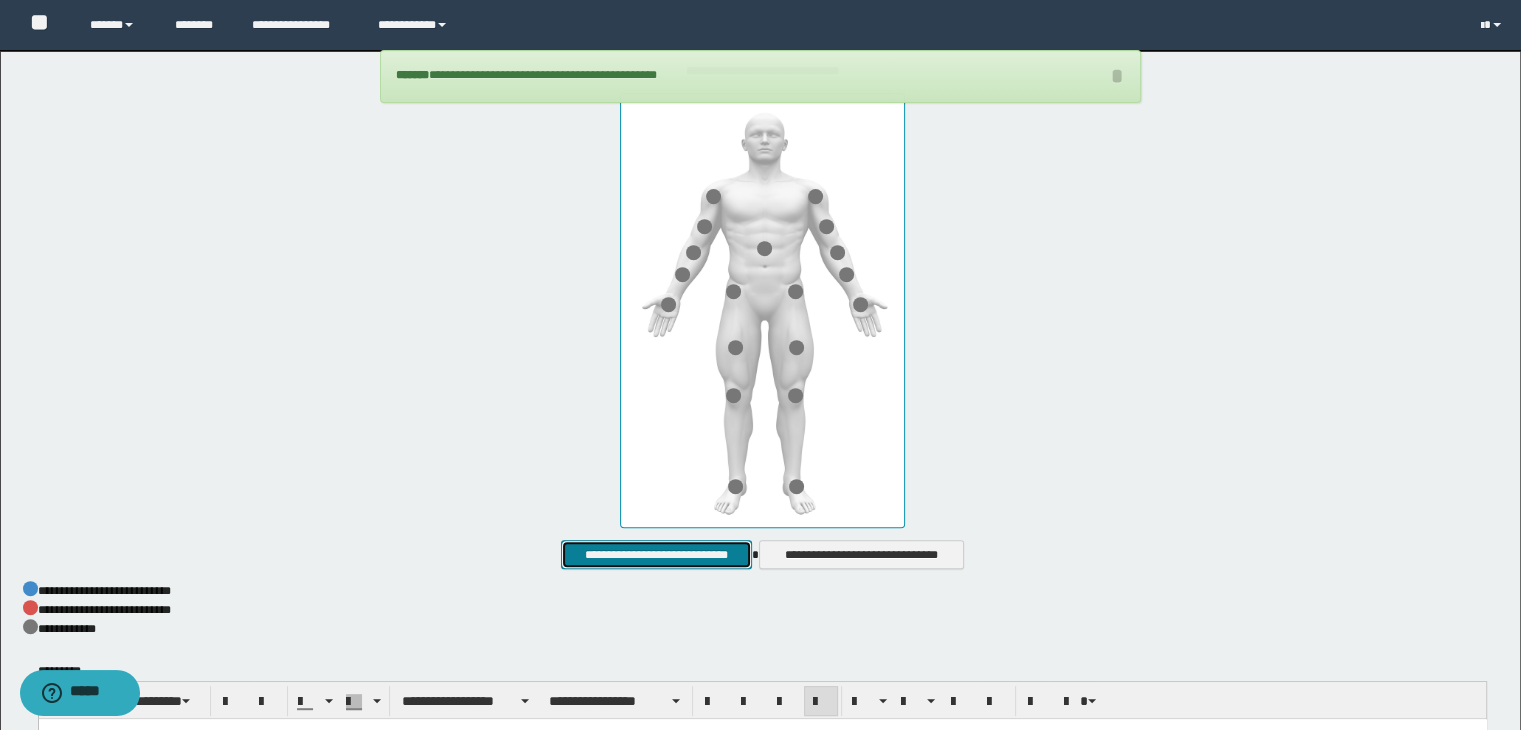 scroll, scrollTop: 723, scrollLeft: 0, axis: vertical 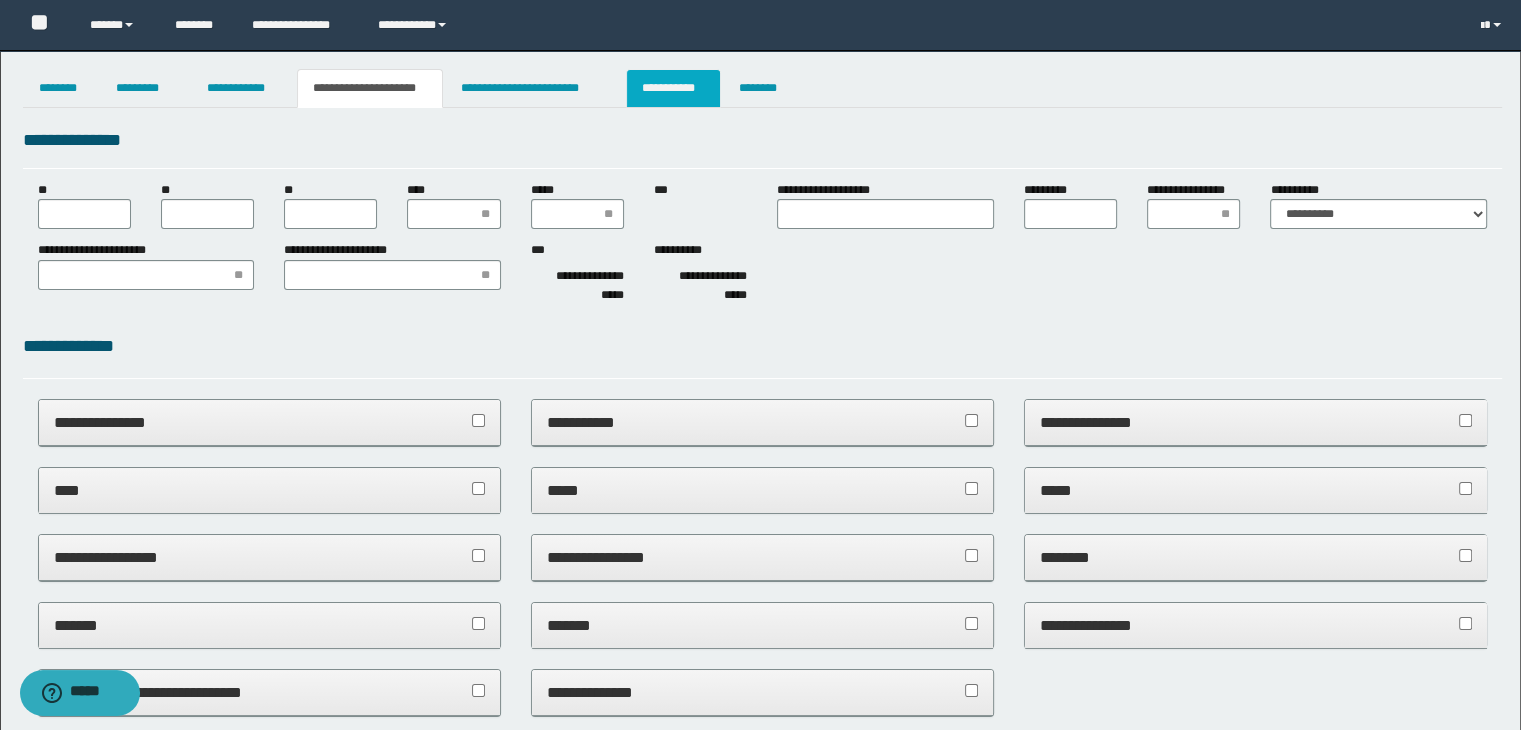 click on "**********" at bounding box center (673, 88) 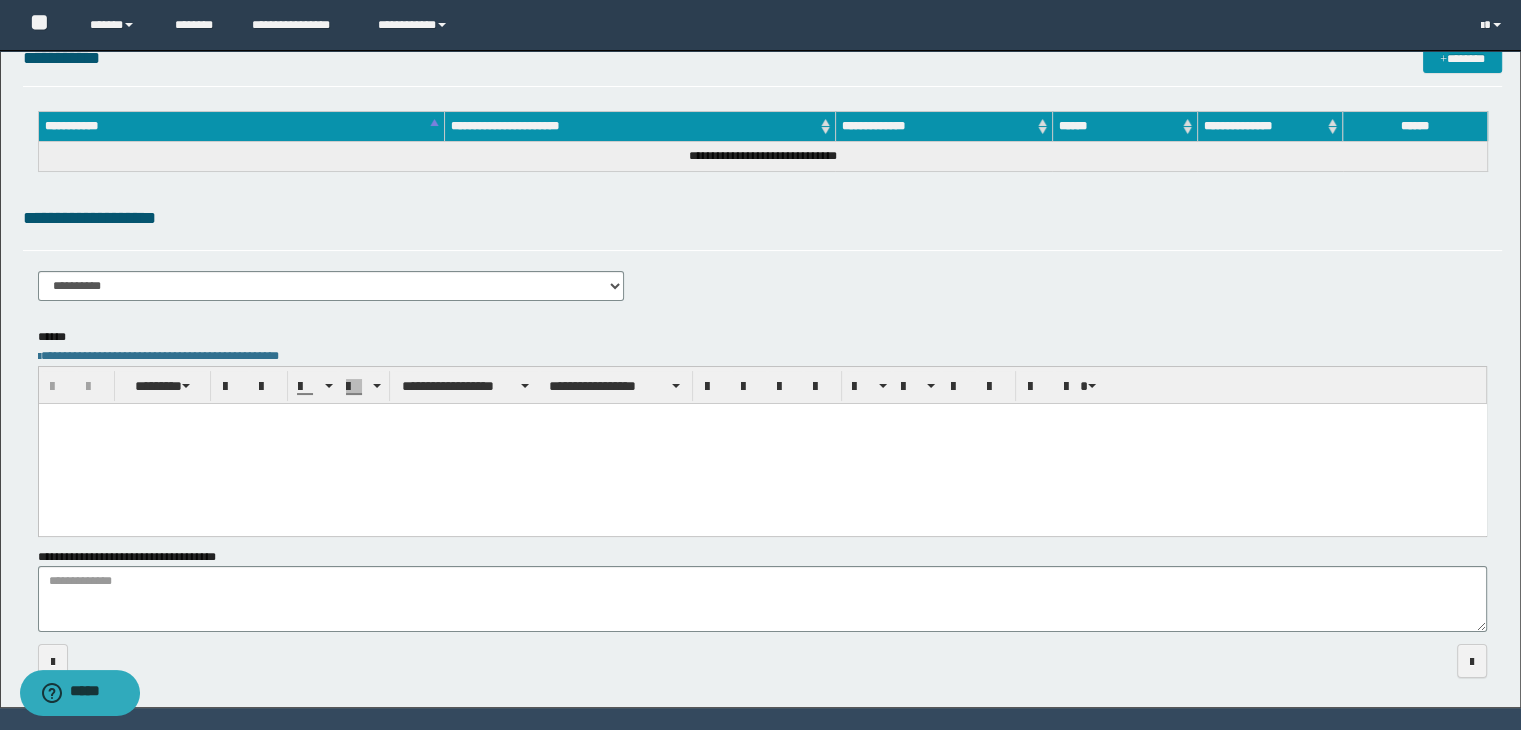 scroll, scrollTop: 149, scrollLeft: 0, axis: vertical 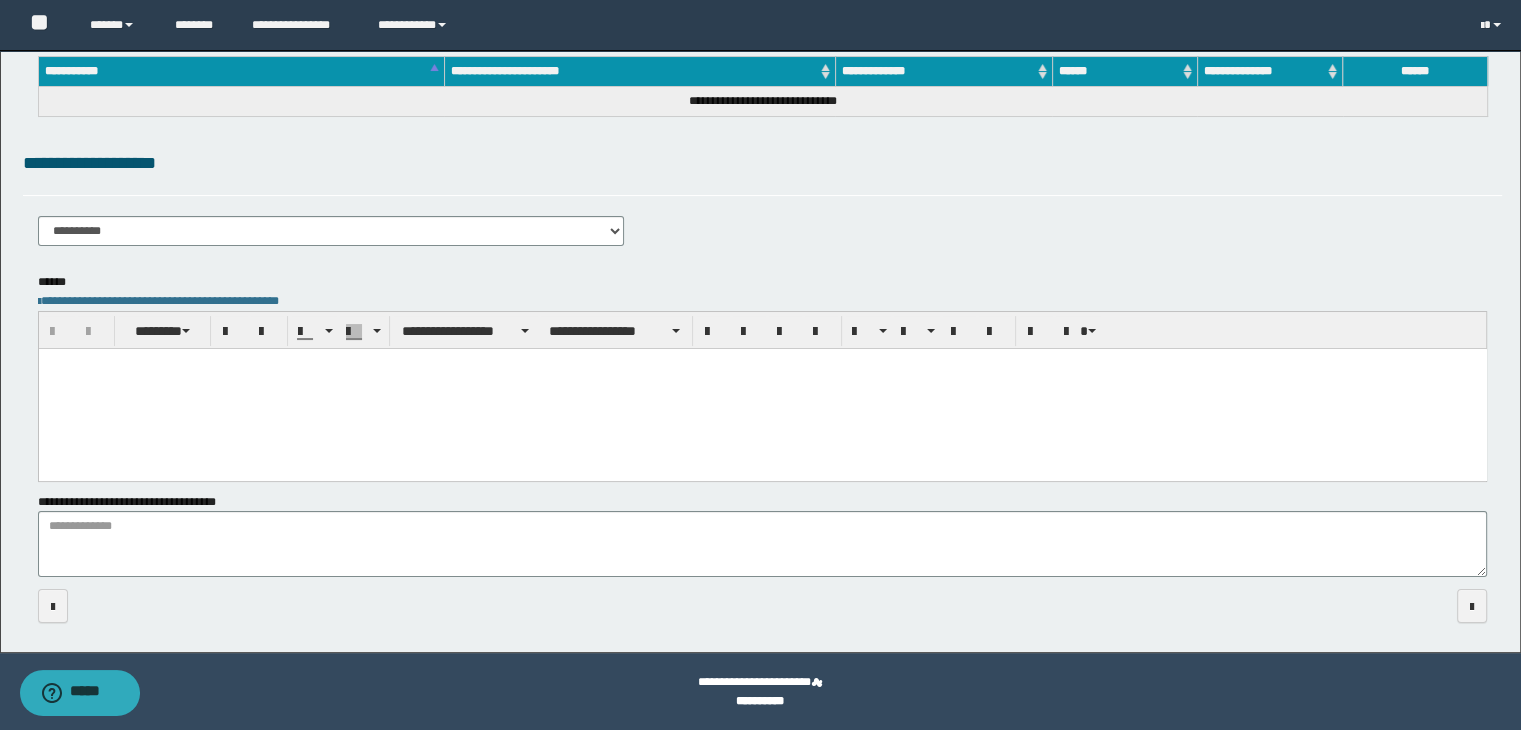 click at bounding box center (762, 363) 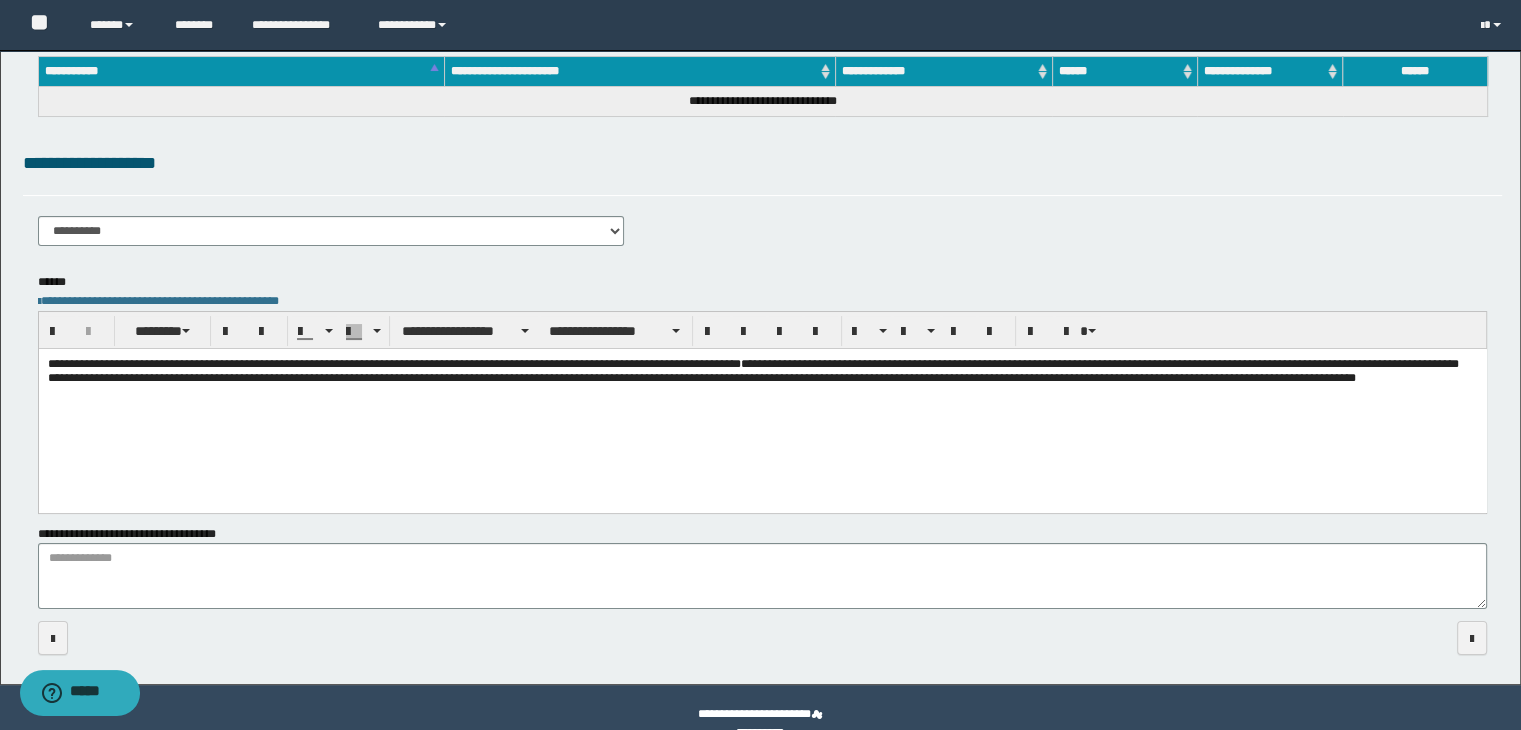 click on "**********" at bounding box center [331, 238] 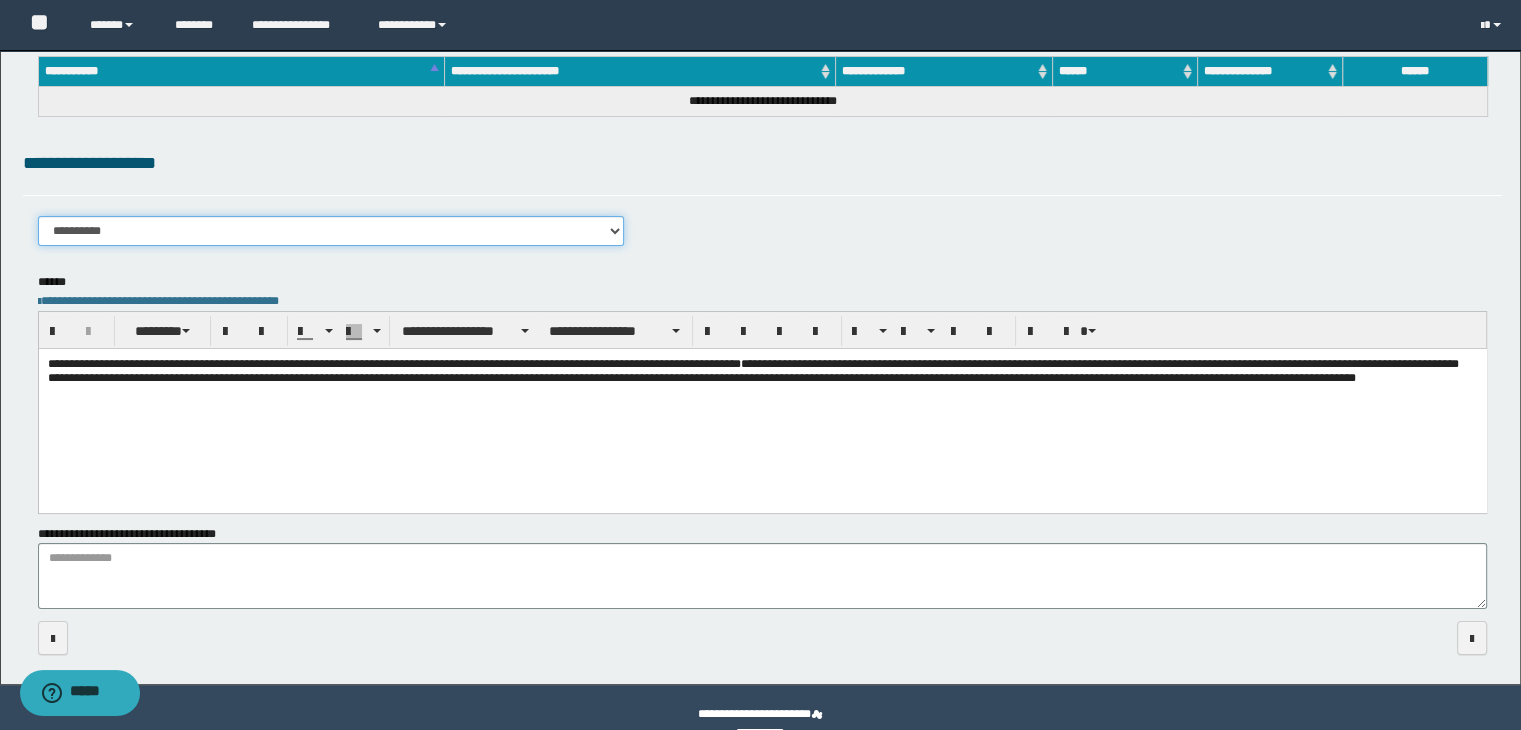 click on "**********" at bounding box center [331, 231] 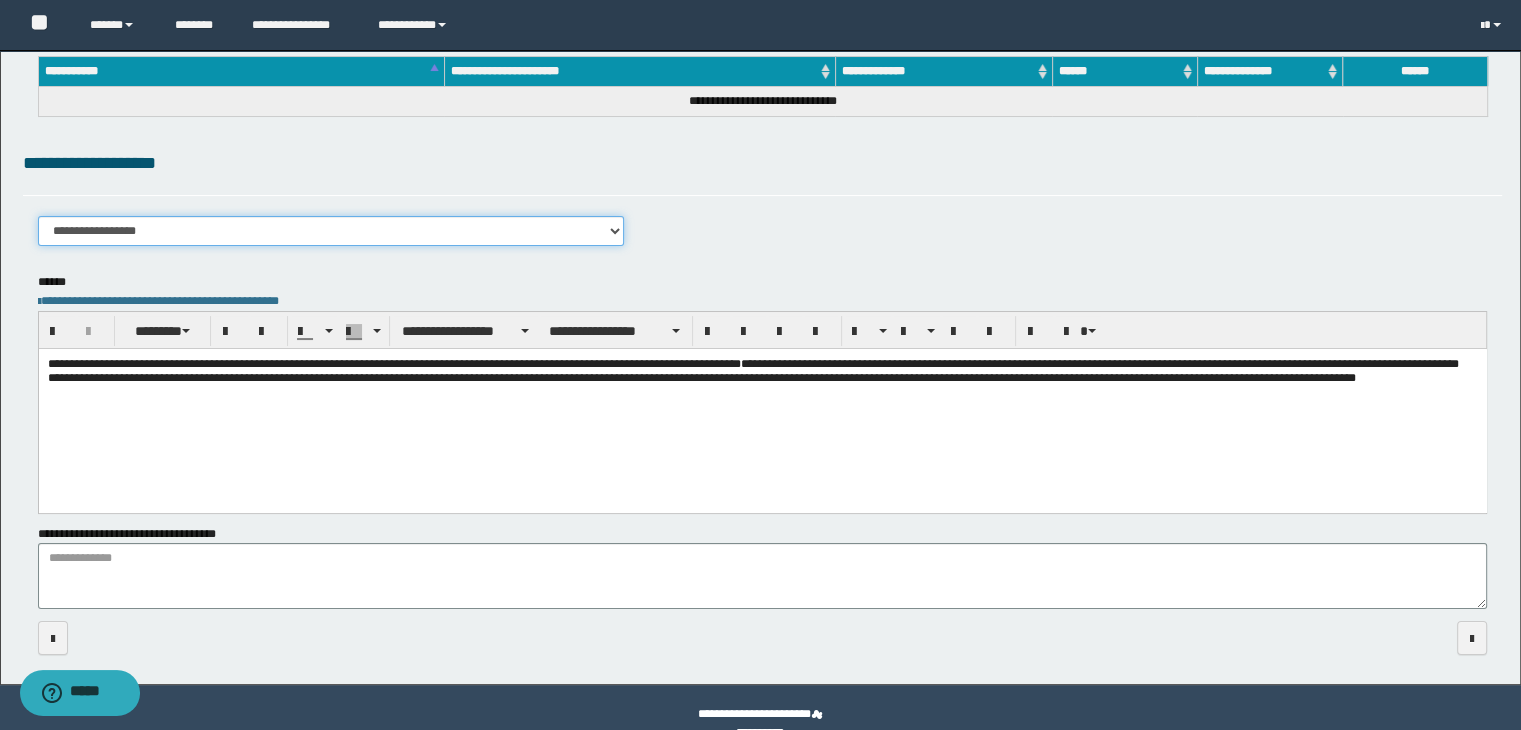 scroll, scrollTop: 0, scrollLeft: 0, axis: both 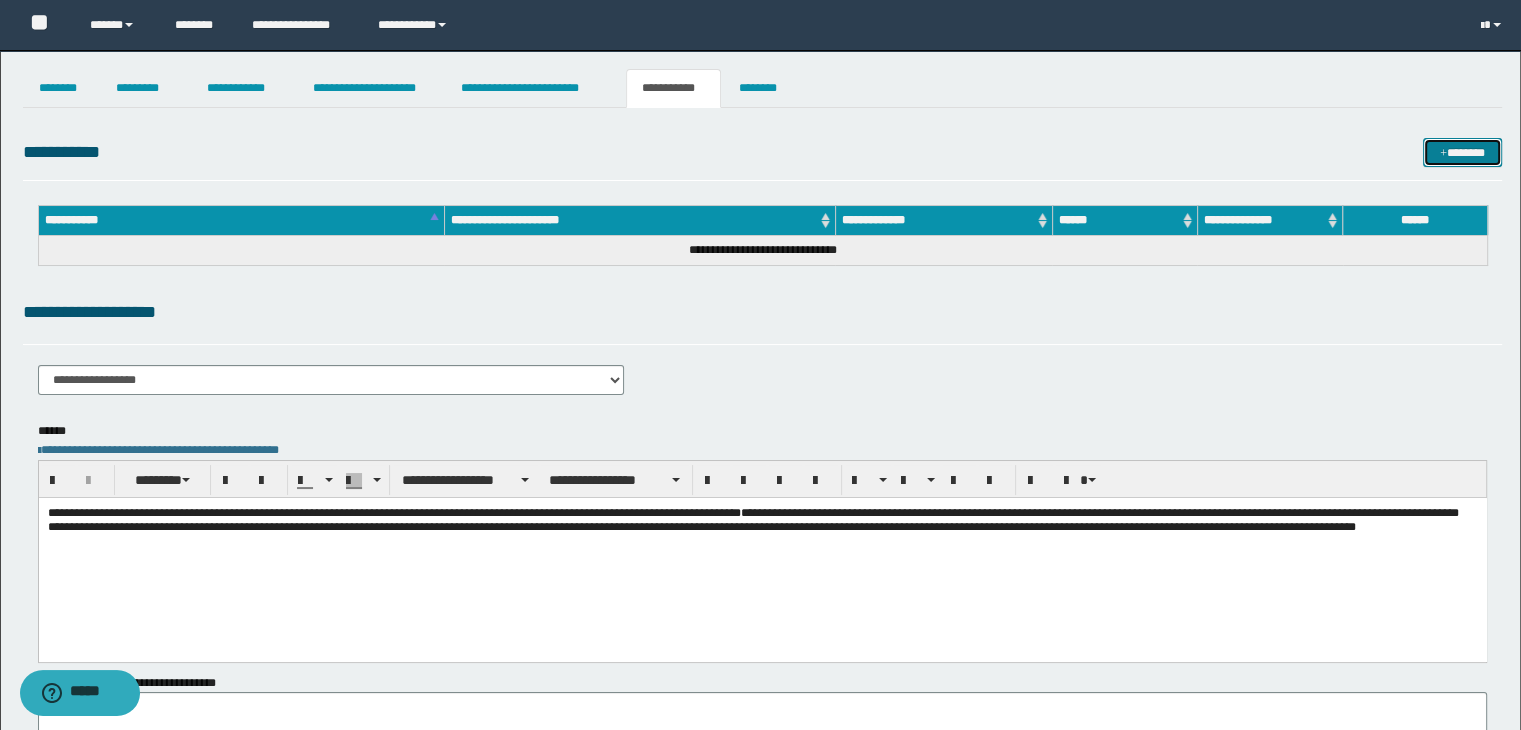 click at bounding box center (1443, 154) 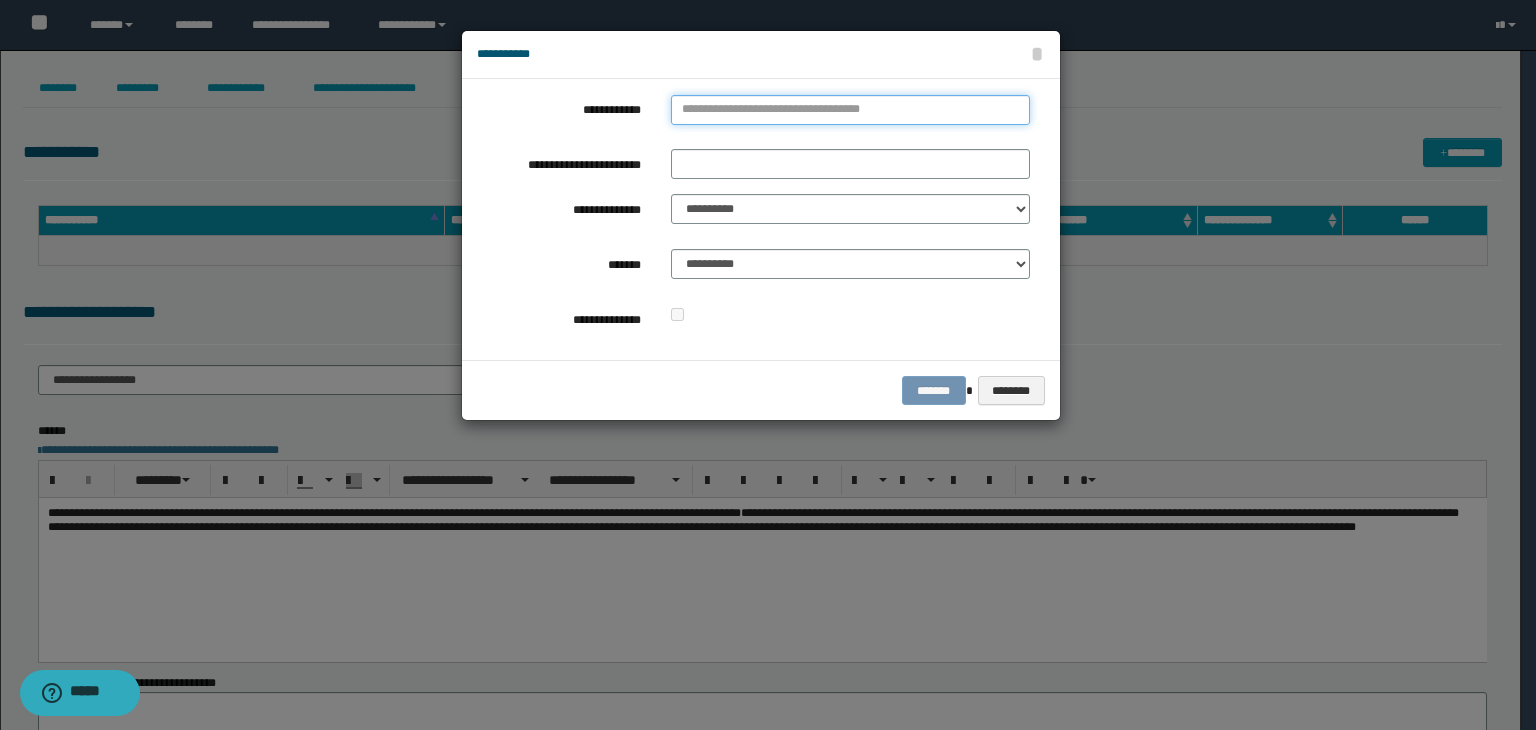 click on "**********" at bounding box center (850, 110) 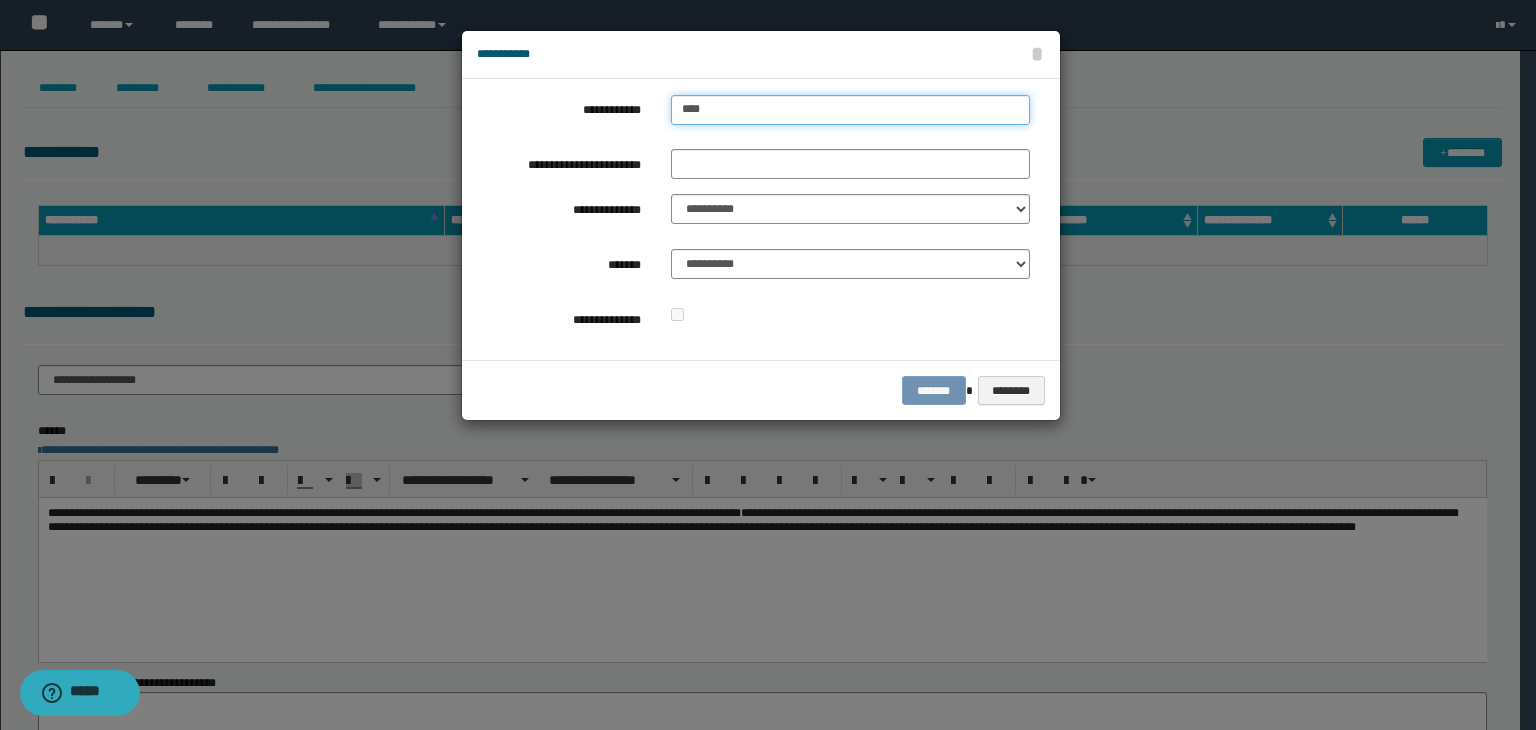 type on "*****" 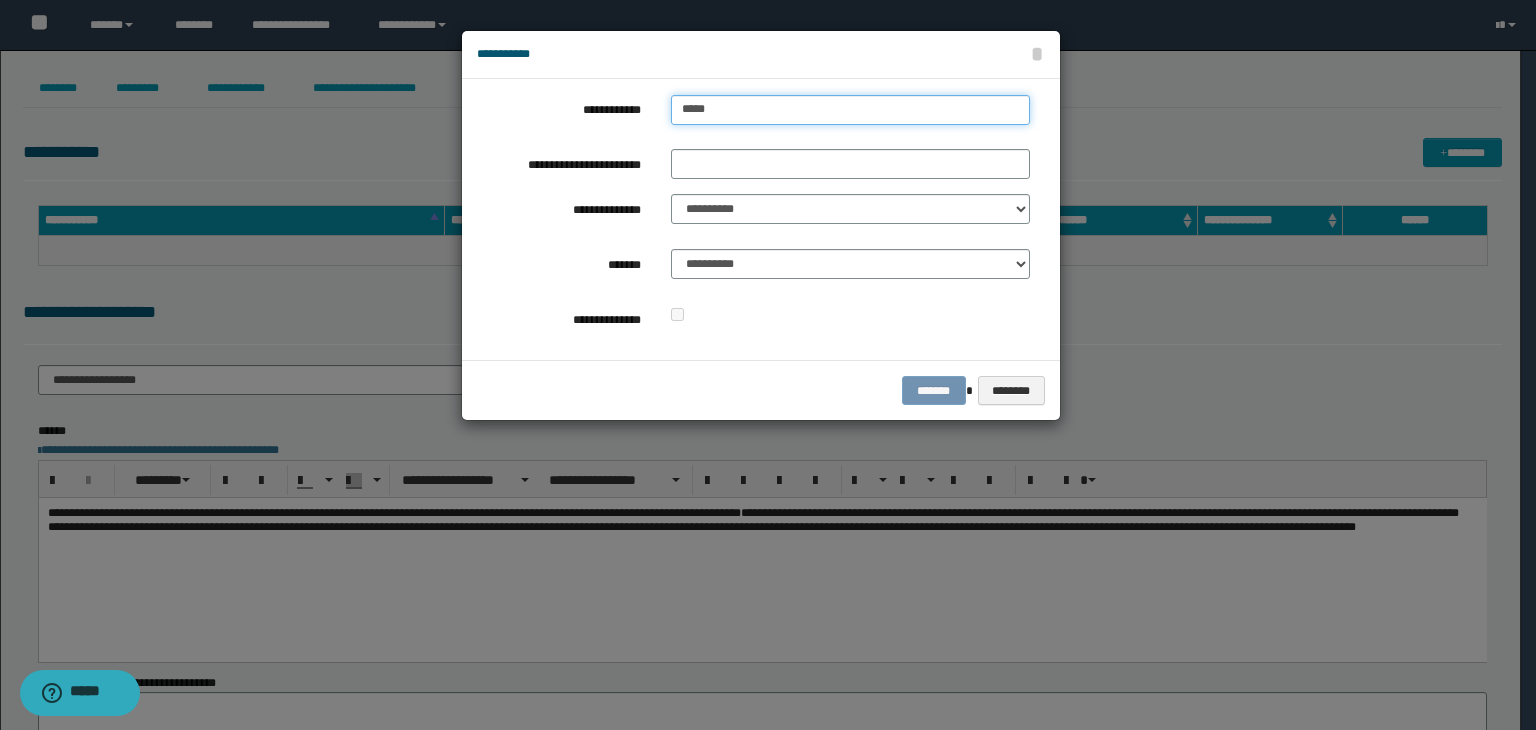 type on "*****" 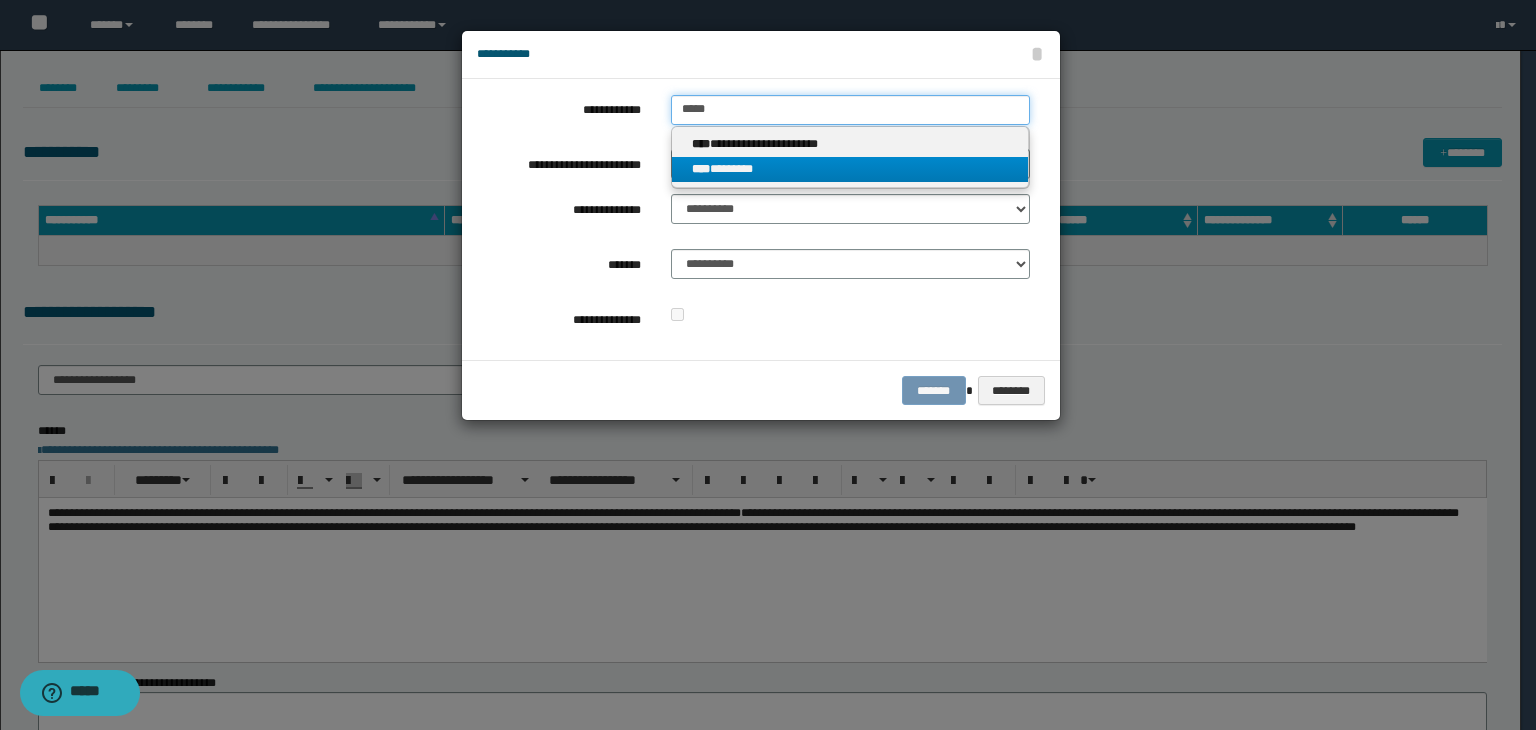 type on "*****" 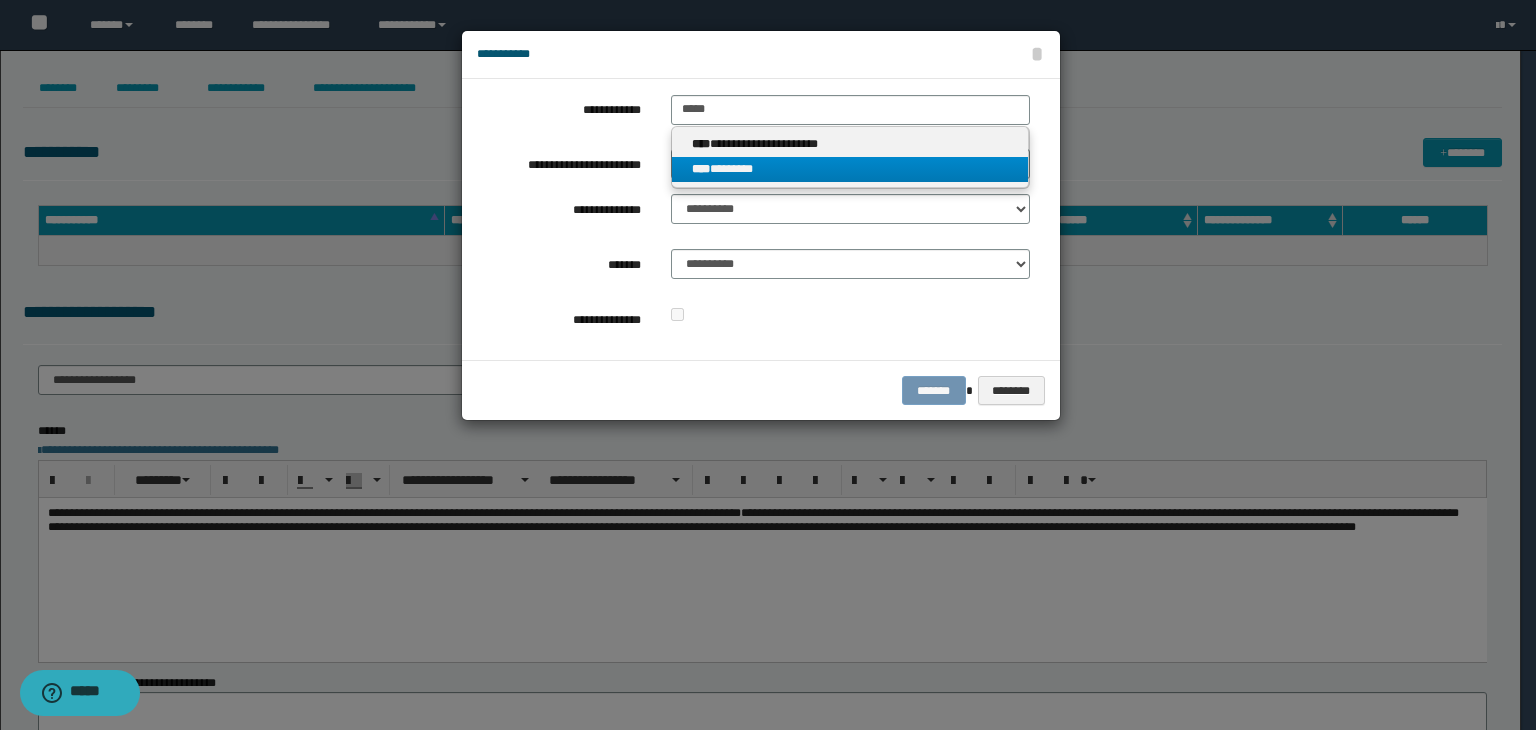 click on "**** ********" at bounding box center [850, 169] 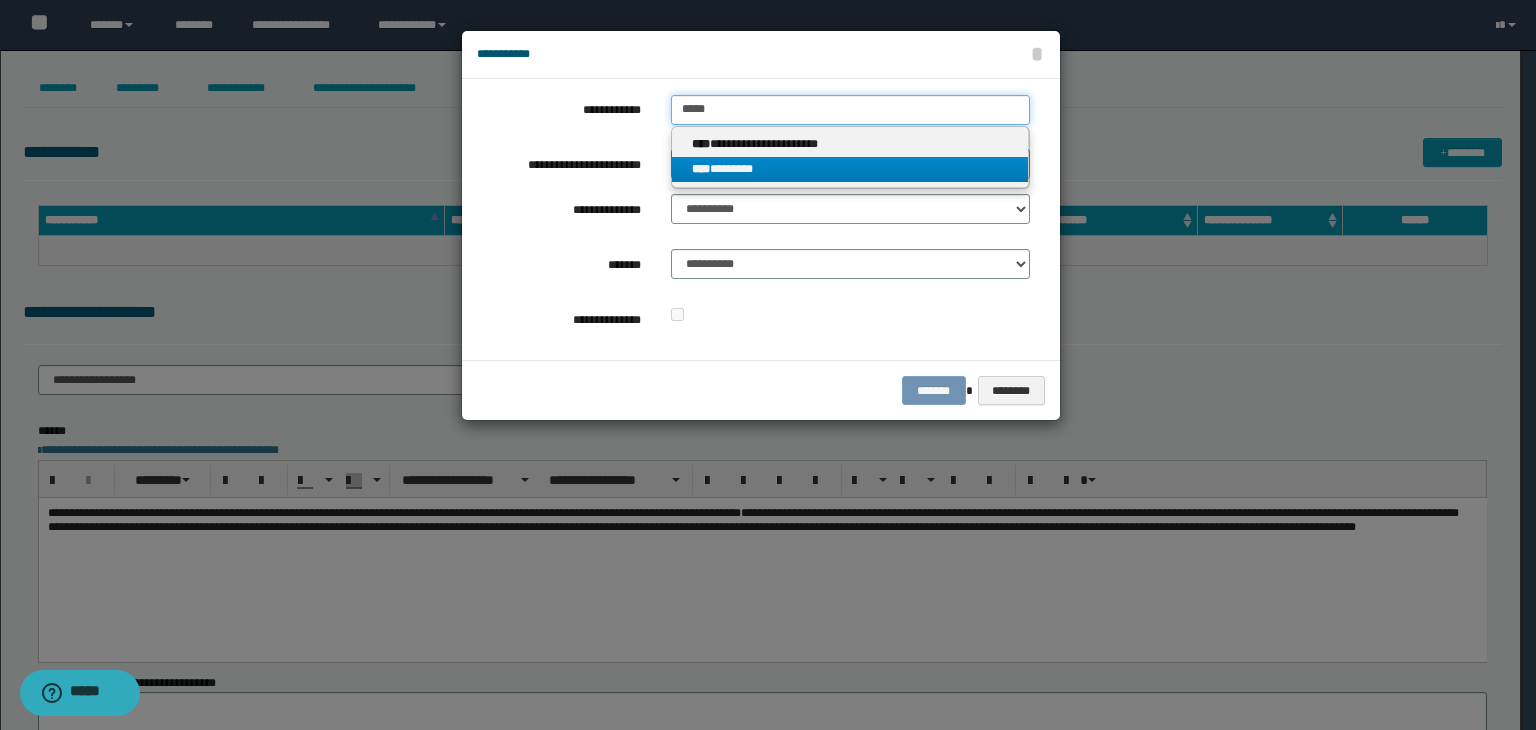 type 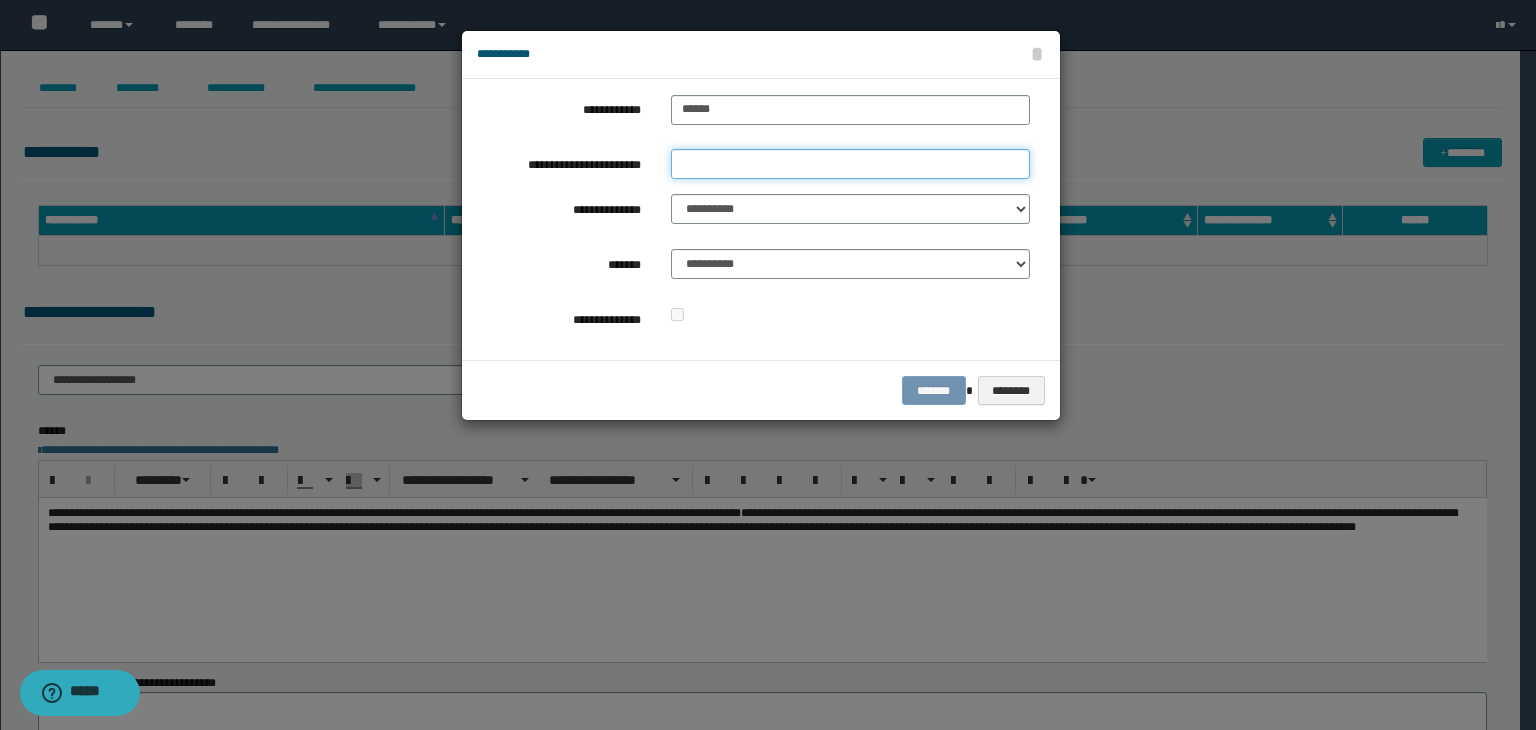 click on "**********" at bounding box center (850, 164) 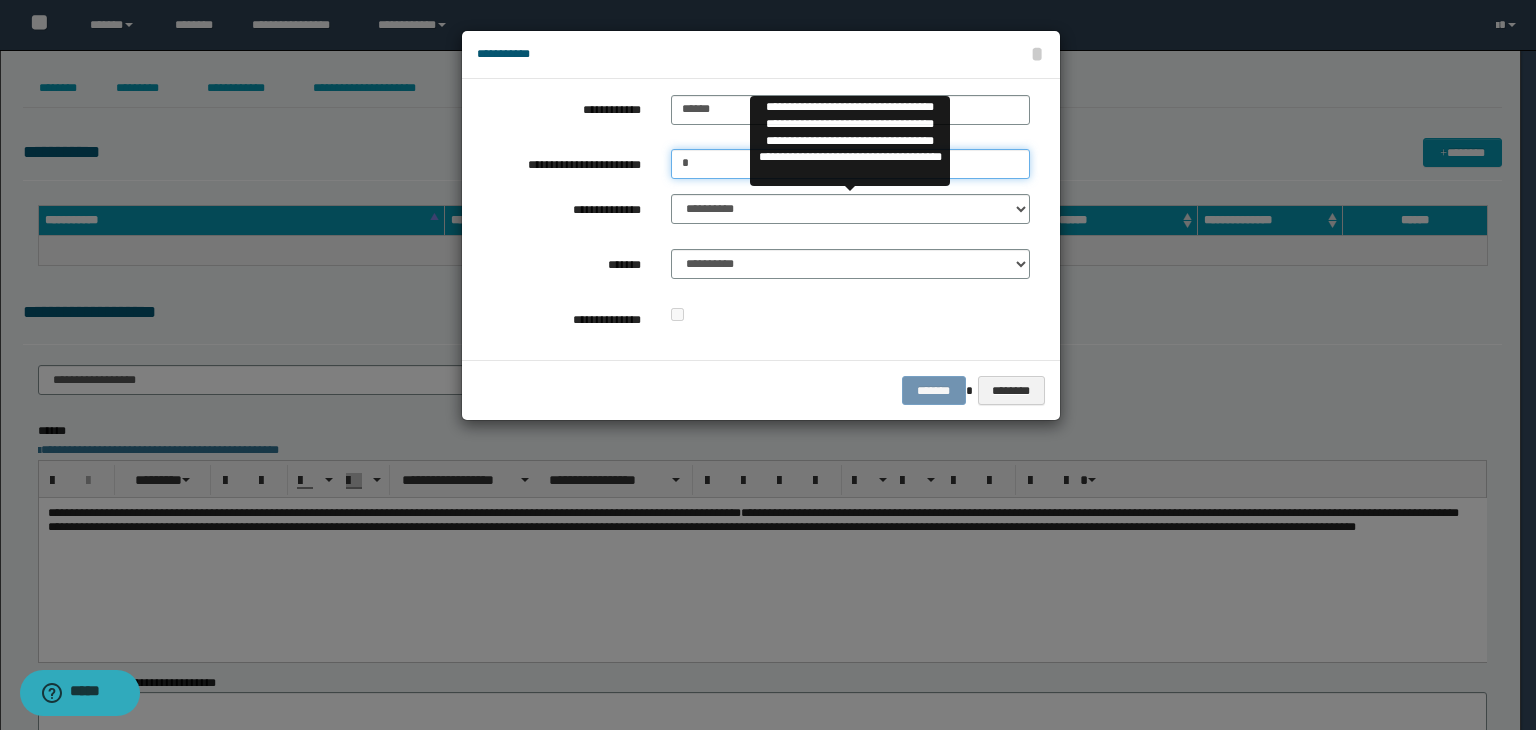 type on "*" 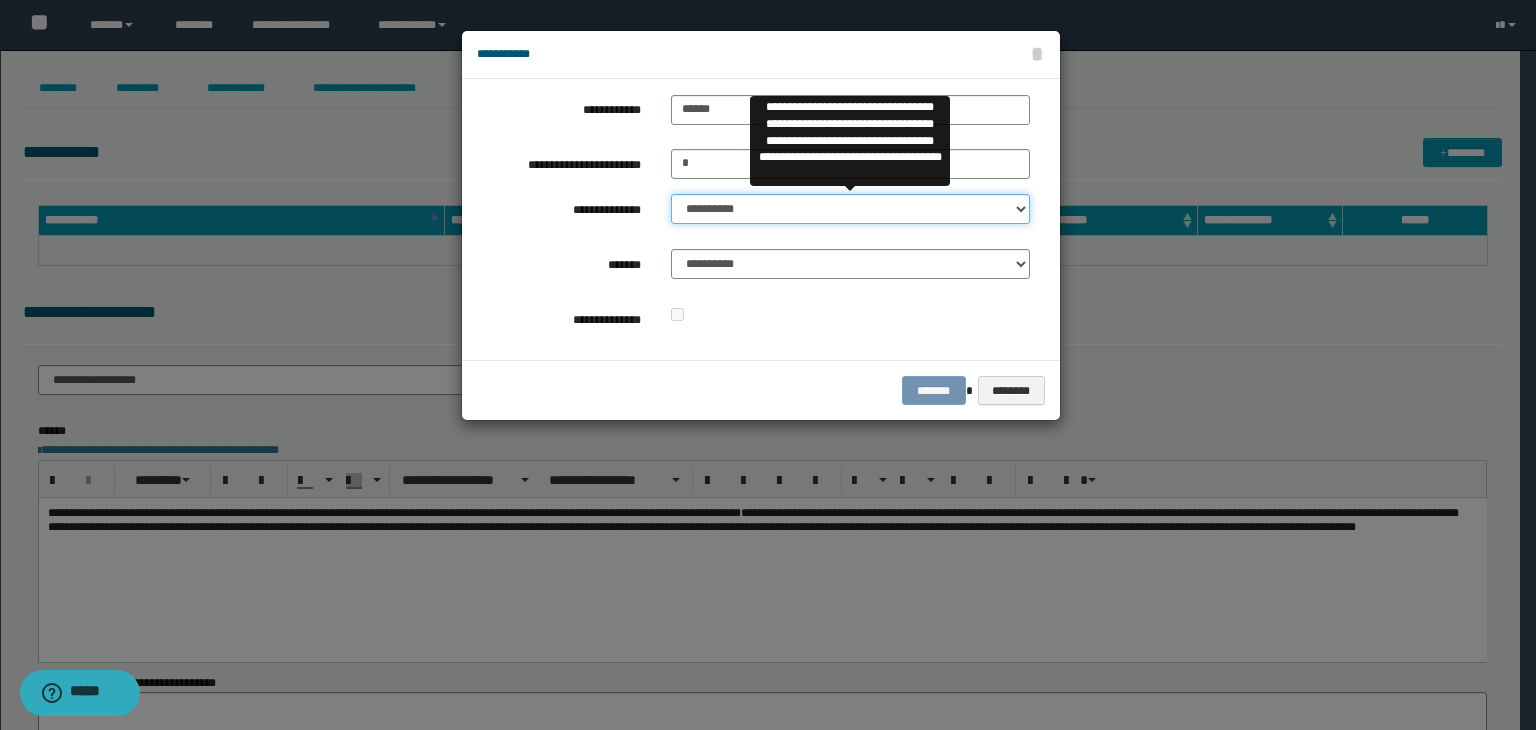 click on "**********" at bounding box center [850, 209] 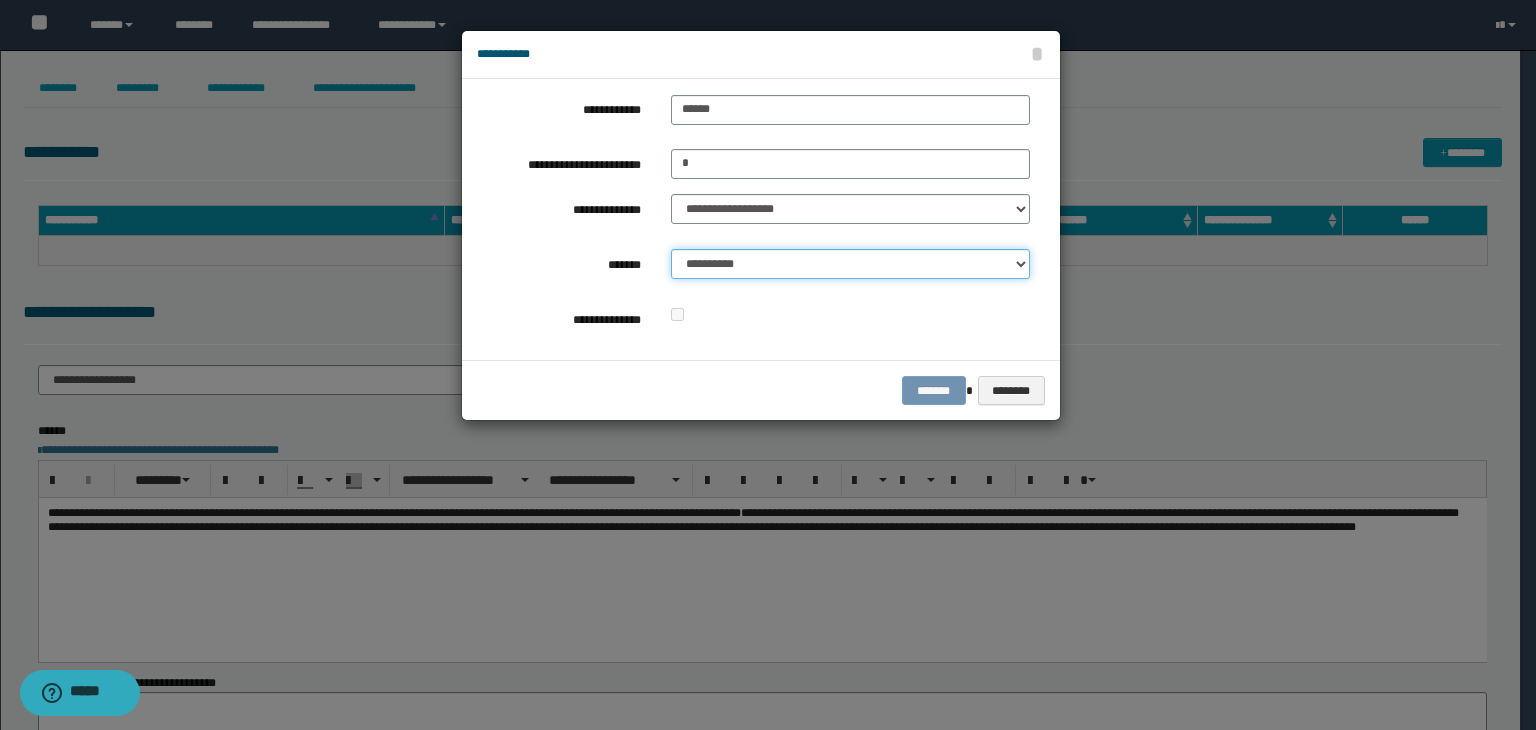 click on "**********" at bounding box center [850, 264] 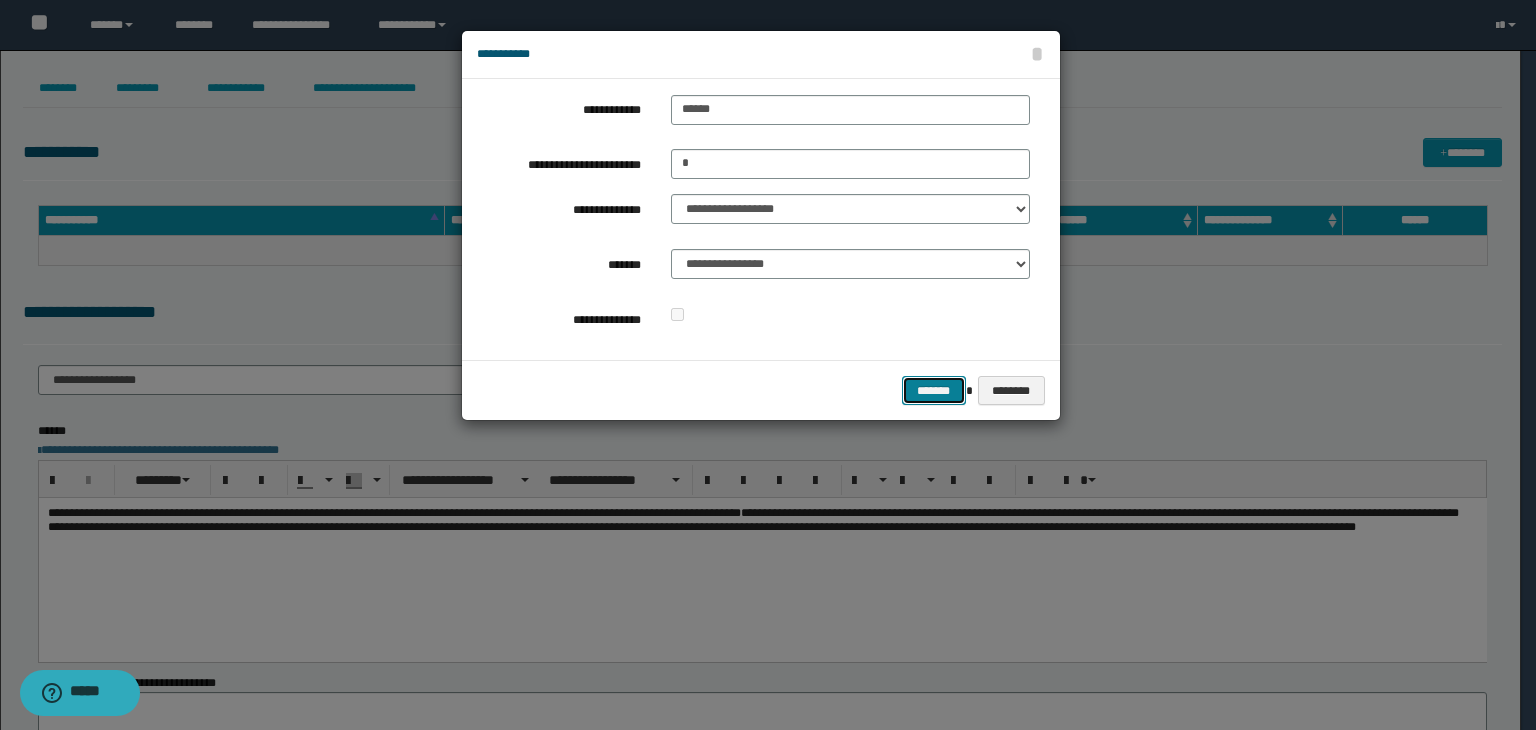 click on "*******" at bounding box center (934, 391) 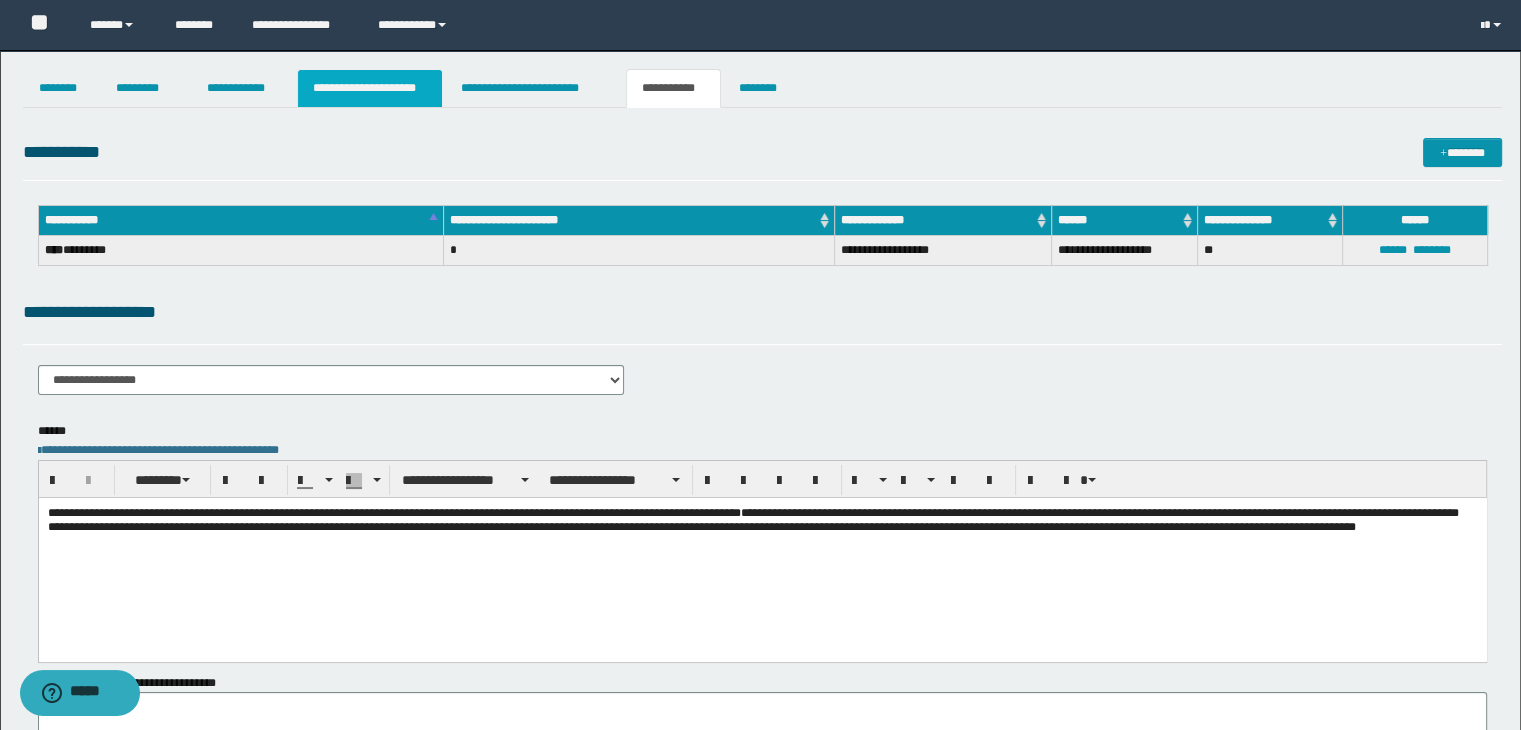 click on "**********" at bounding box center [370, 88] 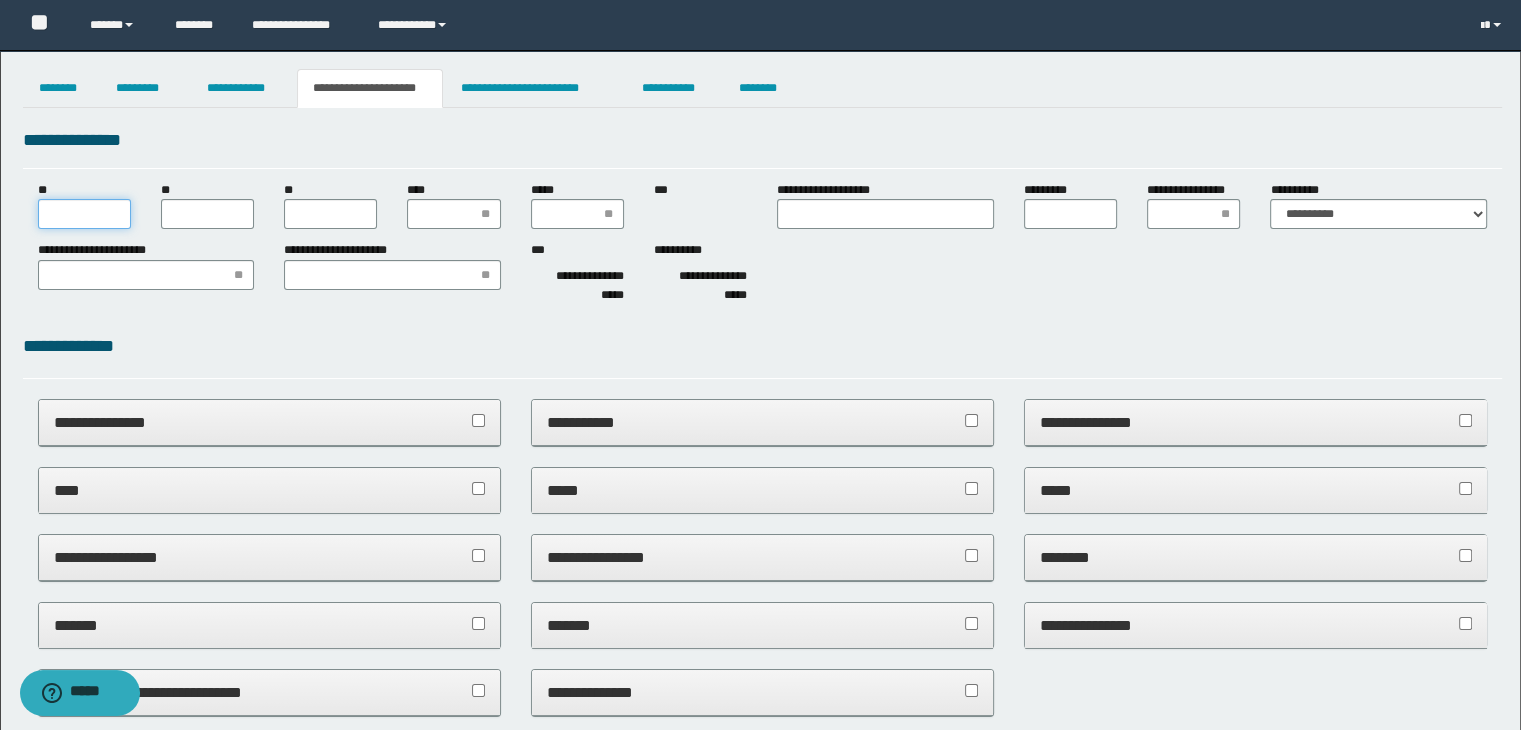 click on "**" at bounding box center (84, 214) 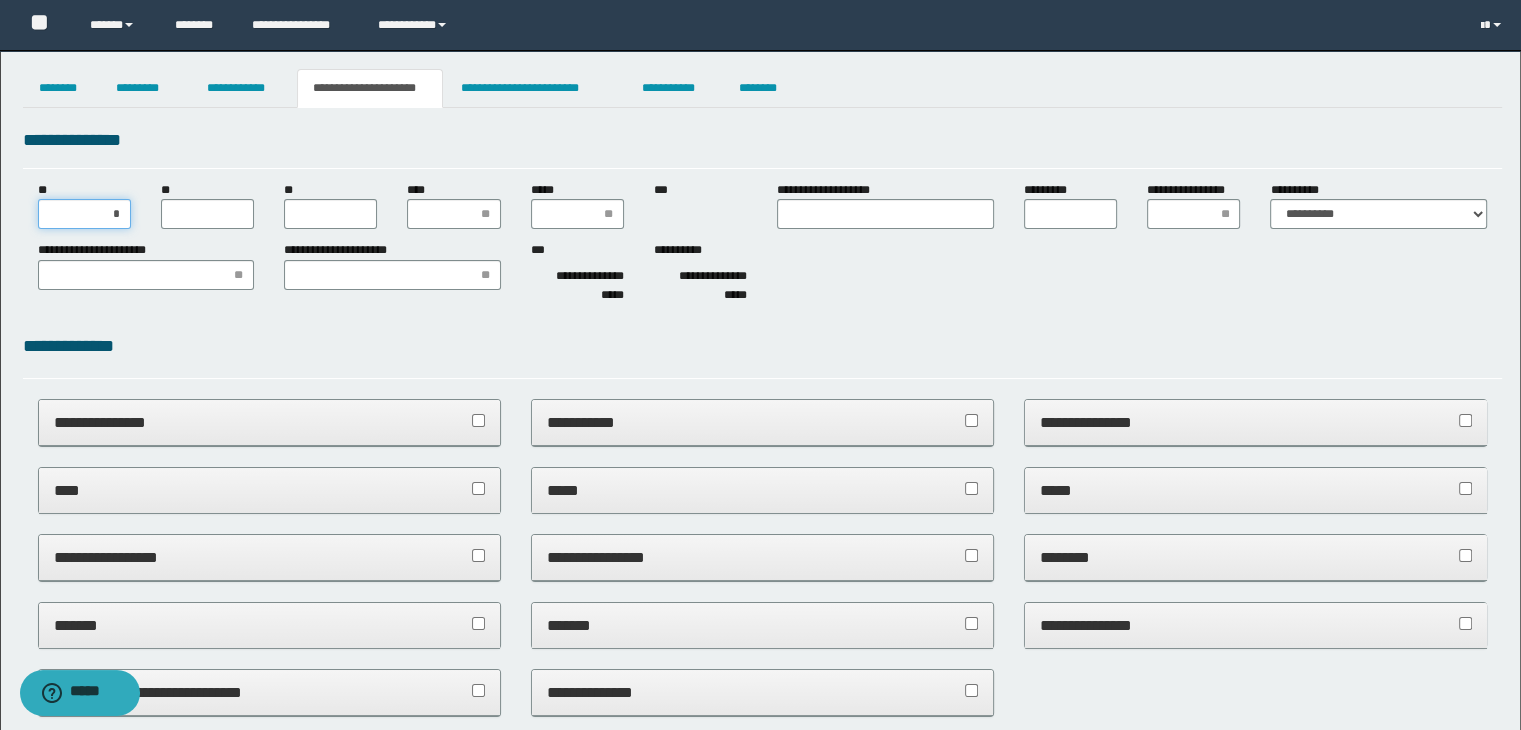 type on "**" 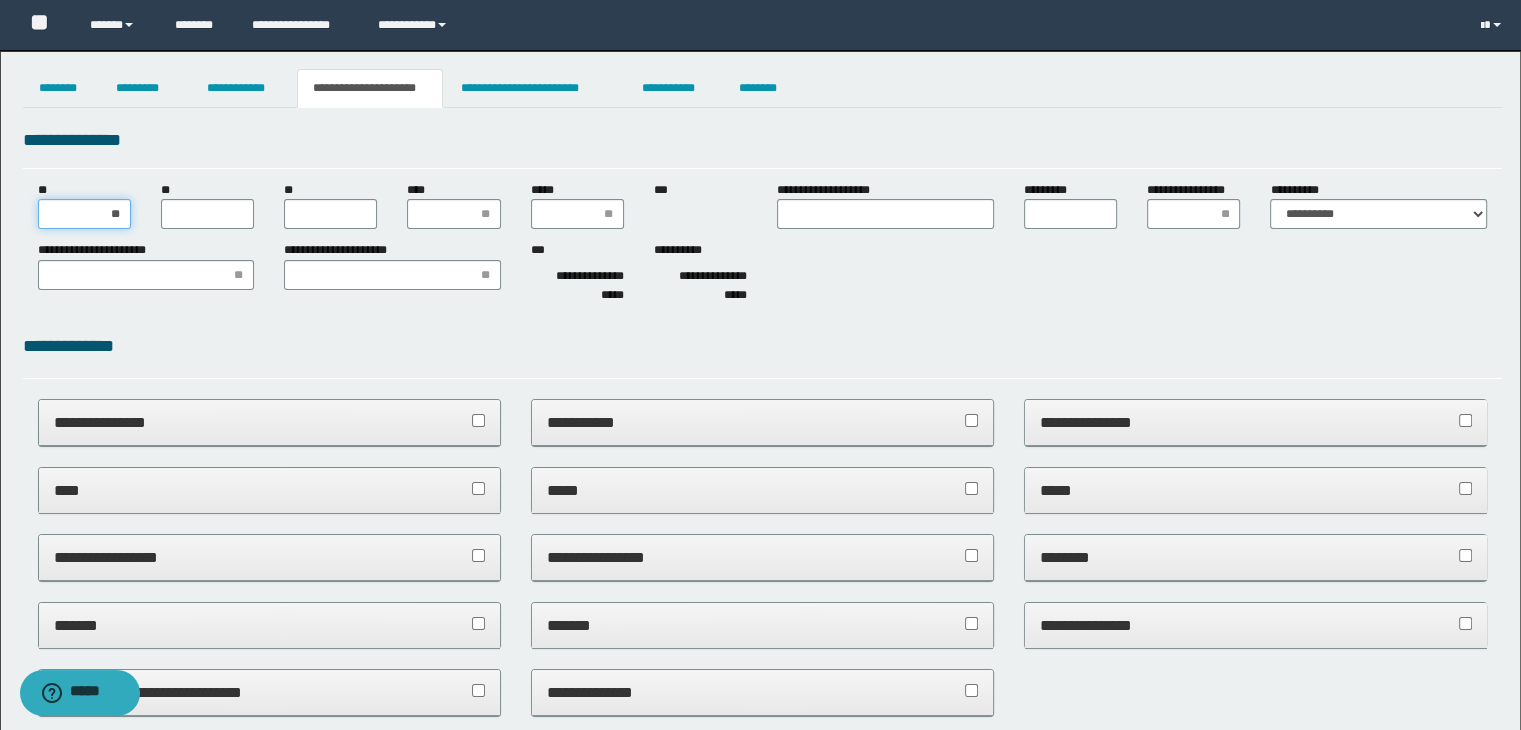 type 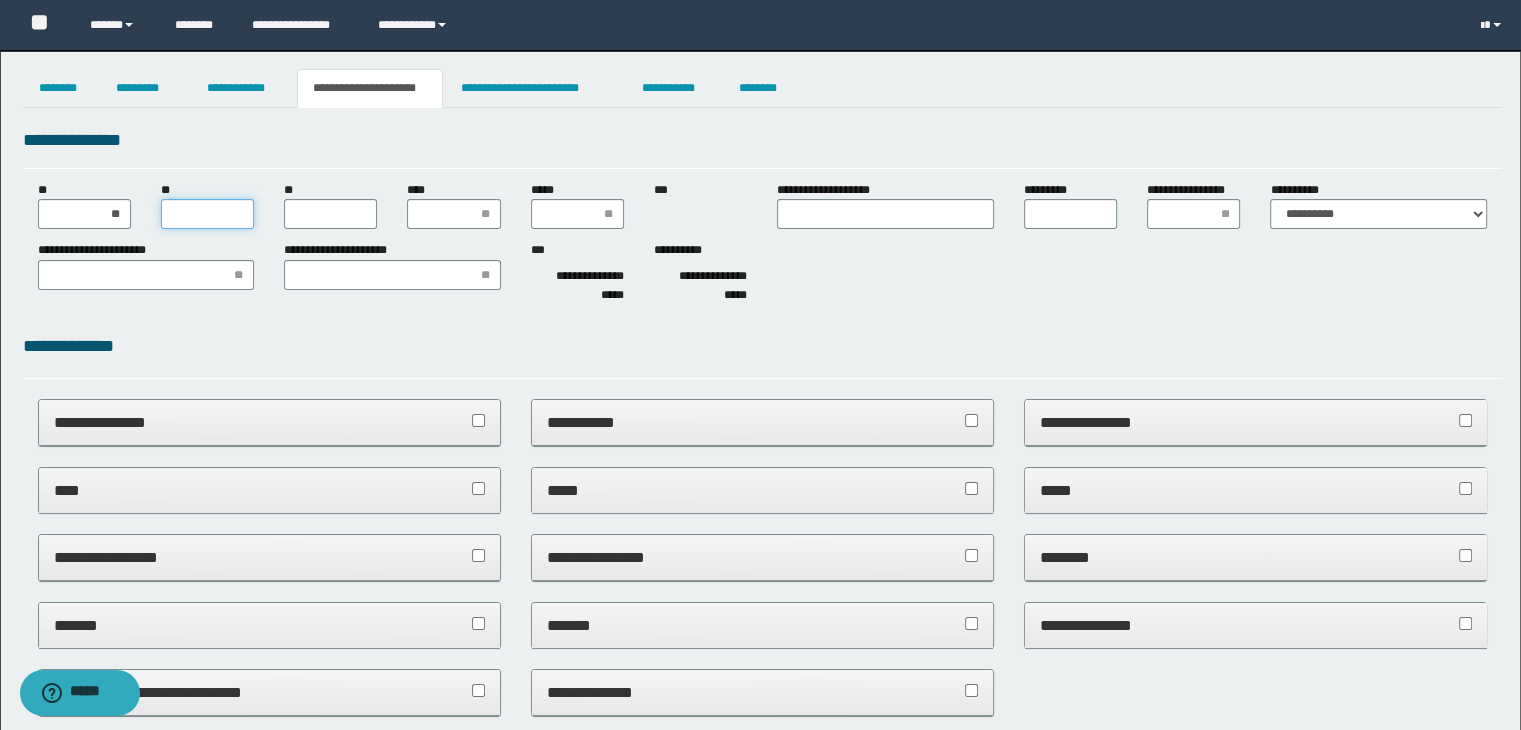 click on "**" at bounding box center (207, 214) 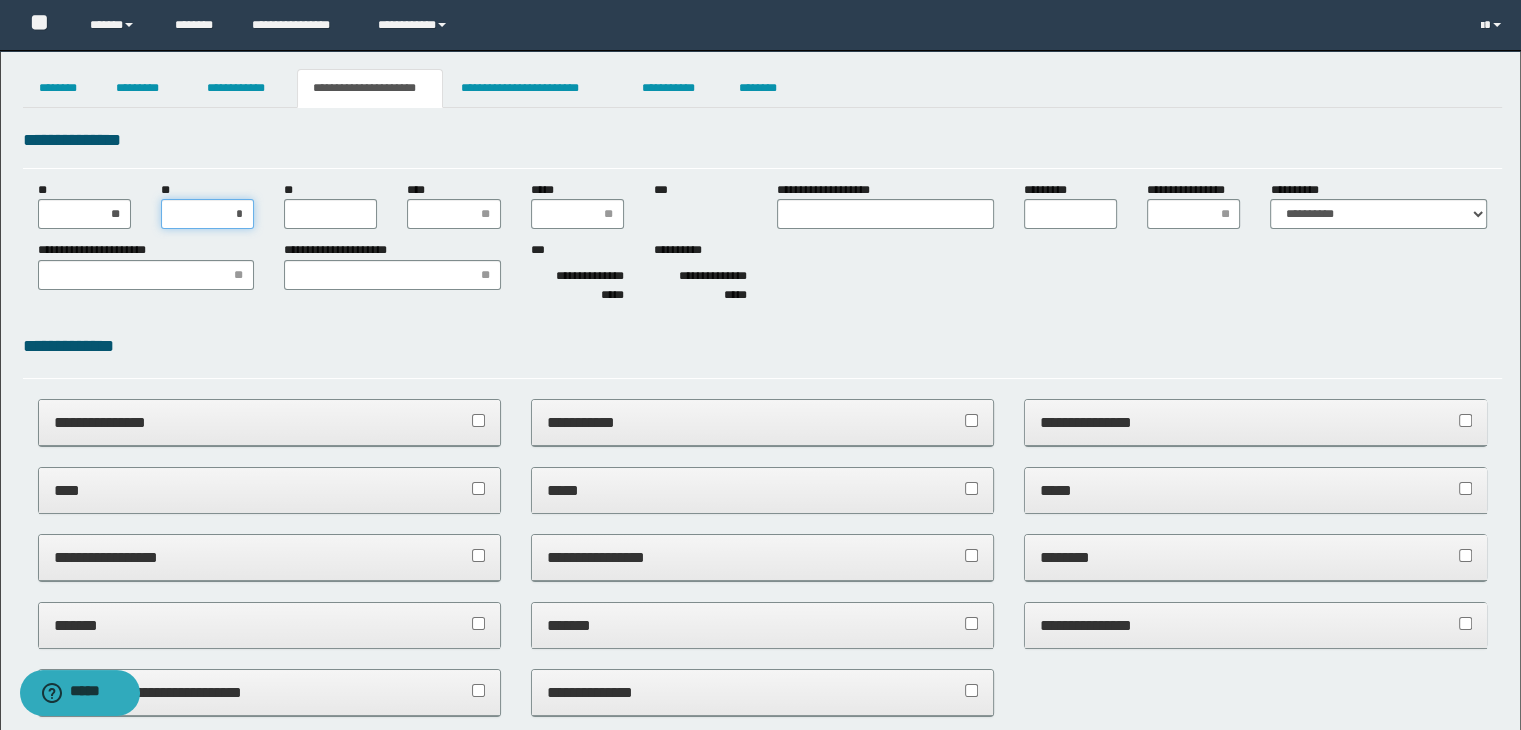 type on "**" 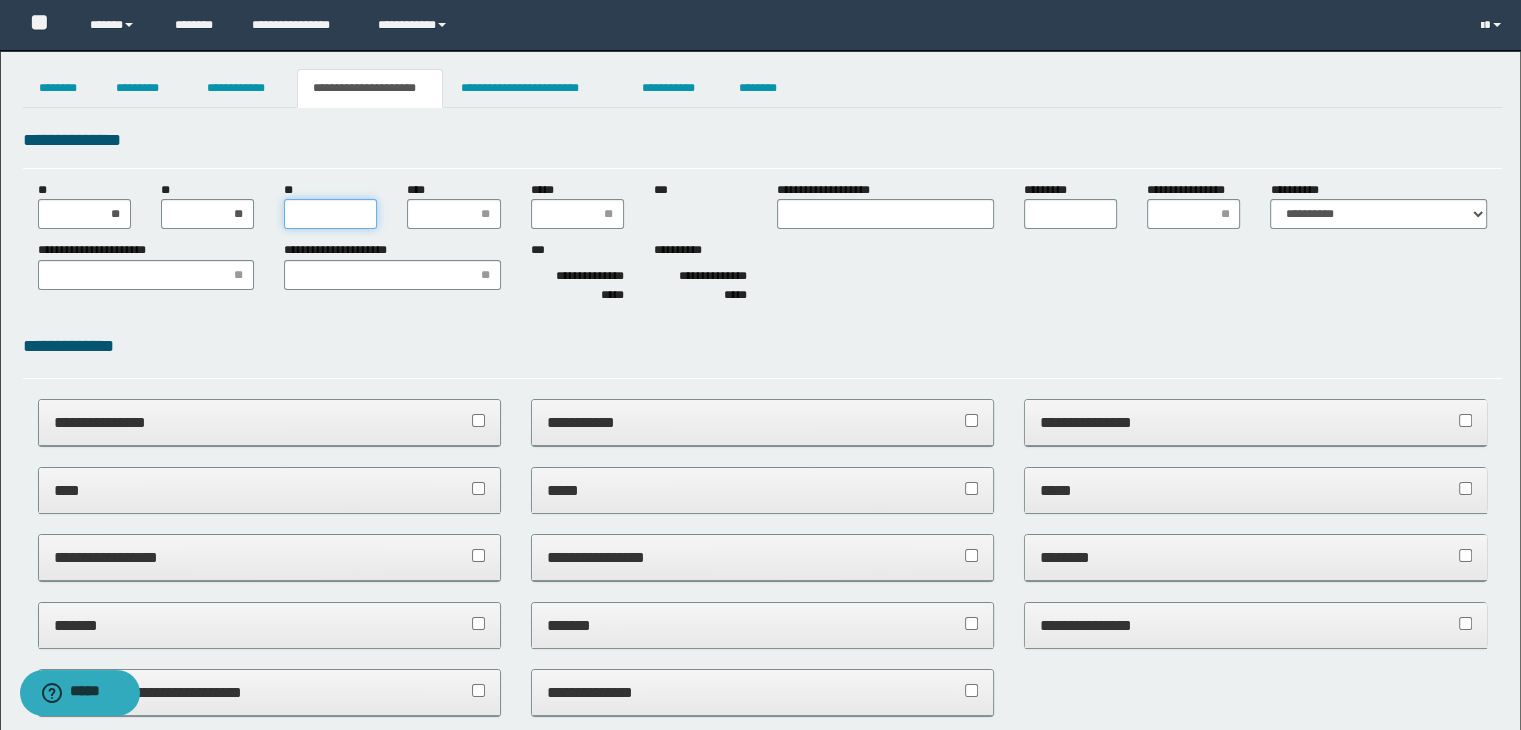 click on "**" at bounding box center (330, 214) 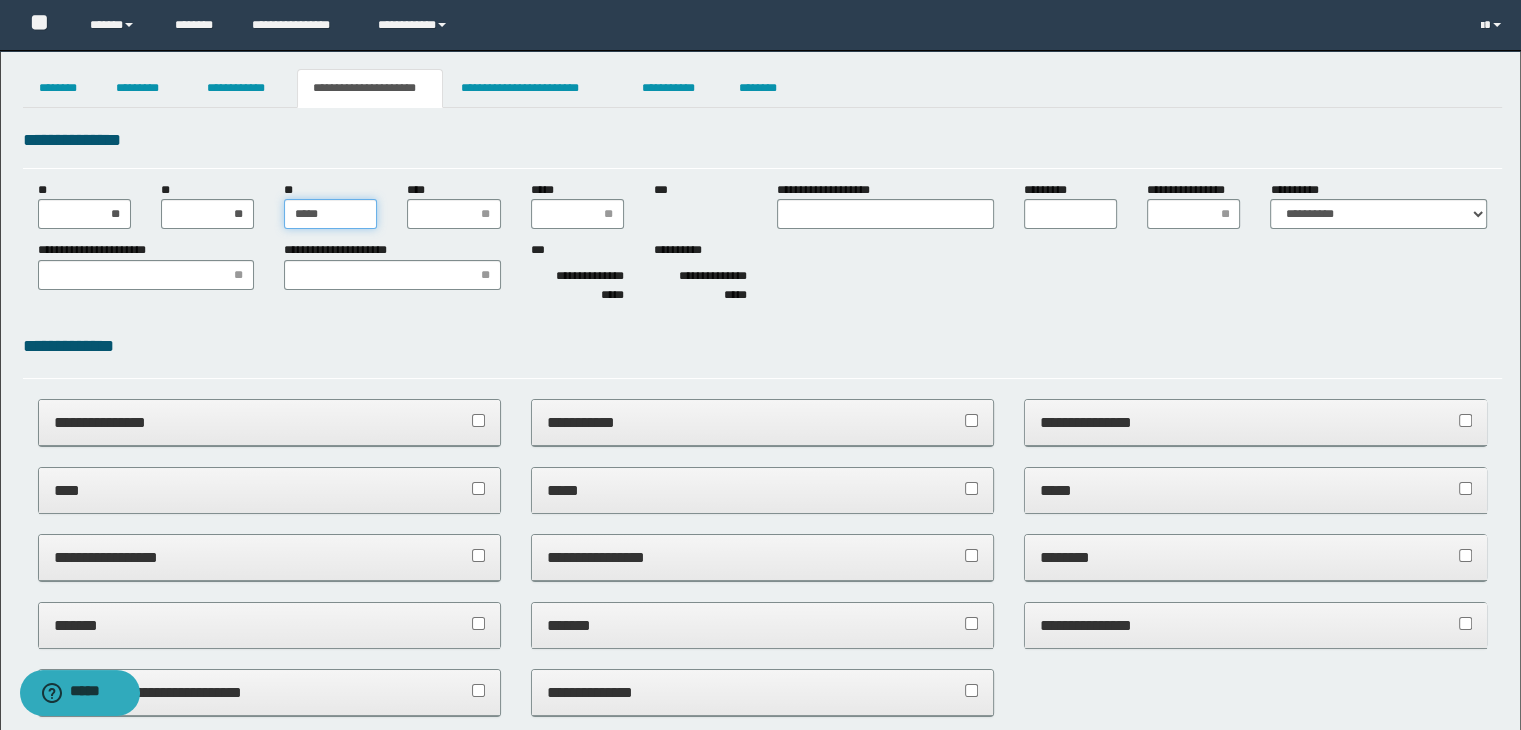 type on "******" 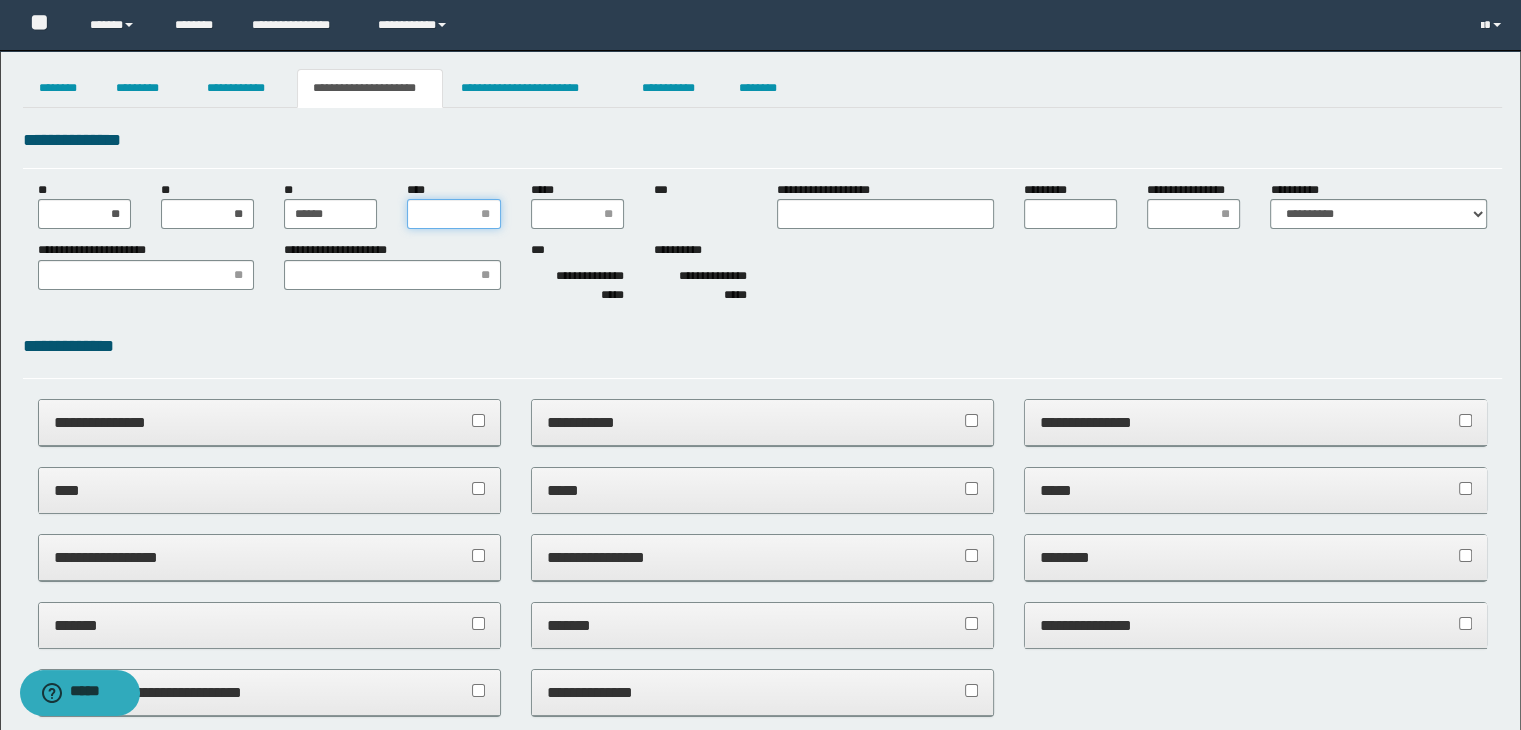 click on "****" at bounding box center (453, 214) 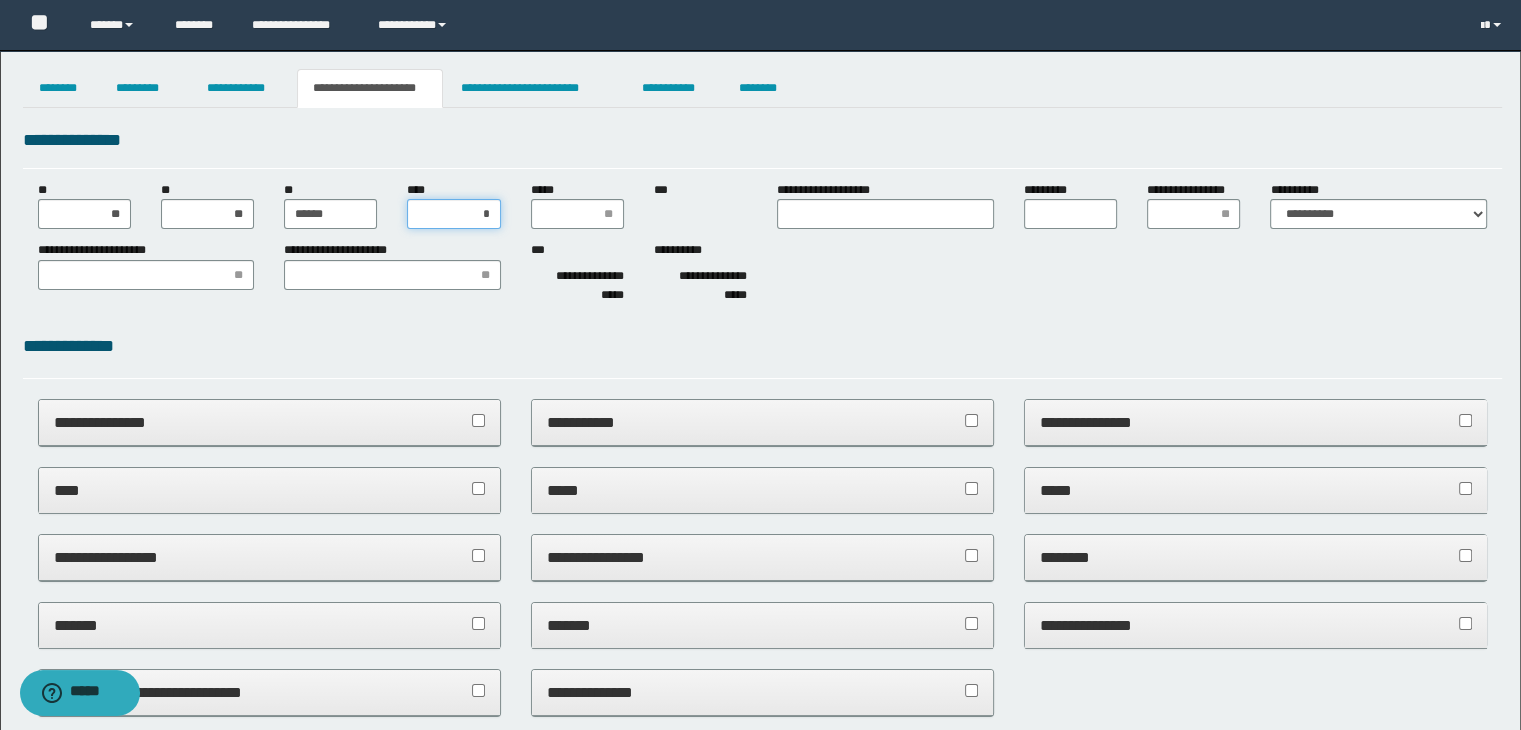 type on "**" 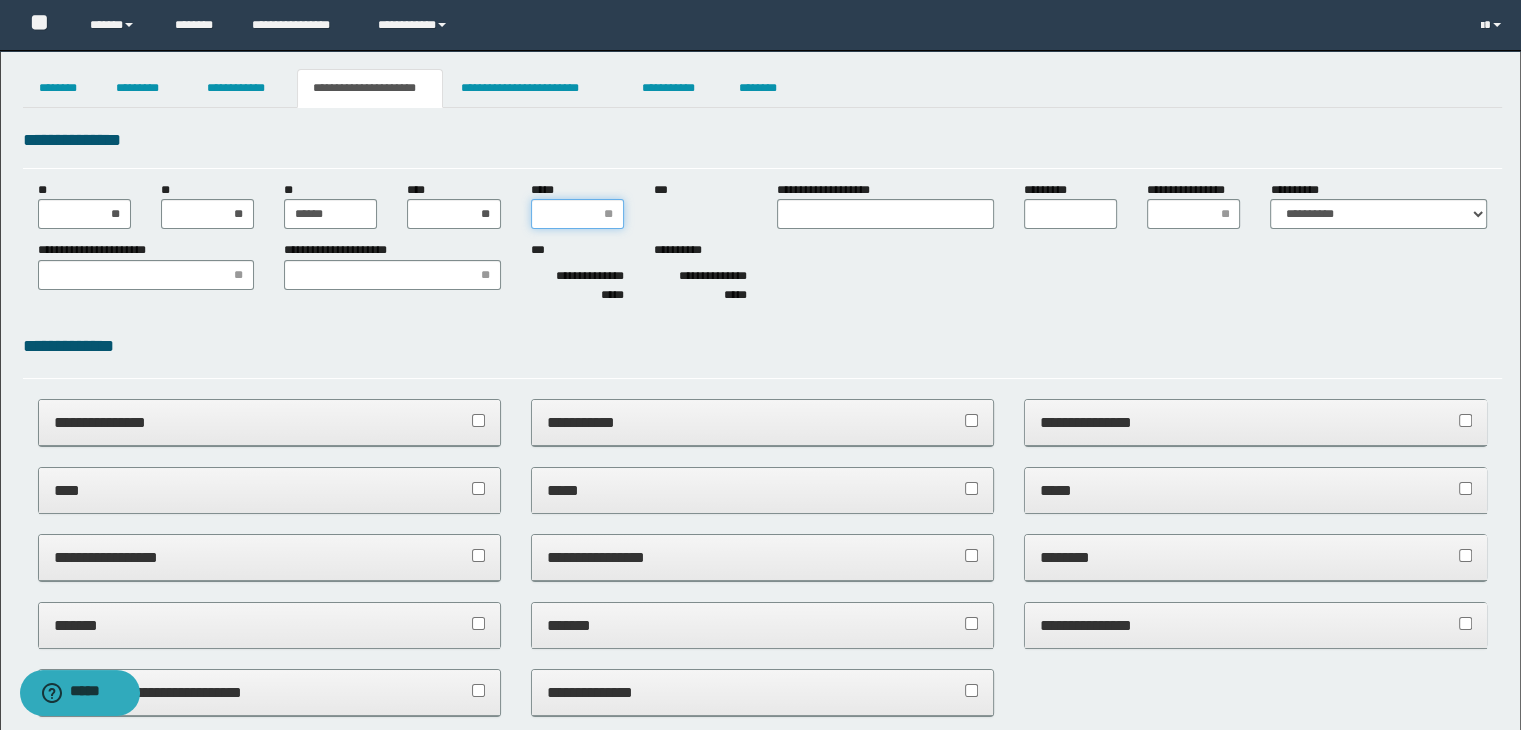 click on "*****" at bounding box center (577, 214) 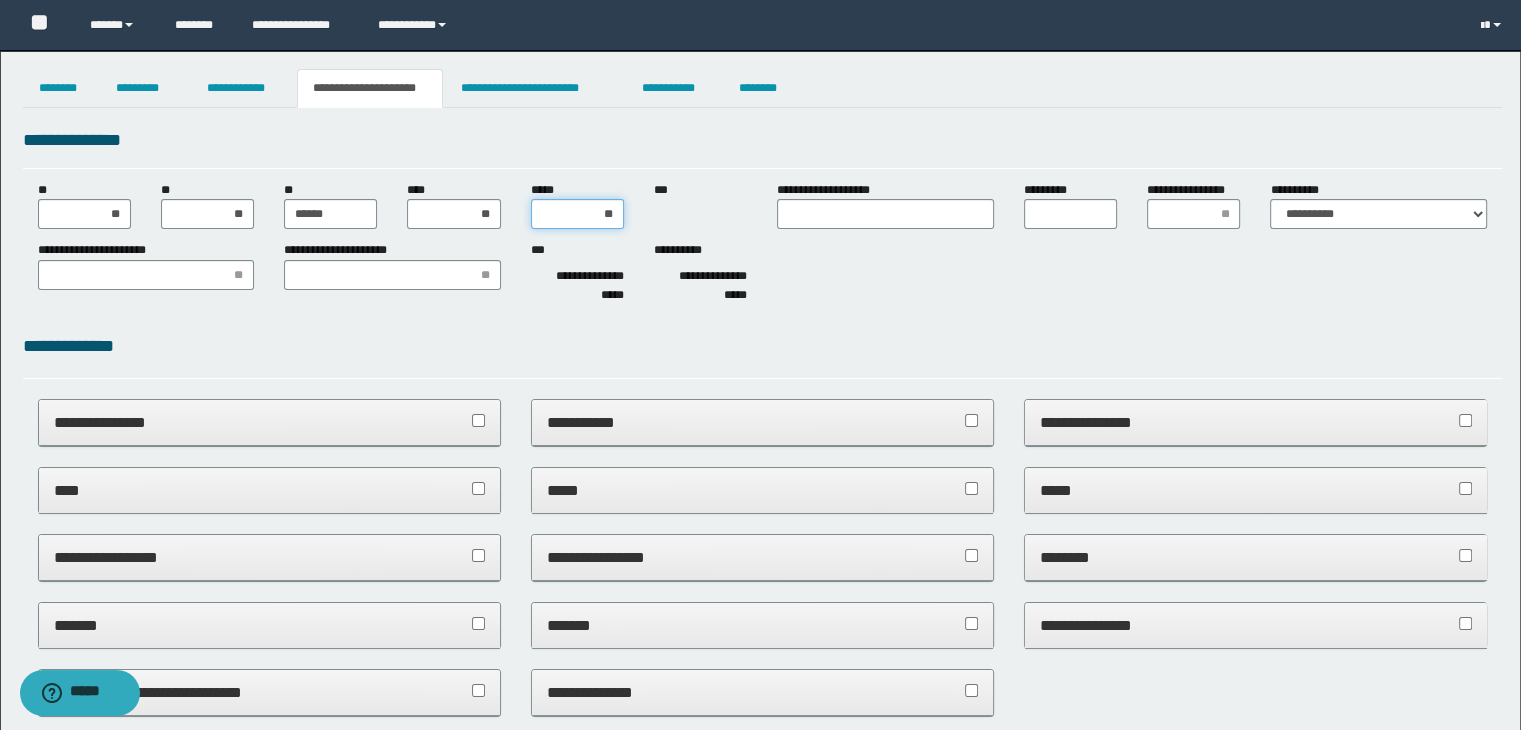 type on "***" 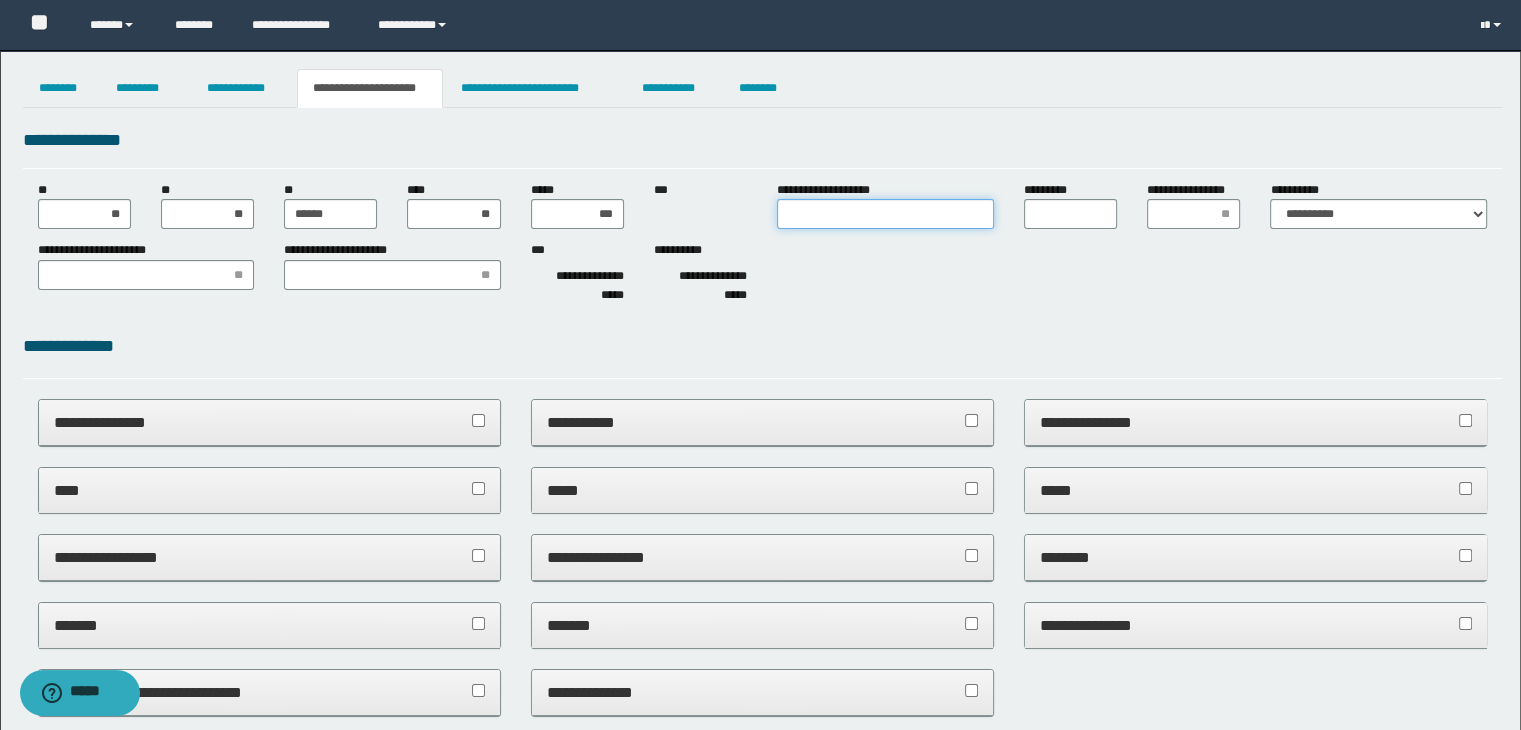 click on "**********" at bounding box center (885, 214) 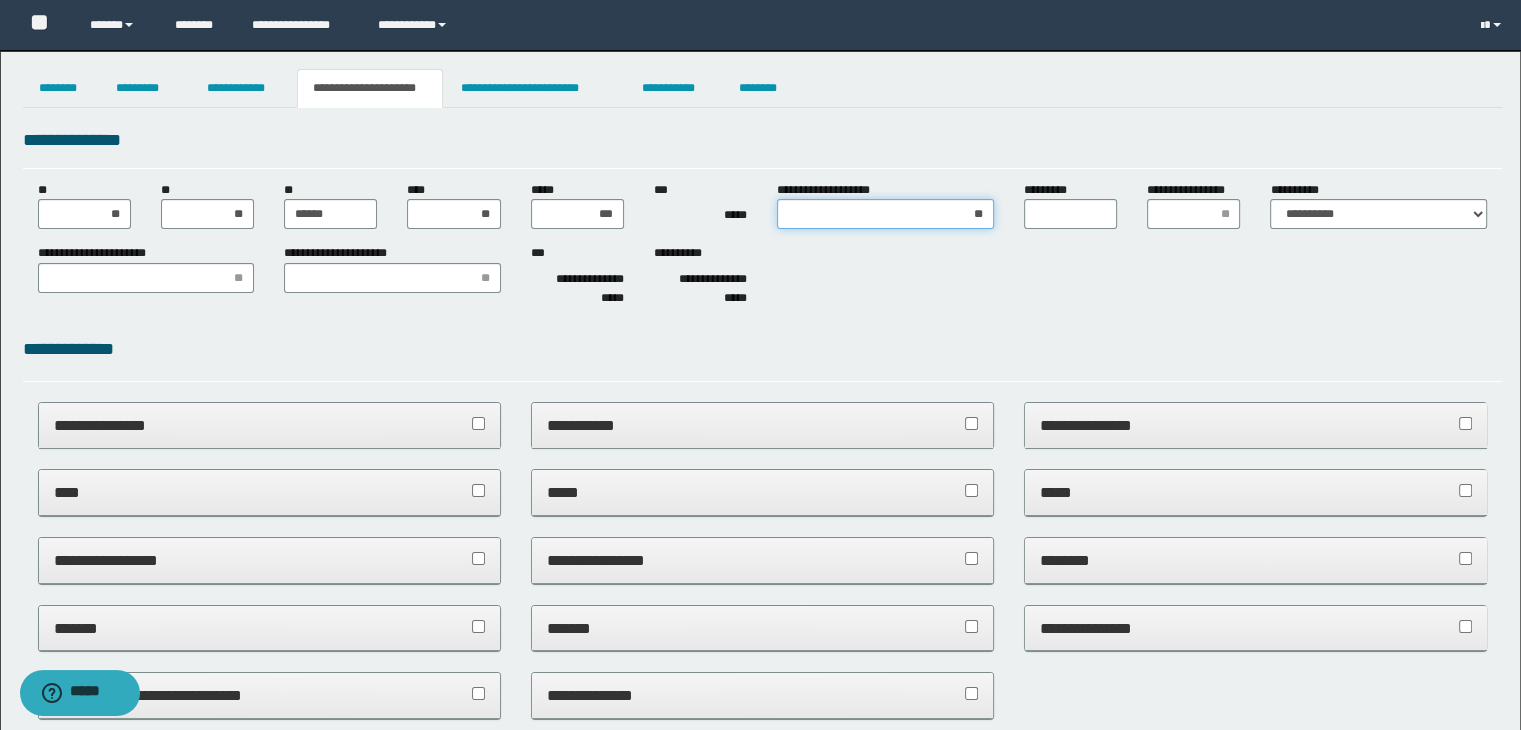 type on "*" 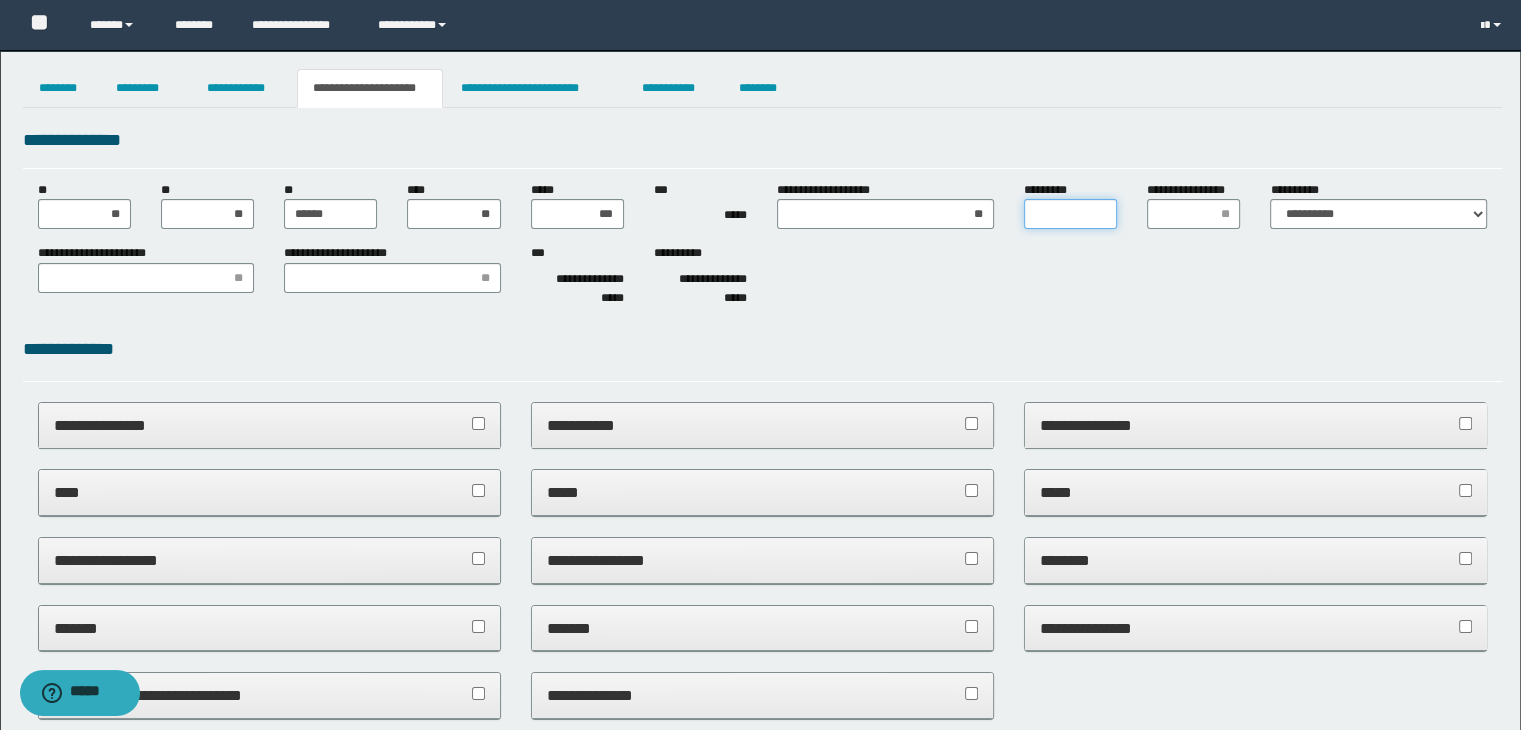 click on "*********" at bounding box center (1070, 214) 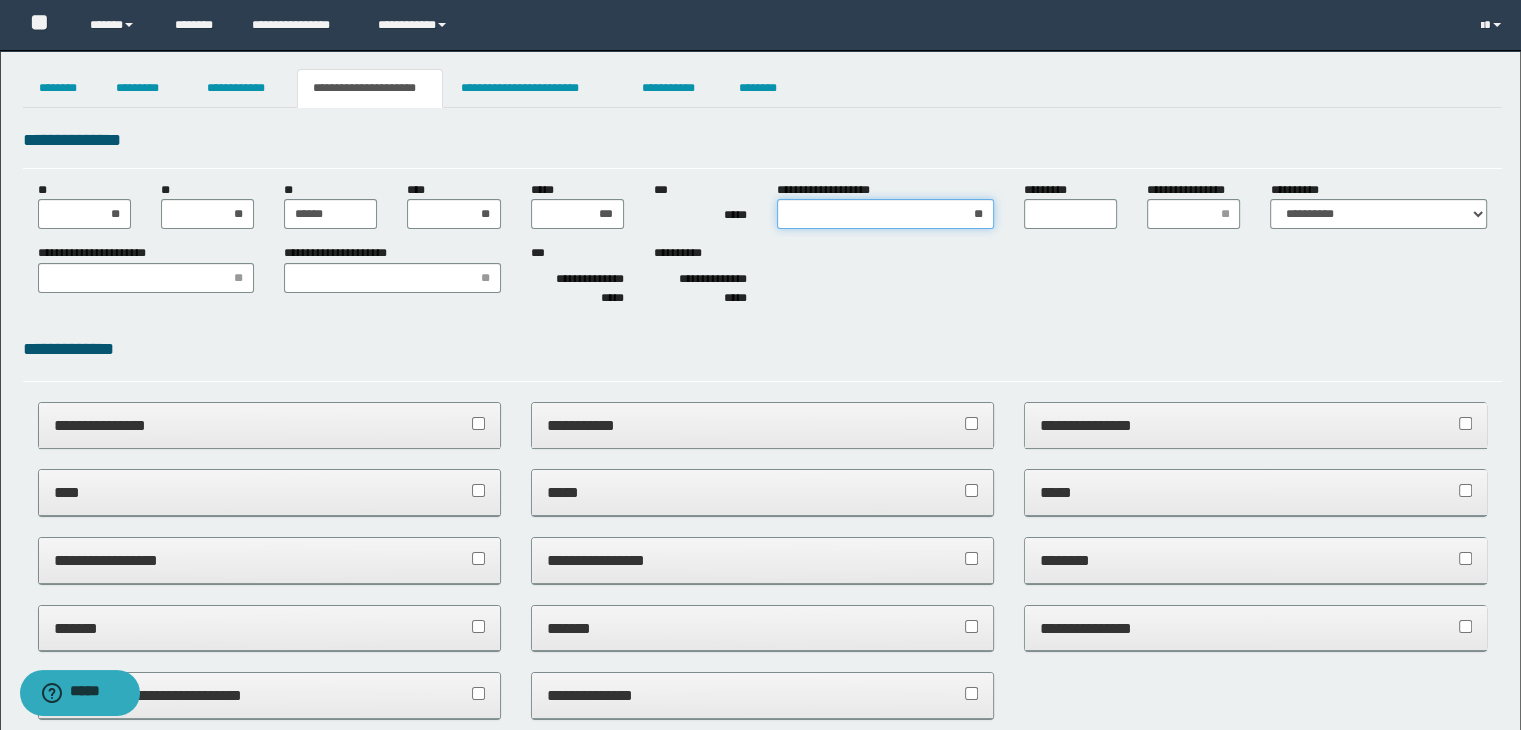 drag, startPoint x: 985, startPoint y: 213, endPoint x: 926, endPoint y: 229, distance: 61.13101 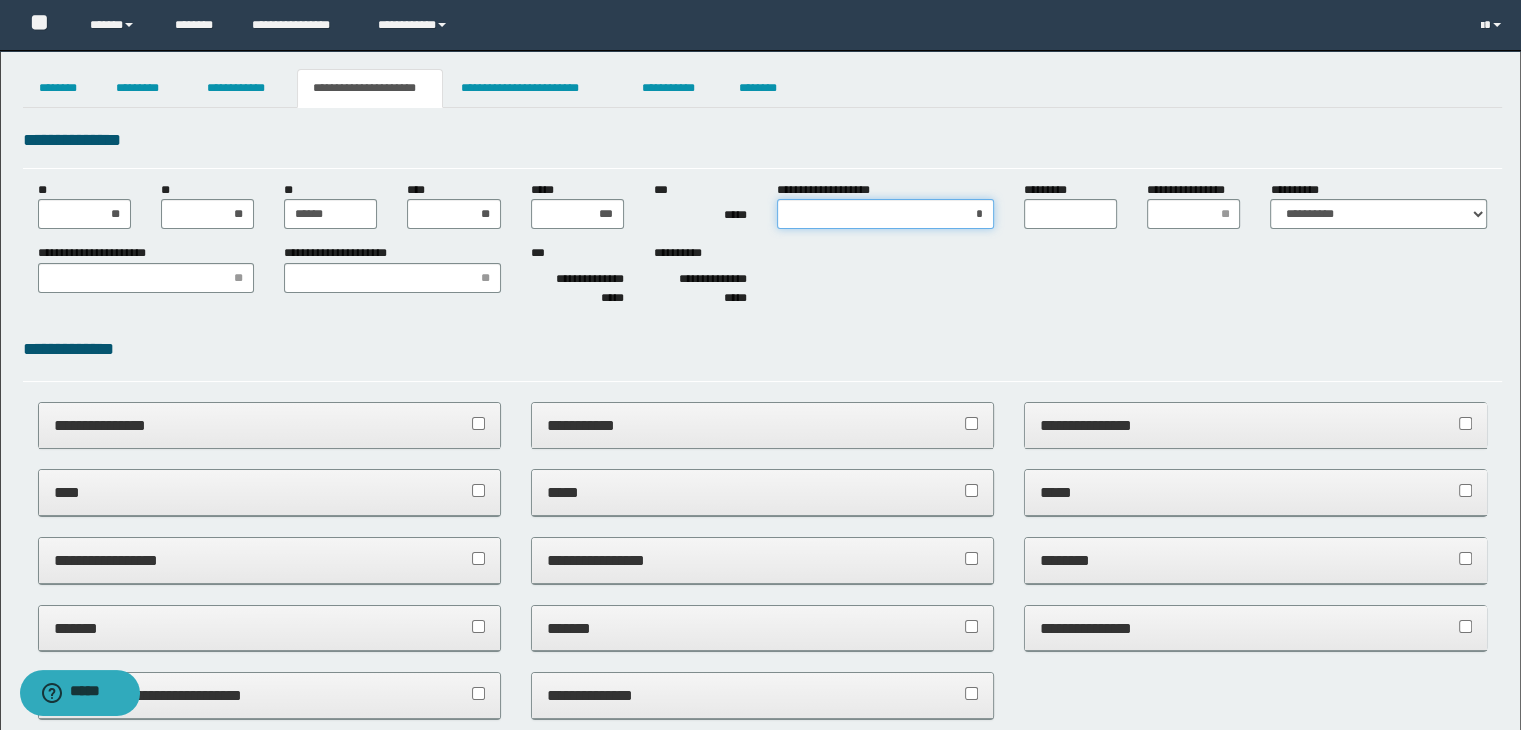 type on "**" 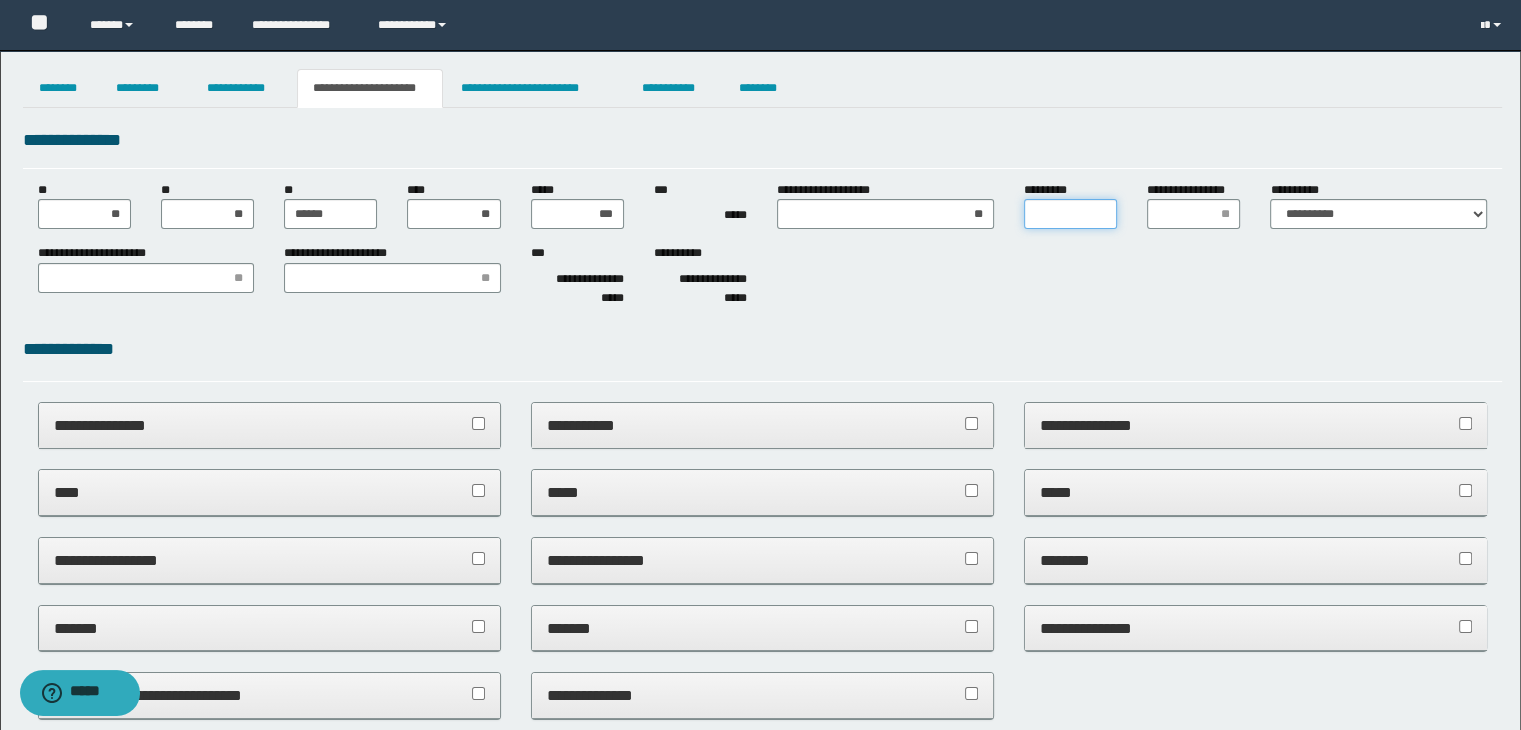 click on "*********" at bounding box center (1070, 214) 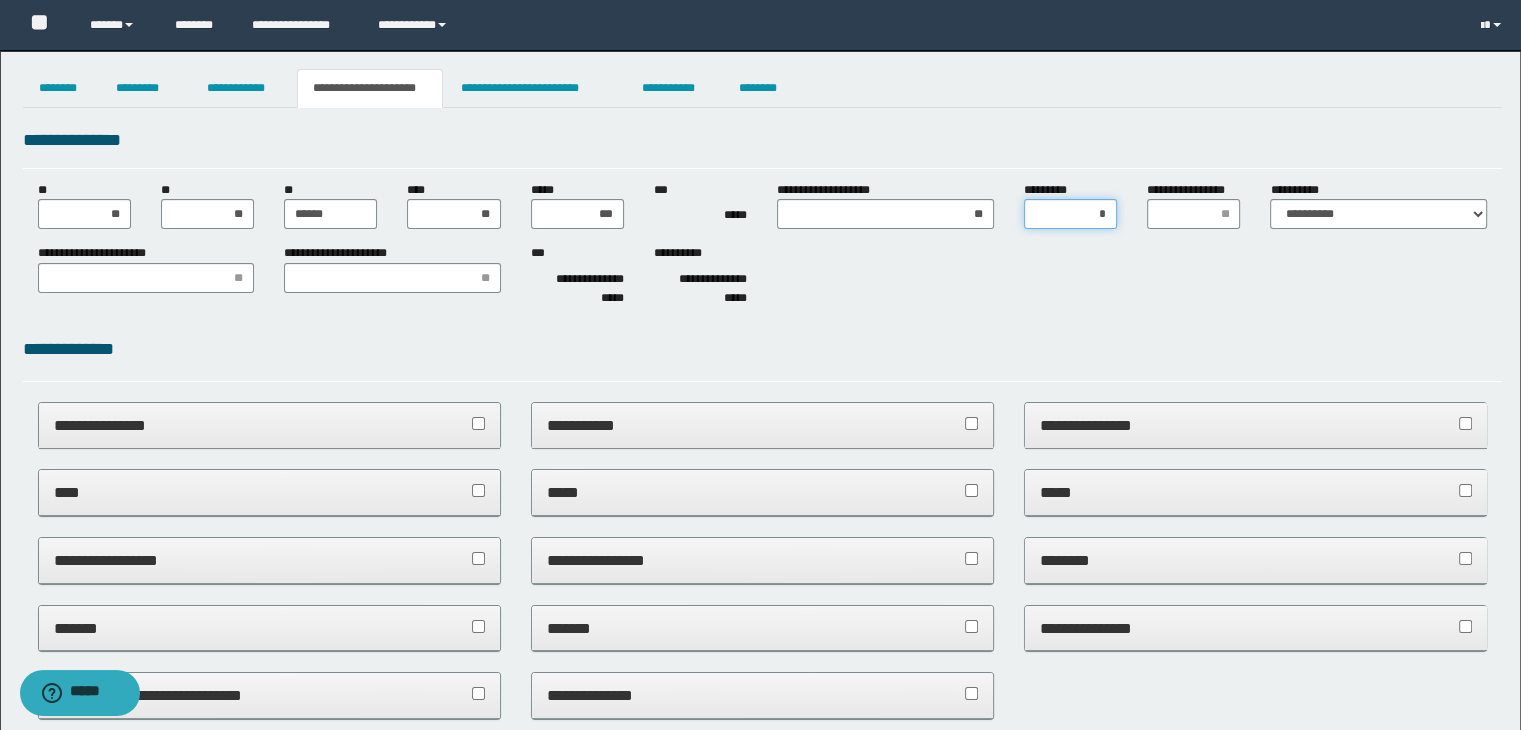 type on "**" 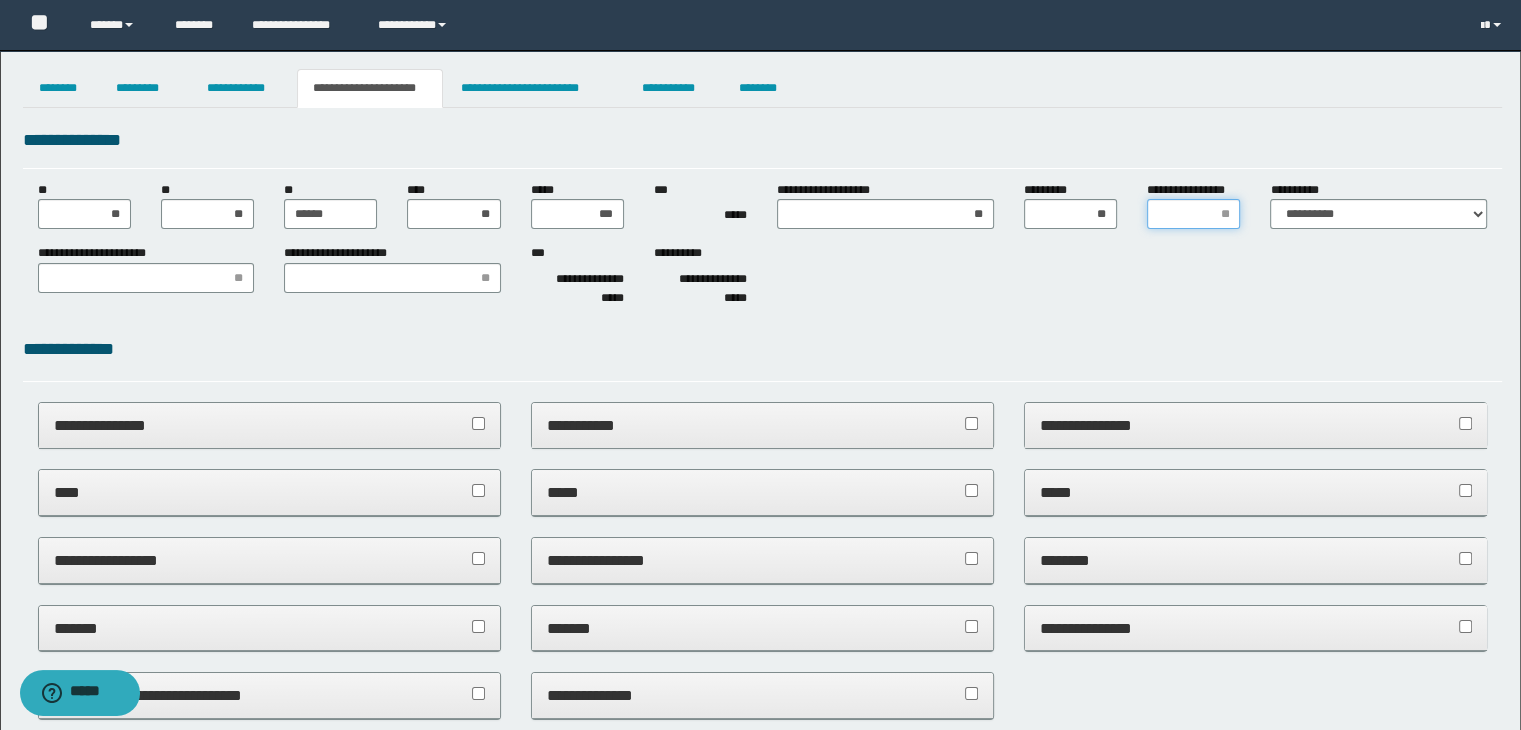 click on "**********" at bounding box center (1193, 214) 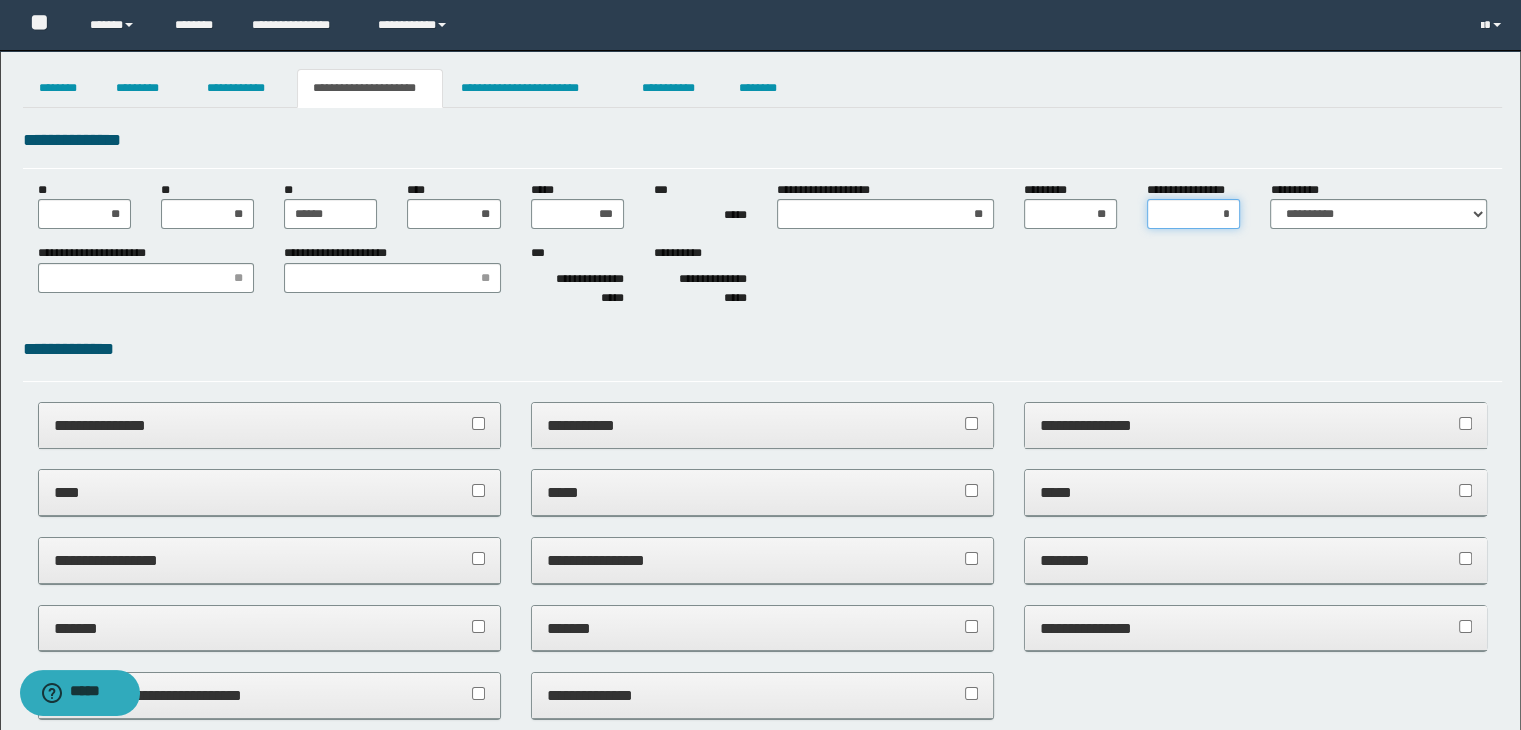 type on "**" 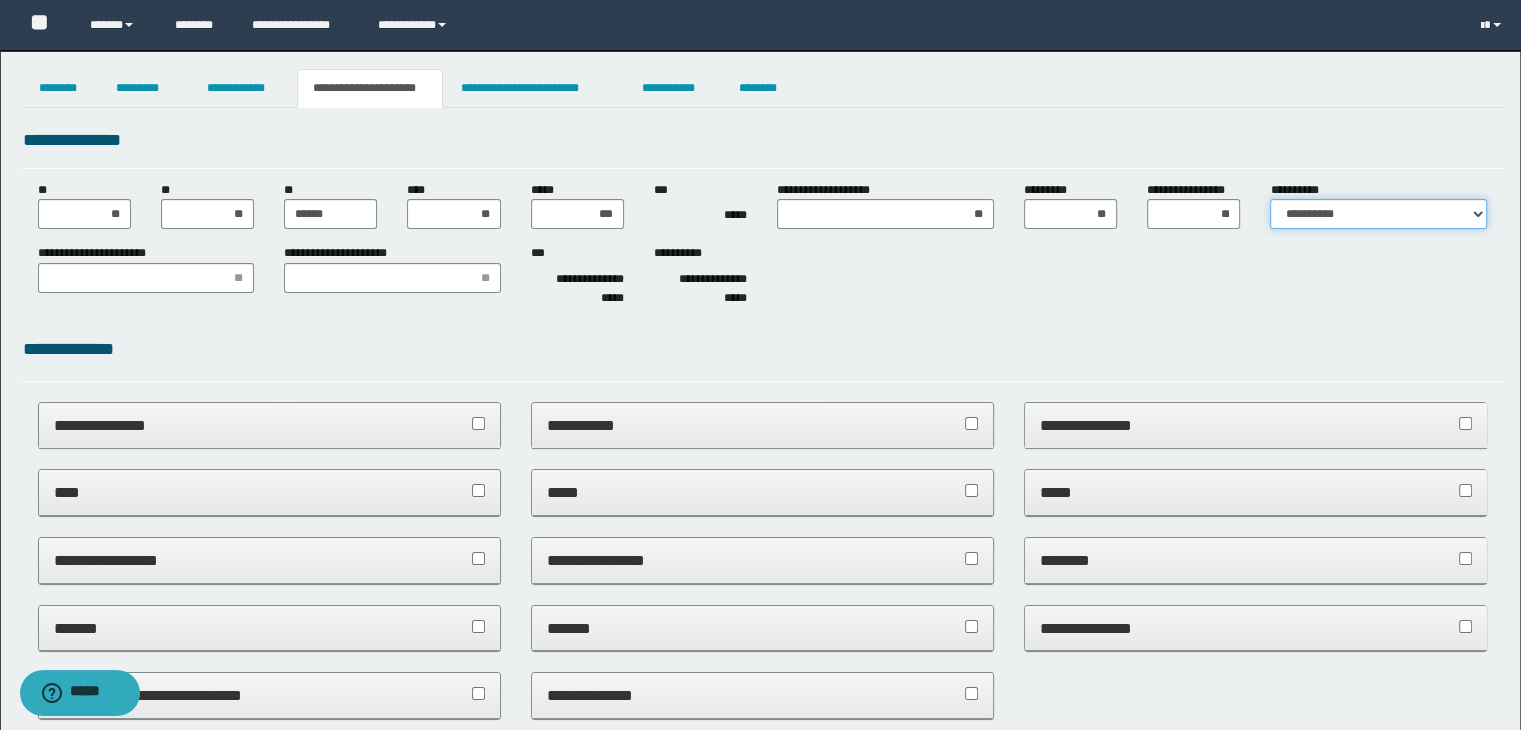 click on "**********" at bounding box center (1378, 214) 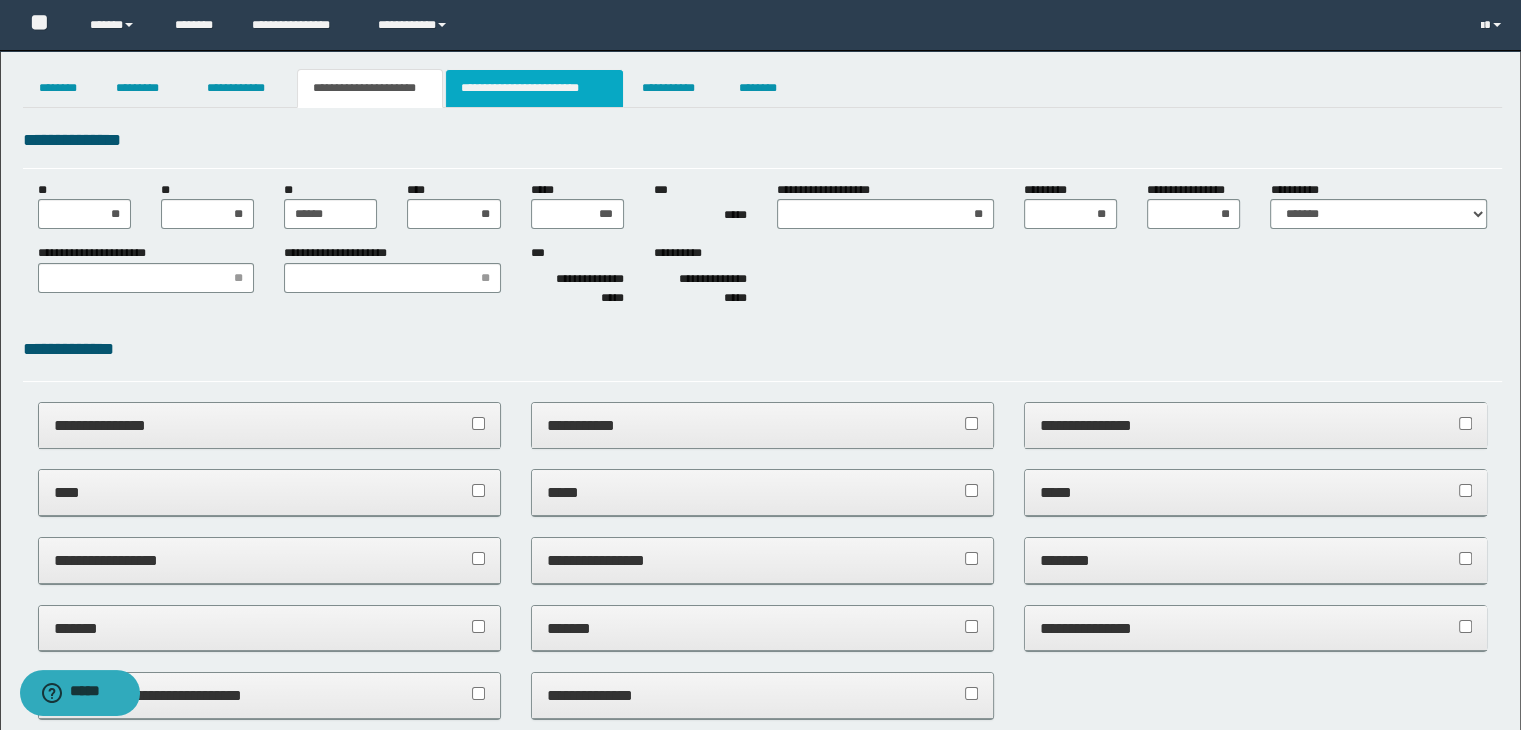 click on "**********" at bounding box center (534, 88) 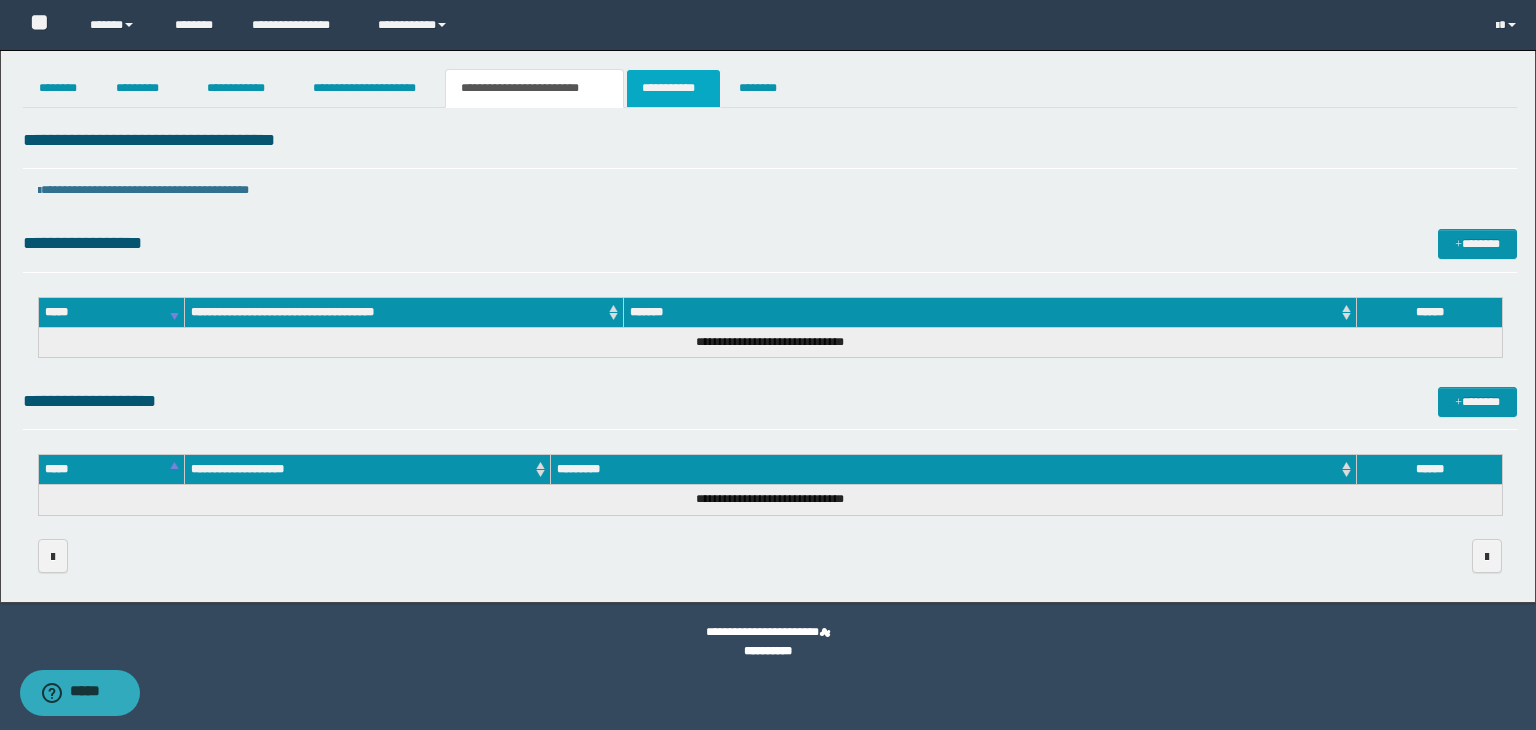 click on "**********" at bounding box center [673, 88] 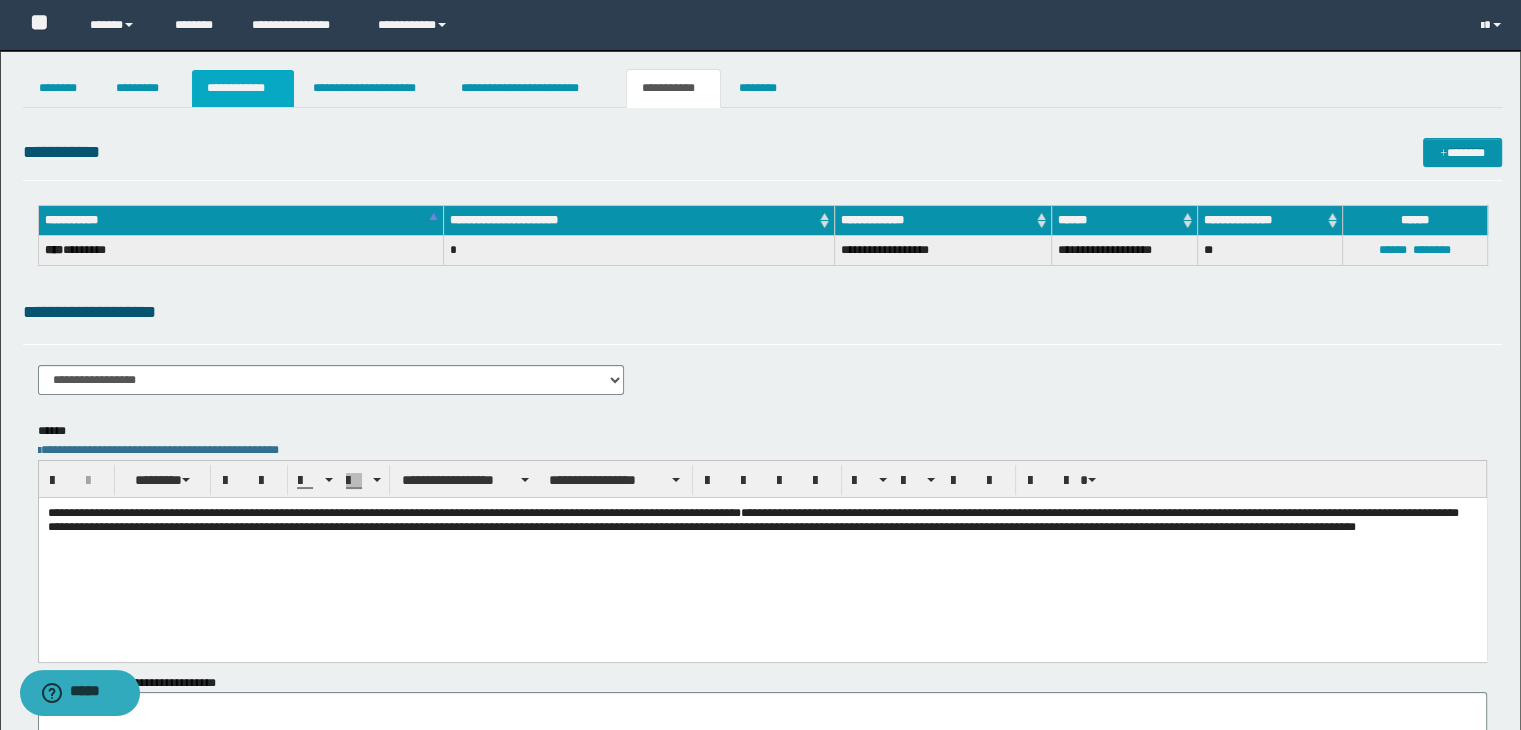 click on "**********" at bounding box center (243, 88) 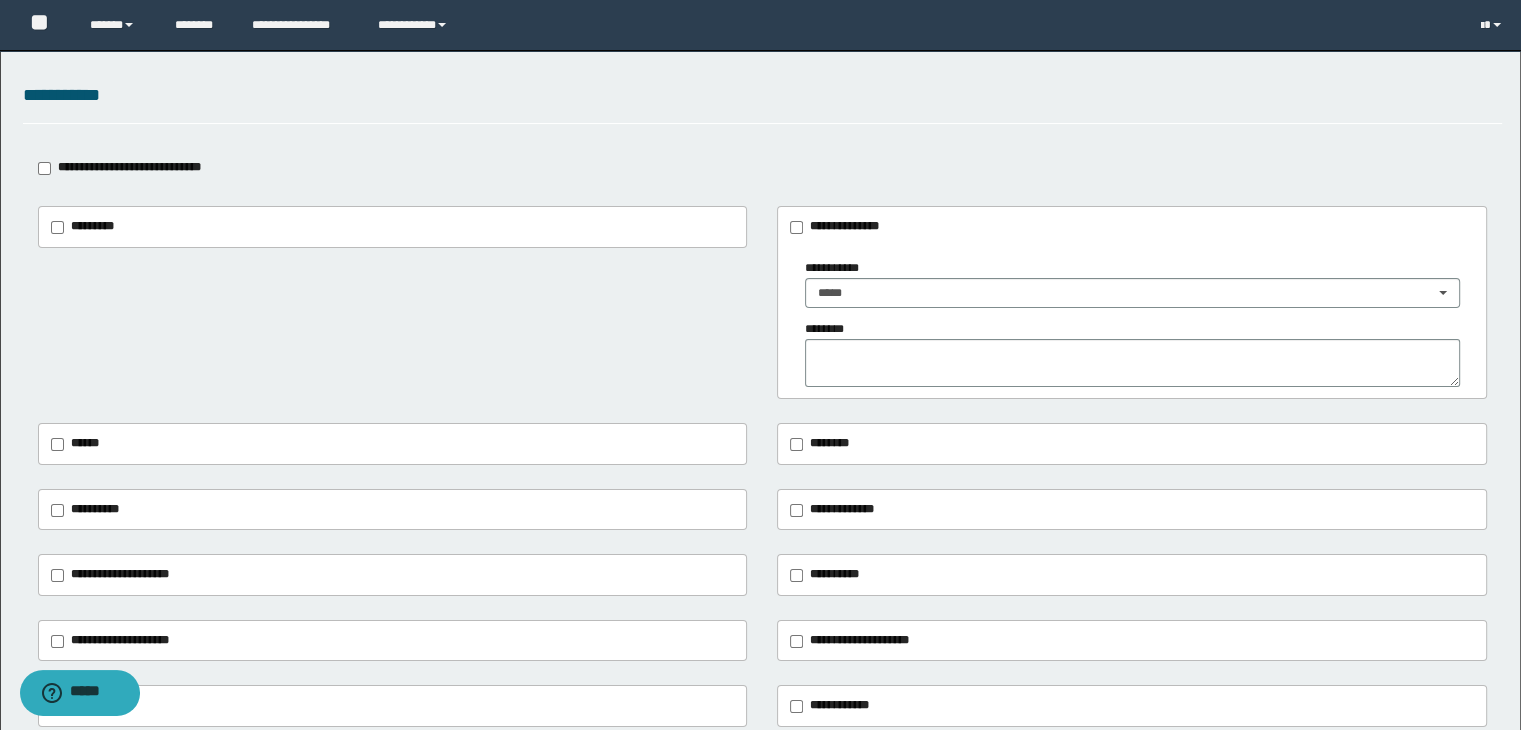 scroll, scrollTop: 0, scrollLeft: 0, axis: both 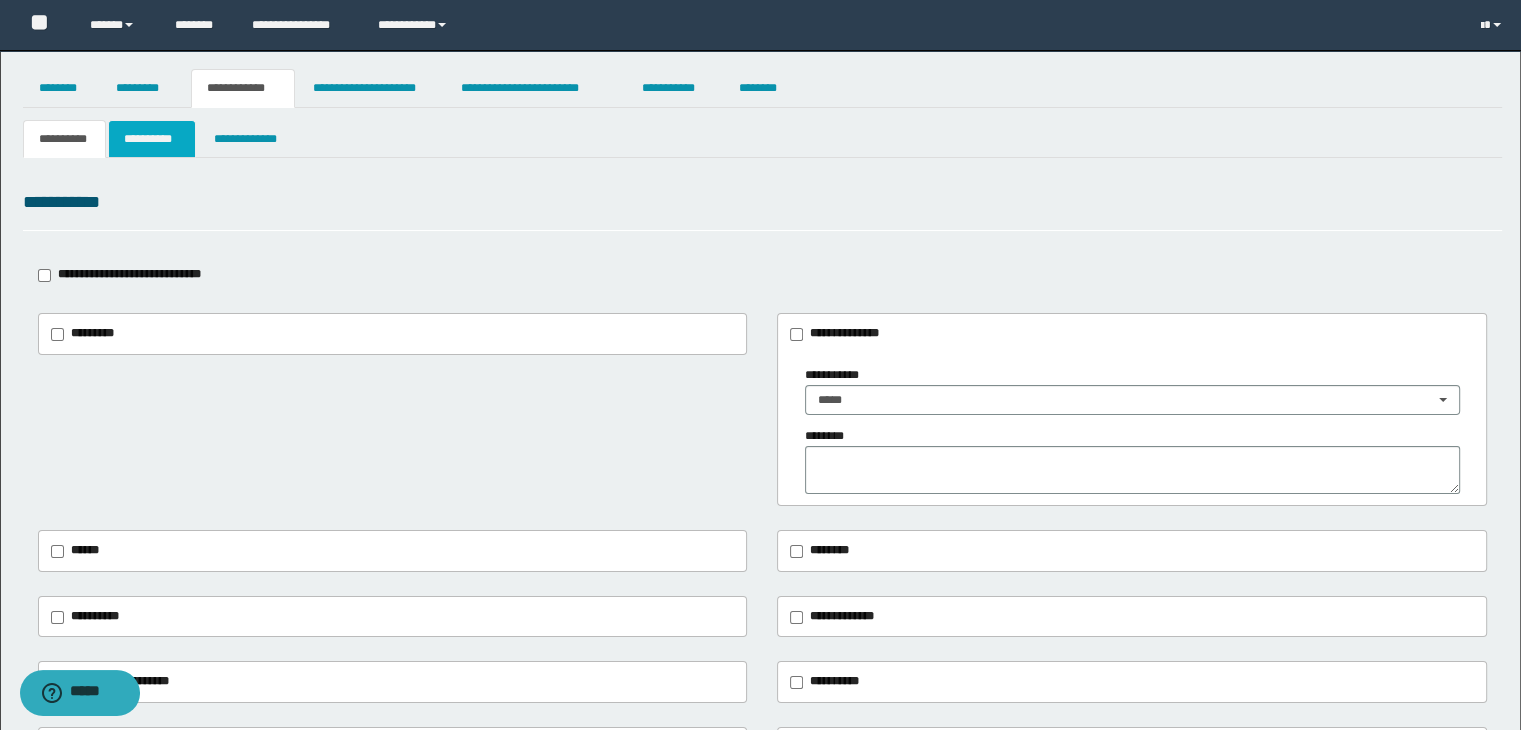 click on "**********" at bounding box center [152, 139] 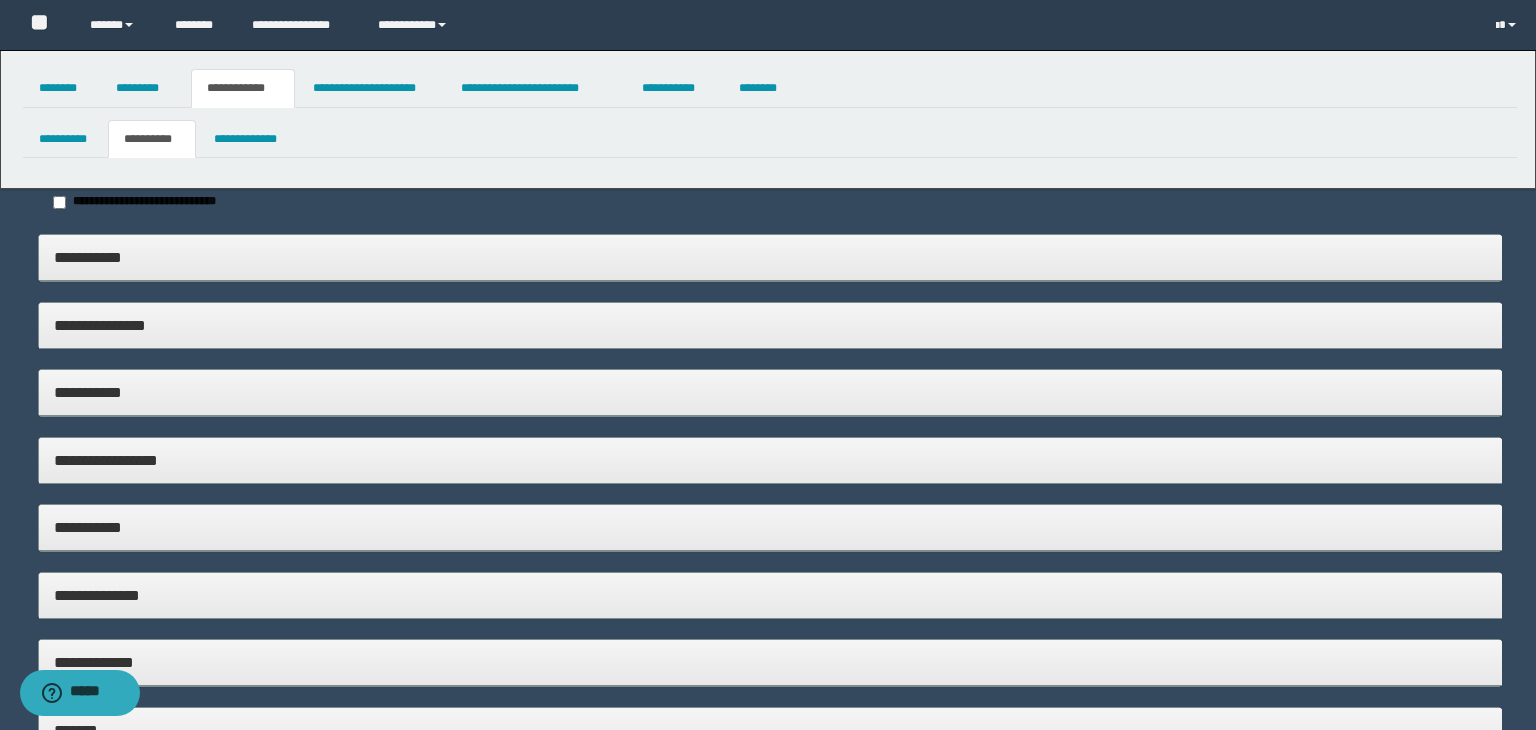 type on "*****" 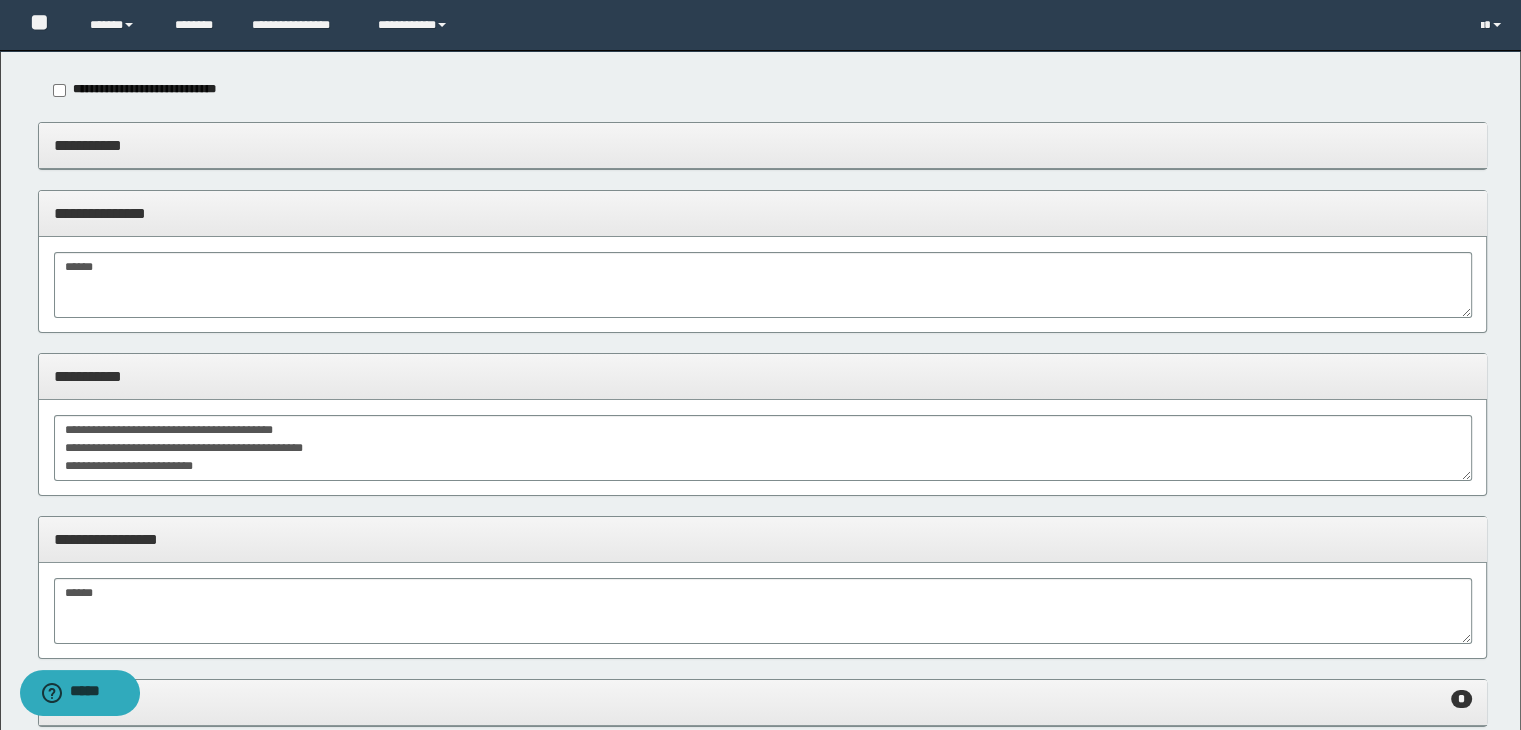 scroll, scrollTop: 0, scrollLeft: 0, axis: both 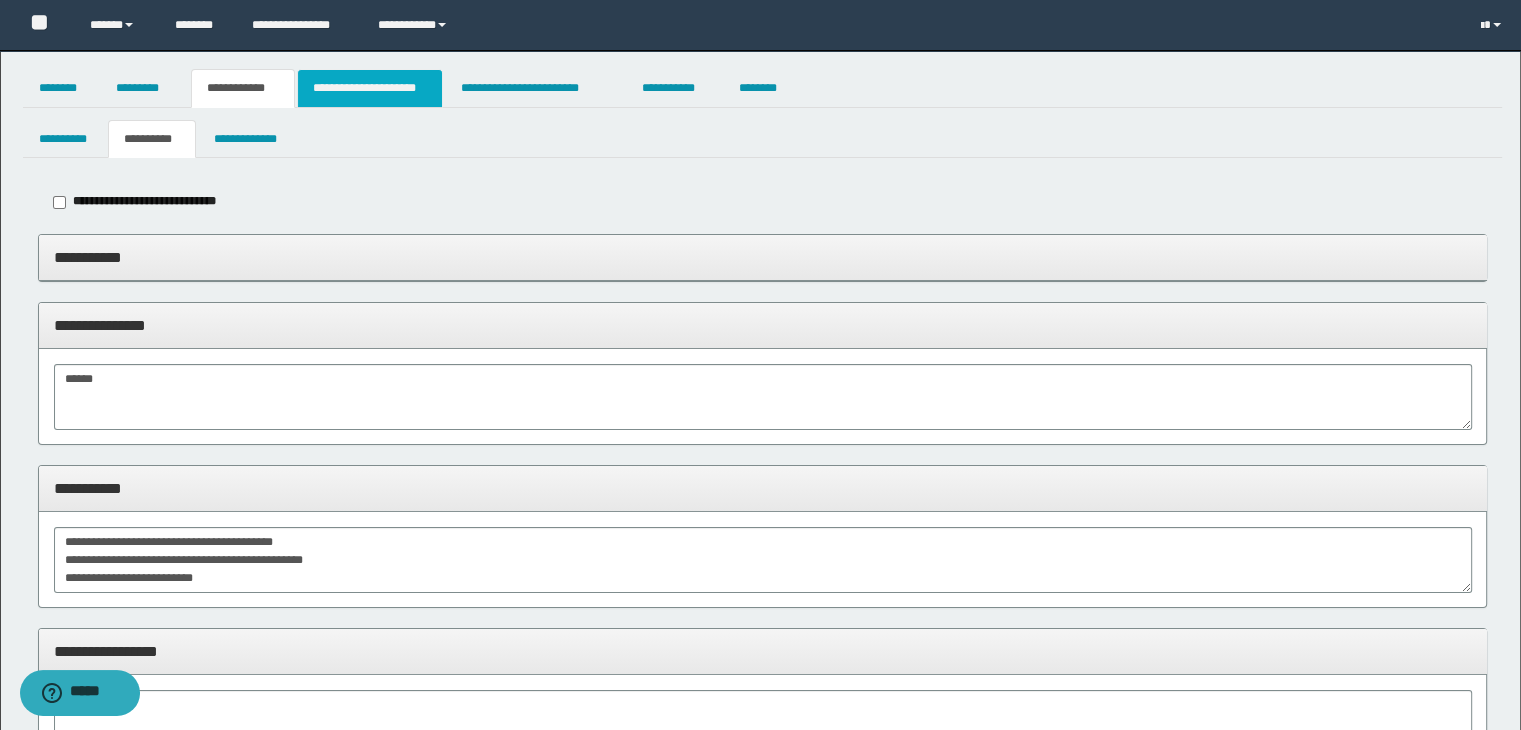 click on "**********" at bounding box center (370, 88) 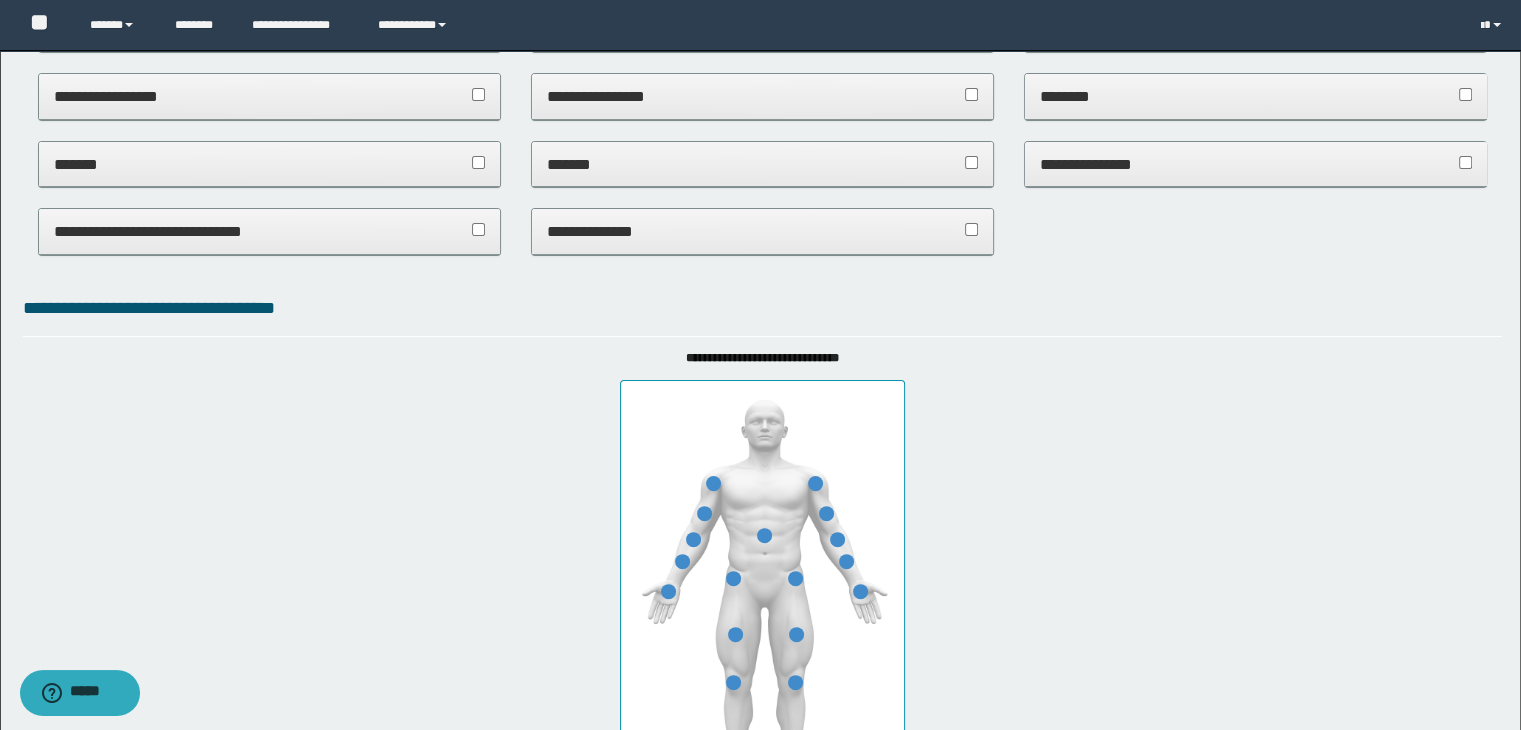 scroll, scrollTop: 0, scrollLeft: 0, axis: both 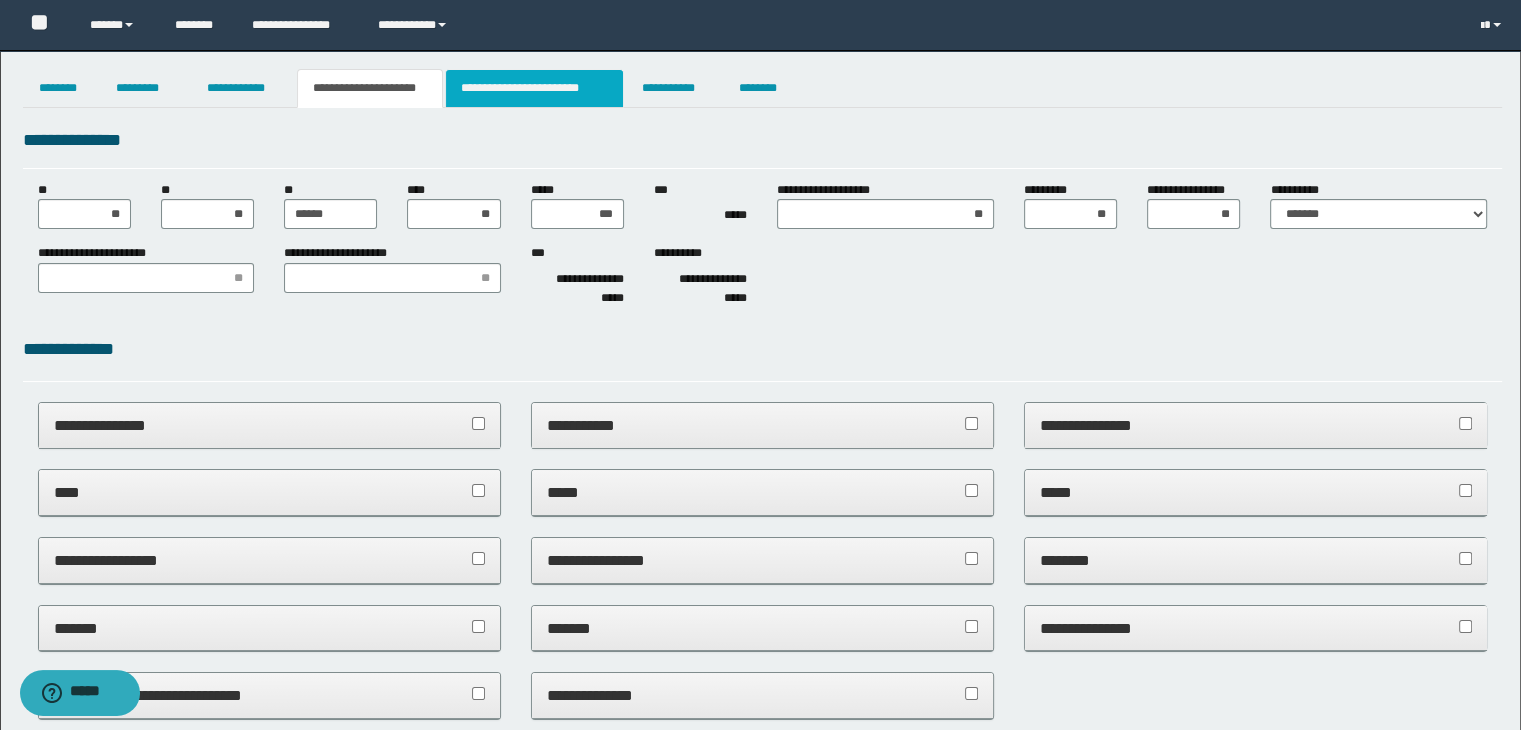 click on "**********" at bounding box center [534, 88] 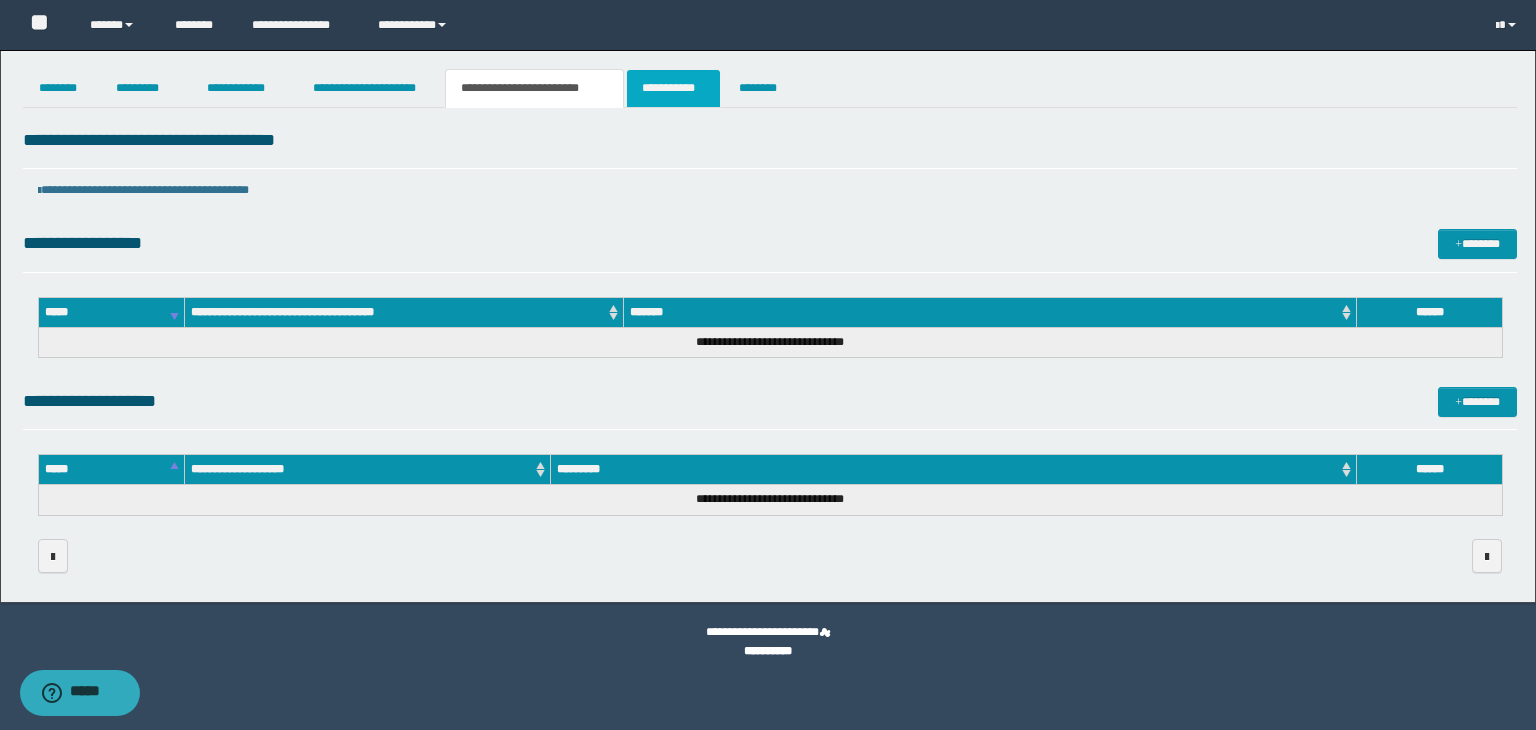 click on "**********" at bounding box center [673, 88] 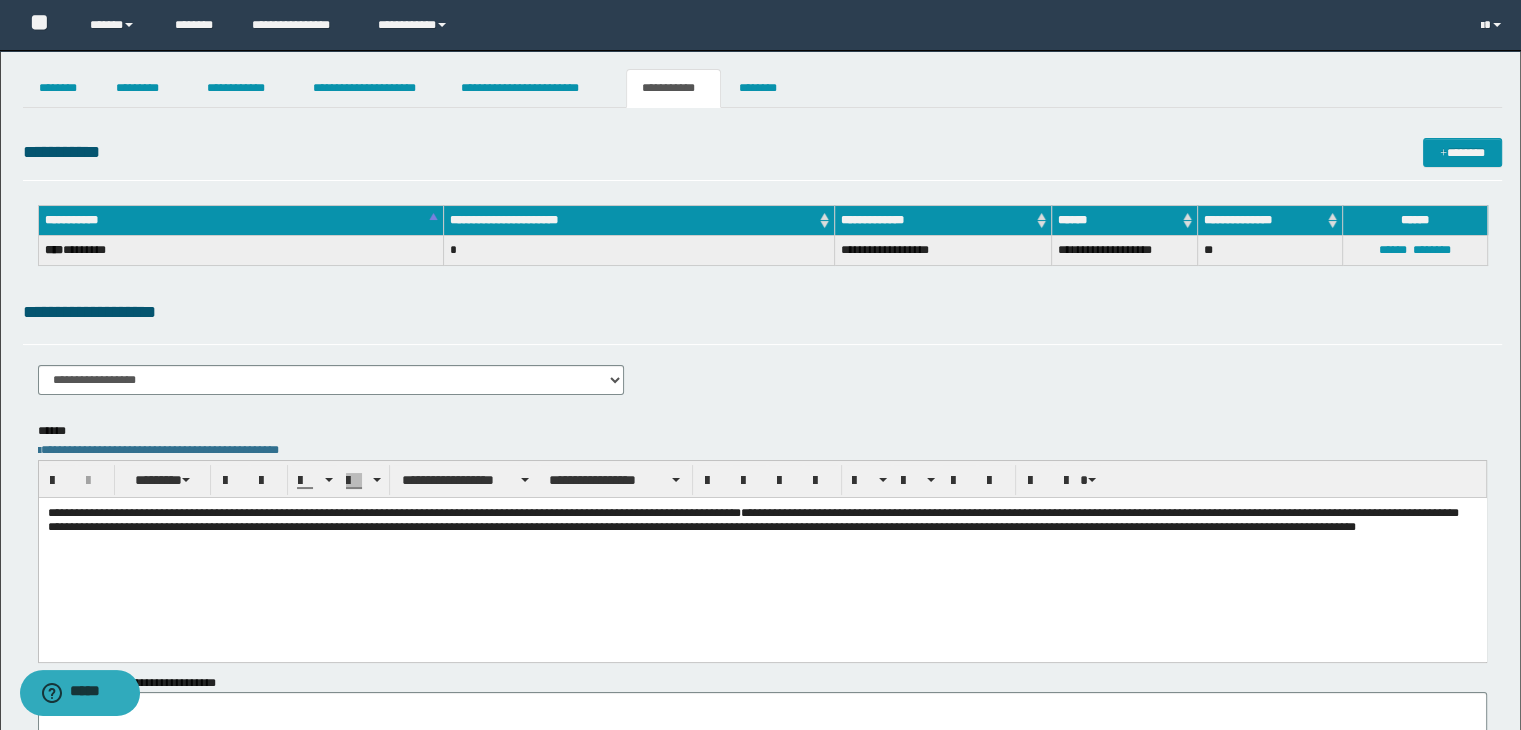 click on "**********" at bounding box center [673, 88] 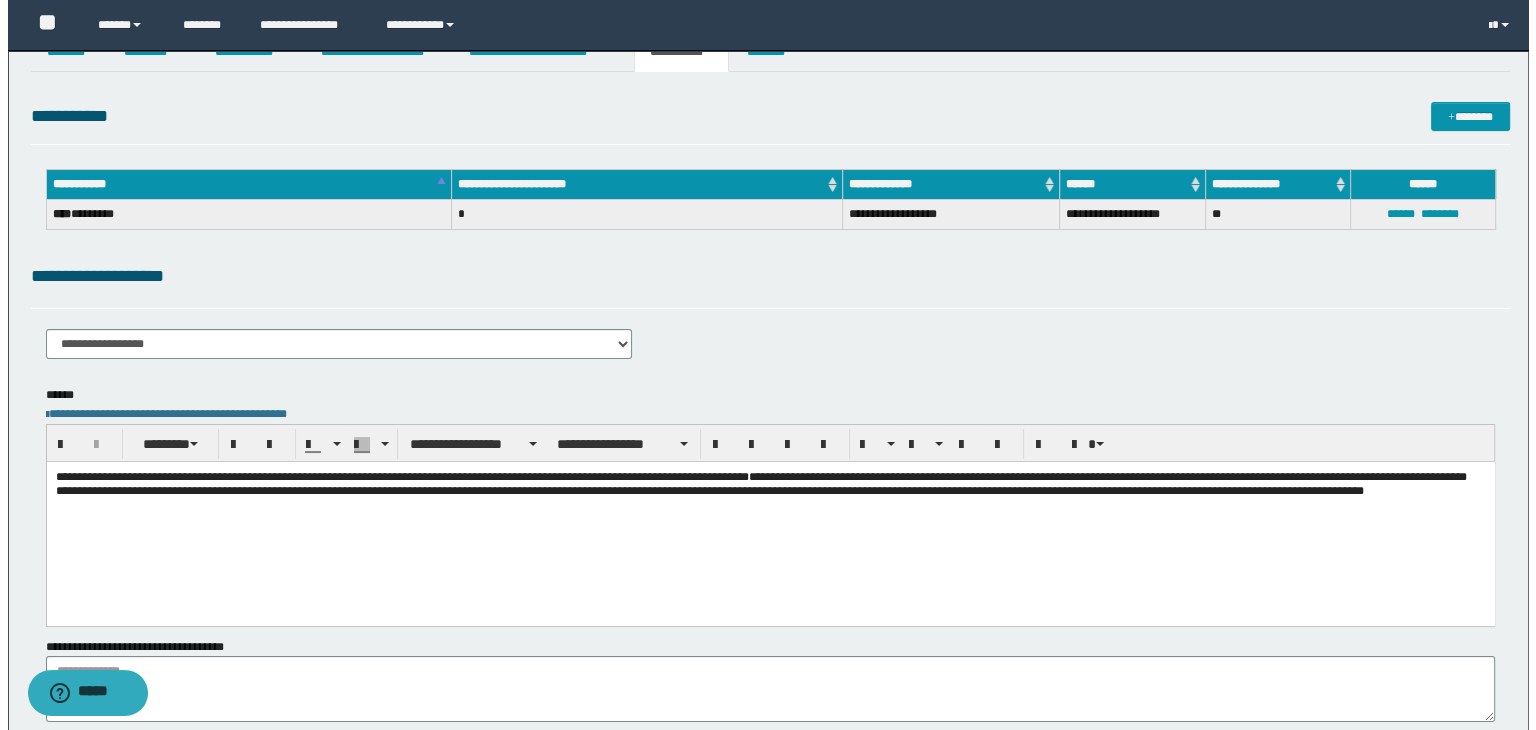 scroll, scrollTop: 0, scrollLeft: 0, axis: both 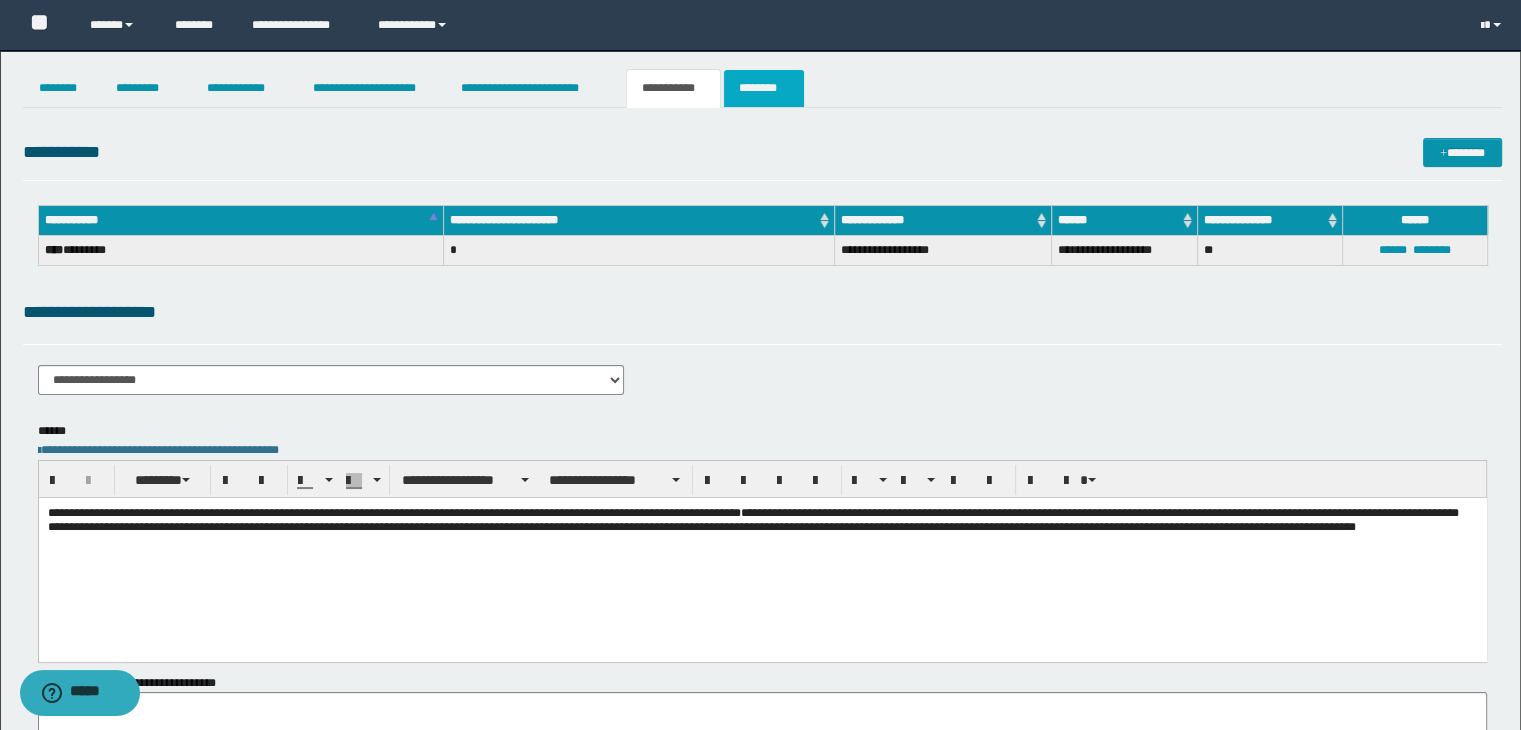 click on "********" at bounding box center [764, 88] 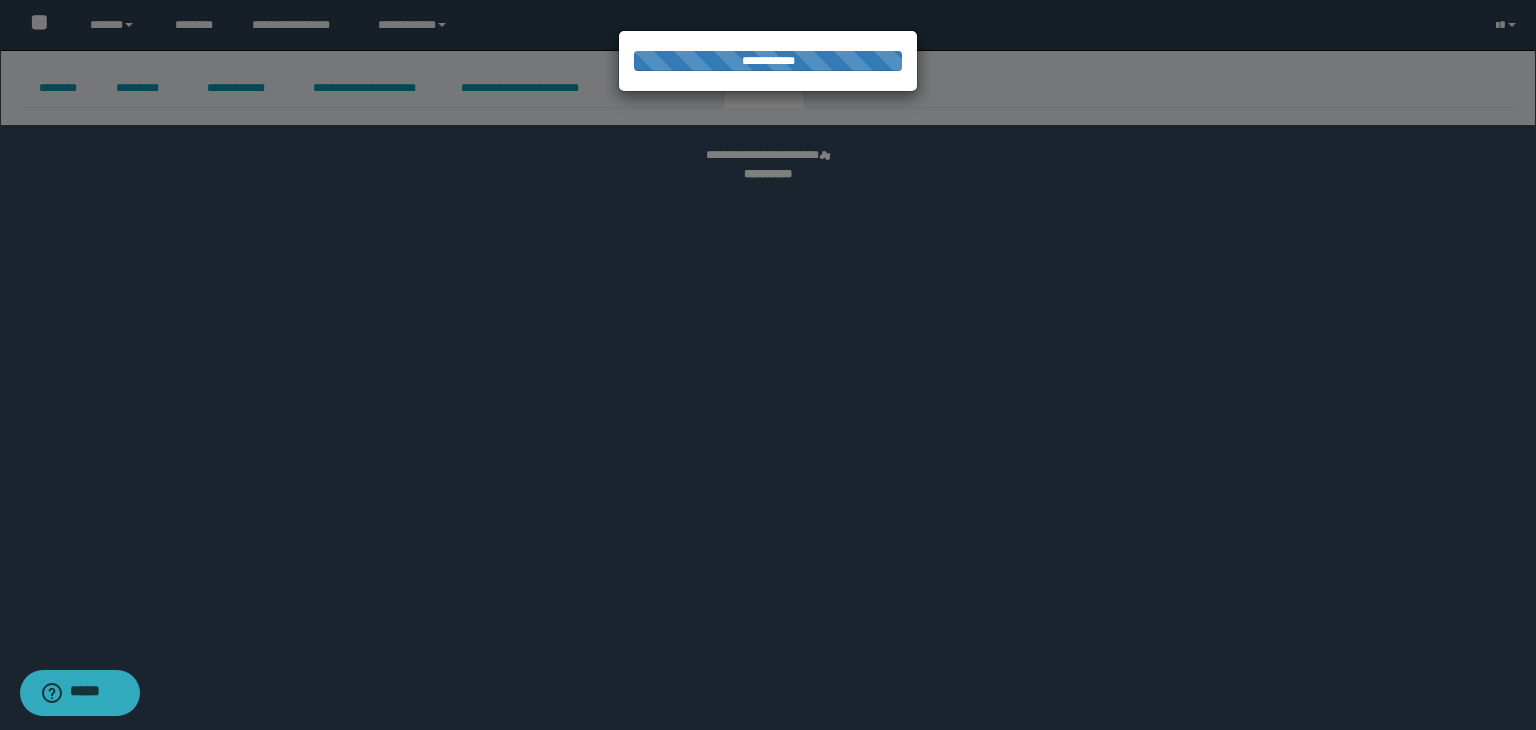 select 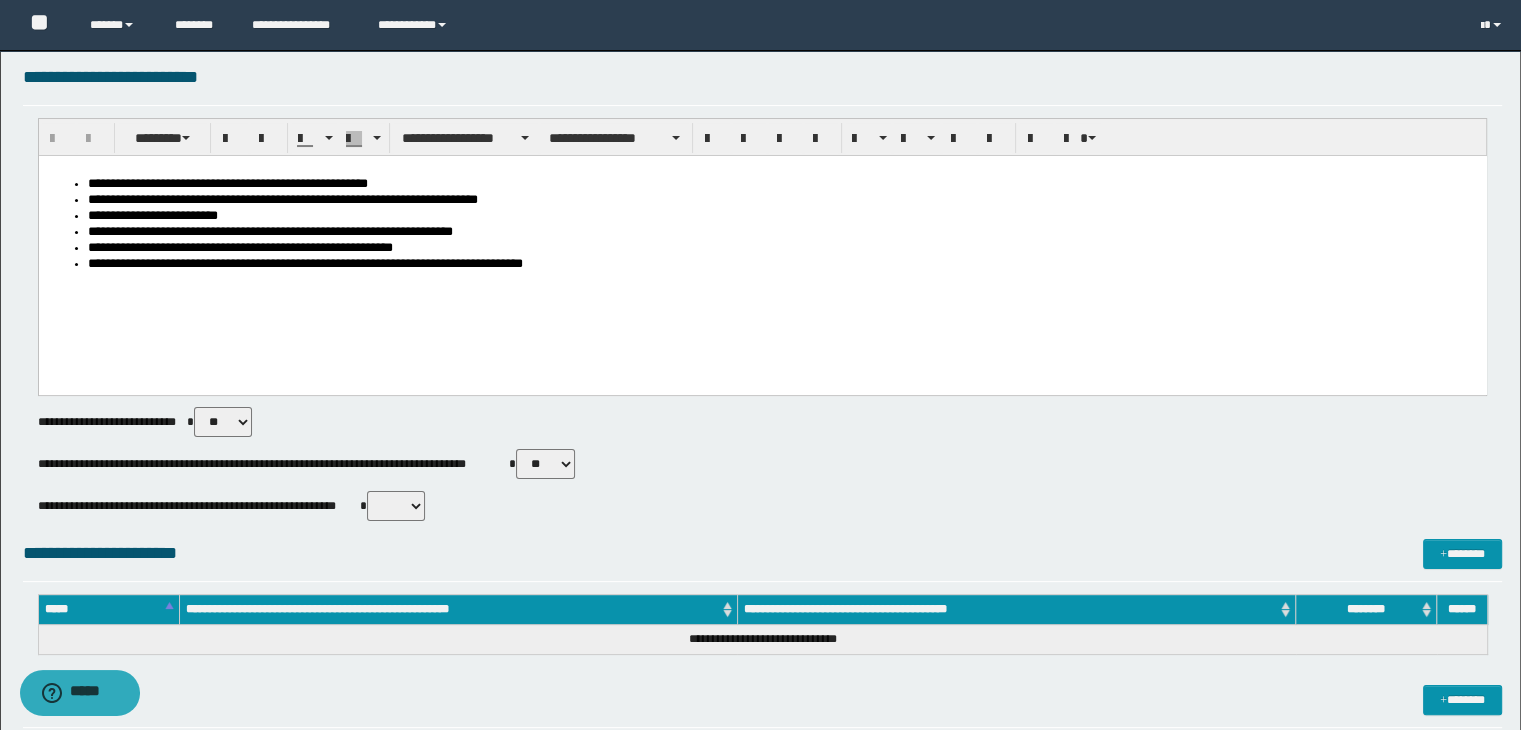 scroll, scrollTop: 300, scrollLeft: 0, axis: vertical 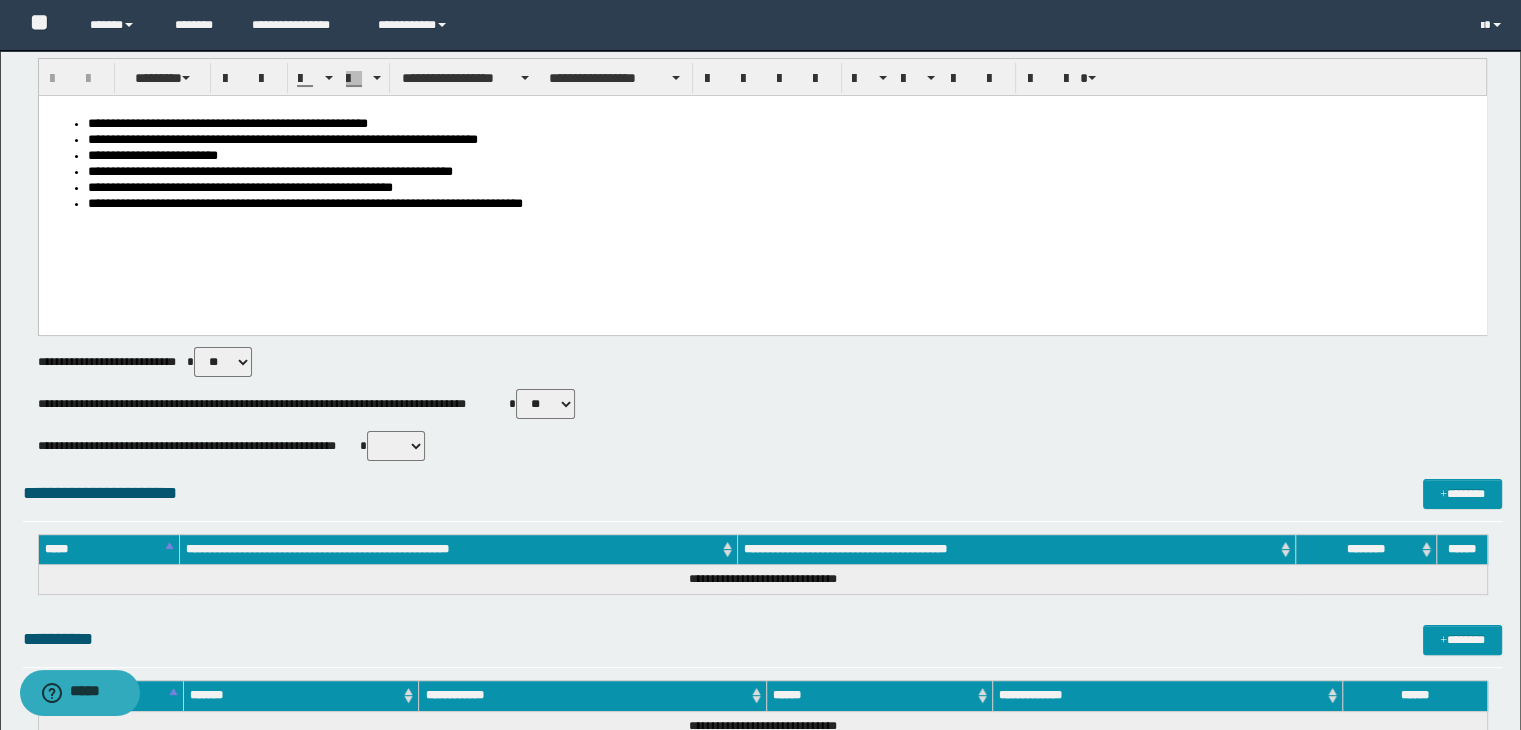 click on "**
**" at bounding box center [545, 404] 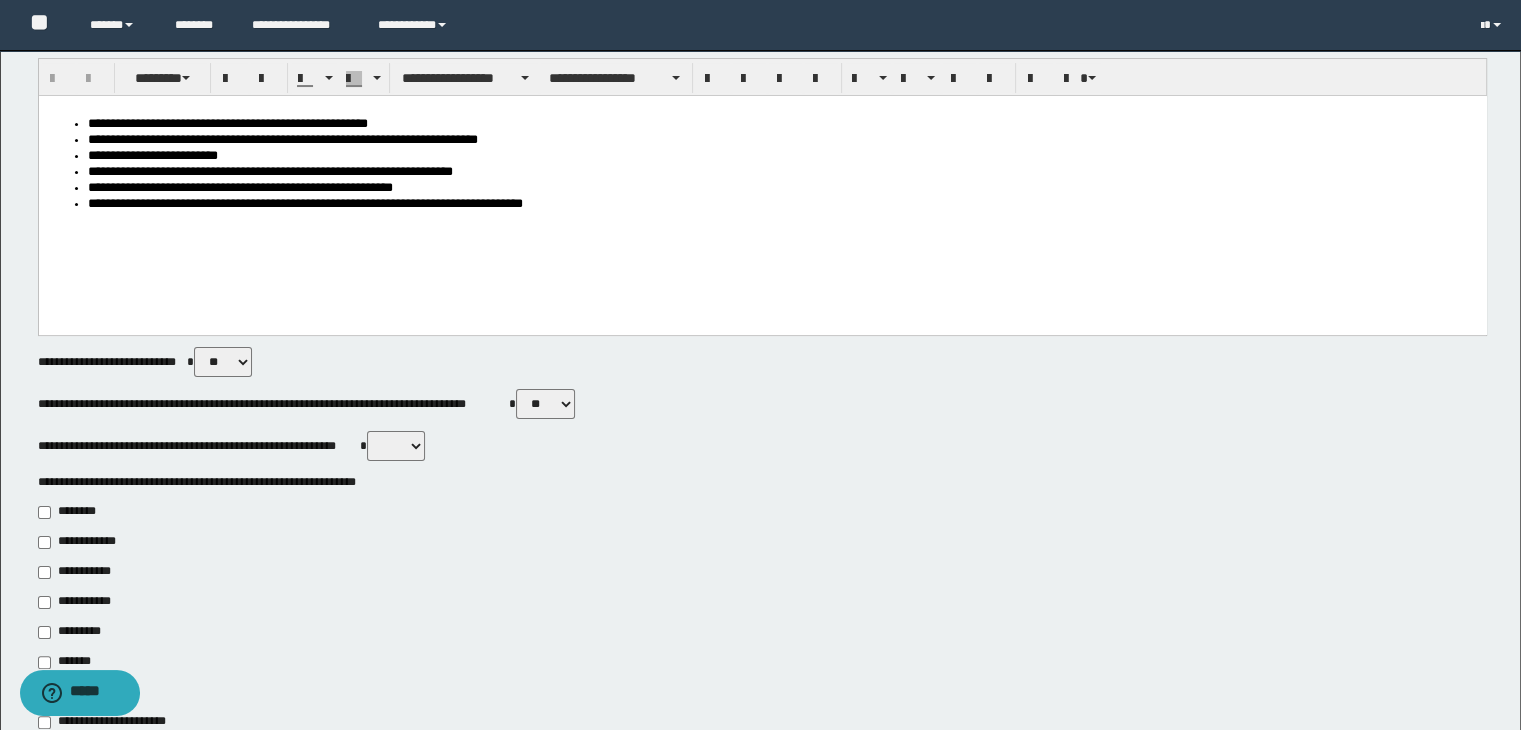 scroll, scrollTop: 900, scrollLeft: 0, axis: vertical 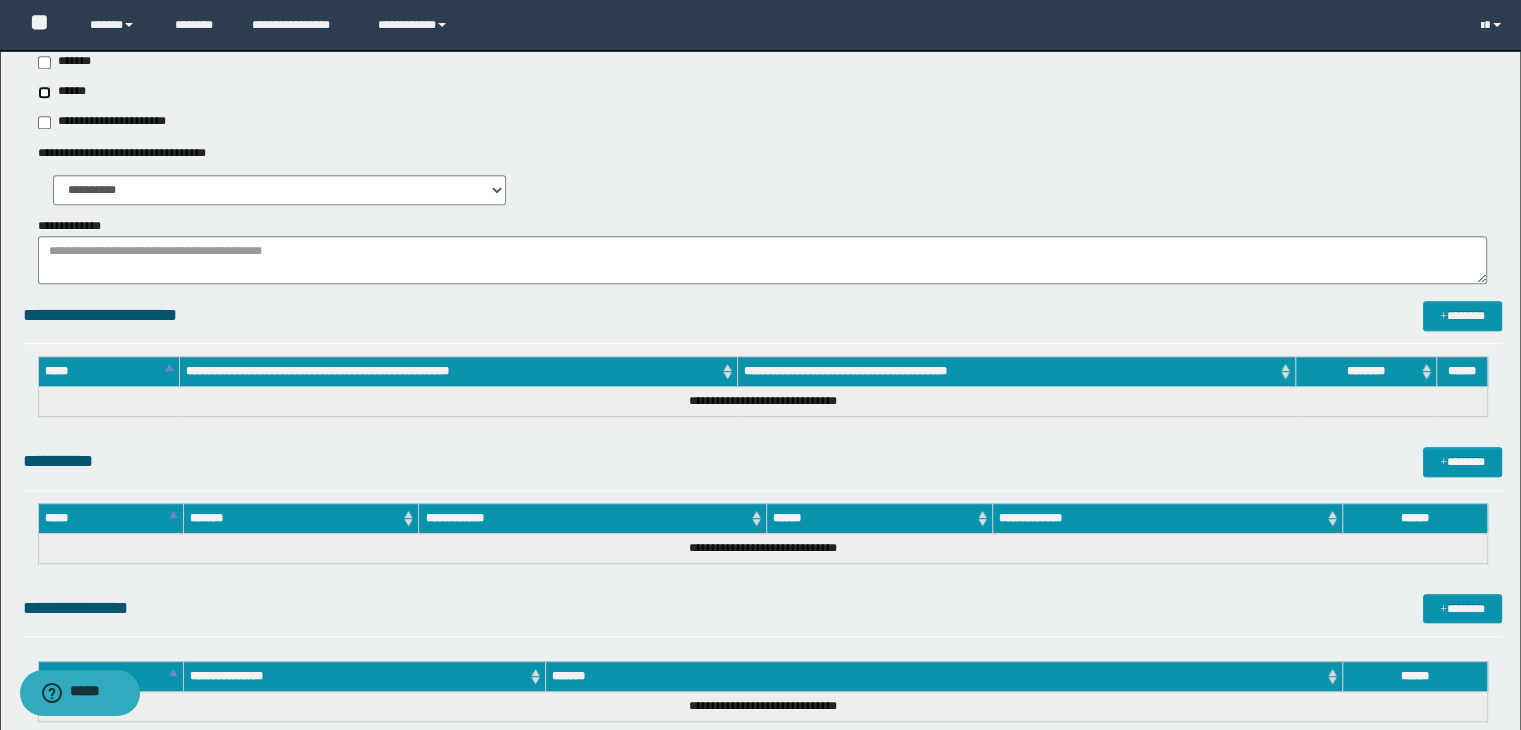 type on "******" 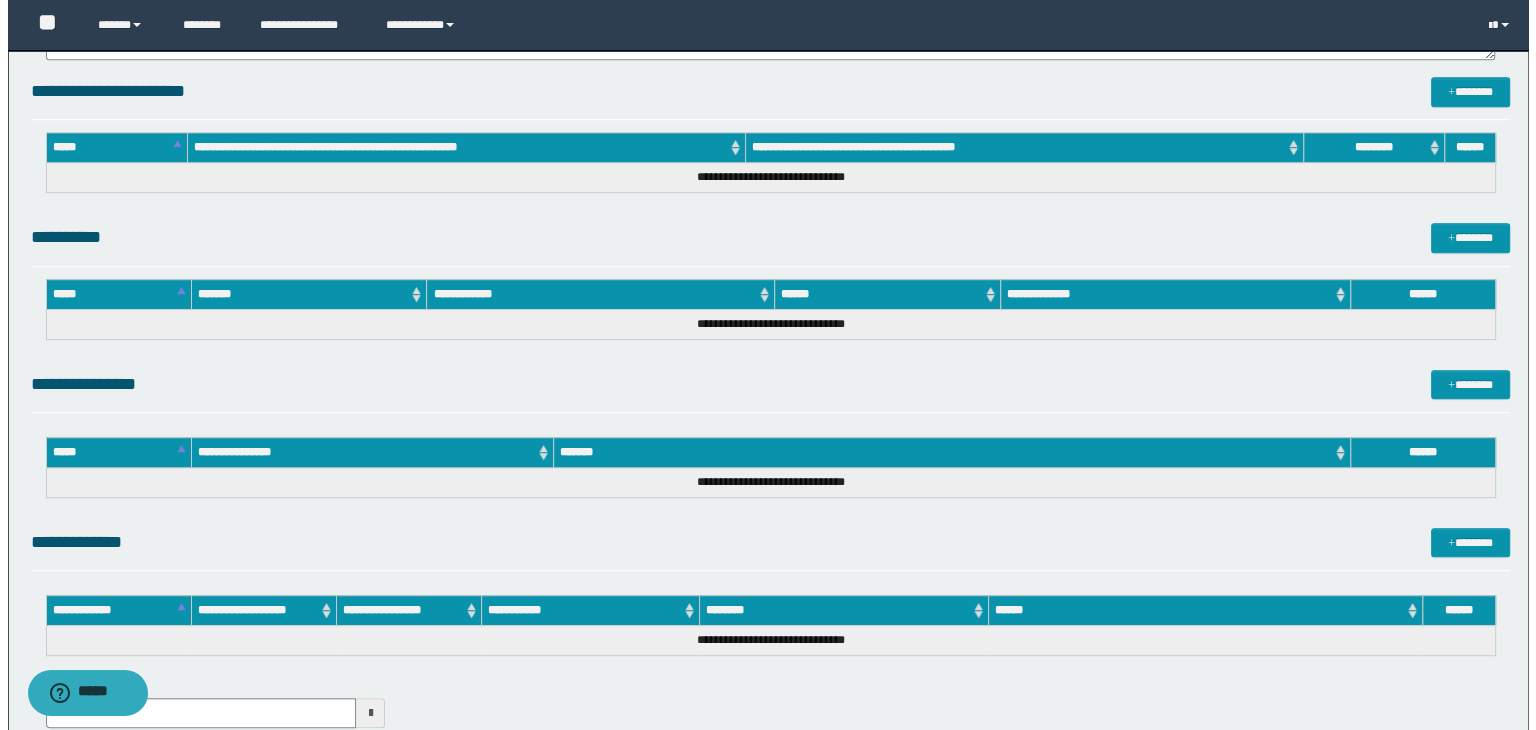 scroll, scrollTop: 1316, scrollLeft: 0, axis: vertical 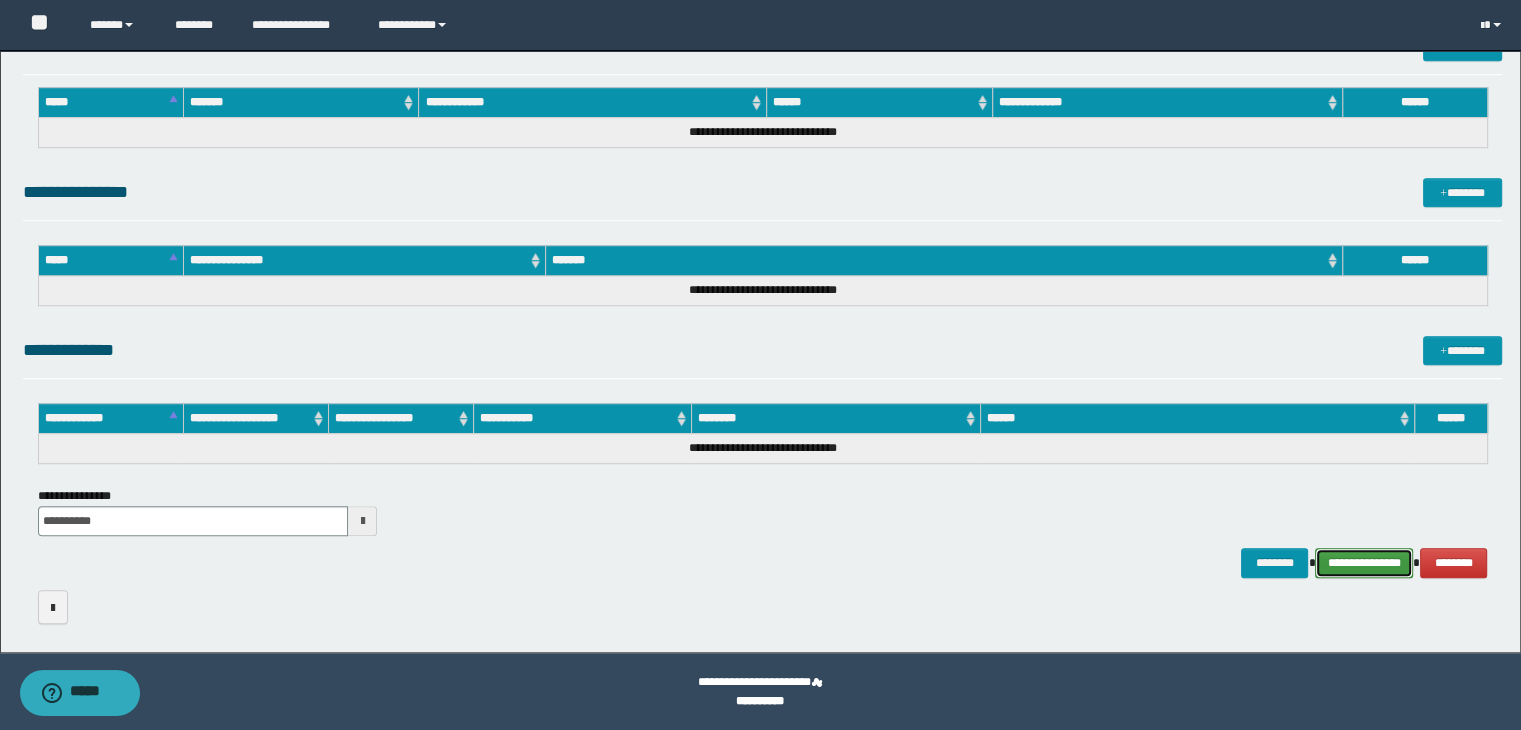 click on "**********" at bounding box center (1364, 563) 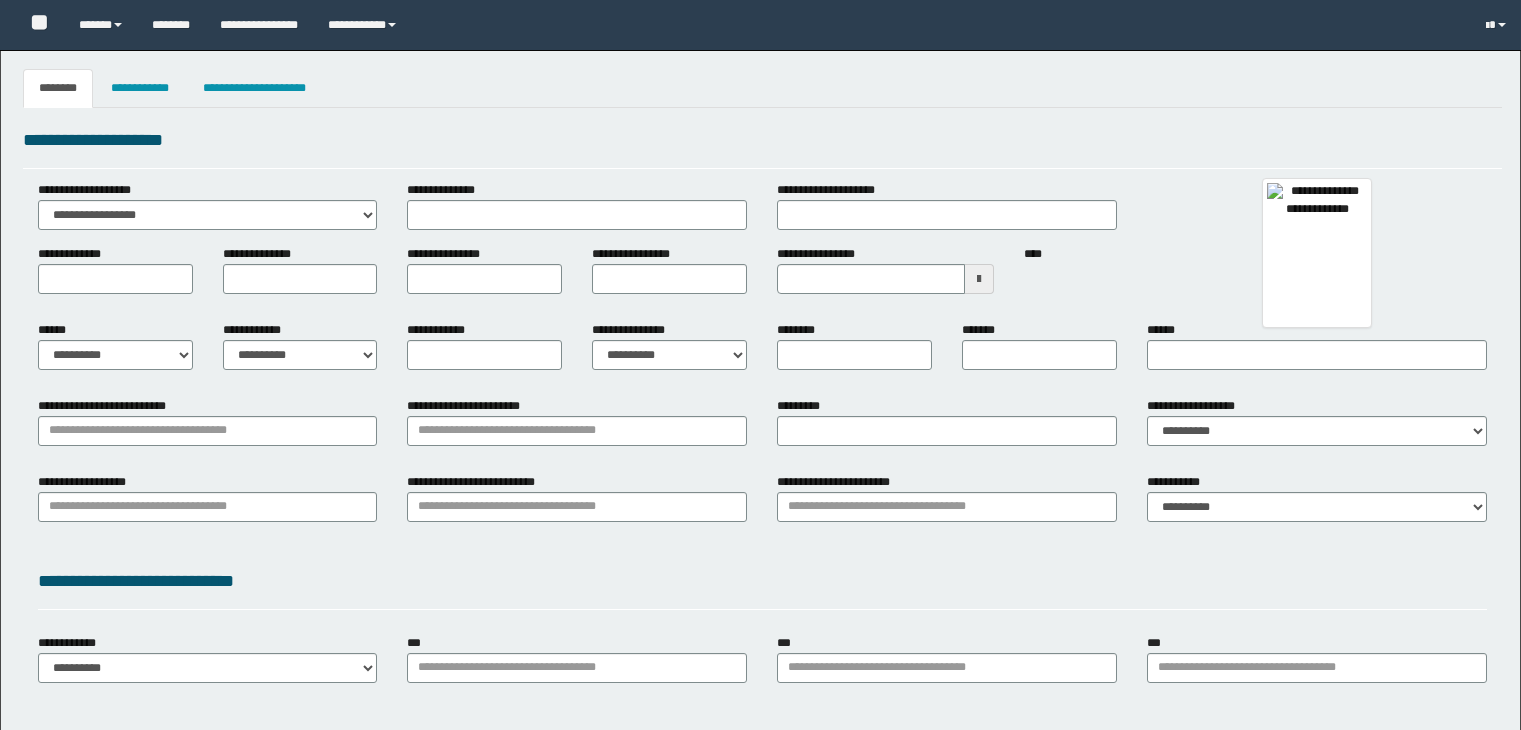 type 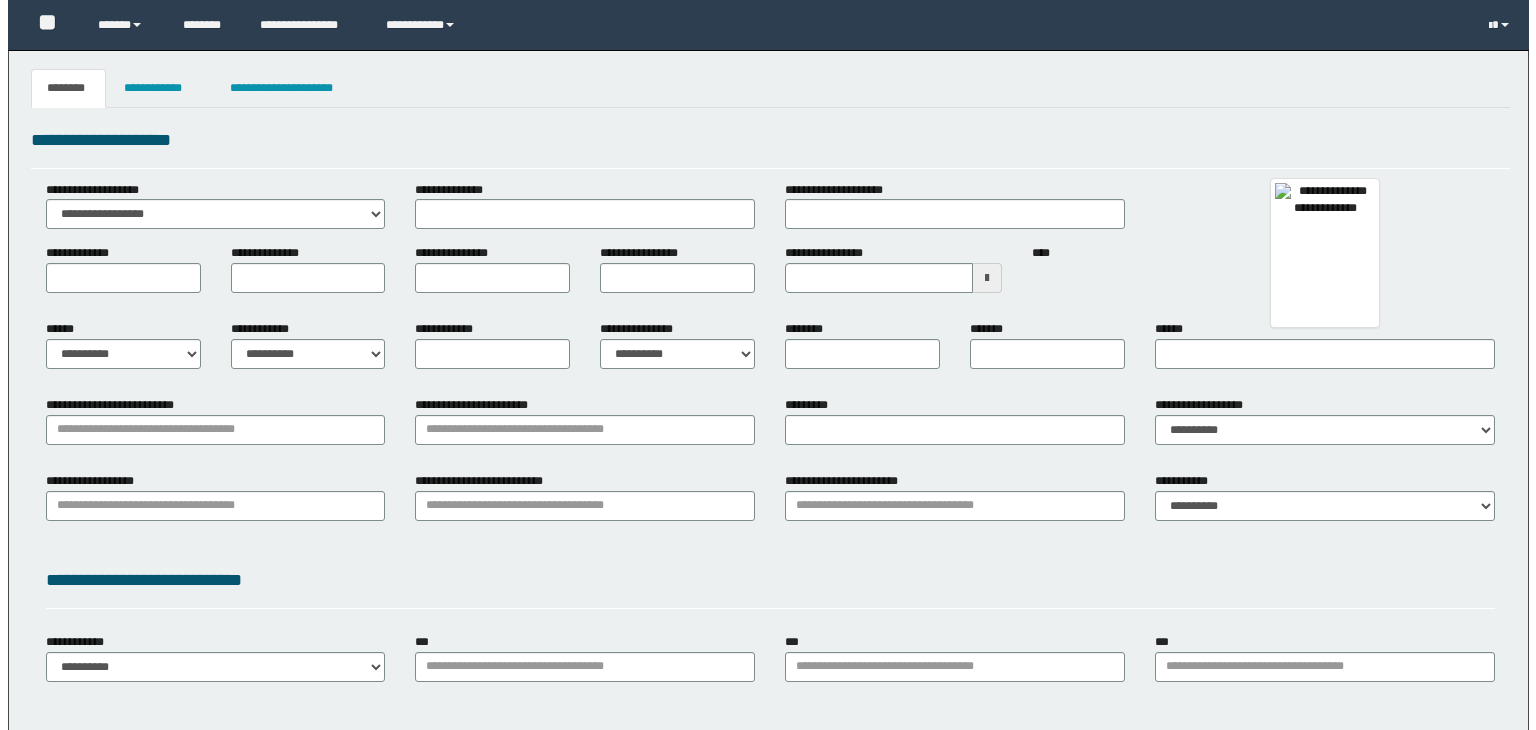scroll, scrollTop: 0, scrollLeft: 0, axis: both 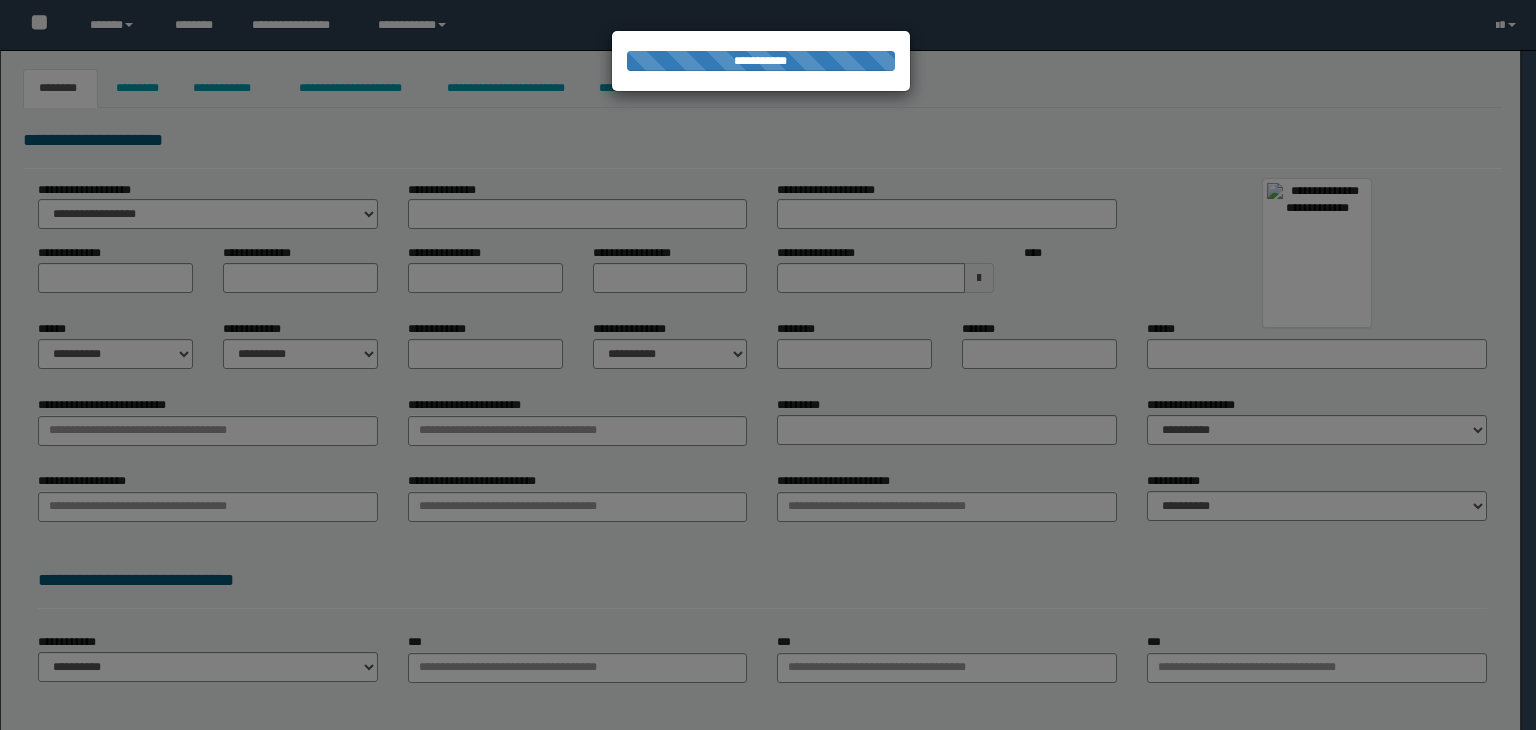 select on "***" 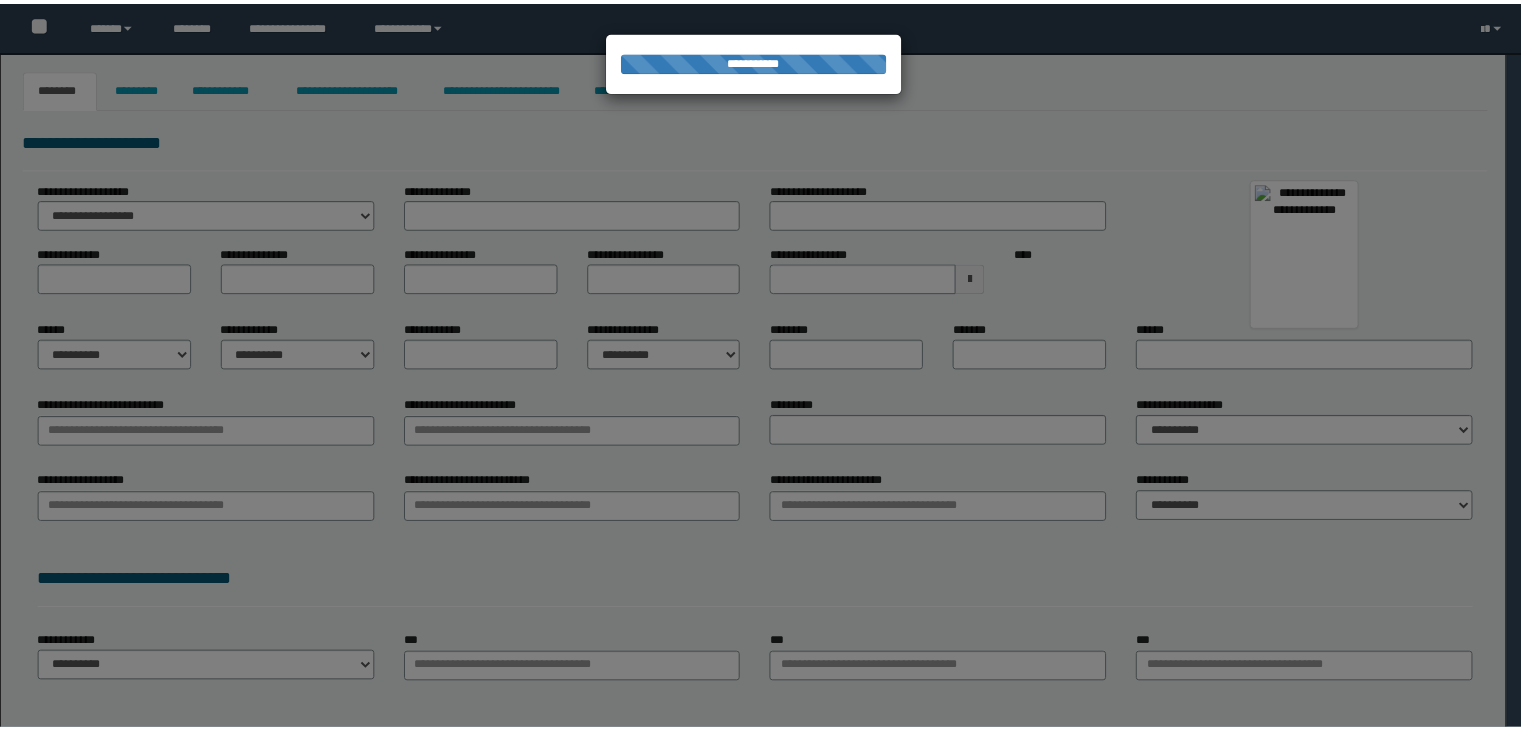 scroll, scrollTop: 0, scrollLeft: 0, axis: both 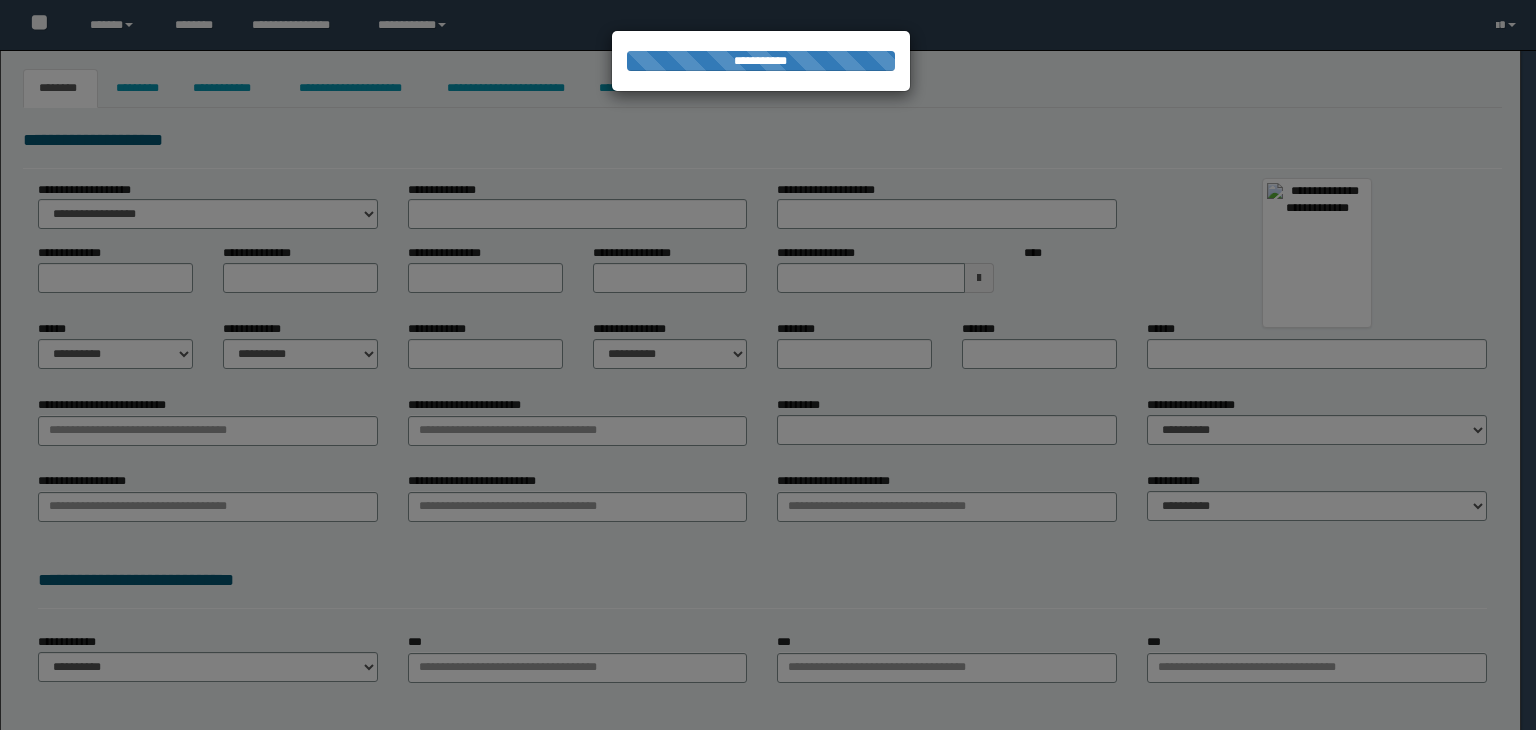 type on "********" 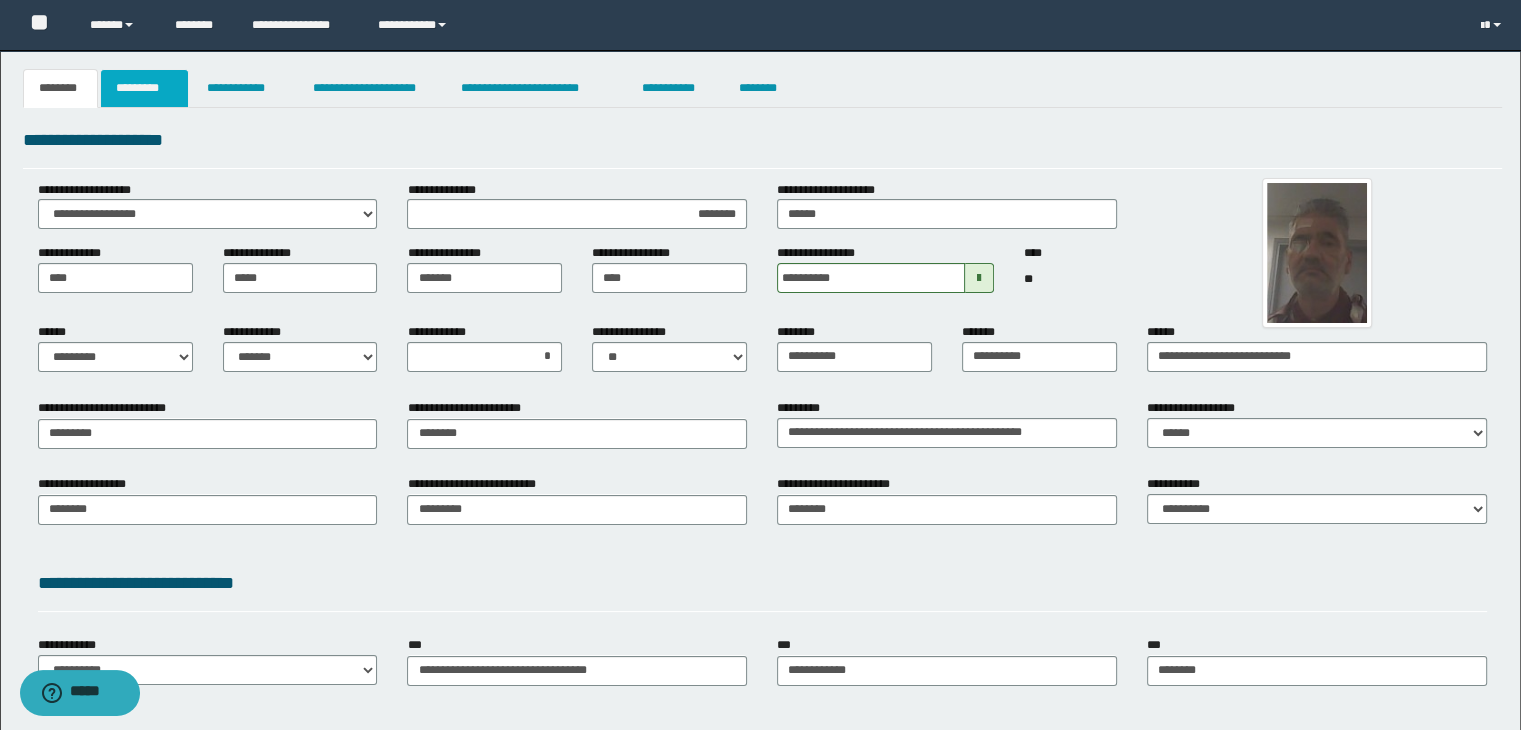 click on "*********" at bounding box center (144, 88) 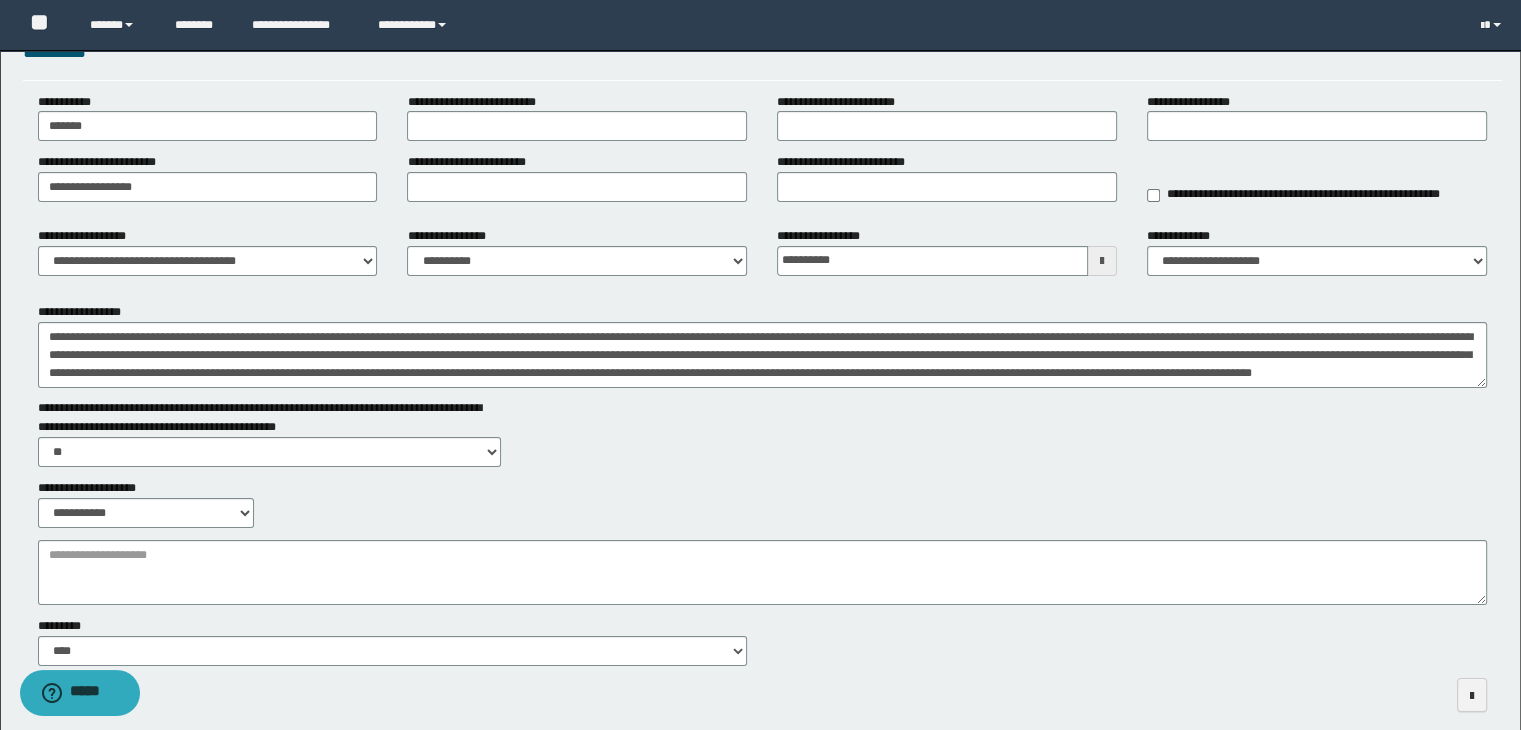 scroll, scrollTop: 178, scrollLeft: 0, axis: vertical 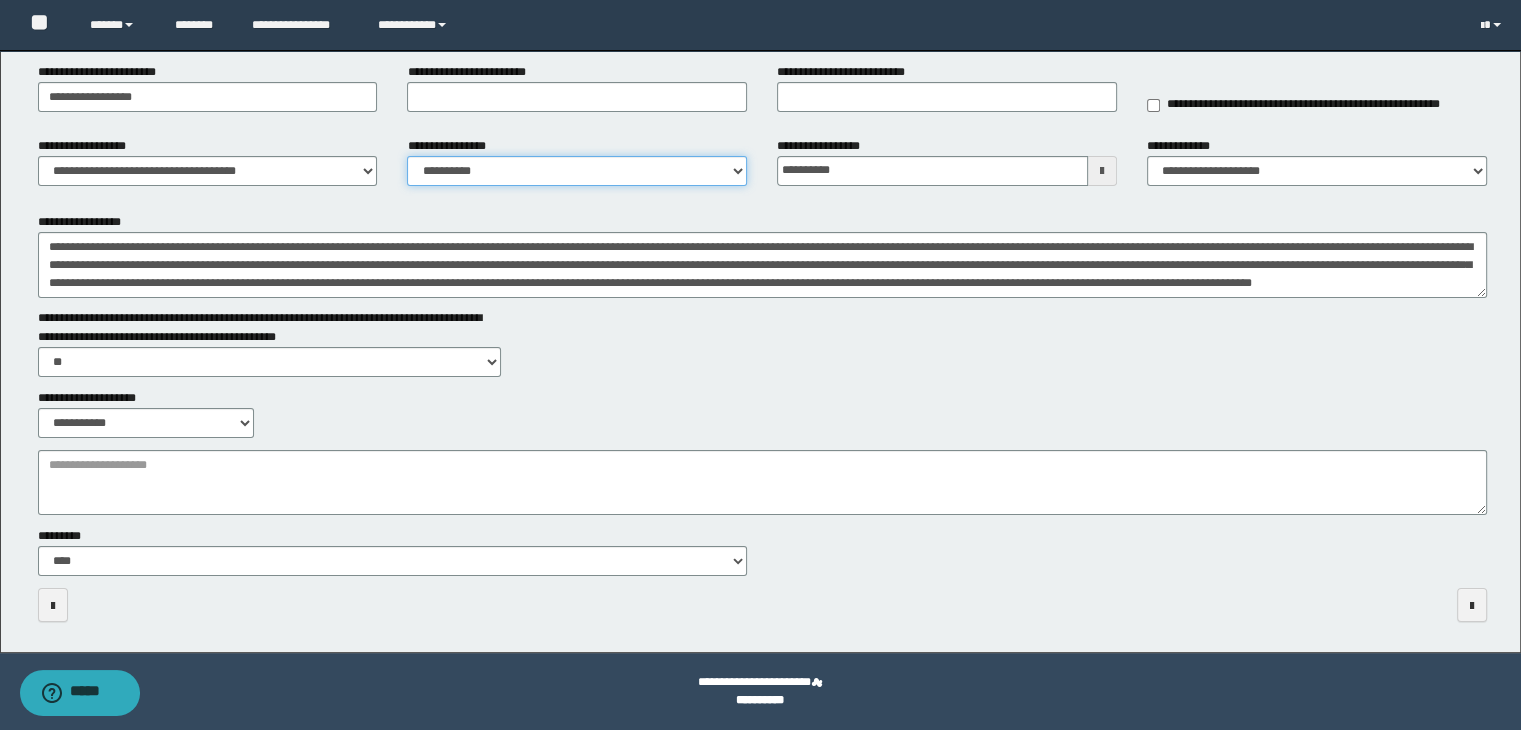 click on "**********" at bounding box center (577, 171) 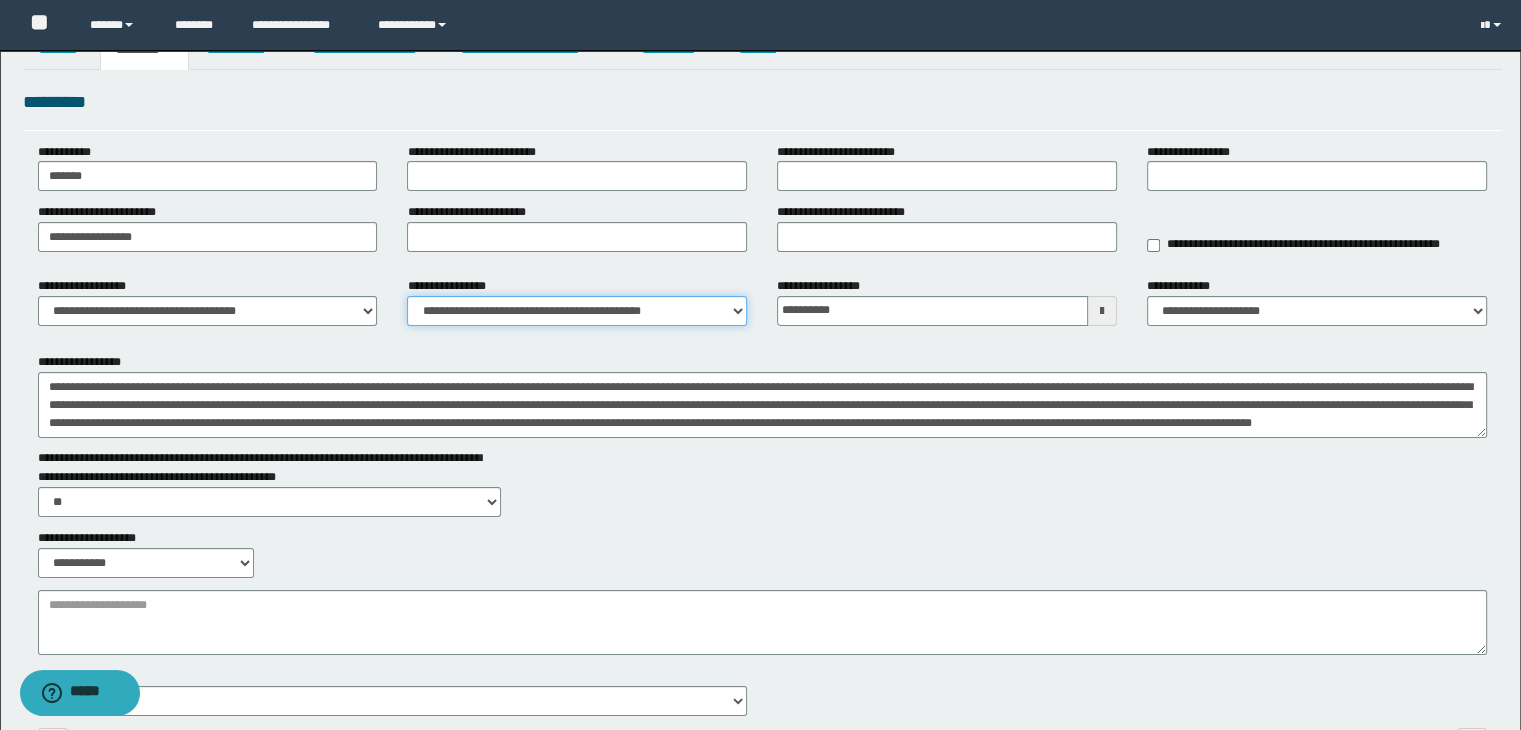 scroll, scrollTop: 0, scrollLeft: 0, axis: both 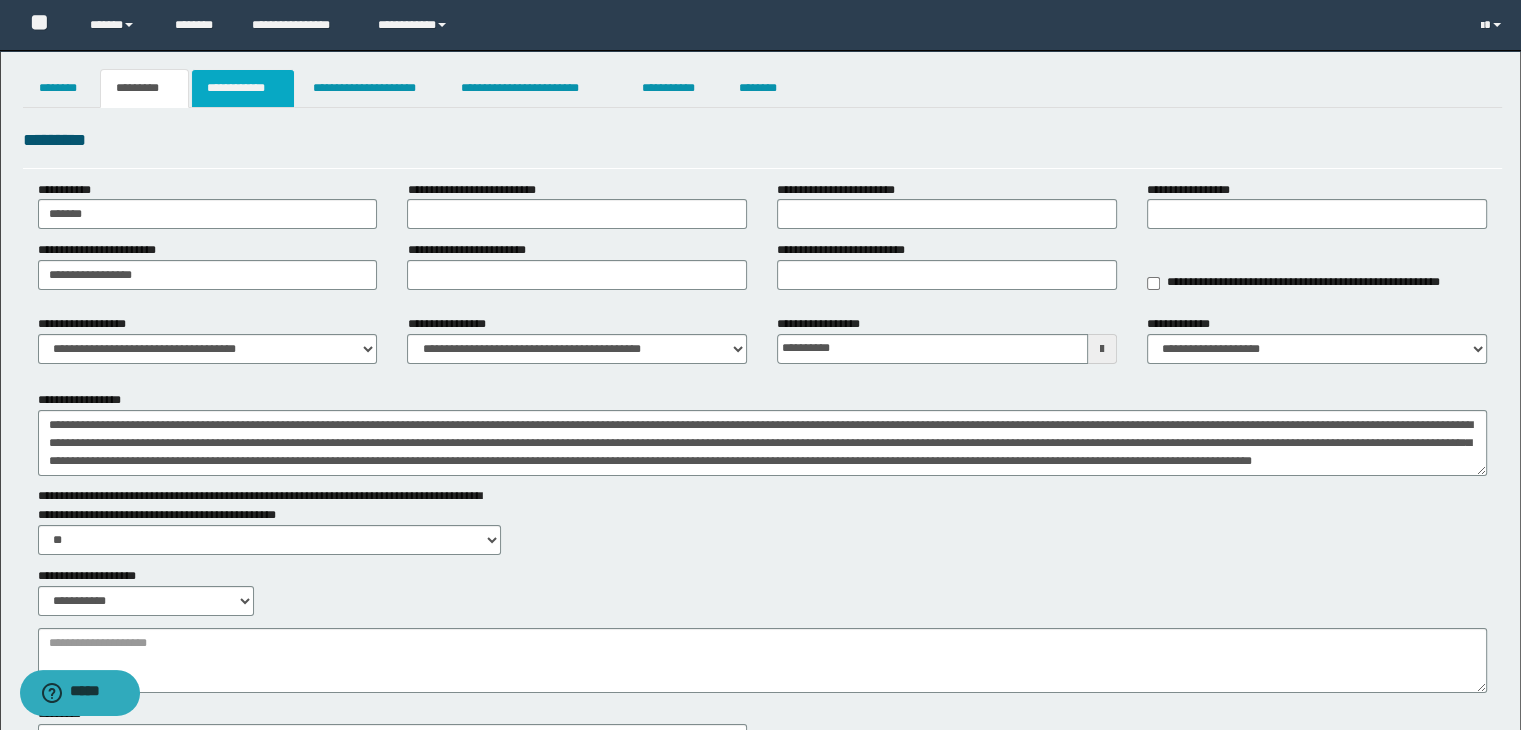 click on "**********" at bounding box center (243, 88) 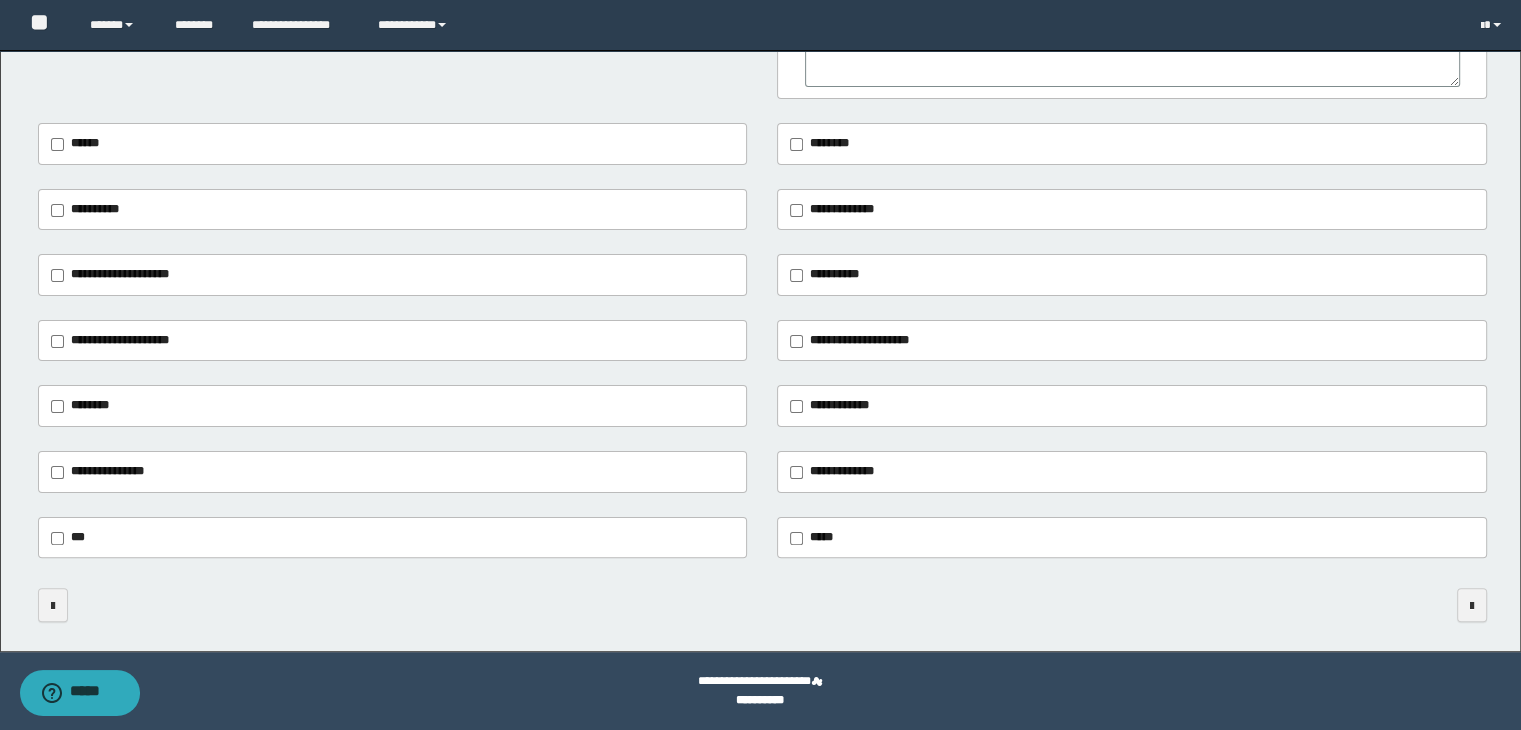 scroll, scrollTop: 107, scrollLeft: 0, axis: vertical 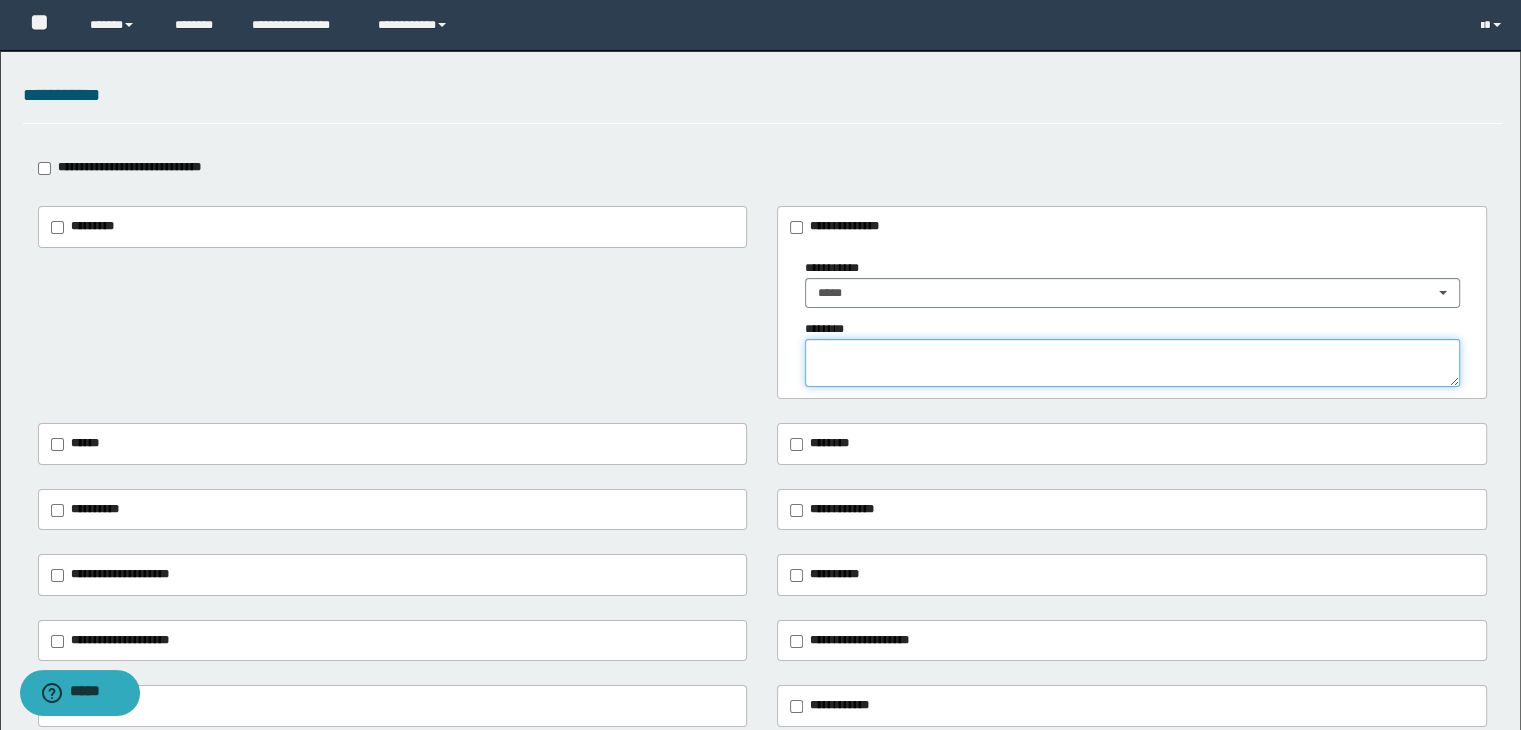 click at bounding box center [1132, 363] 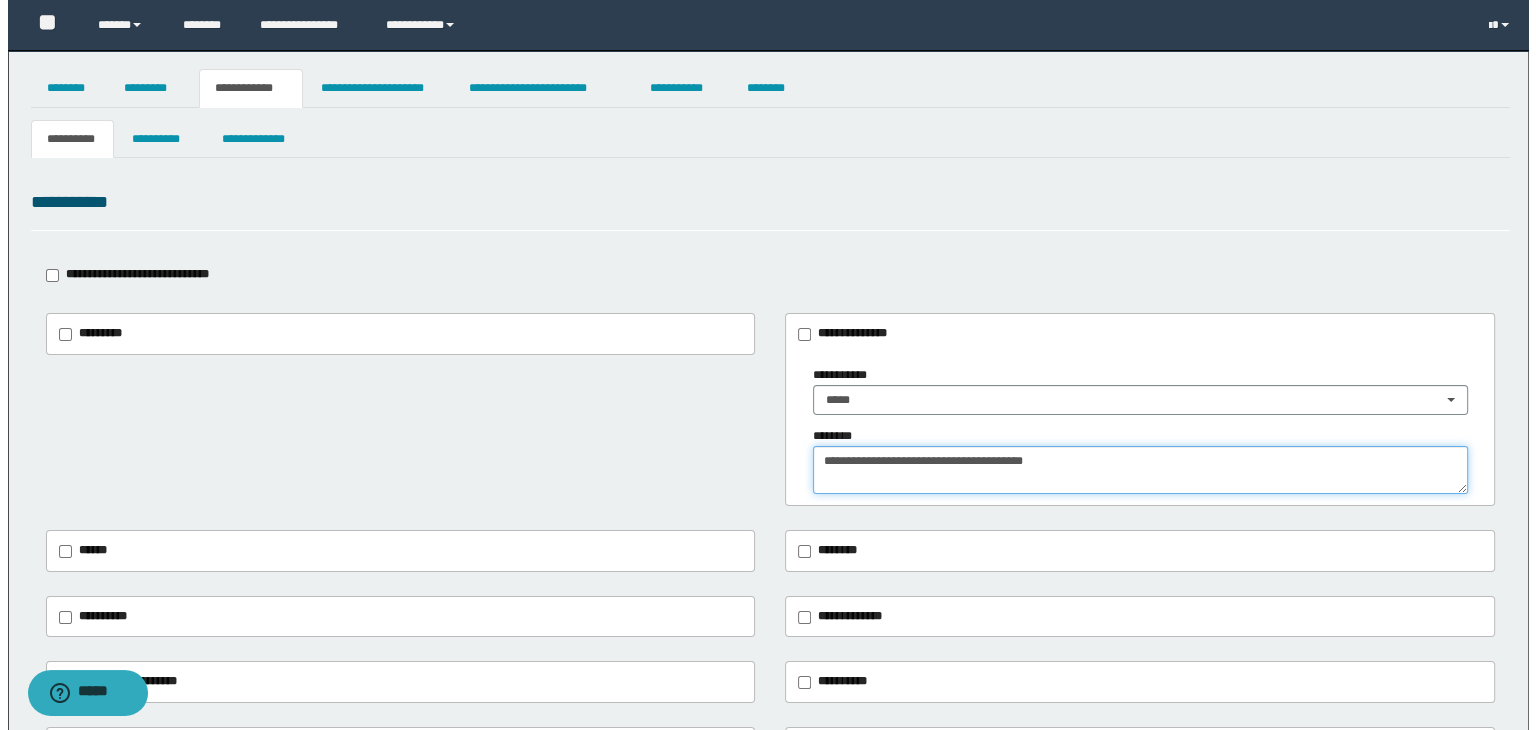 scroll, scrollTop: 0, scrollLeft: 0, axis: both 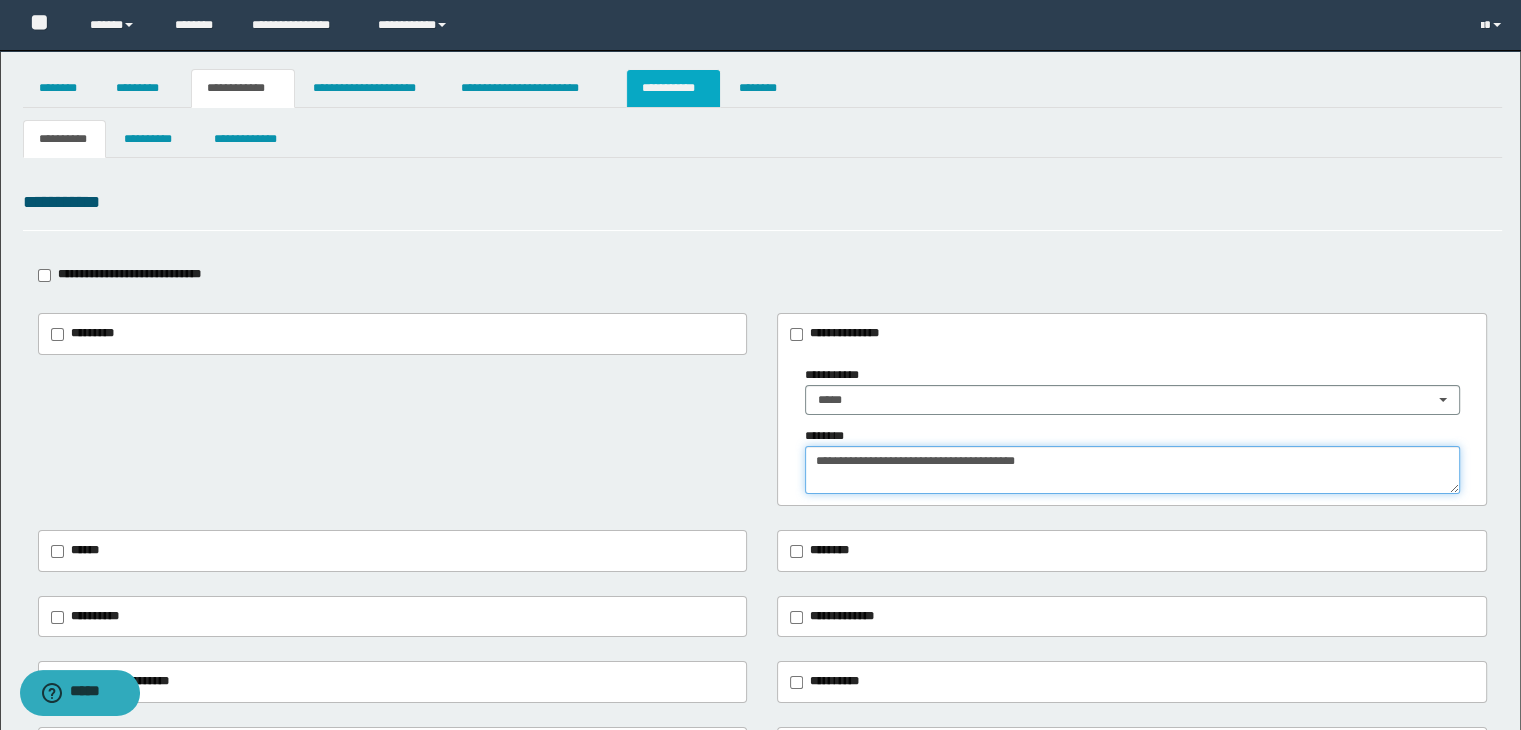 type on "**********" 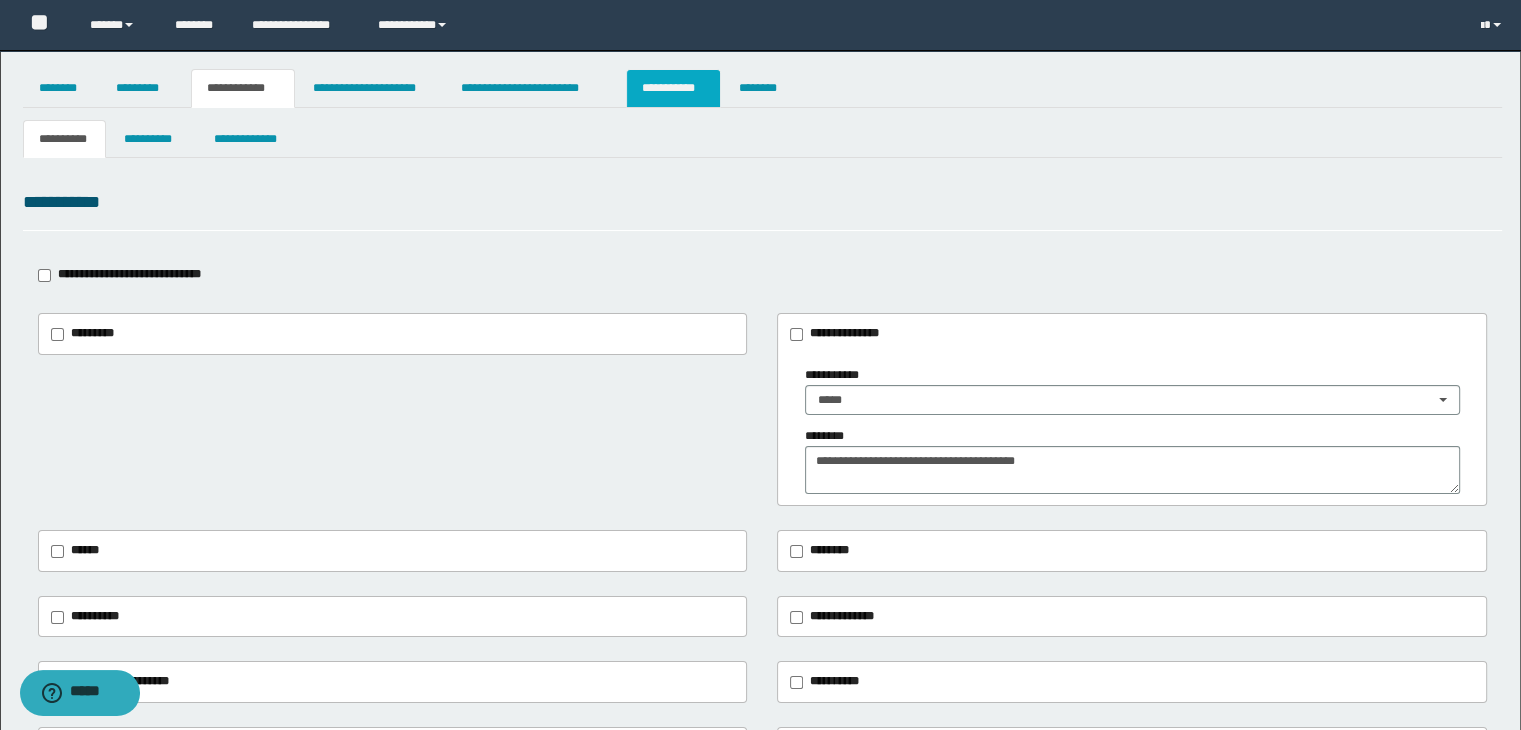 click on "**********" at bounding box center [673, 88] 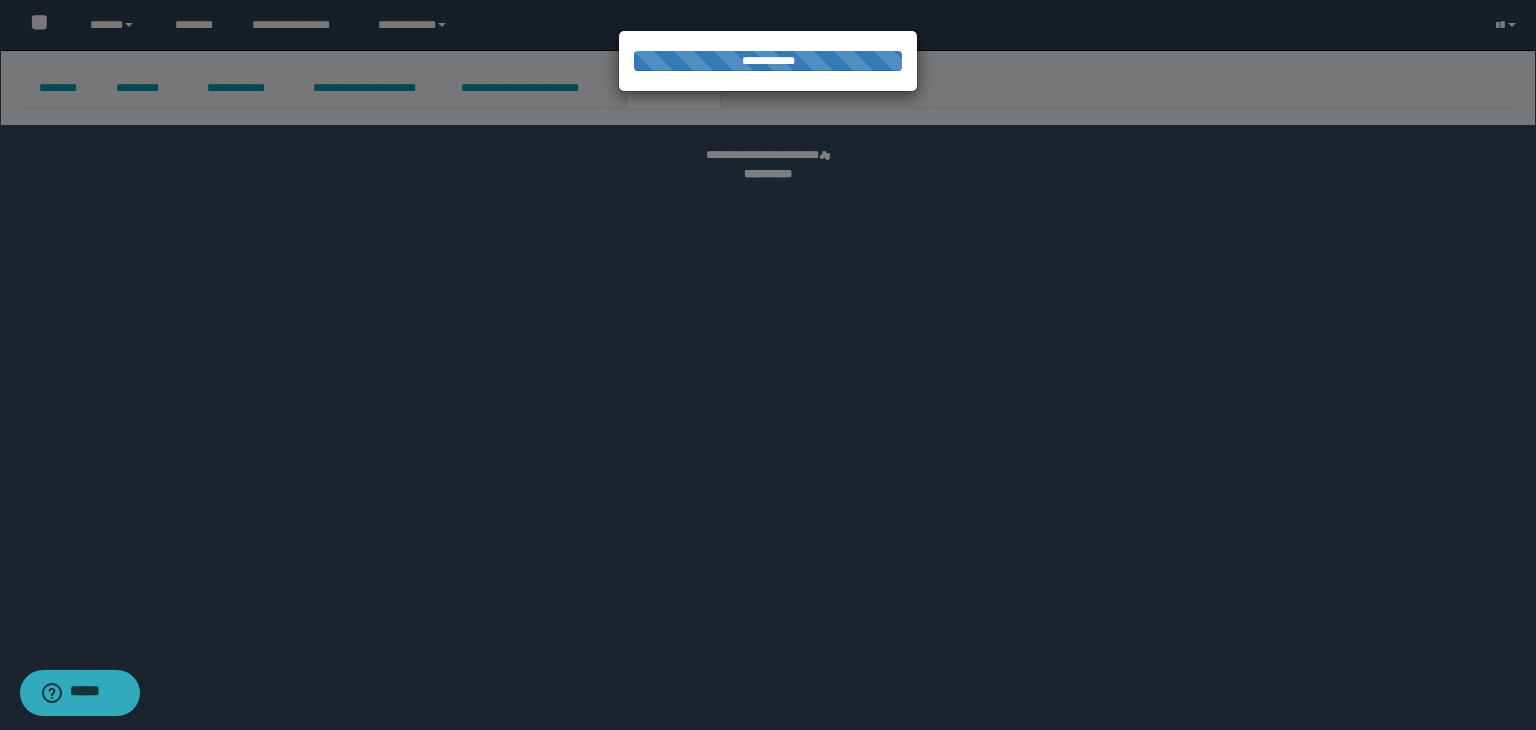 select on "****" 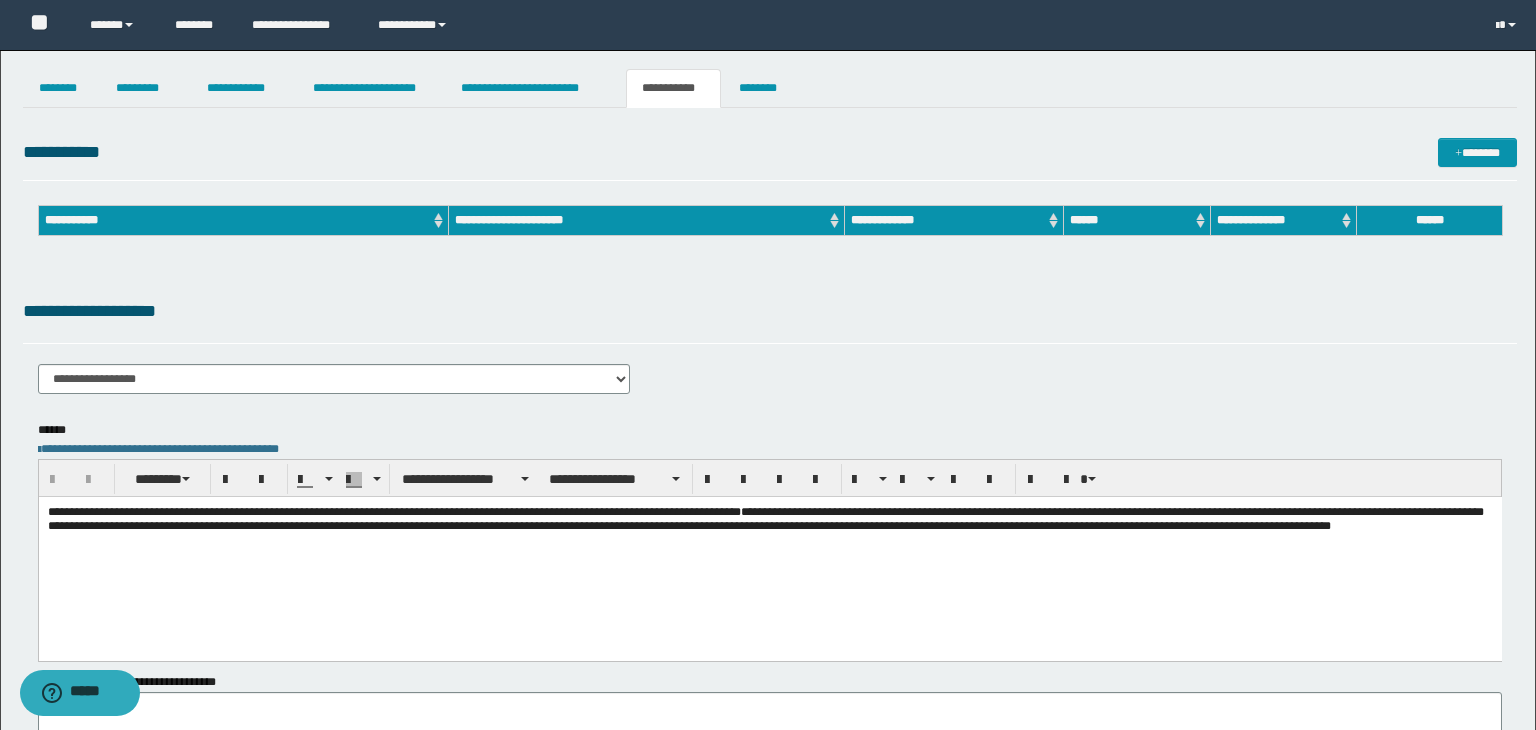 scroll, scrollTop: 0, scrollLeft: 0, axis: both 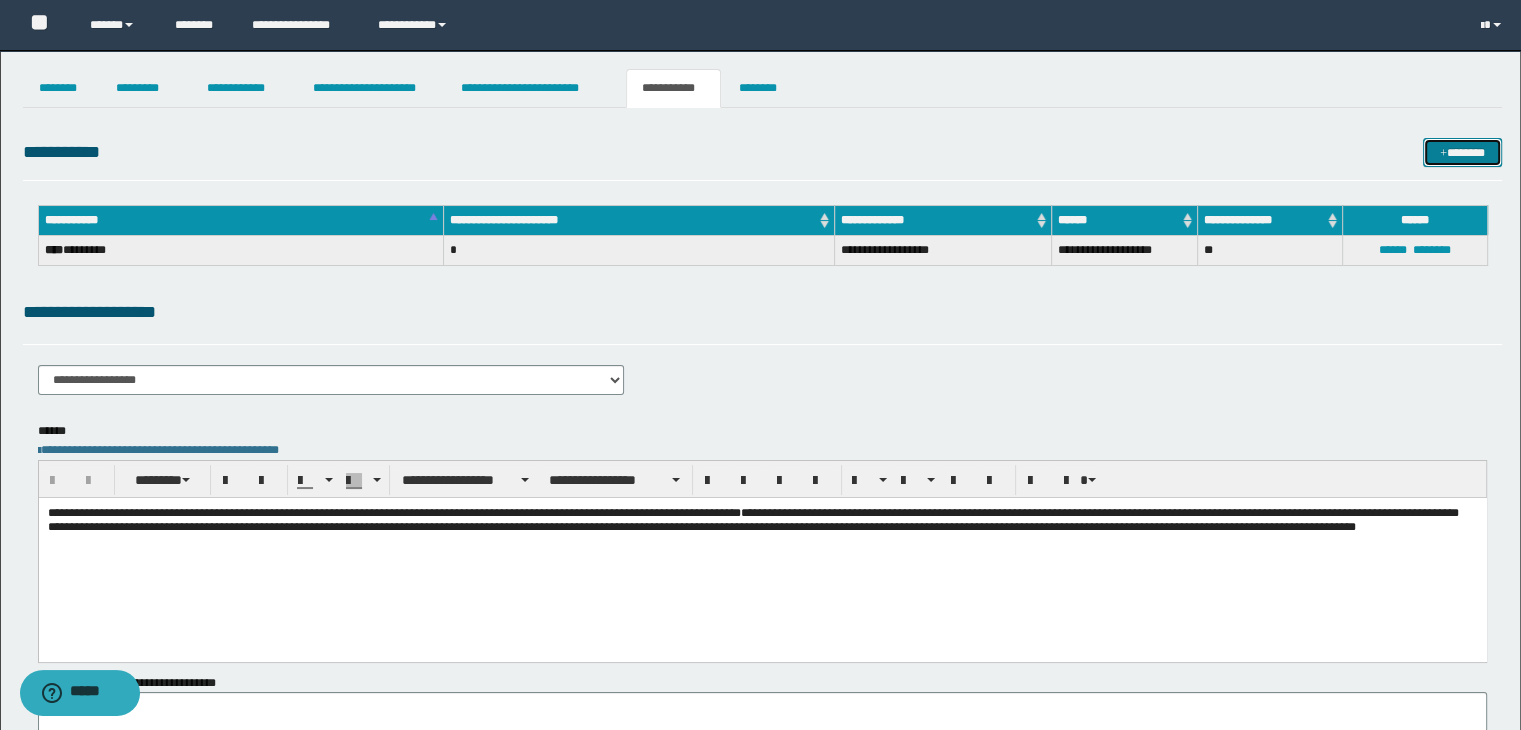 click at bounding box center [1443, 154] 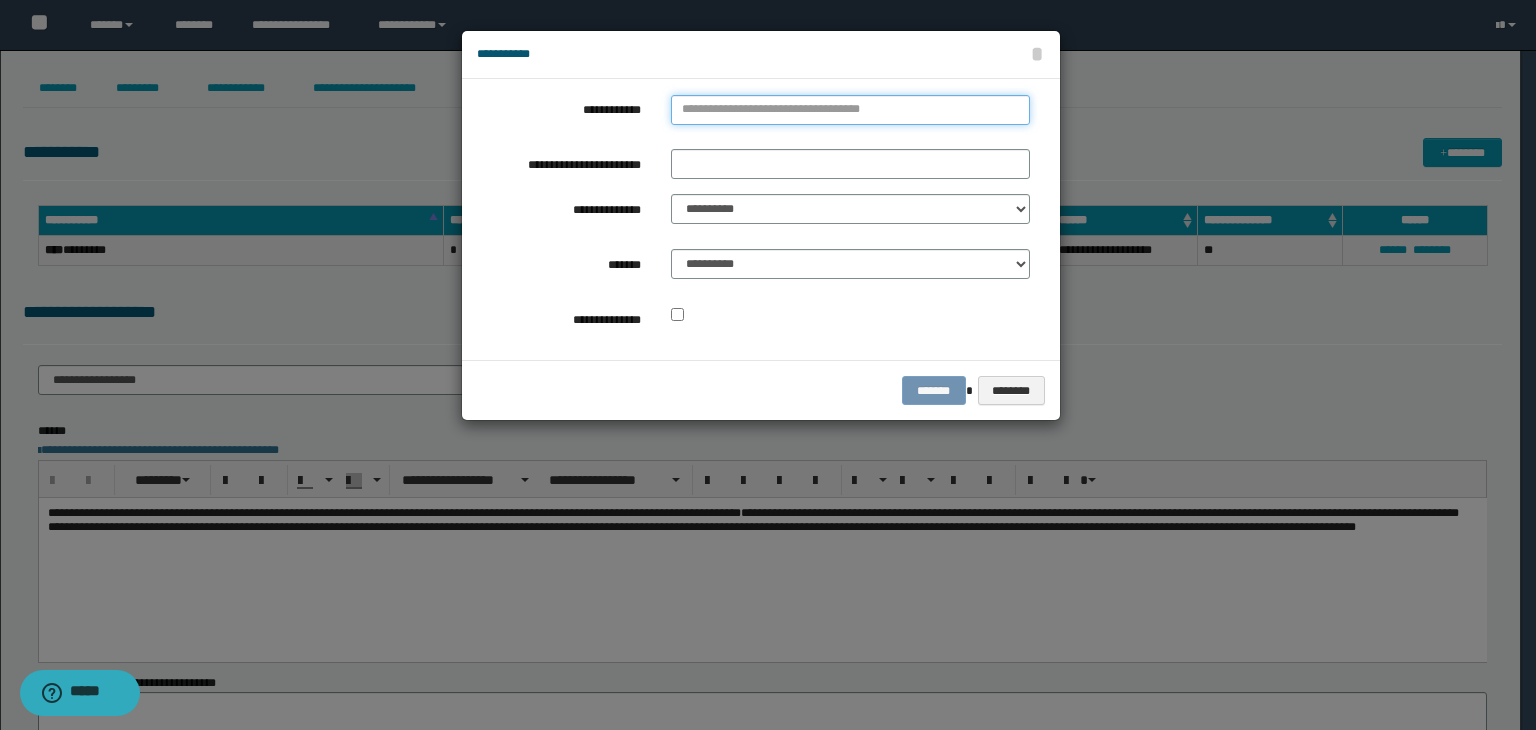 click on "**********" at bounding box center (850, 110) 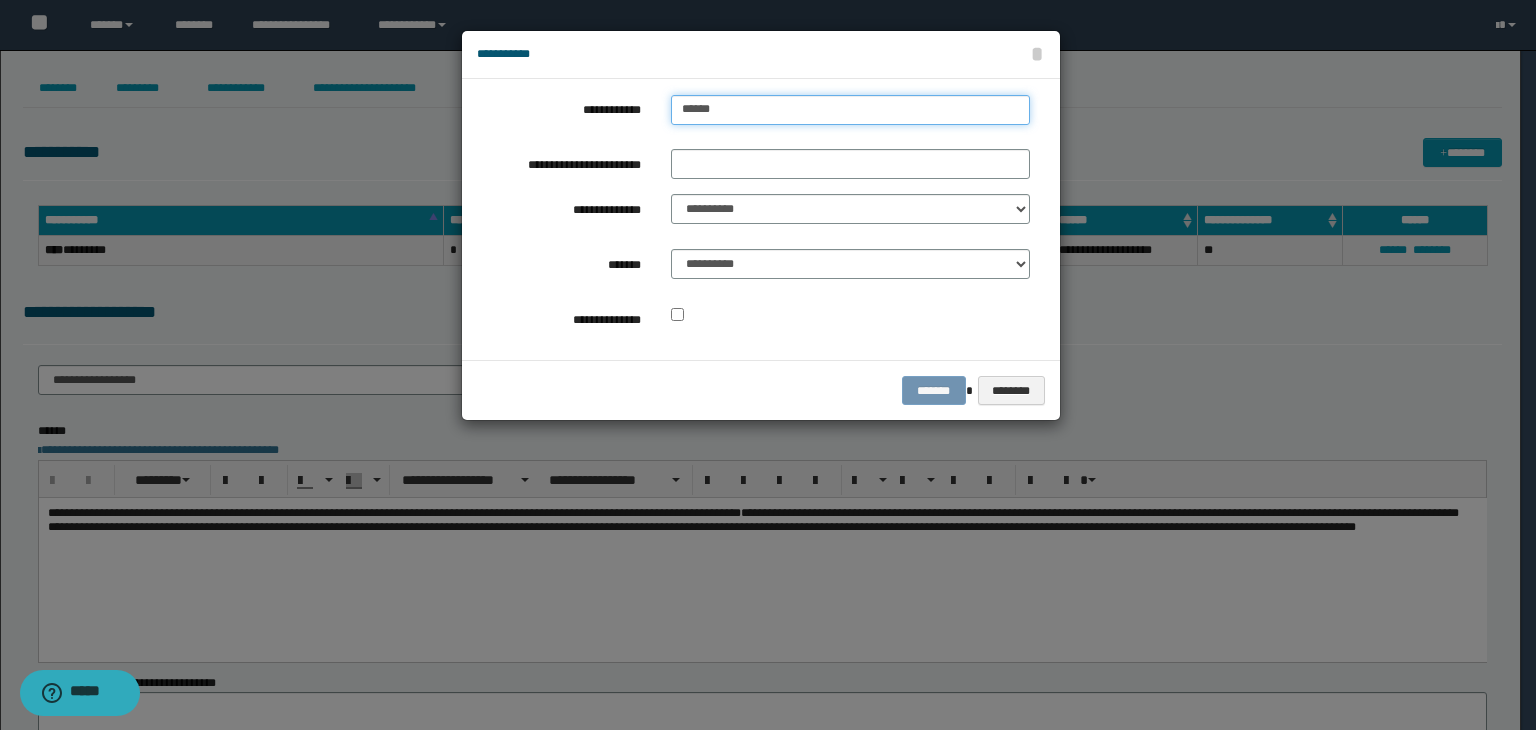 type on "*******" 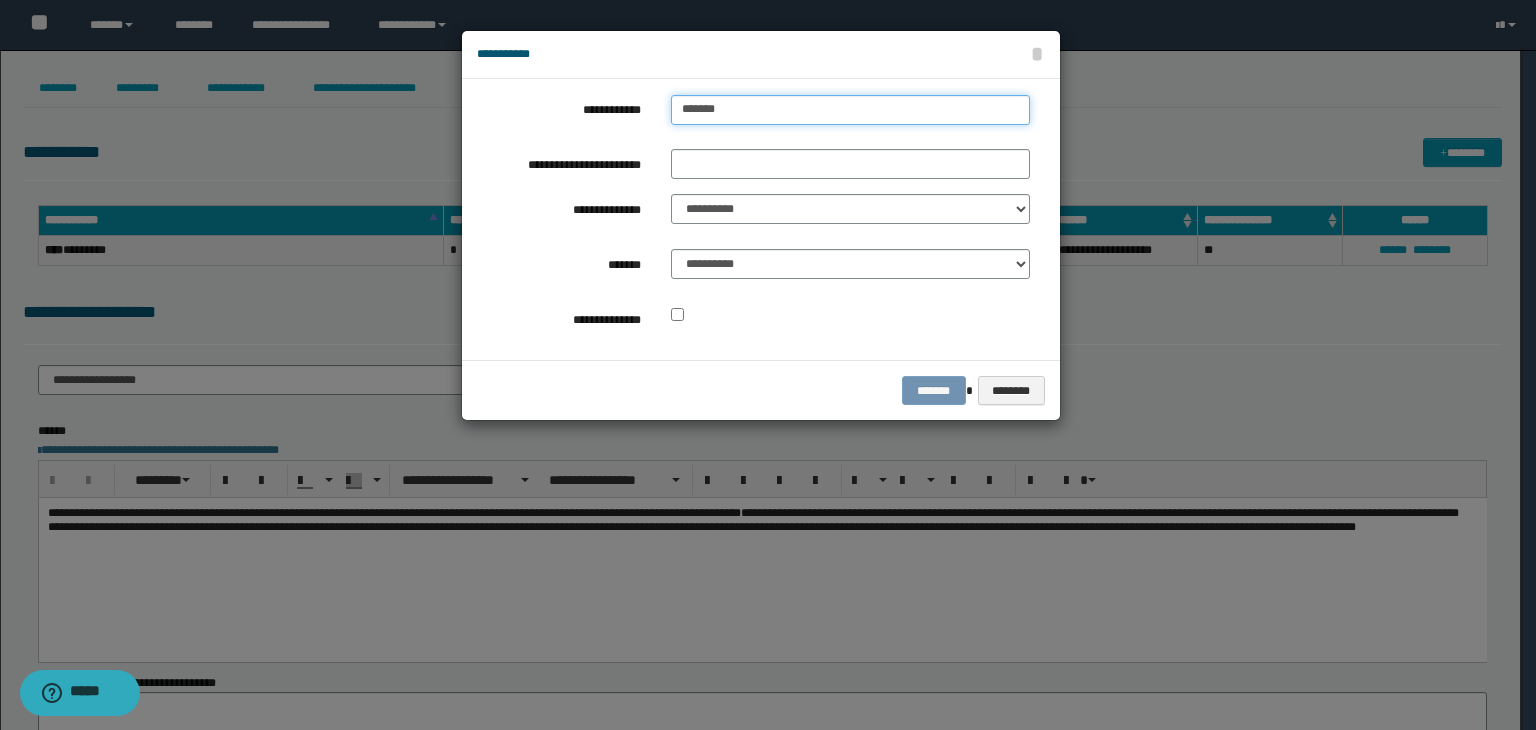 type on "*******" 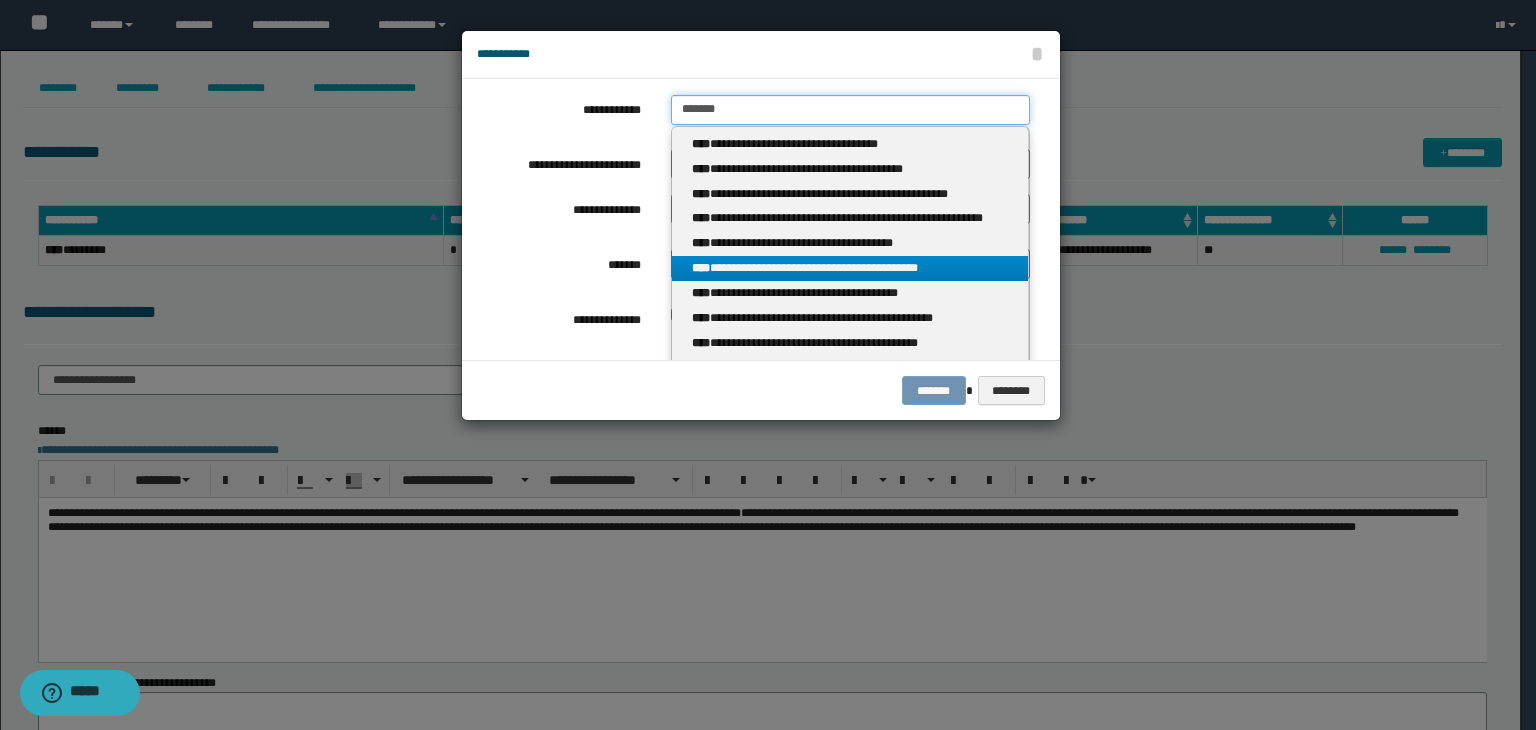 type on "*******" 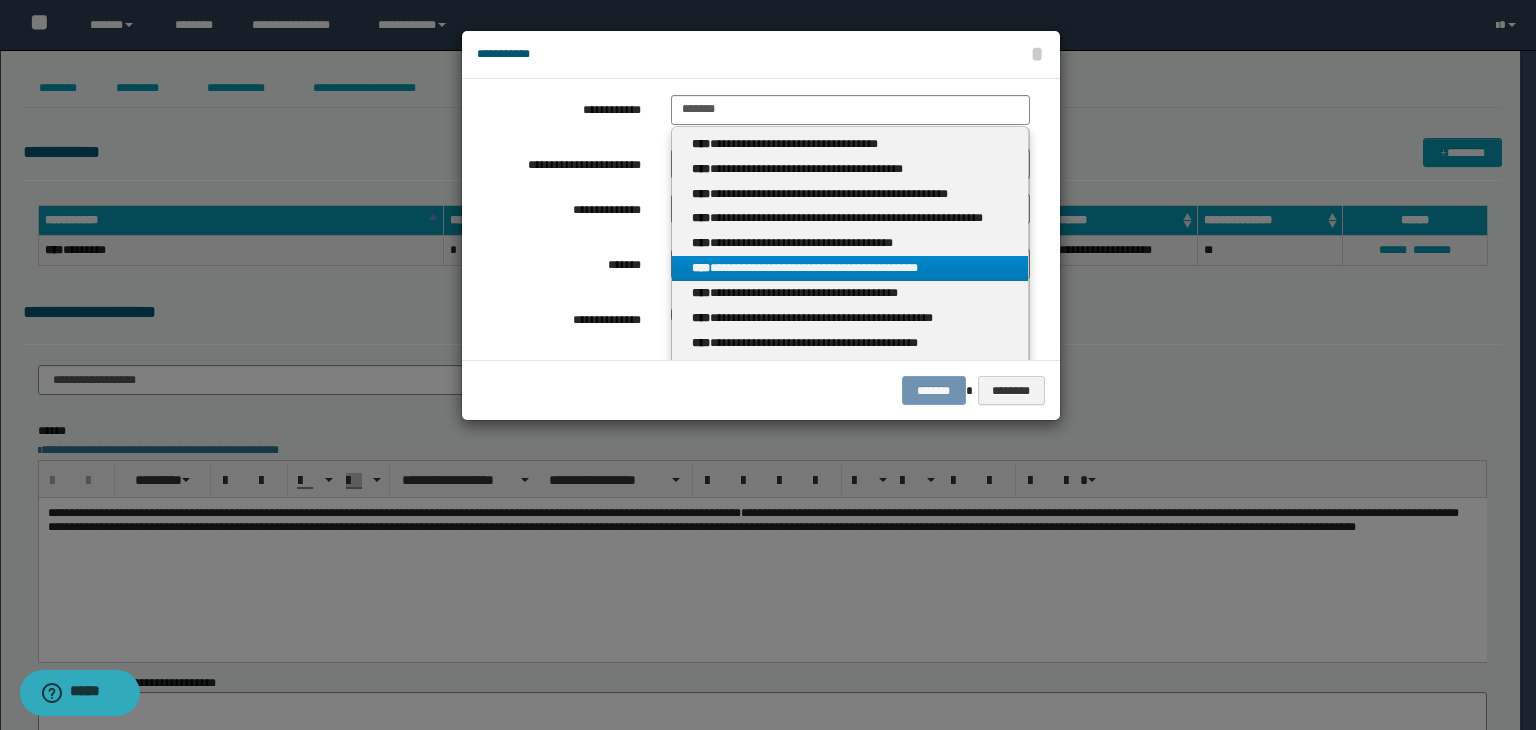 click on "**********" at bounding box center (850, 268) 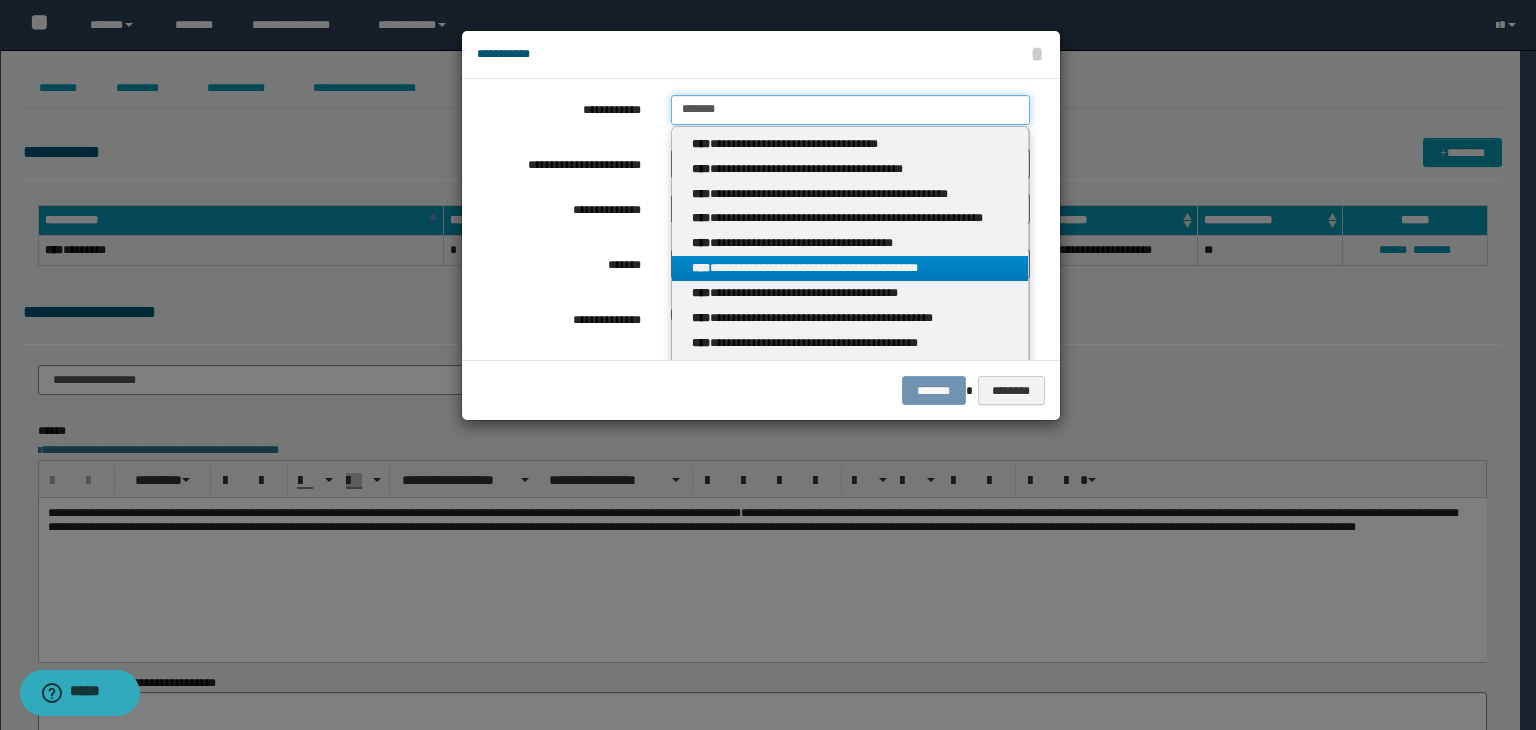 type 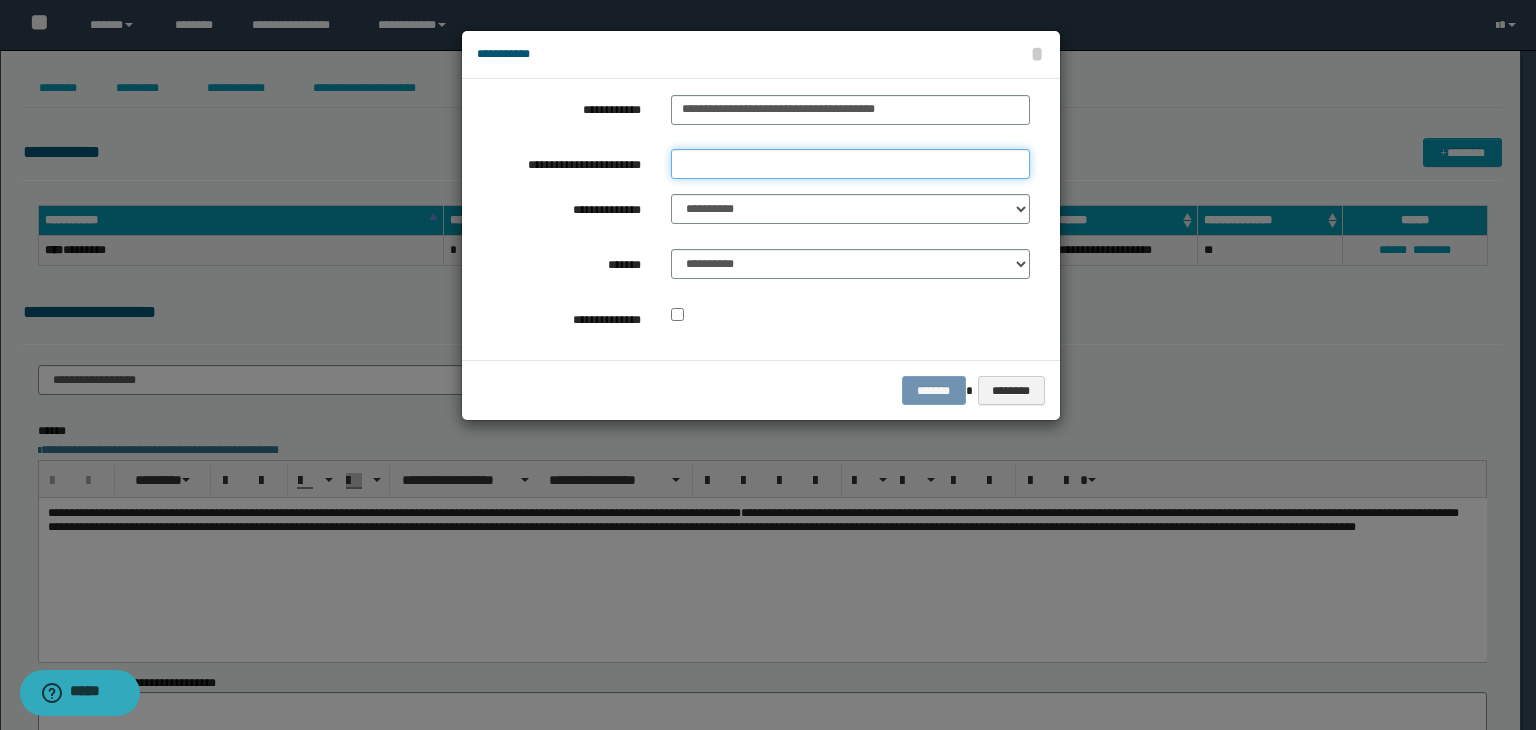 click on "**********" at bounding box center (850, 164) 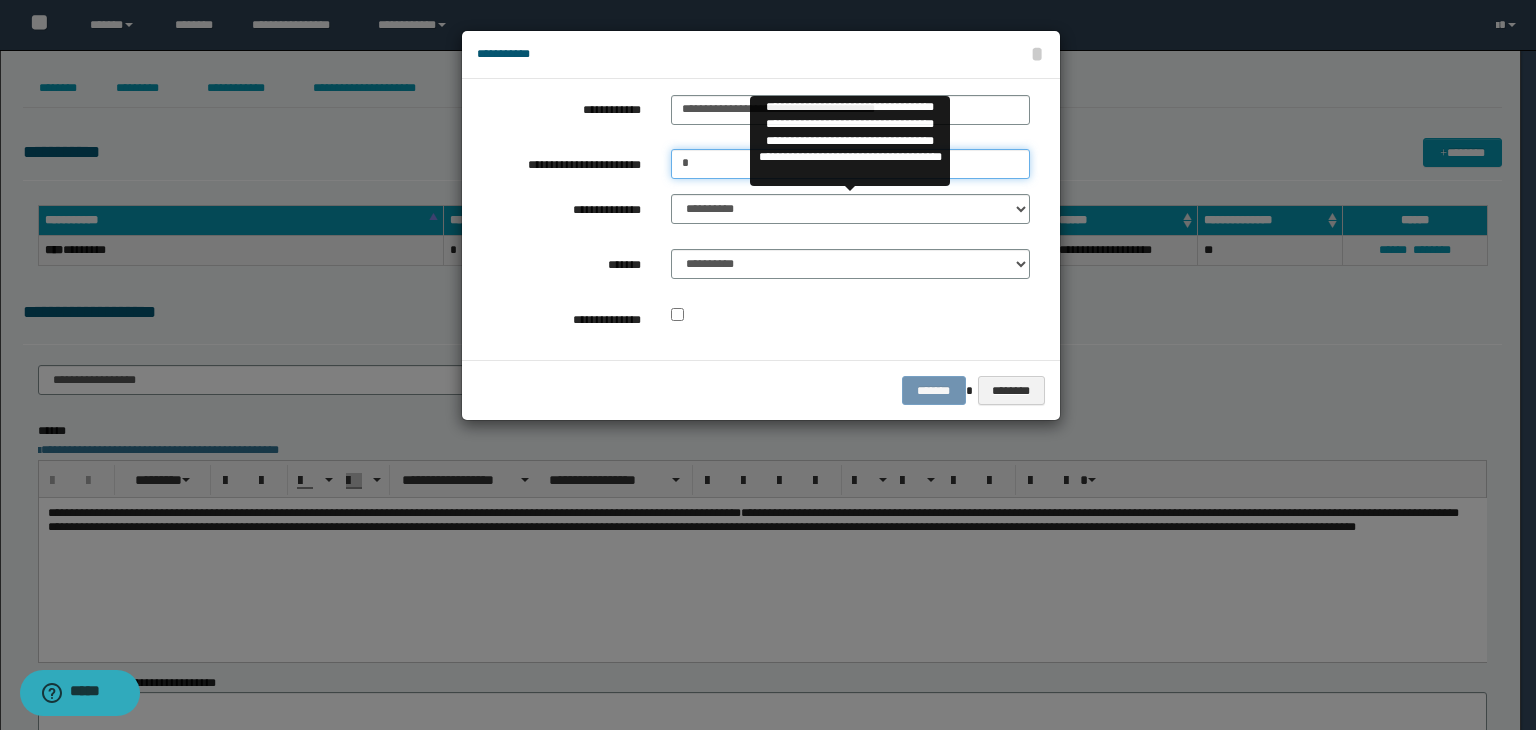 type on "*" 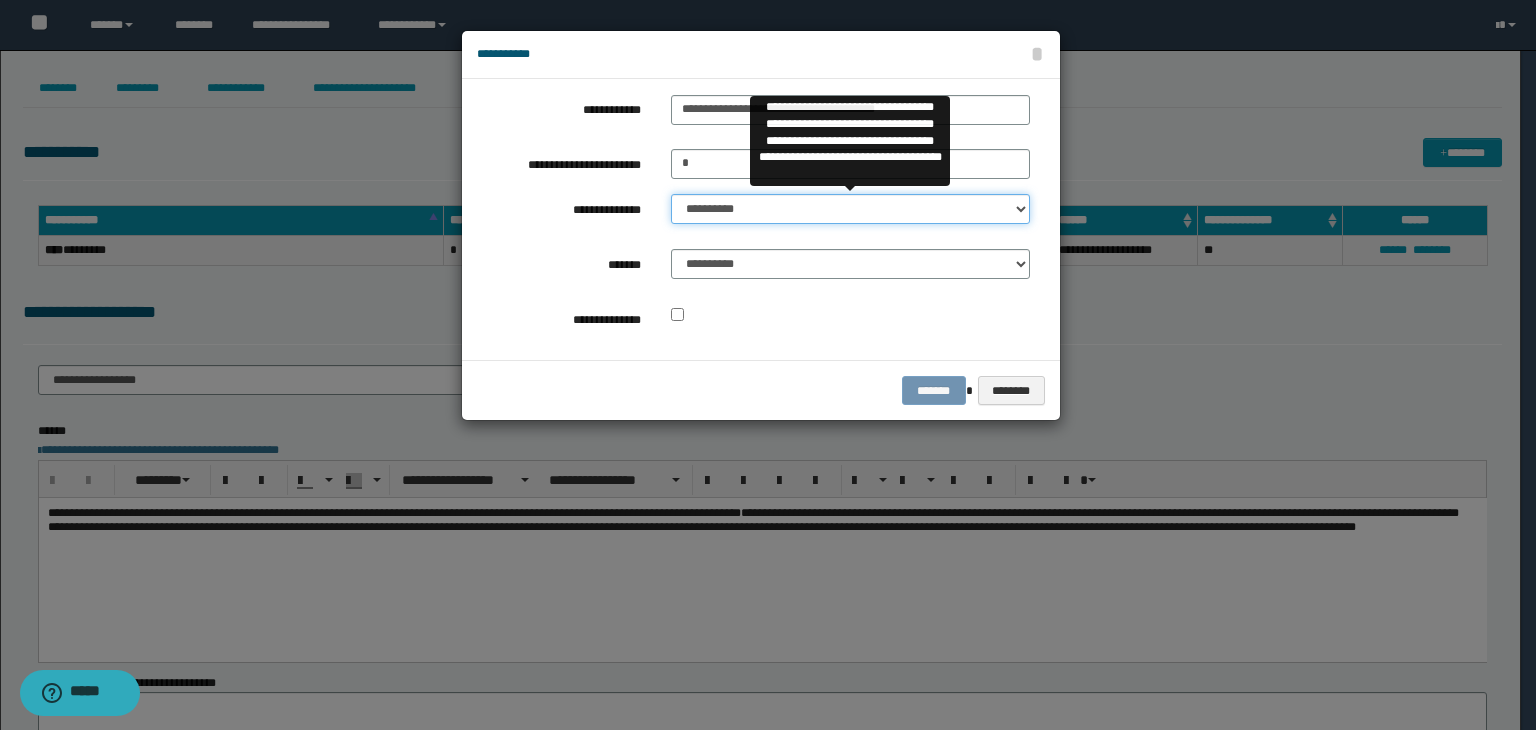click on "**********" at bounding box center [850, 209] 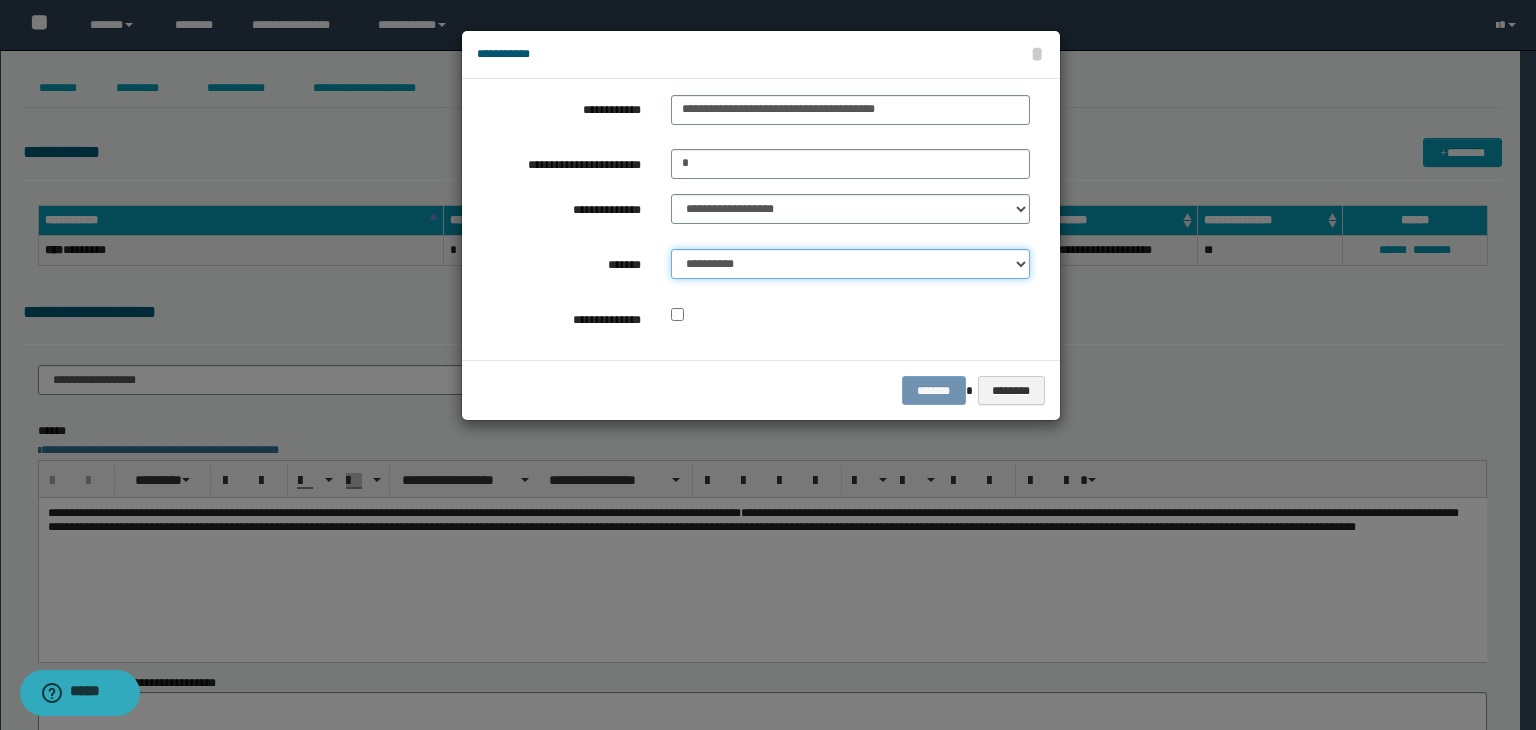 click on "**********" at bounding box center [850, 264] 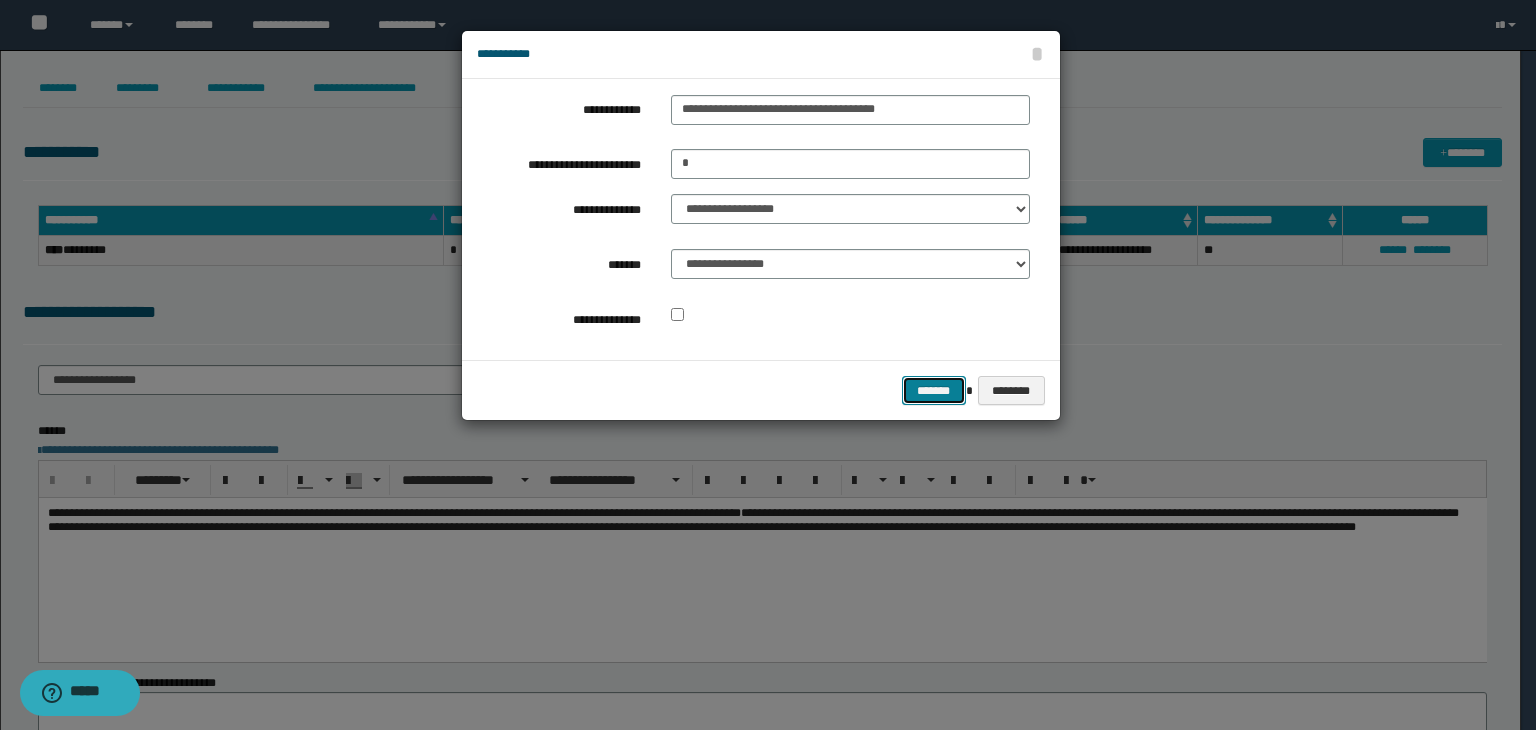 click on "*******" at bounding box center (934, 391) 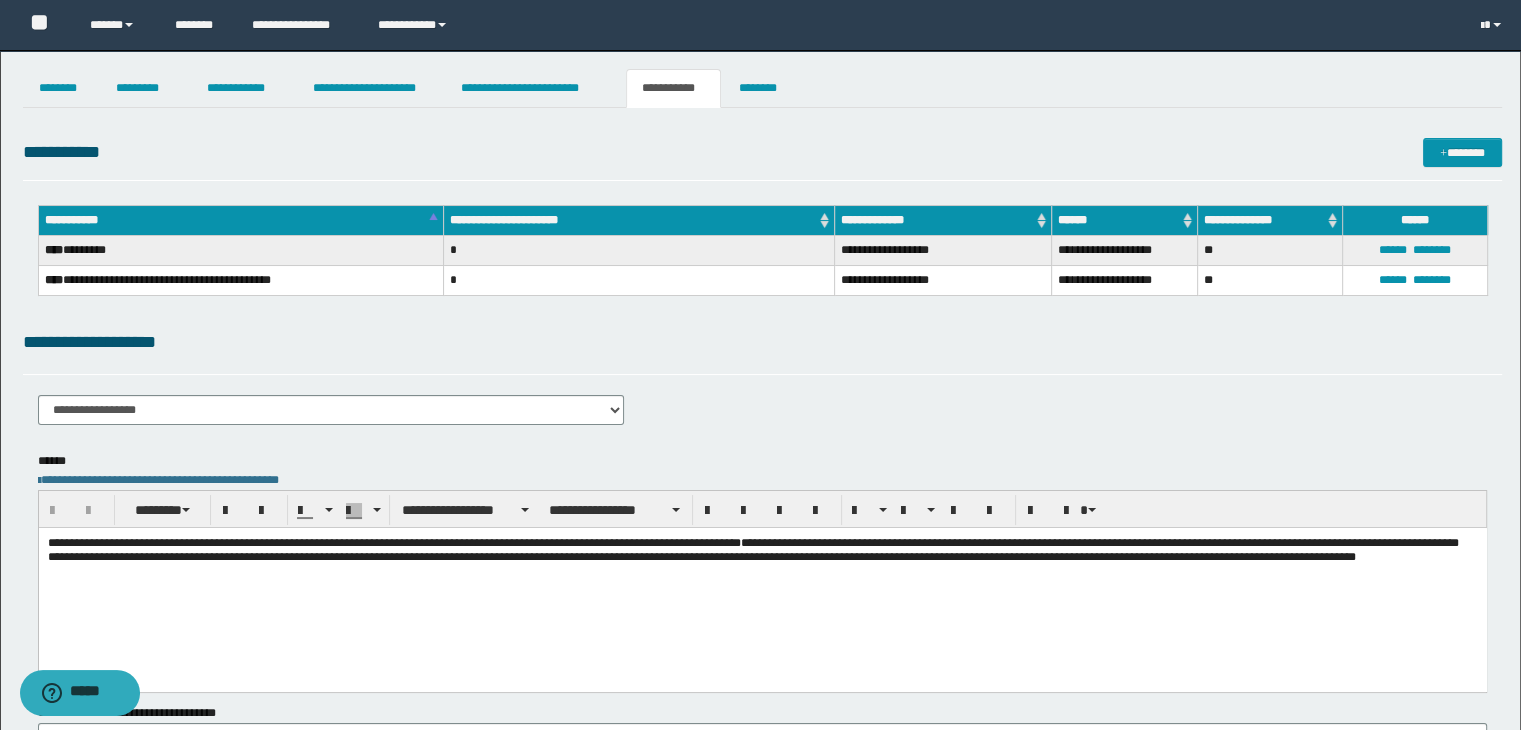 click on "**********" at bounding box center (763, 152) 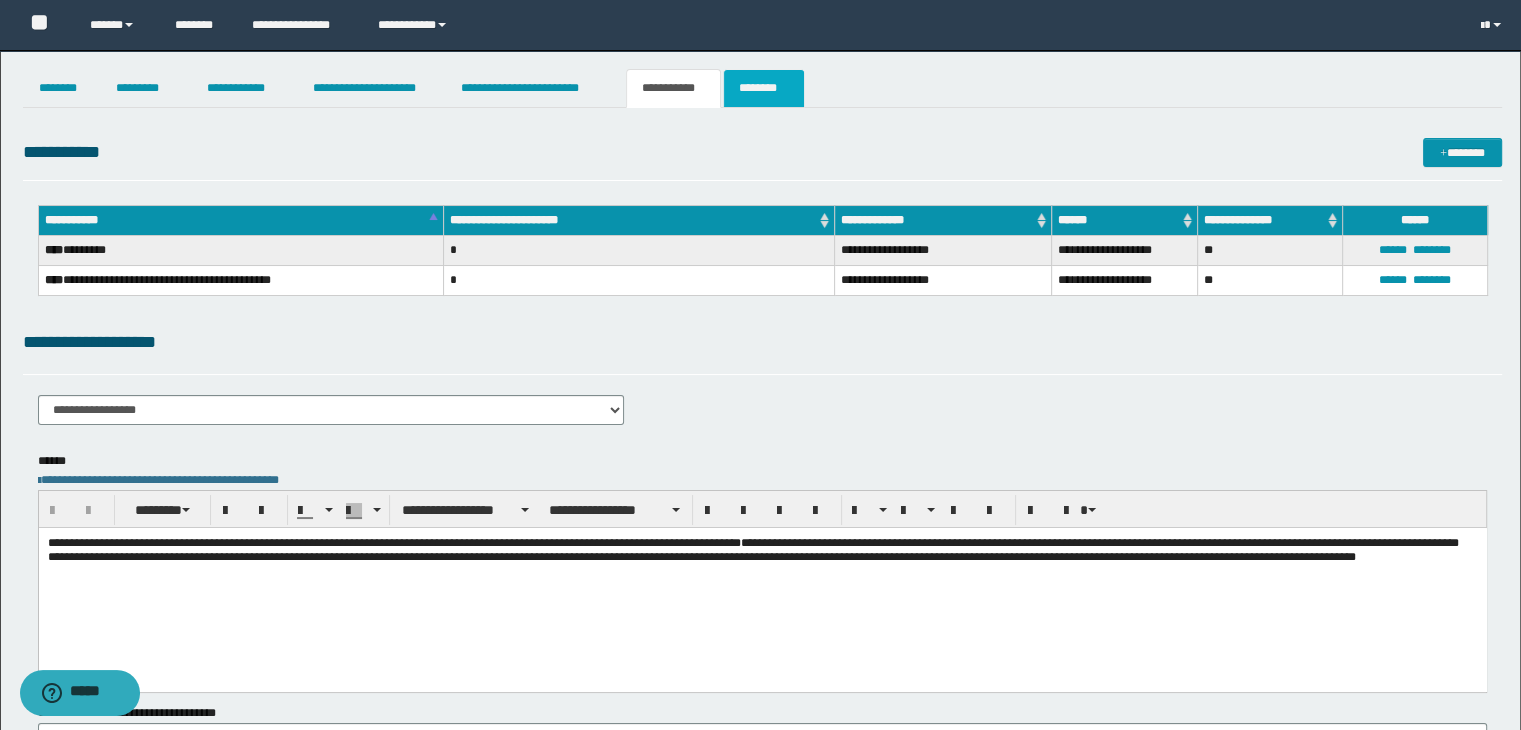 click on "********" at bounding box center (764, 88) 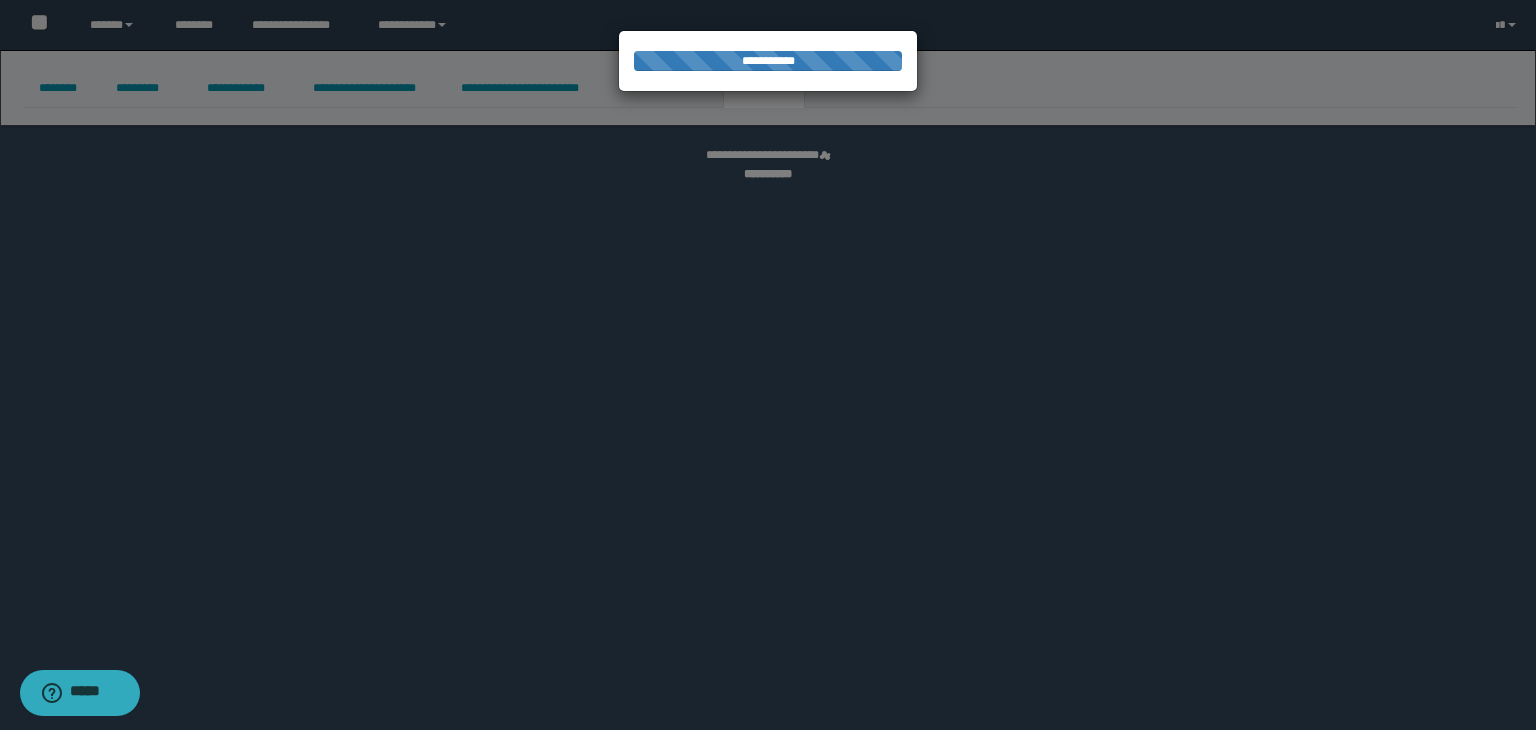 select on "****" 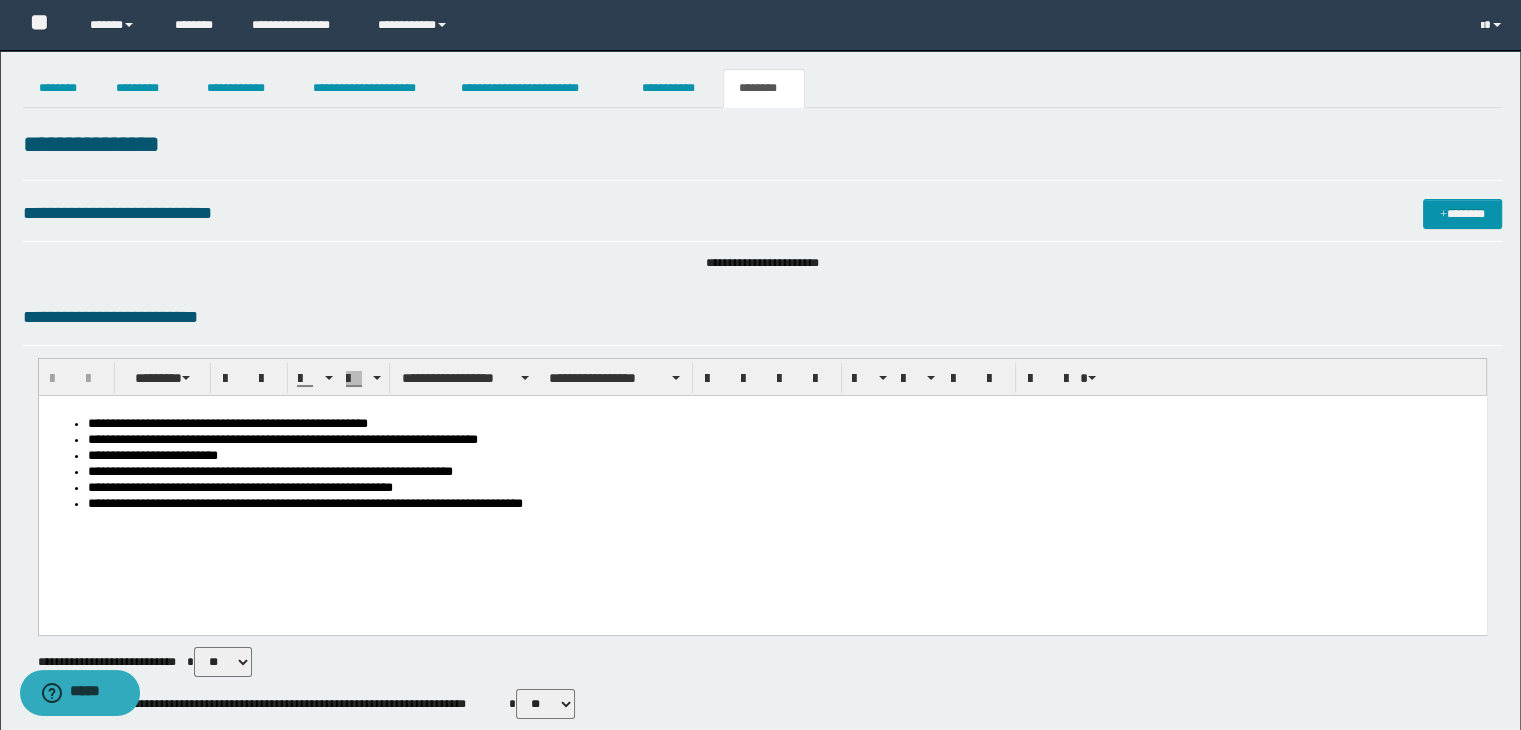 scroll, scrollTop: 600, scrollLeft: 0, axis: vertical 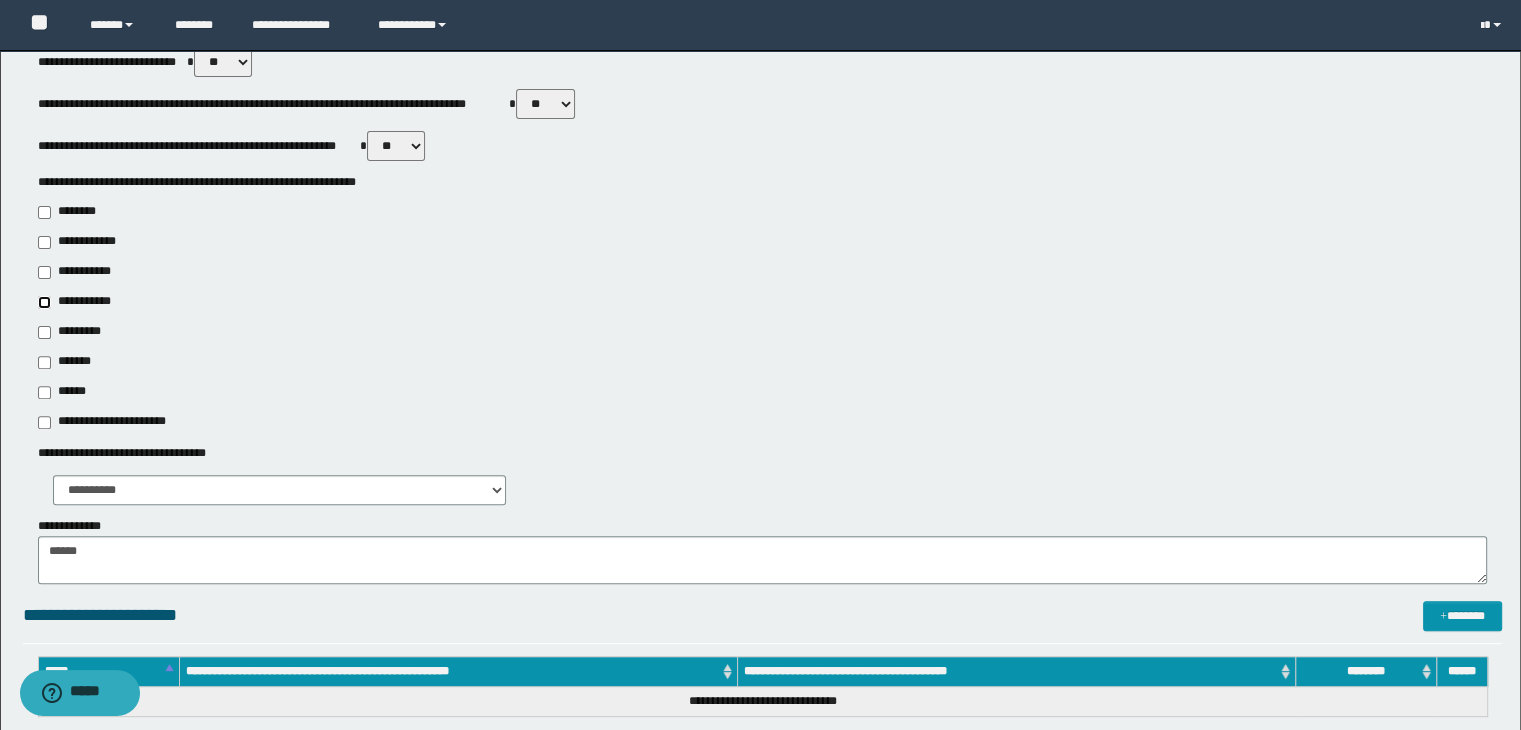type on "**********" 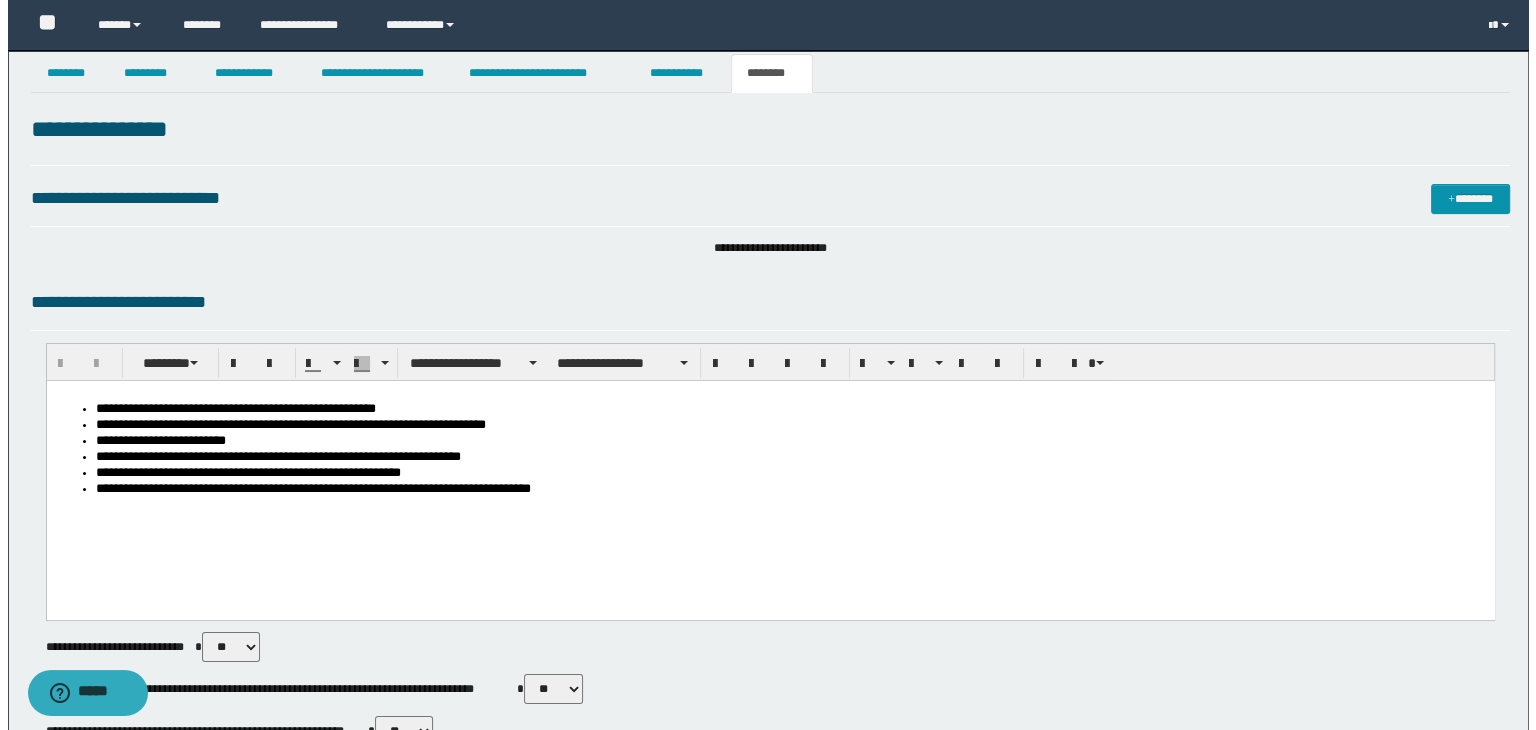 scroll, scrollTop: 0, scrollLeft: 0, axis: both 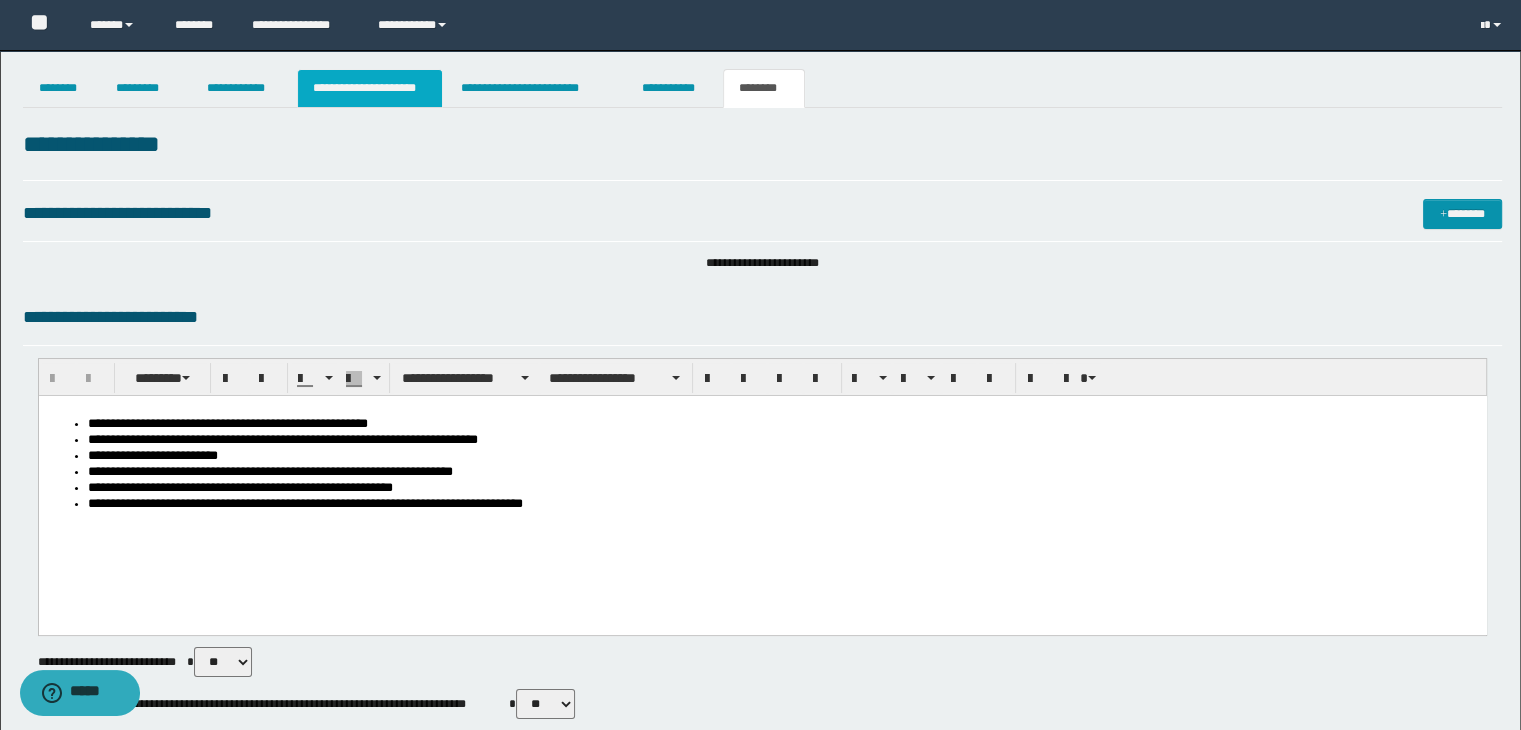 click on "**********" at bounding box center [370, 88] 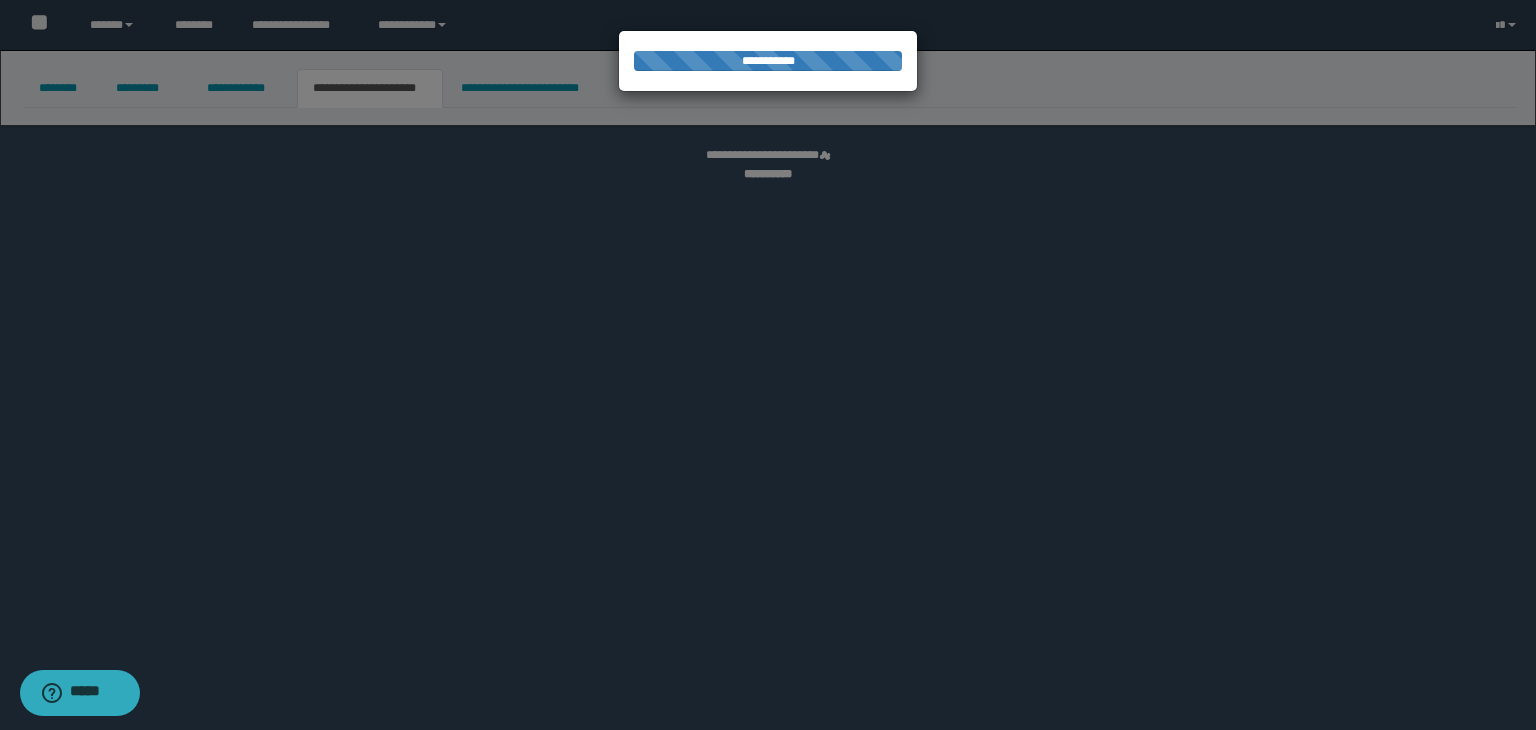 select on "*" 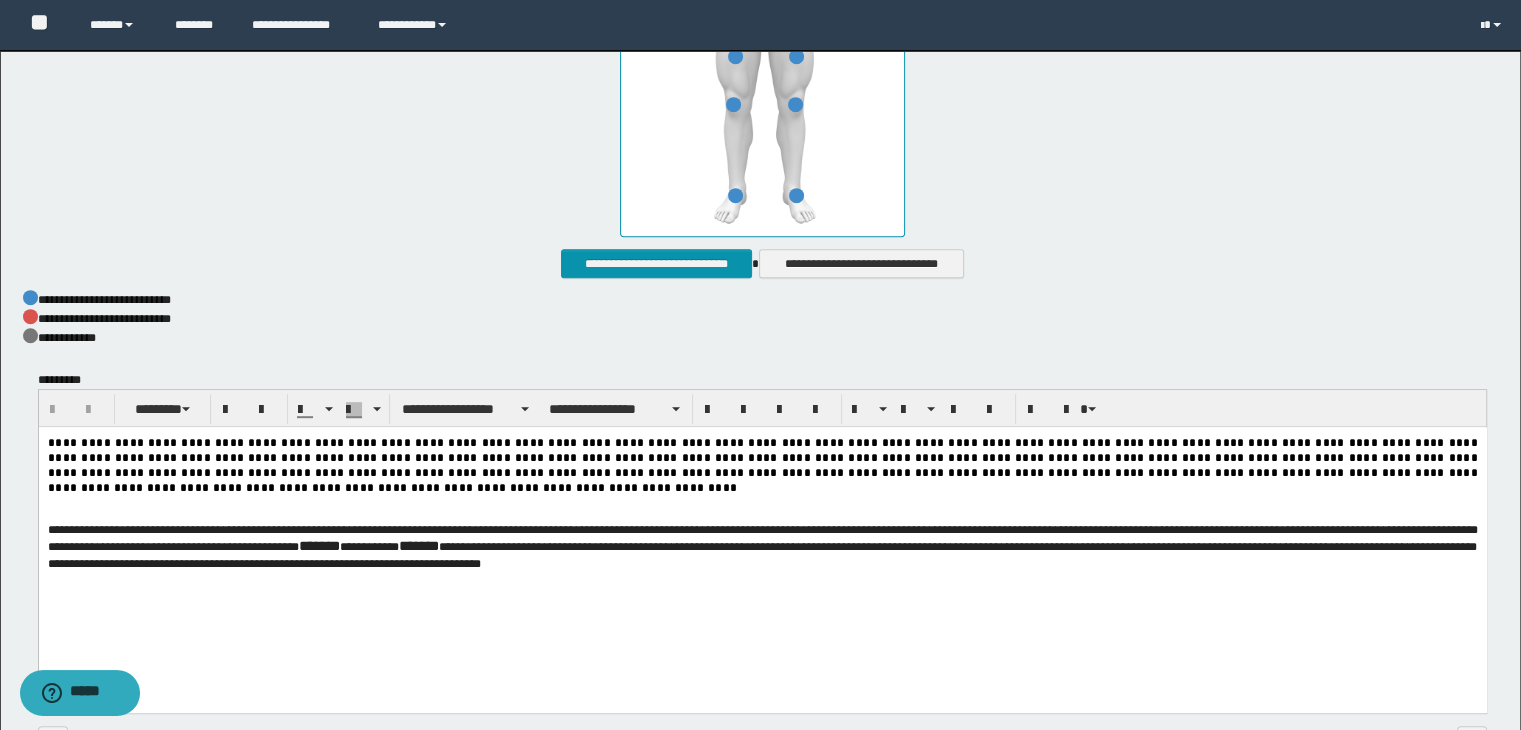scroll, scrollTop: 1180, scrollLeft: 0, axis: vertical 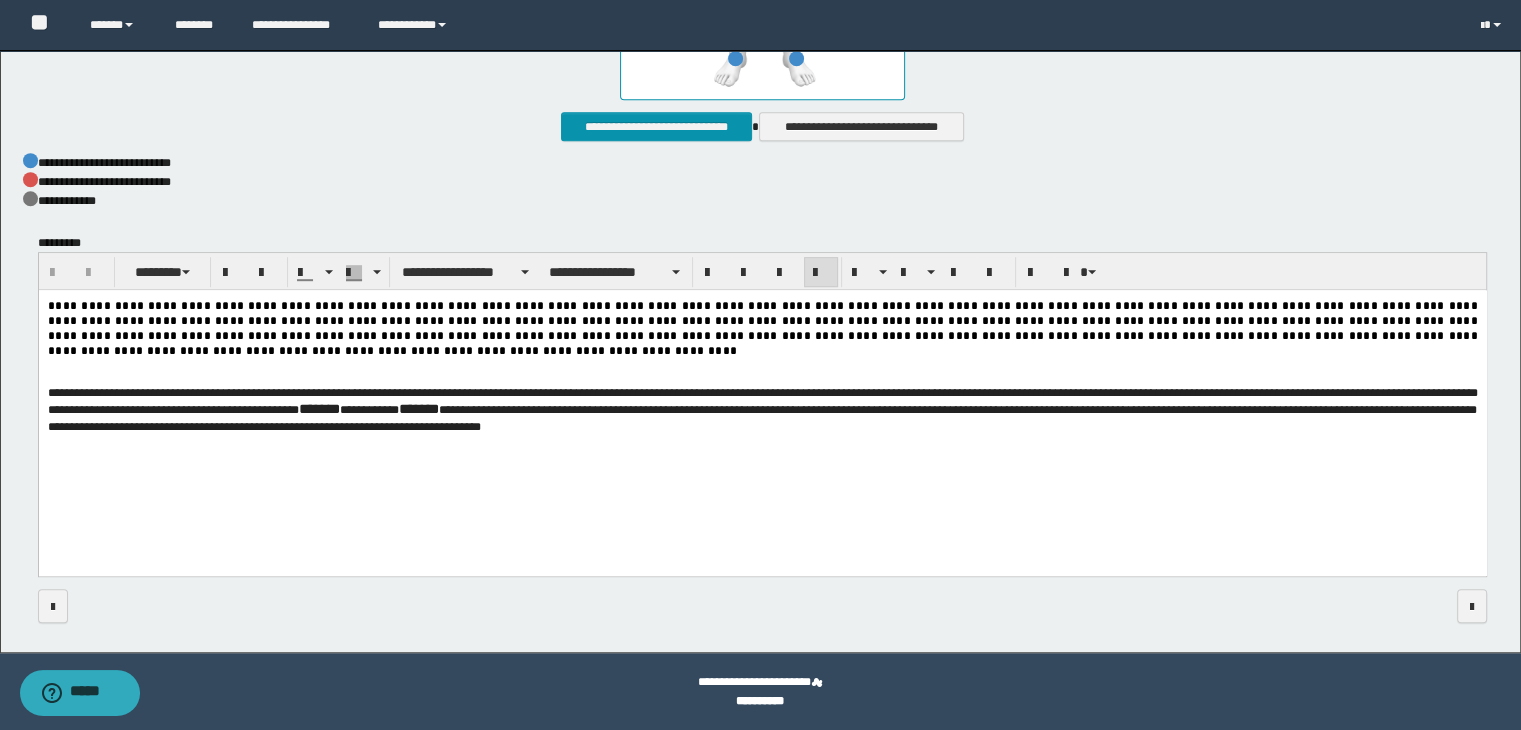 click at bounding box center (762, 366) 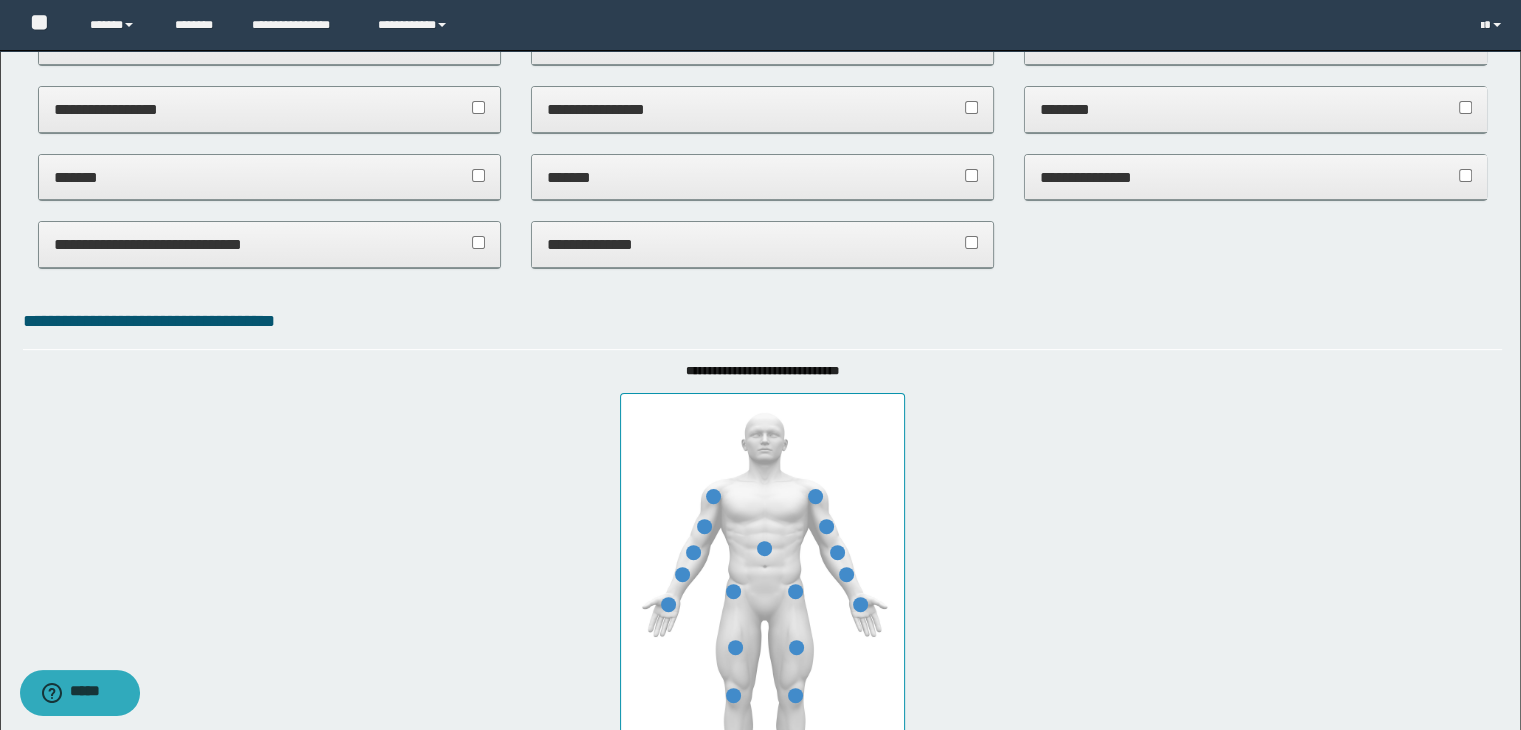 scroll, scrollTop: 0, scrollLeft: 0, axis: both 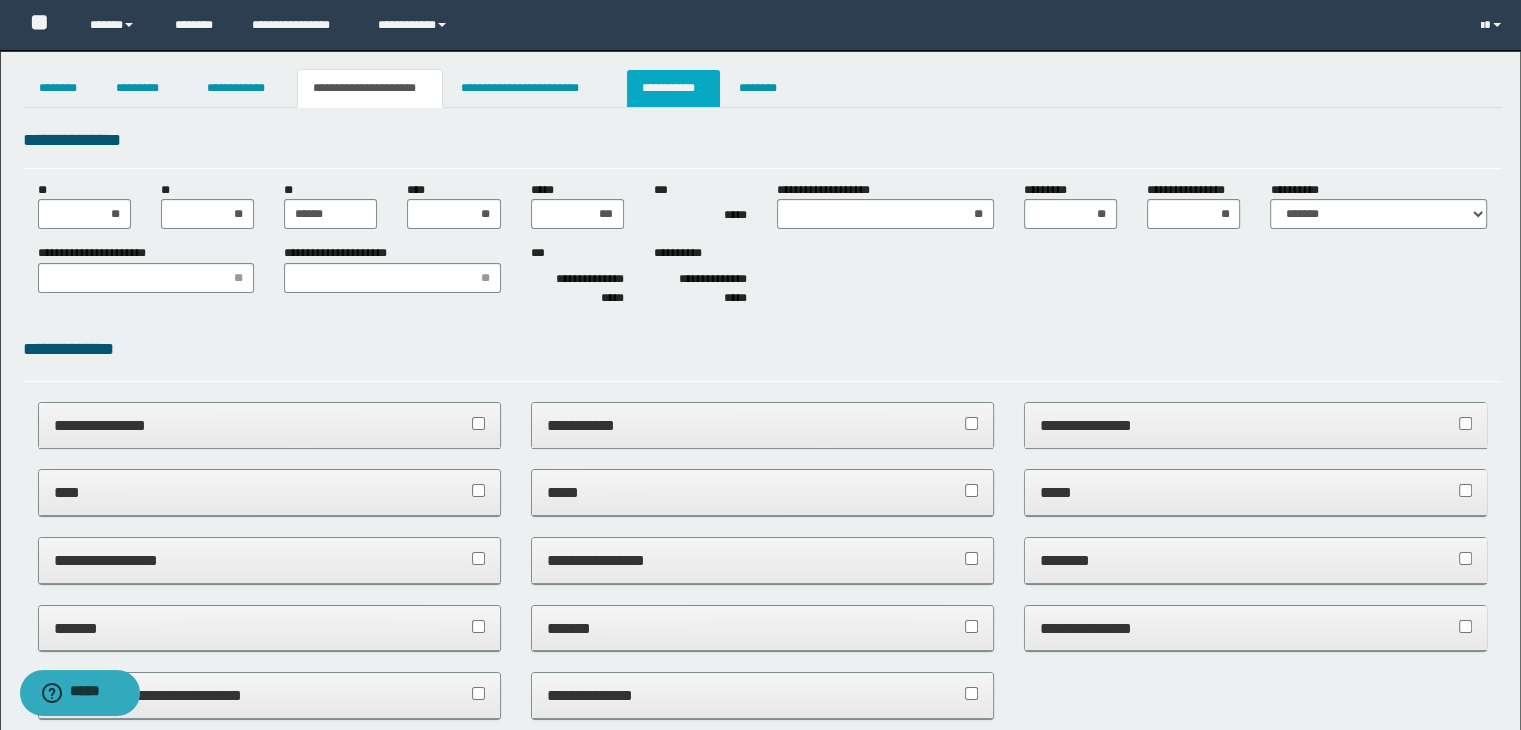 click on "**********" at bounding box center [673, 88] 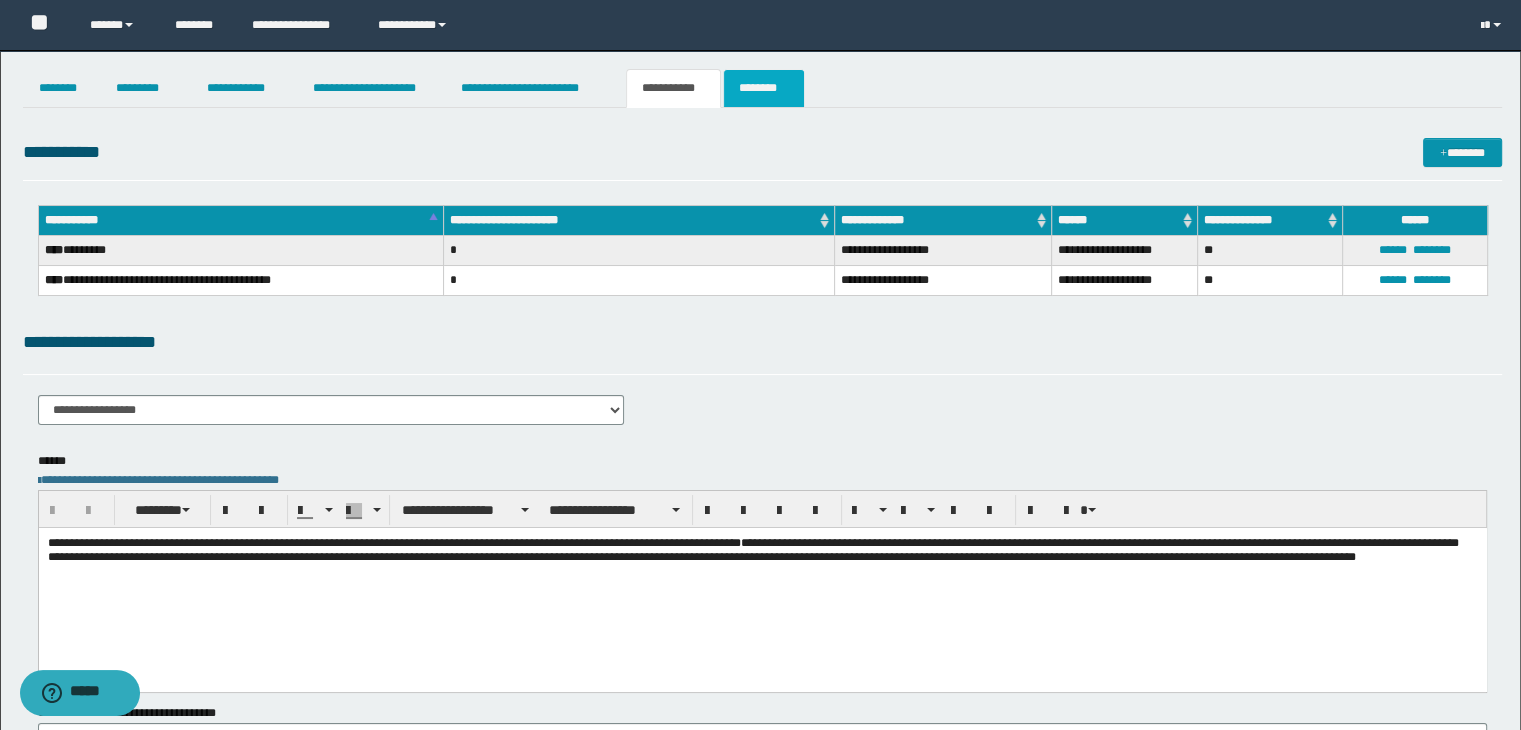 click on "********" at bounding box center [764, 88] 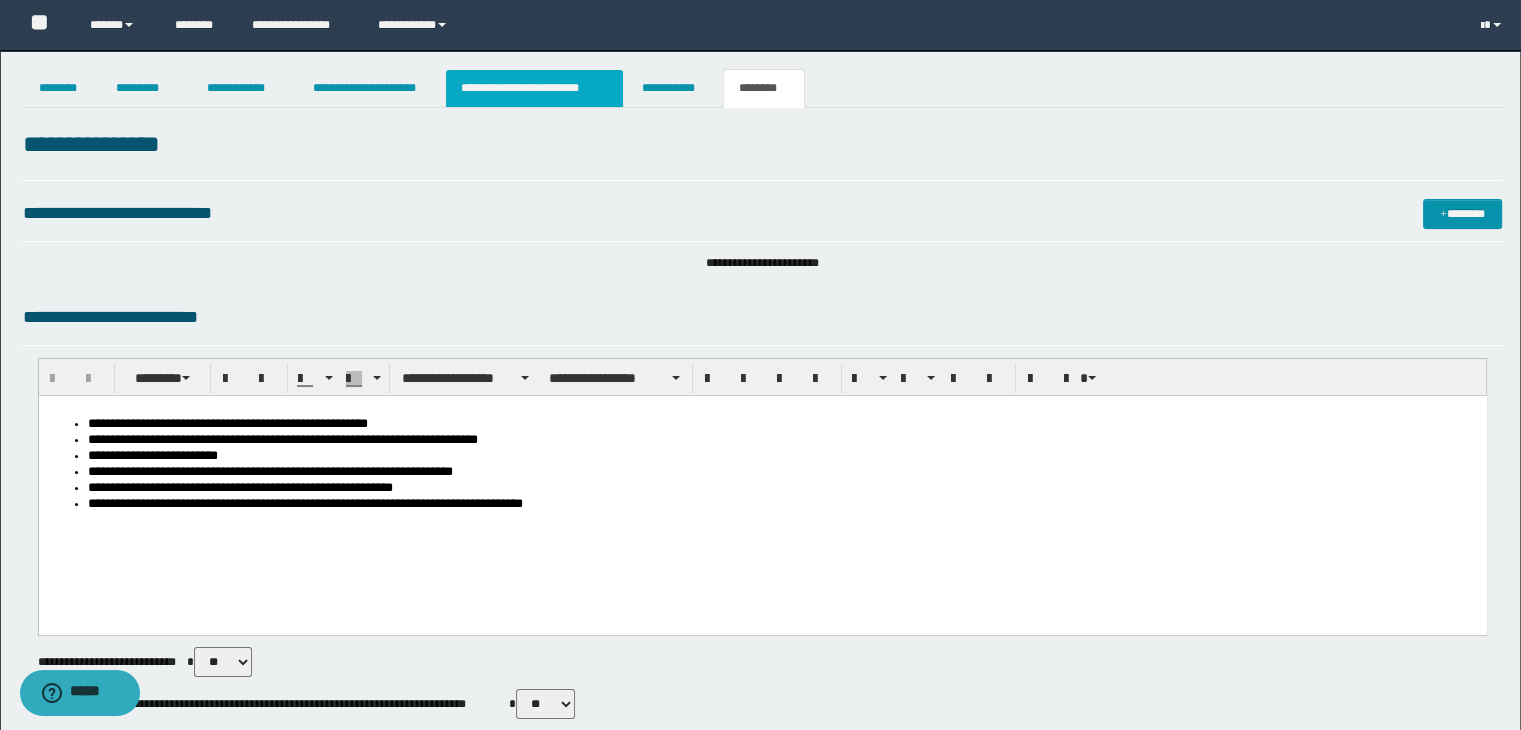 click on "**********" at bounding box center (534, 88) 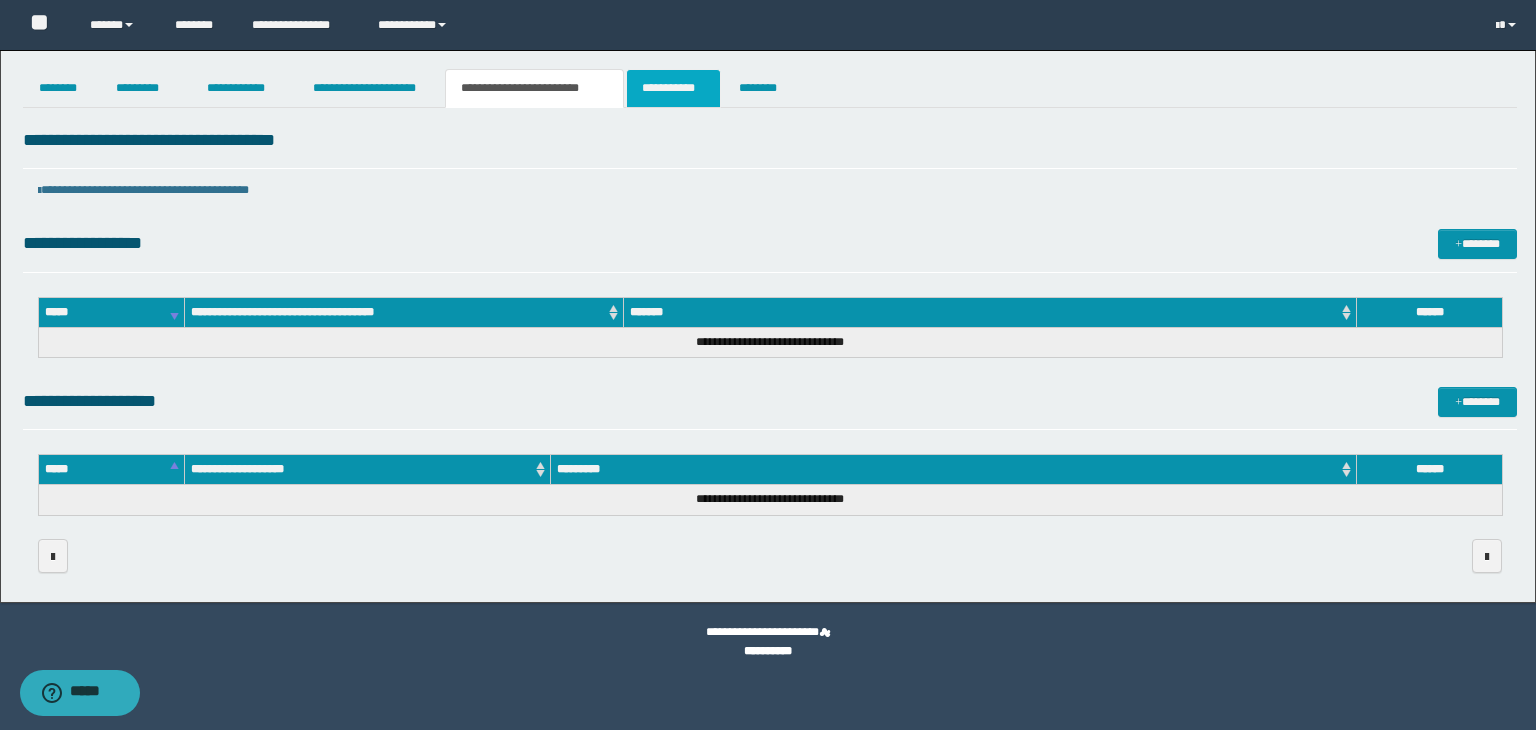 click on "**********" at bounding box center (673, 88) 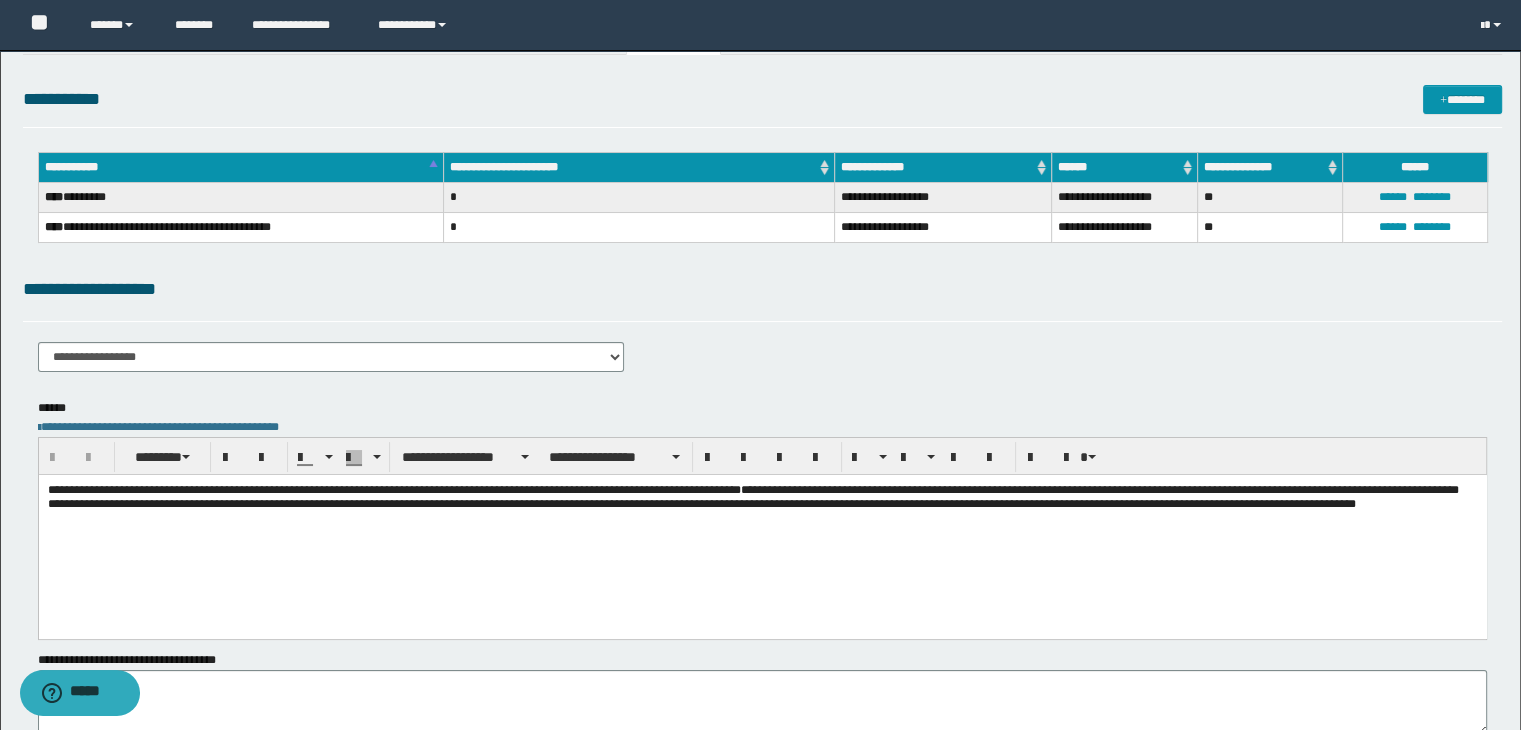scroll, scrollTop: 0, scrollLeft: 0, axis: both 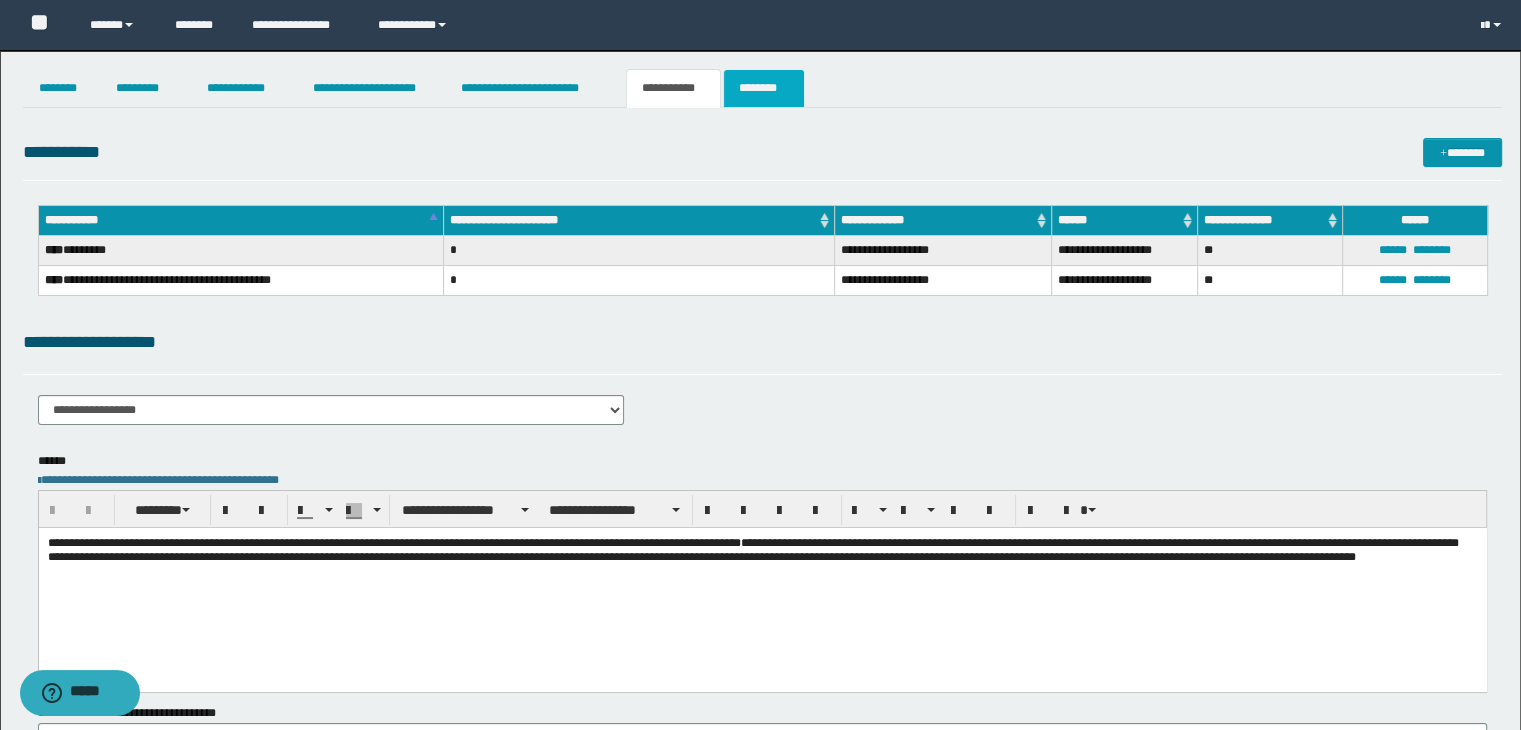click on "********" at bounding box center (764, 88) 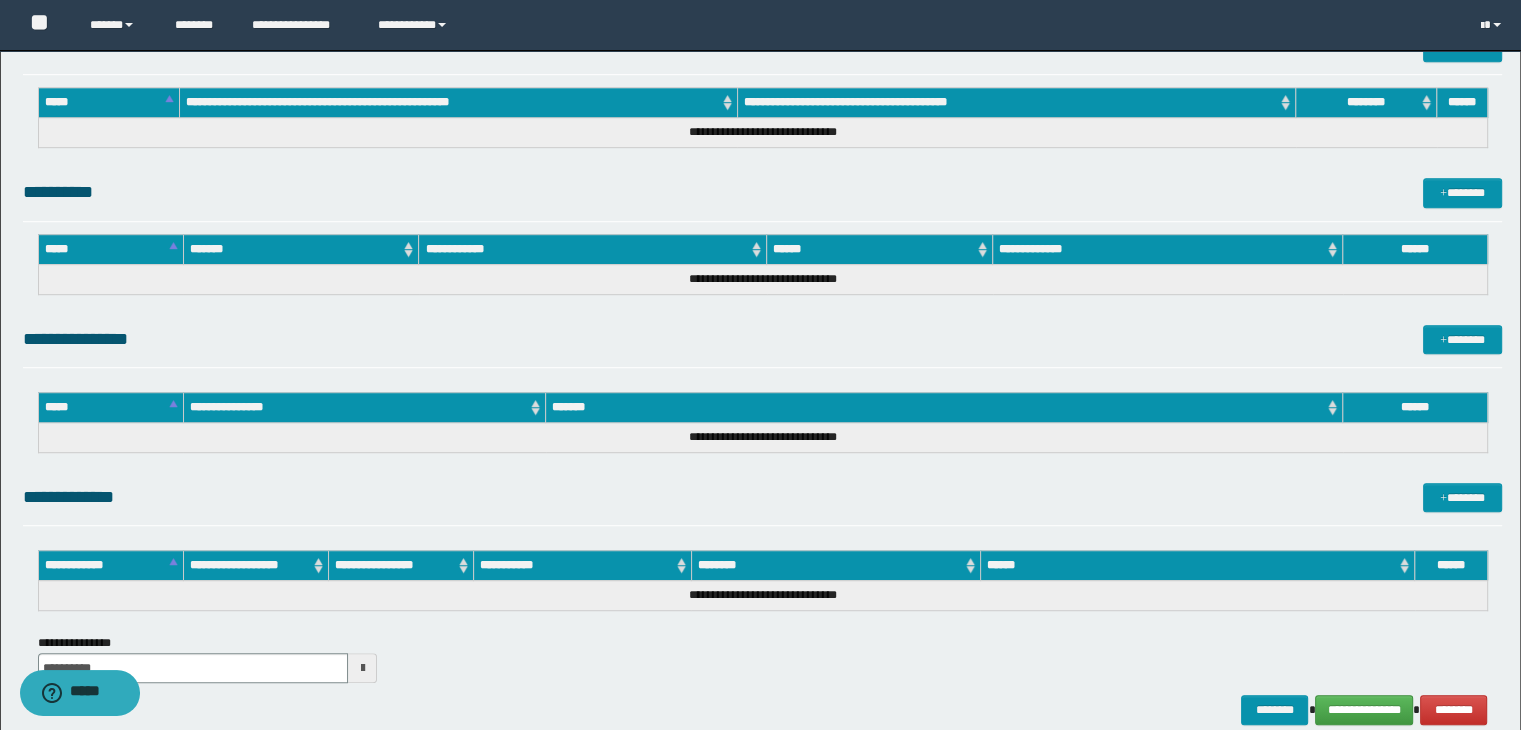 scroll, scrollTop: 1200, scrollLeft: 0, axis: vertical 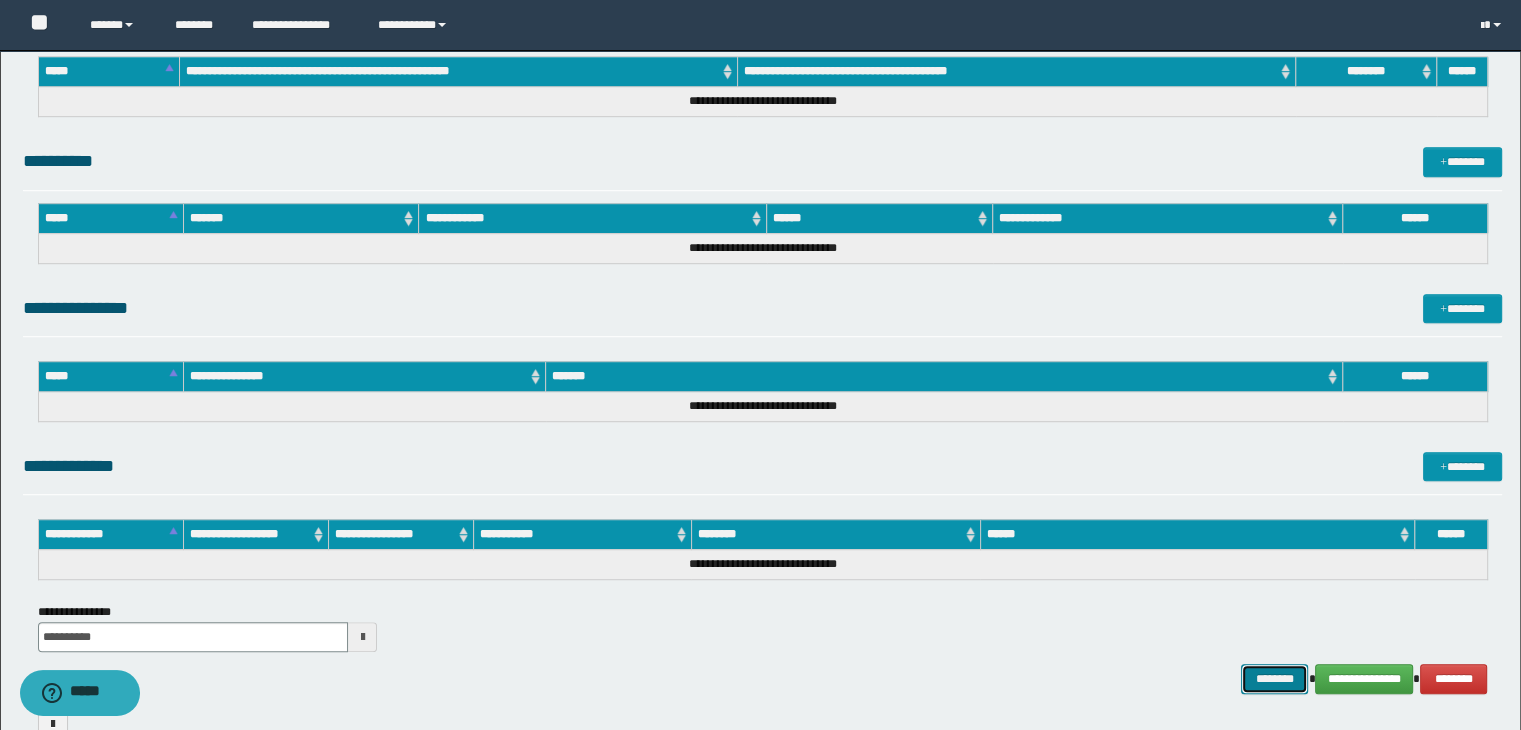 click on "********" at bounding box center (1274, 679) 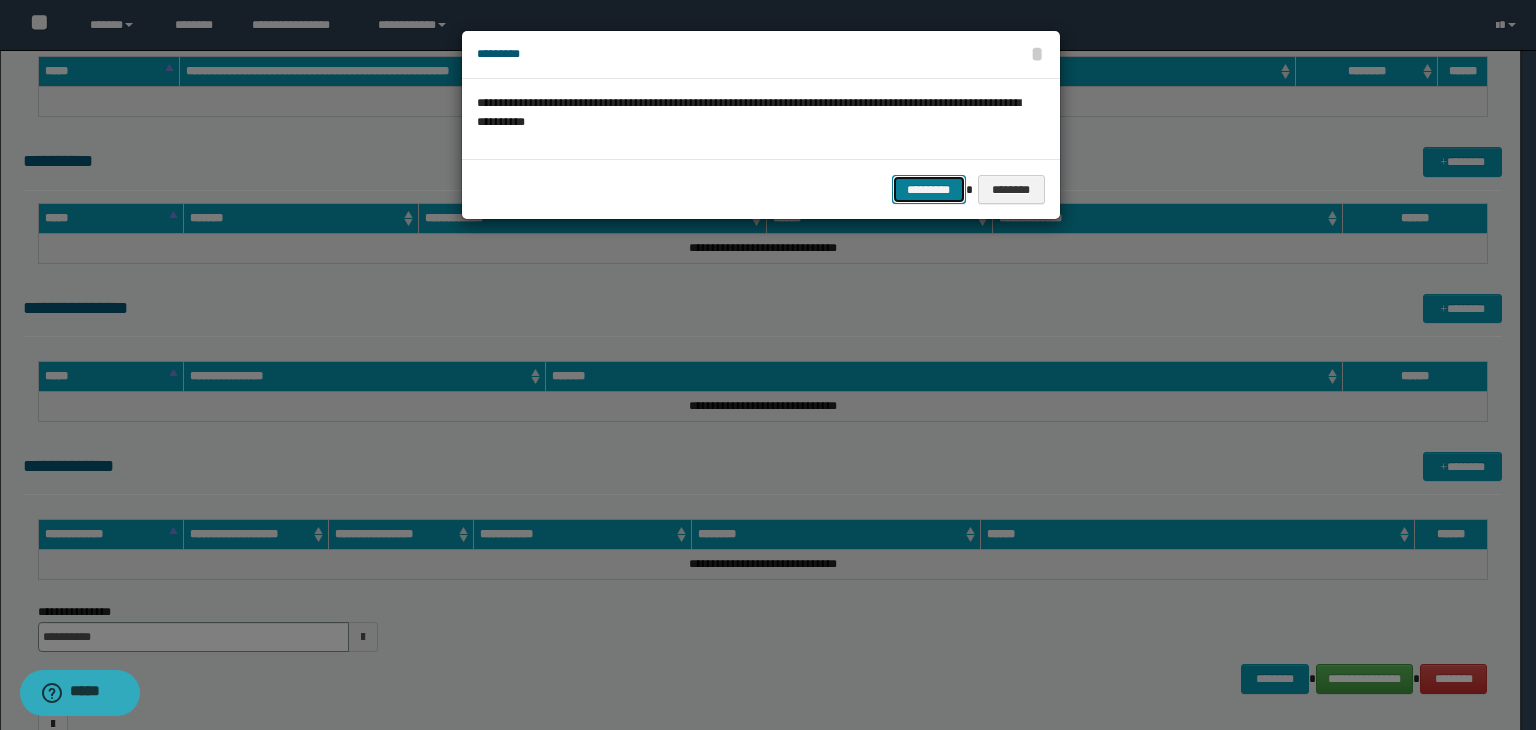 click on "*********" at bounding box center [929, 190] 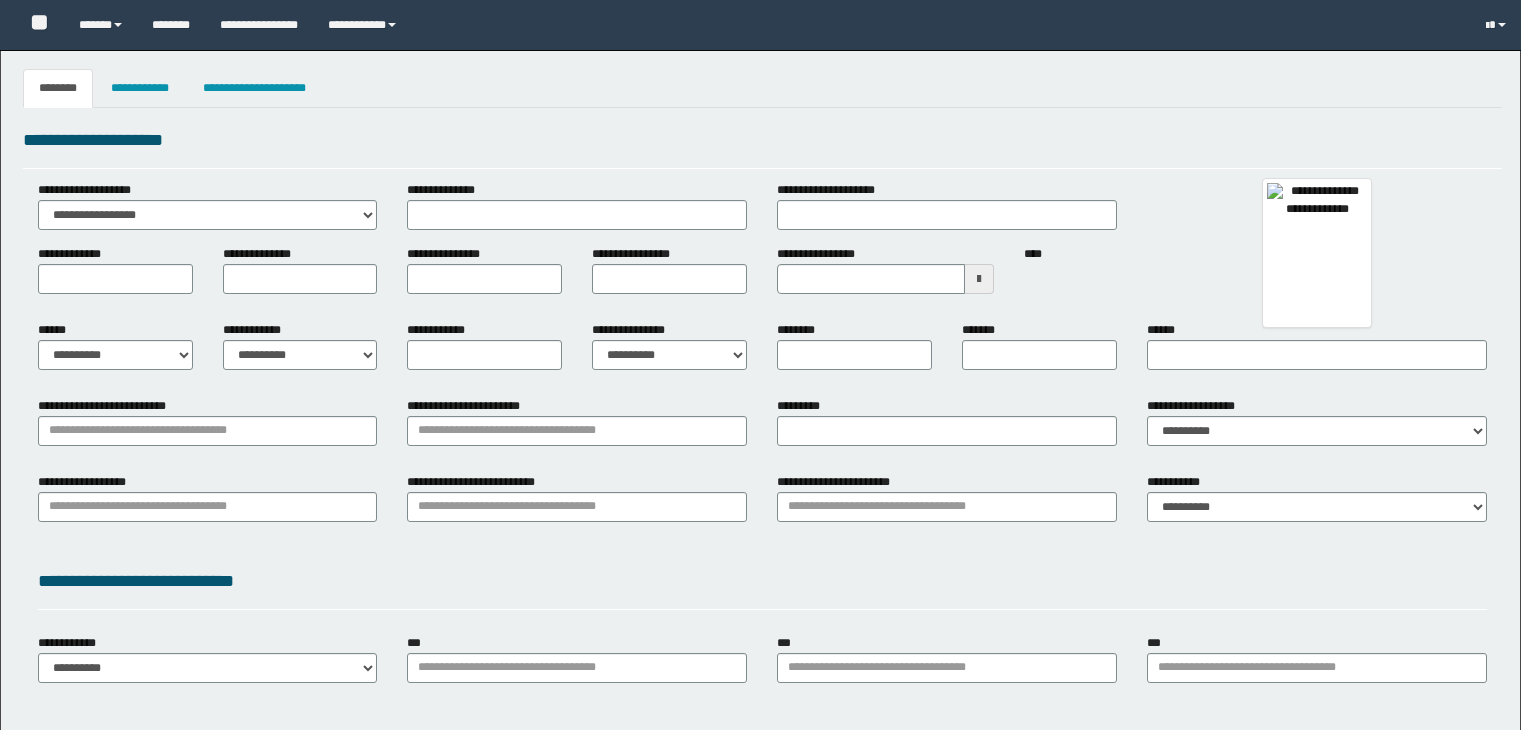 type 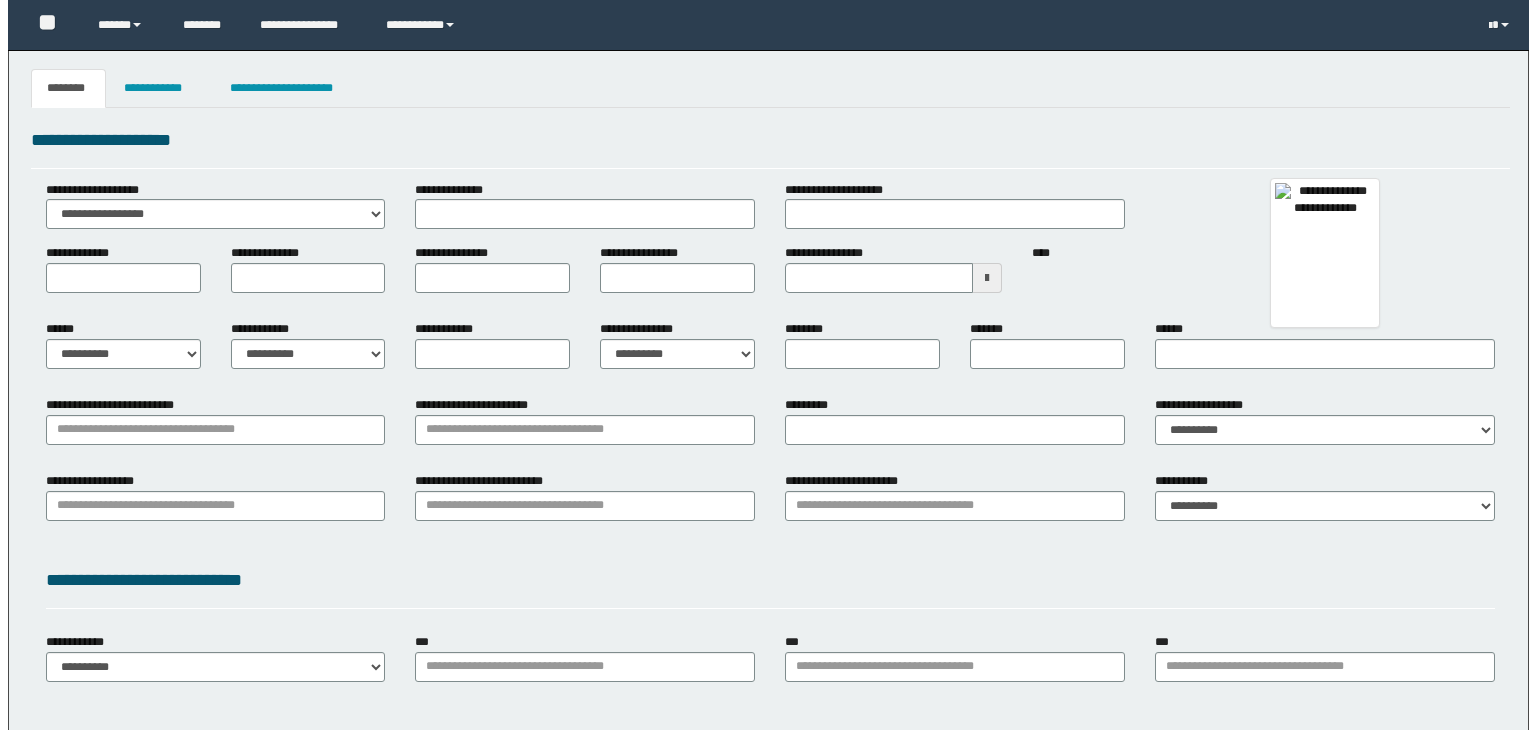 scroll, scrollTop: 0, scrollLeft: 0, axis: both 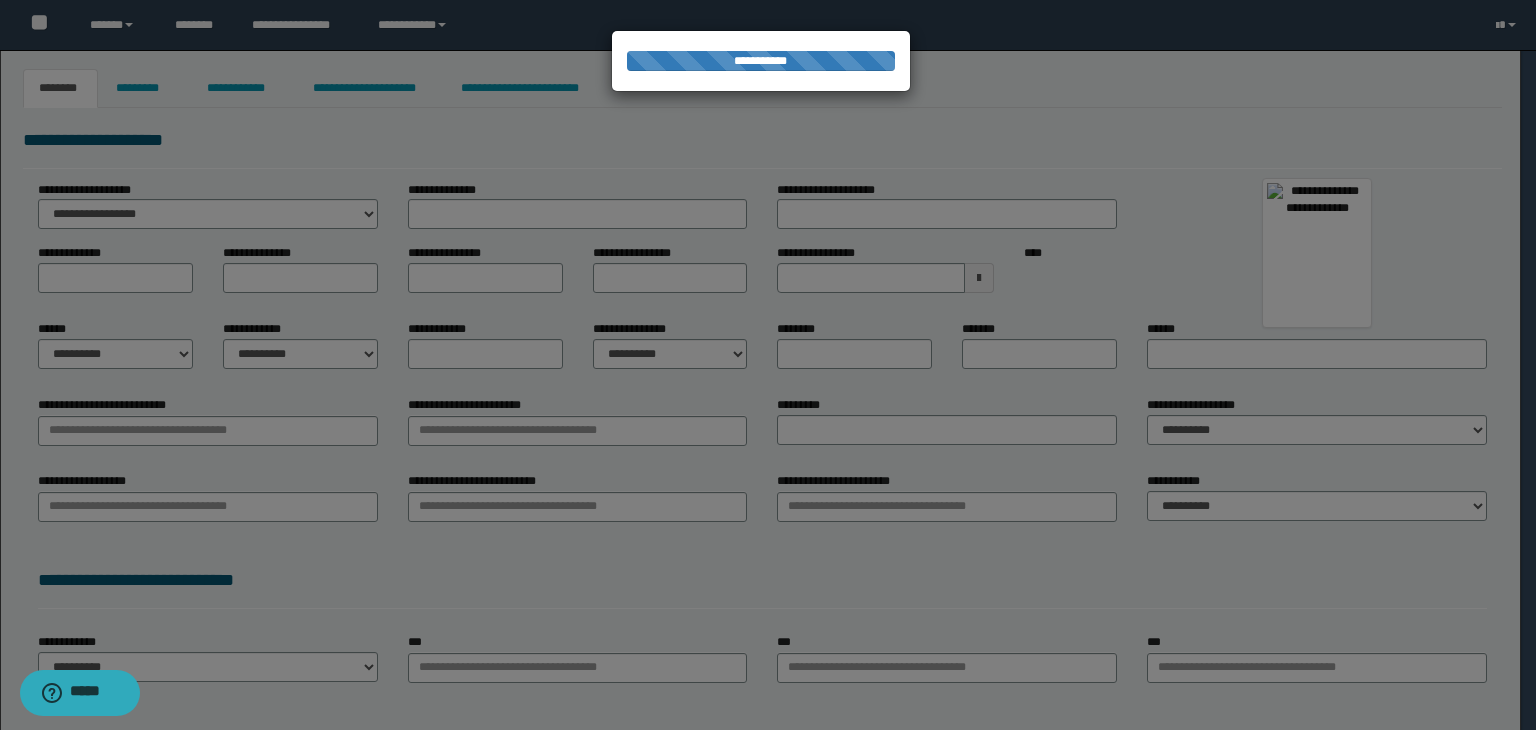 type on "**********" 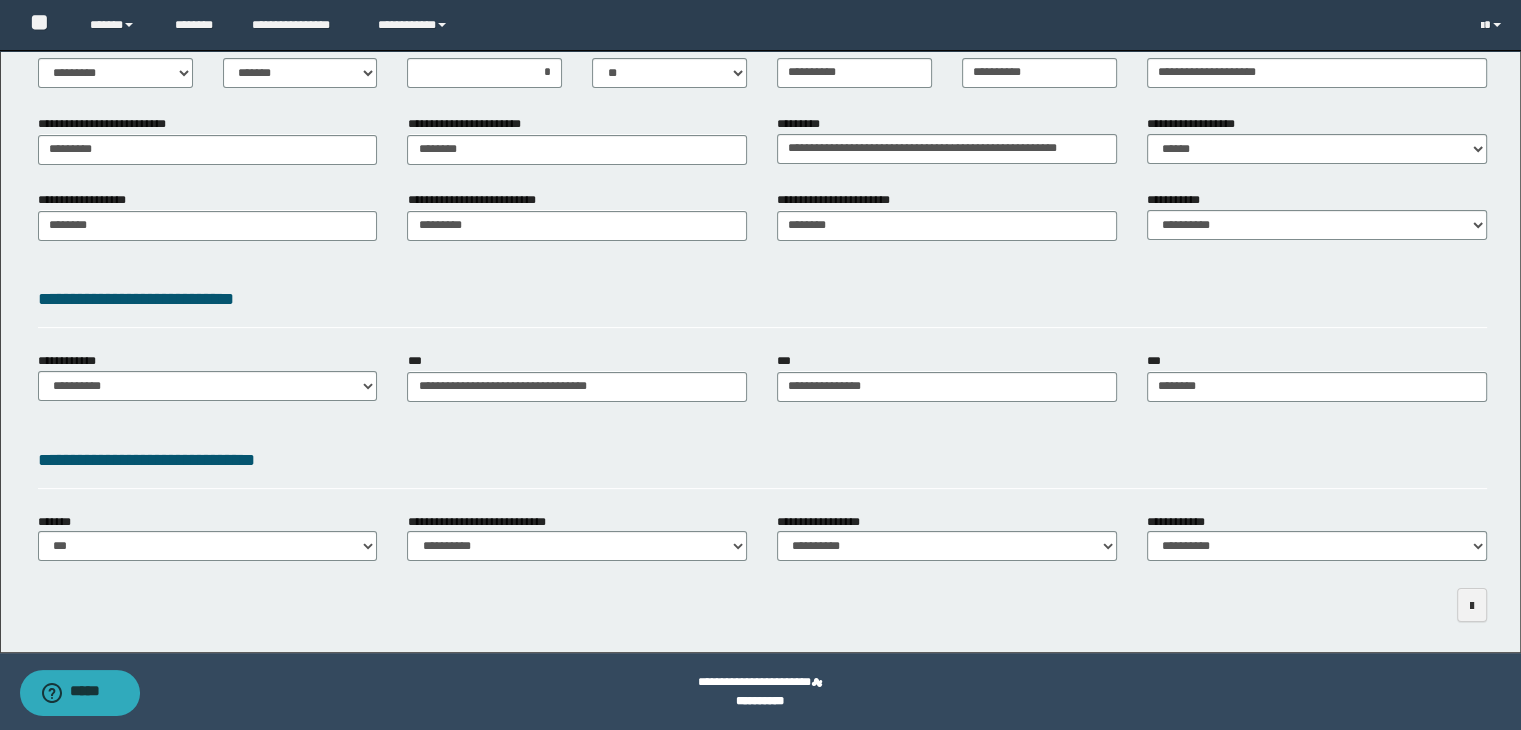 scroll, scrollTop: 0, scrollLeft: 0, axis: both 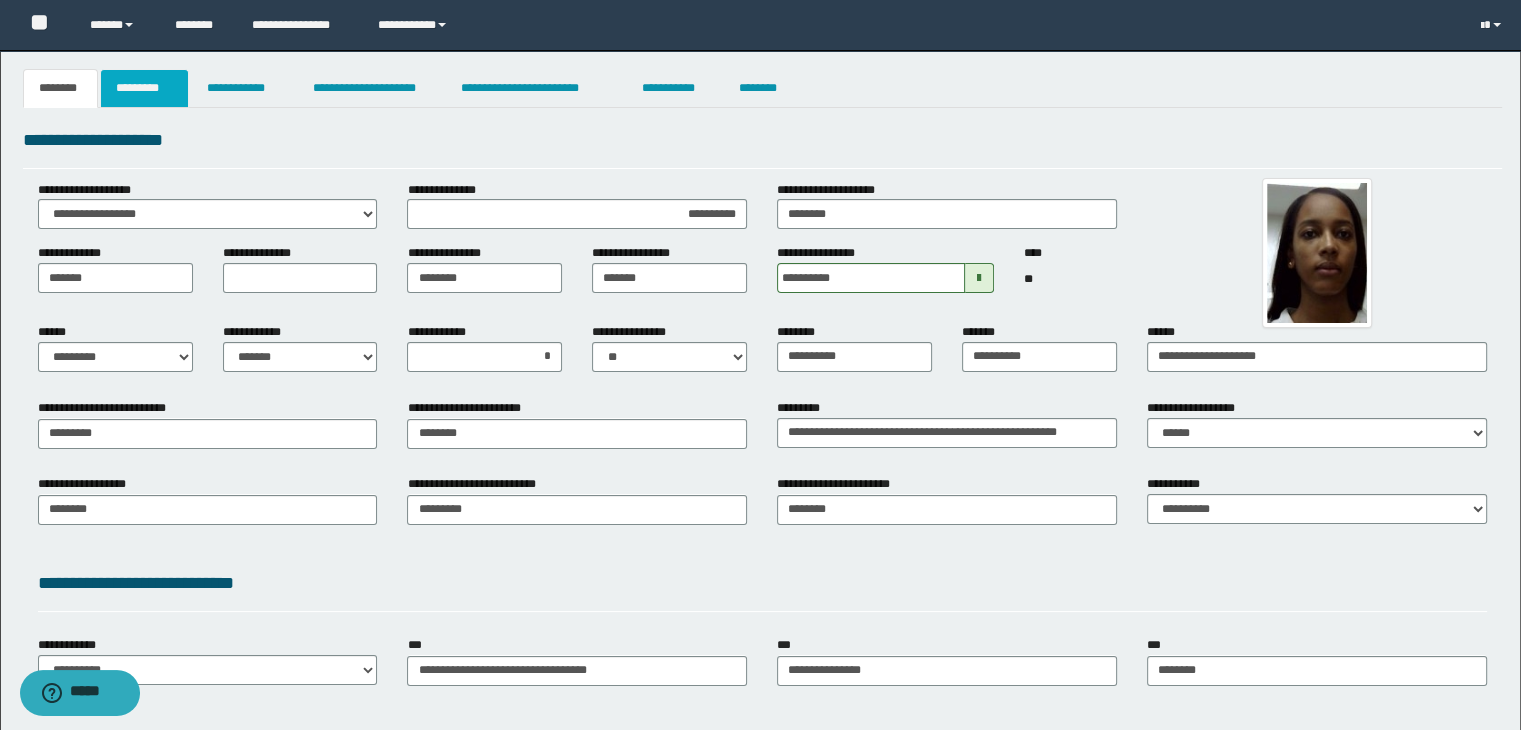 click on "*********" at bounding box center [144, 88] 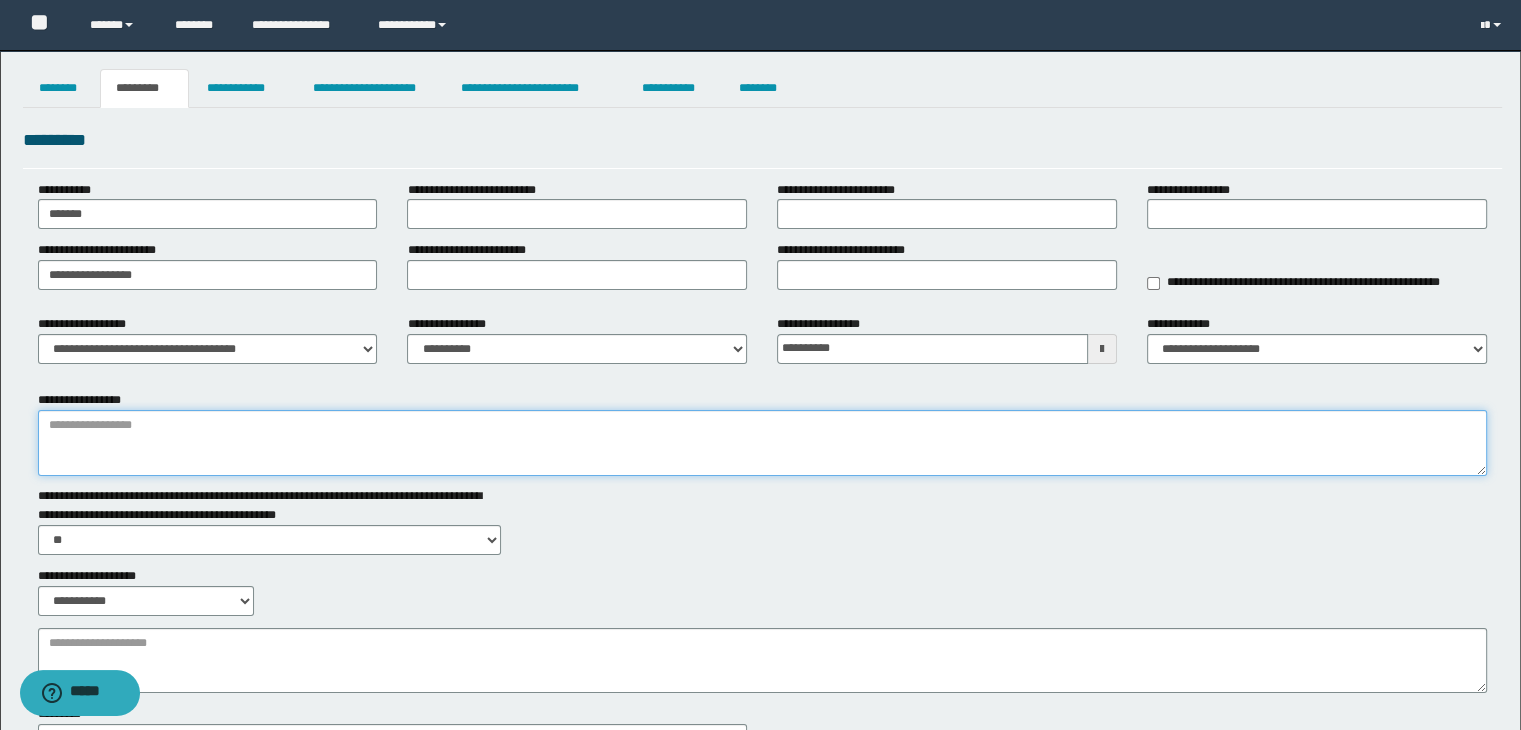 click on "**********" at bounding box center (763, 443) 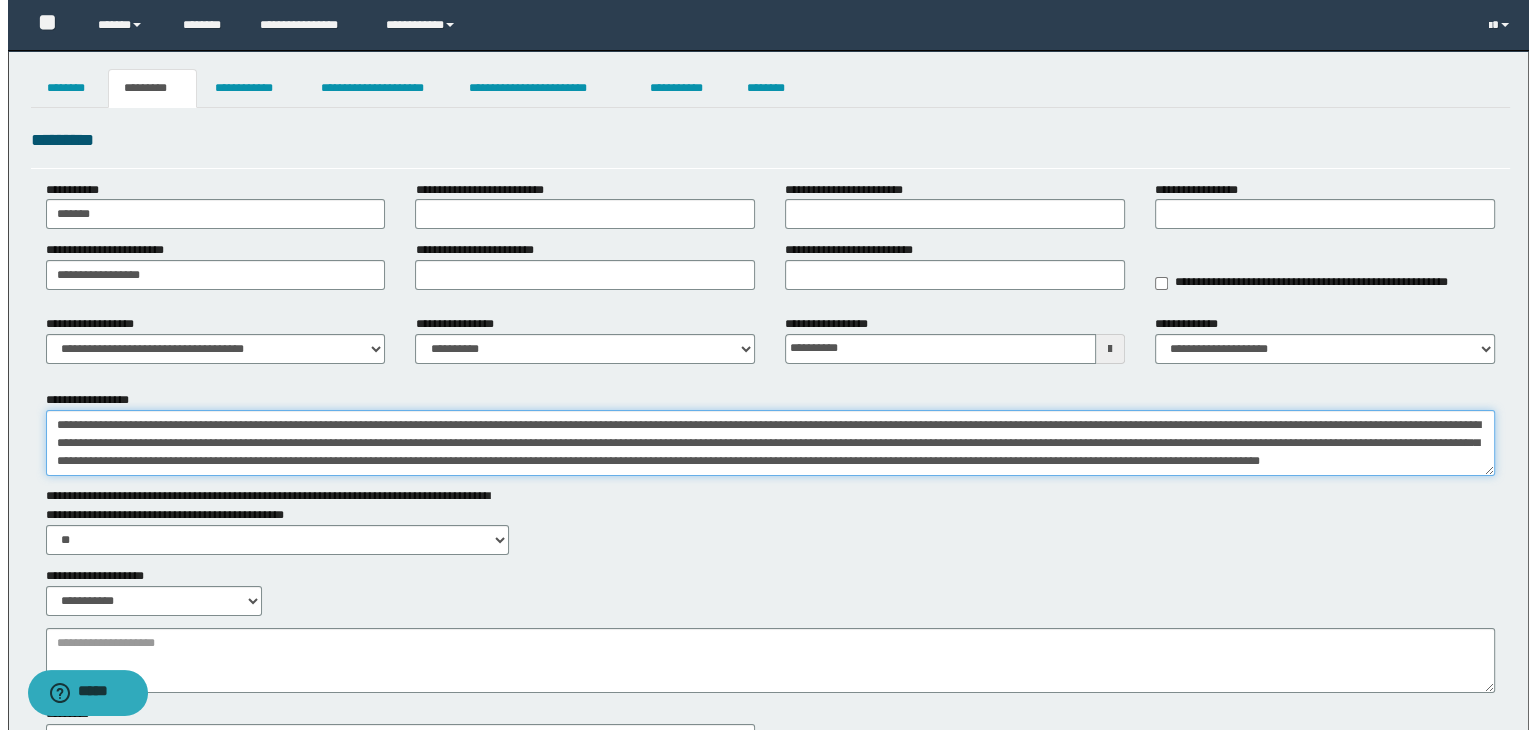 scroll, scrollTop: 48, scrollLeft: 0, axis: vertical 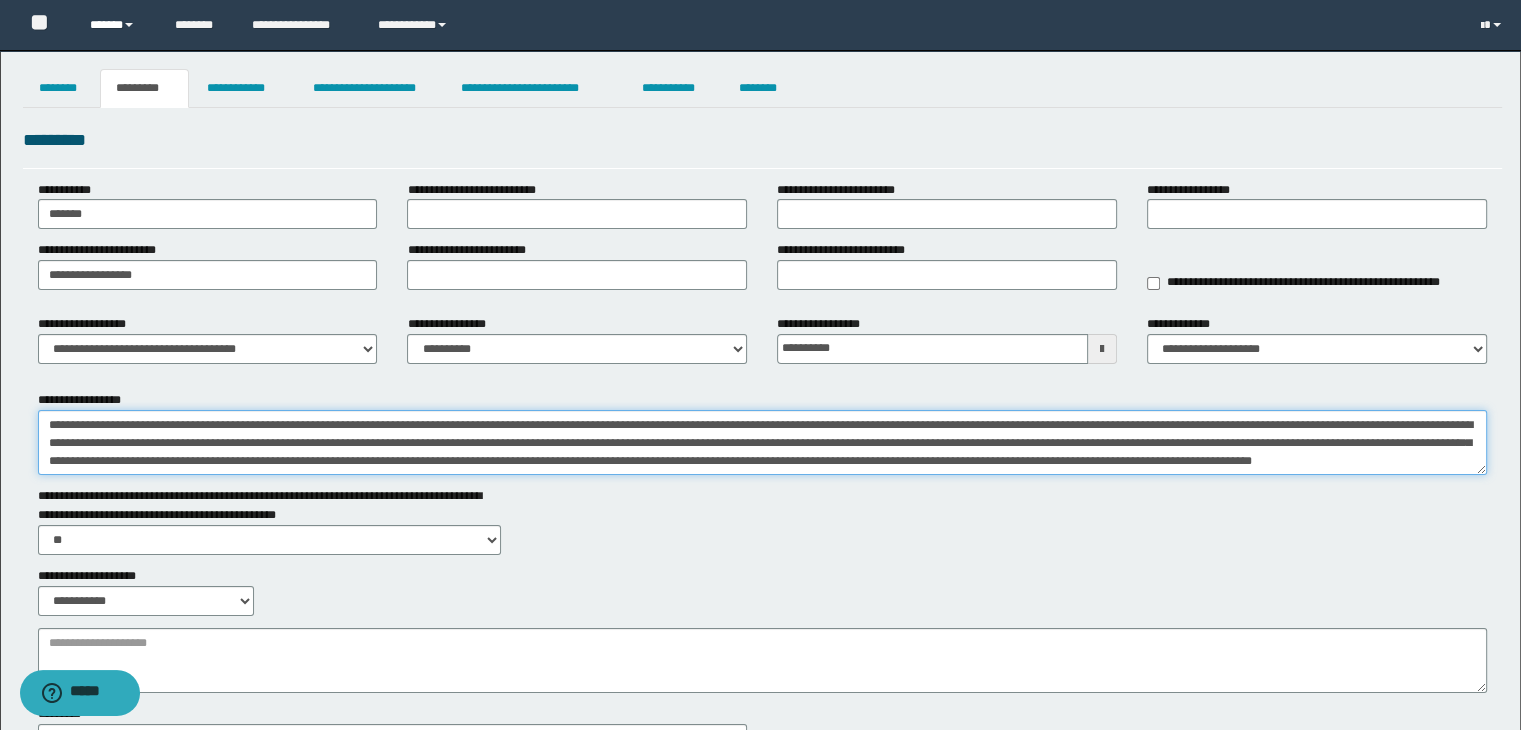 type on "**********" 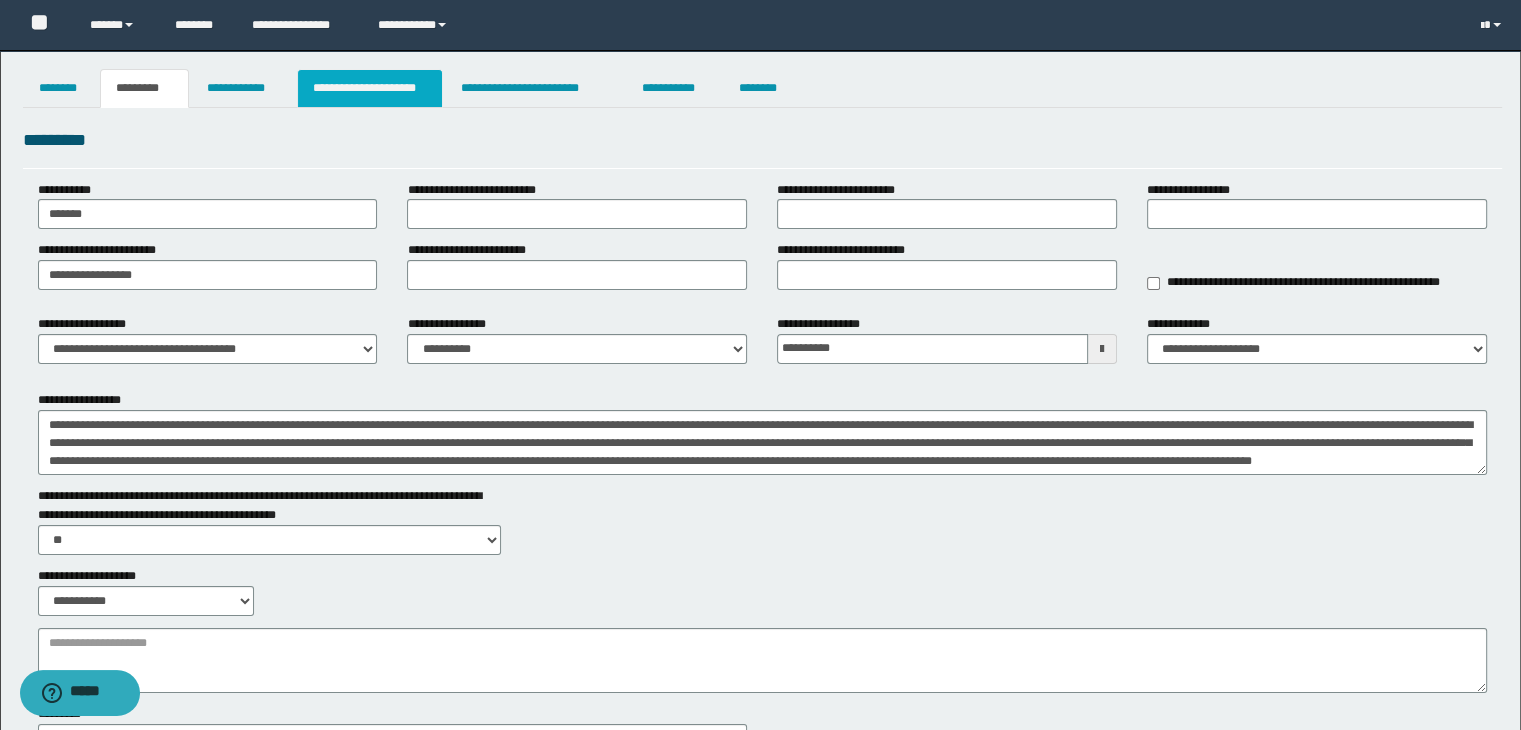click on "**********" at bounding box center (370, 88) 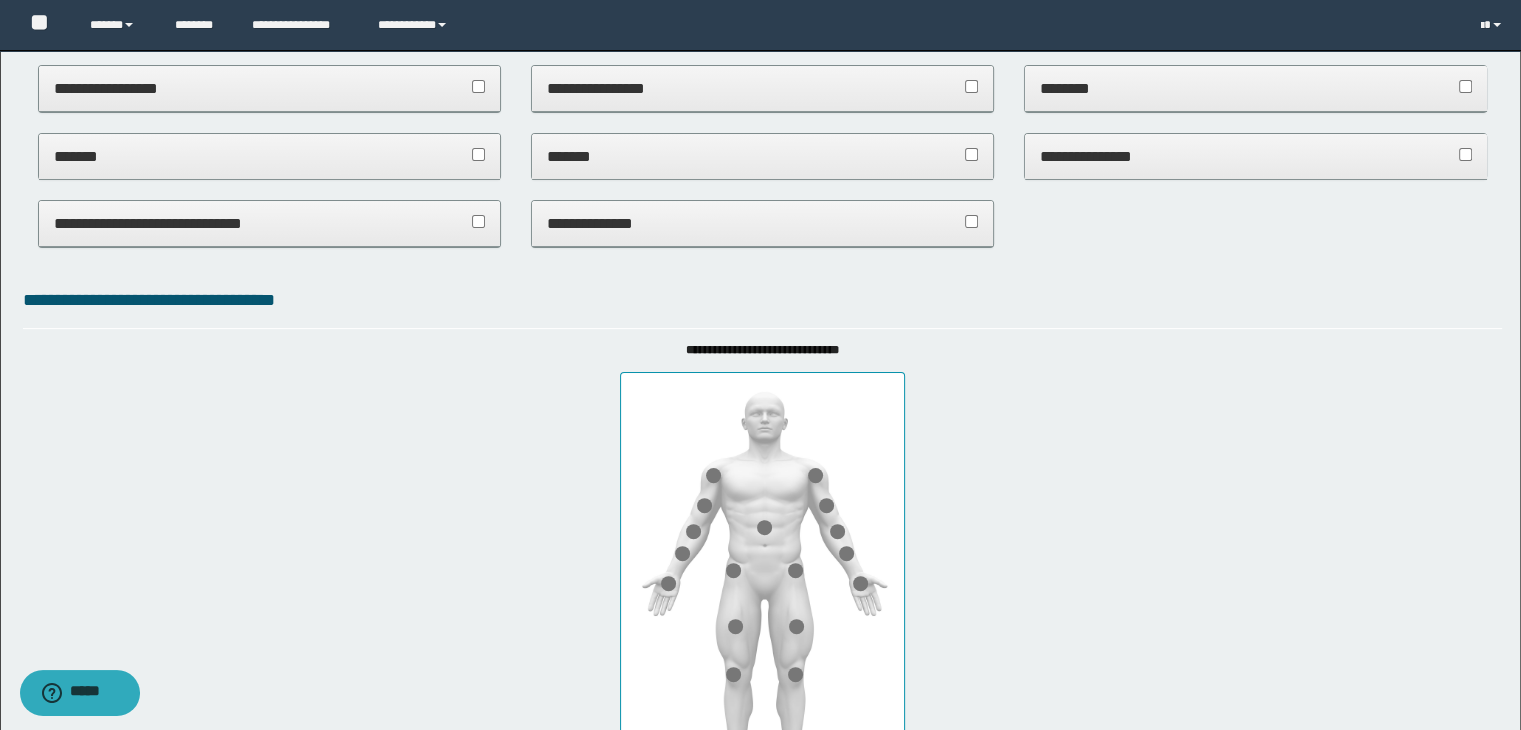 scroll, scrollTop: 900, scrollLeft: 0, axis: vertical 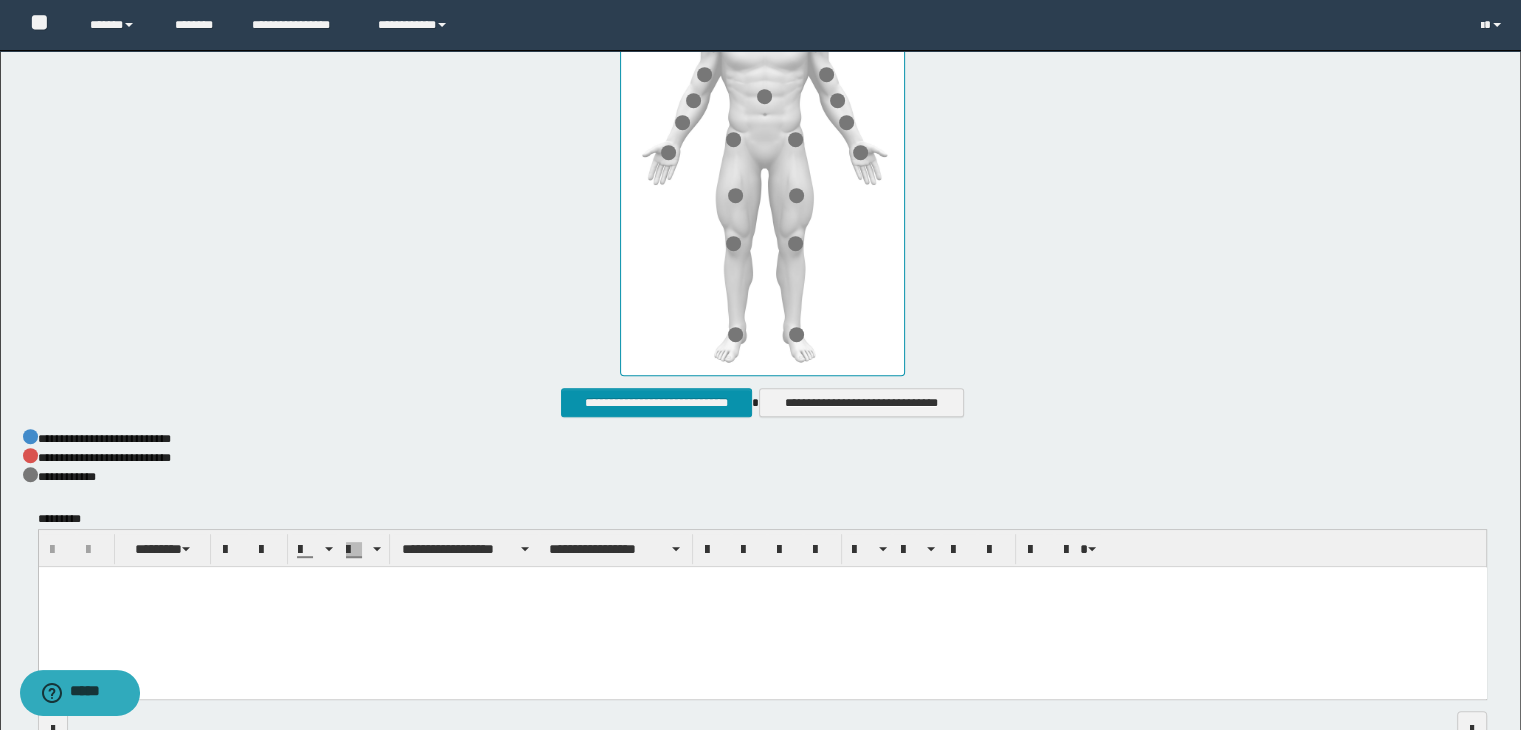 click at bounding box center [762, 607] 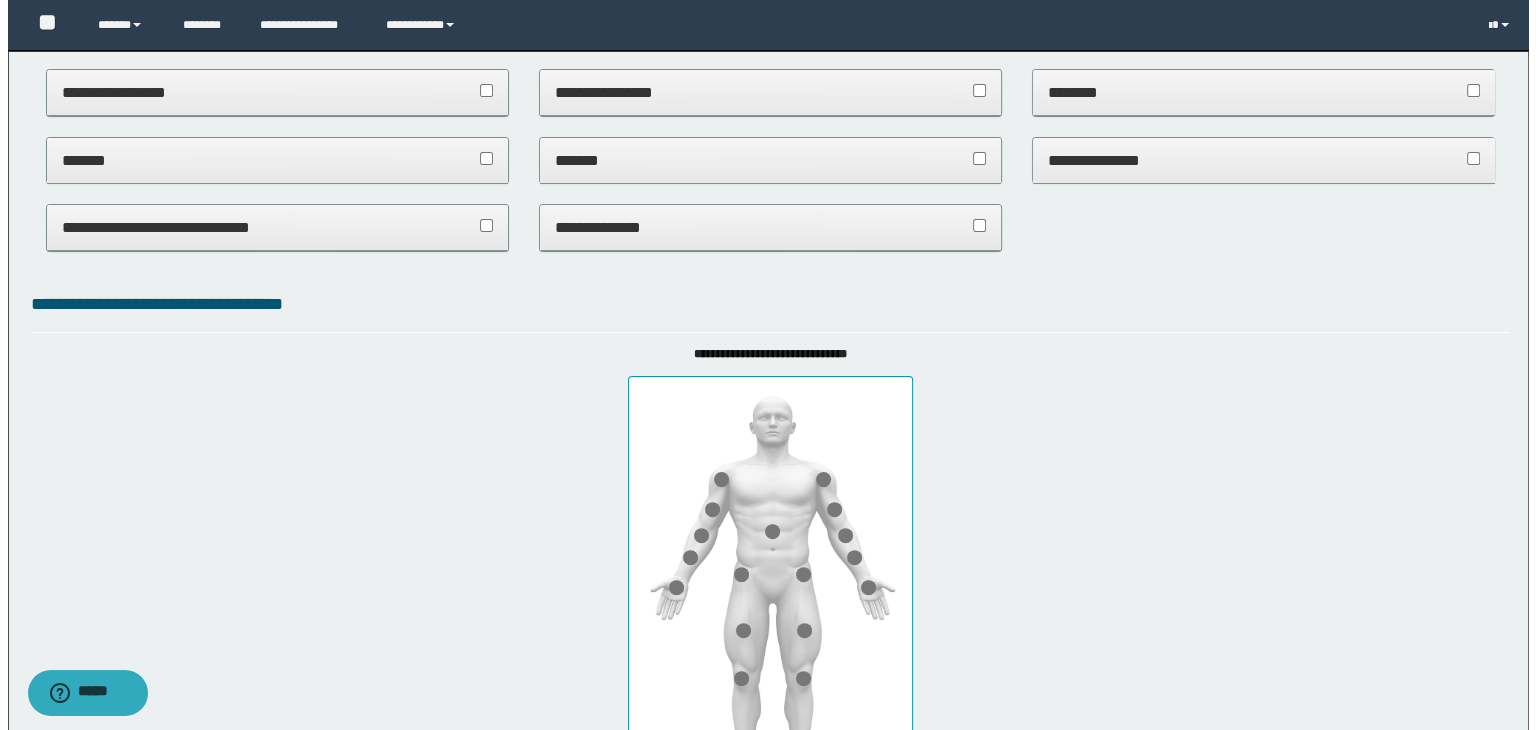 scroll, scrollTop: 0, scrollLeft: 0, axis: both 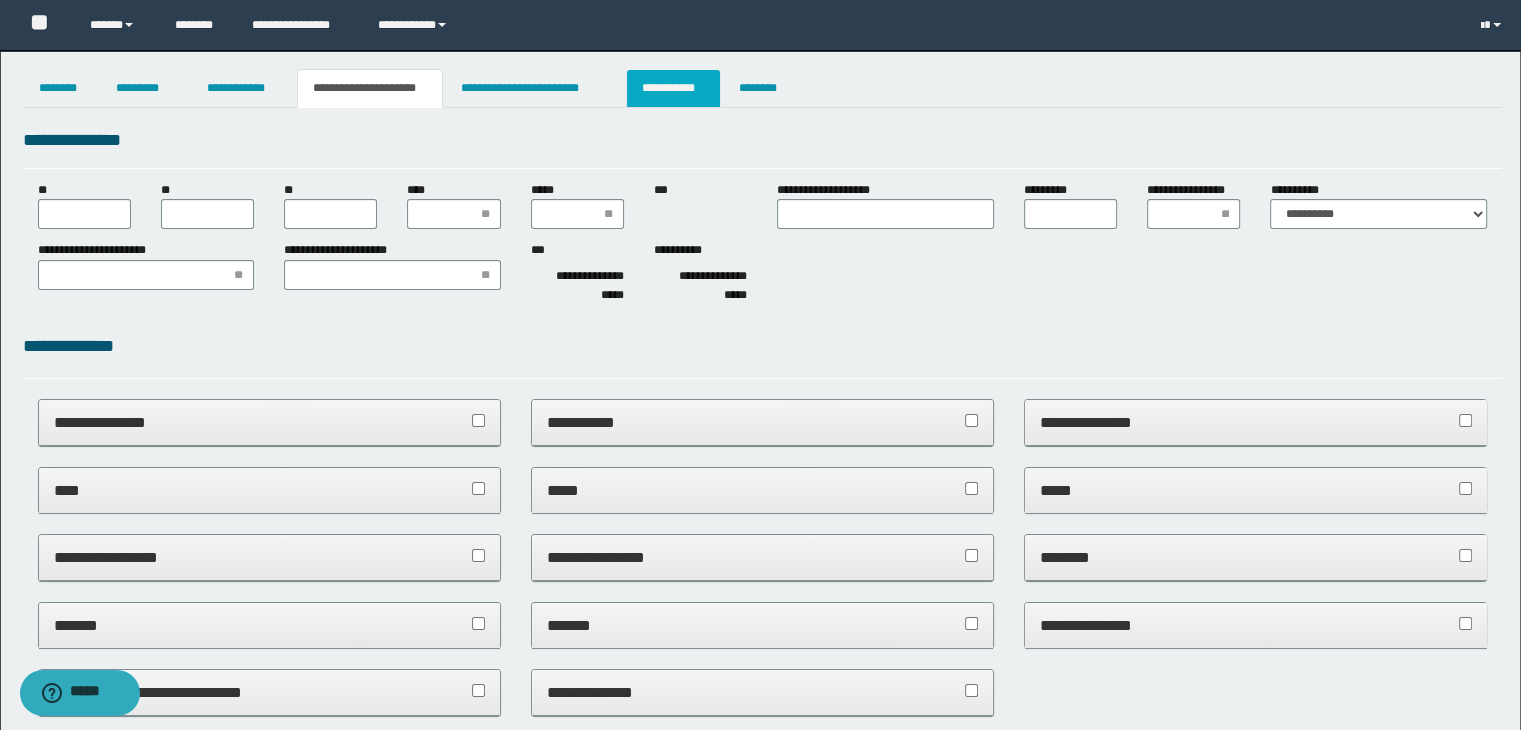 click on "**********" at bounding box center (673, 88) 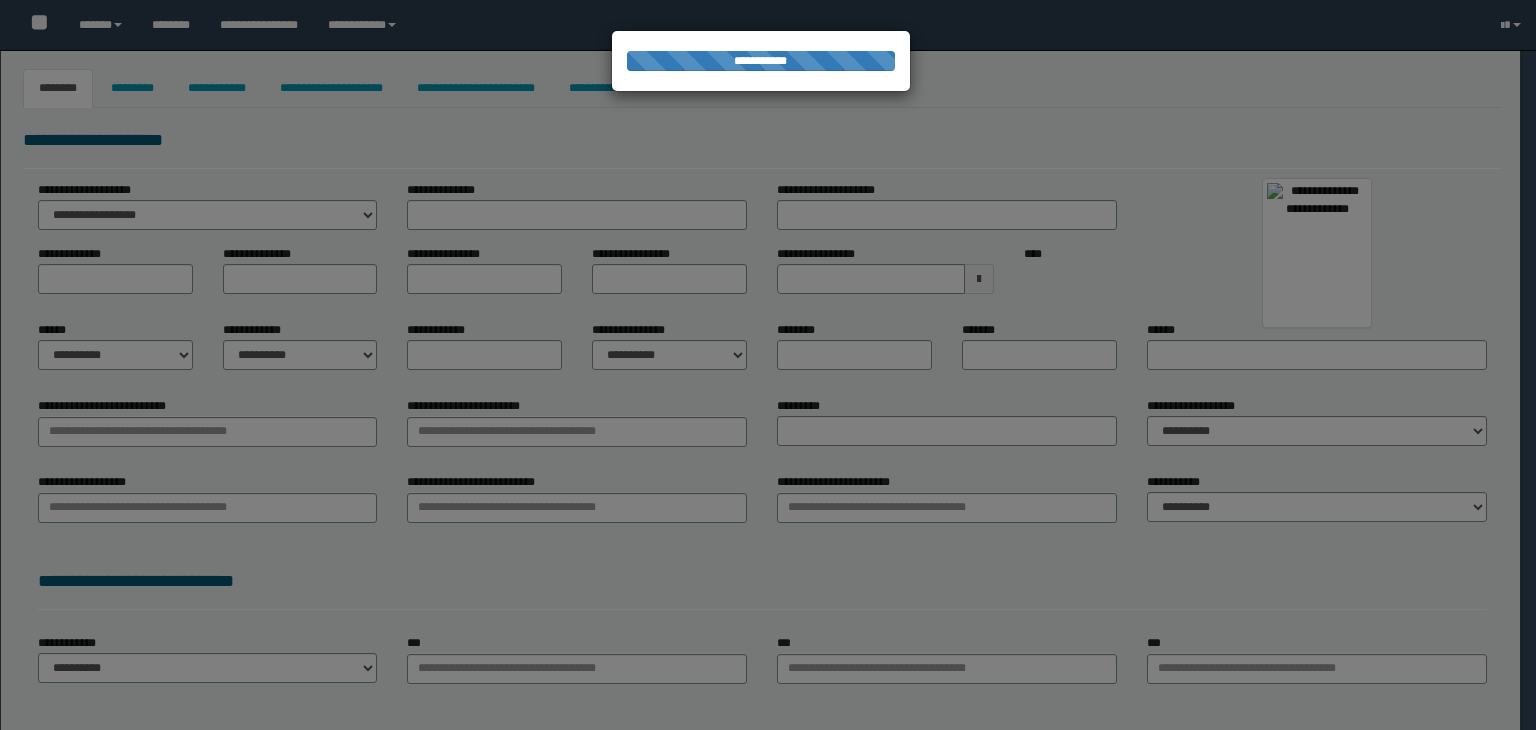 select on "***" 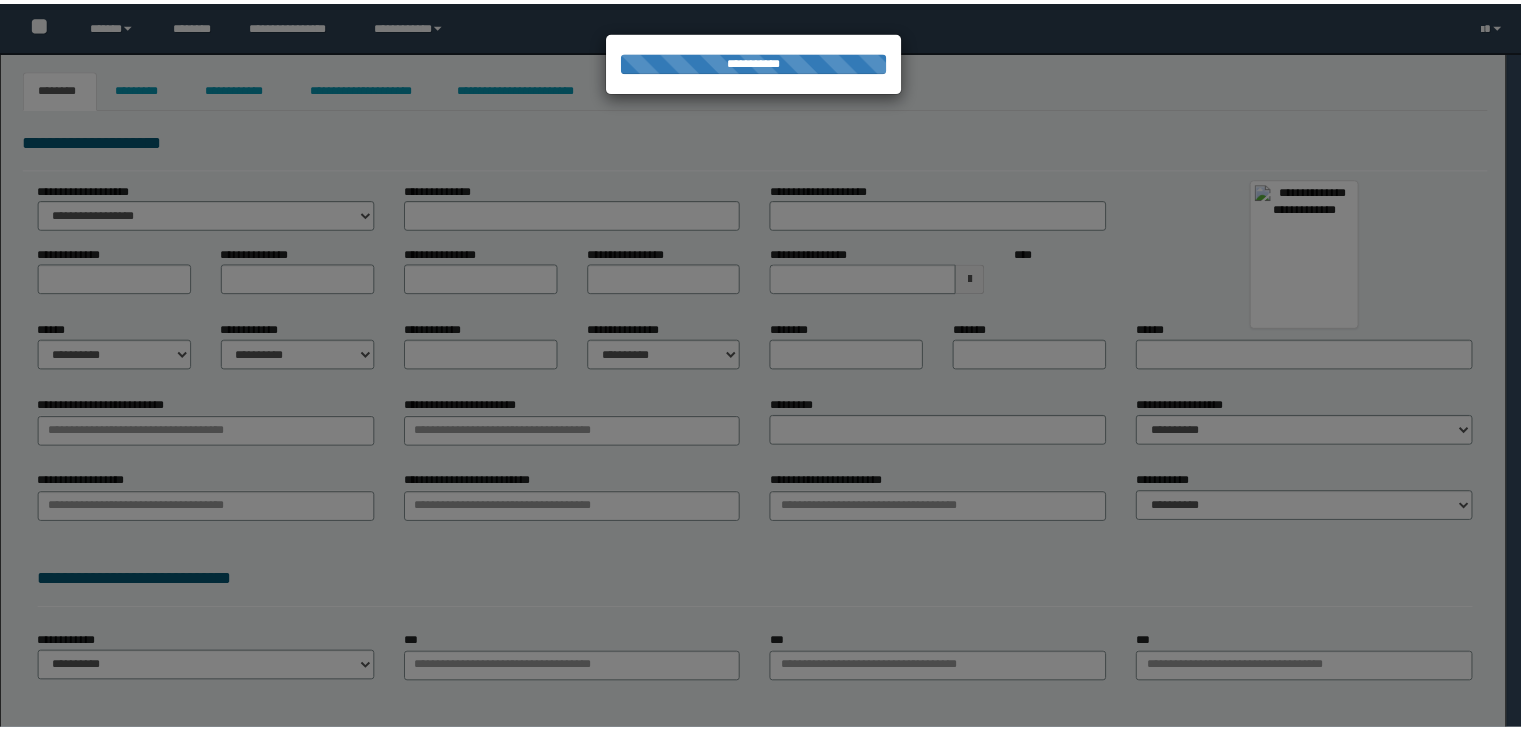scroll, scrollTop: 0, scrollLeft: 0, axis: both 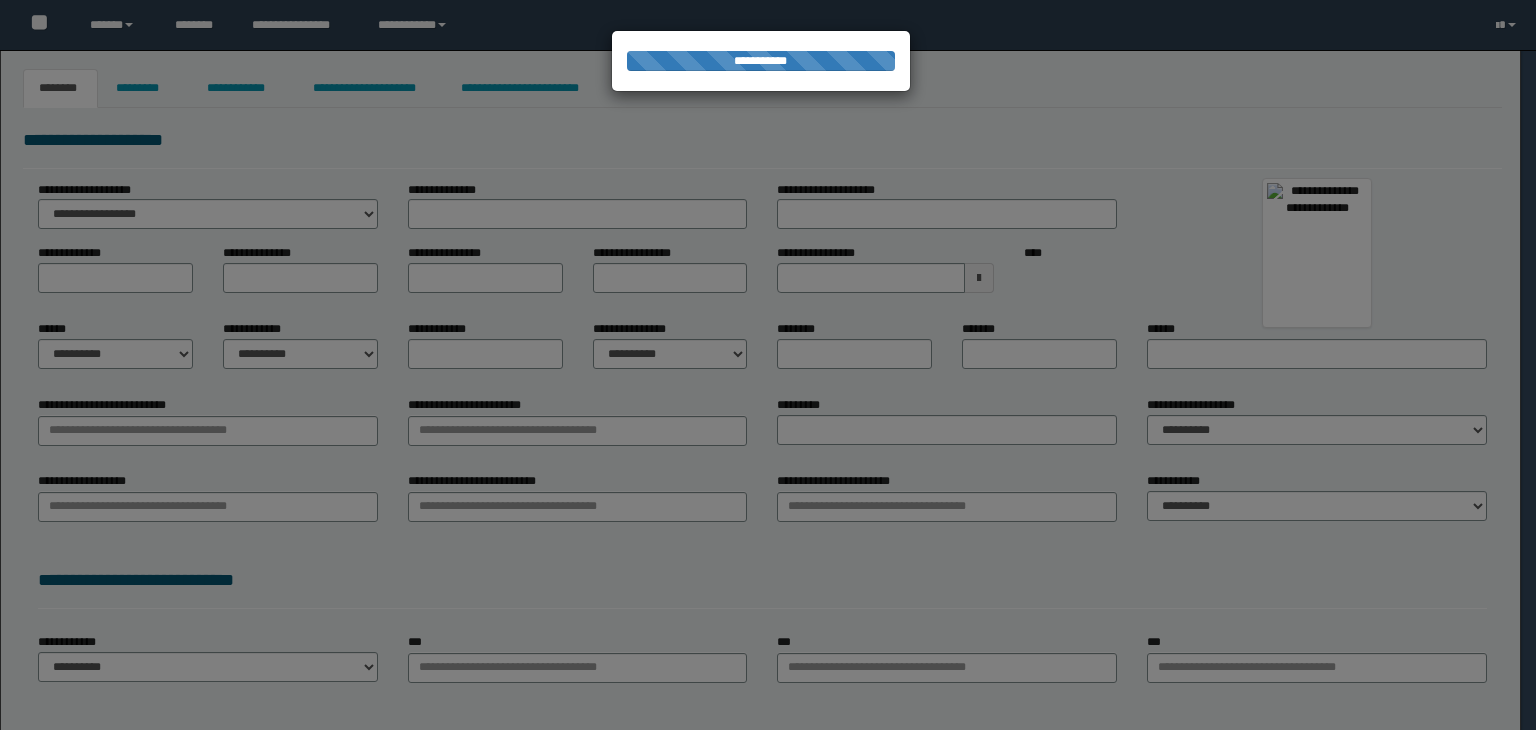 type on "********" 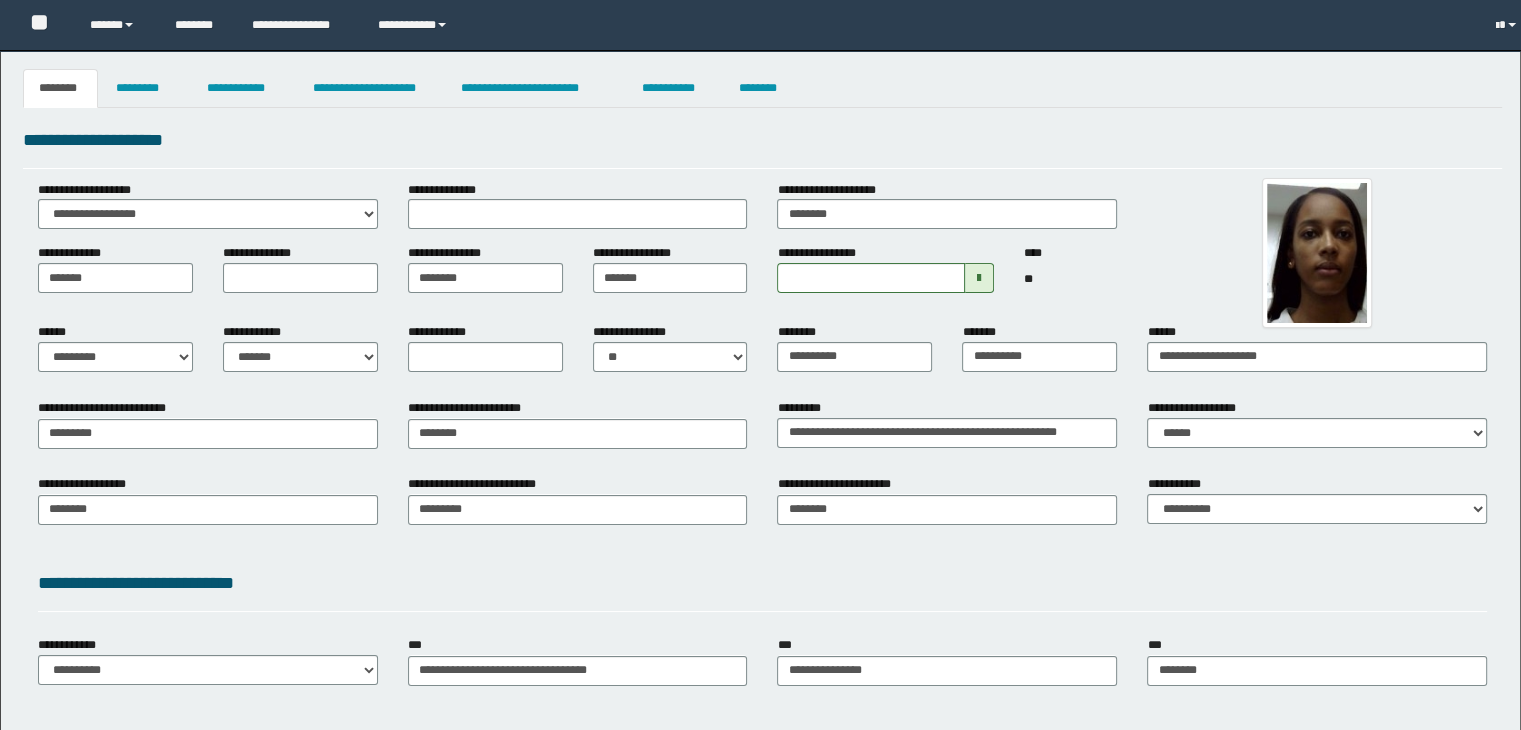 scroll, scrollTop: 0, scrollLeft: 0, axis: both 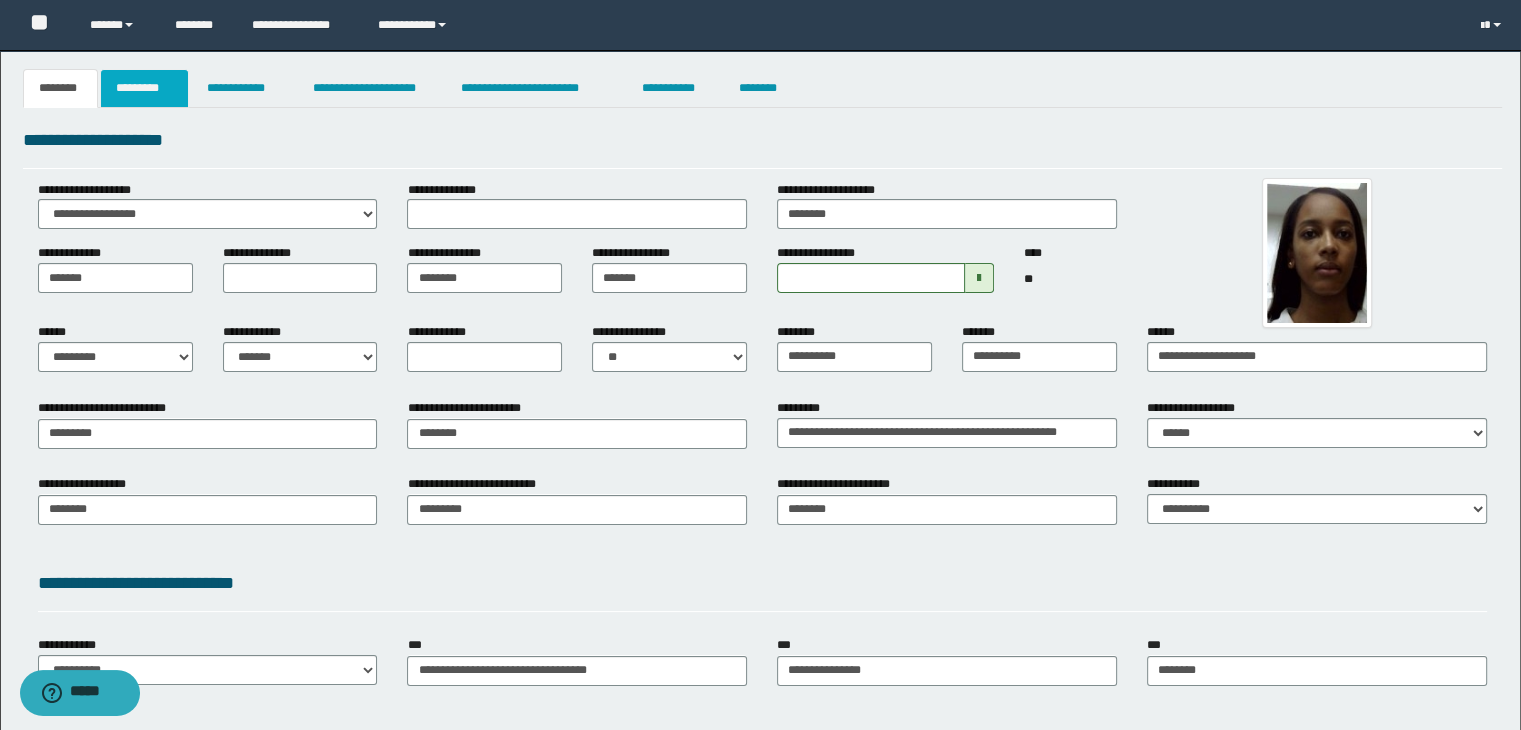 click on "*********" at bounding box center (144, 88) 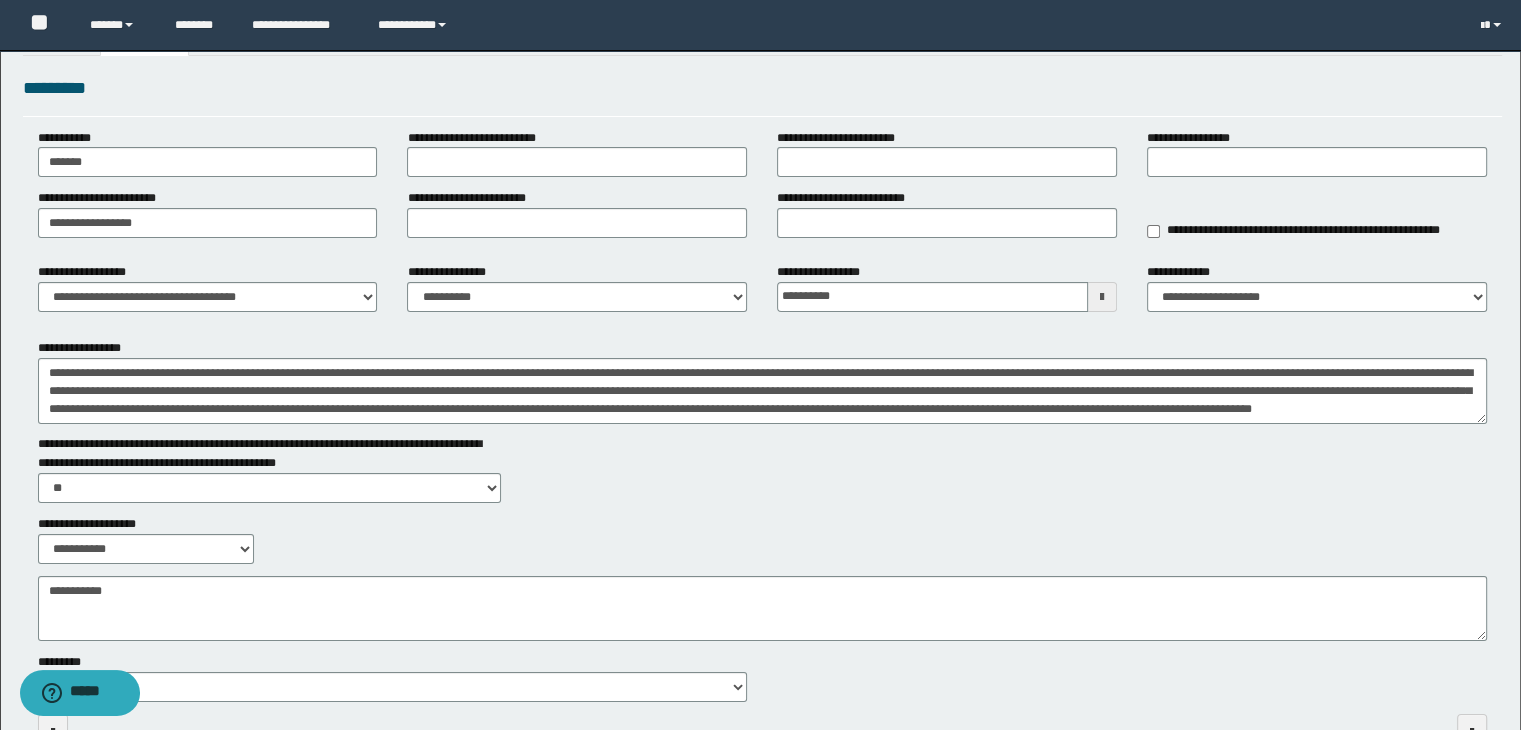 scroll, scrollTop: 0, scrollLeft: 0, axis: both 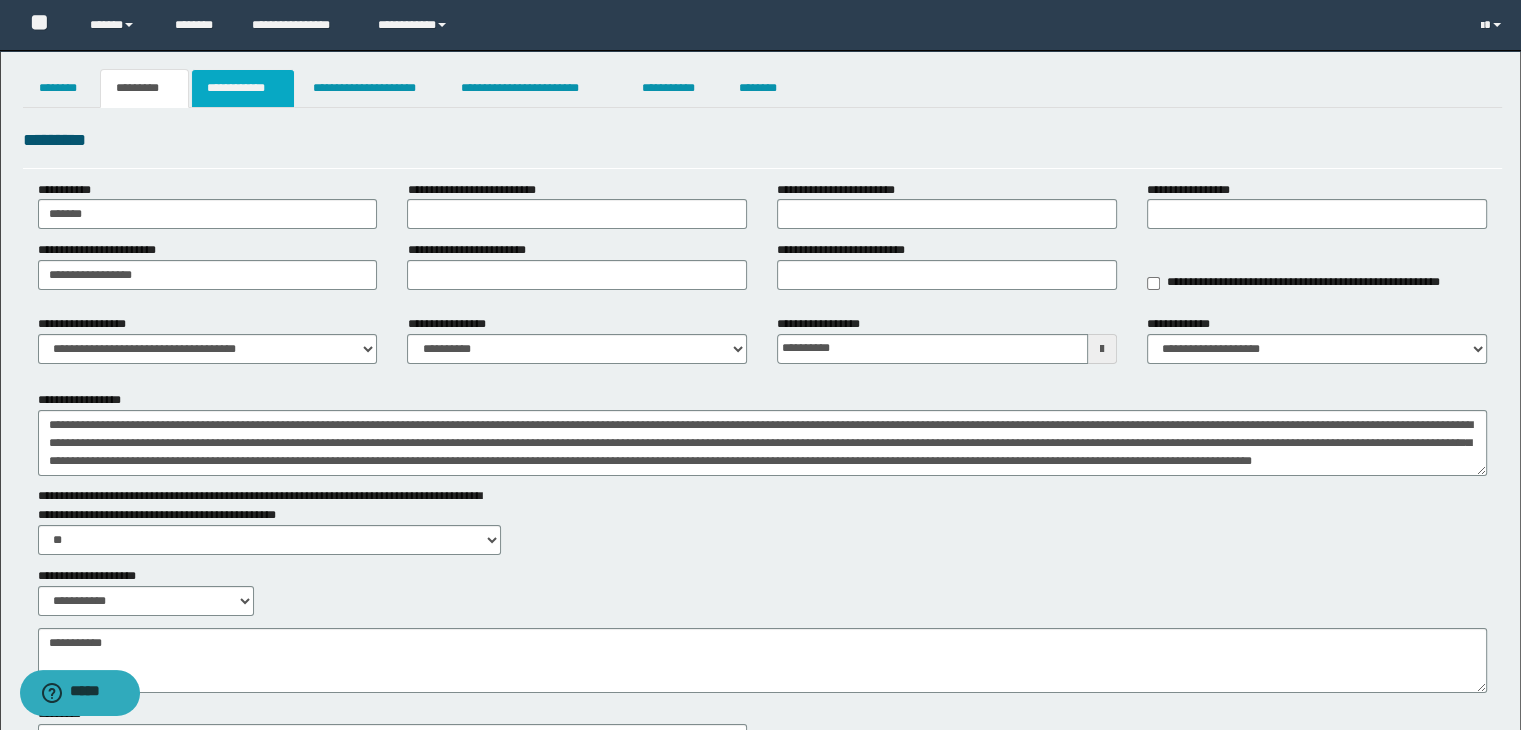 click on "**********" at bounding box center (243, 88) 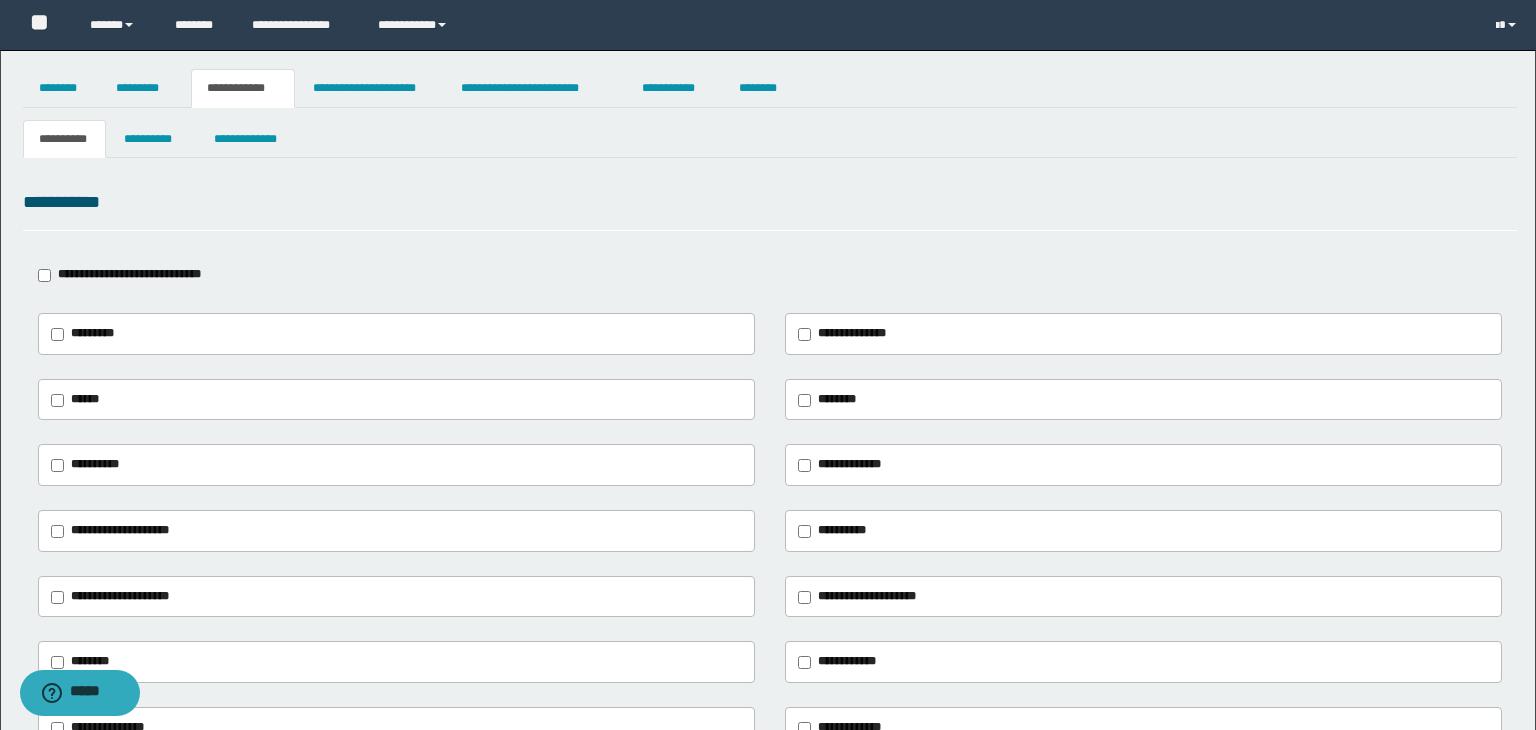 type on "****" 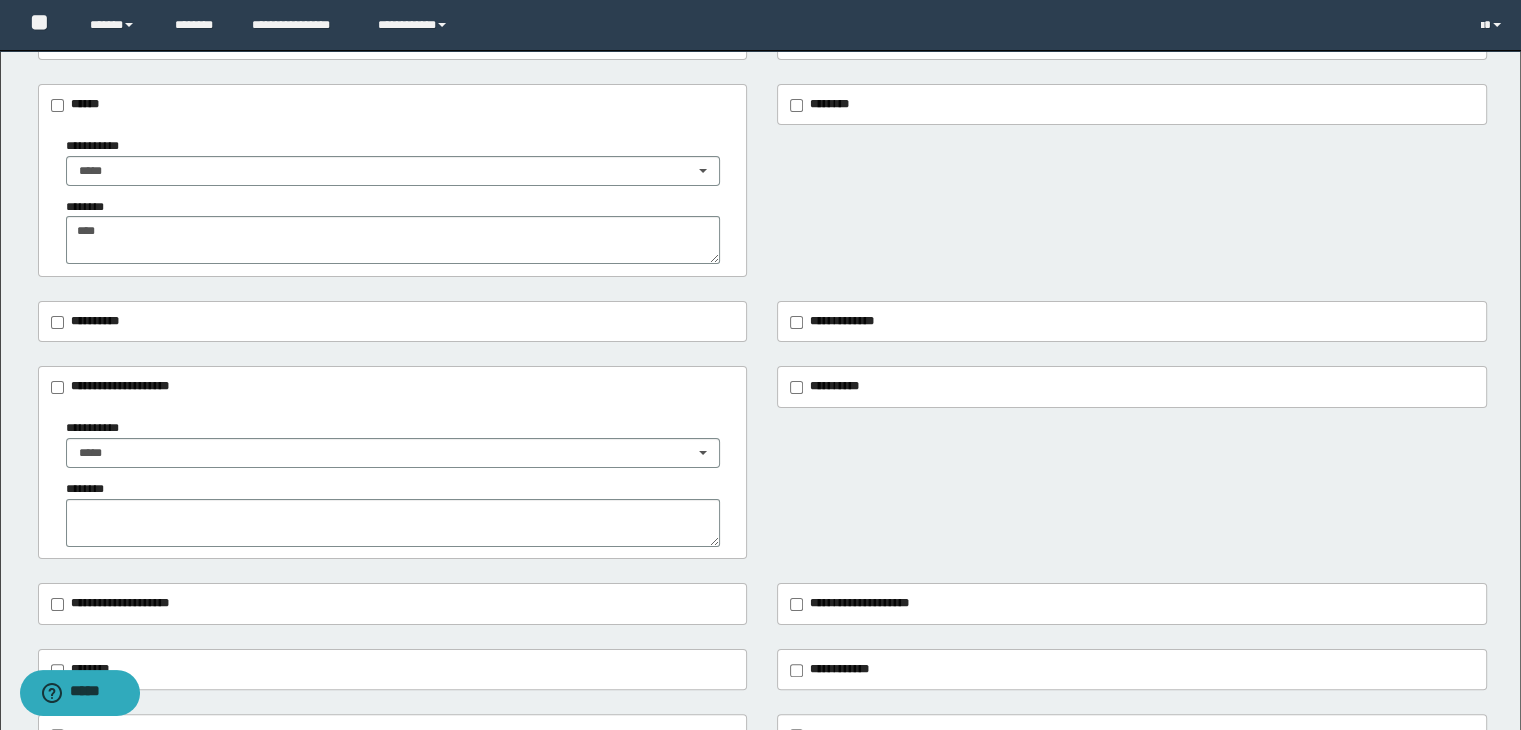 scroll, scrollTop: 300, scrollLeft: 0, axis: vertical 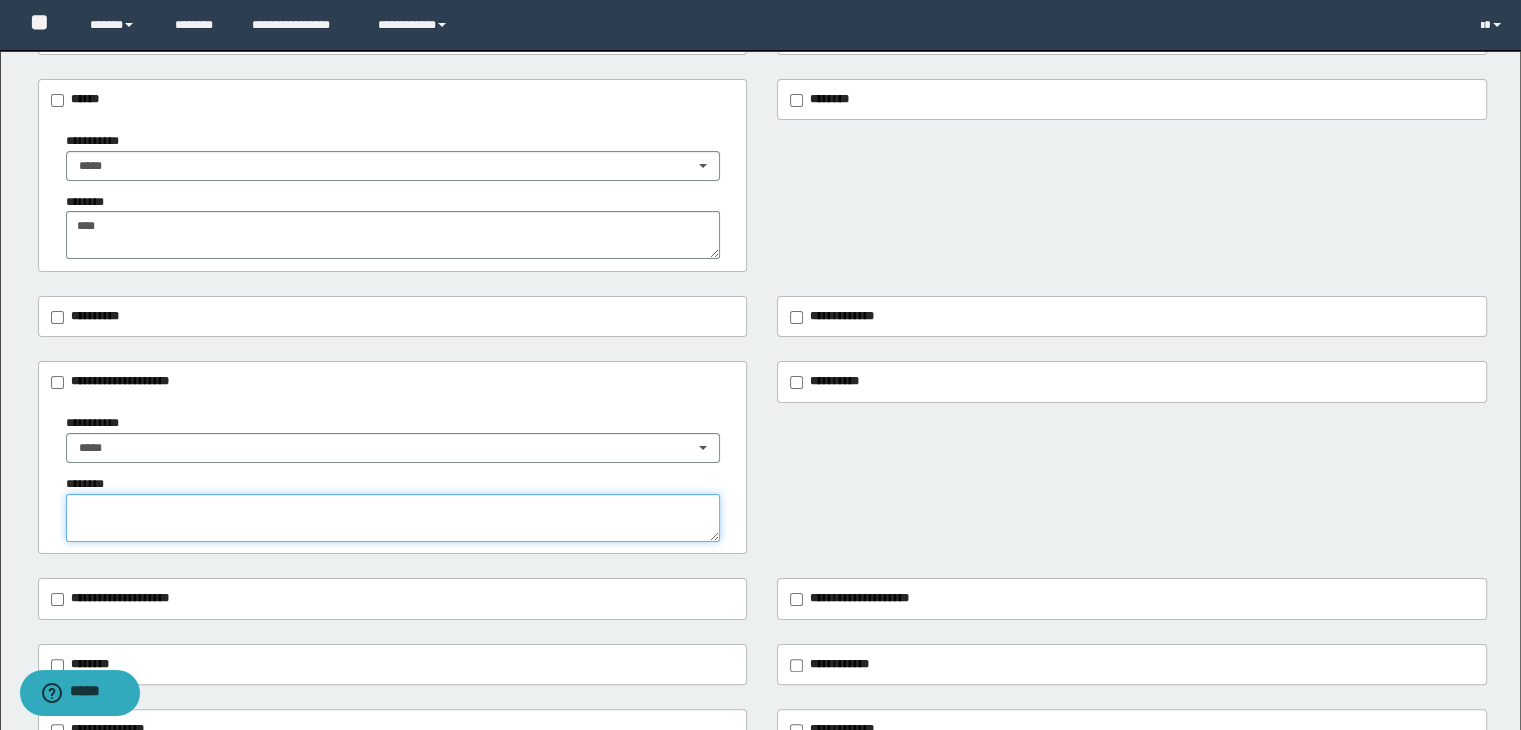 click at bounding box center (393, 518) 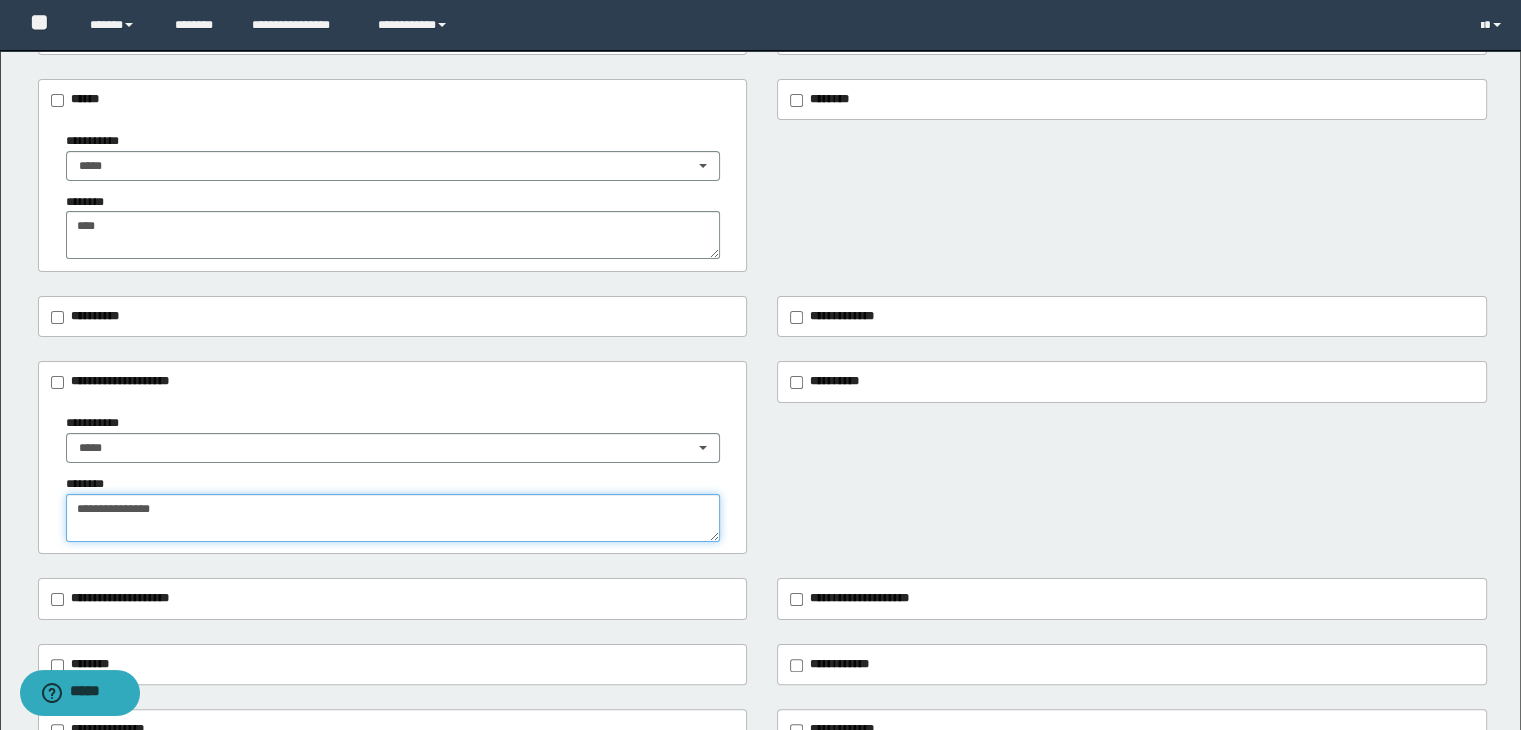 type on "**********" 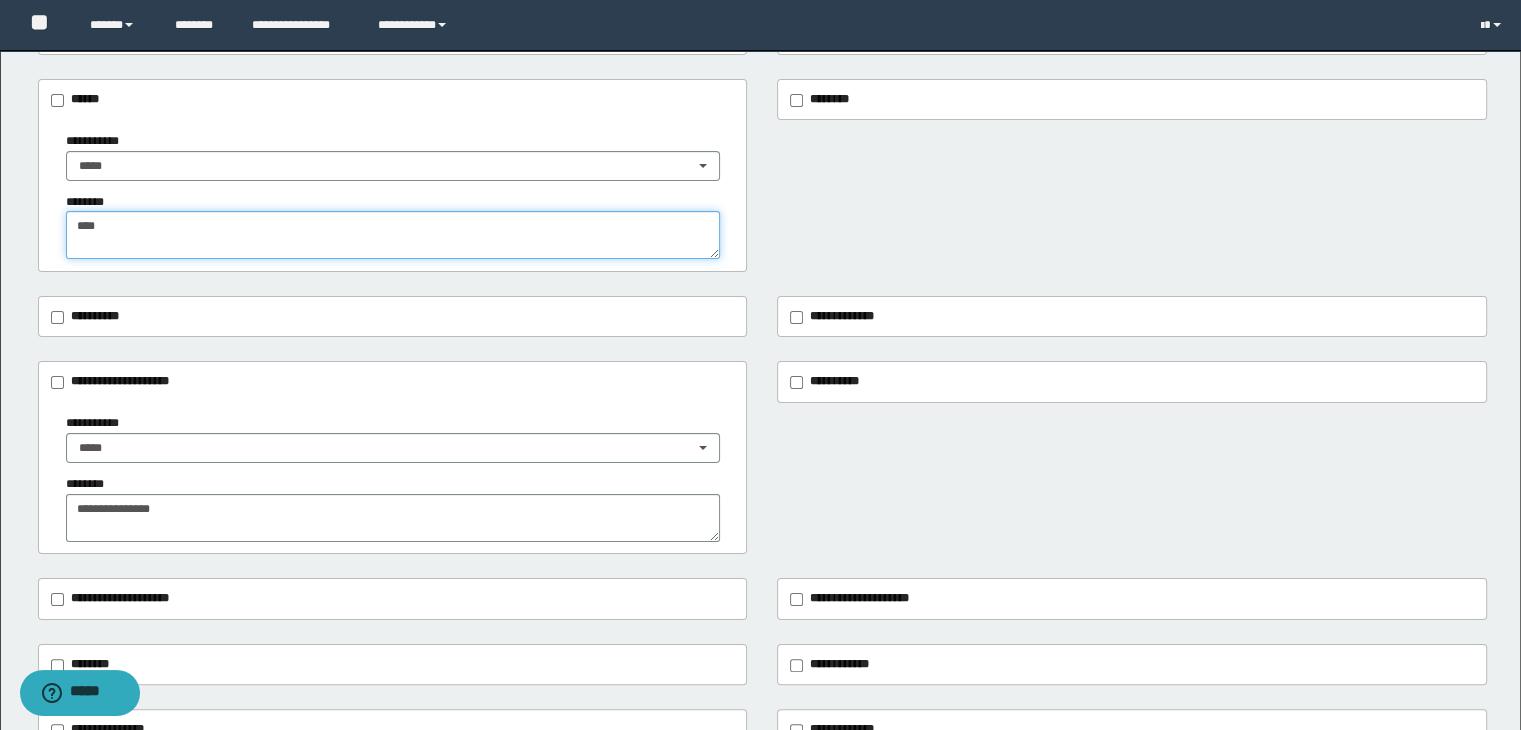 click on "****" at bounding box center [393, 235] 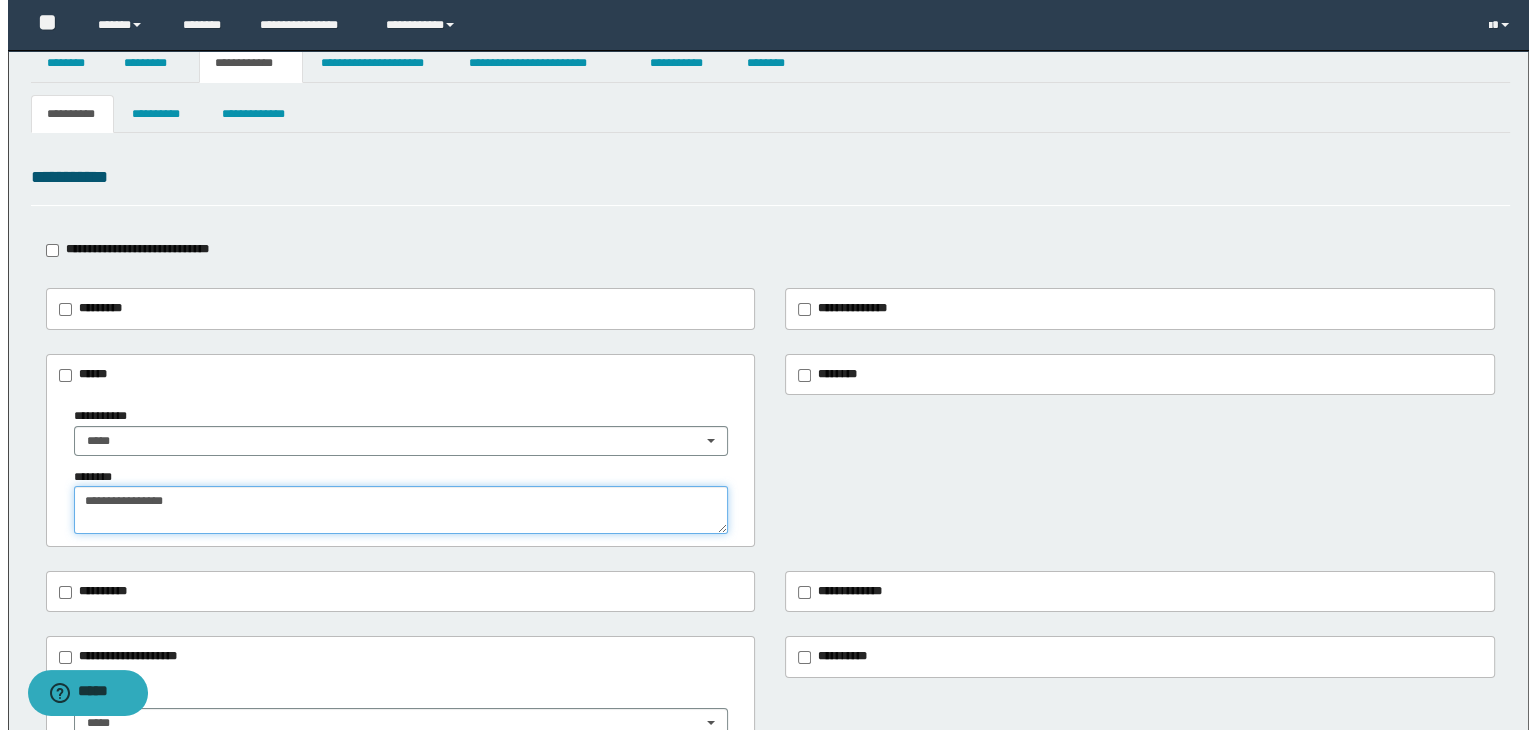scroll, scrollTop: 0, scrollLeft: 0, axis: both 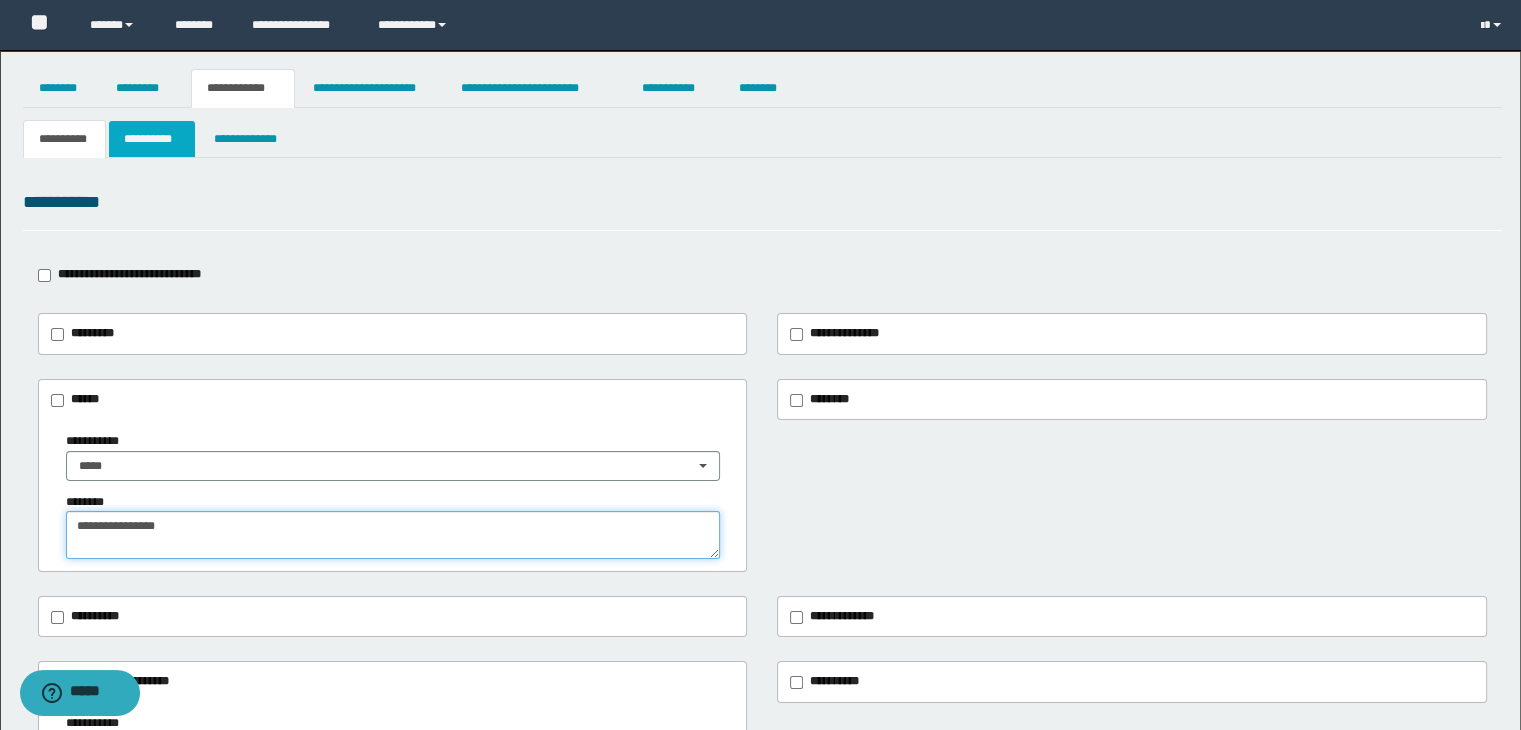 type on "**********" 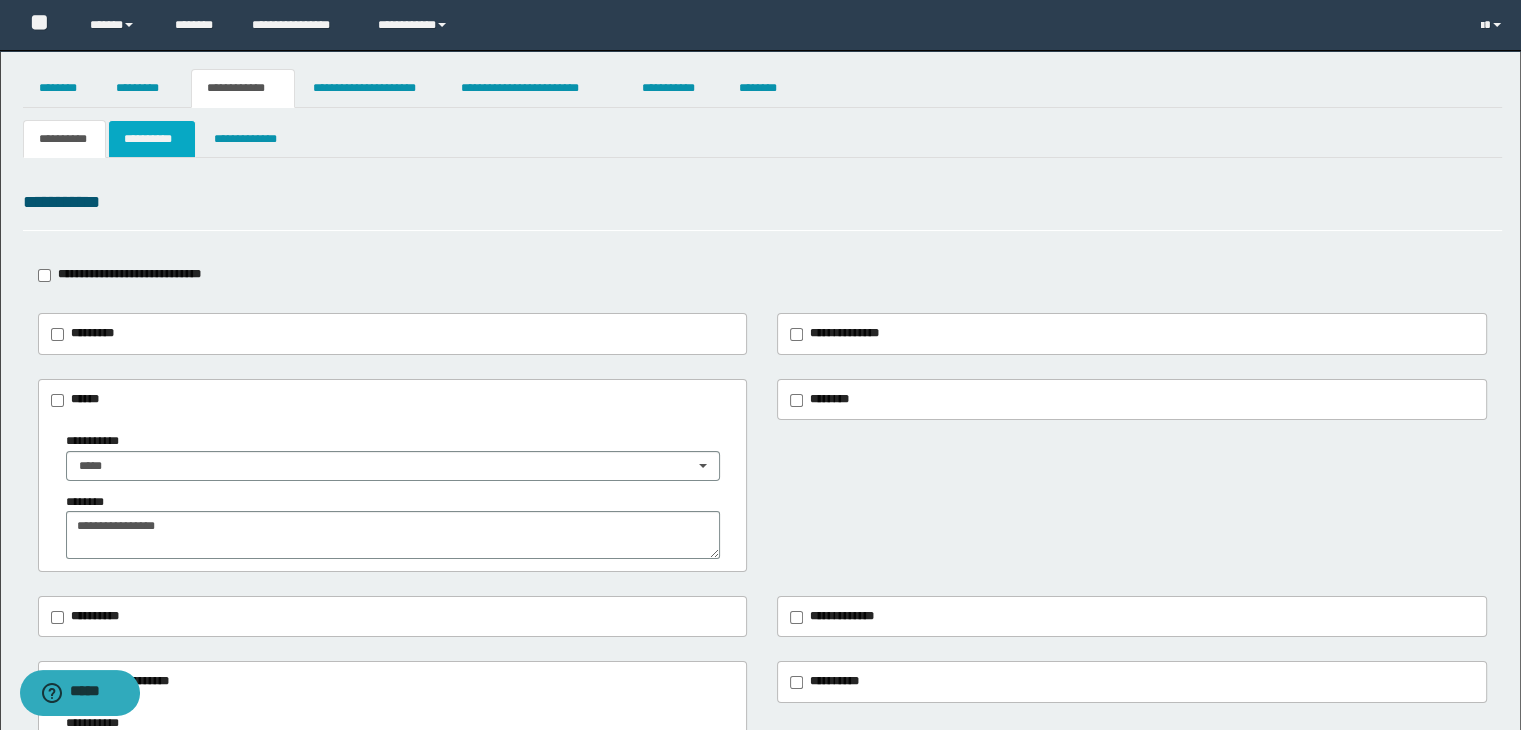 click on "**********" at bounding box center [152, 139] 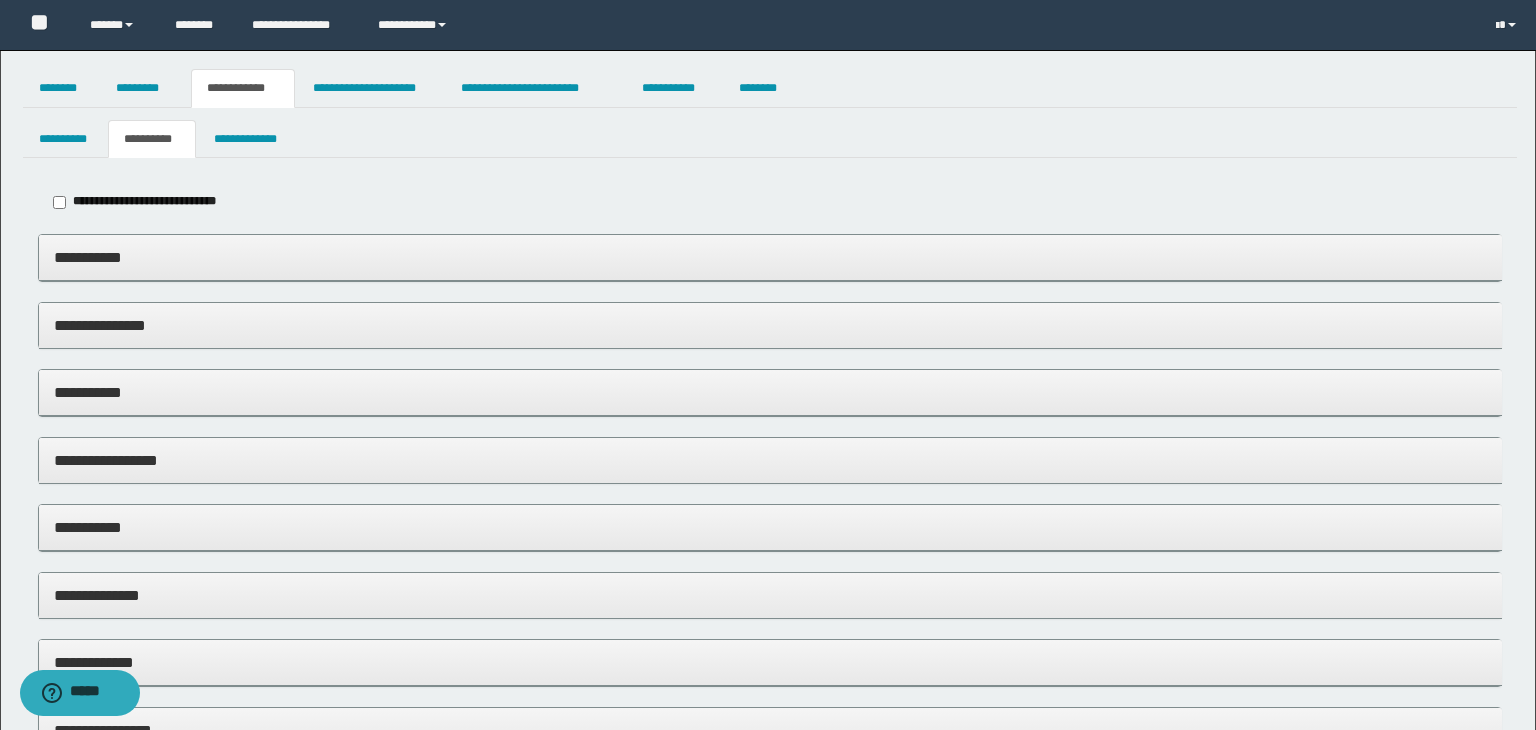 type on "*****" 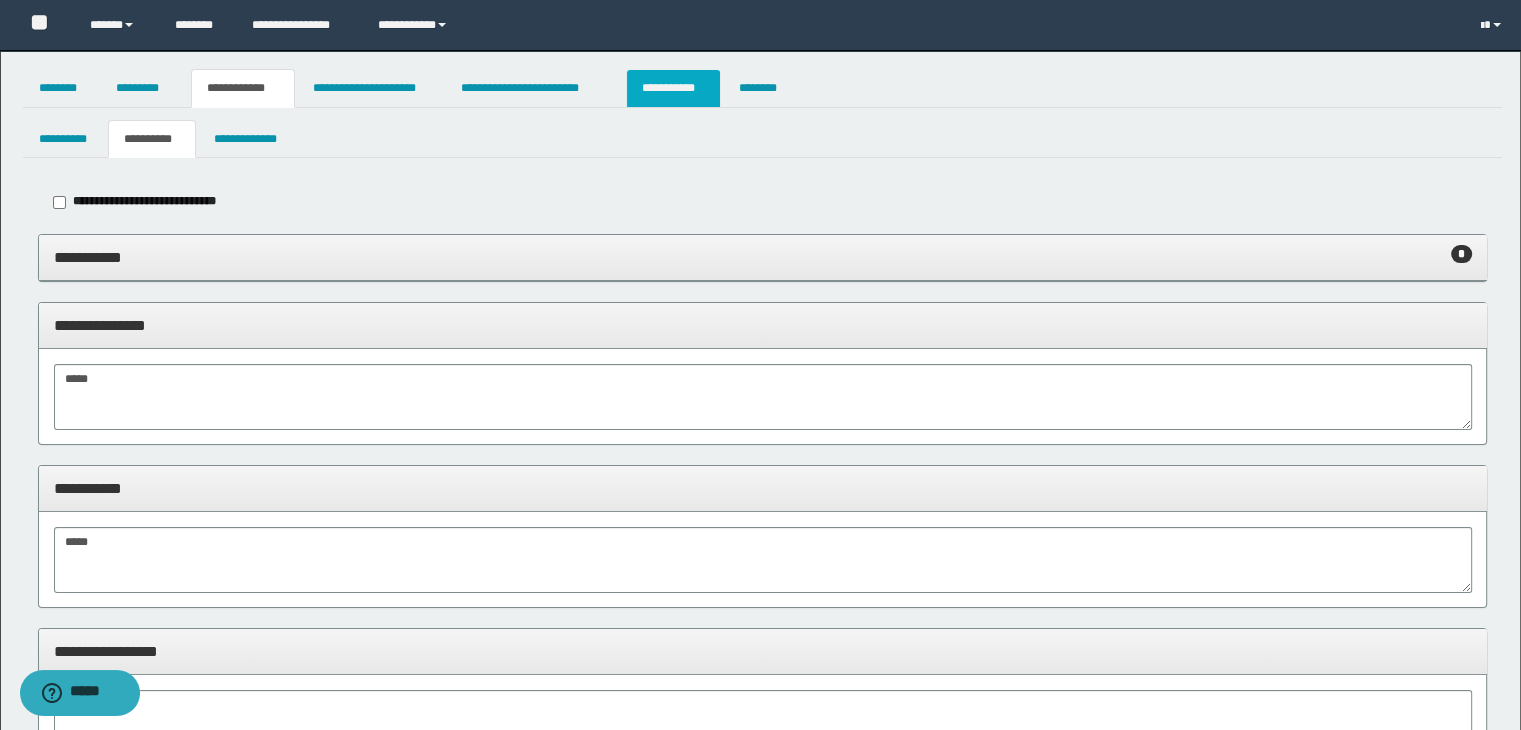 click on "**********" at bounding box center [673, 88] 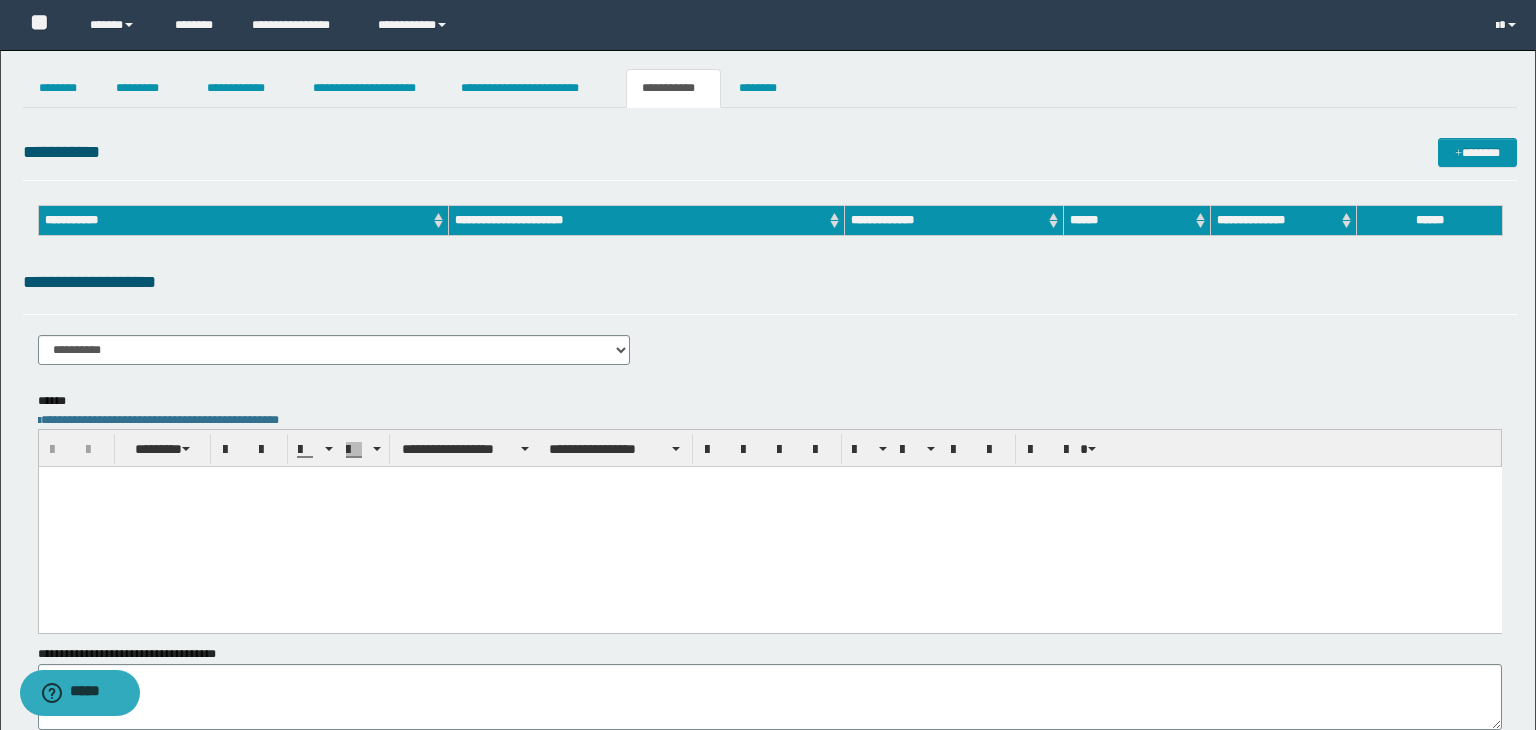 scroll, scrollTop: 0, scrollLeft: 0, axis: both 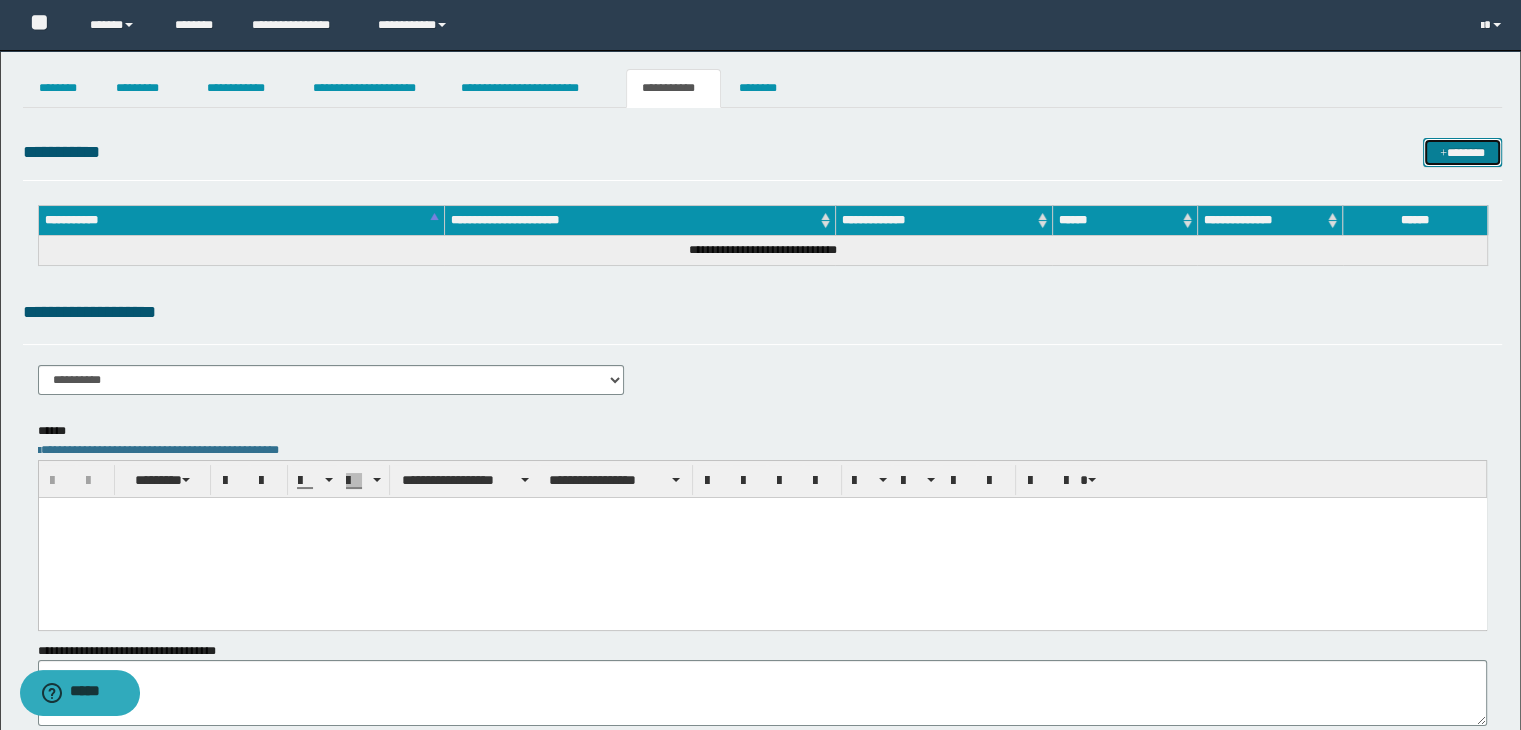 click at bounding box center [1443, 154] 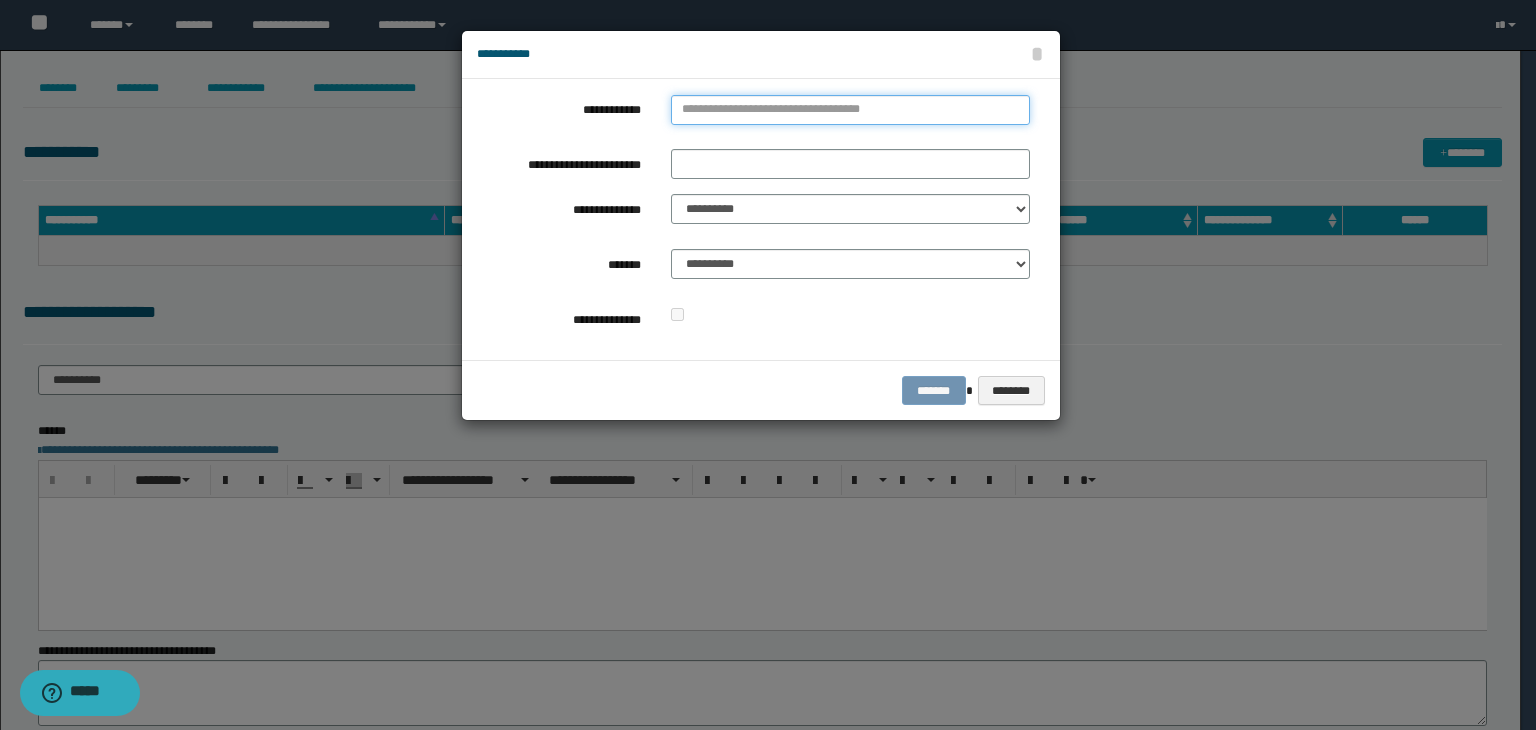 click on "**********" at bounding box center (850, 110) 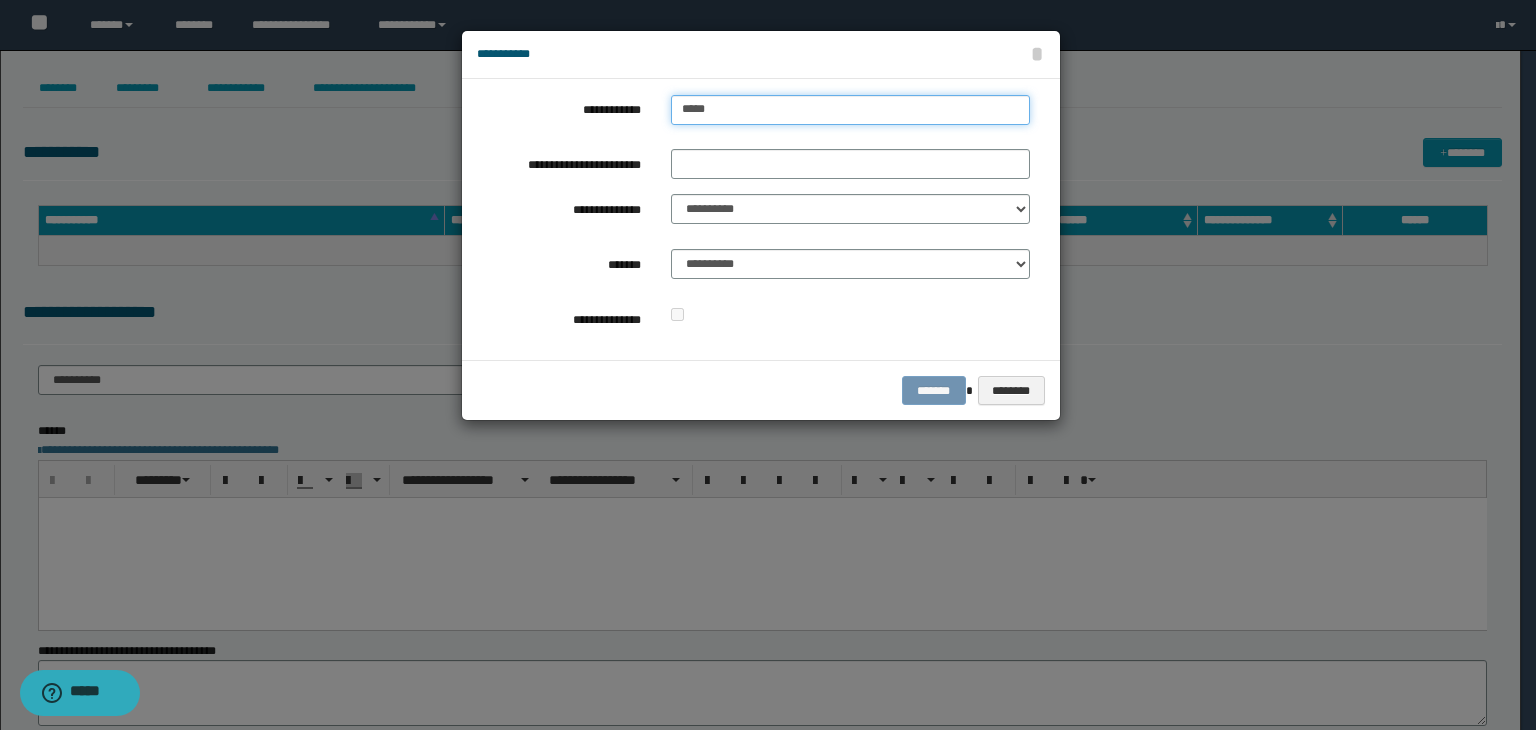 type on "******" 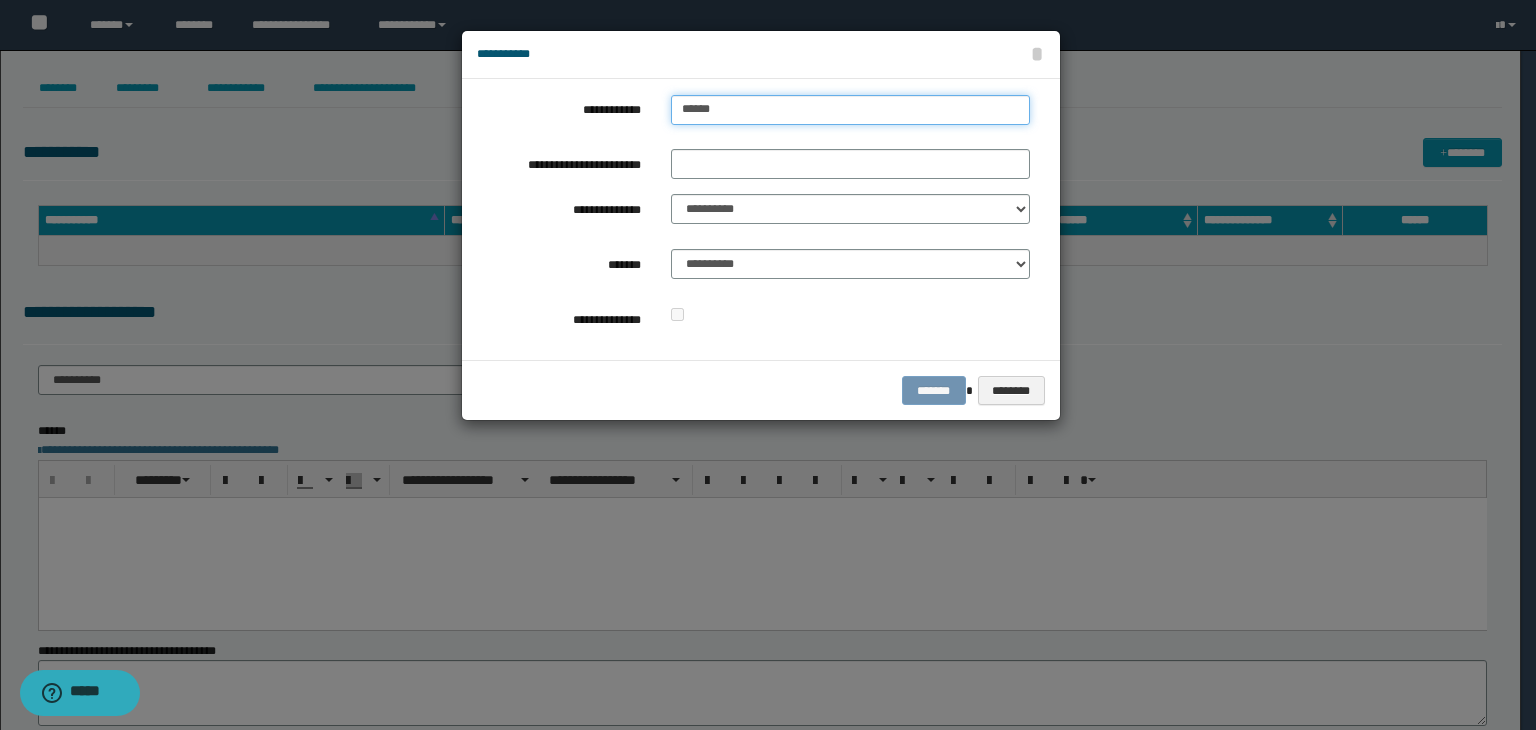 type on "******" 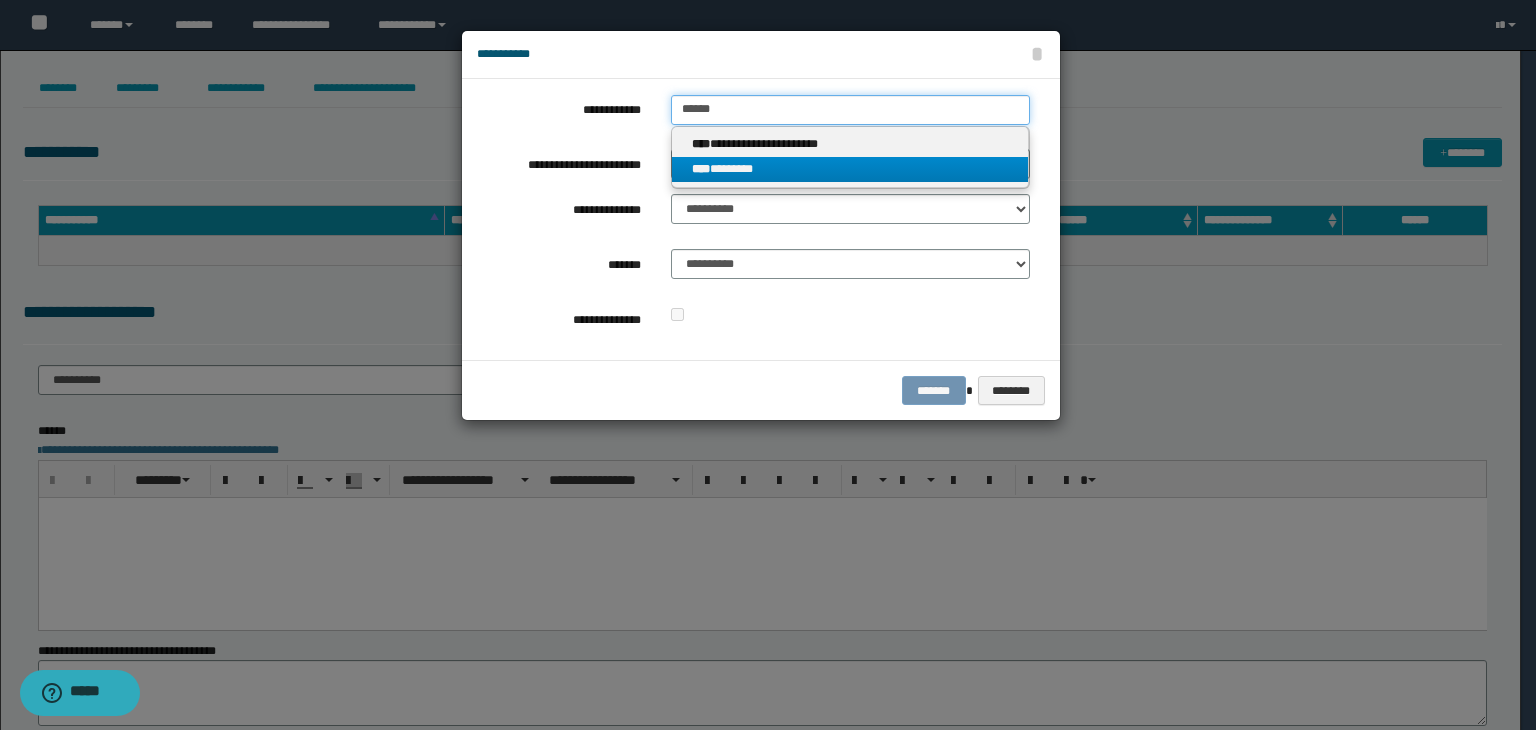 type on "******" 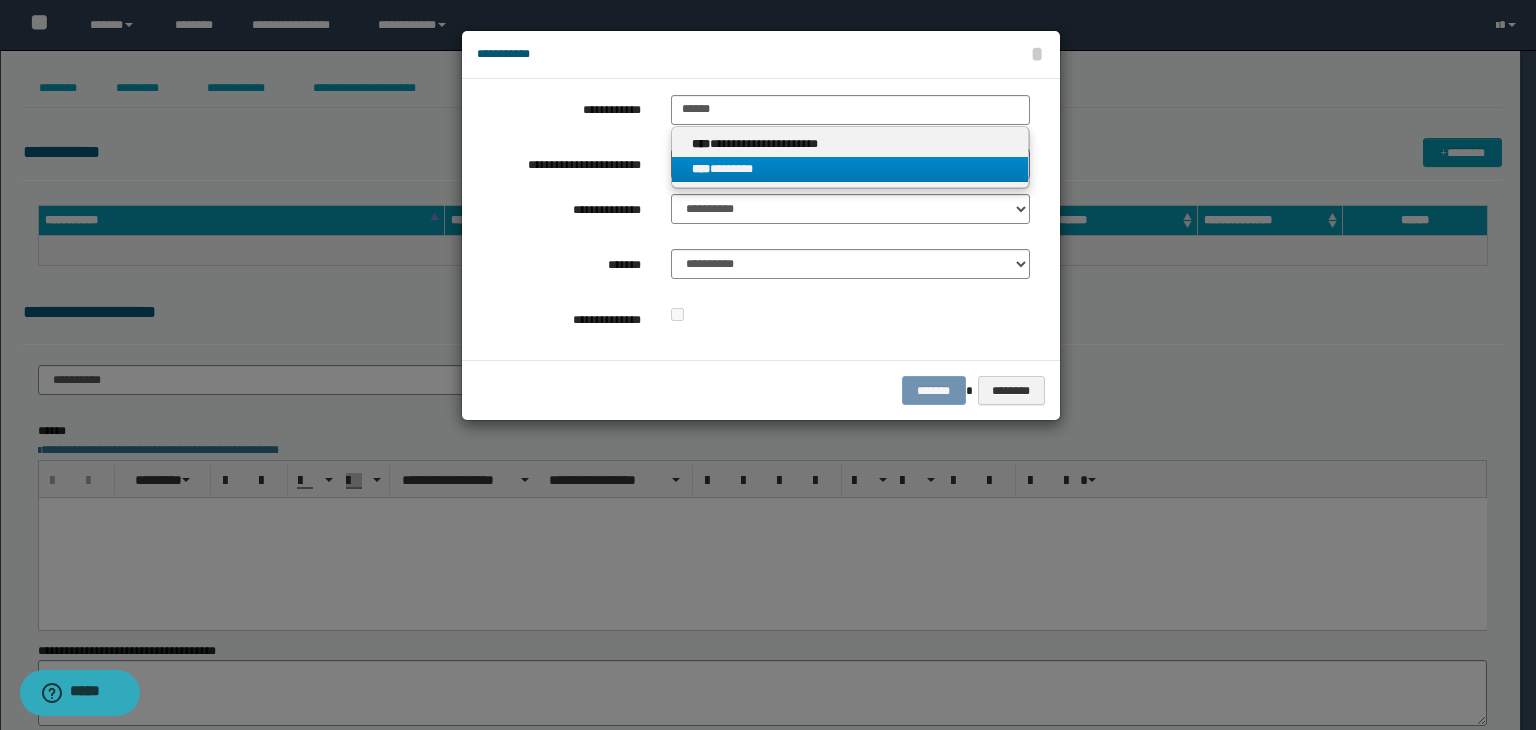 click on "**** ********" at bounding box center [850, 169] 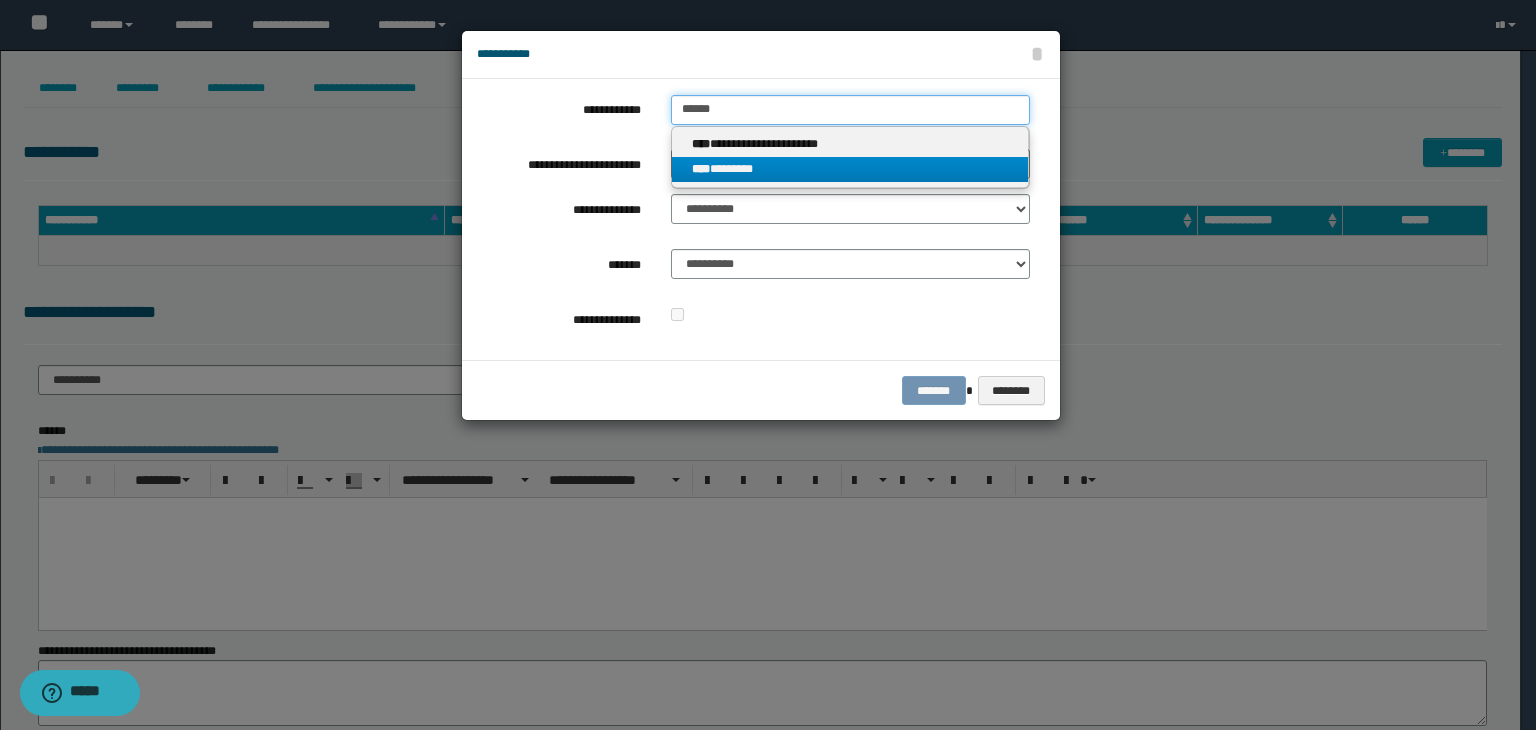 type 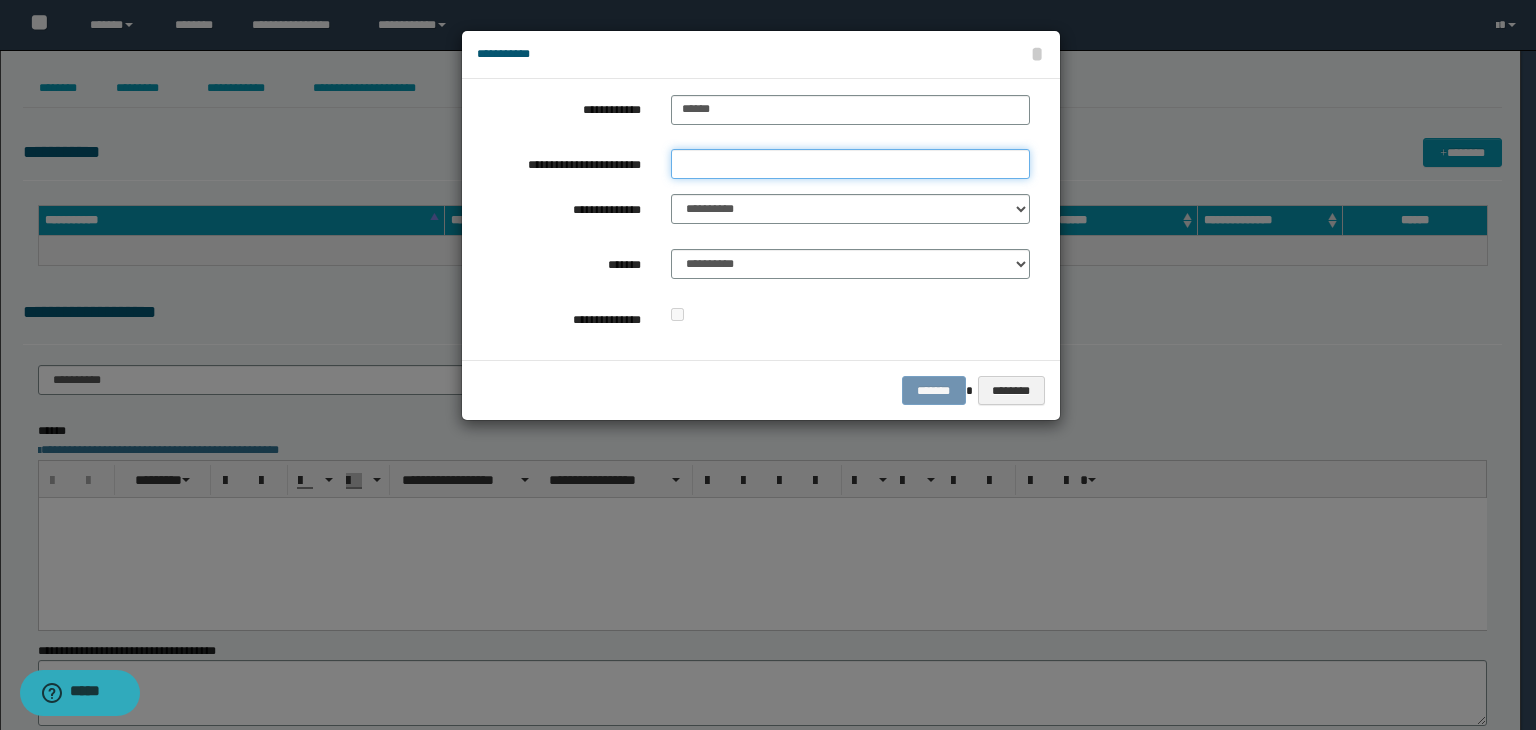 click on "**********" at bounding box center (850, 164) 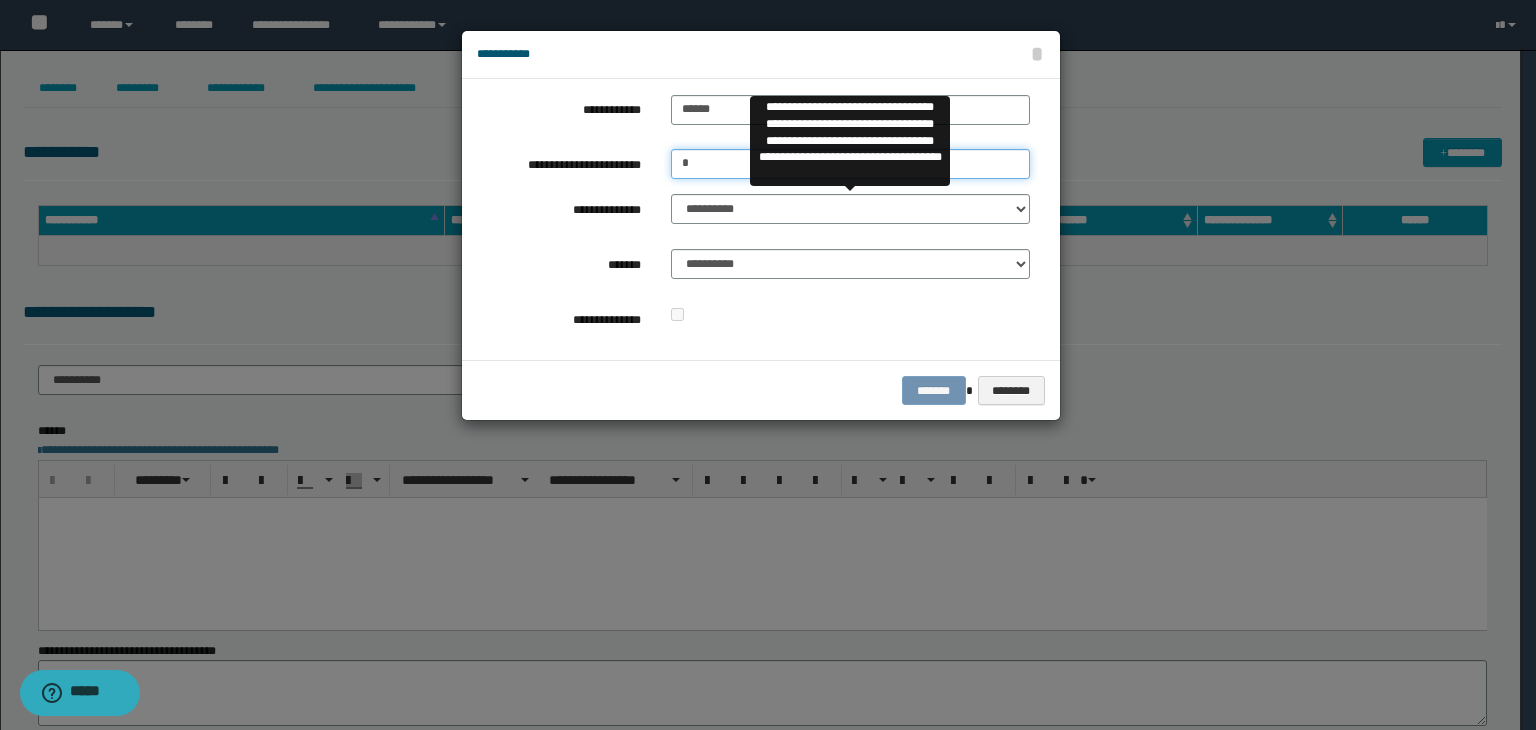 type on "*" 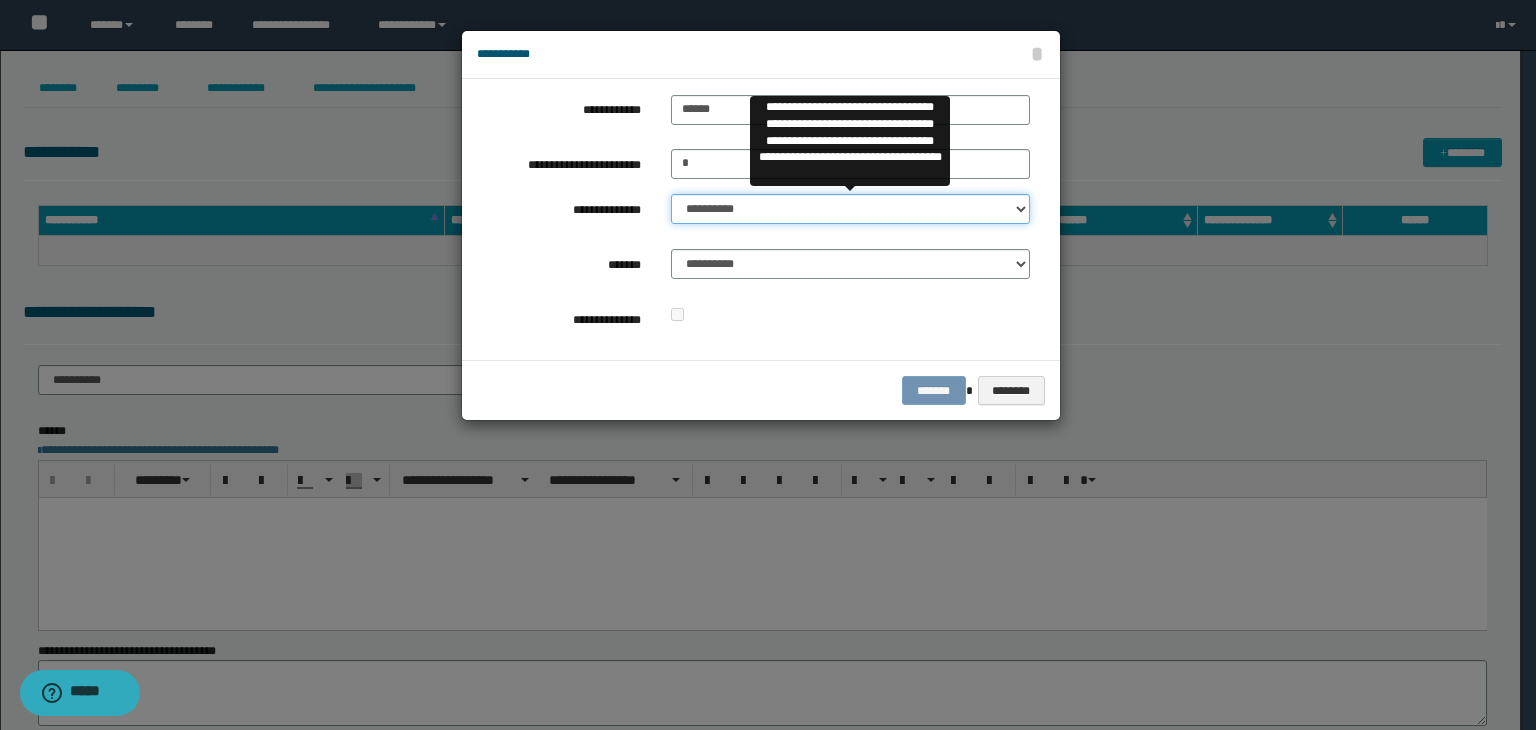 click on "**********" at bounding box center (850, 209) 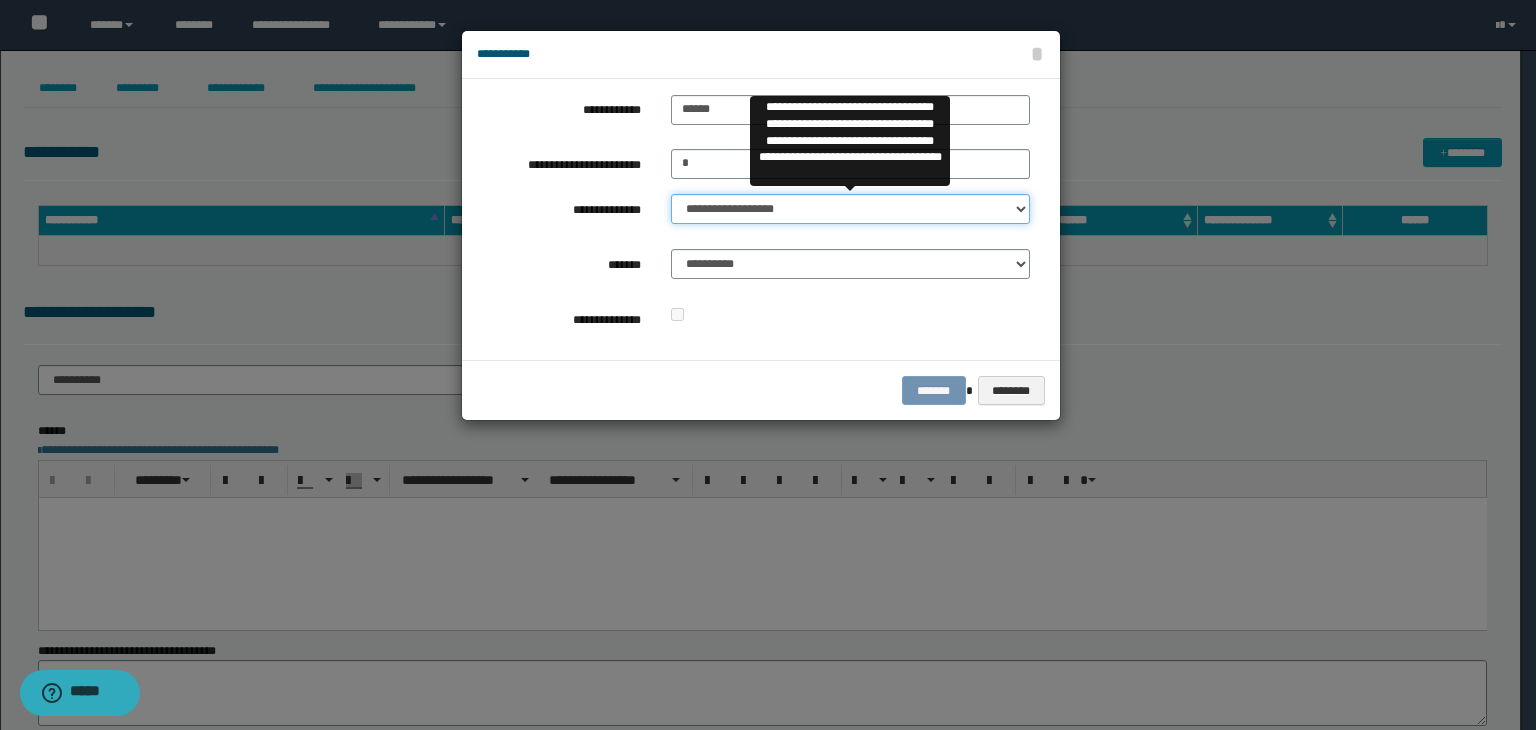 click on "**********" at bounding box center (850, 209) 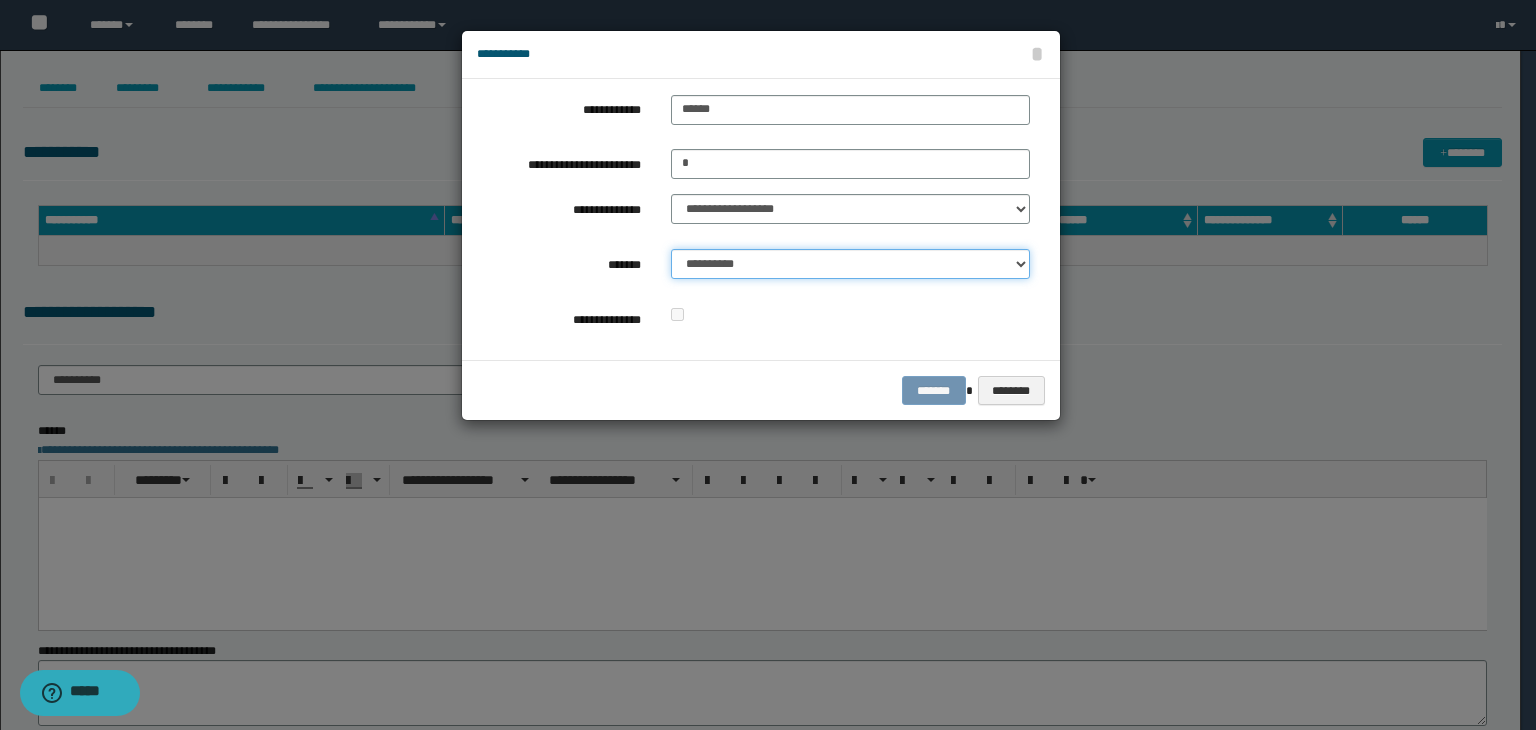click on "**********" at bounding box center (850, 264) 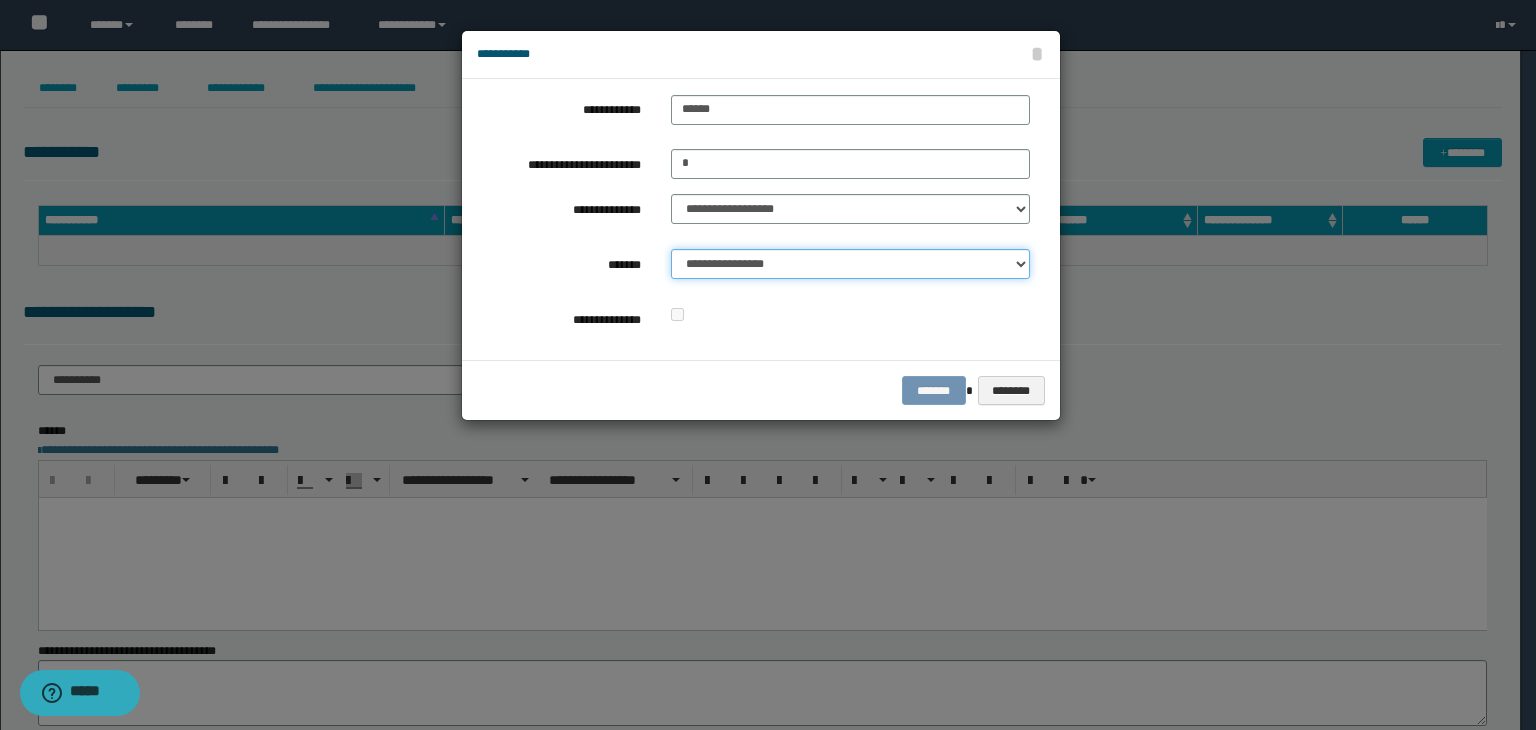 click on "**********" at bounding box center (850, 264) 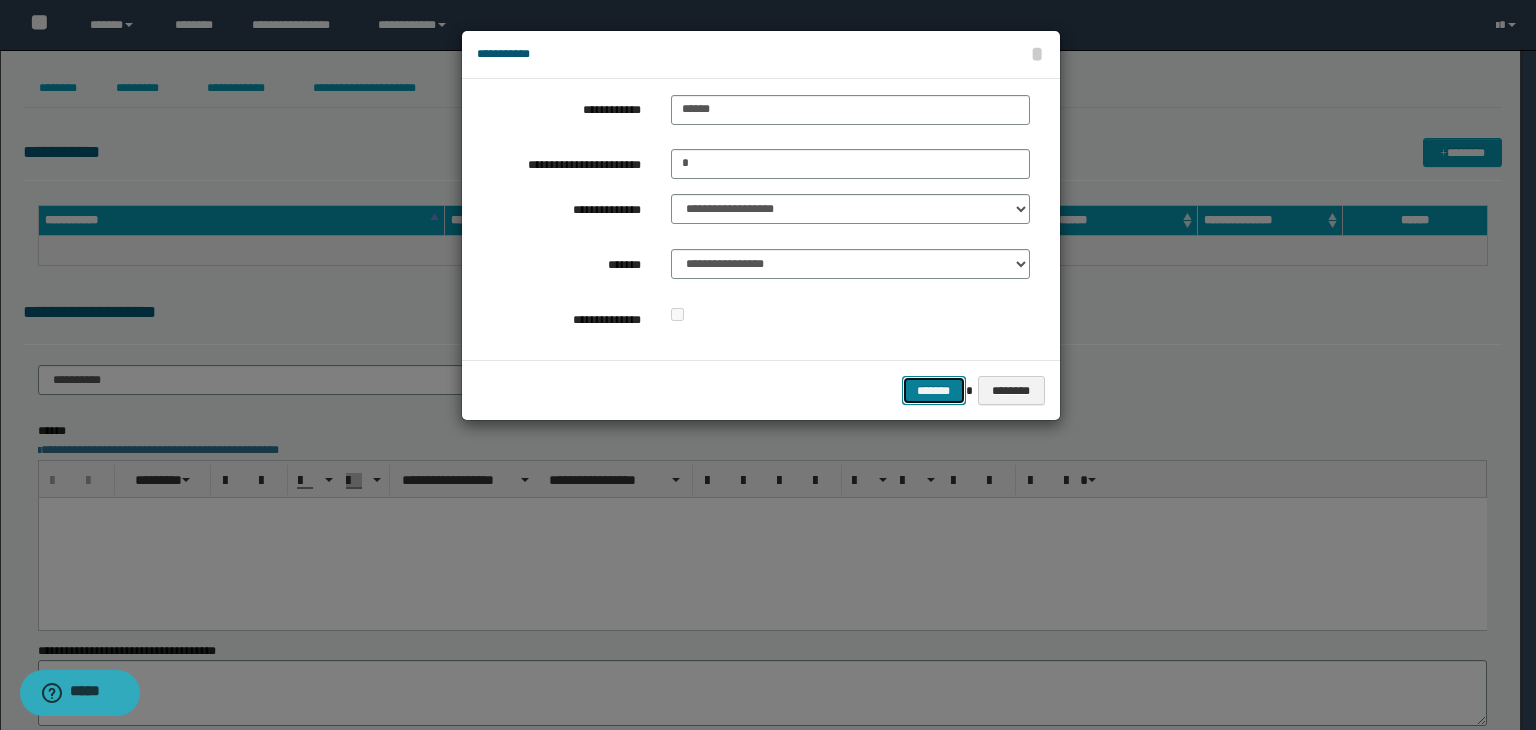 click on "*******" at bounding box center [934, 391] 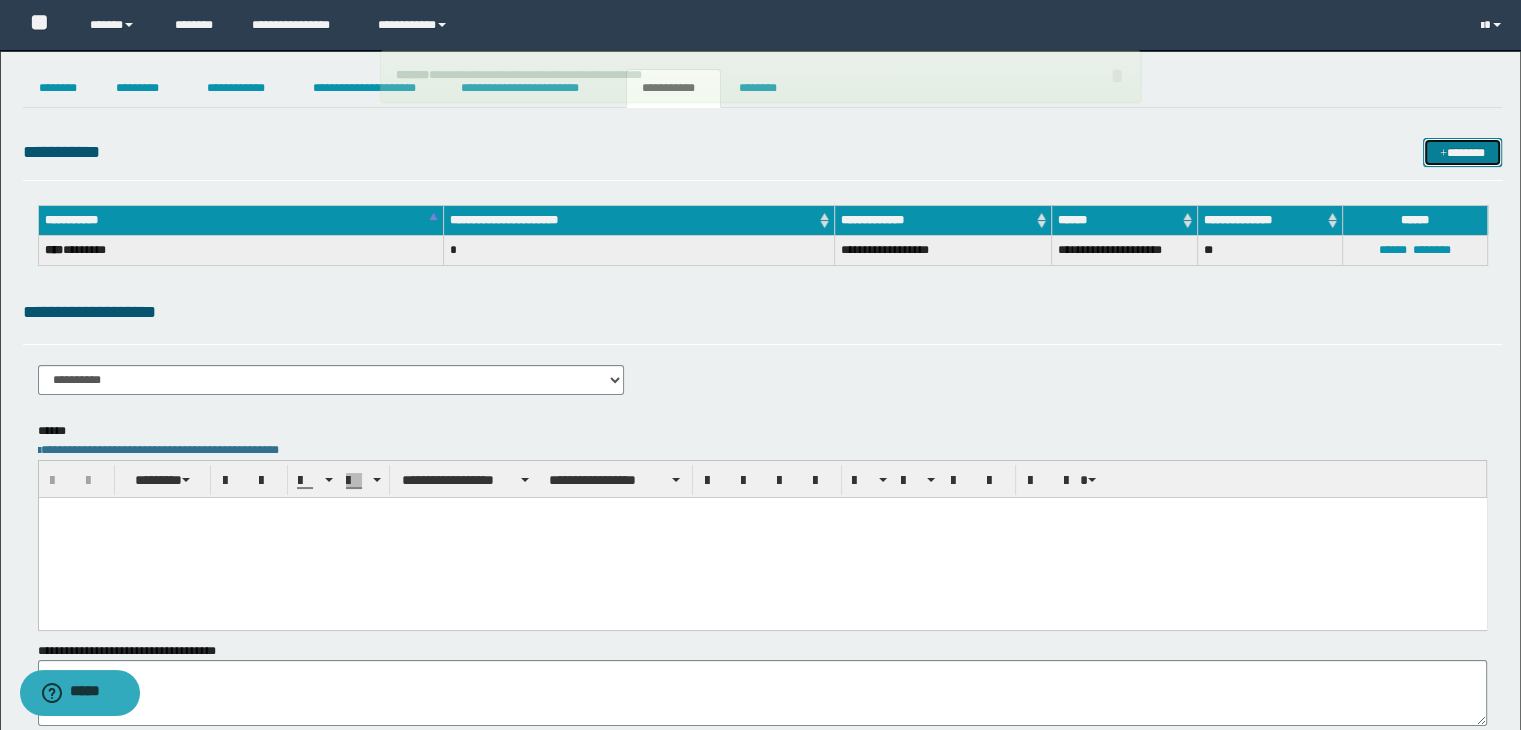 click at bounding box center [1443, 154] 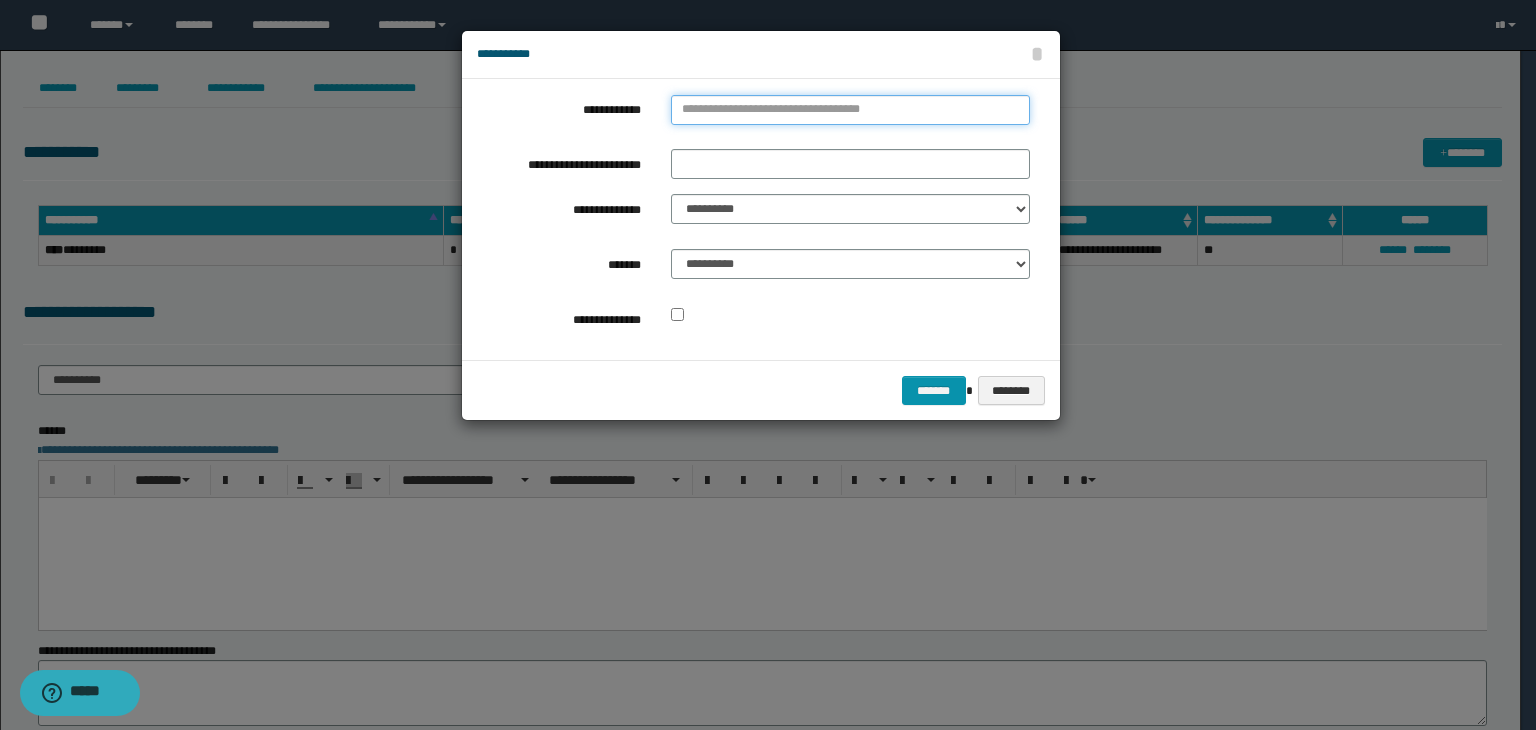 type on "**********" 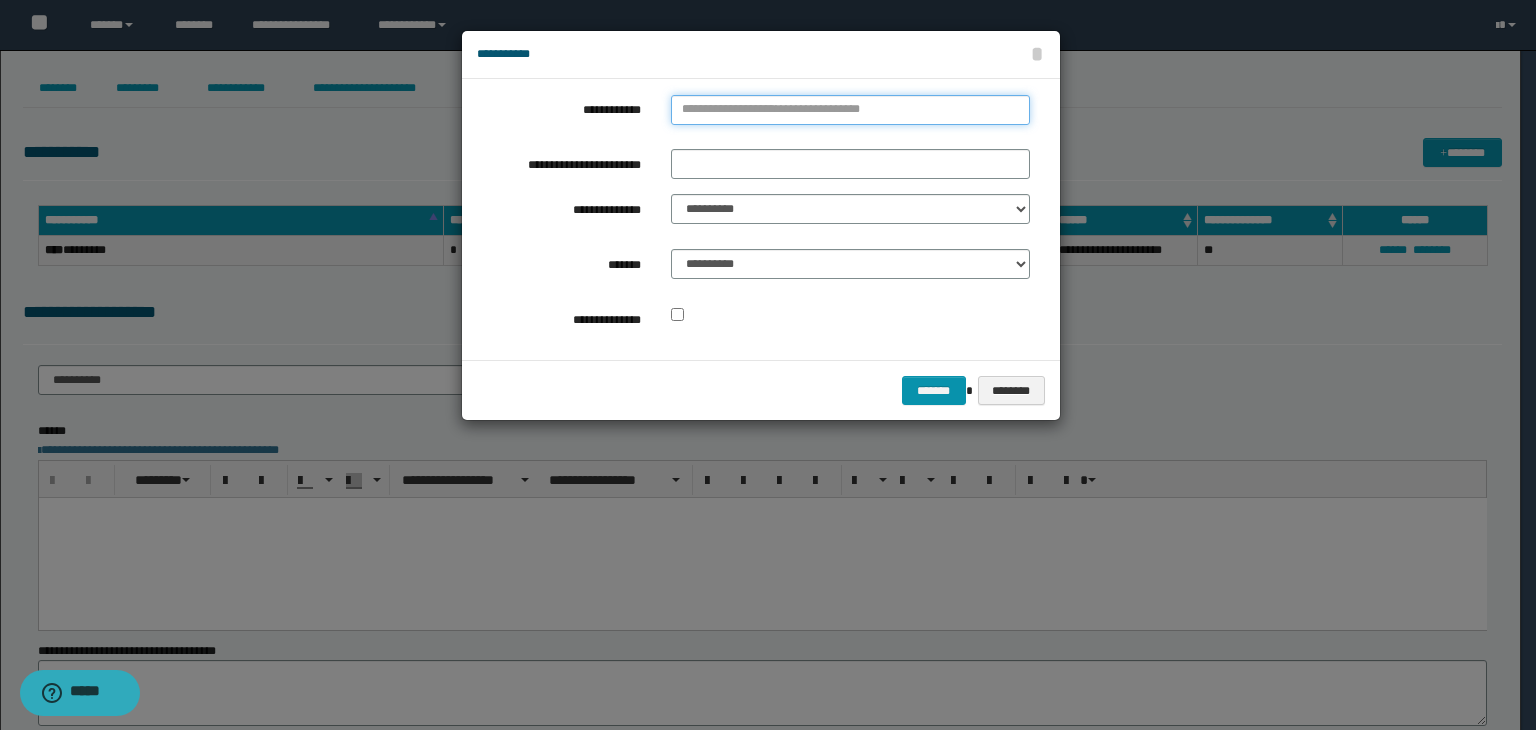 click on "**********" at bounding box center (850, 110) 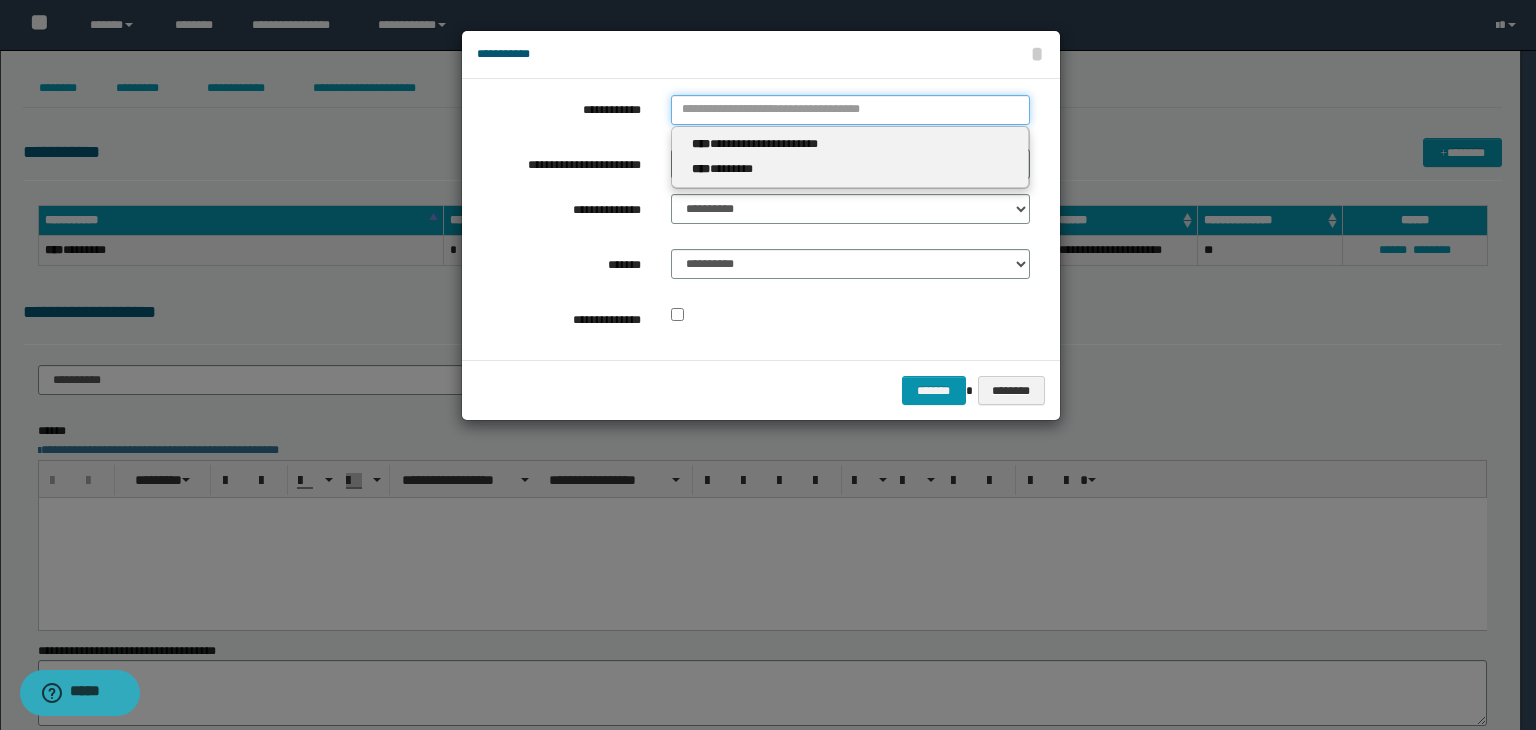 type 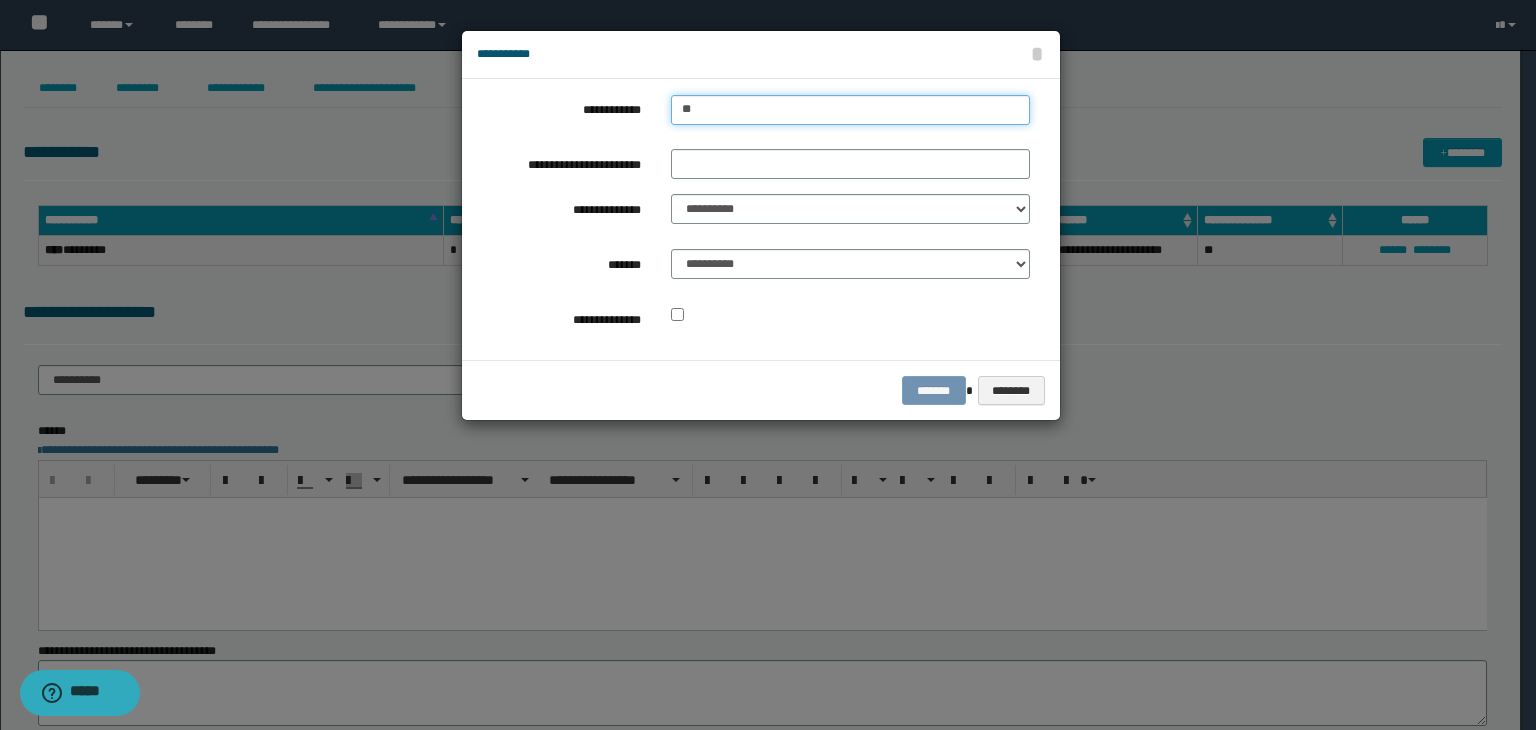 type on "***" 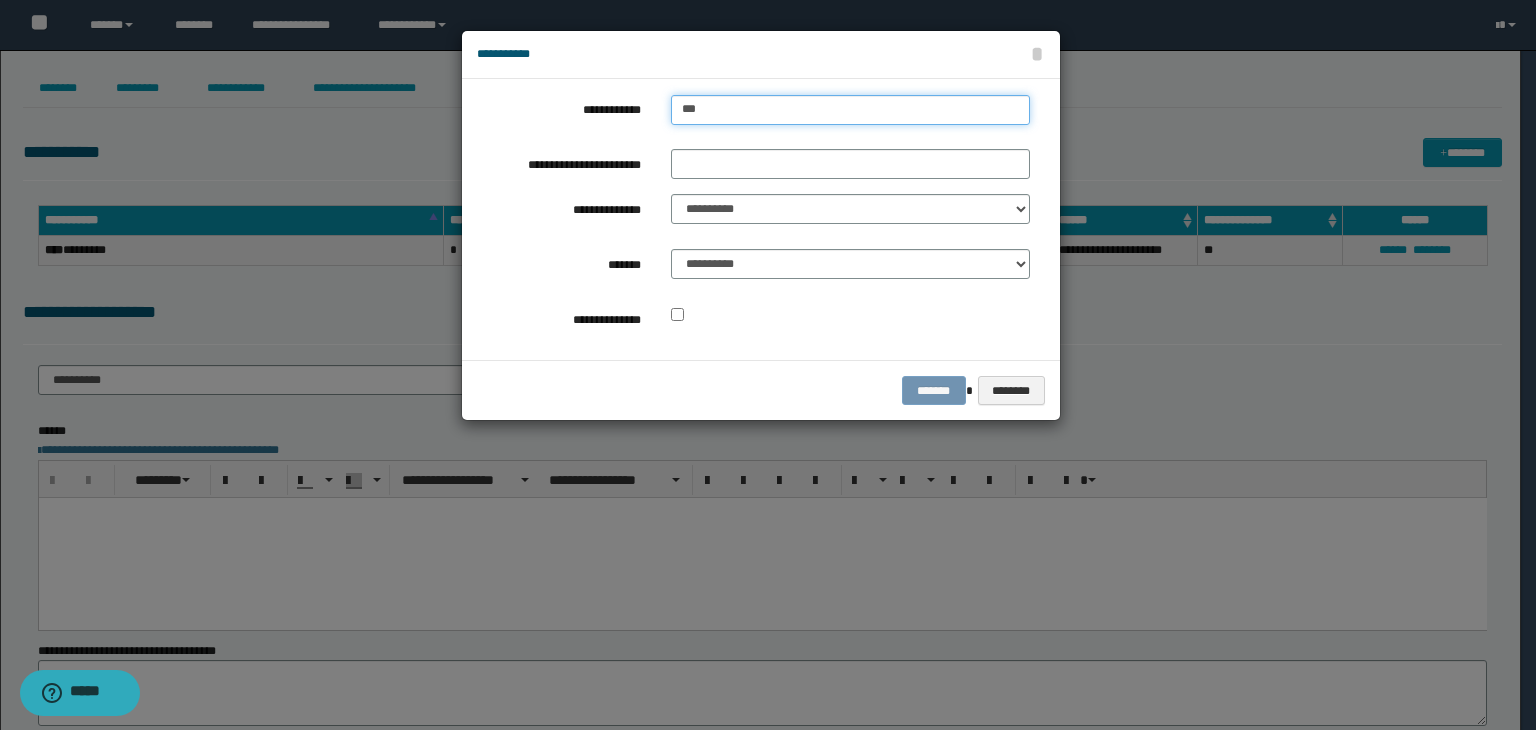 type on "***" 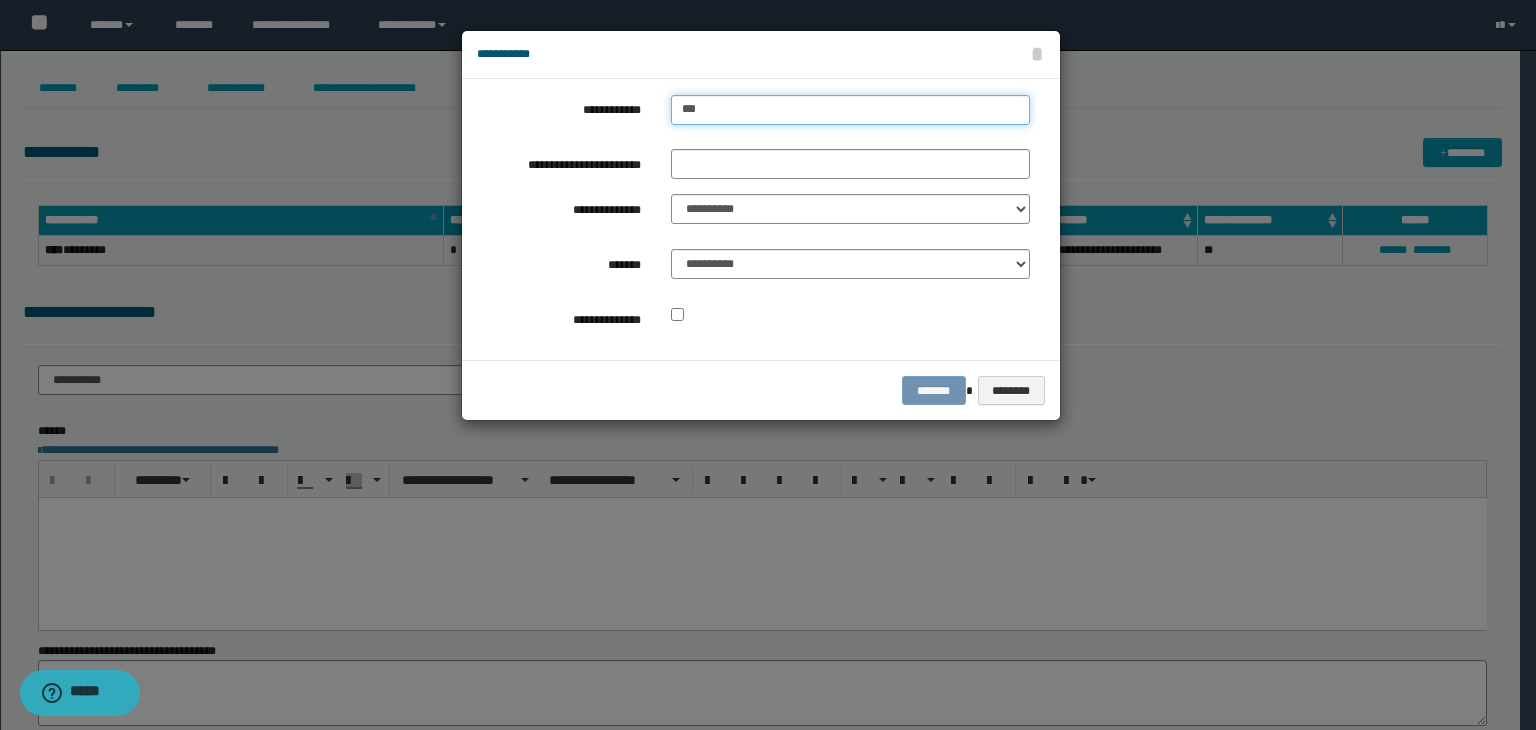 type 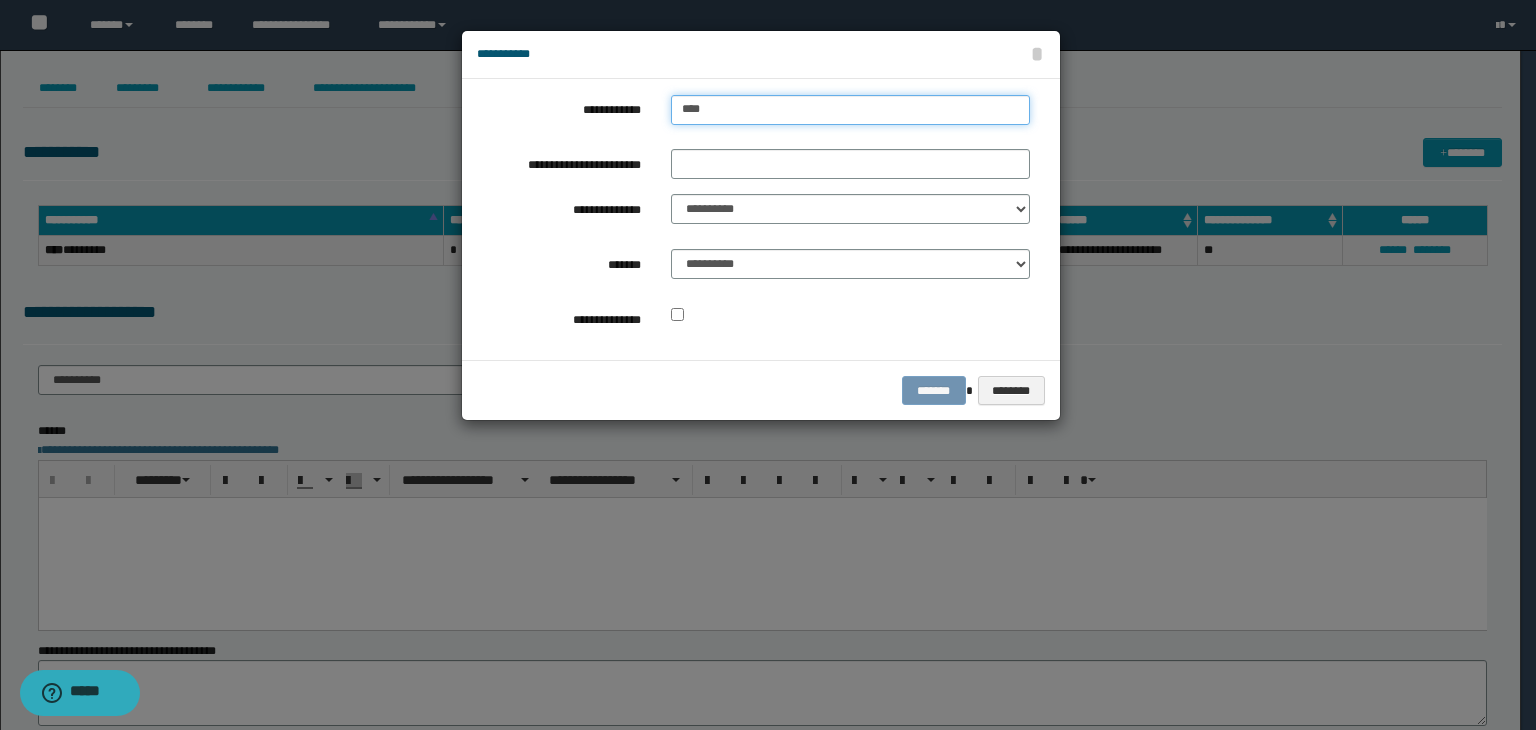 type on "*****" 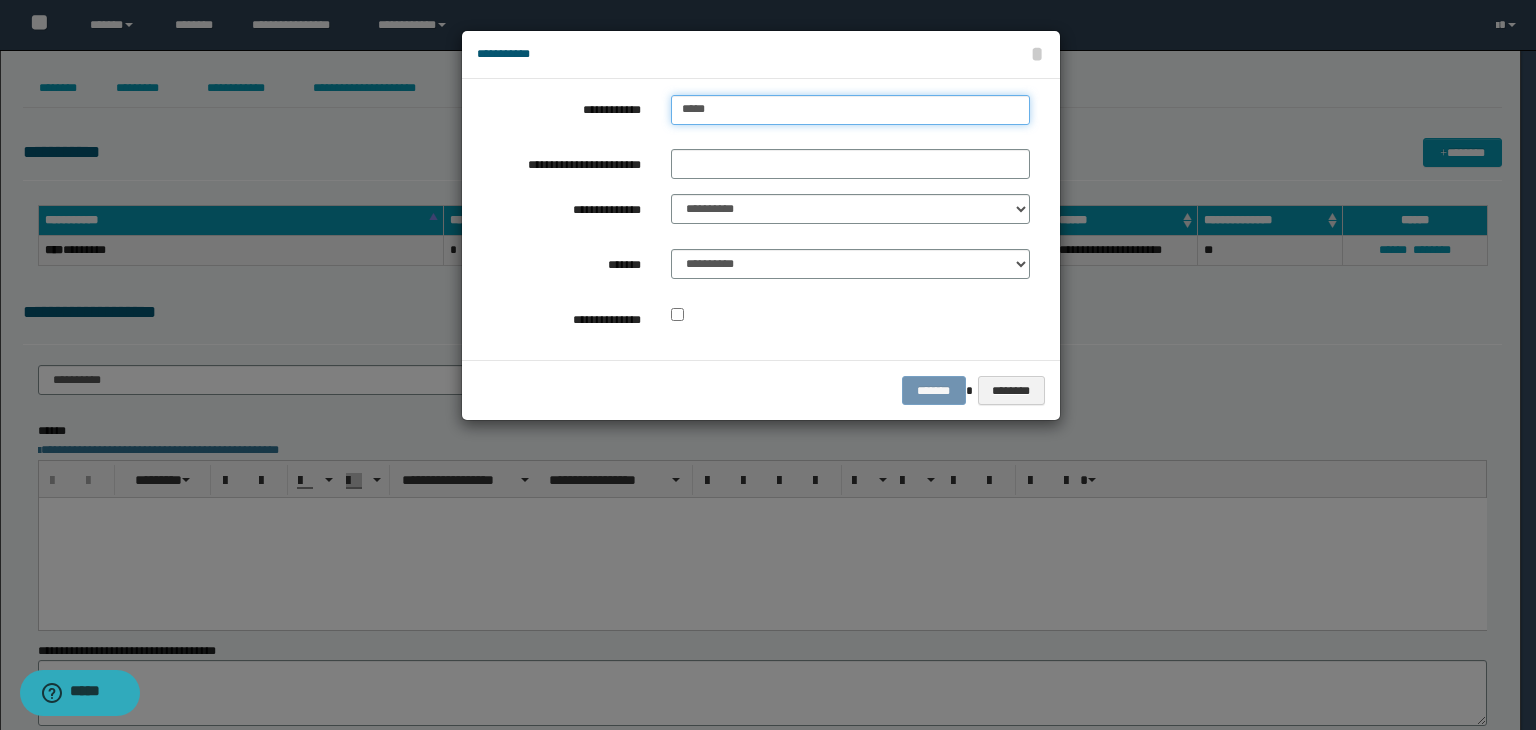 type on "**********" 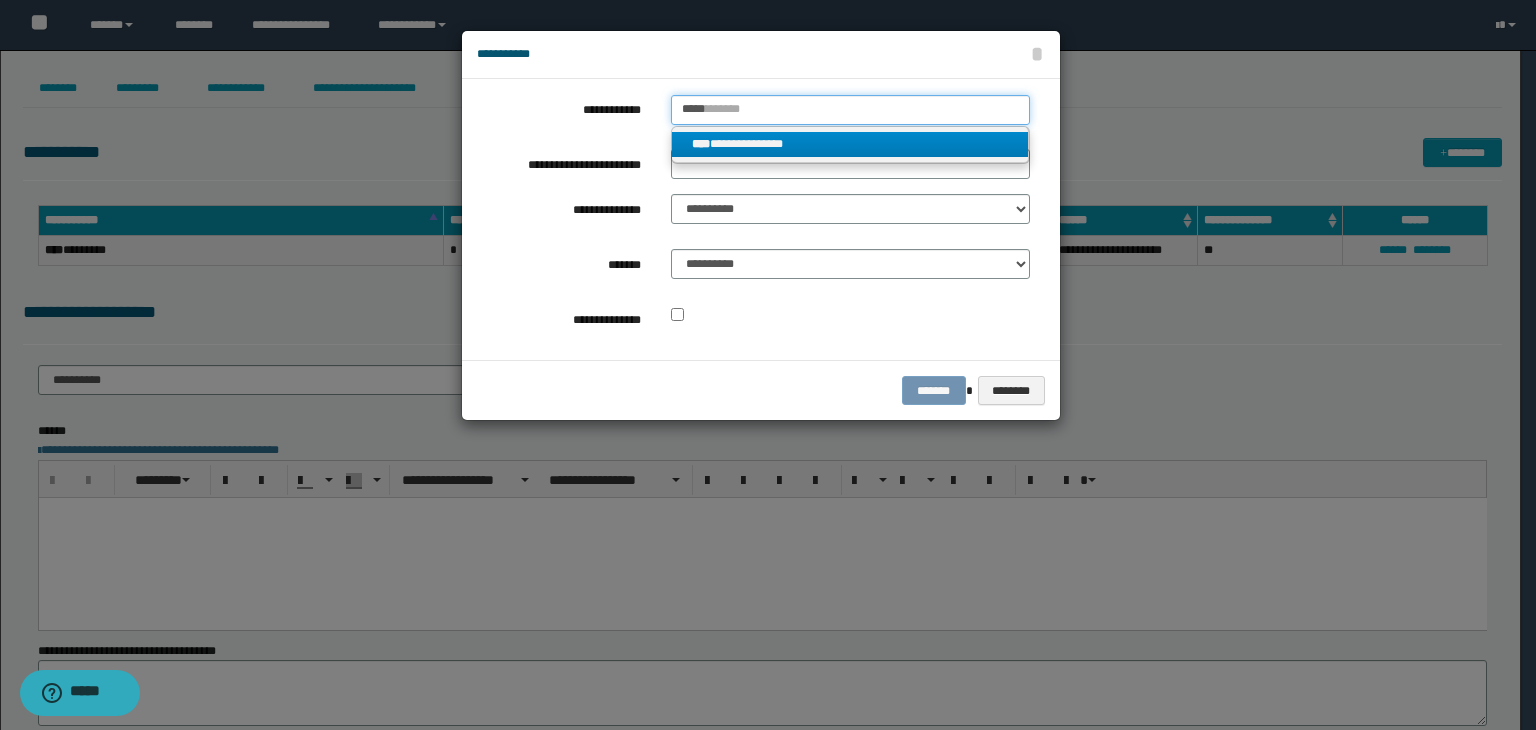 type on "*****" 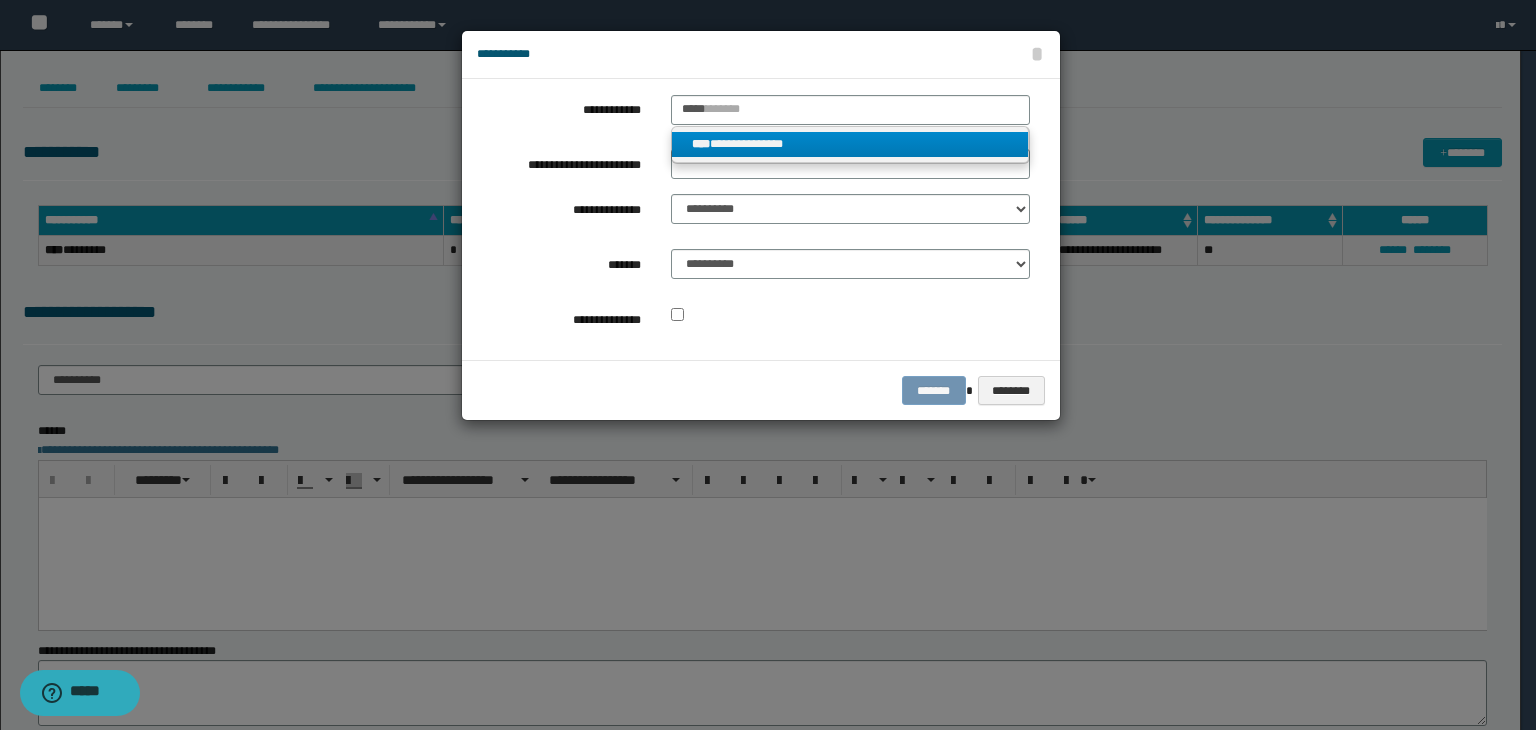 click on "**********" at bounding box center (850, 144) 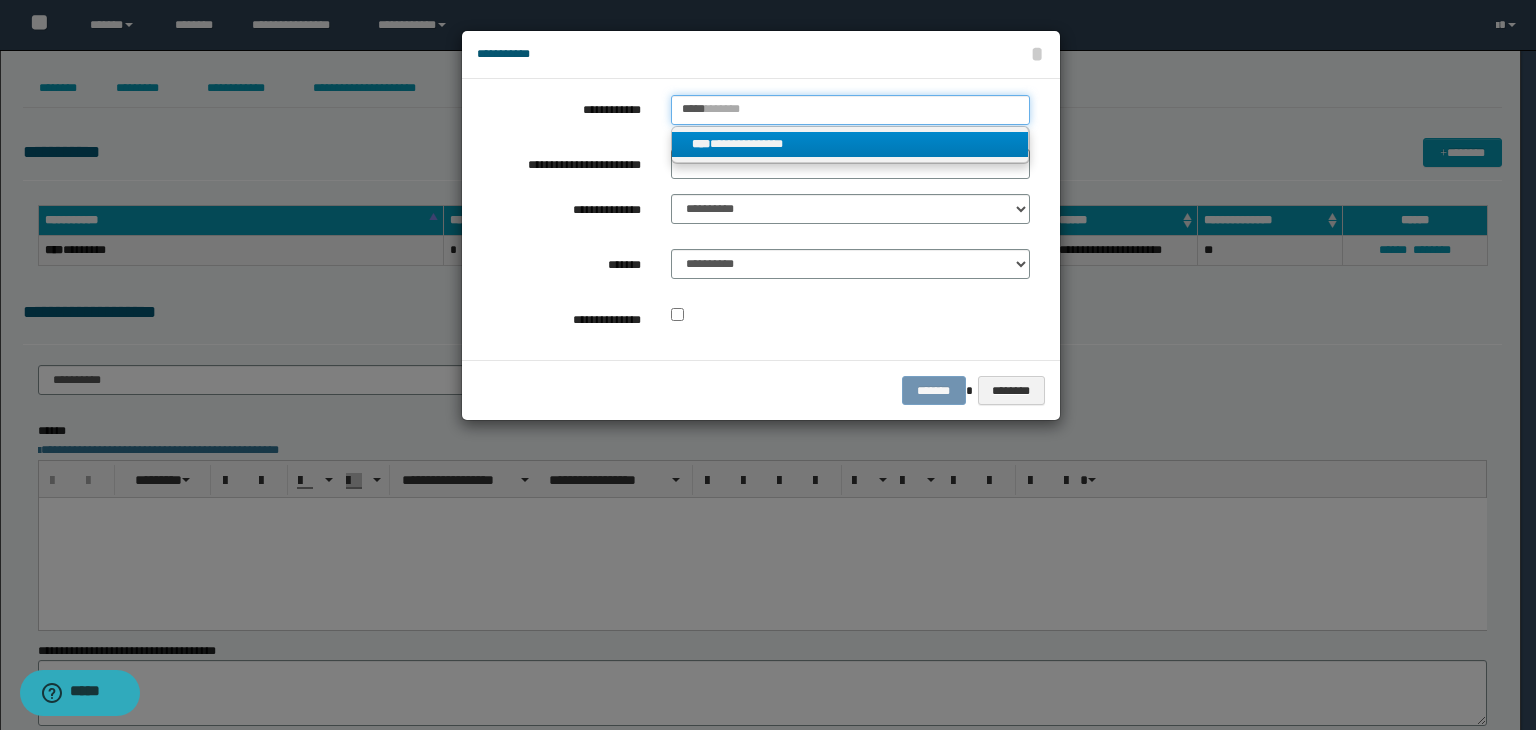 type 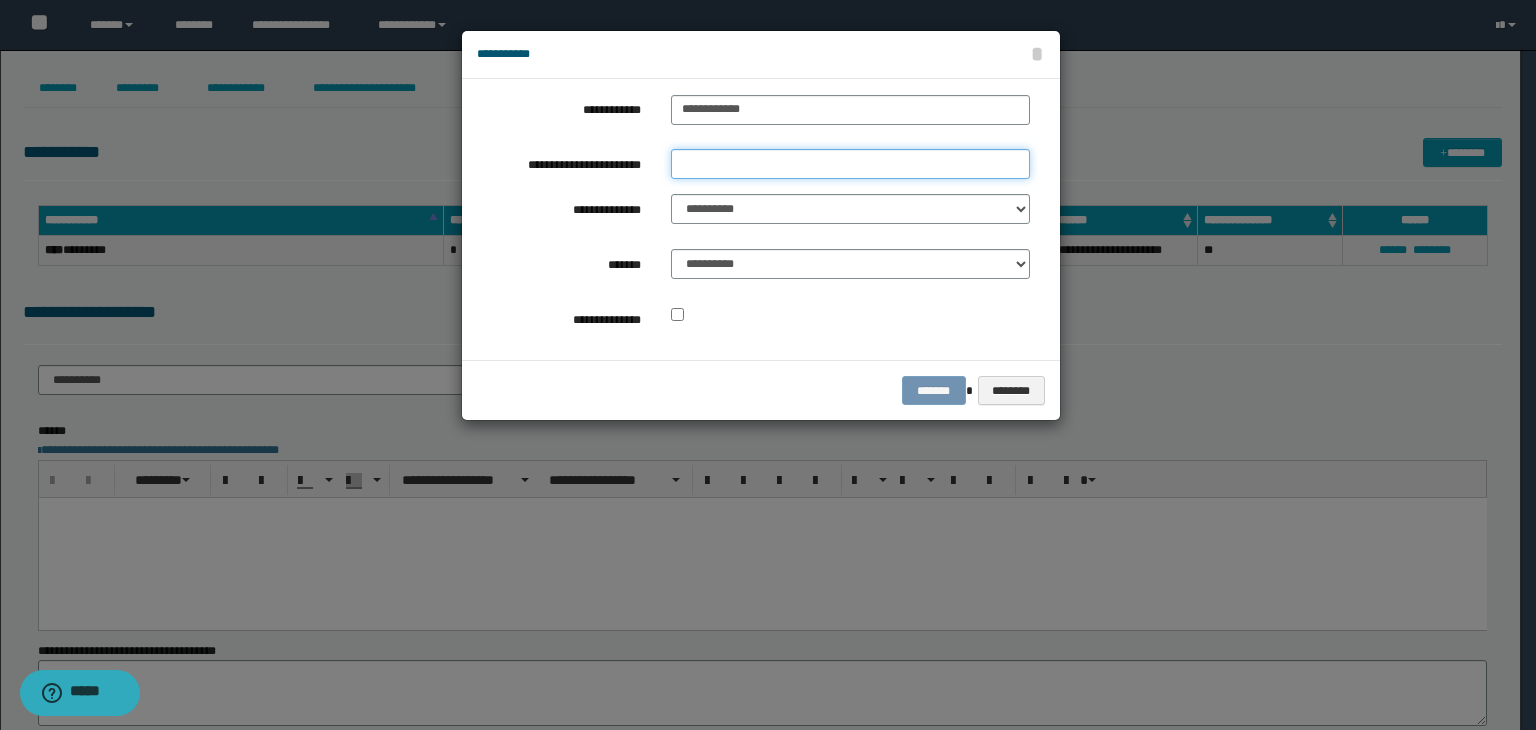 click on "**********" at bounding box center (850, 164) 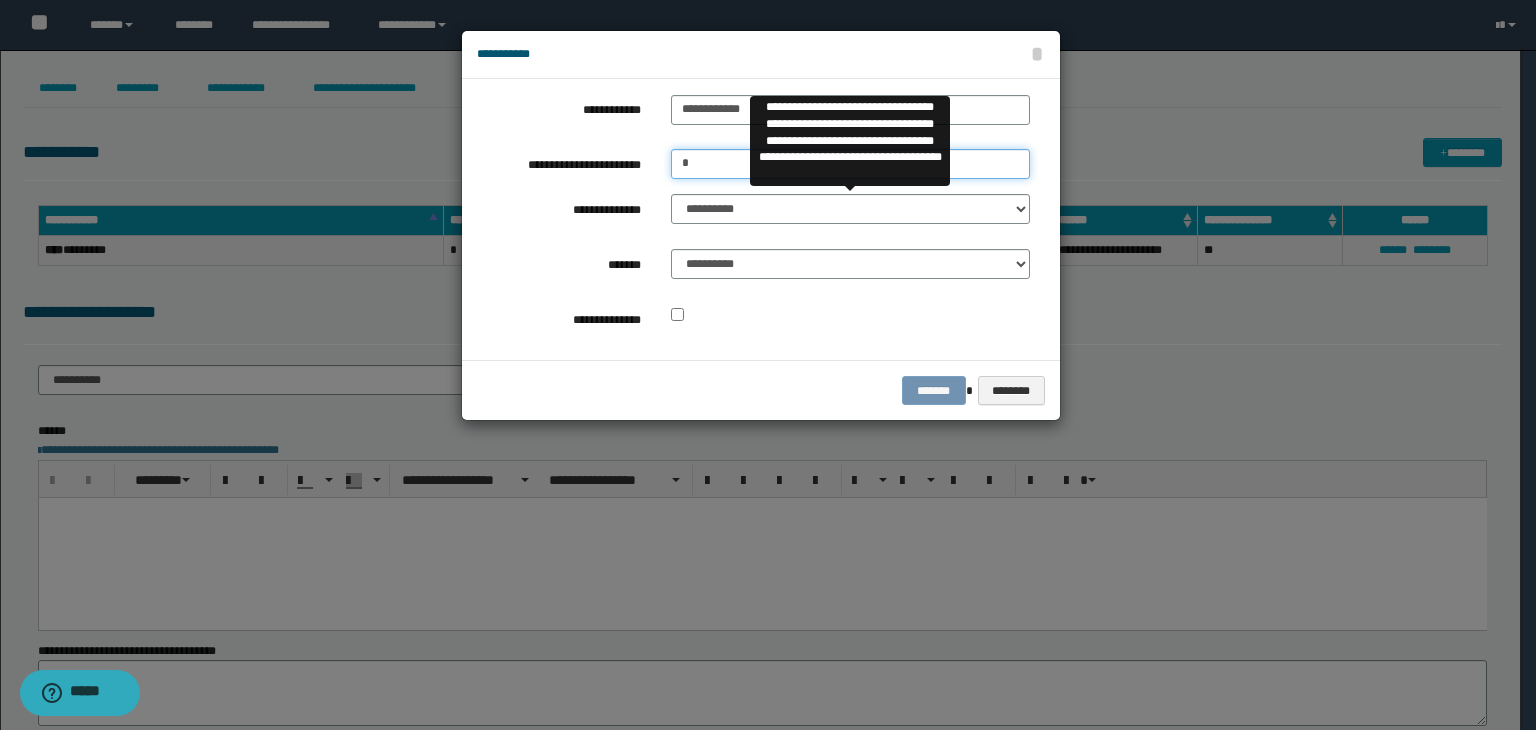 type on "*" 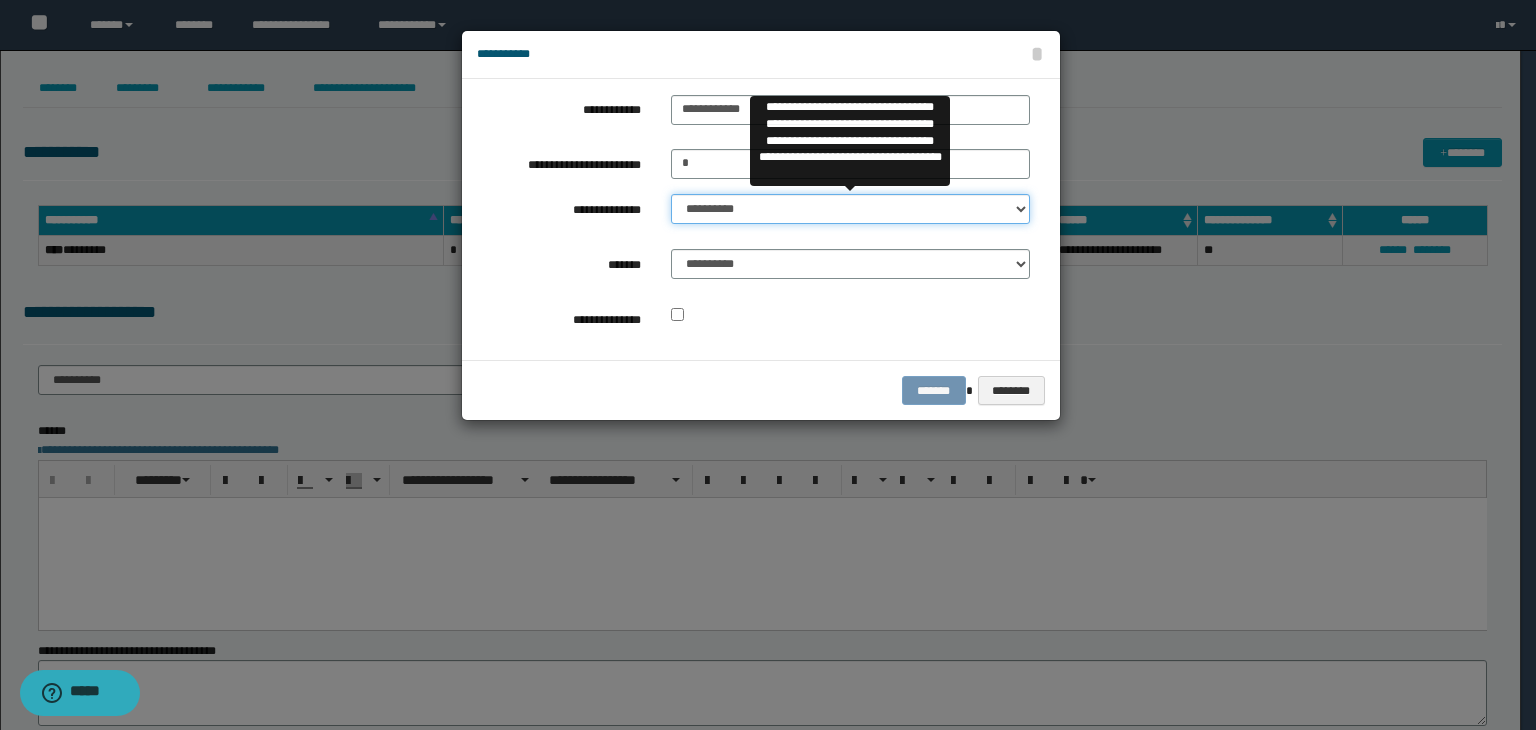 click on "**********" at bounding box center [850, 209] 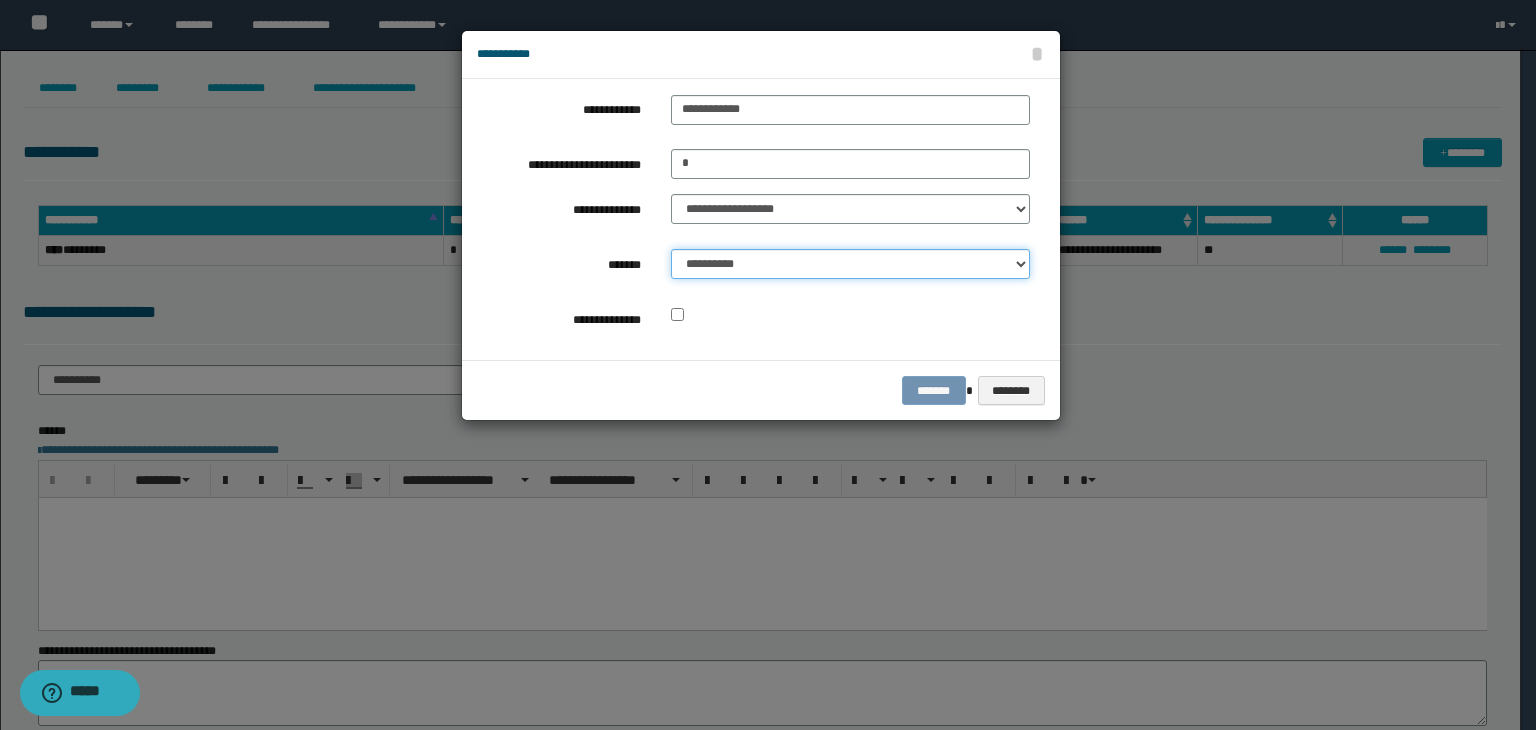 click on "**********" at bounding box center (850, 264) 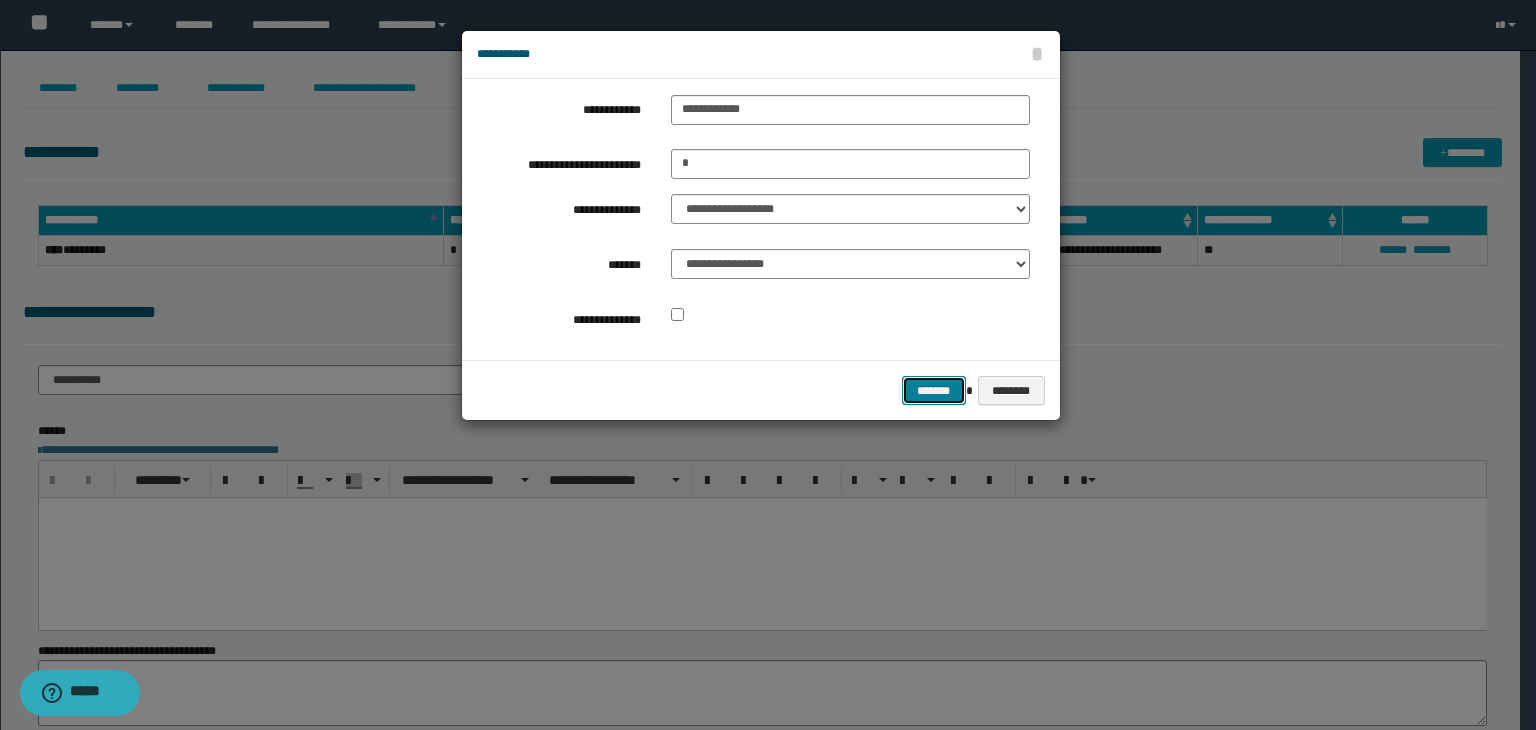 click on "*******" at bounding box center [934, 391] 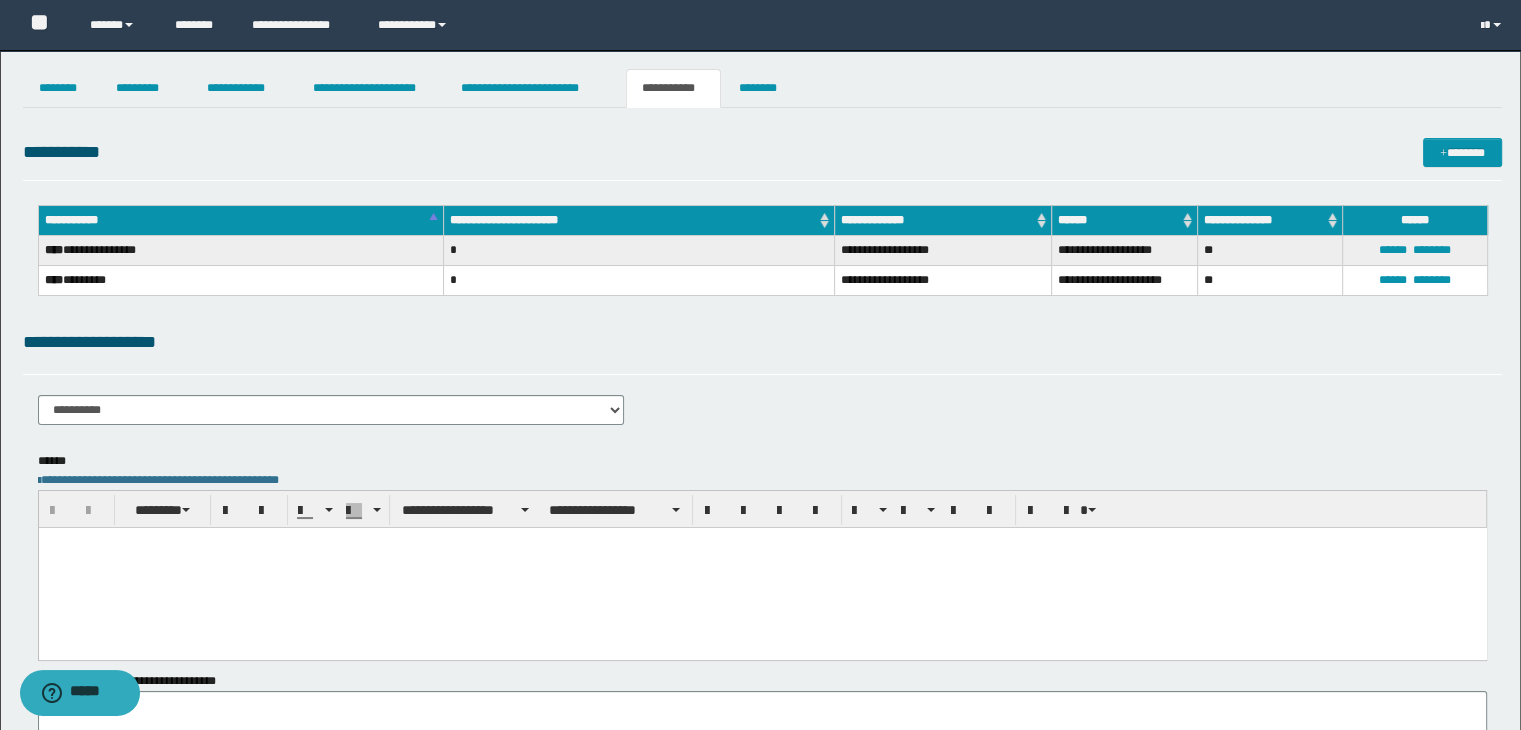 click at bounding box center (762, 542) 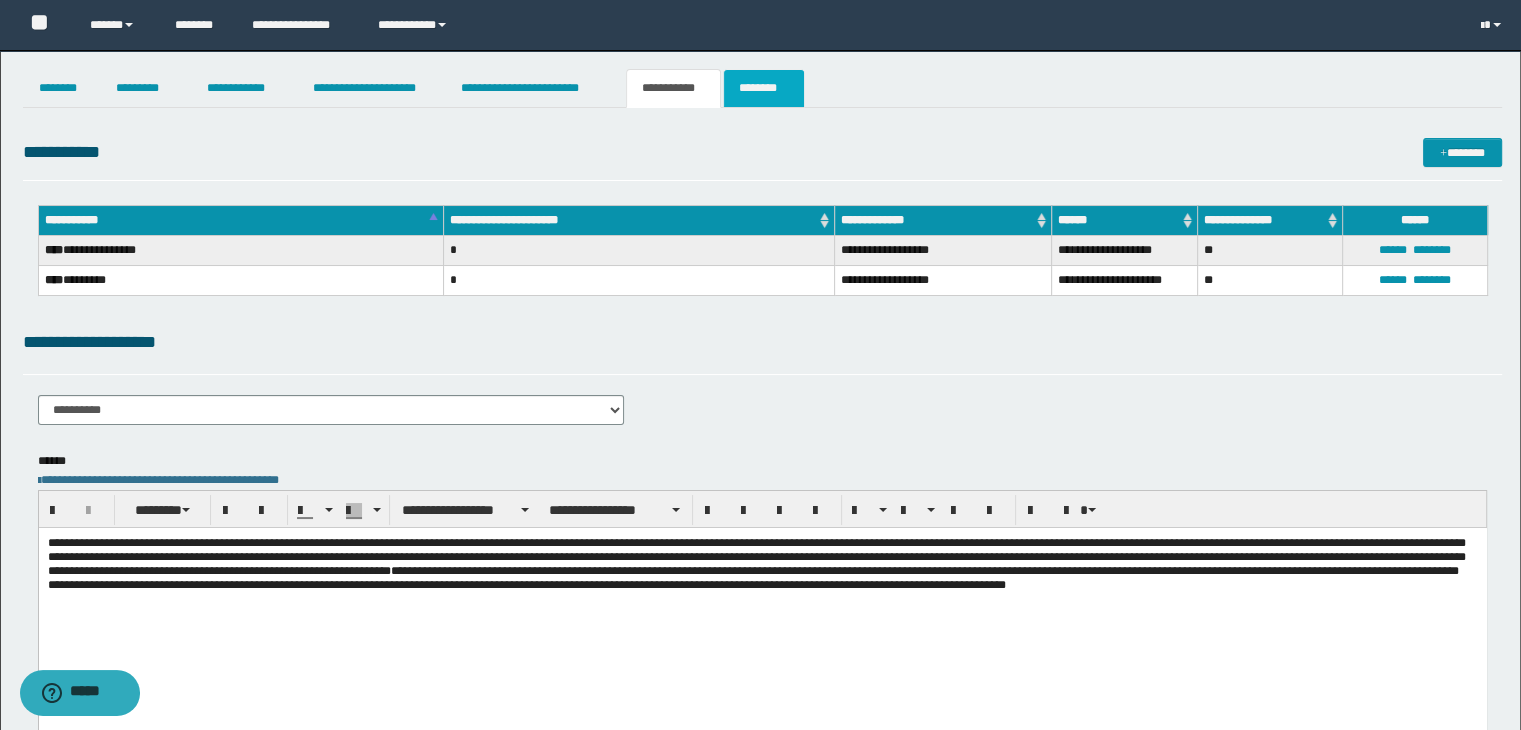 click on "********" at bounding box center (764, 88) 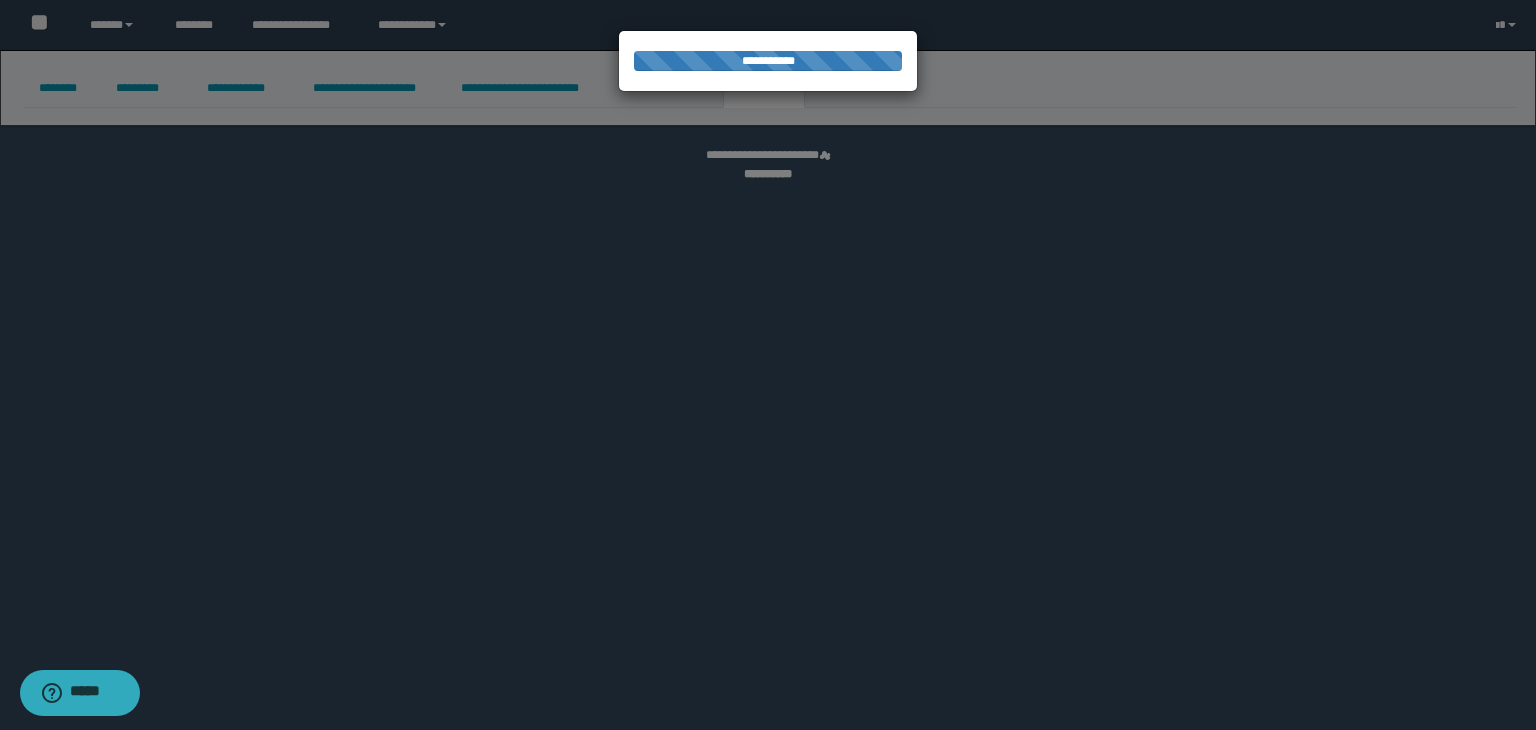 select 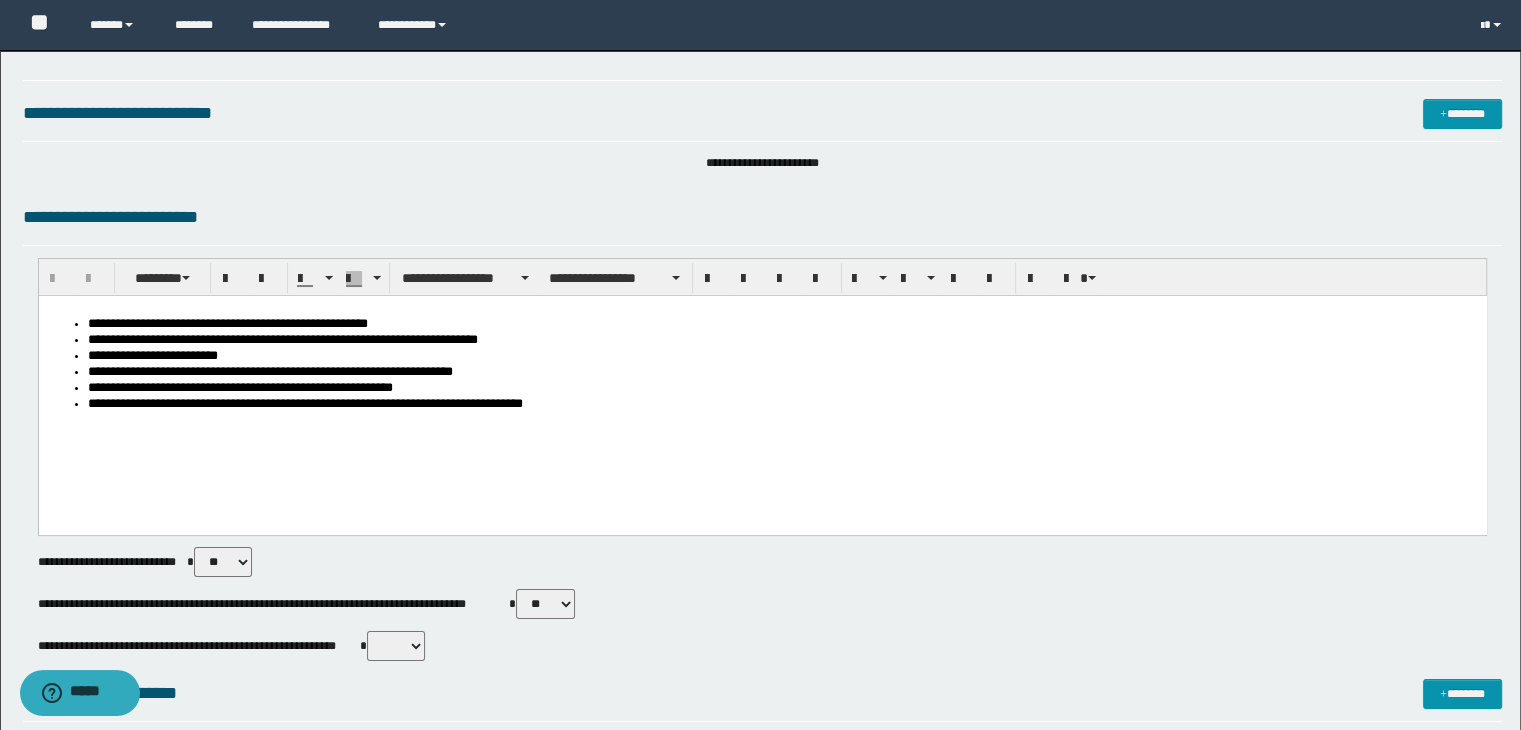 scroll, scrollTop: 0, scrollLeft: 0, axis: both 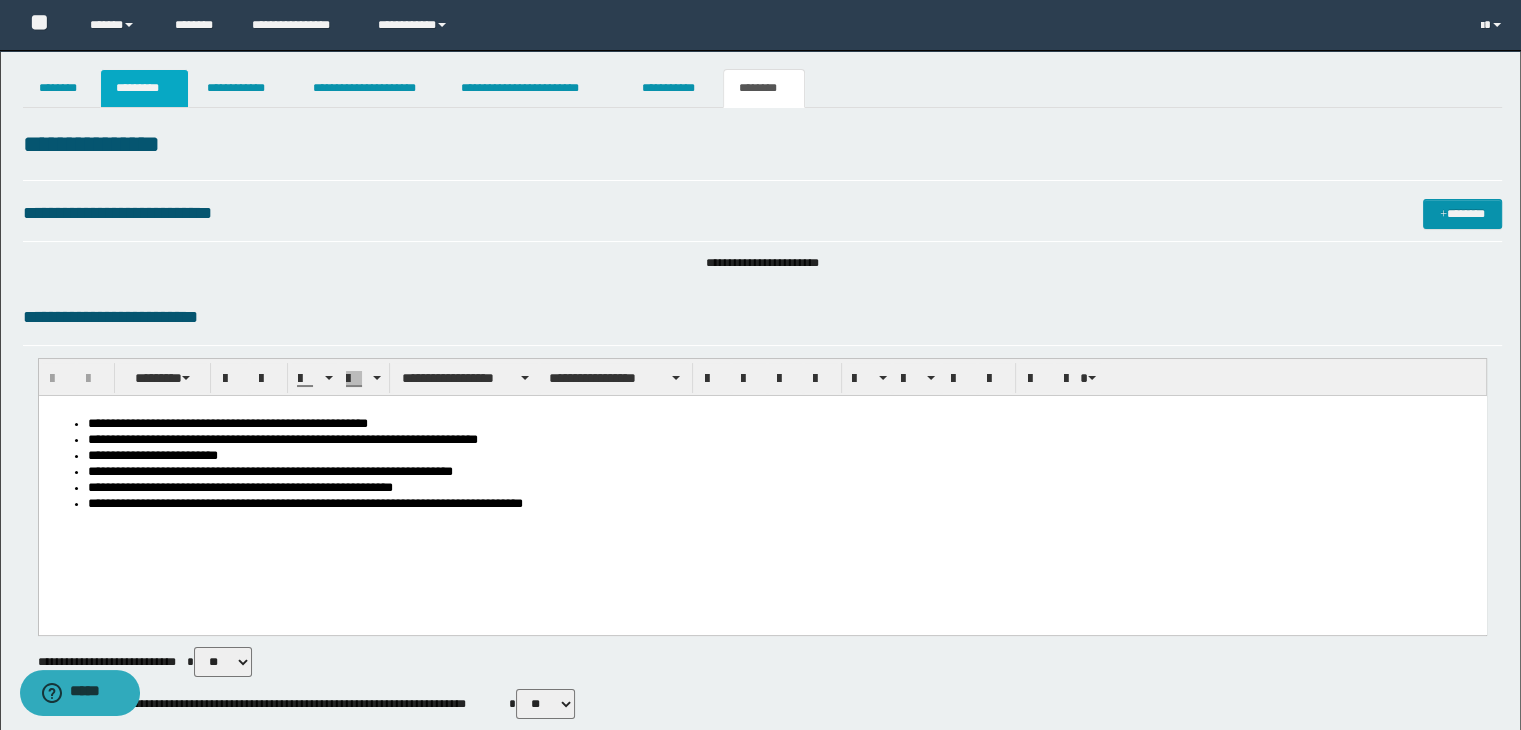click on "*********" at bounding box center (144, 88) 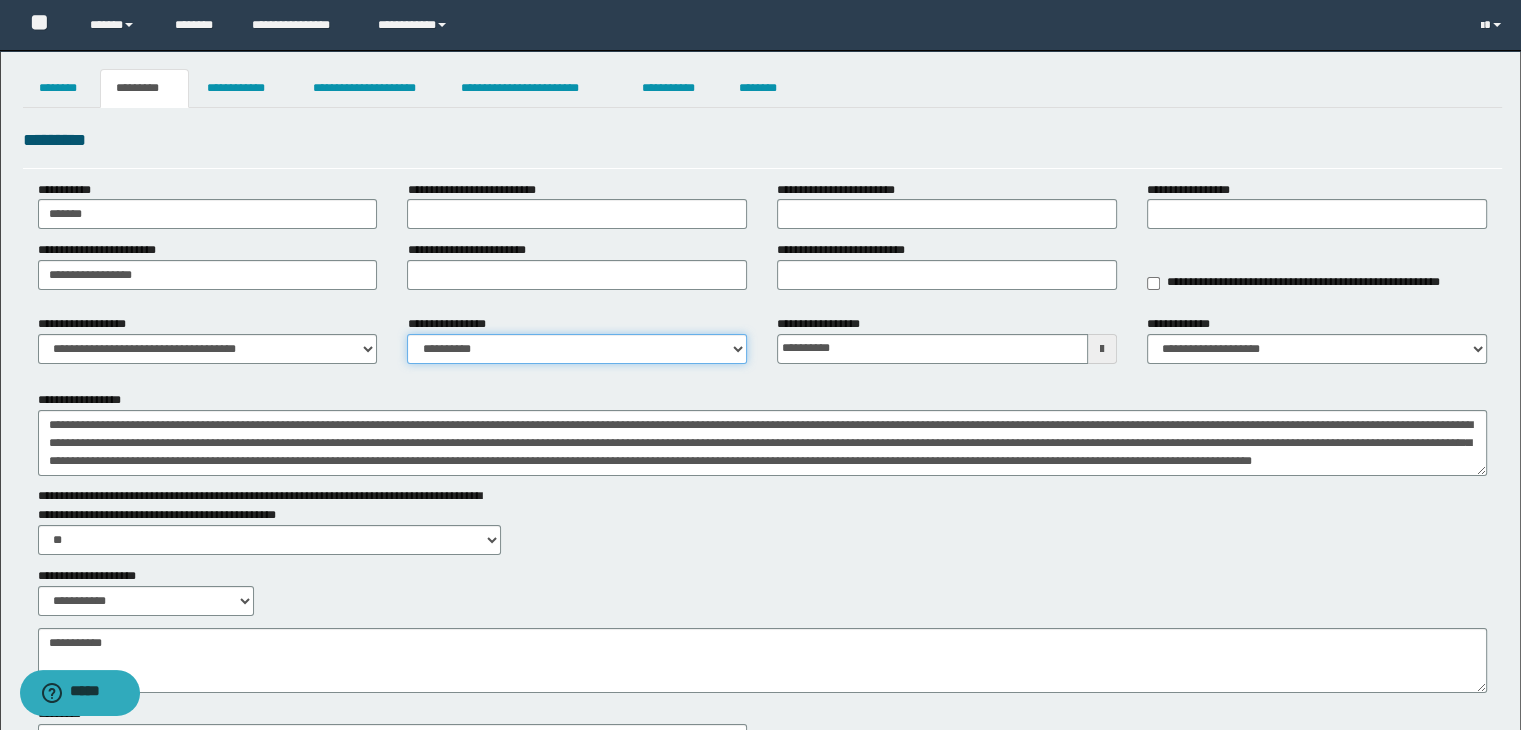 click on "**********" at bounding box center [577, 349] 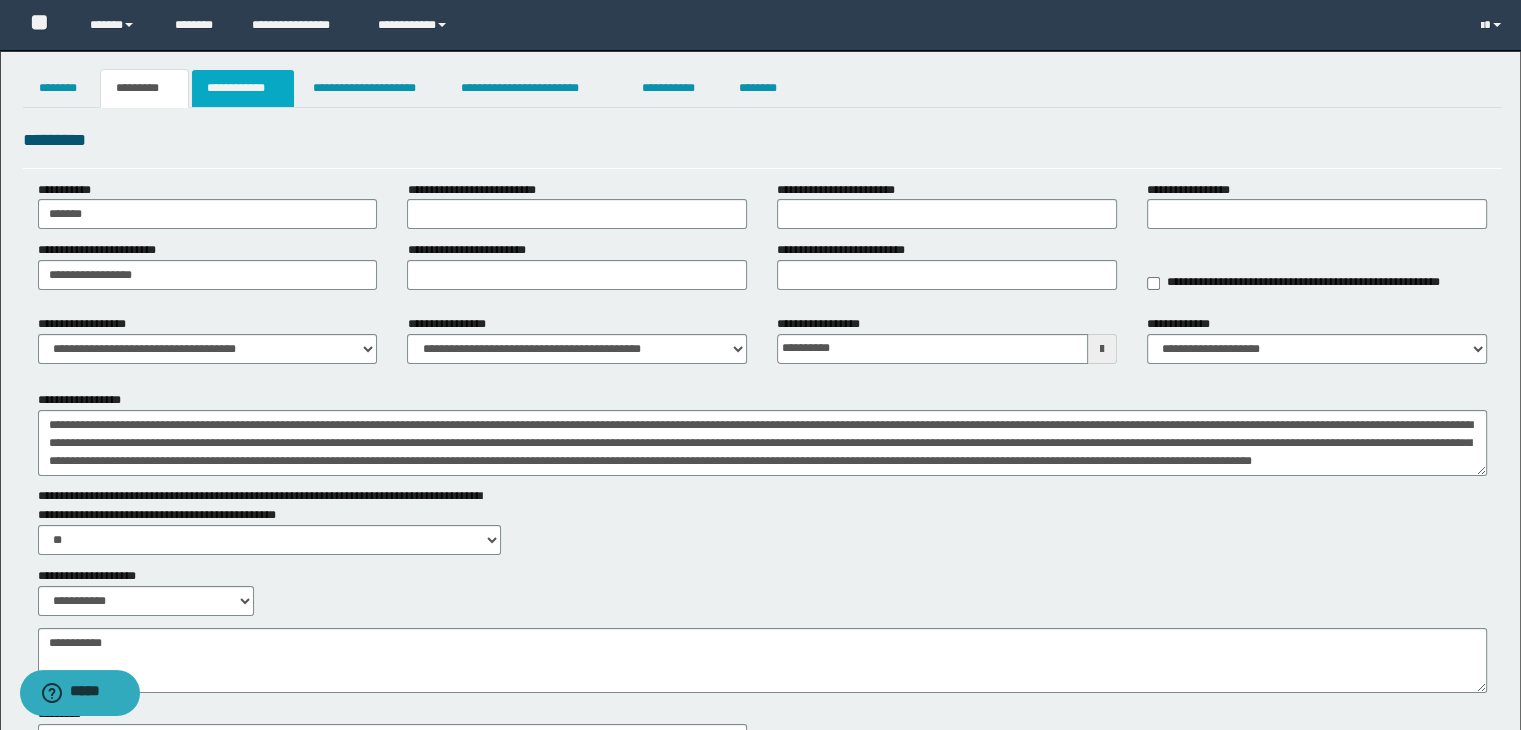 click on "**********" at bounding box center [243, 88] 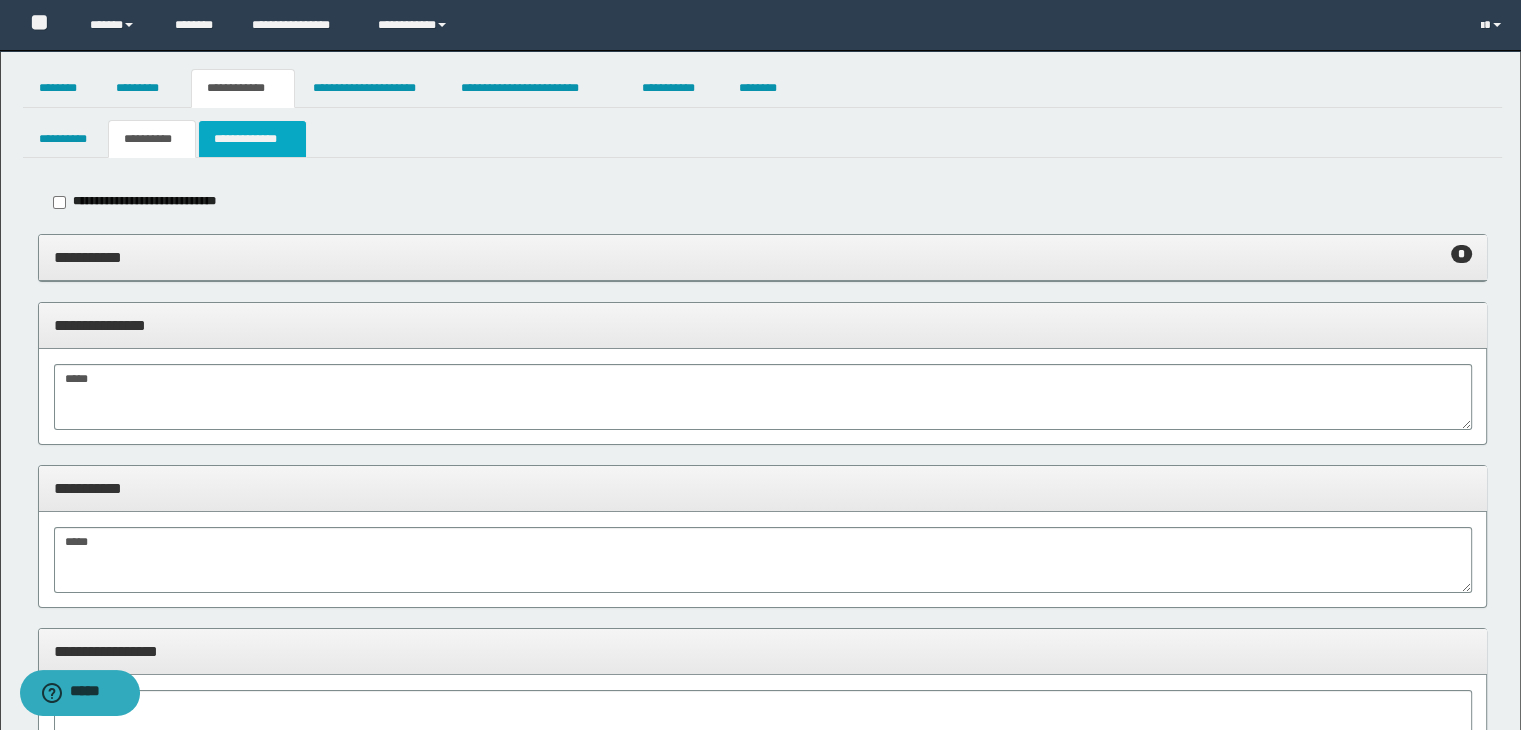 click on "**********" at bounding box center (252, 139) 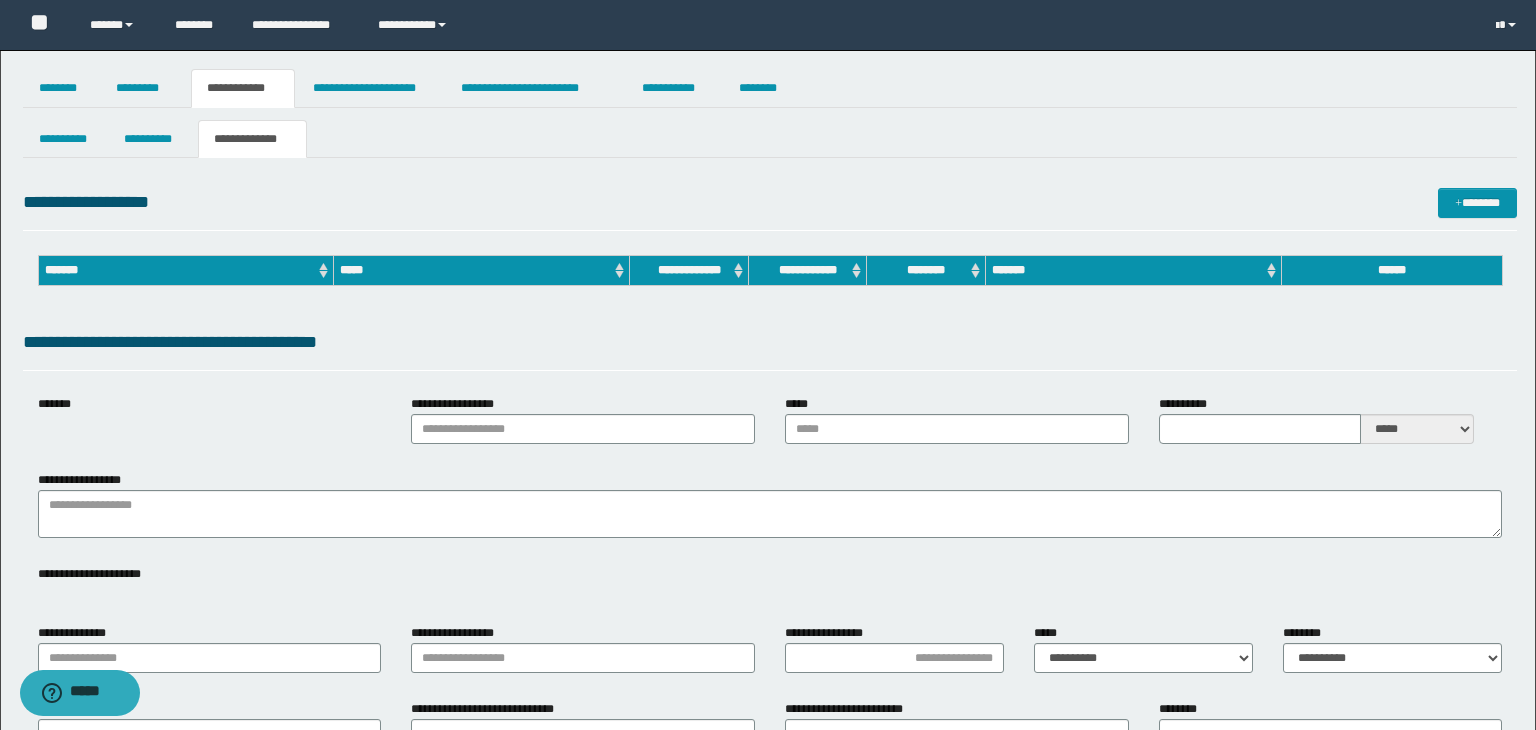 type on "**********" 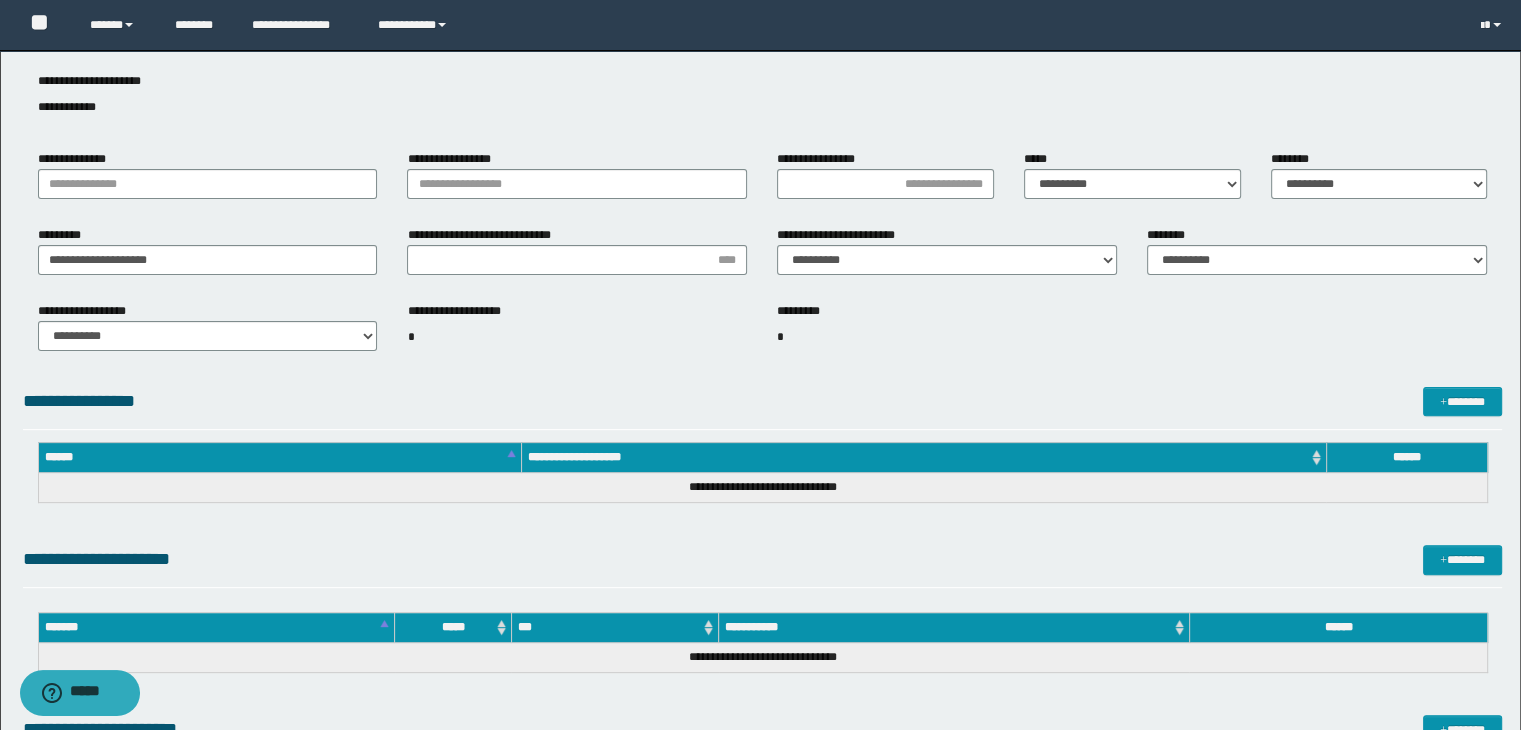 scroll, scrollTop: 300, scrollLeft: 0, axis: vertical 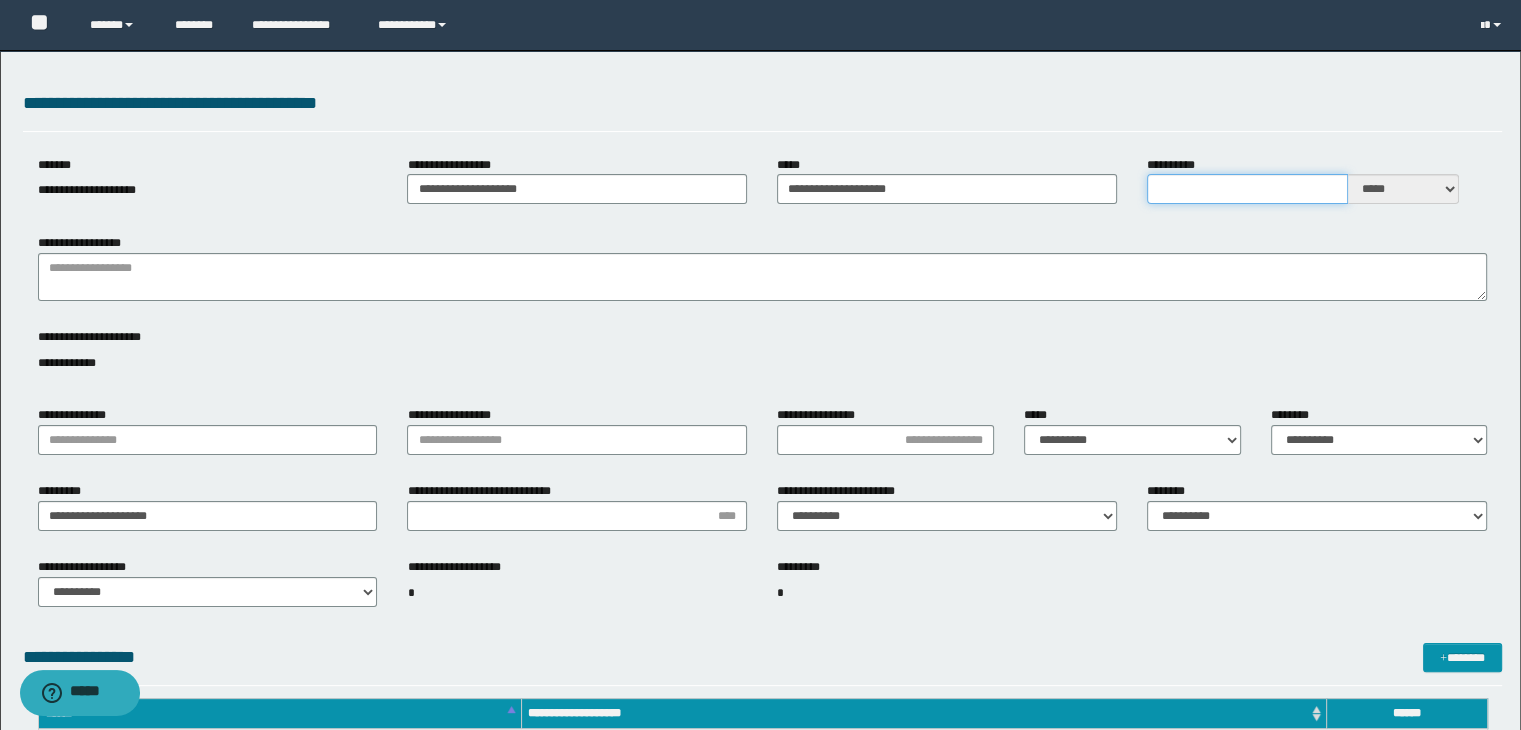 click on "**********" at bounding box center [1247, 189] 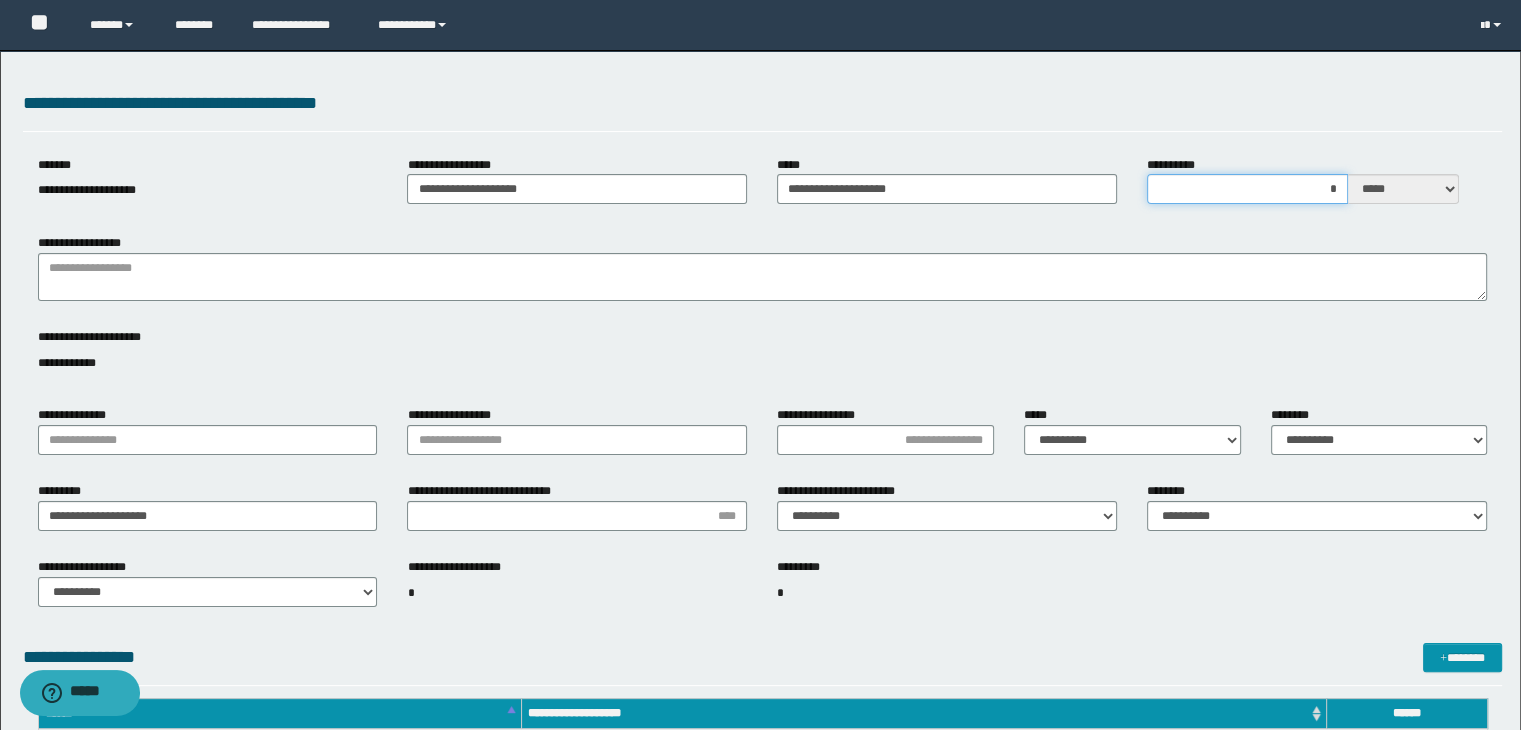 type on "**" 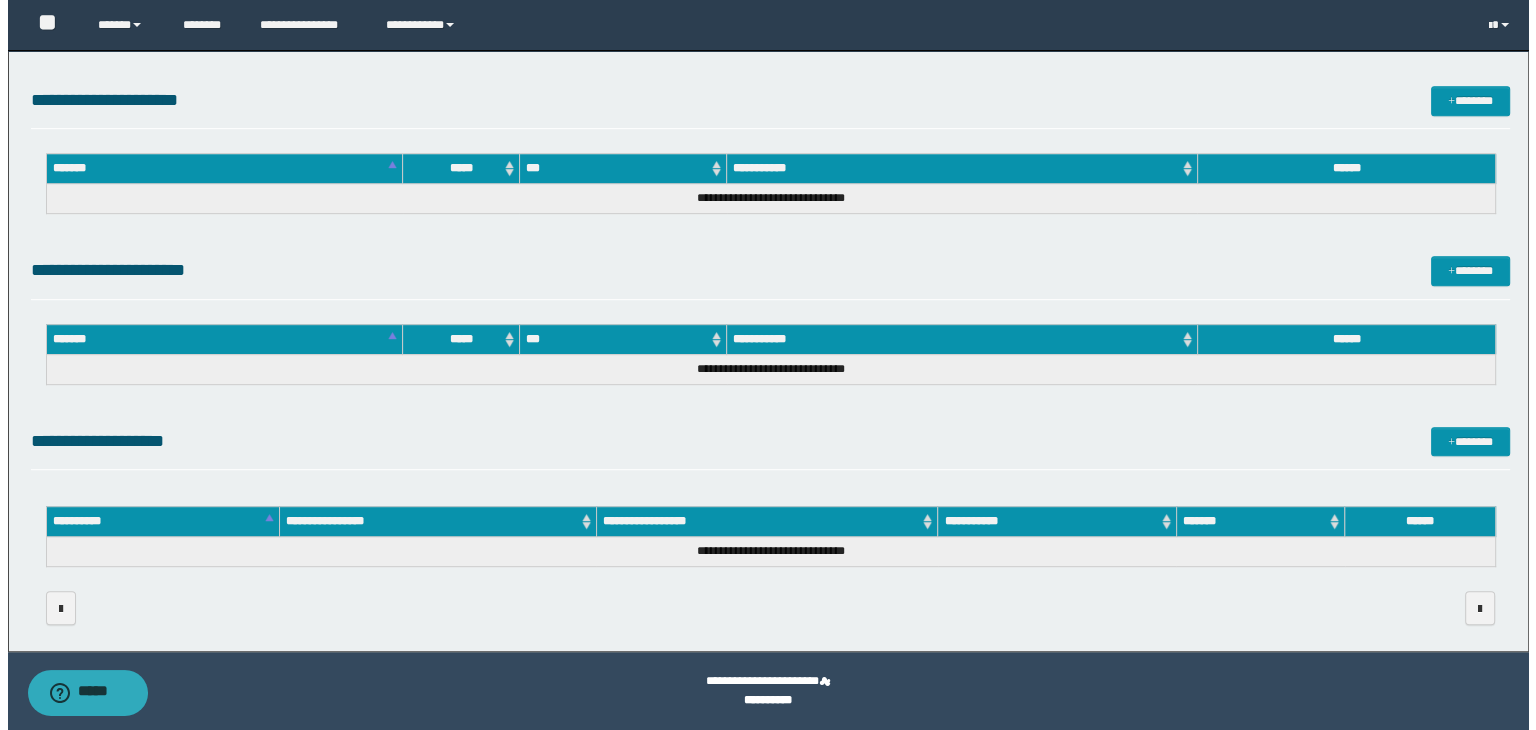 scroll, scrollTop: 0, scrollLeft: 0, axis: both 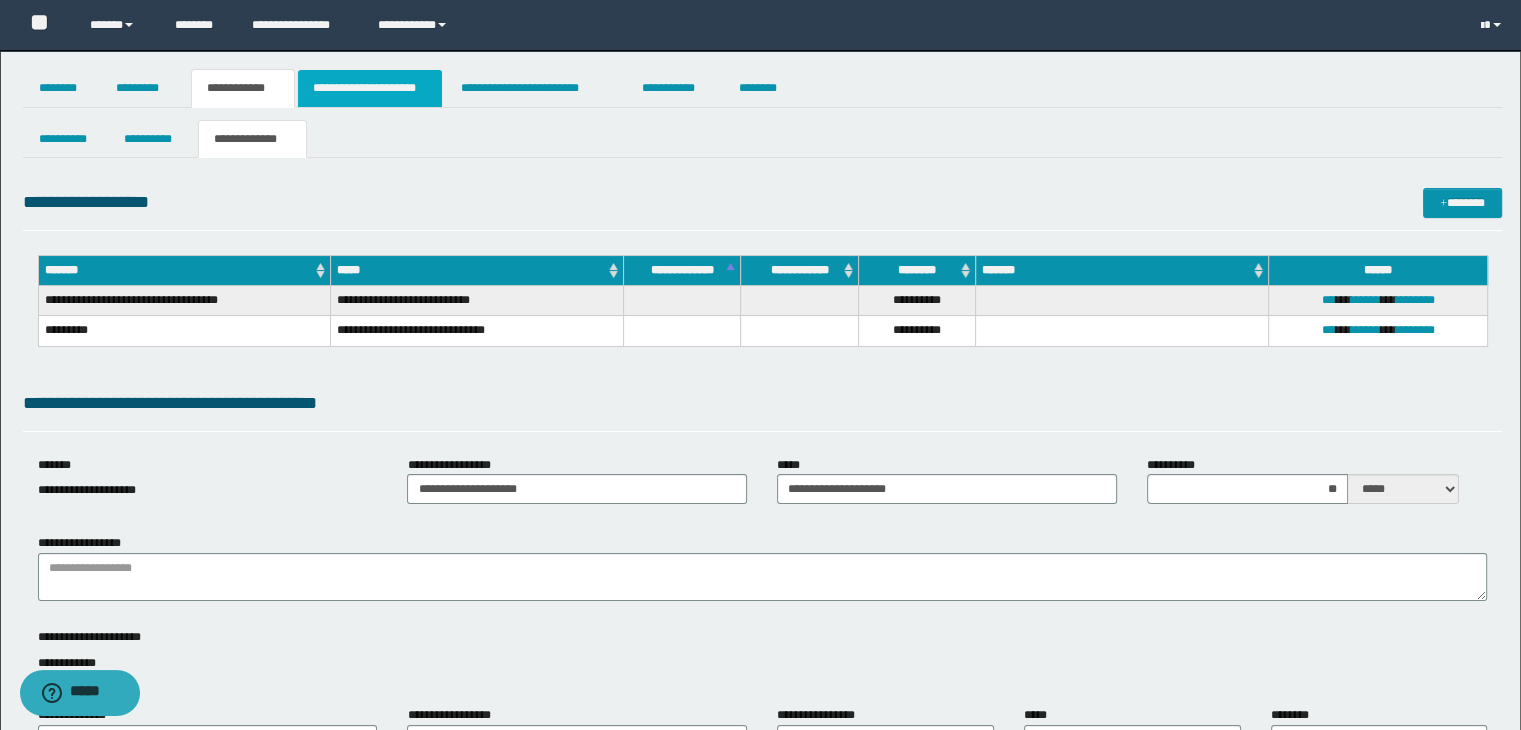 click on "**********" at bounding box center [370, 88] 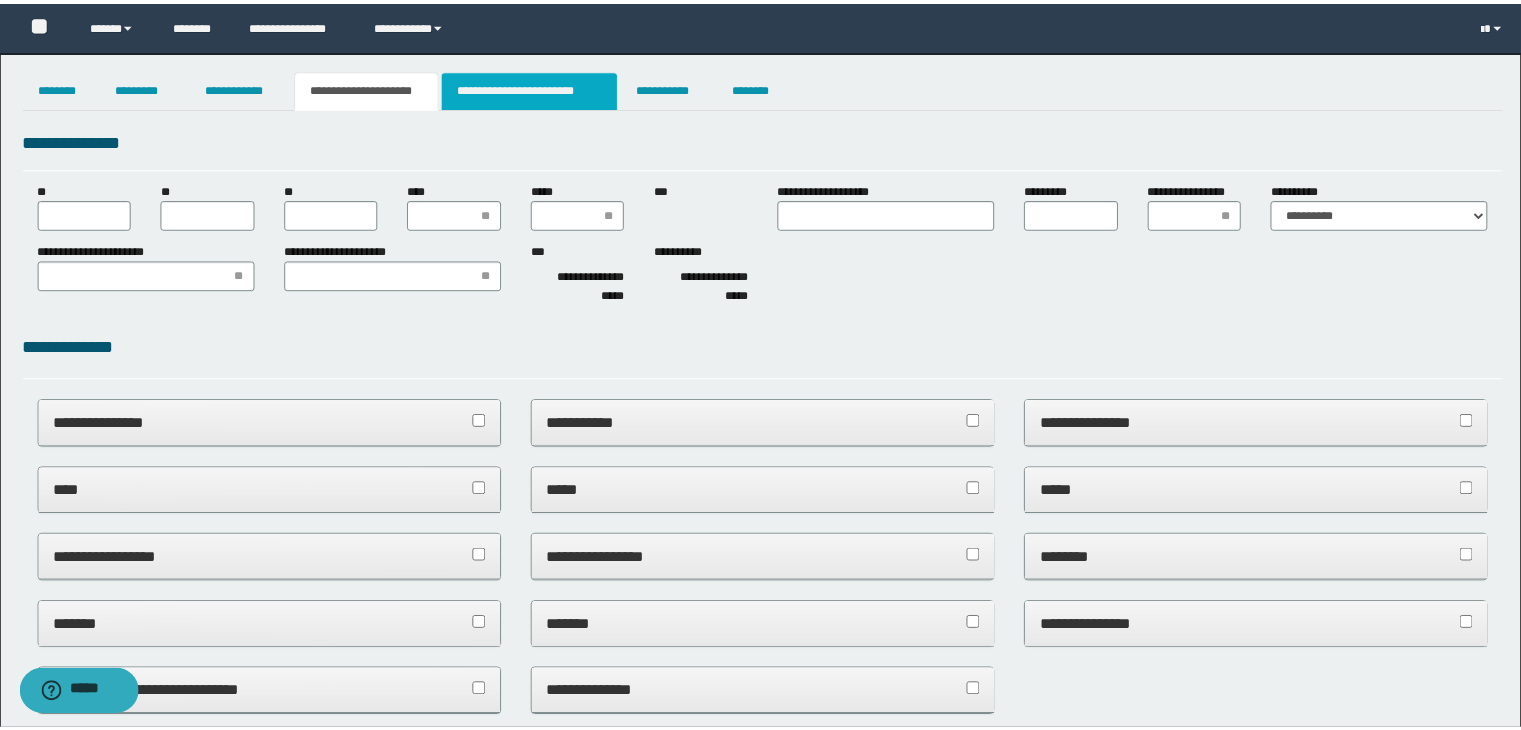 scroll, scrollTop: 0, scrollLeft: 0, axis: both 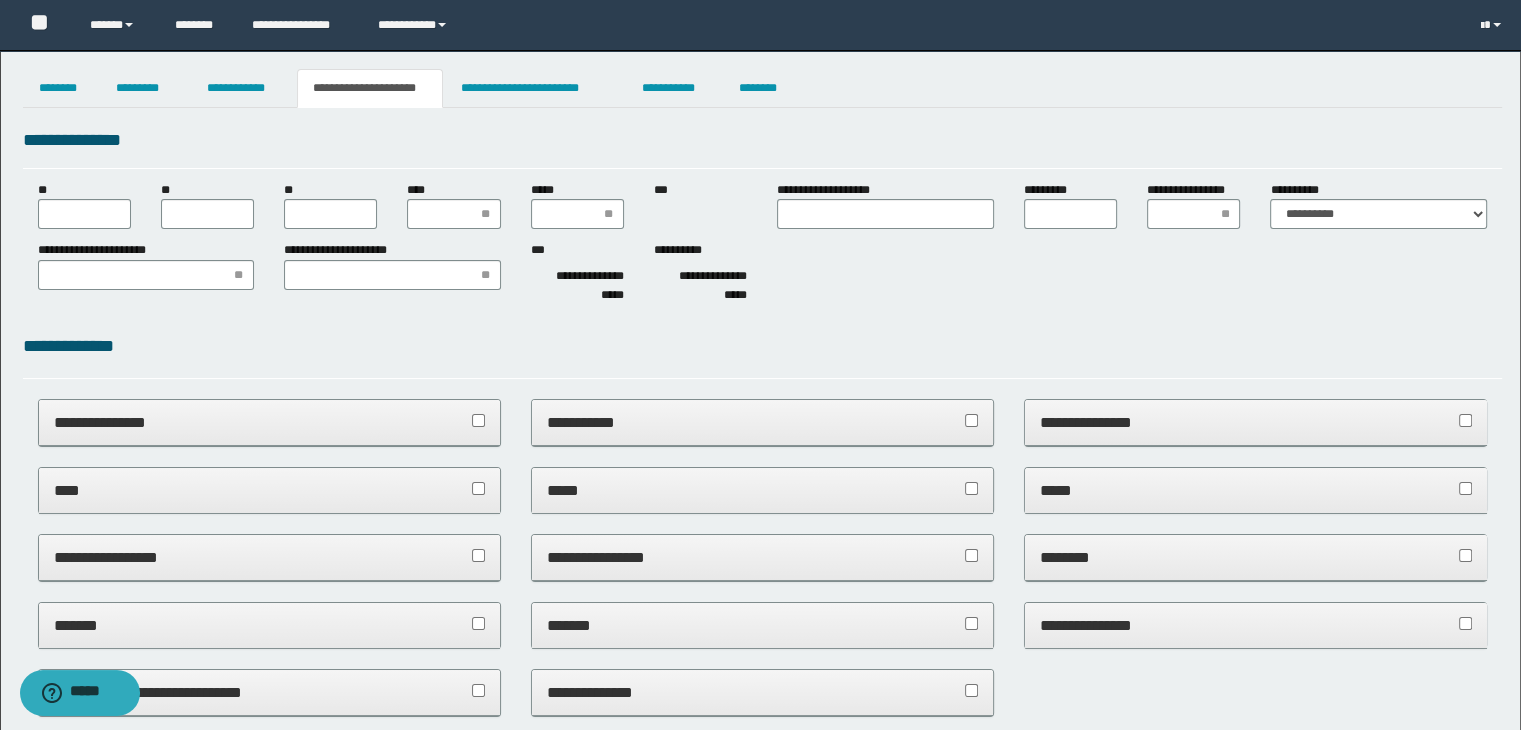type 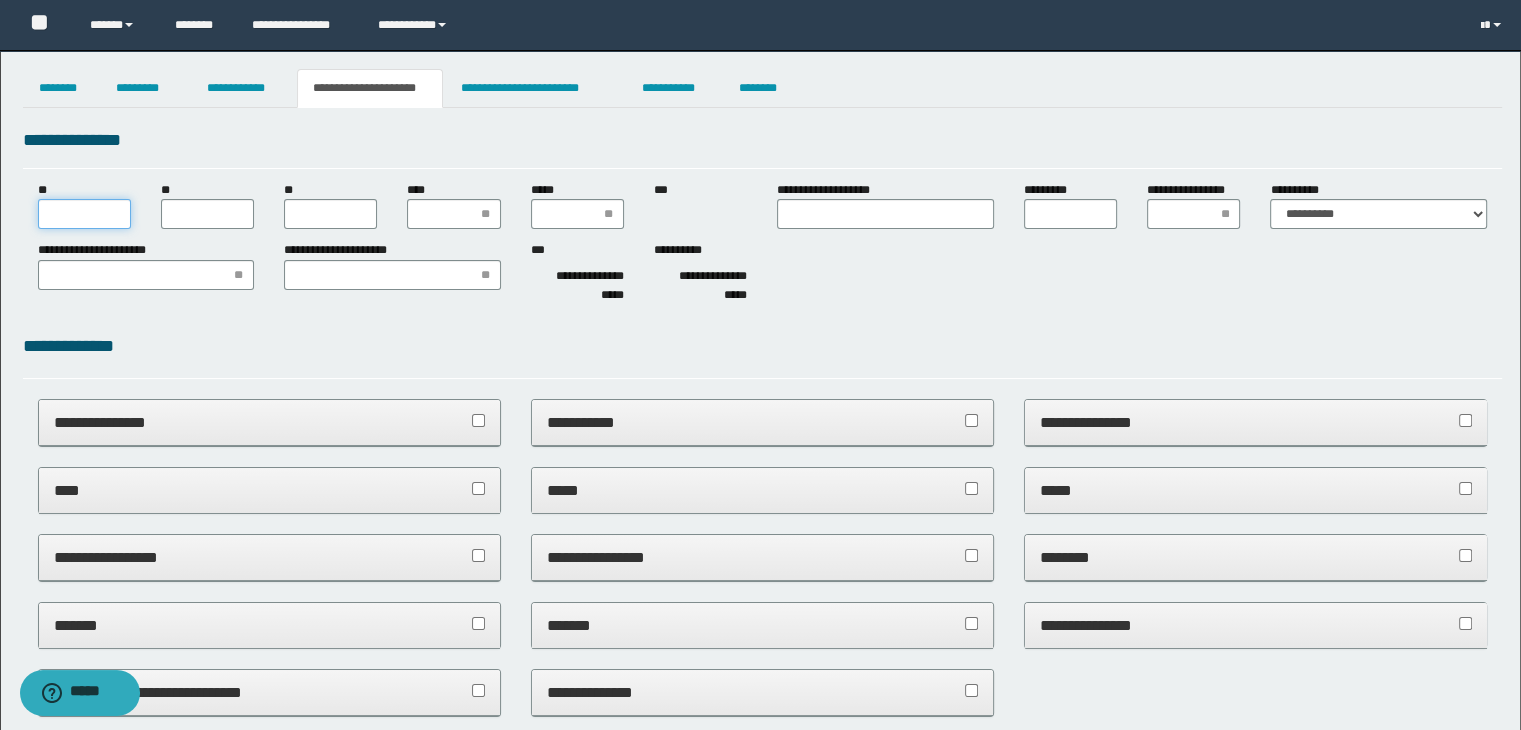 click on "**" at bounding box center [84, 214] 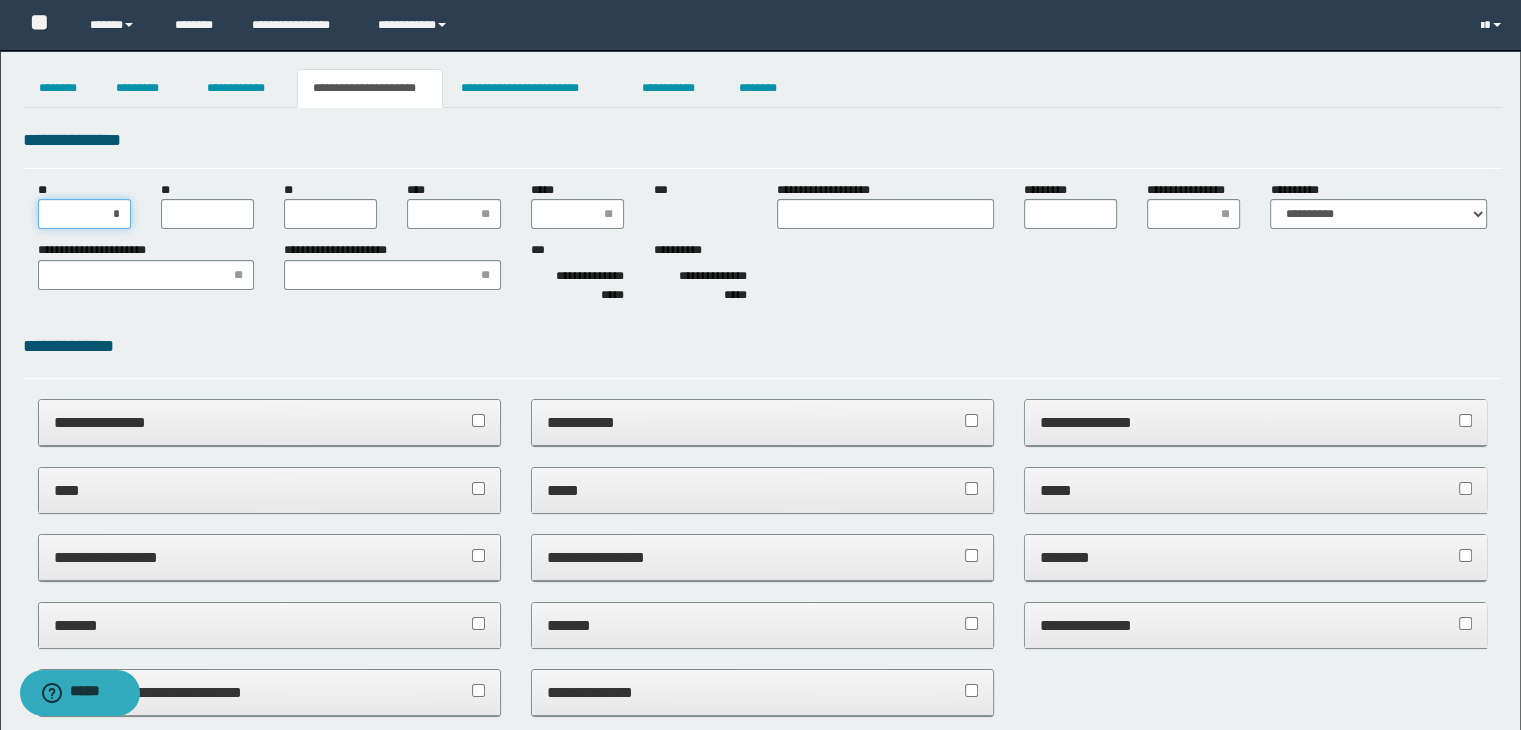 type on "**" 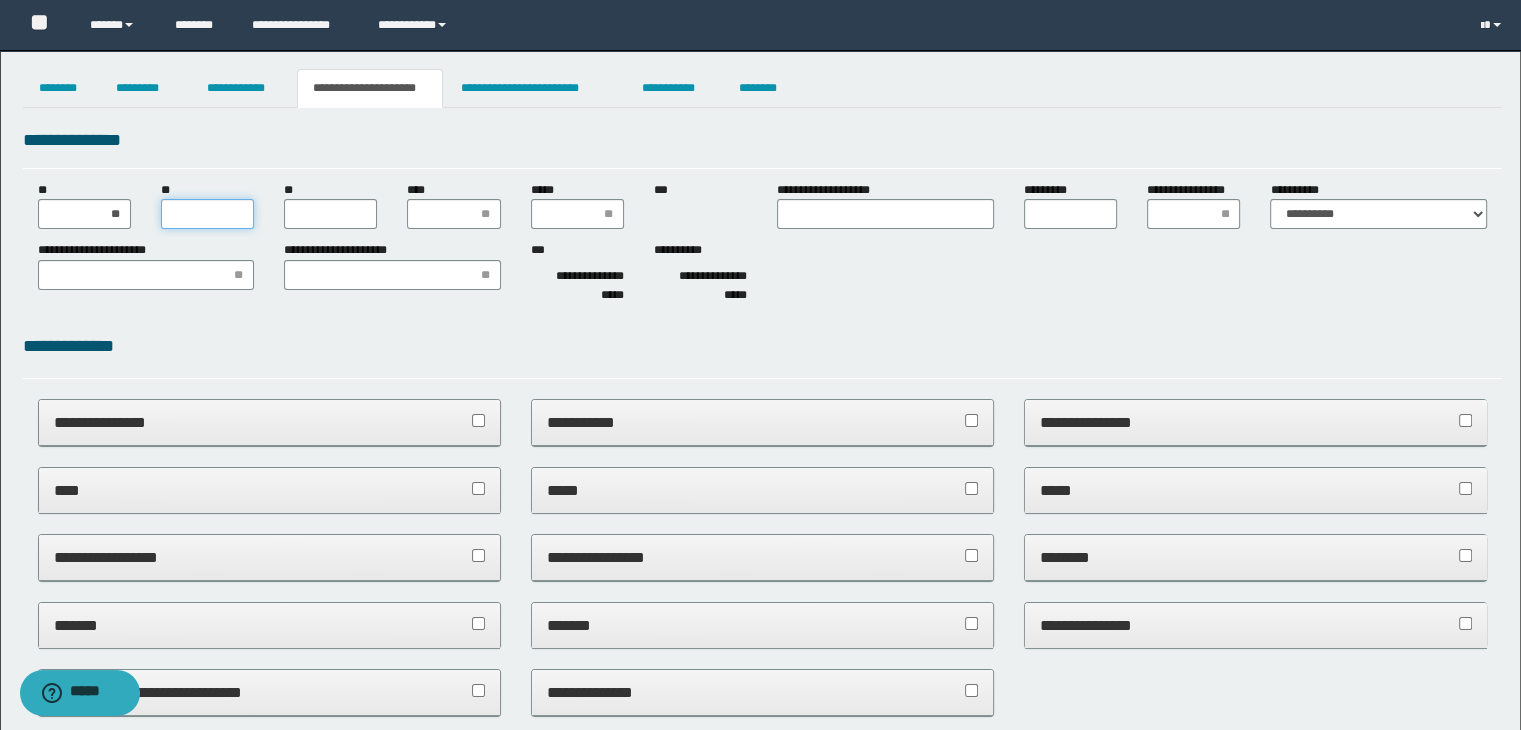 click on "**" at bounding box center [207, 214] 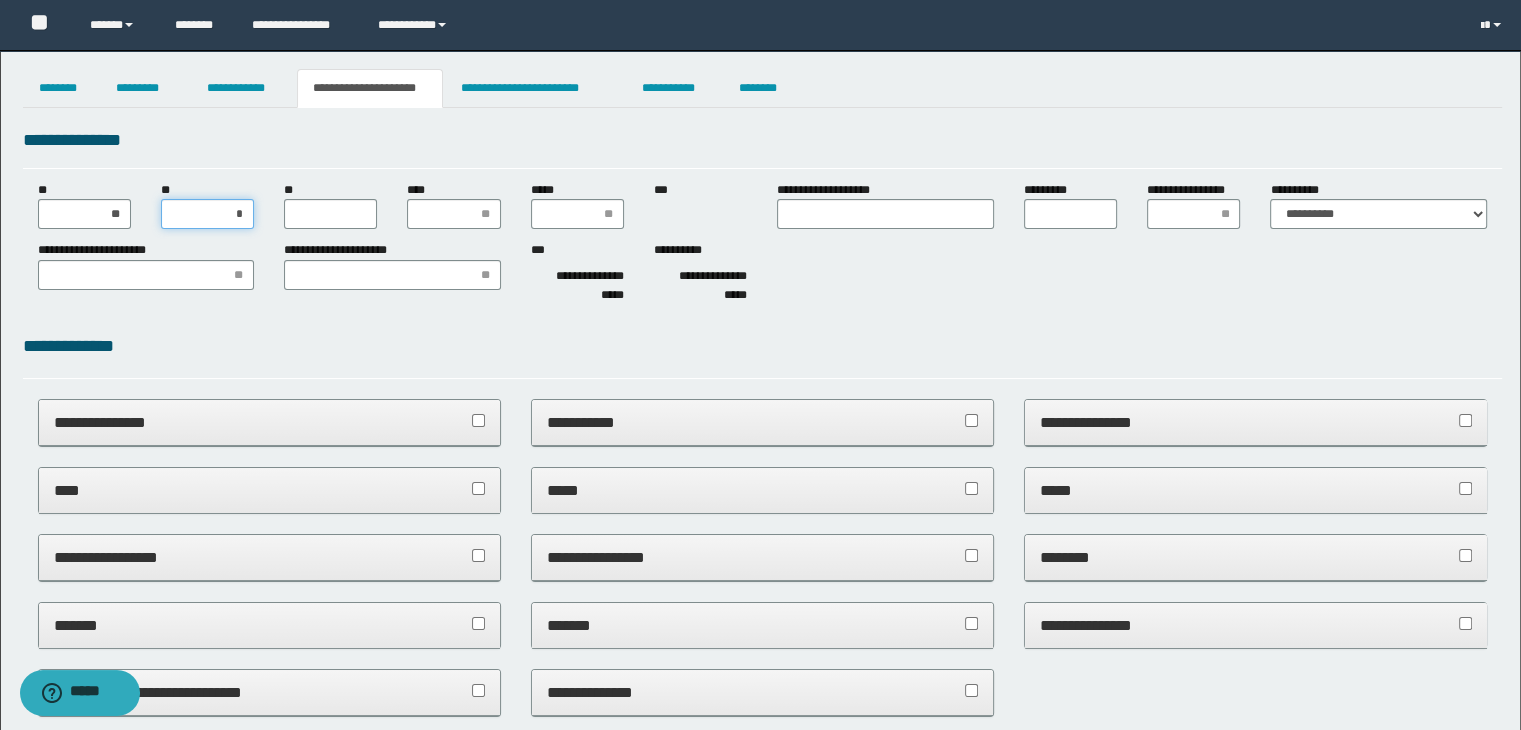 type on "**" 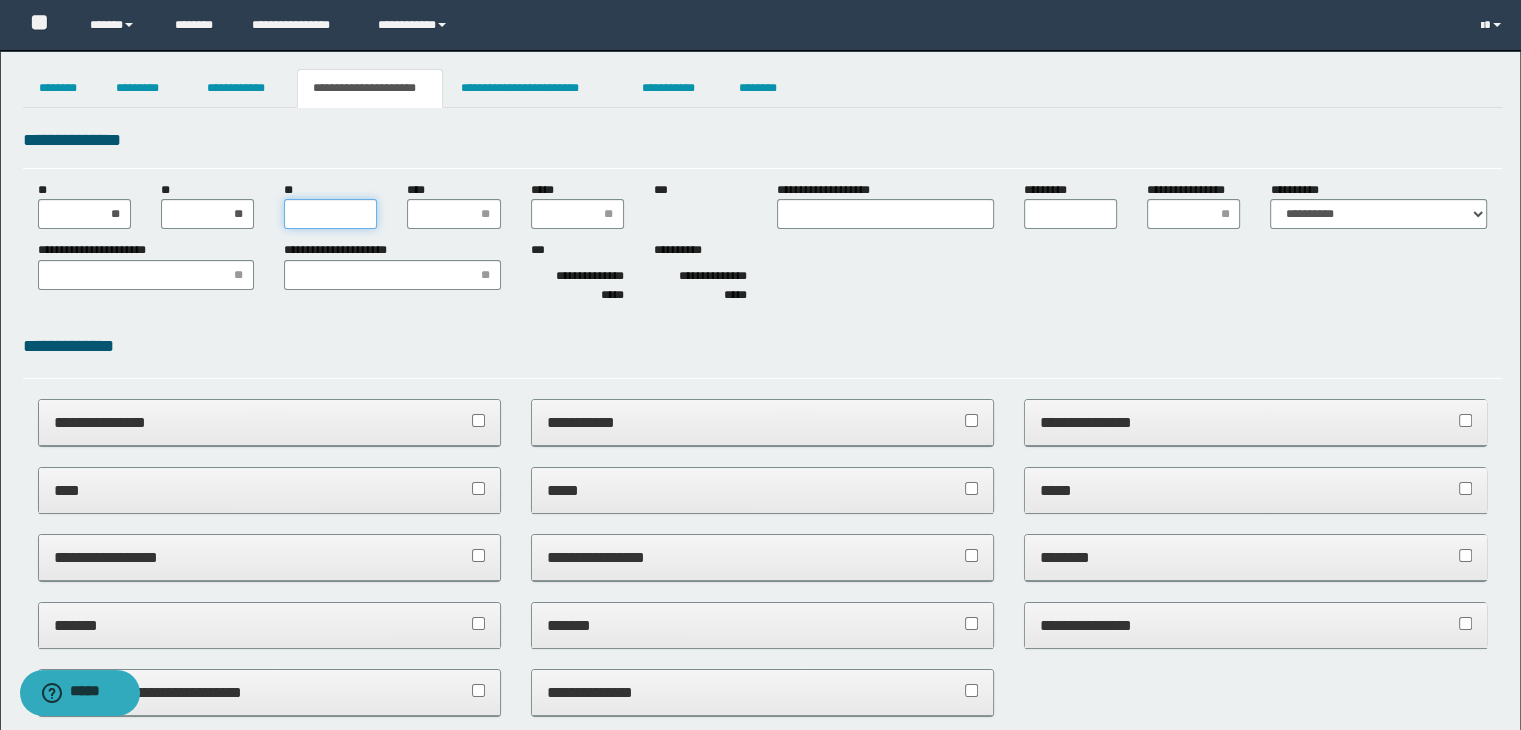 click on "**" at bounding box center [330, 214] 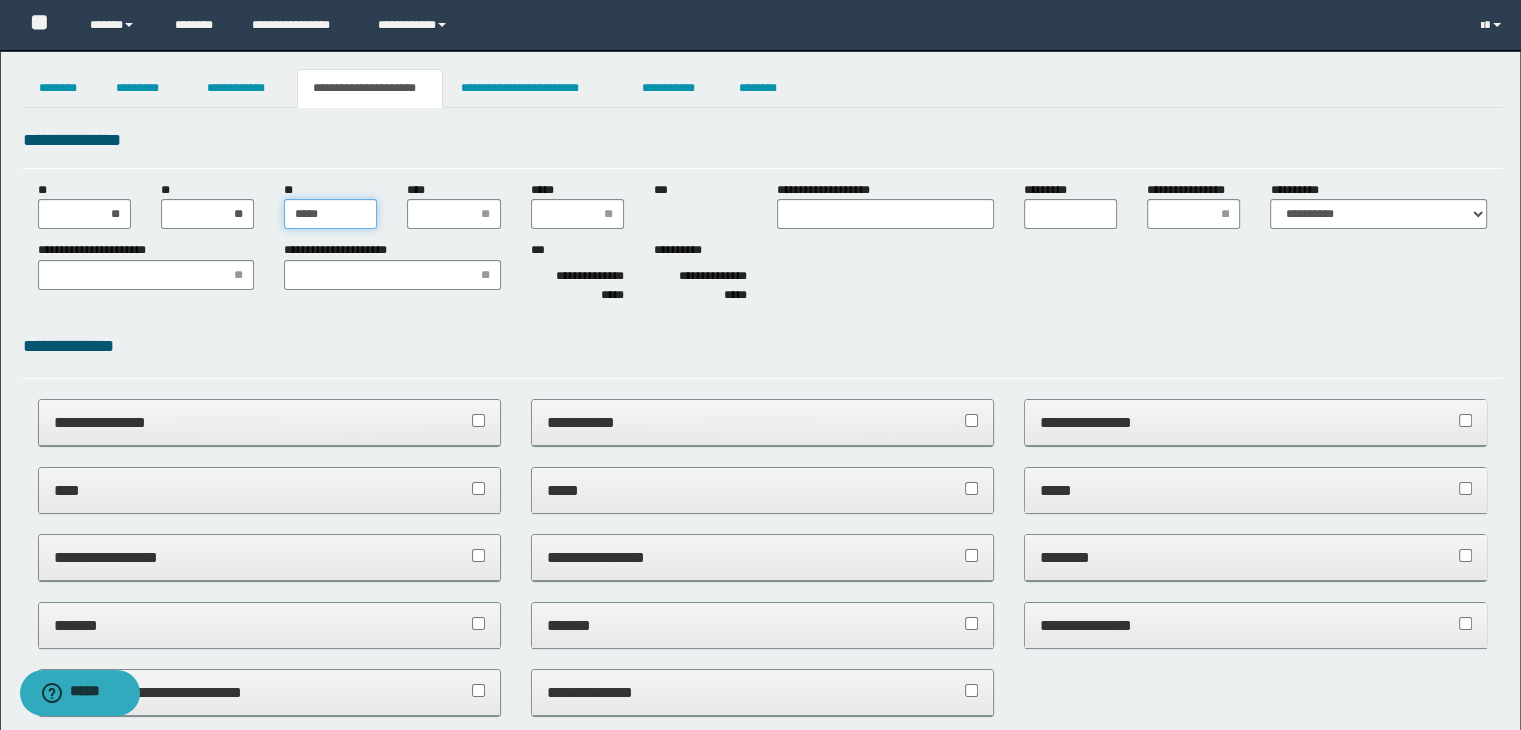 type on "******" 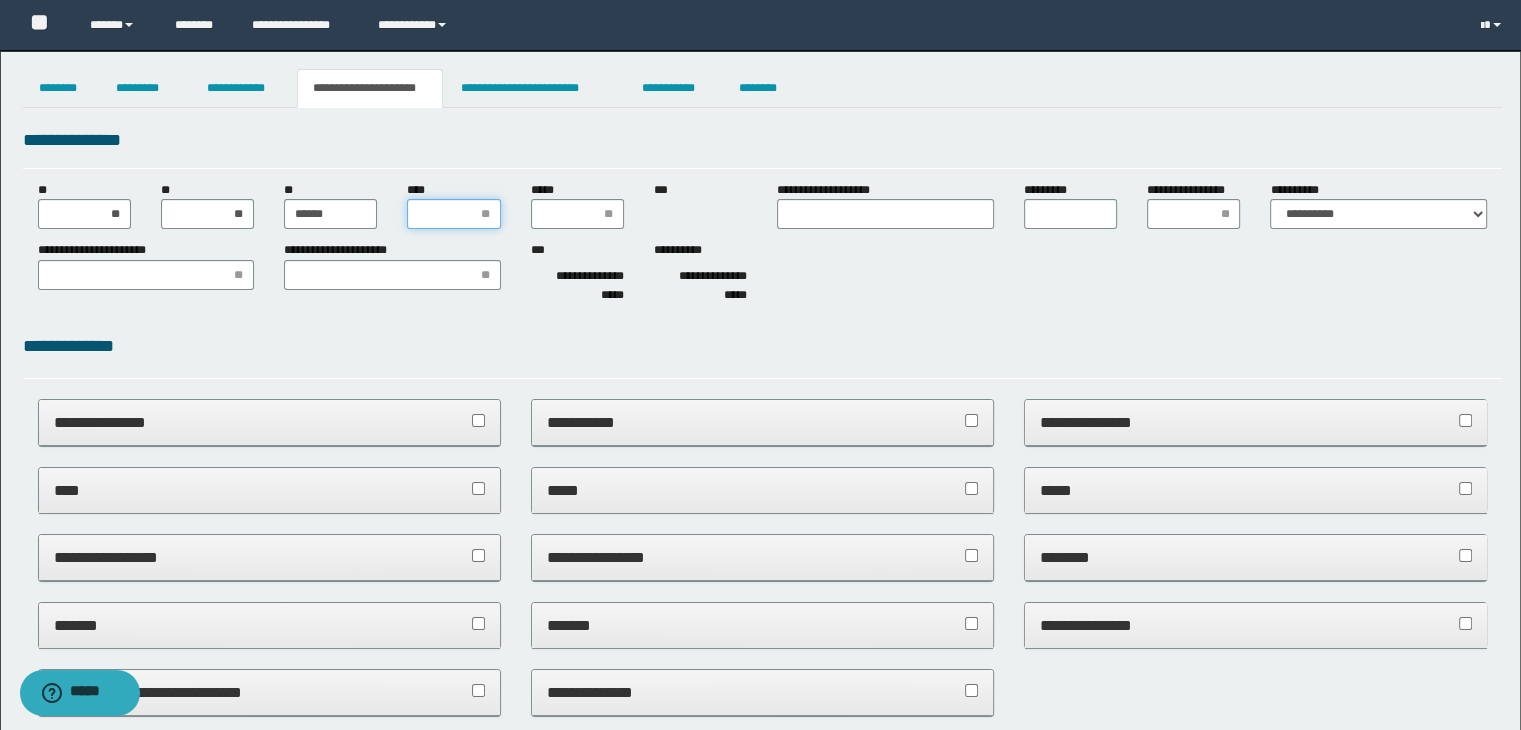 click on "****" at bounding box center [453, 214] 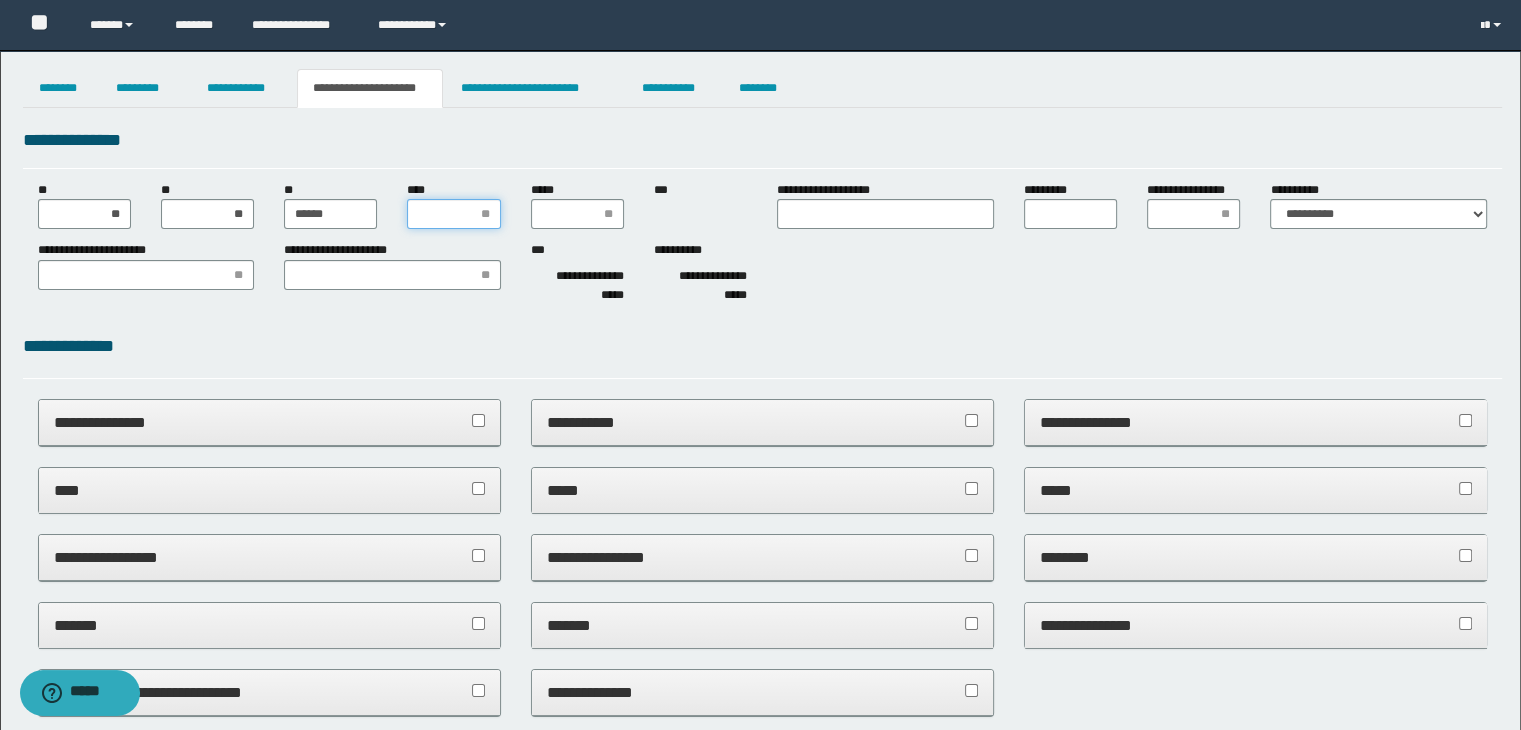click on "****" at bounding box center (453, 214) 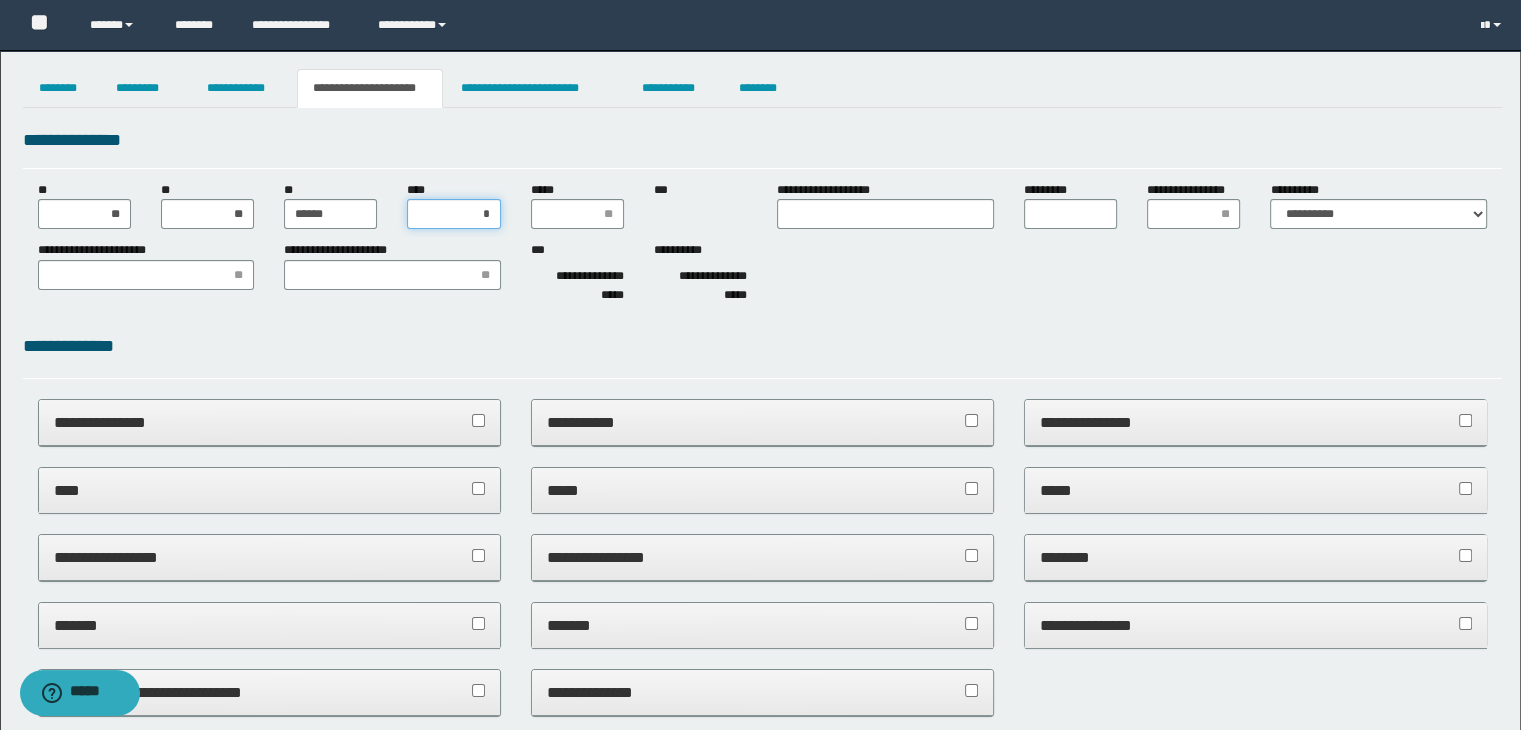 type on "**" 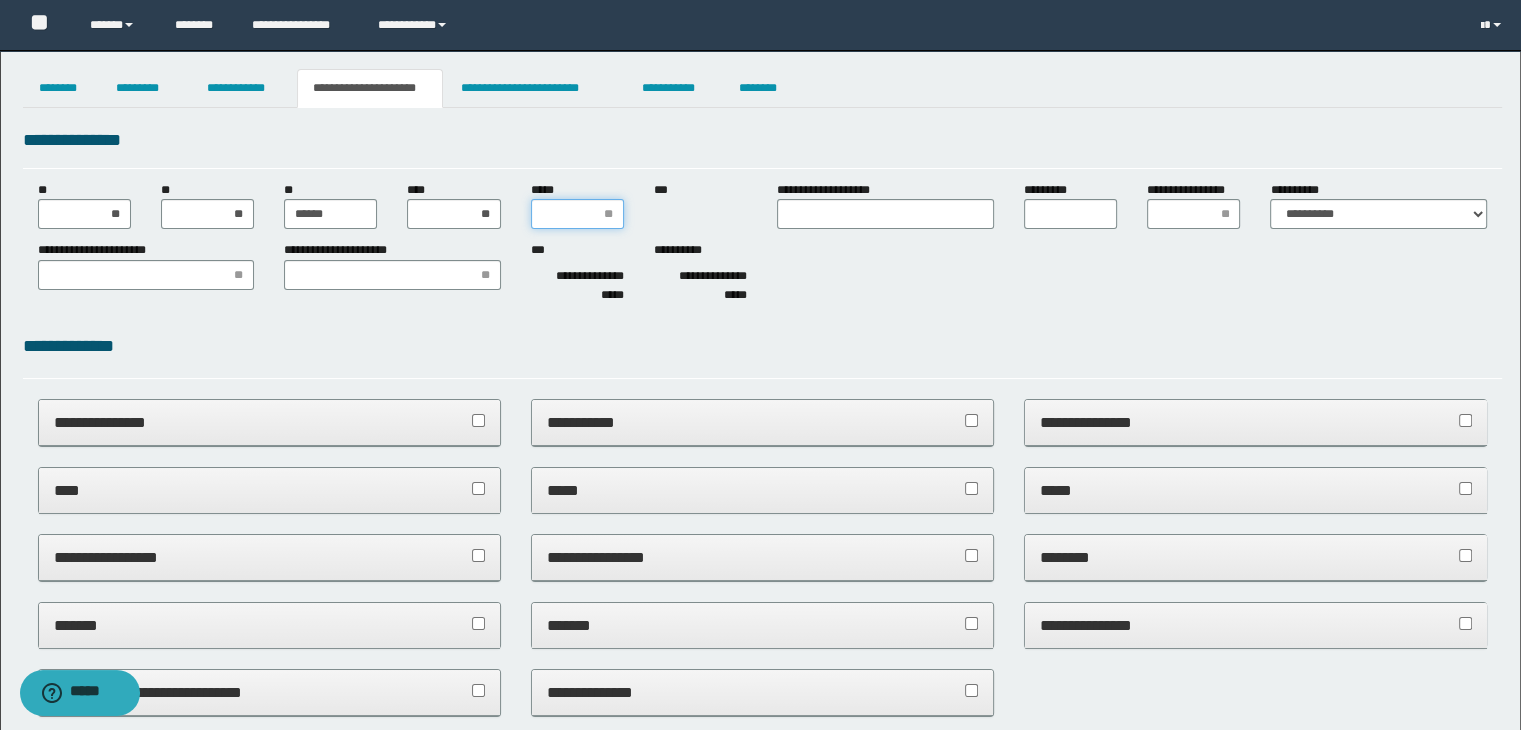 click on "*****" at bounding box center [577, 214] 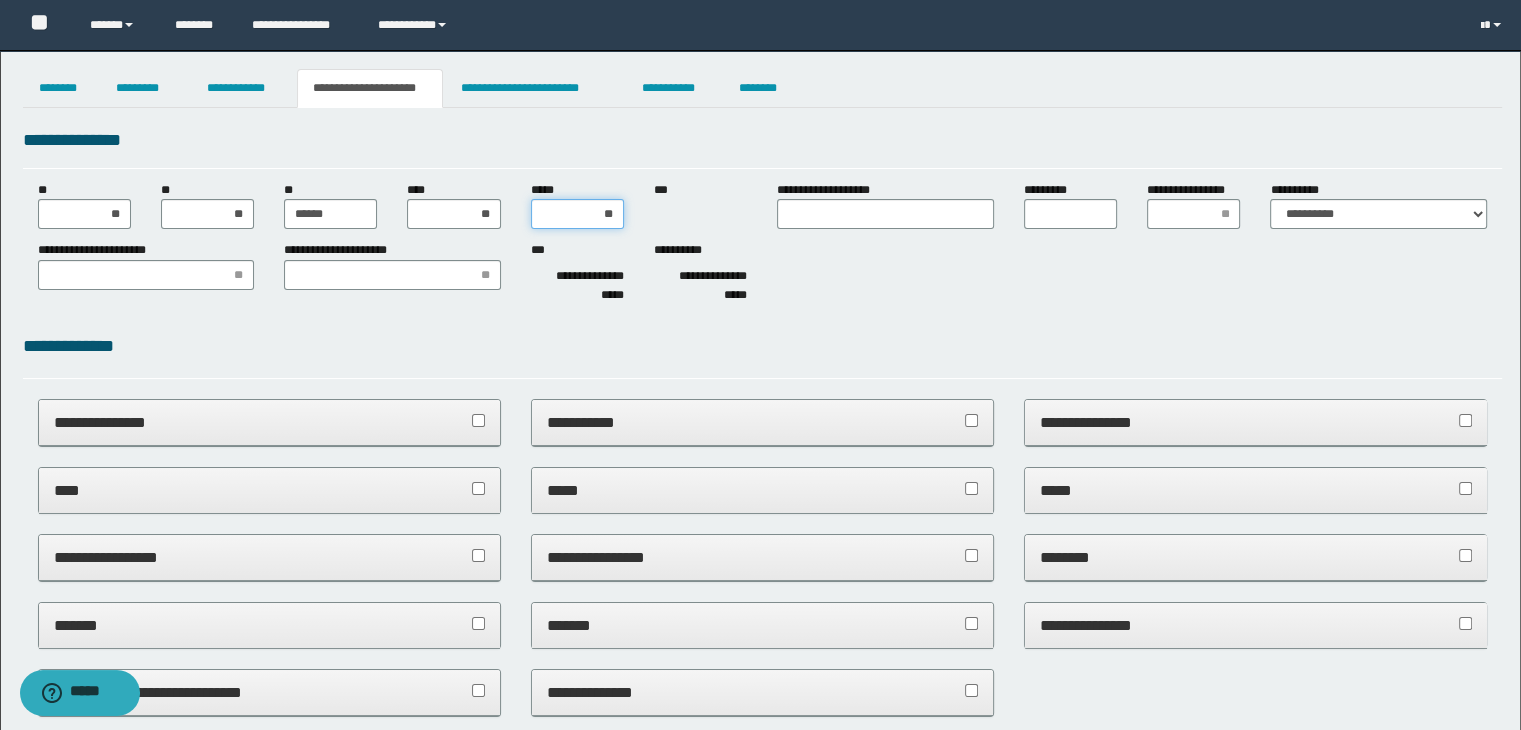 type on "***" 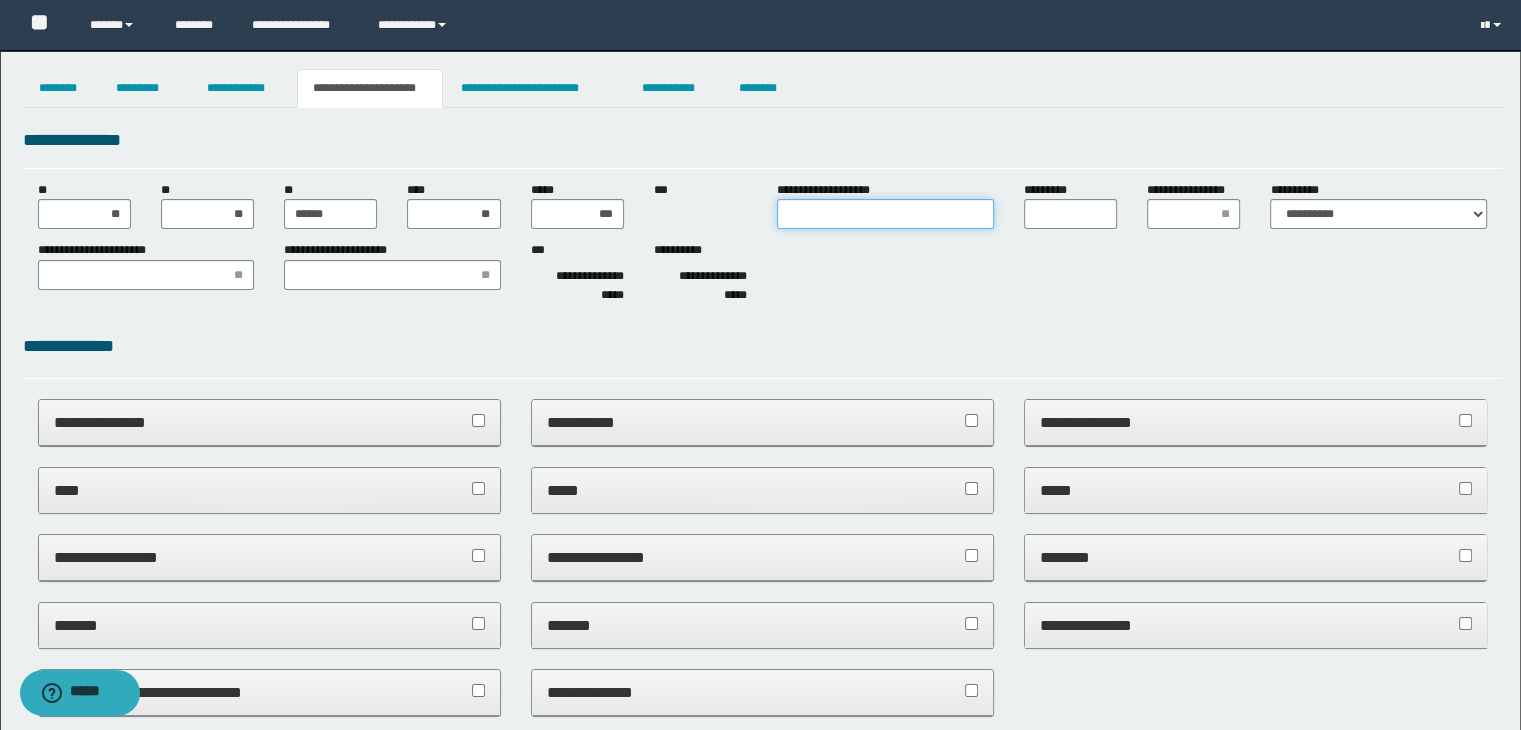 click on "**********" at bounding box center (885, 214) 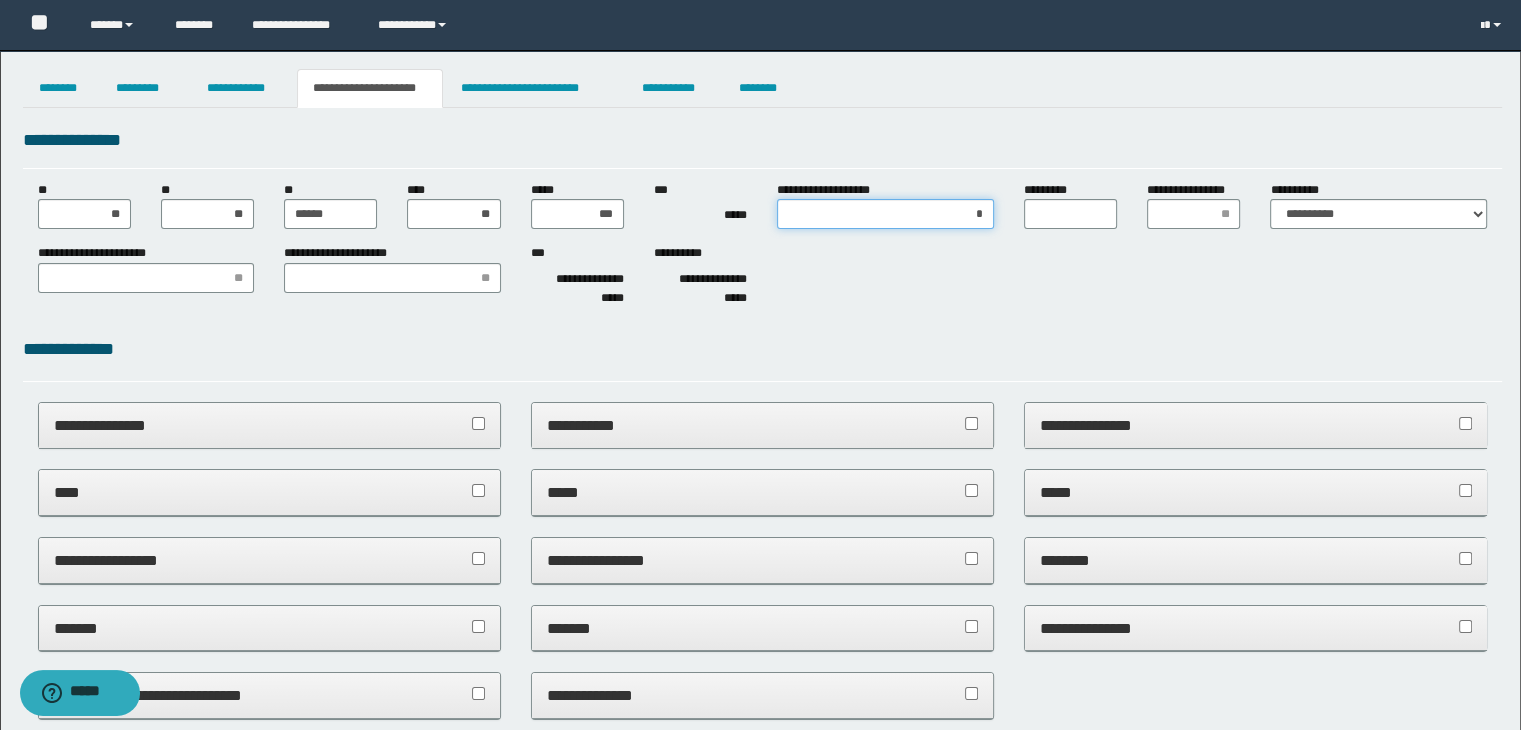 type on "**" 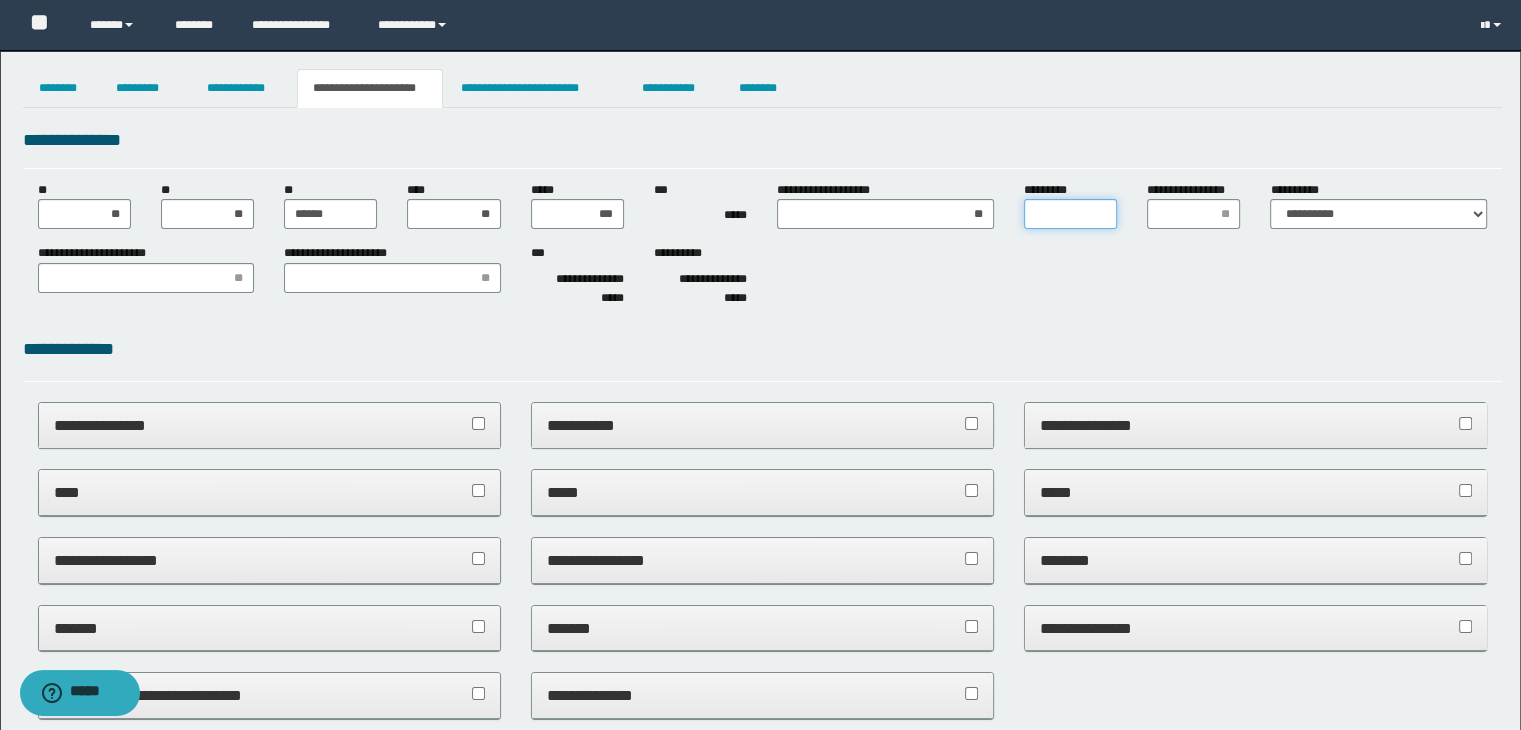 click on "*********" at bounding box center (1070, 214) 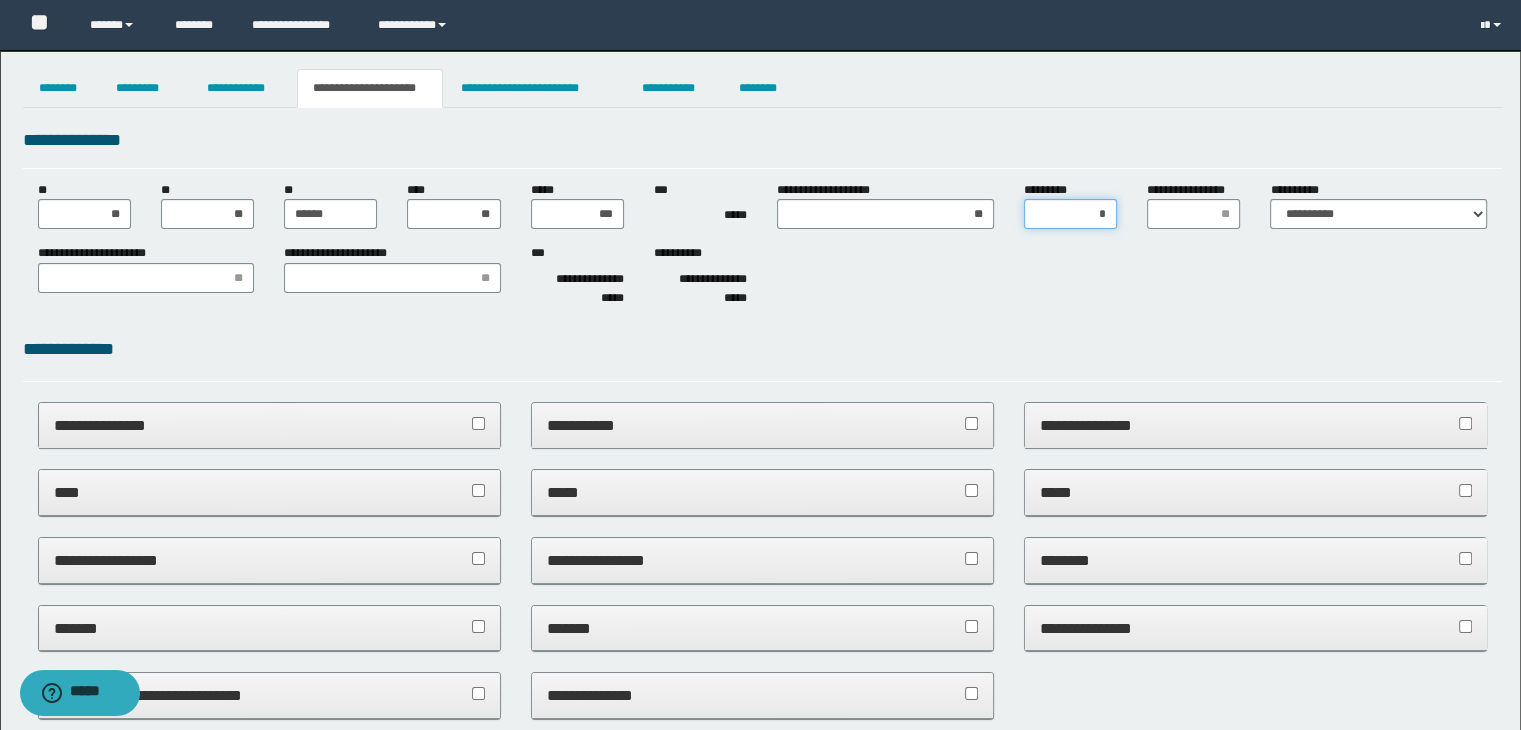 type on "**" 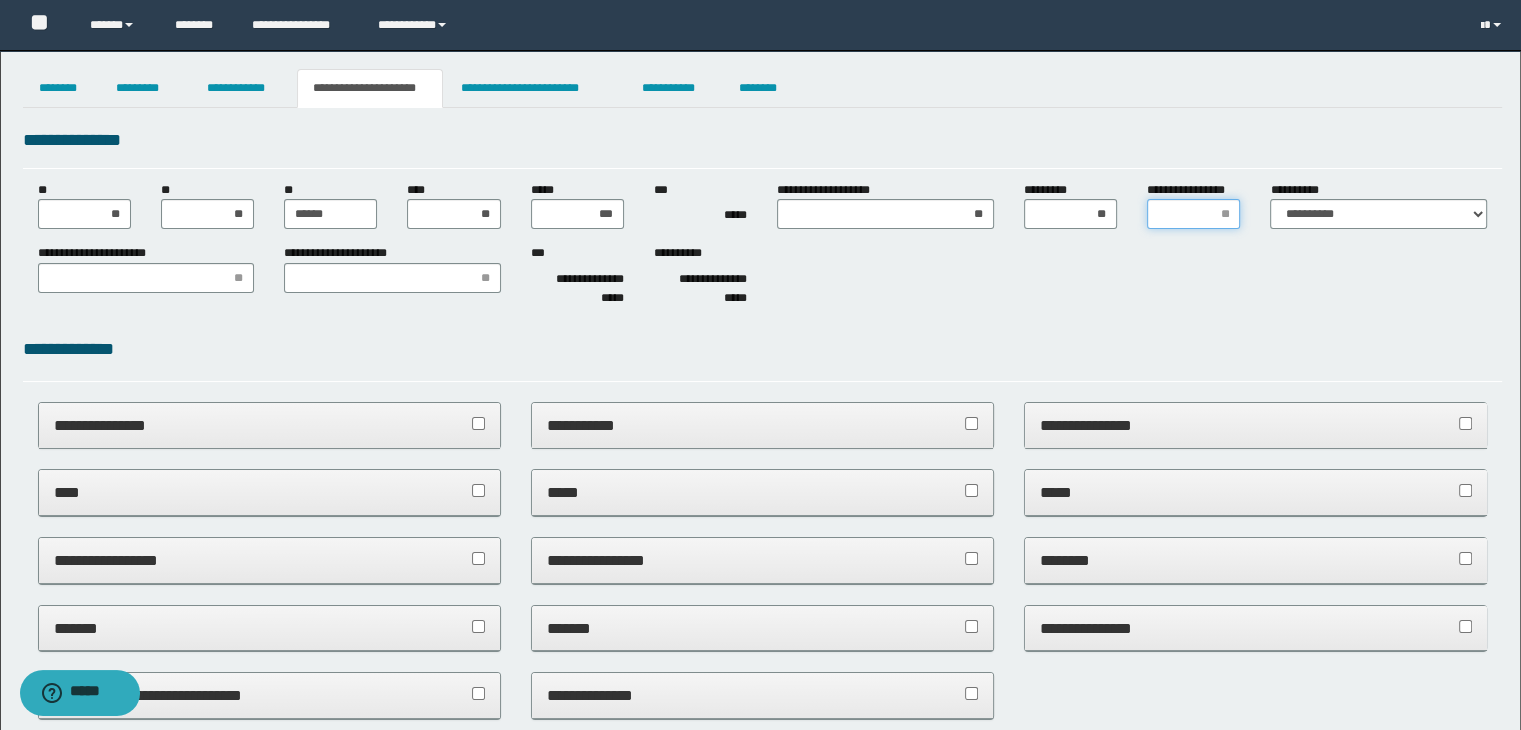 click on "**********" at bounding box center [1193, 214] 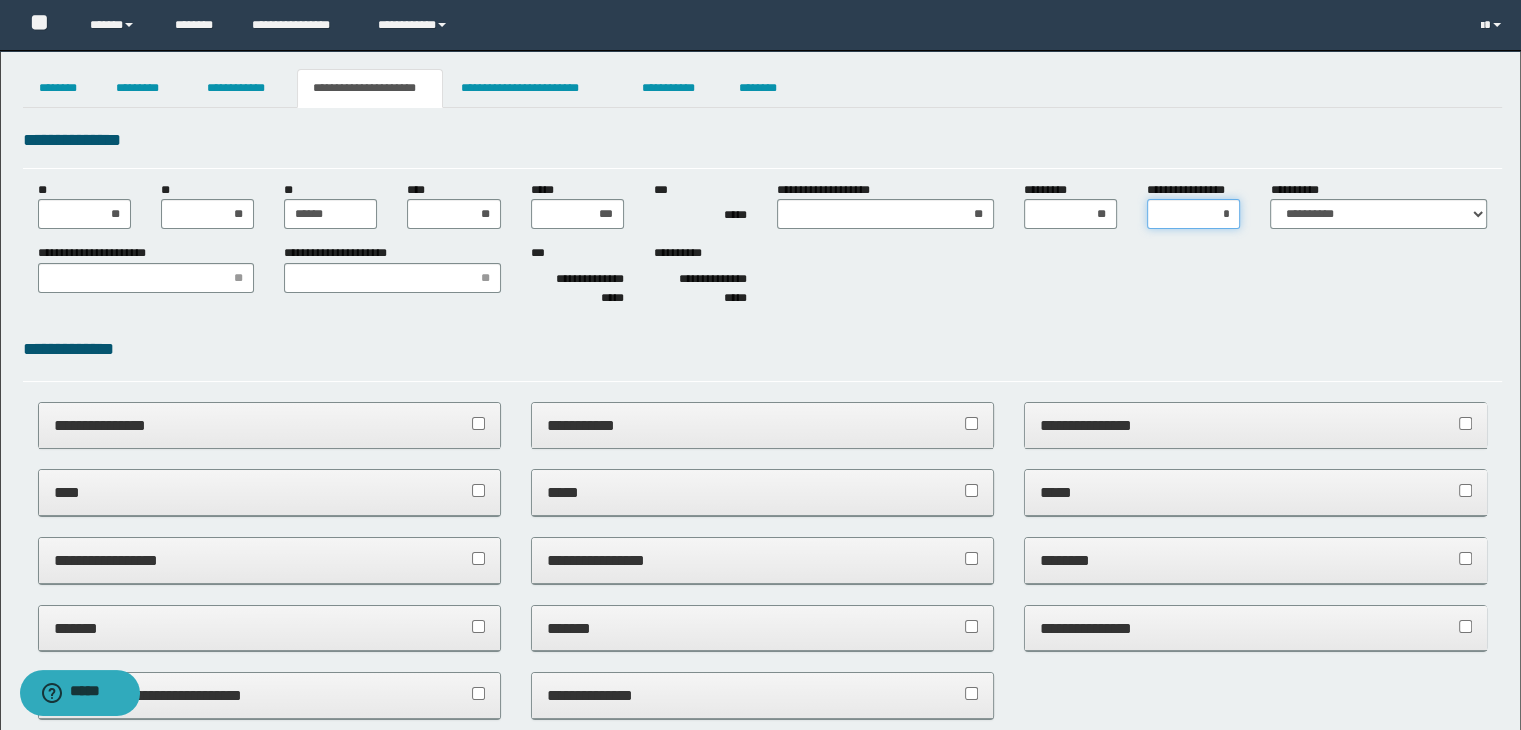 type on "**" 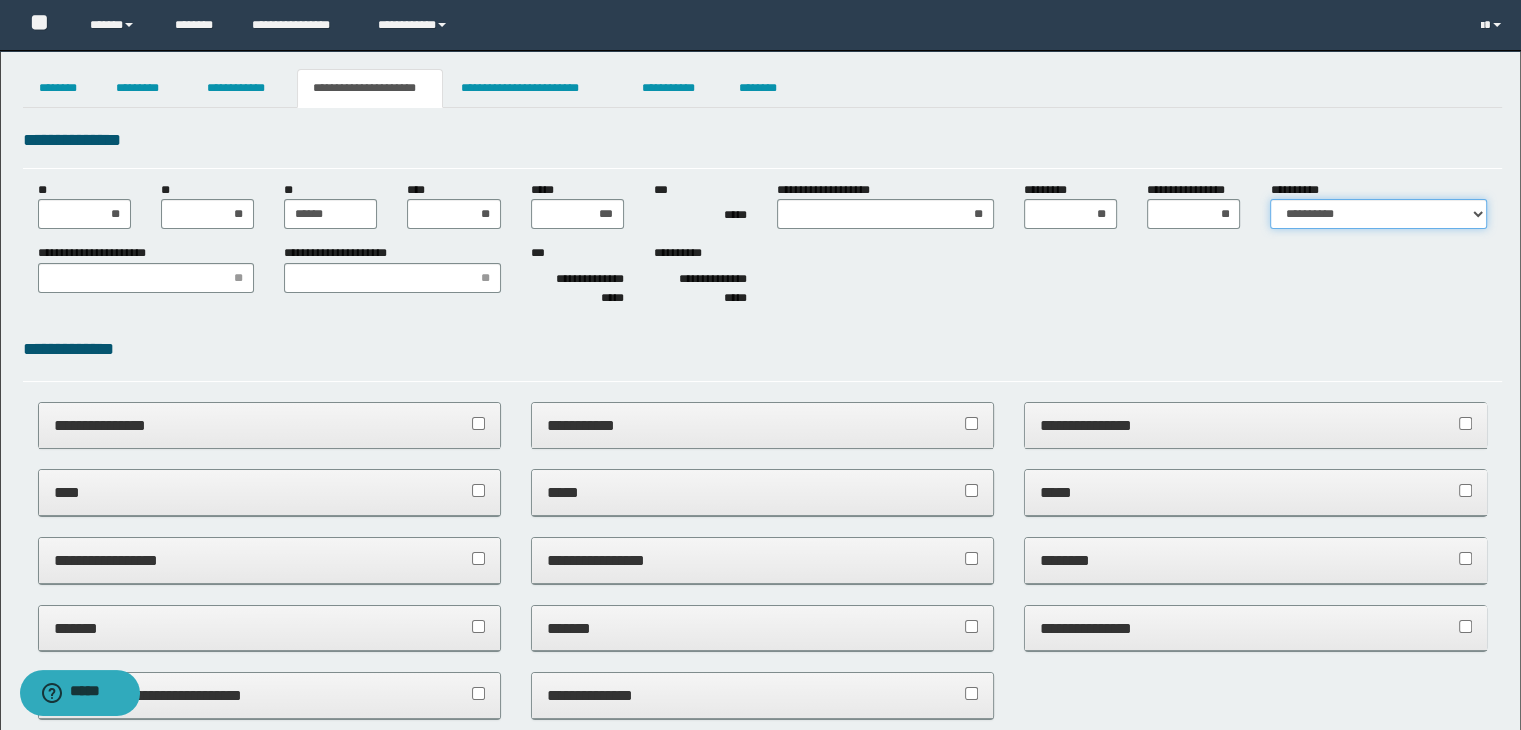 click on "**********" at bounding box center (1378, 214) 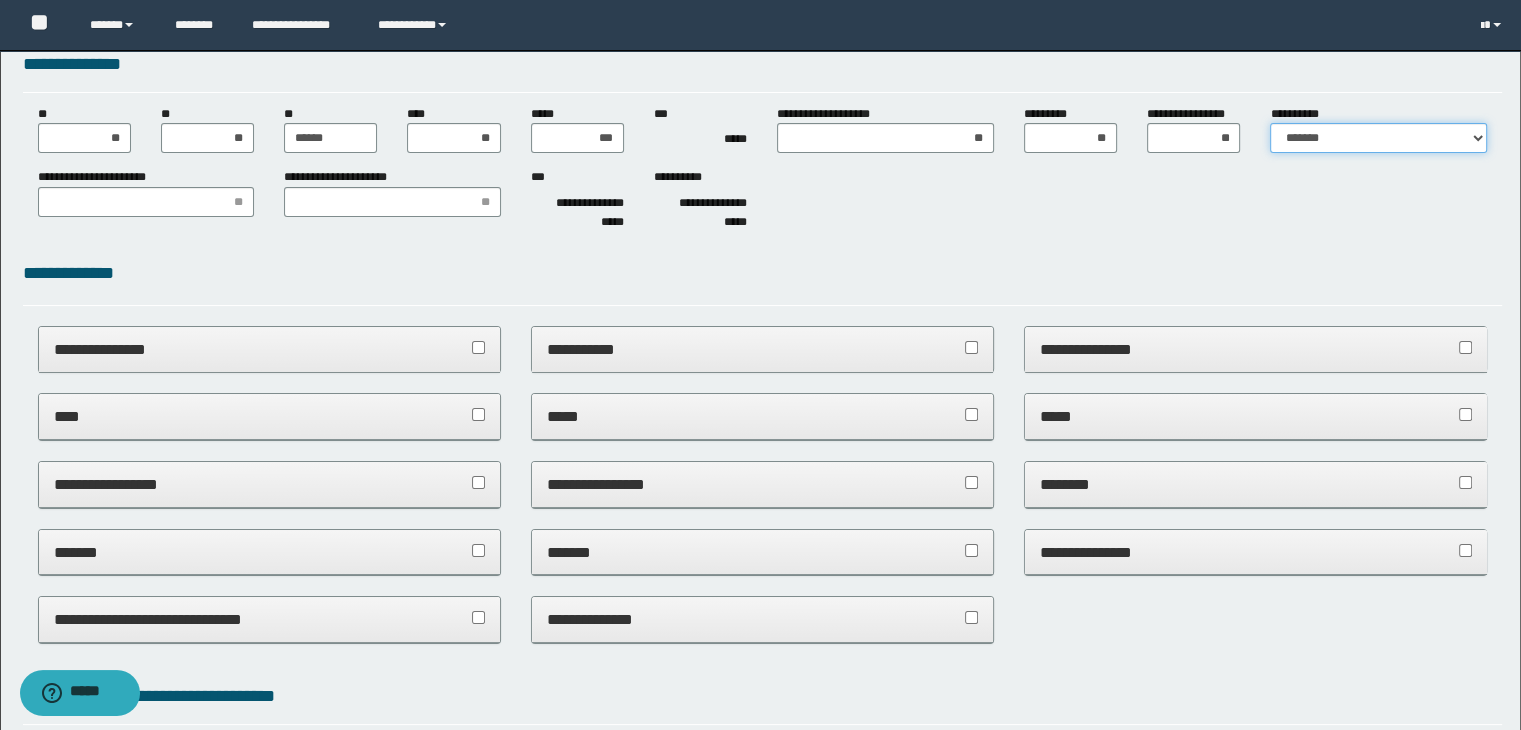 scroll, scrollTop: 0, scrollLeft: 0, axis: both 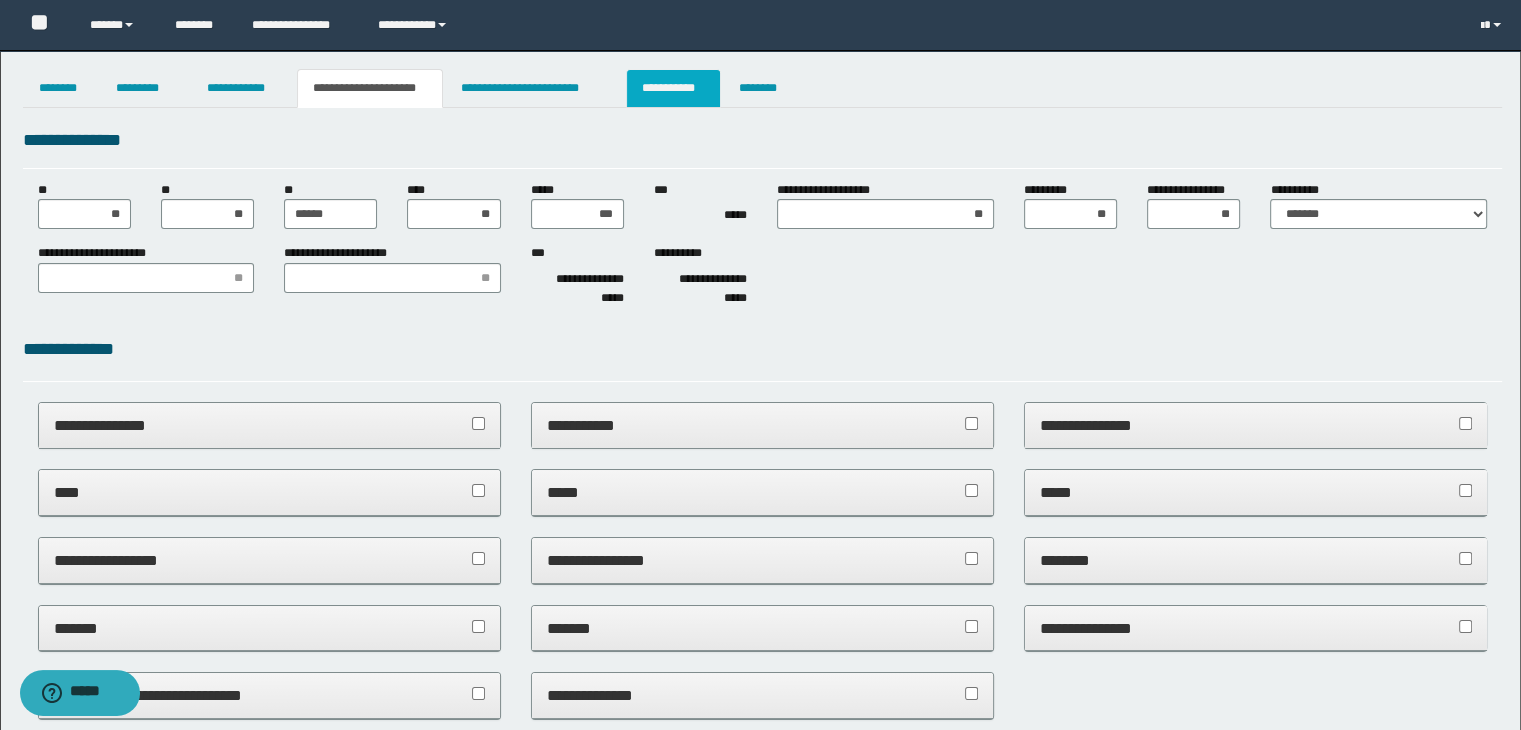 click on "**********" at bounding box center (673, 88) 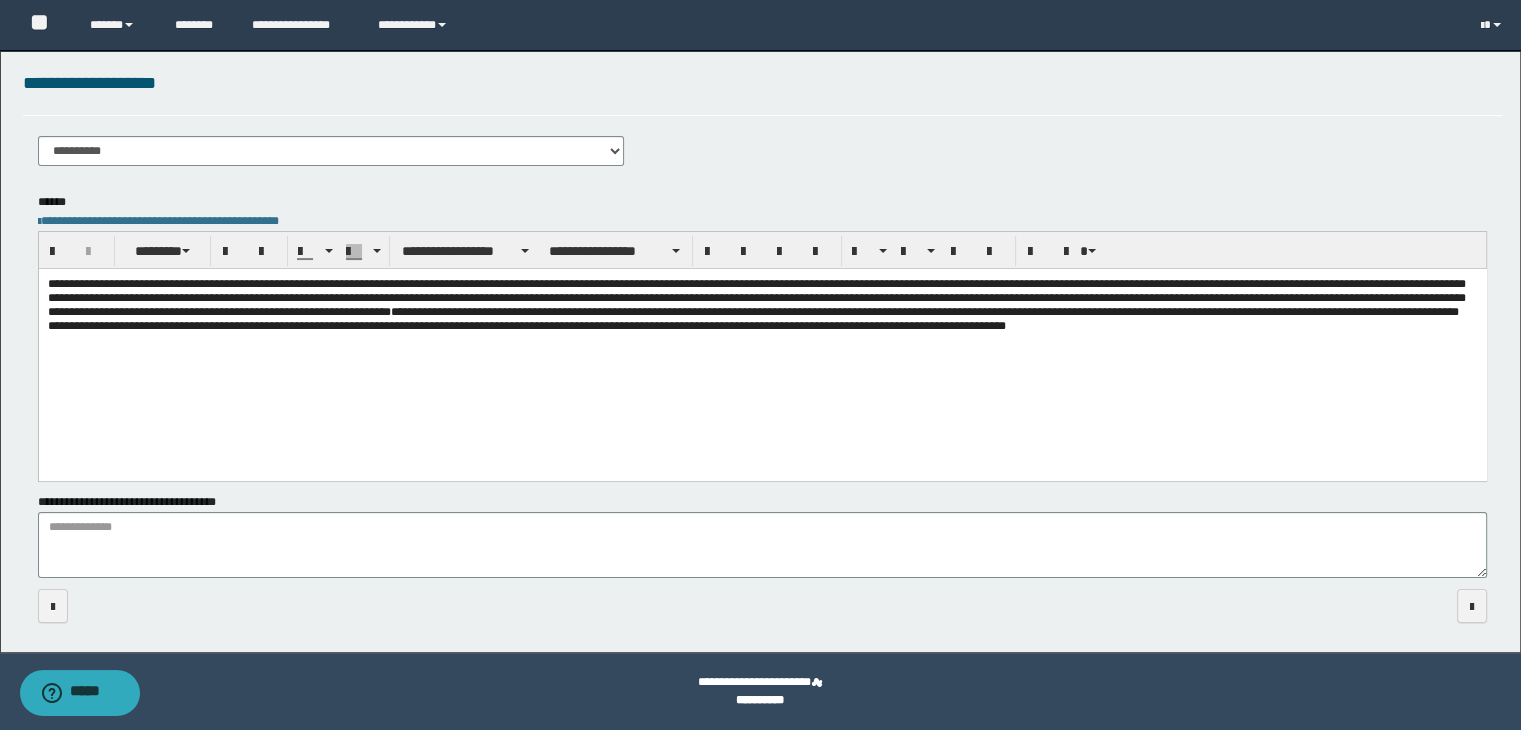 scroll, scrollTop: 0, scrollLeft: 0, axis: both 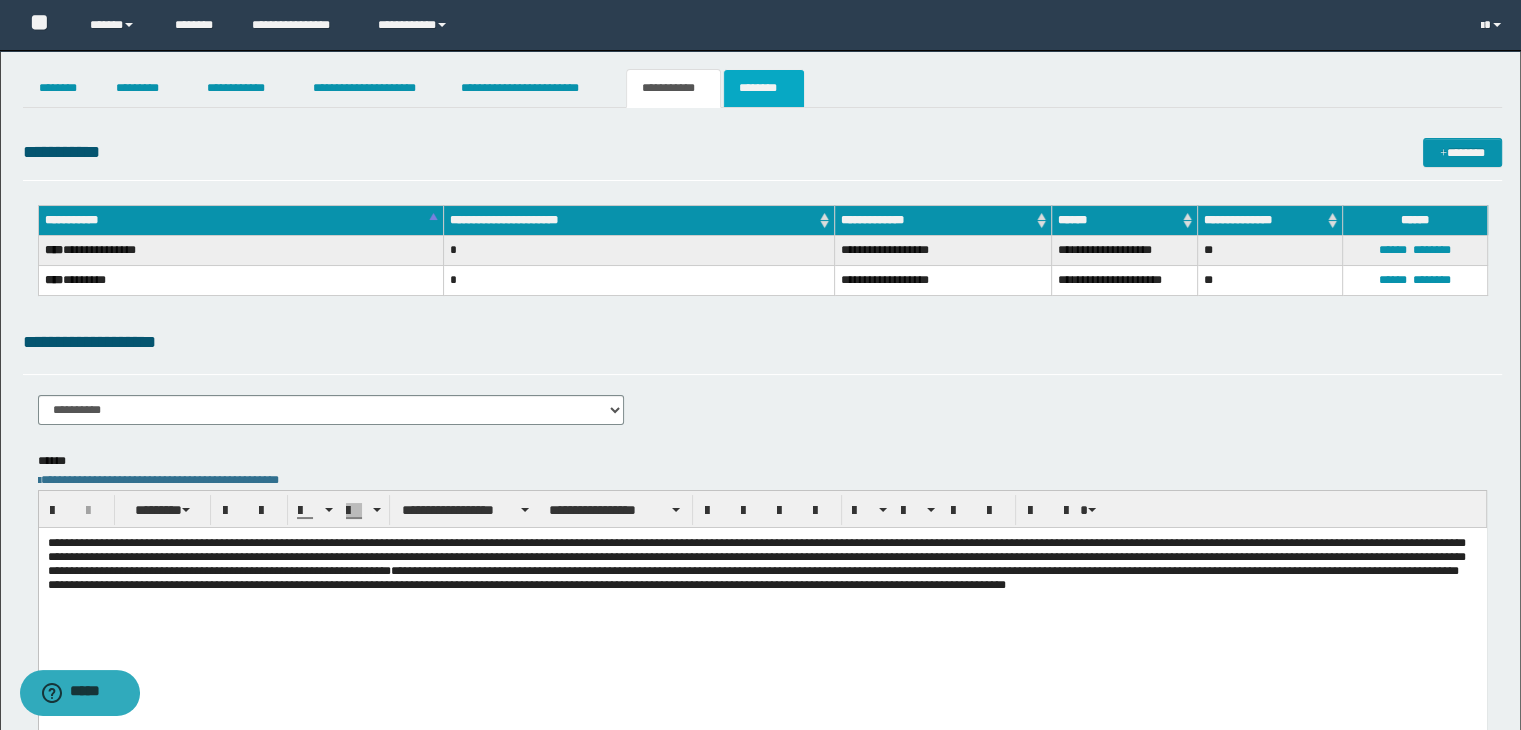 click on "********" at bounding box center (764, 88) 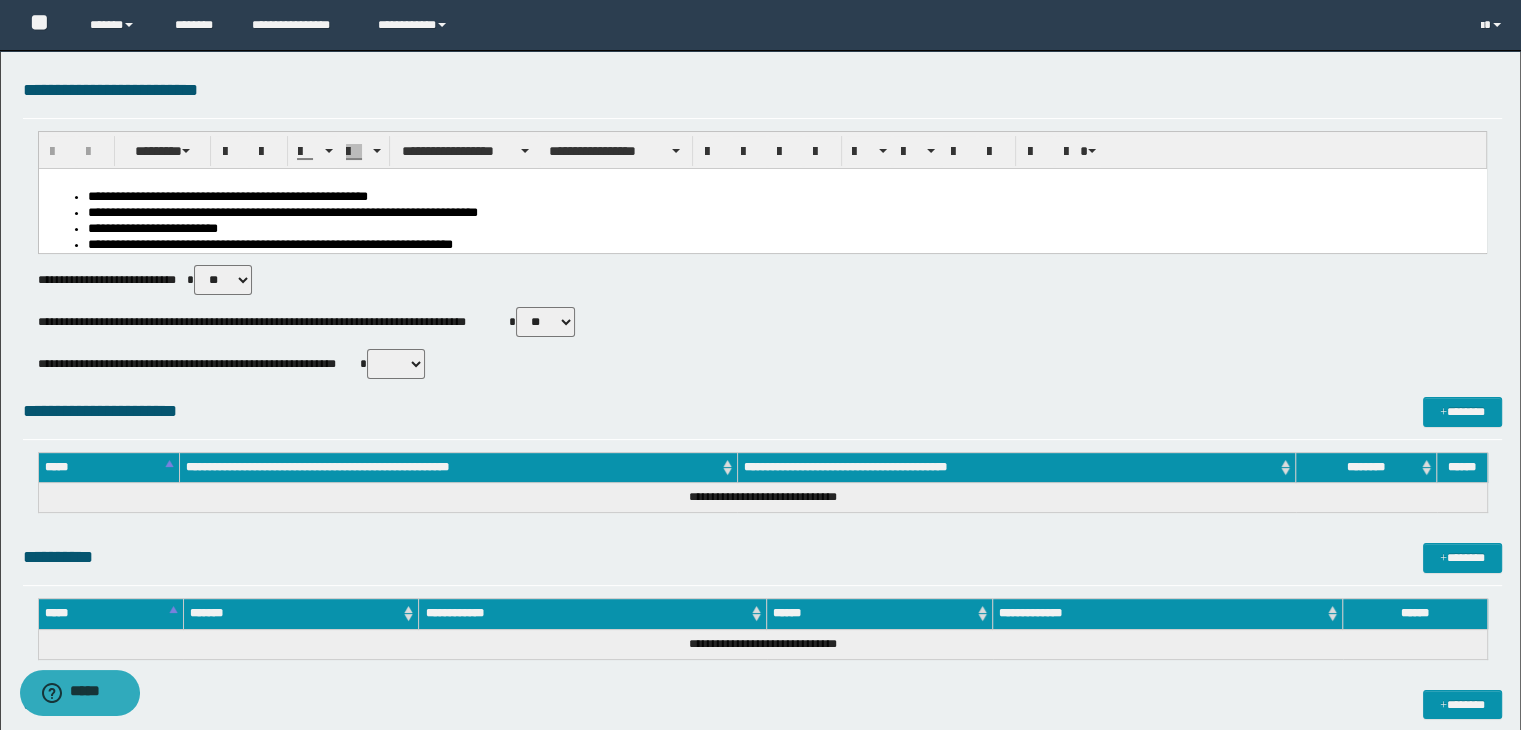 scroll, scrollTop: 300, scrollLeft: 0, axis: vertical 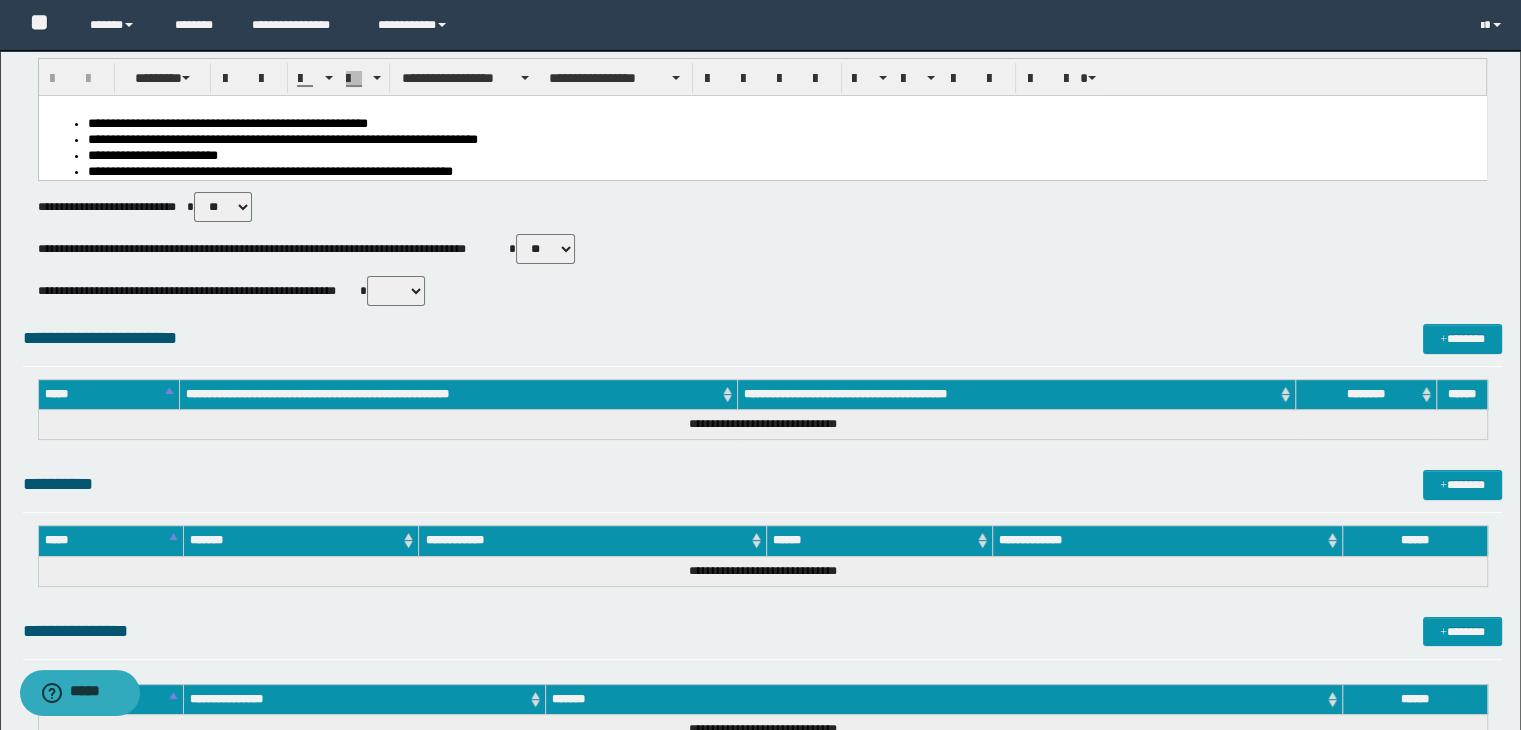click on "**
**" at bounding box center [545, 249] 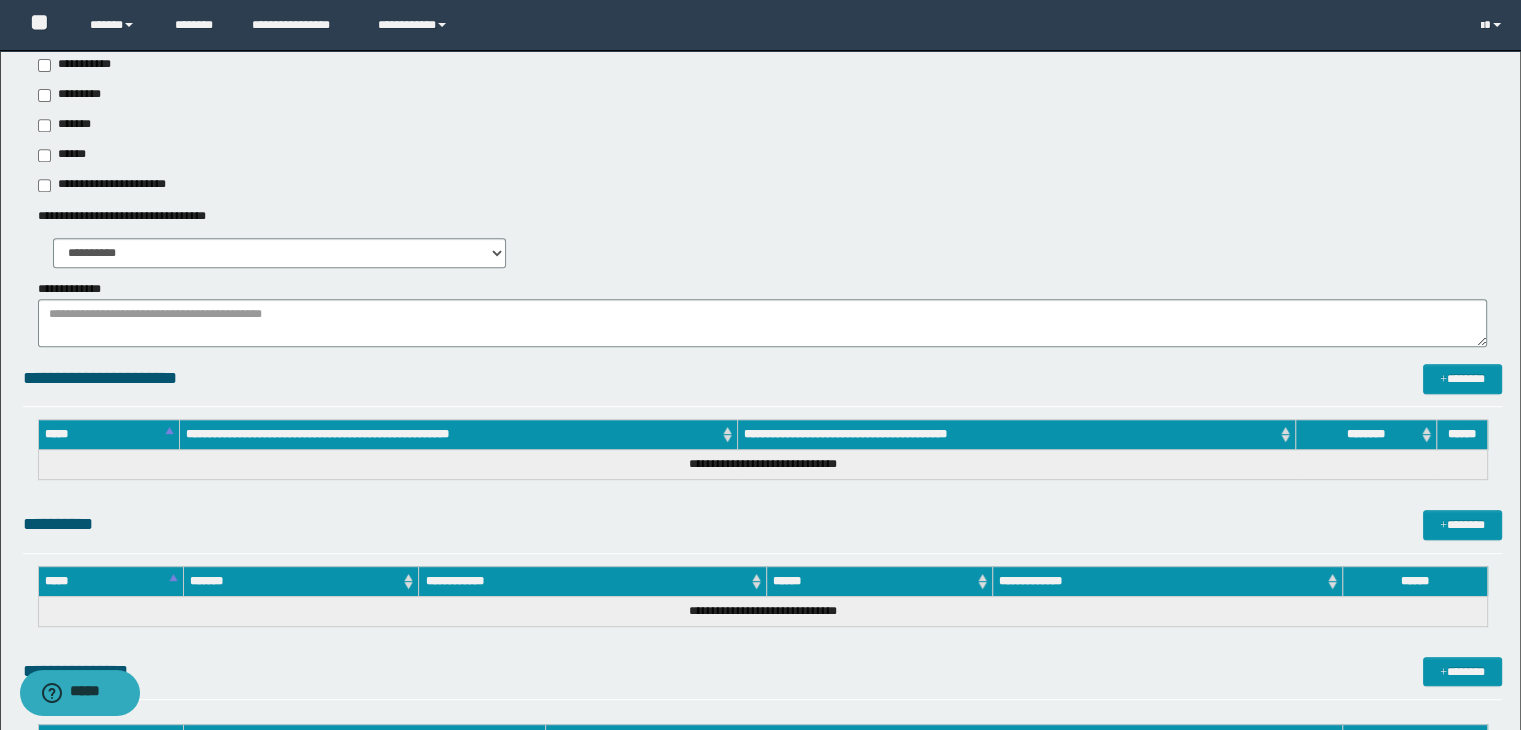 scroll, scrollTop: 900, scrollLeft: 0, axis: vertical 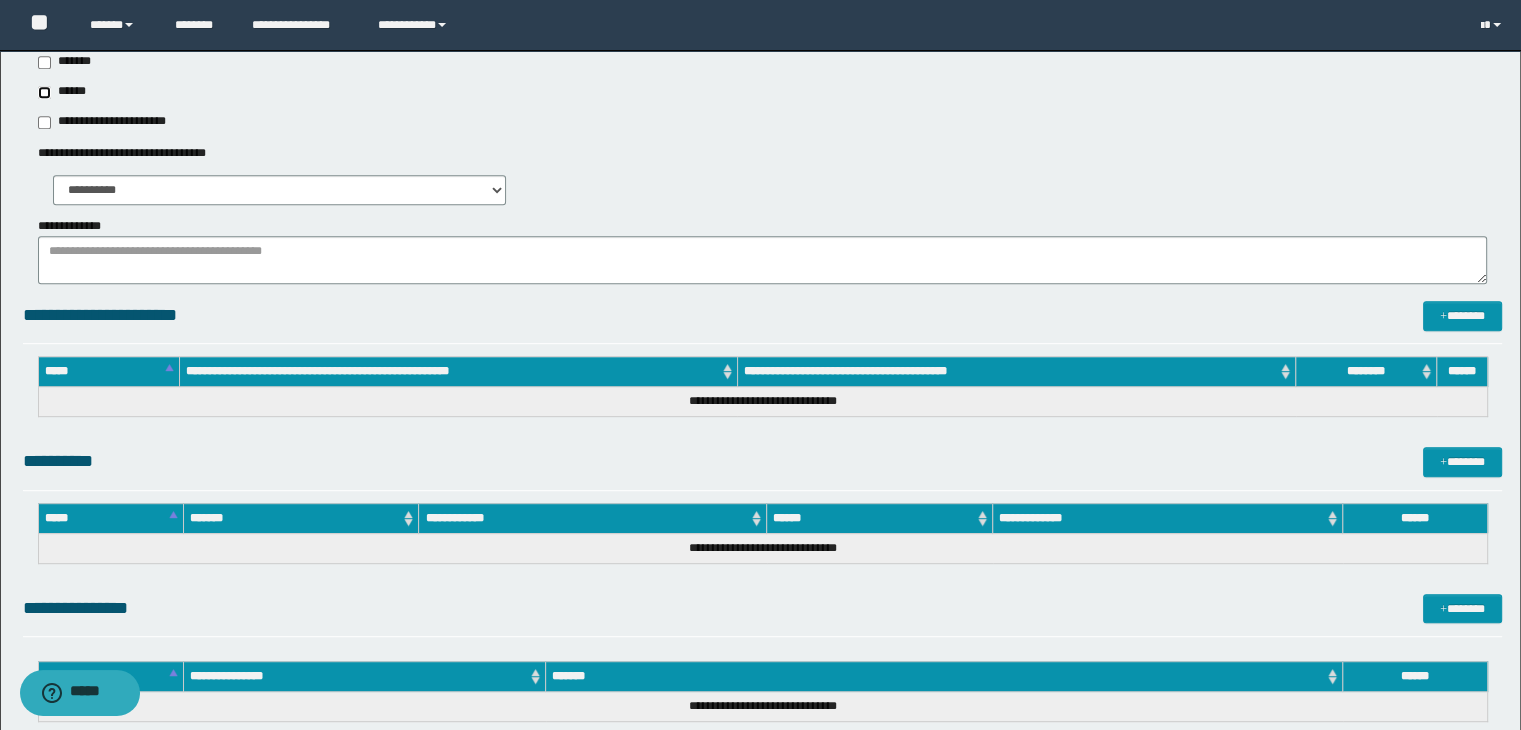 type on "******" 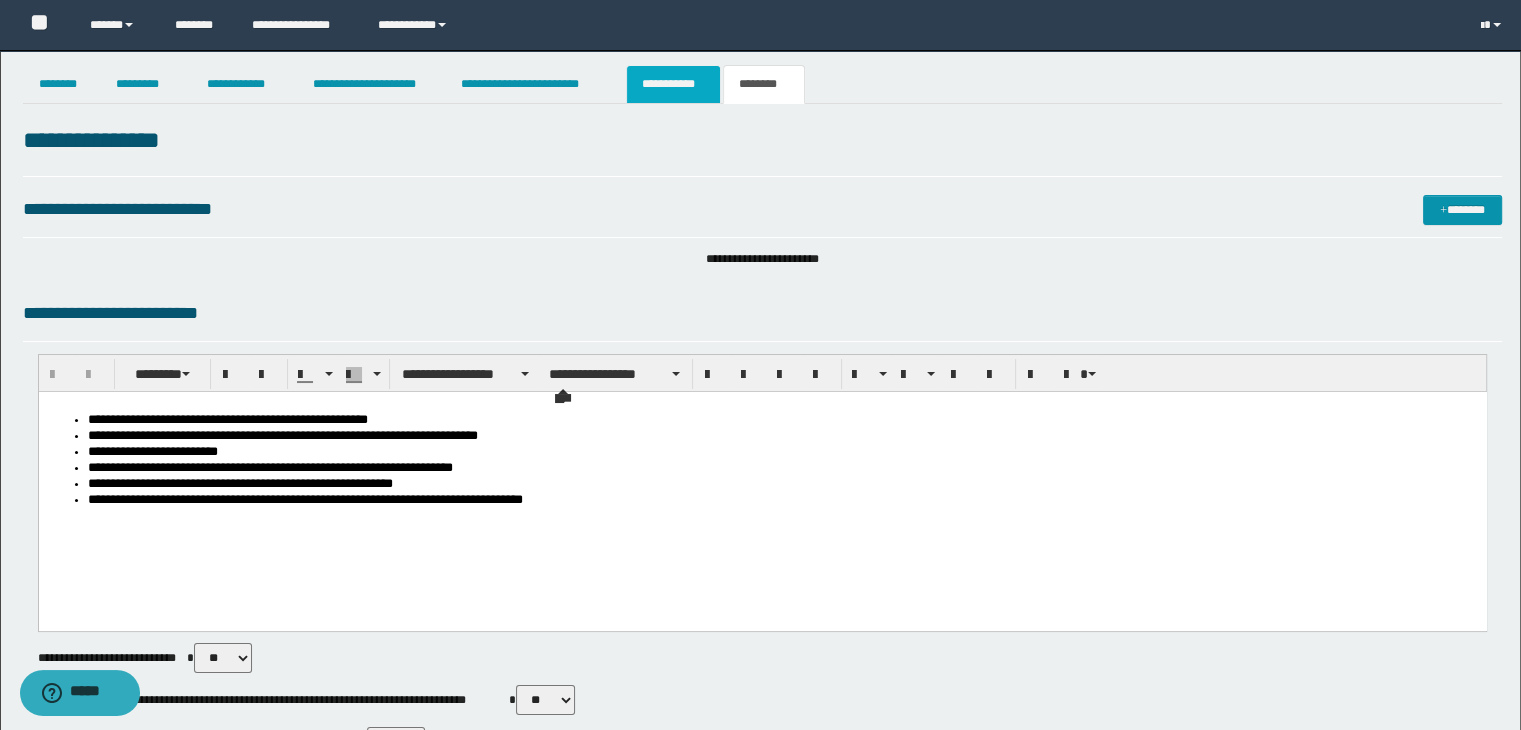 scroll, scrollTop: 0, scrollLeft: 0, axis: both 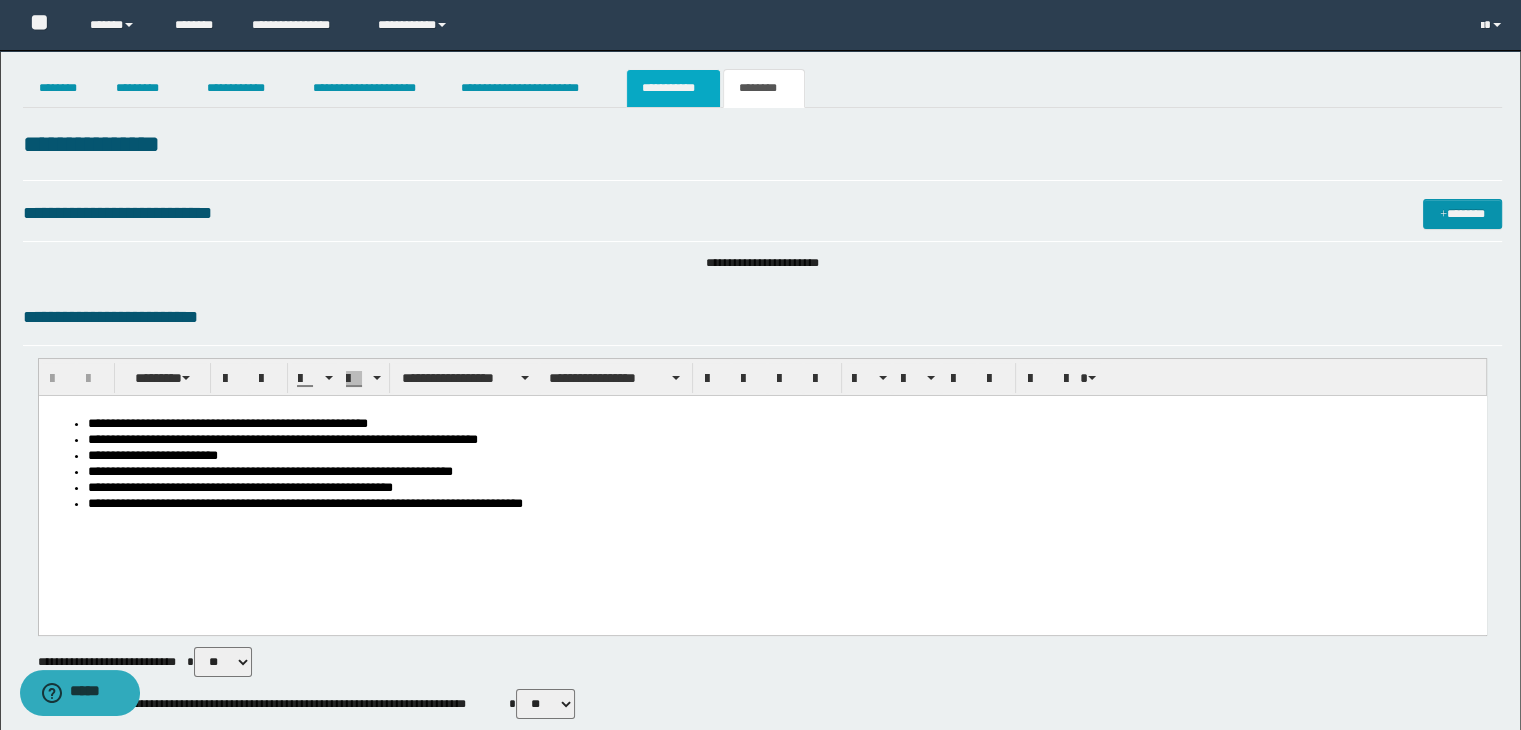 click on "**********" at bounding box center (673, 88) 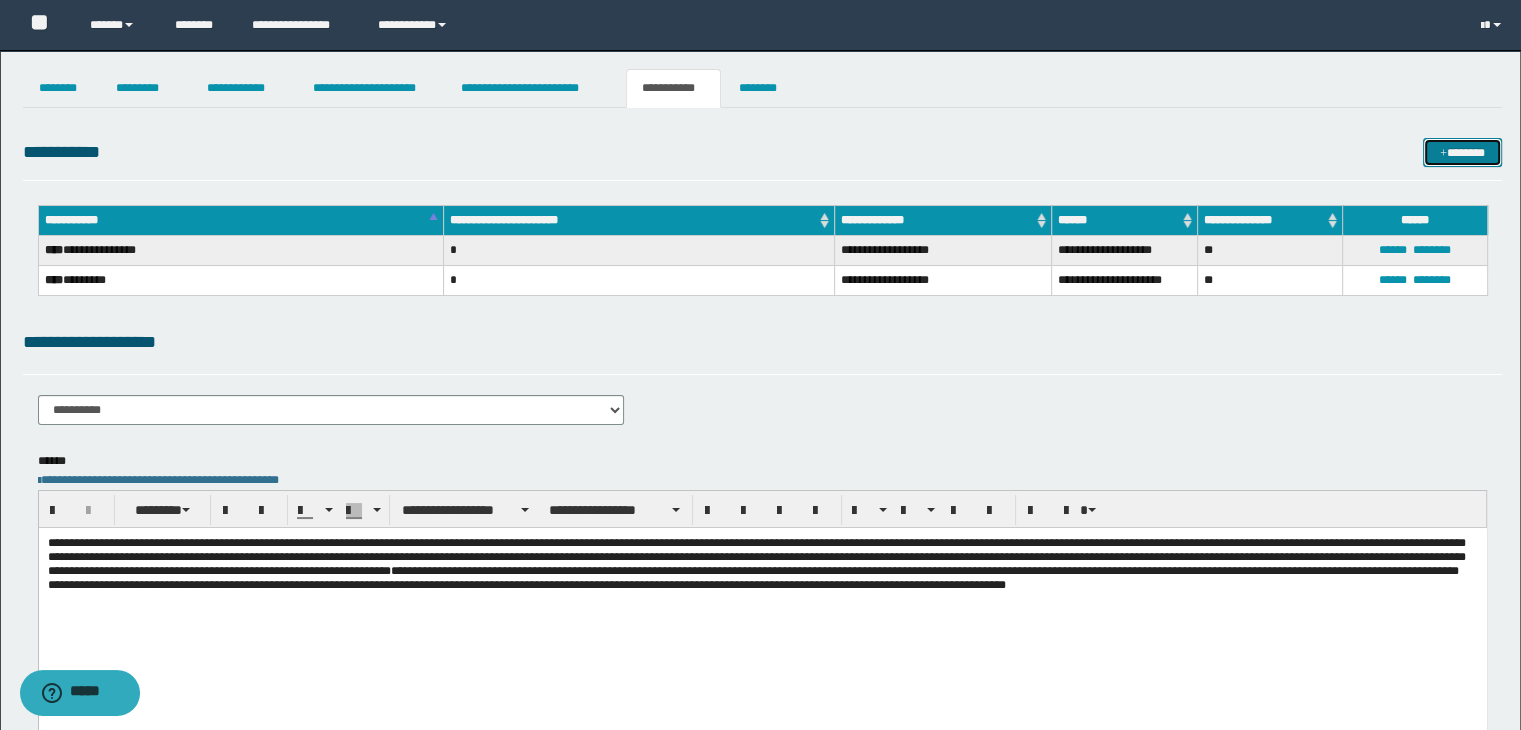 click at bounding box center [1443, 154] 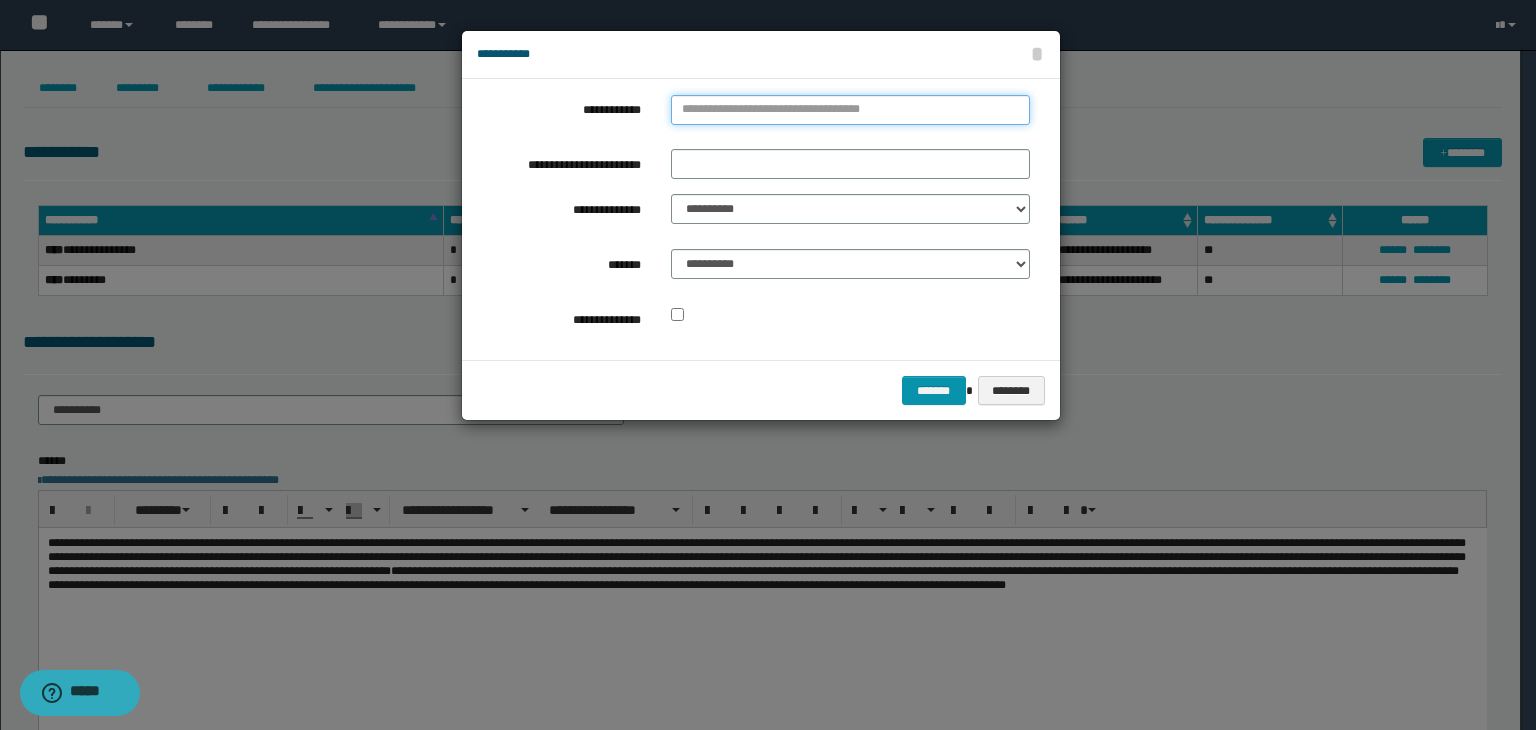 type on "**********" 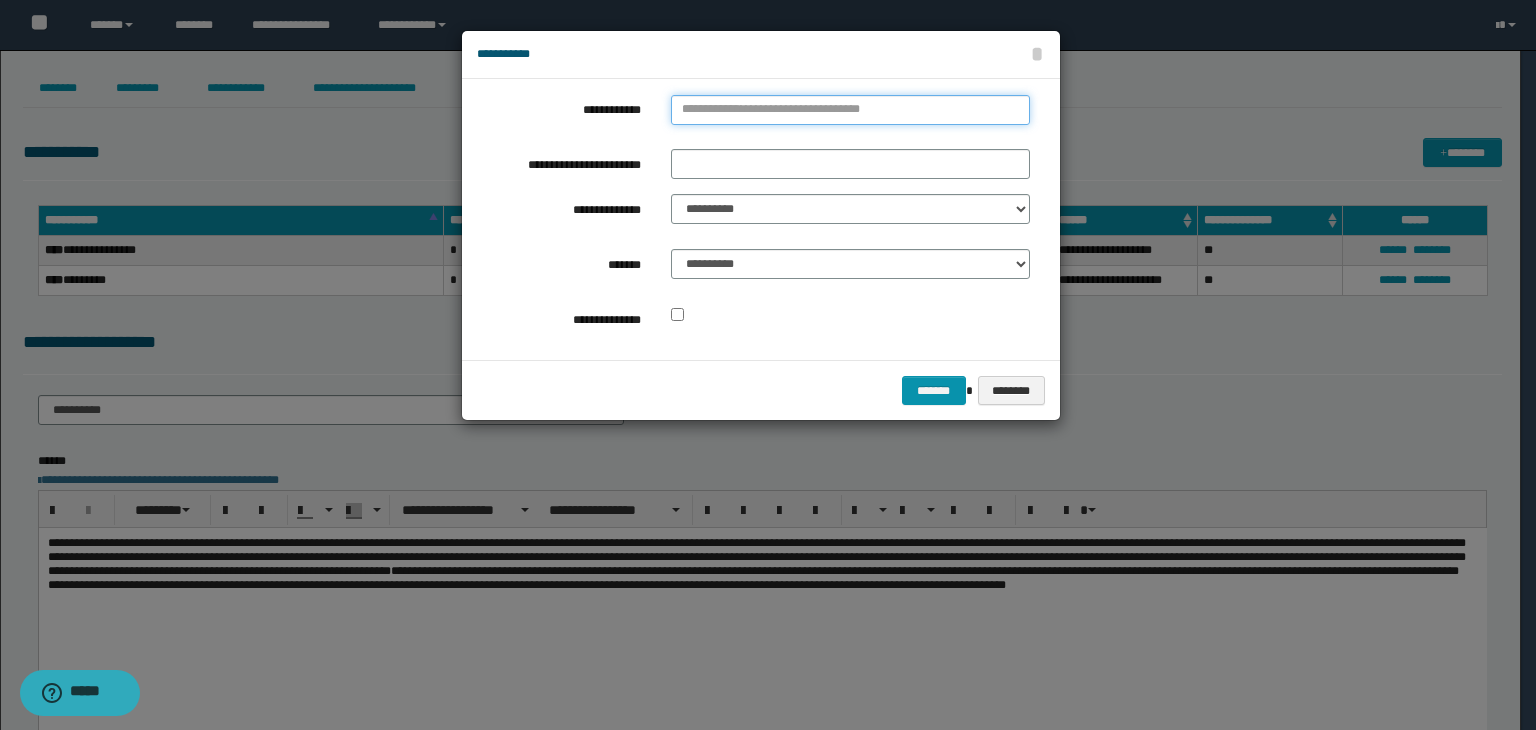 click on "**********" at bounding box center (850, 110) 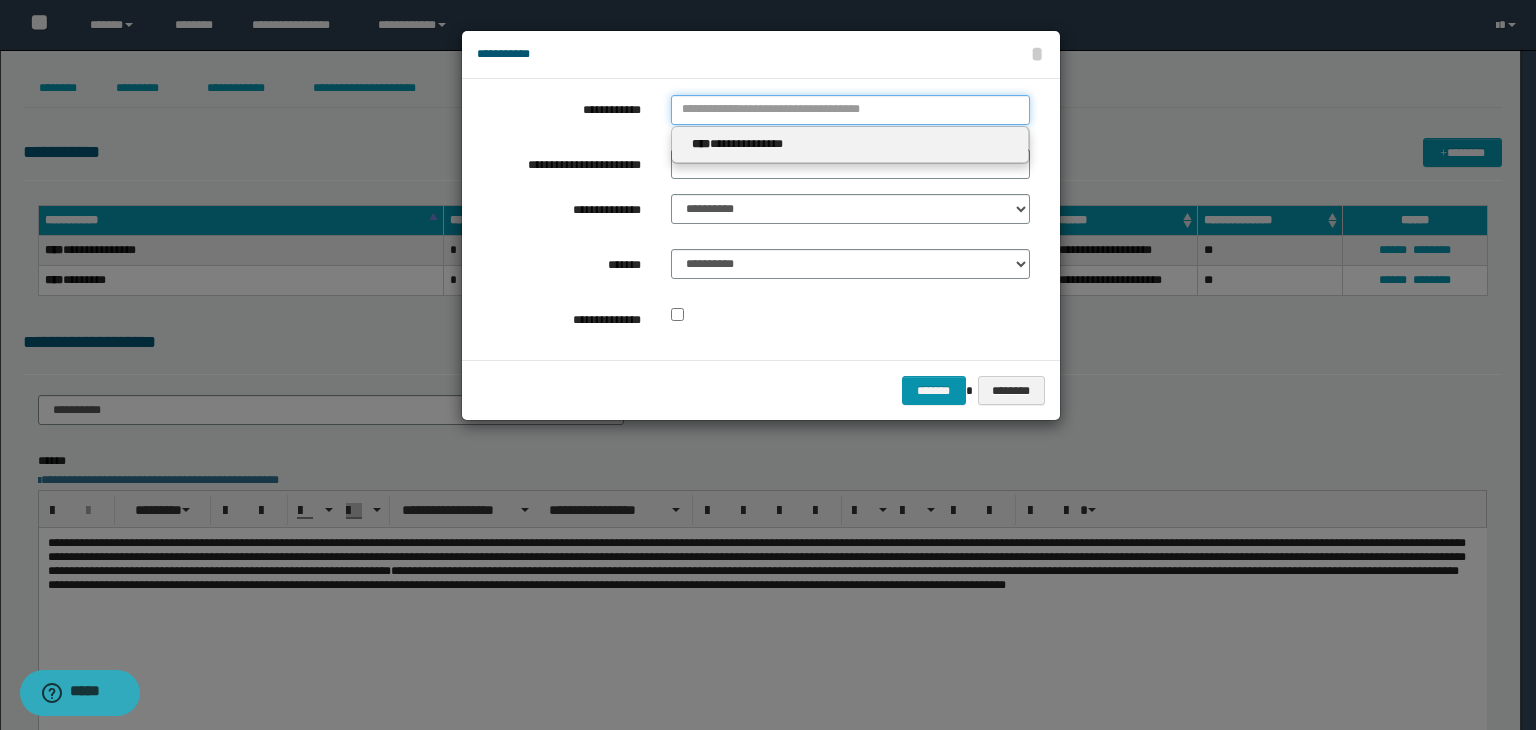 type 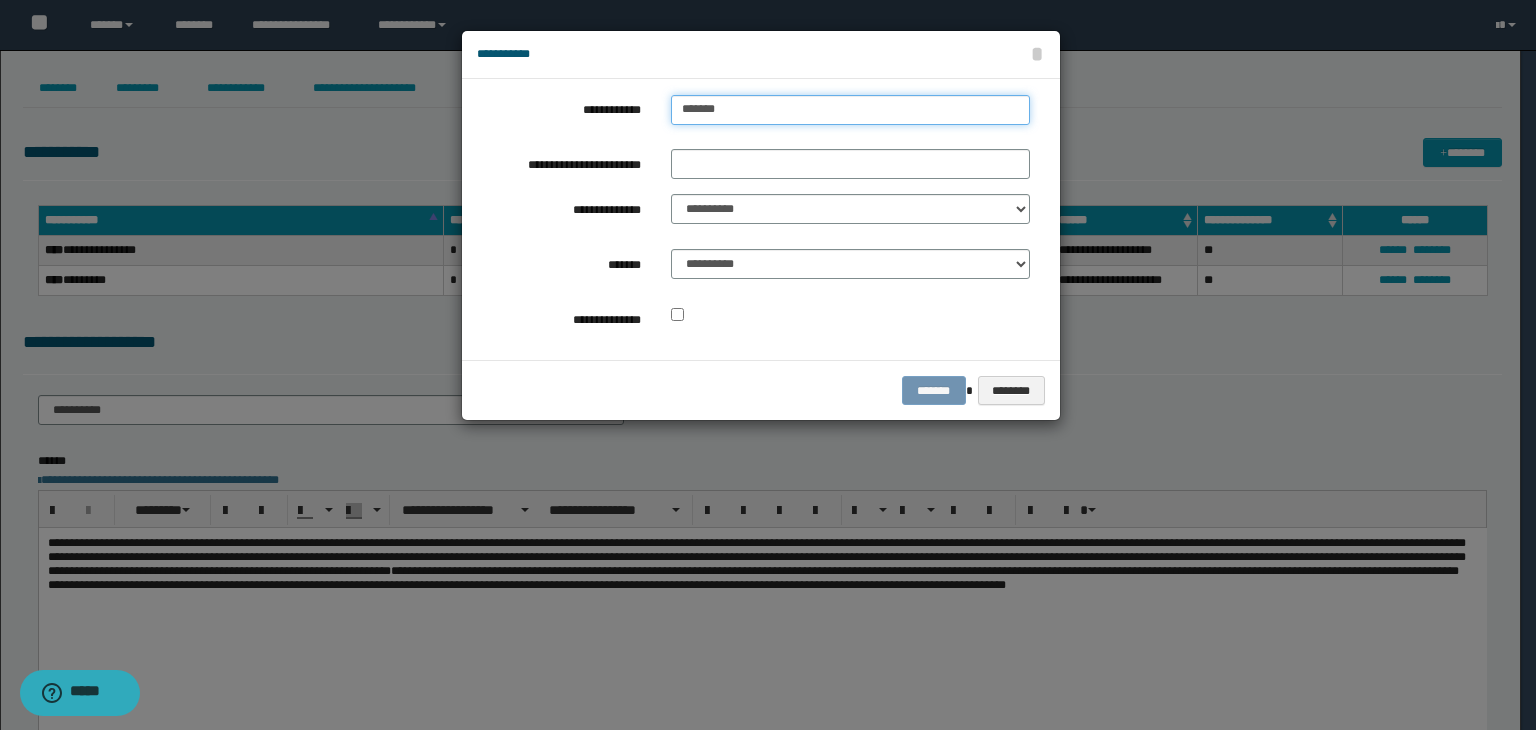 type on "********" 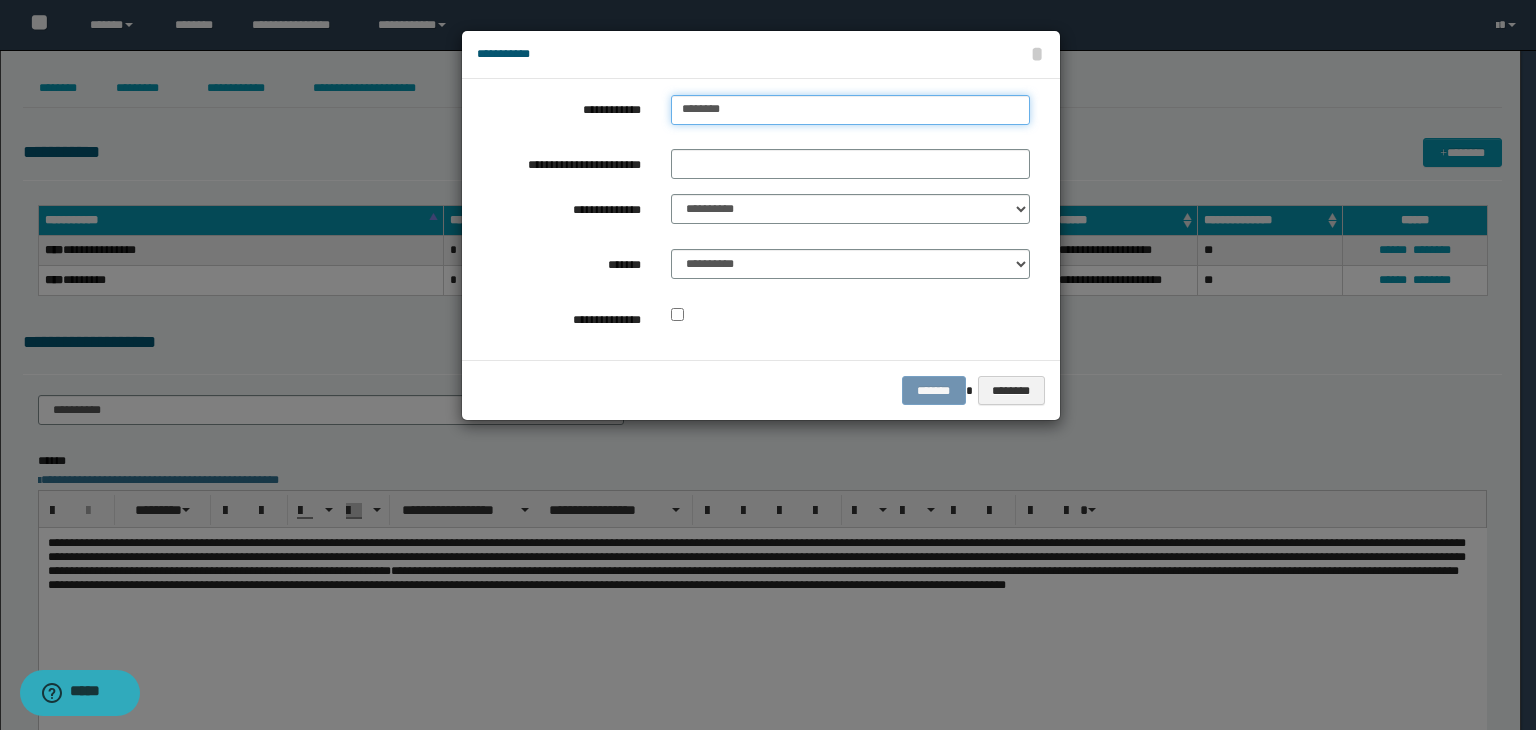 type on "**********" 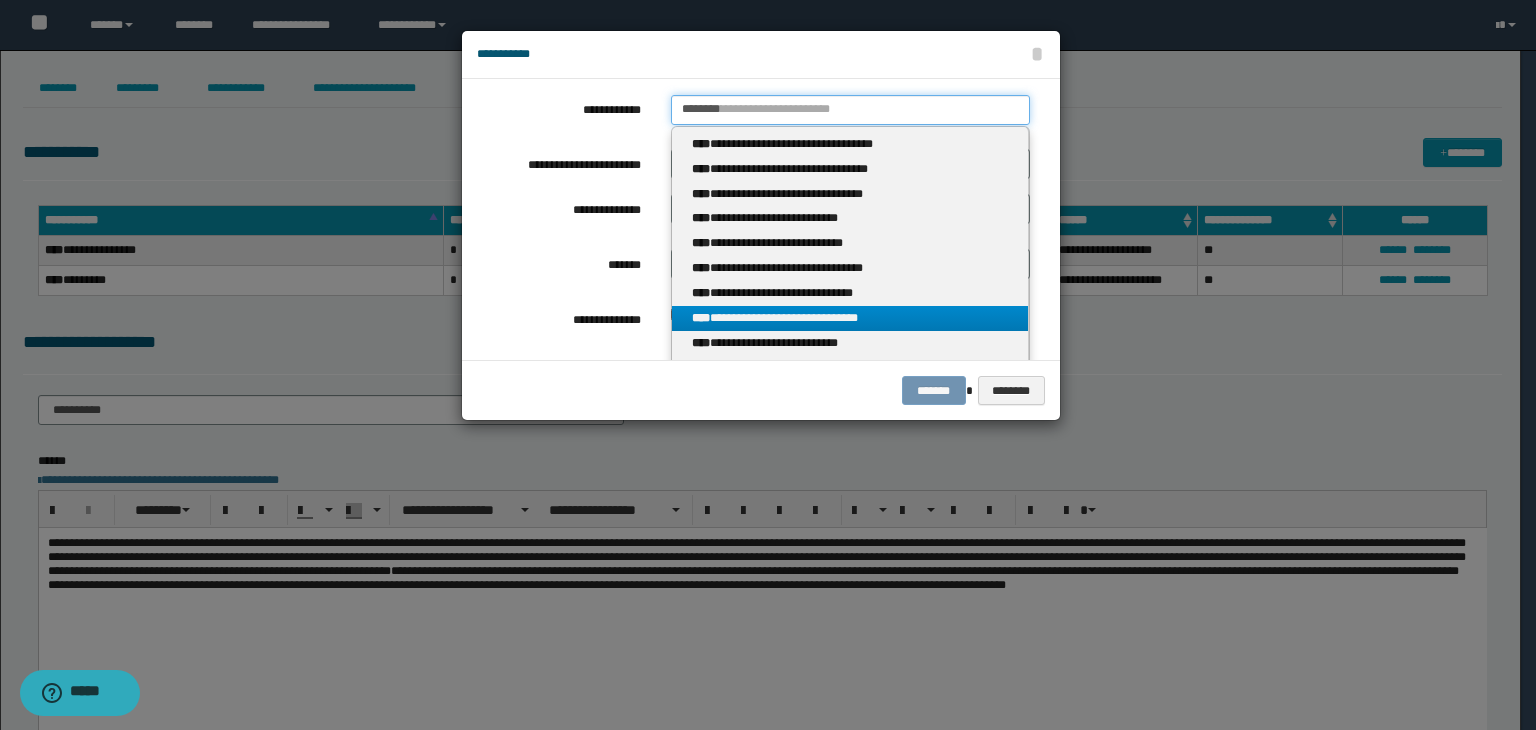 type on "********" 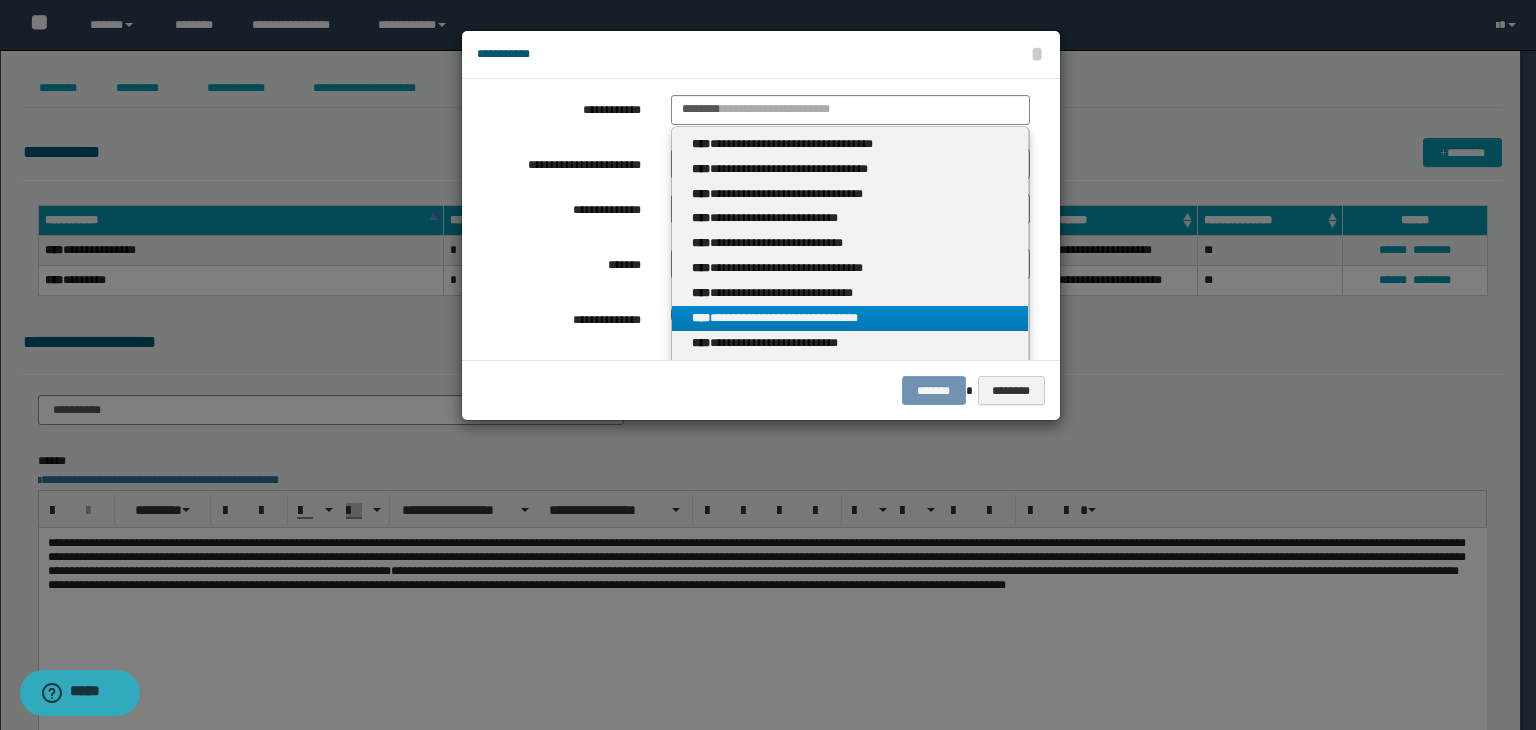 click on "**********" at bounding box center [850, 318] 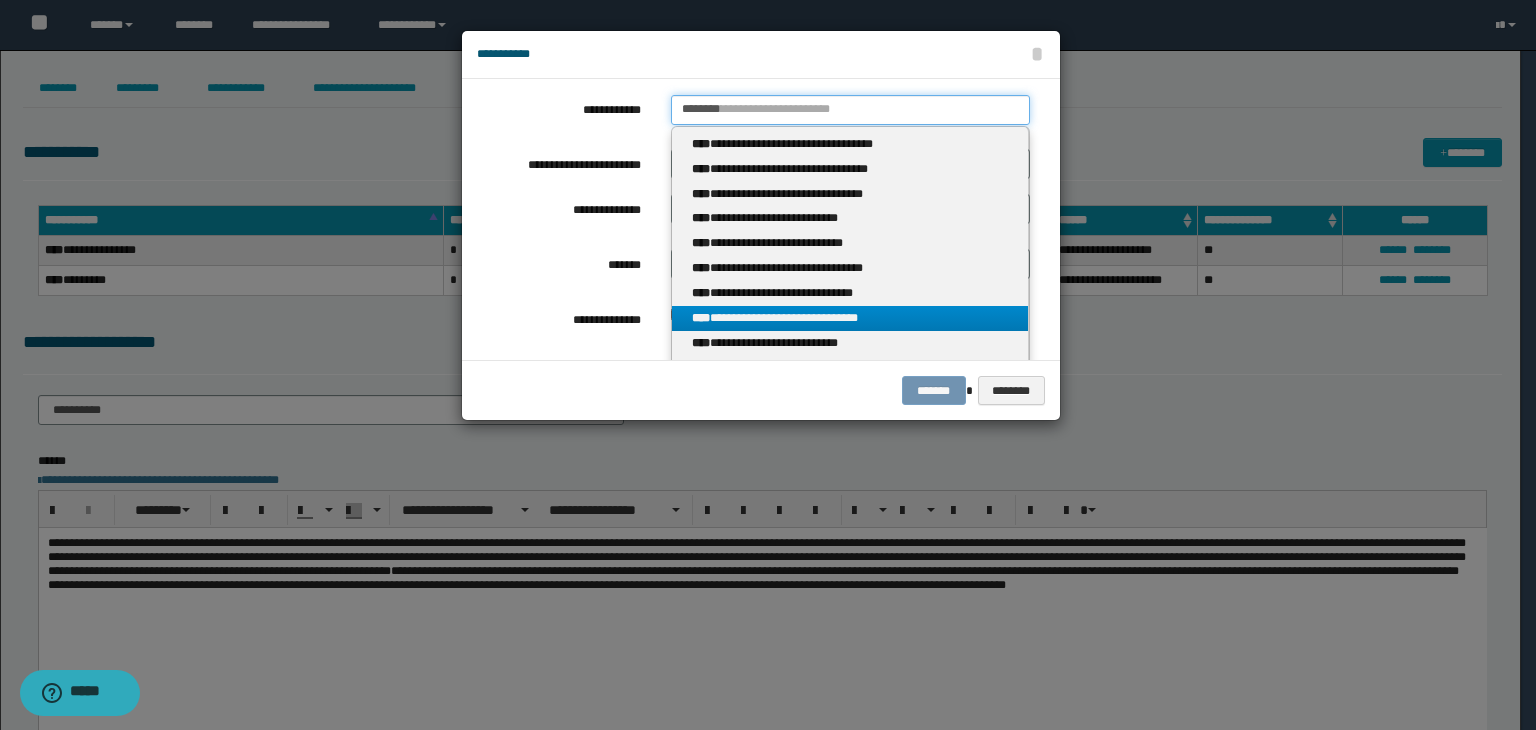 type 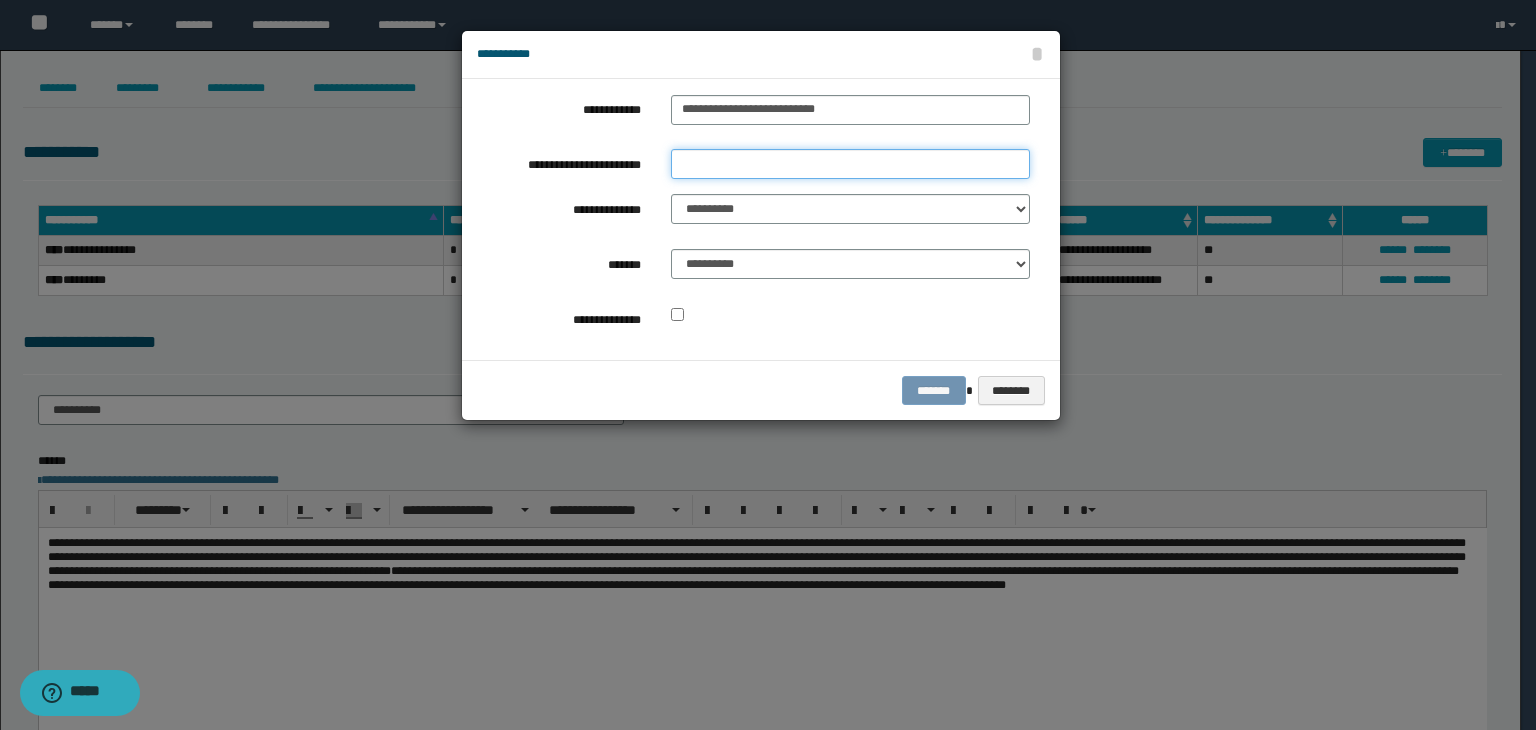 click on "**********" at bounding box center (850, 164) 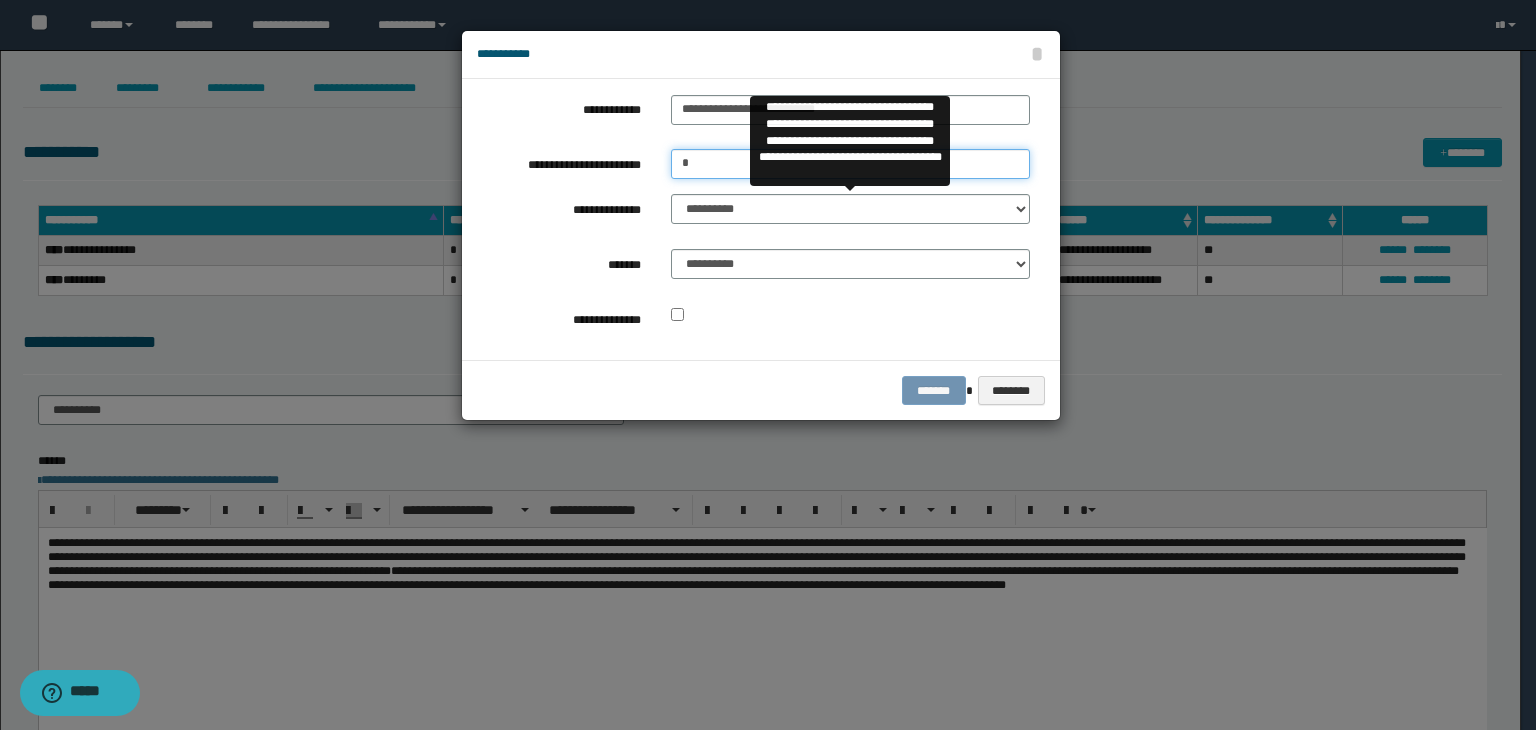 type on "*" 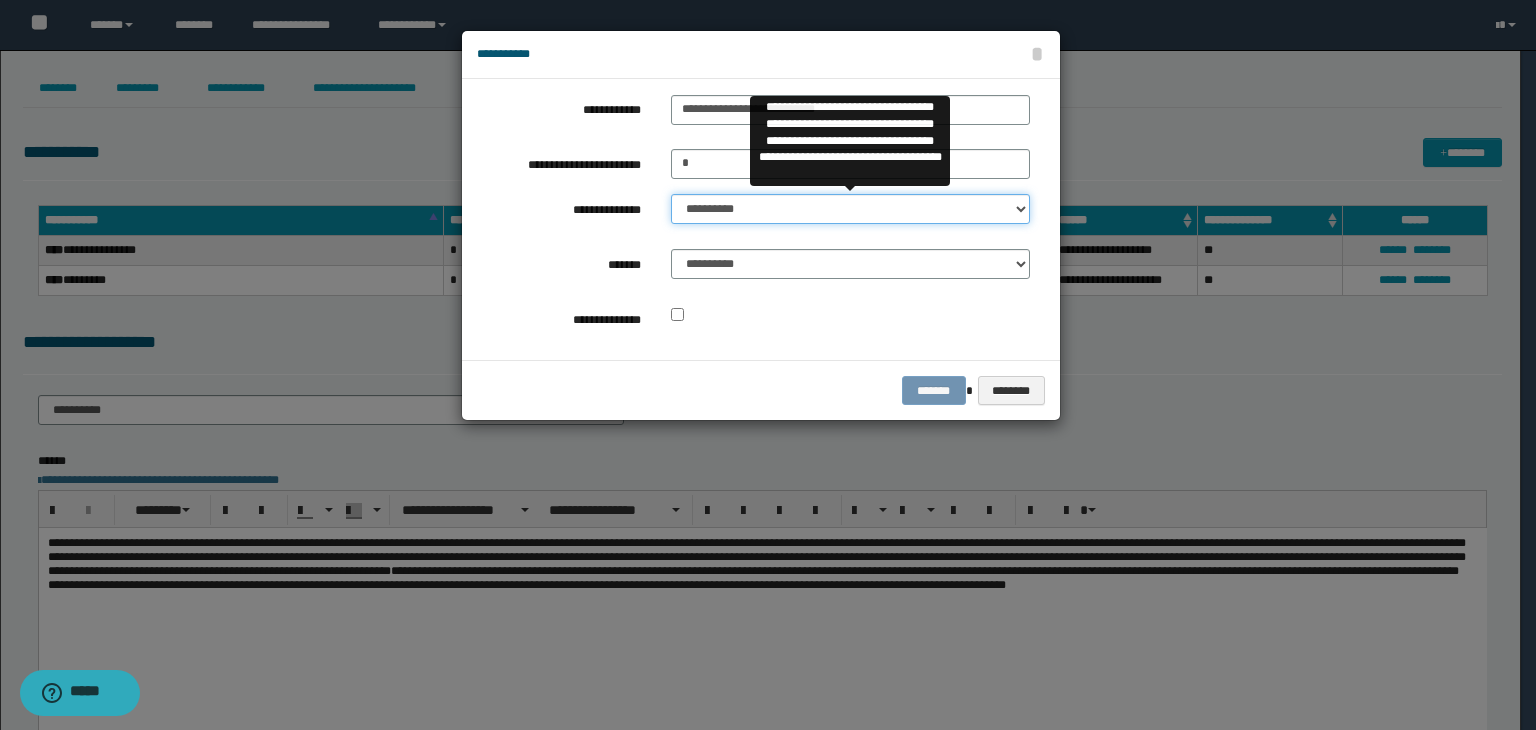 click on "**********" at bounding box center [850, 209] 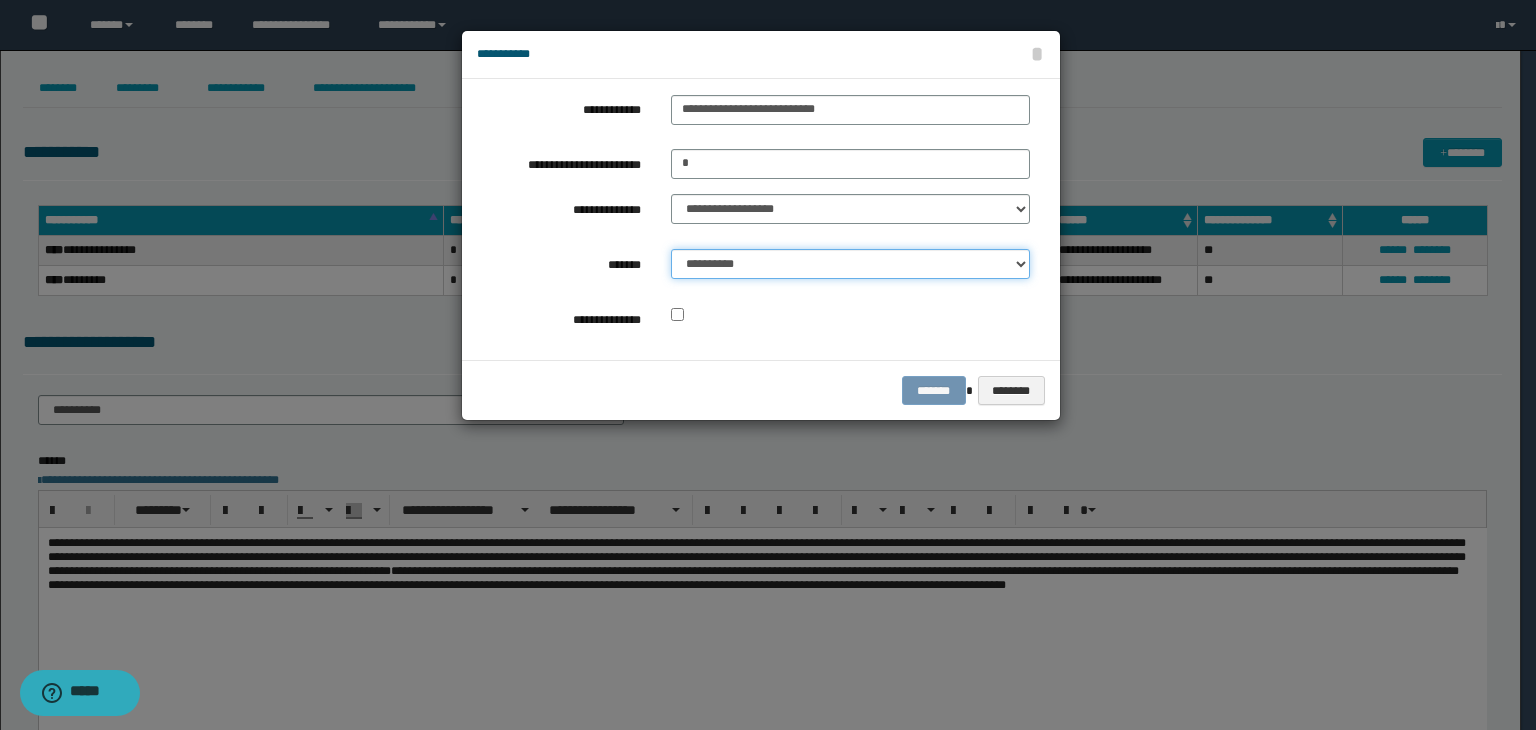 click on "**********" at bounding box center [850, 264] 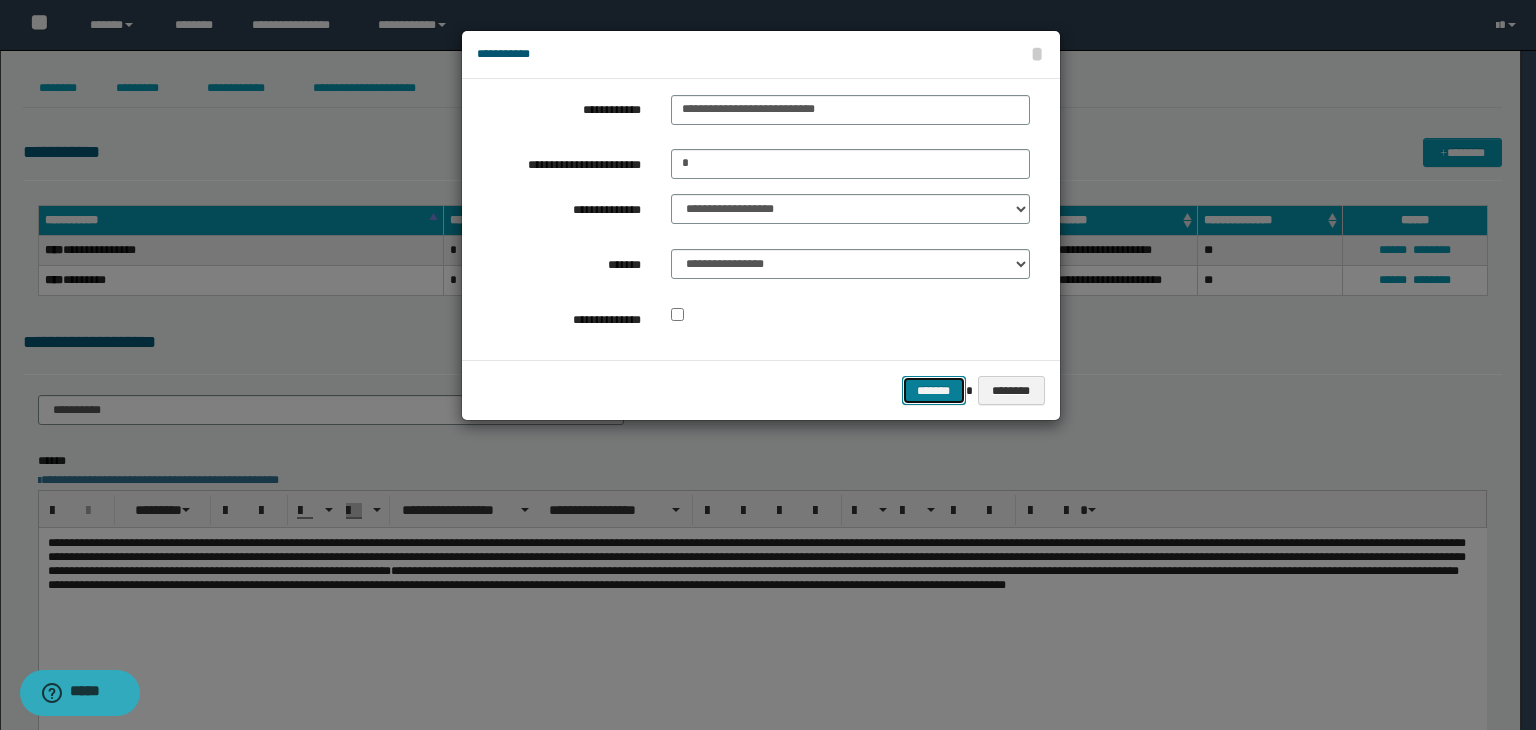 click on "*******" at bounding box center [934, 391] 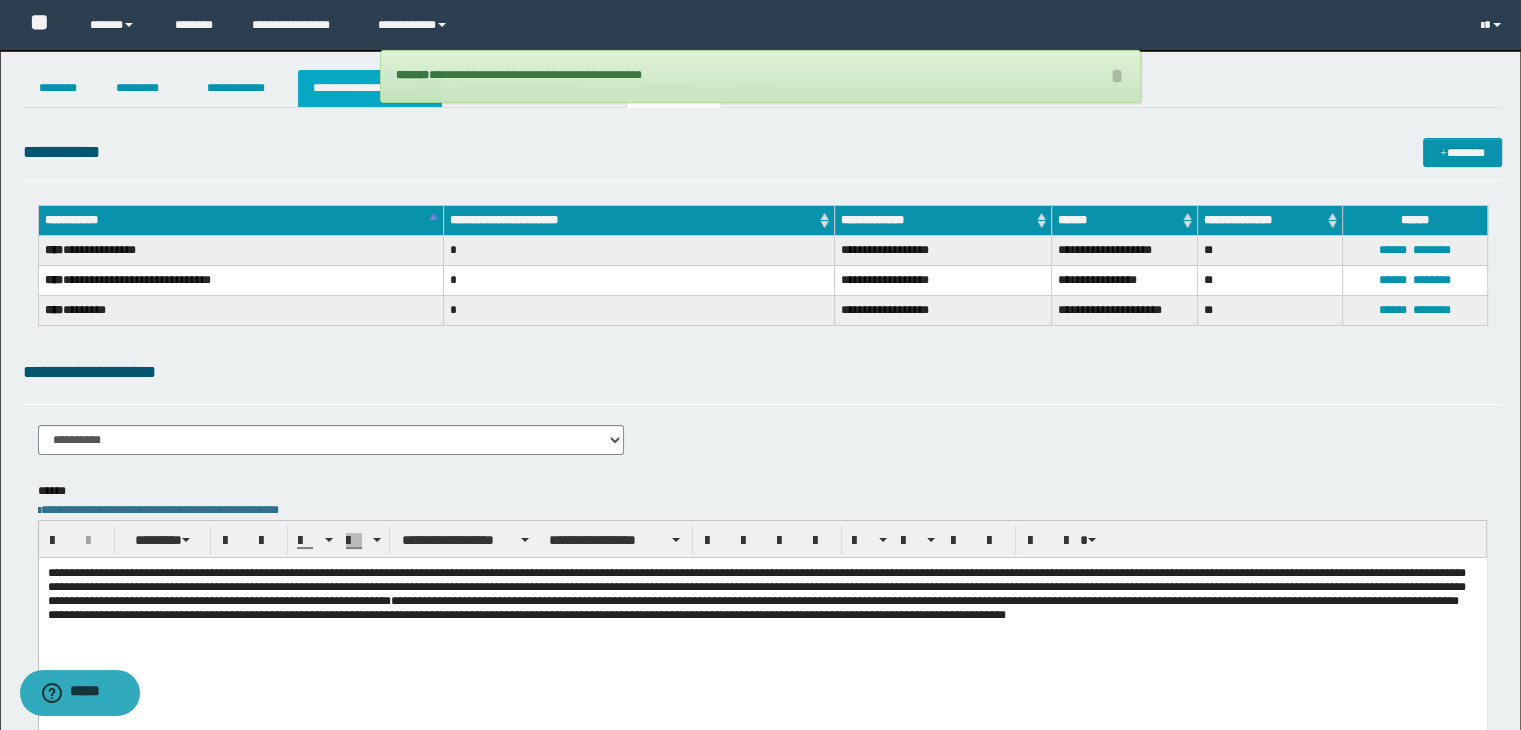 click on "**********" at bounding box center [370, 88] 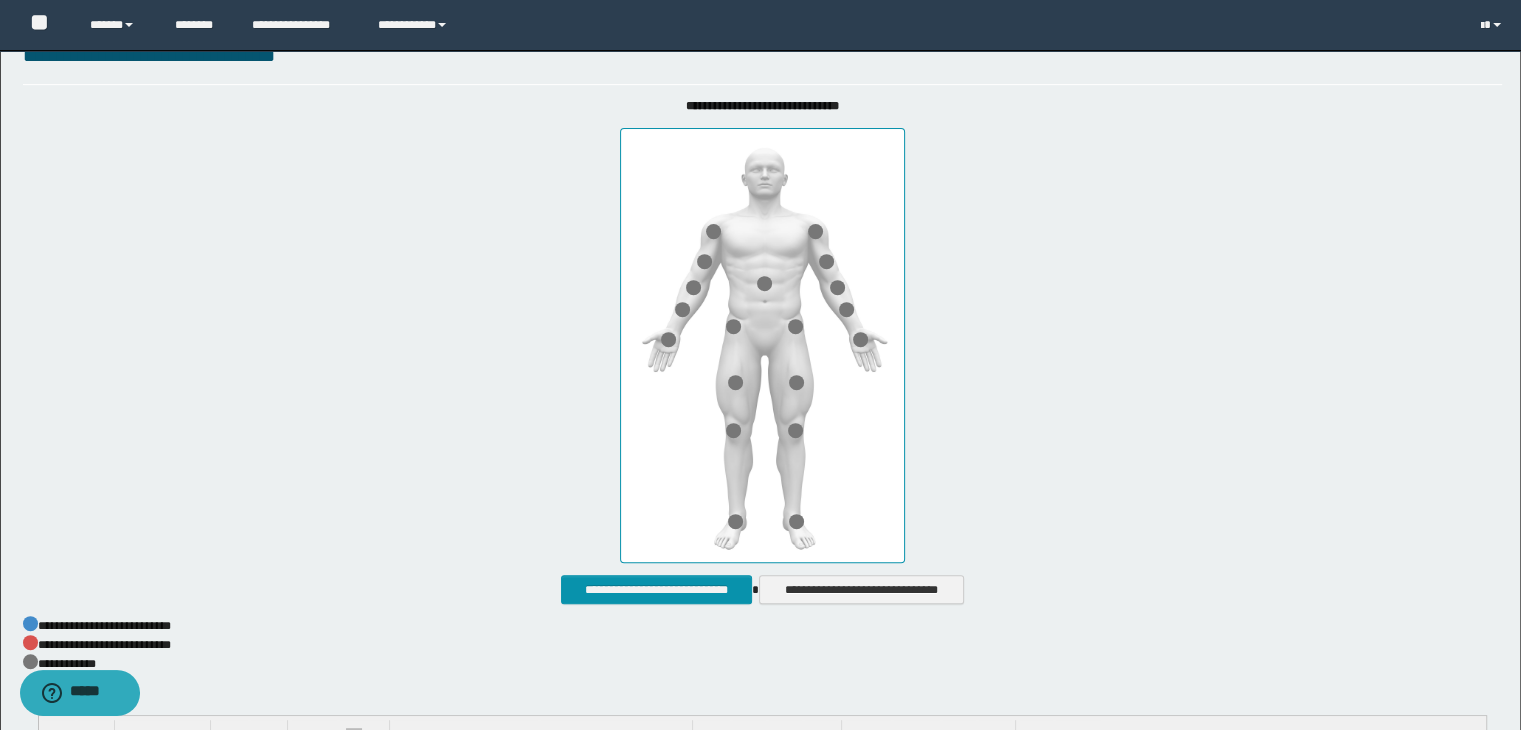 scroll, scrollTop: 1180, scrollLeft: 0, axis: vertical 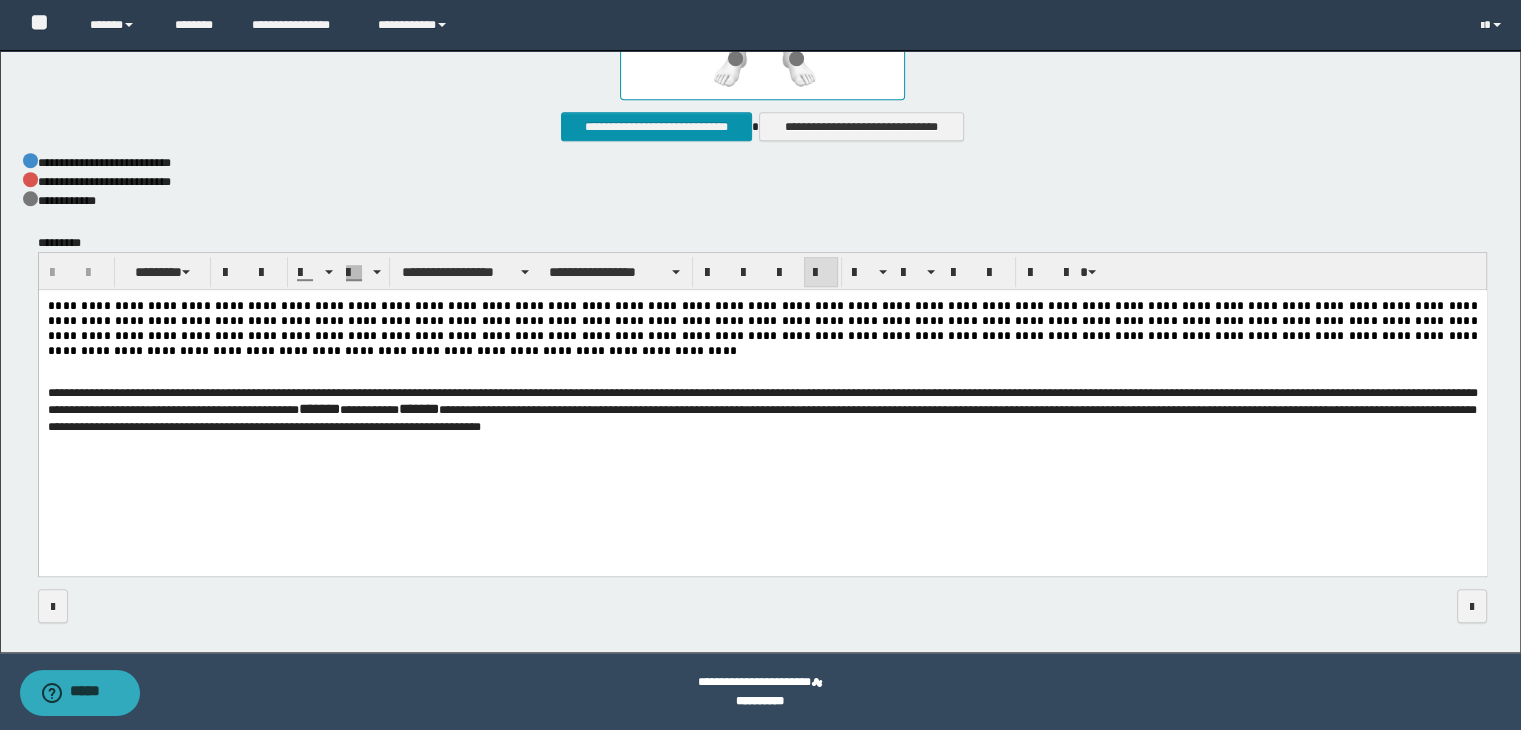 click on "**********" at bounding box center (762, 416) 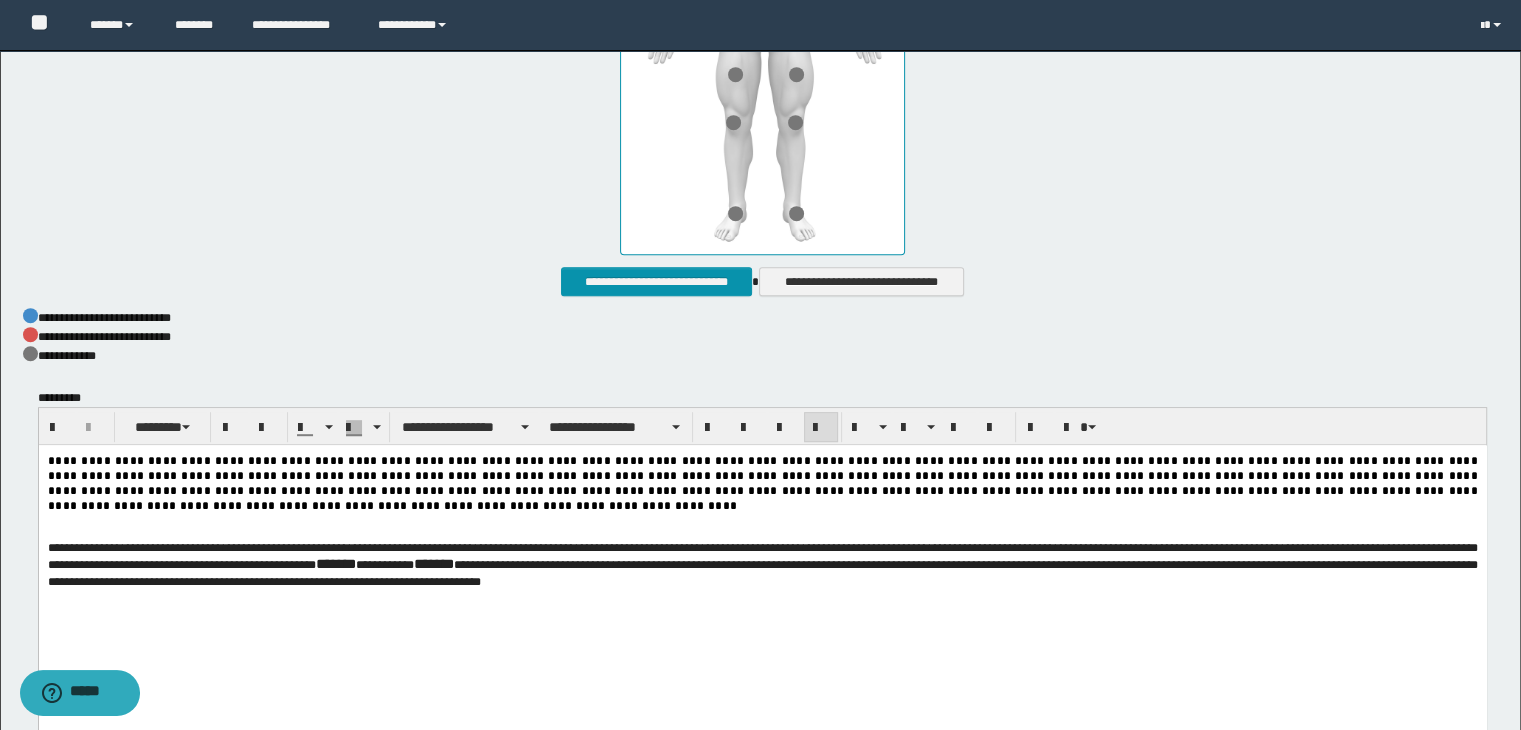 scroll, scrollTop: 1180, scrollLeft: 0, axis: vertical 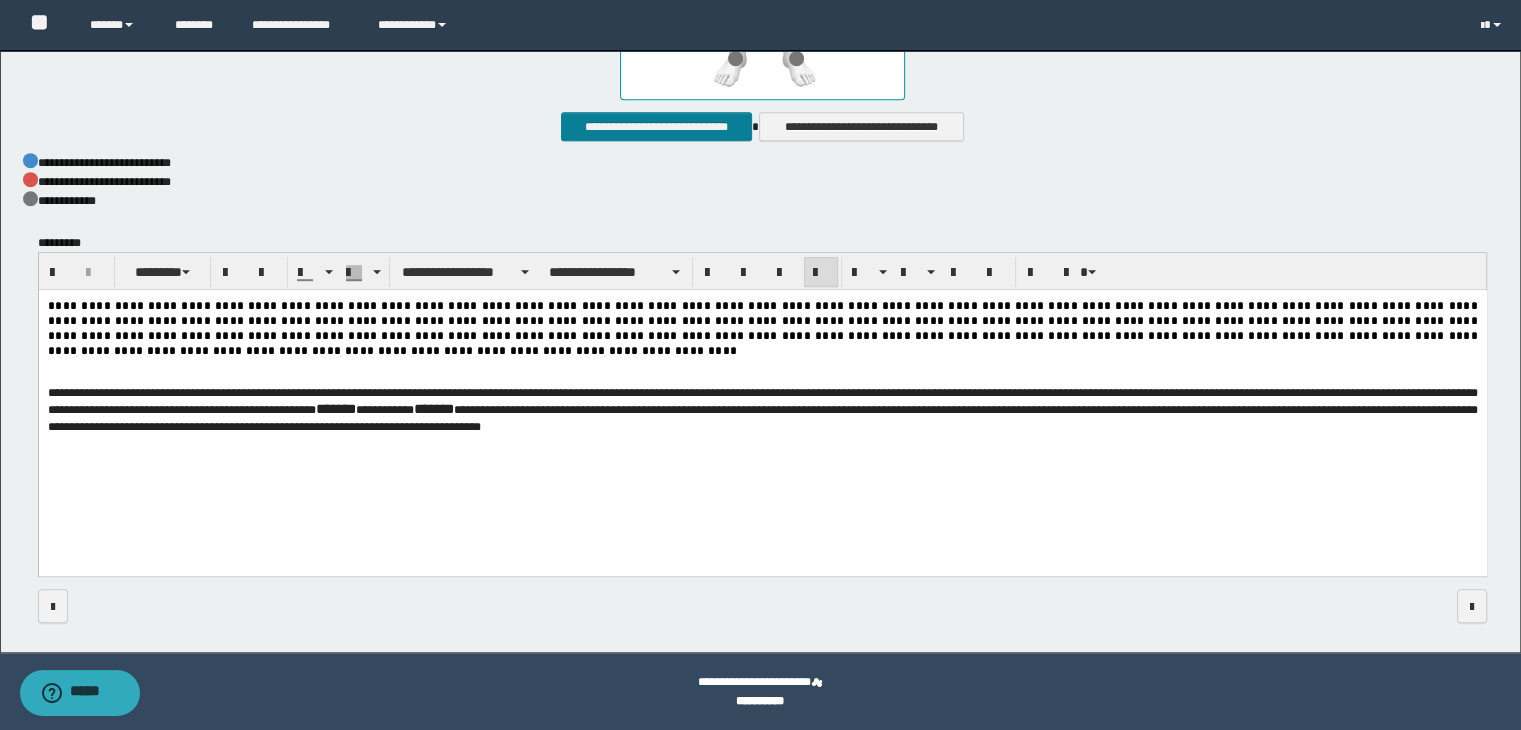 click on "**********" at bounding box center (656, 127) 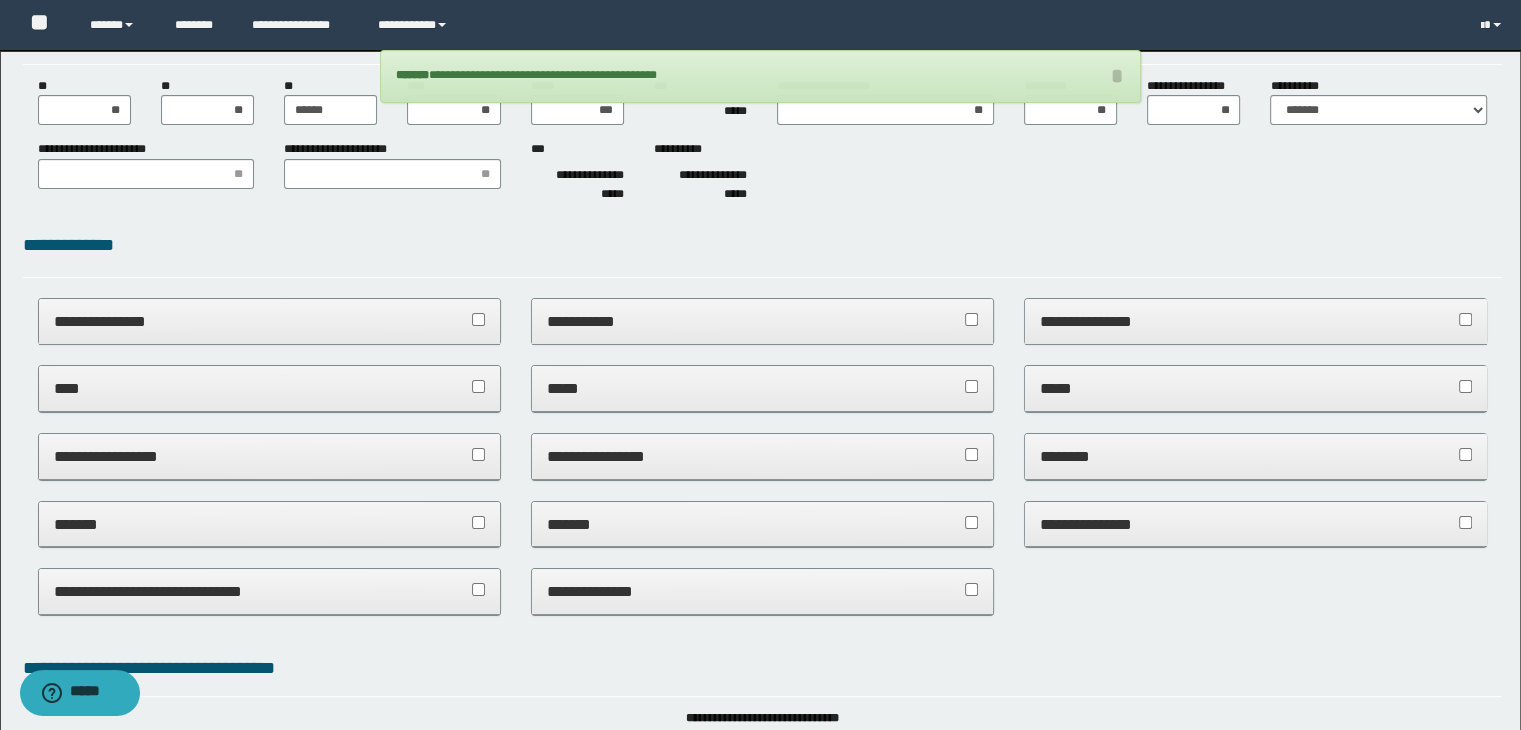scroll, scrollTop: 0, scrollLeft: 0, axis: both 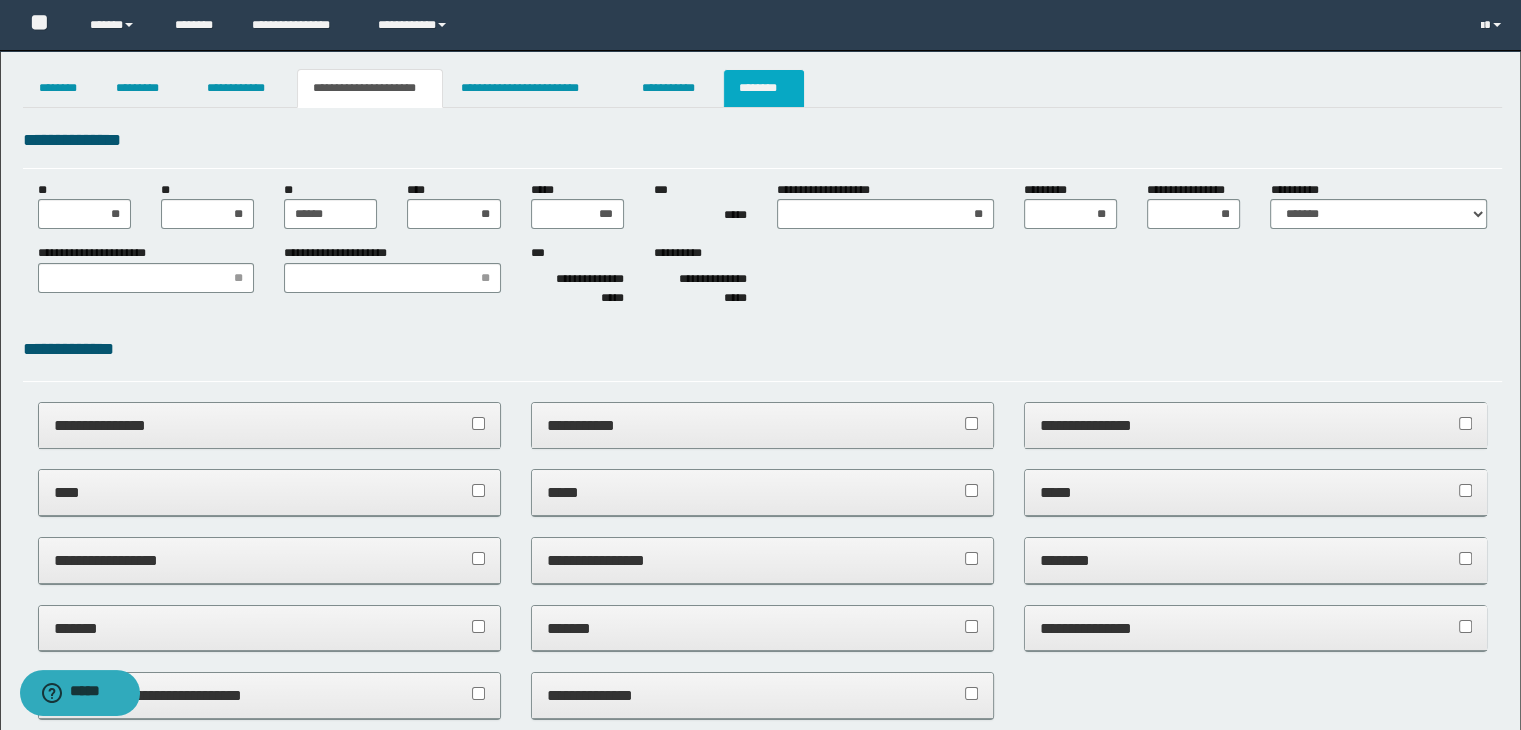 click on "********" at bounding box center [764, 88] 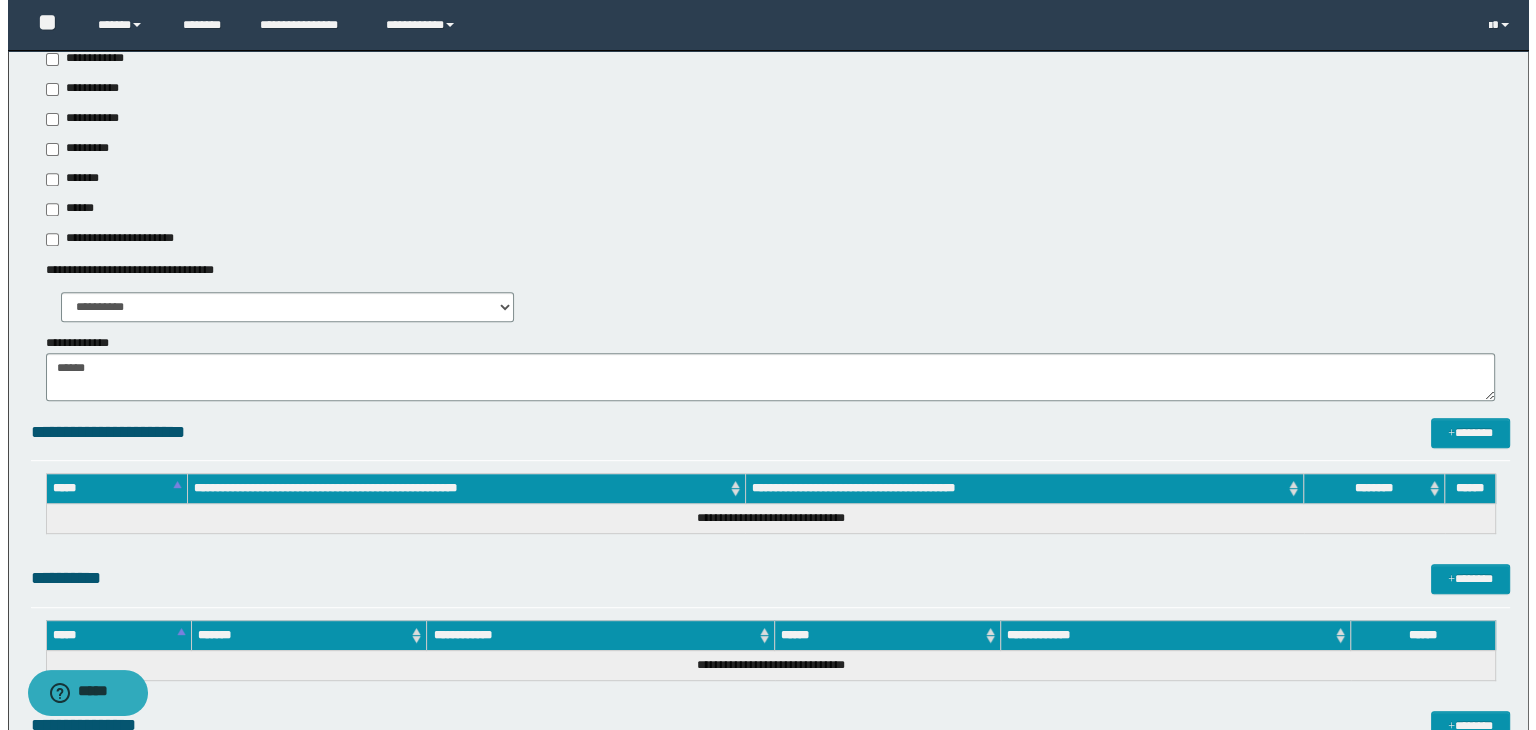 scroll, scrollTop: 1316, scrollLeft: 0, axis: vertical 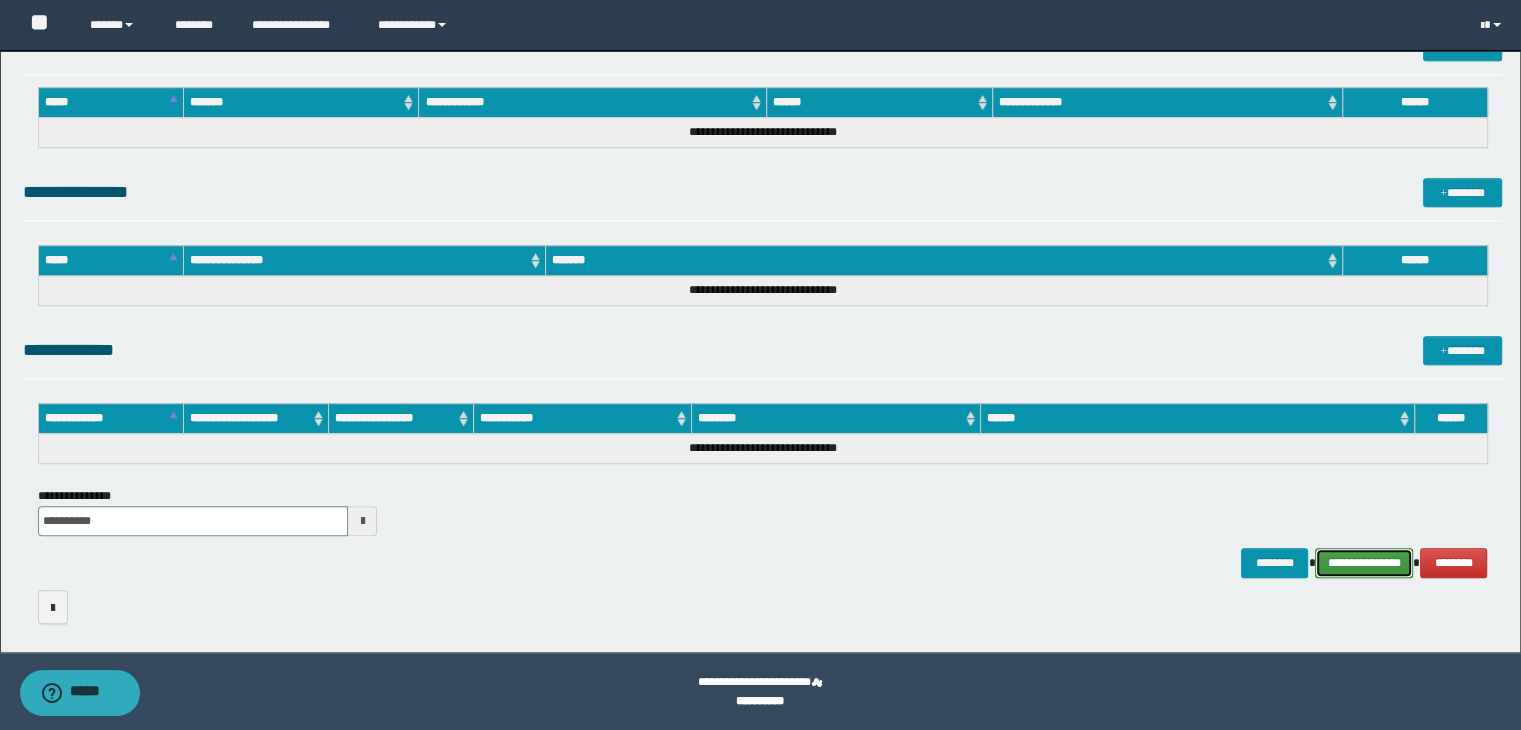 click on "**********" at bounding box center (1364, 563) 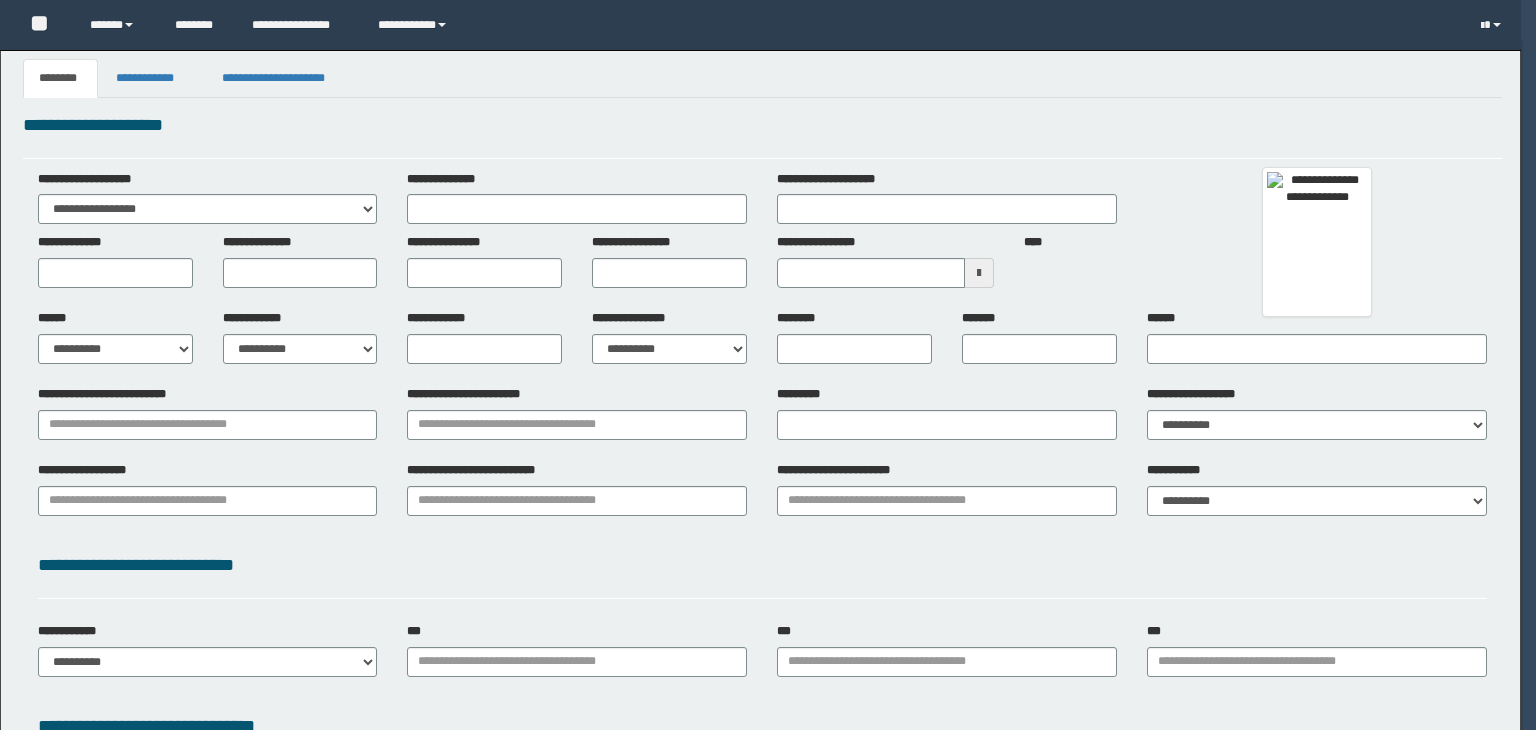 scroll, scrollTop: 0, scrollLeft: 0, axis: both 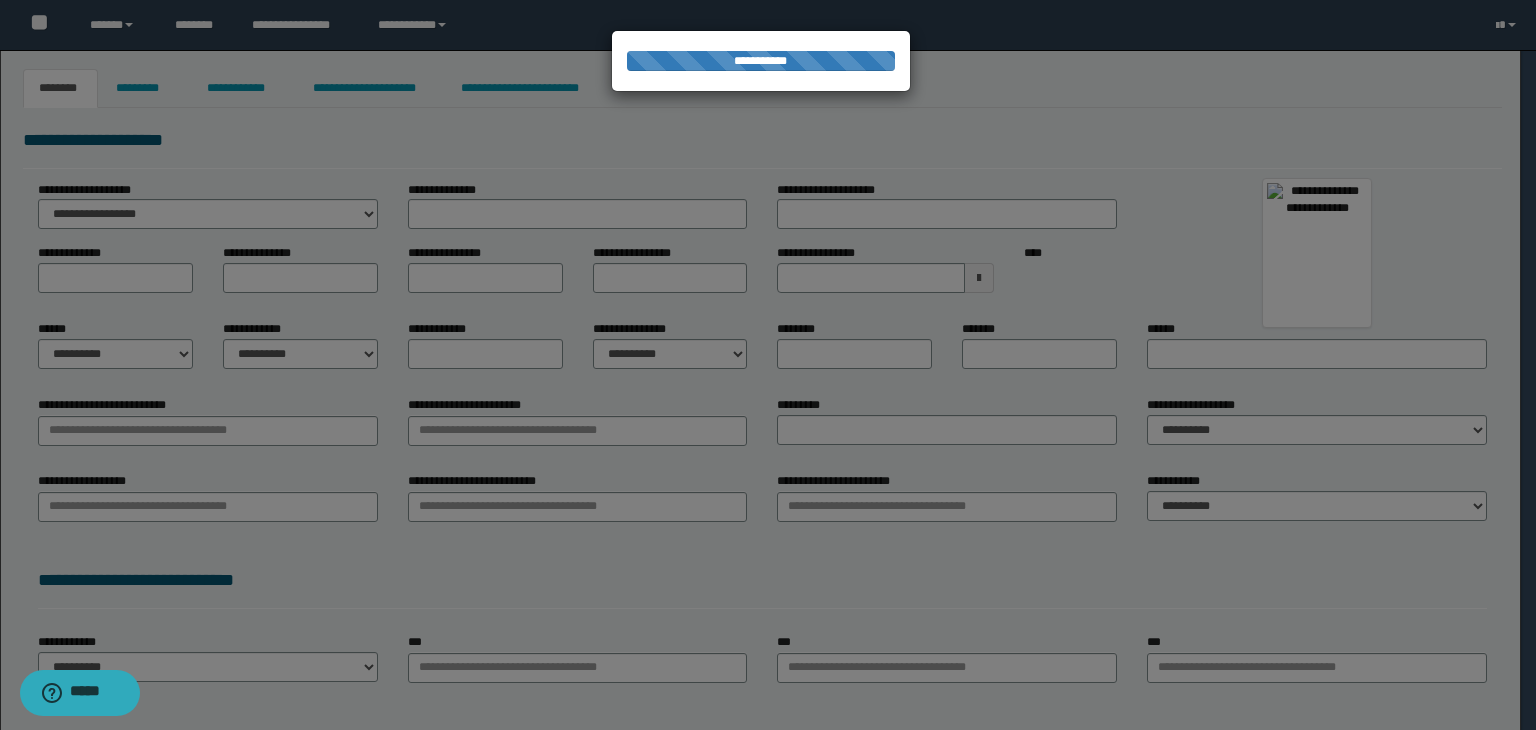 type on "**********" 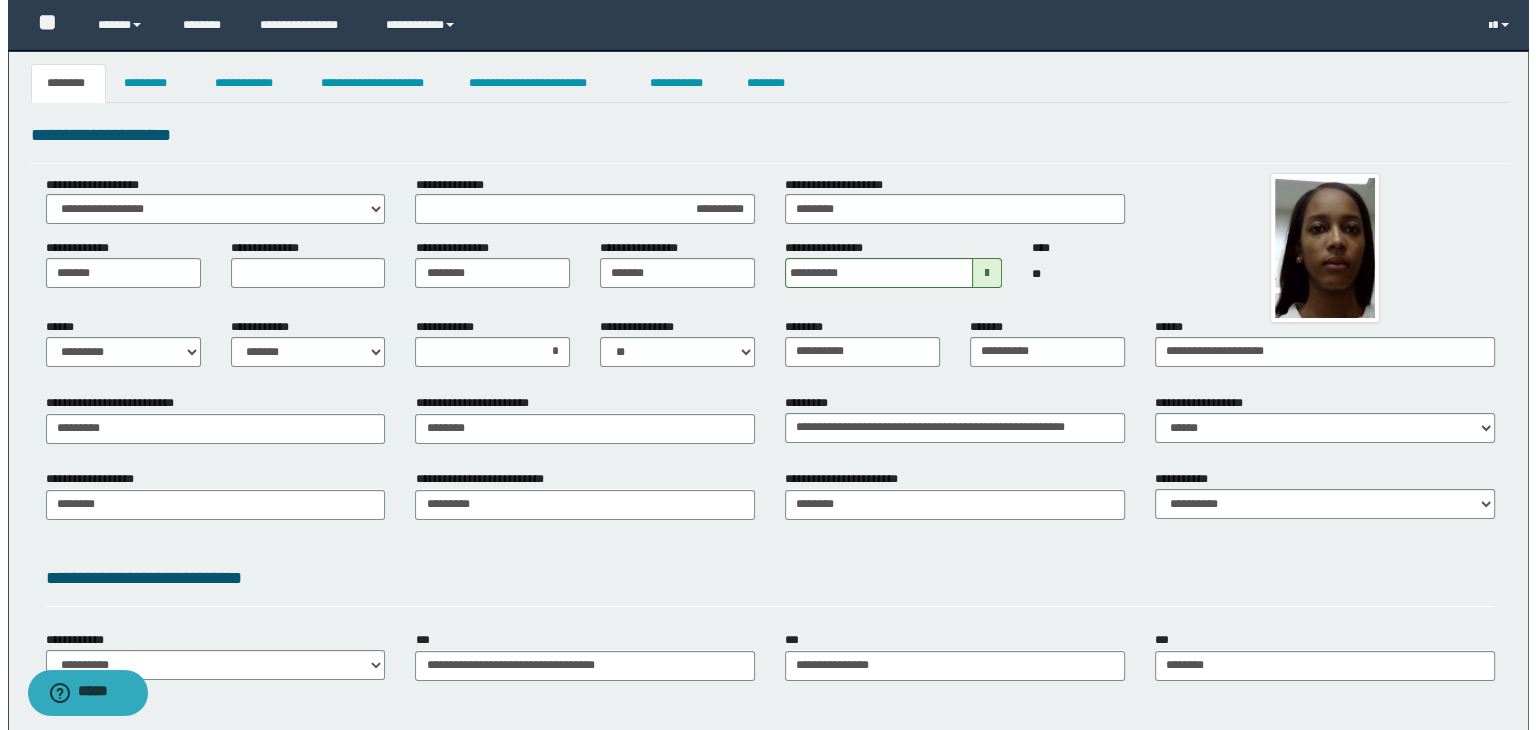 scroll, scrollTop: 0, scrollLeft: 0, axis: both 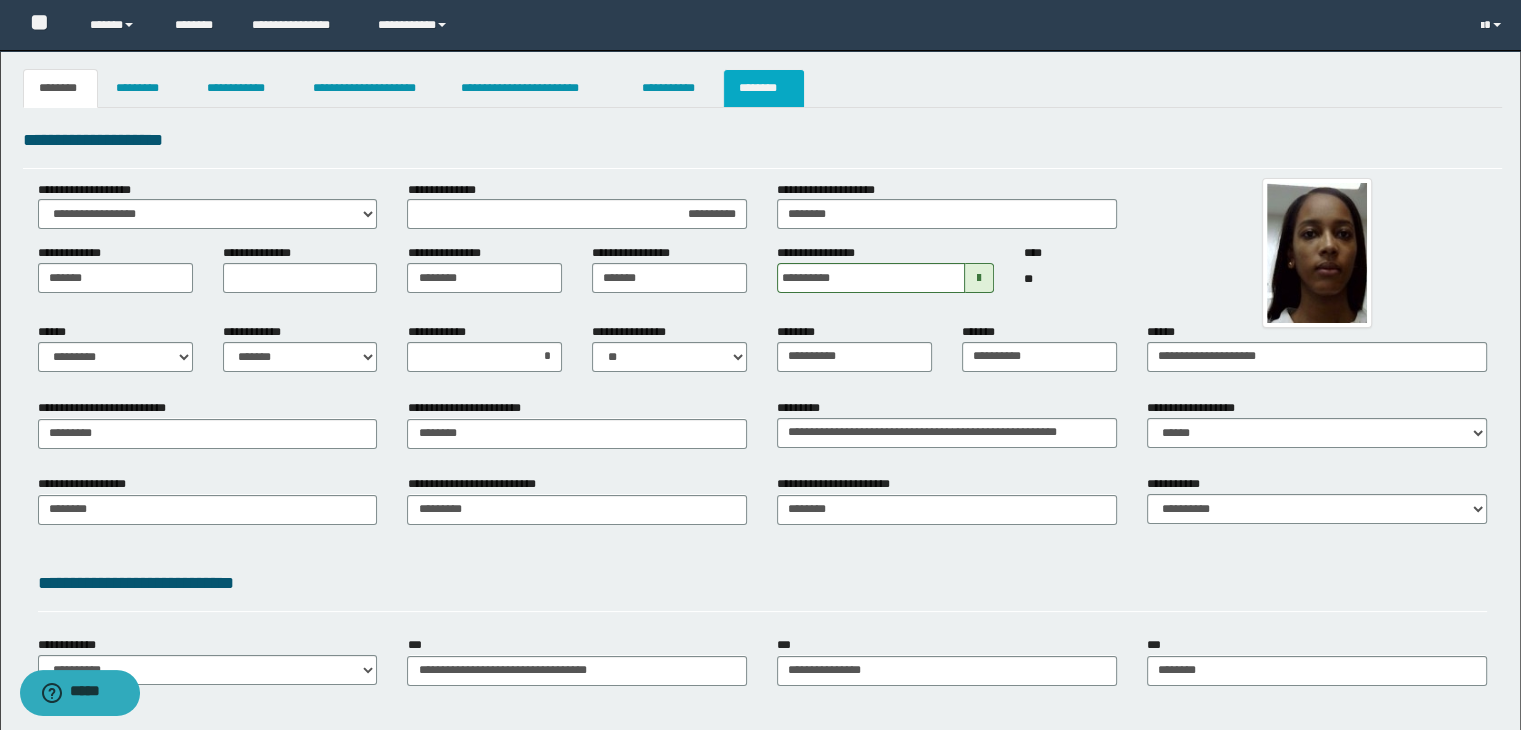 click on "********" at bounding box center [764, 88] 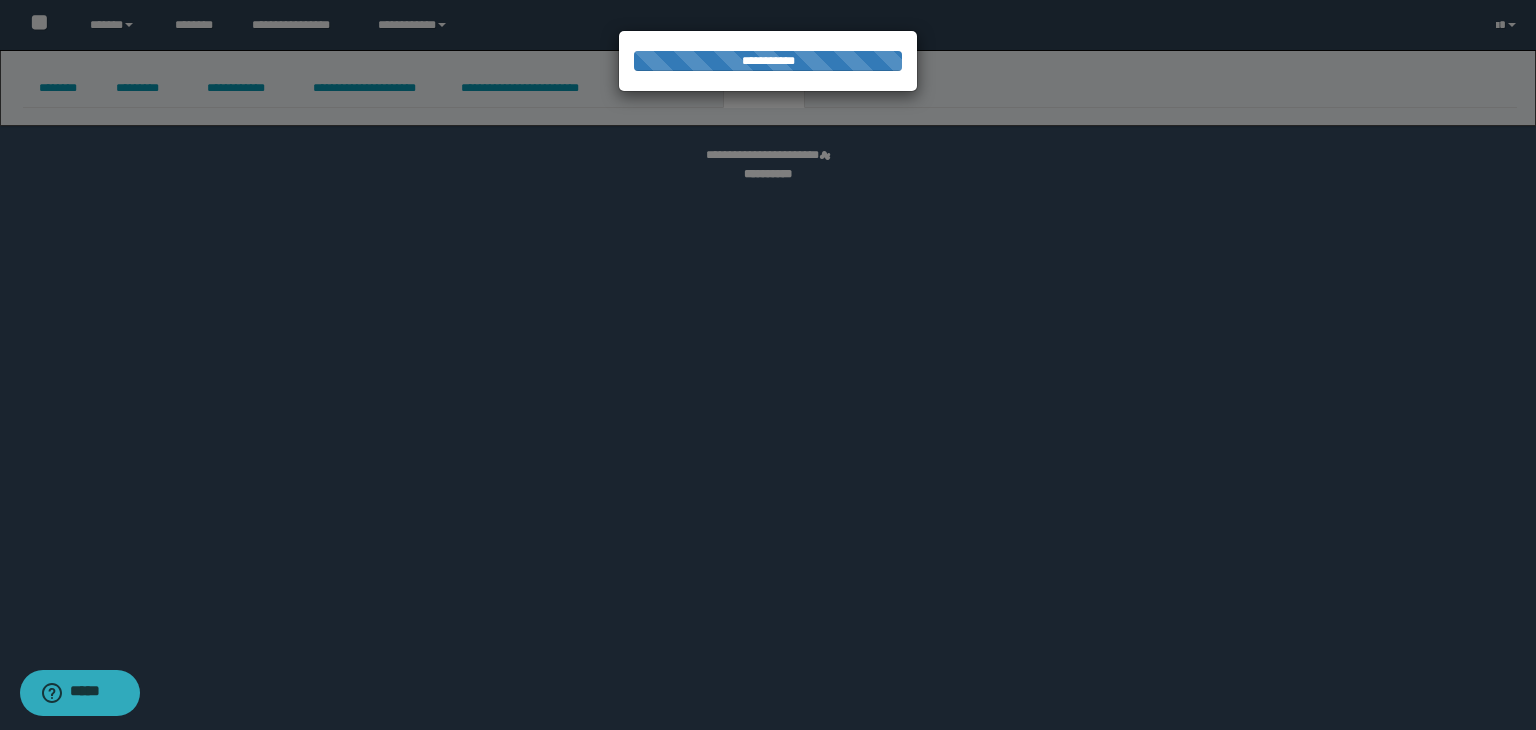 select on "****" 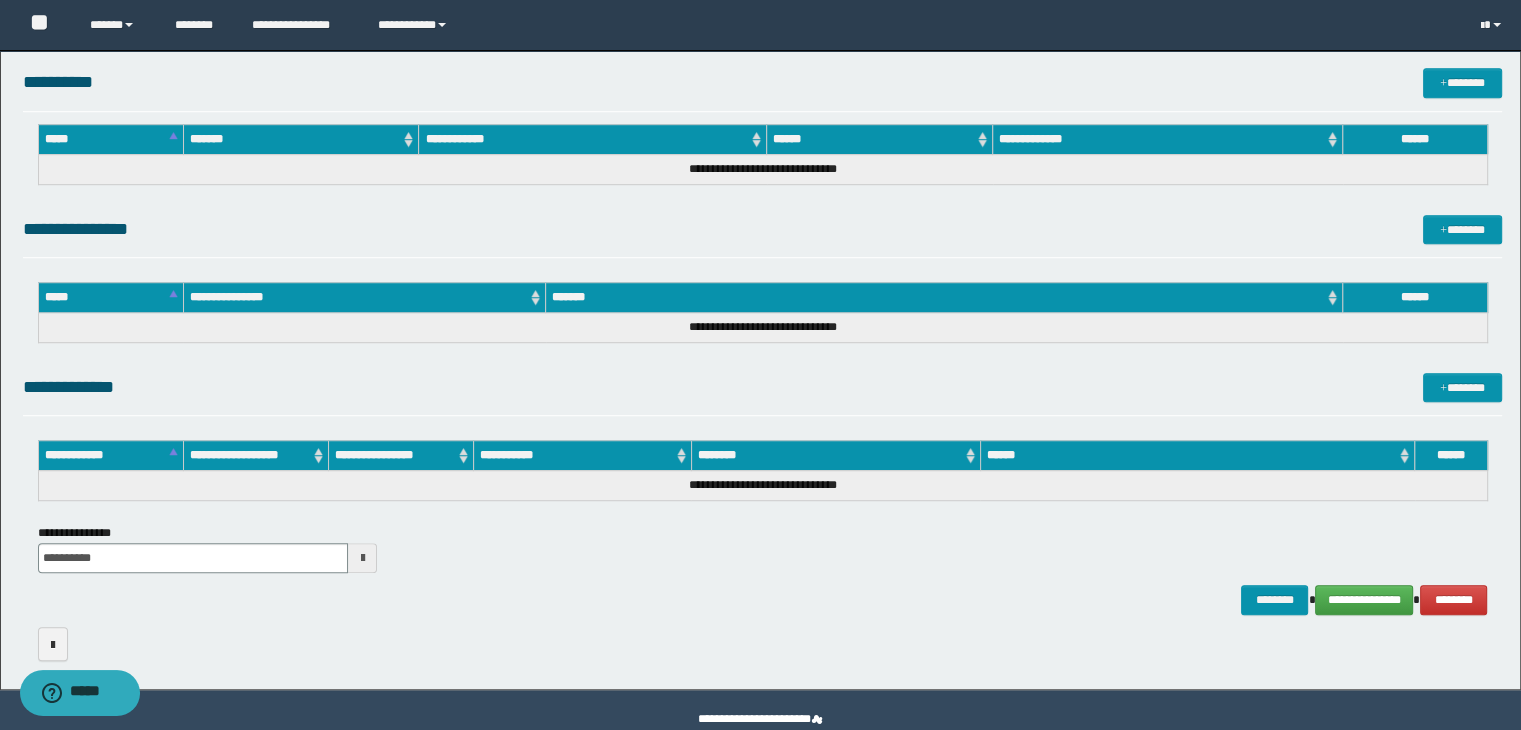 scroll, scrollTop: 1316, scrollLeft: 0, axis: vertical 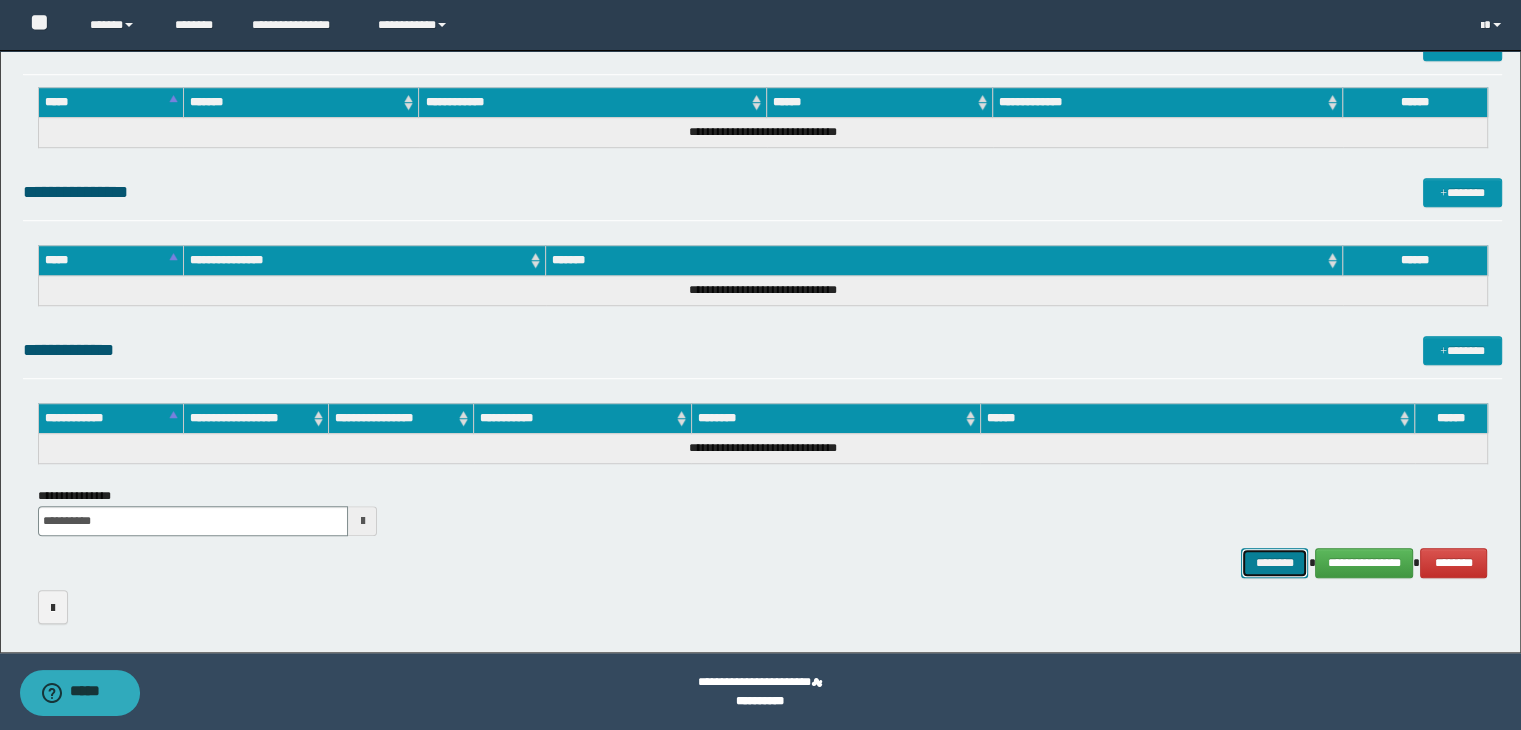 click on "********" at bounding box center [1274, 563] 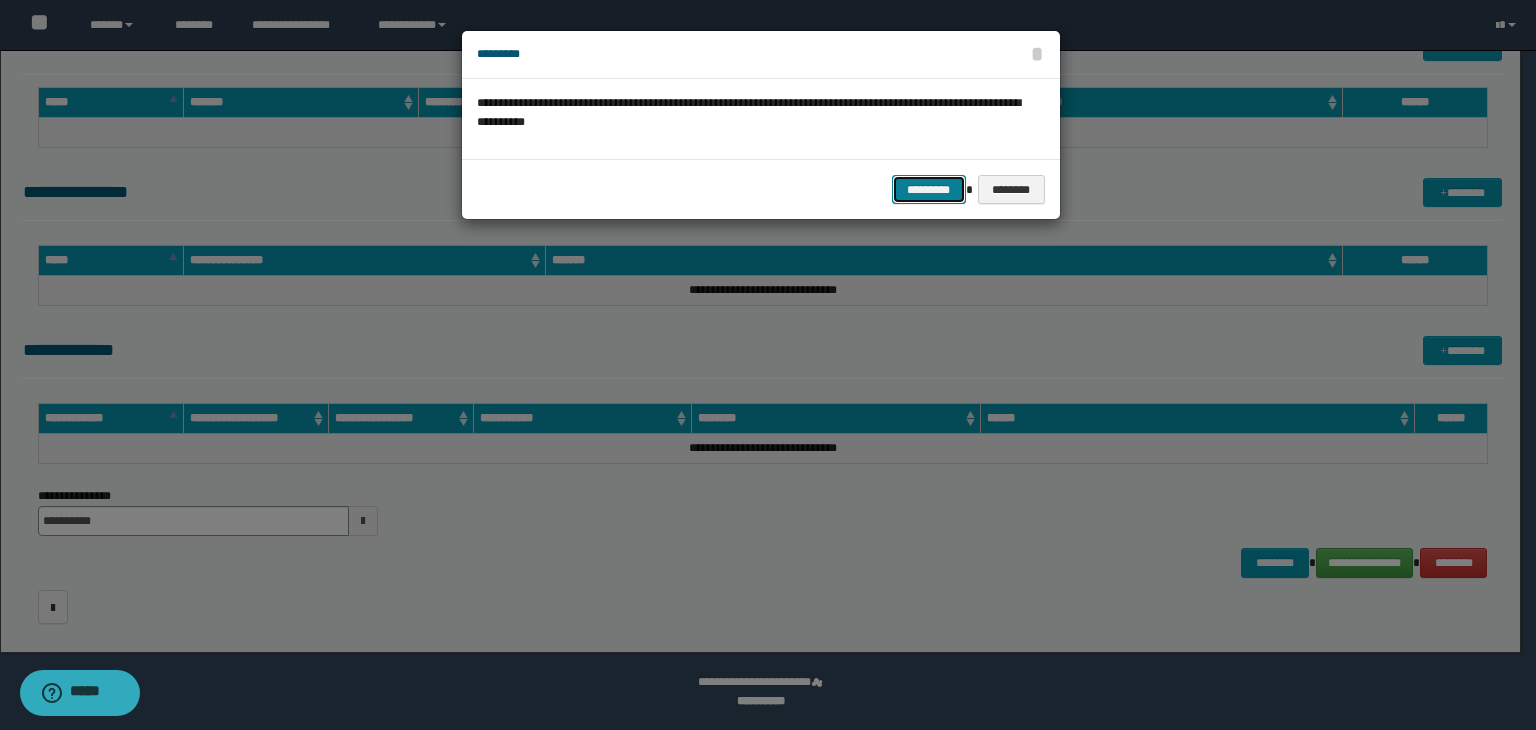 click on "*********" at bounding box center [929, 190] 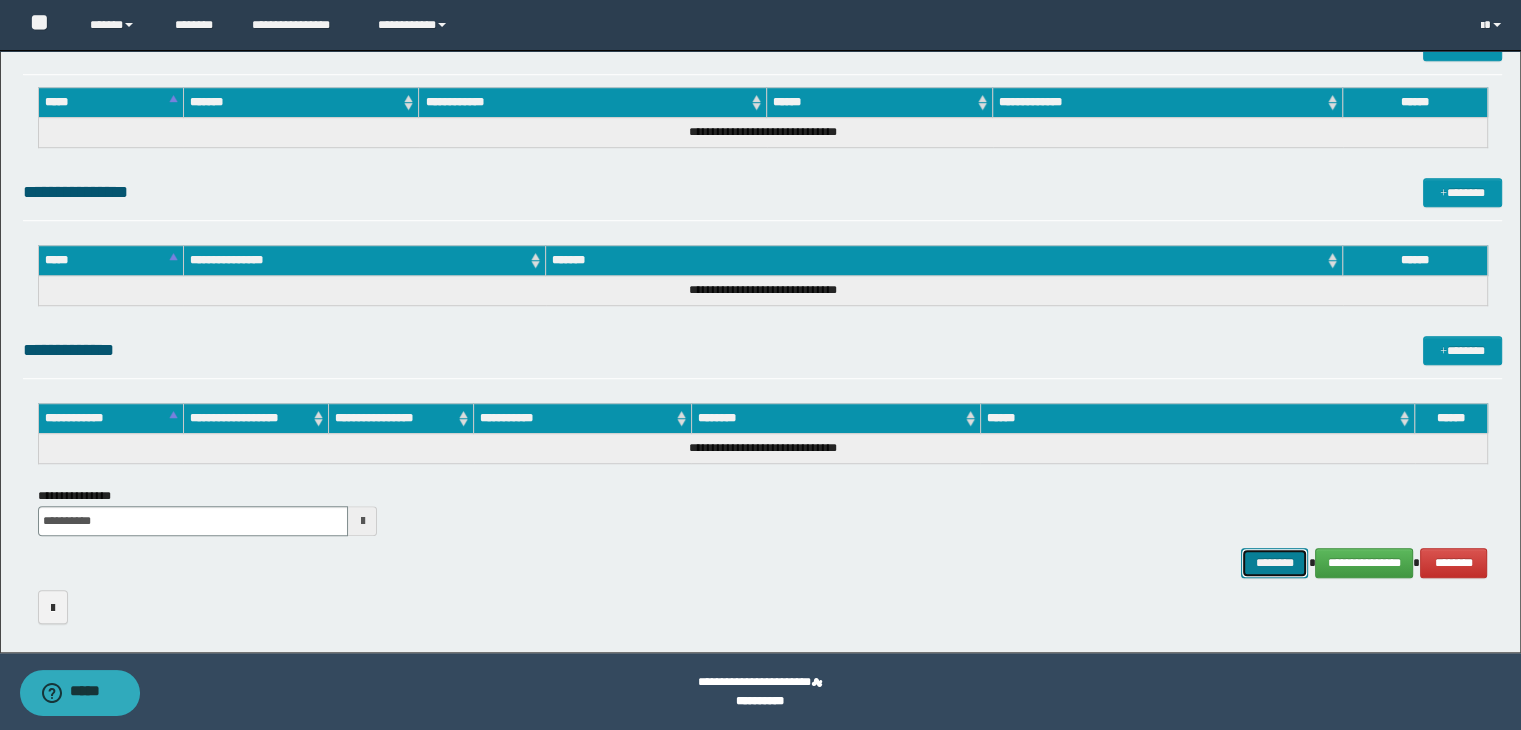 click on "********" at bounding box center (1274, 563) 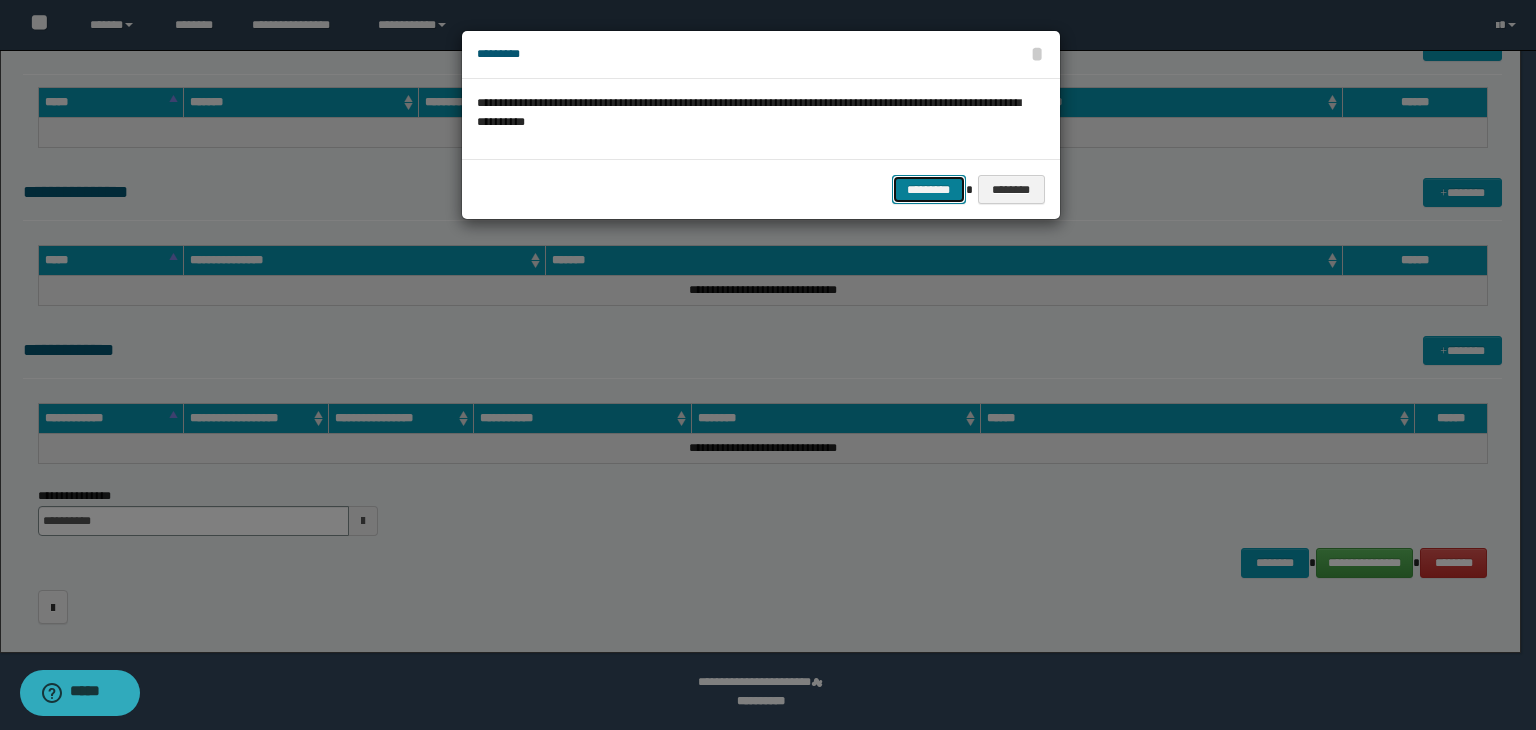 click on "*********" at bounding box center (929, 190) 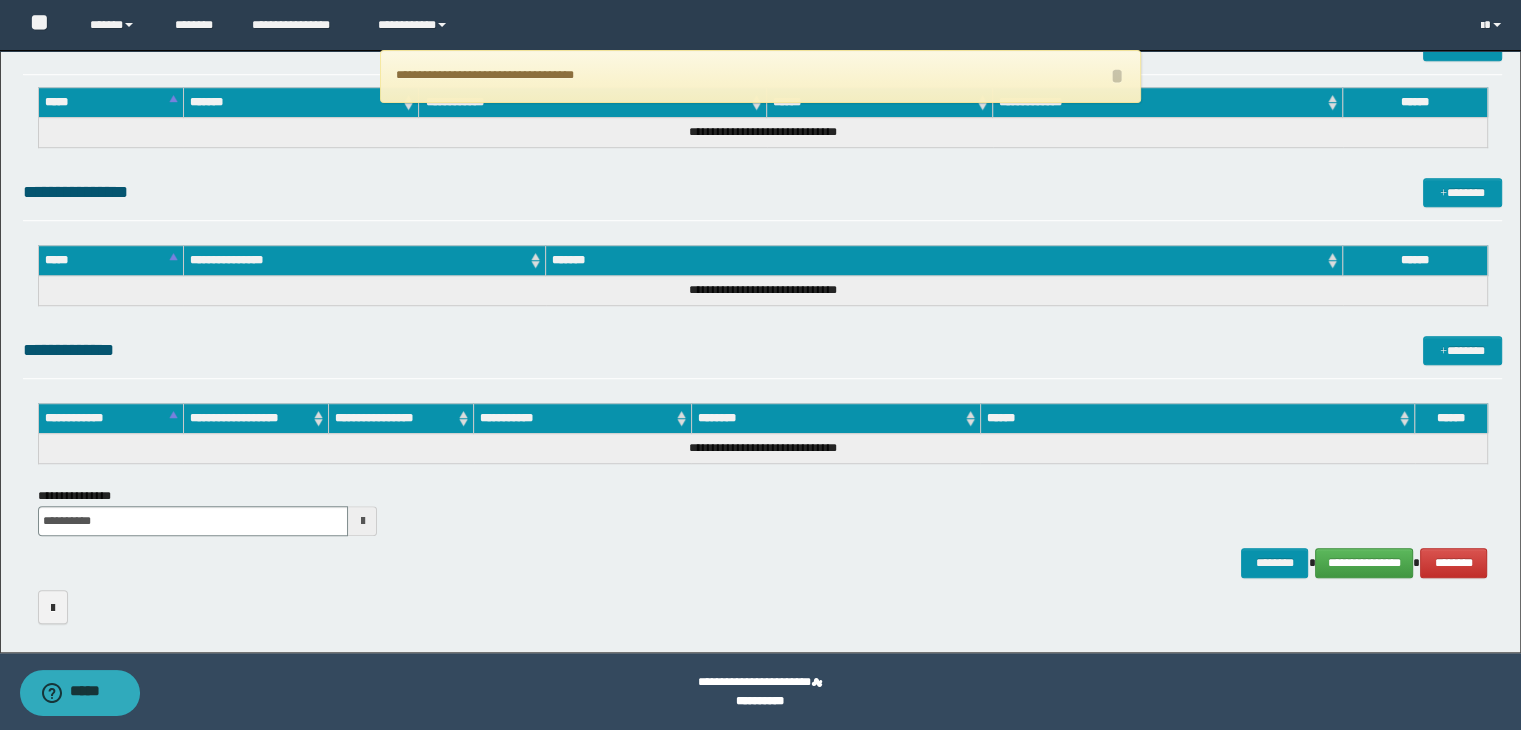 click on "**********" at bounding box center (760, 76) 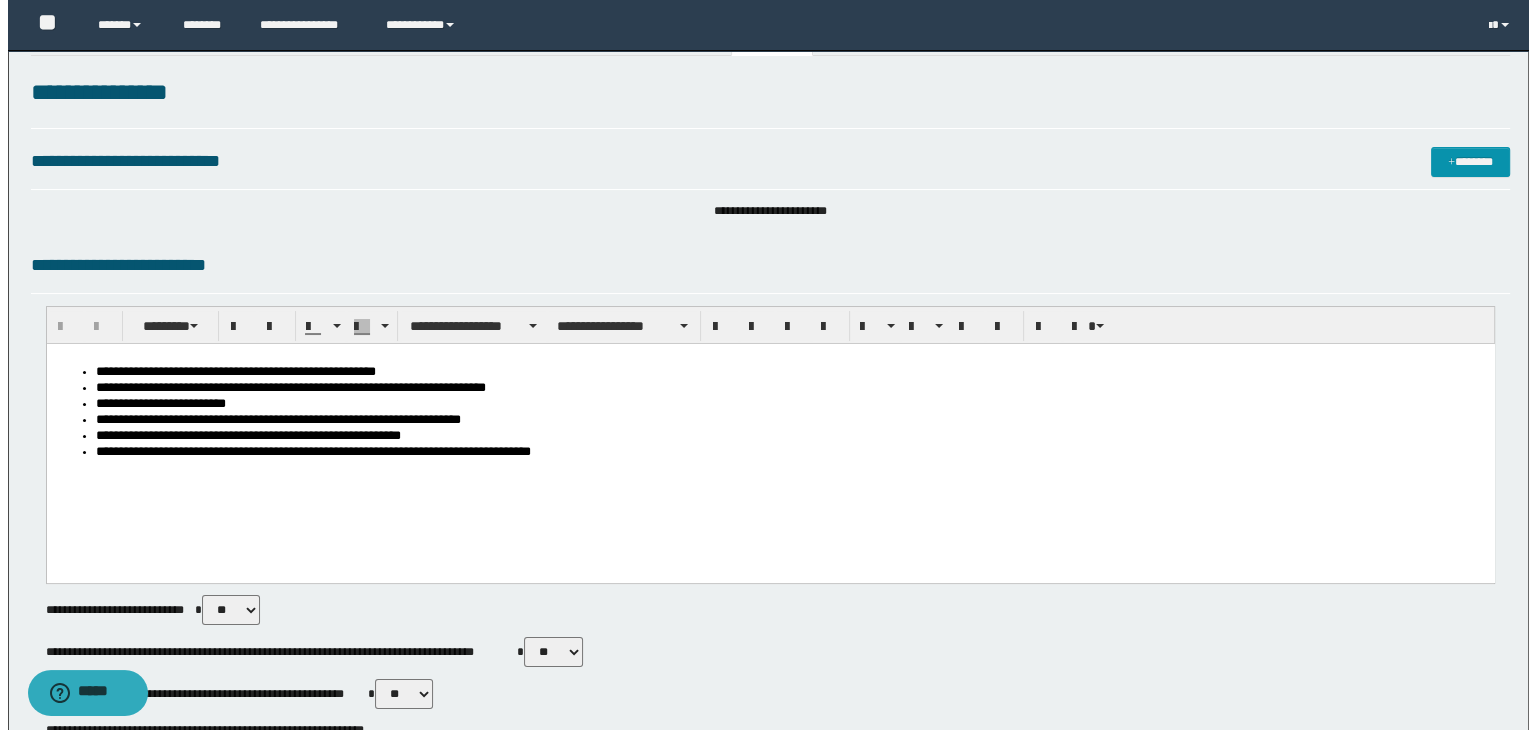 scroll, scrollTop: 0, scrollLeft: 0, axis: both 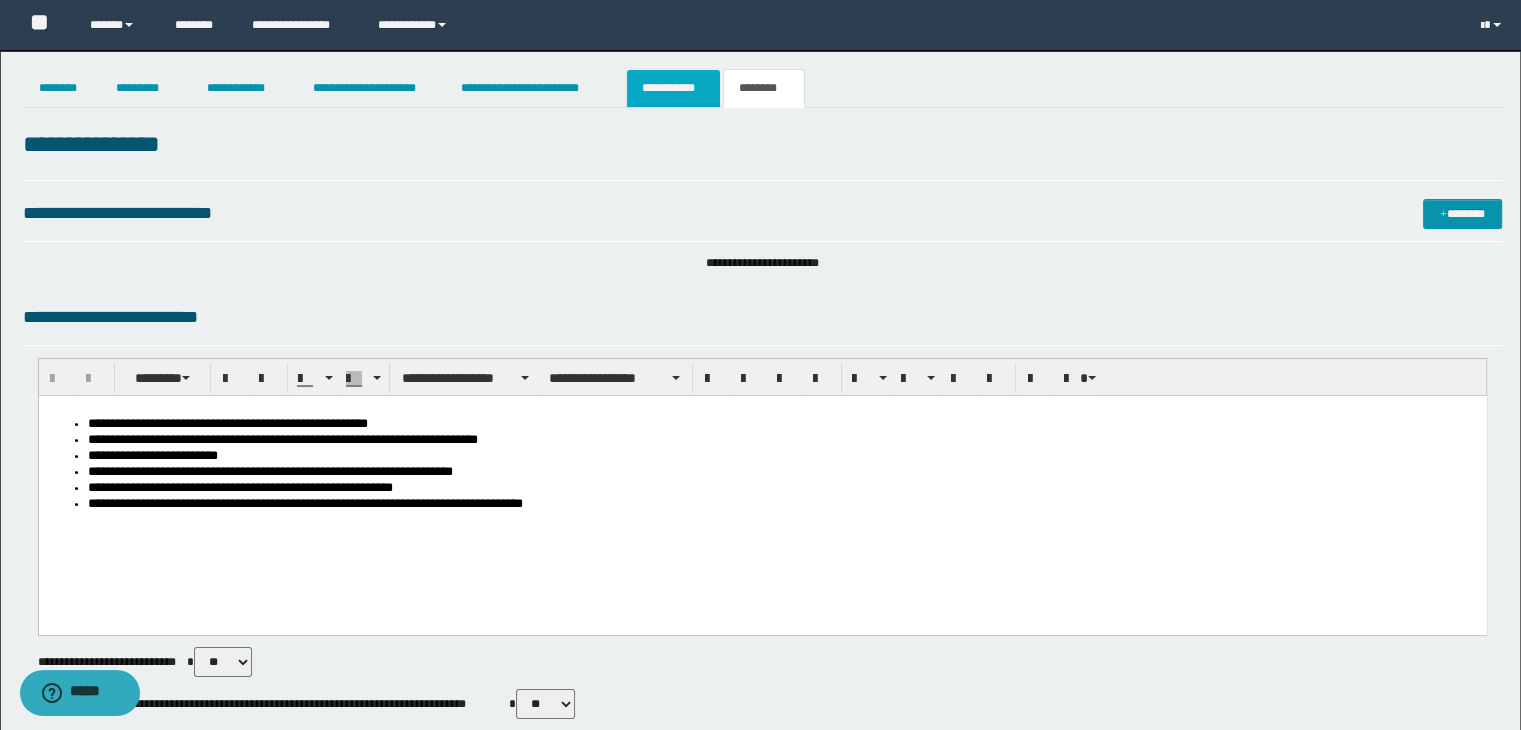 click on "**********" at bounding box center [673, 88] 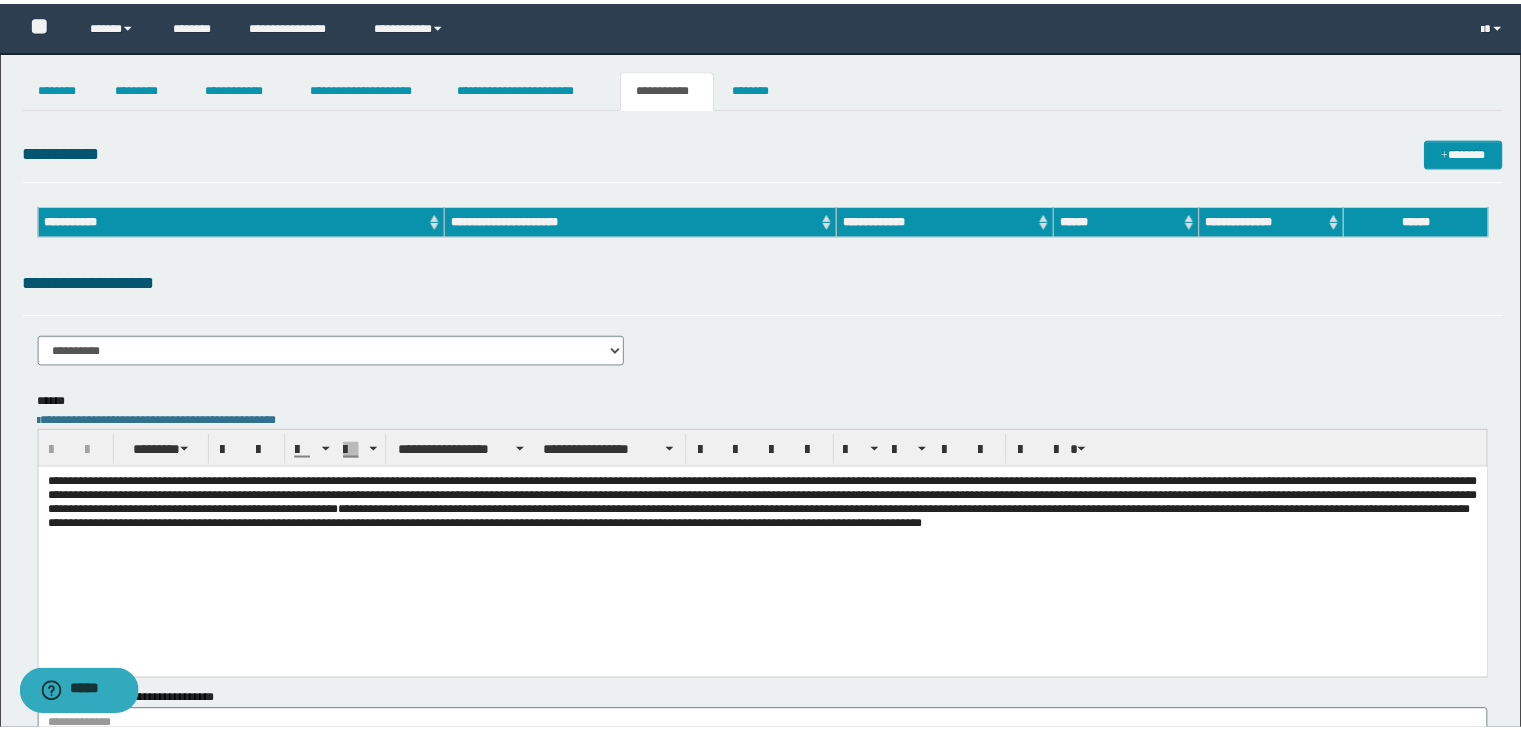scroll, scrollTop: 0, scrollLeft: 0, axis: both 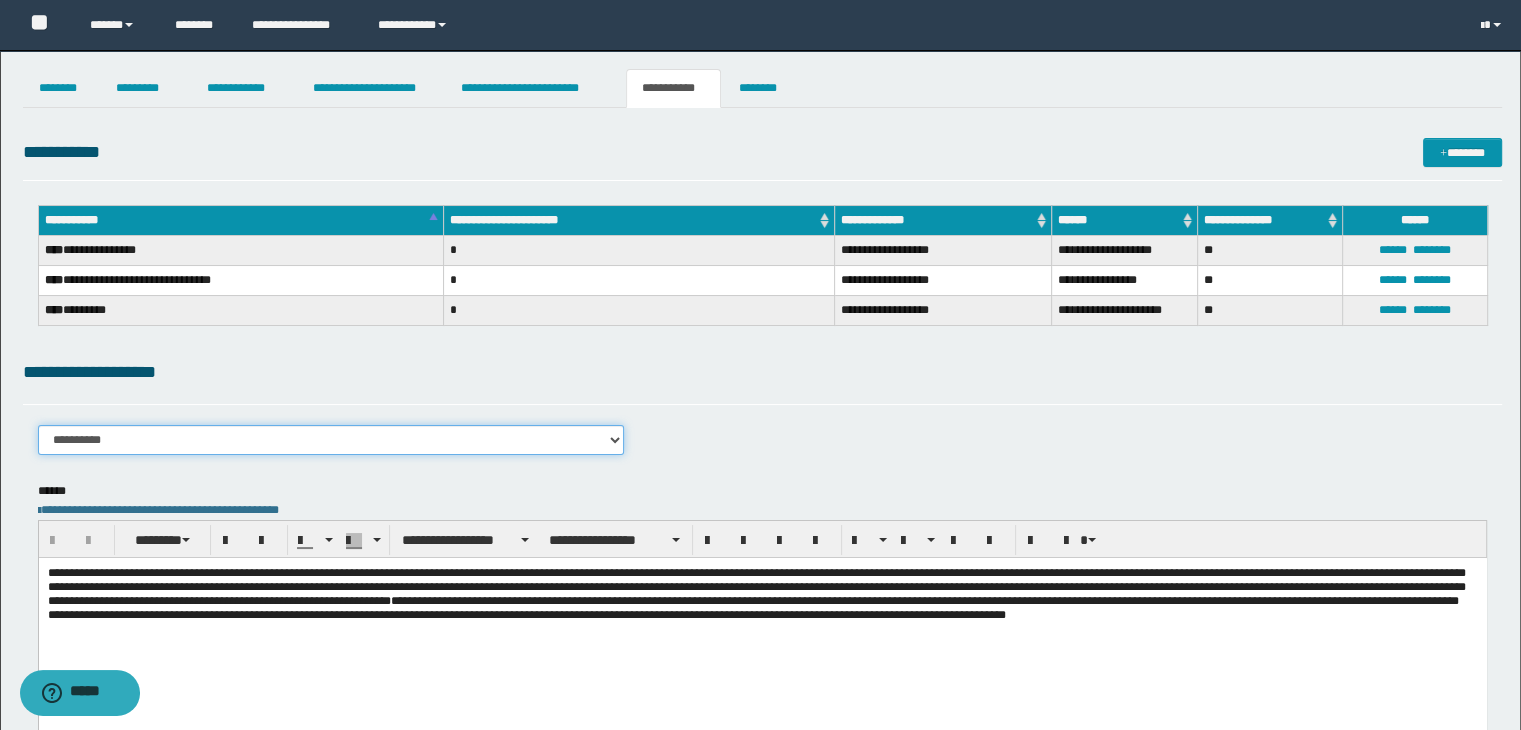 click on "**********" at bounding box center [331, 440] 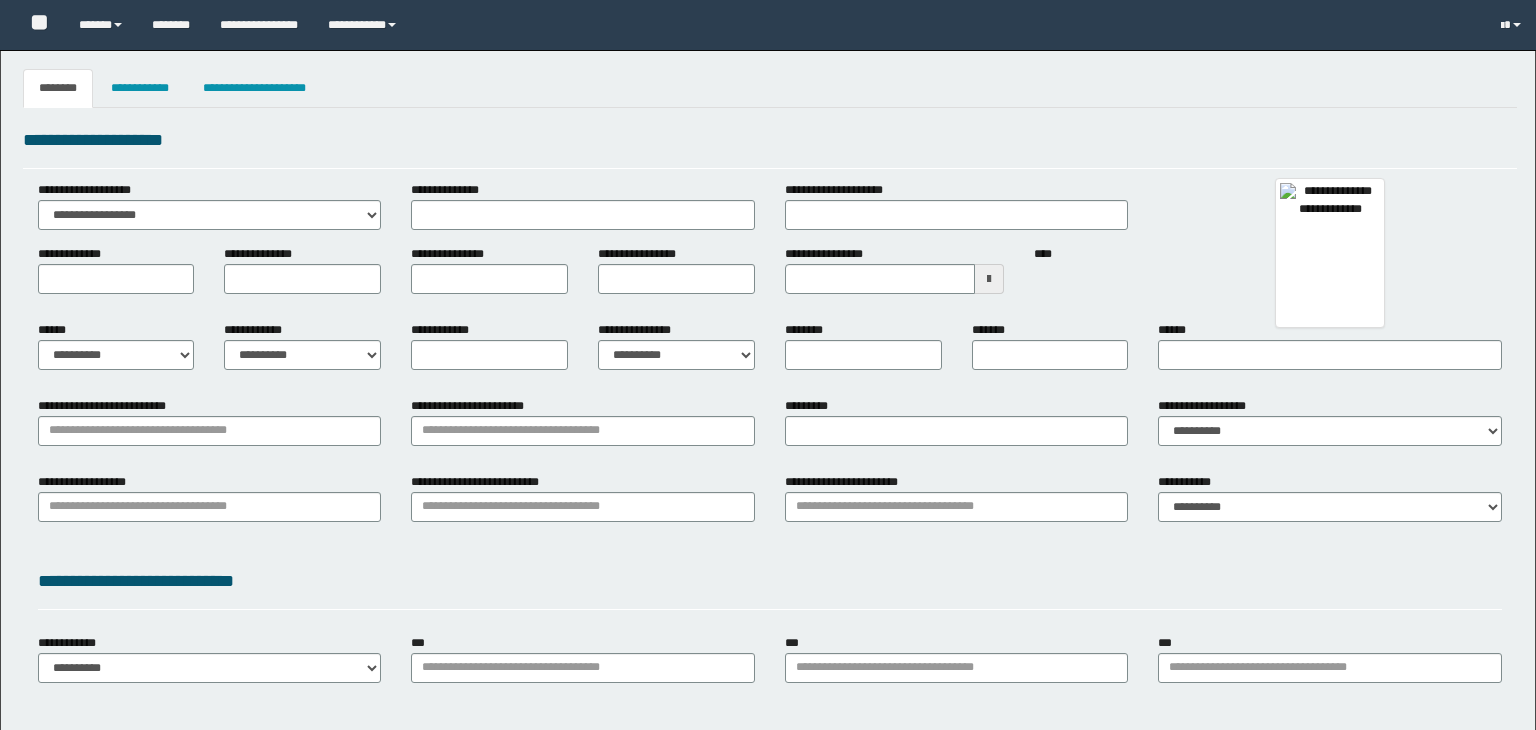 type 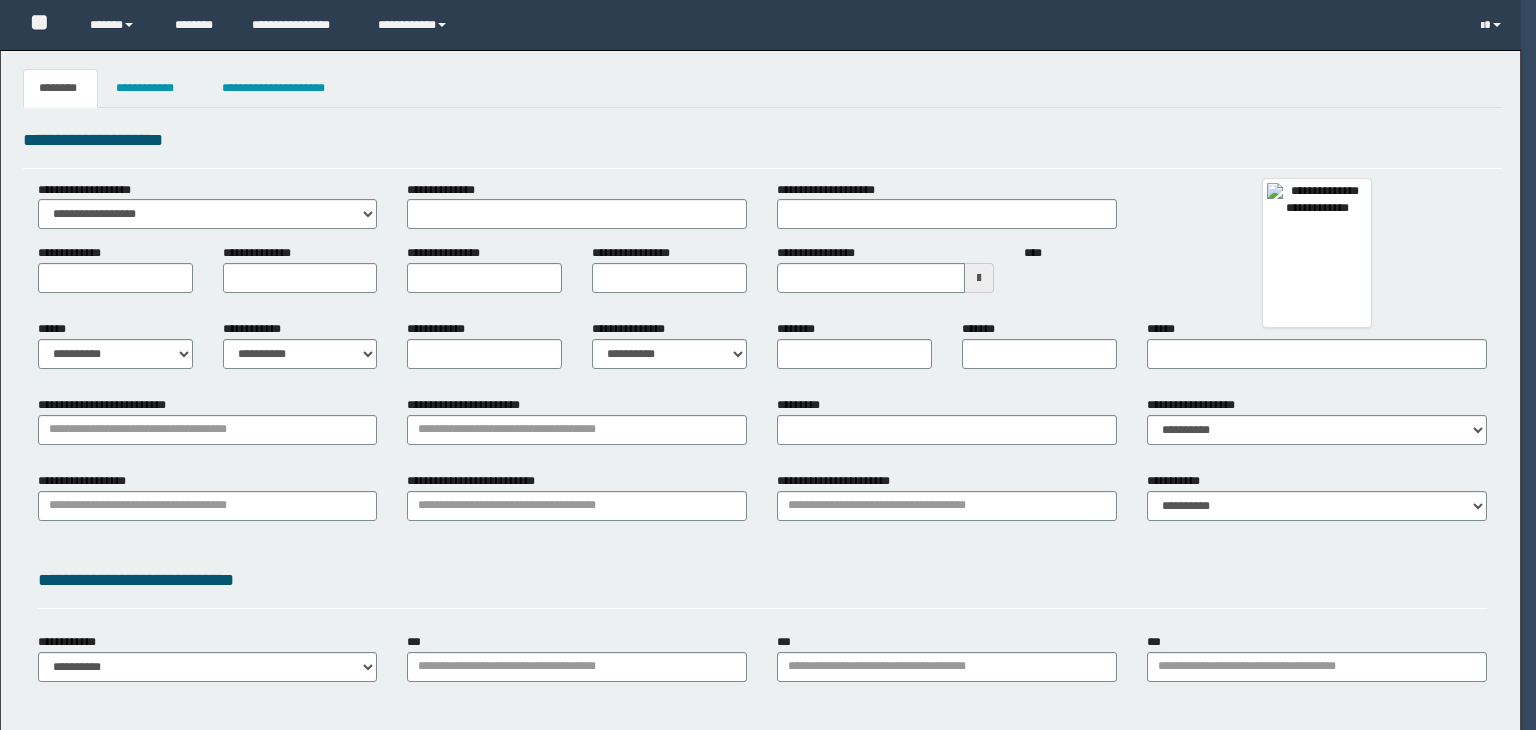 scroll, scrollTop: 0, scrollLeft: 0, axis: both 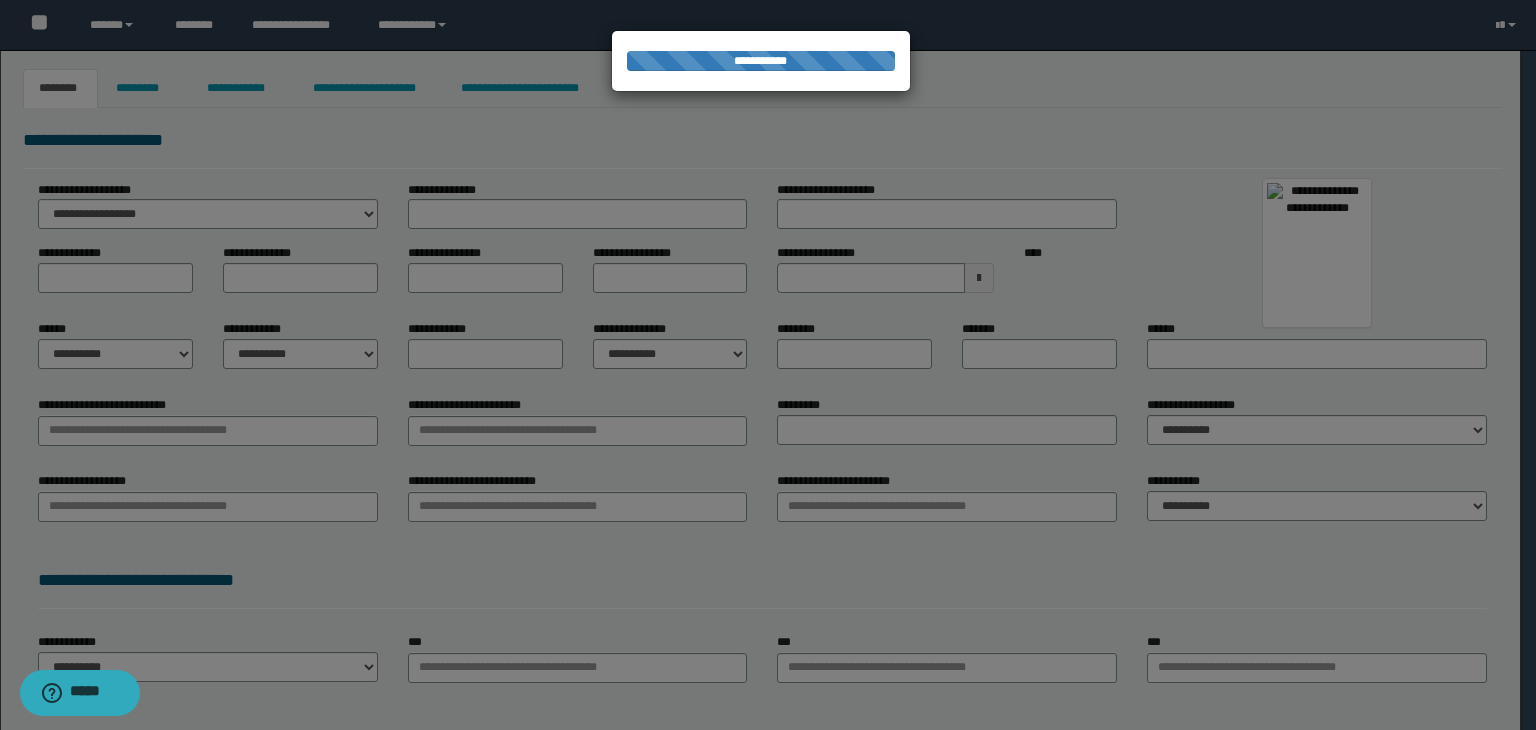 type on "********" 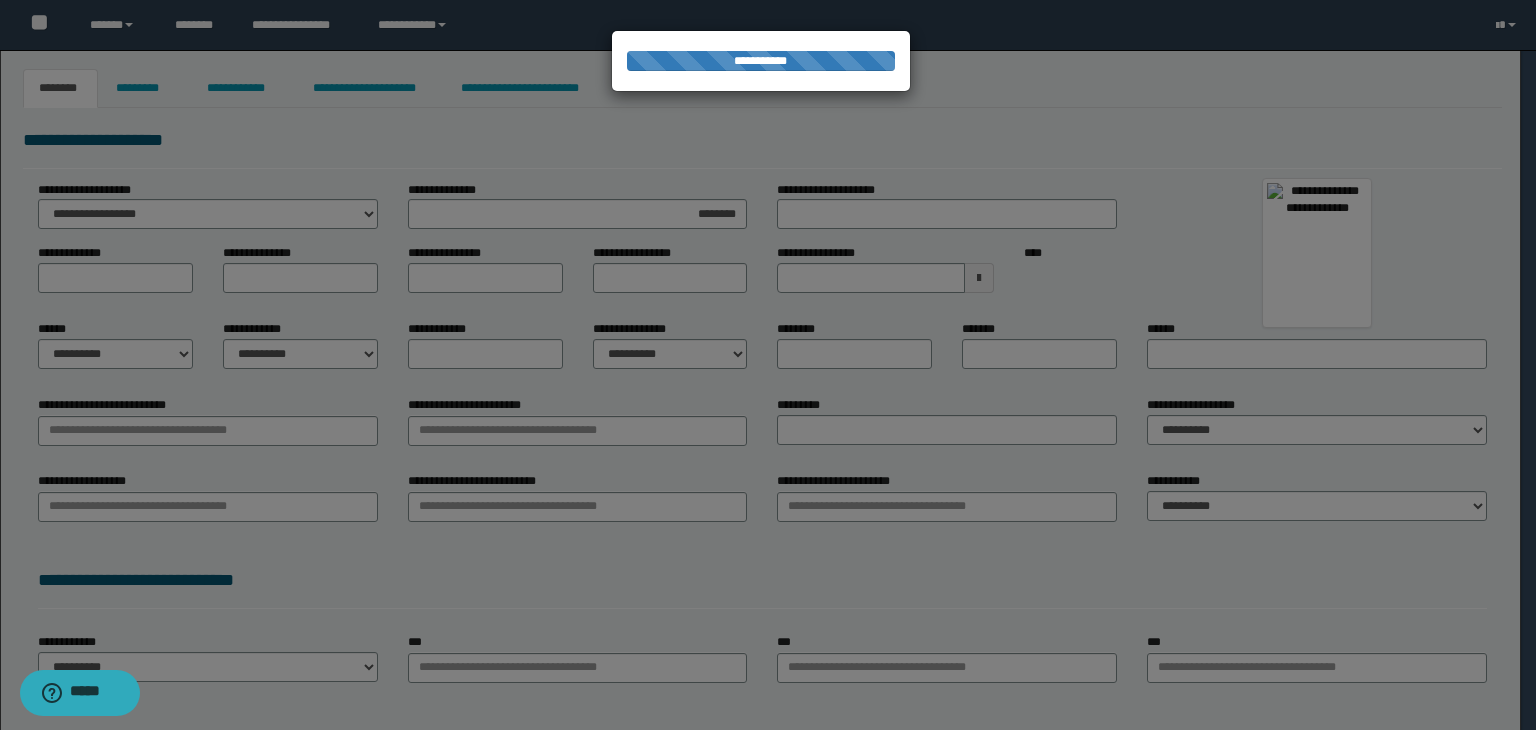 type on "*****" 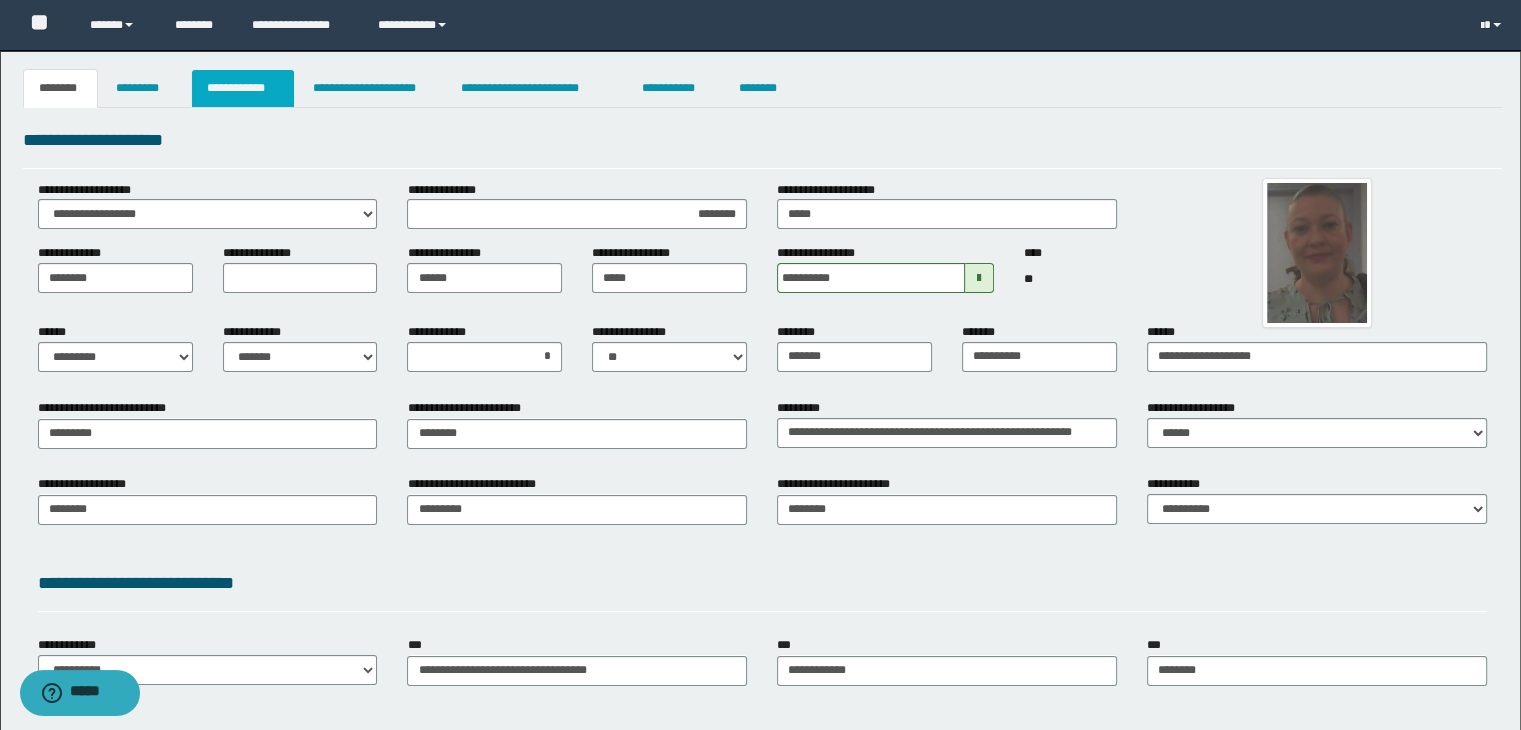 click on "**********" at bounding box center (243, 88) 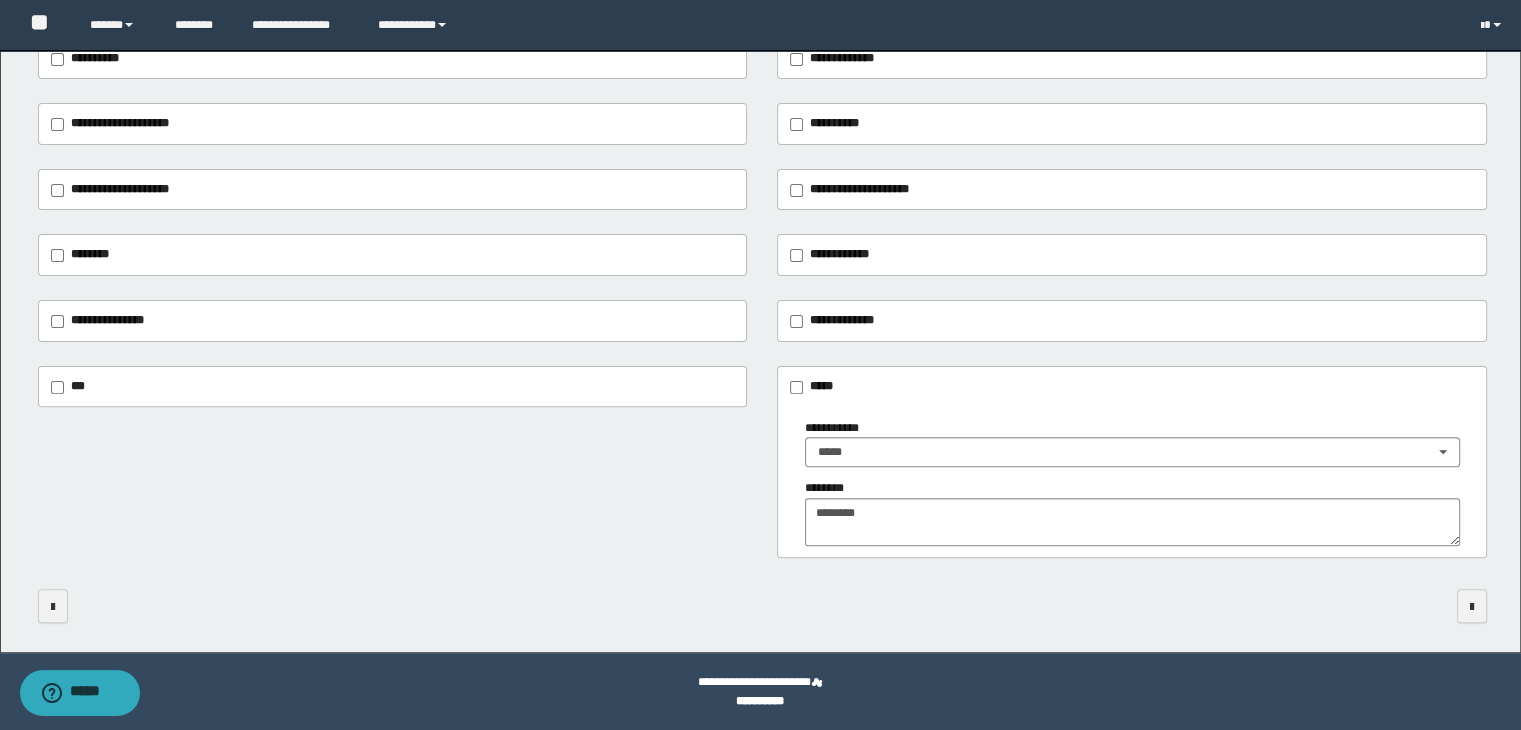 scroll, scrollTop: 0, scrollLeft: 0, axis: both 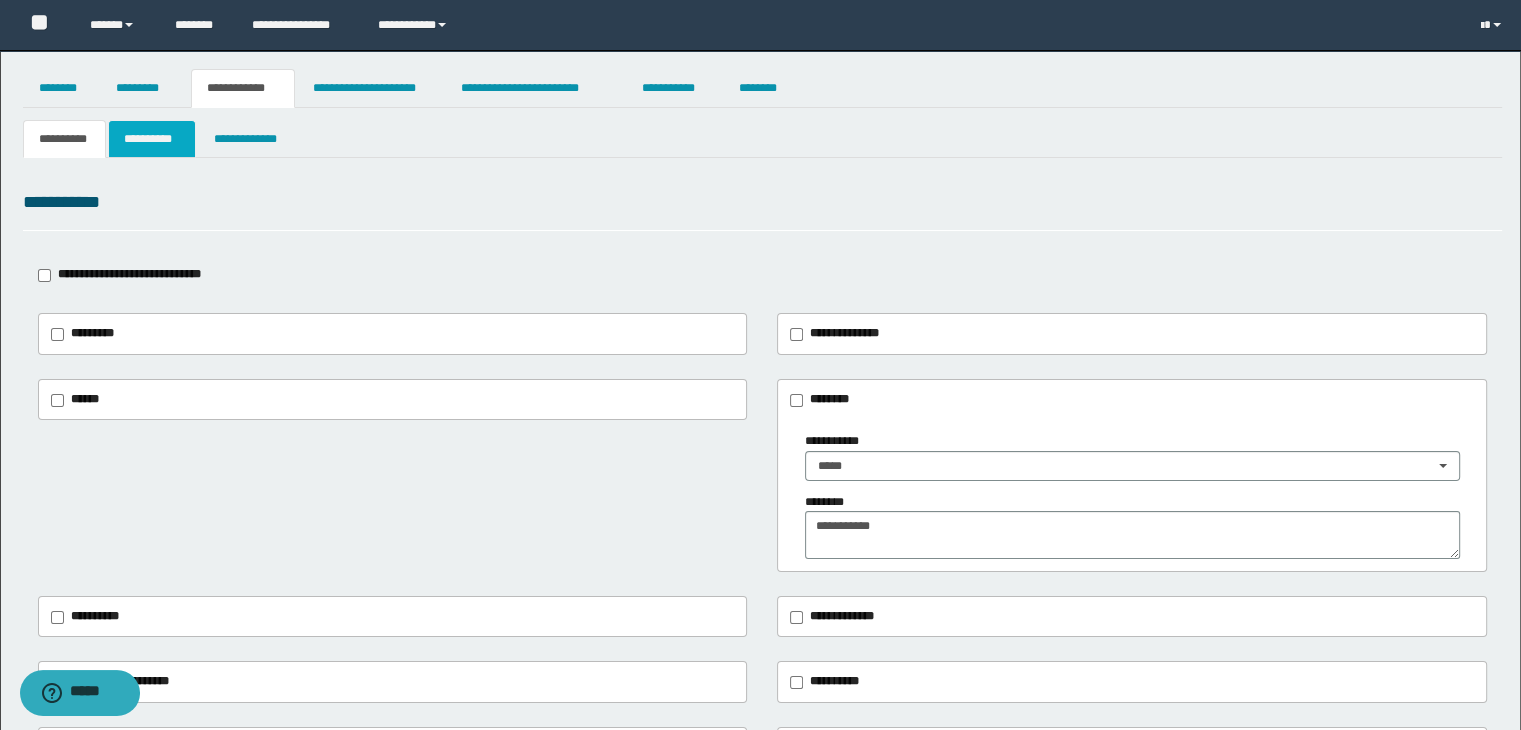 click on "**********" at bounding box center (152, 139) 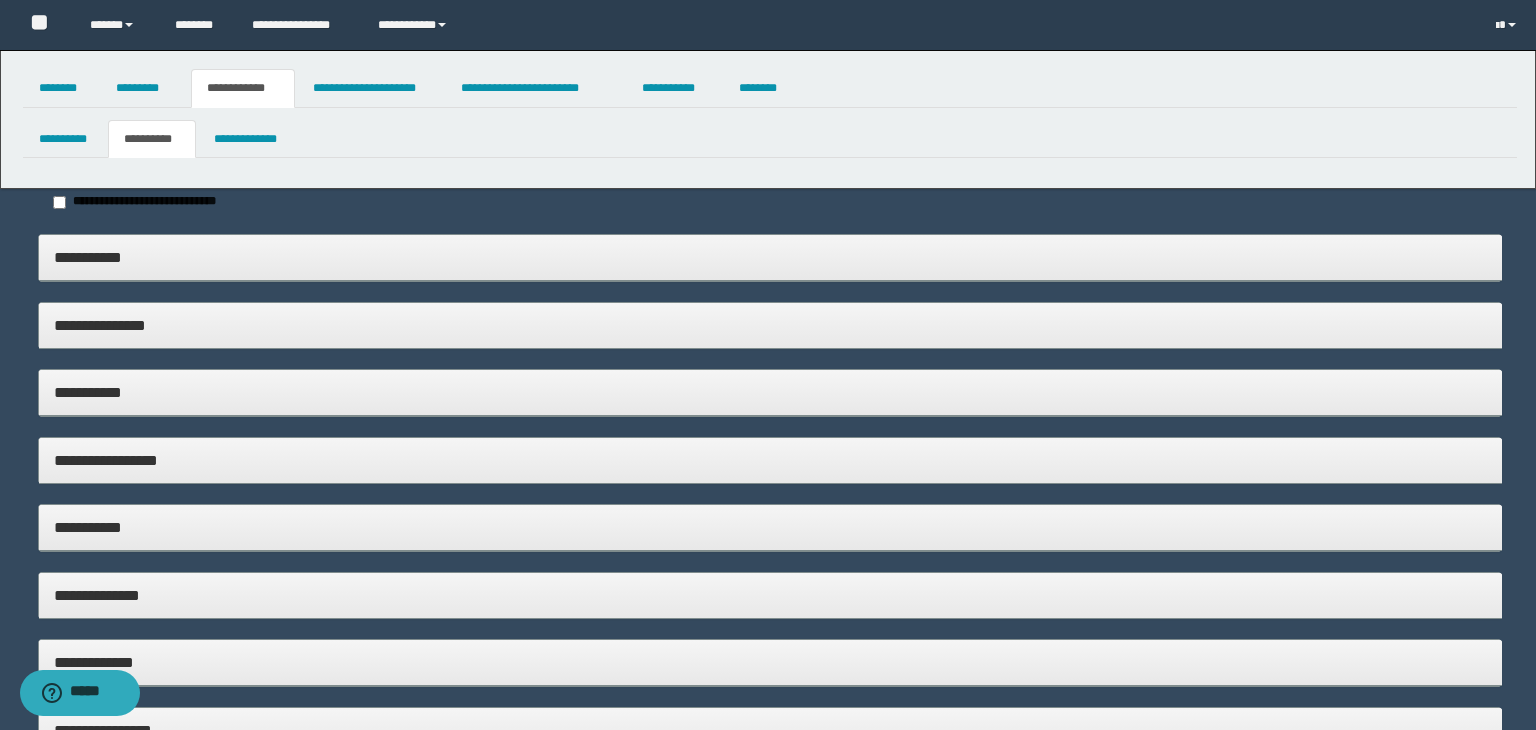 type on "*****" 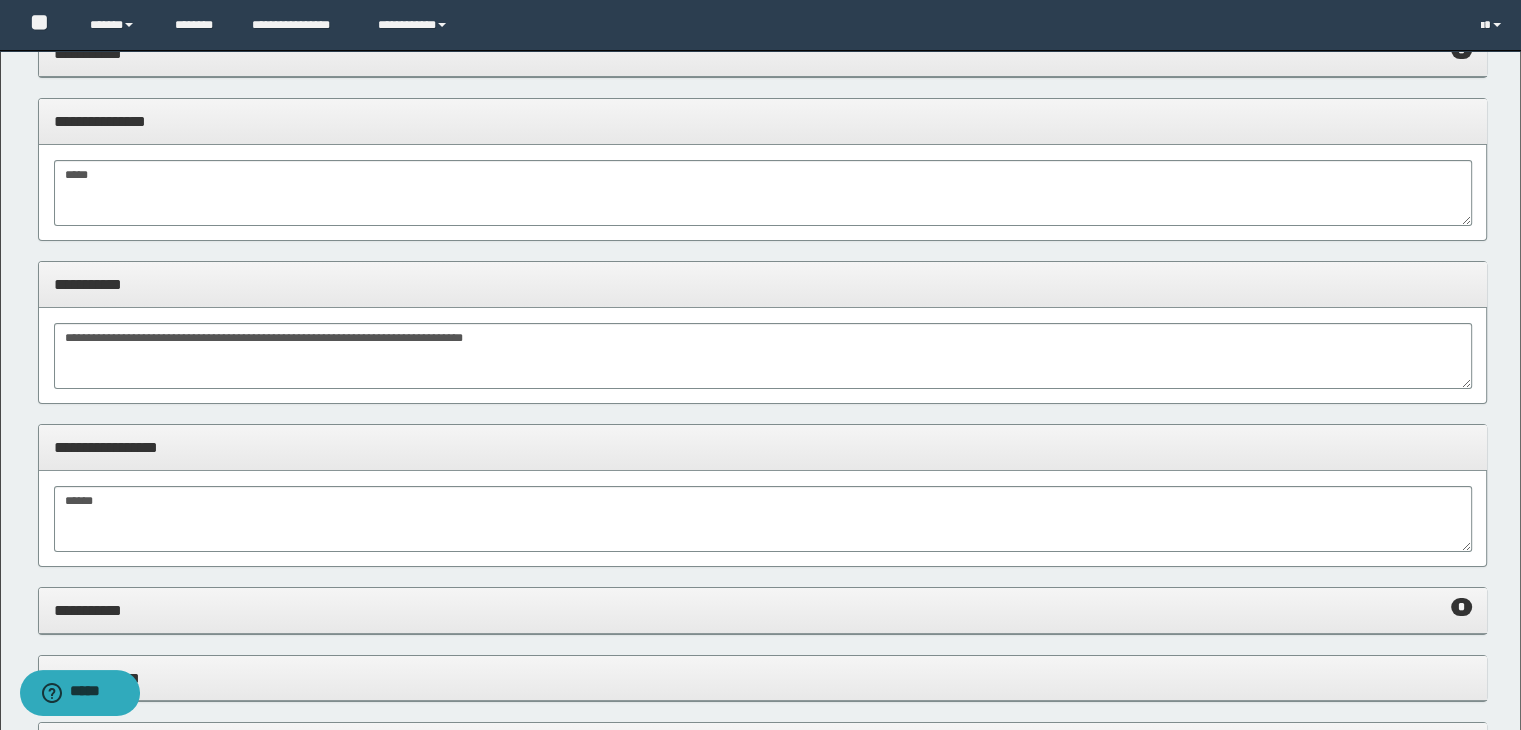 scroll, scrollTop: 0, scrollLeft: 0, axis: both 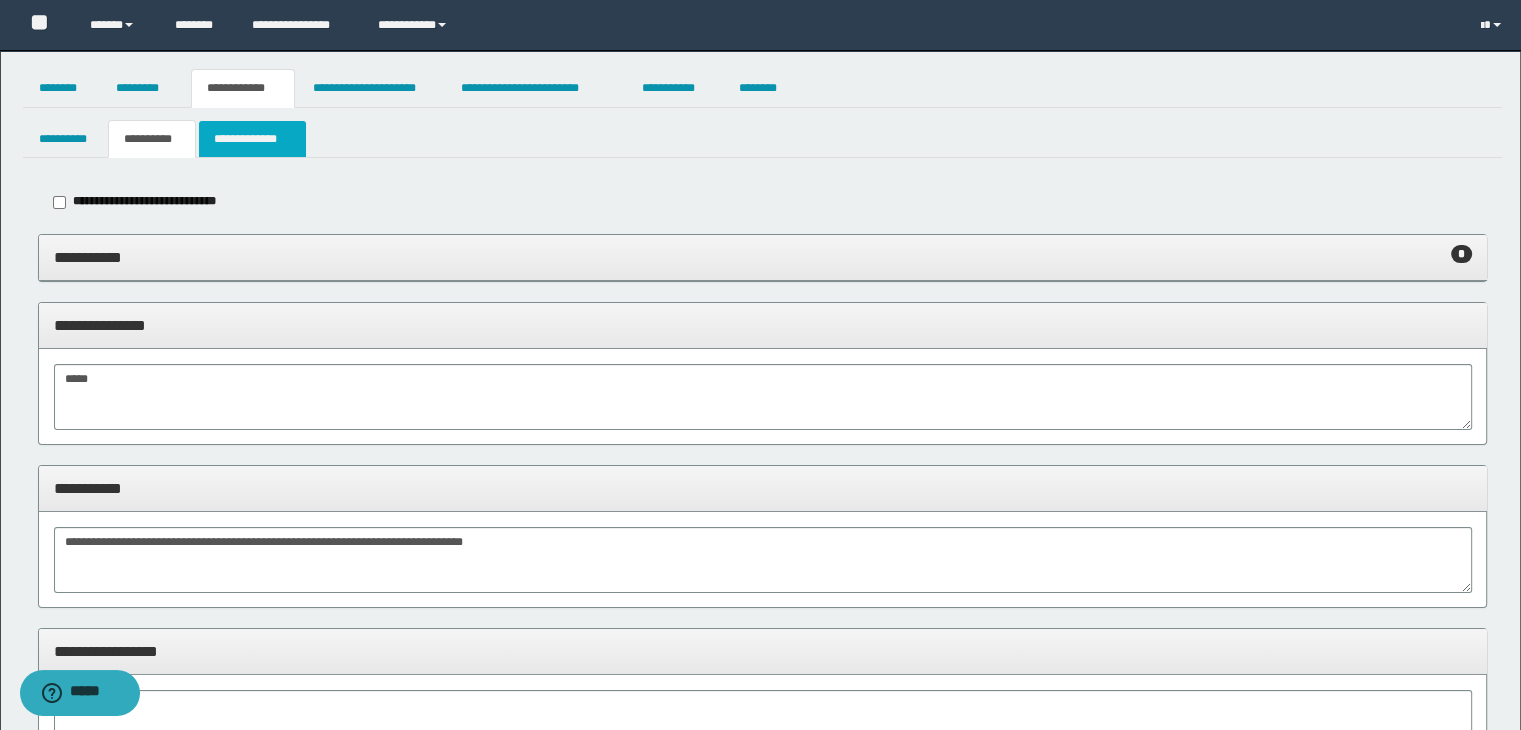 click on "**********" at bounding box center [252, 139] 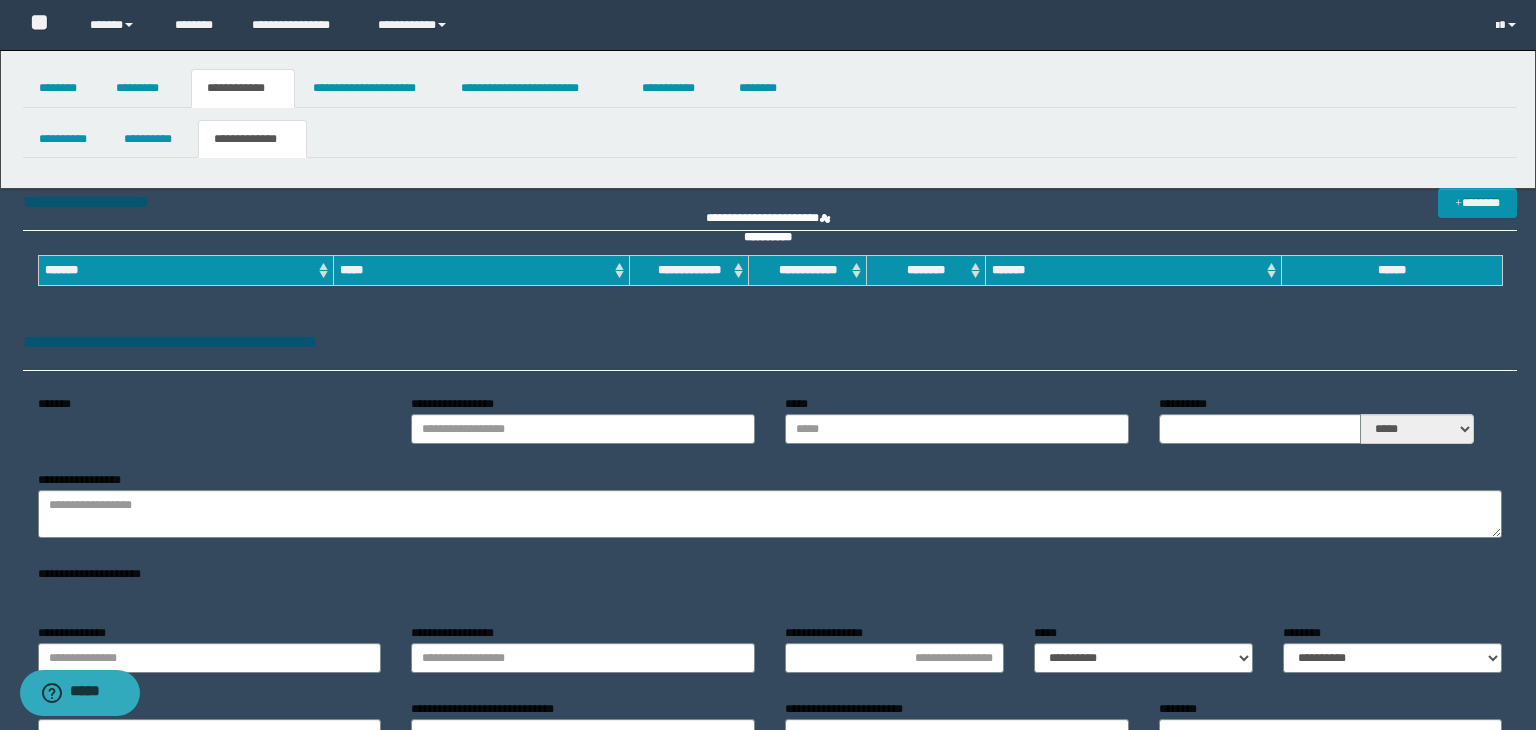 type on "**********" 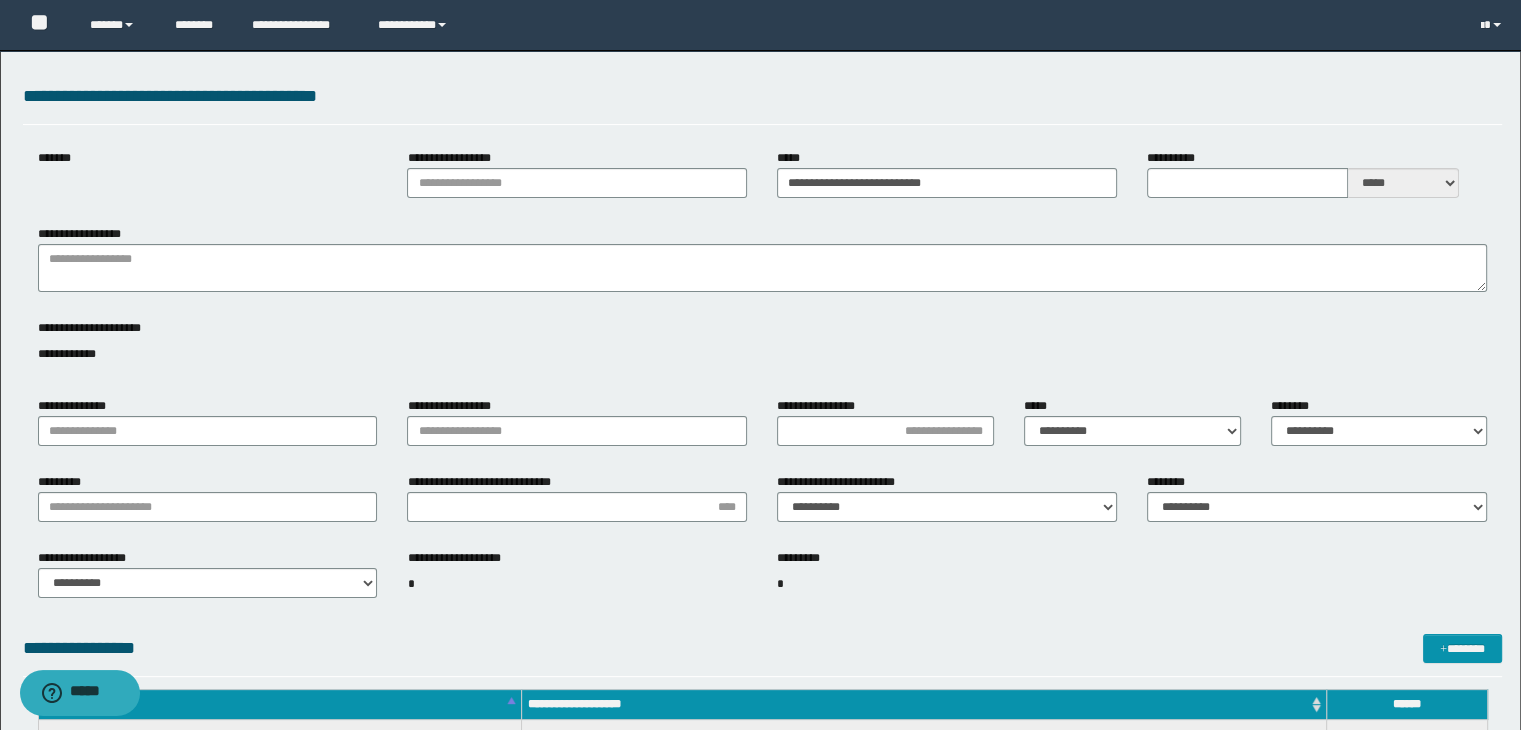 scroll, scrollTop: 300, scrollLeft: 0, axis: vertical 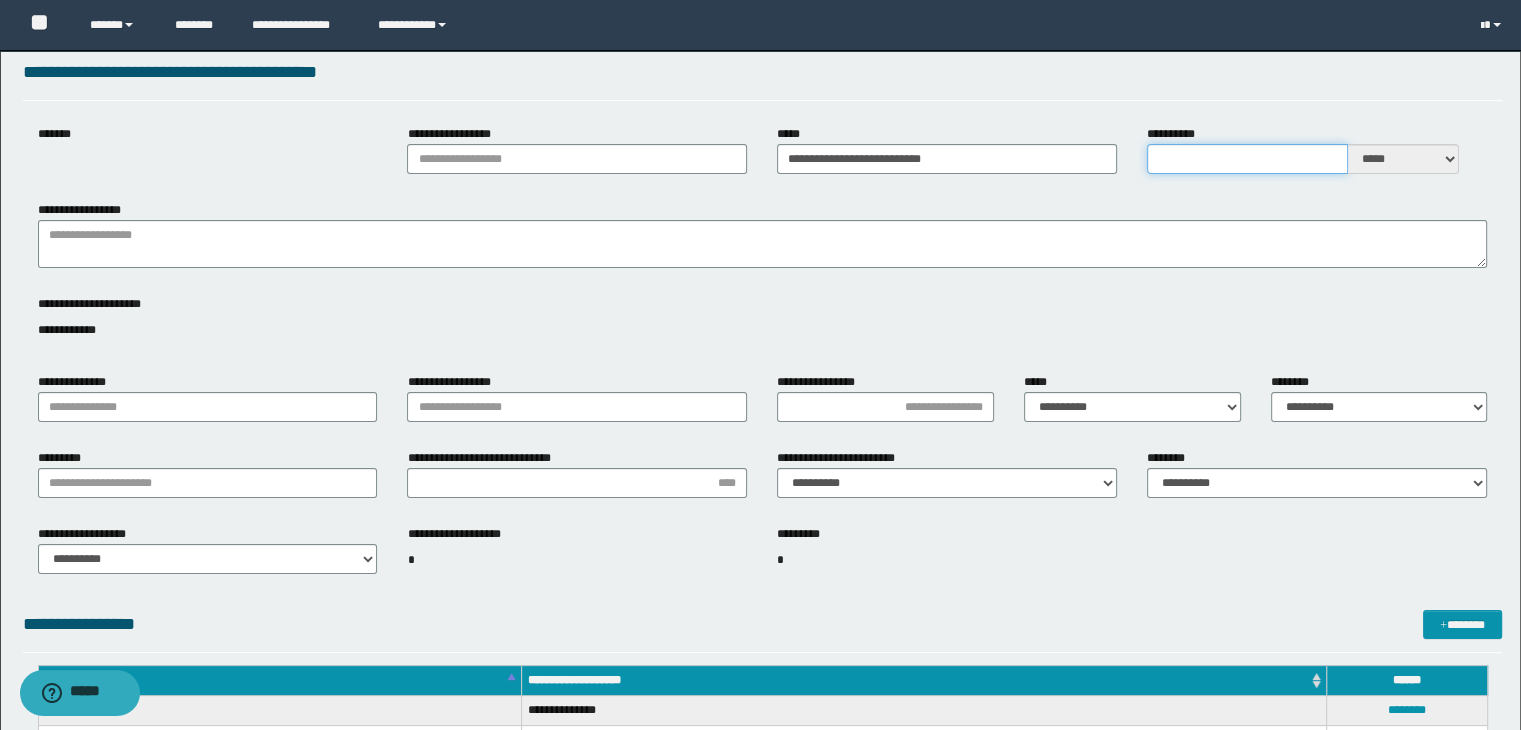 click on "**********" at bounding box center (1247, 159) 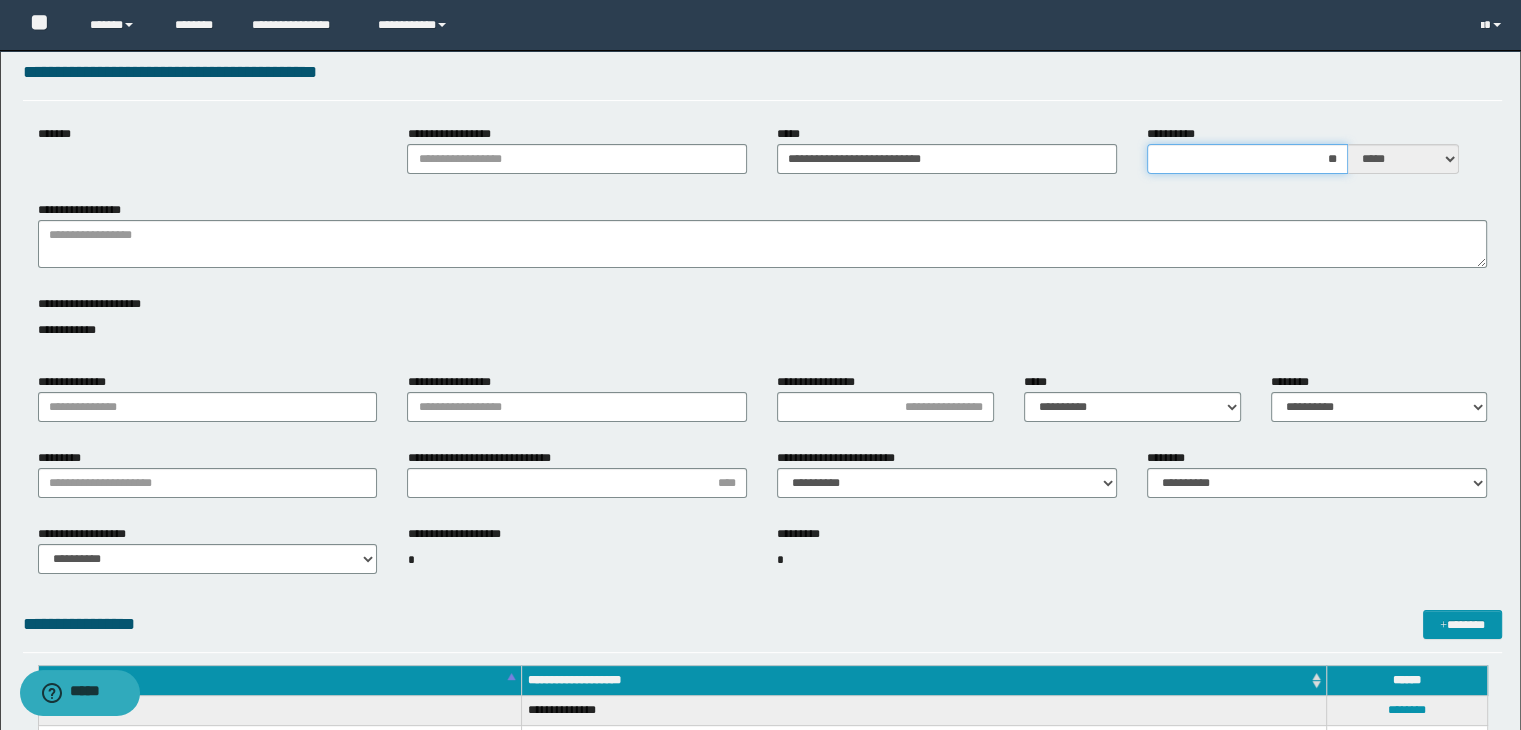type on "***" 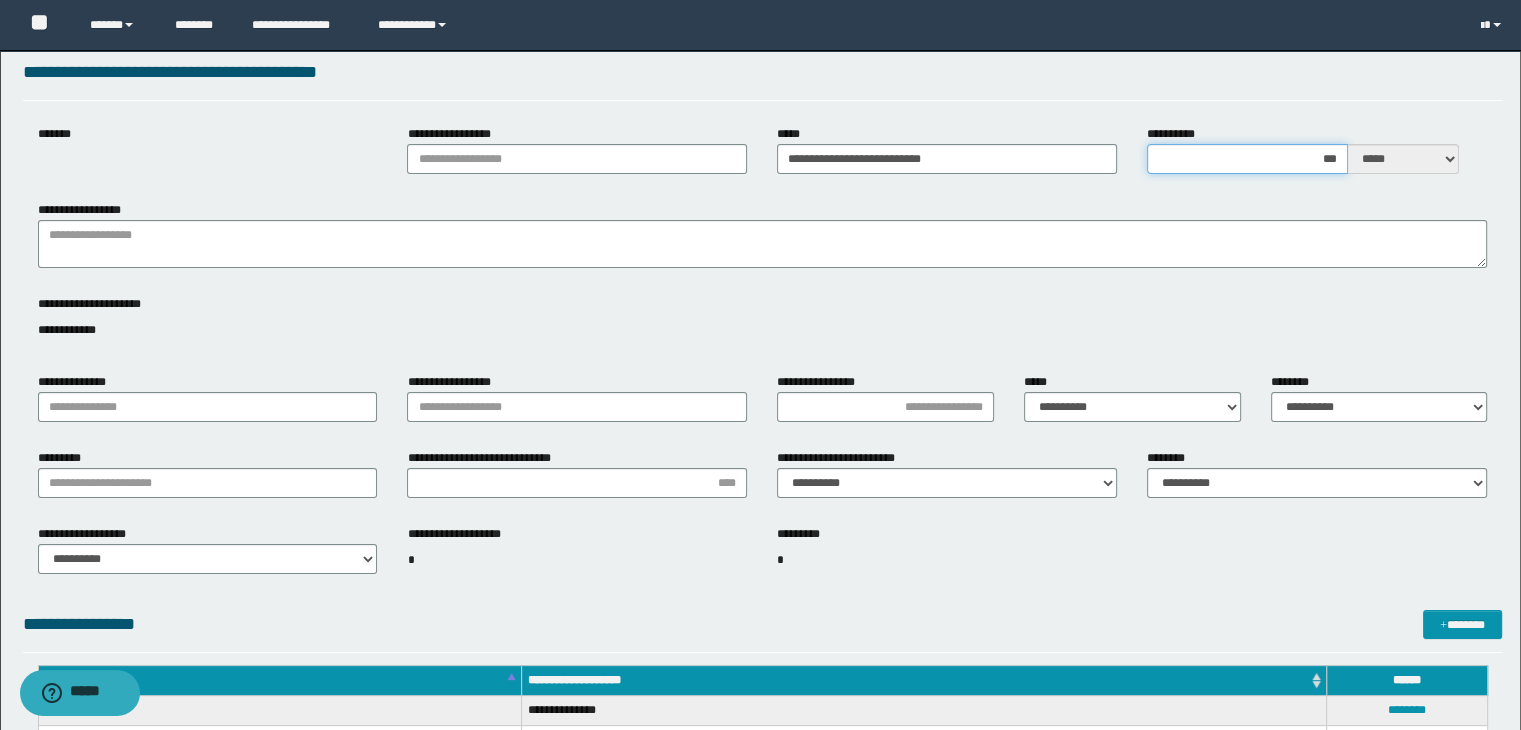 scroll, scrollTop: 0, scrollLeft: 0, axis: both 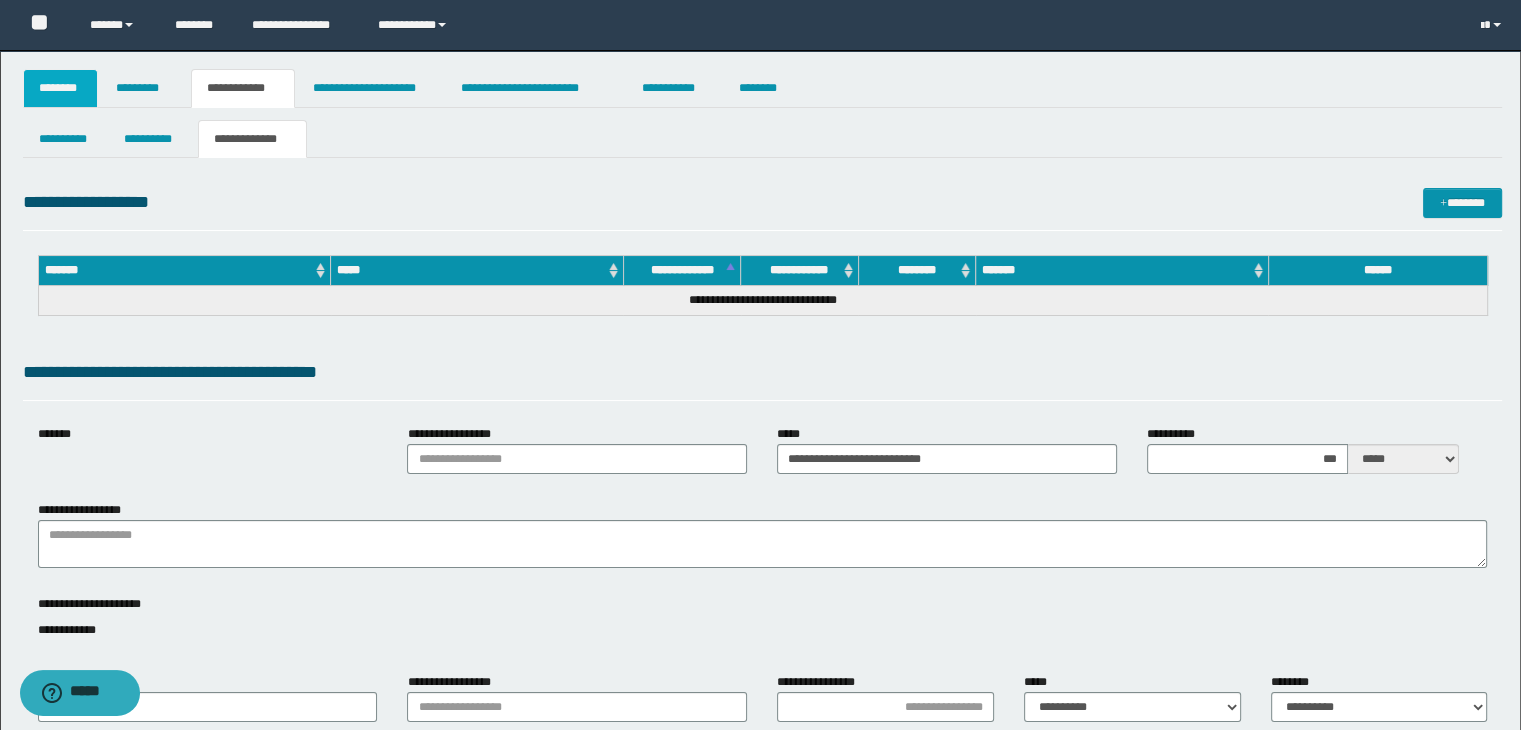 click on "********" at bounding box center (61, 88) 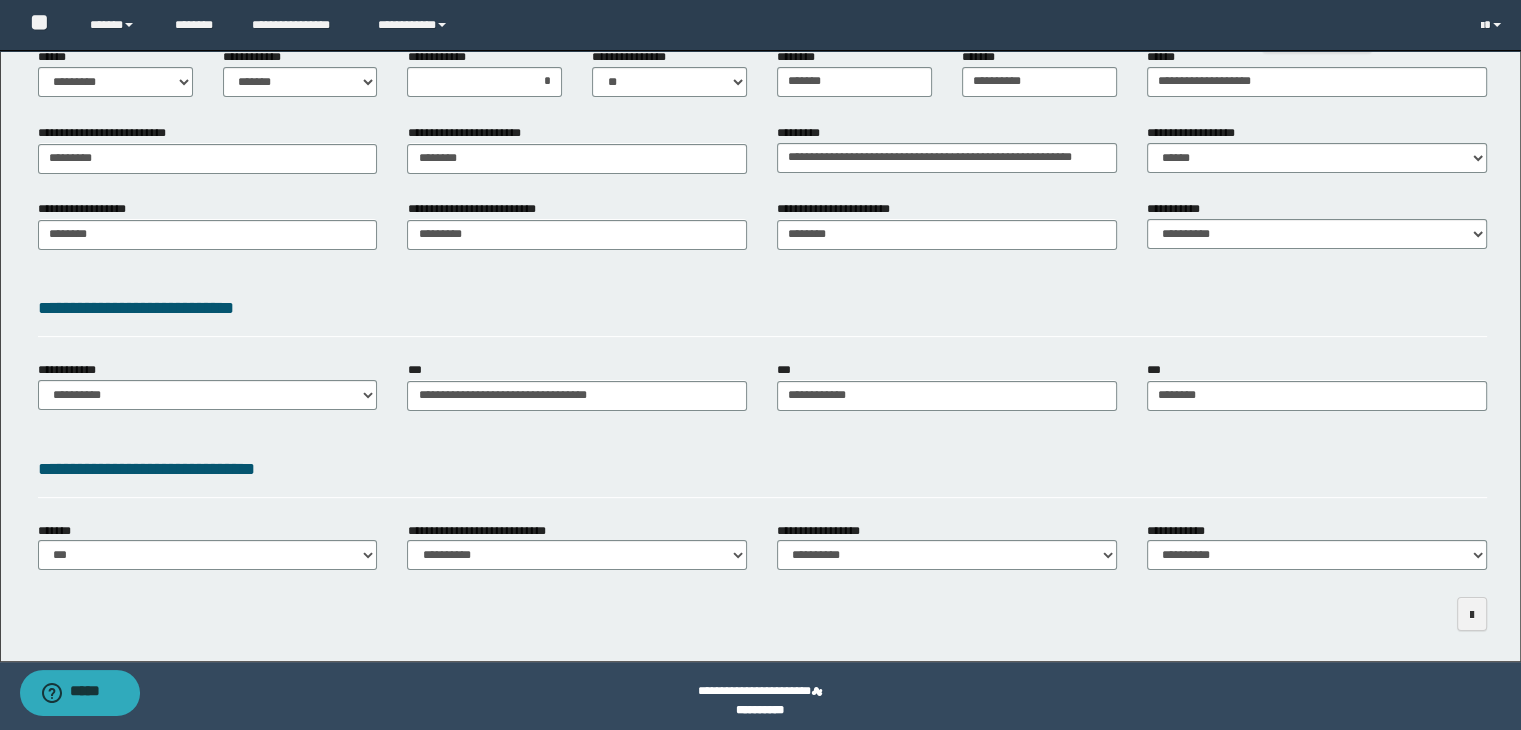scroll, scrollTop: 284, scrollLeft: 0, axis: vertical 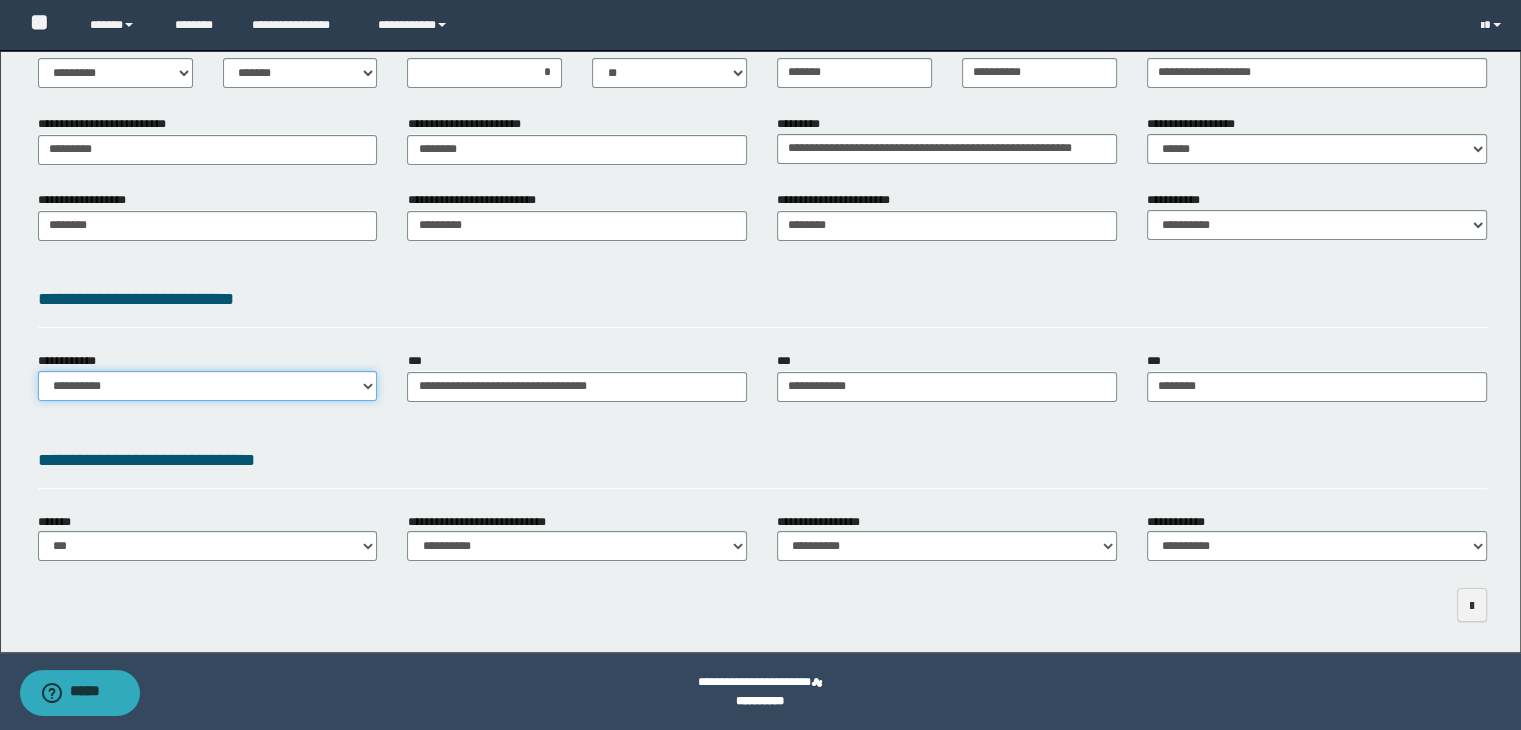click on "**********" at bounding box center (208, 386) 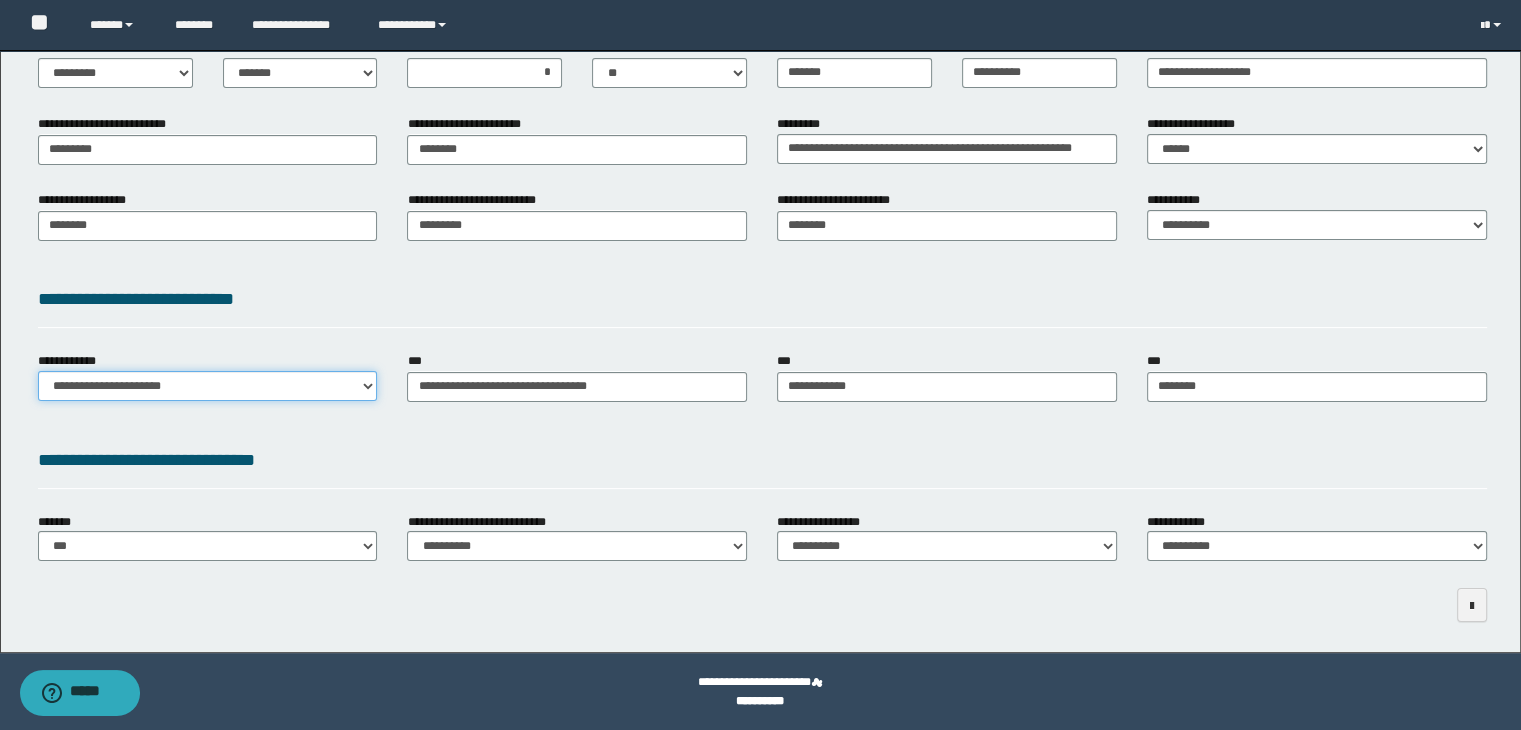 click on "**********" at bounding box center (208, 386) 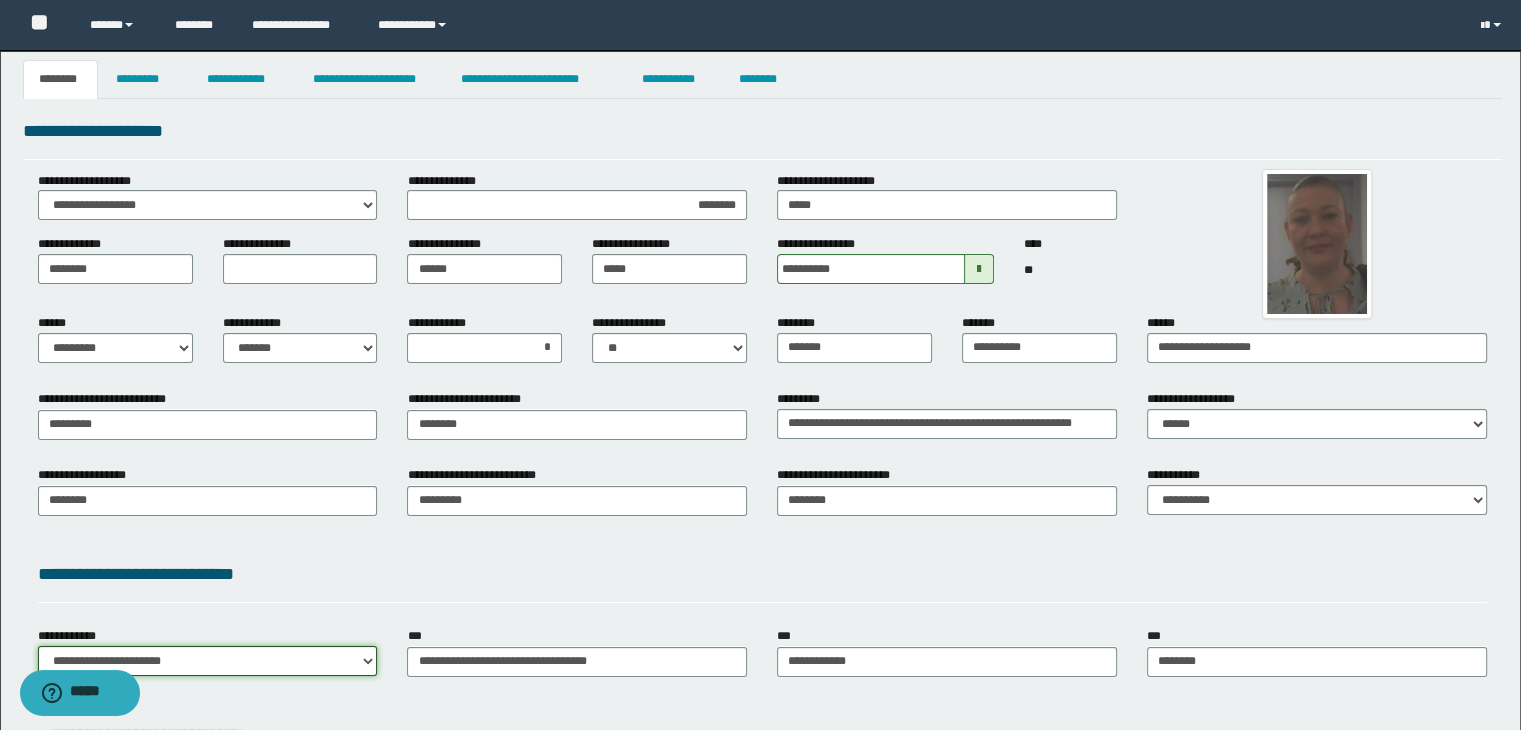 scroll, scrollTop: 0, scrollLeft: 0, axis: both 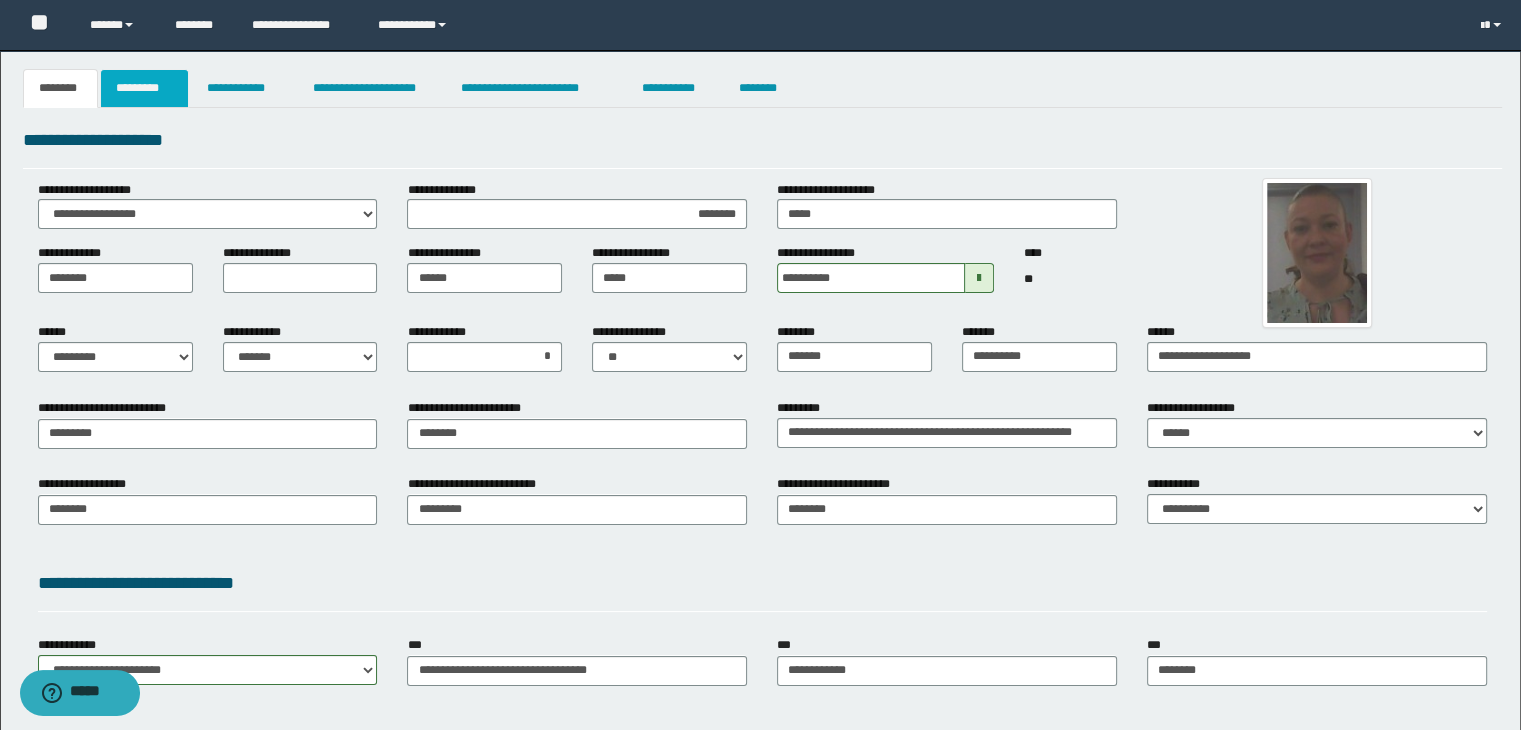 click on "*********" at bounding box center [144, 88] 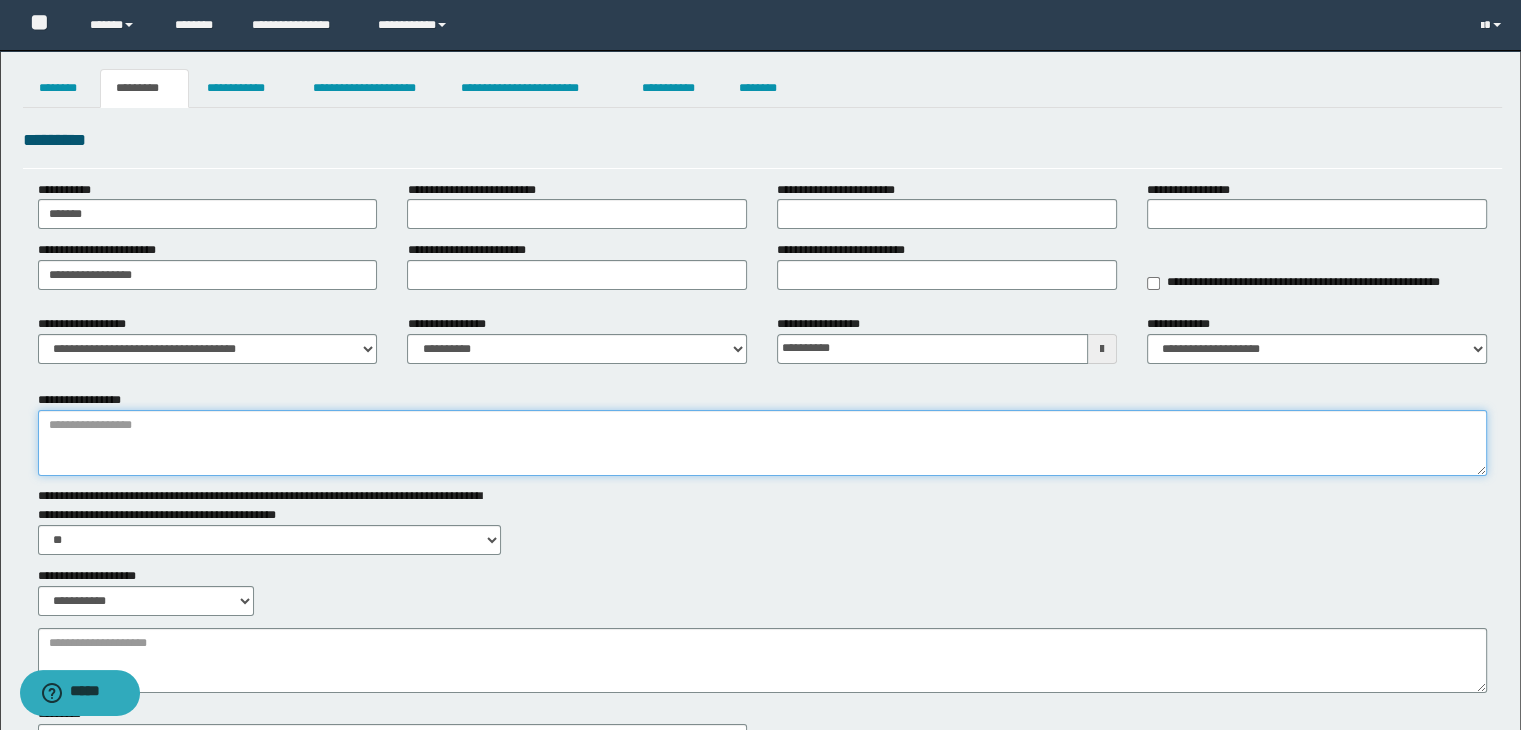click on "**********" at bounding box center [763, 443] 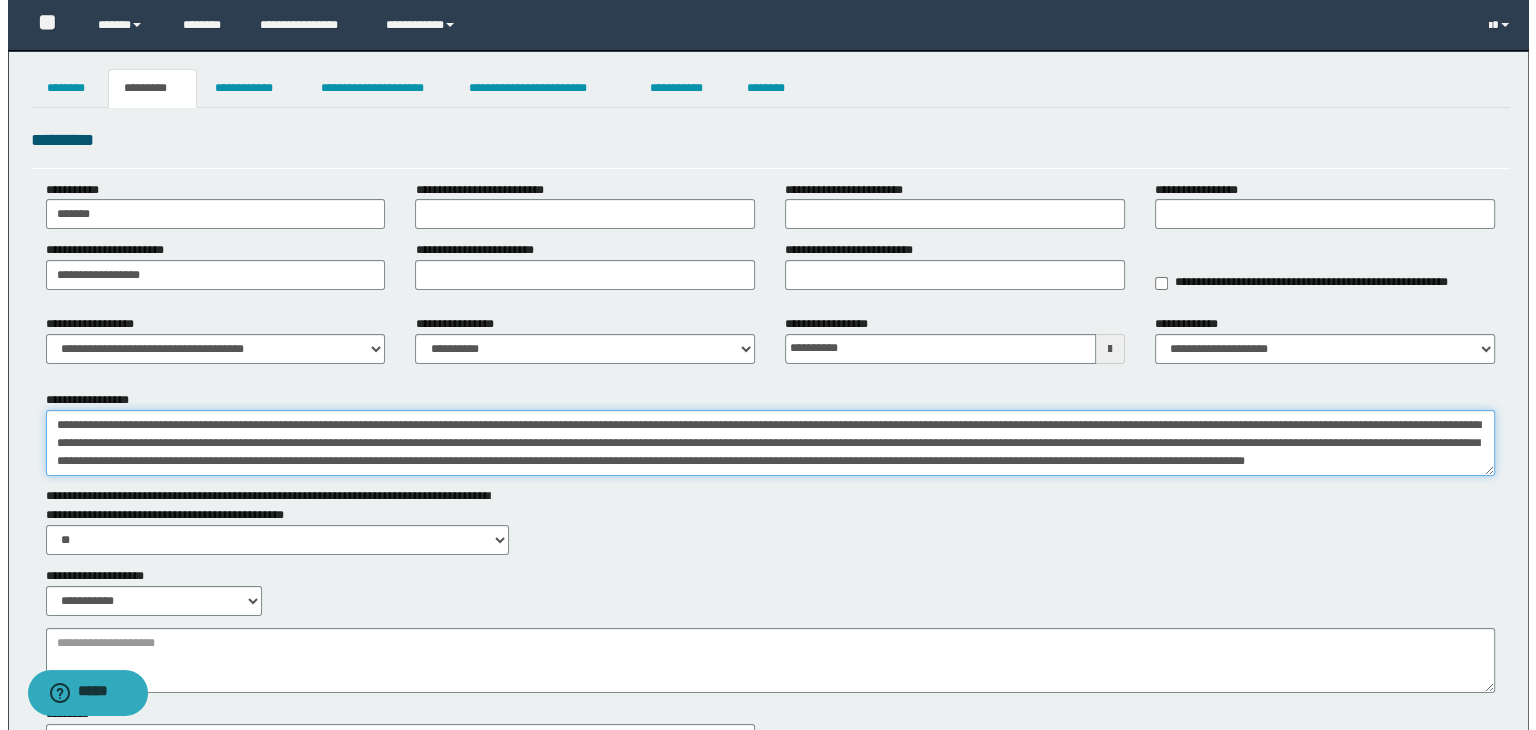 scroll, scrollTop: 12, scrollLeft: 0, axis: vertical 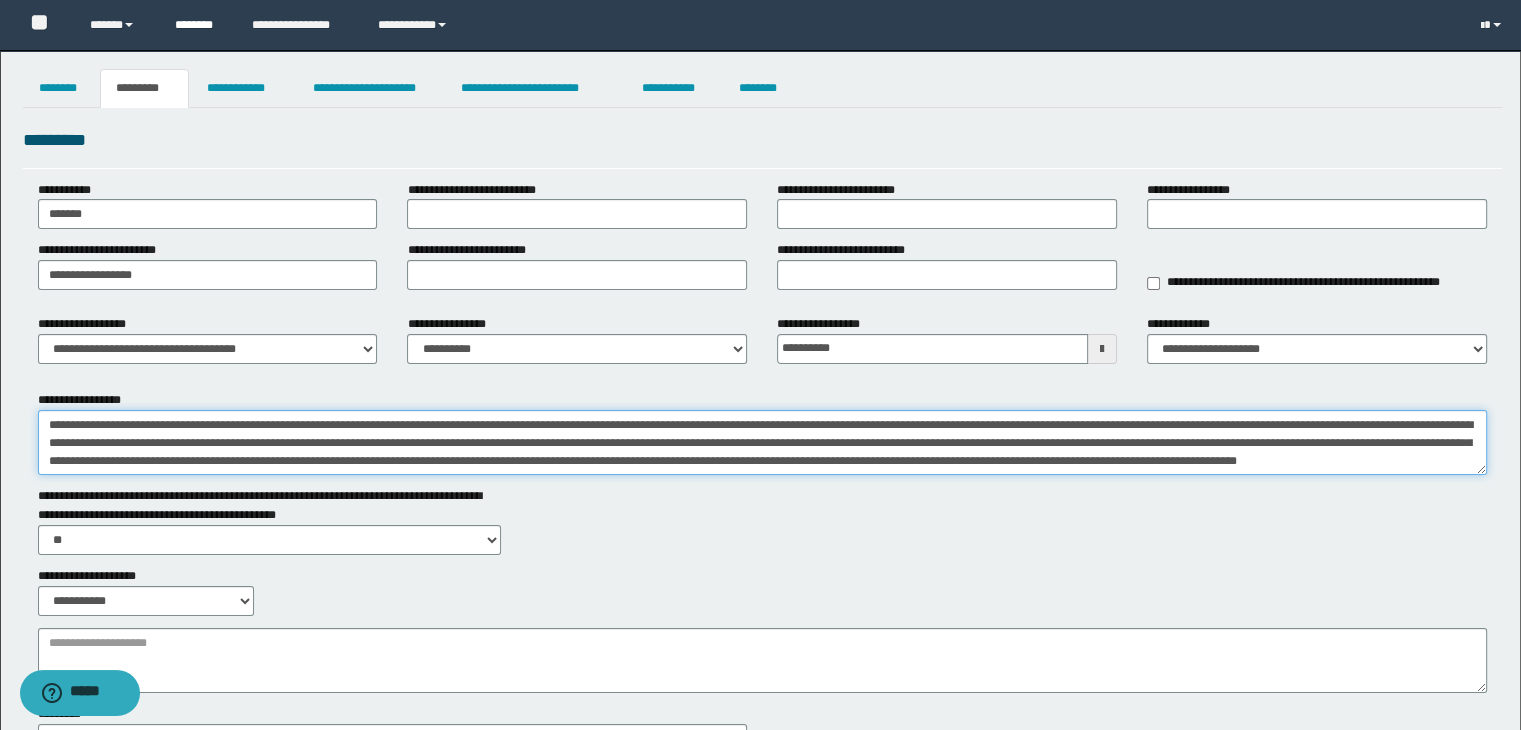 type on "**********" 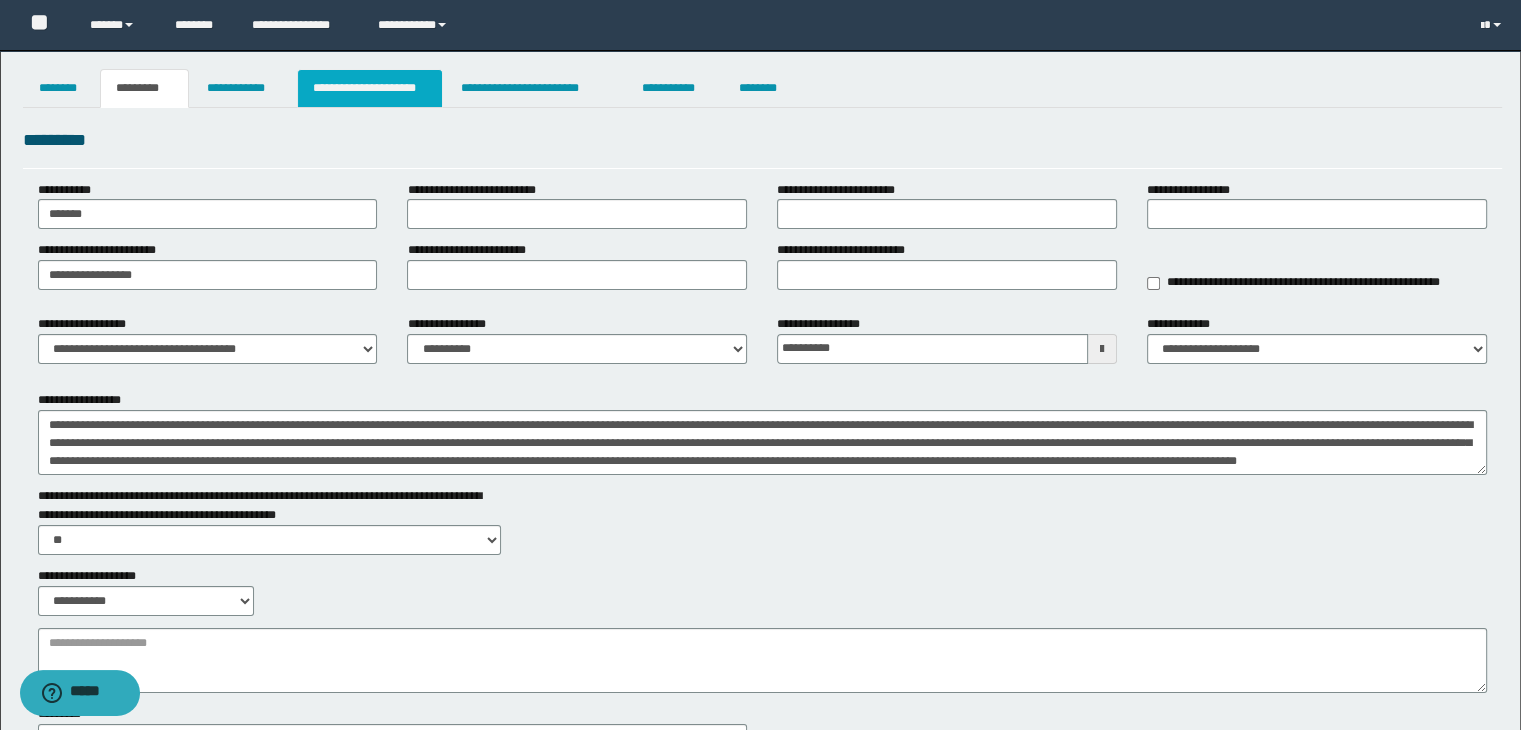 click on "**********" at bounding box center [370, 88] 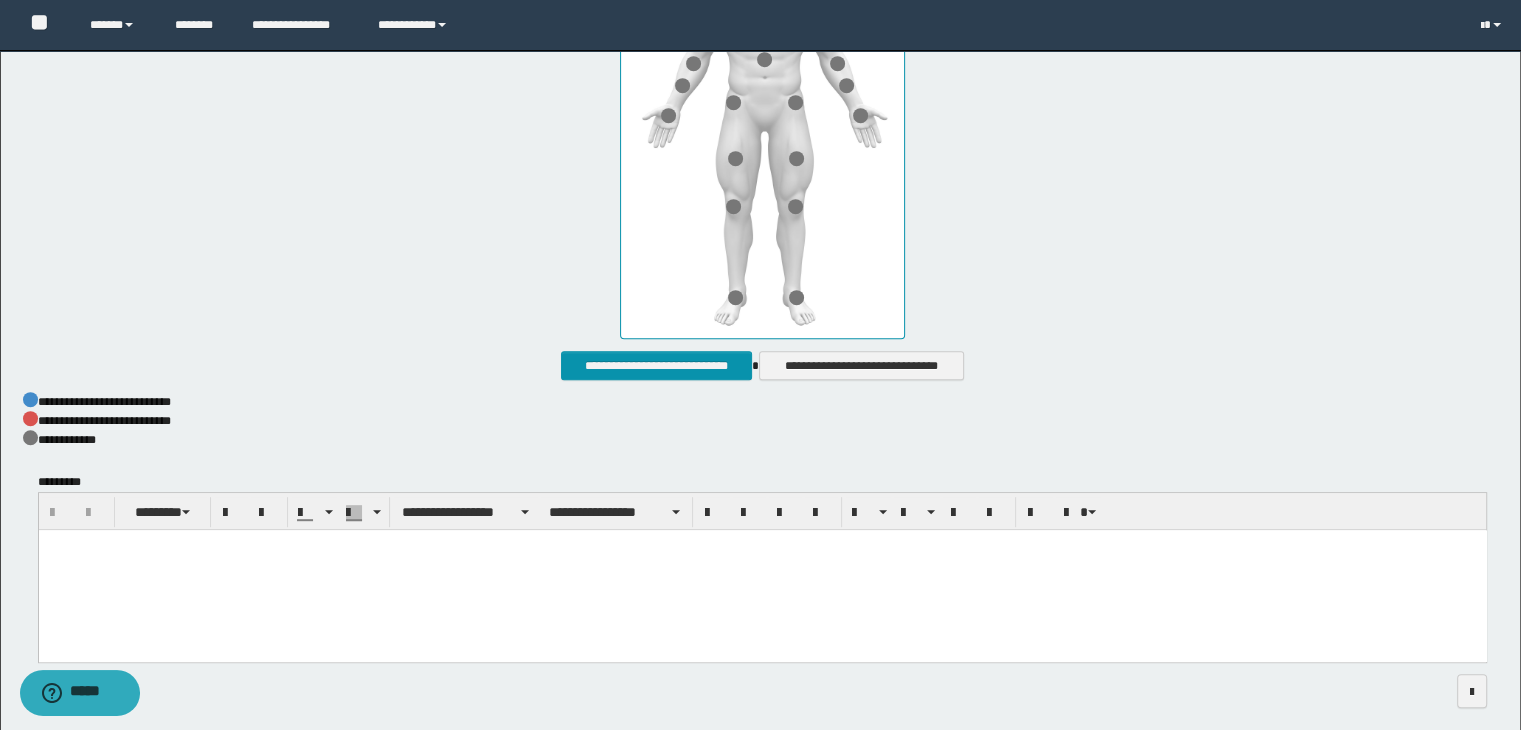 scroll, scrollTop: 1023, scrollLeft: 0, axis: vertical 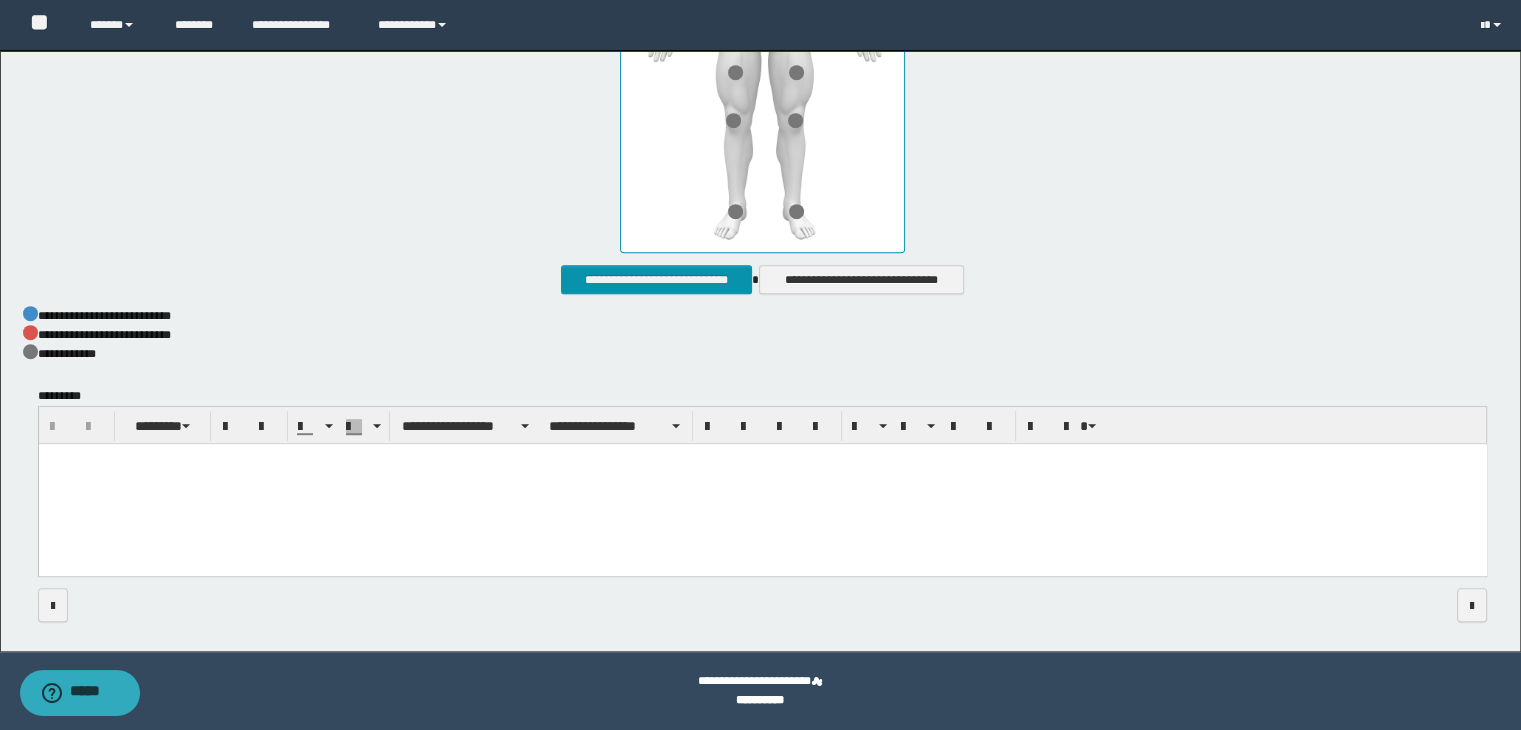 click at bounding box center [762, 484] 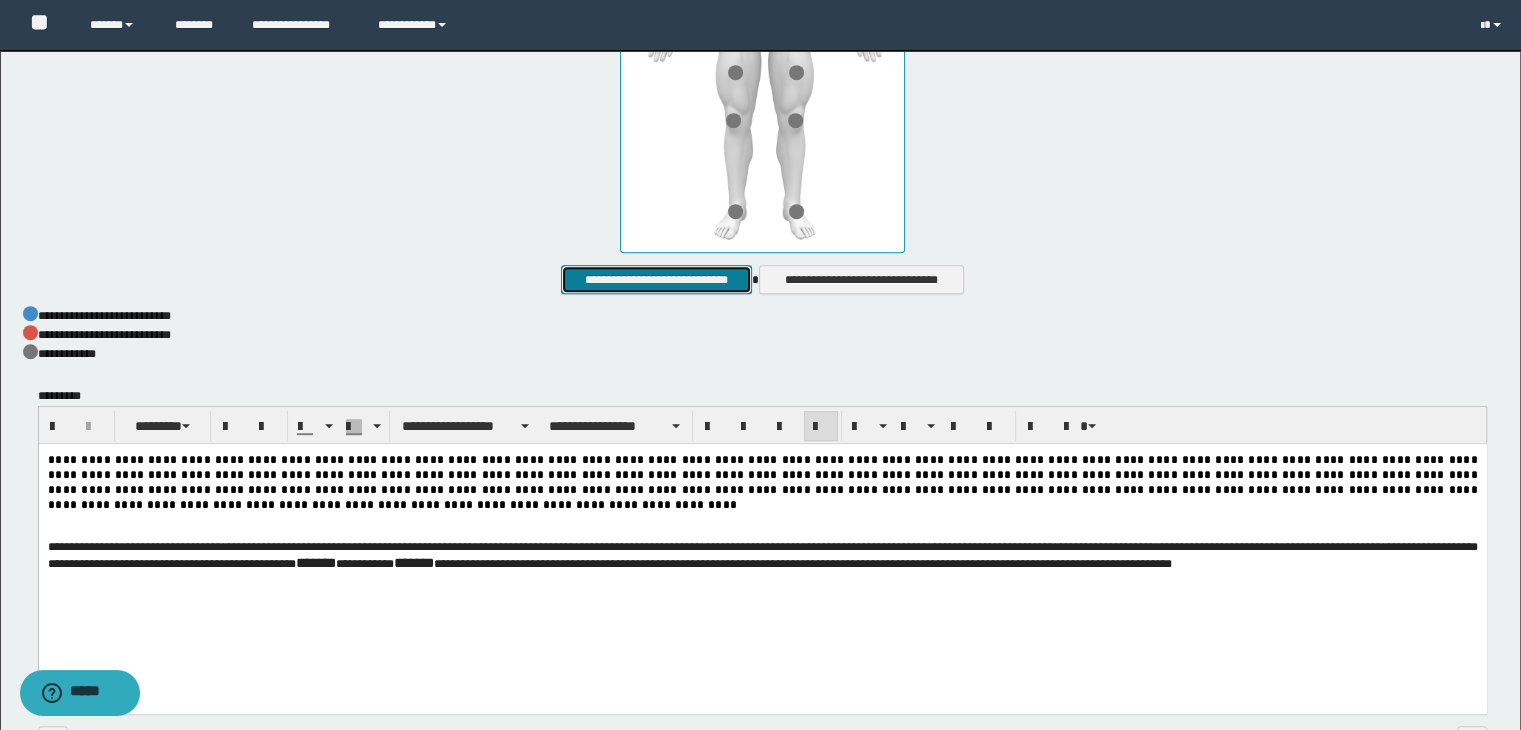 click on "**********" at bounding box center [656, 280] 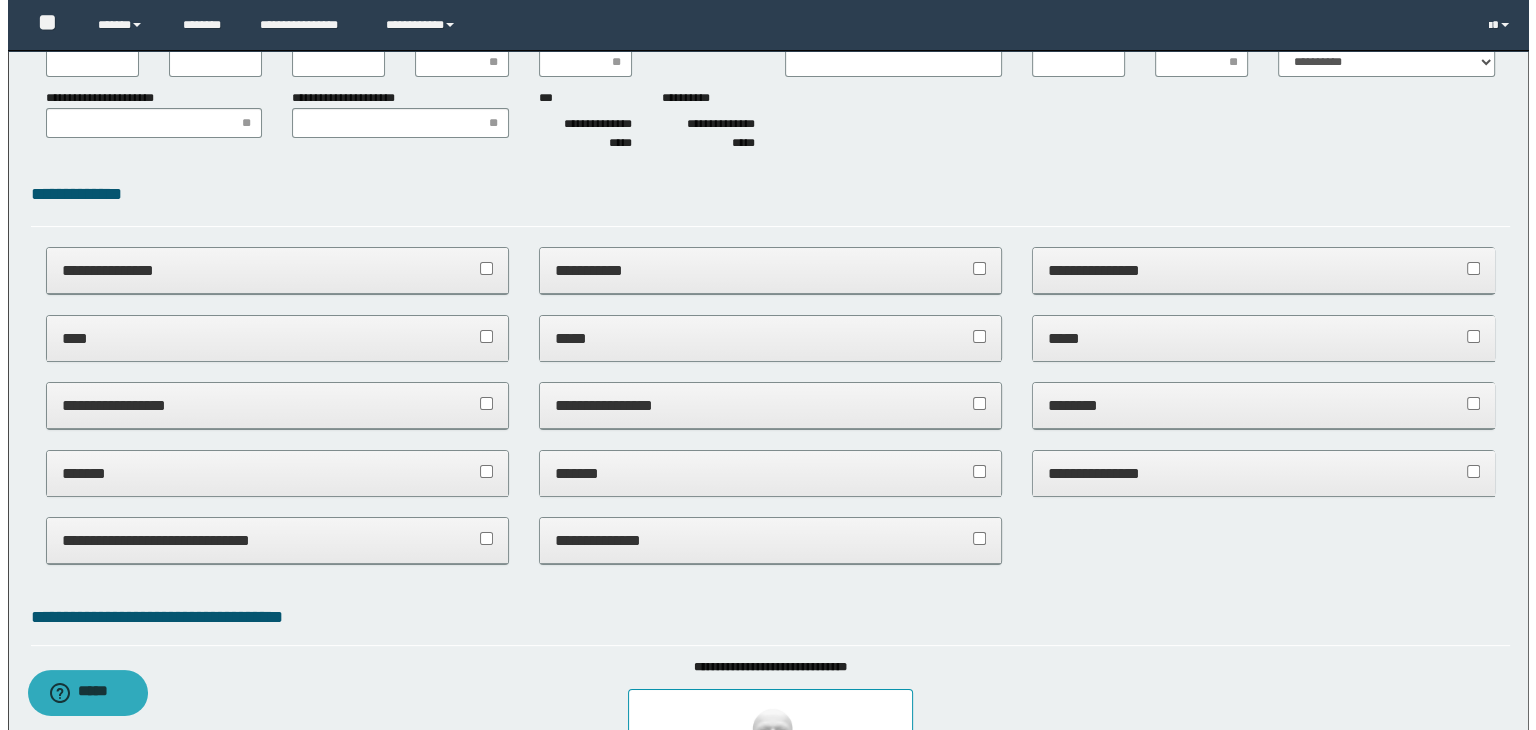 scroll, scrollTop: 0, scrollLeft: 0, axis: both 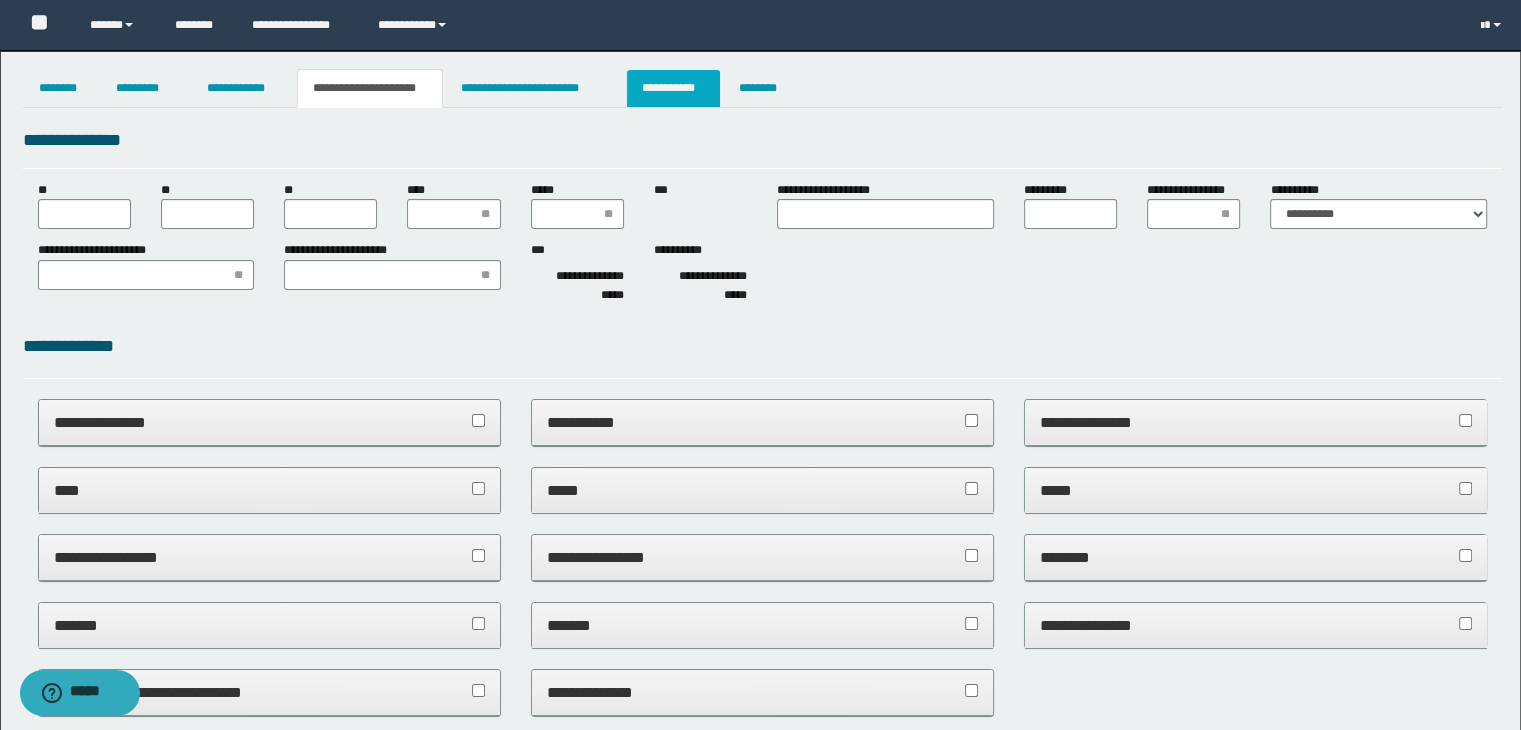 click on "**********" at bounding box center (673, 88) 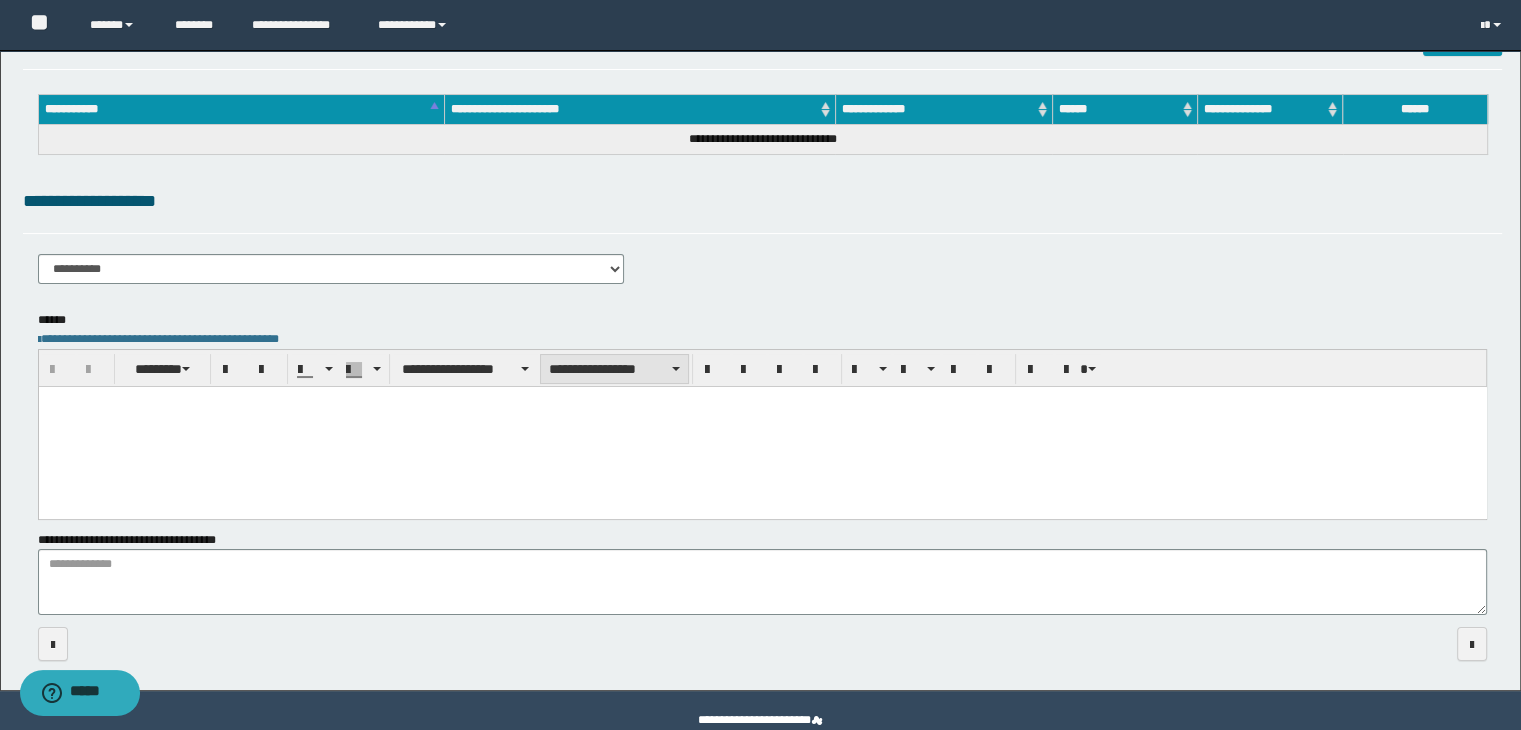 scroll, scrollTop: 149, scrollLeft: 0, axis: vertical 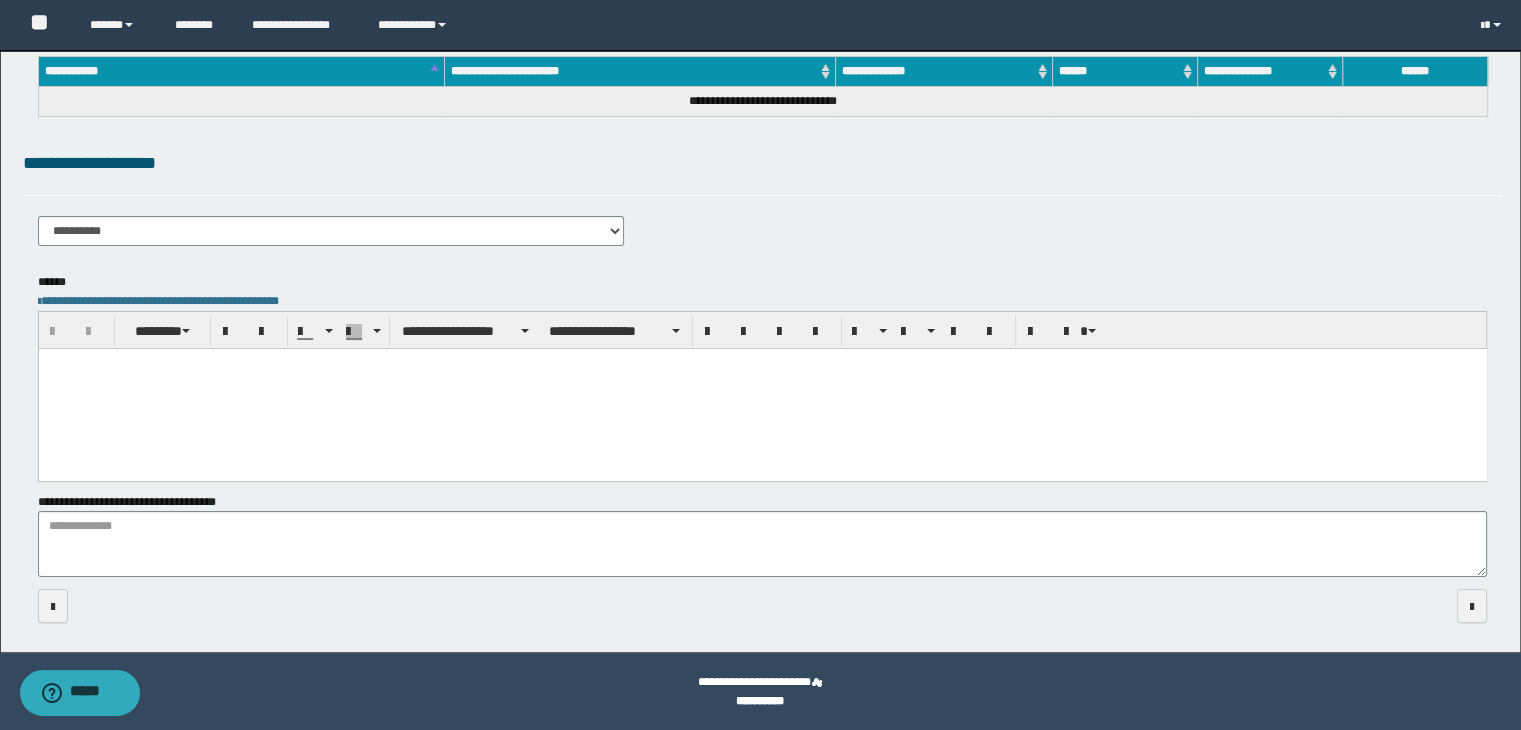 click at bounding box center [762, 388] 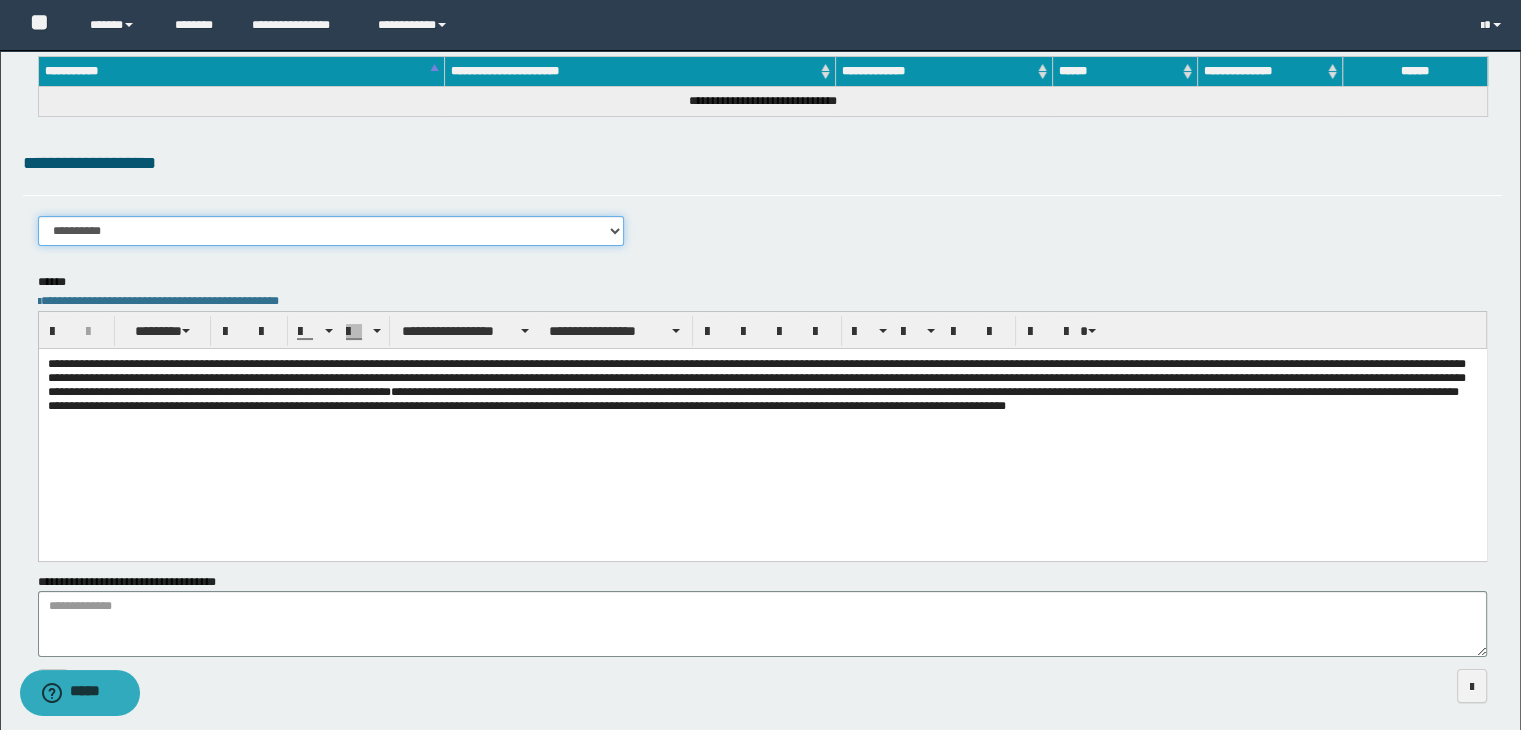 click on "**********" at bounding box center (331, 231) 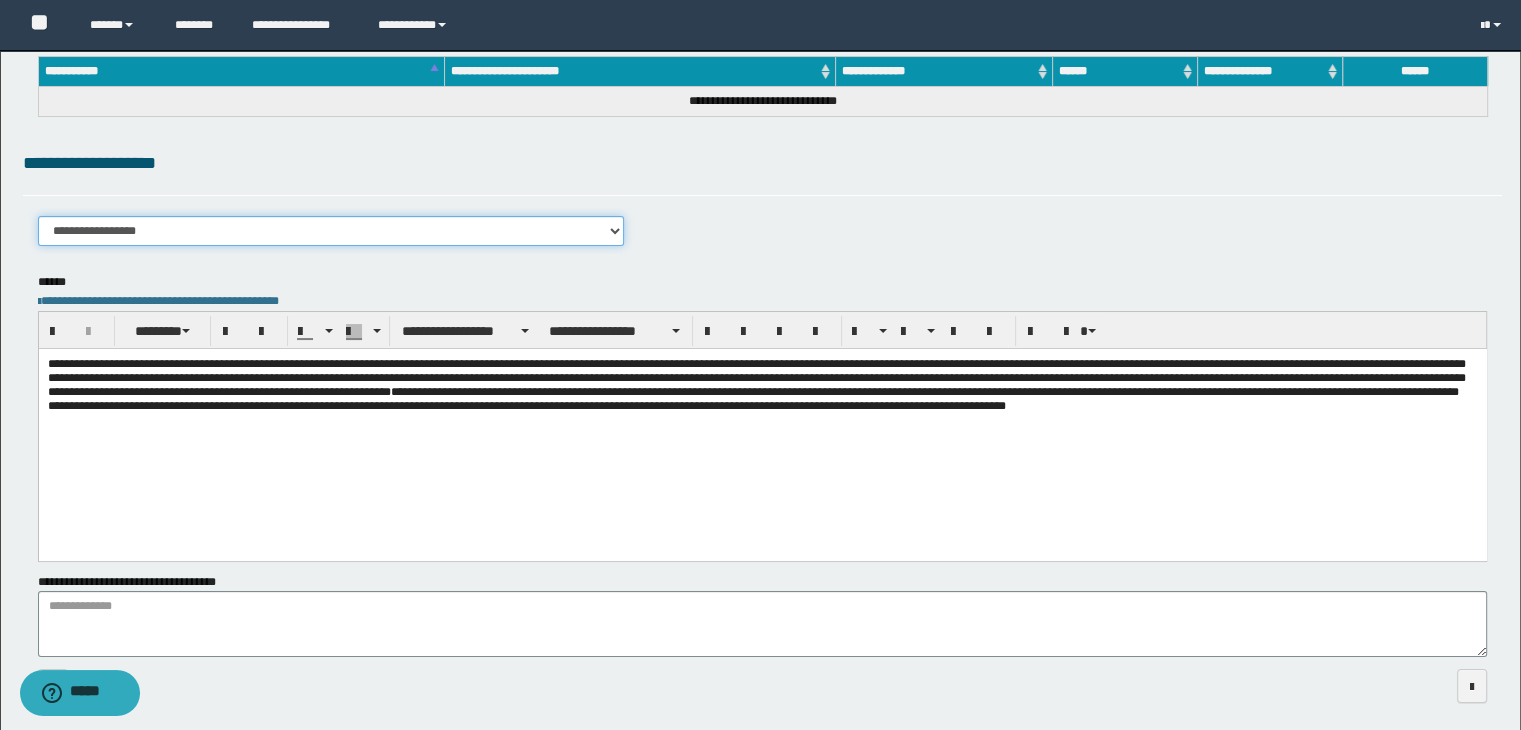 click on "**********" at bounding box center (331, 231) 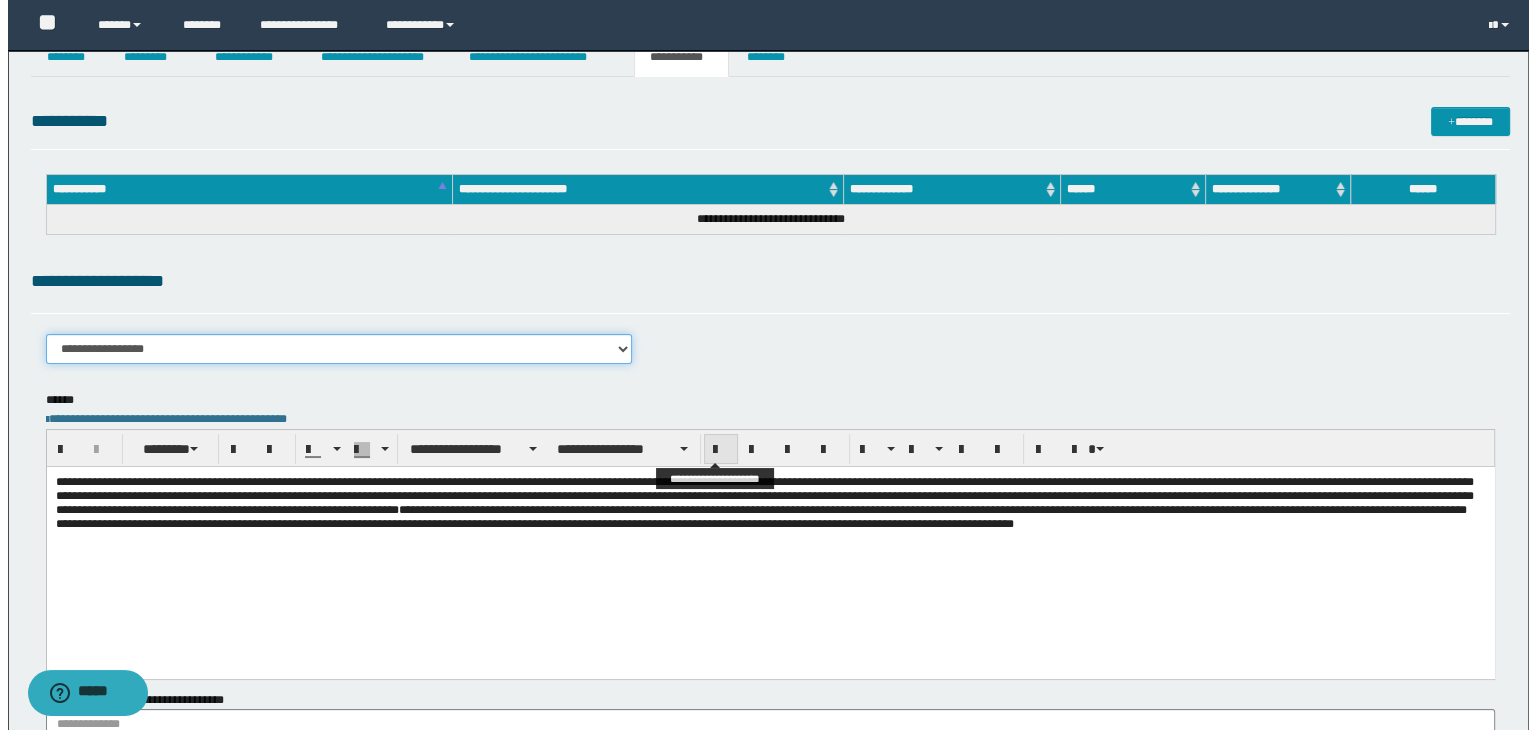 scroll, scrollTop: 0, scrollLeft: 0, axis: both 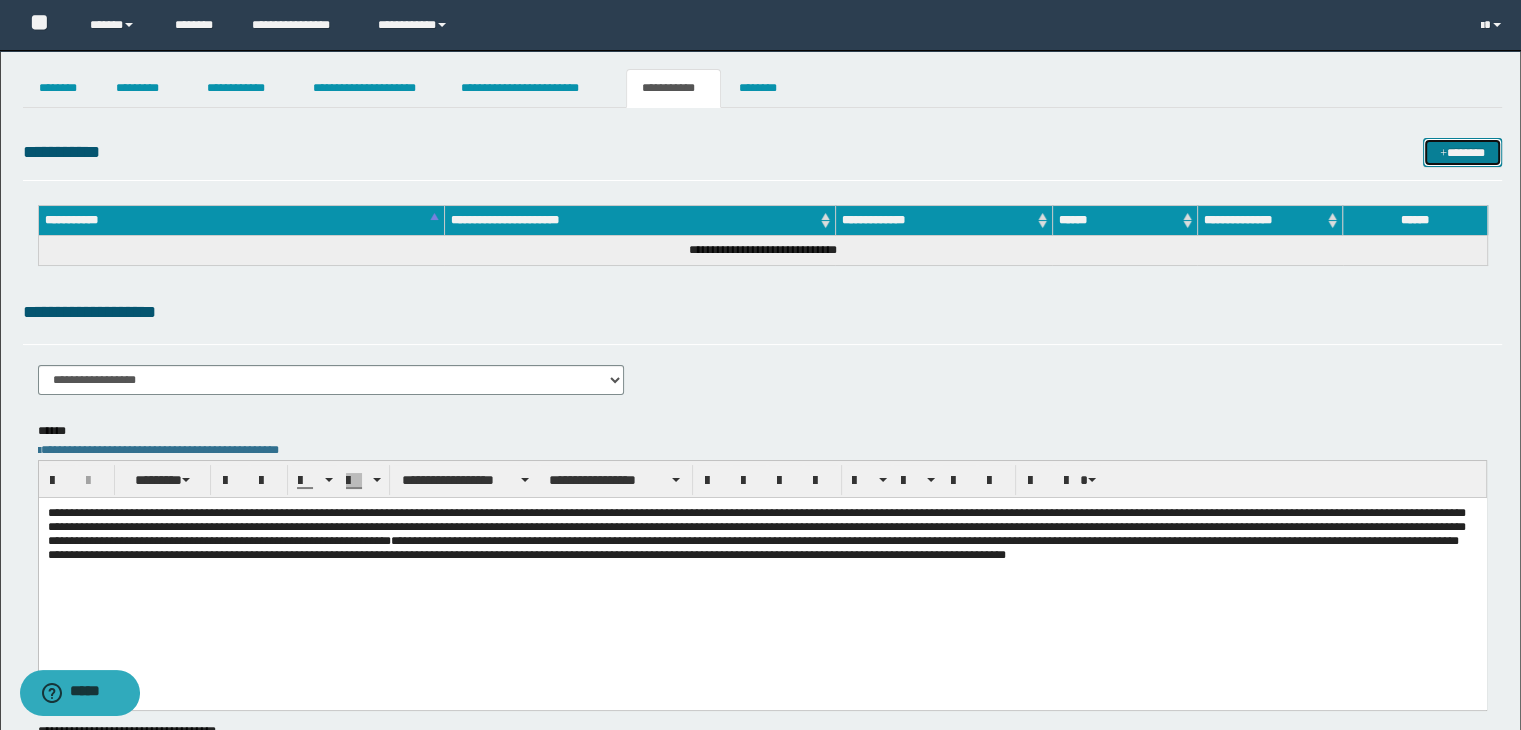 click at bounding box center [1443, 154] 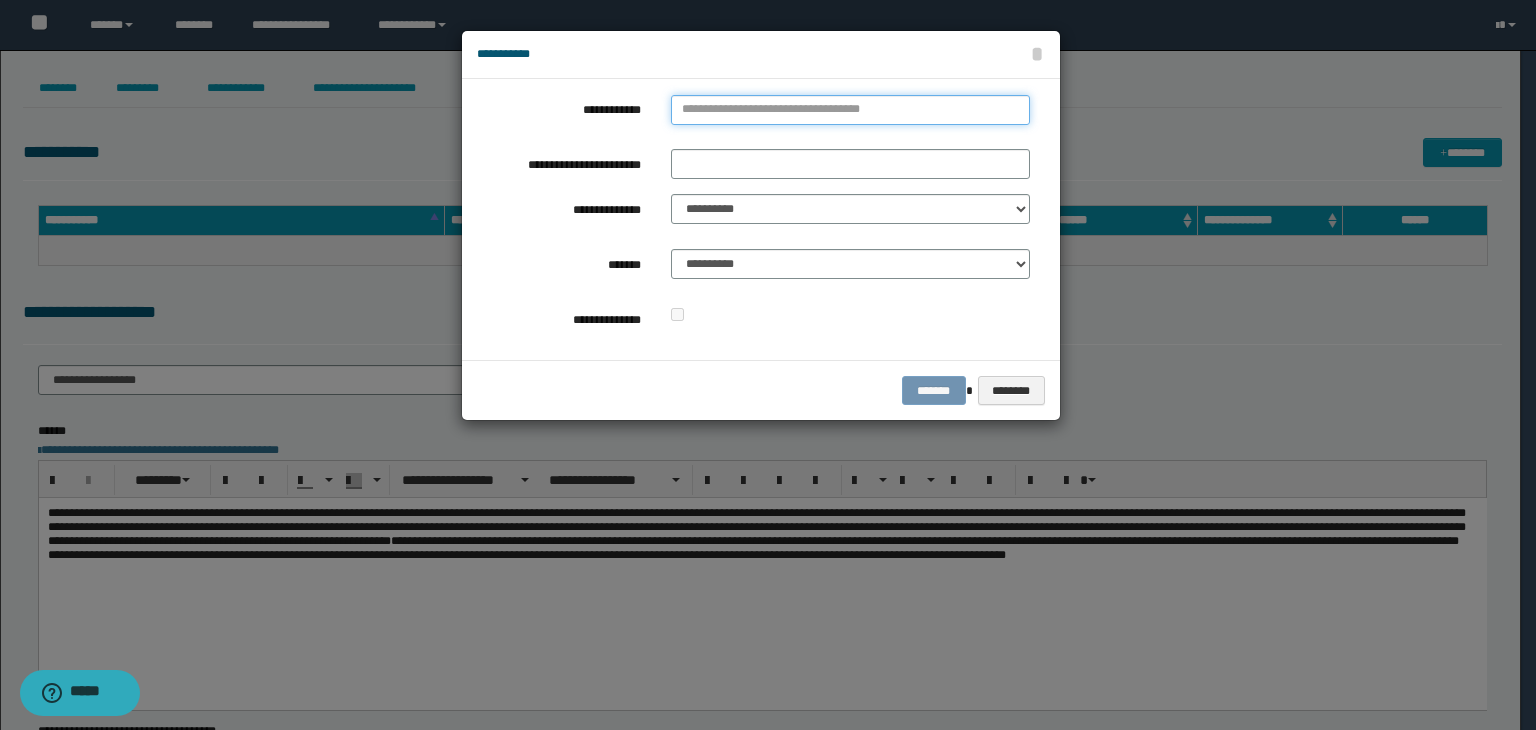 click on "**********" at bounding box center (850, 110) 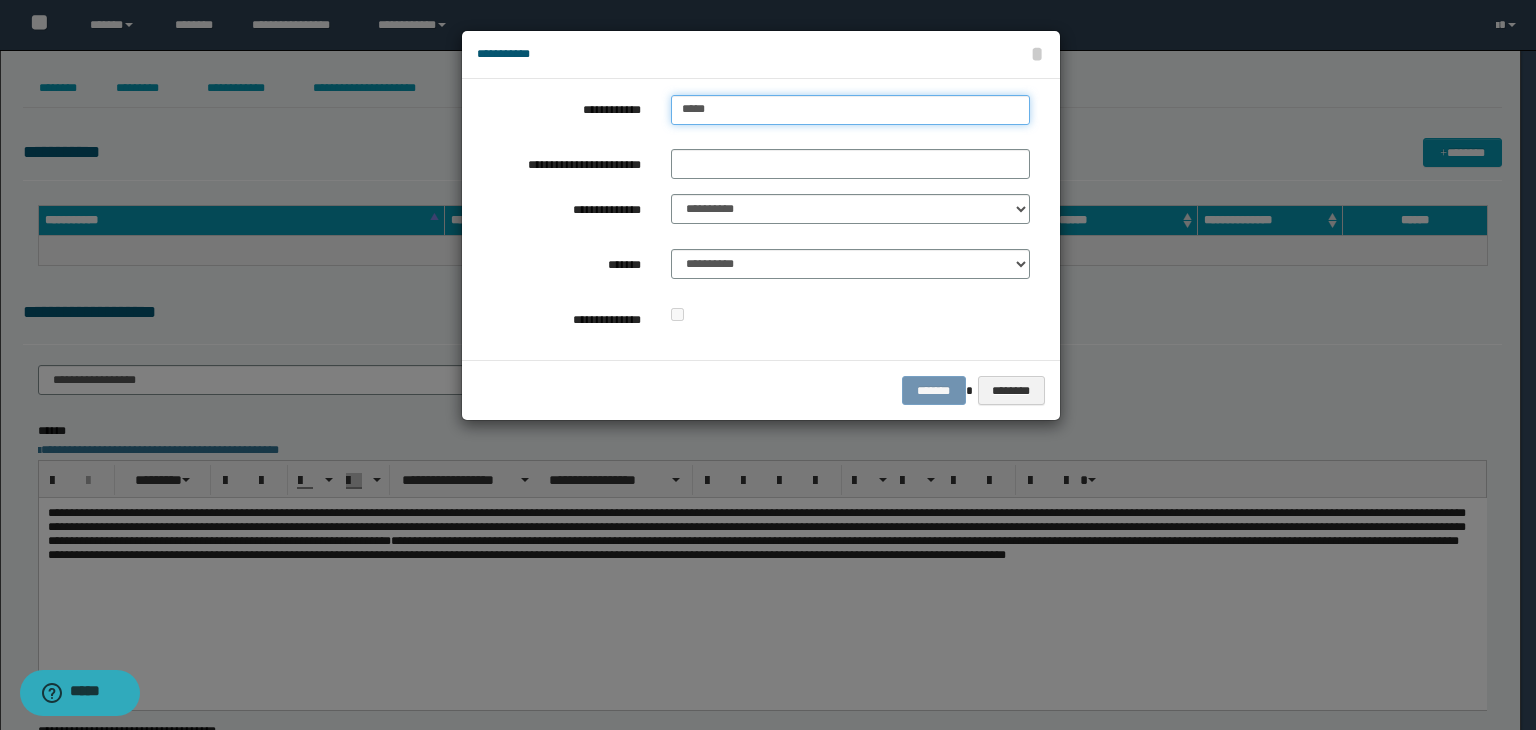 type on "******" 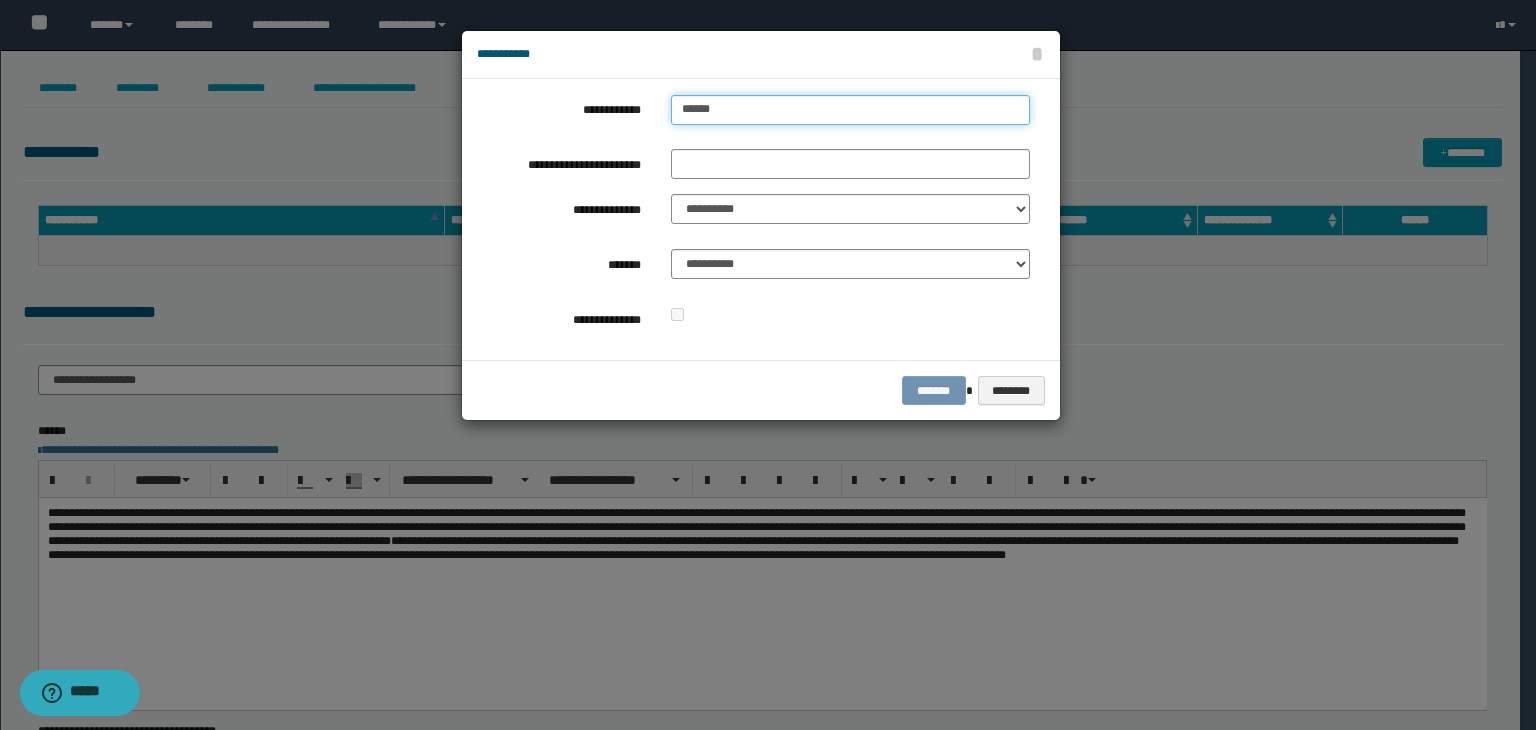 type on "*********" 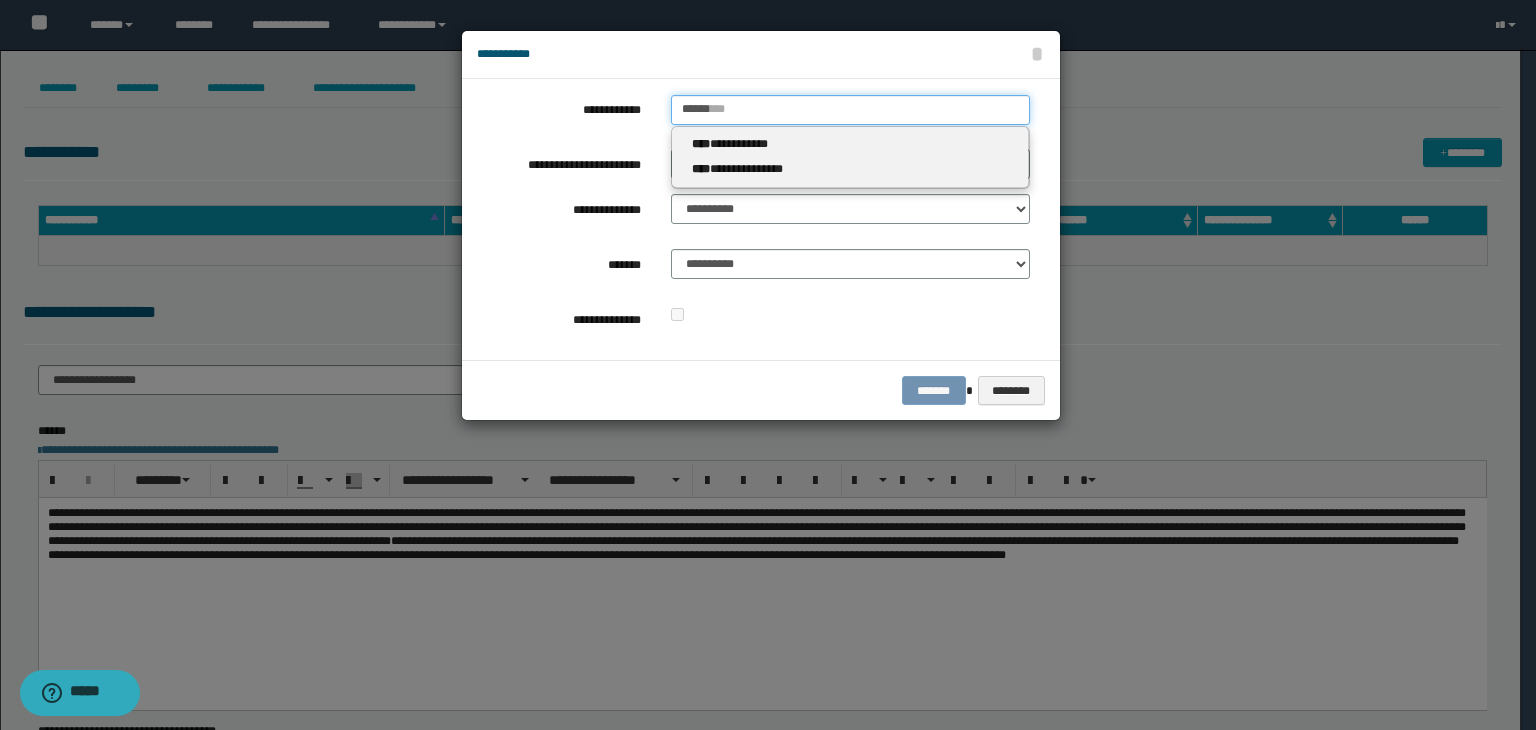 type 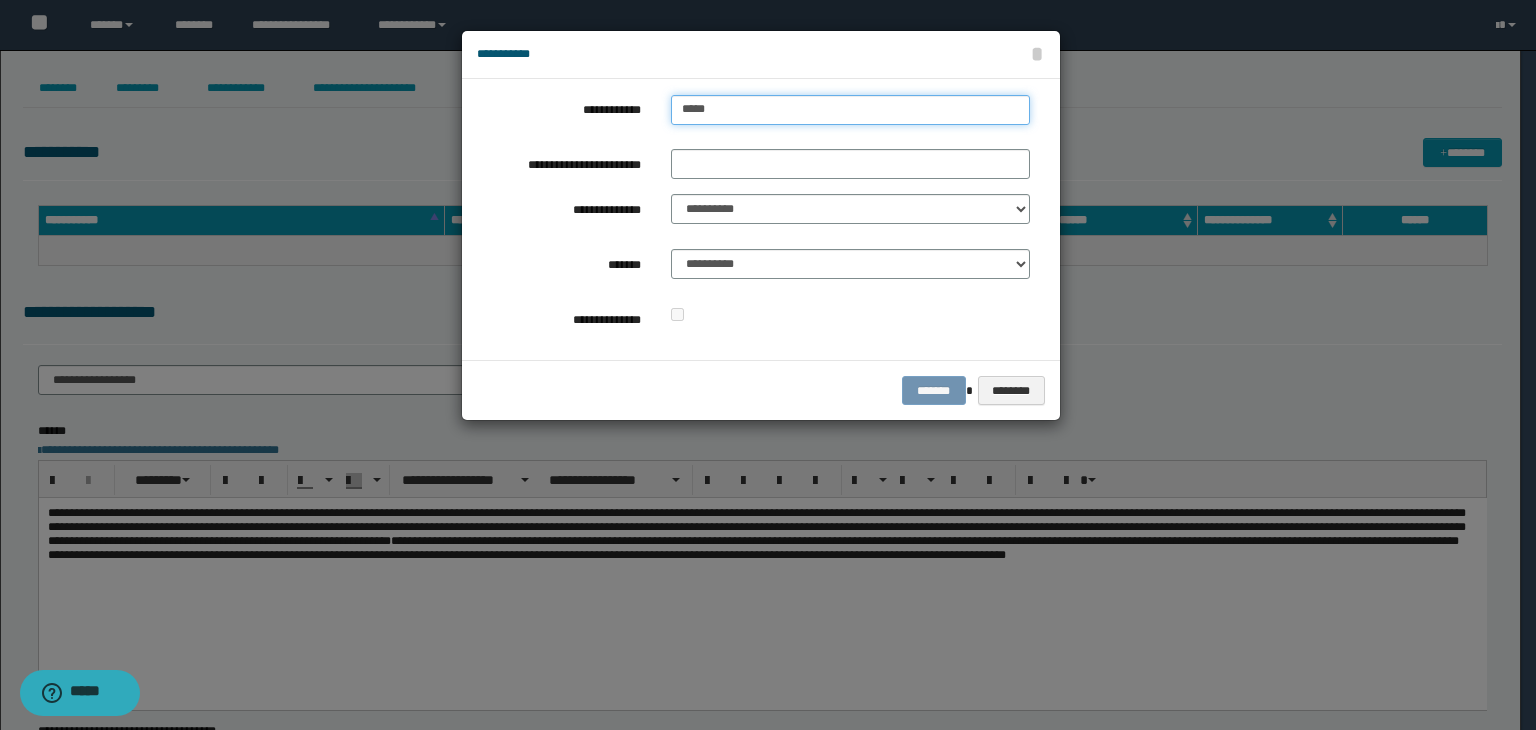 type on "****" 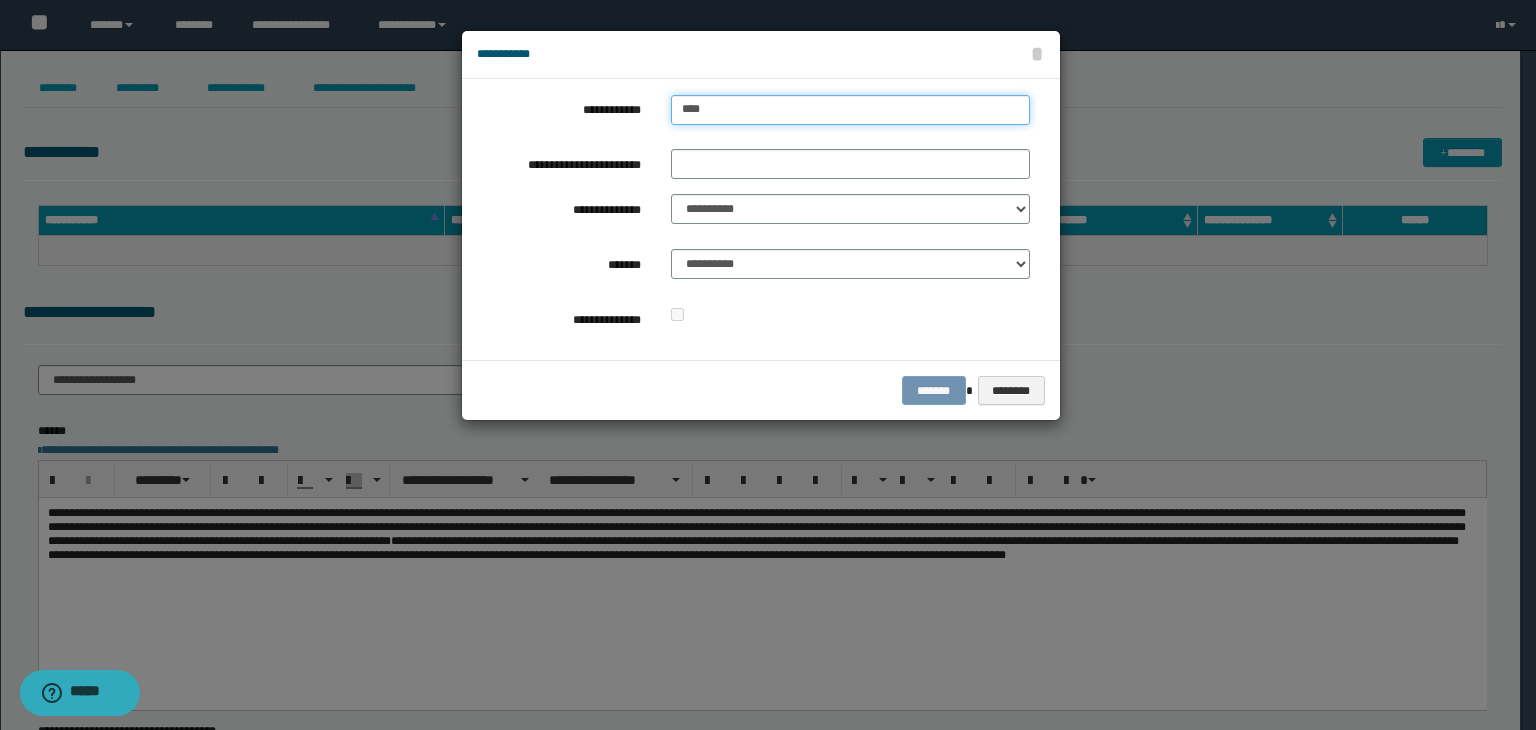type on "****" 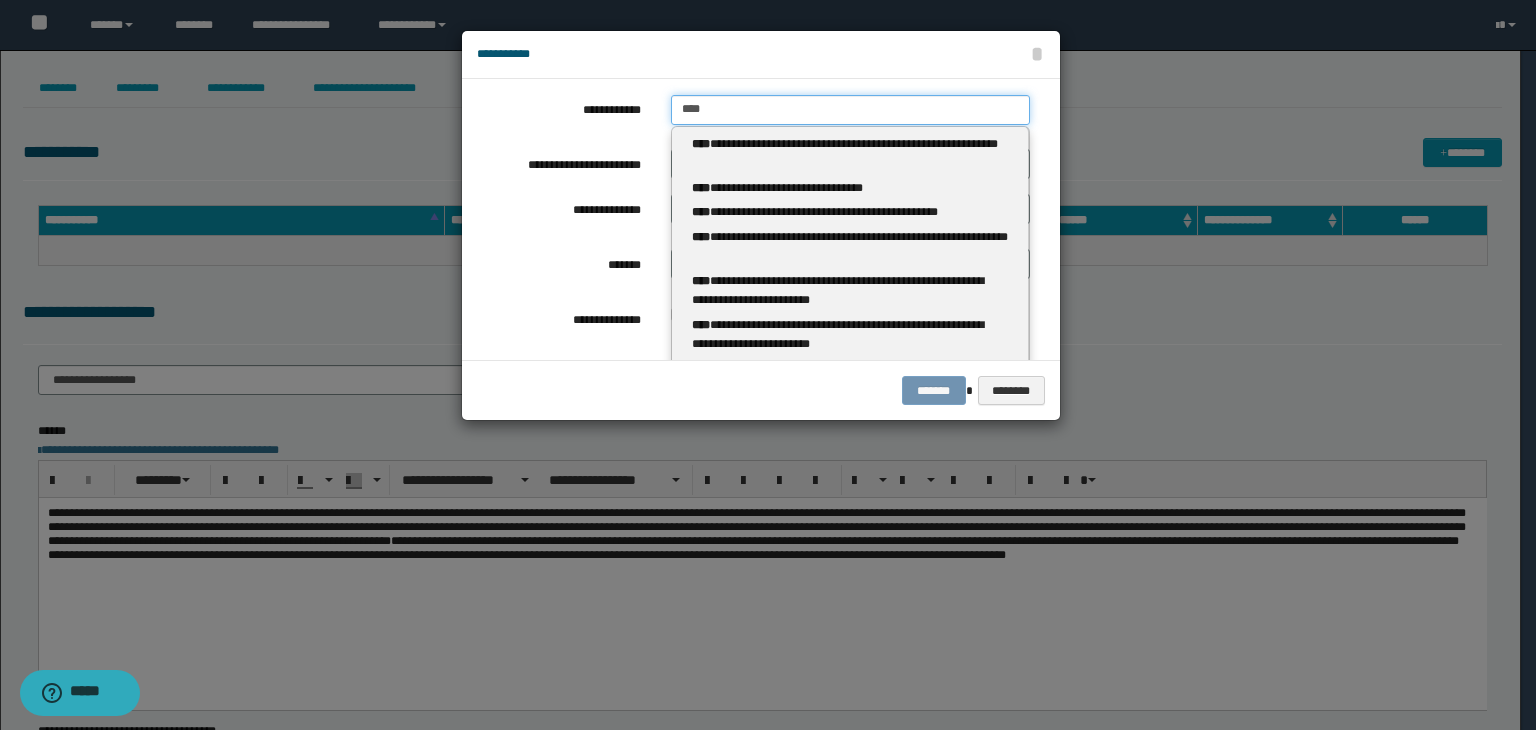 type 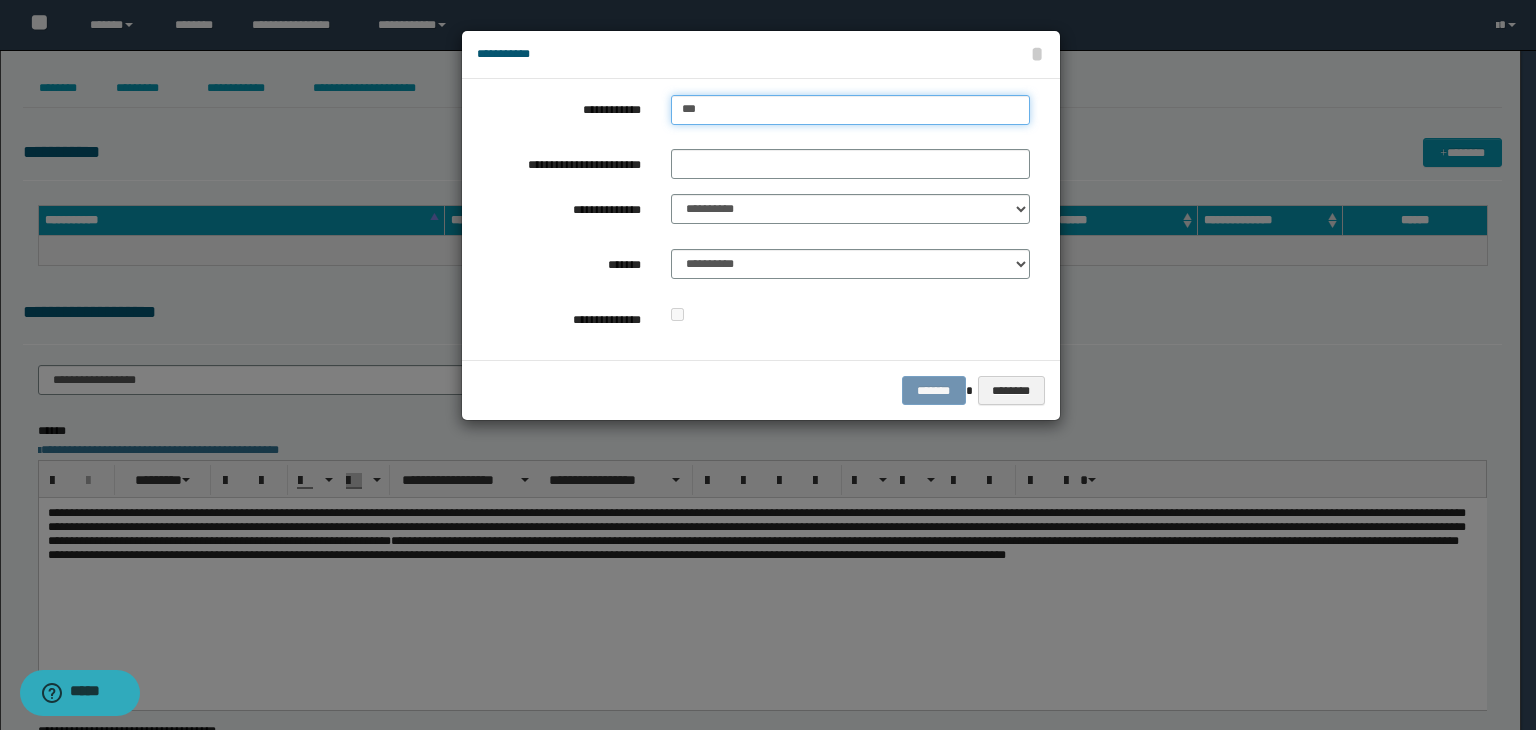 type on "***" 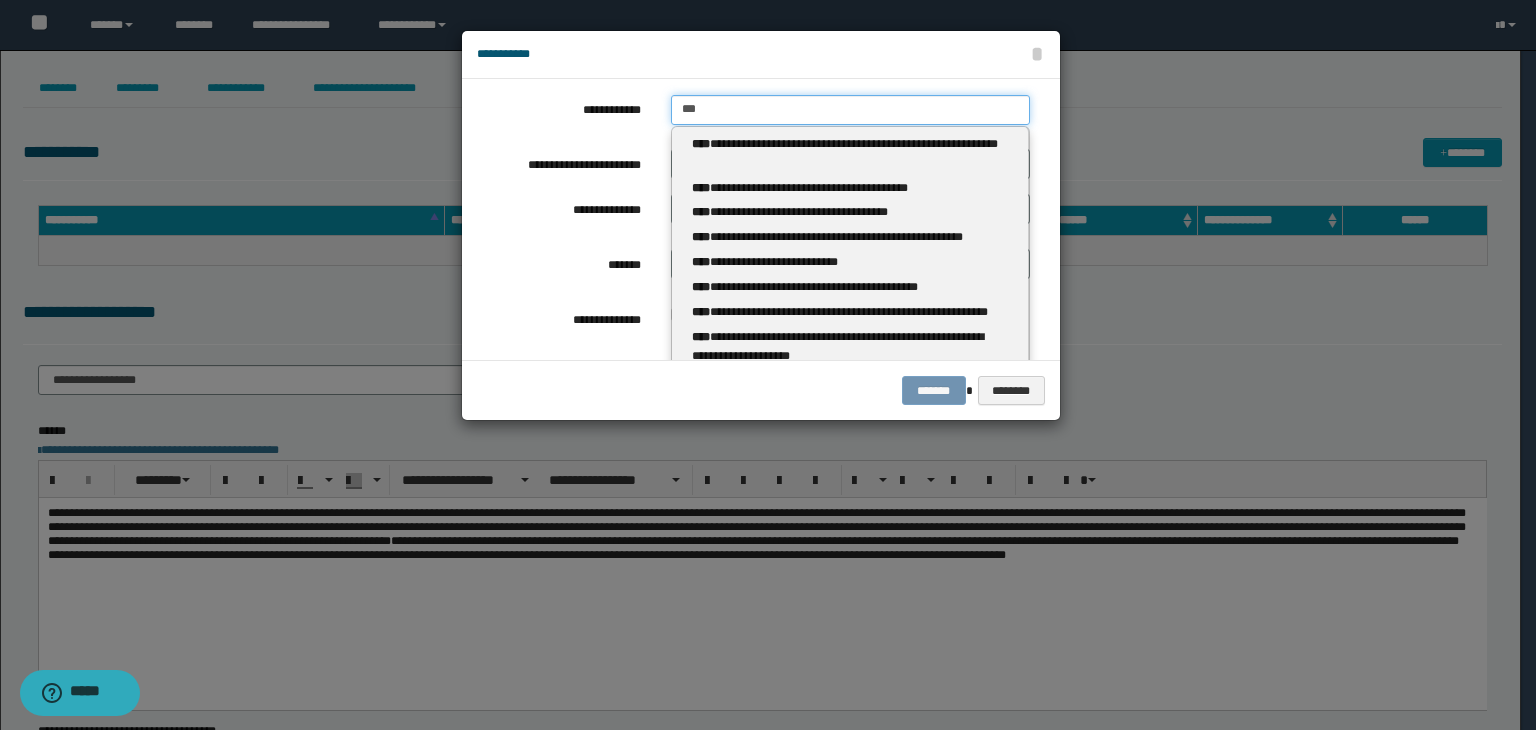 type 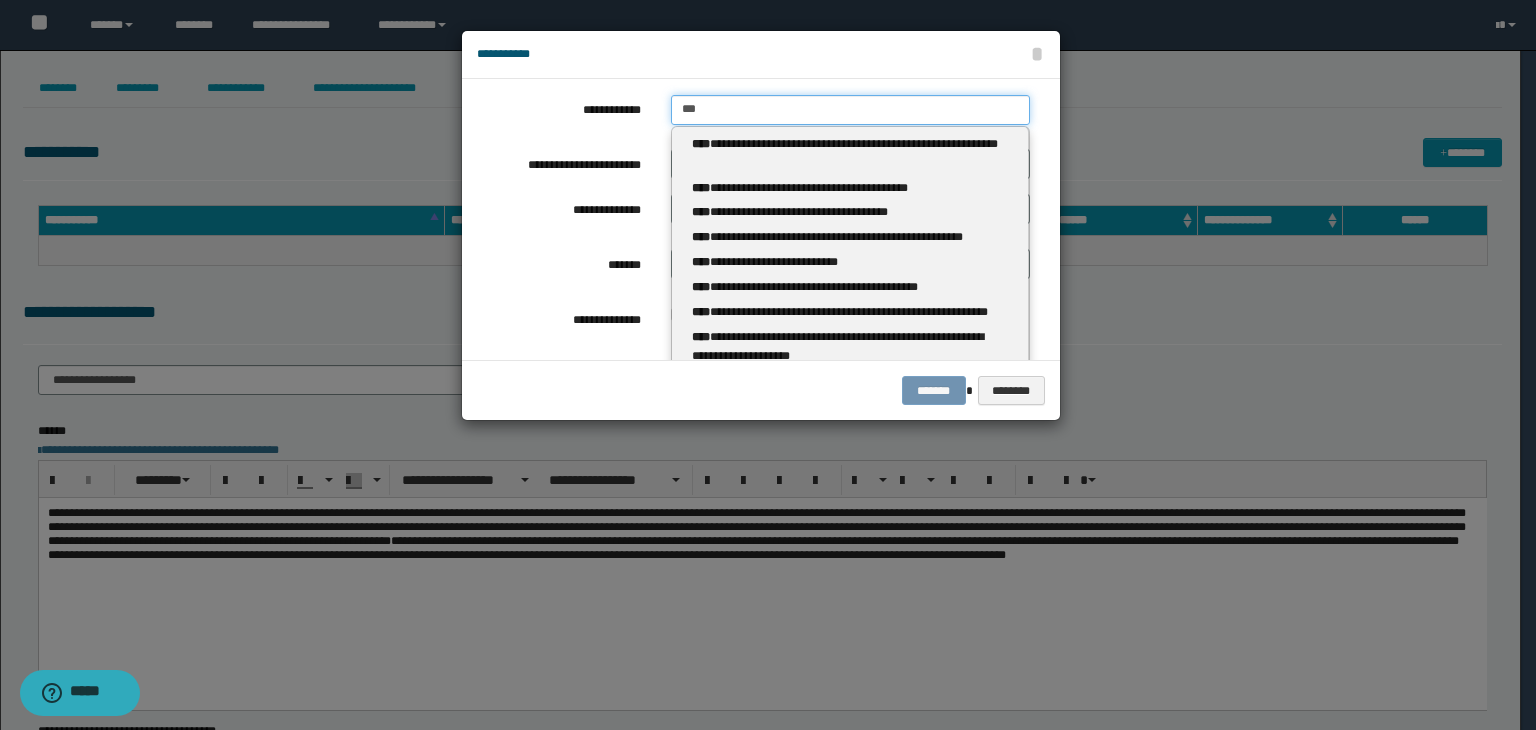 type on "****" 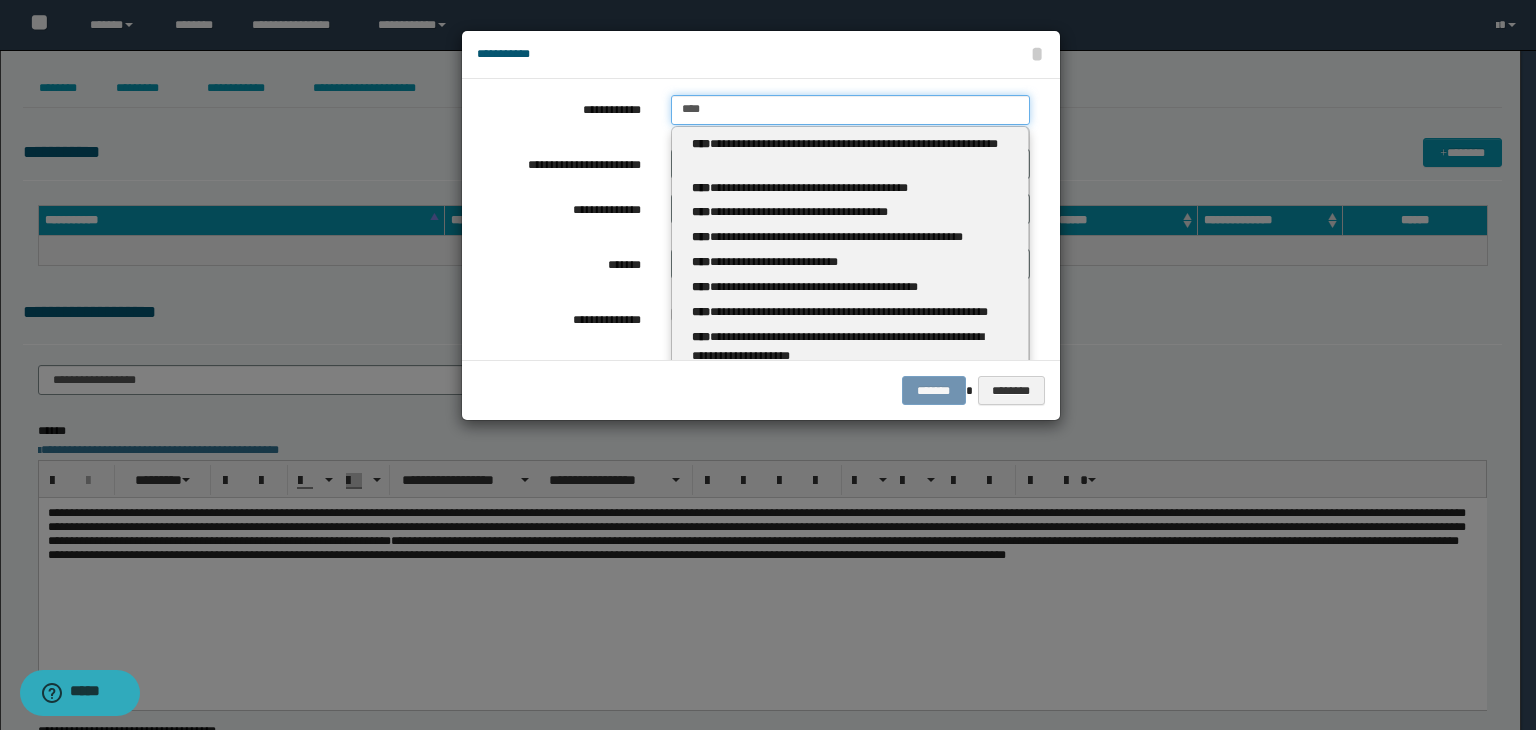 type on "****" 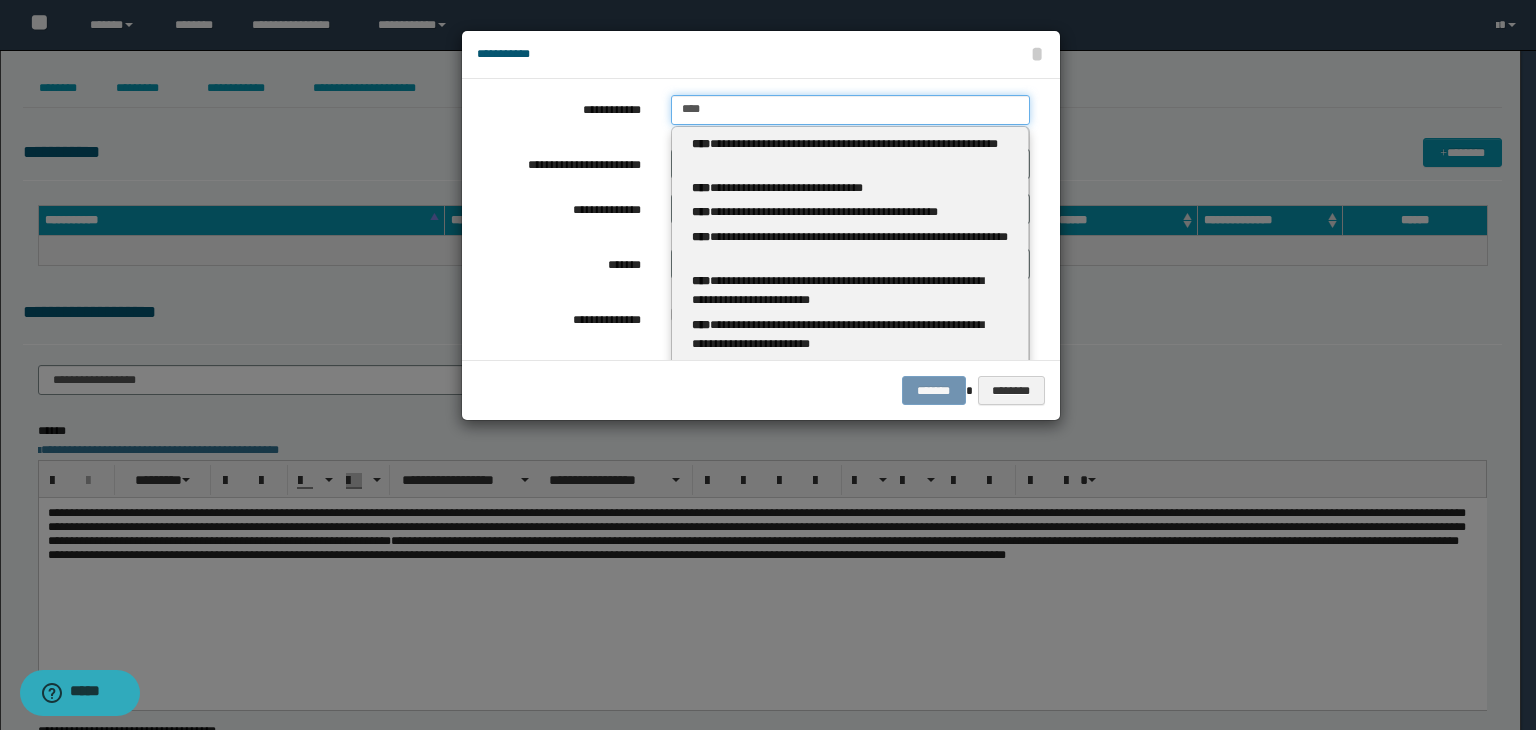 type 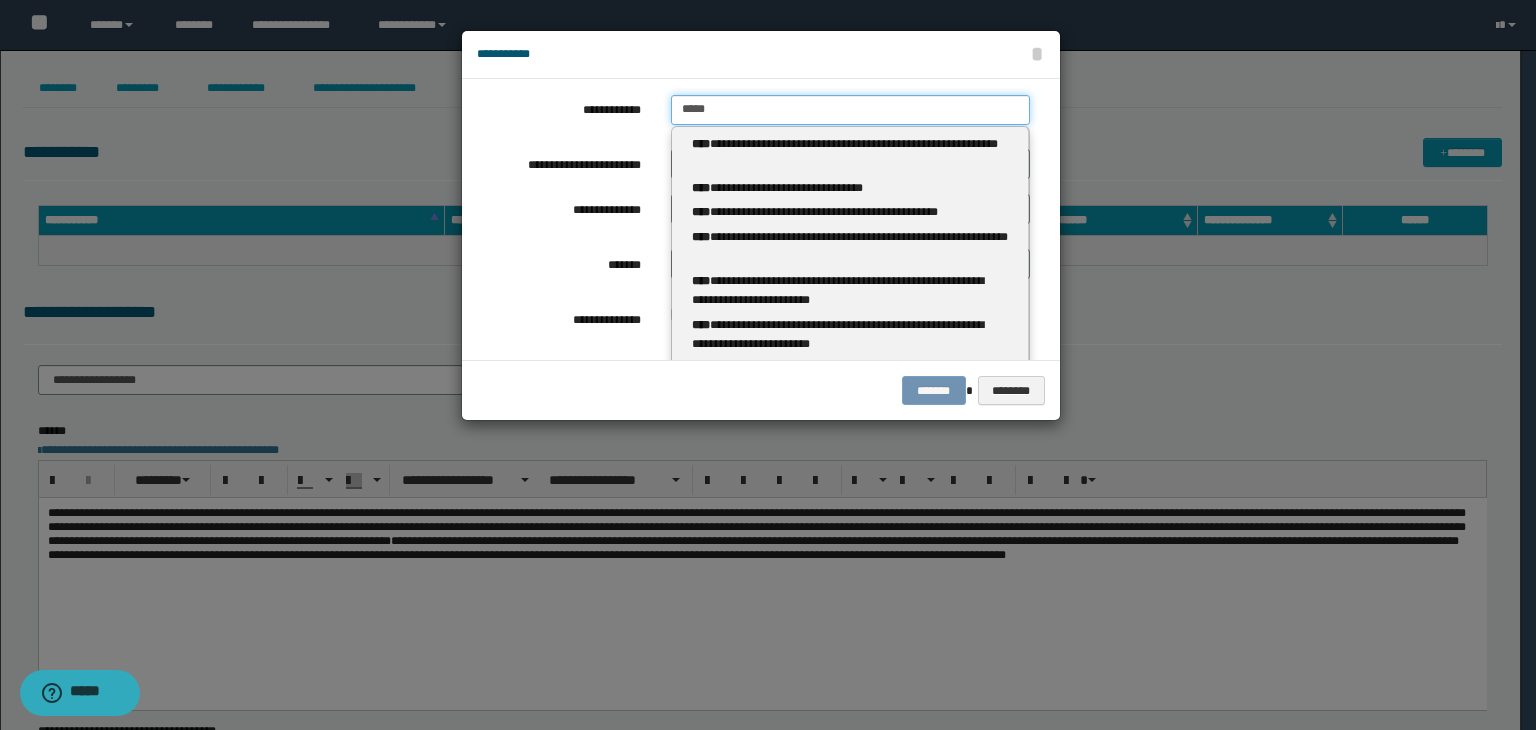 type on "*********" 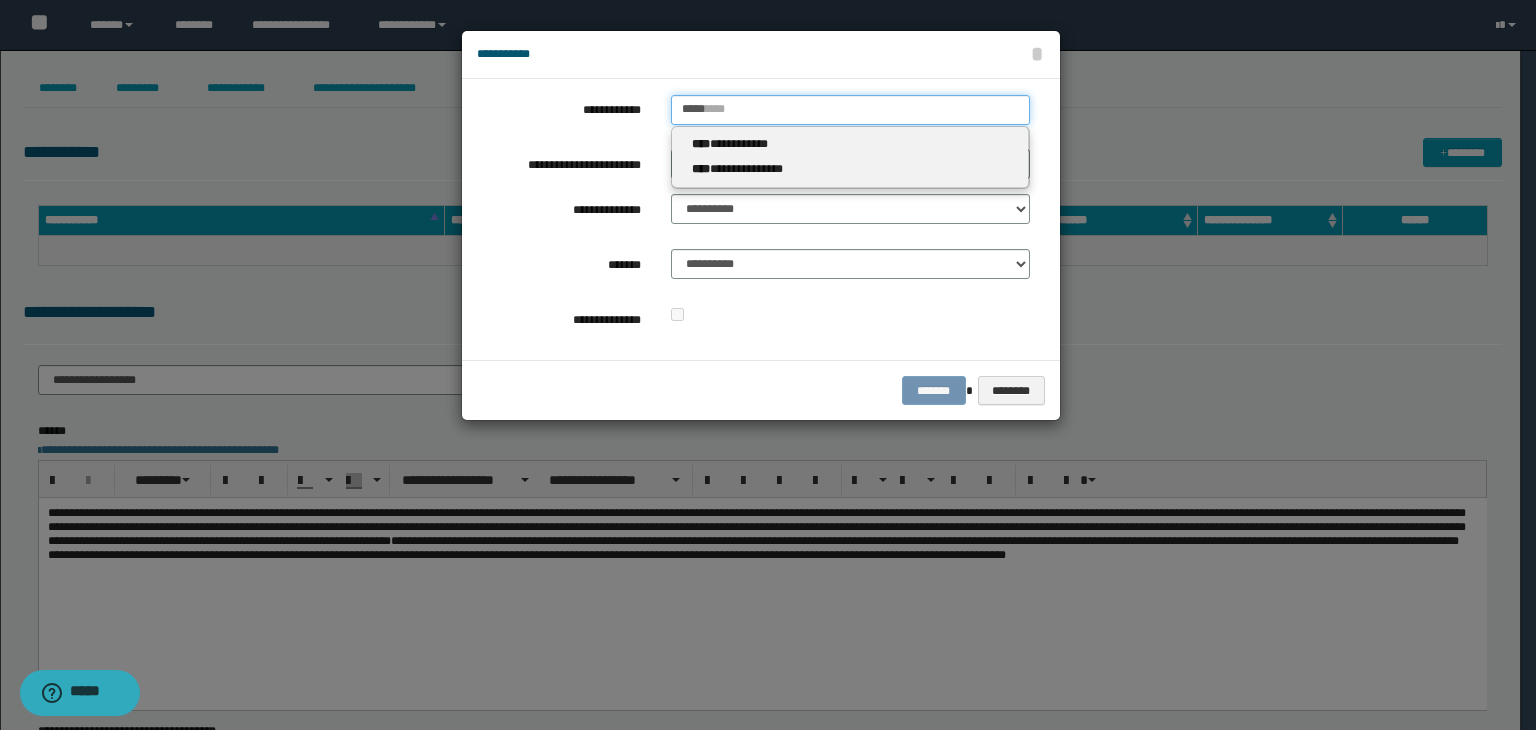type 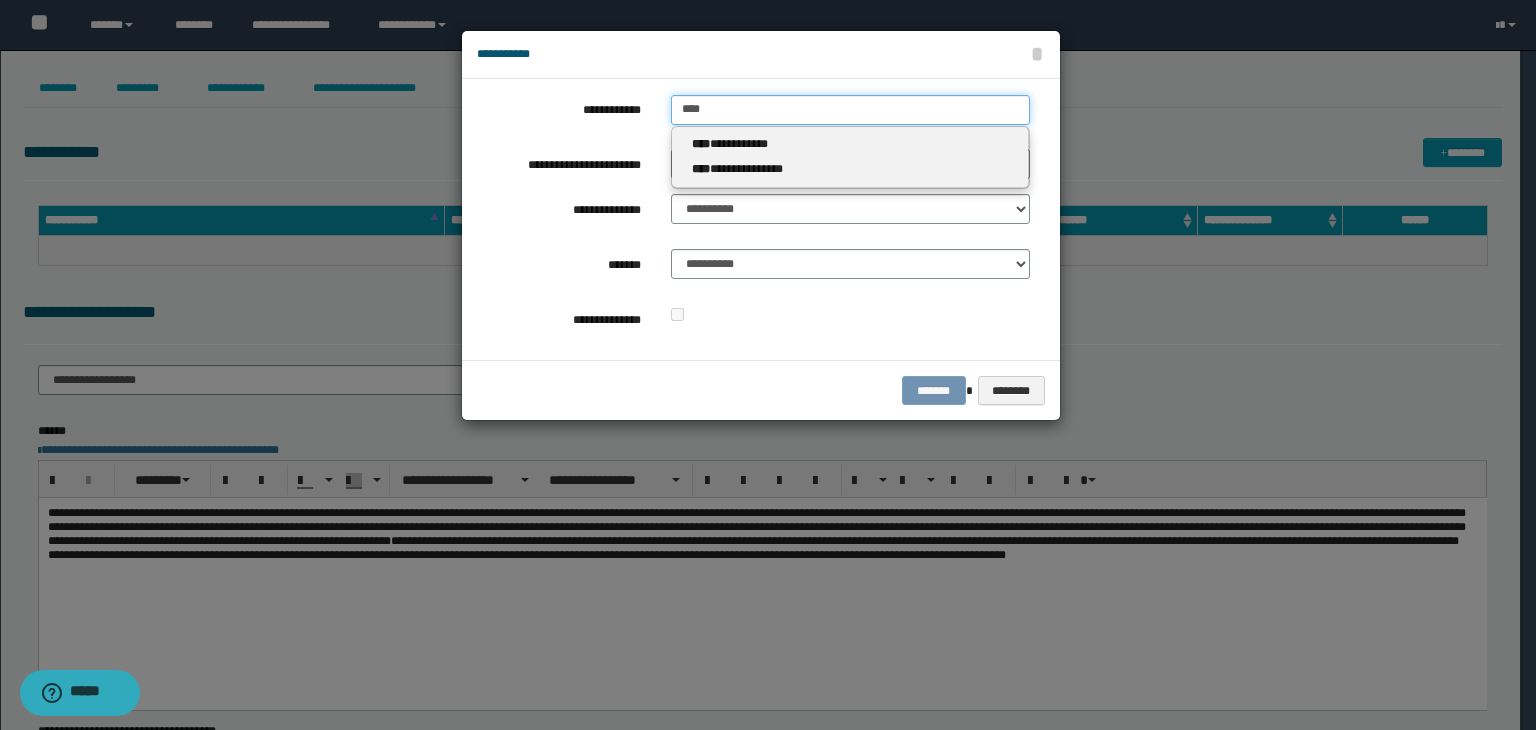 type on "****" 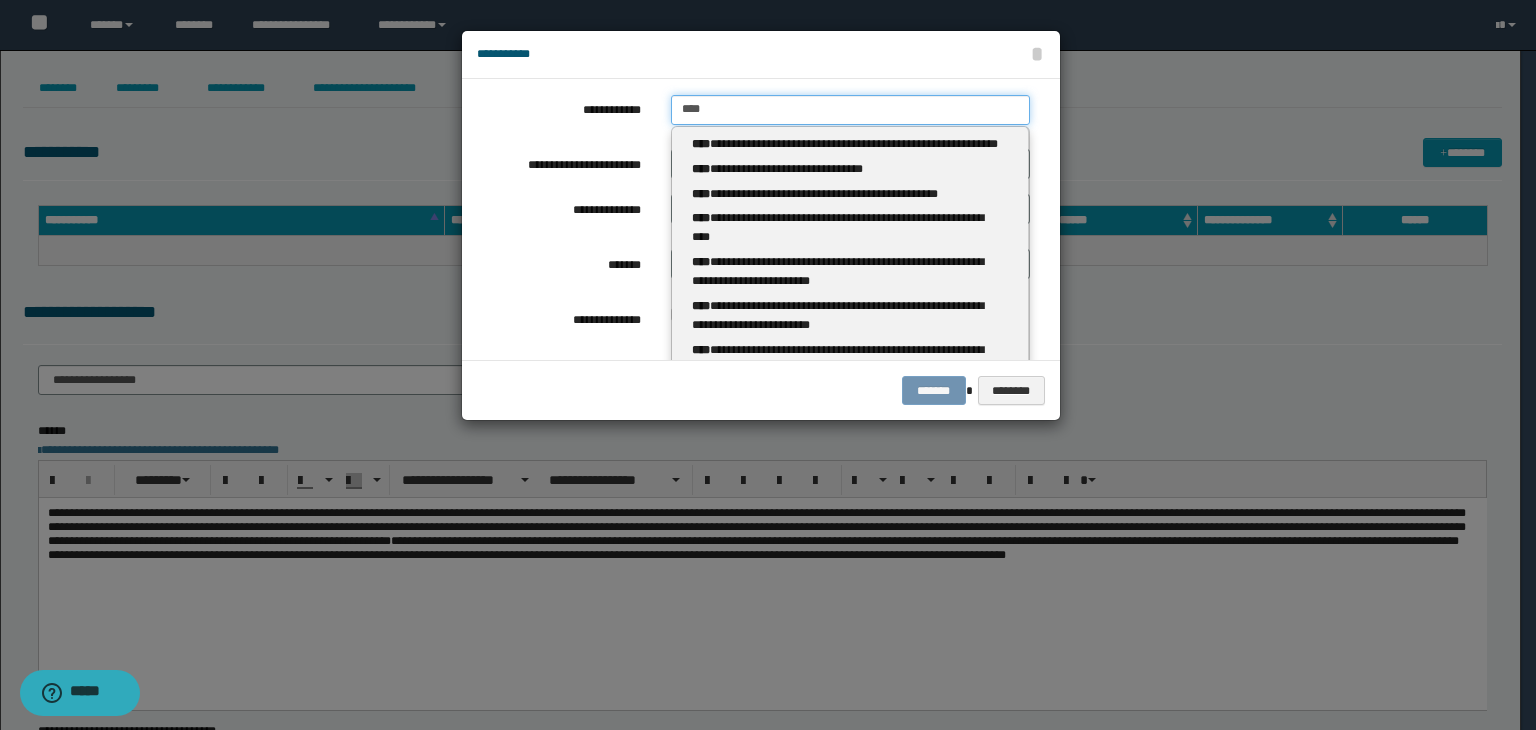 type 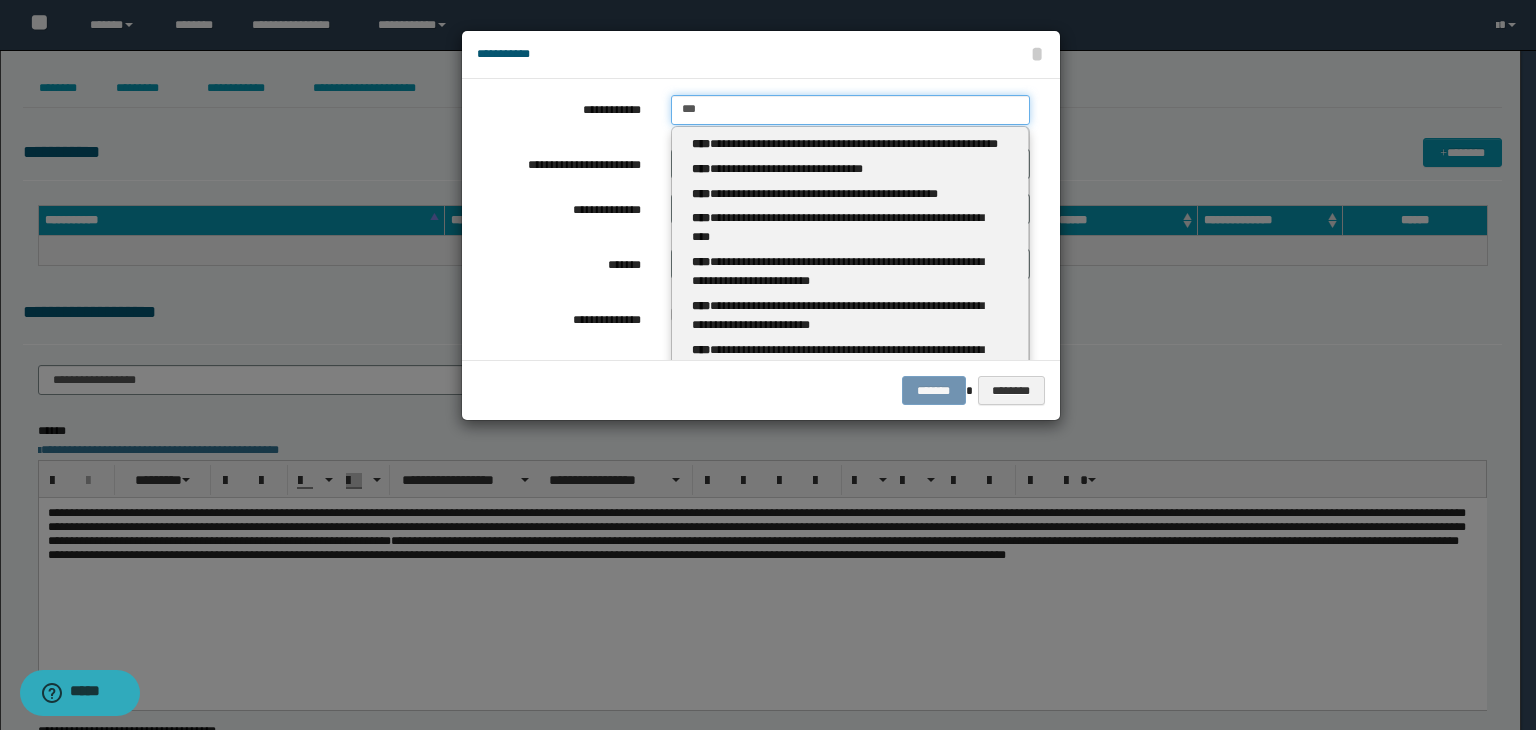 type on "***" 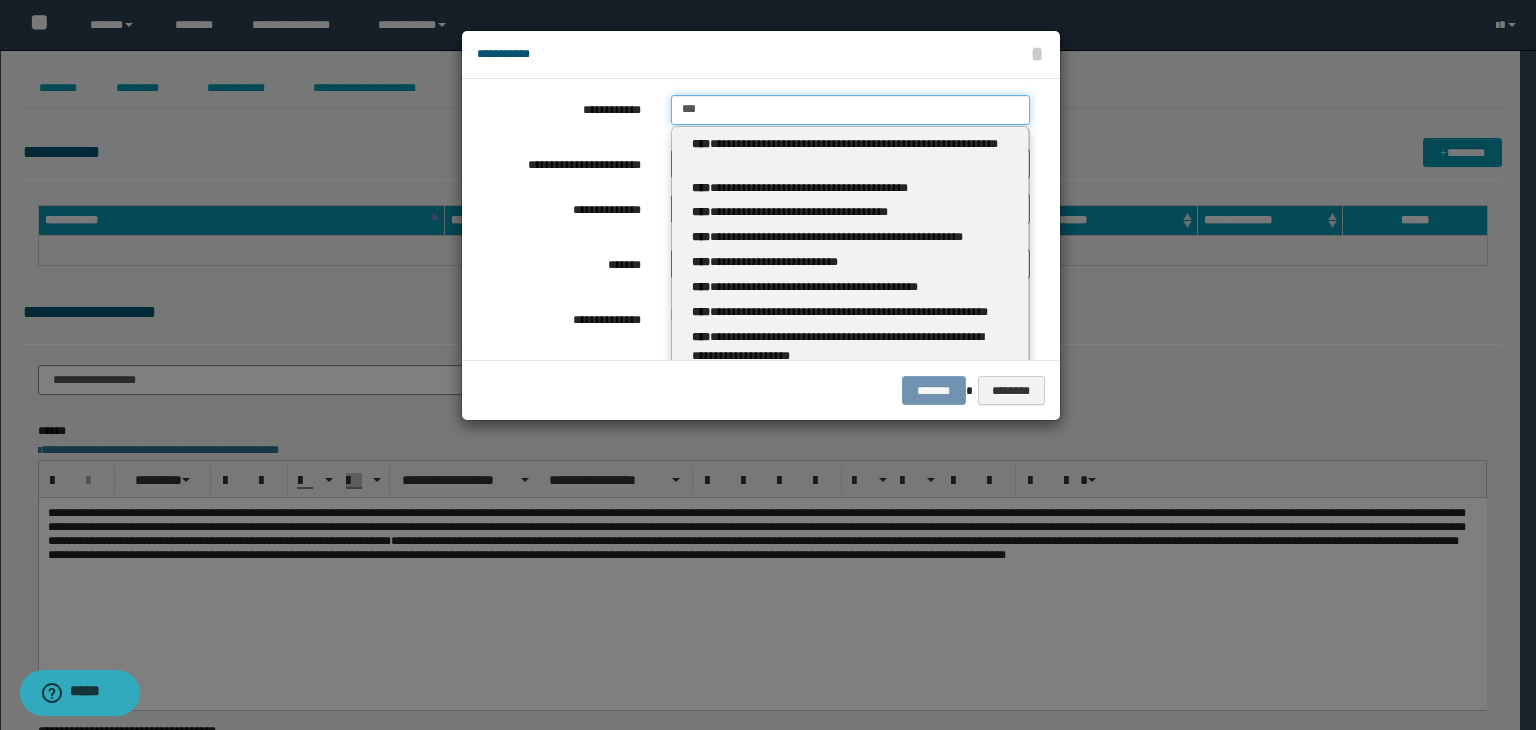 type 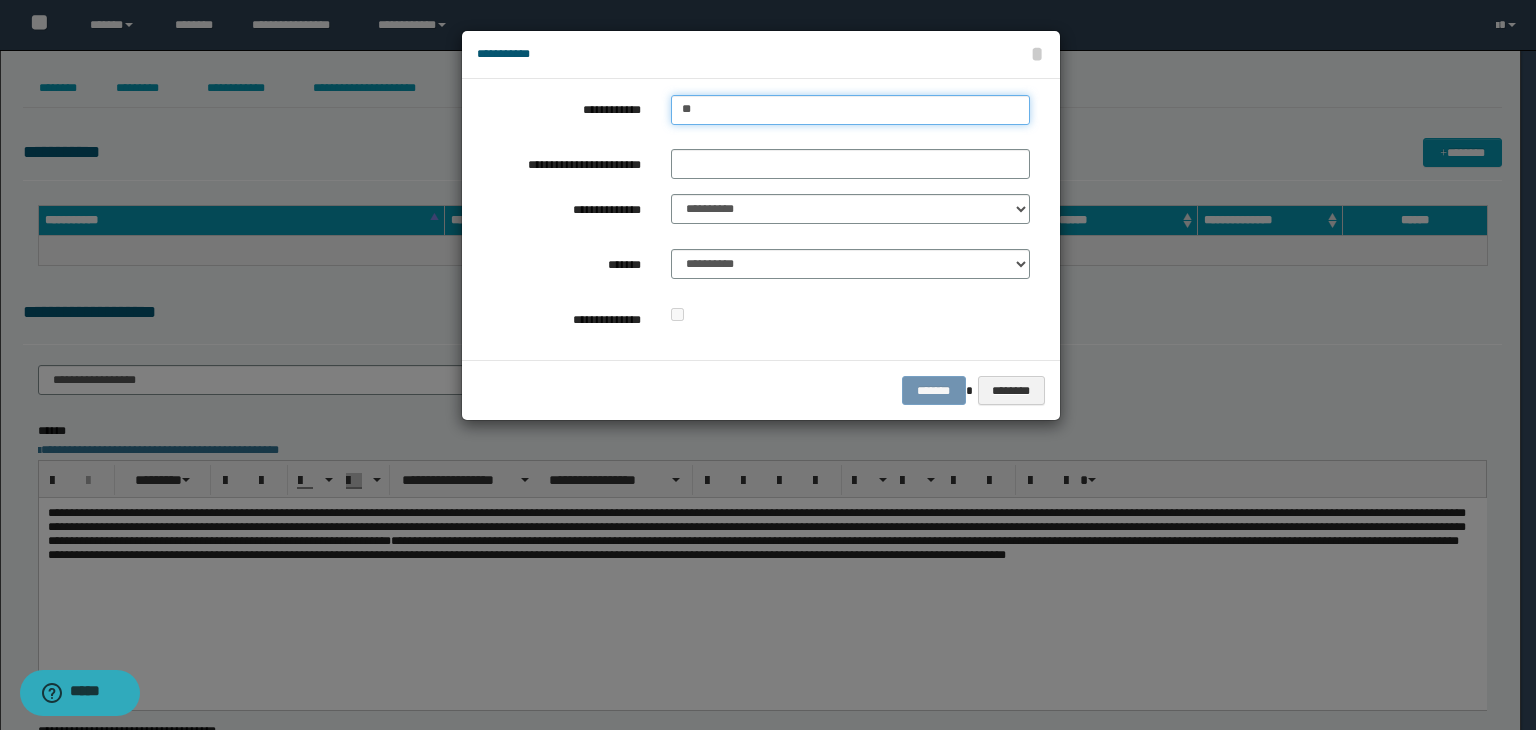 type on "*" 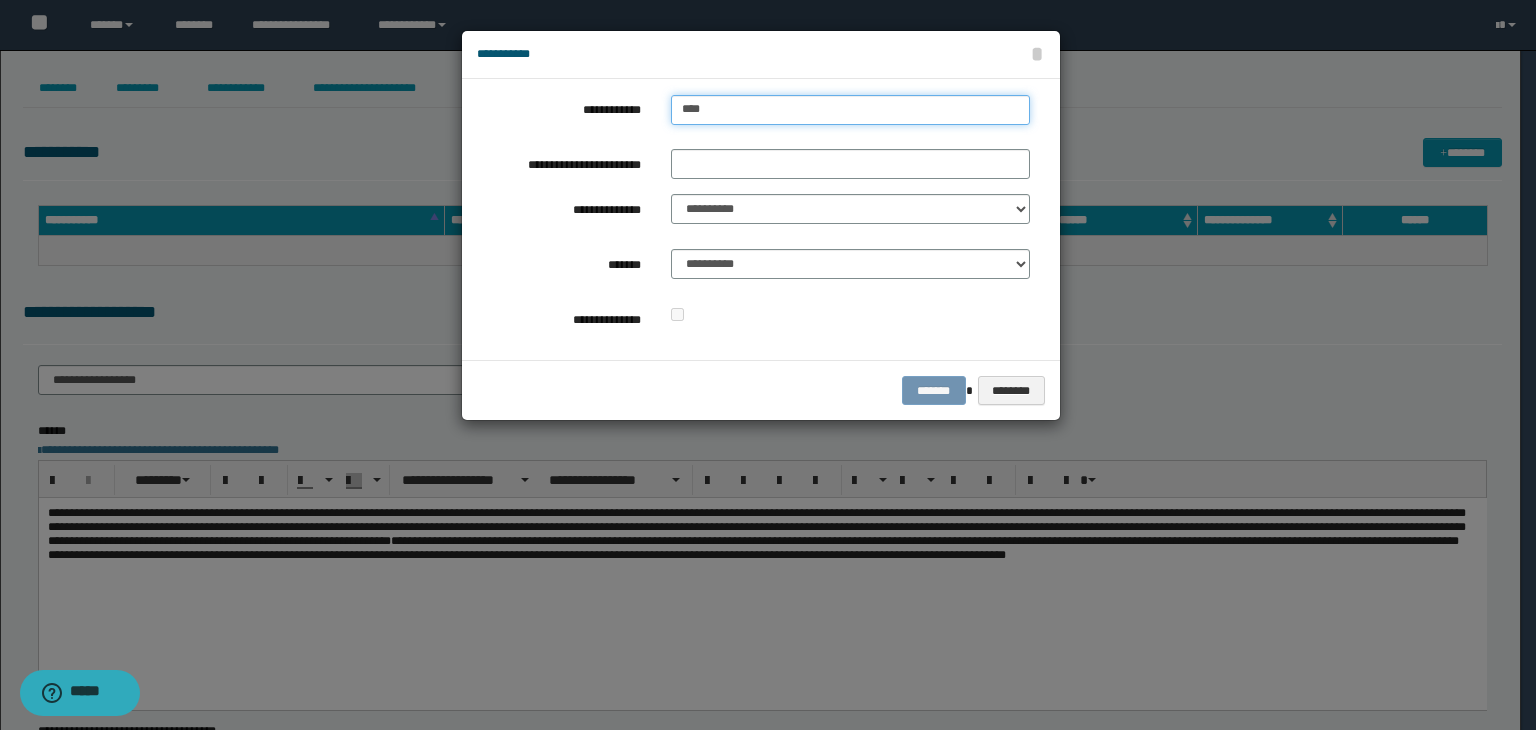 type on "*****" 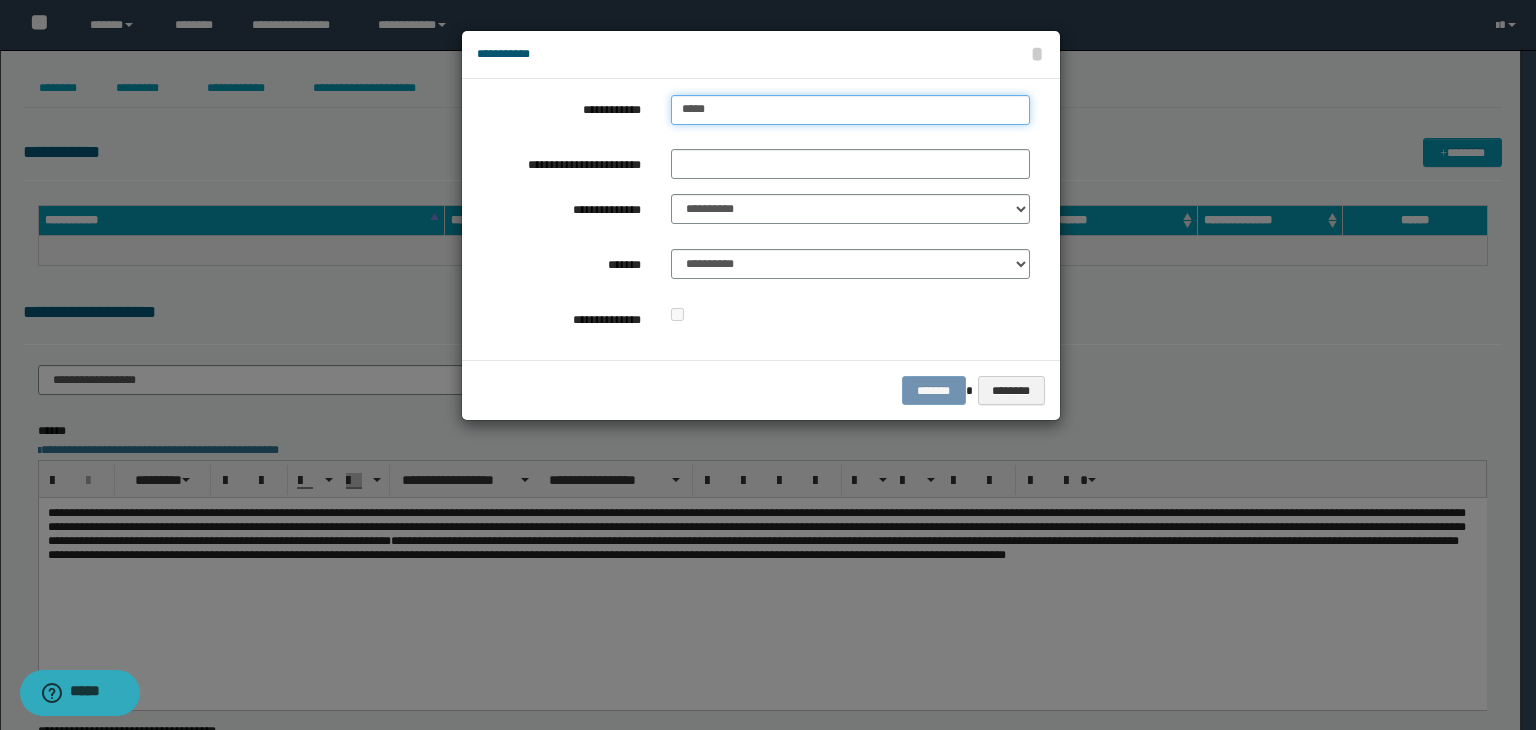 type on "*****" 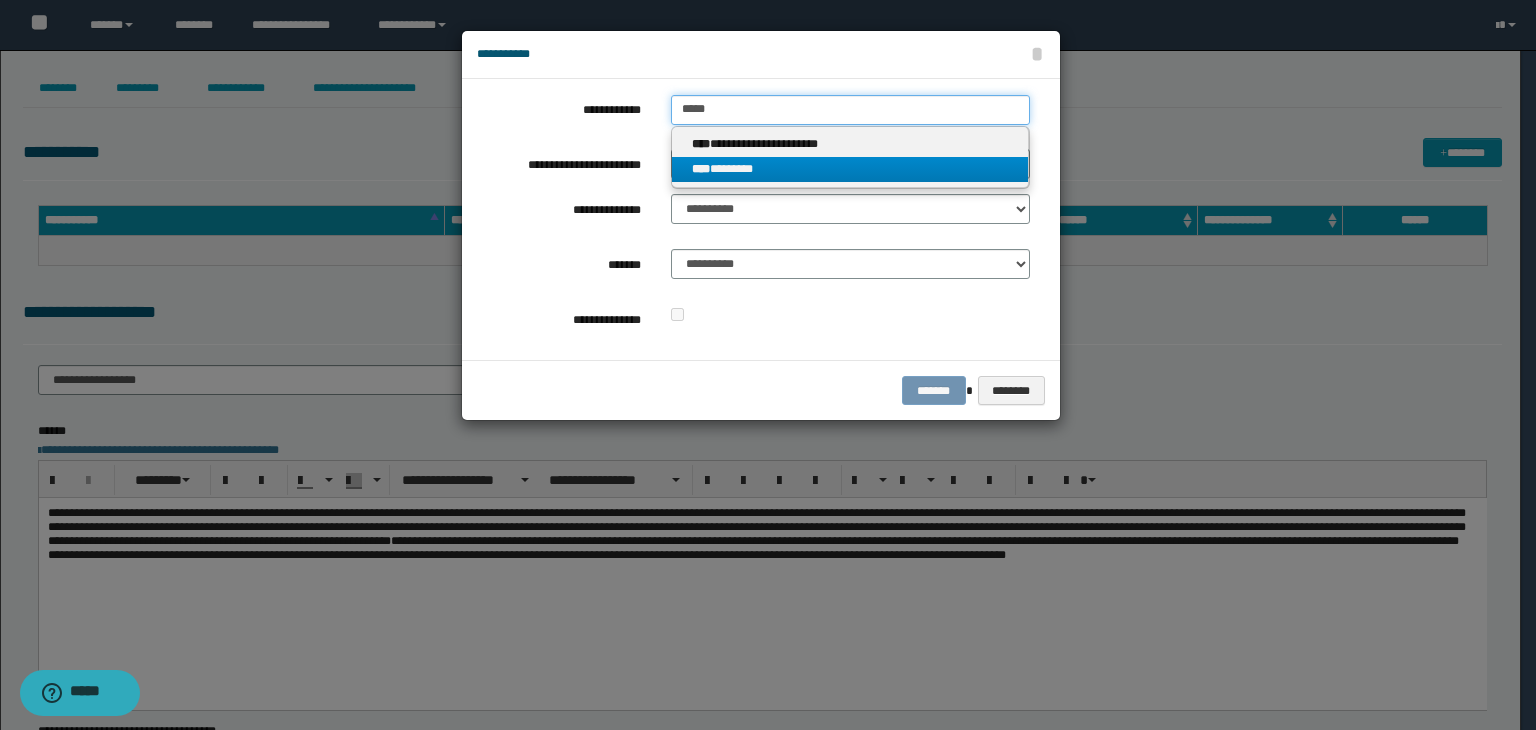 type on "*****" 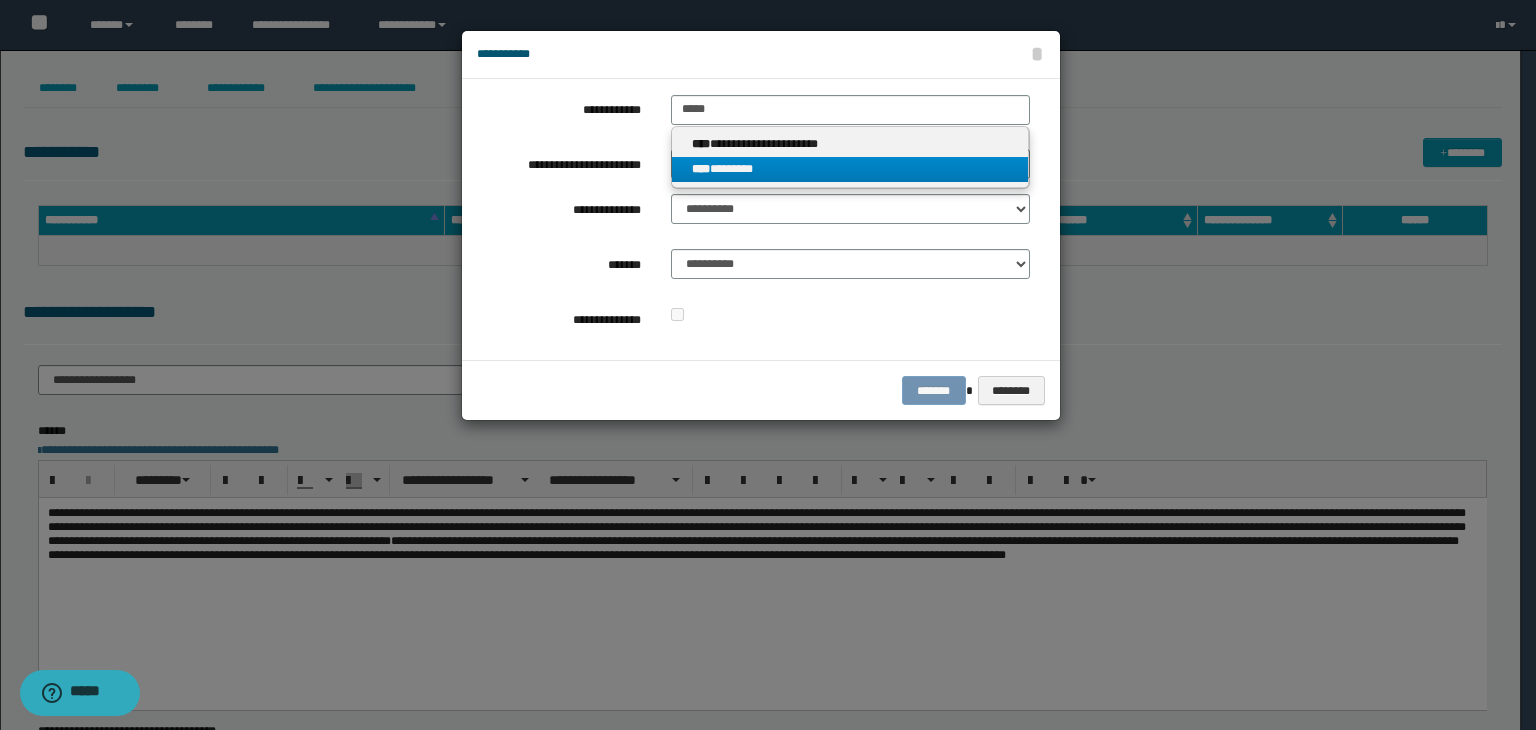 click on "**** ********" at bounding box center (850, 169) 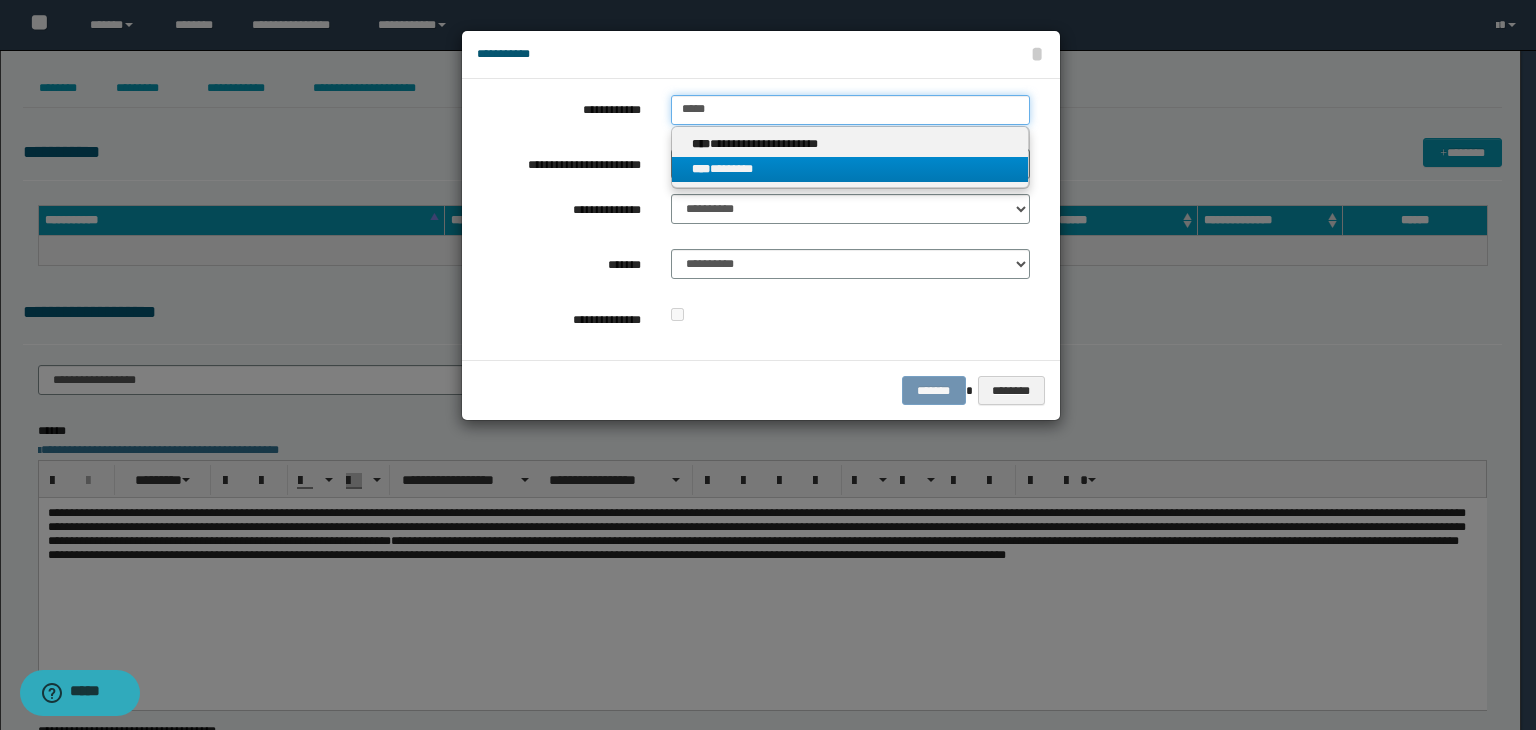 type 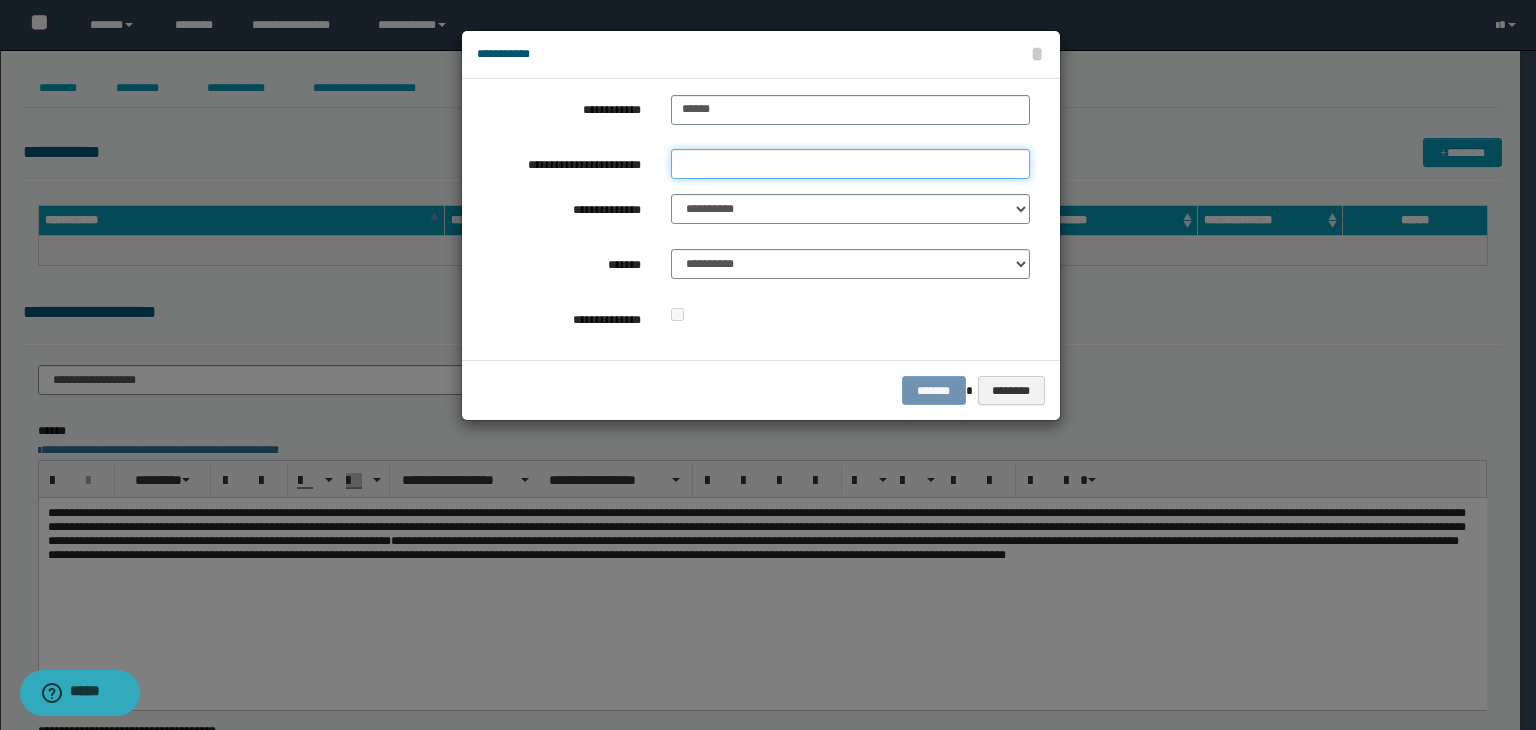 click on "**********" at bounding box center [850, 164] 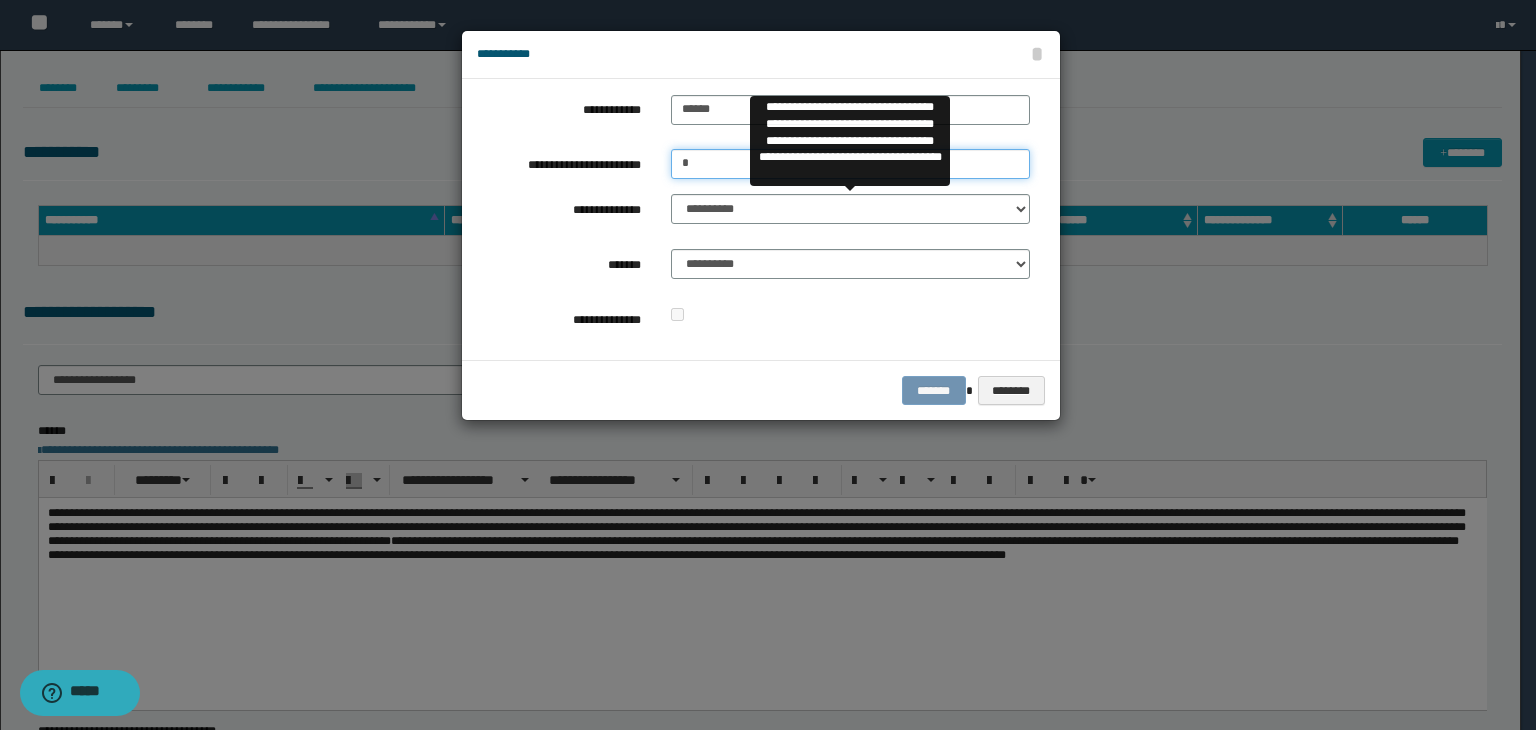 type on "*" 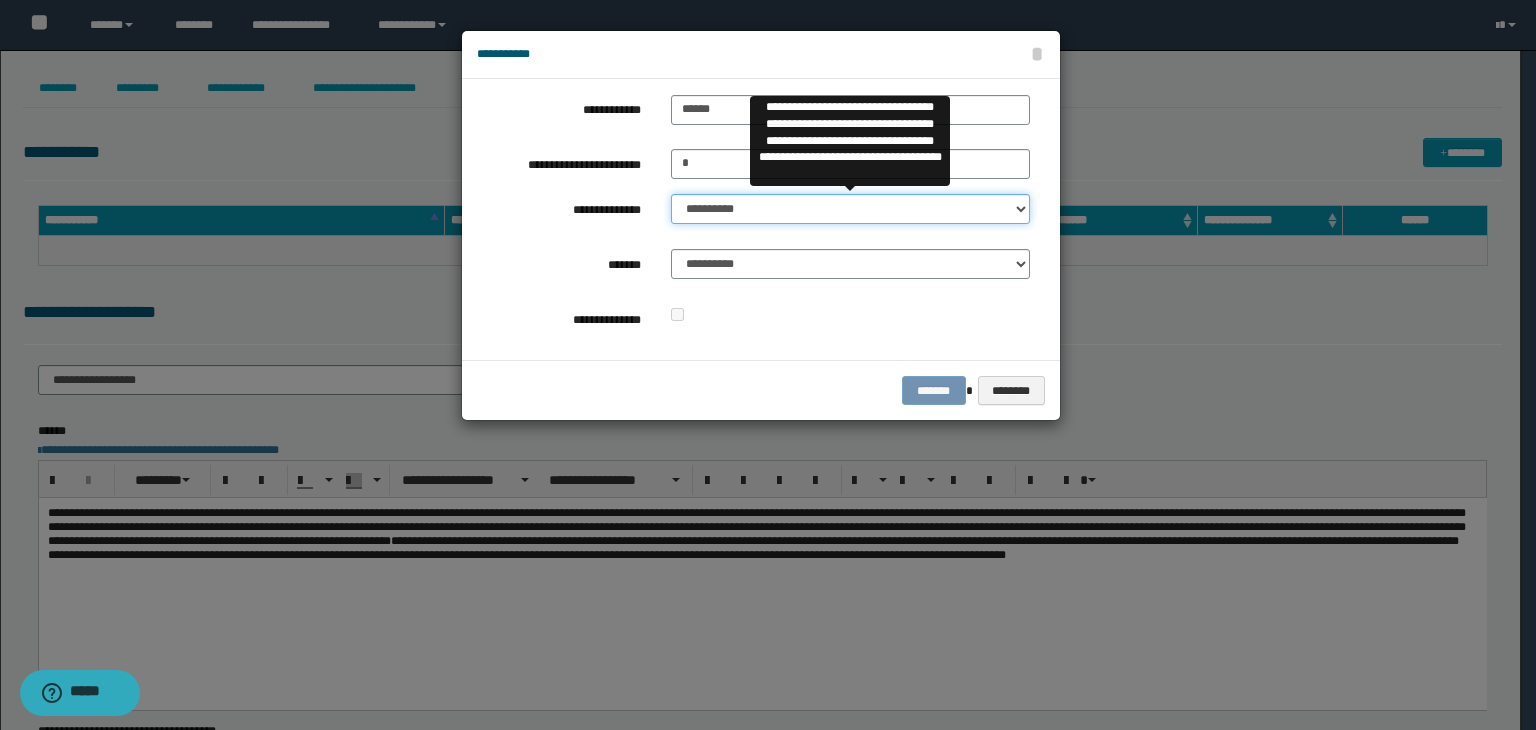 click on "**********" at bounding box center [850, 209] 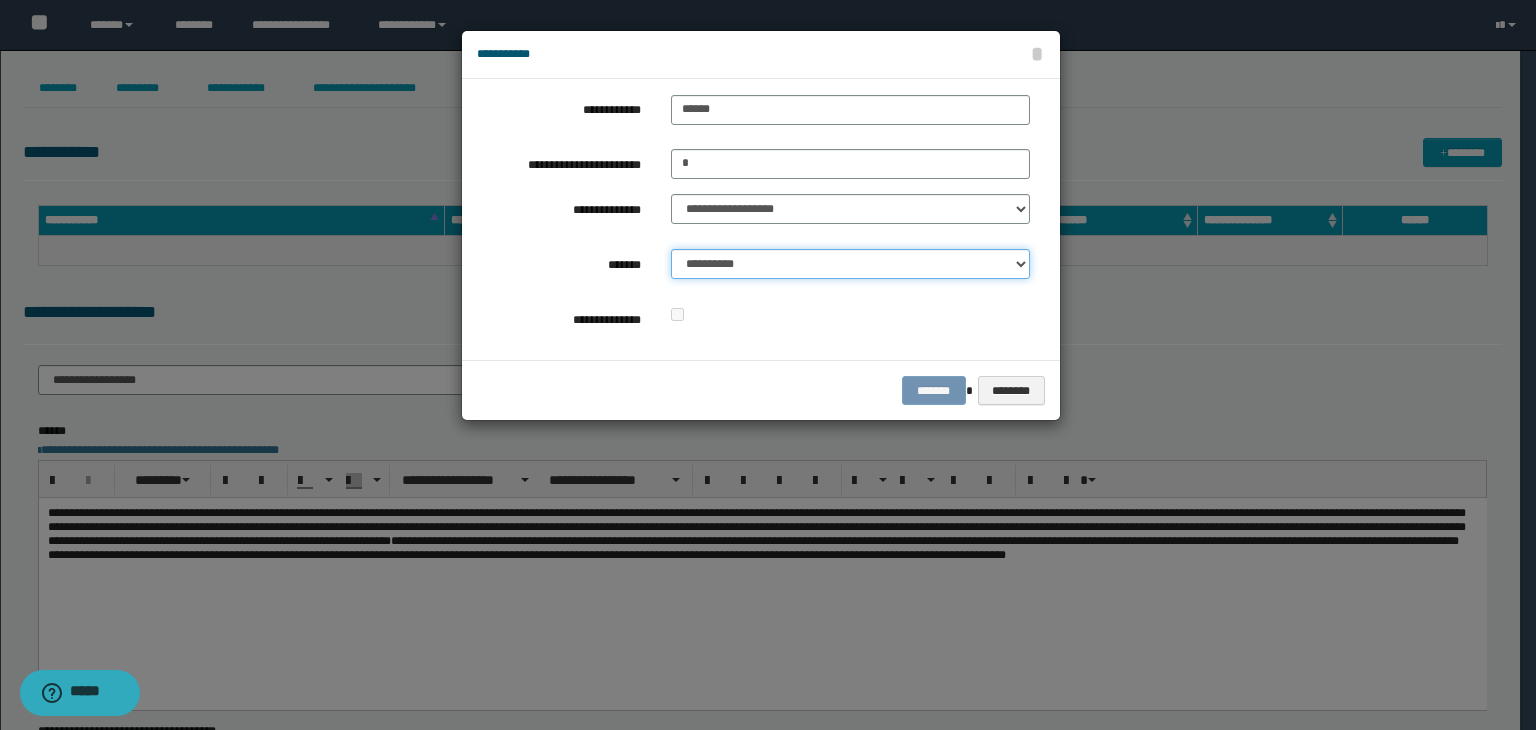 click on "**********" at bounding box center (850, 264) 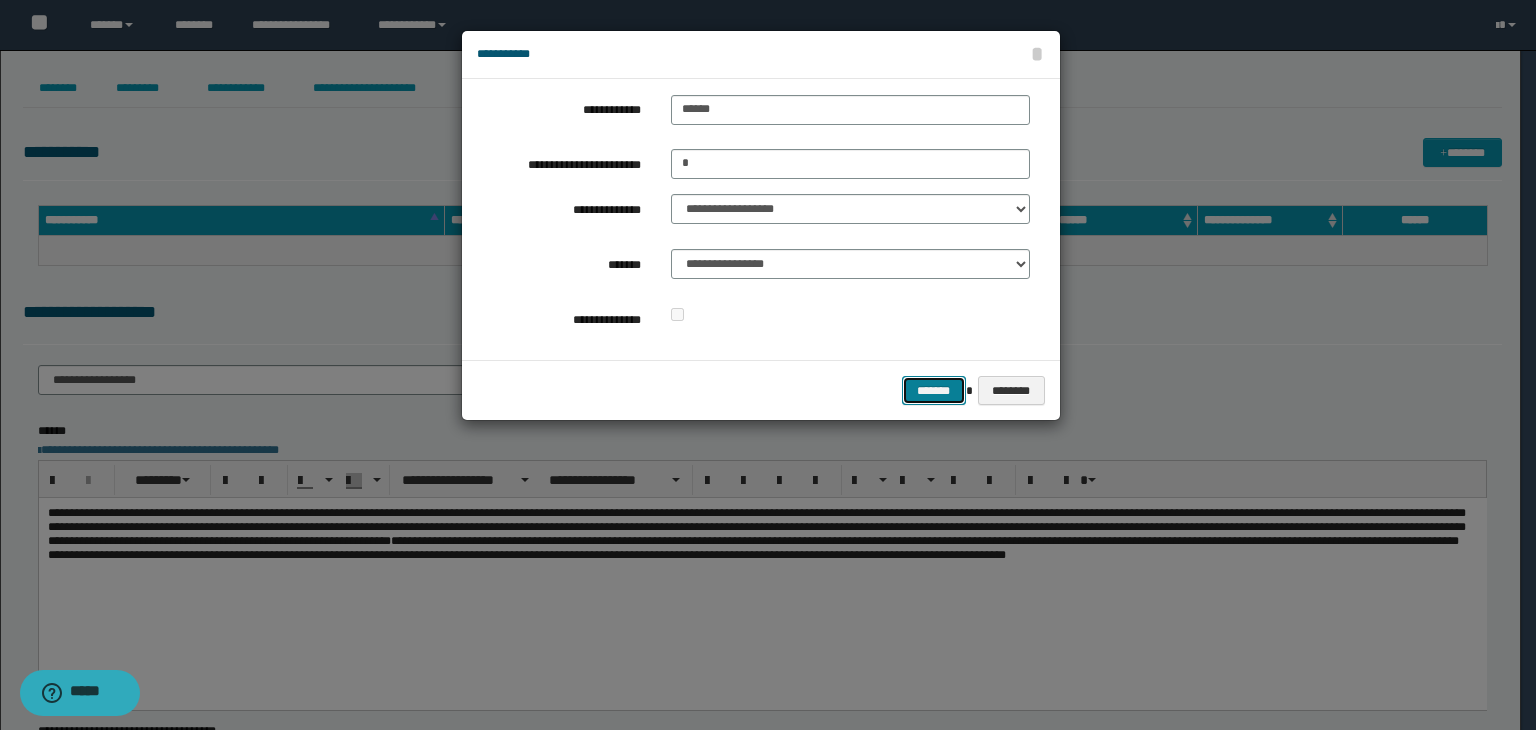 click on "*******" at bounding box center (934, 391) 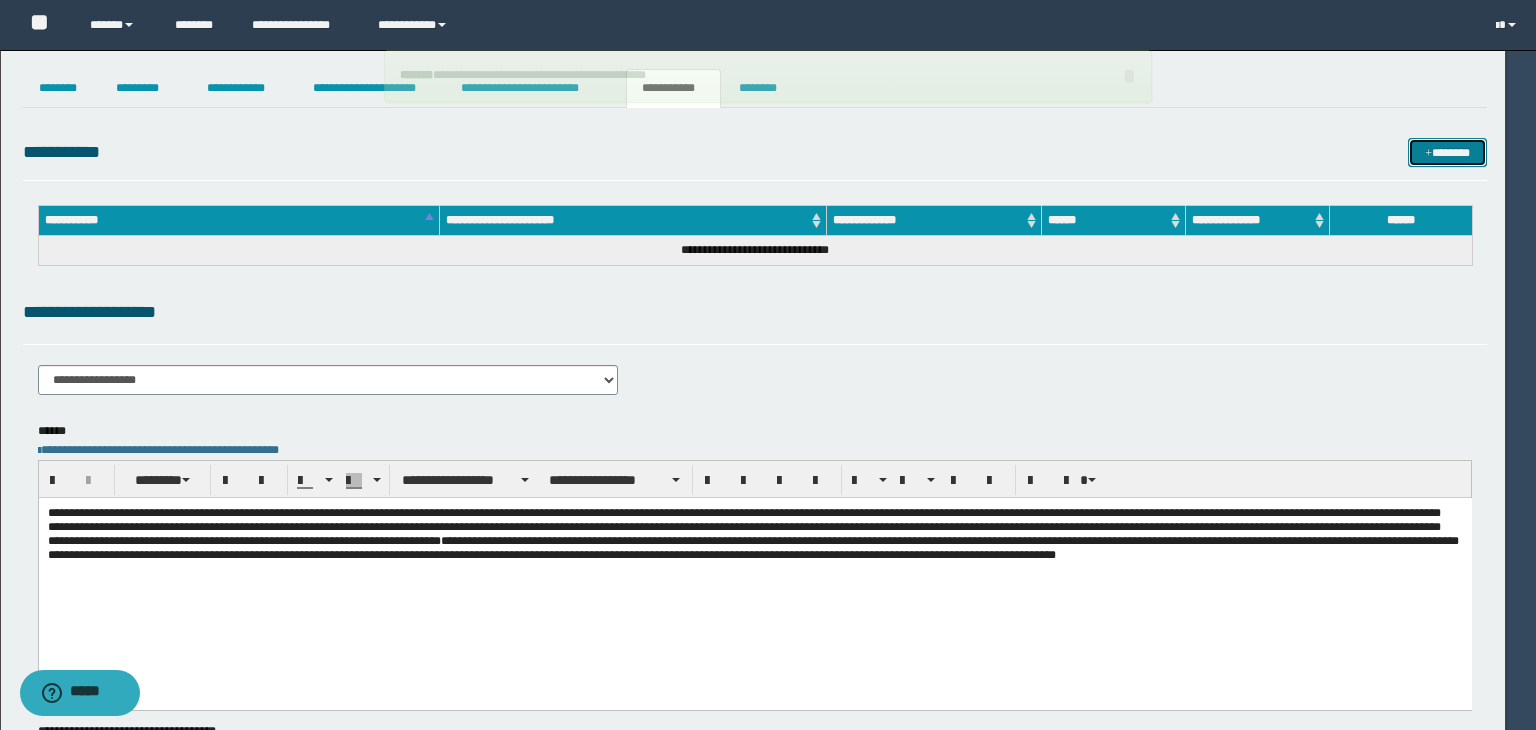 type 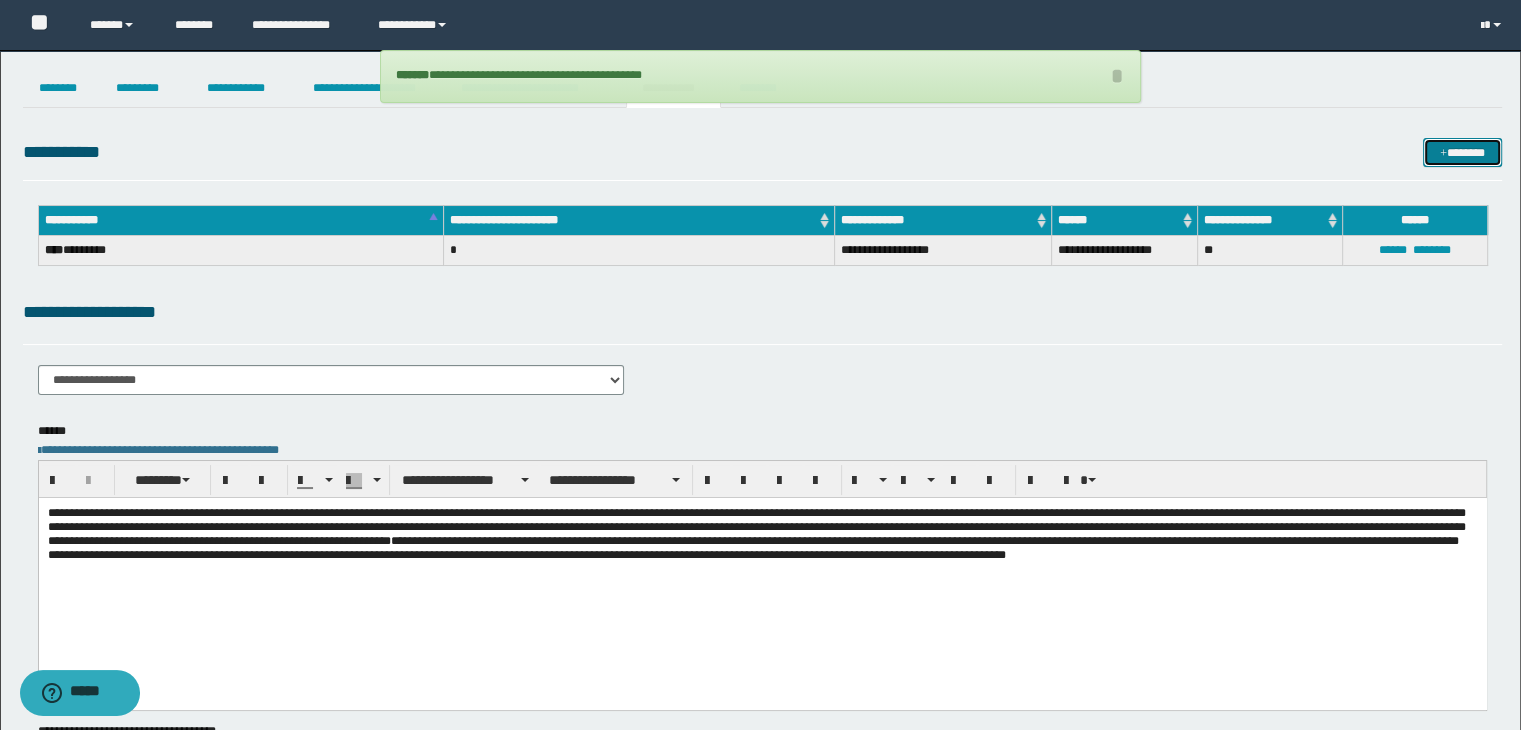 click at bounding box center [1443, 154] 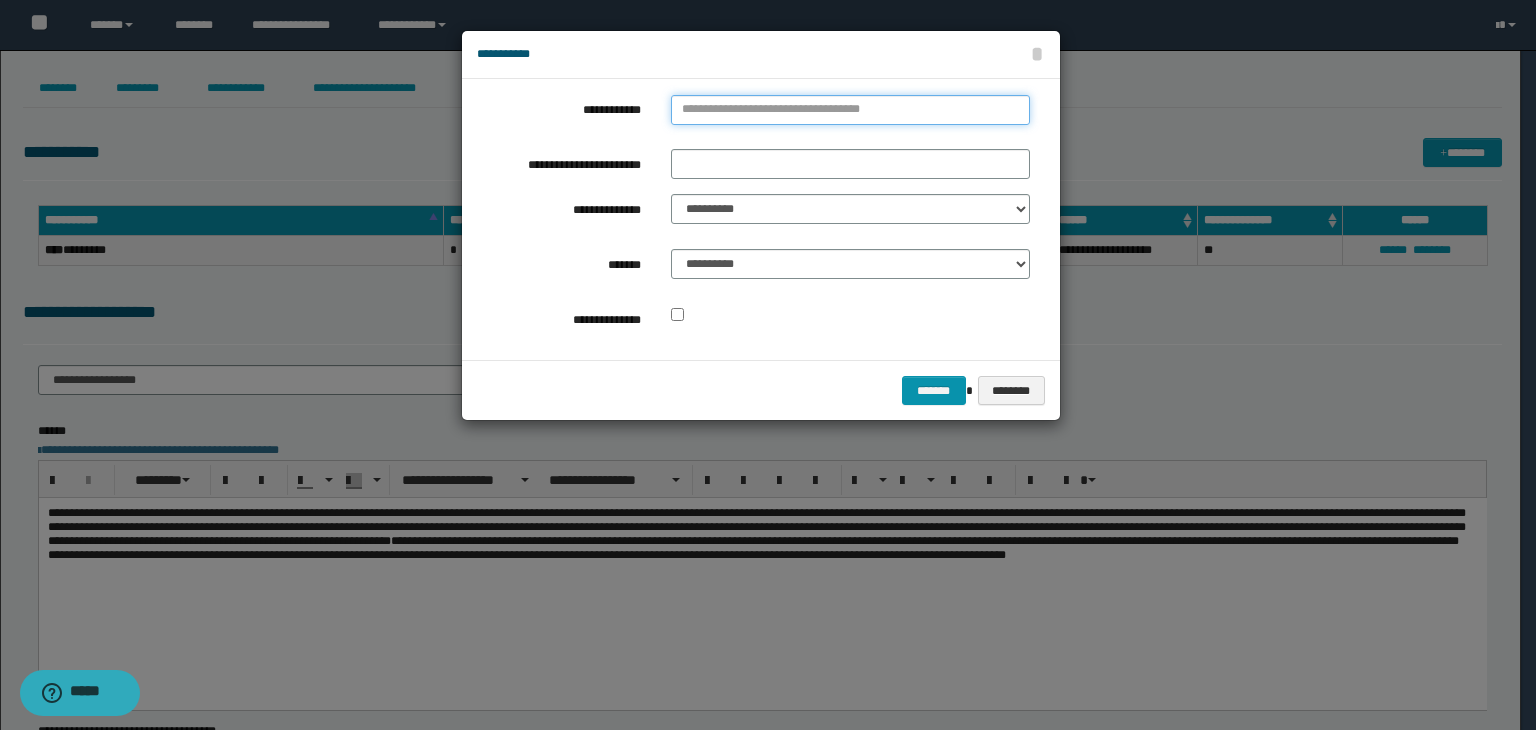 type on "**********" 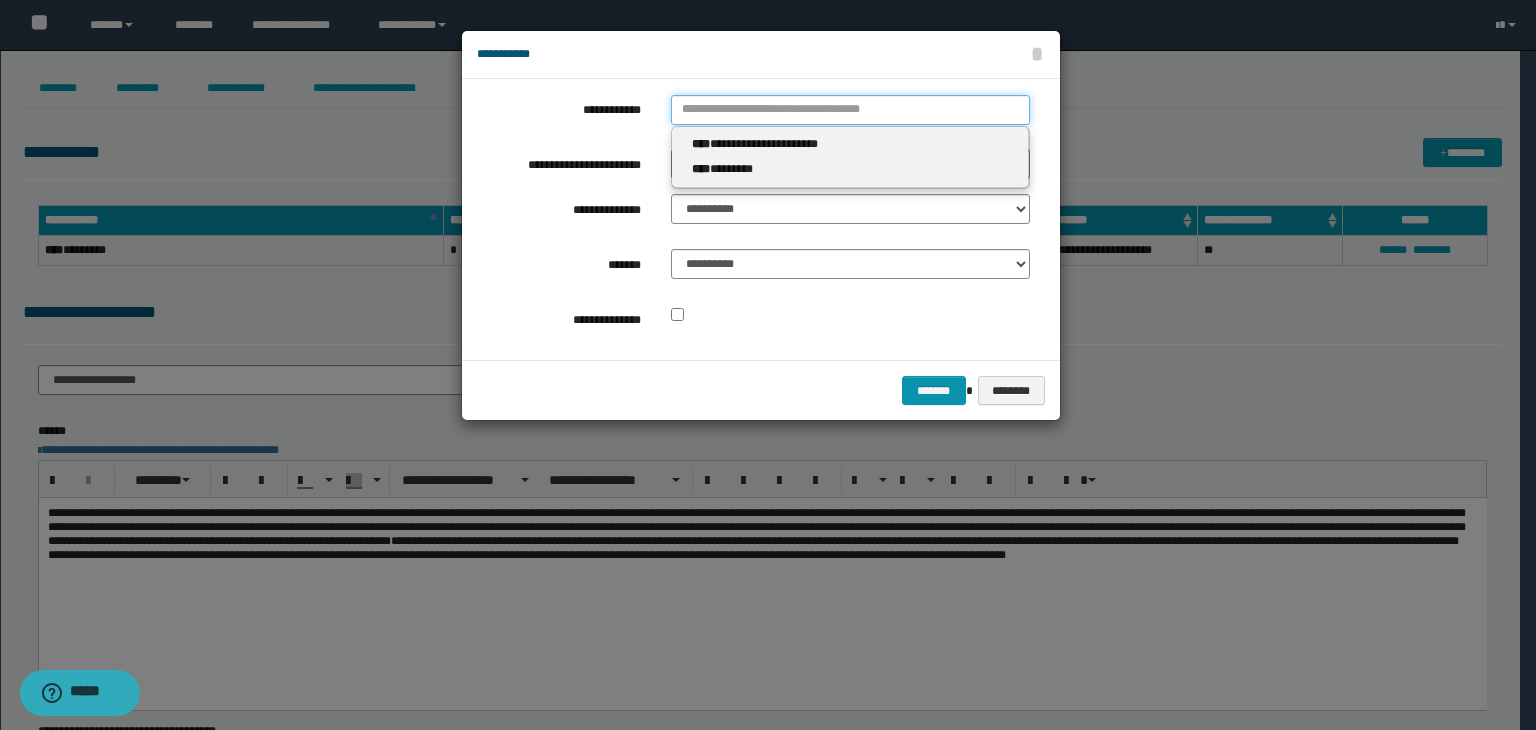 click on "**********" at bounding box center (850, 110) 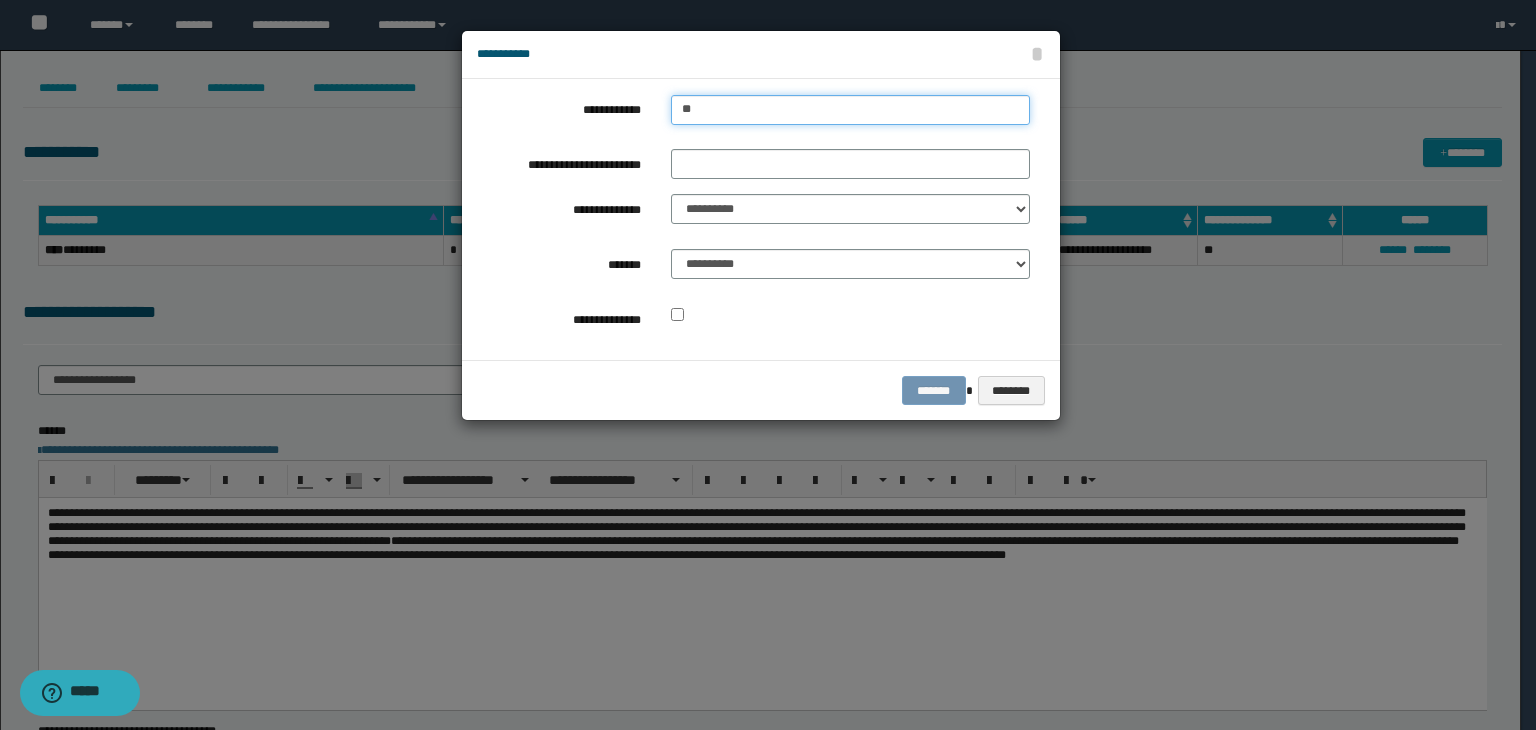 type on "***" 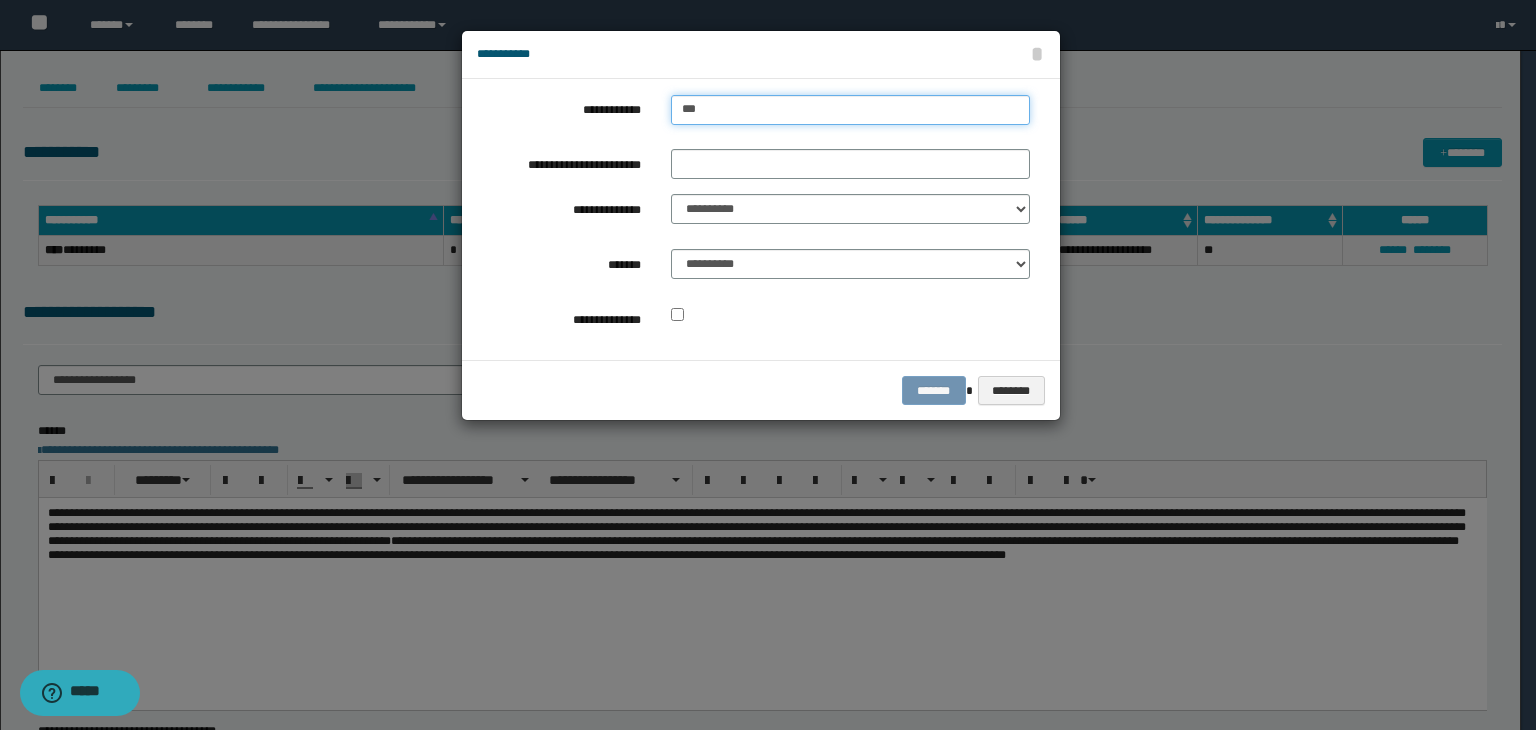 type on "***" 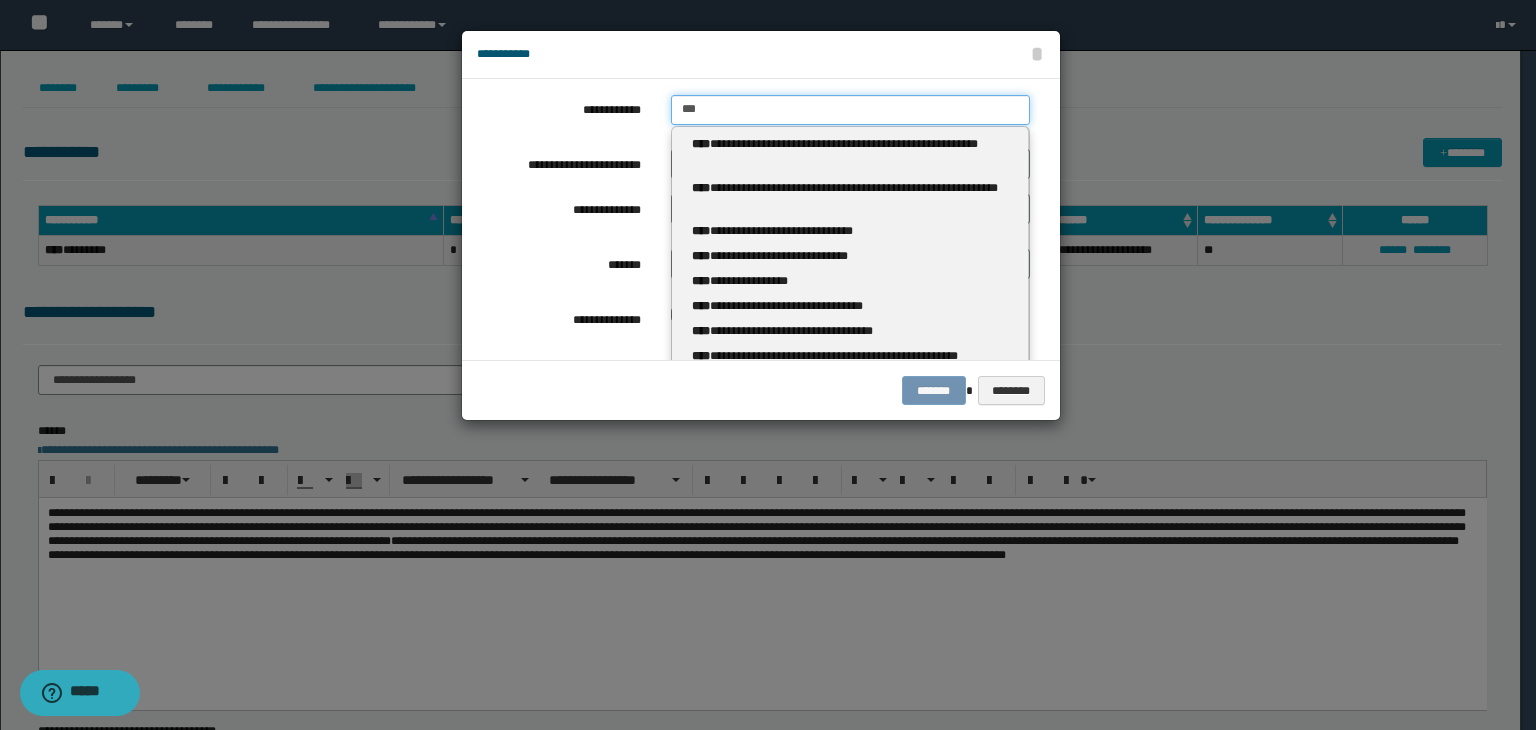 type 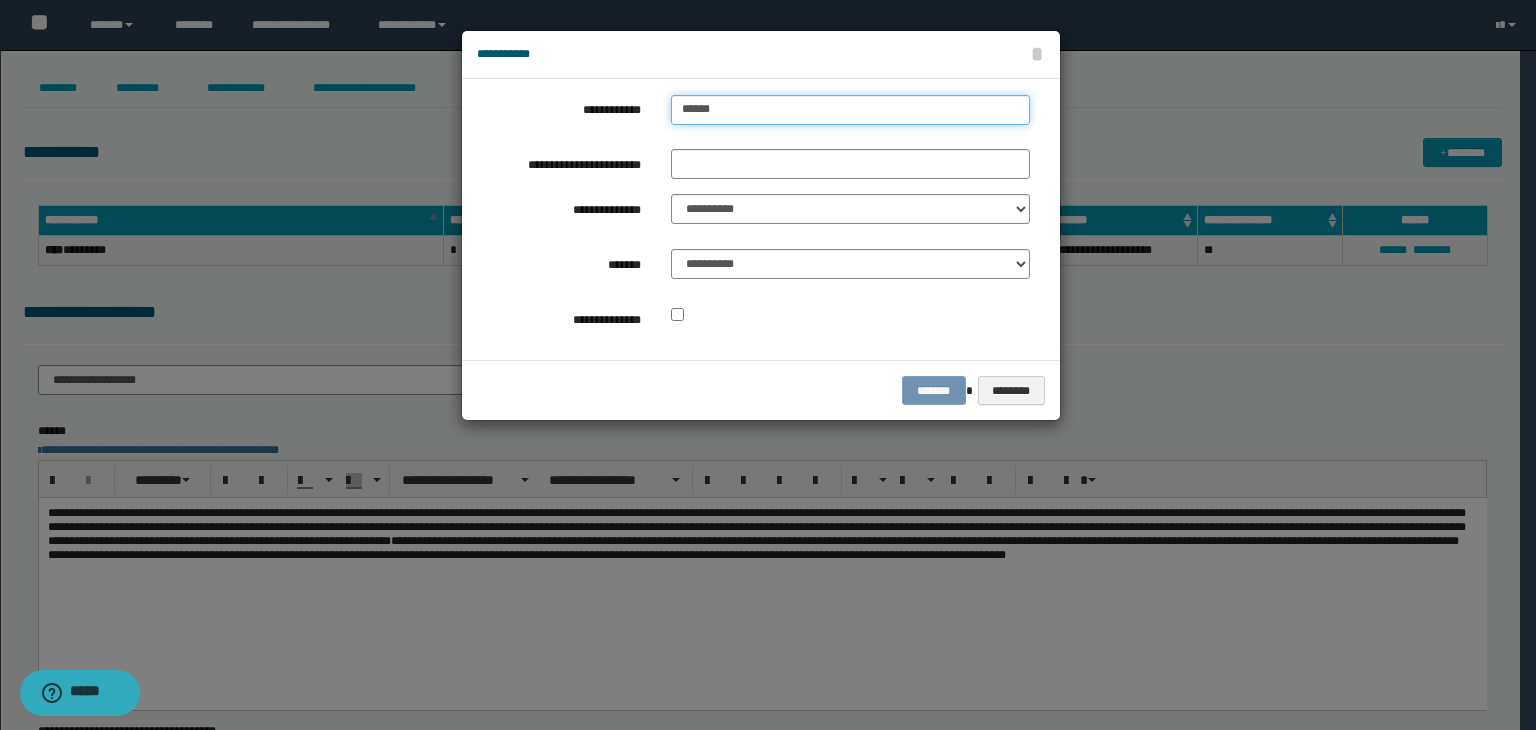 type on "*******" 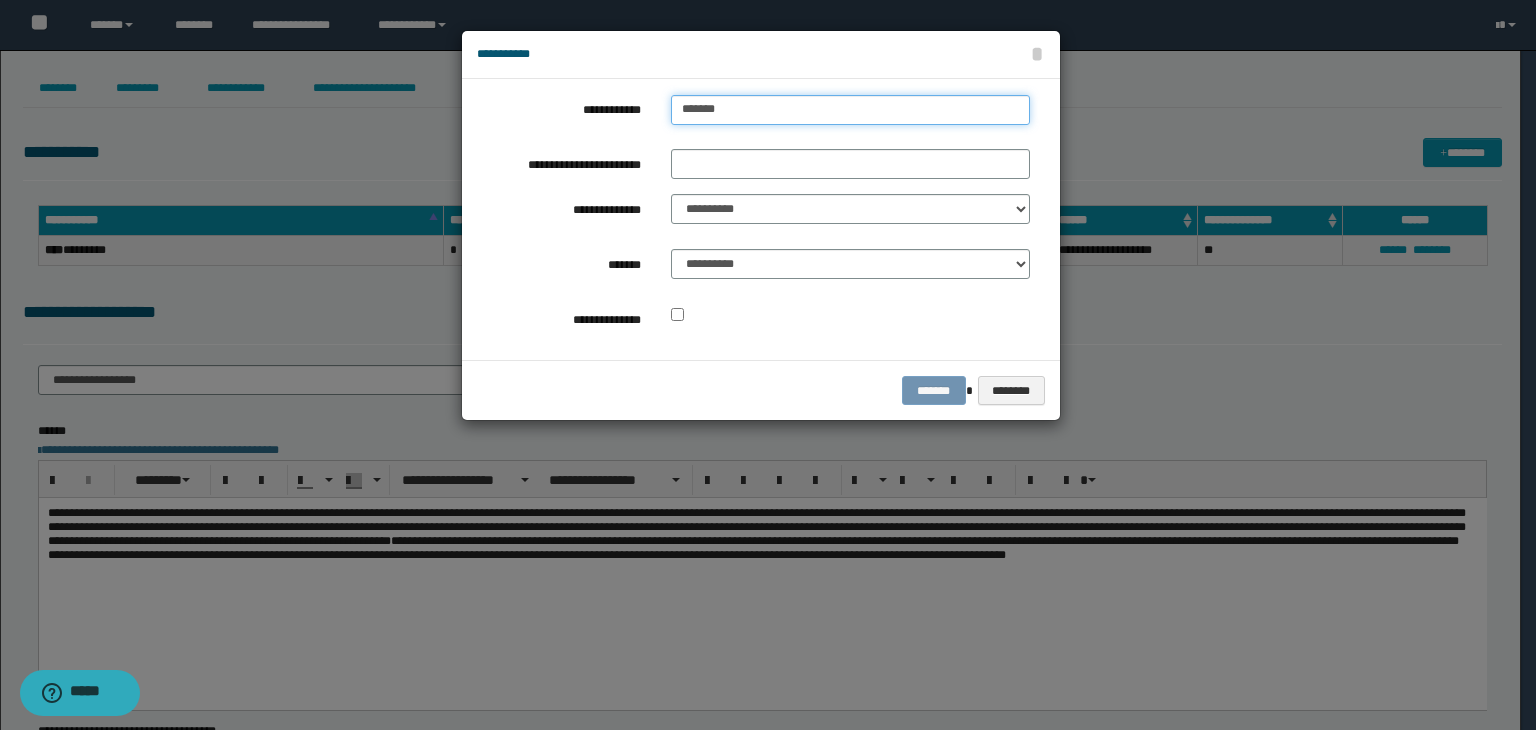 type on "**********" 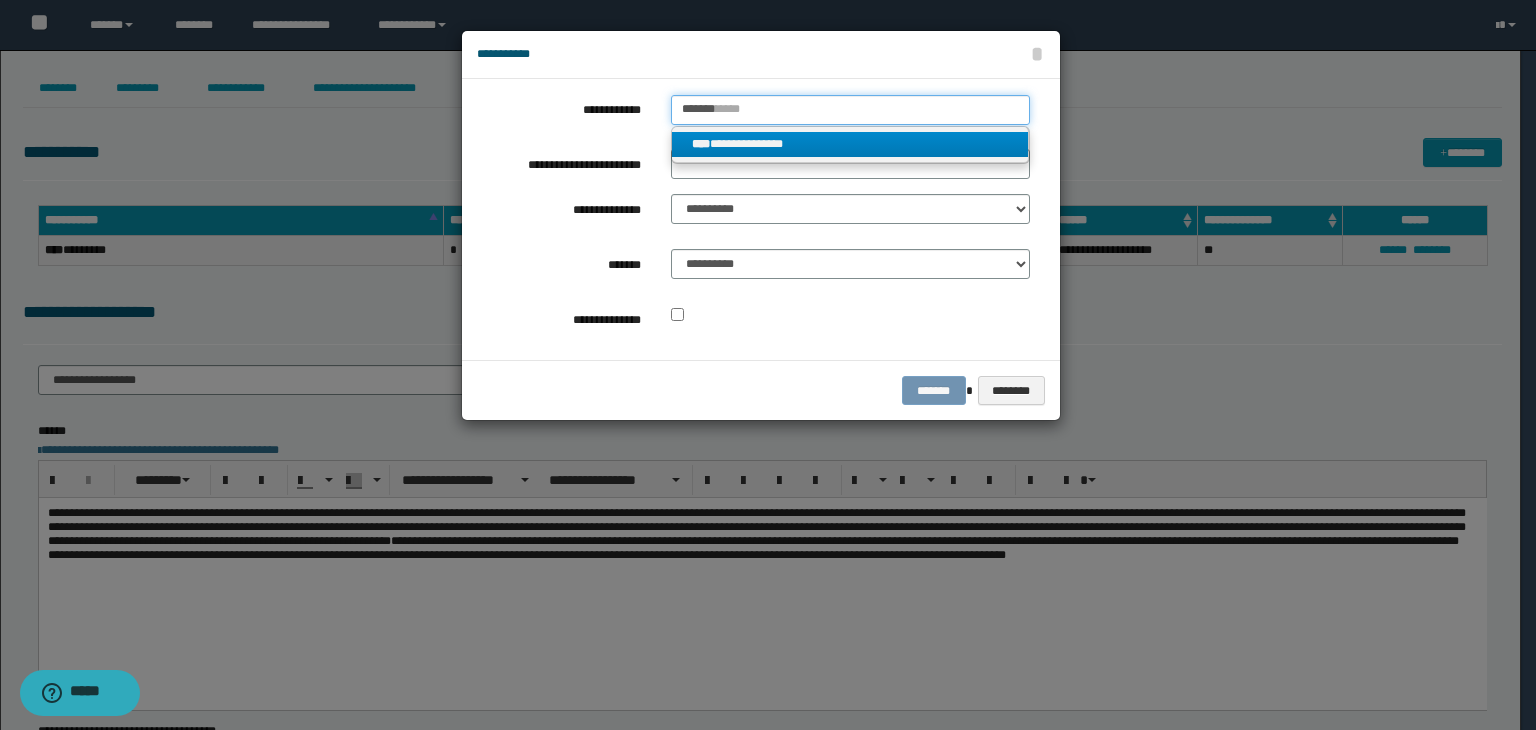 type on "*******" 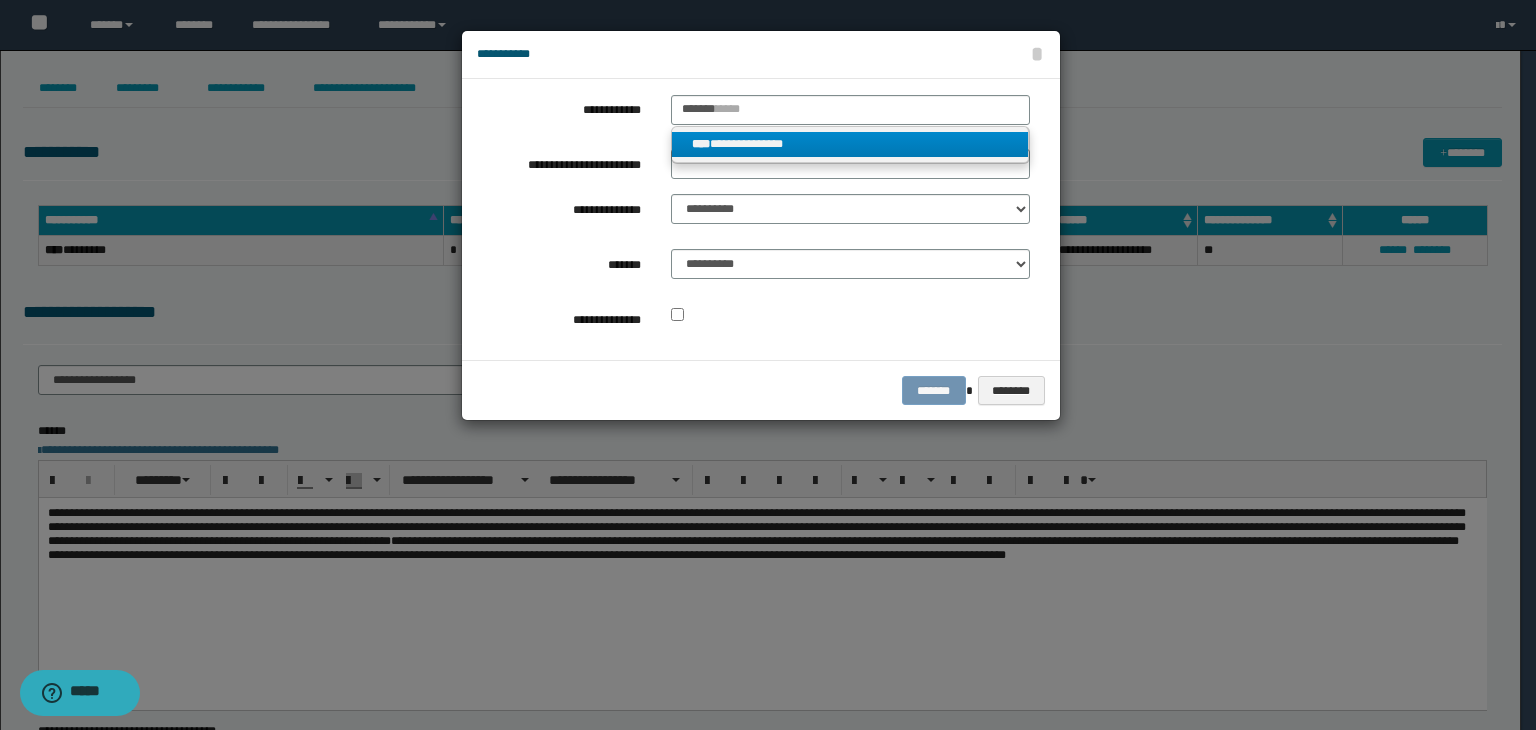 click on "**********" at bounding box center [850, 144] 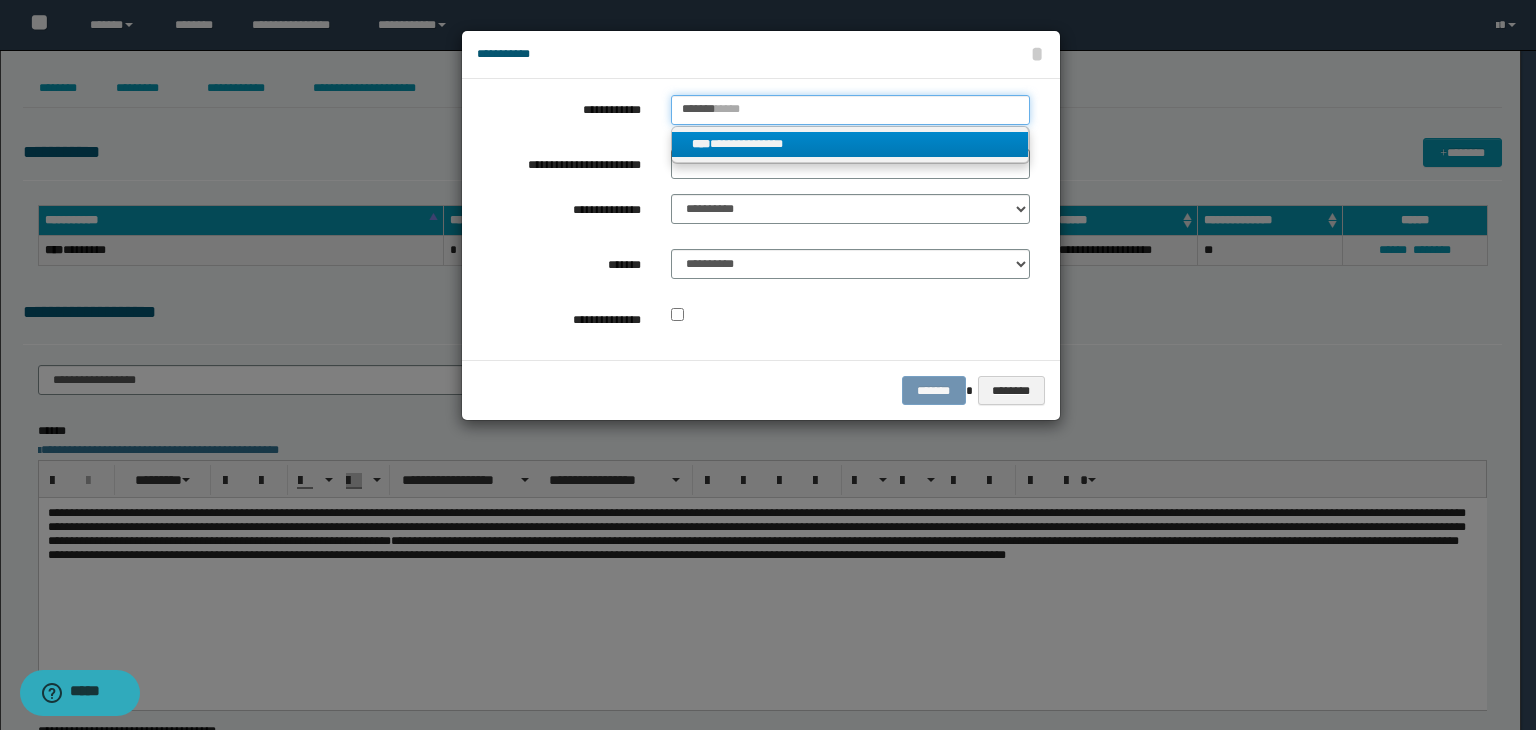 type 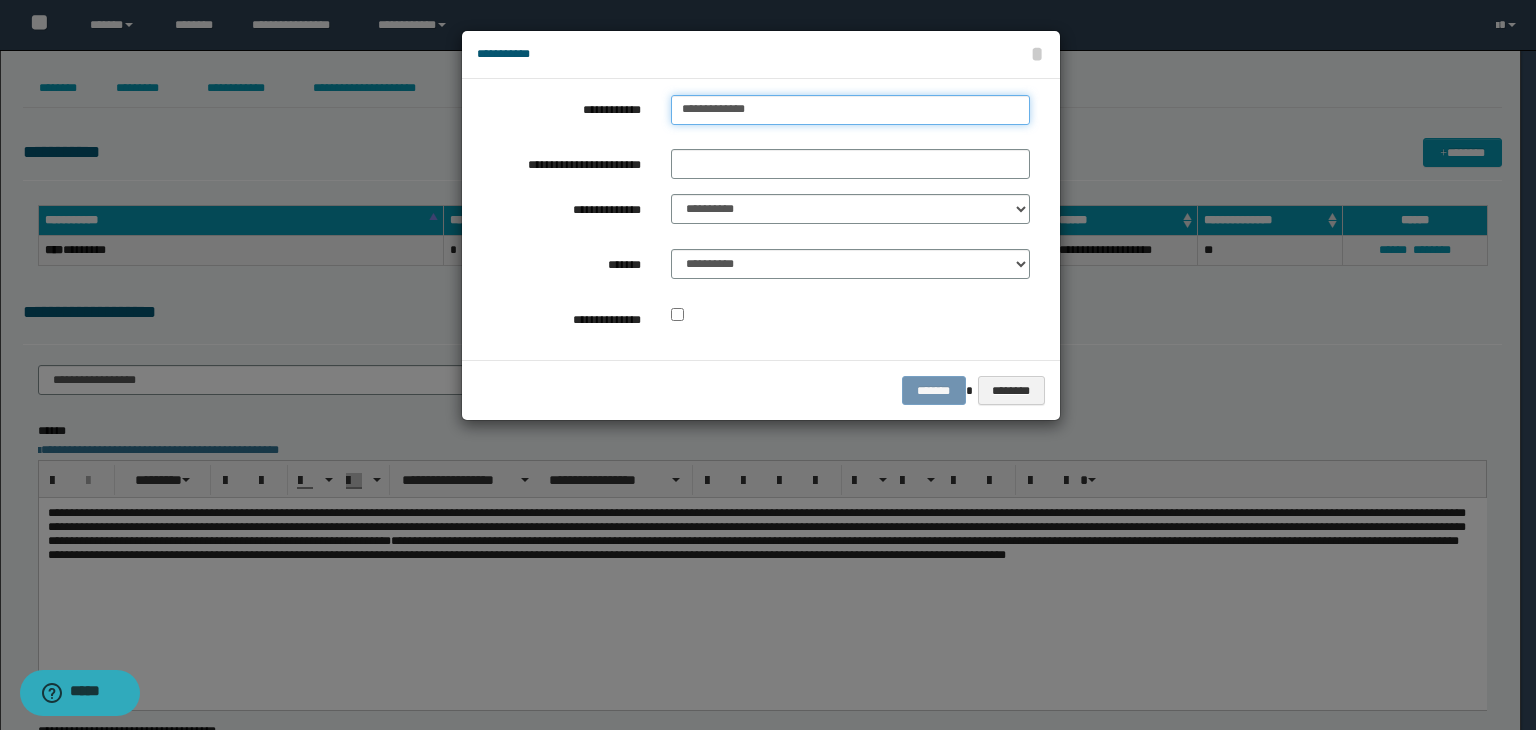 type on "**********" 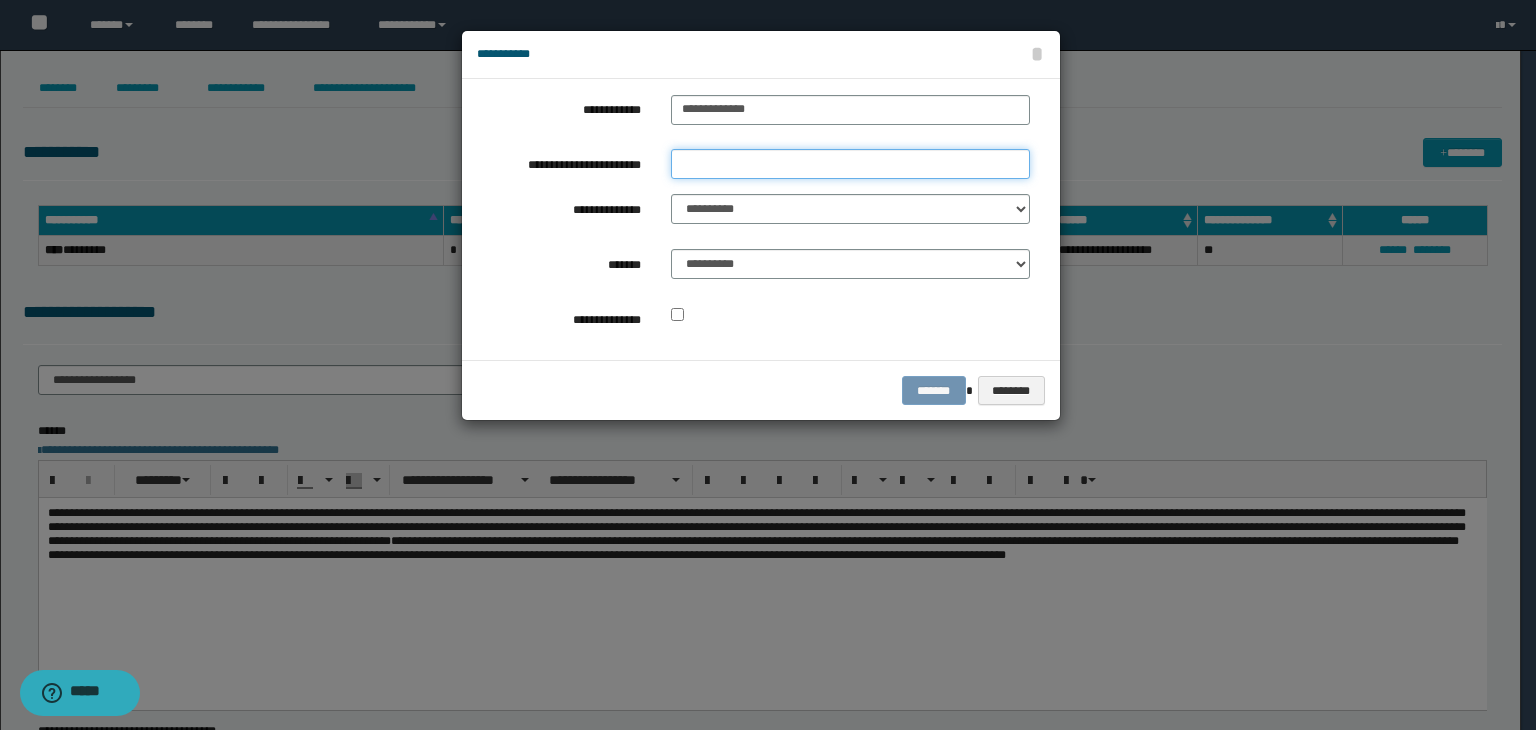 click on "**********" at bounding box center [850, 164] 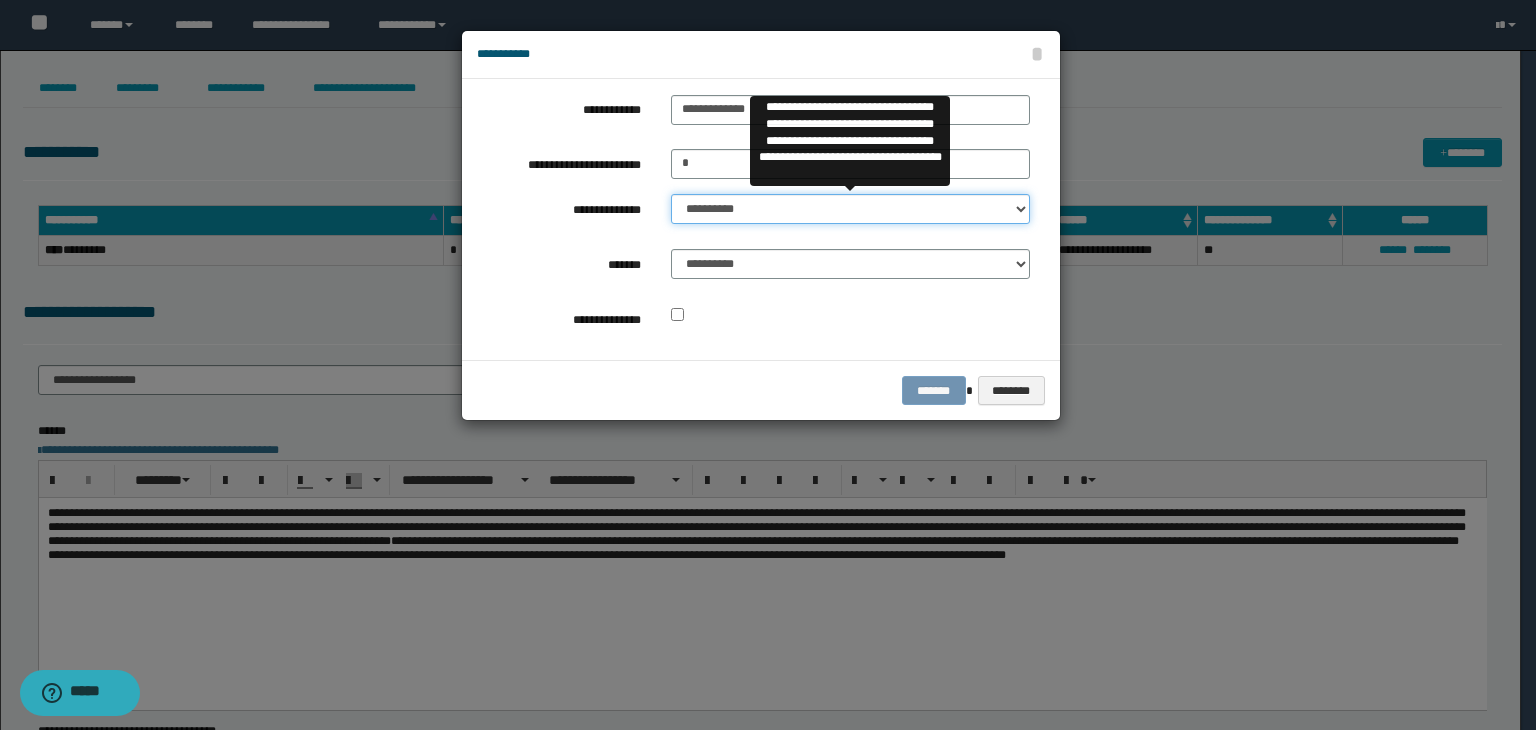click on "**********" at bounding box center (850, 209) 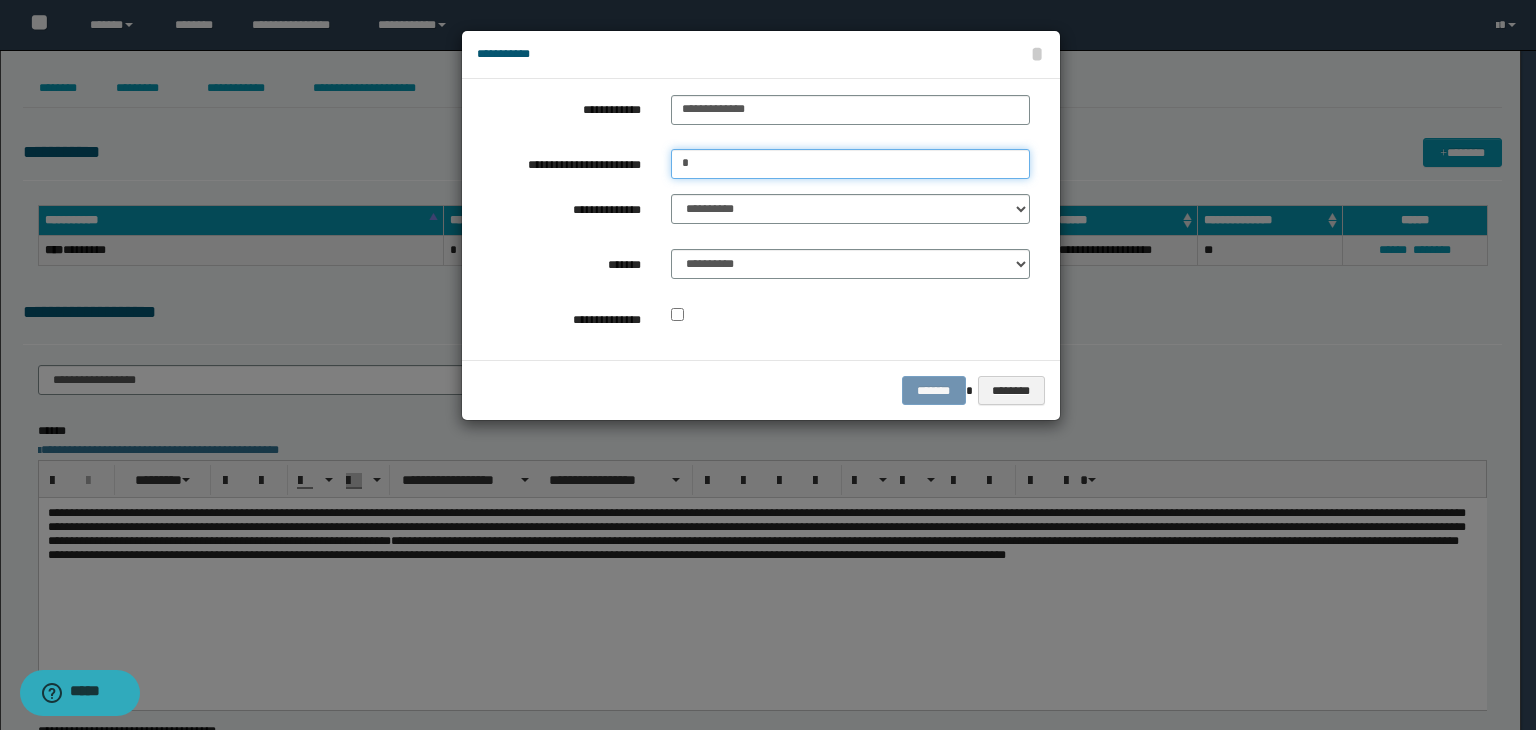 drag, startPoint x: 712, startPoint y: 169, endPoint x: 590, endPoint y: 179, distance: 122.40915 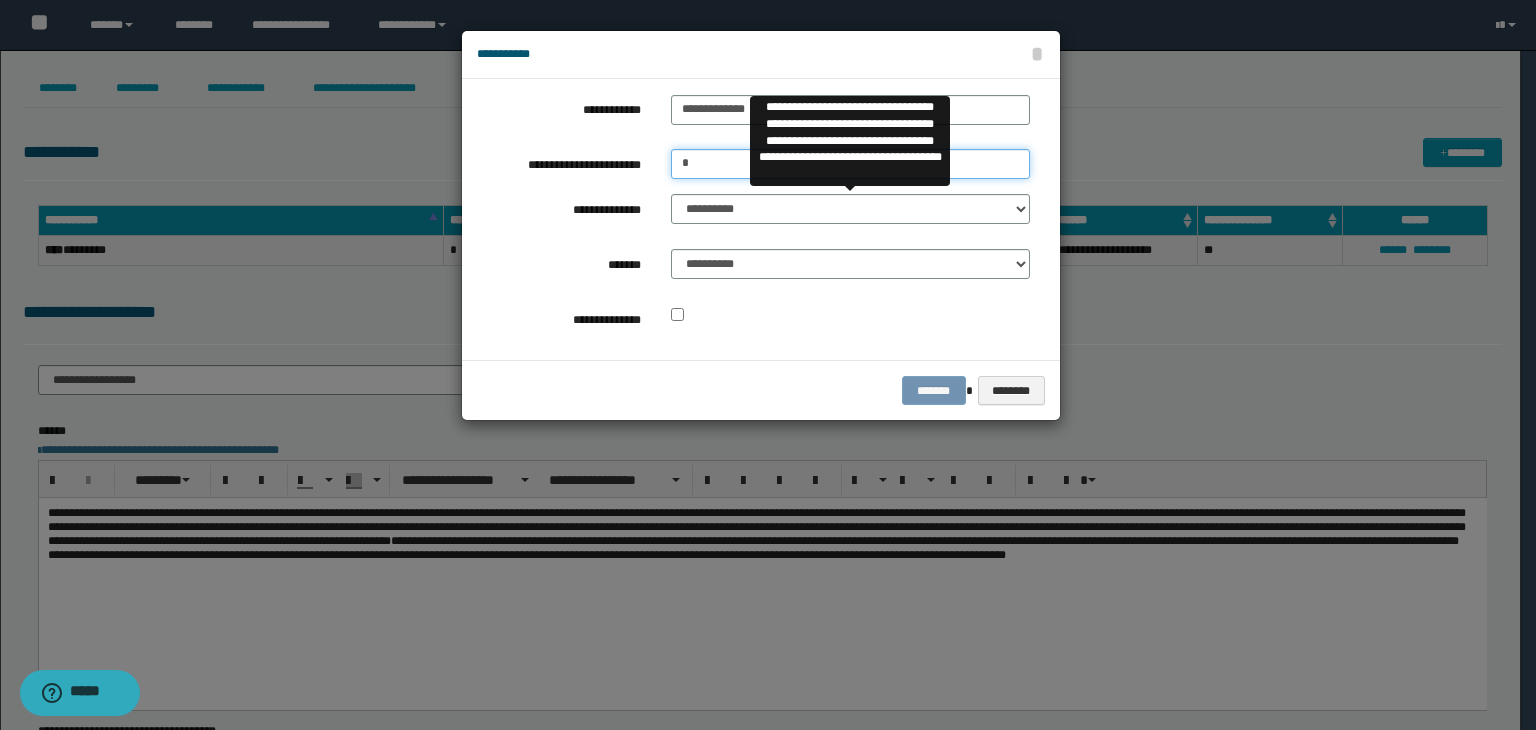 type on "*" 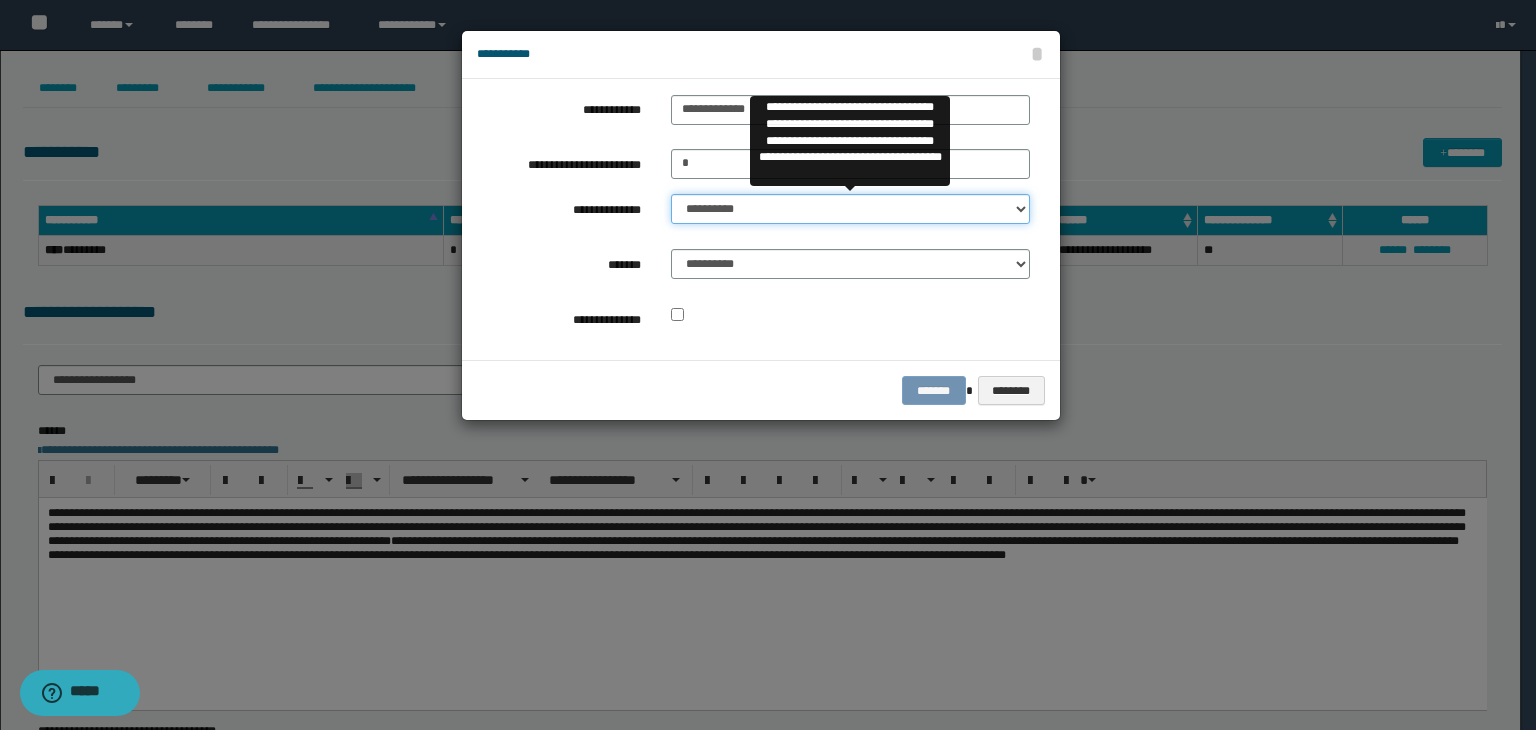 click on "**********" at bounding box center (850, 209) 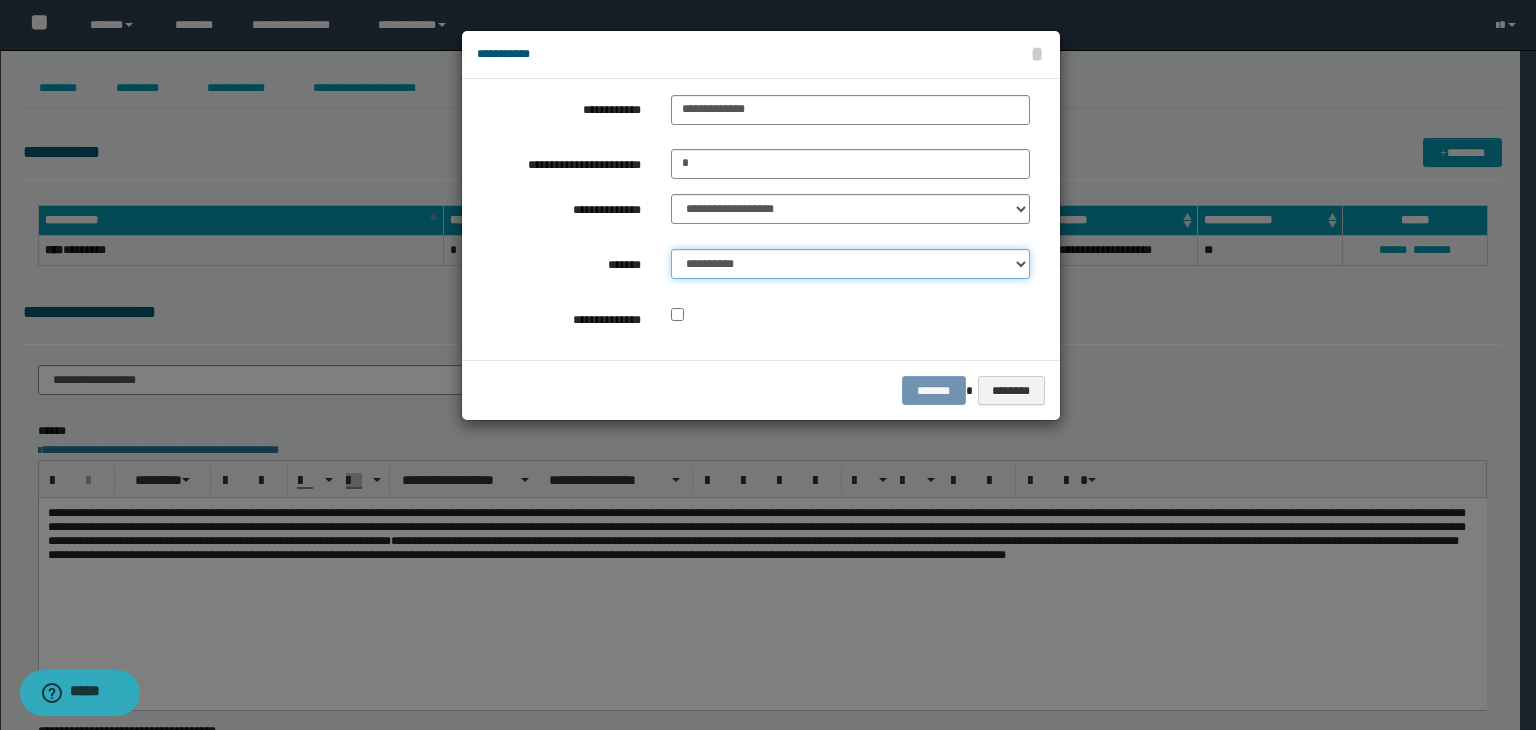 click on "**********" at bounding box center (850, 264) 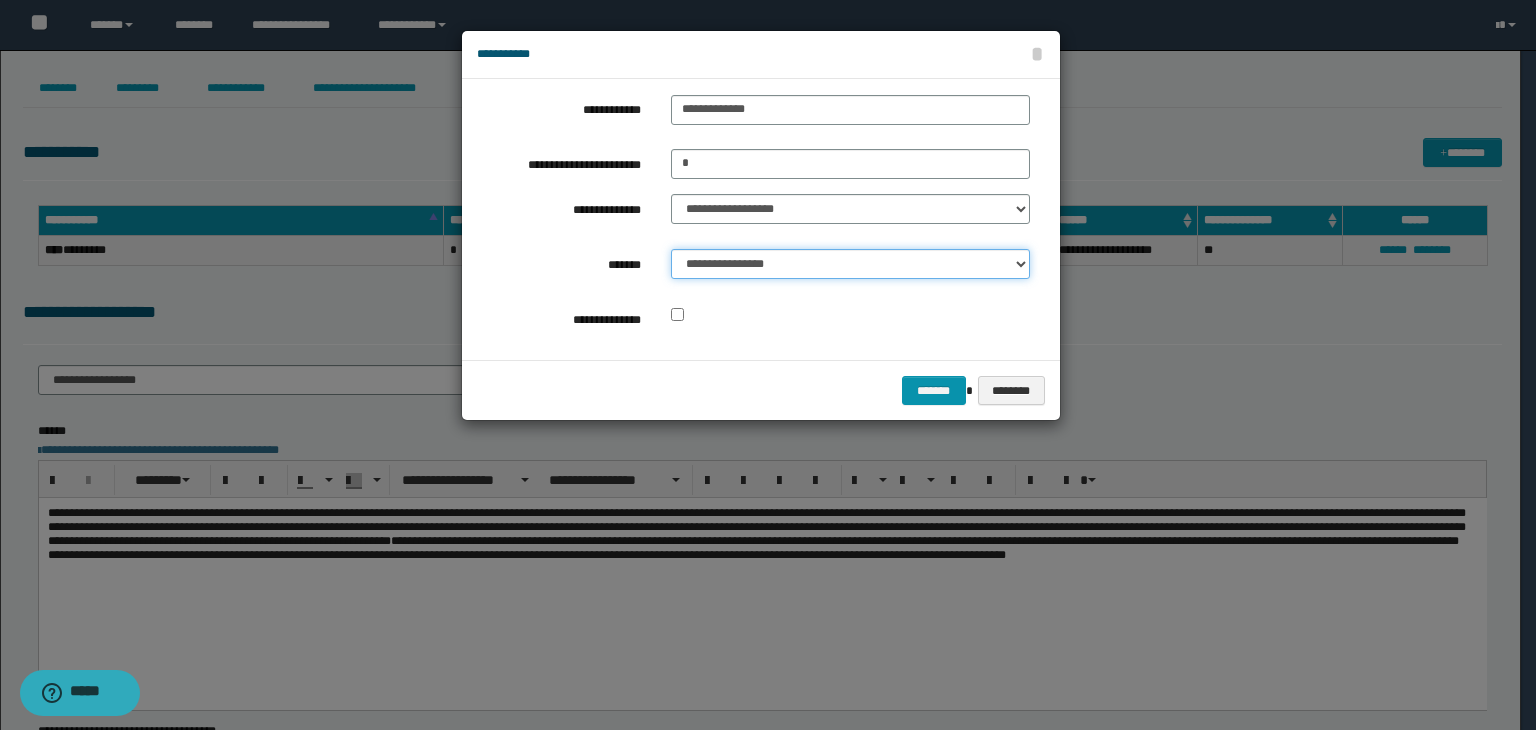 click on "**********" at bounding box center (850, 264) 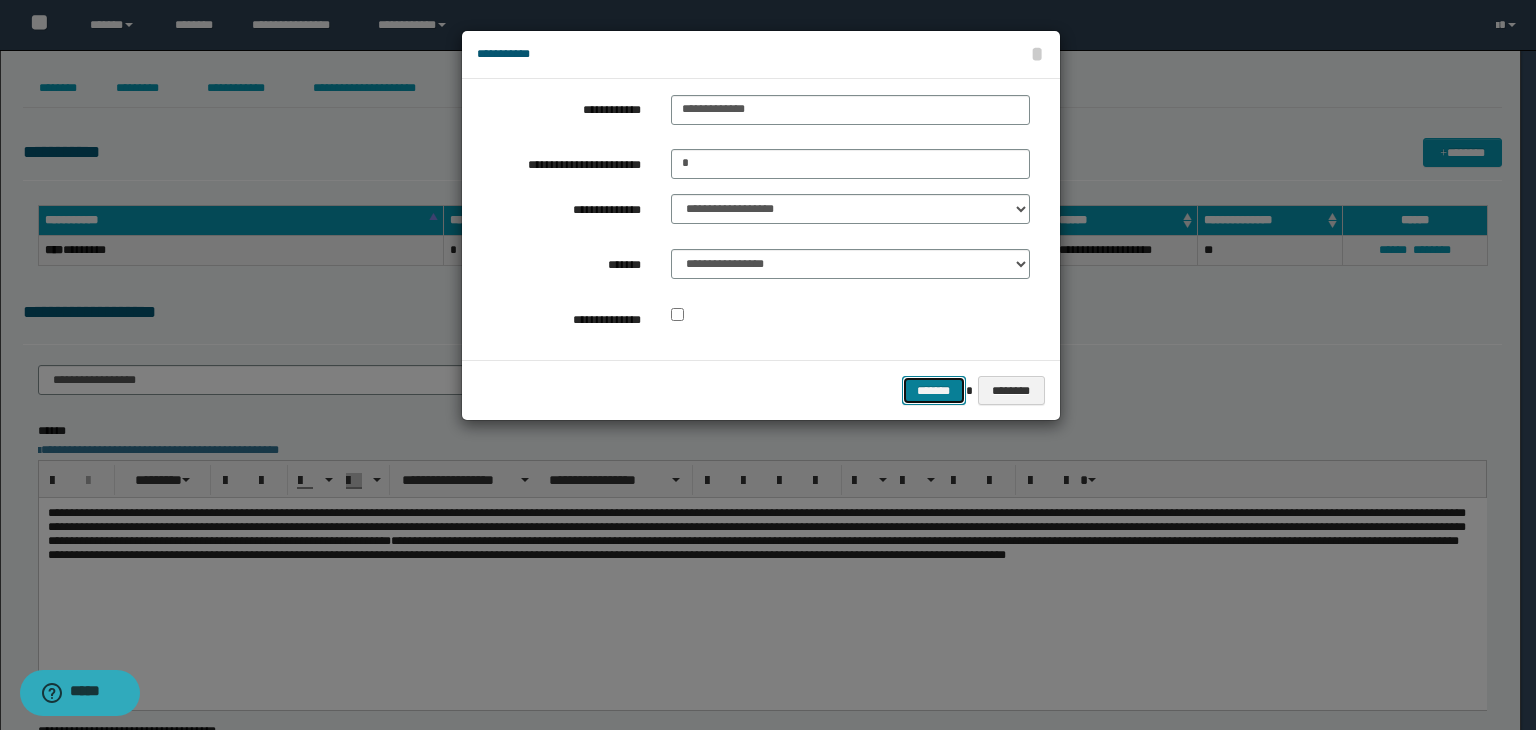 click on "*******" at bounding box center [934, 391] 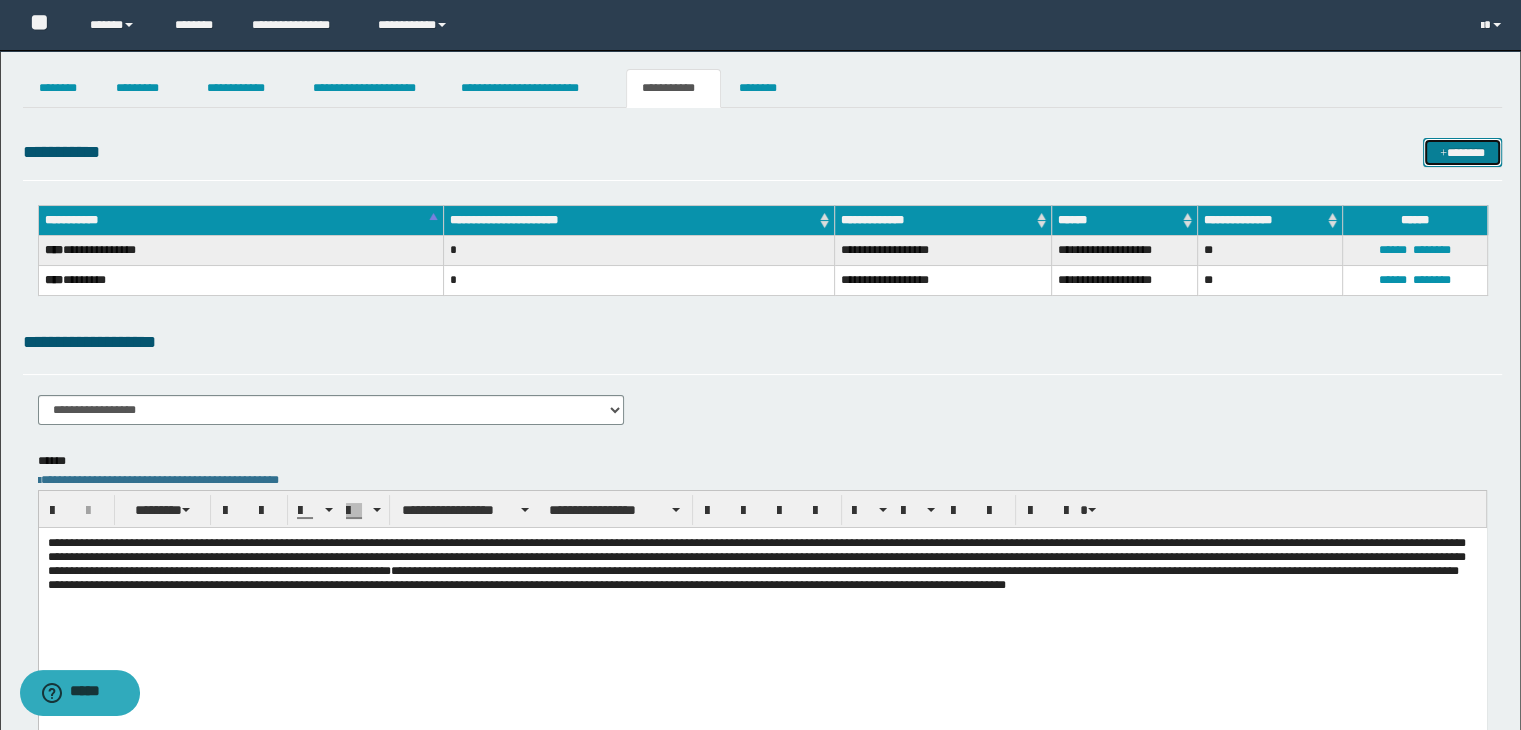 click on "*******" at bounding box center (1462, 153) 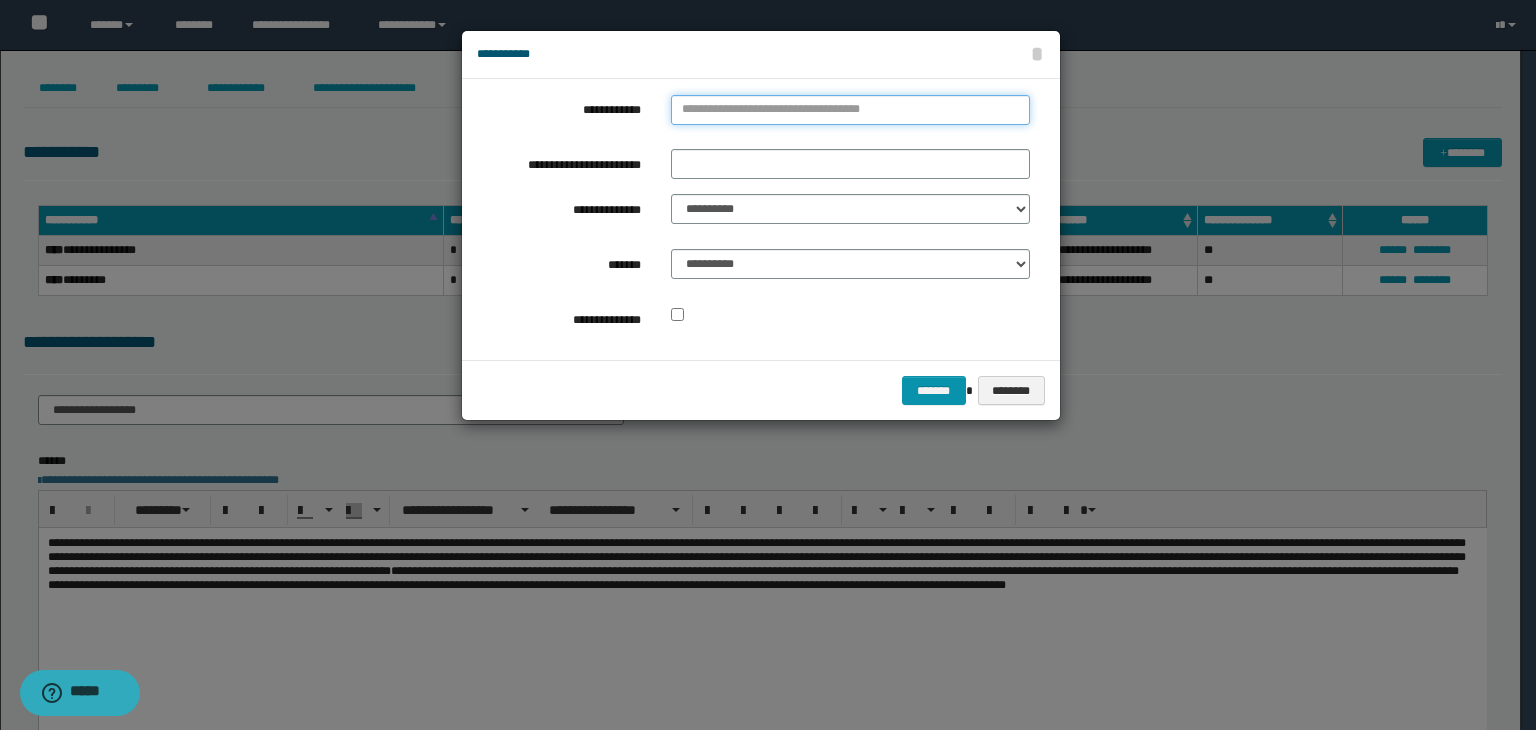 click on "**********" at bounding box center [850, 110] 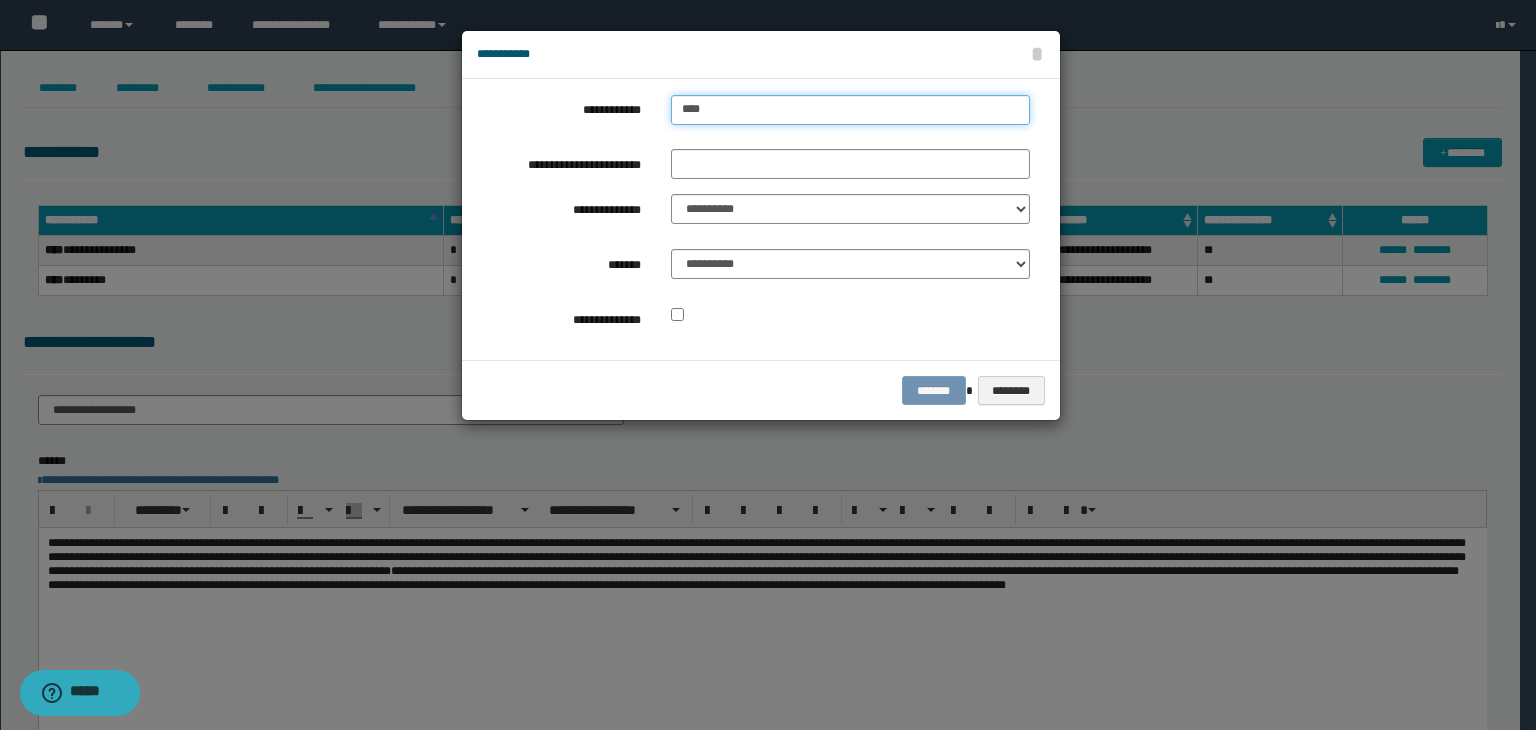 type on "*****" 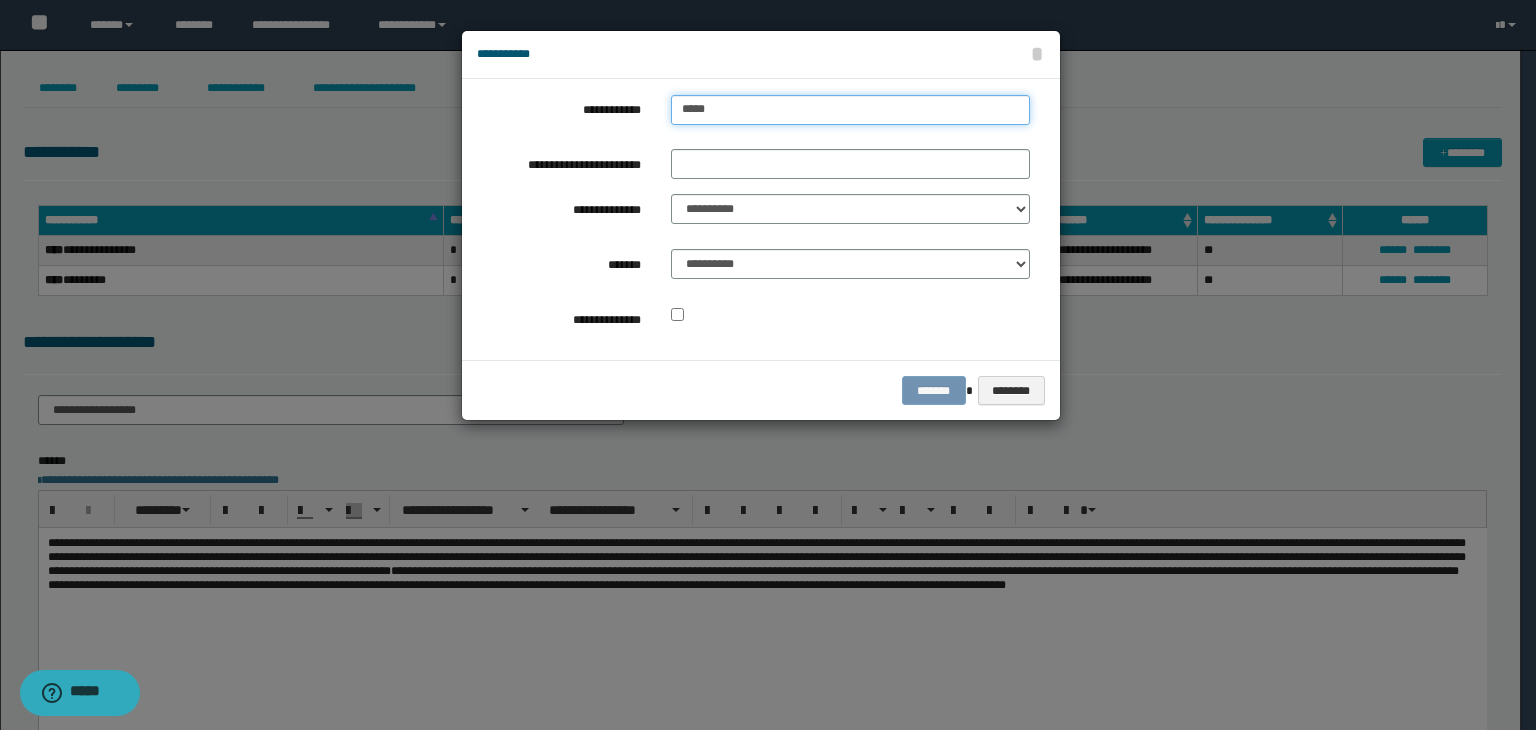 type on "**********" 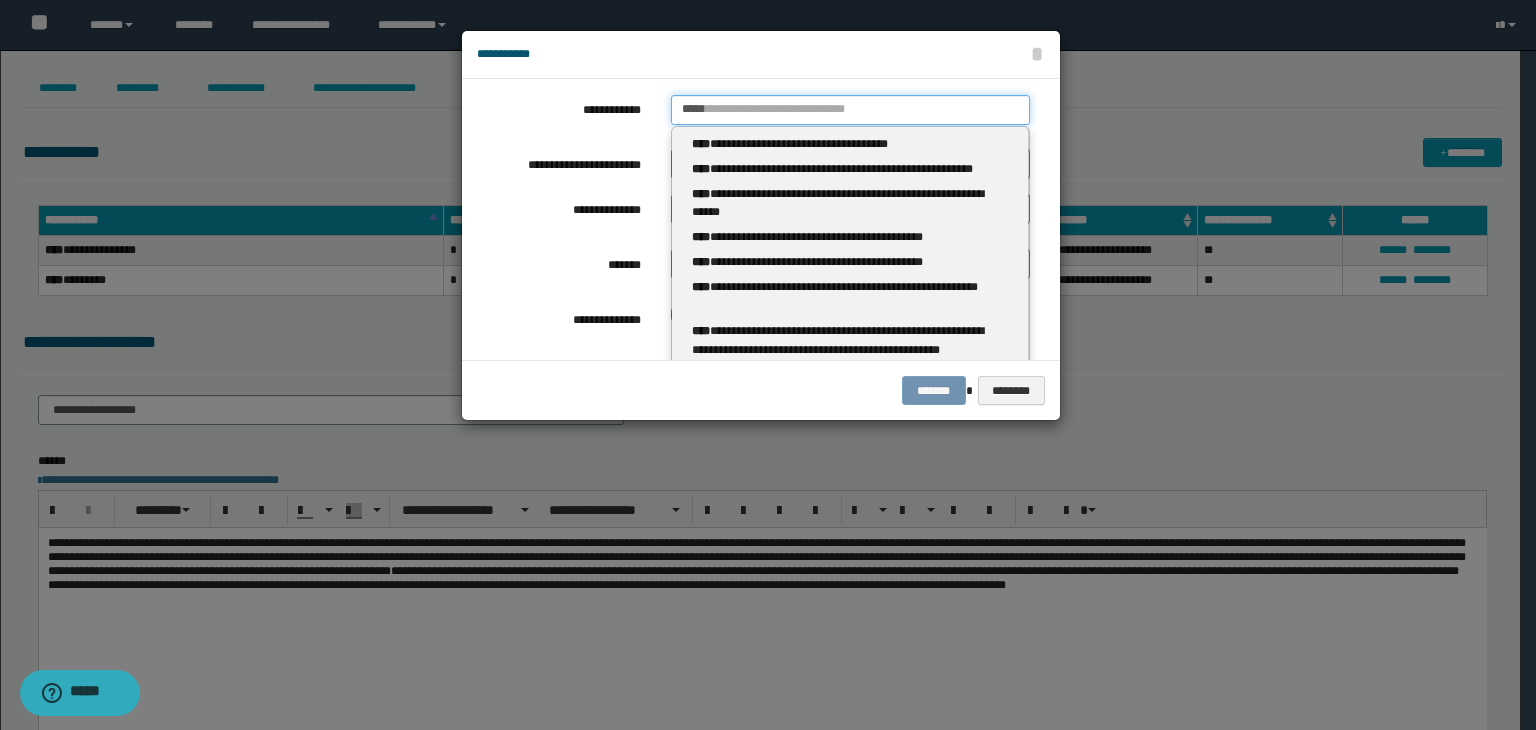 type 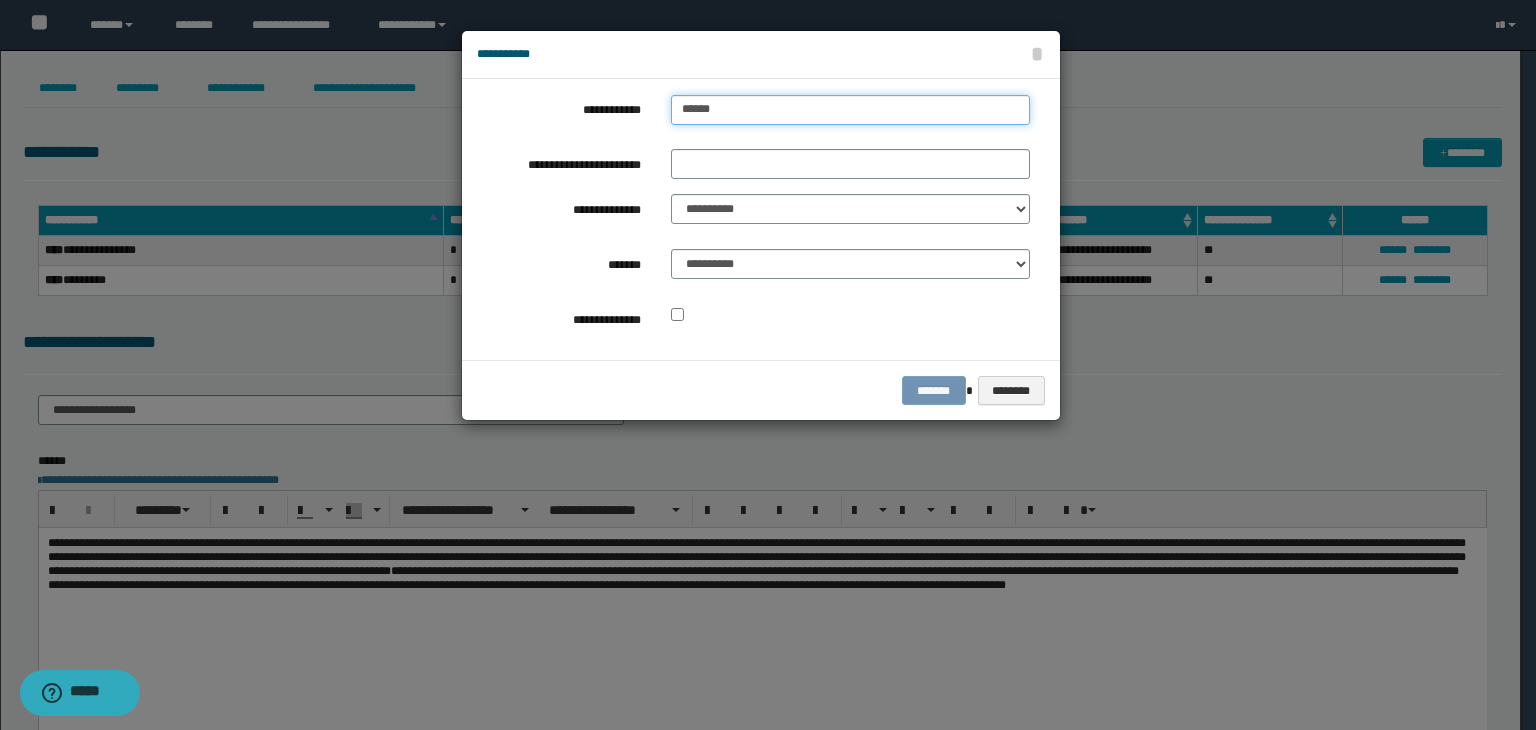 type on "**********" 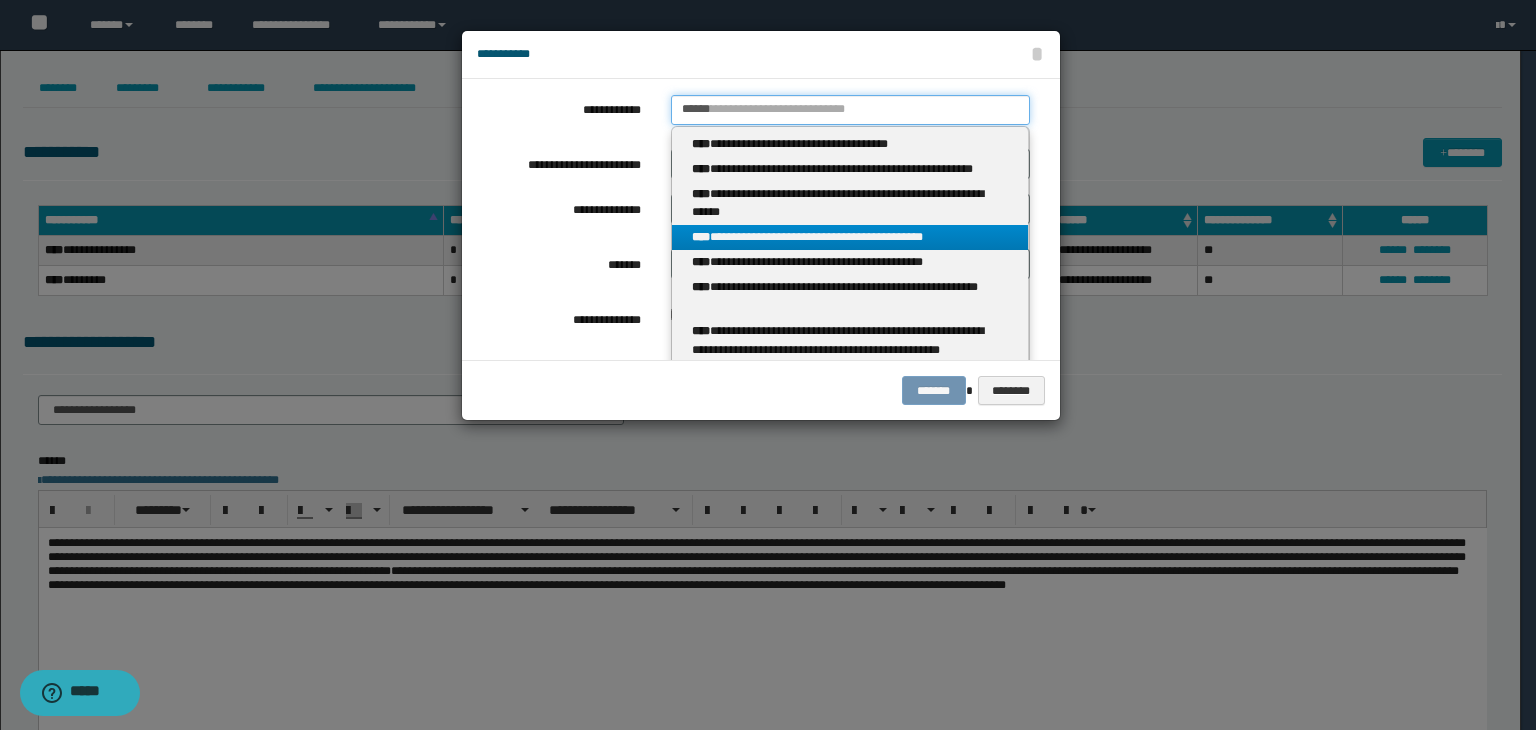 type on "******" 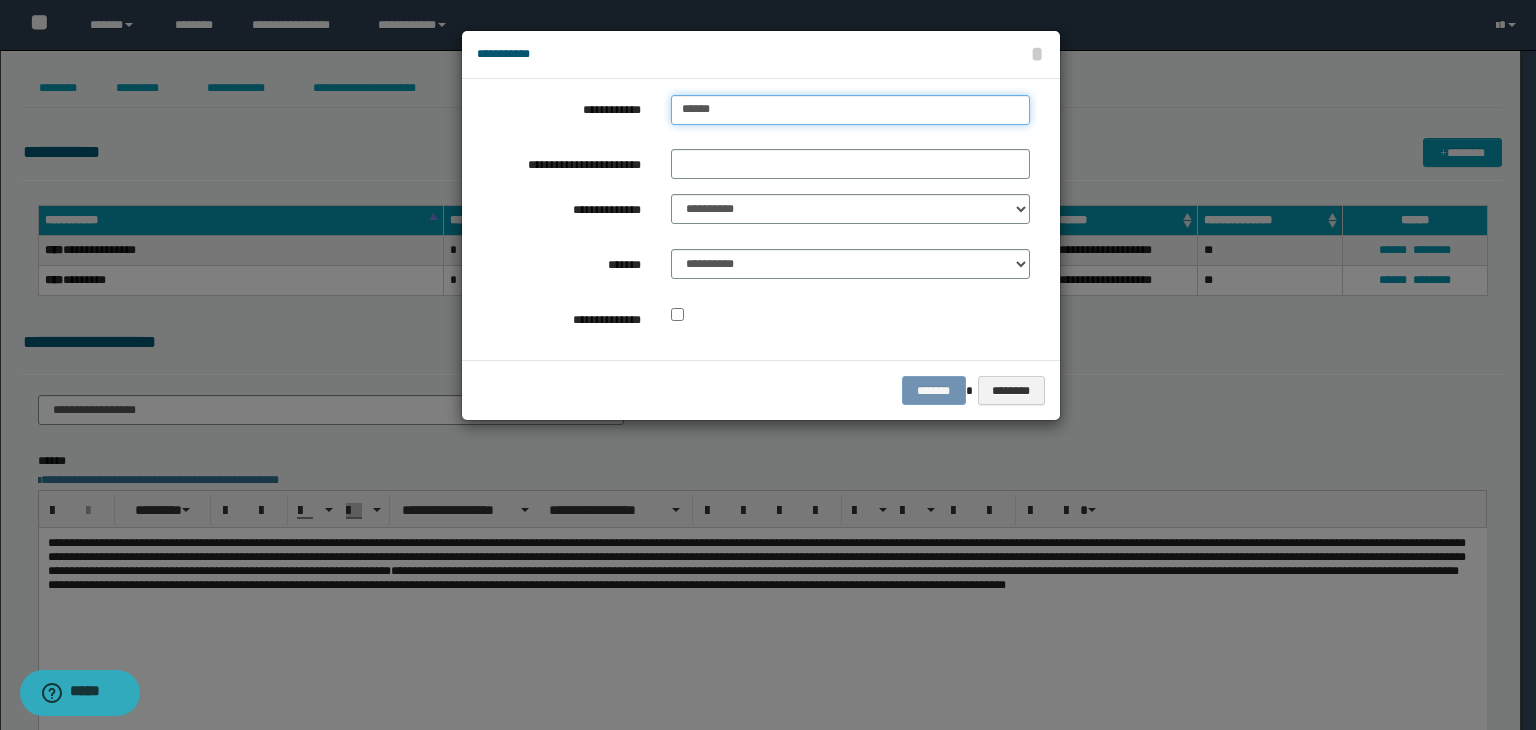 type on "**********" 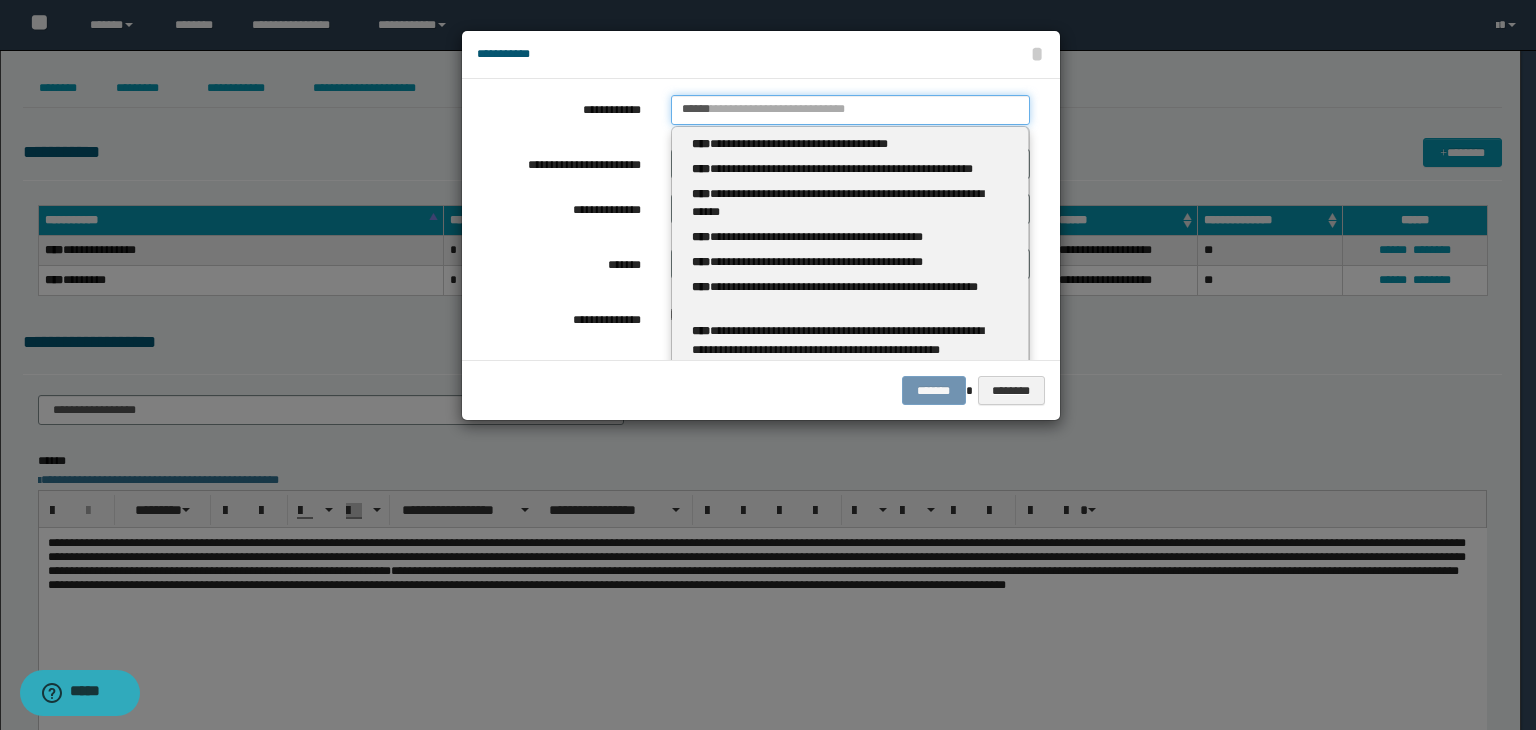 click on "******" at bounding box center (850, 110) 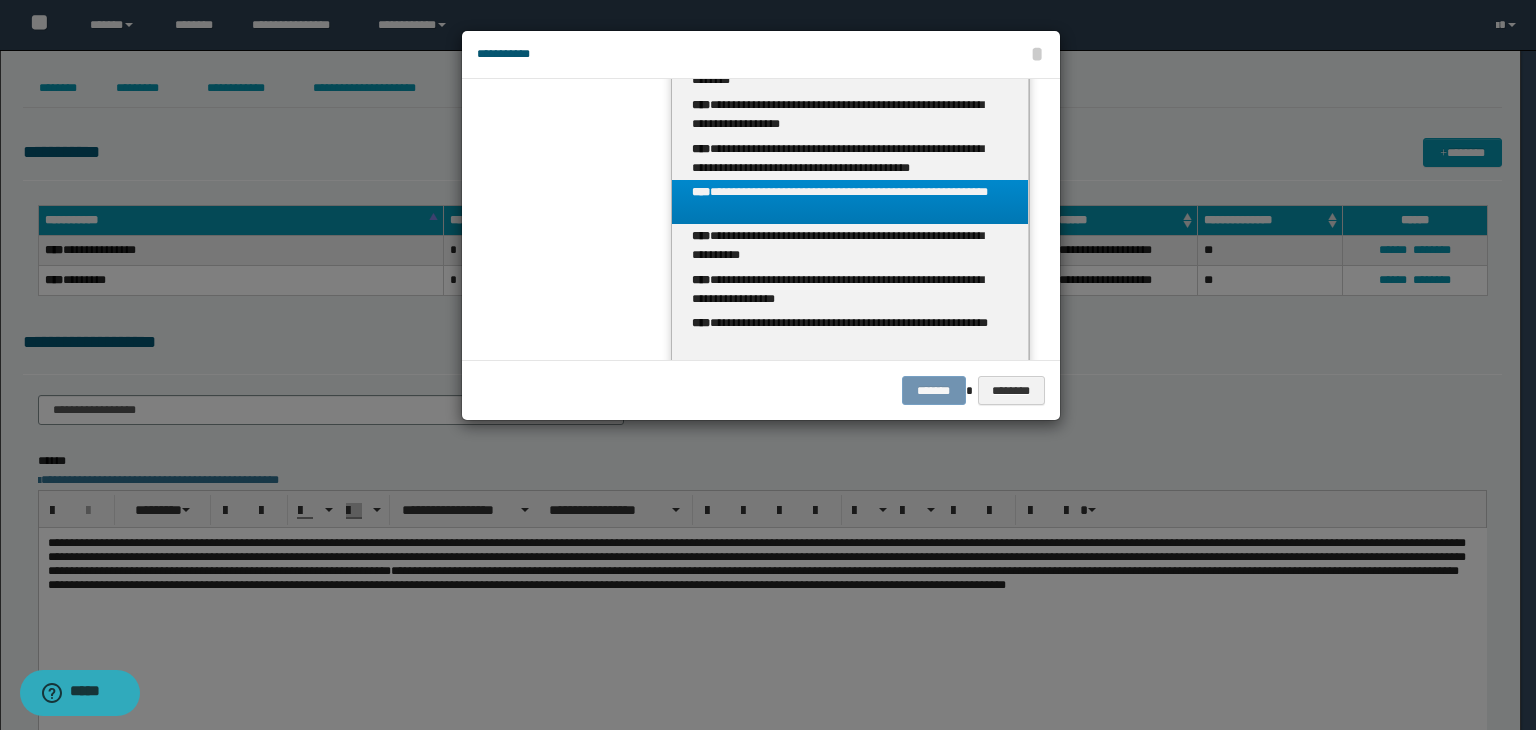scroll, scrollTop: 758, scrollLeft: 0, axis: vertical 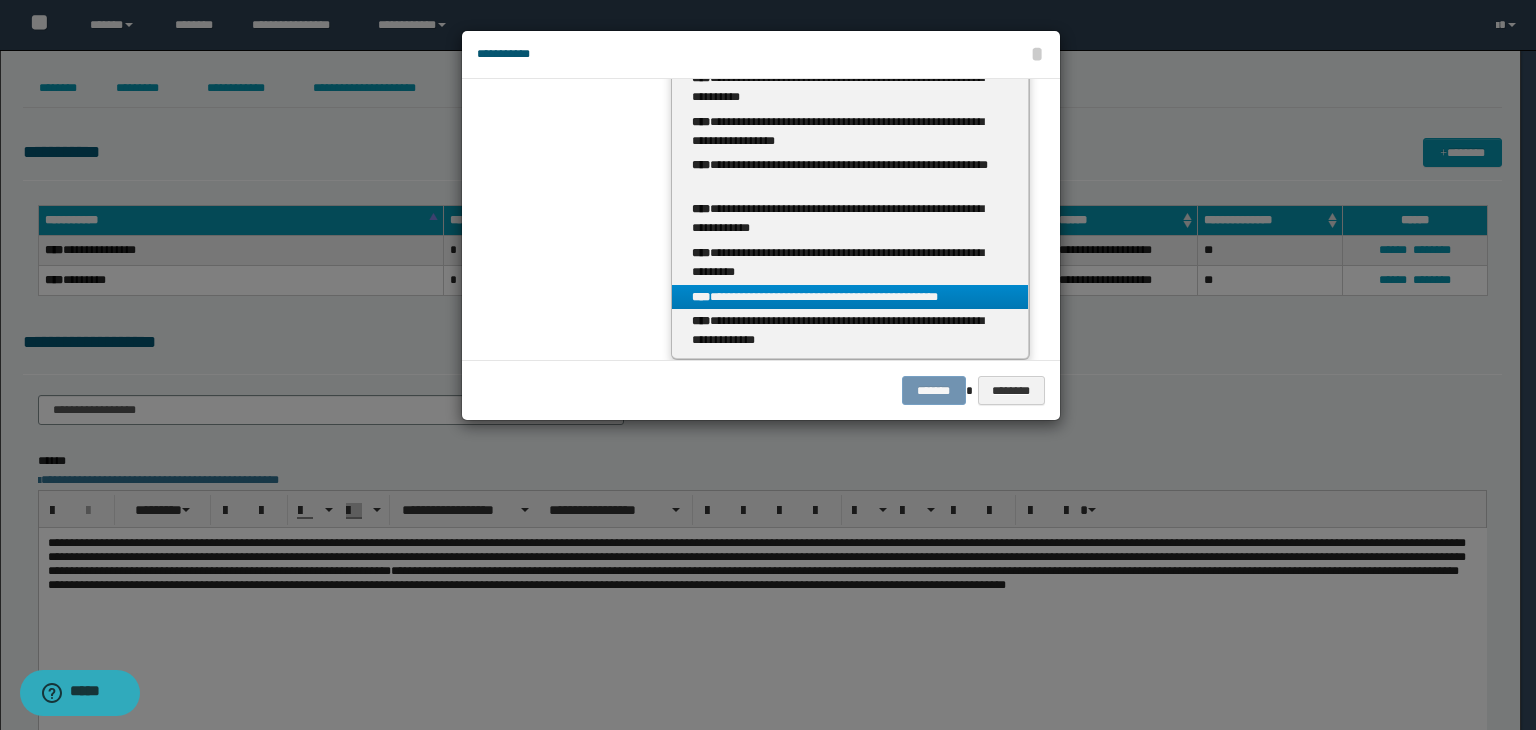click on "**********" at bounding box center [850, 297] 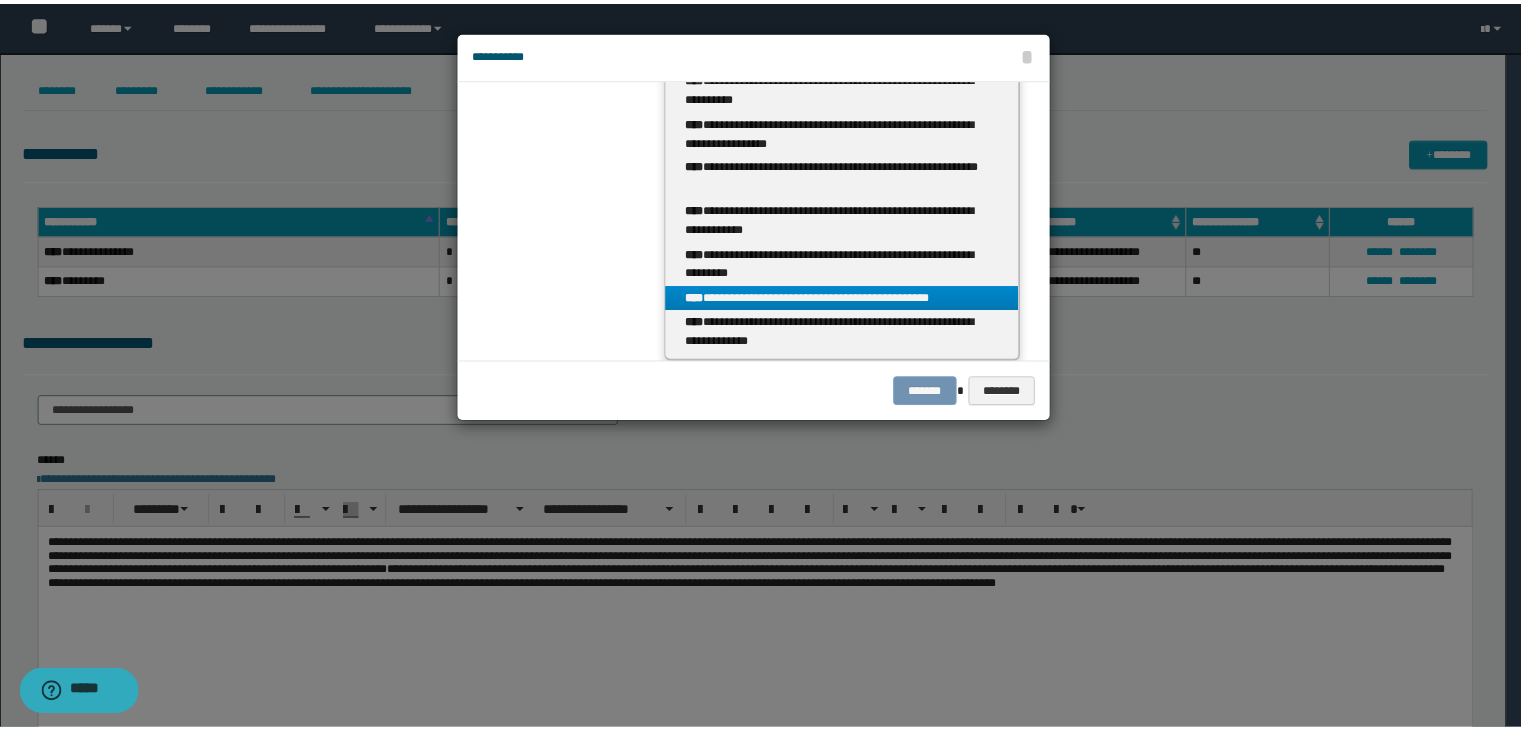 scroll, scrollTop: 0, scrollLeft: 0, axis: both 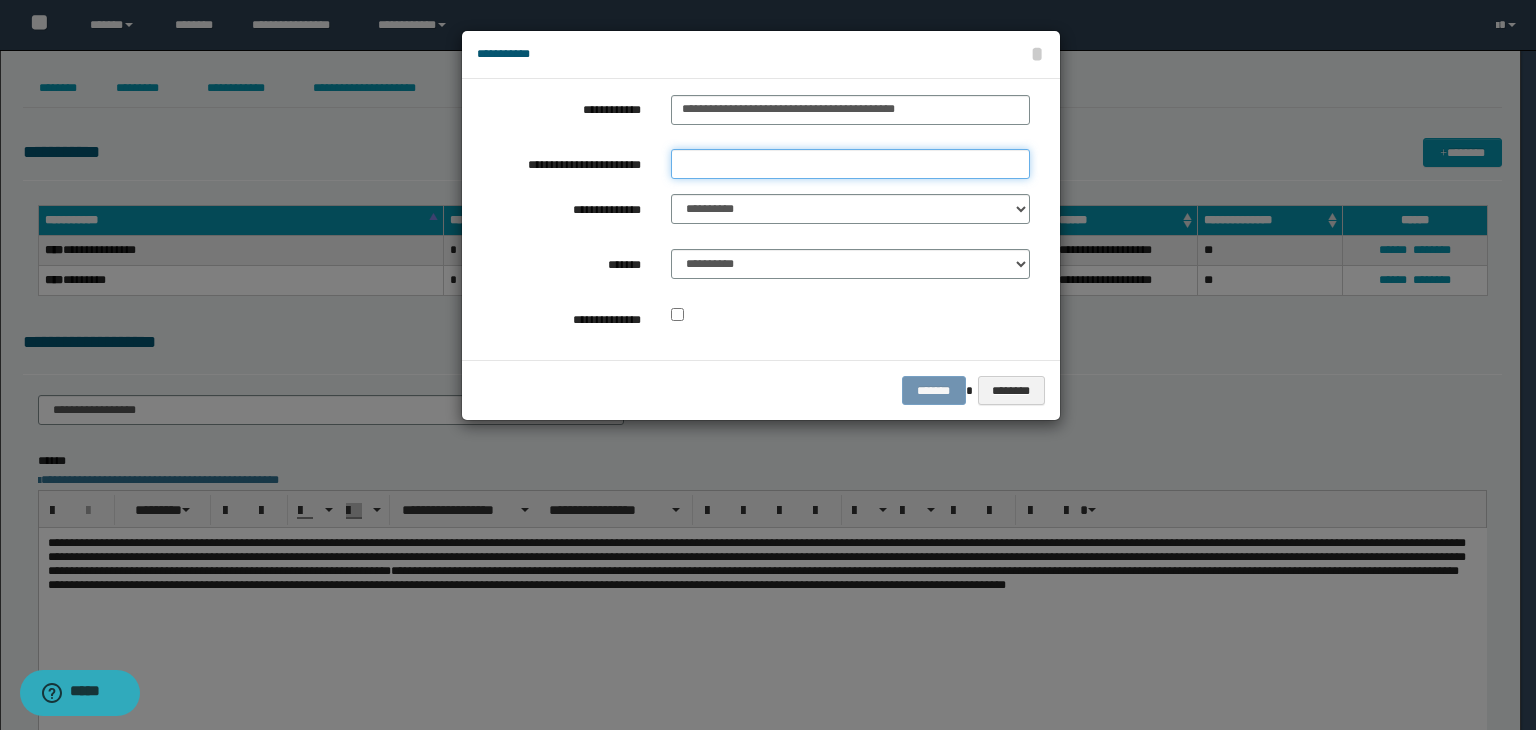 click on "**********" at bounding box center (850, 164) 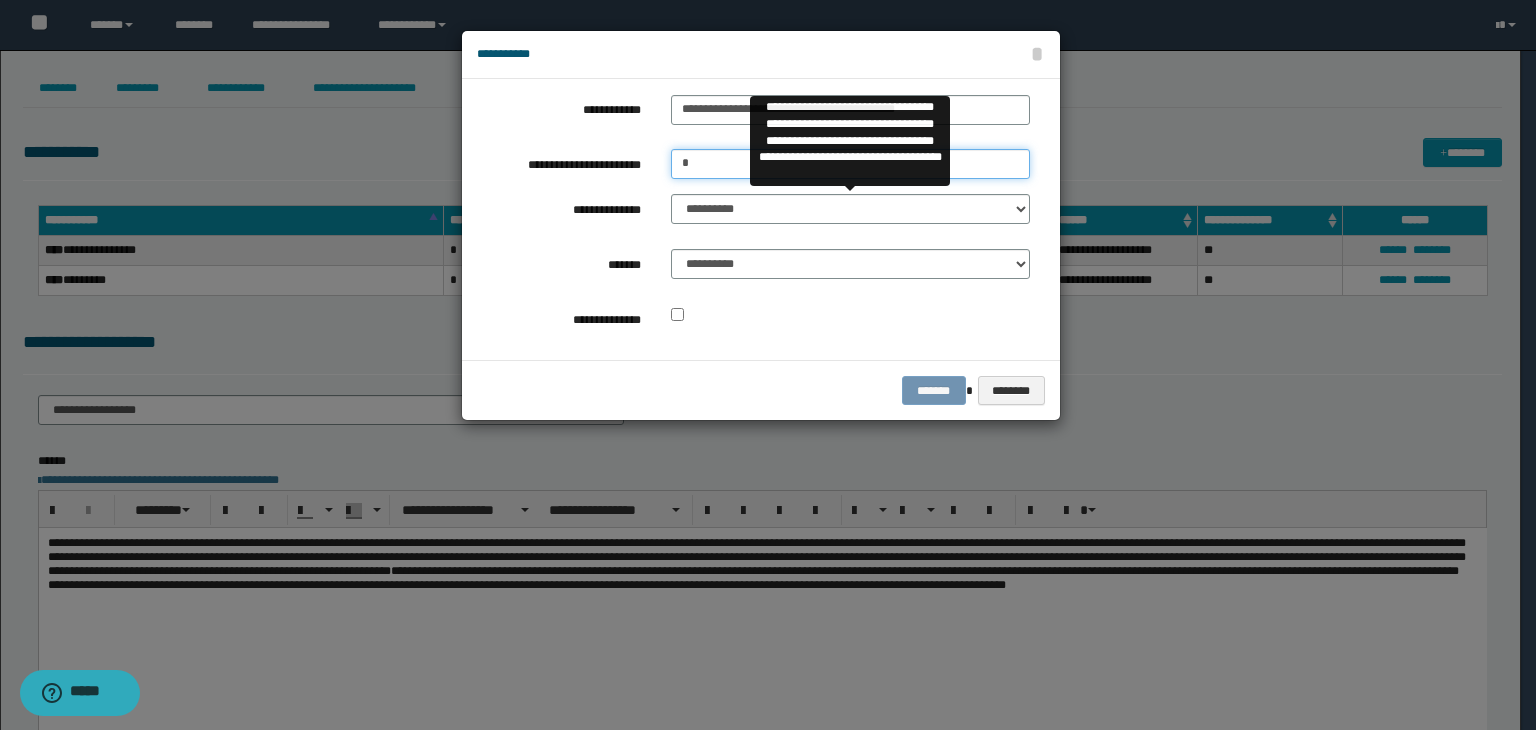 type on "*" 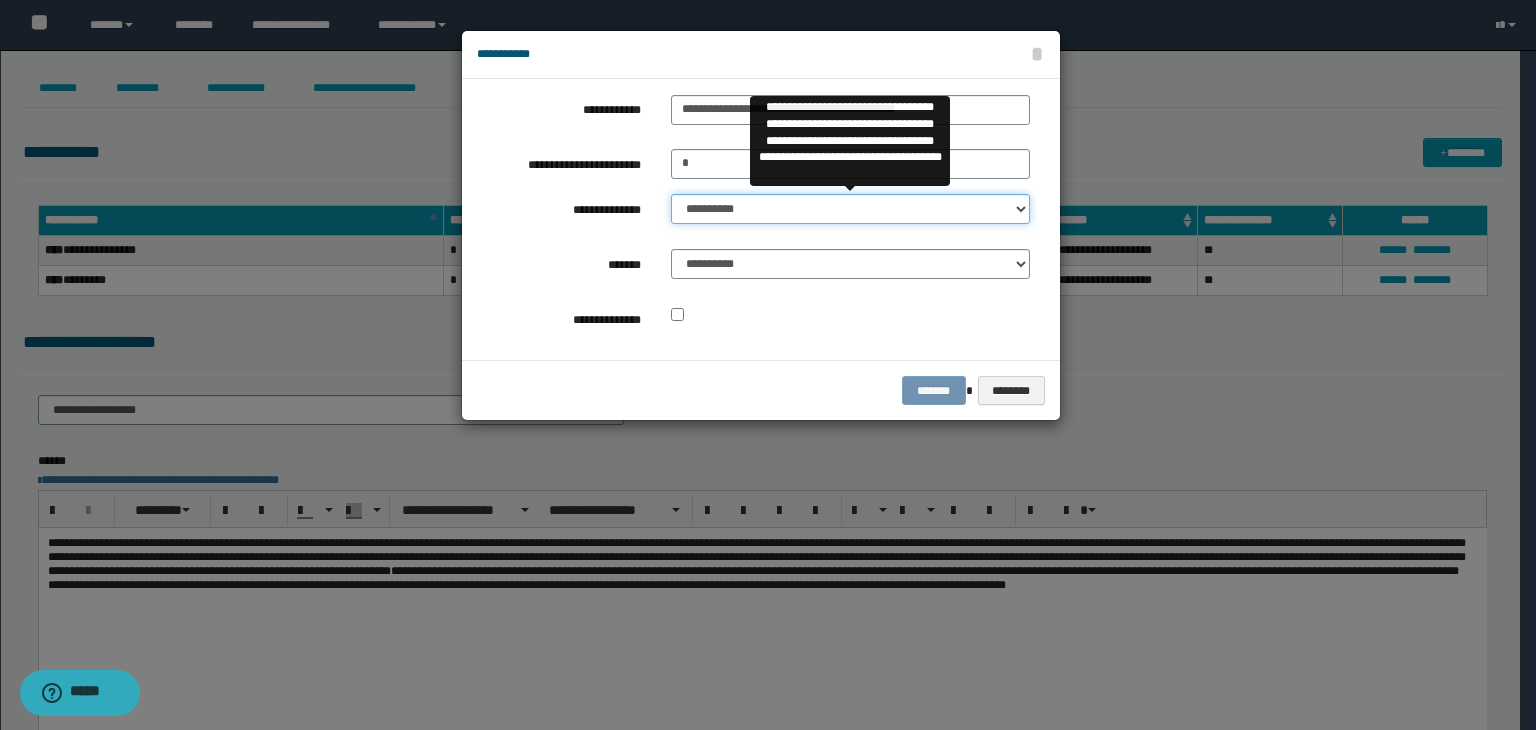 click on "**********" at bounding box center (850, 209) 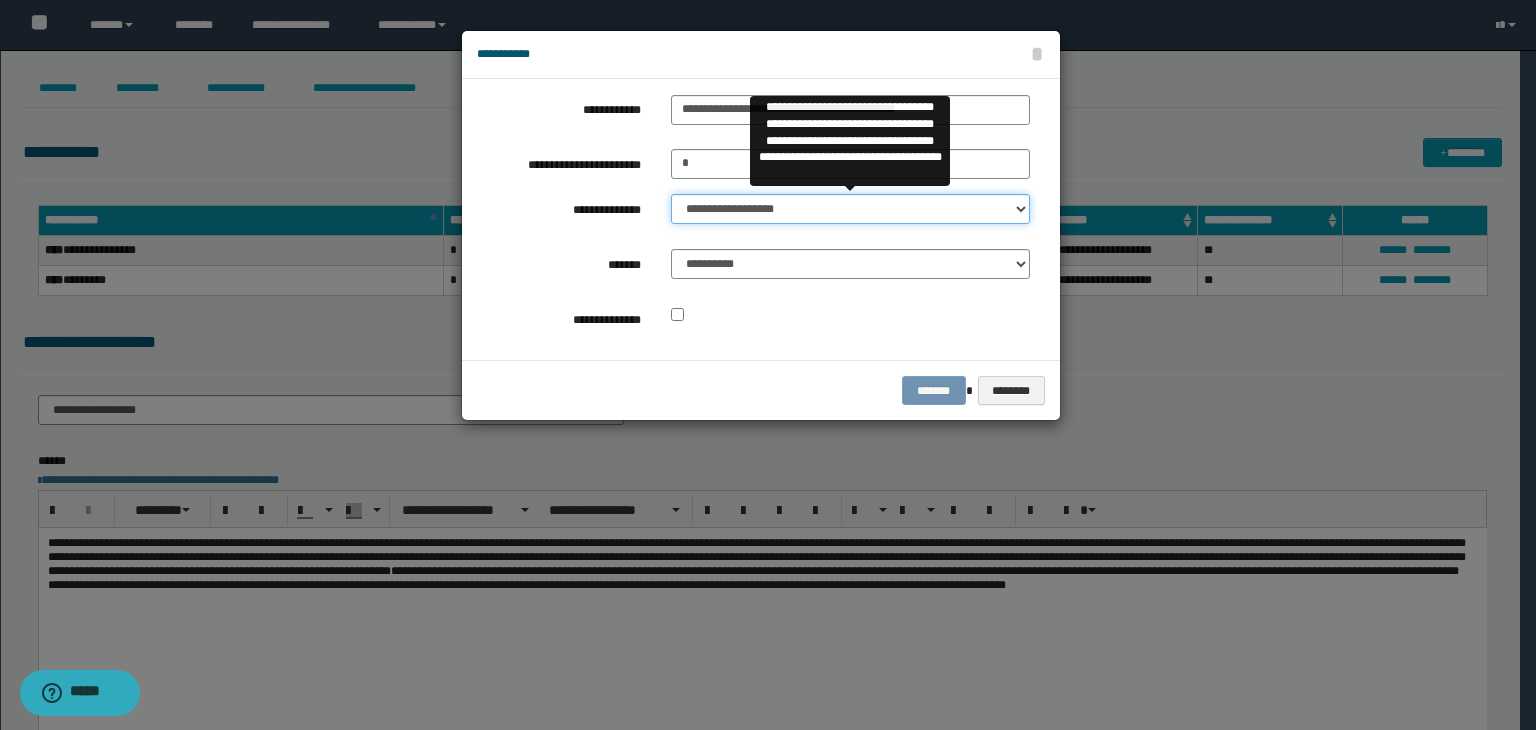 click on "**********" at bounding box center [850, 209] 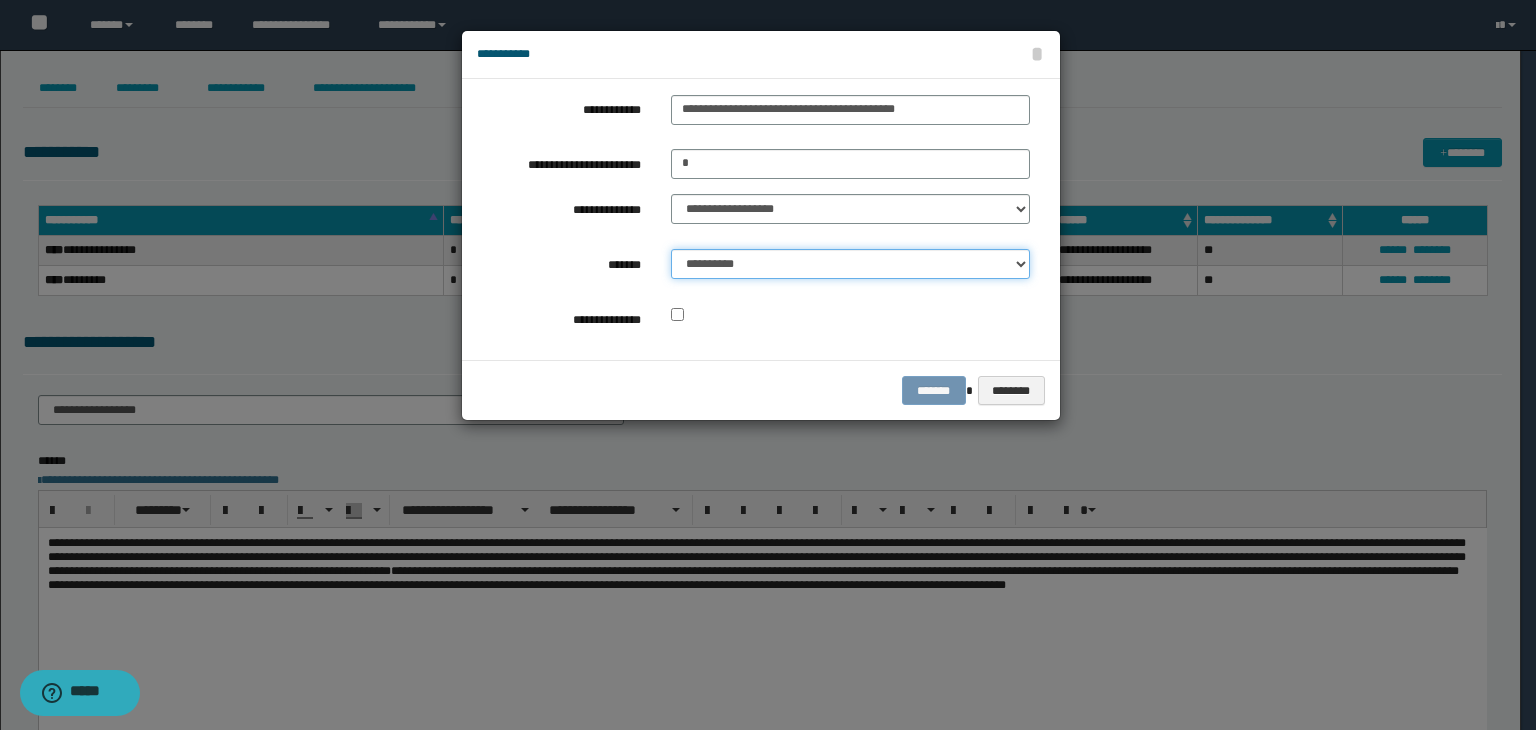 click on "**********" at bounding box center (850, 264) 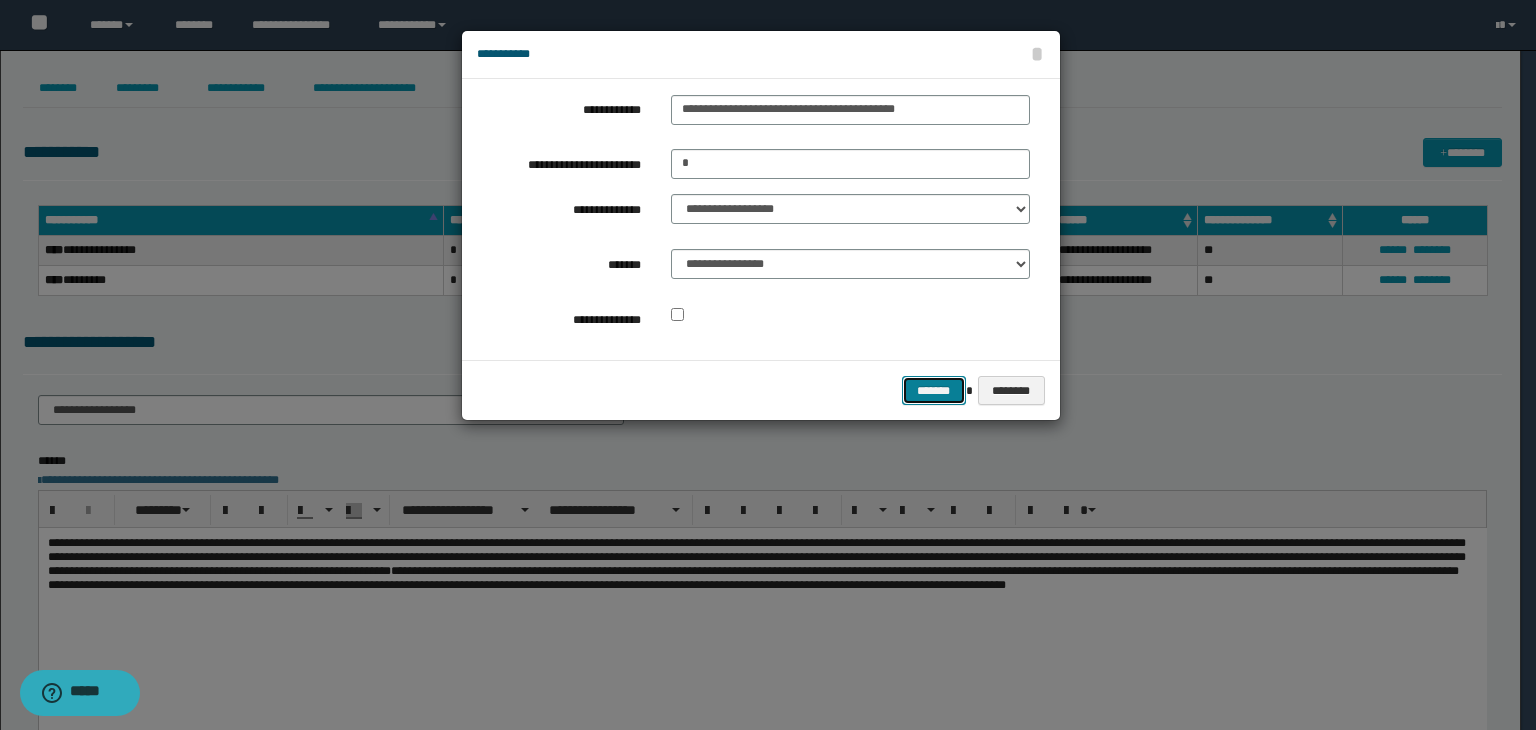 click on "*******" at bounding box center (934, 391) 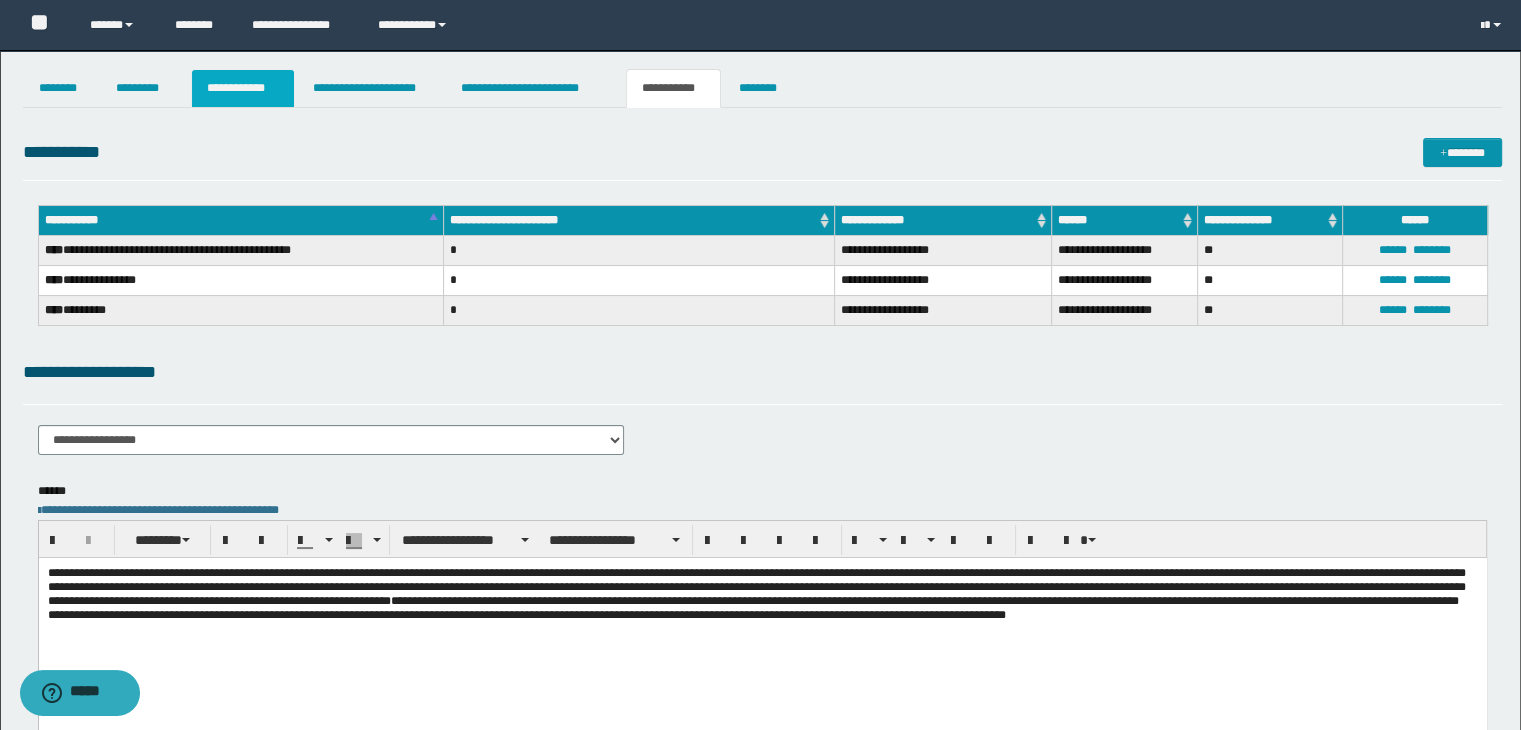 click on "**********" at bounding box center [243, 88] 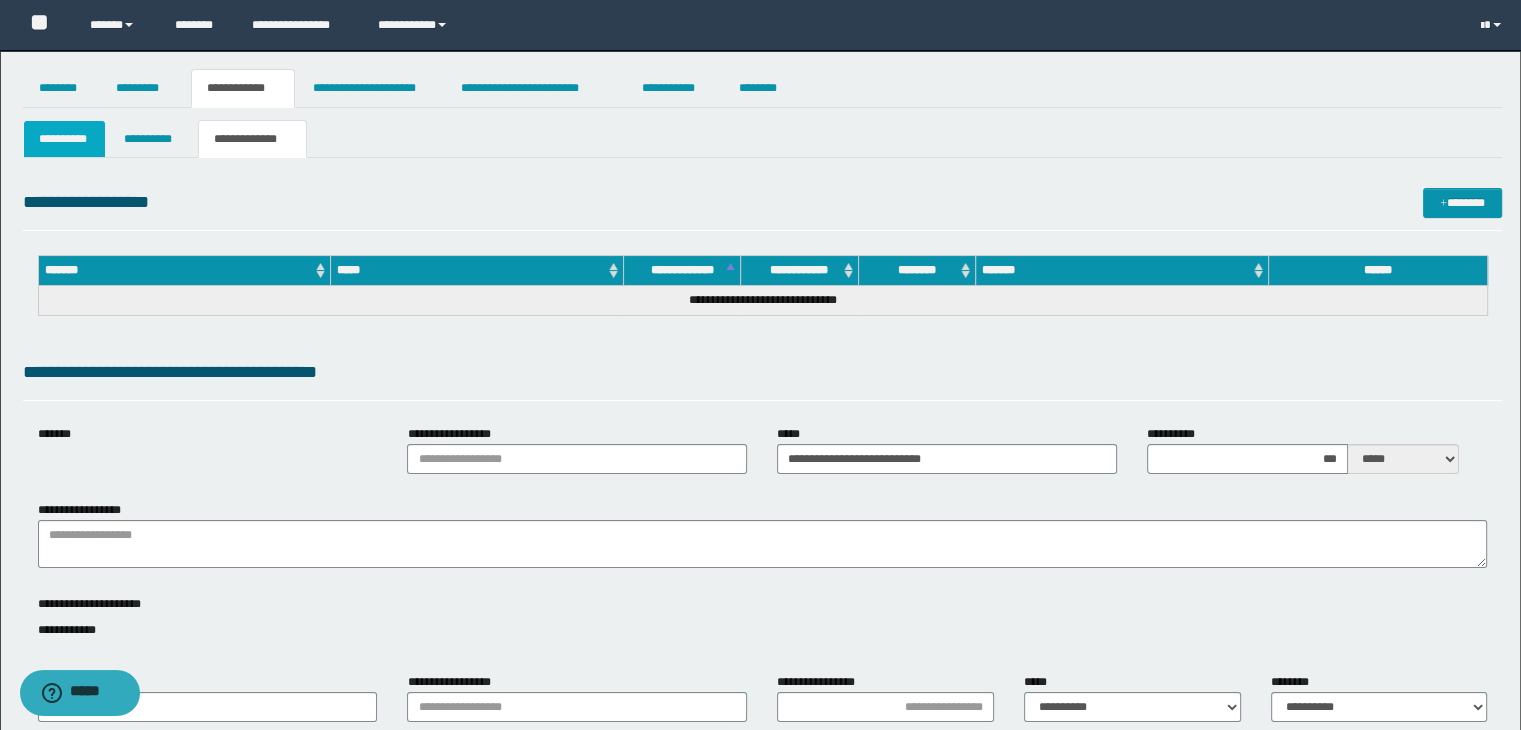click on "**********" at bounding box center (65, 139) 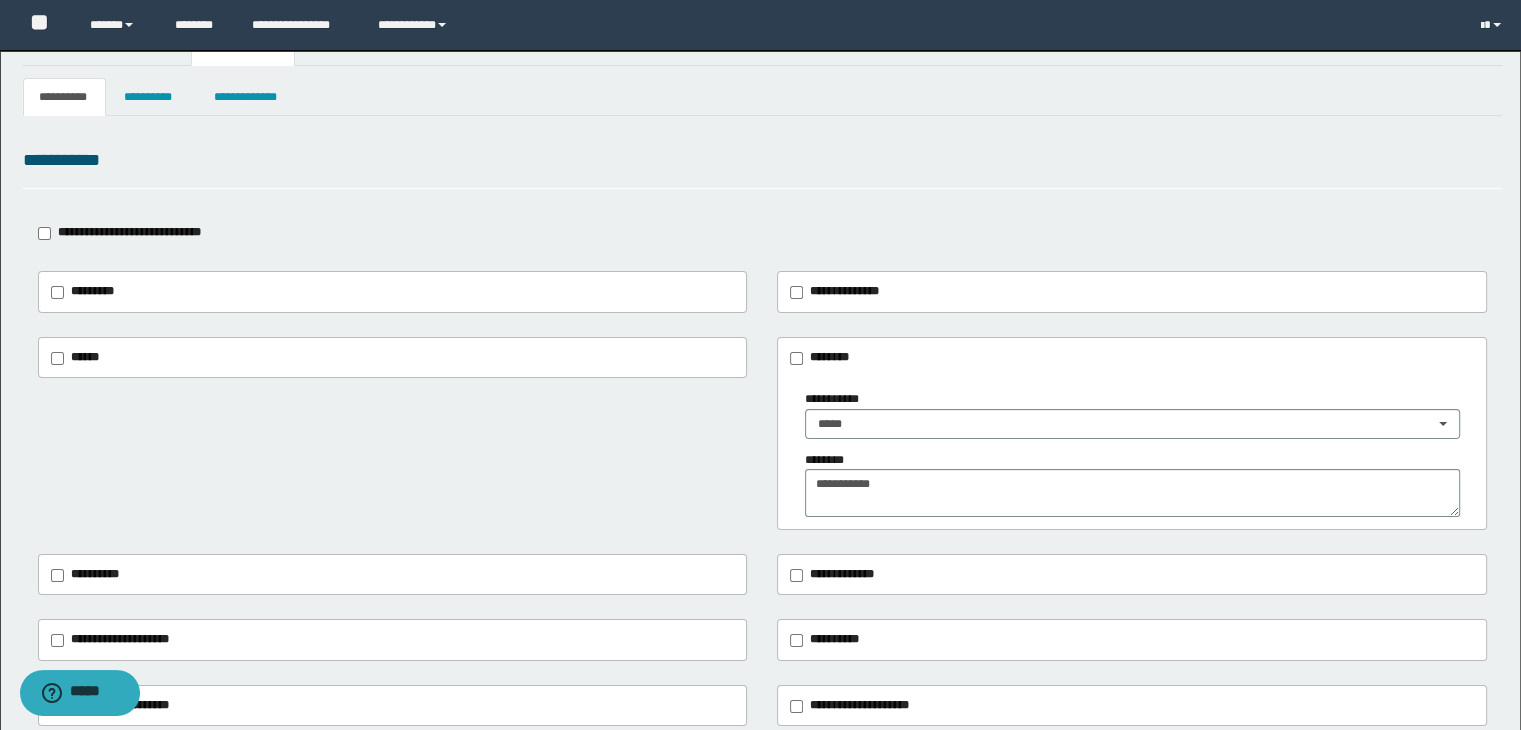 scroll, scrollTop: 0, scrollLeft: 0, axis: both 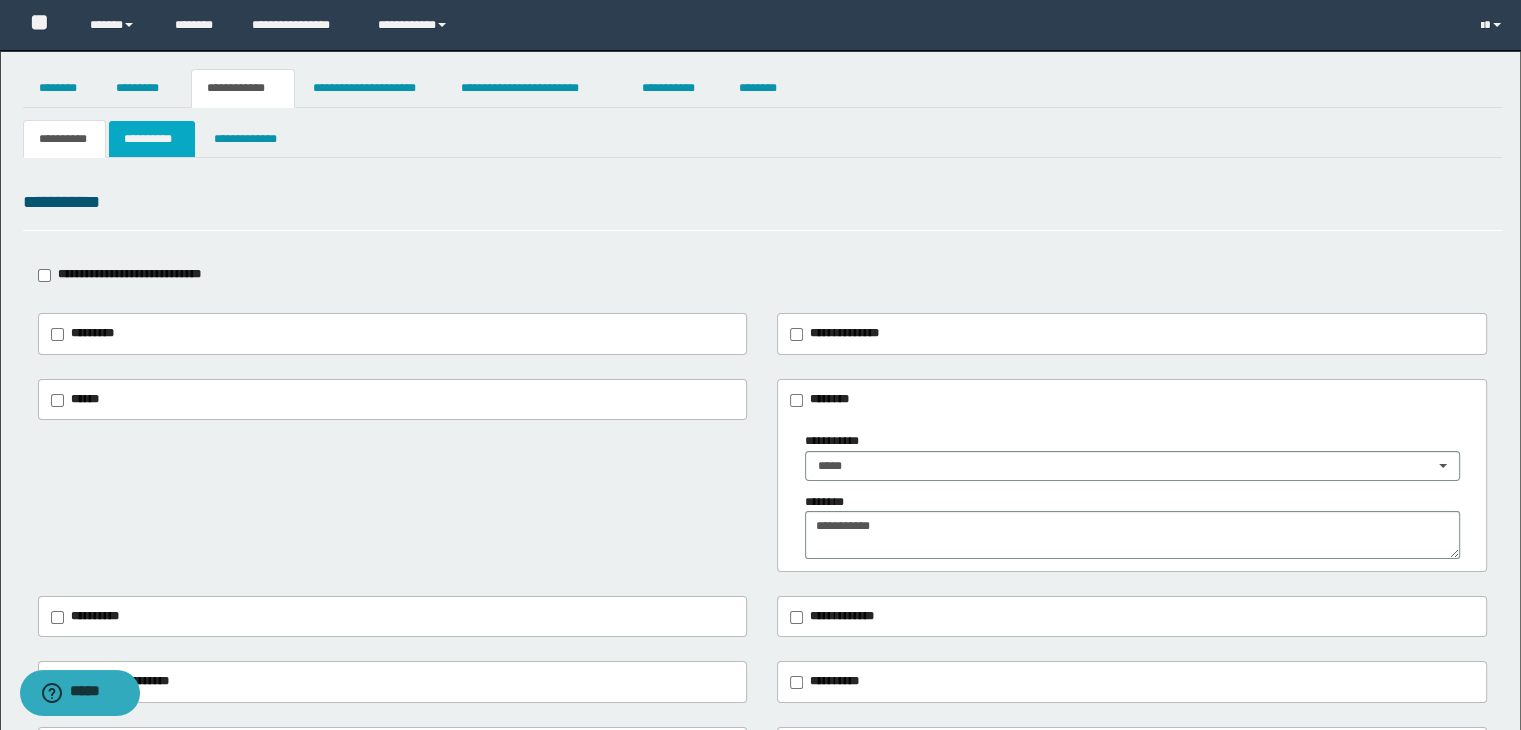click on "**********" at bounding box center (152, 139) 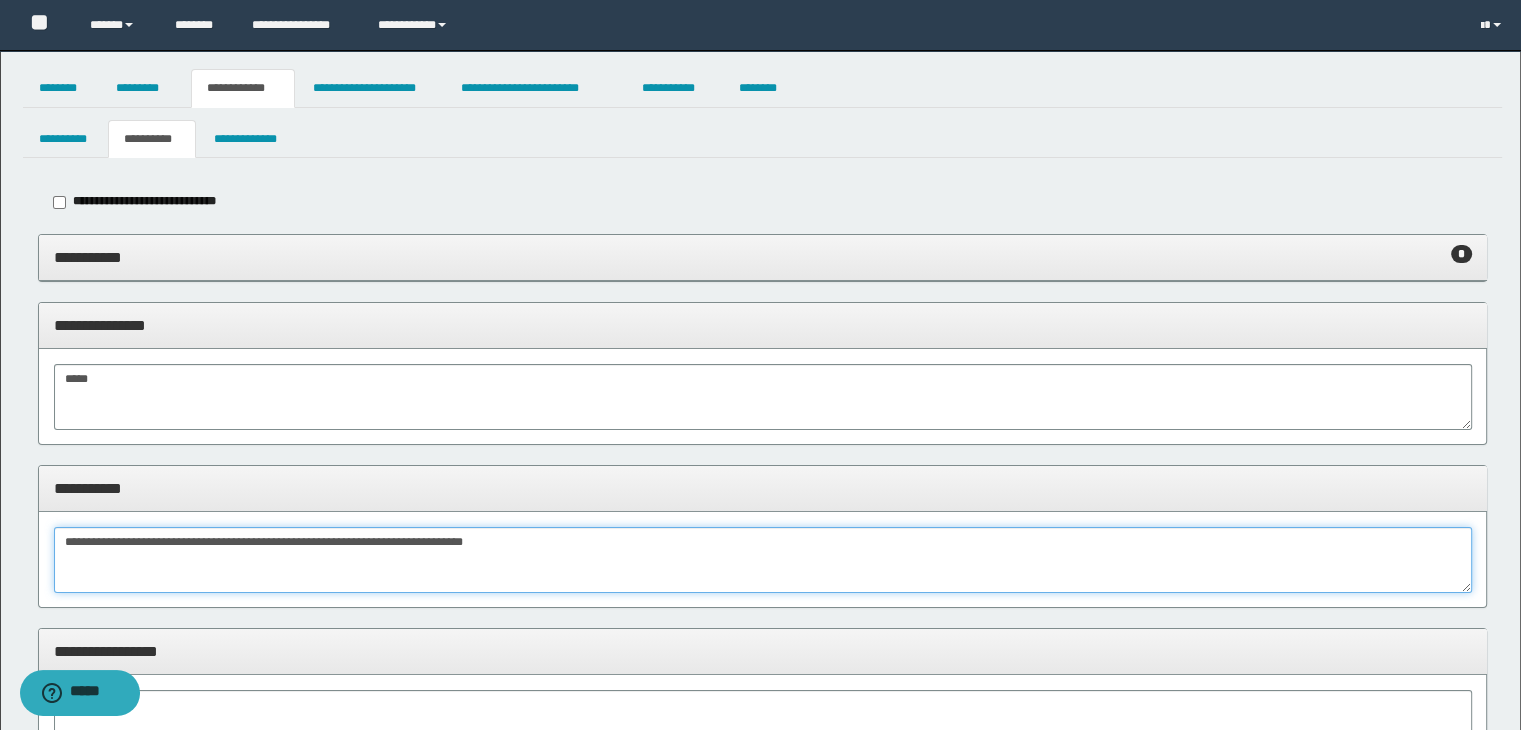 click on "**********" at bounding box center (763, 560) 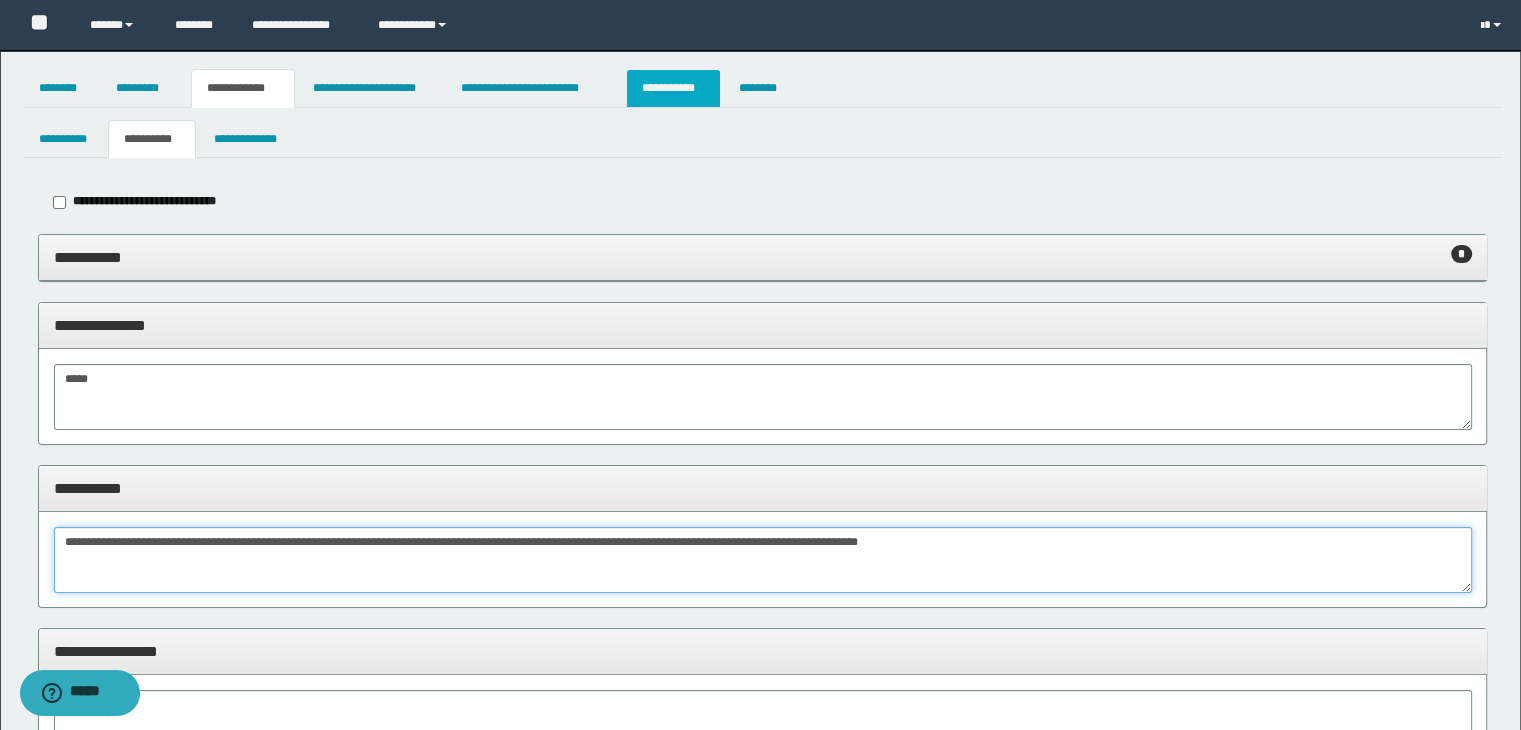 type on "**********" 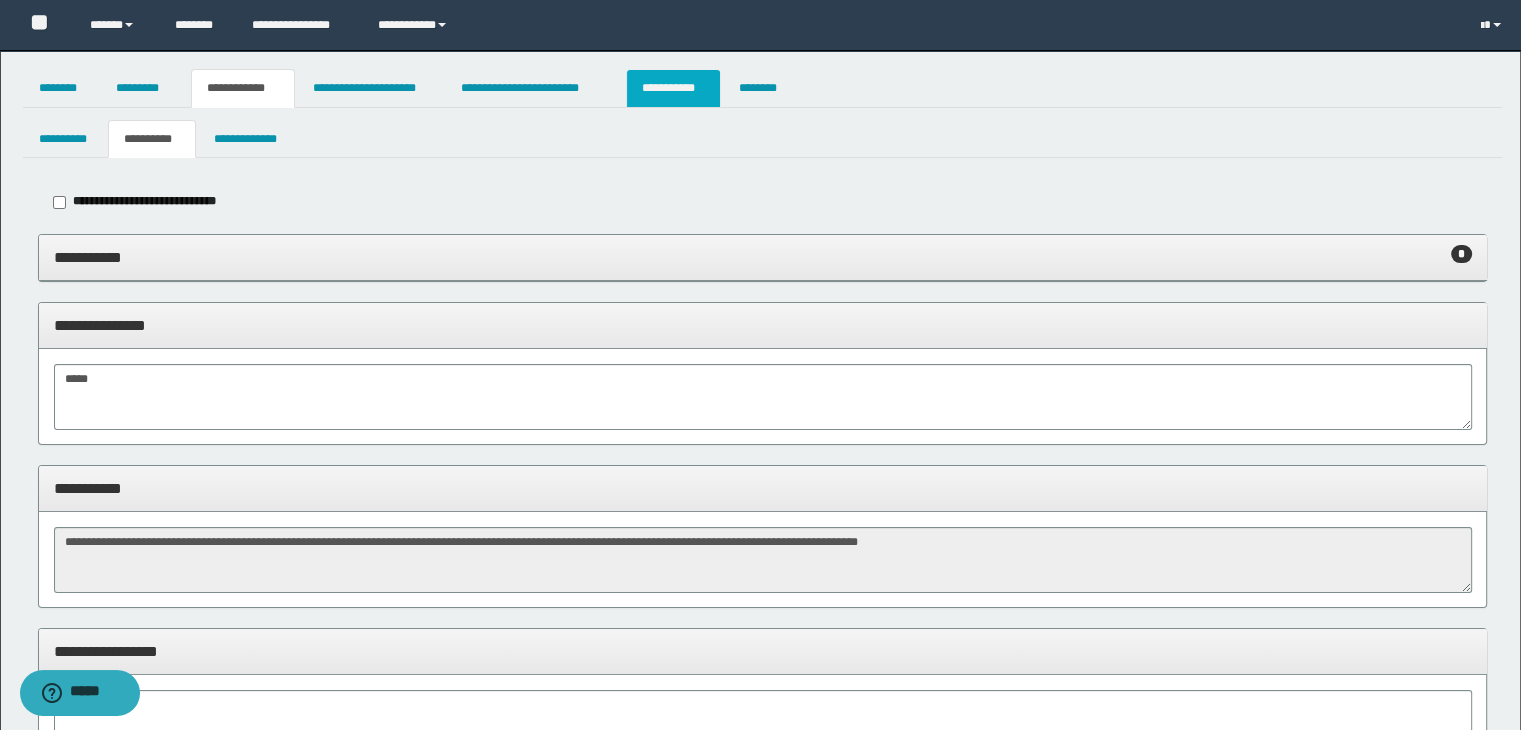 click on "**********" at bounding box center (673, 88) 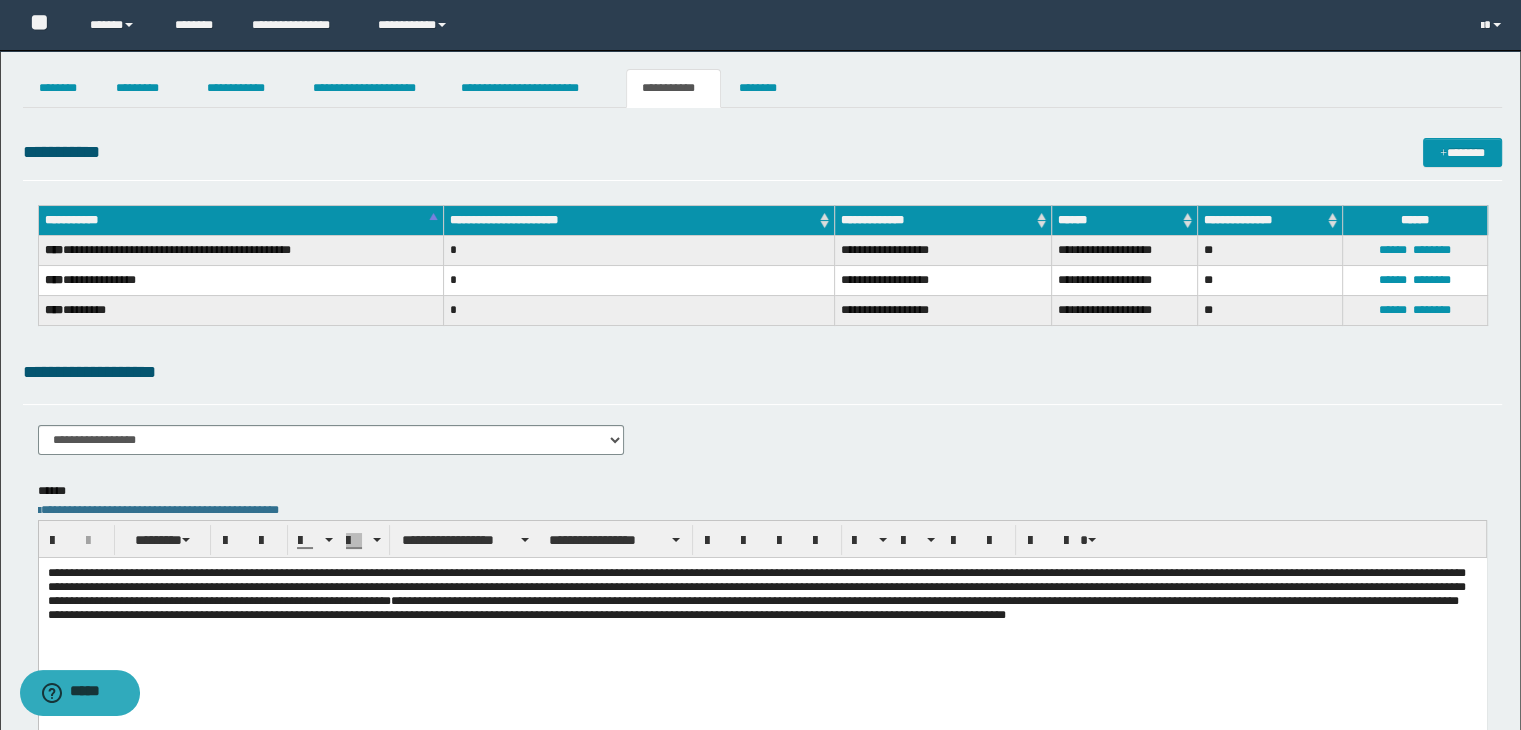 scroll, scrollTop: 289, scrollLeft: 0, axis: vertical 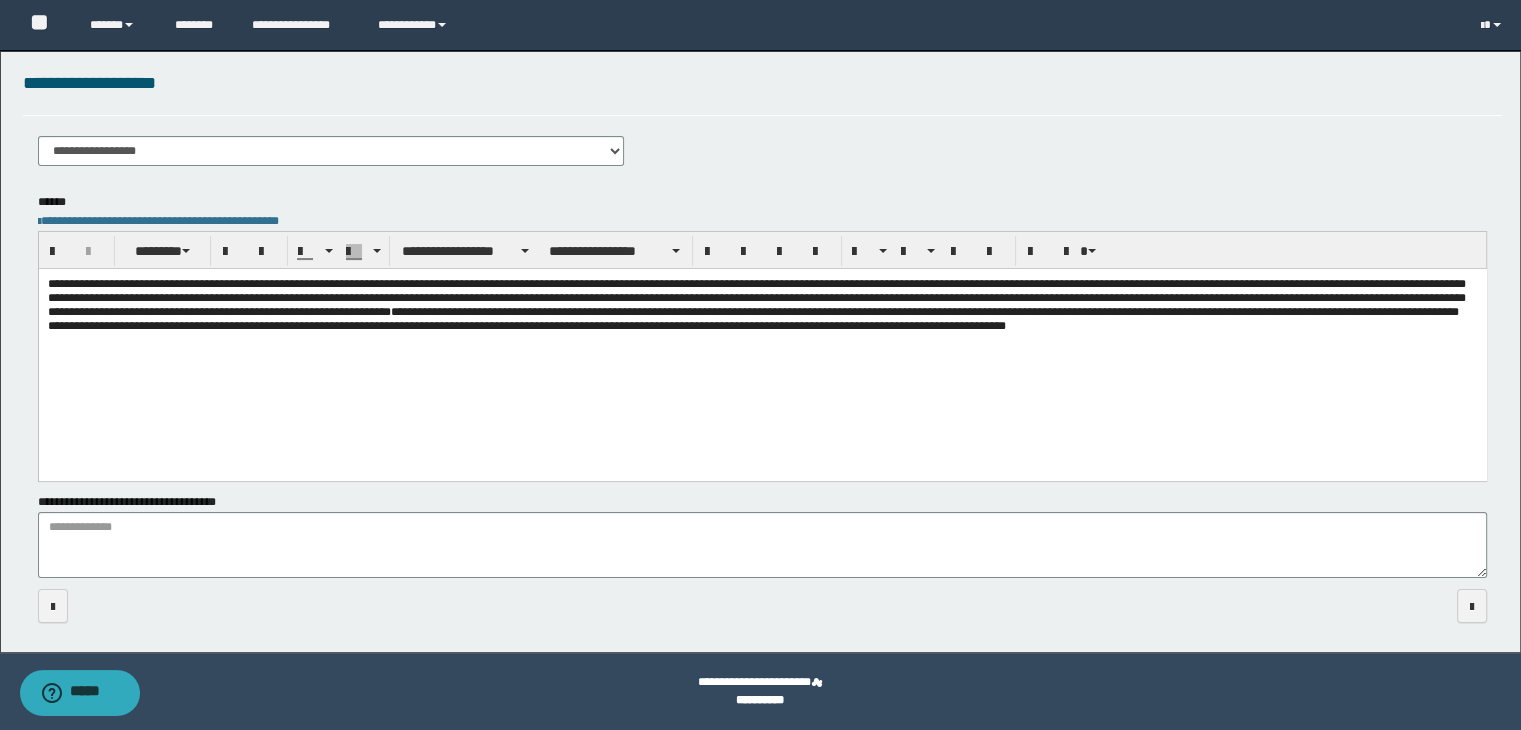 click on "**********" at bounding box center [762, 304] 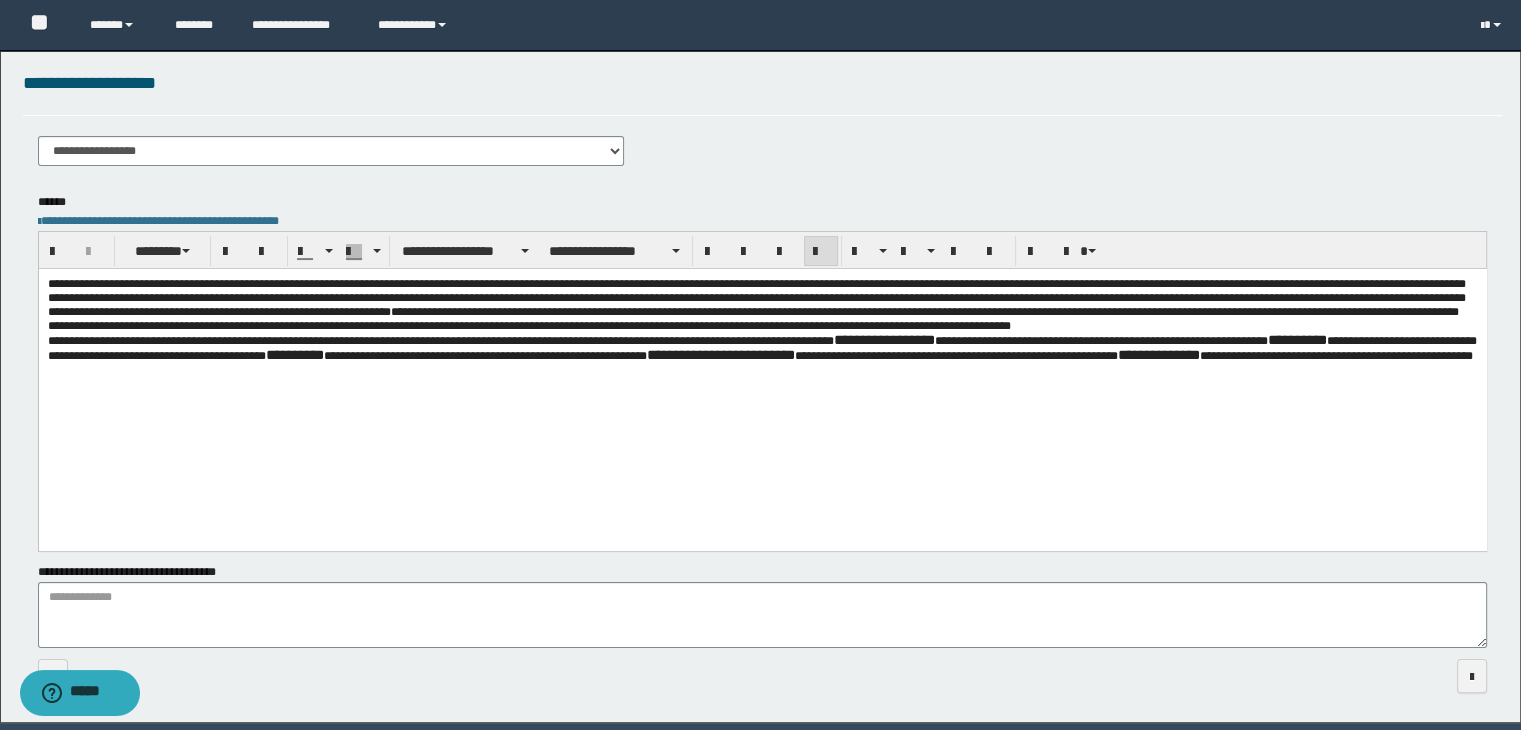 click on "**********" at bounding box center [440, 340] 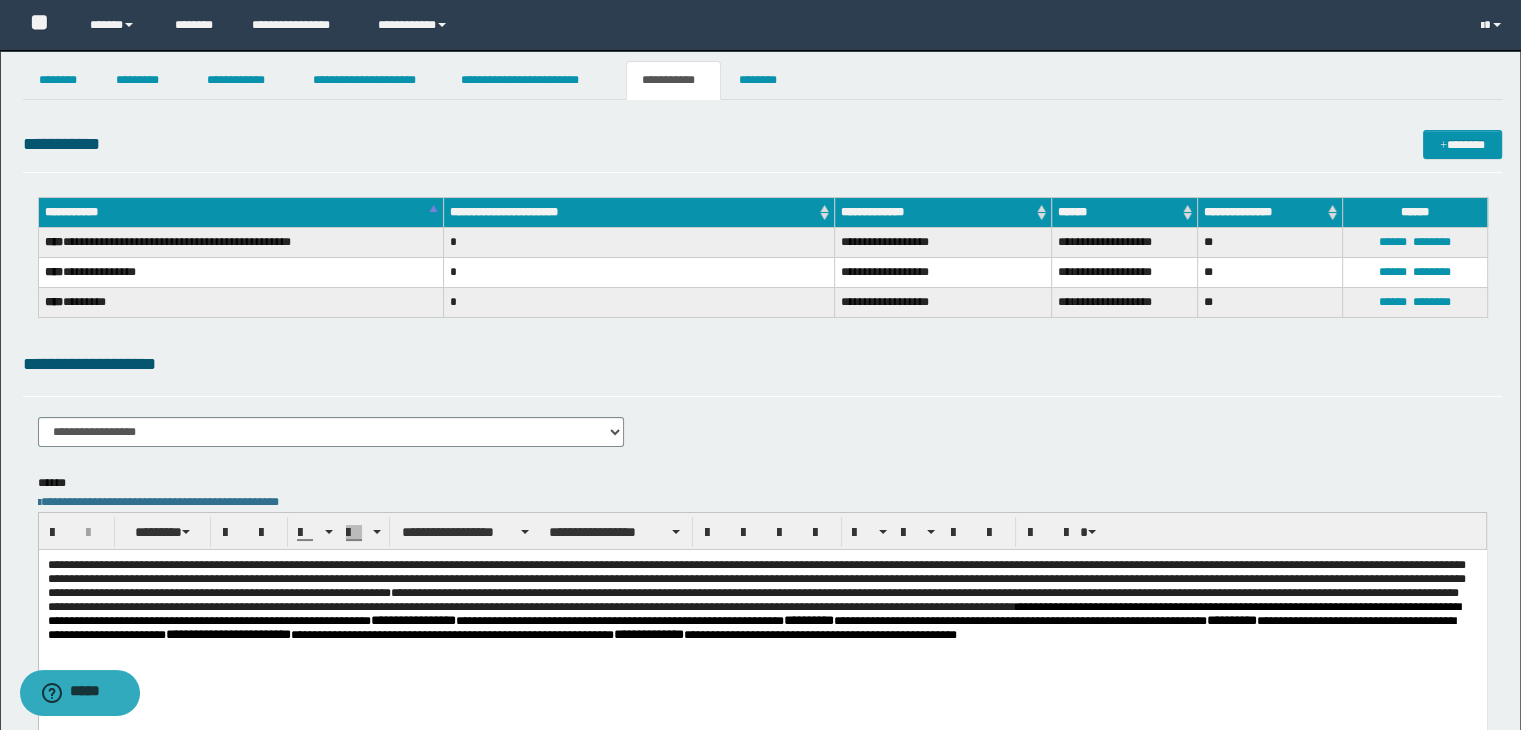 scroll, scrollTop: 0, scrollLeft: 0, axis: both 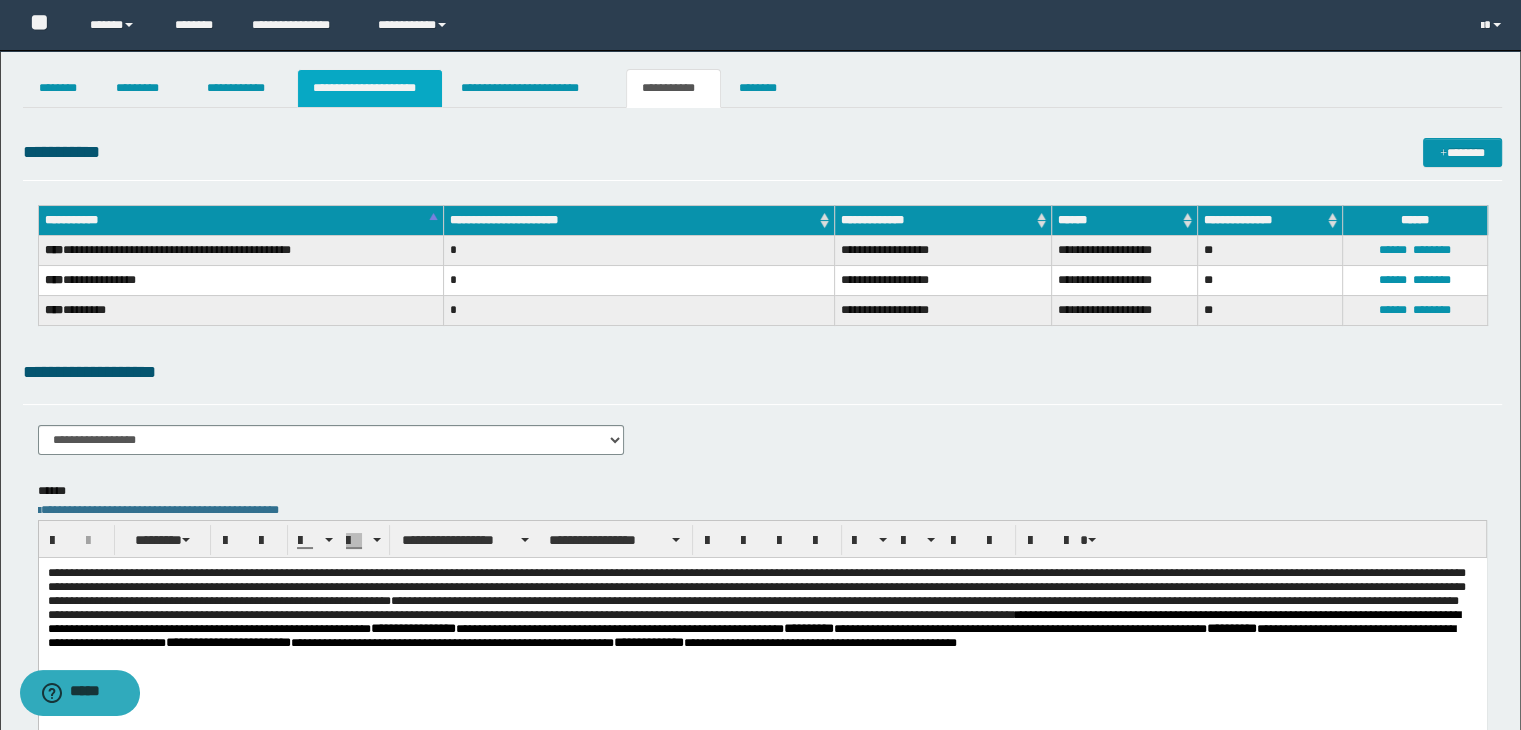 click on "**********" at bounding box center (370, 88) 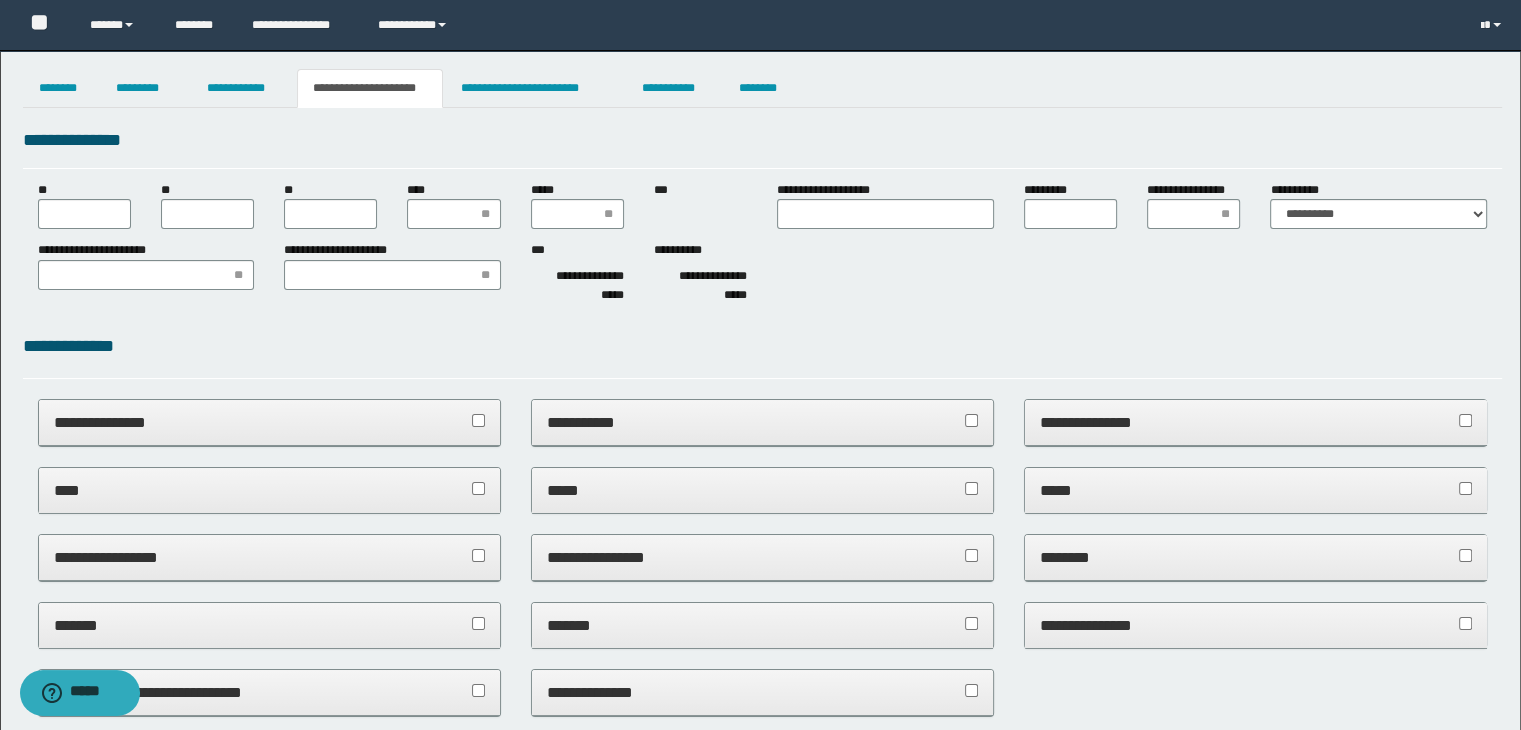 type 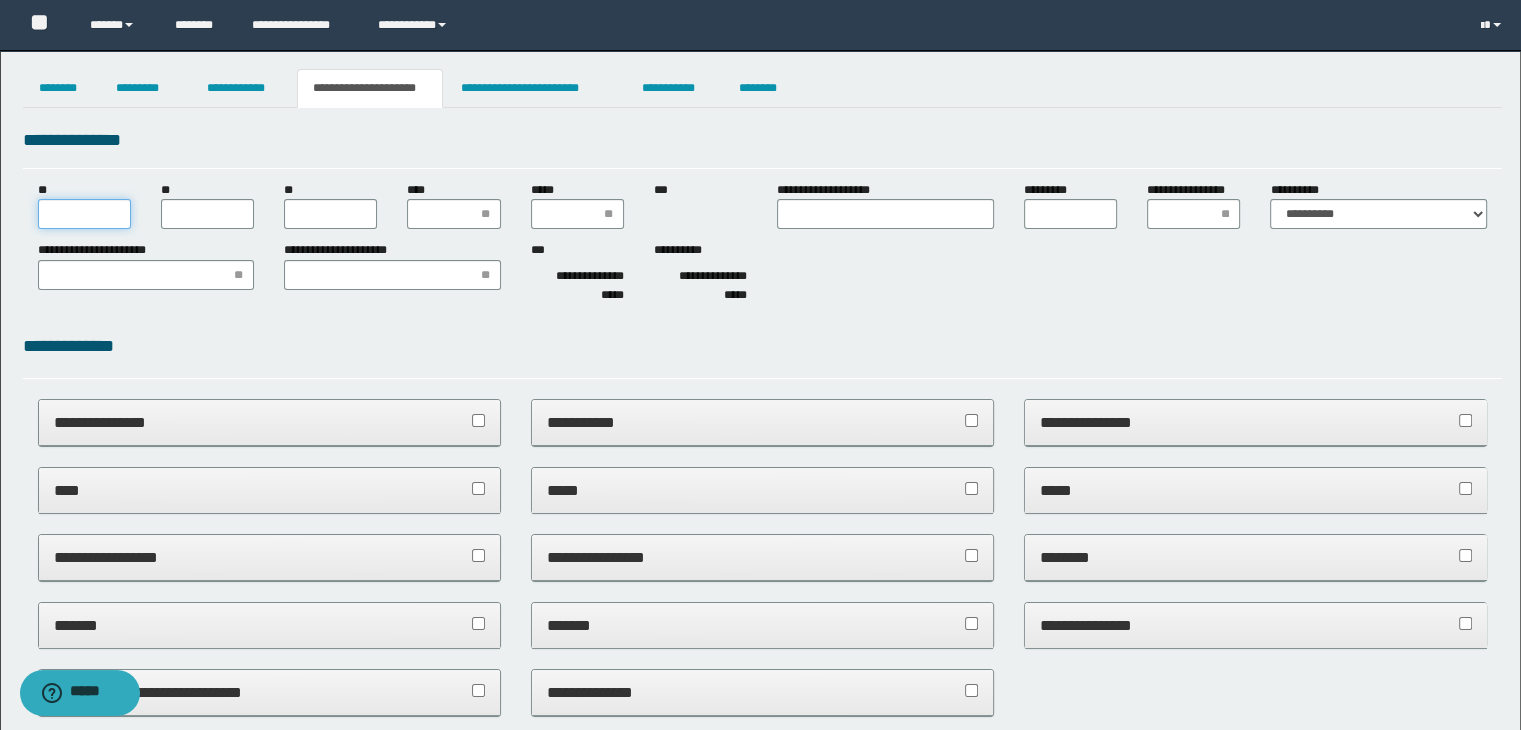click on "**" at bounding box center (84, 214) 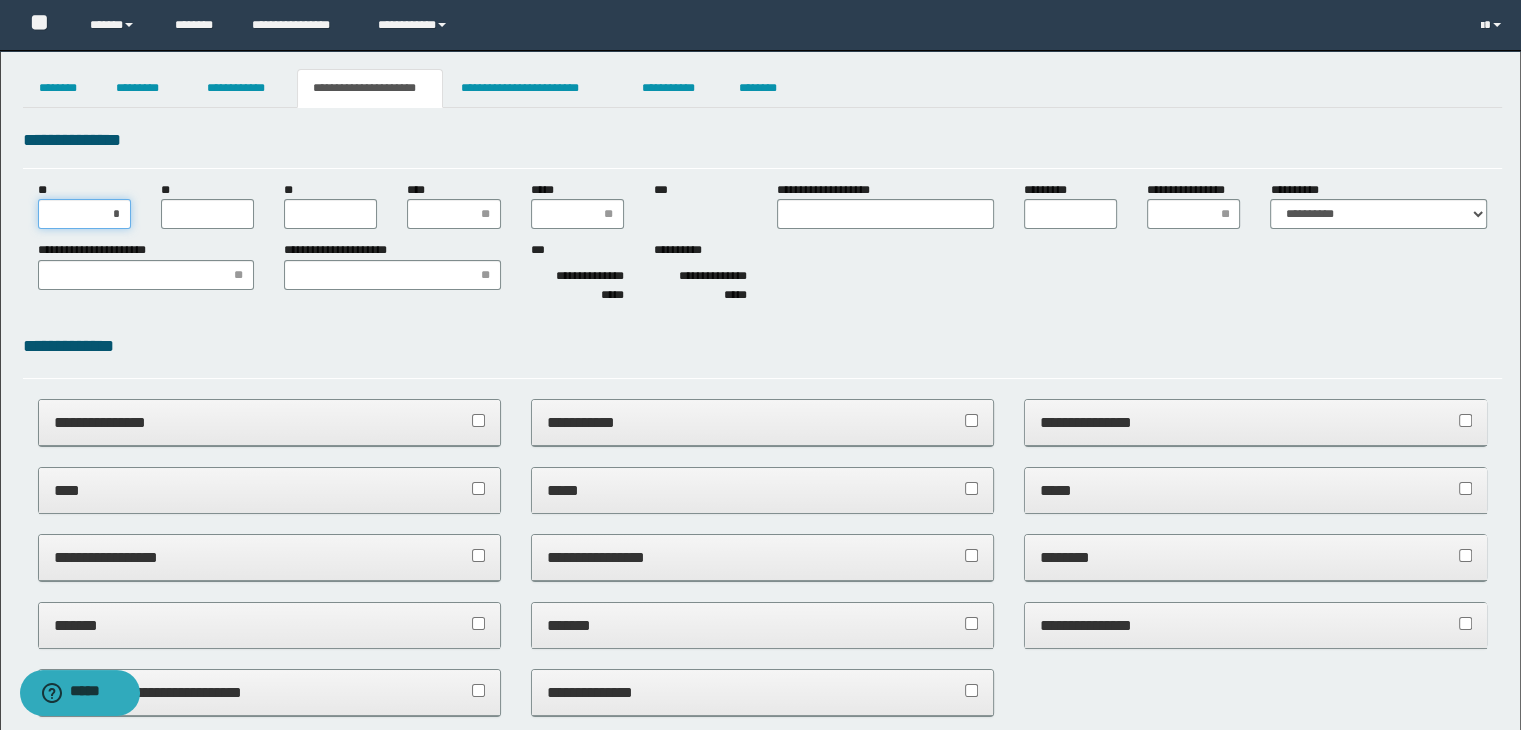 type on "**" 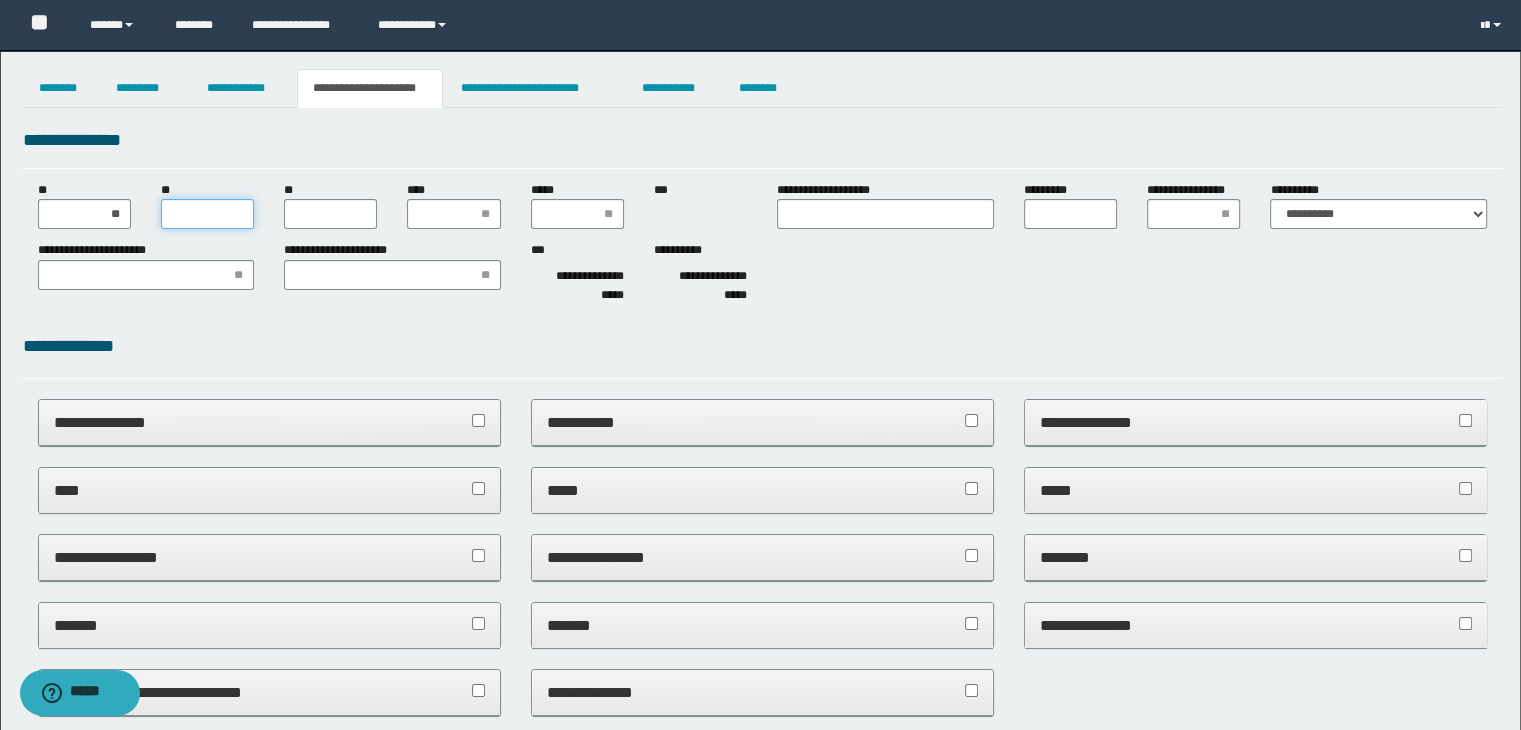 click on "**" at bounding box center [207, 214] 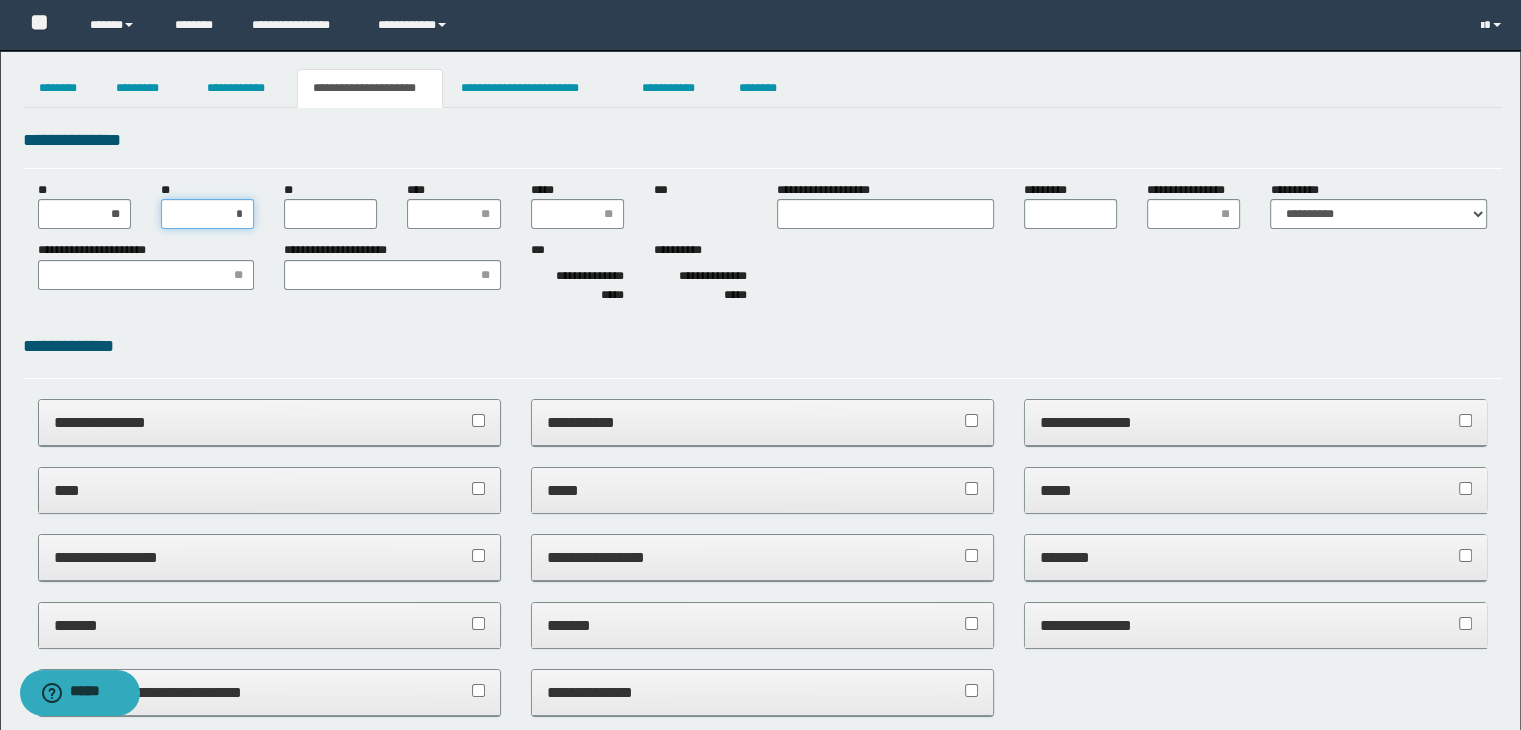 type on "**" 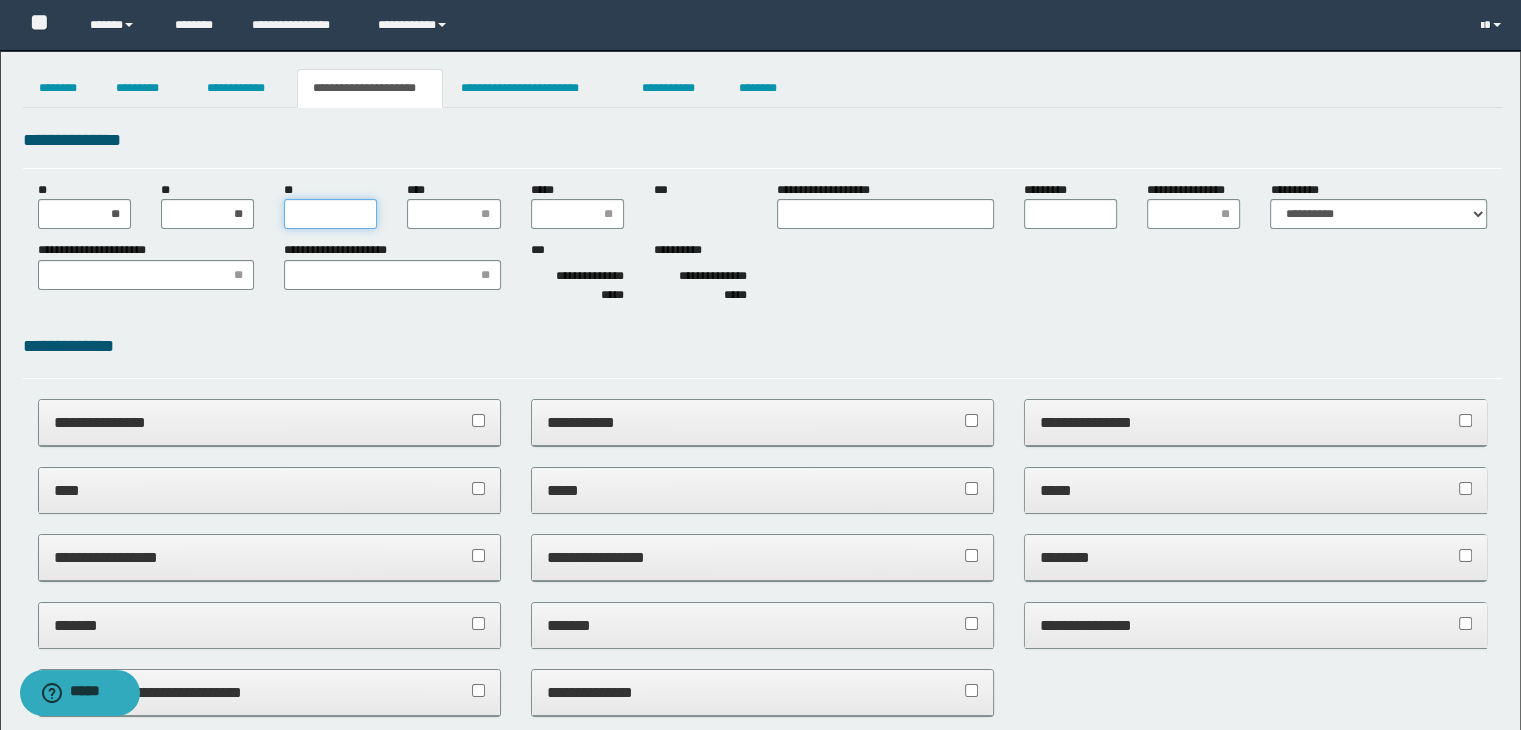 click on "**" at bounding box center (330, 214) 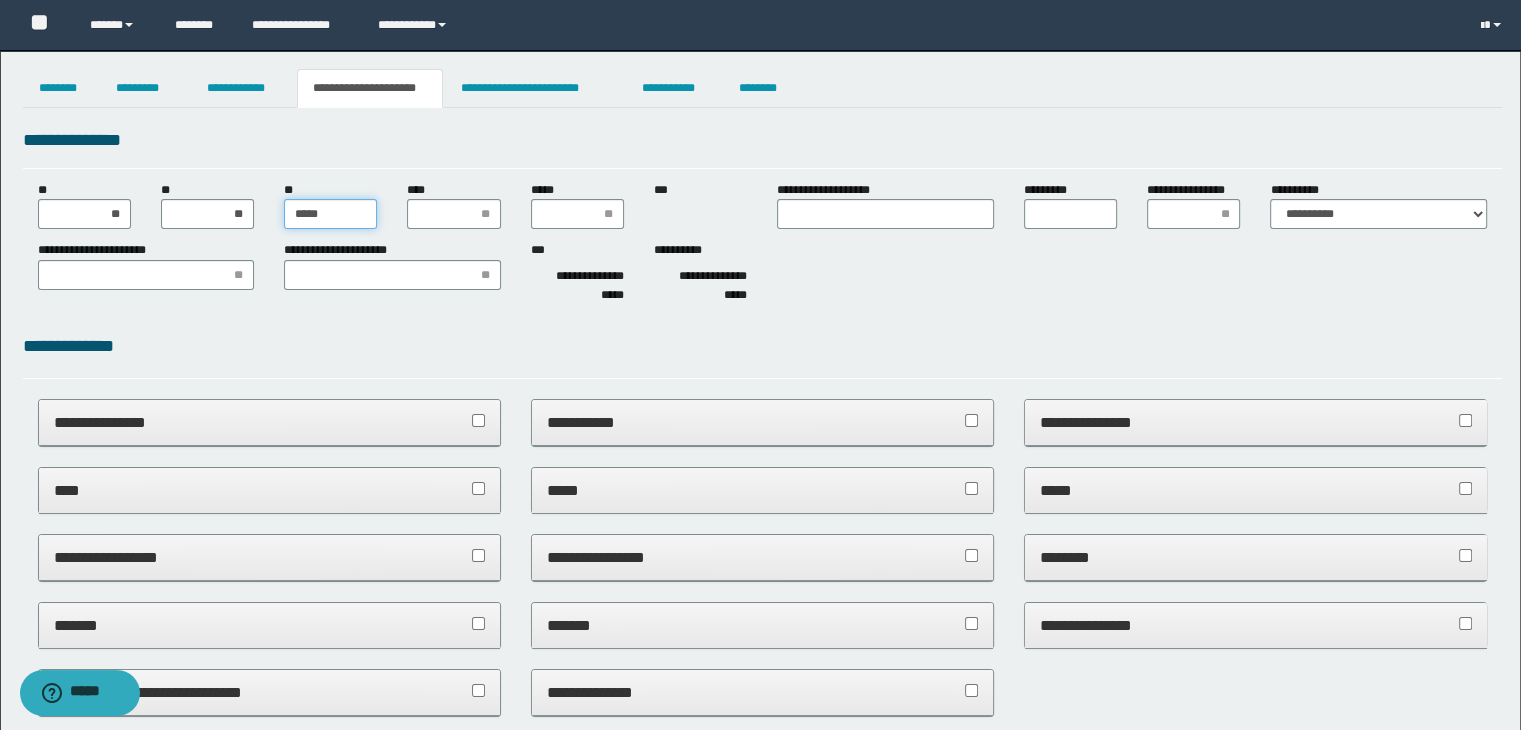 type on "******" 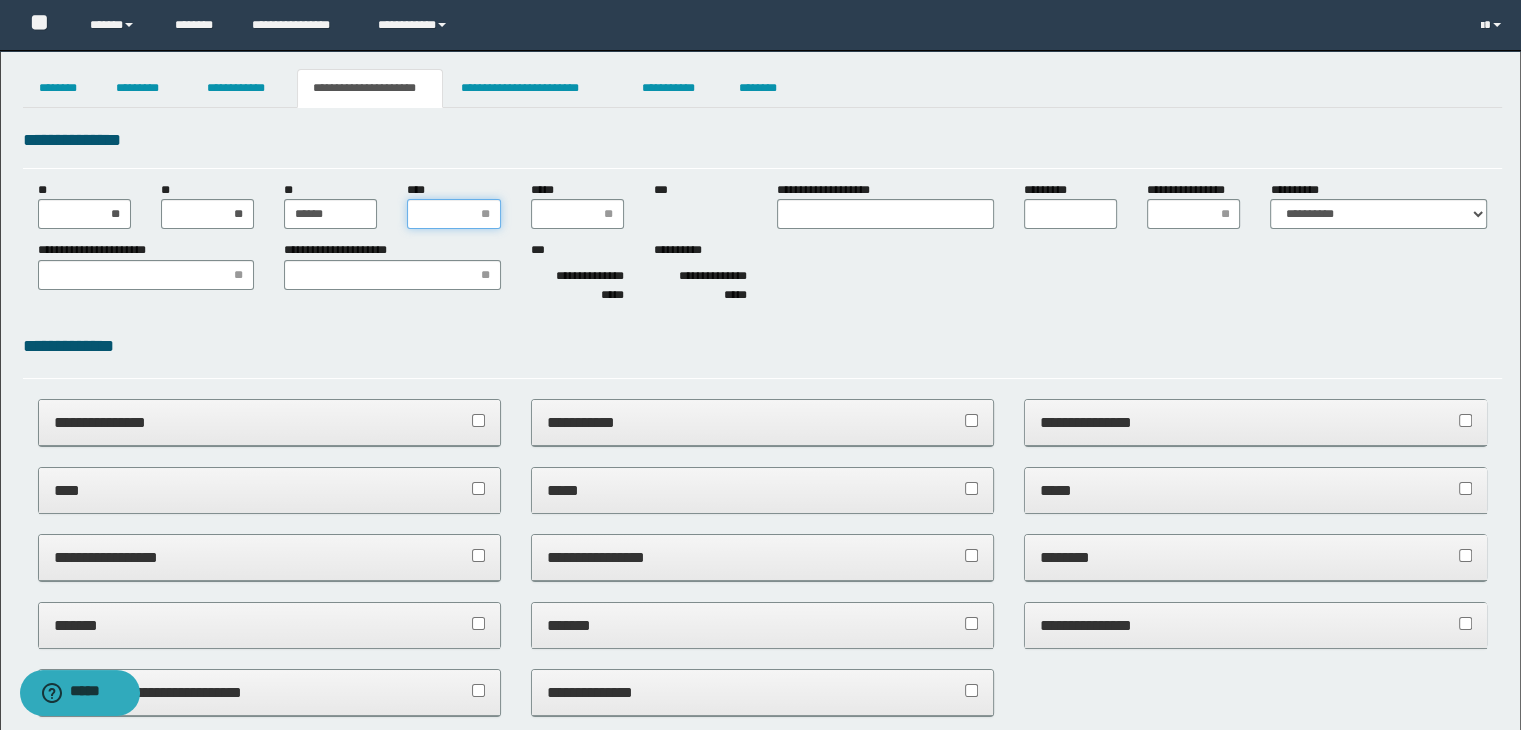 click on "****" at bounding box center [453, 214] 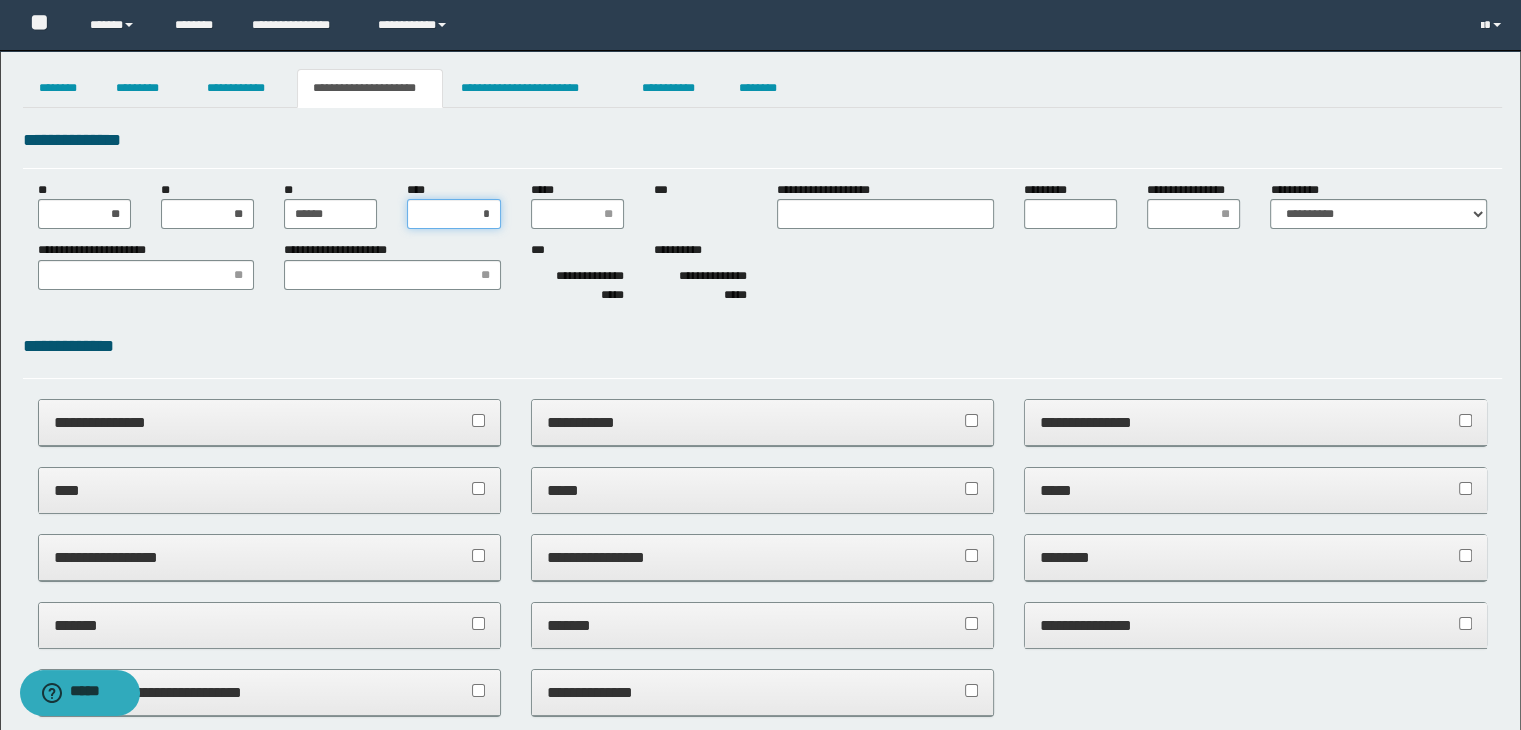 type on "**" 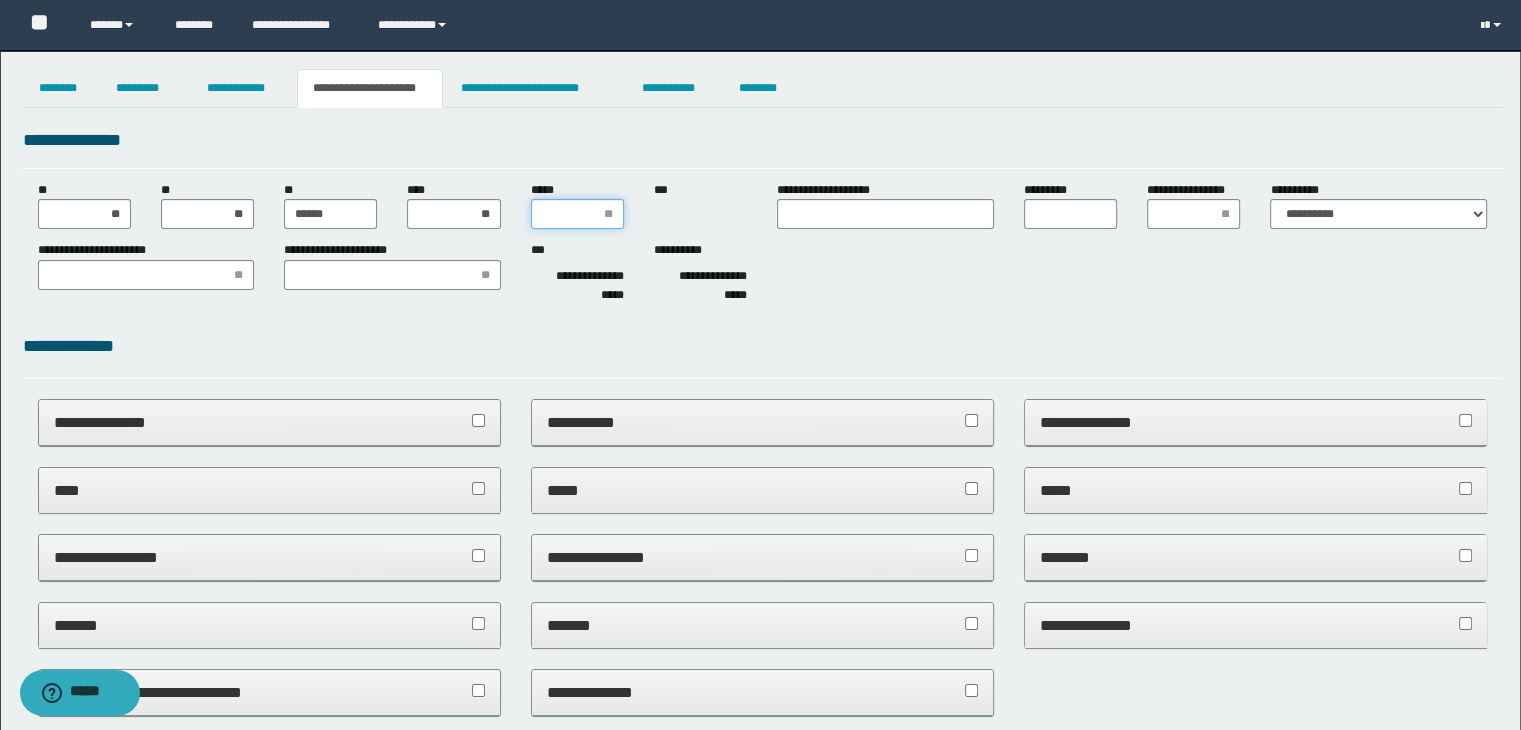 click on "*****" at bounding box center (577, 214) 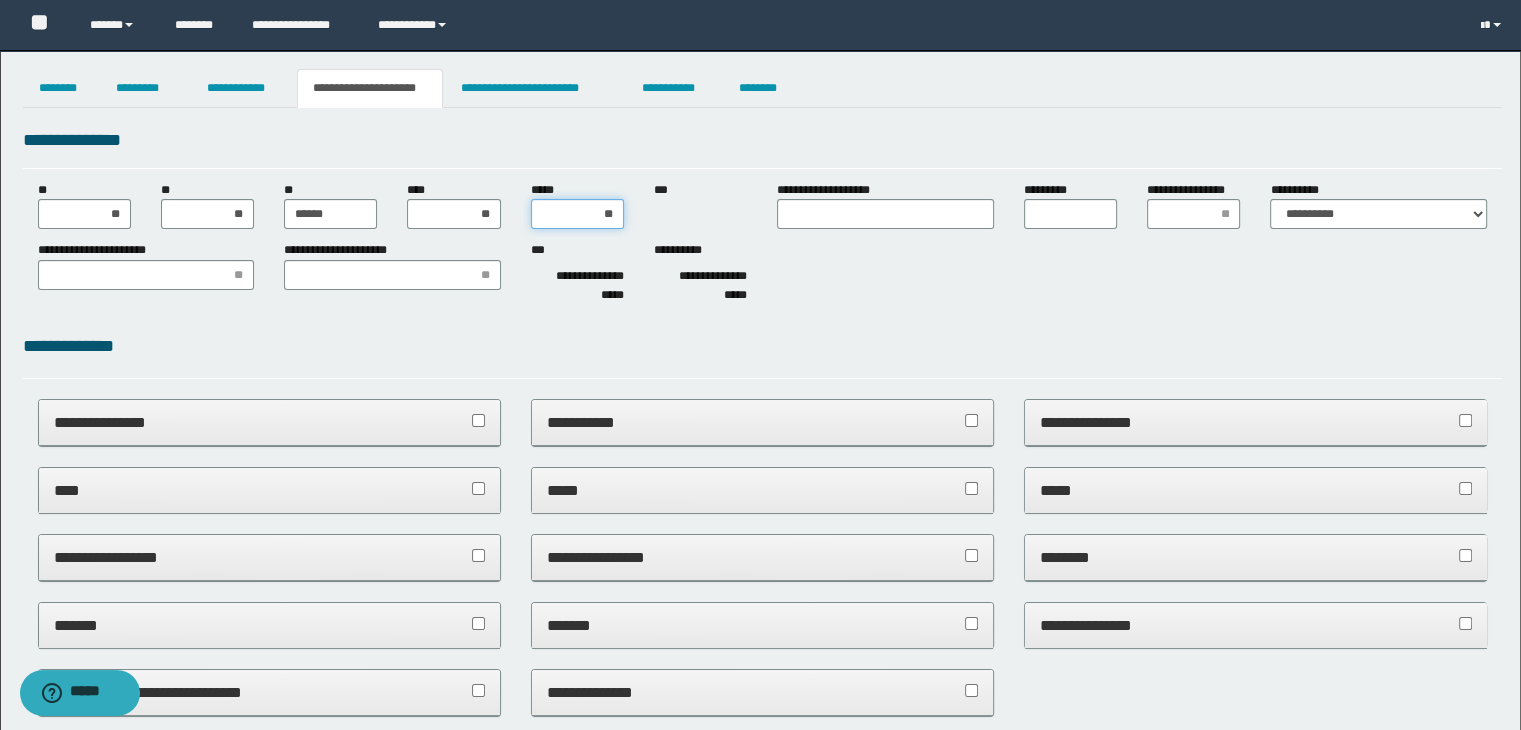 type on "***" 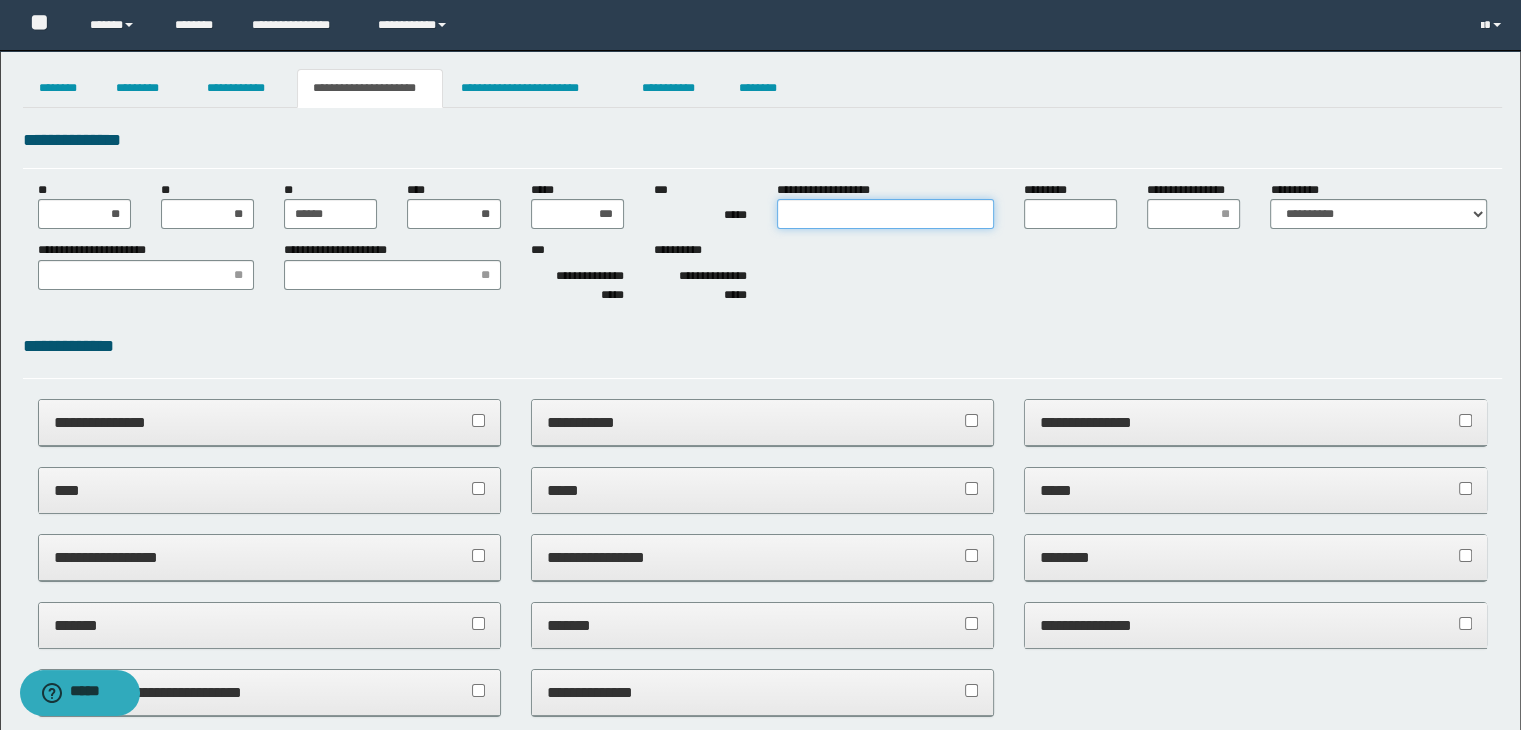 click on "**********" at bounding box center [885, 214] 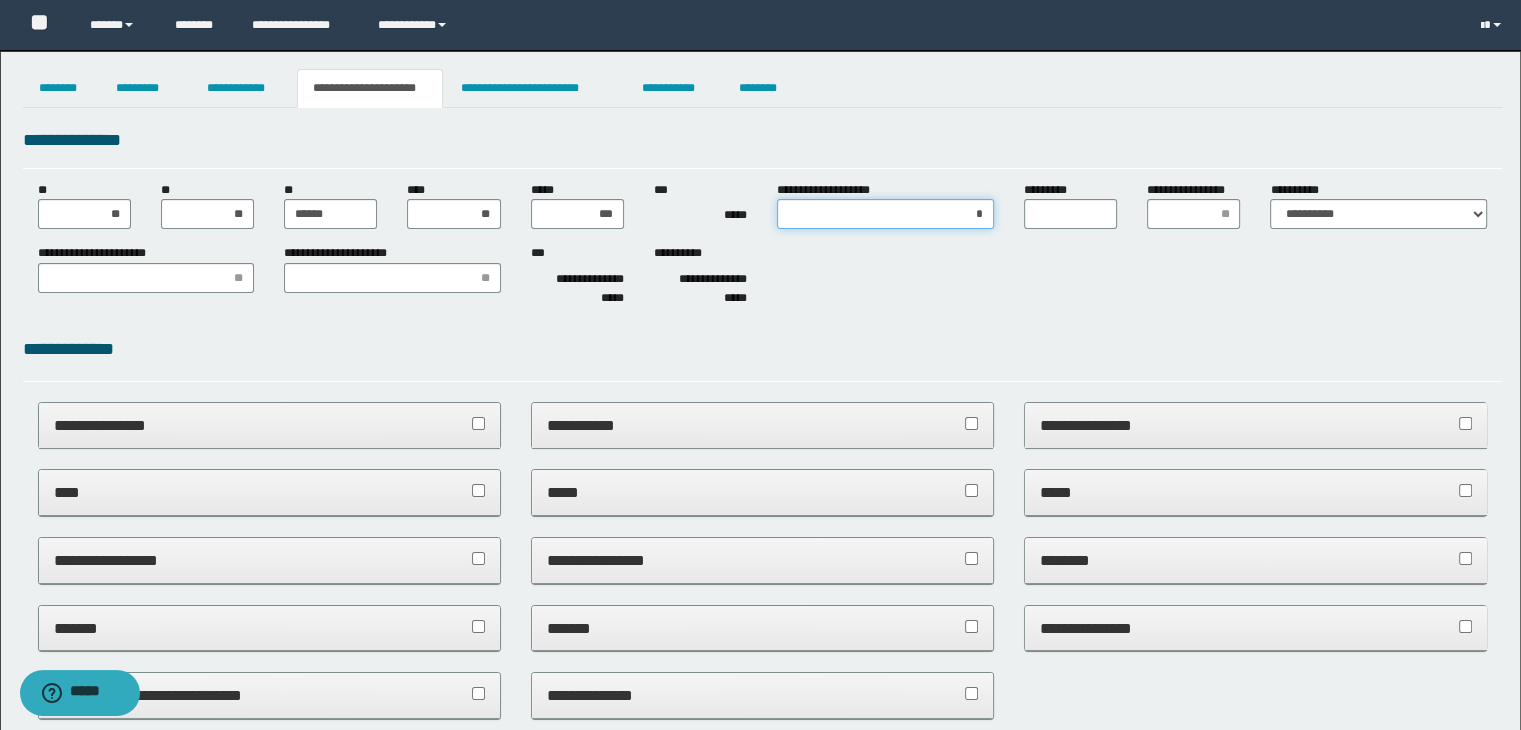 type on "**" 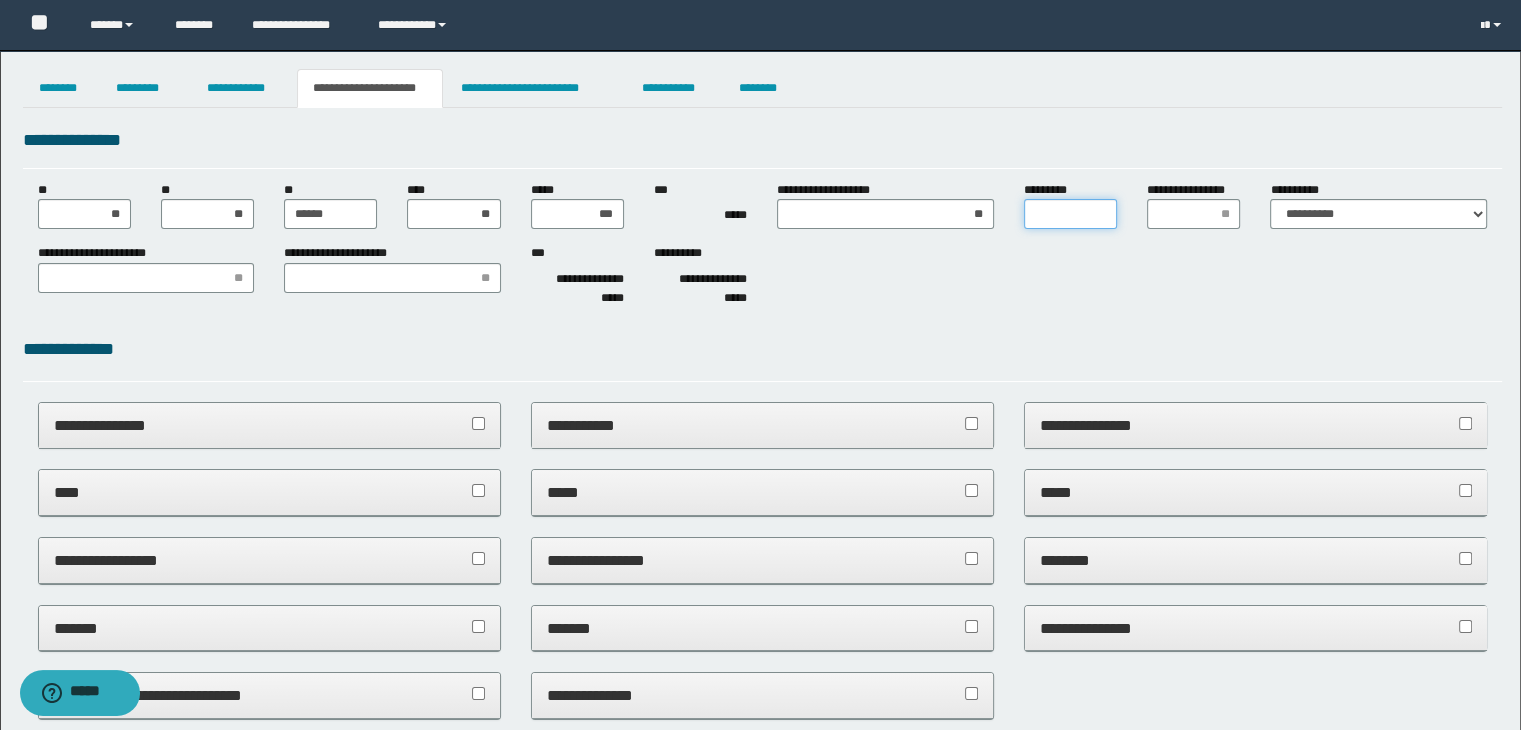 click on "*********" at bounding box center [1070, 214] 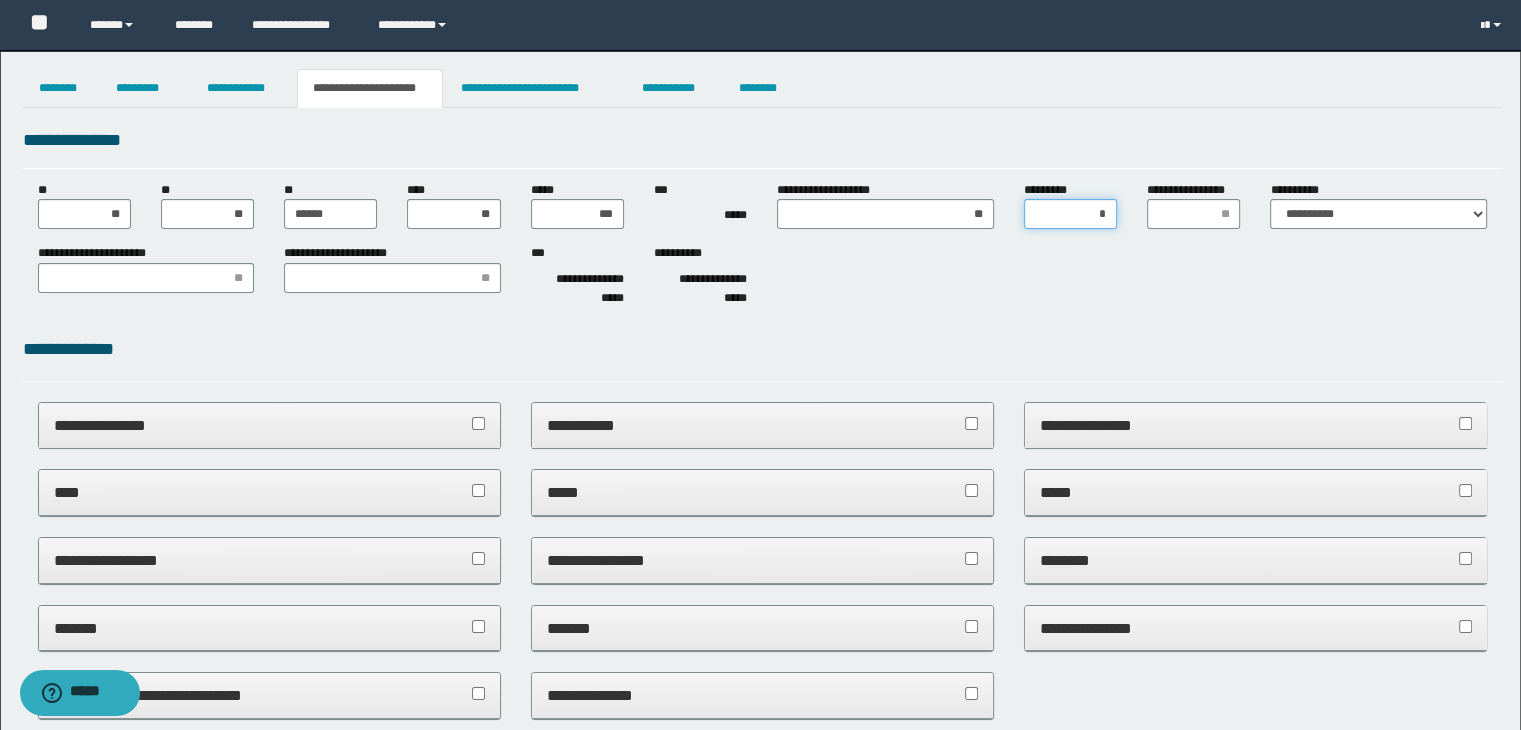 type on "**" 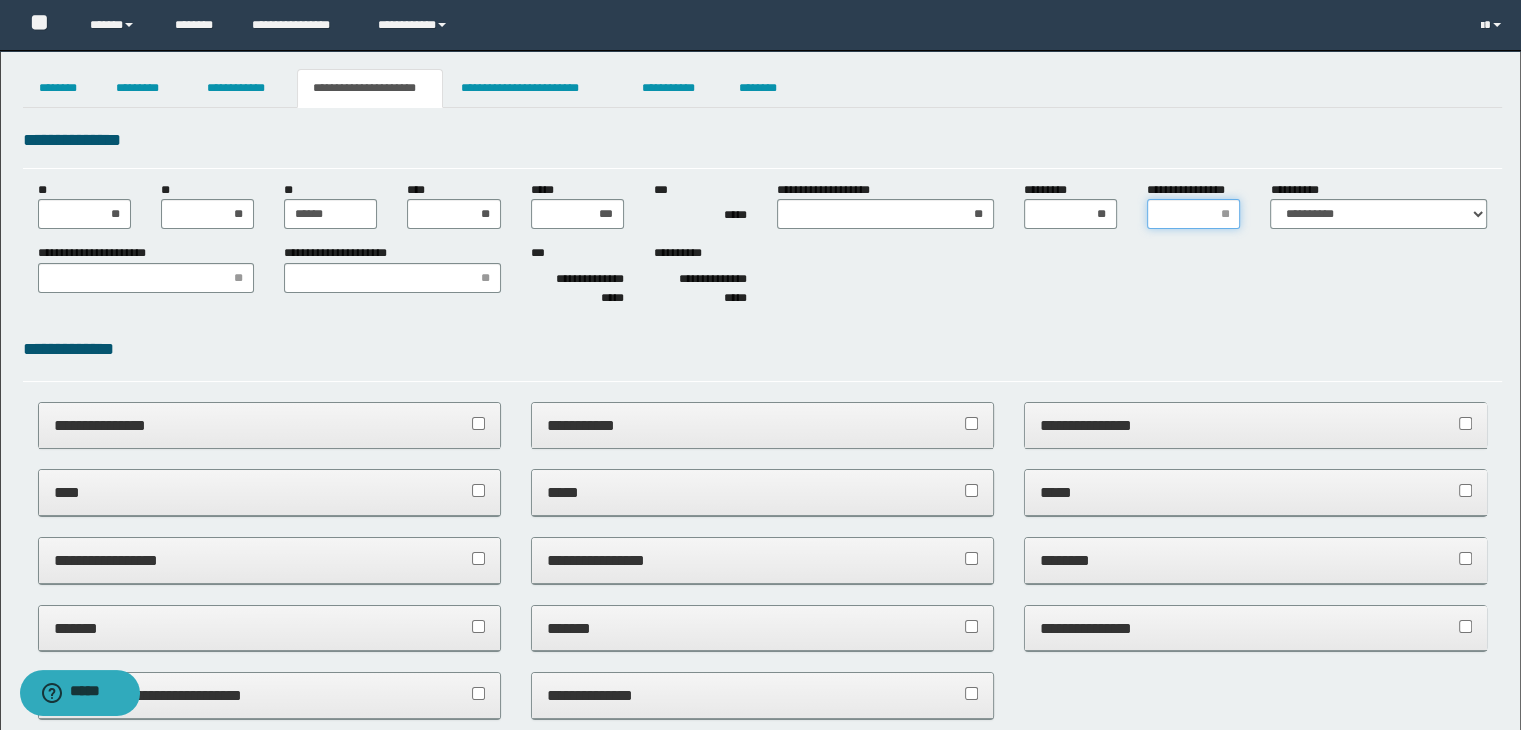 click on "**********" at bounding box center (1193, 214) 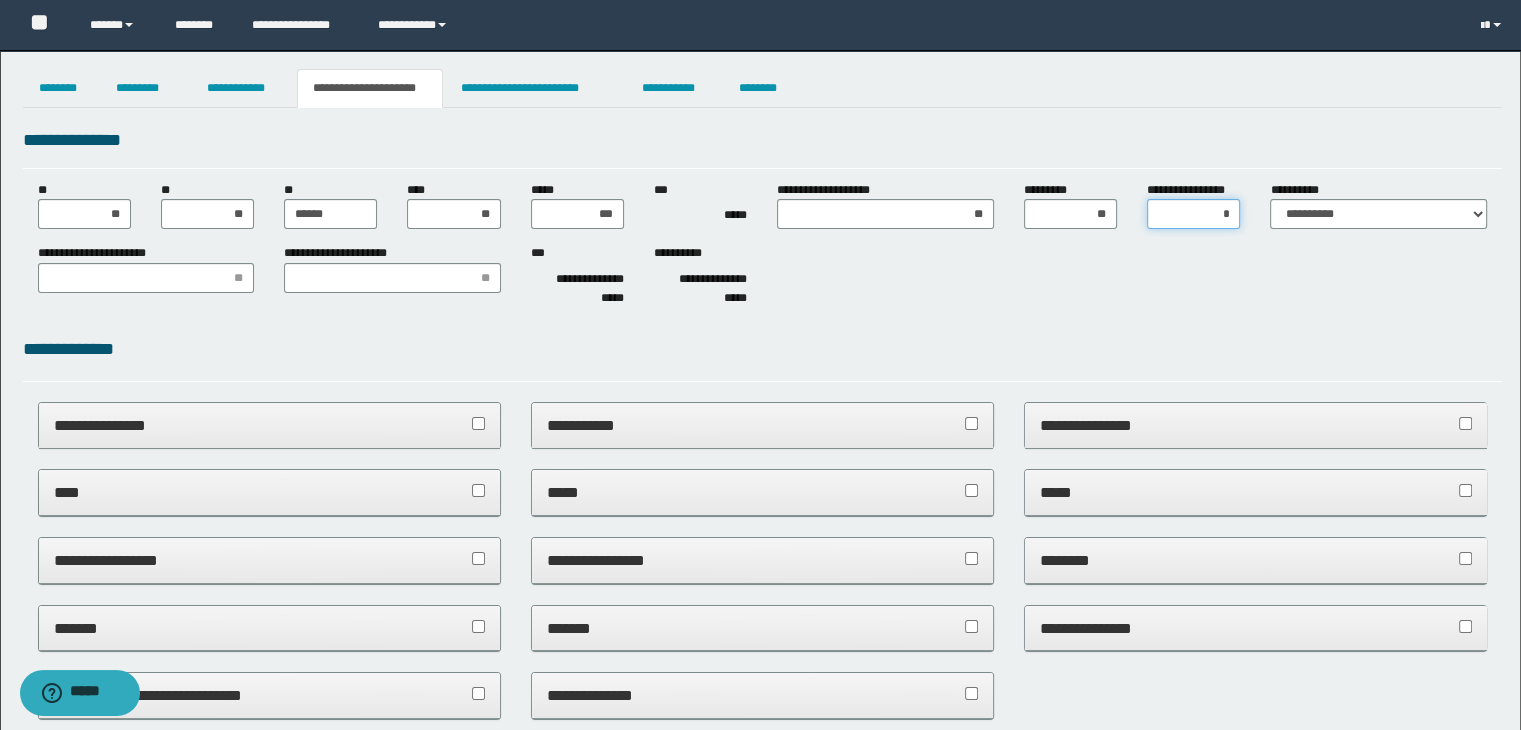 type on "**" 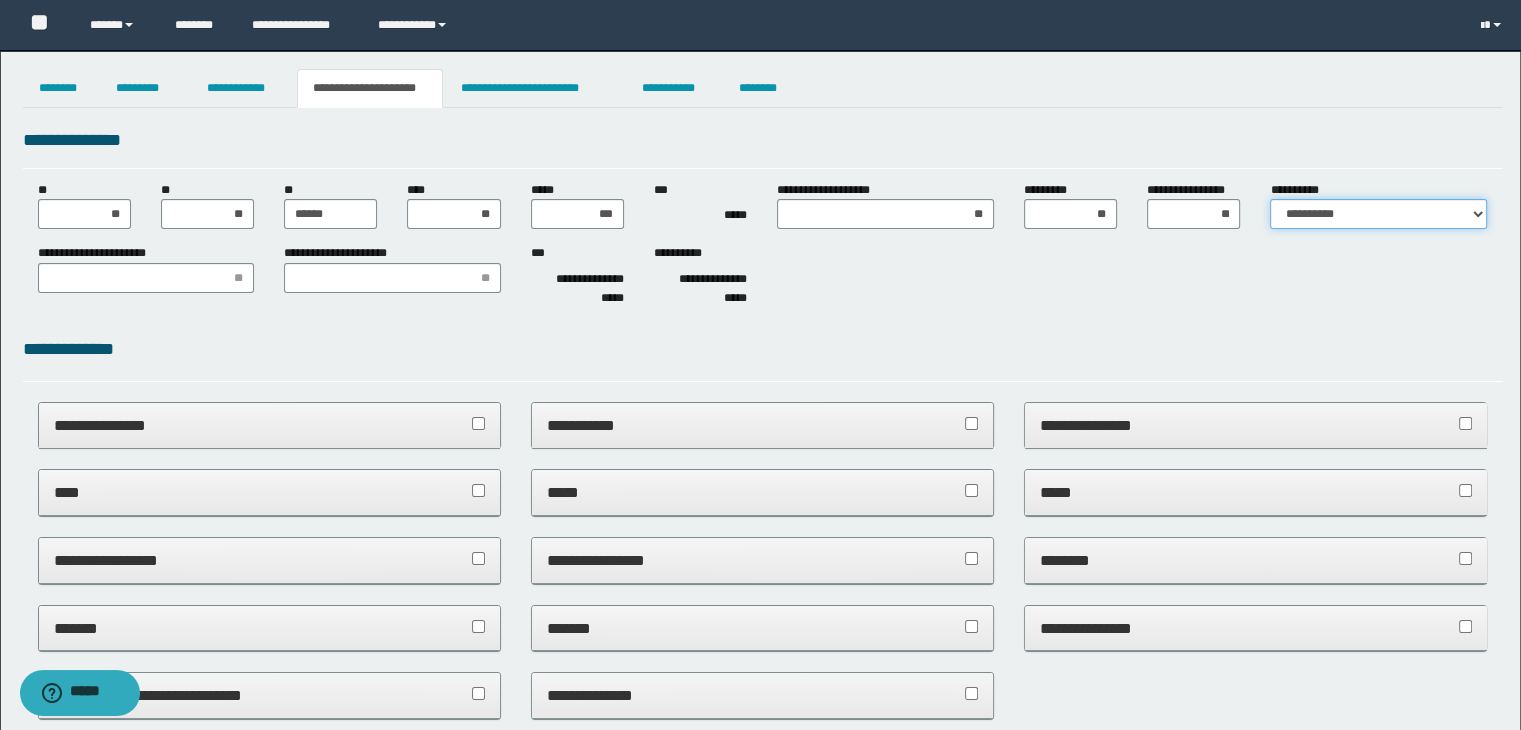 click on "**********" at bounding box center (1378, 214) 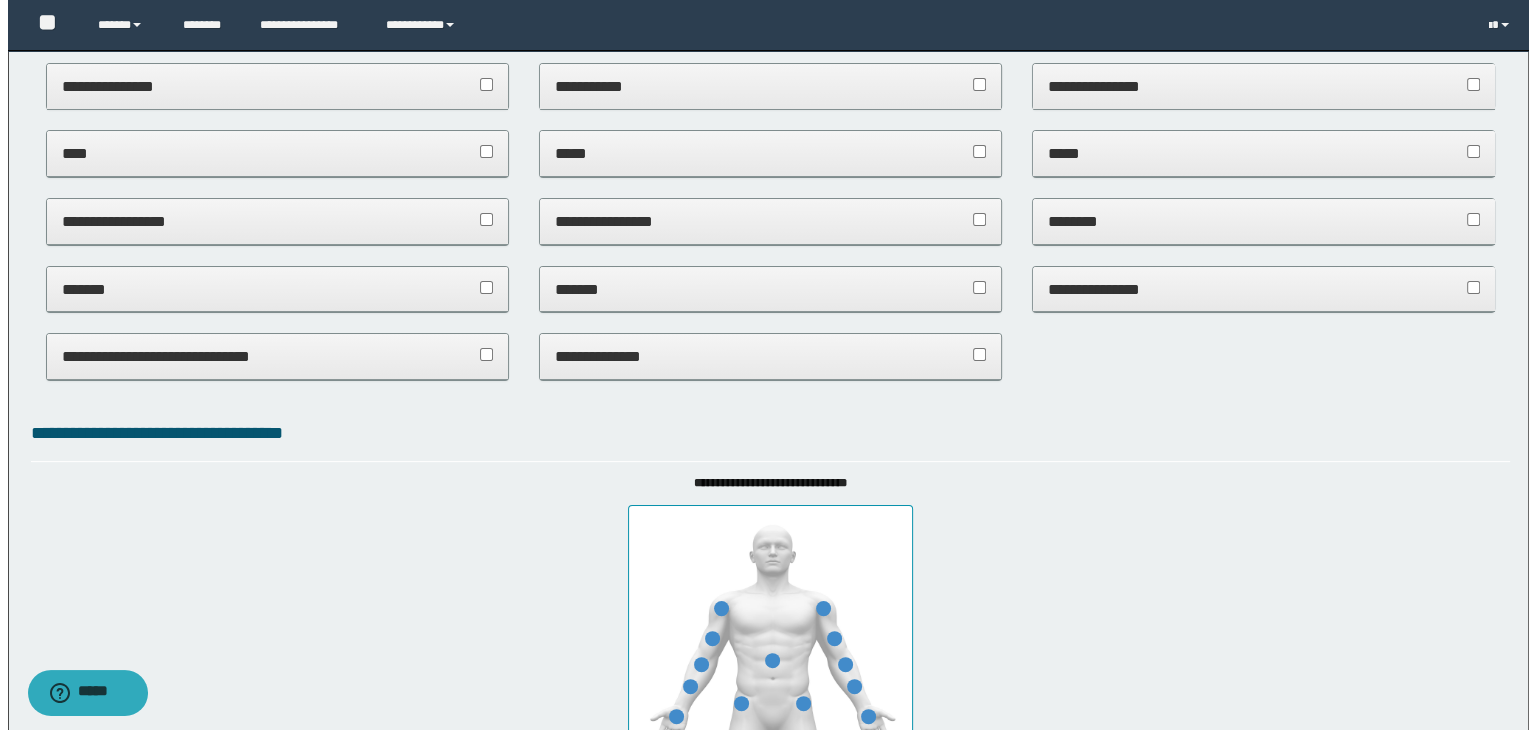 scroll, scrollTop: 0, scrollLeft: 0, axis: both 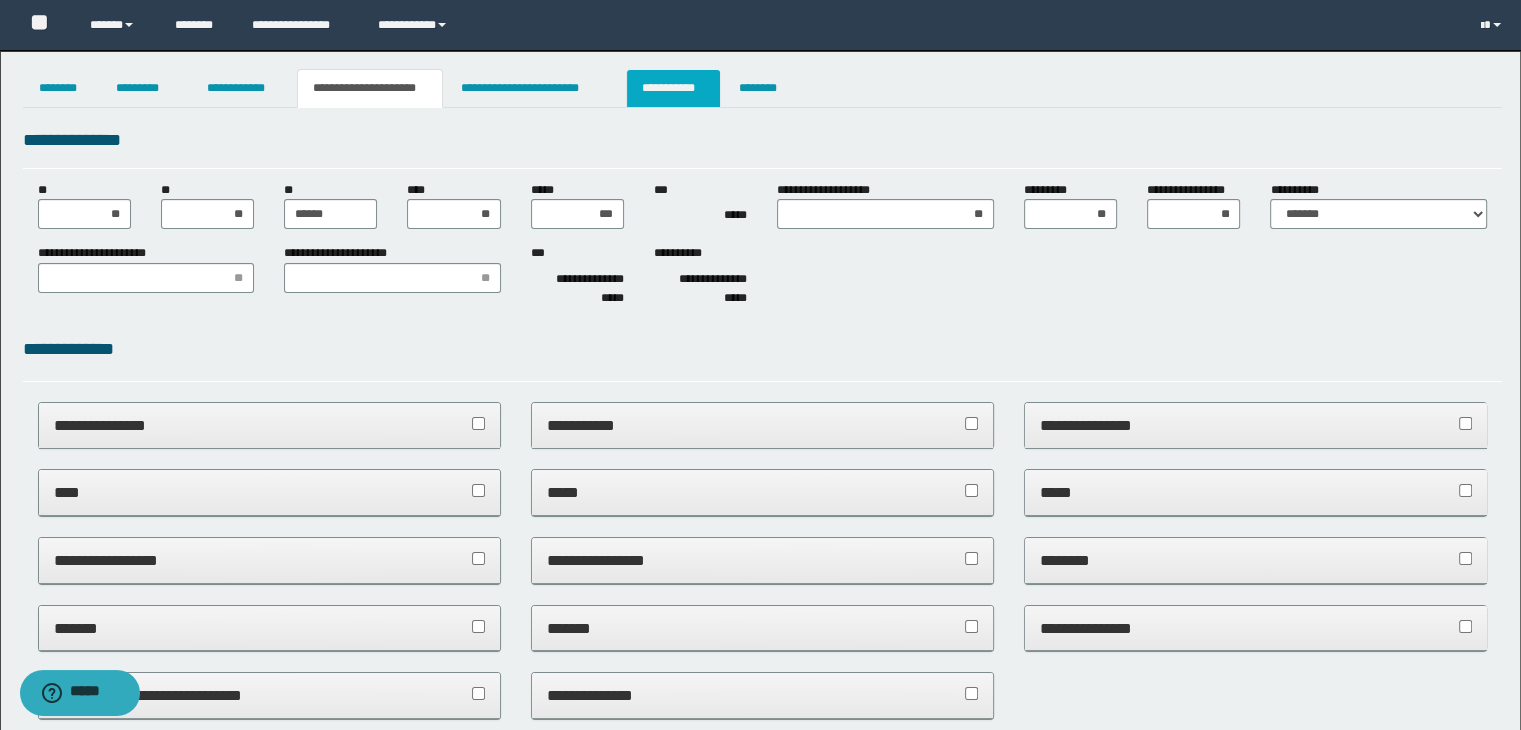 click on "**********" at bounding box center (673, 88) 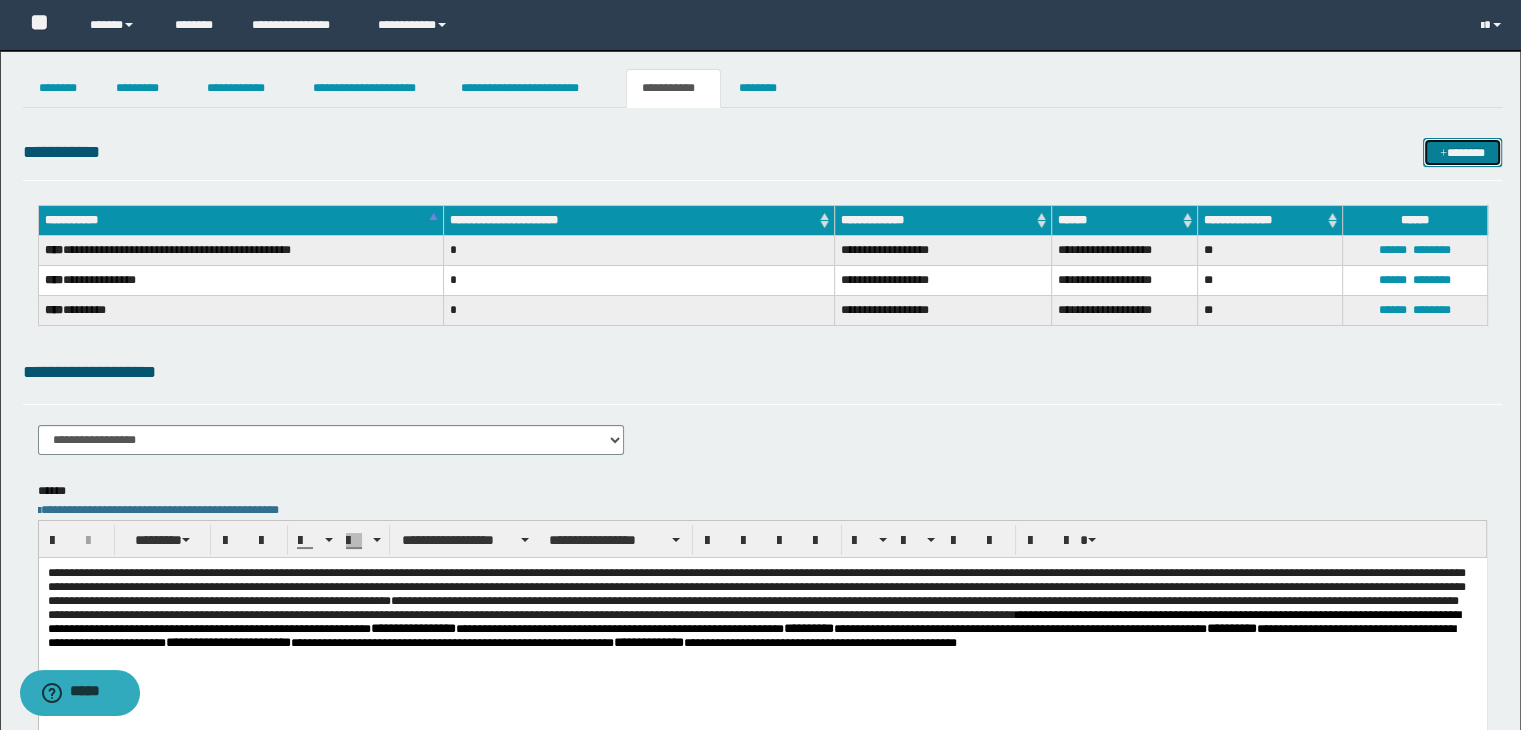 click at bounding box center [1443, 154] 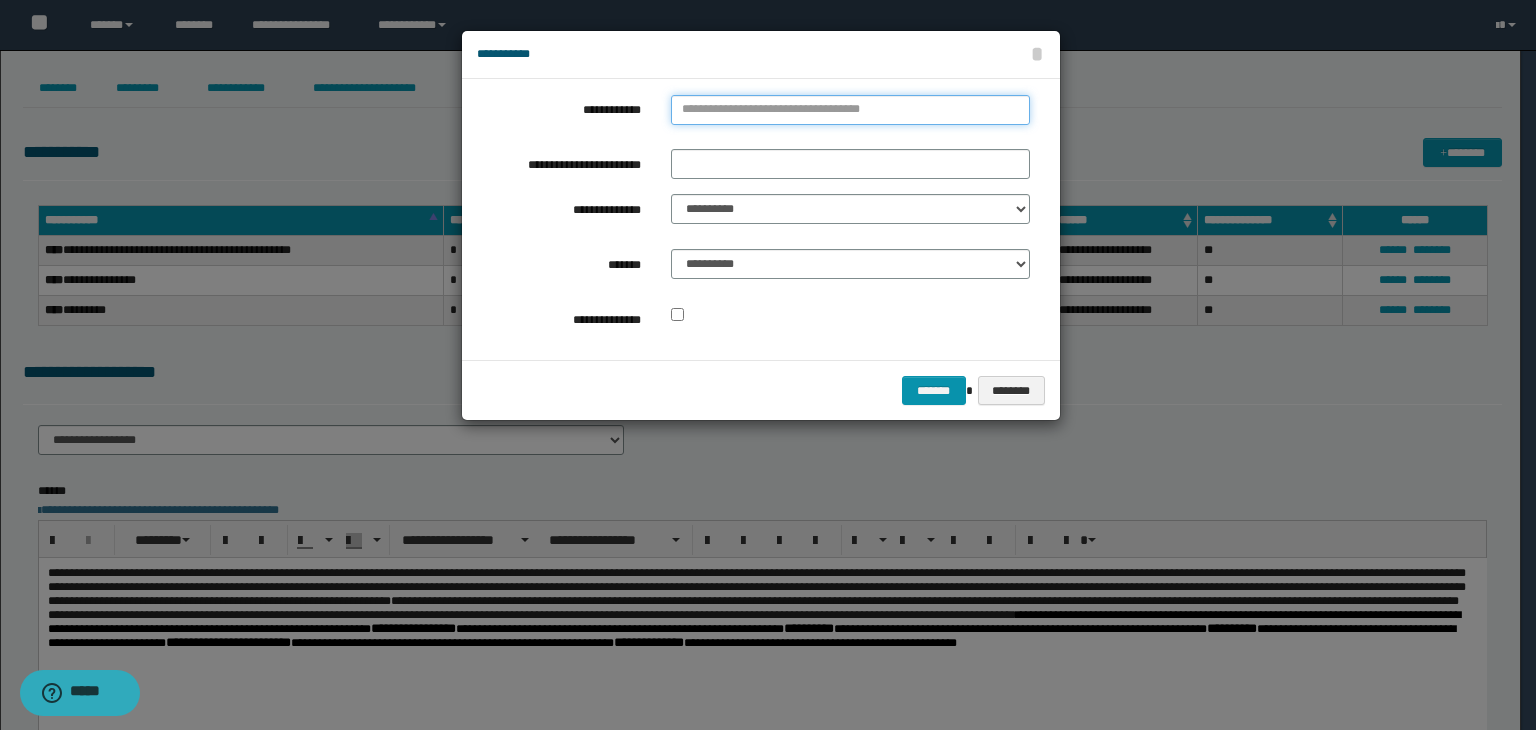type on "**********" 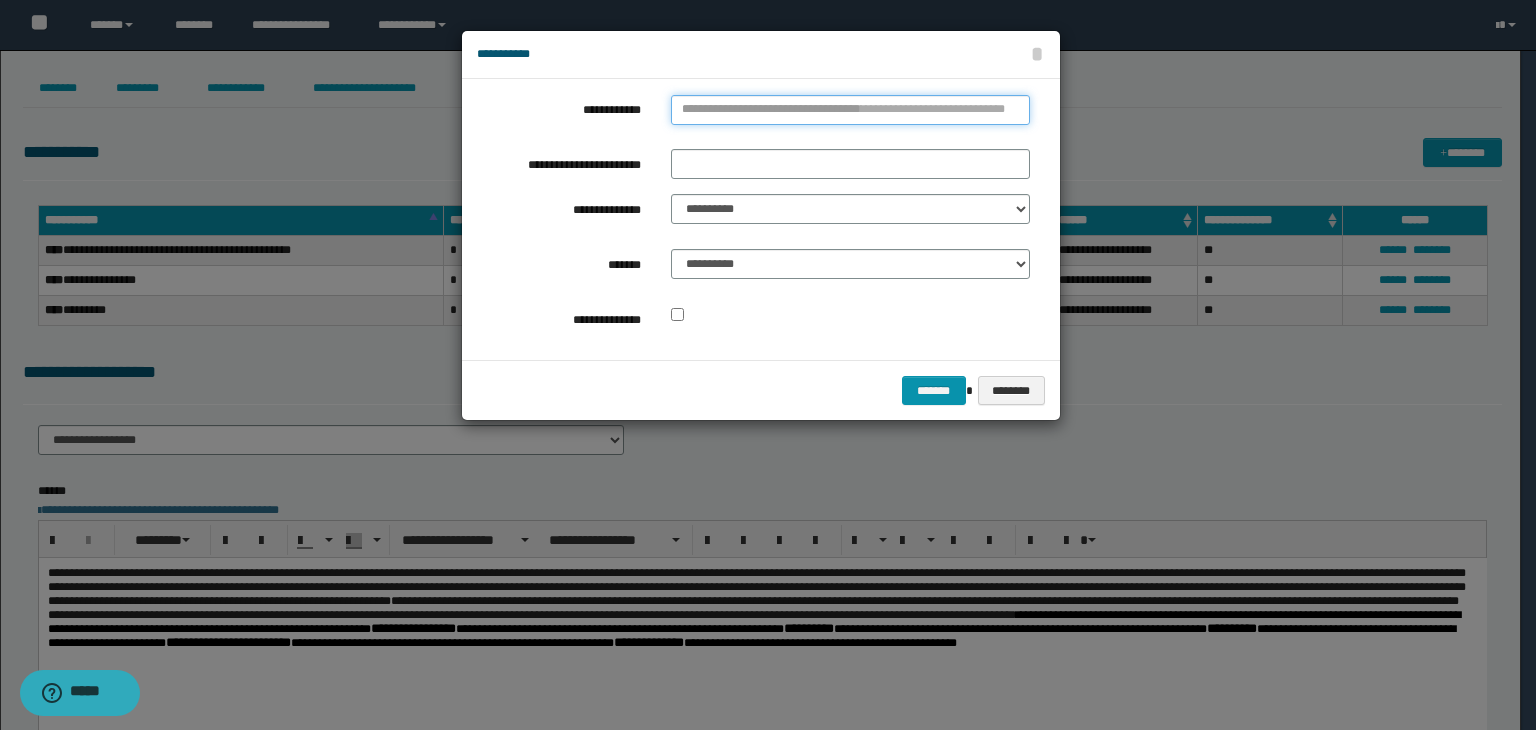 click on "**********" at bounding box center (850, 110) 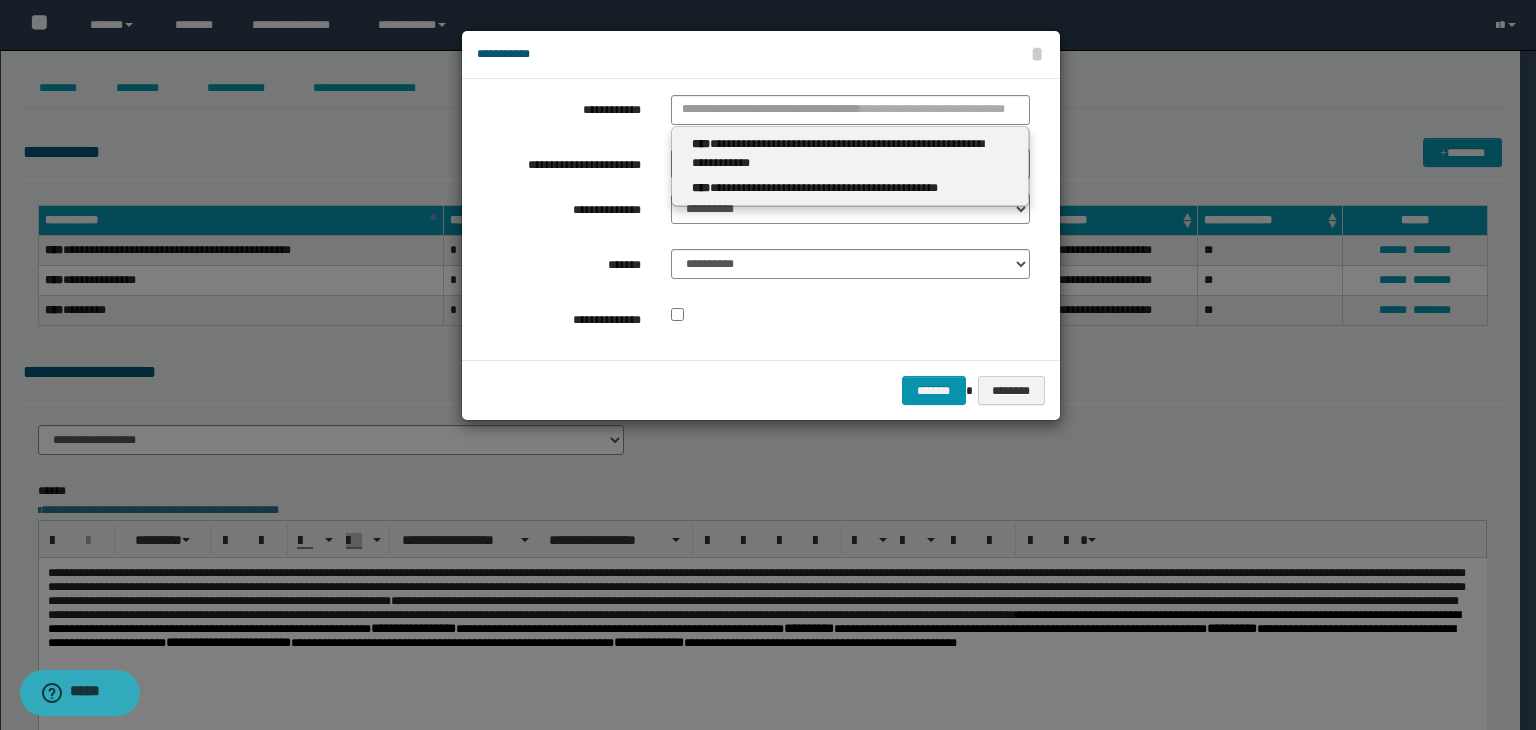 type 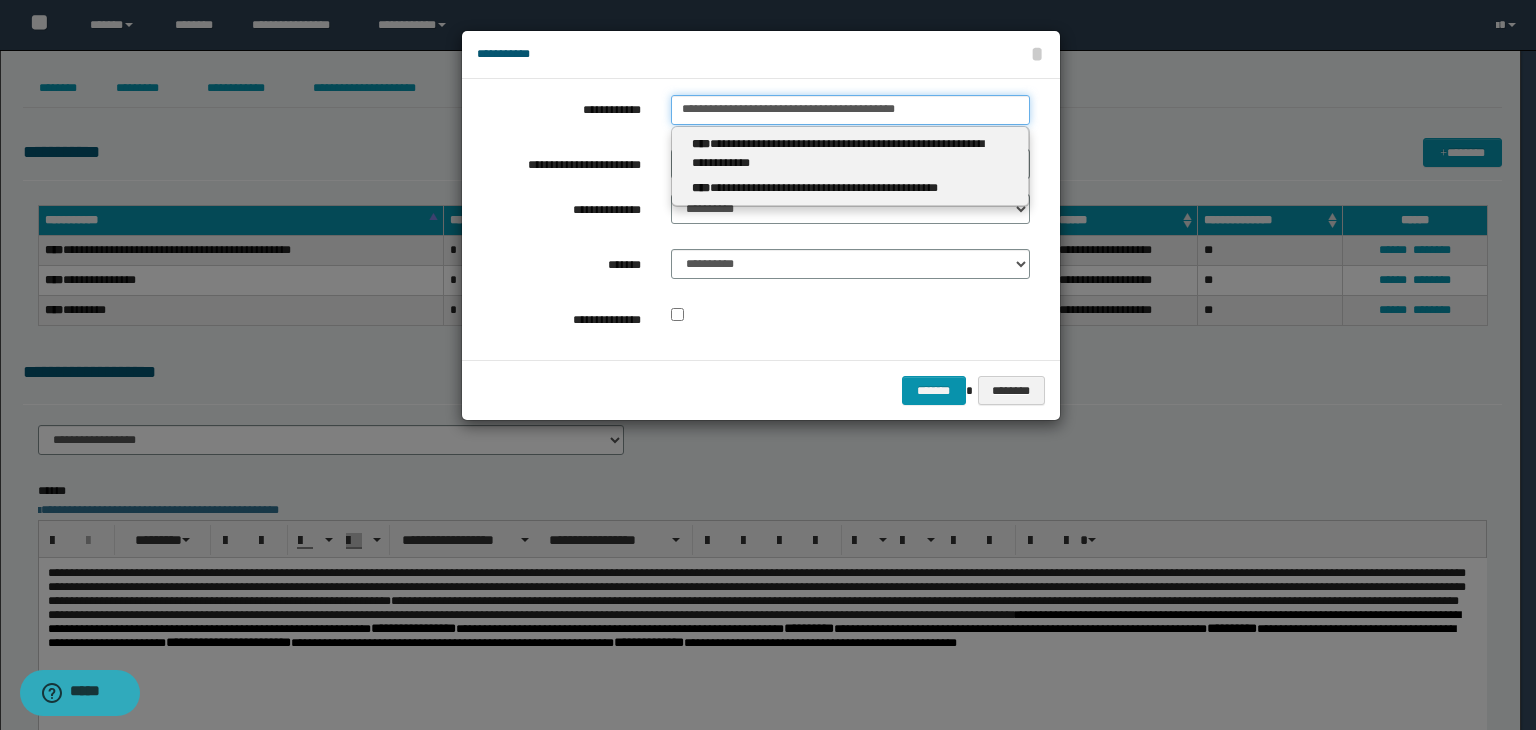type on "**********" 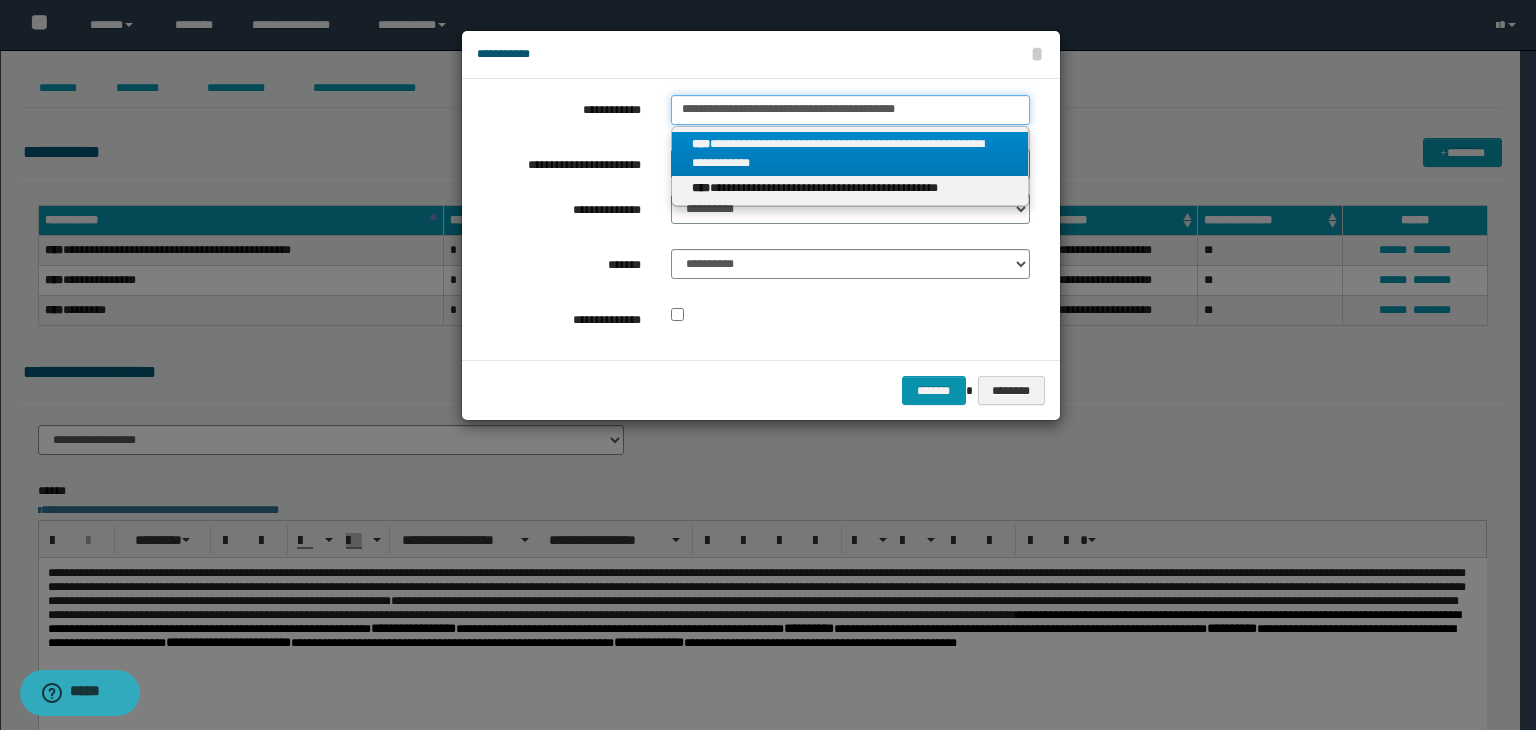 click on "**********" at bounding box center (850, 110) 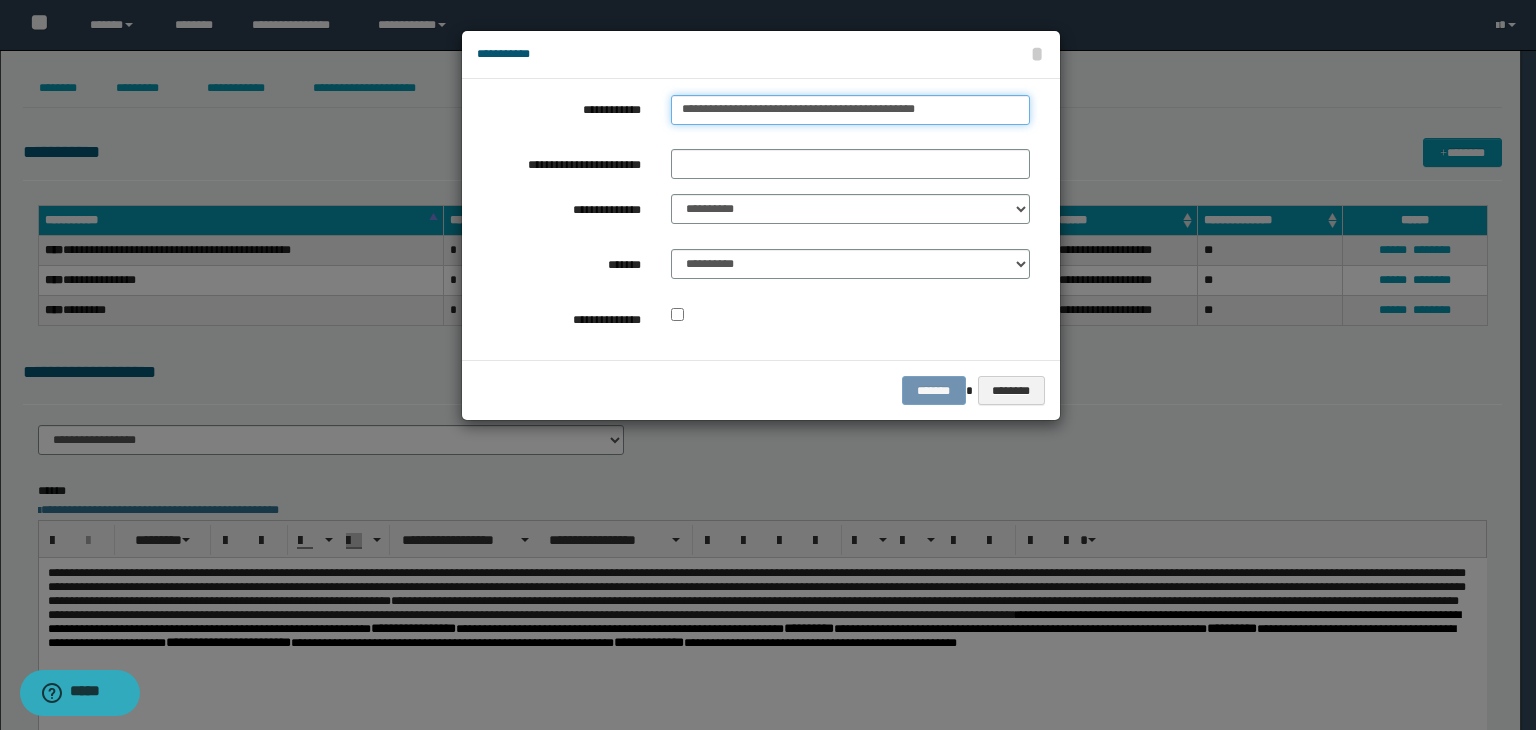 drag, startPoint x: 967, startPoint y: 114, endPoint x: 632, endPoint y: 97, distance: 335.43106 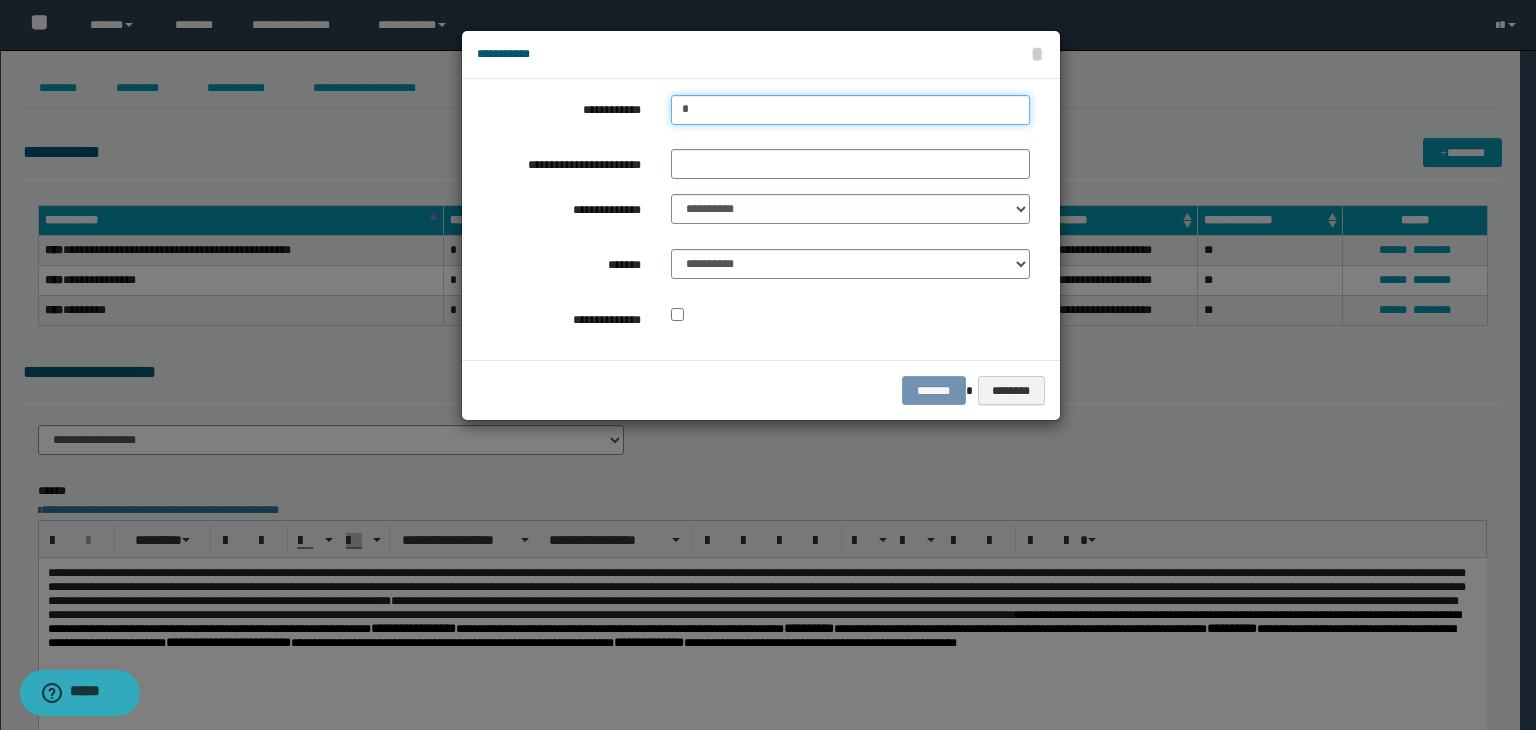 type on "**" 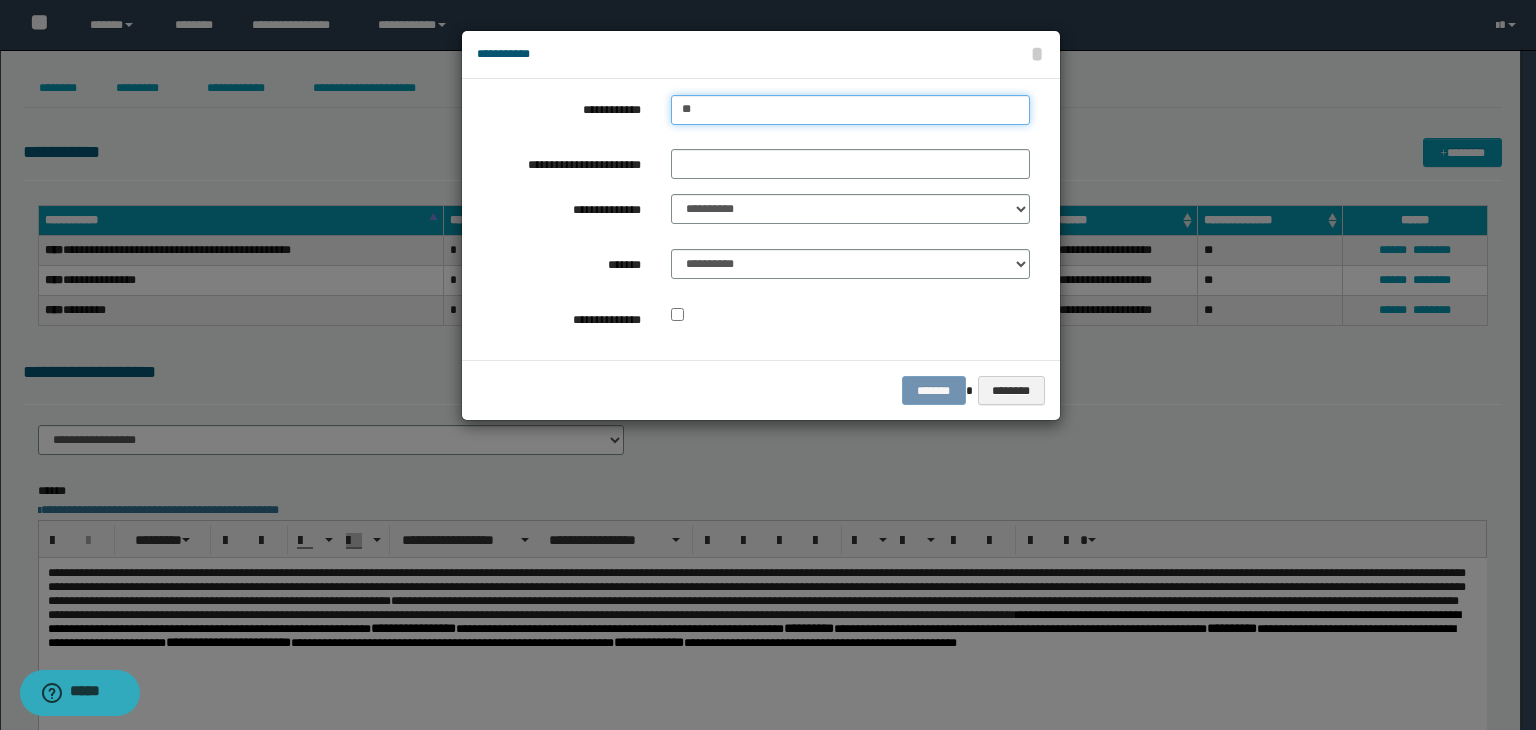 type 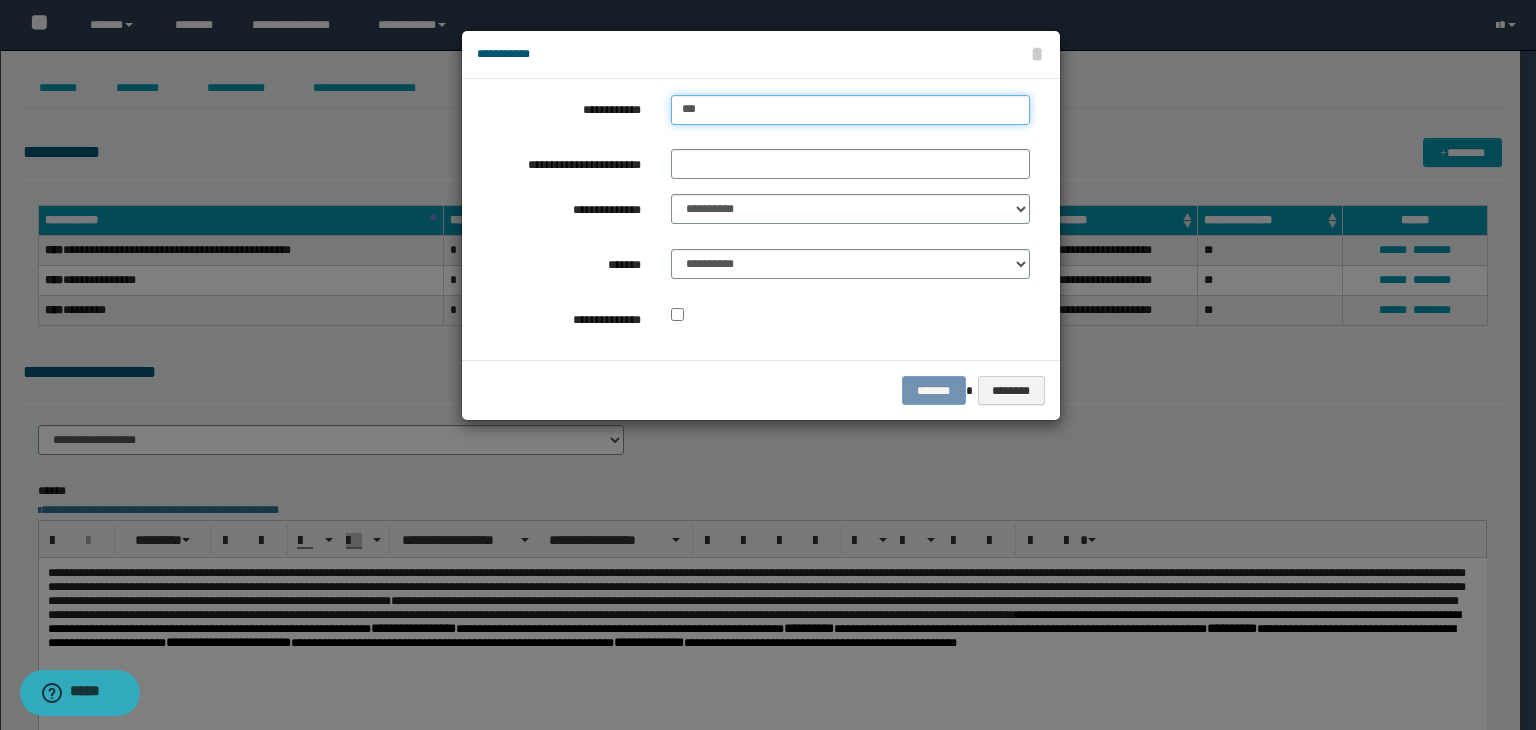 type on "****" 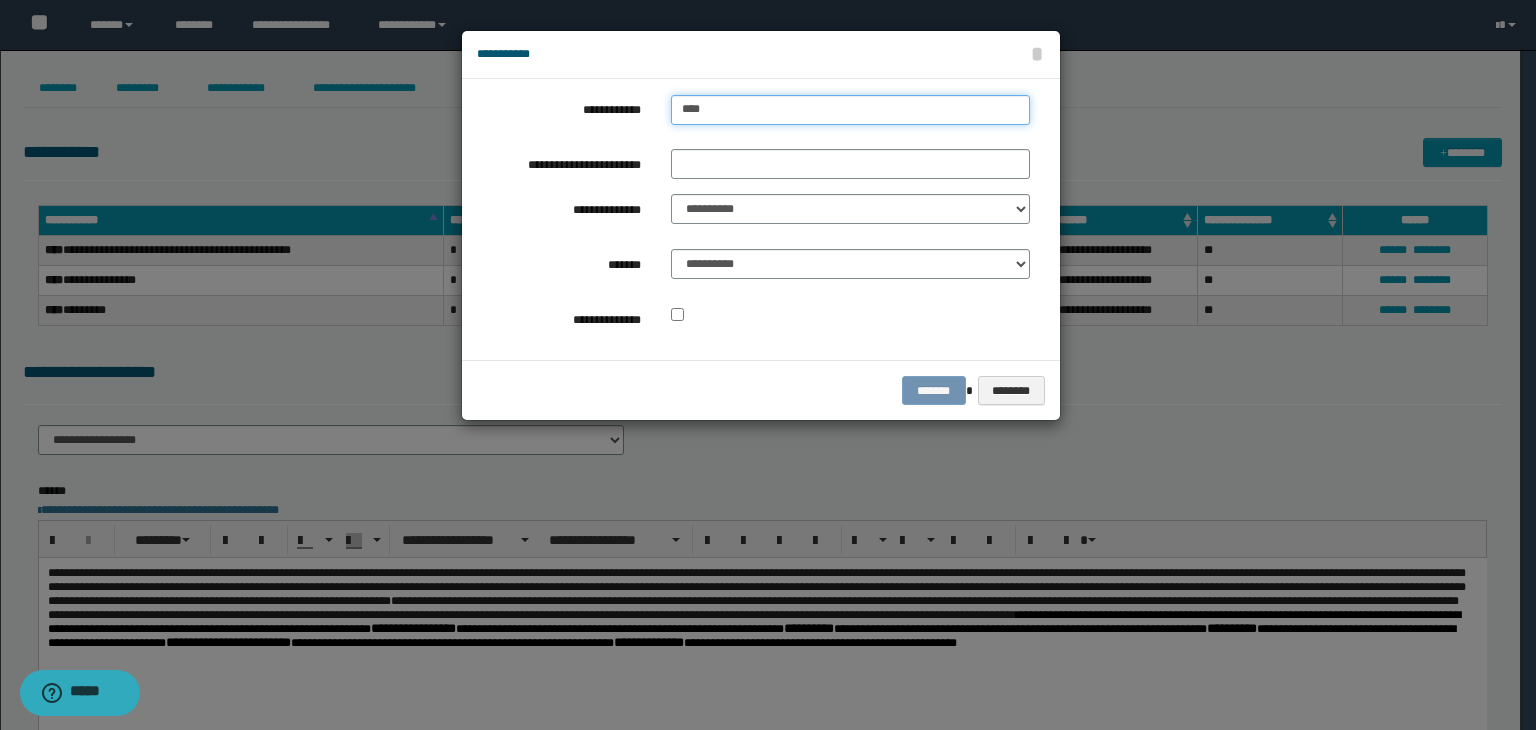 type on "****" 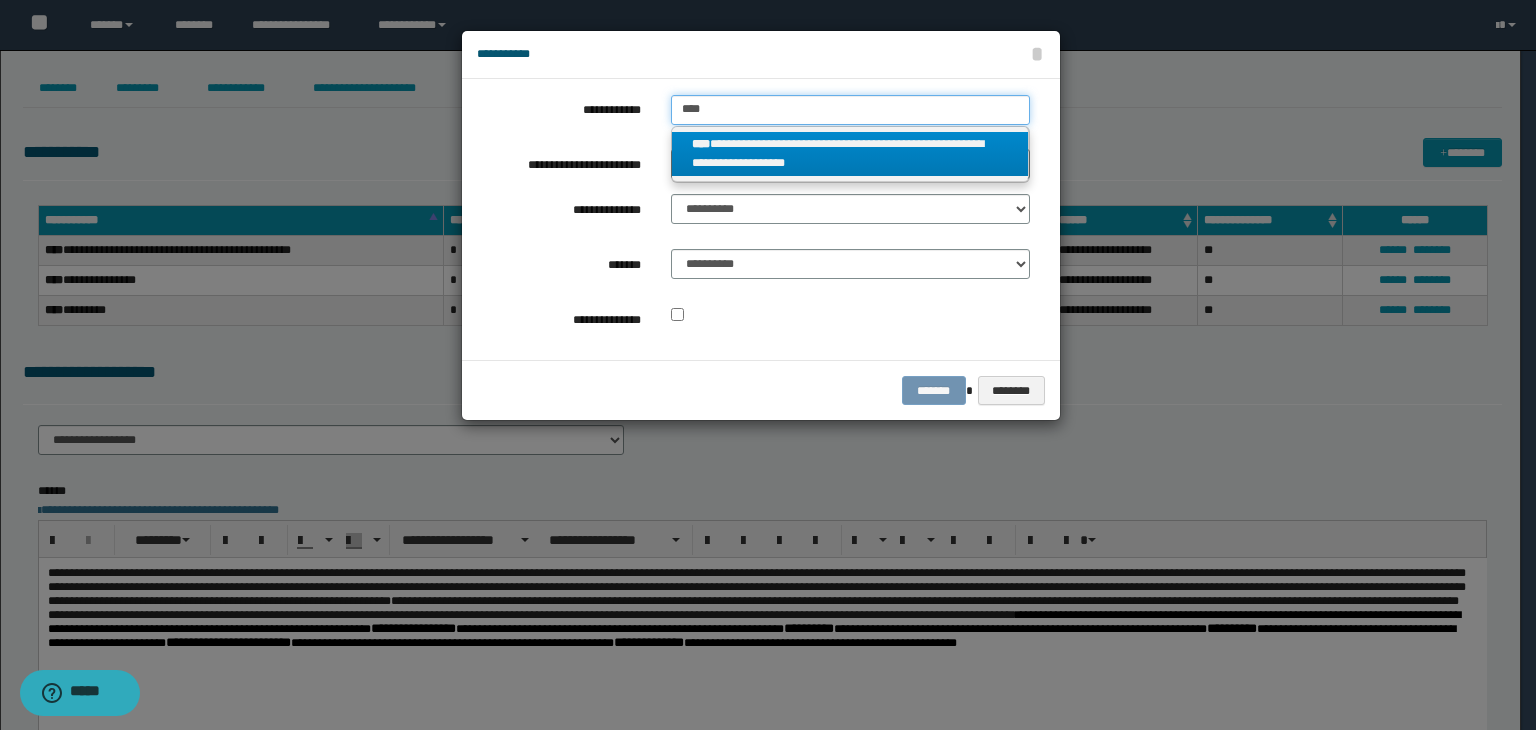 type on "****" 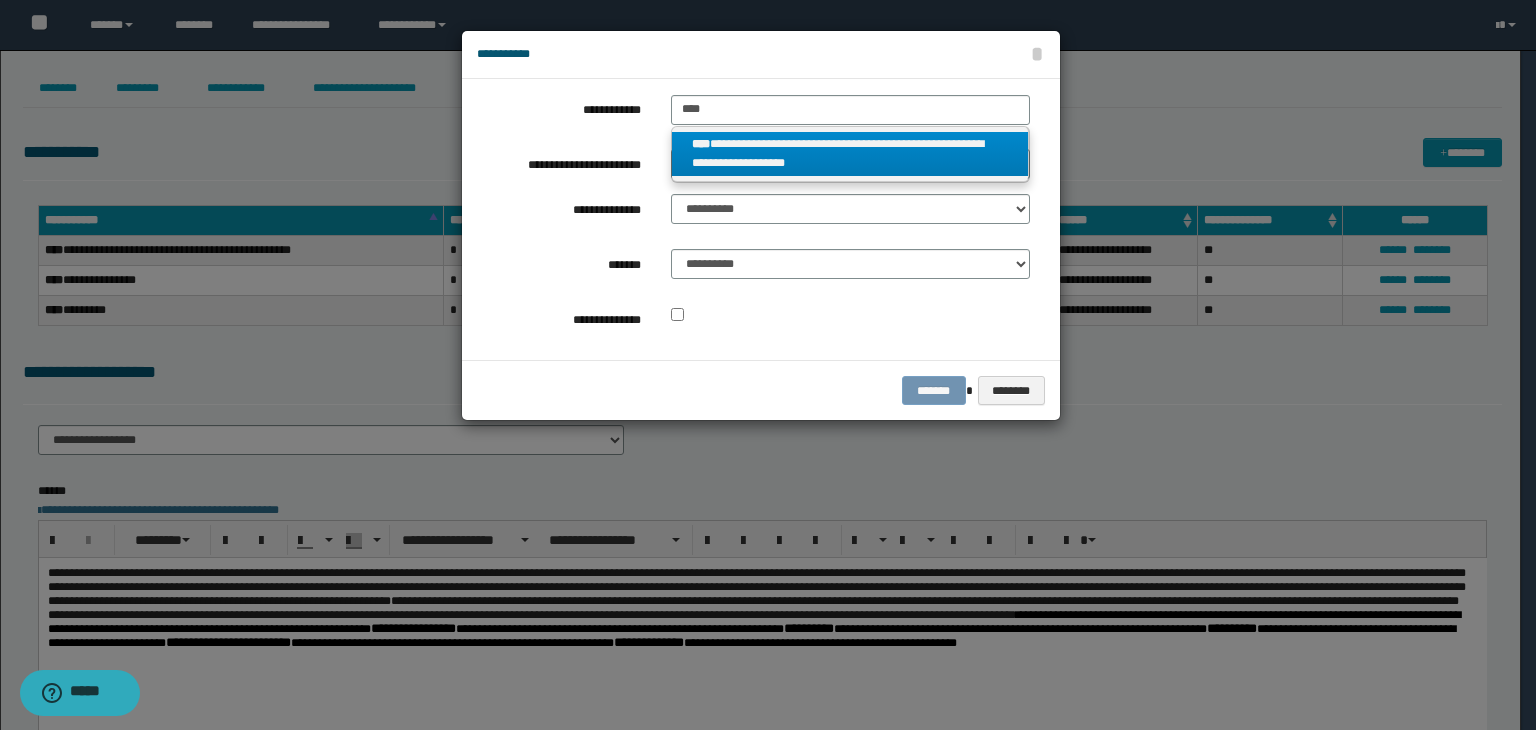 click on "**********" at bounding box center (850, 154) 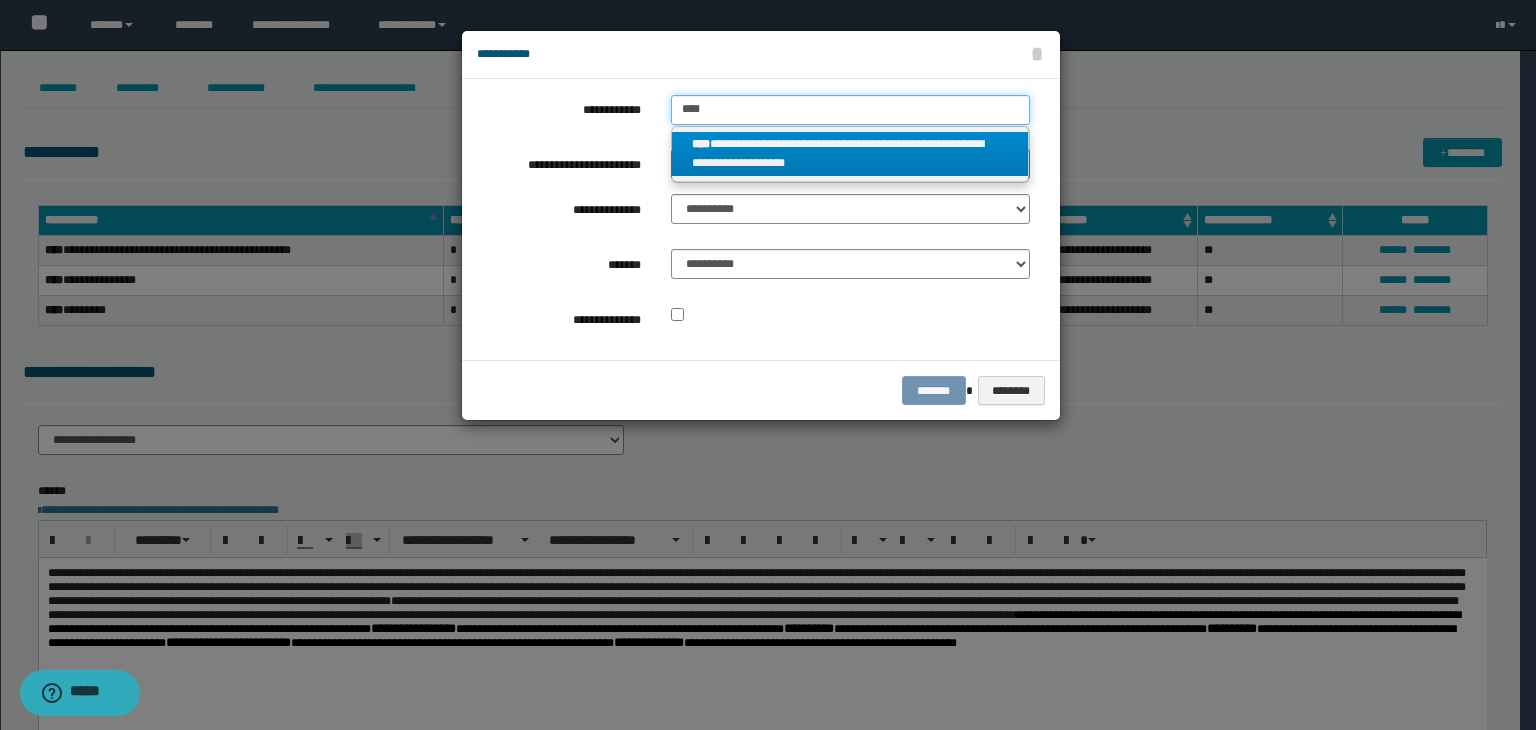type 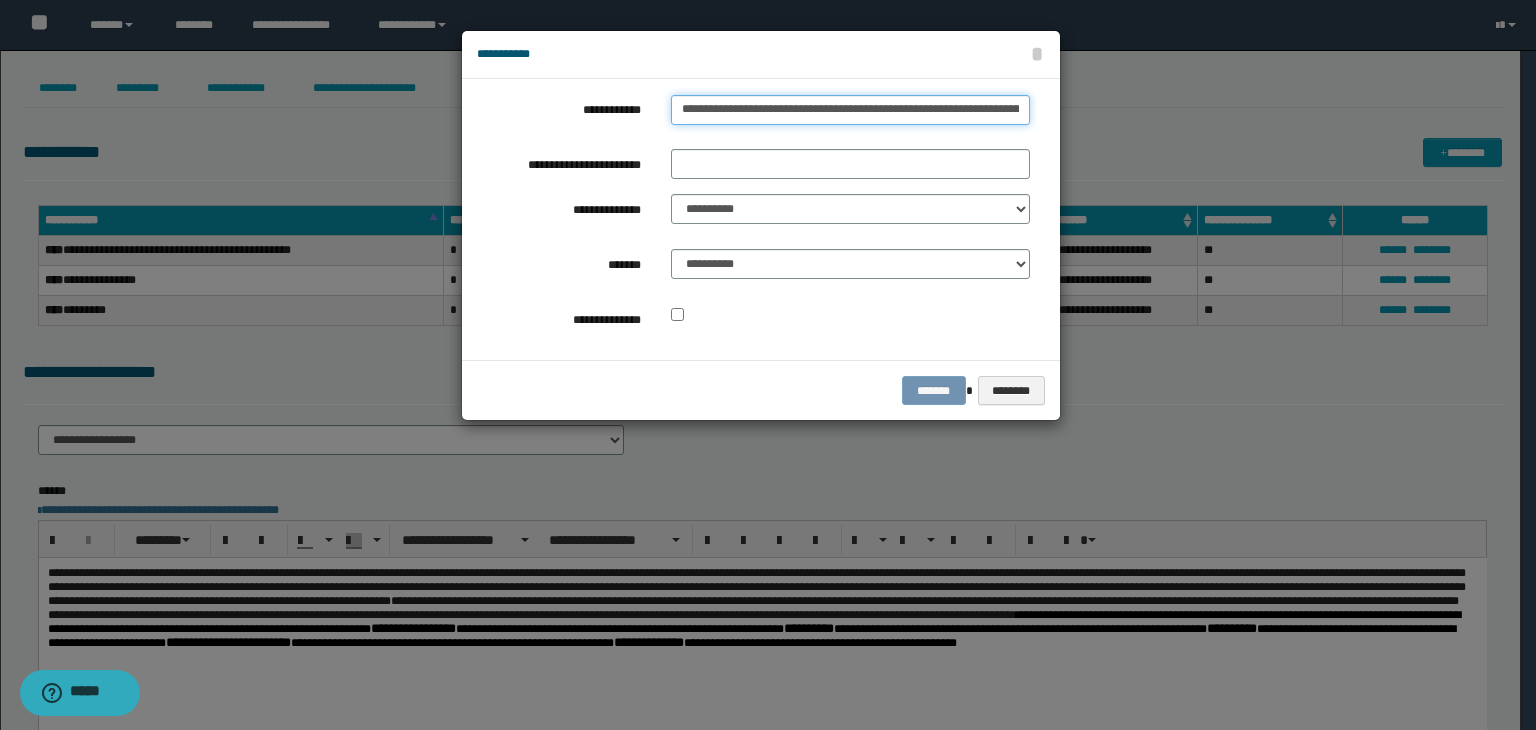 scroll, scrollTop: 0, scrollLeft: 44, axis: horizontal 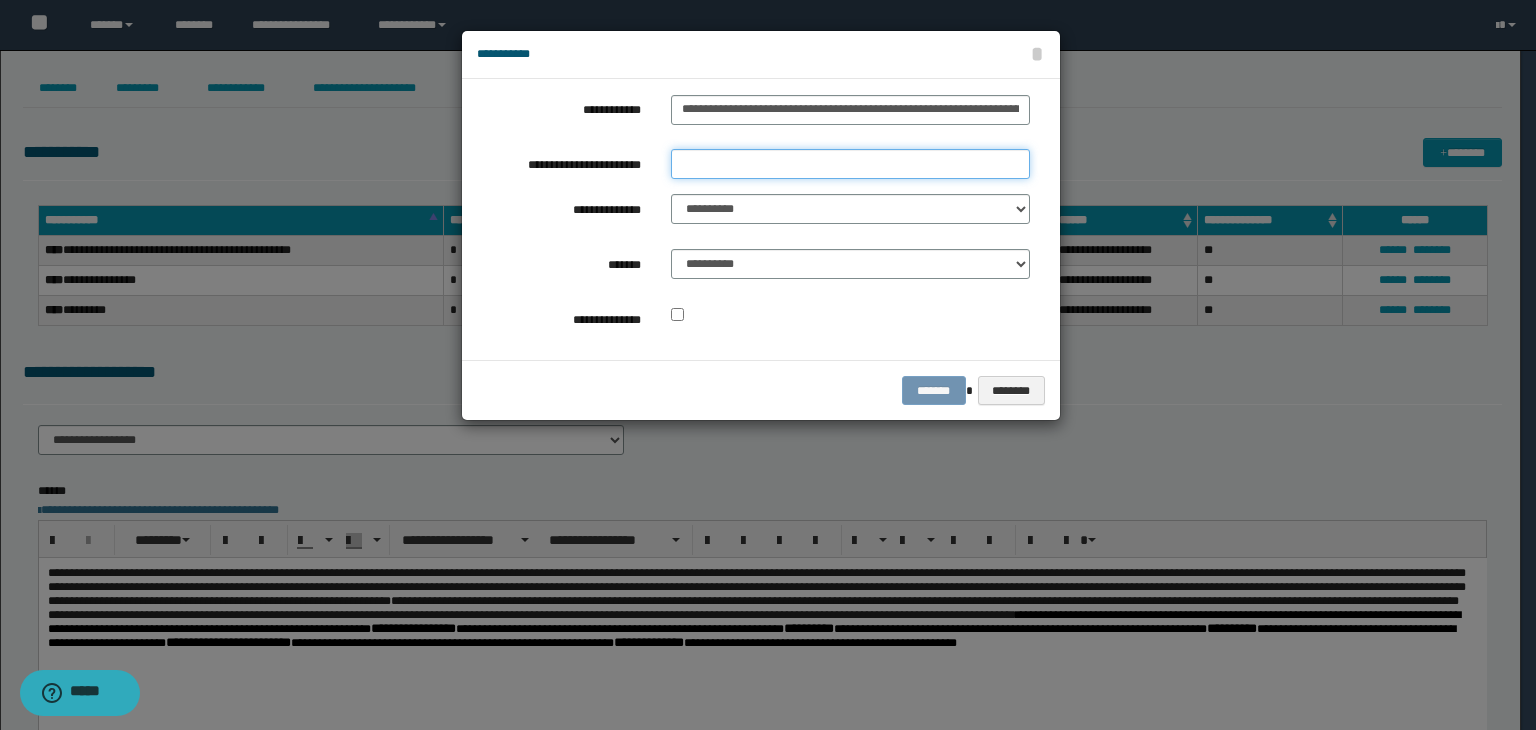 click on "**********" at bounding box center (850, 164) 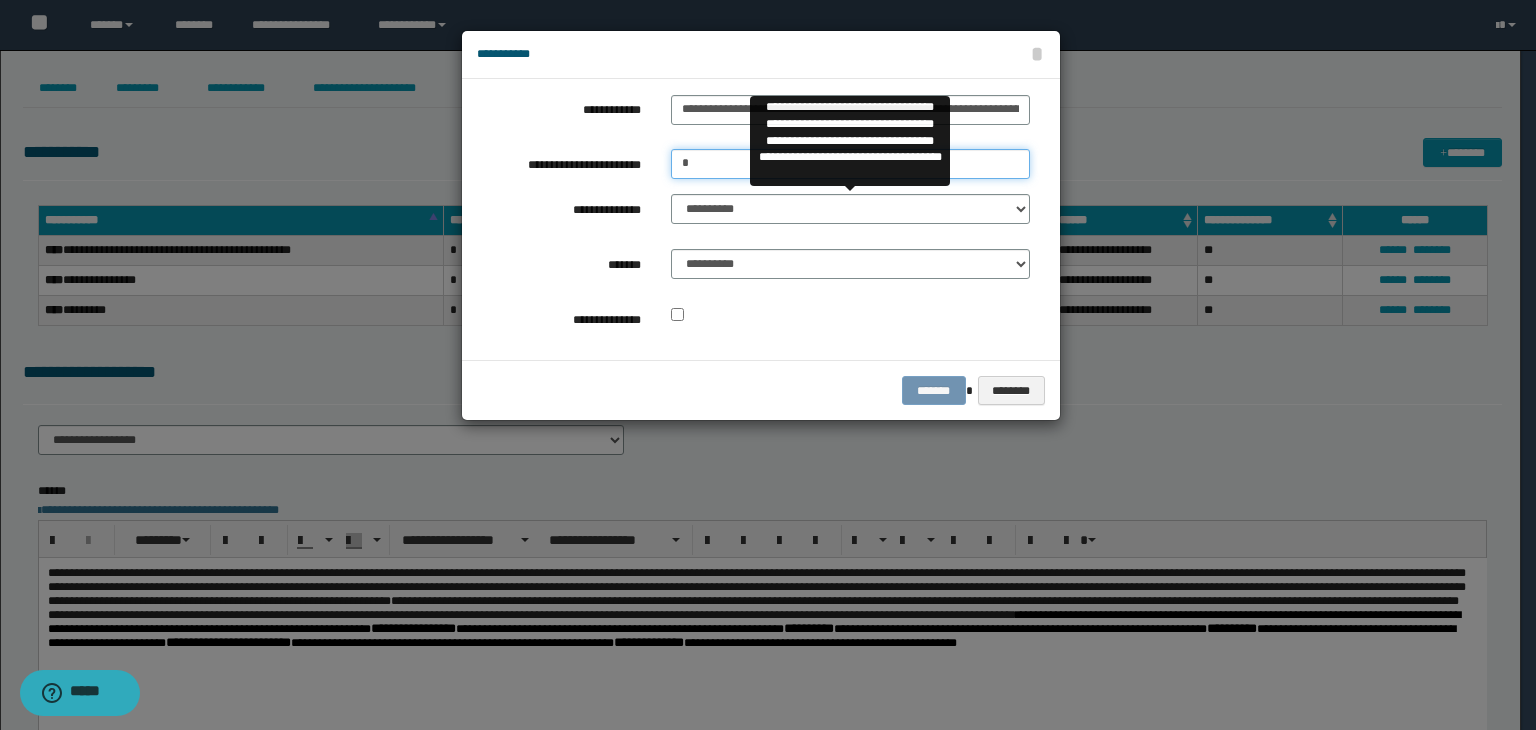 type on "*" 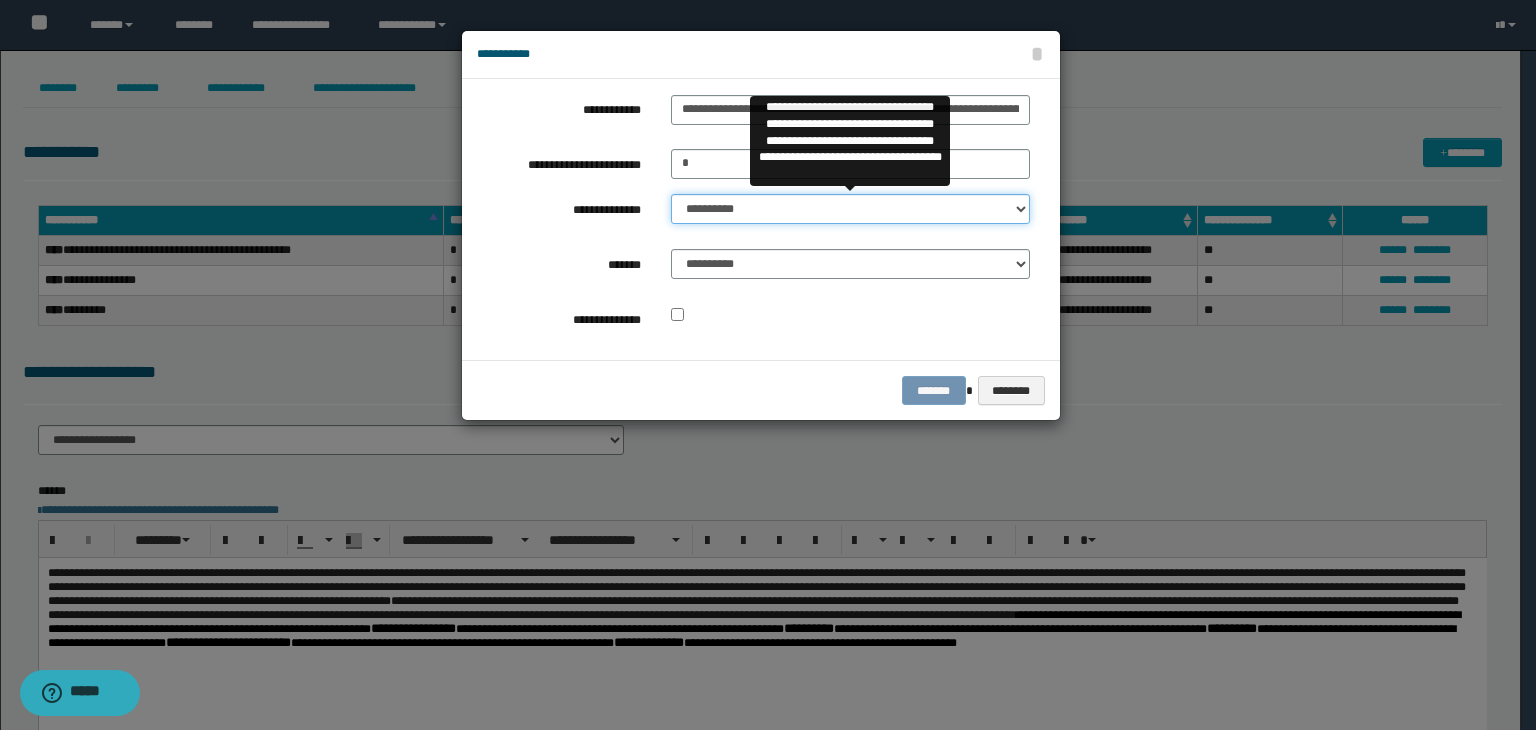 click on "**********" at bounding box center [850, 209] 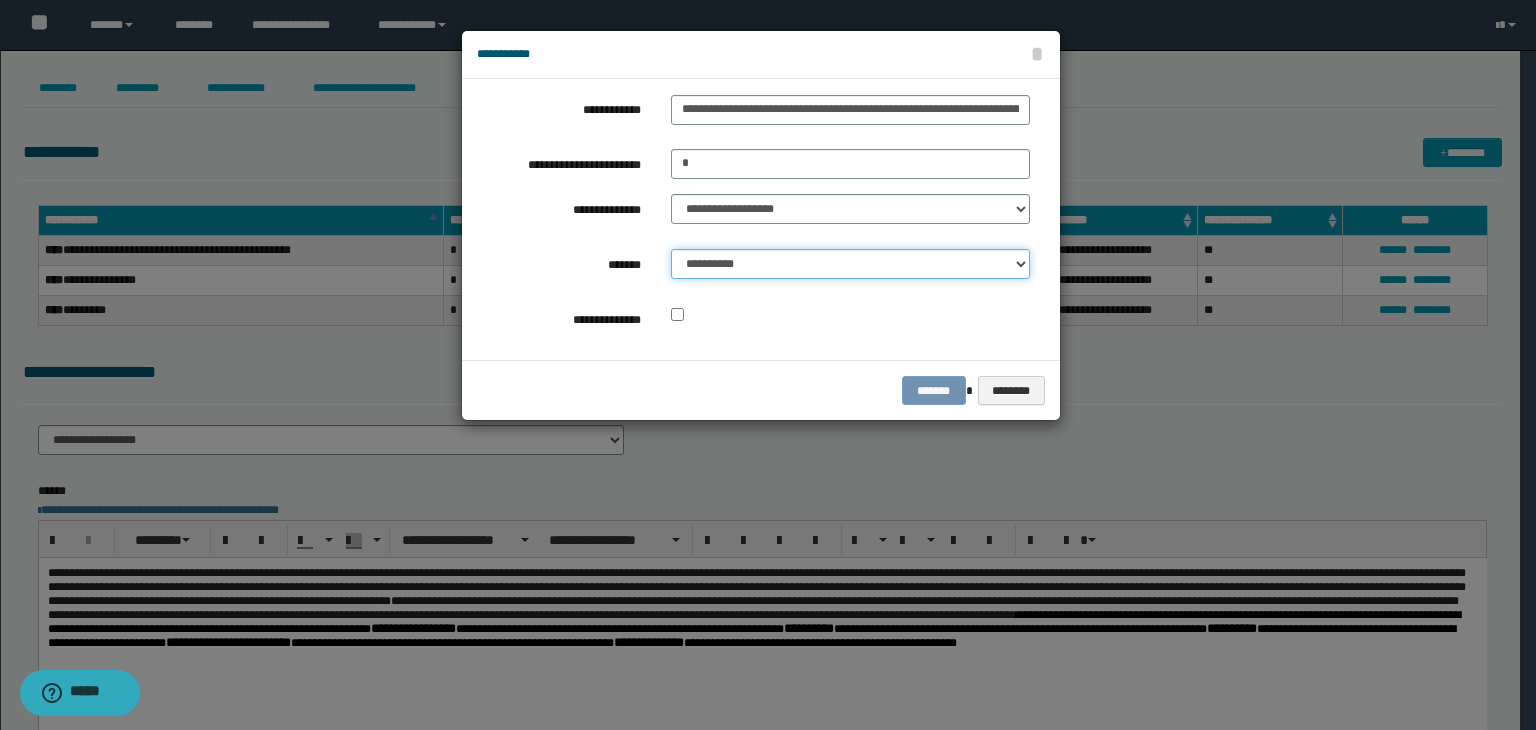 click on "**********" at bounding box center (850, 264) 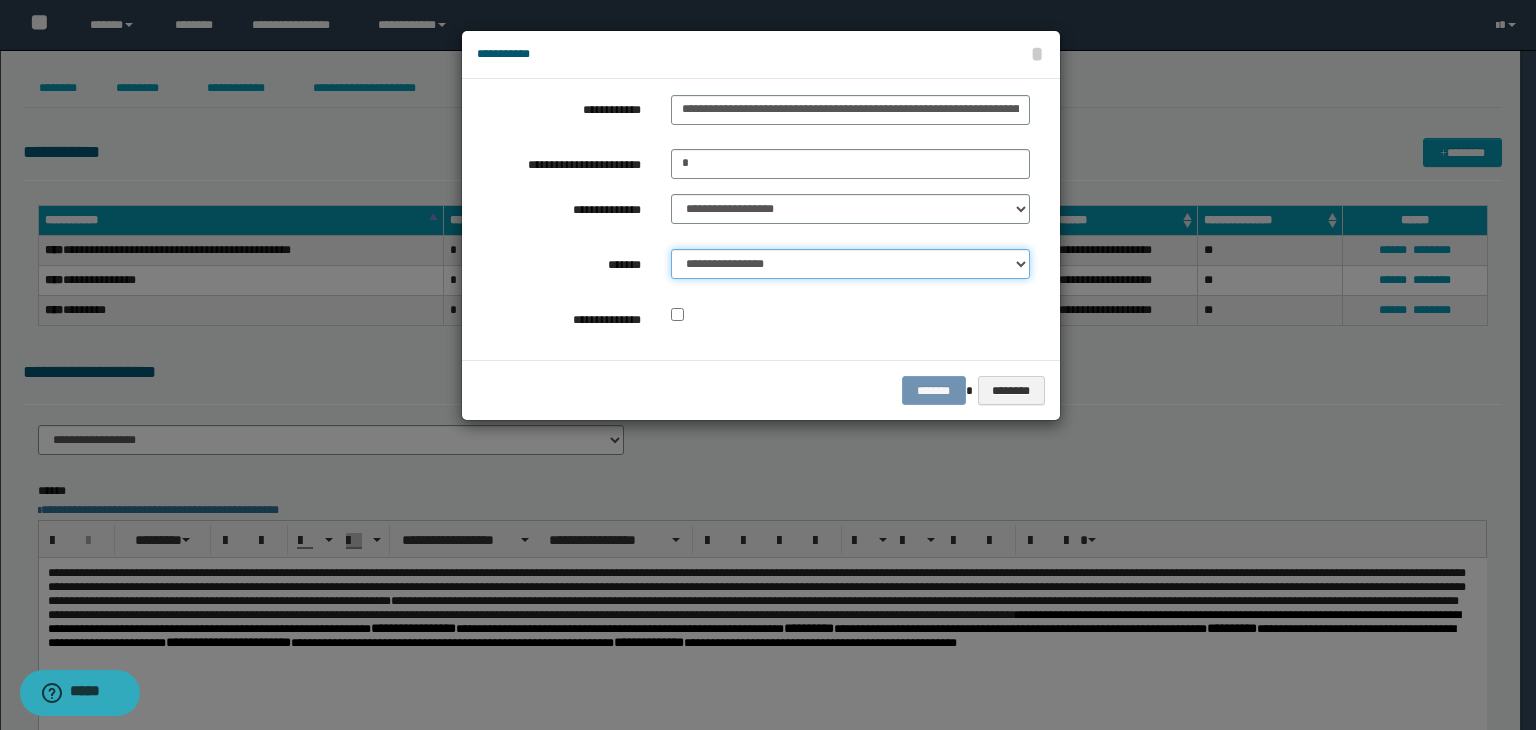 click on "**********" at bounding box center [850, 264] 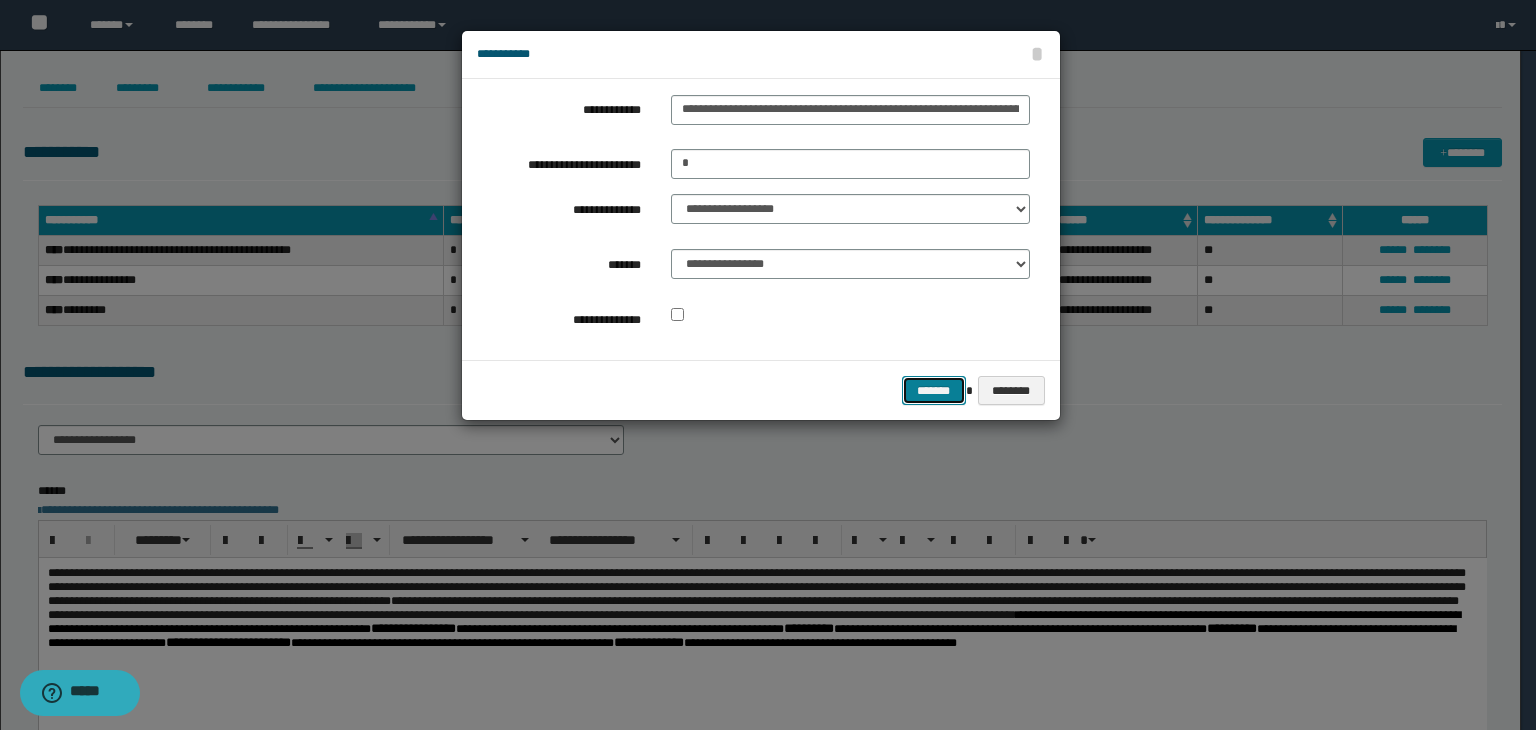 click on "*******" at bounding box center [934, 391] 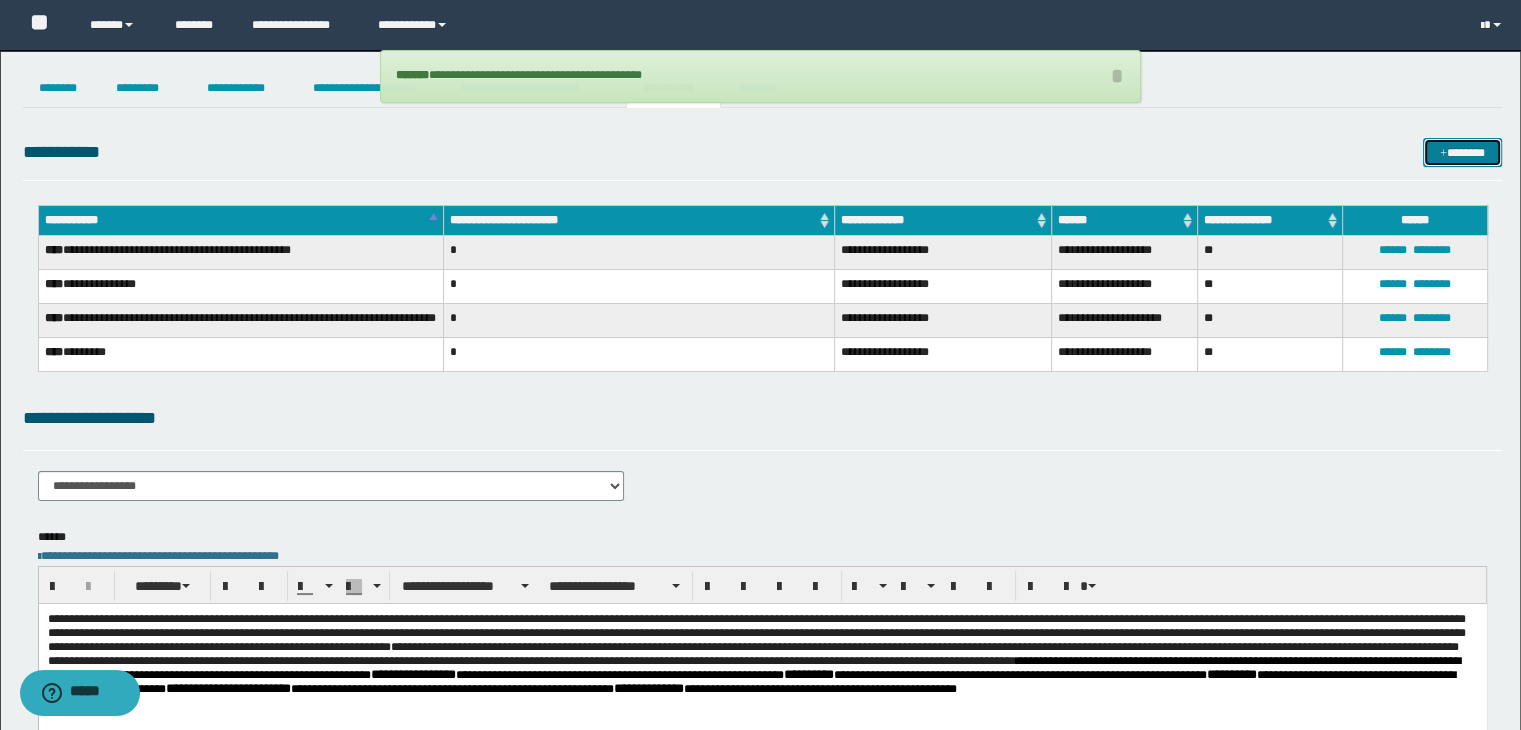 scroll, scrollTop: 402, scrollLeft: 0, axis: vertical 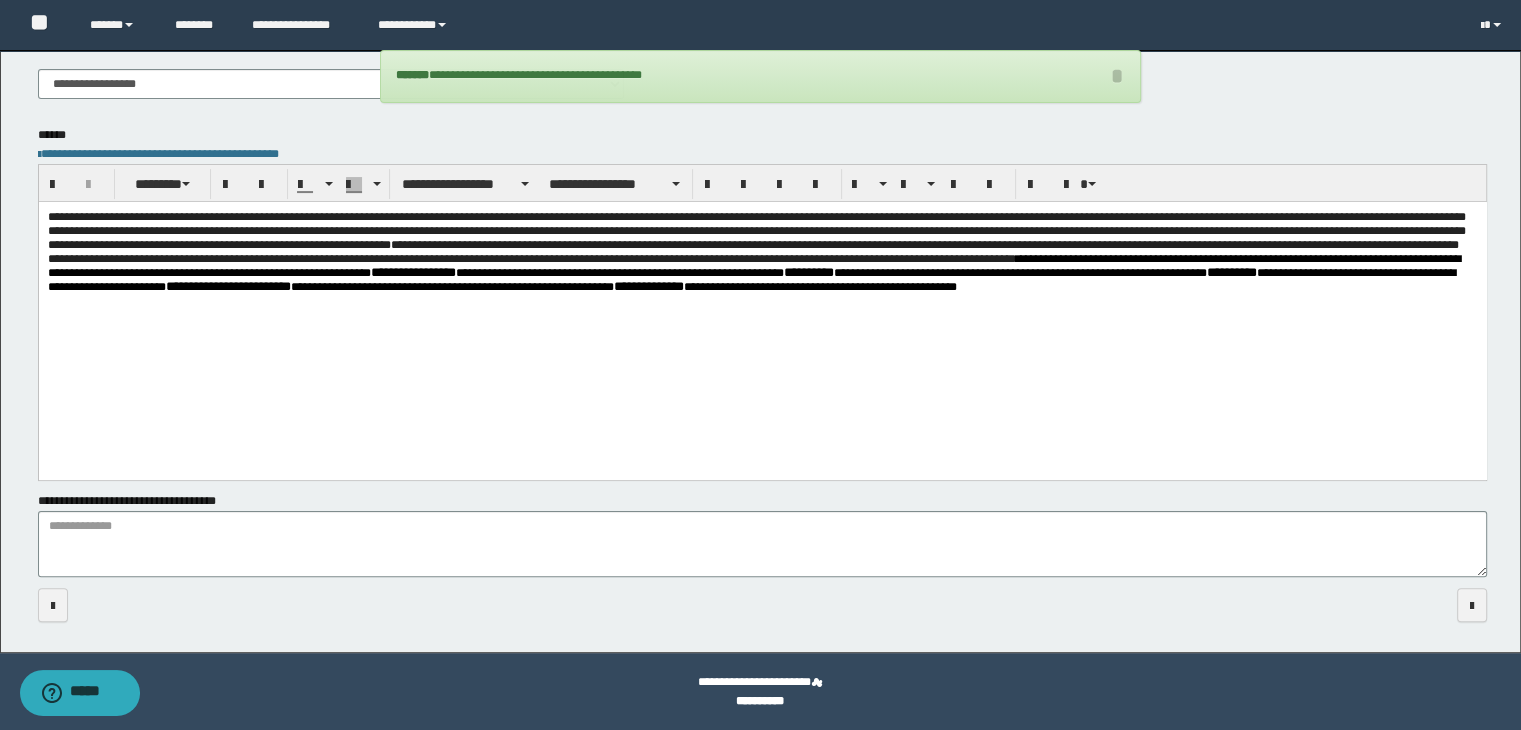 click on "**********" at bounding box center (762, 282) 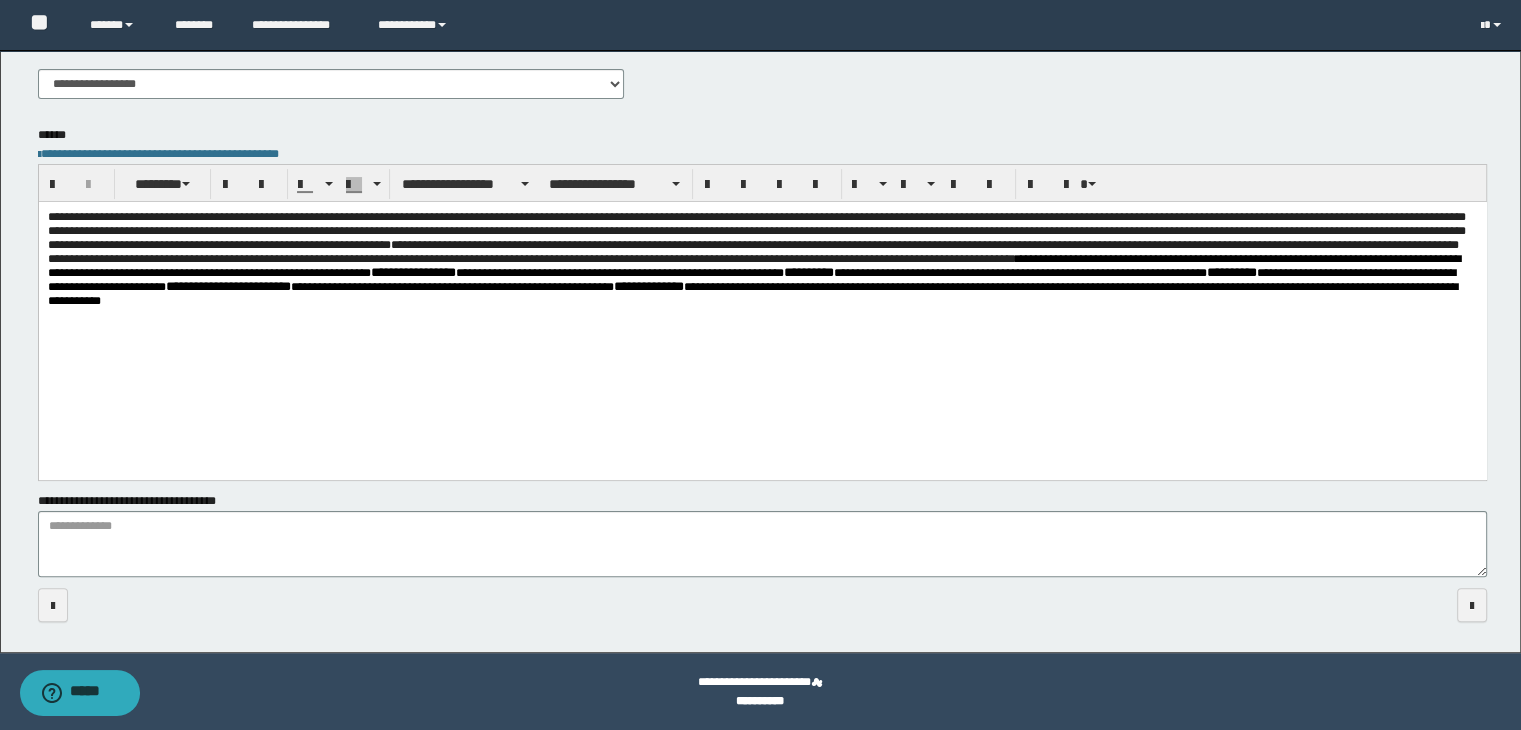 scroll, scrollTop: 0, scrollLeft: 0, axis: both 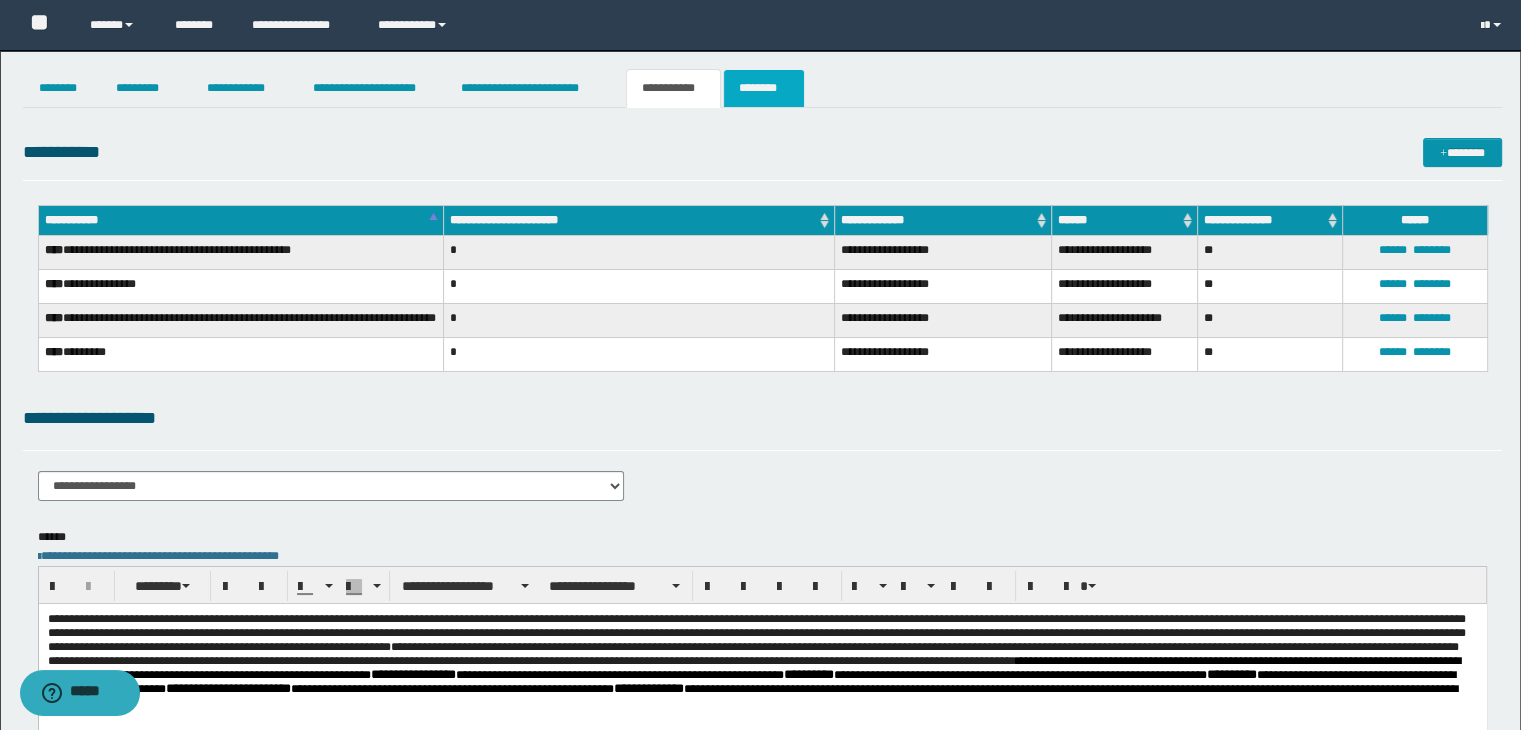 click on "********" at bounding box center (764, 88) 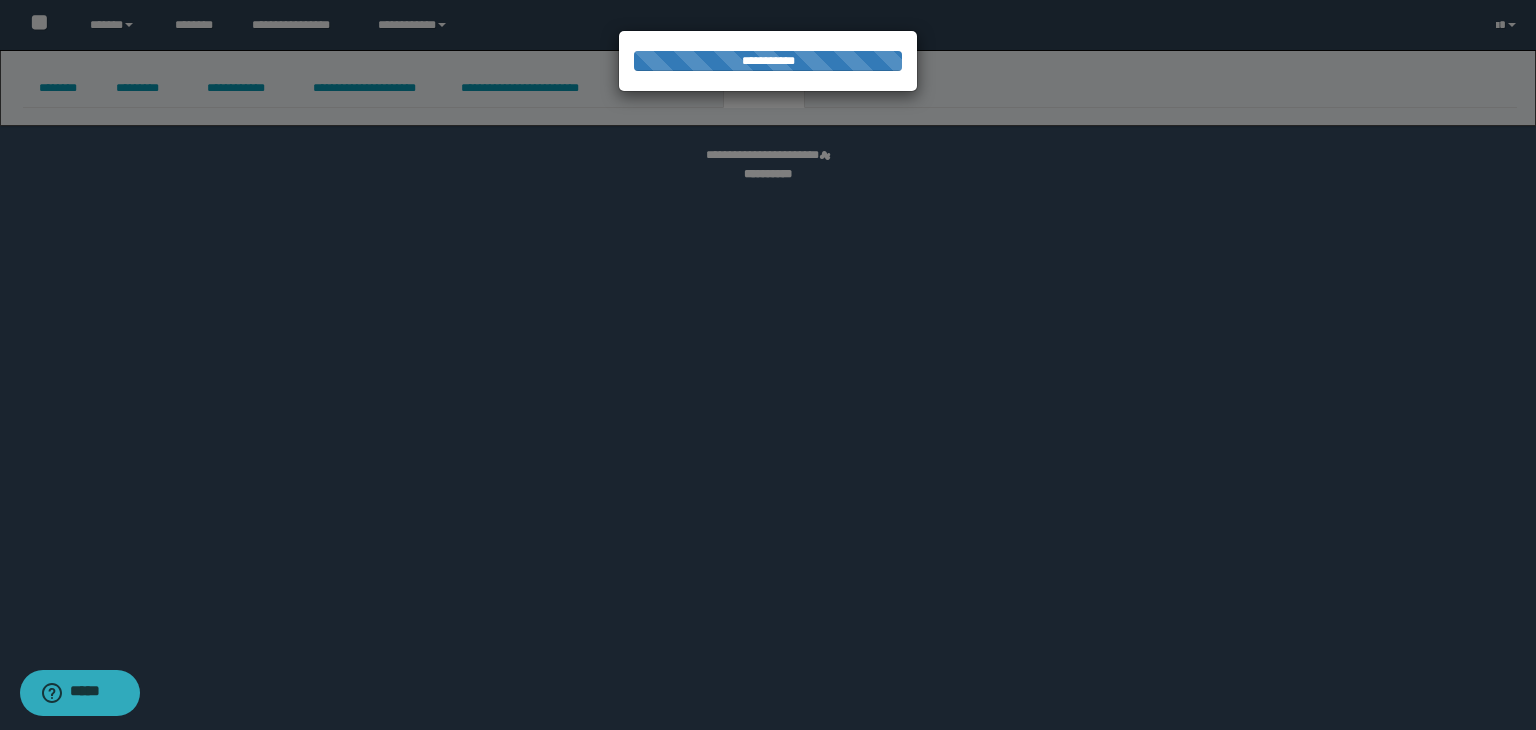 select 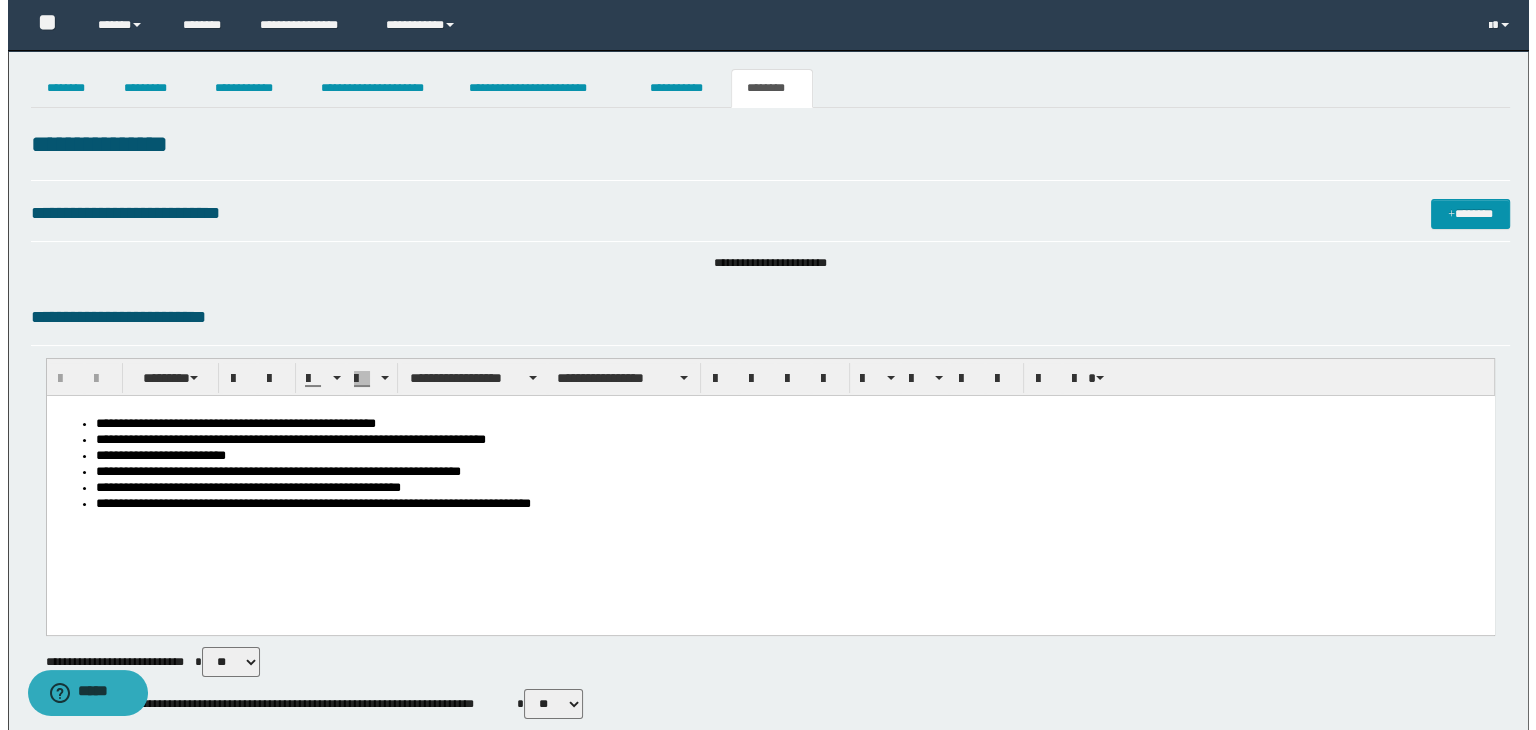 scroll, scrollTop: 895, scrollLeft: 0, axis: vertical 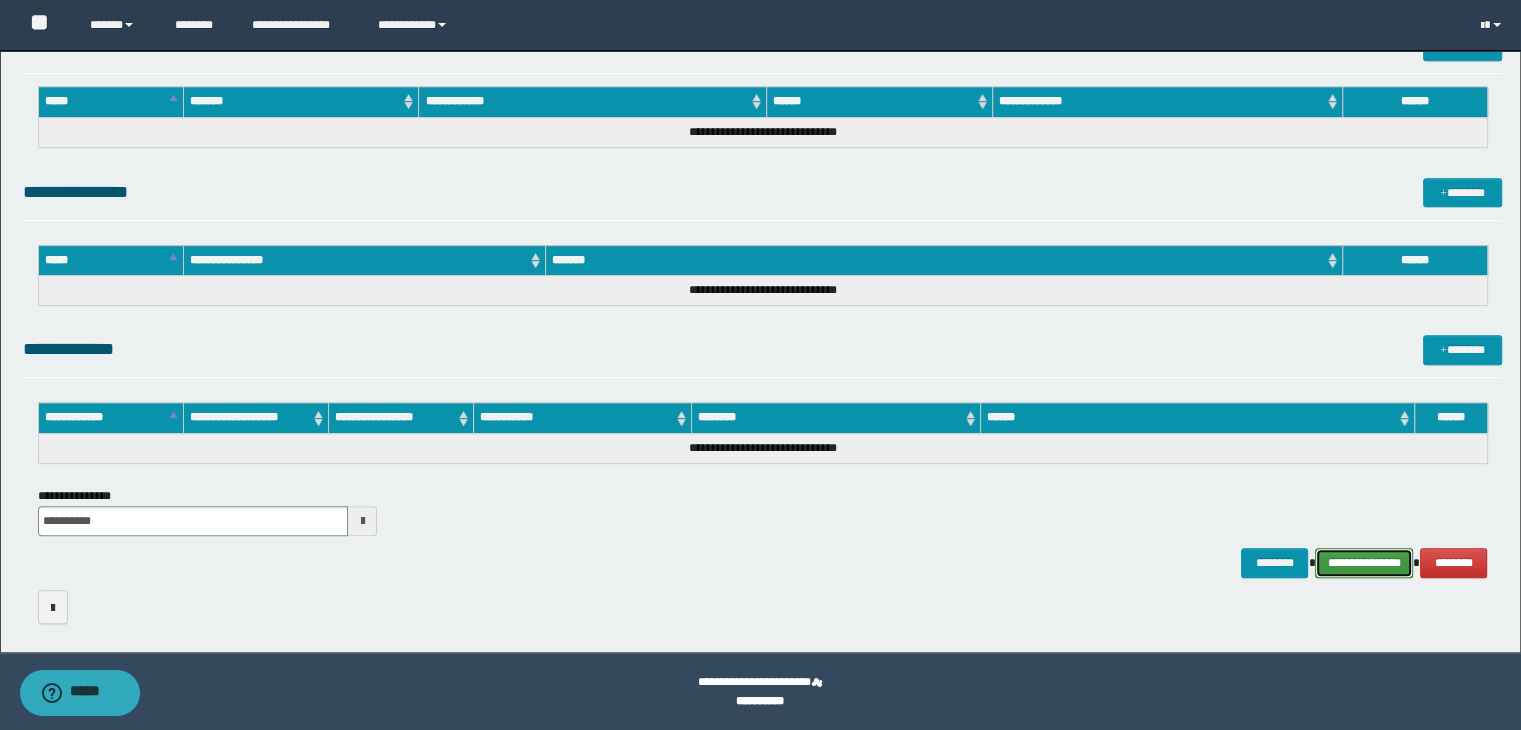 click on "**********" at bounding box center [1364, 563] 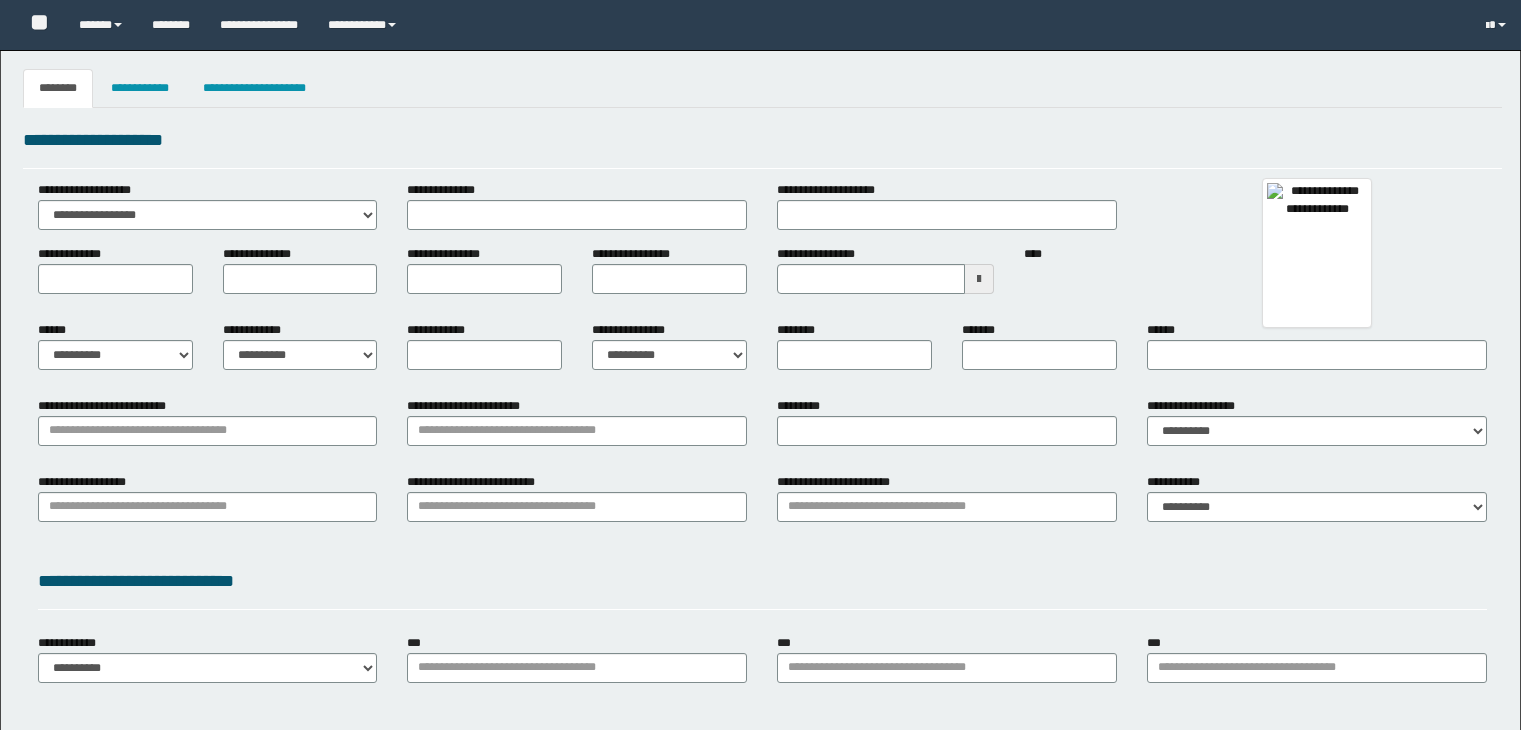 type 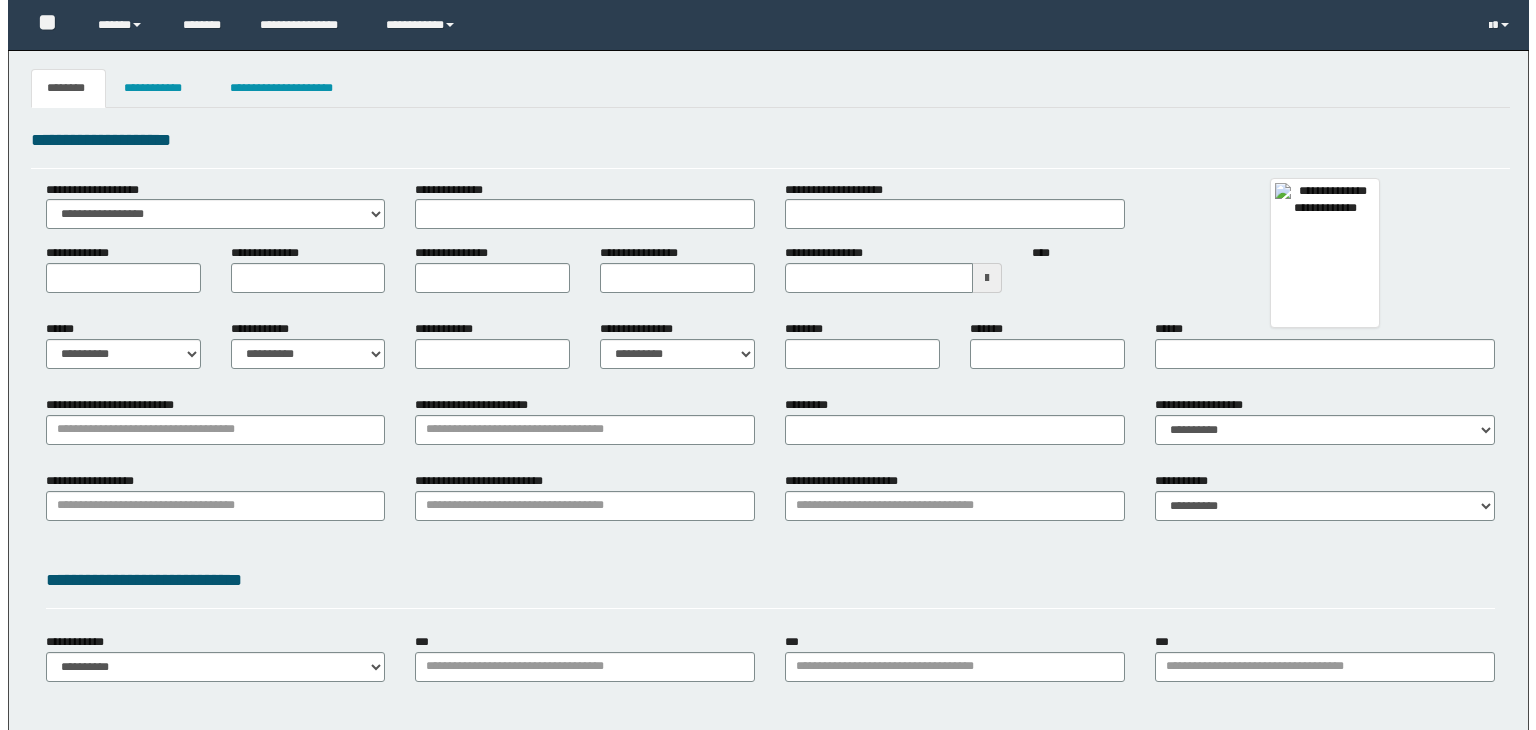 scroll, scrollTop: 0, scrollLeft: 0, axis: both 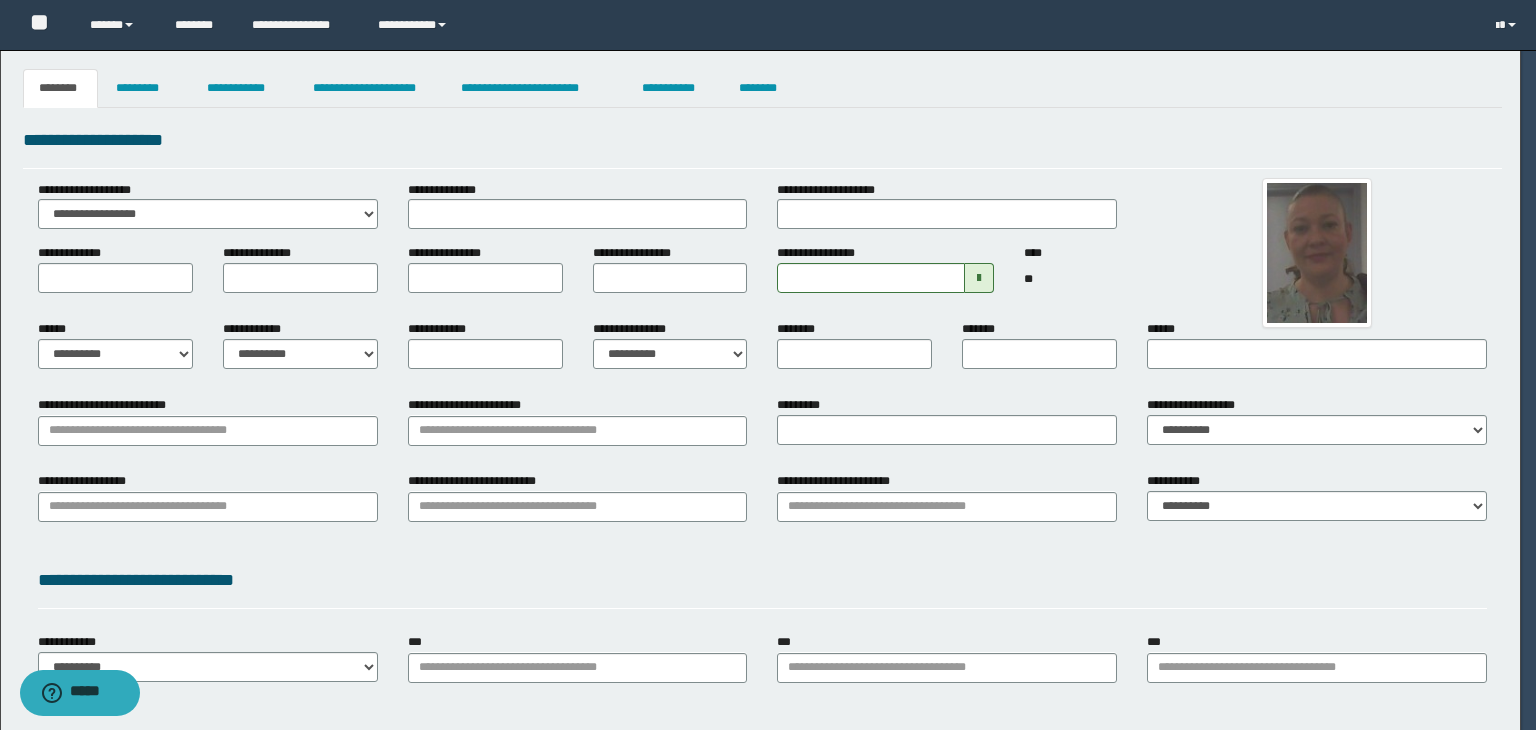 type on "********" 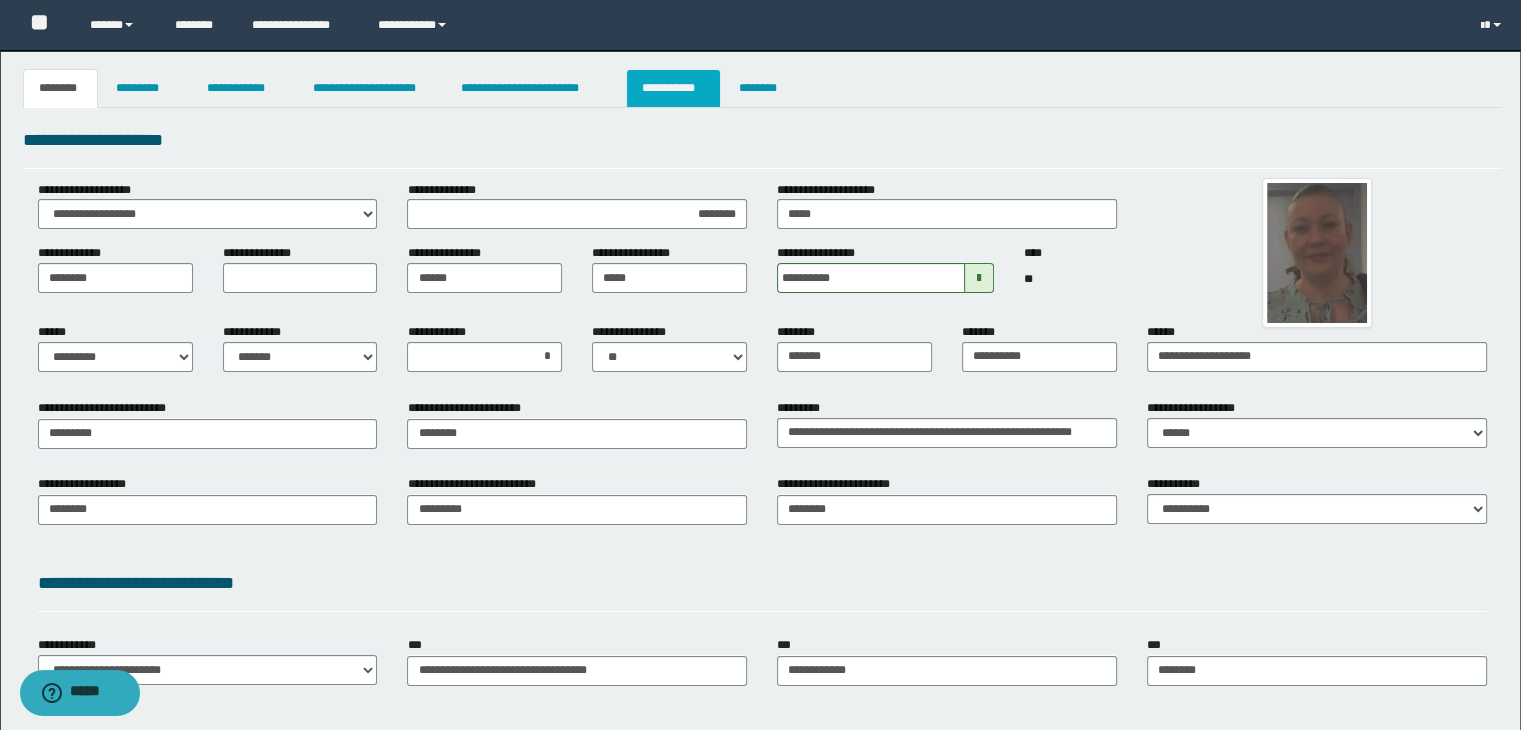 click on "**********" at bounding box center [673, 88] 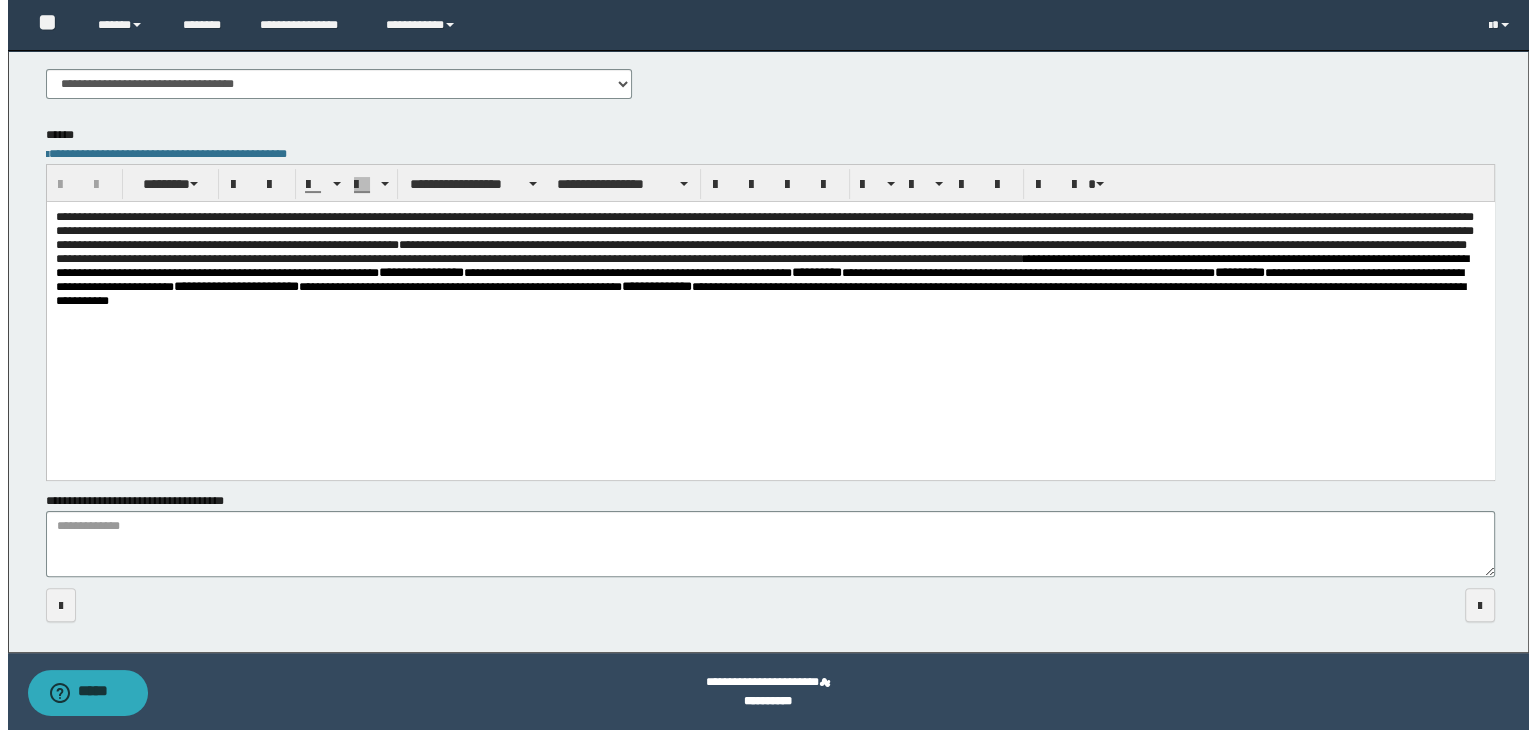 scroll, scrollTop: 0, scrollLeft: 0, axis: both 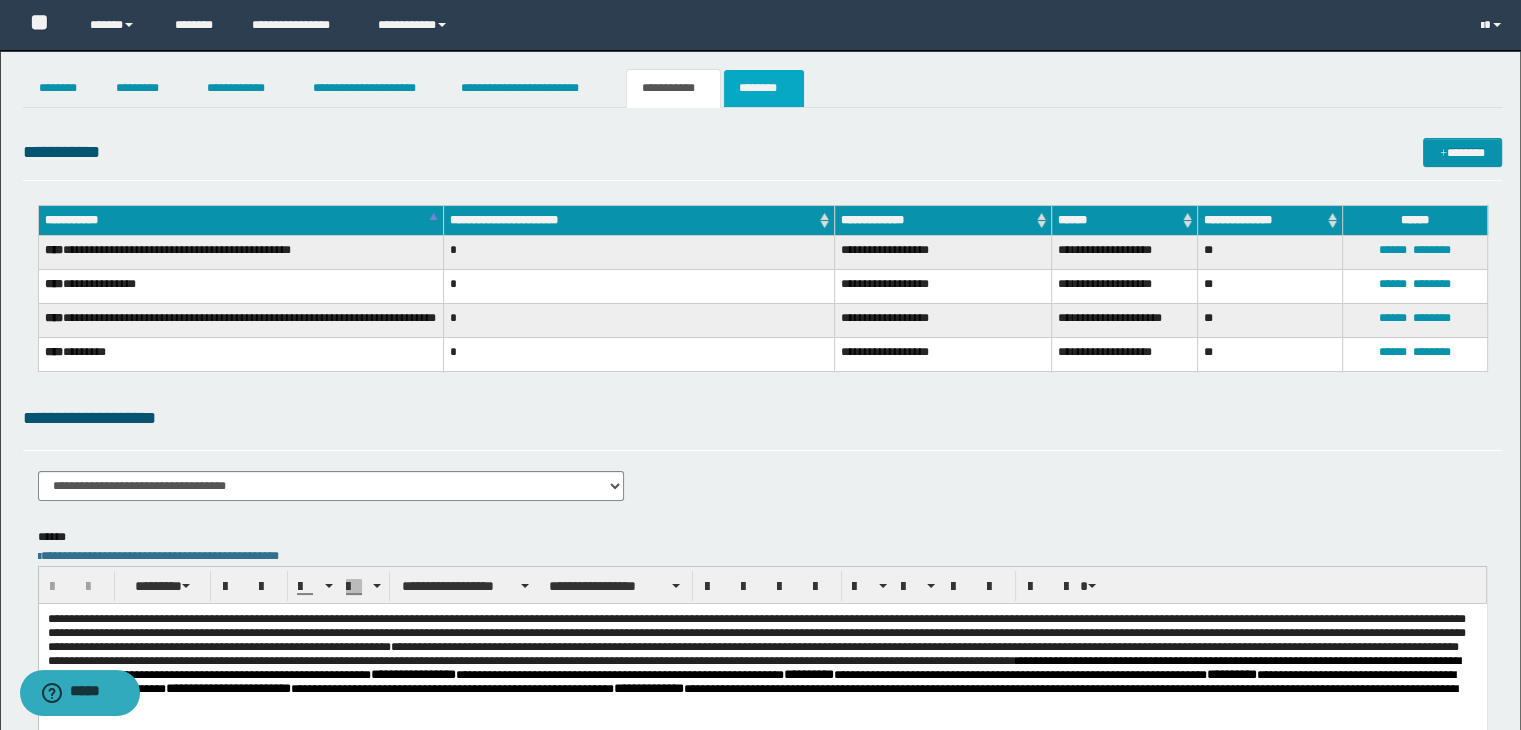 click on "********" at bounding box center (764, 88) 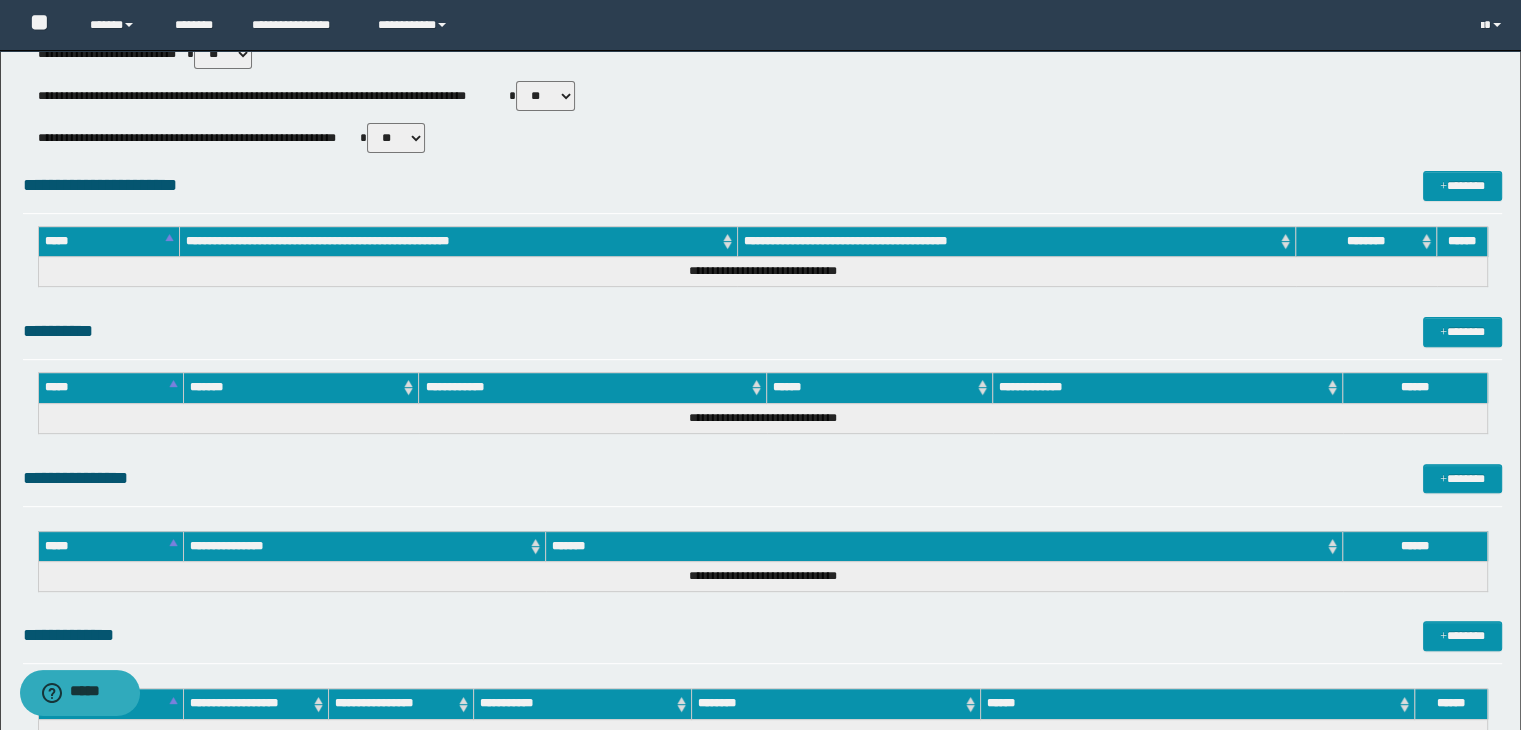 scroll, scrollTop: 895, scrollLeft: 0, axis: vertical 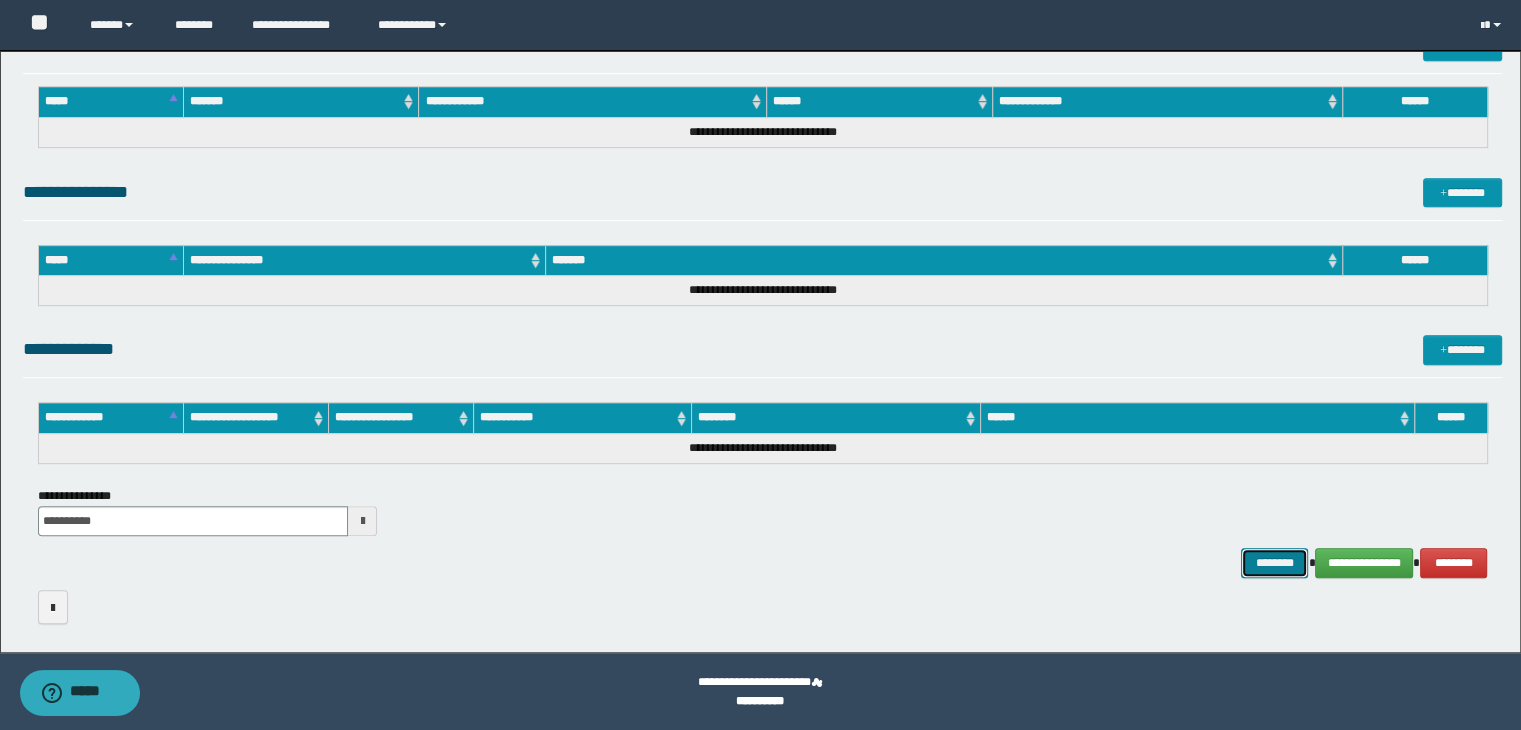 click on "********" at bounding box center [1274, 563] 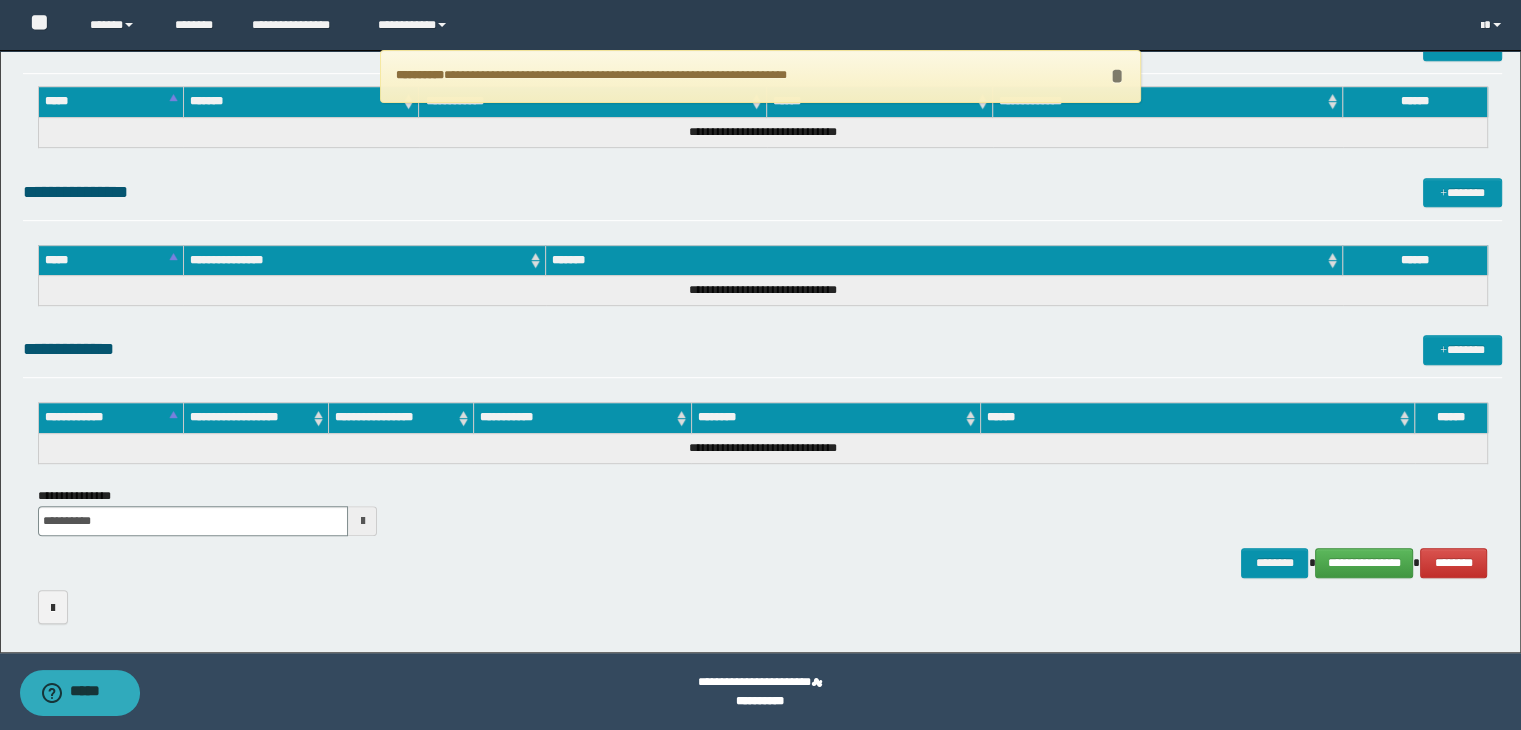 click on "*" at bounding box center (1117, 76) 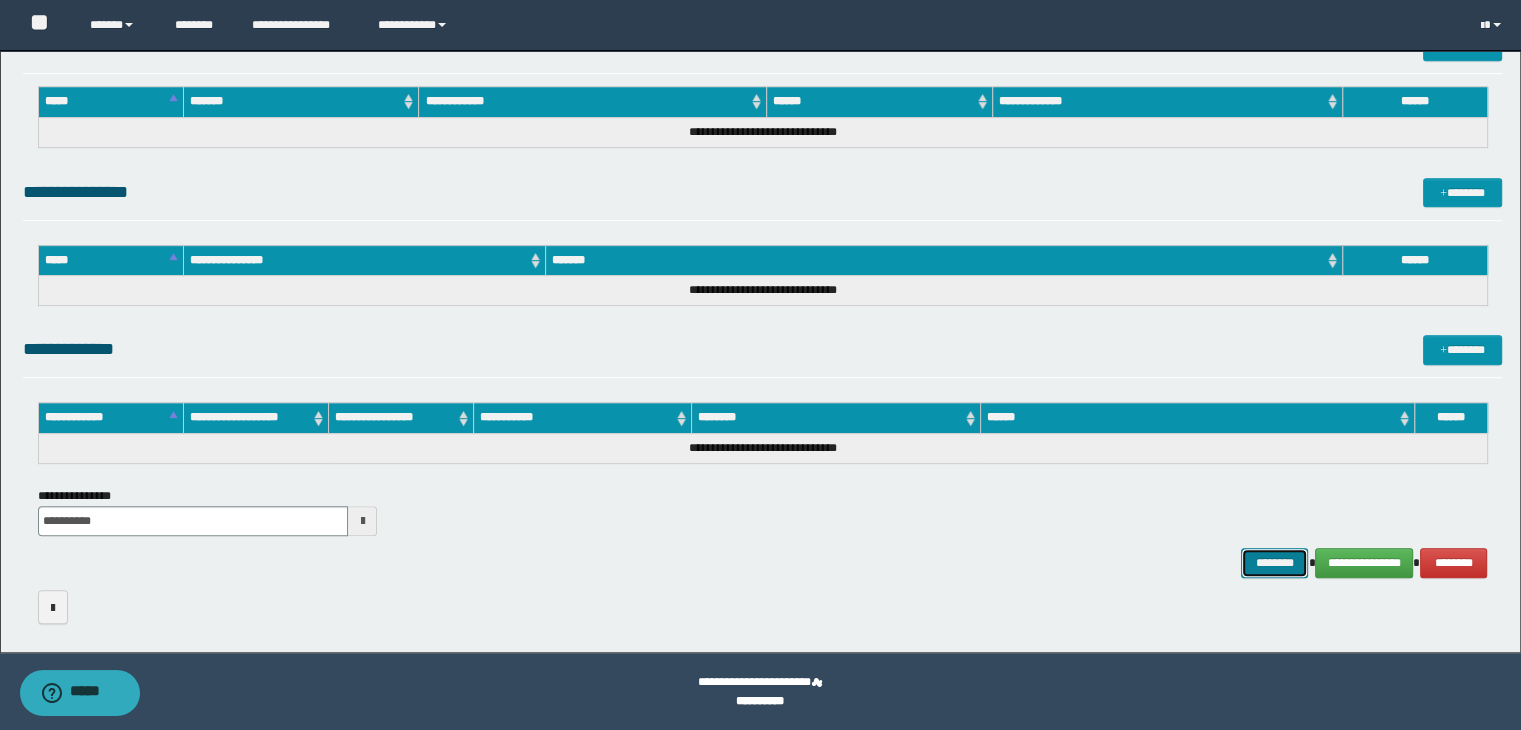 click on "********" at bounding box center (1274, 563) 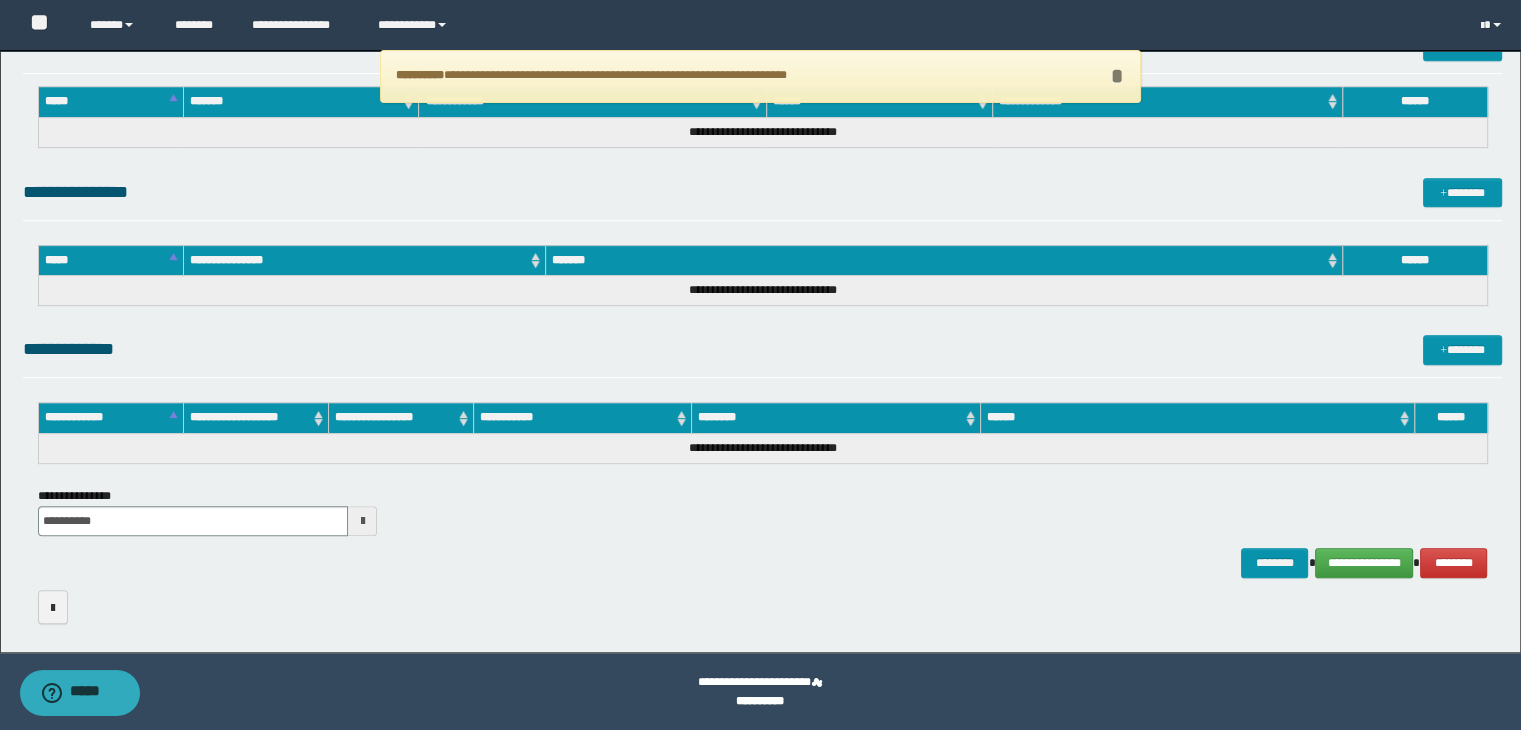 click on "*" at bounding box center (1117, 76) 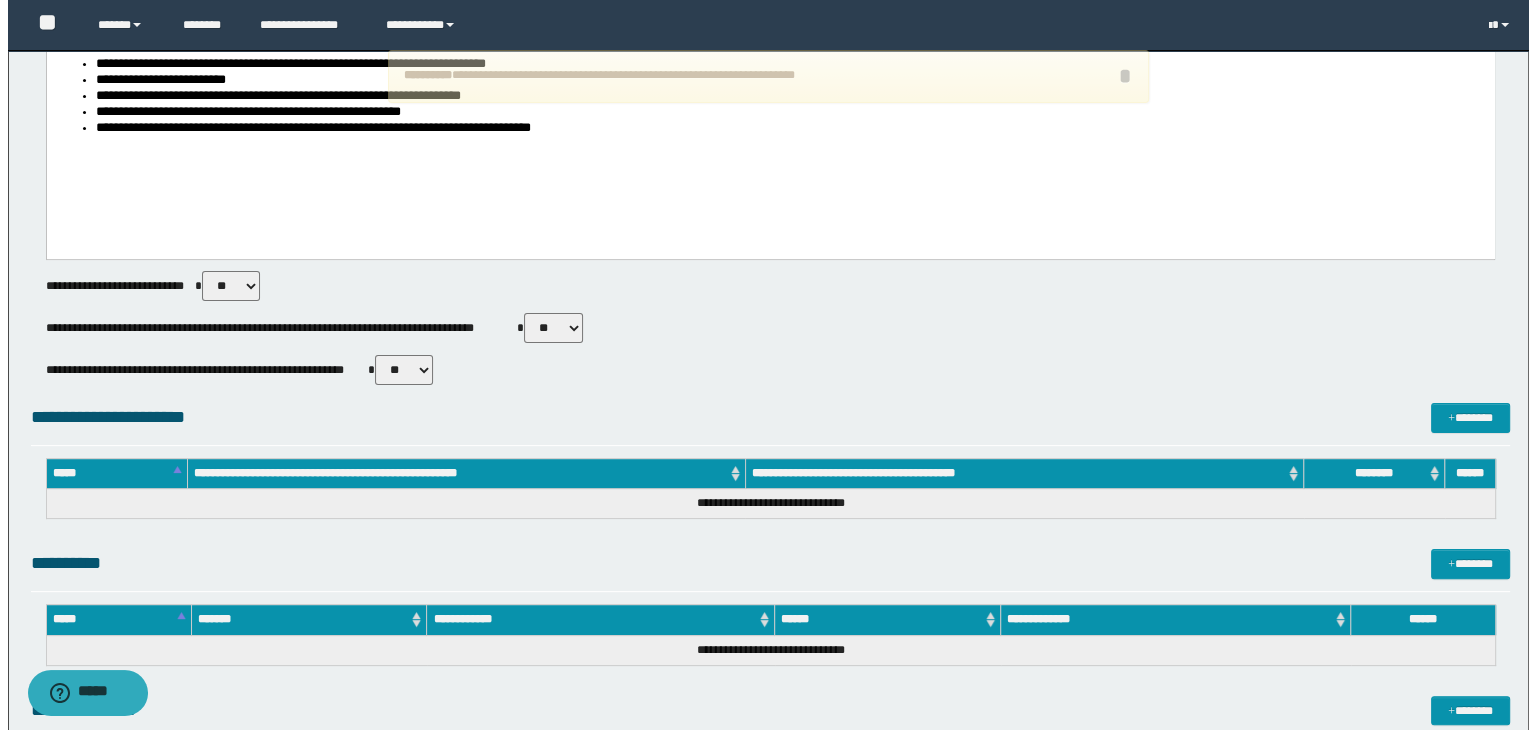 scroll, scrollTop: 0, scrollLeft: 0, axis: both 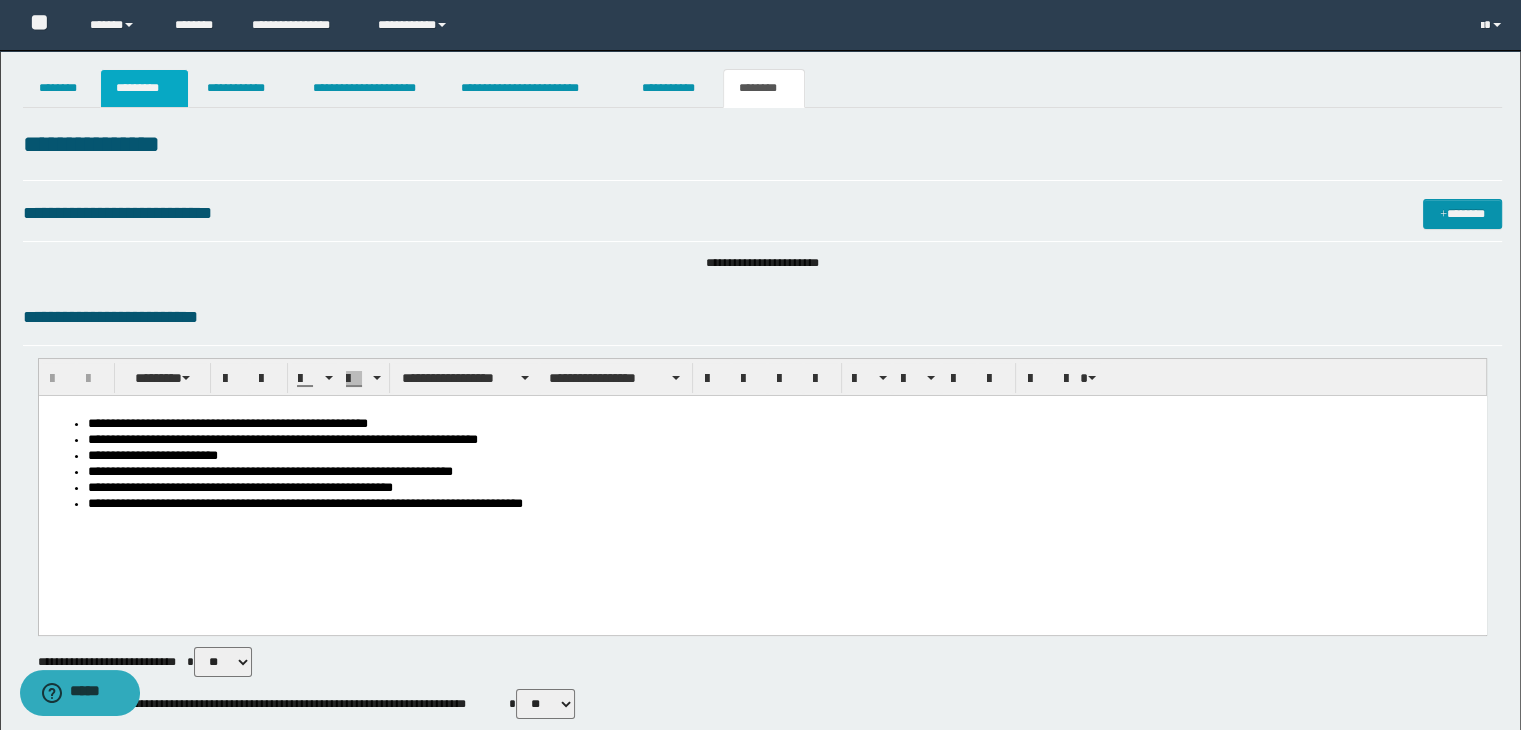 click on "*********" at bounding box center (144, 88) 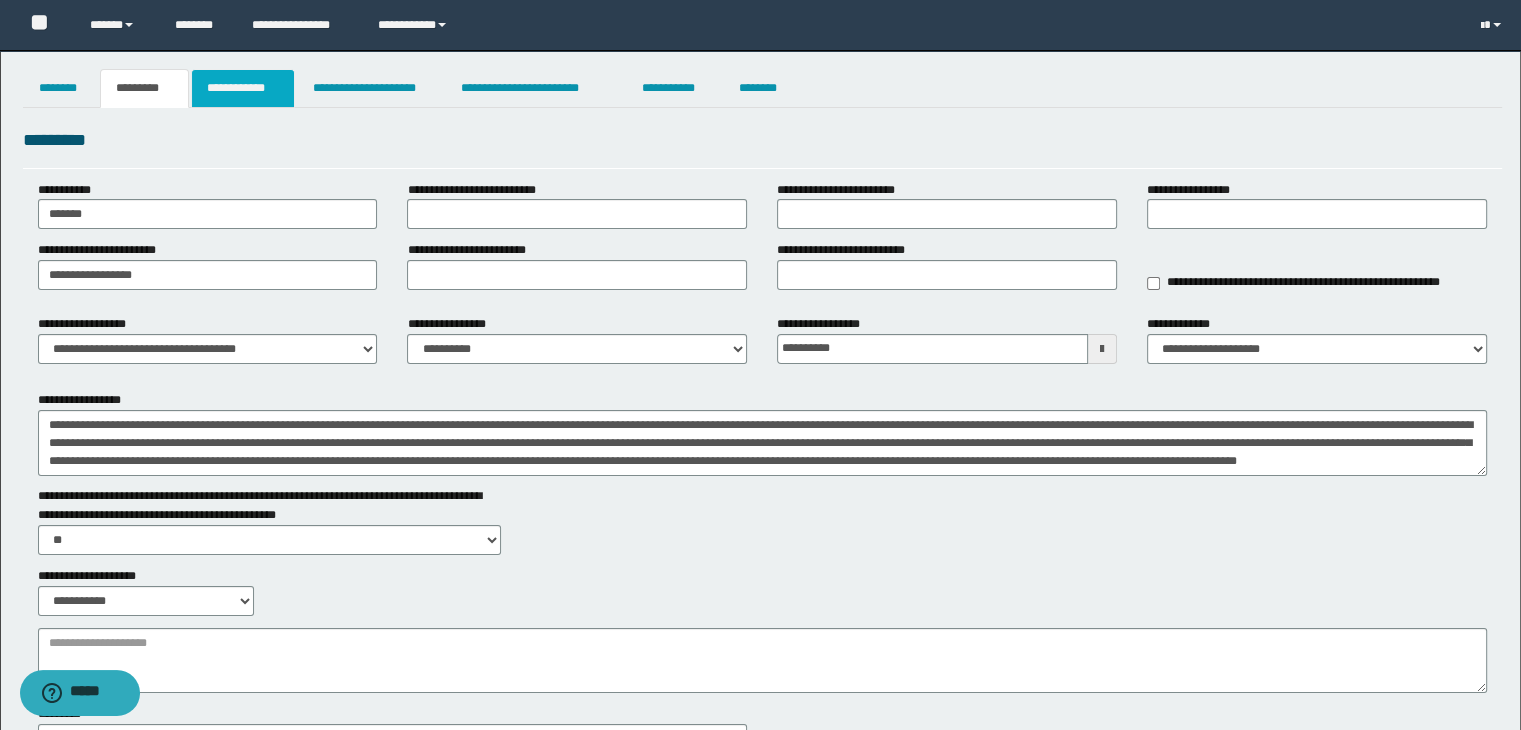 click on "**********" at bounding box center (243, 88) 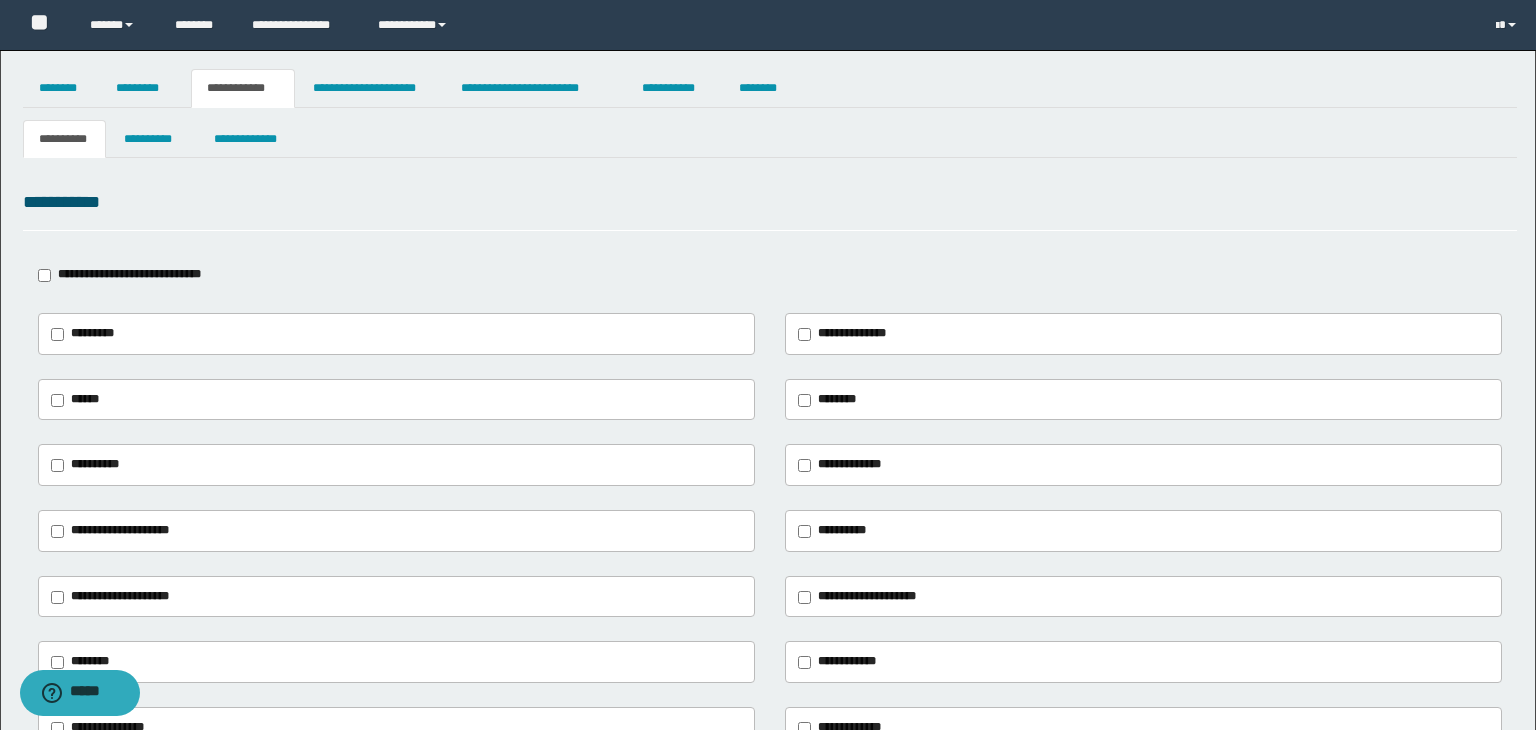 type on "**********" 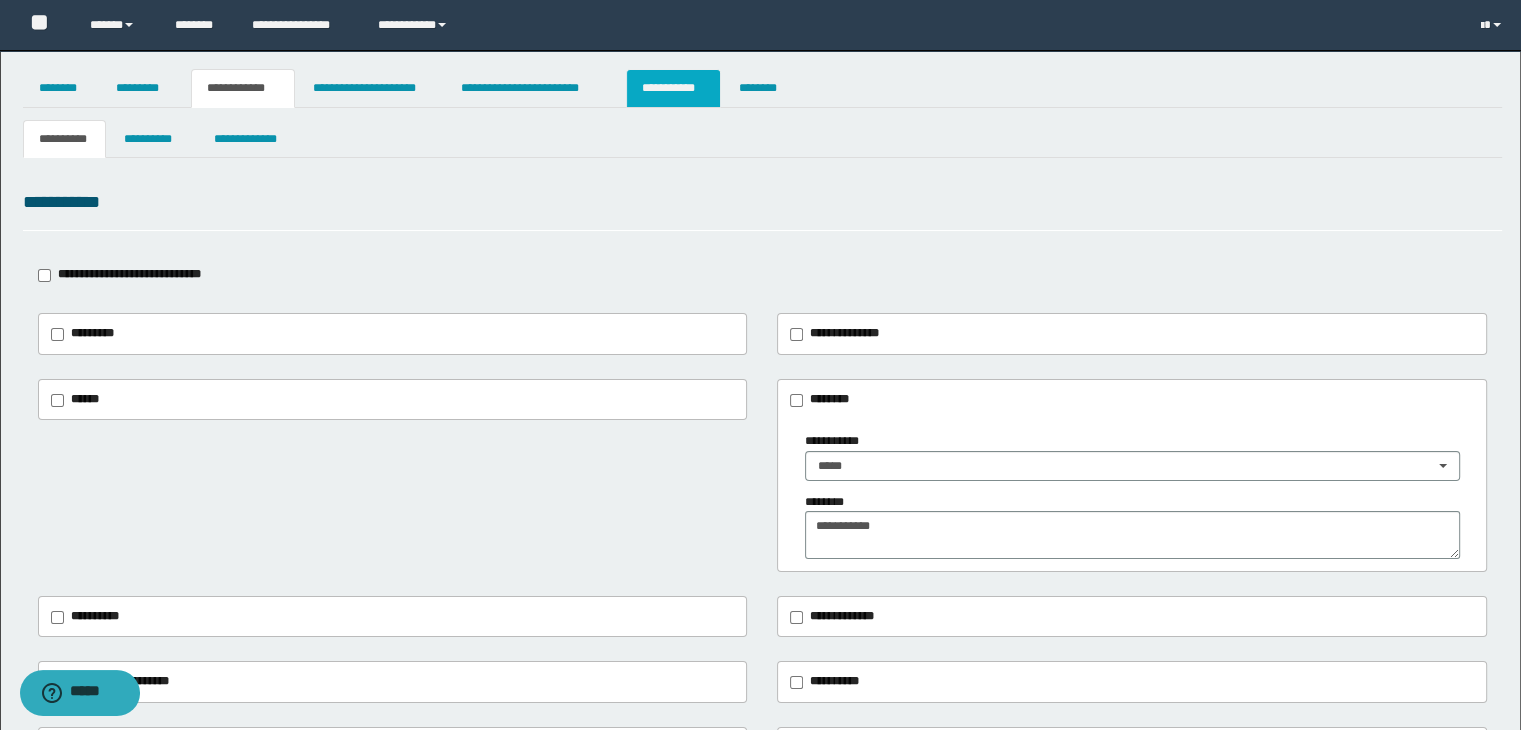 click on "**********" at bounding box center (673, 88) 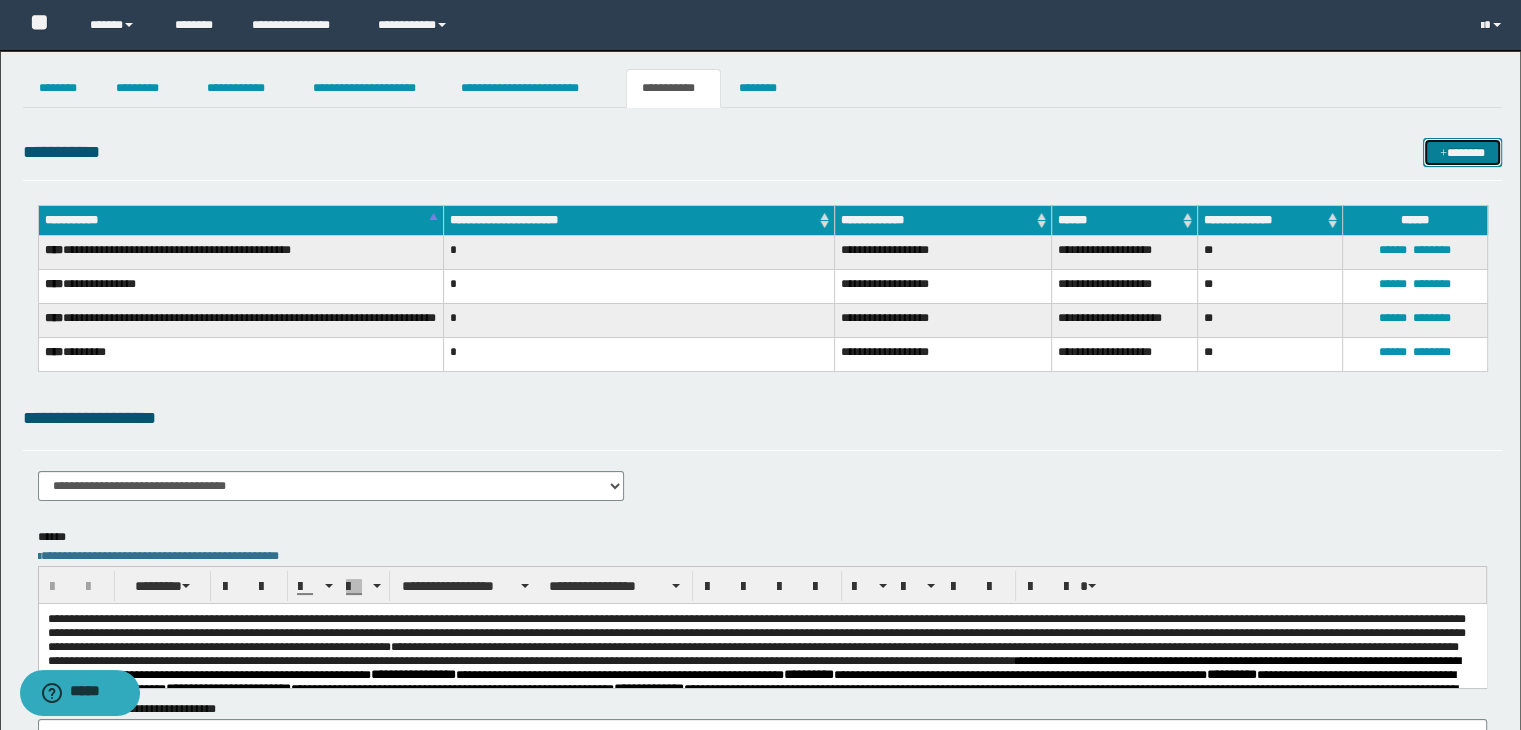 click at bounding box center (1443, 154) 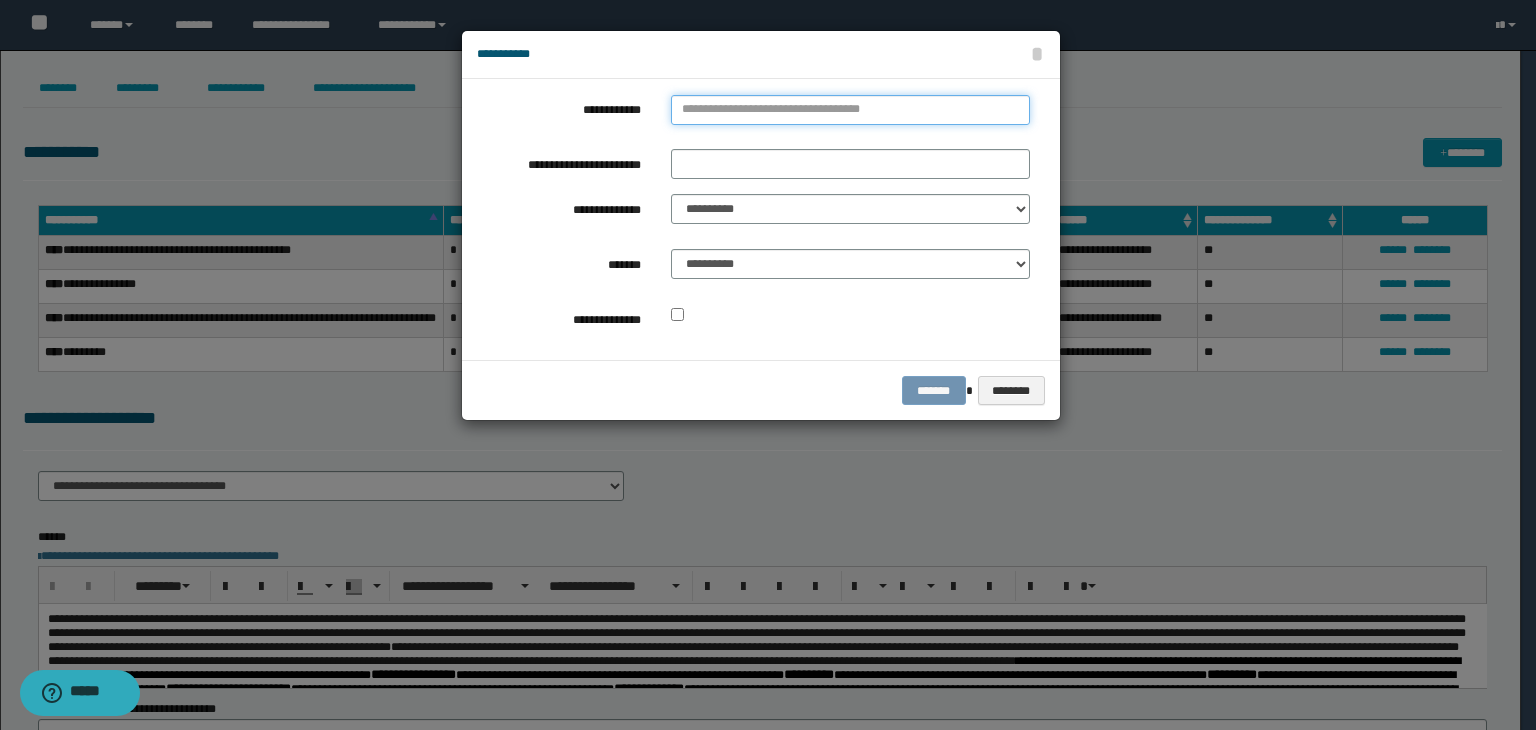 click on "**********" at bounding box center (850, 110) 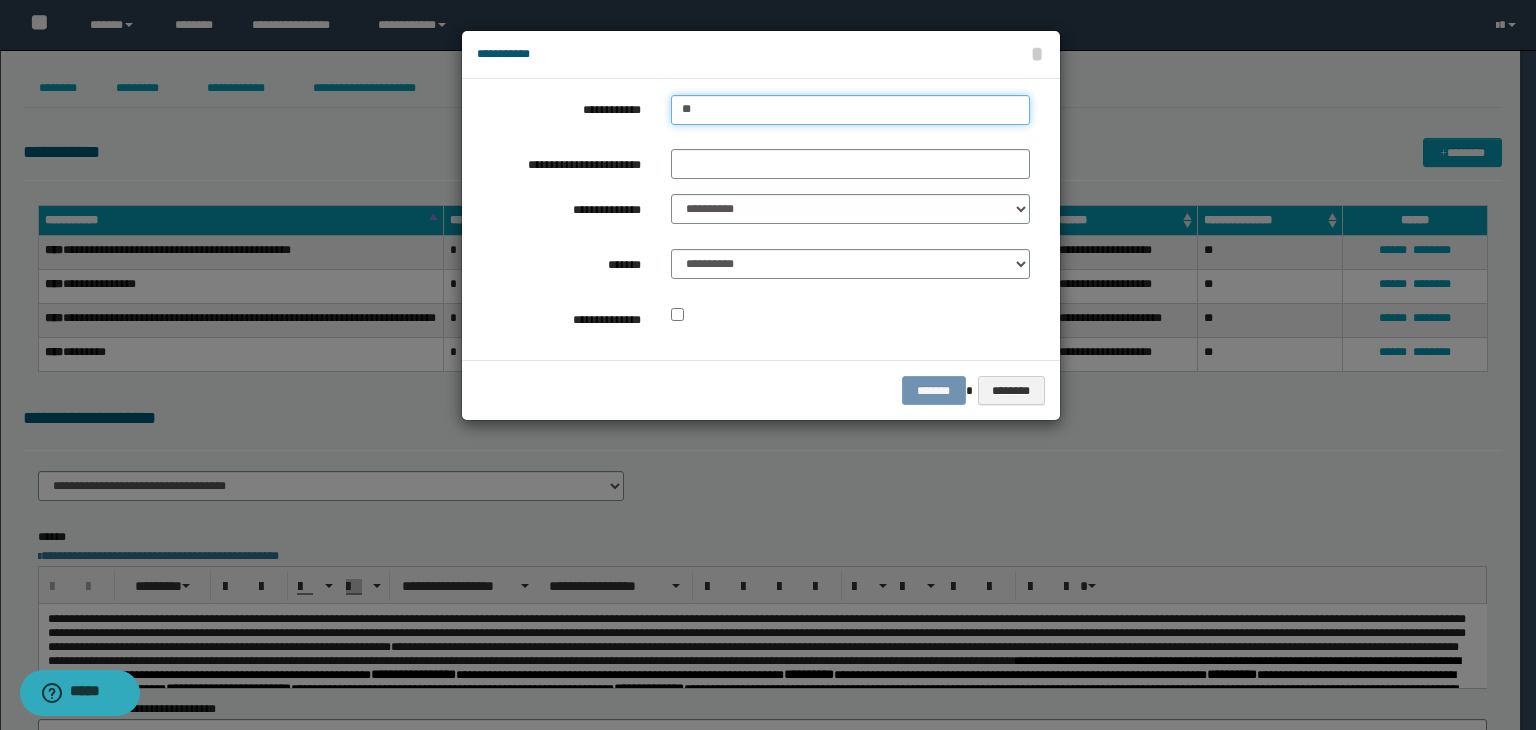 type on "*" 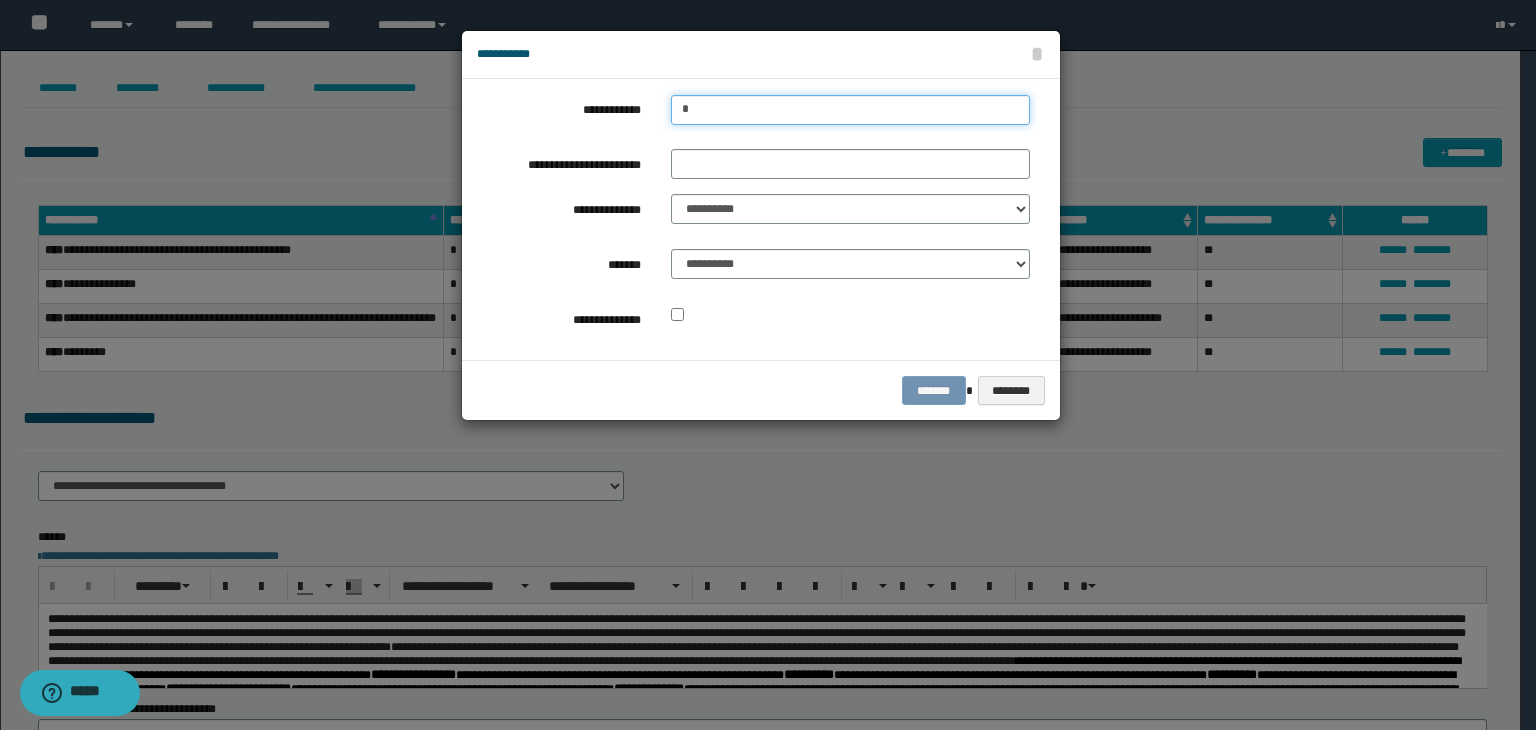 type 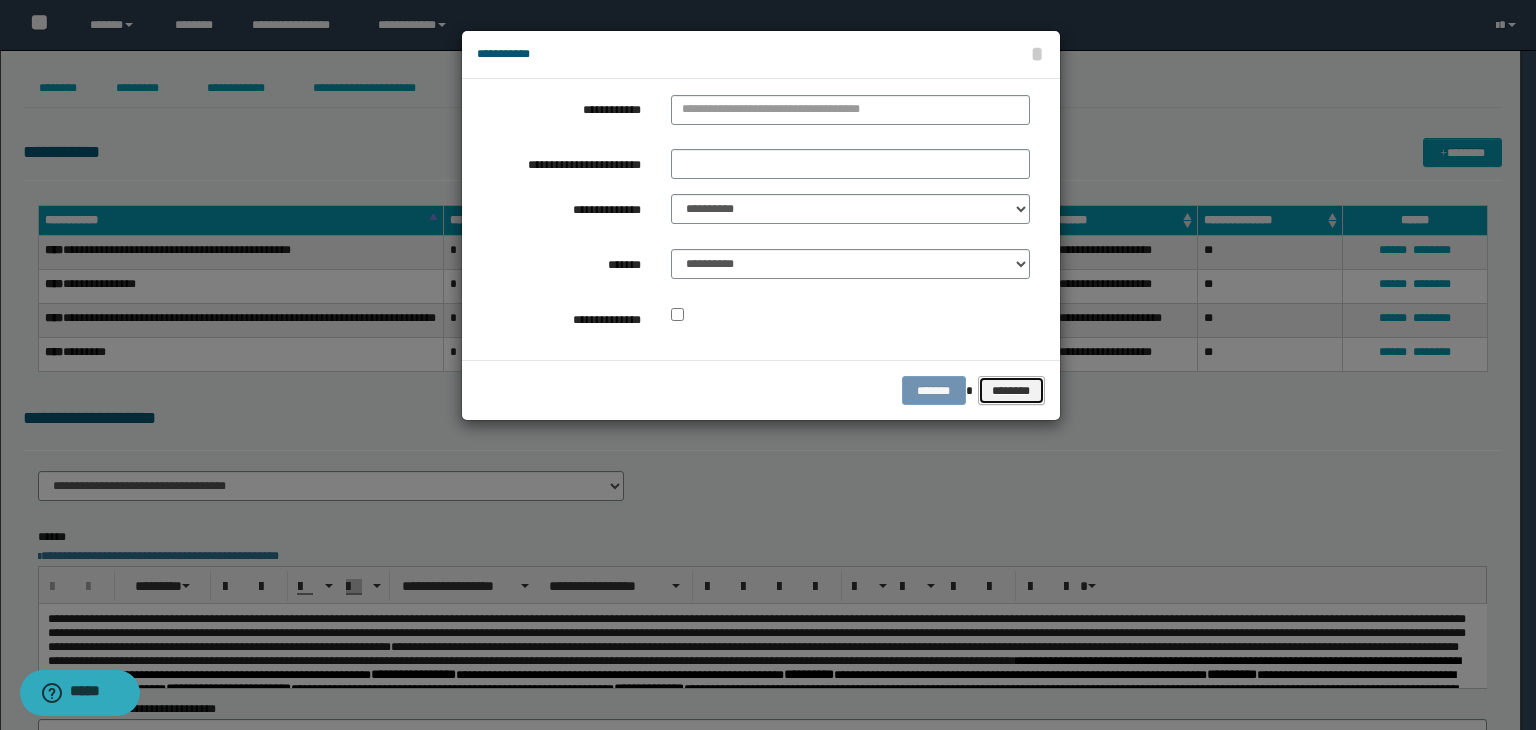 click on "********" at bounding box center (1011, 391) 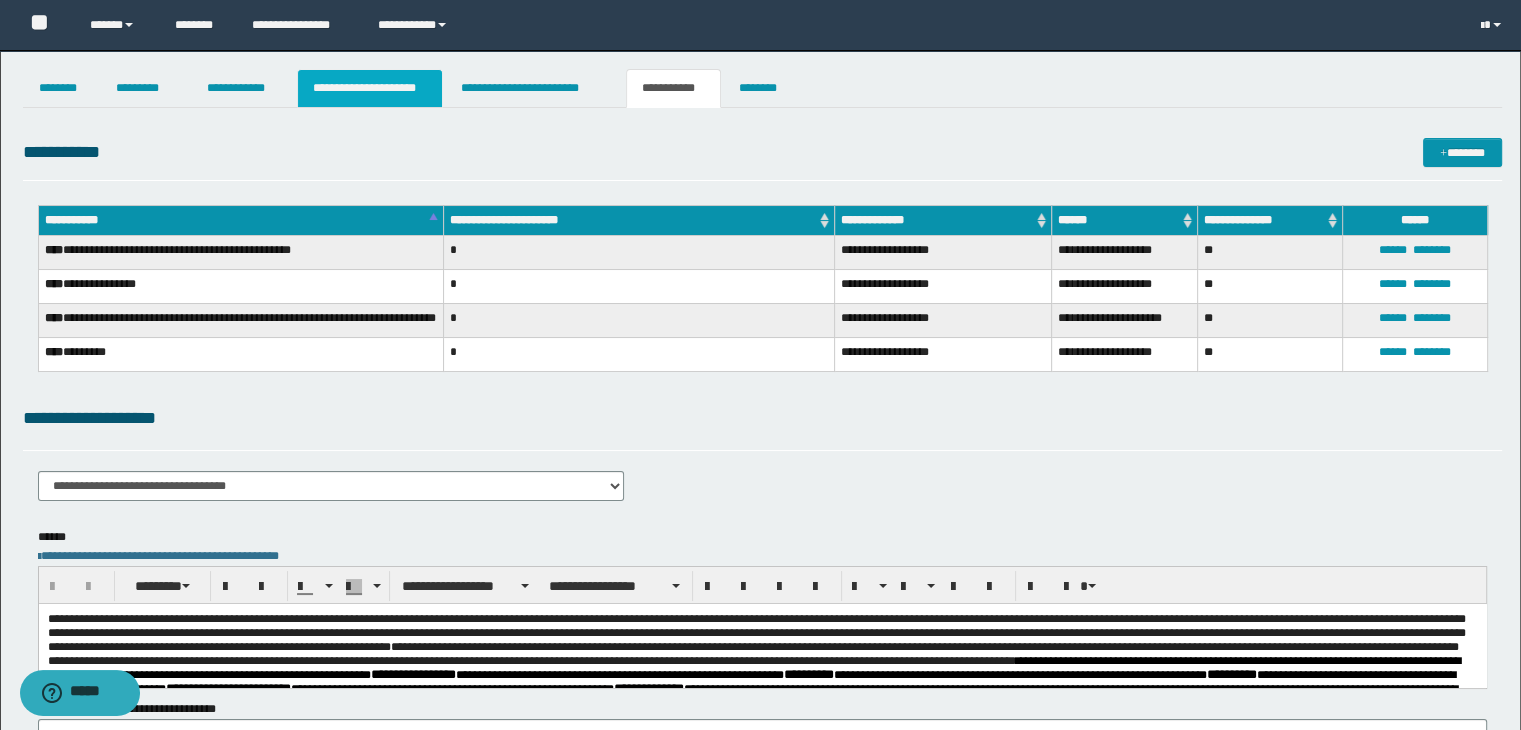 click on "**********" at bounding box center (370, 88) 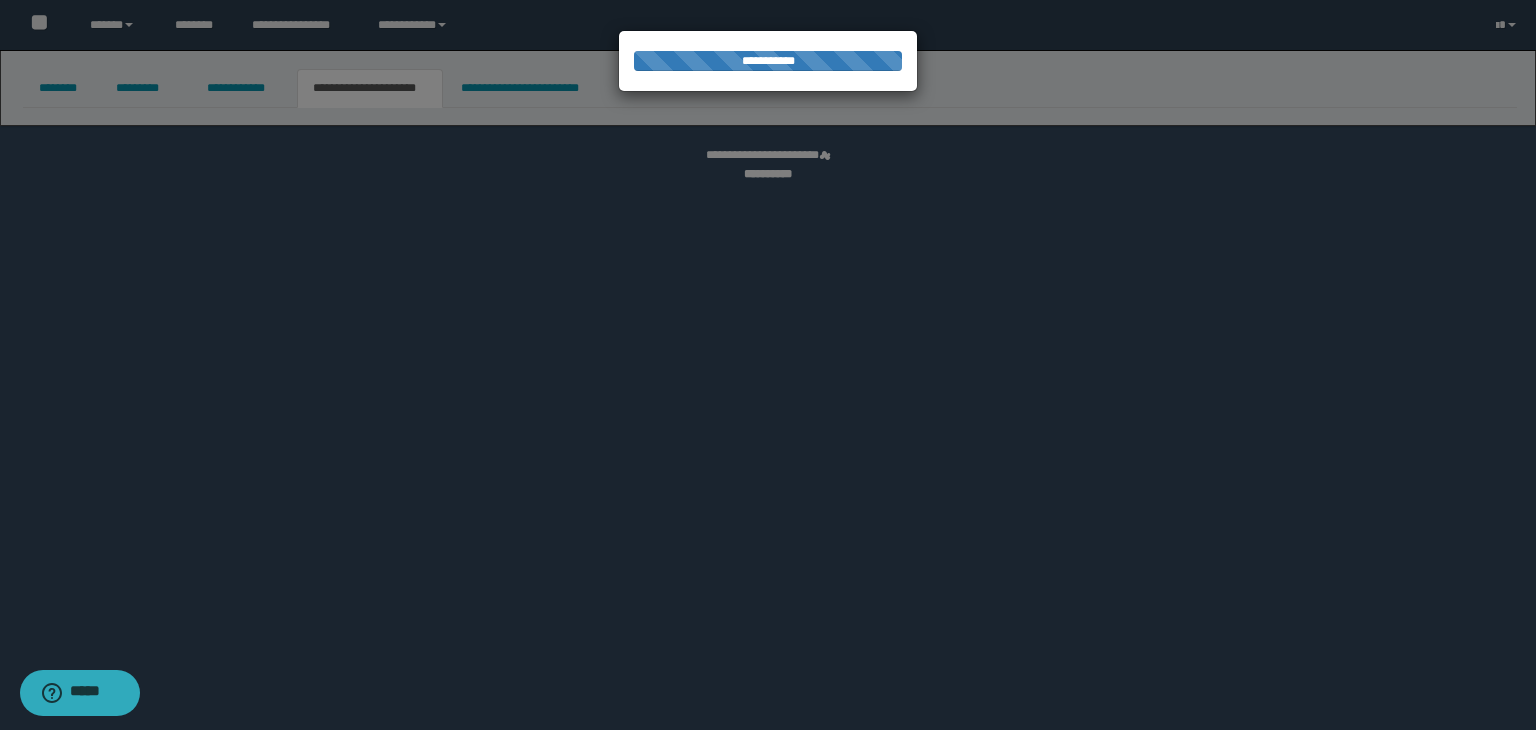 select on "*" 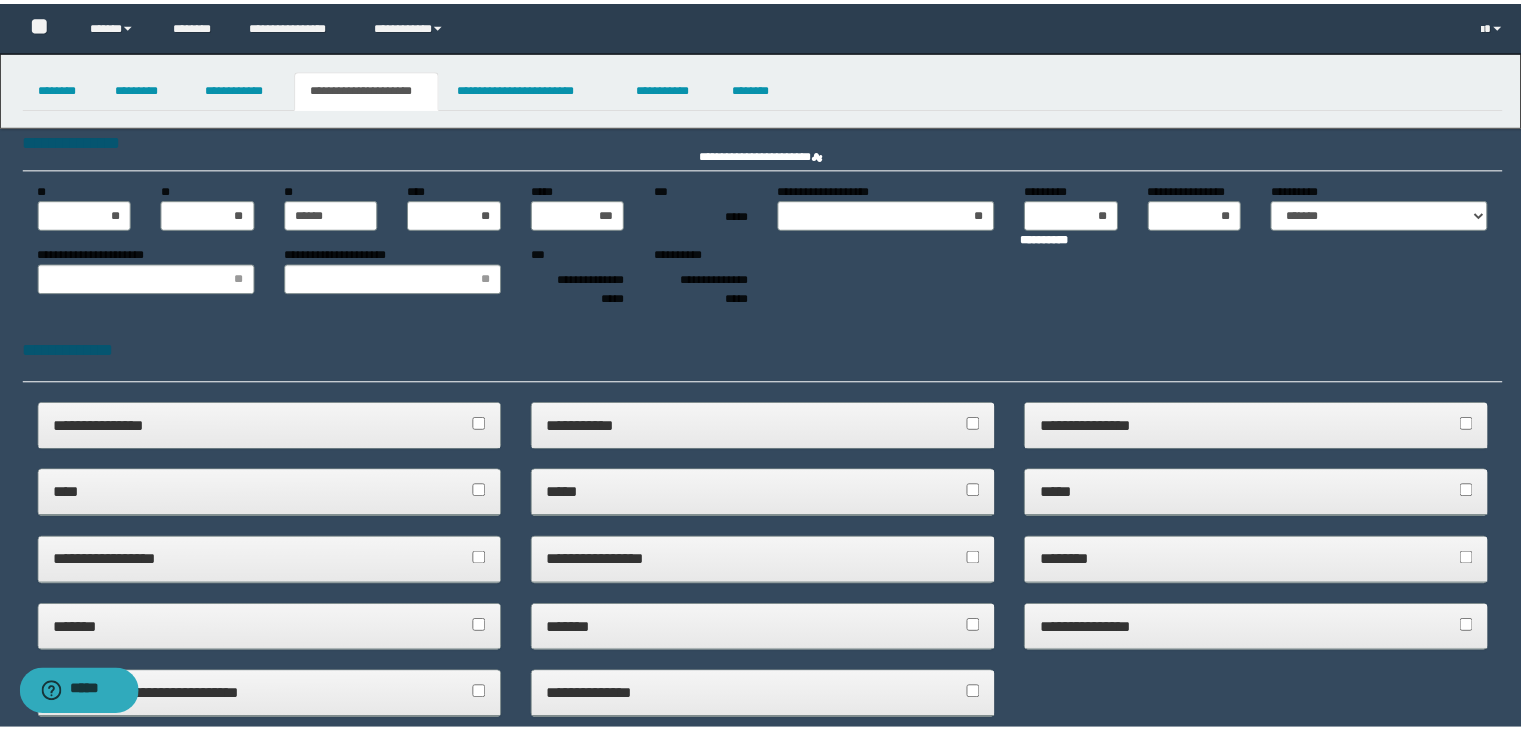 scroll, scrollTop: 0, scrollLeft: 0, axis: both 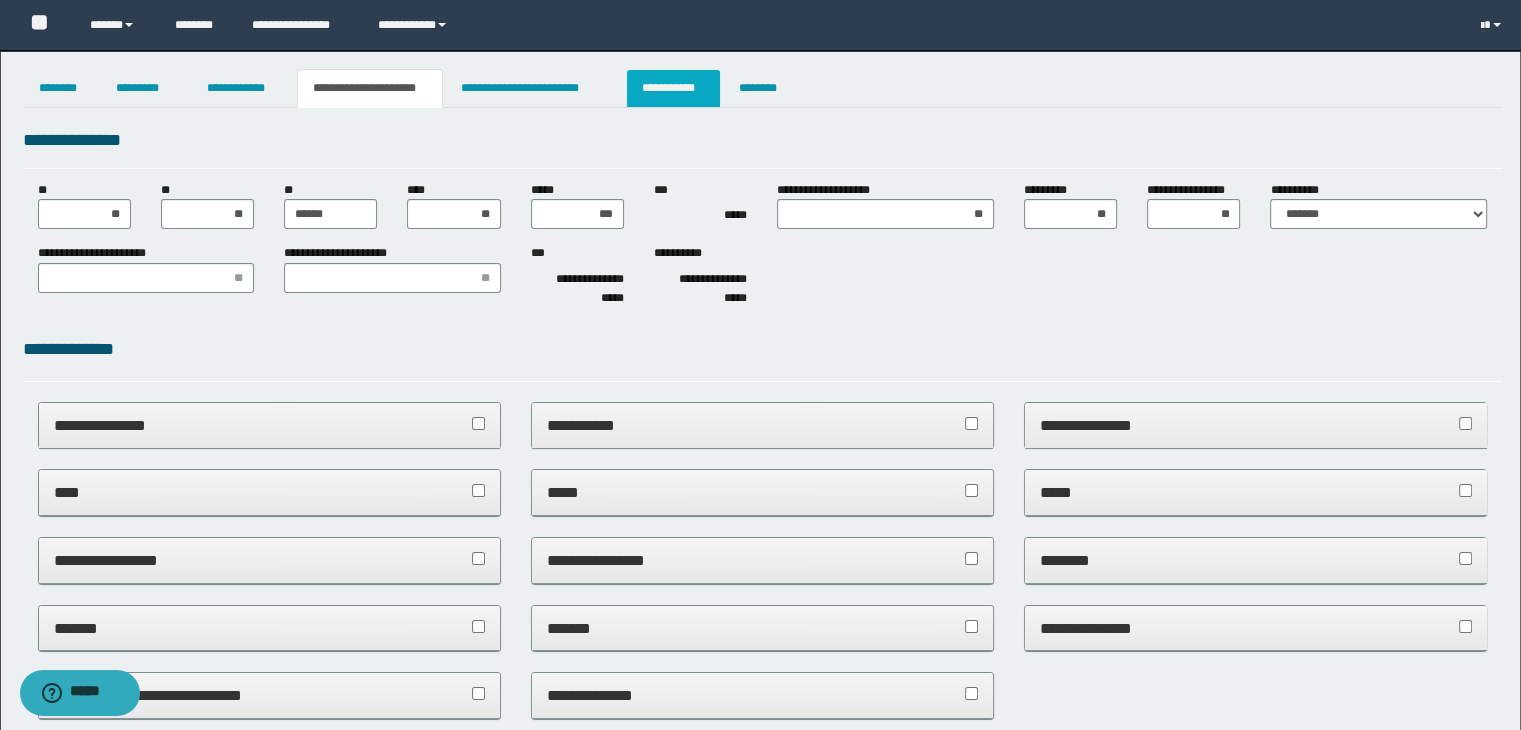 click on "**********" at bounding box center [673, 88] 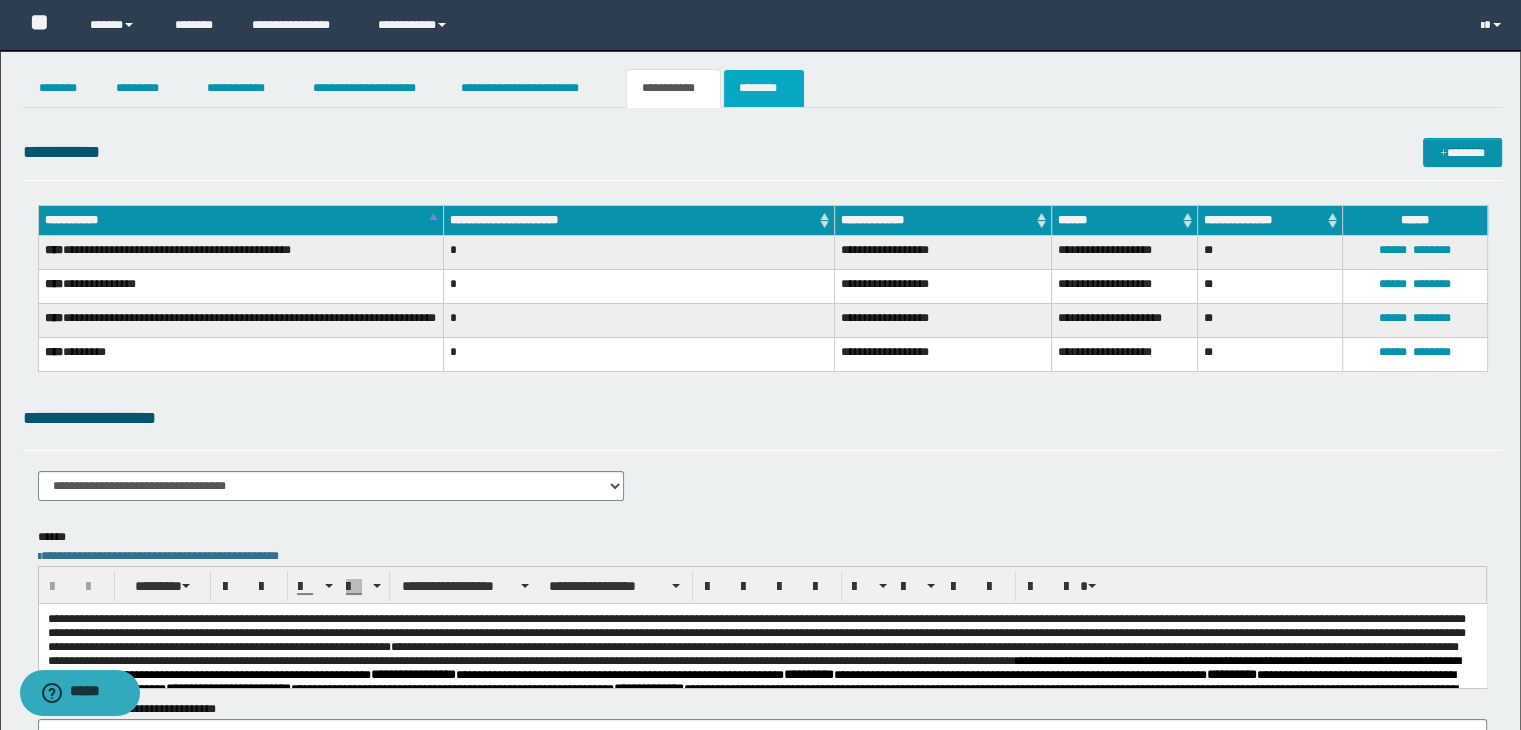 click on "********" at bounding box center (764, 88) 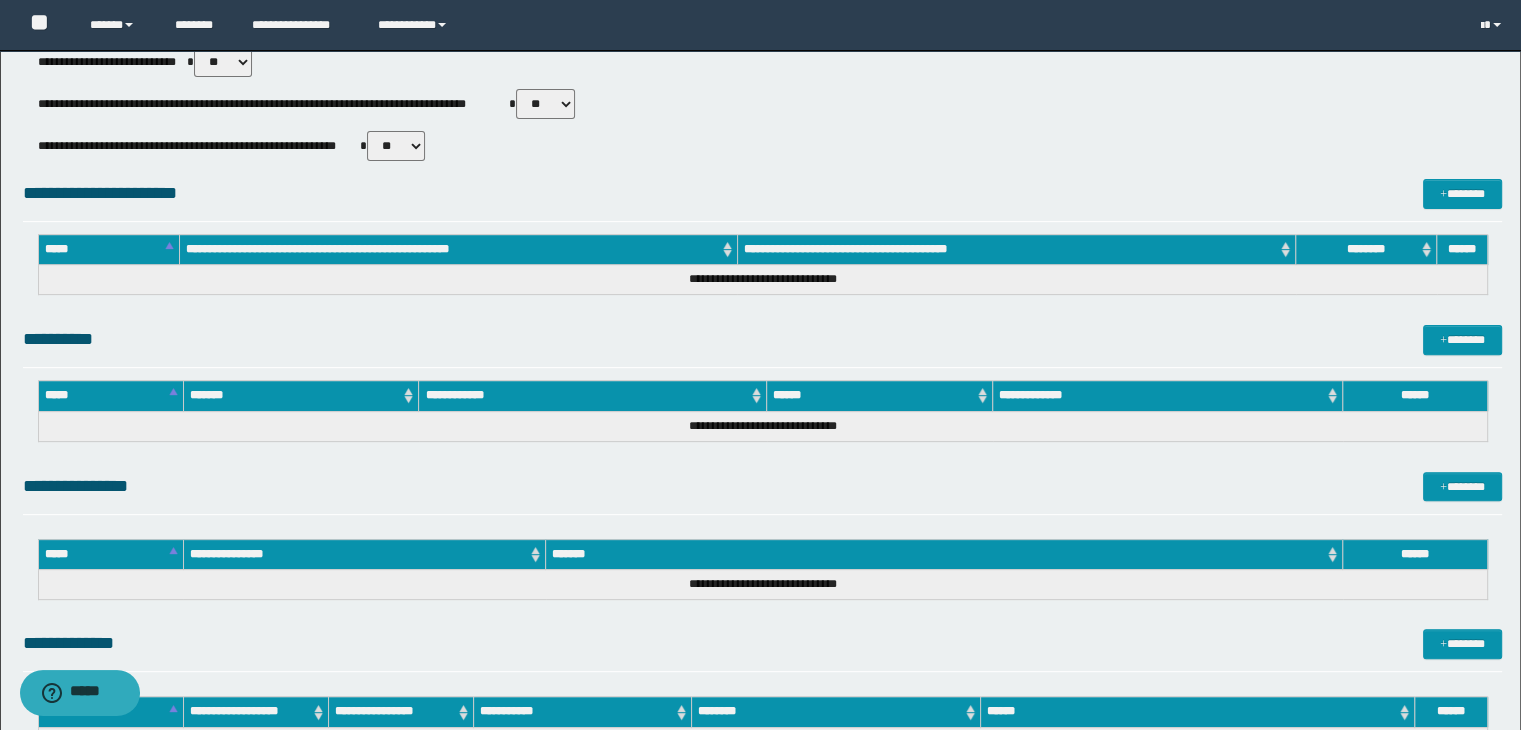 scroll, scrollTop: 895, scrollLeft: 0, axis: vertical 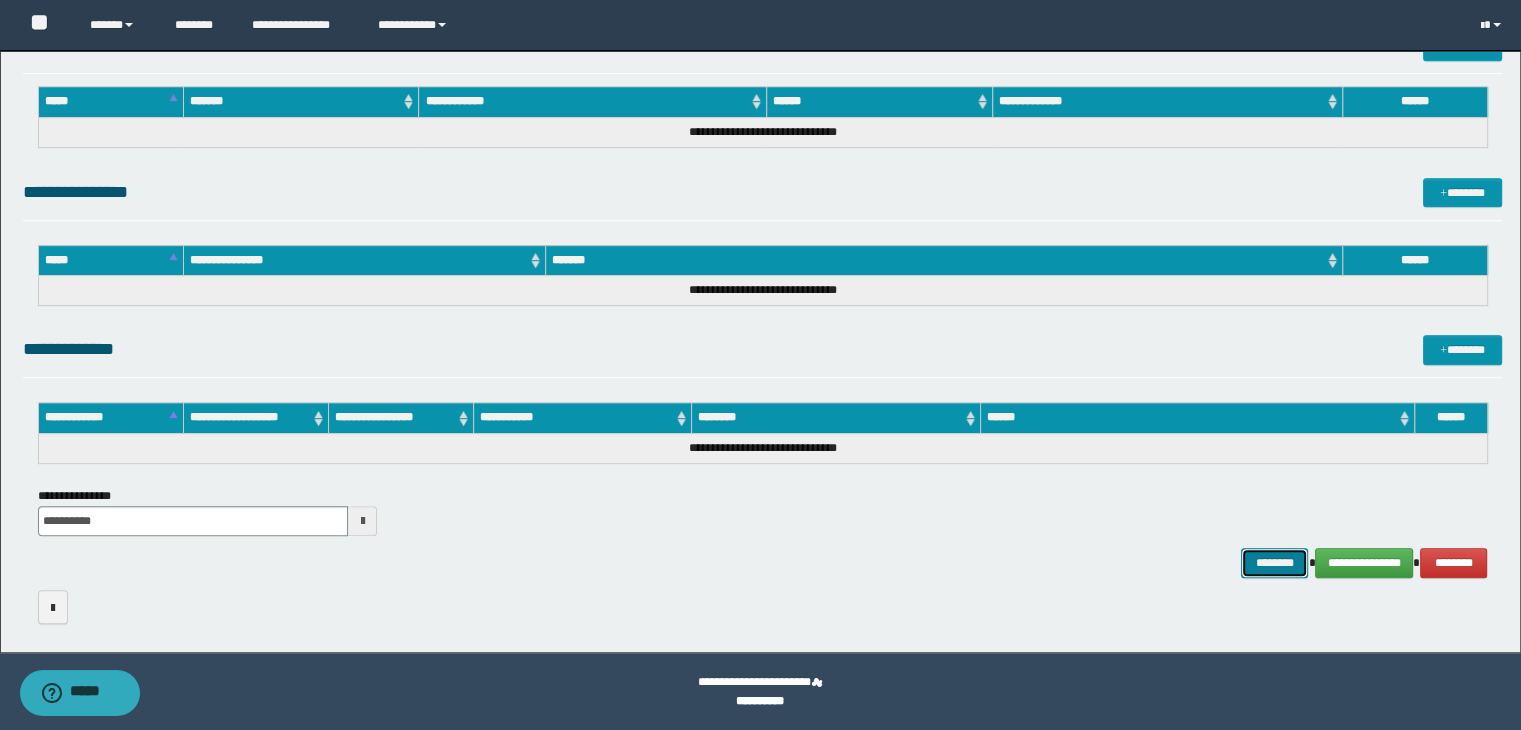 click on "********" at bounding box center (1274, 563) 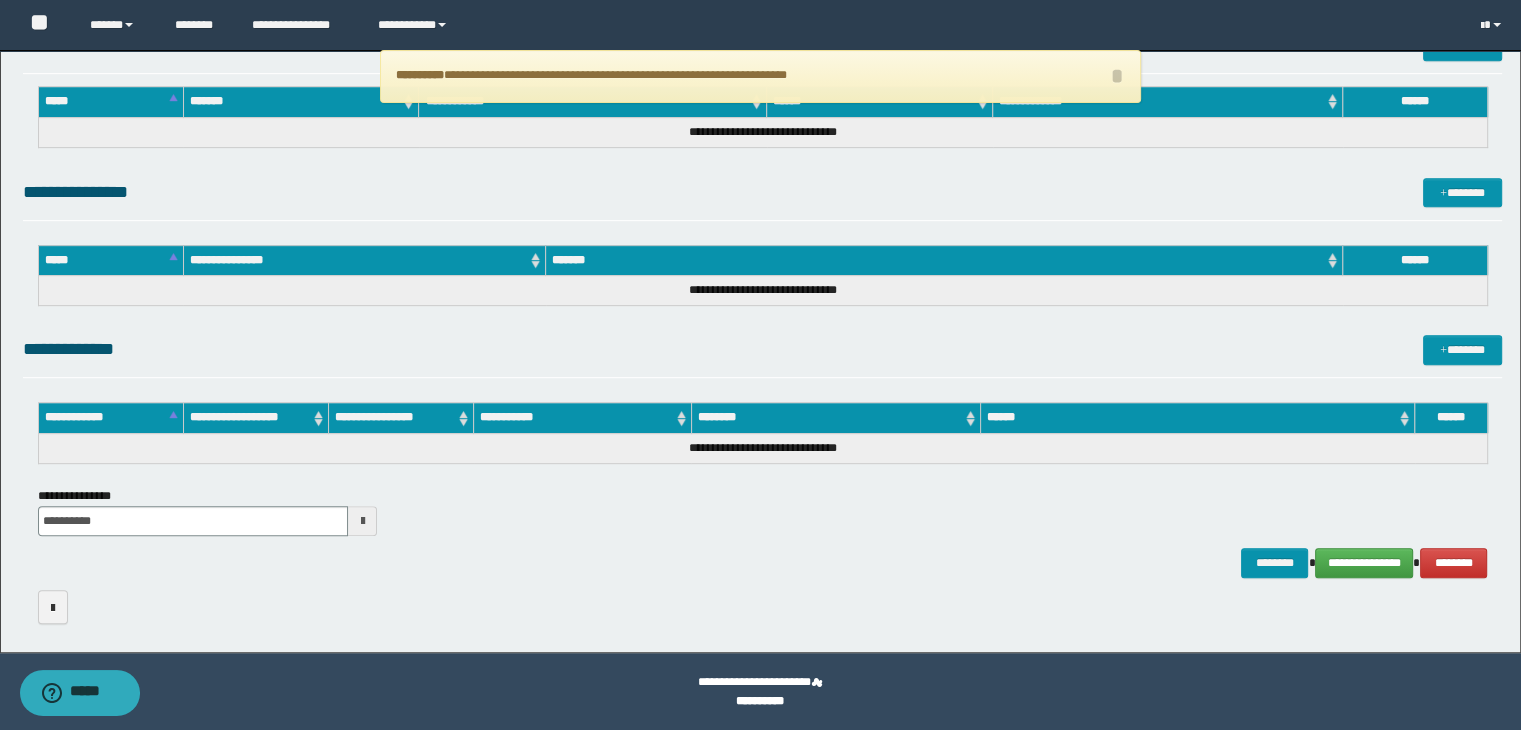click on "*******" at bounding box center (944, 260) 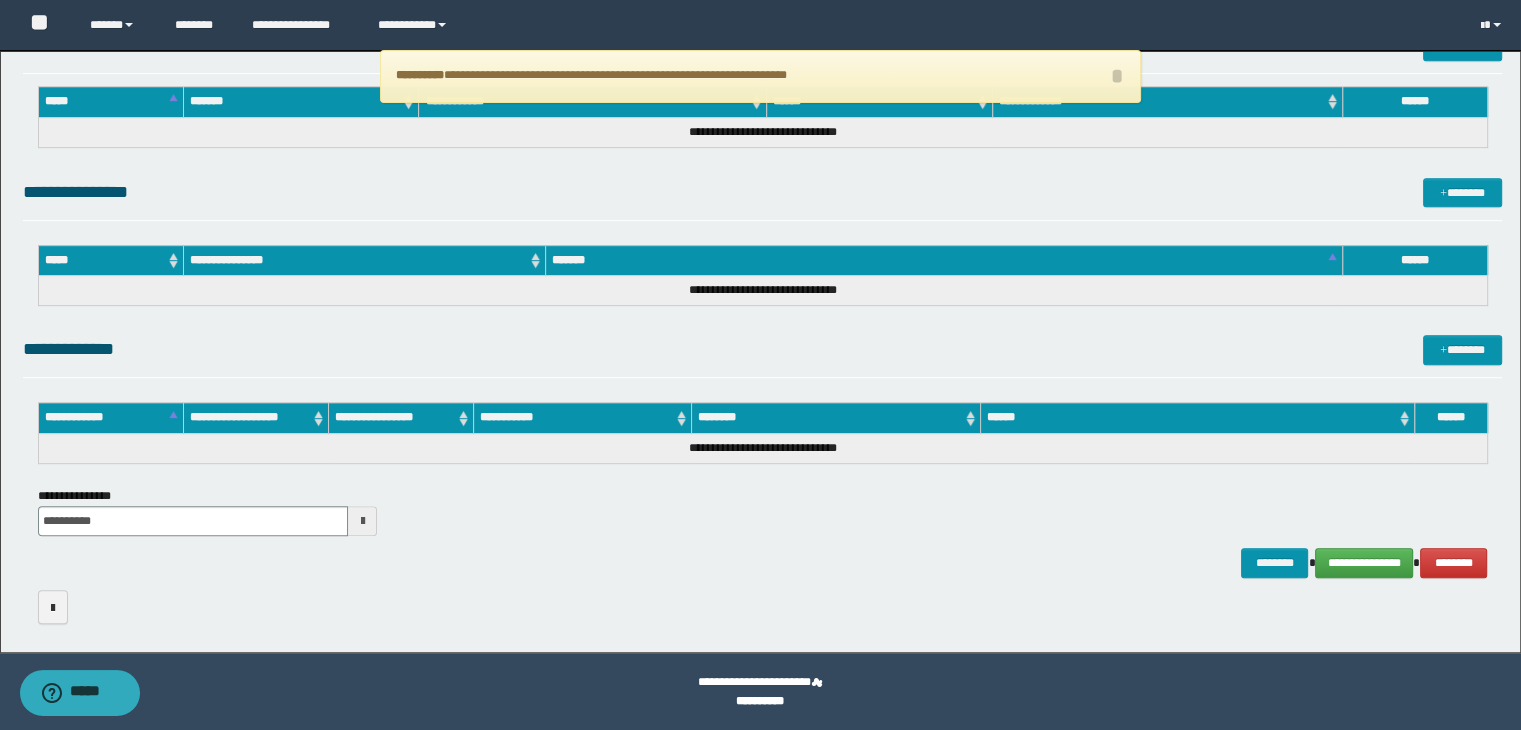 scroll, scrollTop: 0, scrollLeft: 0, axis: both 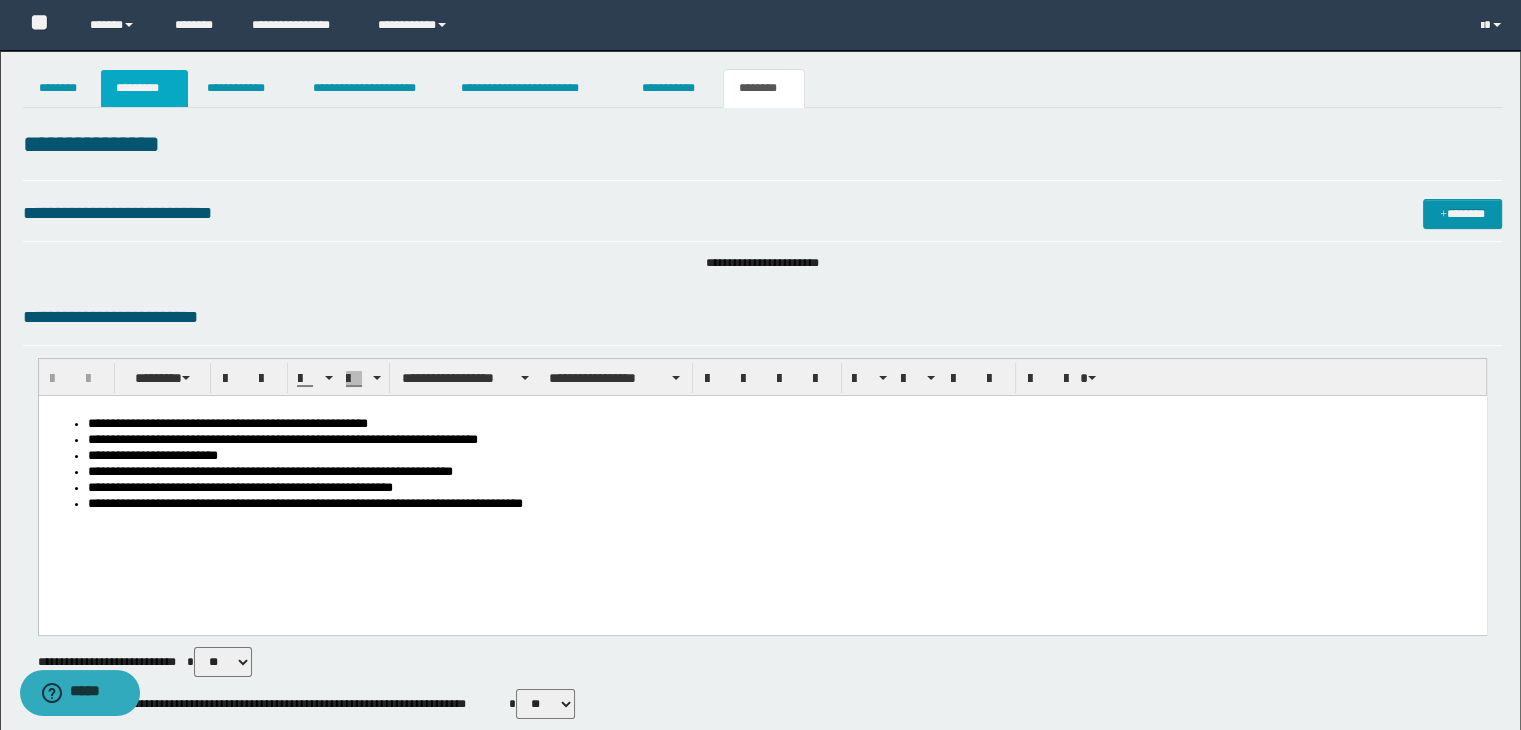 click on "*********" at bounding box center (144, 88) 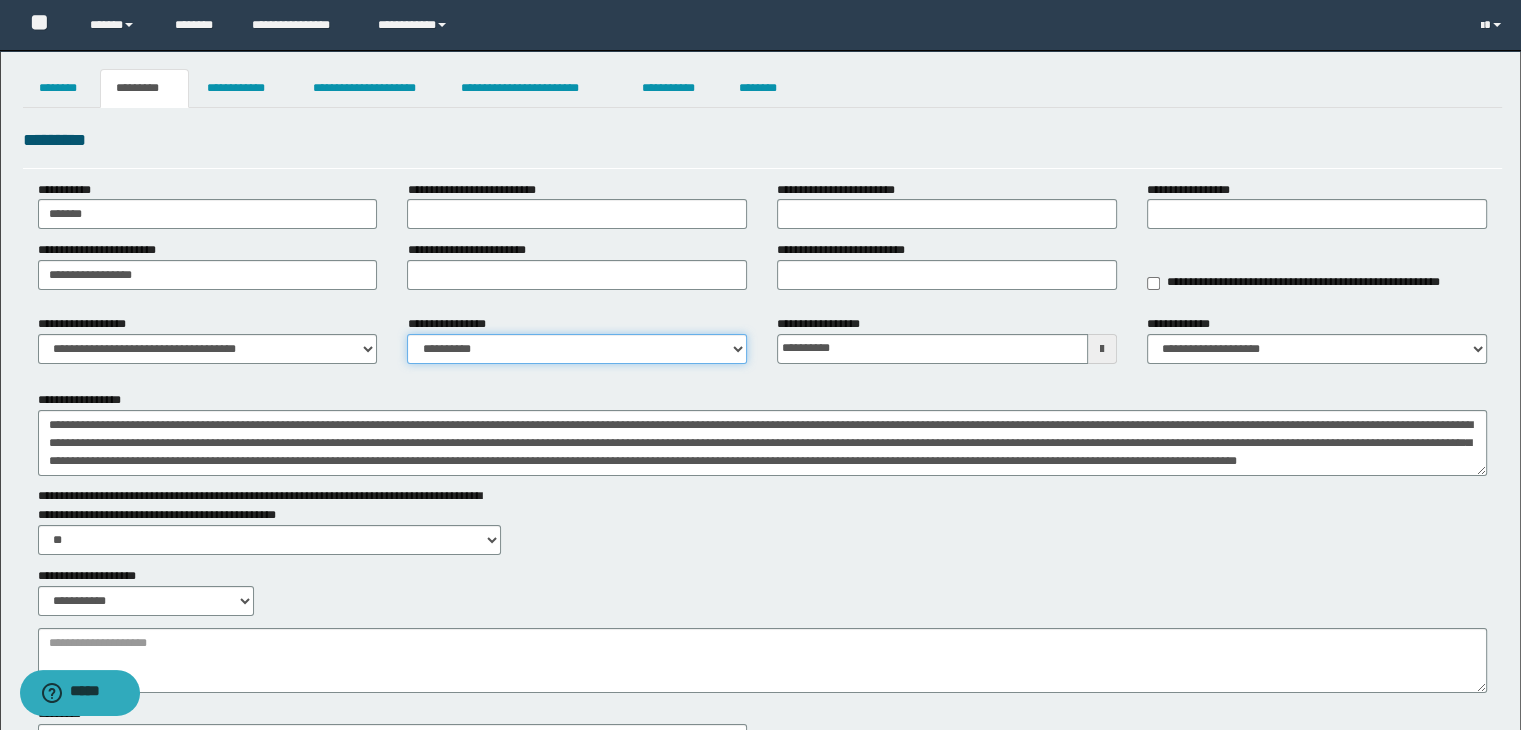 click on "**********" at bounding box center (577, 349) 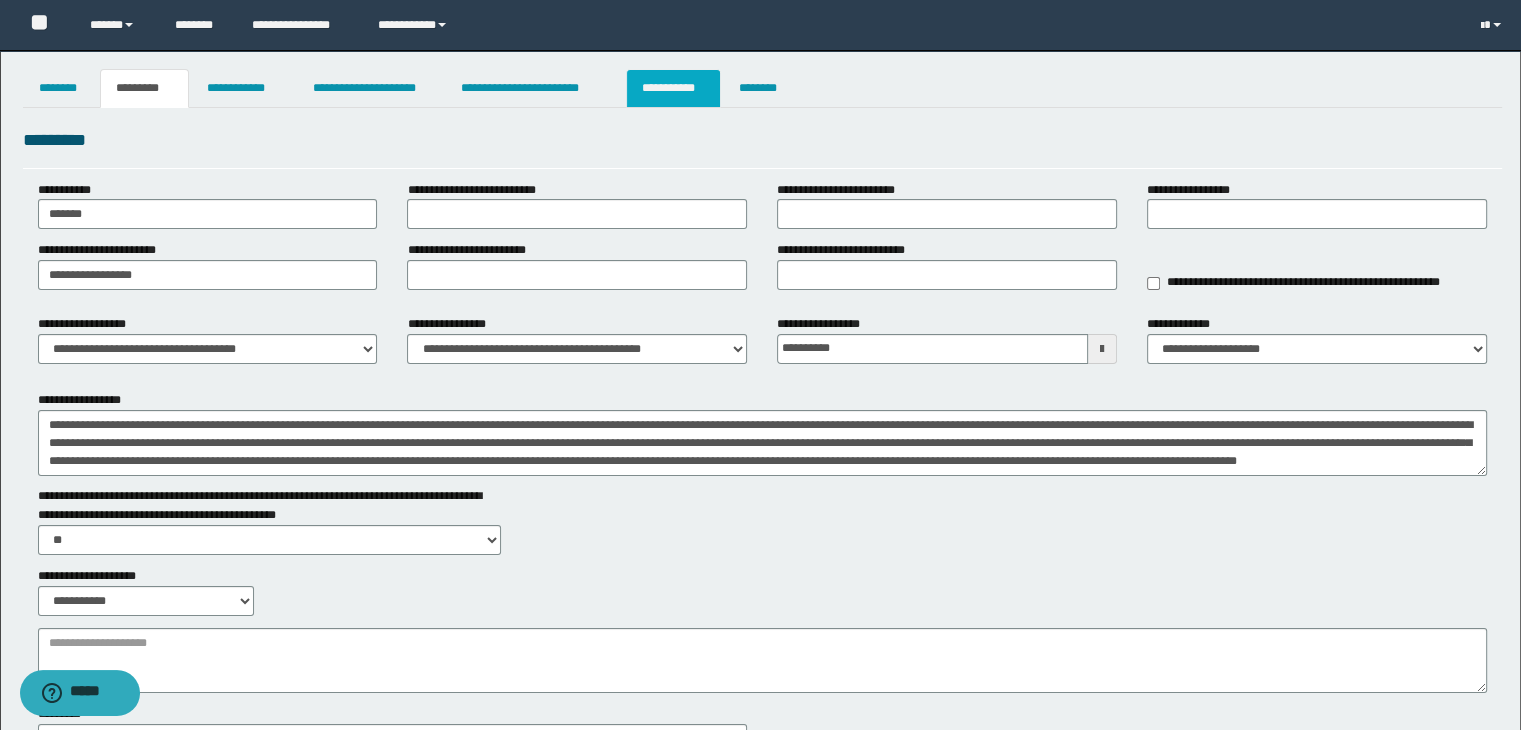 click on "**********" at bounding box center (673, 88) 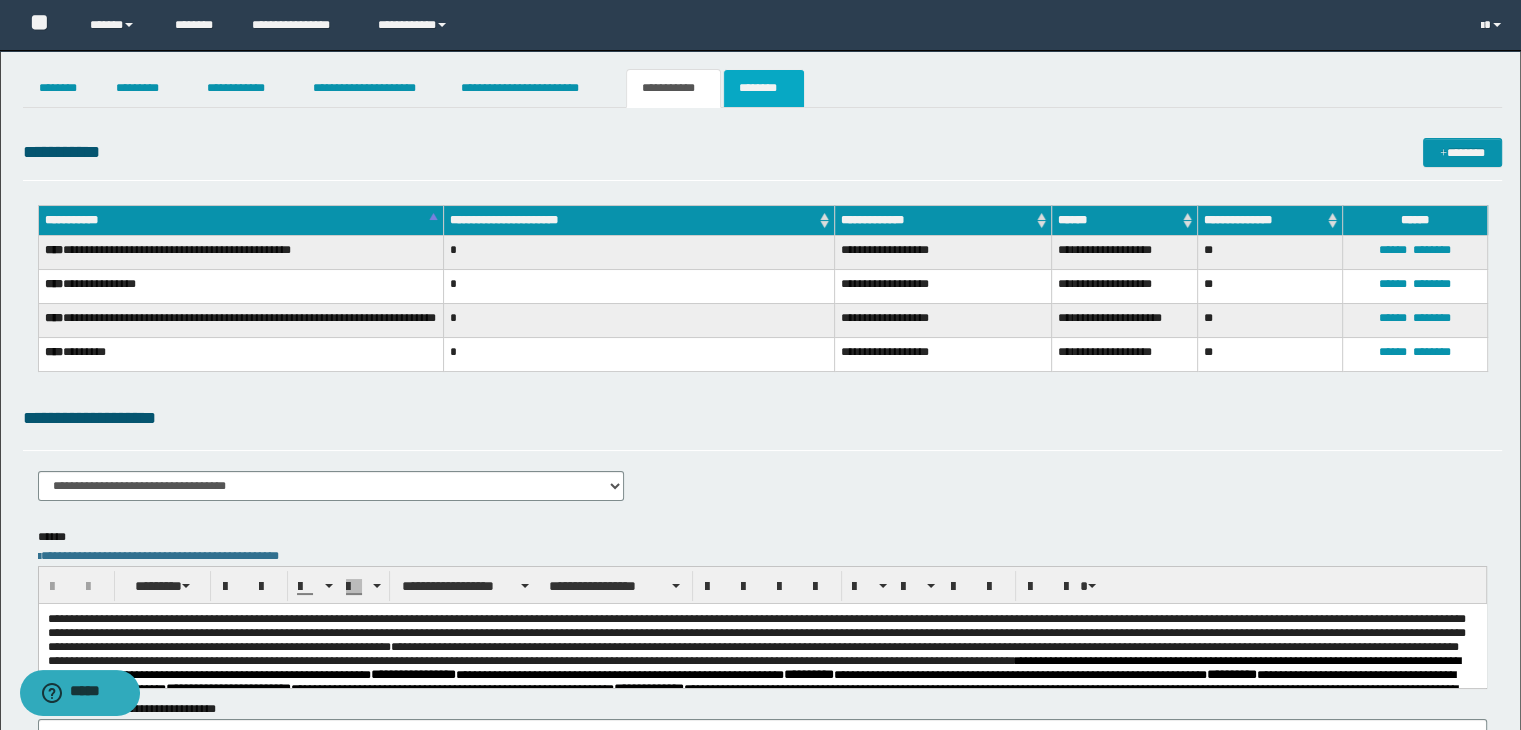 click on "********" at bounding box center [764, 88] 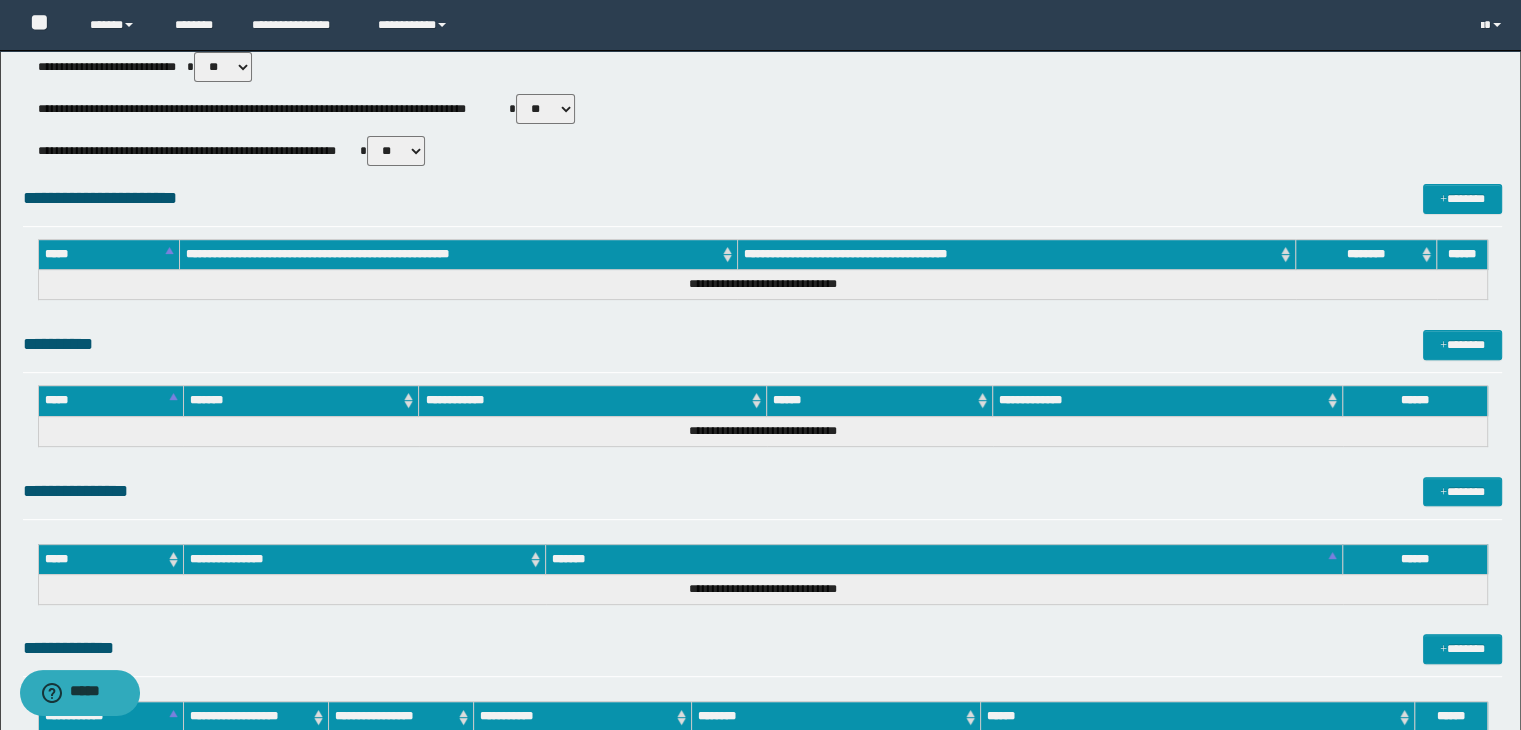 scroll, scrollTop: 895, scrollLeft: 0, axis: vertical 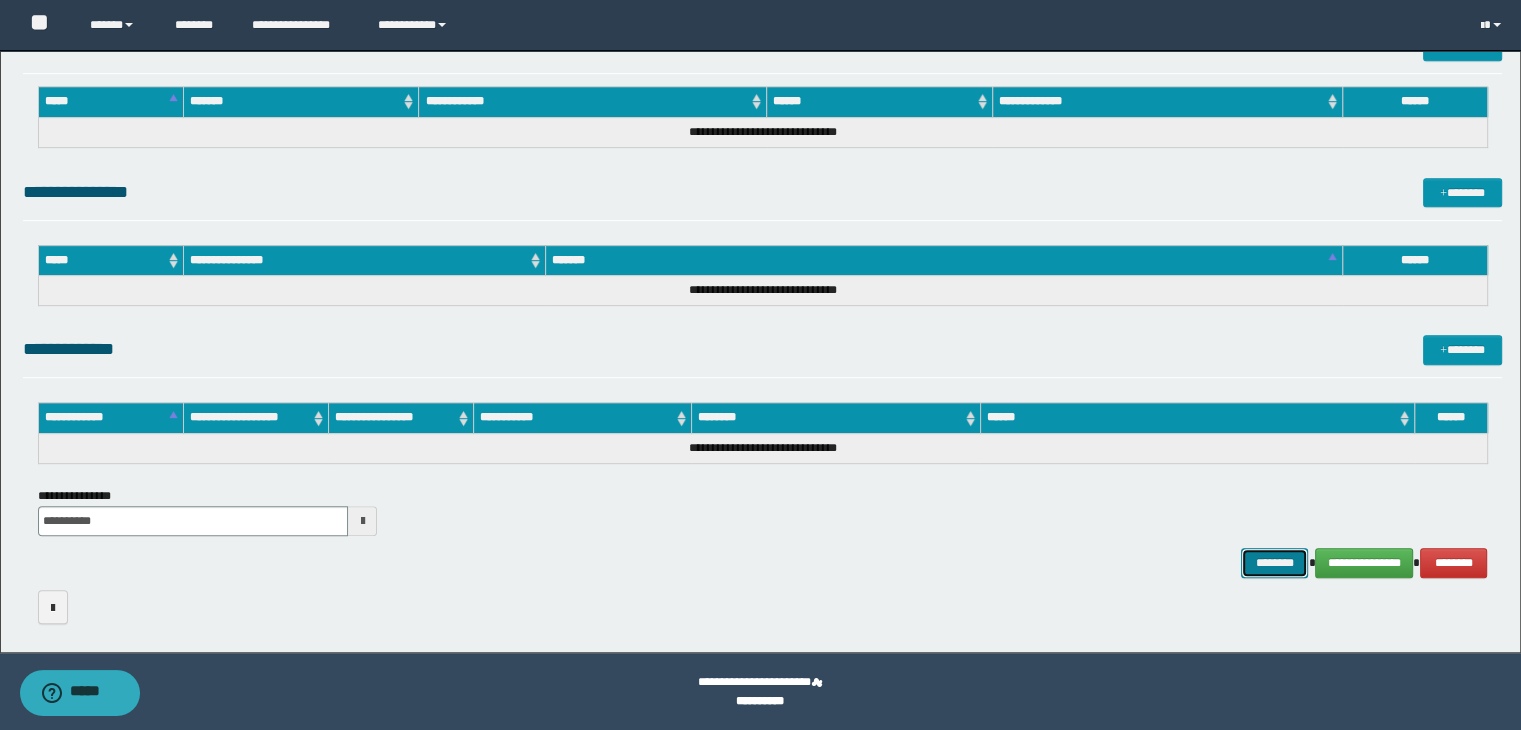 click on "********" at bounding box center [1274, 563] 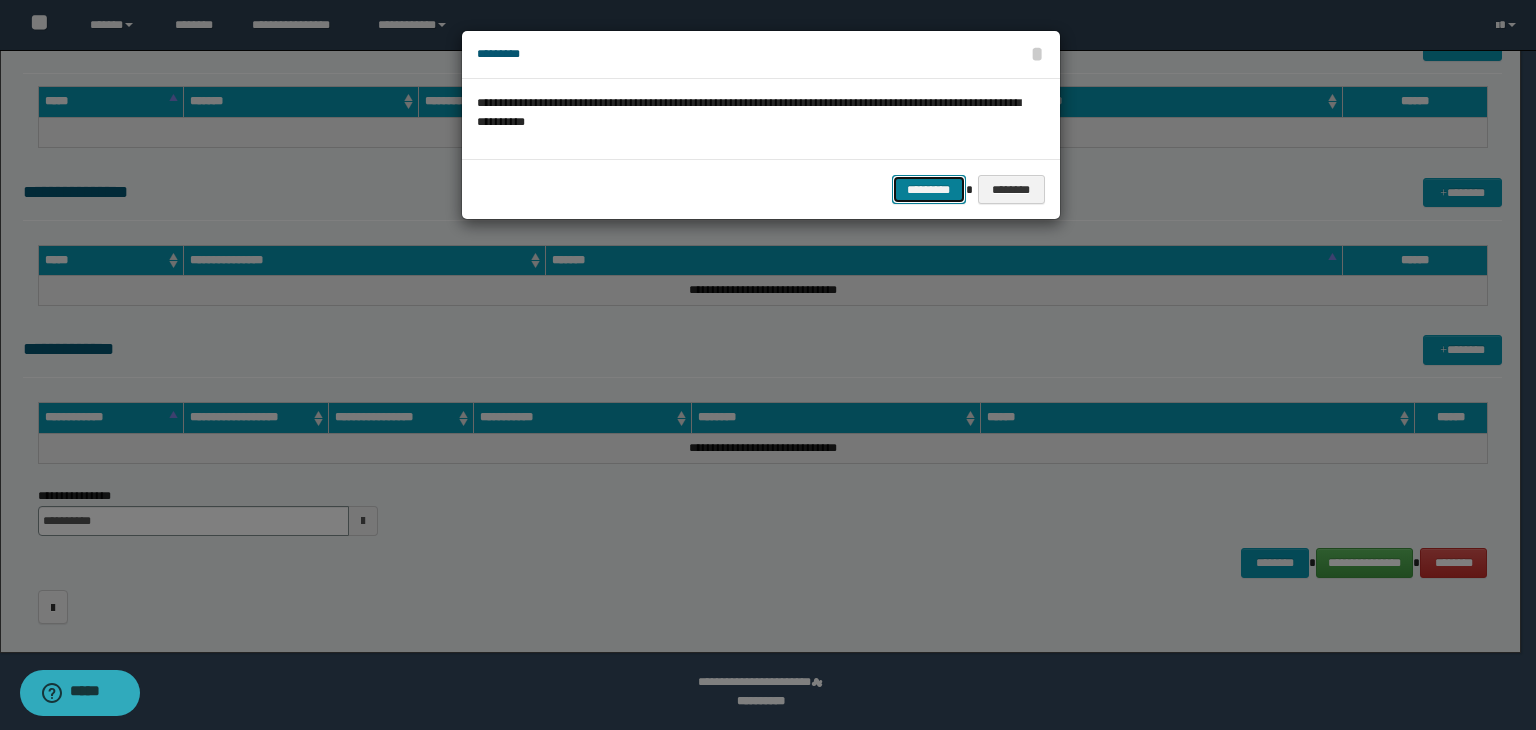 click on "*********" at bounding box center (929, 190) 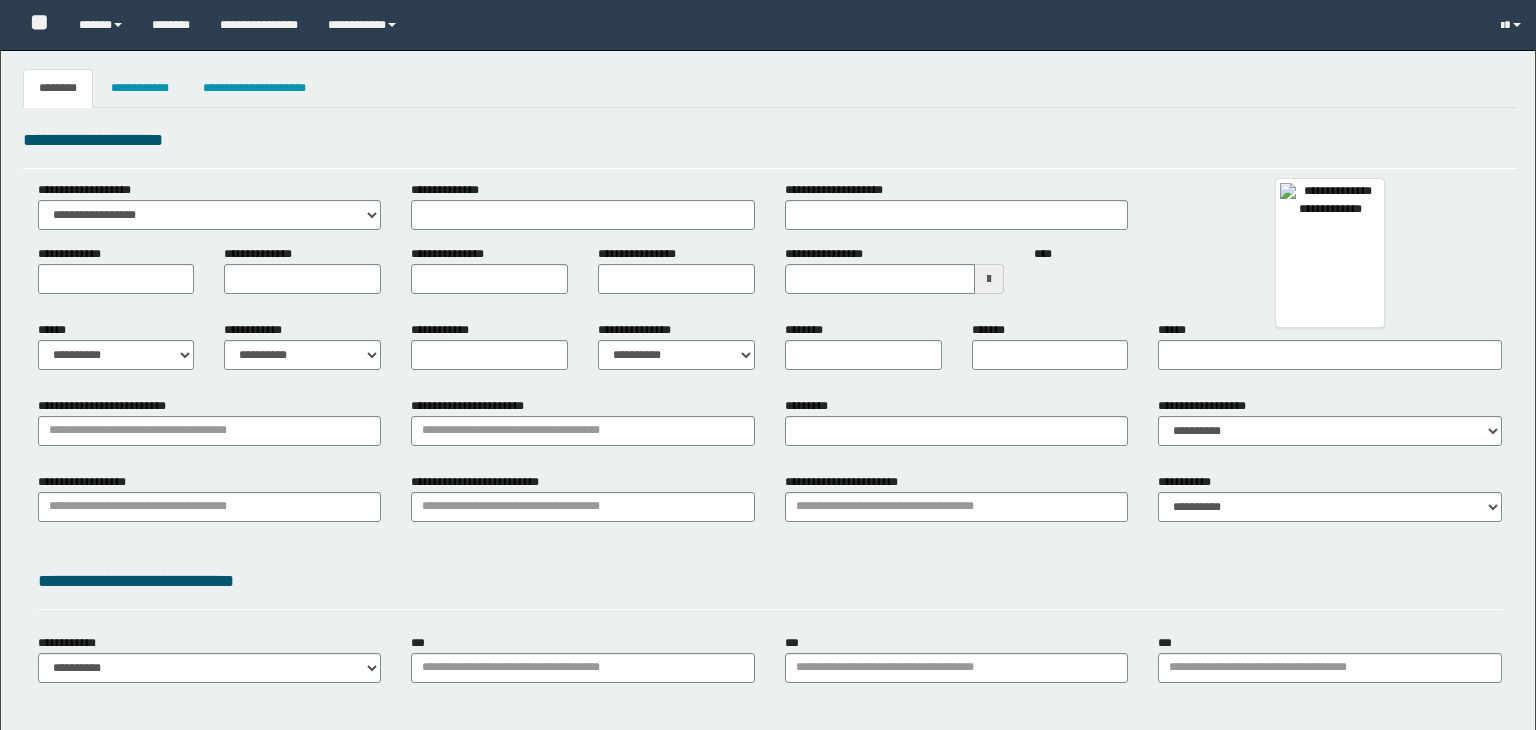 type 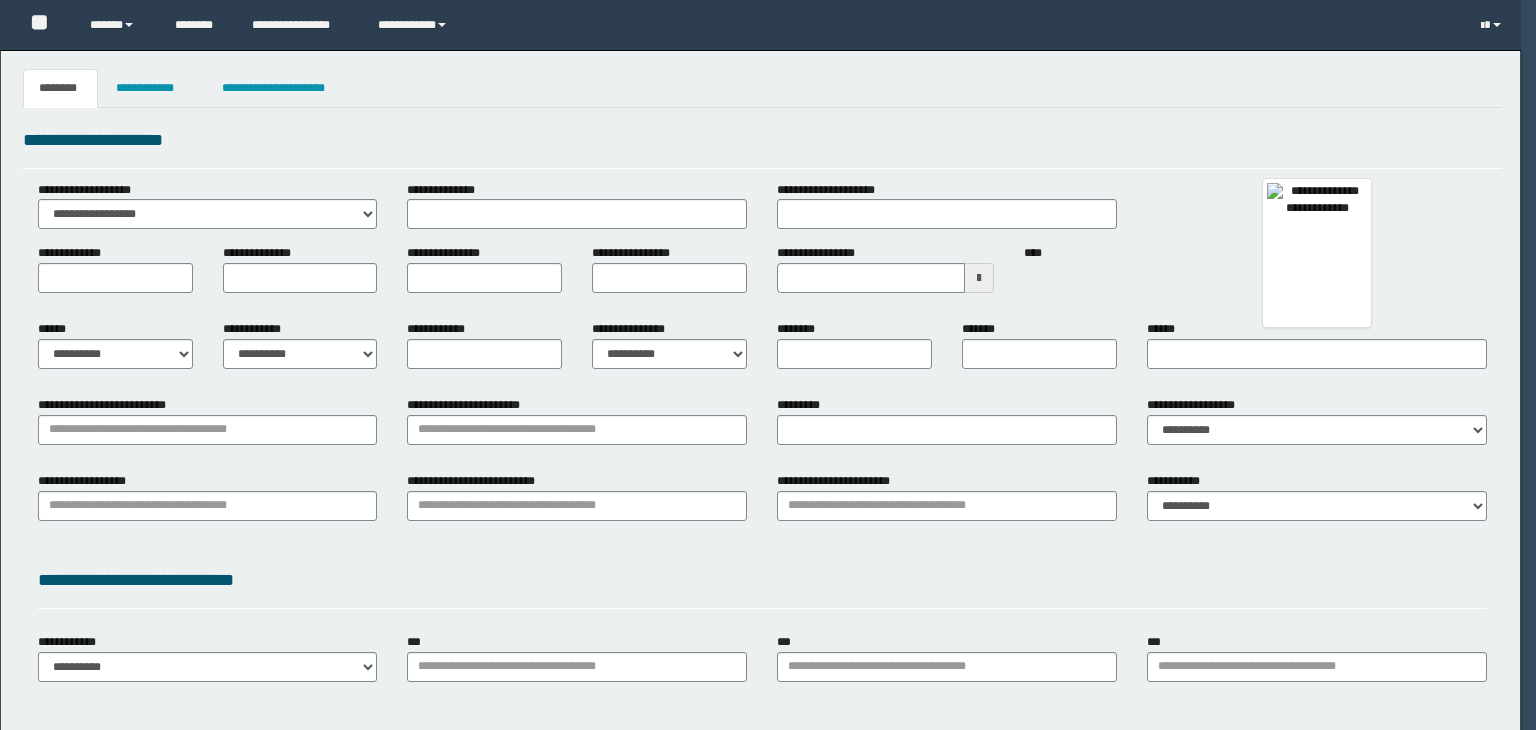 scroll, scrollTop: 0, scrollLeft: 0, axis: both 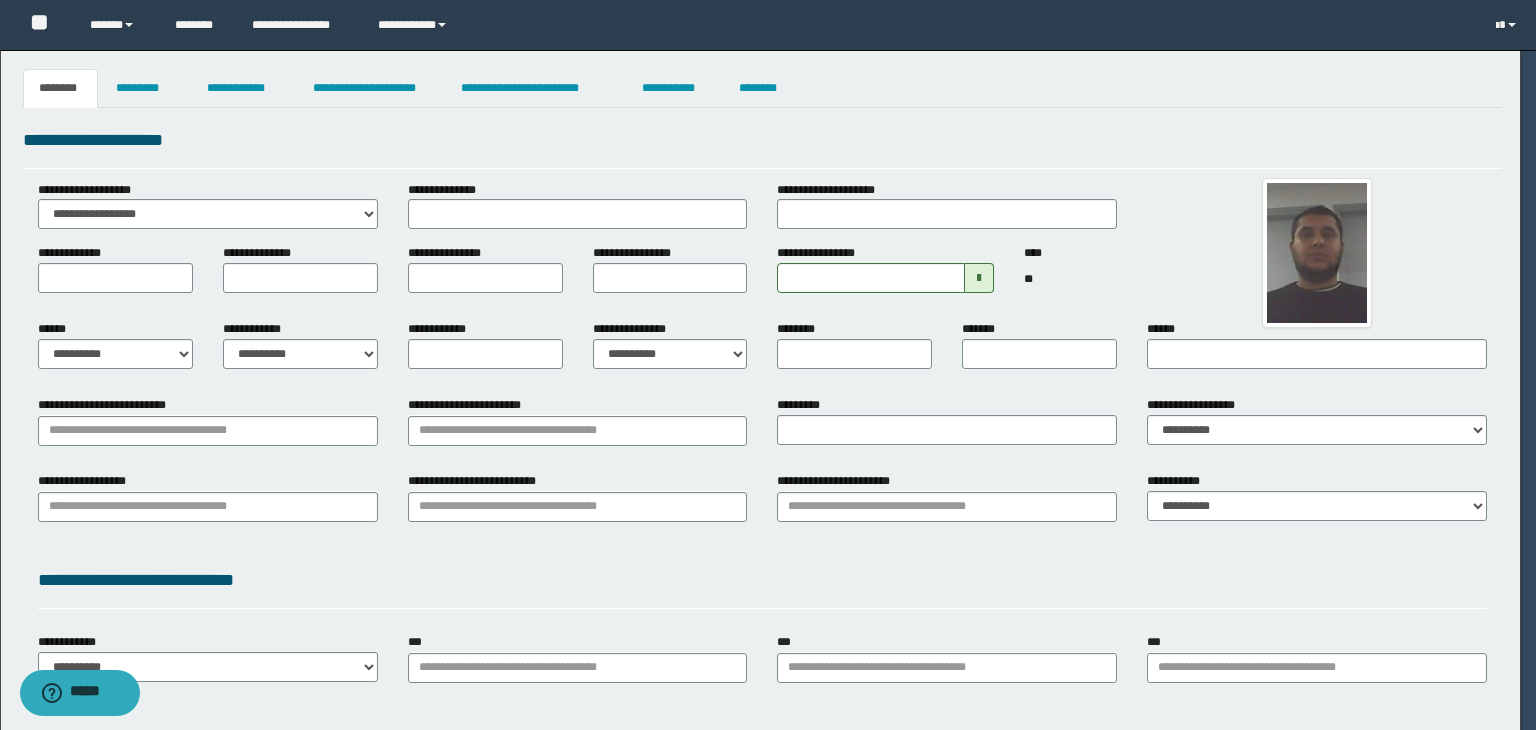 type on "**********" 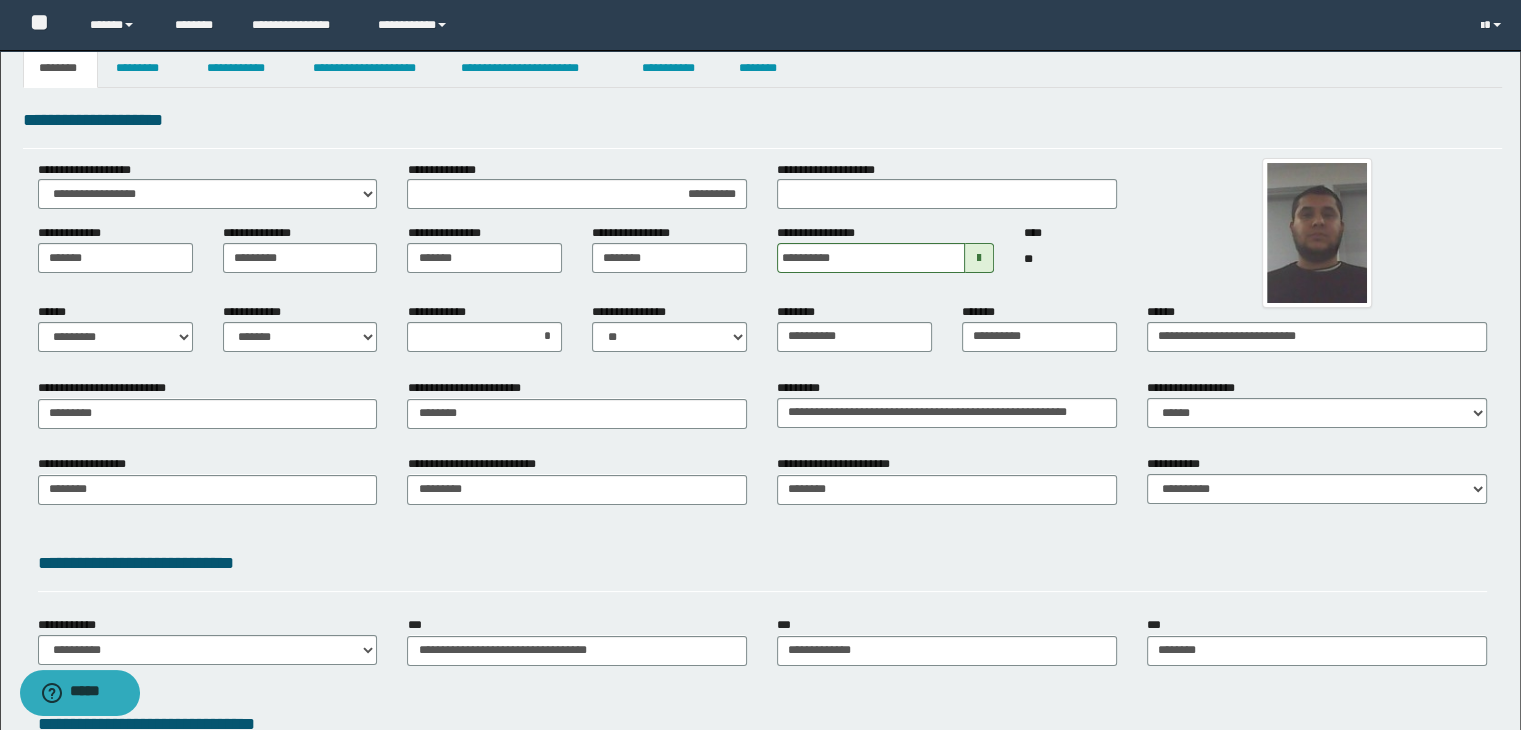 scroll, scrollTop: 0, scrollLeft: 0, axis: both 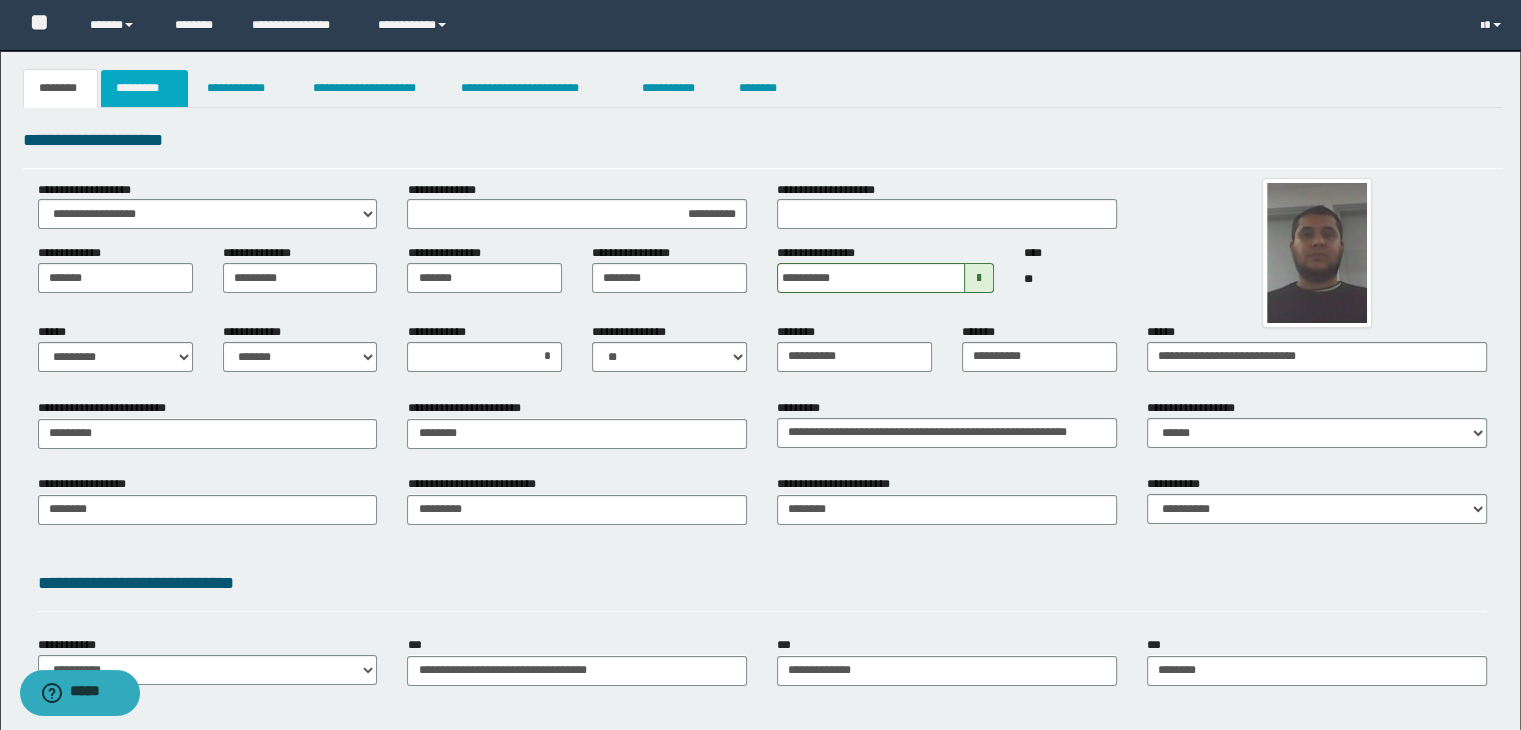 click on "*********" at bounding box center (144, 88) 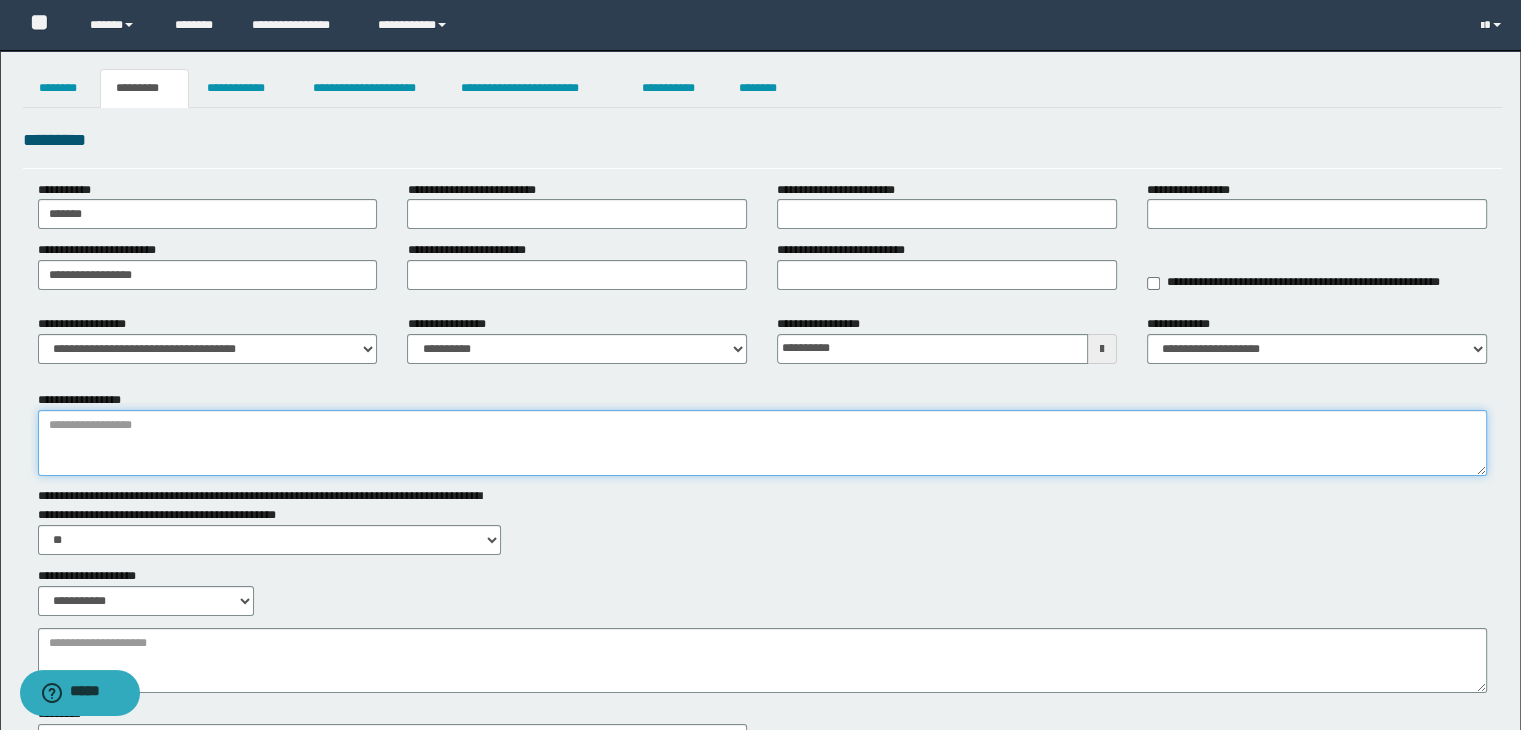 click on "**********" at bounding box center (763, 443) 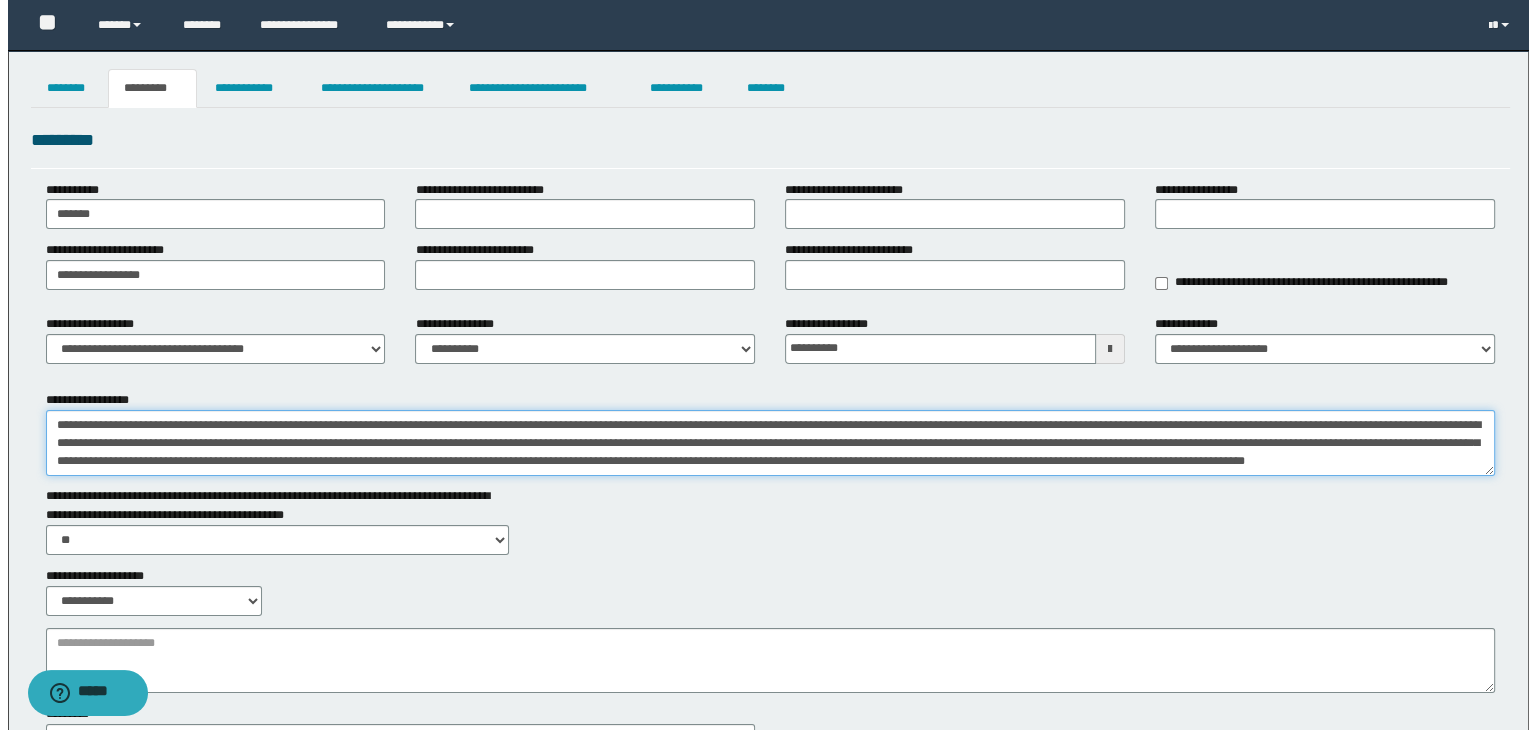 scroll, scrollTop: 12, scrollLeft: 0, axis: vertical 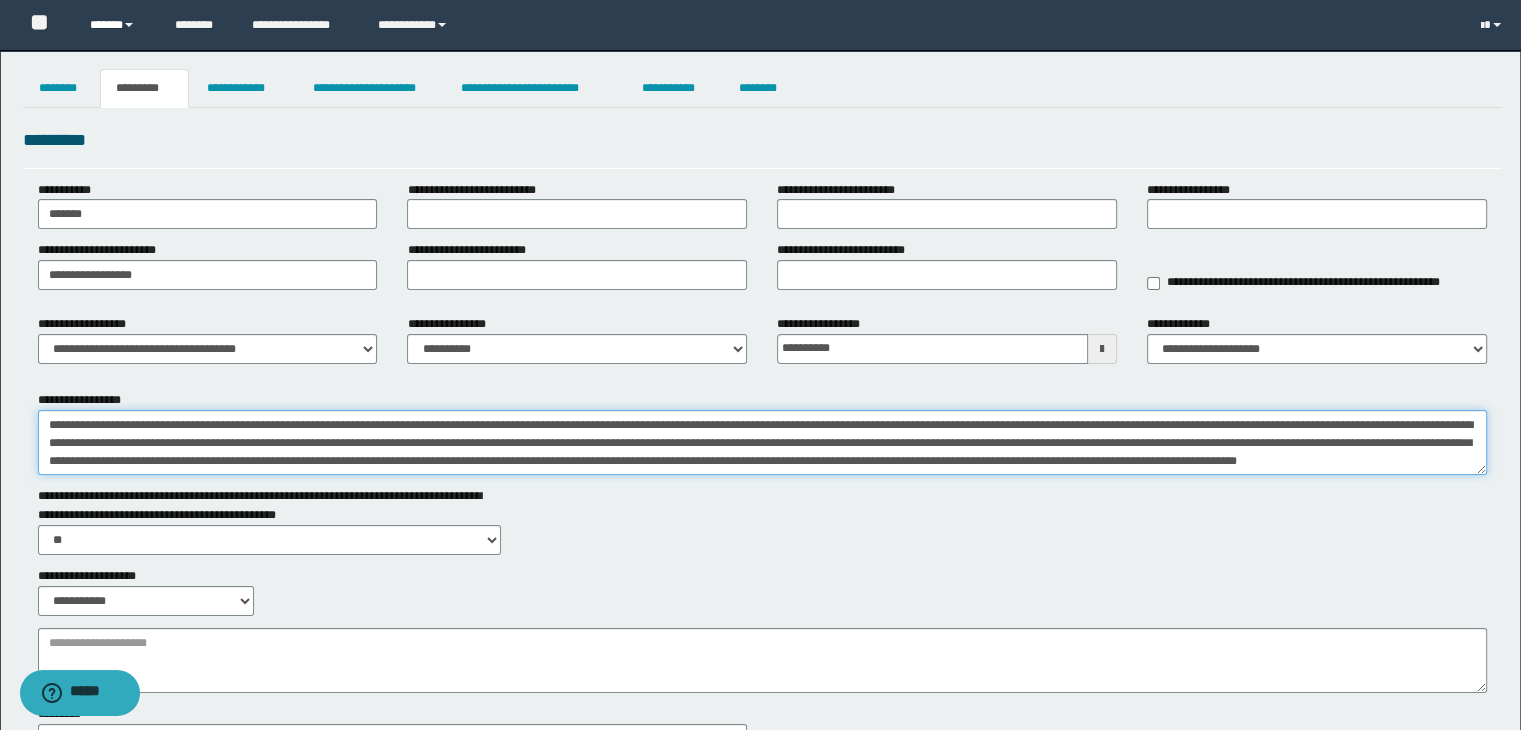 type on "**********" 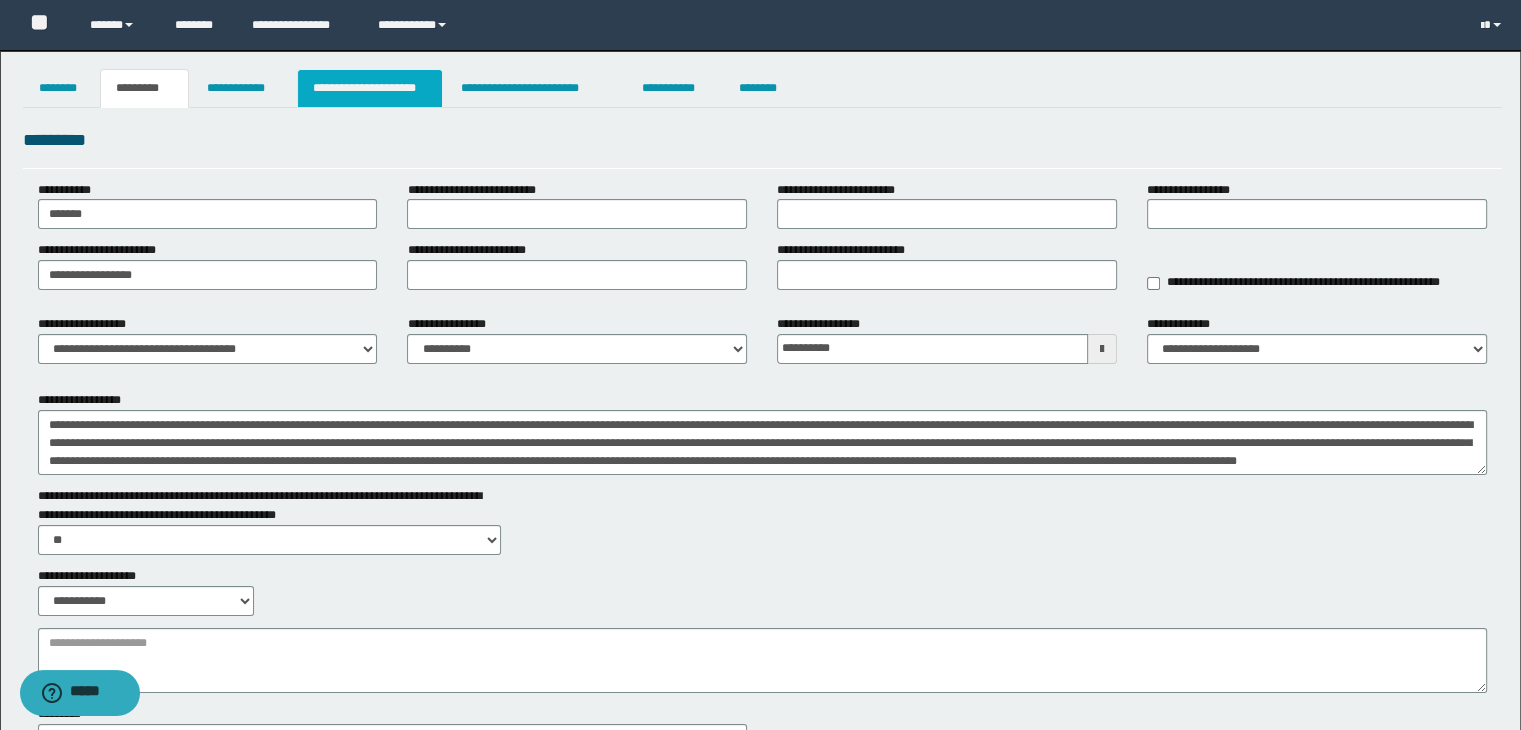 click on "**********" at bounding box center (370, 88) 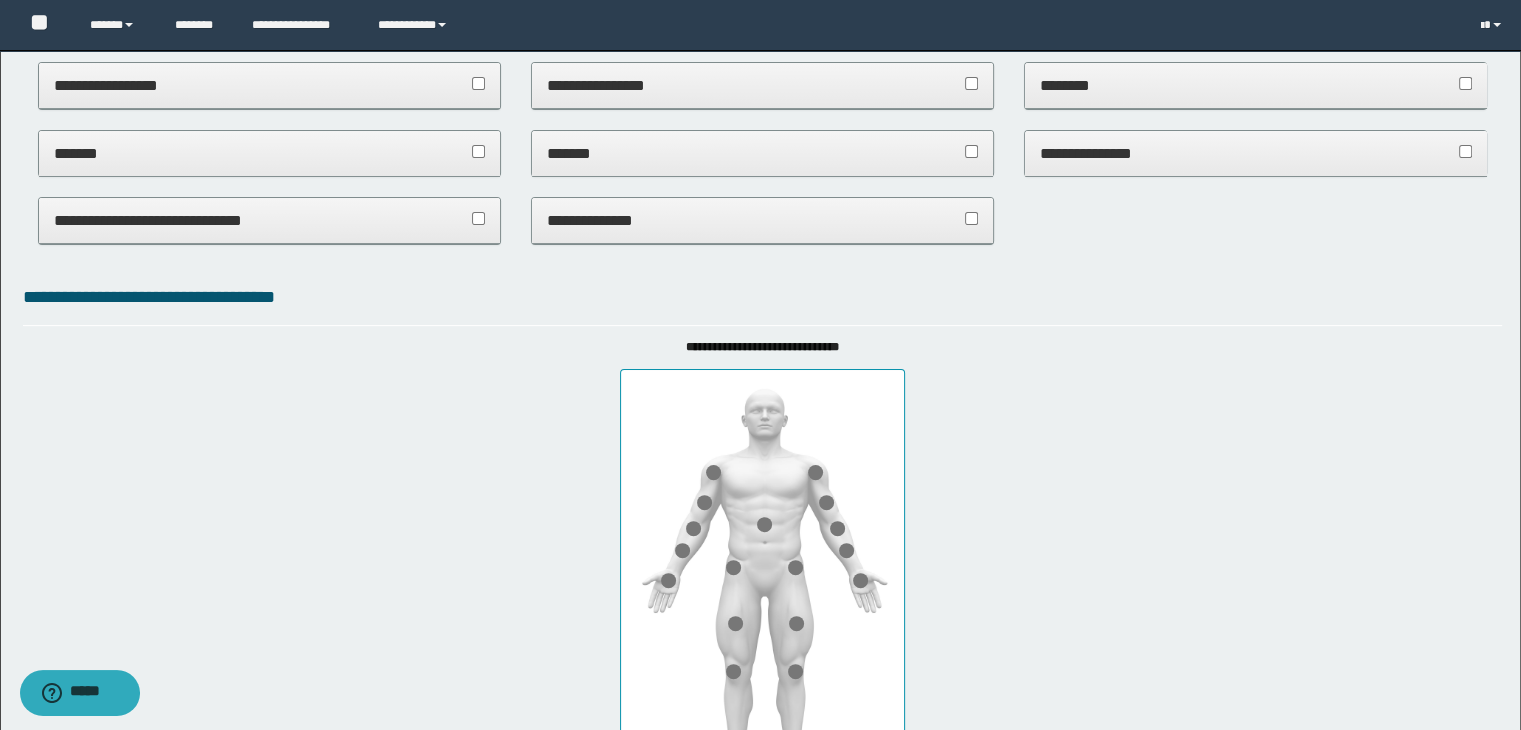 scroll, scrollTop: 900, scrollLeft: 0, axis: vertical 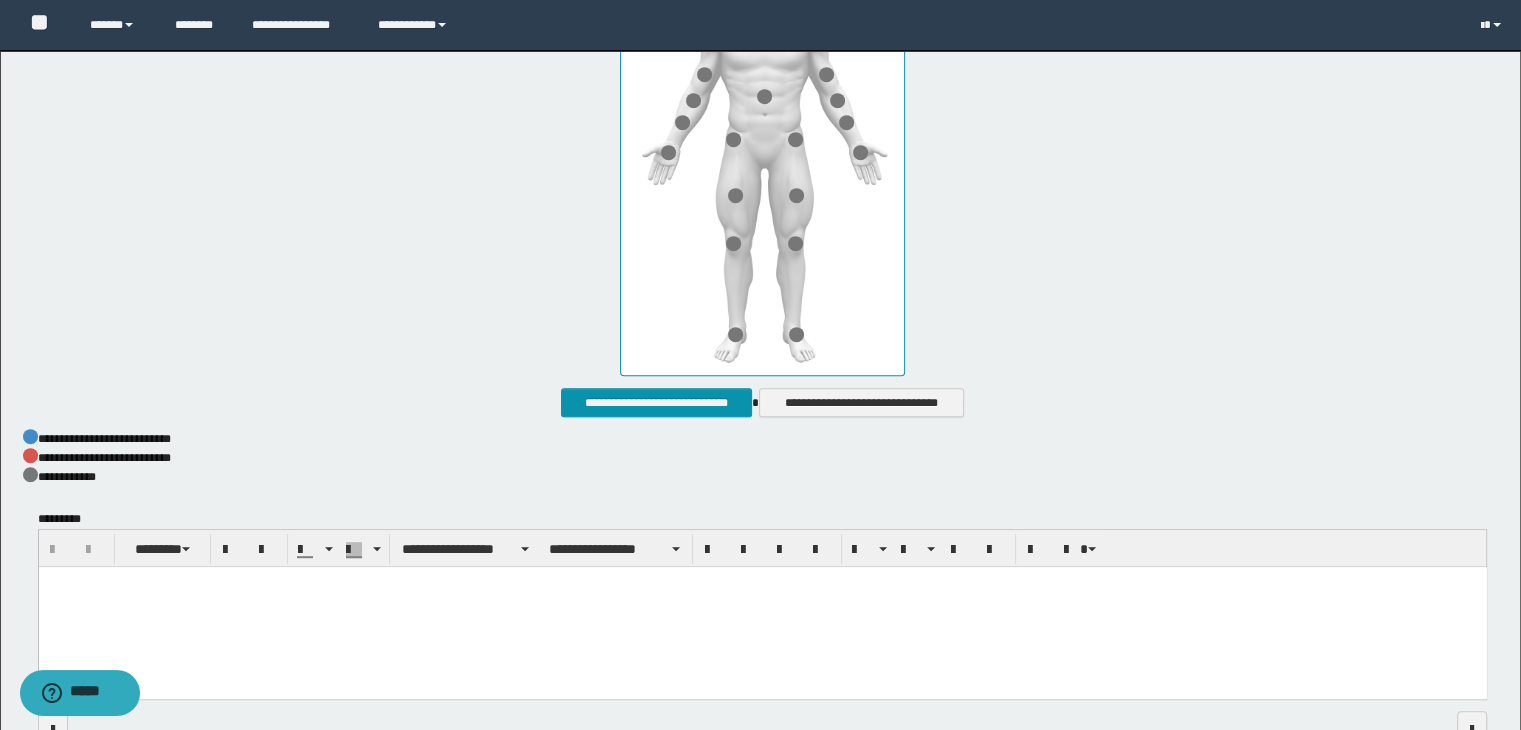 click at bounding box center [762, 607] 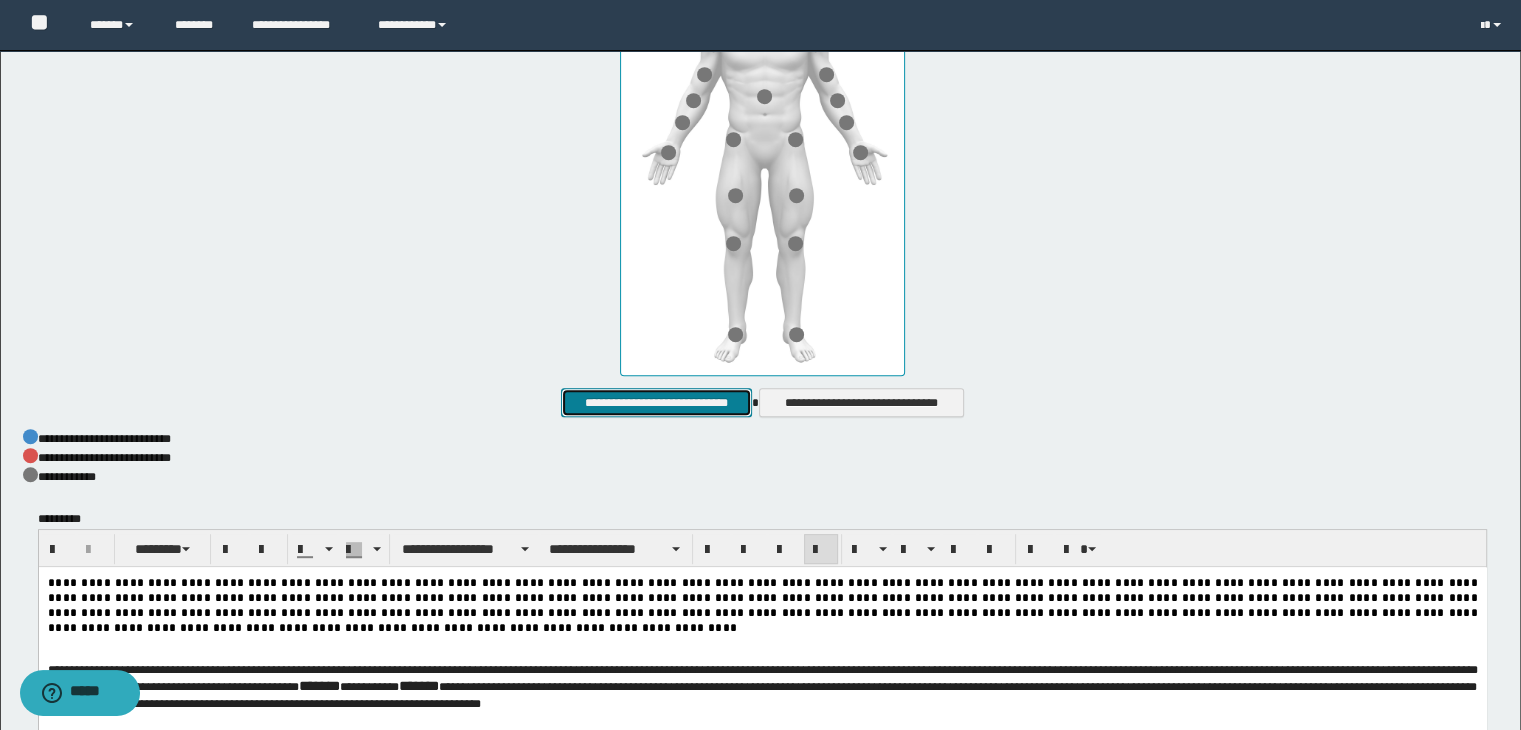 click on "**********" at bounding box center [656, 403] 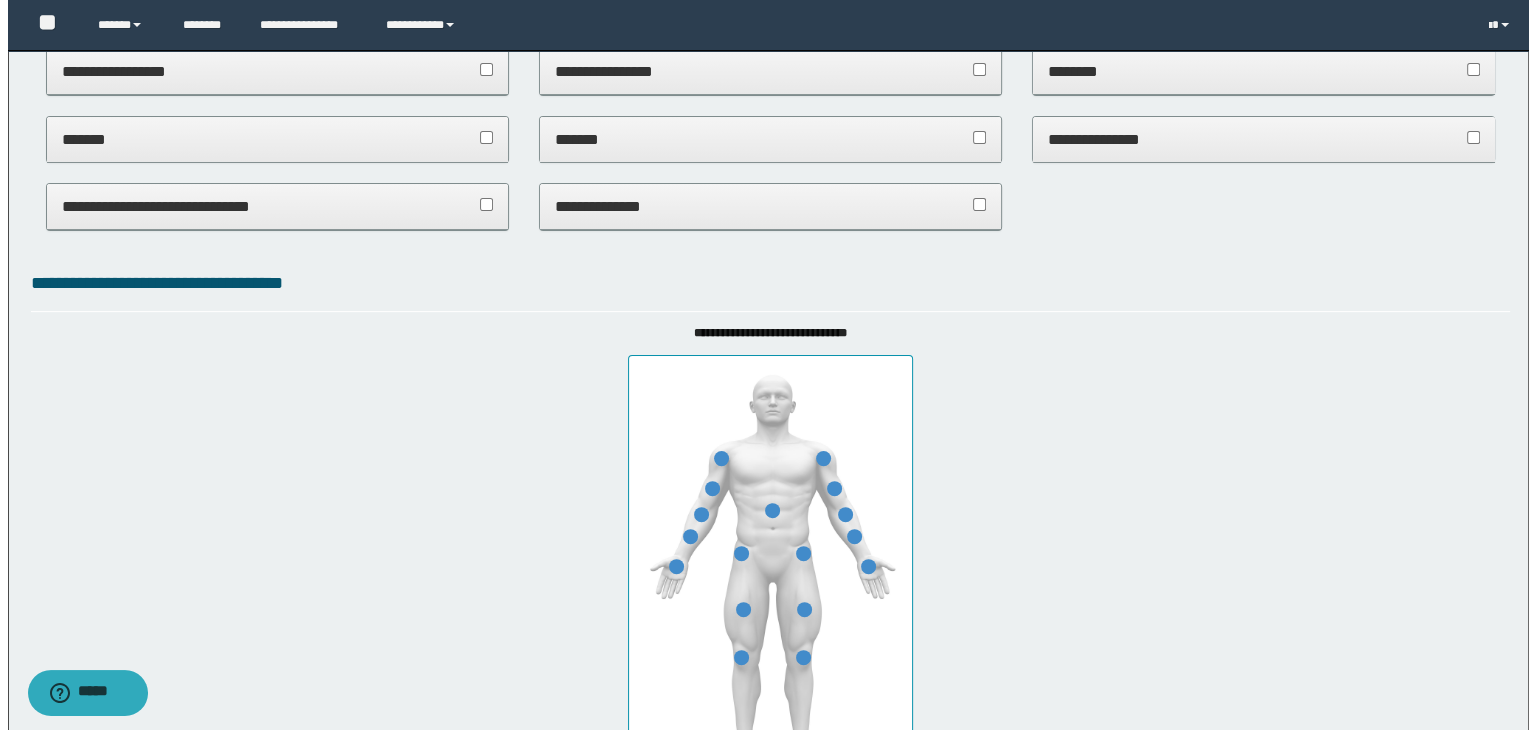 scroll, scrollTop: 0, scrollLeft: 0, axis: both 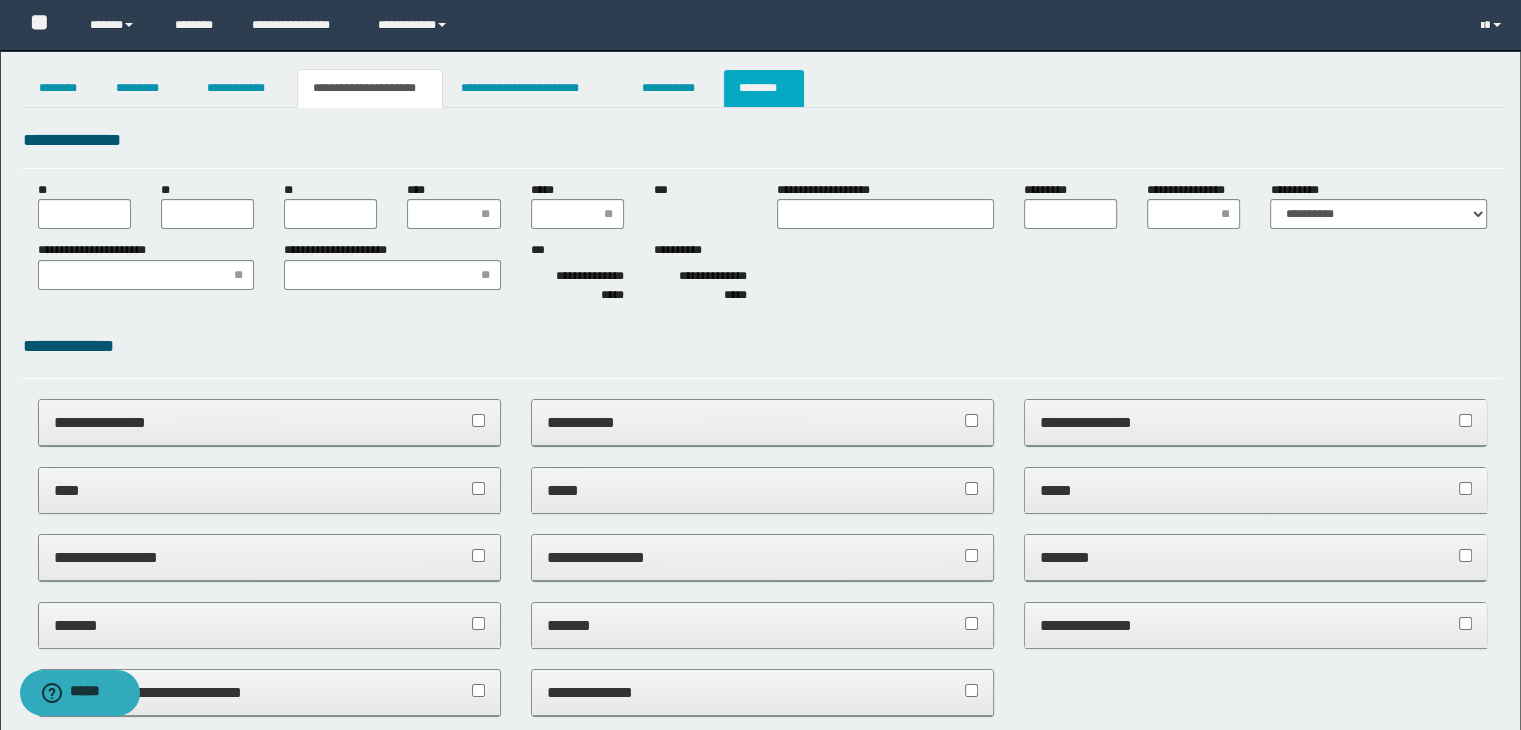 click on "********" at bounding box center (764, 88) 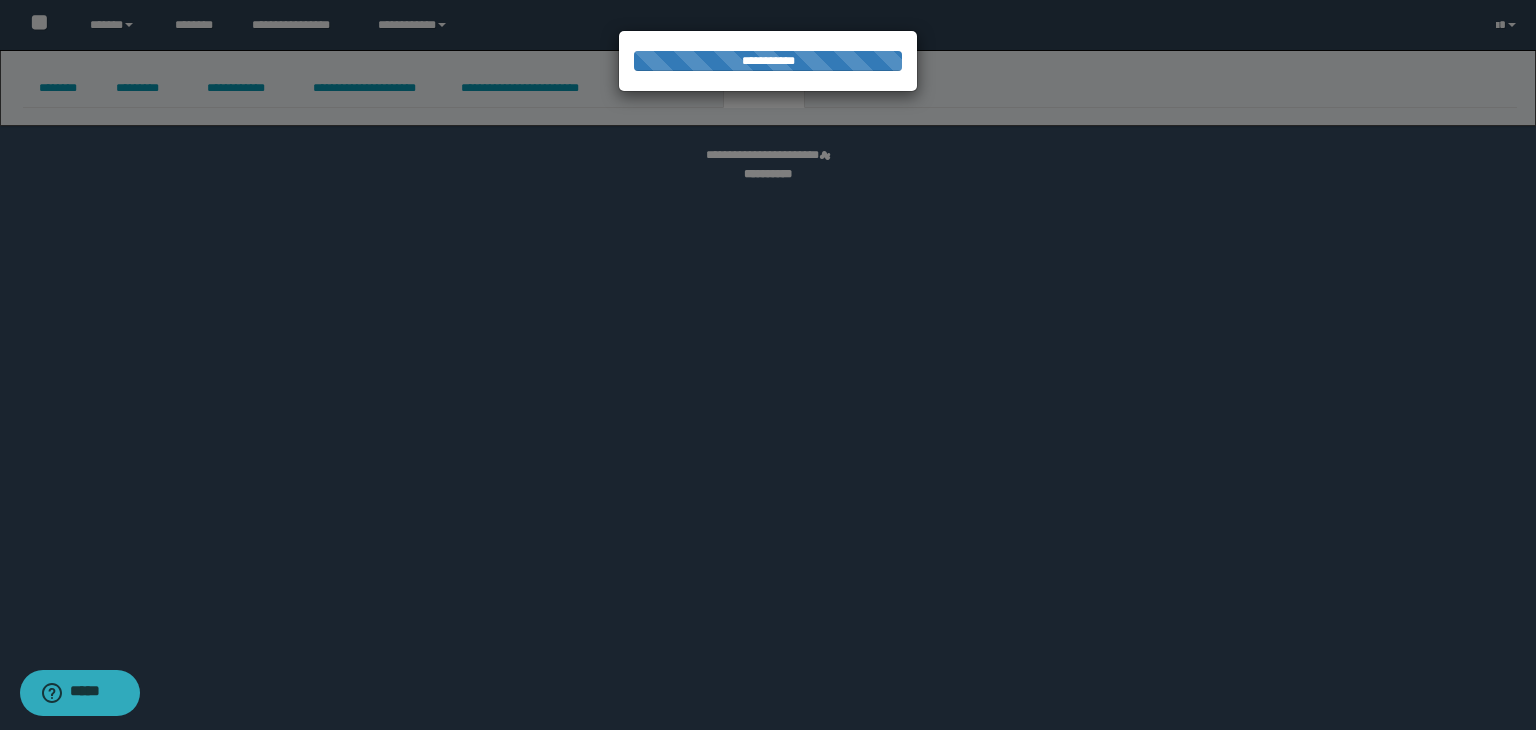 select 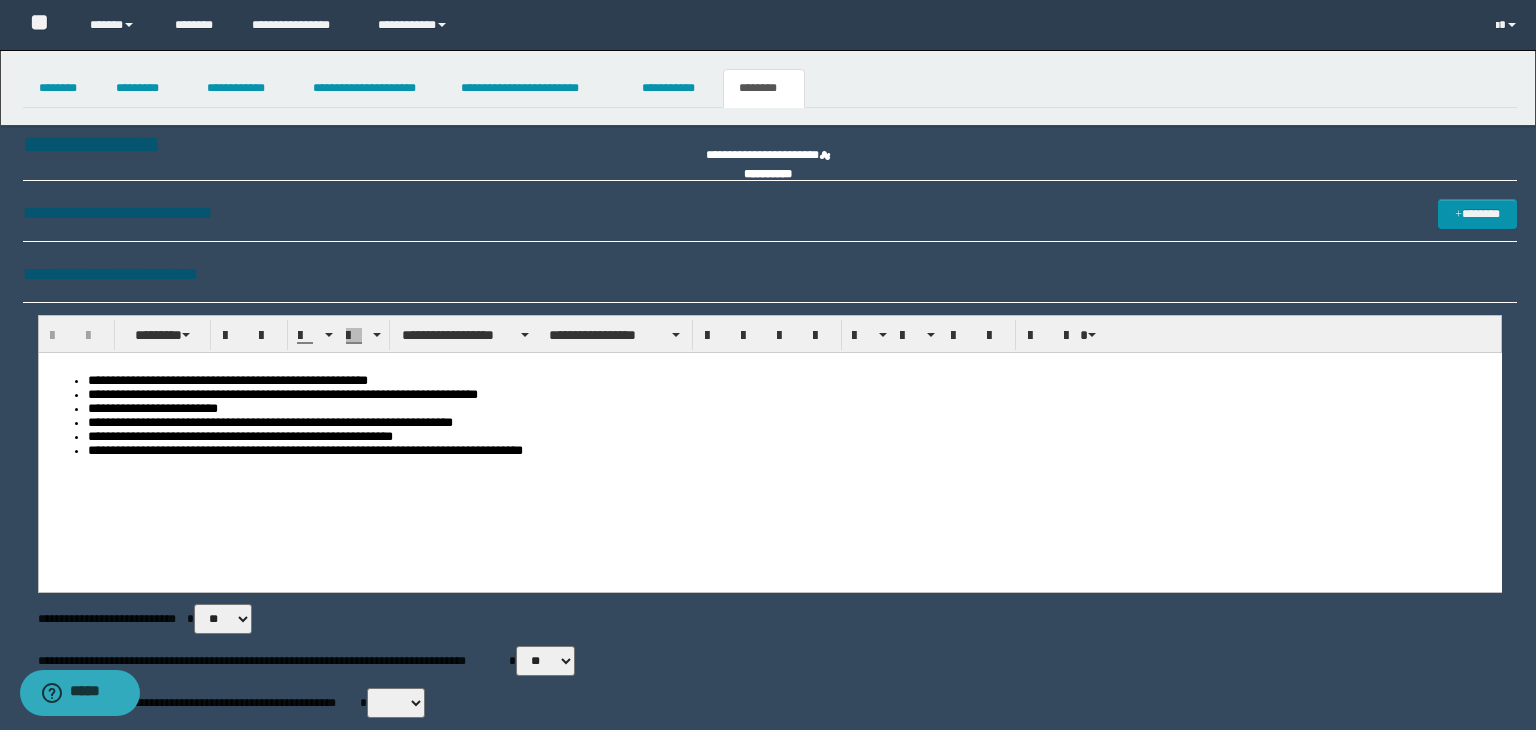 scroll, scrollTop: 0, scrollLeft: 0, axis: both 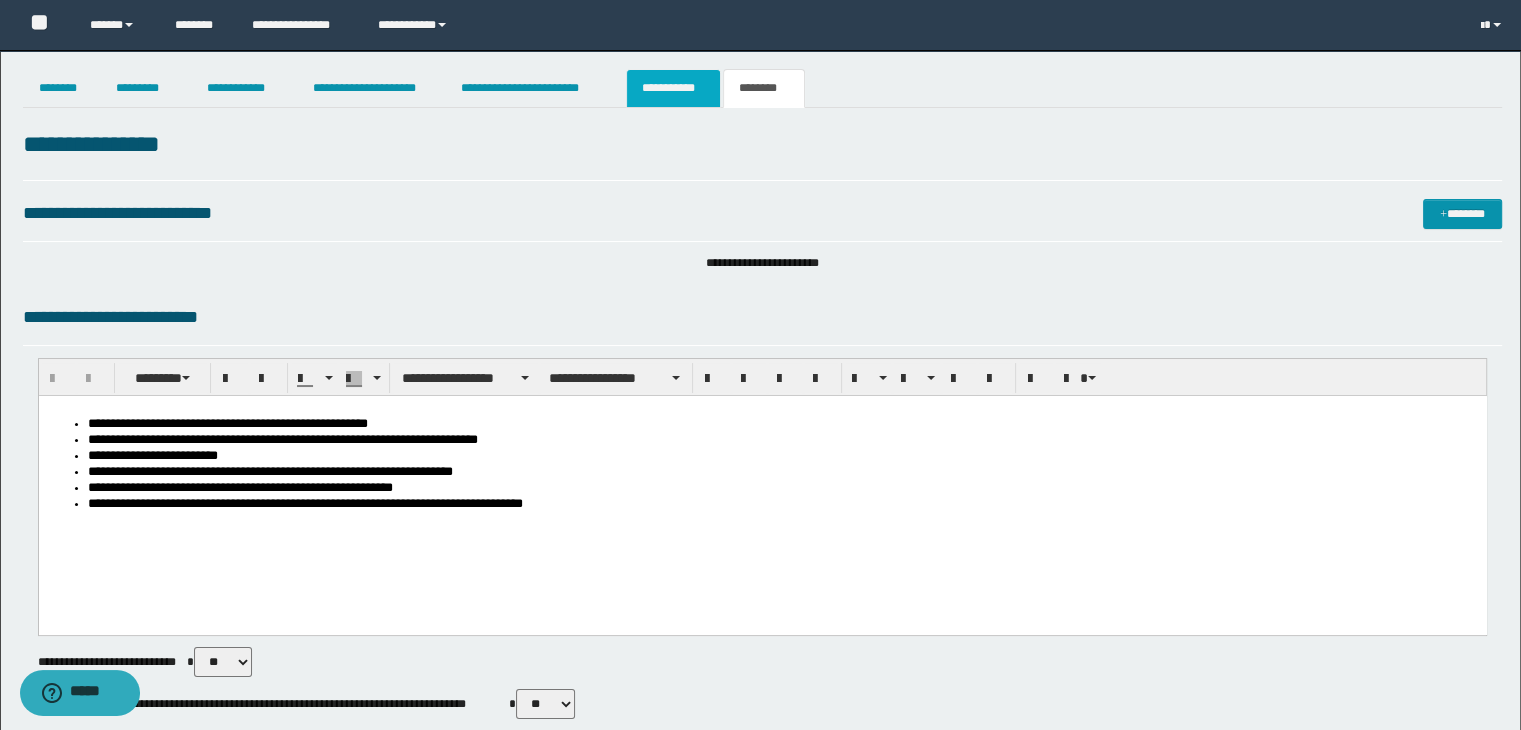 click on "**********" at bounding box center [673, 88] 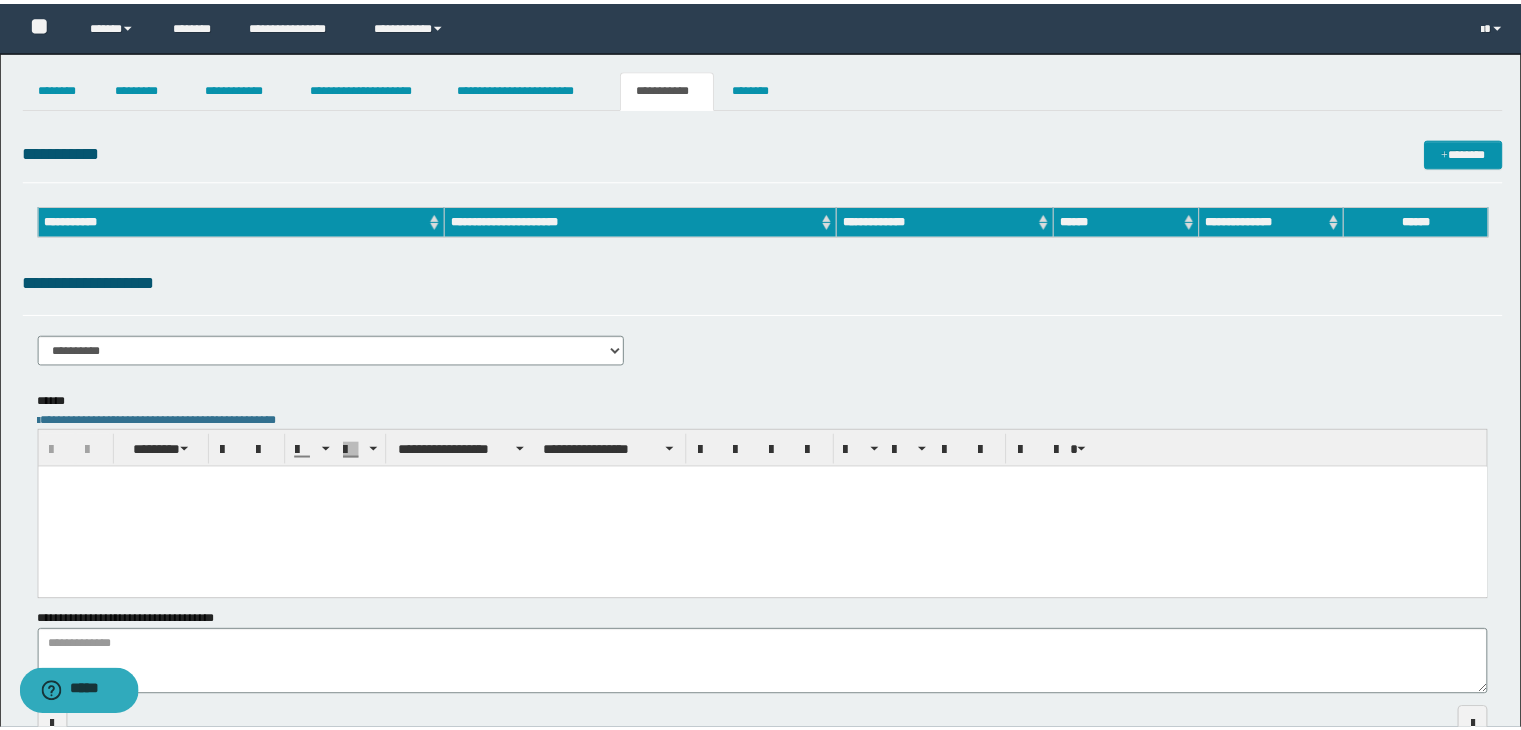 scroll, scrollTop: 0, scrollLeft: 0, axis: both 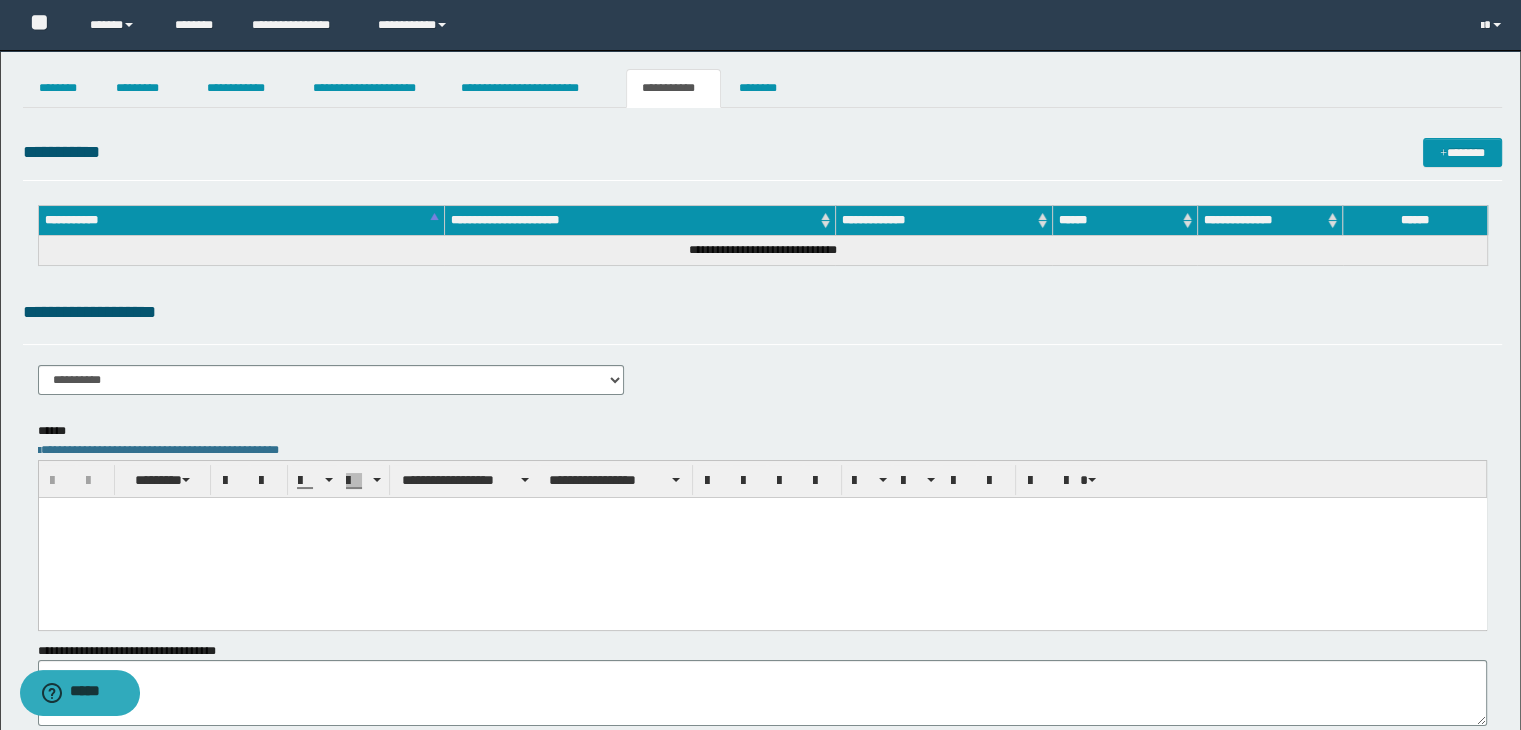 click at bounding box center (762, 512) 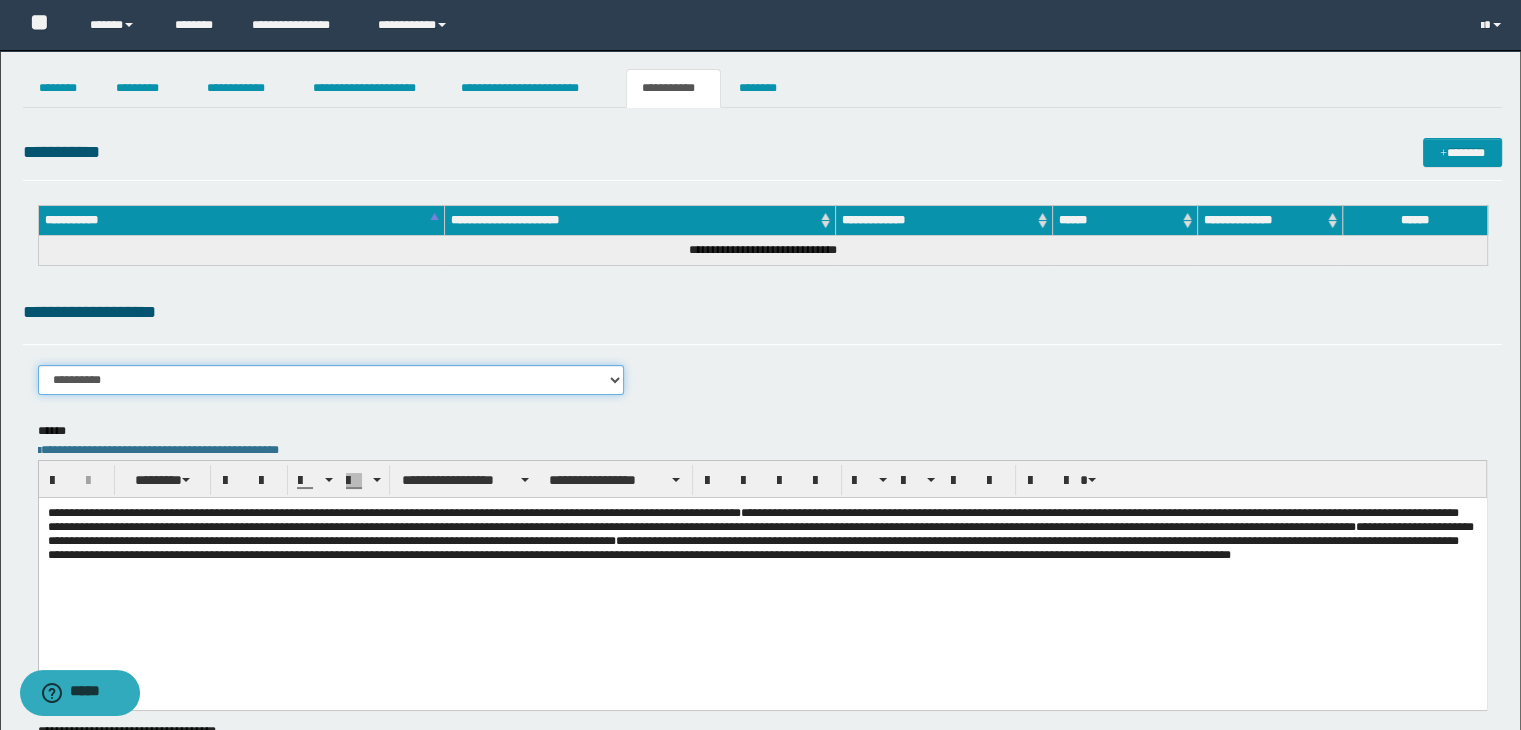 click on "**********" at bounding box center [331, 380] 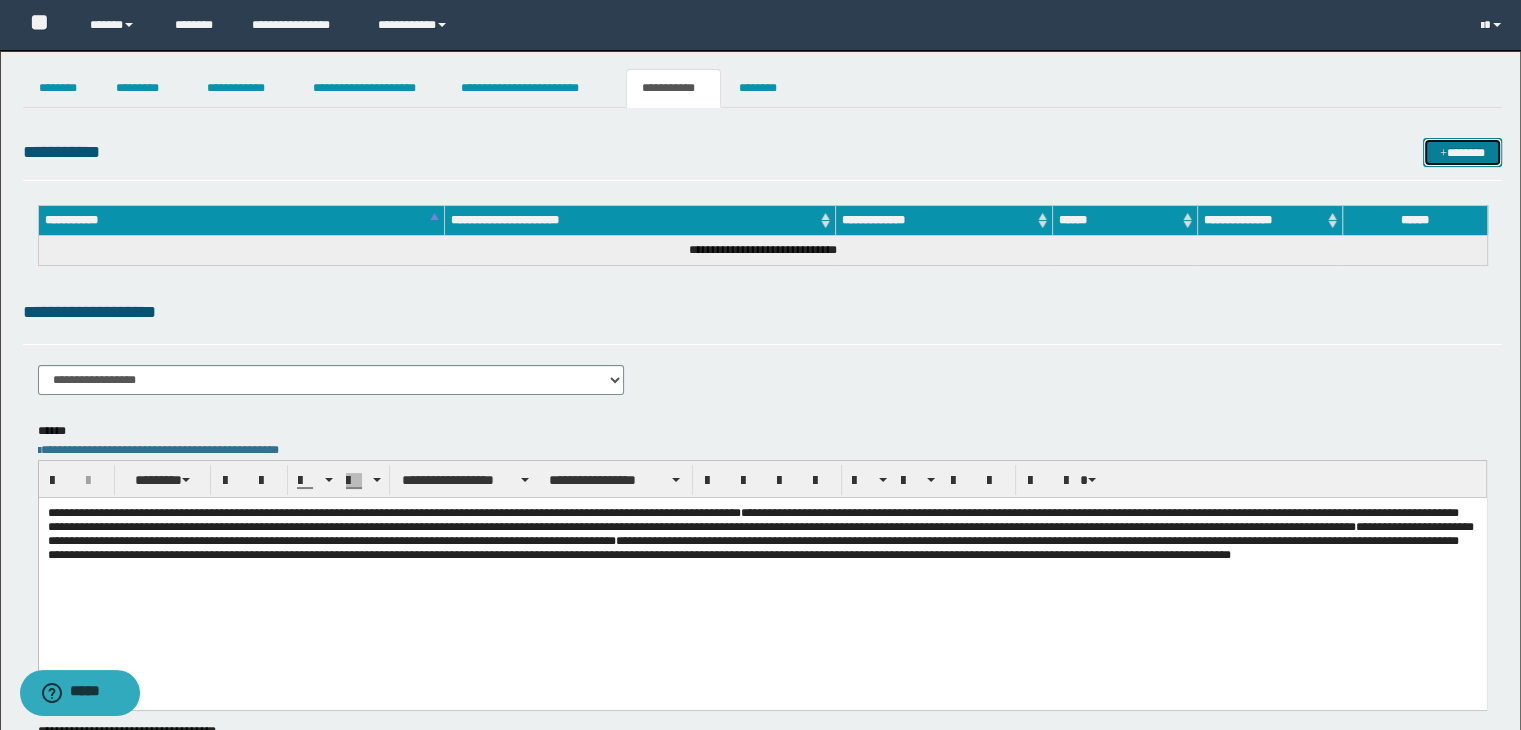 click at bounding box center (1443, 154) 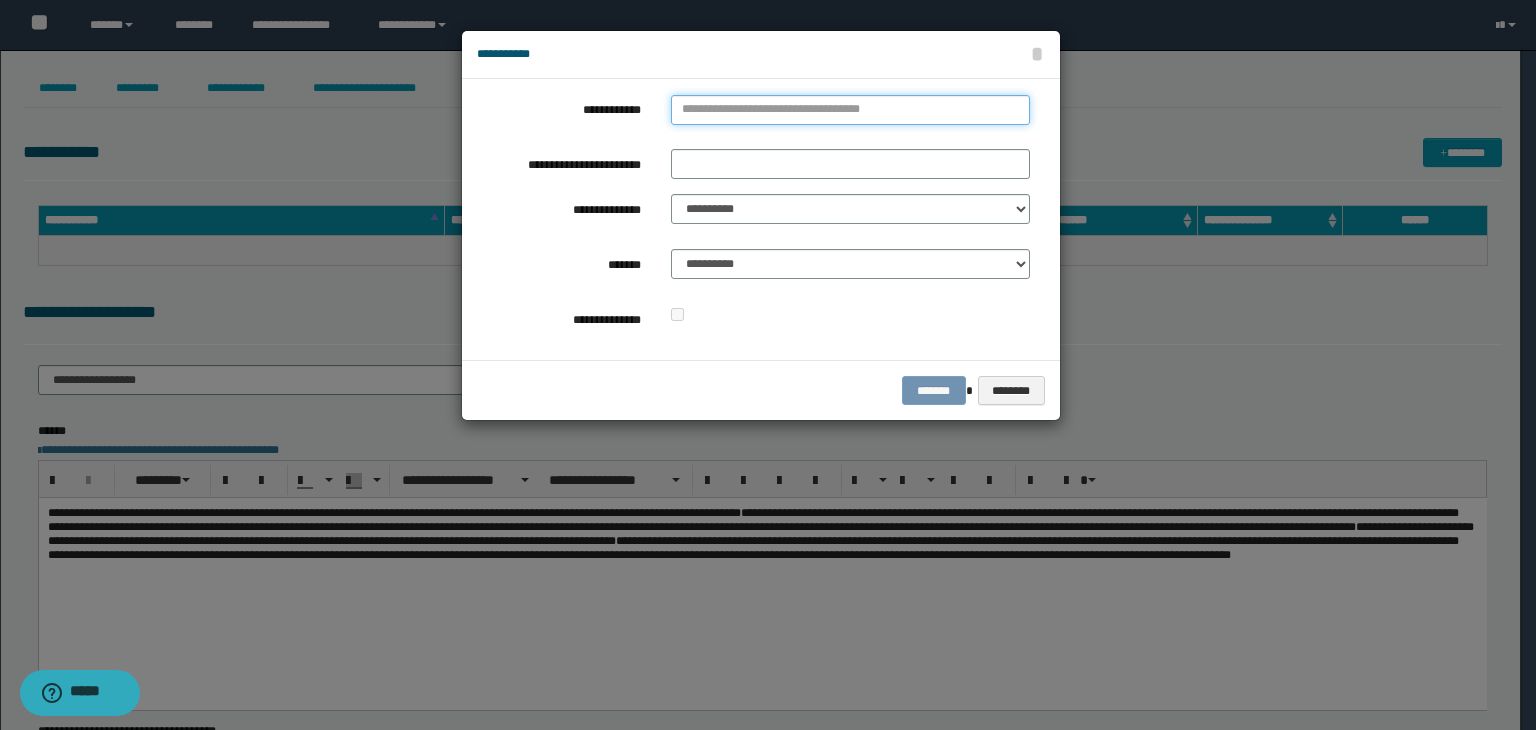click on "**********" at bounding box center [850, 110] 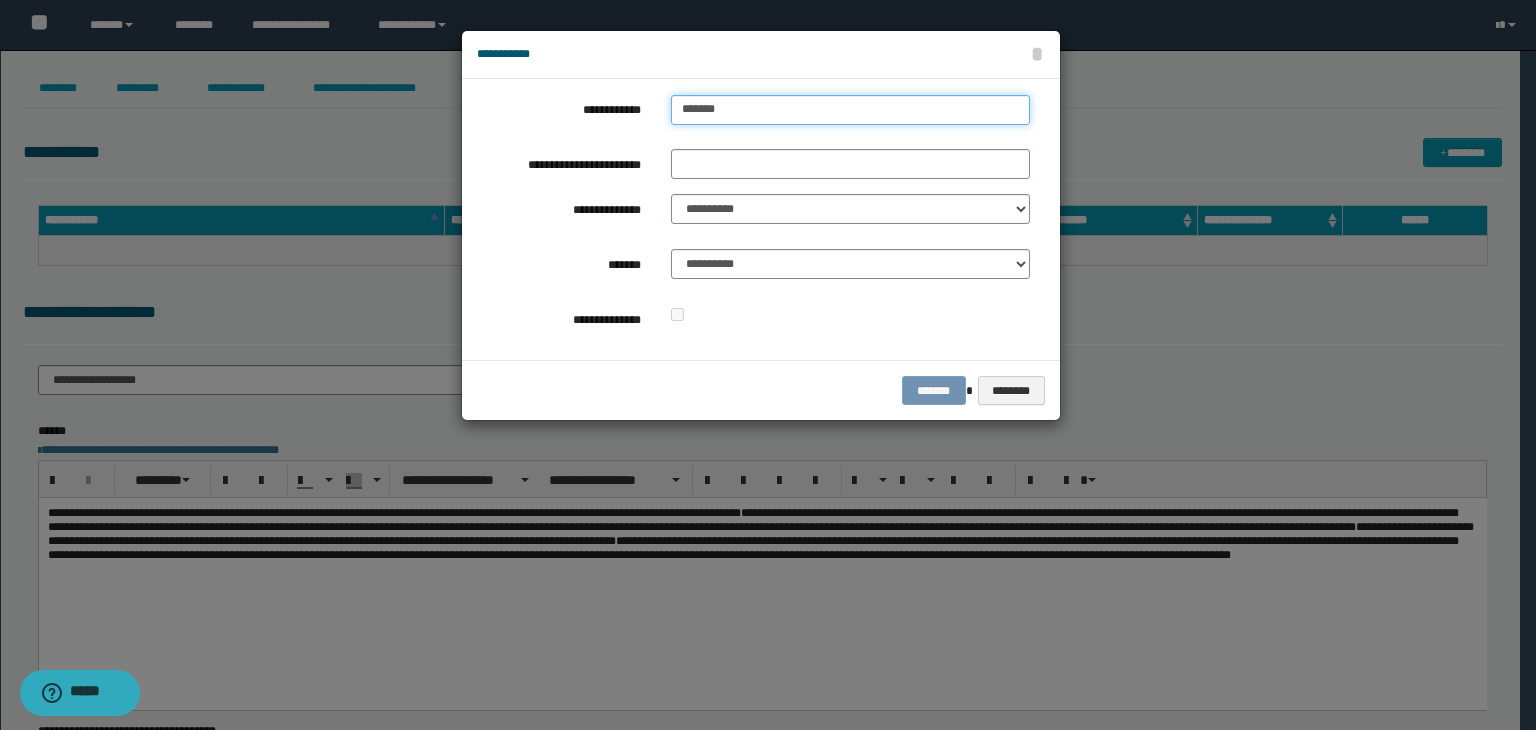 type on "********" 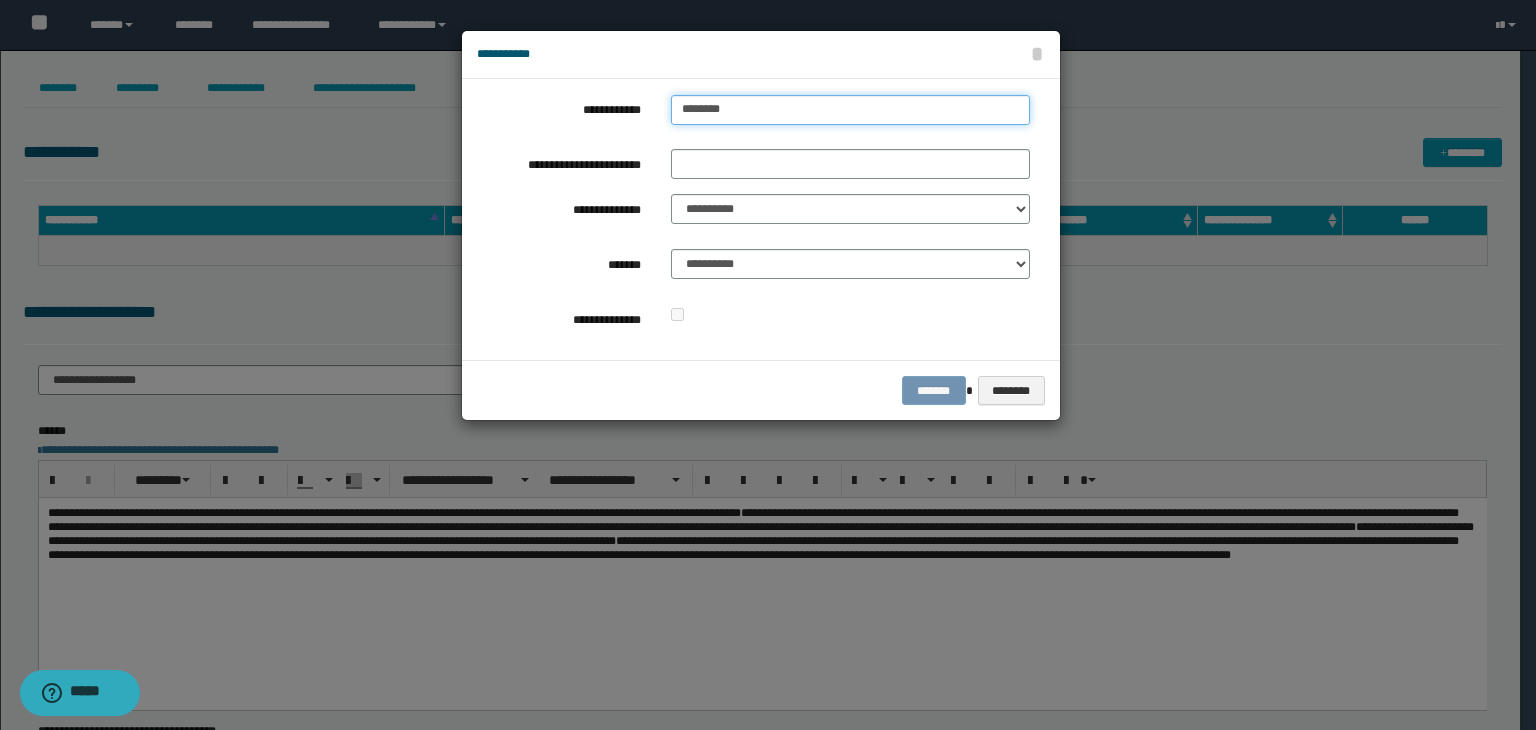 type on "**********" 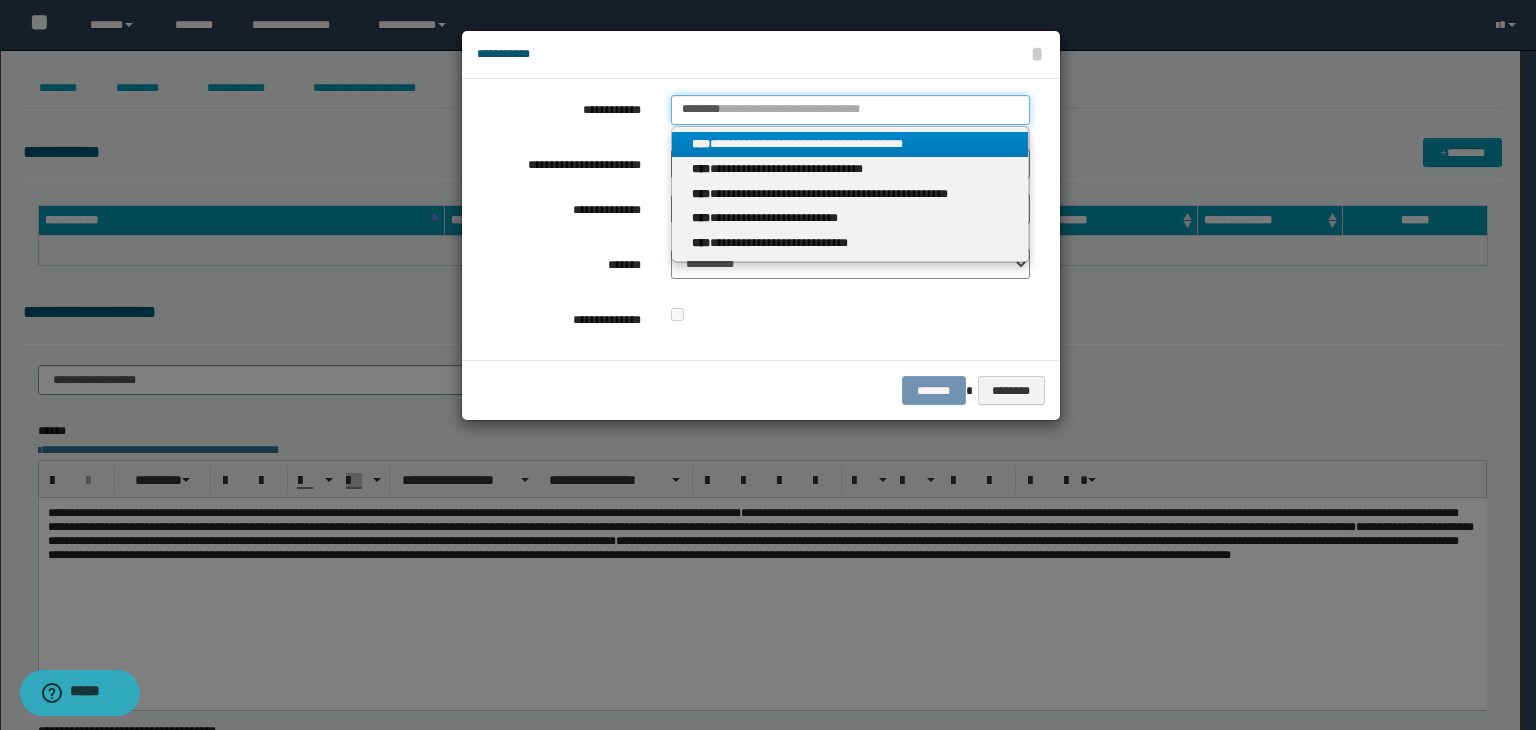 type on "********" 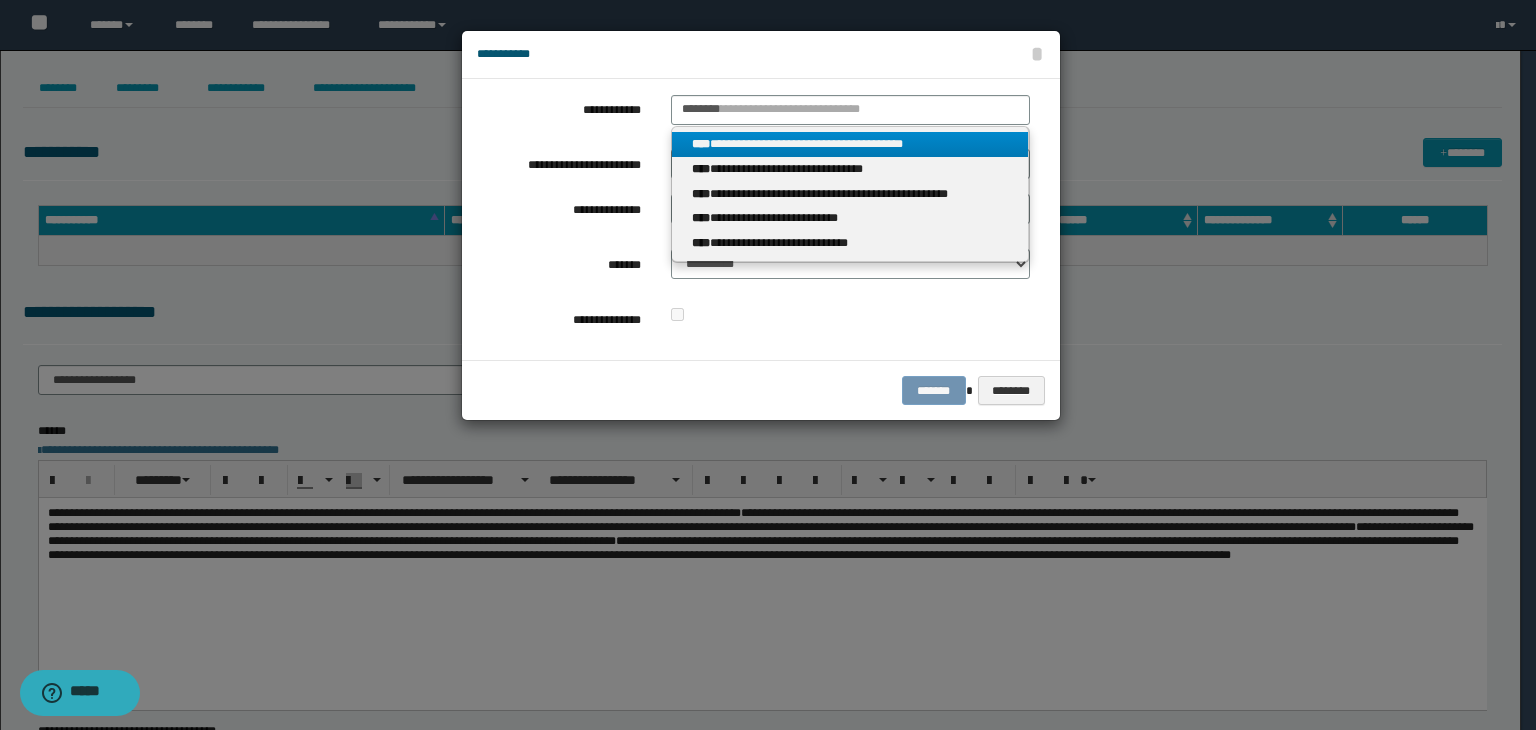 click on "**********" at bounding box center [850, 144] 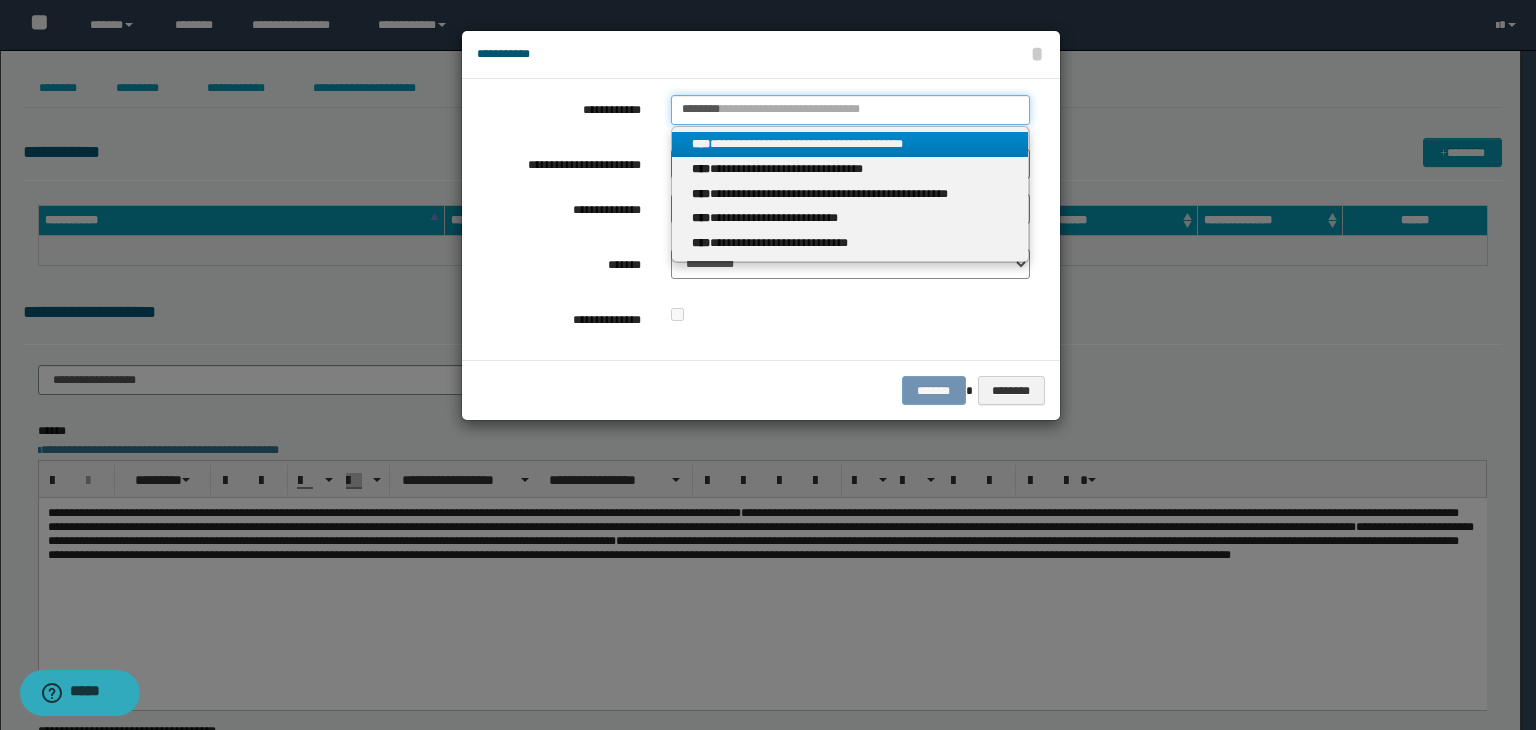 type 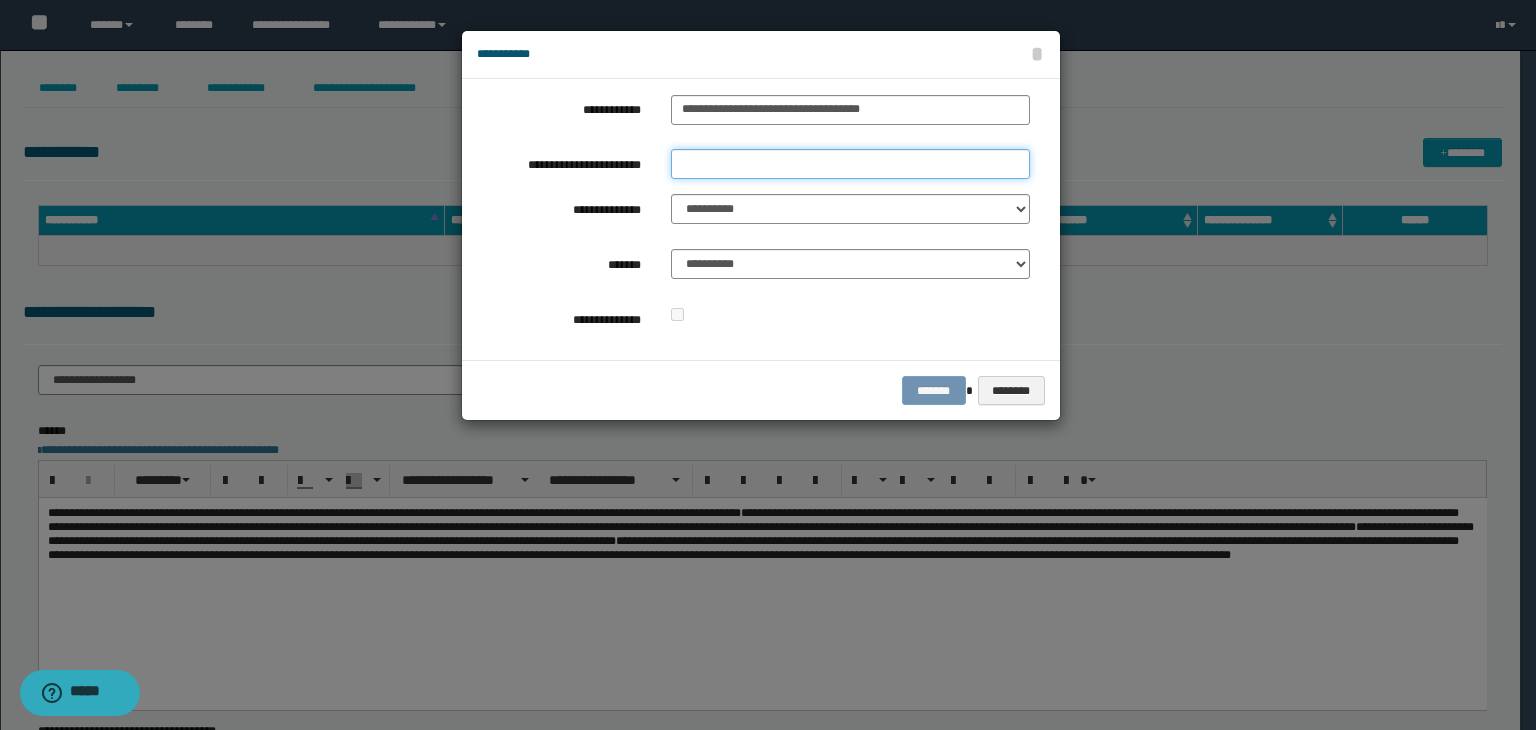 click on "**********" at bounding box center (850, 164) 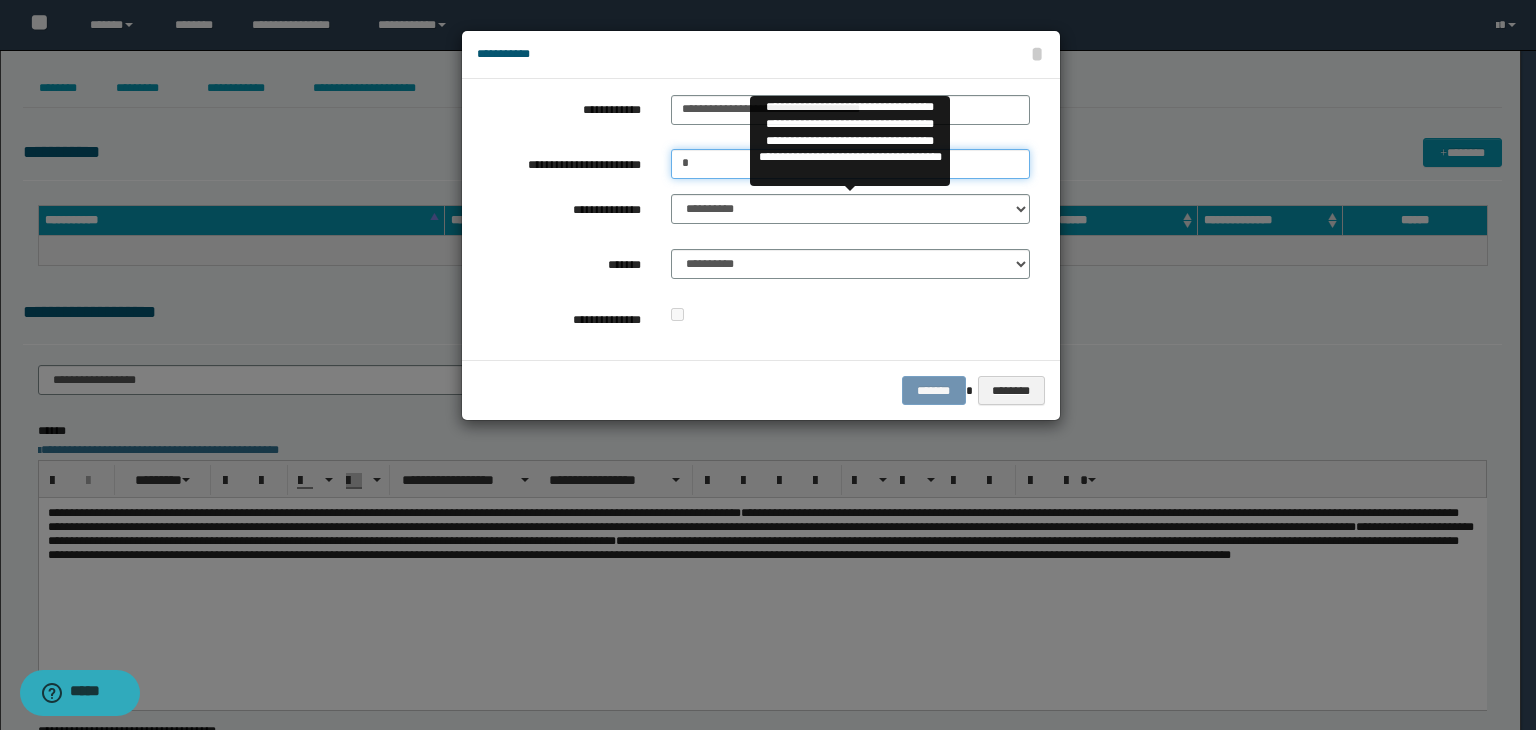 type on "*" 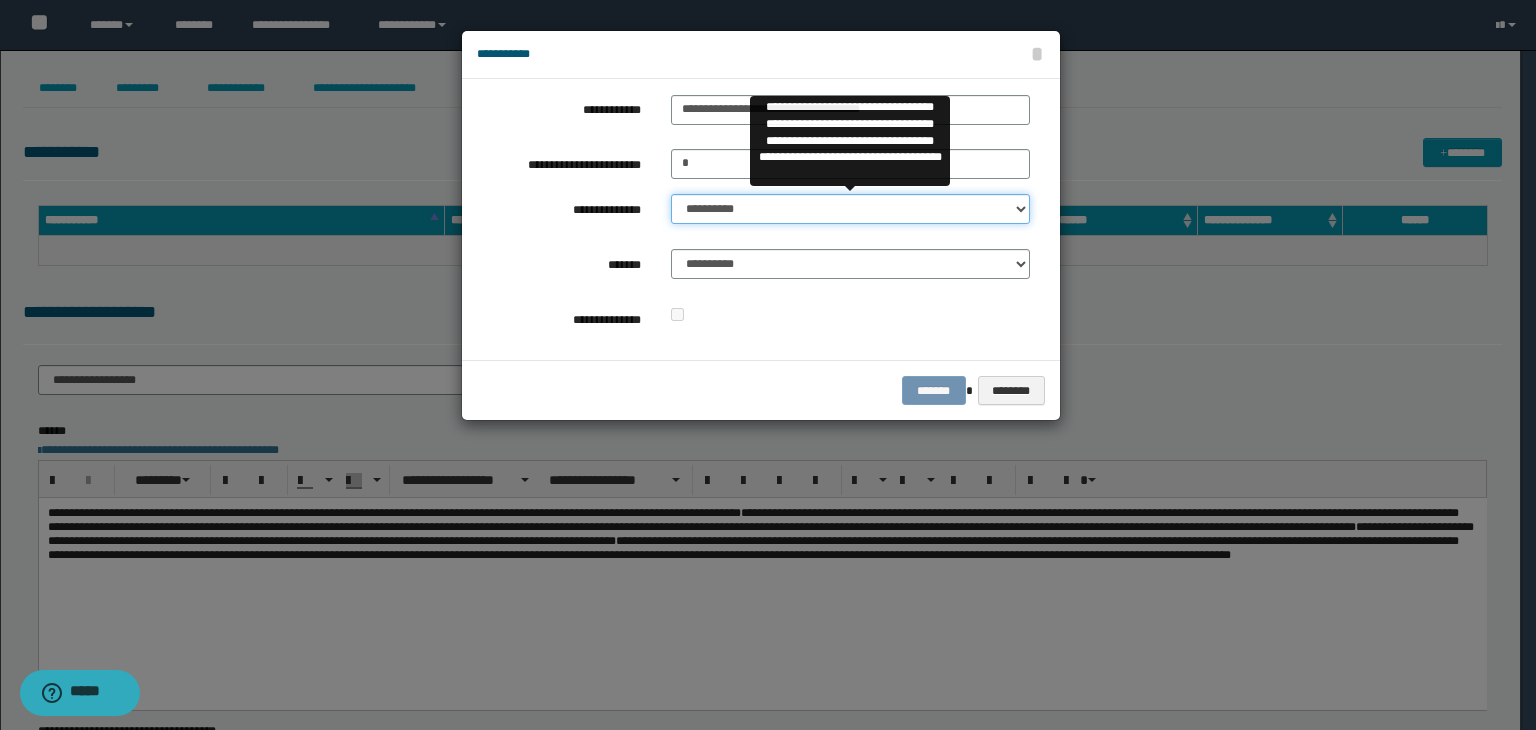 click on "**********" at bounding box center (850, 209) 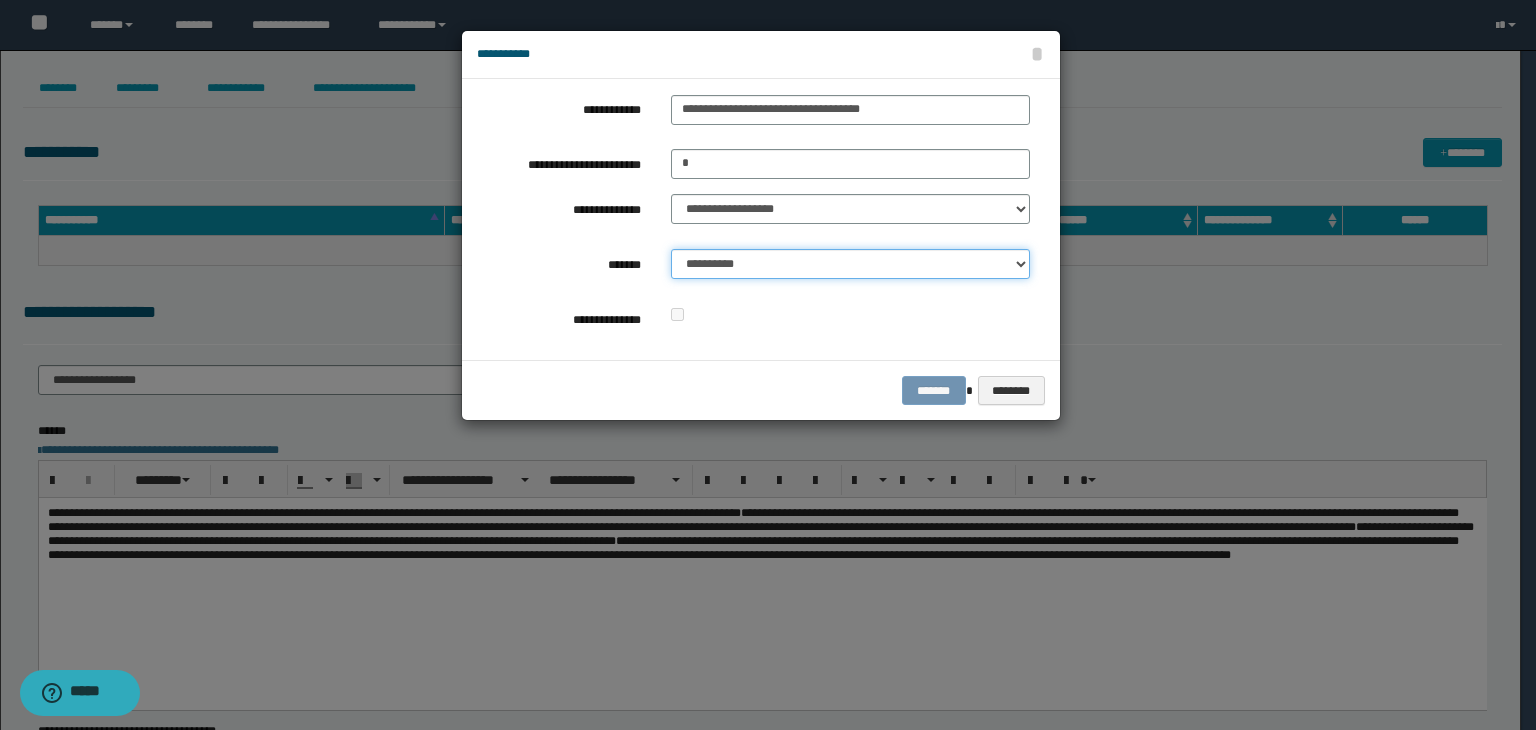click on "**********" at bounding box center (850, 264) 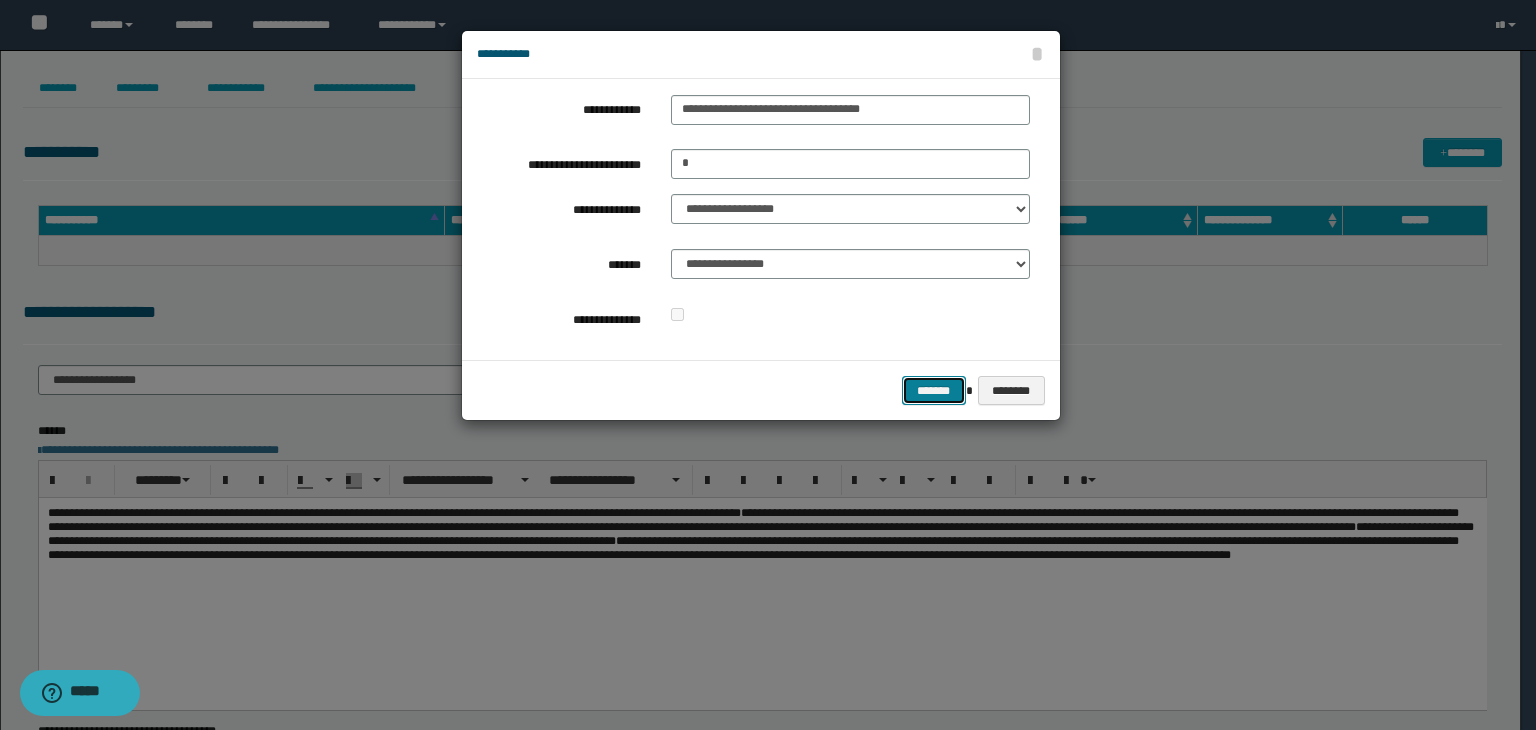 click on "*******" at bounding box center (934, 391) 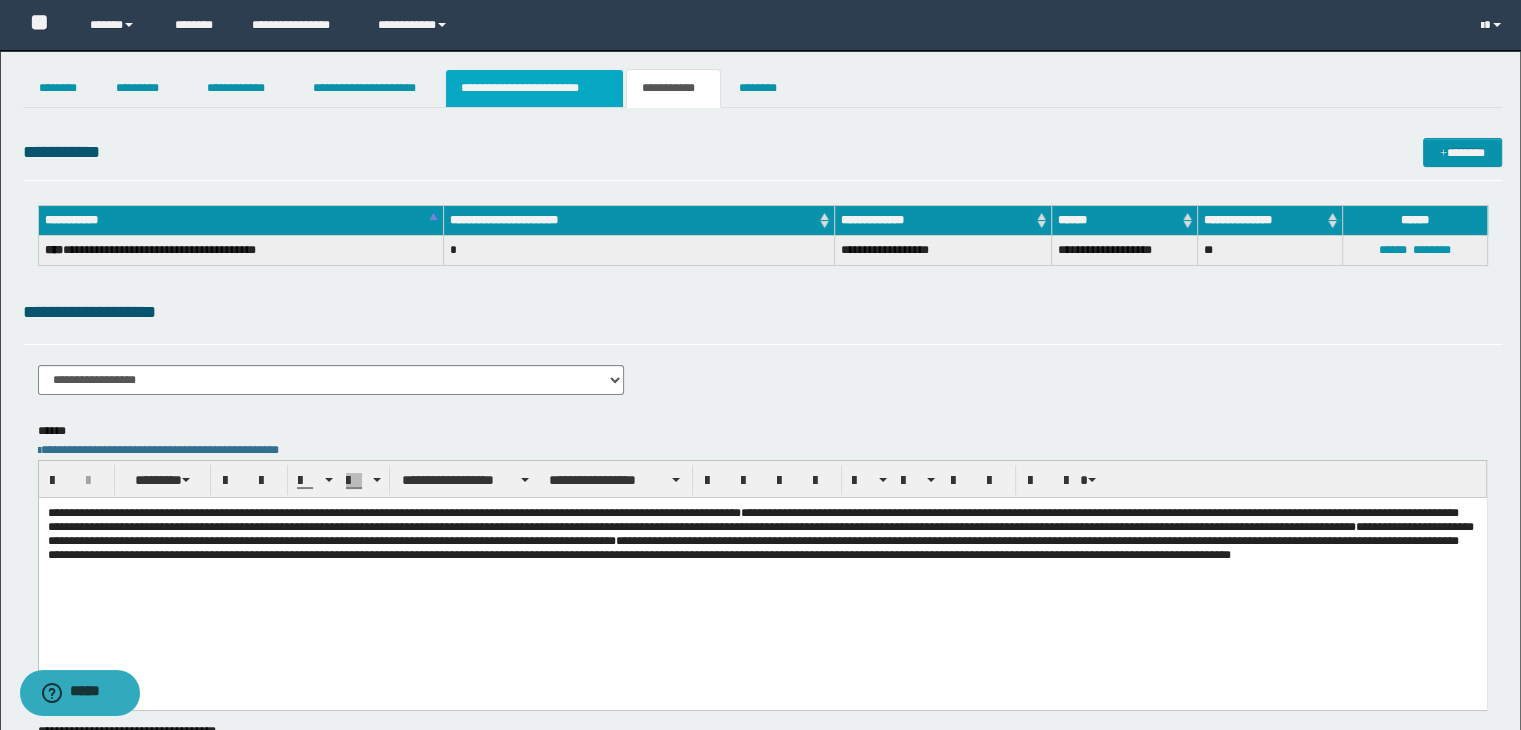 click on "**********" at bounding box center [534, 88] 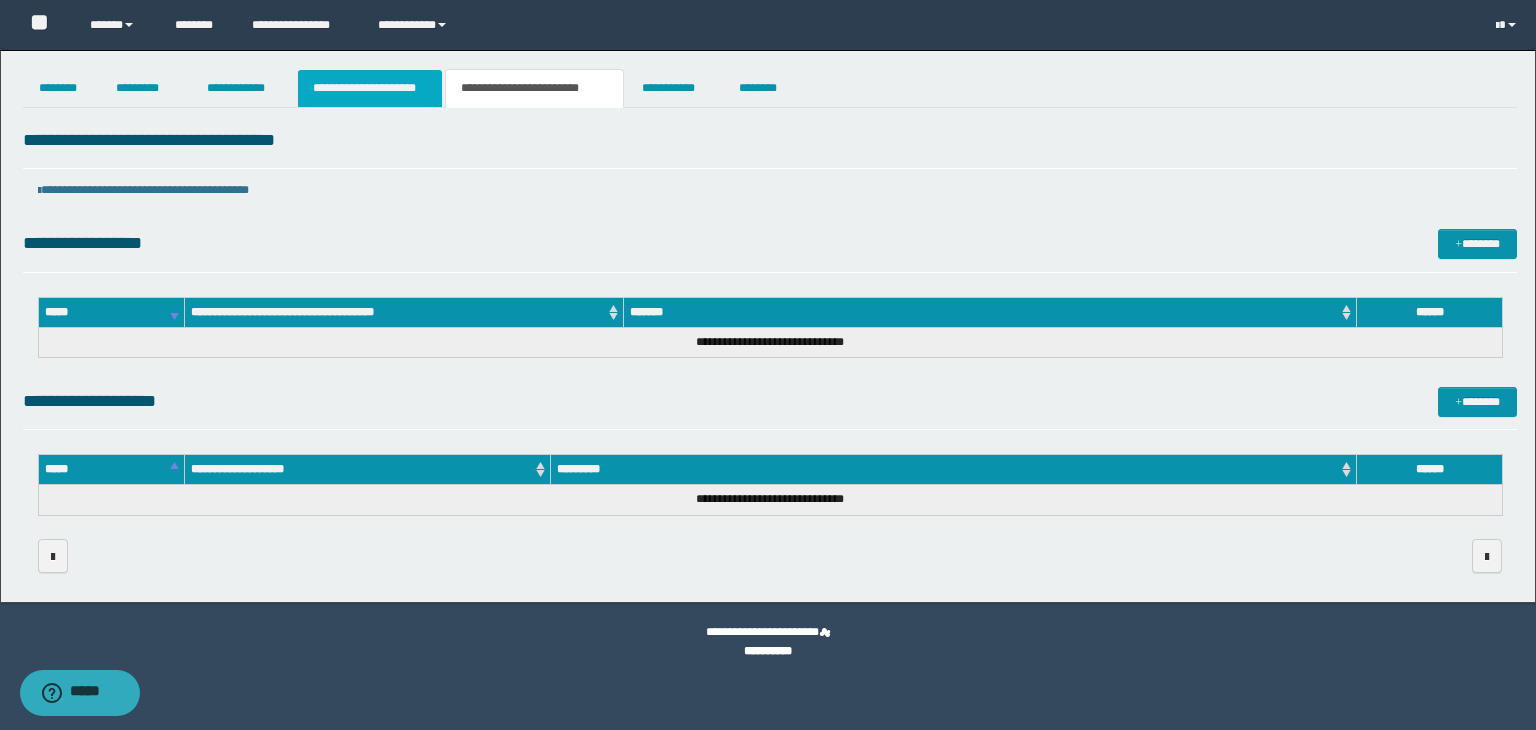 click on "**********" at bounding box center [370, 88] 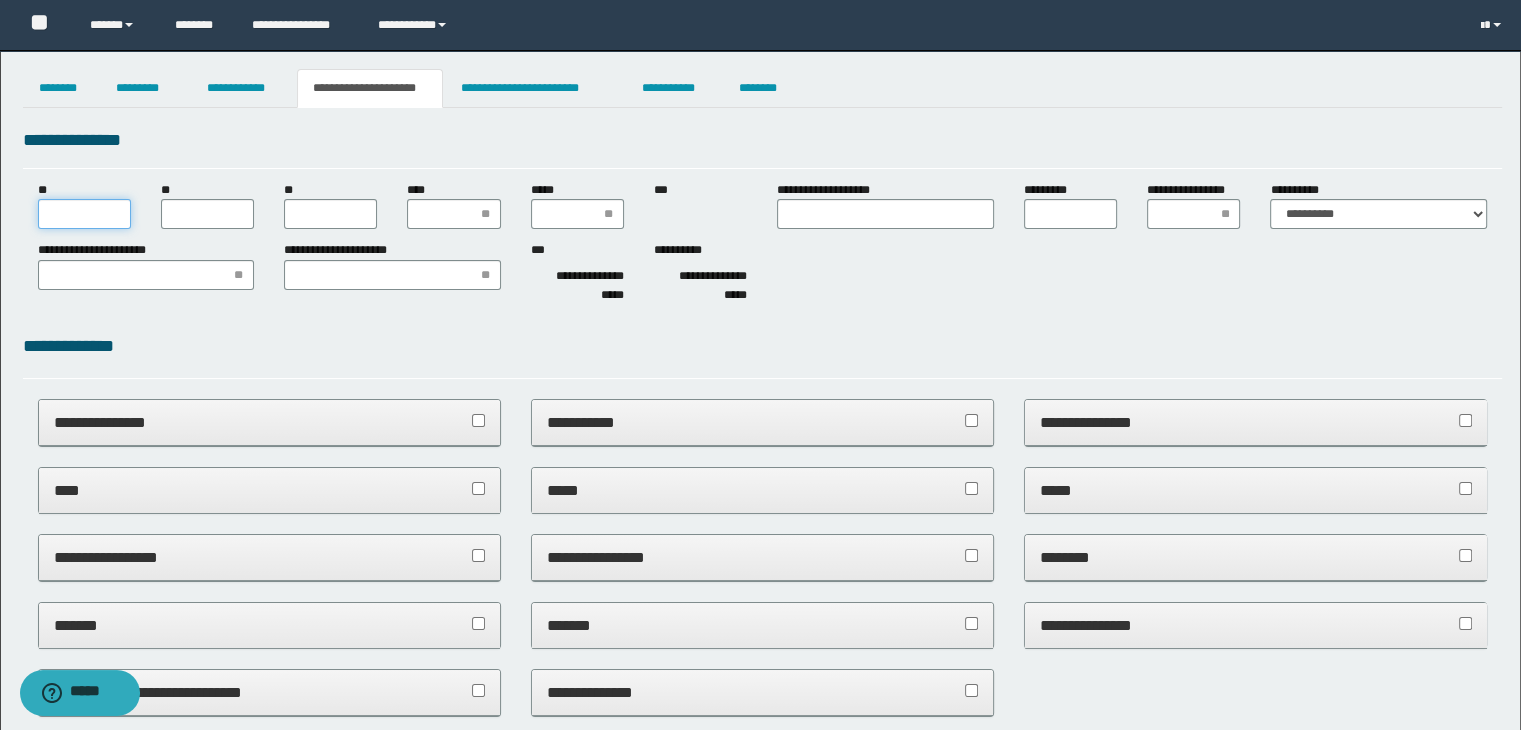 click on "**" at bounding box center [84, 214] 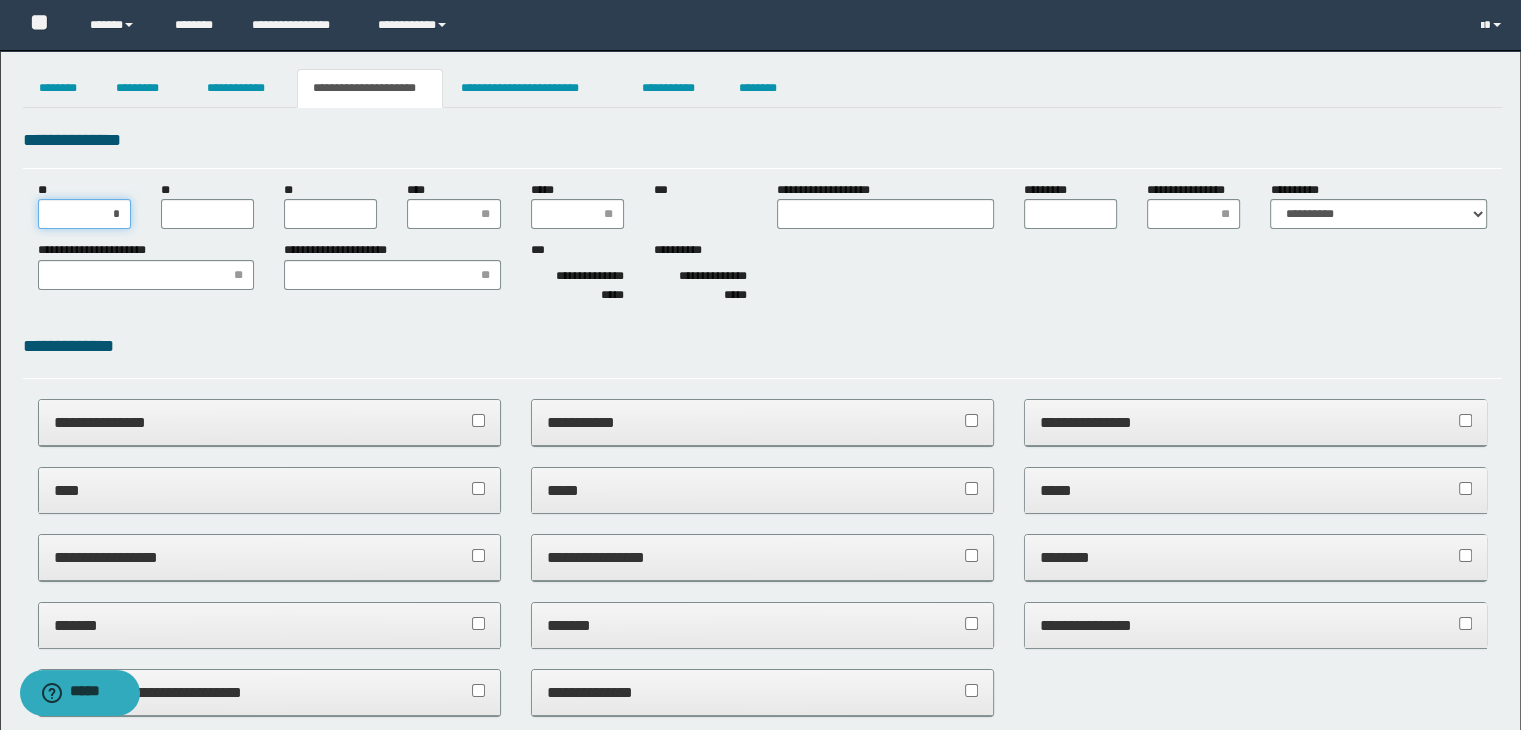 type on "**" 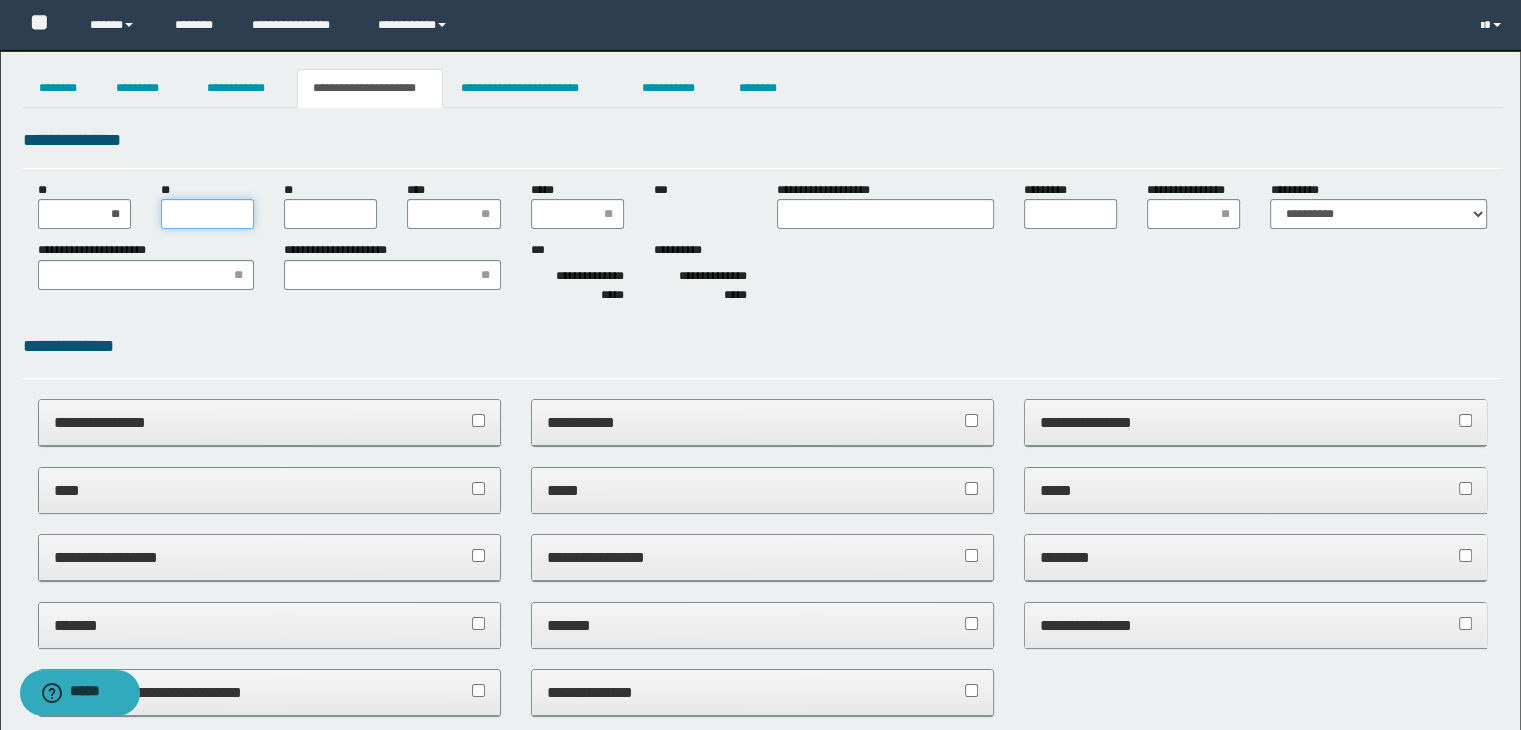 click on "**" at bounding box center (207, 214) 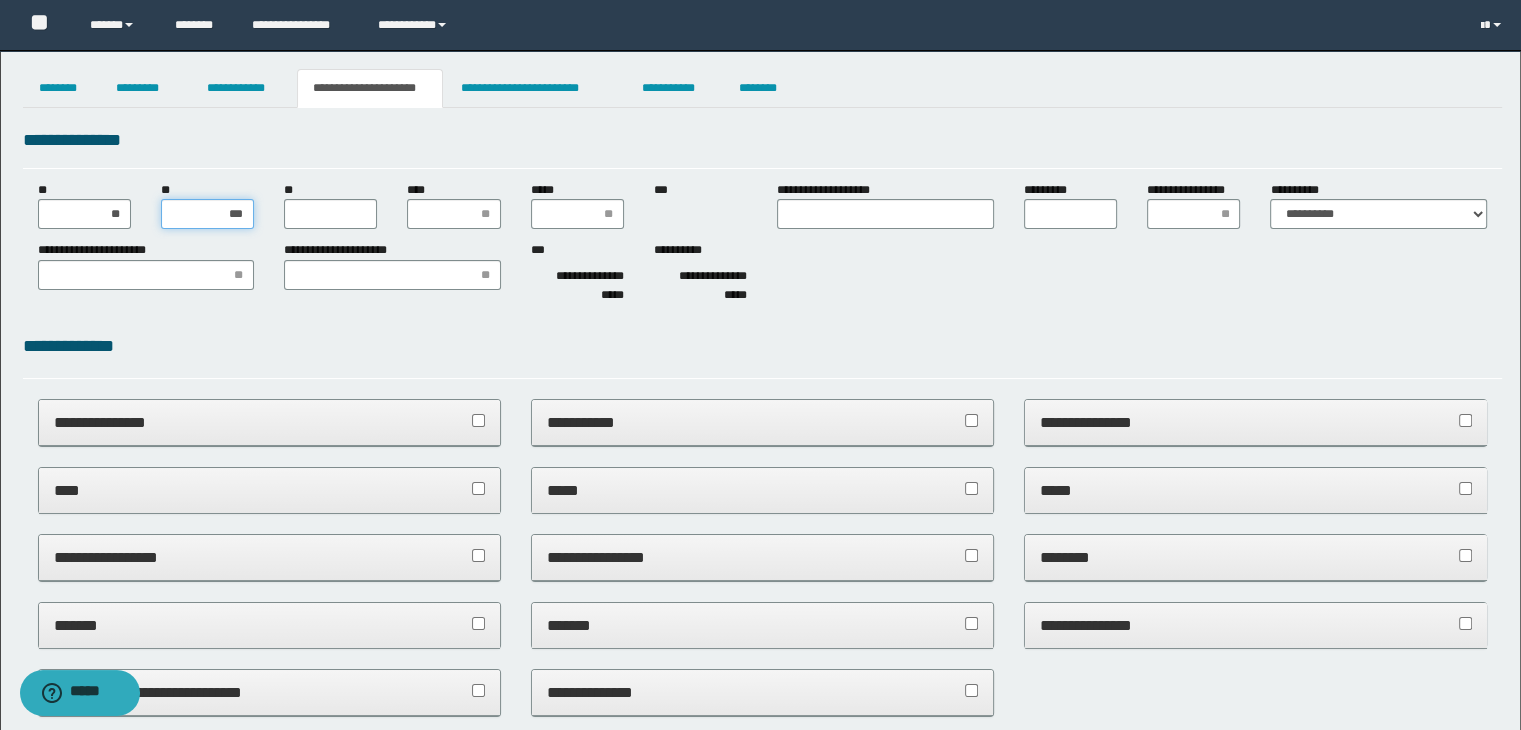 type on "**" 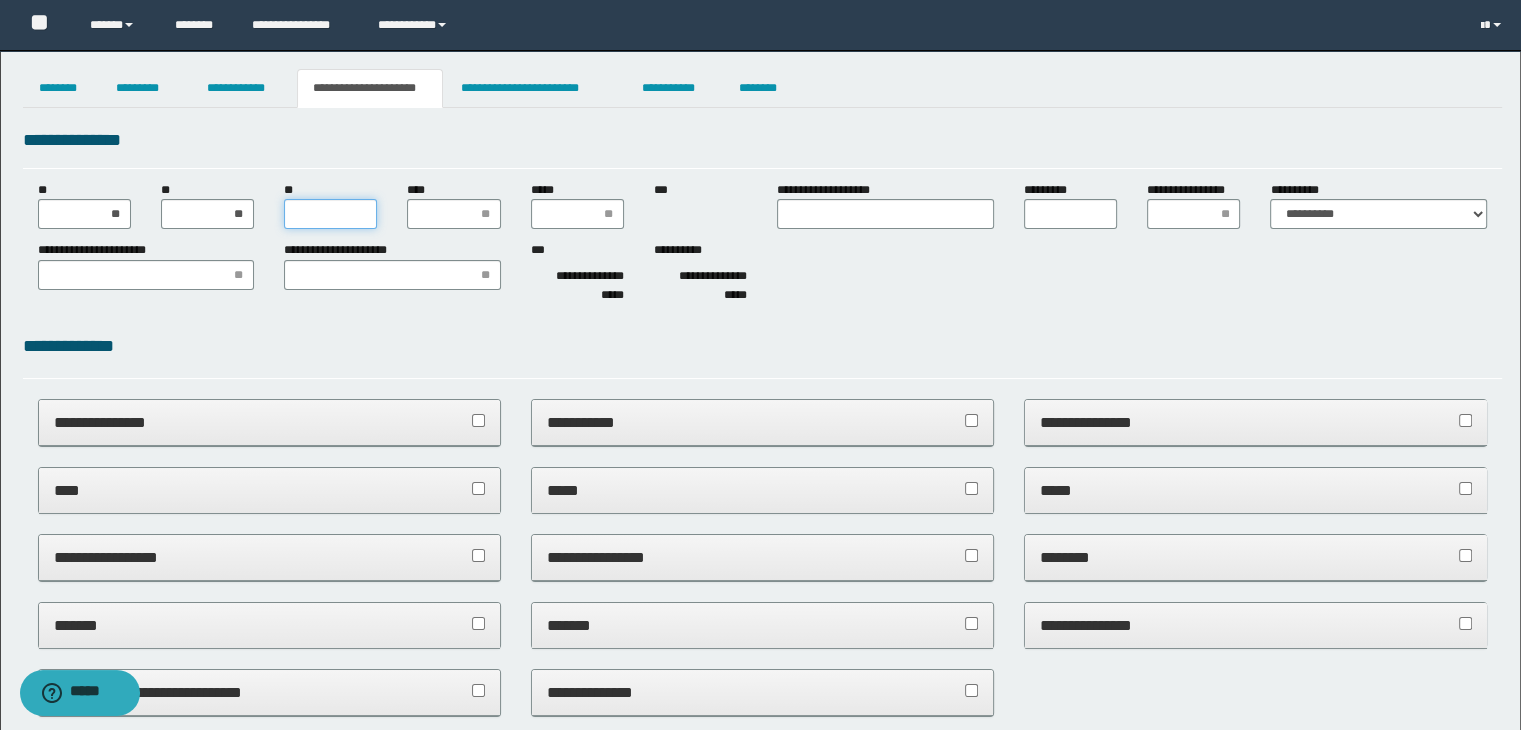 click on "**" at bounding box center (330, 214) 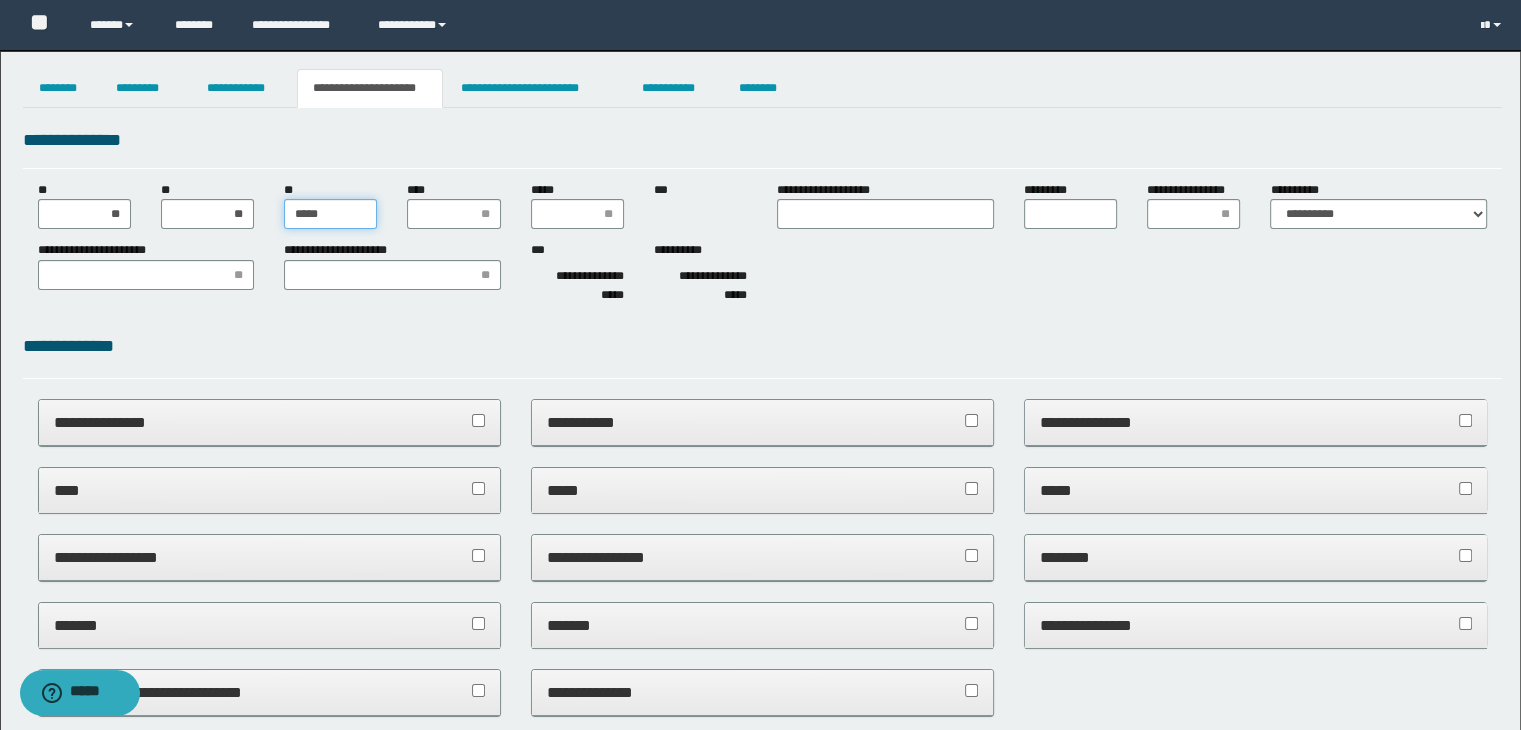type on "******" 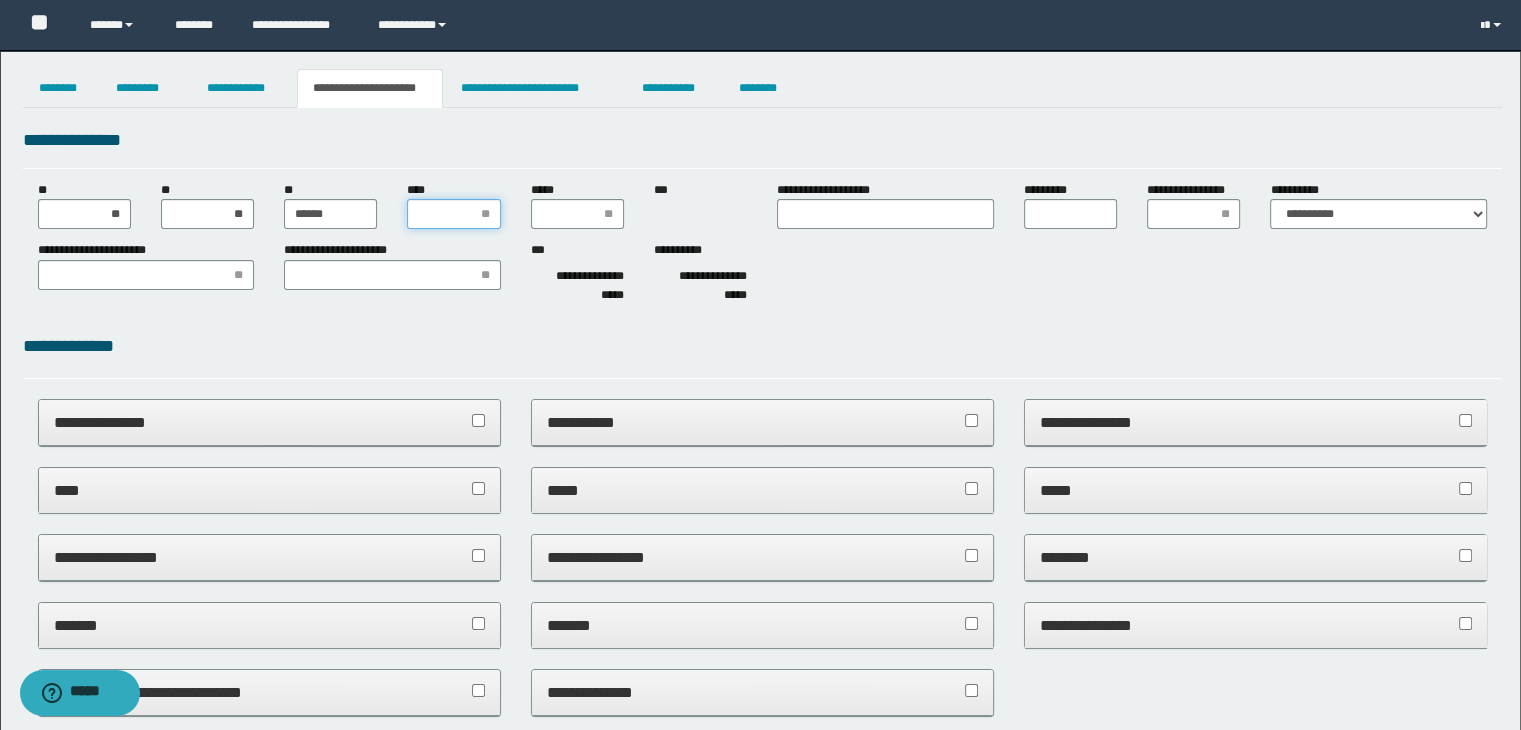 click on "****" at bounding box center [453, 214] 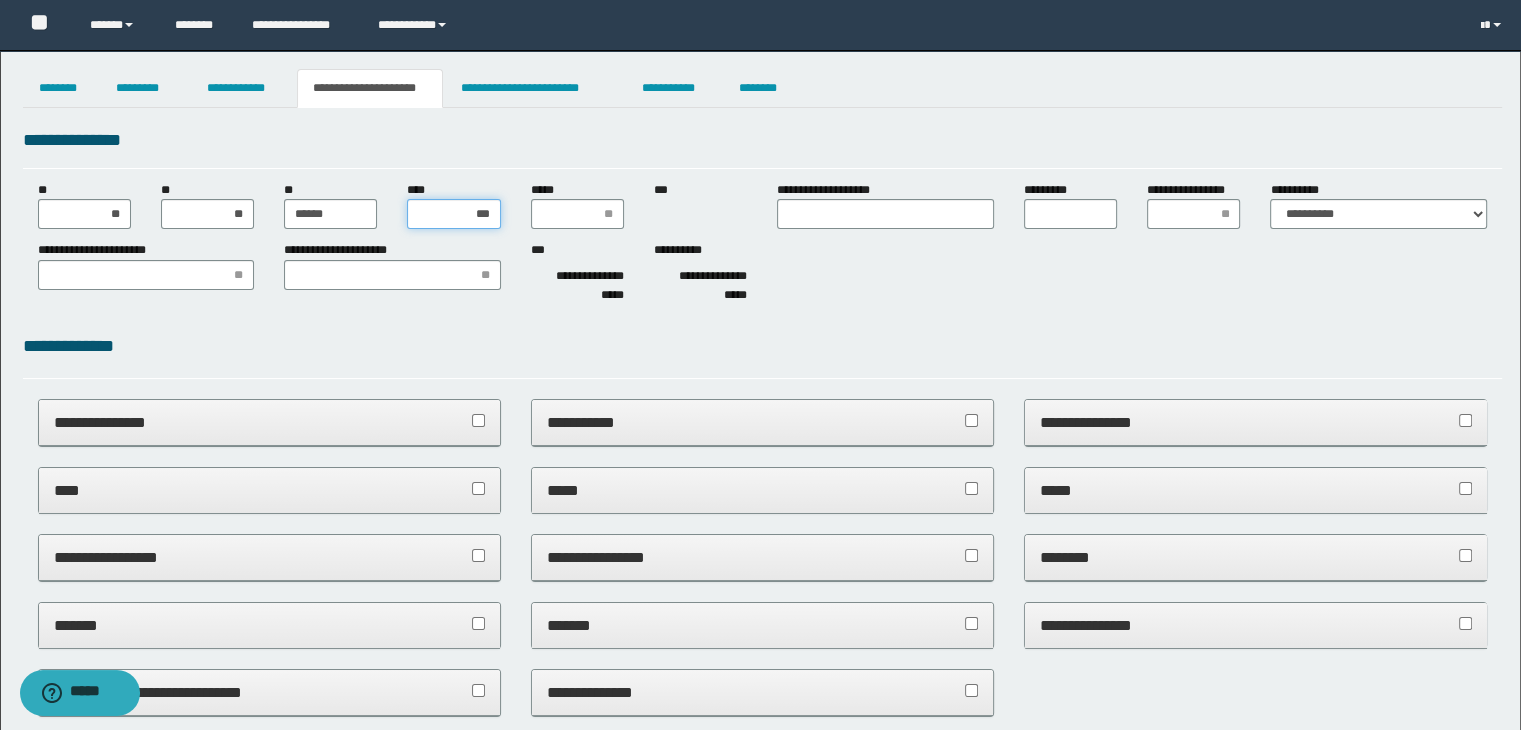 type on "****" 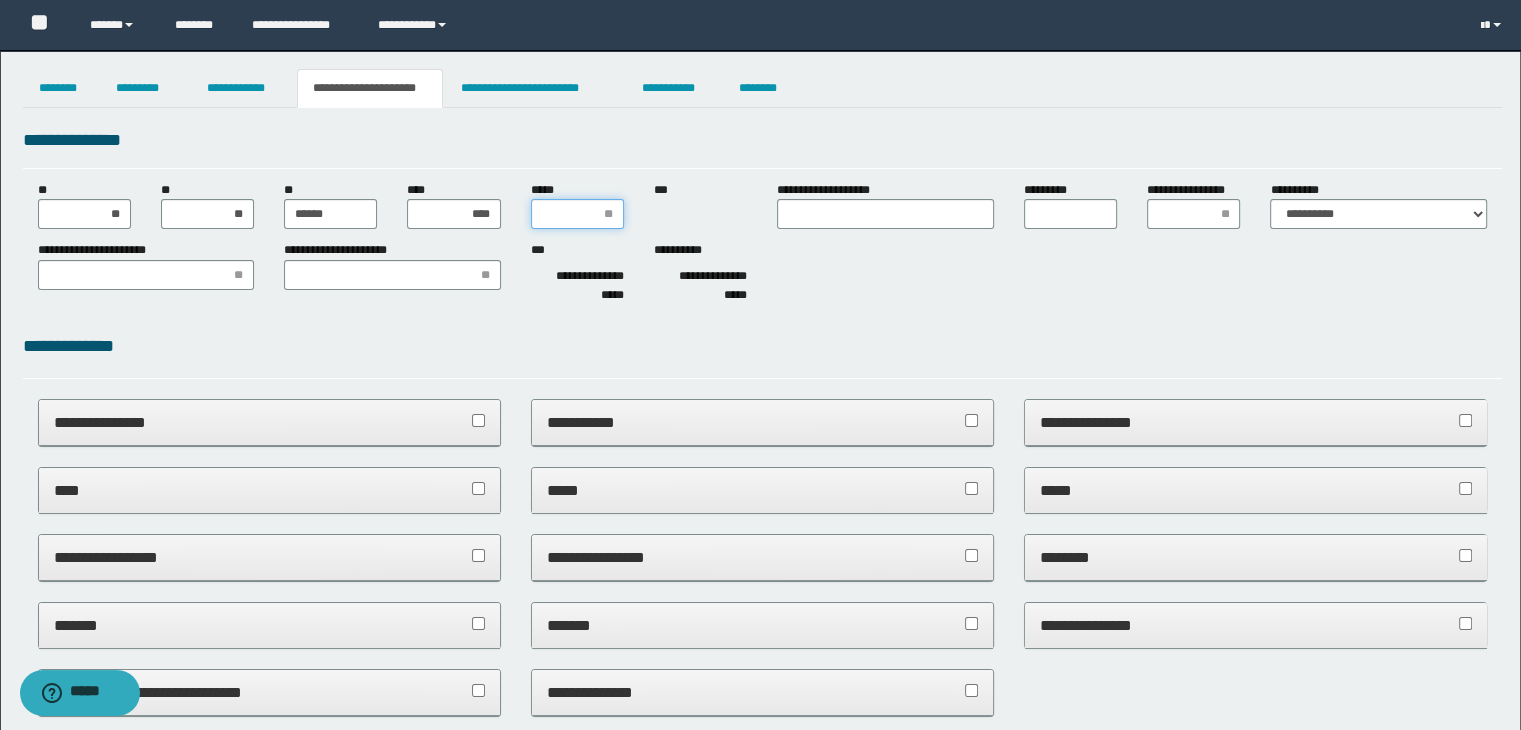 click on "*****" at bounding box center [577, 214] 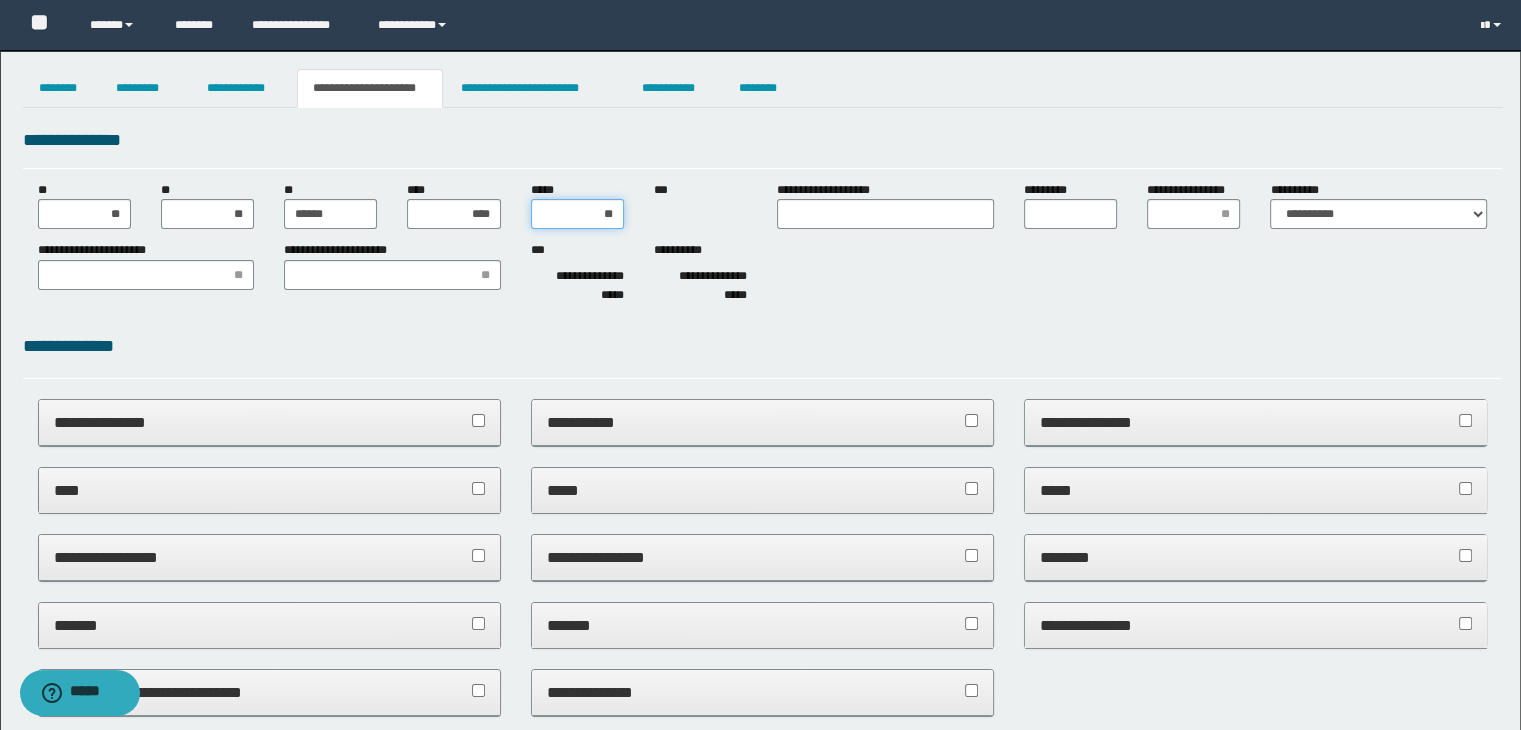 type on "***" 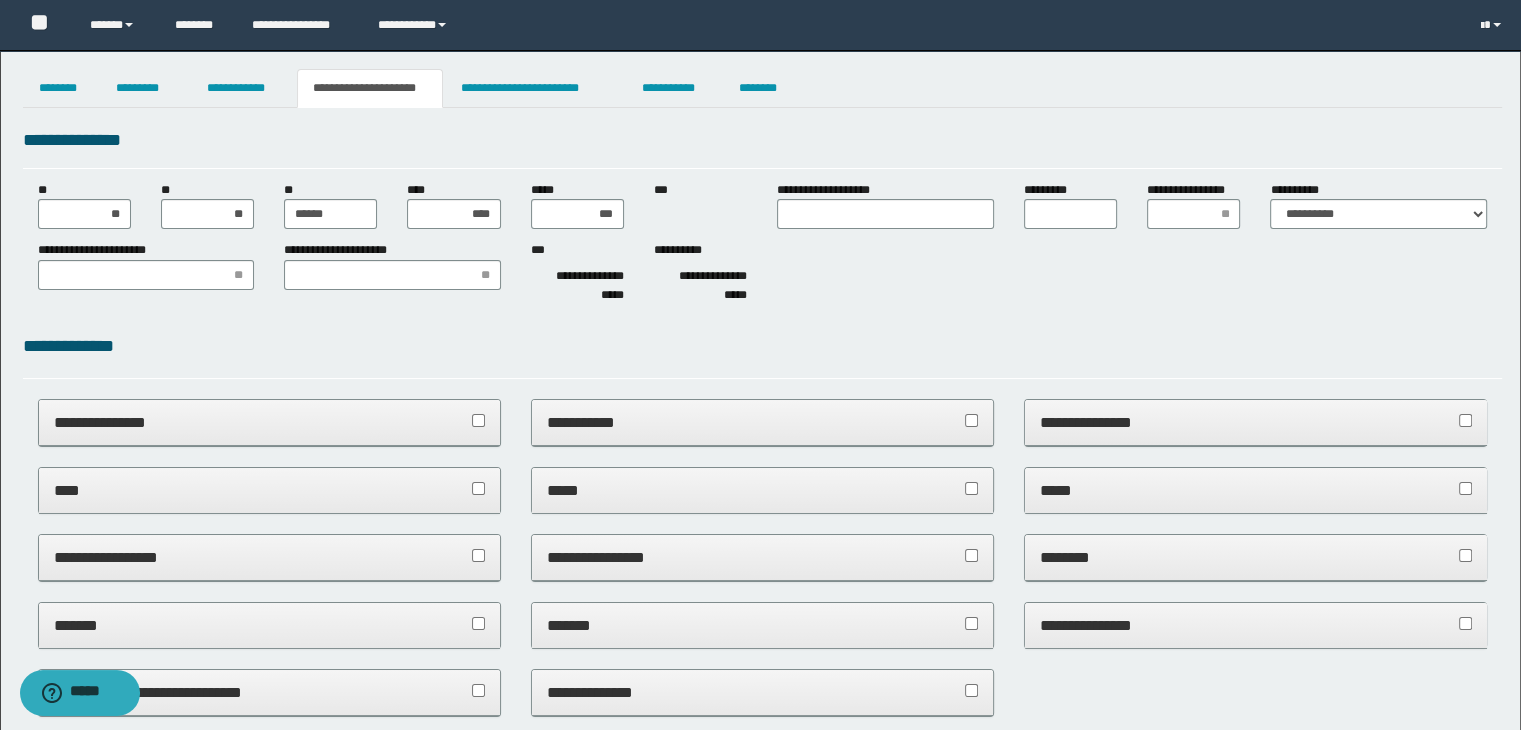 click on "**********" at bounding box center [763, 276] 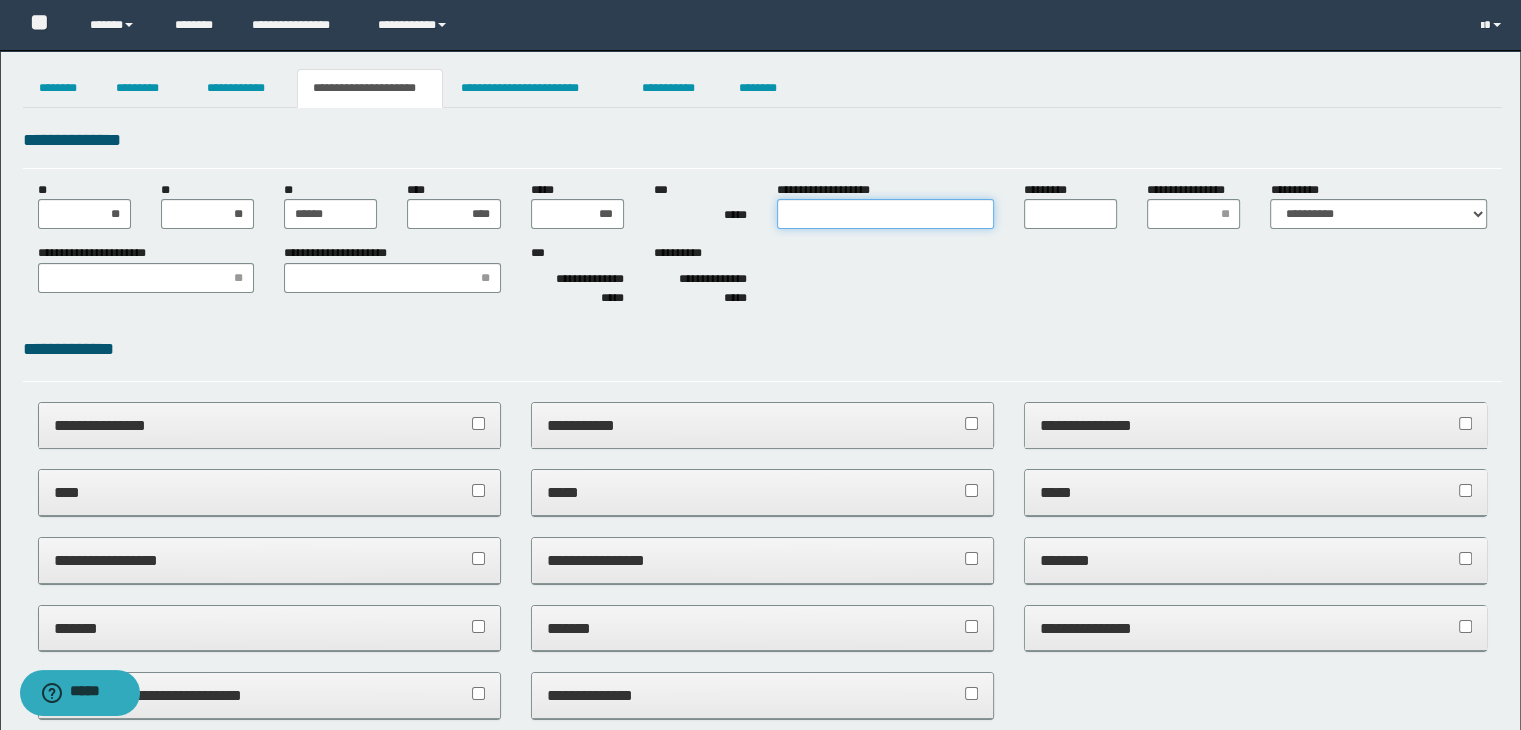 click on "**********" at bounding box center (885, 214) 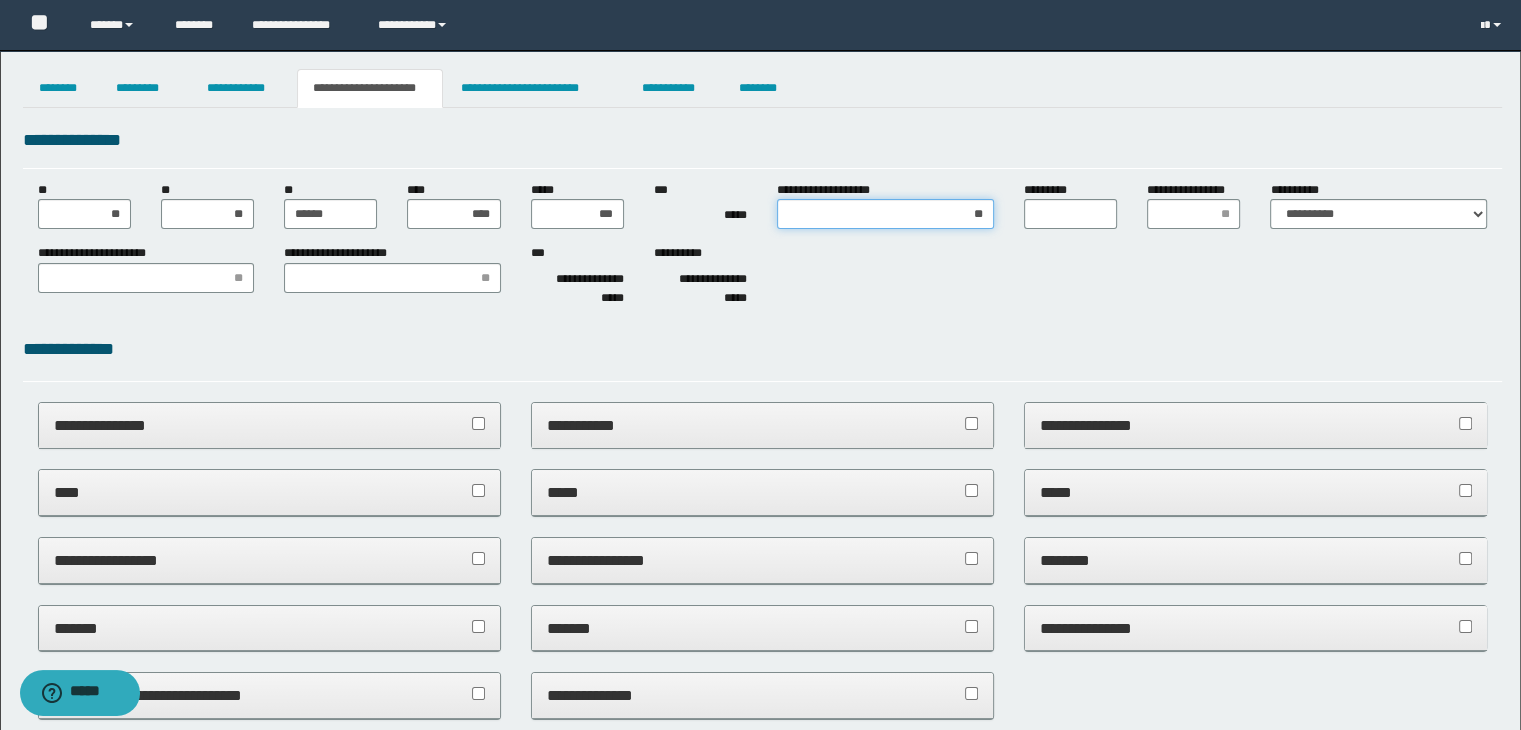type on "***" 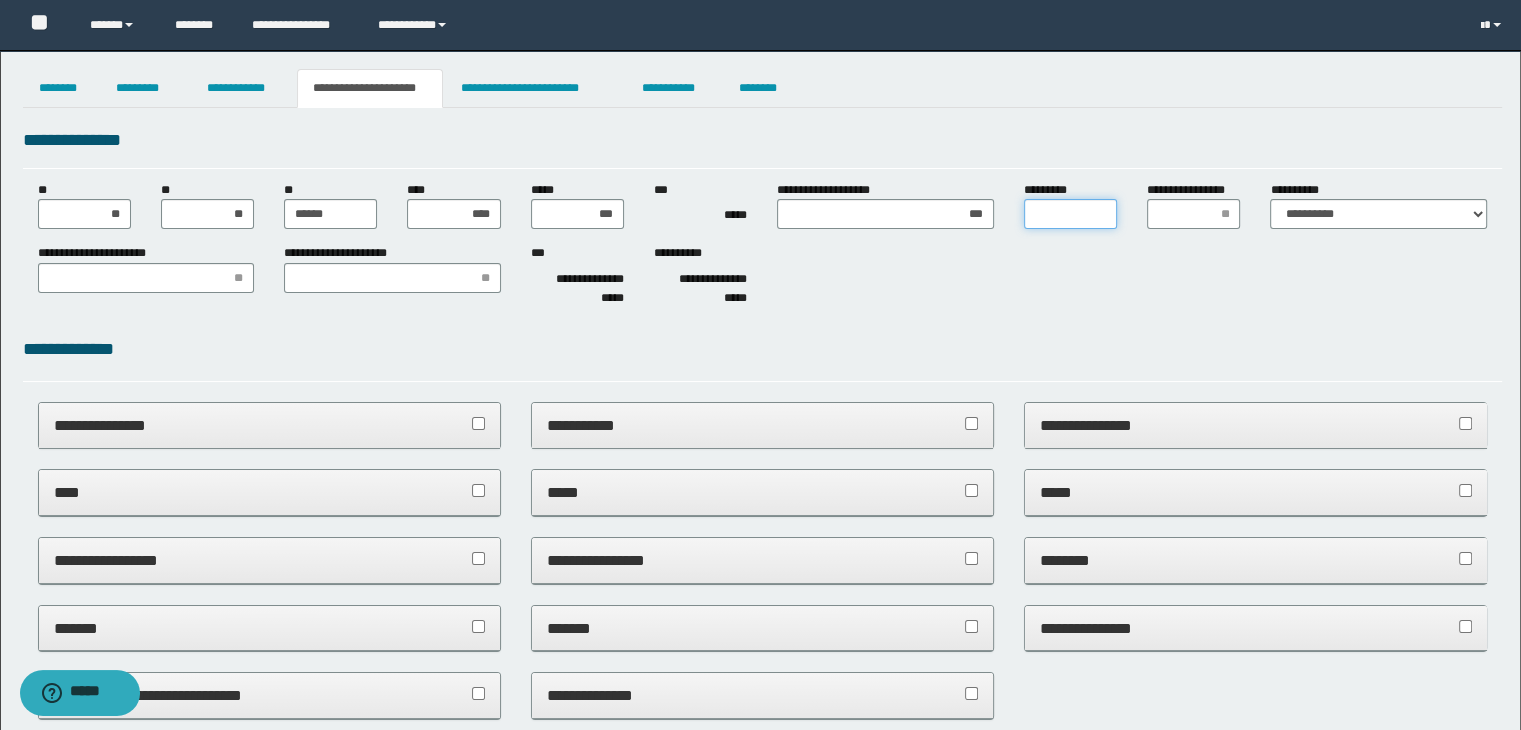click on "*********" at bounding box center (1070, 214) 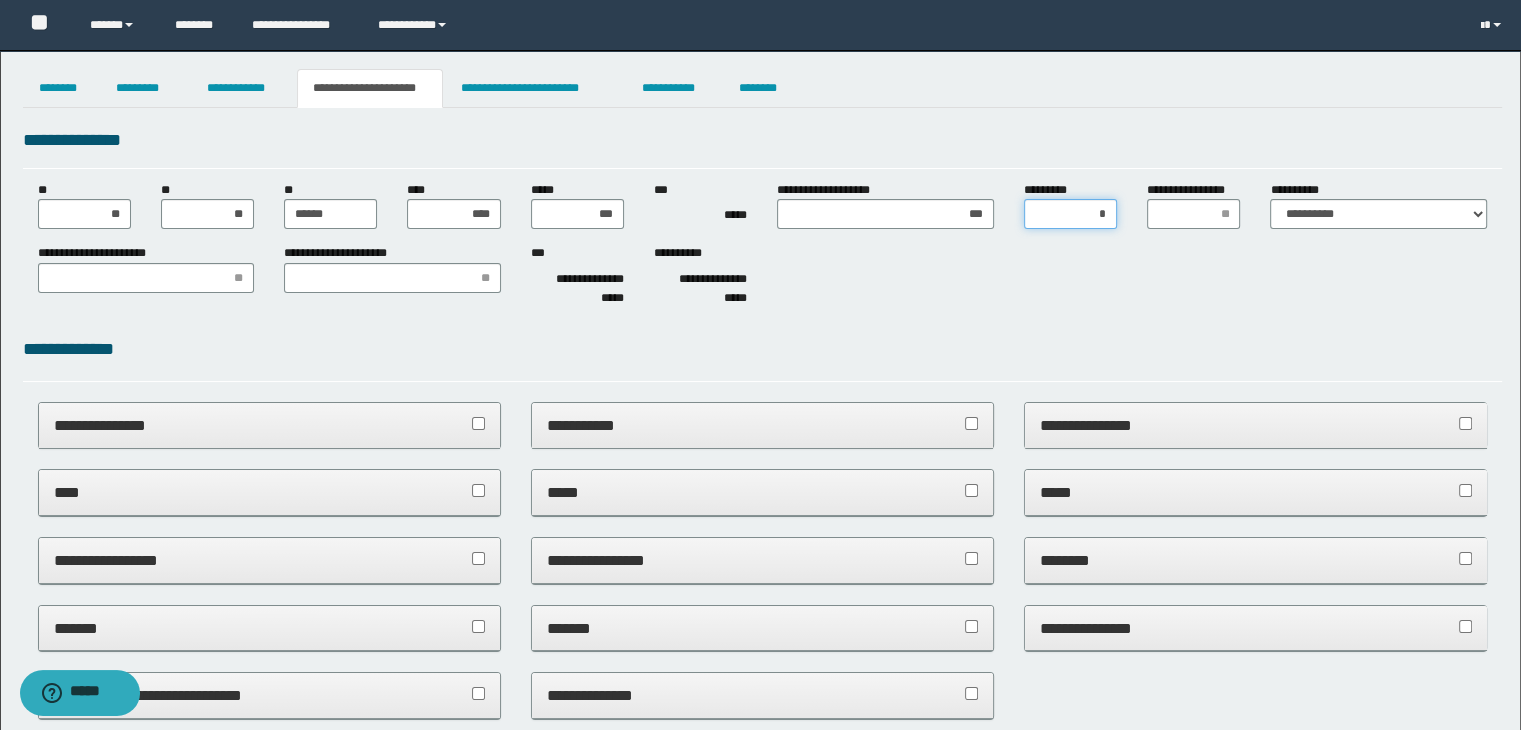 type on "**" 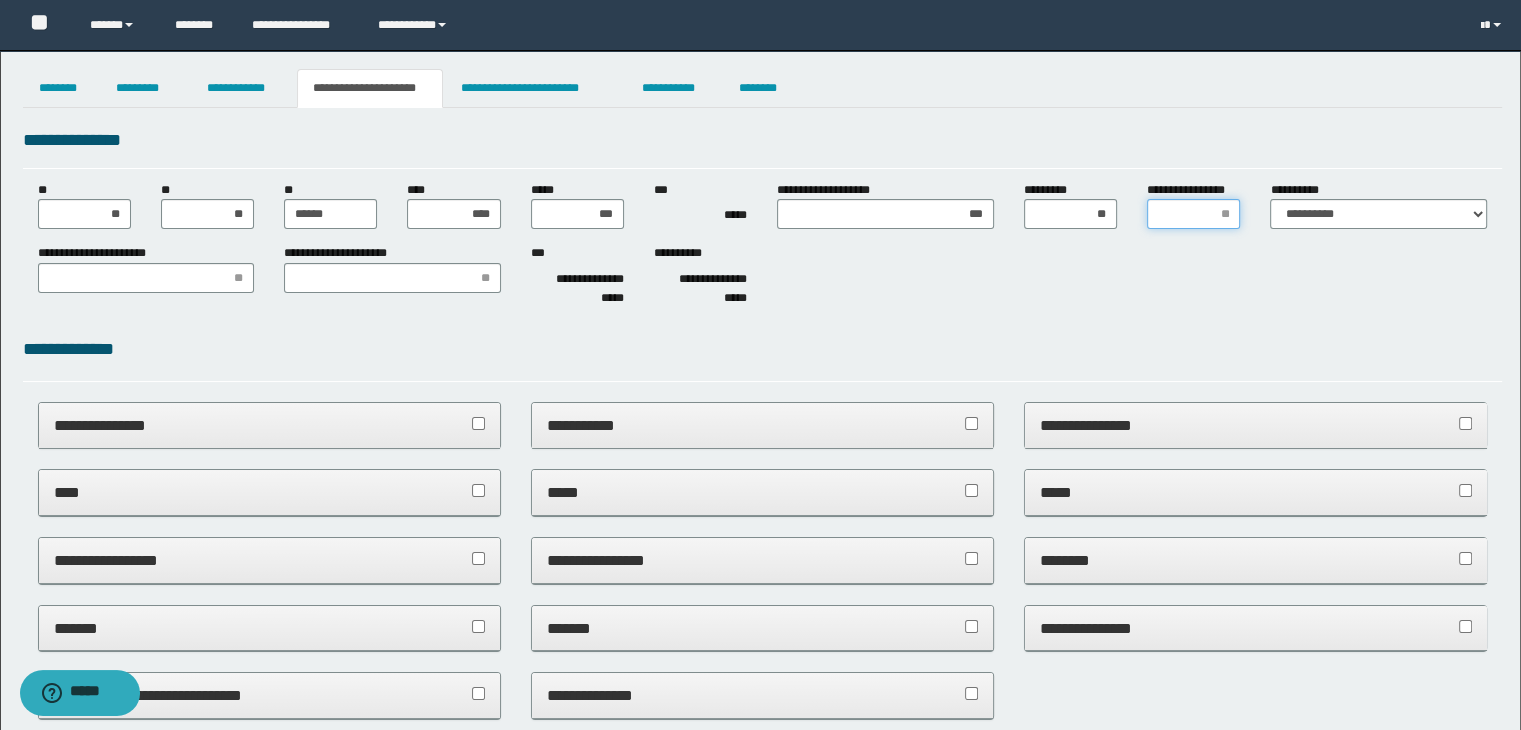 click on "**********" at bounding box center (1193, 214) 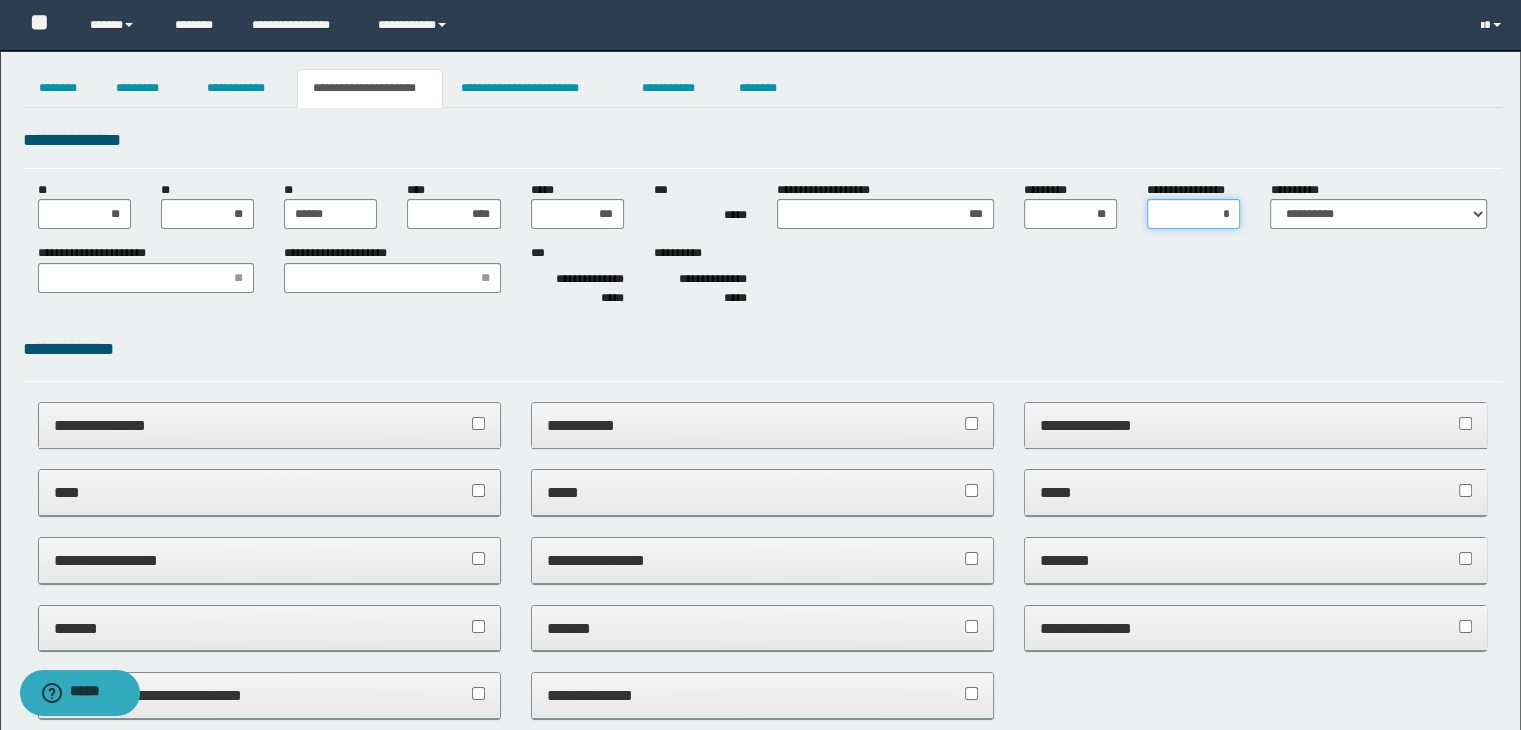 type on "**" 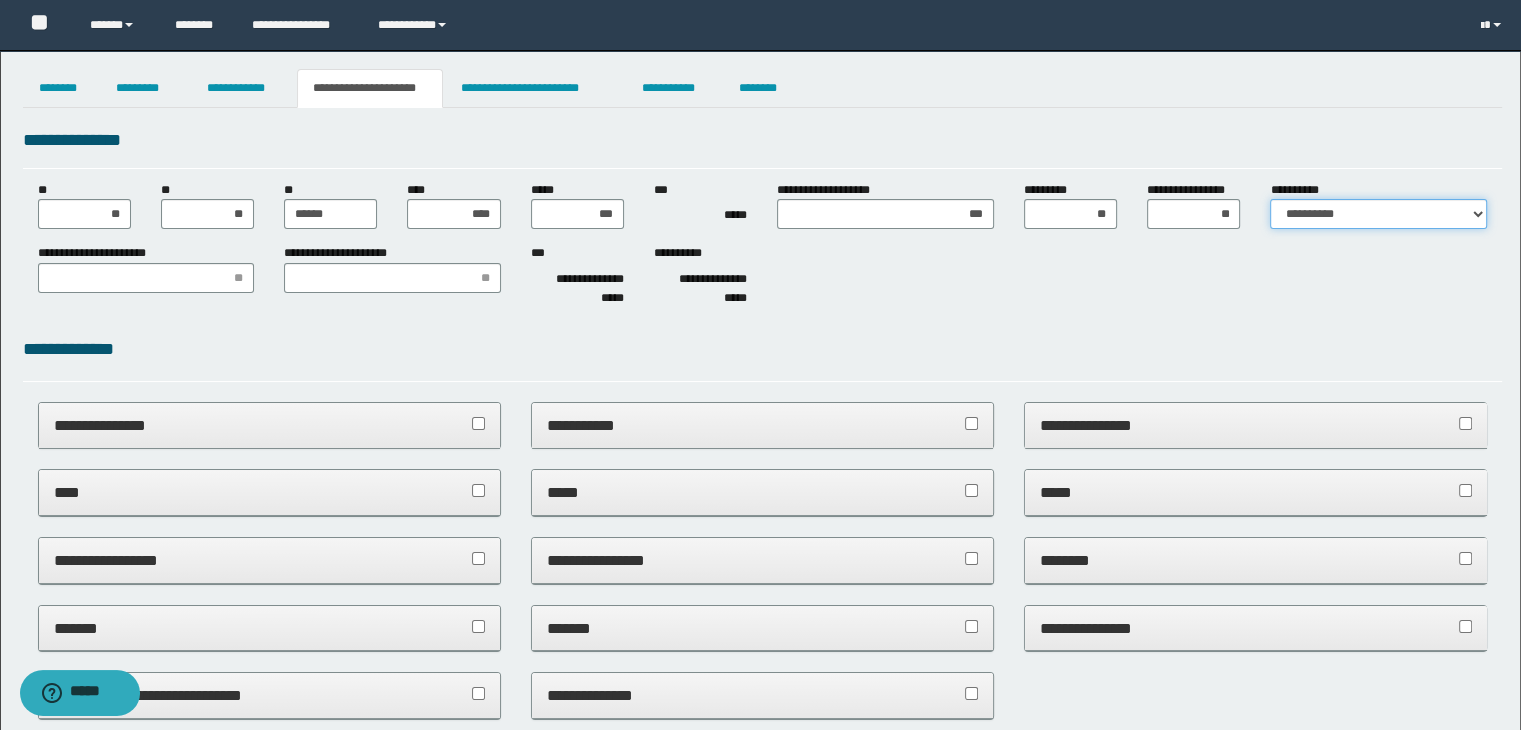 click on "**********" at bounding box center [1378, 214] 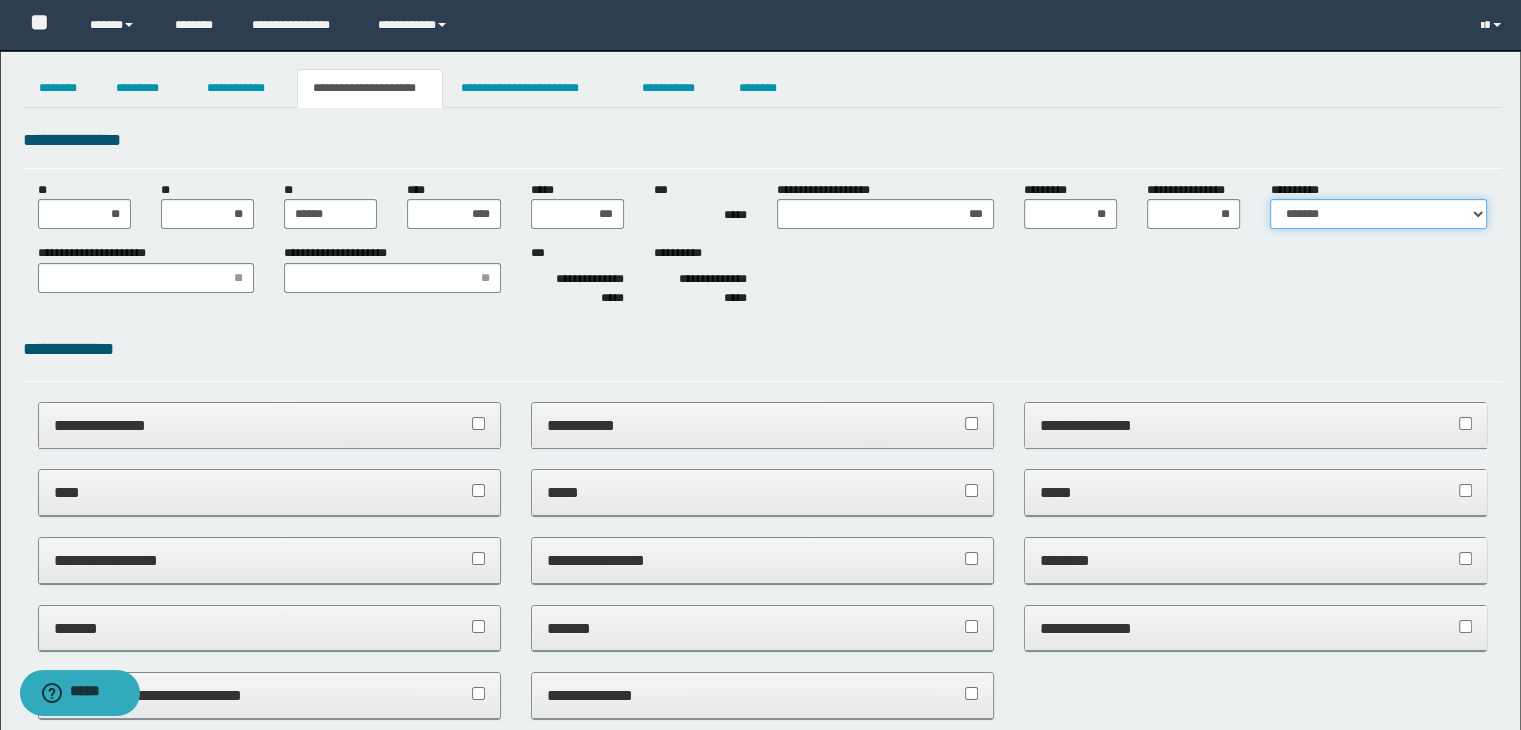click on "**********" at bounding box center [1378, 214] 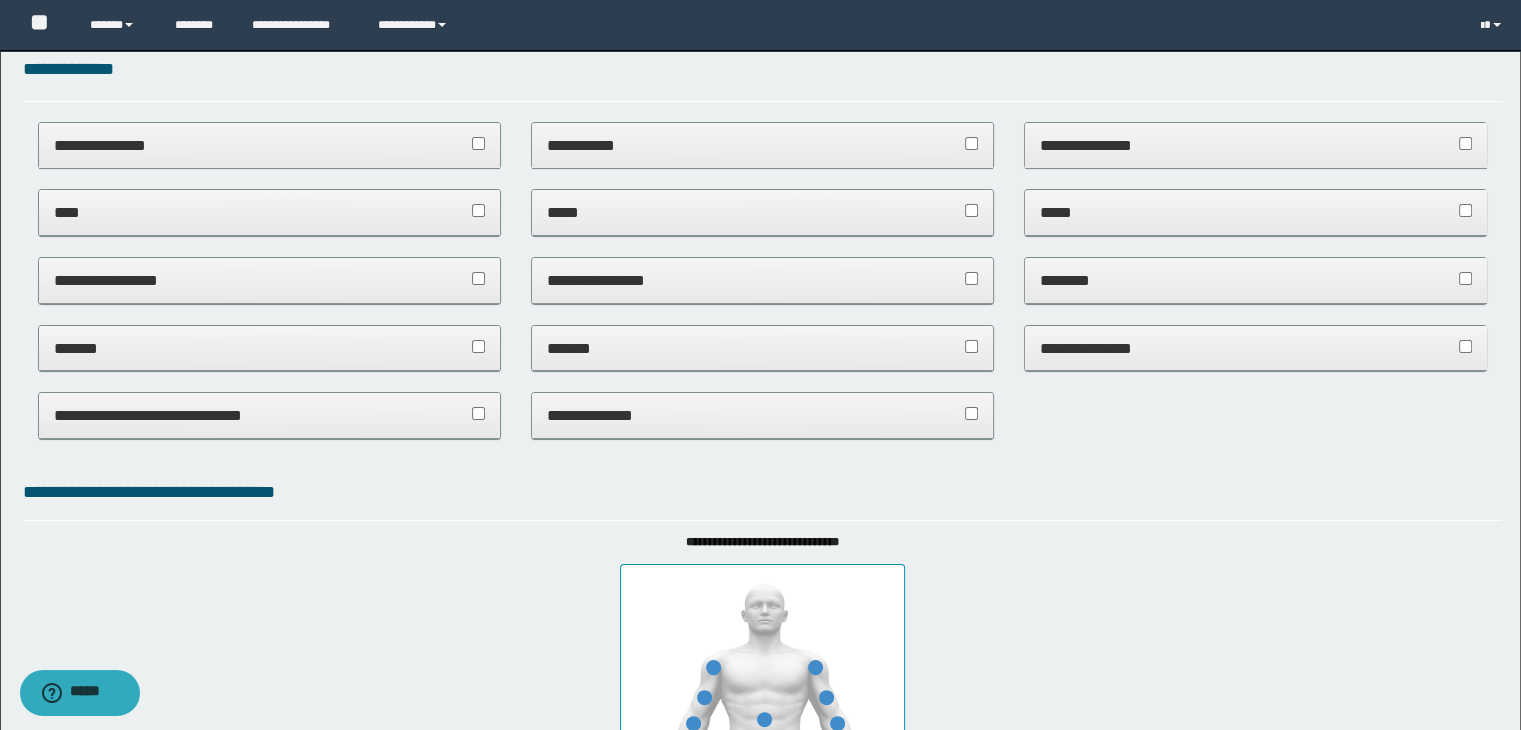 scroll, scrollTop: 0, scrollLeft: 0, axis: both 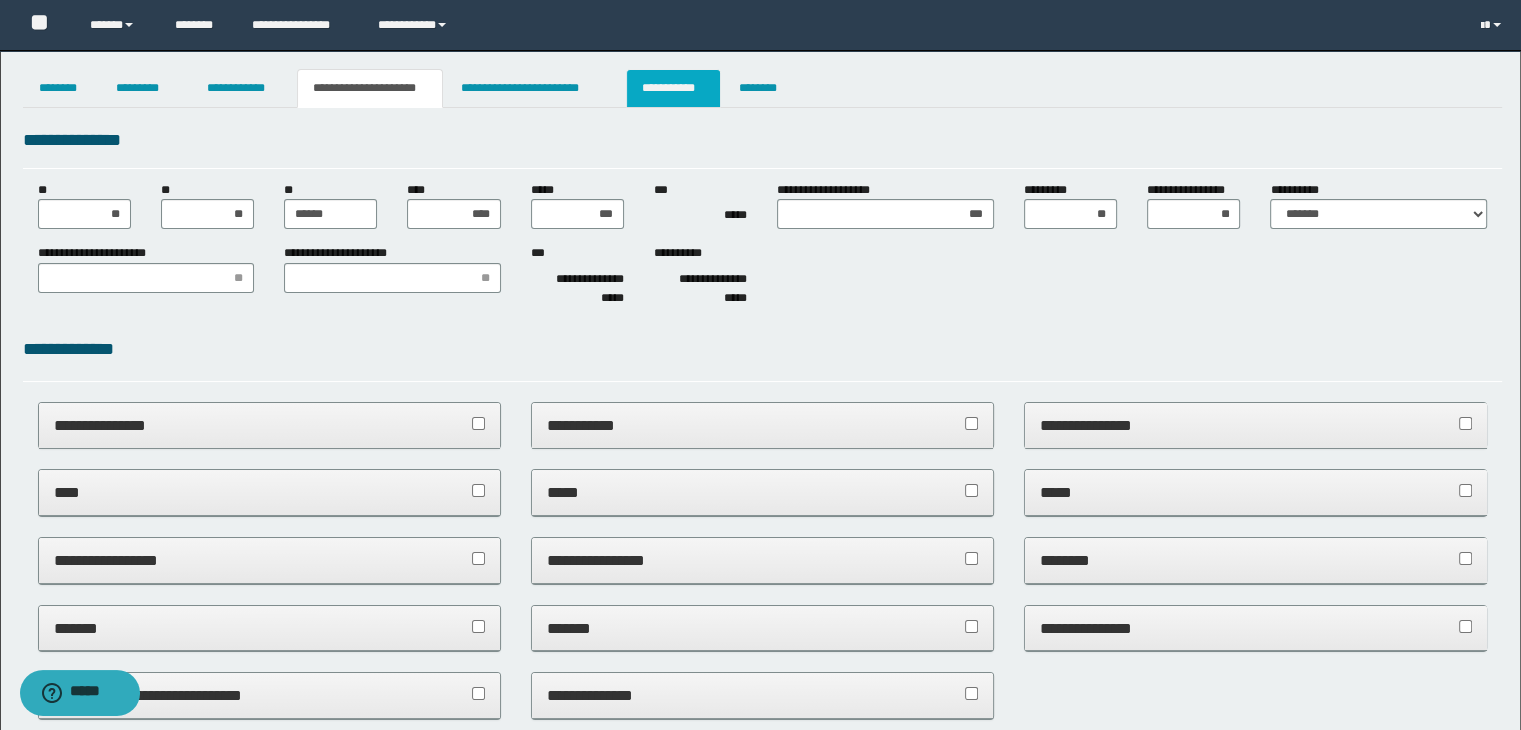 click on "**********" at bounding box center [673, 88] 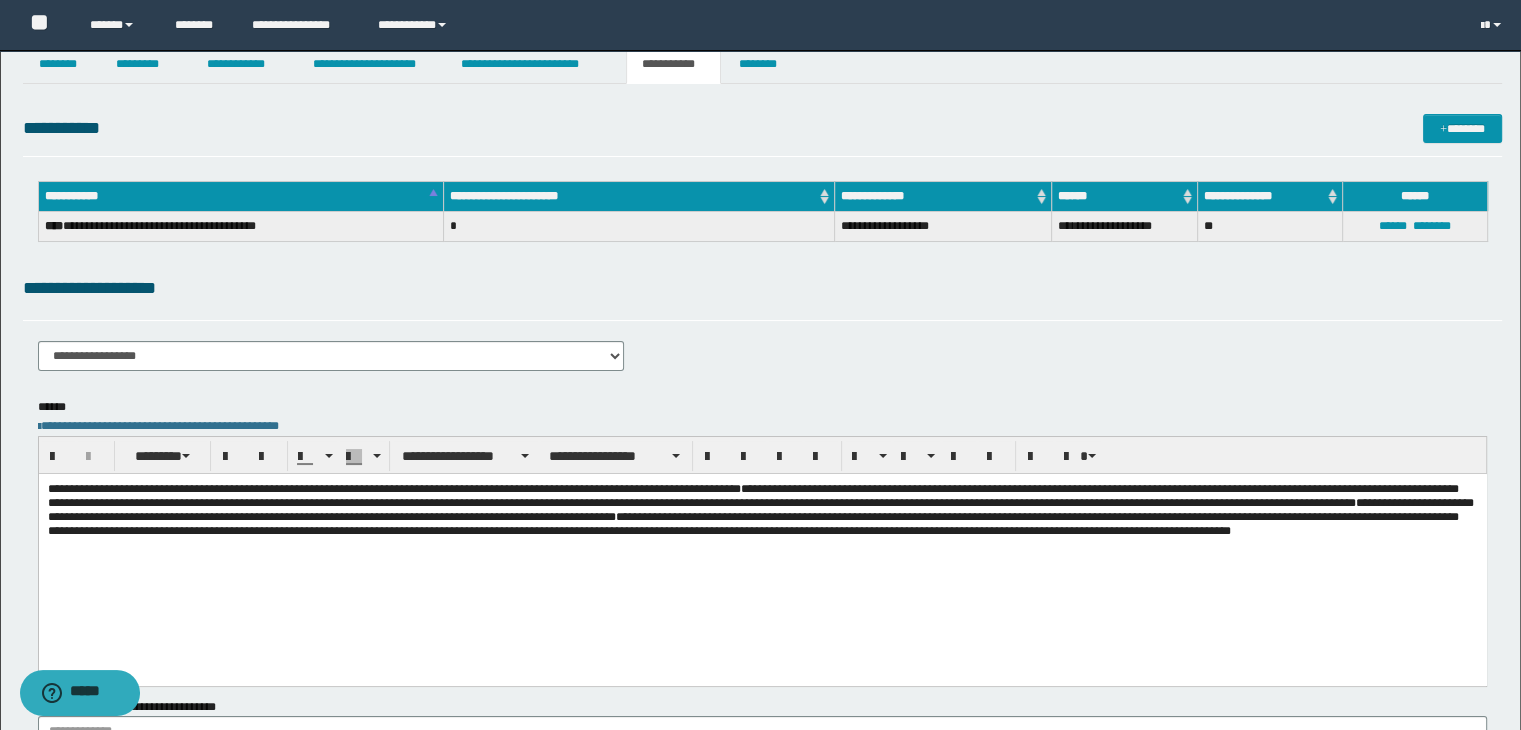 scroll, scrollTop: 0, scrollLeft: 0, axis: both 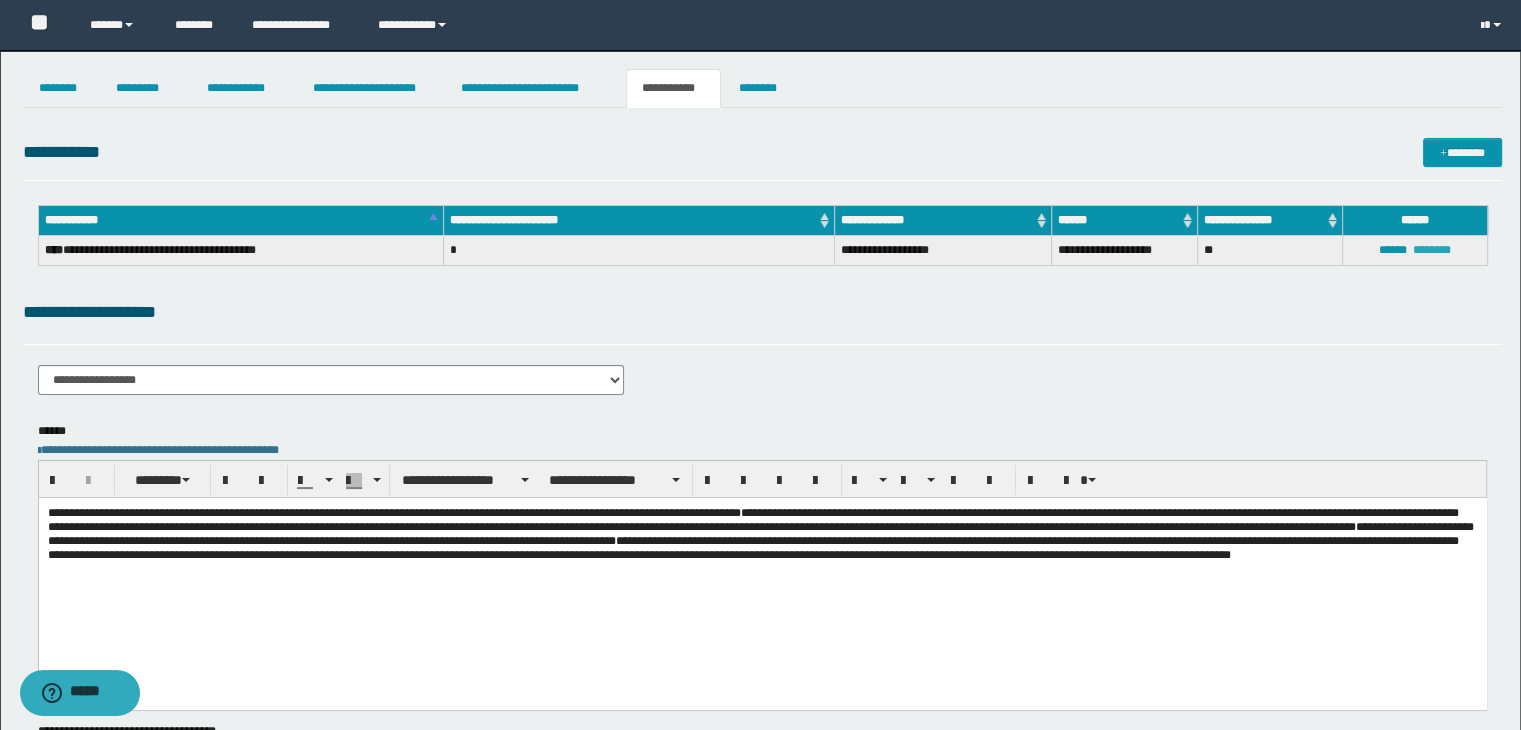 click on "********" at bounding box center (1432, 250) 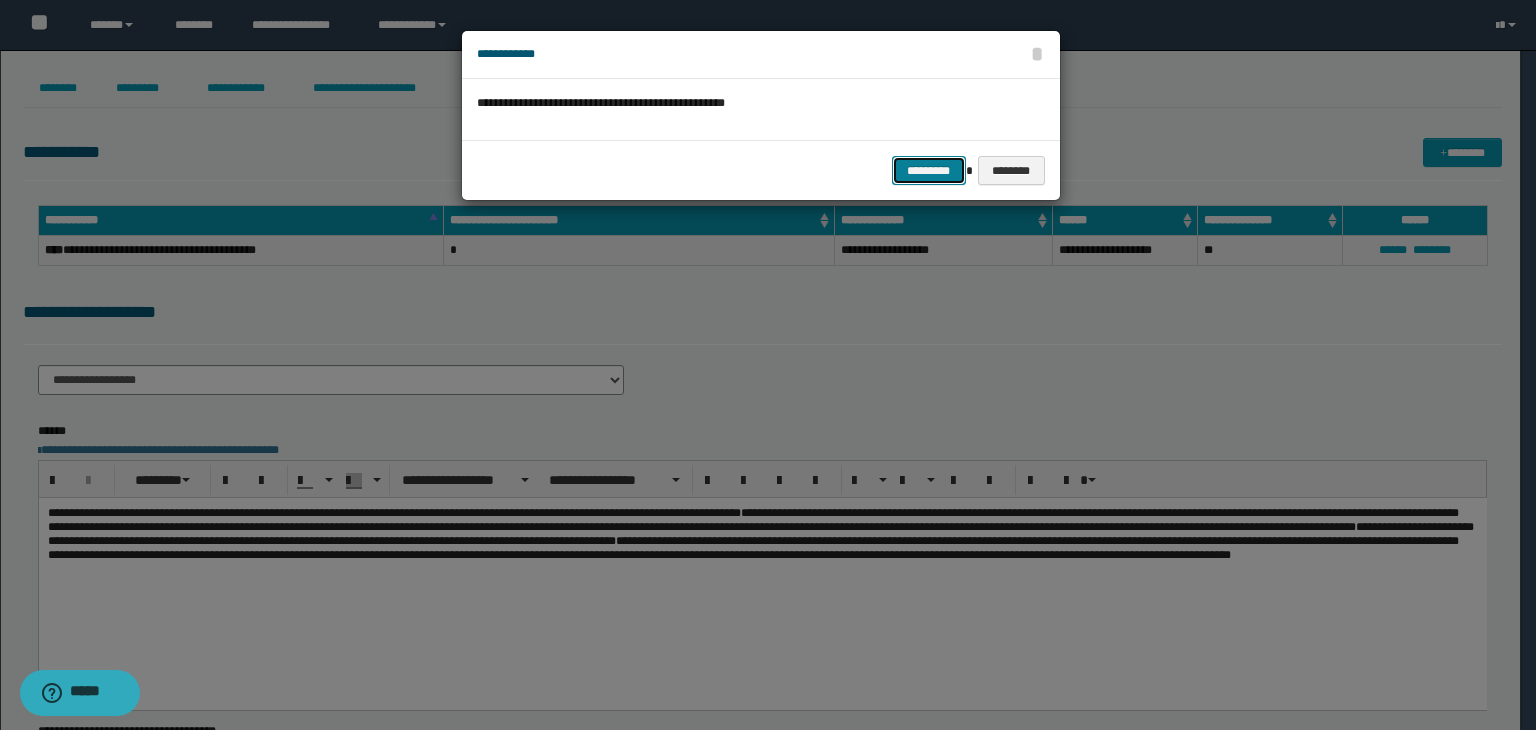 click on "*********" at bounding box center [929, 171] 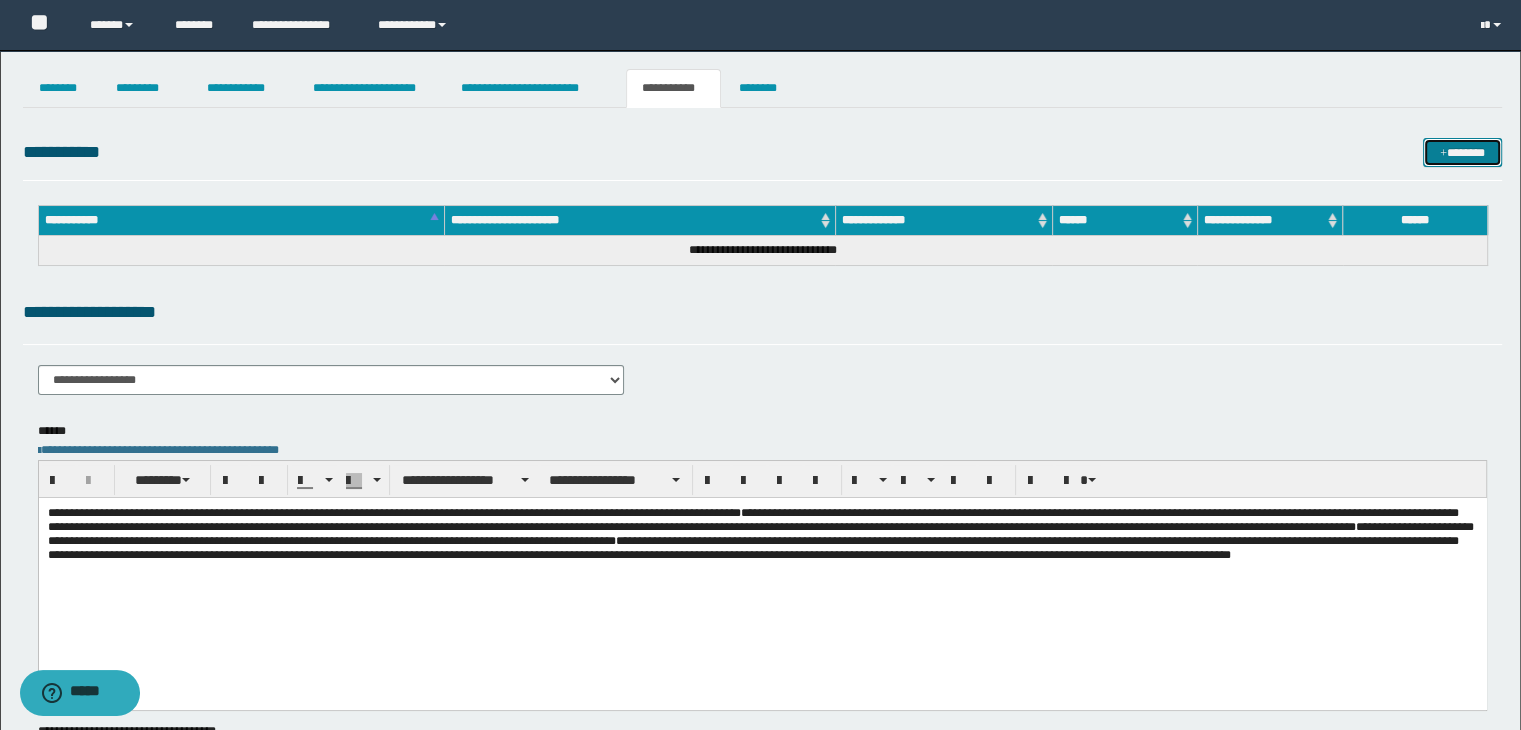 click at bounding box center [1443, 154] 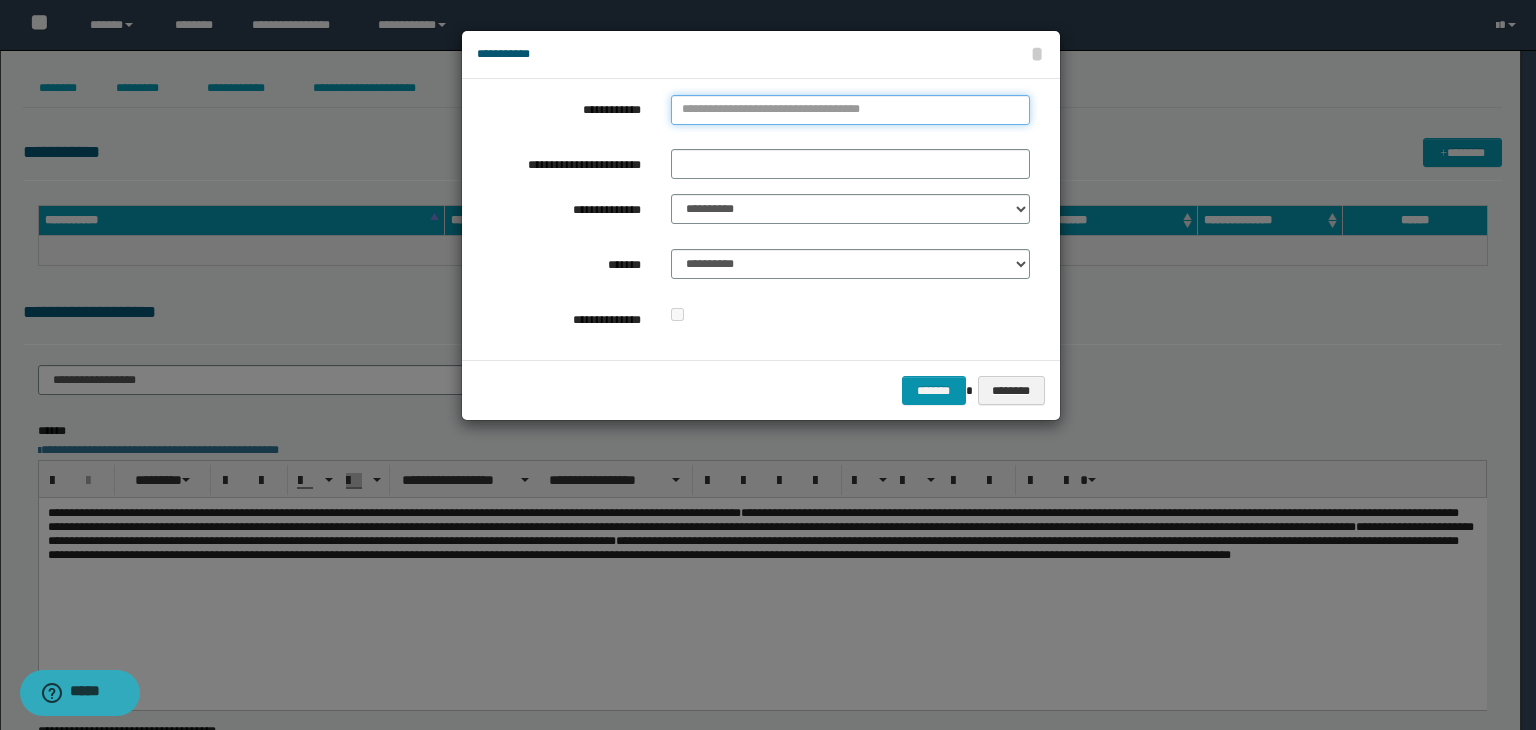 type on "**********" 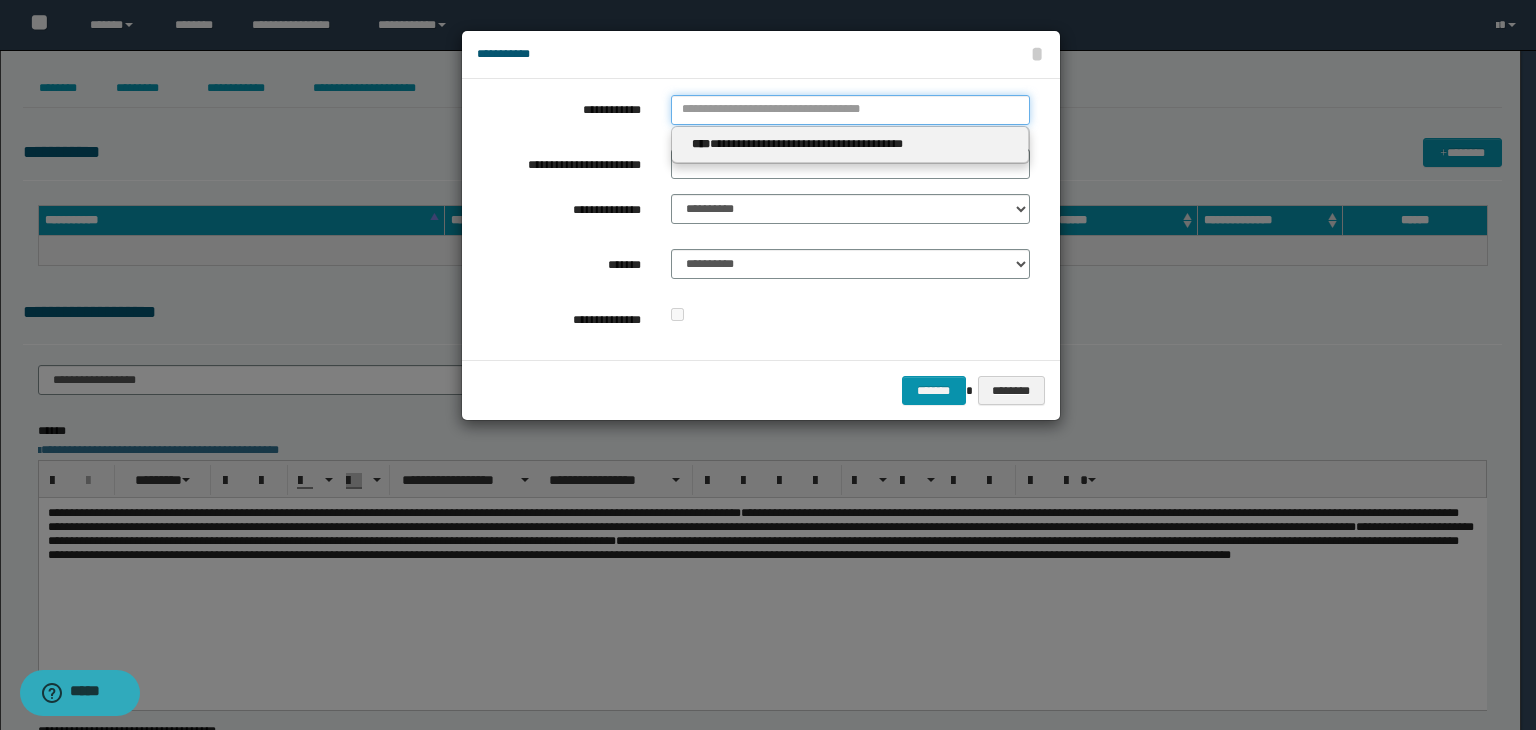 click on "**********" at bounding box center (850, 110) 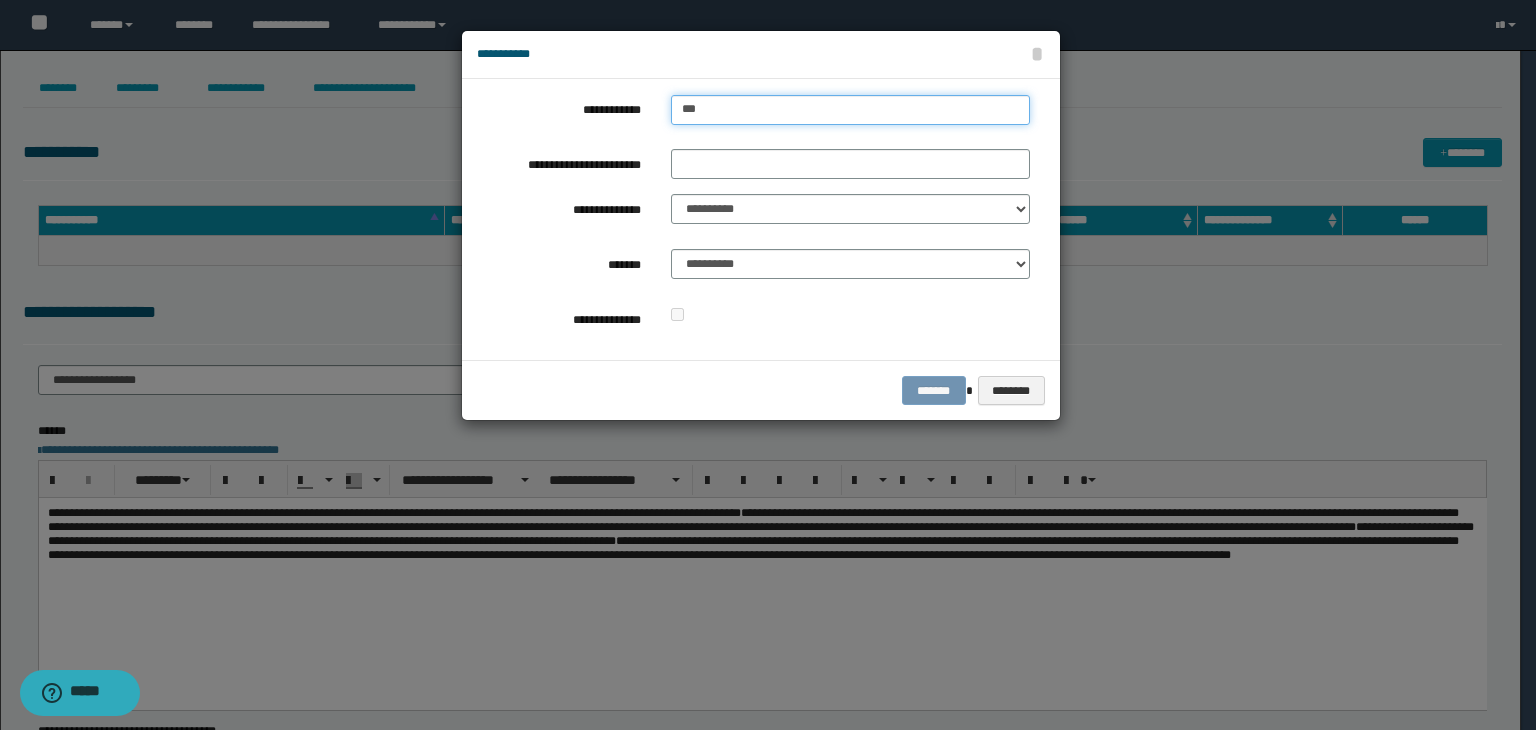 type on "****" 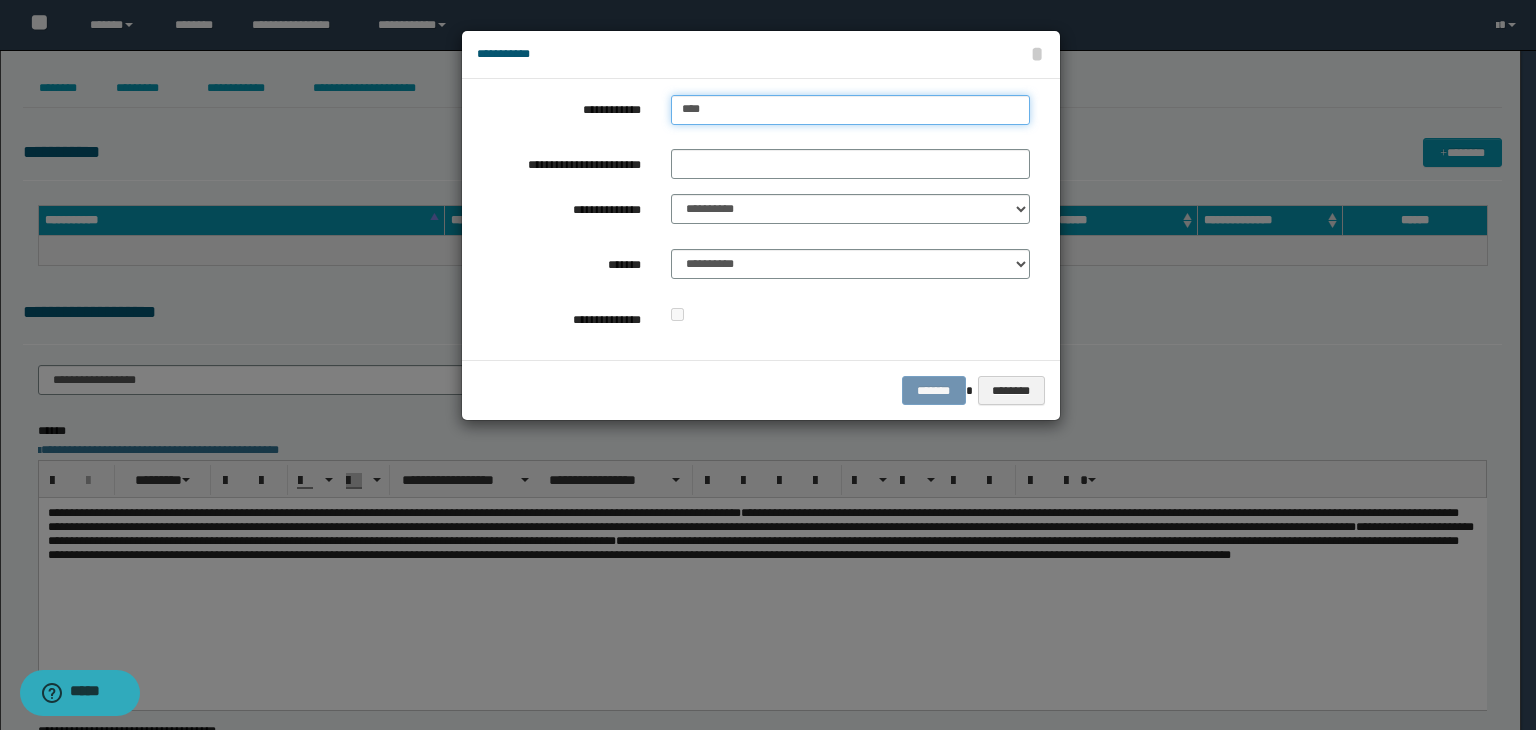 type on "****" 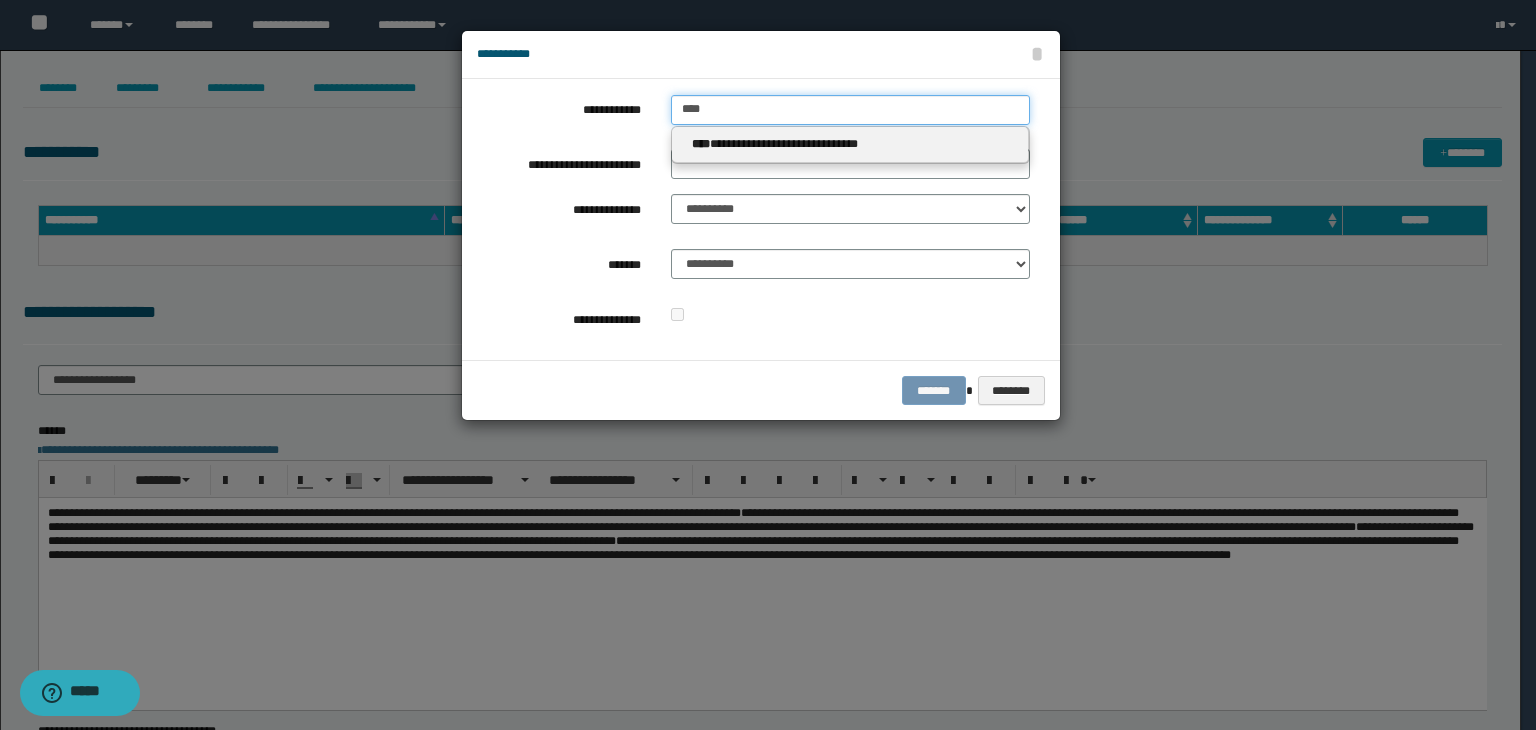 type on "****" 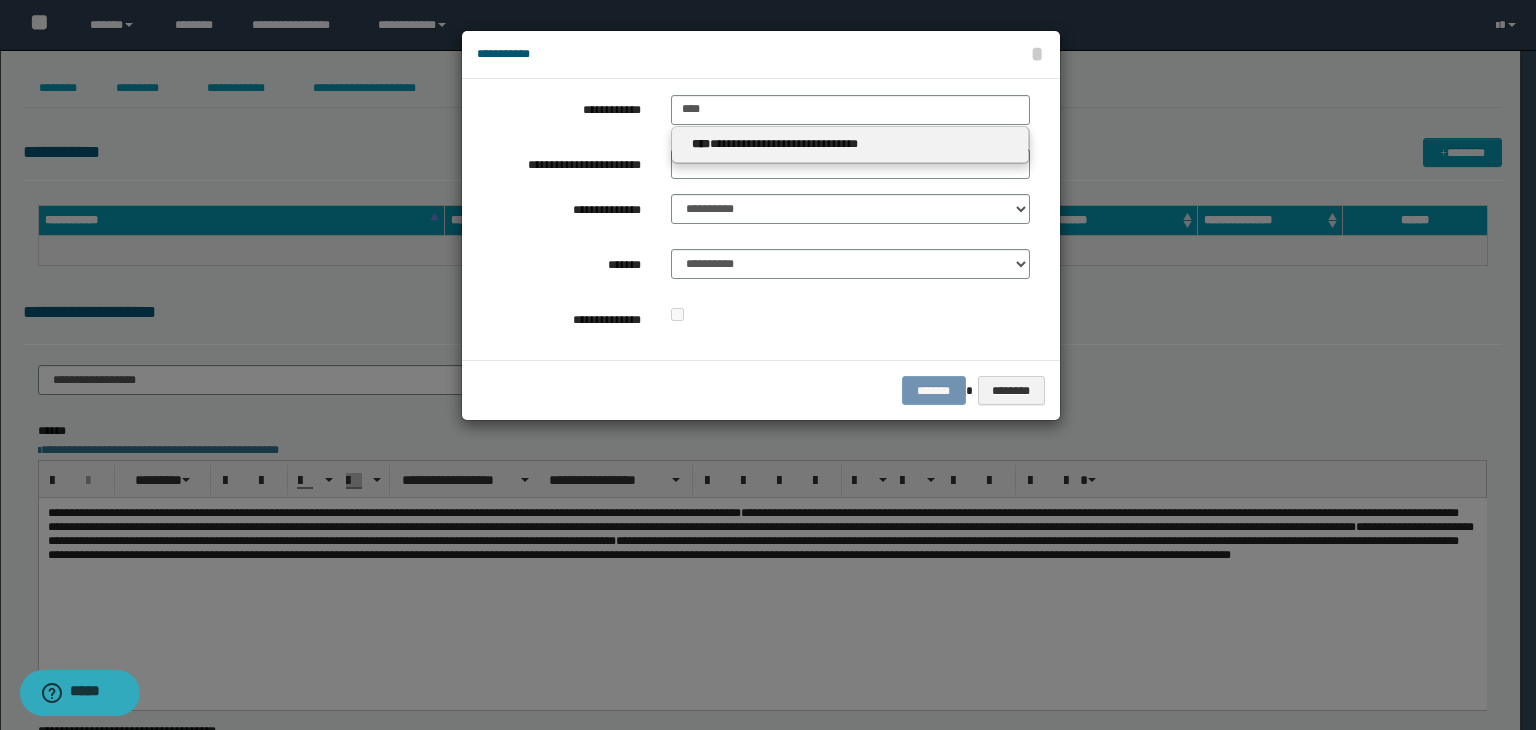 click on "**********" at bounding box center [850, 144] 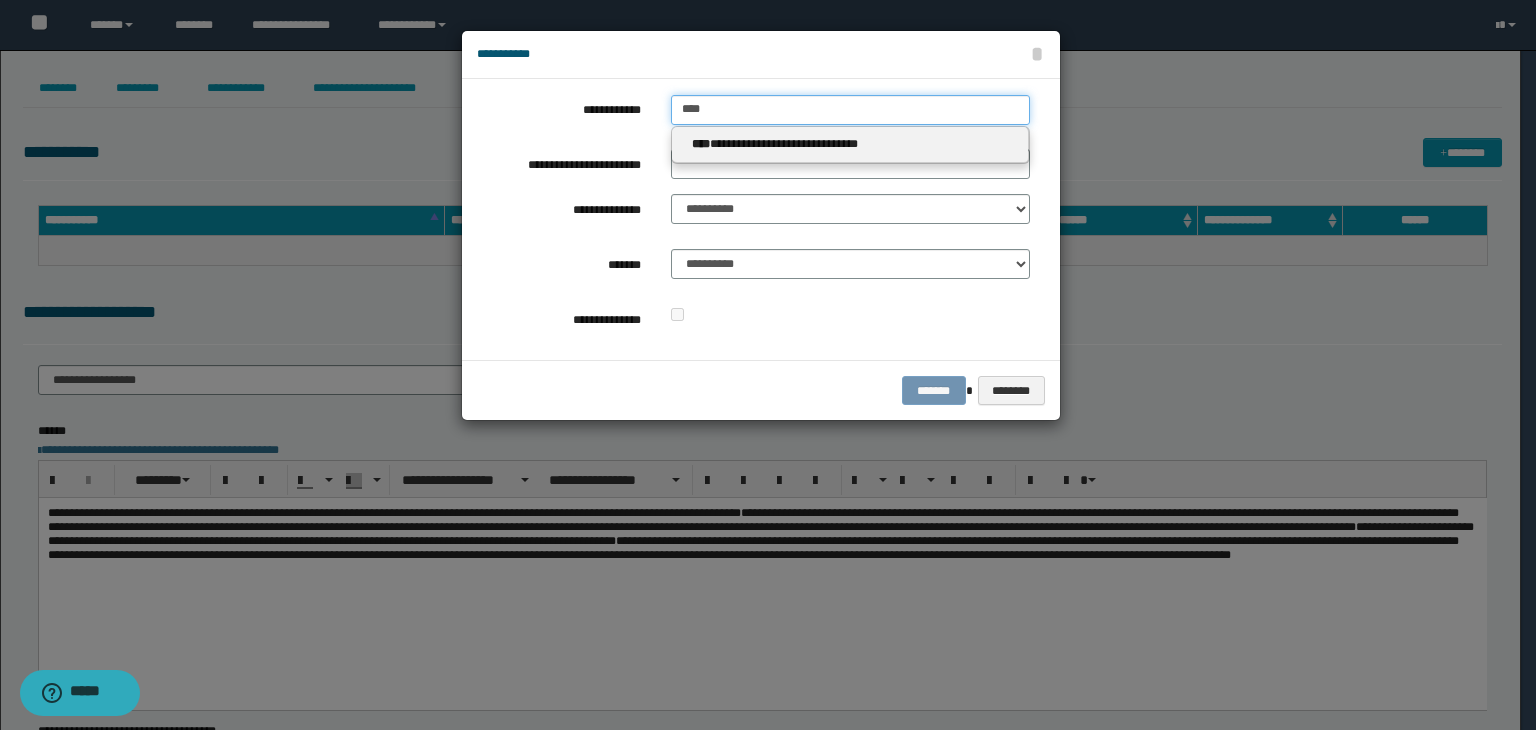 type 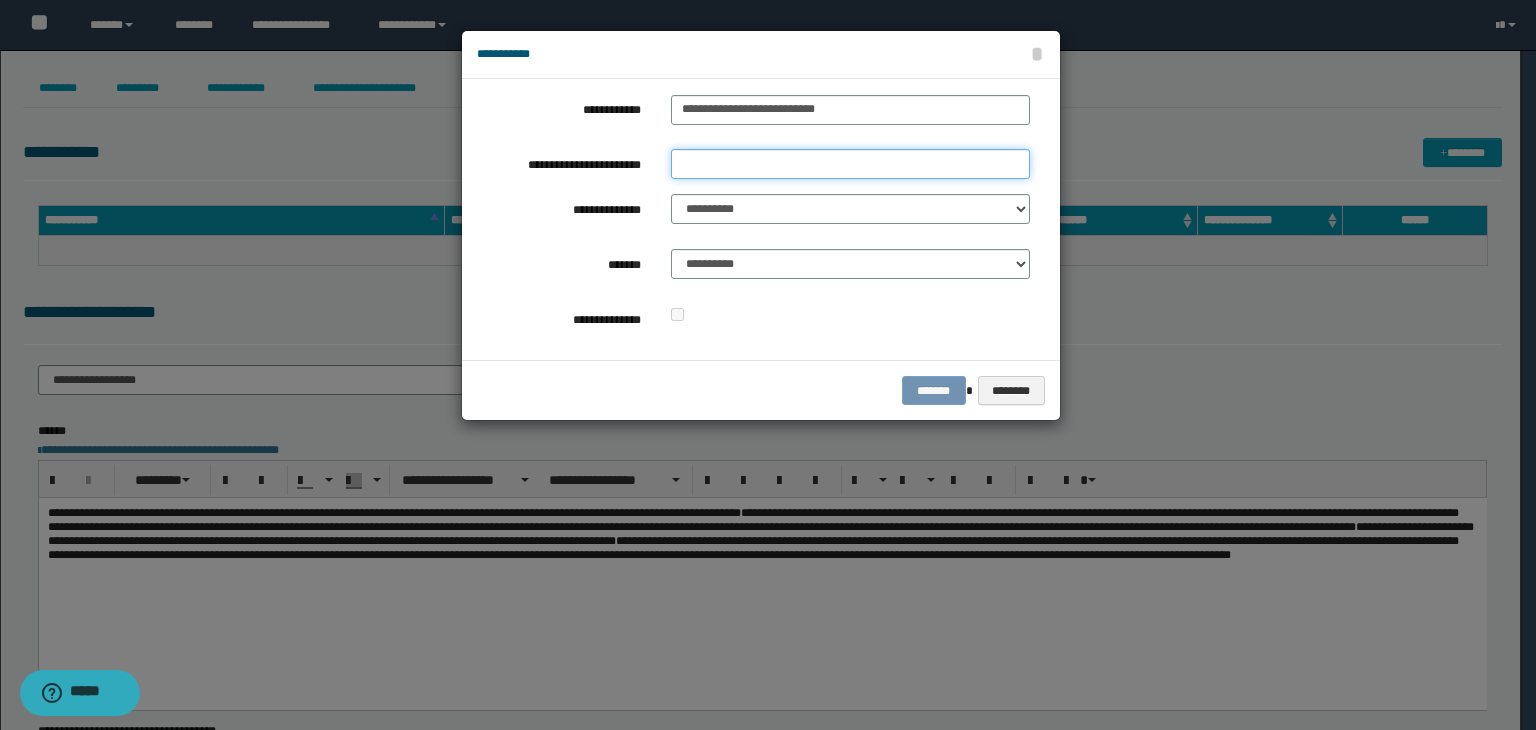 click on "**********" at bounding box center [850, 164] 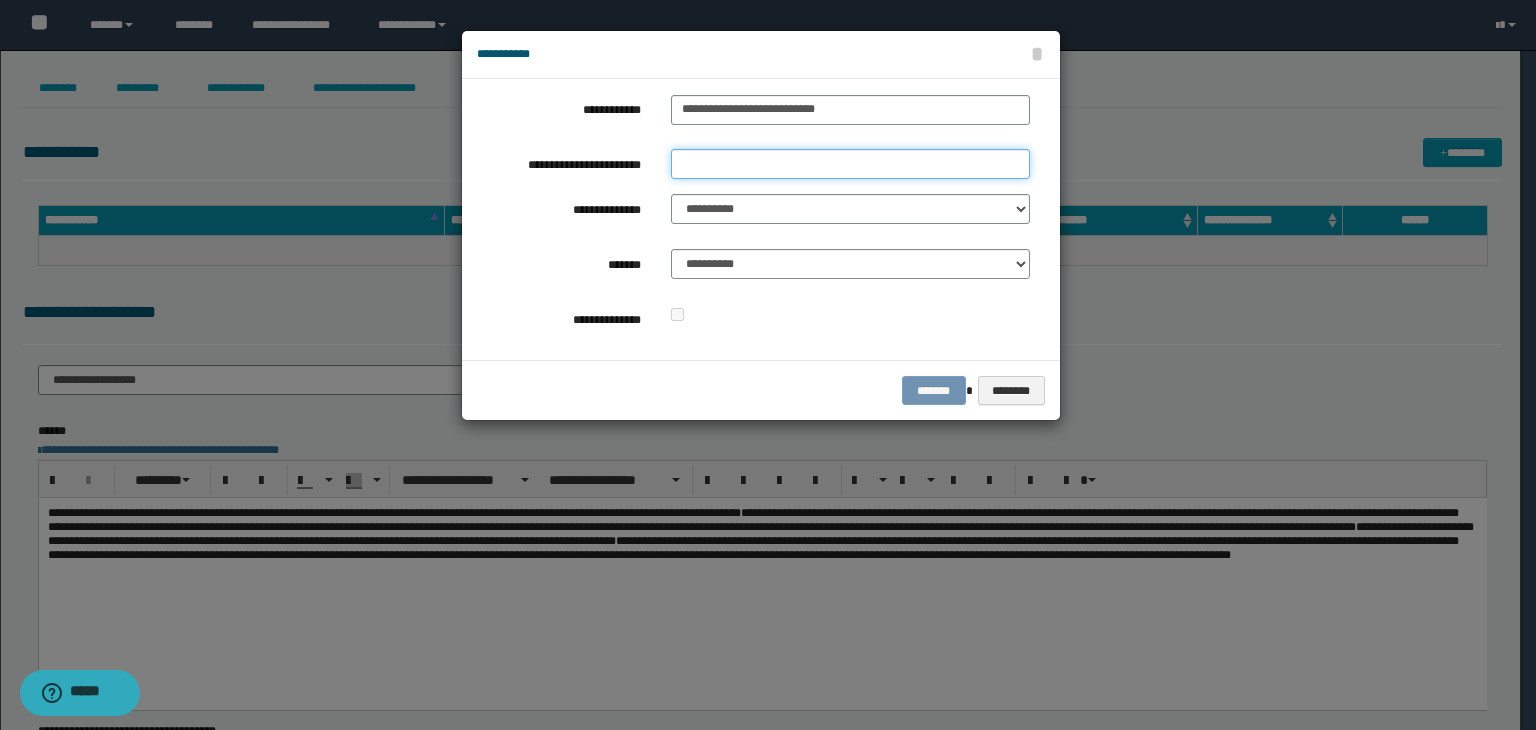 click on "**********" at bounding box center (850, 164) 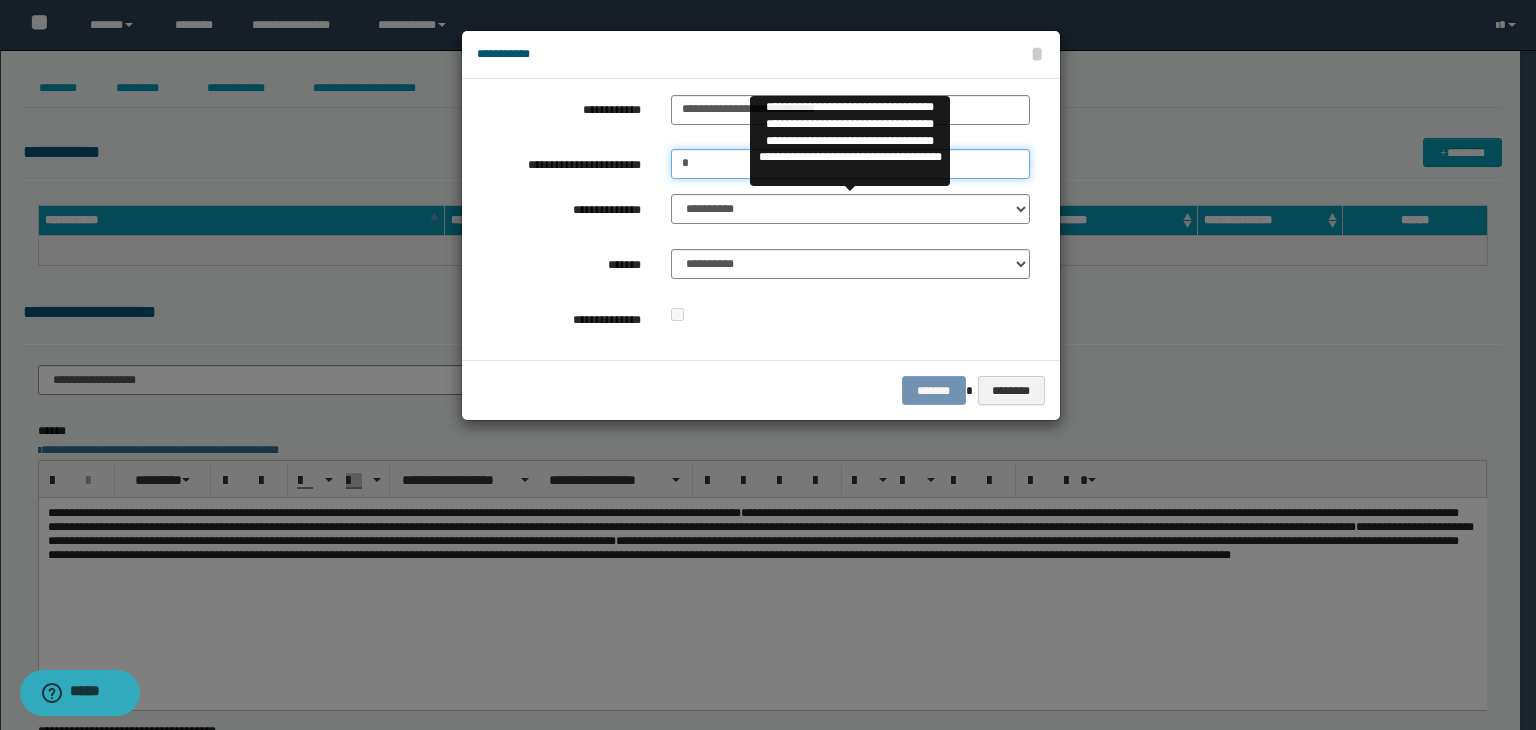 type on "*" 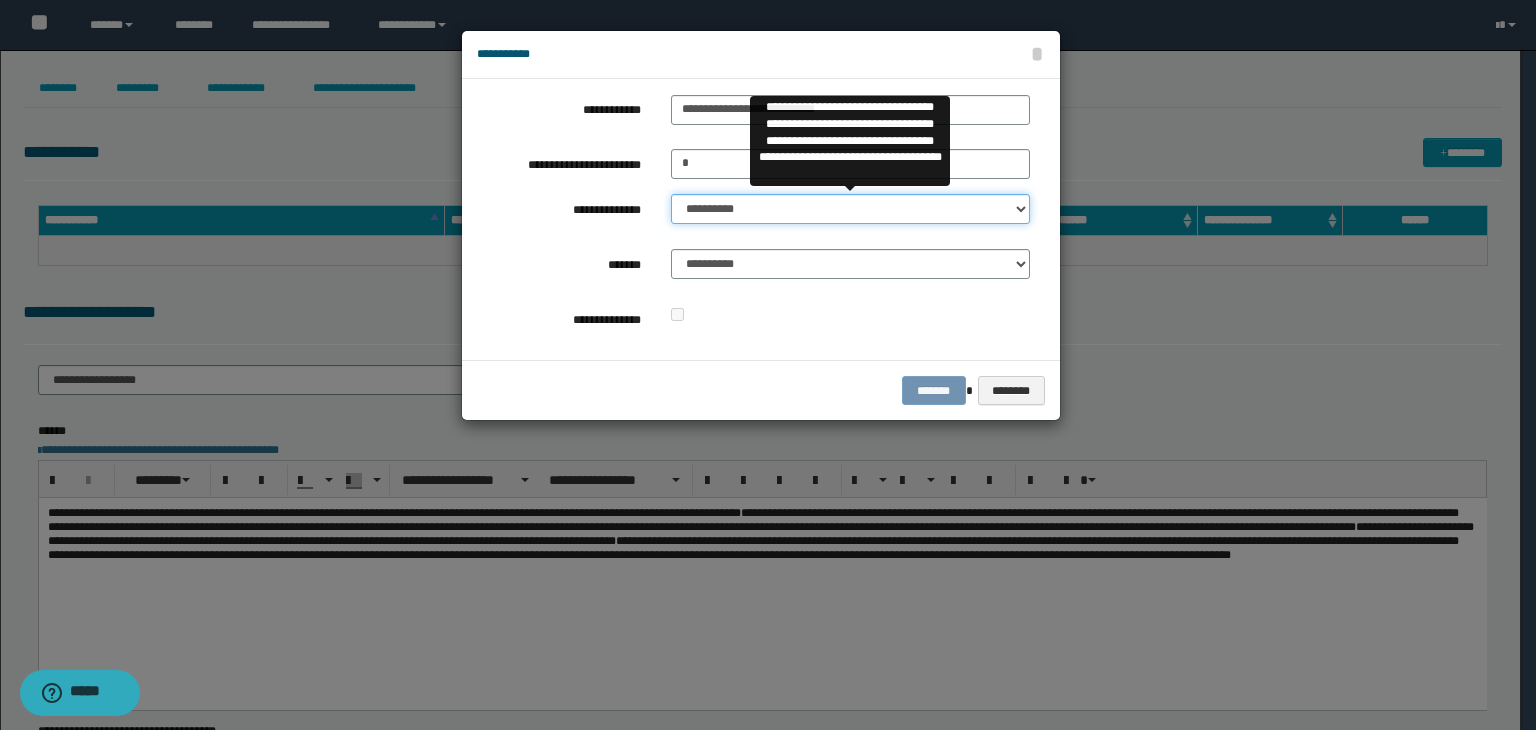 click on "**********" at bounding box center (850, 209) 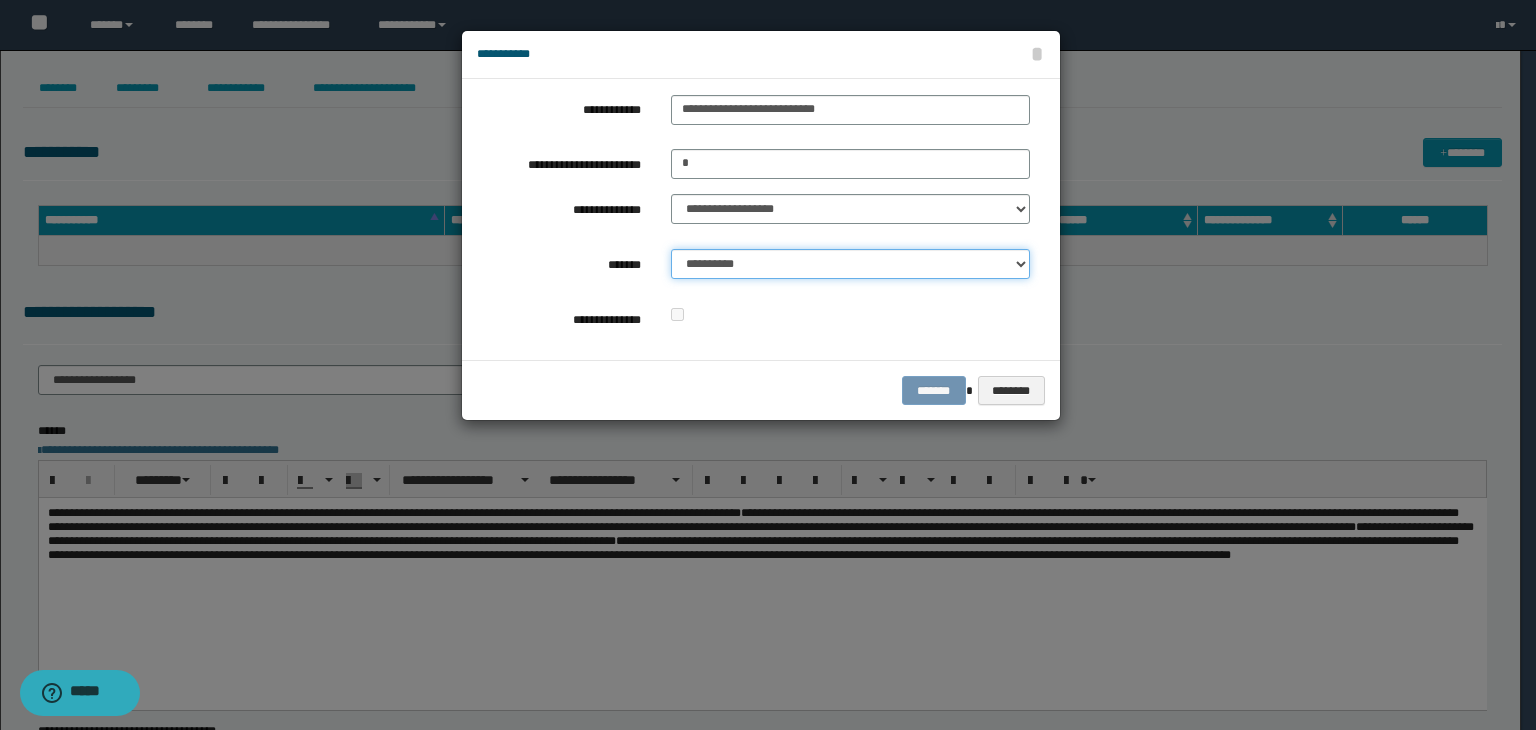 click on "**********" at bounding box center (850, 264) 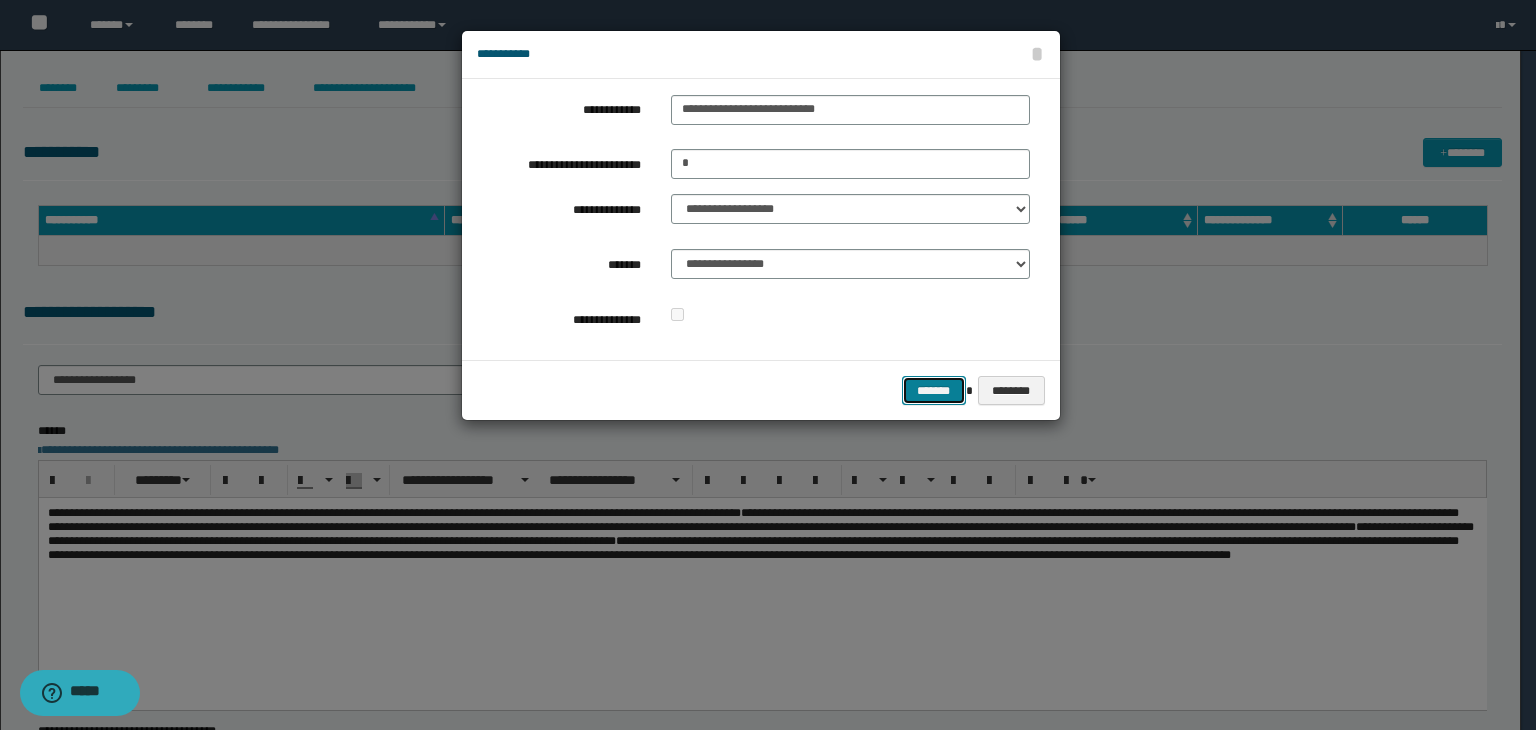 click on "*******" at bounding box center (934, 391) 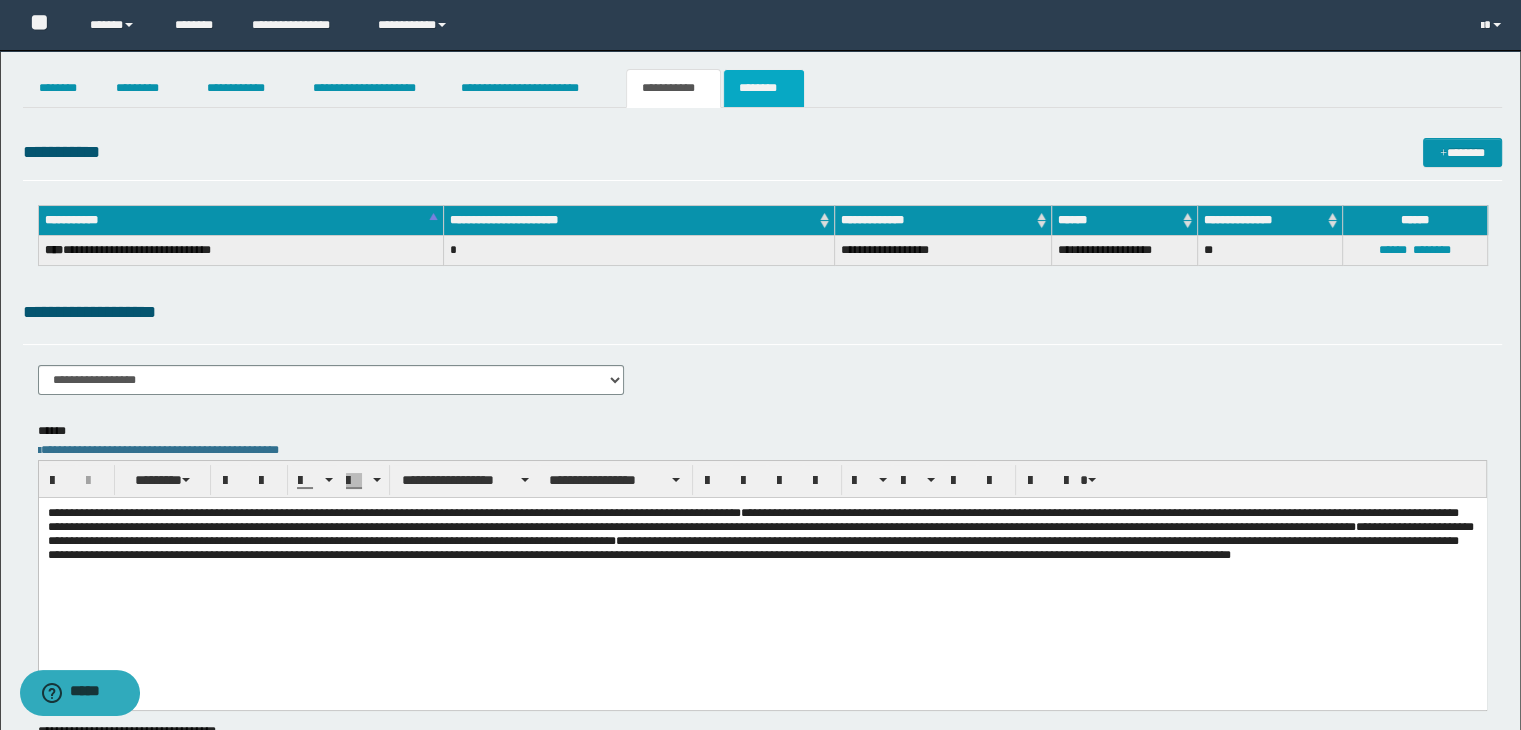 click on "********" at bounding box center (764, 88) 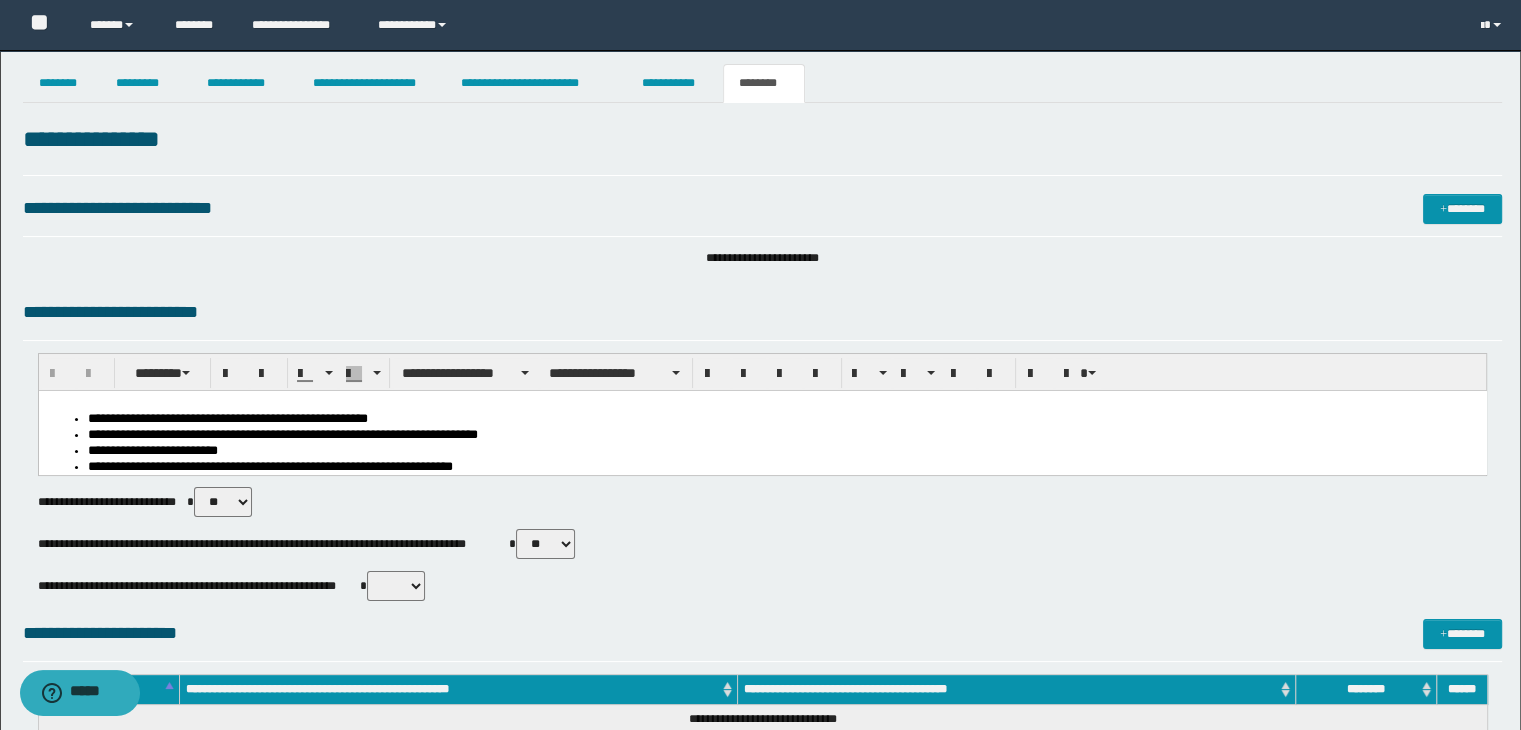 scroll, scrollTop: 0, scrollLeft: 0, axis: both 